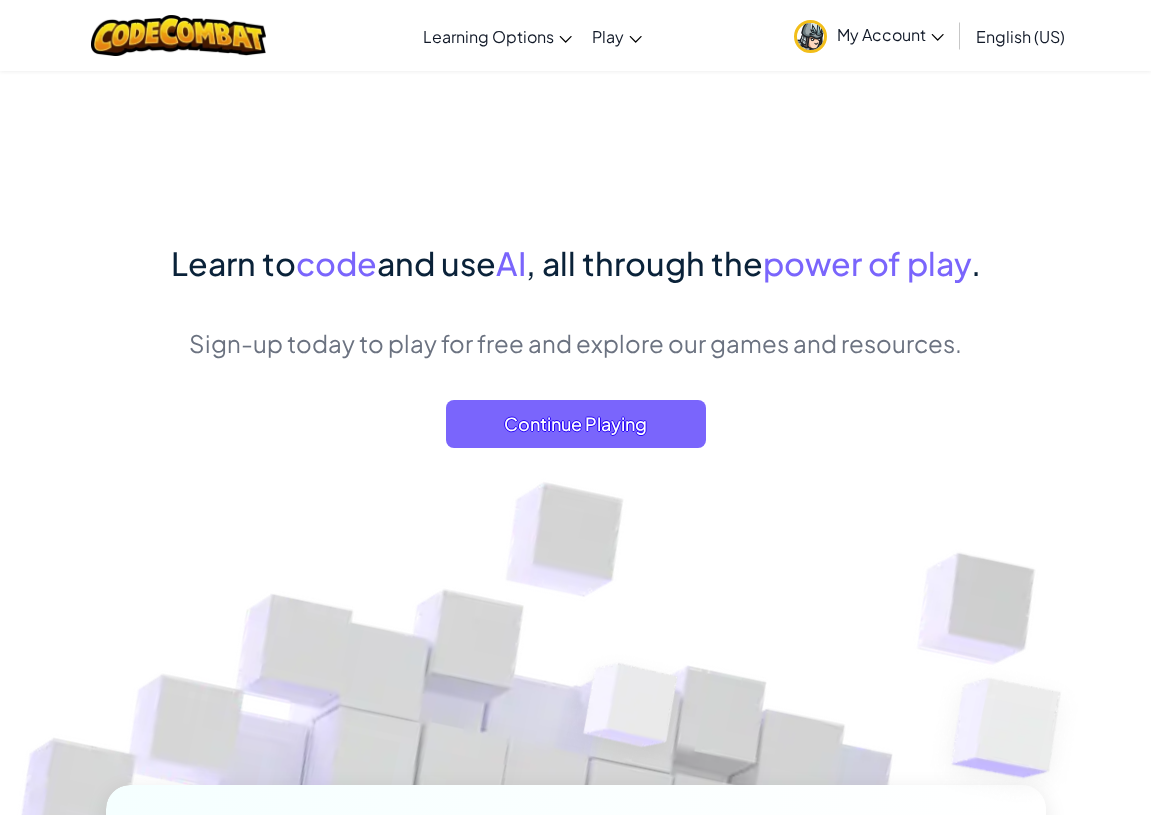 scroll, scrollTop: 0, scrollLeft: 0, axis: both 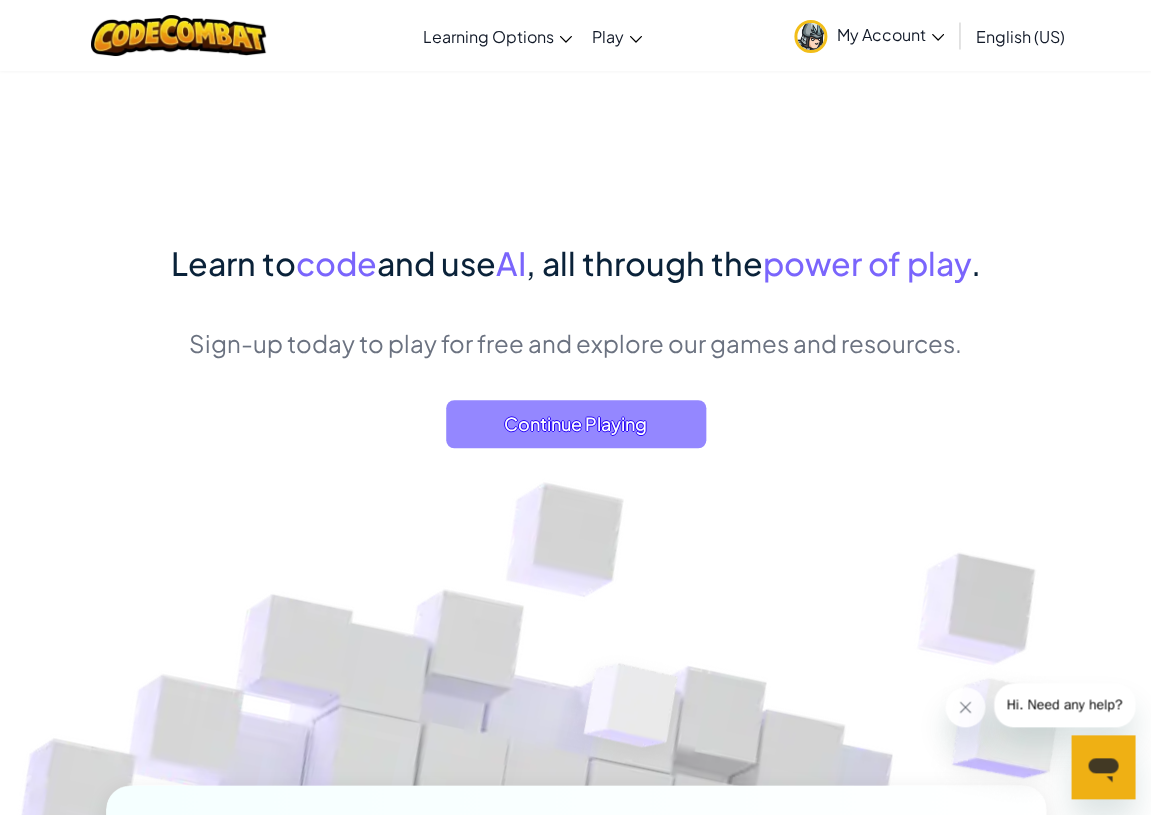 click on "Continue Playing" at bounding box center [576, 424] 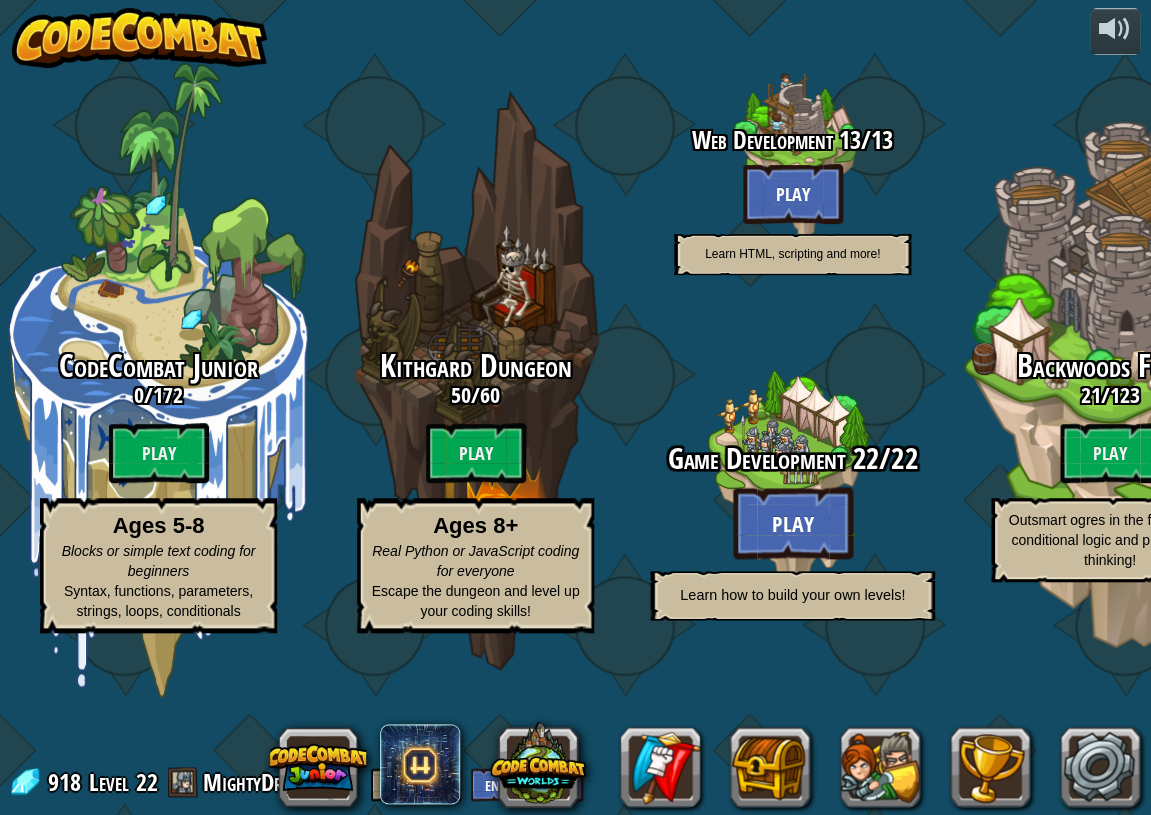 scroll, scrollTop: 0, scrollLeft: 2, axis: horizontal 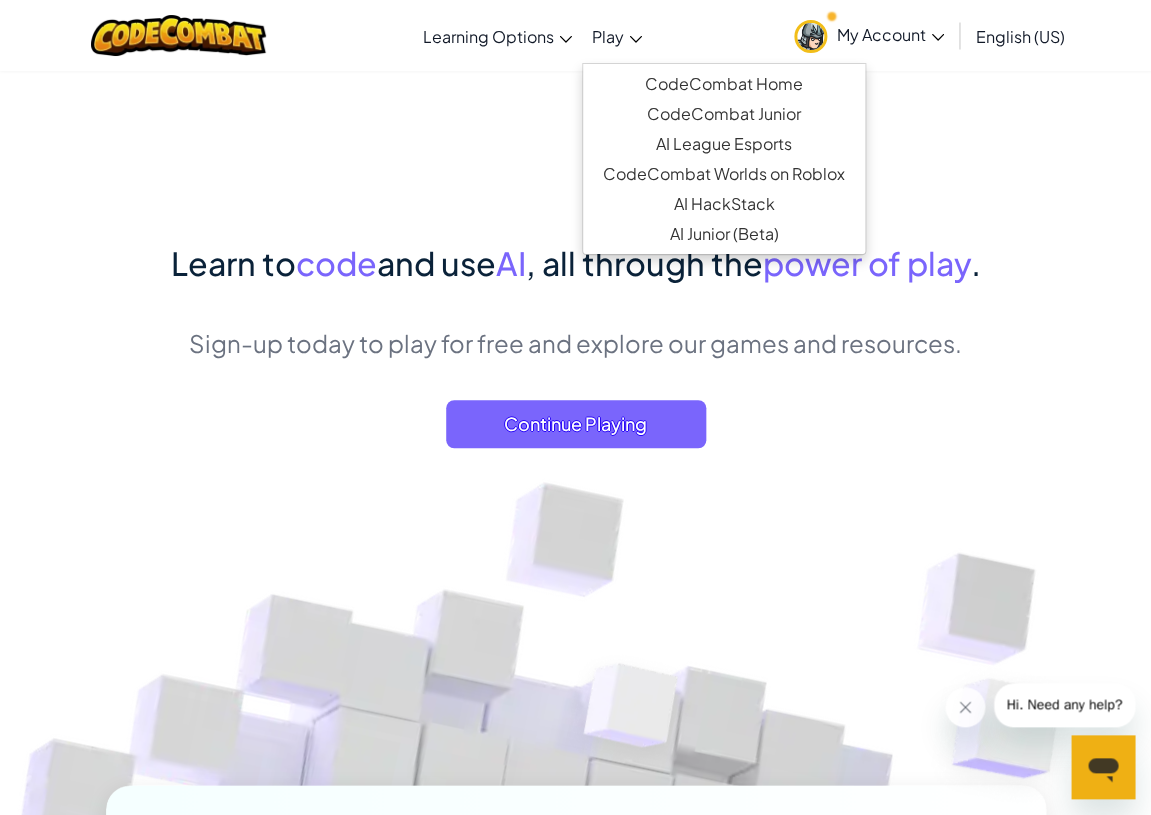 click on "Play" at bounding box center [617, 36] 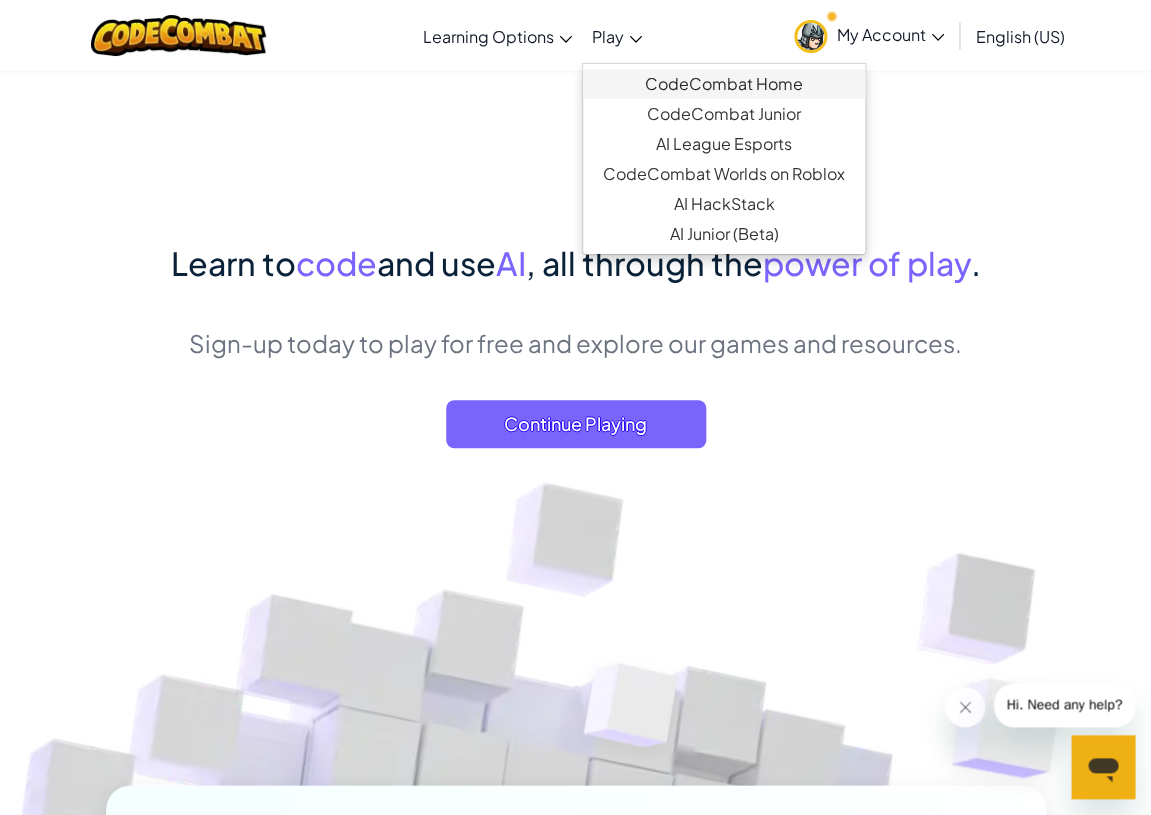 click on "CodeCombat Home" at bounding box center [724, 84] 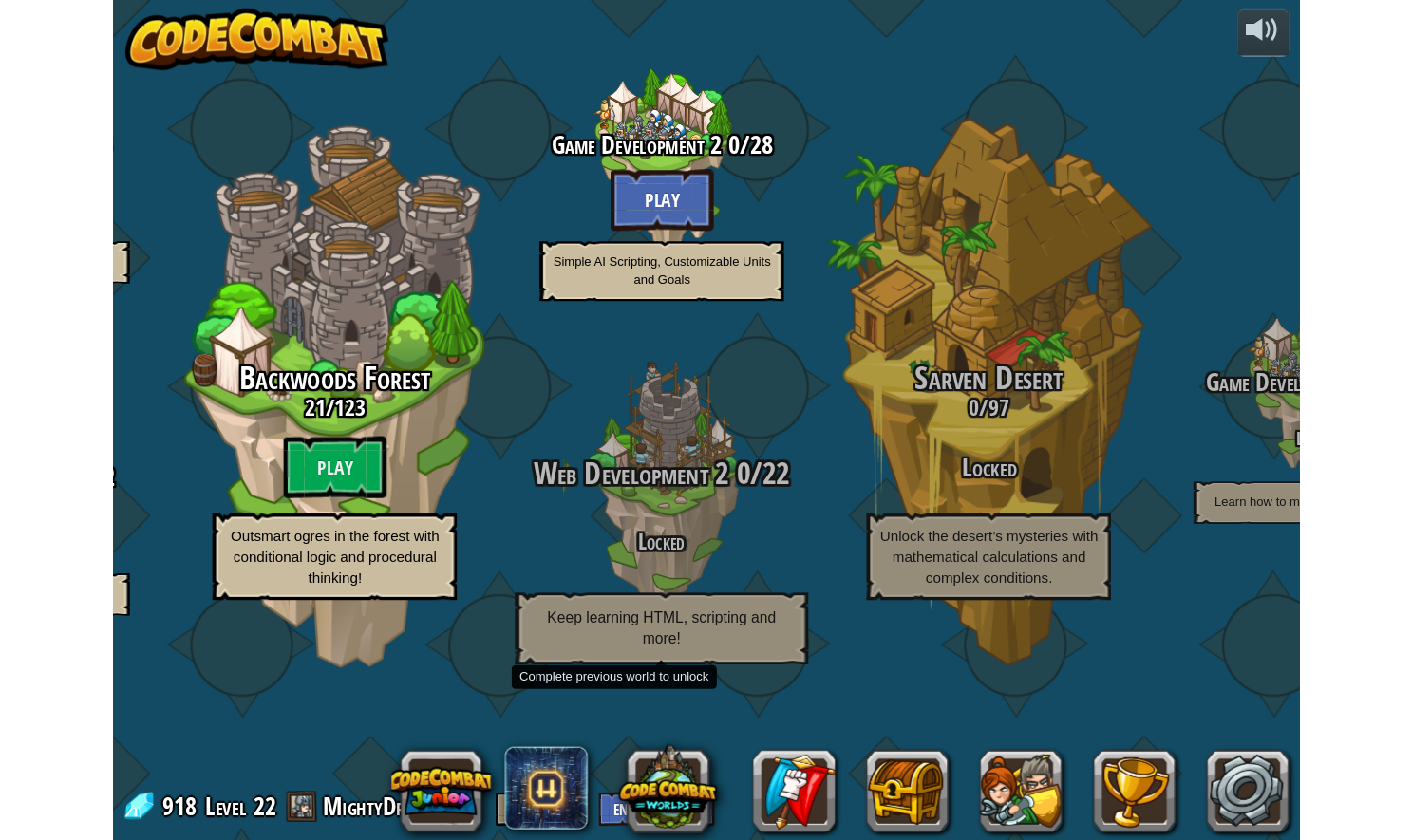 scroll, scrollTop: 0, scrollLeft: 0, axis: both 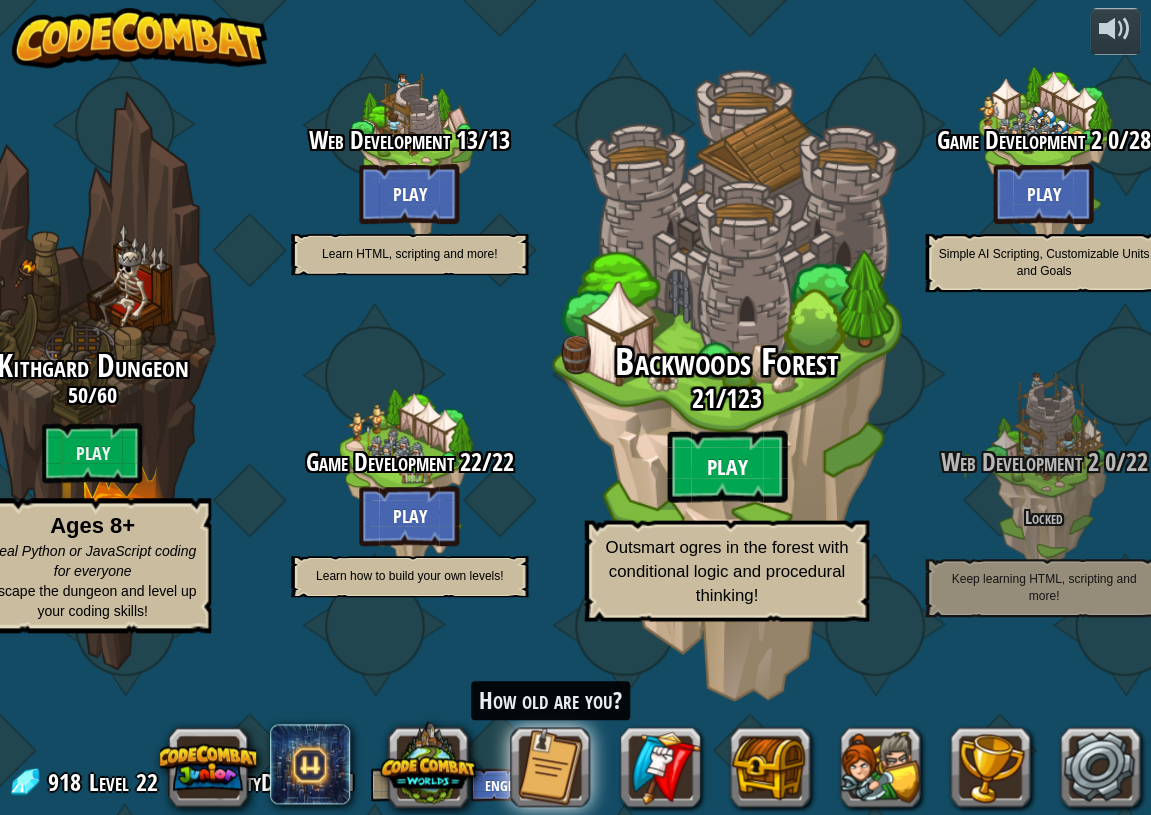 click on "Play" at bounding box center (726, 467) 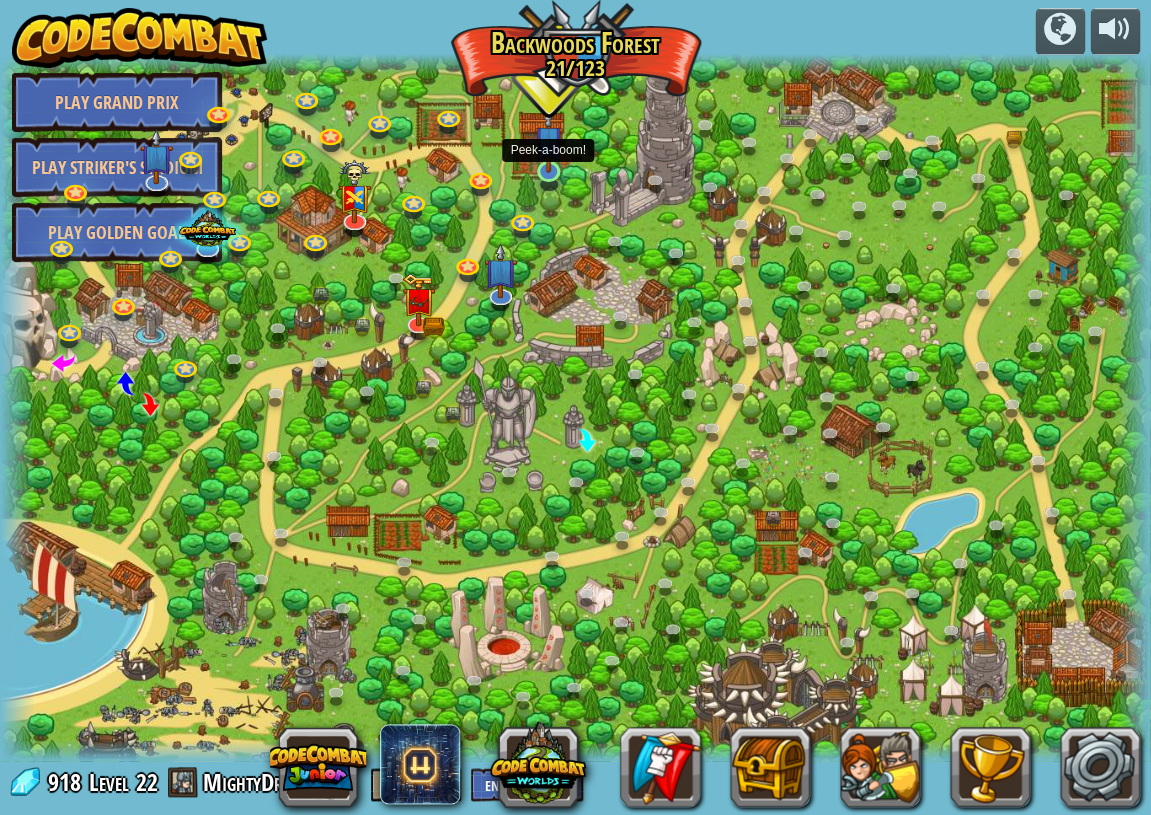 click at bounding box center (550, 174) 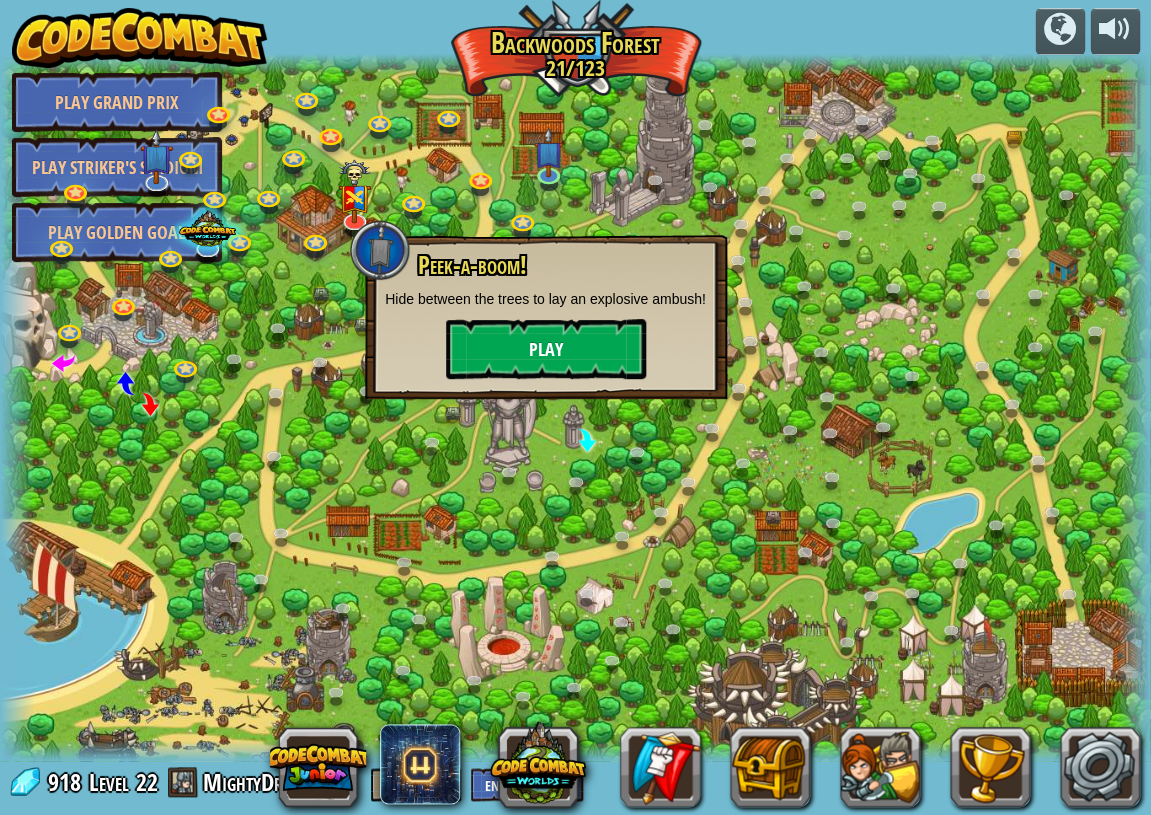 click on "Play" at bounding box center (546, 349) 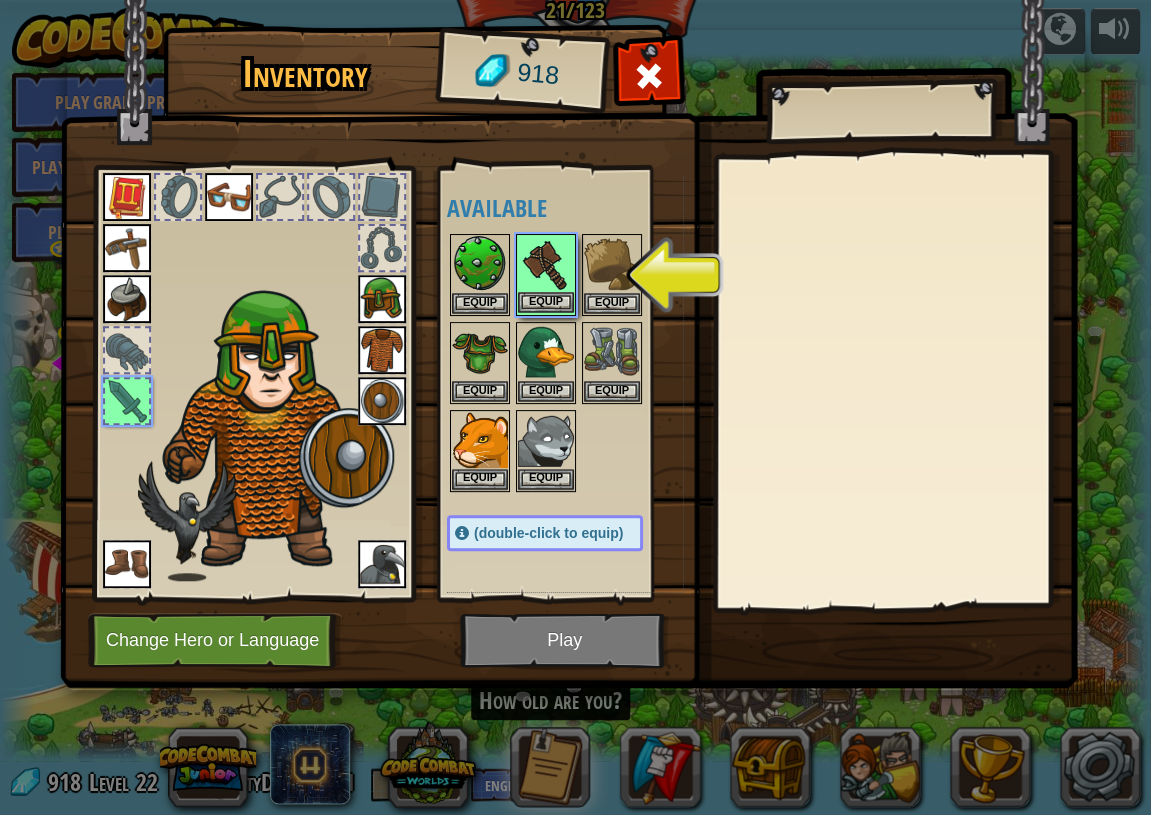 click on "Equip" at bounding box center [546, 302] 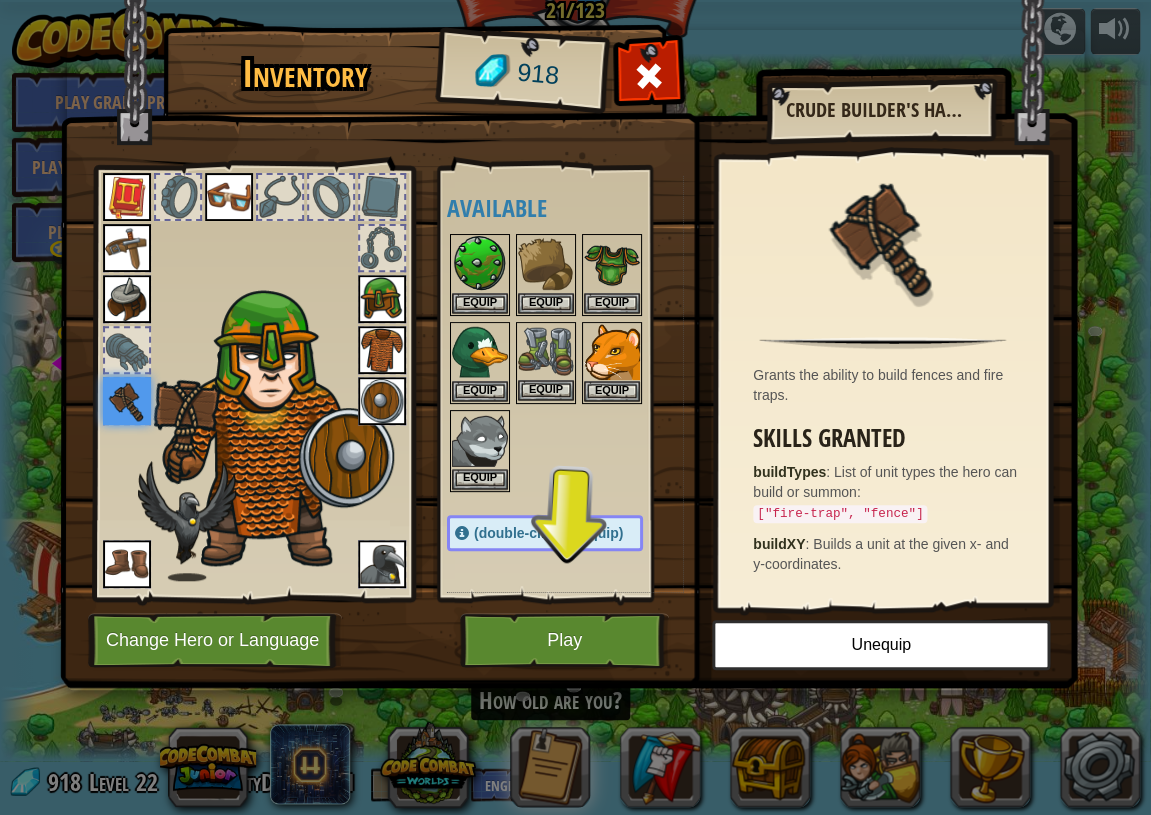 click on "Equip" at bounding box center (546, 390) 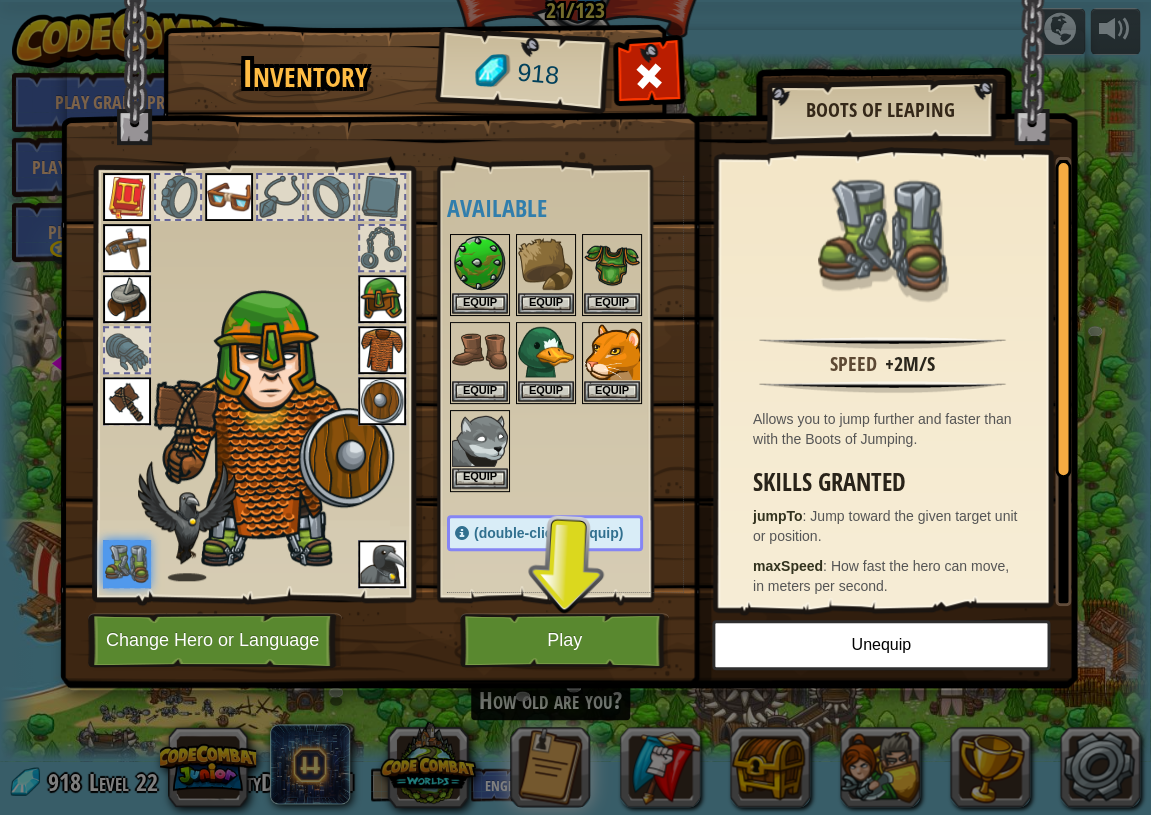 click on "Equip" at bounding box center [480, 478] 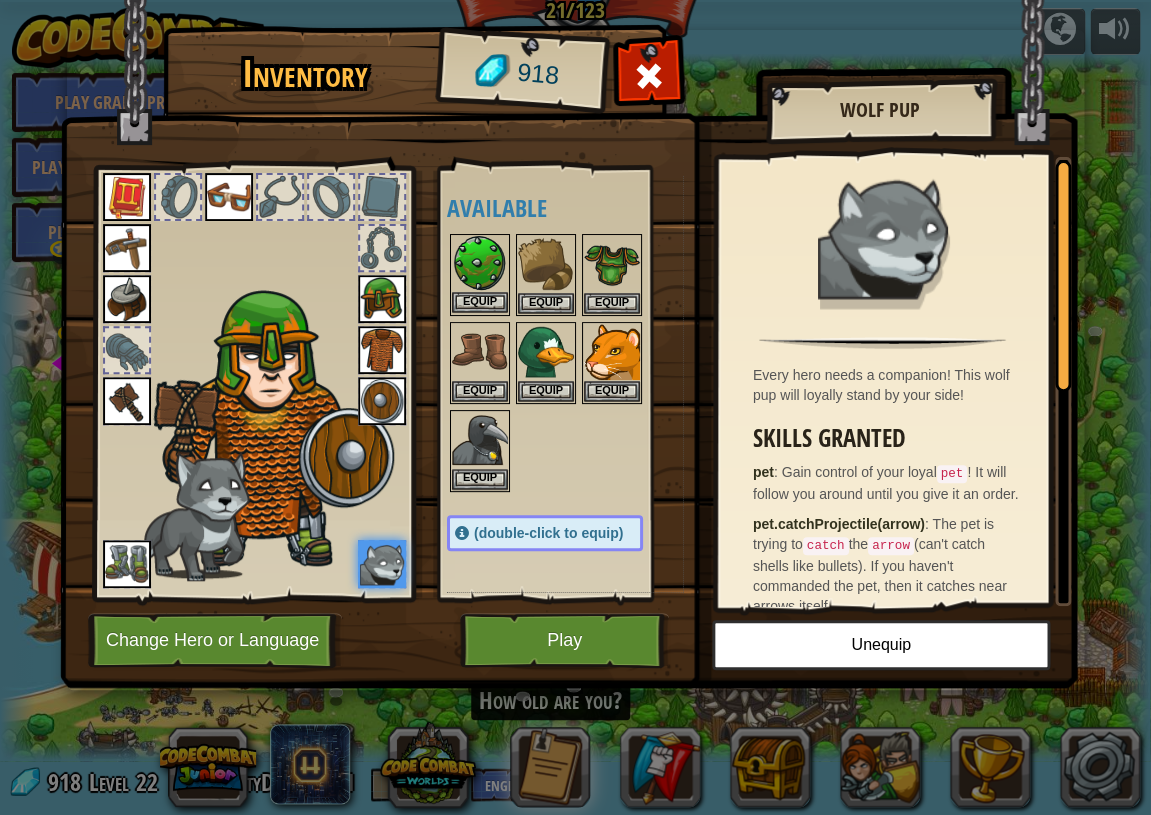click on "Equip" at bounding box center [480, 302] 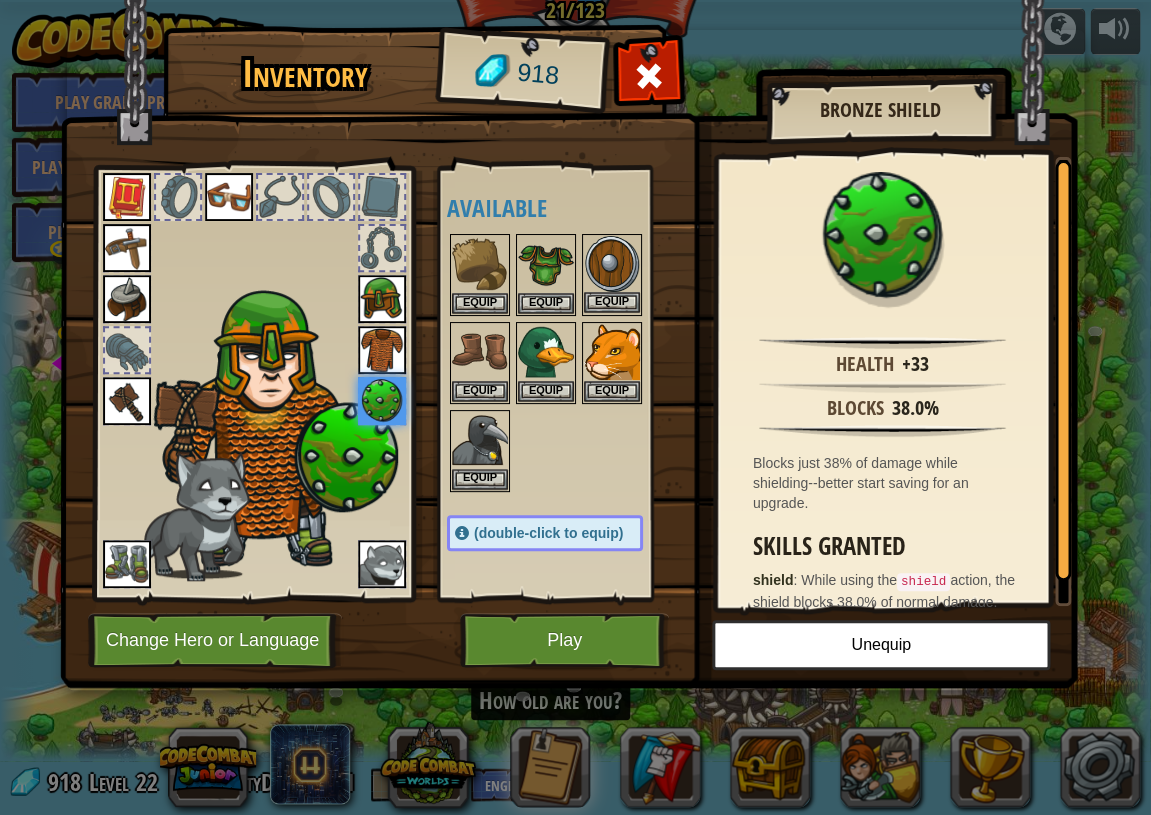 click at bounding box center (612, 264) 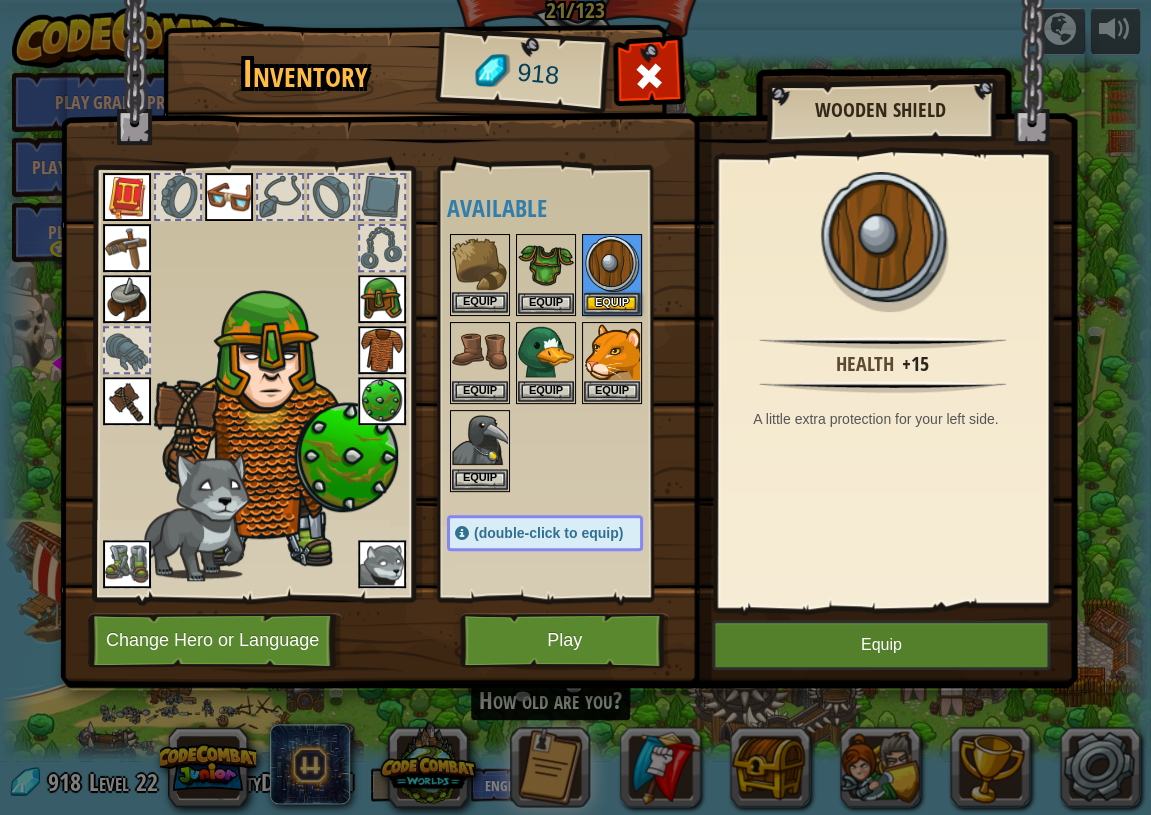 click at bounding box center (480, 264) 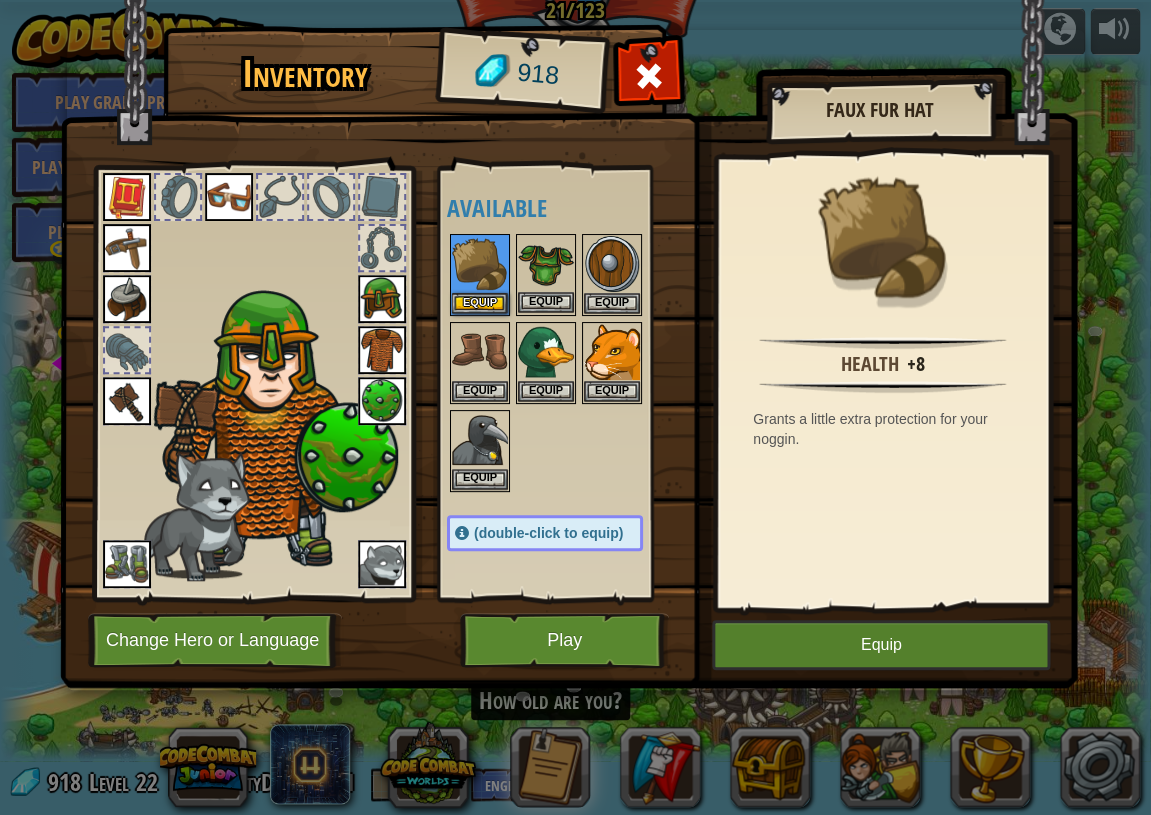 click at bounding box center [546, 264] 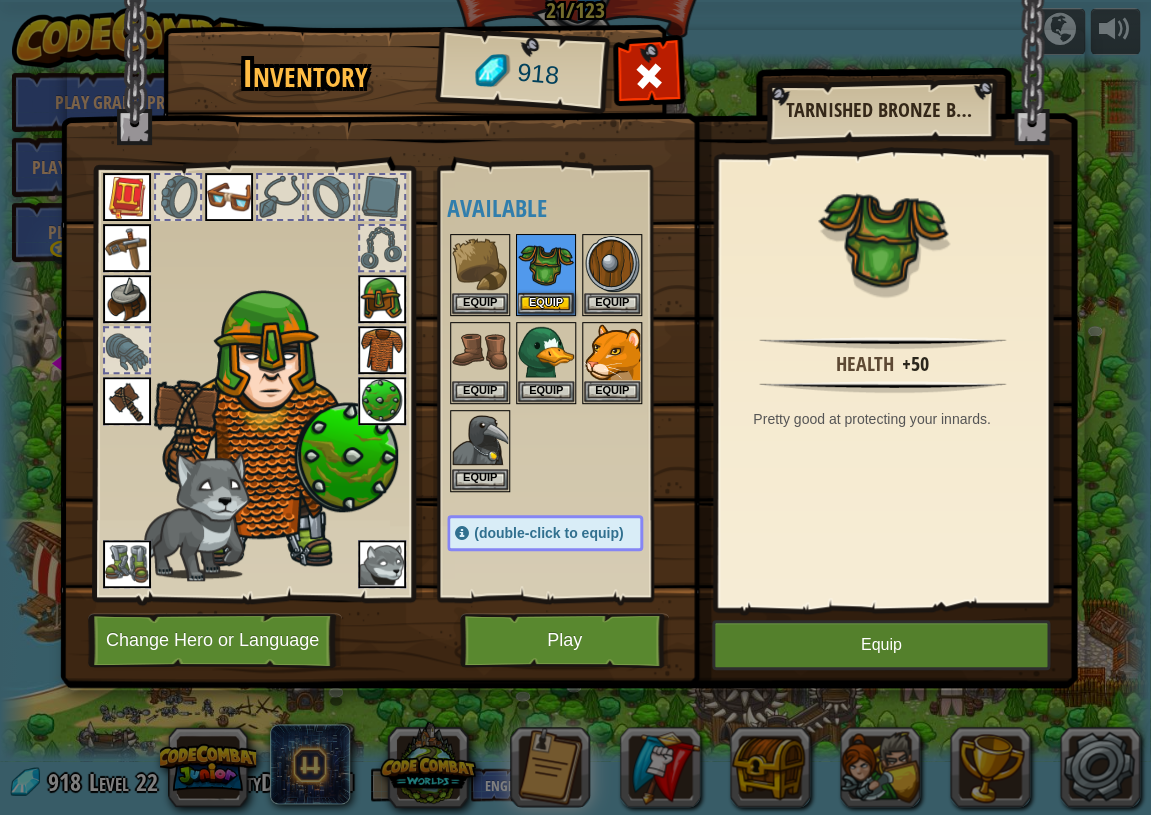 click at bounding box center [382, 350] 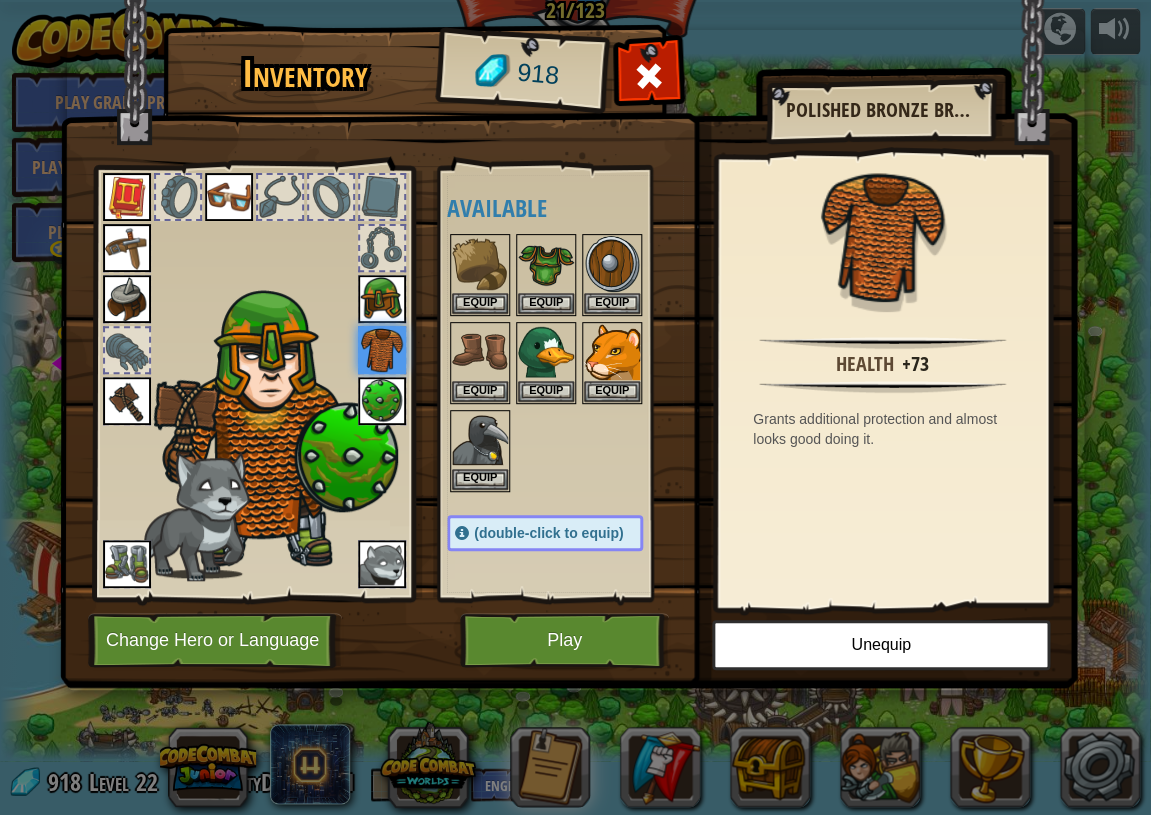 click at bounding box center [565, 362] 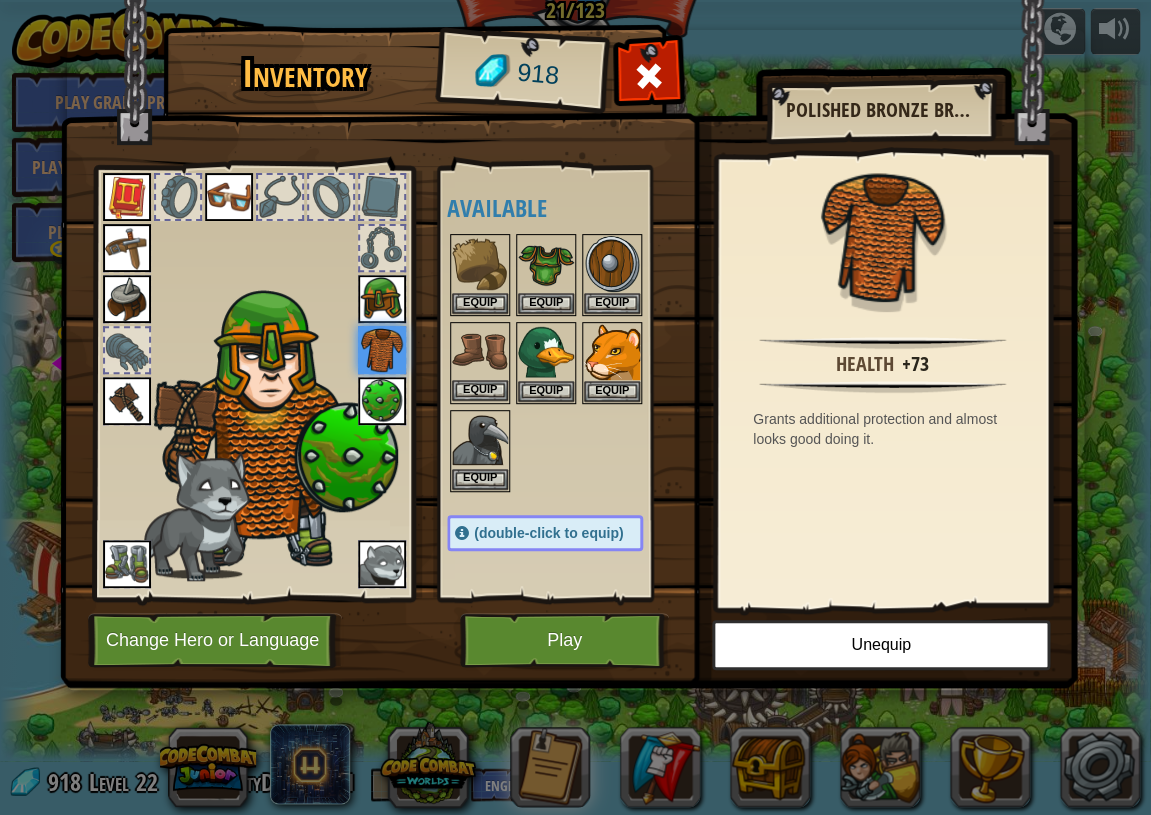 click at bounding box center (480, 352) 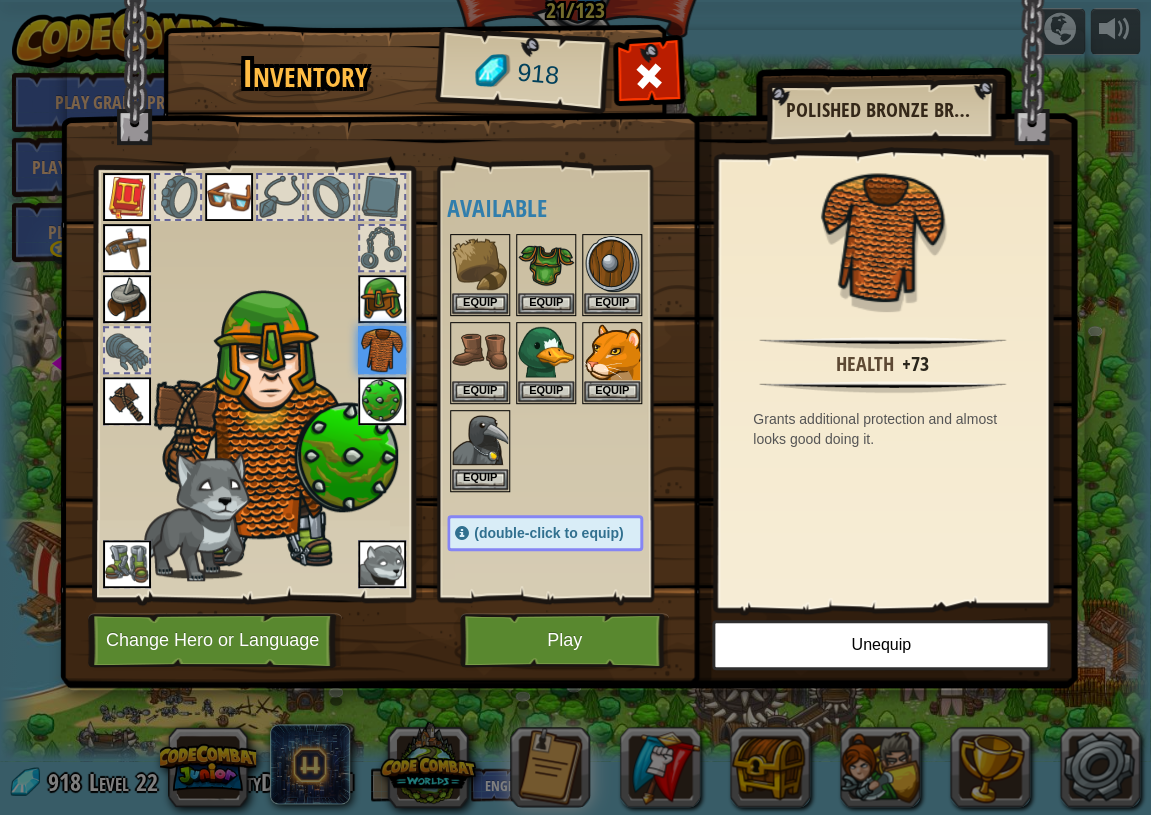 click at bounding box center [382, 401] 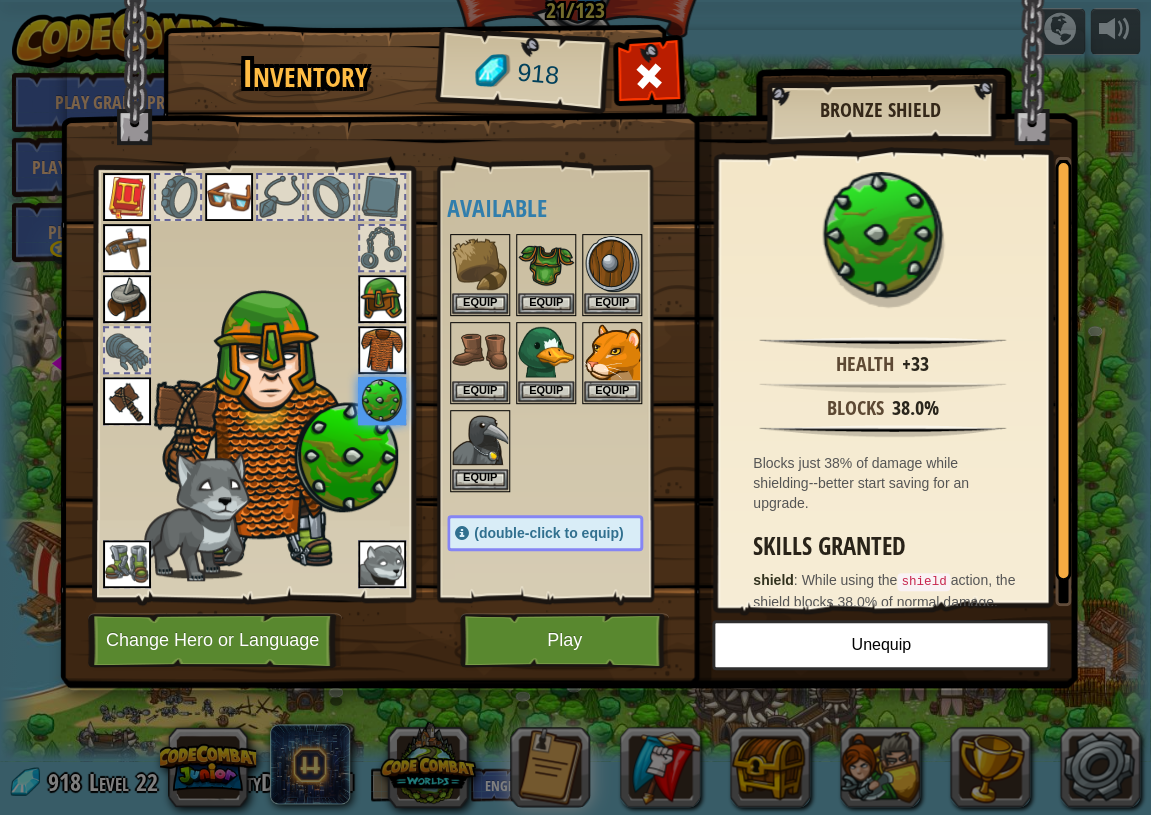 click on "Play" at bounding box center (564, 640) 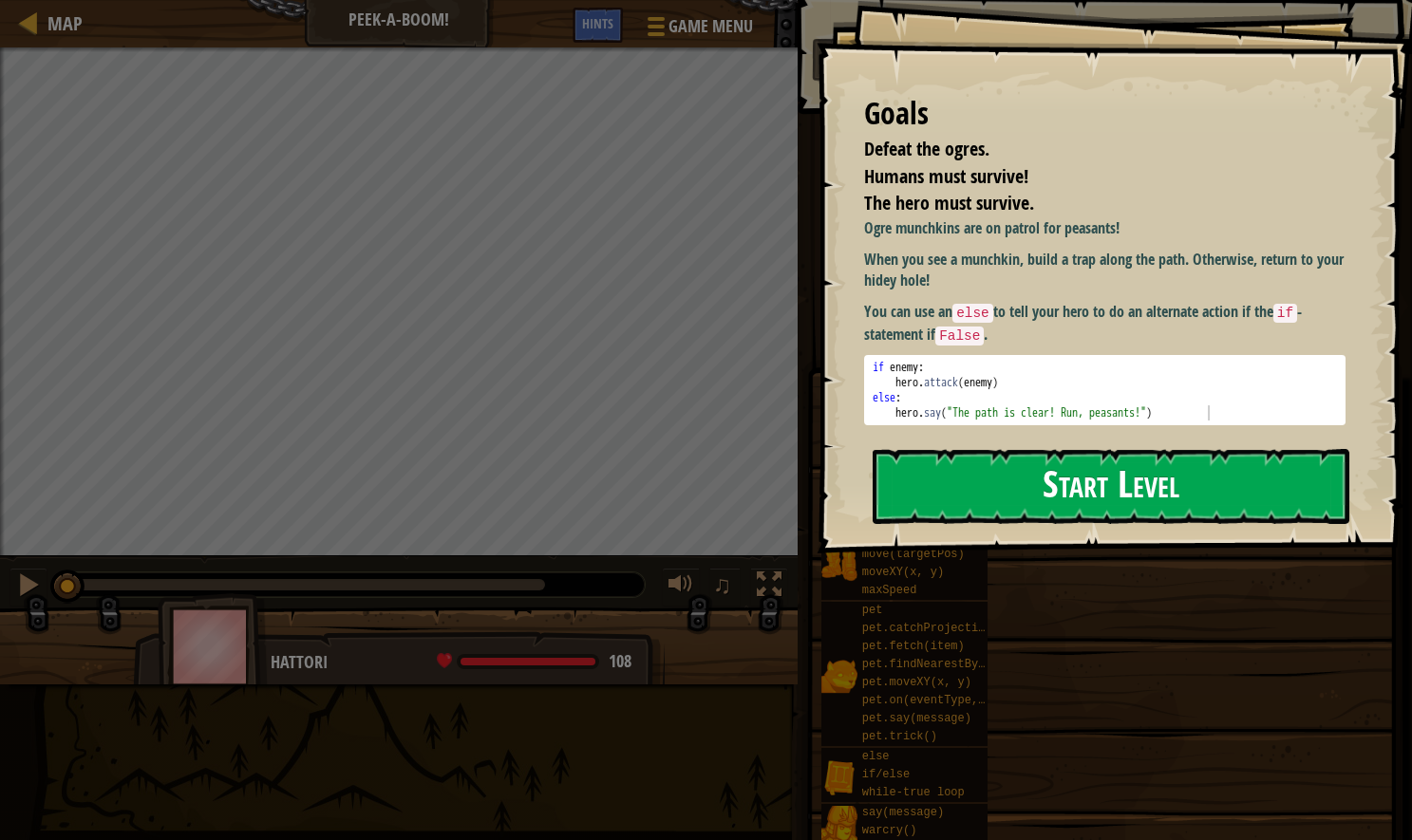 click on "Start Level" at bounding box center (1111, 486) 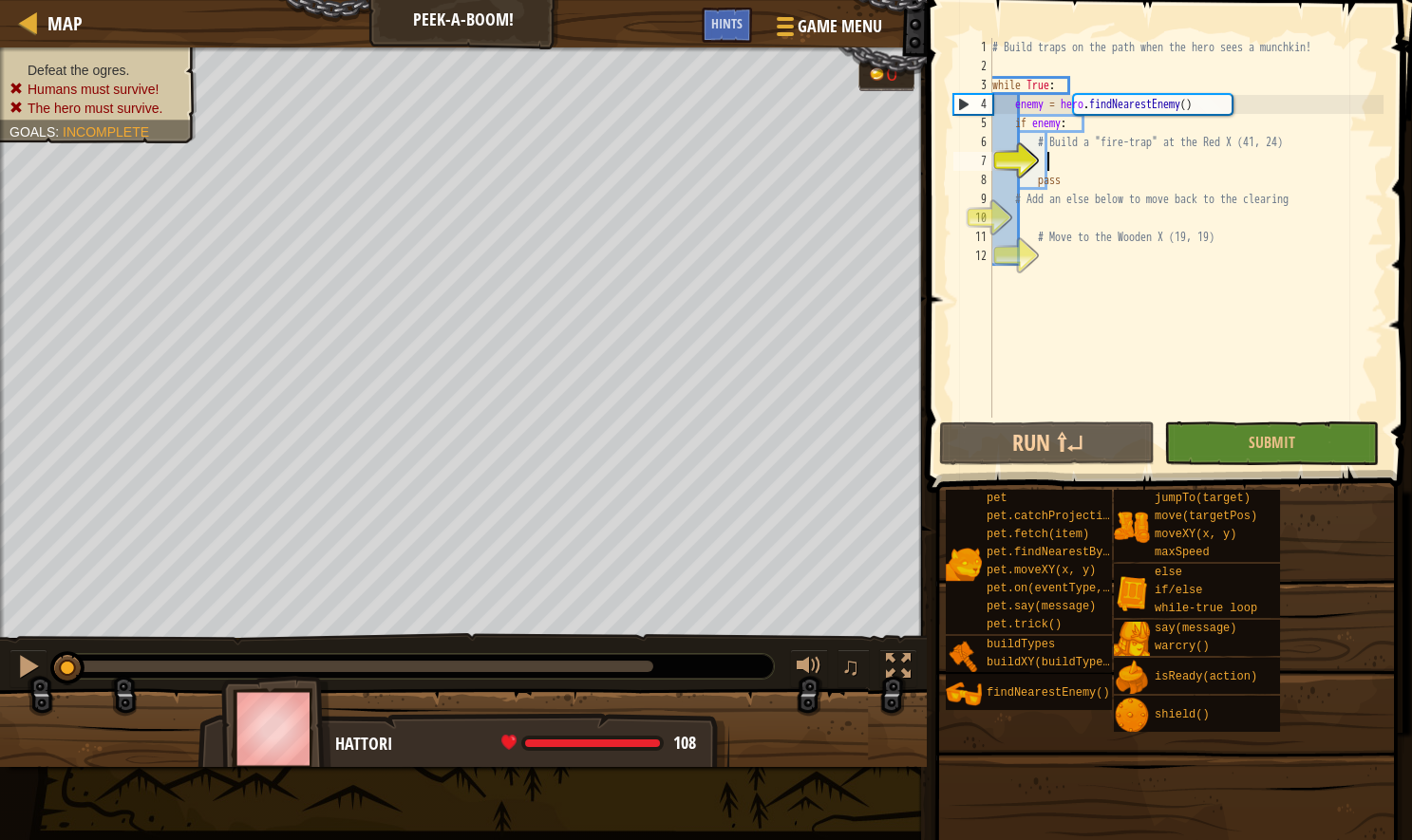 click on "# Build traps on the path when the hero sees a munchkin! while   True :      enemy   =   hero . findNearestEnemy ( )      if   enemy :          # Build a "fire-trap" at the Red X (41, 24)                   pass      # Add an else below to move back to the clearing               # Move to the Wooden X (19, 19)" at bounding box center [1186, 247] 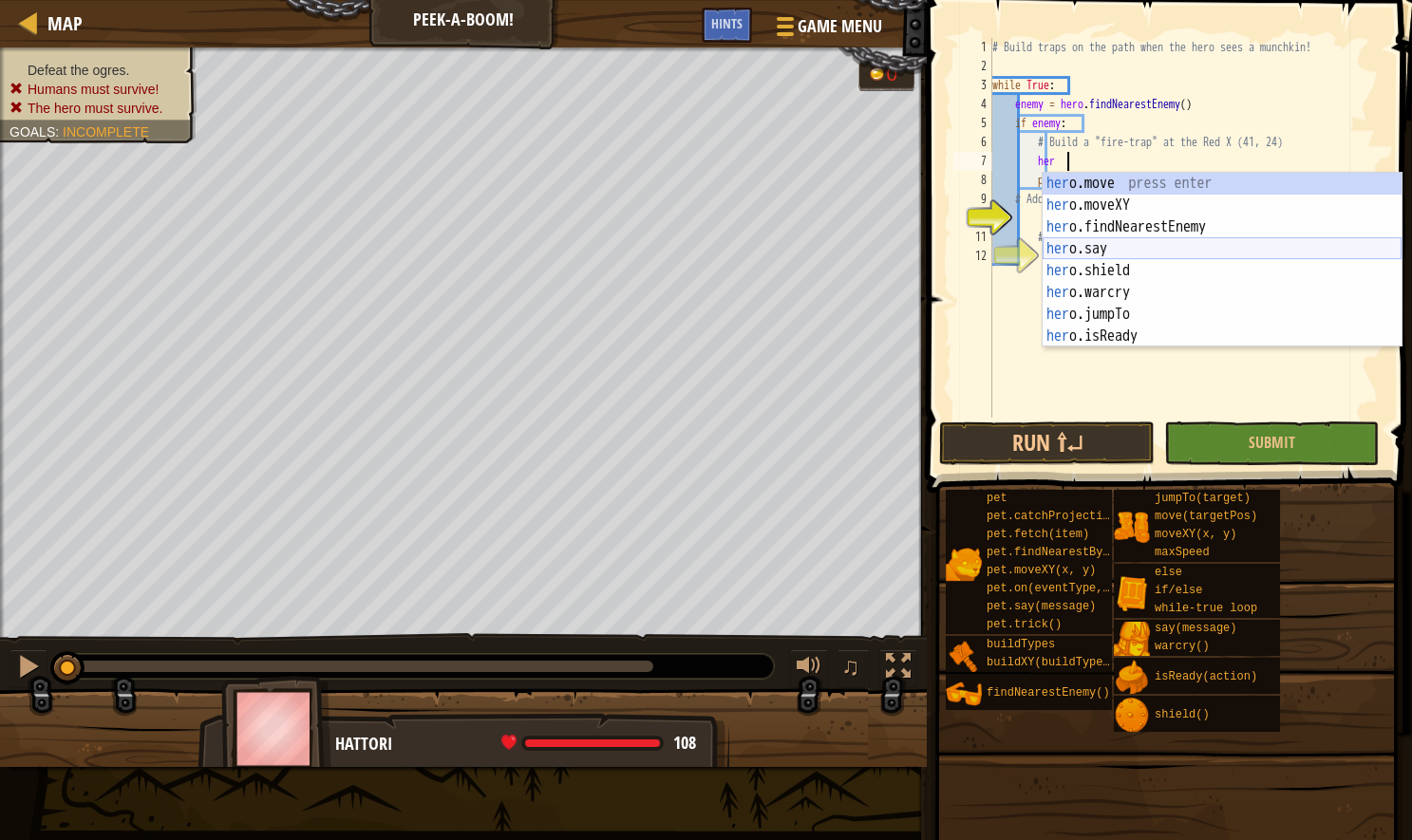 scroll, scrollTop: 9, scrollLeft: 6, axis: both 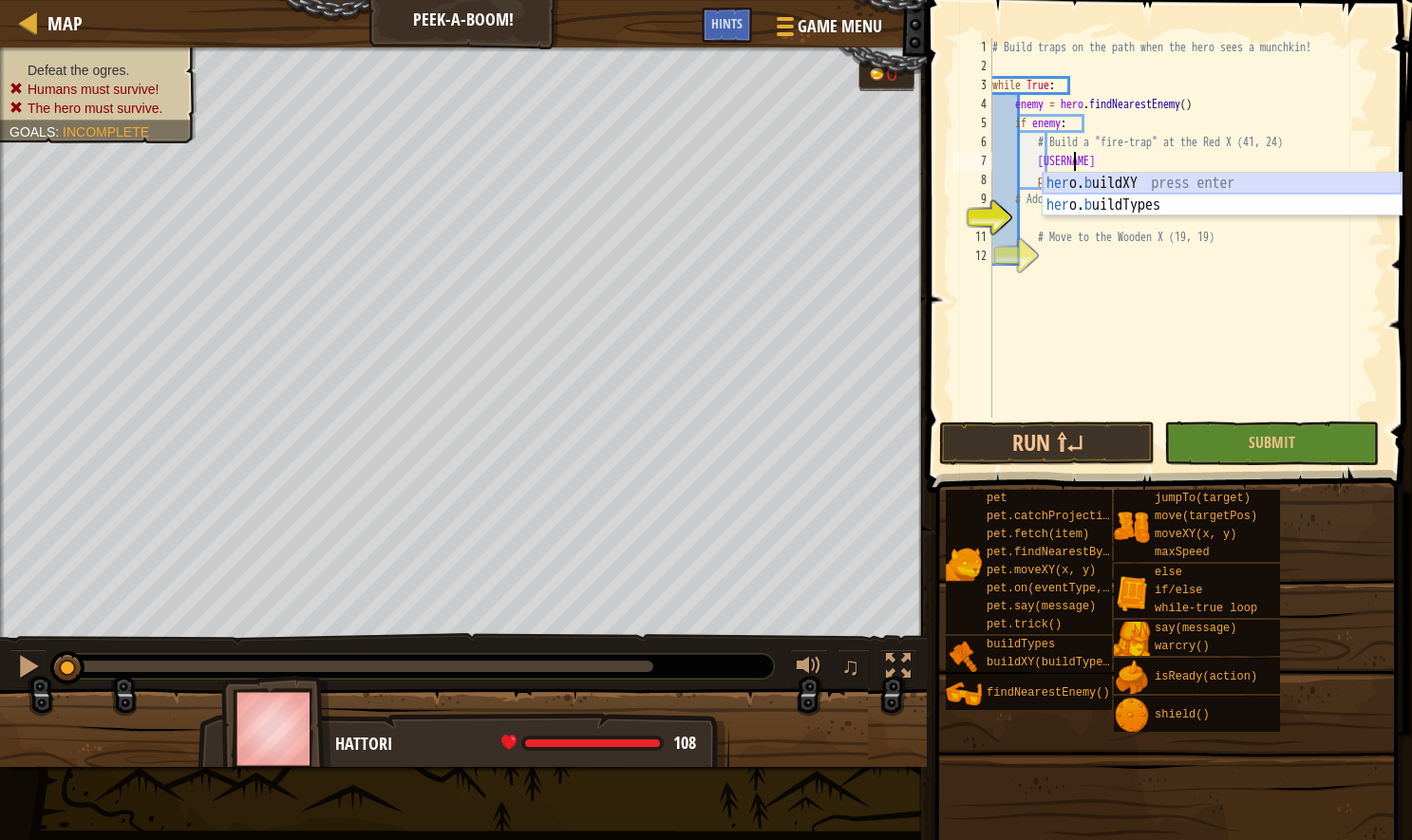 click on "her o. b uildXY press enter her o. b uildTypes press enter" at bounding box center [1222, 216] 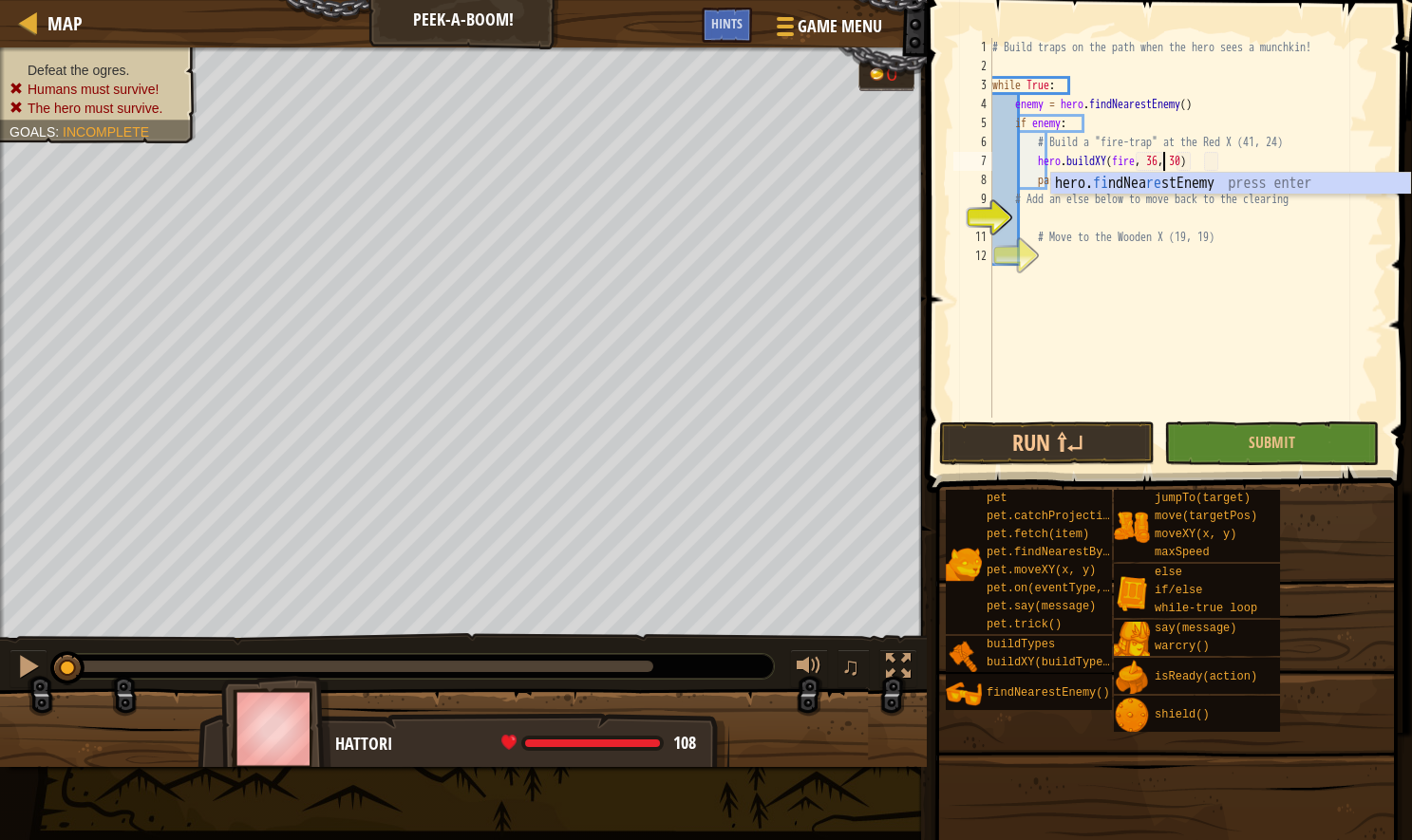 scroll, scrollTop: 9, scrollLeft: 15, axis: both 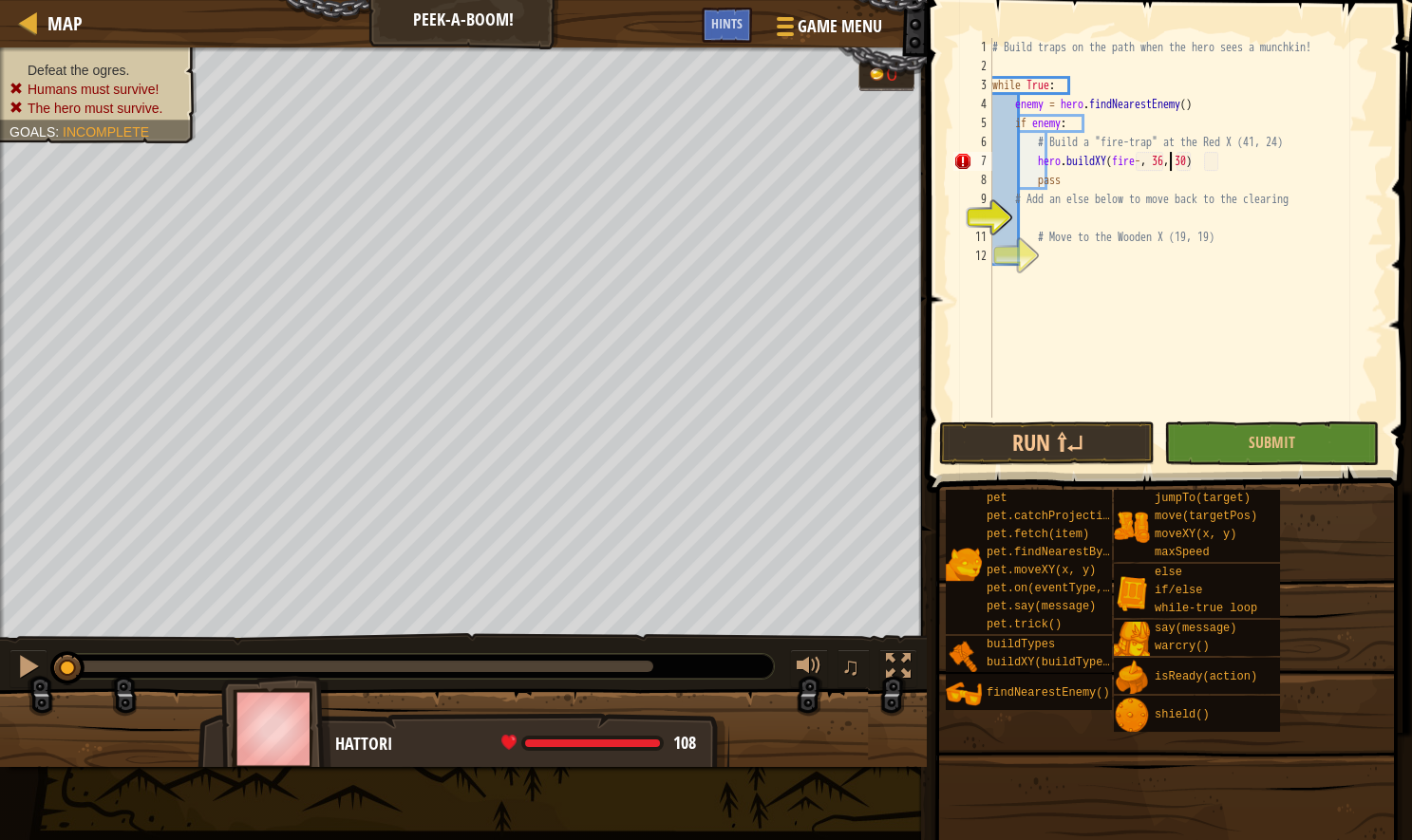 click on "# Build traps on the path when the hero sees a munchkin! while   True :      enemy   =   hero . findNearestEnemy ( )      if   enemy :          # Build a "fire-trap" at the Red X (41, 24)          hero . buildXY ( fire - ,   36 ,   30 )          pass      # Add an else below to move back to the clearing               # Move to the Wooden X (19, 19)" at bounding box center [1186, 247] 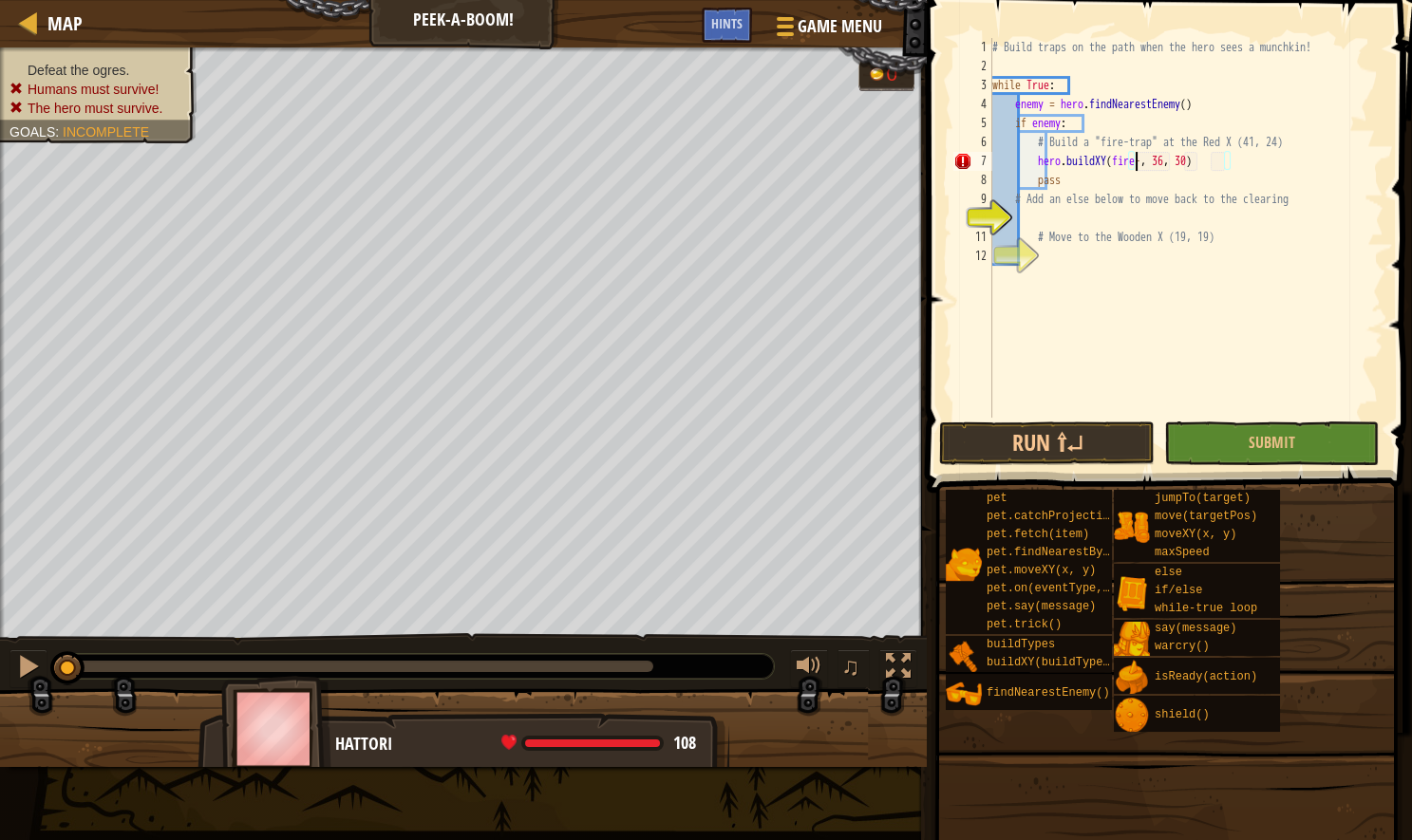 scroll, scrollTop: 9, scrollLeft: 12, axis: both 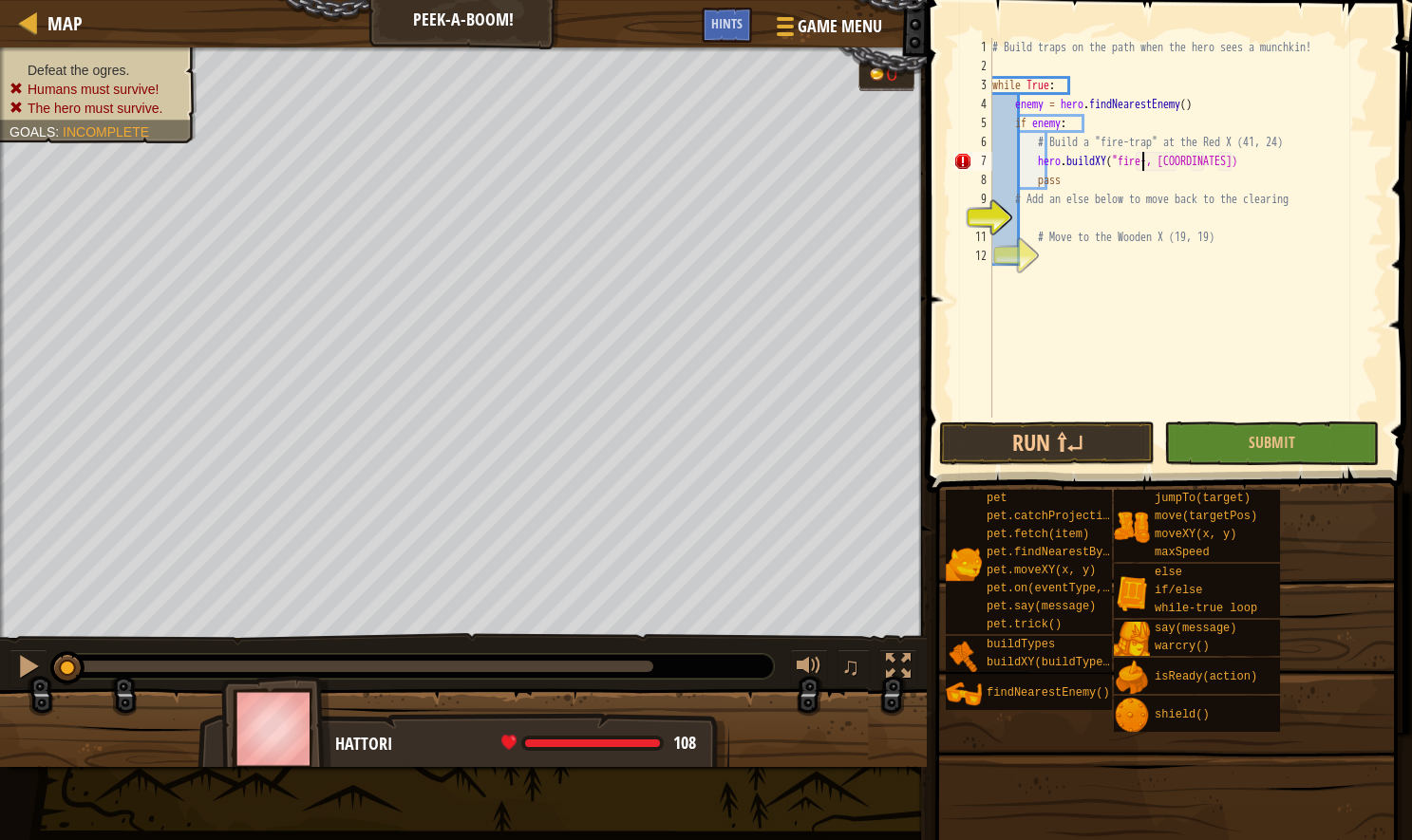 click on "# Build traps on the path when the hero sees a munchkin! while   True :      enemy   =   hero . findNearestEnemy ( )      if   enemy :          # Build a "fire-trap" at the Red X (41, 24)          hero . buildXY ( "fire-, 36, 30)          pass      # Add an else below to move back to the clearing               # Move to the Wooden X (19, 19)" at bounding box center [1186, 247] 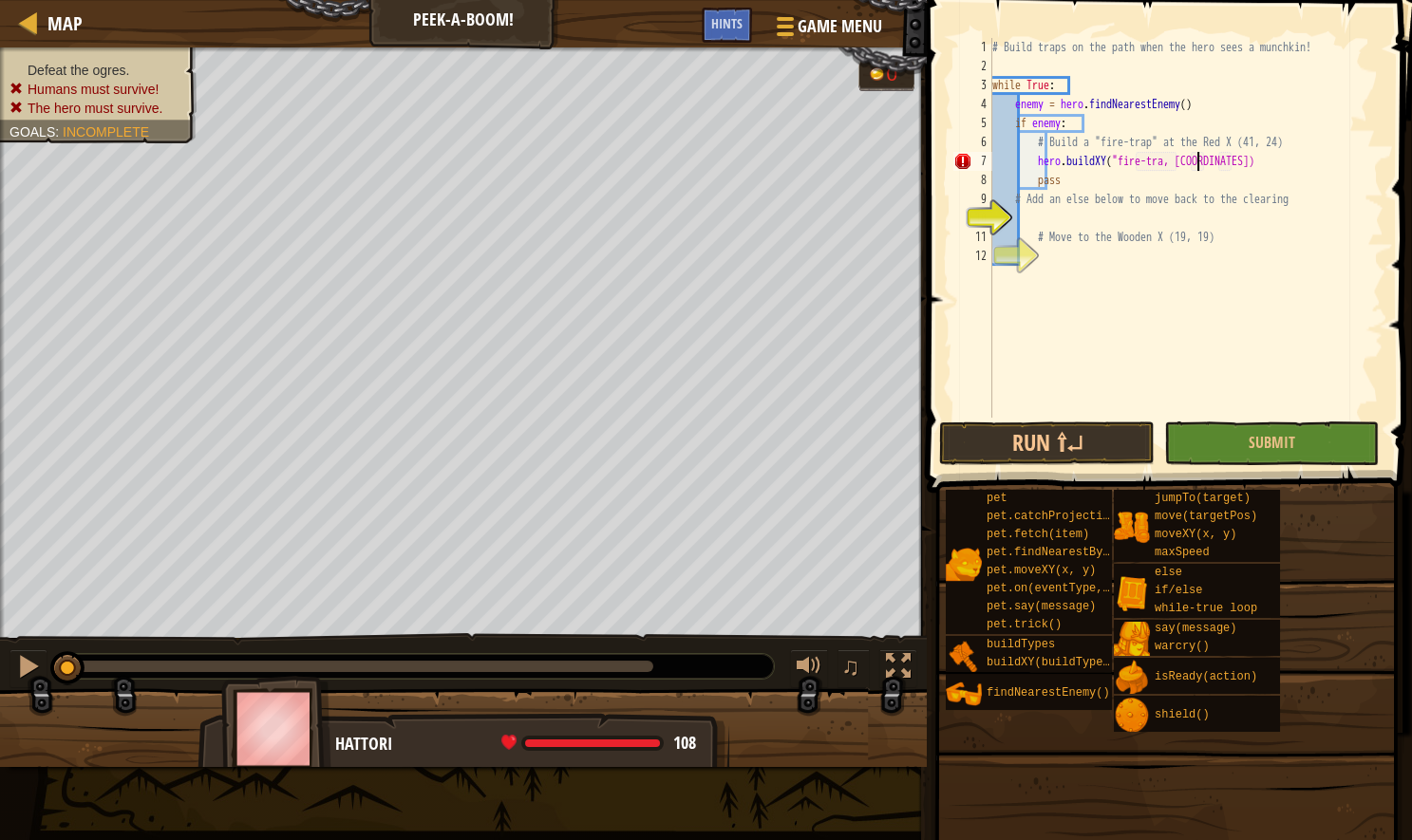 scroll, scrollTop: 9, scrollLeft: 19, axis: both 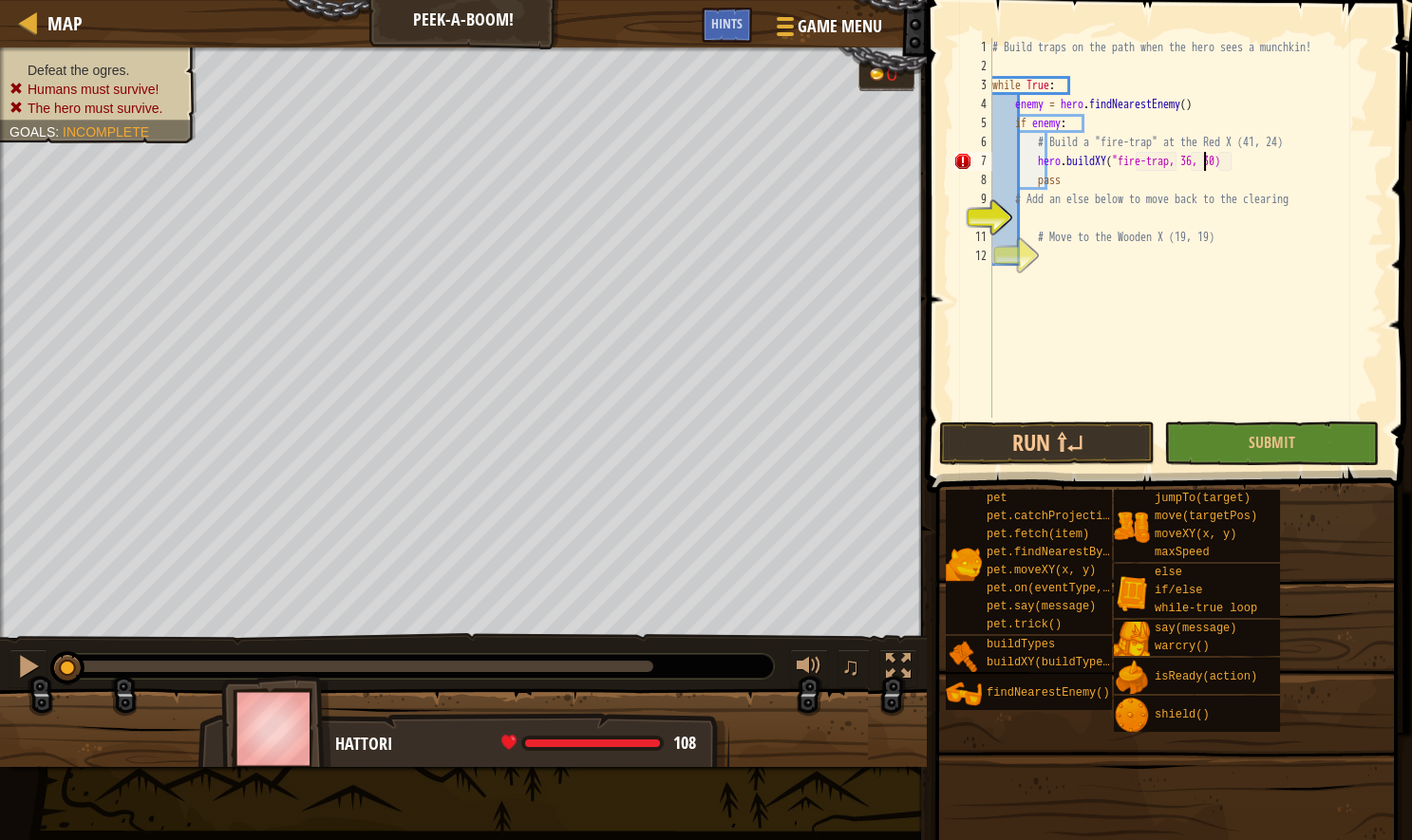 type on "hero.buildXY("fire-trap", 36, 30)" 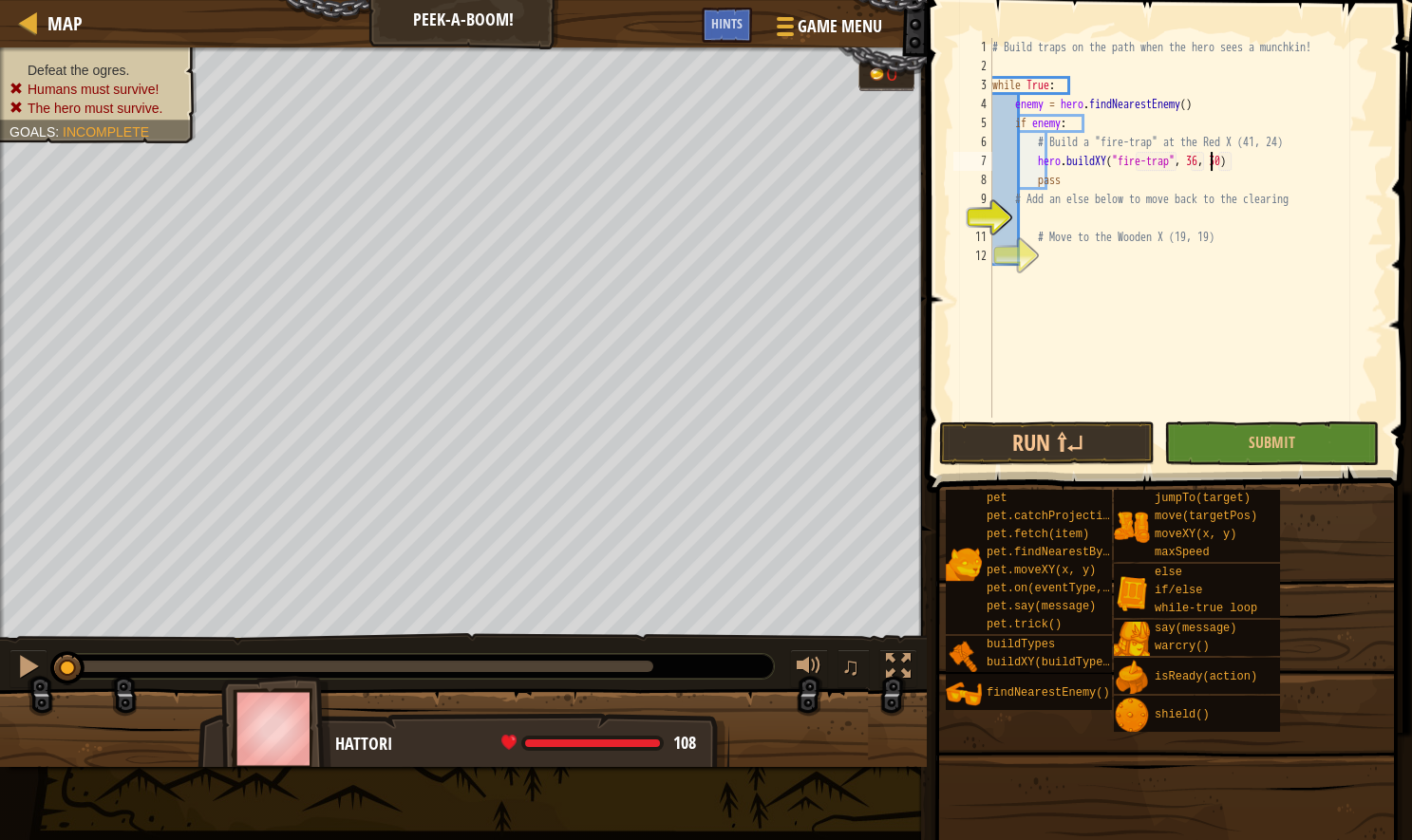 click on "# Build traps on the path when the hero sees a munchkin! while   True :      enemy   =   hero . findNearestEnemy ( )      if   enemy :          # Build a "fire-trap" at the Red X (41, 24)          hero . buildXY ( "fire-trap" ,   36 ,   30 )          pass      # Add an else below to move back to the clearing               # Move to the Wooden X (19, 19)" at bounding box center (1186, 247) 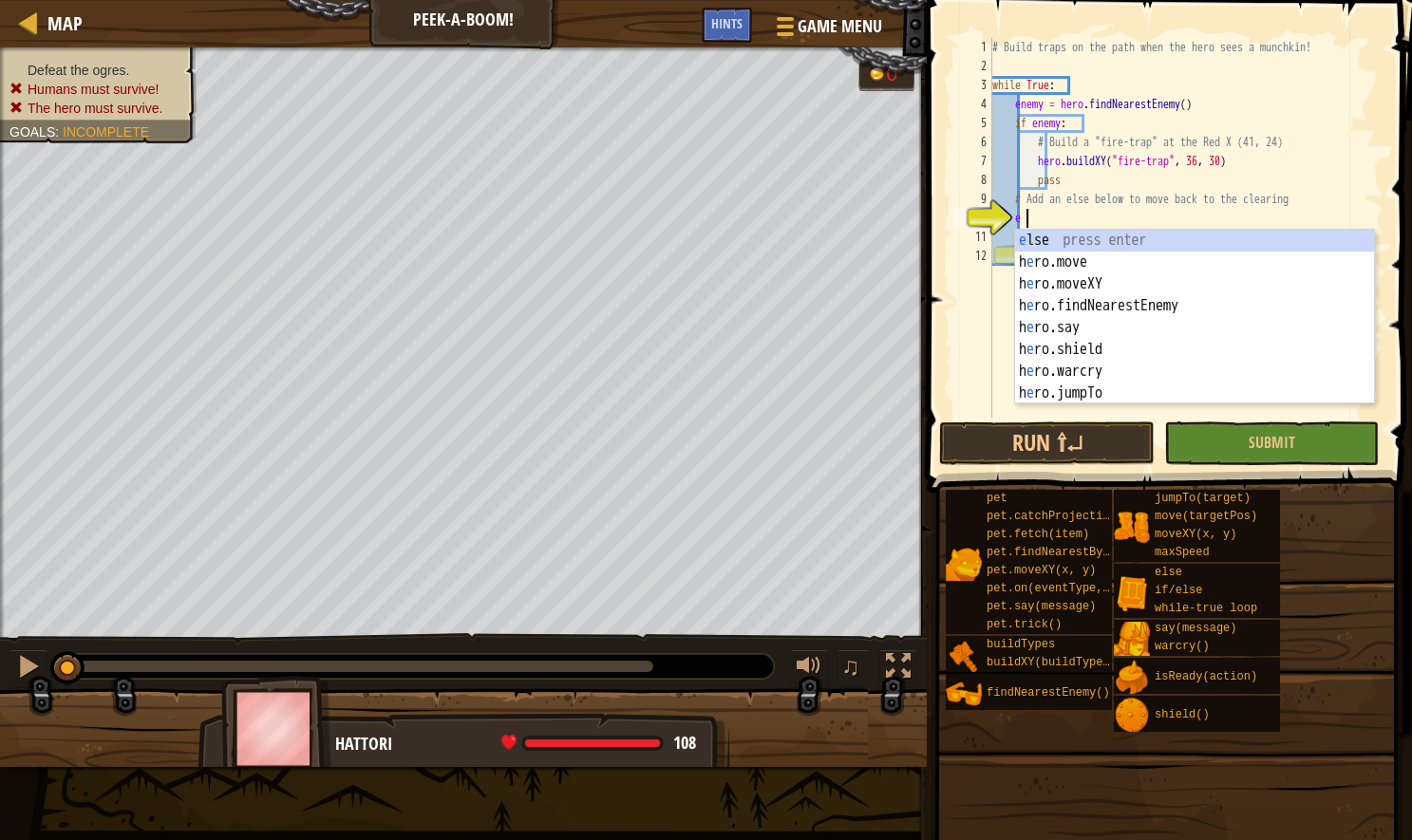 scroll, scrollTop: 9, scrollLeft: 3, axis: both 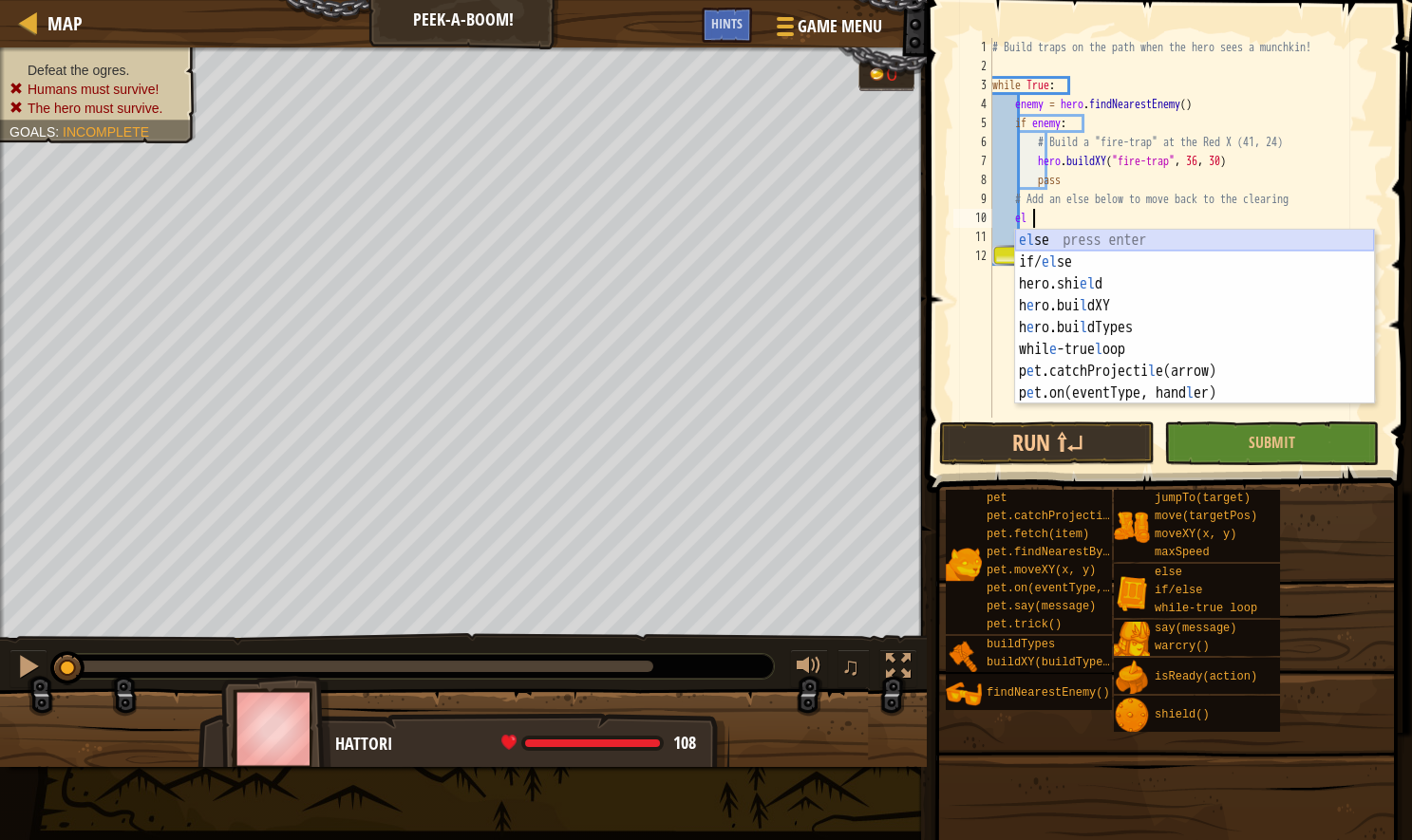 click on "el se press enter if/ el se press enter hero.shi el d press enter h e ro.bui l dXY press enter h e ro.bui l dTypes press enter whil e -true  l oop press enter p e t.catchProjecti l e(arrow) press enter p e t.on(eventType, hand l er) press enter" at bounding box center [1195, 339] 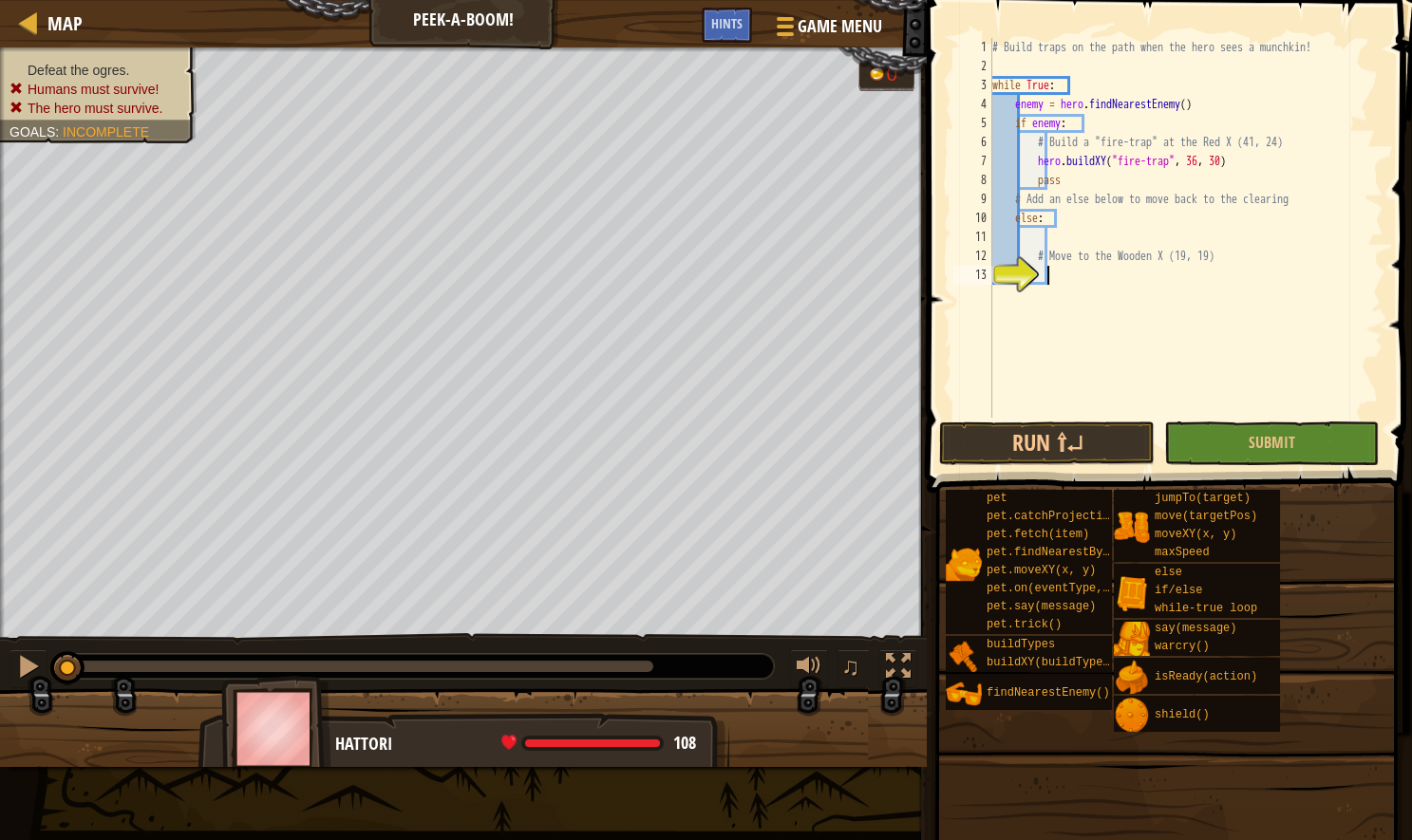 click on "# Build traps on the path when the hero sees a munchkin! while   True :      enemy   =   hero . findNearestEnemy ( )      if   enemy :          # Build a "fire-trap" at the Red X (41, 24)          hero . buildXY ( "fire-trap" ,   36 ,   30 )          pass      # Add an else below to move back to the clearing      else :                   # Move to the Wooden X (19, 19)" at bounding box center [1186, 247] 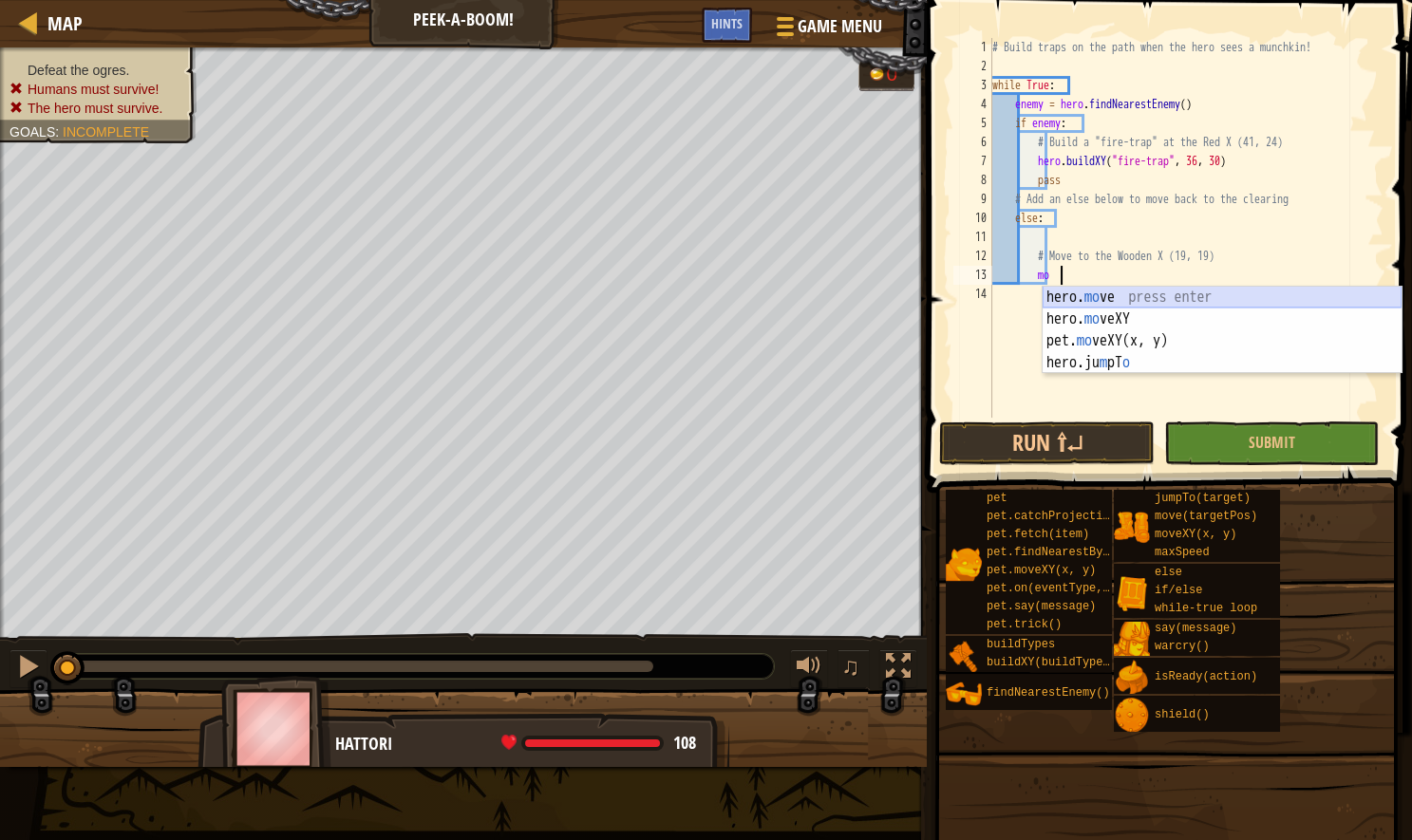 click on "hero. mo ve press enter hero. mo veXY press enter pet. mo veXY(x, y) press enter hero.ju m pT o press enter" at bounding box center [1222, 352] 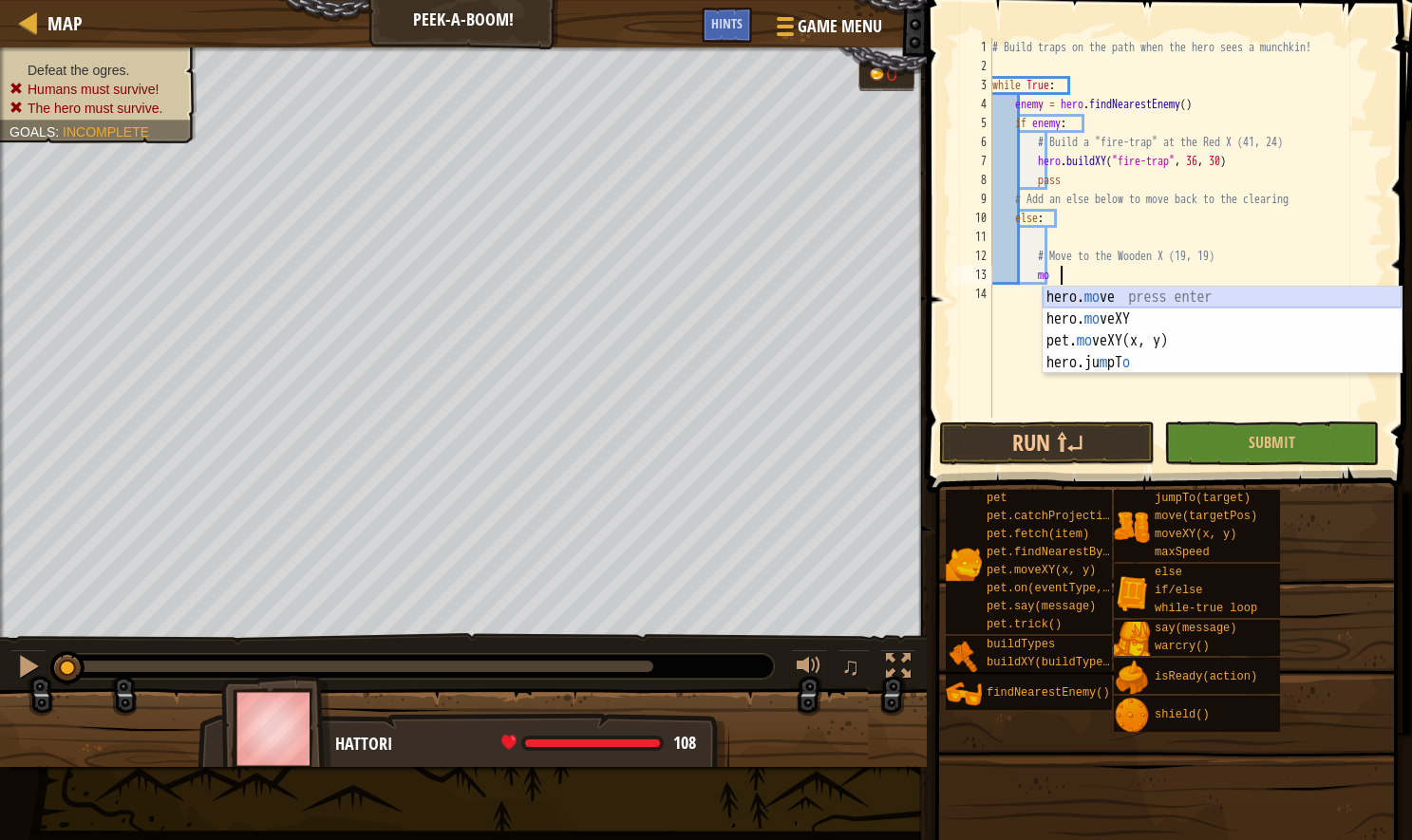 type on "hero.move(targetPos)" 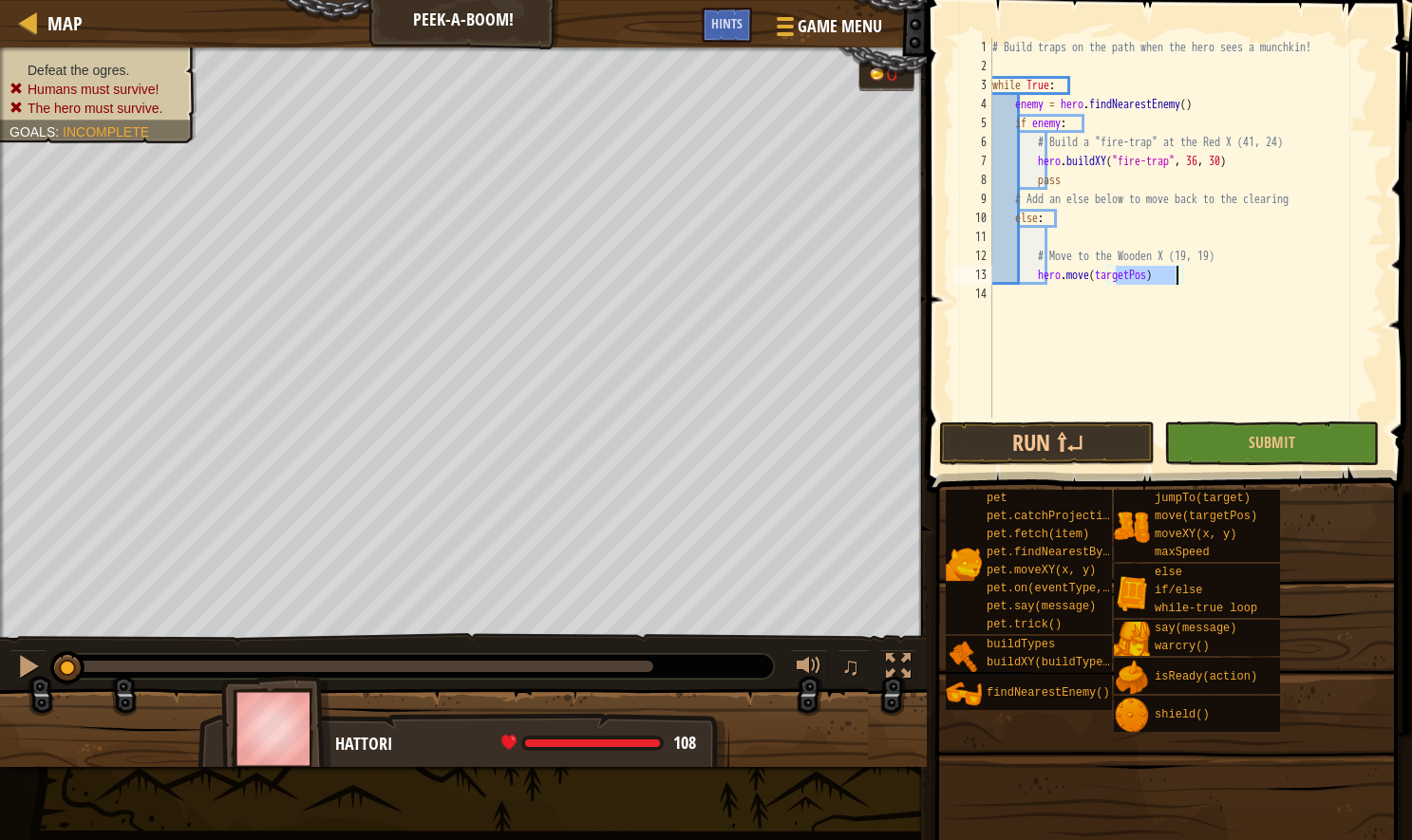 click on "# Build traps on the path when the hero sees a munchkin! while   True :      enemy   =   hero . findNearestEnemy ( )      if   enemy :          # Build a "fire-trap" at the Red X (41, 24)          hero . buildXY ( "fire-trap" ,   36 ,   30 )          pass      # Add an else below to move back to the clearing      else :                   # Move to the Wooden X (19, 19)          hero . move ( targetPos )" at bounding box center [1186, 228] 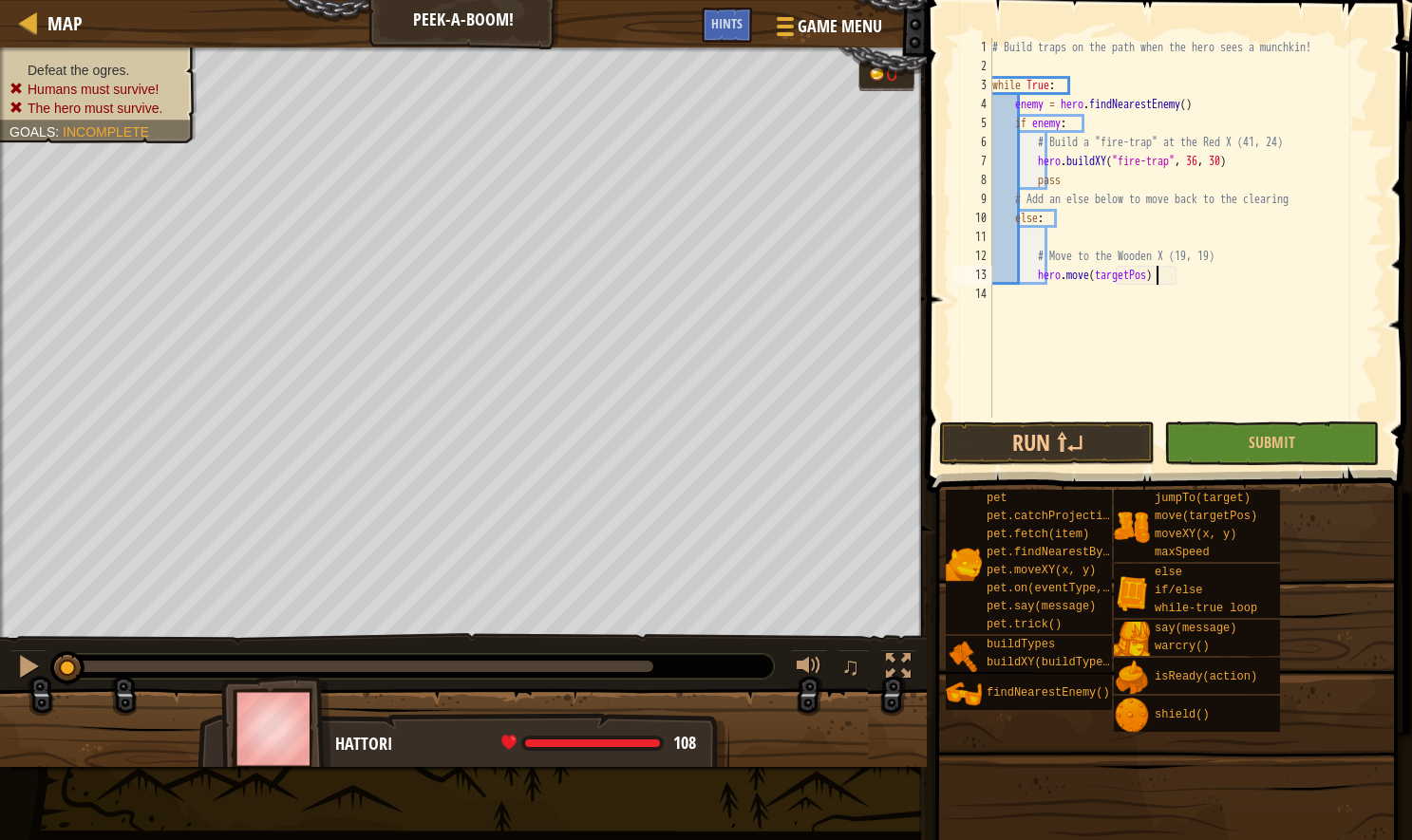click on "# Build traps on the path when the hero sees a munchkin! while   True :      enemy   =   hero . findNearestEnemy ( )      if   enemy :          # Build a "fire-trap" at the Red X (41, 24)          hero . buildXY ( "fire-trap" ,   36 ,   30 )          pass      # Add an else below to move back to the clearing      else :                   # Move to the Wooden X (19, 19)          hero . move ( targetPos )" at bounding box center (1186, 247) 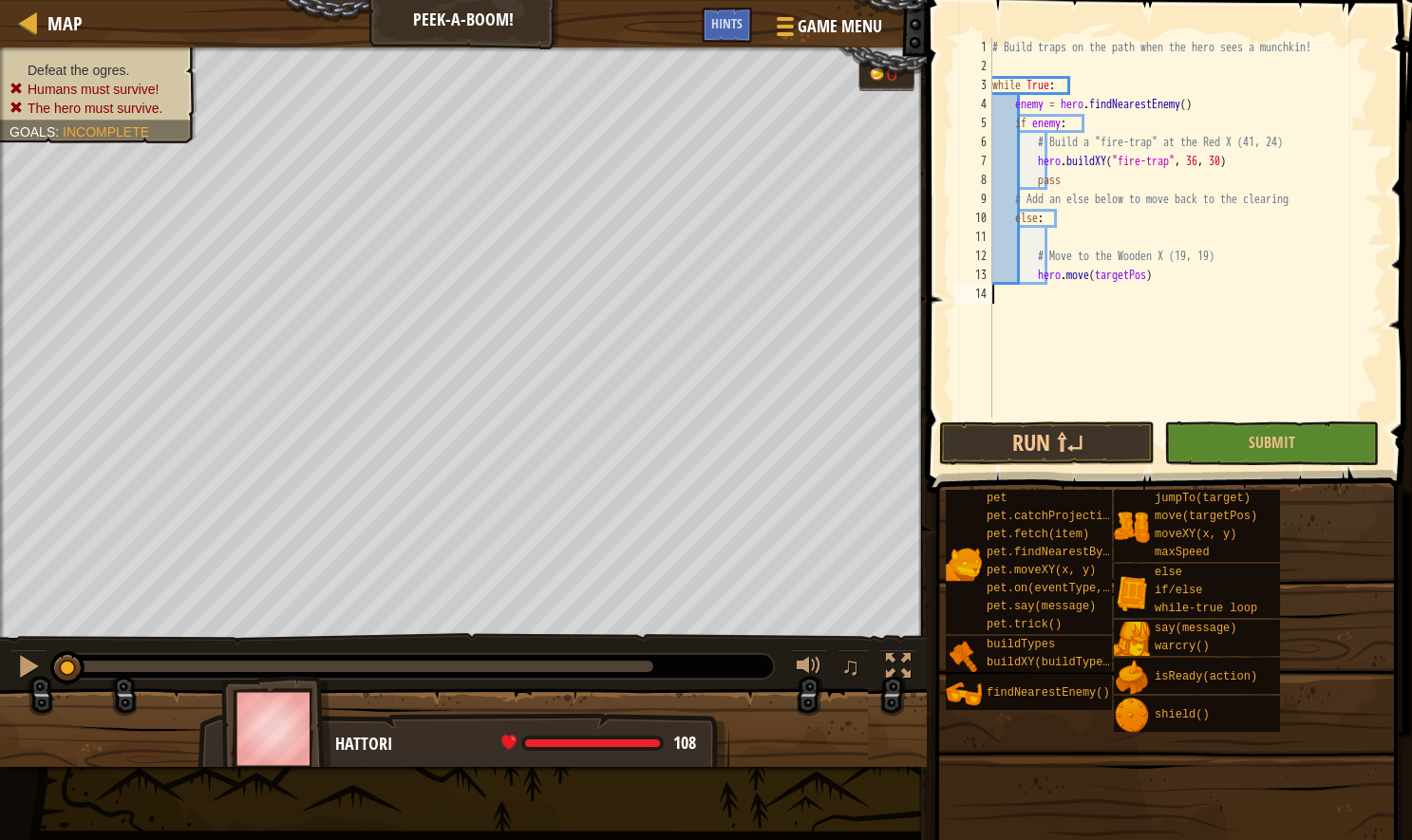 scroll, scrollTop: 9, scrollLeft: 0, axis: vertical 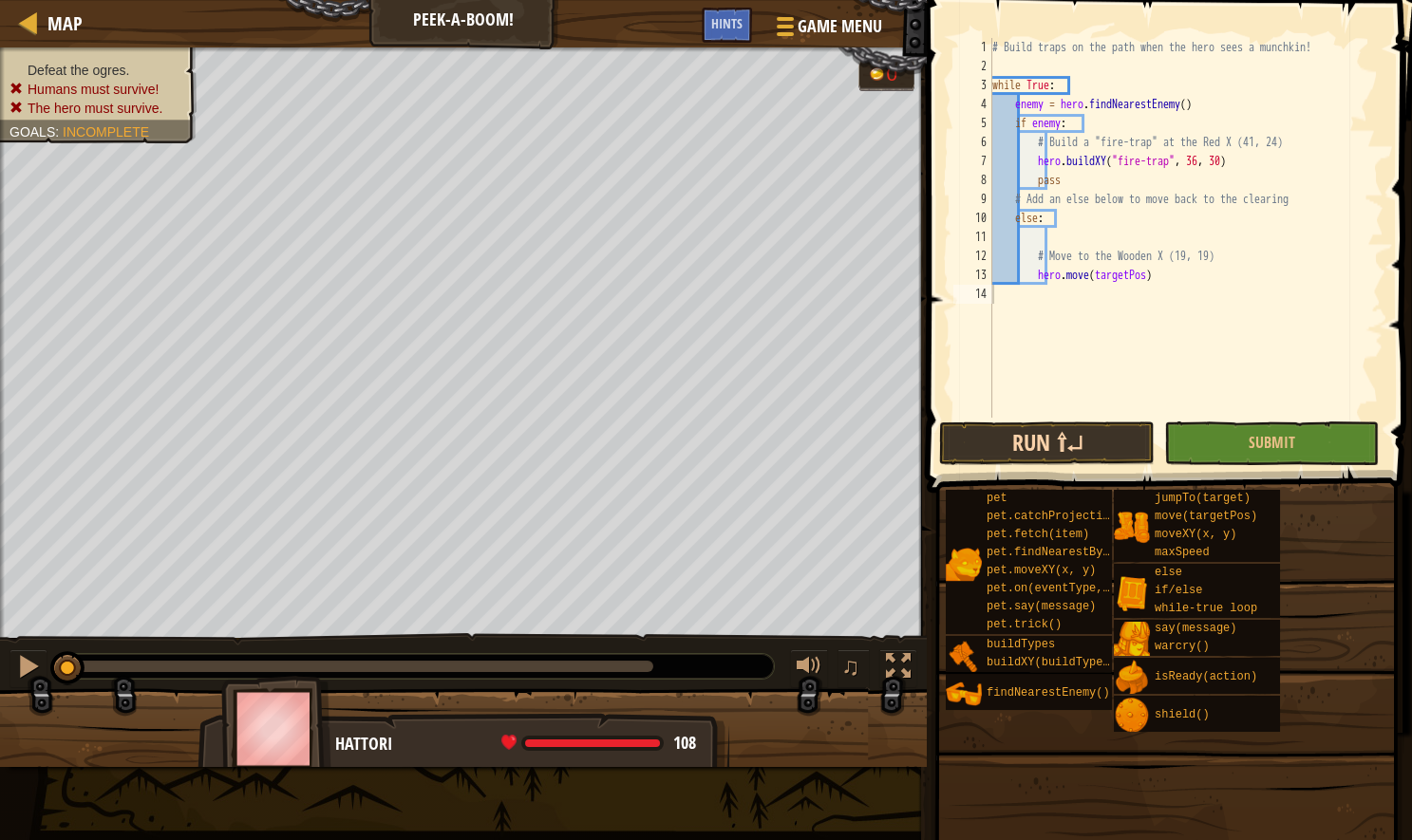 click on "Run ⇧↵" at bounding box center [1046, 443] 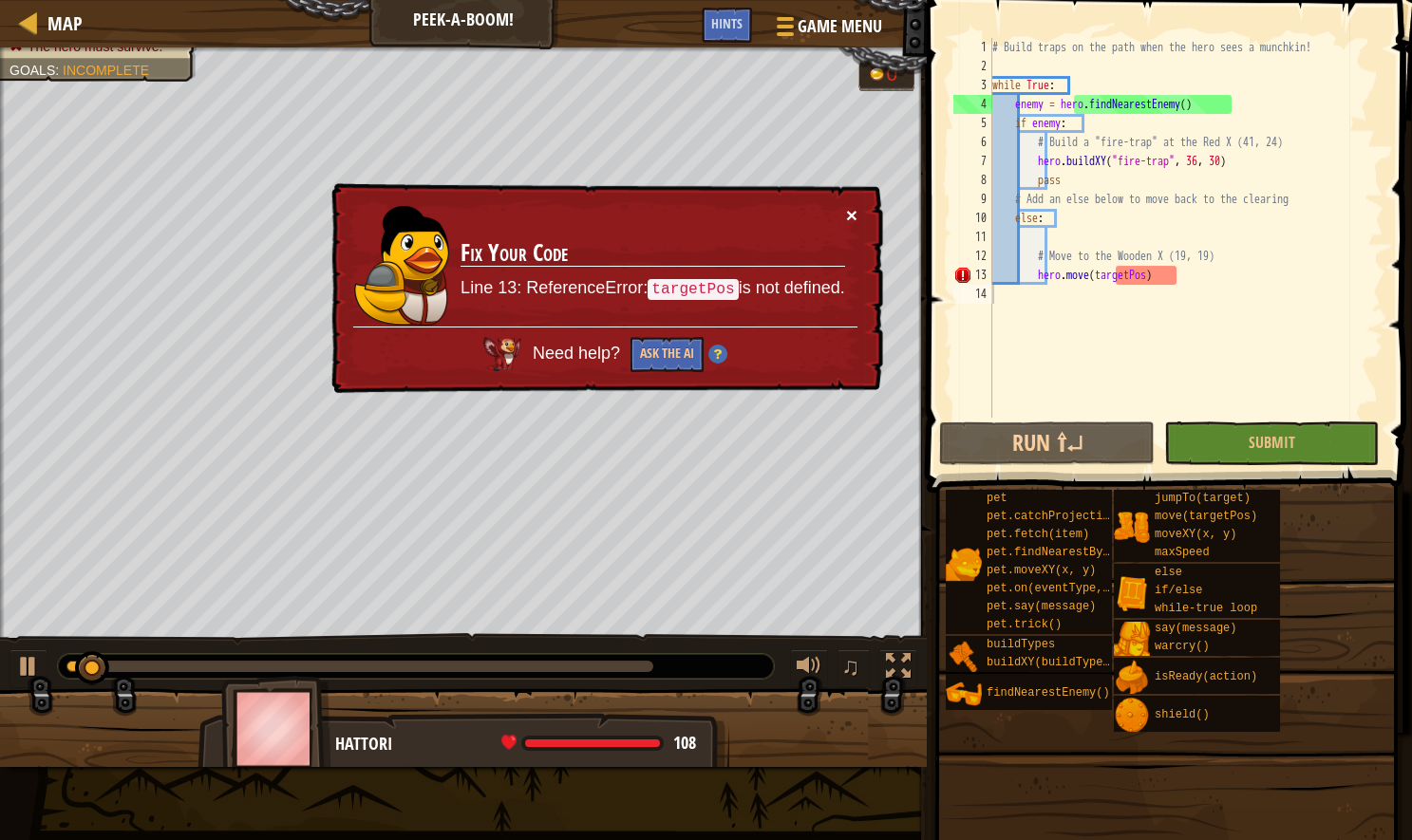 click on "×" at bounding box center [852, 215] 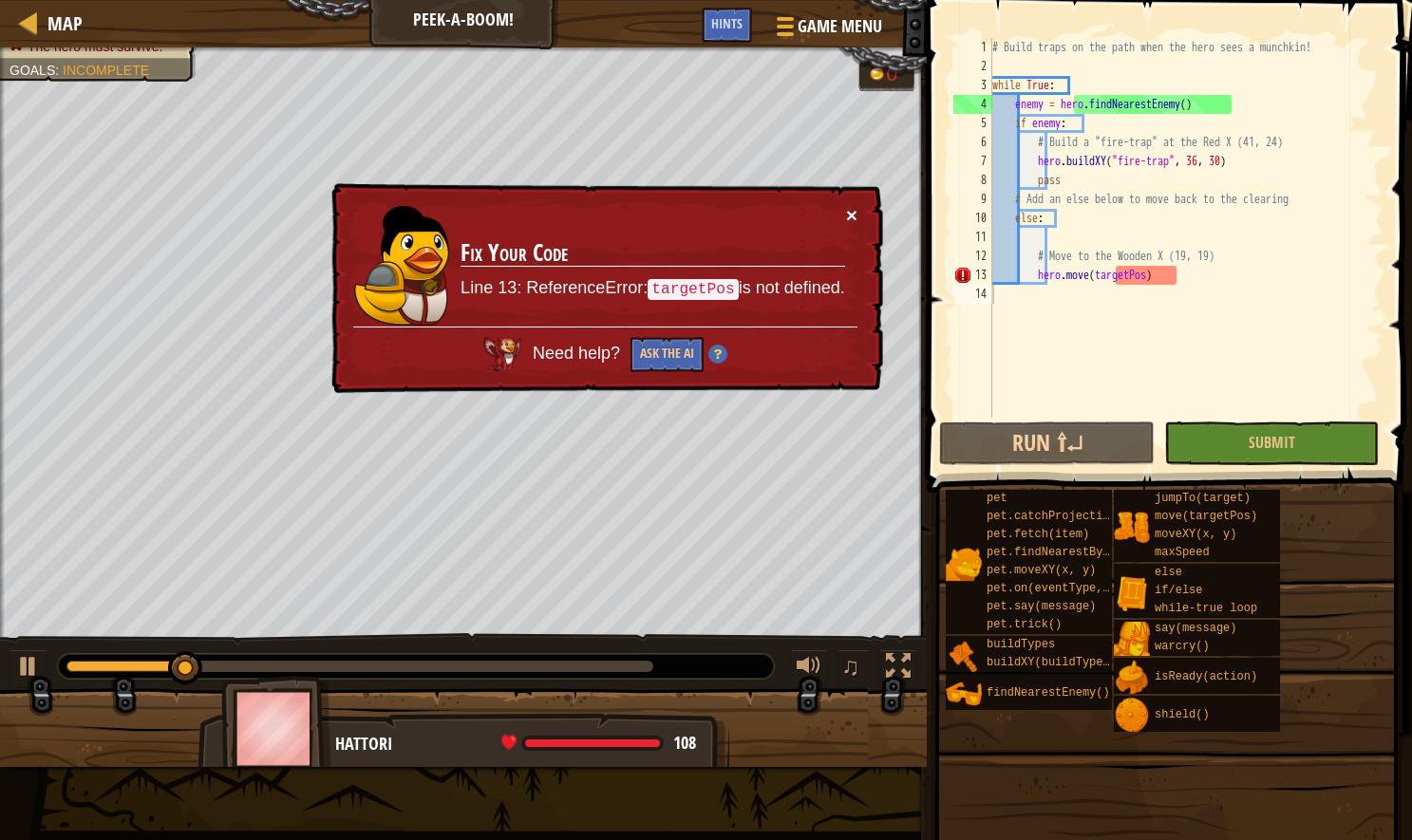 click on "×" at bounding box center (852, 215) 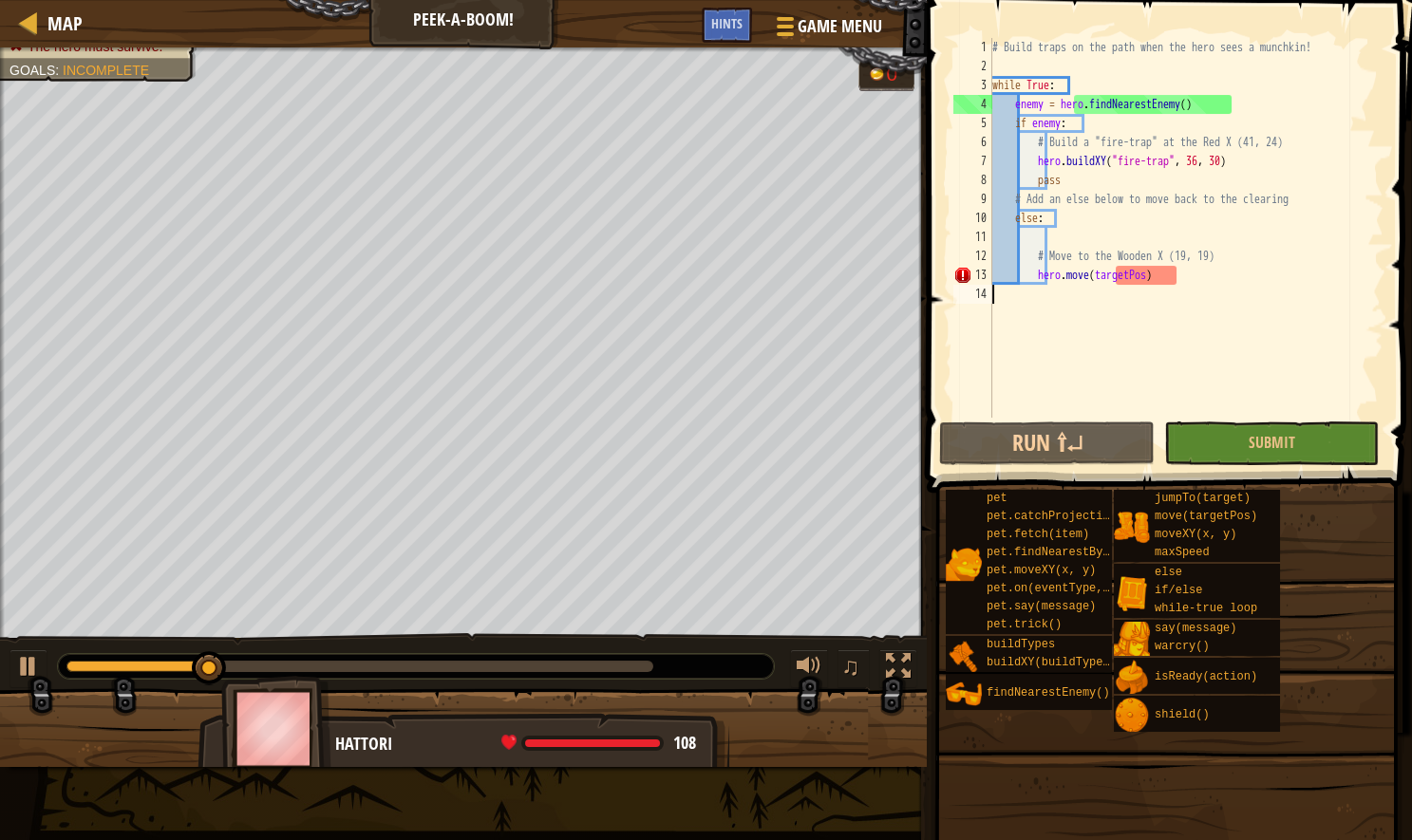 click on "# Build traps on the path when the hero sees a munchkin! while   True :      enemy   =   hero . findNearestEnemy ( )      if   enemy :          # Build a "fire-trap" at the Red X (41, 24)          hero . buildXY ( "fire-trap" ,   36 ,   30 )          pass      # Add an else below to move back to the clearing      else :                   # Move to the Wooden X (19, 19)          hero . move ( targetPos )" at bounding box center (1186, 247) 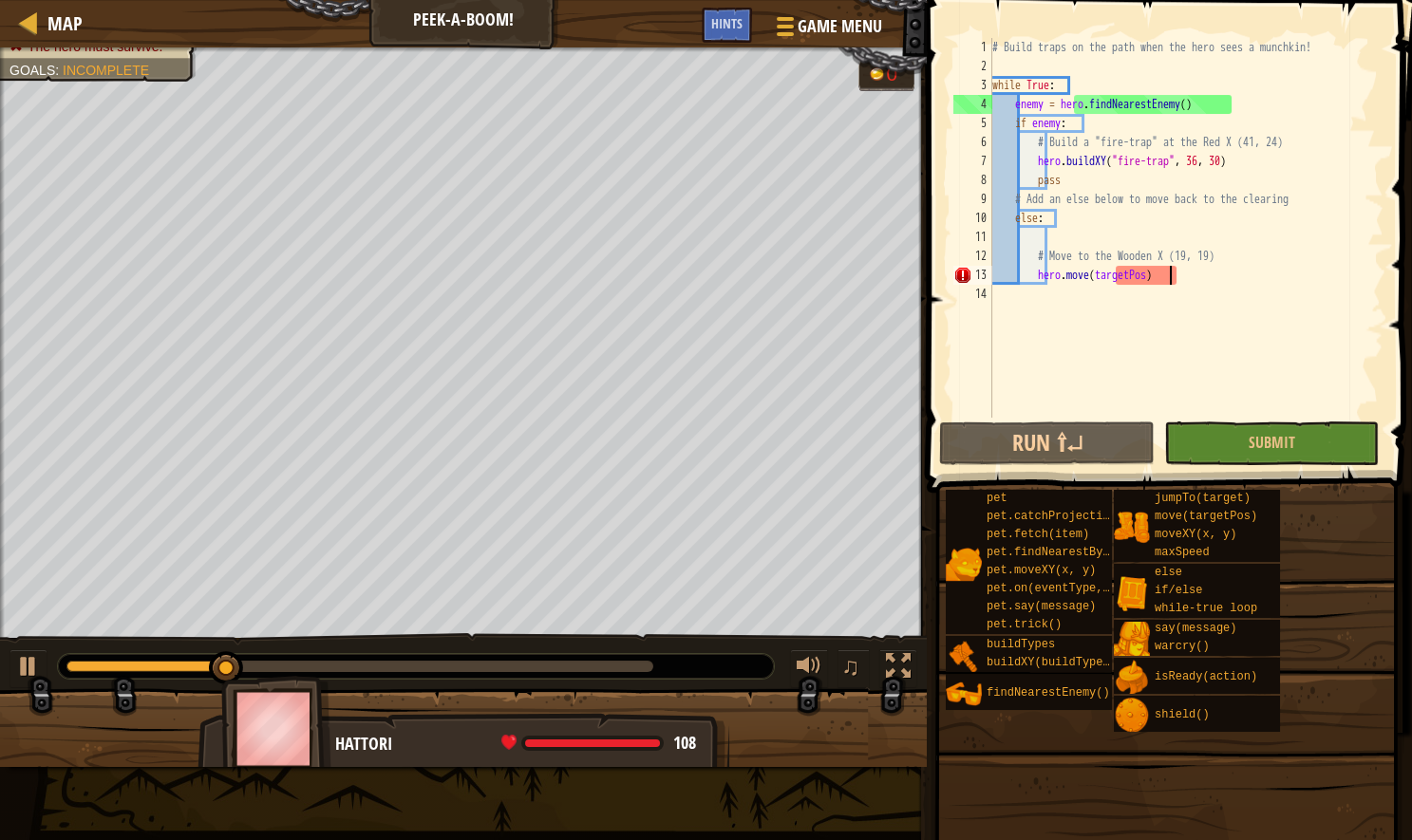 click on "# Build traps on the path when the hero sees a munchkin! while   True :      enemy   =   hero . findNearestEnemy ( )      if   enemy :          # Build a "fire-trap" at the Red X (41, 24)          hero . buildXY ( "fire-trap" ,   36 ,   30 )          pass      # Add an else below to move back to the clearing      else :                   # Move to the Wooden X (19, 19)          hero . move ( targetPos )" at bounding box center (1186, 247) 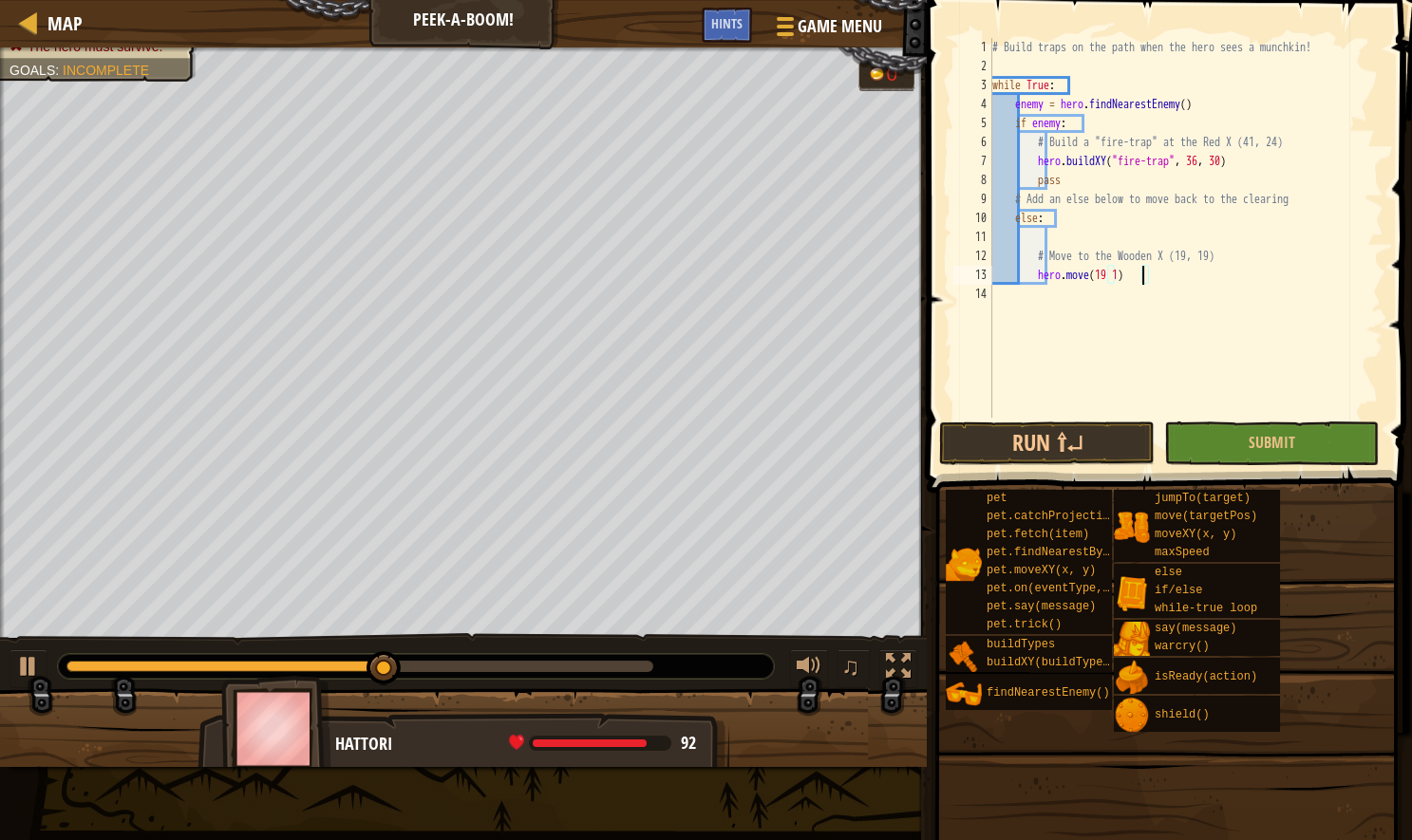 scroll, scrollTop: 9, scrollLeft: 12, axis: both 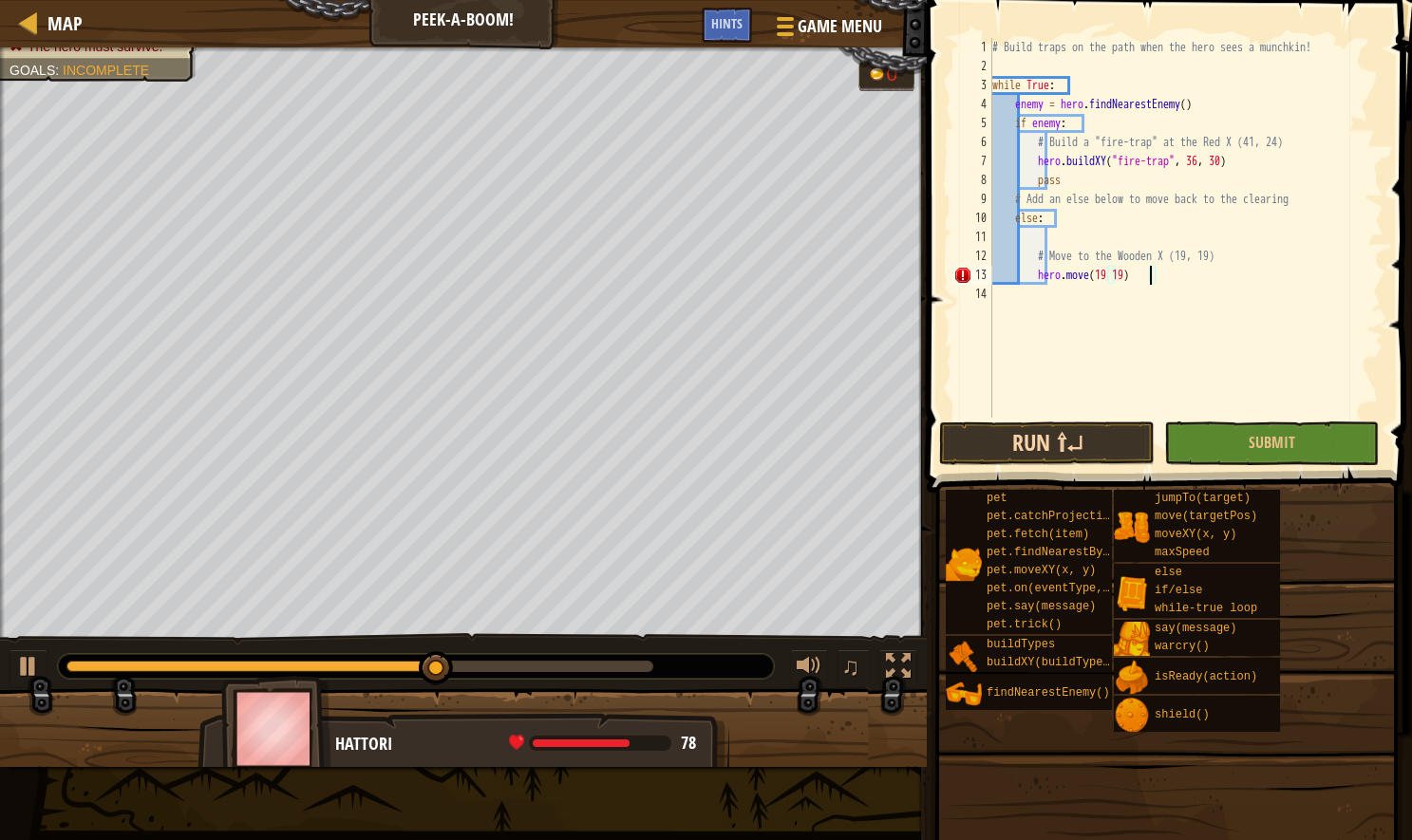 click on "Run ⇧↵" at bounding box center [1046, 443] 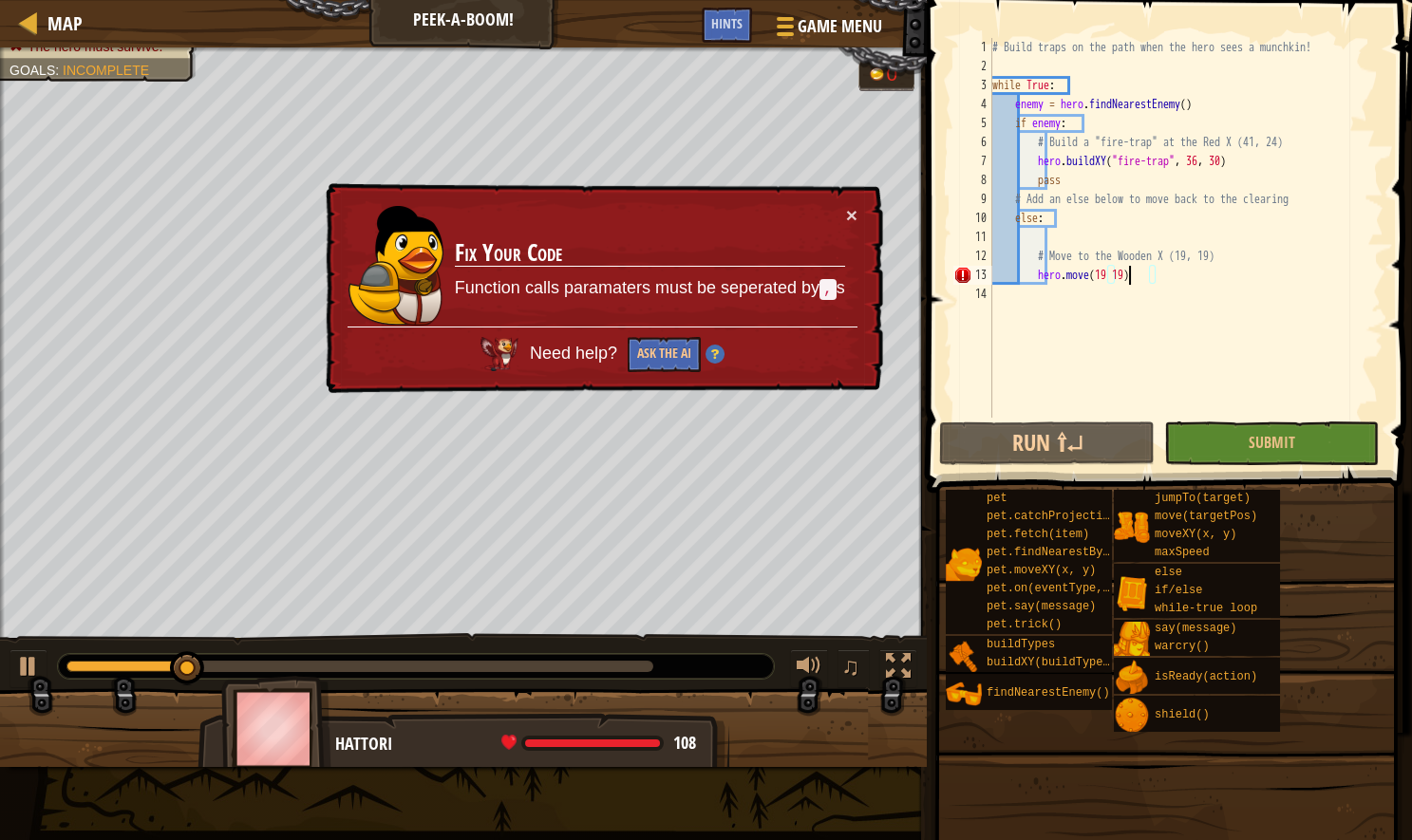 click on "# Build traps on the path when the hero sees a munchkin! while   True :      enemy   =   hero . findNearestEnemy ( )      if   enemy :          # Build a "fire-trap" at the Red X (41, 24)          hero . buildXY ( "fire-trap" ,   36 ,   30 )          pass      # Add an else below to move back to the clearing      else :                   # Move to the Wooden X (19, 19)          hero . move ( 19   19 )" at bounding box center [1186, 247] 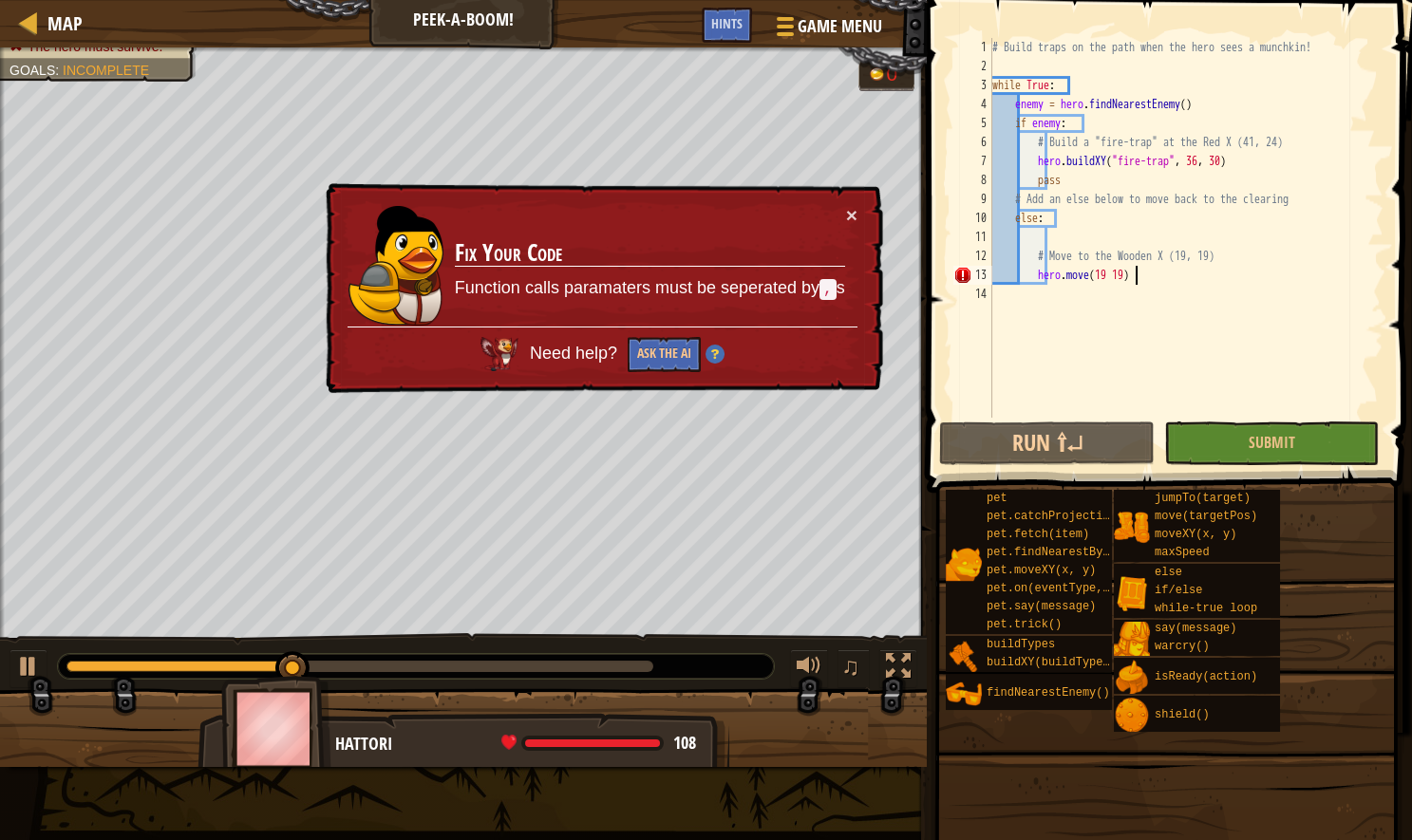 click on "# Build traps on the path when the hero sees a munchkin! while   True :      enemy   =   hero . findNearestEnemy ( )      if   enemy :          # Build a "fire-trap" at the Red X (41, 24)          hero . buildXY ( "fire-trap" ,   36 ,   30 )          pass      # Add an else below to move back to the clearing      else :                   # Move to the Wooden X (19, 19)          hero . move ( 19   19 )" at bounding box center (1186, 247) 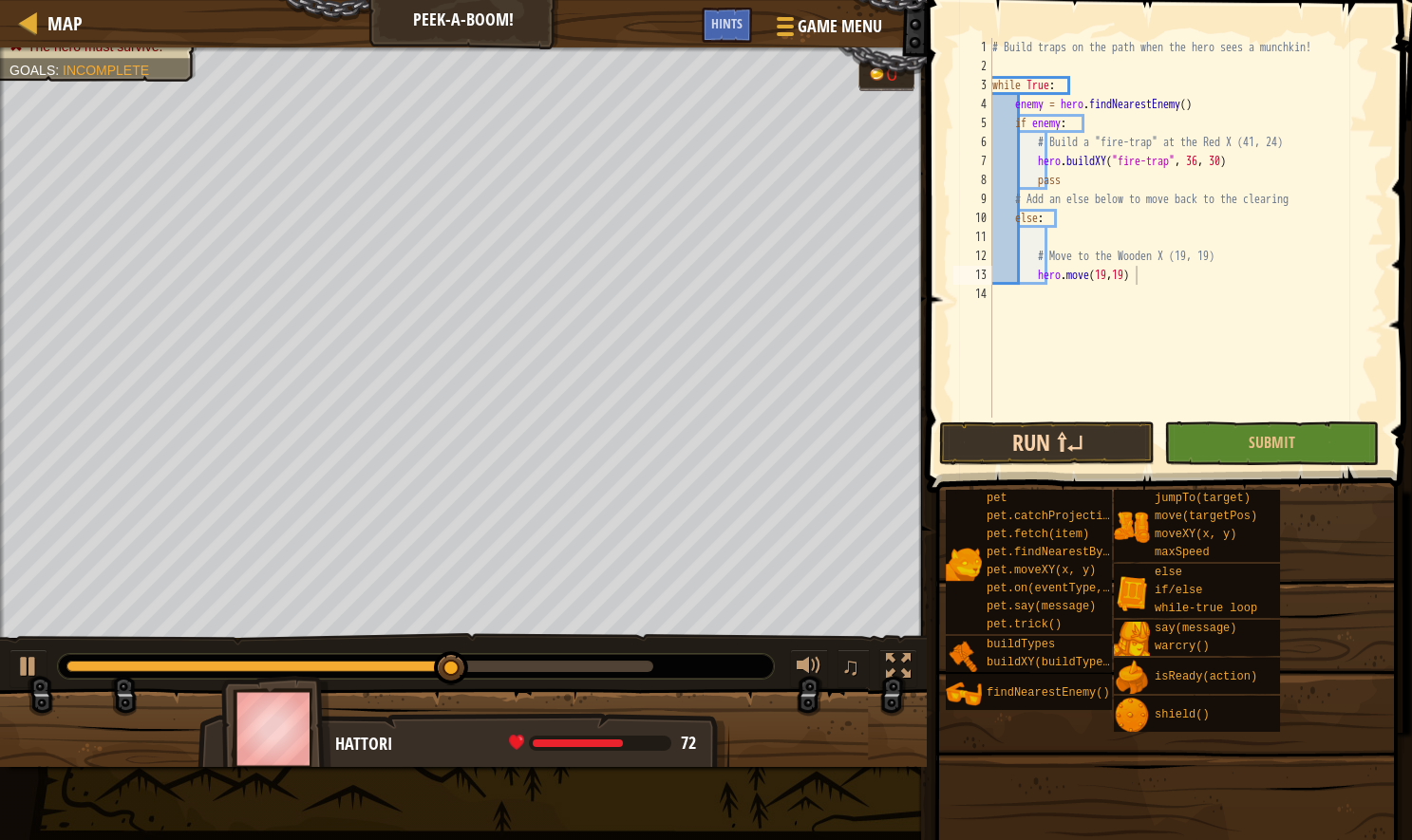 click on "Run ⇧↵" at bounding box center [1046, 443] 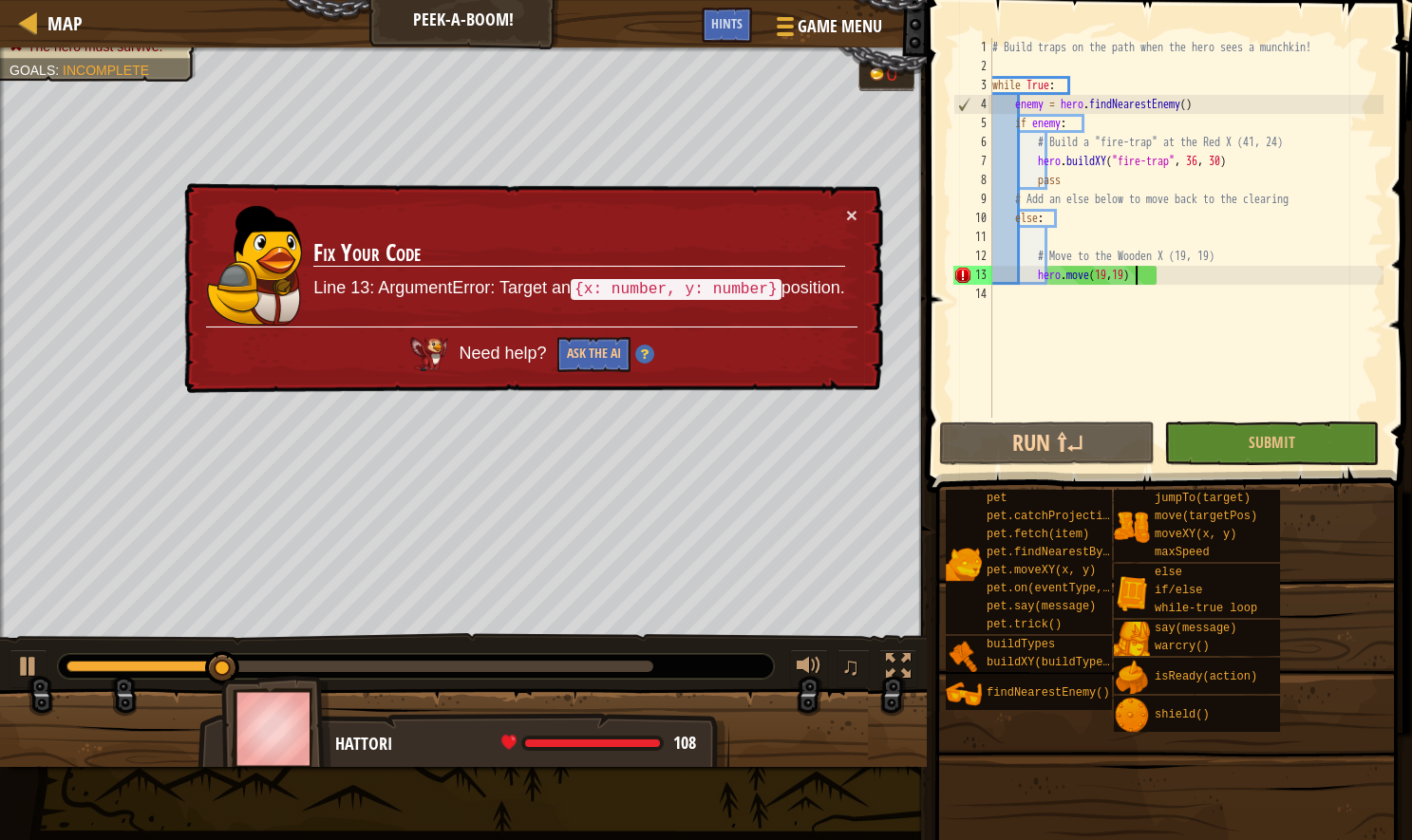 click on "# Build traps on the path when the hero sees a munchkin! while   True :      enemy   =   hero . findNearestEnemy ( )      if   enemy :          # Build a "fire-trap" at the Red X (41, 24)          hero . buildXY ( "fire-trap" ,   36 ,   30 )          pass      # Add an else below to move back to the clearing      else :                   # Move to the Wooden X (19, 19)          hero . move ( 19 , 19 )" at bounding box center [1186, 247] 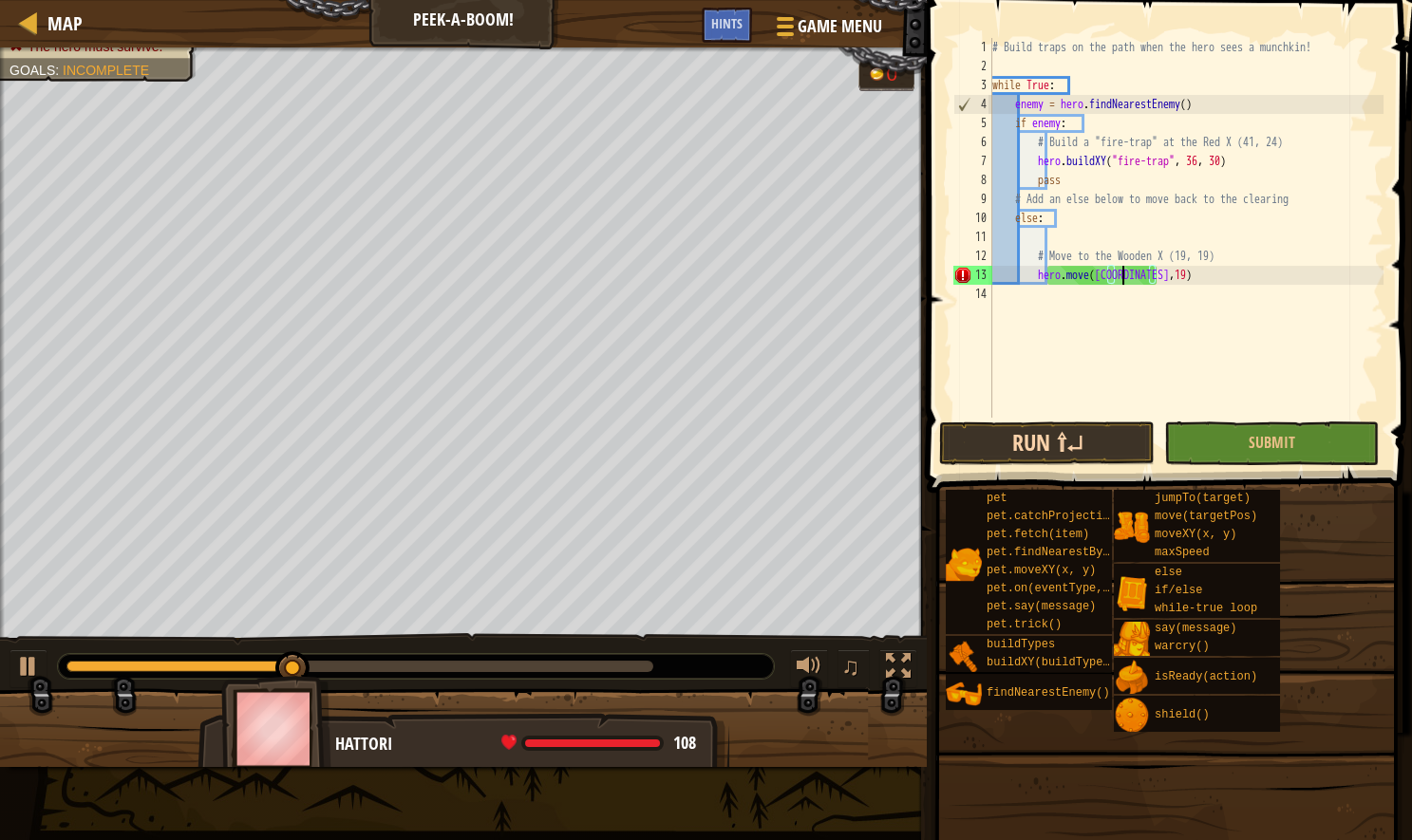 scroll, scrollTop: 9, scrollLeft: 10, axis: both 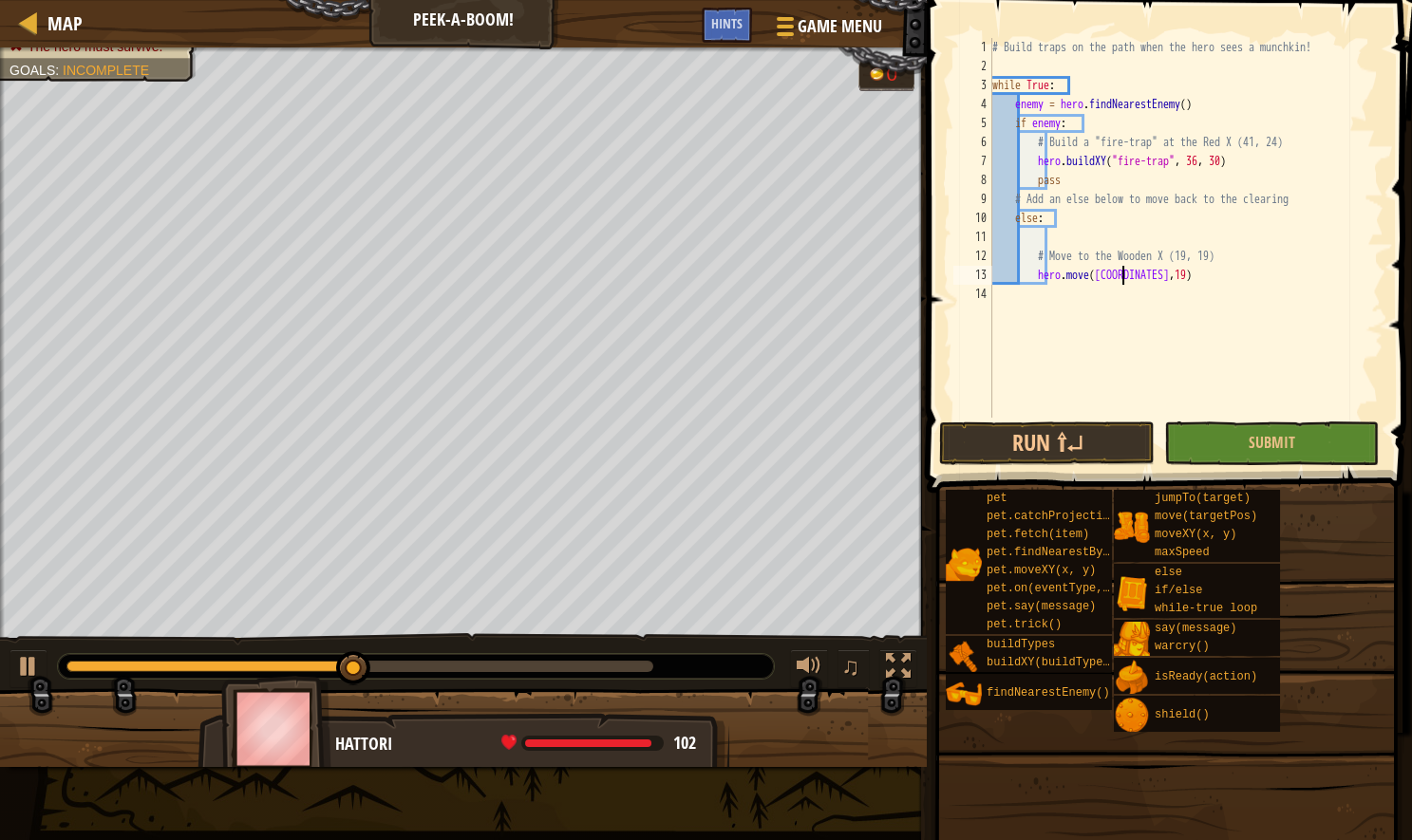 click on "# Build traps on the path when the hero sees a munchkin! while   True :      enemy   =   hero . findNearestEnemy ( )      if   enemy :          # Build a "fire-trap" at the Red X (41, 24)          hero . buildXY ( "fire-trap" ,   36 ,   30 )          pass      # Add an else below to move back to the clearing      else :                   # Move to the Wooden X (19, 19)          hero . move ( x19 , 19 )" at bounding box center (1186, 247) 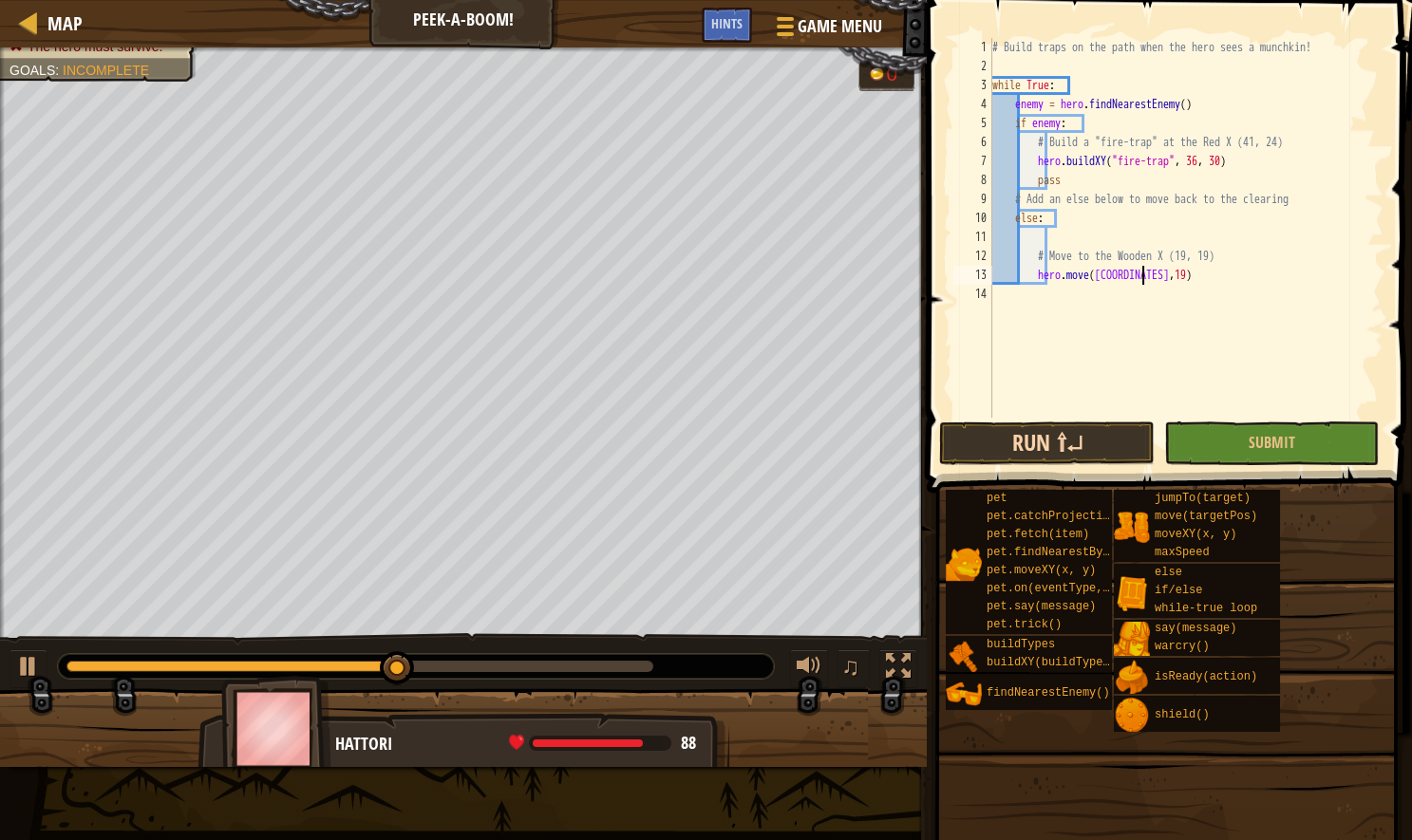 scroll, scrollTop: 9, scrollLeft: 13, axis: both 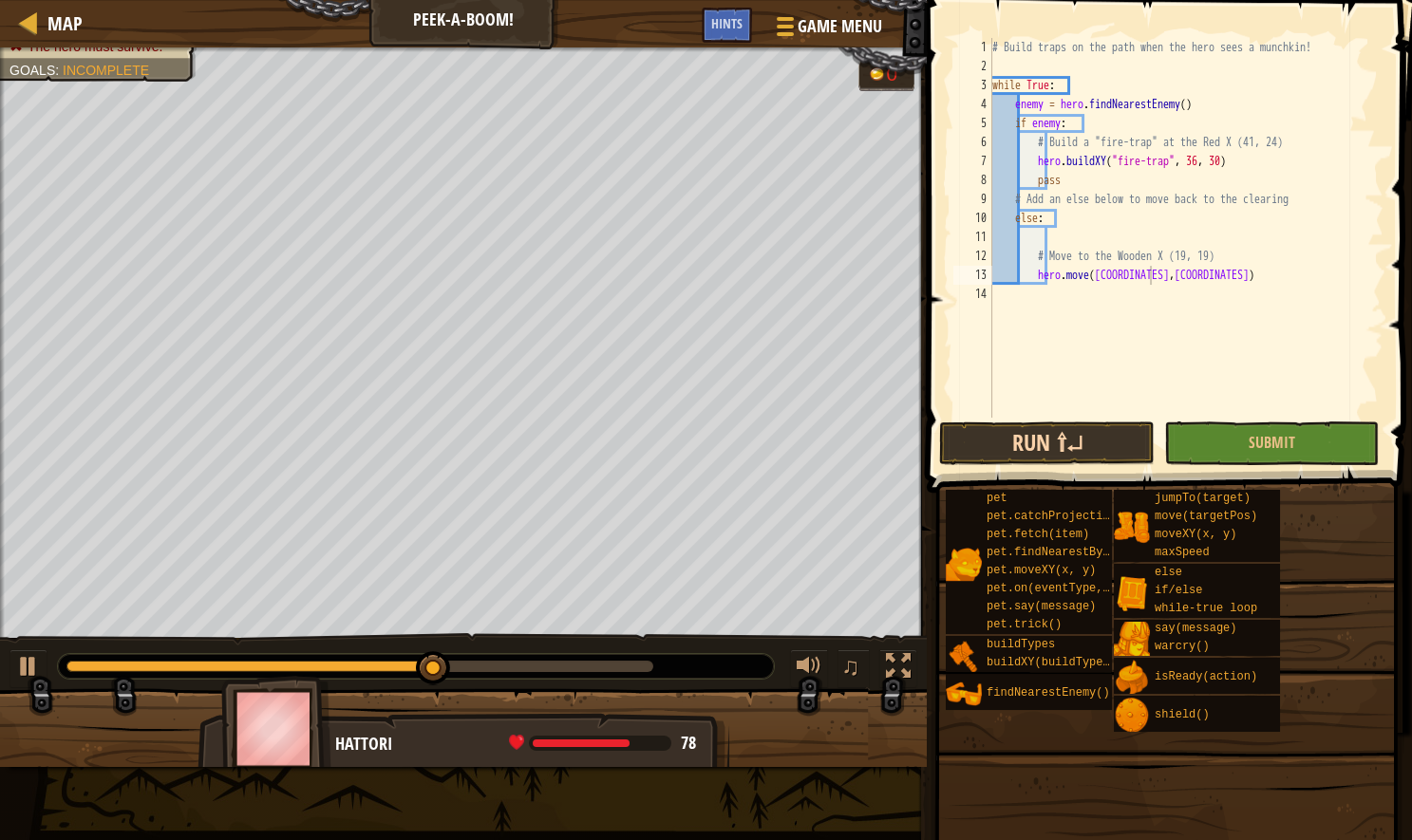 click on "Run ⇧↵" at bounding box center [1046, 443] 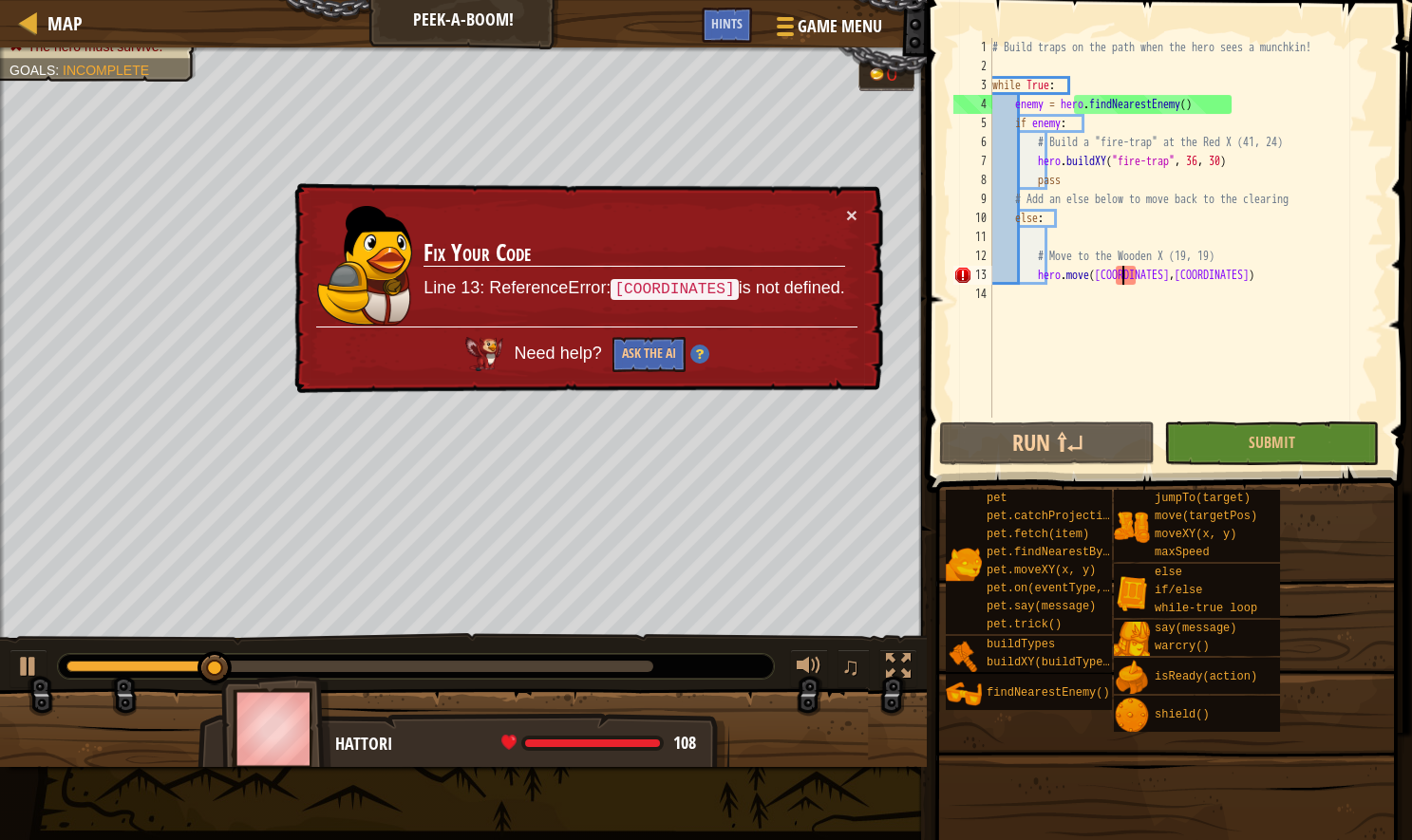 click on "# Build traps on the path when the hero sees a munchkin! while   True :      enemy   =   hero . findNearestEnemy ( )      if   enemy :          # Build a "fire-trap" at the Red X (41, 24)          hero . buildXY ( "fire-trap" ,   36 ,   30 )          pass      # Add an else below to move back to the clearing      else :                   # Move to the Wooden X (19, 19)          hero . move ( x19 , y19 )" at bounding box center (1186, 247) 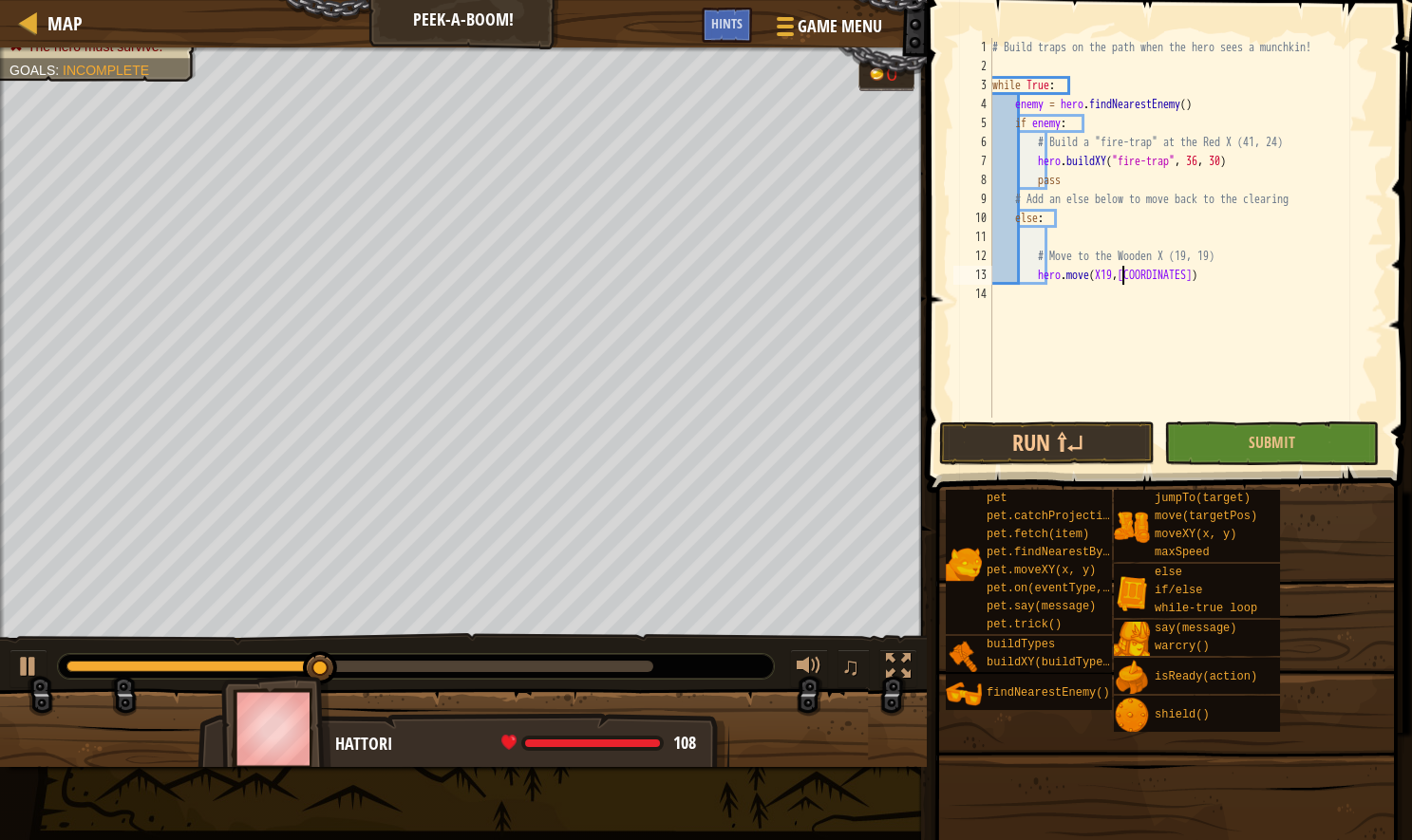 scroll, scrollTop: 9, scrollLeft: 11, axis: both 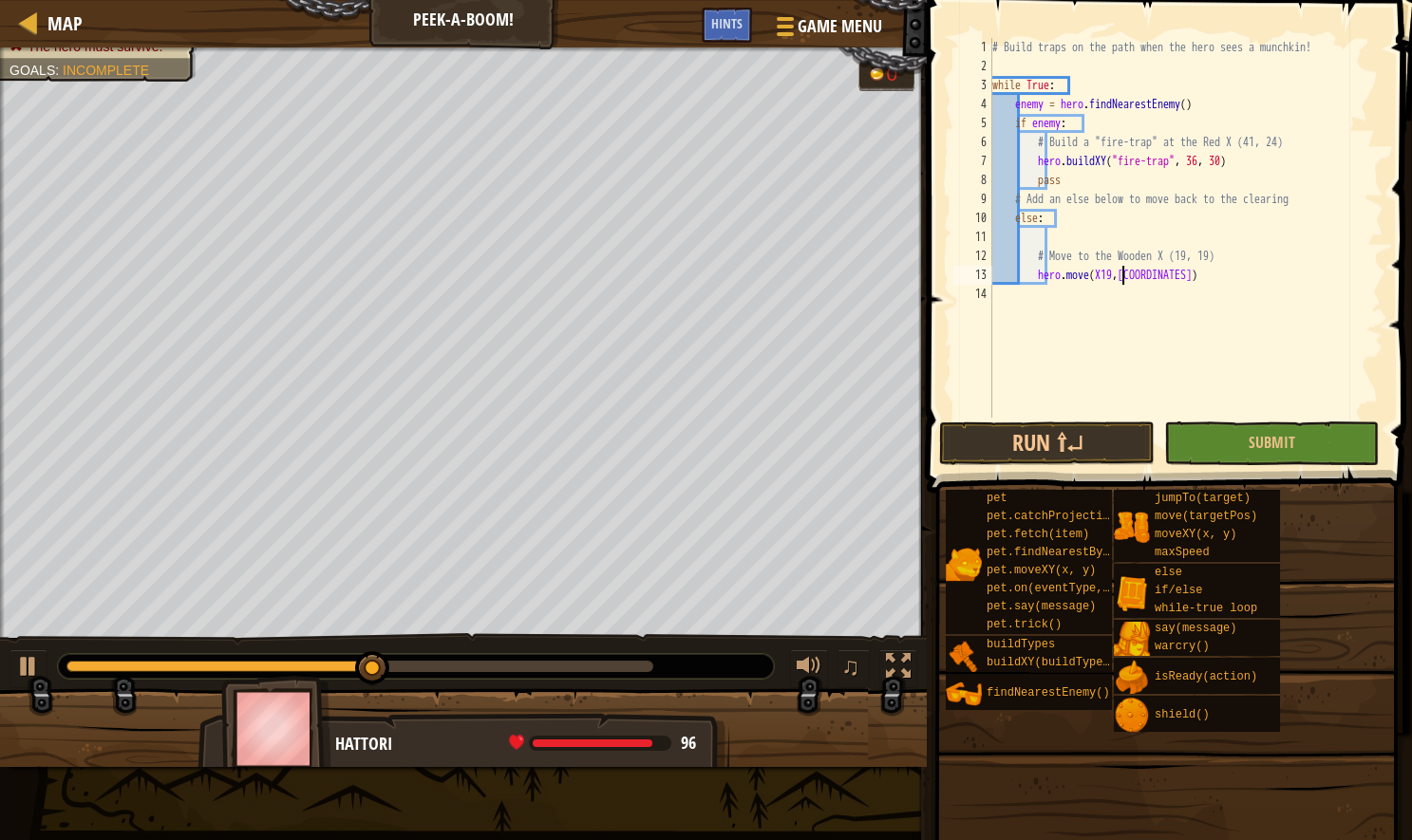click on "# Build traps on the path when the hero sees a munchkin! while   True :      enemy   =   hero . findNearestEnemy ( )      if   enemy :          # Build a "fire-trap" at the Red X (41, 24)          hero . buildXY ( "fire-trap" ,   36 ,   30 )          pass      # Add an else below to move back to the clearing      else :                   # Move to the Wooden X (19, 19)          hero . move ( X19 , y19 )" at bounding box center (1186, 247) 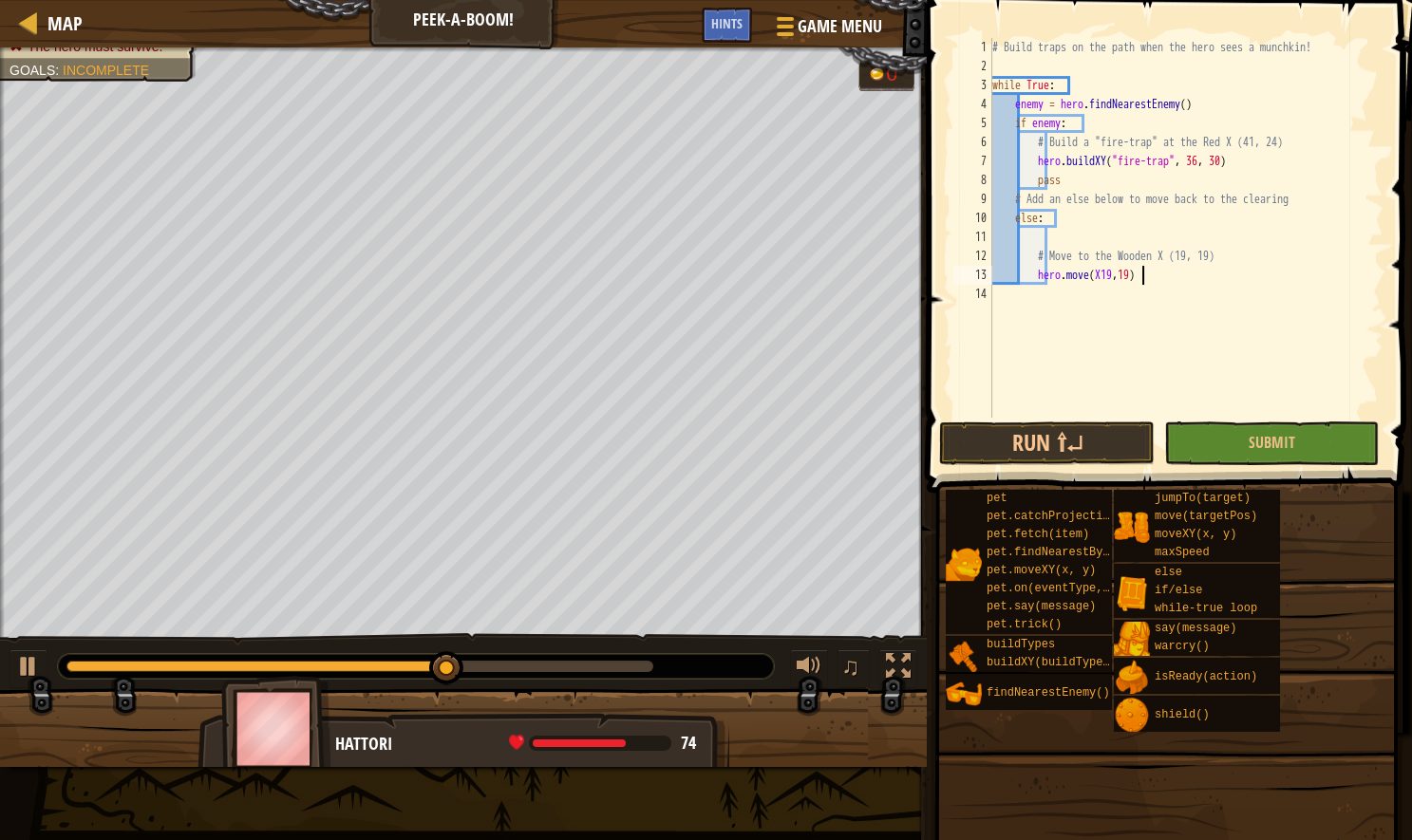 scroll, scrollTop: 9, scrollLeft: 12, axis: both 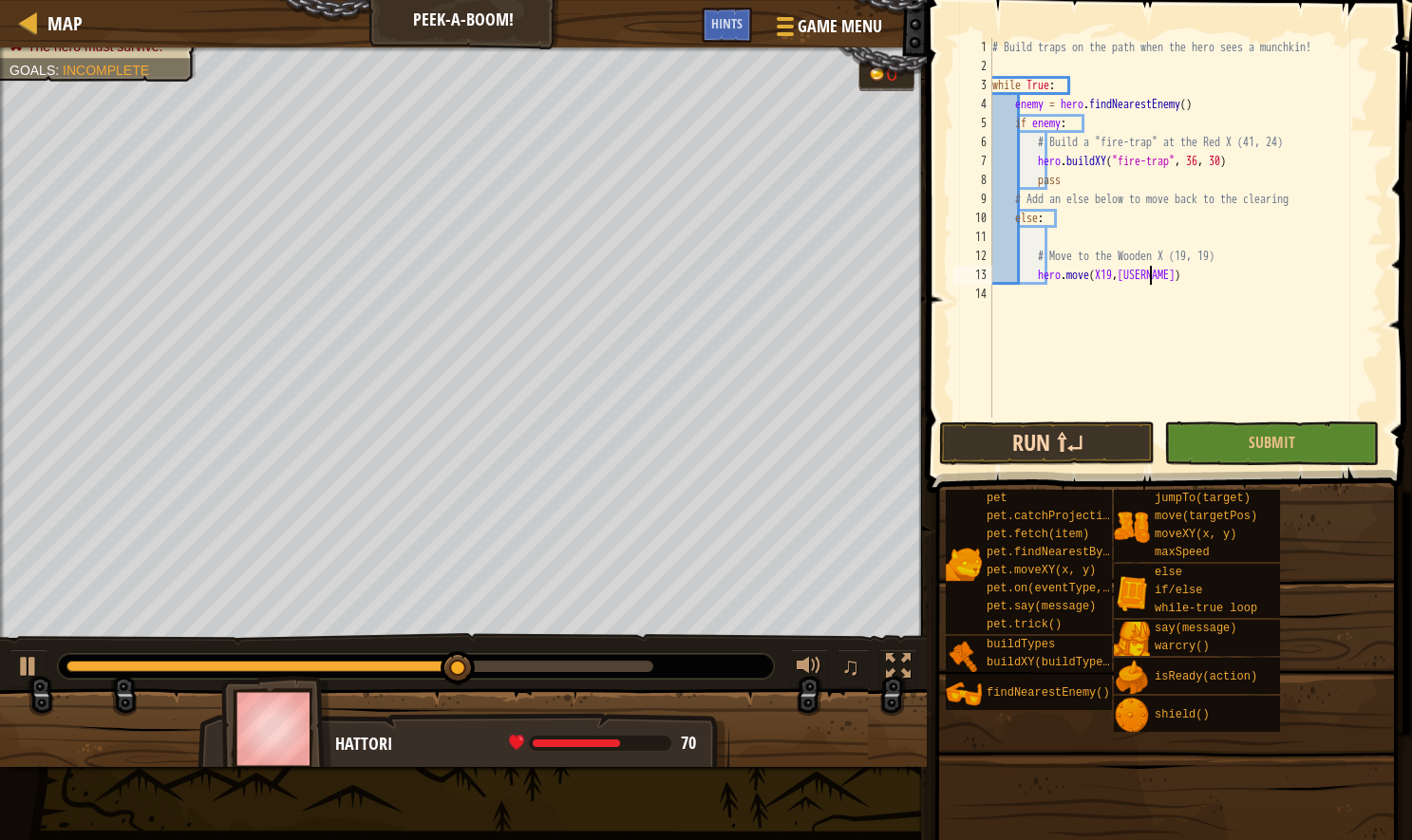 click on "Run ⇧↵" at bounding box center (1046, 443) 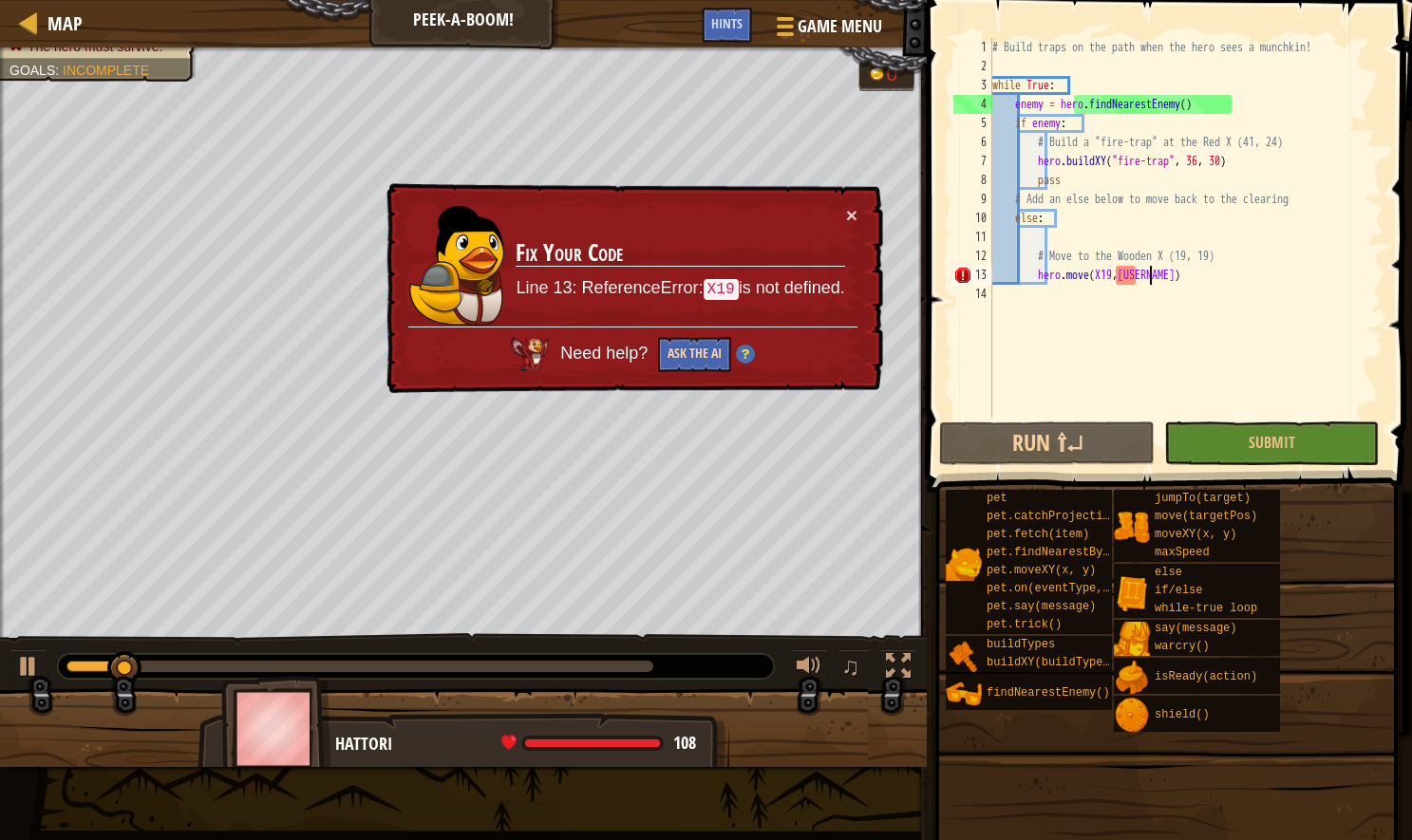click on "Ask the AI" at bounding box center [694, 354] 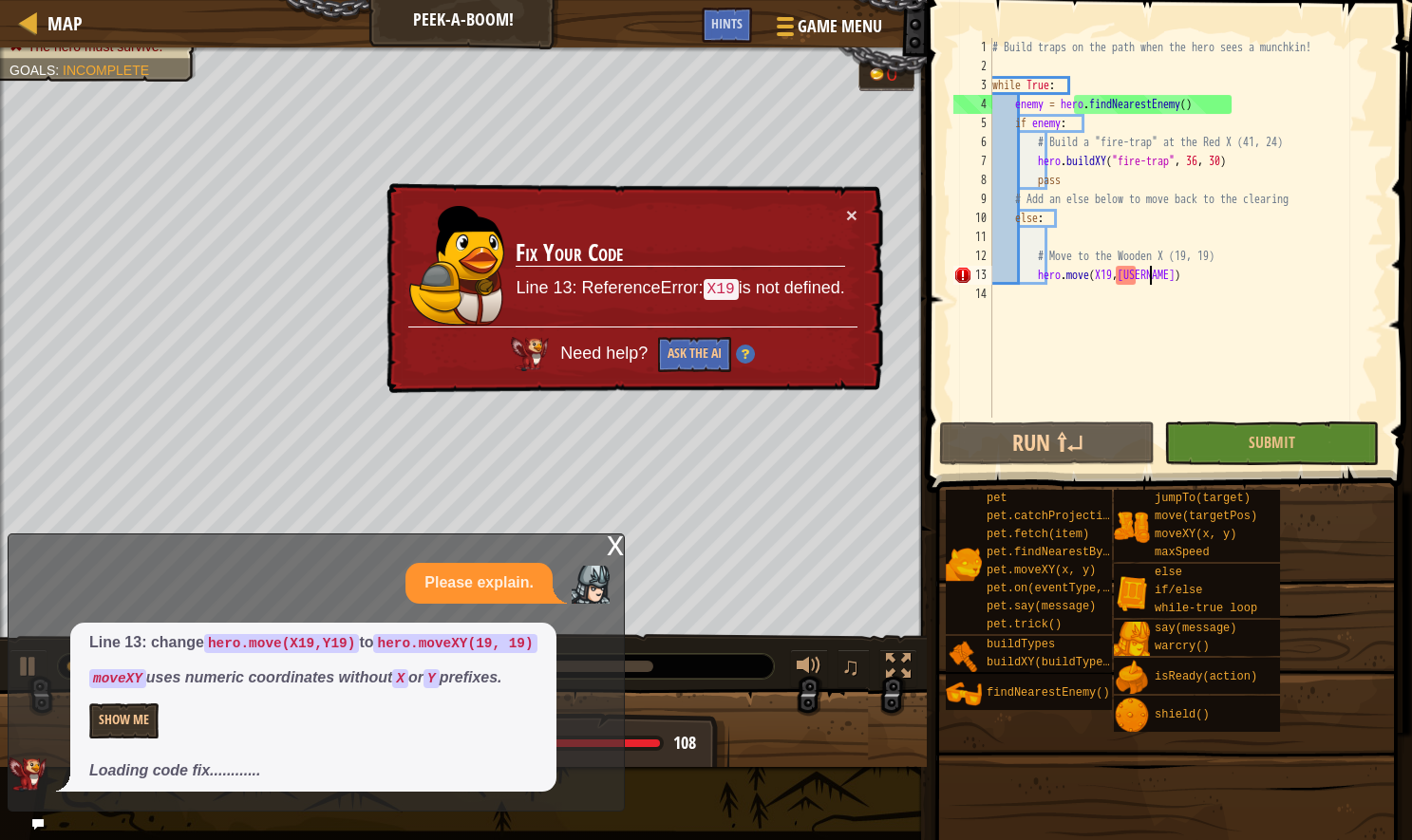 scroll, scrollTop: 0, scrollLeft: 0, axis: both 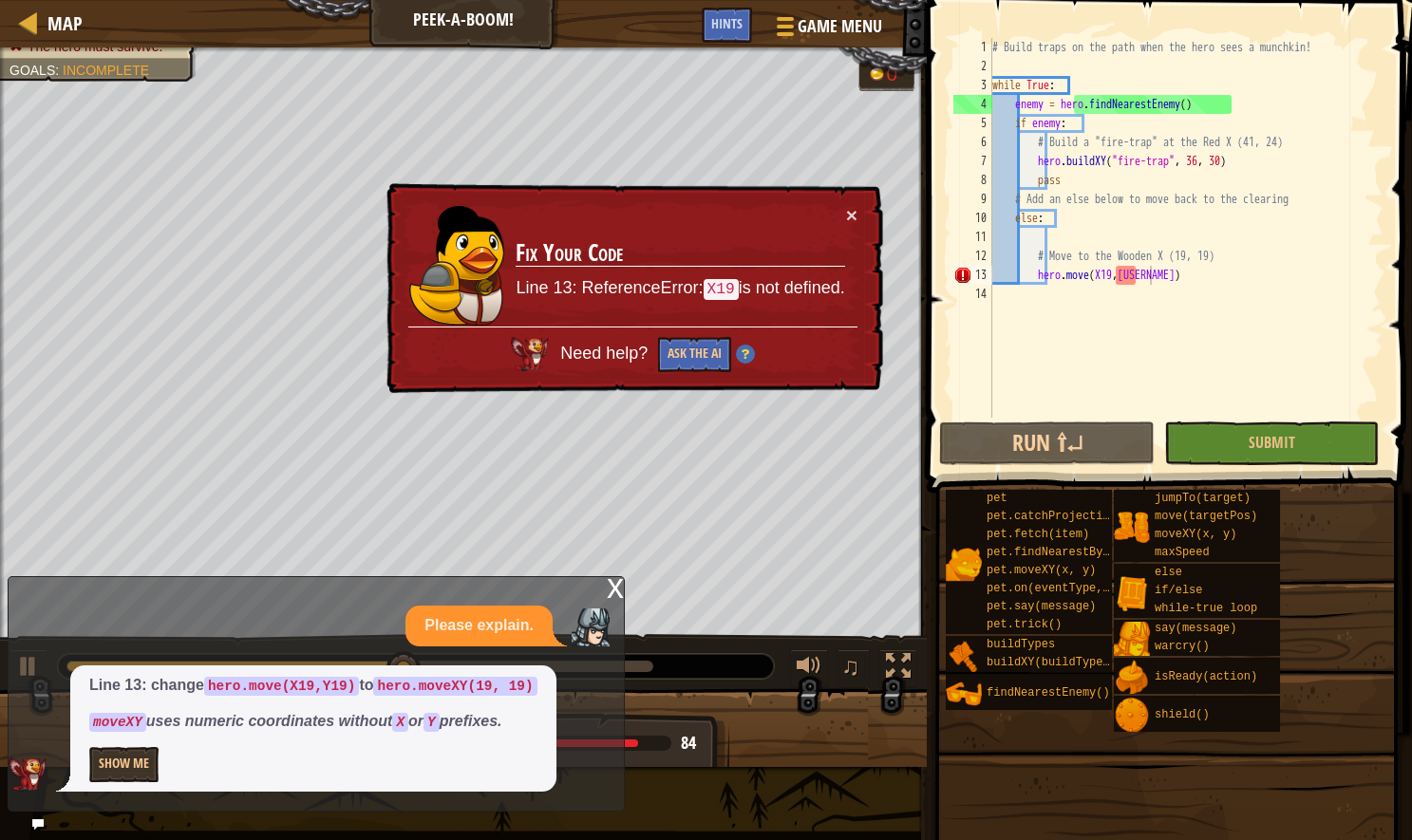 click on "x" at bounding box center [615, 587] 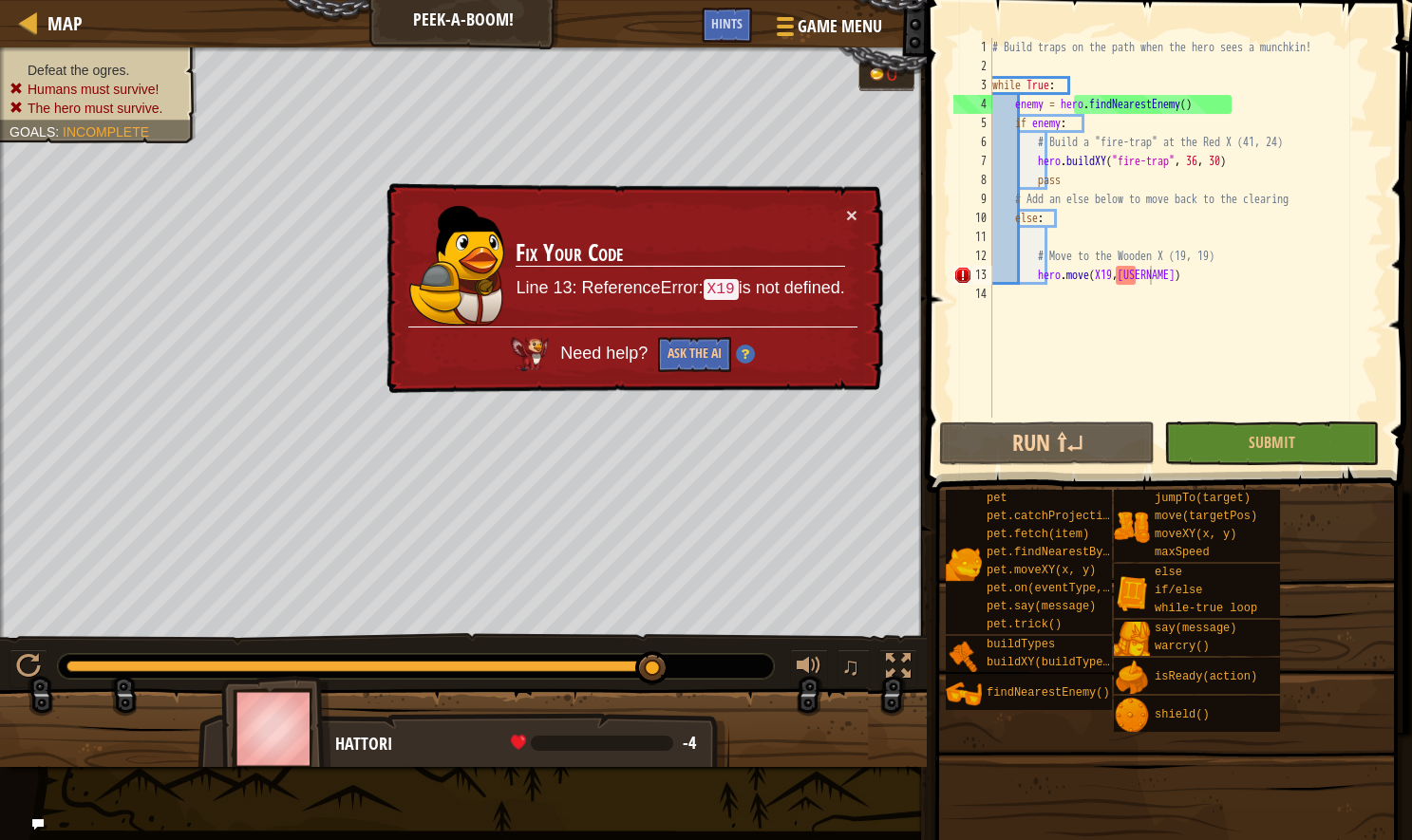 drag, startPoint x: 471, startPoint y: 659, endPoint x: 748, endPoint y: 696, distance: 279.46019 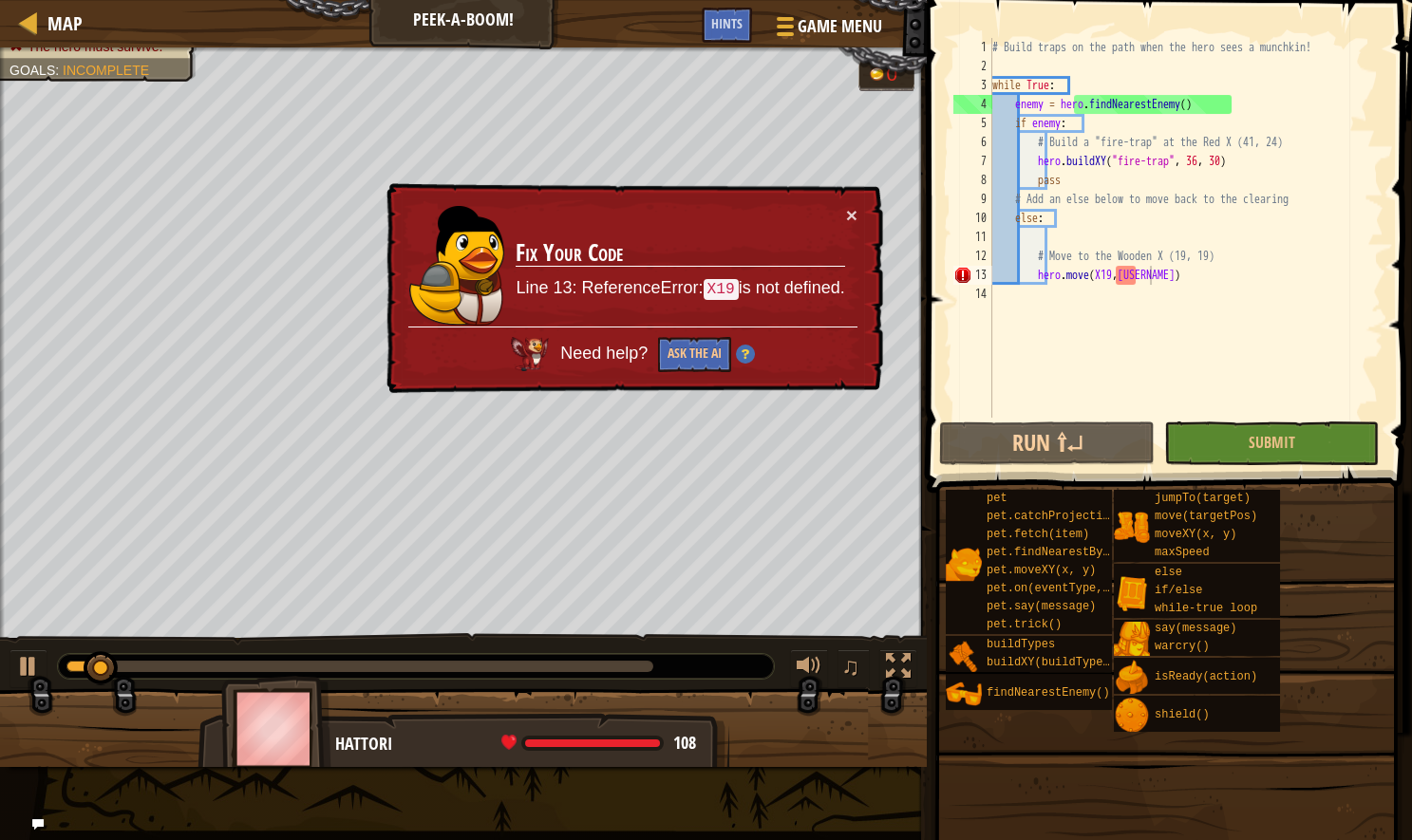 click at bounding box center [38, 824] 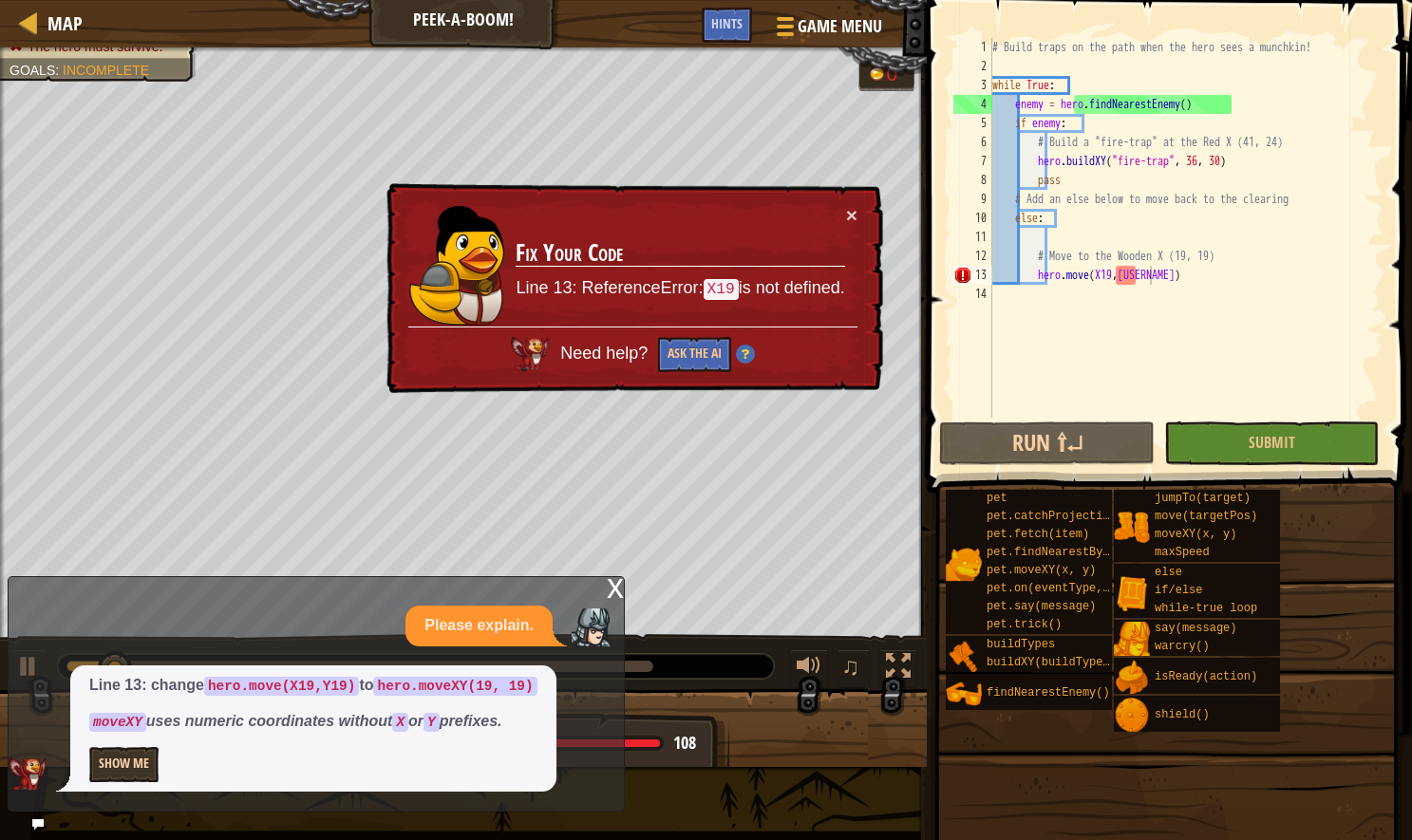 click on "Show Me" at bounding box center (123, 764) 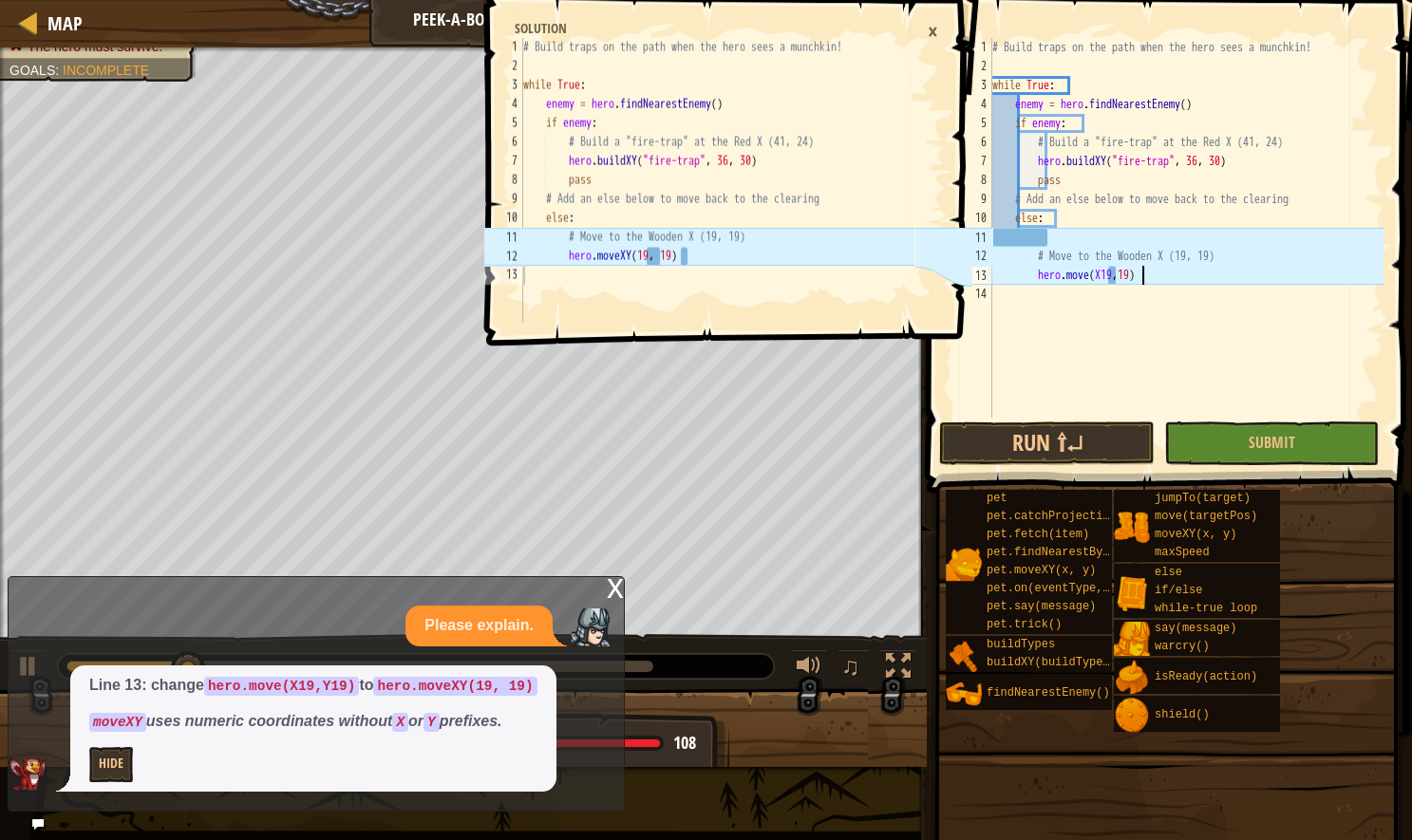 click on "# Build traps on the path when the hero sees a munchkin! while   True :      enemy   =   hero . findNearestEnemy ( )      if   enemy :          # Build a "fire-trap" at the Red X (41, 24)          hero . buildXY ( "fire-trap" ,   36 ,   30 )          pass      # Add an else below to move back to the clearing      else :                   # Move to the Wooden X (19, 19)          hero . move ( X19 , 19 )" at bounding box center (1186, 247) 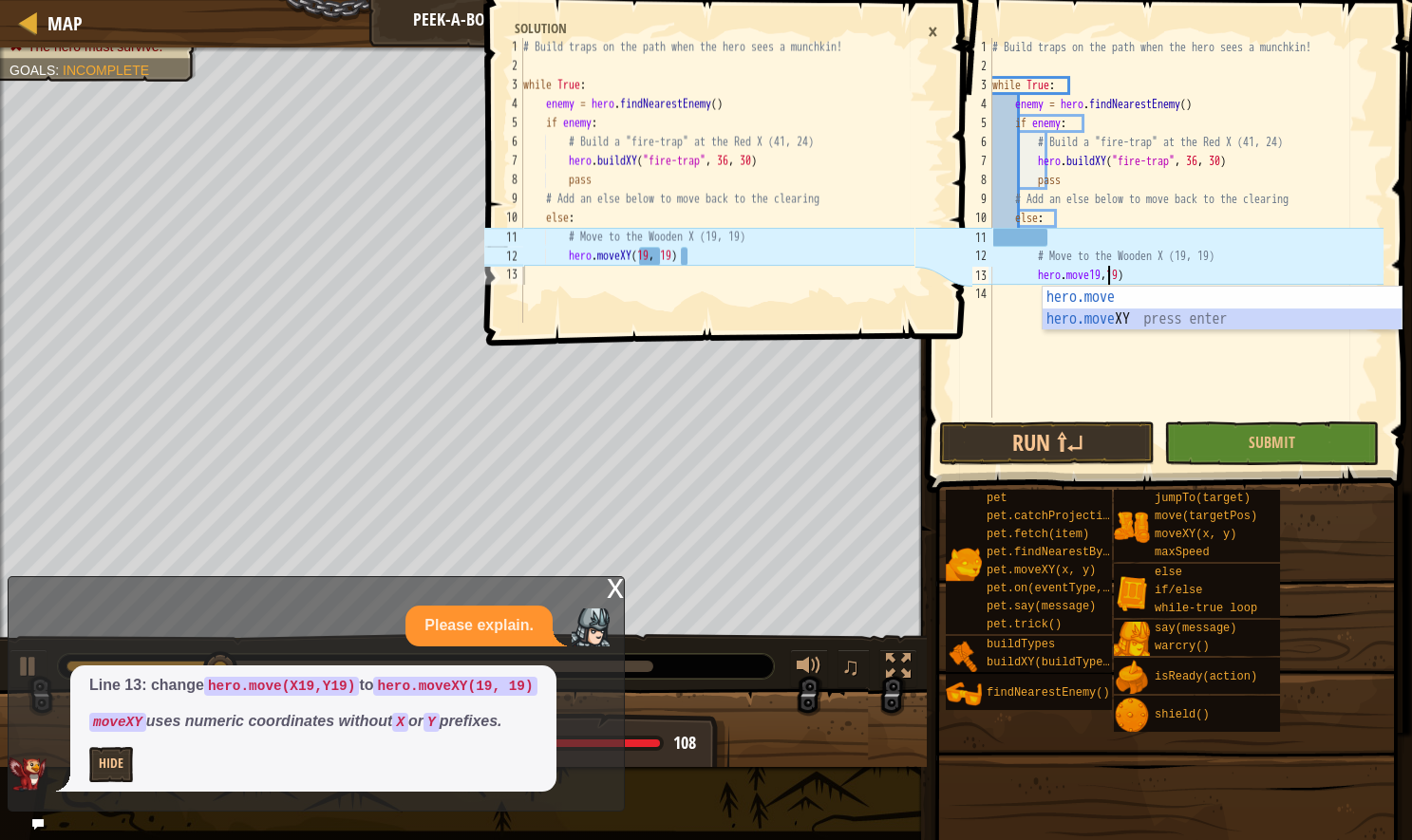 click on "hero.move press enter hero.move XY press enter" at bounding box center [1222, 330] 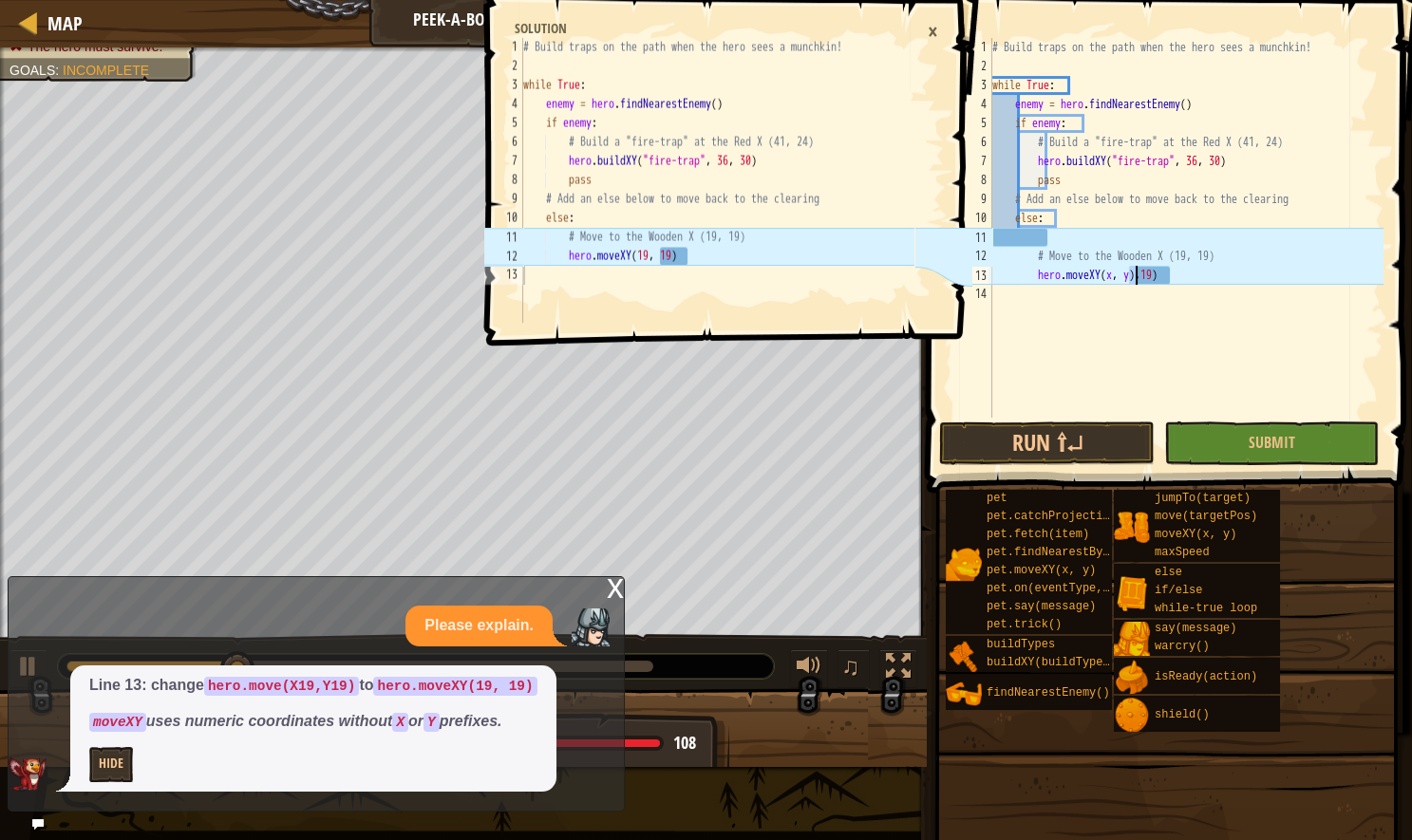 click on "# Build traps on the path when the hero sees a munchkin! while   True :      enemy   =   hero . findNearestEnemy ( )      if   enemy :          # Build a "fire-trap" at the Red X (41, 24)          hero . buildXY ( "fire-trap" ,   36 ,   30 )          pass      # Add an else below to move back to the clearing      else :                   # Move to the Wooden X (19, 19)          hero . moveXY ( x ,   y ) , 19 )" at bounding box center [1186, 247] 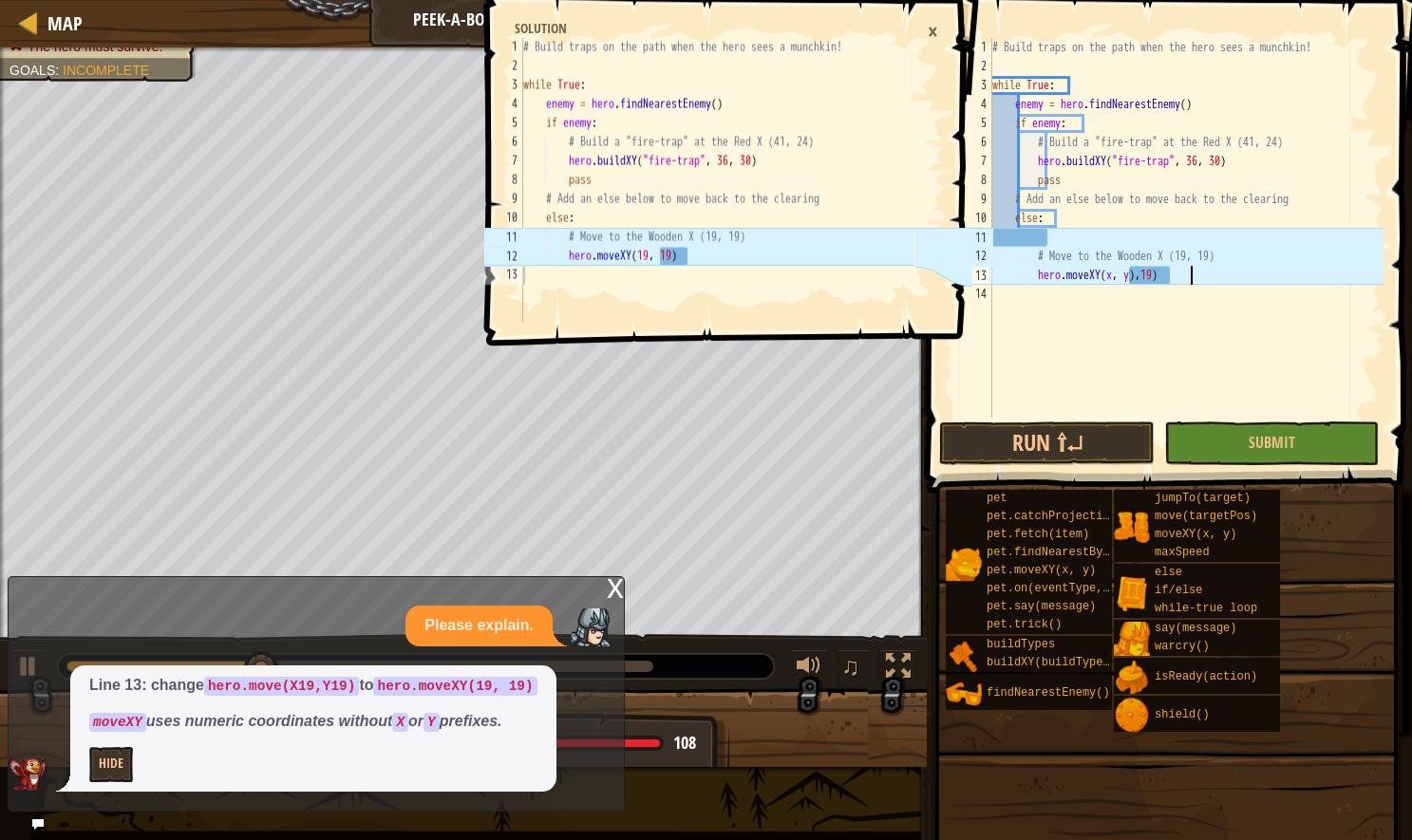 click on "# Build traps on the path when the hero sees a munchkin! while   True :      enemy   =   hero . findNearestEnemy ( )      if   enemy :          # Build a "fire-trap" at the Red X (41, 24)          hero . buildXY ( "fire-trap" ,   36 ,   30 )          pass      # Add an else below to move back to the clearing      else :                   # Move to the Wooden X (19, 19)          hero . moveXY ( x ,   y ) , 19 )" at bounding box center (1186, 247) 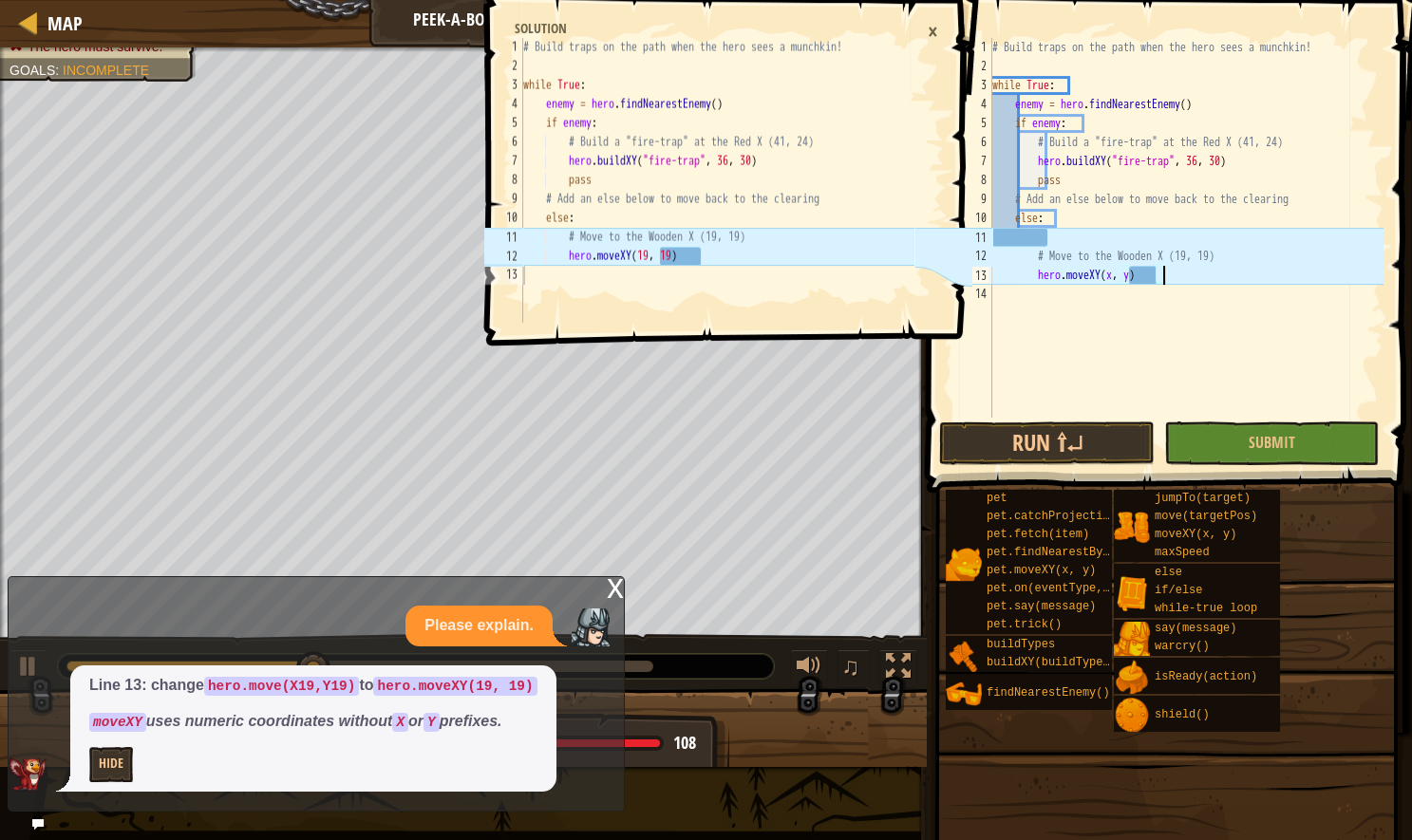 click on "# Build traps on the path when the hero sees a munchkin! while   True :      enemy   =   hero . findNearestEnemy ( )      if   enemy :          # Build a "fire-trap" at the Red X (41, 24)          hero . buildXY ( "fire-trap" ,   36 ,   30 )          pass      # Add an else below to move back to the clearing      else :                   # Move to the Wooden X (19, 19)          hero . moveXY ( x ,   y )" at bounding box center [1186, 247] 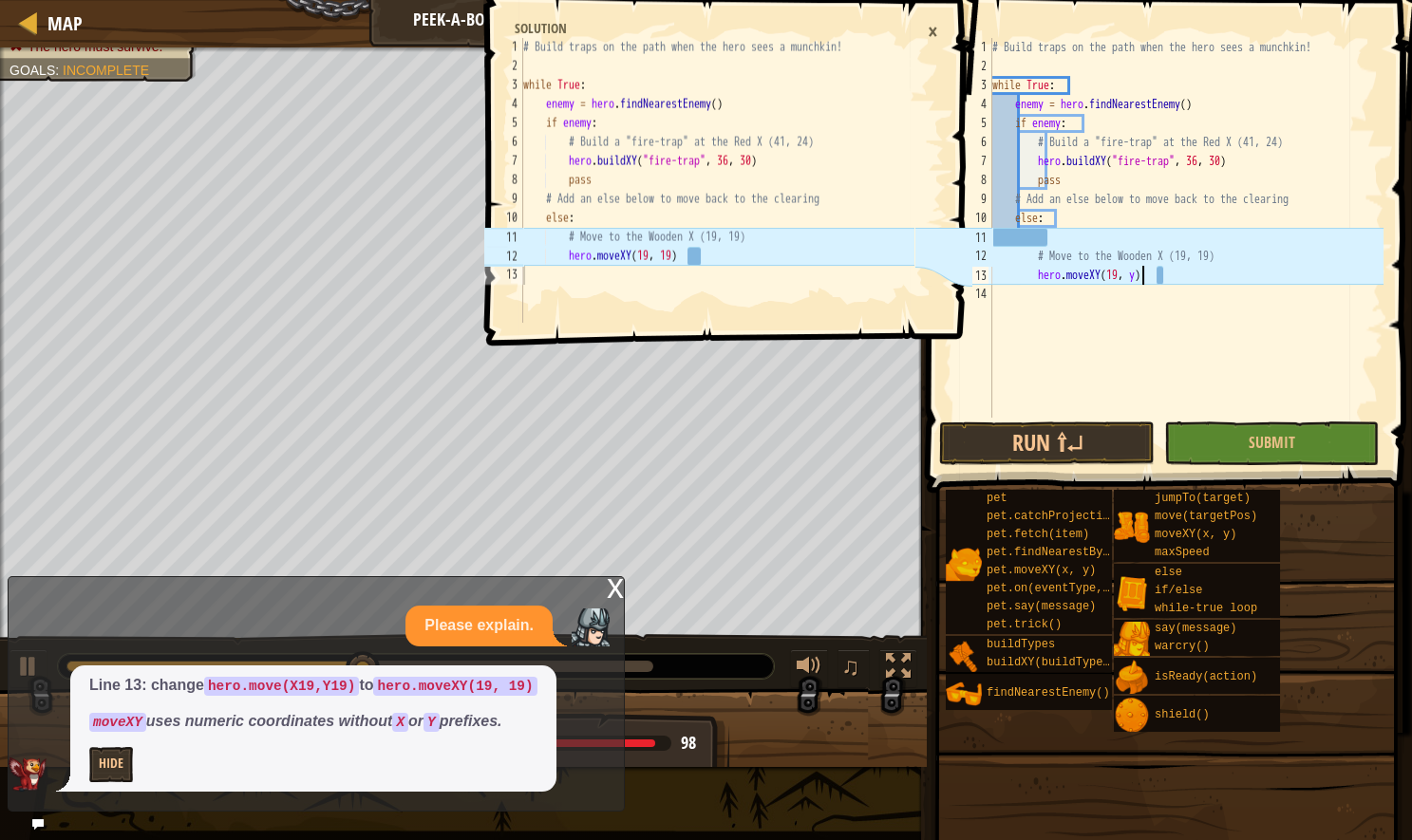 click on "# Build traps on the path when the hero sees a munchkin! while   True :      enemy   =   hero . findNearestEnemy ( )      if   enemy :          # Build a "fire-trap" at the Red X (41, 24)          hero . buildXY ( "fire-trap" ,   36 ,   30 )          pass      # Add an else below to move back to the clearing      else :                   # Move to the Wooden X (19, 19)          hero . moveXY ( 19 ,   y )" at bounding box center [1186, 247] 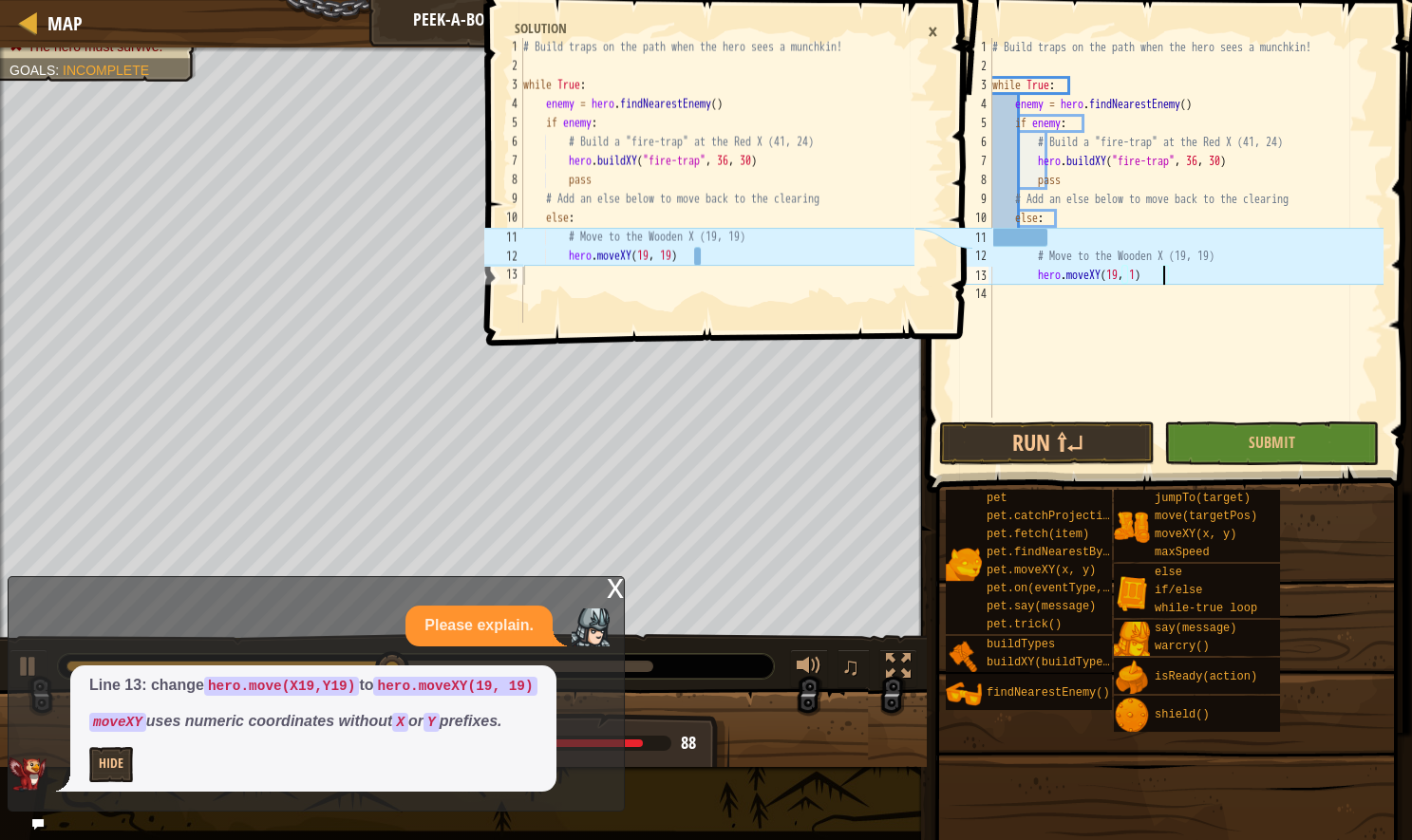 scroll, scrollTop: 9, scrollLeft: 15, axis: both 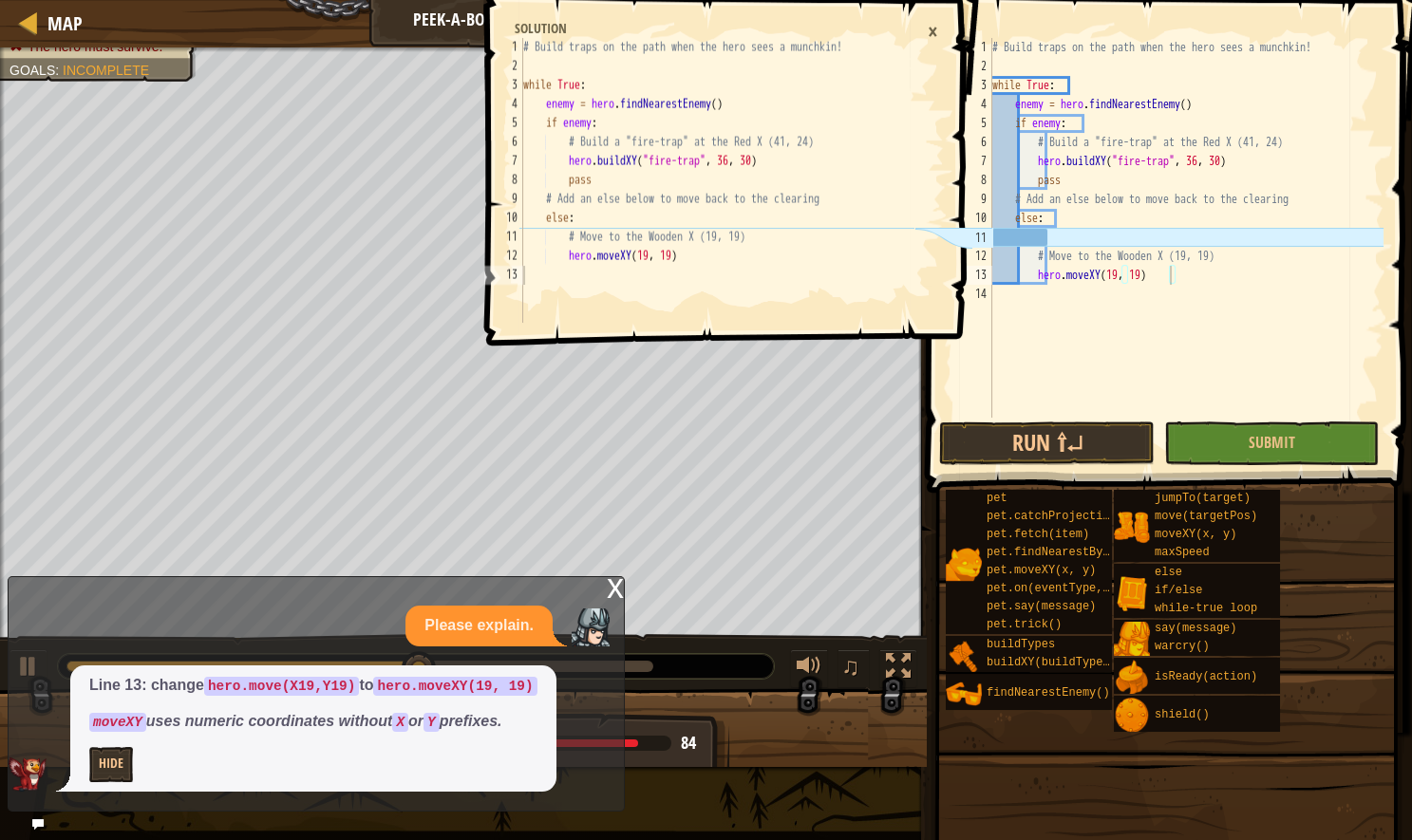 click on "×" at bounding box center (932, 31) 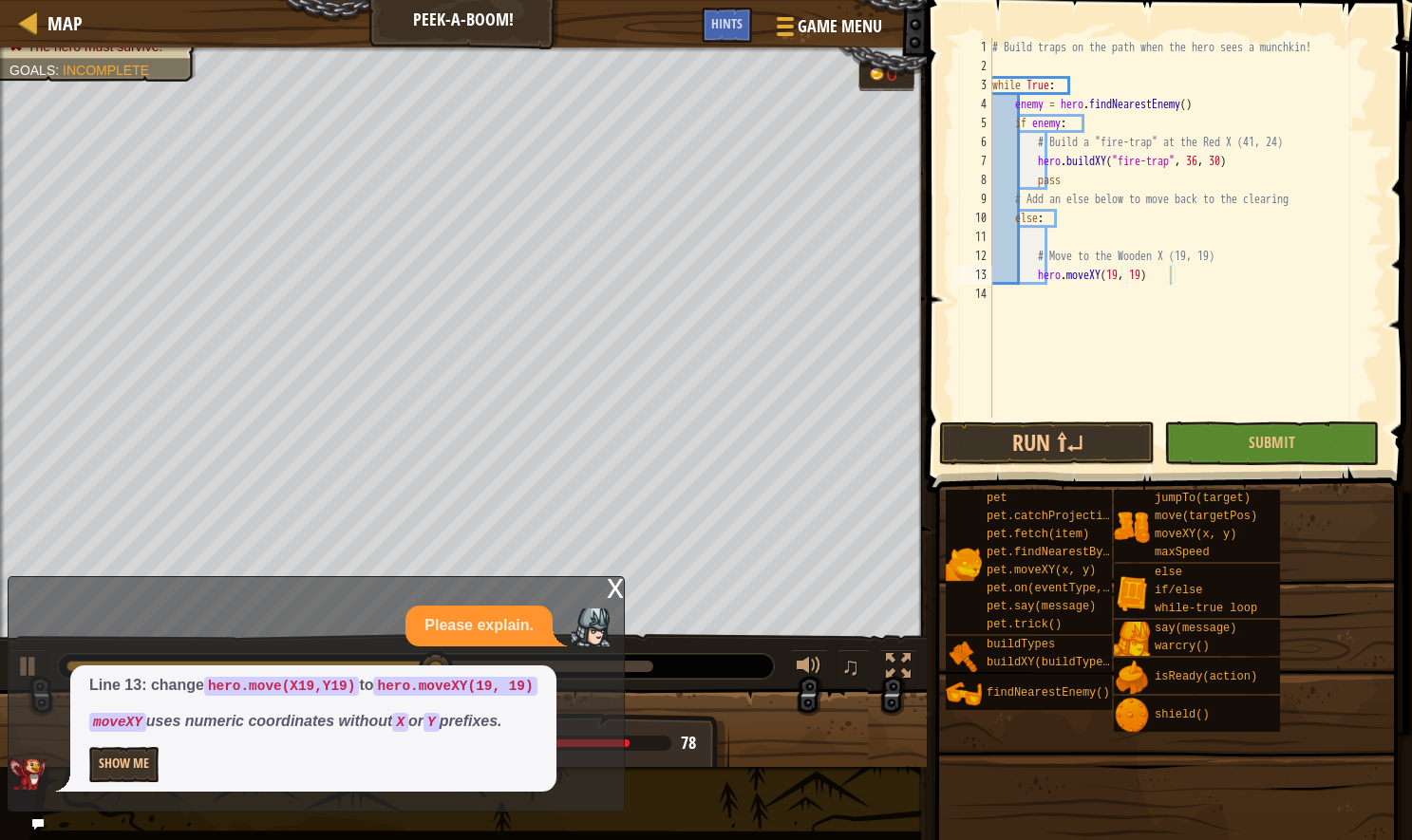 click on "x" at bounding box center [615, 587] 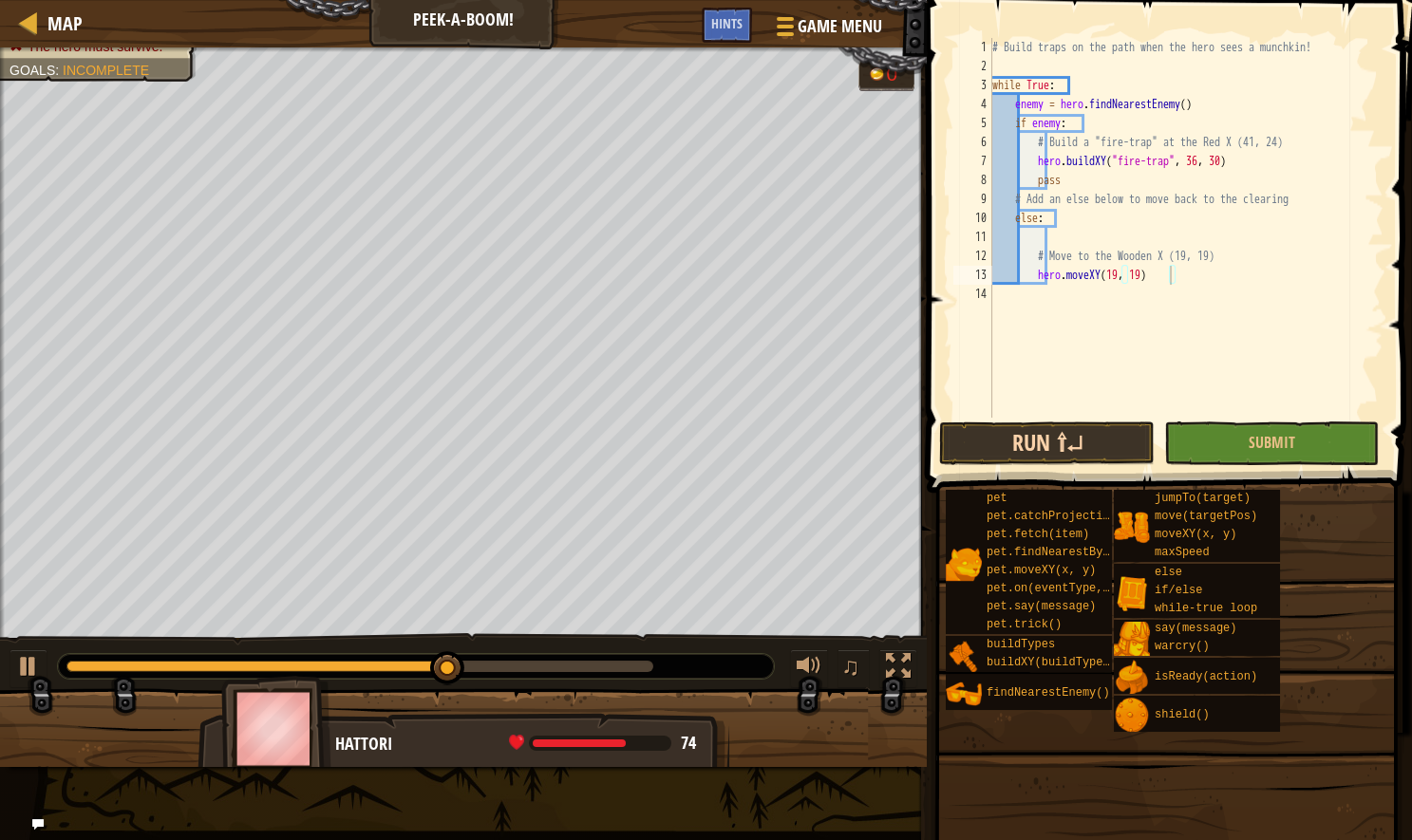 click on "Run ⇧↵" at bounding box center [1046, 443] 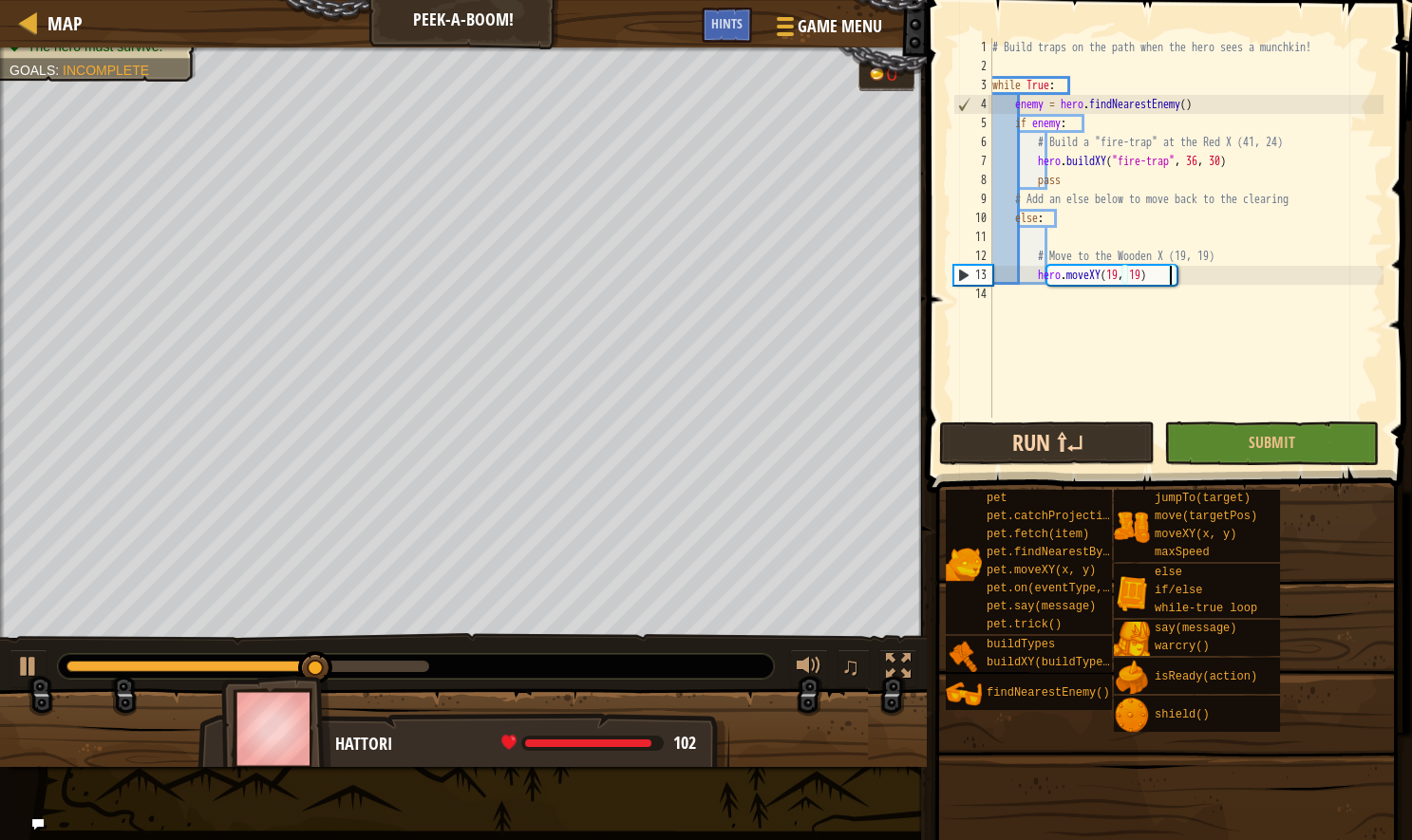 scroll, scrollTop: 0, scrollLeft: 0, axis: both 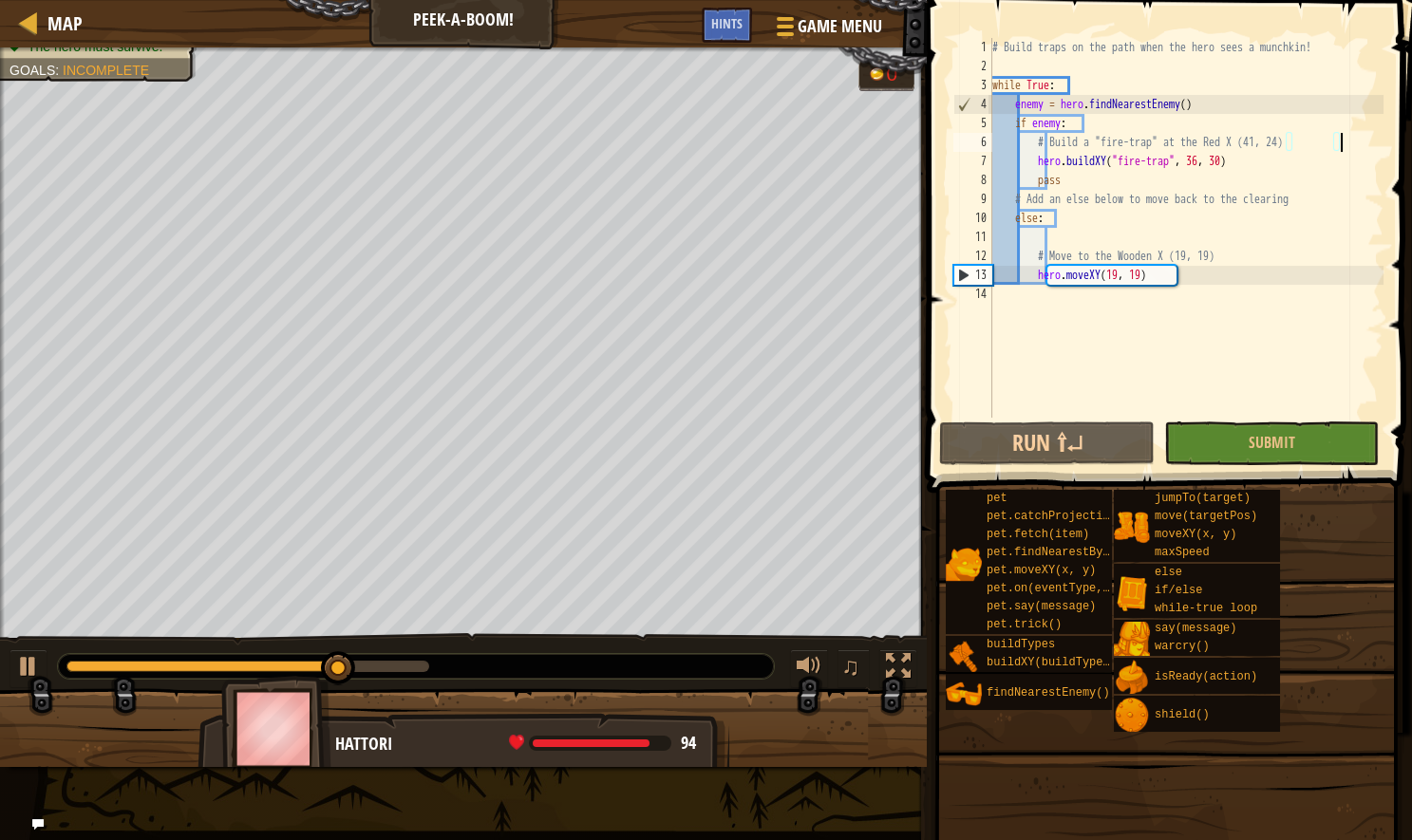 click on "# Build traps on the path when the hero sees a munchkin! while   True :      enemy   =   hero . findNearestEnemy ( )      if   enemy :          # Build a "fire-trap" at the Red X (41, 24)          hero . buildXY ( "fire-trap" ,   36 ,   30 )          pass      # Add an else below to move back to the clearing      else :                   # Move to the Wooden X (19, 19)          hero . moveXY ( 19 ,   19 )" at bounding box center [1186, 247] 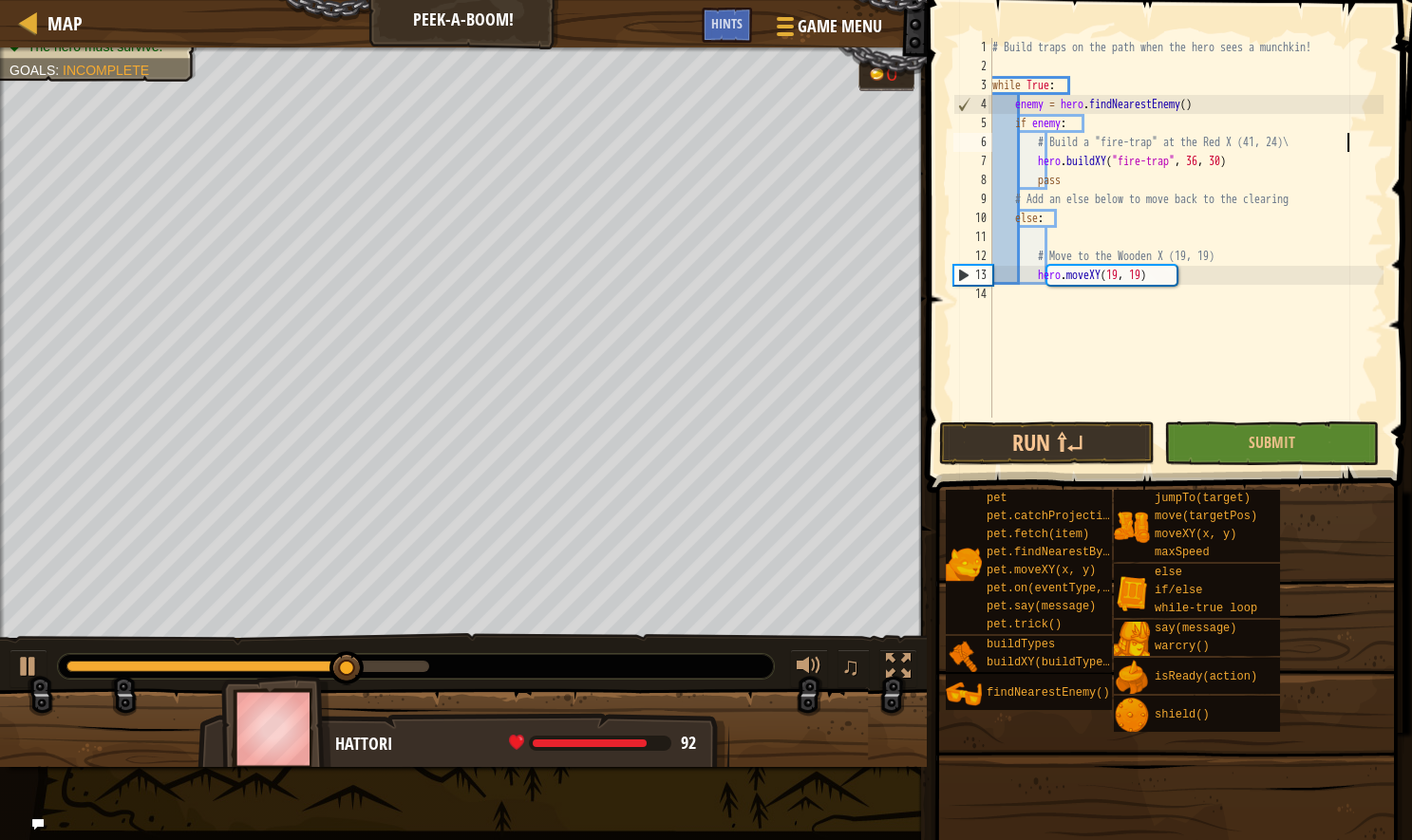 scroll, scrollTop: 9, scrollLeft: 29, axis: both 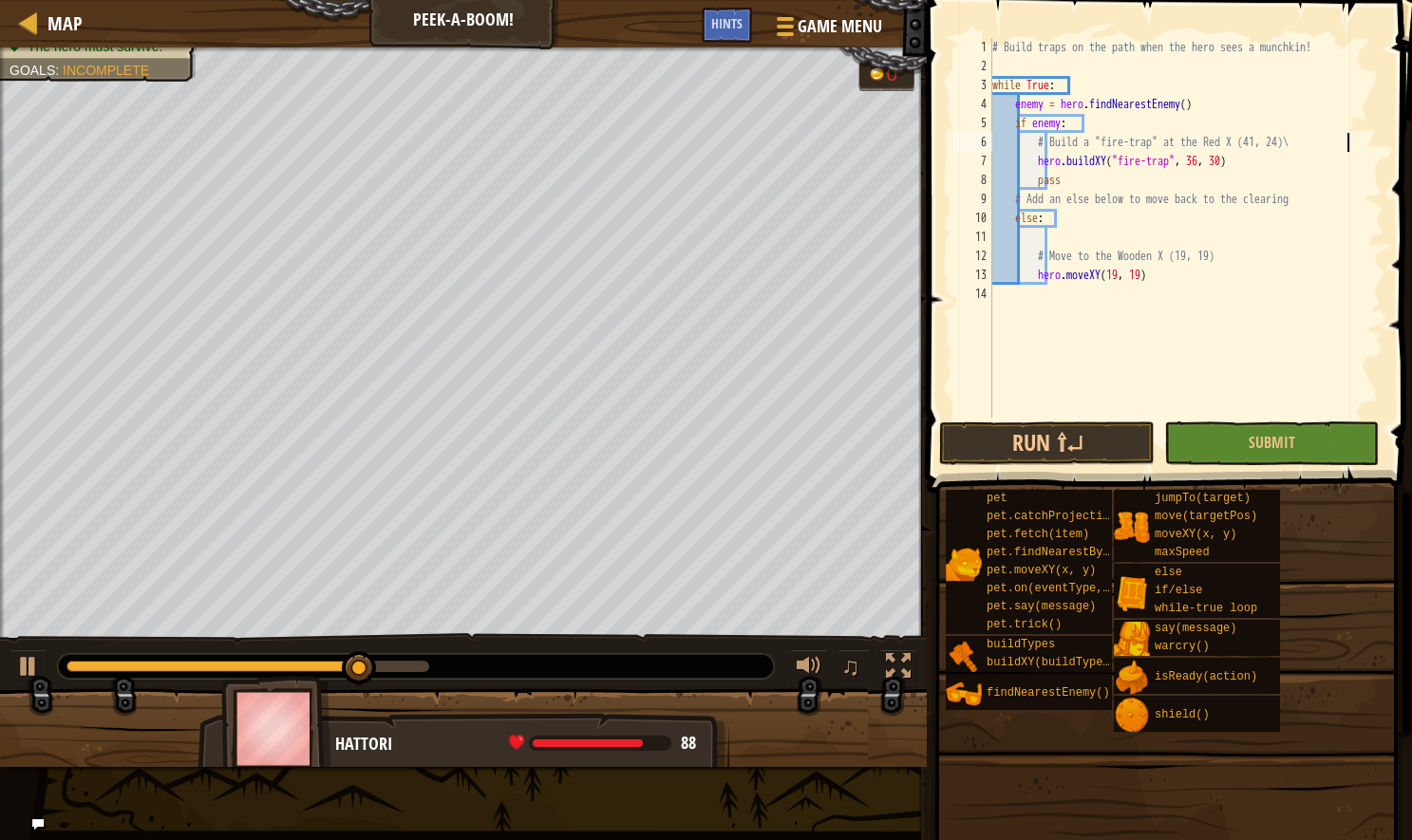 type on "# Build a "fire-trap" at the Red X (41, 24)" 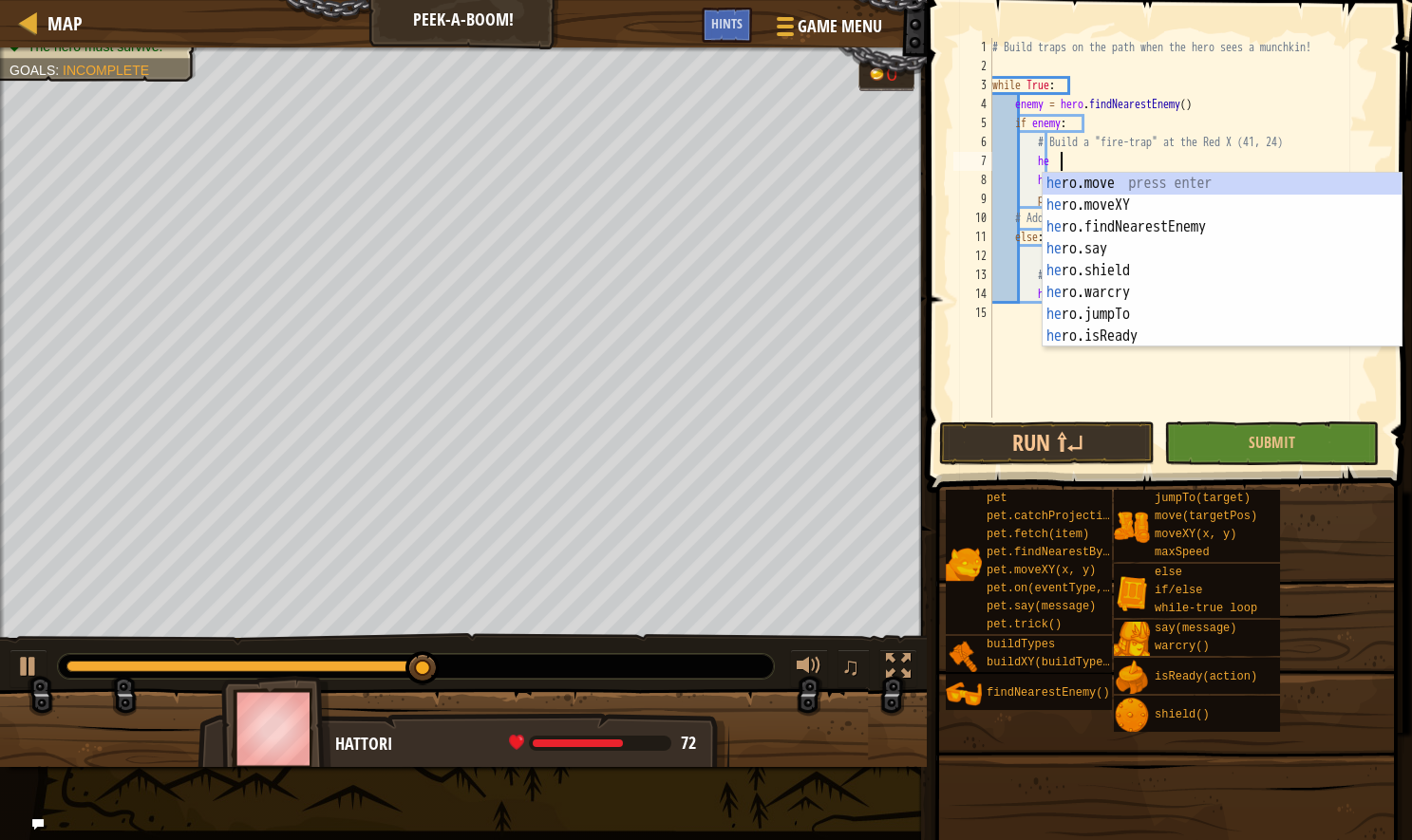 scroll, scrollTop: 9, scrollLeft: 6, axis: both 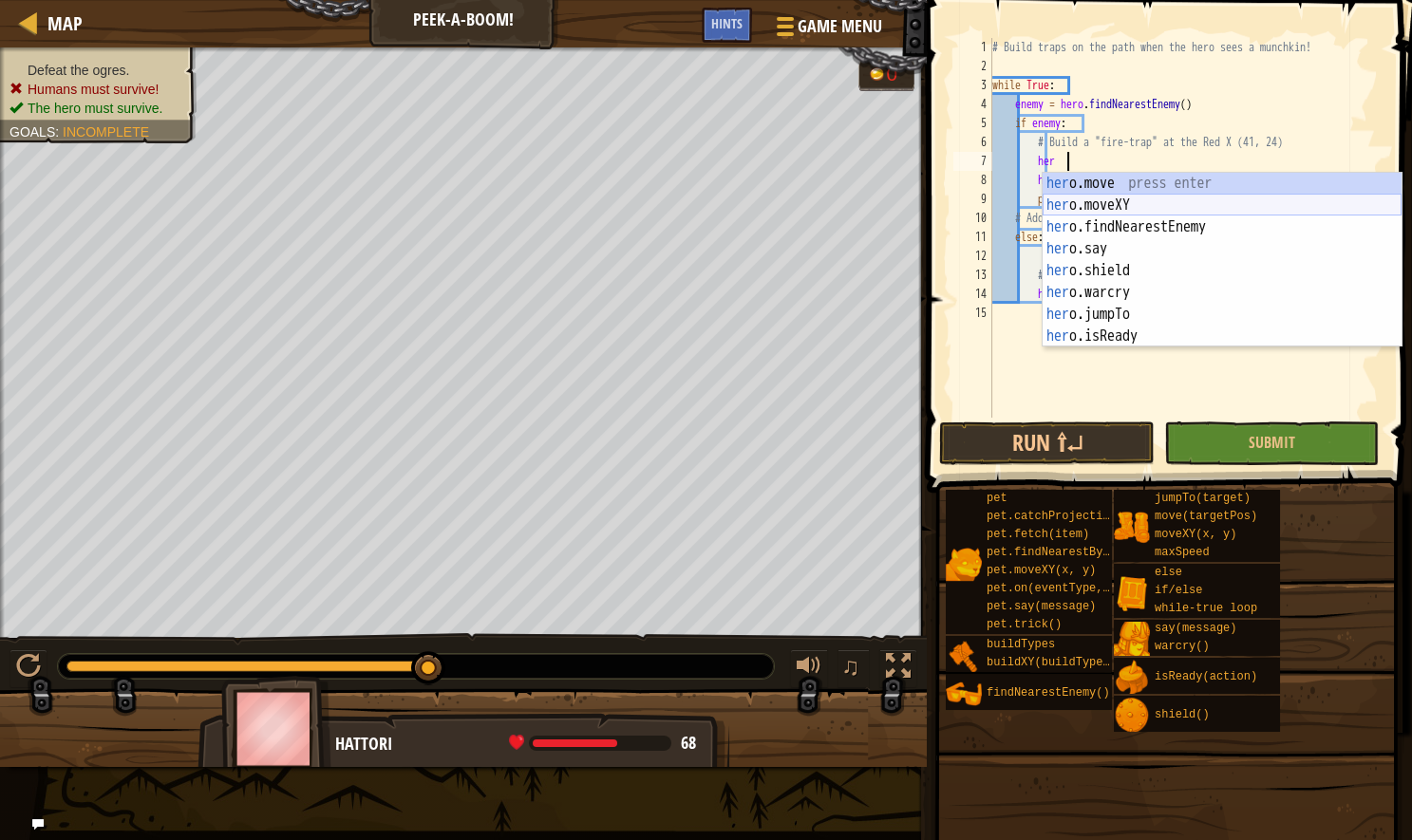 click on "her o.move press enter her o.moveXY press enter her o.findNearestEnemy press enter her o.say press enter her o.shield press enter her o.warcry press enter her o.jumpTo press enter her o.isReady press enter her o.buildXY press enter" at bounding box center [1222, 282] 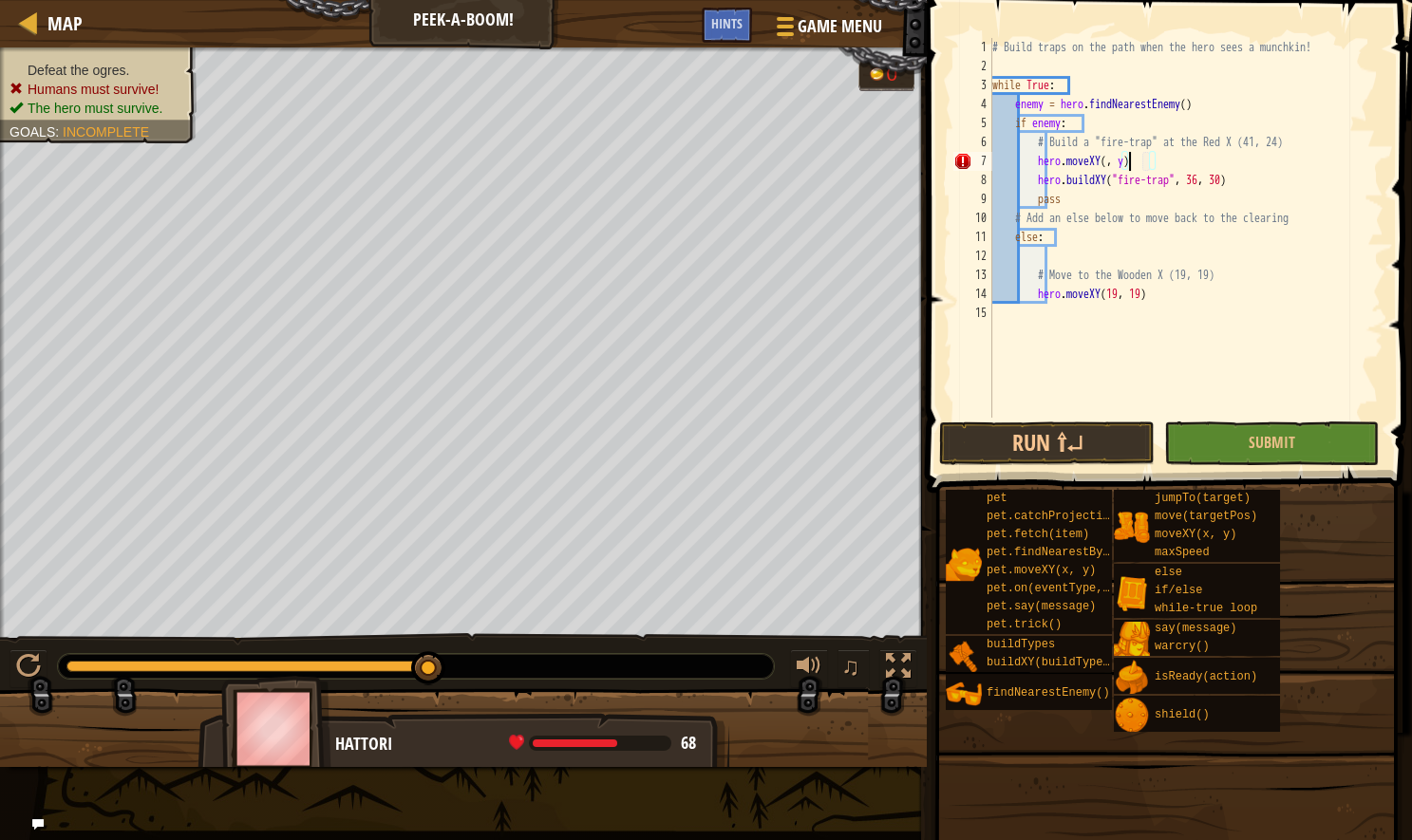 scroll, scrollTop: 9, scrollLeft: 12, axis: both 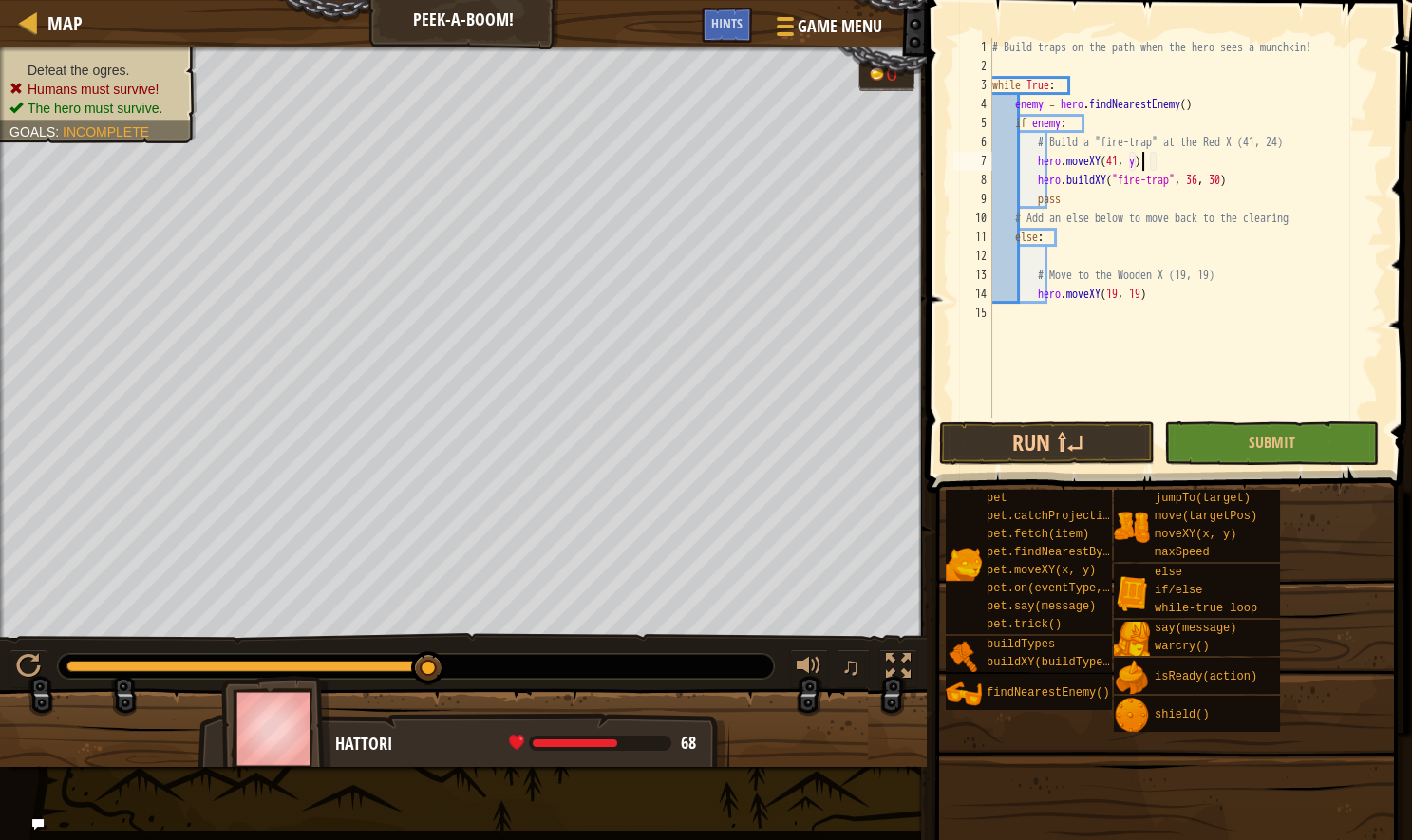 click on "# Build traps on the path when the hero sees a munchkin! while   True :      enemy   =   hero . findNearestEnemy ( )      if   enemy :          # Build a "fire-trap" at the Red X (41, 24)          hero . moveXY ( 41 ,   y )          hero . buildXY ( "fire-trap" ,   36 ,   30 )          pass      # Add an else below to move back to the clearing      else :                   # Move to the Wooden X (19, 19)          hero . moveXY ( 19 ,   19 )" at bounding box center [1186, 247] 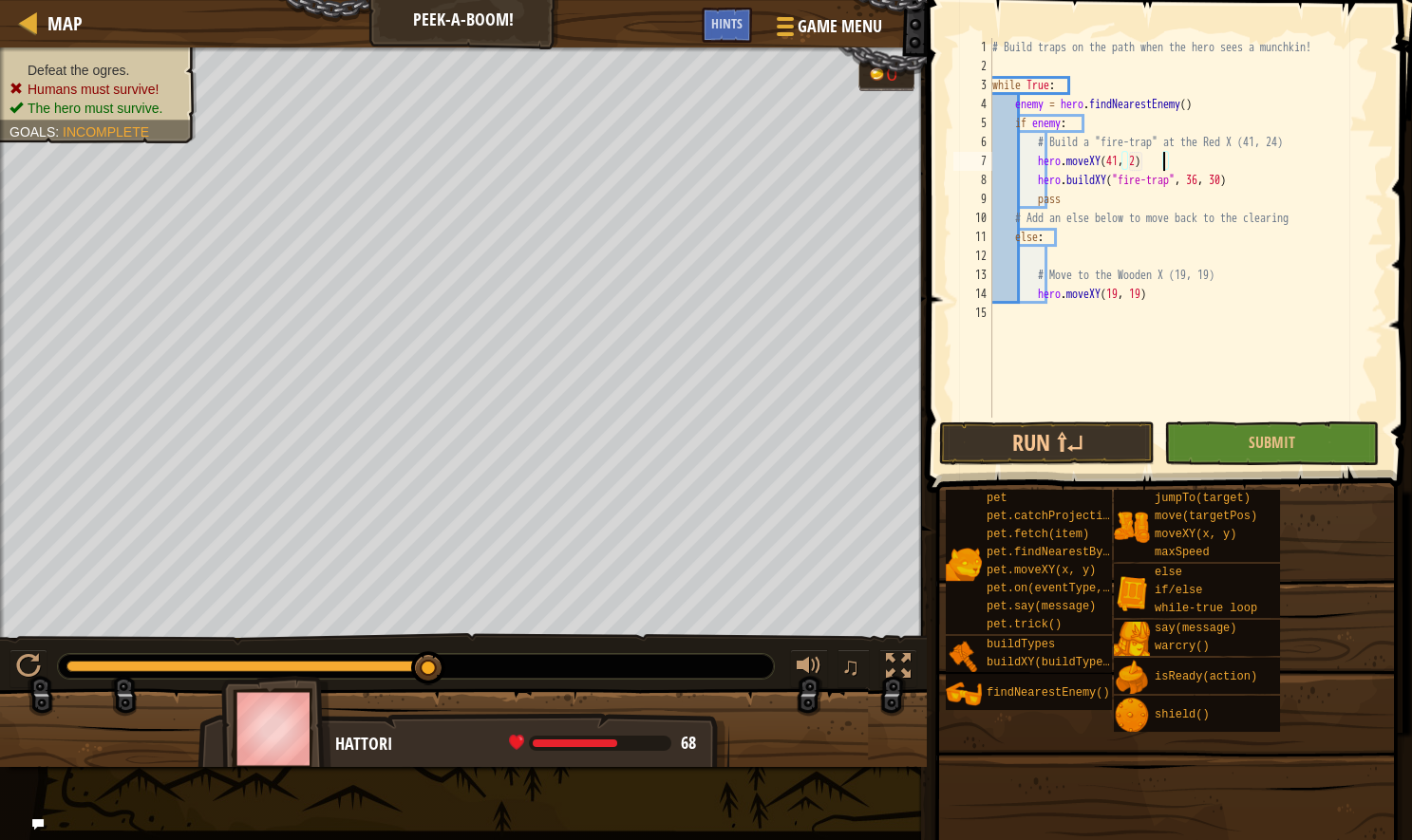 scroll, scrollTop: 9, scrollLeft: 15, axis: both 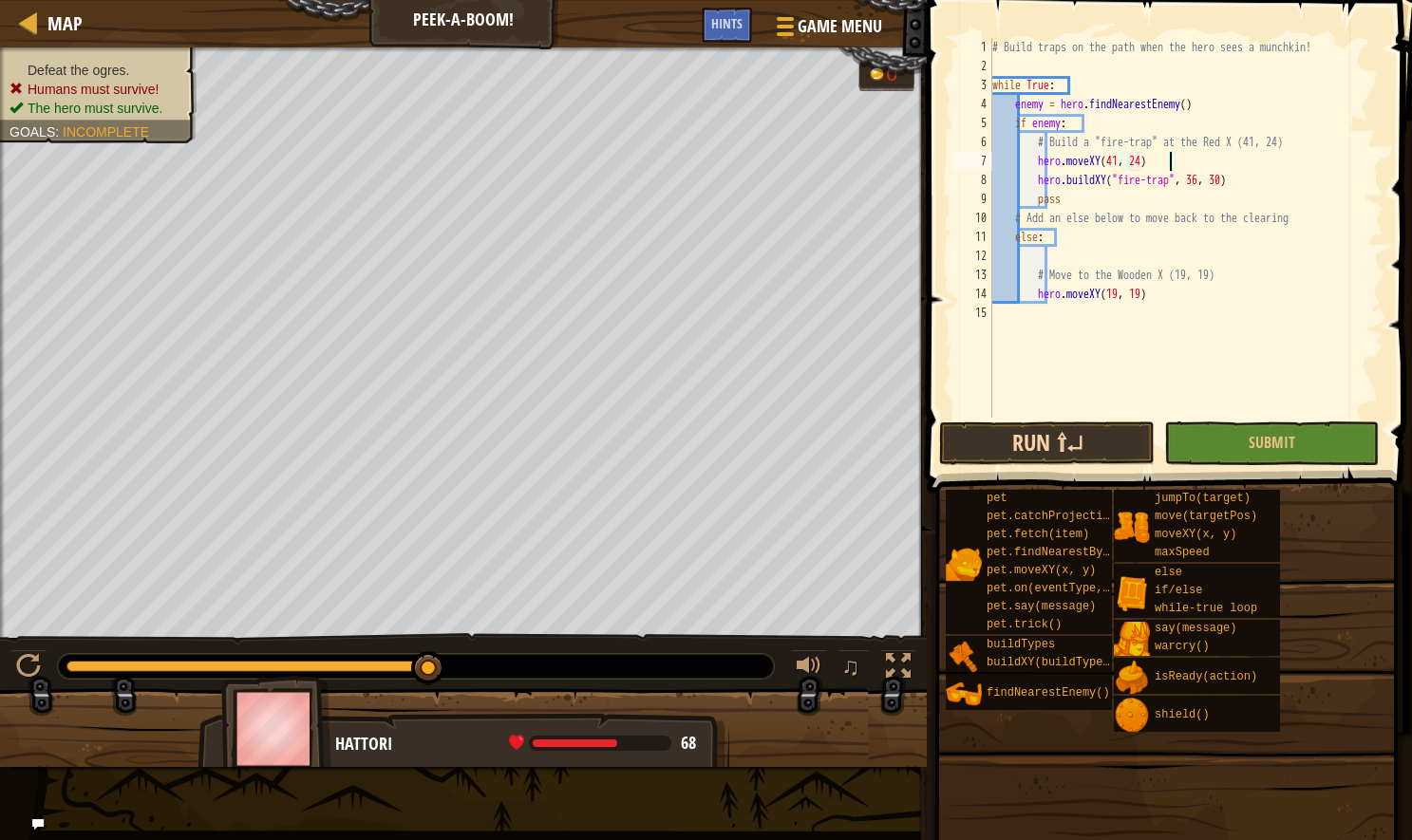 click on "Run ⇧↵" at bounding box center (1046, 443) 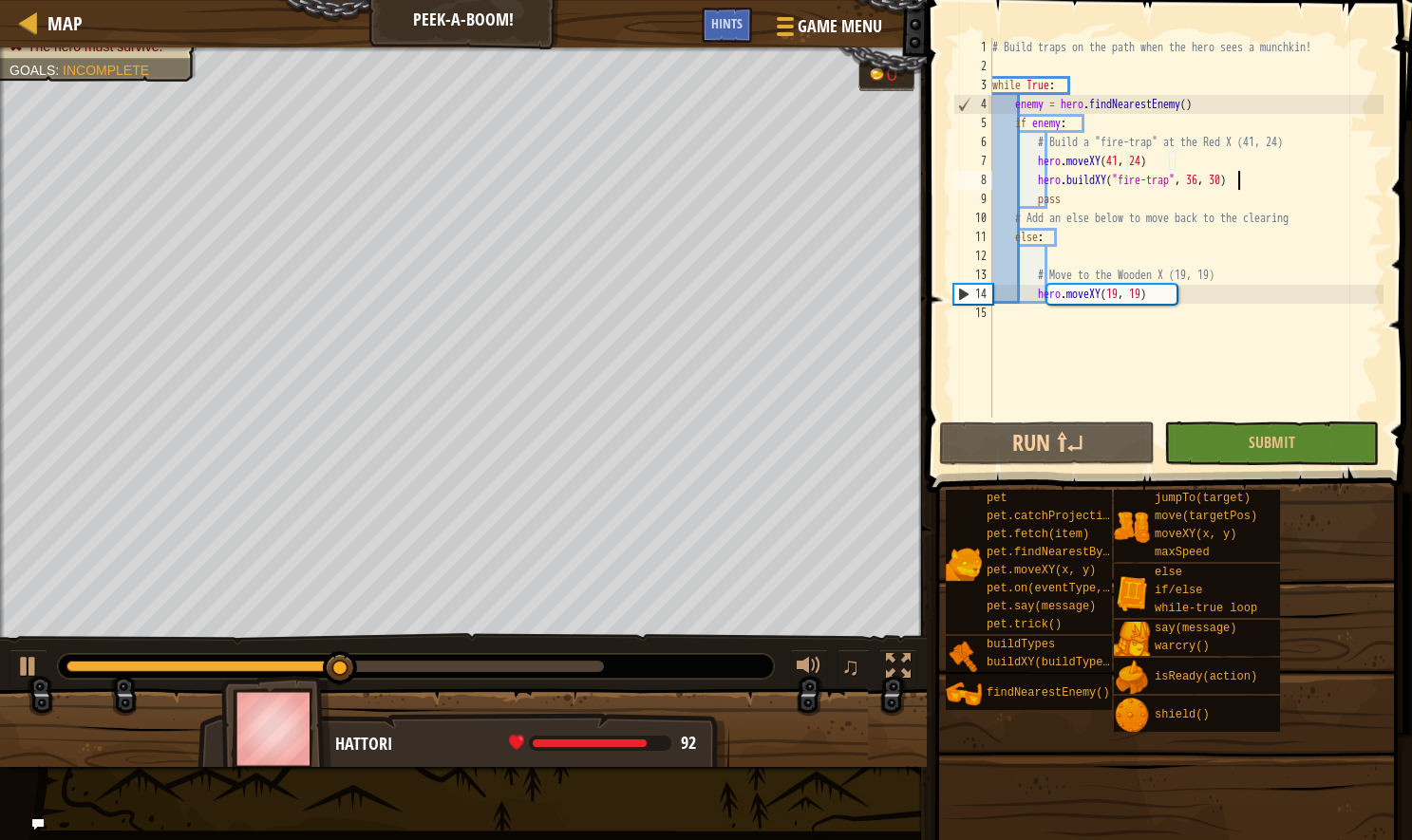 click on "# Build traps on the path when the hero sees a munchkin! while   True :      enemy   =   hero . findNearestEnemy ( )      if   enemy :          # Build a "fire-trap" at the Red X (41, 24)          hero . moveXY ( 41 ,   24 )          hero . buildXY ( "fire-trap" ,   36 ,   30 )          pass      # Add an else below to move back to the clearing      else :                   # Move to the Wooden X (19, 19)          hero . moveXY ( 19 ,   19 )" at bounding box center (1186, 247) 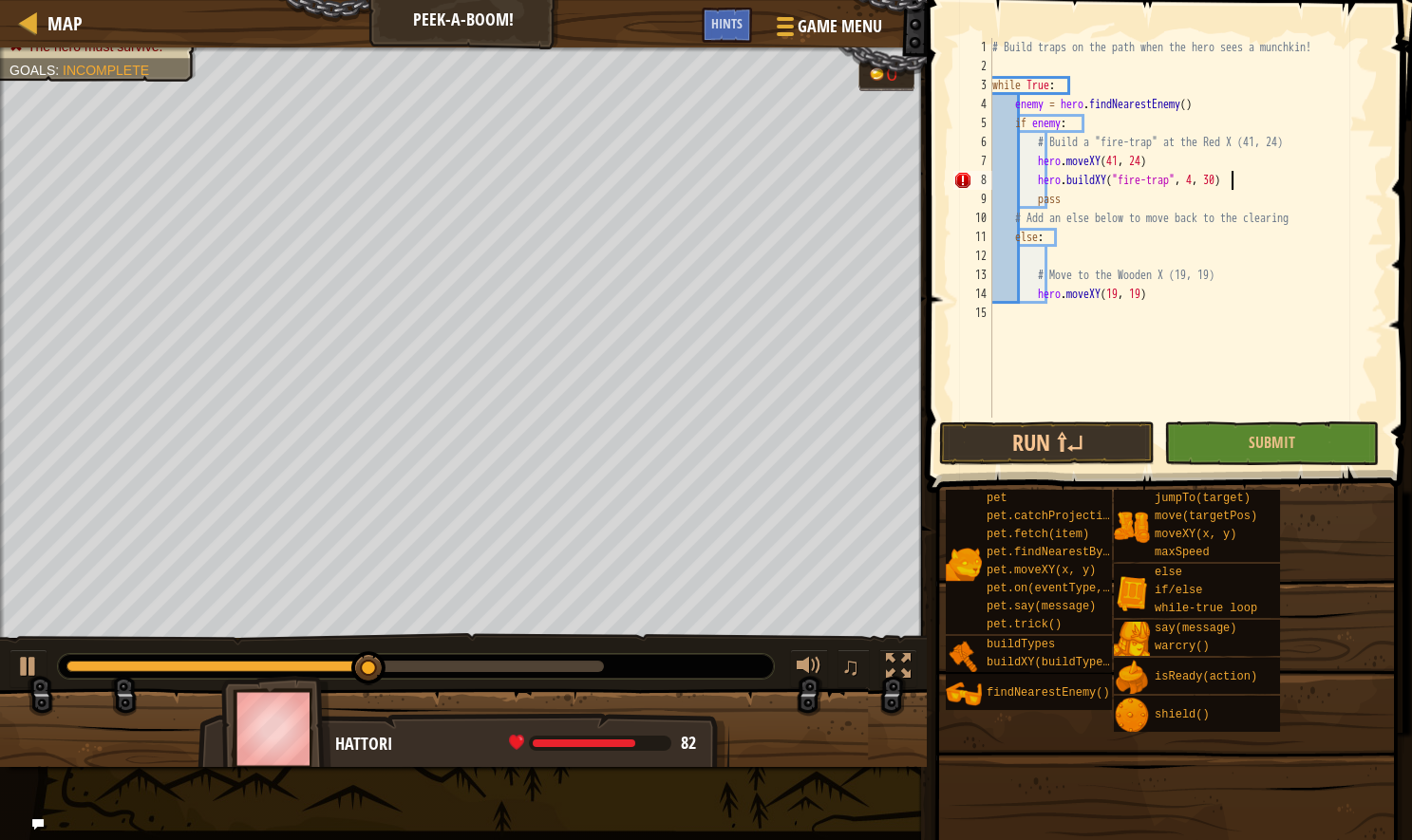 scroll, scrollTop: 9, scrollLeft: 20, axis: both 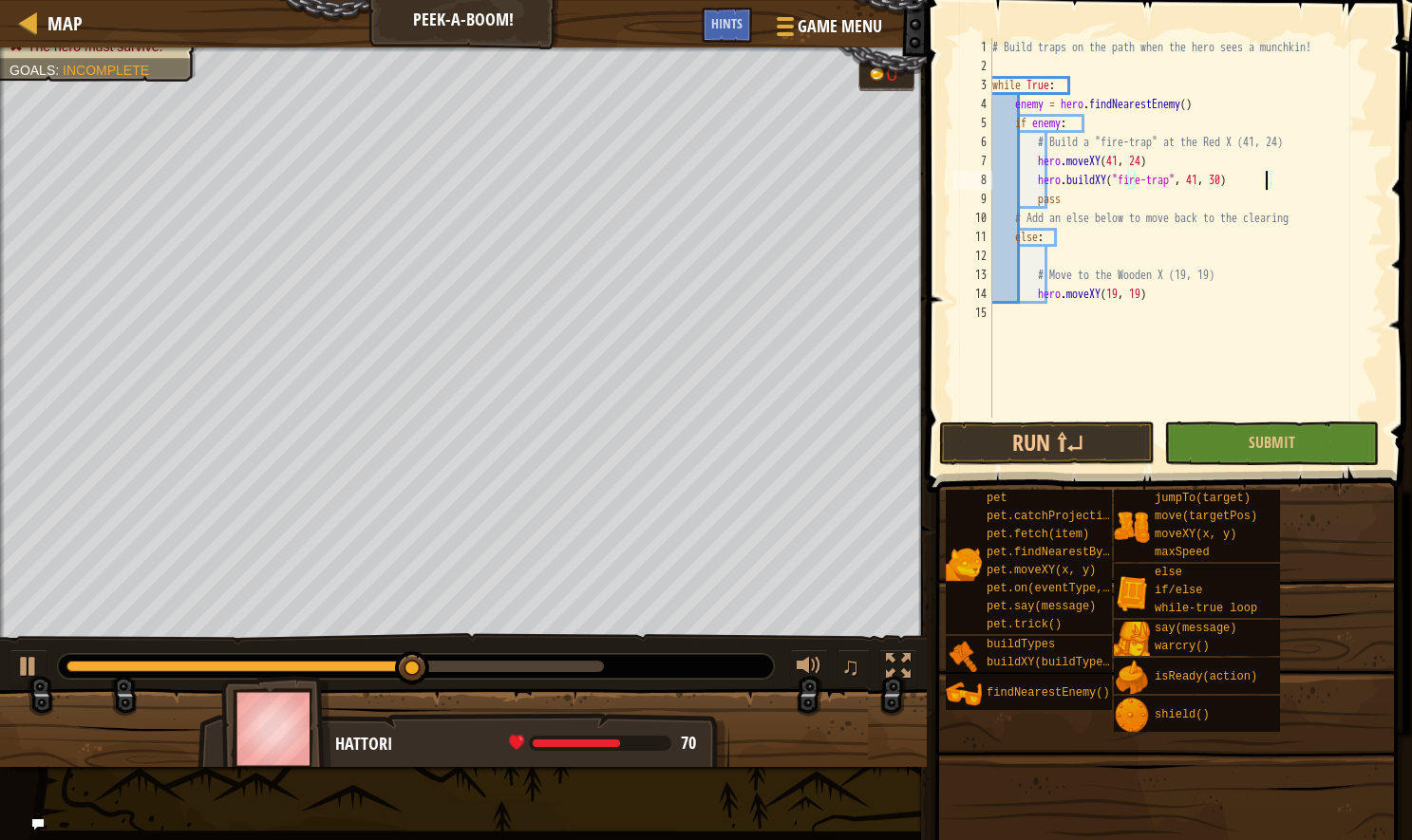 click on "# Build traps on the path when the hero sees a munchkin! while   True :      enemy   =   hero . findNearestEnemy ( )      if   enemy :          # Build a "fire-trap" at the Red X (41, 24)          hero . moveXY ( 41 ,   24 )          hero . buildXY ( "fire-trap" ,   41 ,   30 )          pass      # Add an else below to move back to the clearing      else :                   # Move to the Wooden X (19, 19)          hero . moveXY ( 19 ,   19 )" at bounding box center (1186, 247) 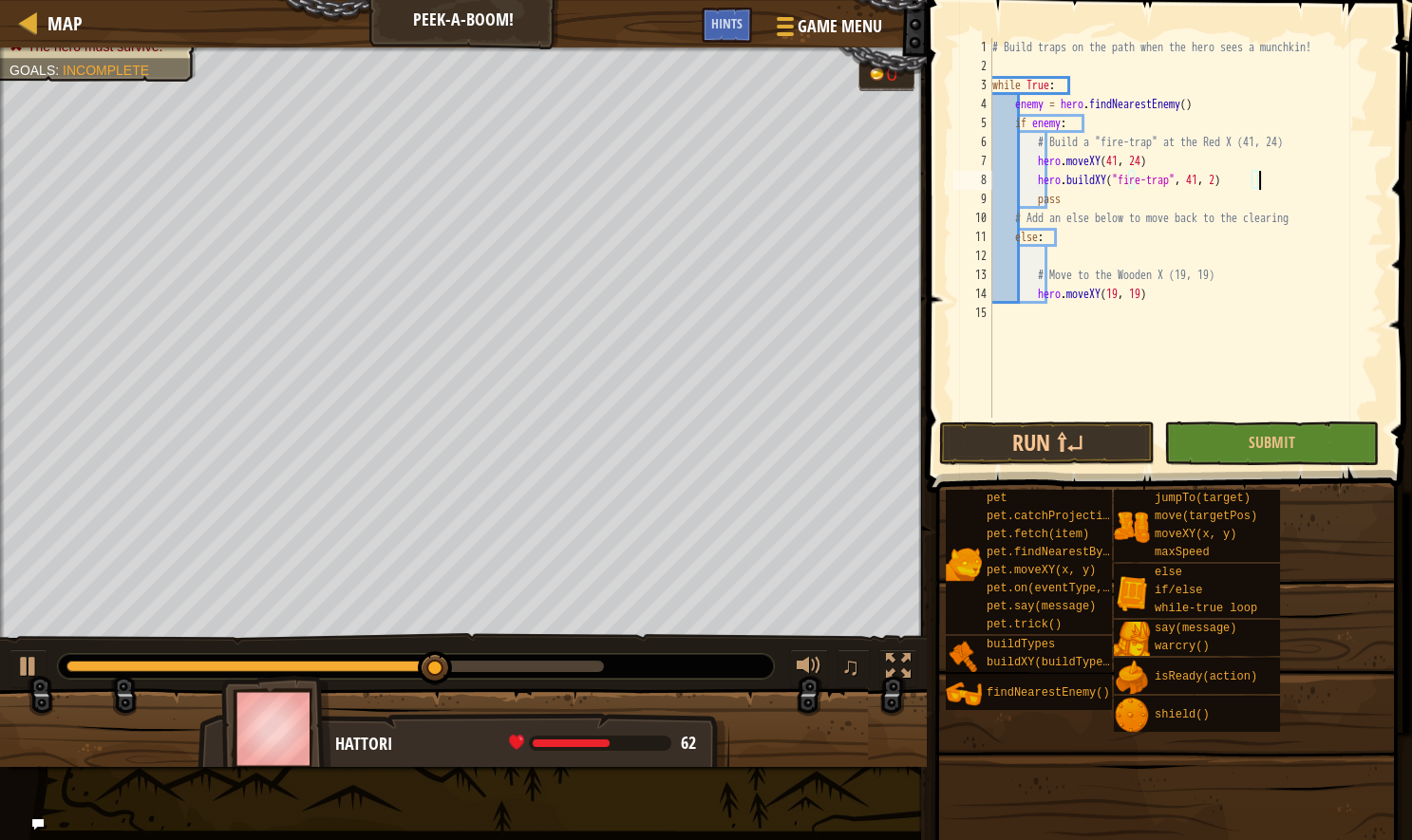 scroll, scrollTop: 9, scrollLeft: 23, axis: both 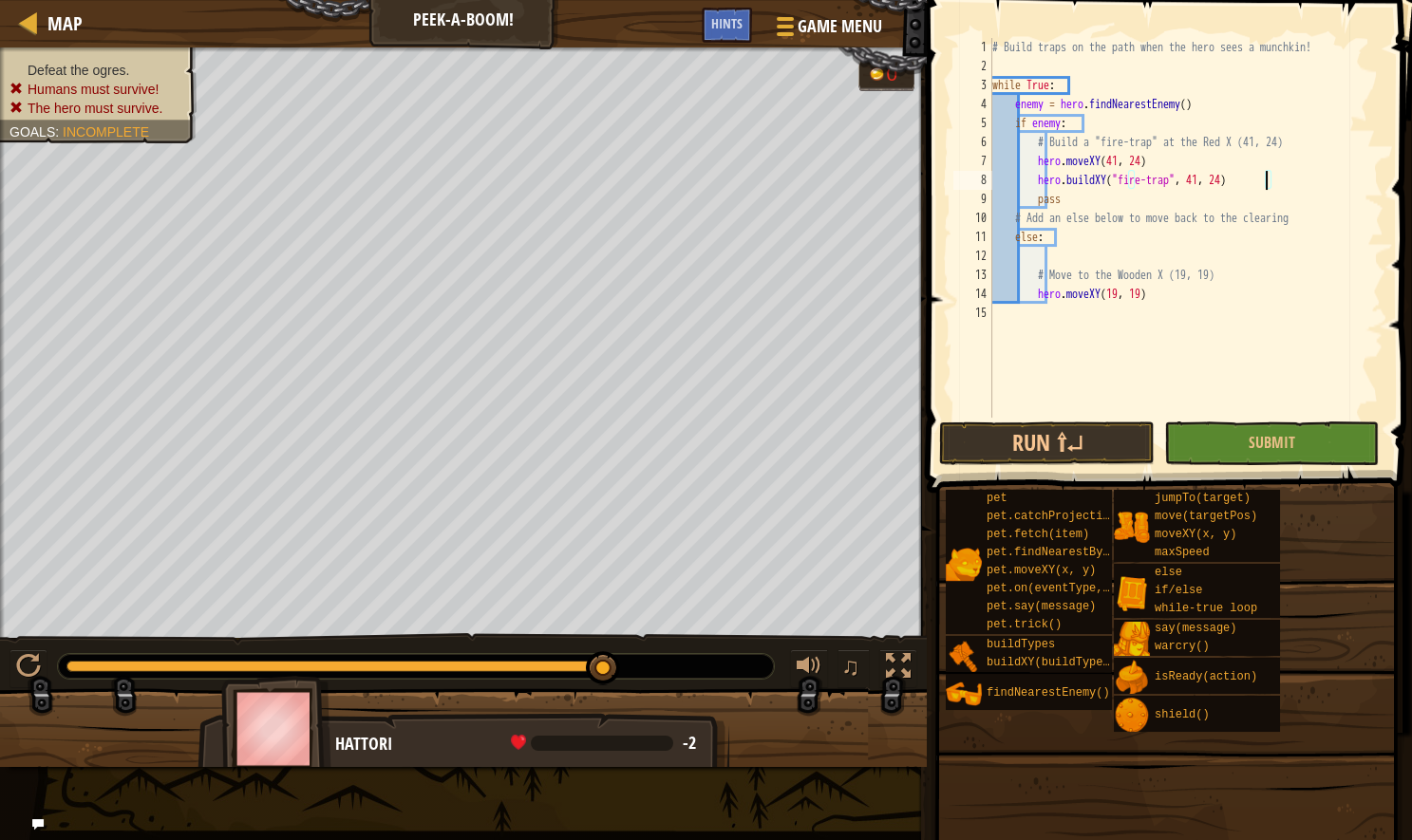 drag, startPoint x: 478, startPoint y: 666, endPoint x: 745, endPoint y: 650, distance: 267.47897 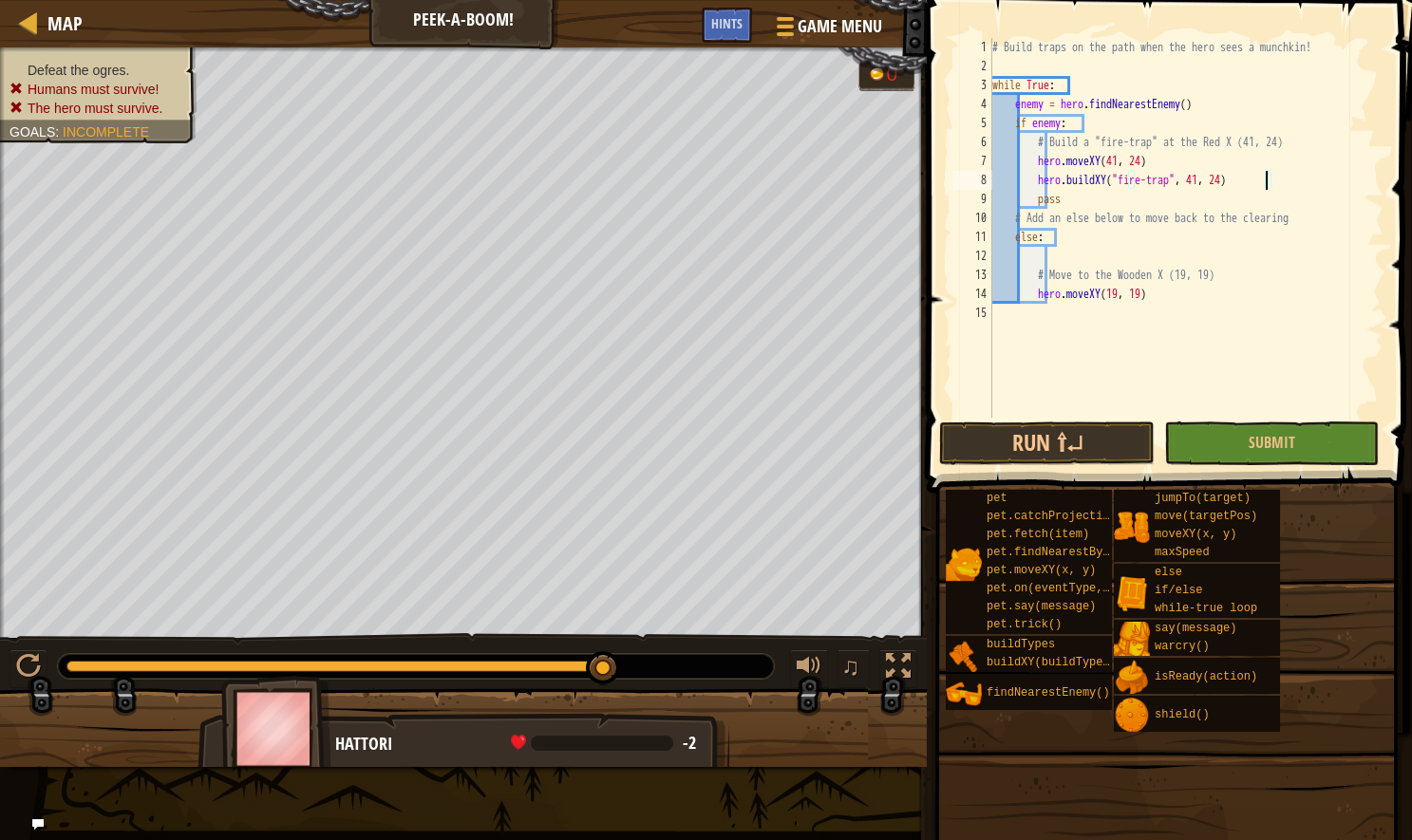 click on "♫" at bounding box center (463, 662) 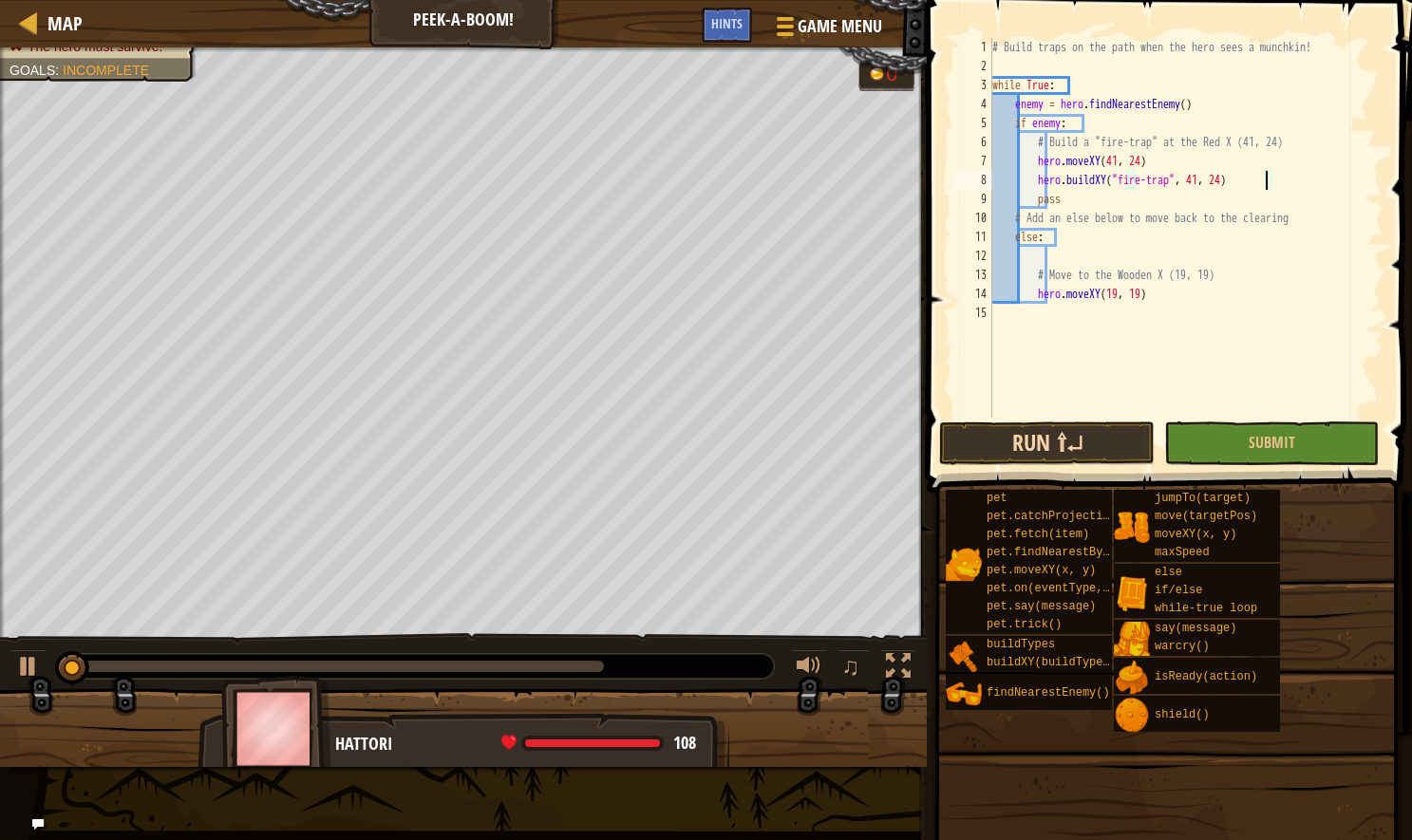 type on "hero.buildXY("fire-trap", 41, 24)" 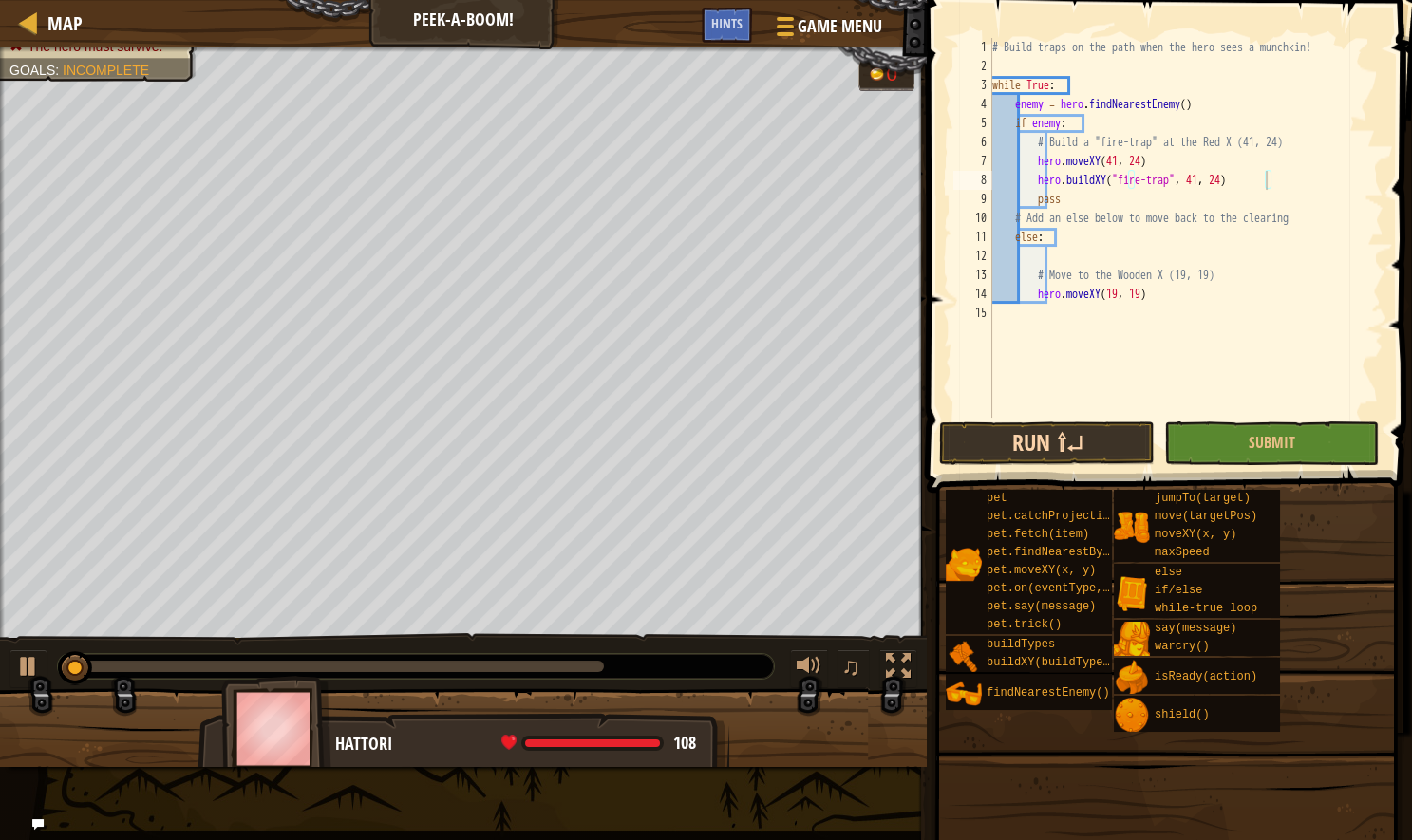 click on "Run ⇧↵" at bounding box center [1046, 443] 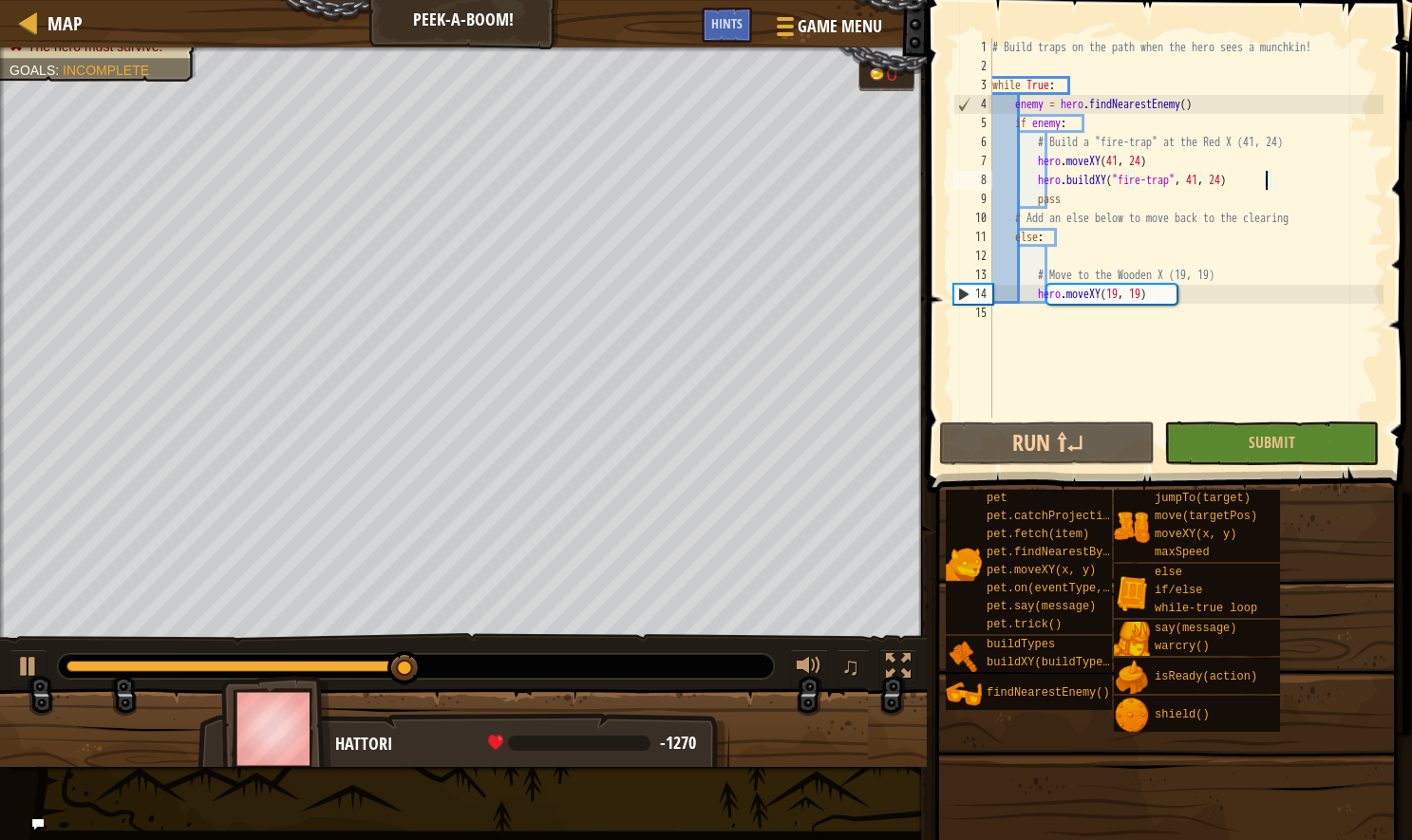 click on "# Build traps on the path when the hero sees a munchkin! while   True :      enemy   =   hero . findNearestEnemy ( )      if   enemy :          # Build a "fire-trap" at the Red X (41, 24)          hero . moveXY ( 41 ,   24 )          hero . buildXY ( "fire-trap" ,   41 ,   24 )          pass      # Add an else below to move back to the clearing      else :                   # Move to the Wooden X (19, 19)          hero . moveXY ( 19 ,   19 )" at bounding box center [1186, 247] 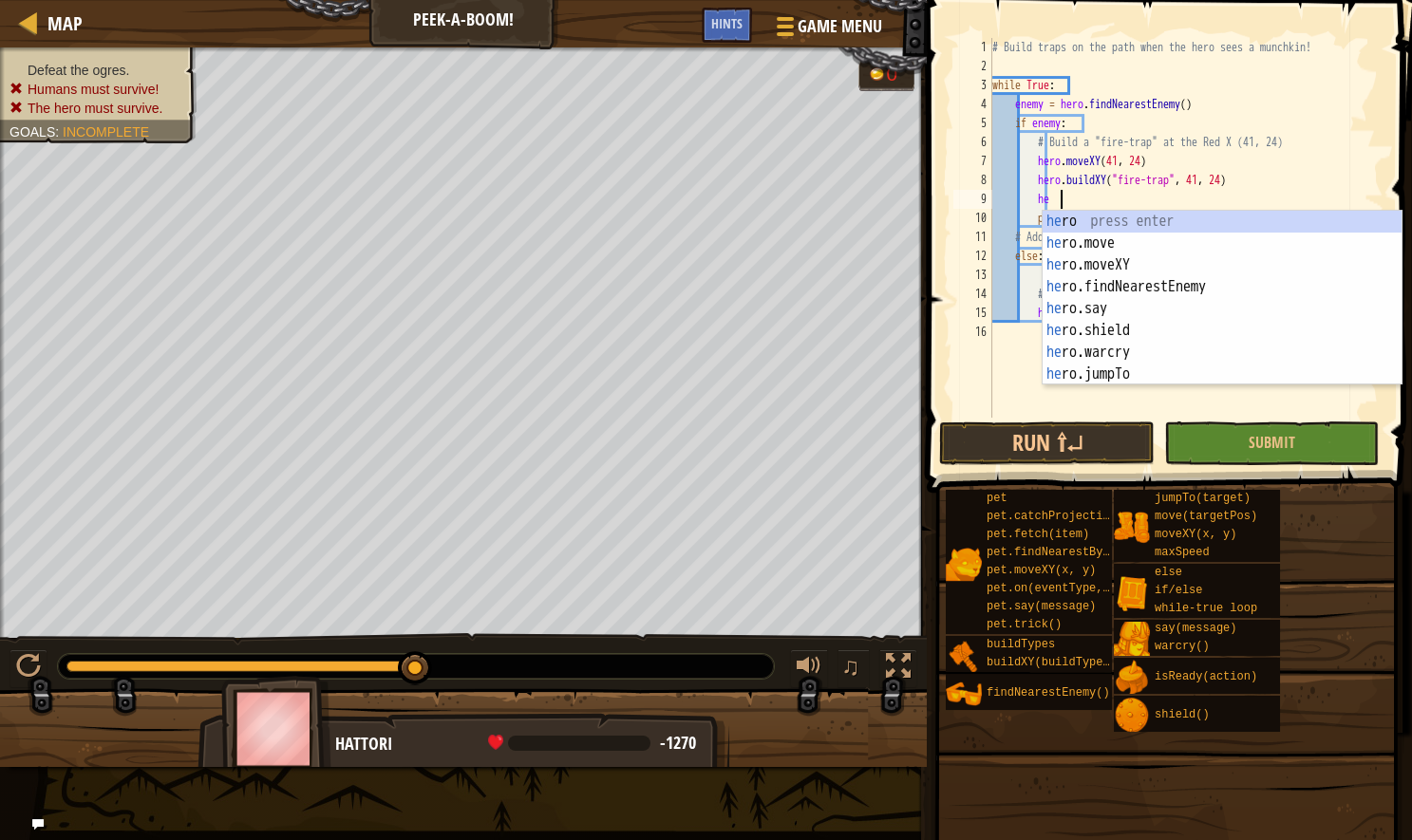 scroll, scrollTop: 9, scrollLeft: 6, axis: both 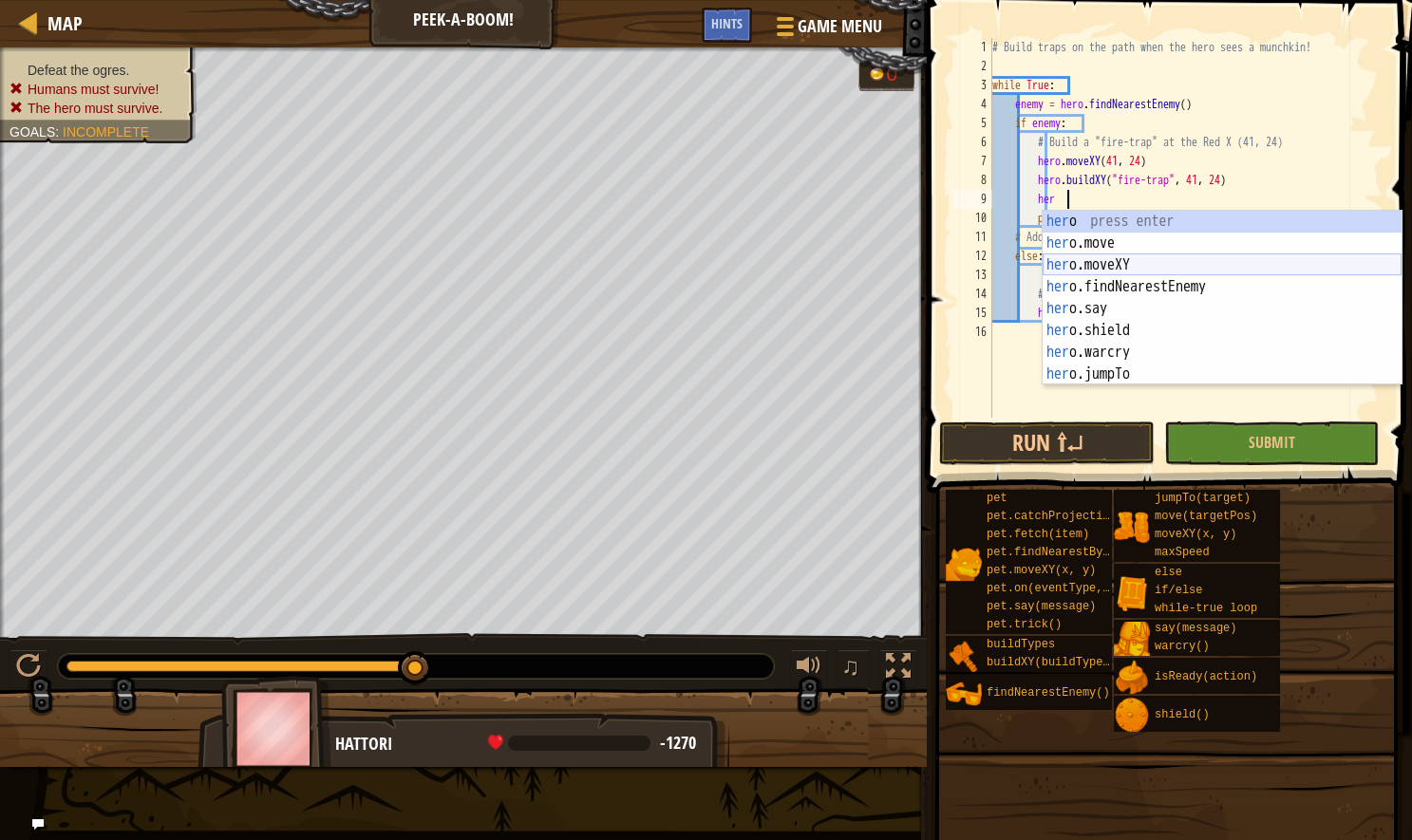 click on "her o press enter her o.move press enter her o.moveXY press enter her o.findNearestEnemy press enter her o.say press enter her o.shield press enter her o.warcry press enter her o.jumpTo press enter her o.isReady press enter" at bounding box center (1222, 320) 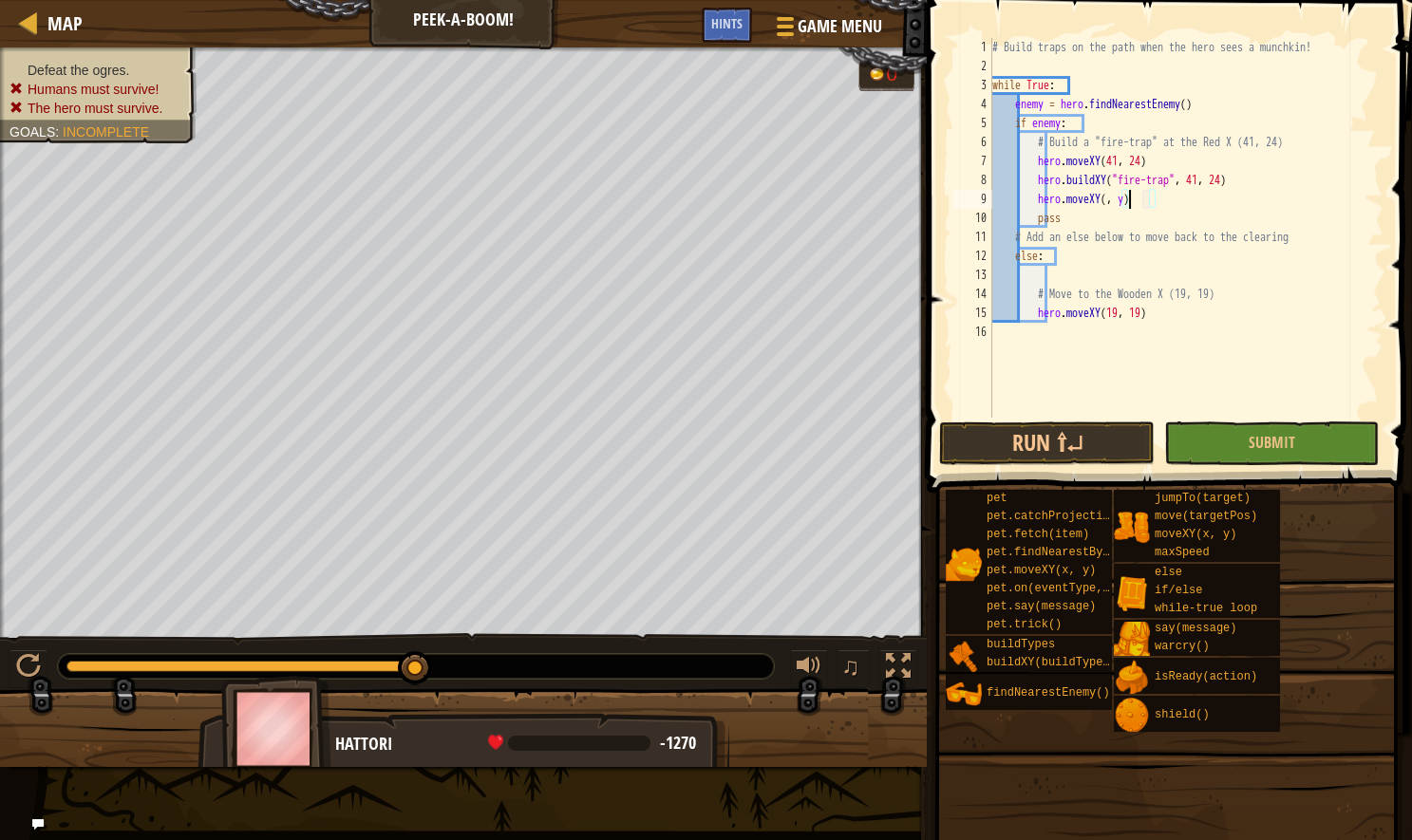scroll, scrollTop: 9, scrollLeft: 12, axis: both 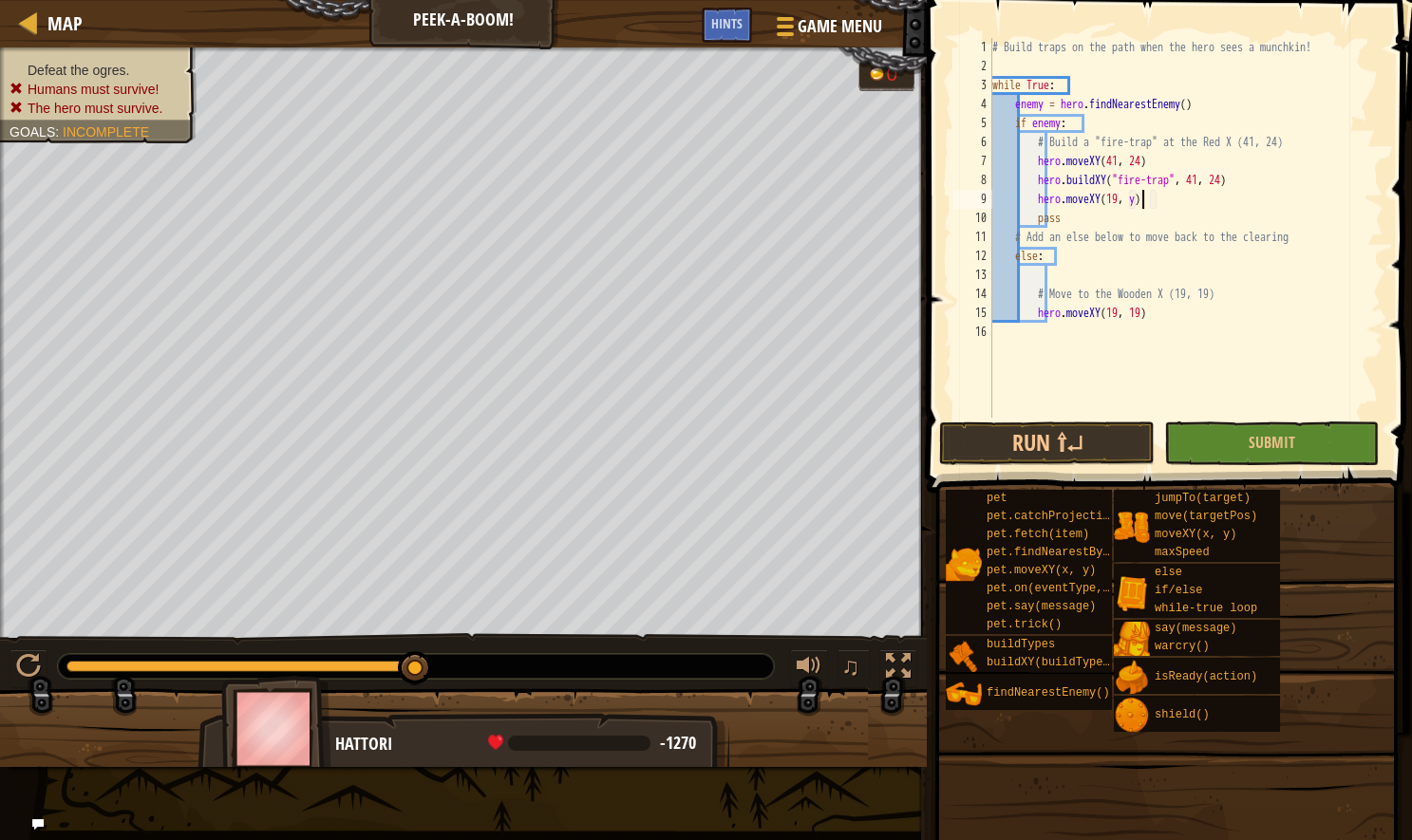 click on "# Build traps on the path when the hero sees a munchkin! while   True :      enemy   =   hero . findNearestEnemy ( )      if   enemy :          # Build a "fire-trap" at the Red X (41, 24)          hero . moveXY ( 41 ,   24 )          hero . buildXY ( "fire-trap" ,   41 ,   24 )          hero . moveXY ( 19 ,   y )          pass      # Add an else below to move back to the clearing      else :                   # Move to the Wooden X (19, 19)          hero . moveXY ( 19 ,   19 )" at bounding box center (1186, 247) 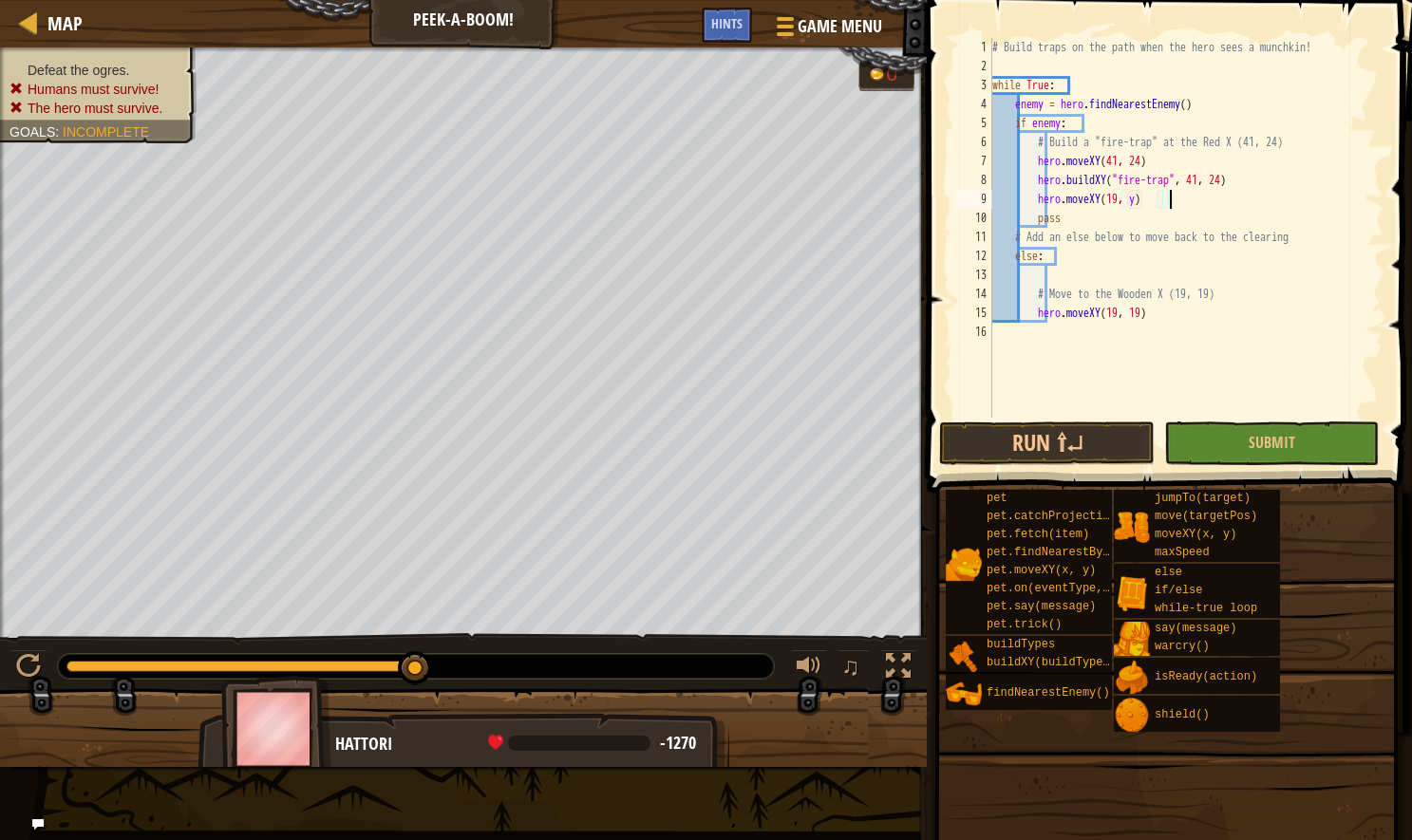 click on "# Build traps on the path when the hero sees a munchkin! while   True :      enemy   =   hero . findNearestEnemy ( )      if   enemy :          # Build a "fire-trap" at the Red X (41, 24)          hero . moveXY ( 41 ,   24 )          hero . buildXY ( "fire-trap" ,   41 ,   24 )          hero . moveXY ( 19 ,   y )          pass      # Add an else below to move back to the clearing      else :                   # Move to the Wooden X (19, 19)          hero . moveXY ( 19 ,   19 )" at bounding box center [1186, 247] 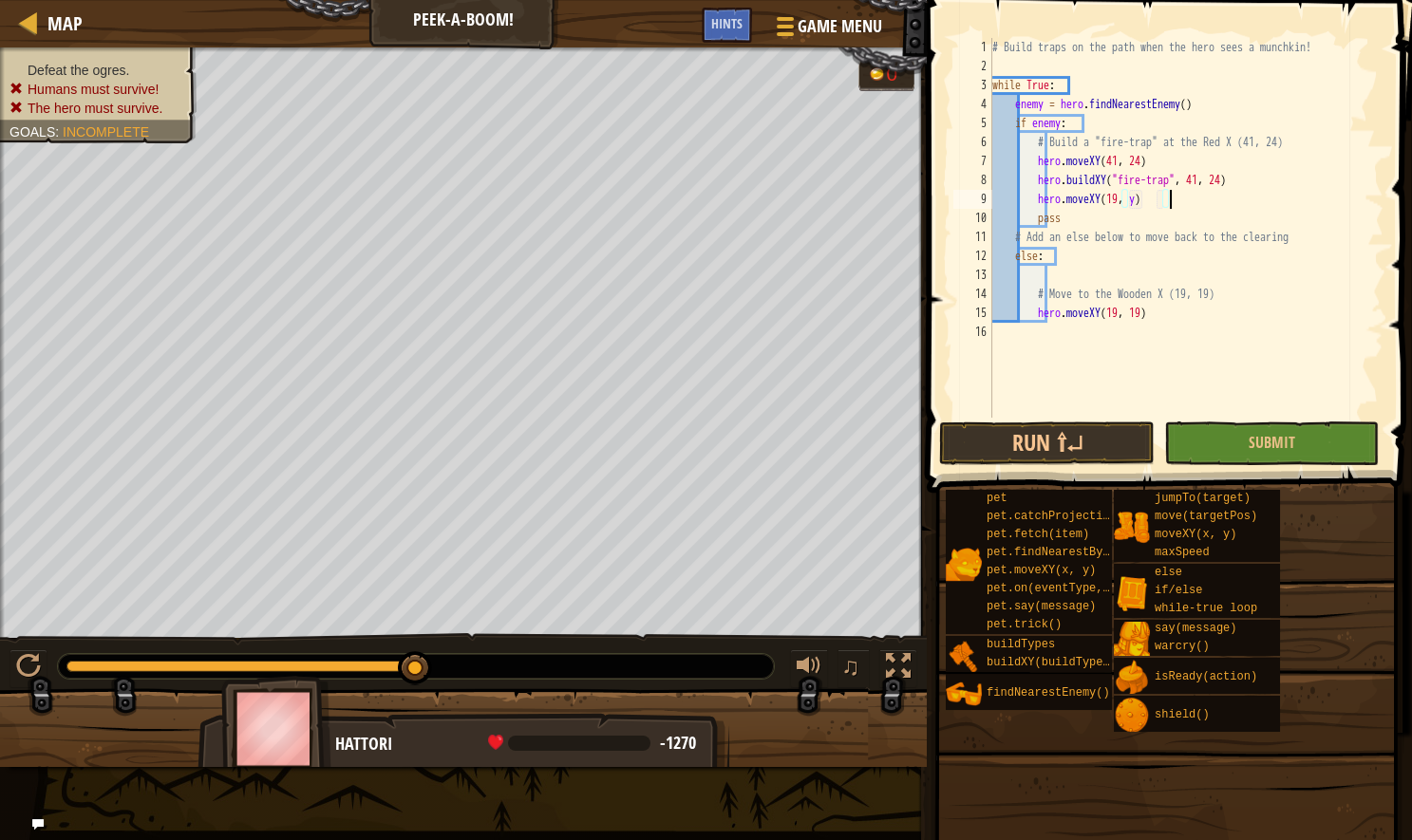 click on "# Build traps on the path when the hero sees a munchkin! while   True :      enemy   =   hero . findNearestEnemy ( )      if   enemy :          # Build a "fire-trap" at the Red X (41, 24)          hero . moveXY ( 41 ,   24 )          hero . buildXY ( "fire-trap" ,   41 ,   24 )          hero . moveXY ( 19 ,   y )          pass      # Add an else below to move back to the clearing      else :                   # Move to the Wooden X (19, 19)          hero . moveXY ( 19 ,   19 )" at bounding box center (1186, 247) 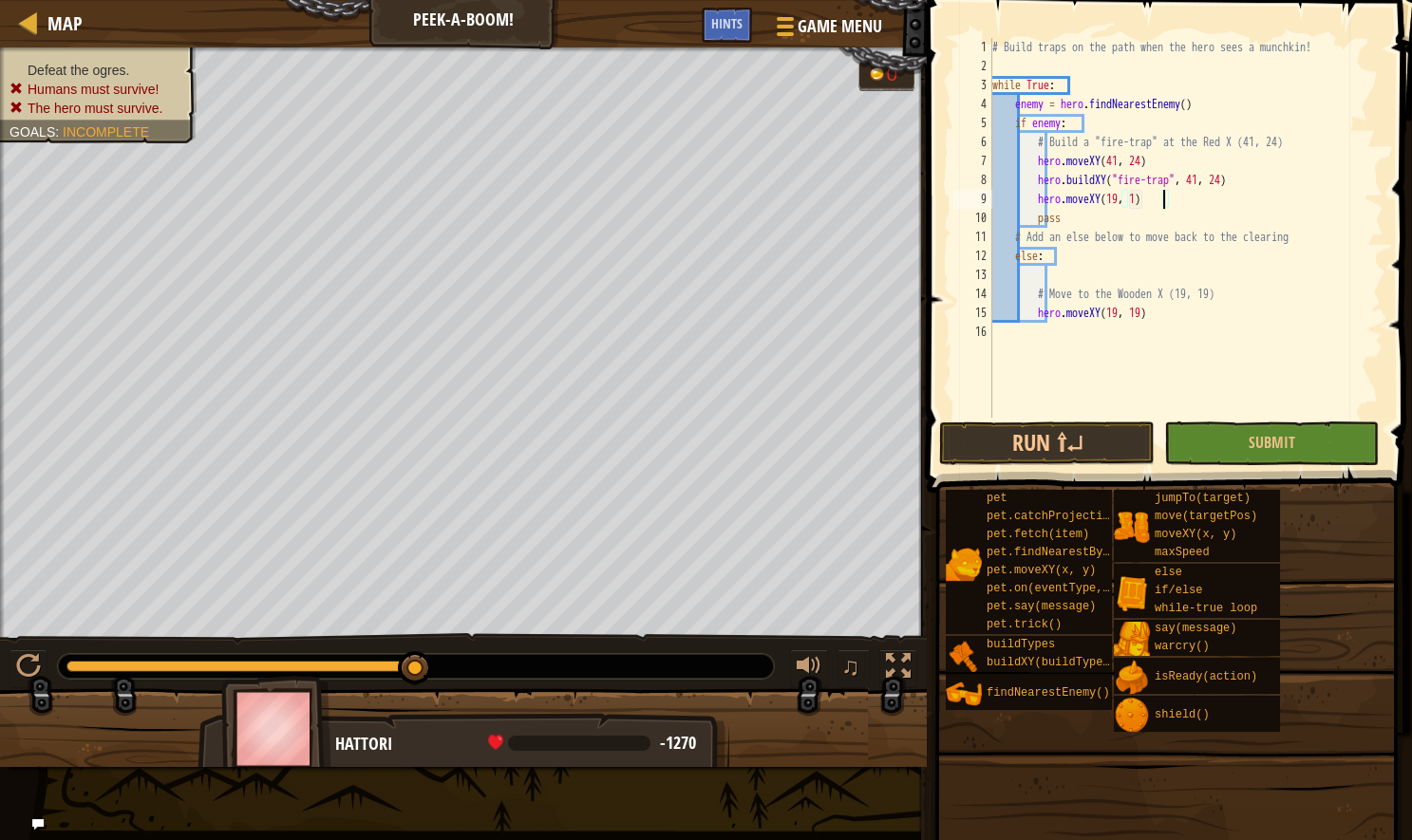 scroll, scrollTop: 9, scrollLeft: 15, axis: both 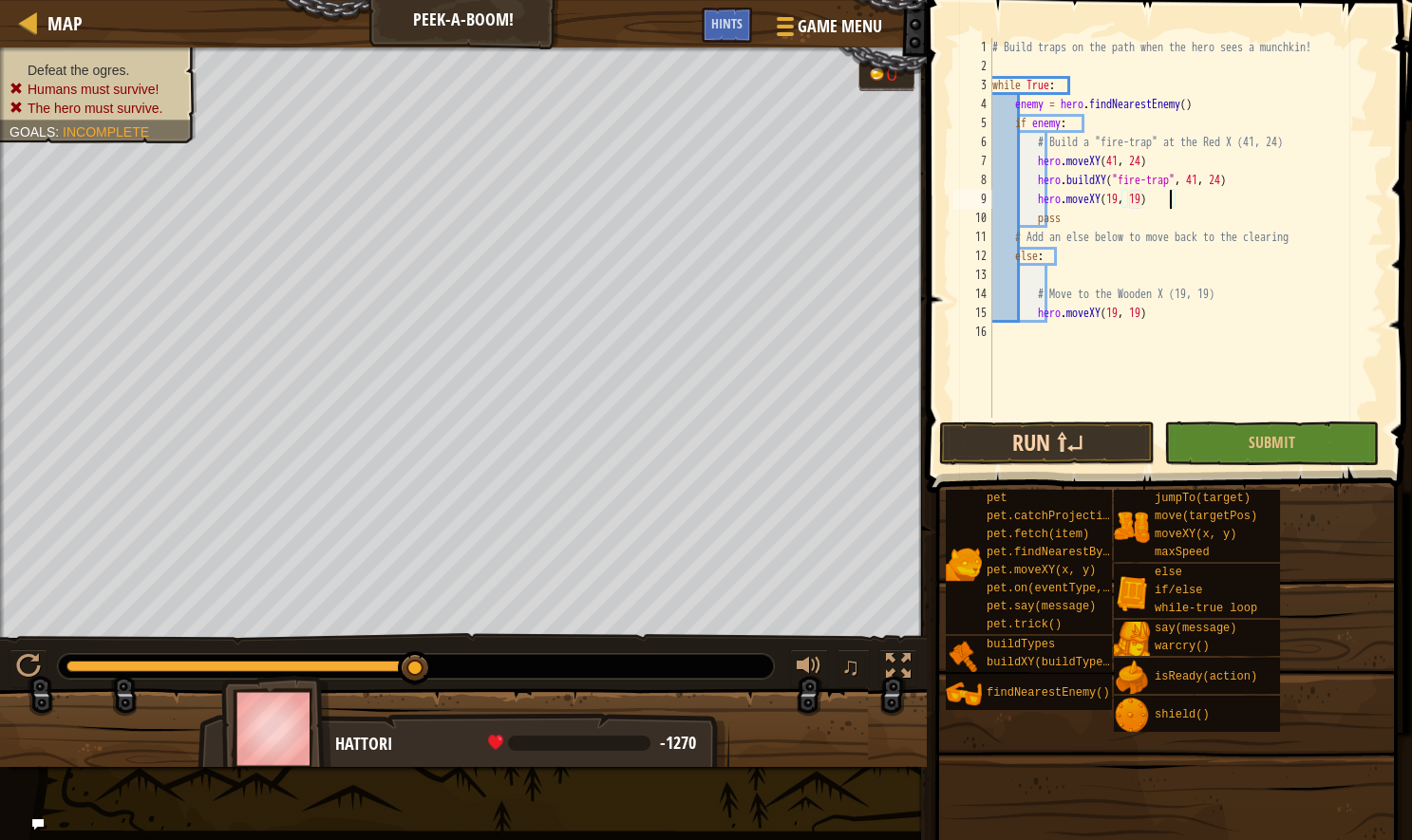 type on "hero.moveXY(19, 19)" 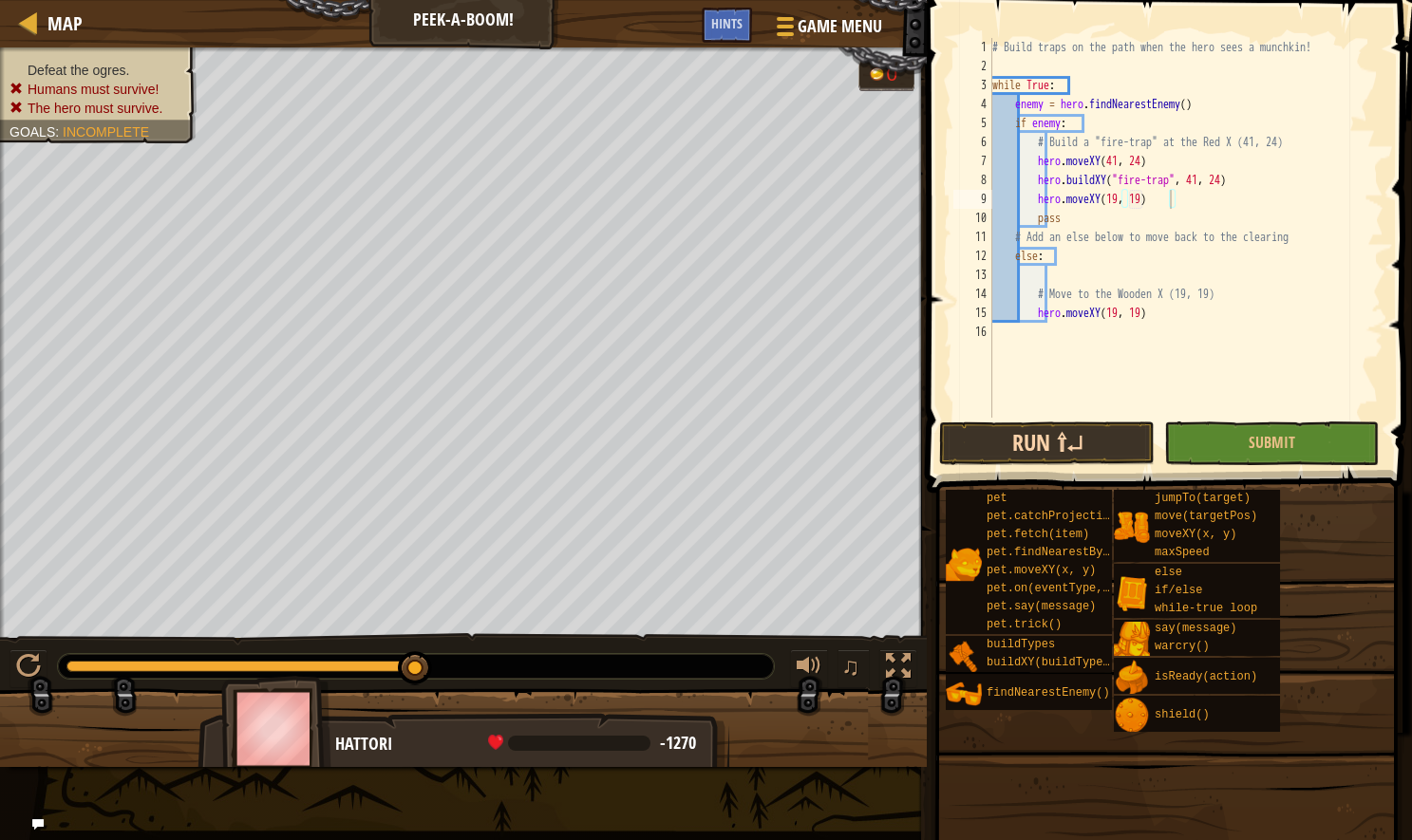 click on "Run ⇧↵" at bounding box center (1046, 443) 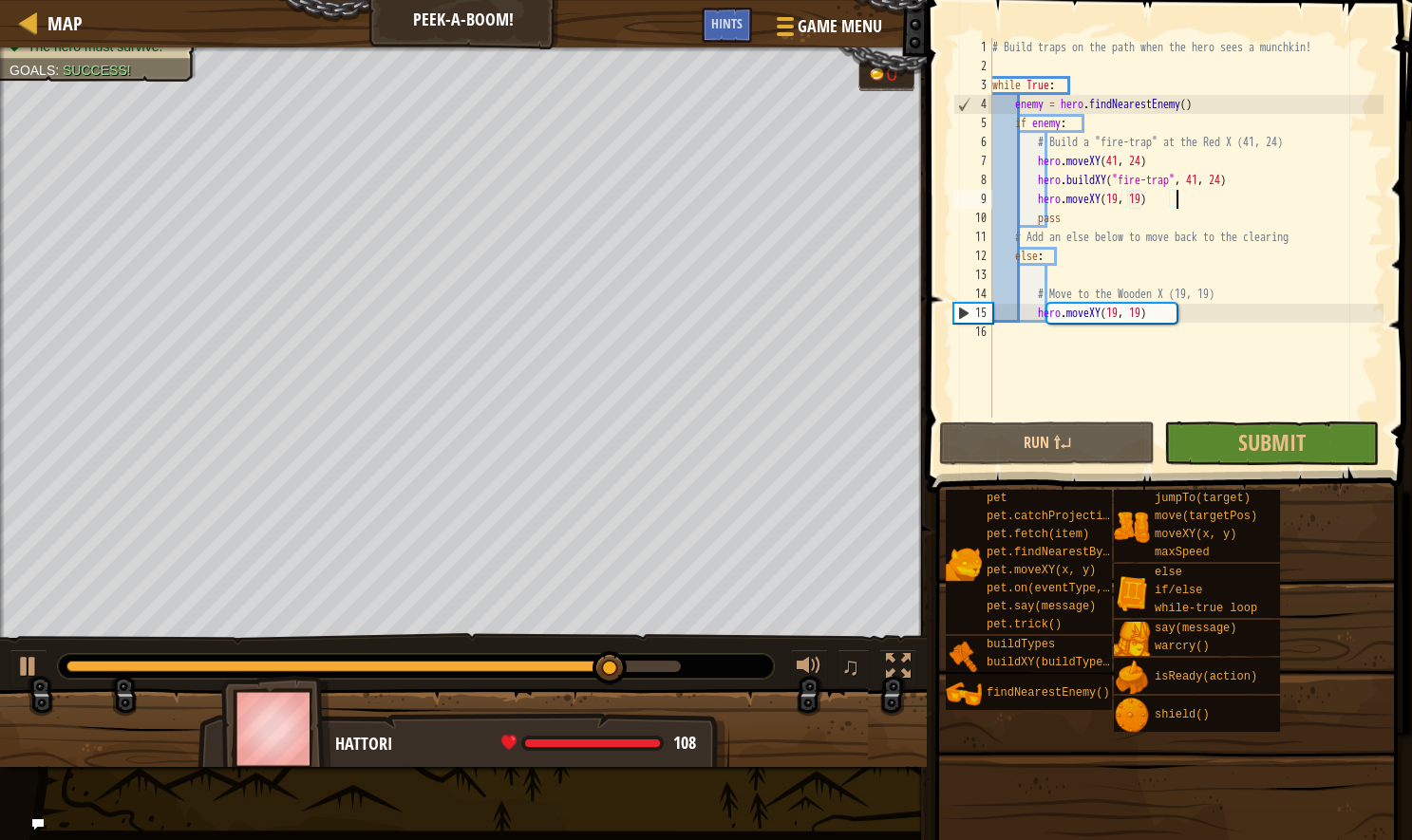 click on "# Build traps on the path when the hero sees a munchkin! while   True :      enemy   =   hero . findNearestEnemy ( )      if   enemy :          # Build a "fire-trap" at the Red X (41, 24)          hero . moveXY ( 41 ,   24 )          hero . buildXY ( "fire-trap" ,   41 ,   24 )          hero . moveXY ( 19 ,   19 )          pass      # Add an else below to move back to the clearing      else :                   # Move to the Wooden X (19, 19)          hero . moveXY ( 19 ,   19 )" at bounding box center (1186, 247) 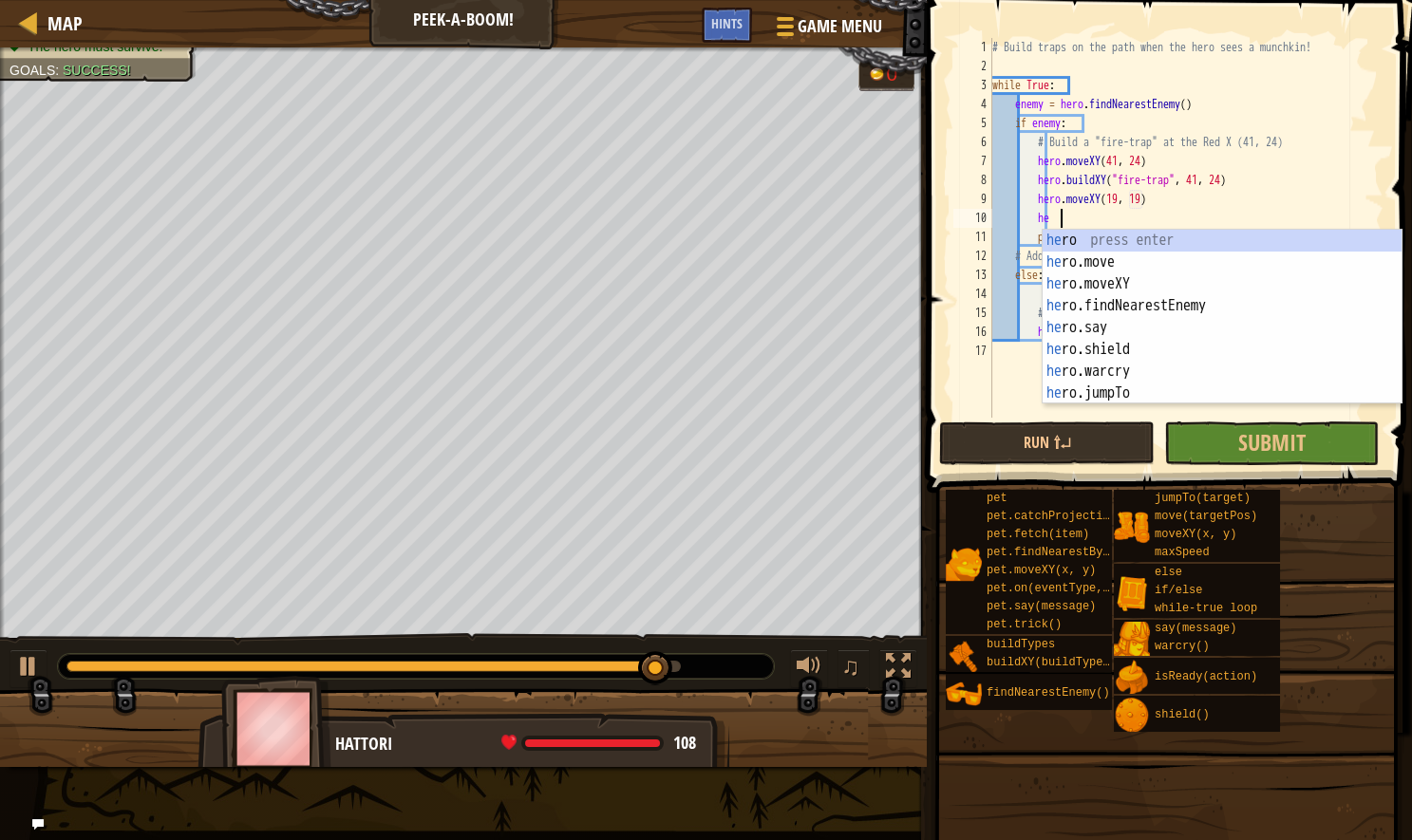 scroll, scrollTop: 9, scrollLeft: 6, axis: both 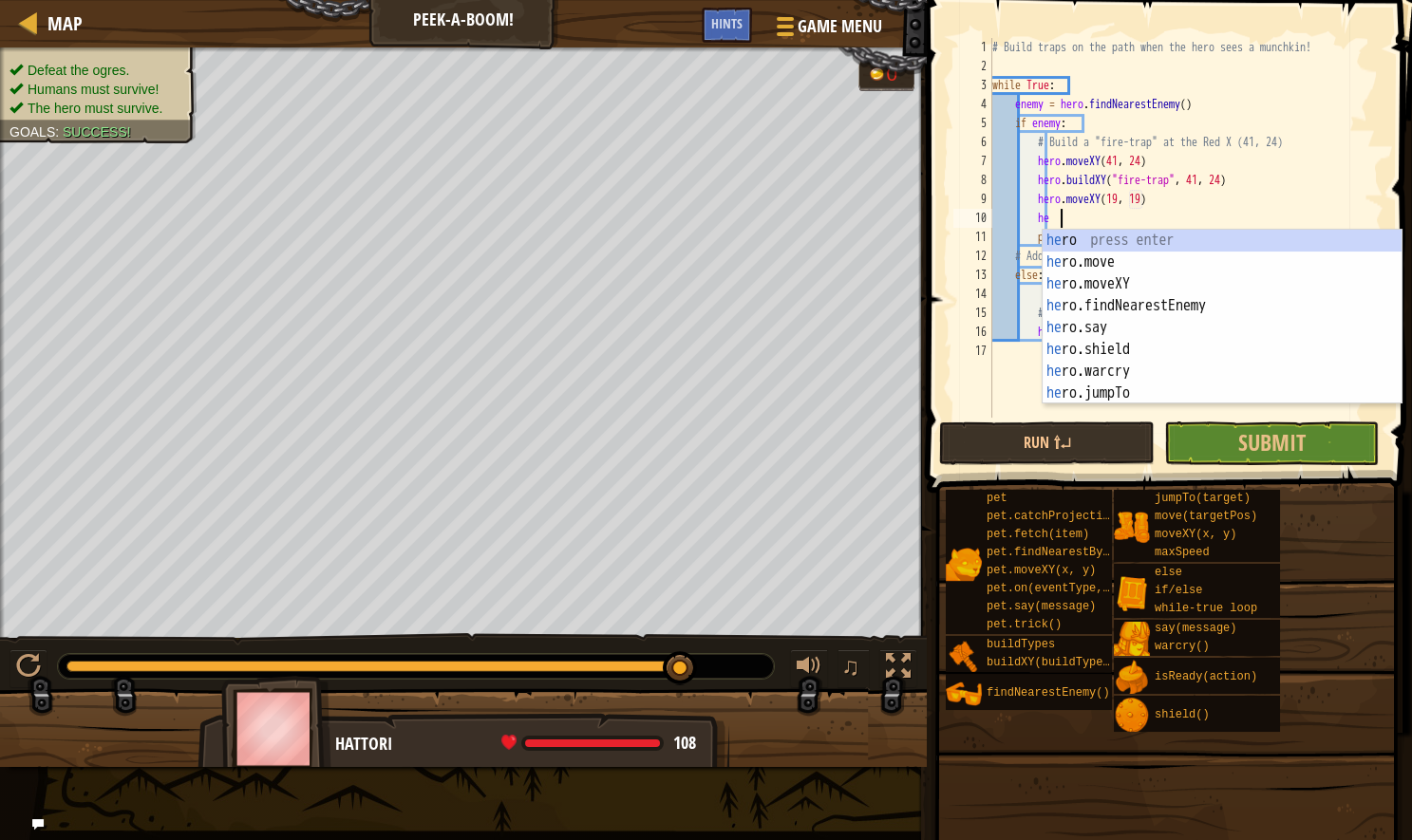 type on "h" 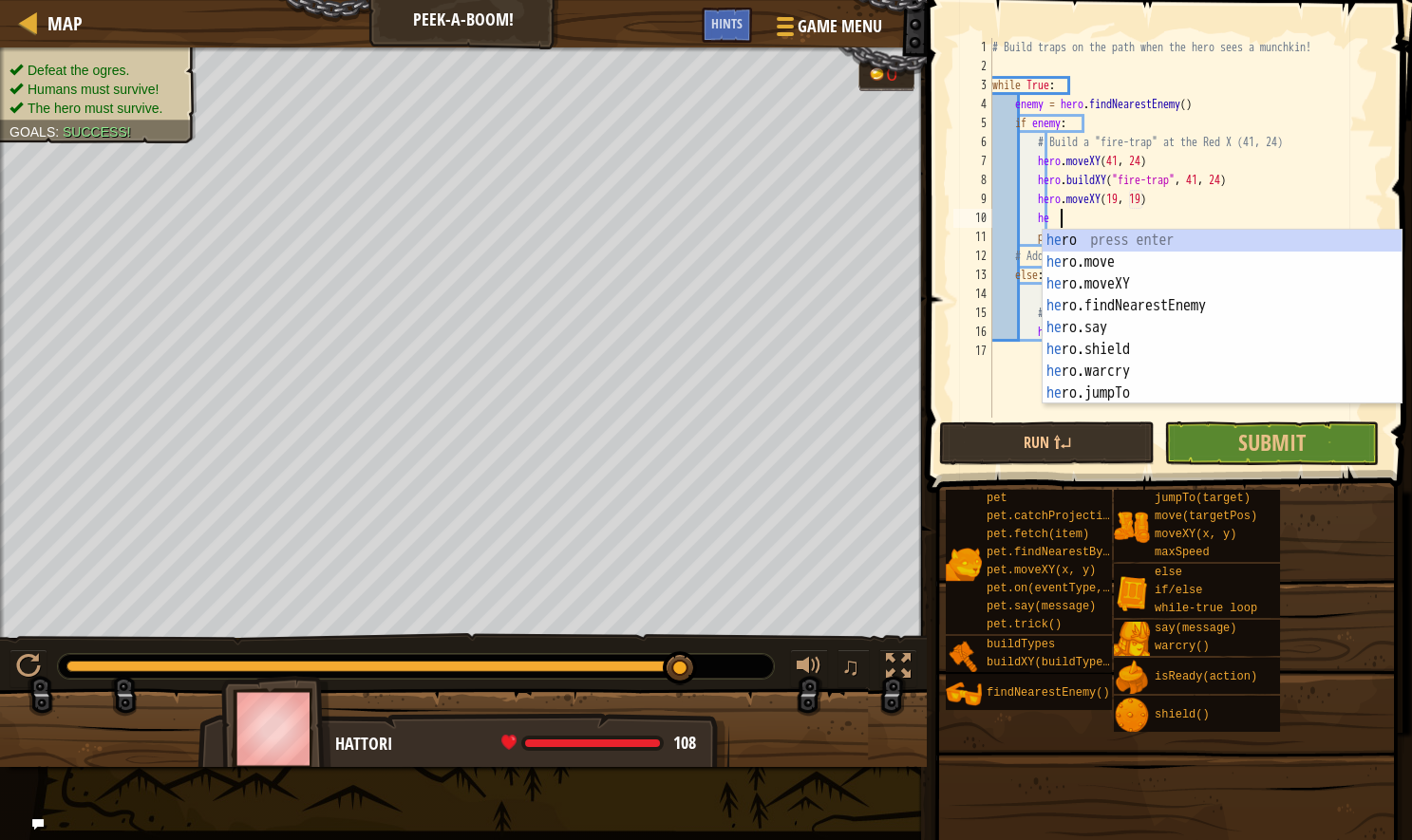 scroll, scrollTop: 9, scrollLeft: 5, axis: both 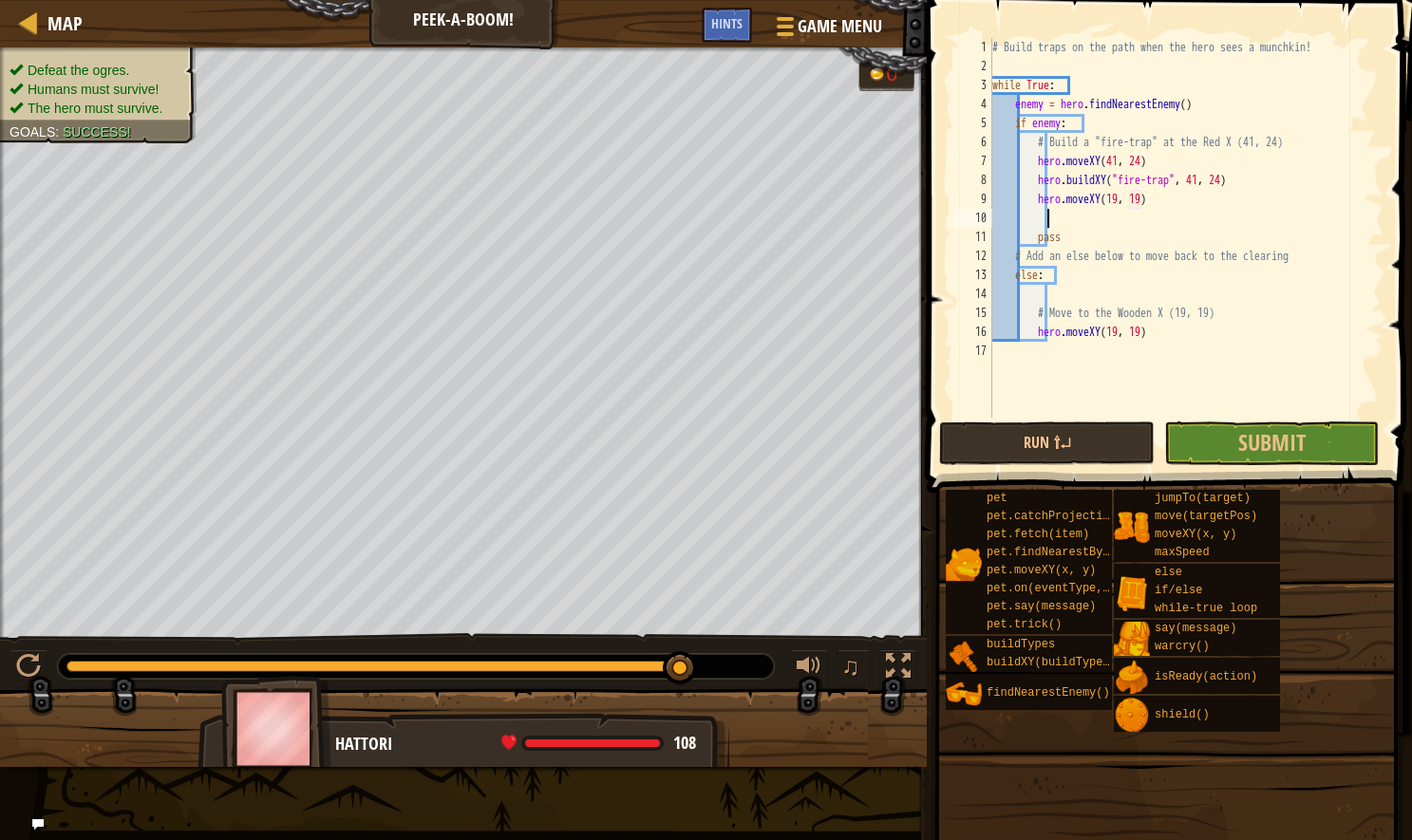click on "# Build traps on the path when the hero sees a munchkin! while   True :      enemy   =   hero . findNearestEnemy ( )      if   enemy :          # Build a "fire-trap" at the Red X (41, 24)          hero . moveXY ( 41 ,   24 )          hero . buildXY ( "fire-trap" ,   41 ,   24 )          hero . moveXY ( 19 ,   19 )                   pass      # Add an else below to move back to the clearing      else :                   # Move to the Wooden X (19, 19)          hero . moveXY ( 19 ,   19 )" at bounding box center [1186, 247] 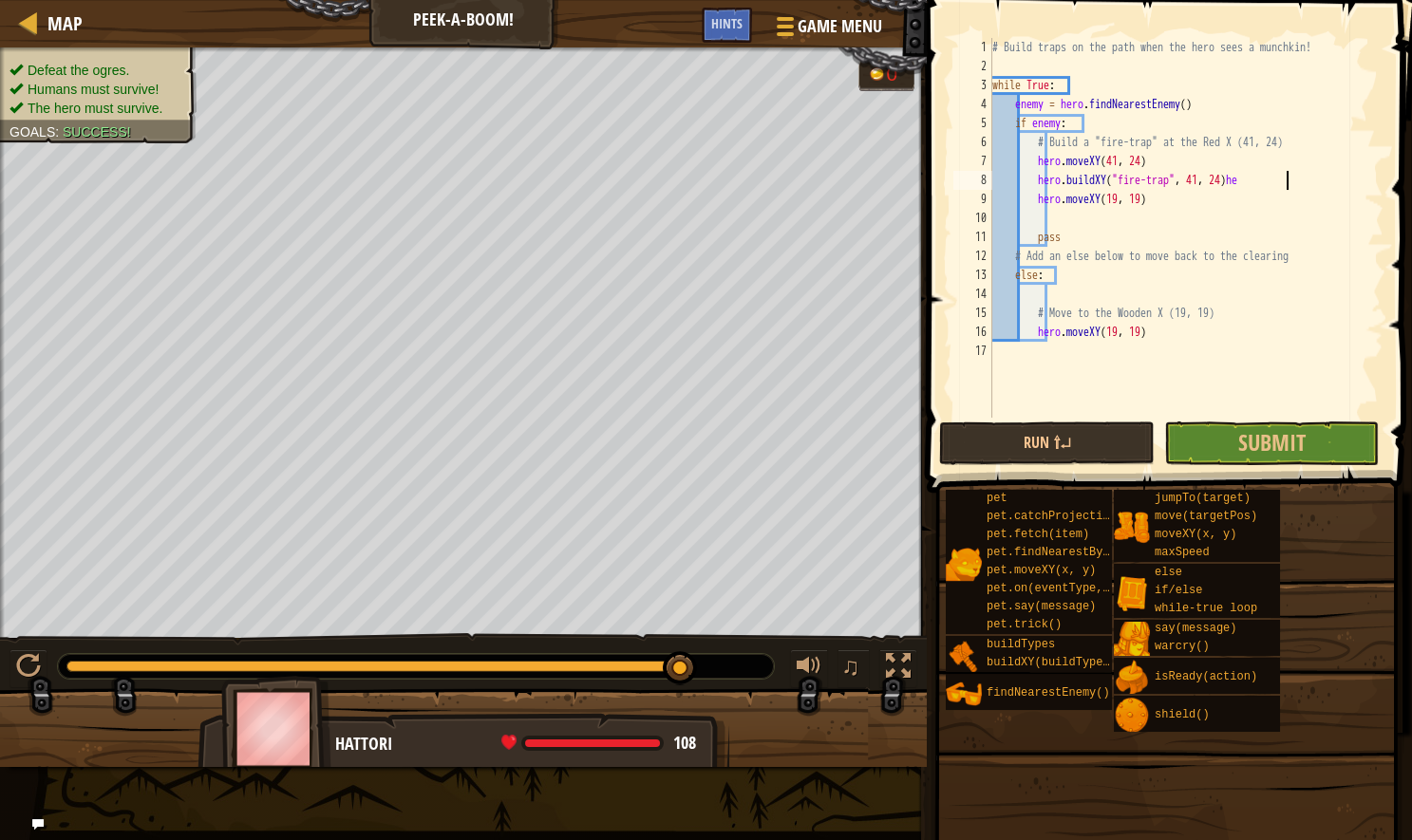 scroll, scrollTop: 9, scrollLeft: 25, axis: both 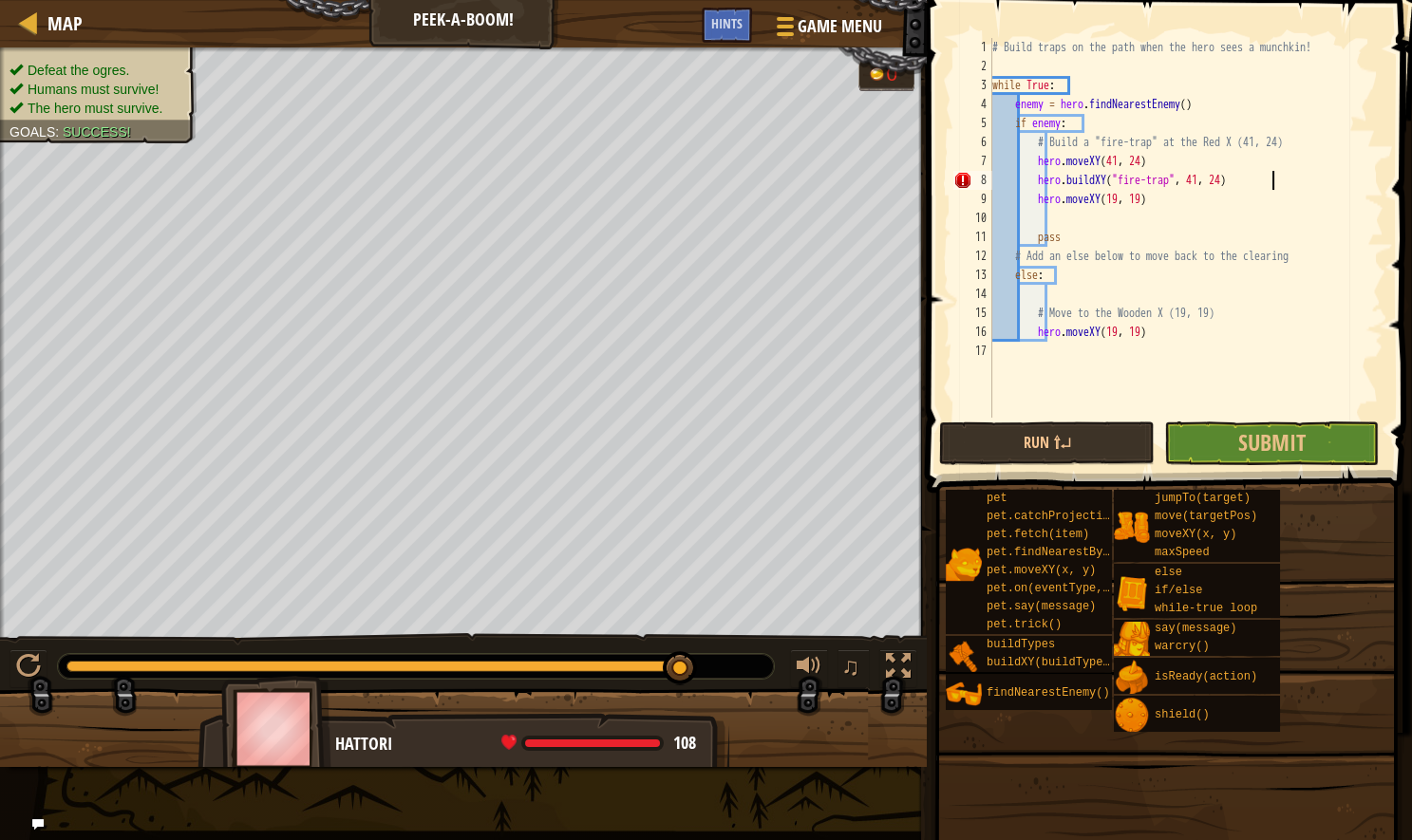 type on "hero.buildXY("fire-trap", 41, 24" 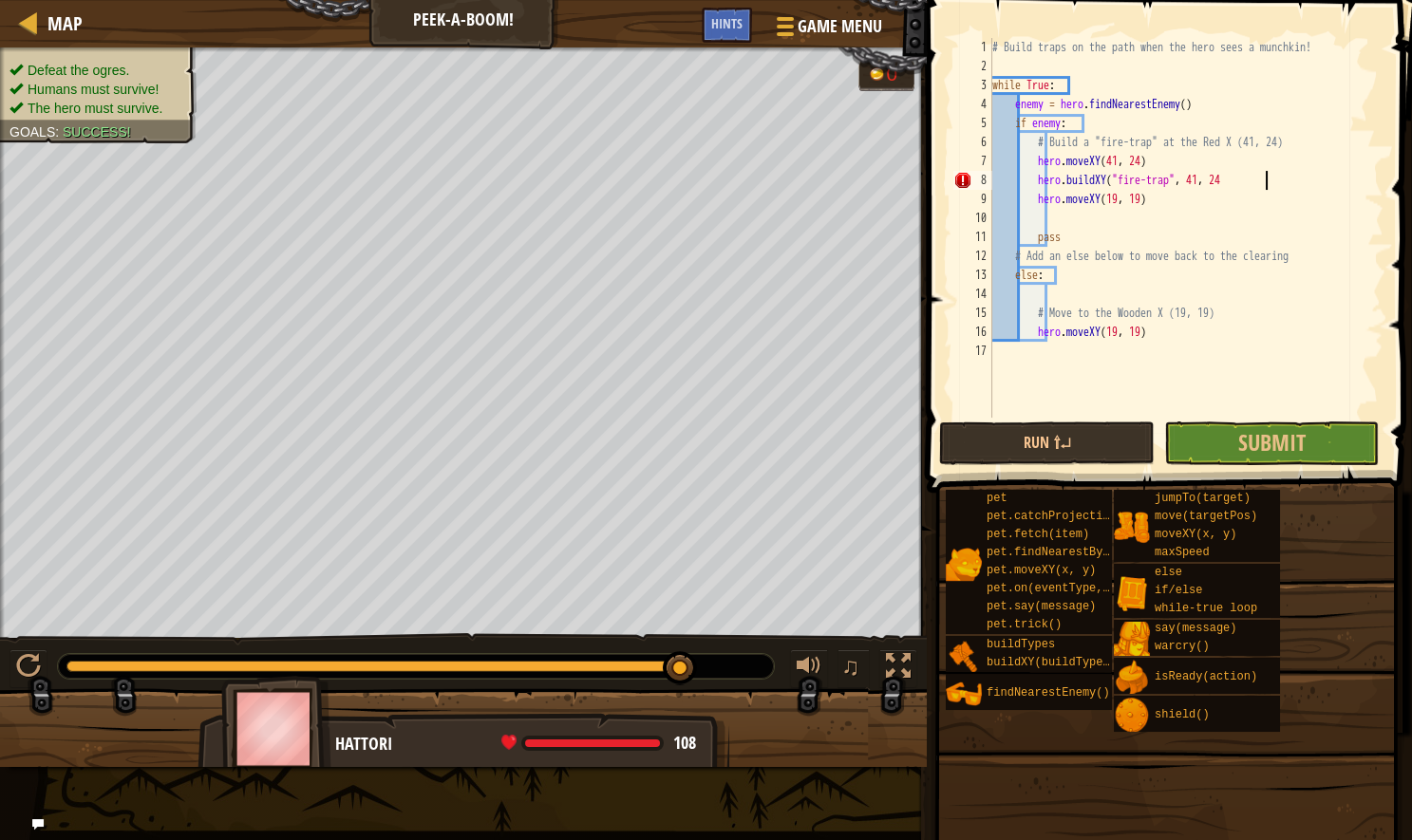 scroll, scrollTop: 9, scrollLeft: 5, axis: both 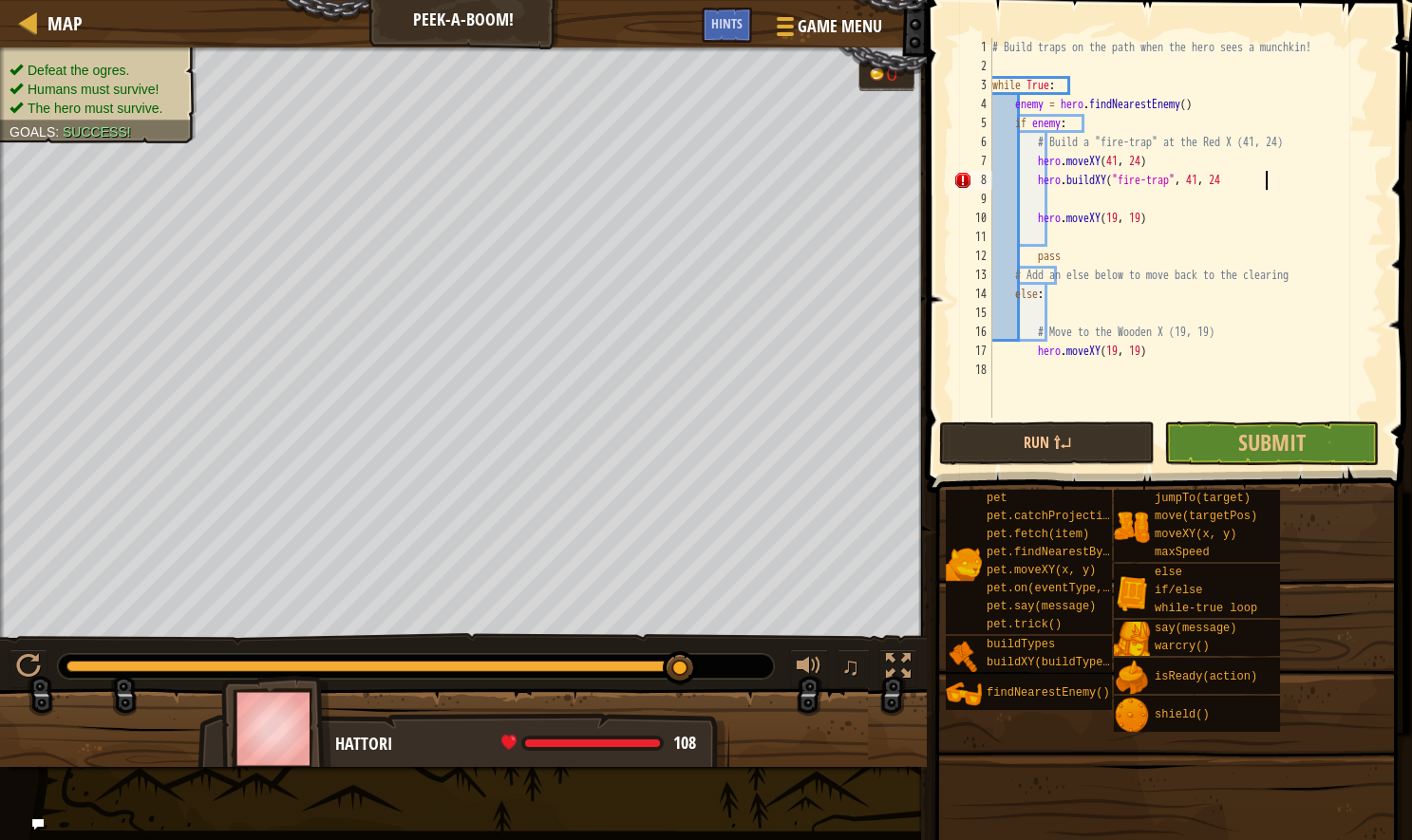 click on "# Build traps on the path when the hero sees a munchkin! while   True :      enemy   =   hero . findNearestEnemy ( )      if   enemy :          # Build a "fire-trap" at the Red X (41, 24)          hero . moveXY ( 41 ,   24 )          hero . buildXY ( "fire-trap" ,   41 ,   24                   hero . moveXY ( 19 ,   19 )                   pass      # Add an else below to move back to the clearing      else :                   # Move to the Wooden X (19, 19)          hero . moveXY ( 19 ,   19 )" at bounding box center [1186, 247] 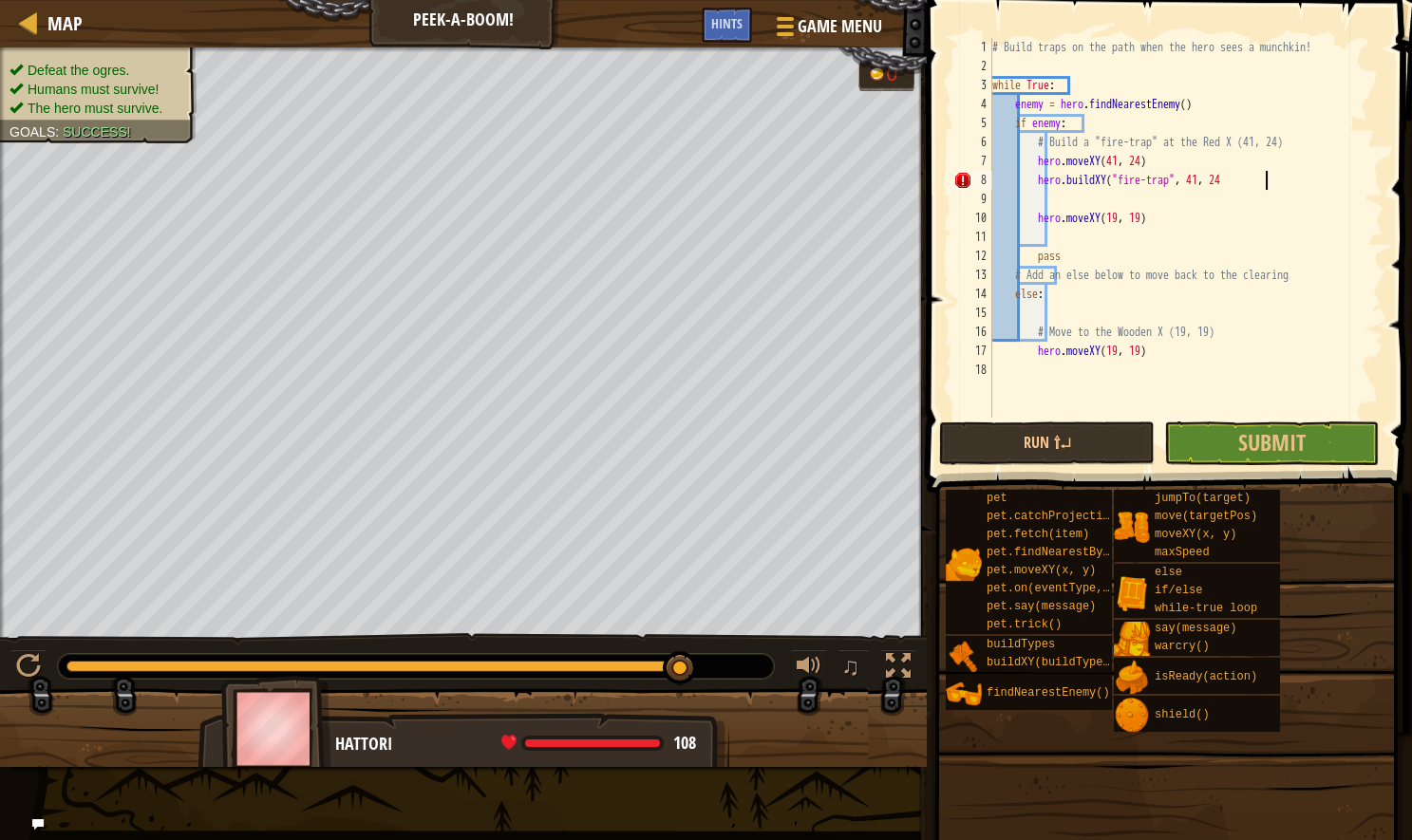 type on "hero.buildXY("fire-trap", 41, 24)" 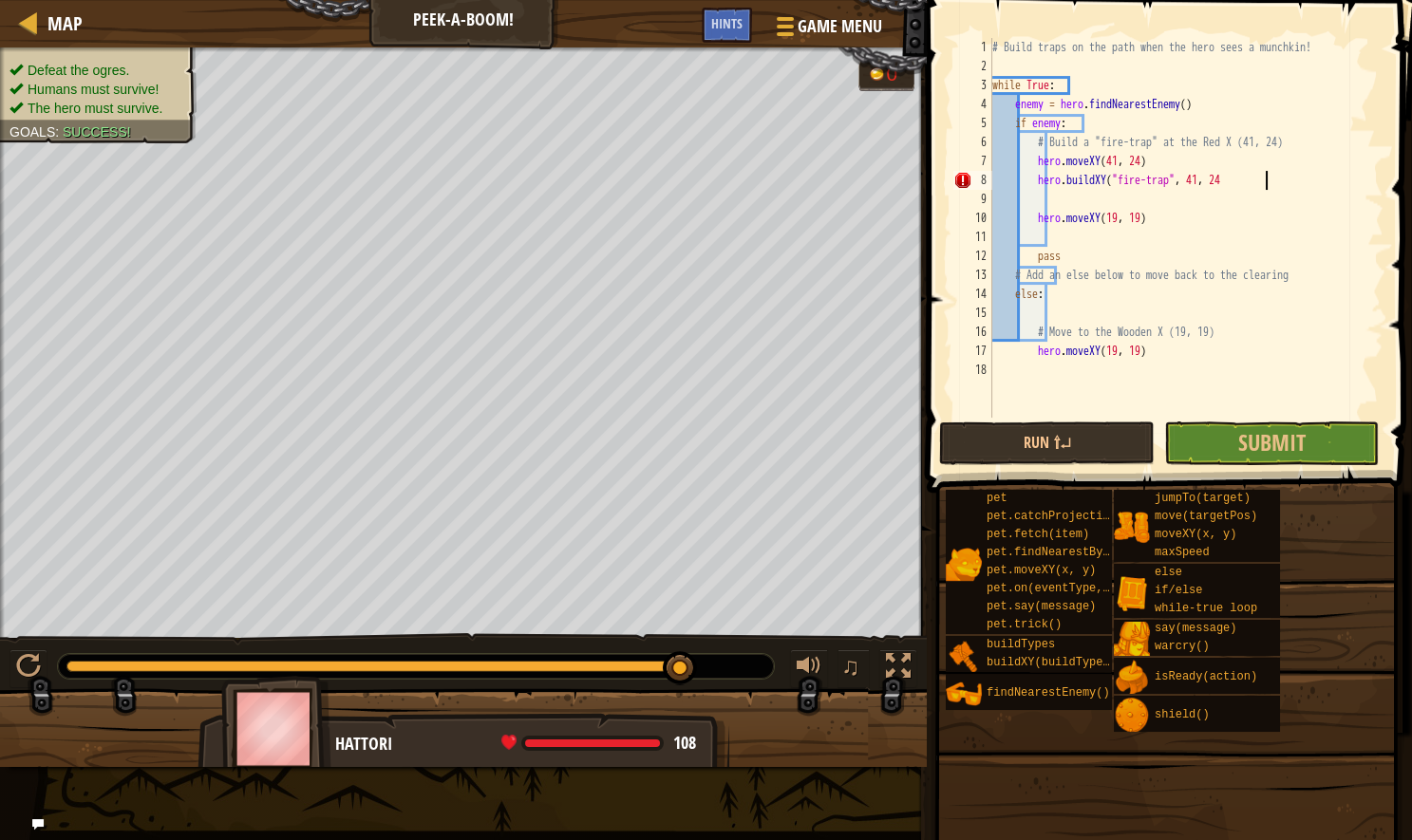 scroll, scrollTop: 9, scrollLeft: 23, axis: both 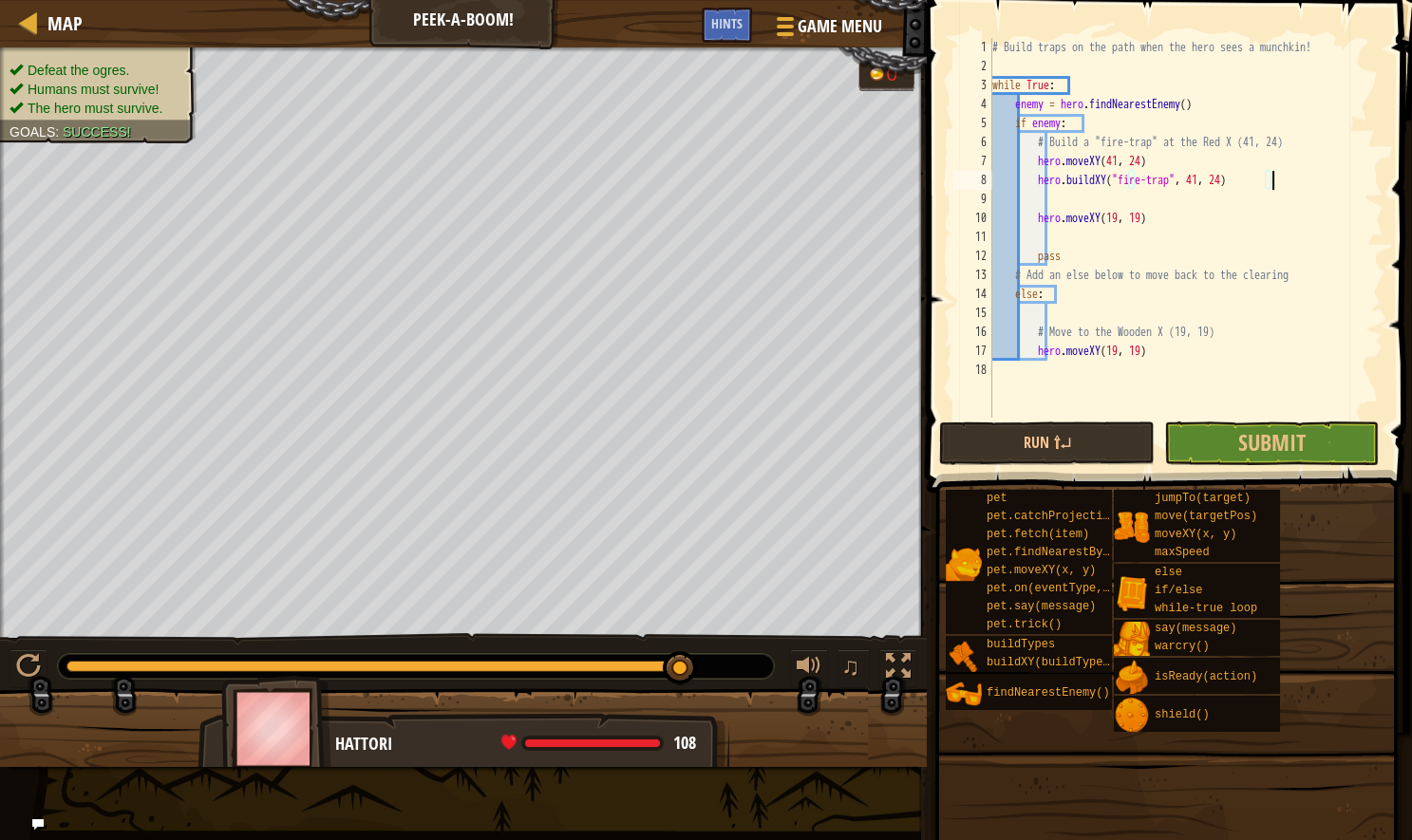 click on "# Build traps on the path when the hero sees a munchkin! while   True :      enemy   =   hero . findNearestEnemy ( )      if   enemy :          # Build a "fire-trap" at the Red X (41, 24)          hero . moveXY ( 41 ,   24 )          hero . buildXY ( "fire-trap" ,   41 ,   24 )                   hero . moveXY ( 19 ,   19 )                   pass      # Add an else below to move back to the clearing      else :                   # Move to the Wooden X (19, 19)          hero . moveXY ( 19 ,   19 )" at bounding box center [1186, 247] 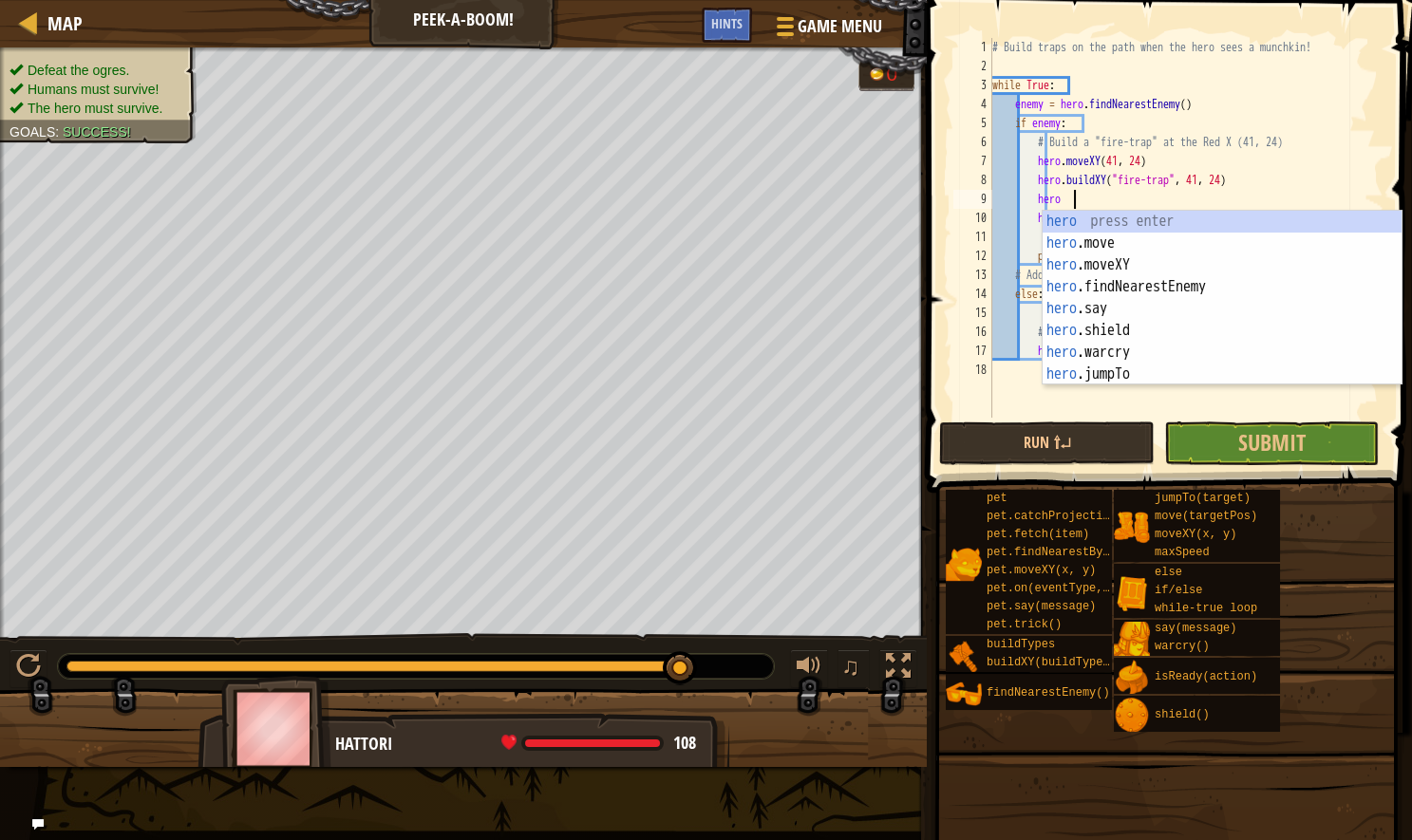 scroll, scrollTop: 9, scrollLeft: 6, axis: both 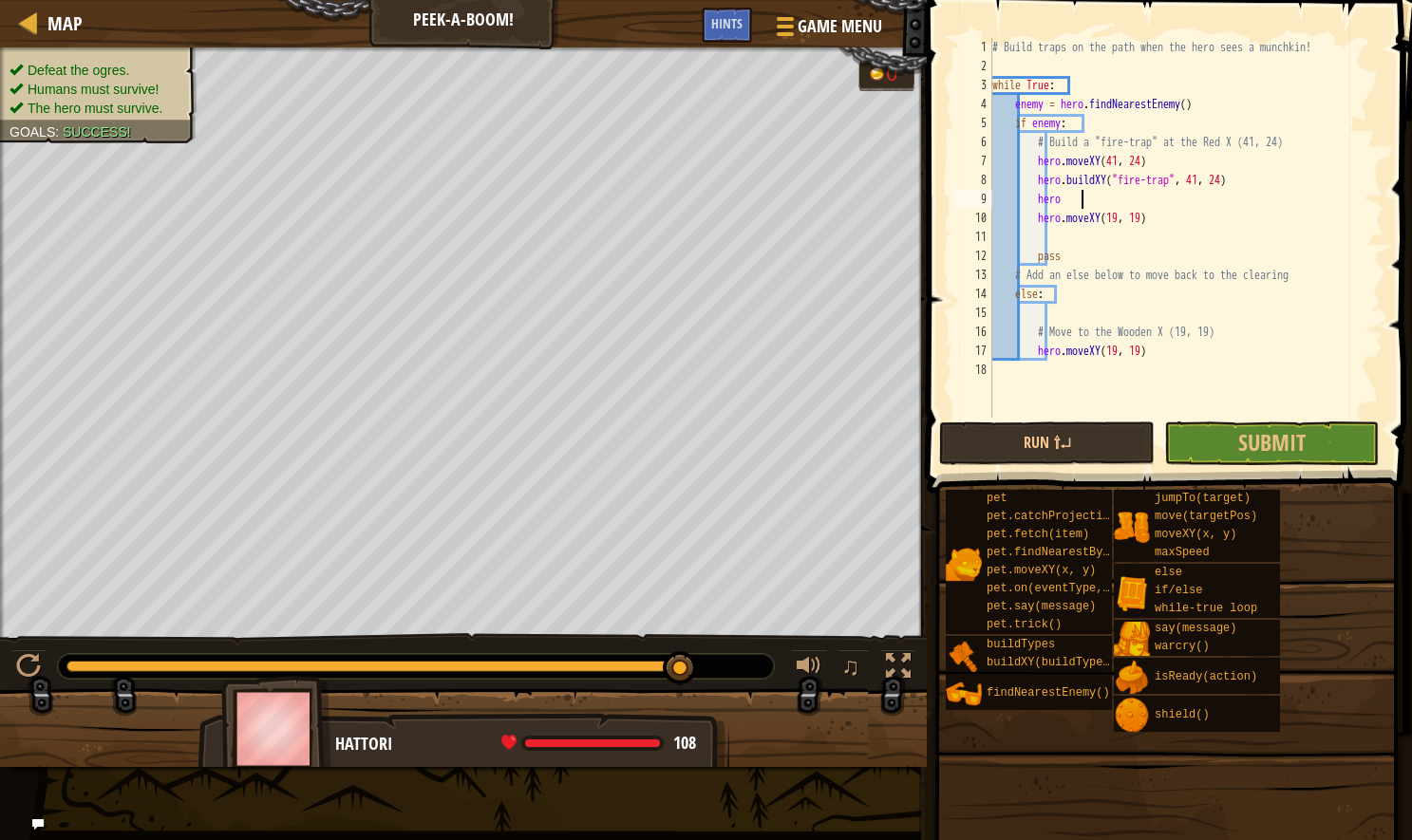 type on "hero" 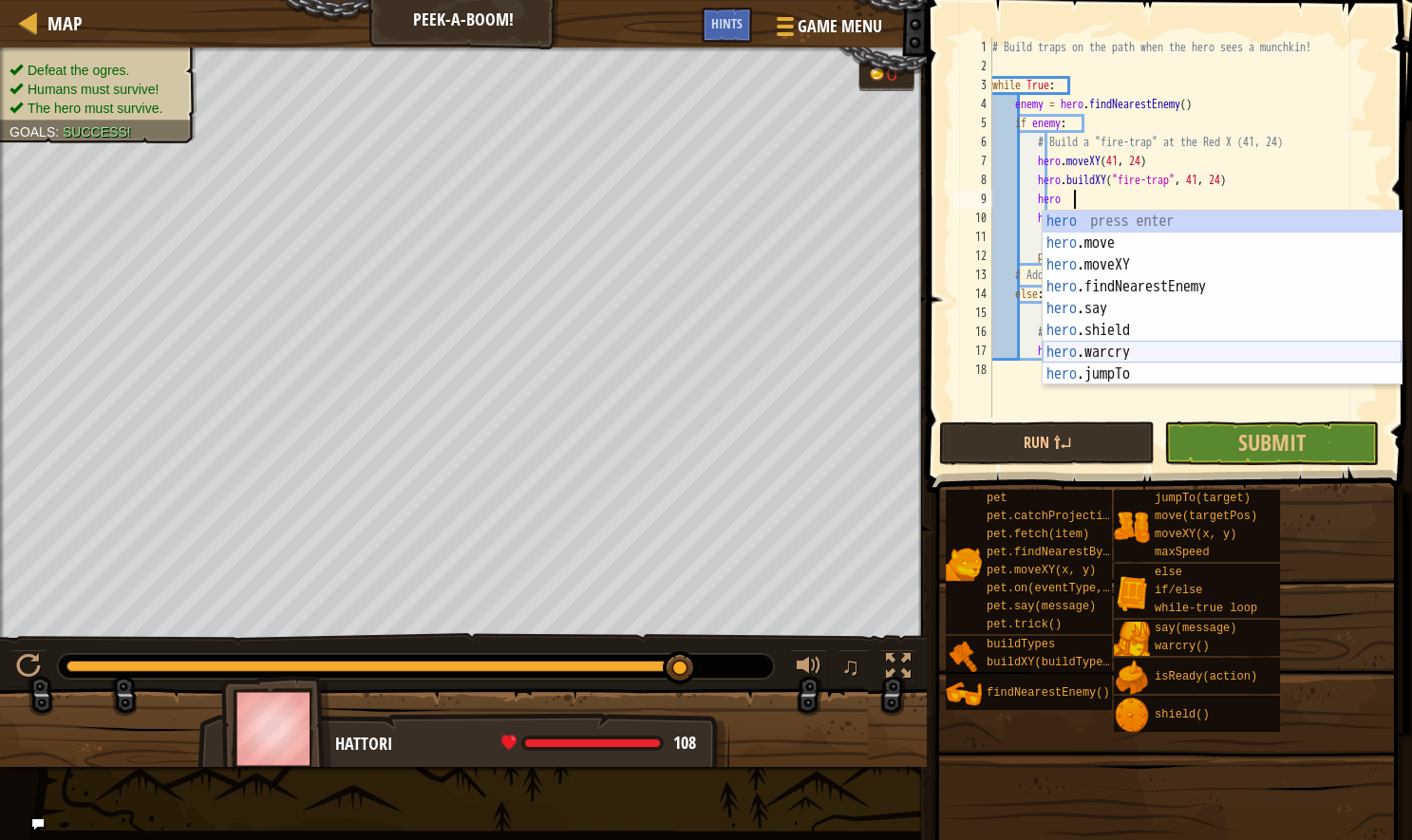 click on "hero press enter hero .move press enter hero .moveXY press enter hero .findNearestEnemy press enter hero .say press enter hero .shield press enter hero .warcry press enter hero .jumpTo press enter hero .isReady press enter" at bounding box center [1222, 320] 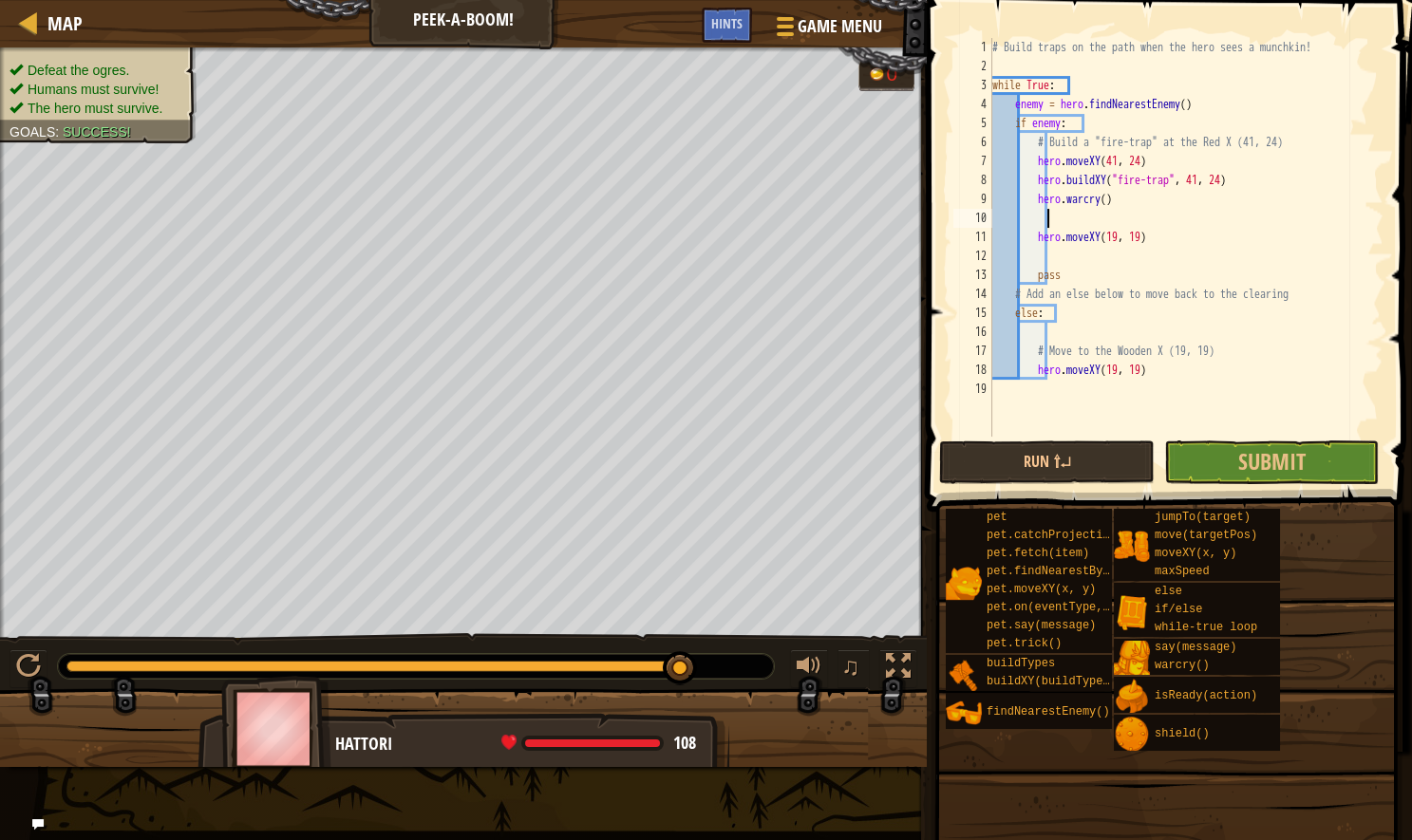 scroll, scrollTop: 9, scrollLeft: 5, axis: both 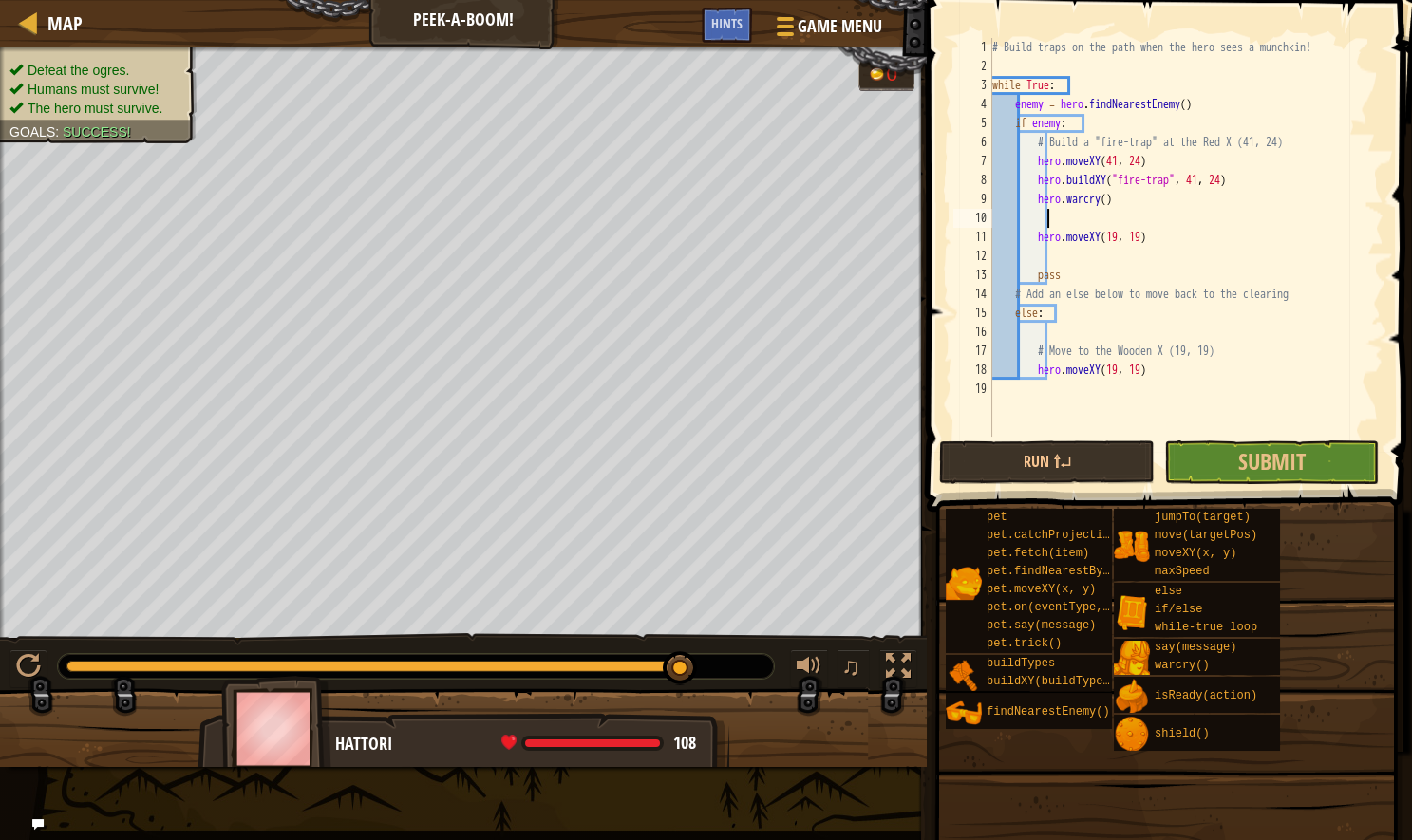 click on "# Build traps on the path when the hero sees a munchkin! while   True :      enemy   =   hero . findNearestEnemy ( )      if   enemy :          # Build a "fire-trap" at the Red X (41, 24)          hero . moveXY ( 41 ,   24 )          hero . buildXY ( "fire-trap" ,   41 ,   24 )          hero . warcry ( )                   hero . moveXY ( 19 ,   19 )                   pass      # Add an else below to move back to the clearing      else :                   # Move to the Wooden X (19, 19)          hero . moveXY ( 19 ,   19 )" at bounding box center [1186, 256] 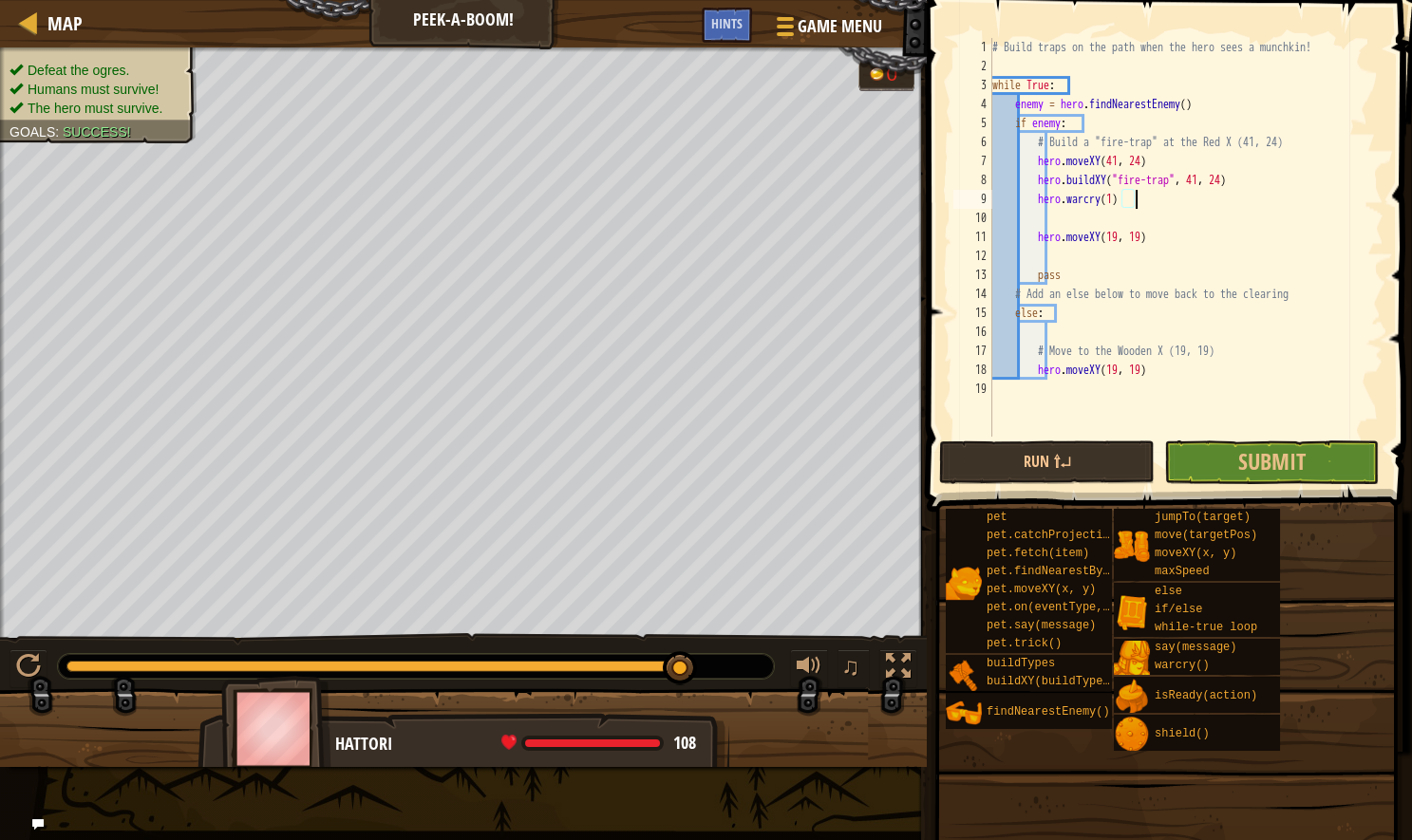 scroll, scrollTop: 9, scrollLeft: 12, axis: both 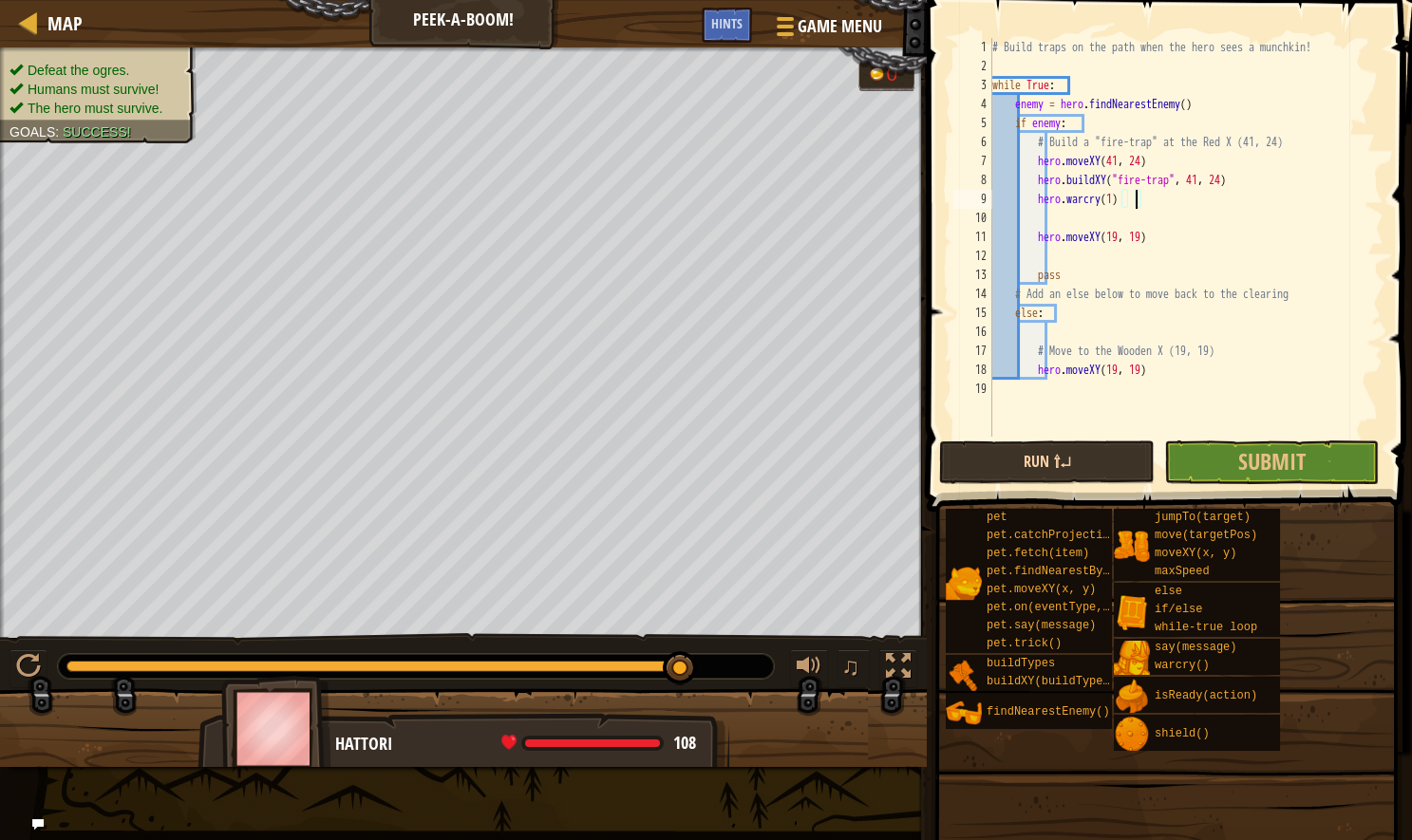 type on "hero.warcry(1)" 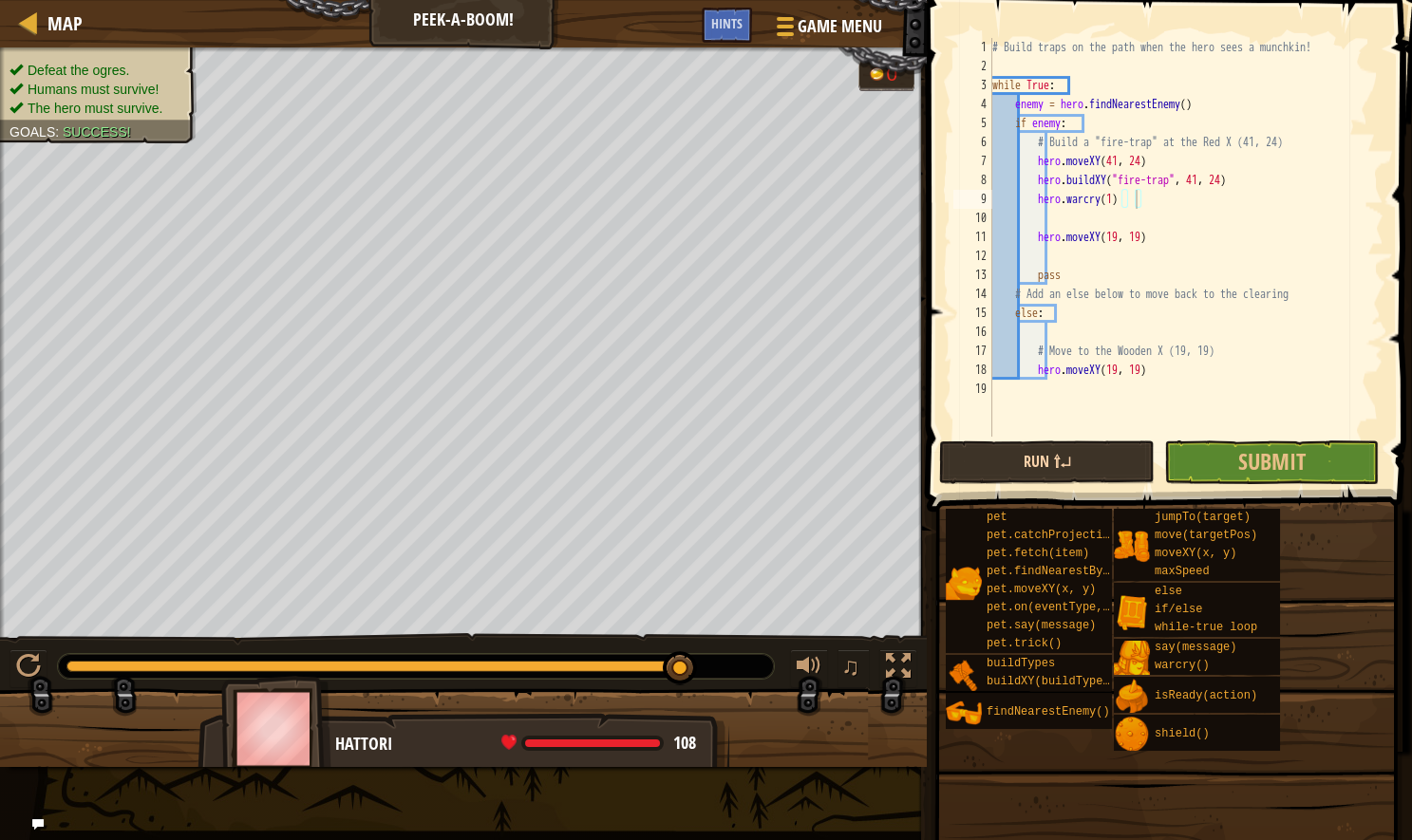 click on "Run ⇧↵" at bounding box center (1046, 462) 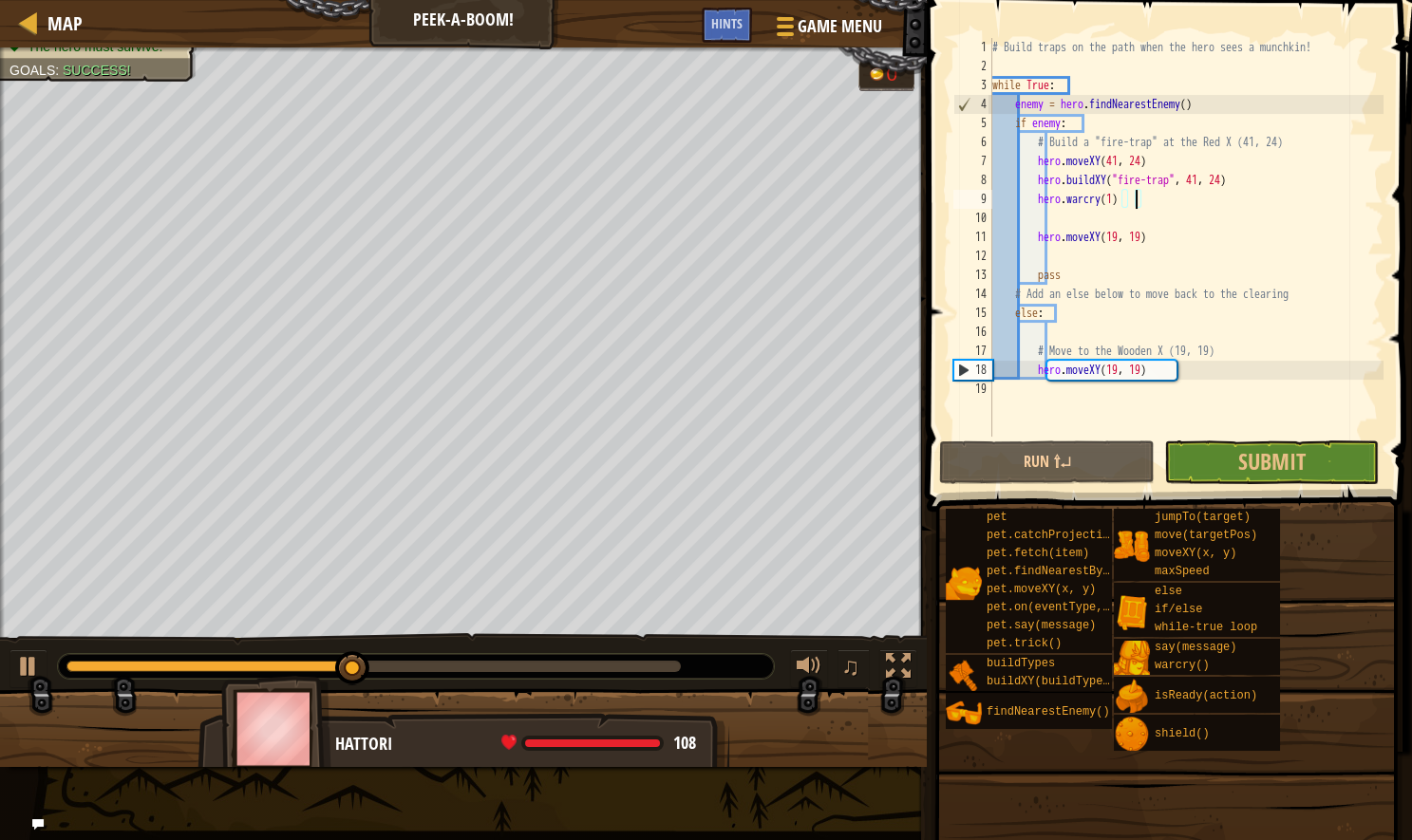 click on "# Build traps on the path when the hero sees a munchkin! while   True :      enemy   =   hero . findNearestEnemy ( )      if   enemy :          # Build a "fire-trap" at the Red X (41, 24)          hero . moveXY ( 41 ,   24 )          hero . buildXY ( "fire-trap" ,   41 ,   24 )          hero . warcry ( 1 )                   hero . moveXY ( 19 ,   19 )                   pass      # Add an else below to move back to the clearing      else :                   # Move to the Wooden X (19, 19)          hero . moveXY ( 19 ,   19 )" at bounding box center [1186, 256] 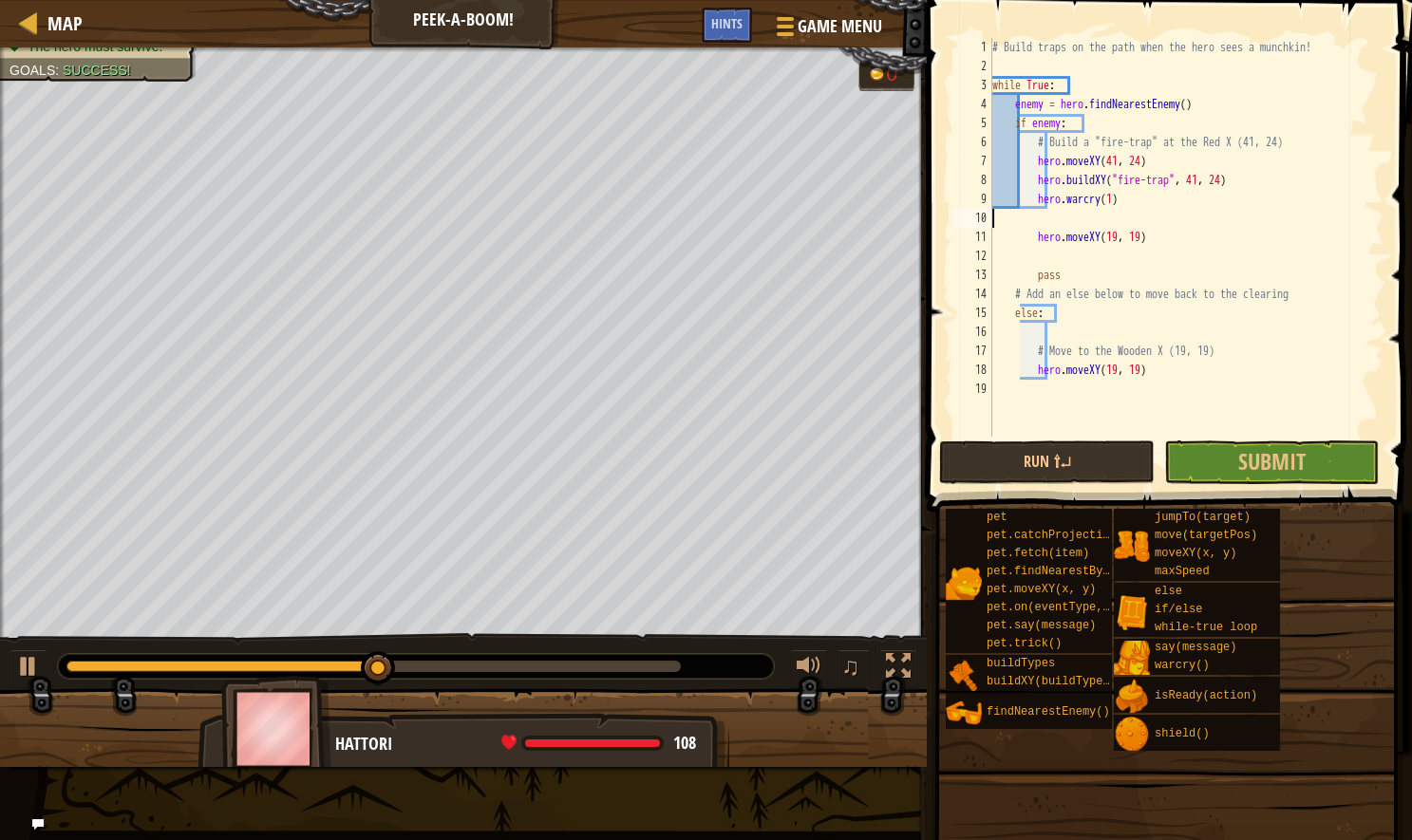 scroll, scrollTop: 9, scrollLeft: 0, axis: vertical 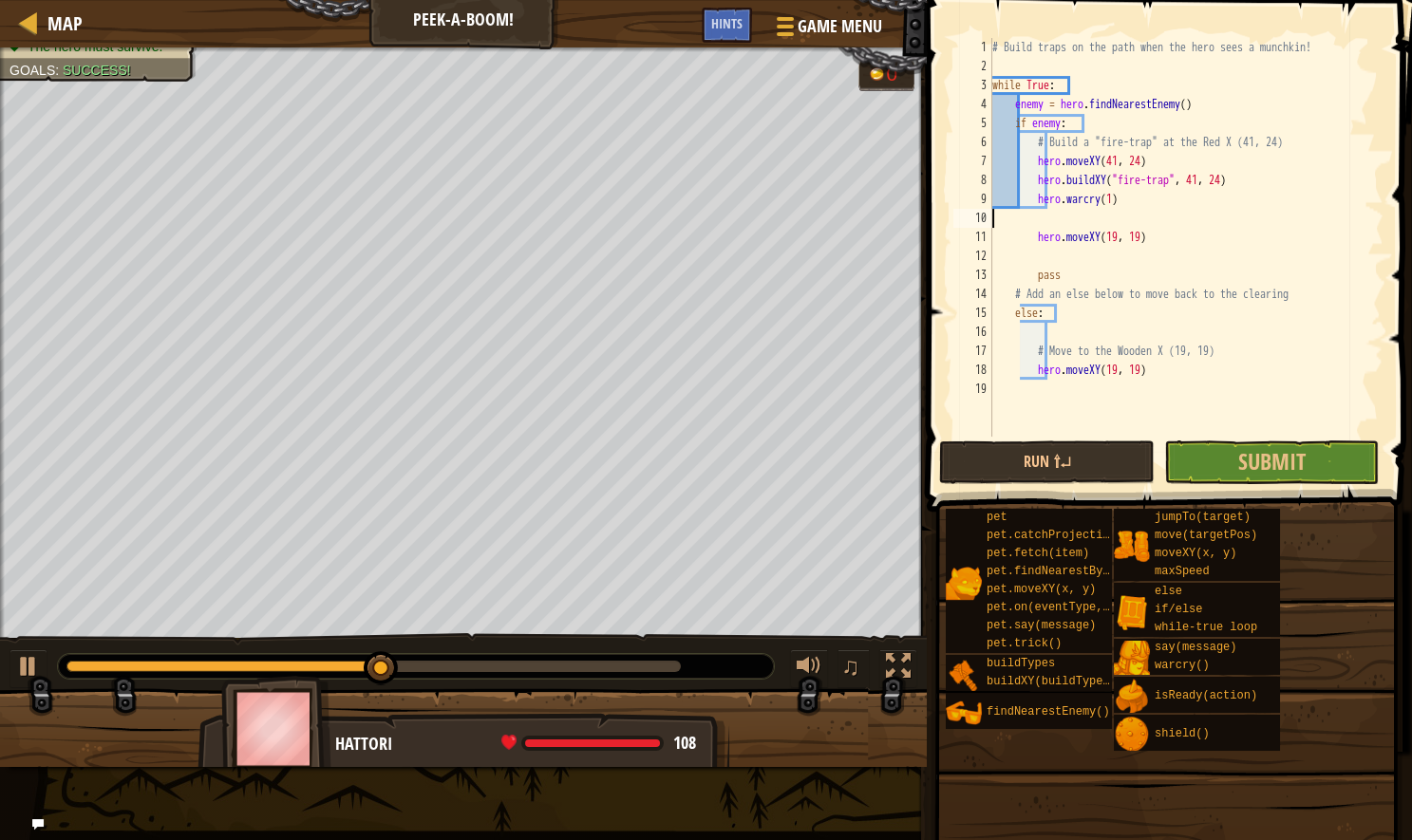 type on "hero.warcry(1)" 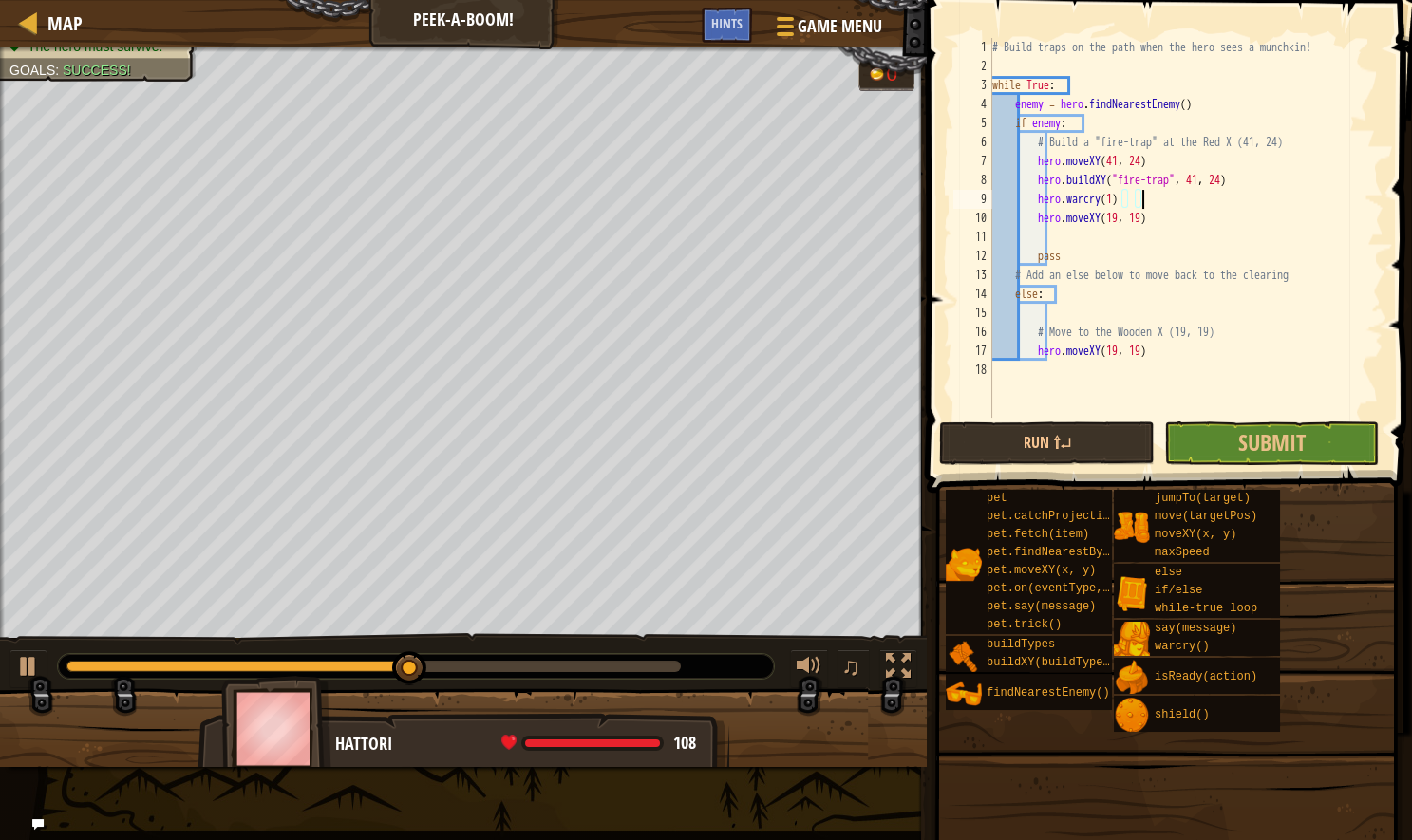 click on "# Build traps on the path when the hero sees a munchkin! while   True :      enemy   =   hero . findNearestEnemy ( )      if   enemy :          # Build a "fire-trap" at the Red X (41, 24)          hero . moveXY ( 41 ,   24 )          hero . buildXY ( "fire-trap" ,   41 ,   24 )          hero . warcry ( 1 )          hero . moveXY ( 19 ,   19 )                   pass      # Add an else below to move back to the clearing      else :                   # Move to the Wooden X (19, 19)          hero . moveXY ( 19 ,   19 )" at bounding box center [1186, 247] 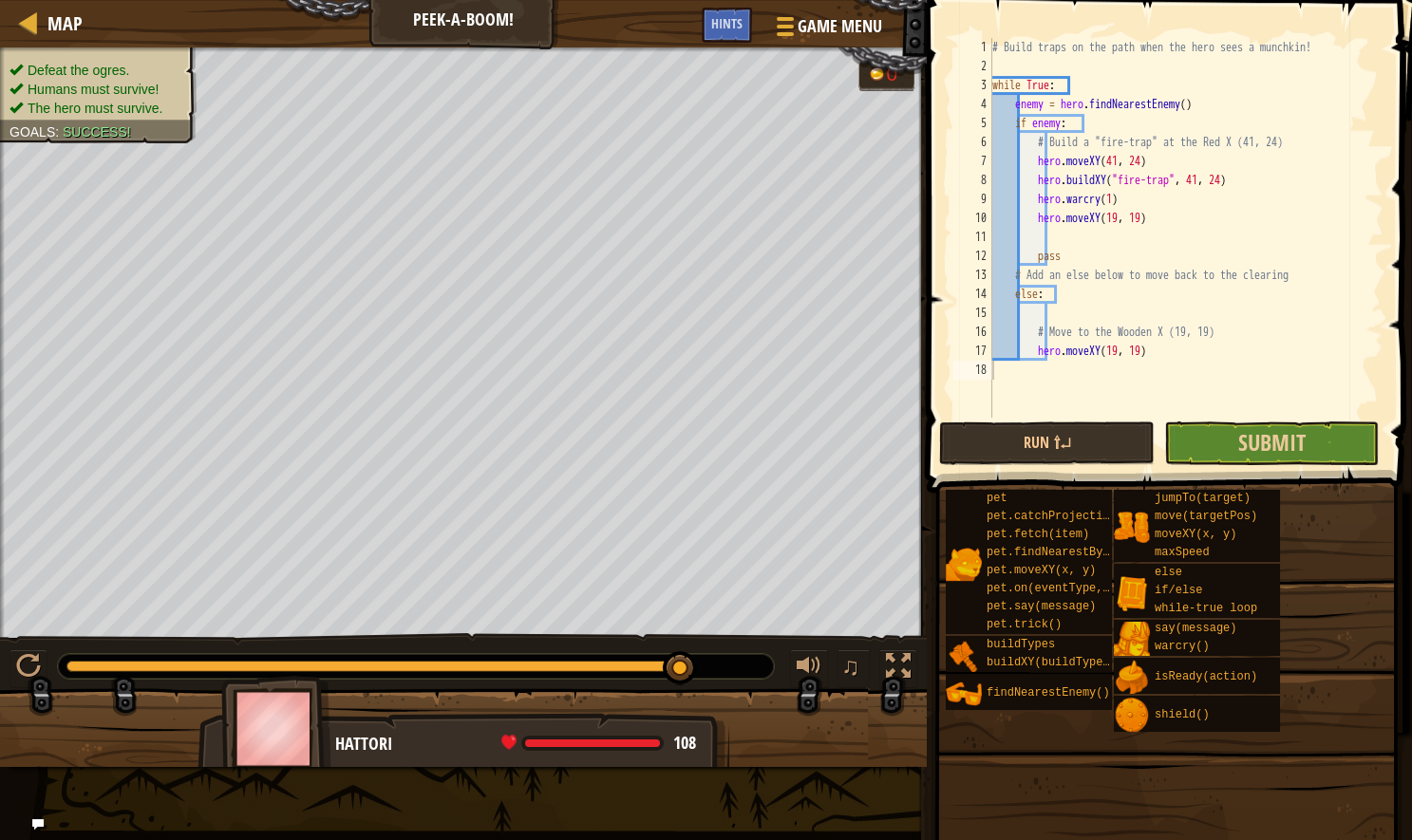 click on "Submit" at bounding box center [1271, 443] 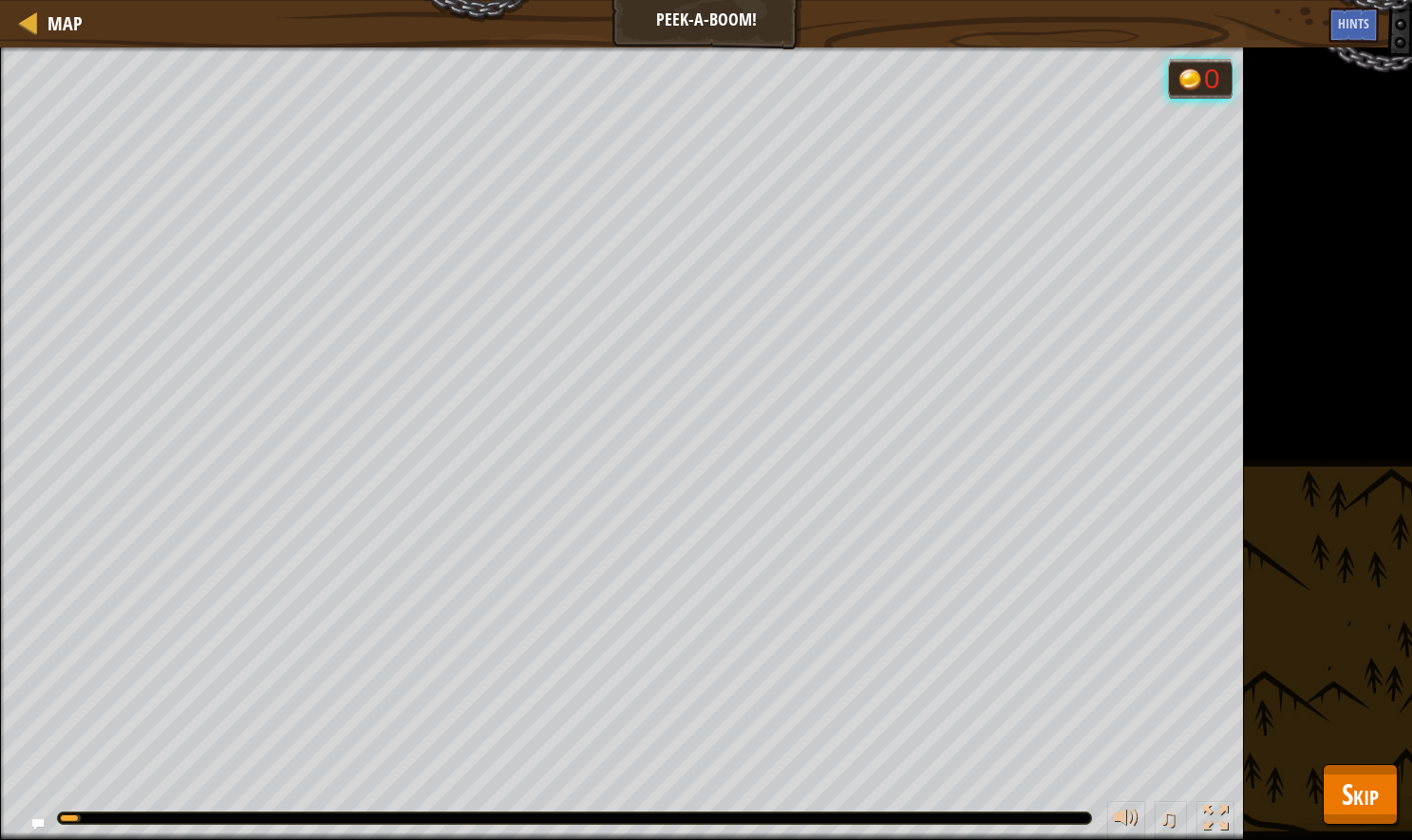 click on "Skip" at bounding box center (1360, 794) 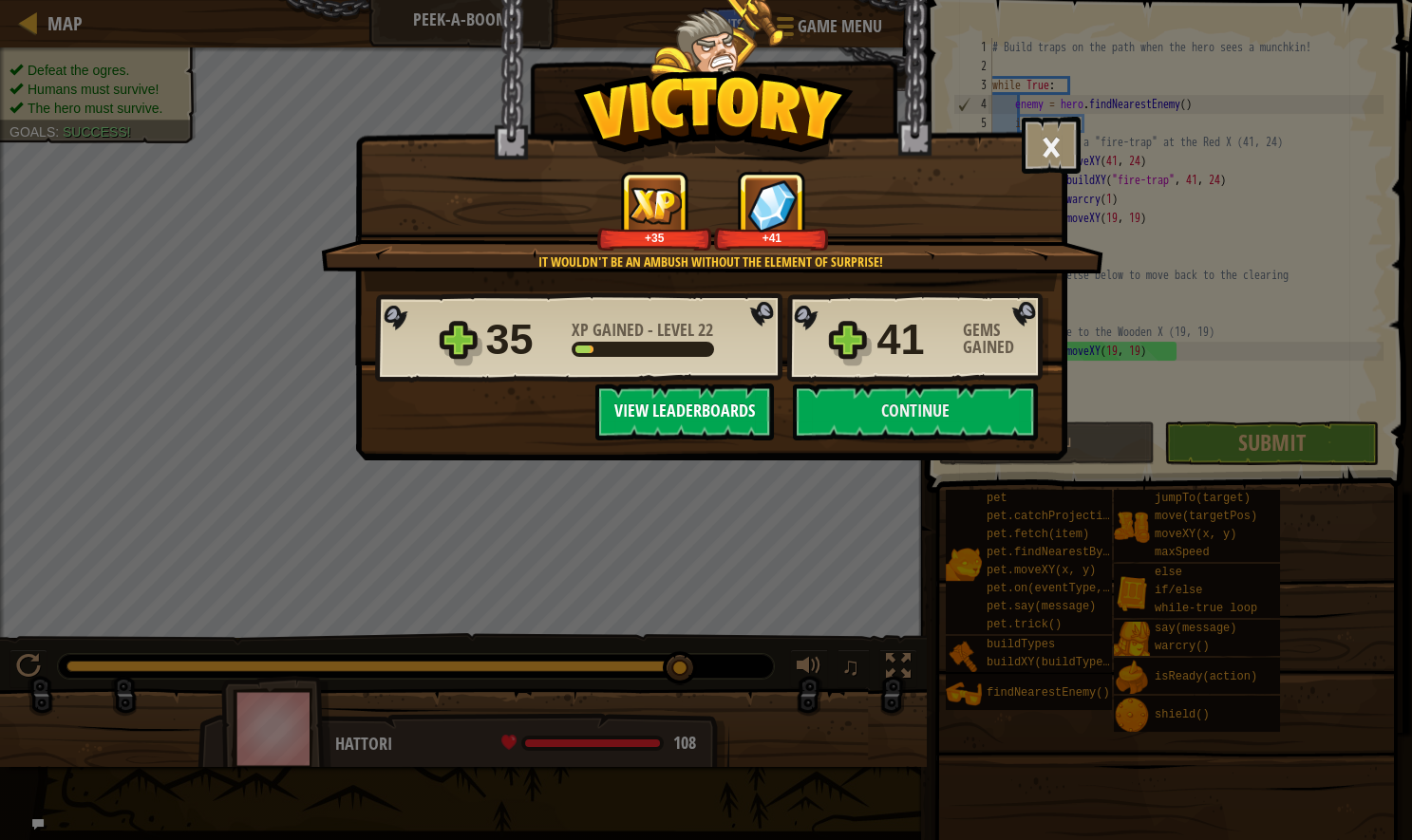 click on "View Leaderboards" at bounding box center (685, 412) 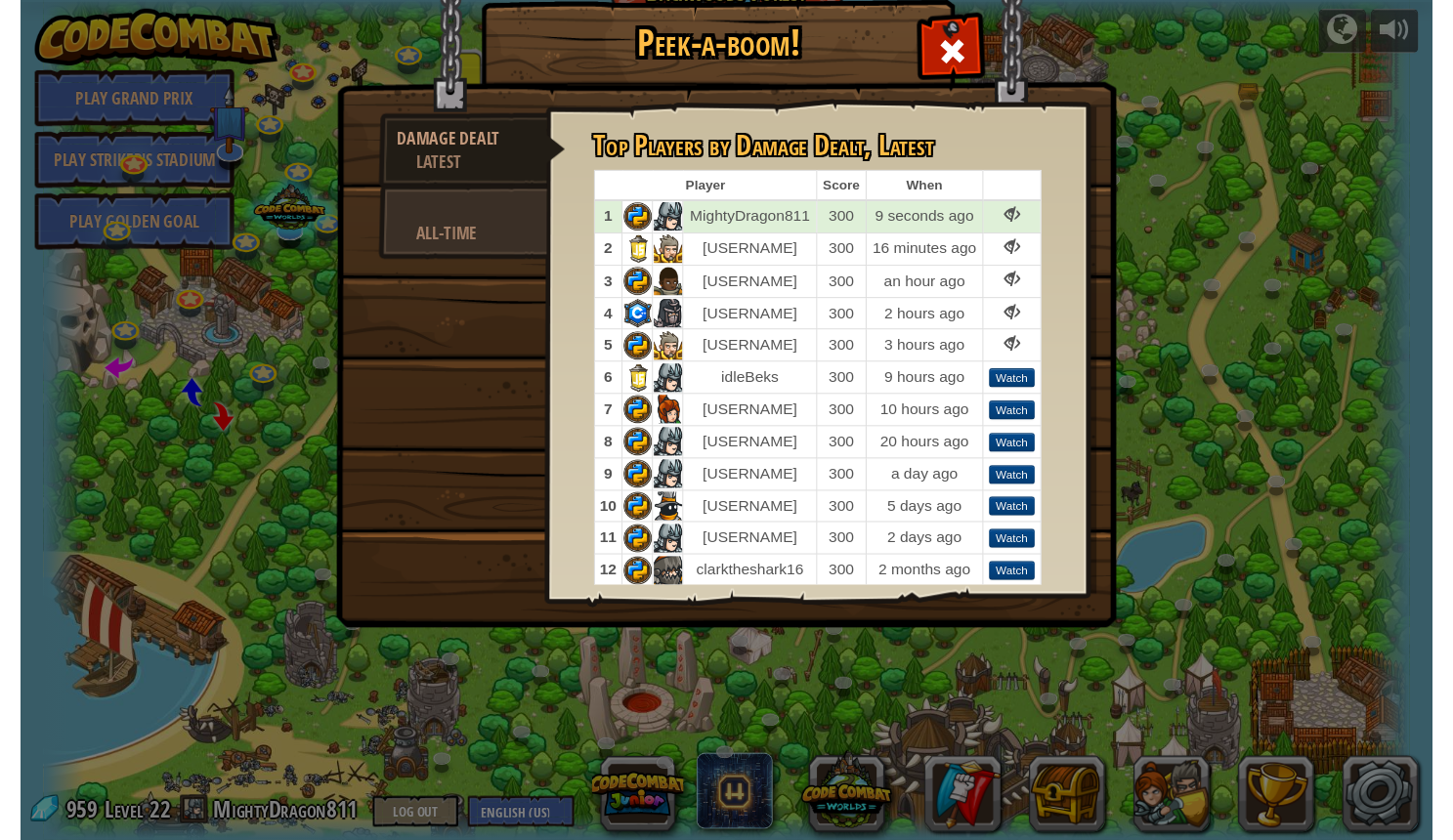 scroll, scrollTop: 0, scrollLeft: 0, axis: both 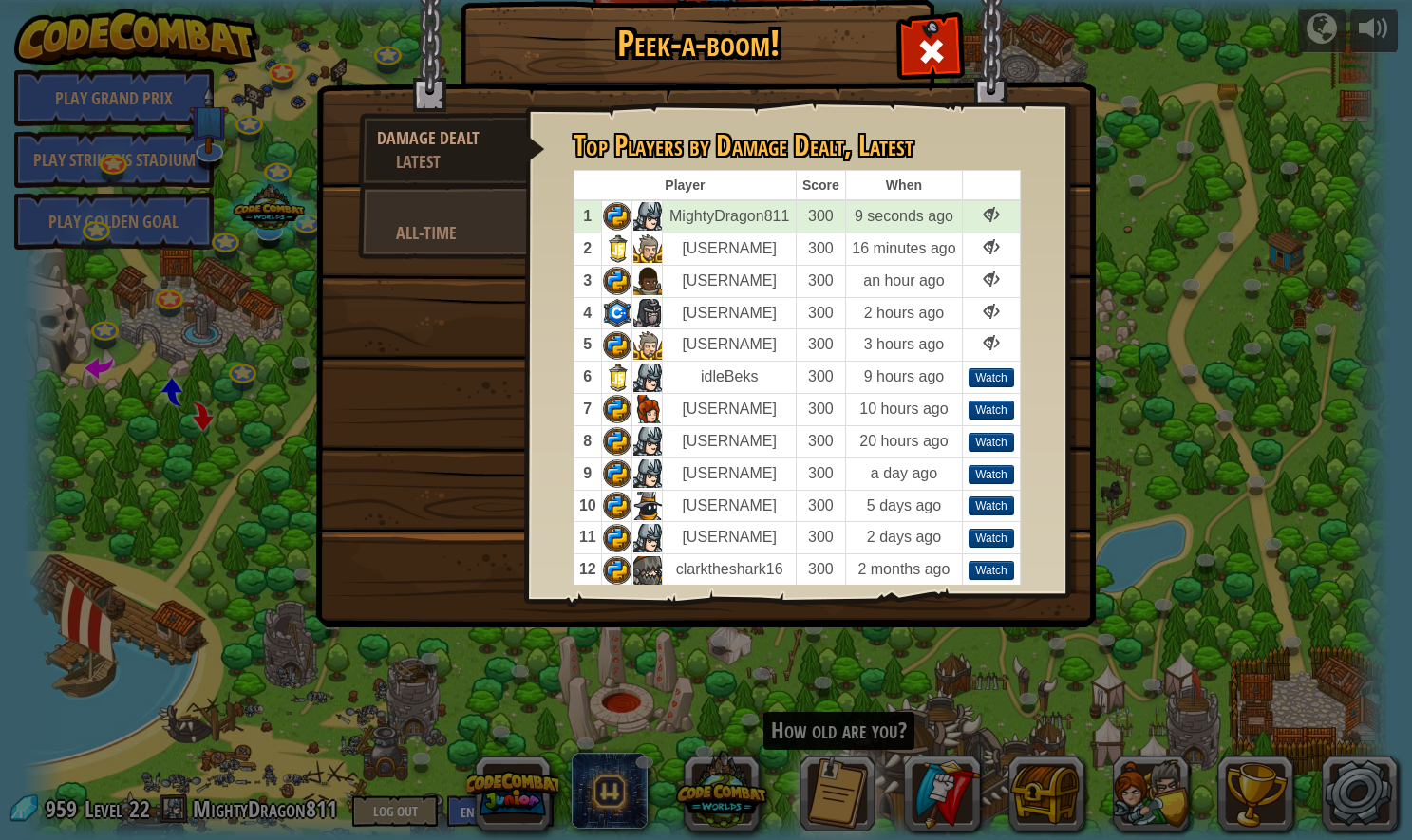 click at bounding box center (442, 209) 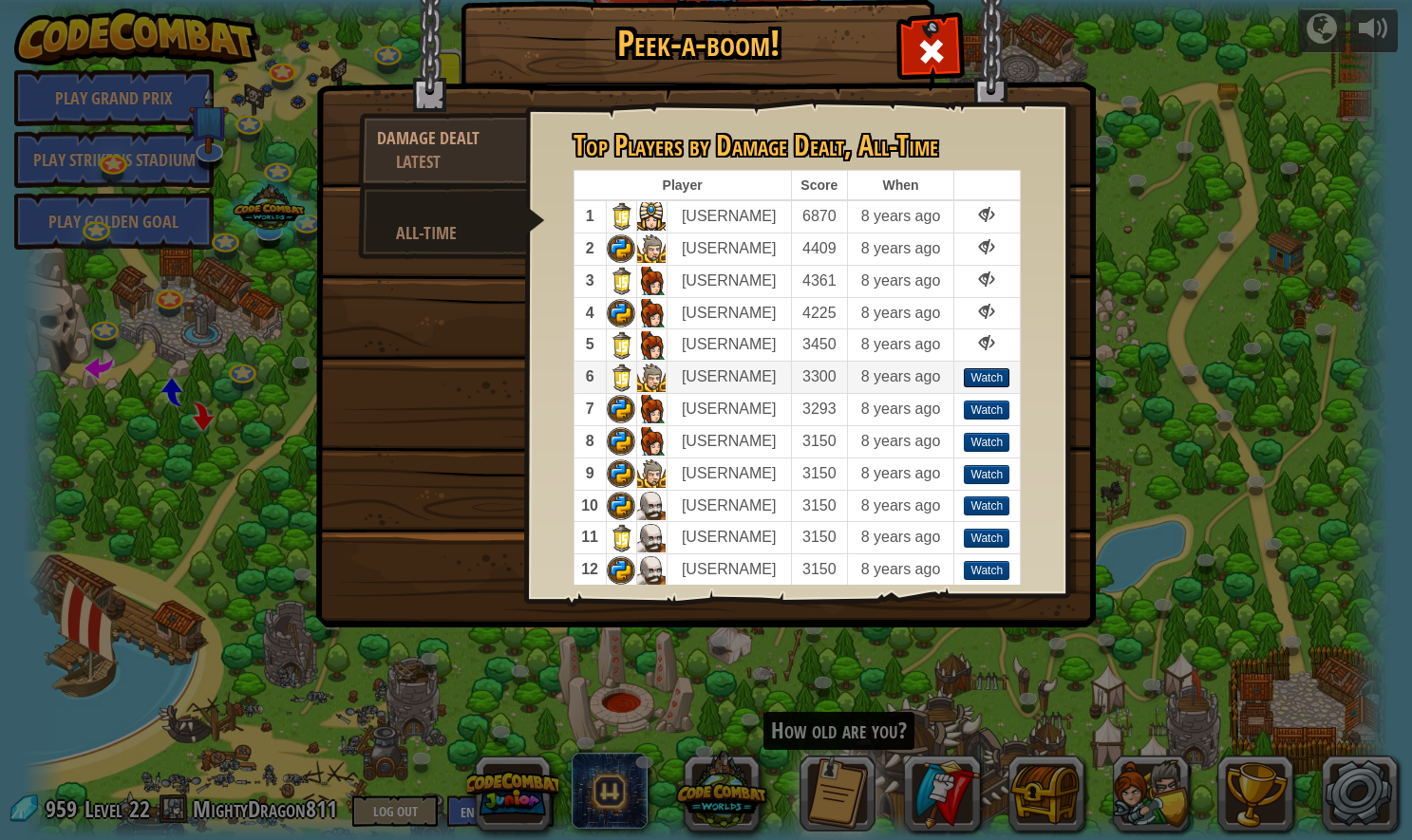 click on "Watch" at bounding box center [987, 378] 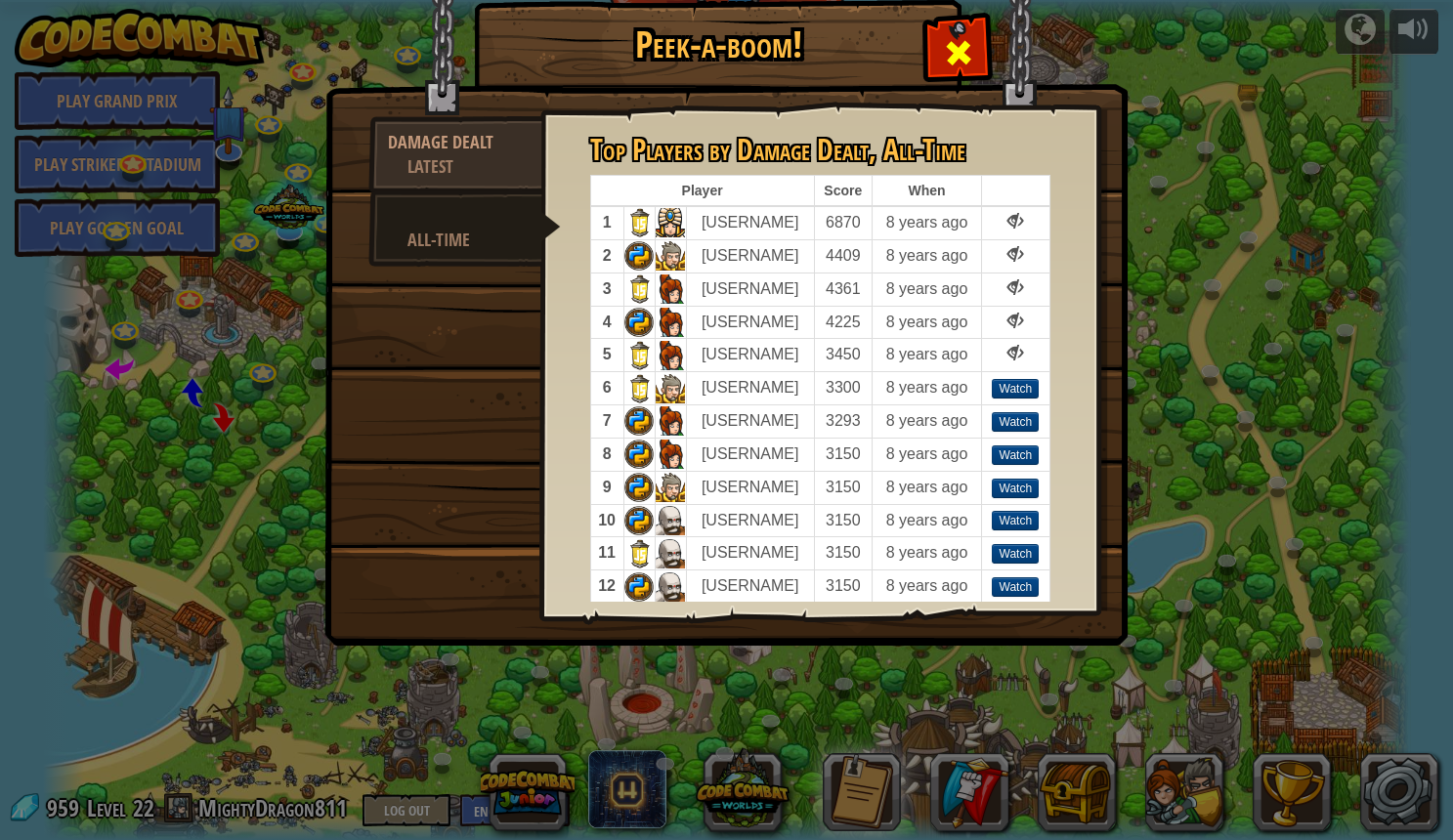 click at bounding box center (959, 53) 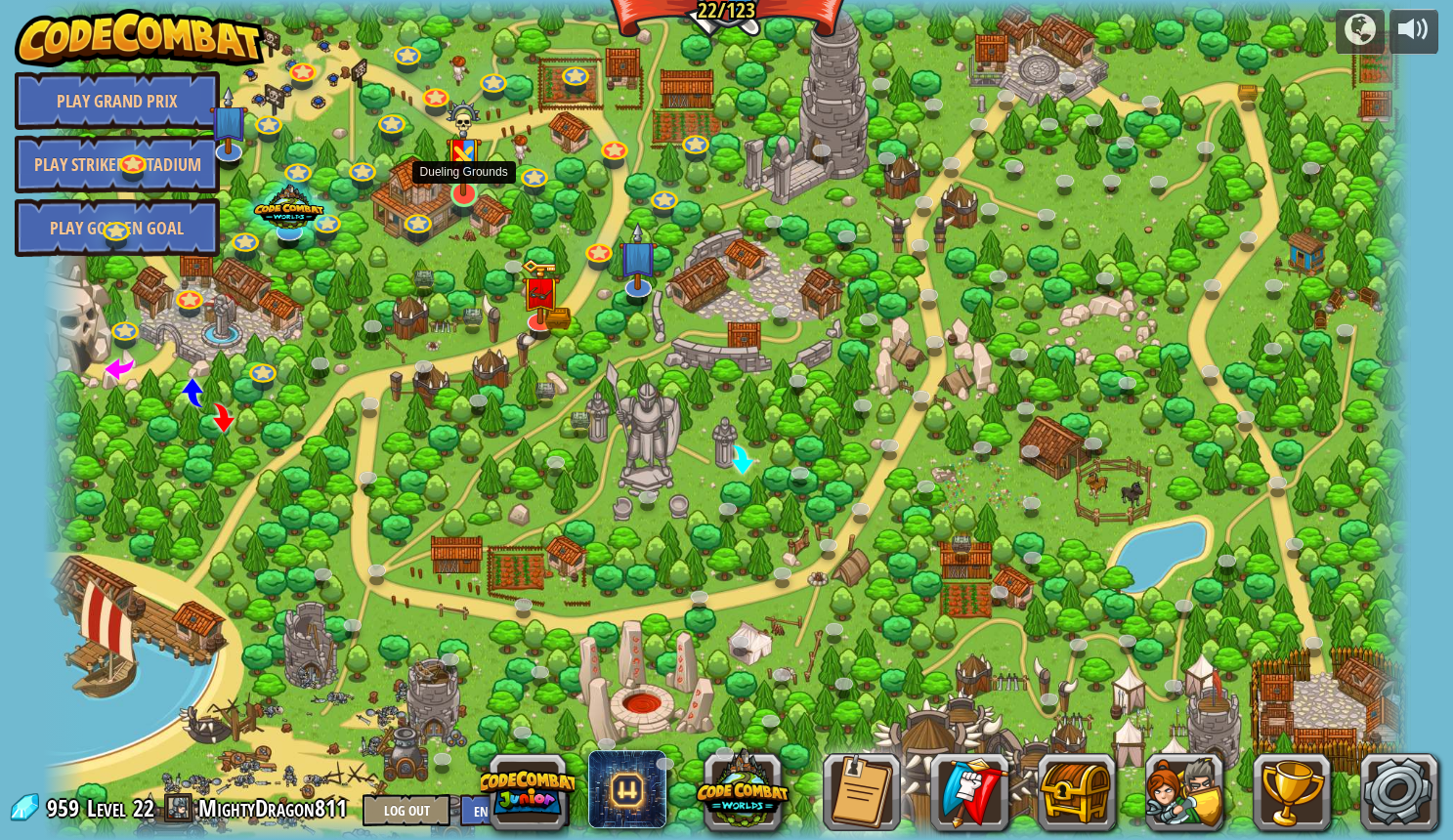click at bounding box center [463, 147] 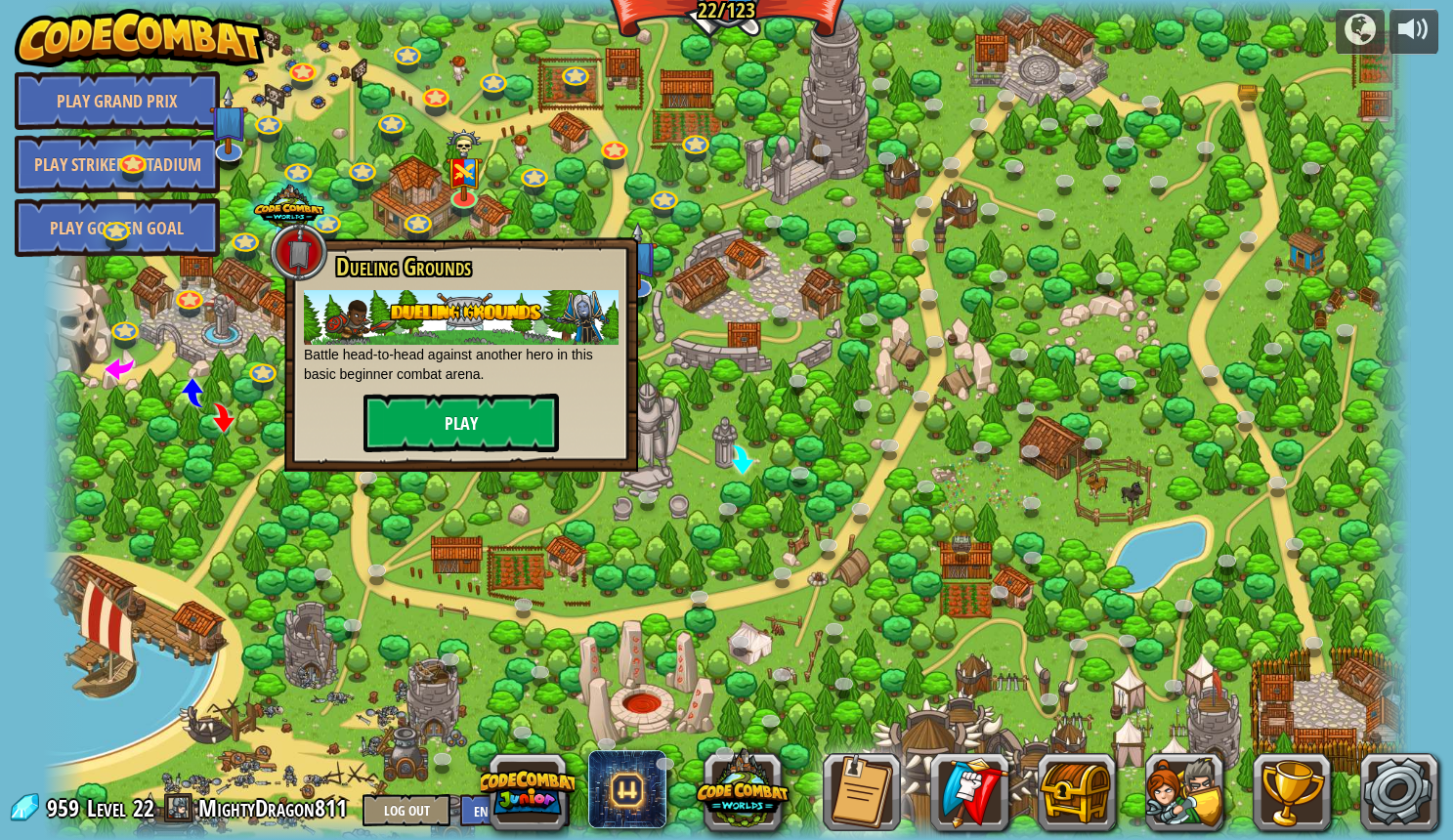 click on "Play" at bounding box center [461, 423] 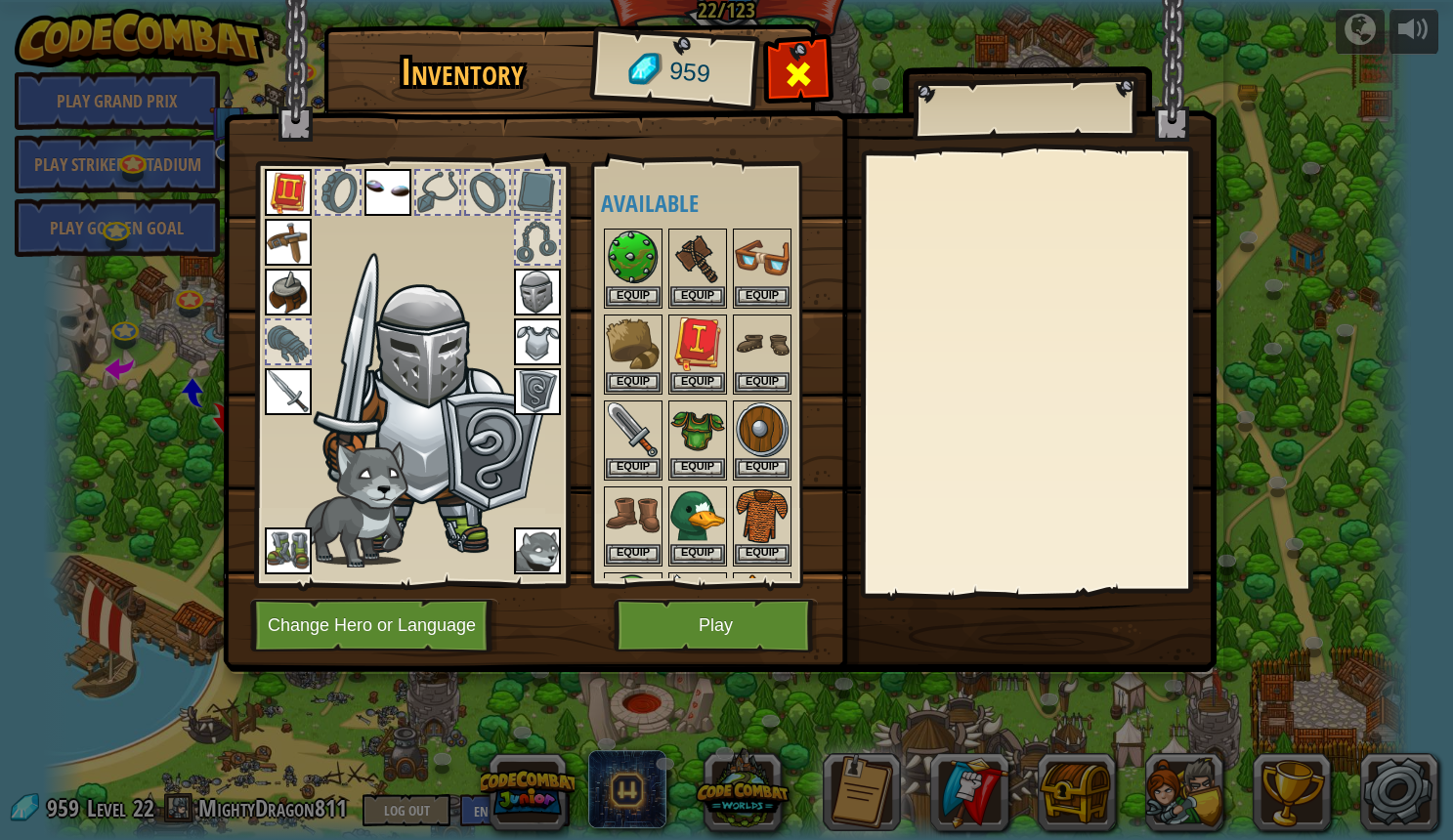 click at bounding box center (797, 79) 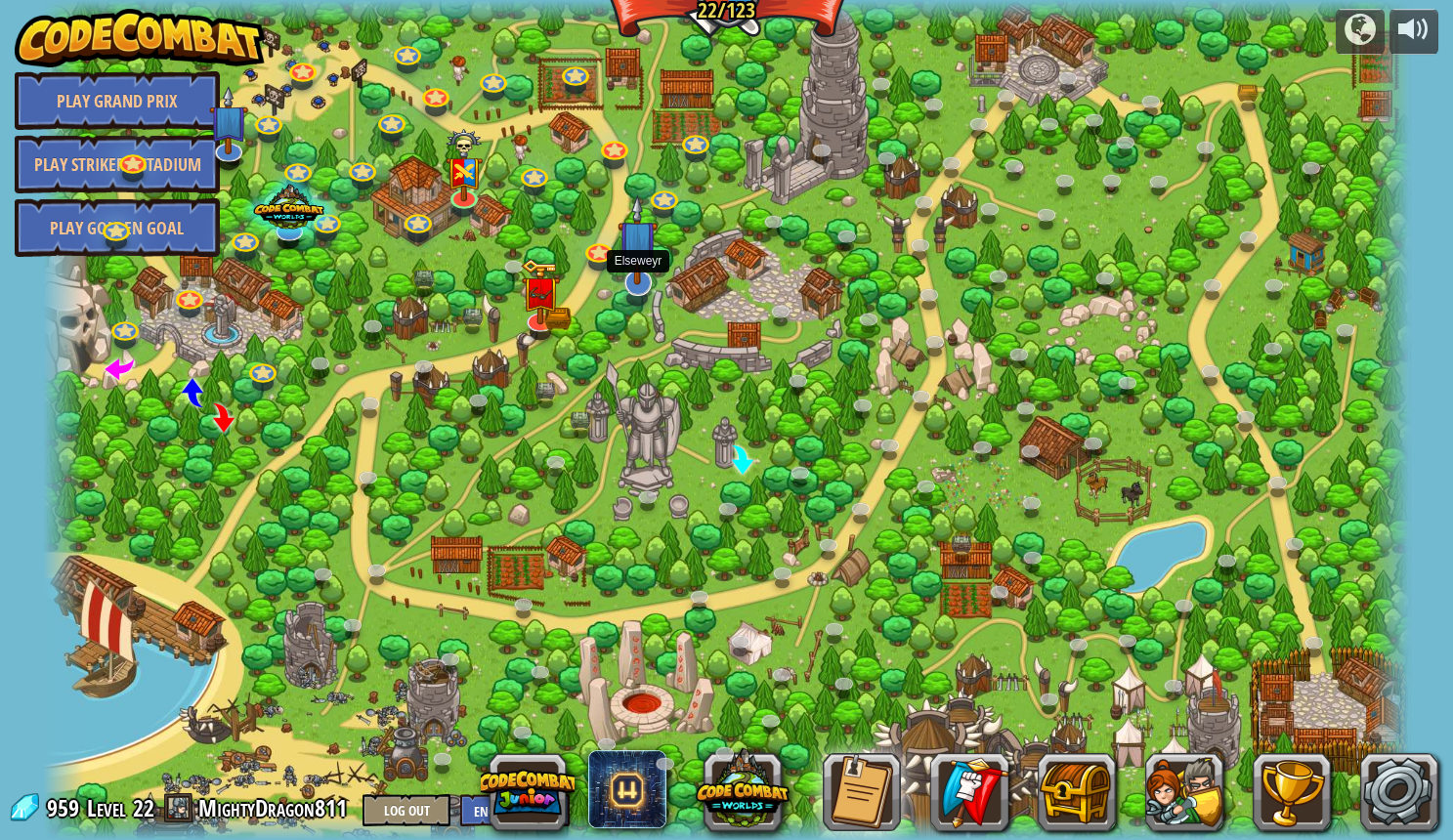 click at bounding box center [637, 240] 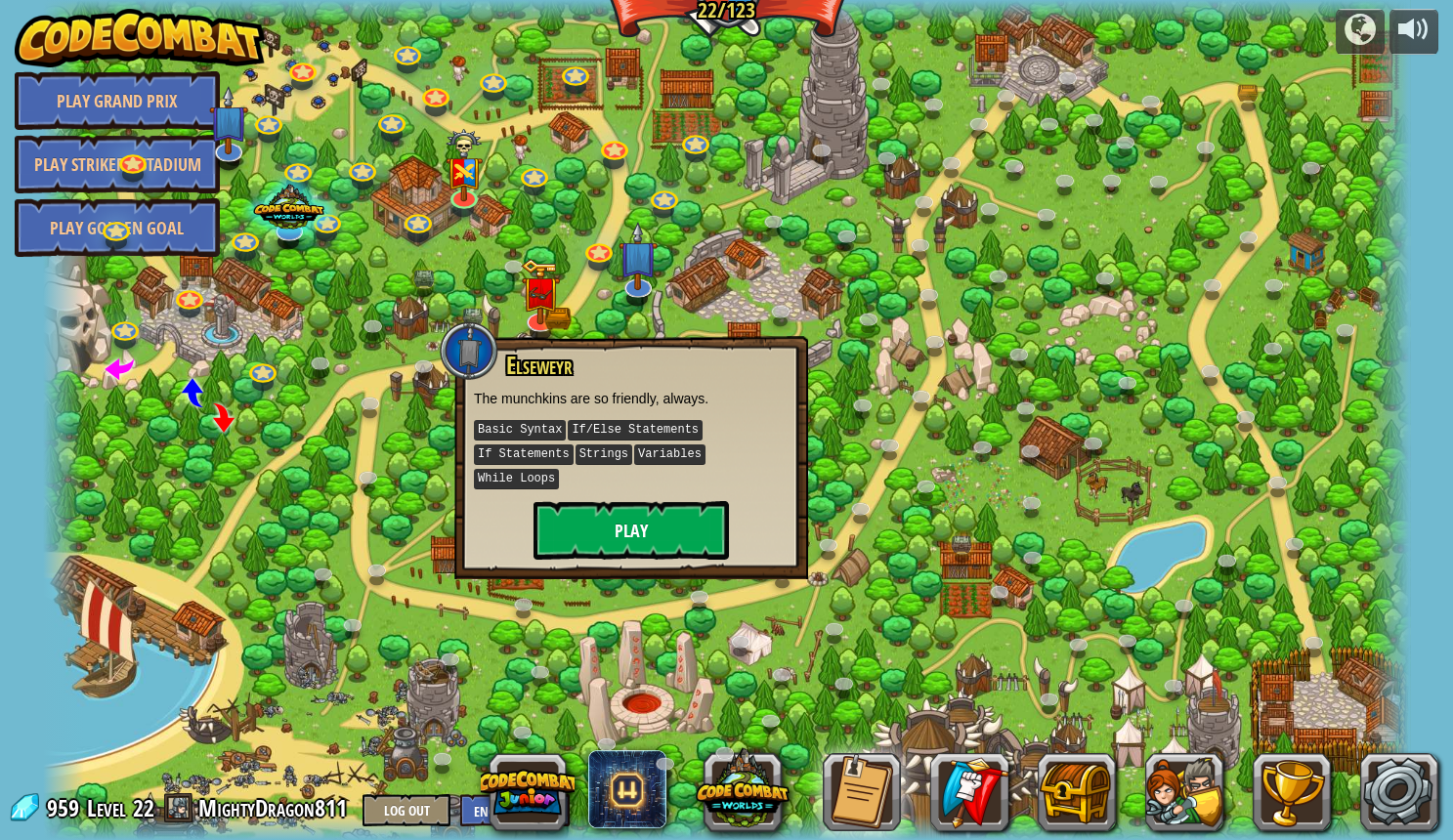 click on "Play" at bounding box center (631, 530) 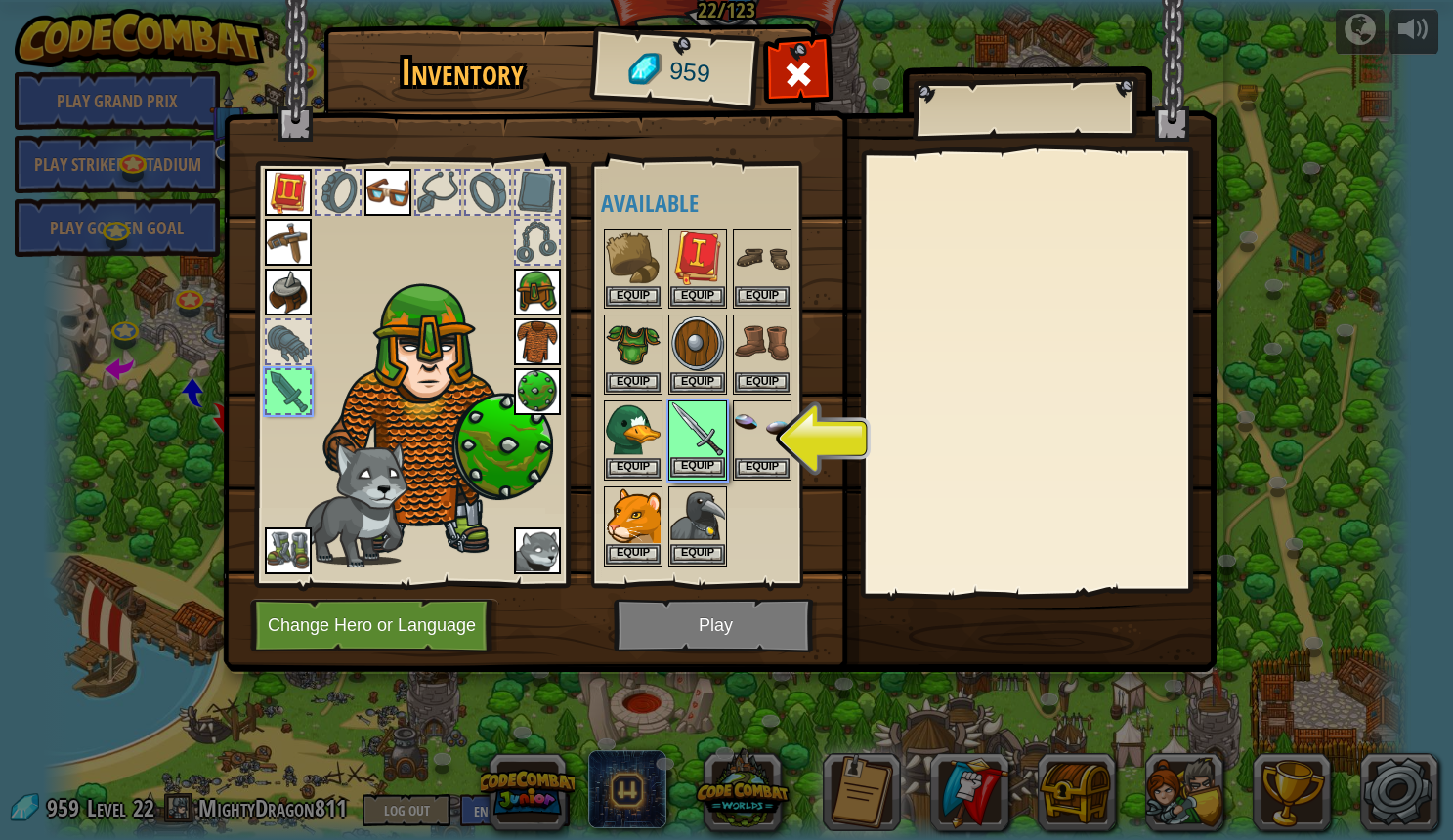 click on "Equip" at bounding box center [698, 467] 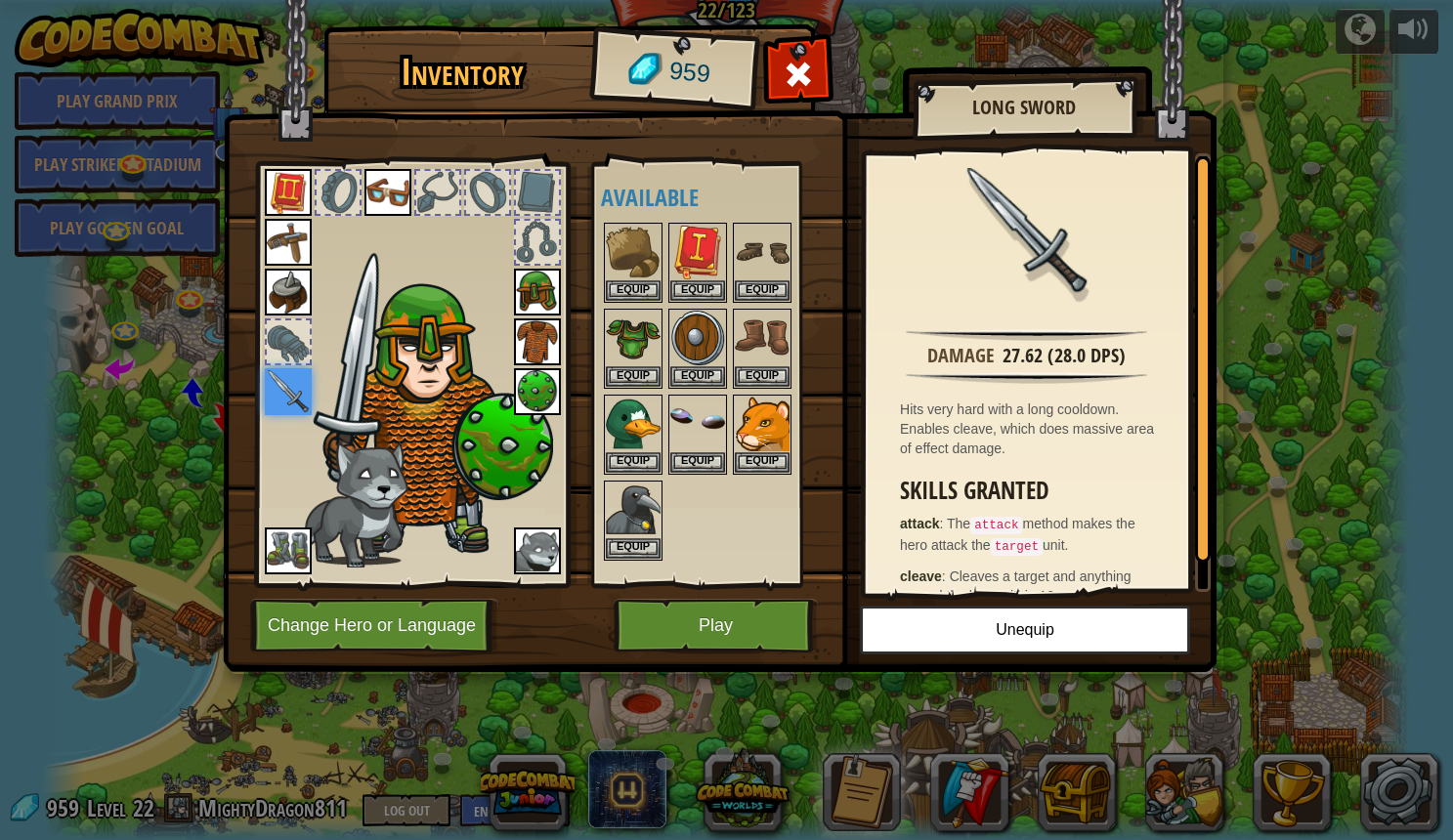 scroll, scrollTop: 0, scrollLeft: 0, axis: both 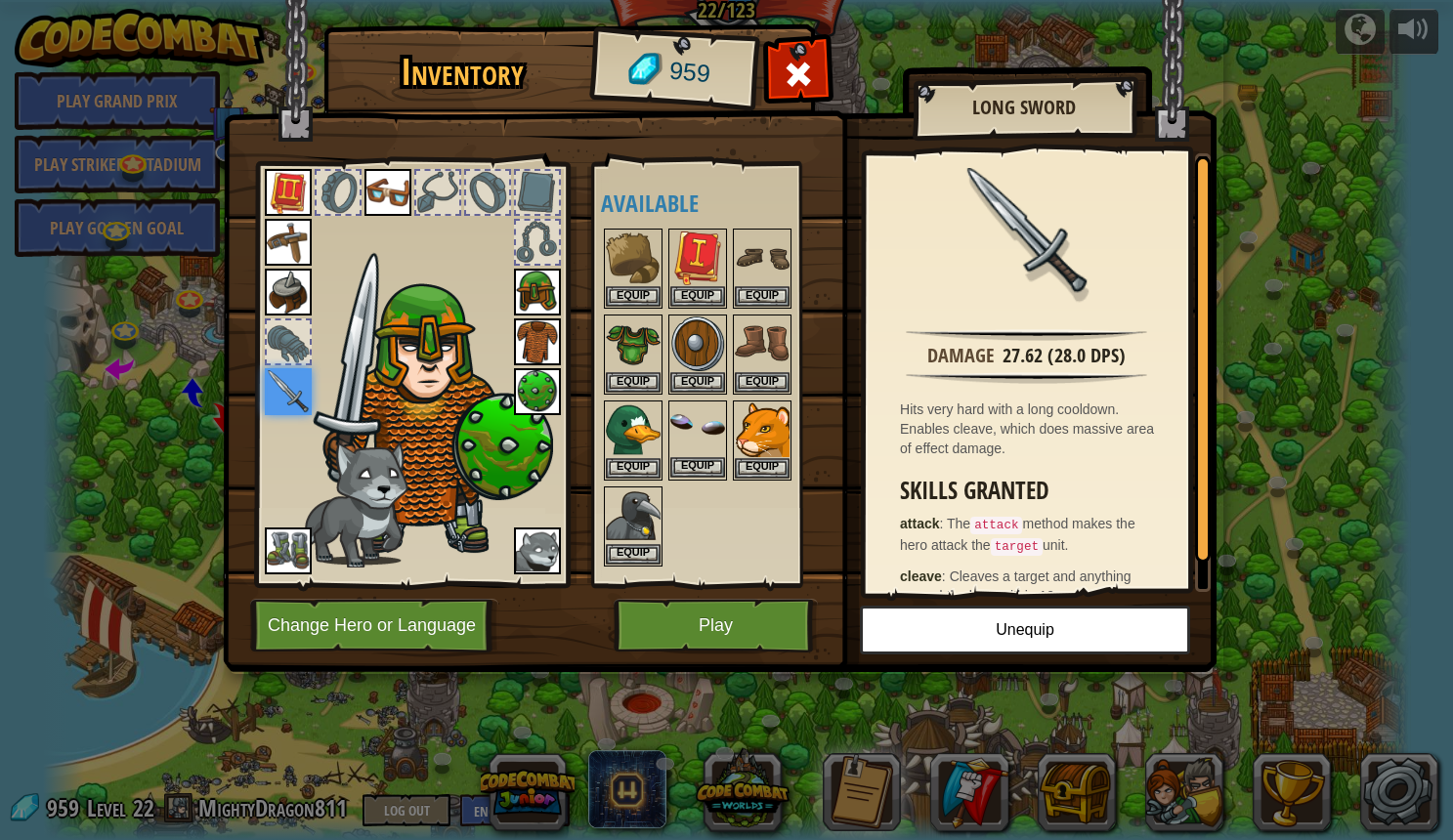 click on "Equip" at bounding box center [698, 467] 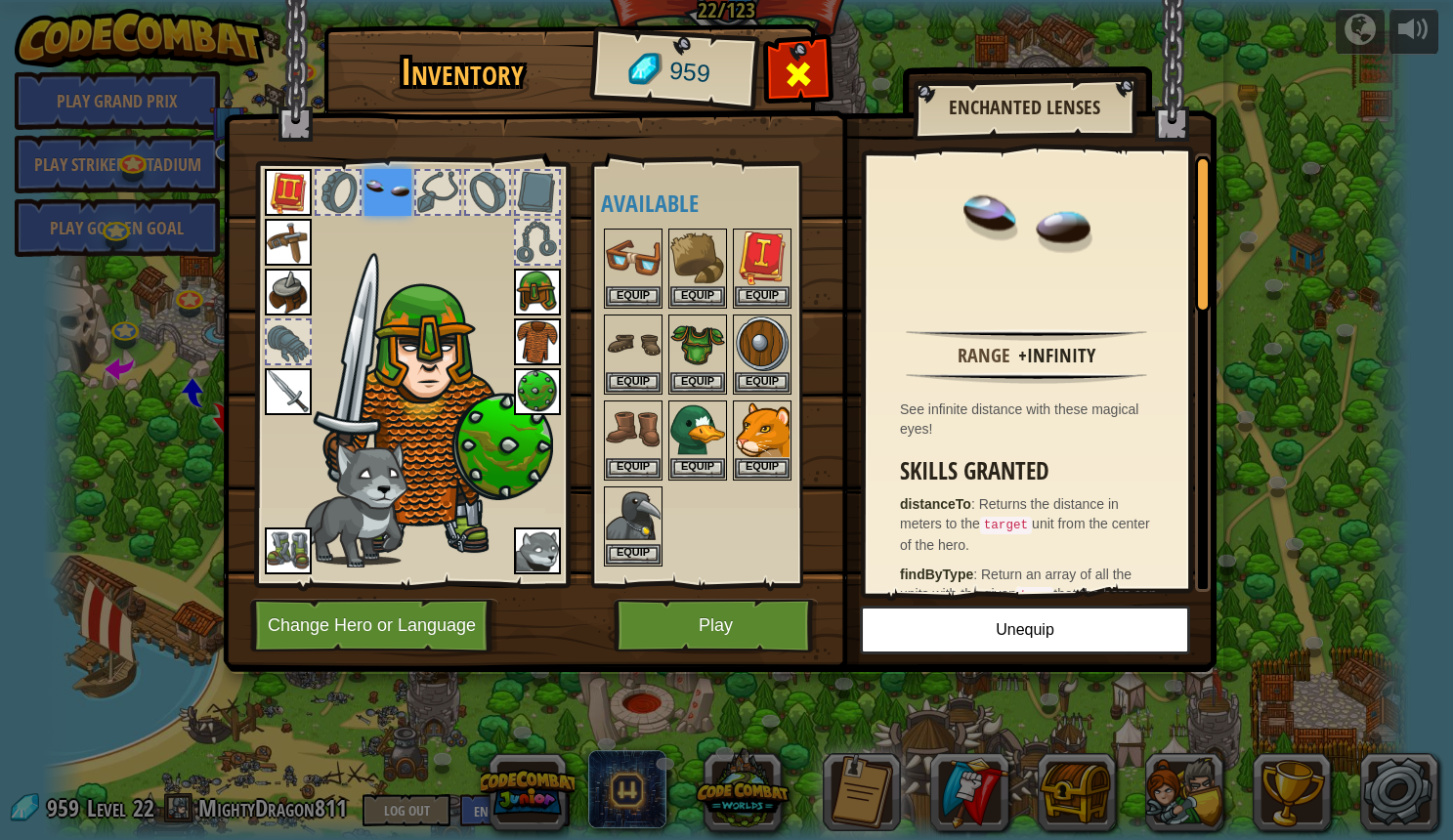 click at bounding box center [798, 74] 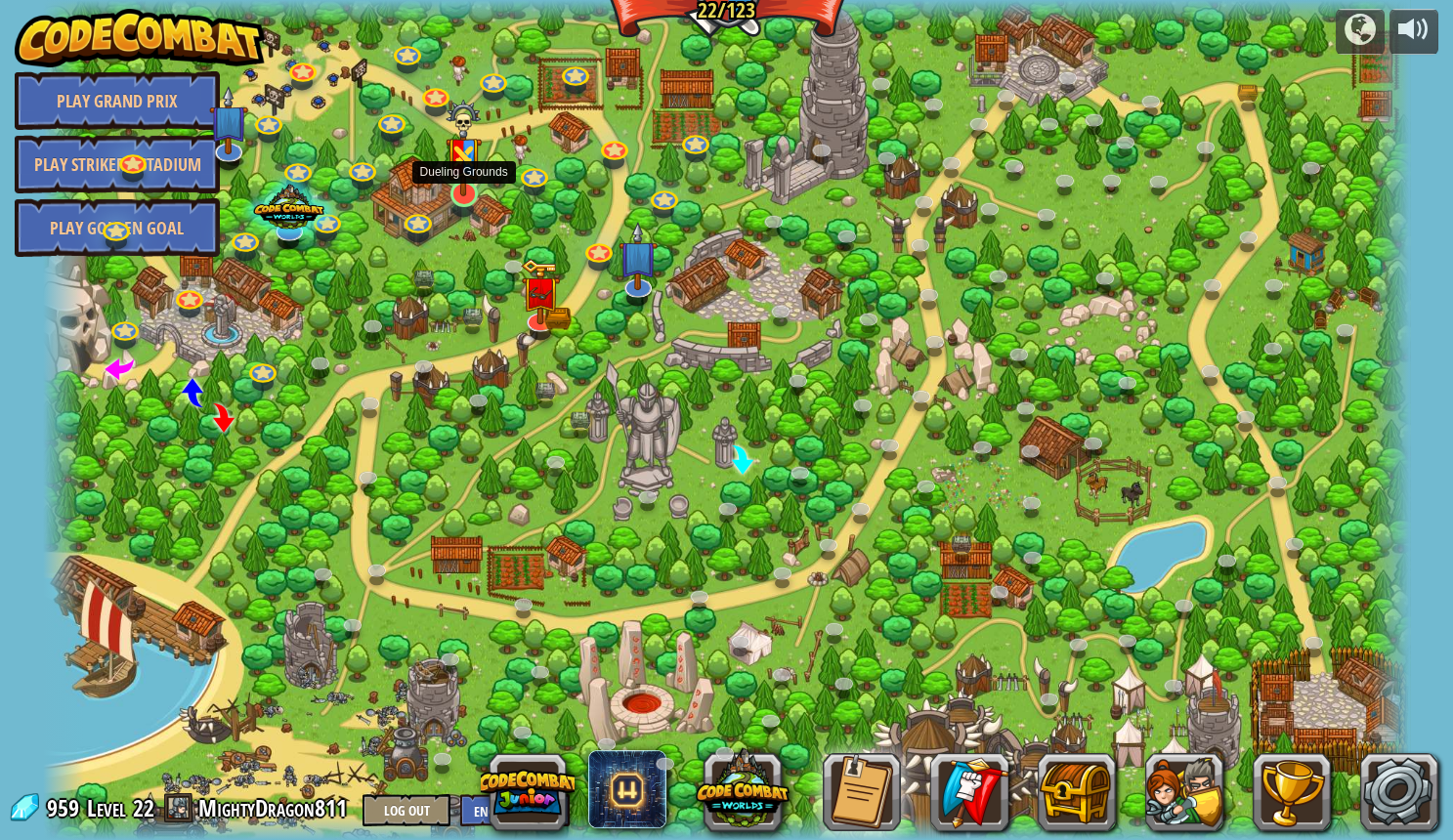 click at bounding box center (463, 147) 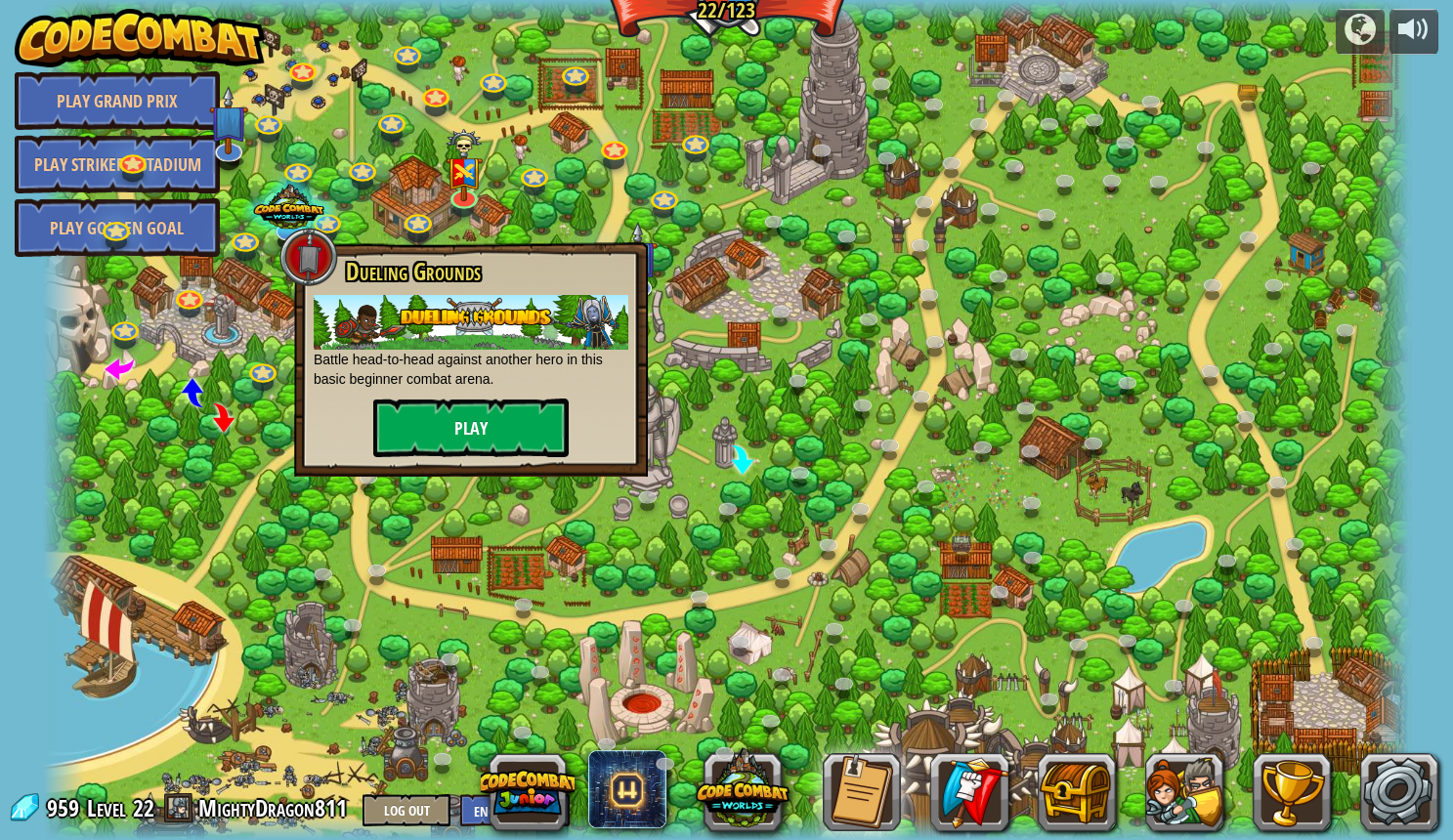 click on "Play" at bounding box center [471, 428] 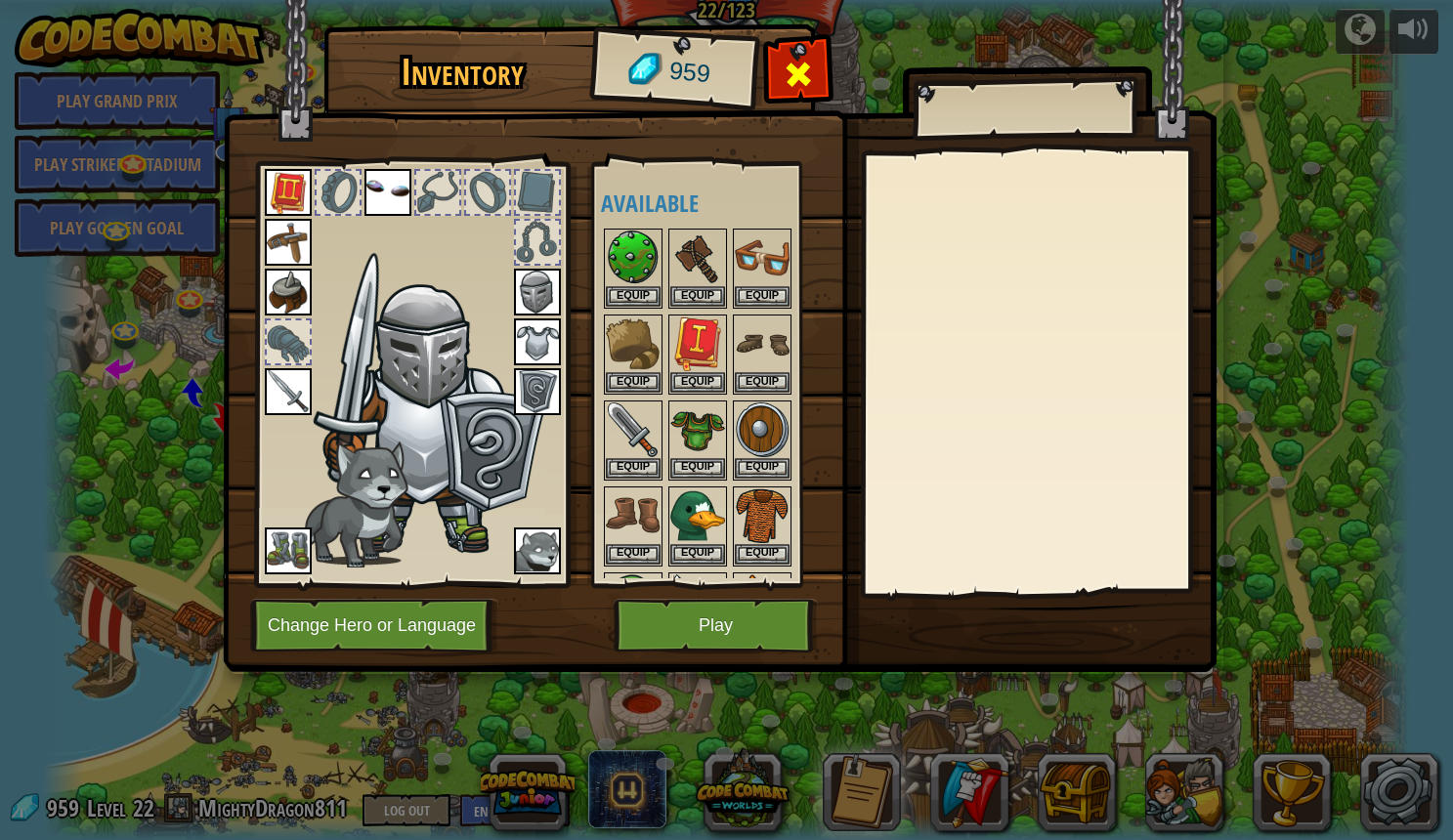 click at bounding box center [798, 74] 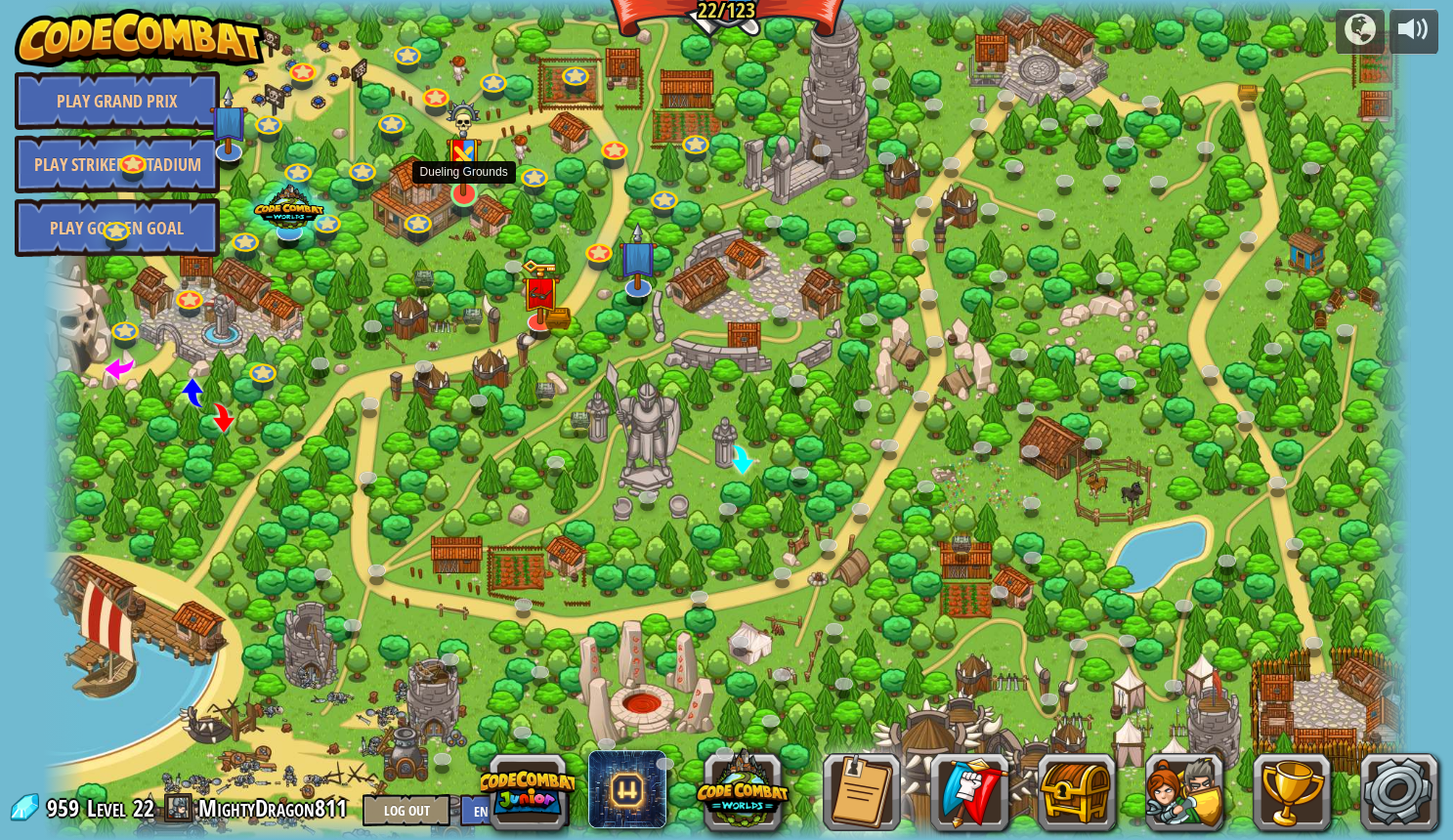 click at bounding box center (463, 147) 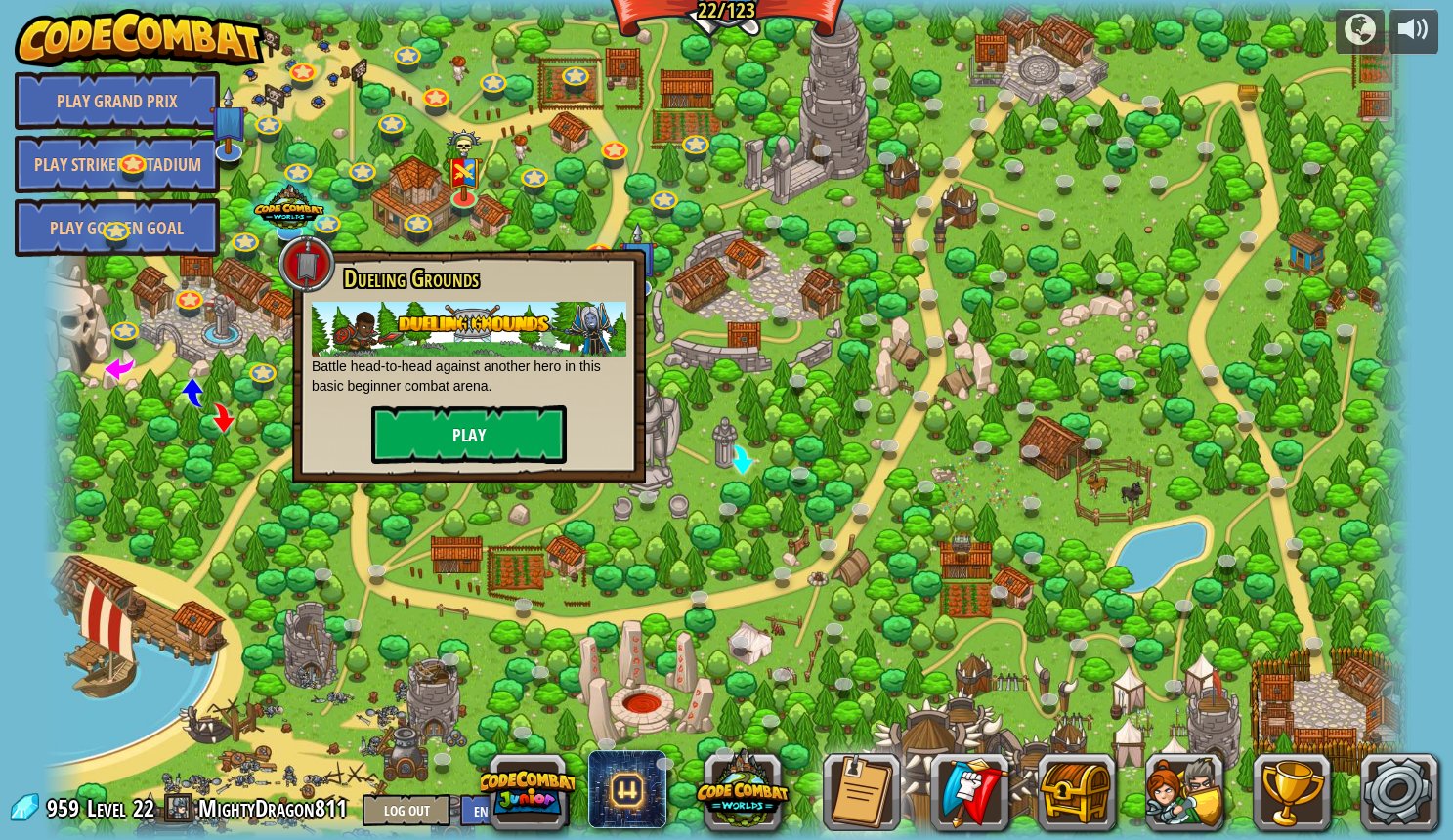 click on "Play" at bounding box center [469, 435] 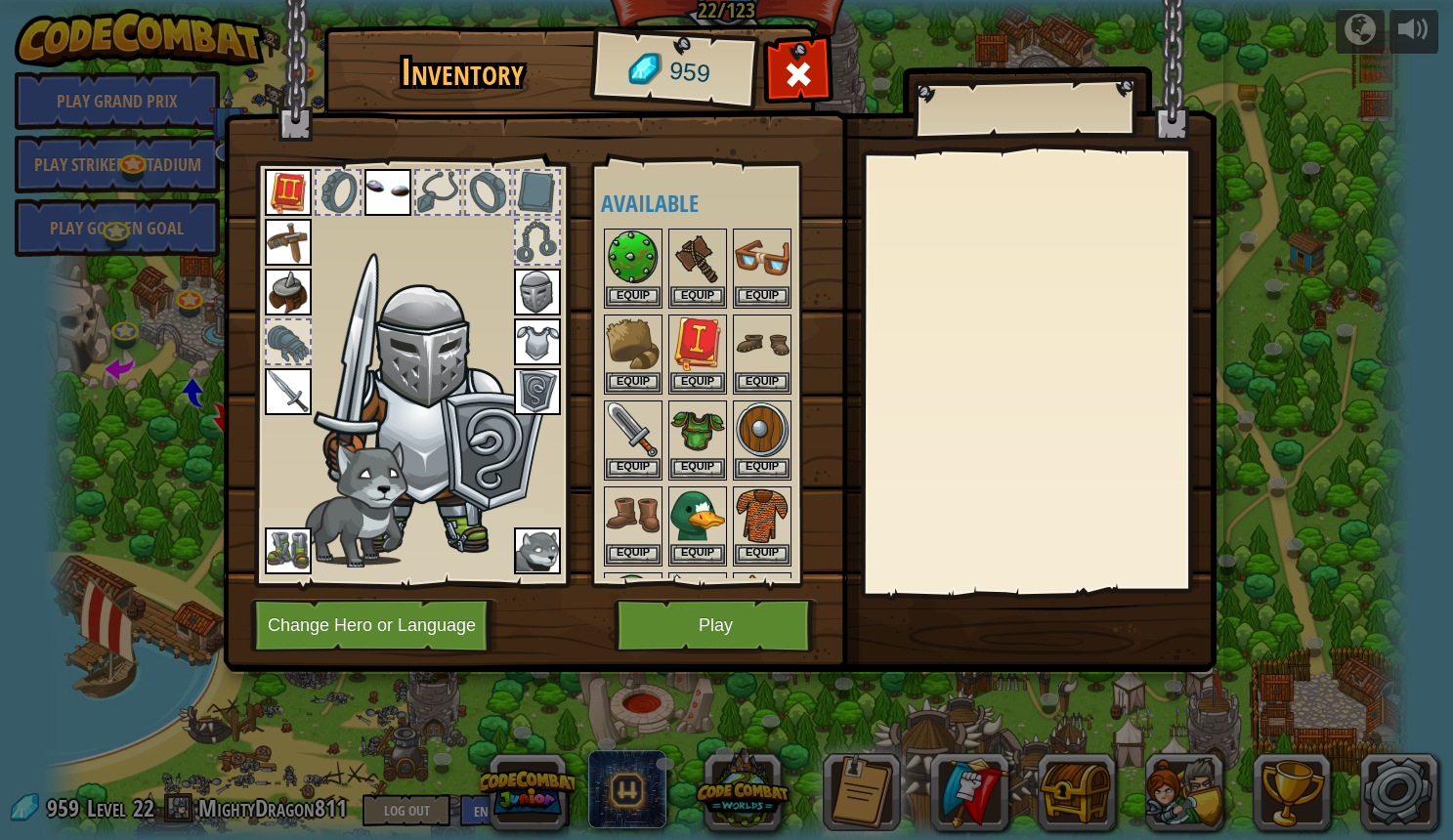 click at bounding box center (537, 392) 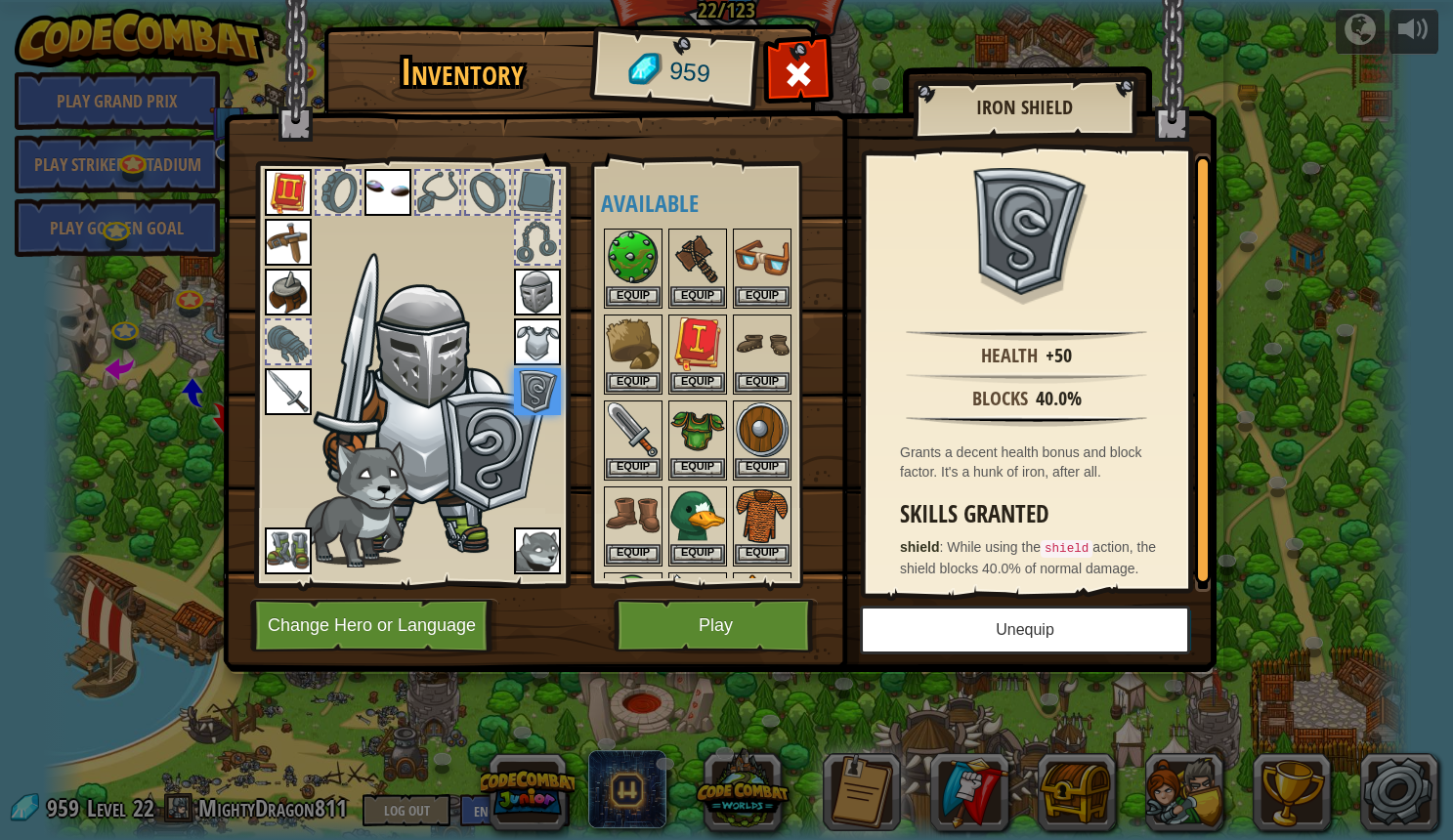 click on "Unequip" at bounding box center [1025, 630] 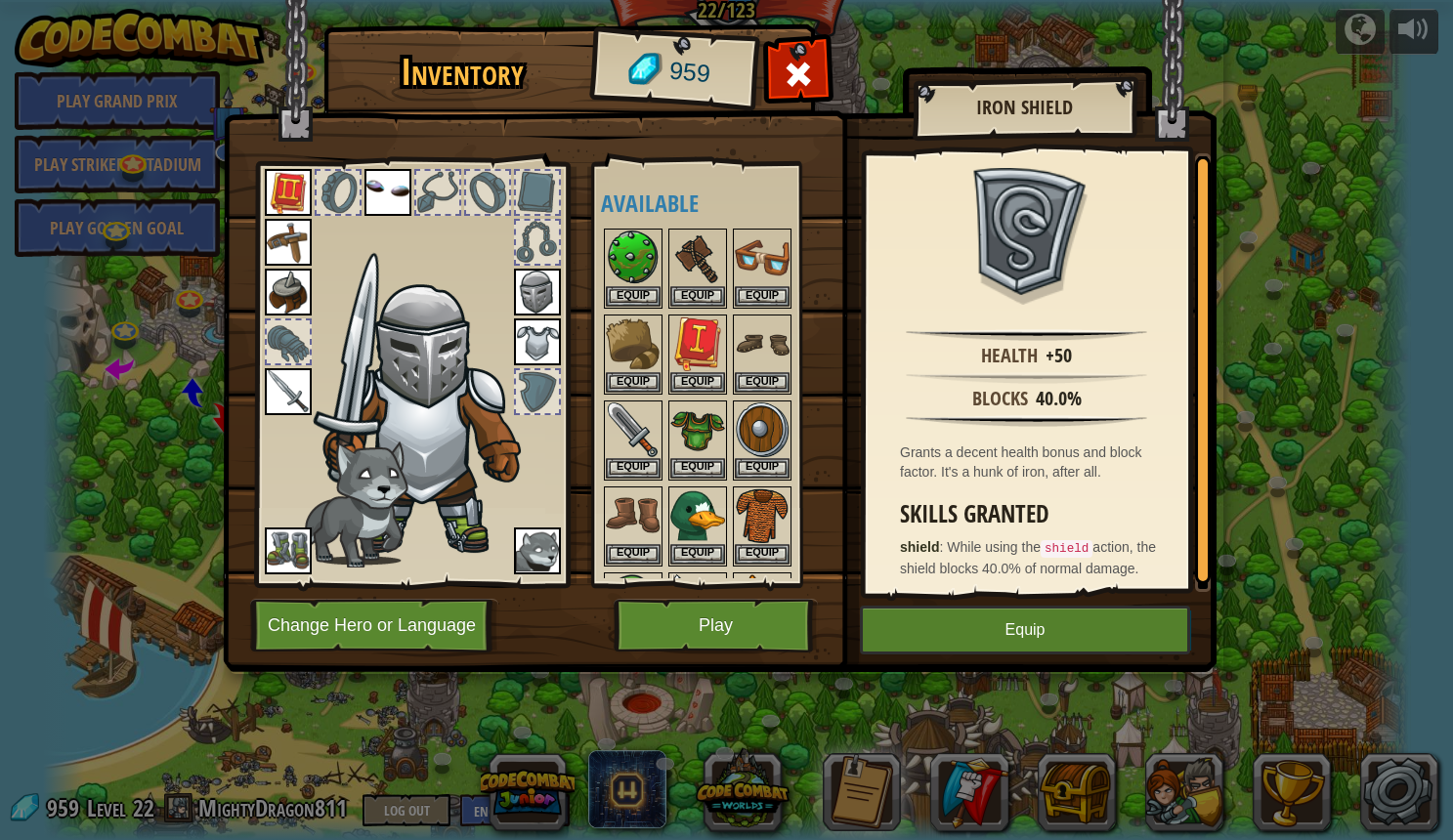 click at bounding box center [537, 342] 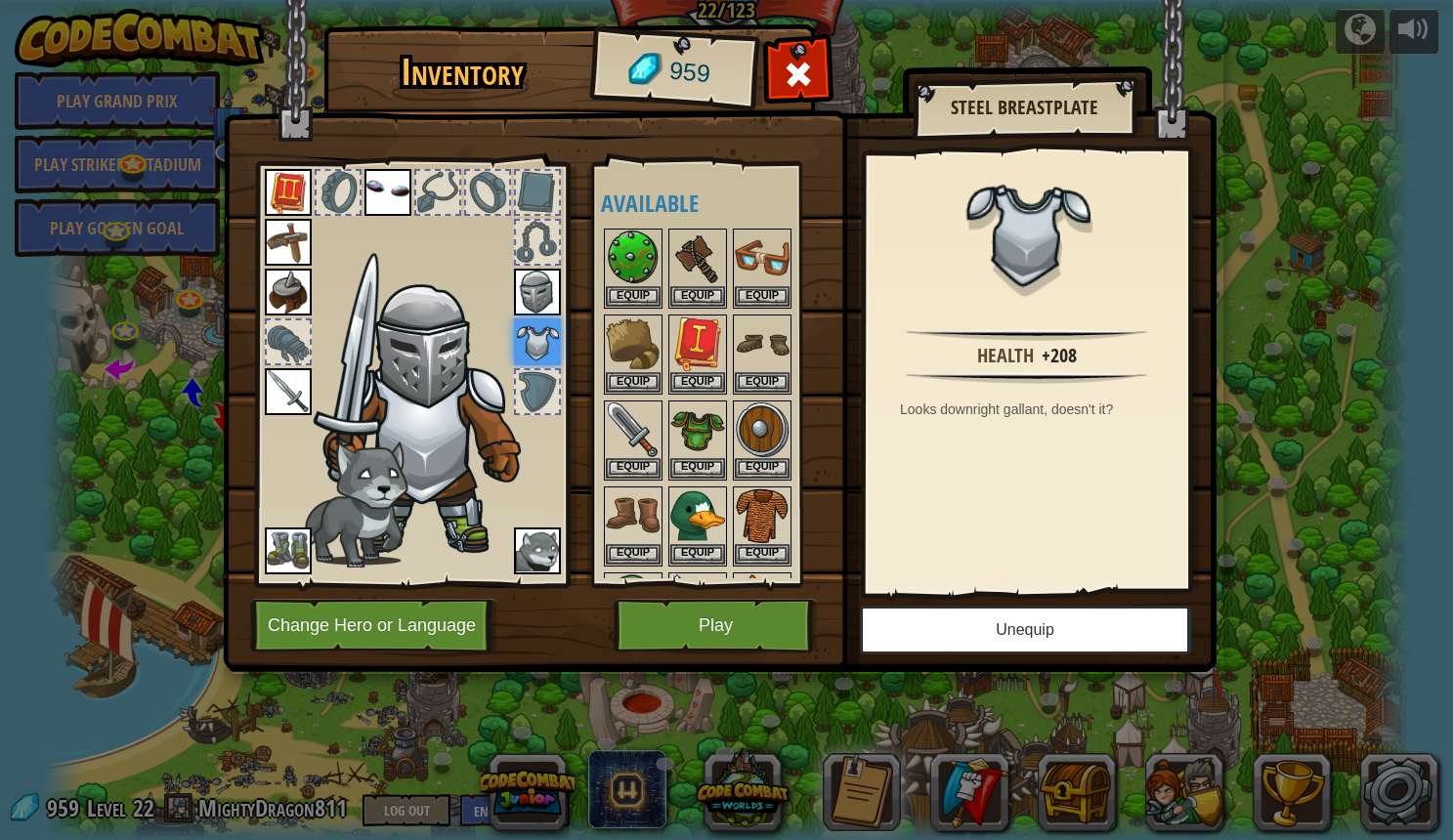 click on "Unequip" at bounding box center [1025, 630] 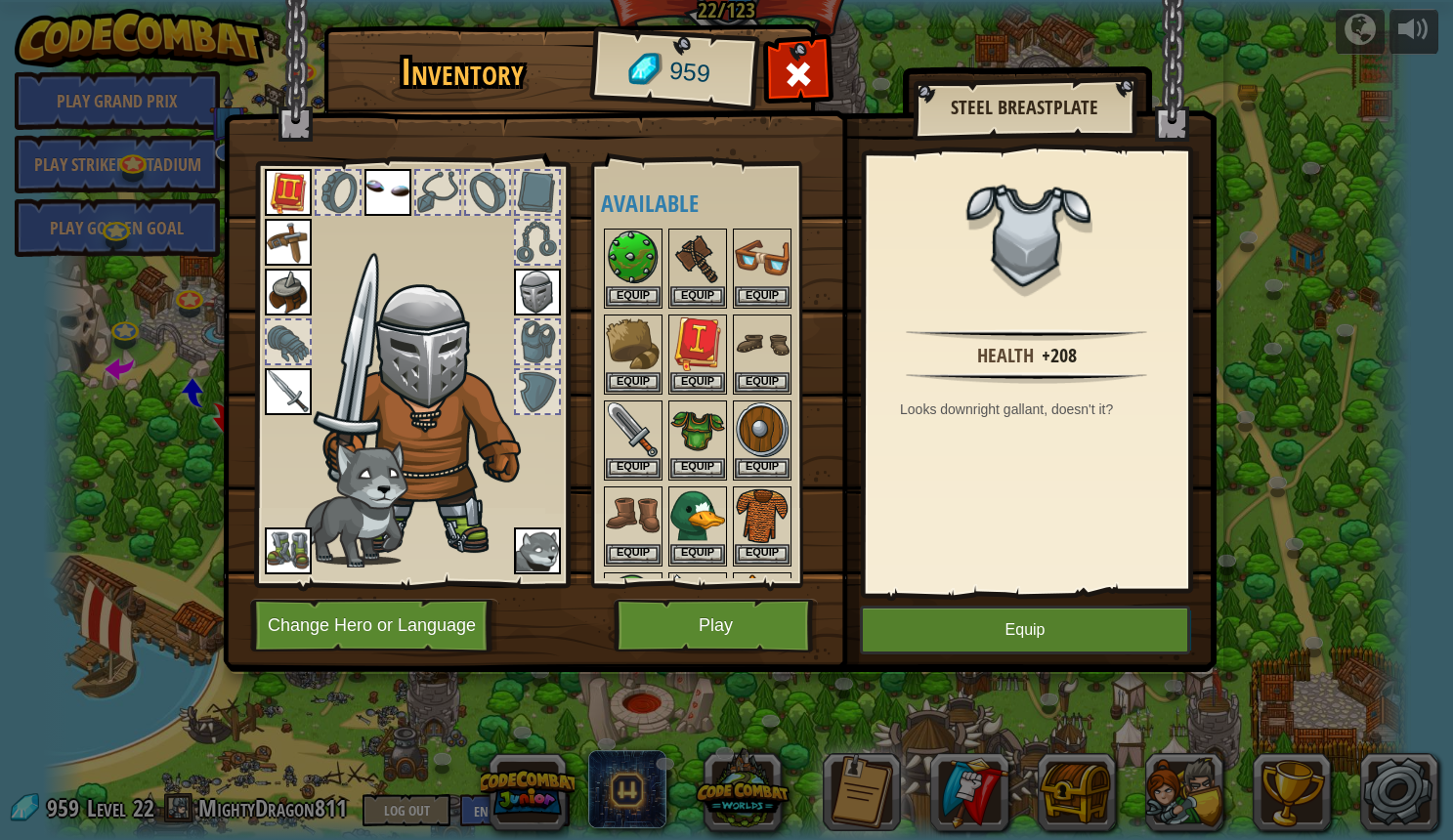 click at bounding box center (537, 292) 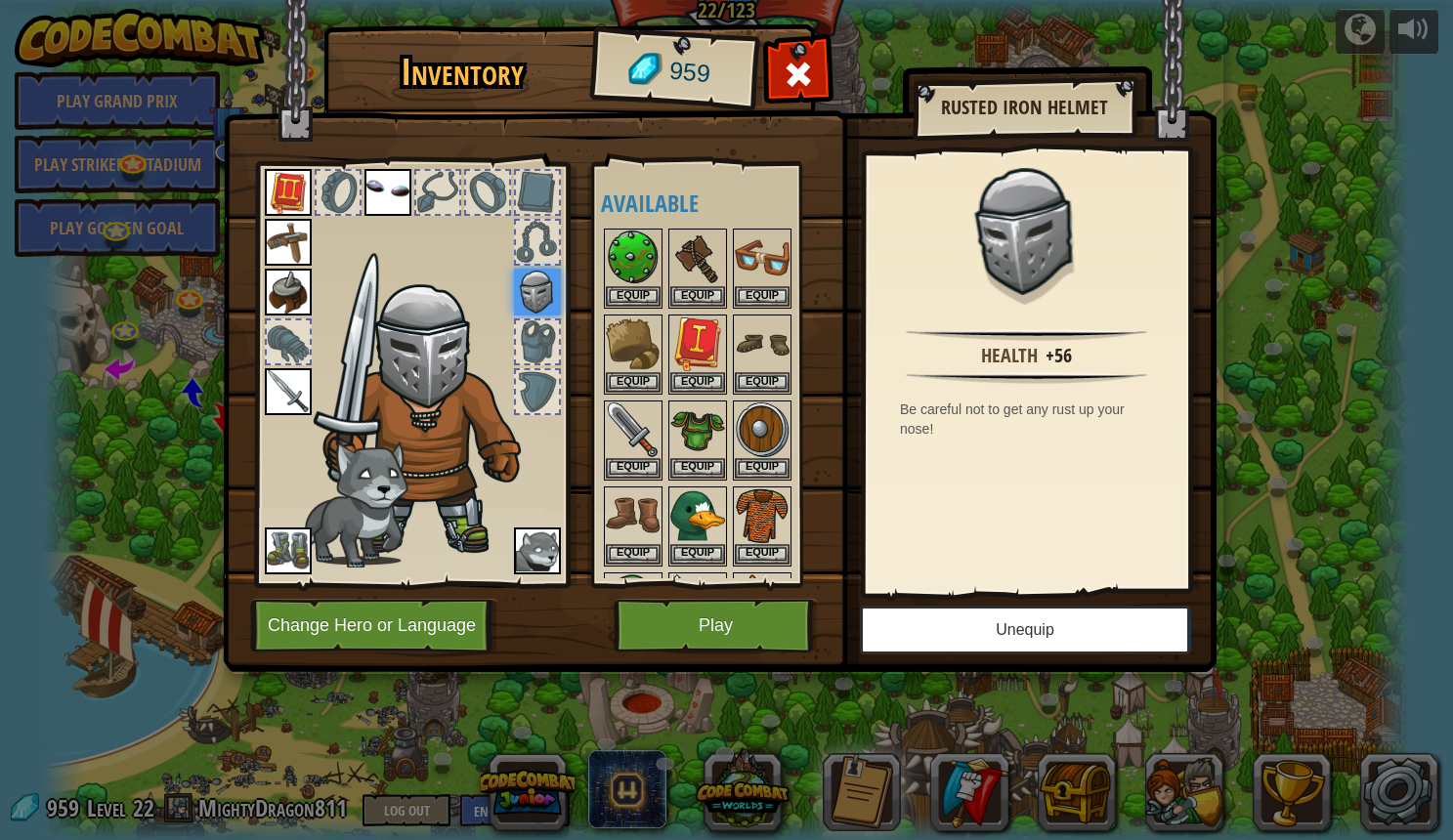 click on "Unequip" at bounding box center (1025, 630) 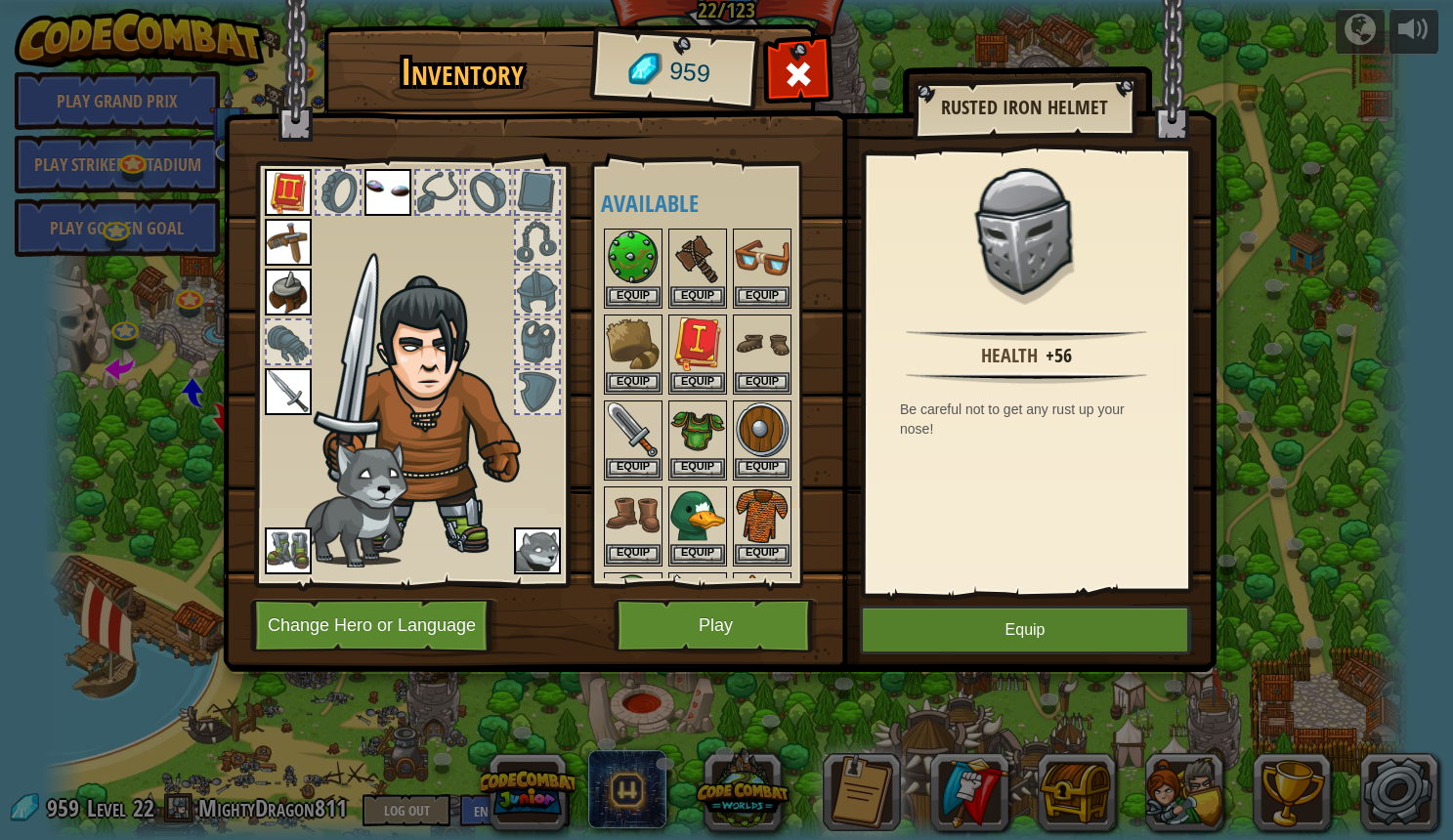 click at bounding box center [288, 392] 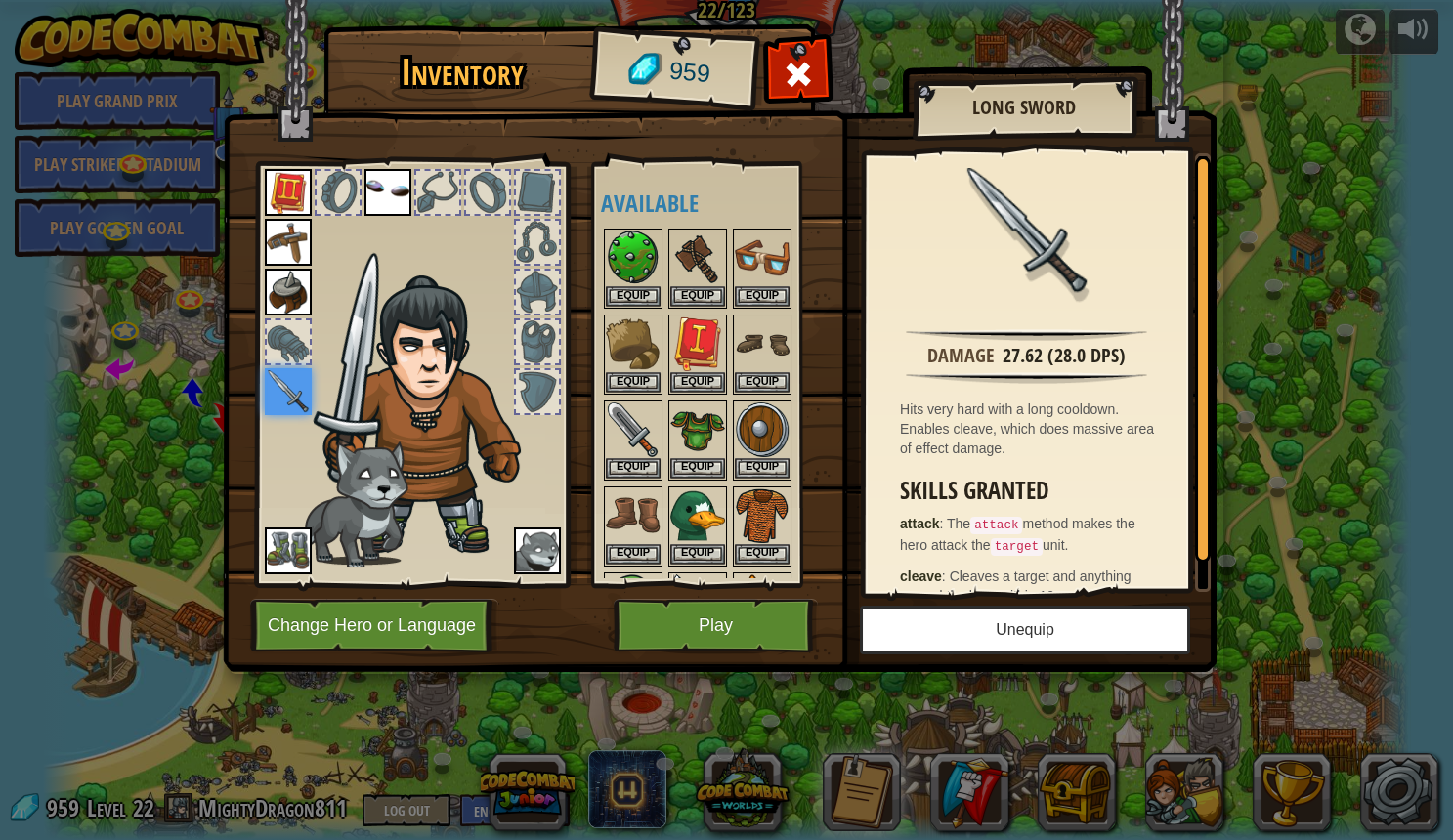 click on "Unequip" at bounding box center [1025, 630] 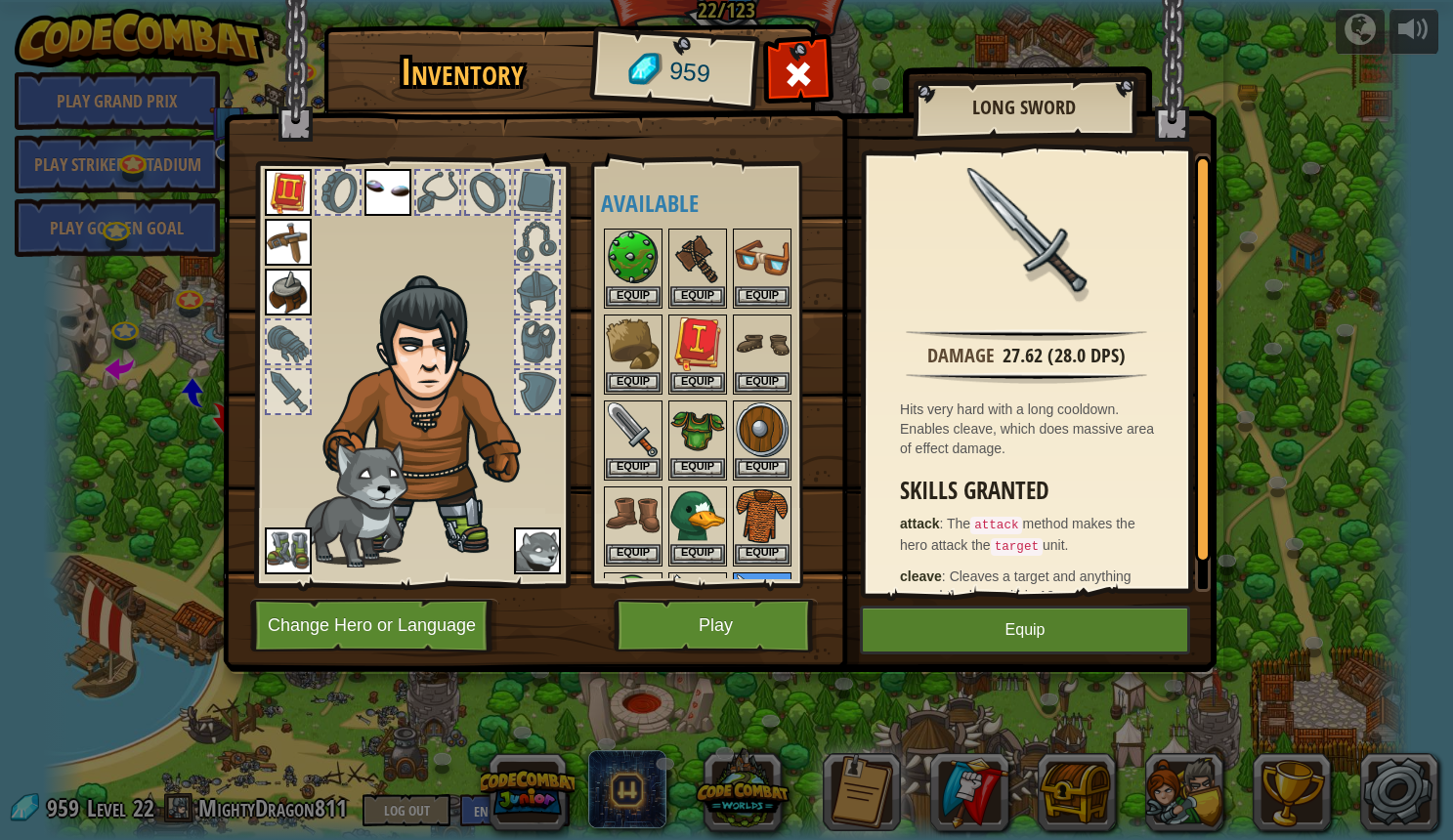 click at bounding box center (719, 317) 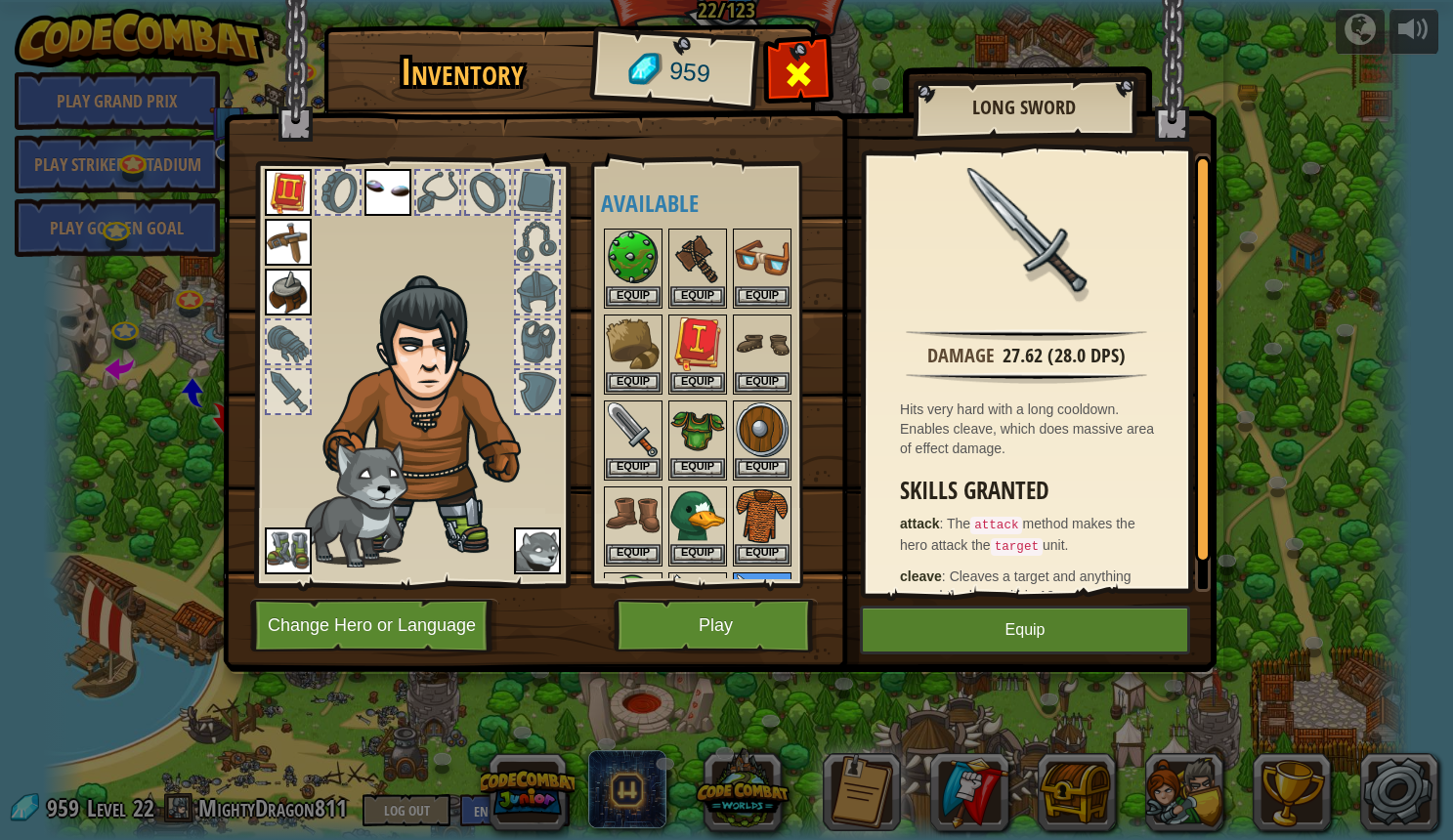 click at bounding box center (798, 74) 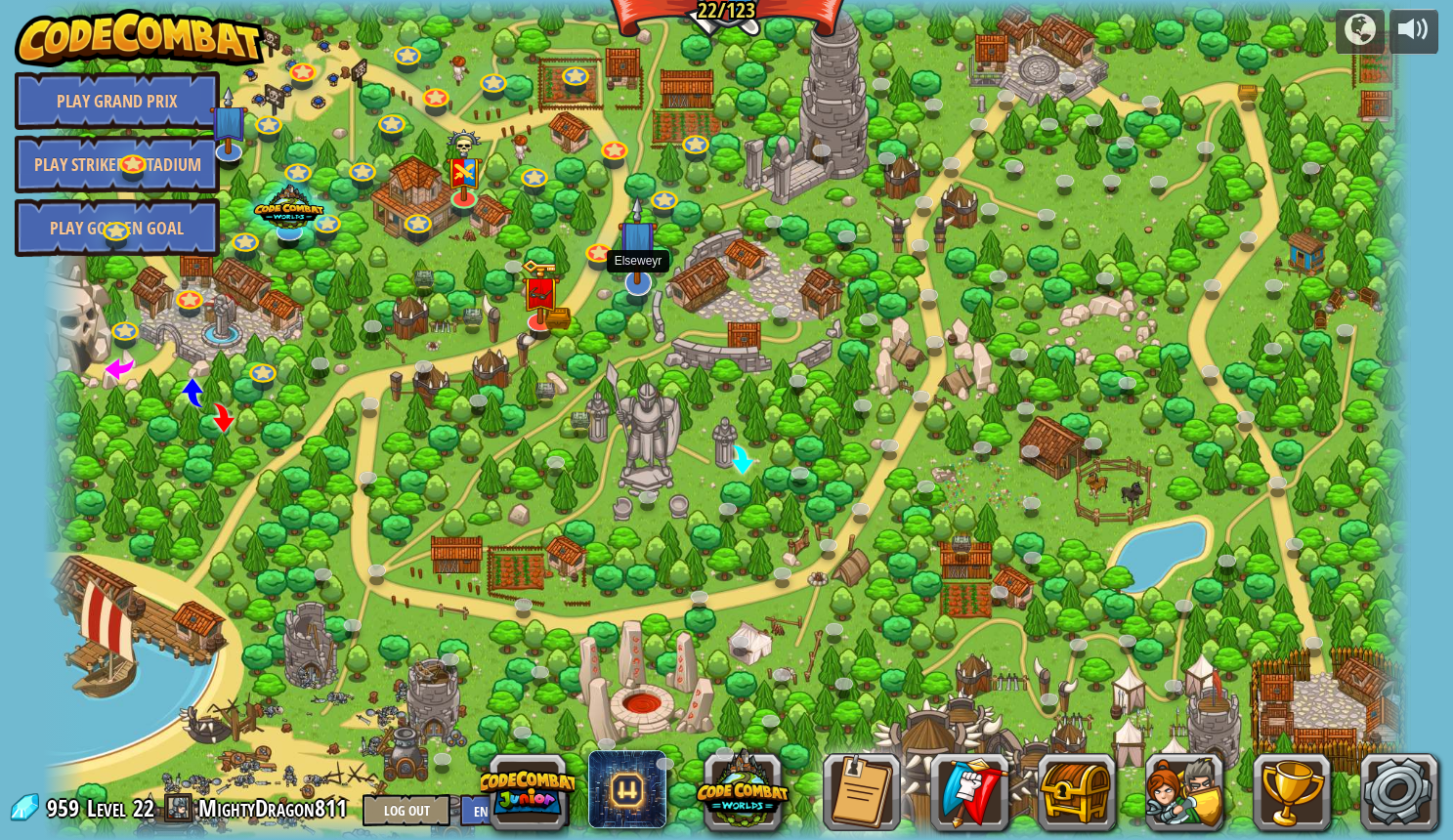 click at bounding box center (637, 240) 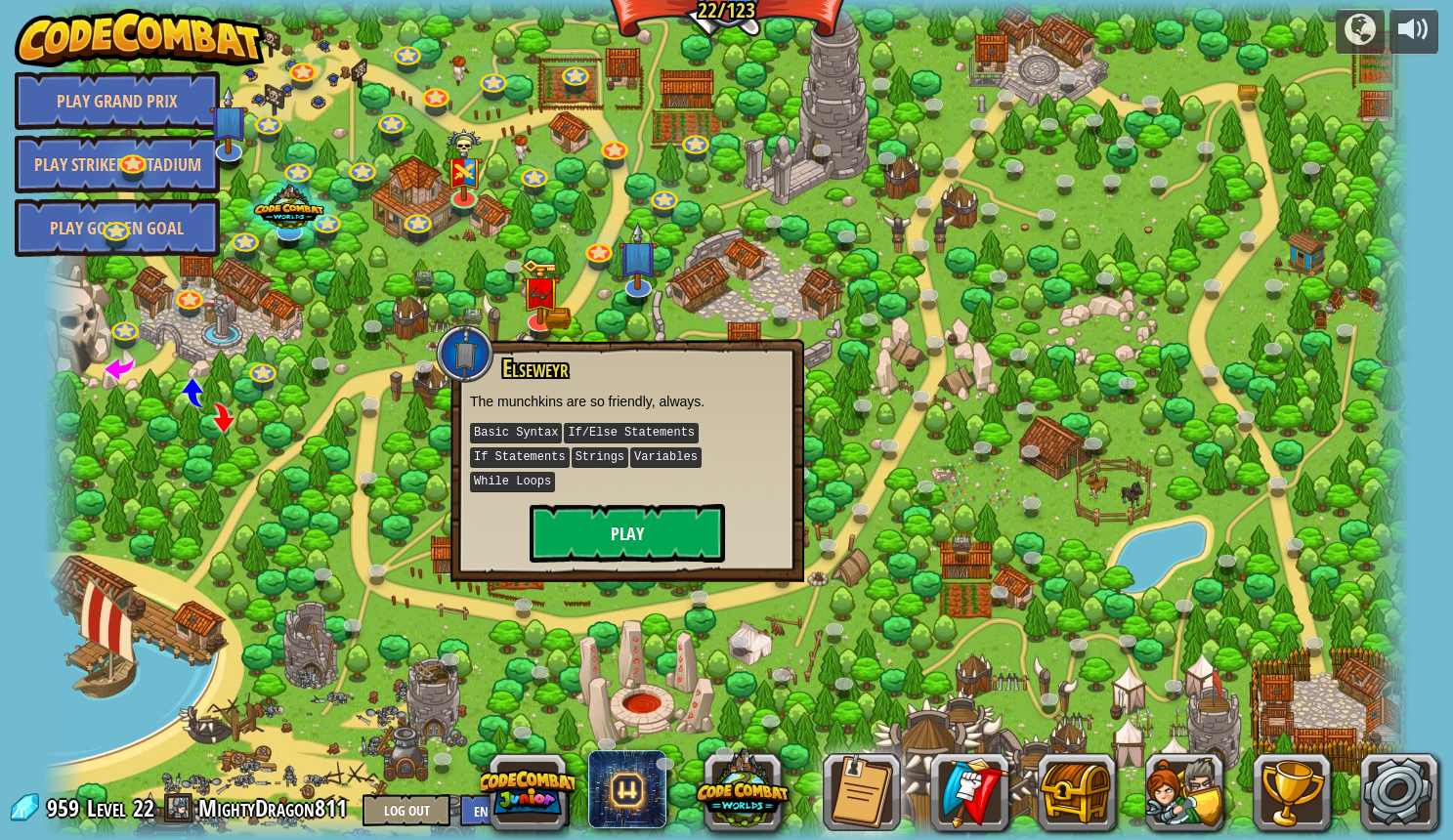 click on "Play" at bounding box center [627, 533] 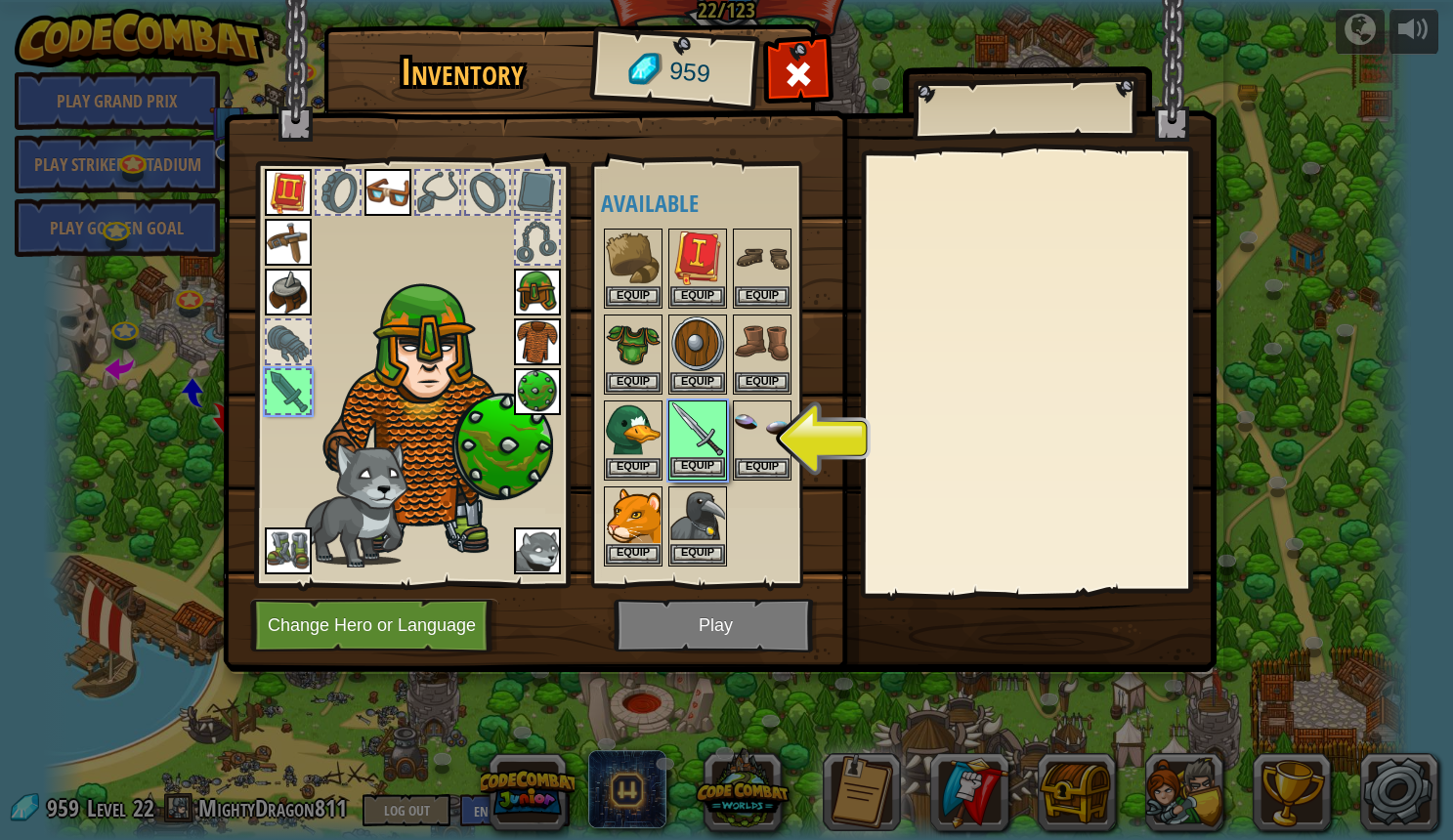 click on "Equip" at bounding box center [698, 467] 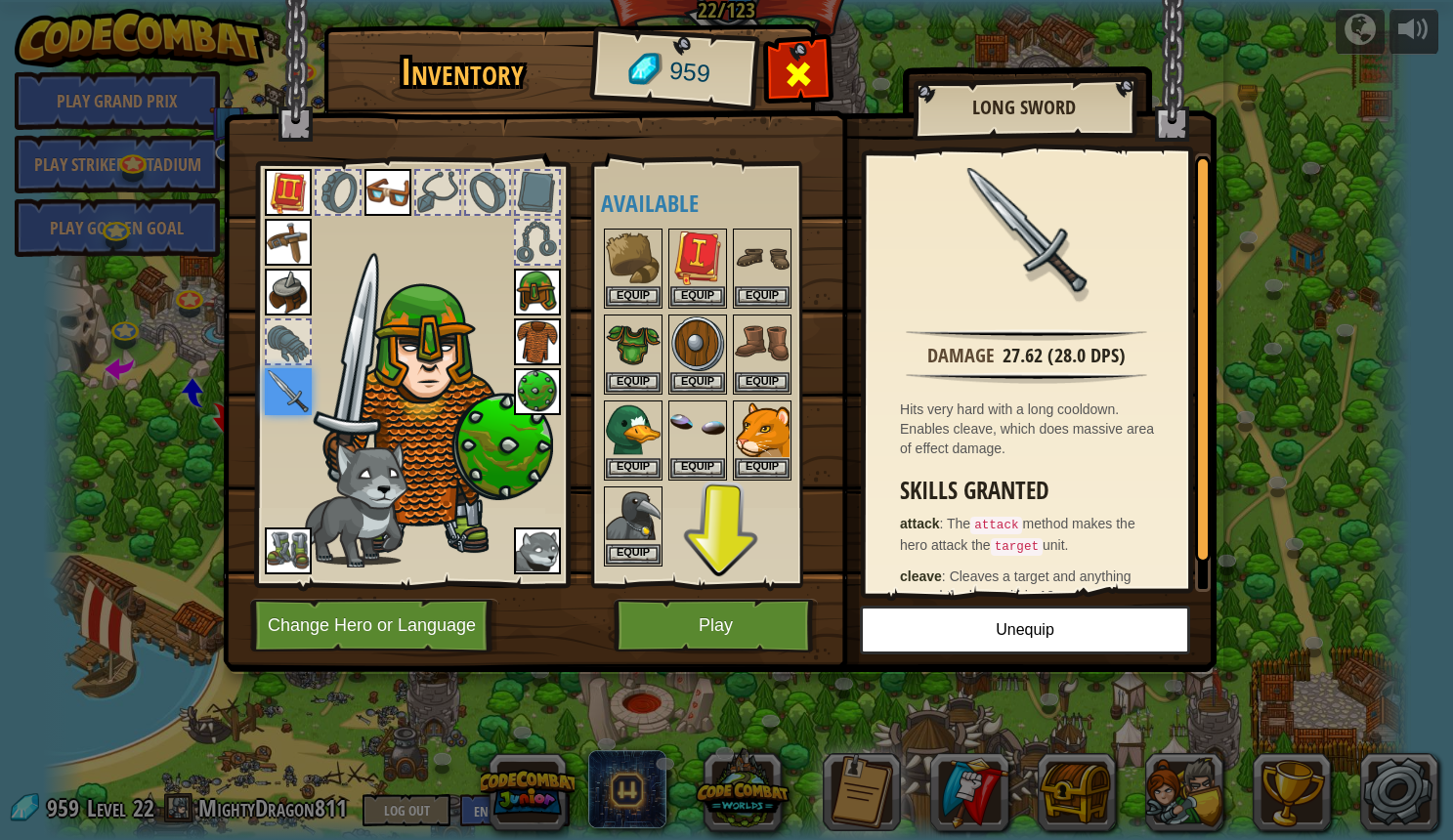 click at bounding box center (798, 74) 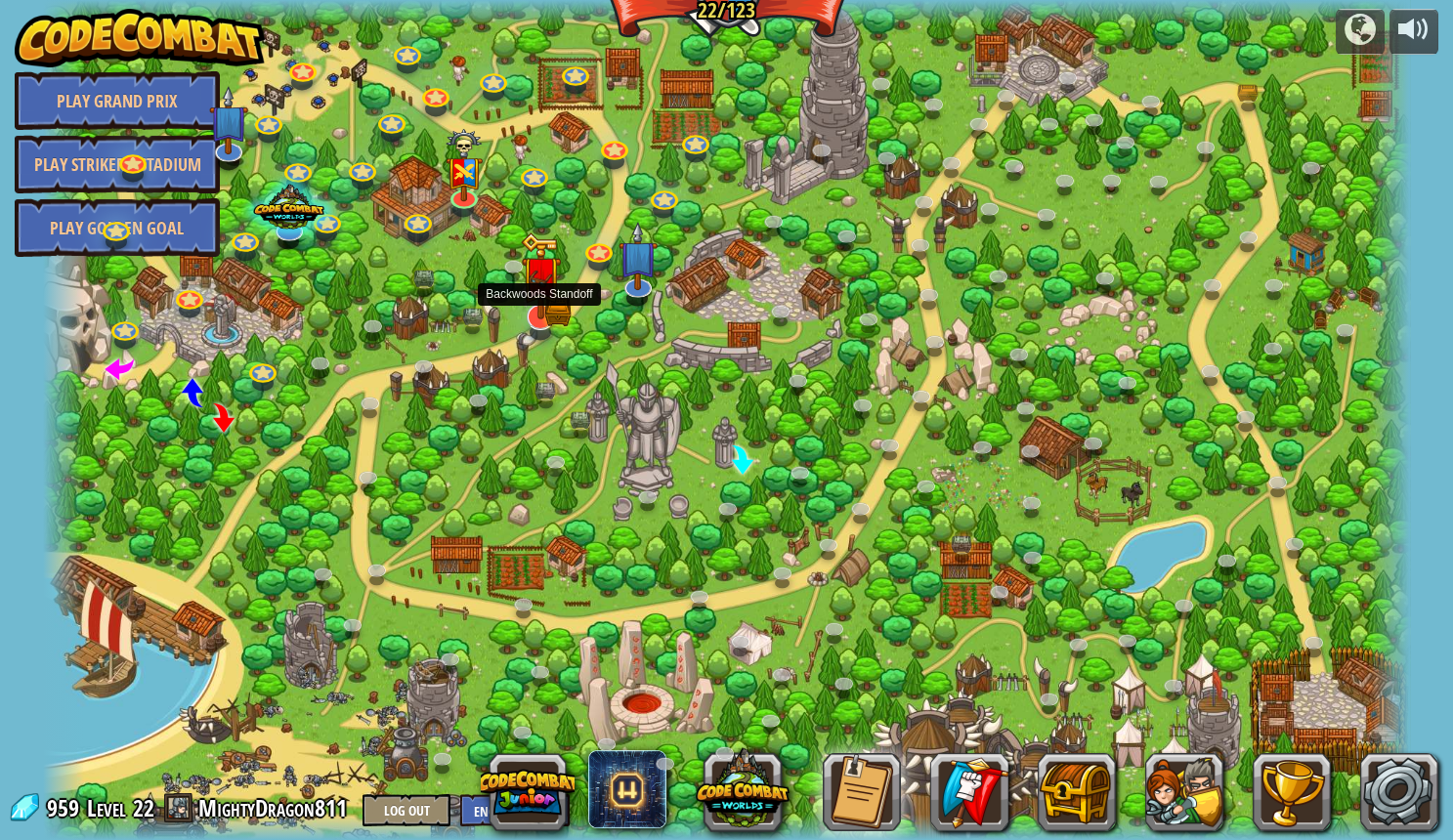 click at bounding box center [540, 276] 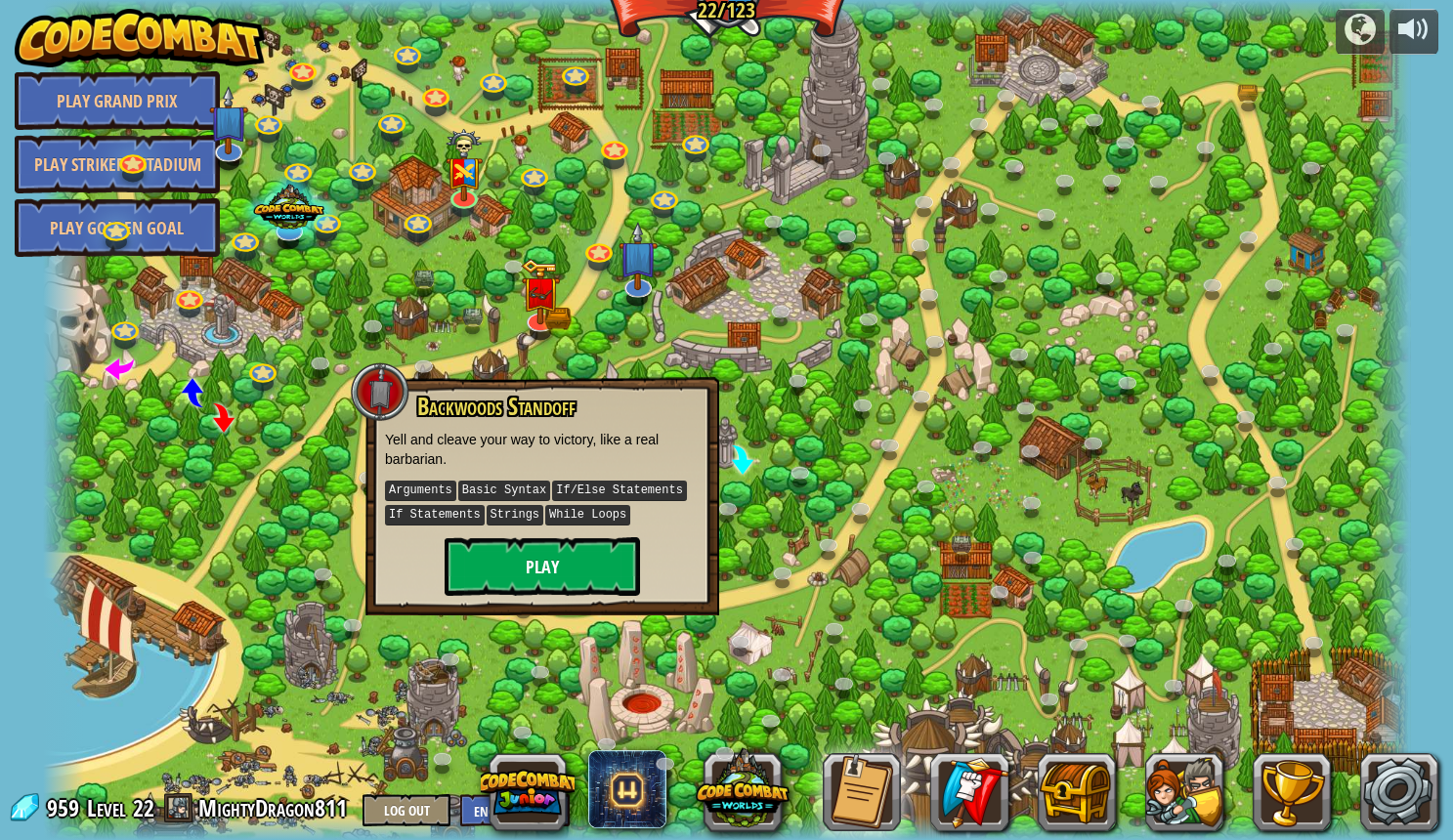 click on "Play" at bounding box center (542, 567) 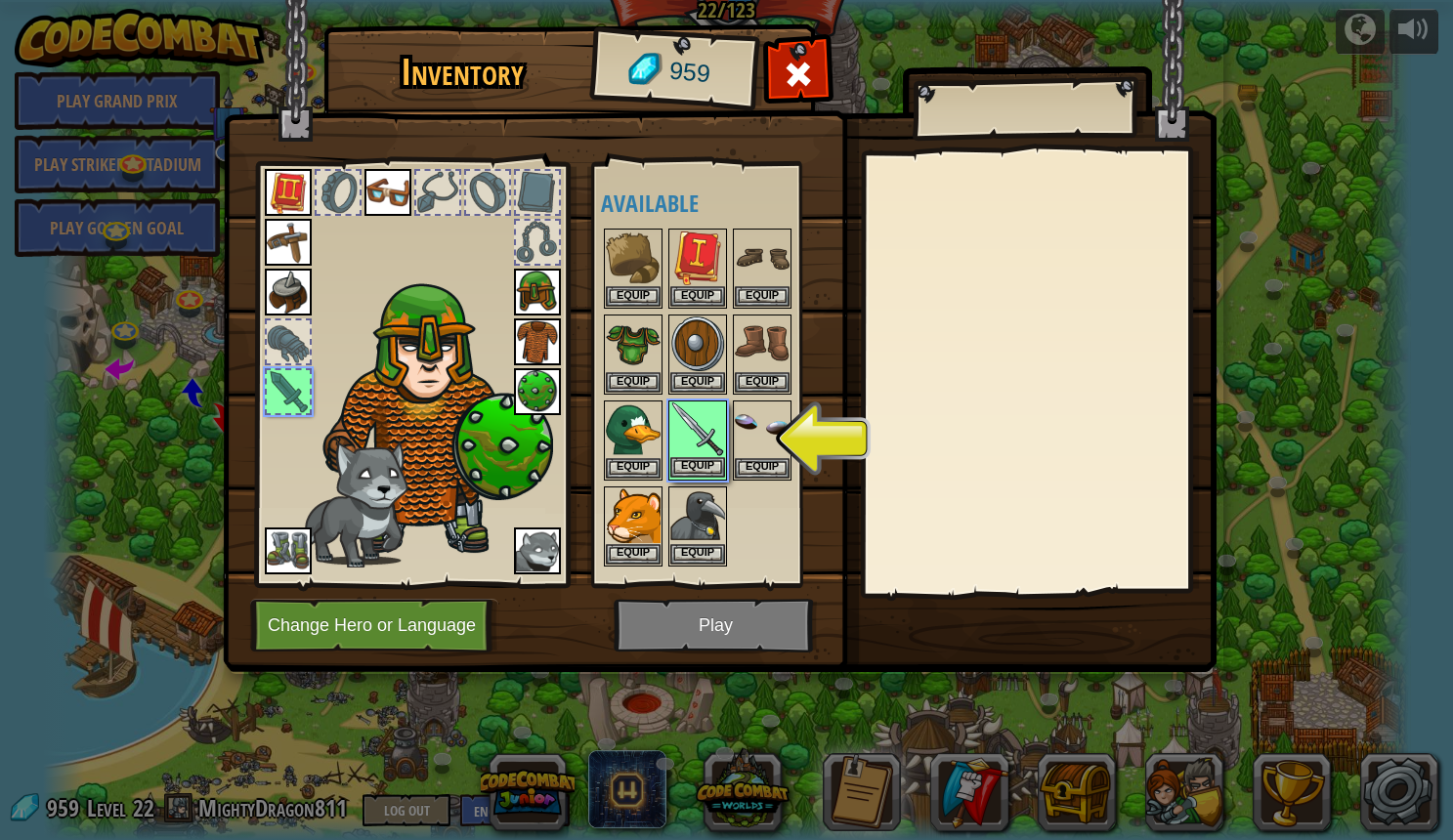 click at bounding box center [698, 430] 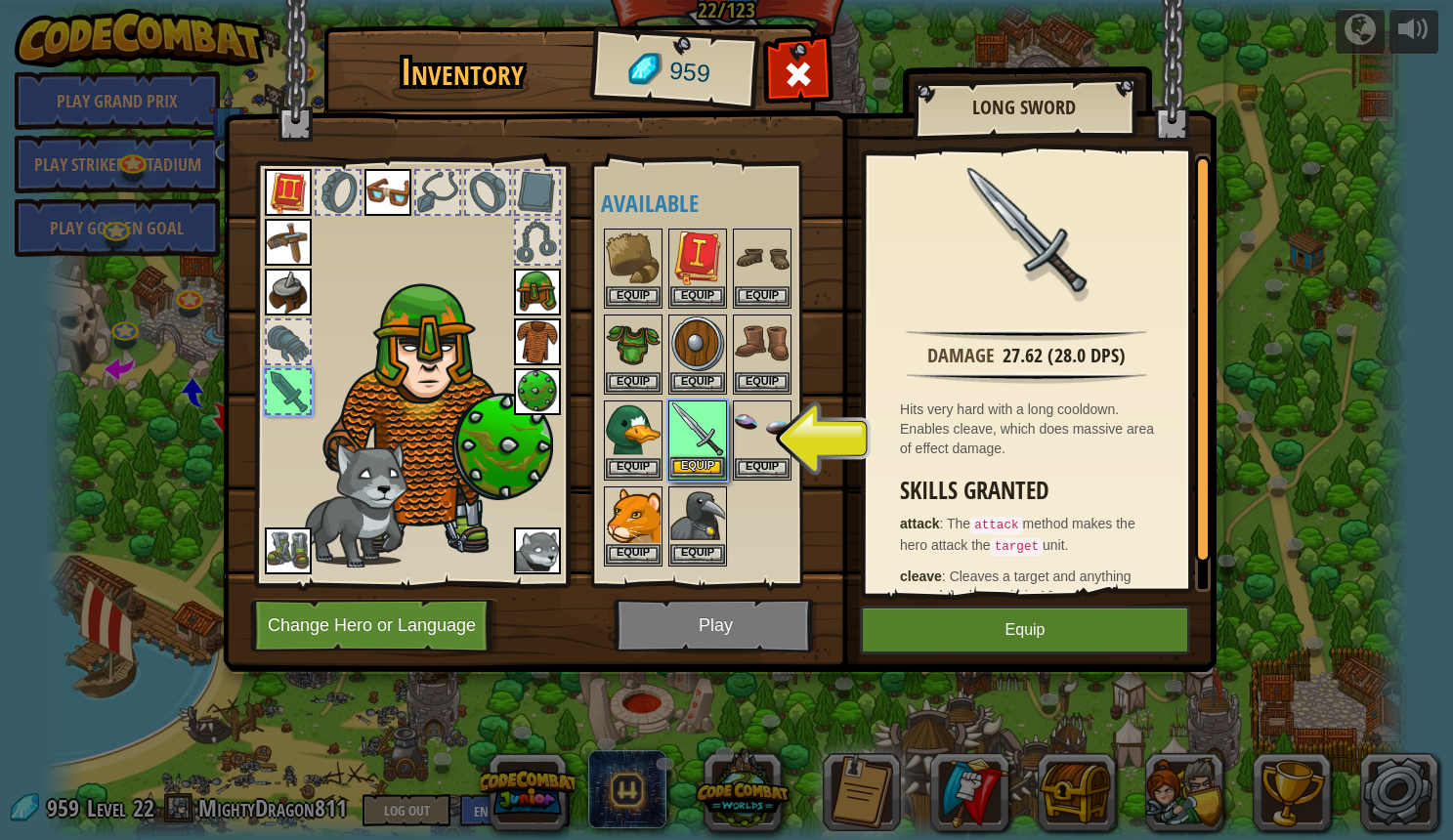 click at bounding box center [698, 430] 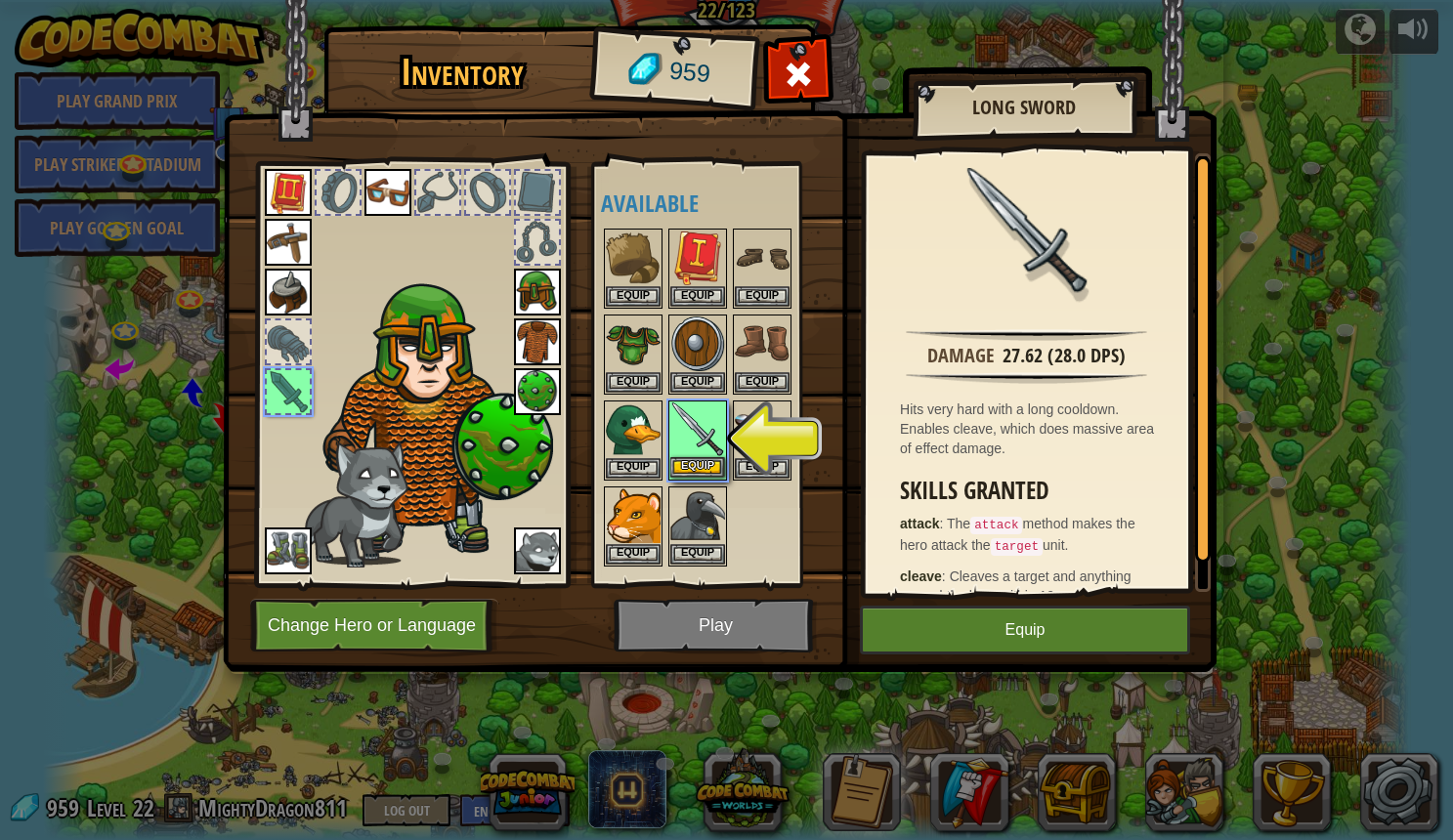 click on "Equip" at bounding box center [698, 467] 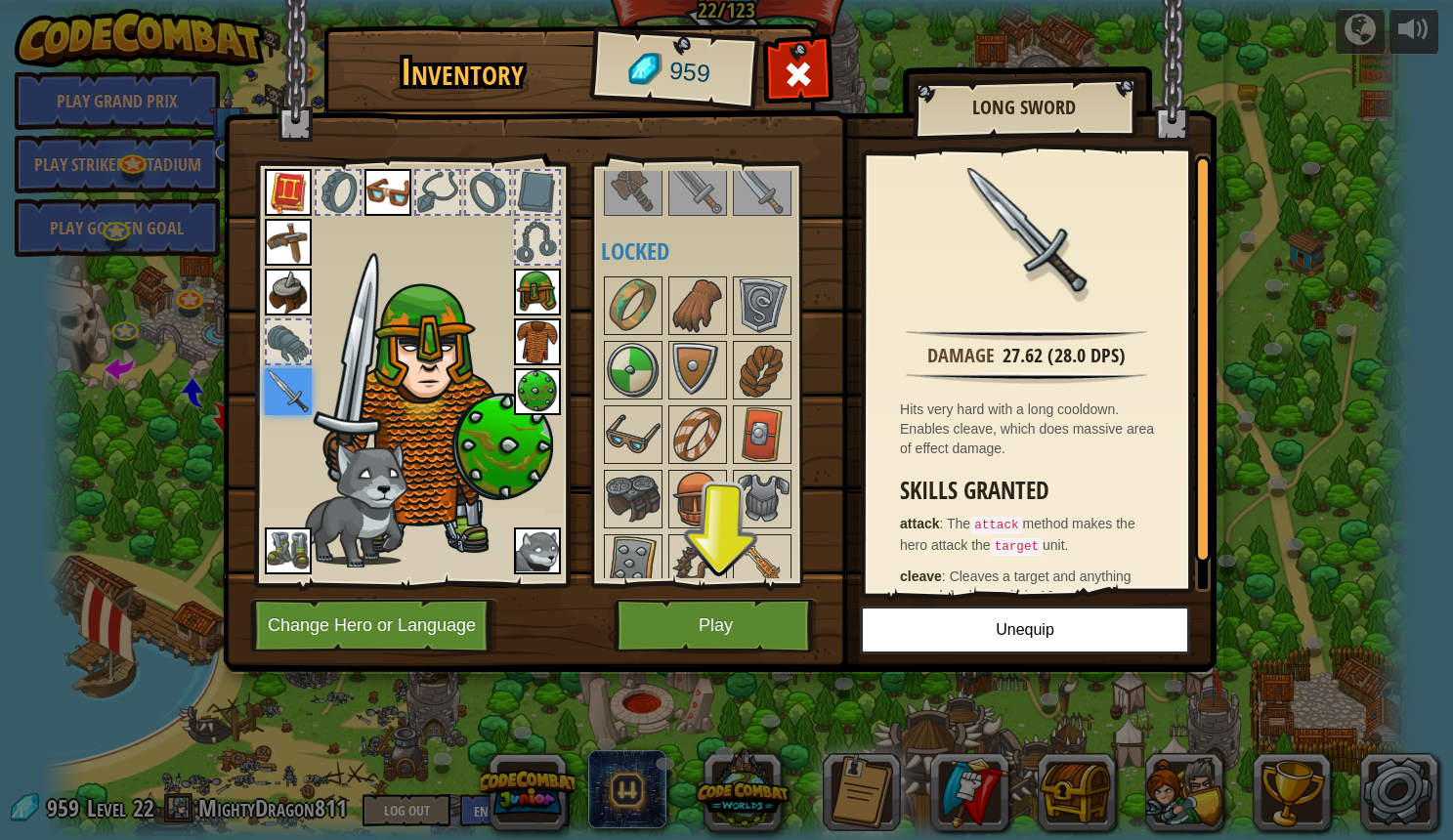 scroll, scrollTop: 567, scrollLeft: 0, axis: vertical 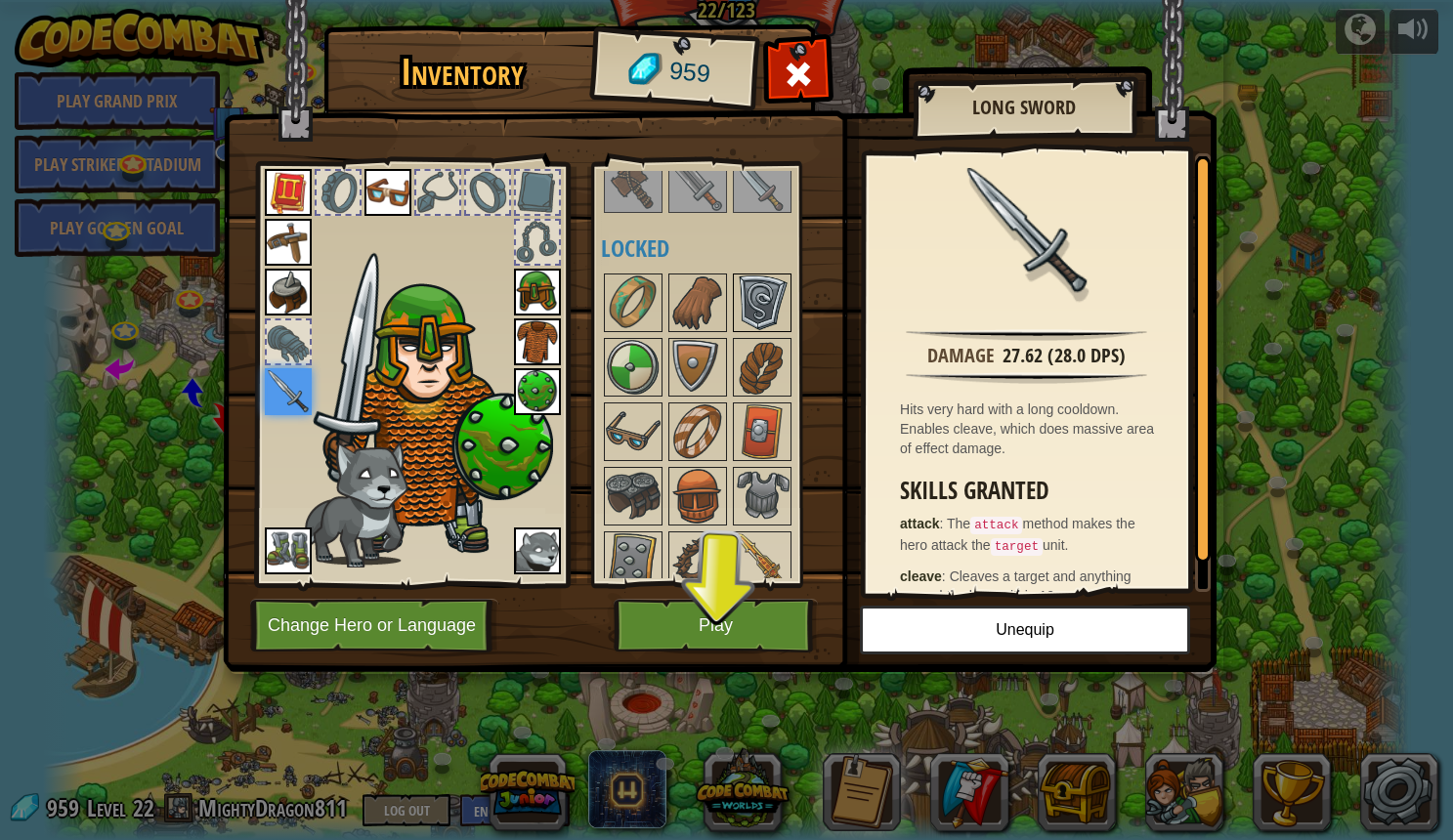 click at bounding box center [762, 303] 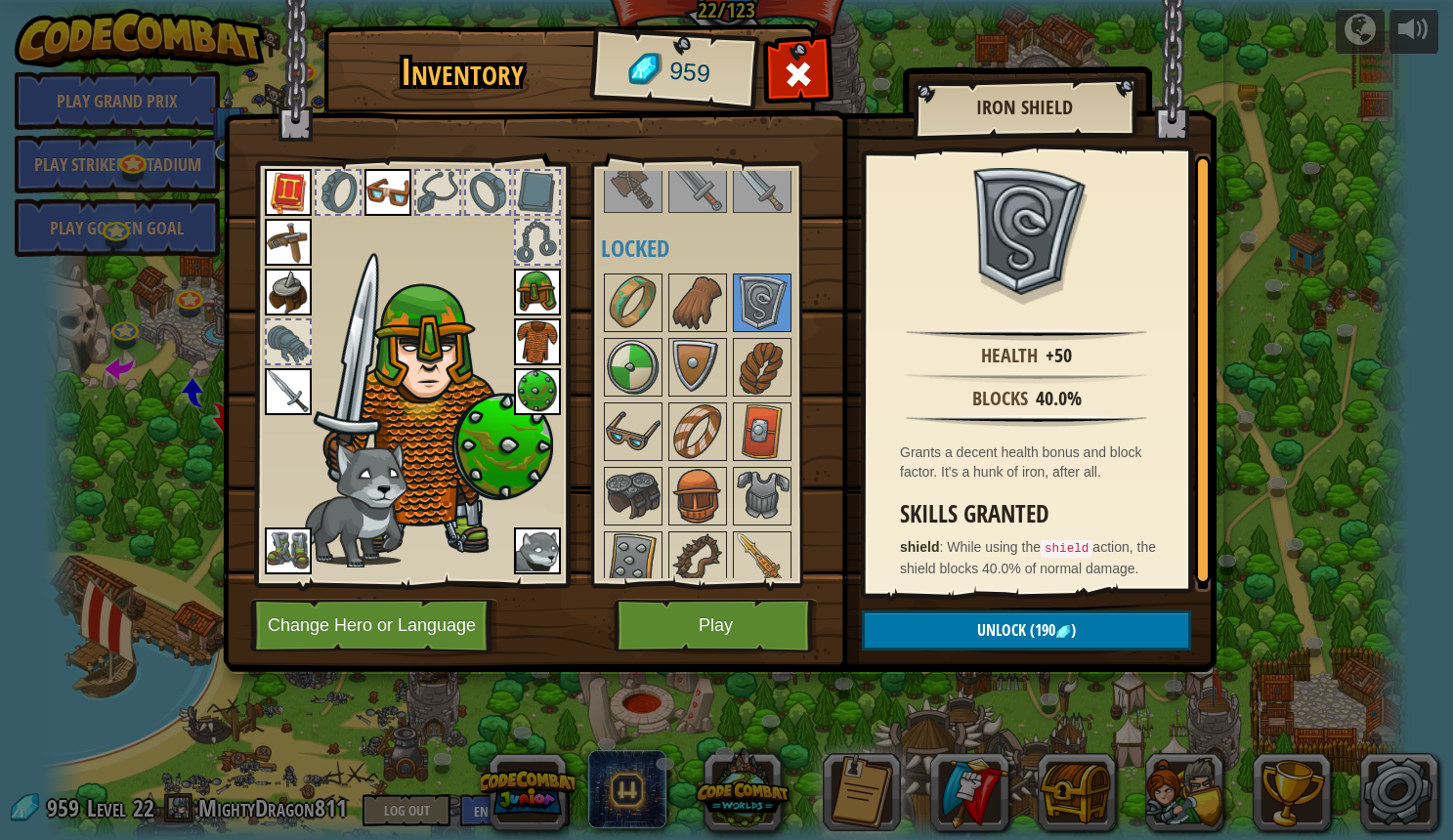 click on "Unlock (190 )" at bounding box center (1026, 630) 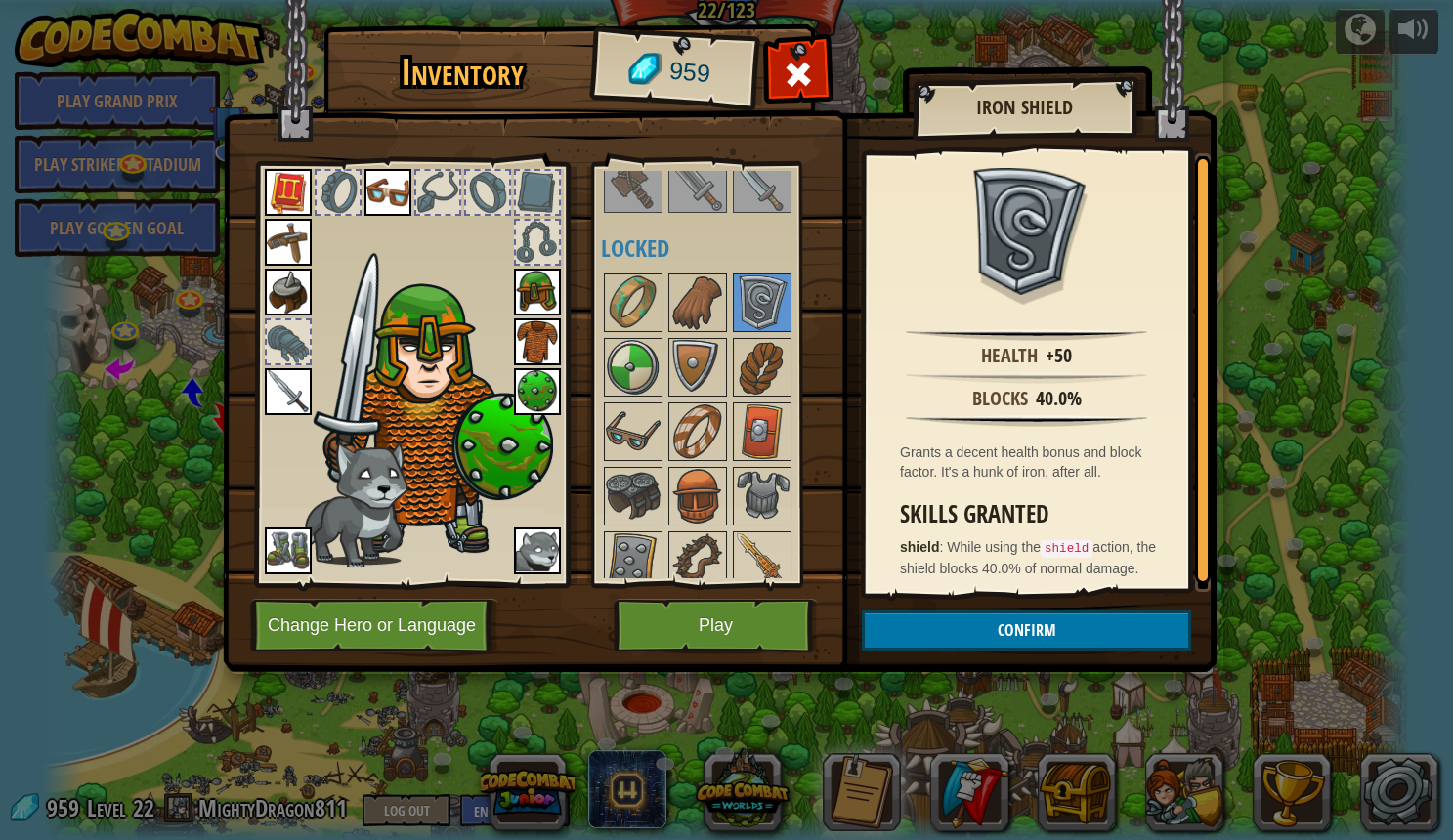 click on "Confirm" at bounding box center [1026, 630] 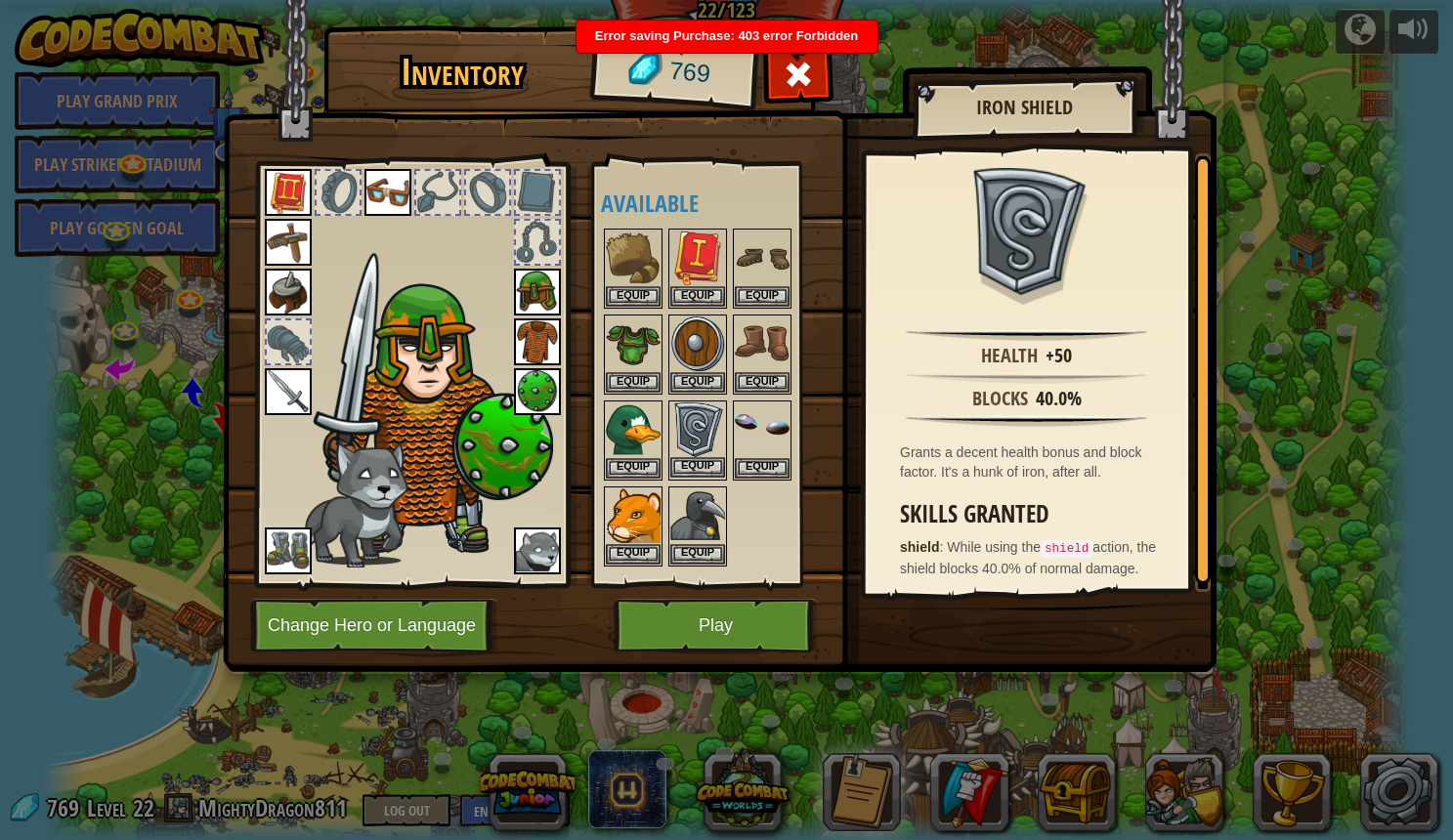 click on "Equip" at bounding box center [698, 467] 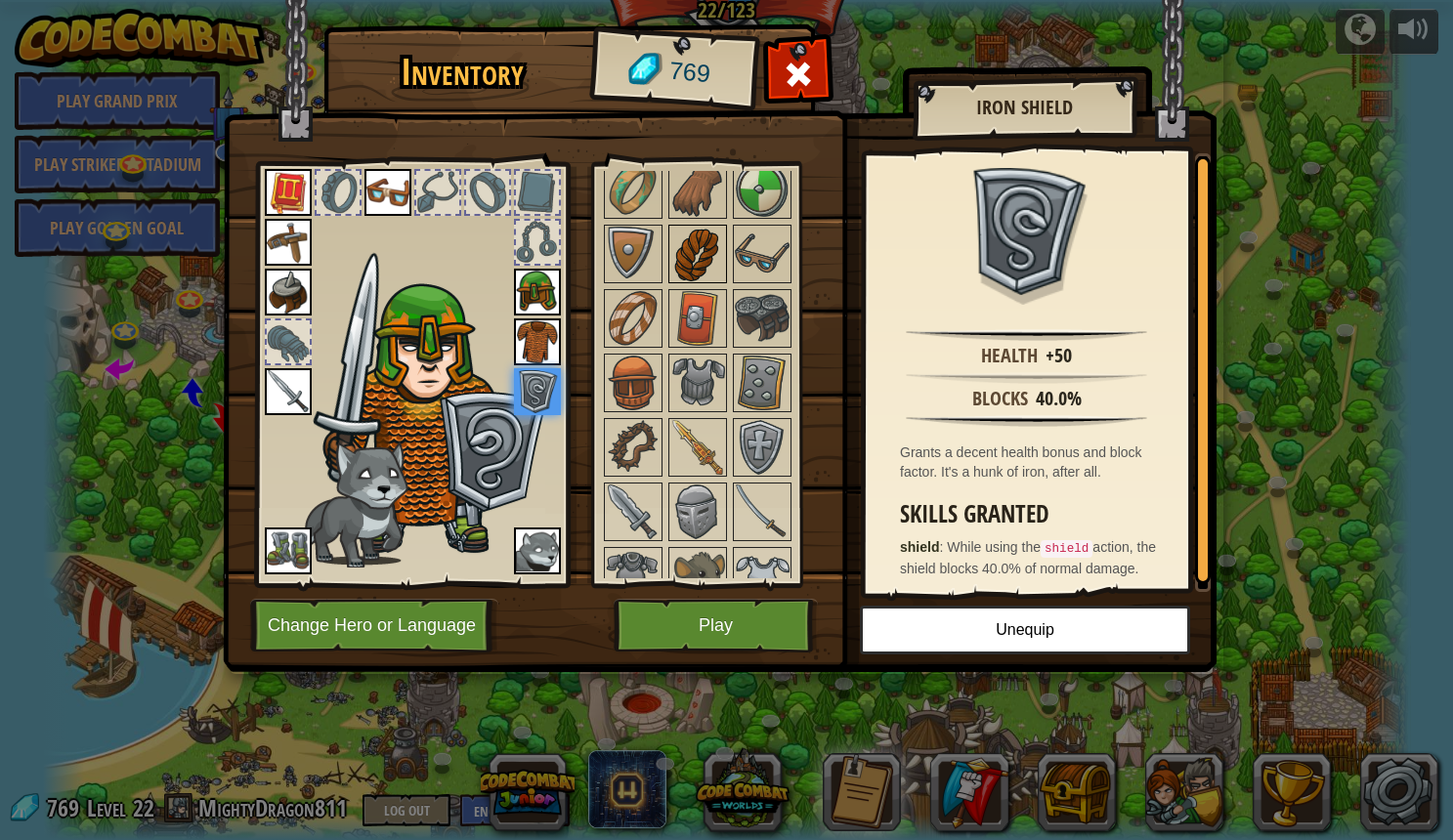 scroll, scrollTop: 707, scrollLeft: 0, axis: vertical 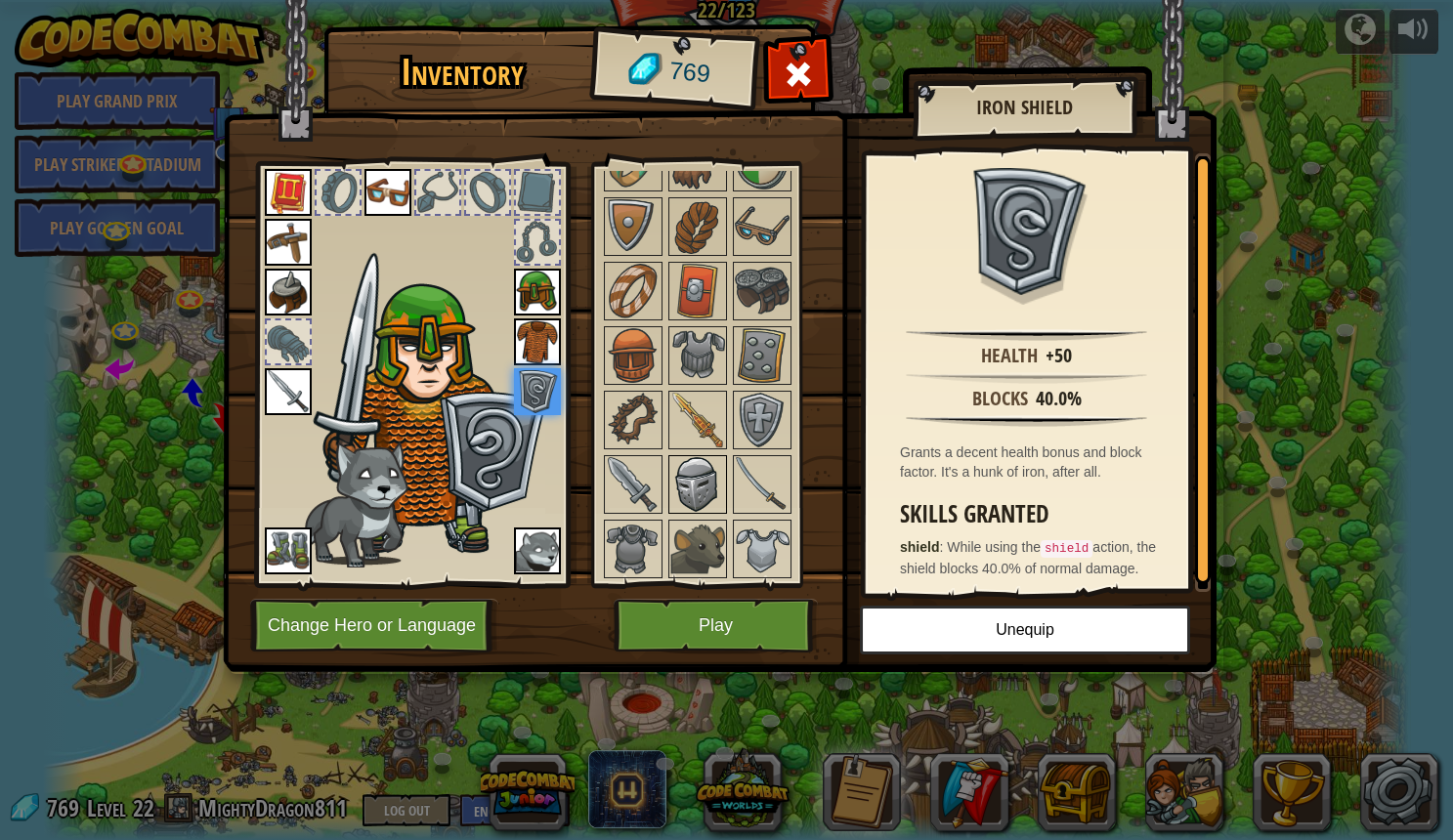 click at bounding box center (698, 484) 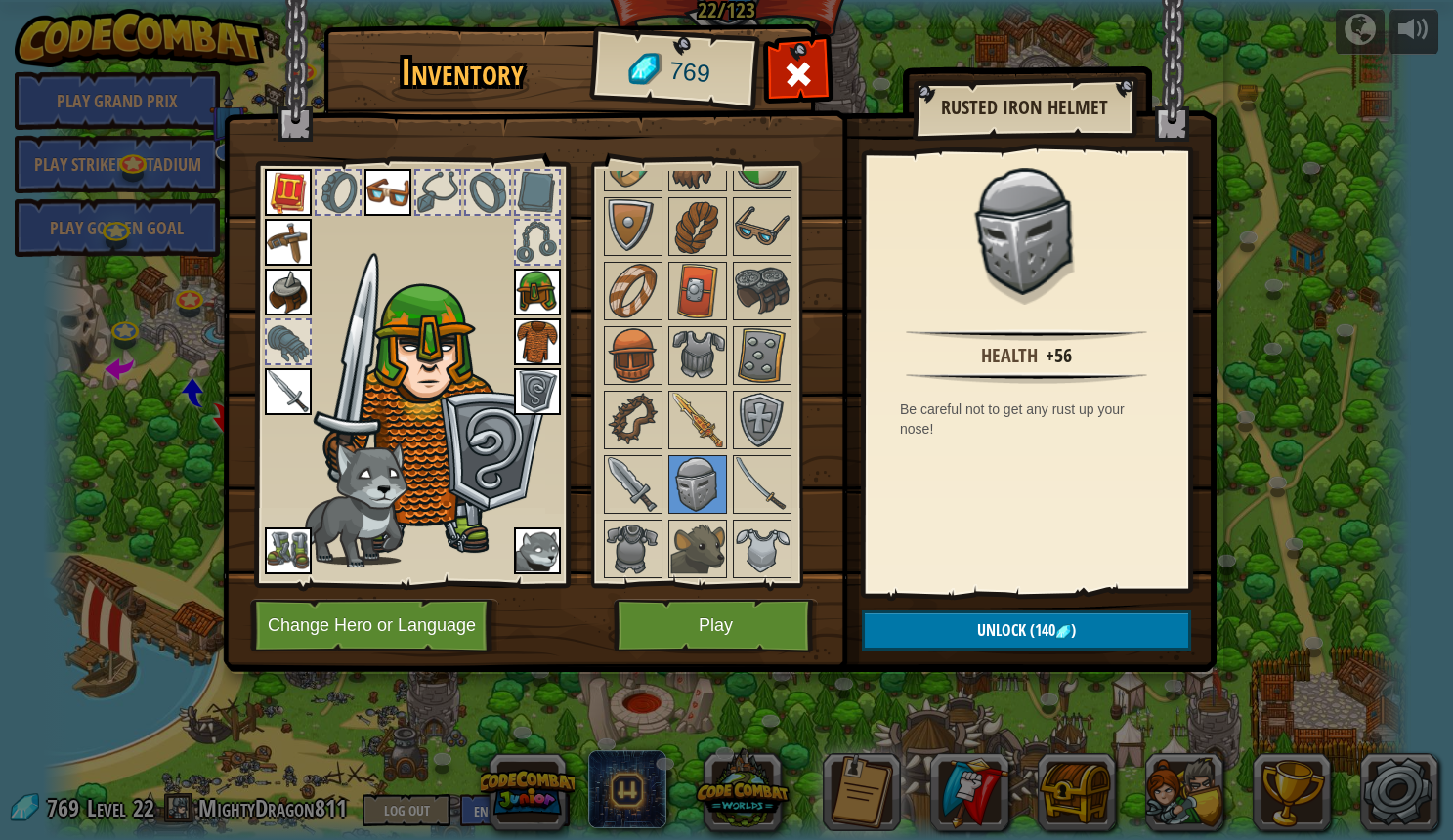 click on "Unlock" at bounding box center (1002, 630) 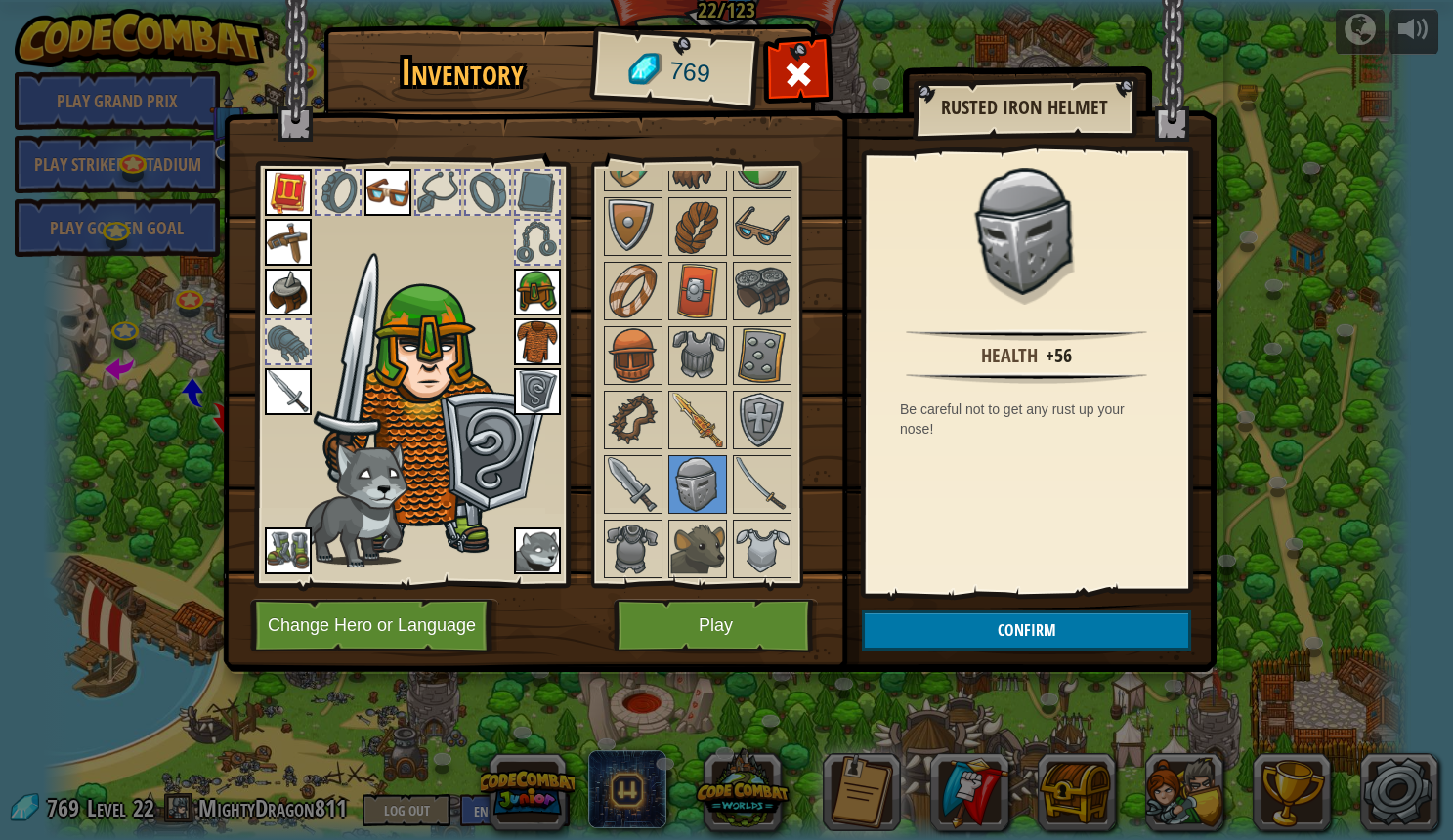 click on "Confirm" at bounding box center [1026, 630] 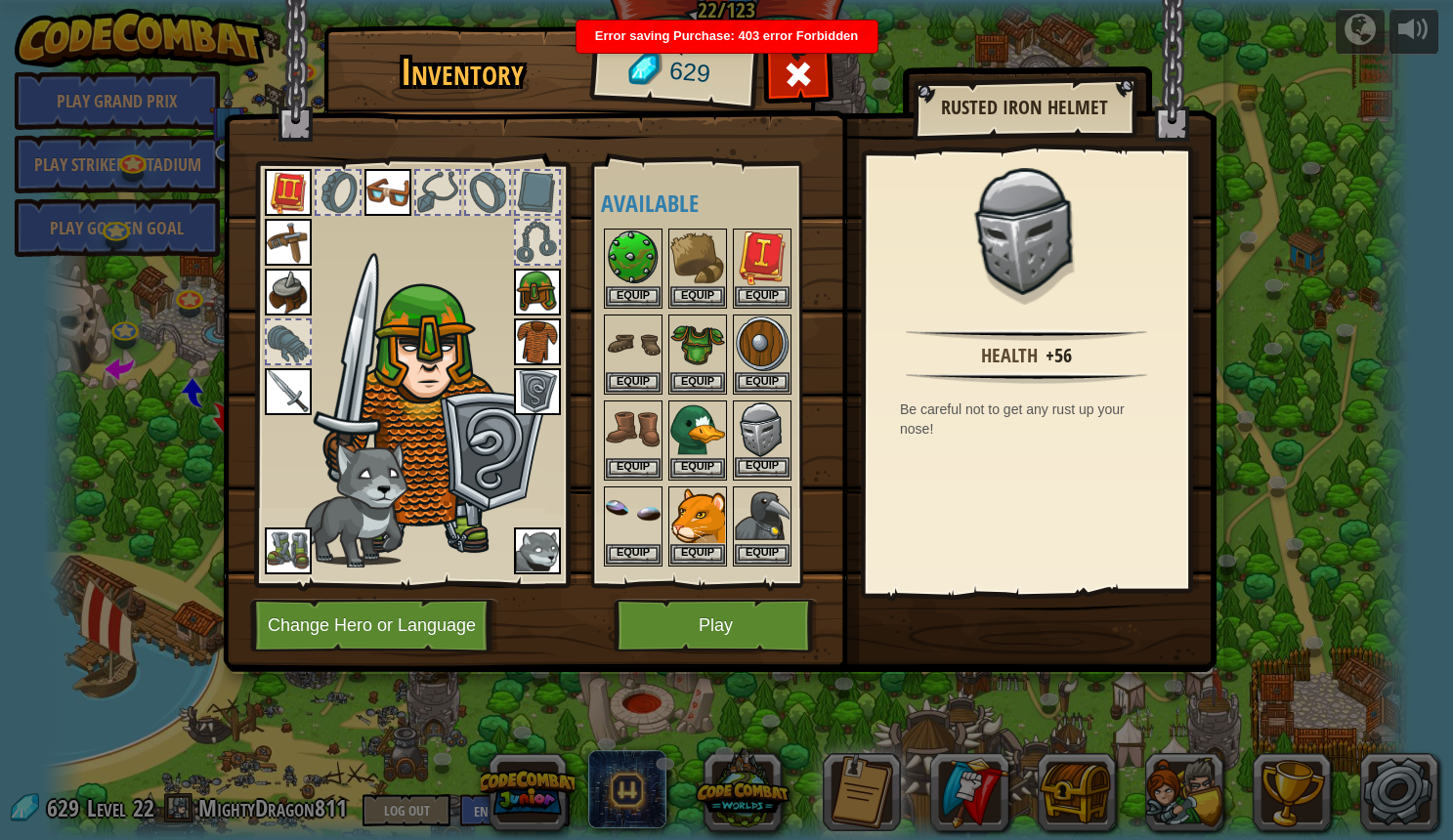 click on "Equip" at bounding box center [762, 467] 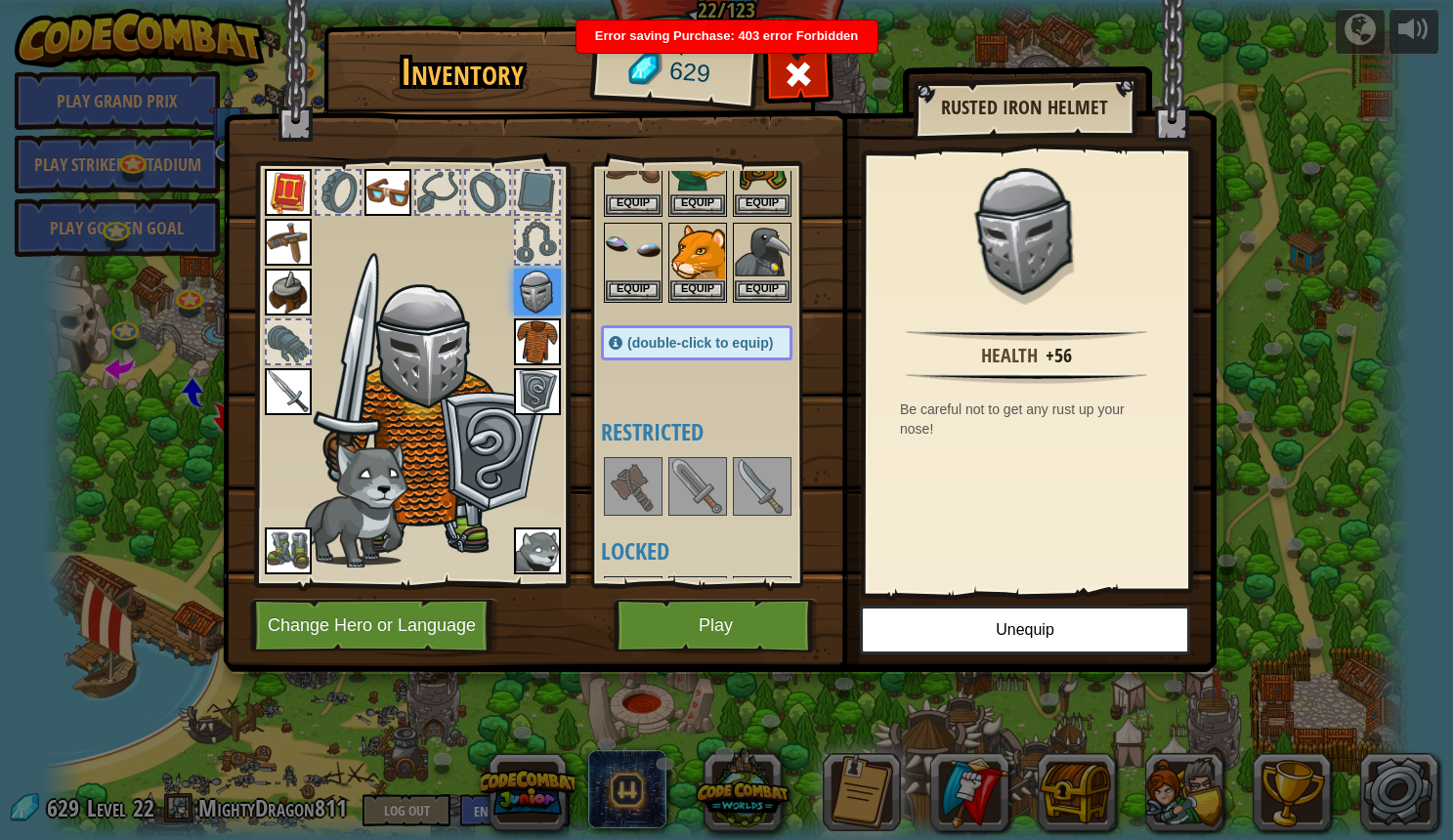 scroll, scrollTop: 265, scrollLeft: 0, axis: vertical 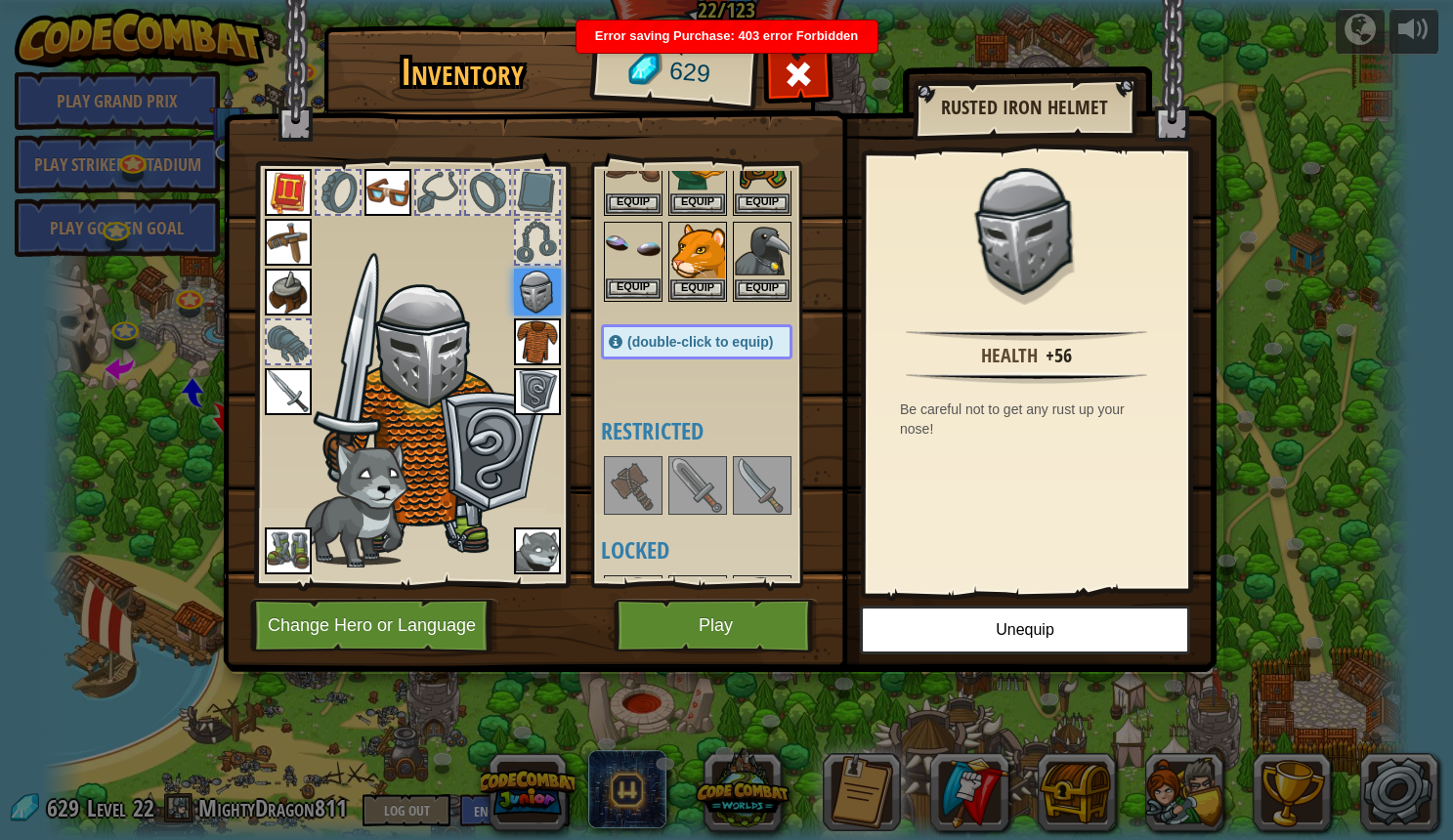 click on "Equip" at bounding box center [633, 288] 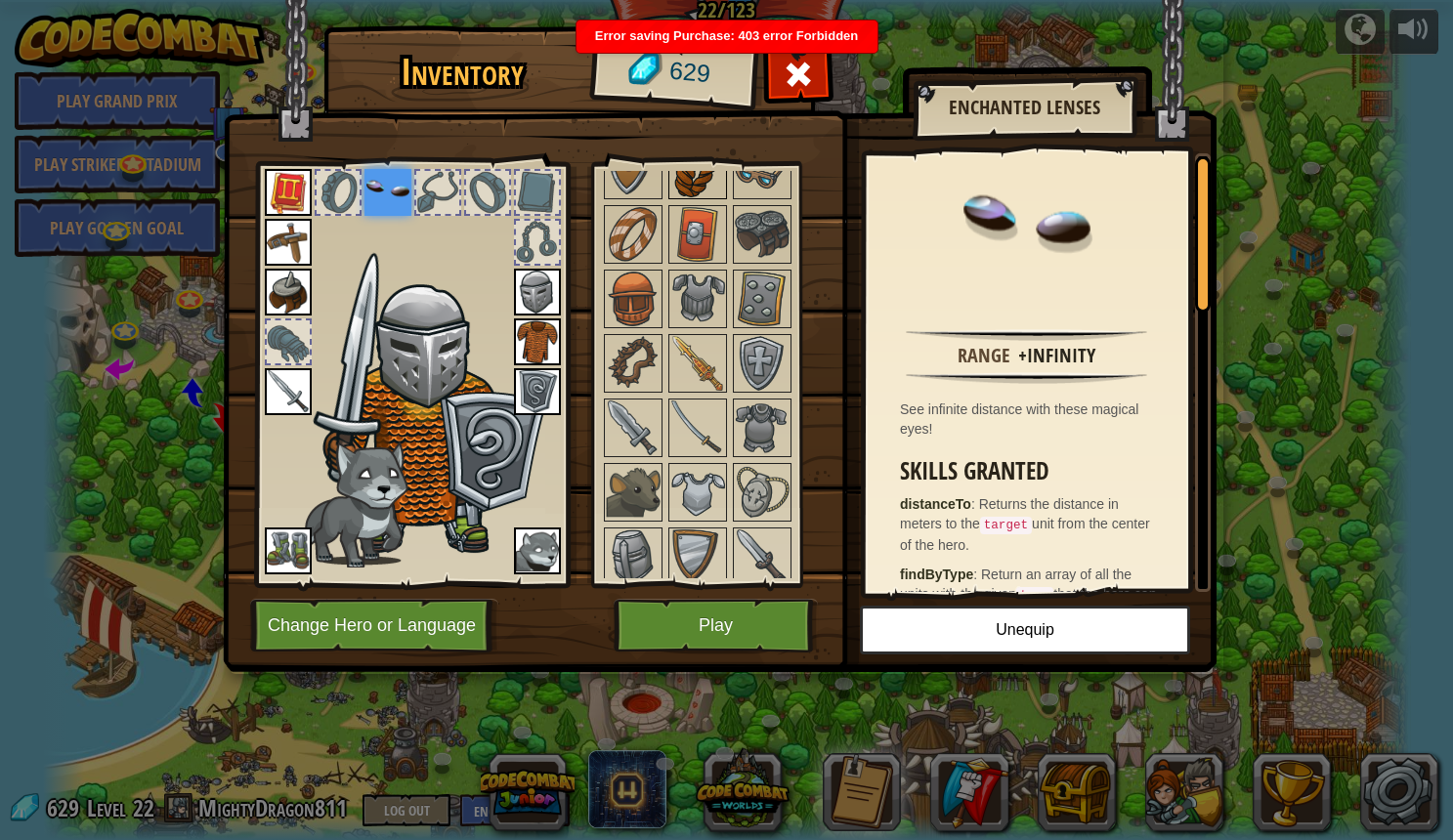scroll, scrollTop: 766, scrollLeft: 0, axis: vertical 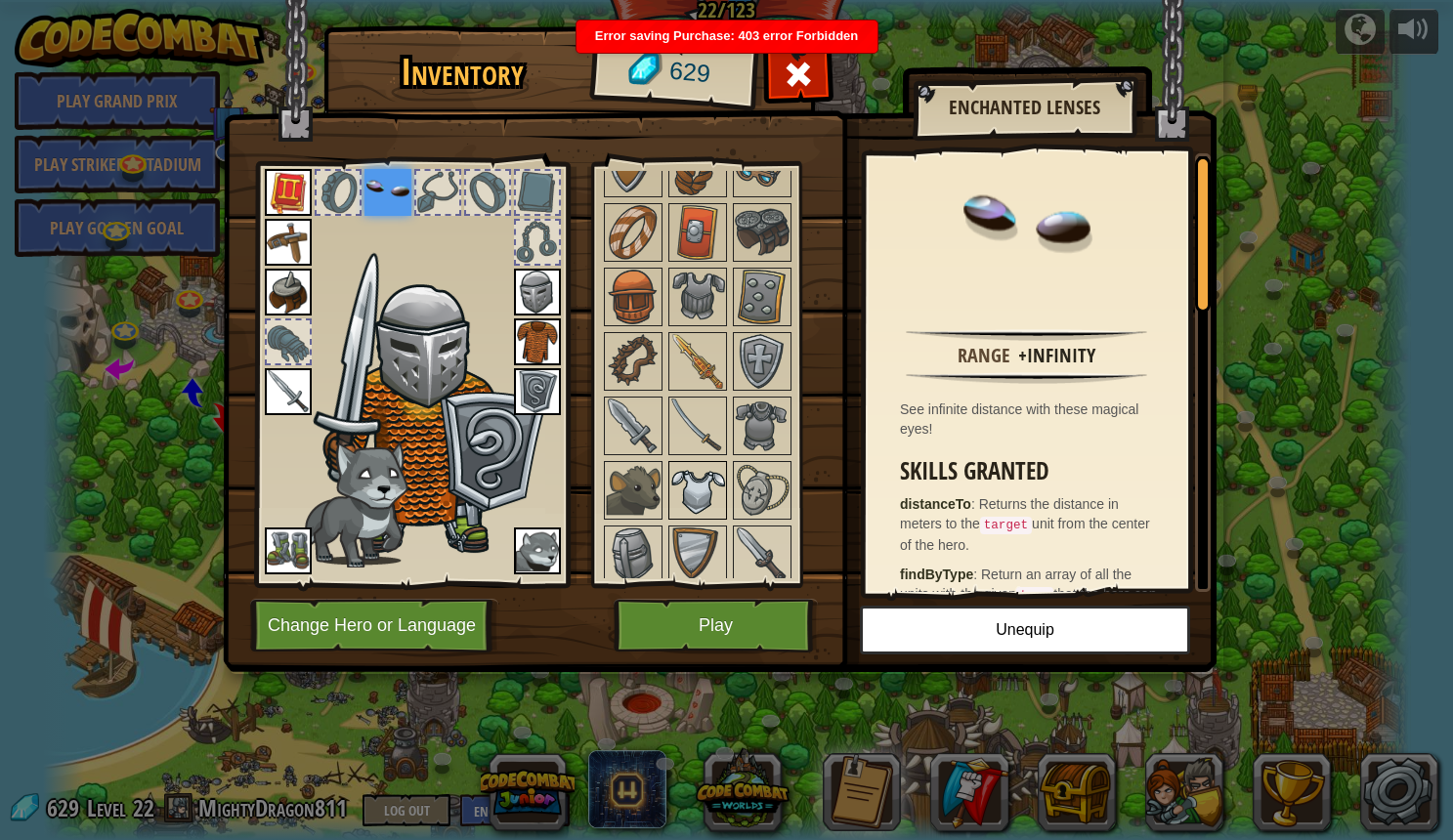 click at bounding box center (698, 490) 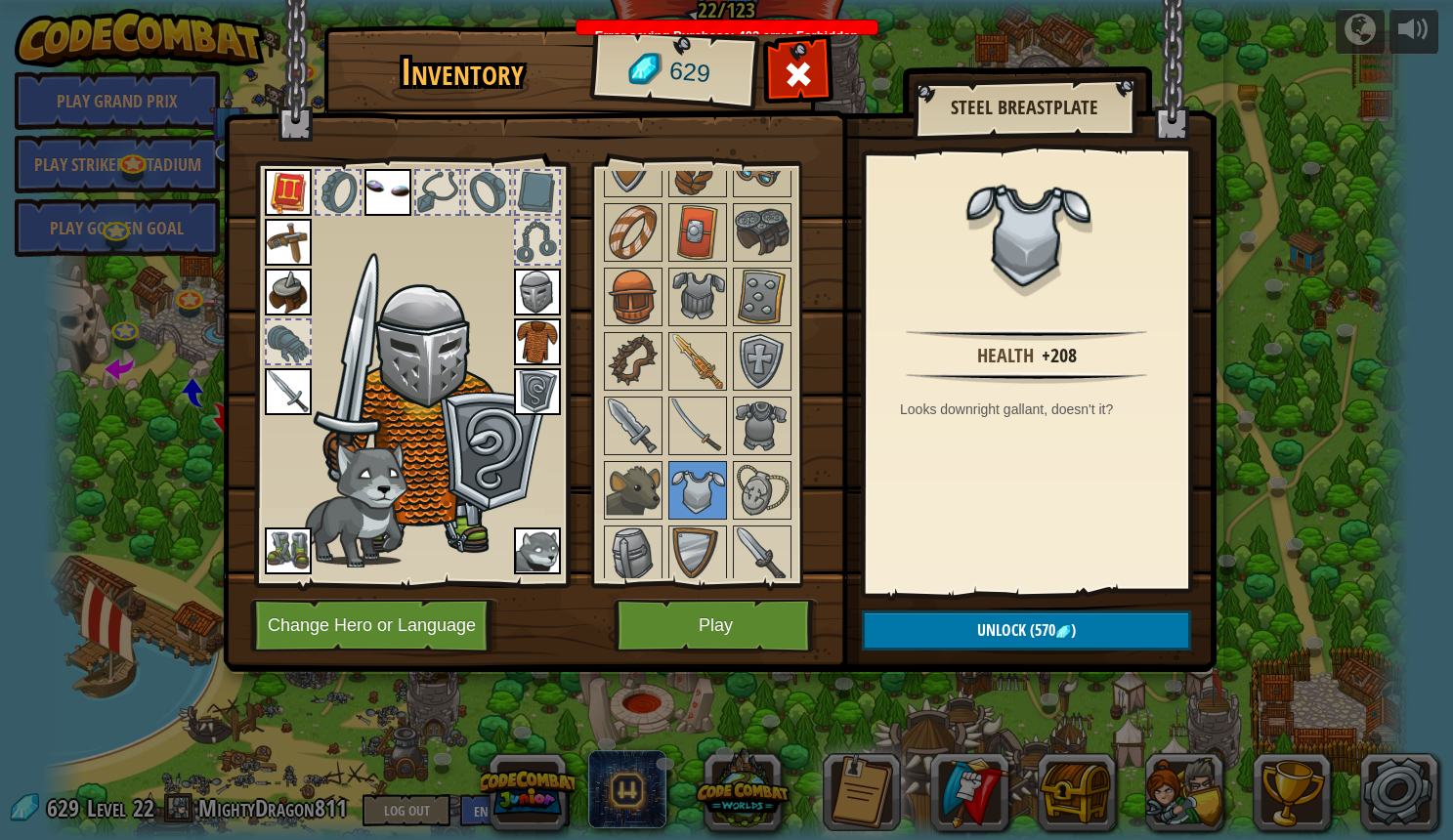 click on "Unlock" at bounding box center (1002, 630) 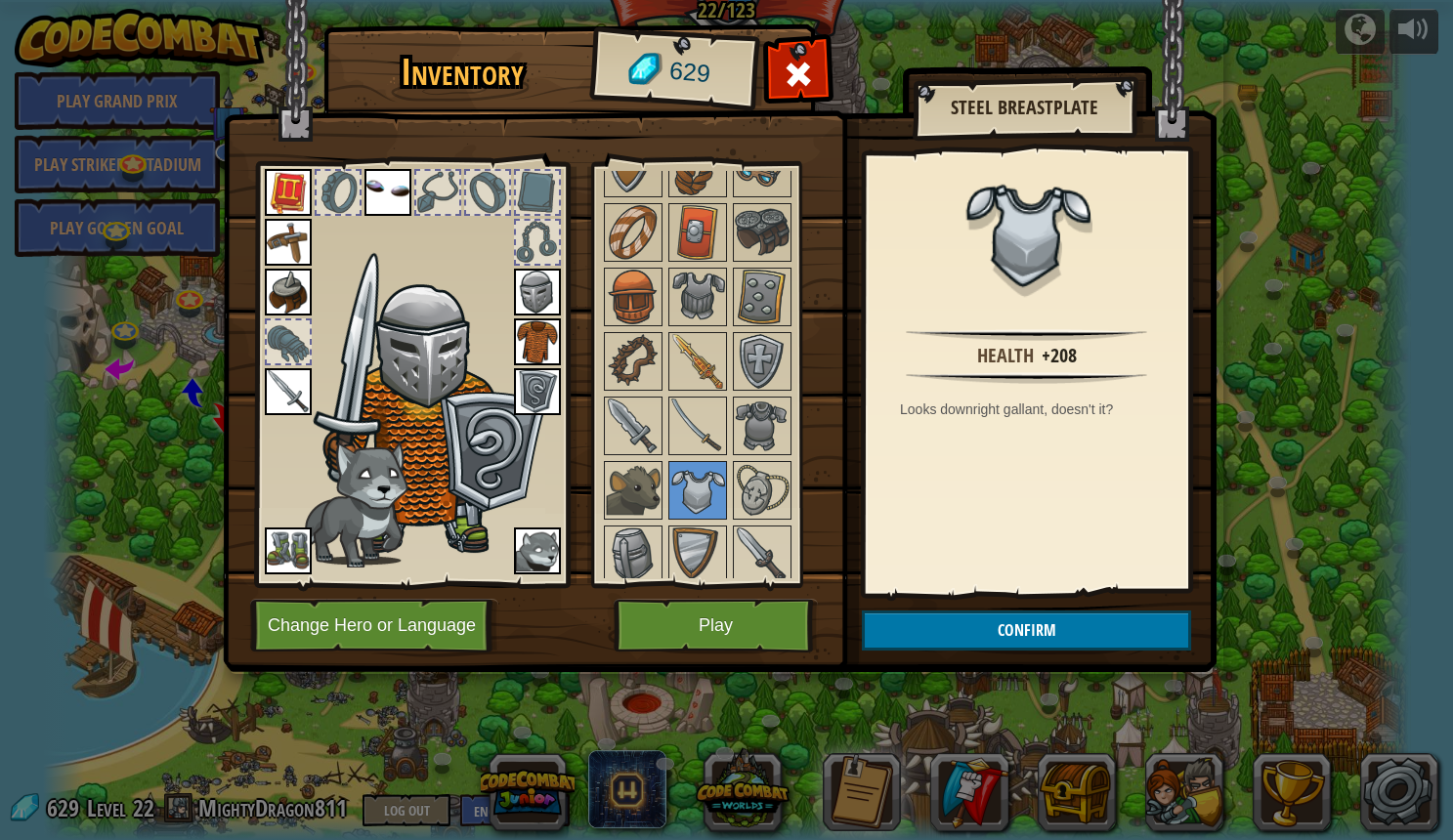 click on "Confirm" at bounding box center (1026, 630) 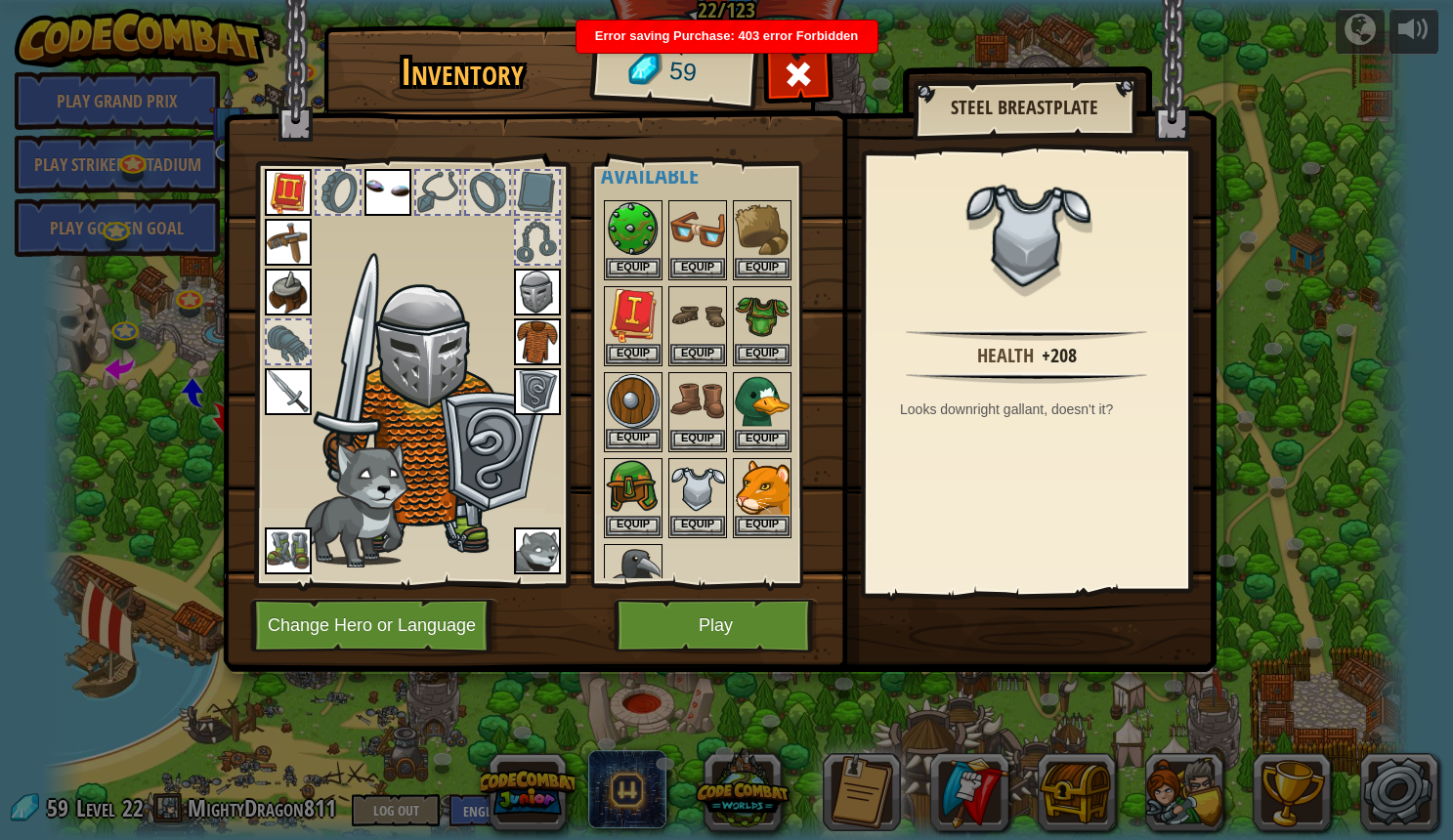 scroll, scrollTop: 27, scrollLeft: 0, axis: vertical 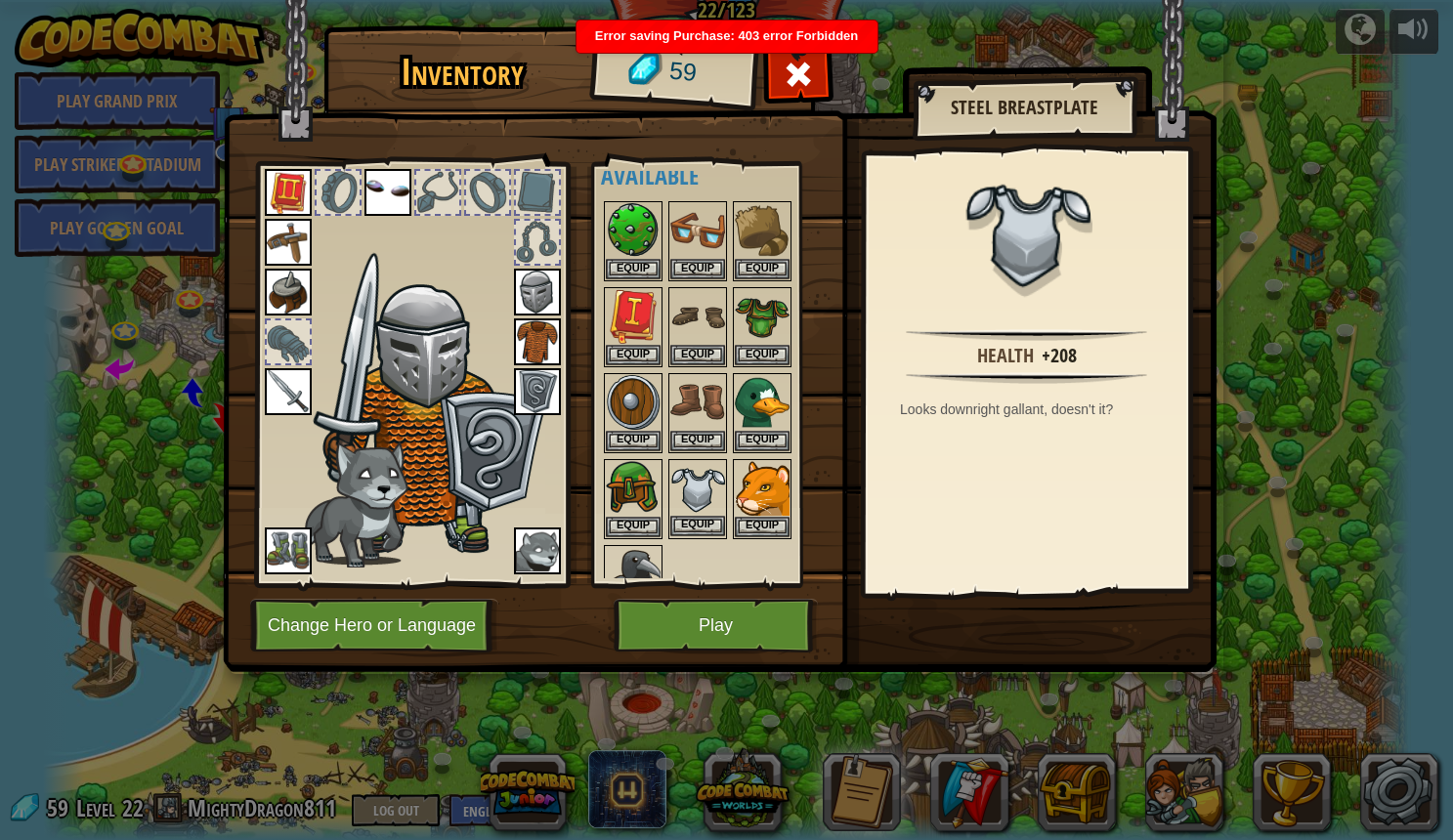 click on "Equip" at bounding box center [698, 525] 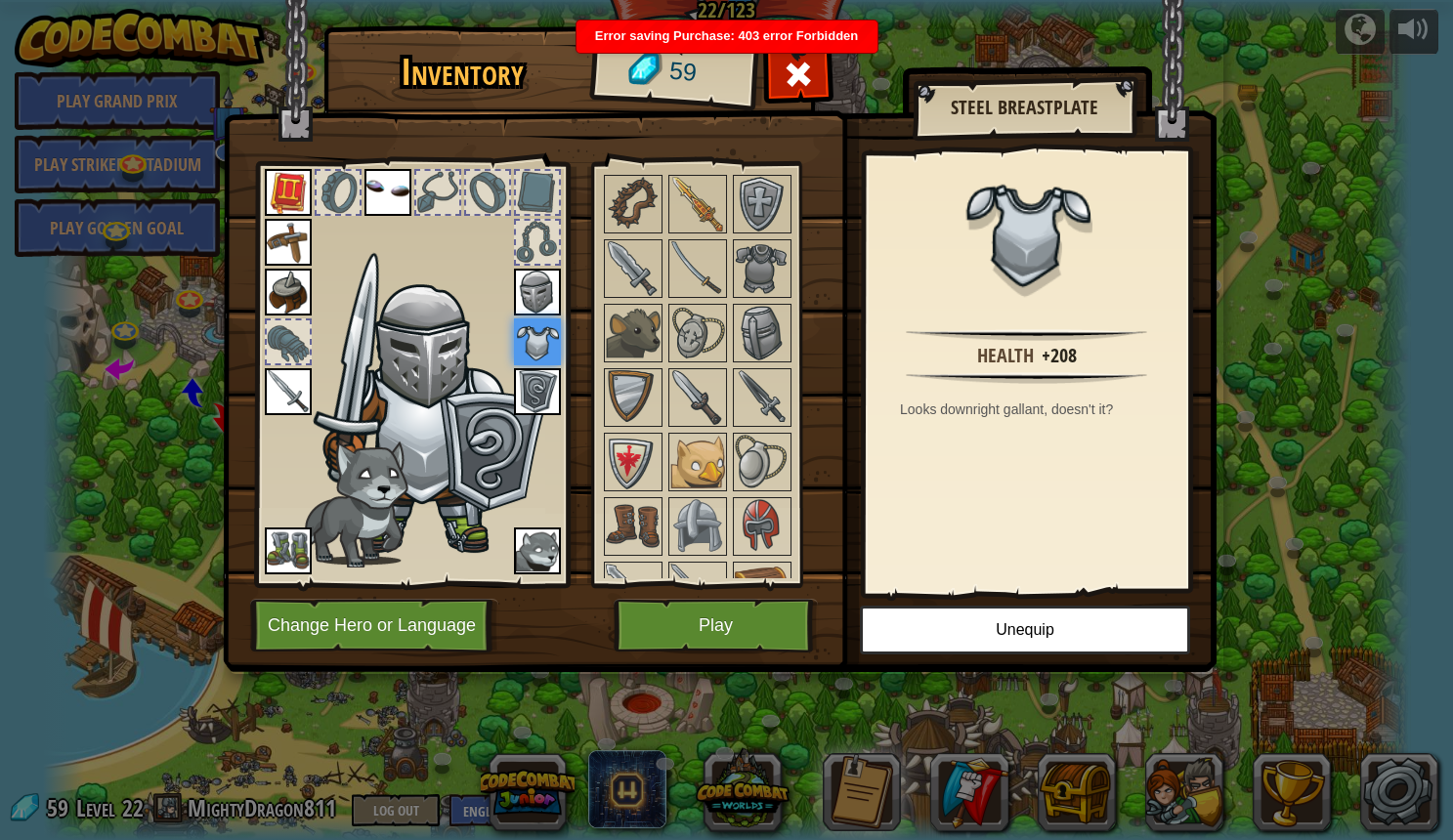 scroll, scrollTop: 1008, scrollLeft: 0, axis: vertical 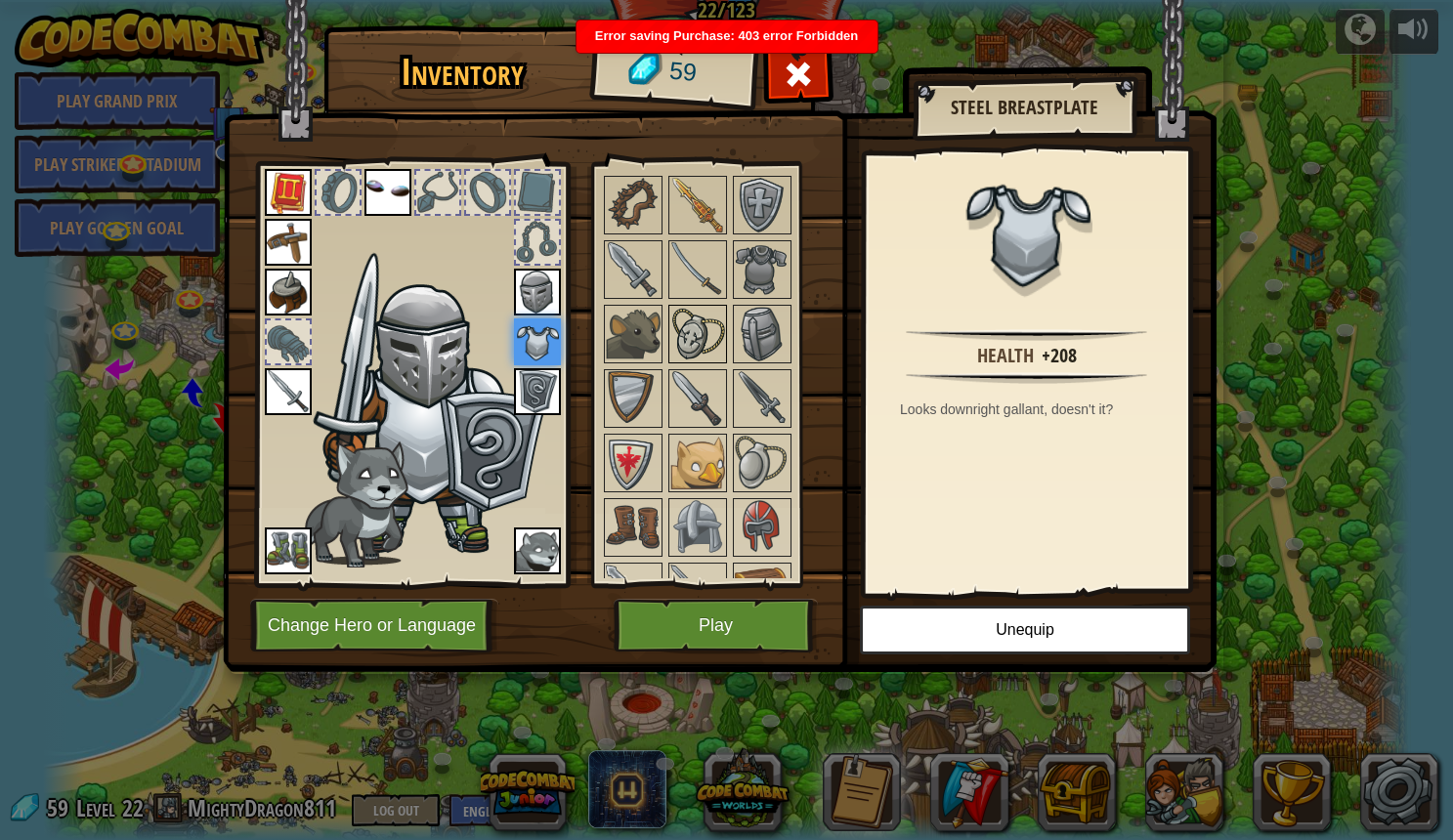 click at bounding box center (698, 334) 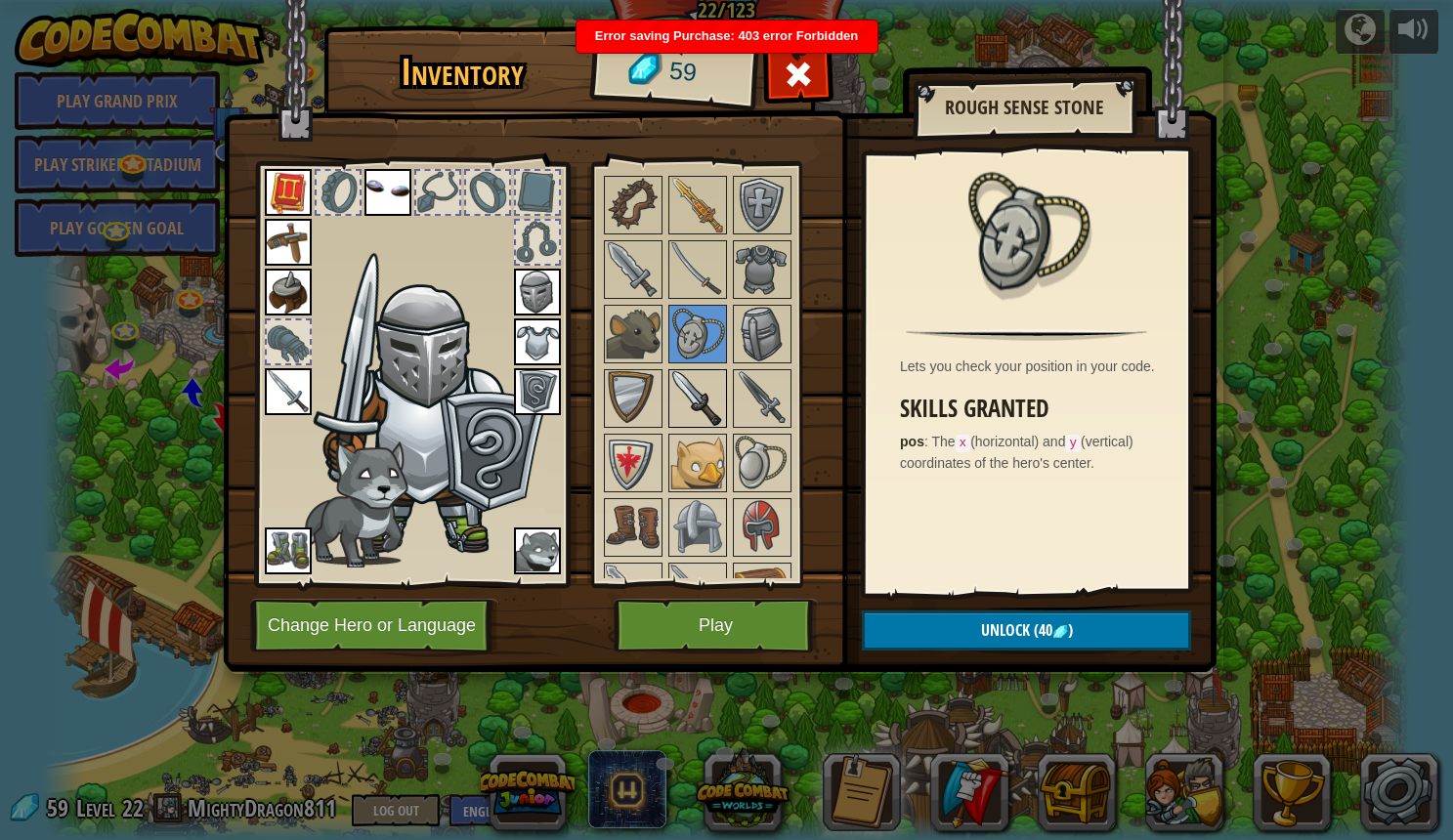 click at bounding box center [698, 399] 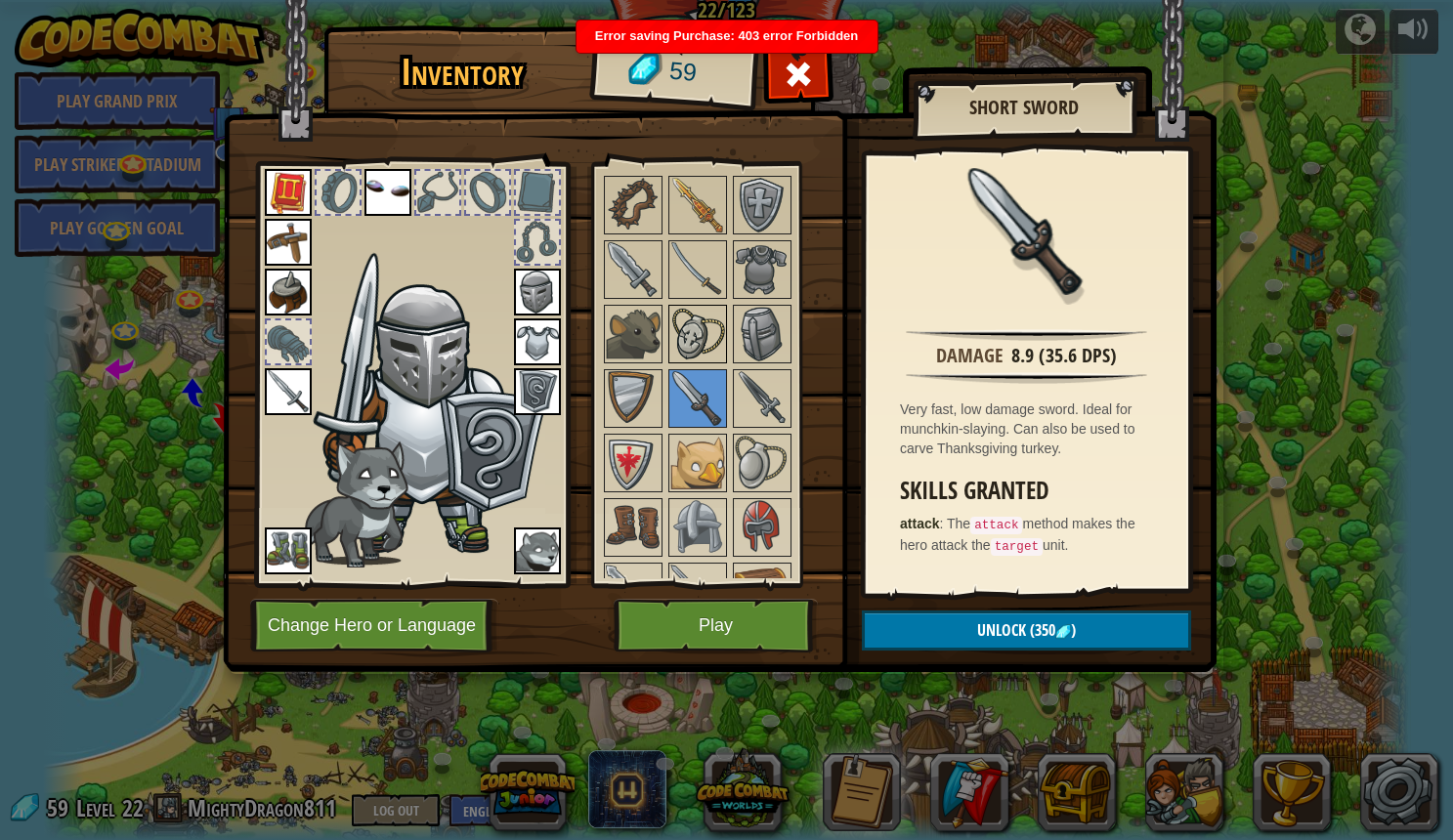 click at bounding box center (698, 334) 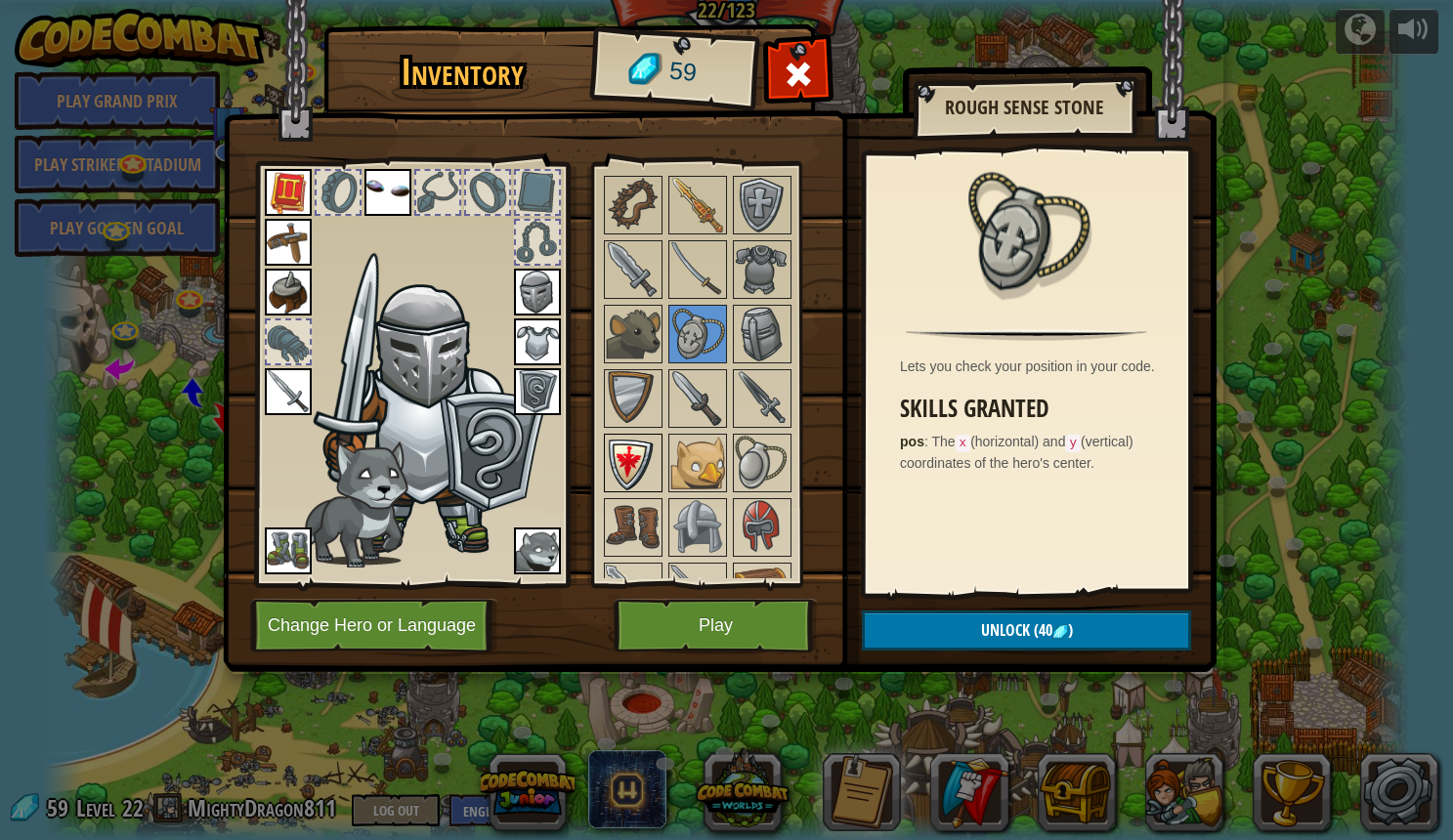 click at bounding box center (633, 463) 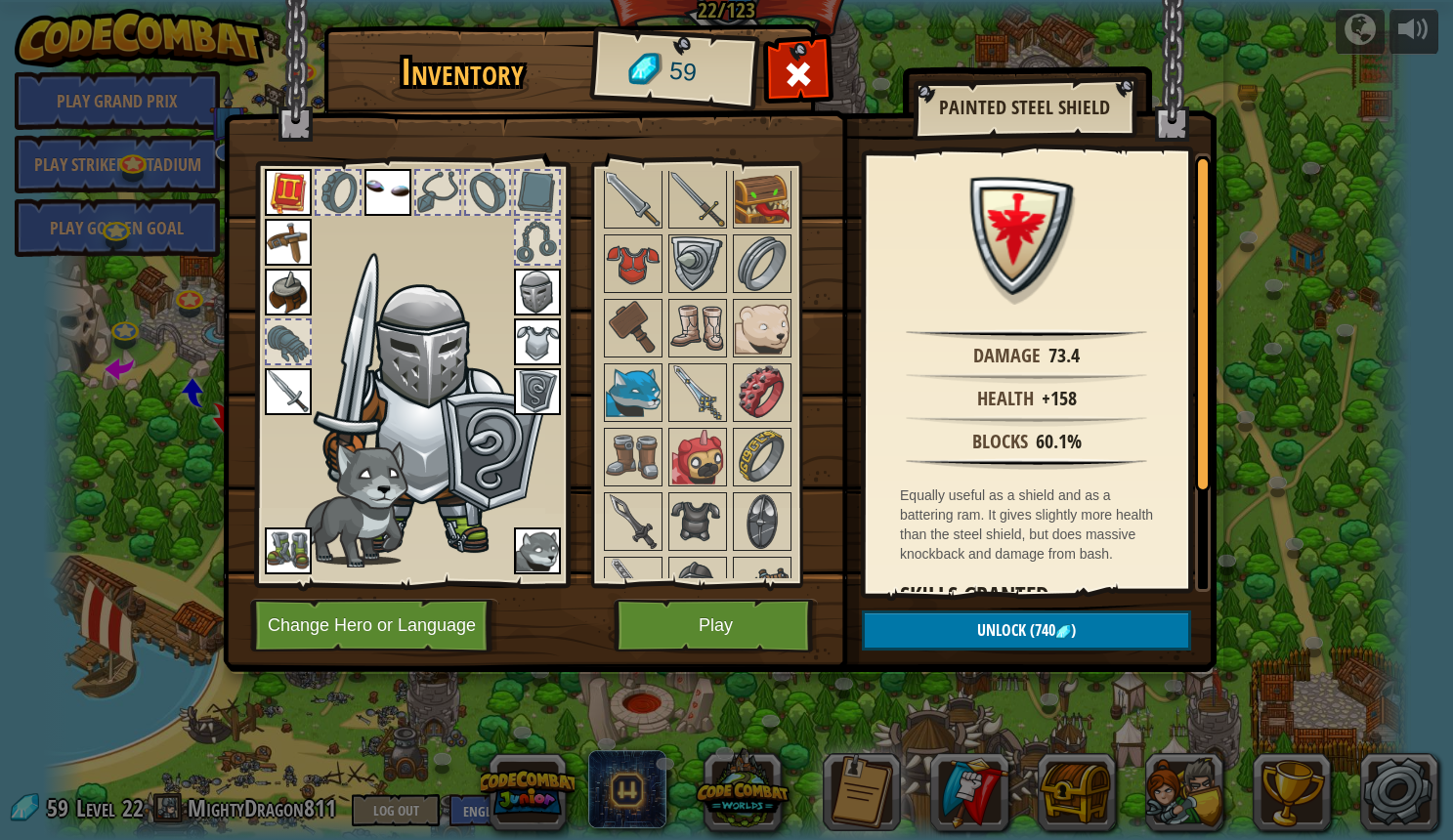 scroll, scrollTop: 1381, scrollLeft: 0, axis: vertical 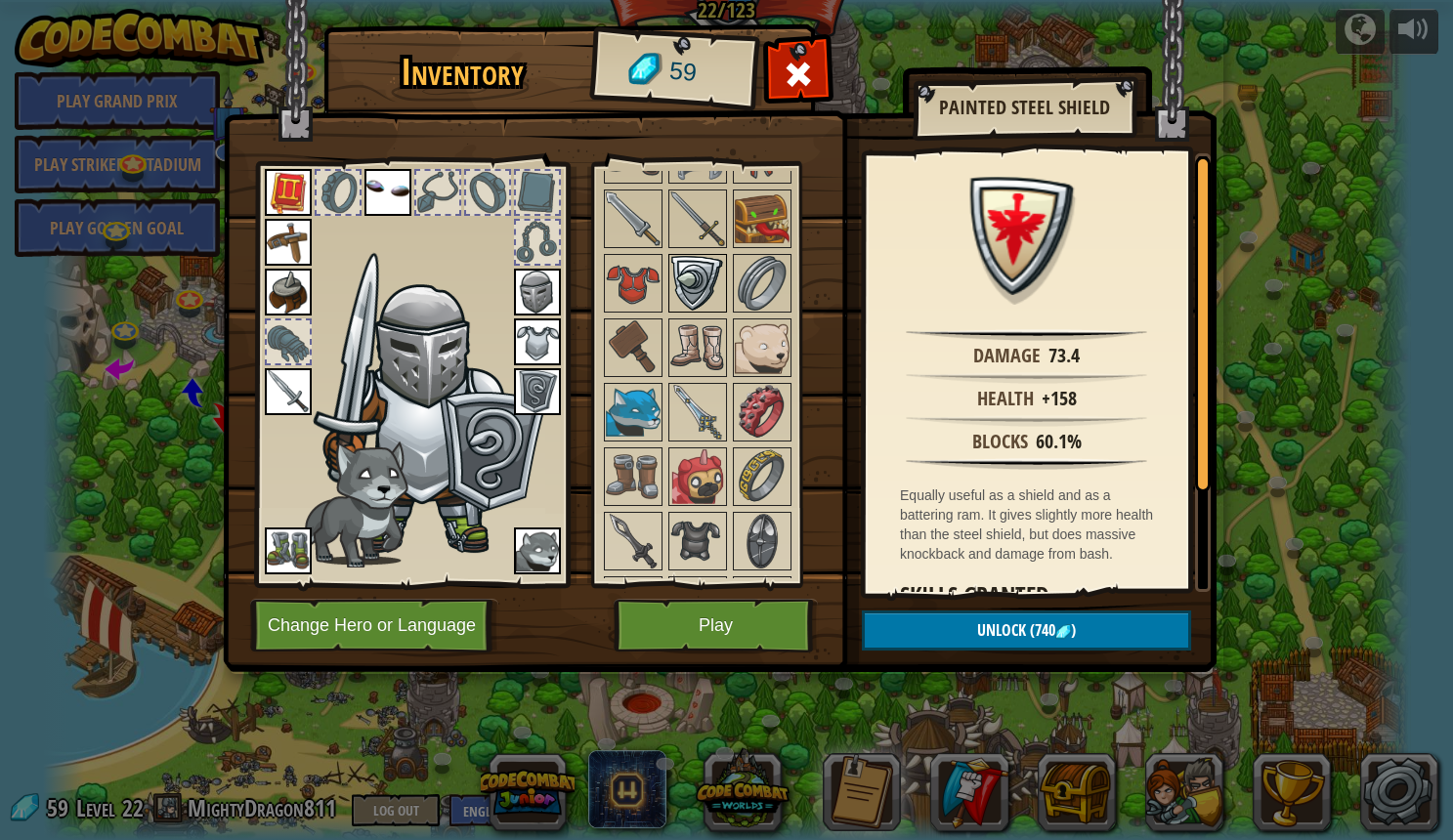 click at bounding box center [698, 283] 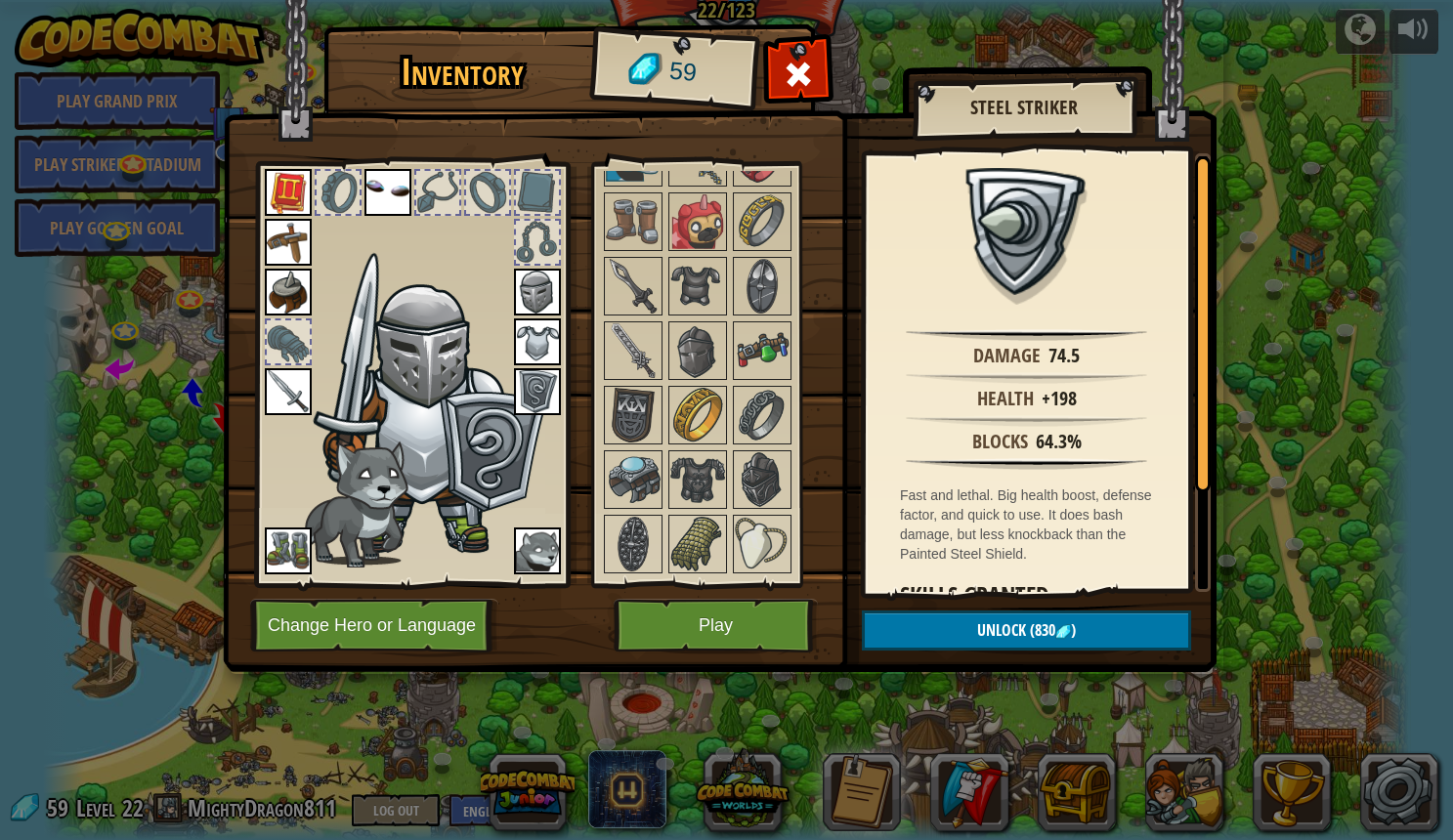 scroll, scrollTop: 1637, scrollLeft: 0, axis: vertical 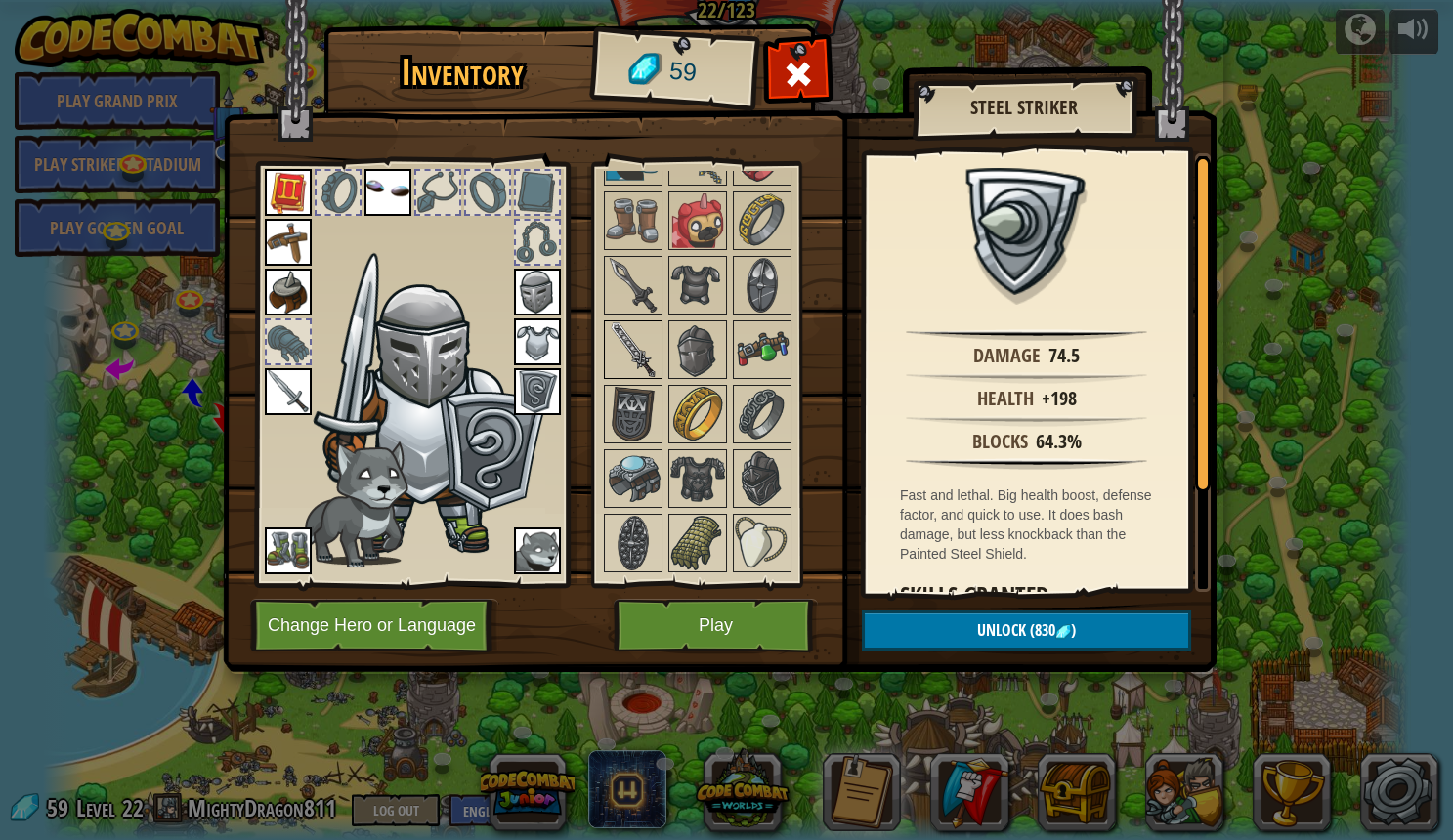 click at bounding box center (633, 350) 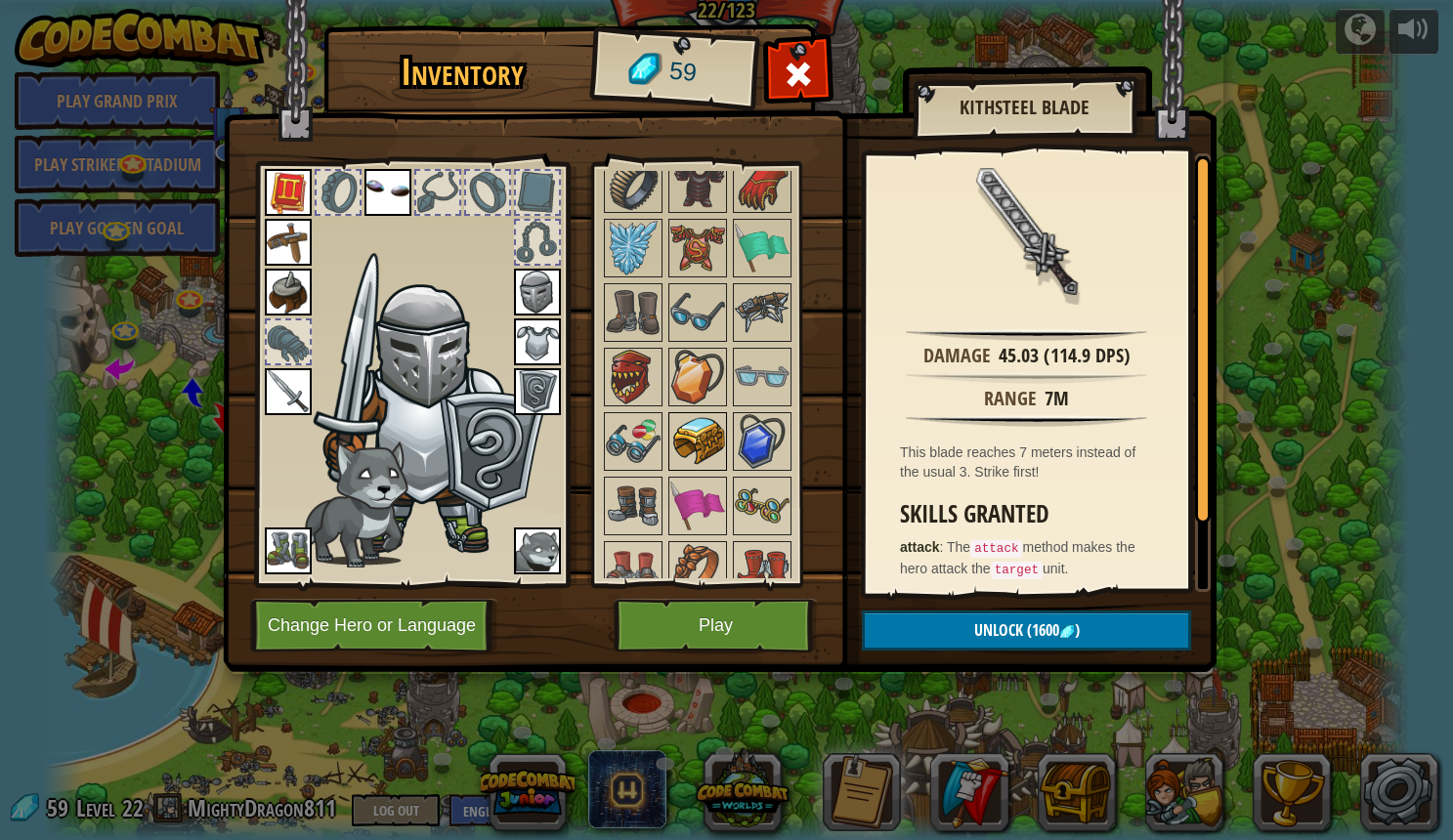 scroll, scrollTop: 2250, scrollLeft: 0, axis: vertical 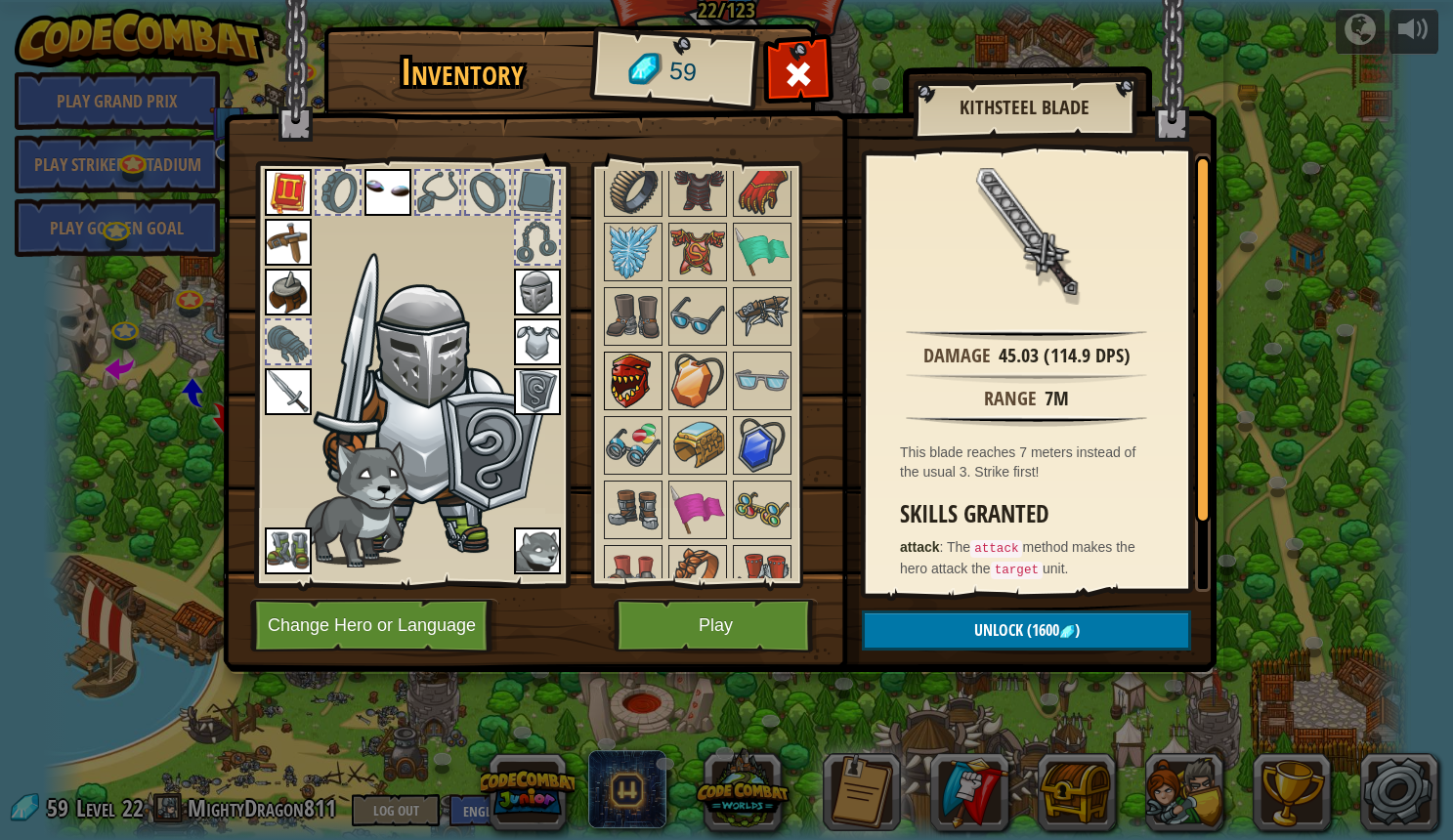 click at bounding box center (633, 381) 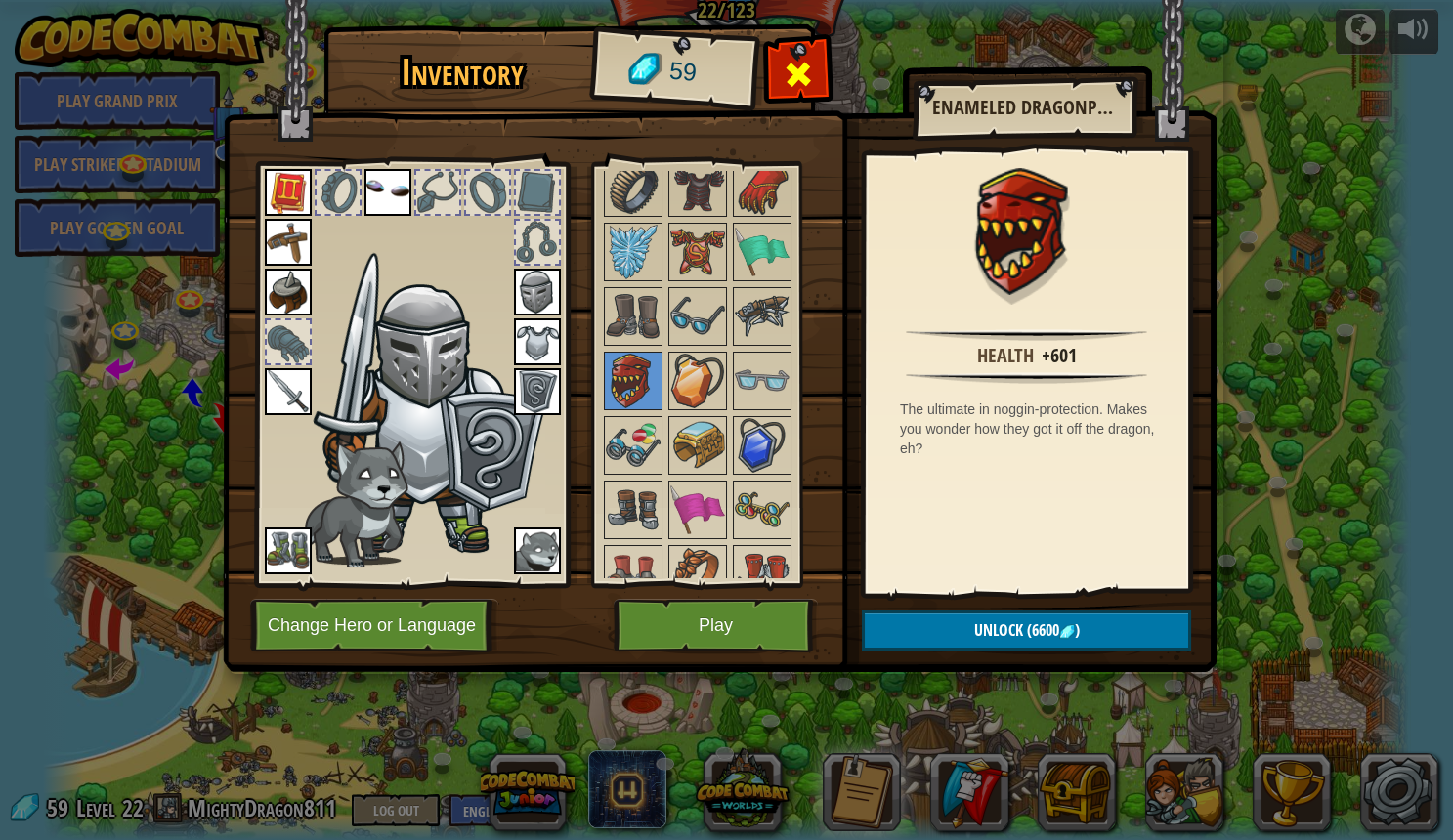 click at bounding box center [798, 74] 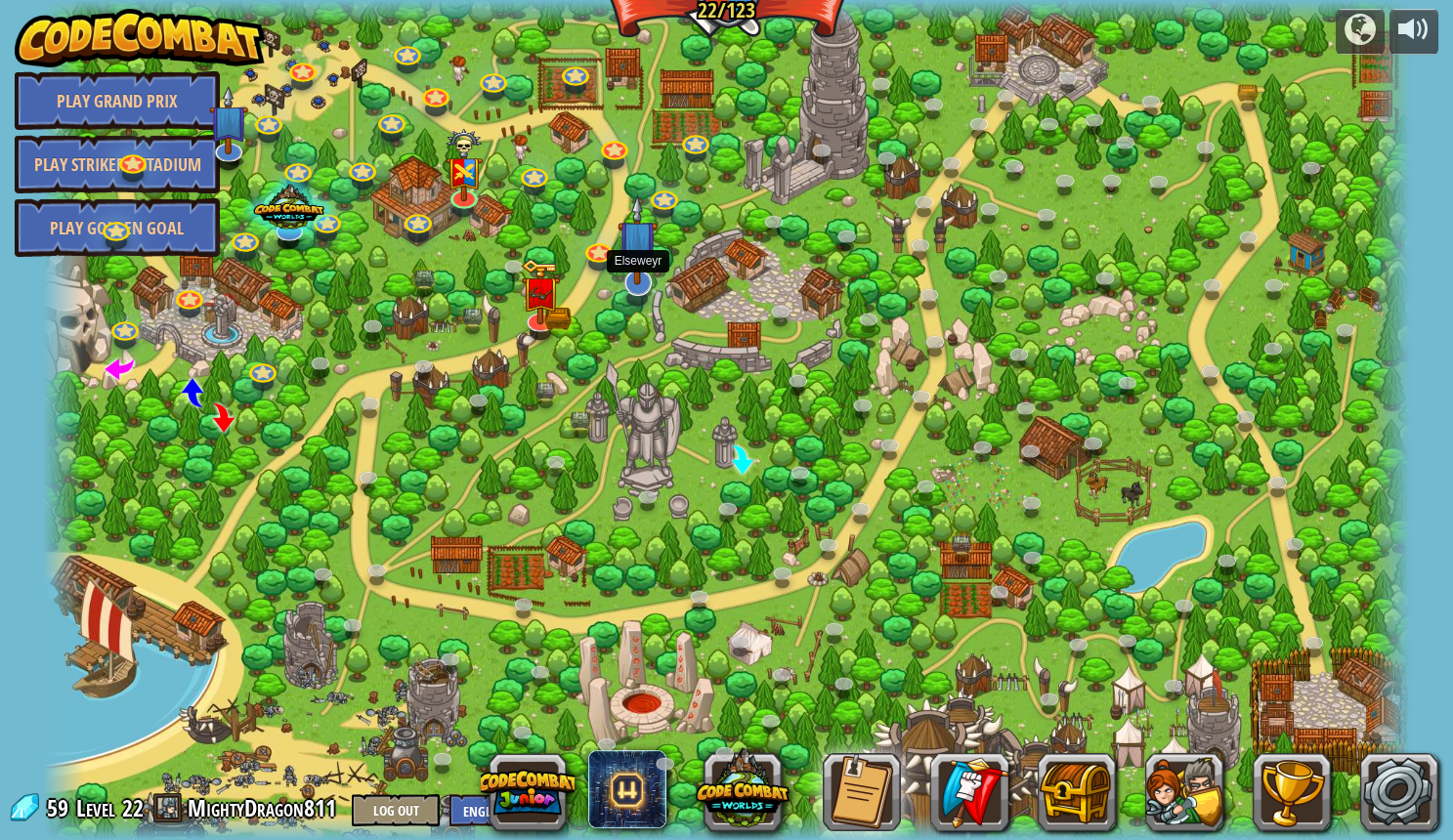 click at bounding box center [637, 240] 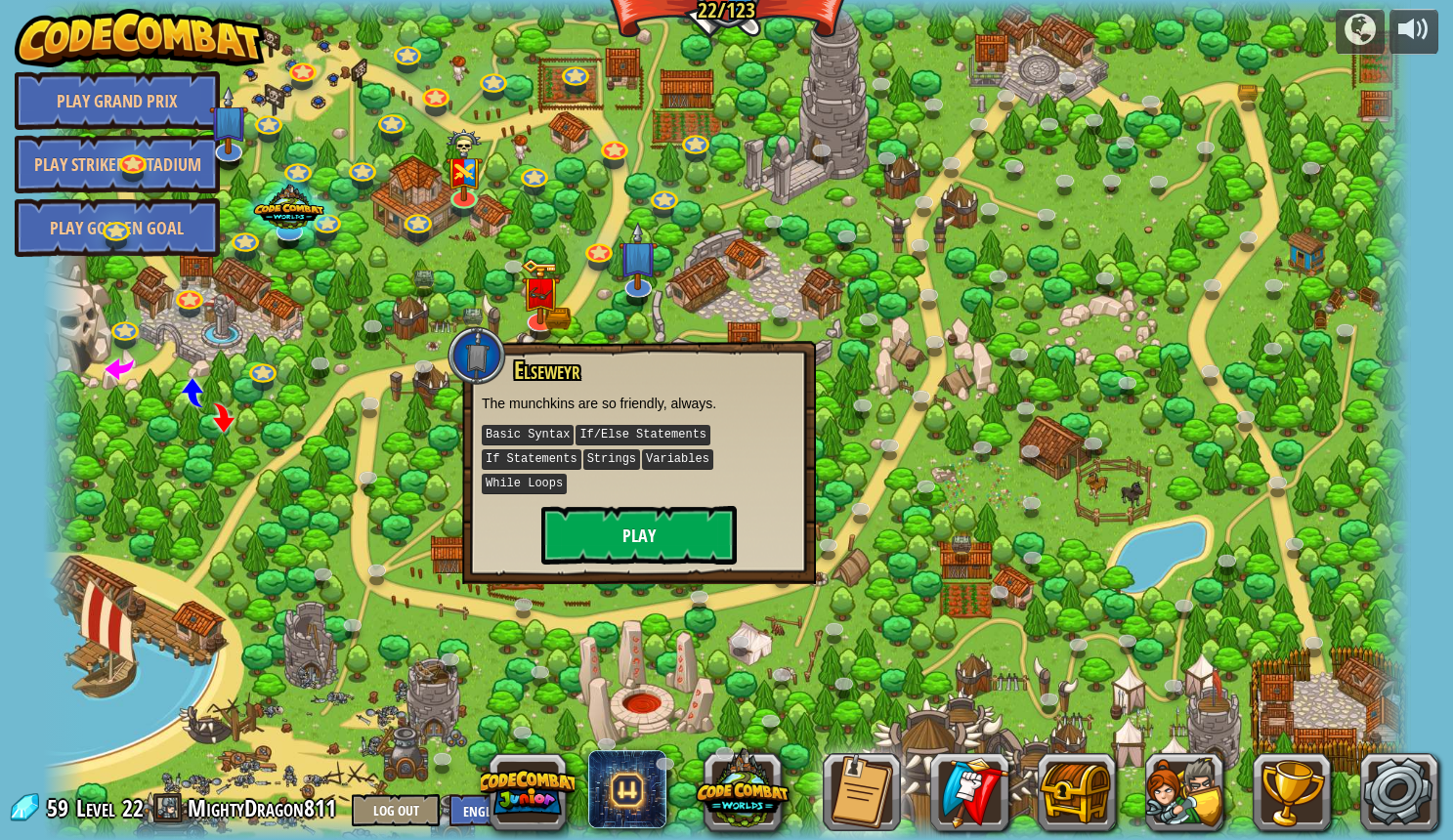 click on "Play" at bounding box center [639, 535] 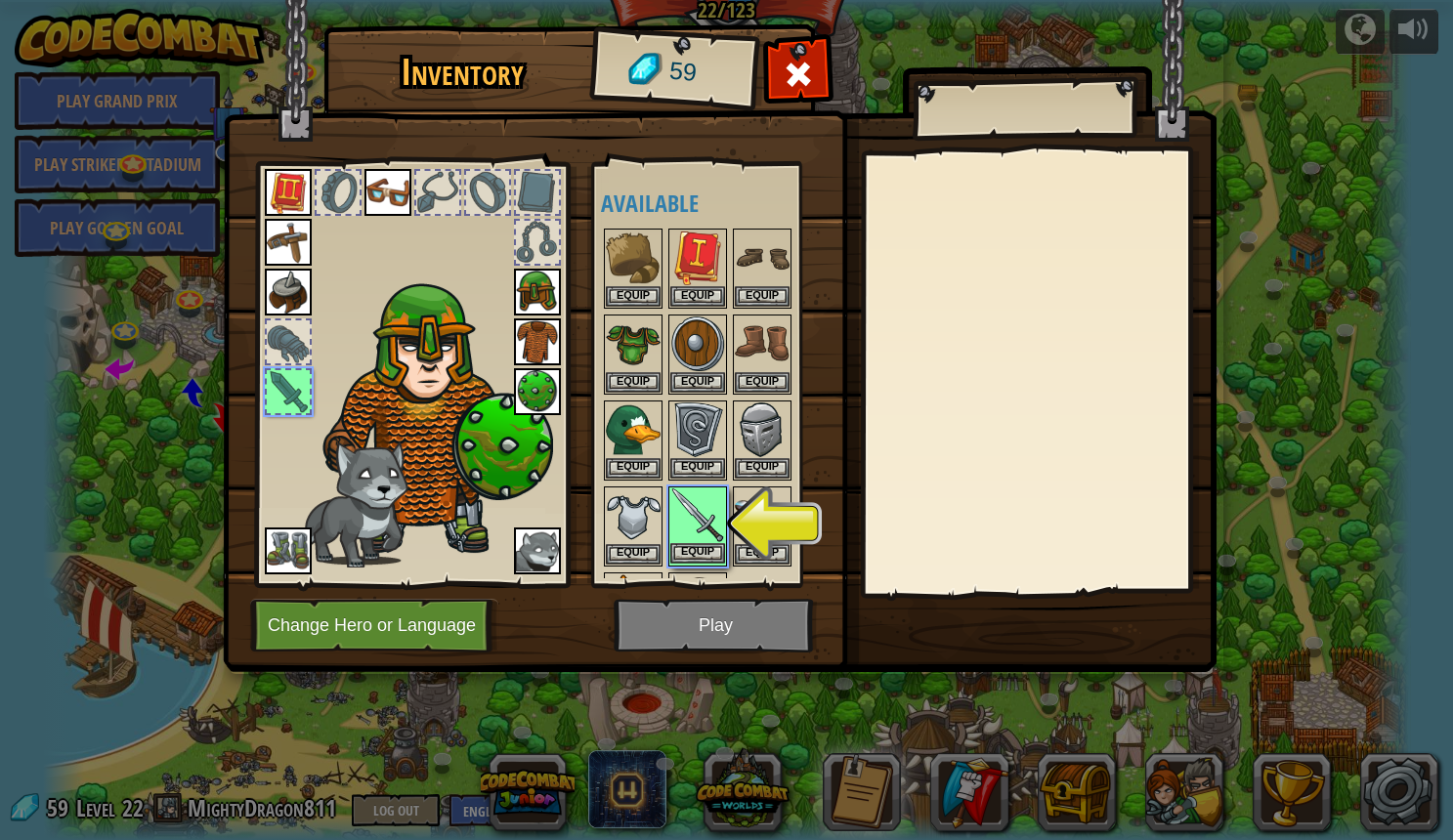 click on "Equip" at bounding box center (698, 553) 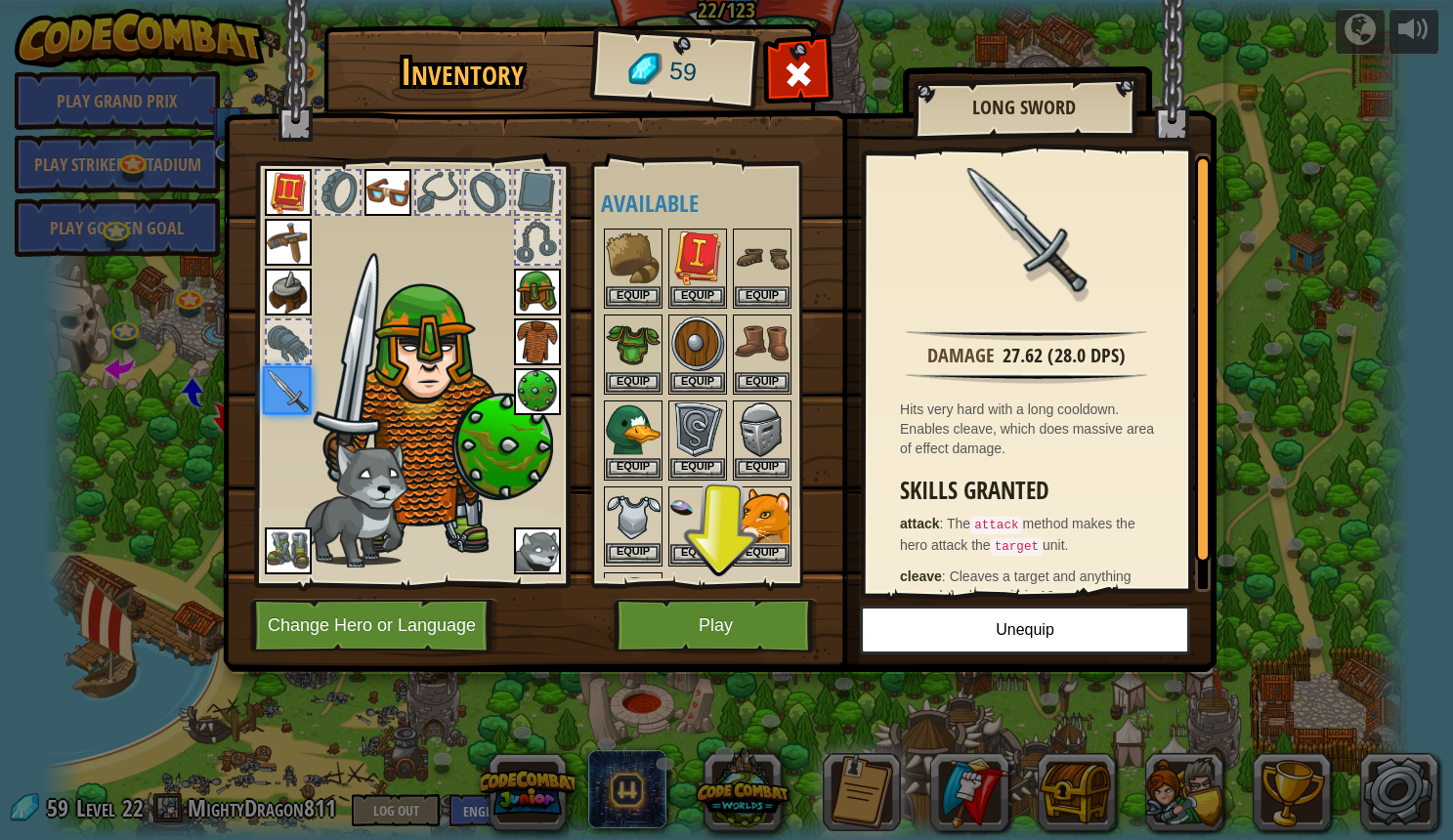 click on "Equip" at bounding box center (633, 553) 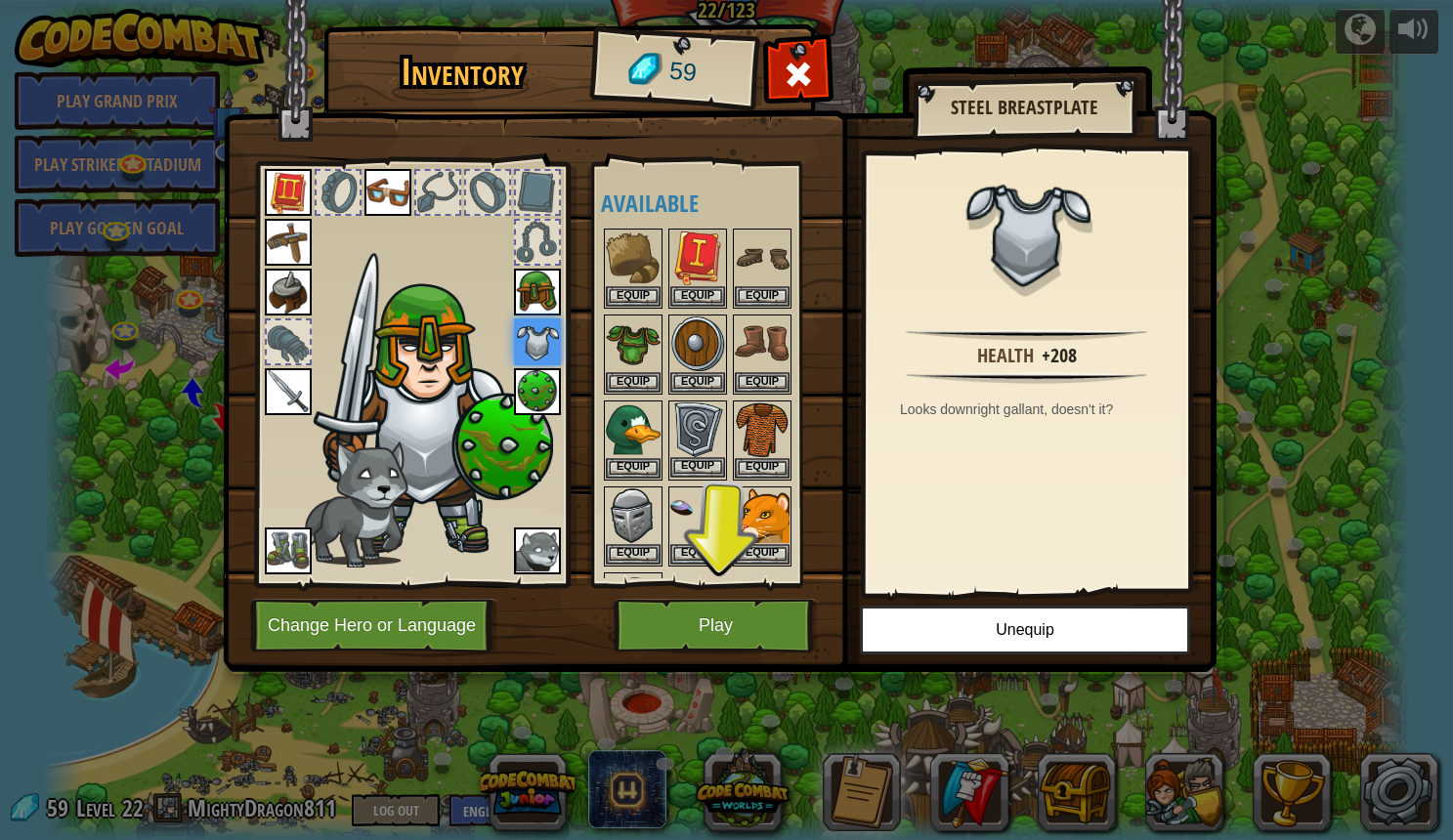 click on "Equip" at bounding box center [698, 467] 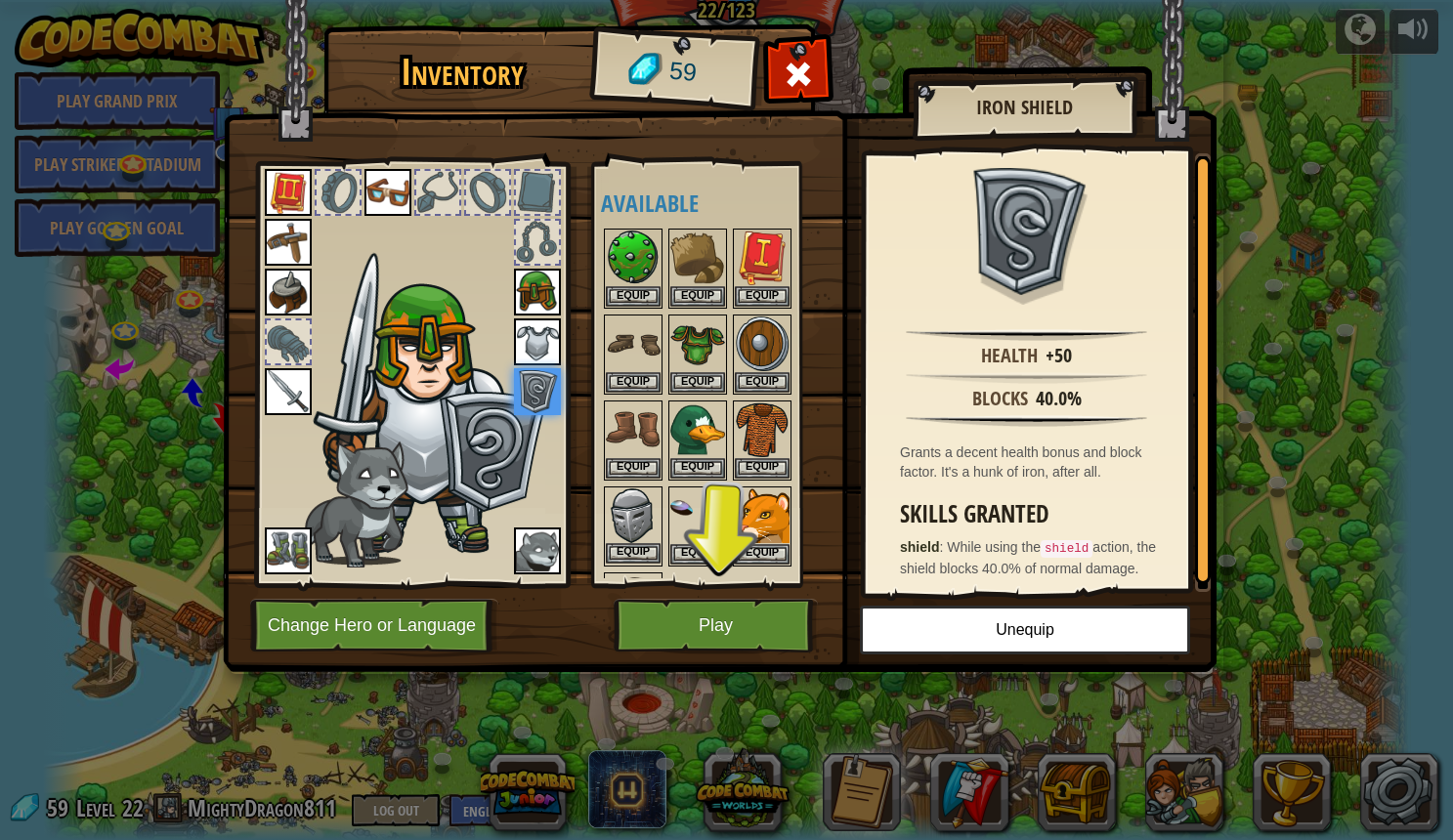 click on "Equip" at bounding box center (633, 553) 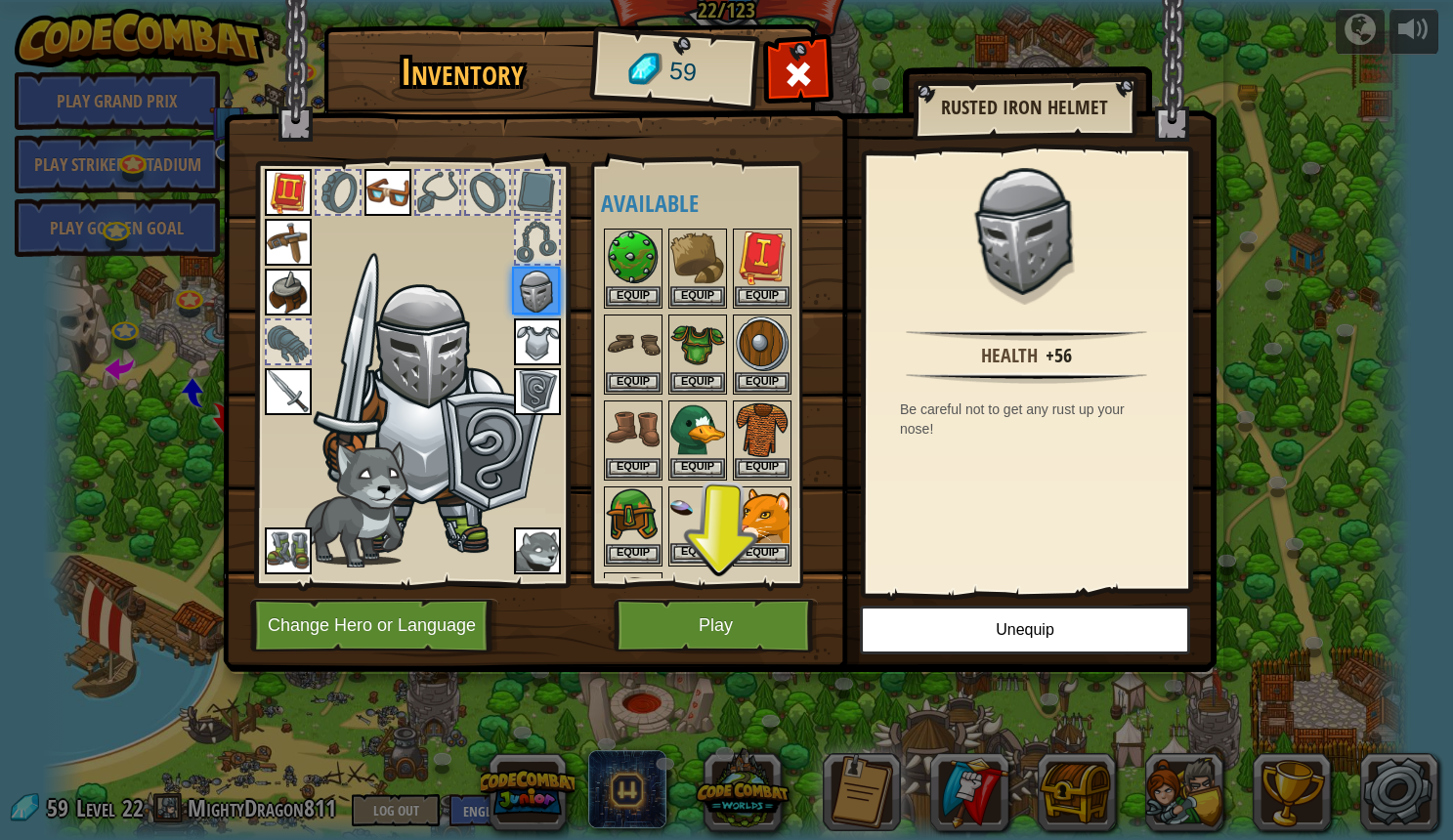 click on "Equip" at bounding box center [698, 553] 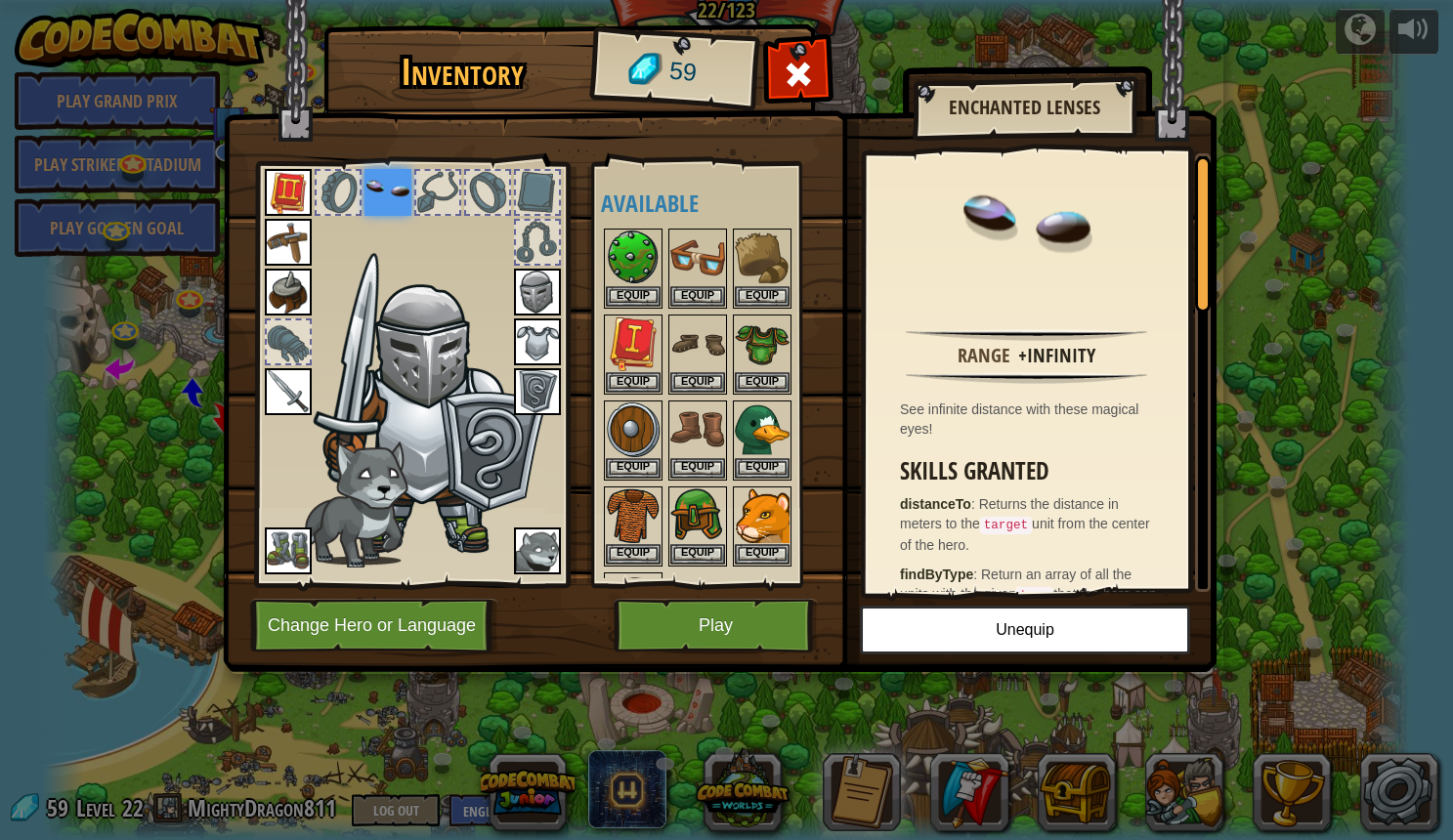 scroll, scrollTop: 0, scrollLeft: 0, axis: both 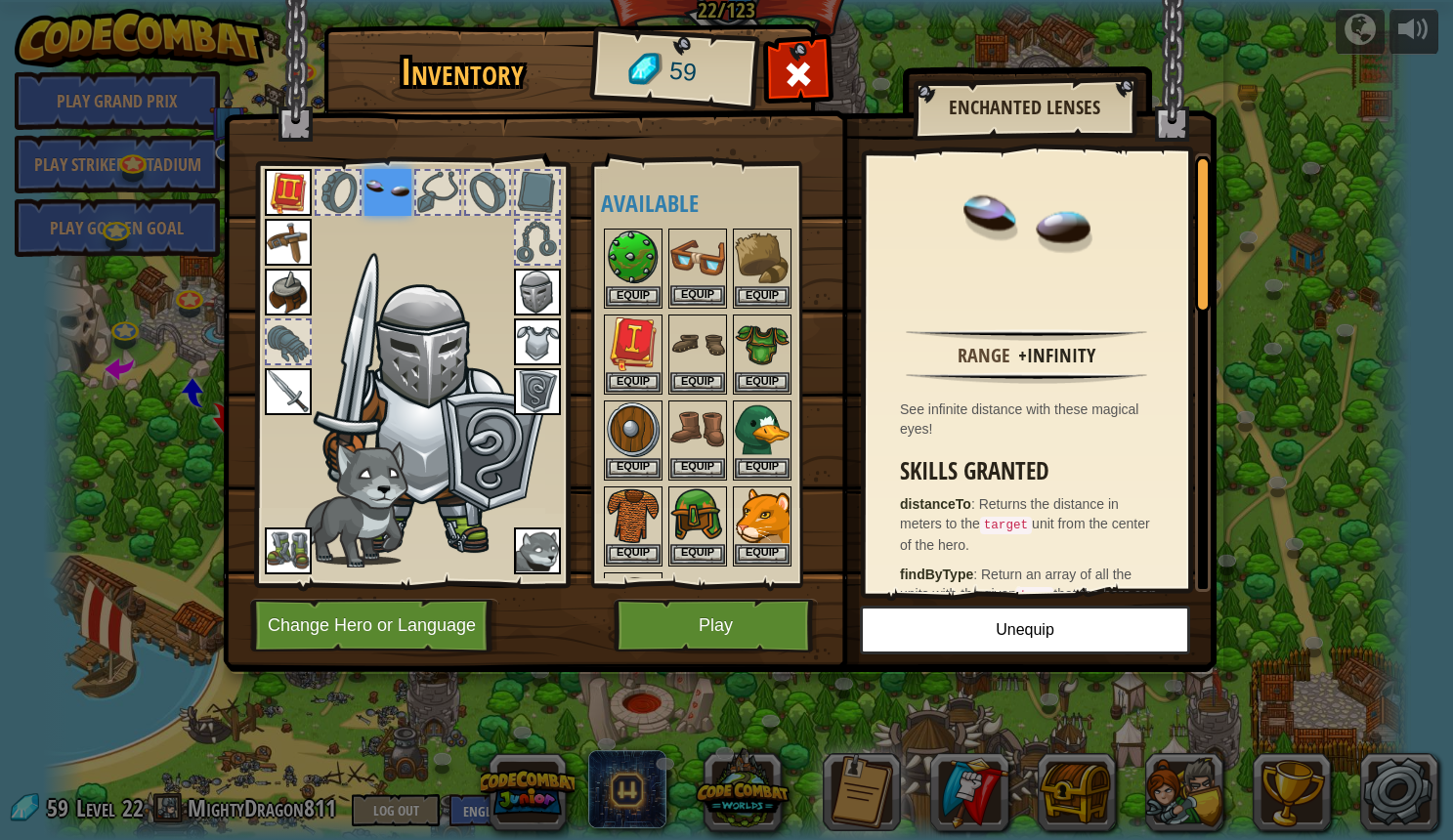 click on "Equip" at bounding box center (698, 295) 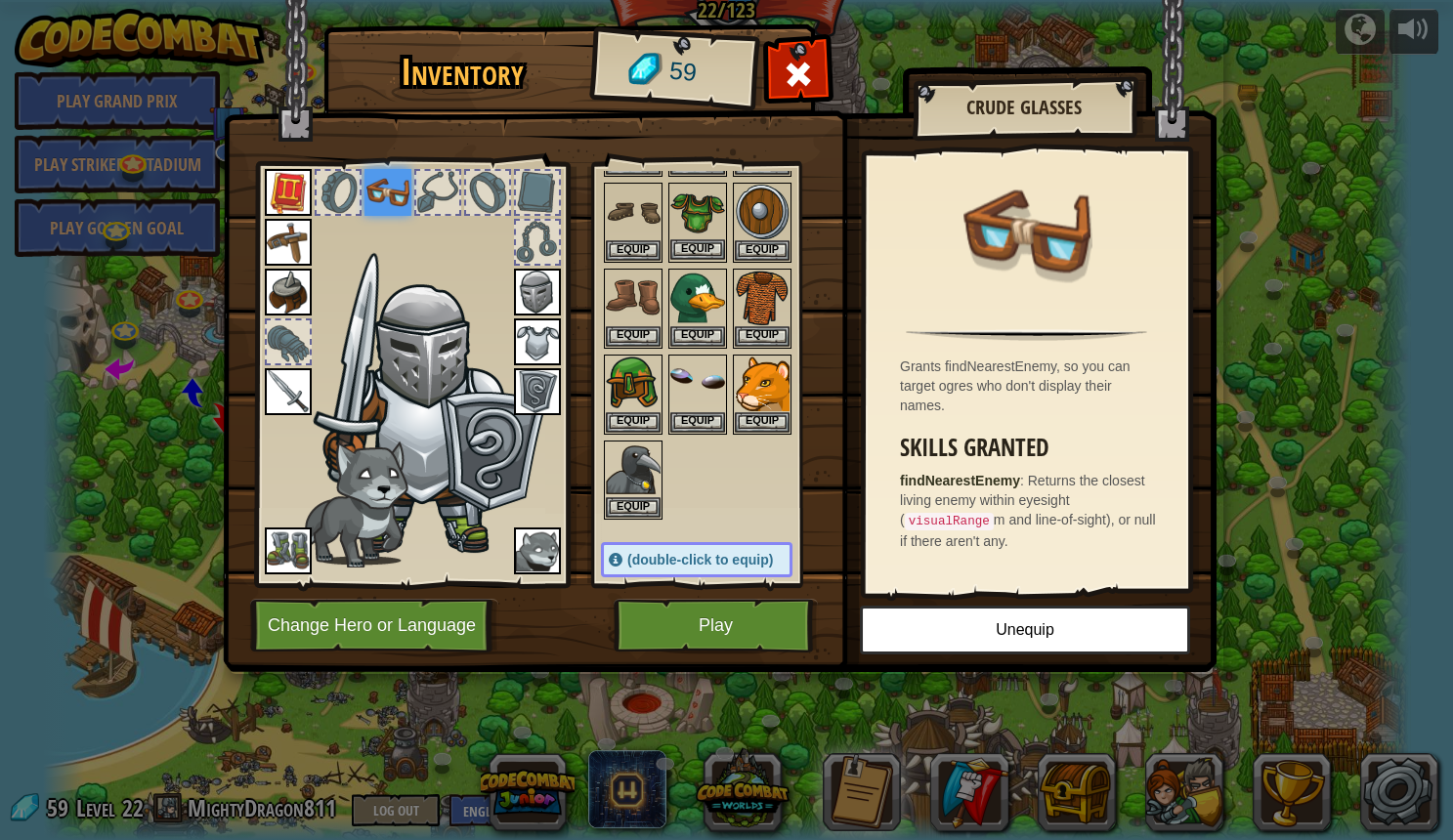 scroll, scrollTop: 136, scrollLeft: 0, axis: vertical 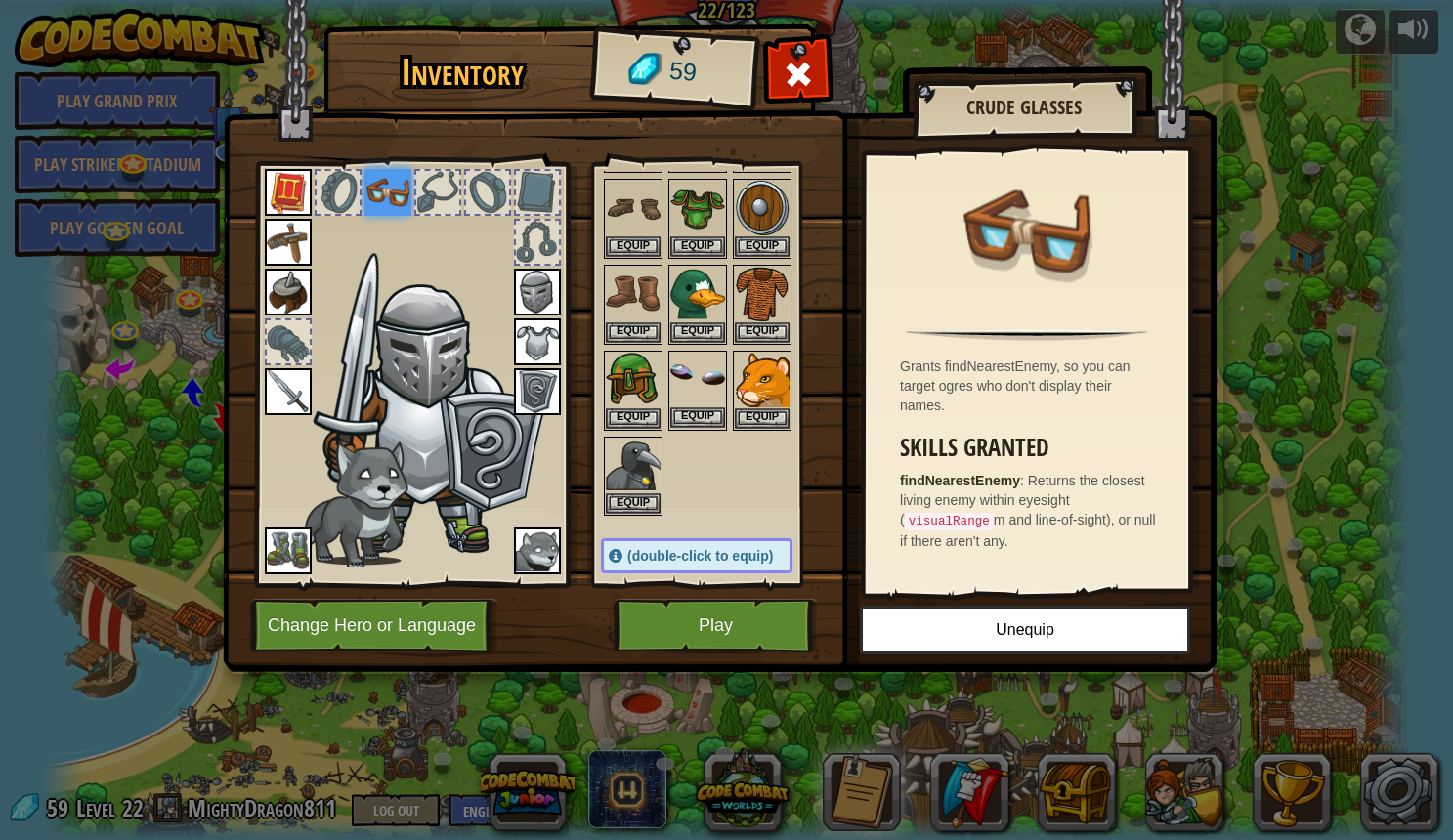 click on "Equip" at bounding box center (698, 391) 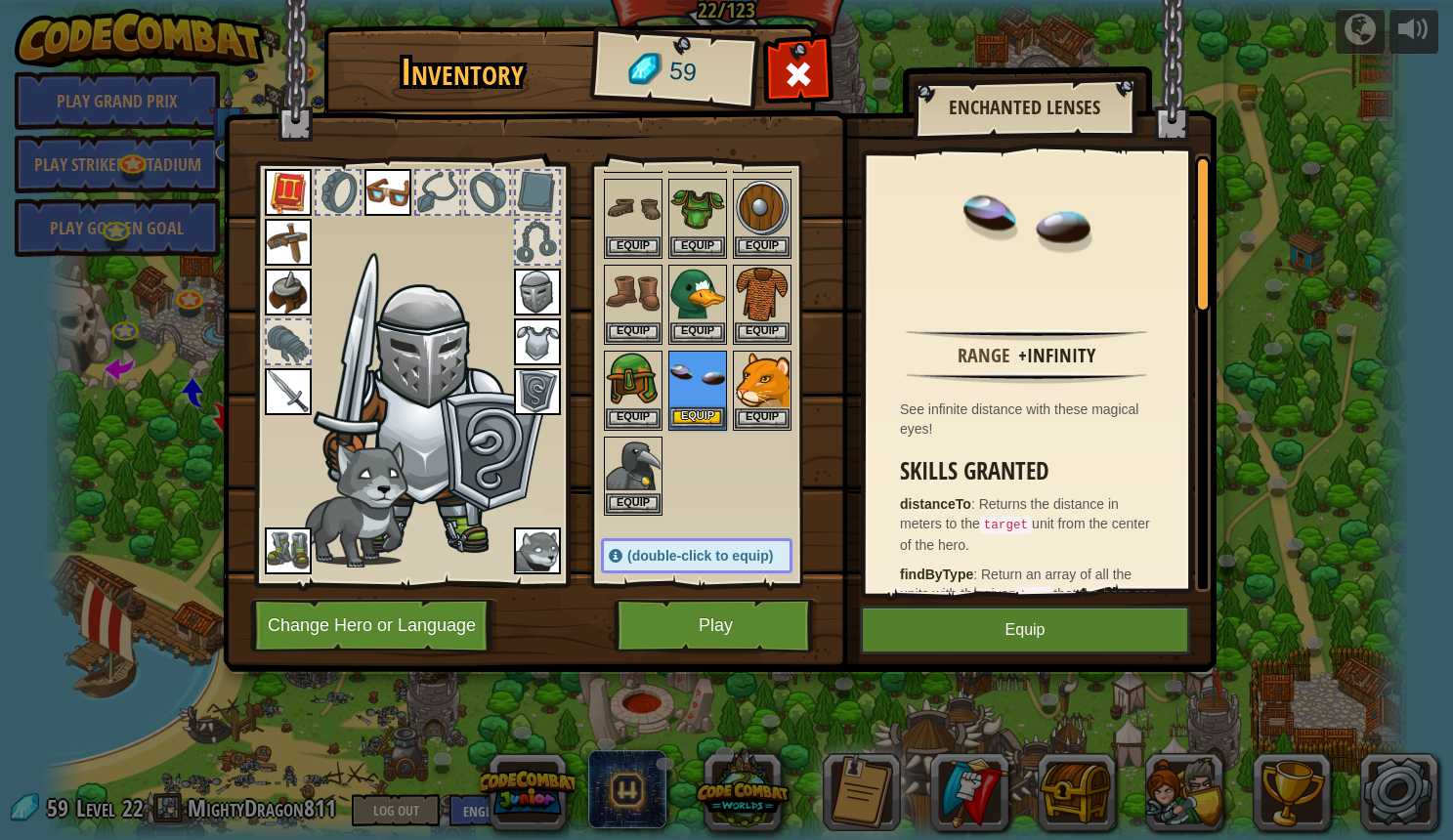 click on "Equip" at bounding box center [698, 417] 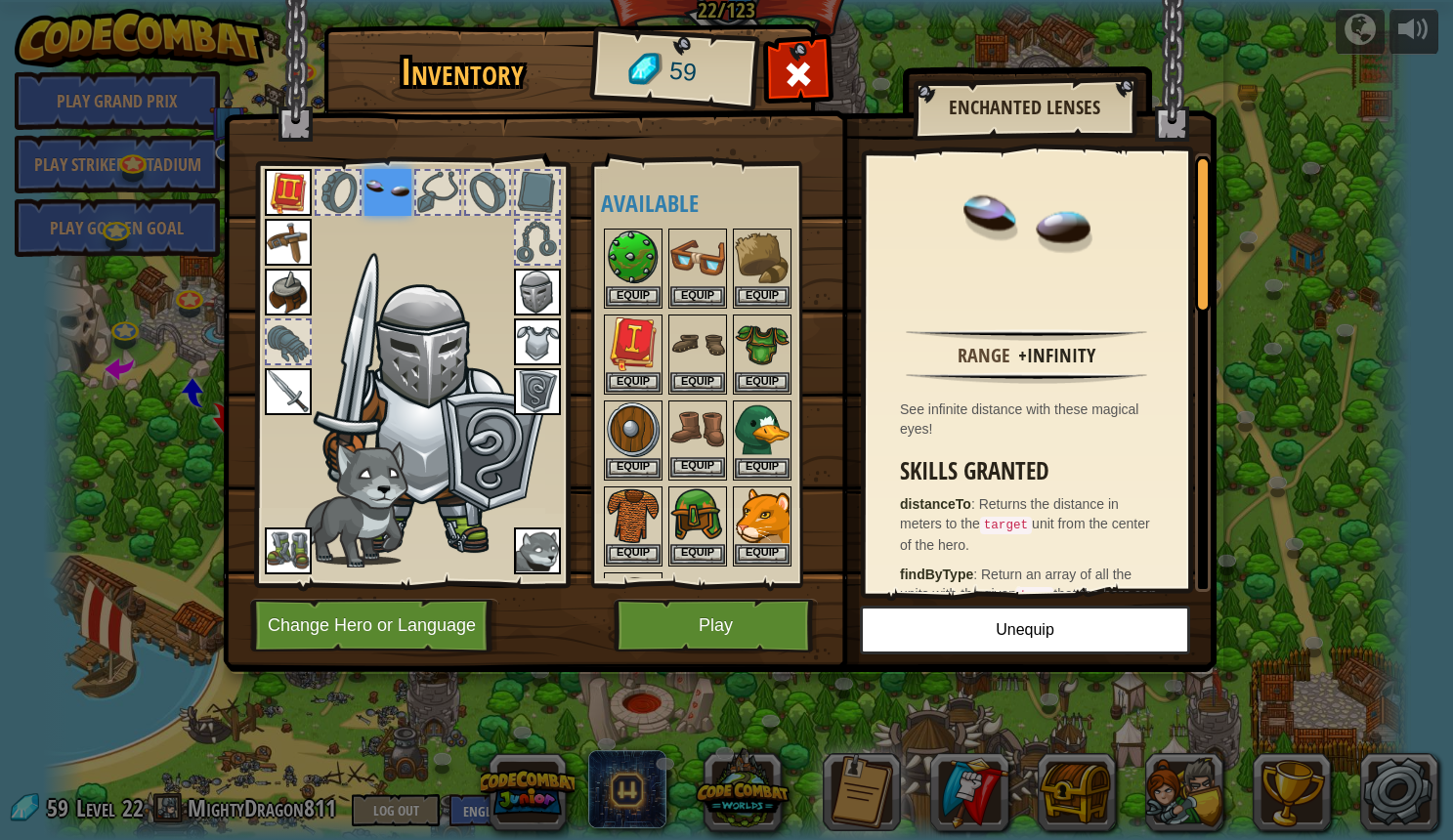 scroll, scrollTop: 0, scrollLeft: 0, axis: both 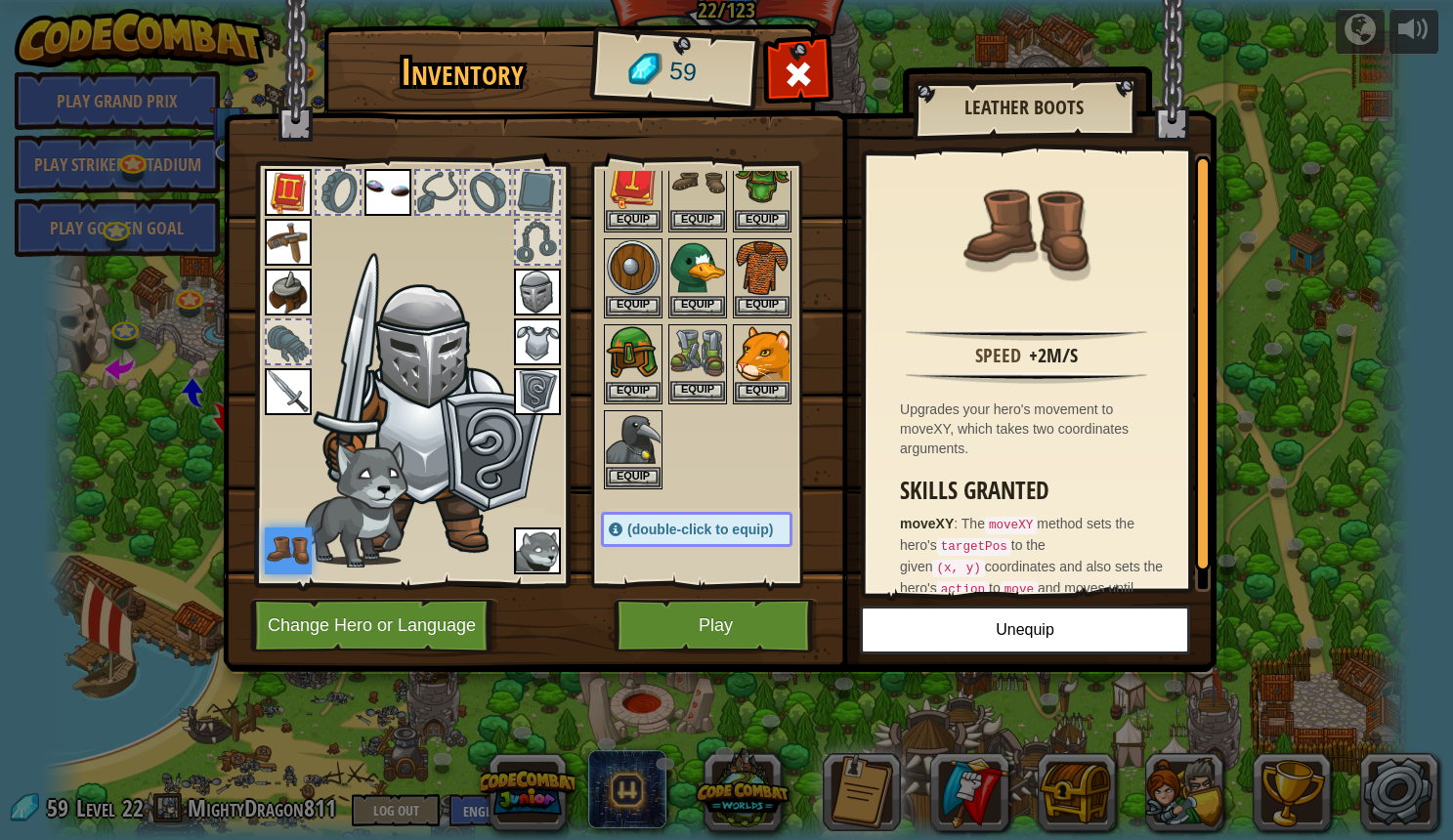 click on "Equip" at bounding box center (698, 391) 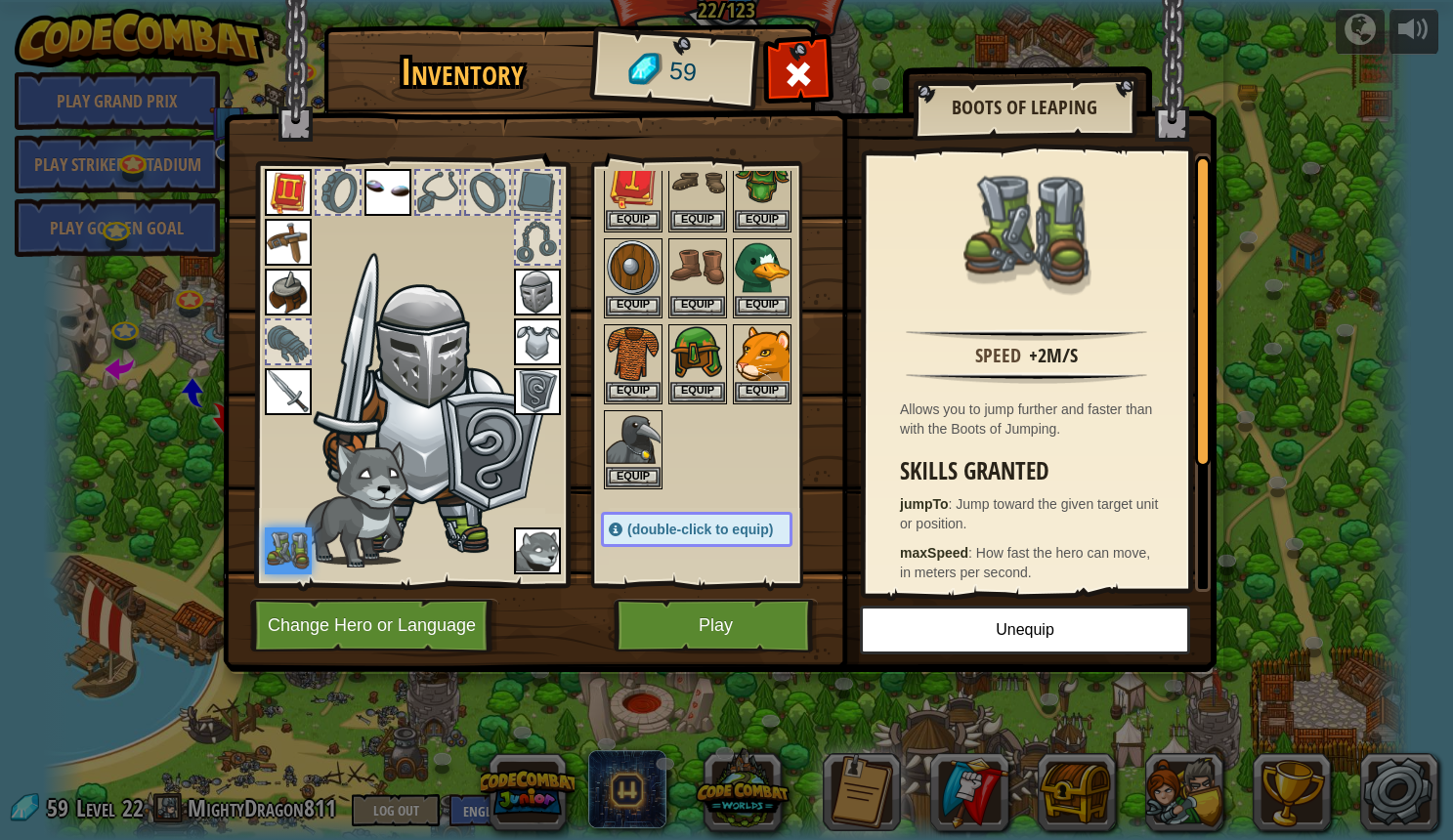 click on "Play" at bounding box center (715, 625) 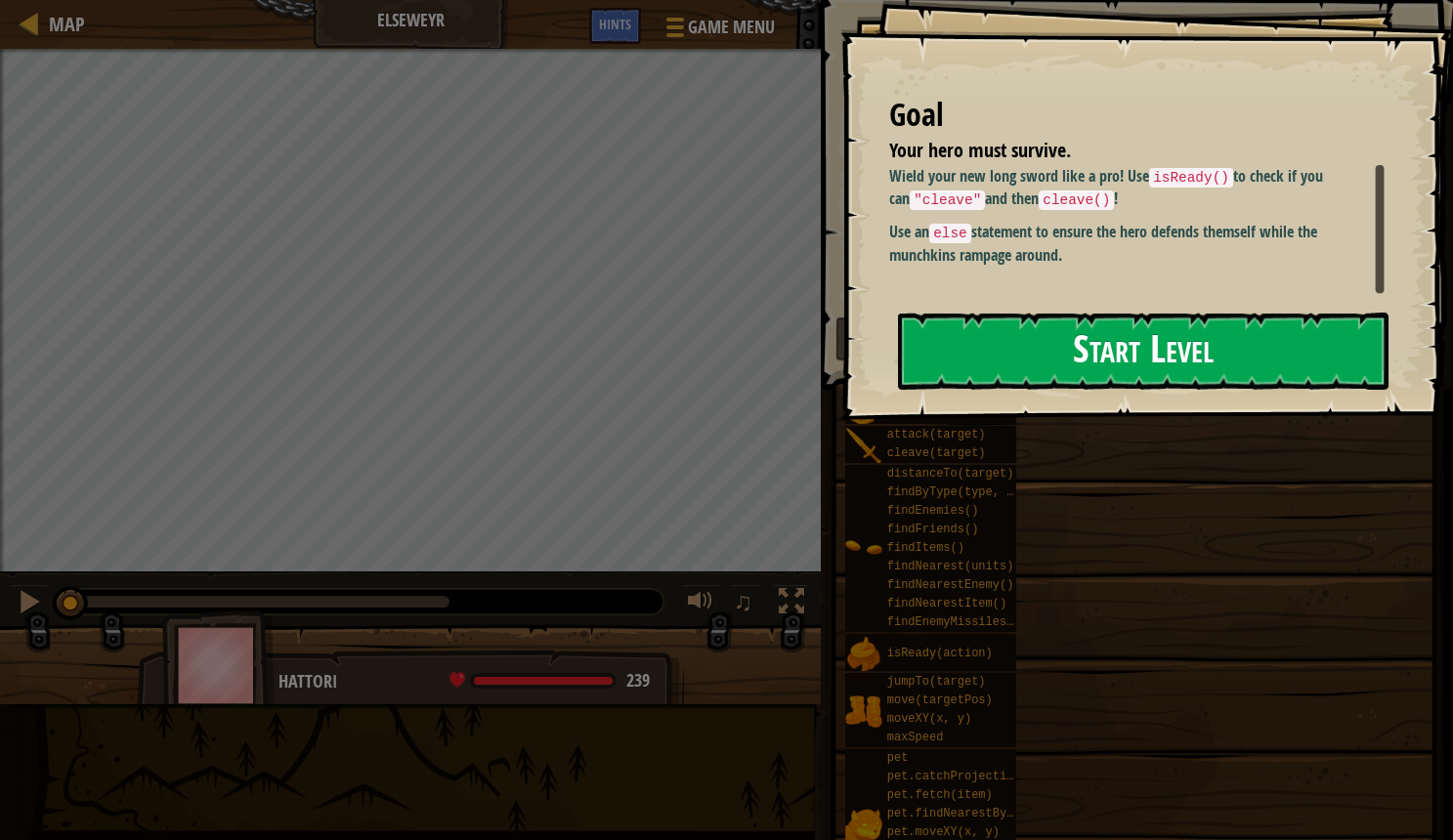 click on "Start Level" at bounding box center [1143, 351] 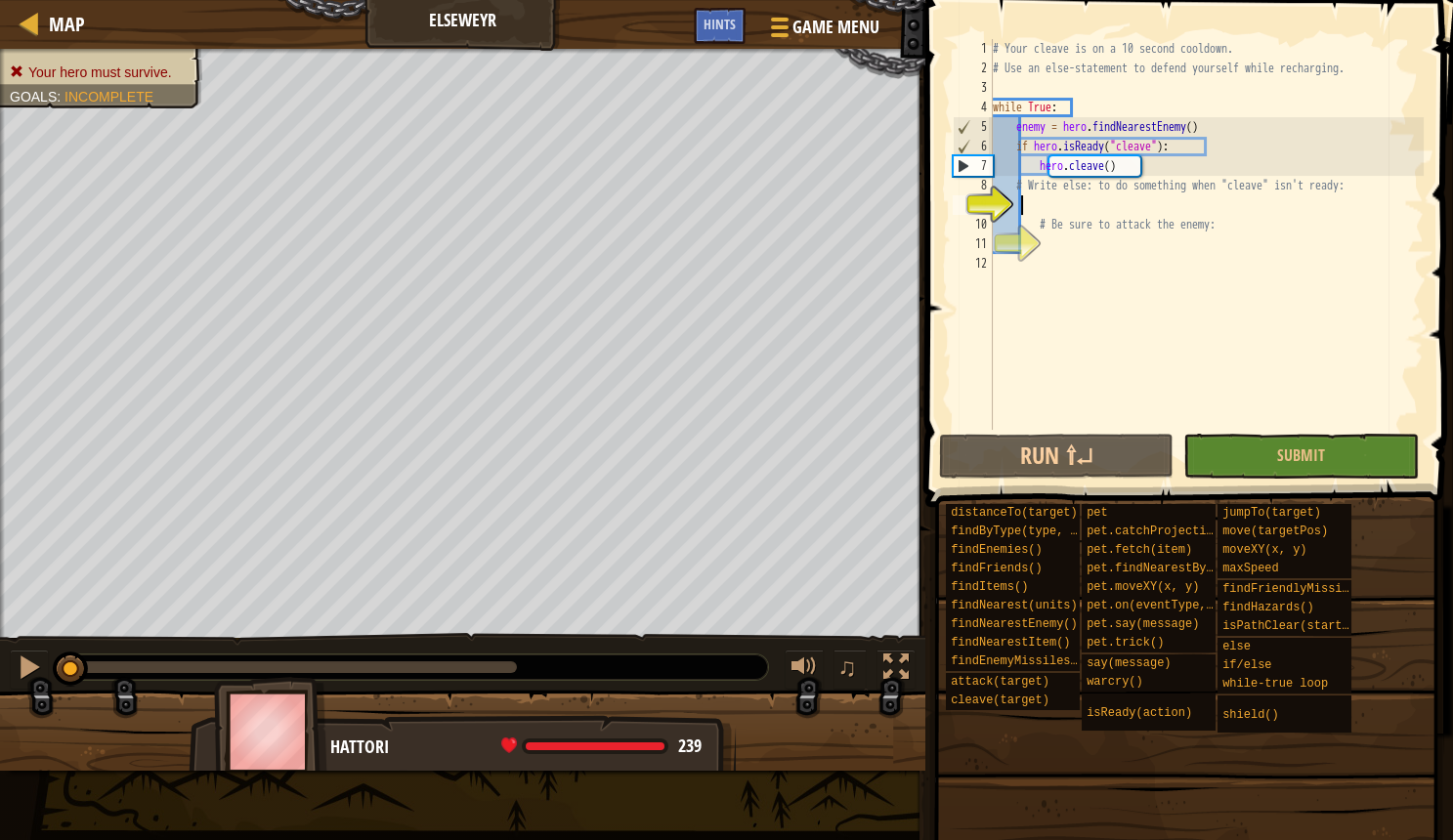 type on "e" 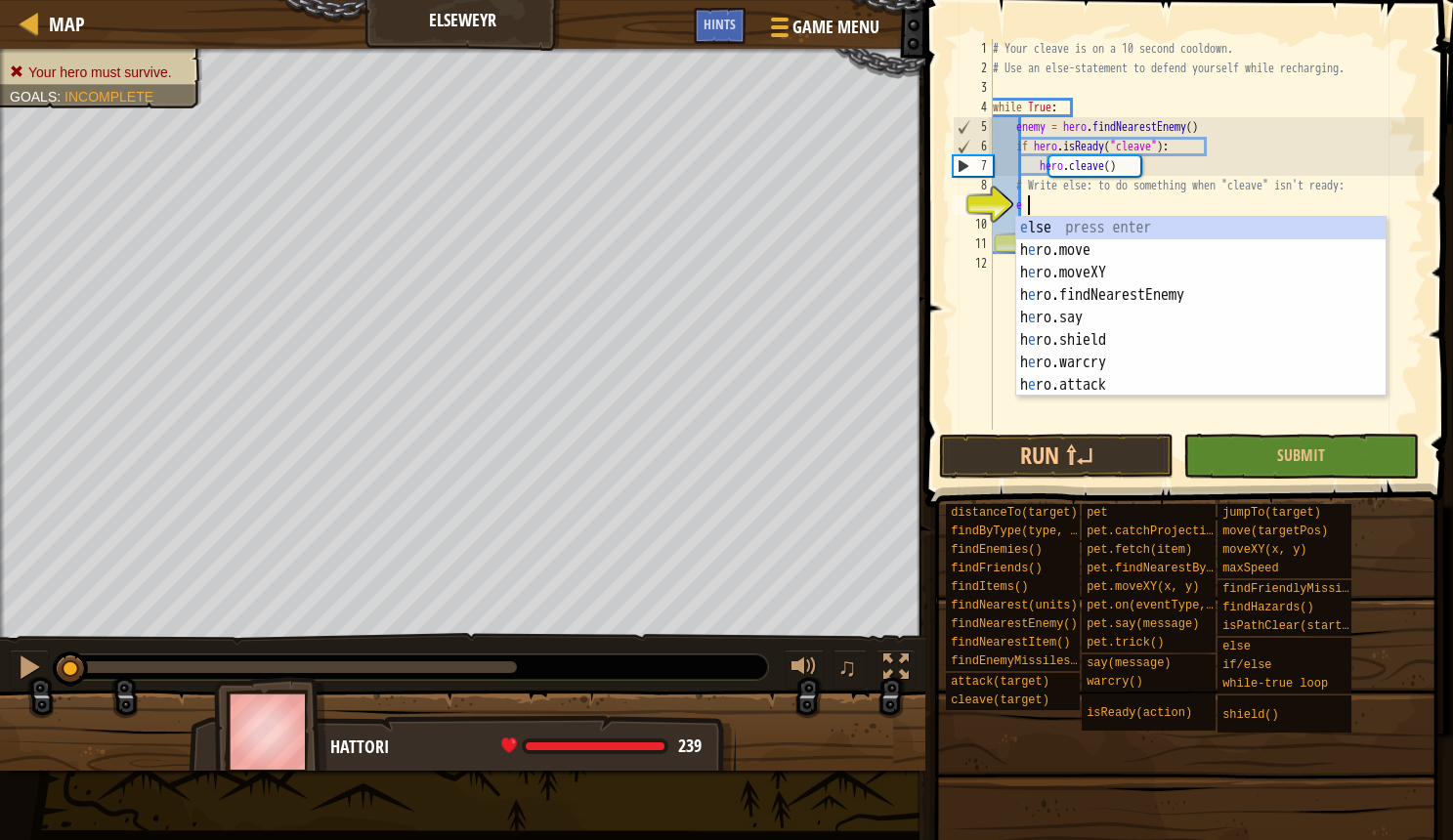 scroll, scrollTop: 10, scrollLeft: 3, axis: both 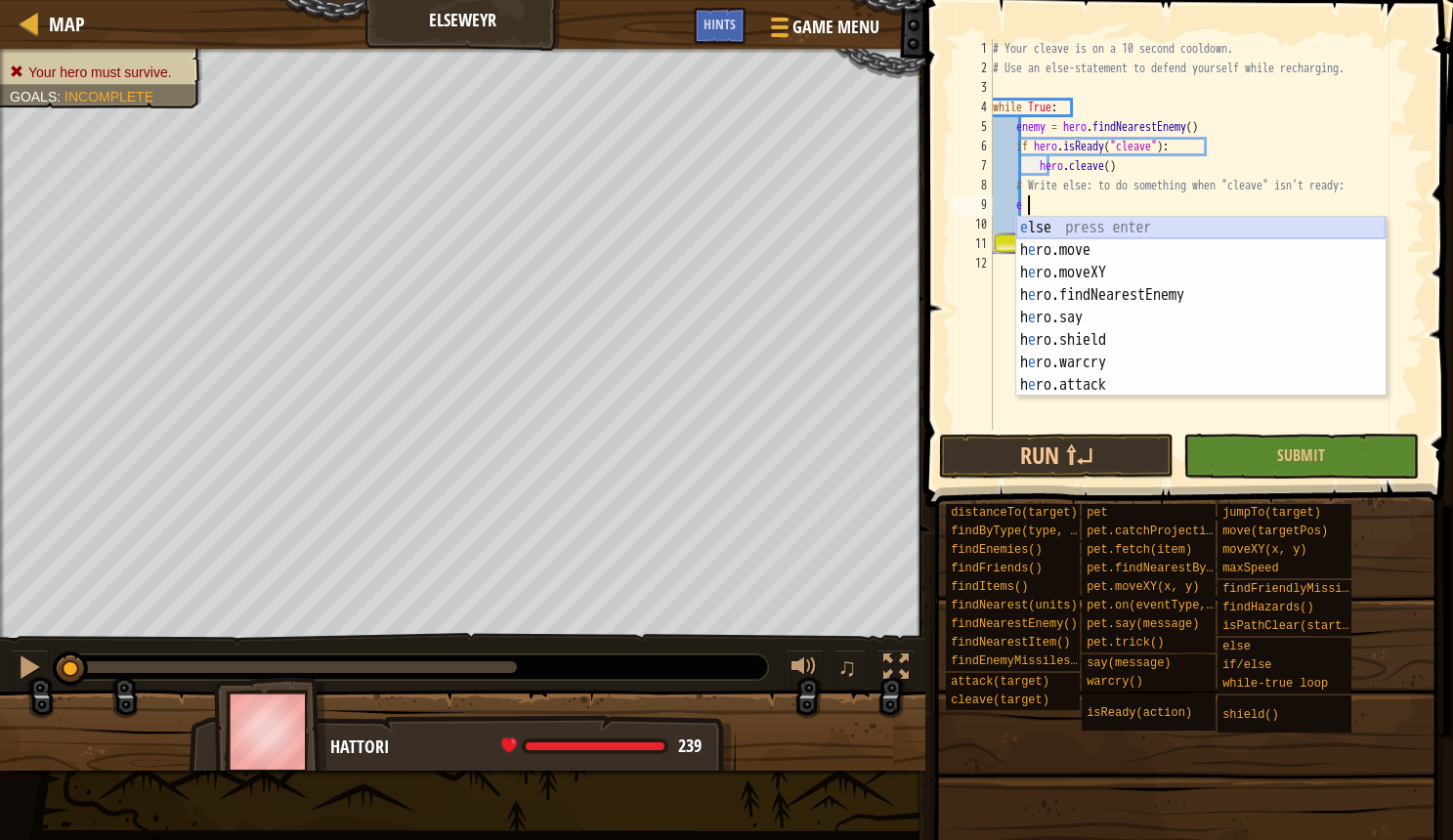 click on "e lse press enter h e ro.move press enter h e ro.moveXY press enter h e ro.findNearestEnemy press enter h e ro.say press enter h e ro.shield press enter h e ro.warcry press enter h e ro.attack press enter h e ro.cleave press enter" at bounding box center (1201, 329) 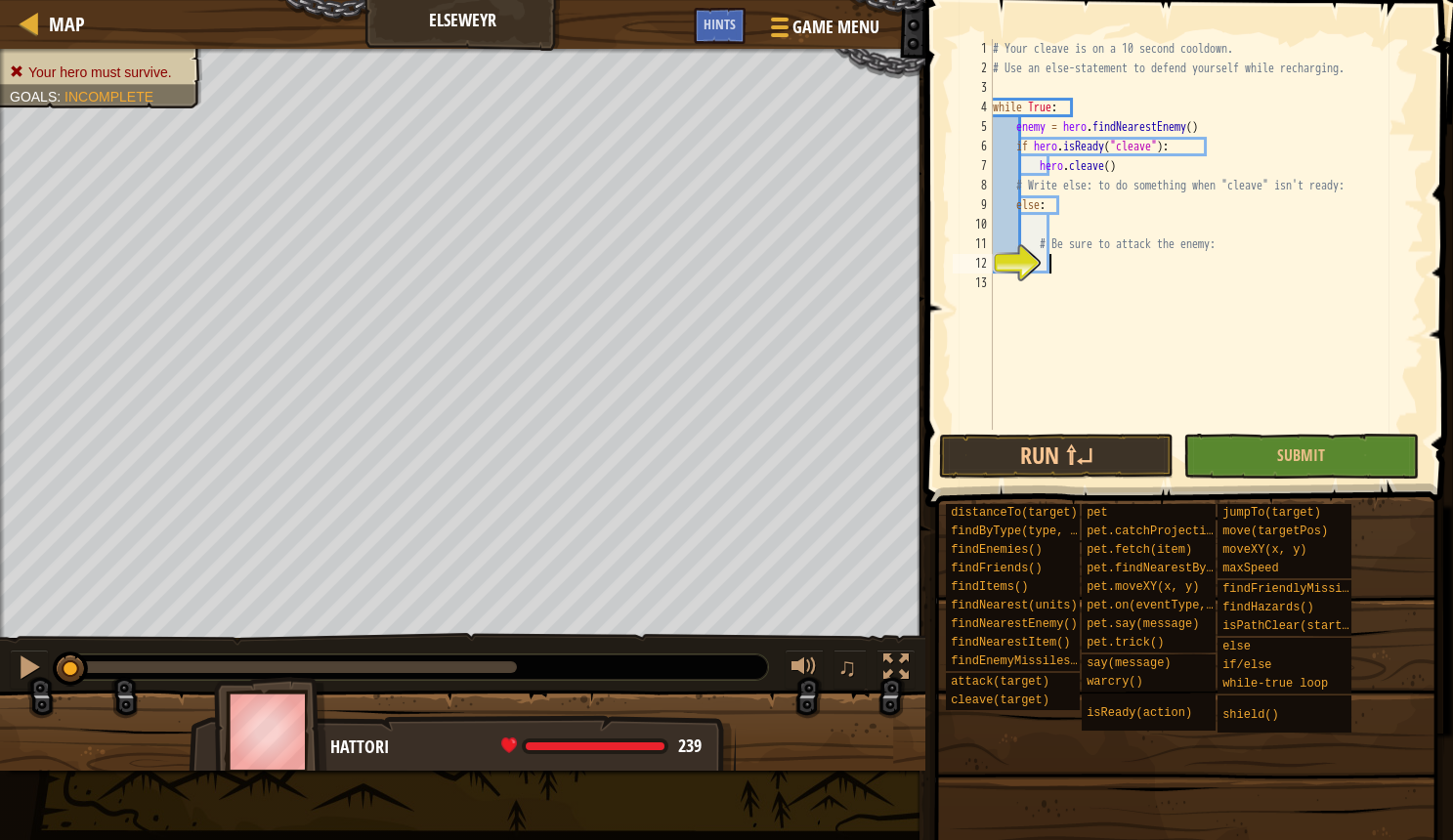 click on "# Your cleave is on a 10 second cooldown. # Use an else-statement to defend yourself while recharging. while   True :      enemy   =   hero . findNearestEnemy ( )      if   hero . isReady ( "cleave" ) :          hero . cleave ( )      # Write else: to do something when "cleave" isn't ready:      else :                   # Be sure to attack the enemy:" at bounding box center [1206, 254] 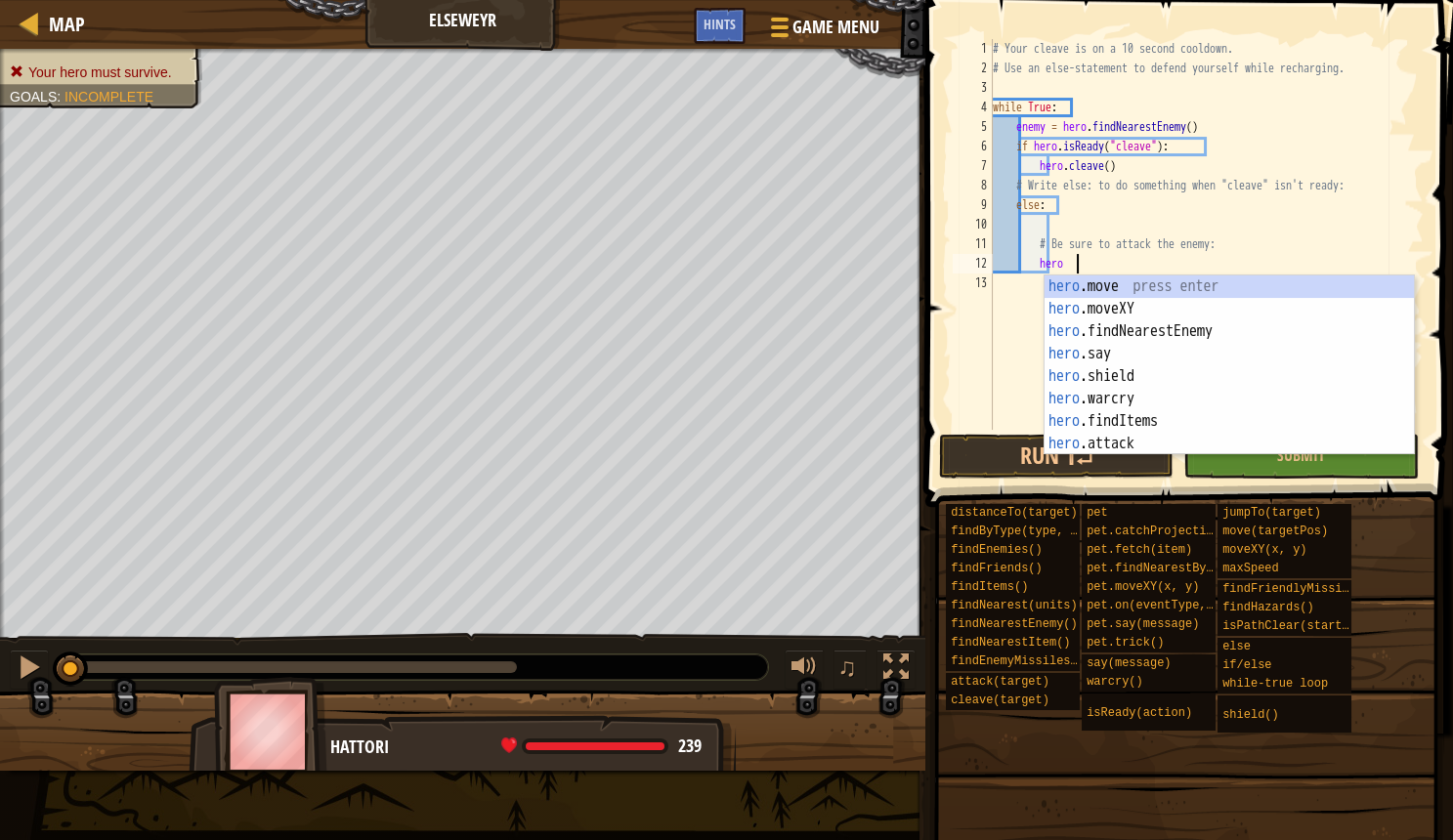 scroll, scrollTop: 10, scrollLeft: 6, axis: both 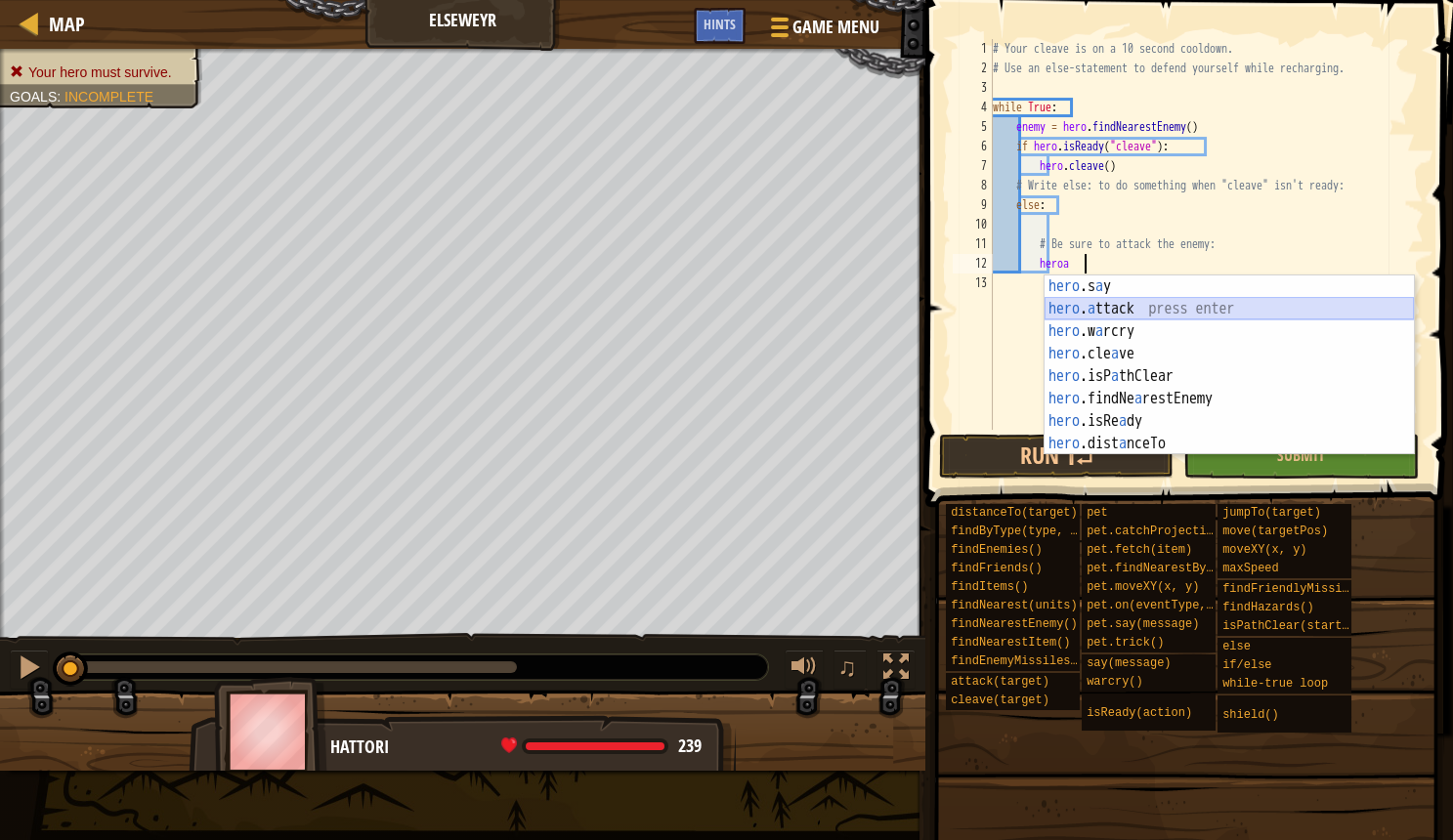 click on "hero .s a y press enter hero . a ttack press enter hero .w a rcry press enter hero .cle a ve press enter hero .isP a thClear press enter hero .findNe a restEnemy press enter hero .isRe a dy press enter hero .dist a nceTo press enter hero .findH a zards press enter" at bounding box center [1229, 388] 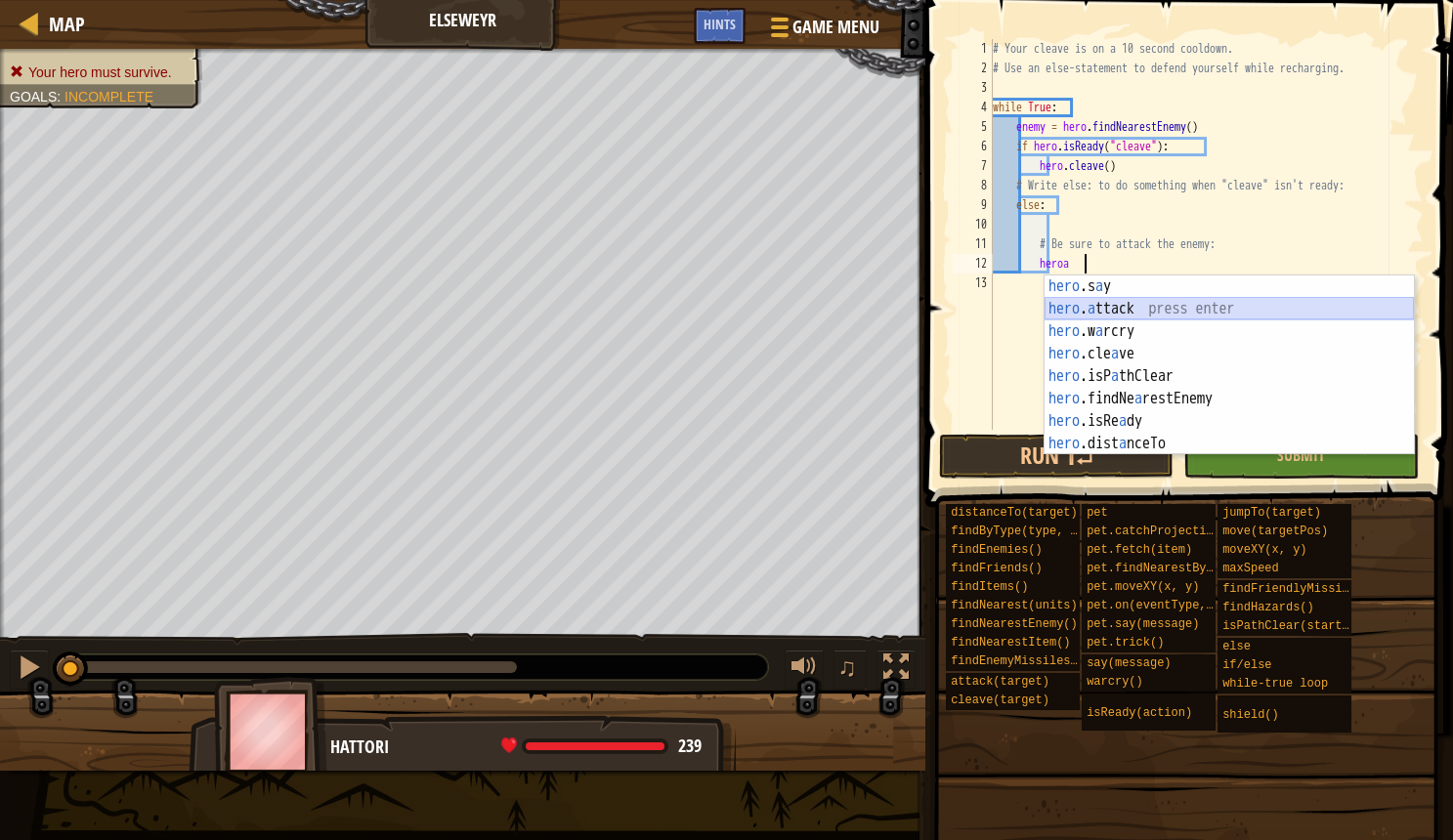 type on "hero.attack(enemy)" 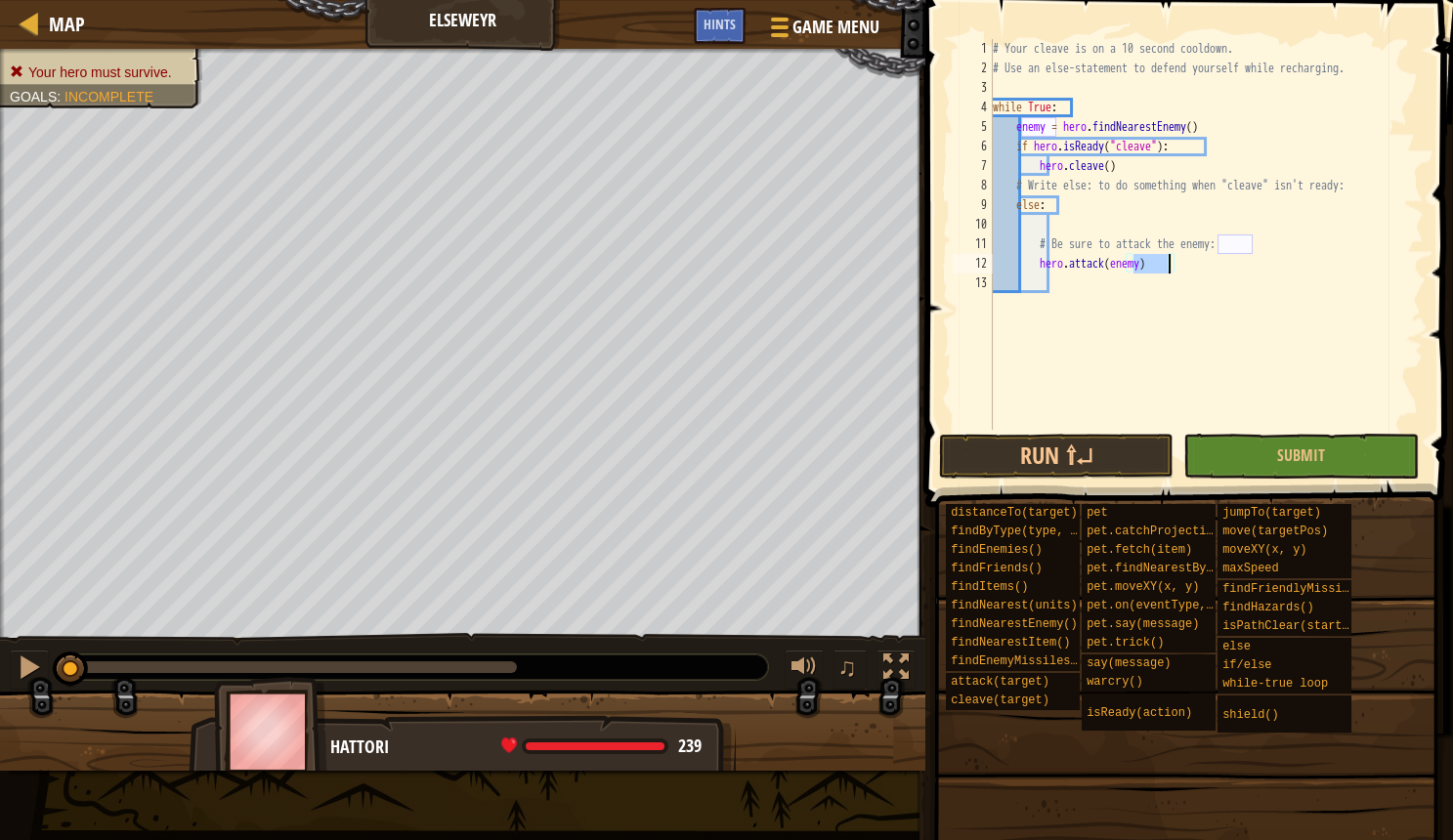 click on "# Your cleave is on a 10 second cooldown. # Use an else-statement to defend yourself while recharging. while   True :      enemy   =   hero . findNearestEnemy ( )      if   hero . isReady ( "cleave" ) :          hero . cleave ( )      # Write else: to do something when "cleave" isn't ready:      else :                   # Be sure to attack the enemy:          hero . attack ( enemy )" at bounding box center (1206, 254) 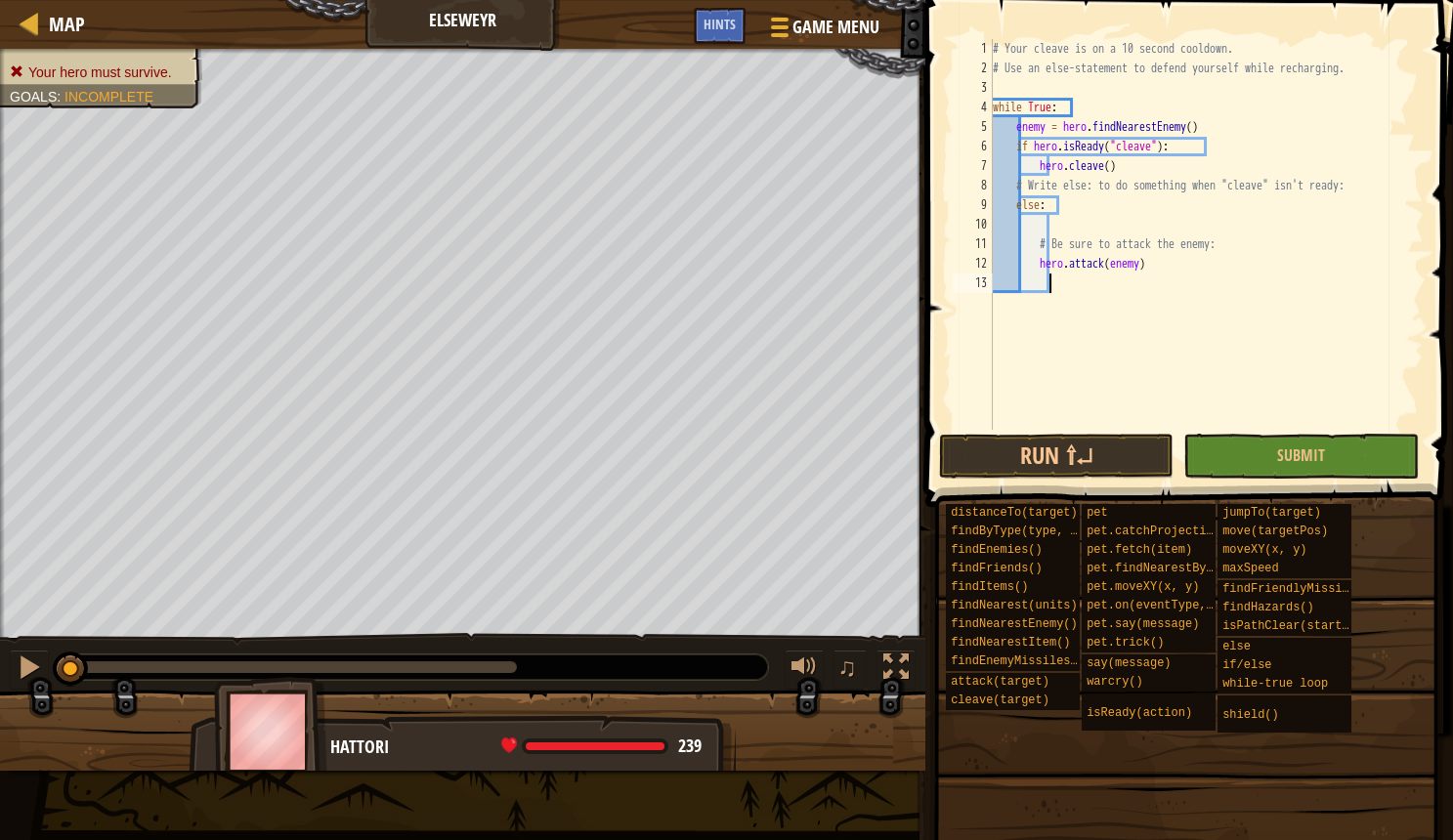 scroll, scrollTop: 10, scrollLeft: 5, axis: both 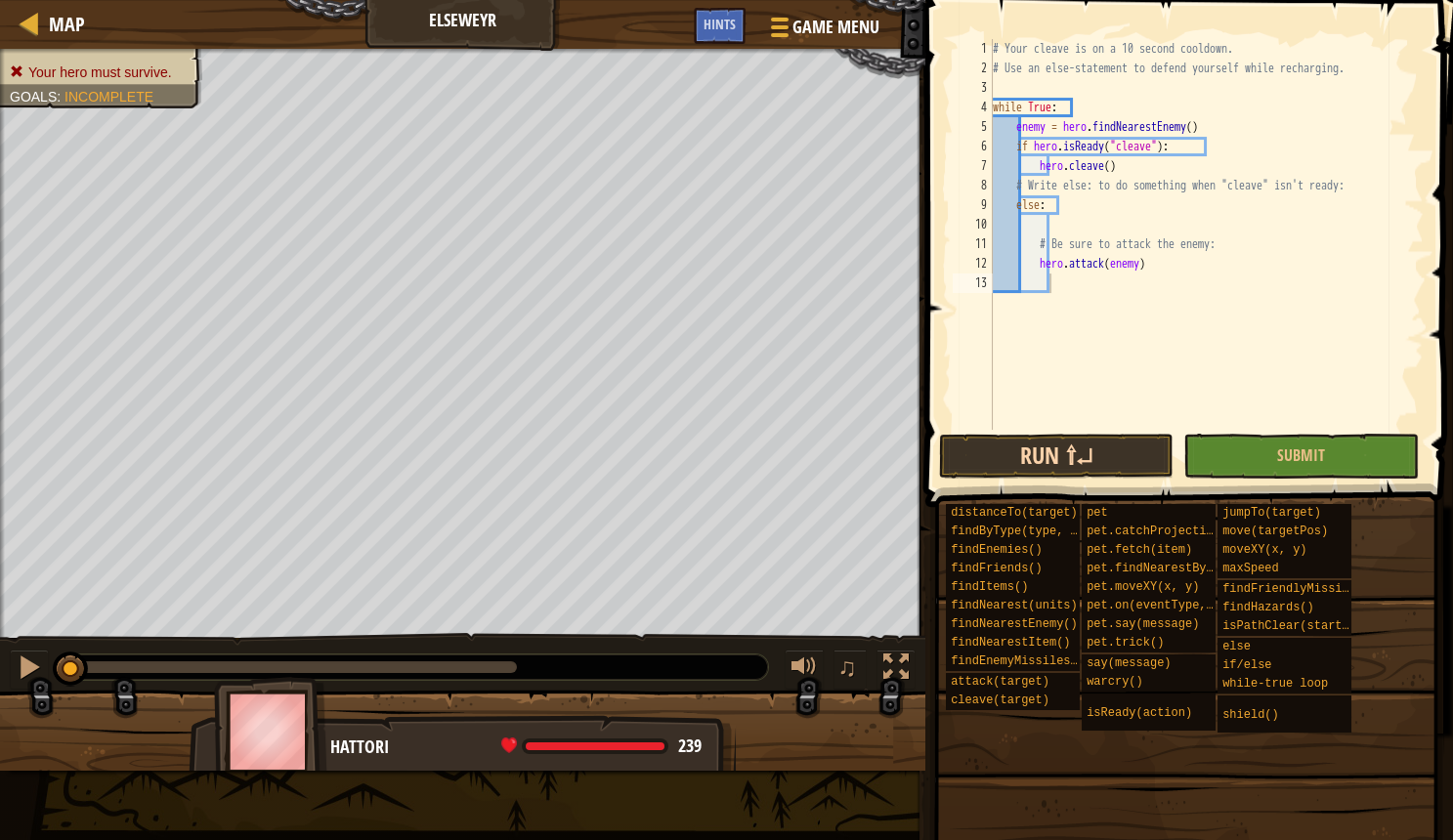 click on "Run ⇧↵" at bounding box center [1056, 456] 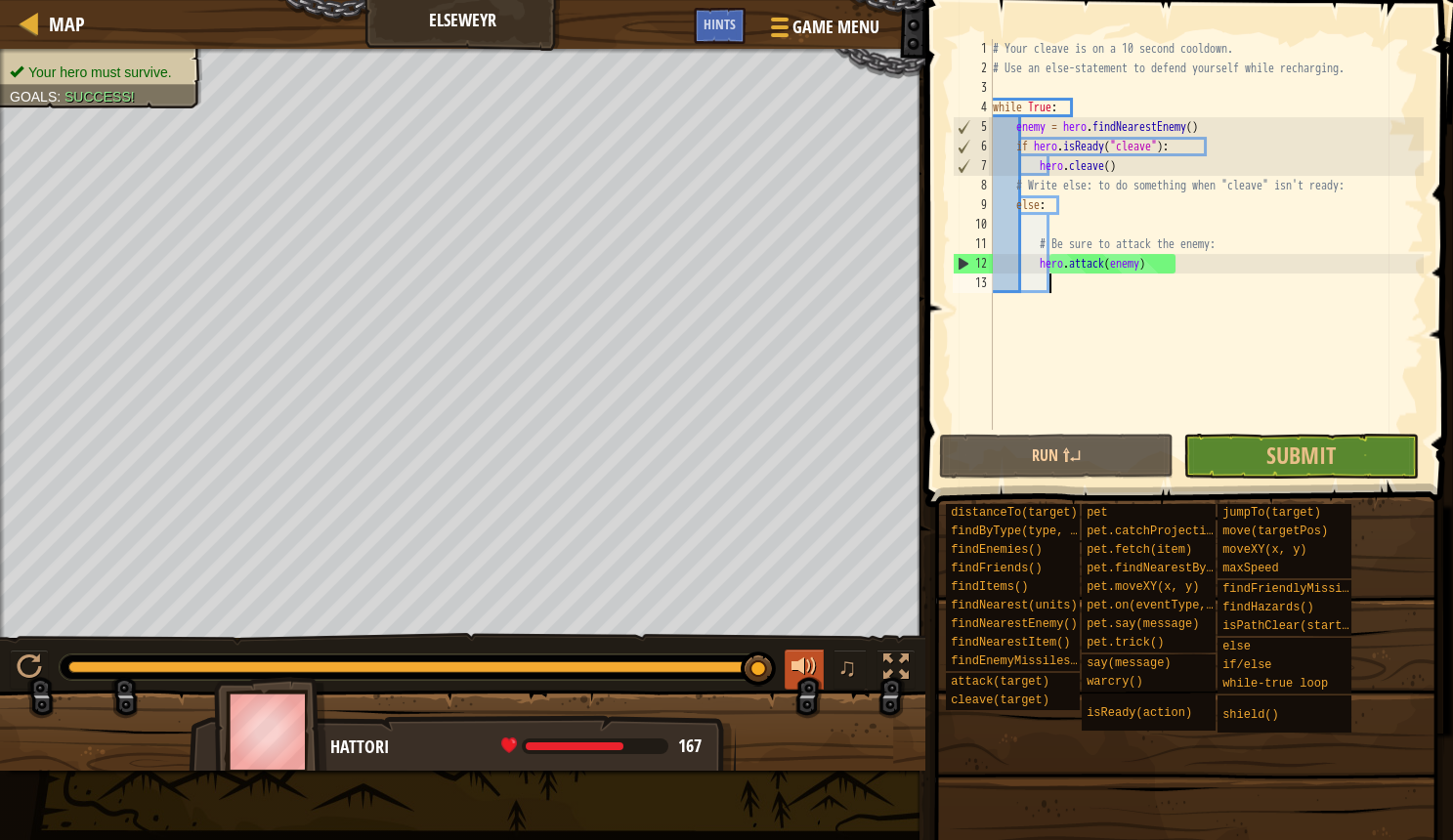 drag, startPoint x: 481, startPoint y: 654, endPoint x: 791, endPoint y: 651, distance: 310.01452 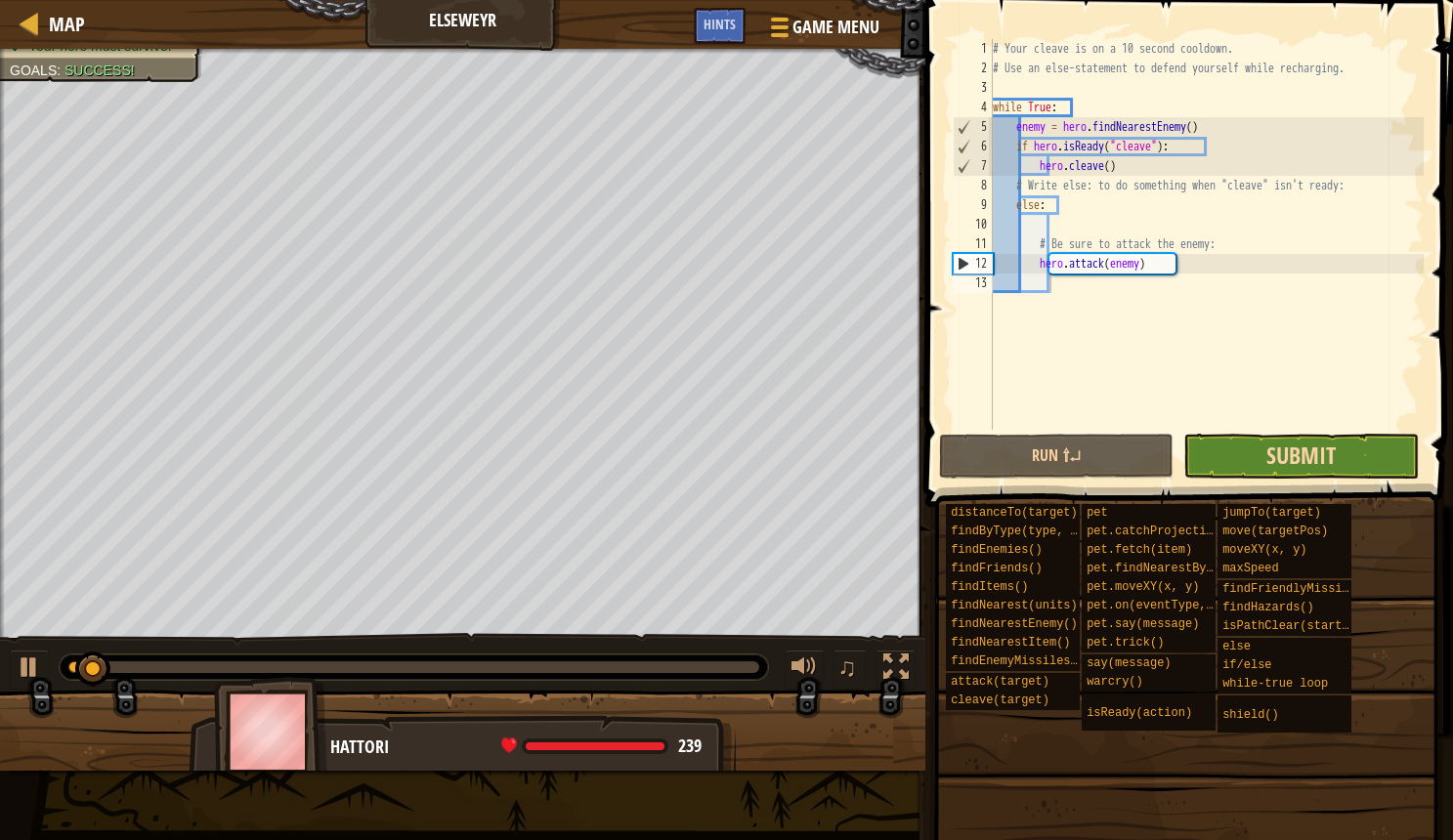 click on "Submit" at bounding box center [1301, 455] 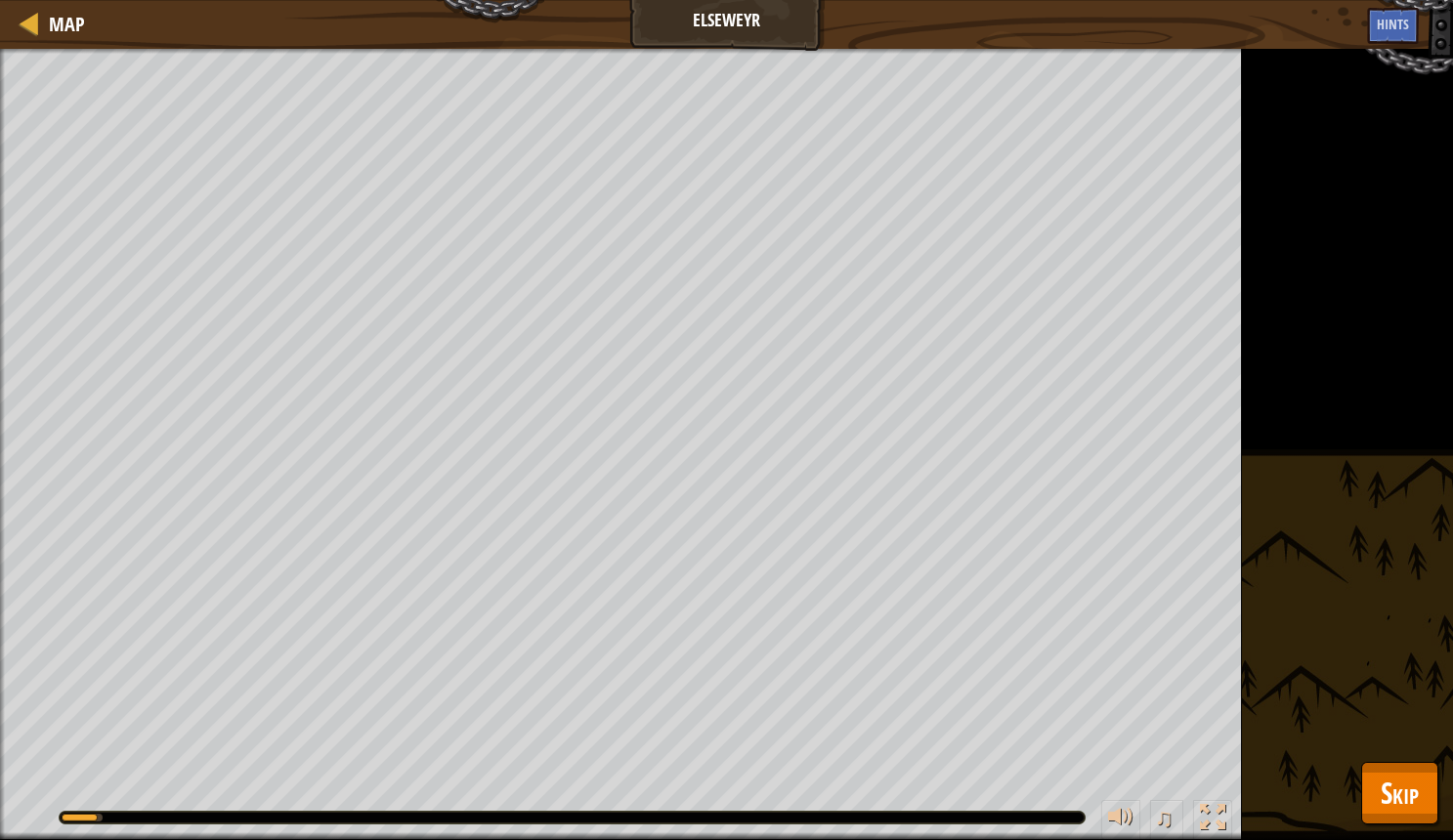 click on "Skip" at bounding box center (1399, 793) 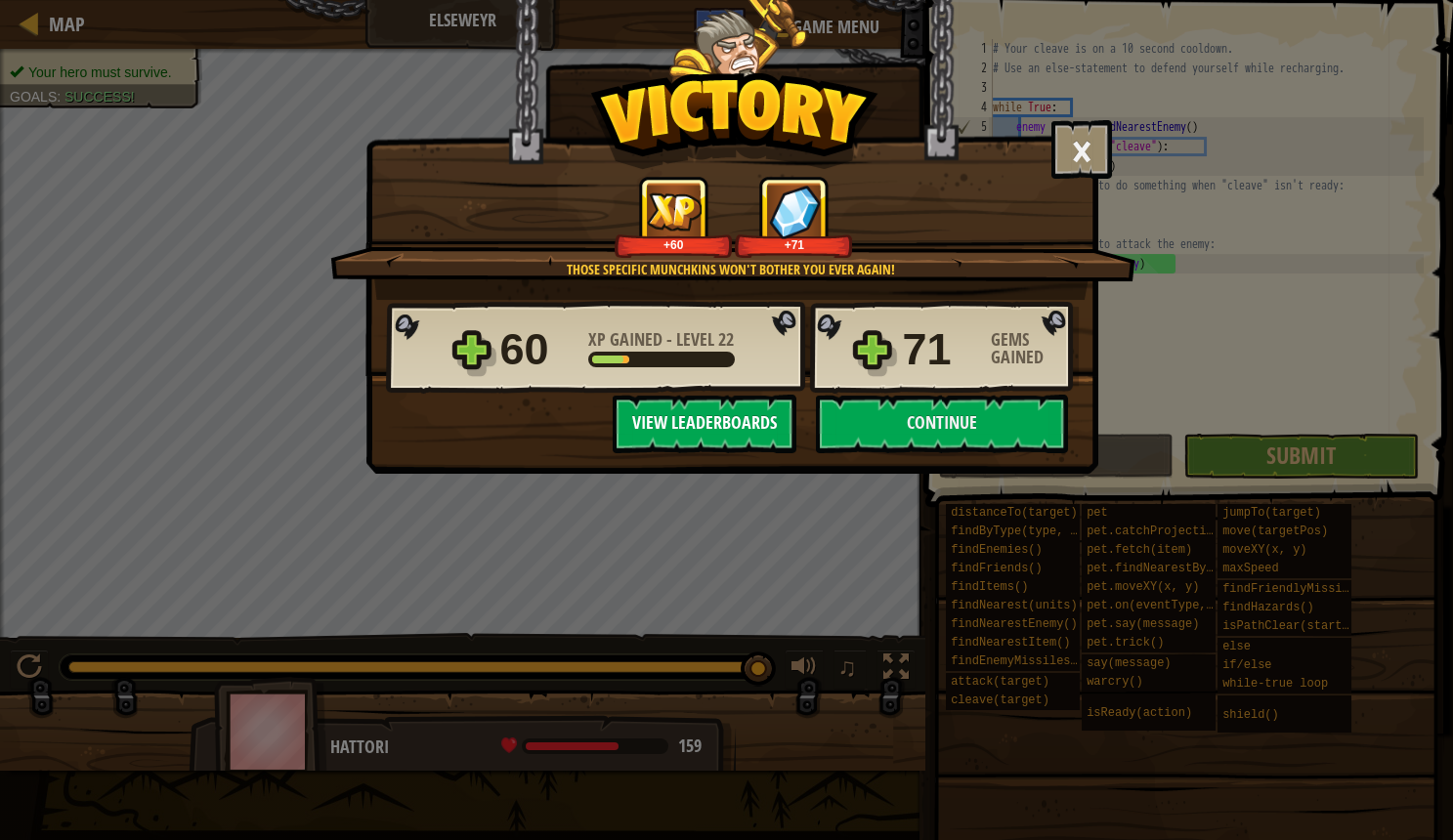 click on "View Leaderboards" at bounding box center [705, 424] 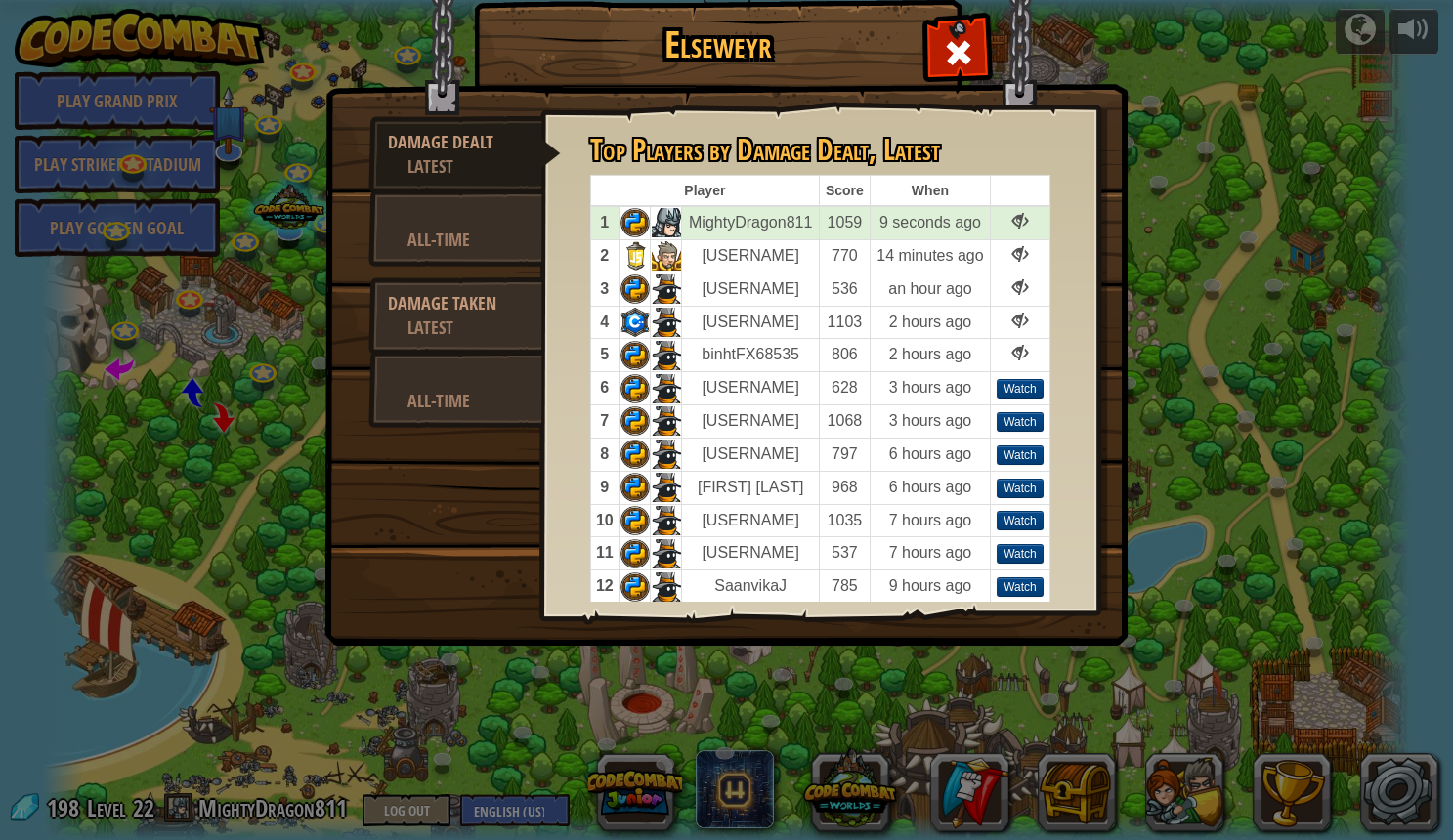 click at bounding box center (455, 215) 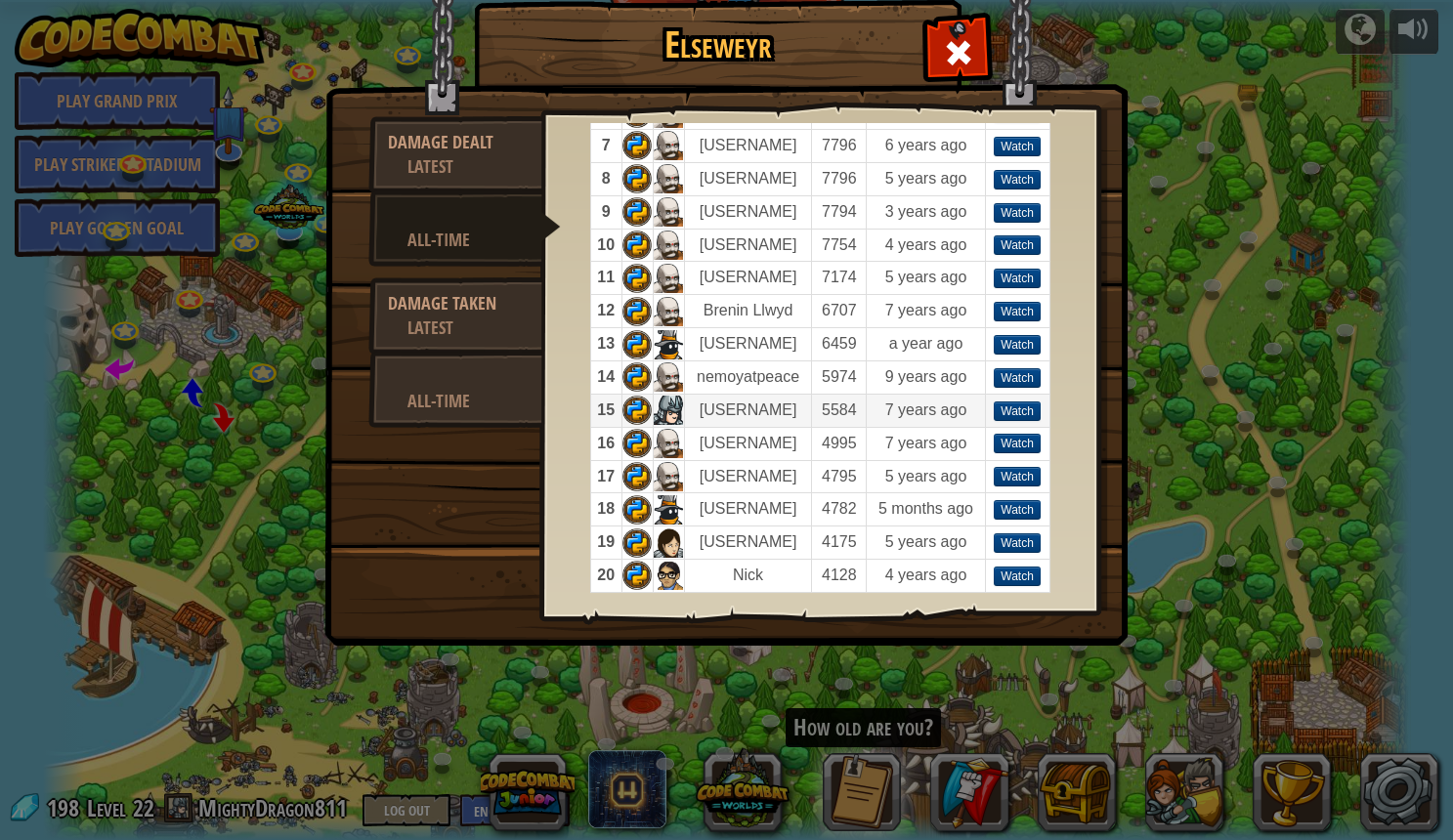 scroll, scrollTop: 59, scrollLeft: 0, axis: vertical 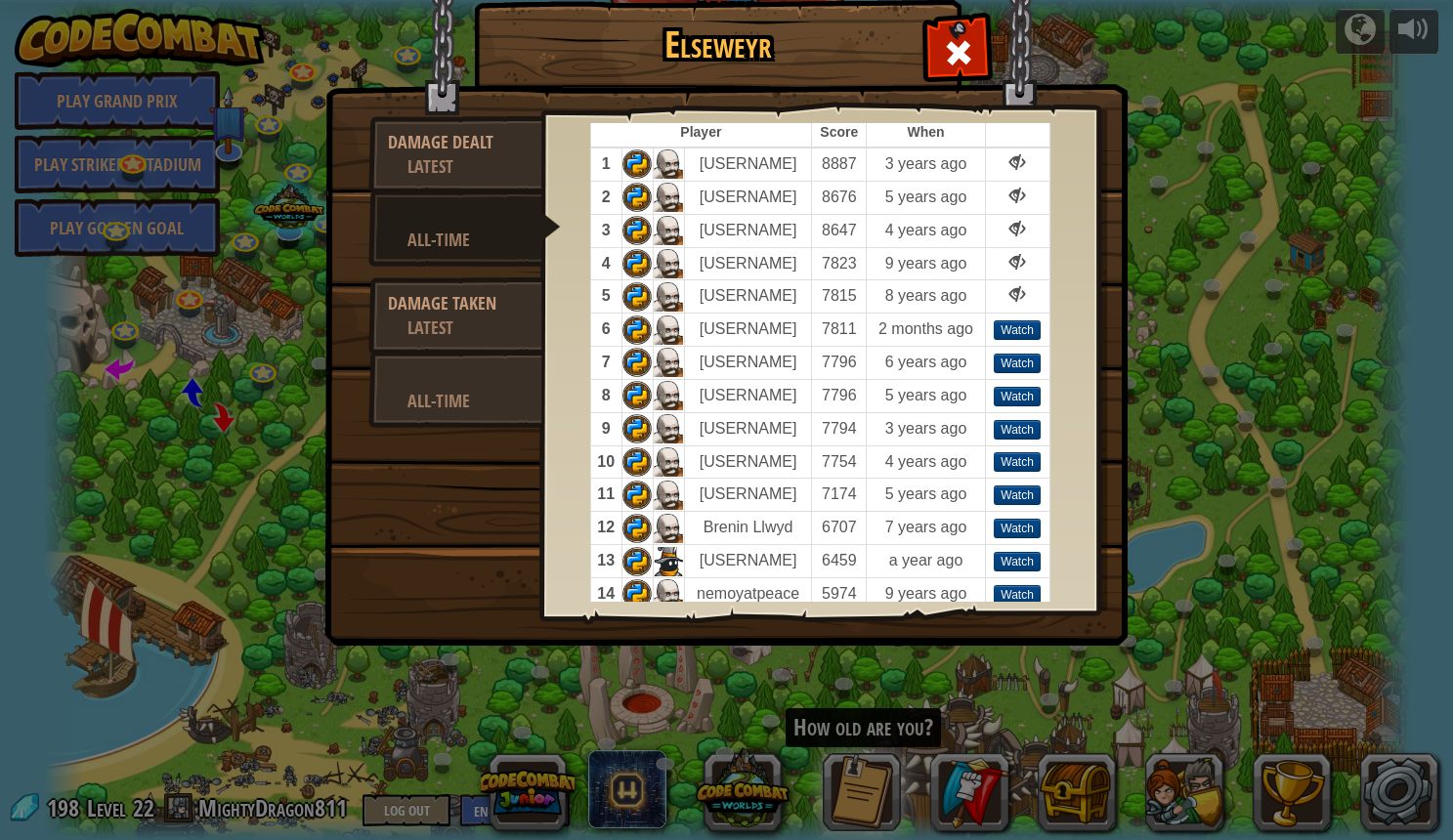 click on "Damage Taken" at bounding box center [455, 303] 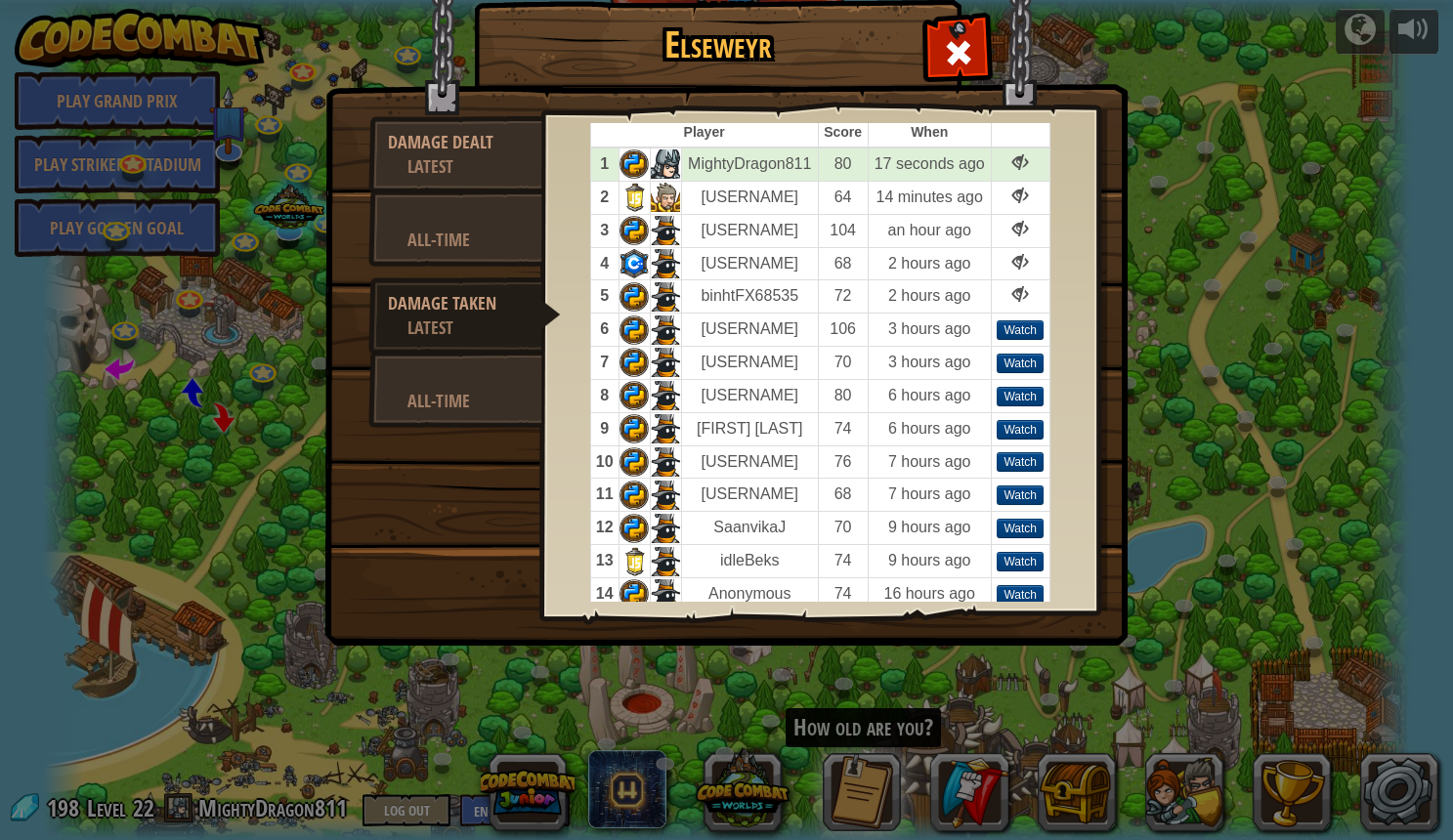 click on "All-Time" at bounding box center [465, 400] 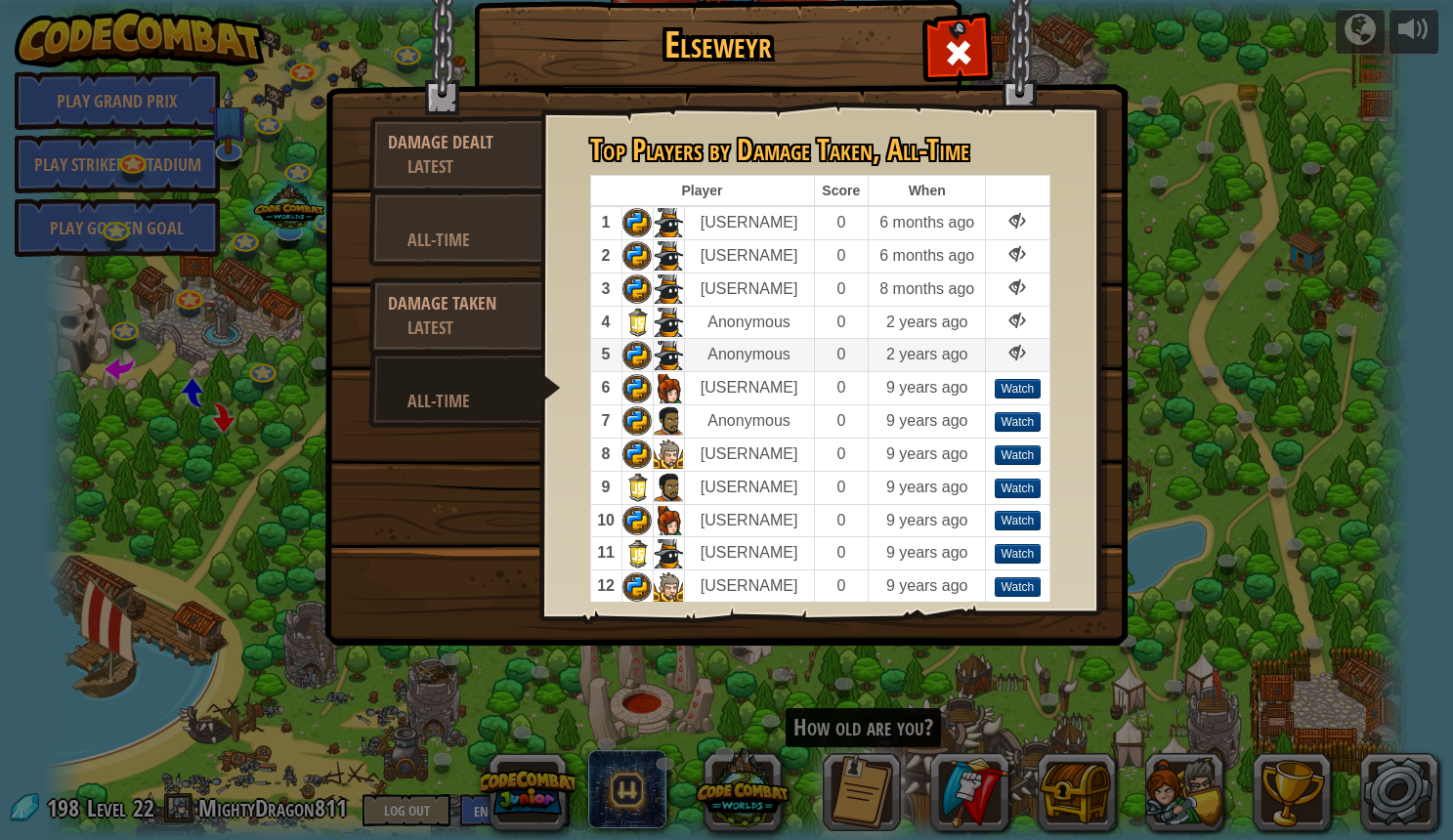 scroll, scrollTop: 0, scrollLeft: 0, axis: both 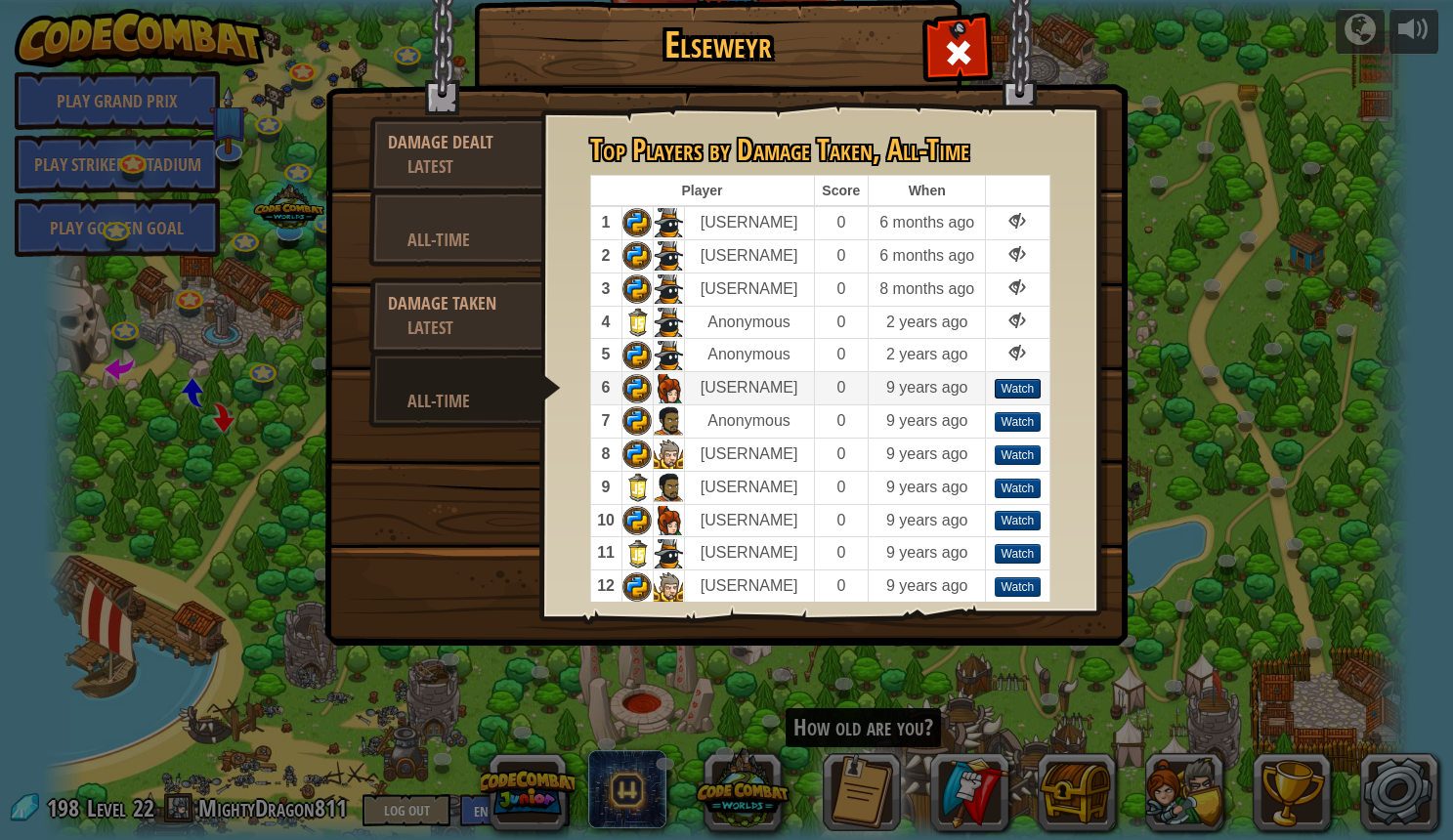 click on "Watch" at bounding box center (1018, 389) 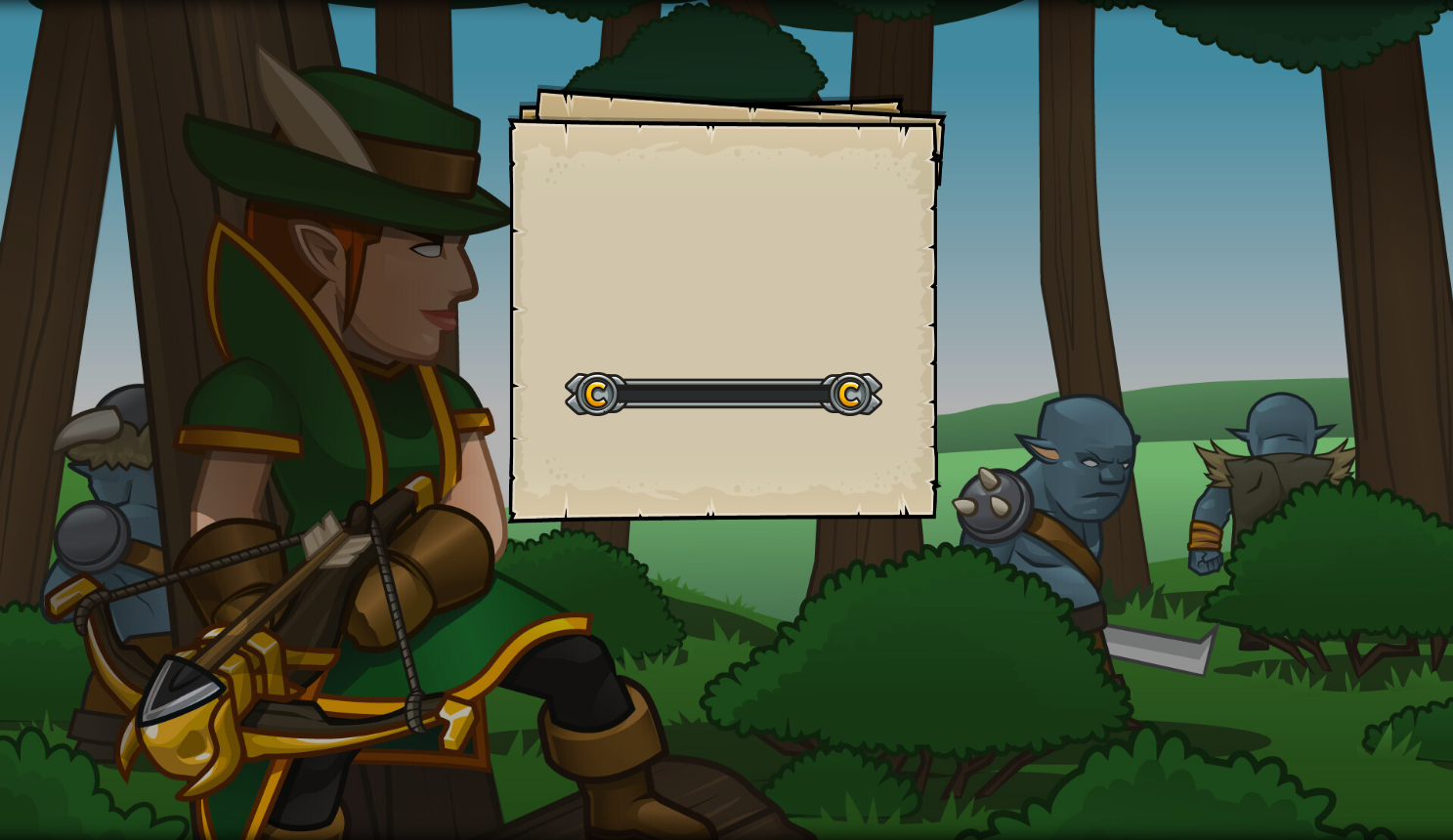 scroll, scrollTop: 0, scrollLeft: 0, axis: both 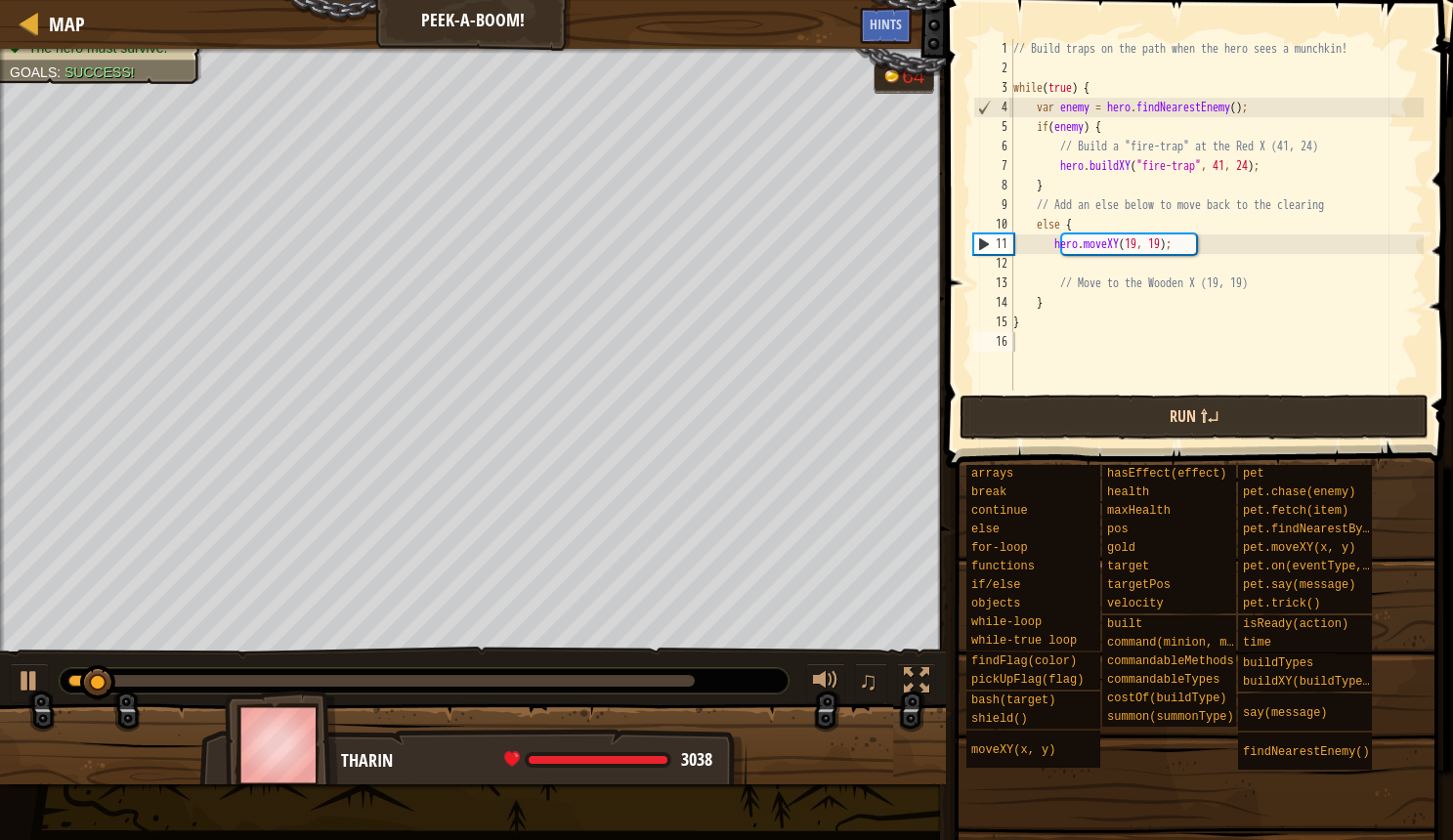 click on "Run ⇧↵" at bounding box center (1194, 417) 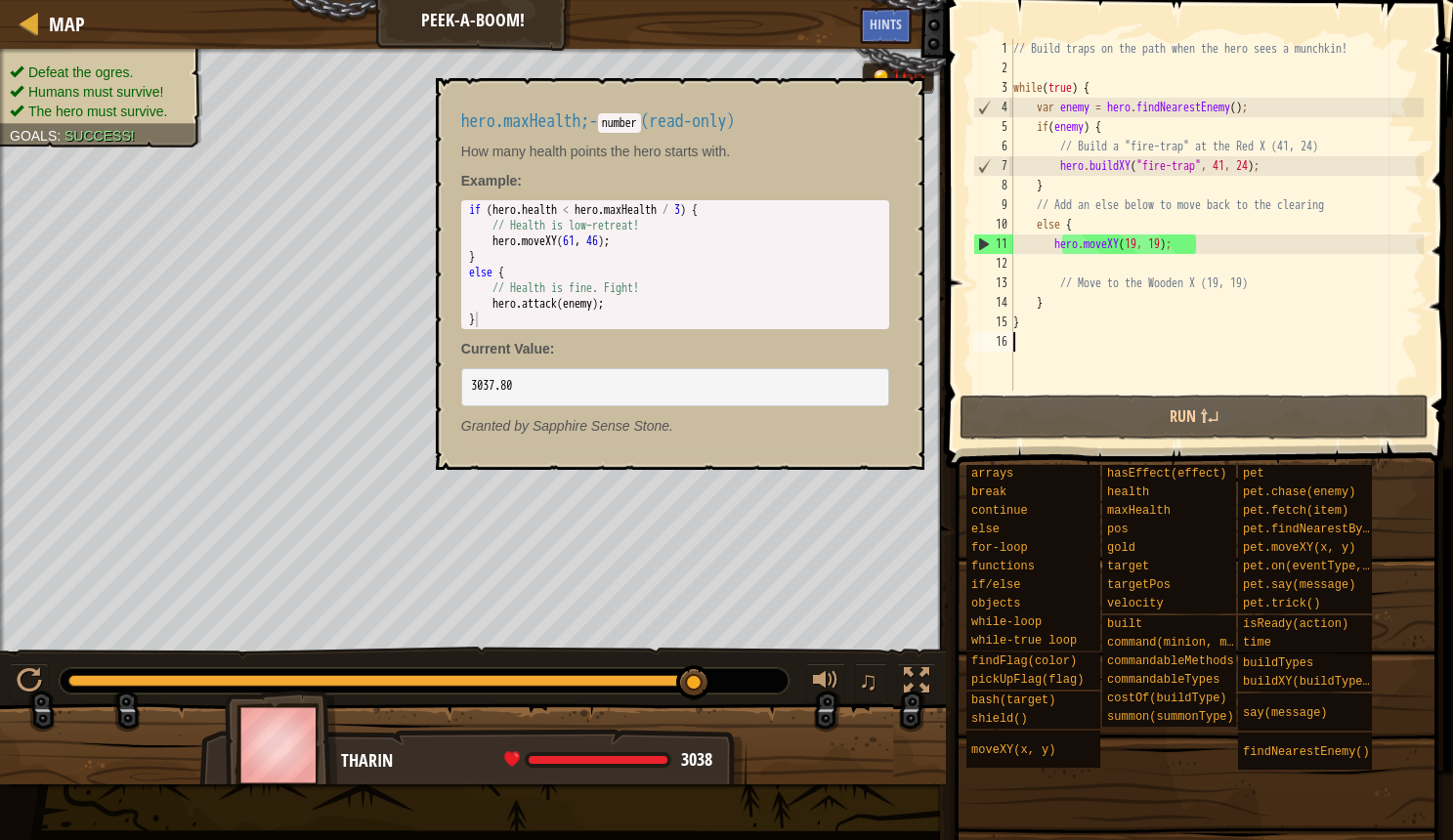 drag, startPoint x: 401, startPoint y: 677, endPoint x: 0, endPoint y: 110, distance: 694.471 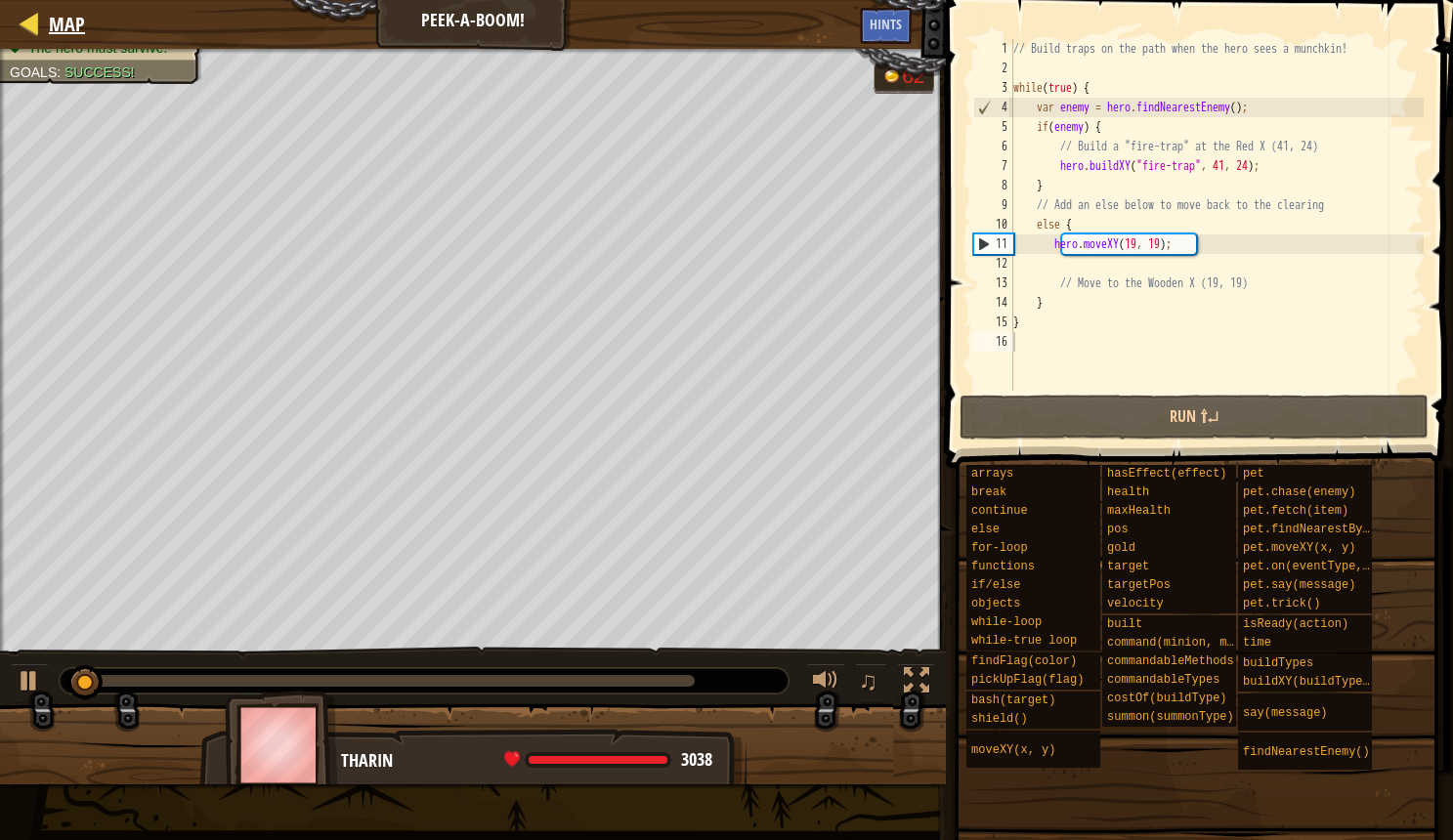 click on "Map" at bounding box center [66, 23] 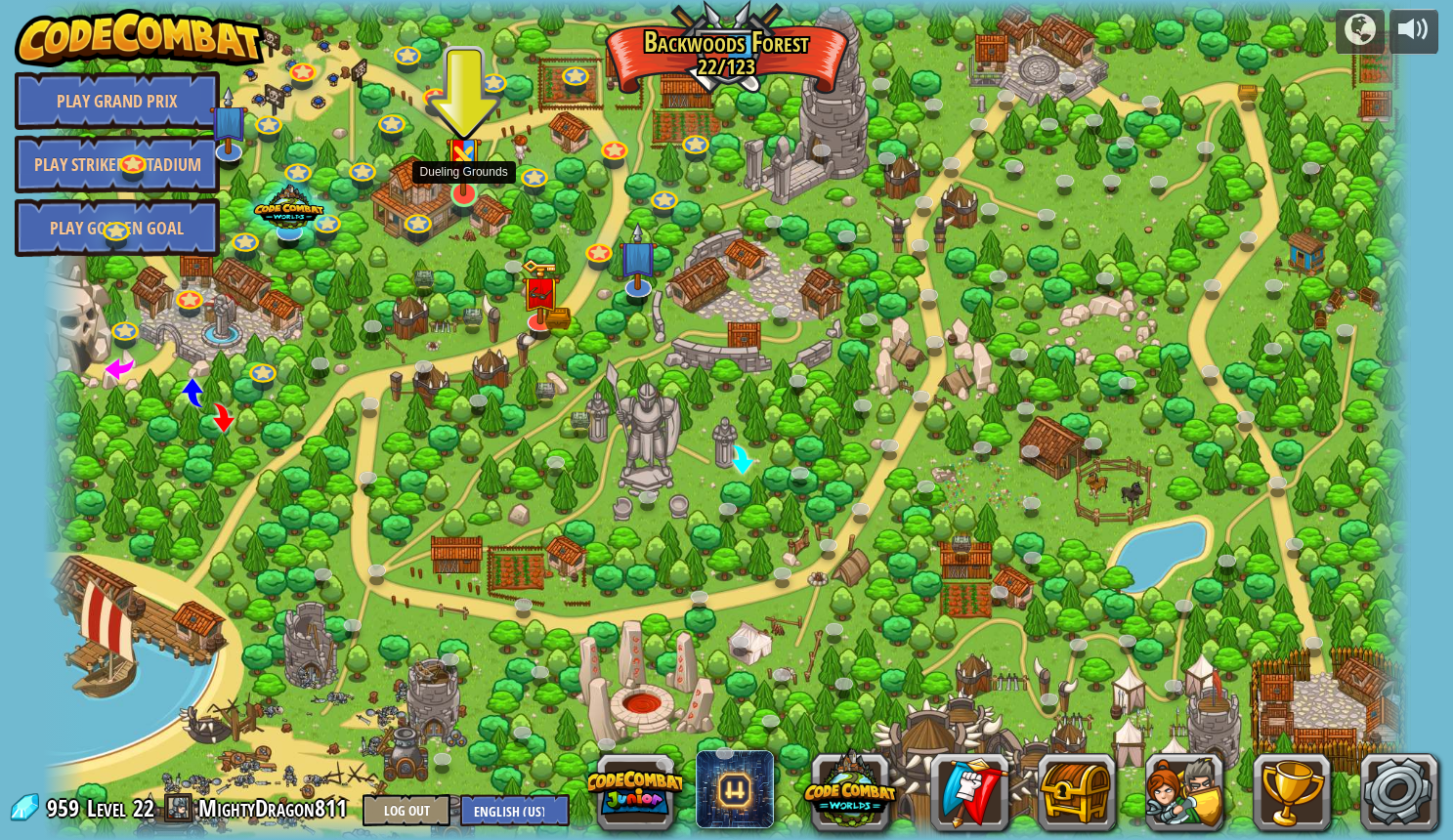 click at bounding box center [463, 193] 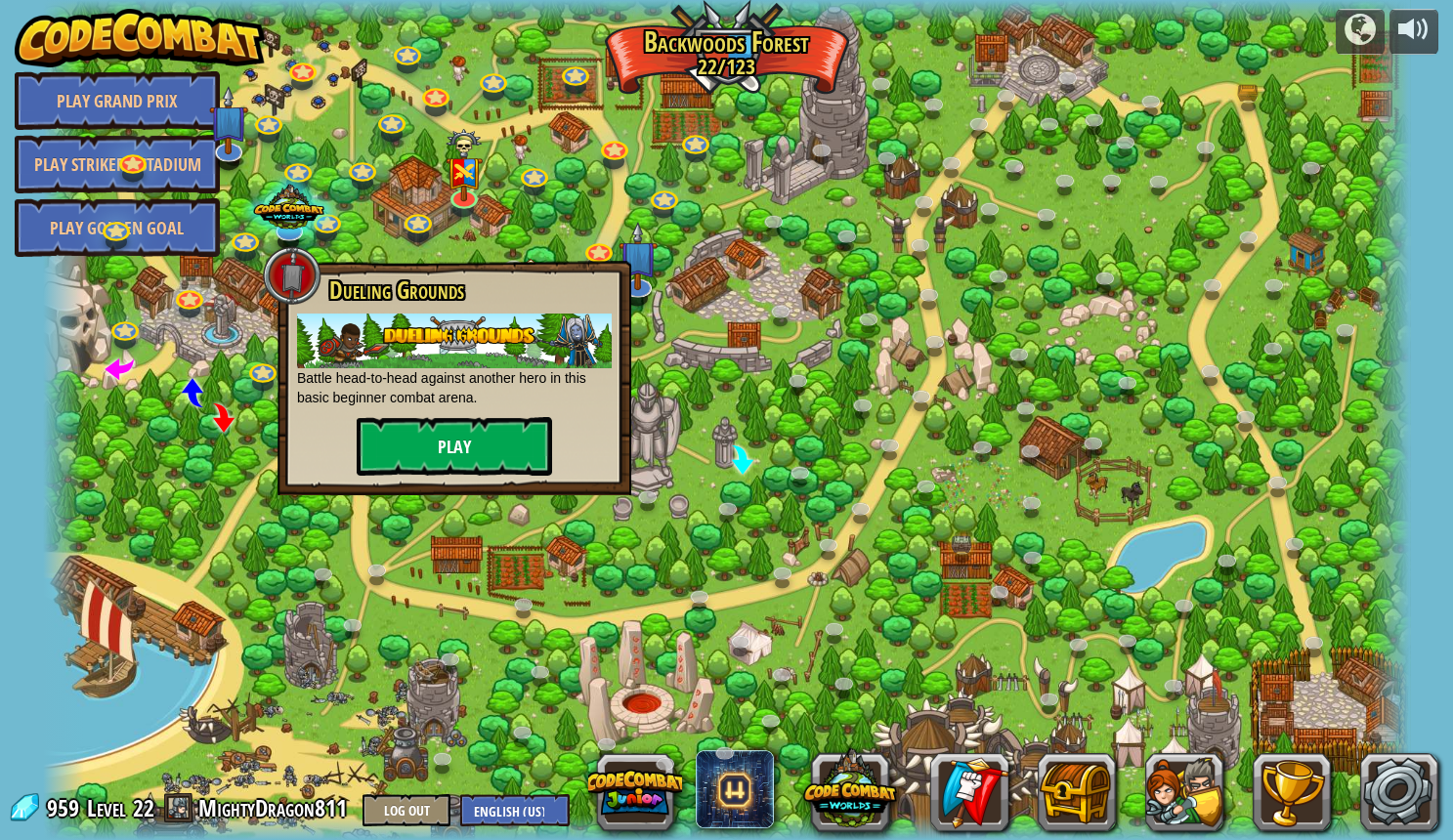 click on "Play" at bounding box center (454, 446) 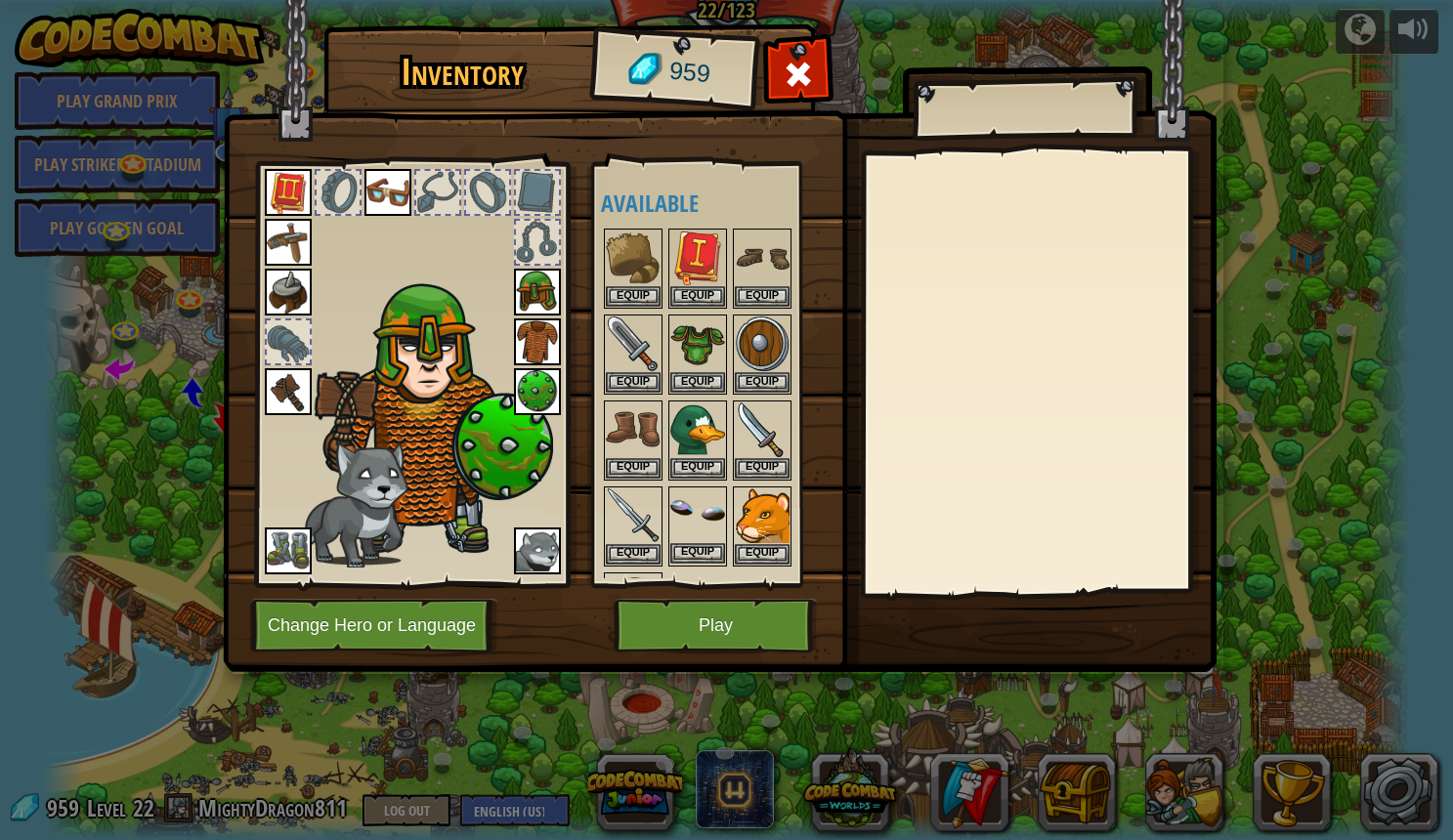 click on "Equip" at bounding box center [698, 553] 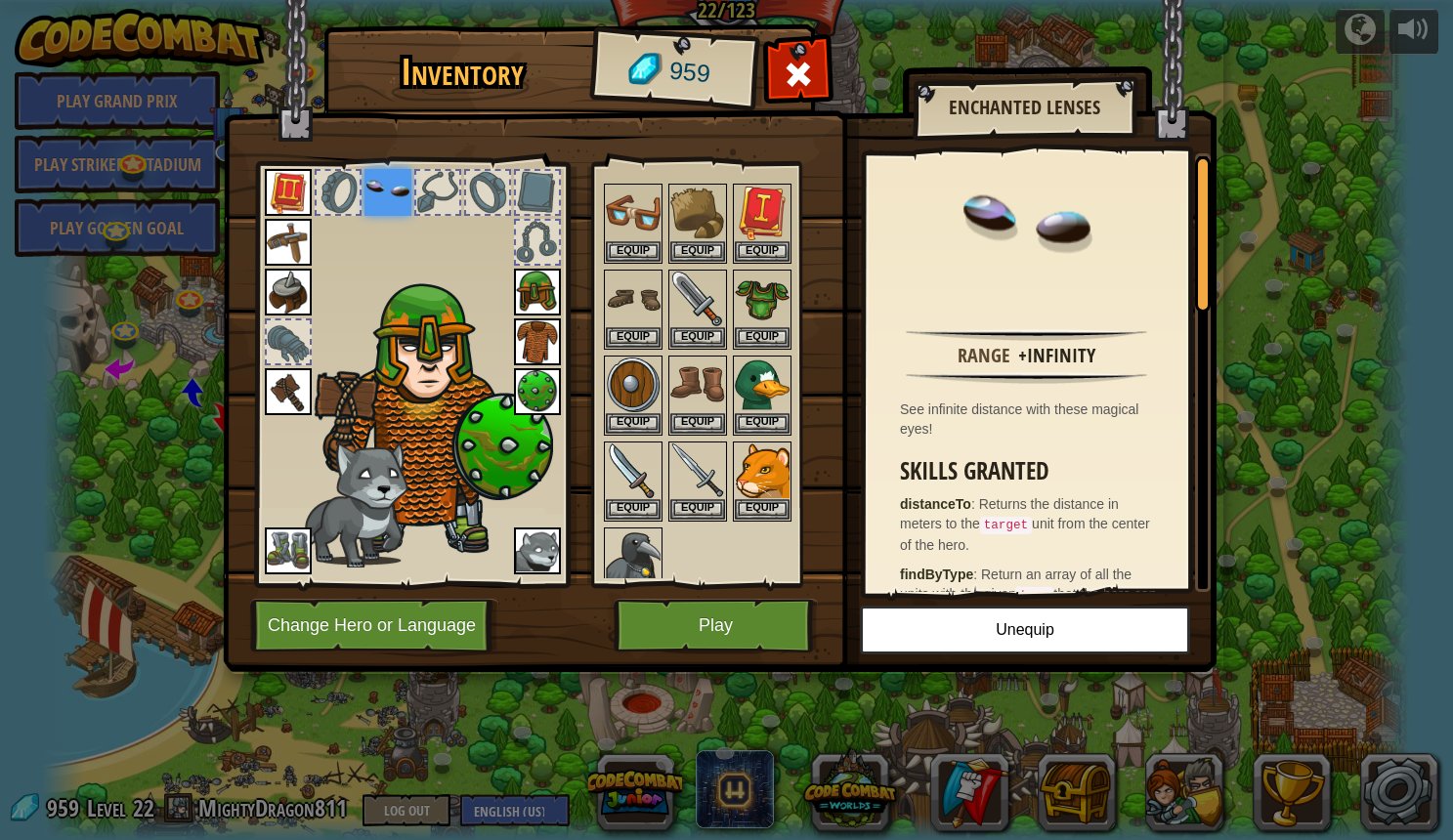 scroll, scrollTop: 50, scrollLeft: 0, axis: vertical 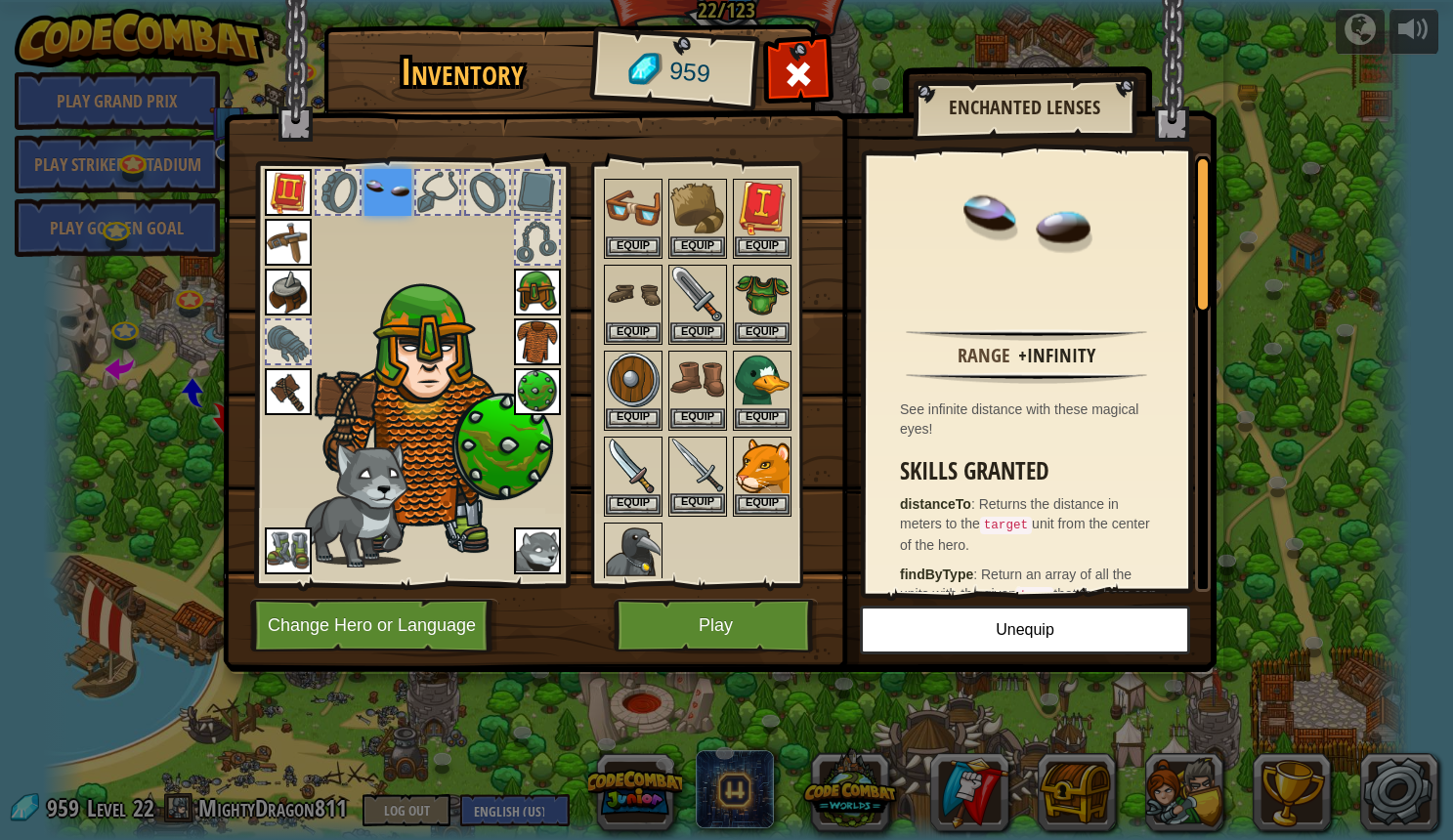 click at bounding box center [698, 466] 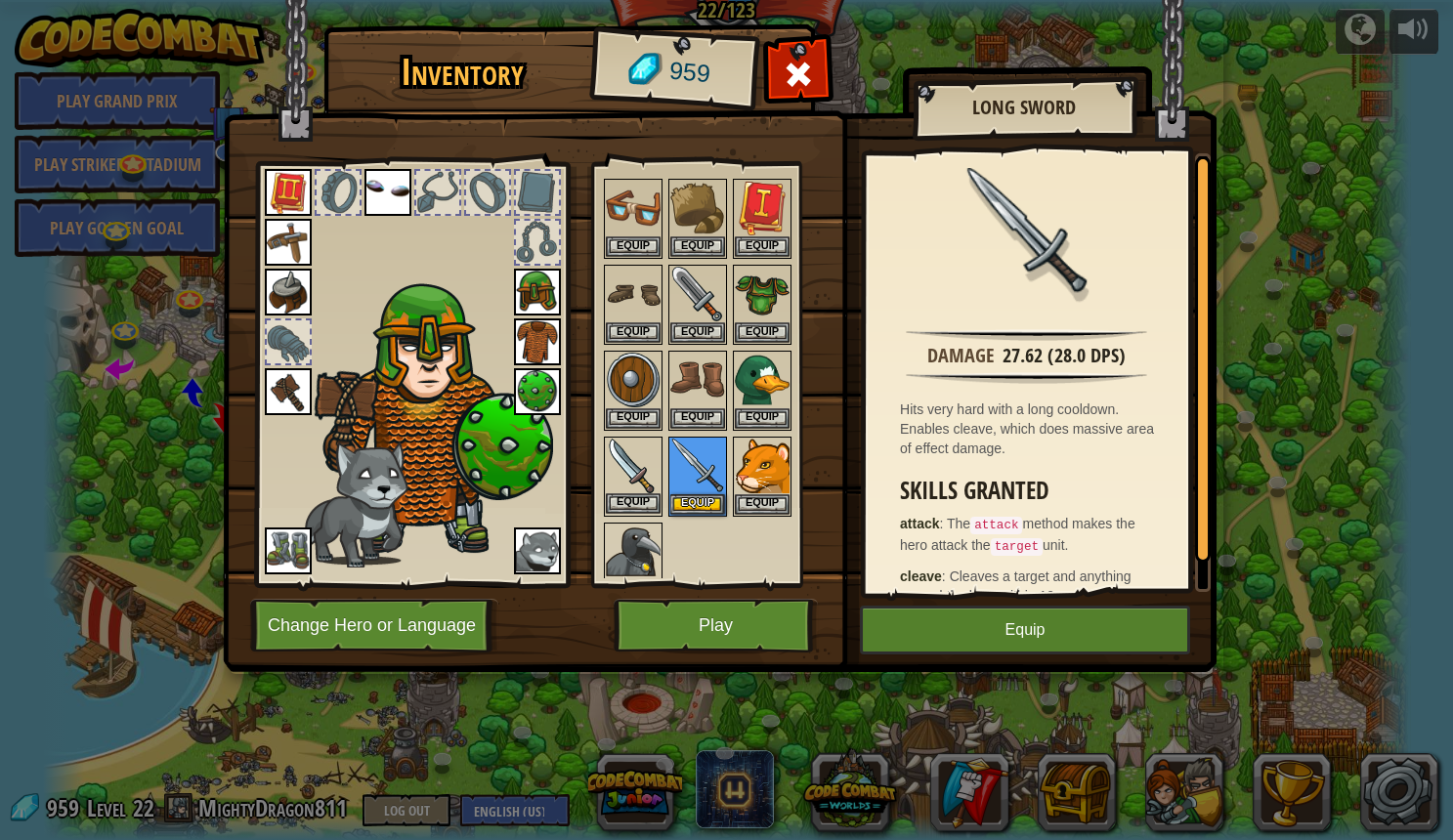 click at bounding box center (633, 466) 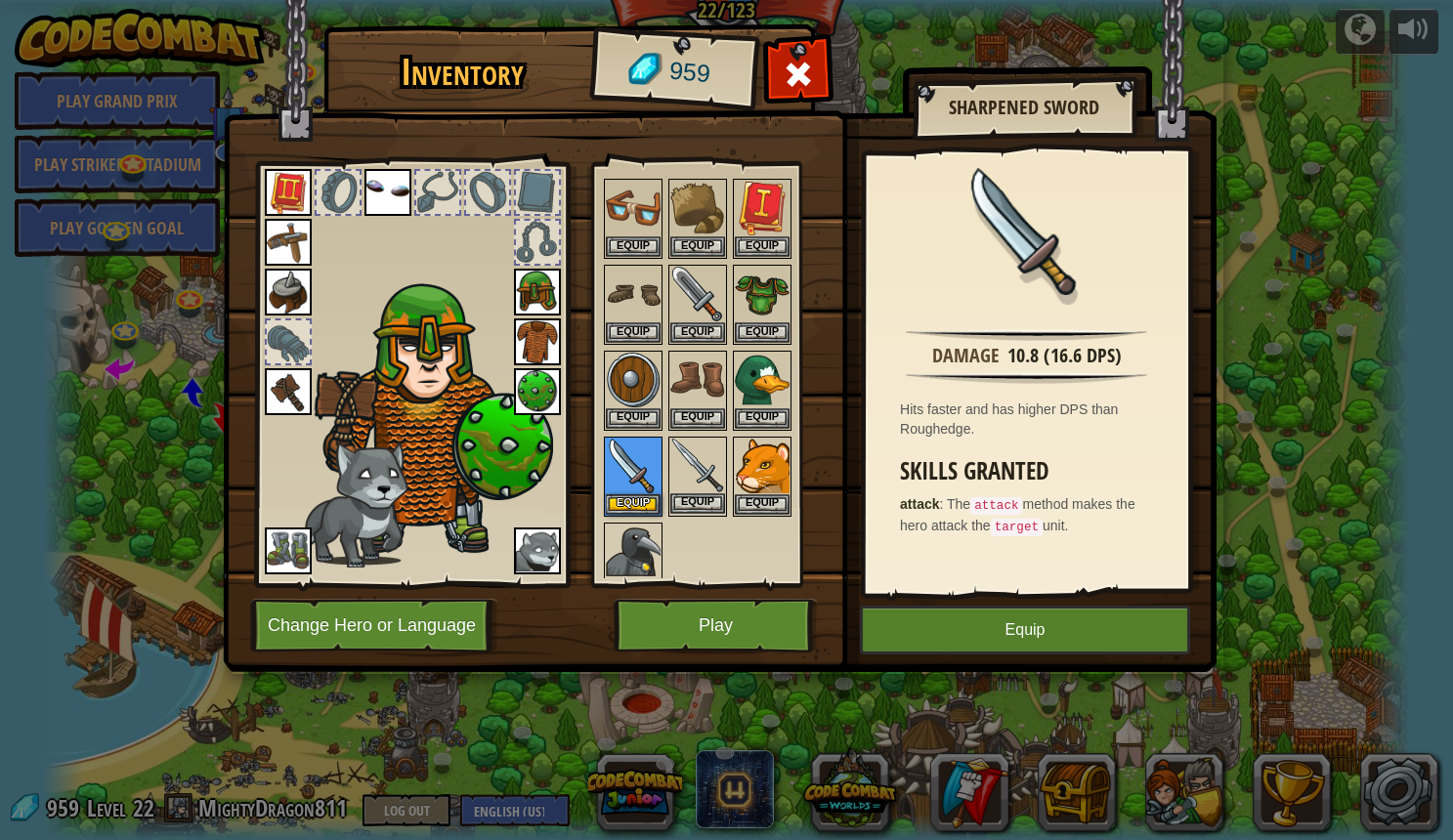 click at bounding box center [698, 466] 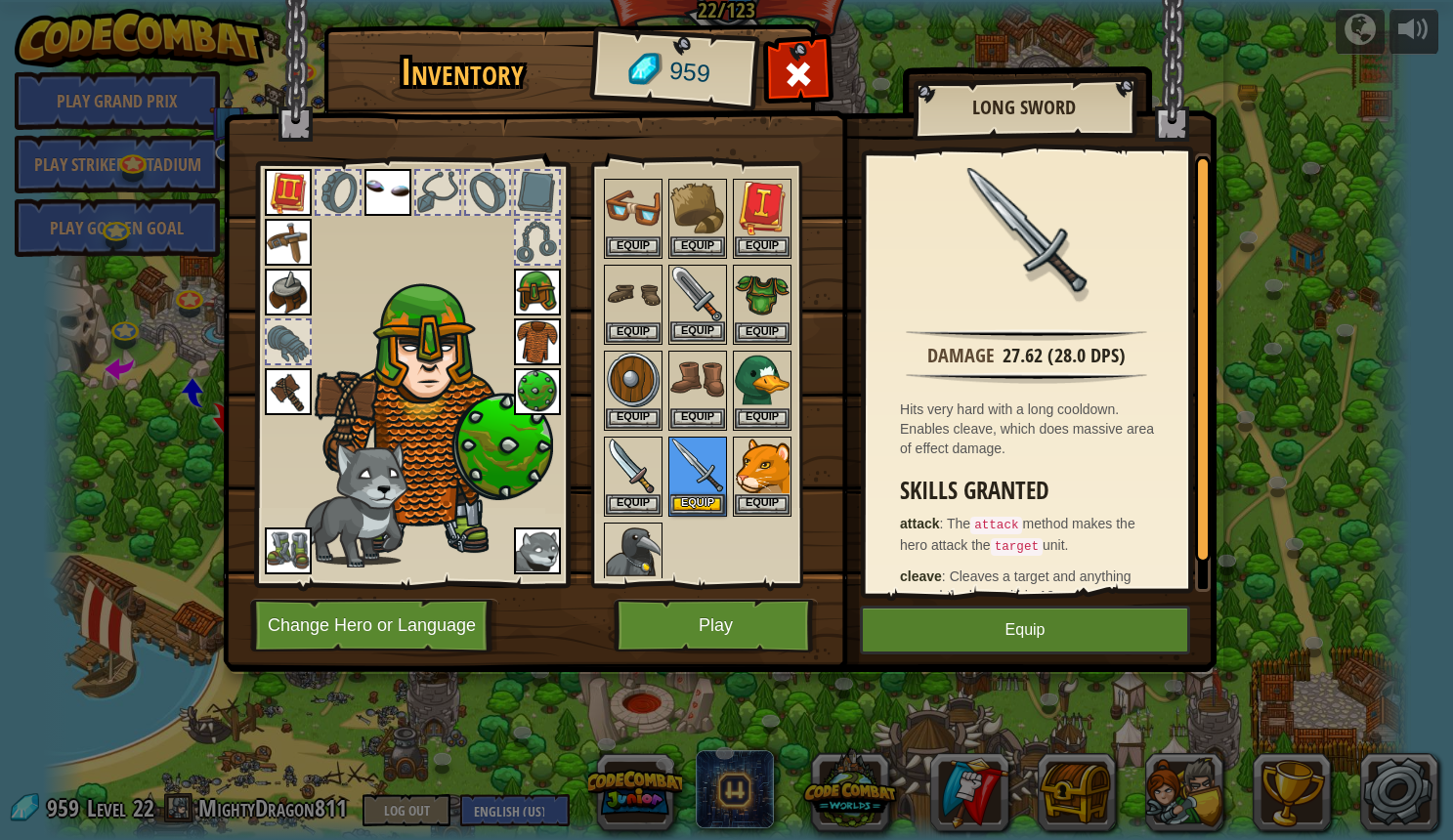 click at bounding box center [698, 294] 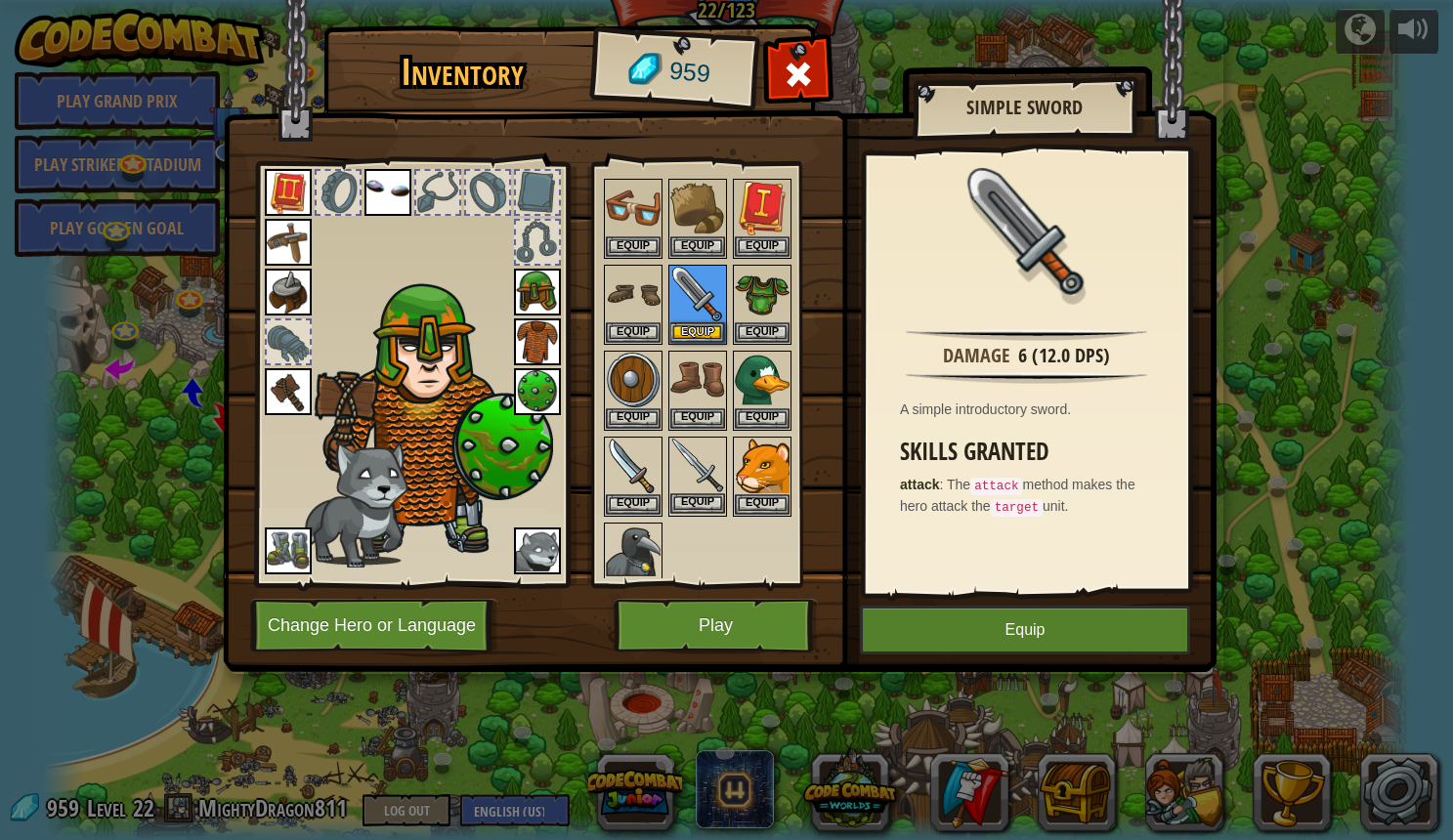 click on "Equip" at bounding box center (698, 503) 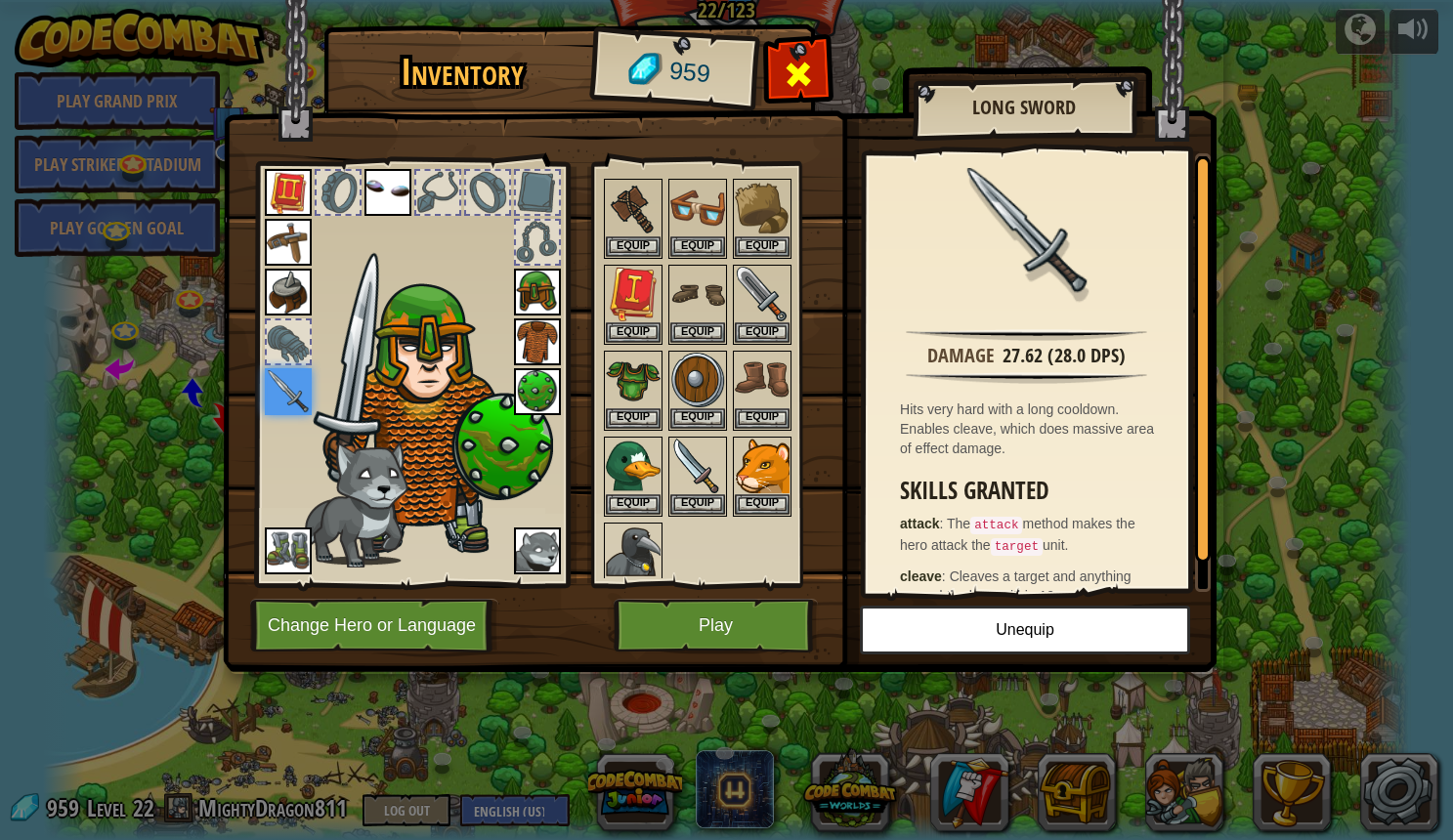 click at bounding box center [798, 74] 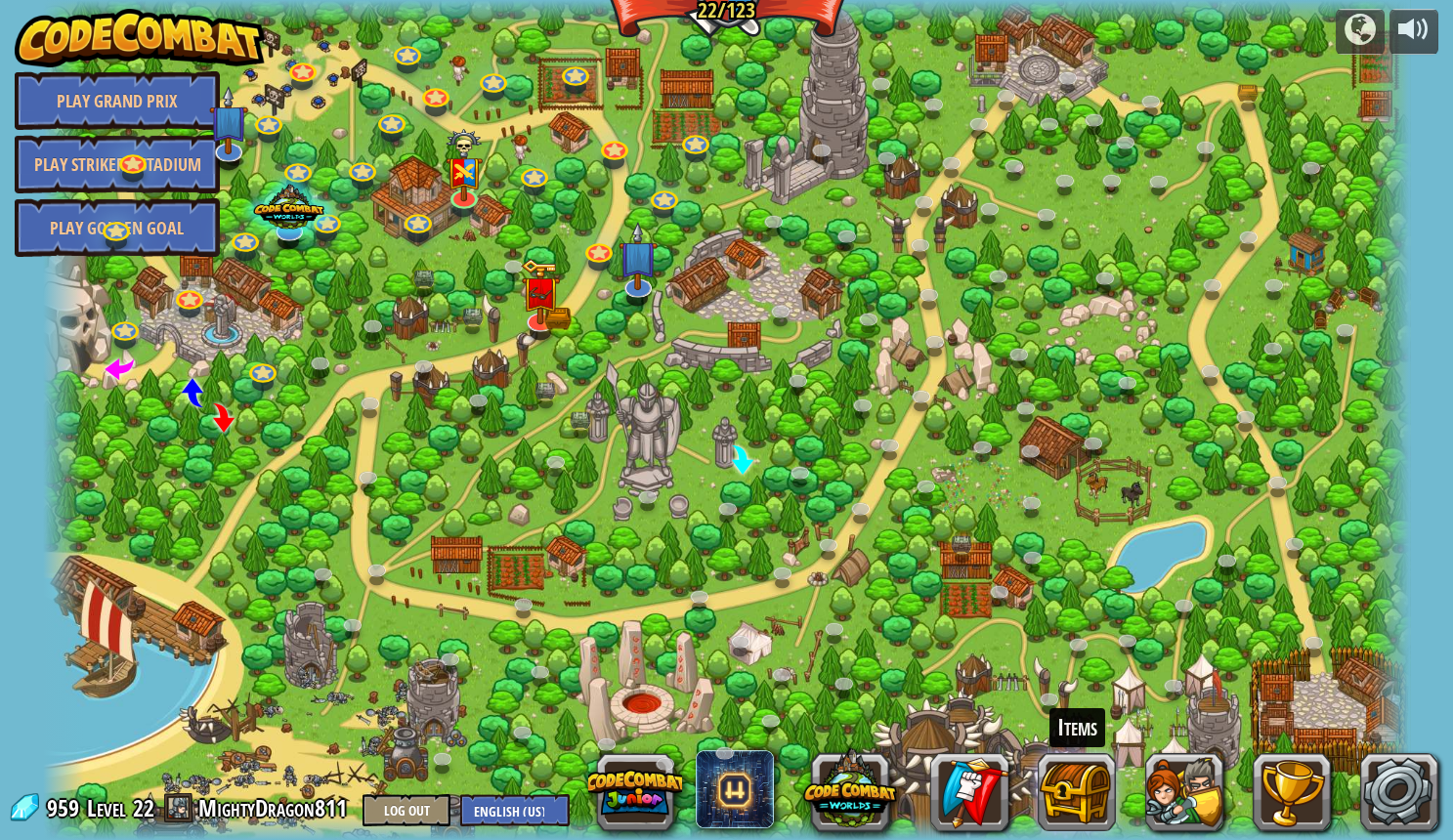 click at bounding box center [1077, 792] 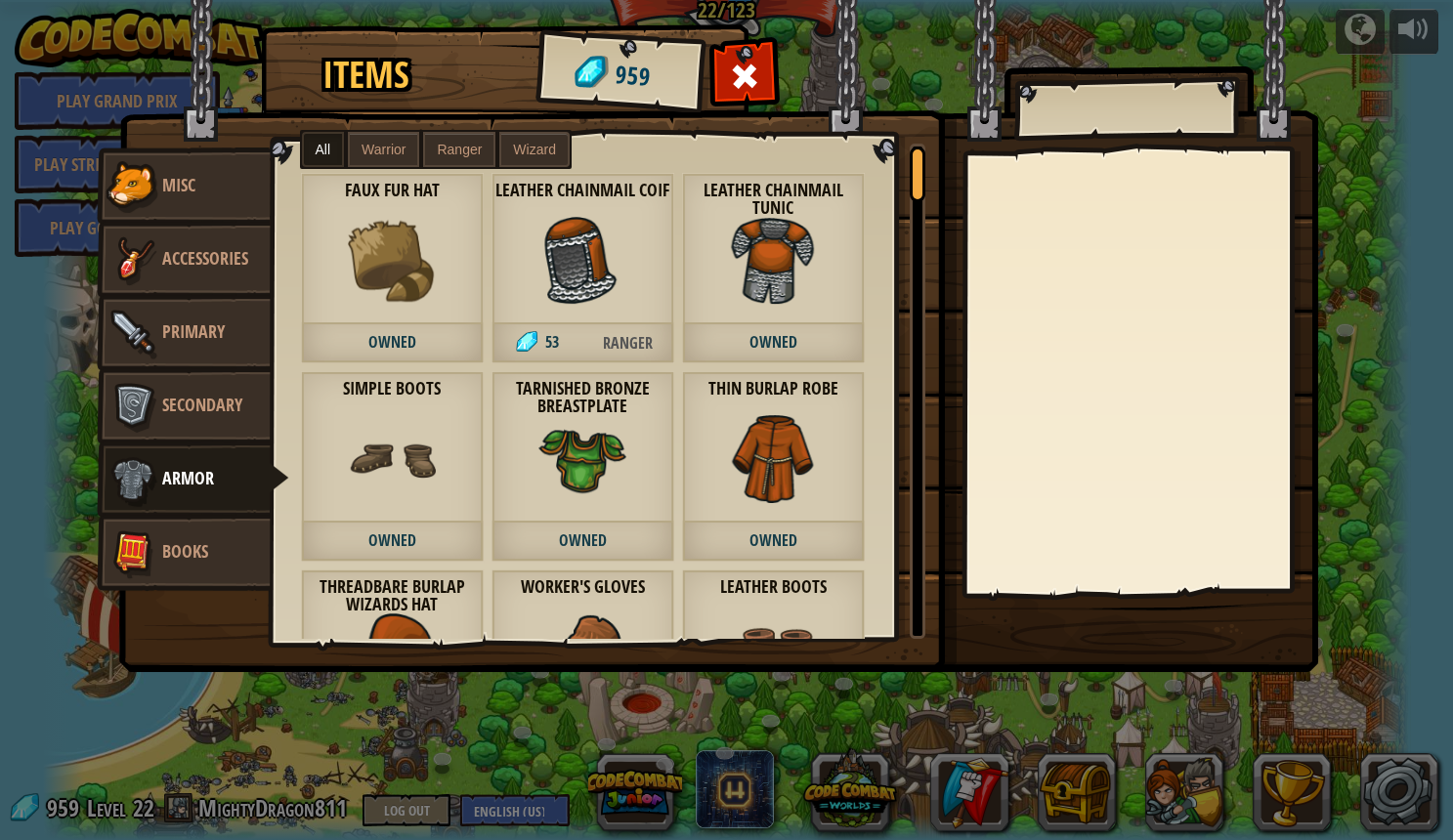 click on "Primary" at bounding box center [184, 333] 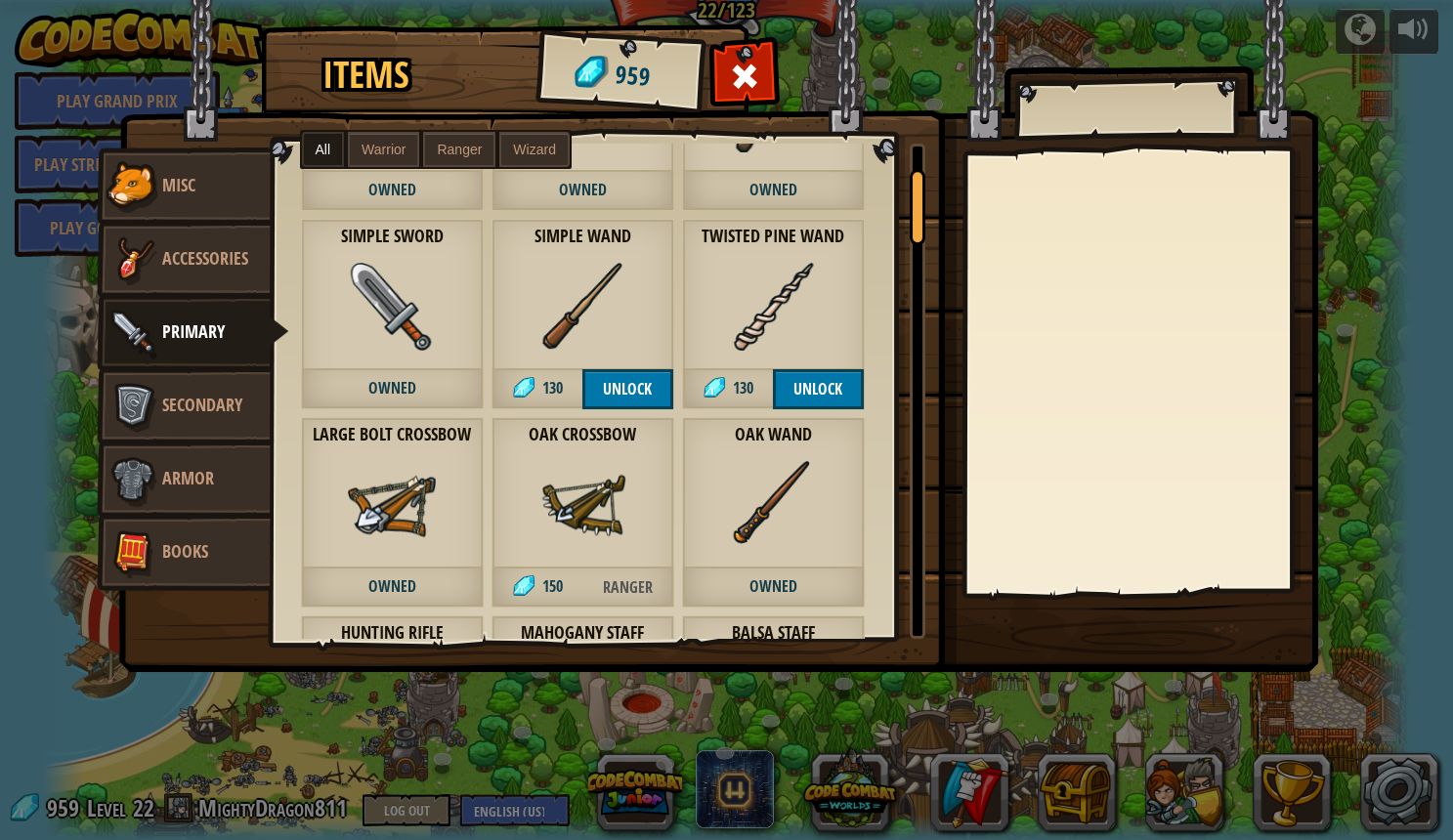 scroll, scrollTop: 156, scrollLeft: 0, axis: vertical 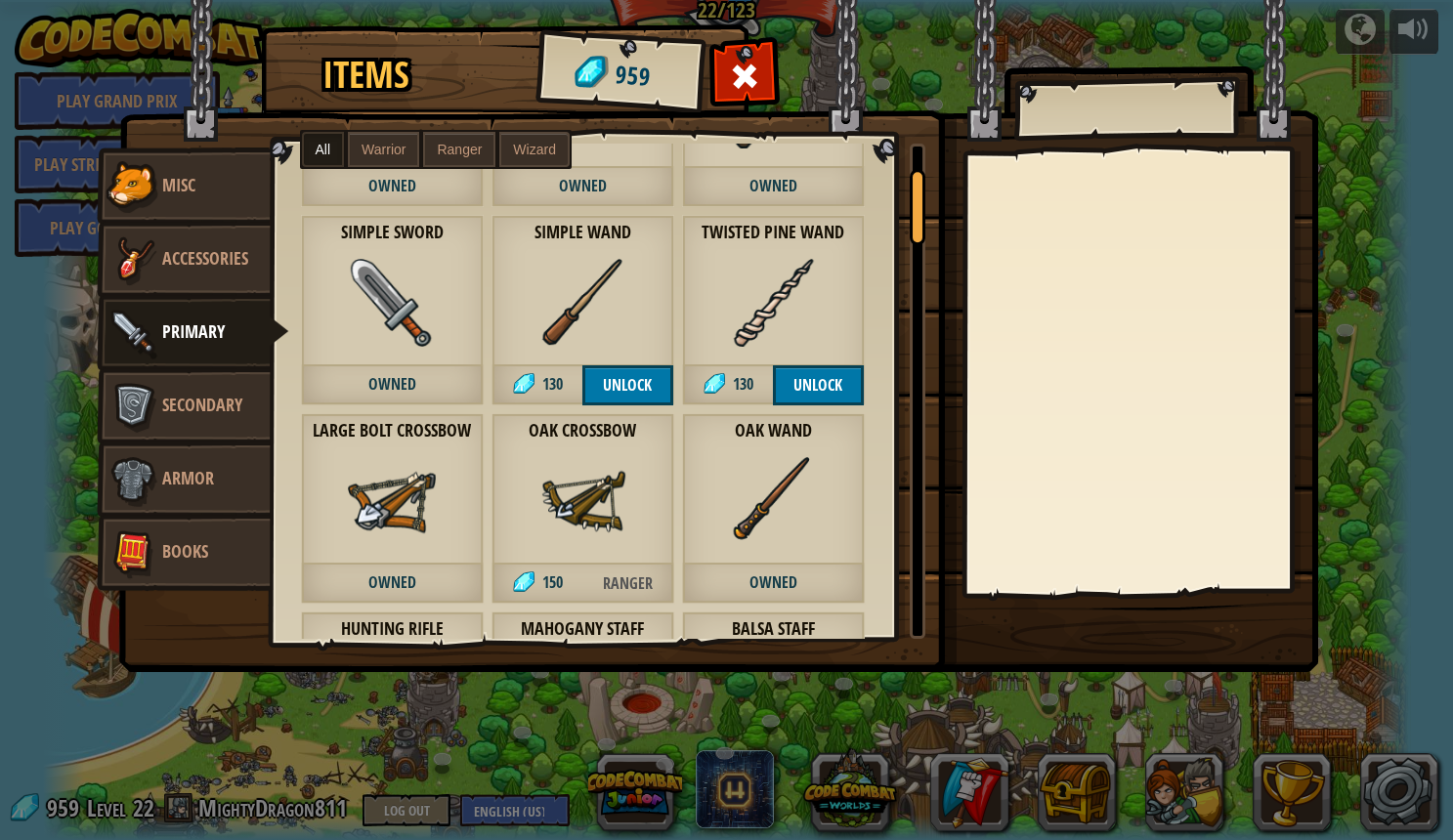 click on "Warrior" at bounding box center [383, 149] 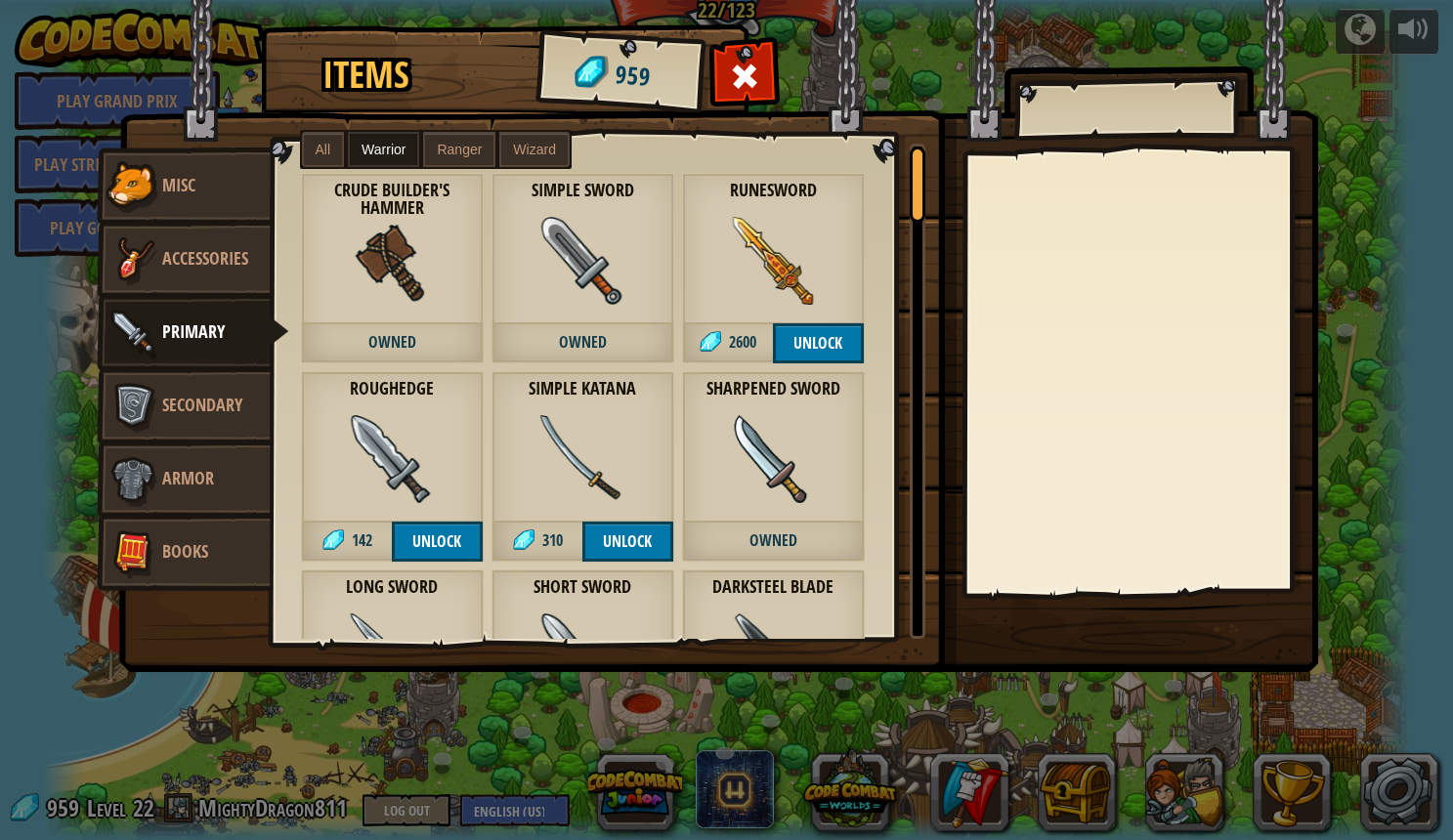 scroll, scrollTop: 0, scrollLeft: 0, axis: both 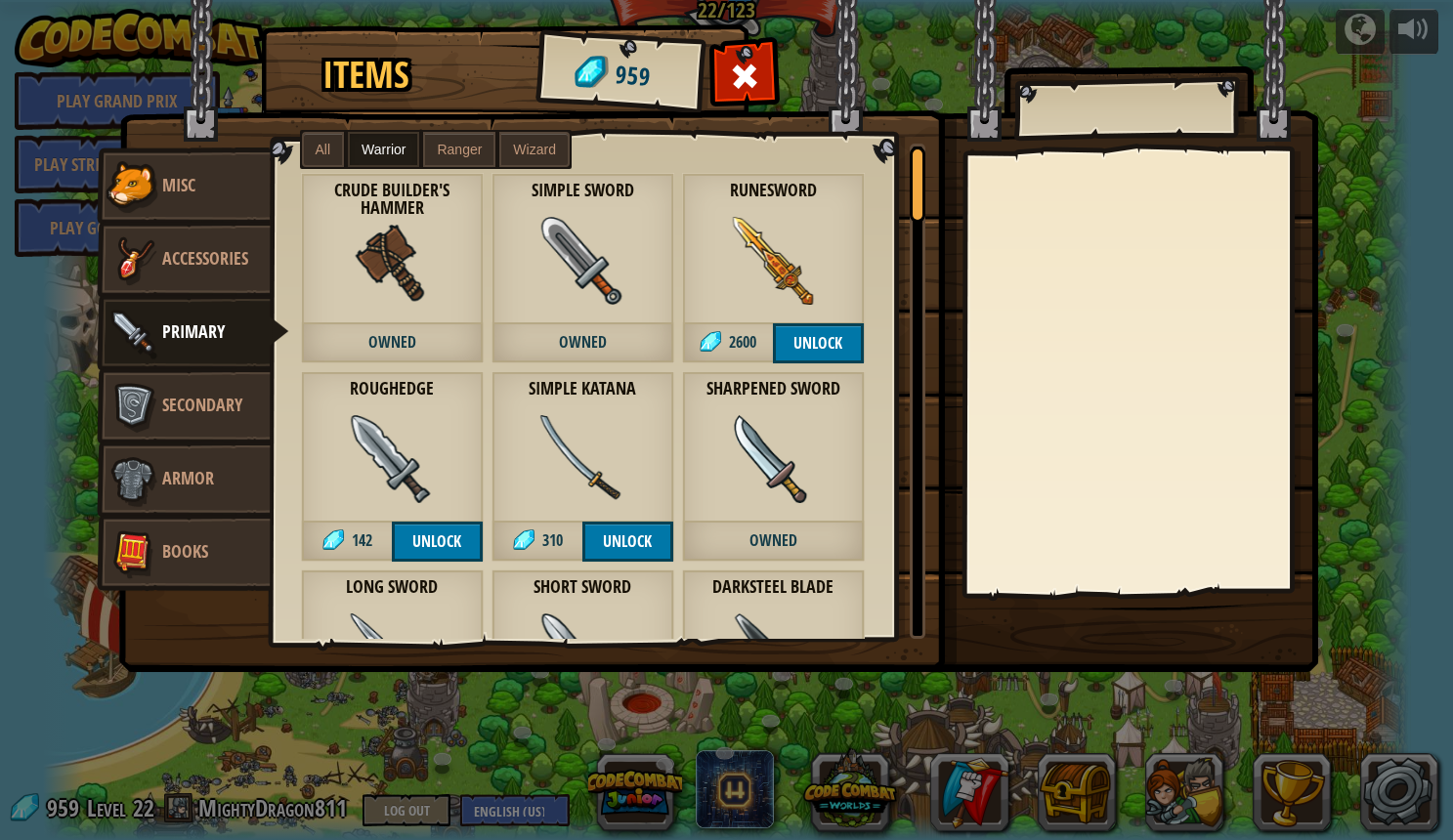 click on "Unlock" at bounding box center (818, 343) 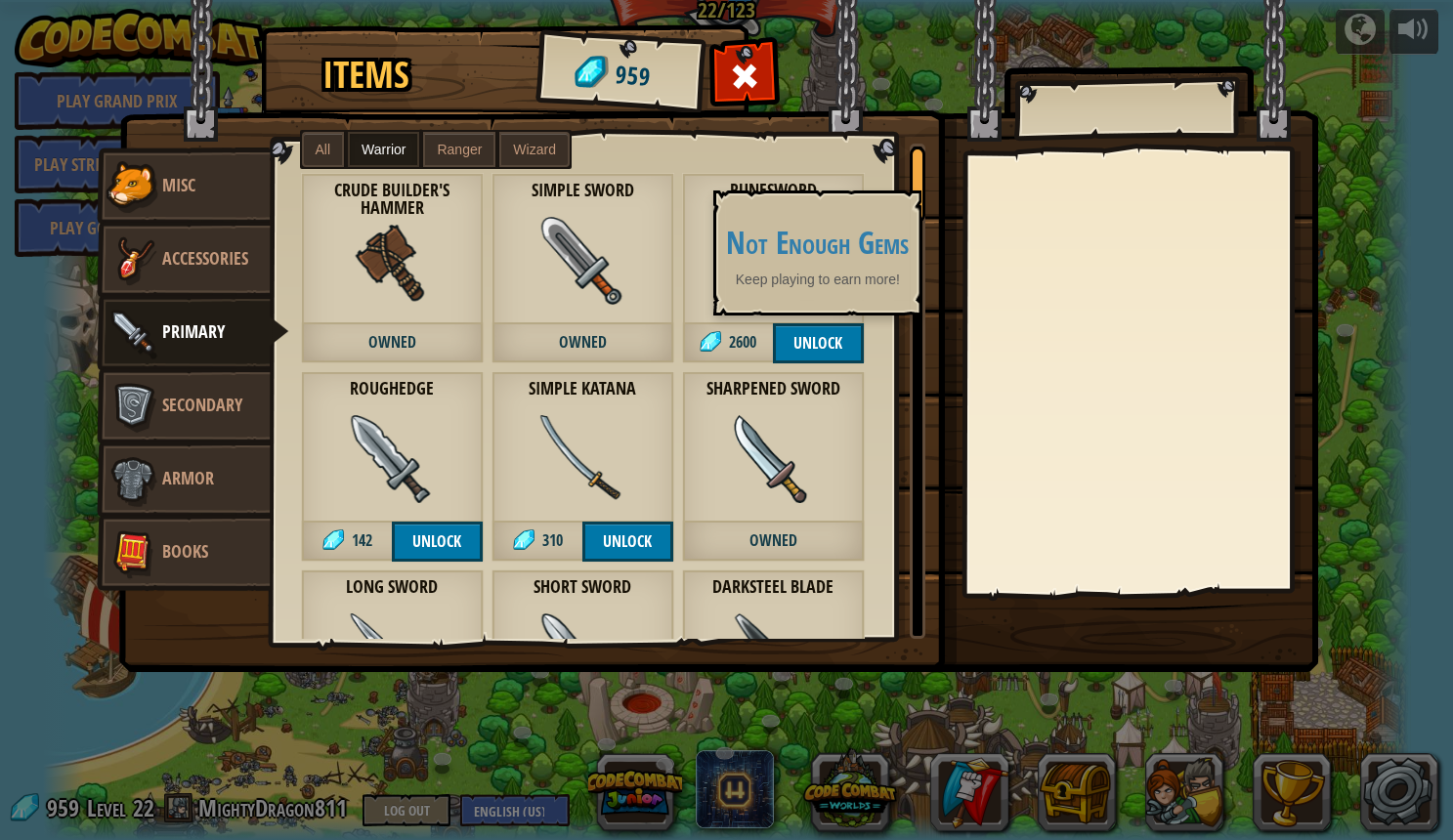 click on "Unlock" at bounding box center [627, 541] 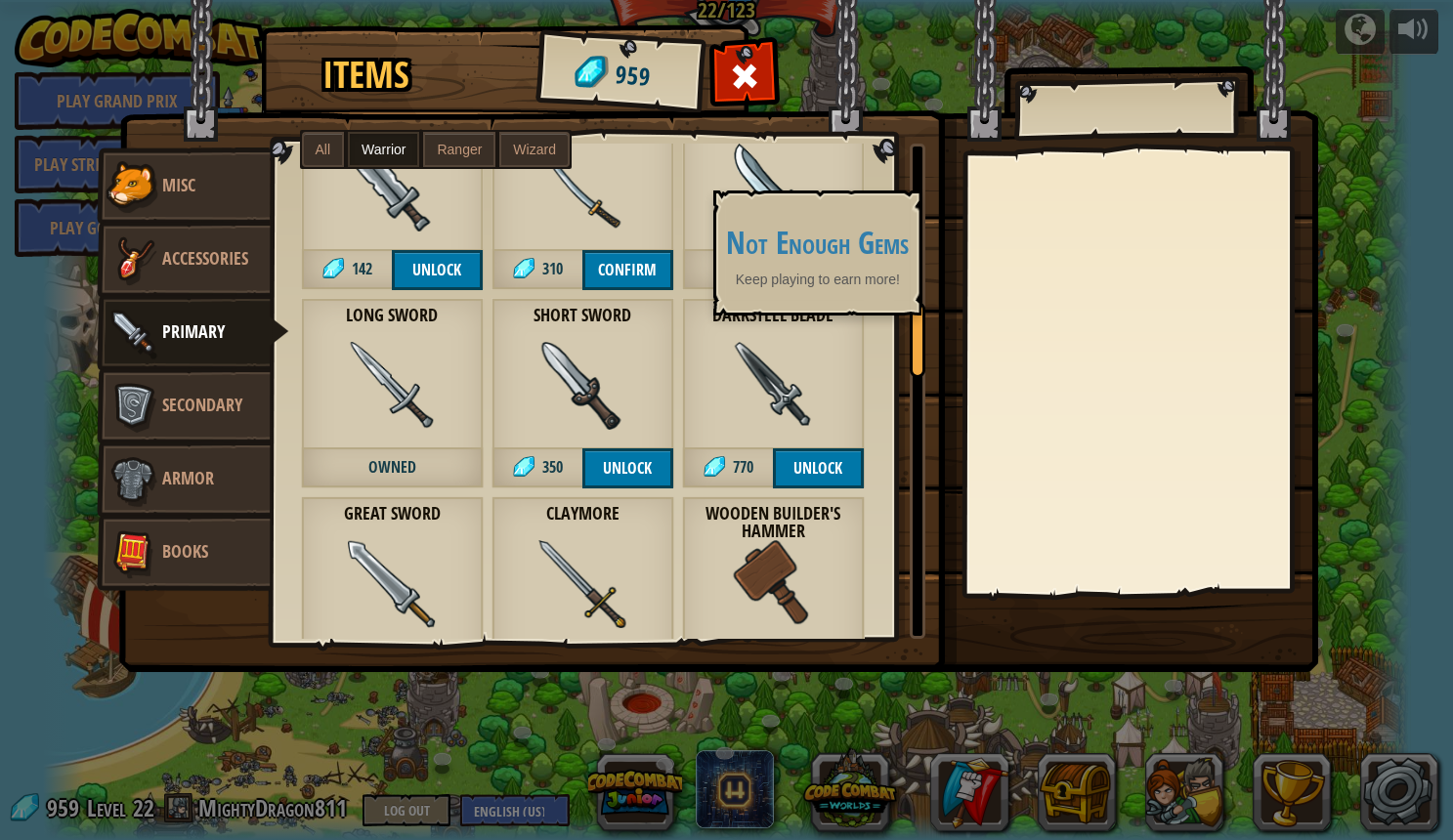 scroll, scrollTop: 273, scrollLeft: 0, axis: vertical 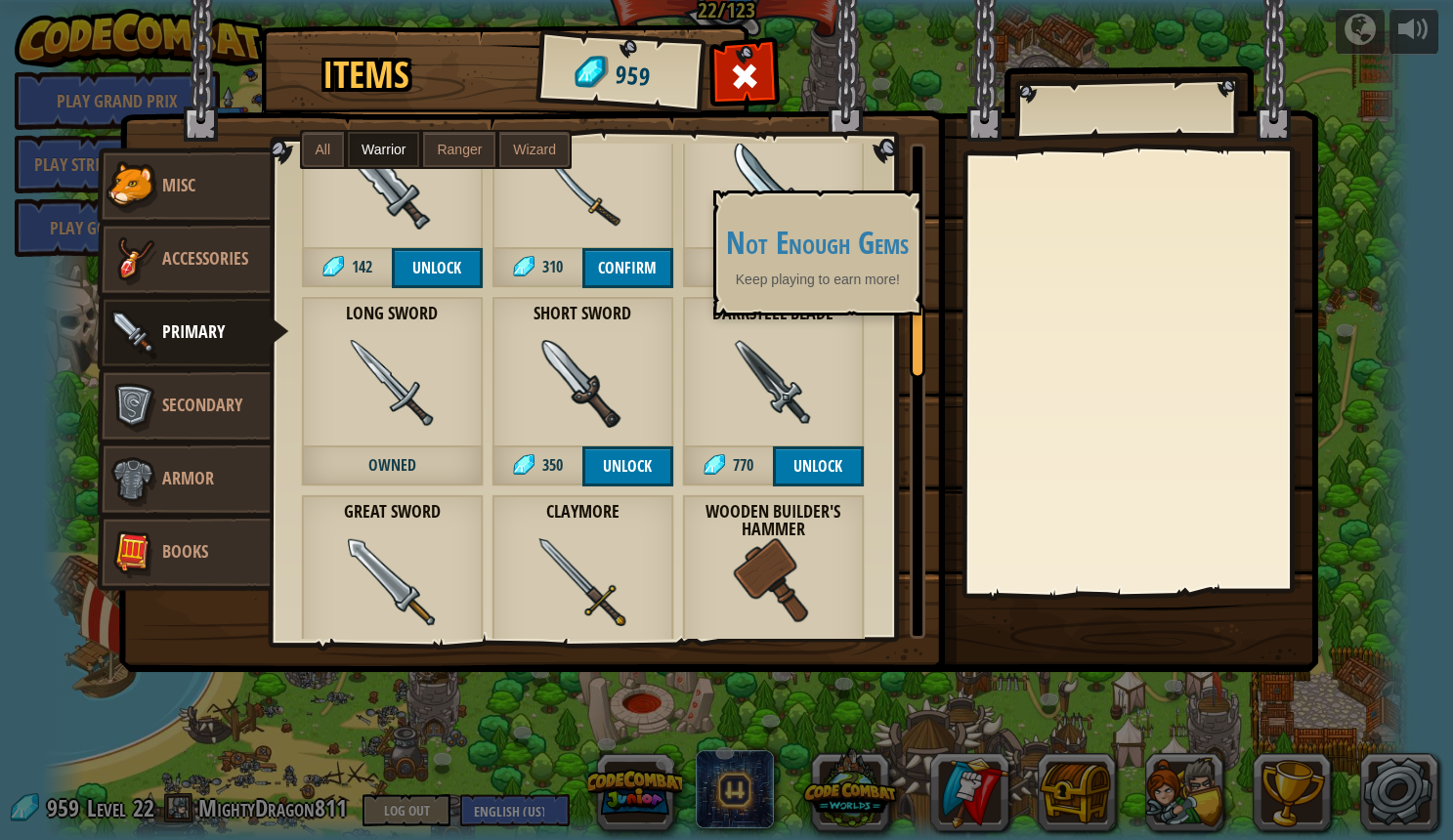 click on "Unlock" at bounding box center [818, 466] 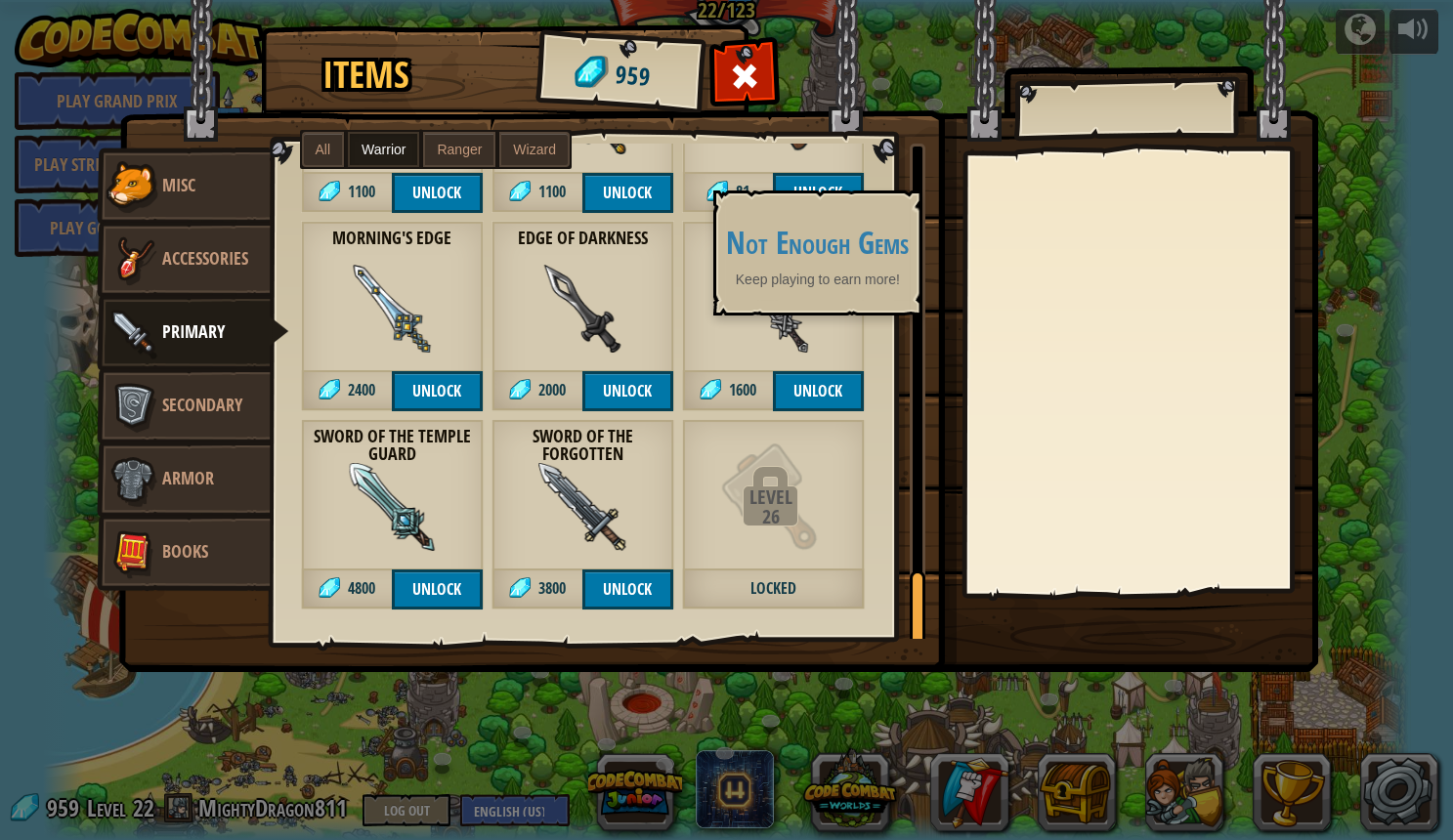 scroll, scrollTop: 744, scrollLeft: 0, axis: vertical 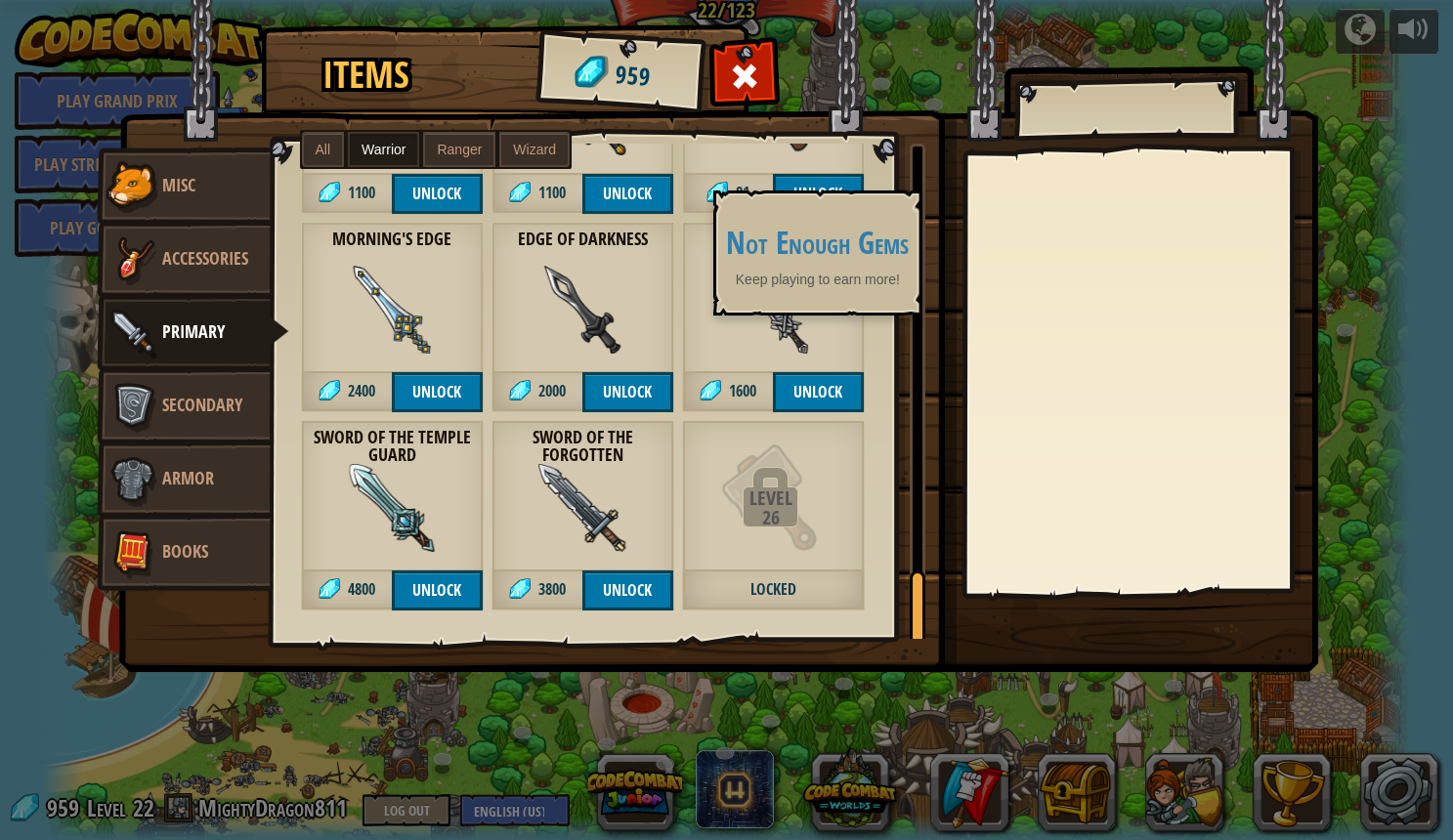 click on "Not Enough Gems Keep playing to earn more!" at bounding box center [817, 253] 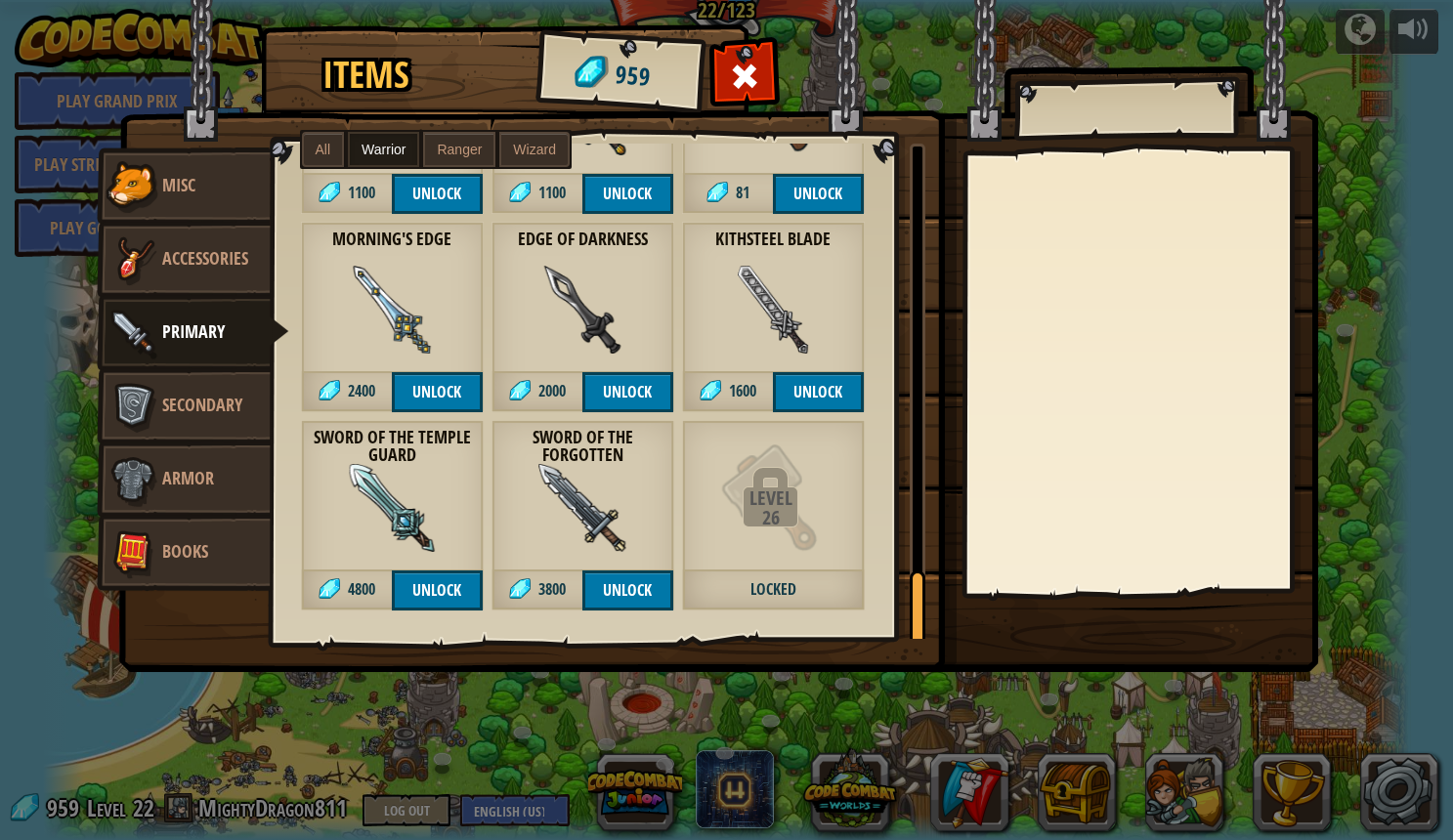 click at bounding box center [392, 508] 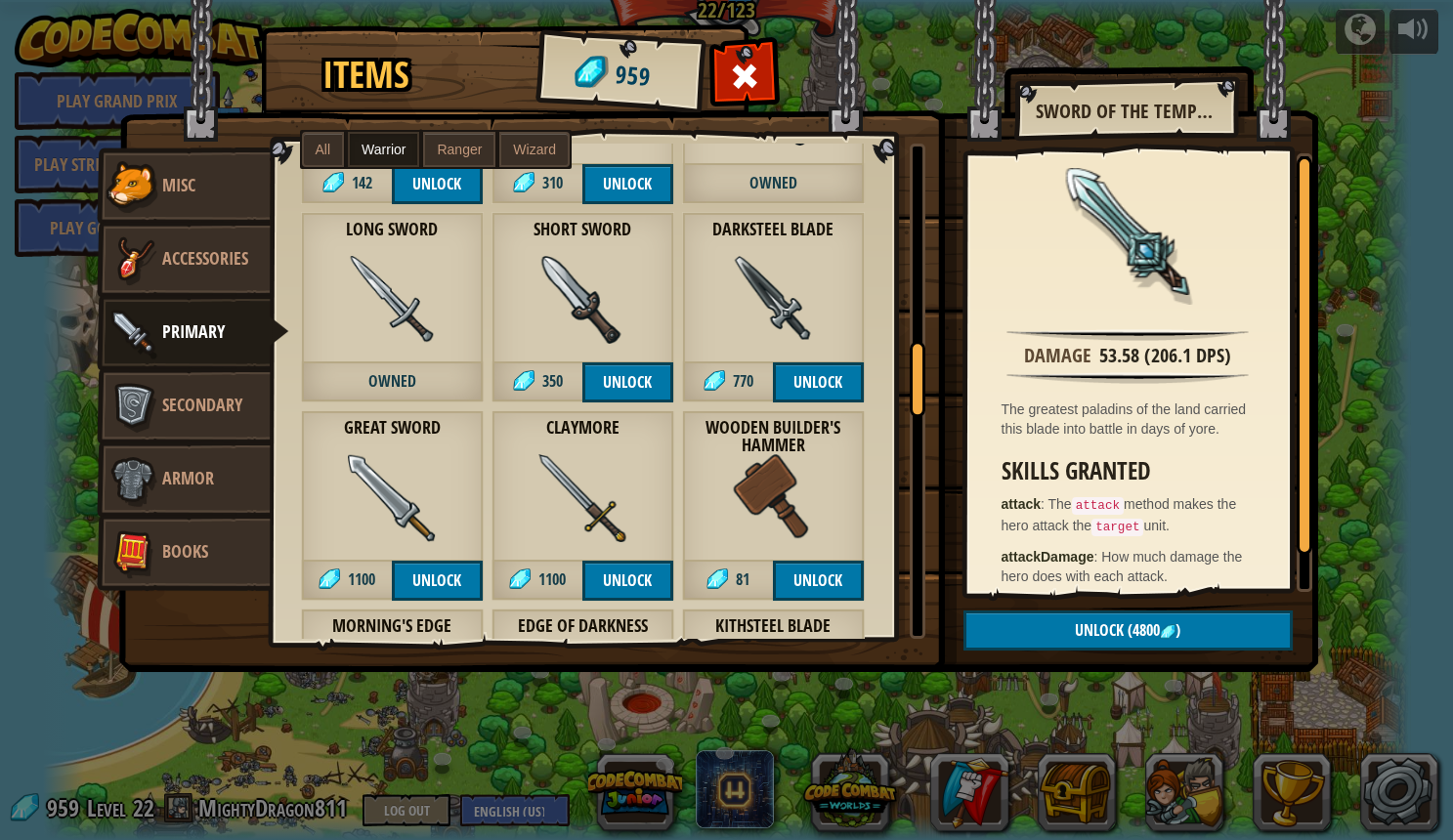 scroll, scrollTop: 300, scrollLeft: 0, axis: vertical 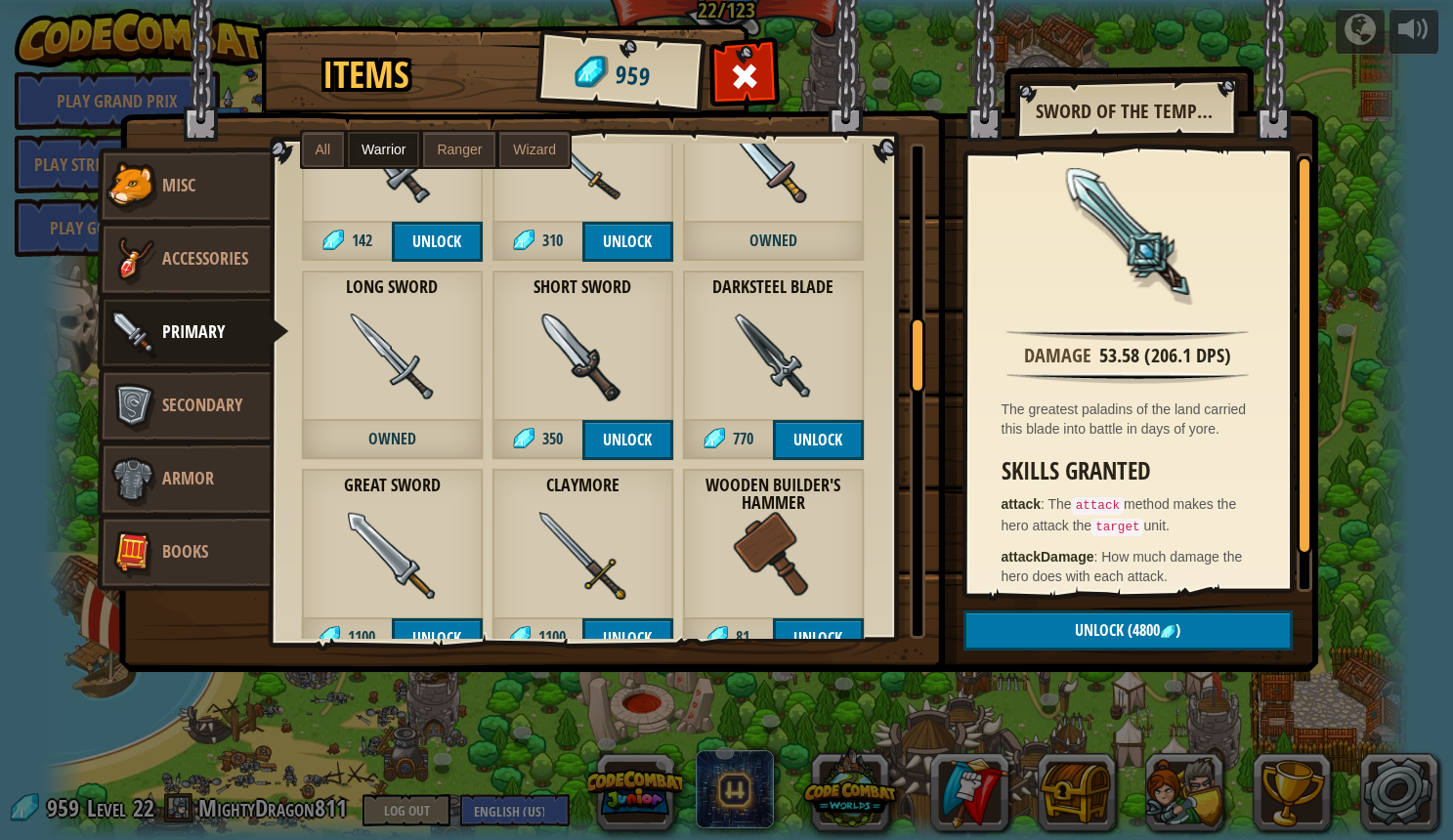 click on "Darksteel Blade 770 Unlock" at bounding box center [773, 364] 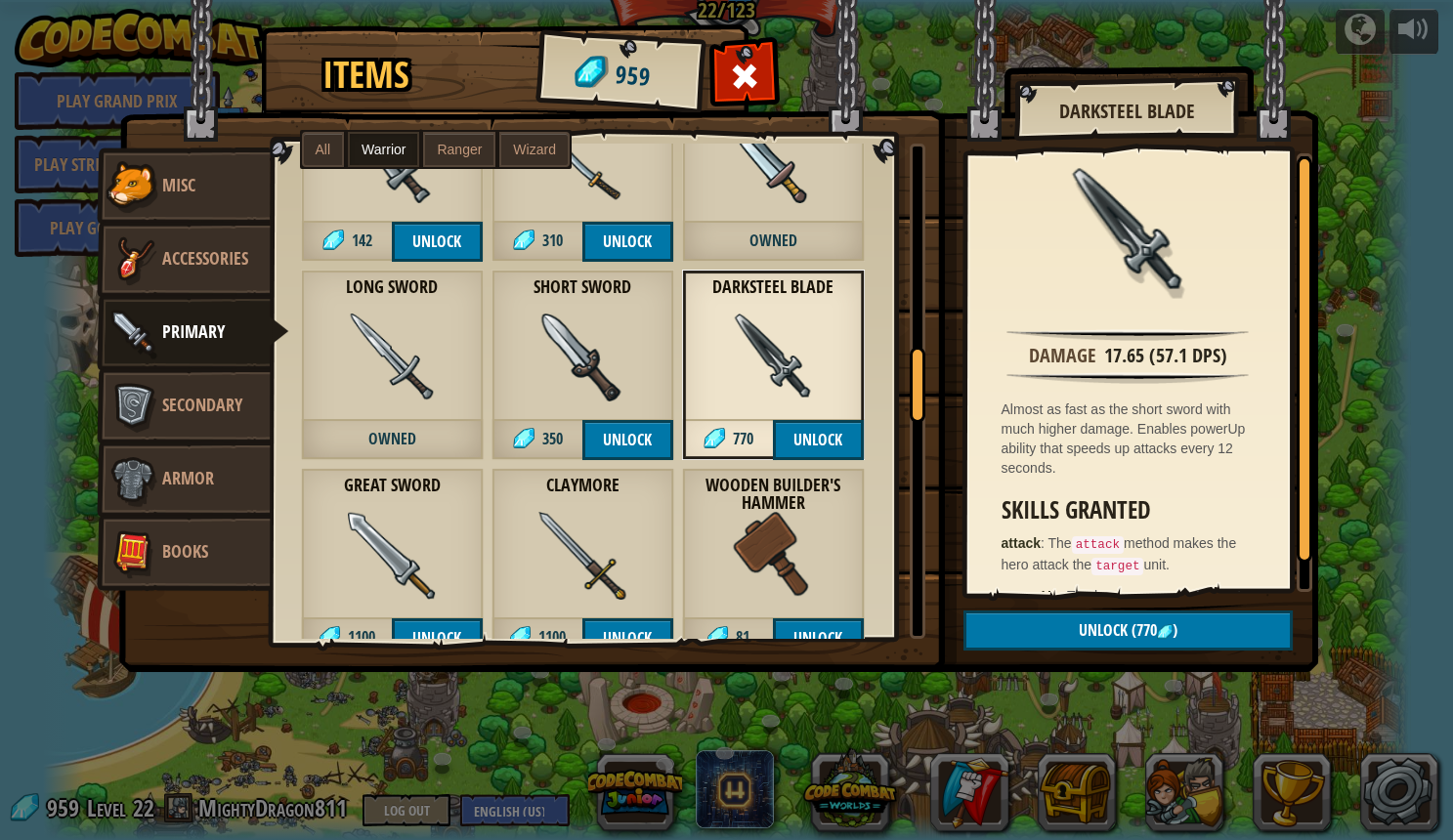 scroll, scrollTop: 456, scrollLeft: 0, axis: vertical 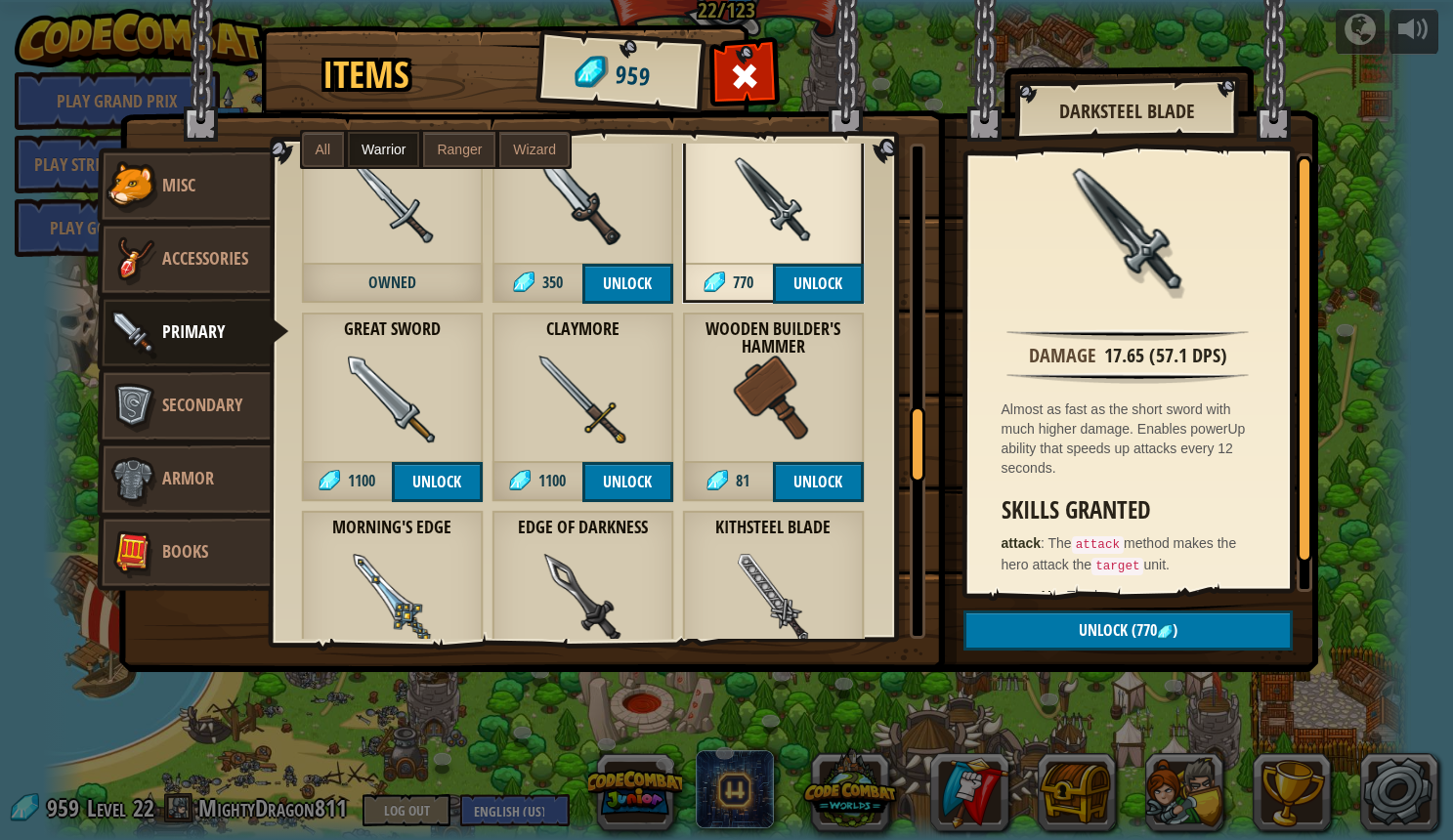 click on "Unlock" at bounding box center [818, 482] 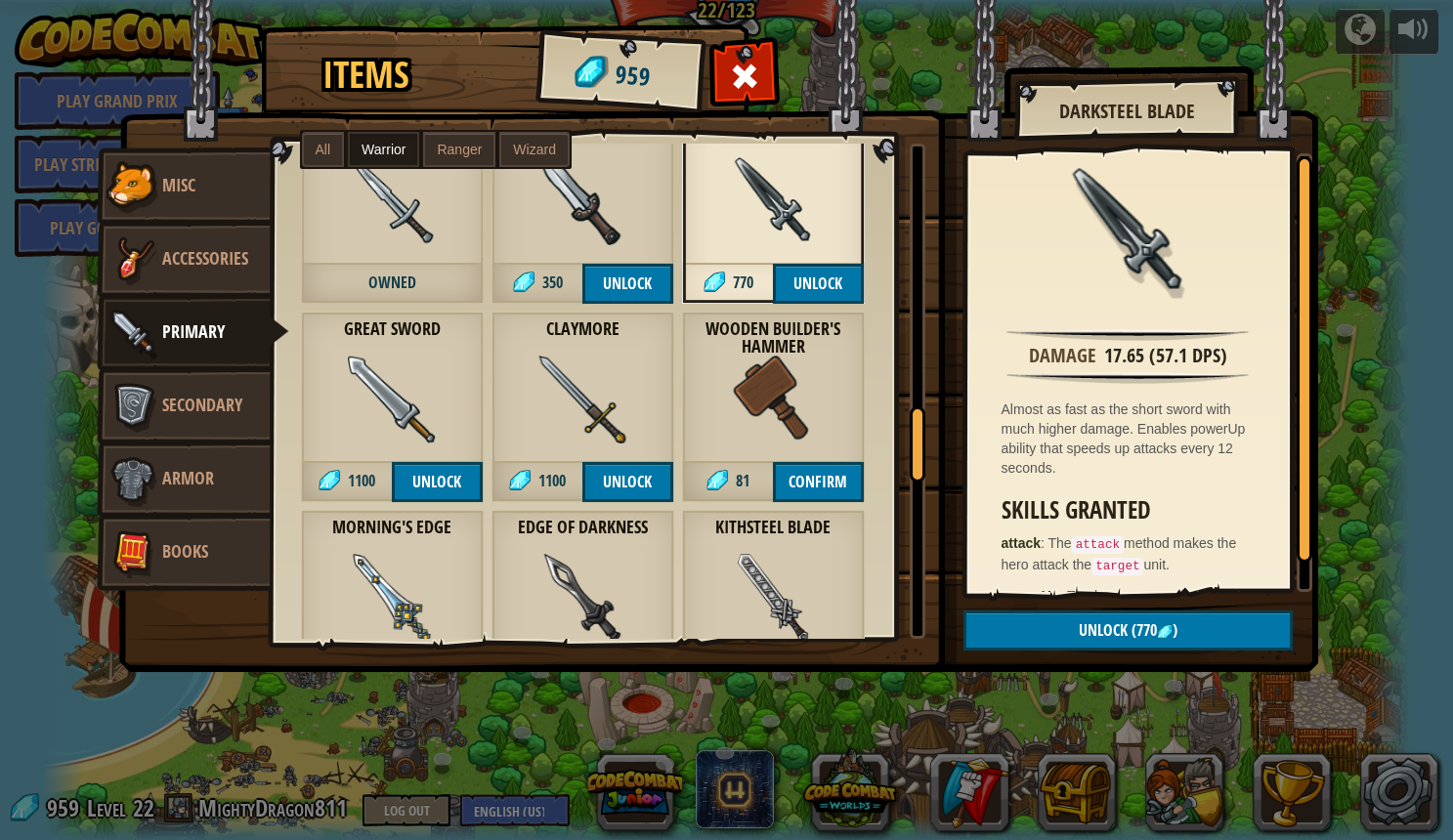 click at bounding box center [773, 399] 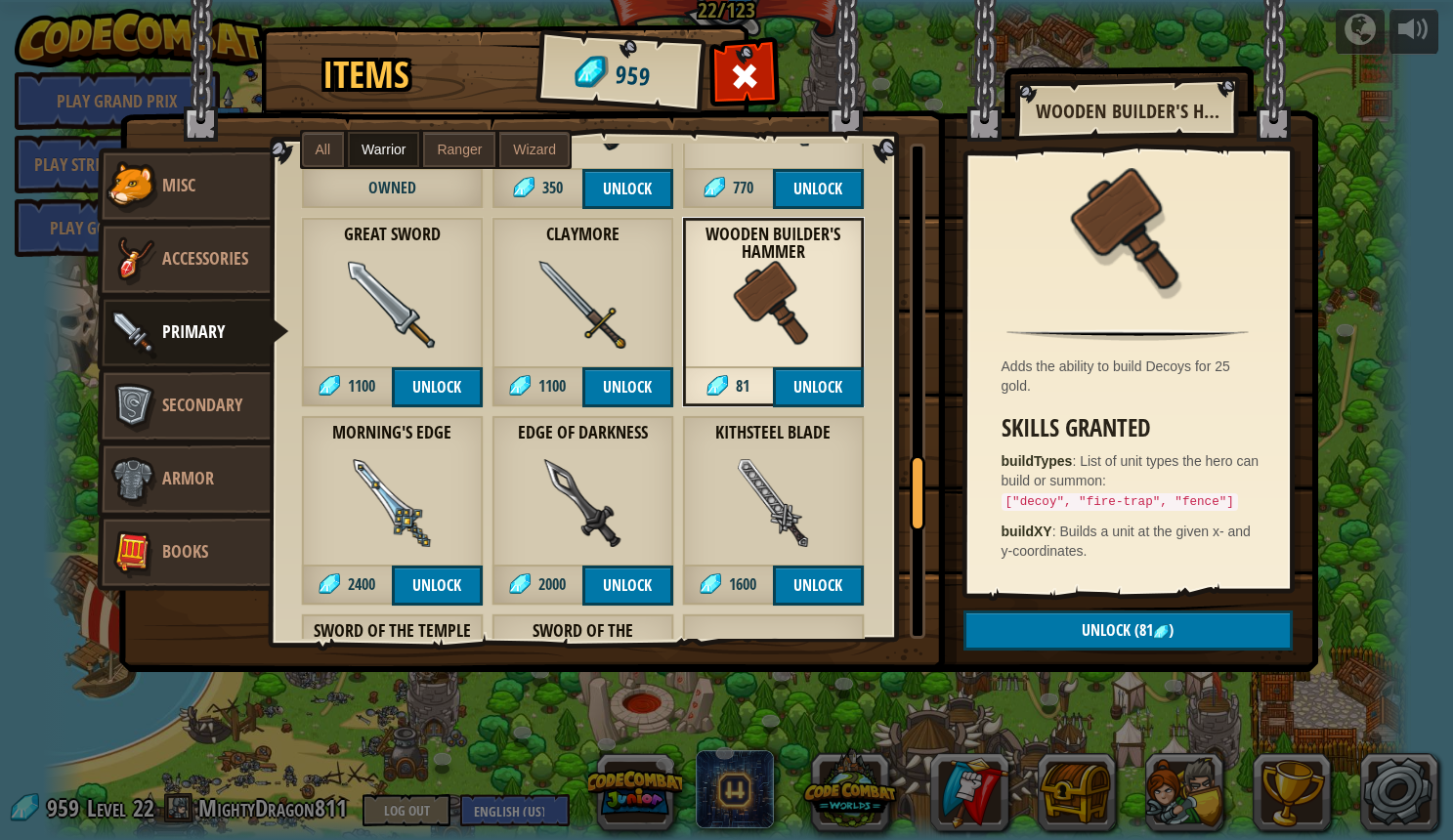 scroll, scrollTop: 553, scrollLeft: 0, axis: vertical 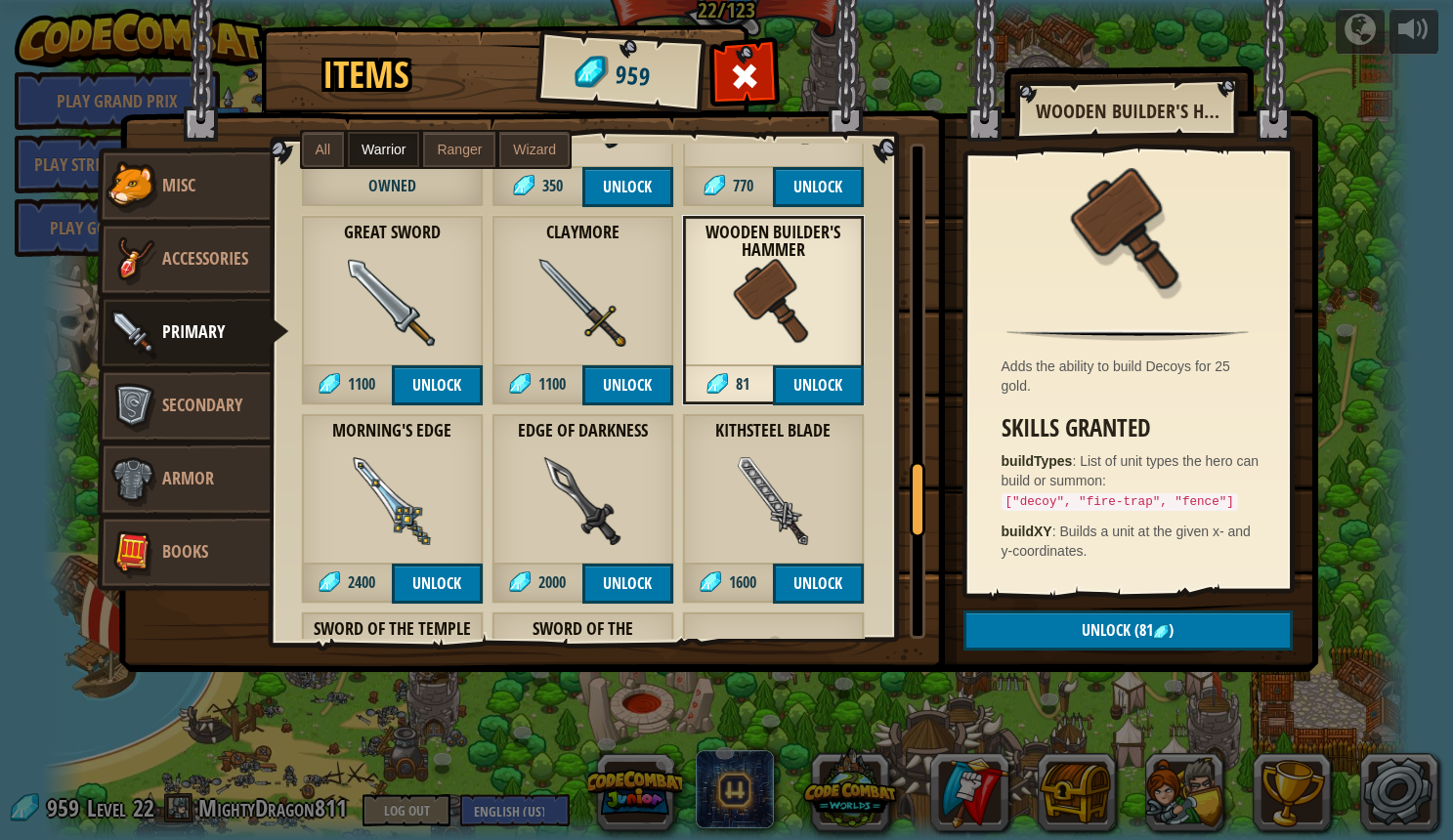 click at bounding box center [773, 501] 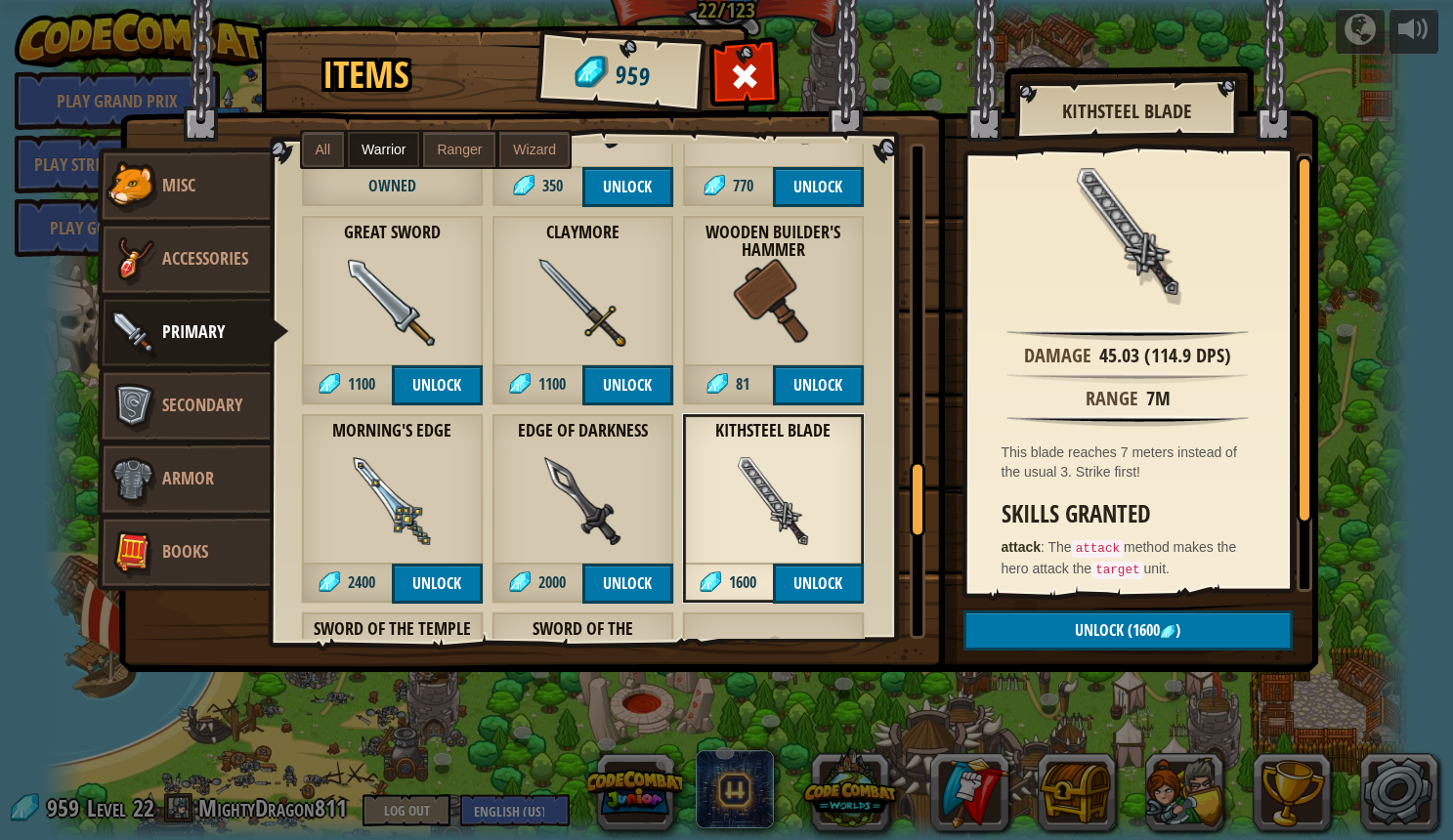click at bounding box center [582, 303] 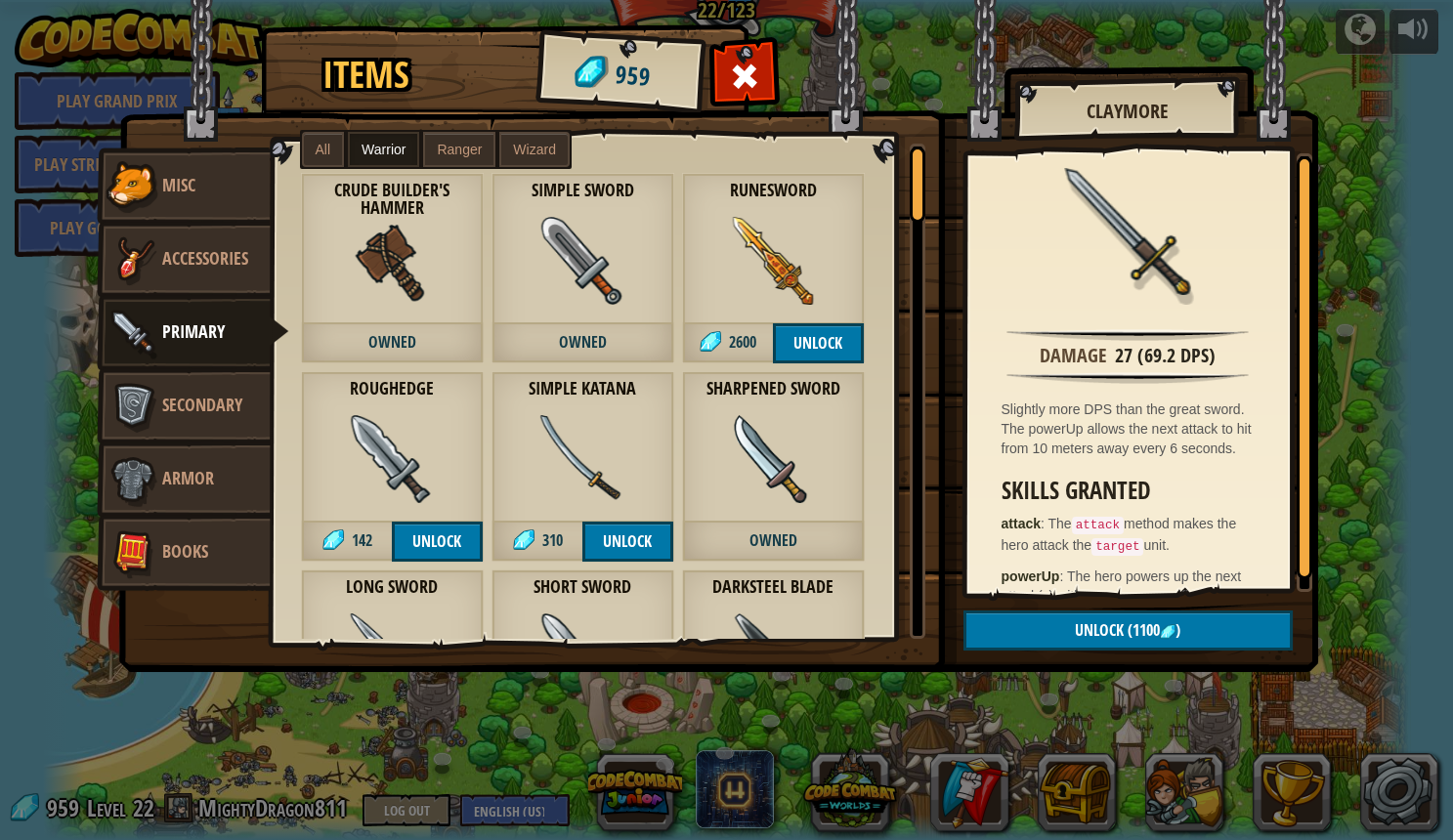 scroll, scrollTop: 0, scrollLeft: 0, axis: both 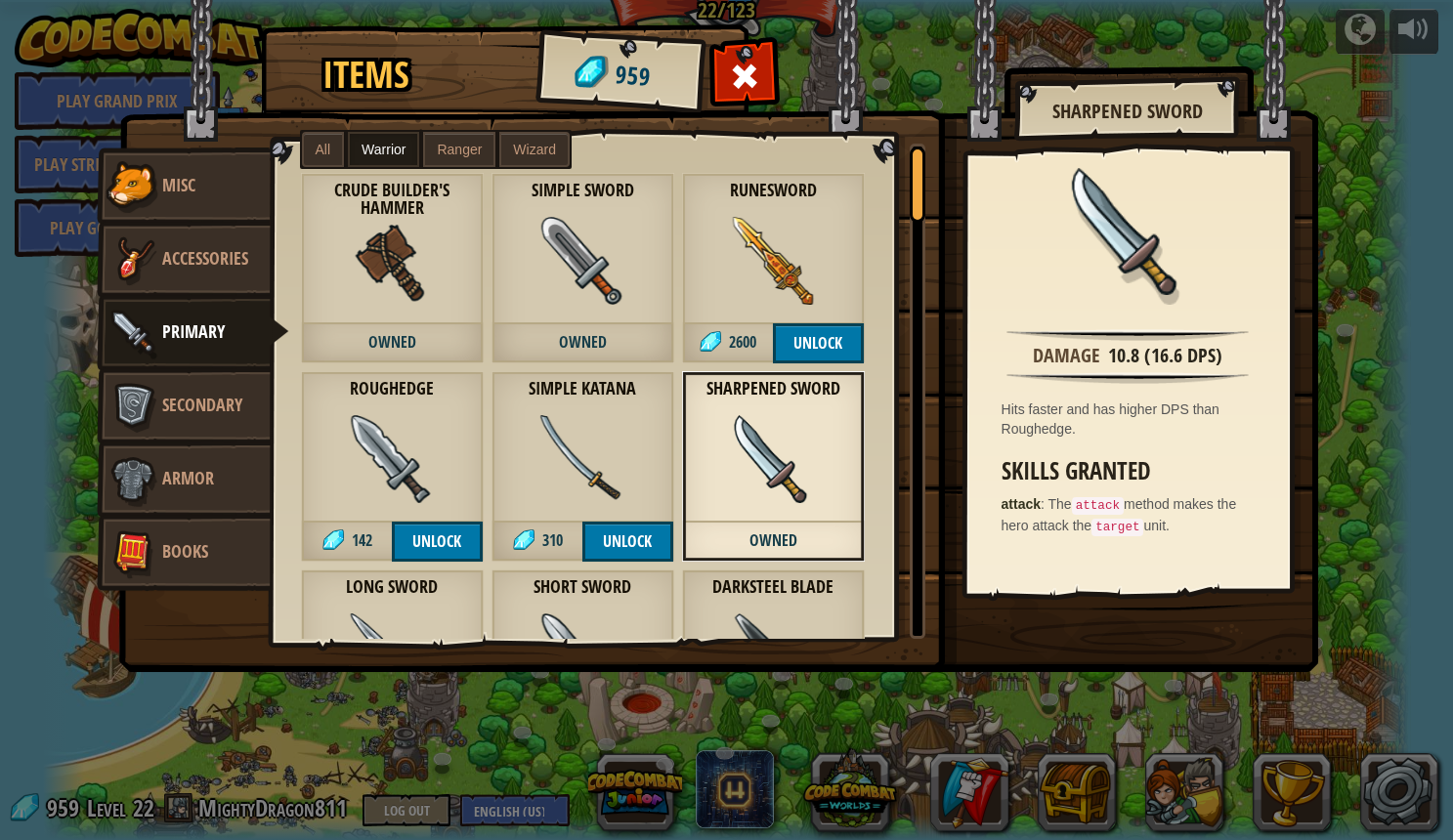 click at bounding box center (582, 261) 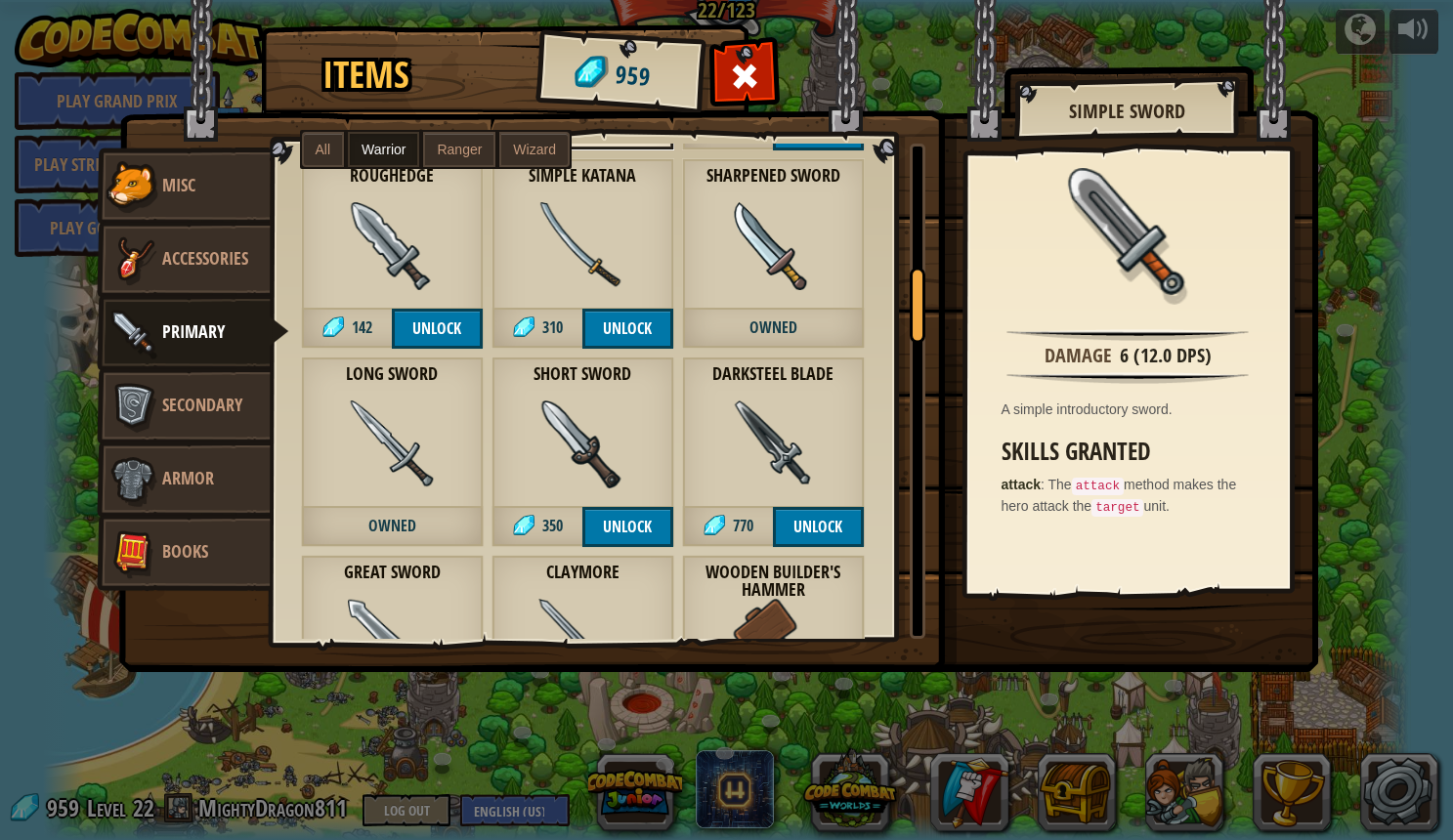 scroll, scrollTop: 214, scrollLeft: 0, axis: vertical 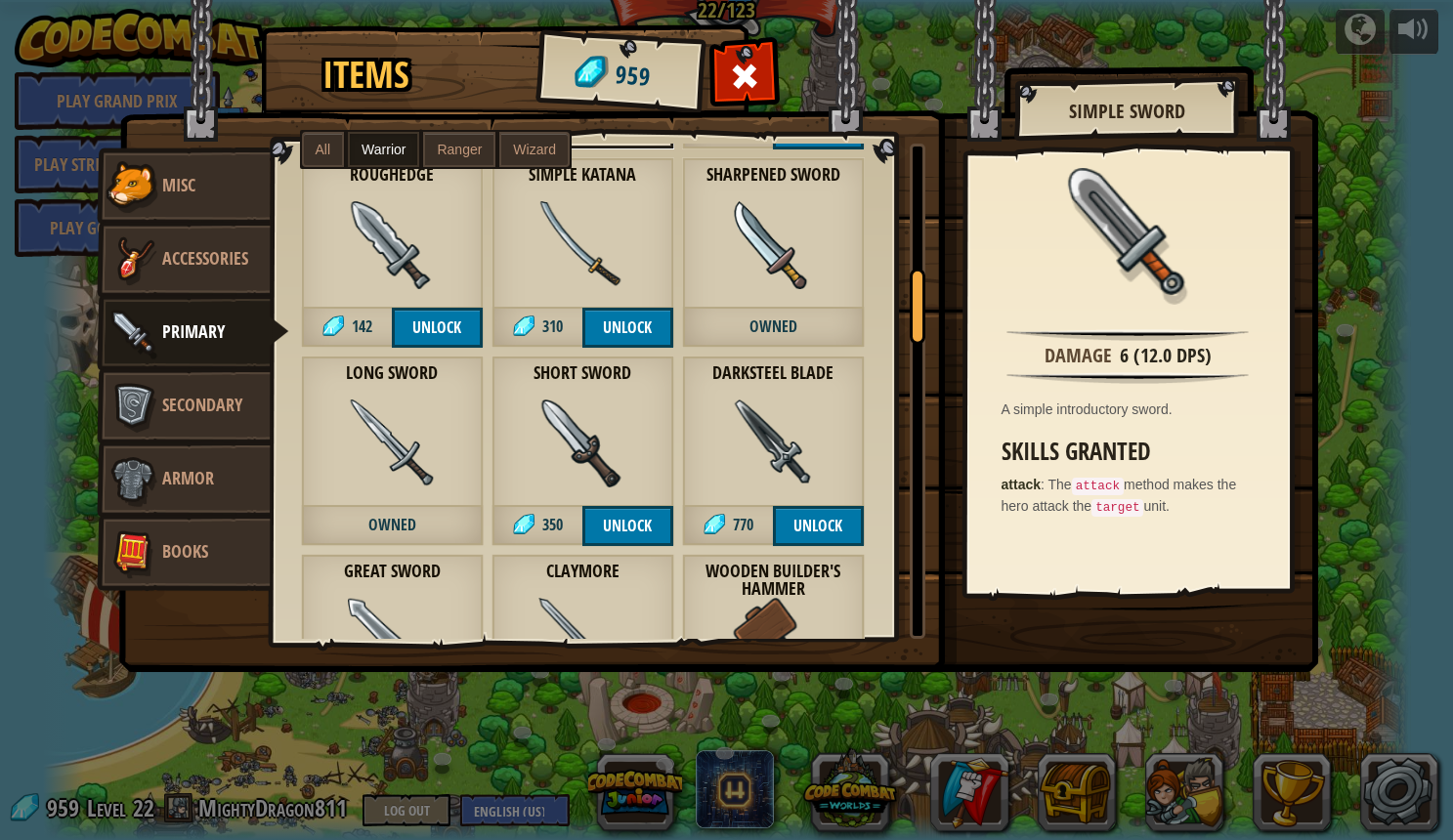 click on "Long Sword Owned" at bounding box center (392, 450) 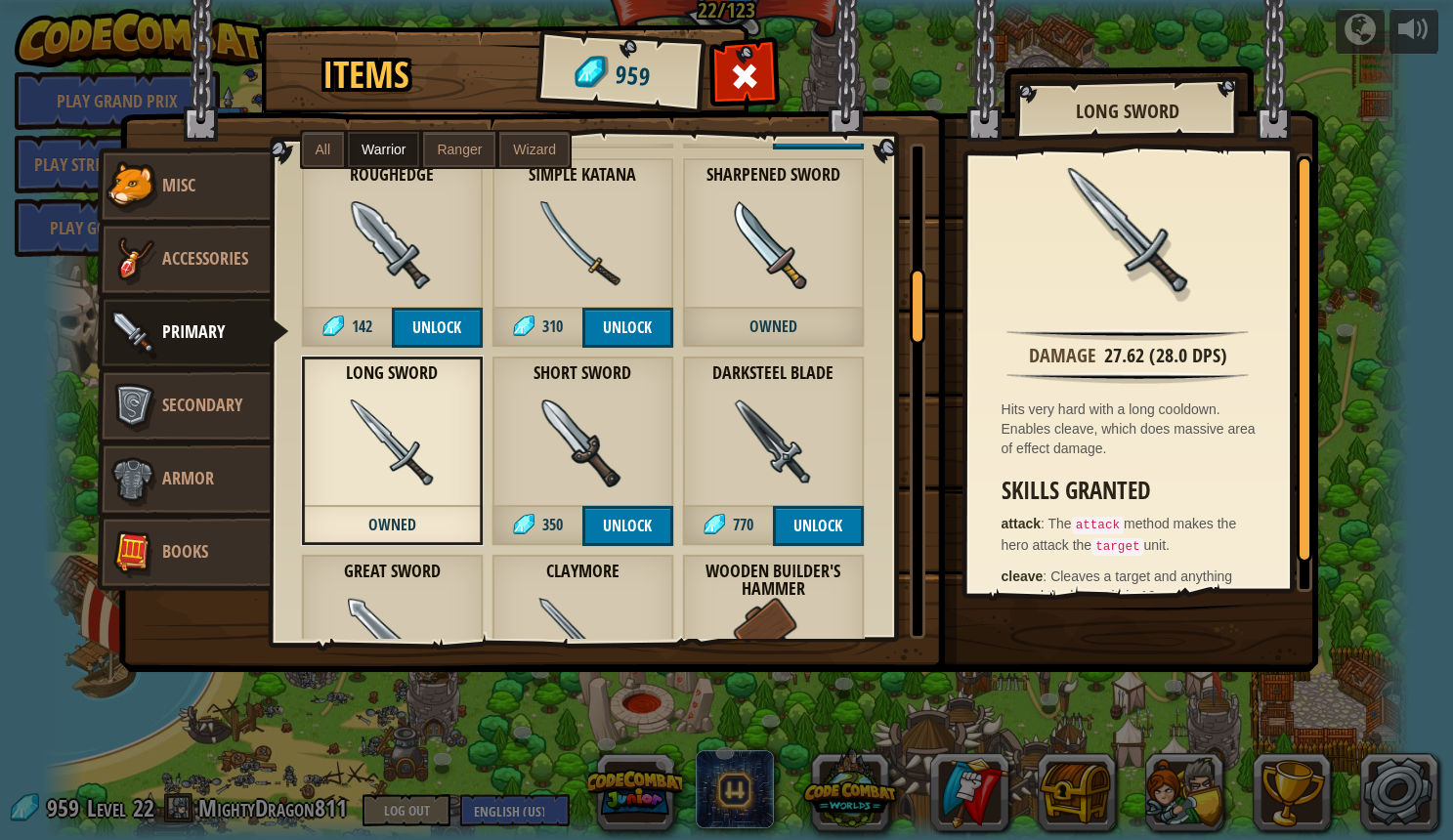 click at bounding box center (773, 443) 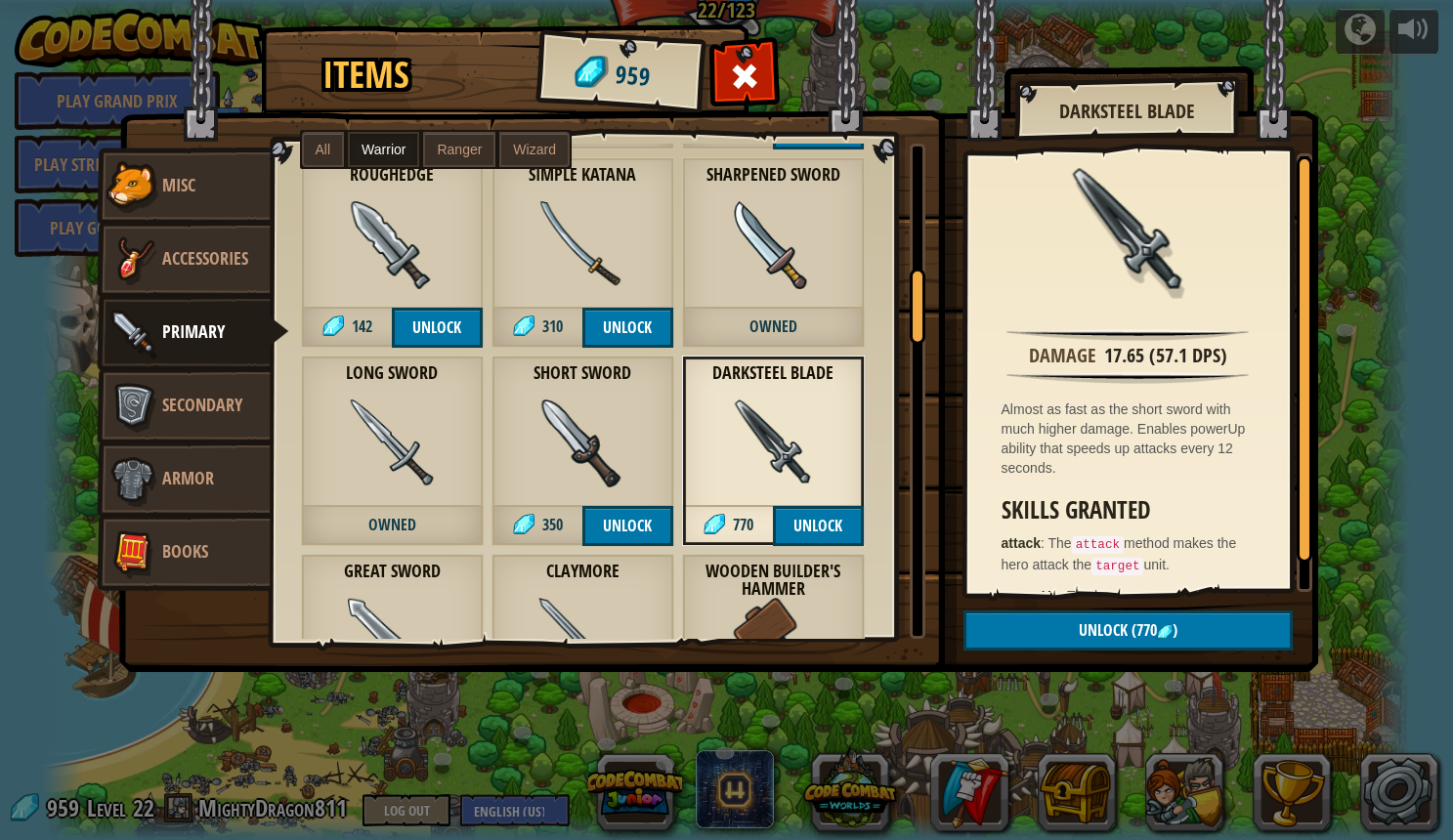 click on "Short Sword 350 Unlock" at bounding box center [582, 450] 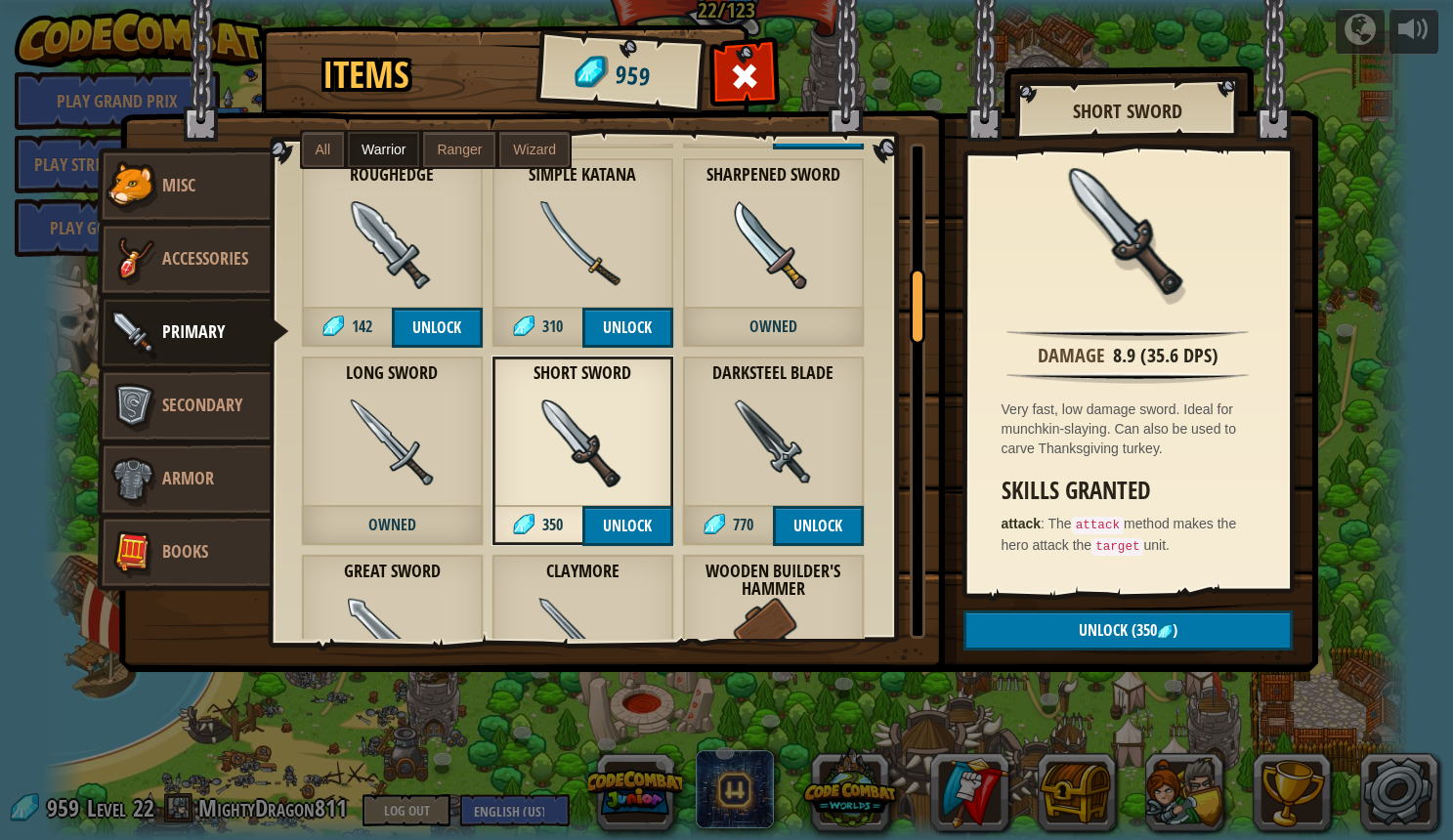 click at bounding box center (392, 443) 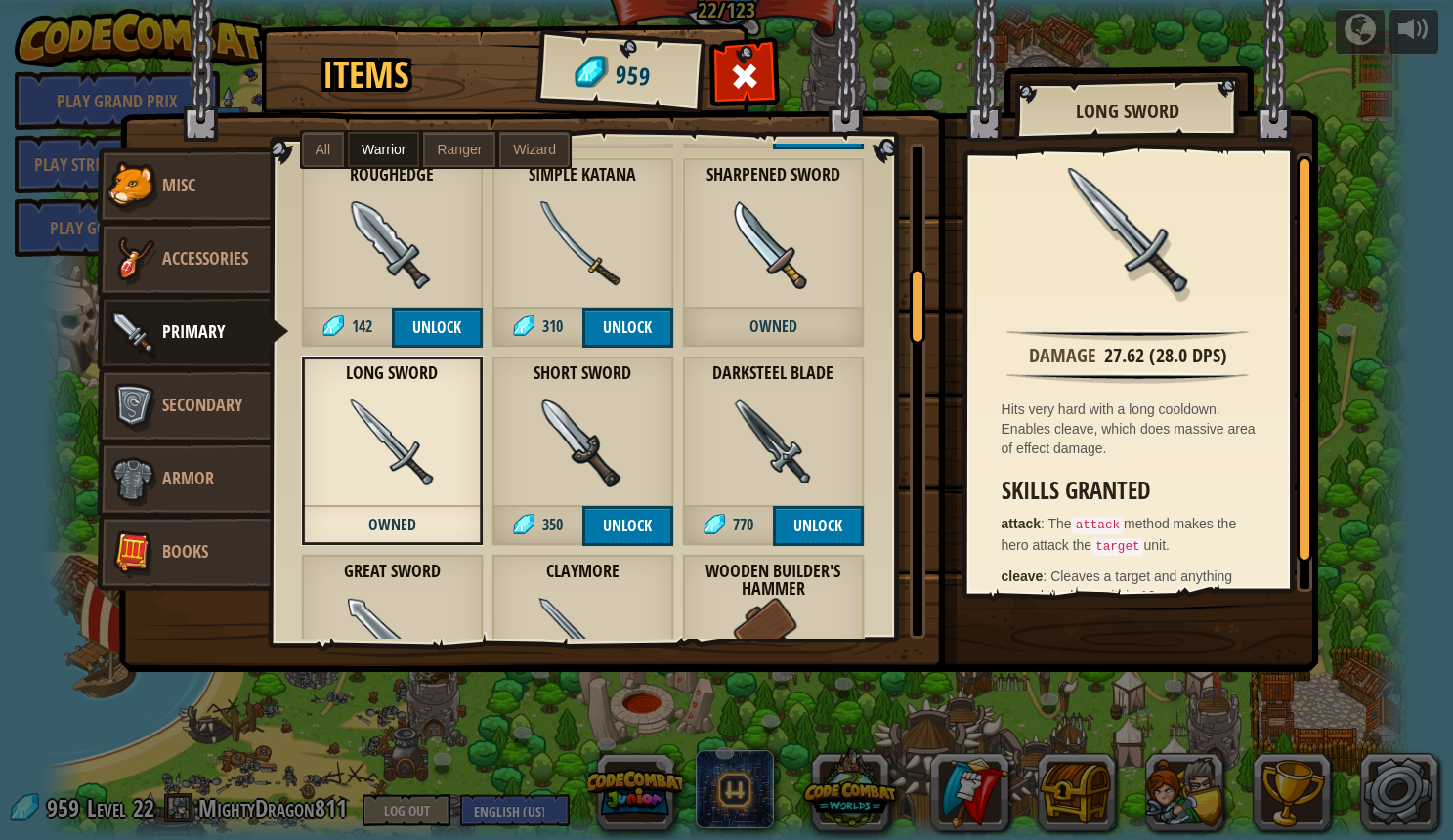 click on "Accessories" at bounding box center (205, 258) 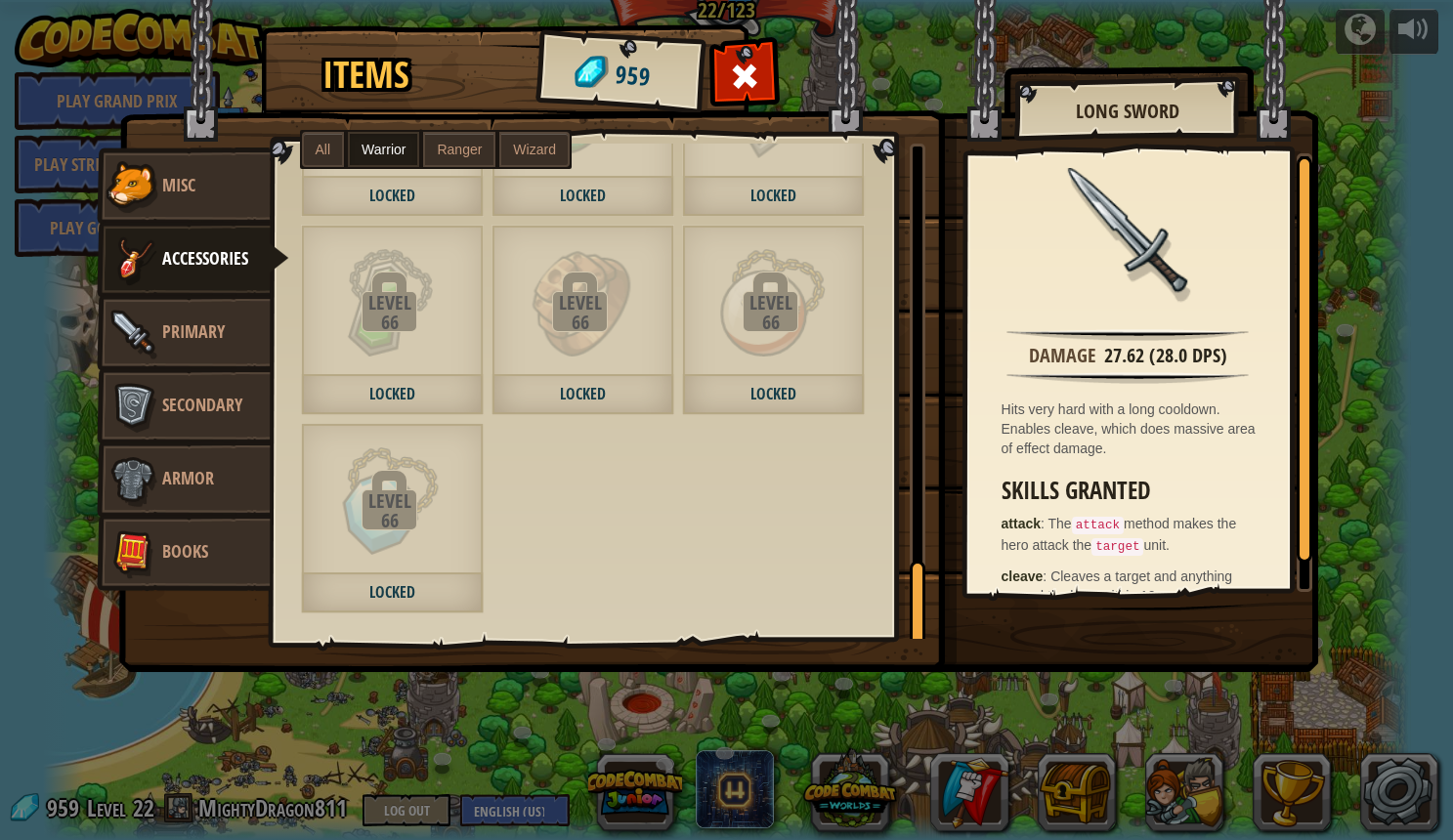 scroll, scrollTop: 2526, scrollLeft: 0, axis: vertical 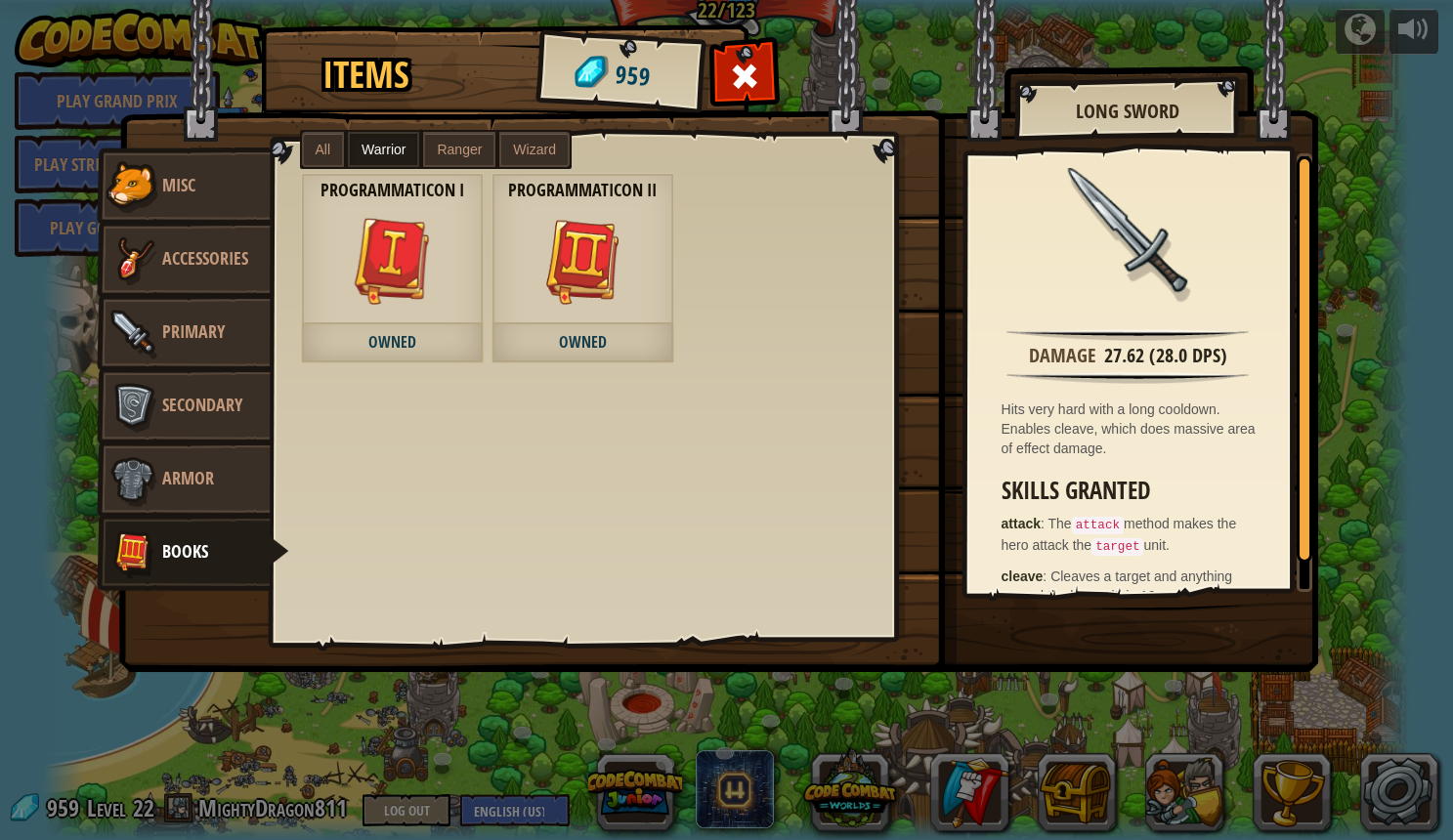 click on "Armor" at bounding box center (184, 480) 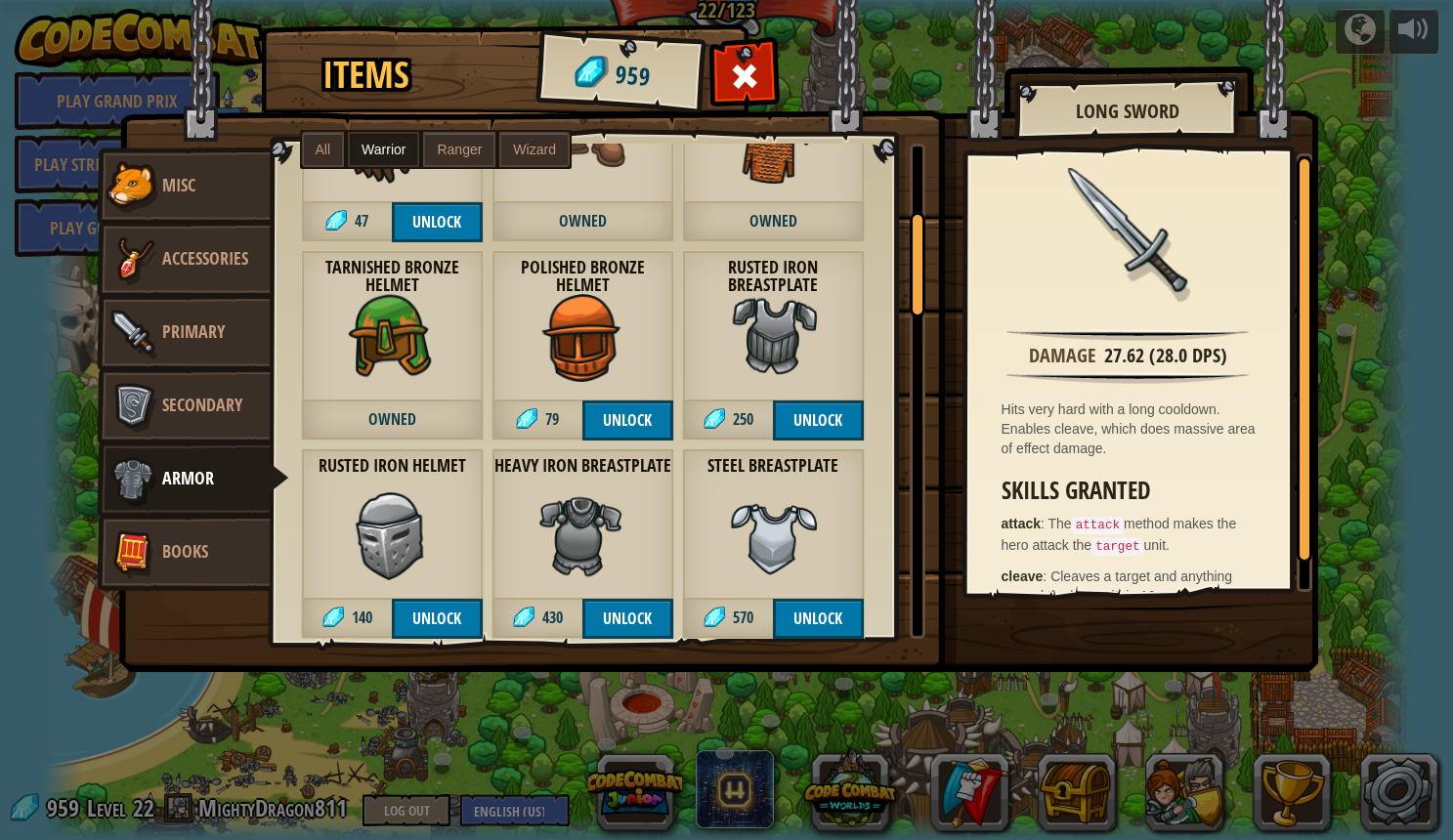 scroll, scrollTop: 320, scrollLeft: 0, axis: vertical 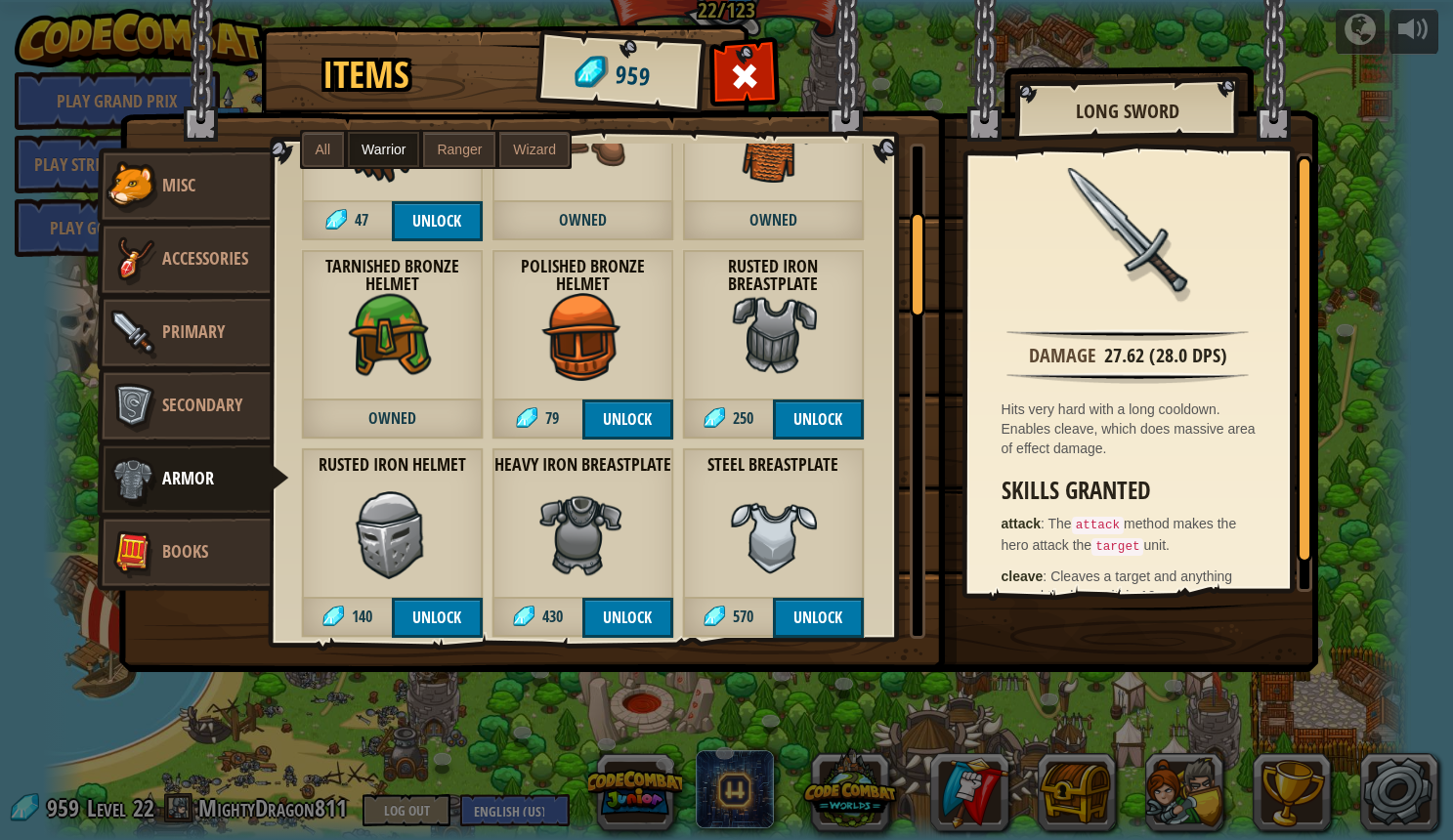 click on "Polished Bronze Helmet 79 Unlock" at bounding box center (582, 344) 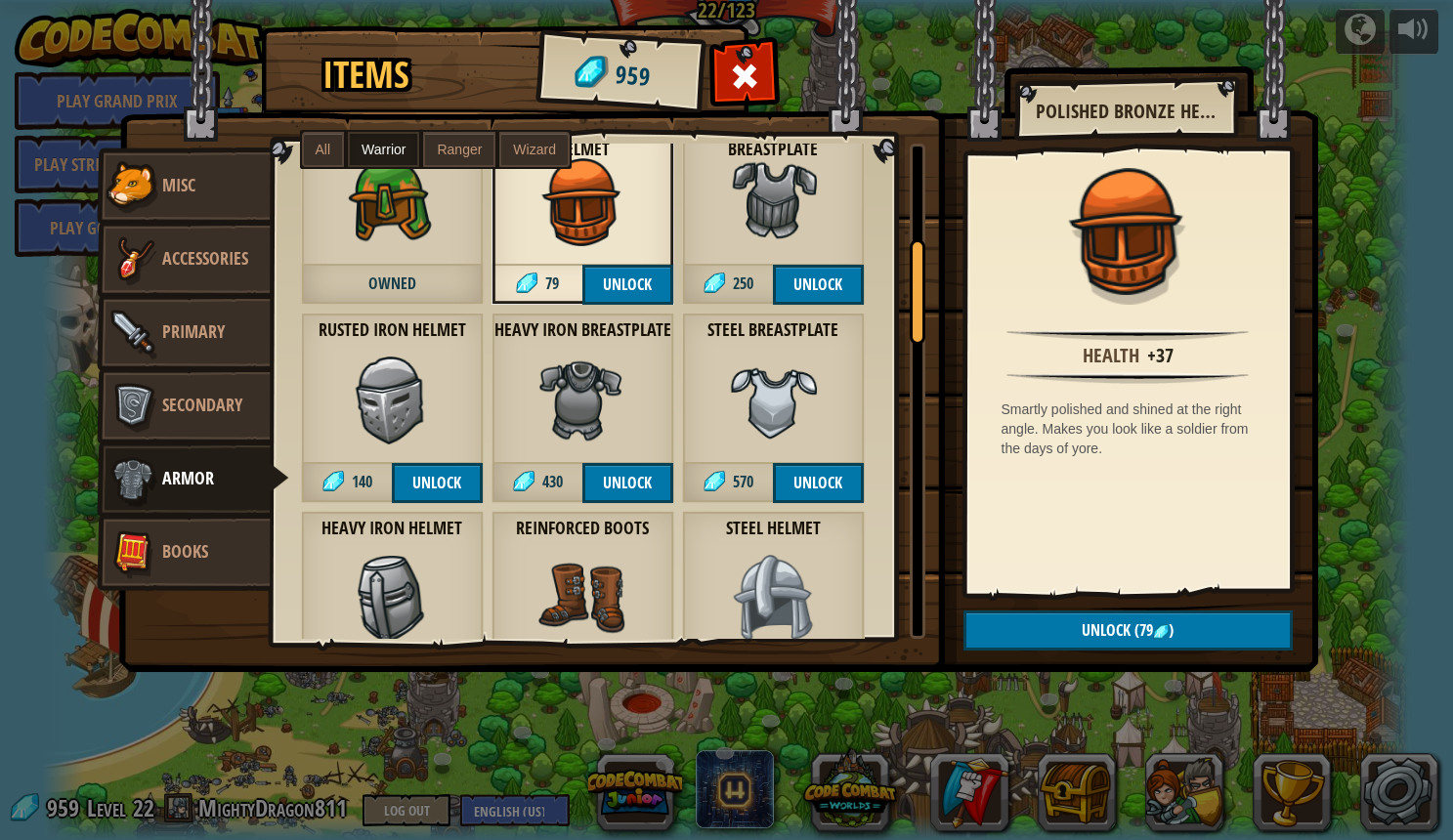 scroll, scrollTop: 454, scrollLeft: 0, axis: vertical 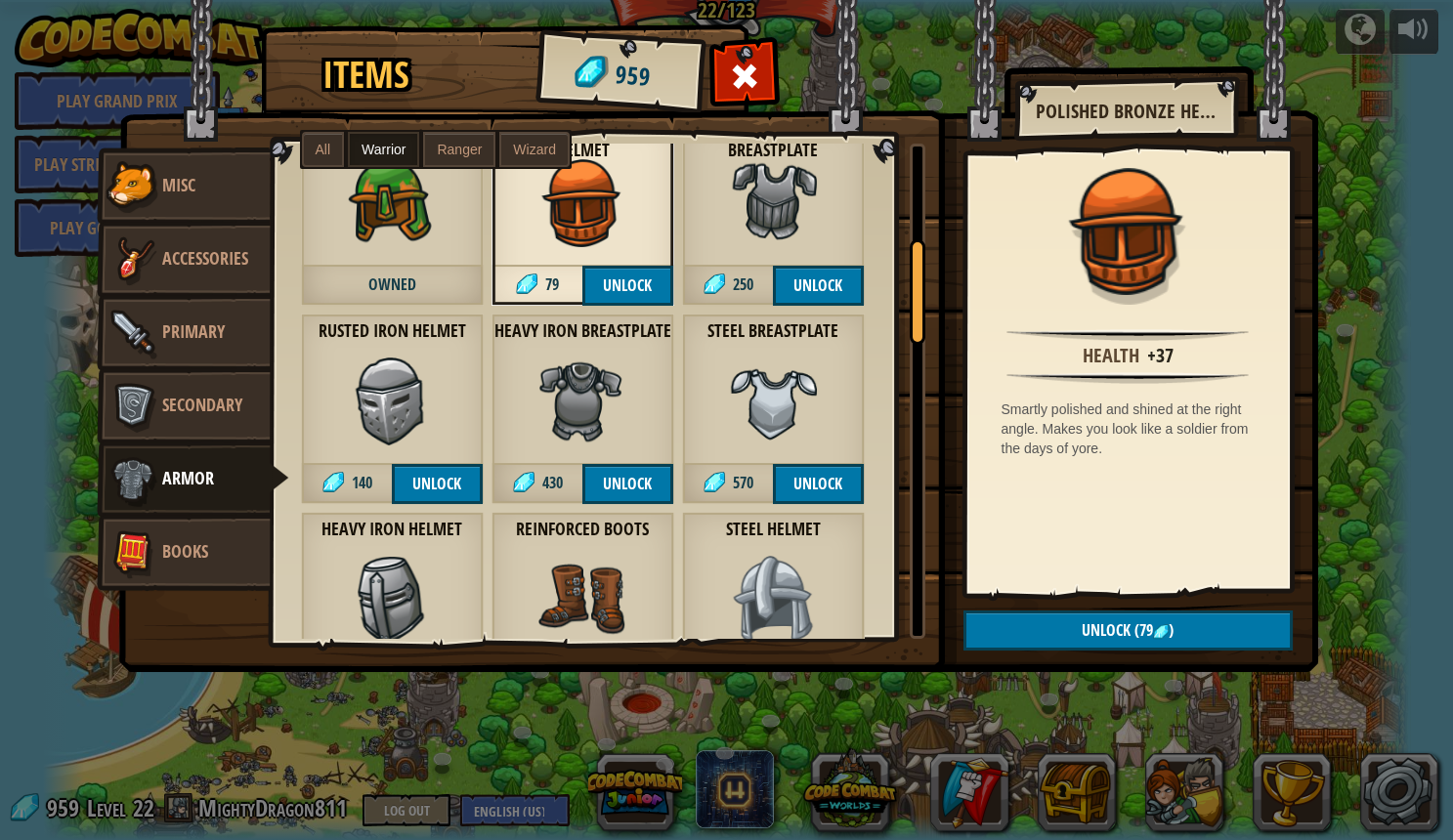 click at bounding box center [773, 203] 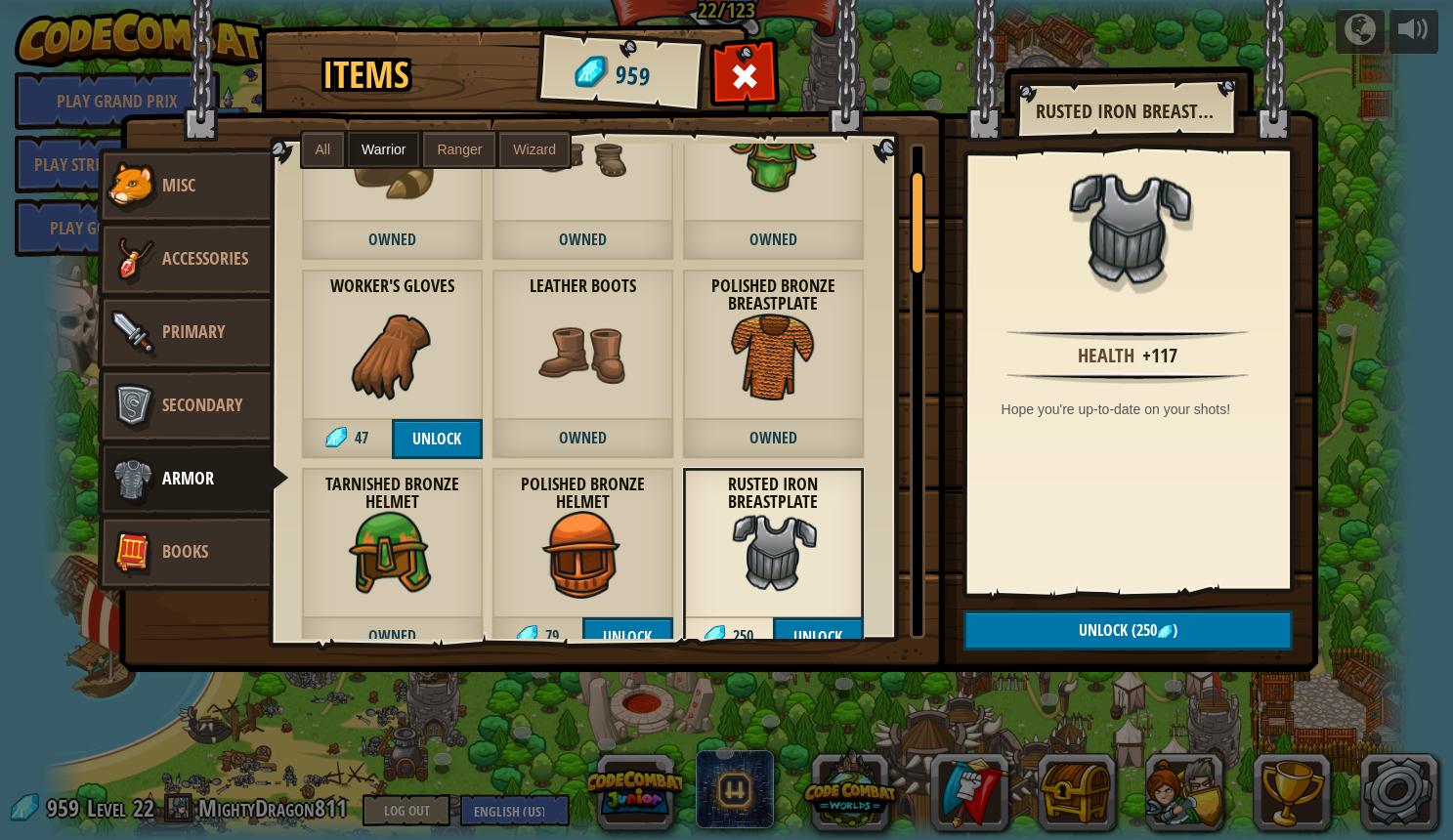 scroll, scrollTop: 99, scrollLeft: 0, axis: vertical 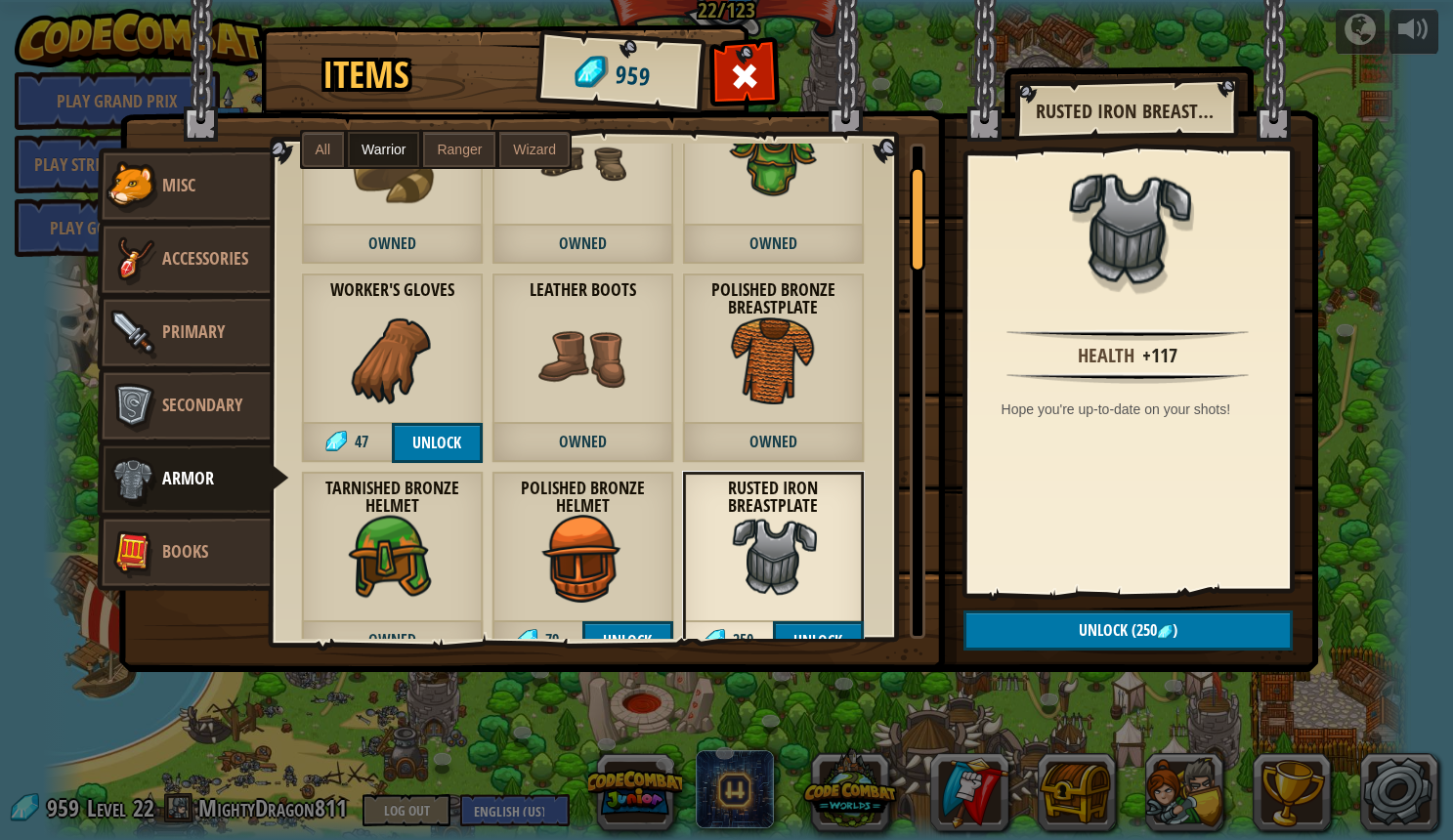 click on "Polished Bronze Breastplate" at bounding box center (773, 299) 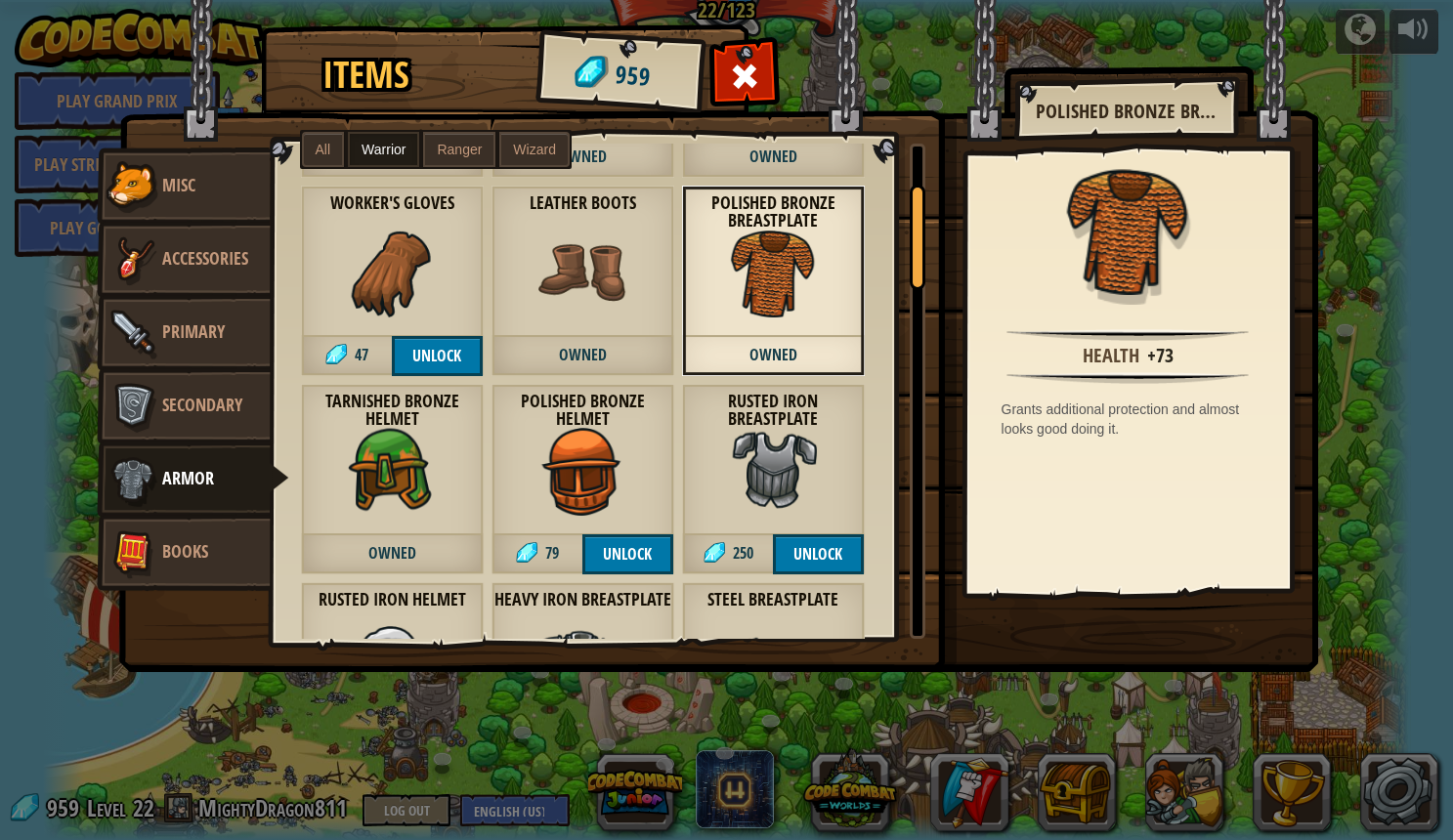 scroll, scrollTop: 189, scrollLeft: 0, axis: vertical 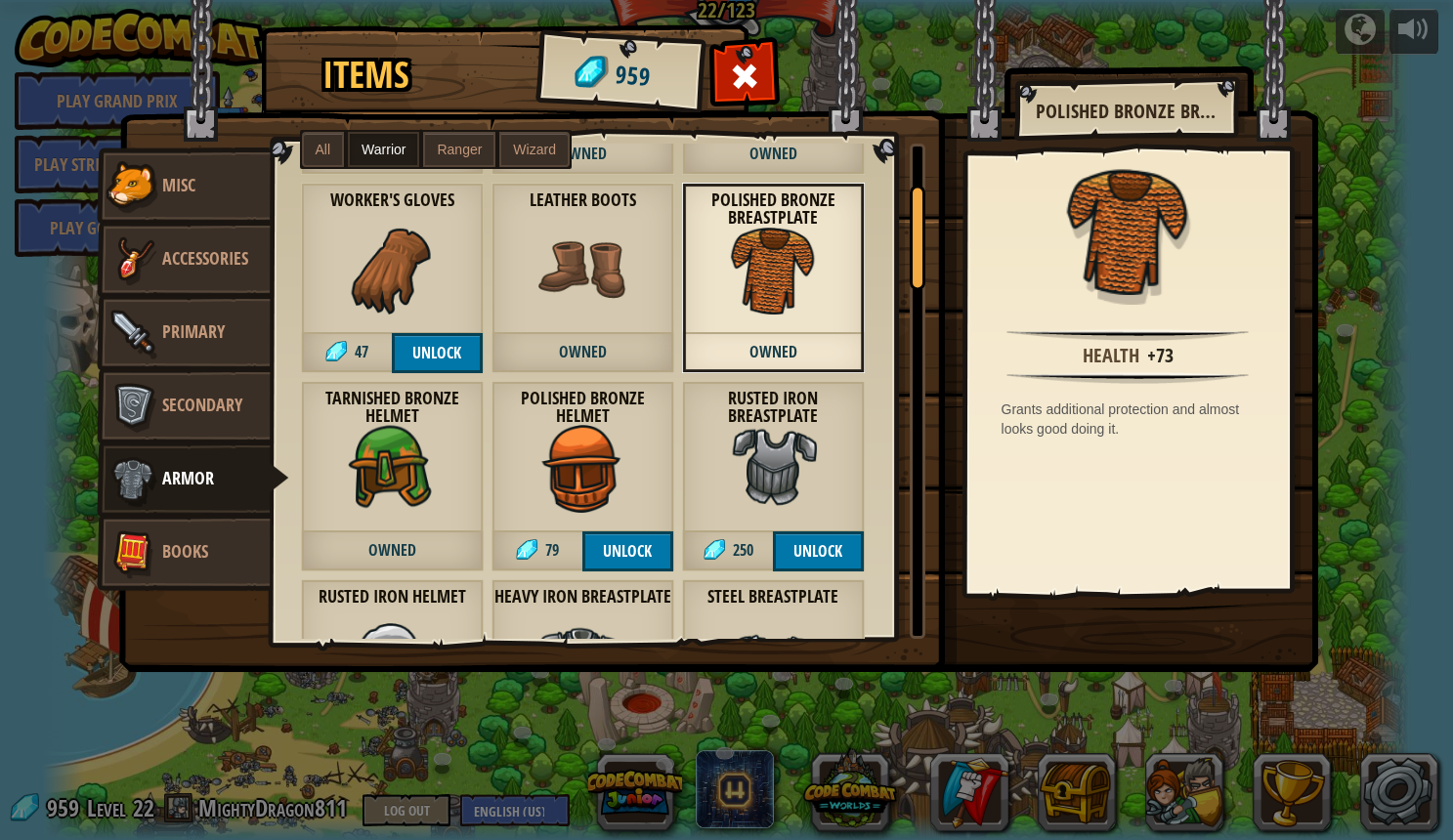 click at bounding box center [773, 469] 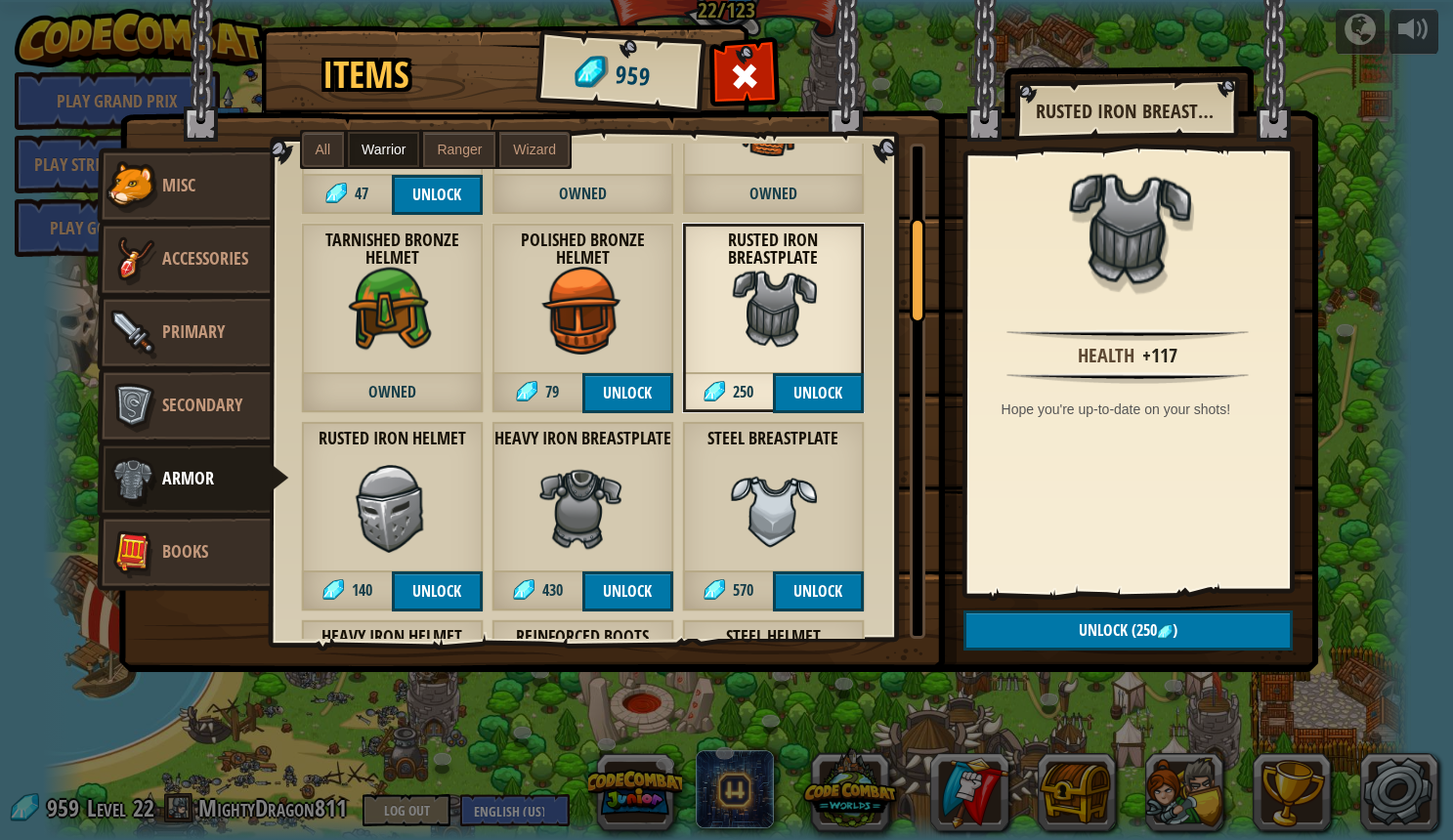 scroll, scrollTop: 349, scrollLeft: 0, axis: vertical 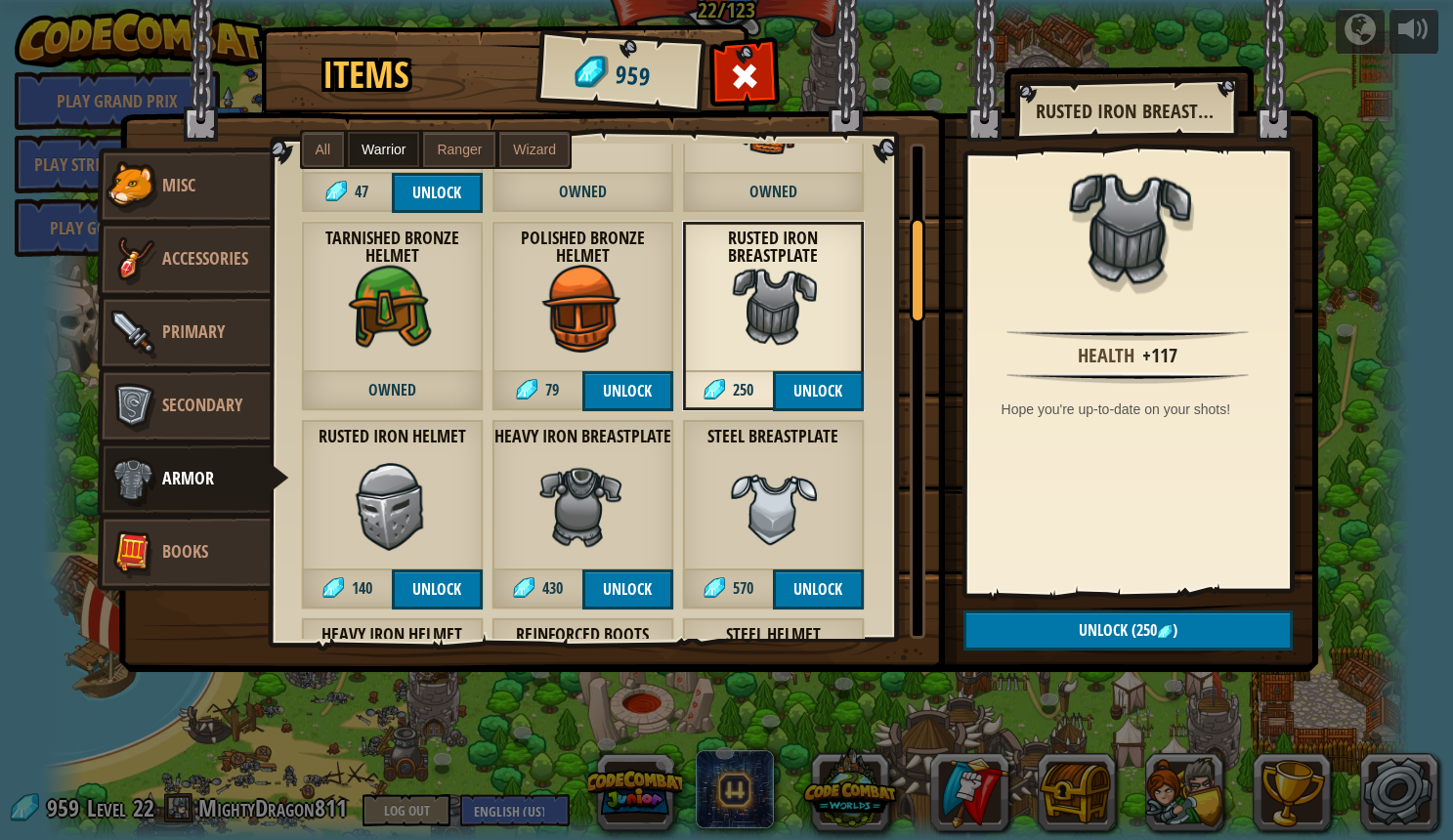click at bounding box center (582, 507) 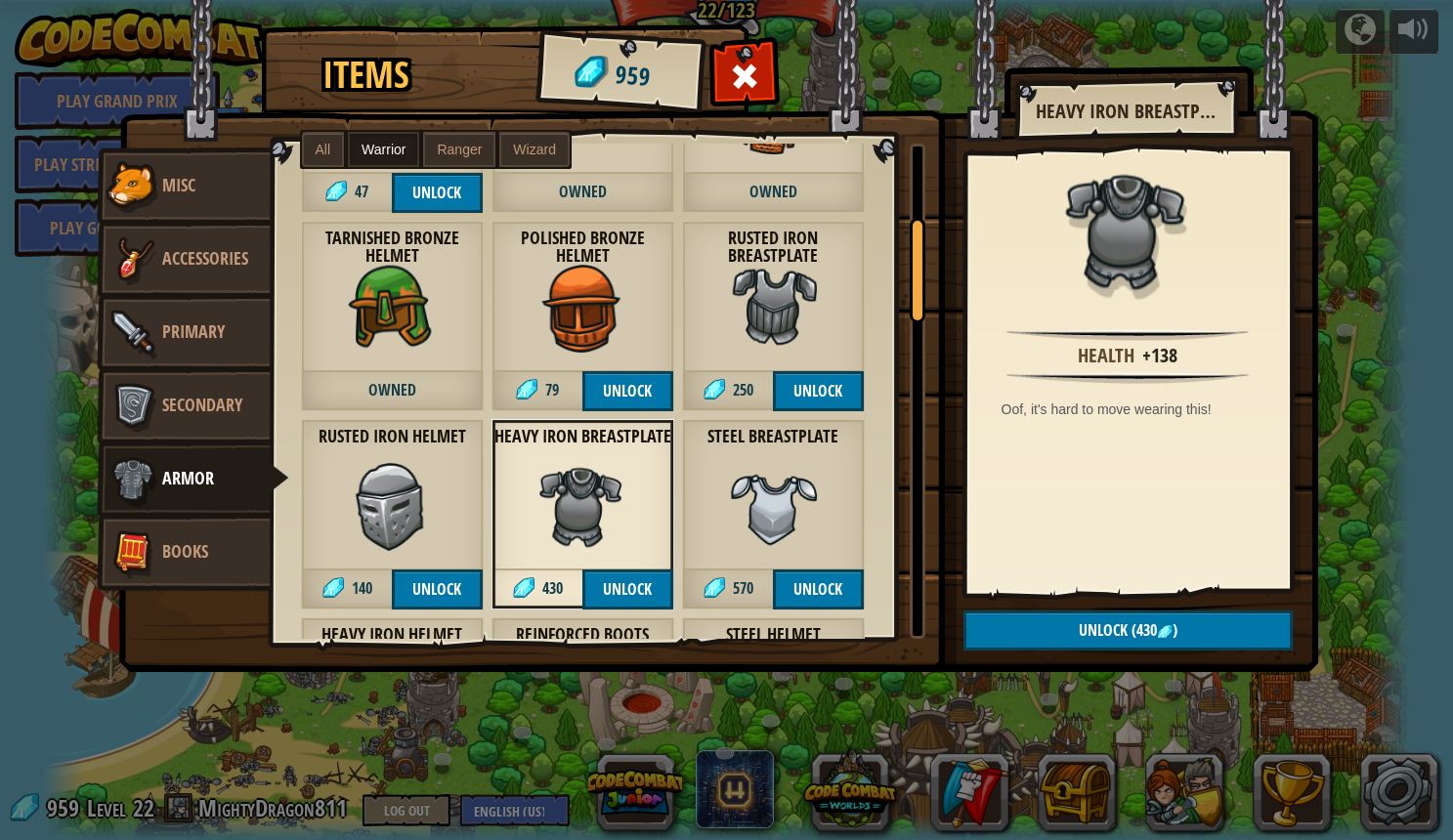 click at bounding box center [773, 309] 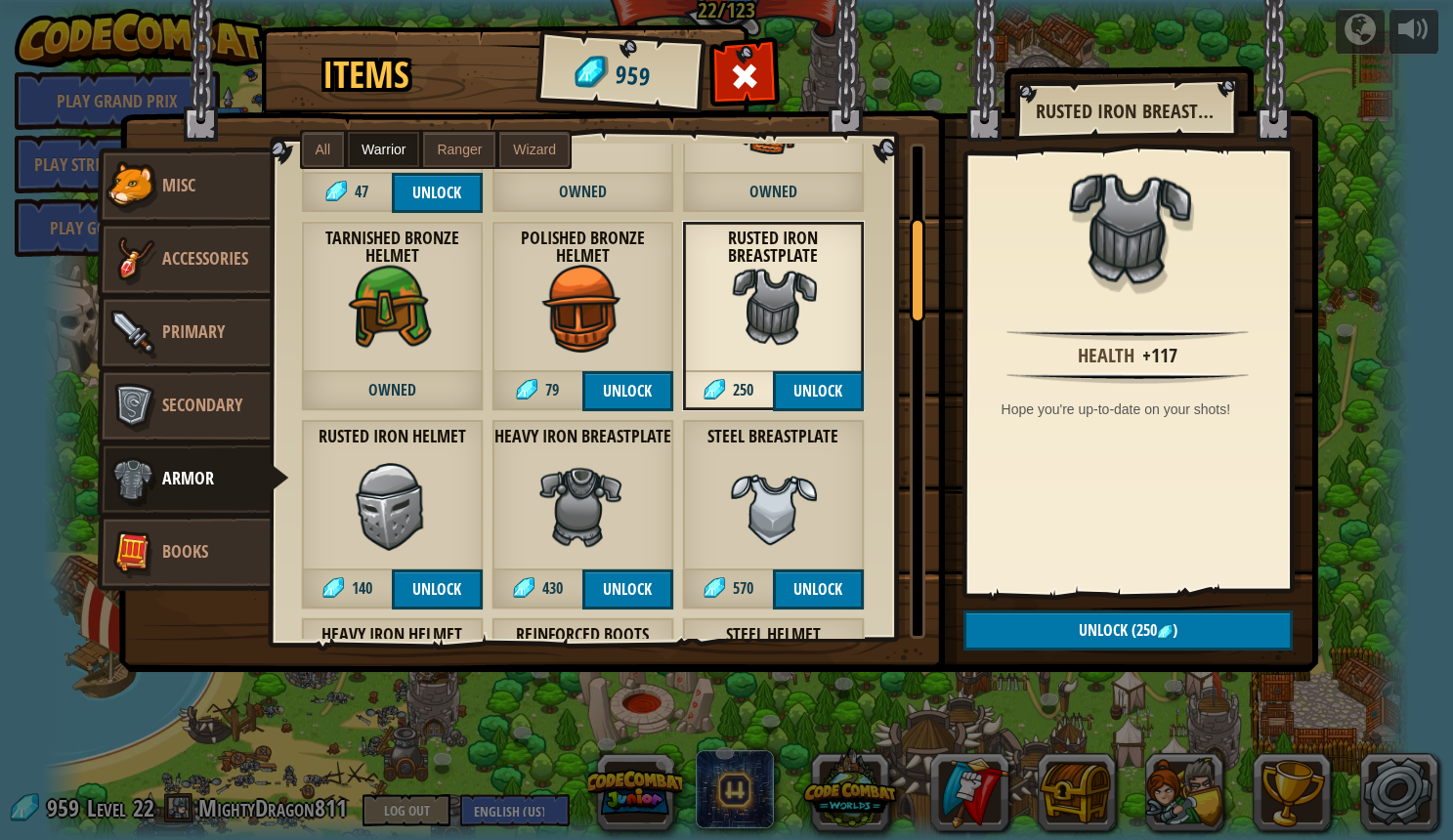 click at bounding box center (582, 507) 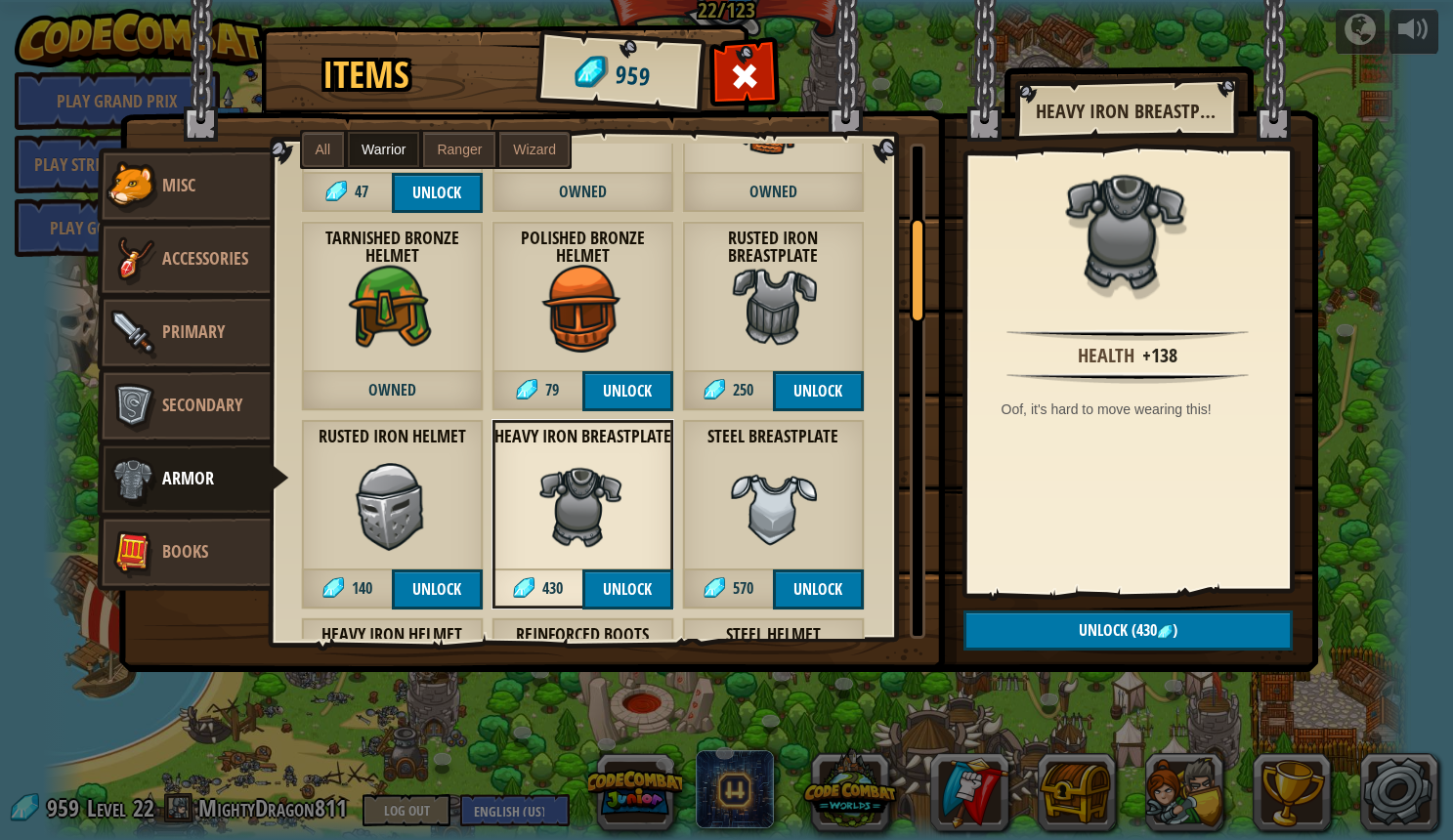 click on "Steel Breastplate 570 Unlock" at bounding box center [773, 514] 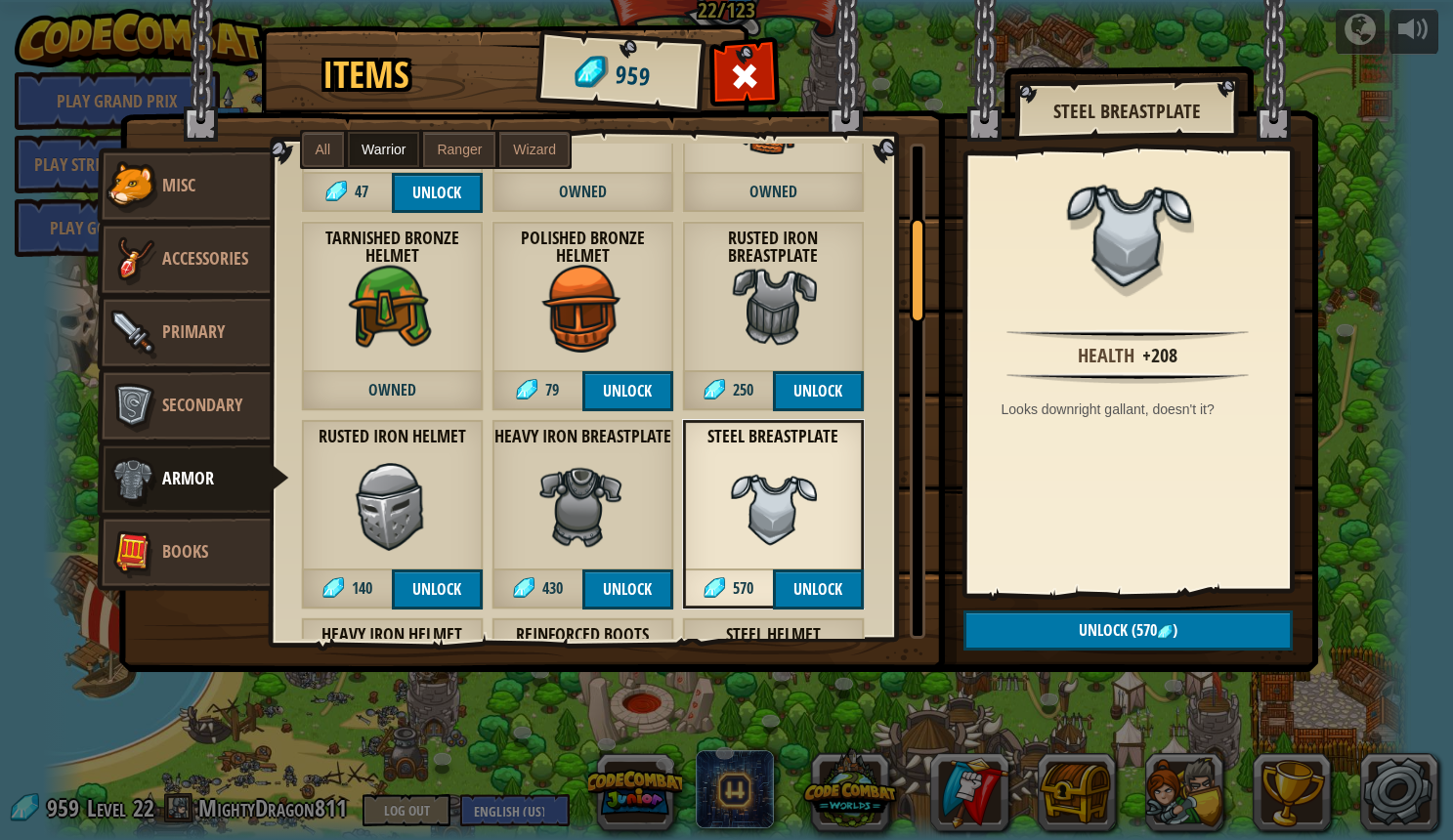 click at bounding box center [582, 507] 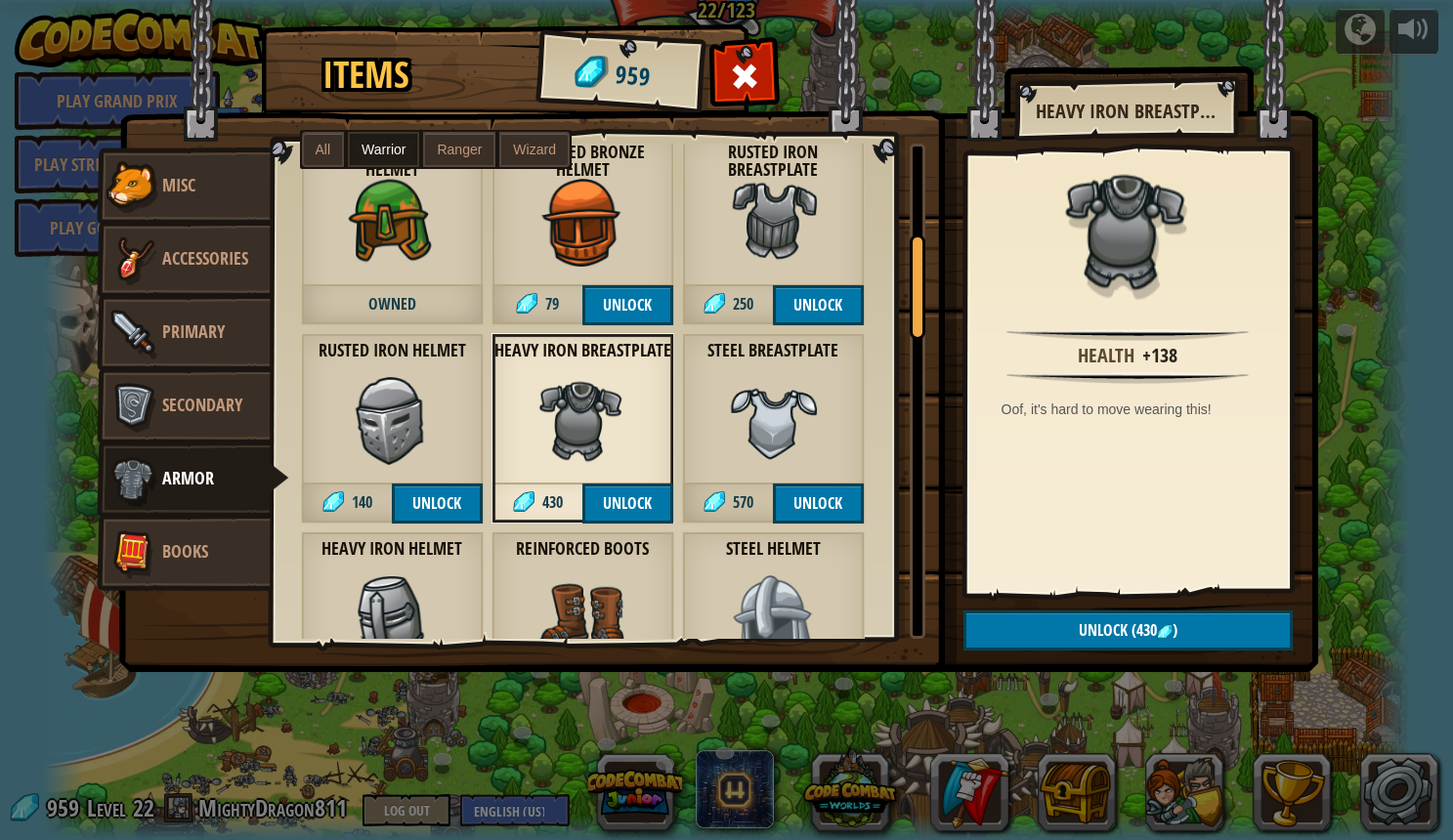 scroll, scrollTop: 454, scrollLeft: 0, axis: vertical 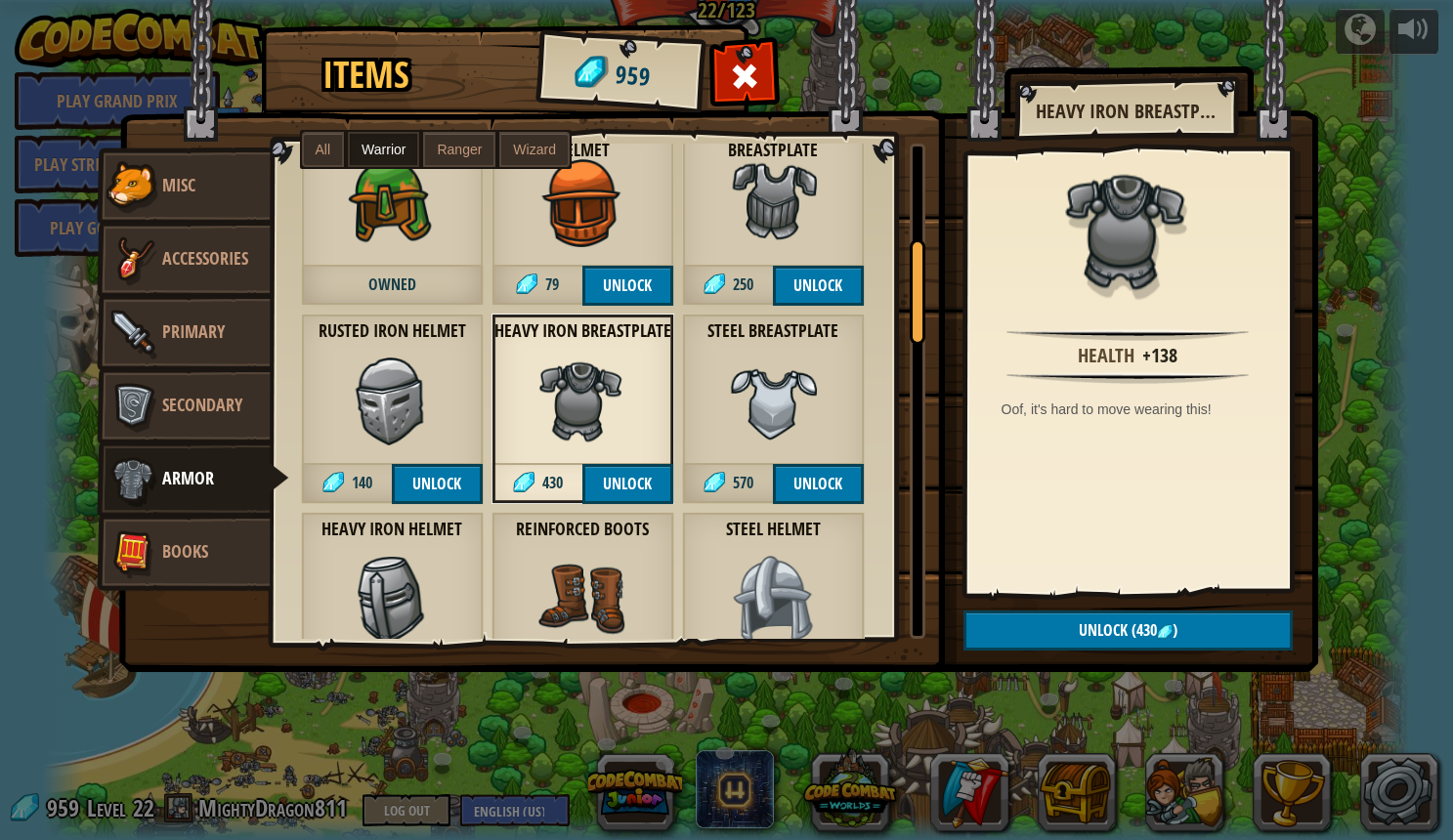 click at bounding box center [773, 401] 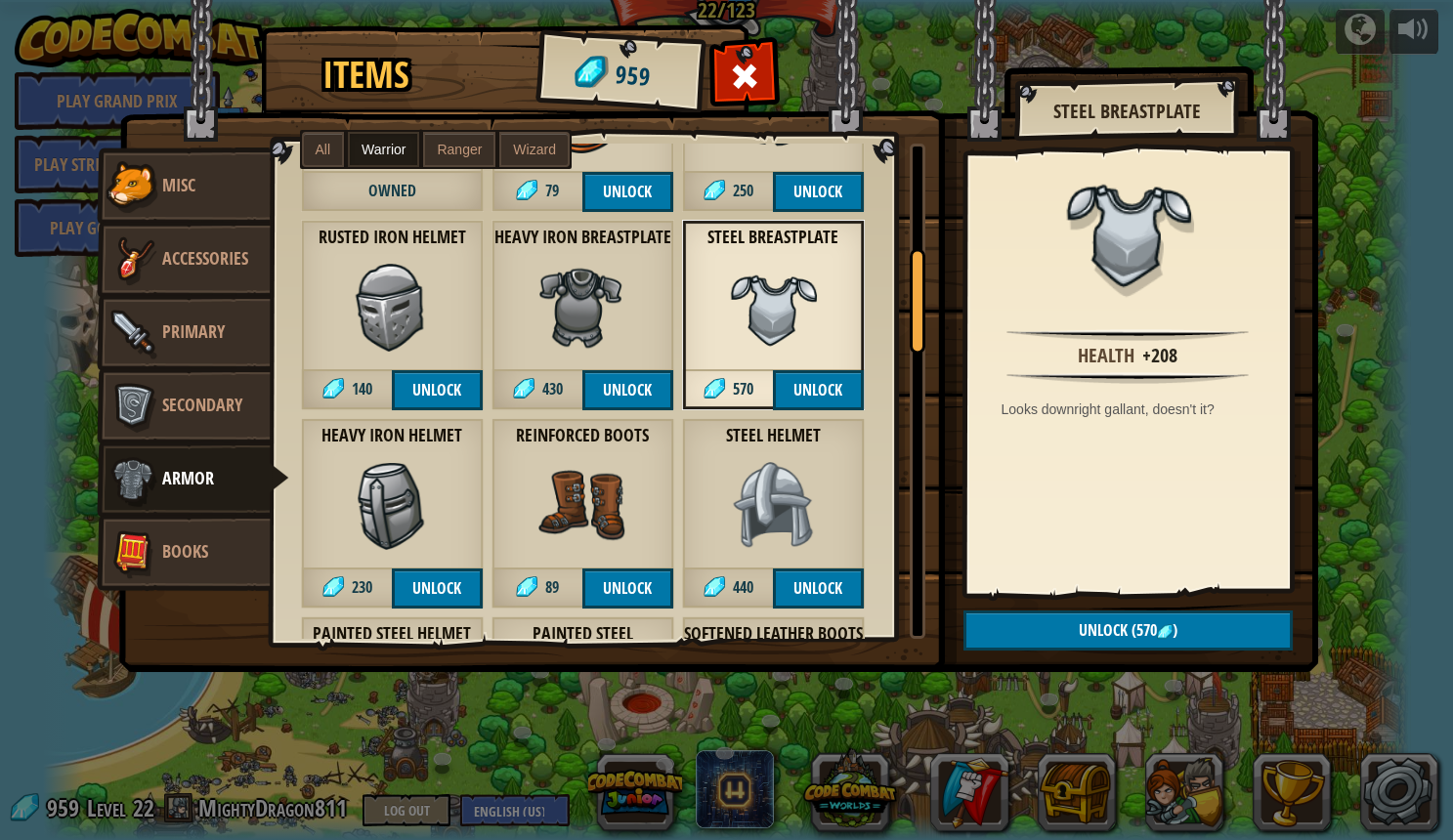 scroll, scrollTop: 553, scrollLeft: 0, axis: vertical 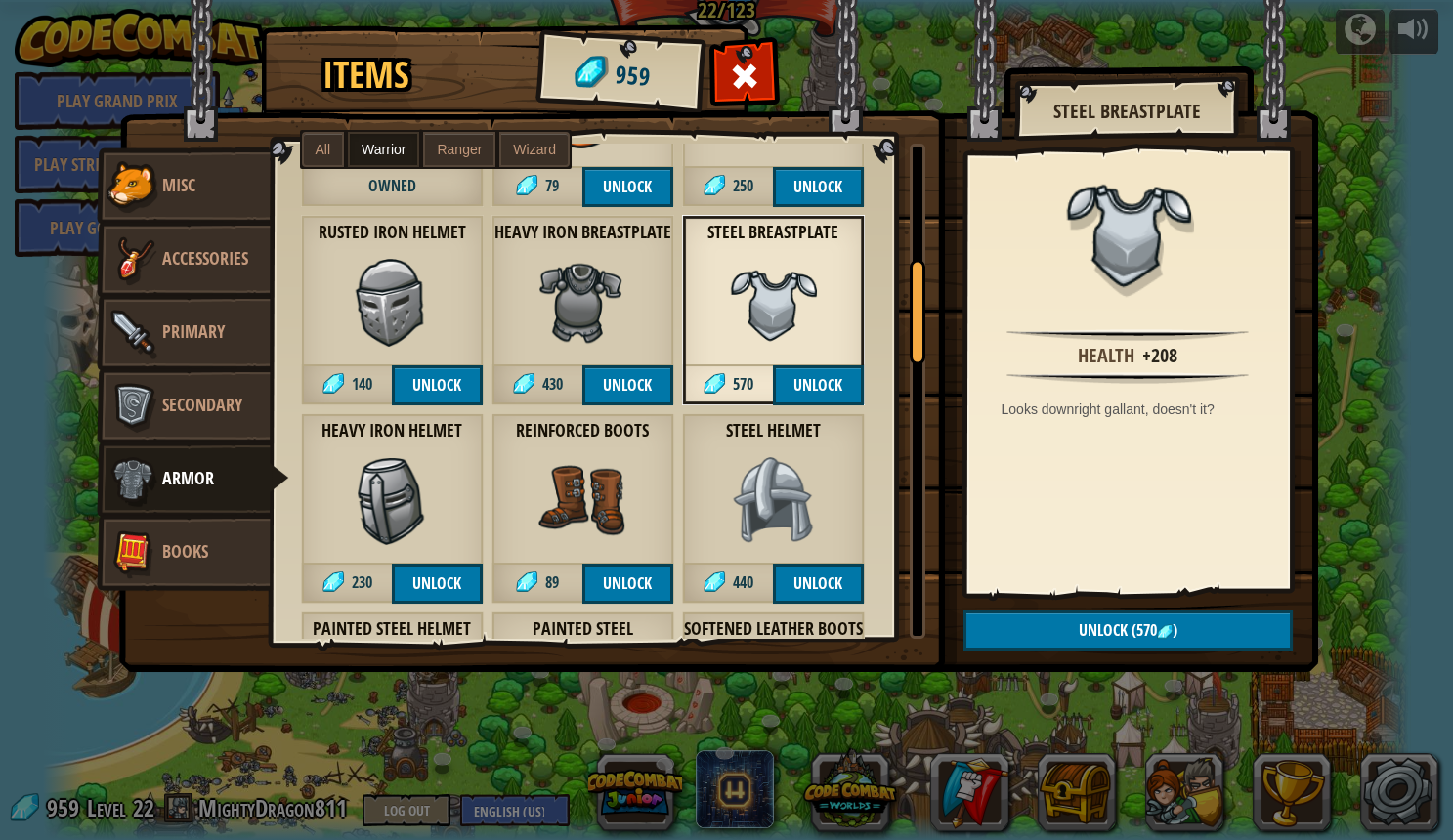 click at bounding box center (773, 501) 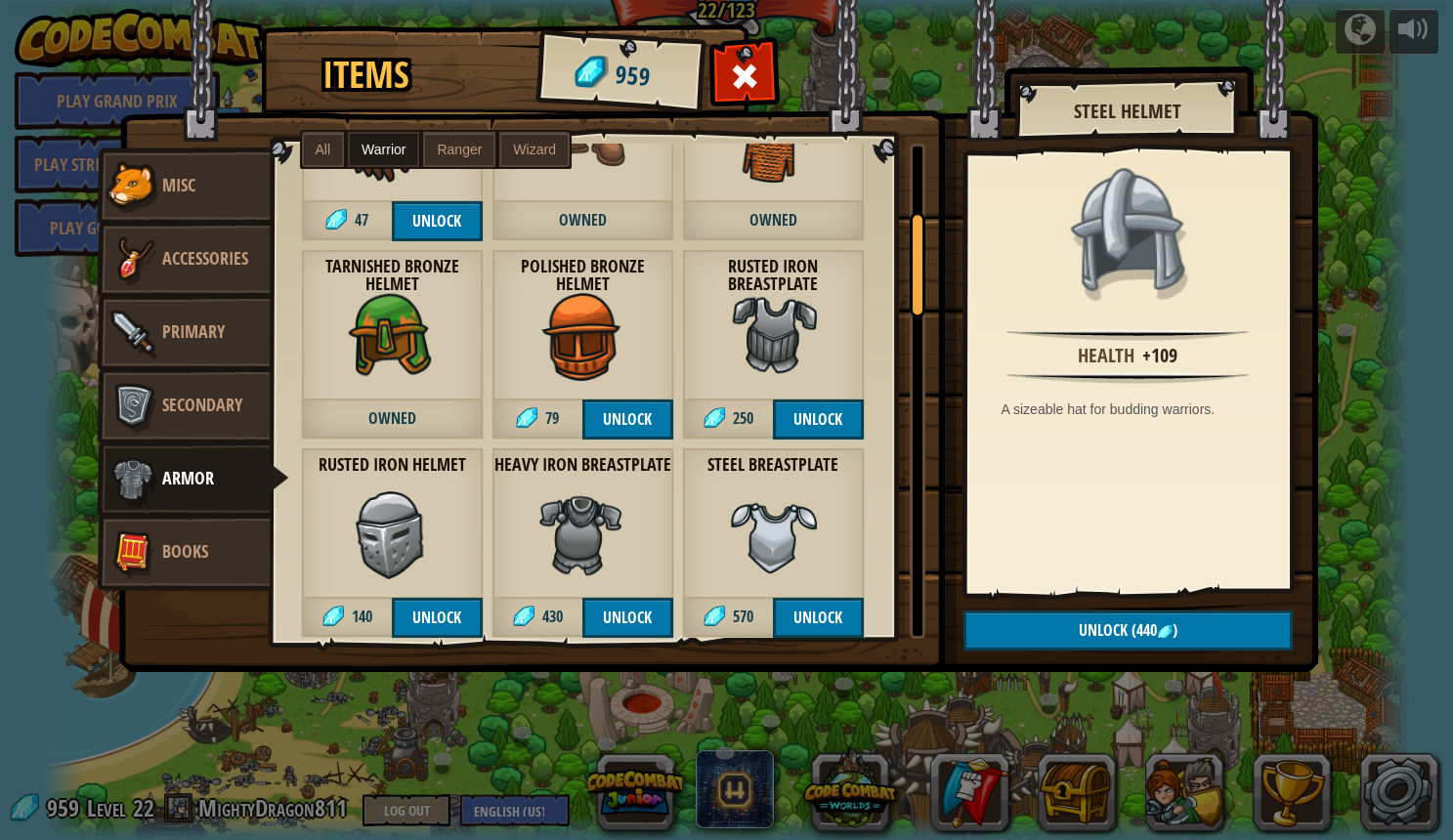 scroll, scrollTop: 321, scrollLeft: 0, axis: vertical 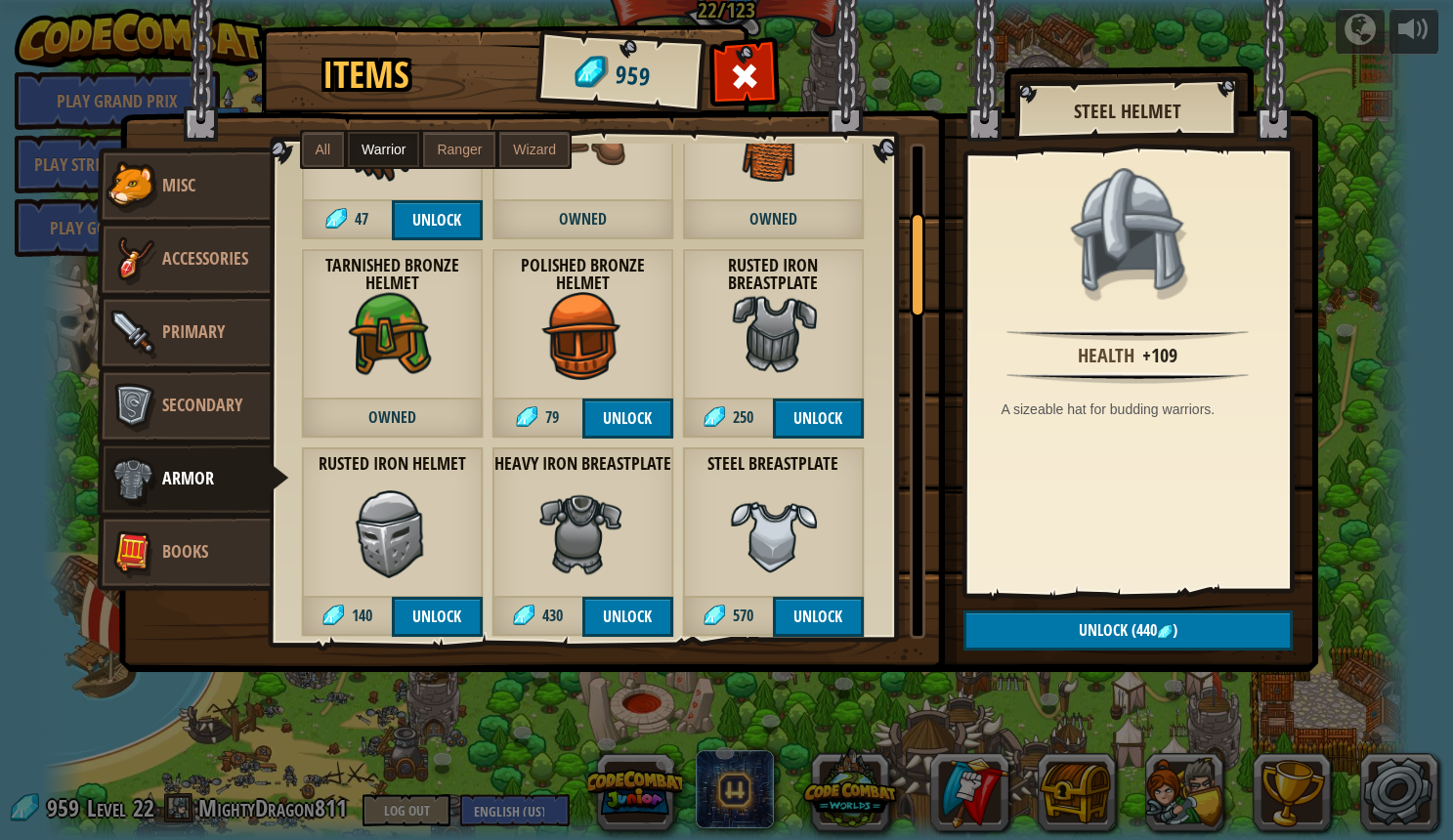 click on "Steel Breastplate 570 Unlock" at bounding box center [773, 541] 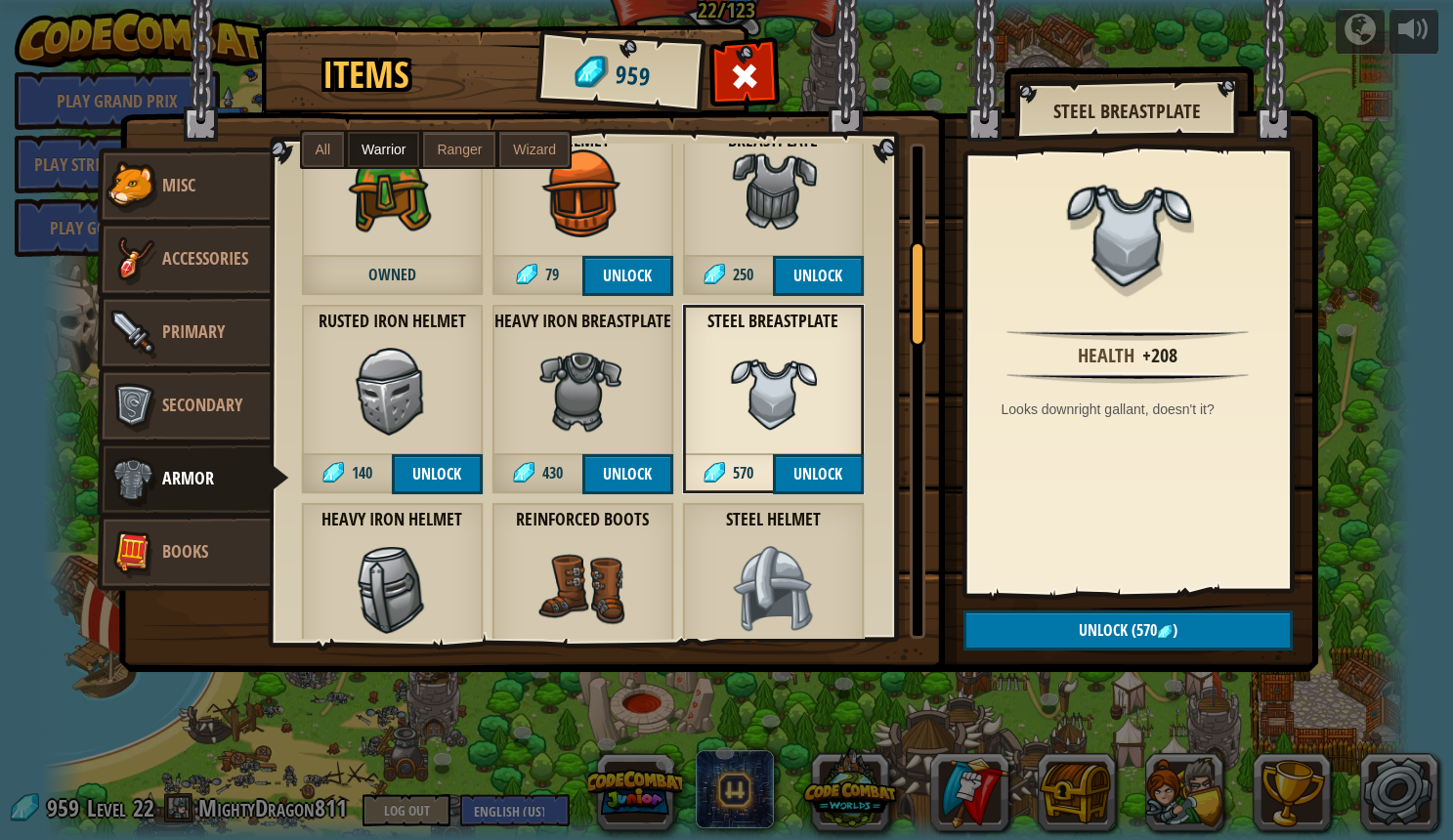 scroll, scrollTop: 468, scrollLeft: 0, axis: vertical 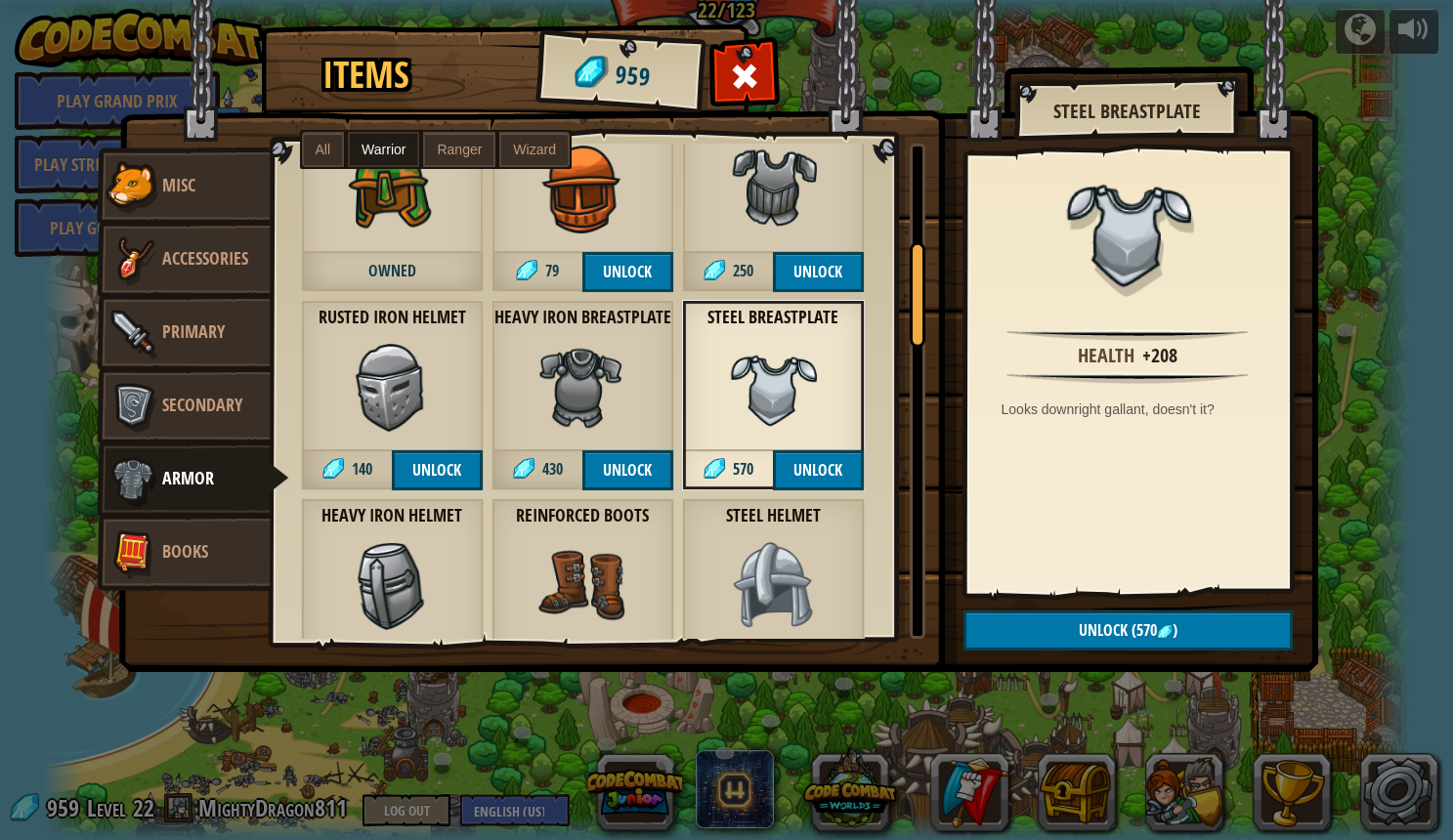 click on "Unlock" at bounding box center [818, 470] 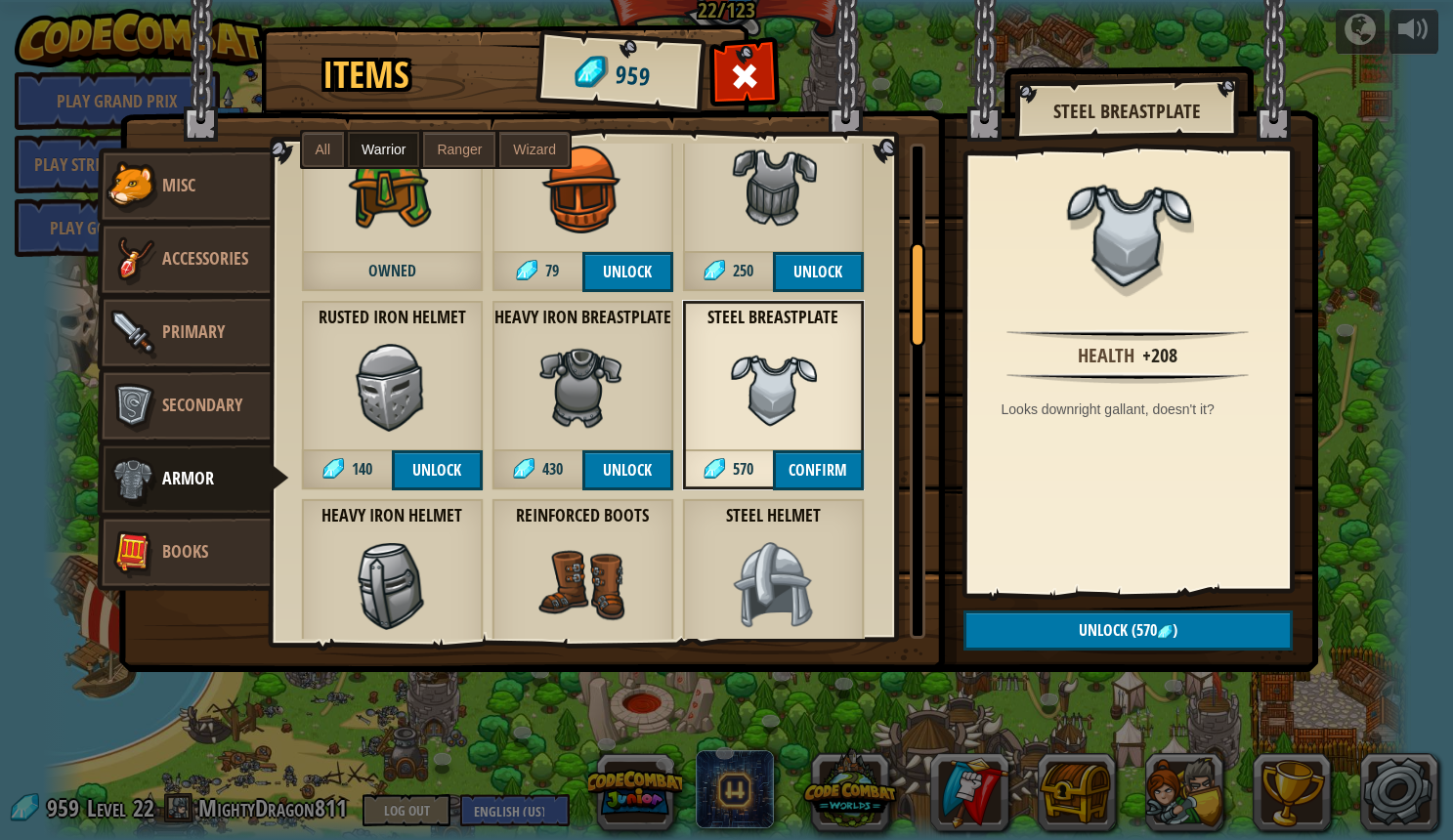 click on "Confirm" at bounding box center (818, 470) 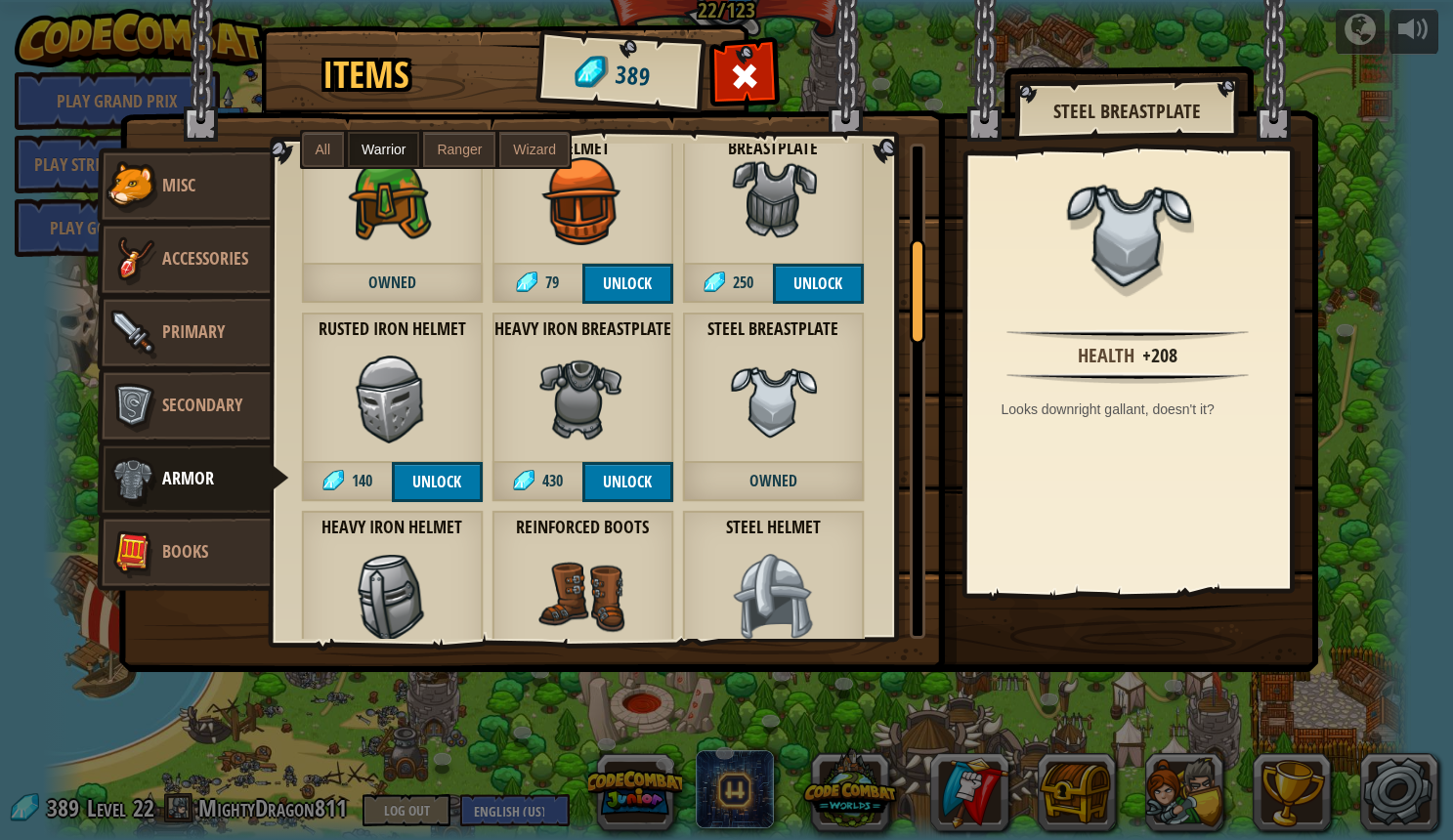 scroll, scrollTop: 459, scrollLeft: 0, axis: vertical 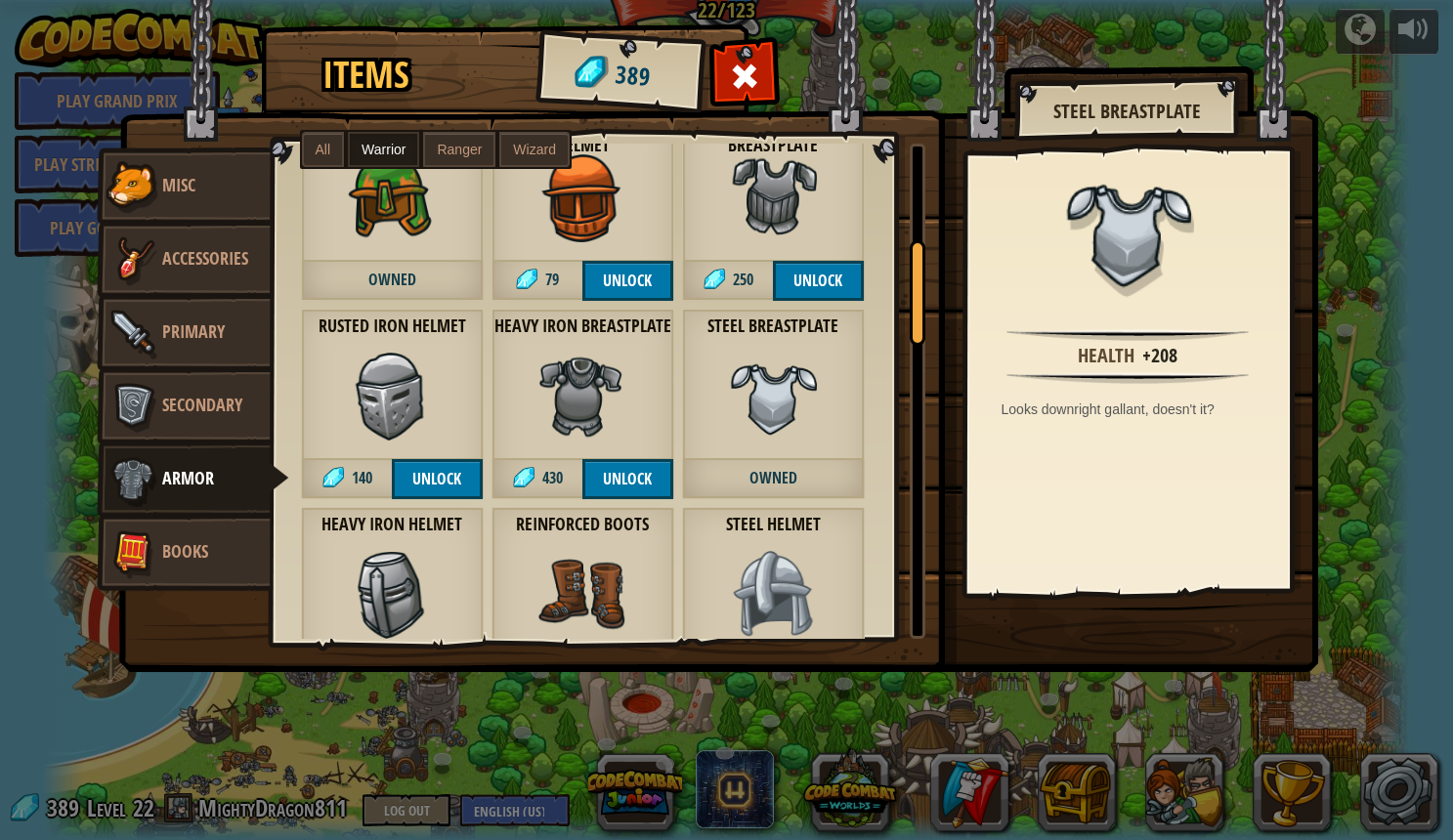 click on "Unlock" at bounding box center (437, 479) 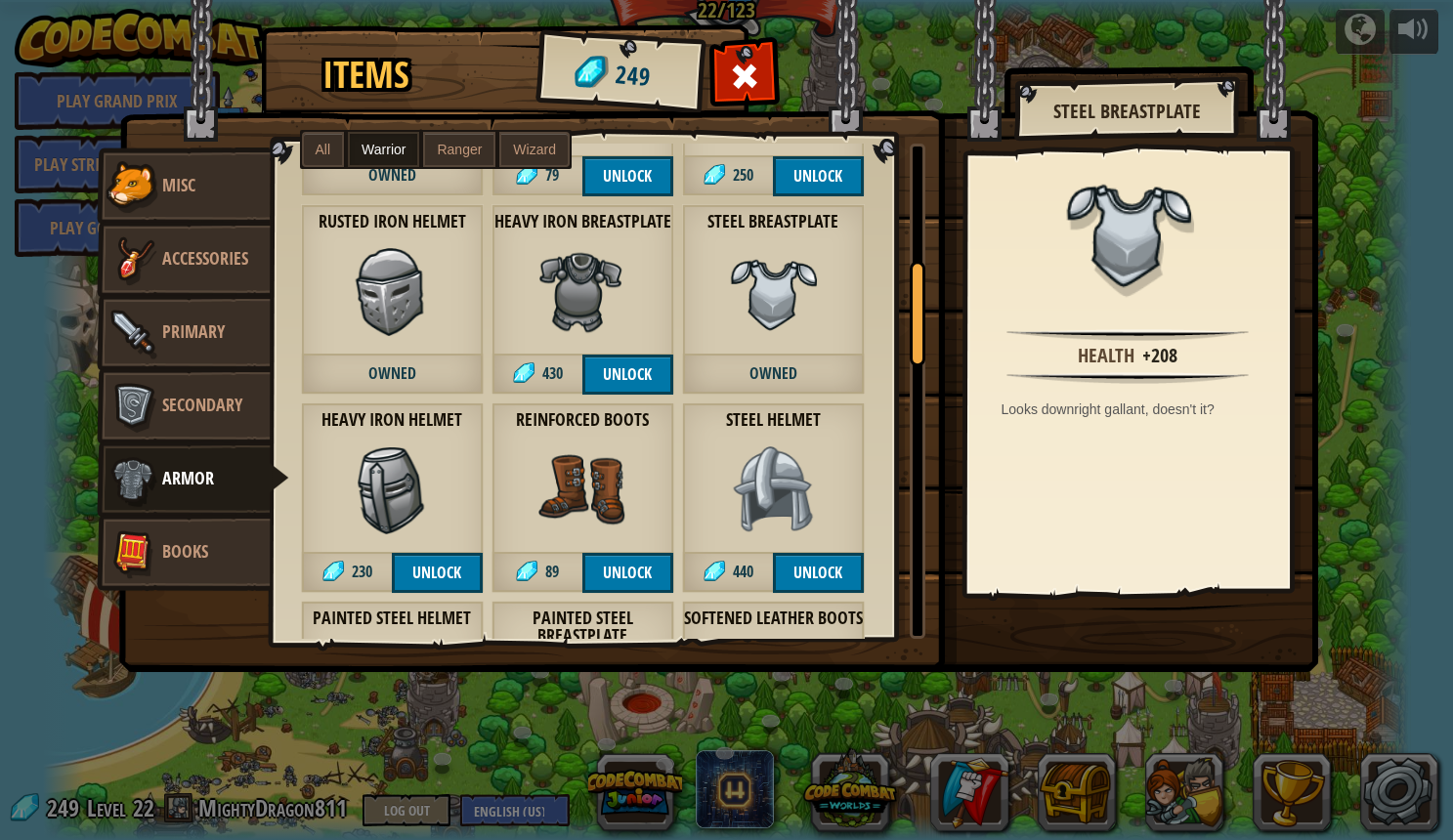 scroll, scrollTop: 566, scrollLeft: 0, axis: vertical 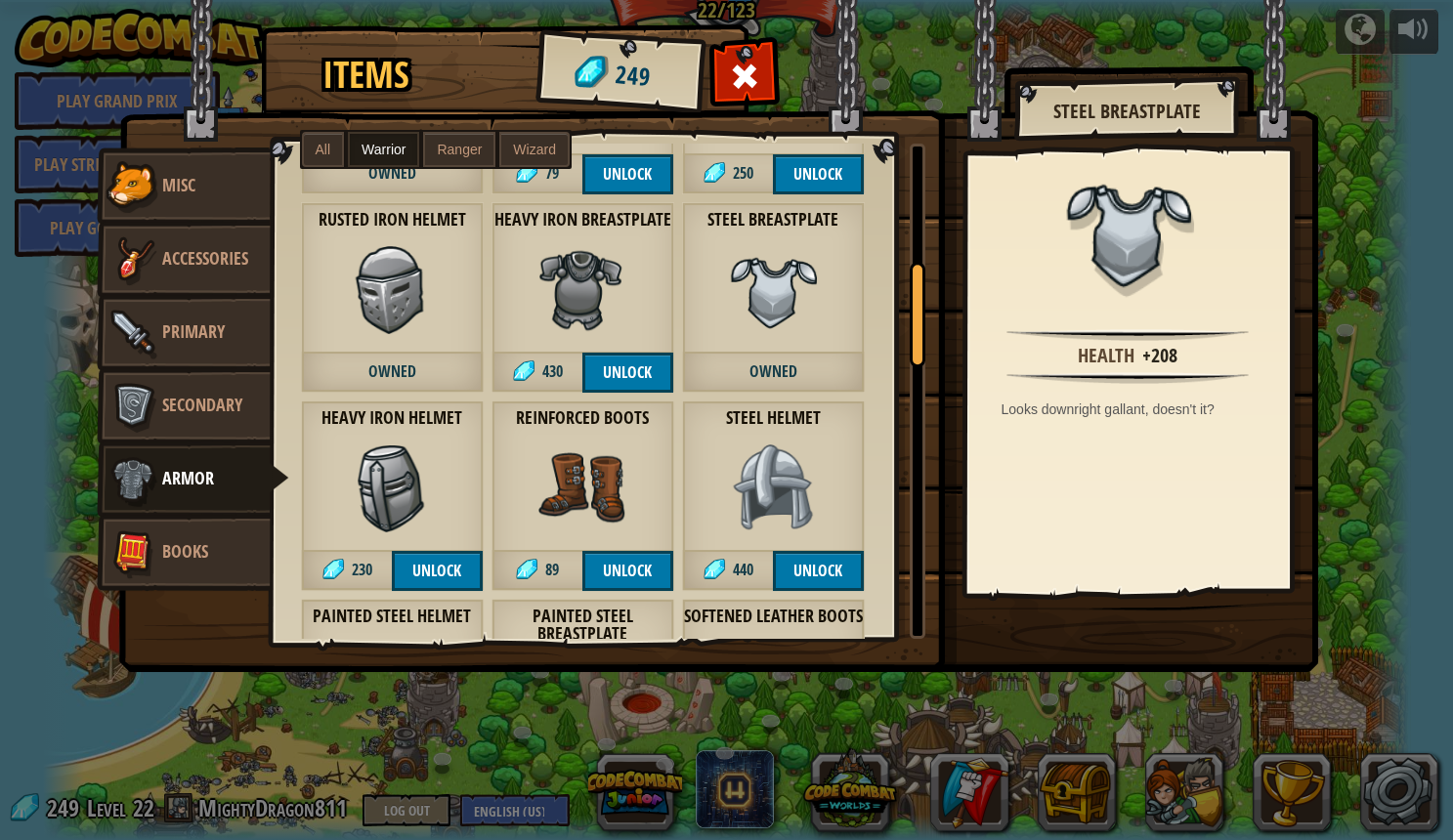 click on "Reinforced Boots 89 Unlock" at bounding box center (582, 495) 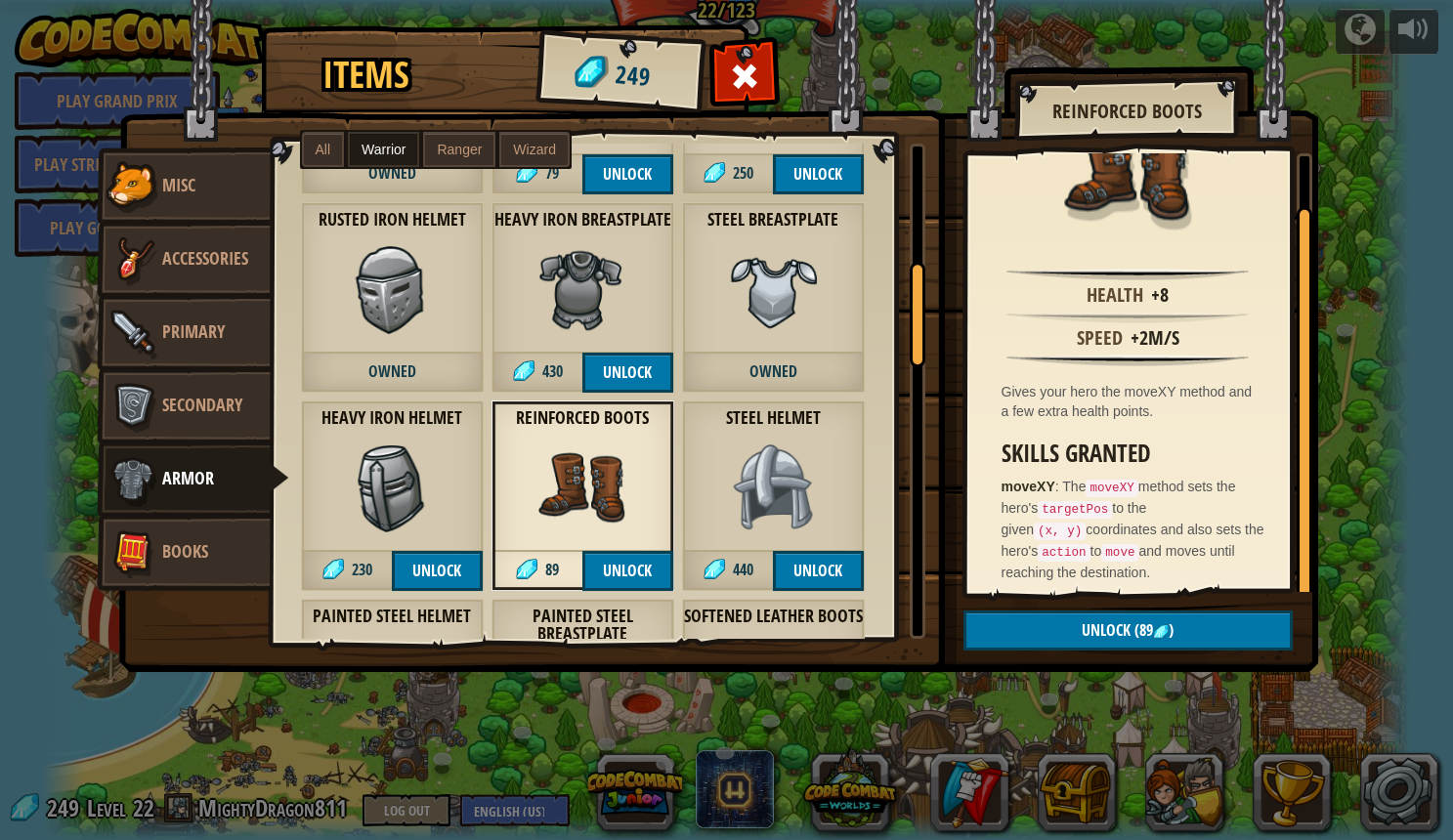 scroll, scrollTop: 54, scrollLeft: 0, axis: vertical 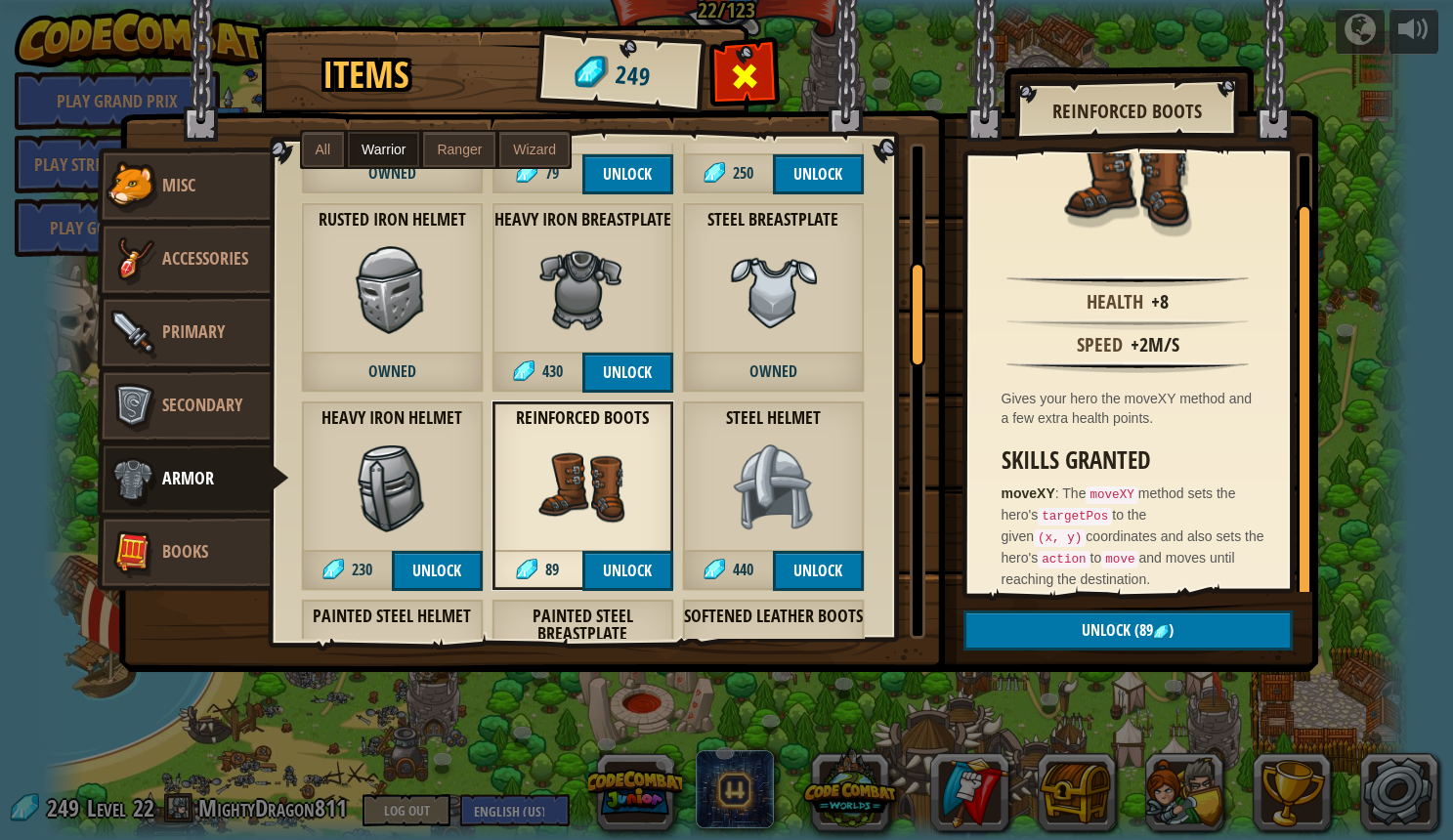 click at bounding box center (744, 81) 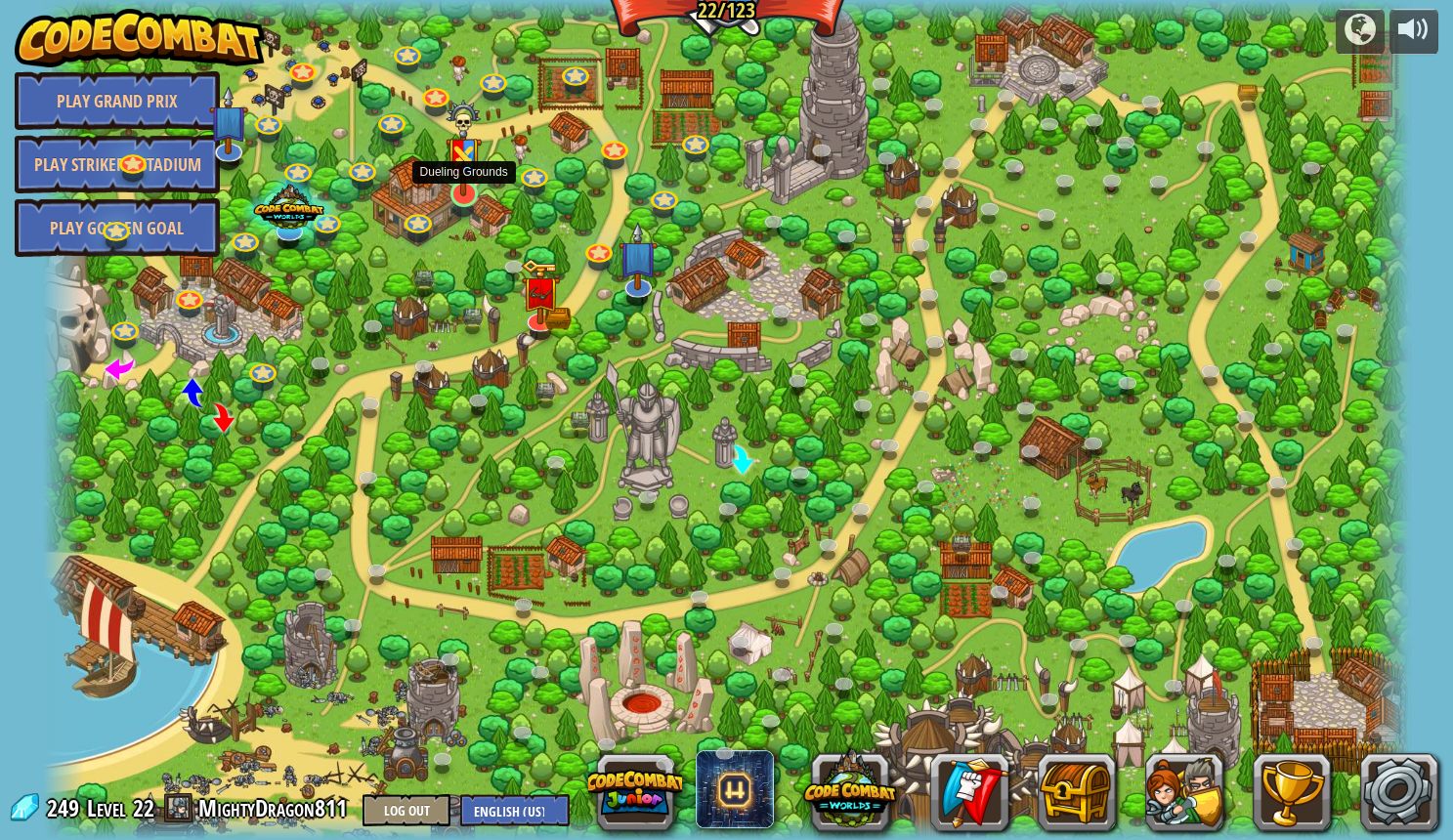 click at bounding box center (463, 147) 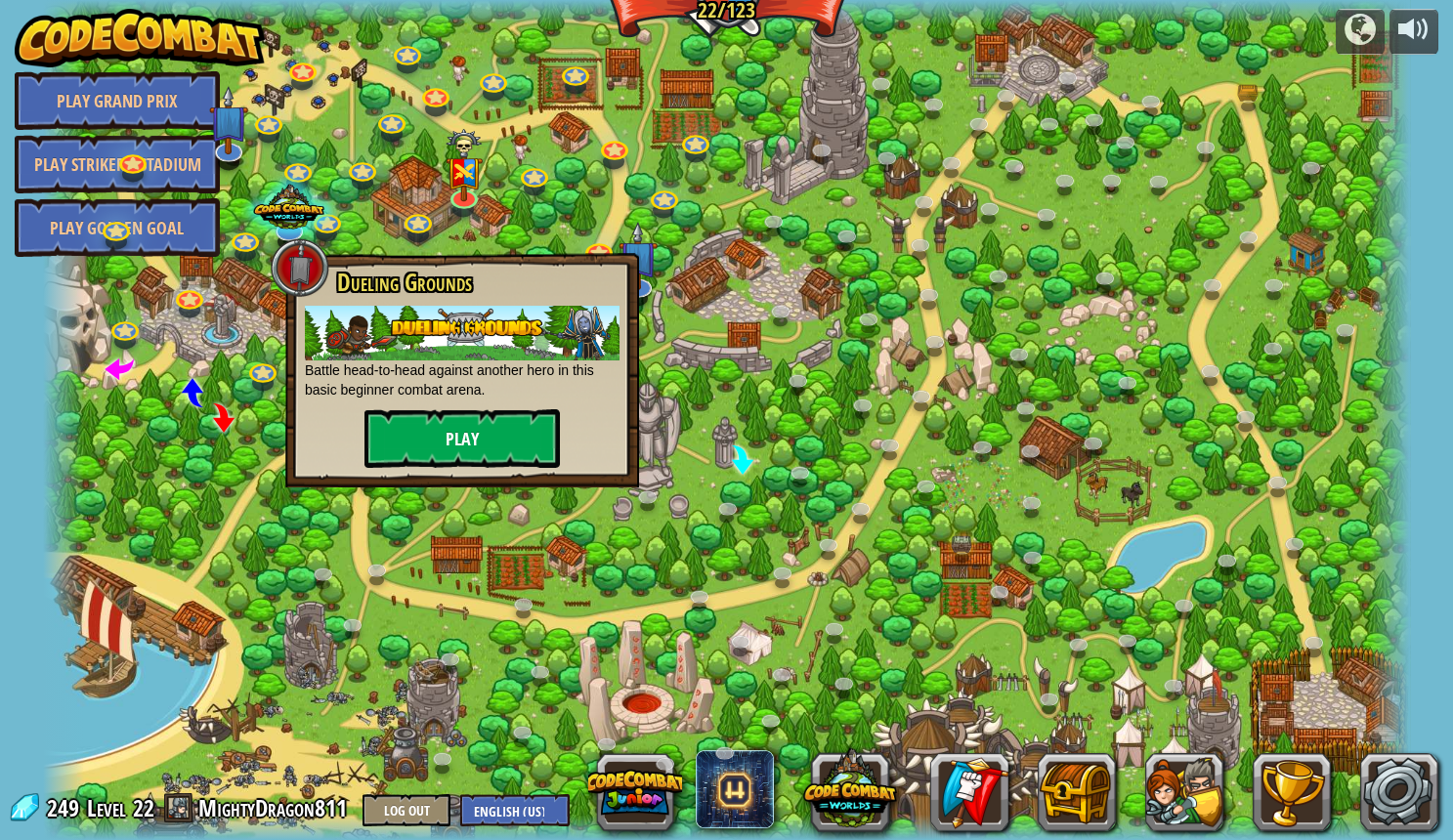 click on "Play" at bounding box center [462, 439] 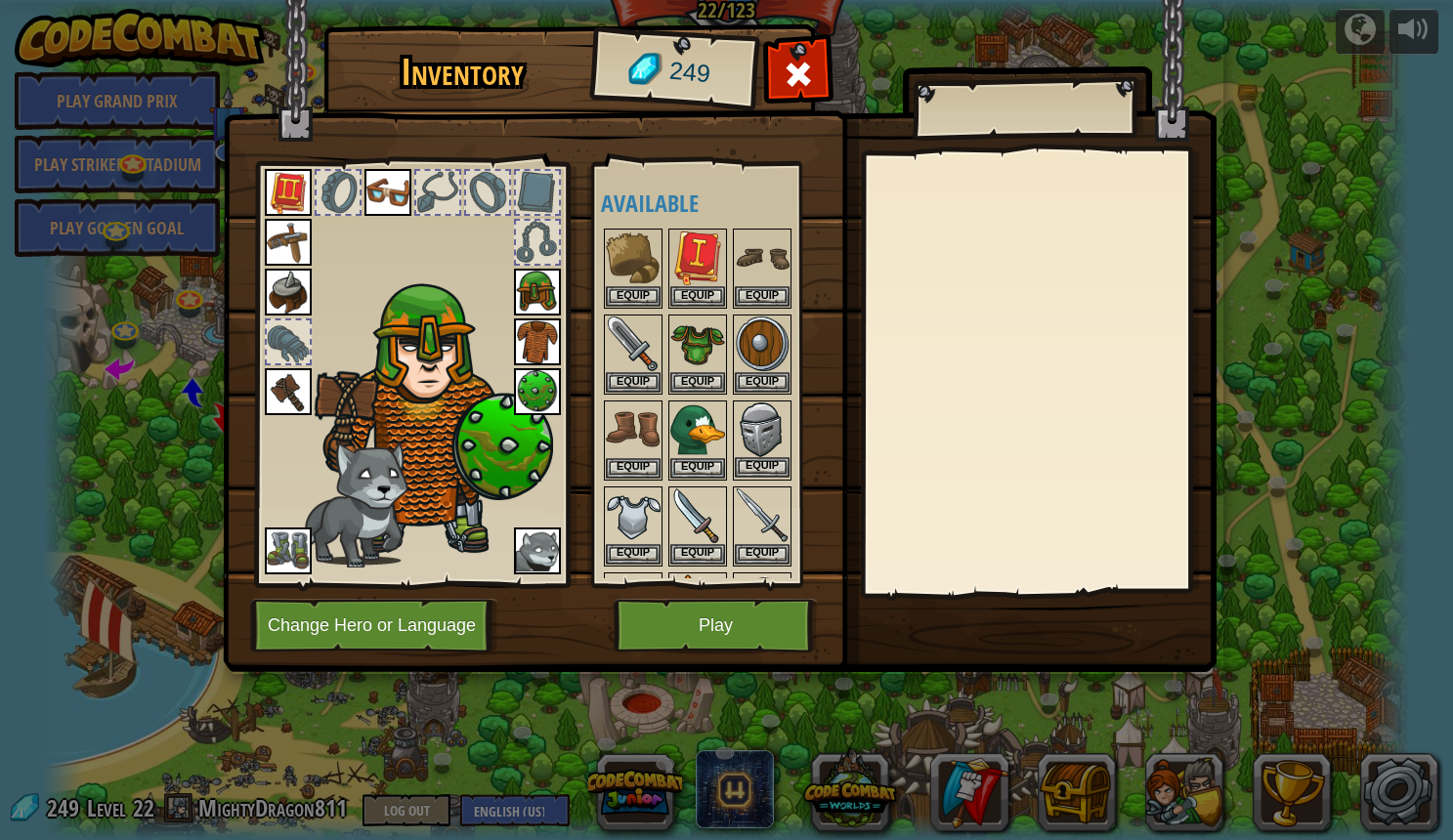 click on "Equip" at bounding box center (762, 467) 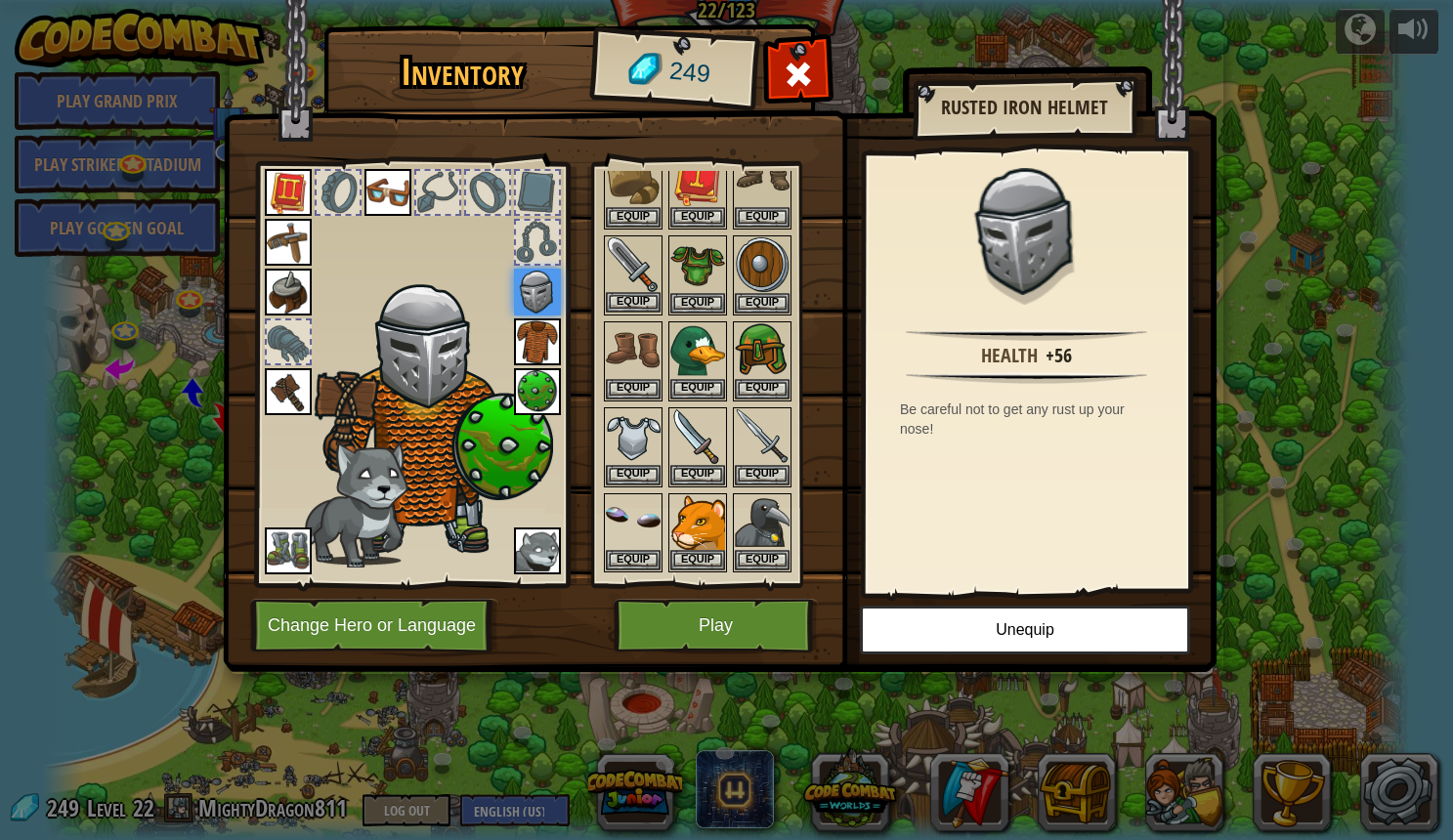 scroll, scrollTop: 80, scrollLeft: 0, axis: vertical 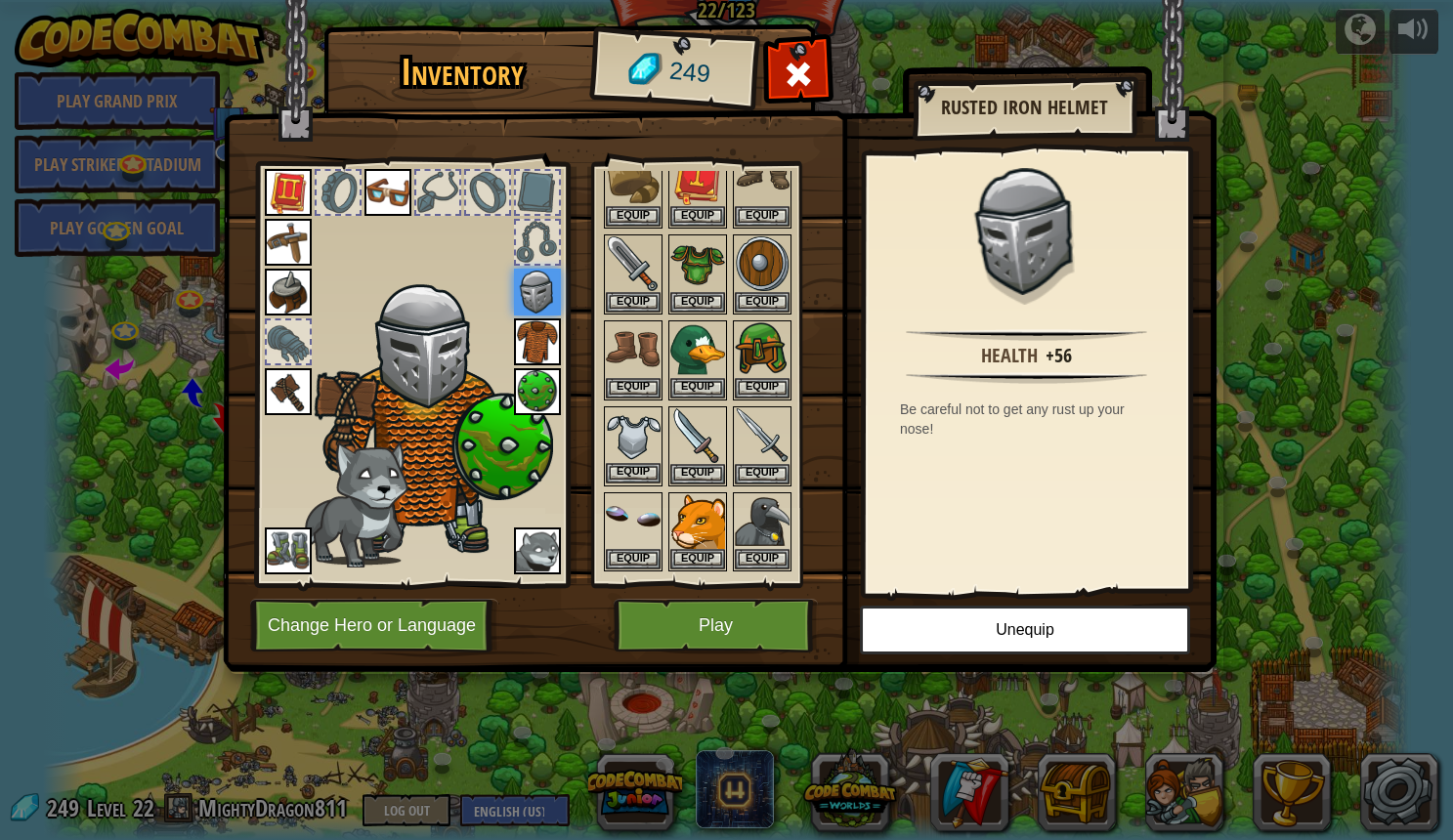 click on "Equip" at bounding box center (633, 473) 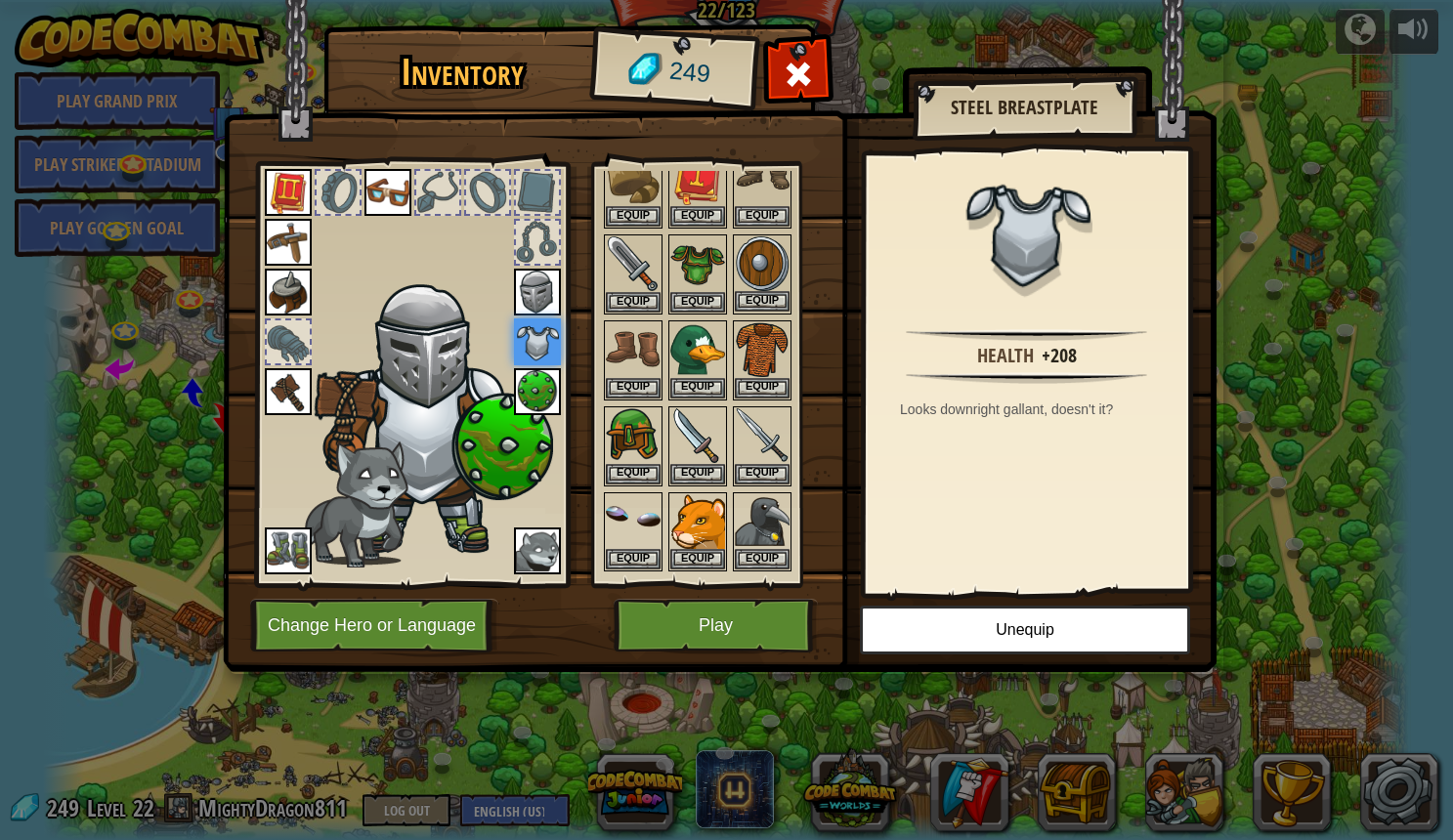 click on "Equip" at bounding box center (762, 301) 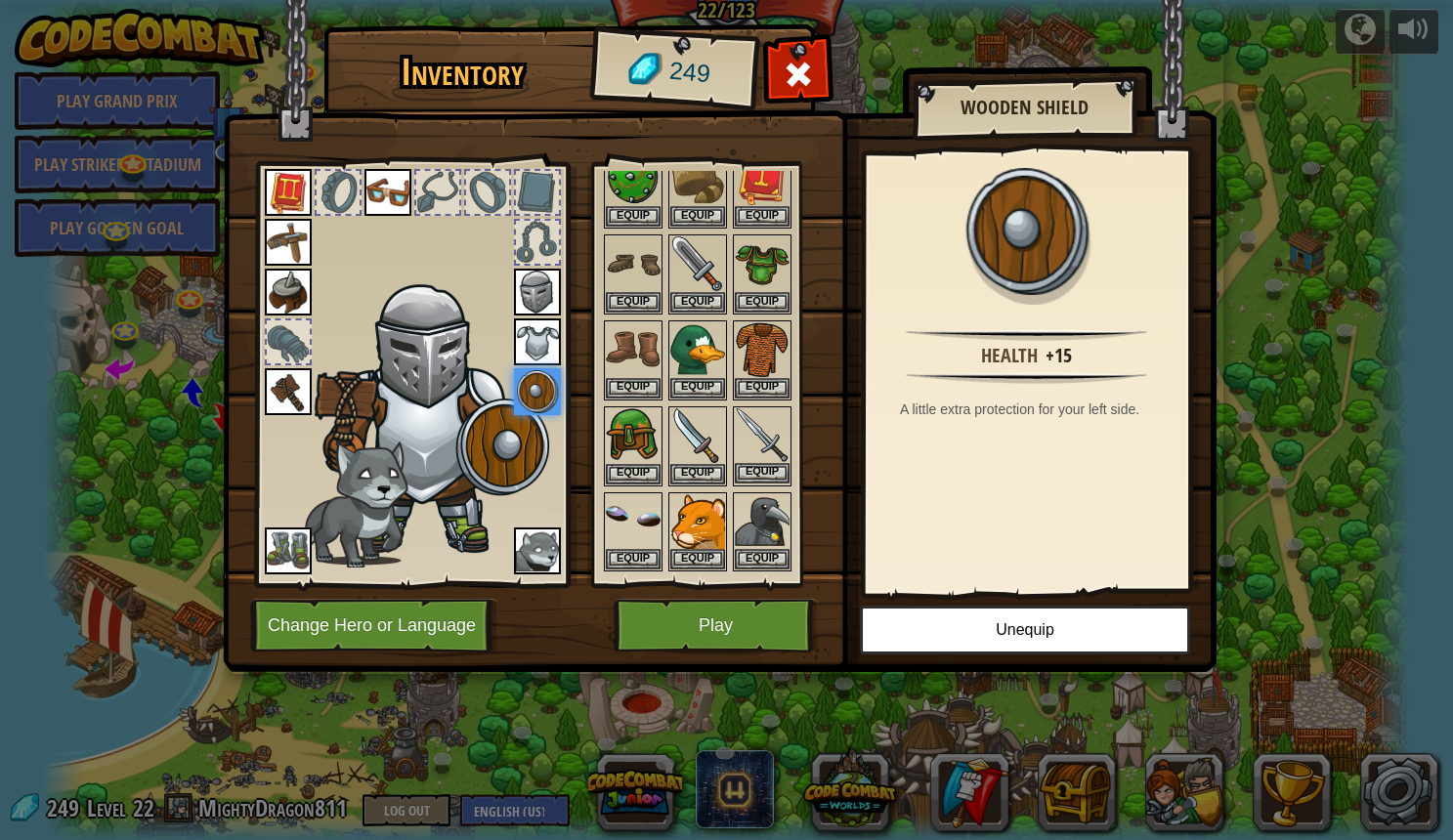 click on "Equip" at bounding box center [762, 473] 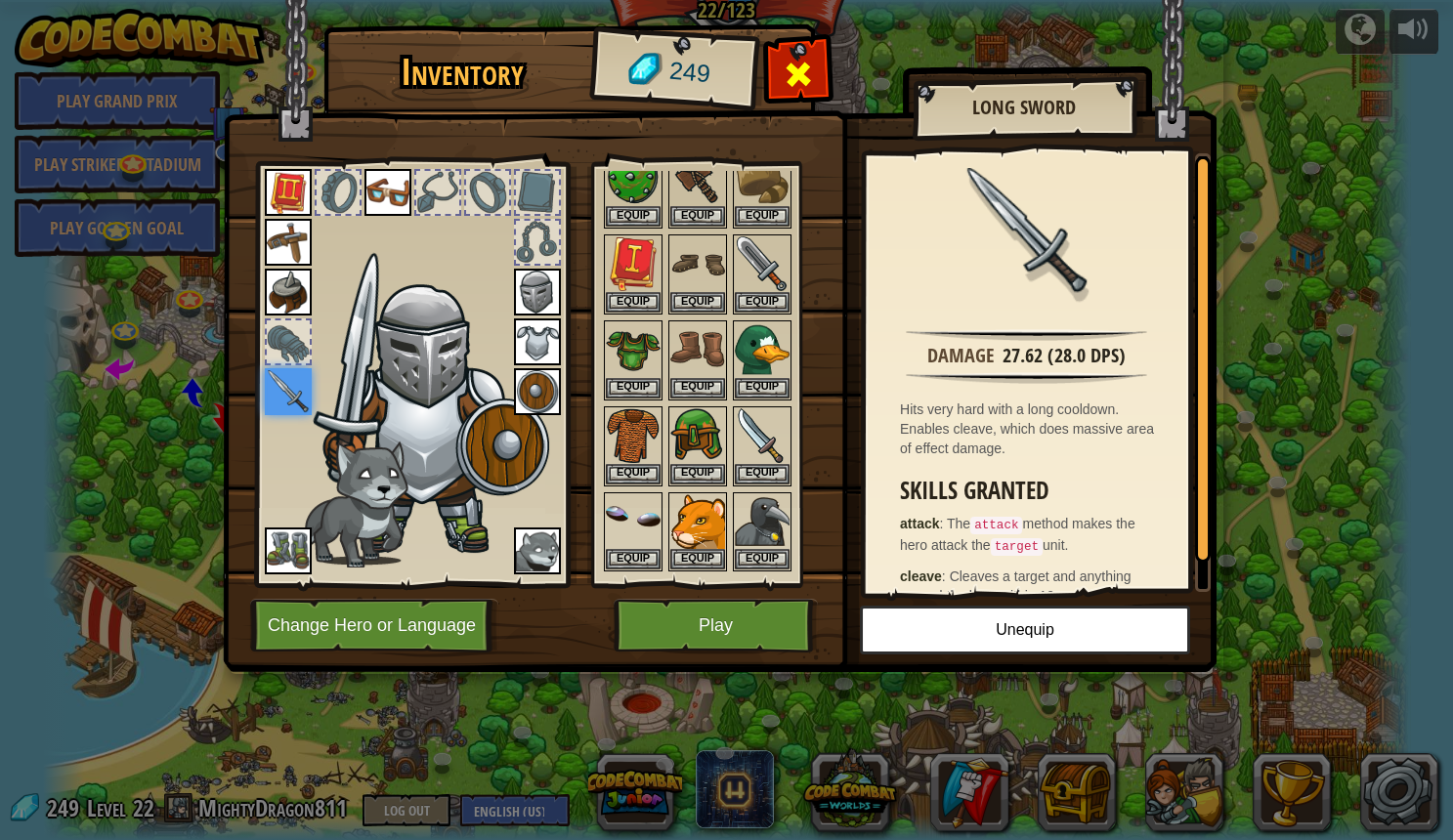 click at bounding box center [798, 74] 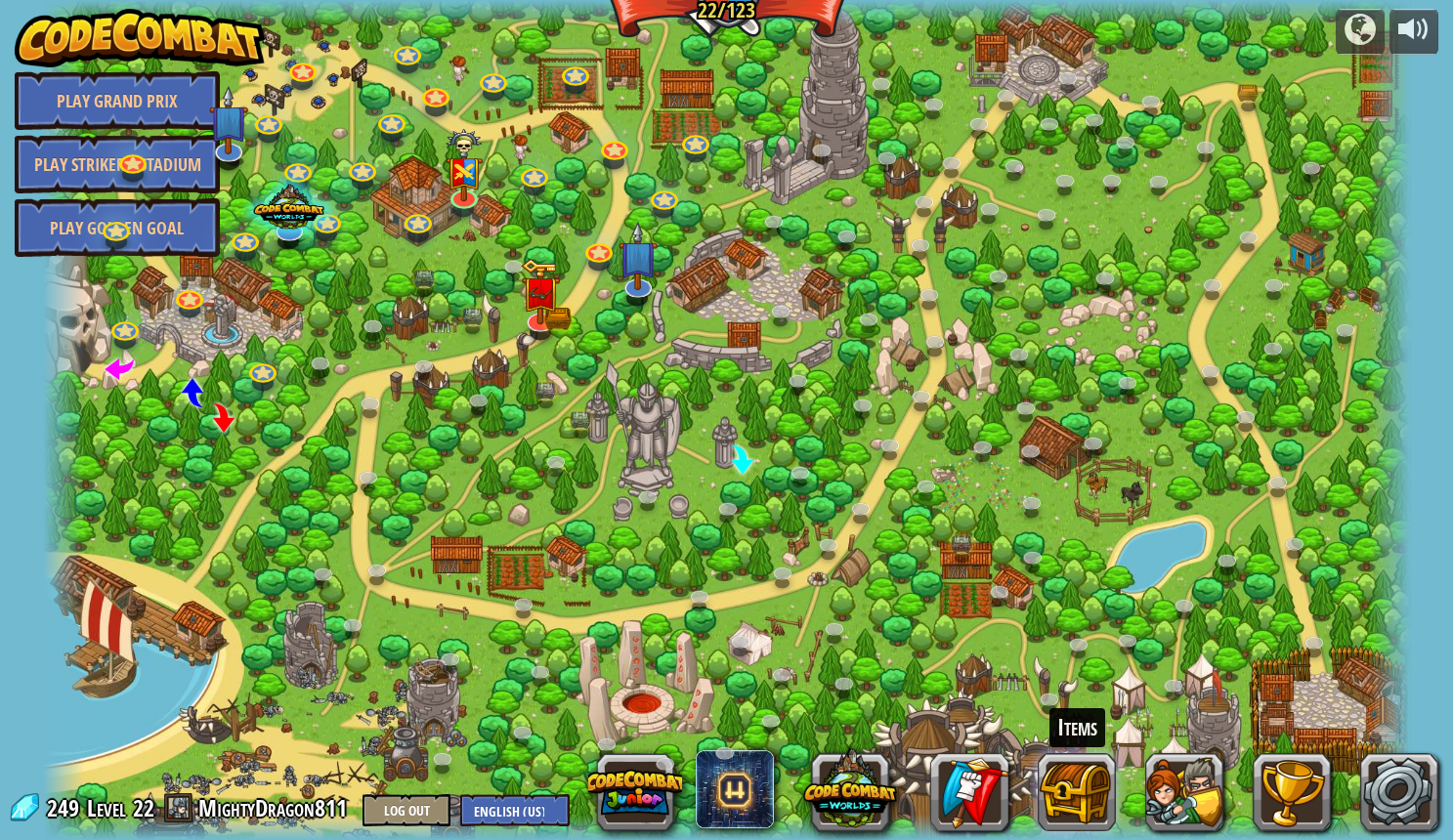 click at bounding box center [1077, 792] 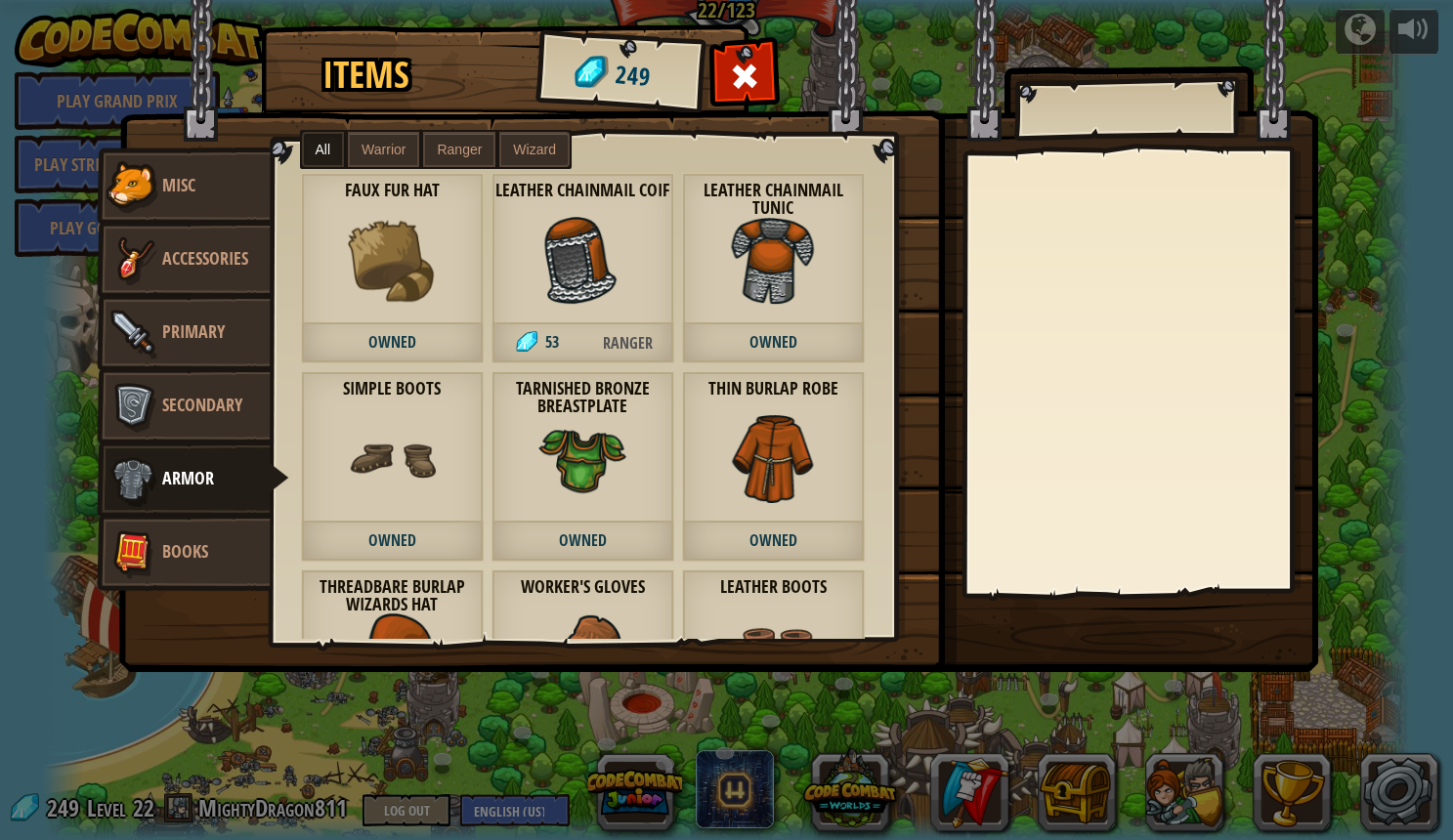 click on "Secondary" at bounding box center [184, 406] 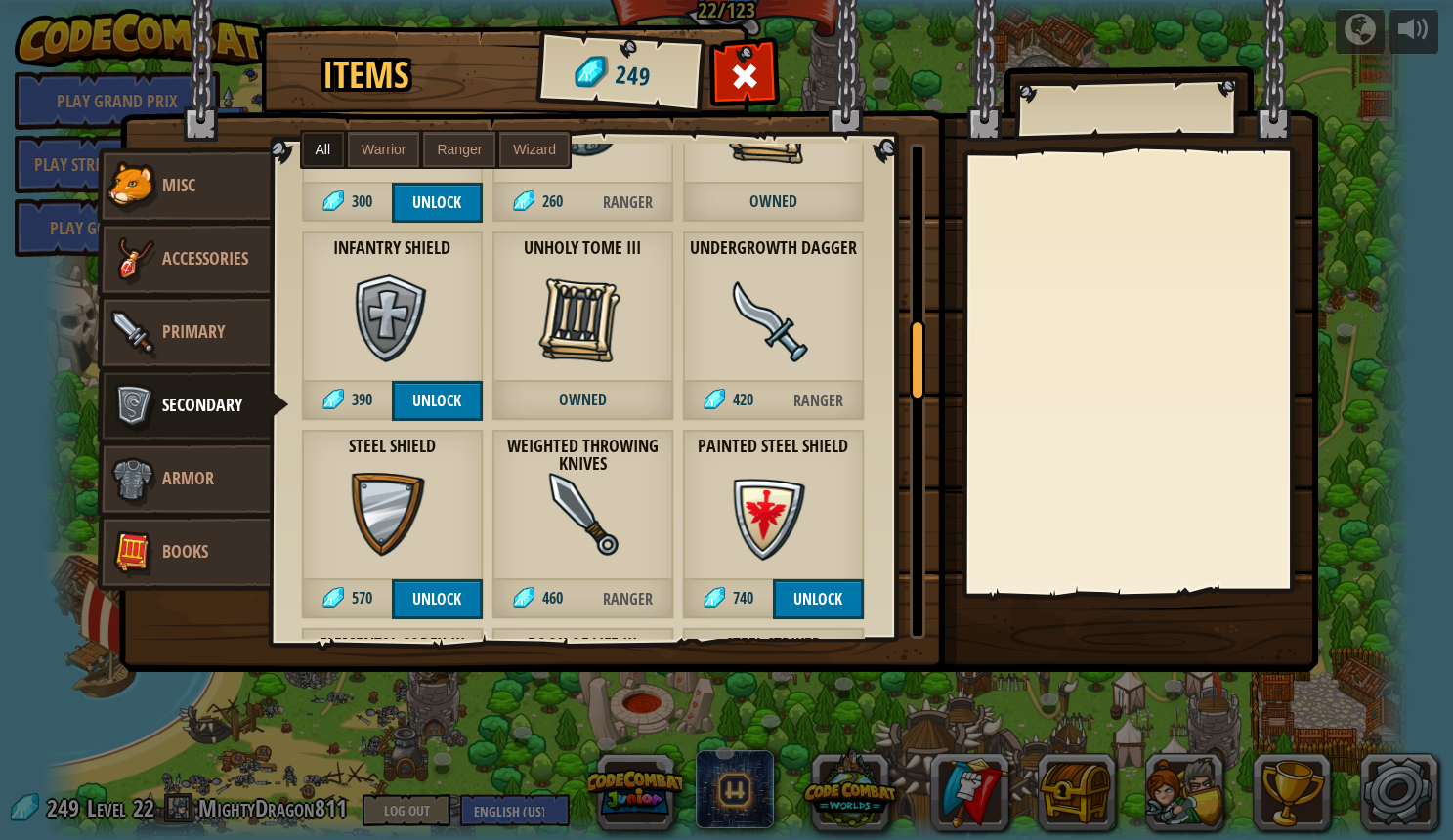 scroll, scrollTop: 1138, scrollLeft: 0, axis: vertical 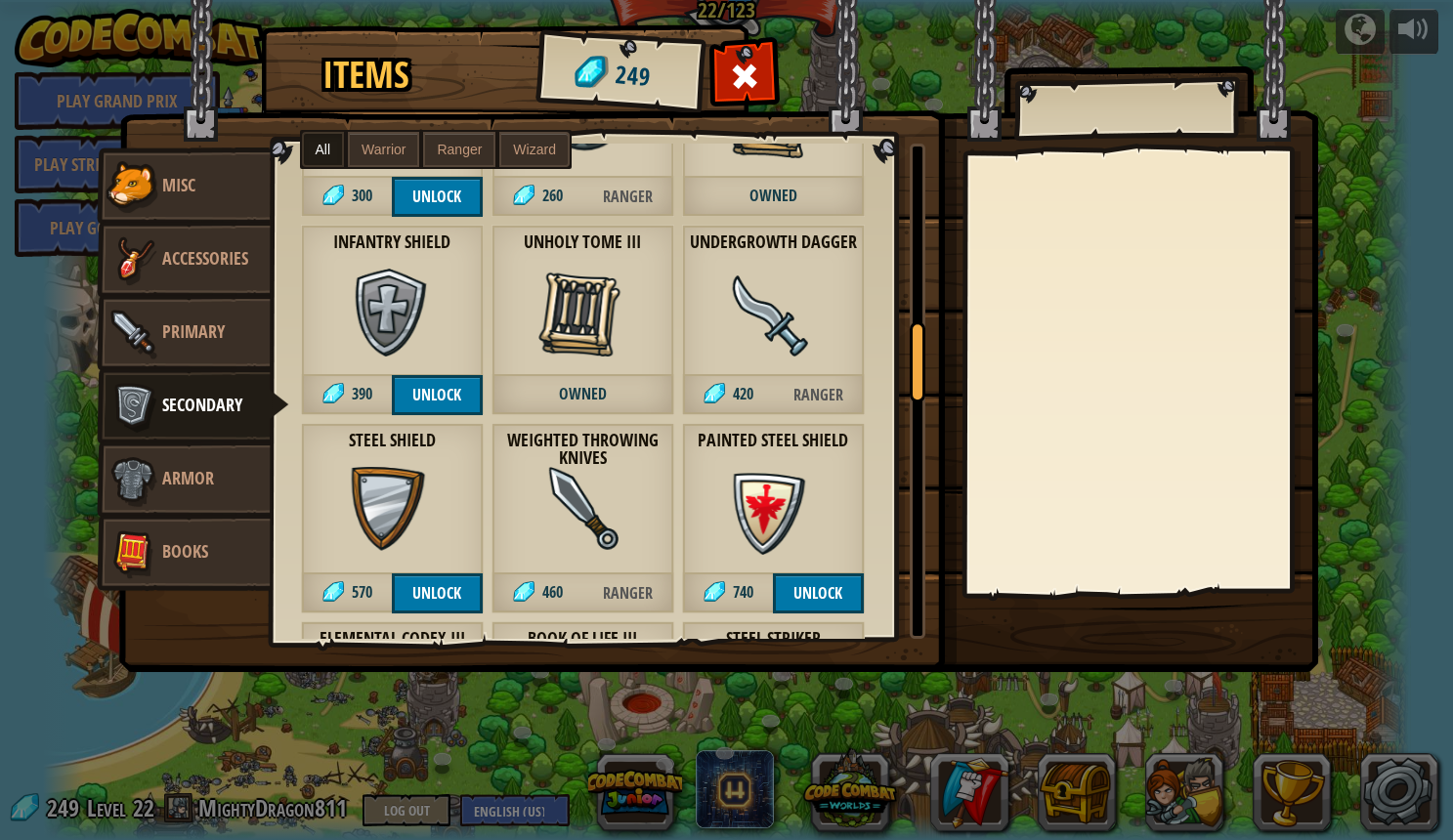 click on "Unlock" at bounding box center [437, 395] 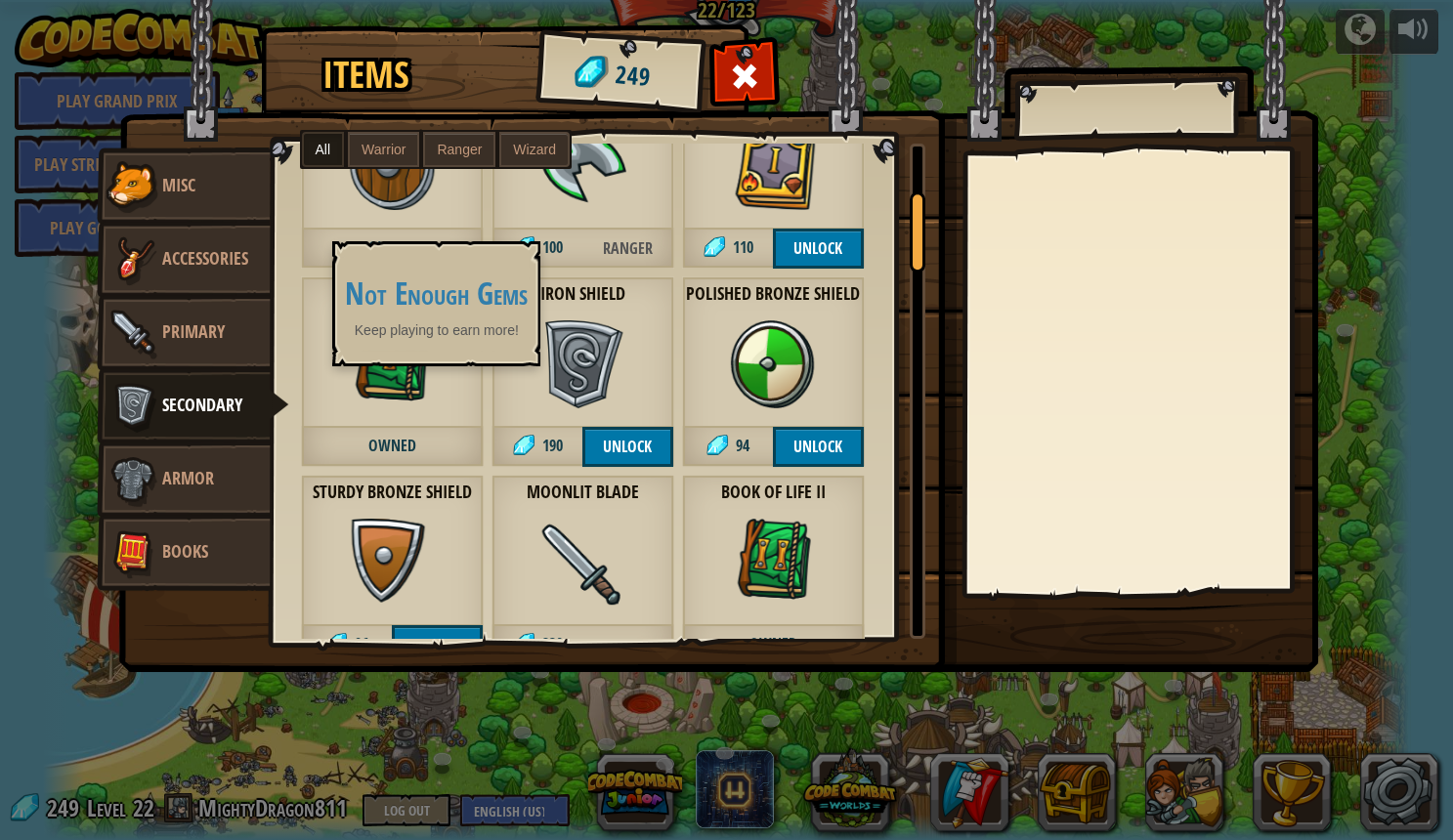 scroll, scrollTop: 279, scrollLeft: 0, axis: vertical 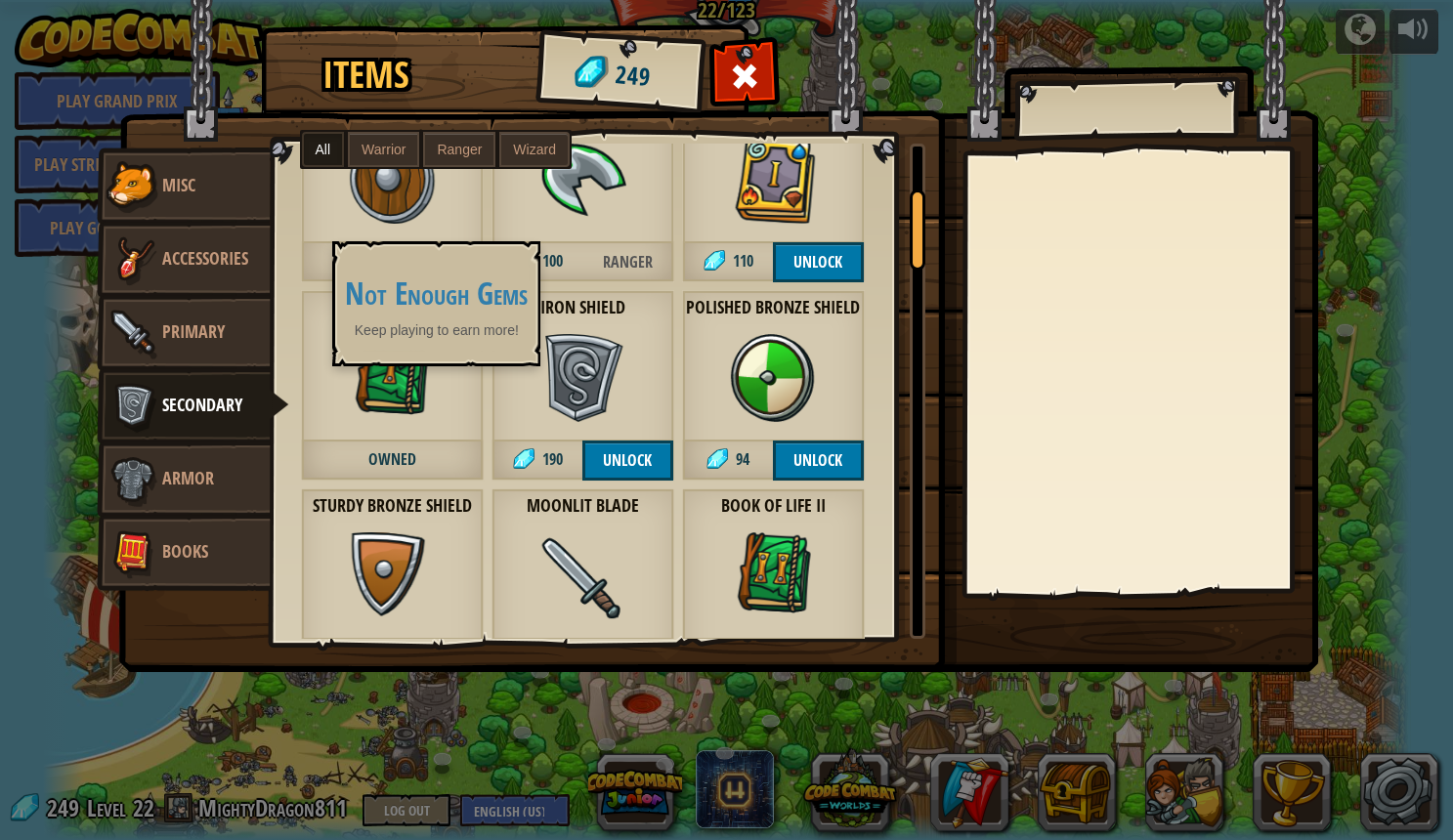 click on "Iron Shield 190 Unlock" at bounding box center (582, 385) 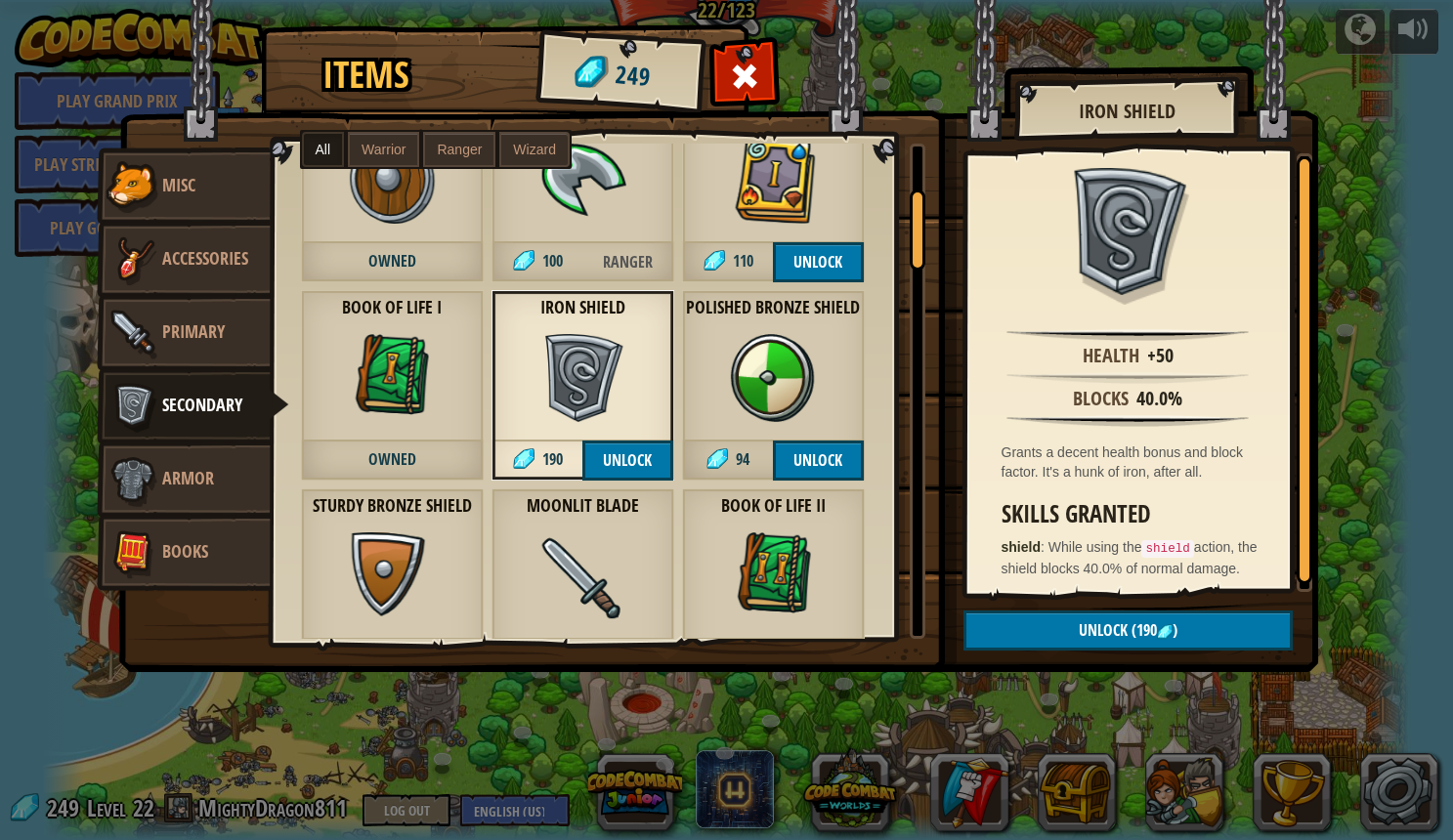 click on "Unlock" at bounding box center [627, 460] 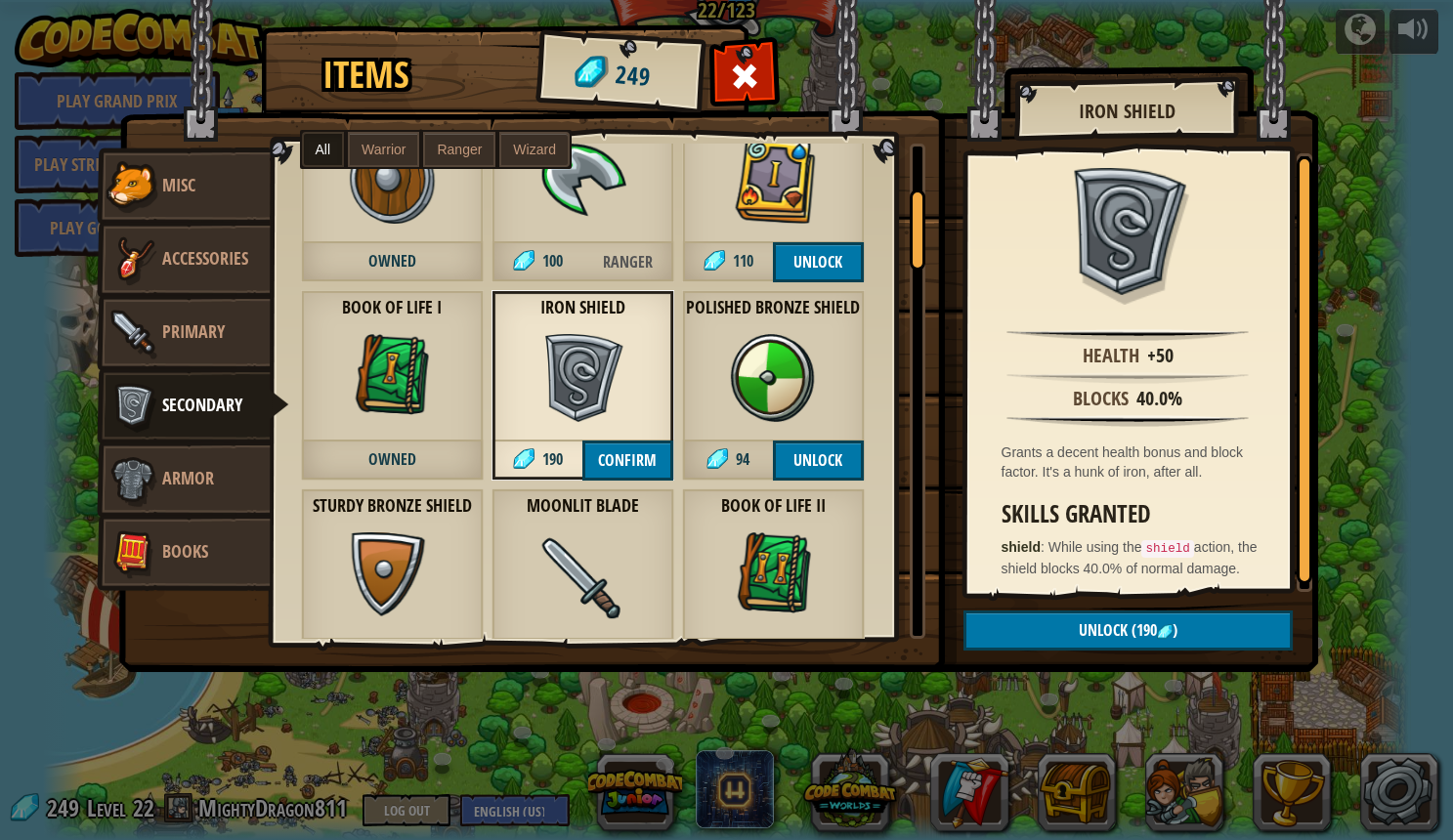 click on "Confirm" at bounding box center (627, 460) 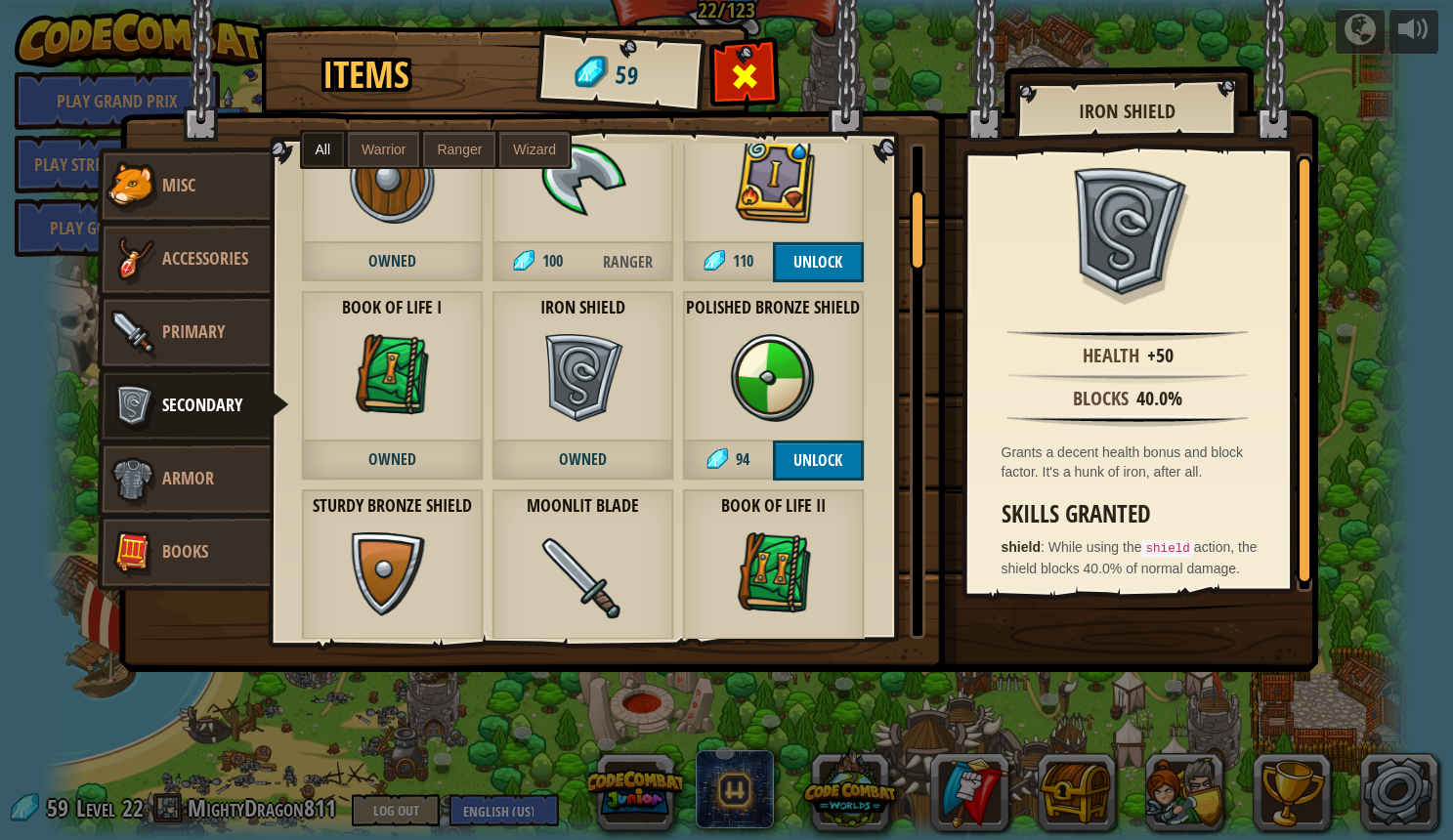 click at bounding box center (744, 76) 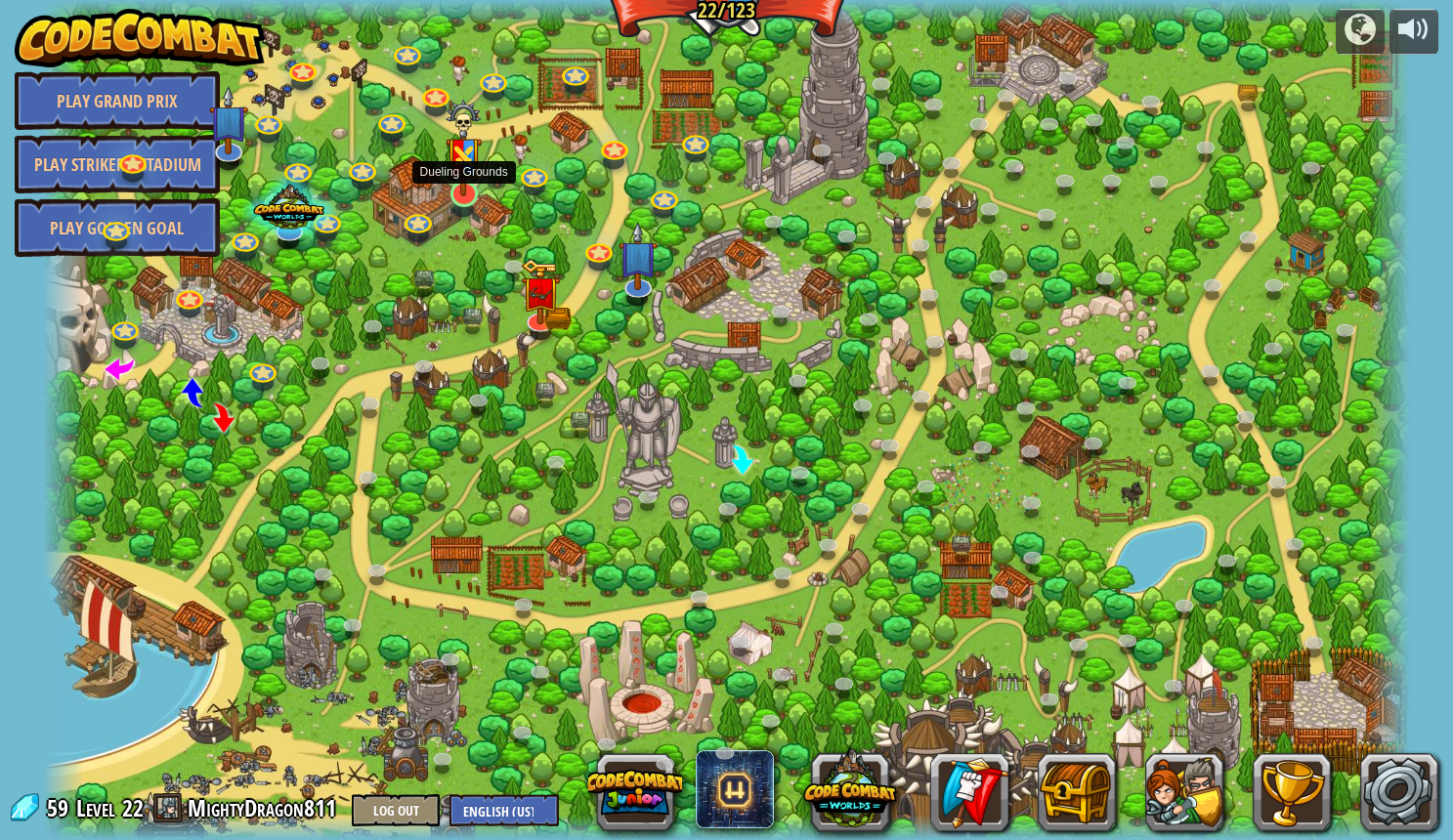 click at bounding box center (463, 147) 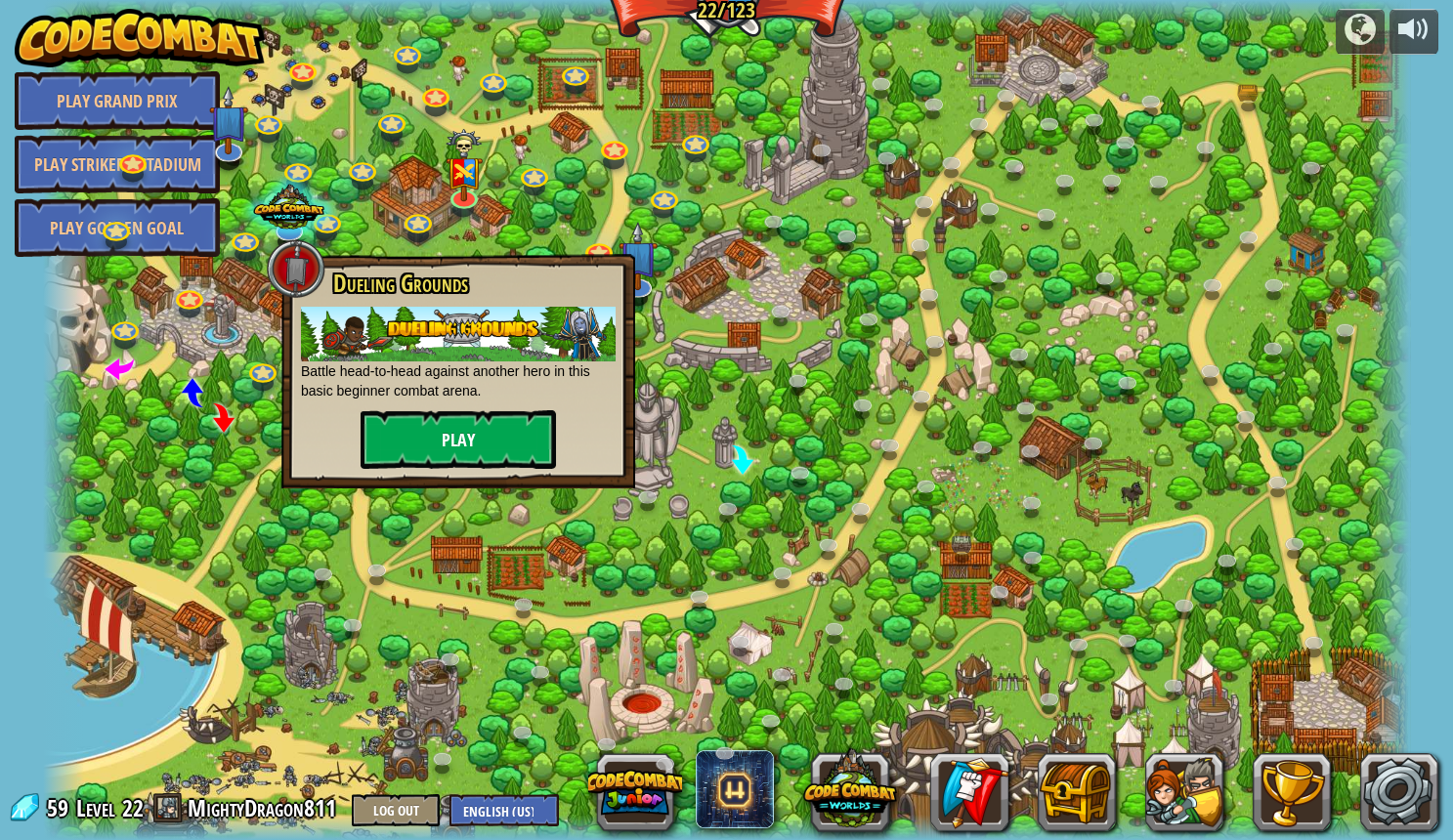 click on "Play" at bounding box center (458, 440) 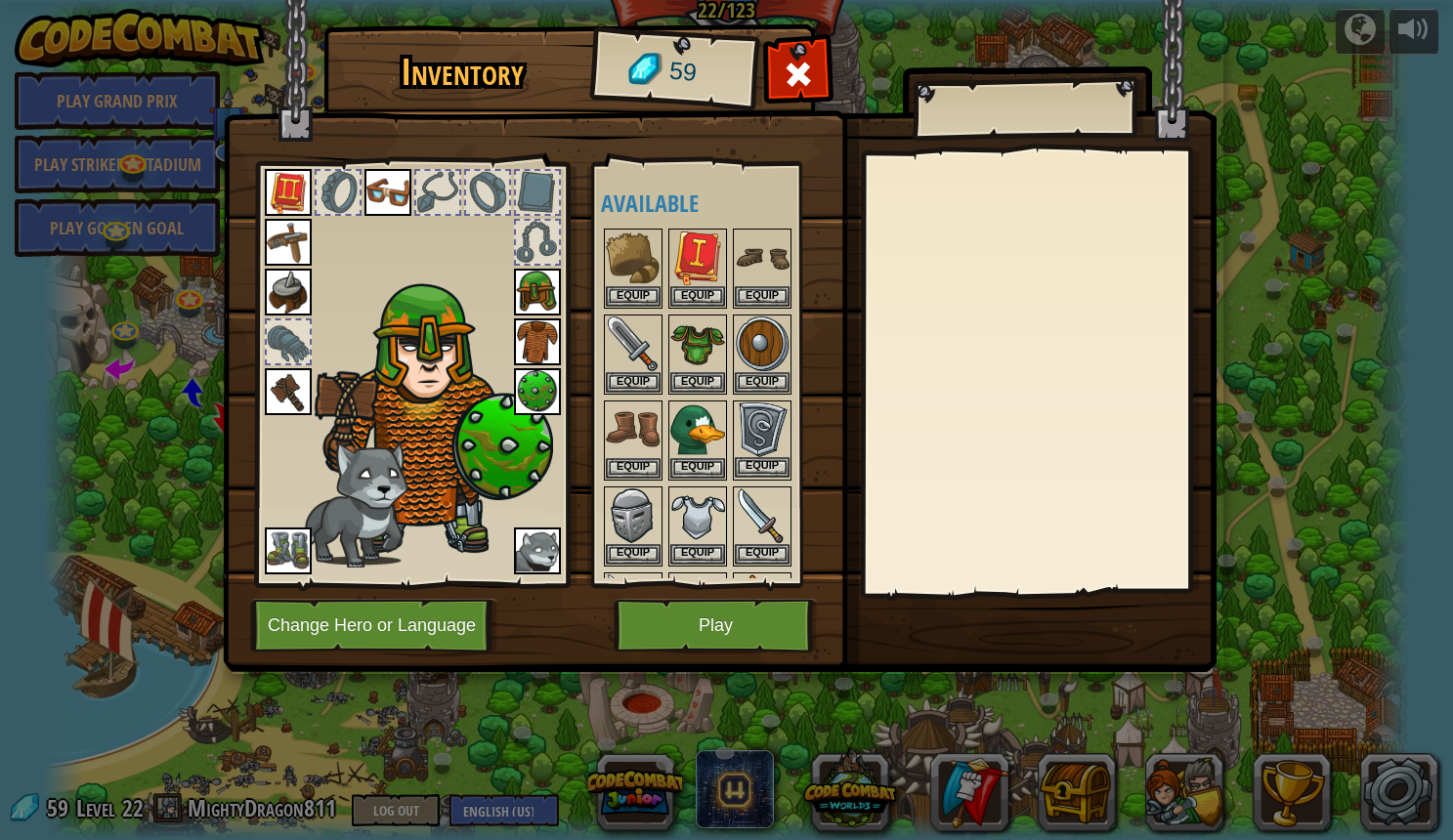 click on "Equip" at bounding box center [762, 467] 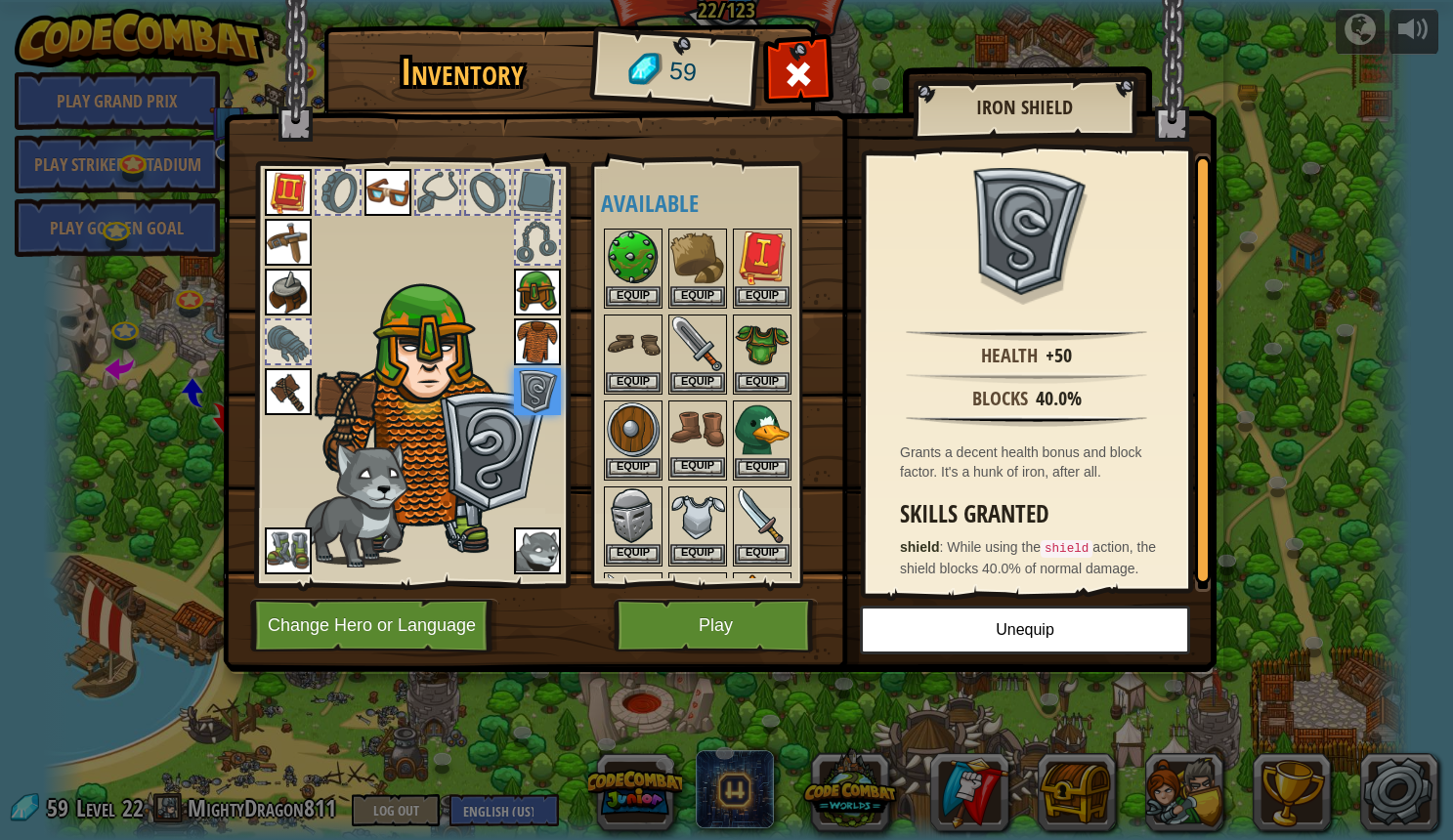 scroll, scrollTop: 107, scrollLeft: 0, axis: vertical 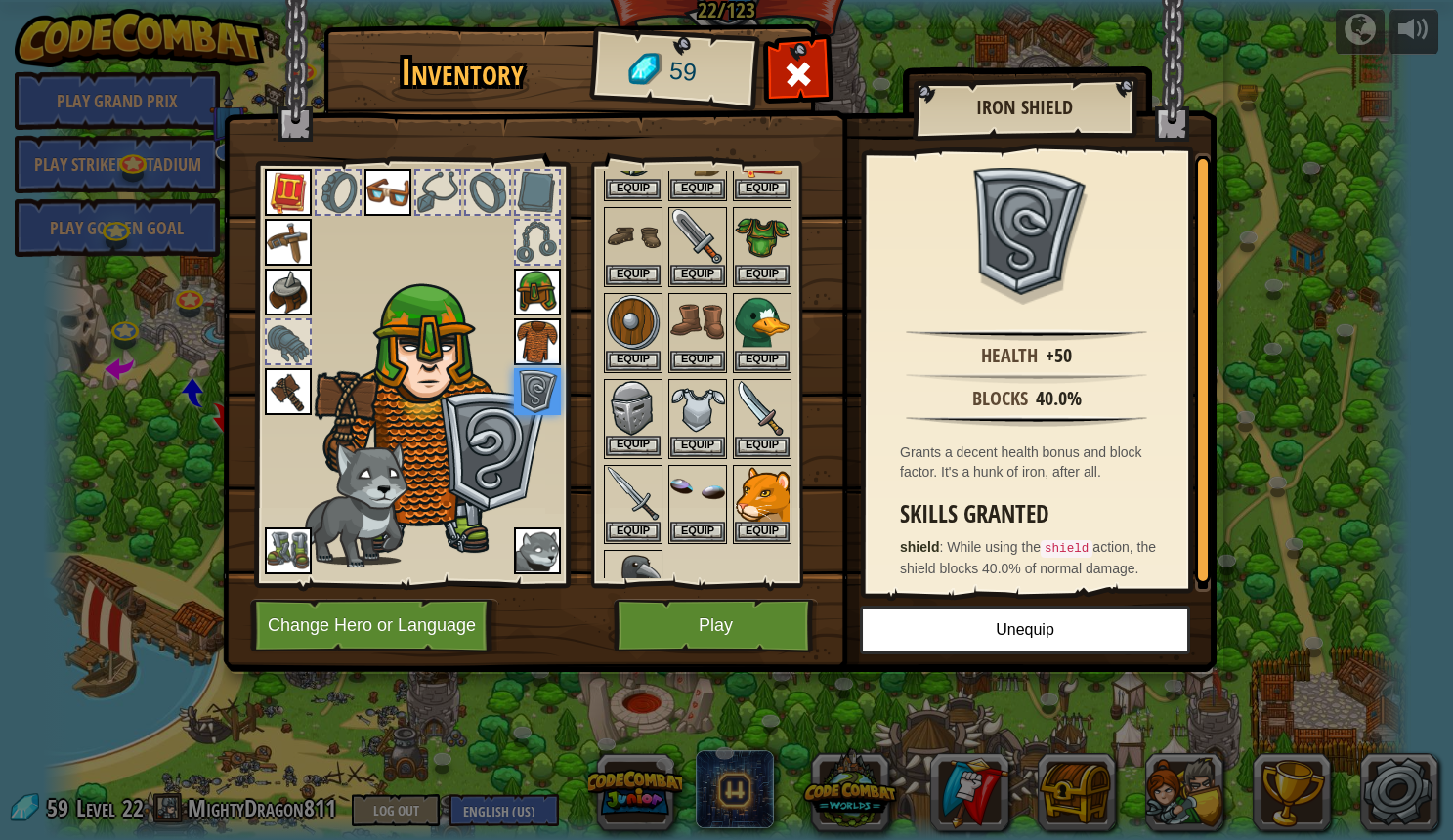 click on "Equip" at bounding box center (633, 445) 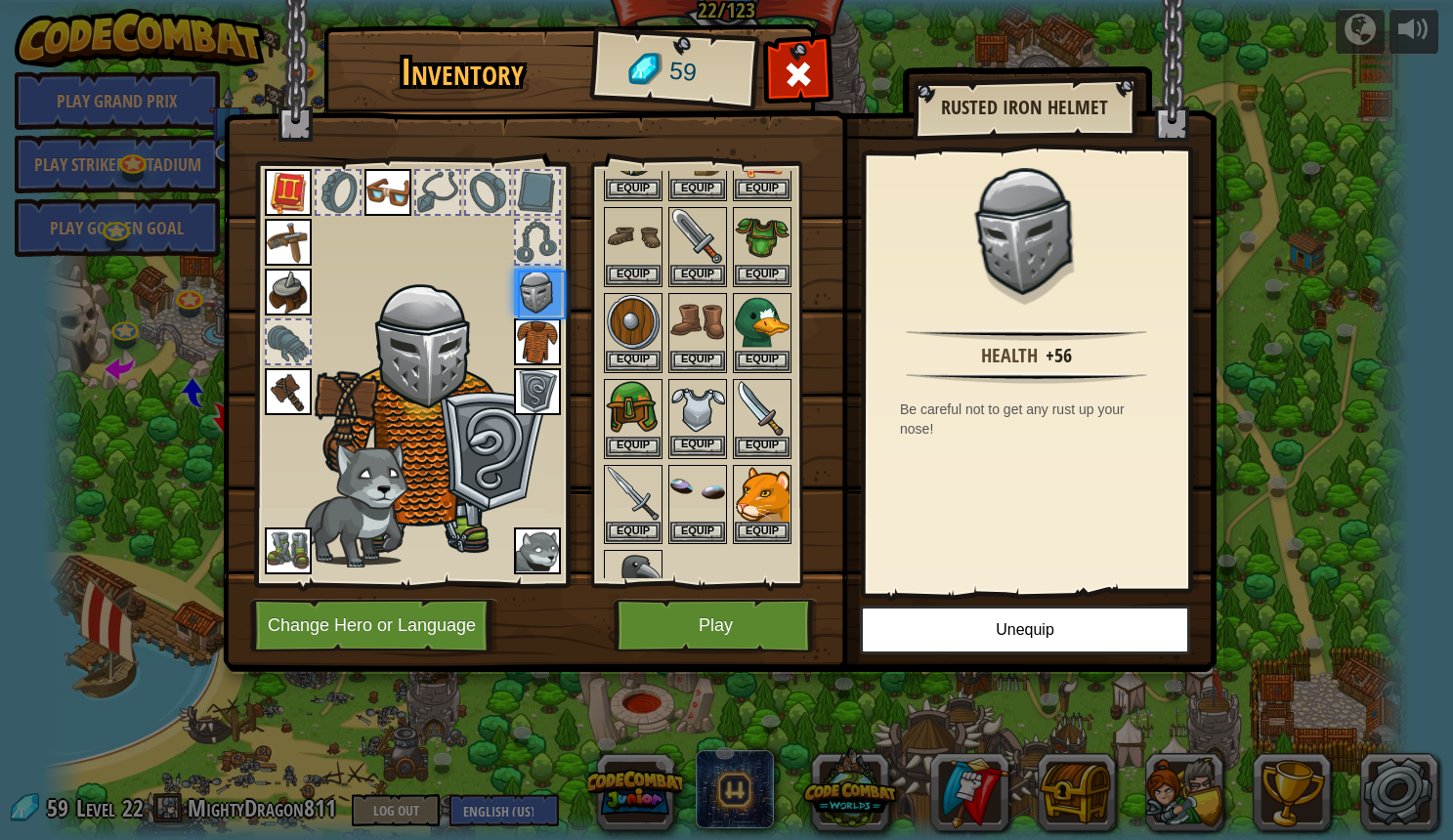 click on "Equip" at bounding box center (698, 445) 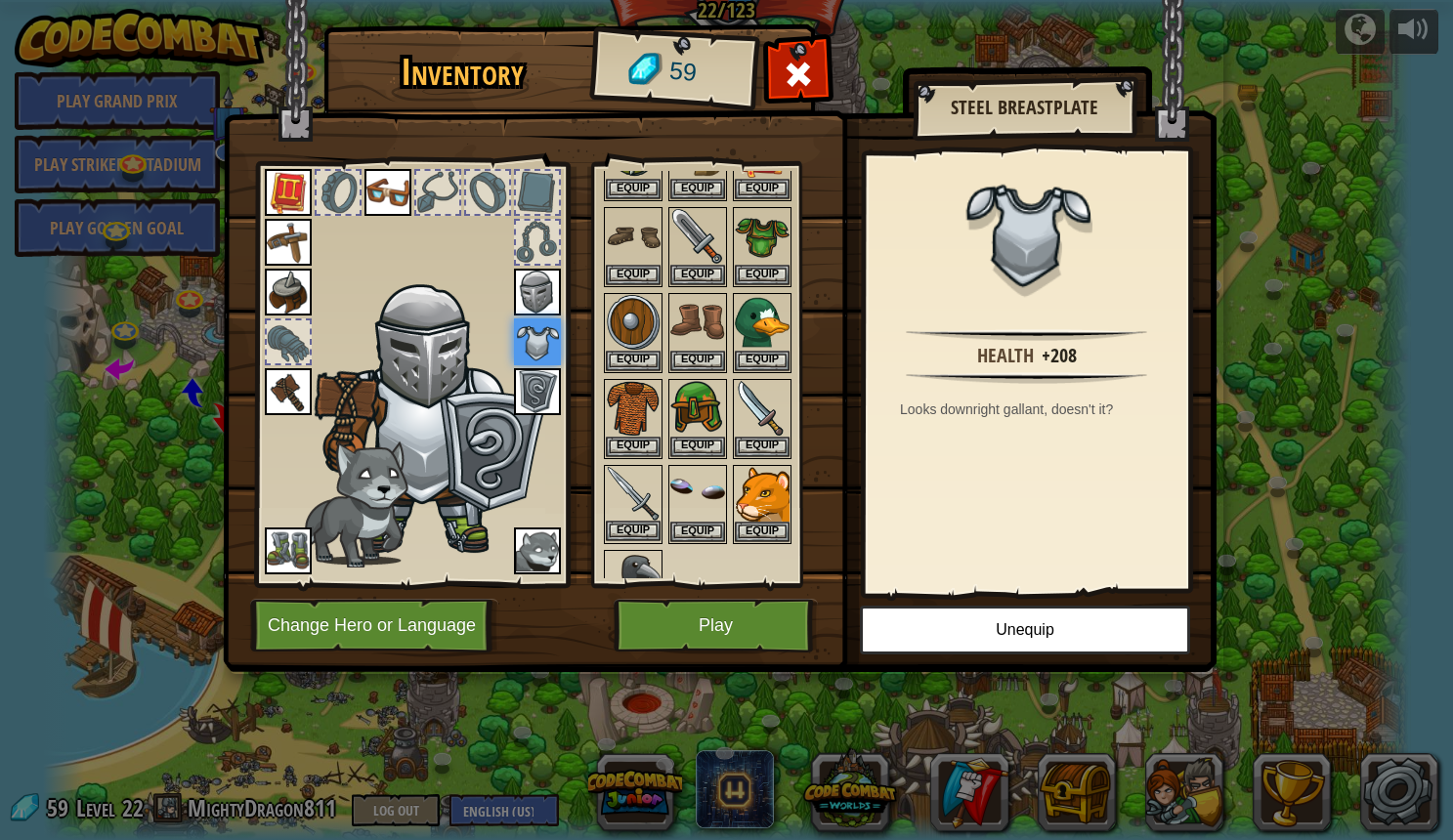 click on "Equip" at bounding box center (633, 530) 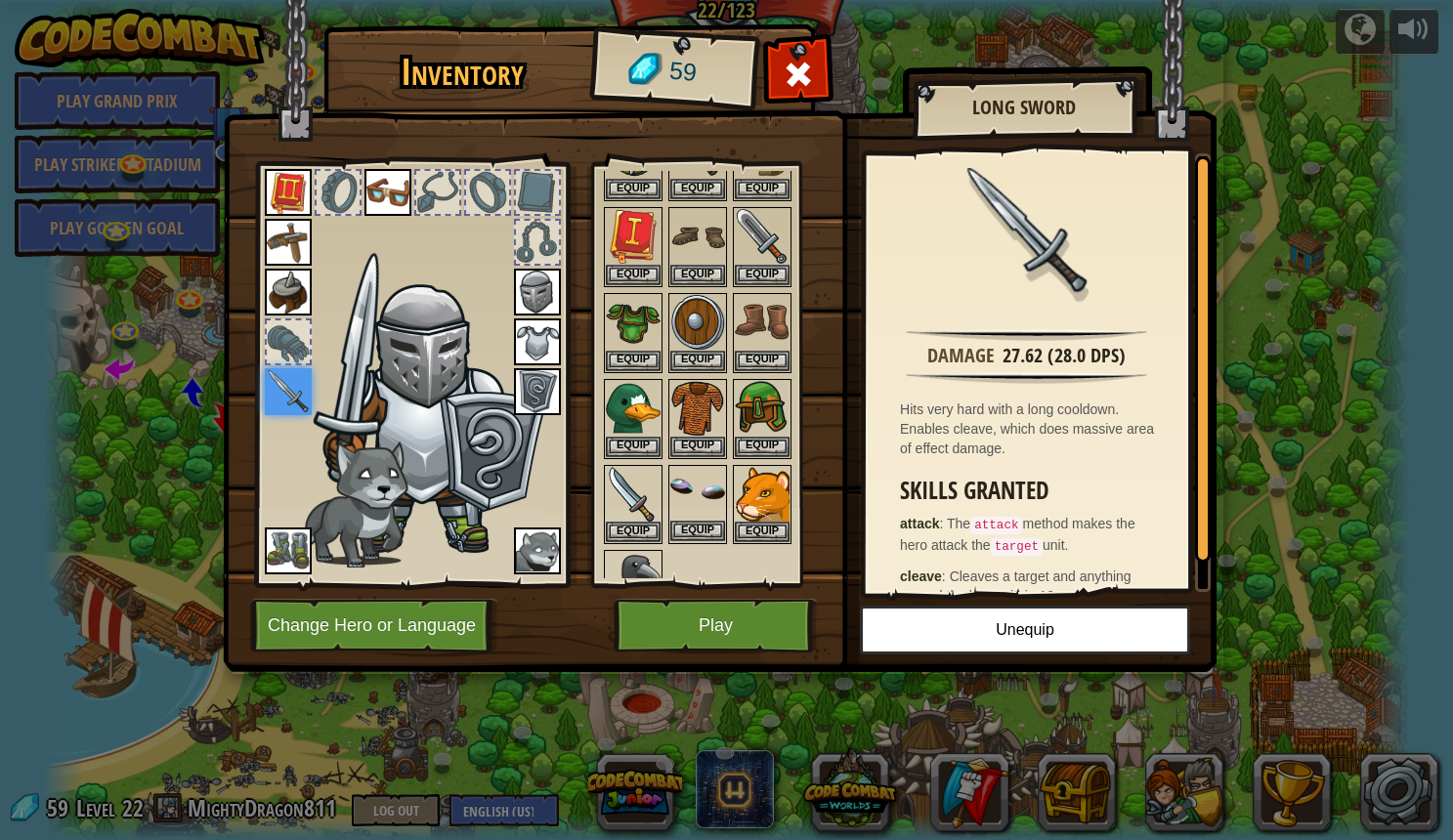 click on "Equip" at bounding box center [698, 530] 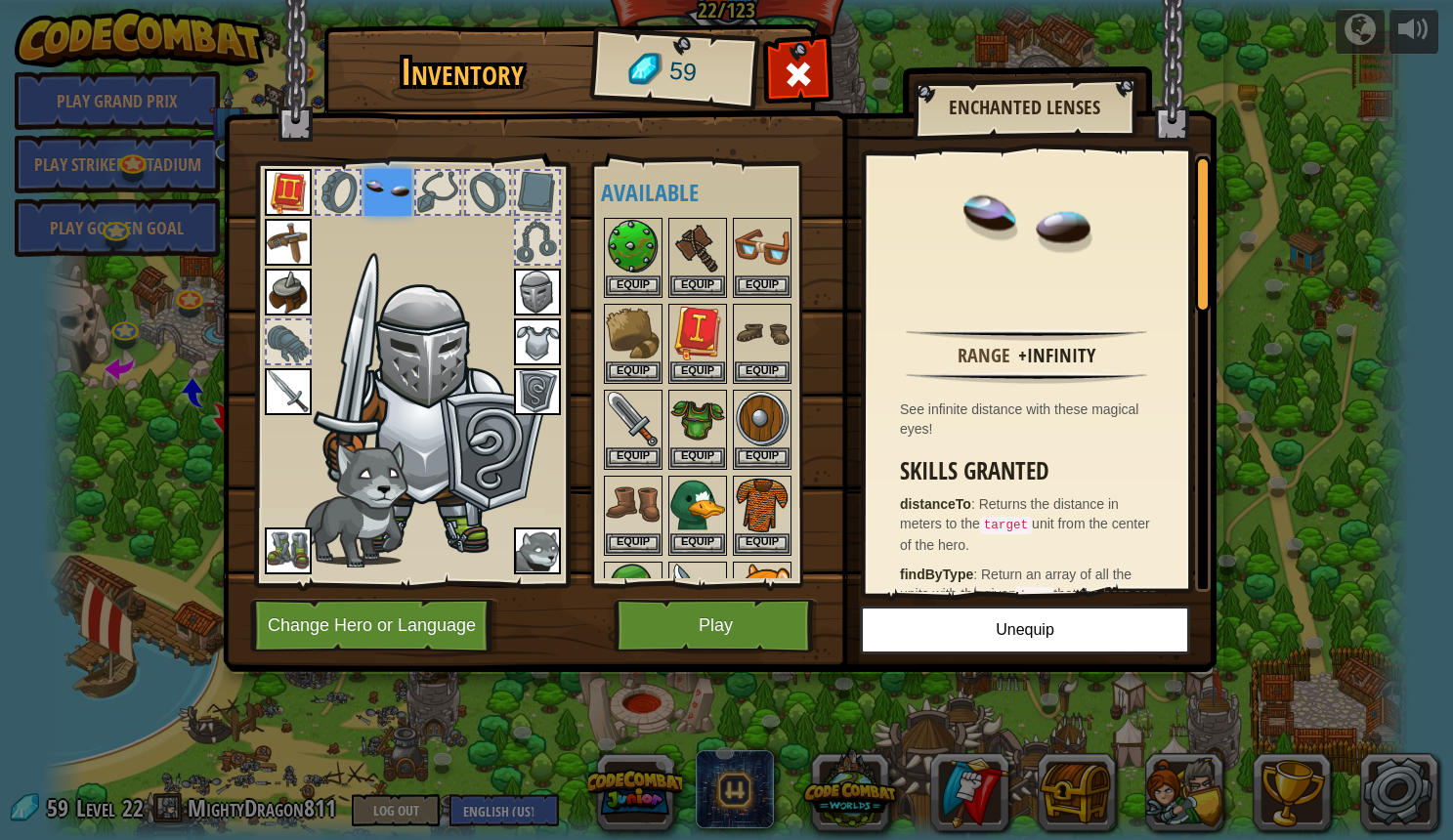 scroll, scrollTop: 0, scrollLeft: 0, axis: both 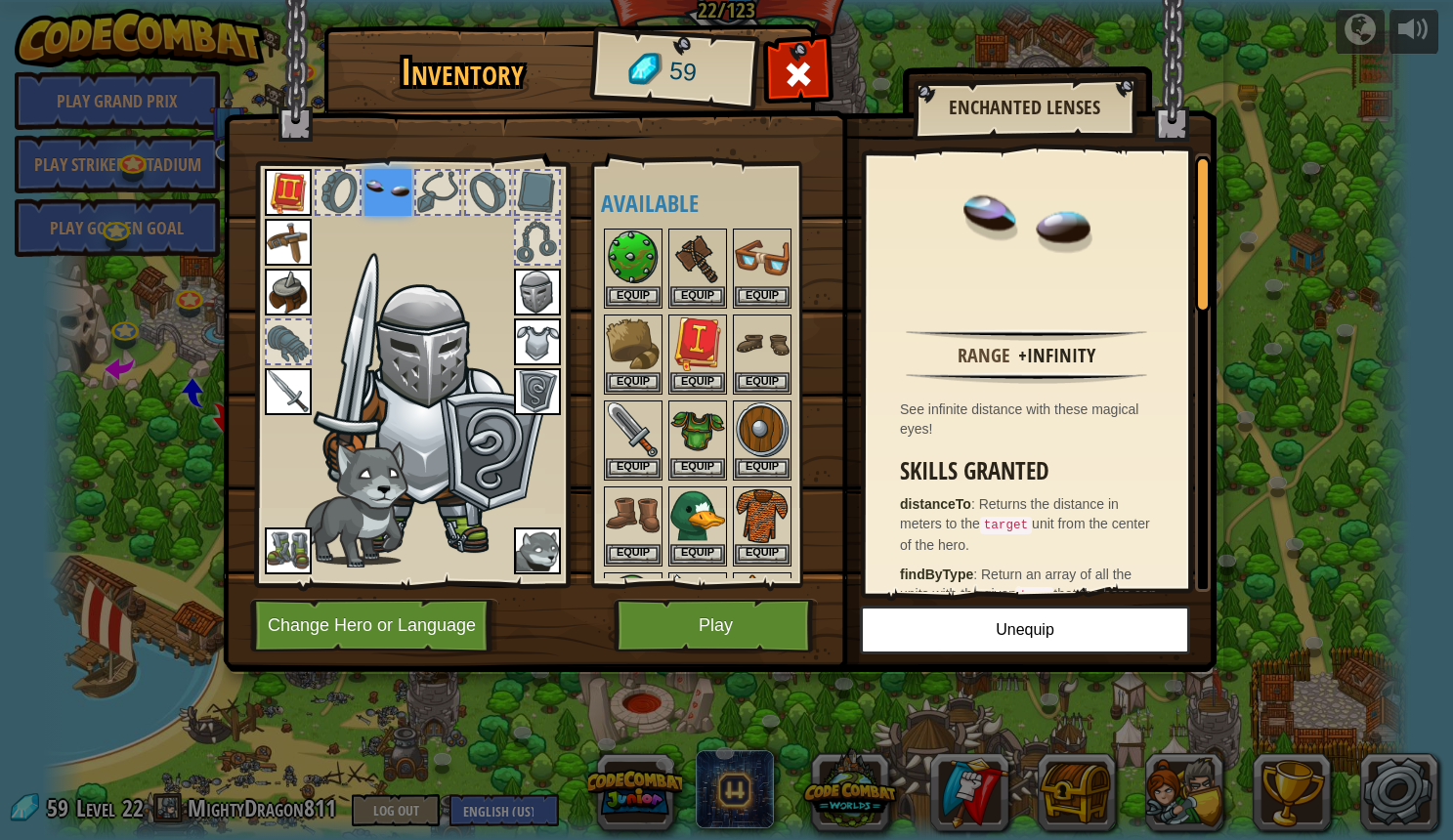 click on "Play" at bounding box center [715, 625] 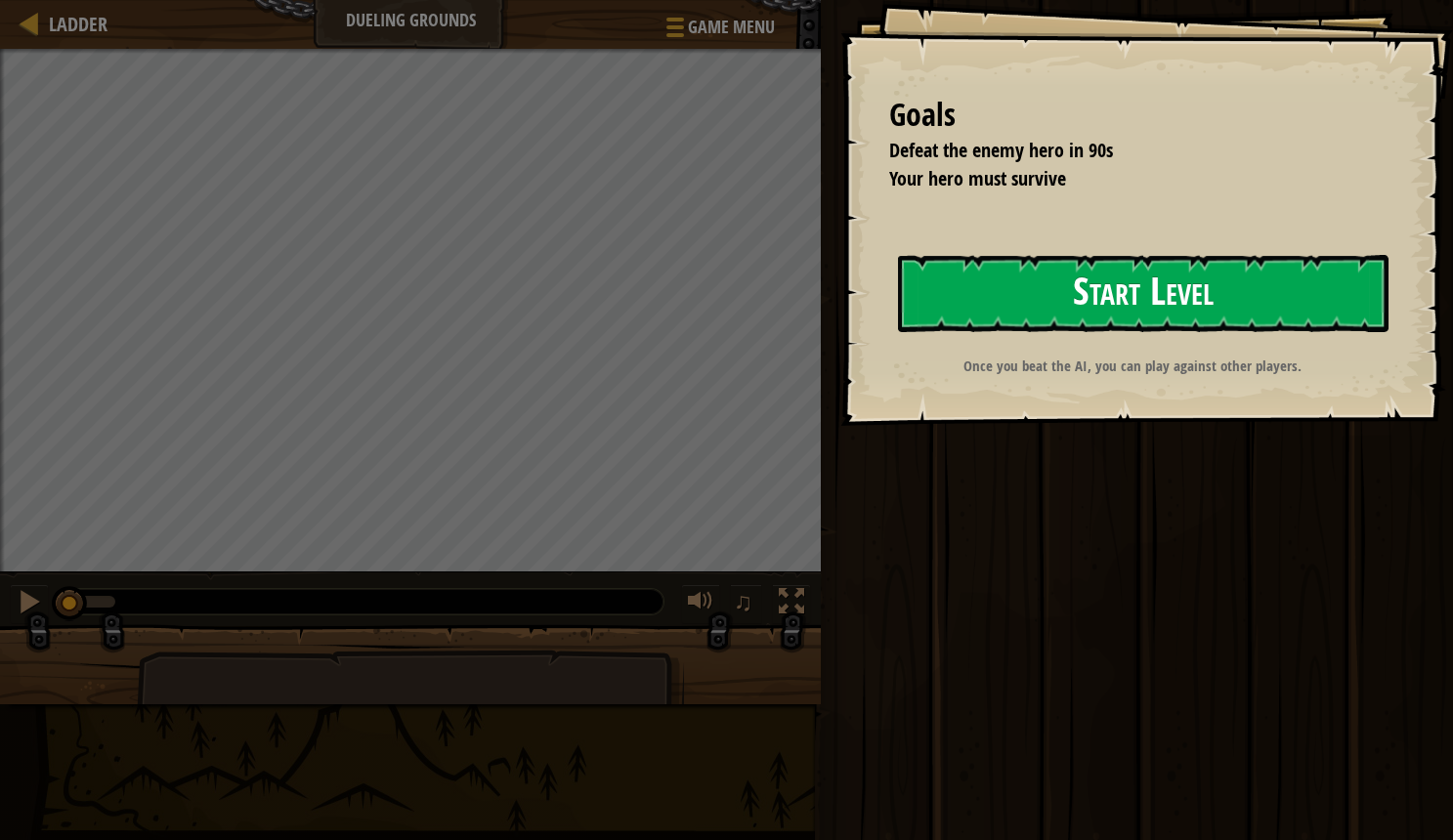 click on "Start Level" at bounding box center (1143, 293) 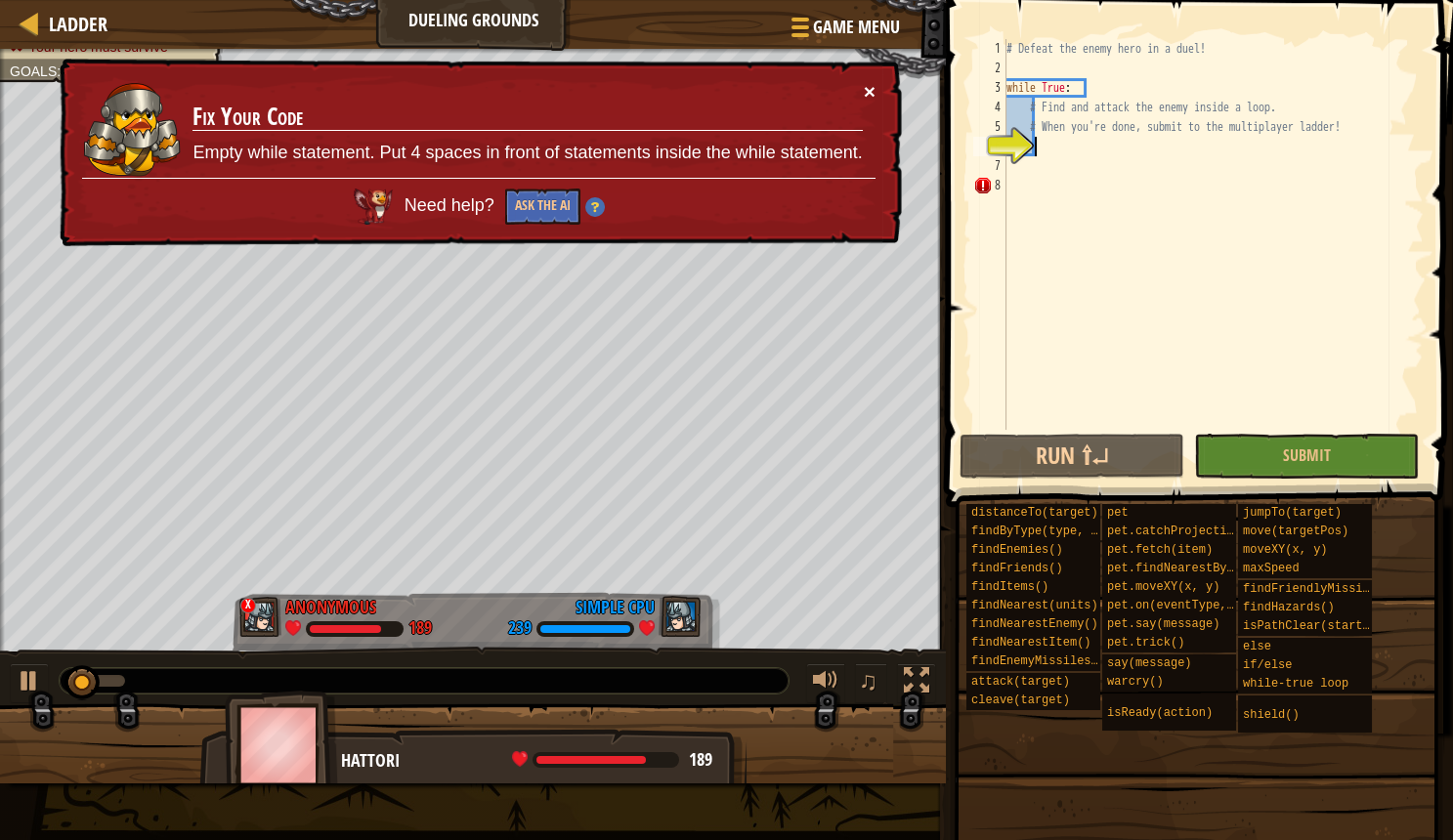 click on "×" at bounding box center [870, 91] 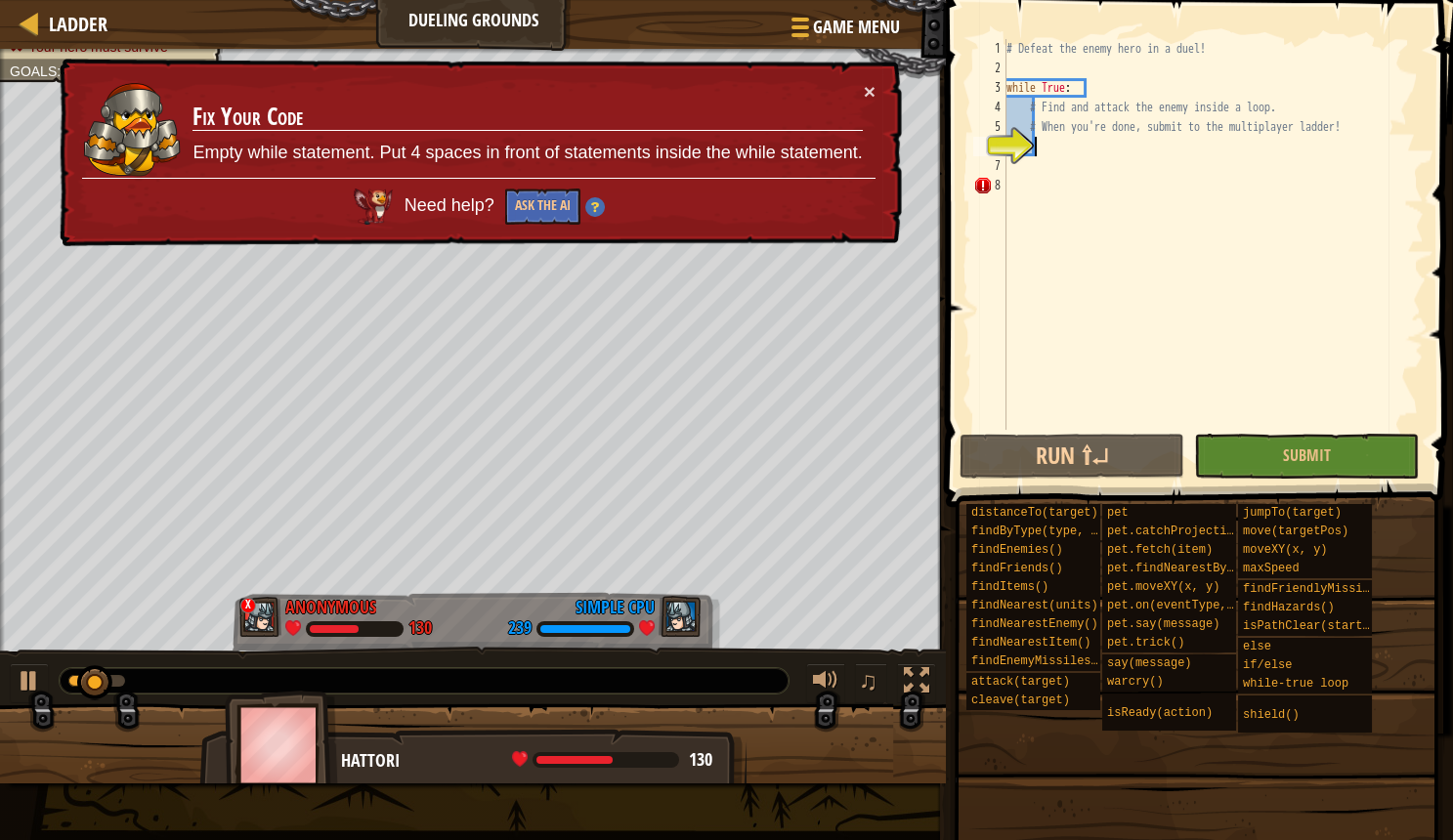 click on "# Defeat the enemy hero in a duel! while   True :      # Find and attack the enemy inside a loop.      # When you're done, submit to the multiplayer ladder!" at bounding box center [1213, 254] 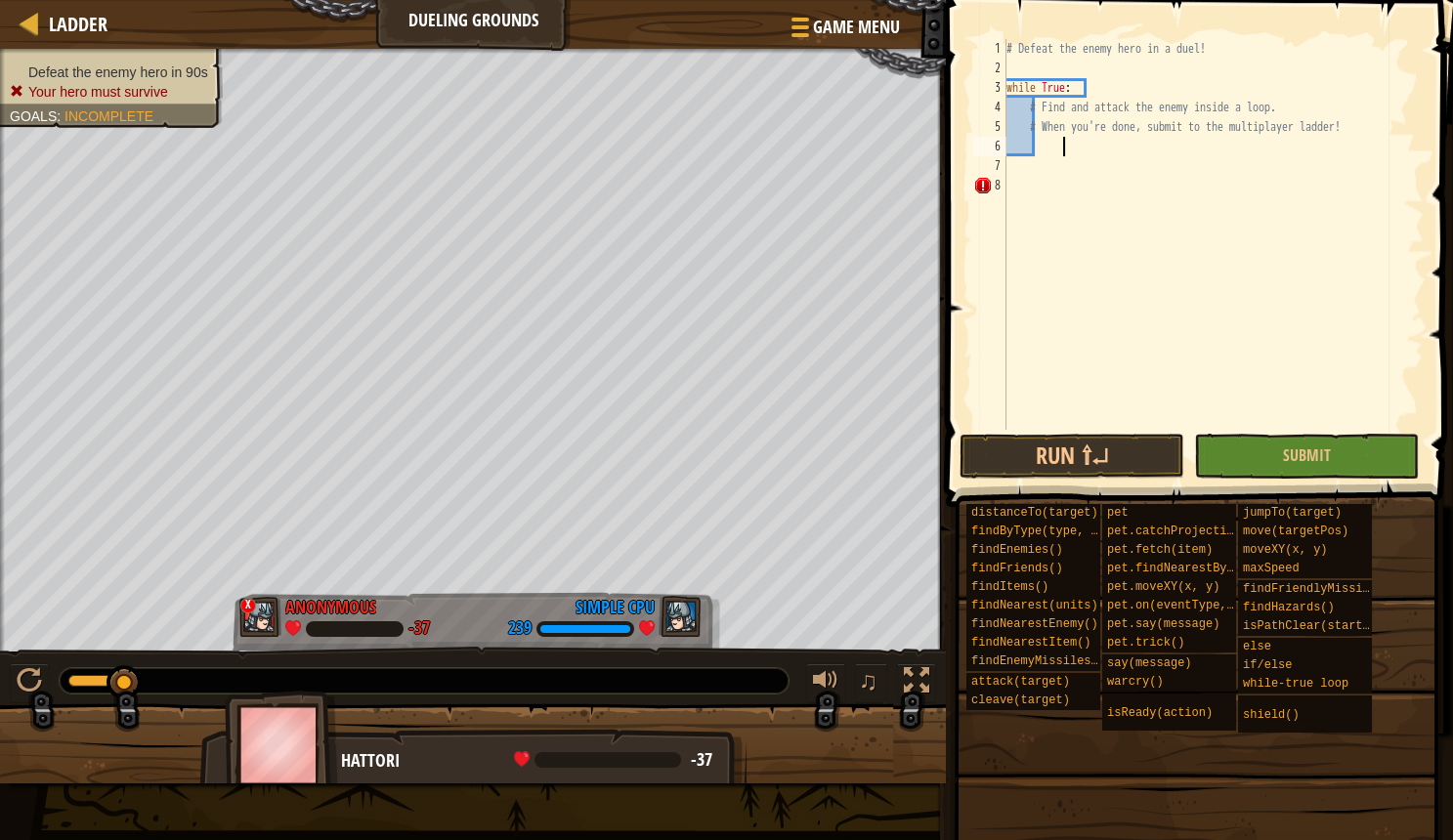 click on "# Defeat the enemy hero in a duel! while   True :      # Find and attack the enemy inside a loop.      # When you're done, submit to the multiplayer ladder!" at bounding box center (1213, 254) 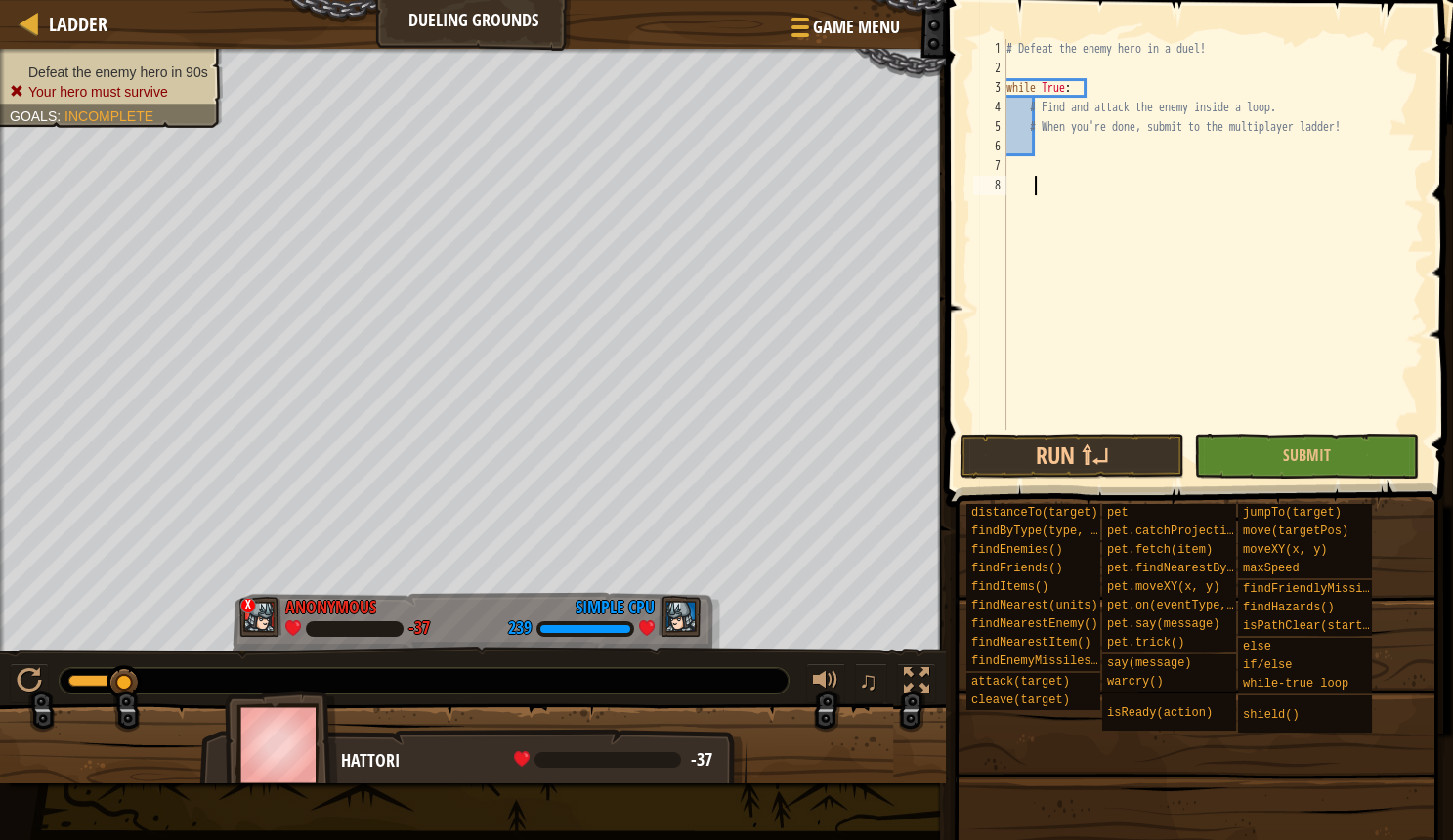 click on "# Defeat the enemy hero in a duel! while   True :      # Find and attack the enemy inside a loop.      # When you're done, submit to the multiplayer ladder!" at bounding box center [1213, 254] 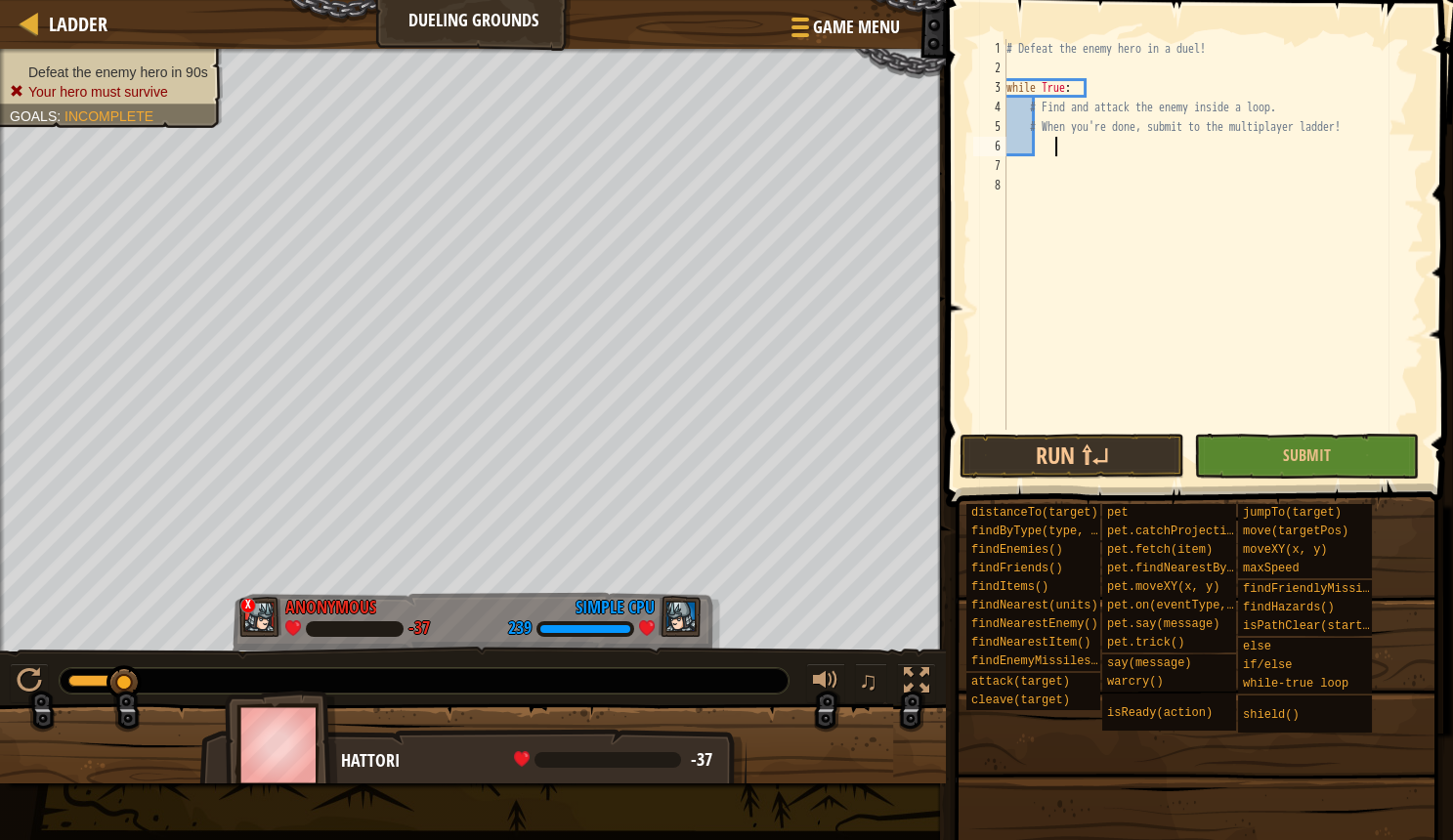 click on "# Defeat the enemy hero in a duel! while   True :      # Find and attack the enemy inside a loop.      # When you're done, submit to the multiplayer ladder!" at bounding box center (1213, 254) 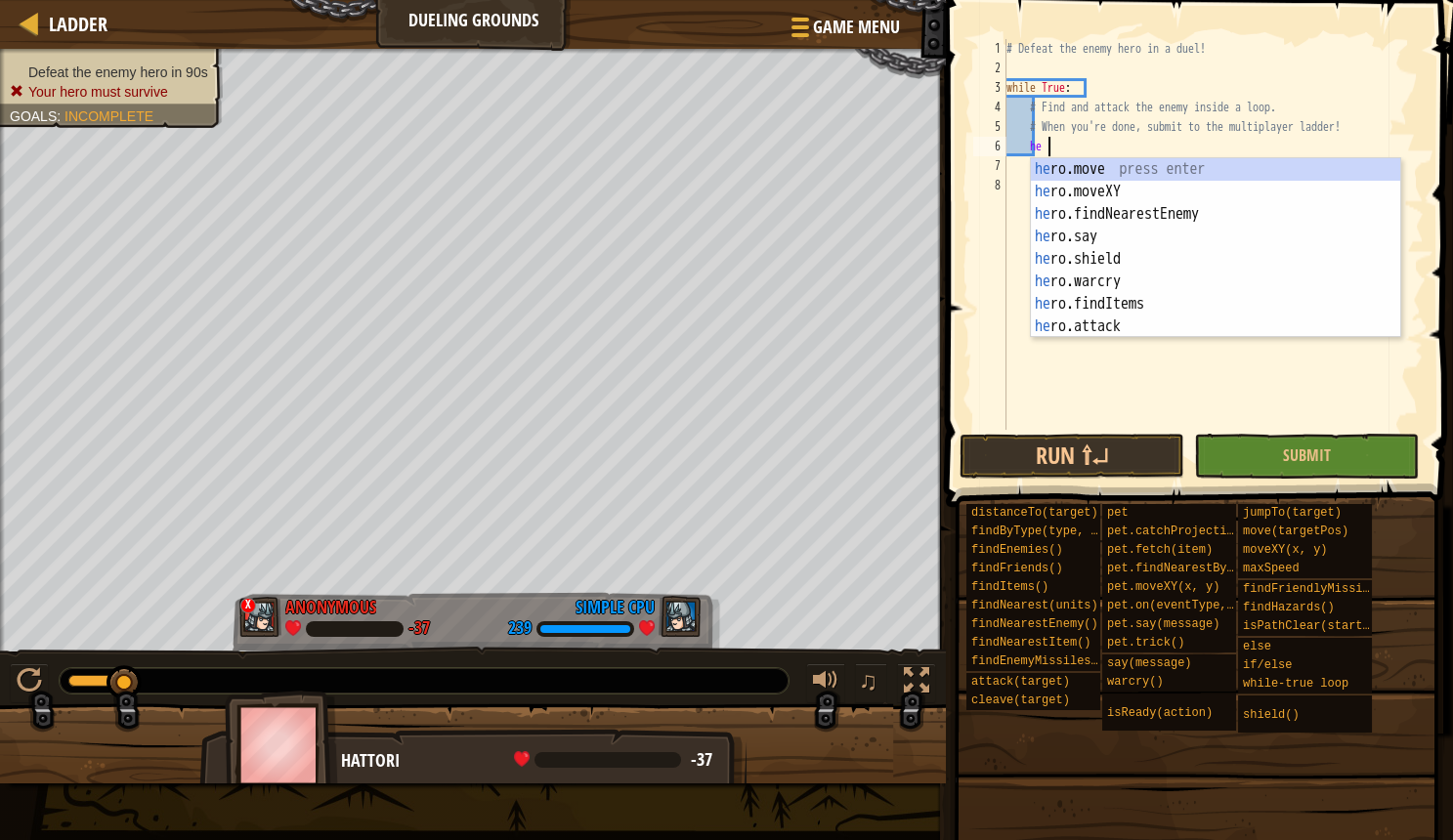 type on "her" 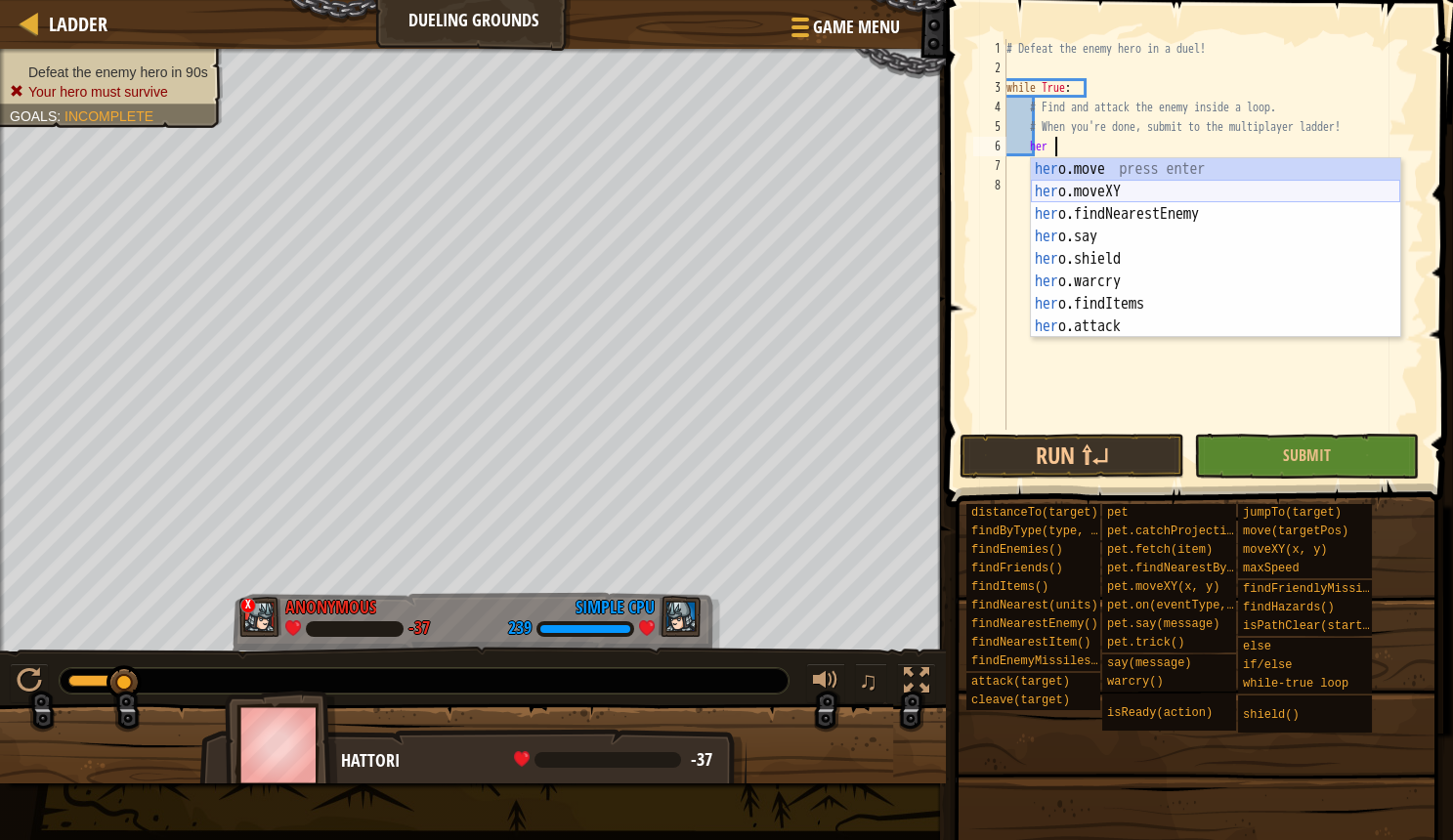 scroll, scrollTop: 10, scrollLeft: 5, axis: both 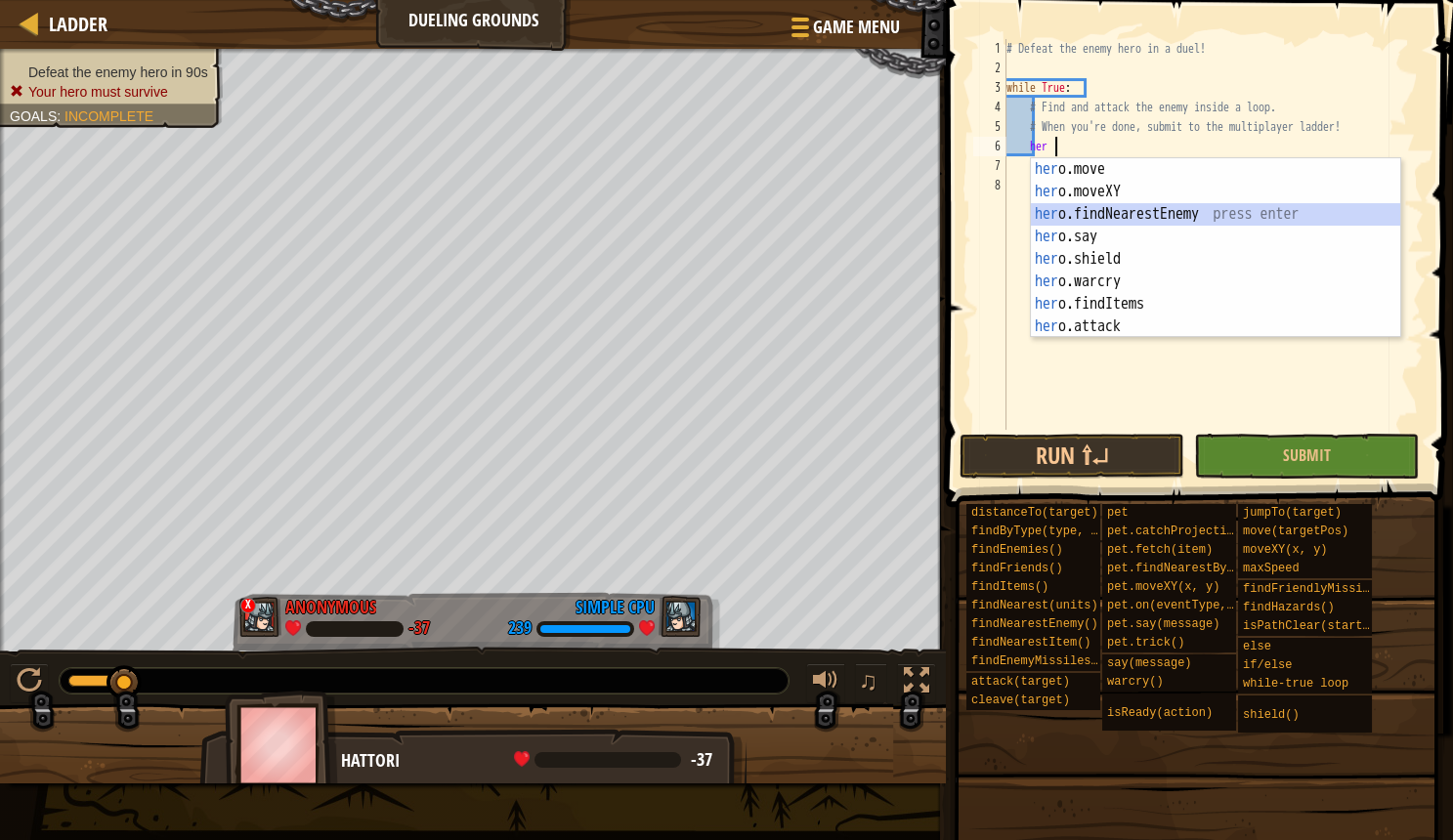 click on "her o.move press enter her o.moveXY press enter her o.findNearestEnemy press enter her o.say press enter her o.shield press enter her o.warcry press enter her o.findItems press enter her o.attack press enter her o.cleave press enter" at bounding box center (1216, 271) 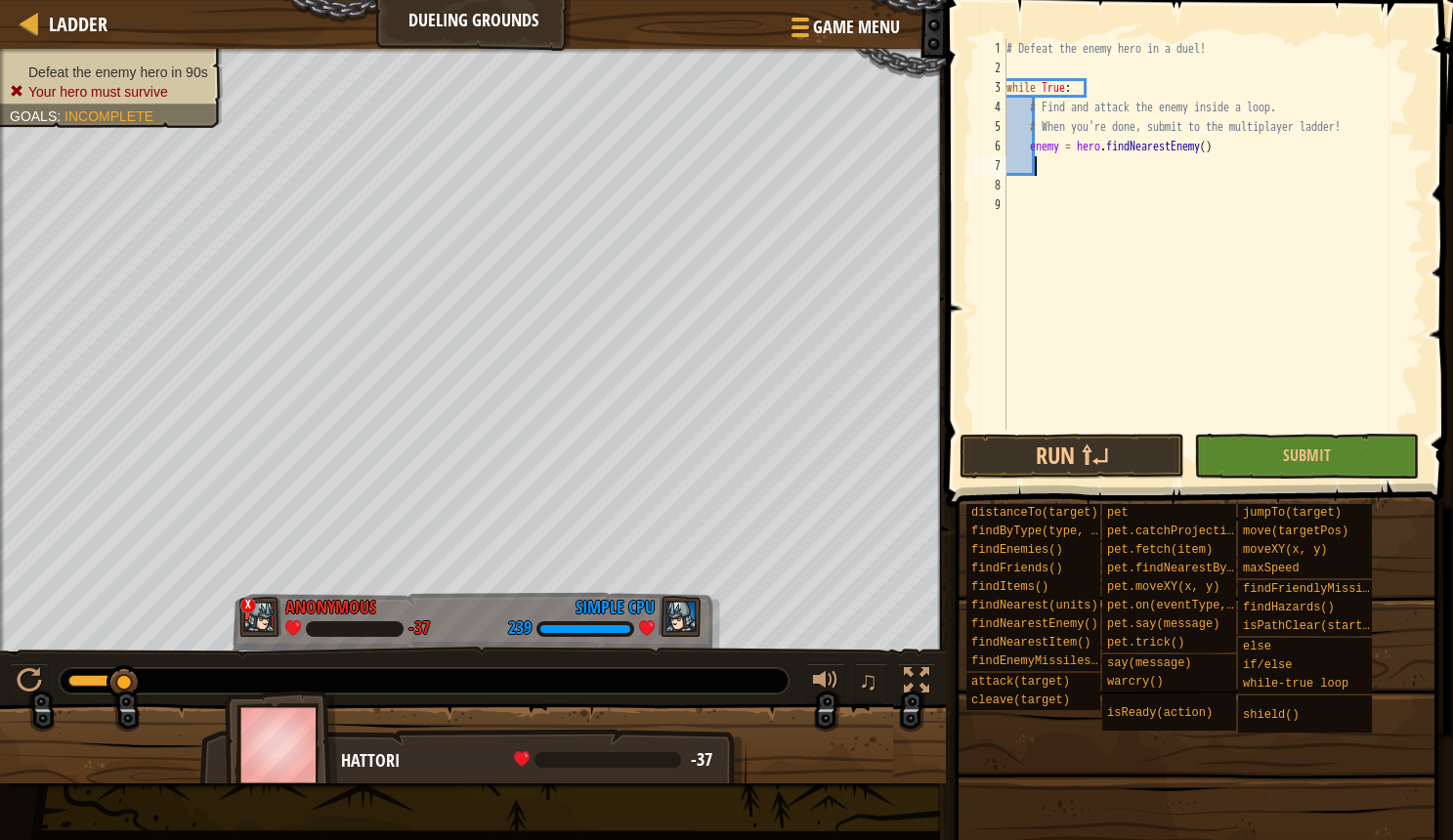 click on "# Defeat the enemy hero in a duel! while   True :      # Find and attack the enemy inside a loop.      # When you're done, submit to the multiplayer ladder!      enemy   =   hero . findNearestEnemy ( )" at bounding box center (1213, 254) 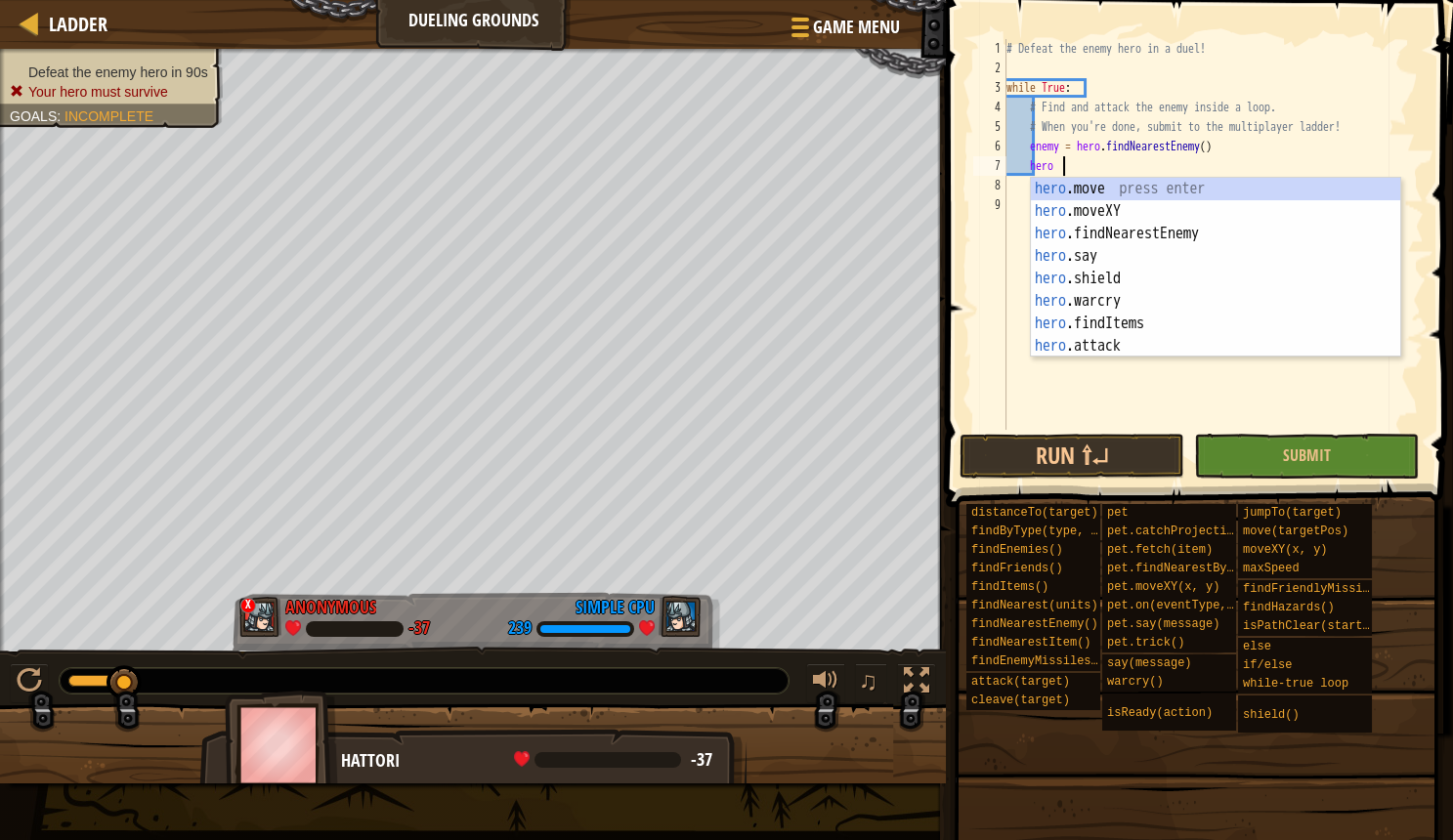 scroll, scrollTop: 10, scrollLeft: 6, axis: both 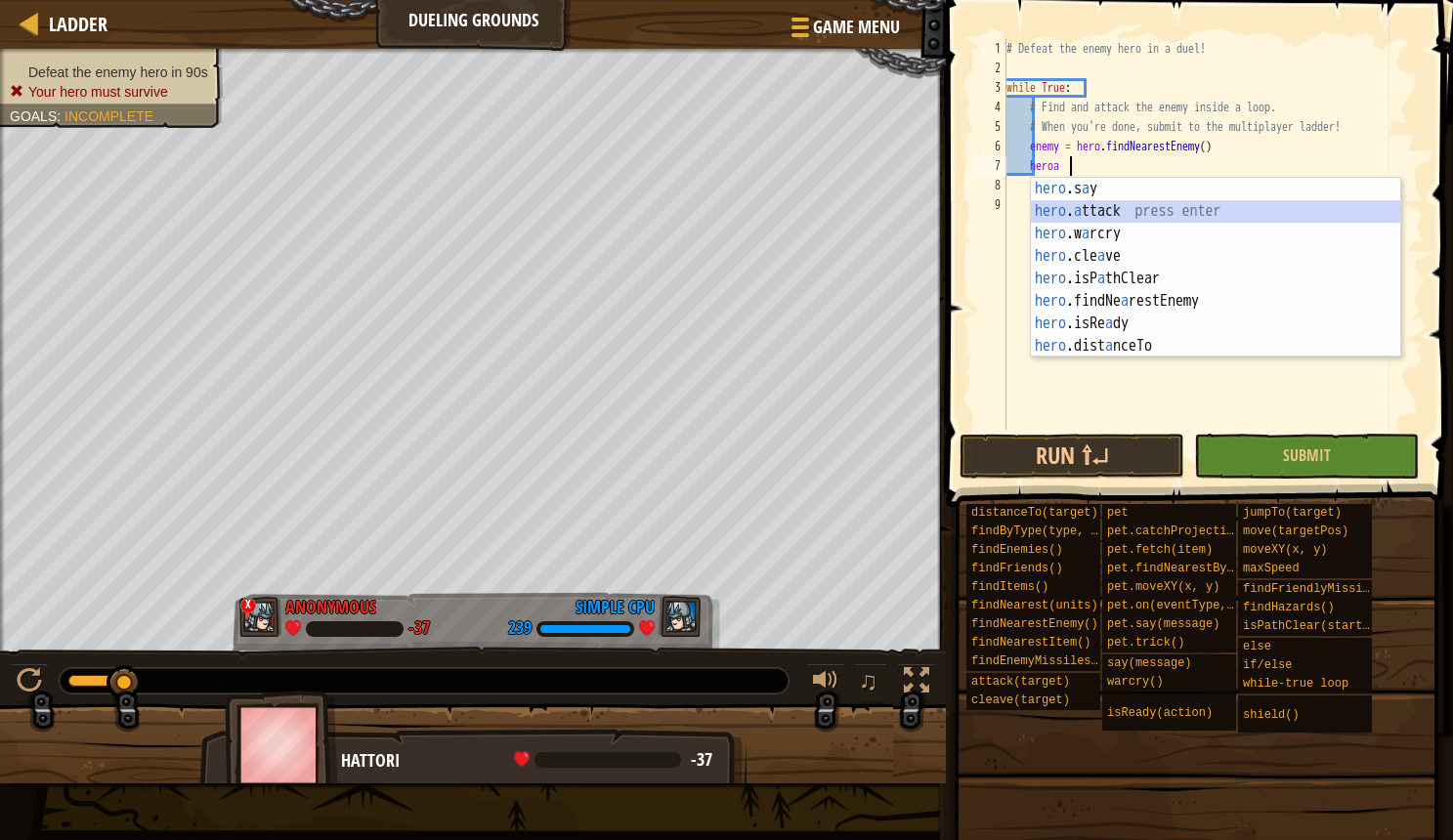 click on "hero .s a y press enter hero . a ttack press enter hero .w a rcry press enter hero .cle a ve press enter hero .isP a thClear press enter hero .findNe a restEnemy press enter hero .isRe a dy press enter hero .dist a nceTo press enter hero .findH a zards press enter" at bounding box center (1216, 290) 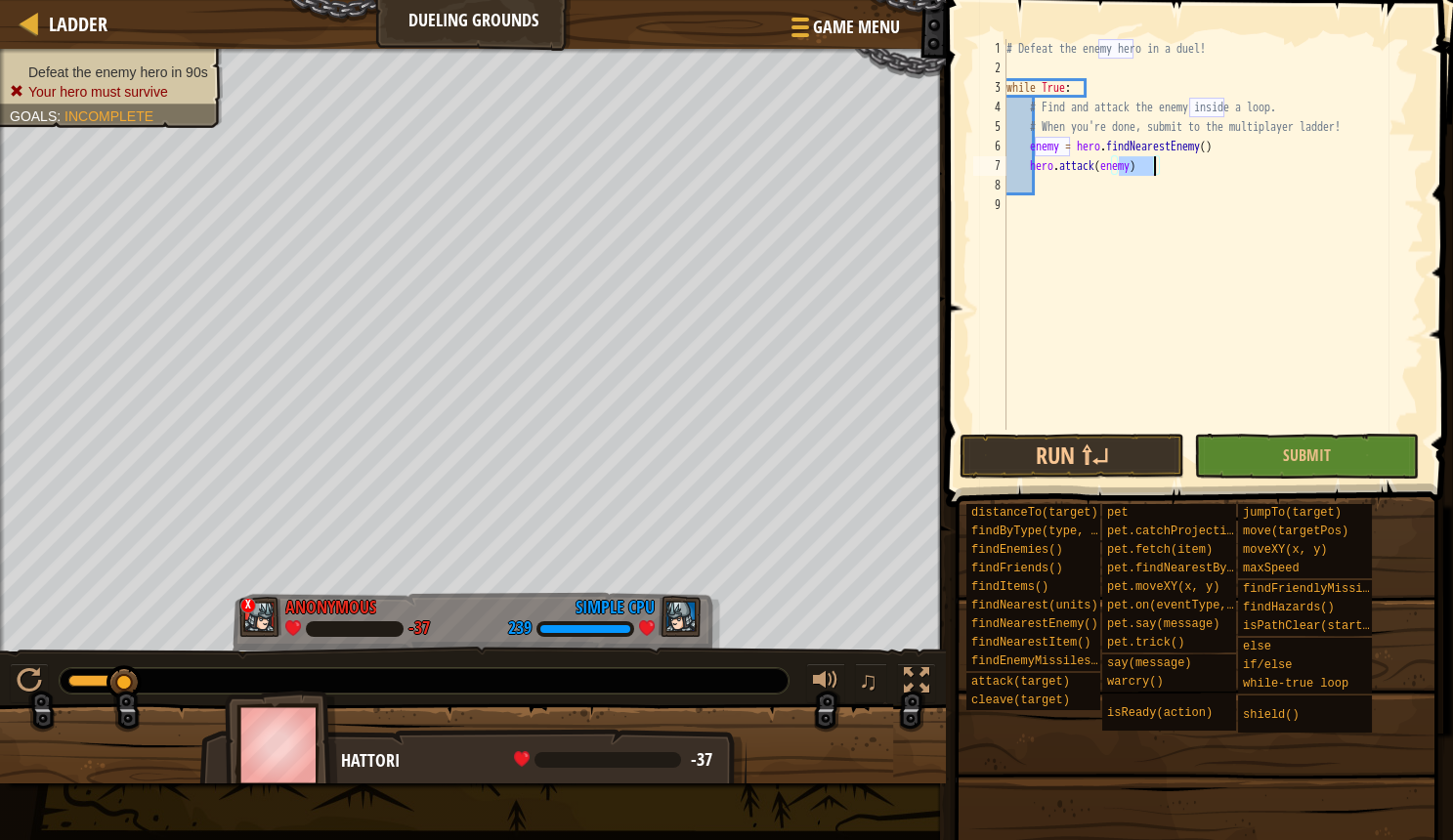 click on "# Defeat the enemy hero in a duel! while   True :      # Find and attack the enemy inside a loop.      # When you're done, submit to the multiplayer ladder!      enemy   =   hero . findNearestEnemy ( )      hero . attack ( enemy )" at bounding box center [1213, 254] 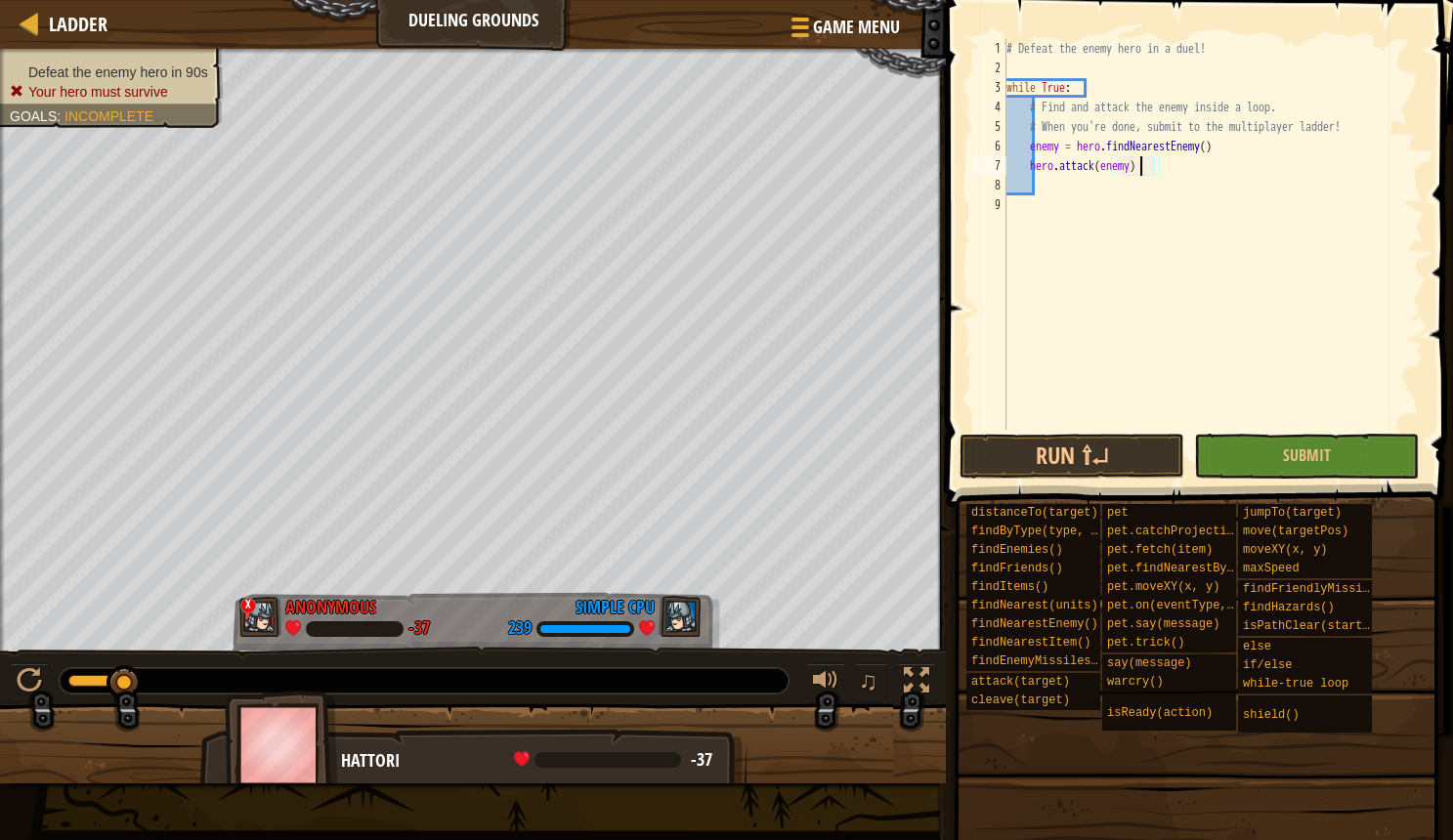 click on "# Defeat the enemy hero in a duel! while   True :      # Find and attack the enemy inside a loop.      # When you're done, submit to the multiplayer ladder!      enemy   =   hero . findNearestEnemy ( )      hero . attack ( enemy )" at bounding box center [1213, 254] 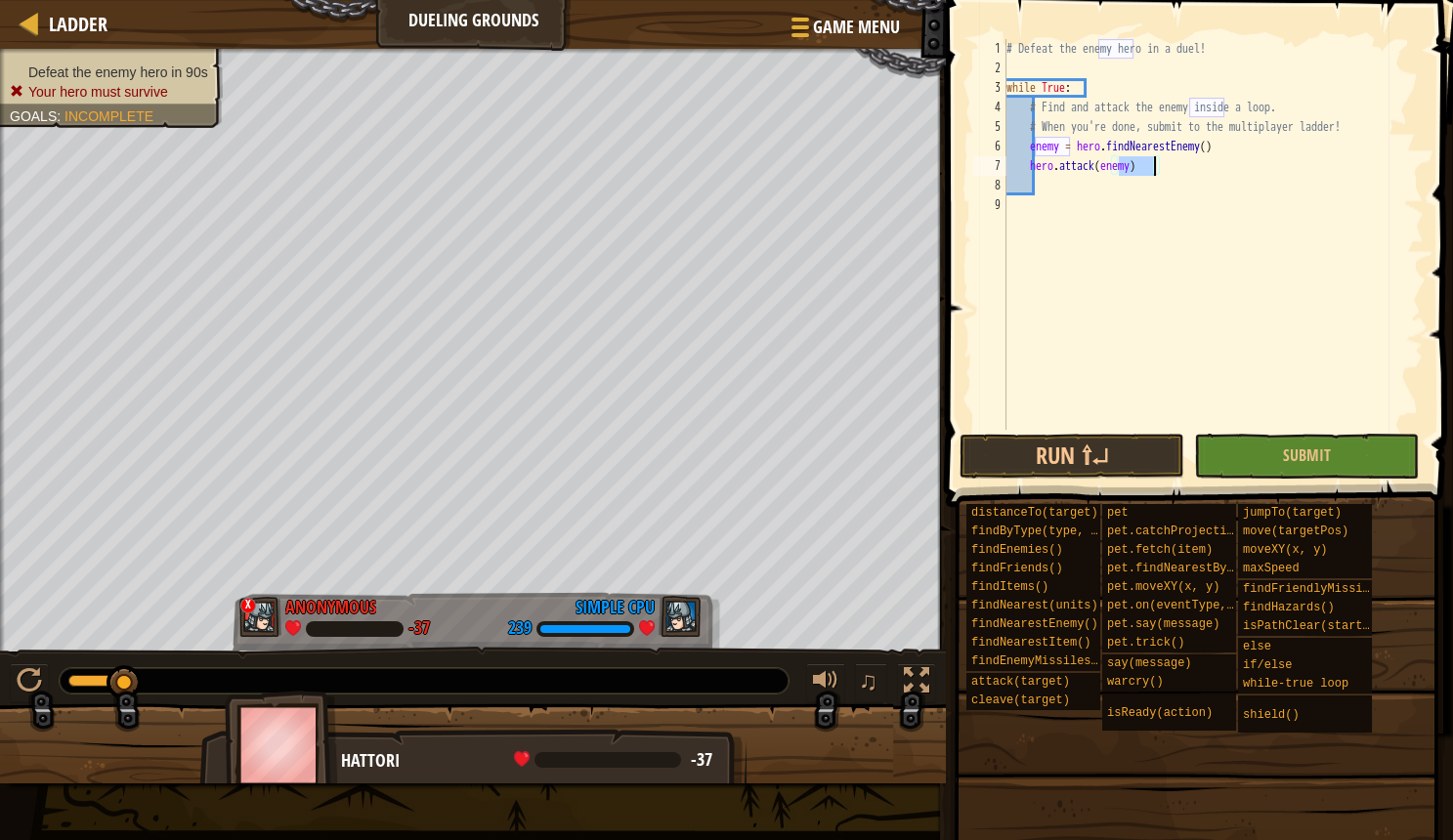 click on "# Defeat the enemy hero in a duel! while   True :      # Find and attack the enemy inside a loop.      # When you're done, submit to the multiplayer ladder!      enemy   =   hero . findNearestEnemy ( )      hero . attack ( enemy )" at bounding box center [1213, 254] 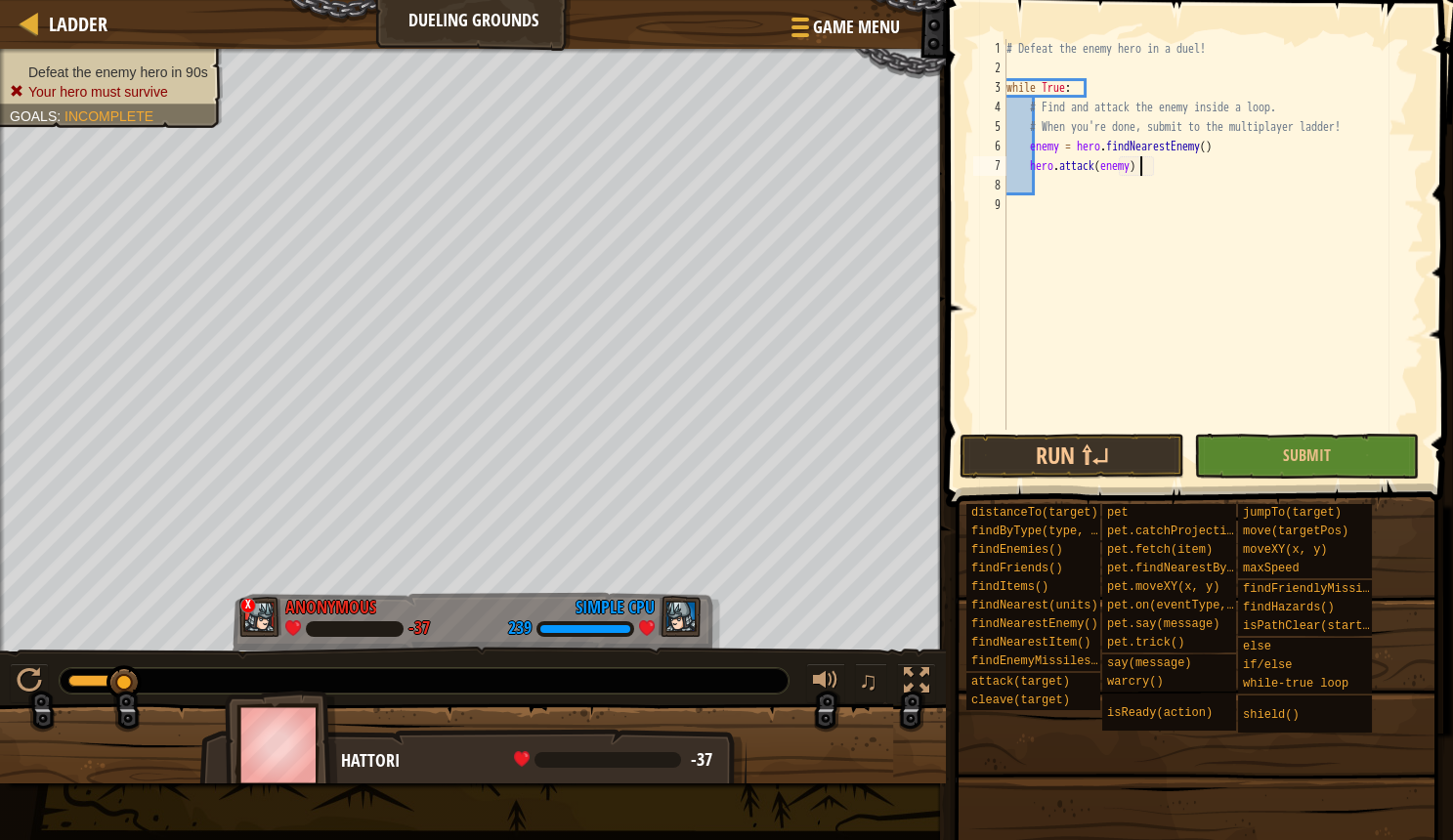click on "# Defeat the enemy hero in a duel! while   True :      # Find and attack the enemy inside a loop.      # When you're done, submit to the multiplayer ladder!      enemy   =   hero . findNearestEnemy ( )      hero . attack ( enemy )" at bounding box center [1213, 254] 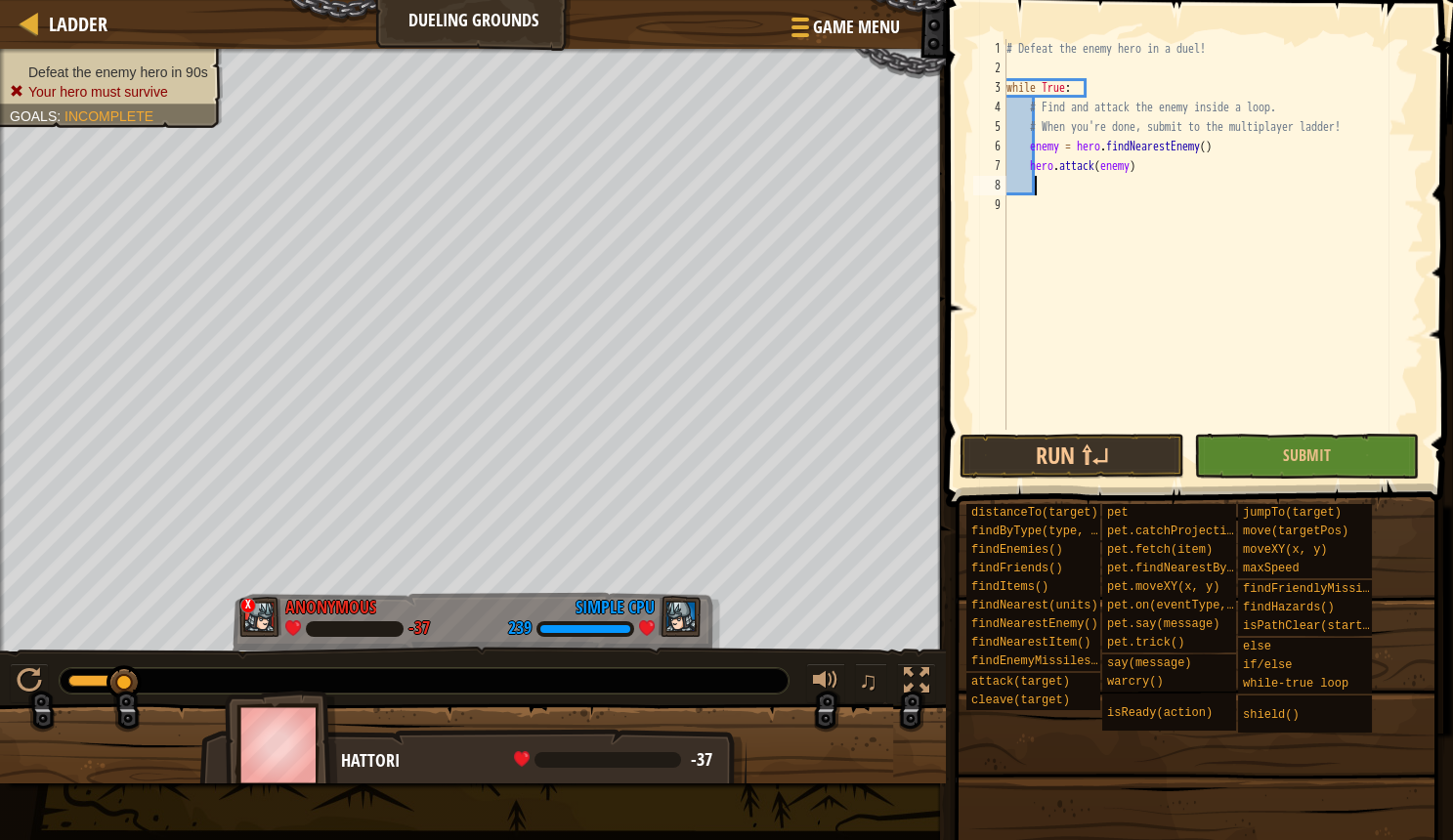 click on "# Defeat the enemy hero in a duel! while   True :      # Find and attack the enemy inside a loop.      # When you're done, submit to the multiplayer ladder!      enemy   =   hero . findNearestEnemy ( )      hero . attack ( enemy )" at bounding box center (1213, 254) 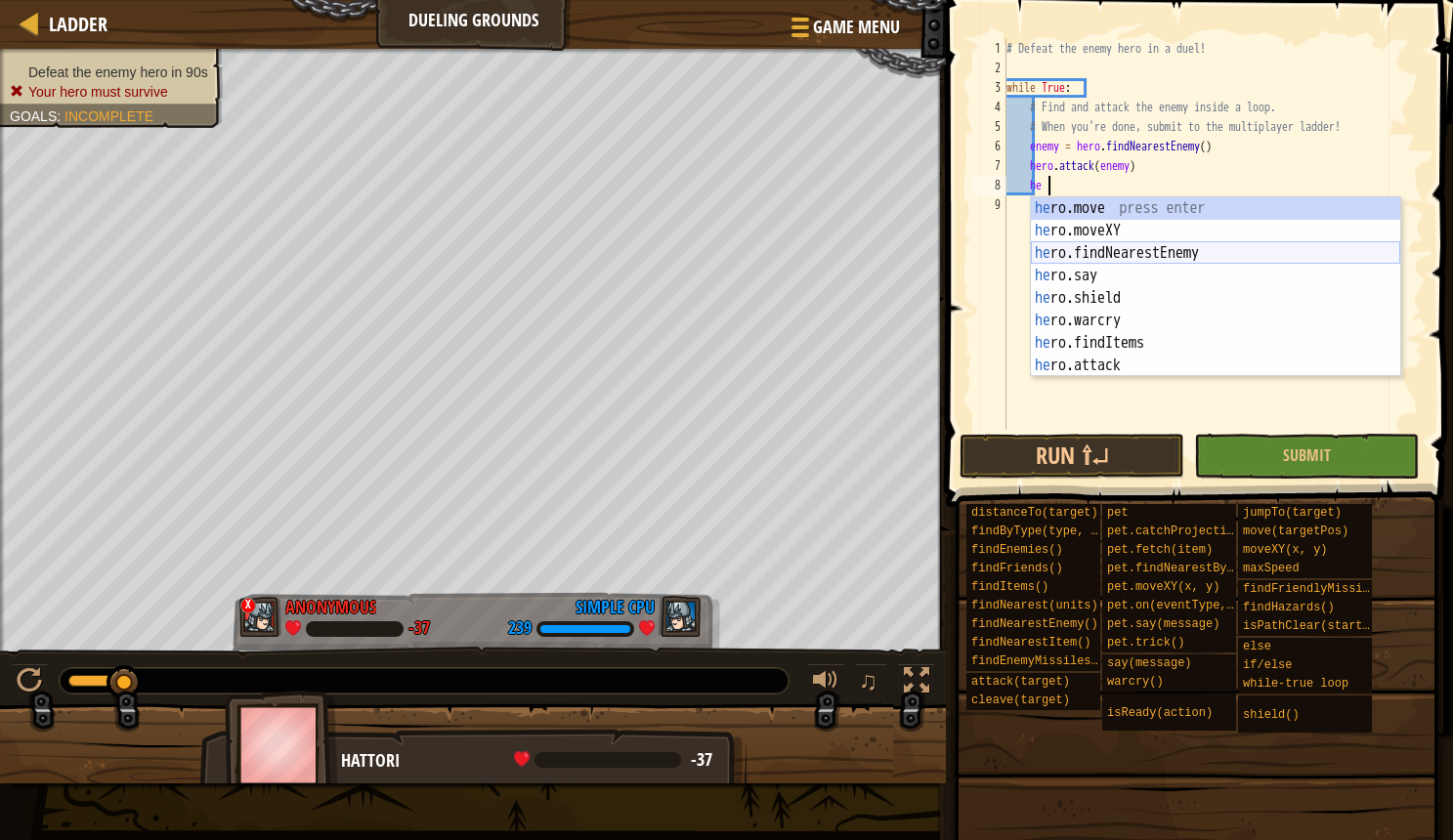 type on "her" 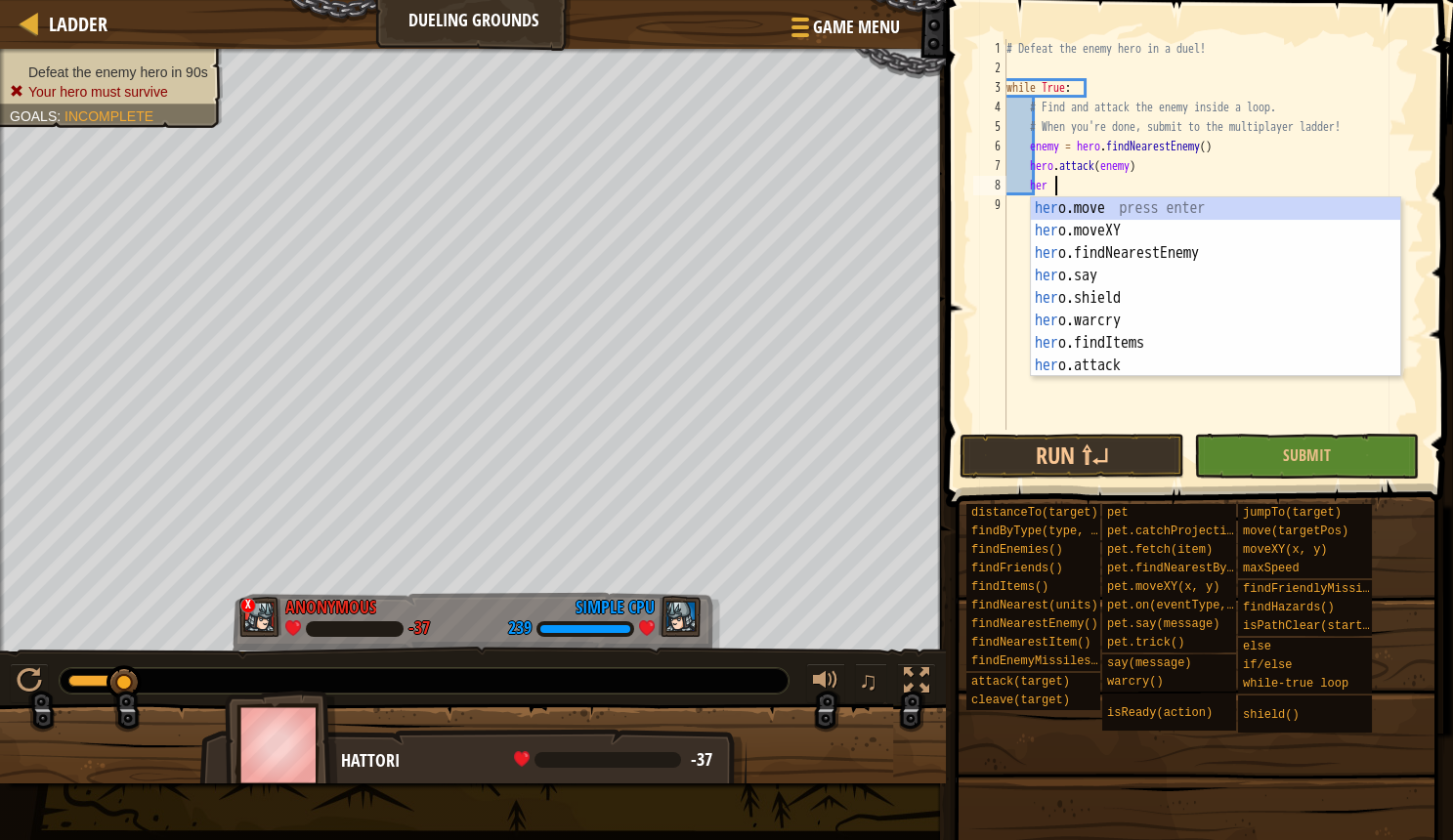 scroll, scrollTop: 10, scrollLeft: 4, axis: both 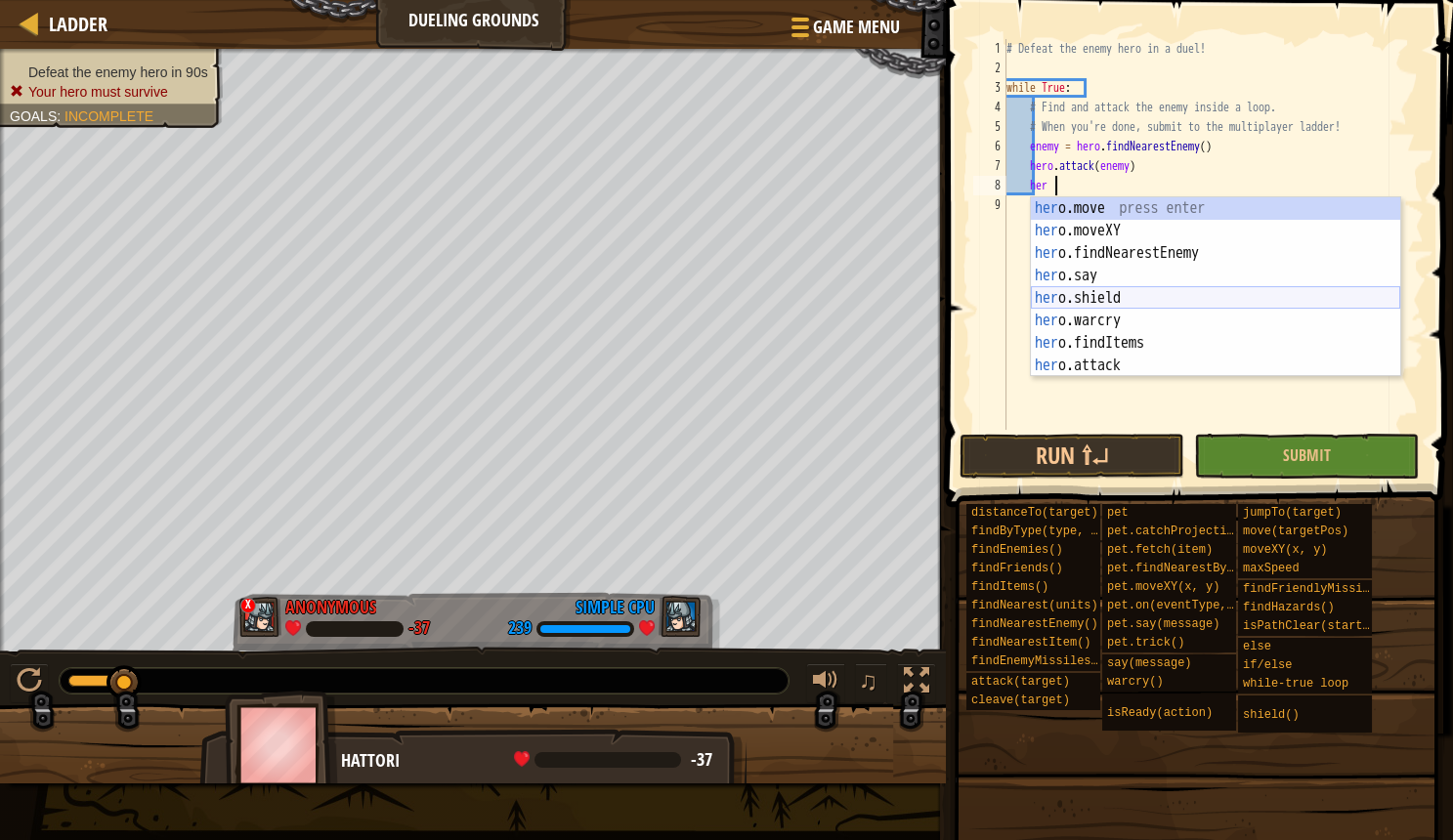 click on "her o.move press enter her o.moveXY press enter her o.findNearestEnemy press enter her o.say press enter her o.shield press enter her o.warcry press enter her o.findItems press enter her o.attack press enter her o.cleave press enter" at bounding box center [1216, 310] 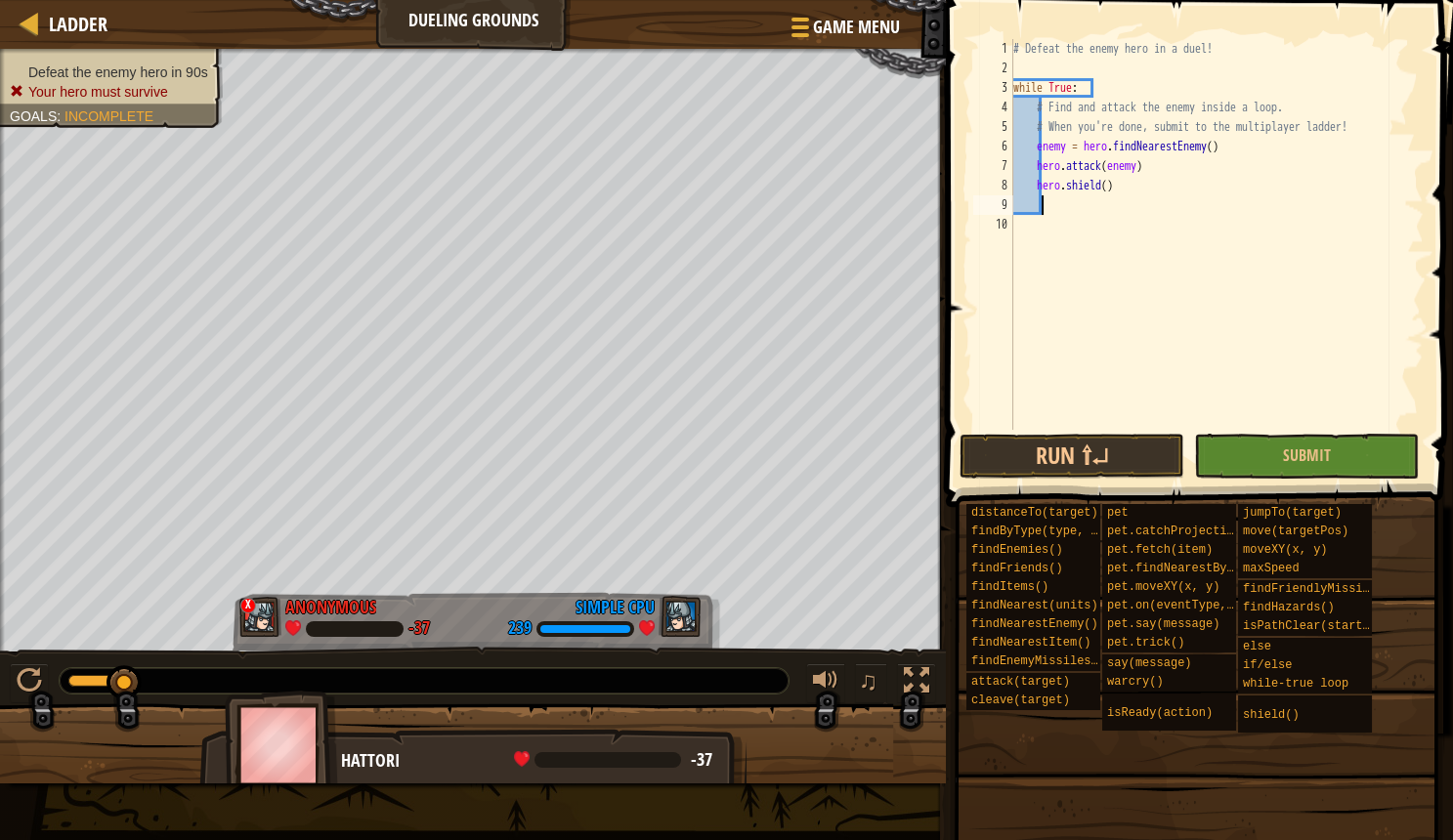scroll, scrollTop: 10, scrollLeft: 2, axis: both 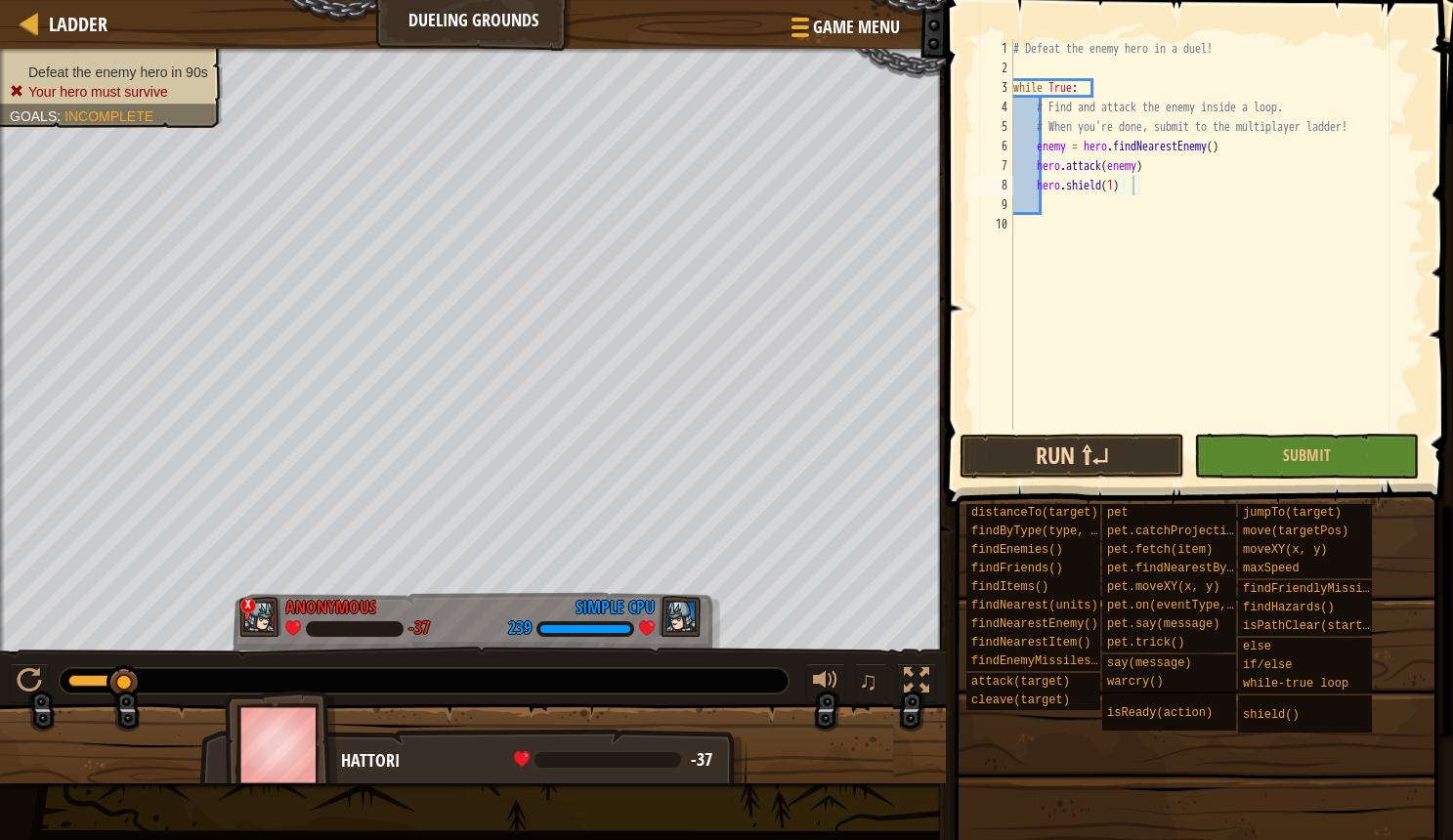 click on "Run ⇧↵" at bounding box center [1072, 456] 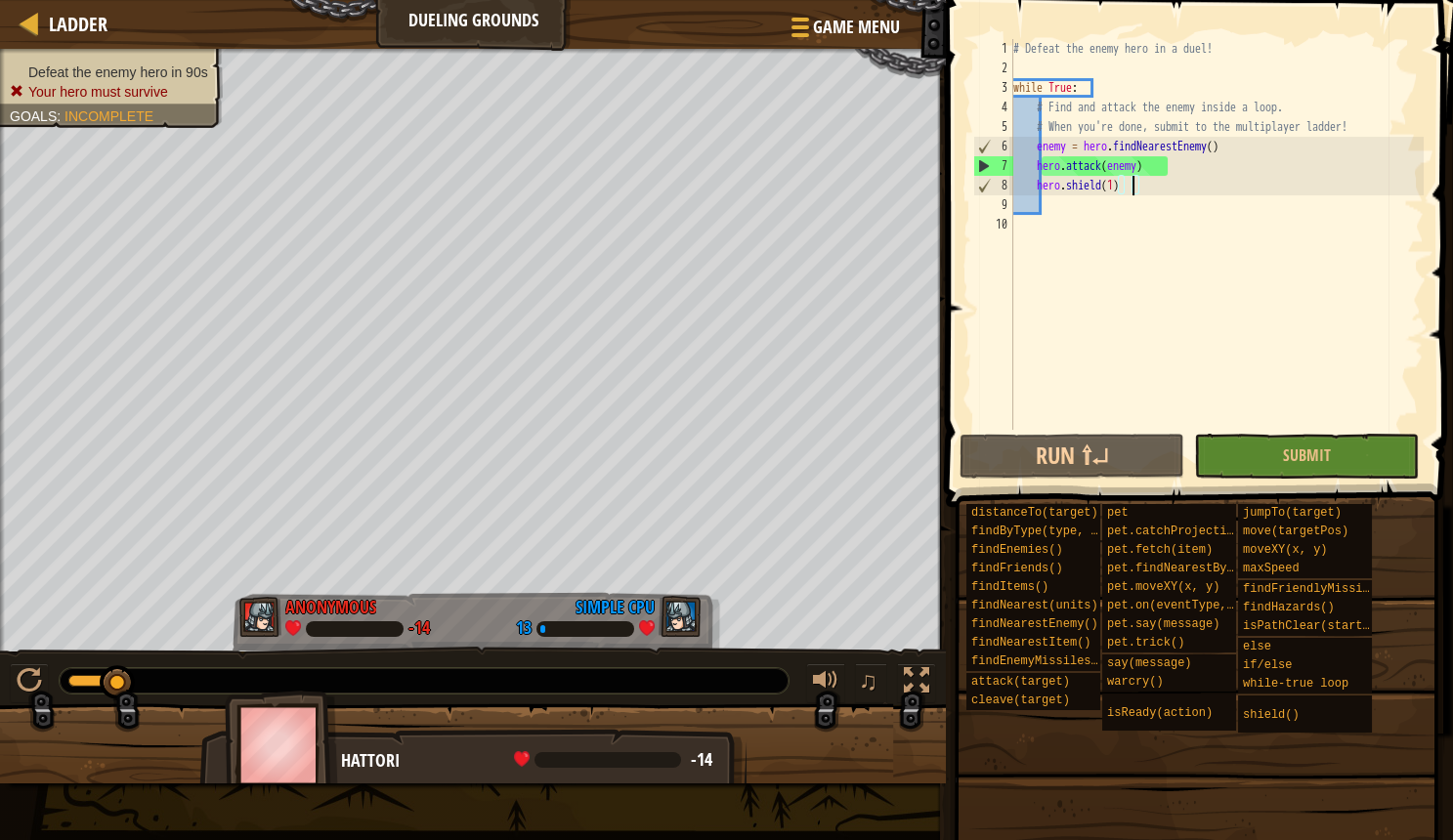 click on "# Defeat the enemy hero in a duel! while   True :      # Find and attack the enemy inside a loop.      # When you're done, submit to the multiplayer ladder!      enemy   =   hero . findNearestEnemy ( )      hero . attack ( enemy )        hero . shield ( 1 )" at bounding box center (1217, 254) 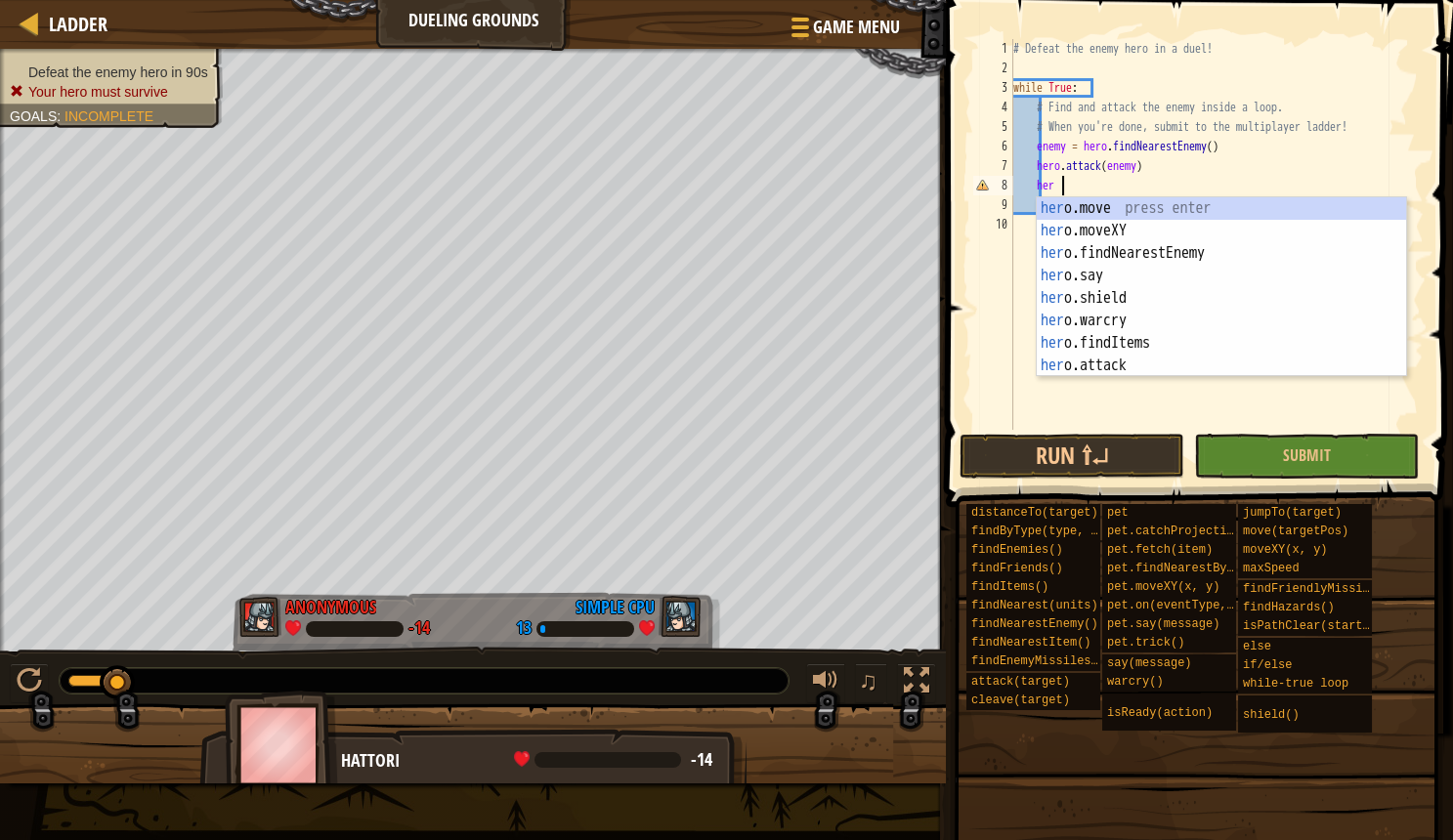 type on "h" 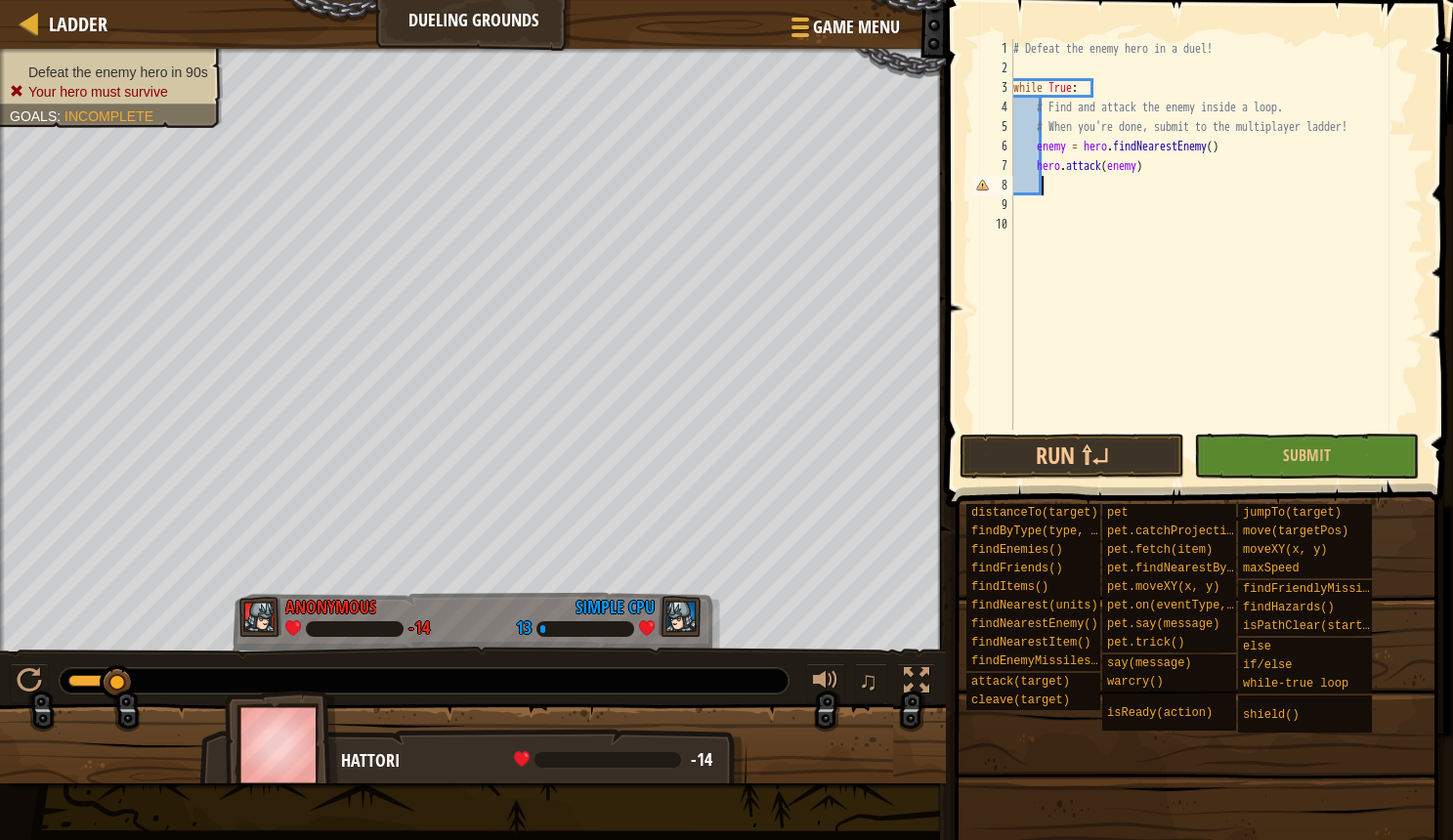 scroll, scrollTop: 10, scrollLeft: 0, axis: vertical 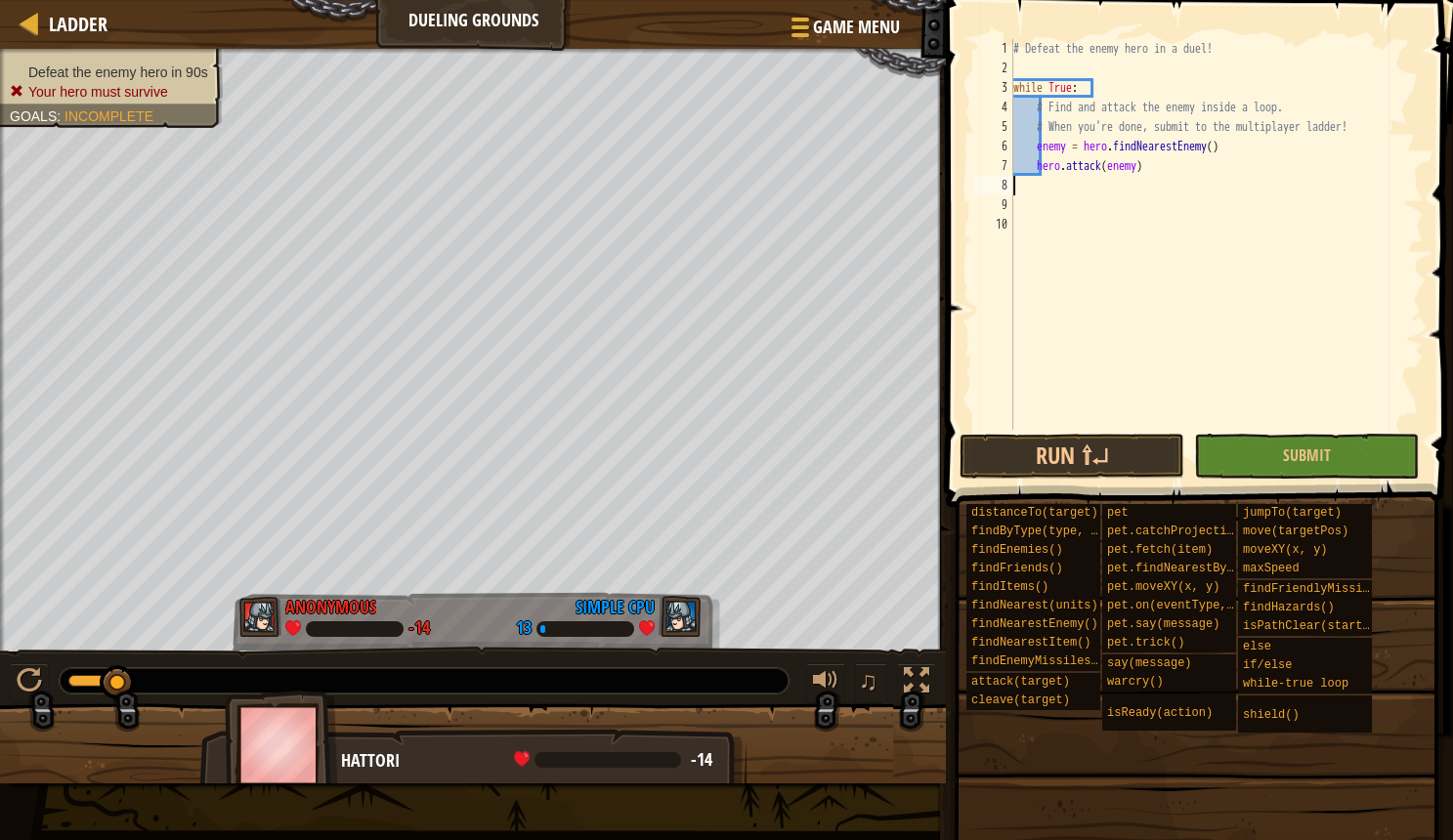 type on "hero.attack(enemy)" 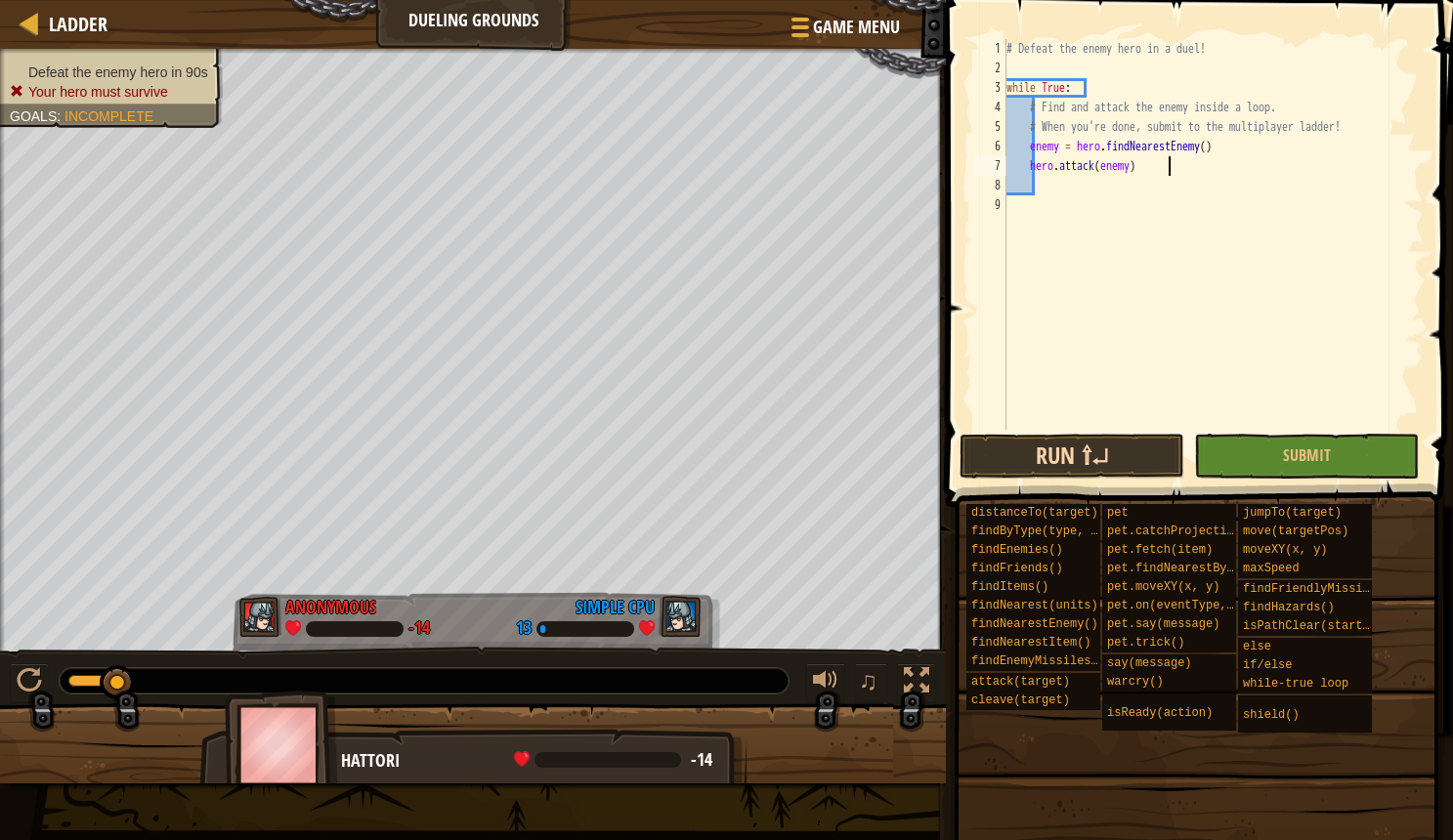 click on "Run ⇧↵" at bounding box center [1072, 456] 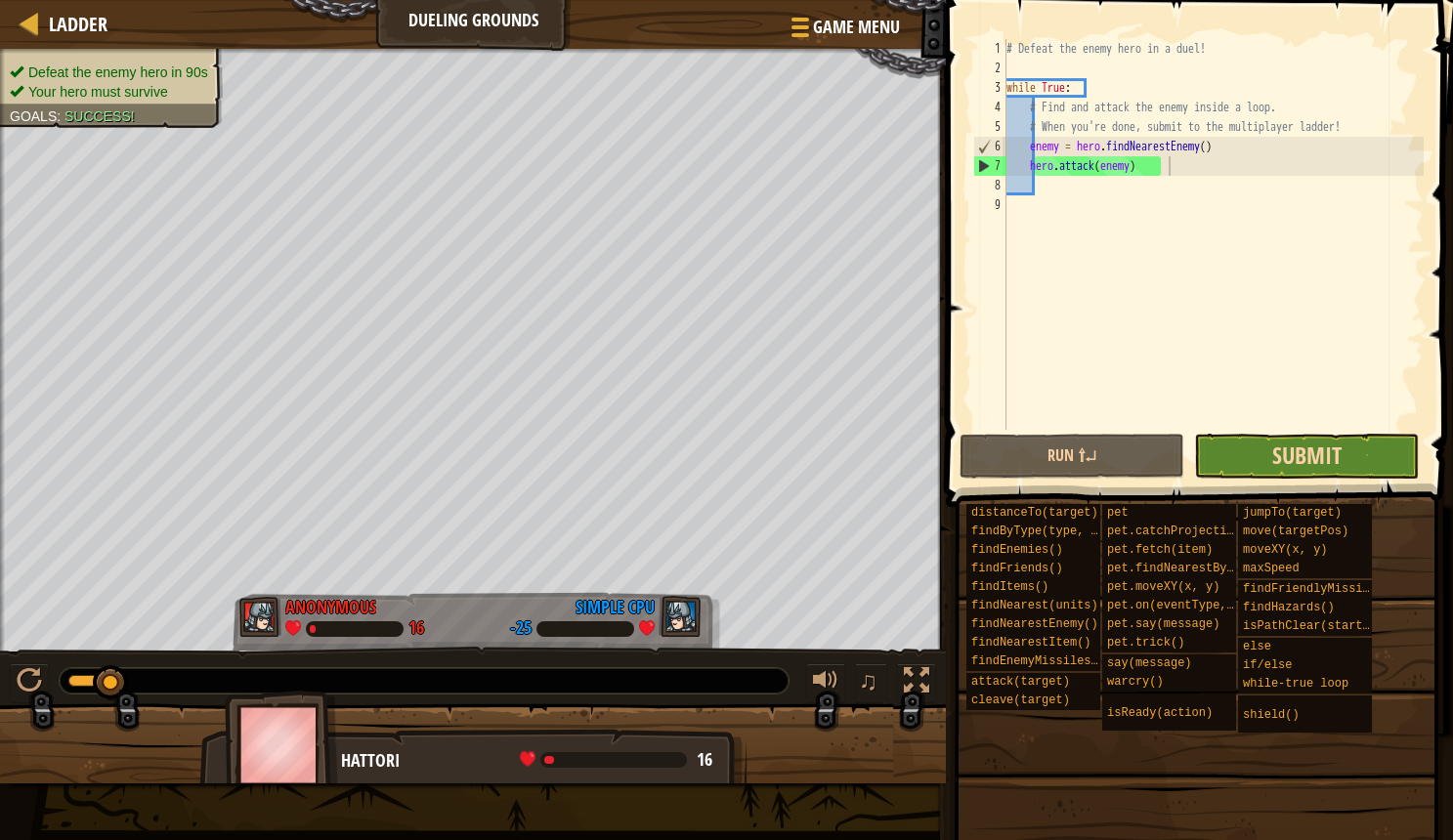 click on "Submit" at bounding box center (1306, 455) 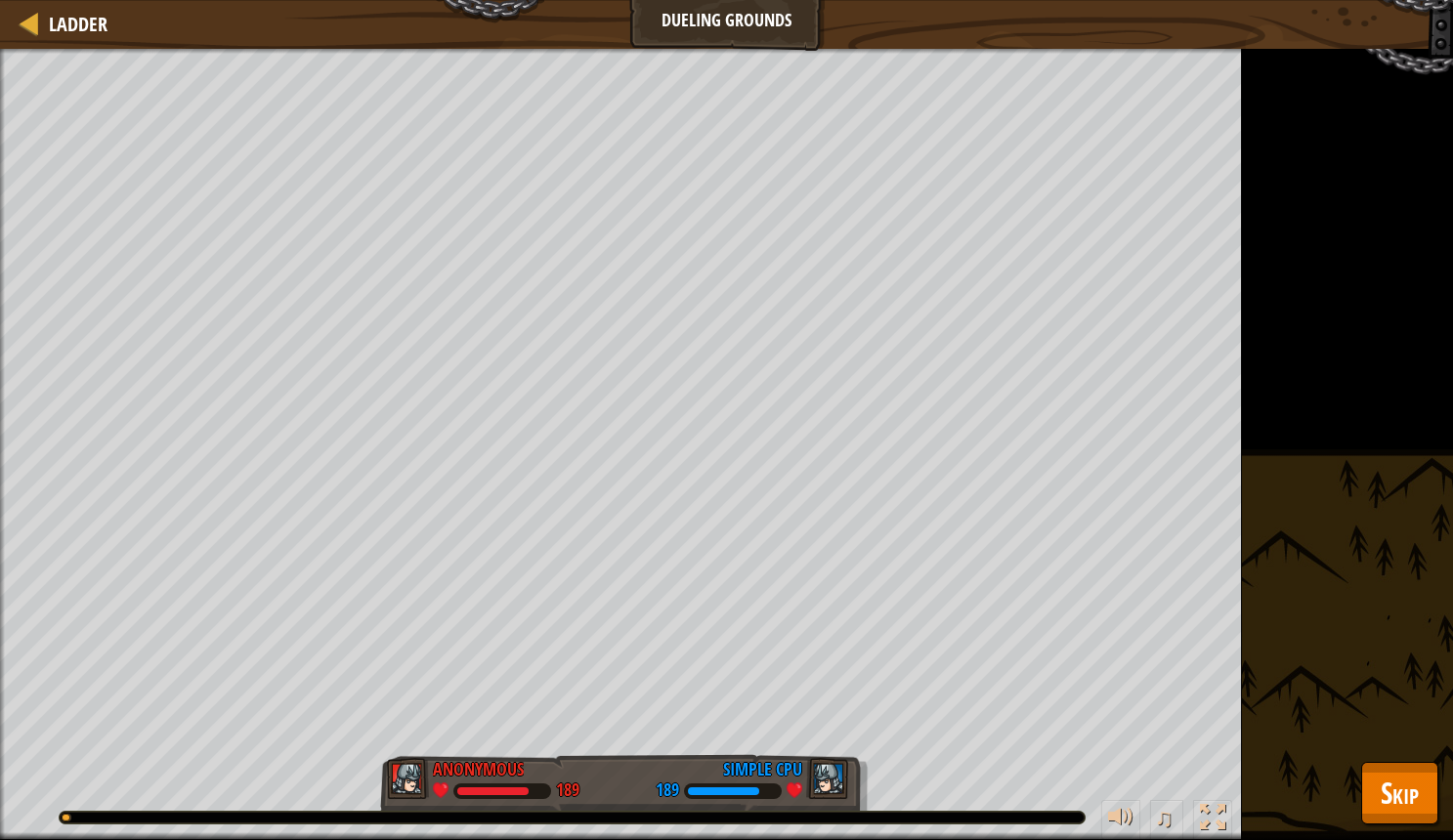 click on "Skip" at bounding box center (1399, 792) 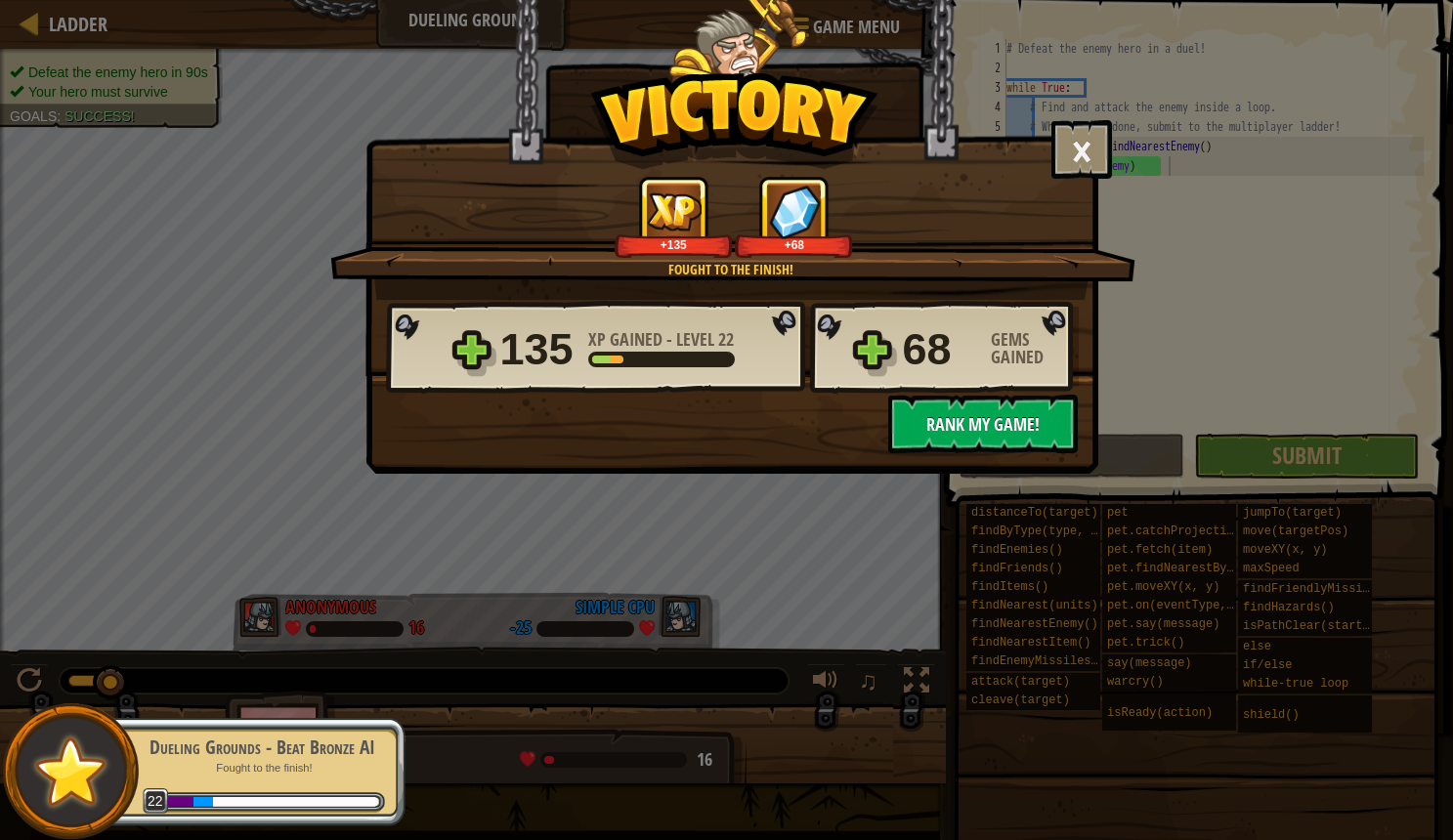 click on "Rank My Game!" at bounding box center (983, 424) 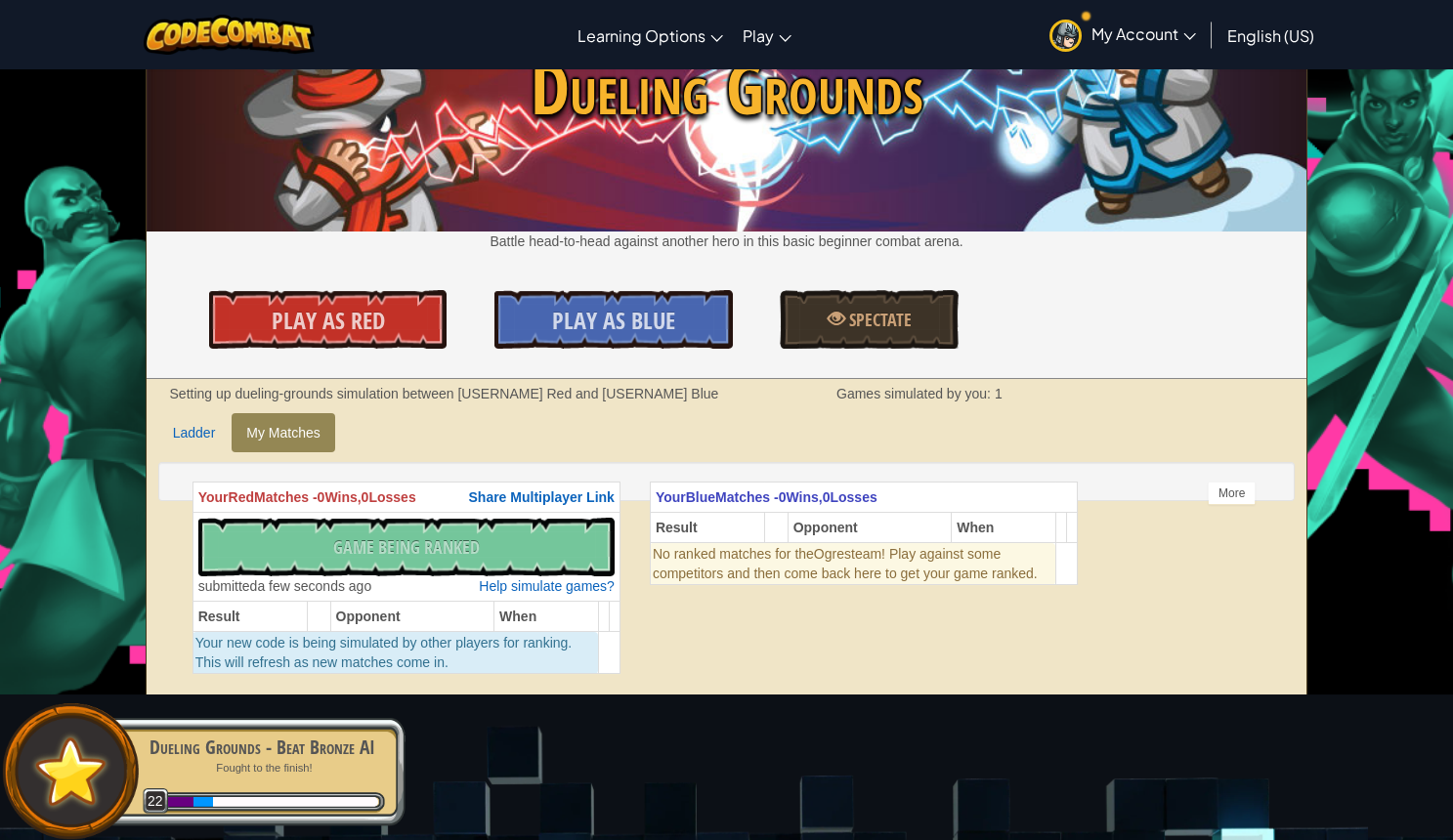 scroll, scrollTop: 72, scrollLeft: 0, axis: vertical 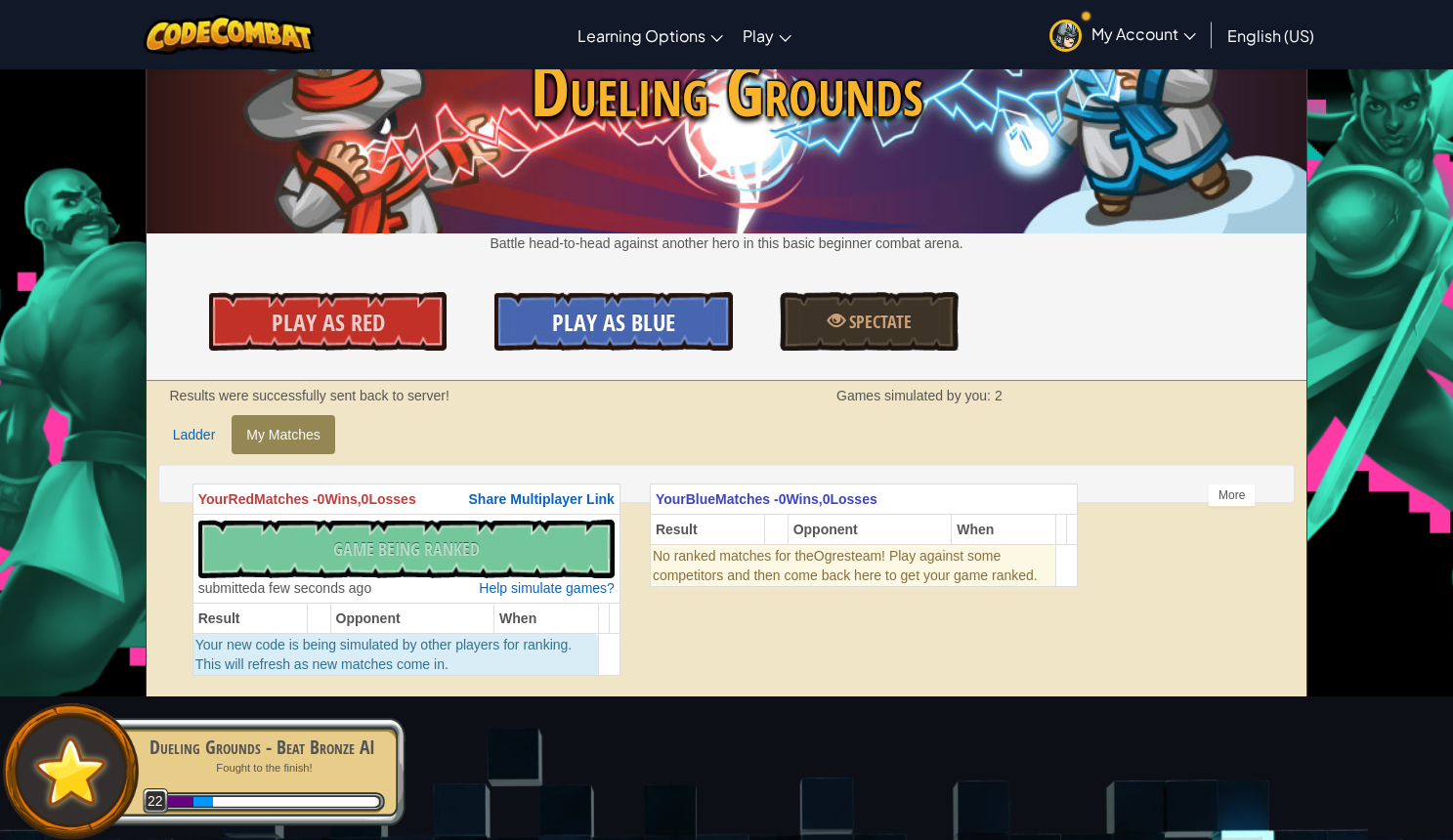 click on "Play As Blue" at bounding box center (614, 322) 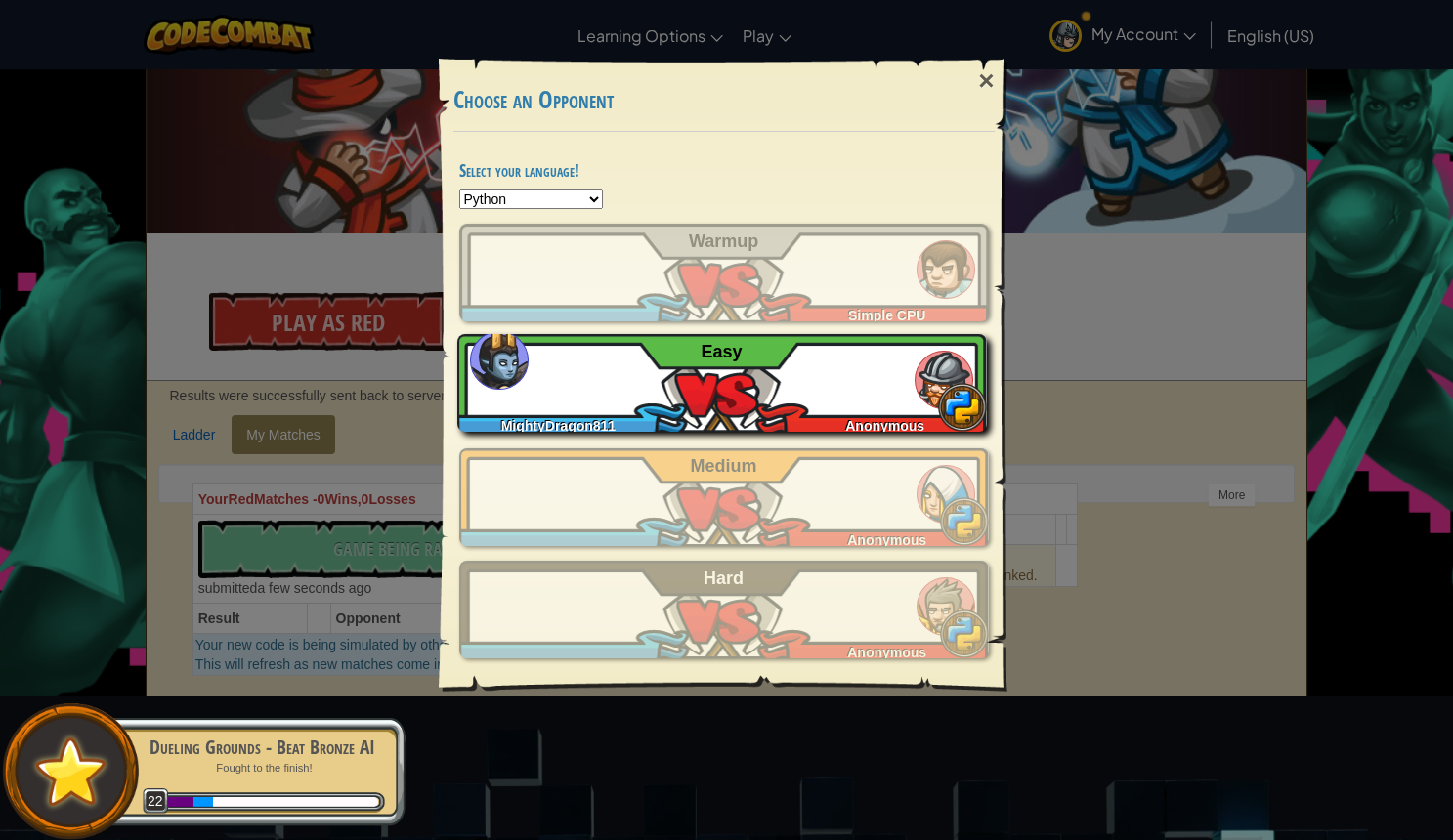 click on "MightyDragon811 Anonymous Easy" at bounding box center (722, 383) 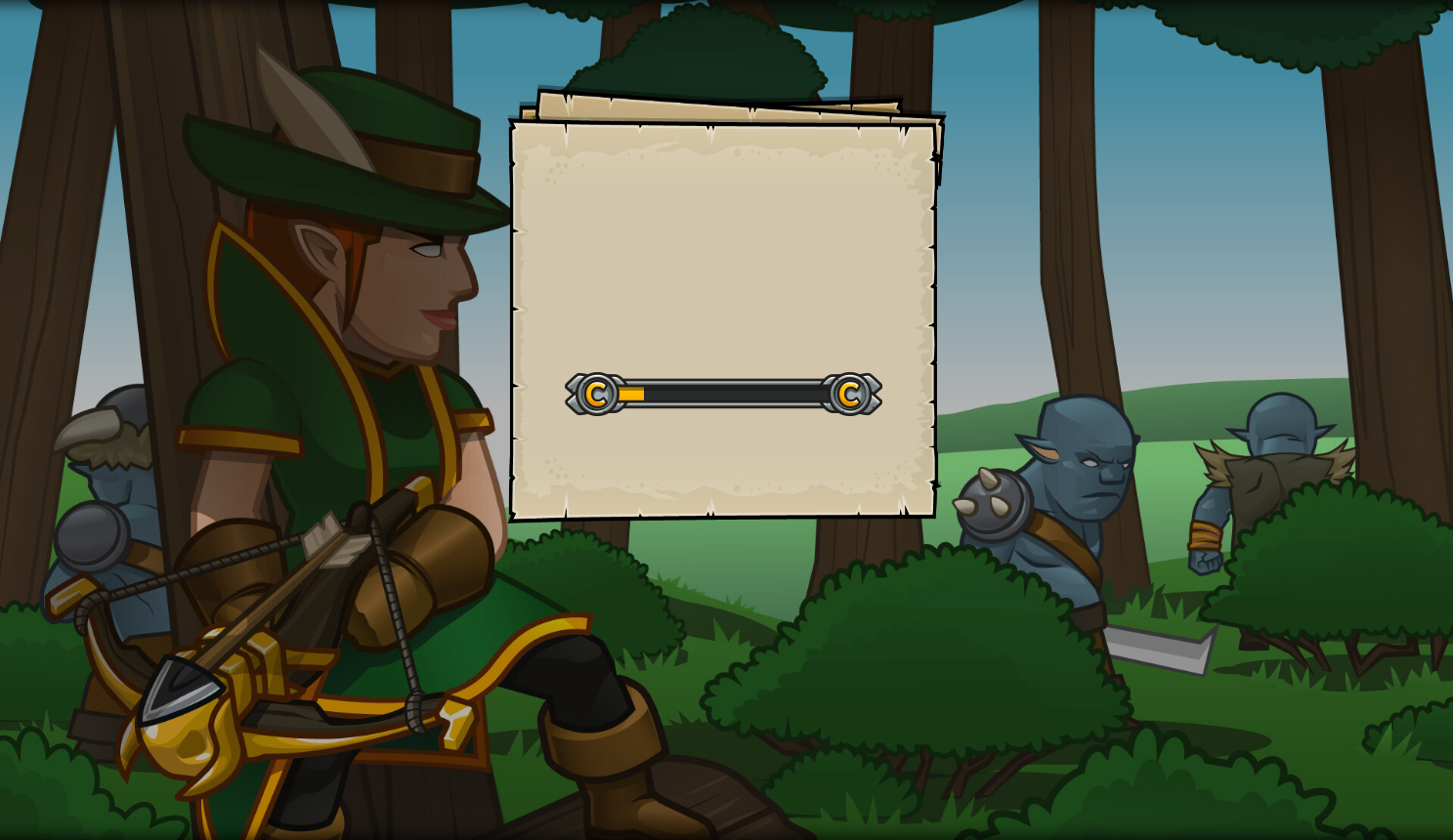 scroll, scrollTop: 0, scrollLeft: 0, axis: both 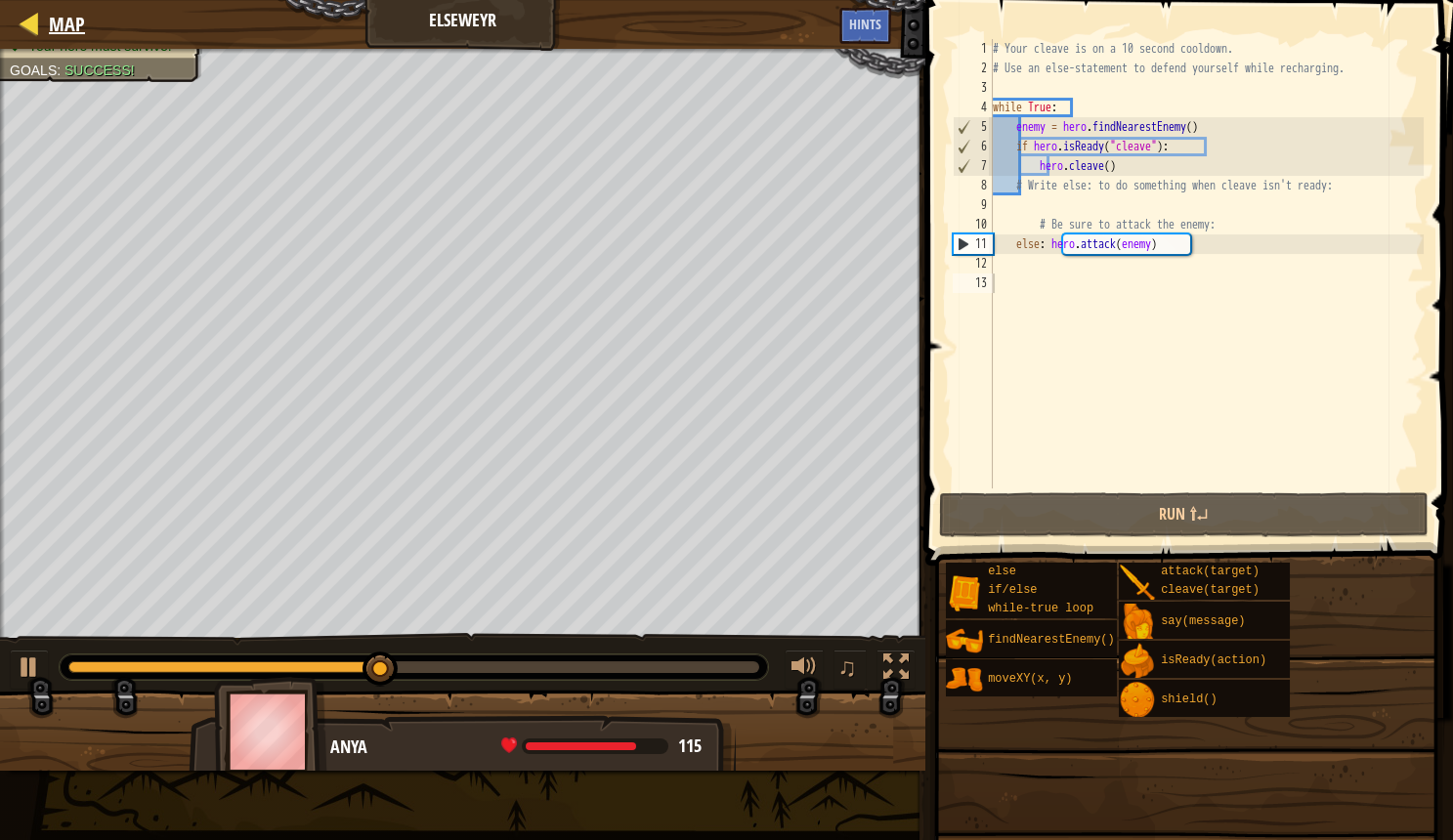 click on "Map" at bounding box center (66, 23) 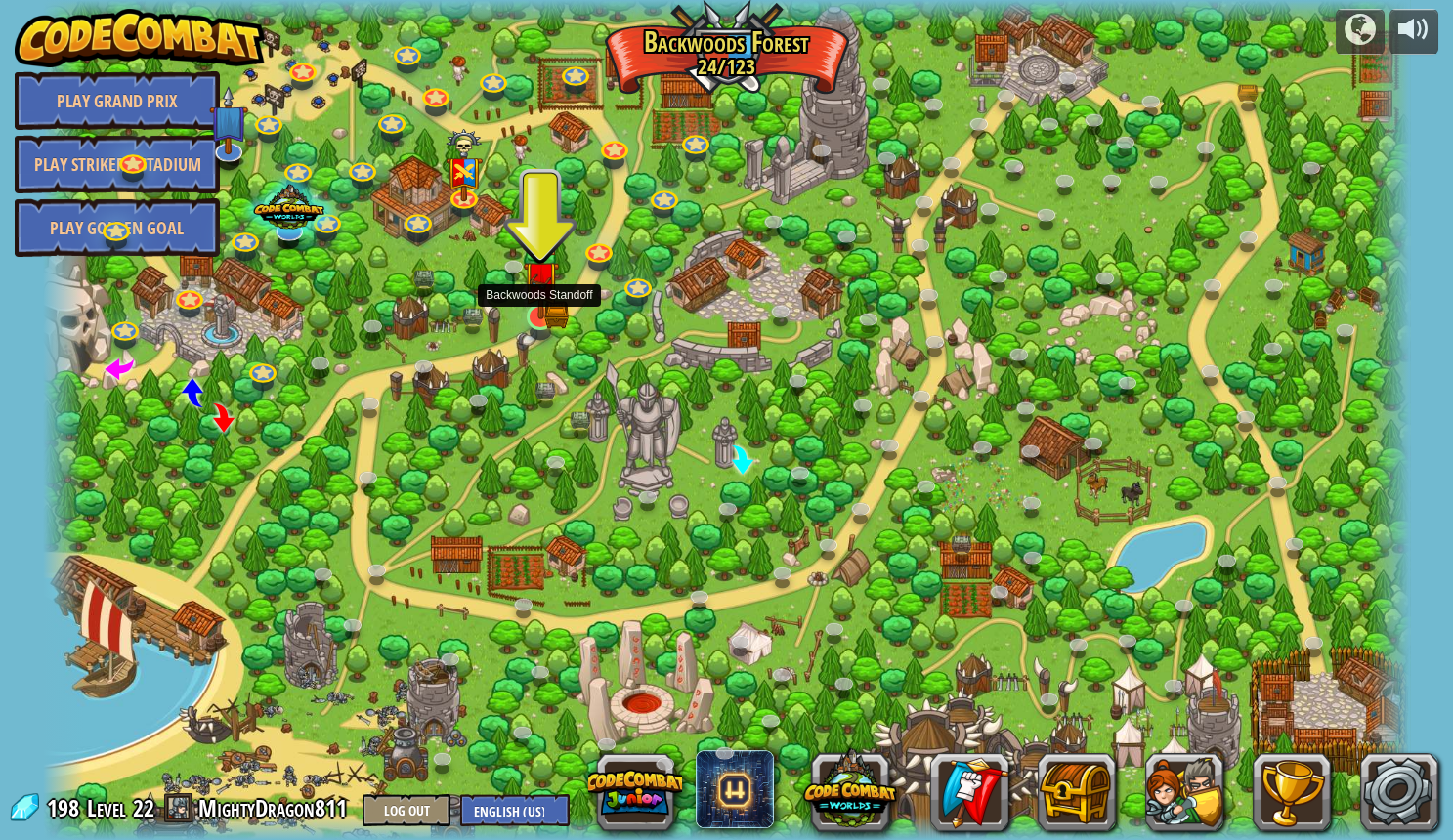 click at bounding box center (540, 279) 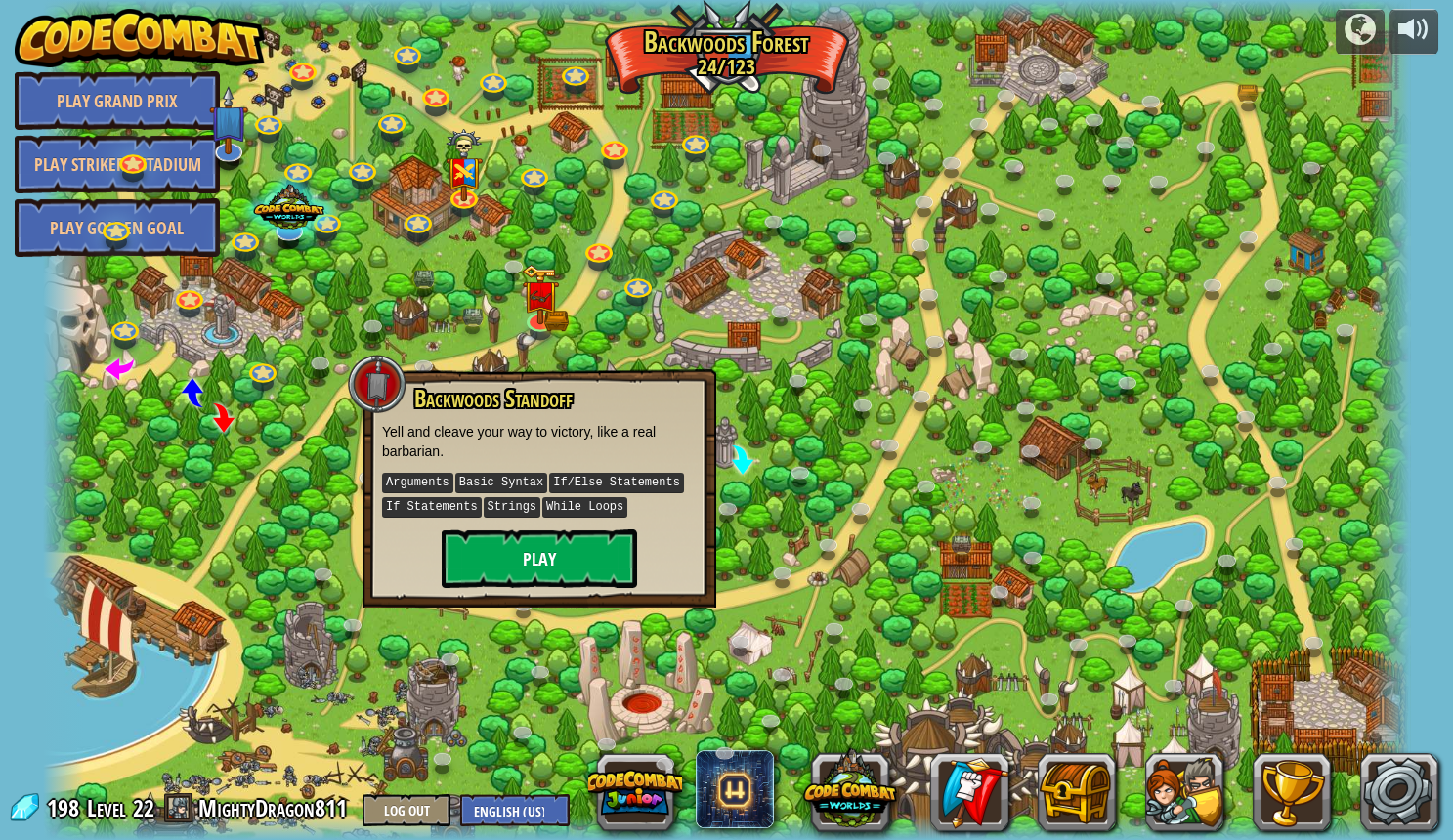 click on "Play" at bounding box center (539, 559) 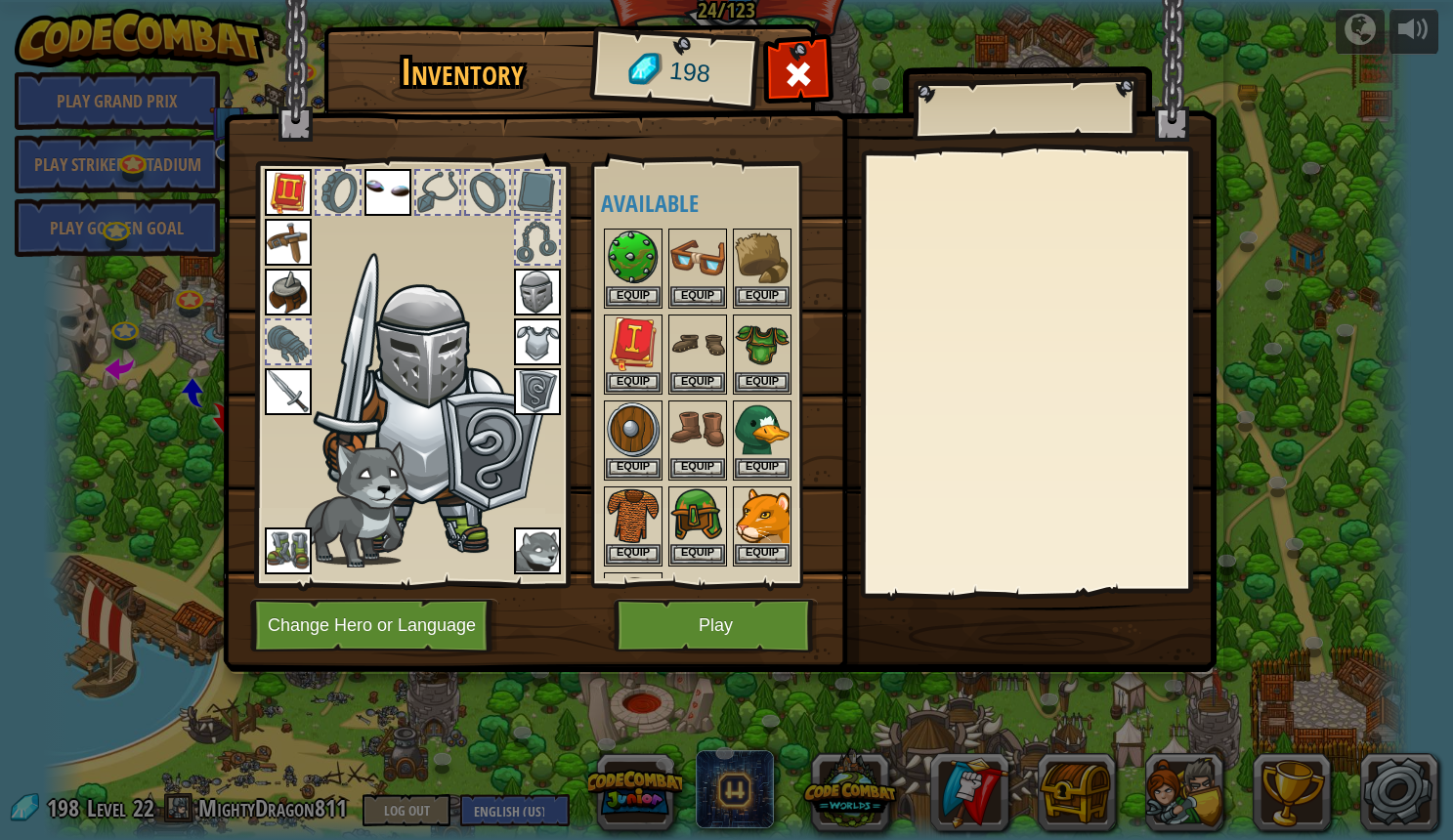 click on "Play" at bounding box center (715, 625) 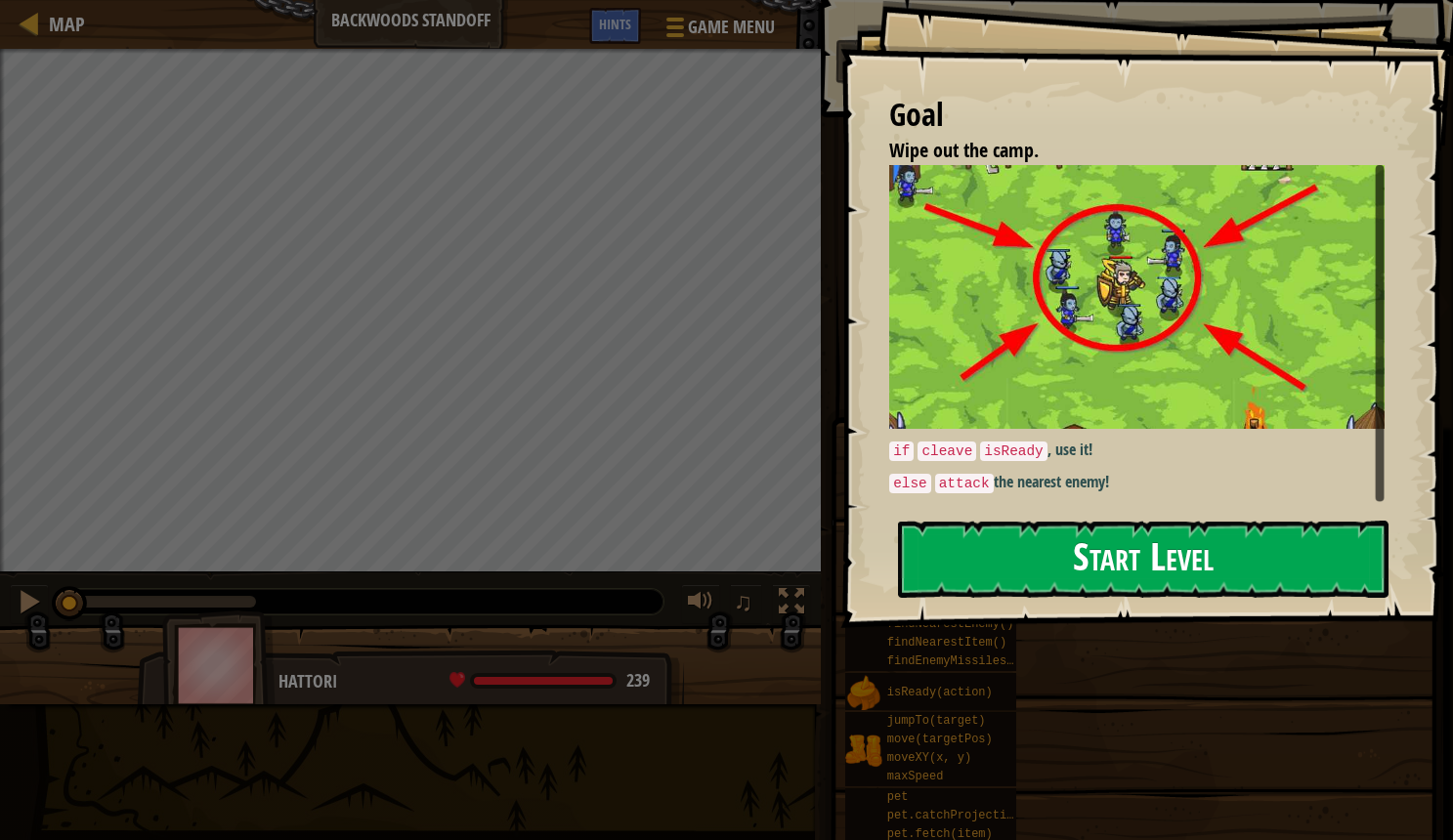 click on "Start Level" at bounding box center (1143, 559) 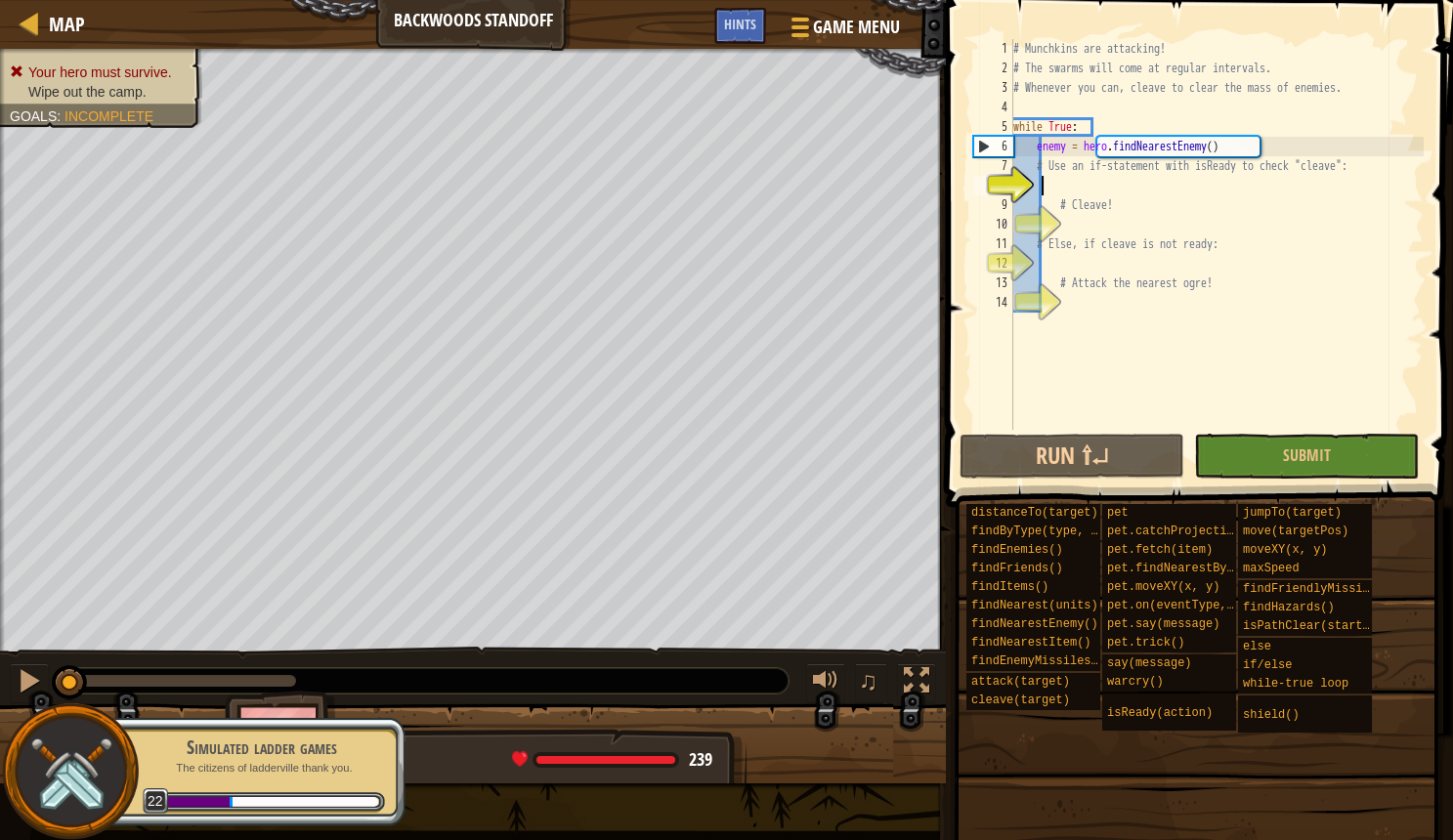 click on "# Munchkins are attacking! # The swarms will come at regular intervals. # Whenever you can, cleave to clear the mass of enemies. while   True :      enemy   =   hero . findNearestEnemy ( )      # Use an if-statement with isReady to check "cleave":               # Cleave!               # Else, if cleave is not ready:               # Attack the nearest ogre!" at bounding box center [1217, 254] 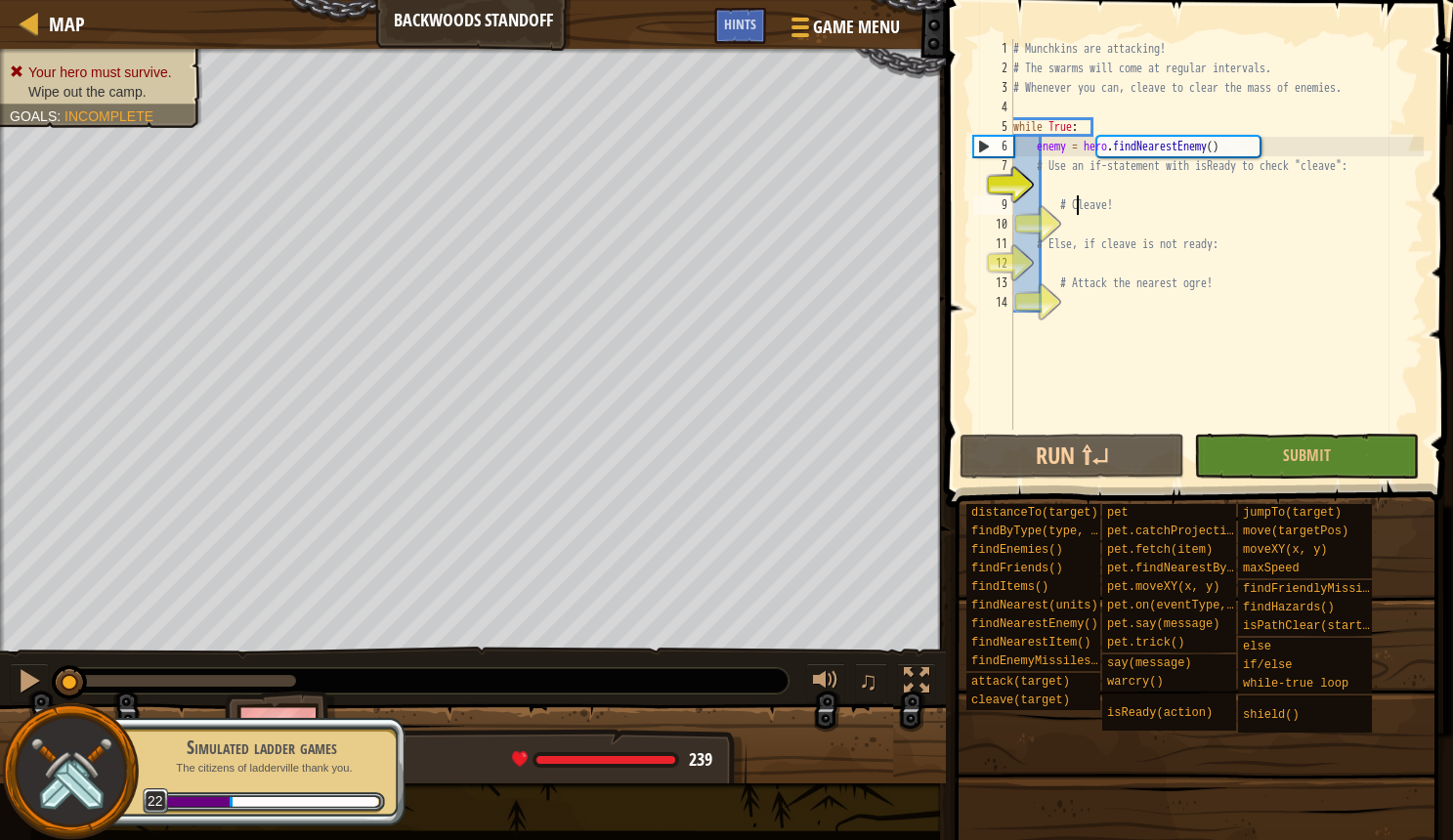 scroll, scrollTop: 10, scrollLeft: 6, axis: both 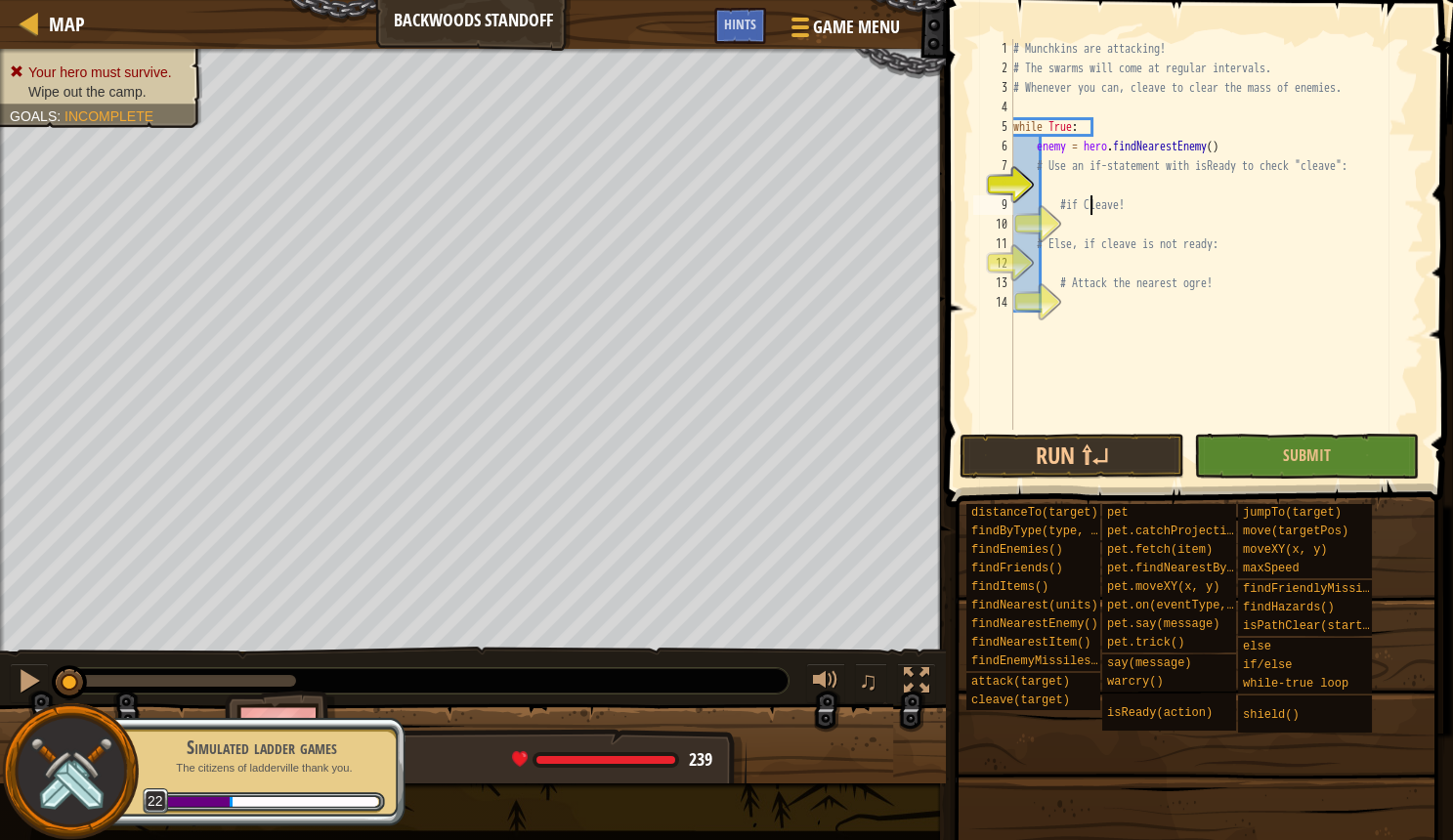 type on "# Cleave!" 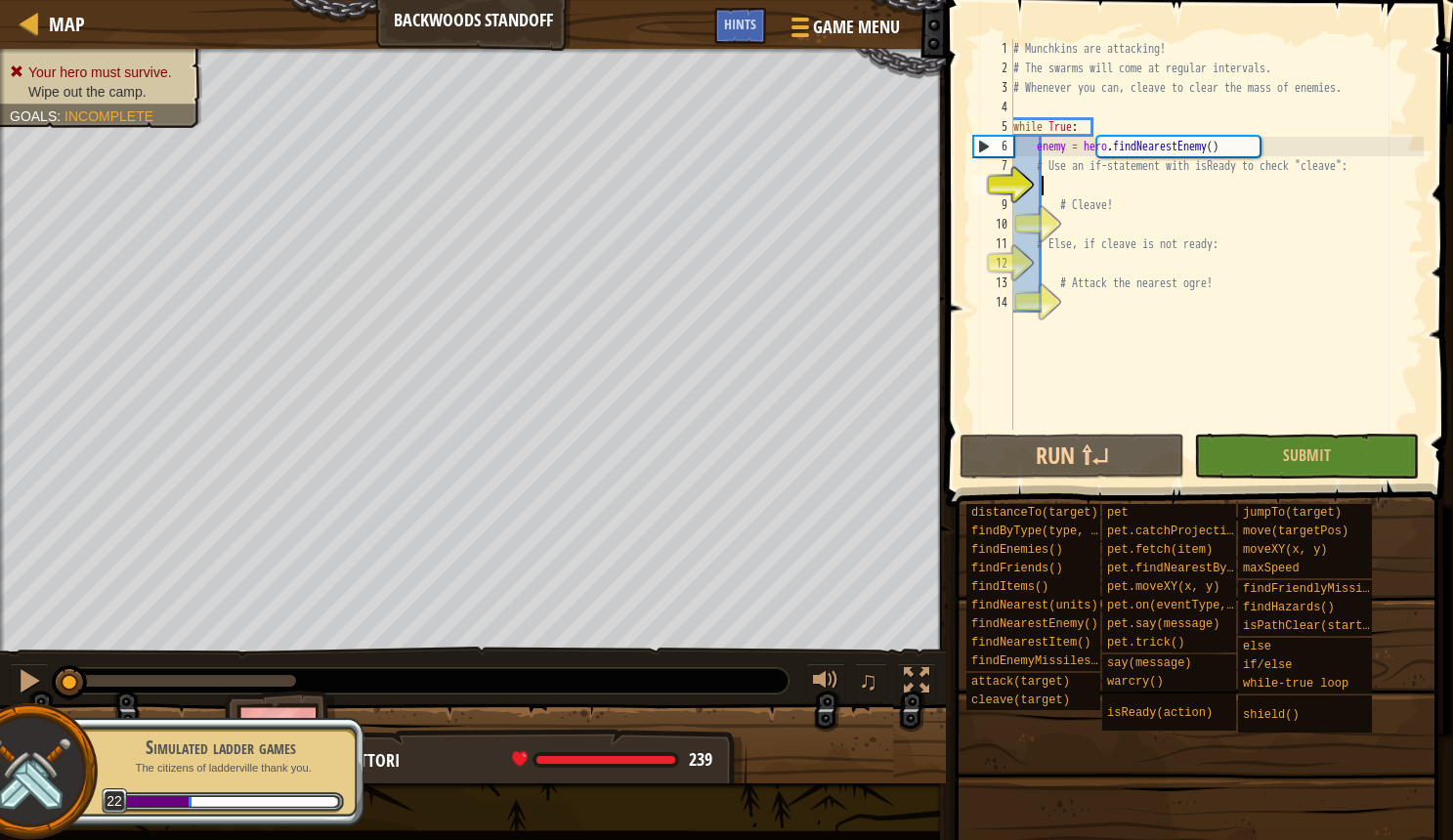 click on "# Munchkins are attacking! # The swarms will come at regular intervals. # Whenever you can, cleave to clear the mass of enemies. while   True :      enemy   =   hero . findNearestEnemy ( )      # Use an if-statement with isReady to check "cleave":               # Cleave!               # Else, if cleave is not ready:               # Attack the nearest ogre!" at bounding box center [1217, 254] 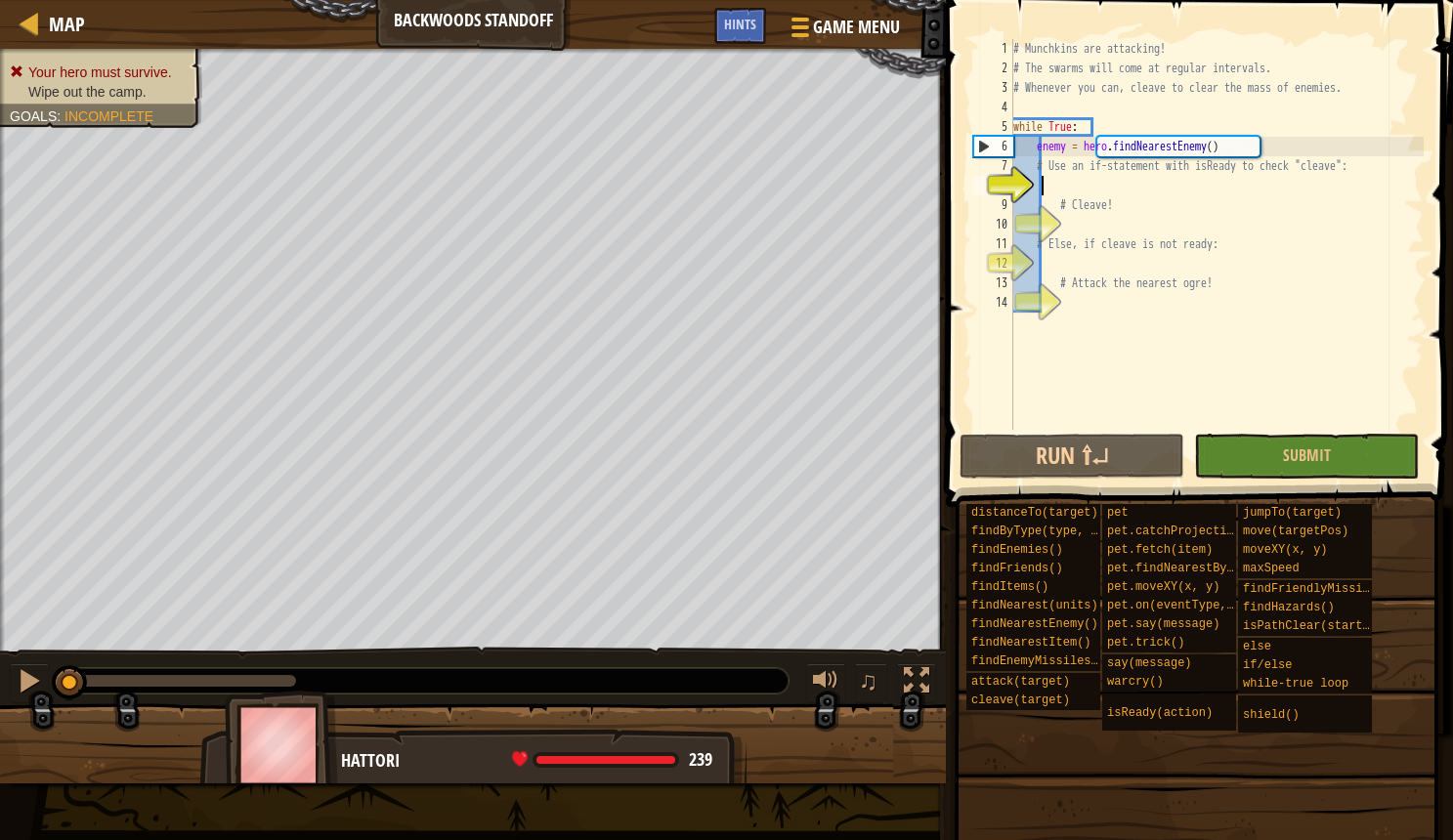 scroll, scrollTop: 10, scrollLeft: 3, axis: both 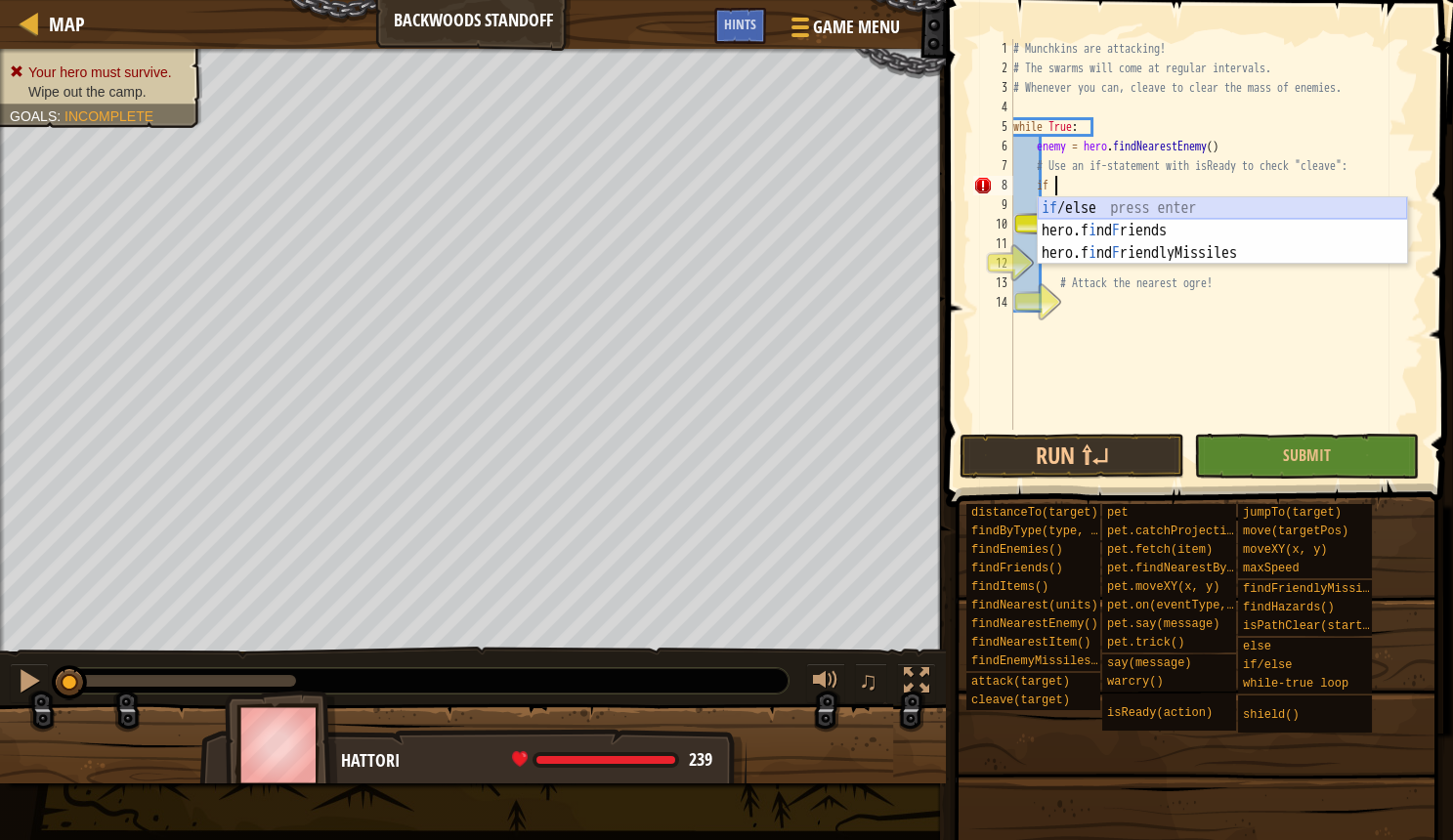 click on "if /else press enter hero.f i nd F riends press enter hero.f i nd F riendlyMissiles press enter" at bounding box center (1222, 253) 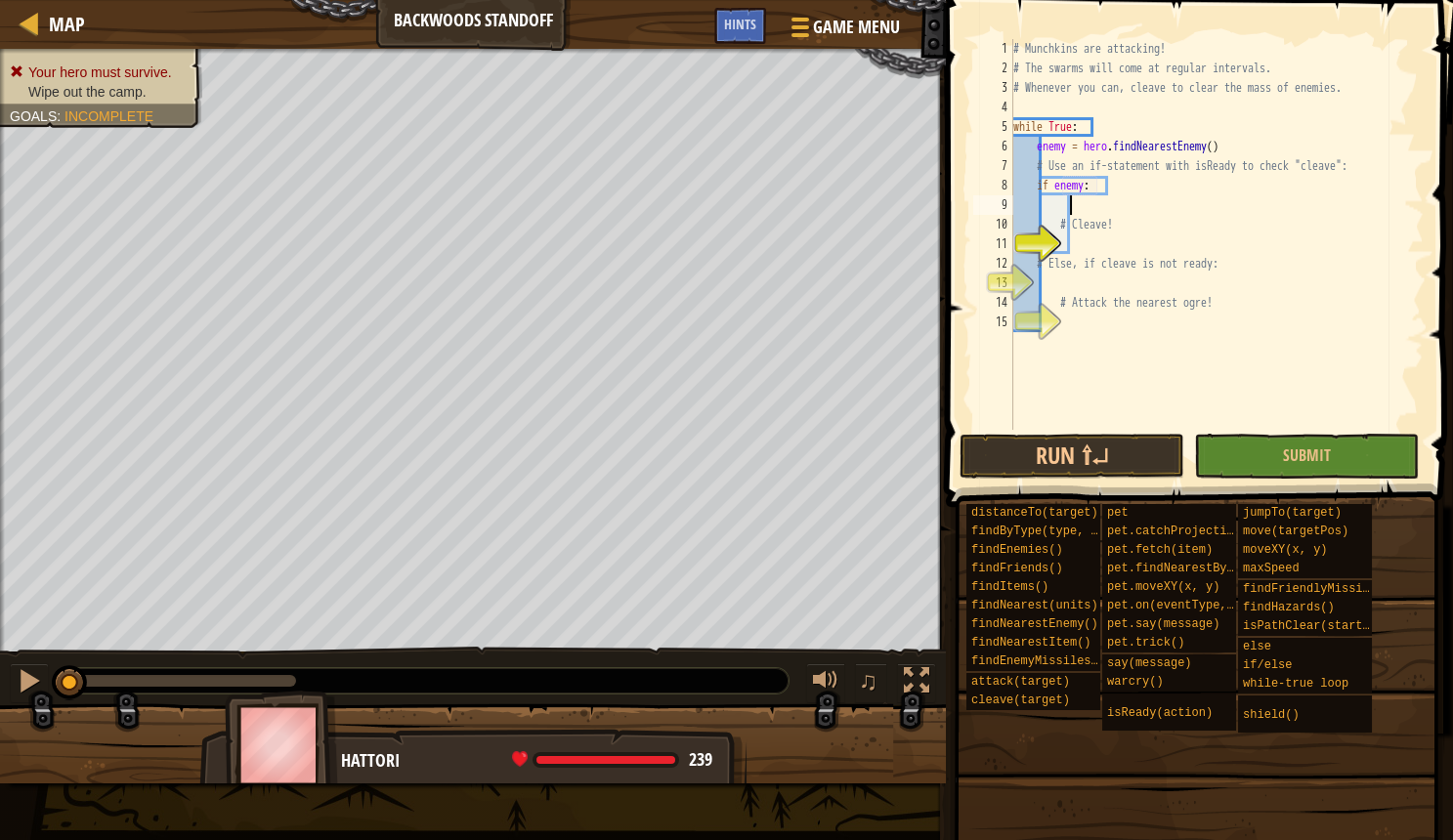 click on "# Munchkins are attacking! # The swarms will come at regular intervals. # Whenever you can, cleave to clear the mass of enemies. while   True :      enemy   =   hero . findNearestEnemy ( )      # Use an if-statement with isReady to check "cleave":      if   enemy :                   # Cleave!               # Else, if cleave is not ready:               # Attack the nearest ogre!" at bounding box center [1217, 254] 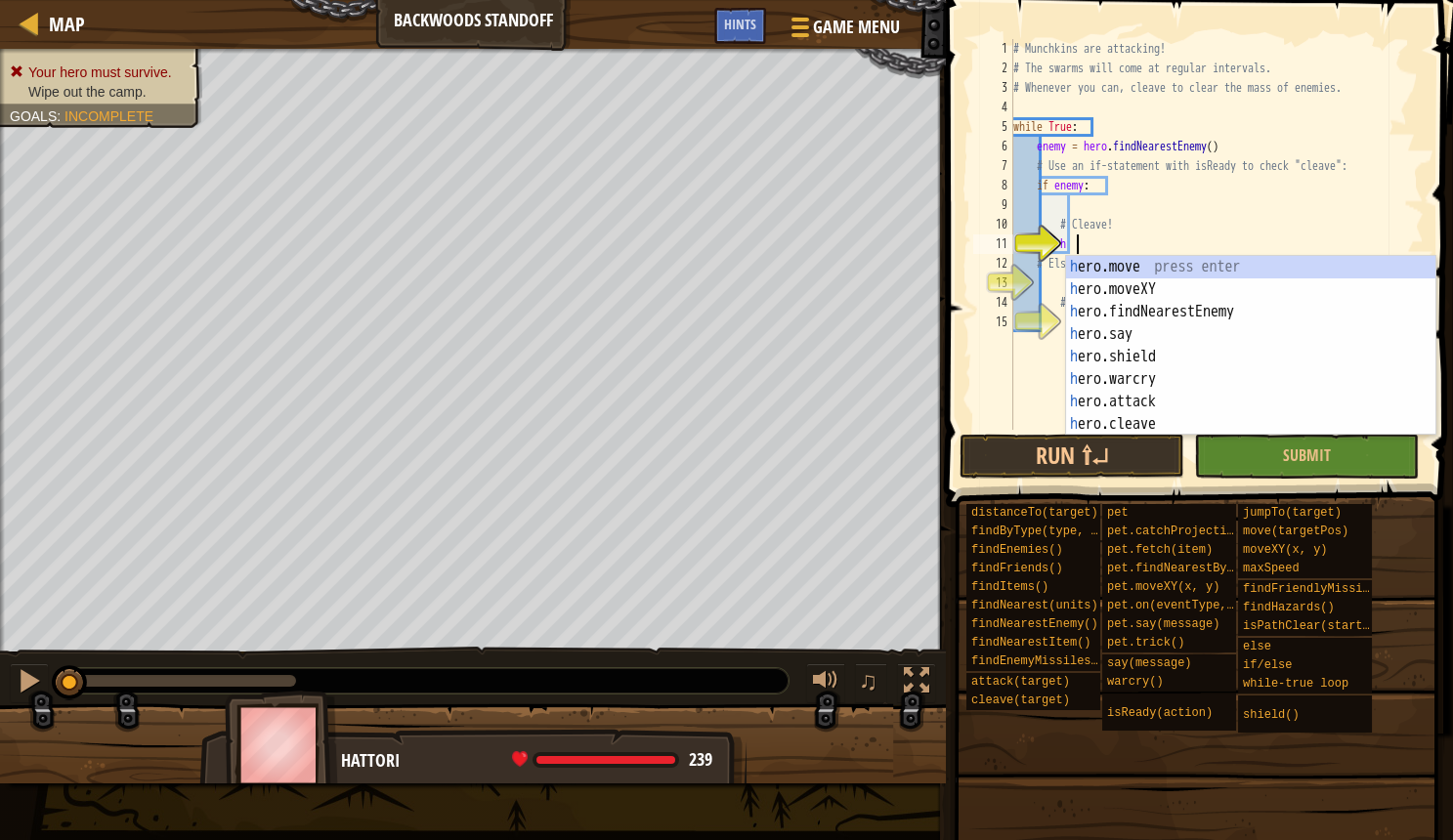 scroll, scrollTop: 10, scrollLeft: 6, axis: both 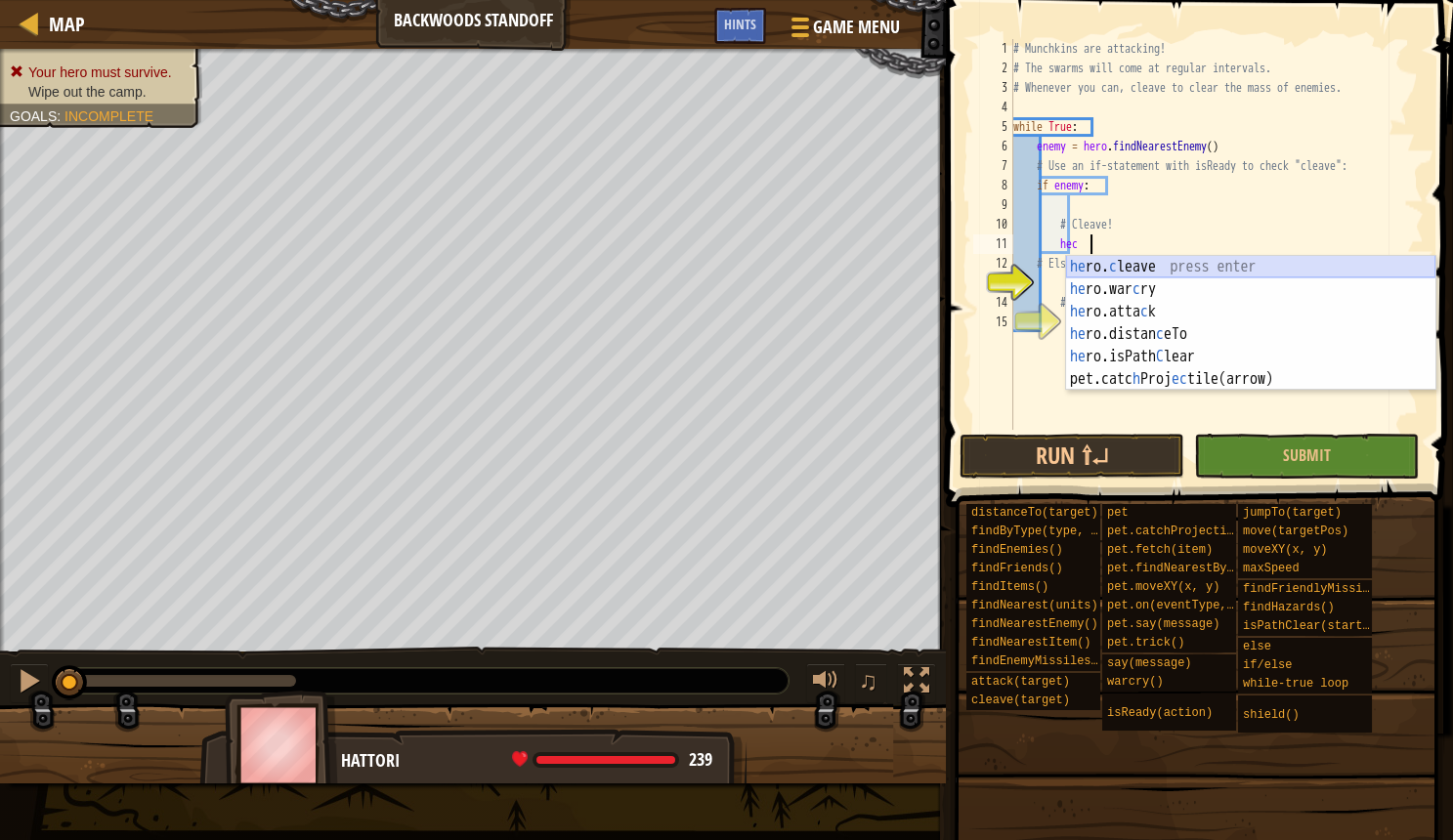 click on "he ro. c leave press enter he ro.war c ry press enter he ro.atta c k press enter he ro.distan c eTo press enter he ro.isPath C lear press enter pet.catc h Proj ec tile(arrow) press enter" at bounding box center [1251, 346] 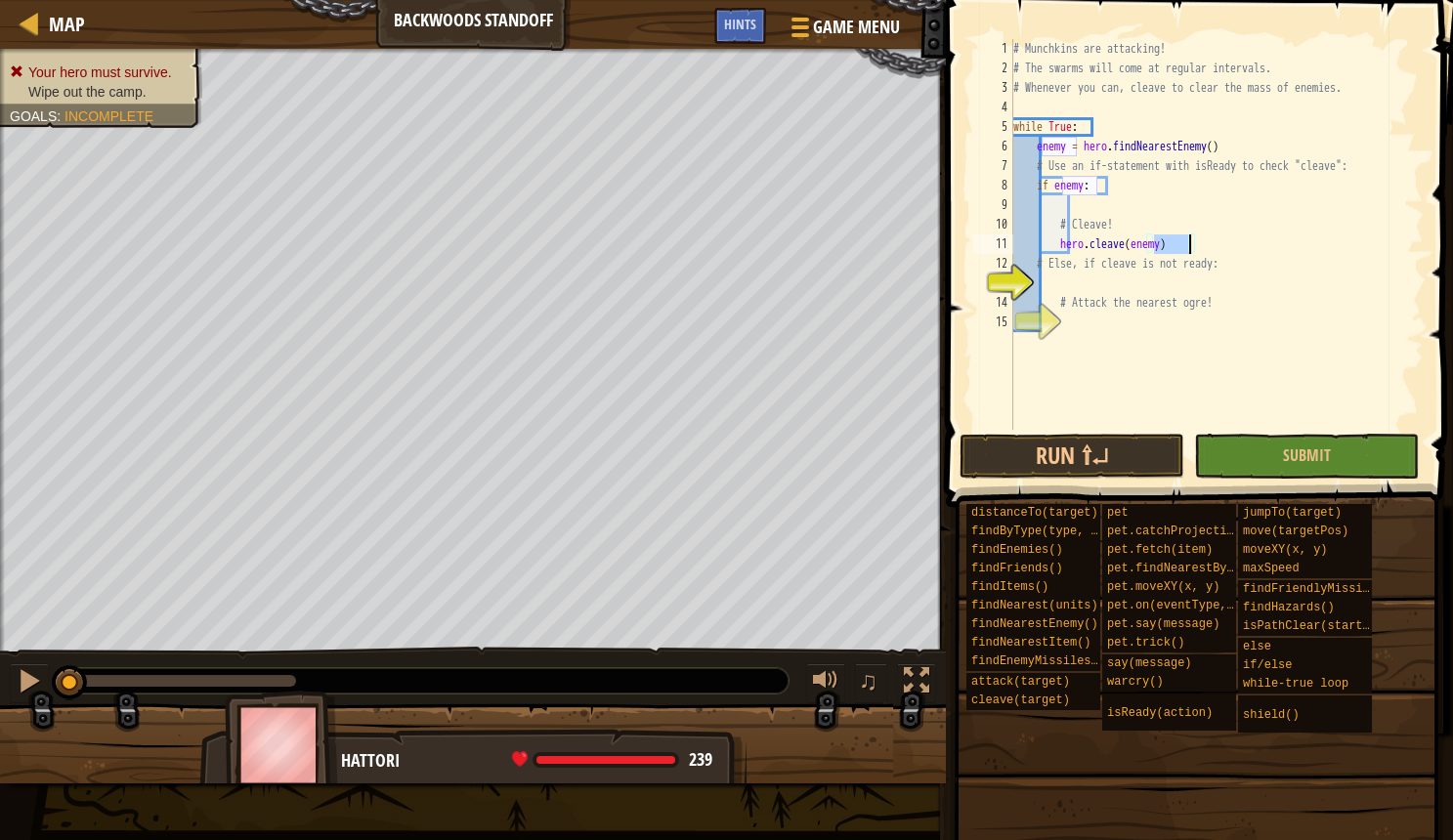 click on "# Munchkins are attacking! # The swarms will come at regular intervals. # Whenever you can, cleave to clear the mass of enemies. while   True :      enemy   =   hero . findNearestEnemy ( )      # Use an if-statement with isReady to check "cleave":      if   enemy :                   # Cleave!          hero . cleave ( enemy )      # Else, if cleave is not ready:               # Attack the nearest ogre!" at bounding box center (1217, 254) 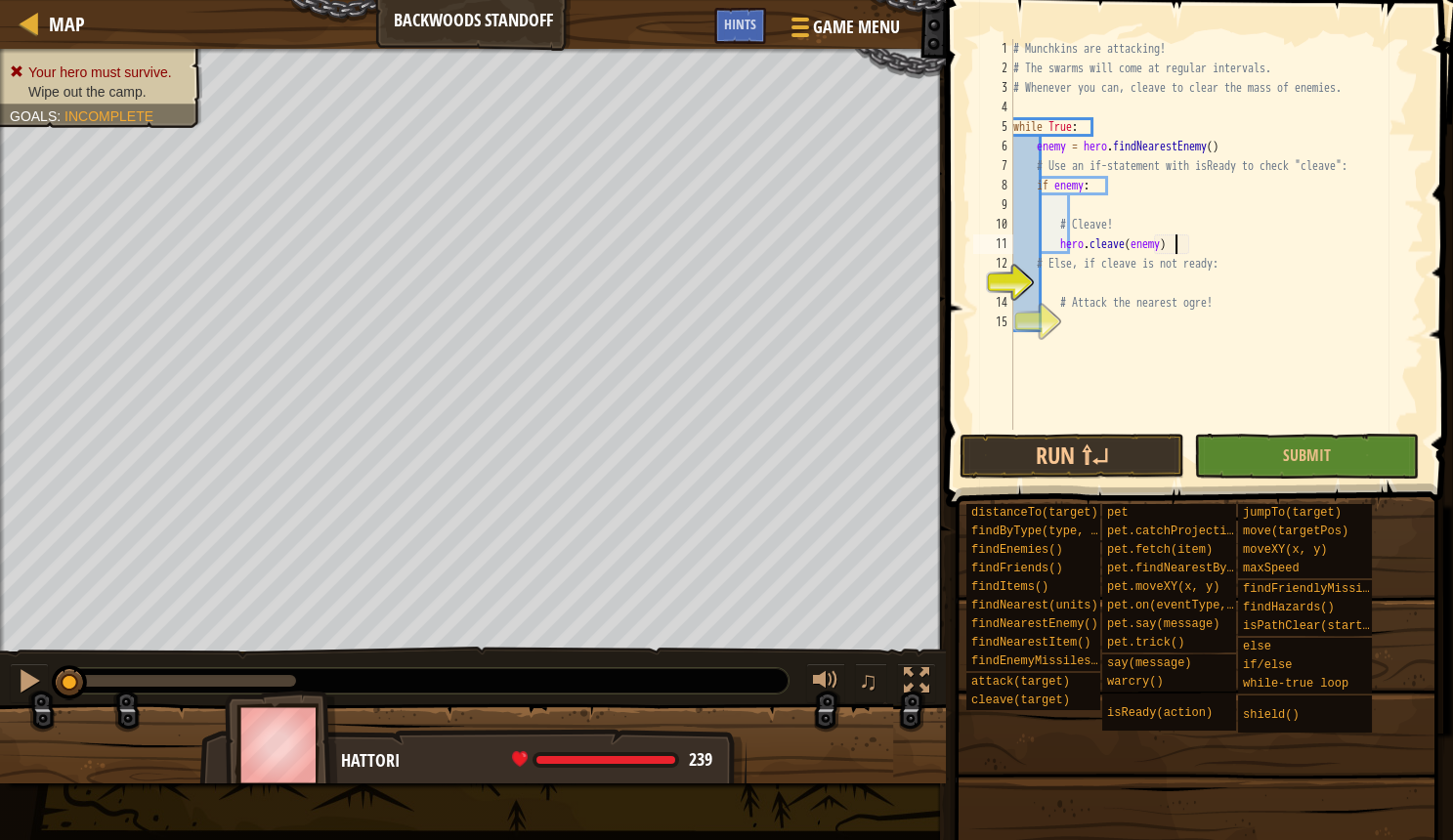 click on "# Munchkins are attacking! # The swarms will come at regular intervals. # Whenever you can, cleave to clear the mass of enemies. while   True :      enemy   =   hero . findNearestEnemy ( )      # Use an if-statement with isReady to check "cleave":      if   enemy :                   # Cleave!          hero . cleave ( enemy )      # Else, if cleave is not ready:               # Attack the nearest ogre!" at bounding box center [1217, 254] 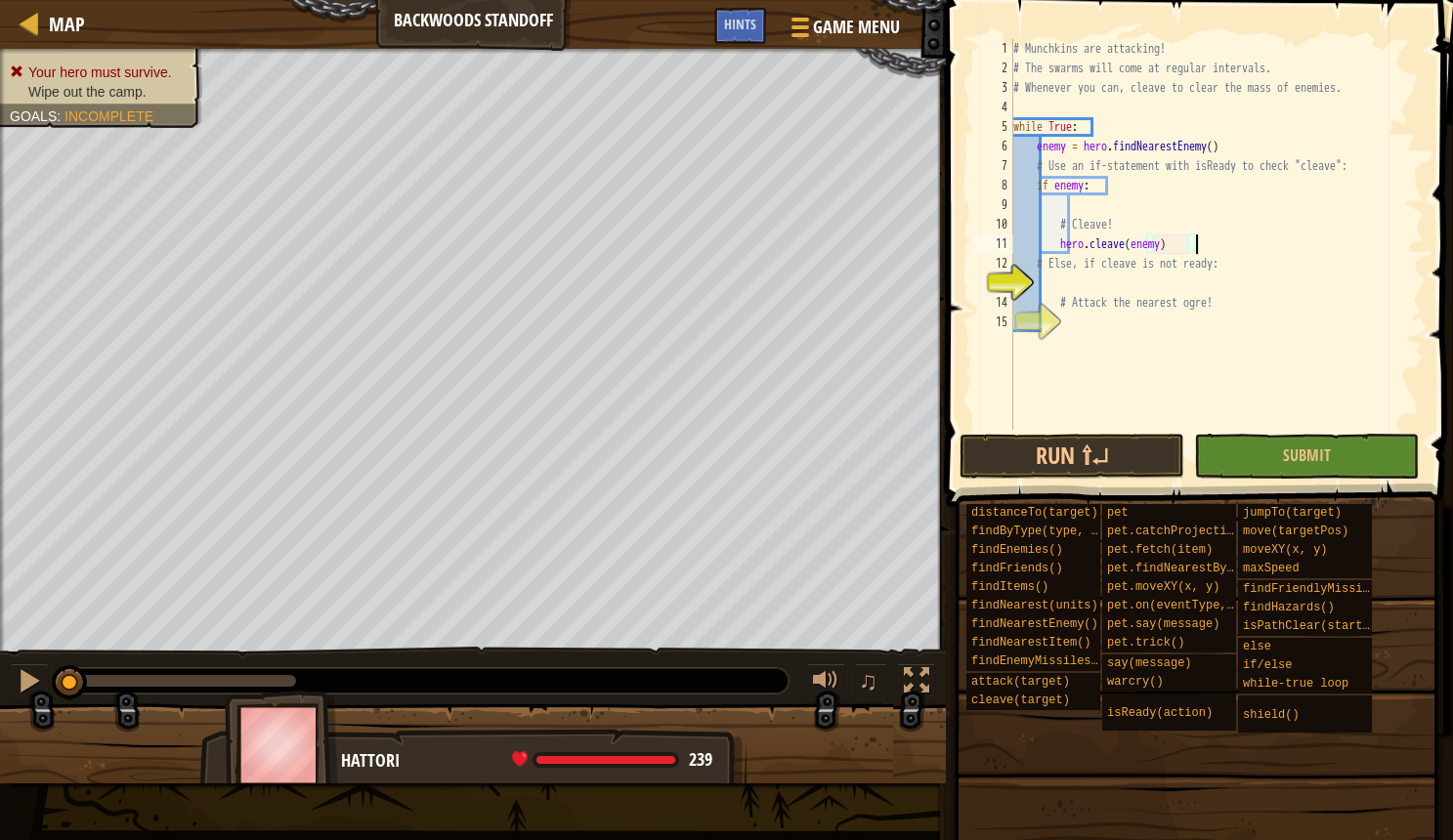 click on "# Munchkins are attacking! # The swarms will come at regular intervals. # Whenever you can, cleave to clear the mass of enemies. while   True :      enemy   =   hero . findNearestEnemy ( )      # Use an if-statement with isReady to check "cleave":      if   enemy :                   # Cleave!          hero . cleave ( enemy )      # Else, if cleave is not ready:               # Attack the nearest ogre!" at bounding box center [1217, 254] 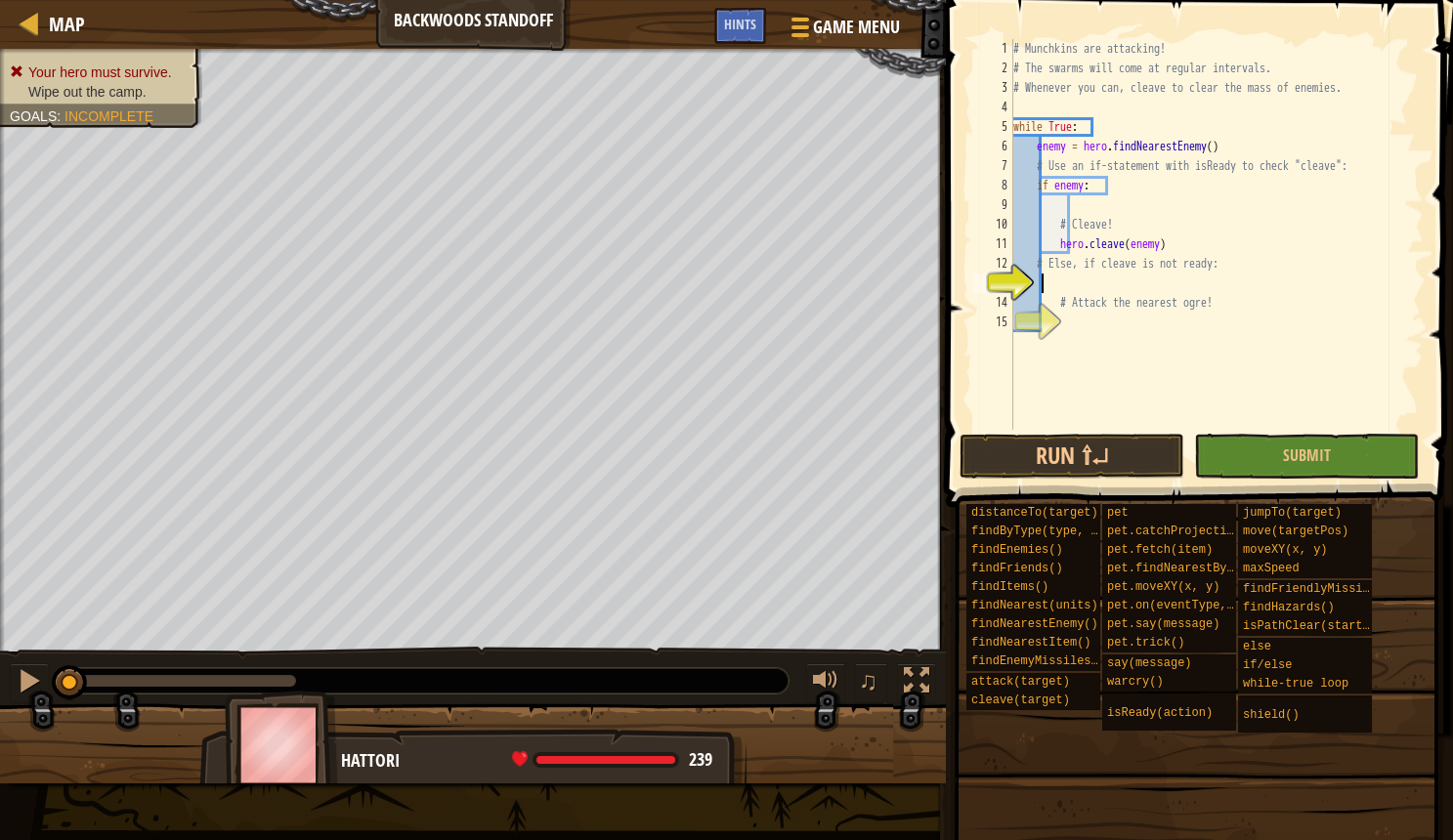 click on "# Munchkins are attacking! # The swarms will come at regular intervals. # Whenever you can, cleave to clear the mass of enemies. while   True :      enemy   =   hero . findNearestEnemy ( )      # Use an if-statement with isReady to check "cleave":      if   enemy :                   # Cleave!          hero . cleave ( enemy )      # Else, if cleave is not ready:               # Attack the nearest ogre!" at bounding box center [1217, 254] 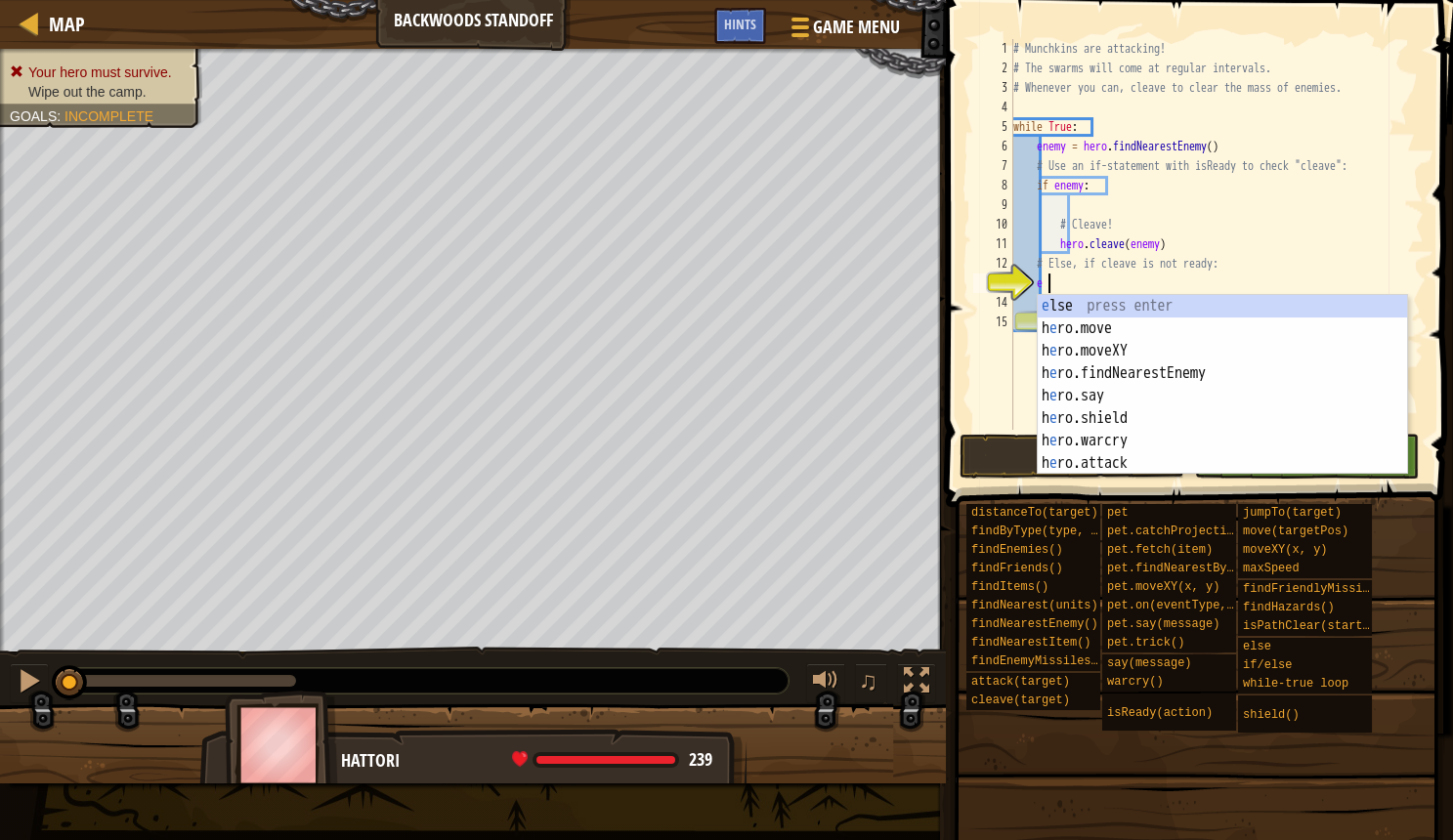 type on "el" 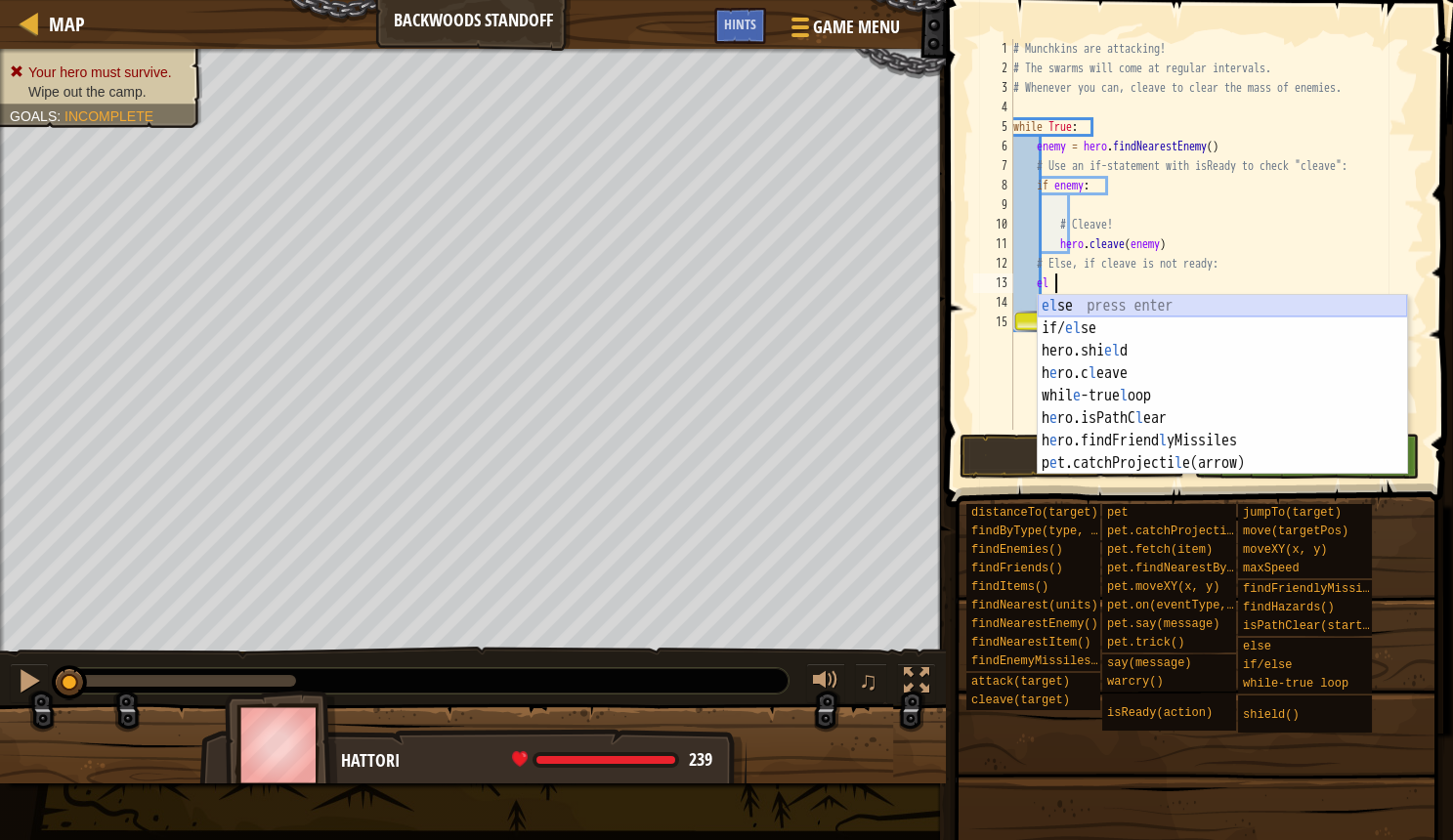 click on "el se press enter if/ el se press enter hero.shi el d press enter h e ro.c l eave press enter whil e -true  l oop press enter h e ro.isPathC l ear press enter h e ro.findFriend l yMissiles press enter p e t.catchProjecti l e(arrow) press enter h e ro.findEnemyMissi l es press enter" at bounding box center [1222, 407] 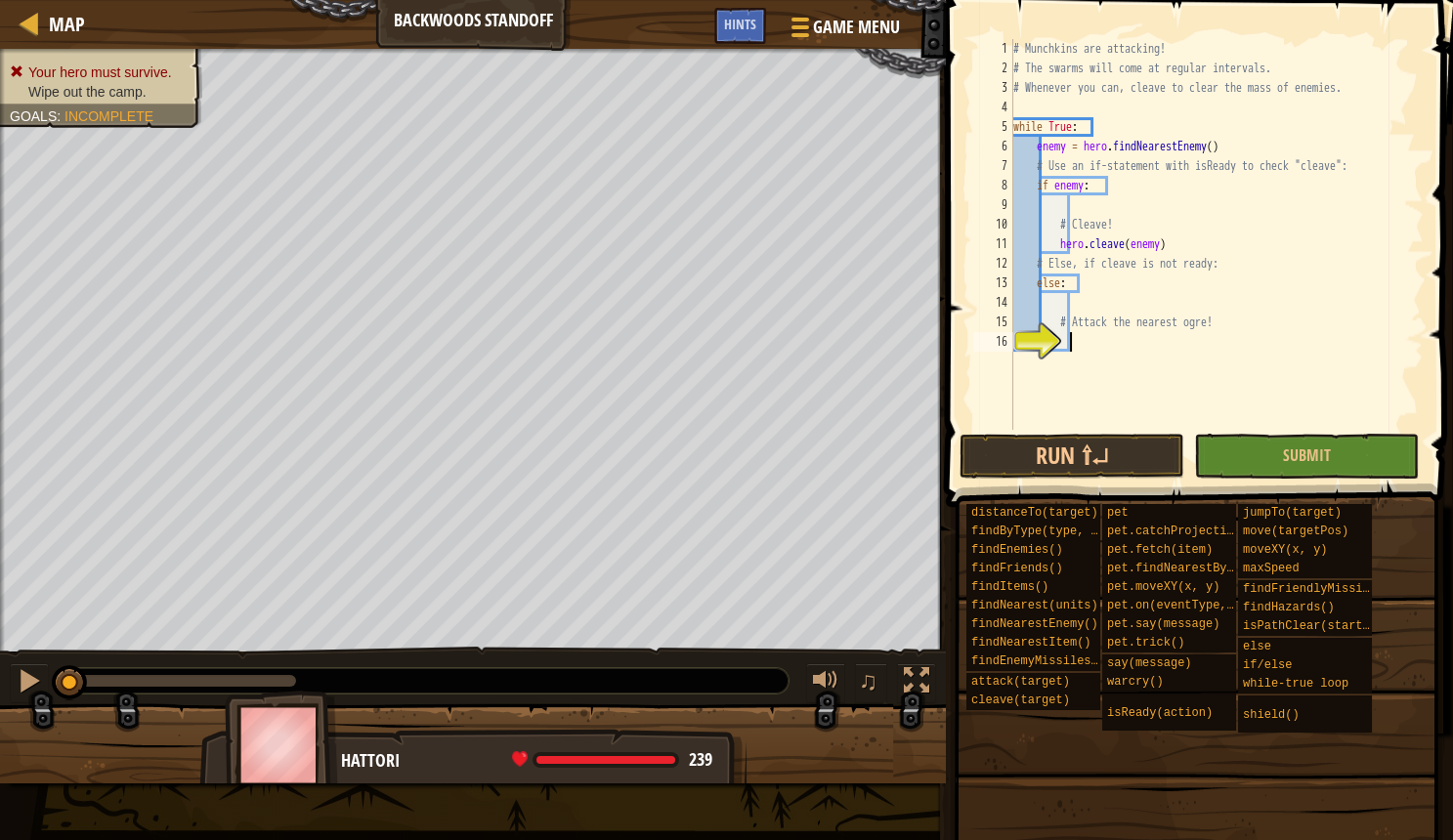 click on "# Munchkins are attacking! # The swarms will come at regular intervals. # Whenever you can, cleave to clear the mass of enemies. while   True :      enemy   =   hero . findNearestEnemy ( )      # Use an if-statement with isReady to check "cleave":      if   enemy :                   # Cleave!          hero . cleave ( enemy )      # Else, if cleave is not ready:      else :                   # Attack the nearest ogre!" at bounding box center (1217, 254) 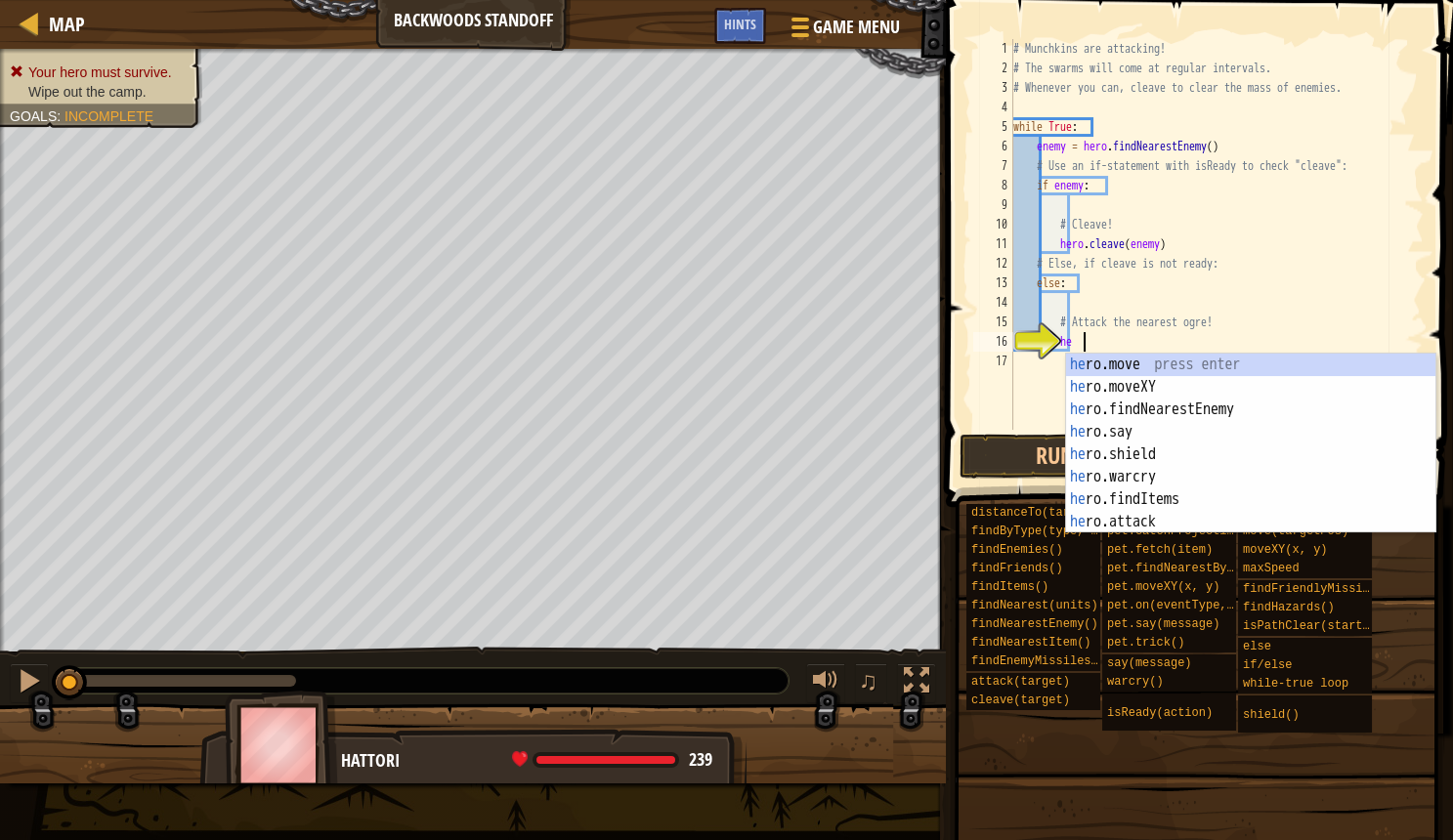 scroll, scrollTop: 10, scrollLeft: 6, axis: both 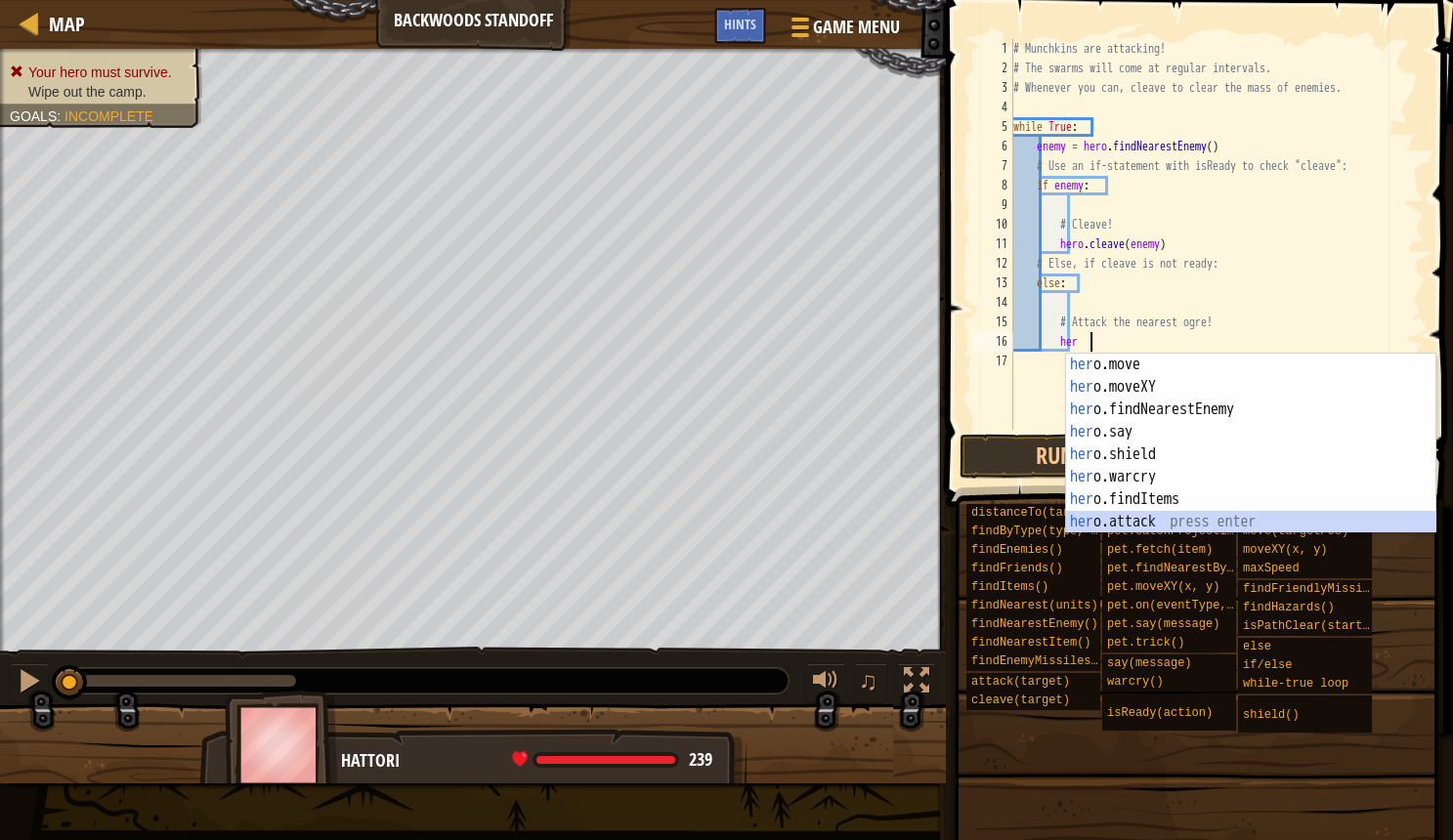 click on "her o.move press enter her o.moveXY press enter her o.findNearestEnemy press enter her o.say press enter her o.shield press enter her o.warcry press enter her o.findItems press enter her o.attack press enter her o.cleave press enter" at bounding box center [1251, 466] 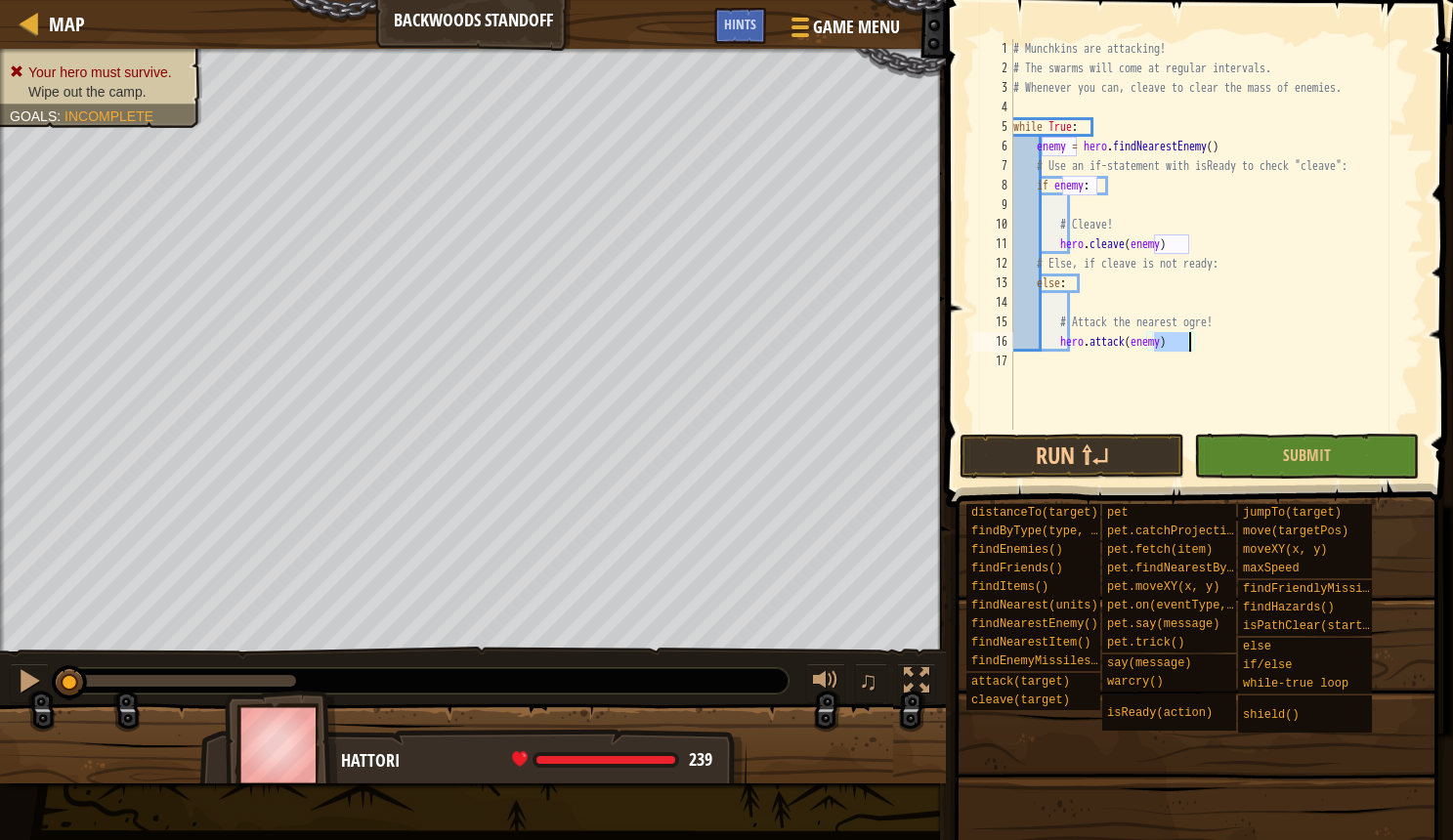 click on "# Munchkins are attacking! # The swarms will come at regular intervals. # Whenever you can, cleave to clear the mass of enemies. while   True :      enemy   =   hero . findNearestEnemy ( )      # Use an if-statement with isReady to check "cleave":      if   enemy :                   # Cleave!          hero . cleave ( enemy )      # Else, if cleave is not ready:      else :                   # Attack the nearest ogre!          hero . attack ( enemy )" at bounding box center [1217, 254] 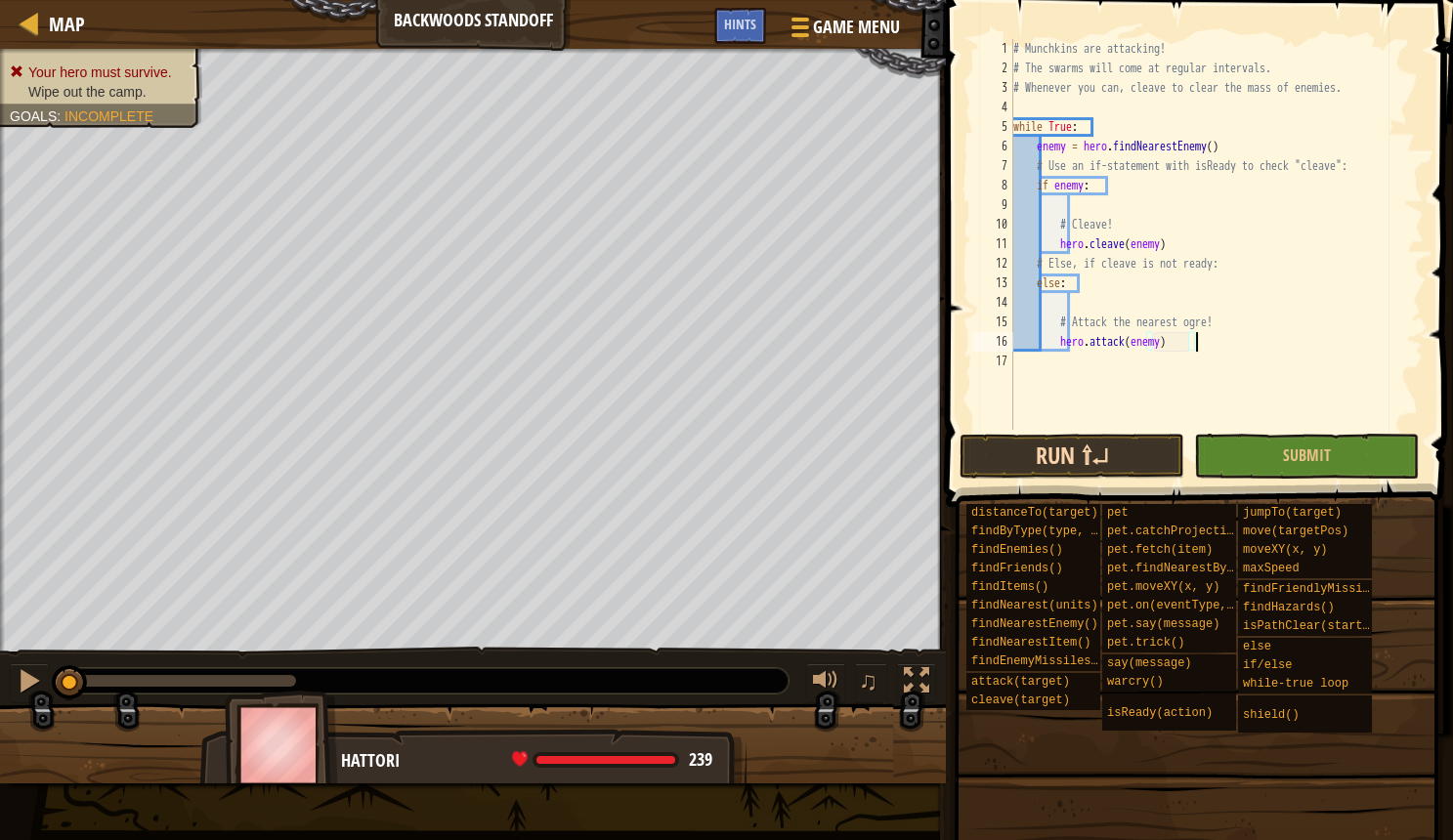 click on "Run ⇧↵" at bounding box center (1072, 456) 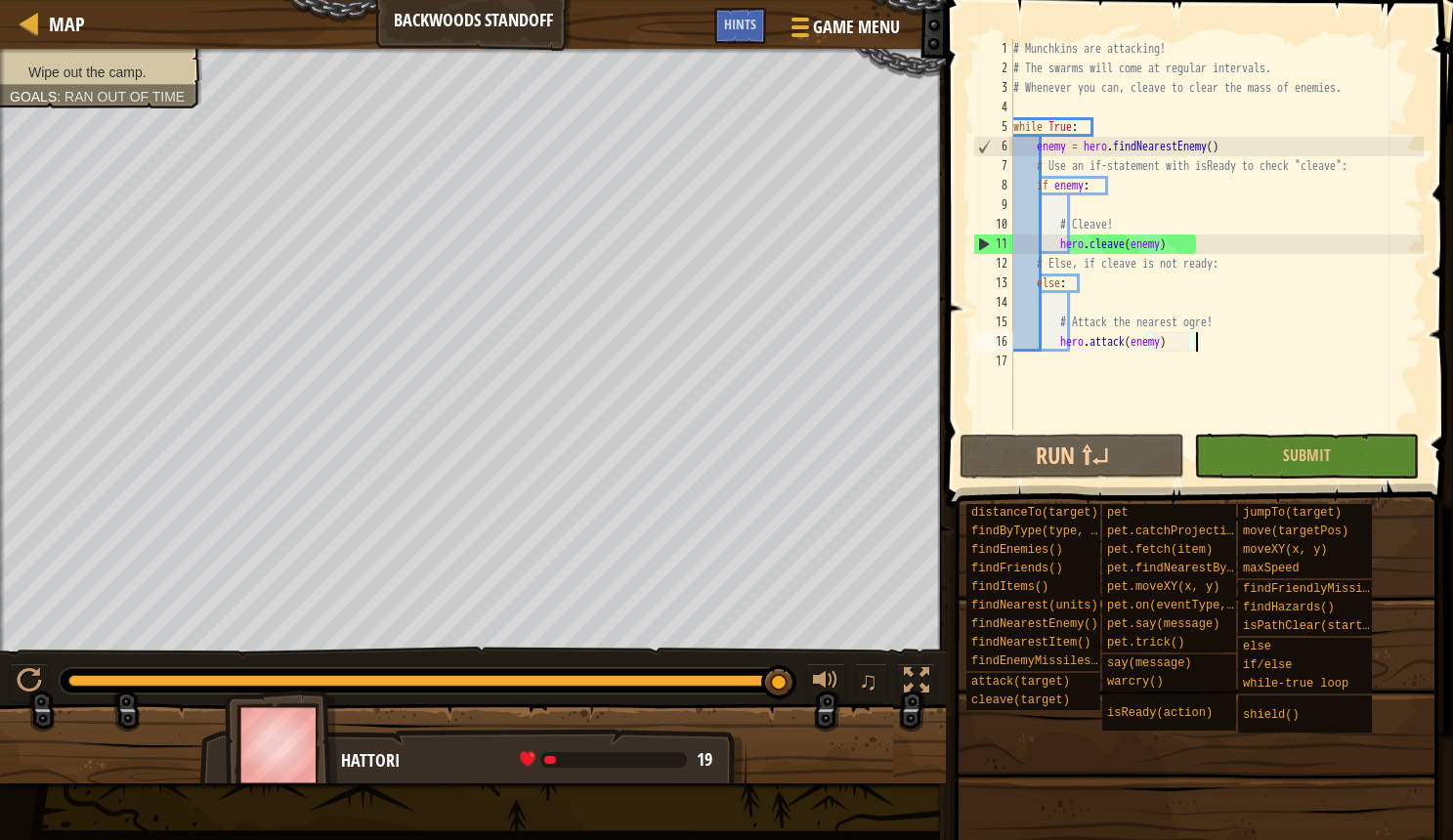 drag, startPoint x: 473, startPoint y: 675, endPoint x: 804, endPoint y: 719, distance: 333.9117 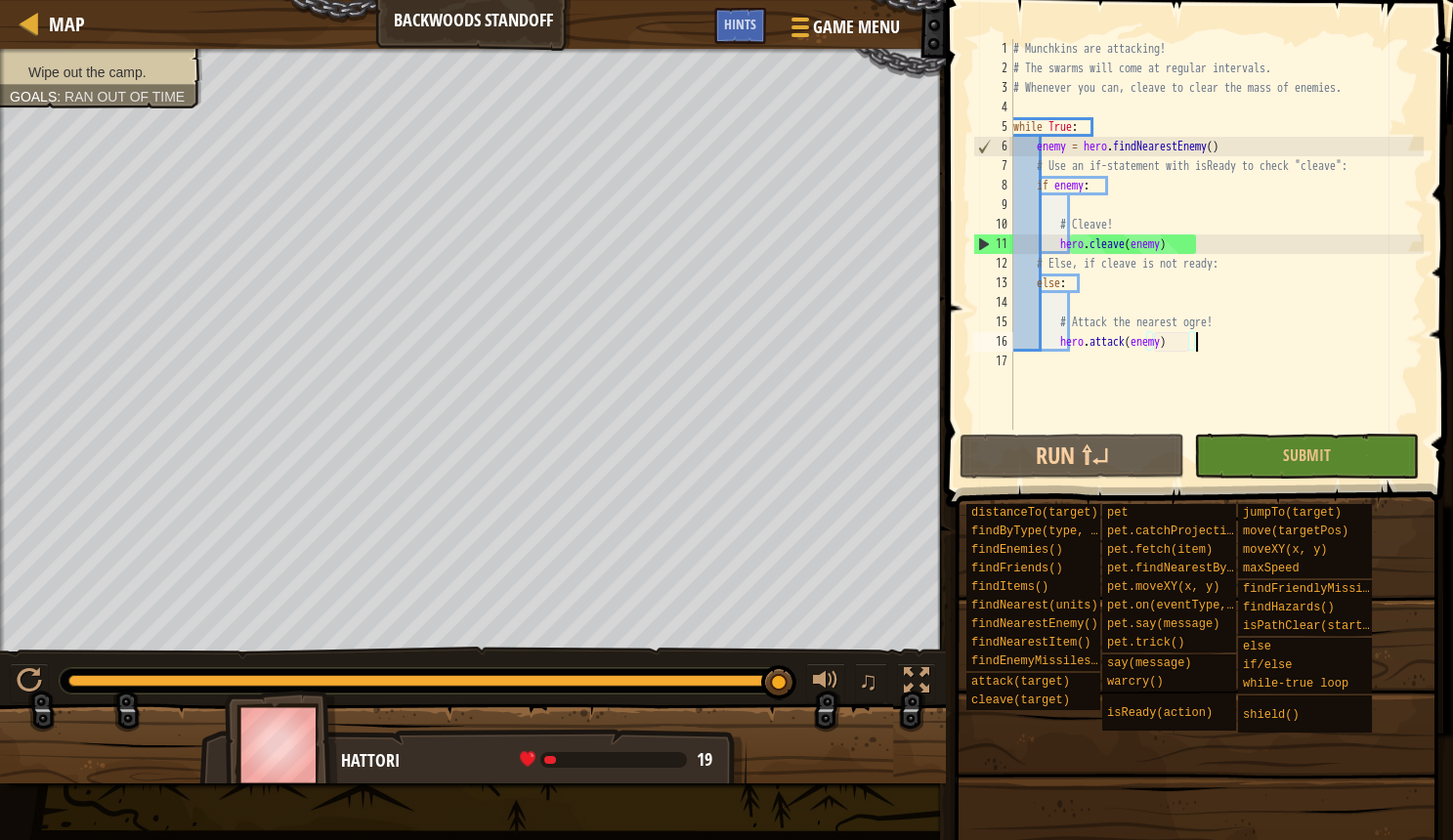 click on "Wipe out the camp. Goals : Ran out of time ♫ Hattori 19 x: 29 y: 25 Zock action: cleave" at bounding box center (726, 416) 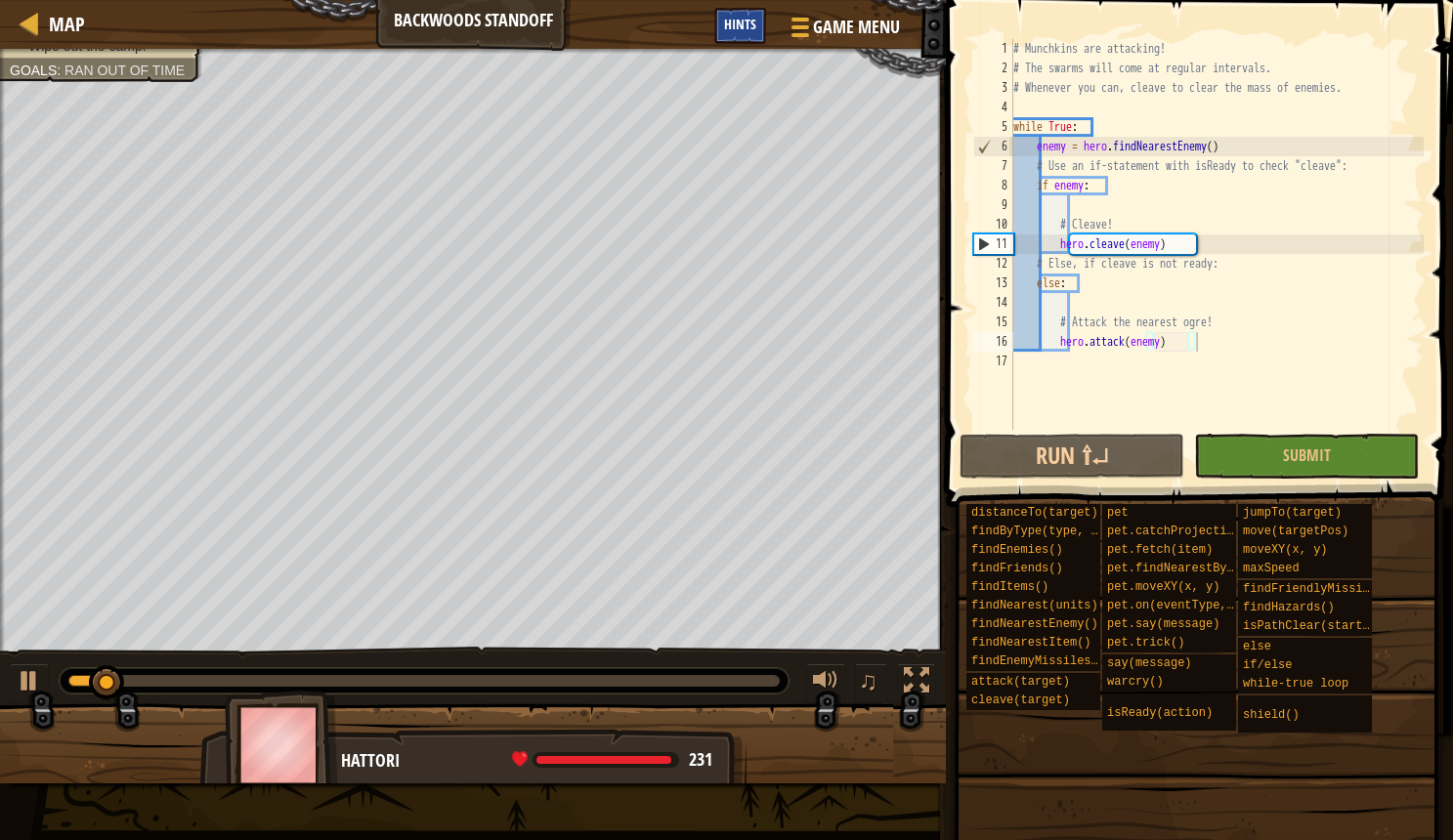 click on "Hints" at bounding box center [740, 23] 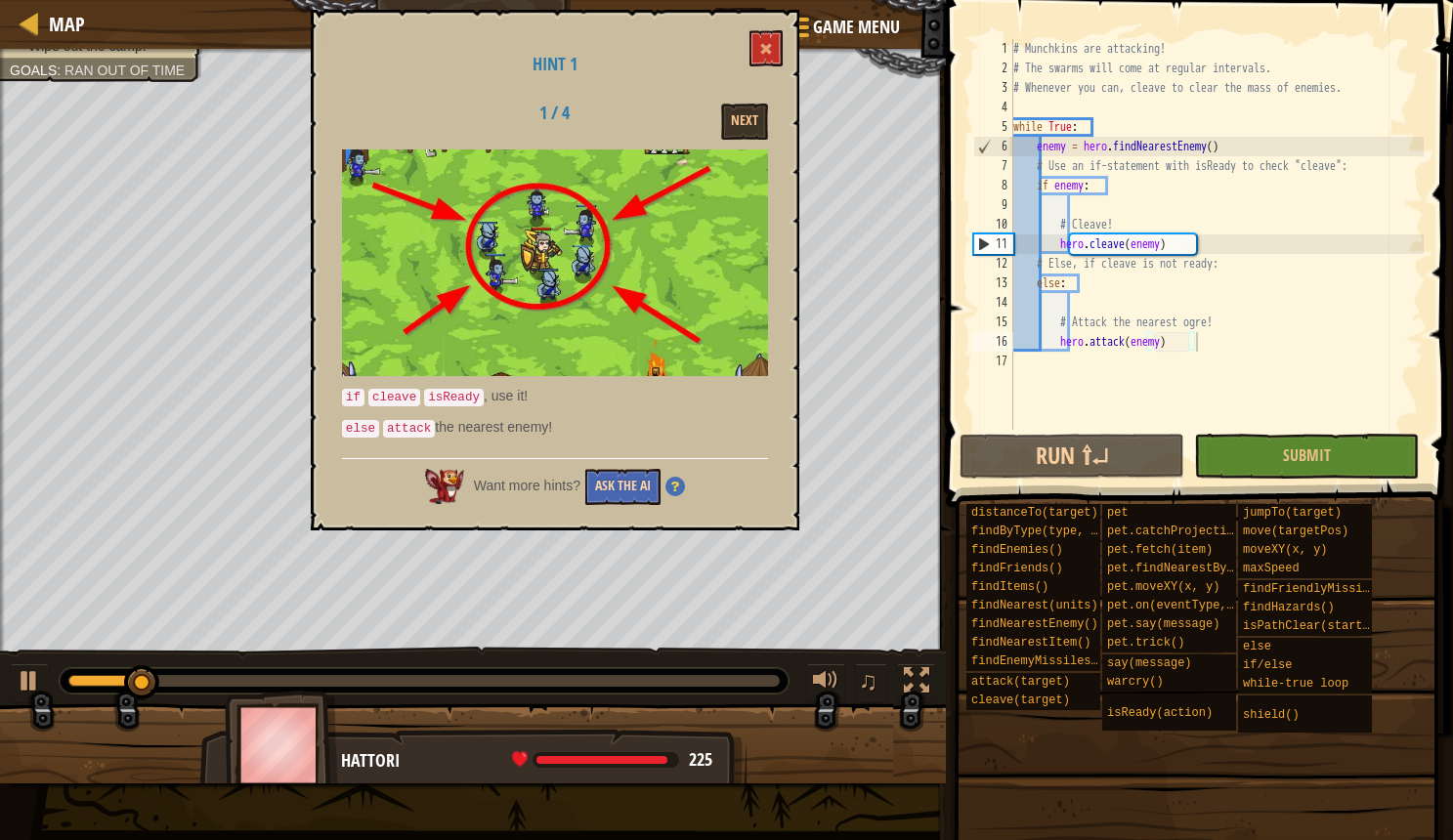 click on "Ask the AI" at bounding box center [622, 486] 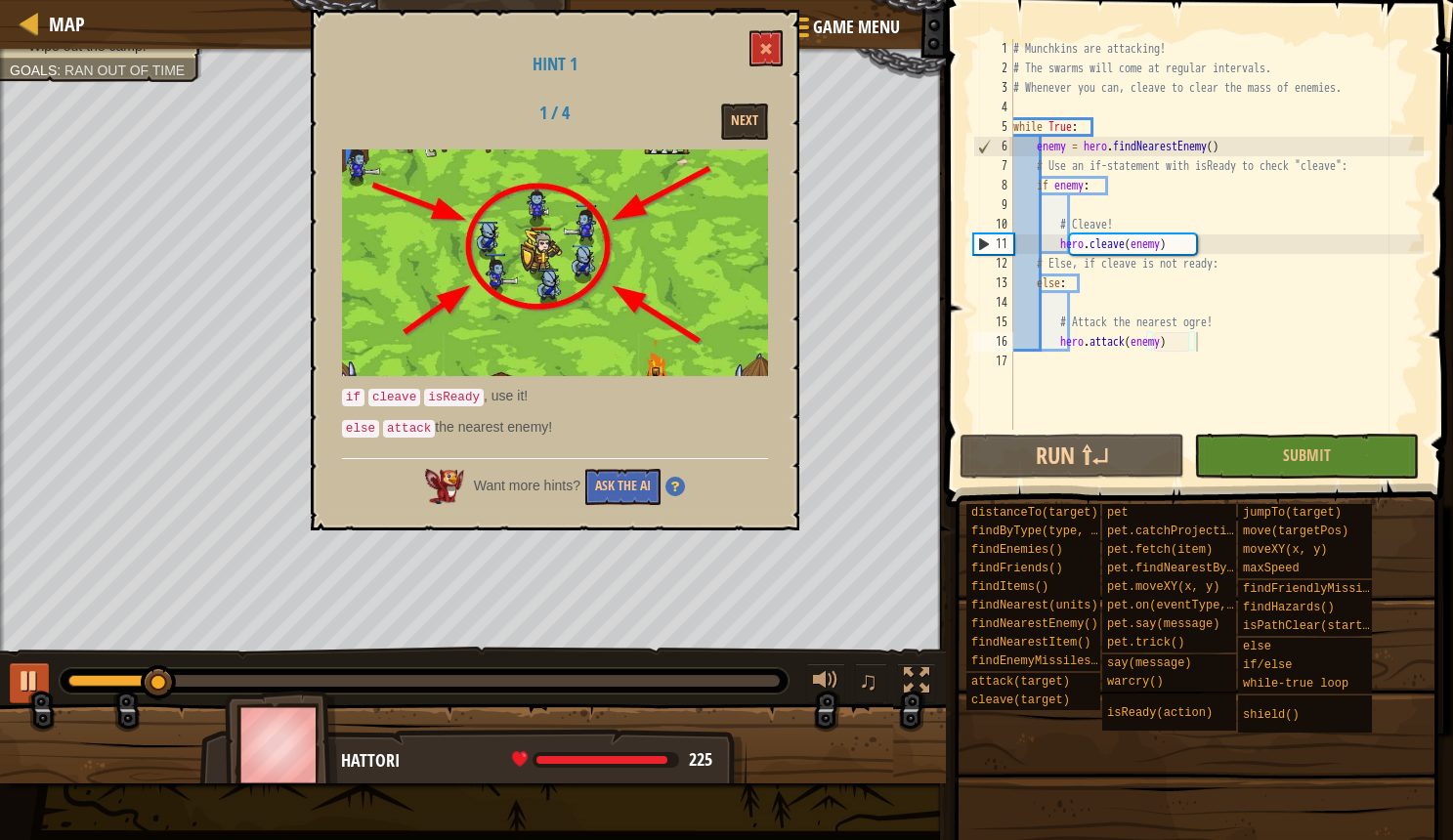 click at bounding box center (29, 681) 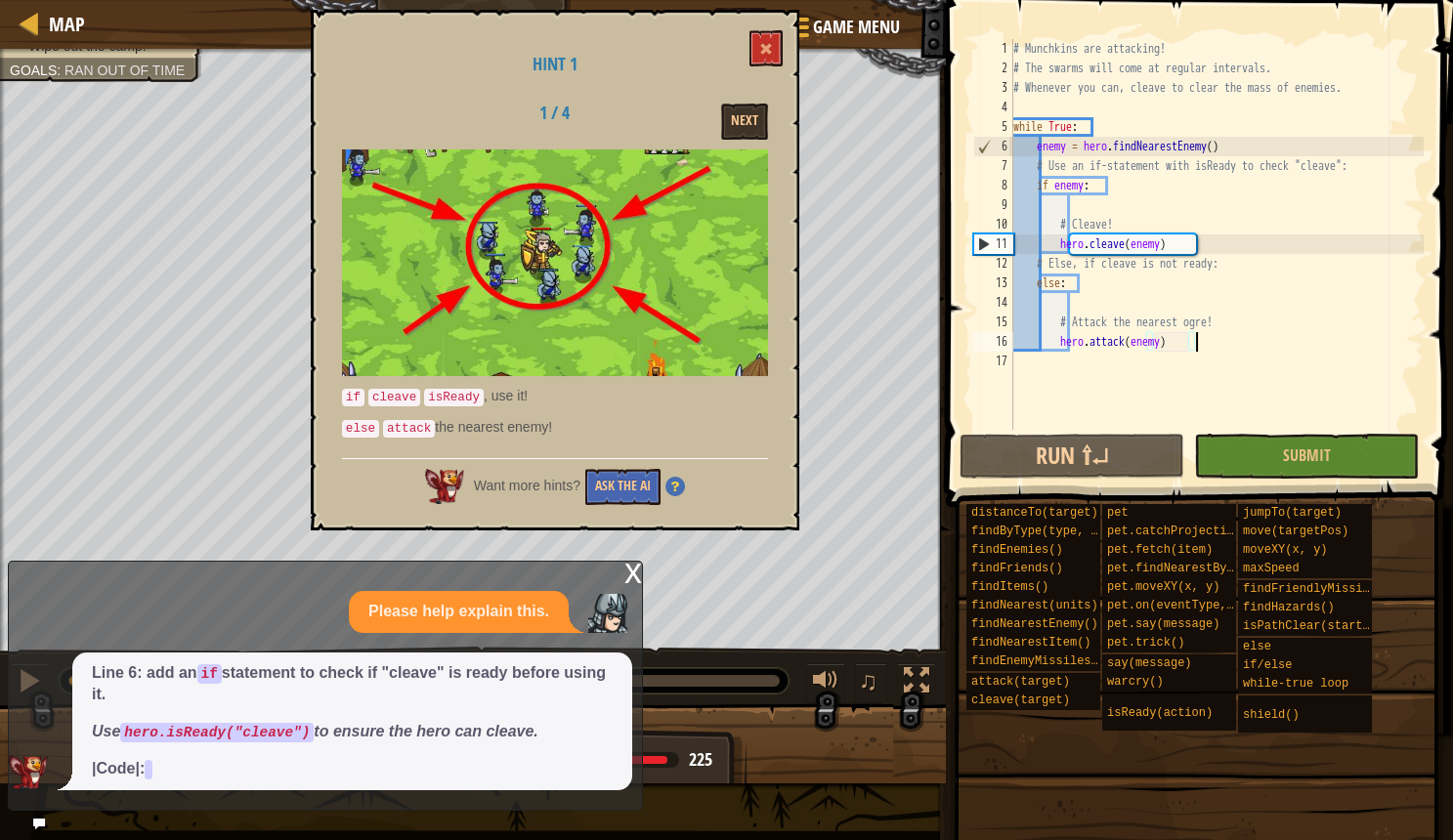 scroll, scrollTop: 0, scrollLeft: 0, axis: both 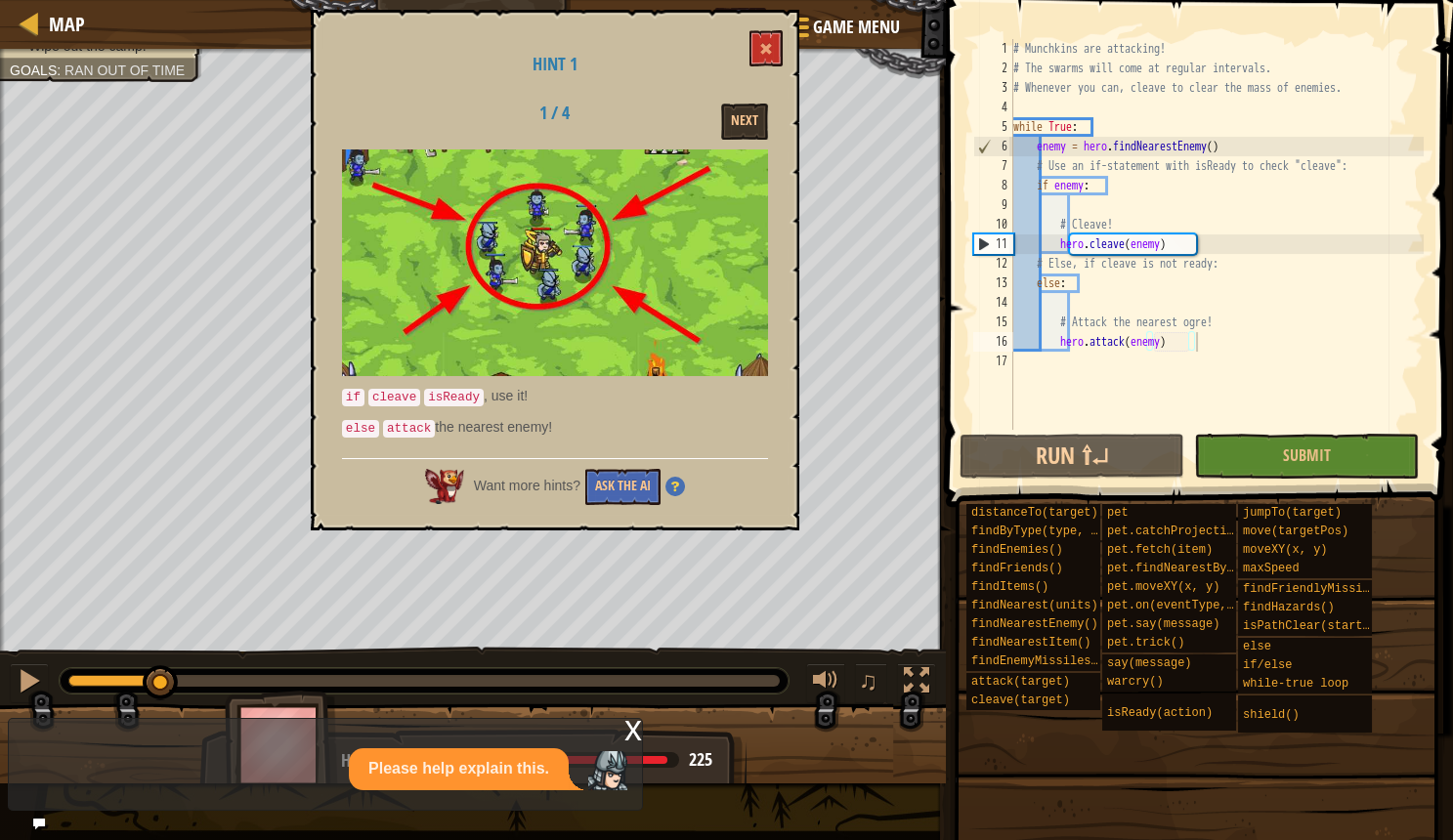 click on "x Please help explain this." at bounding box center [325, 764] 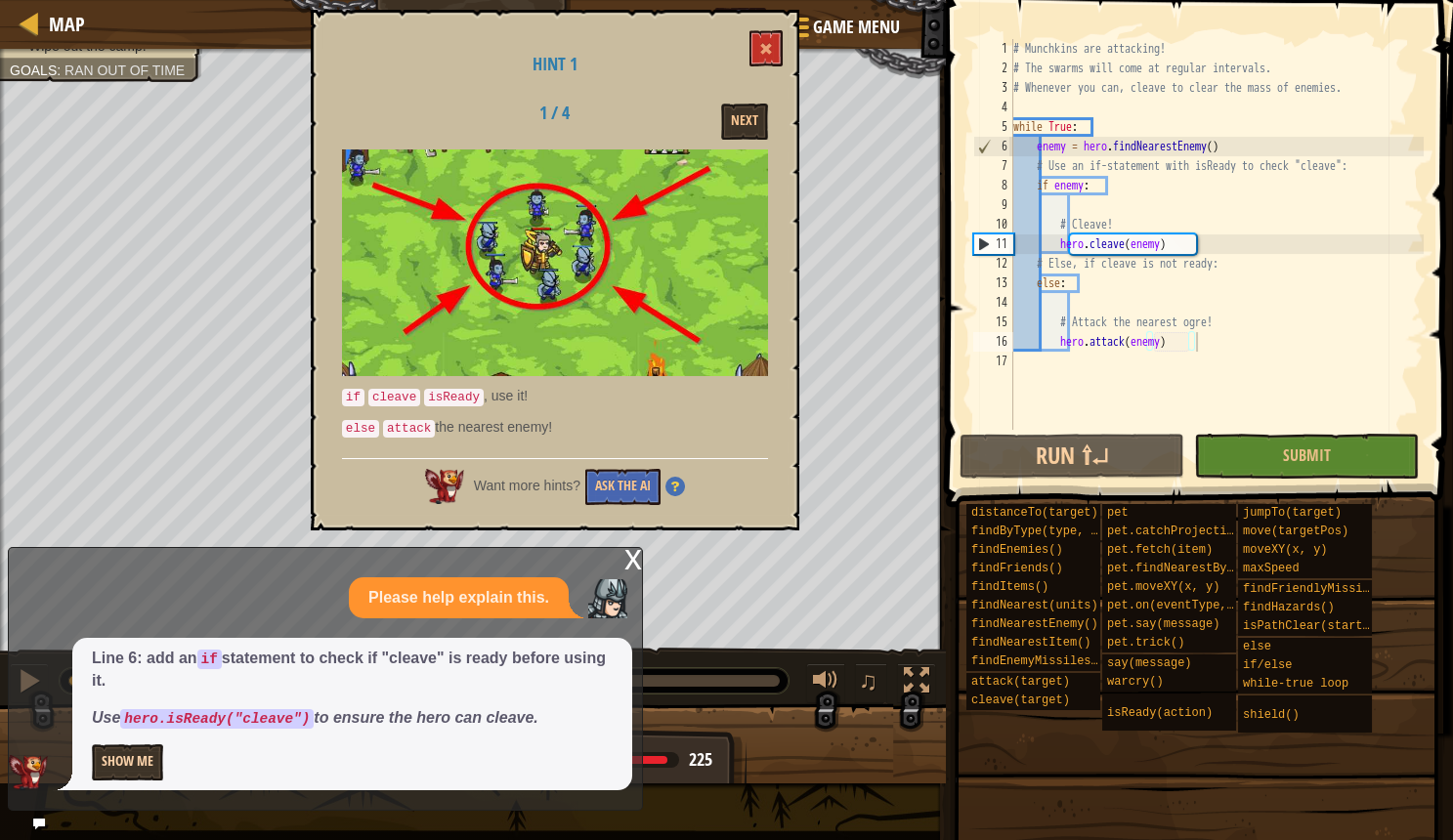 click on "Show Me" at bounding box center (127, 762) 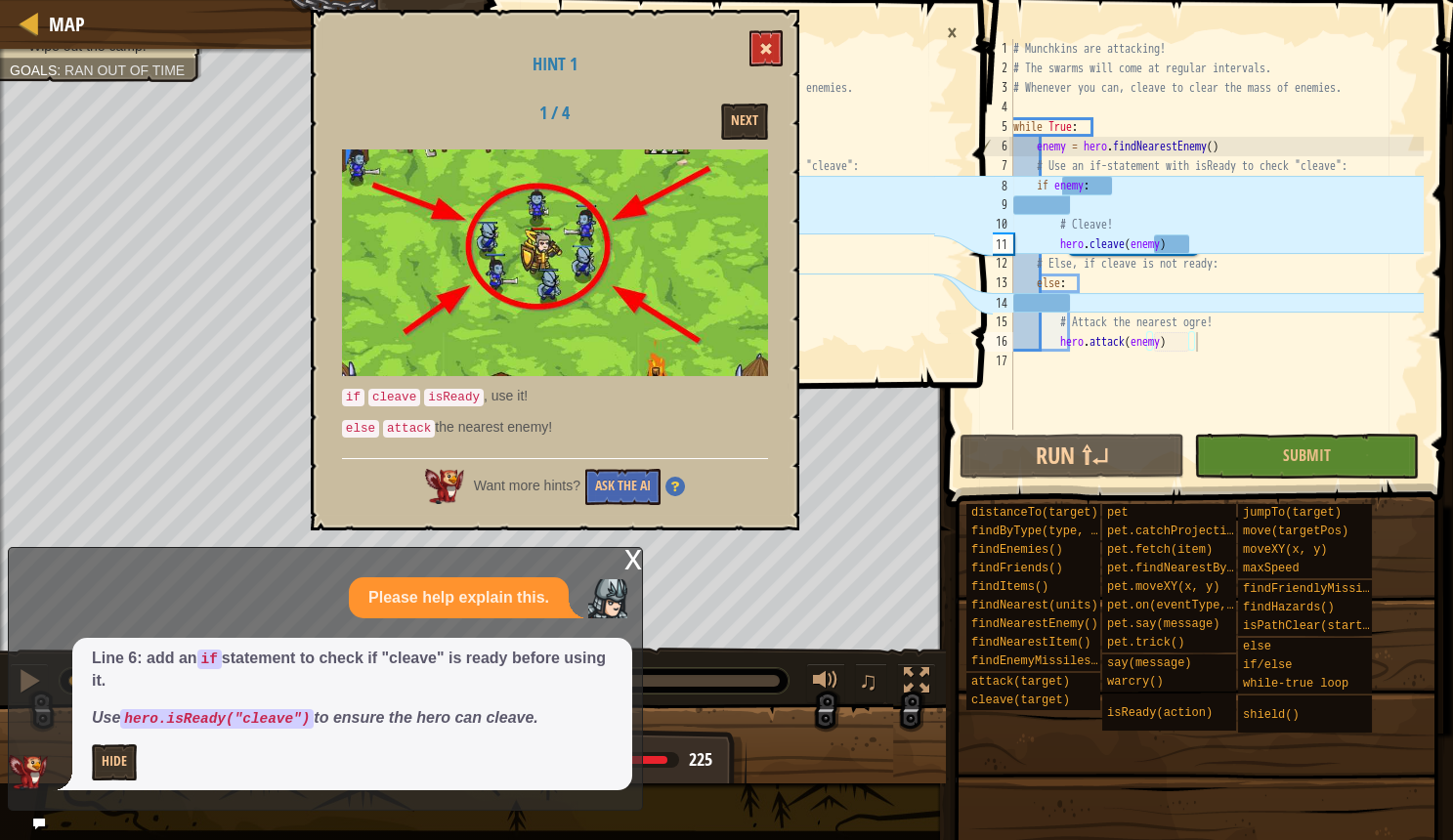 click at bounding box center (766, 48) 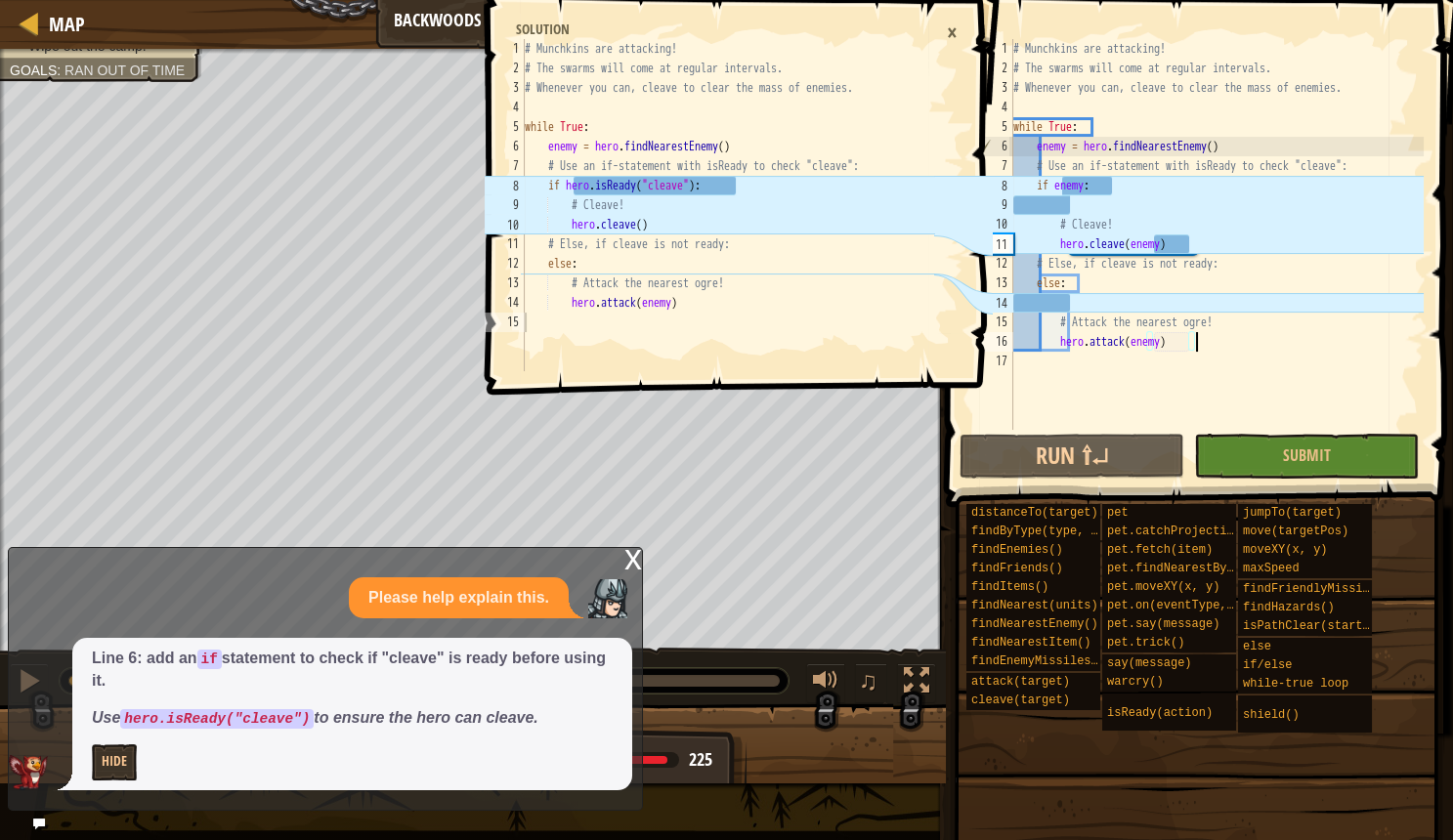 click on "# Munchkins are attacking! # The swarms will come at regular intervals. # Whenever you can, cleave to clear the mass of enemies. while   True :      enemy   =   hero . findNearestEnemy ( )      # Use an if-statement with isReady to check "cleave":      if   enemy :                   # Cleave!          hero . cleave ( enemy )      # Else, if cleave is not ready:      else :                   # Attack the nearest ogre!          hero . attack ( enemy )" at bounding box center [1217, 254] 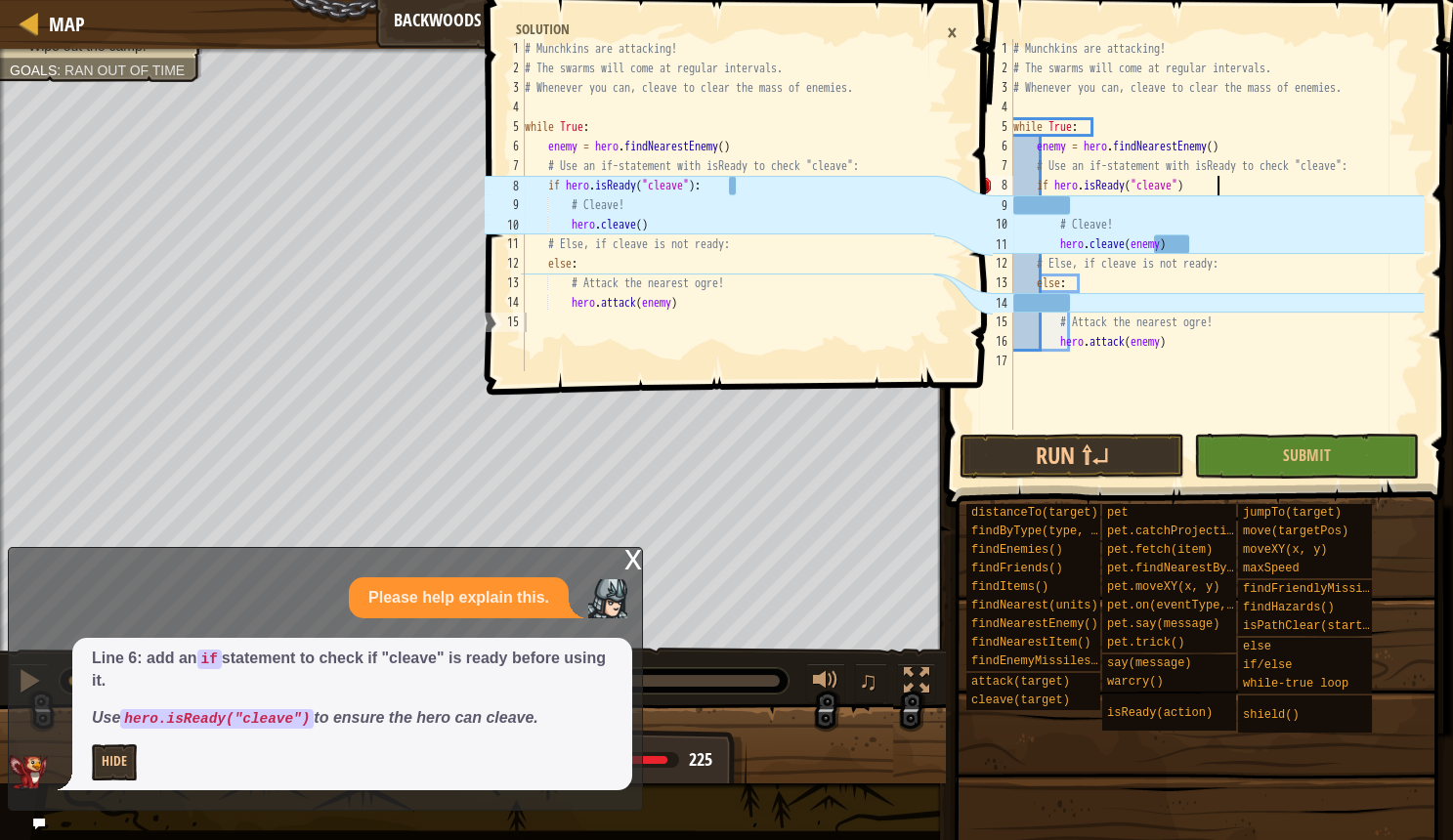 scroll, scrollTop: 10, scrollLeft: 17, axis: both 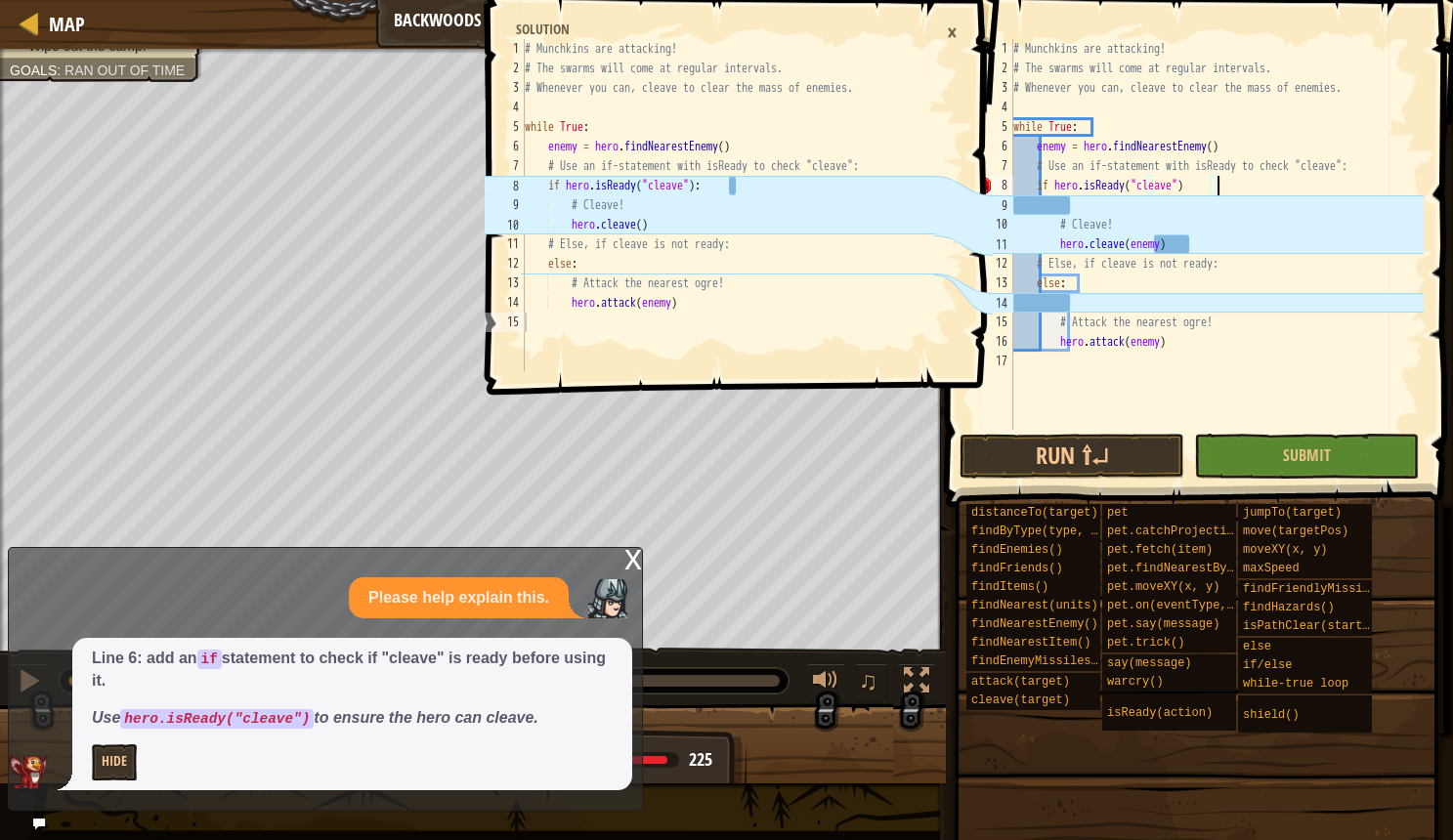type on "if hero.isReady("cleave"):" 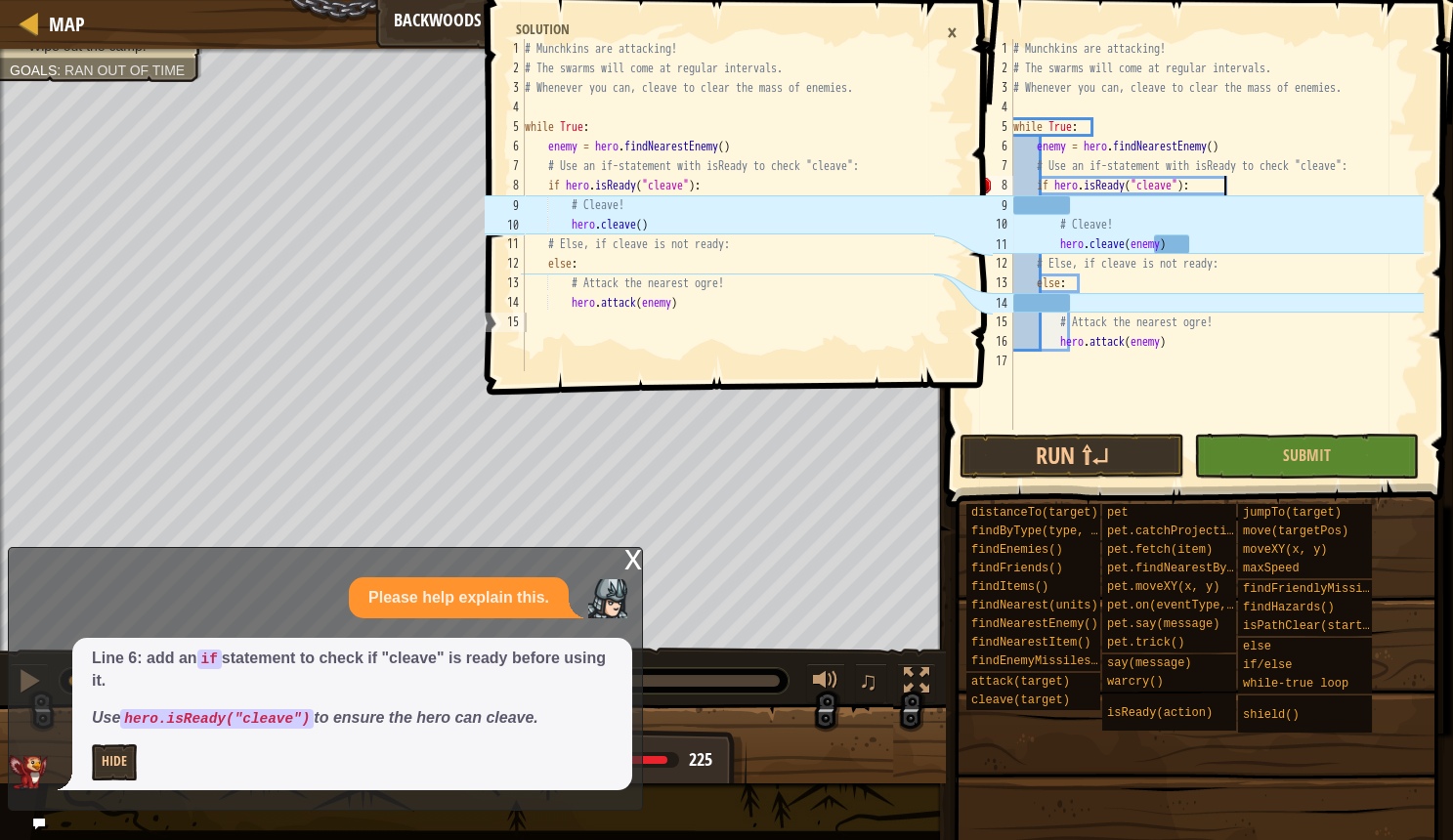 scroll, scrollTop: 10, scrollLeft: 18, axis: both 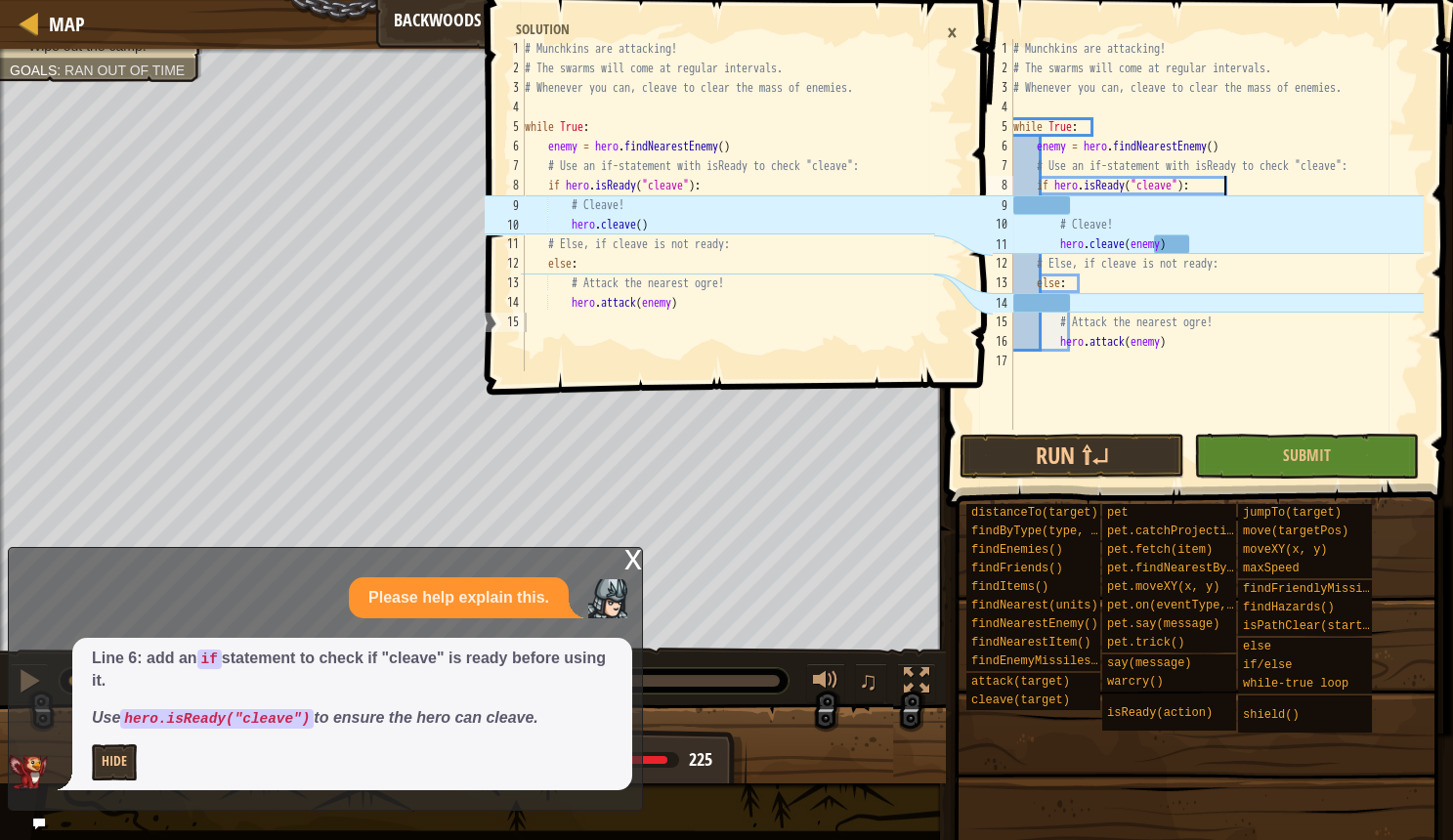 click on "# Munchkins are attacking! # The swarms will come at regular intervals. # Whenever you can, cleave to clear the mass of enemies. while   True :      enemy   =   hero . findNearestEnemy ( )      # Use an if-statement with isReady to check "cleave":      if   hero . isReady ( "cleave" ) :                   # Cleave!          hero . cleave ( enemy )      # Else, if cleave is not ready:      else :                   # Attack the nearest ogre!          hero . attack ( enemy )" at bounding box center (1217, 254) 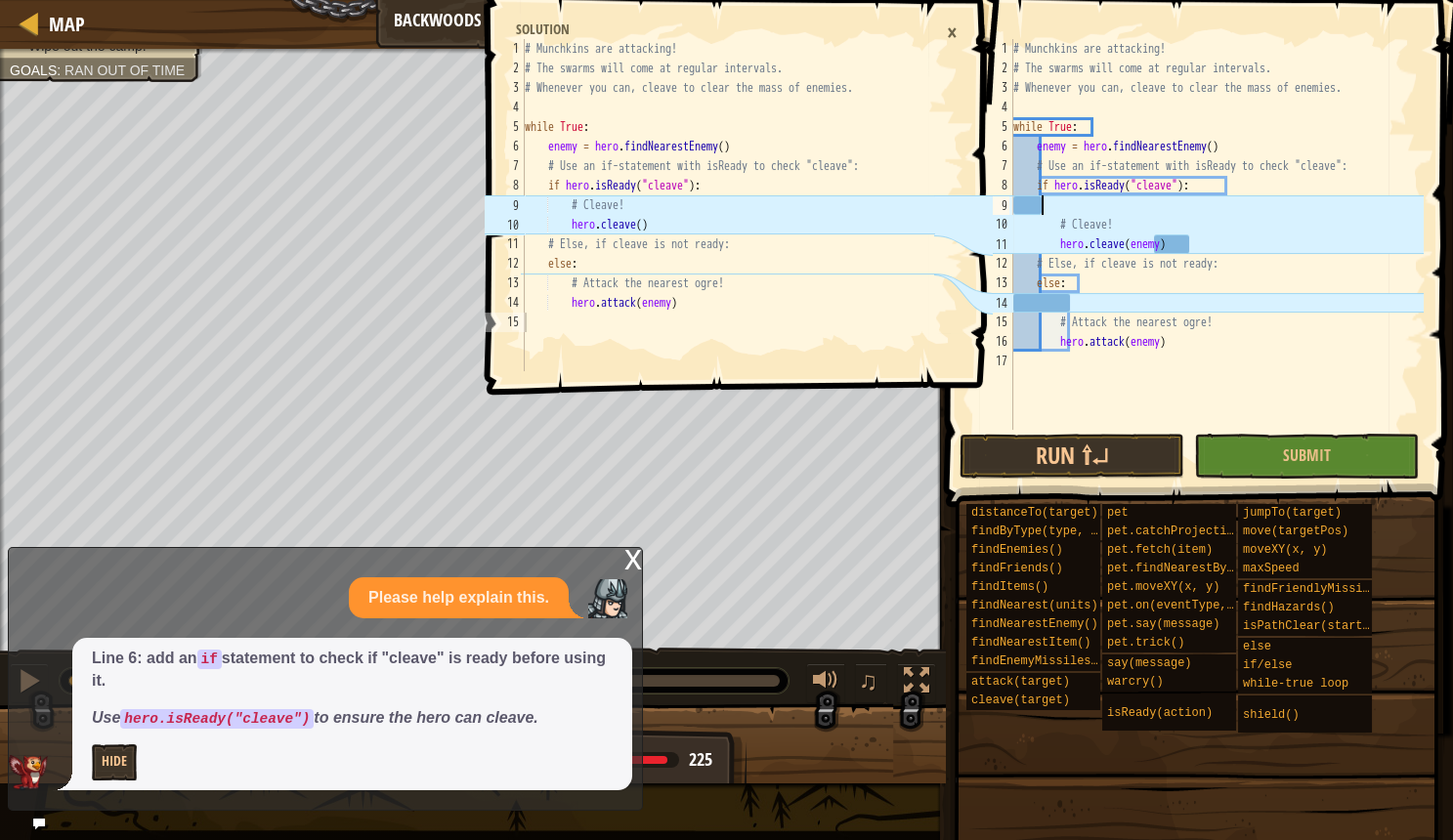 scroll, scrollTop: 10, scrollLeft: 0, axis: vertical 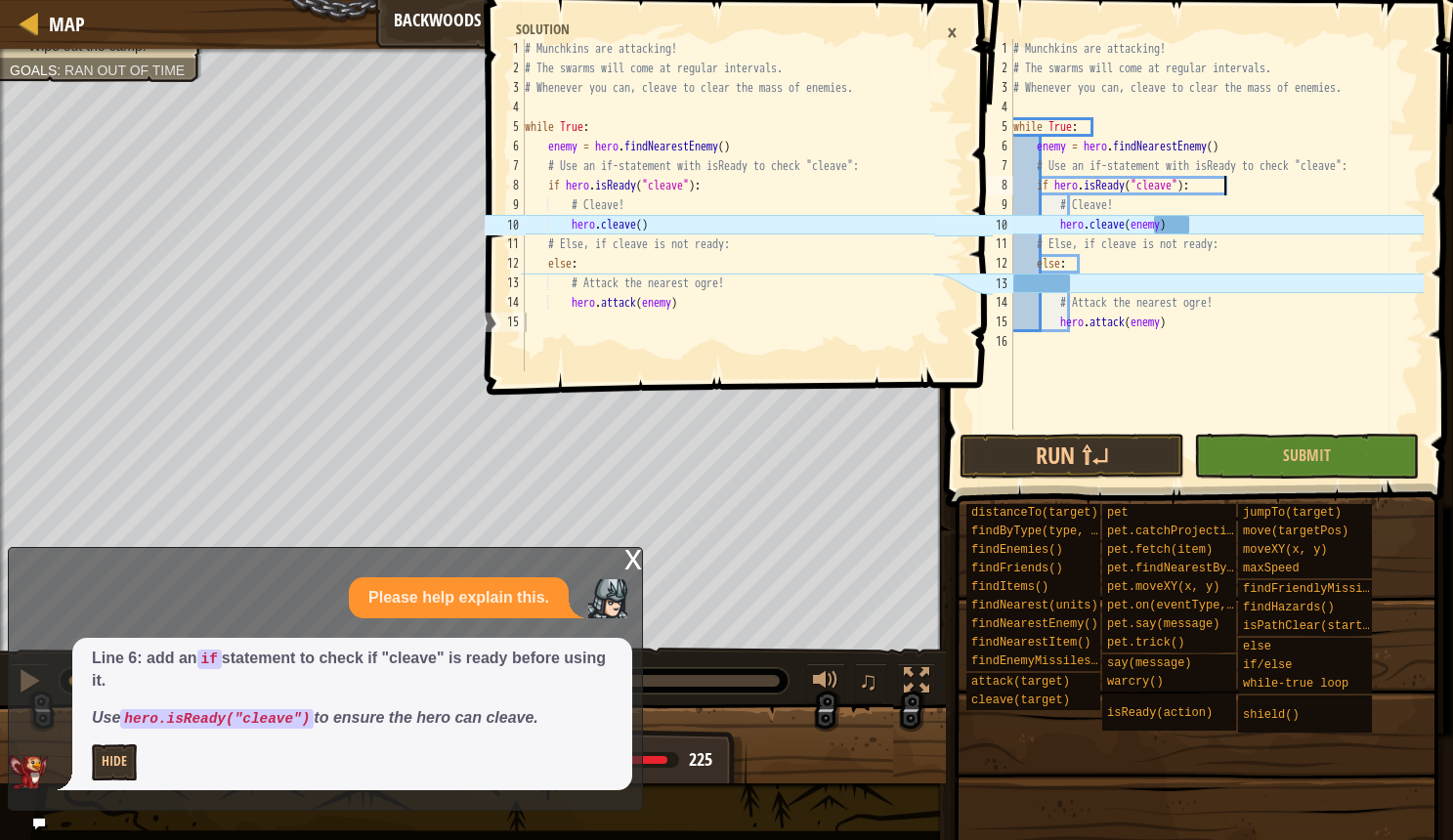 click on "# Munchkins are attacking! # The swarms will come at regular intervals. # Whenever you can, cleave to clear the mass of enemies. while   True :      enemy   =   hero . findNearestEnemy ( )      # Use an if-statement with isReady to check "cleave":      if   hero . isReady ( "cleave" ) :          # Cleave!          hero . cleave ( enemy )      # Else, if cleave is not ready:      else :                   # Attack the nearest ogre!          hero . attack ( enemy )" at bounding box center [1217, 254] 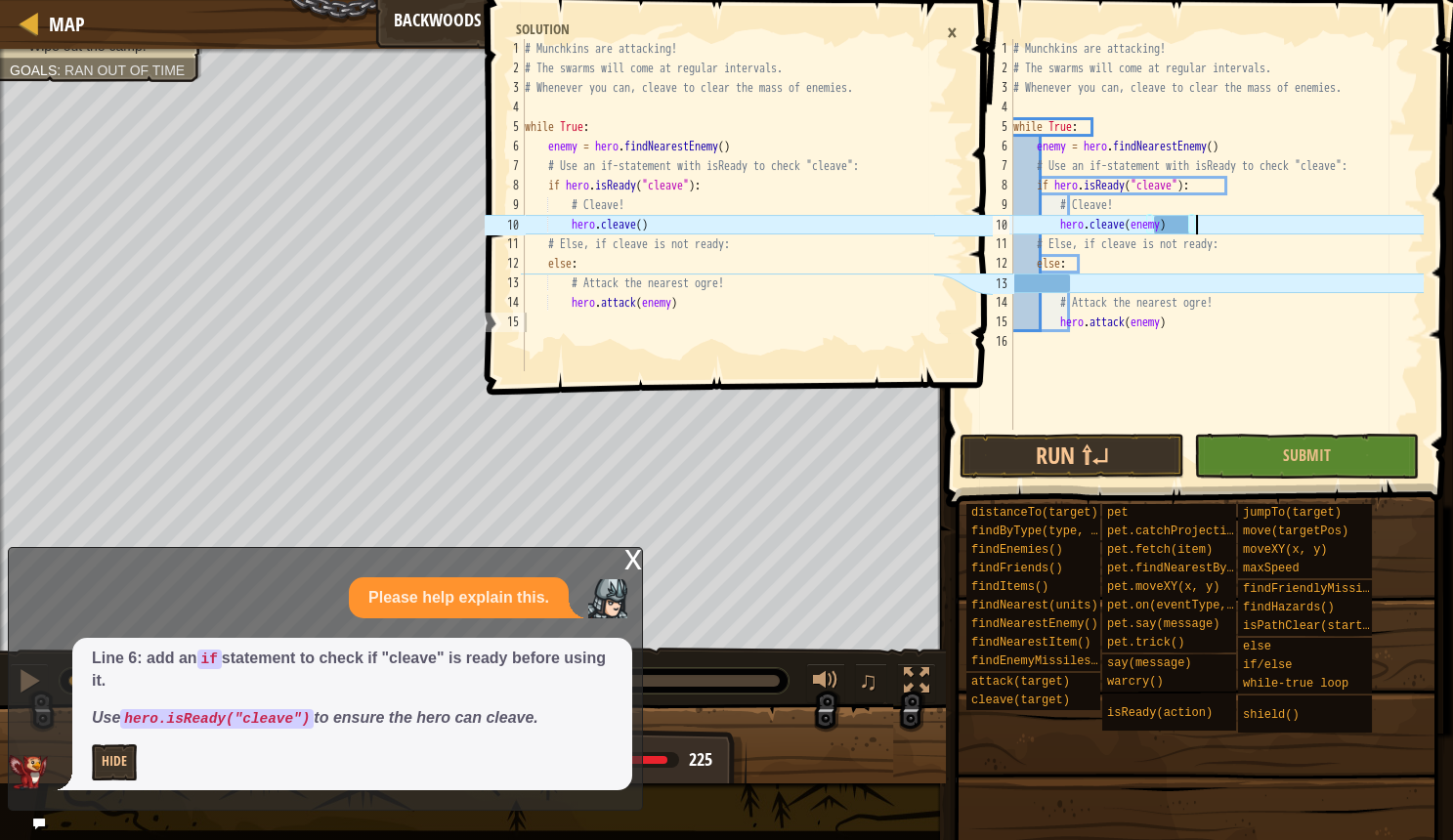 click on "# Munchkins are attacking! # The swarms will come at regular intervals. # Whenever you can, cleave to clear the mass of enemies. while   True :      enemy   =   hero . findNearestEnemy ( )      # Use an if-statement with isReady to check "cleave":      if   hero . isReady ( "cleave" ) :          # Cleave!          hero . cleave ( enemy )      # Else, if cleave is not ready:      else :                   # Attack the nearest ogre!          hero . attack ( enemy )" at bounding box center (1217, 254) 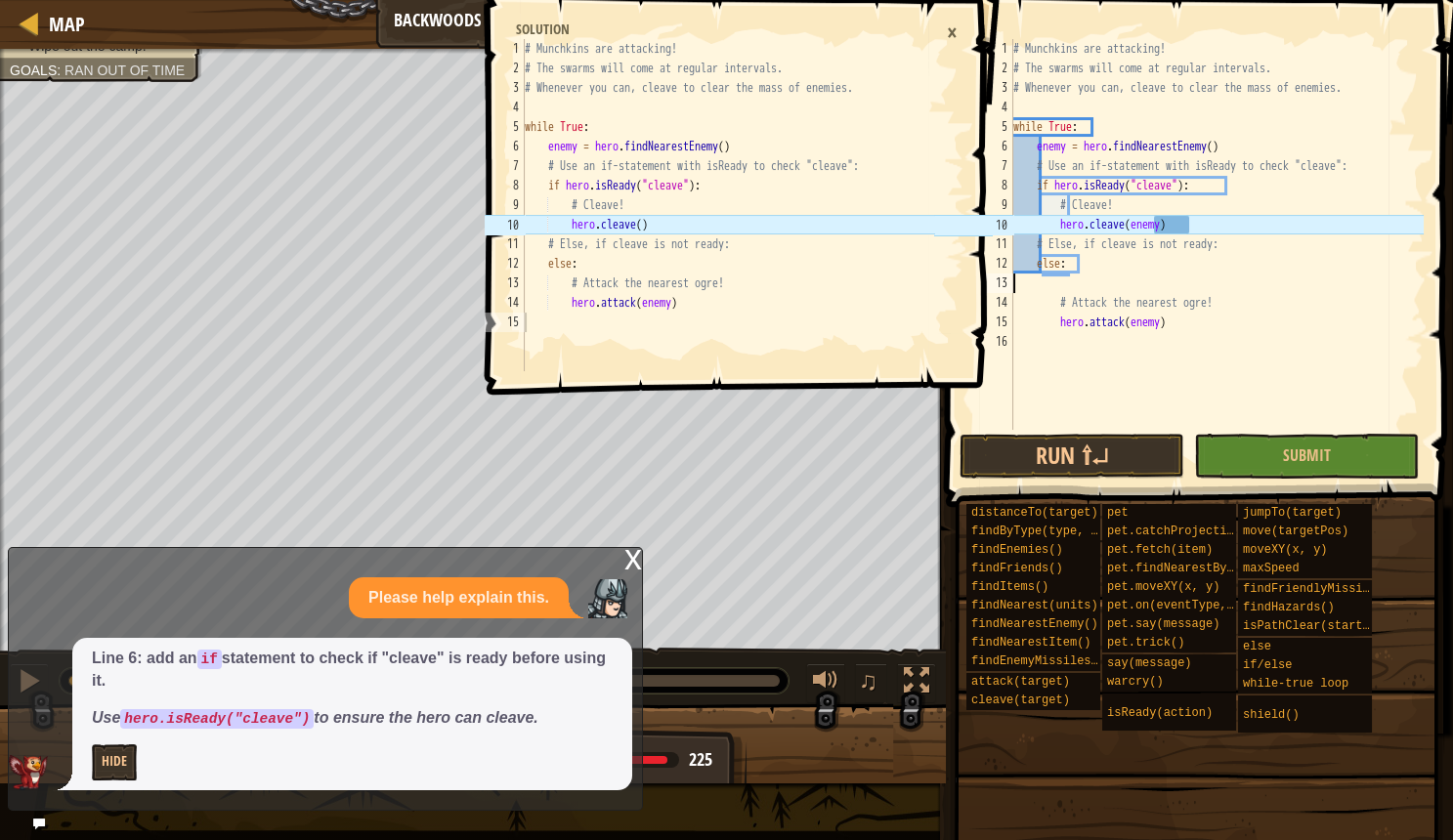 type on "else:" 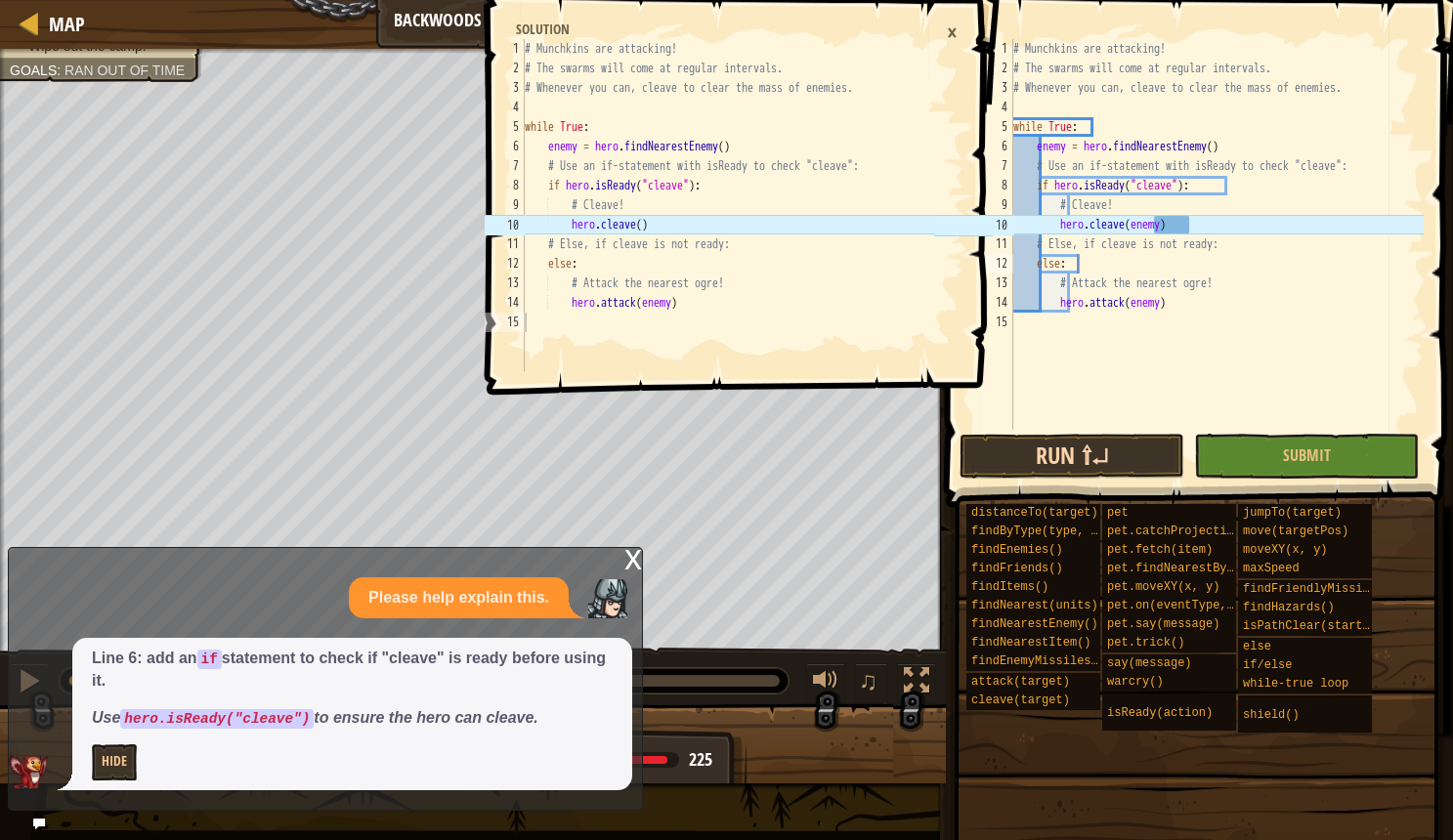 click on "Run ⇧↵" at bounding box center [1072, 456] 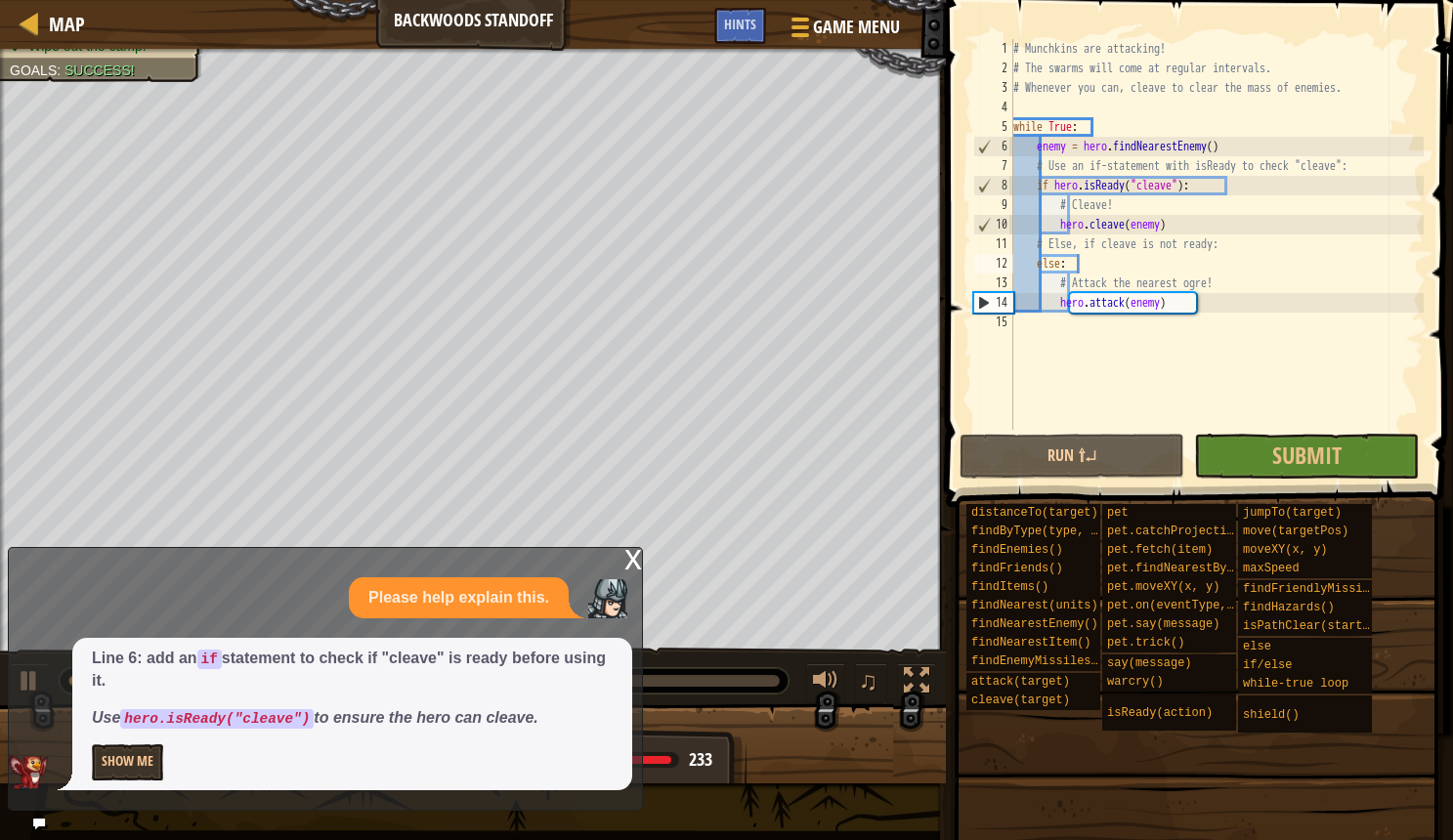 click on "x" at bounding box center (633, 558) 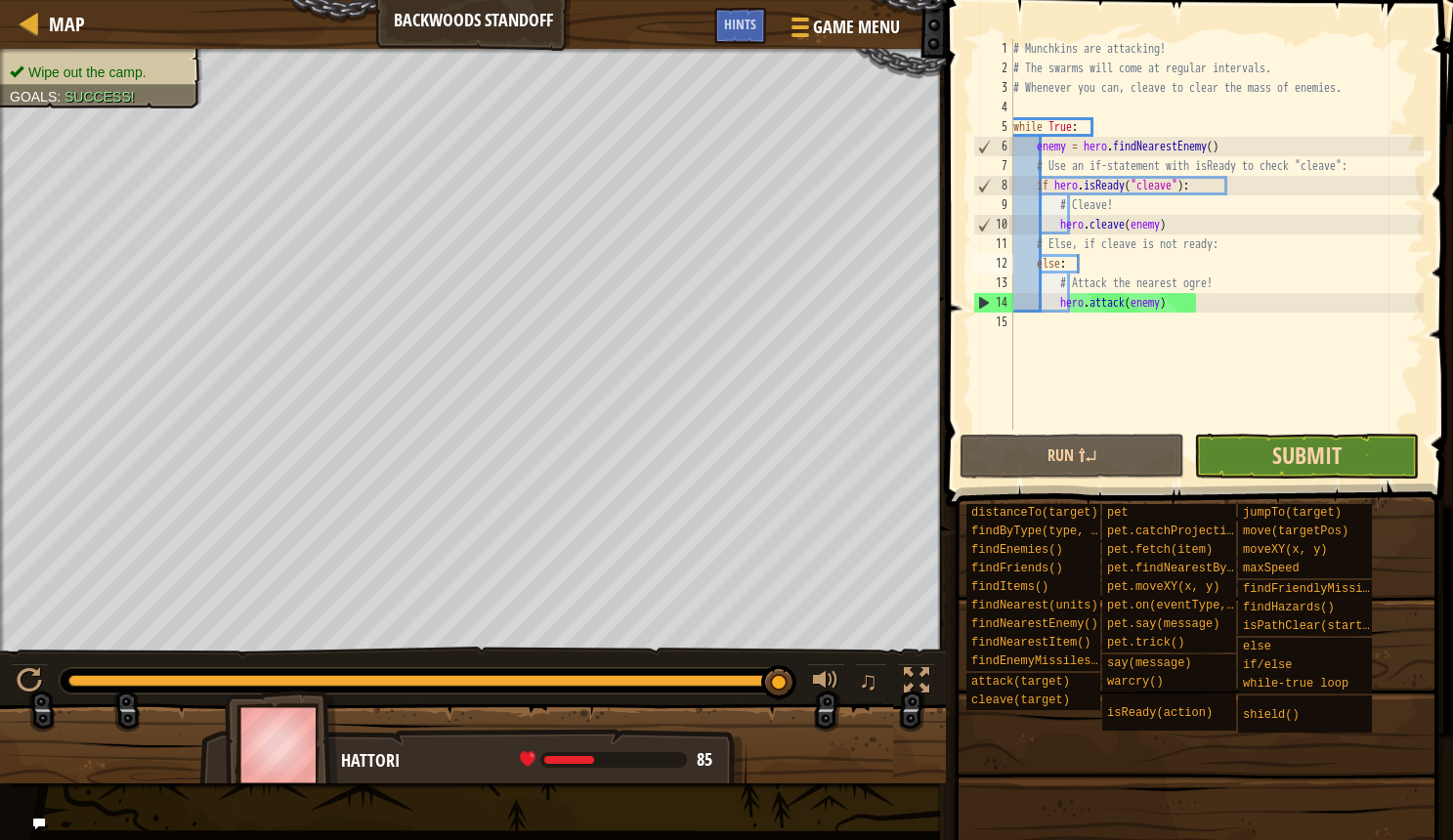 click on "Submit" at bounding box center (1306, 455) 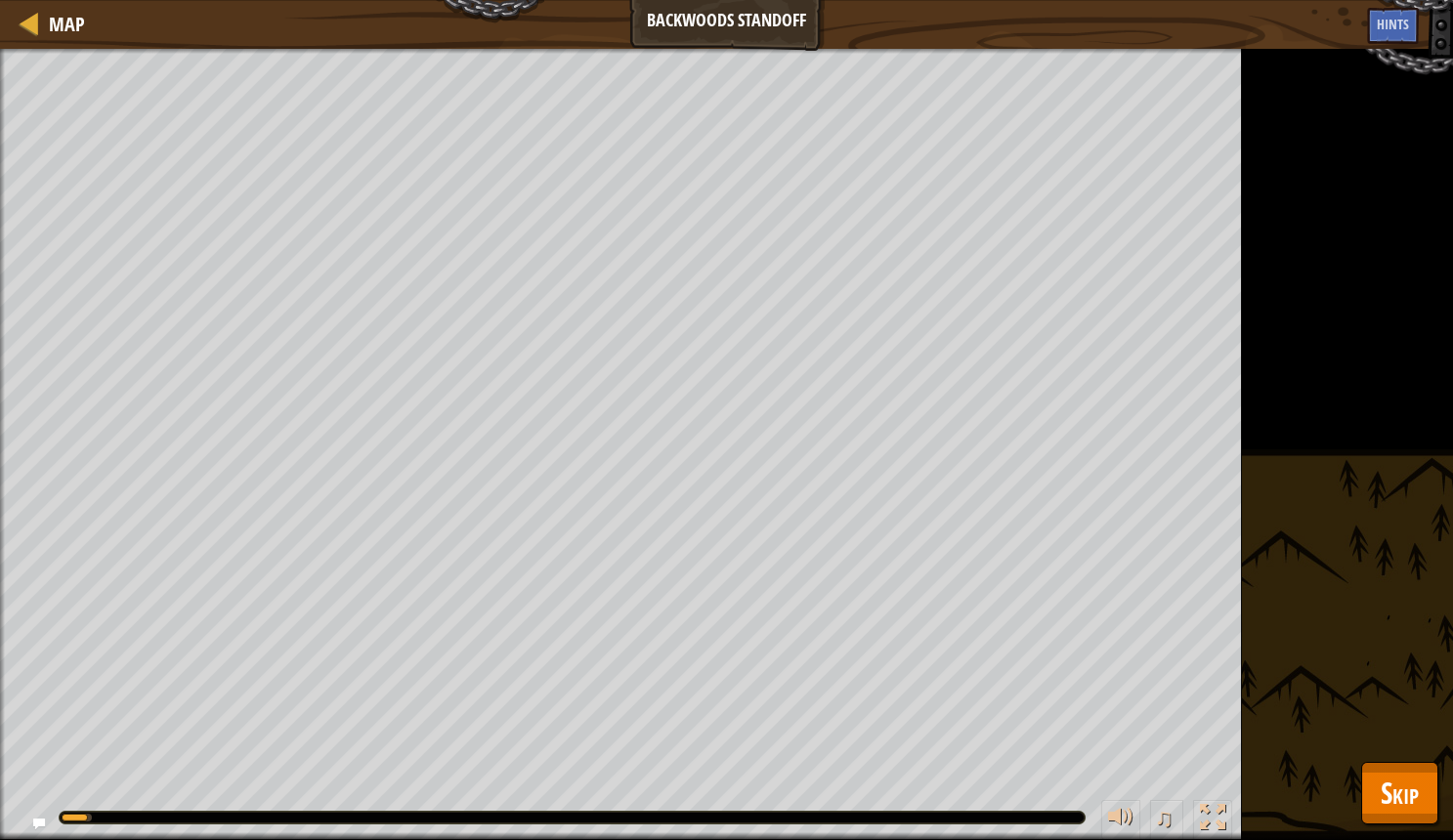 click on "Skip" at bounding box center [1399, 793] 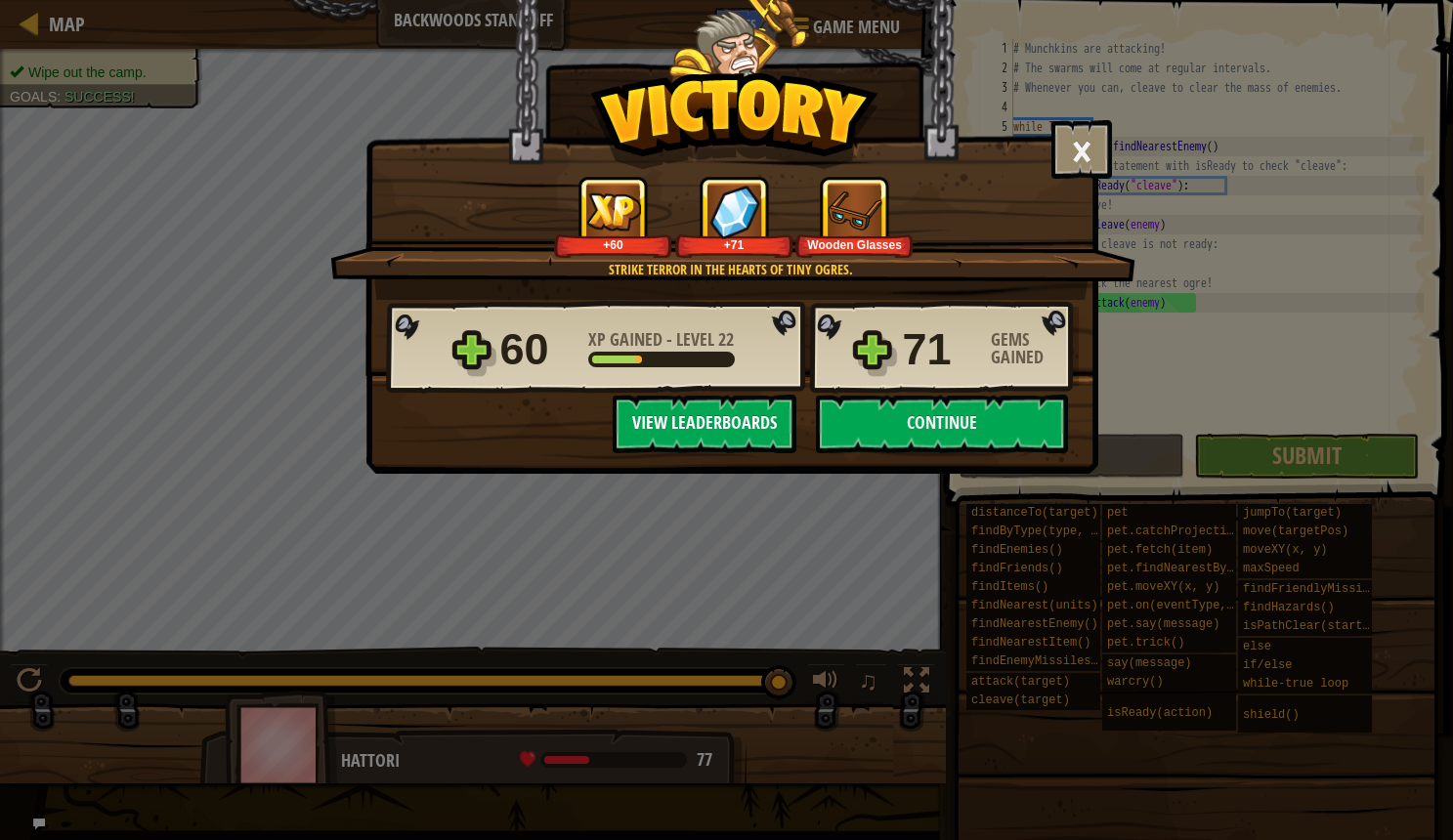 click on "View Leaderboards" at bounding box center [705, 424] 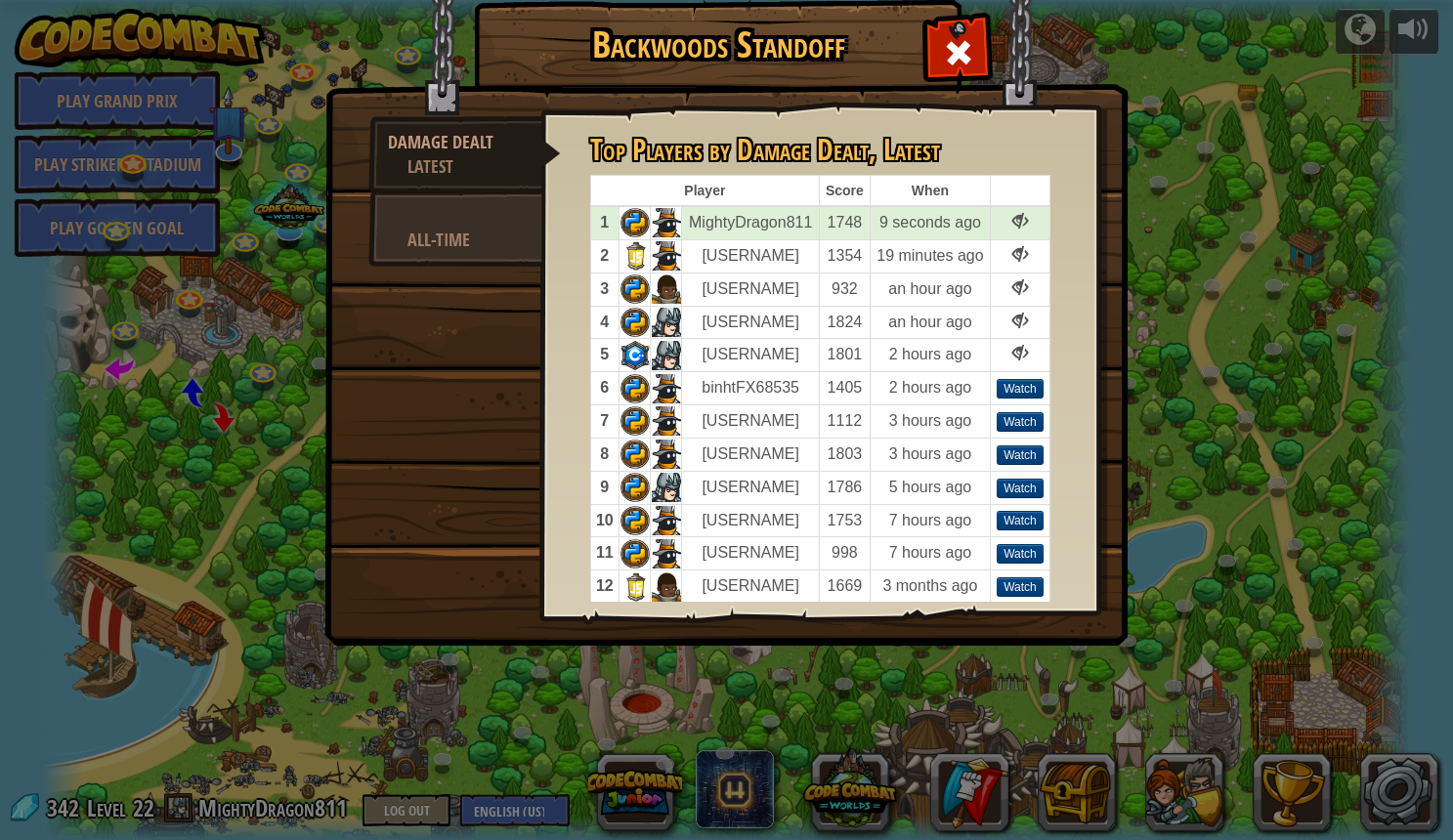 click on "All-Time" at bounding box center (465, 239) 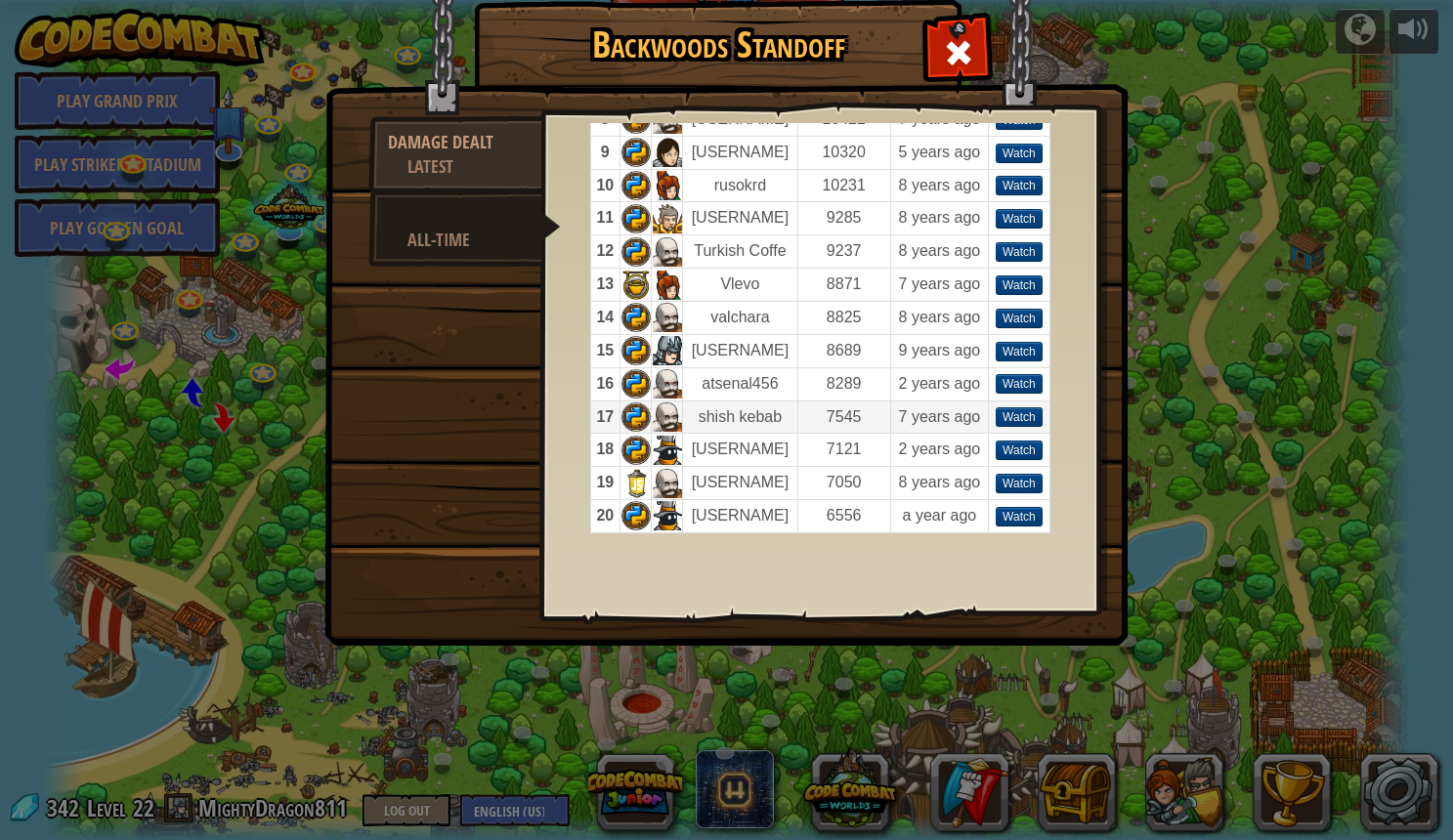 scroll, scrollTop: 329, scrollLeft: 0, axis: vertical 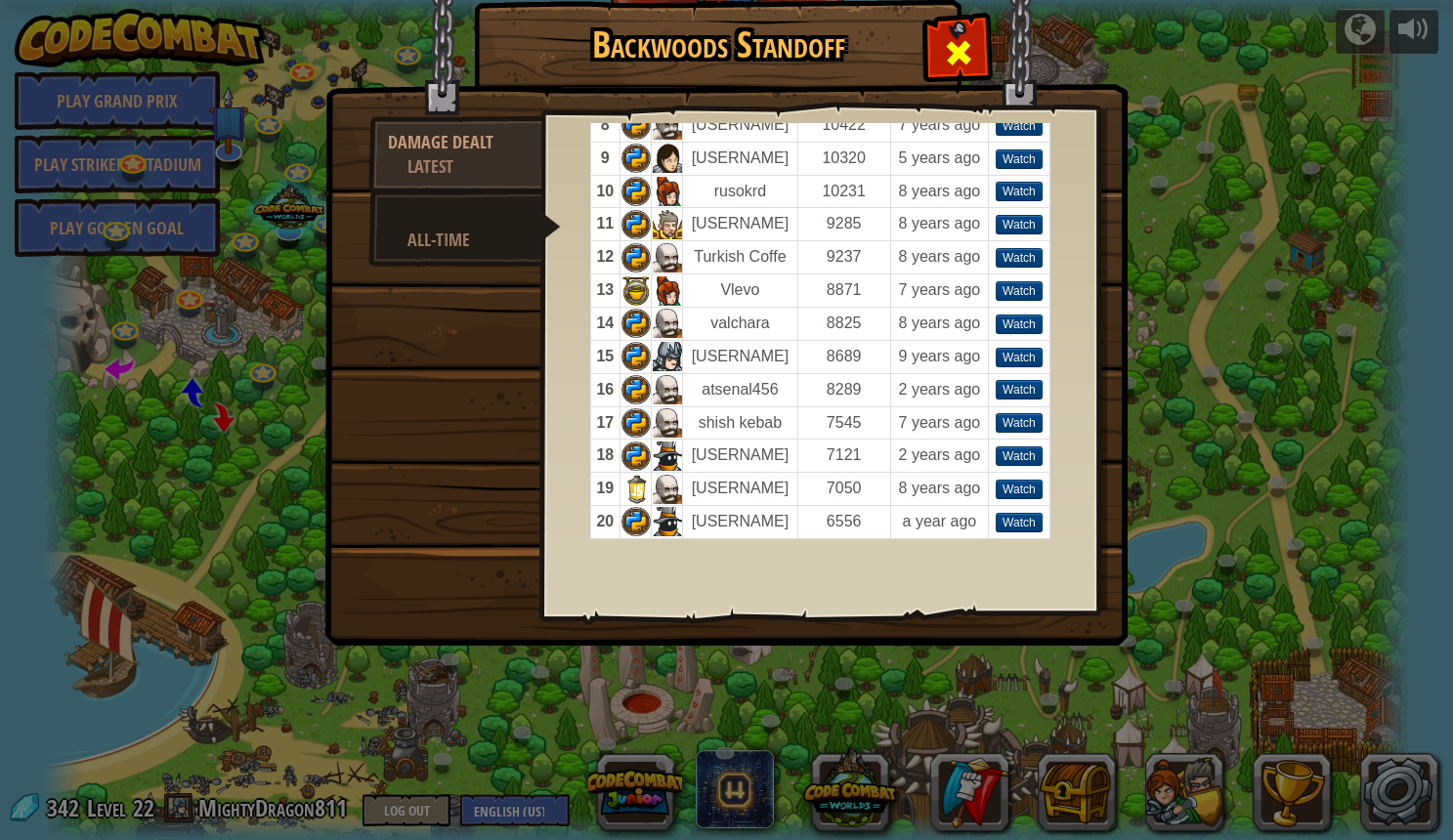 click at bounding box center (959, 53) 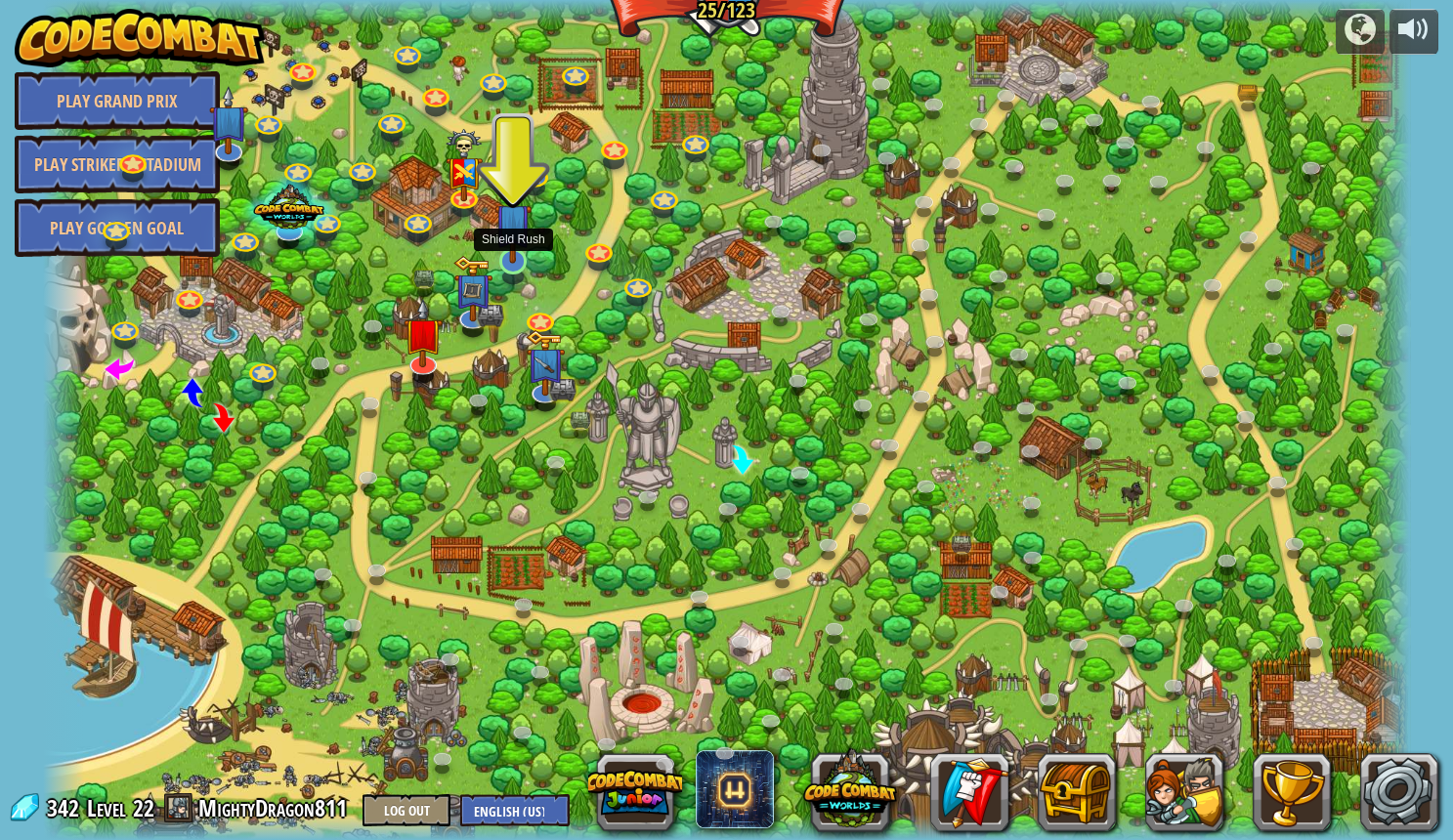 click at bounding box center (512, 222) 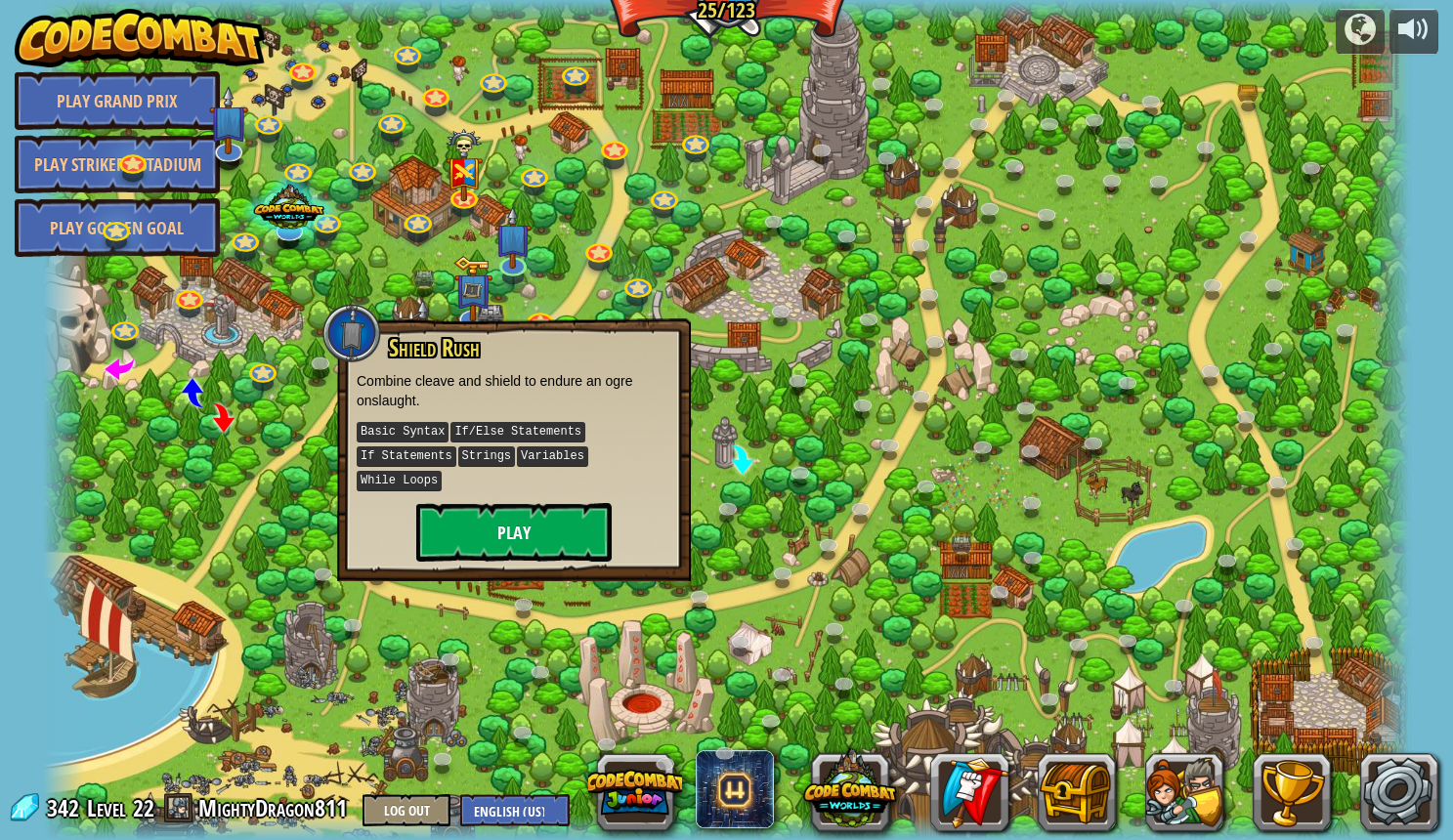 click on "Play" at bounding box center [514, 532] 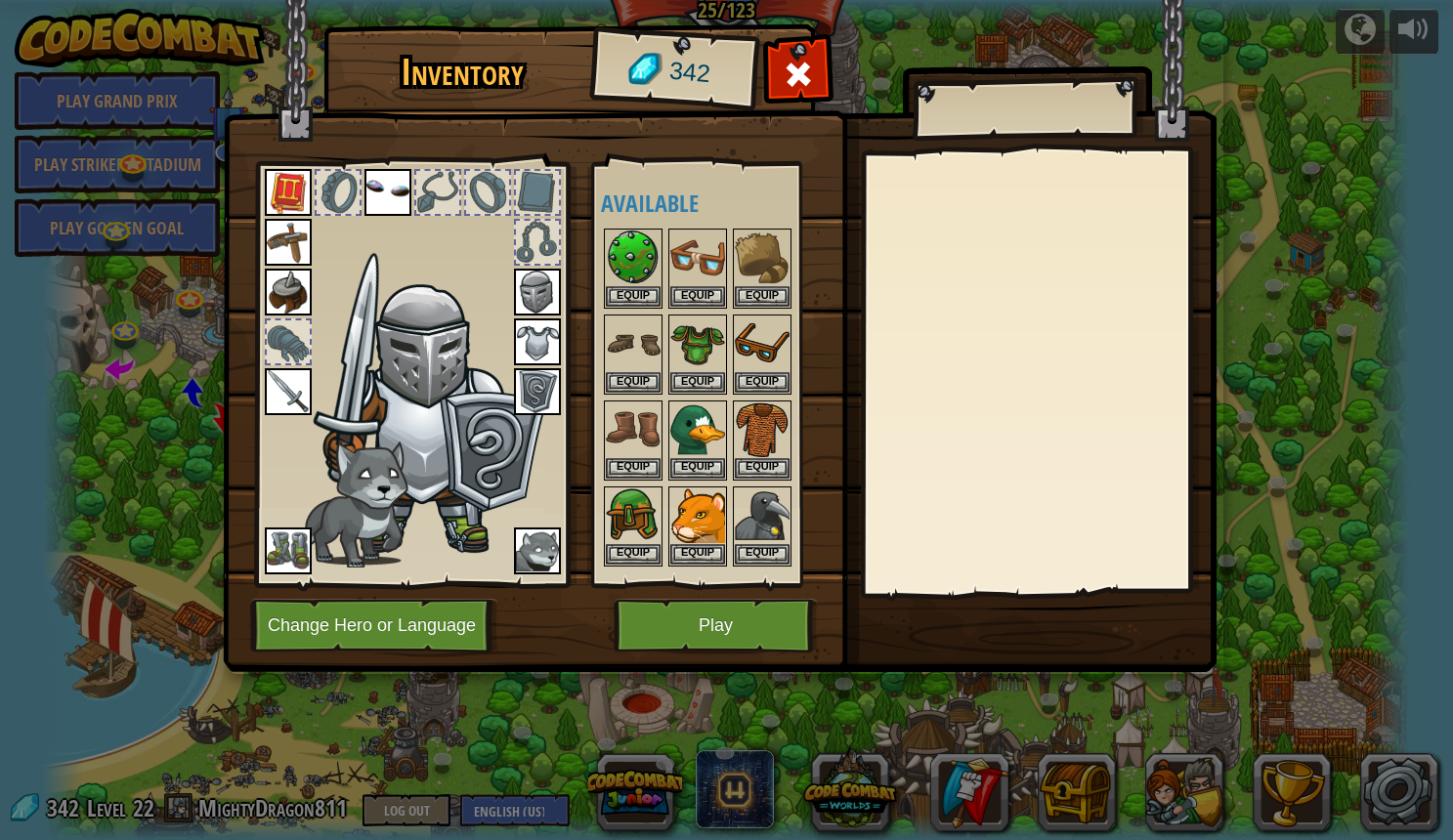 scroll, scrollTop: 0, scrollLeft: 0, axis: both 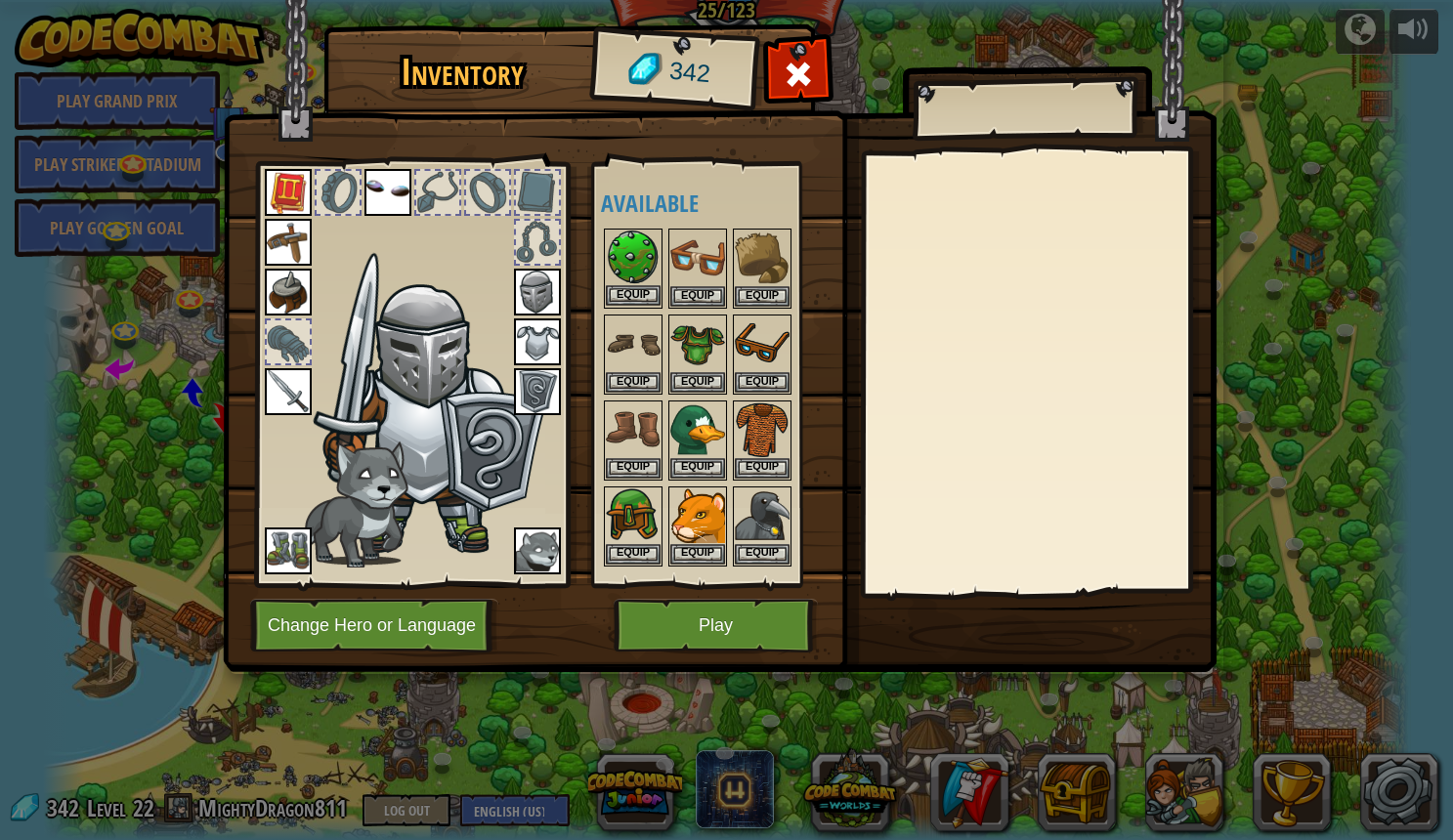 click at bounding box center (633, 258) 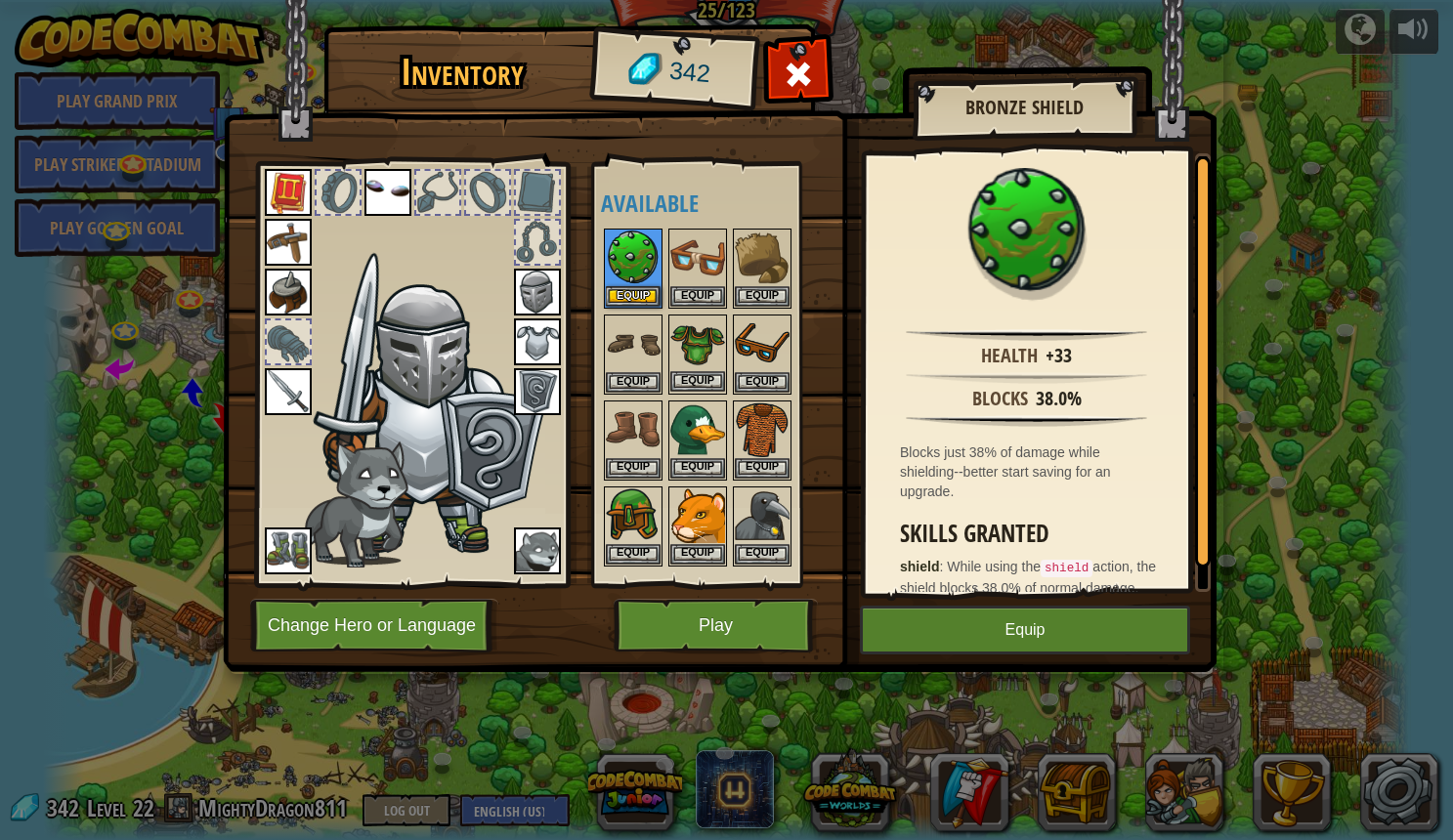 click at bounding box center [698, 344] 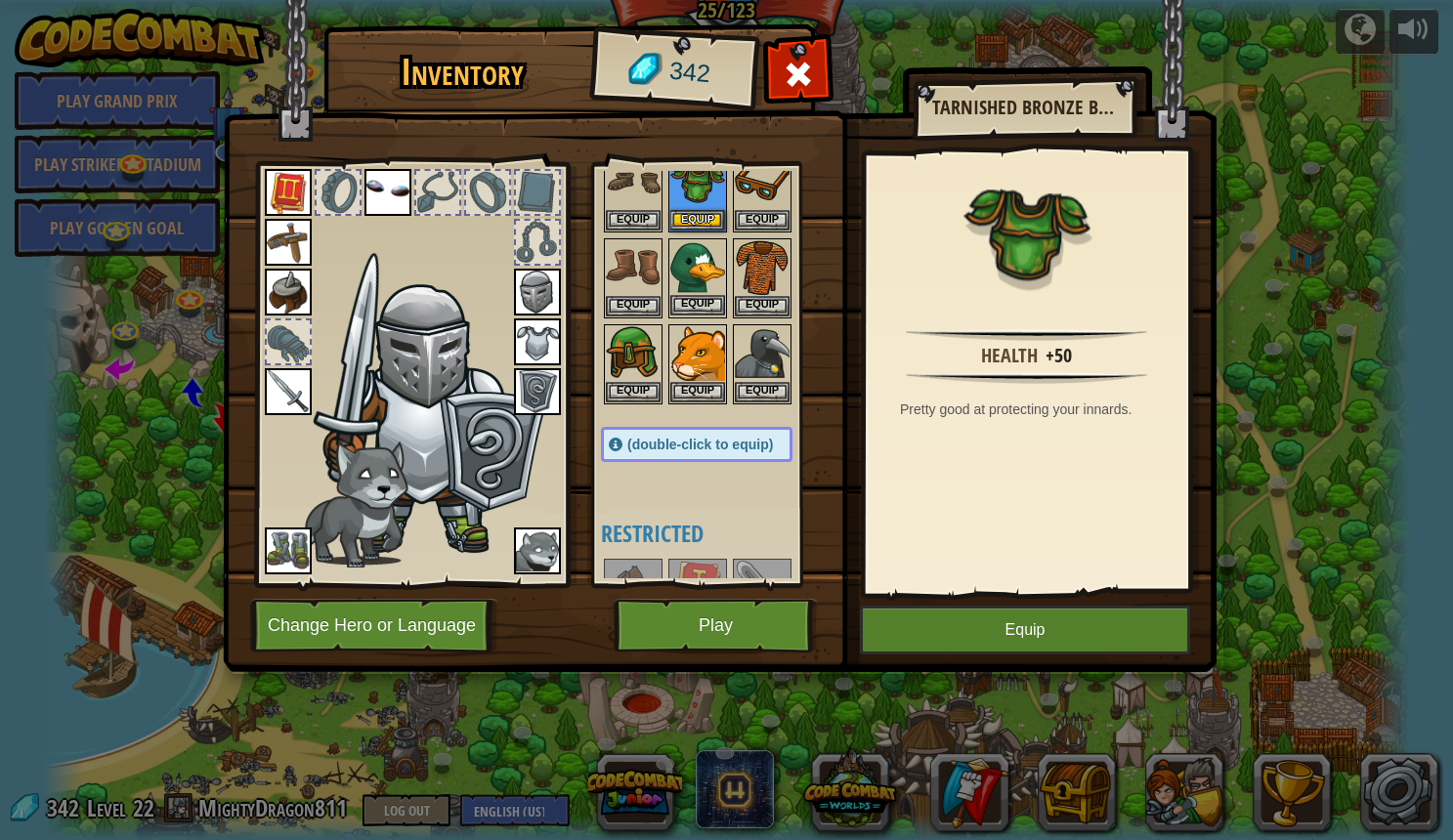 scroll, scrollTop: 162, scrollLeft: 0, axis: vertical 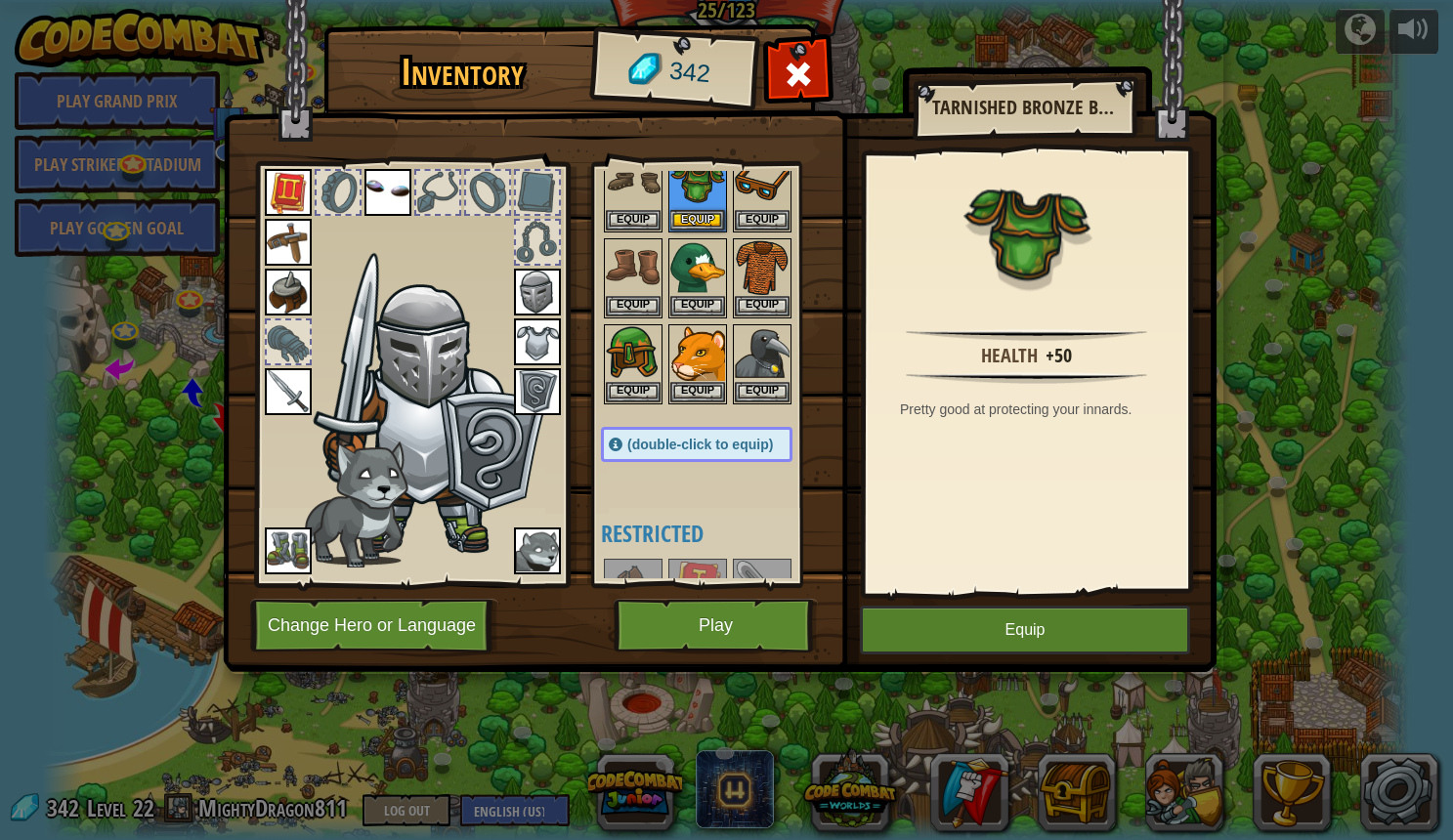 click at bounding box center (719, 317) 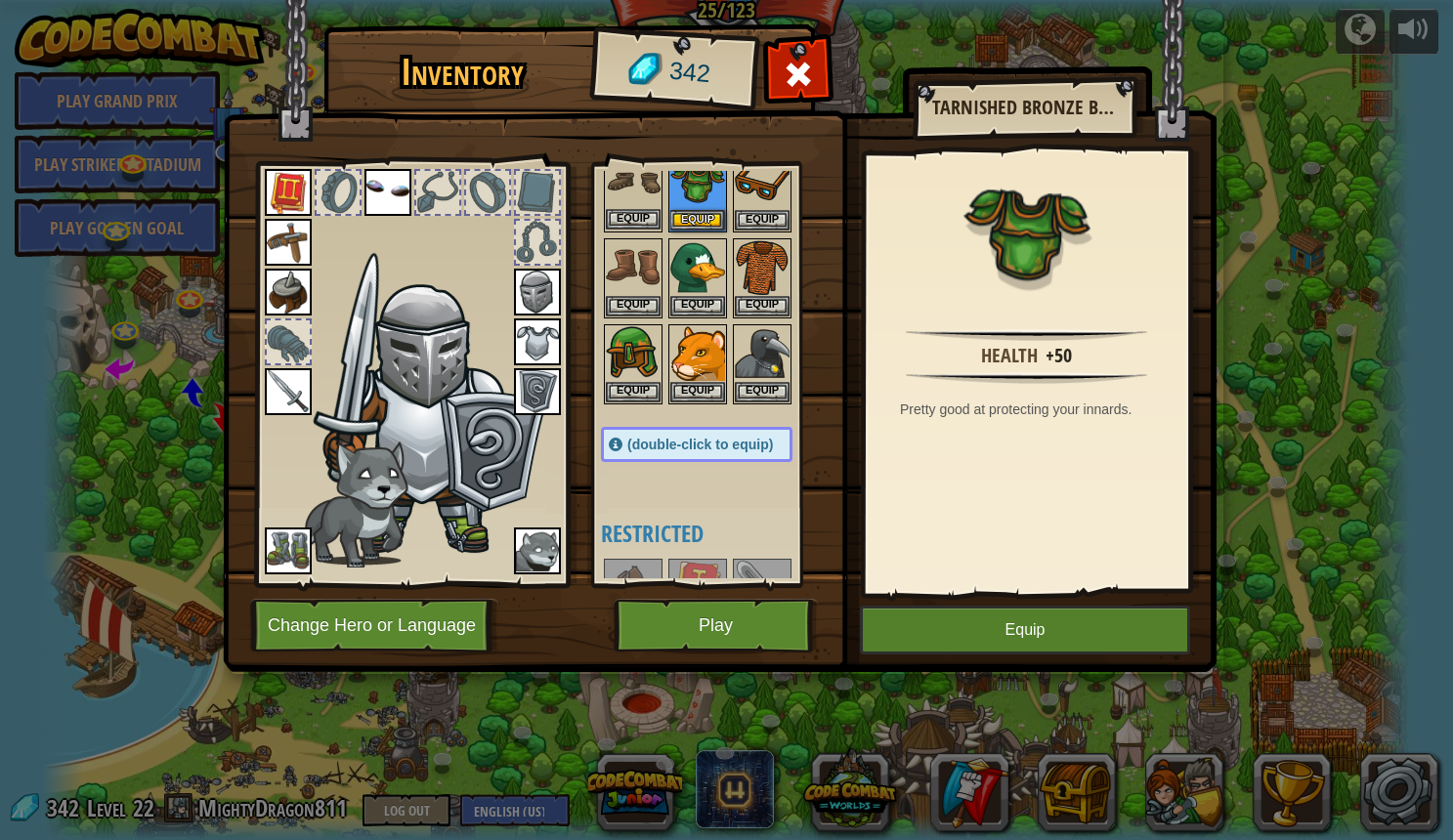 click at bounding box center [633, 182] 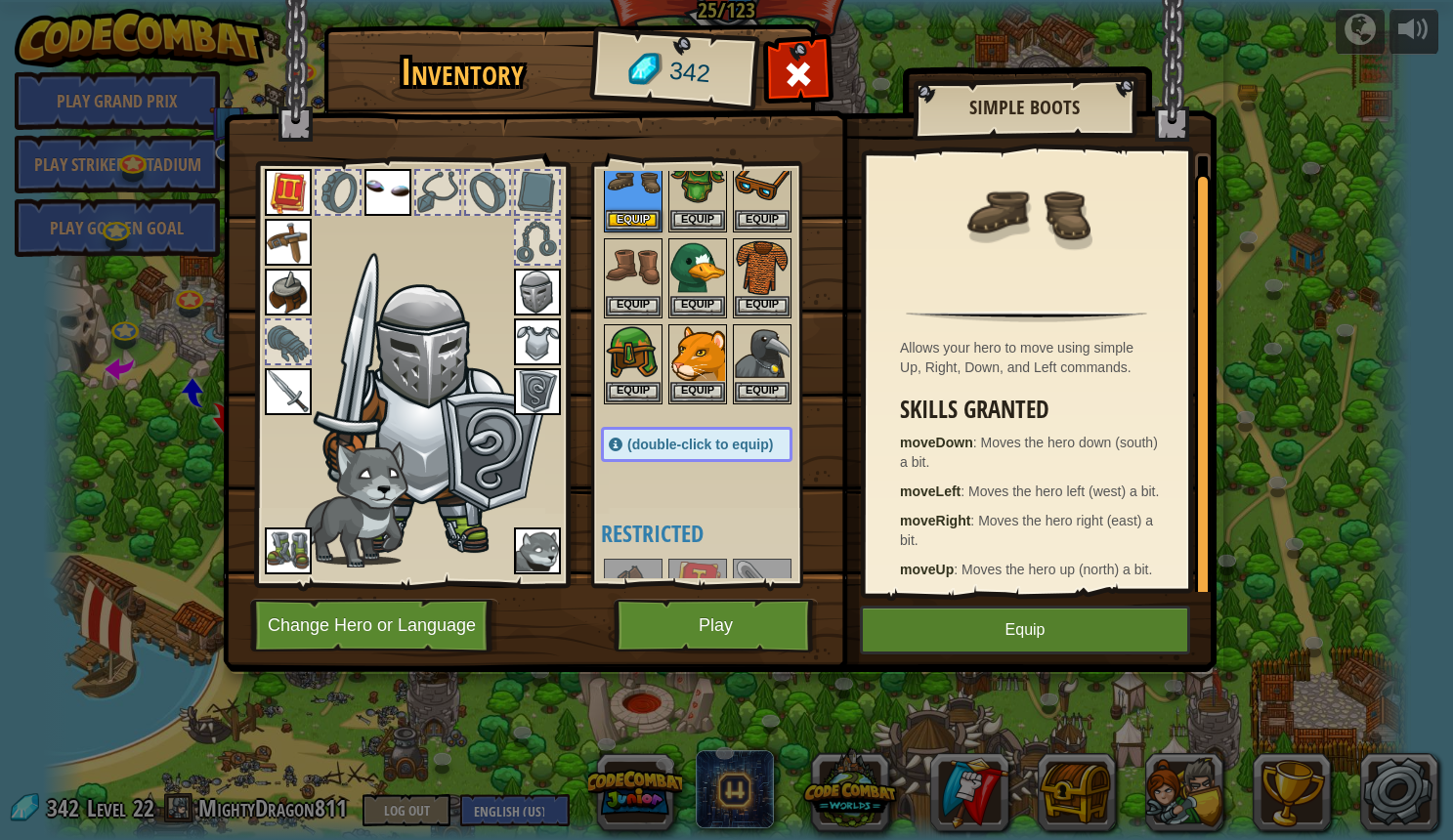 scroll, scrollTop: 18, scrollLeft: 0, axis: vertical 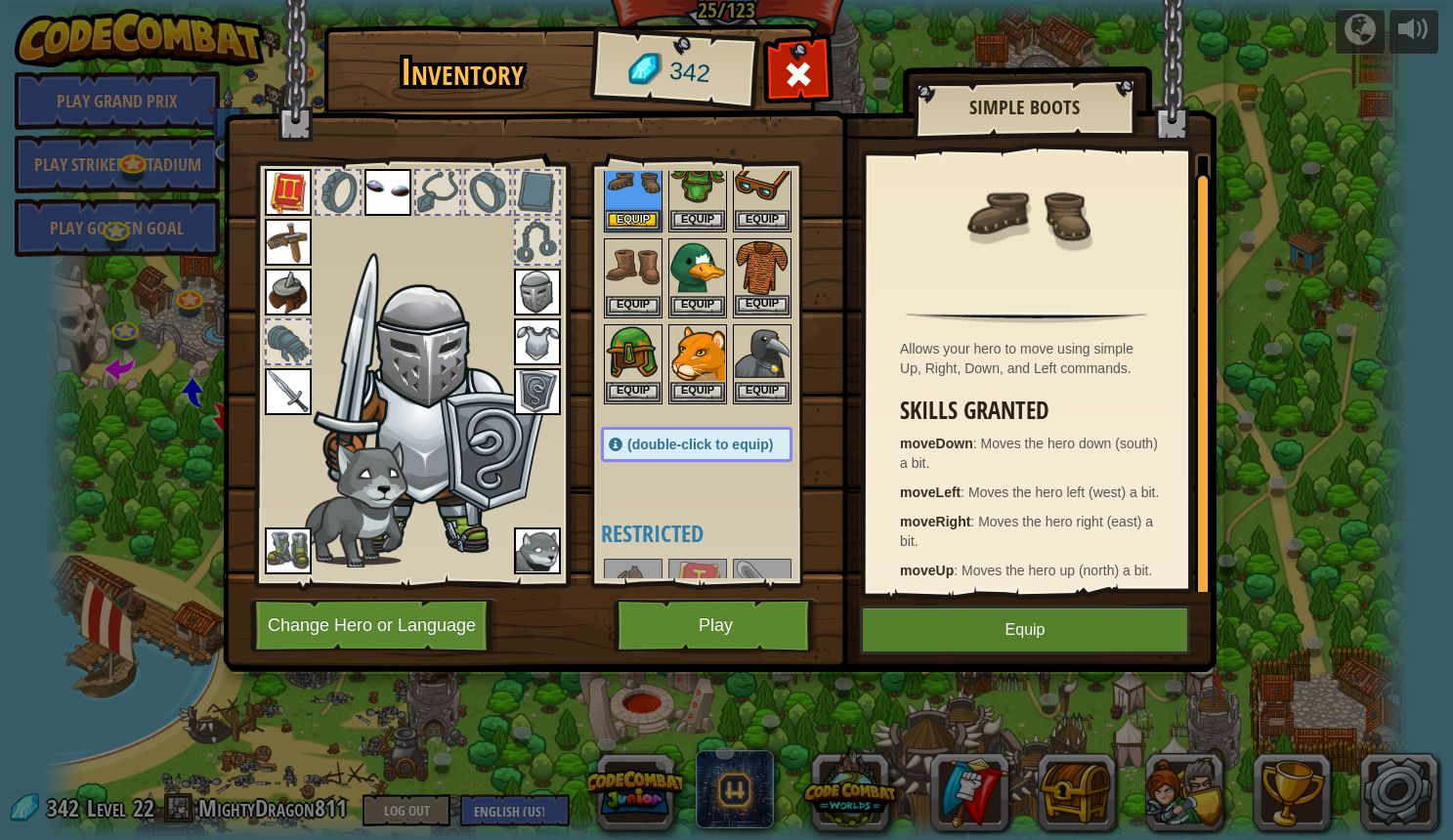 click at bounding box center (762, 268) 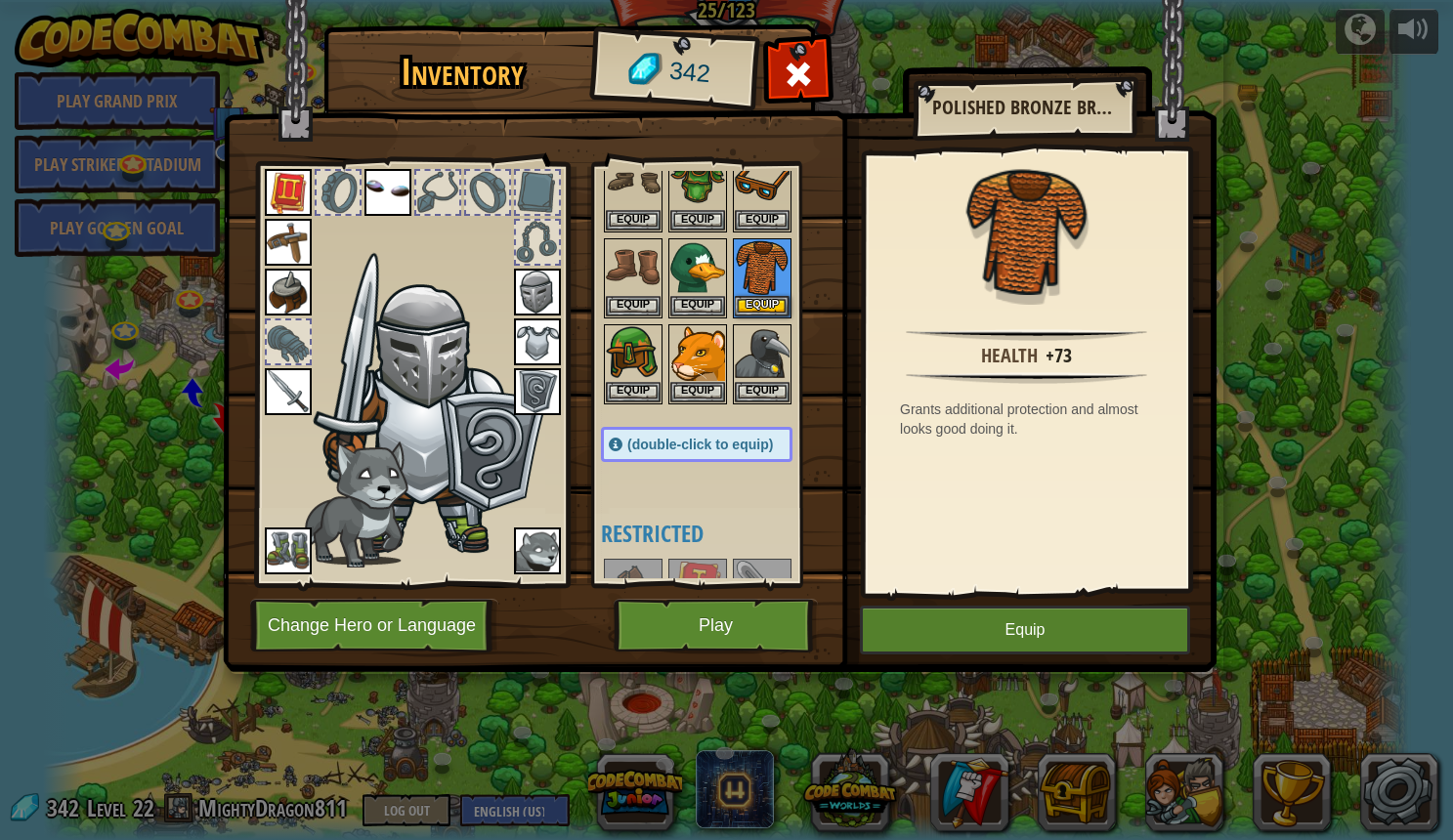 click at bounding box center (716, 234) 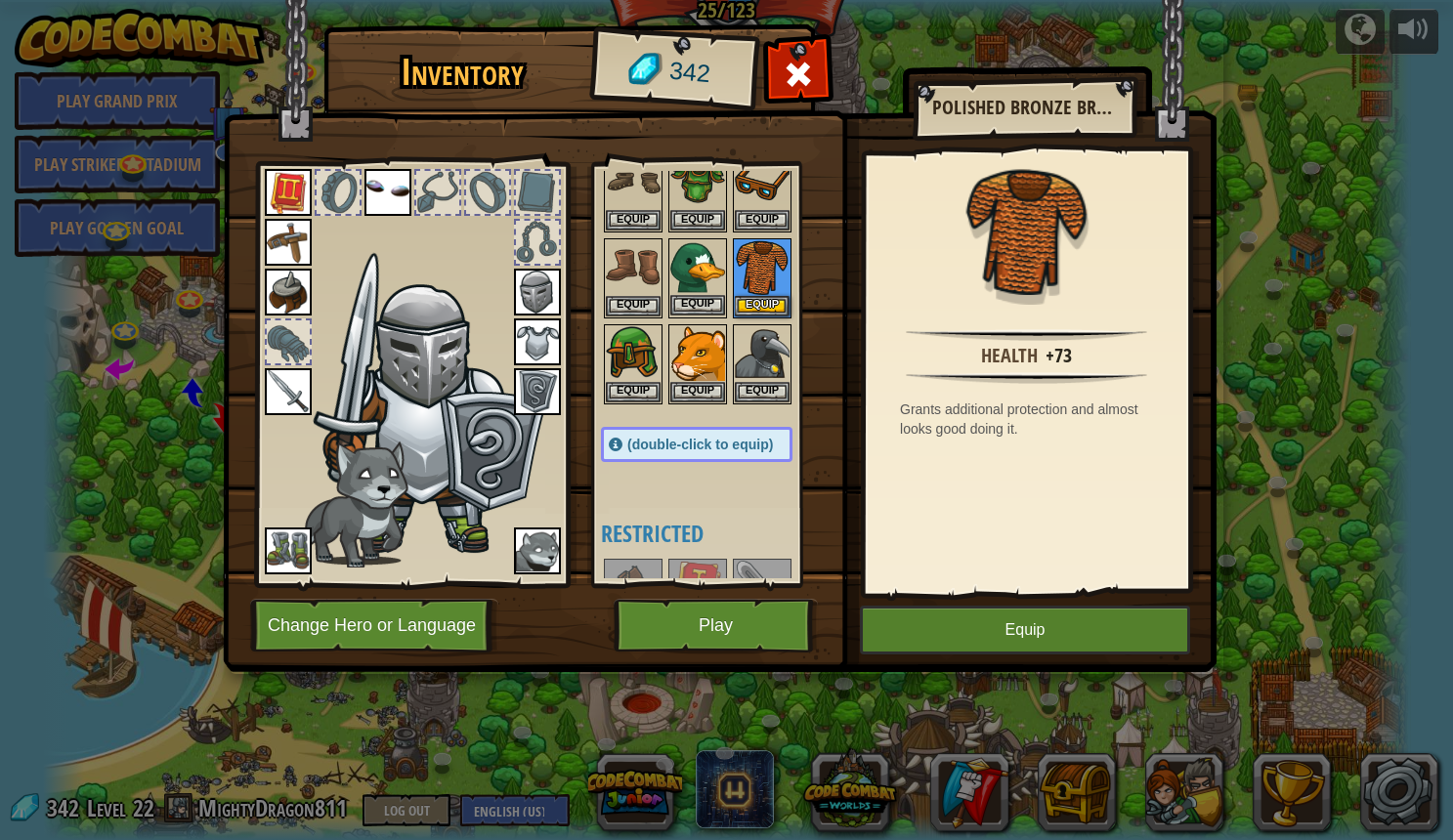 click at bounding box center (698, 268) 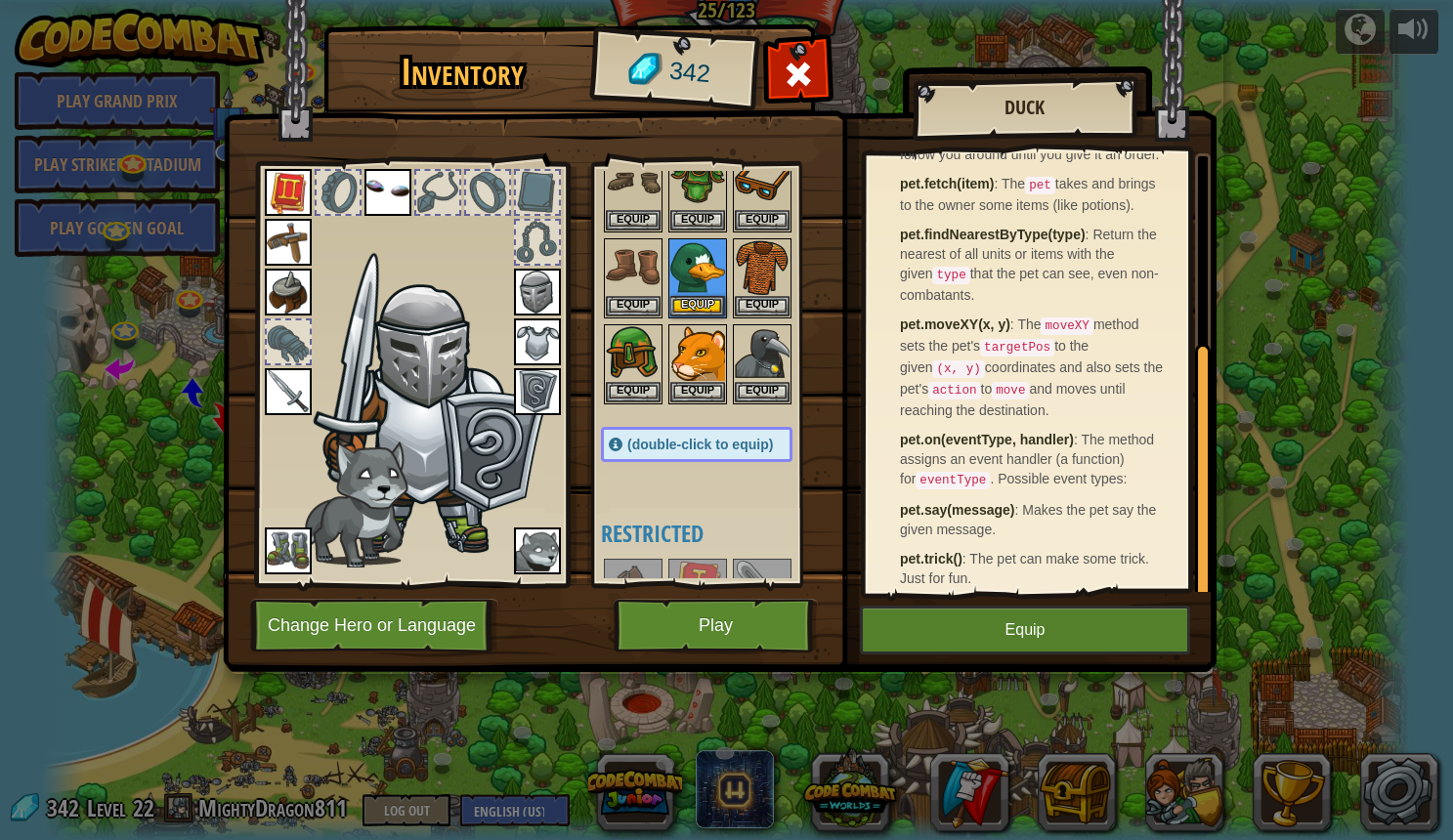 scroll, scrollTop: 327, scrollLeft: 0, axis: vertical 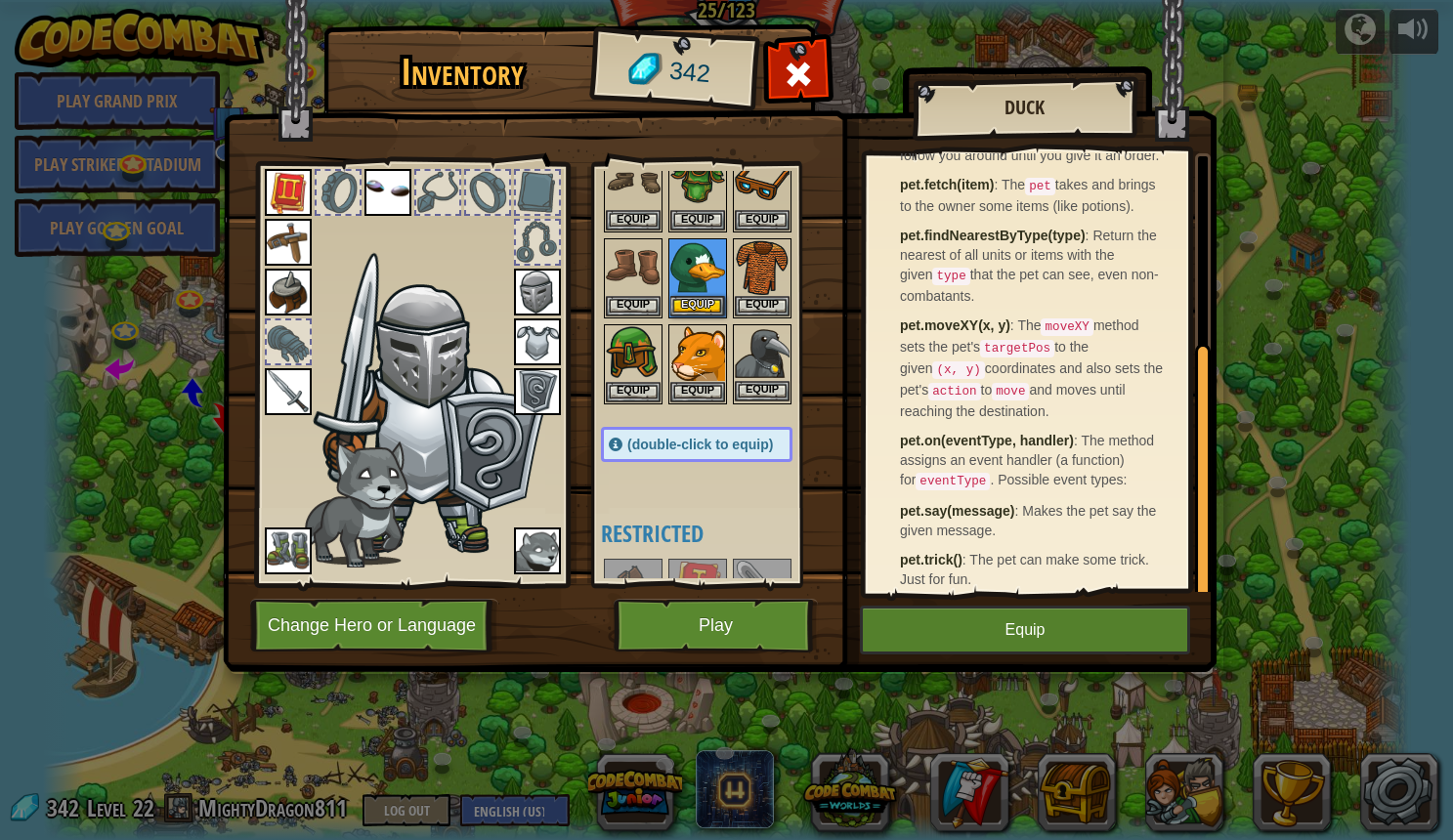 click at bounding box center [762, 354] 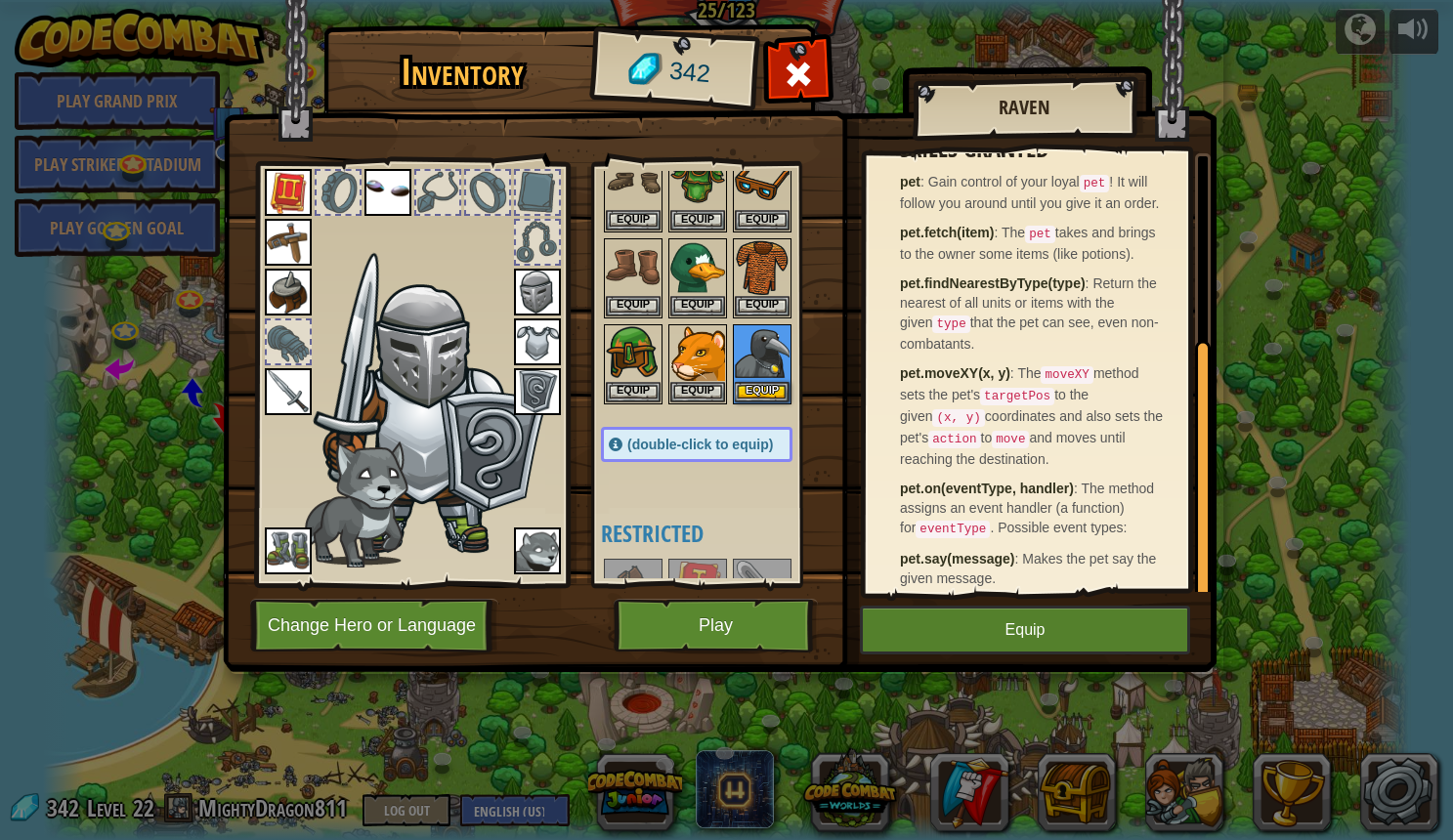 scroll, scrollTop: 317, scrollLeft: 0, axis: vertical 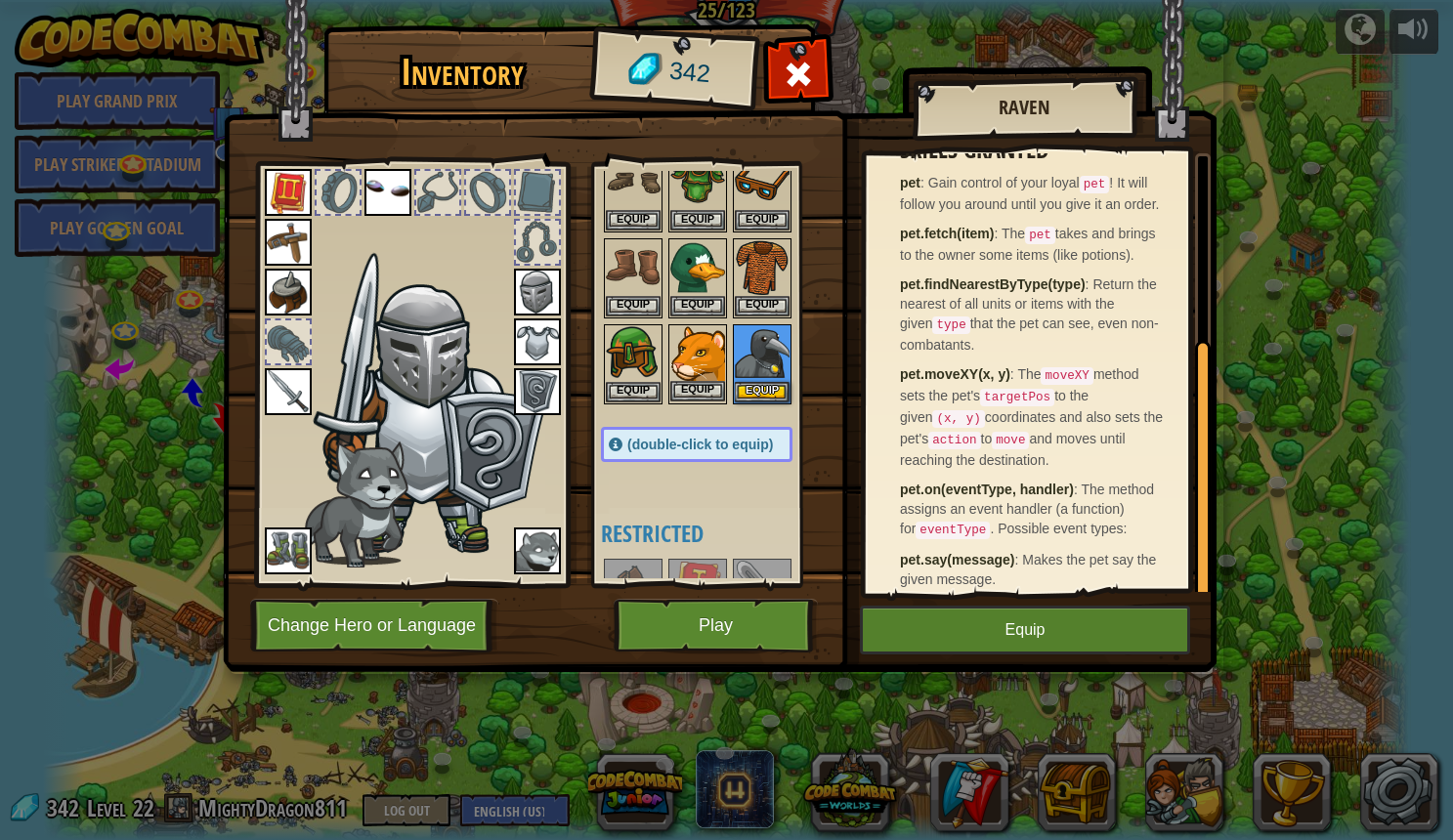 click at bounding box center (698, 354) 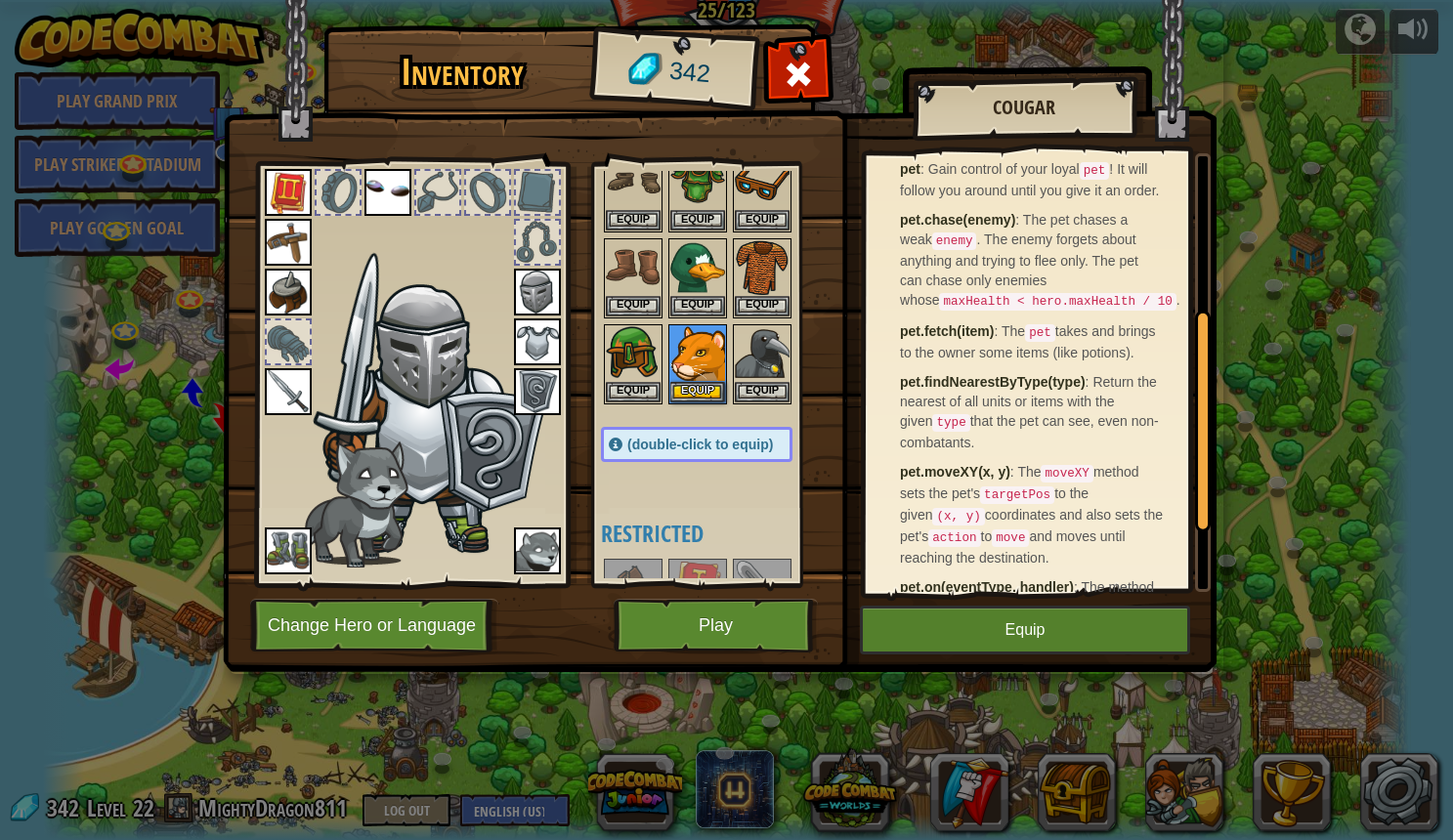 scroll, scrollTop: 315, scrollLeft: 0, axis: vertical 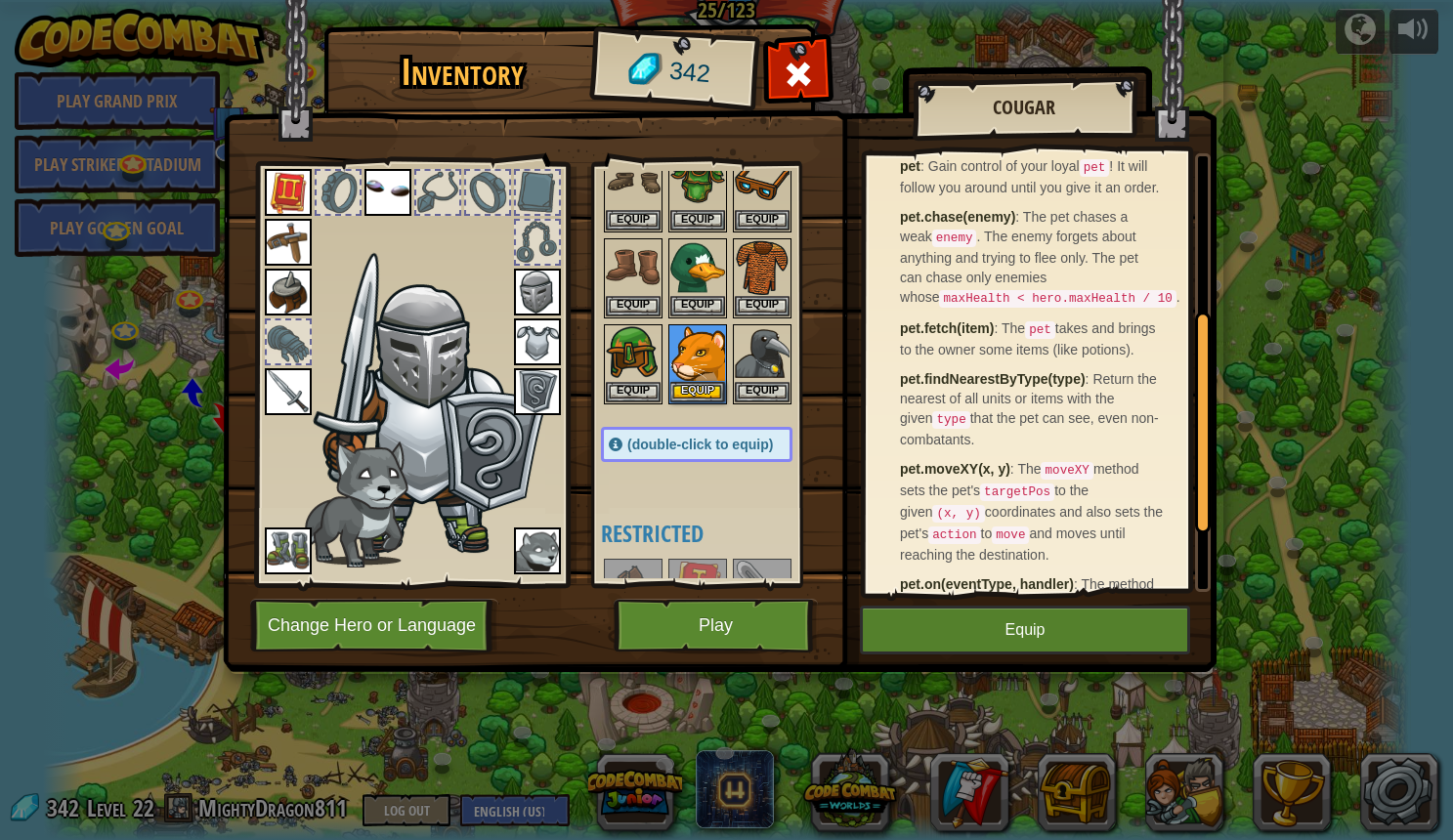 click at bounding box center [537, 551] 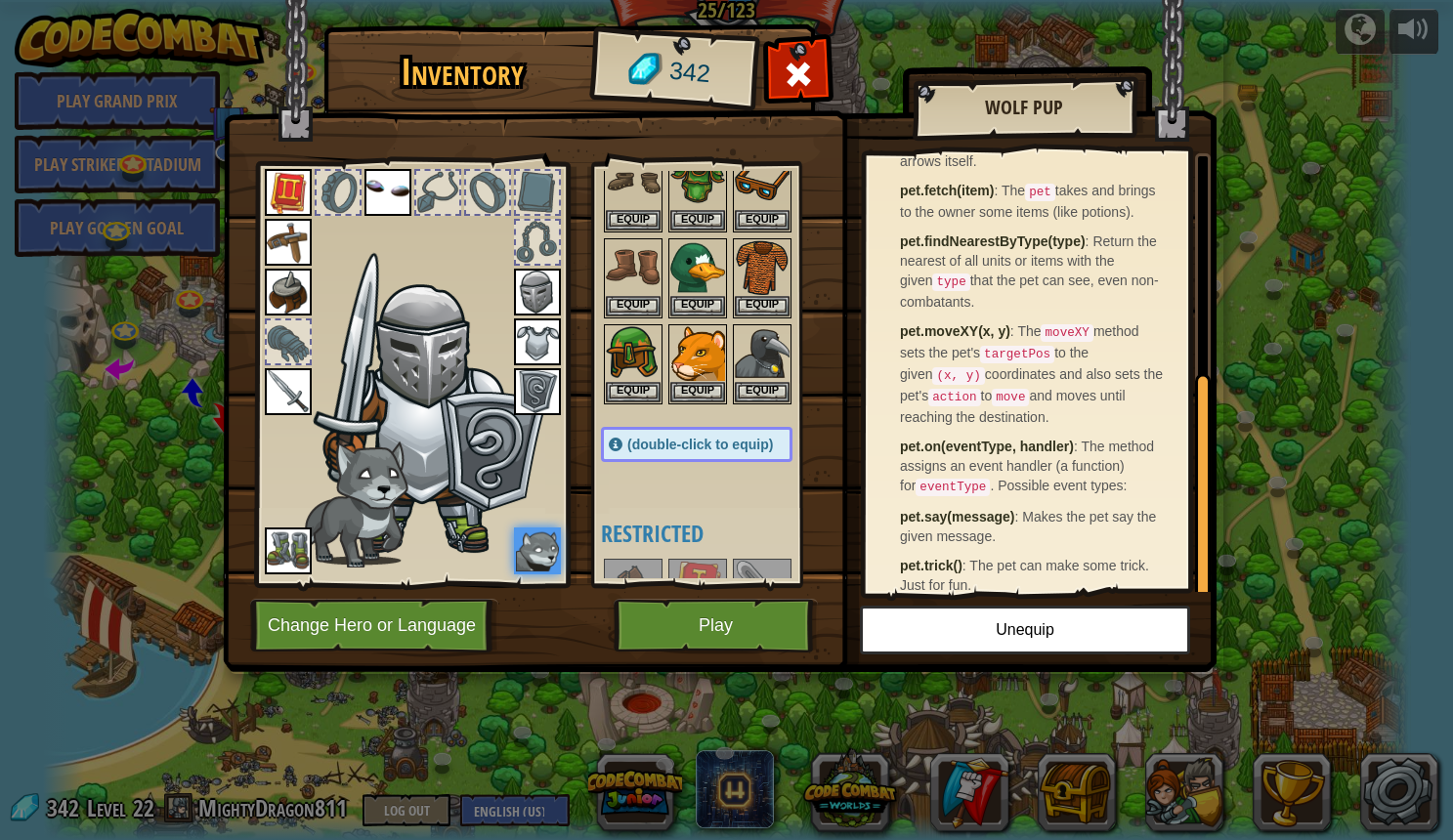 scroll, scrollTop: 430, scrollLeft: 0, axis: vertical 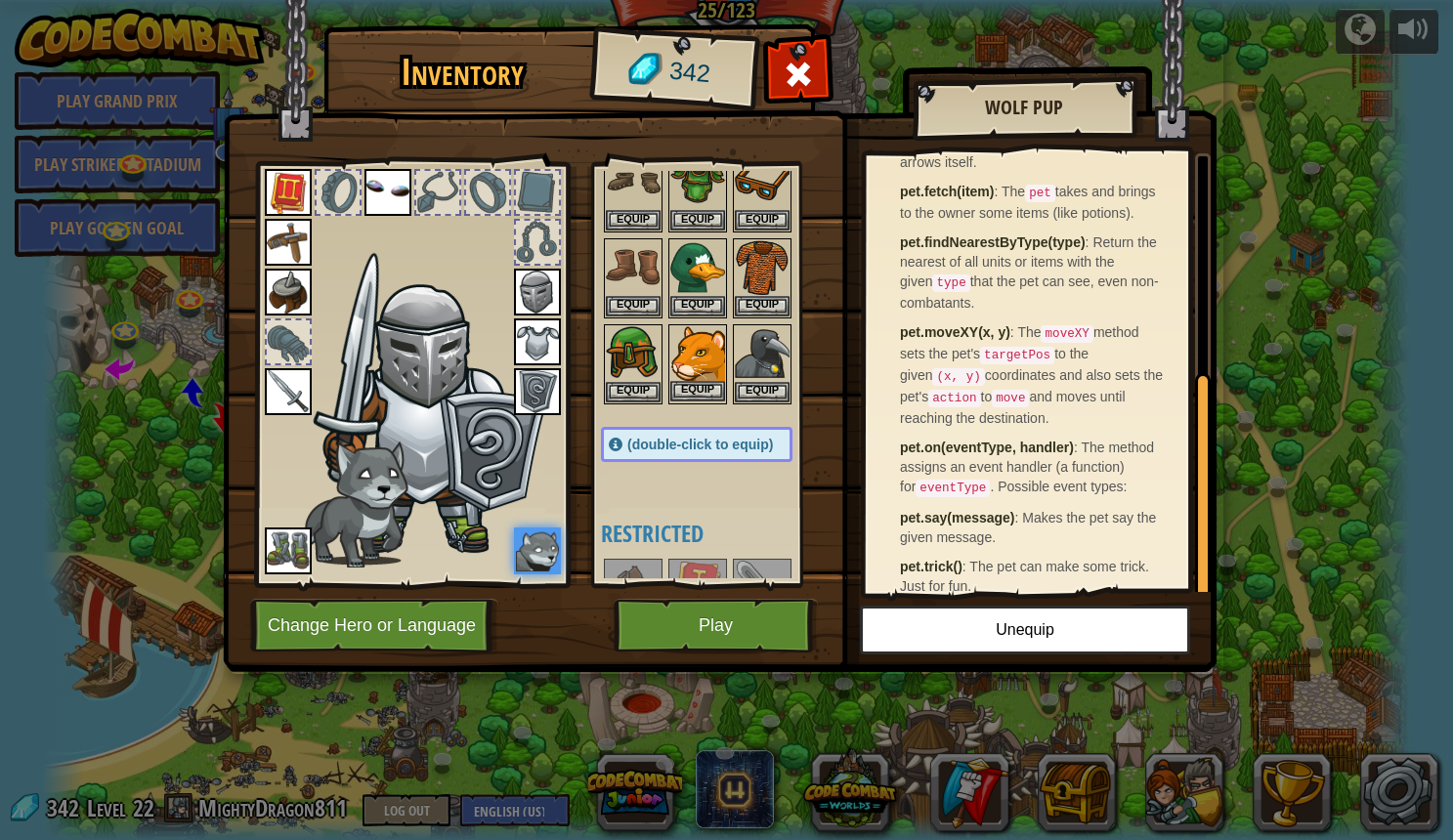 click at bounding box center [698, 354] 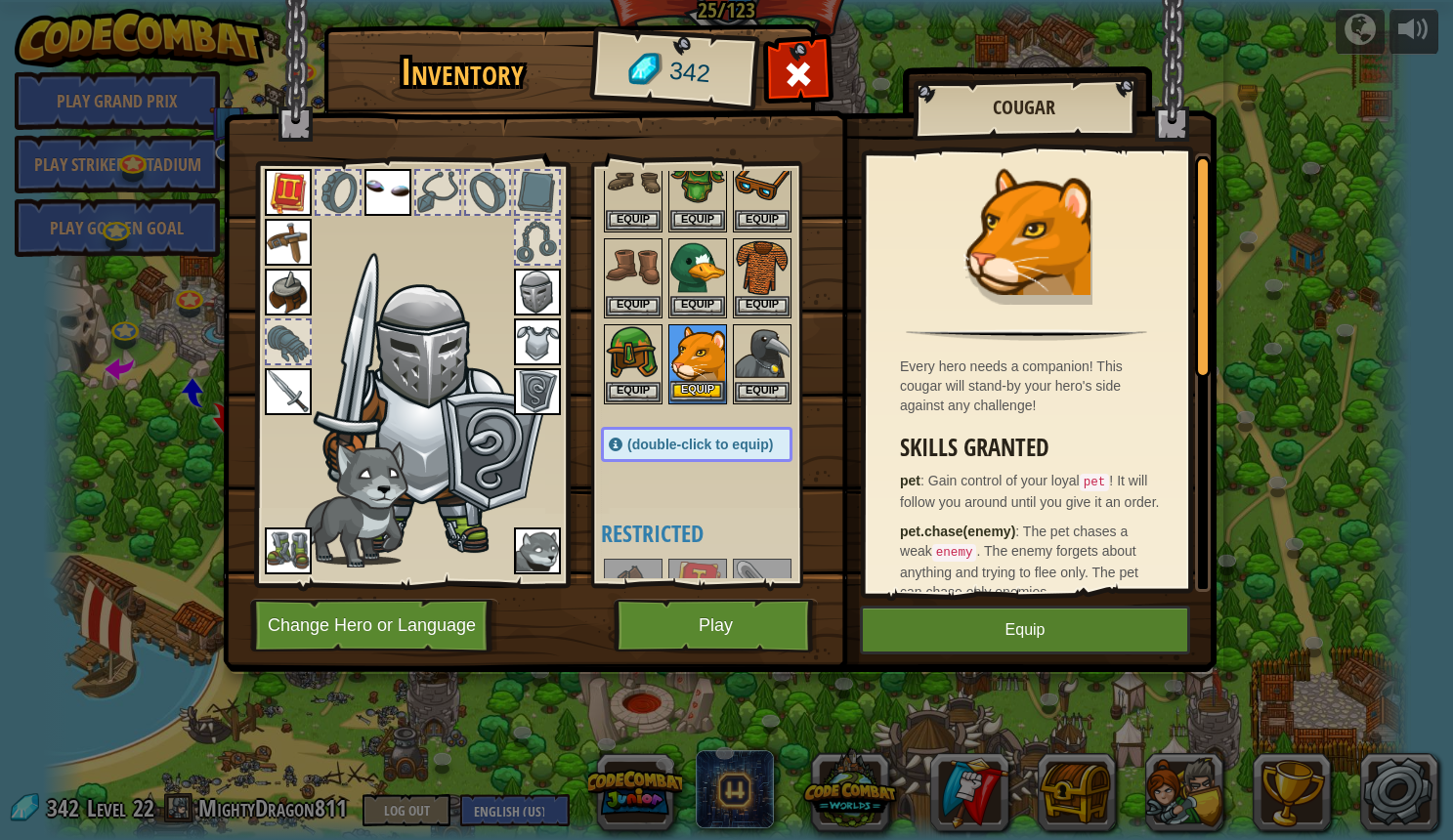 click on "Equip" at bounding box center (698, 391) 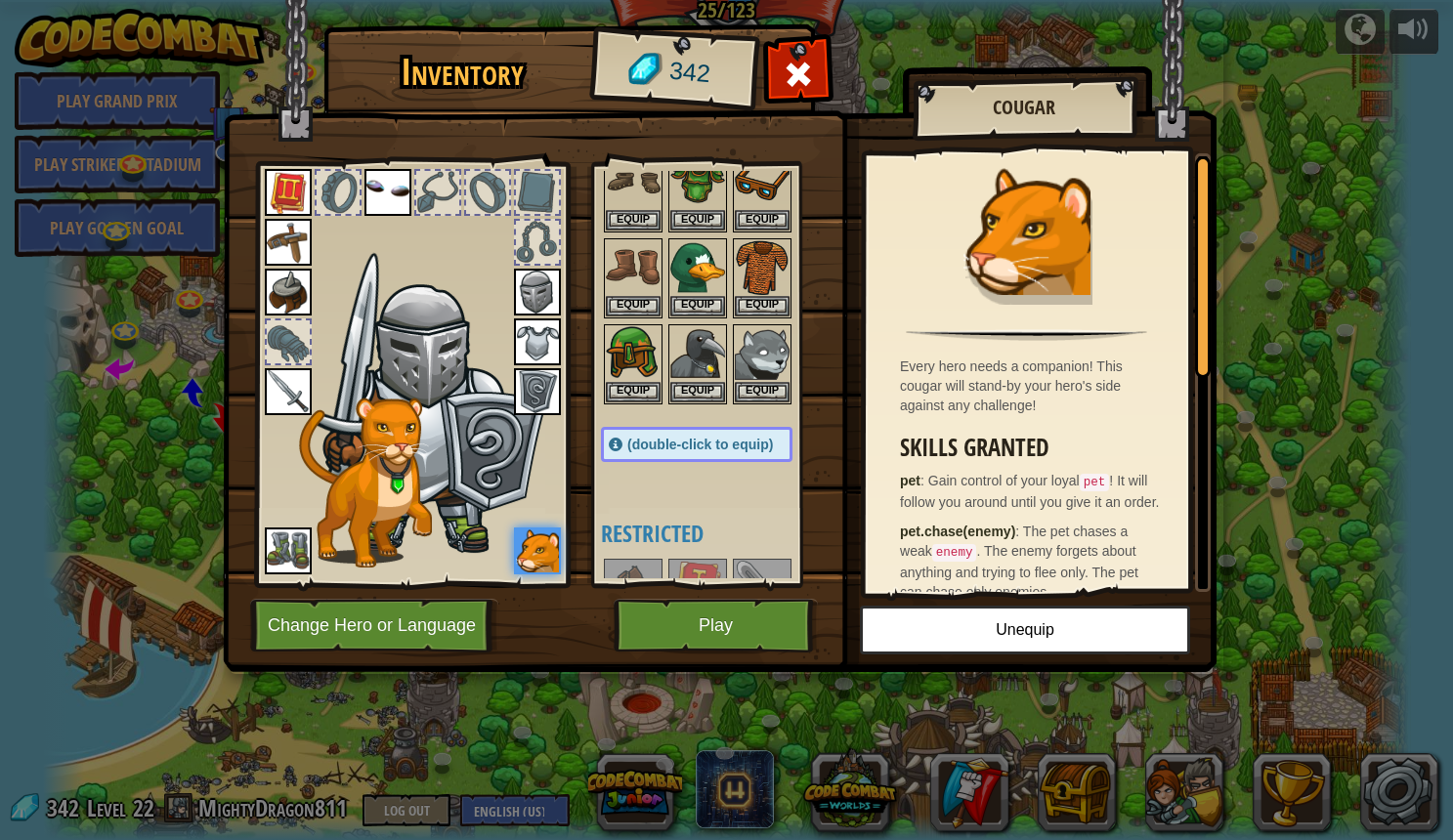 click on "Play" at bounding box center (715, 625) 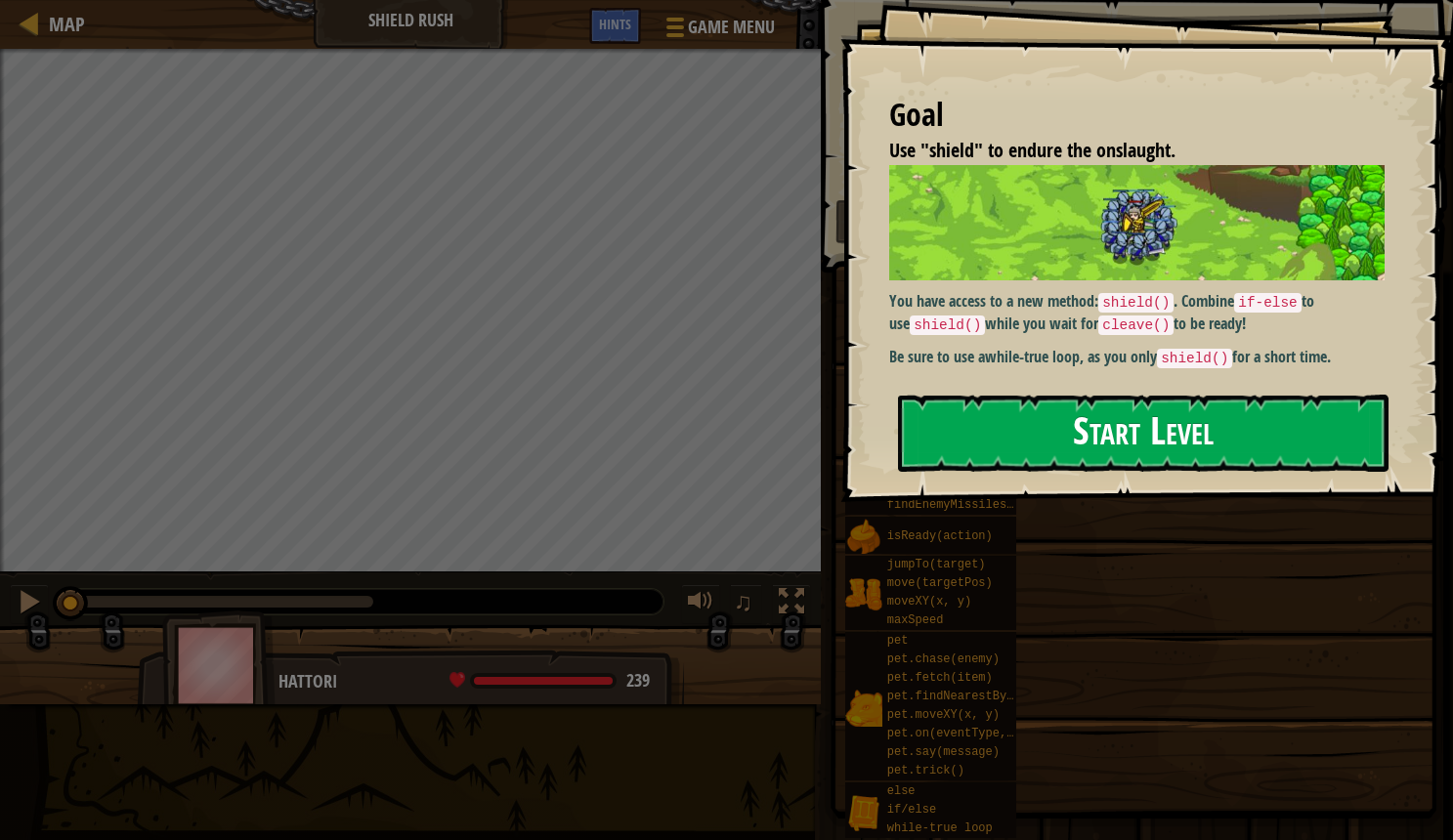 click on "Start Level" at bounding box center (1143, 433) 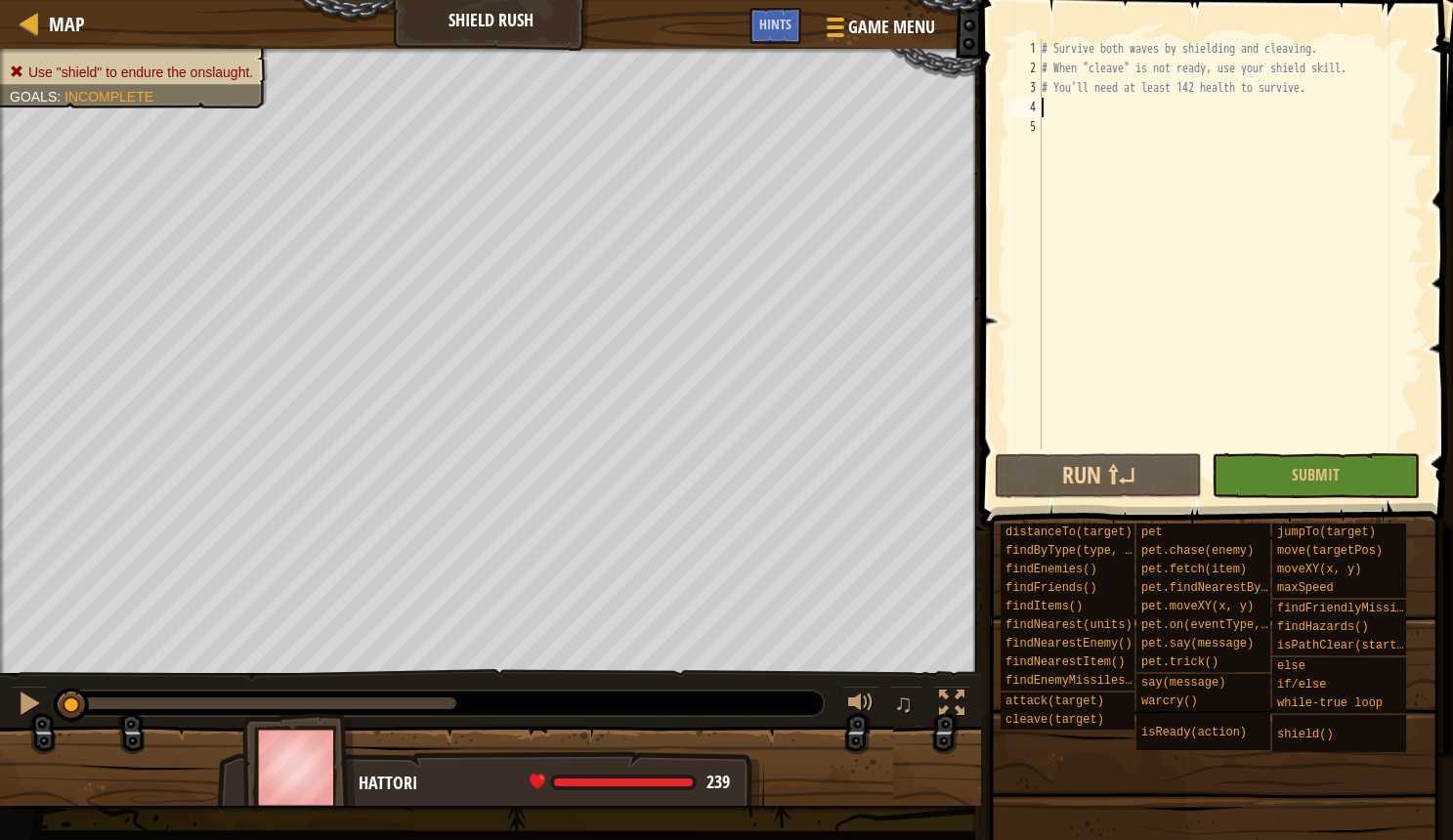 click on "# Survive both waves by shielding and cleaving. # When "cleave" is not ready, use your shield skill. # You'll need at least 142 health to survive." at bounding box center [1230, 264] 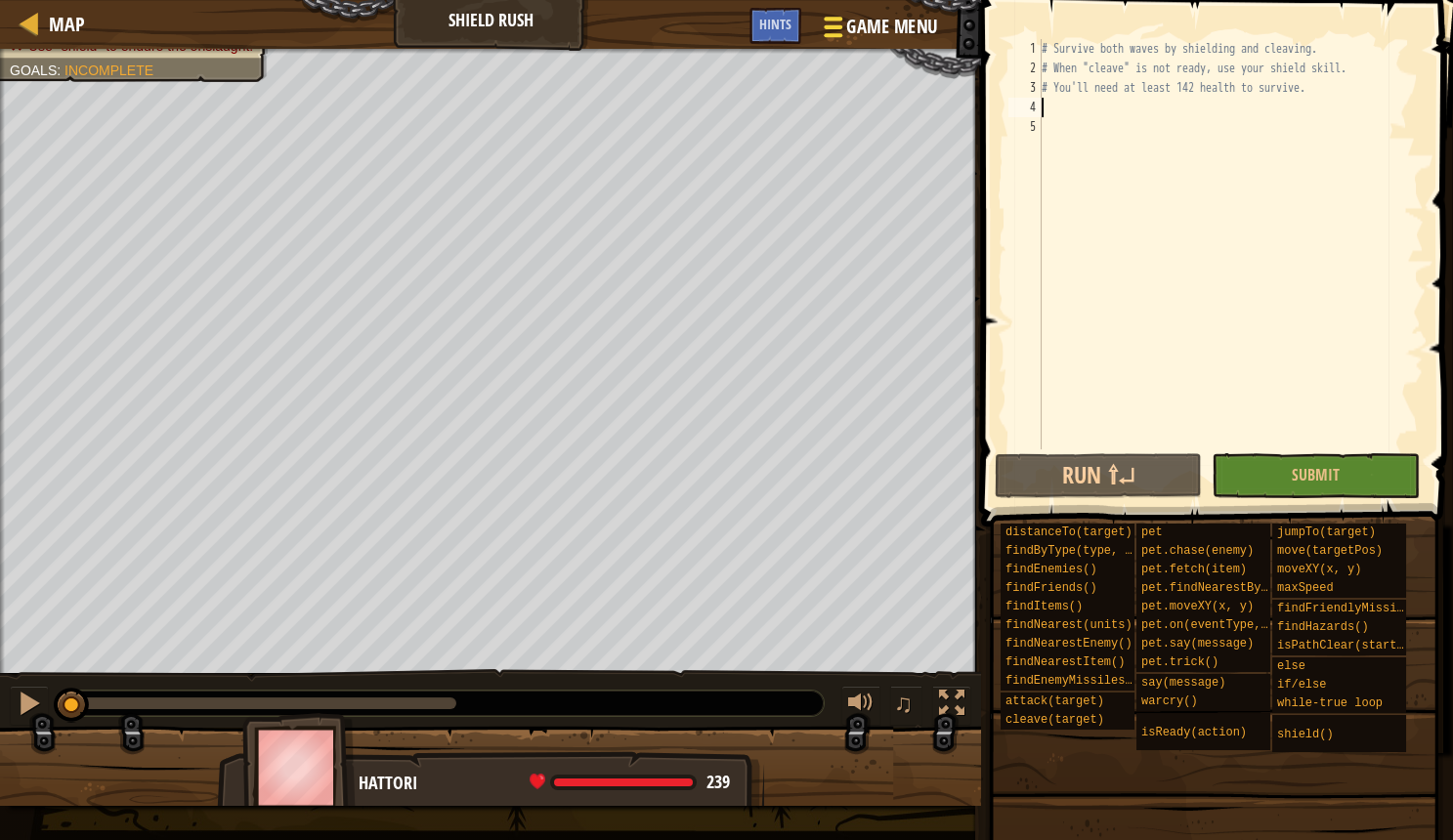 scroll, scrollTop: 10, scrollLeft: 0, axis: vertical 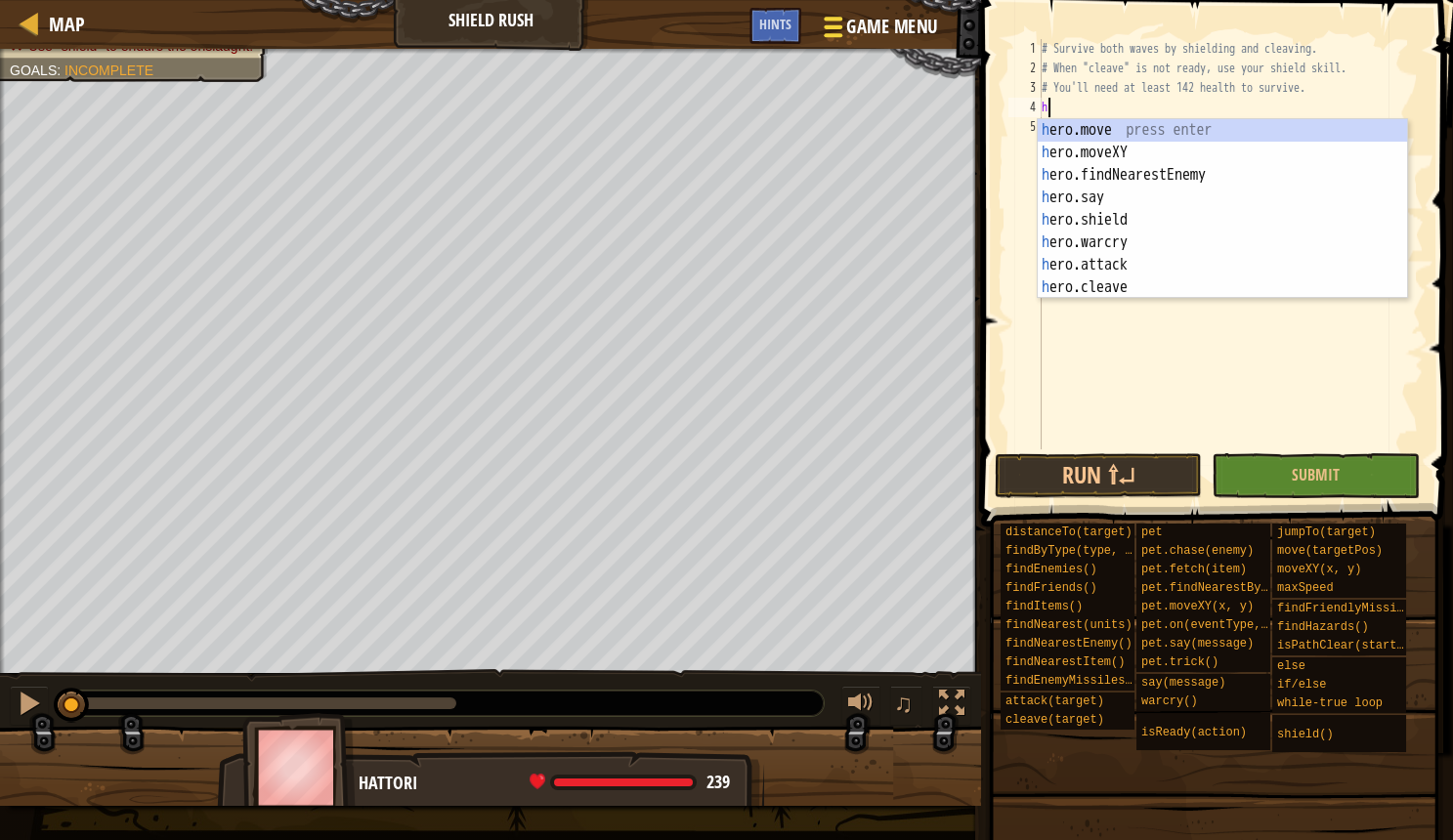 type on "he" 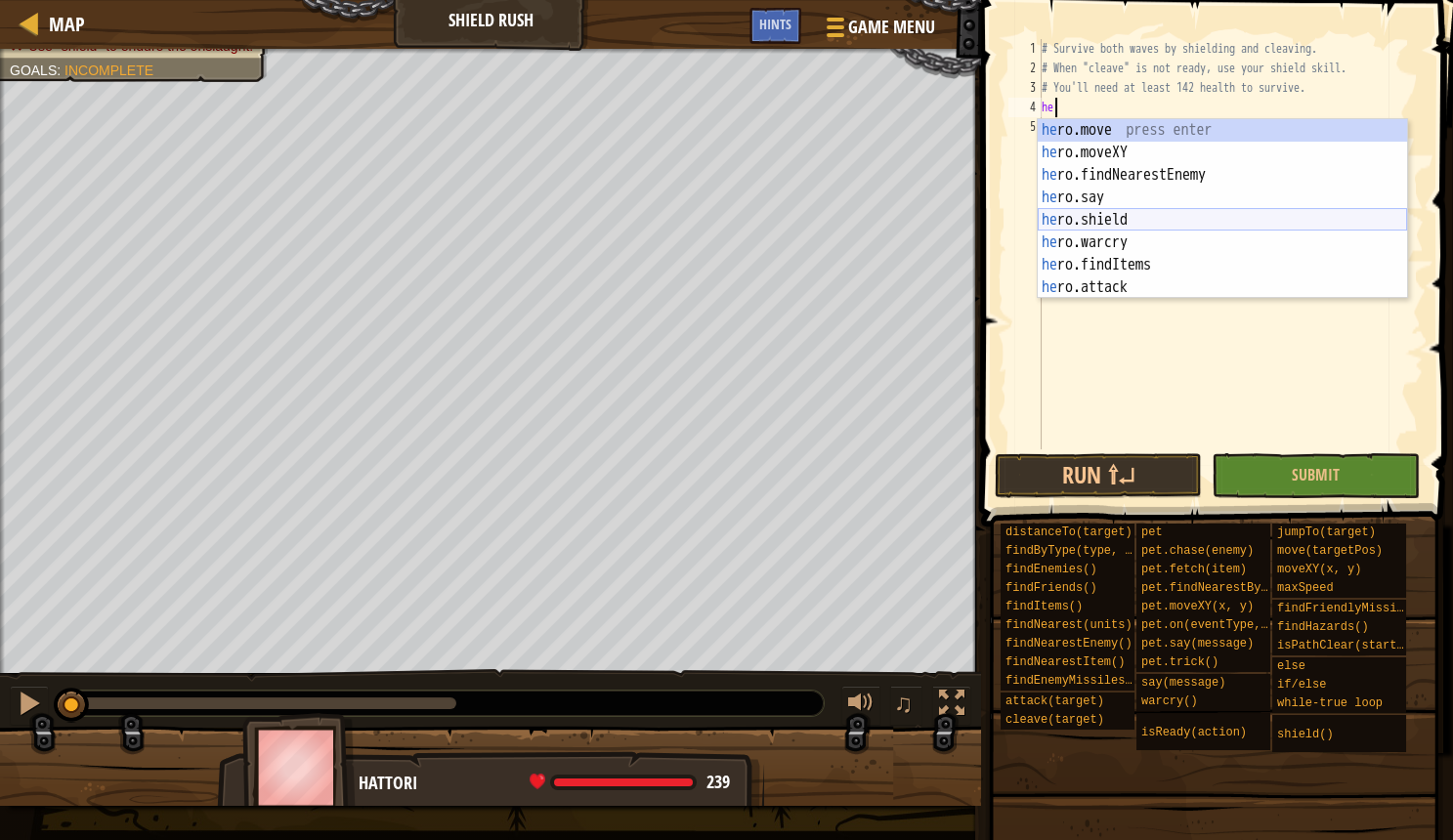 click on "he ro.move press enter he ro.moveXY press enter he ro.findNearestEnemy press enter he ro.say press enter he ro.shield press enter he ro.warcry press enter he ro.findItems press enter he ro.attack press enter he ro.cleave press enter" at bounding box center (1222, 231) 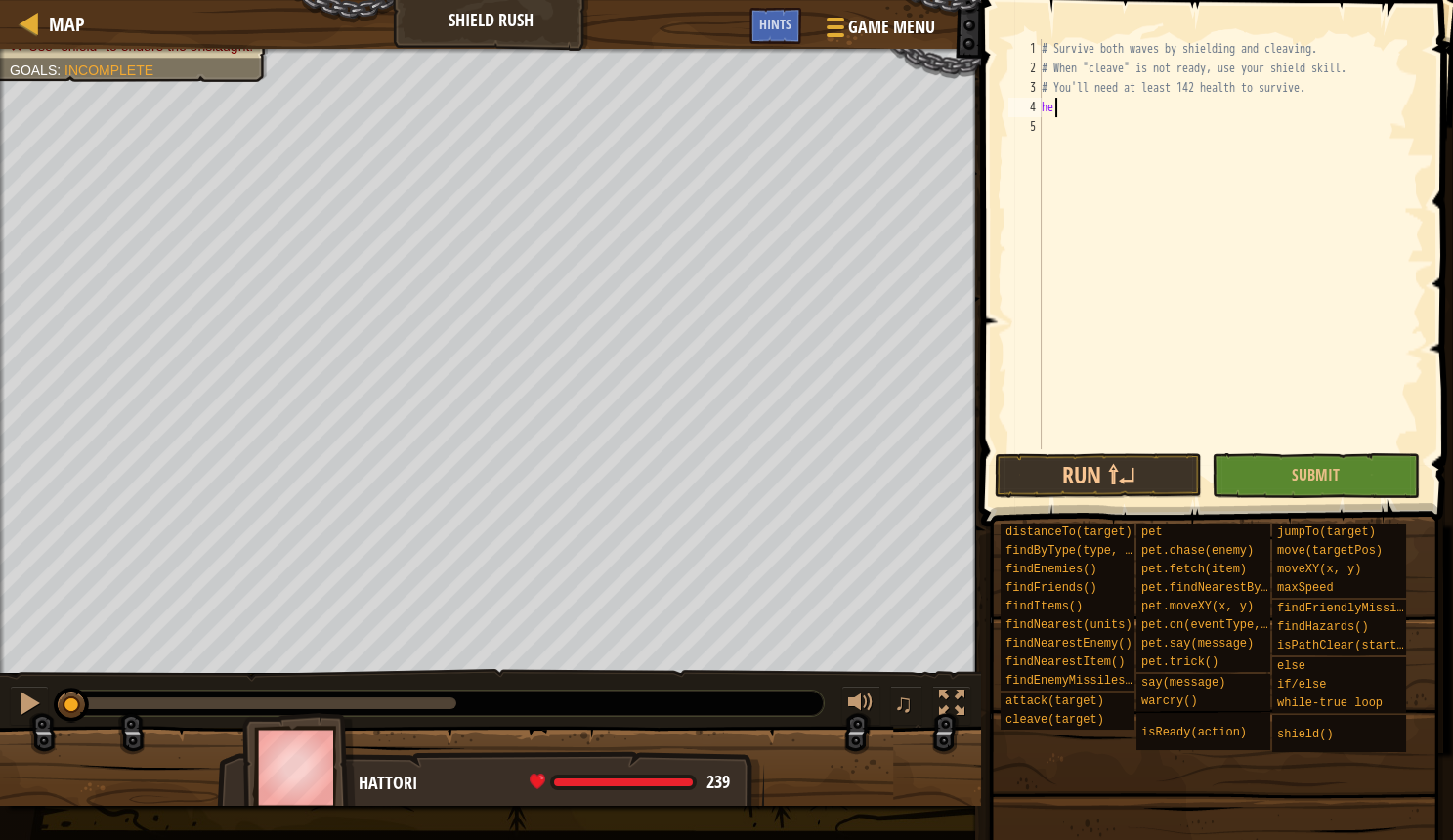 scroll, scrollTop: 10, scrollLeft: 0, axis: vertical 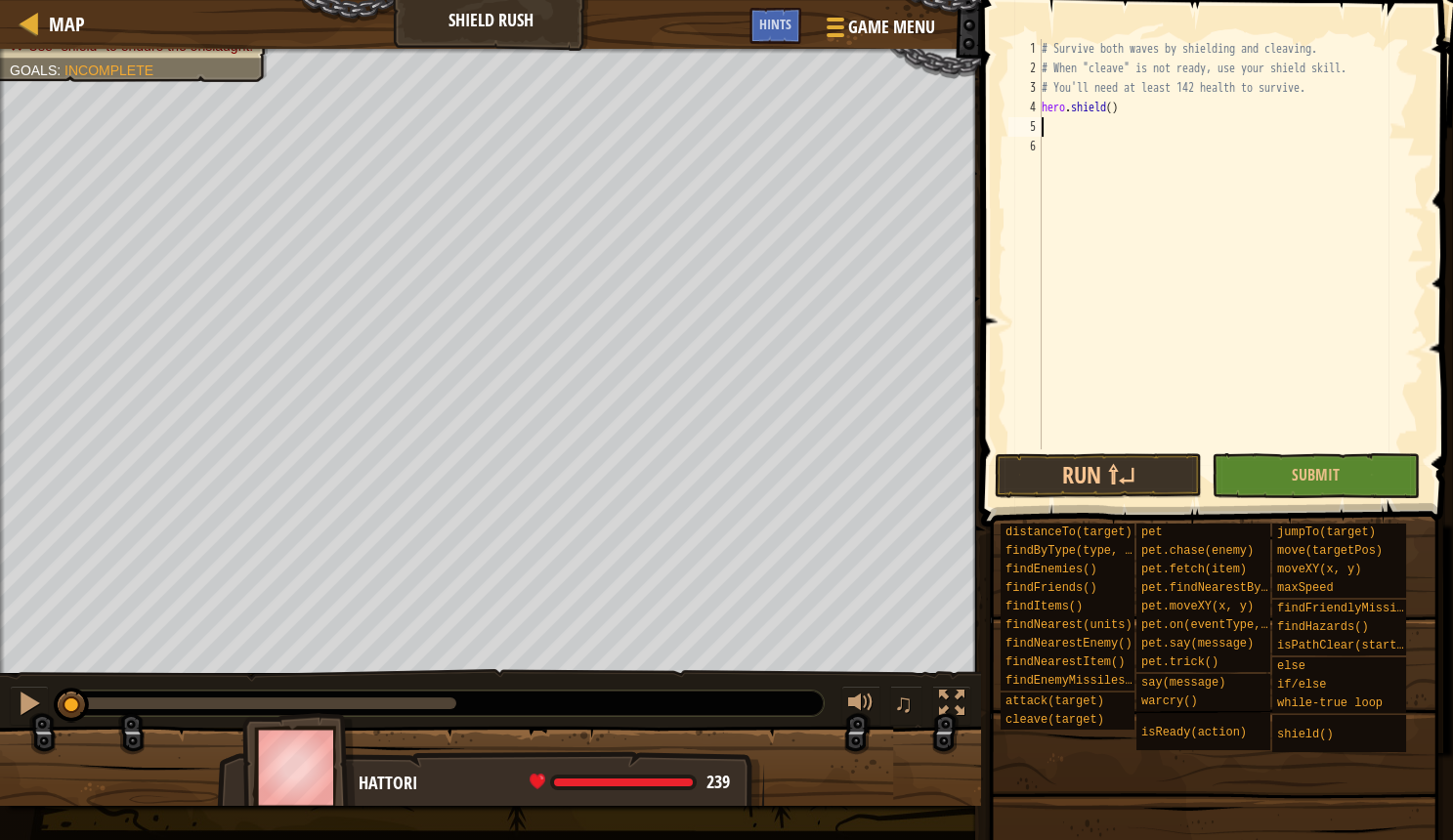 click on "# Survive both waves by shielding and cleaving. # When "cleave" is not ready, use your shield skill. # You'll need at least 142 health to survive. hero . shield ( )" at bounding box center (1230, 264) 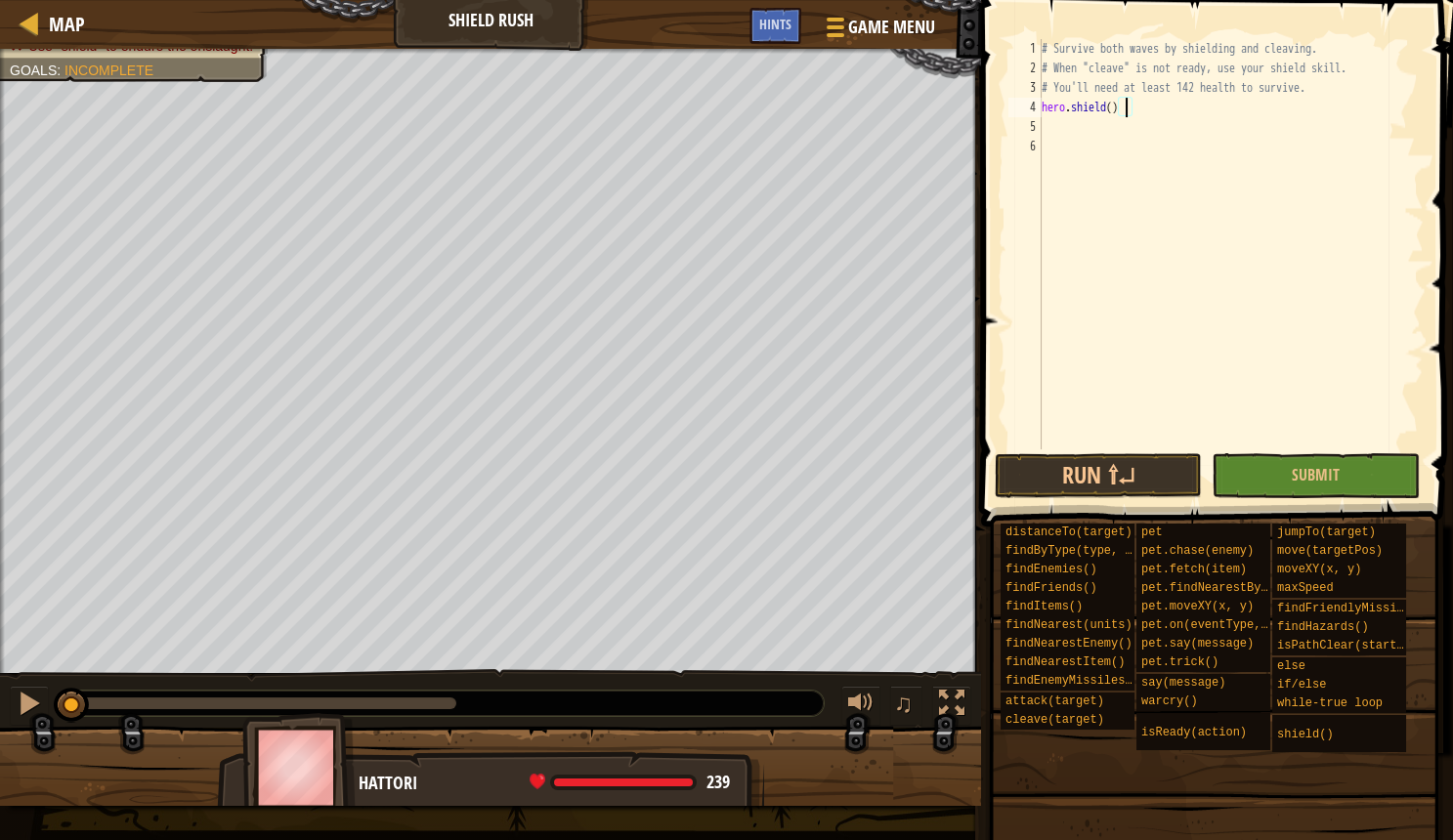type on "hero.shield(1)" 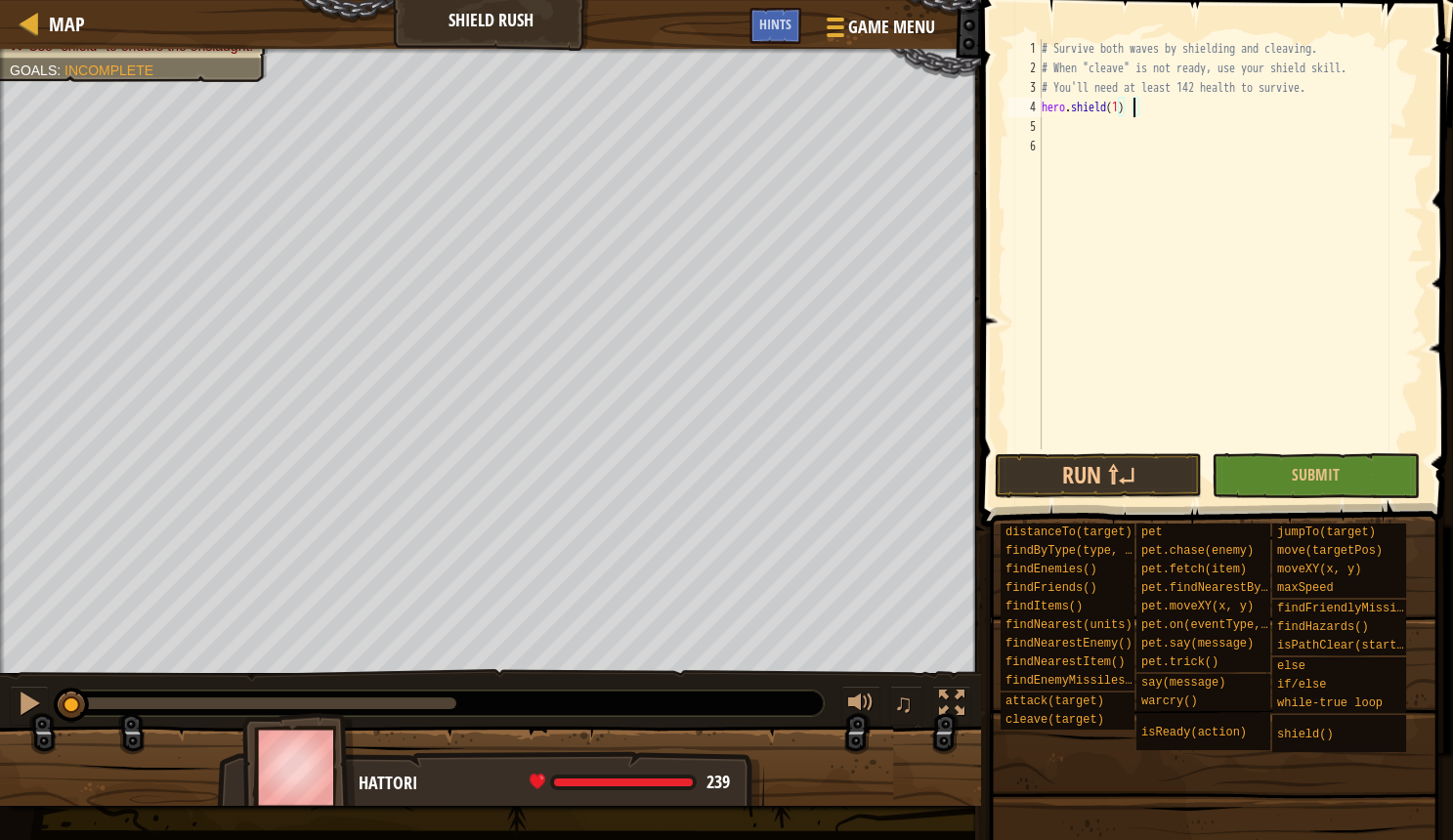click on "# Survive both waves by shielding and cleaving. # When "cleave" is not ready, use your shield skill. # You'll need at least 142 health to survive. hero . shield ( 1 )" at bounding box center (1230, 264) 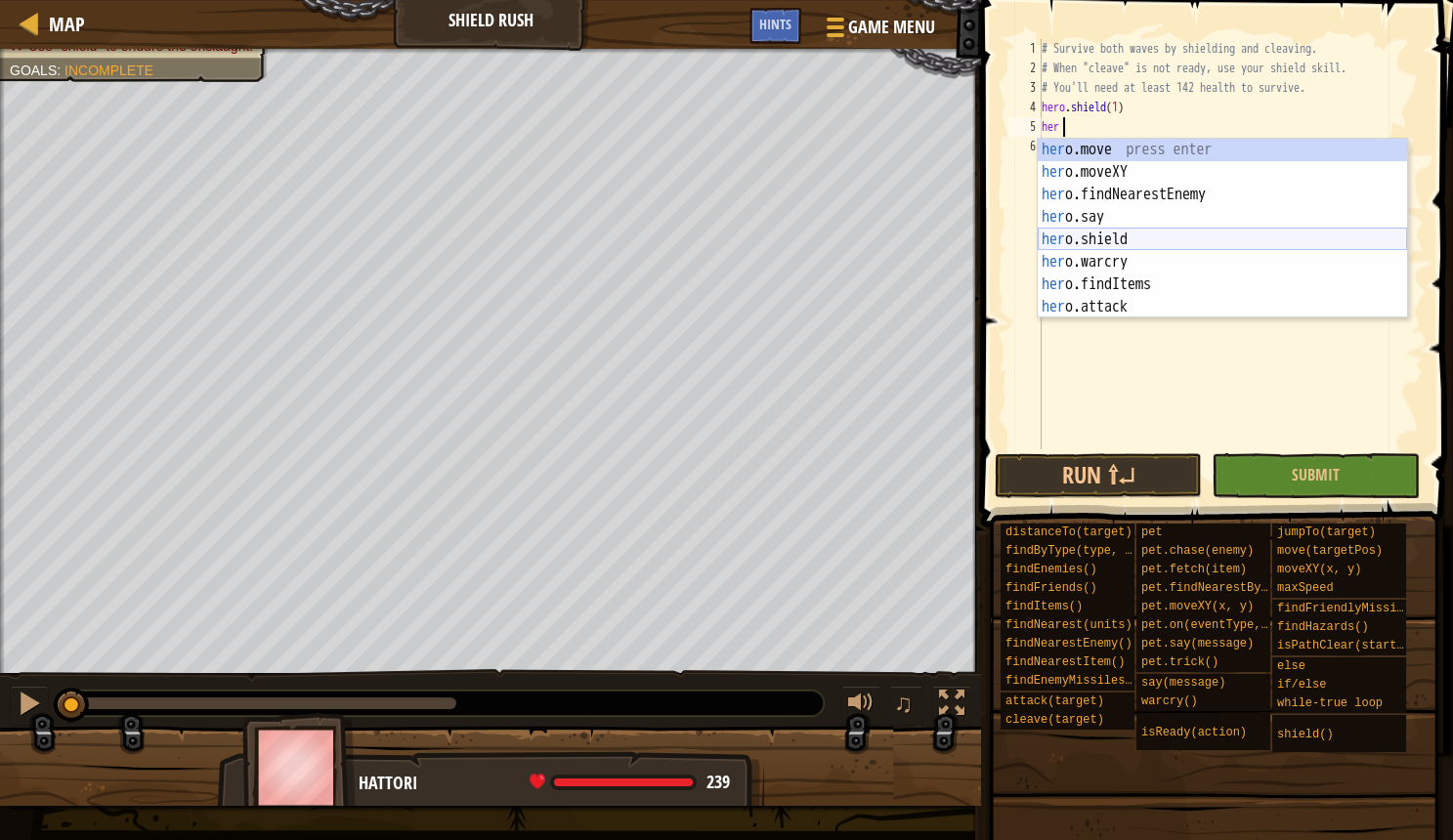 scroll, scrollTop: 10, scrollLeft: 2, axis: both 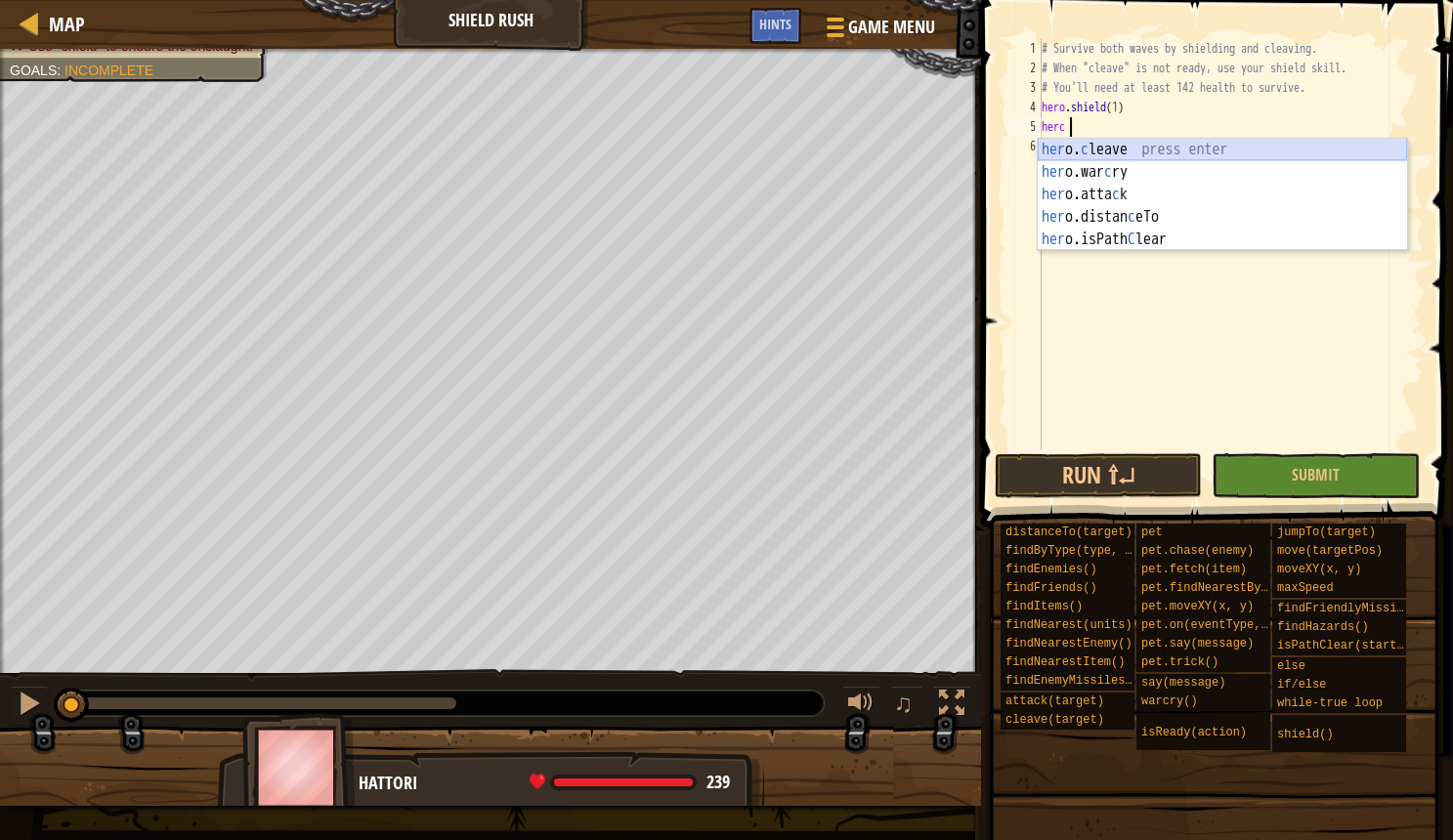 click on "her o. c leave press enter her o.war c ry press enter her o.atta c k press enter her o.distan c eTo press enter her o.isPath C lear press enter" at bounding box center [1222, 217] 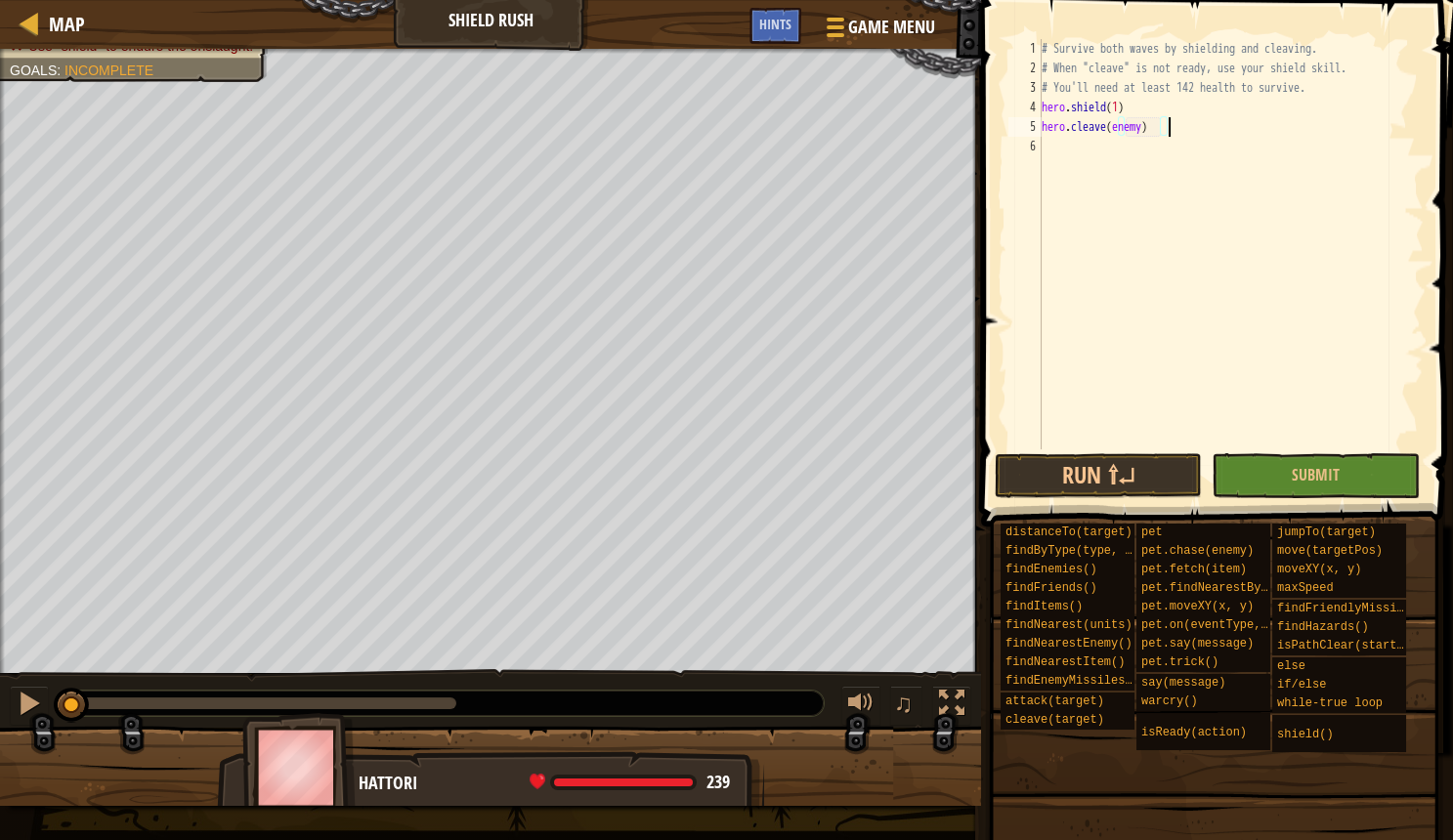click on "# Survive both waves by shielding and cleaving. # When "cleave" is not ready, use your shield skill. # You'll need at least 142 health to survive. hero . shield ( 1 ) hero . cleave ( enemy )" at bounding box center [1230, 264] 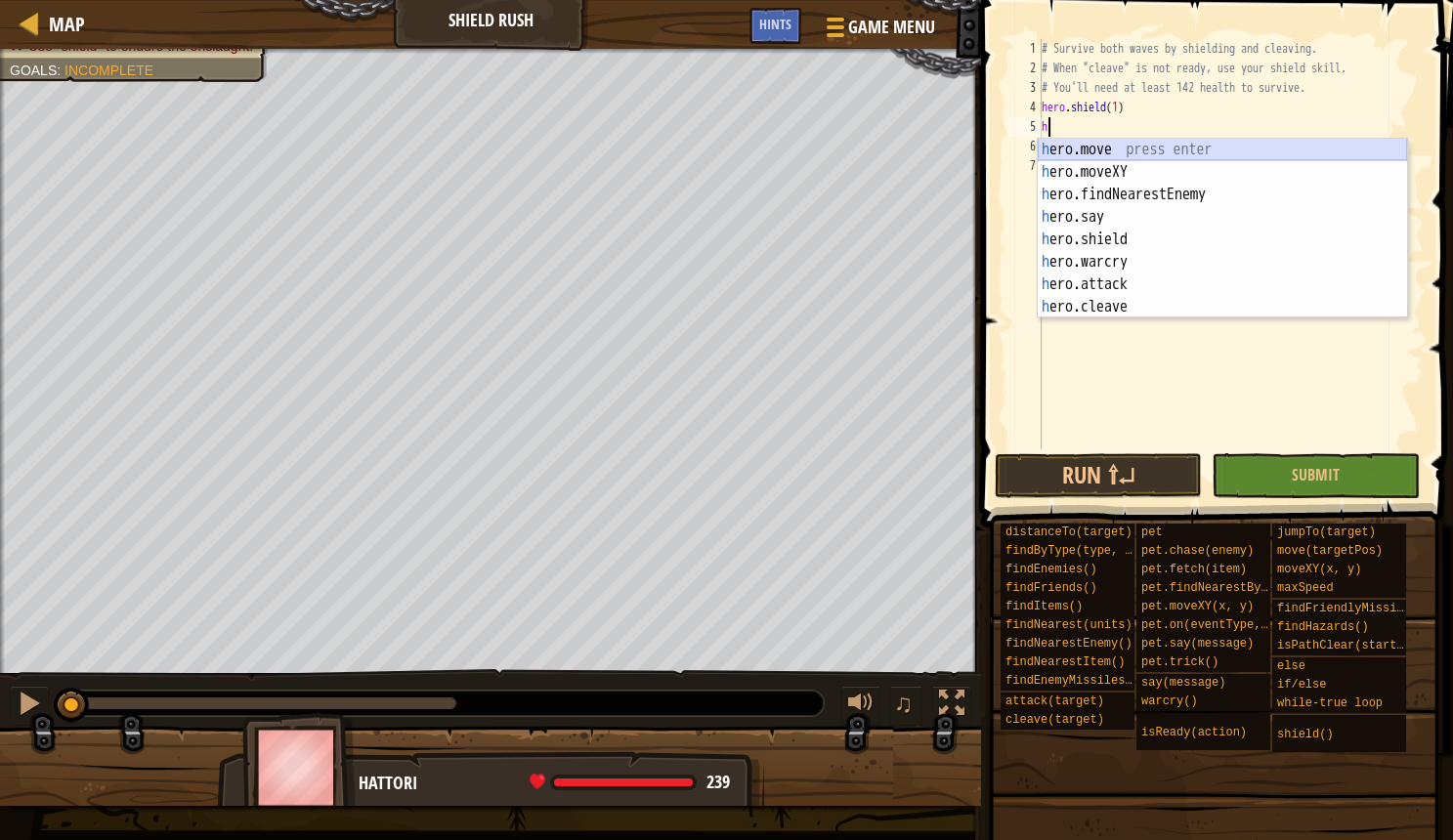 scroll, scrollTop: 10, scrollLeft: 1, axis: both 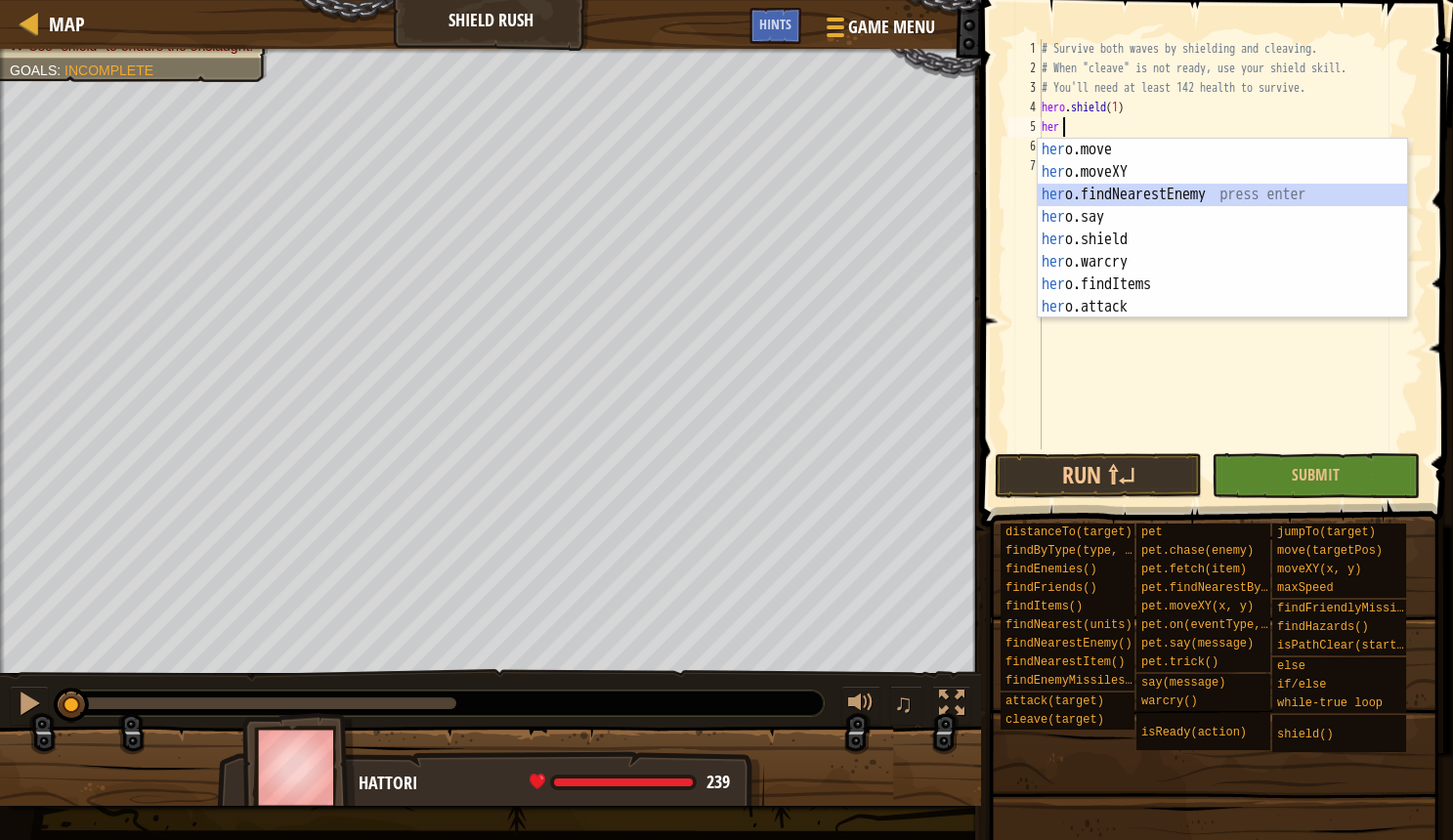 click on "her o.move press enter her o.moveXY press enter her o.findNearestEnemy press enter her o.say press enter her o.shield press enter her o.warcry press enter her o.findItems press enter her o.attack press enter her o.cleave press enter" at bounding box center (1222, 251) 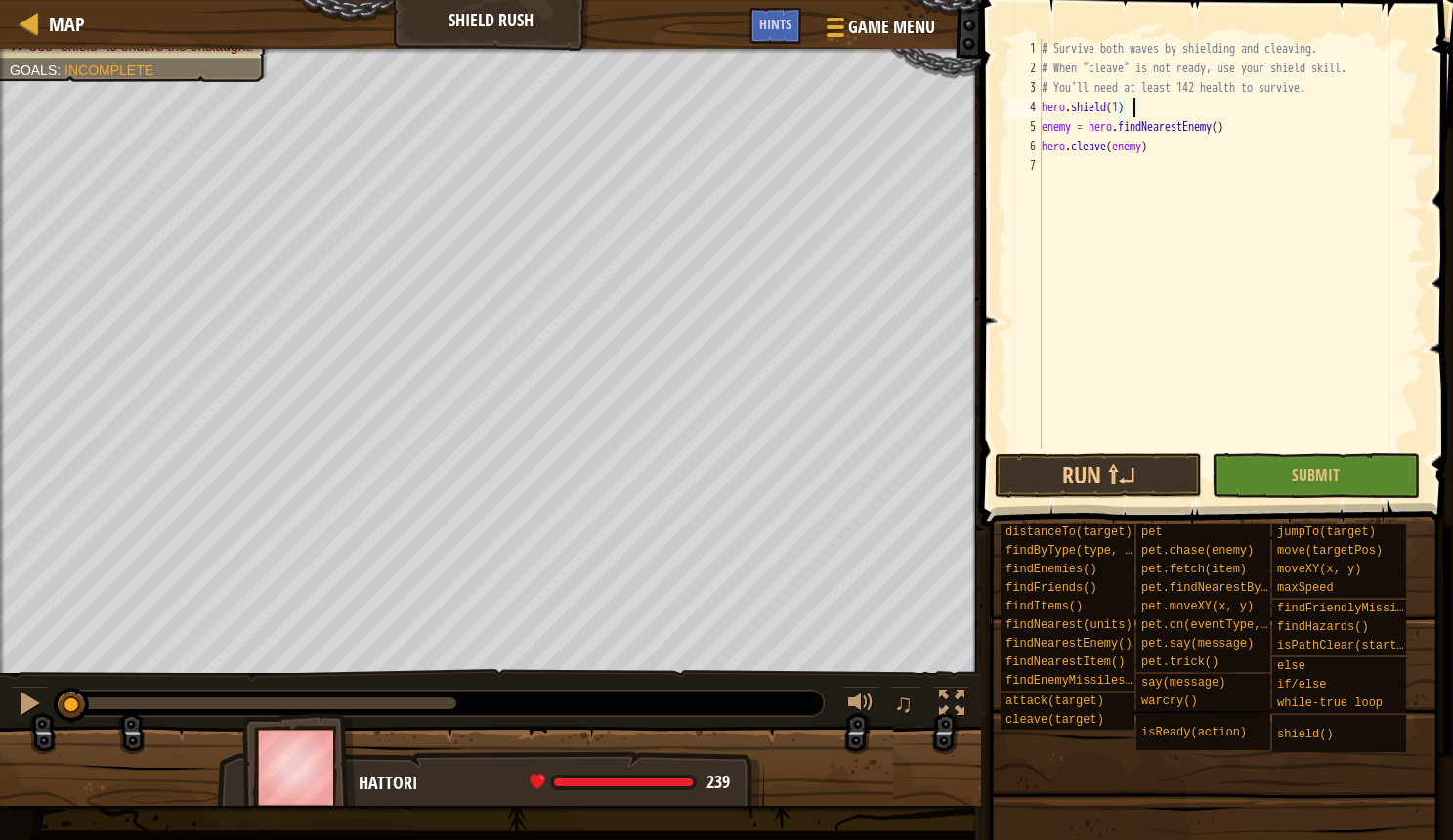 click on "# Survive both waves by shielding and cleaving. # When "cleave" is not ready, use your shield skill. # You'll need at least 142 health to survive. hero . shield ( 1 ) enemy   =   hero . findNearestEnemy ( ) hero . cleave ( enemy )" at bounding box center (1230, 264) 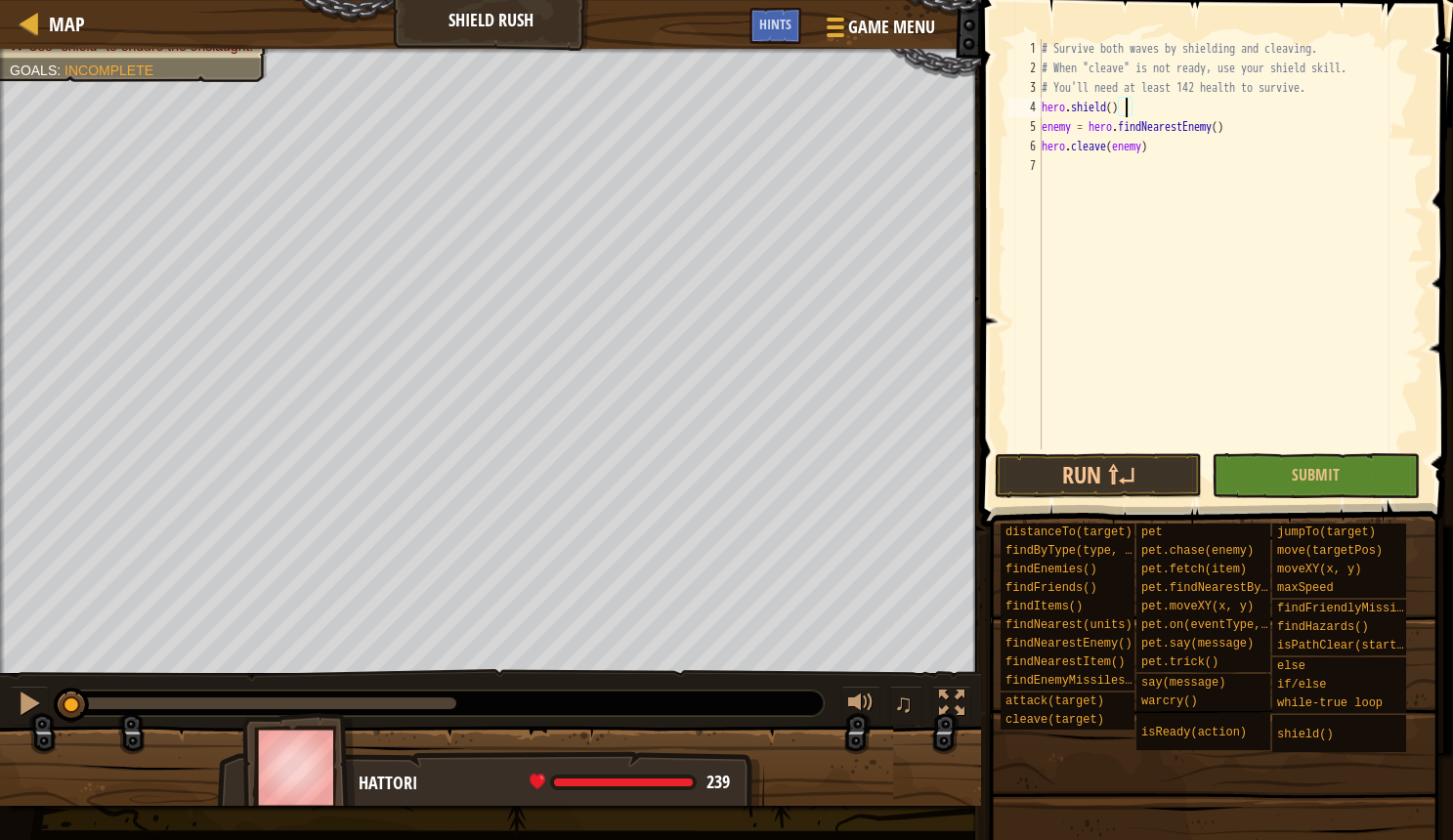 scroll, scrollTop: 10, scrollLeft: 8, axis: both 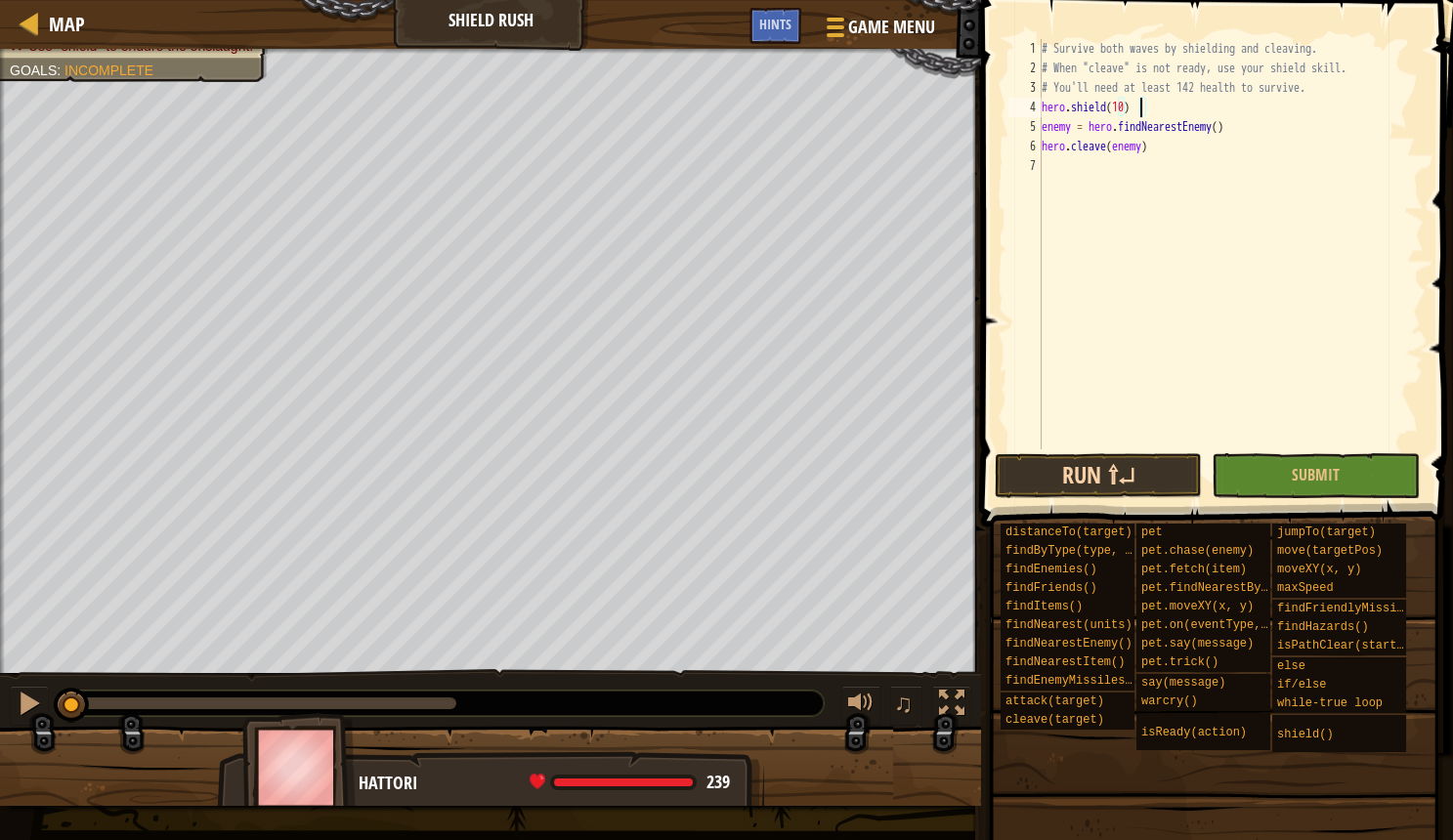 click on "Run ⇧↵" at bounding box center [1098, 476] 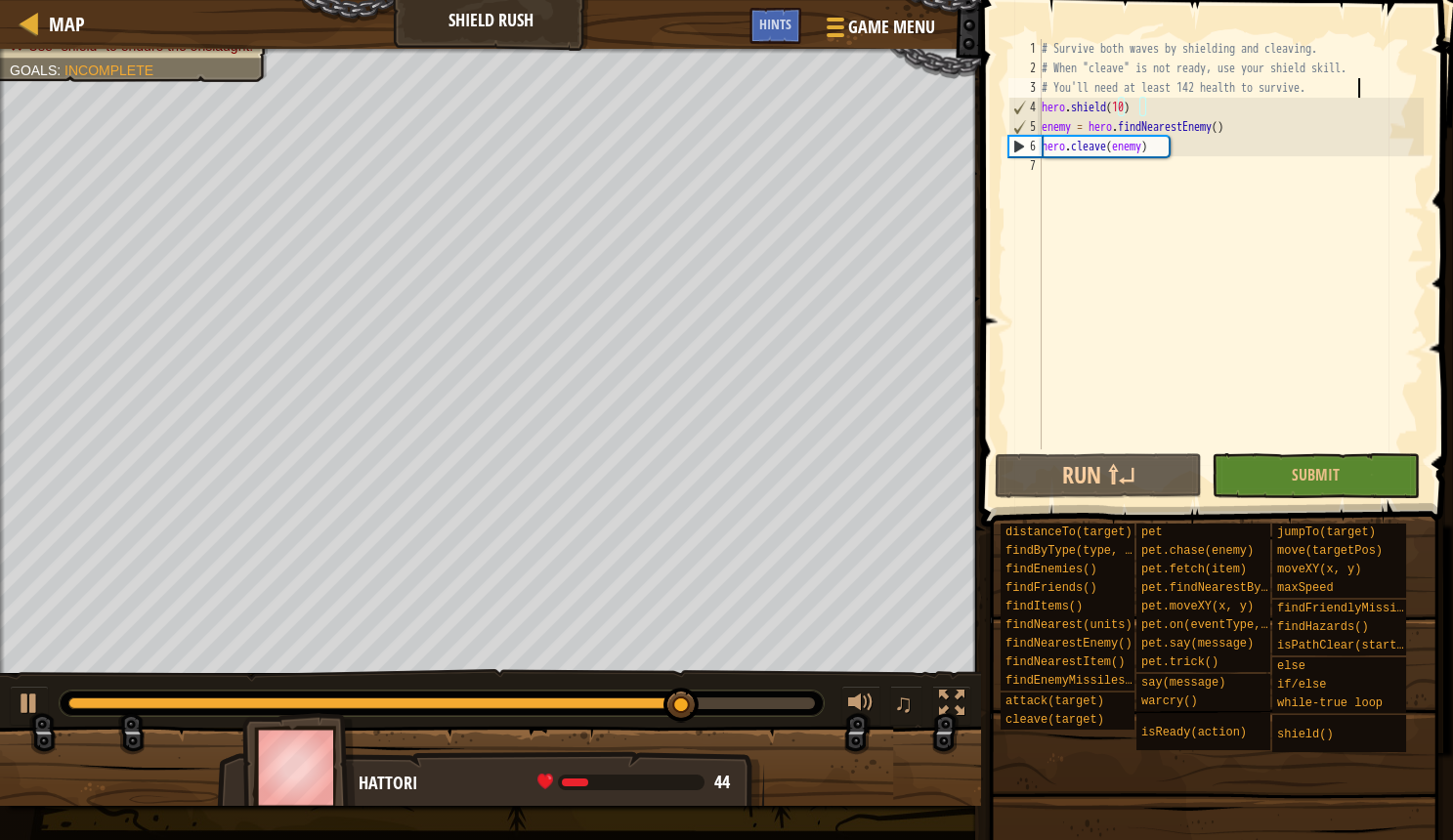 click on "# Survive both waves by shielding and cleaving. # When "cleave" is not ready, use your shield skill. # You'll need at least 142 health to survive. hero . shield ( 10 ) enemy   =   hero . findNearestEnemy ( ) hero . cleave ( enemy )" at bounding box center (1230, 264) 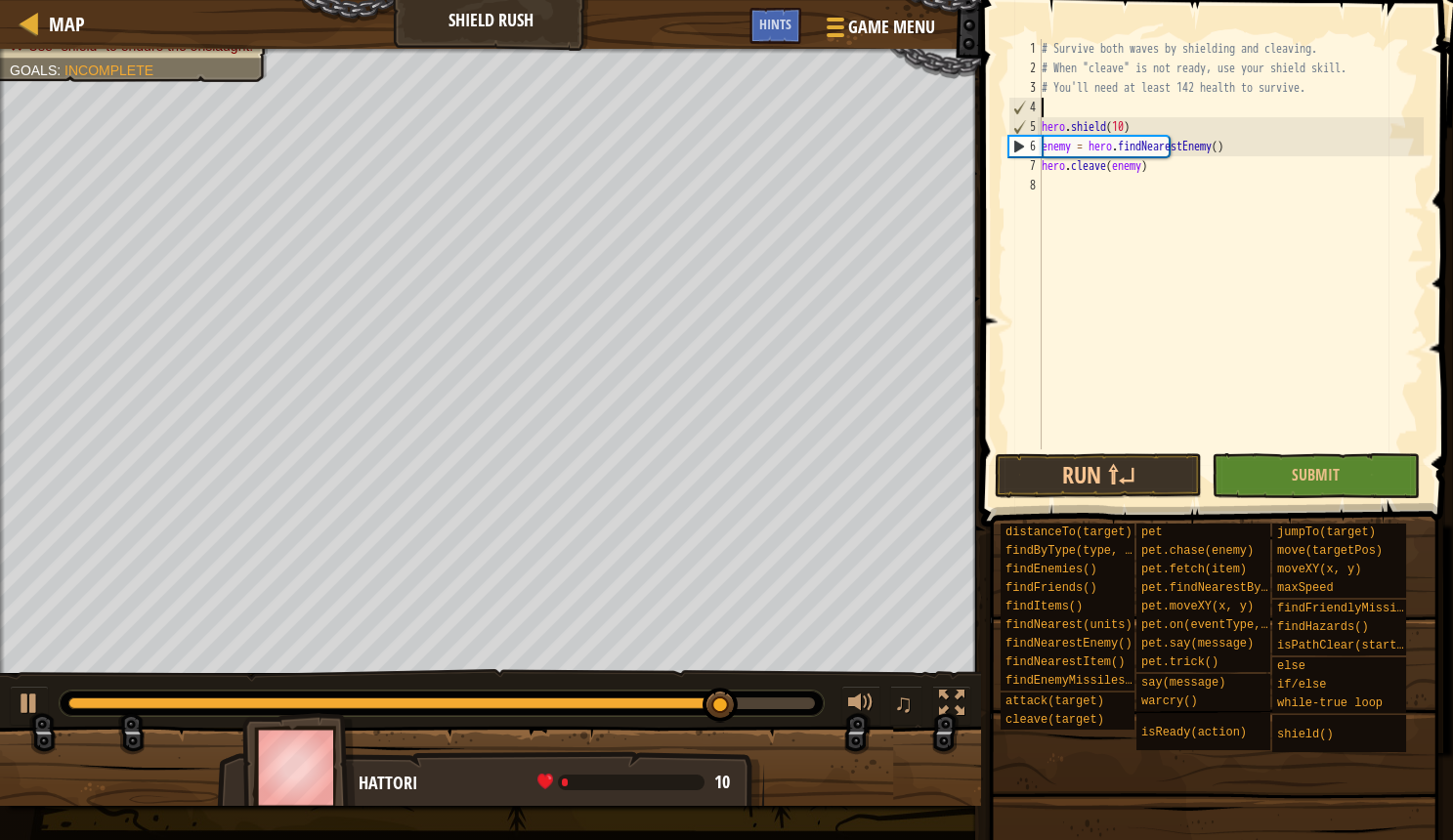 scroll, scrollTop: 10, scrollLeft: 0, axis: vertical 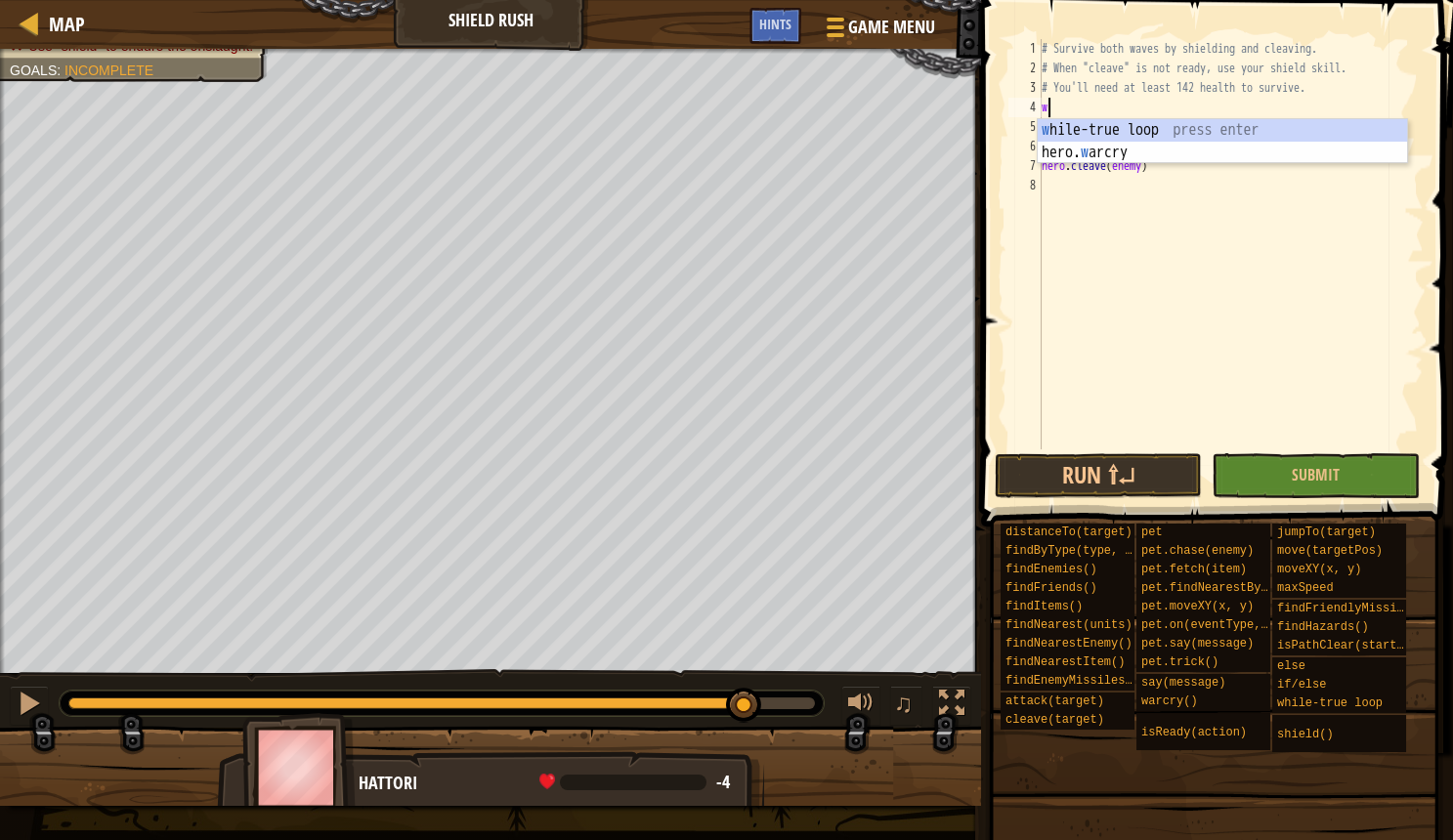 type on "wh" 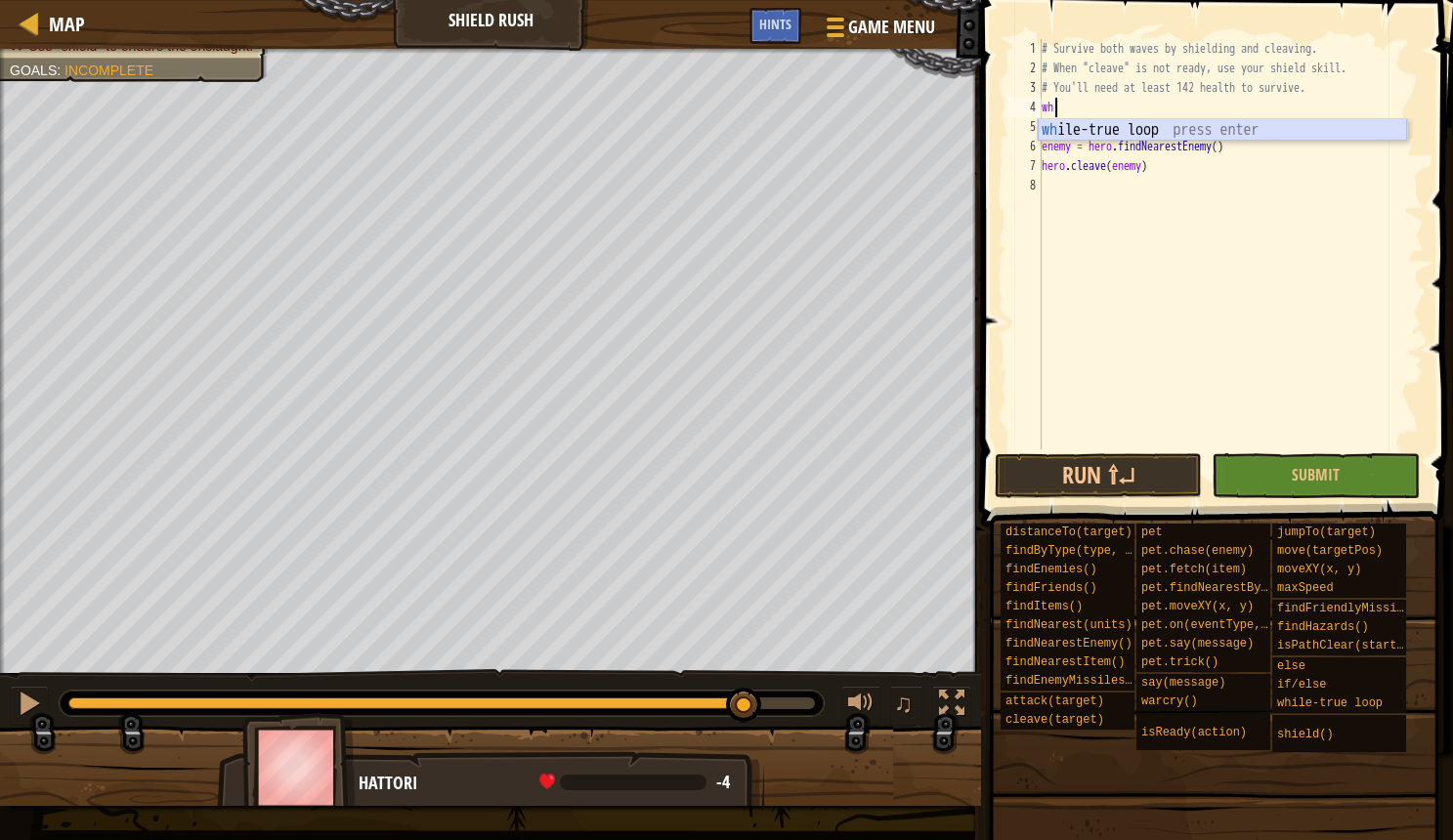 click on "wh ile-true loop press enter" at bounding box center [1222, 152] 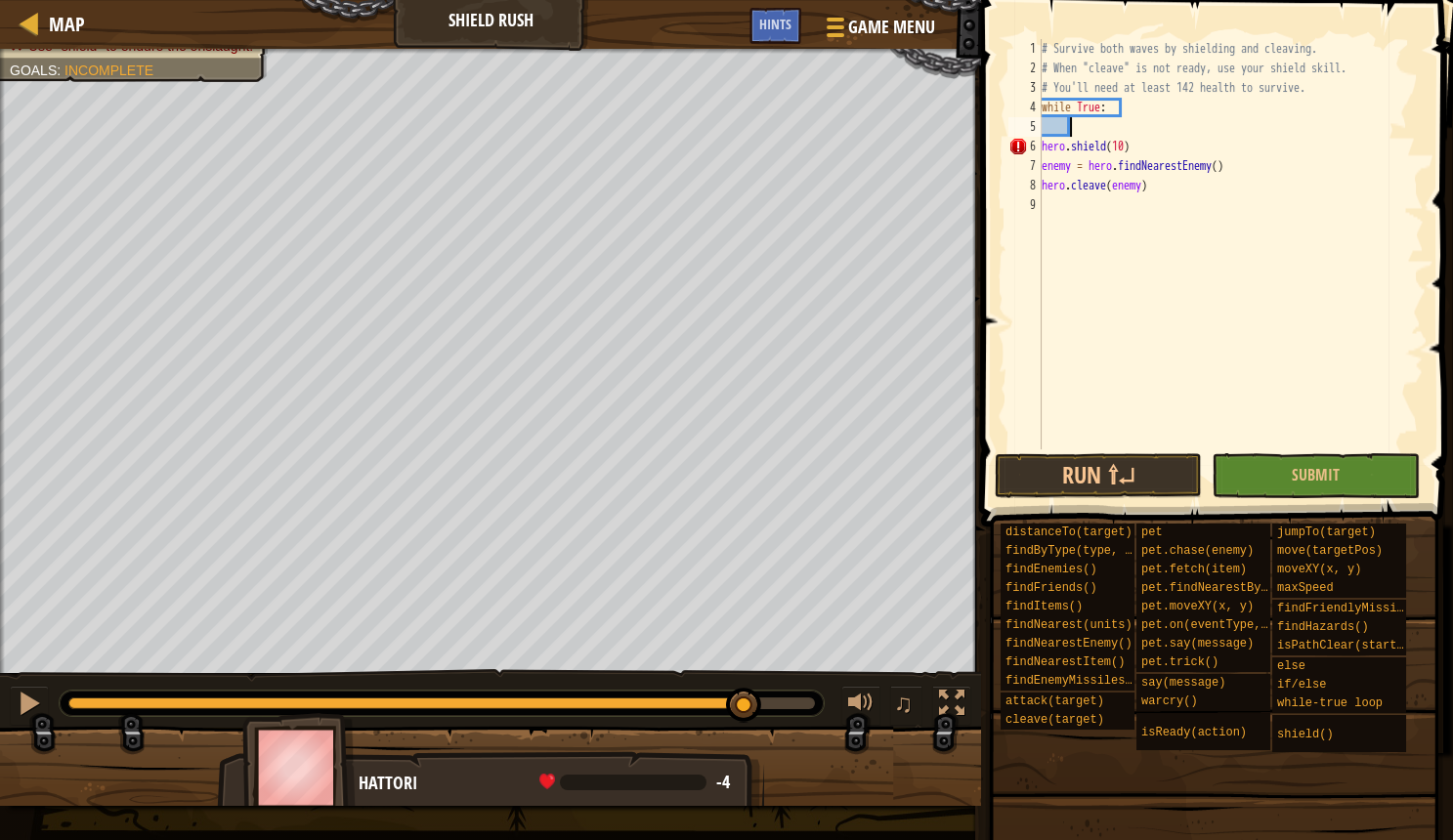 scroll, scrollTop: 10, scrollLeft: 0, axis: vertical 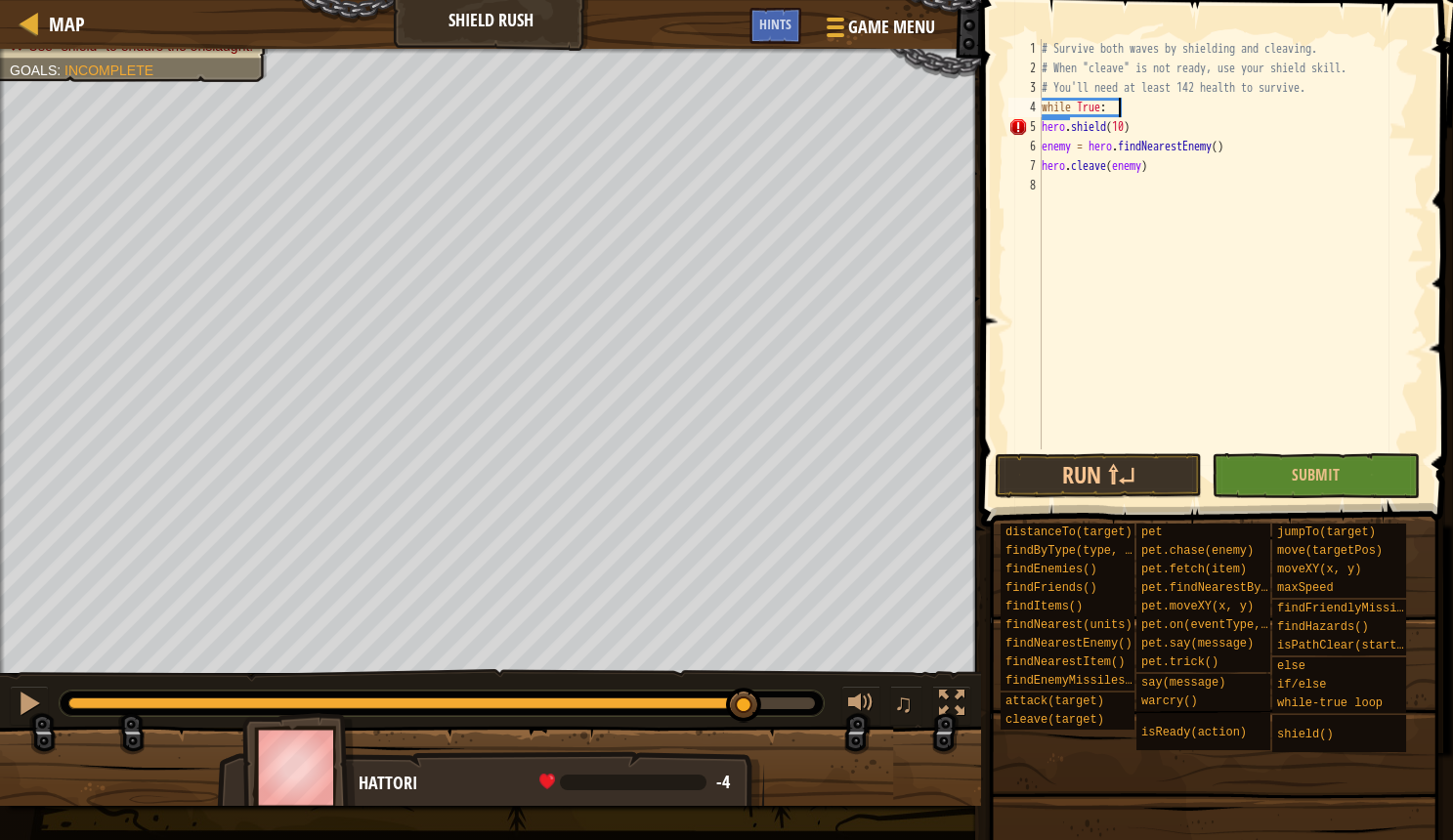 click on "# Survive both waves by shielding and cleaving. # When "cleave" is not ready, use your shield skill. # You'll need at least 142 health to survive. while   True : hero . shield ( 10 ) enemy   =   hero . findNearestEnemy ( ) hero . cleave ( enemy )" at bounding box center [1230, 264] 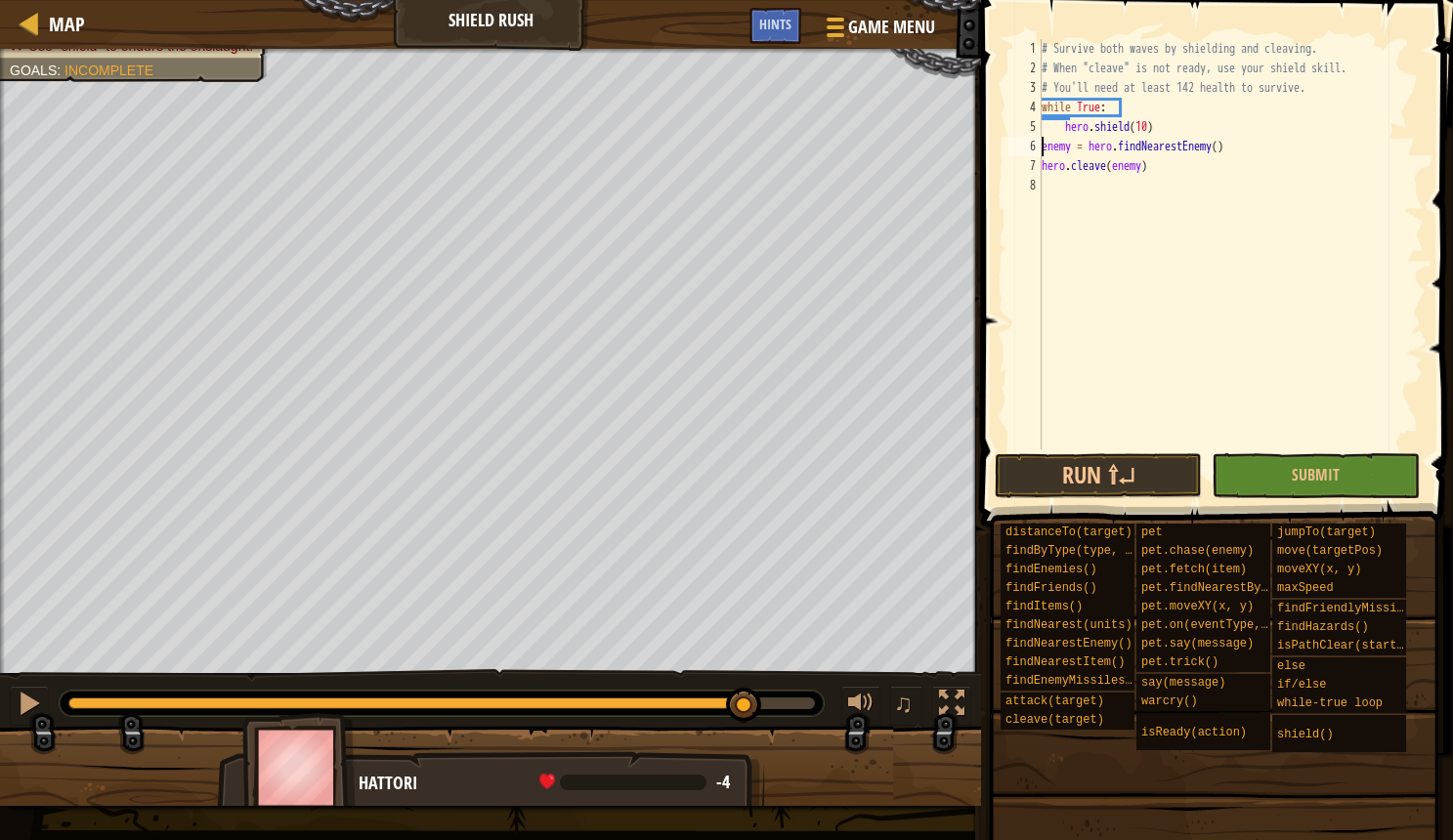 click on "# Survive both waves by shielding and cleaving. # When "cleave" is not ready, use your shield skill. # You'll need at least 142 health to survive. while   True :      hero . shield ( 10 ) enemy   =   hero . findNearestEnemy ( ) hero . cleave ( enemy )" at bounding box center (1230, 264) 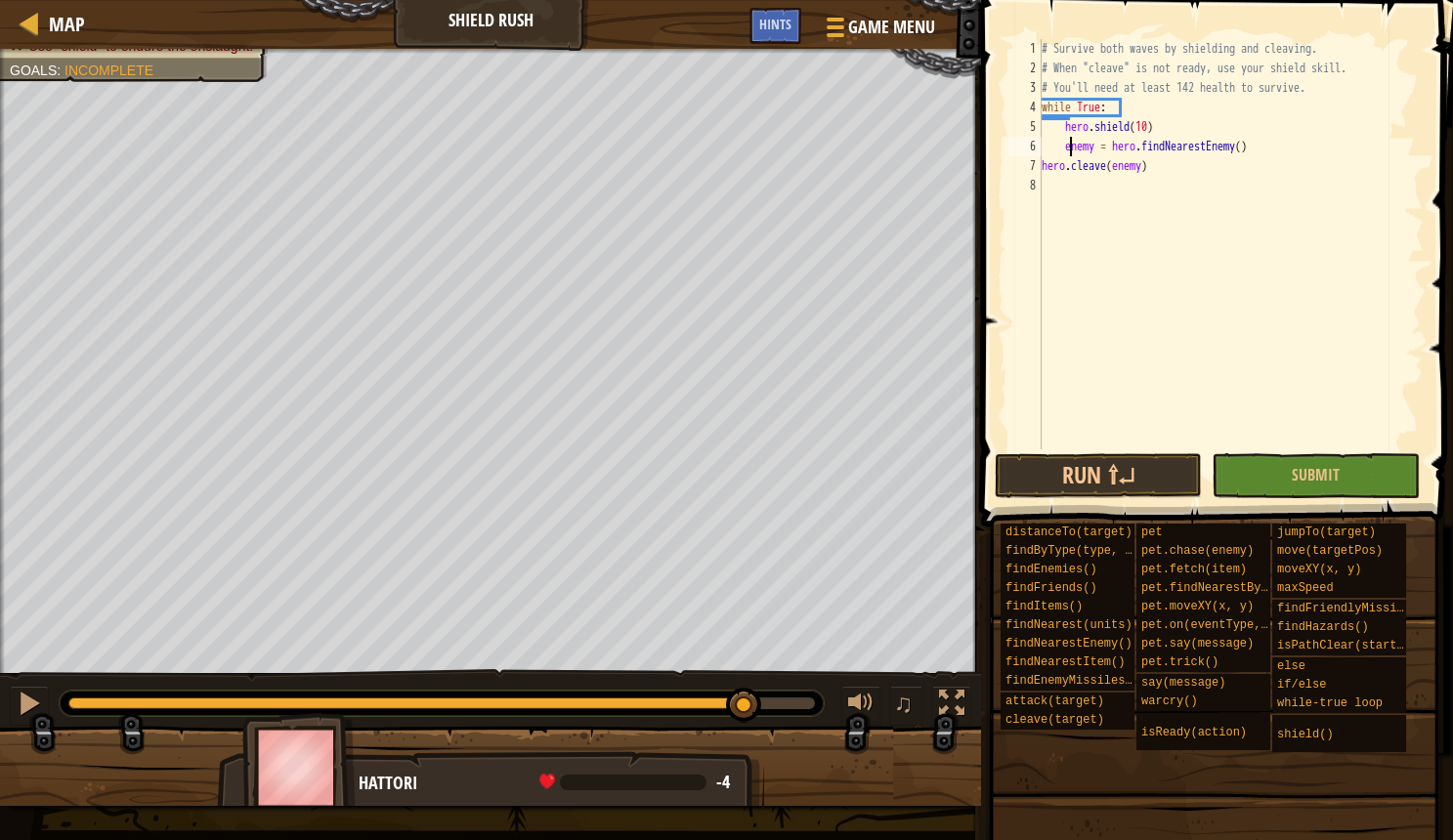 click on "7" at bounding box center (1025, 166) 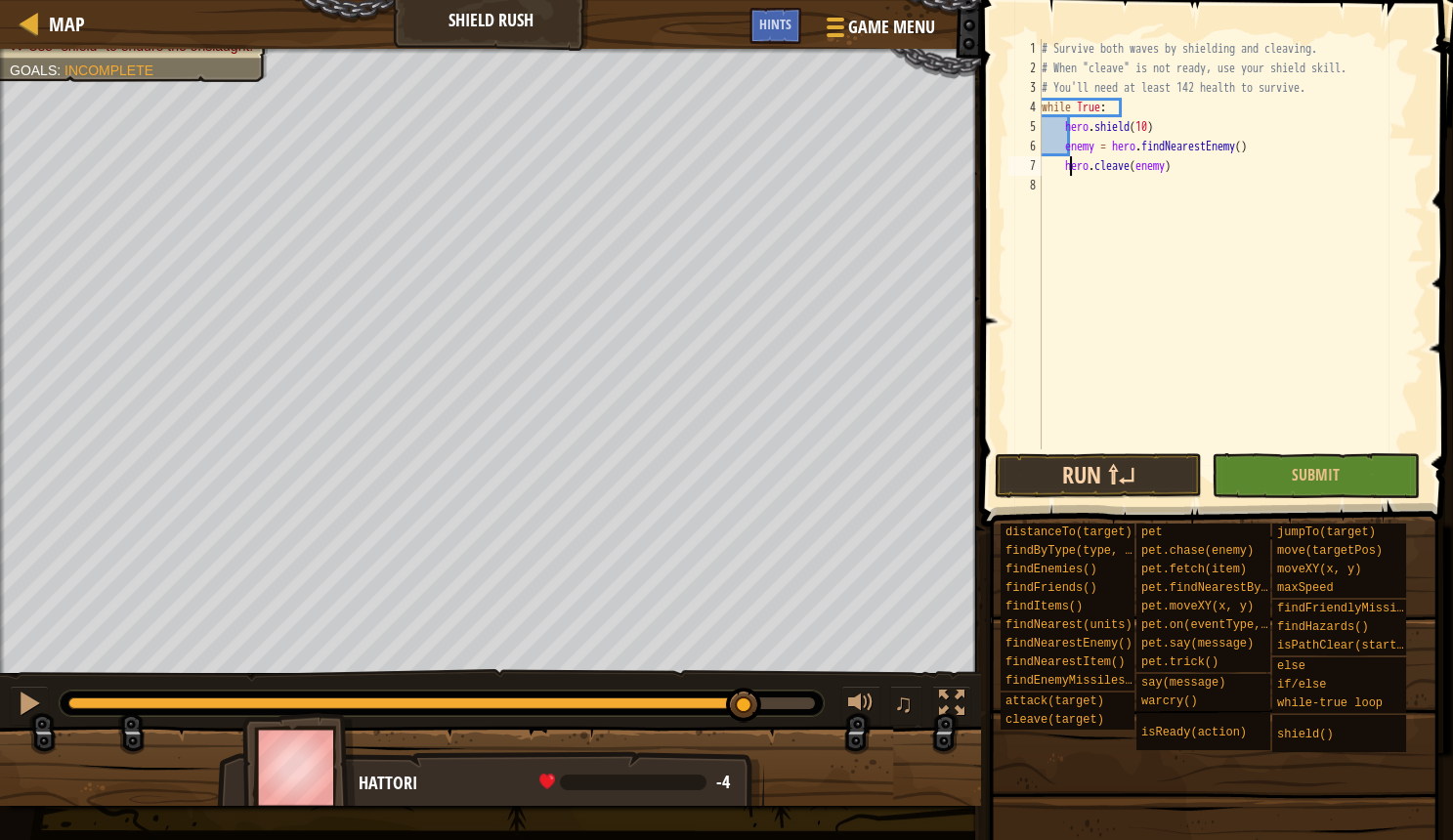 click on "Run ⇧↵" at bounding box center (1098, 476) 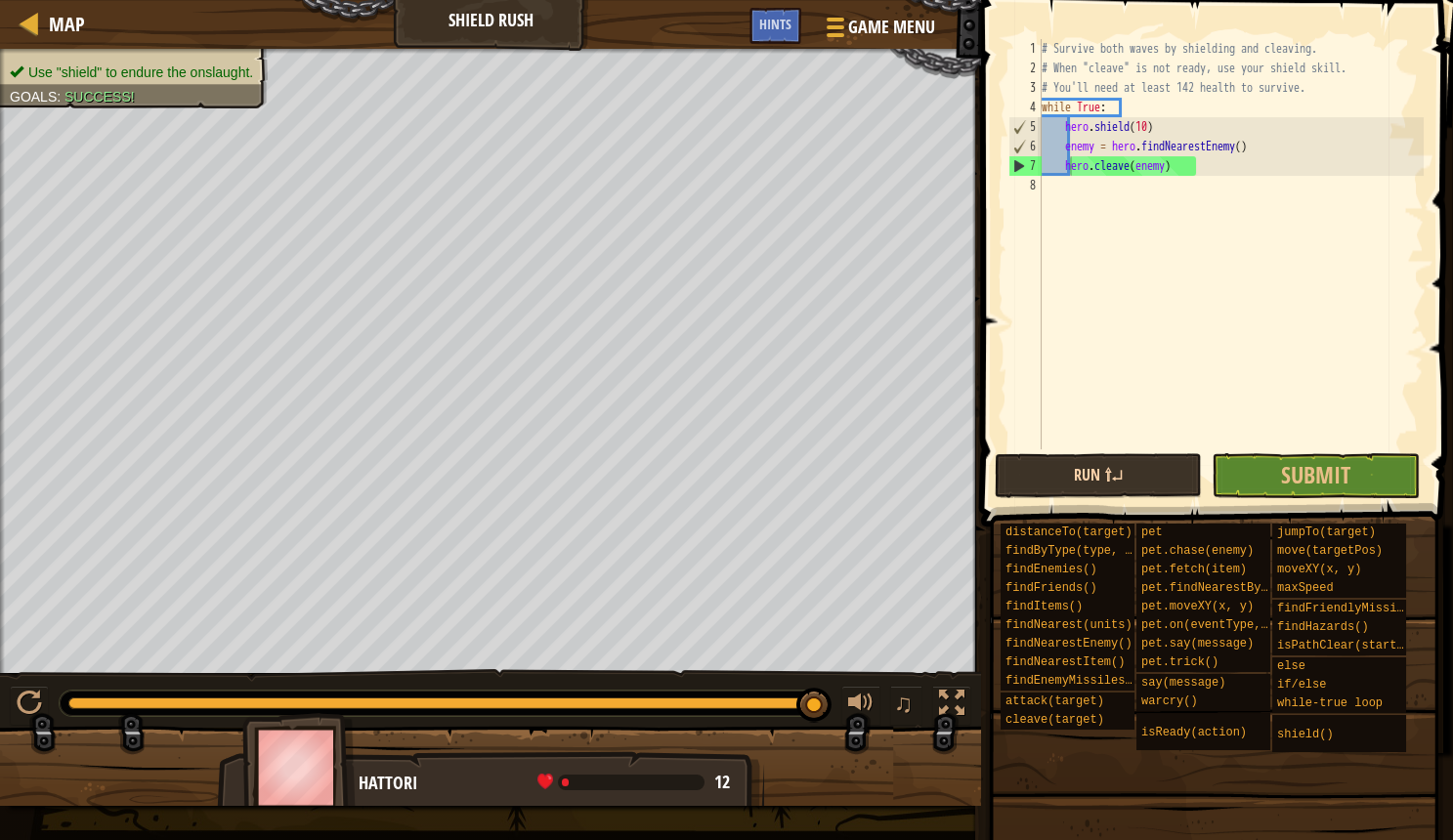 click on "Run ⇧↵" at bounding box center (1098, 476) 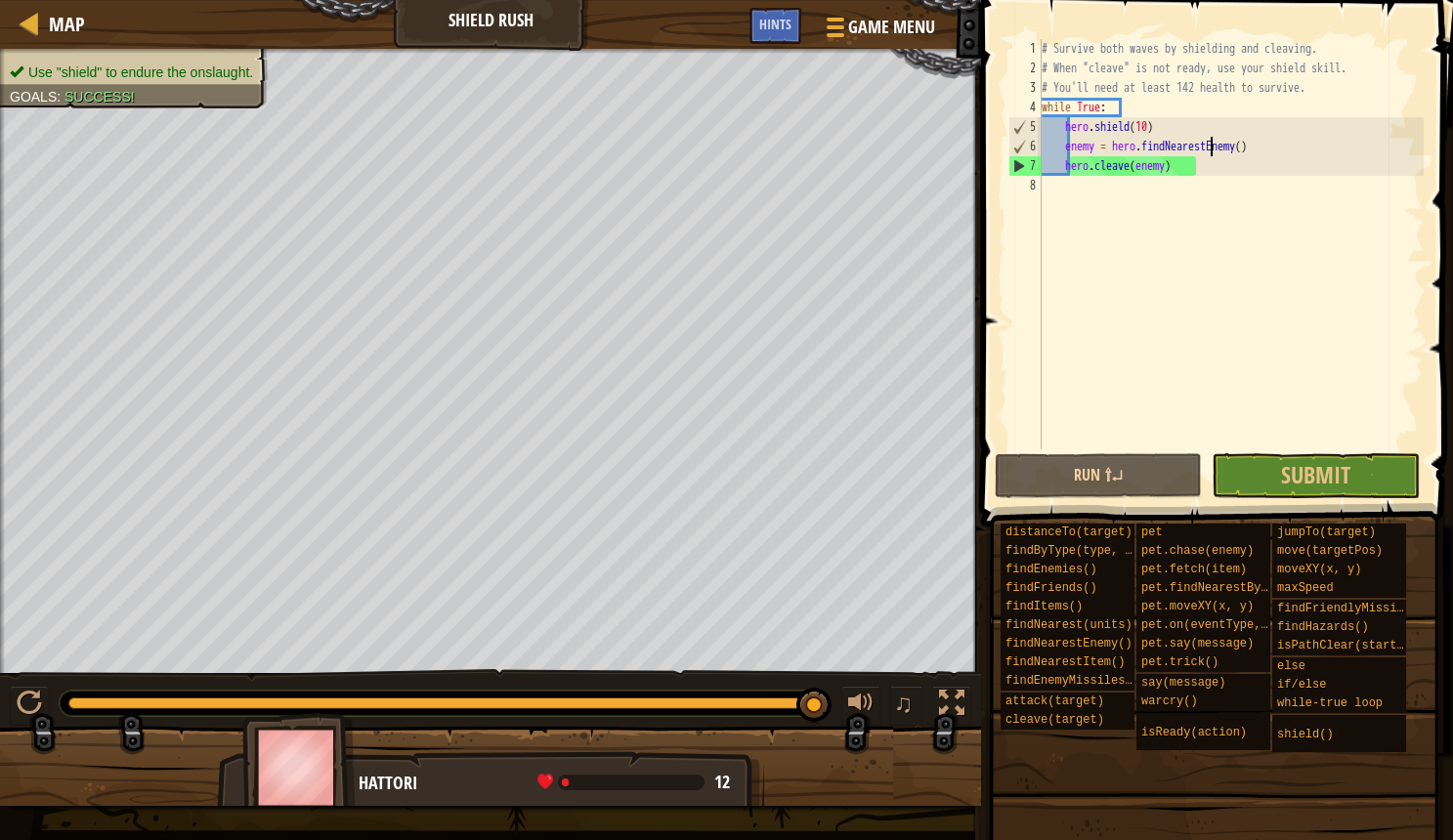 click on "# Survive both waves by shielding and cleaving. # When "cleave" is not ready, use your shield skill. # You'll need at least 142 health to survive. while   True :      hero . shield ( 10 )      enemy   =   hero . findNearestEnemy ( )      hero . cleave ( enemy )" at bounding box center [1230, 264] 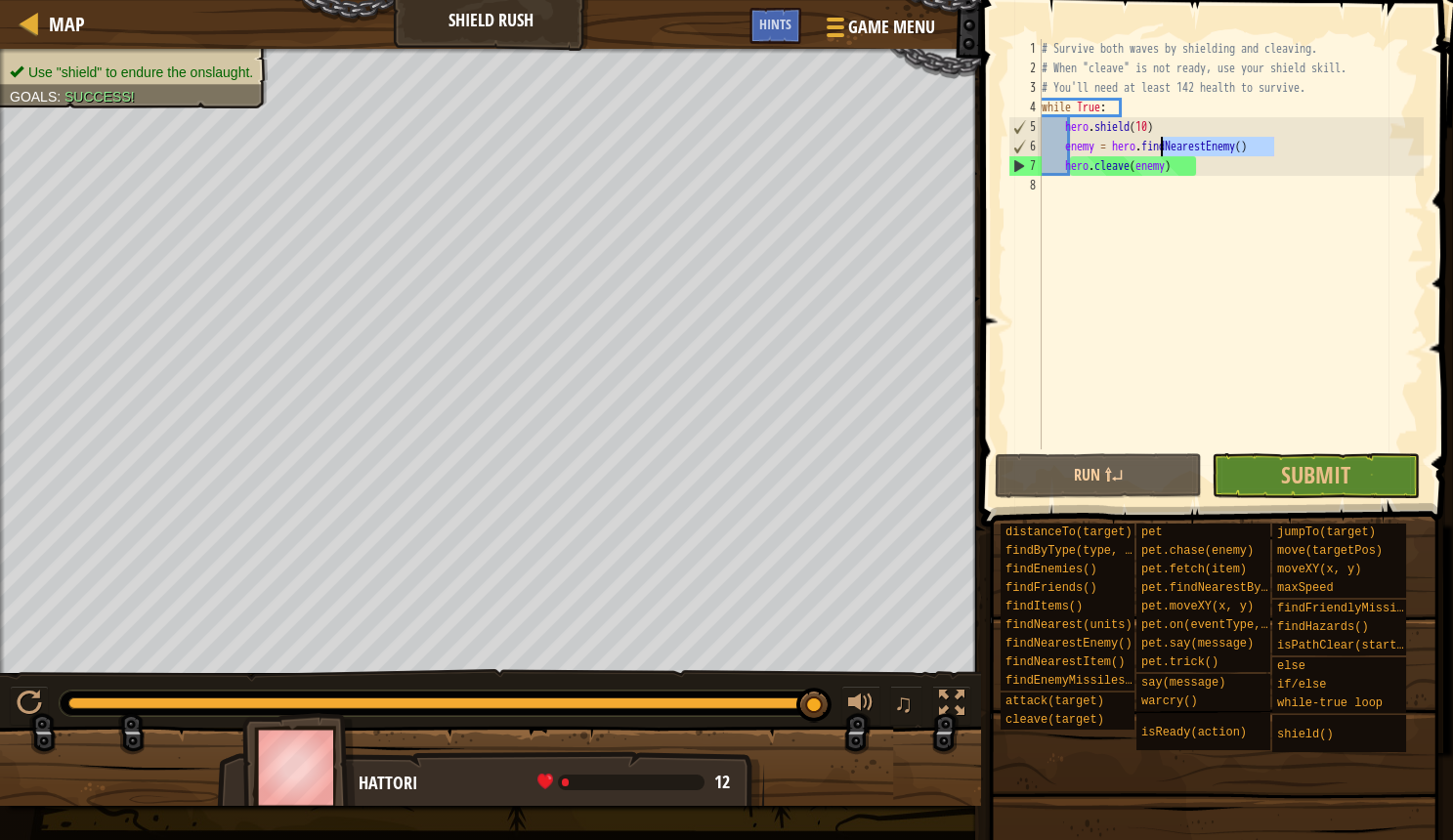 click on "# Survive both waves by shielding and cleaving. # When "cleave" is not ready, use your shield skill. # You'll need at least 142 health to survive. while   True :      hero . shield ( 10 )      enemy   =   hero . findNearestEnemy ( )      hero . cleave ( enemy )" at bounding box center [1230, 264] 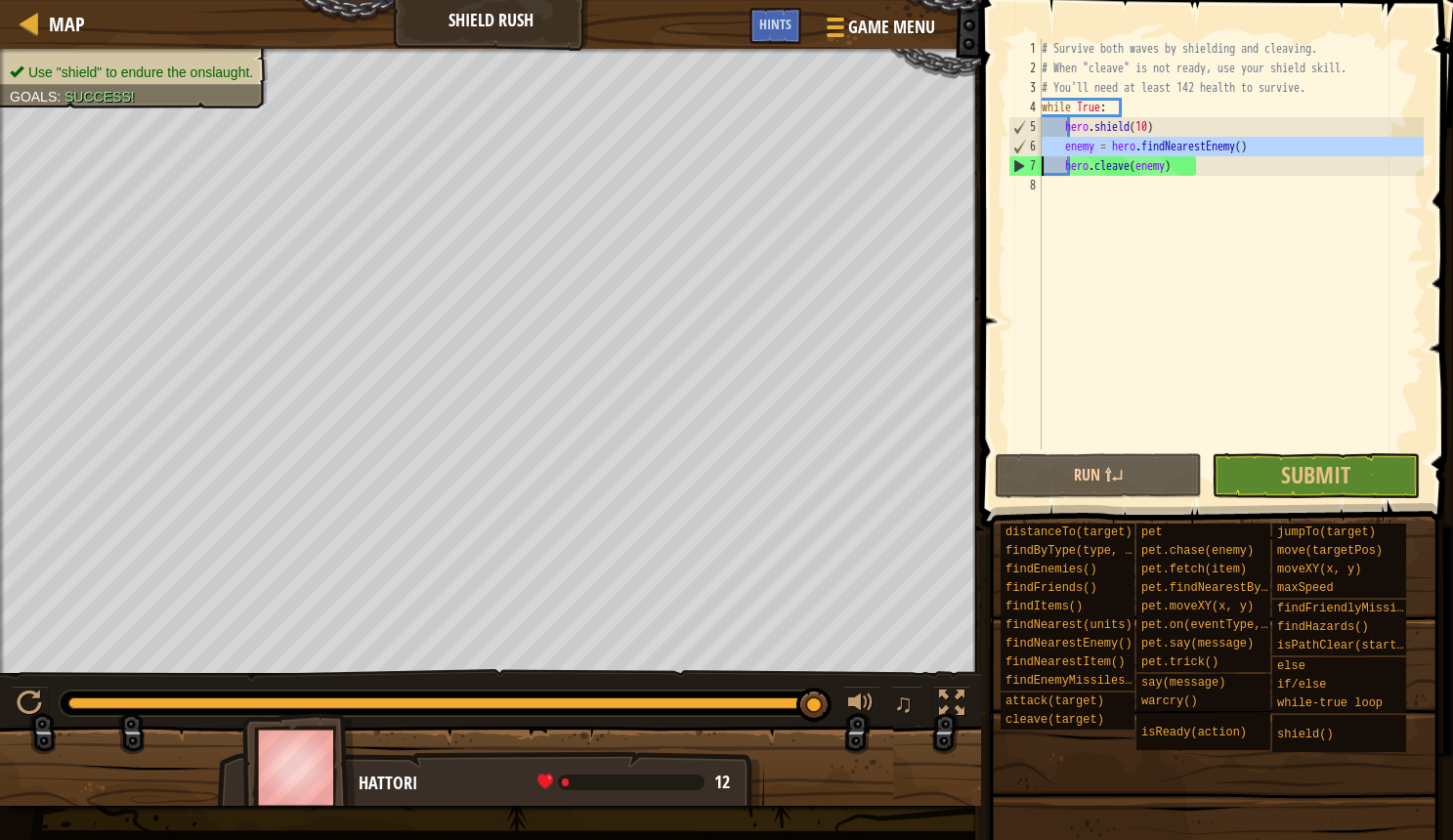 click on "# Survive both waves by shielding and cleaving. # When "cleave" is not ready, use your shield skill. # You'll need at least 142 health to survive. while   True :      hero . shield ( 10 )      enemy   =   hero . findNearestEnemy ( )      hero . cleave ( enemy )" at bounding box center [1230, 264] 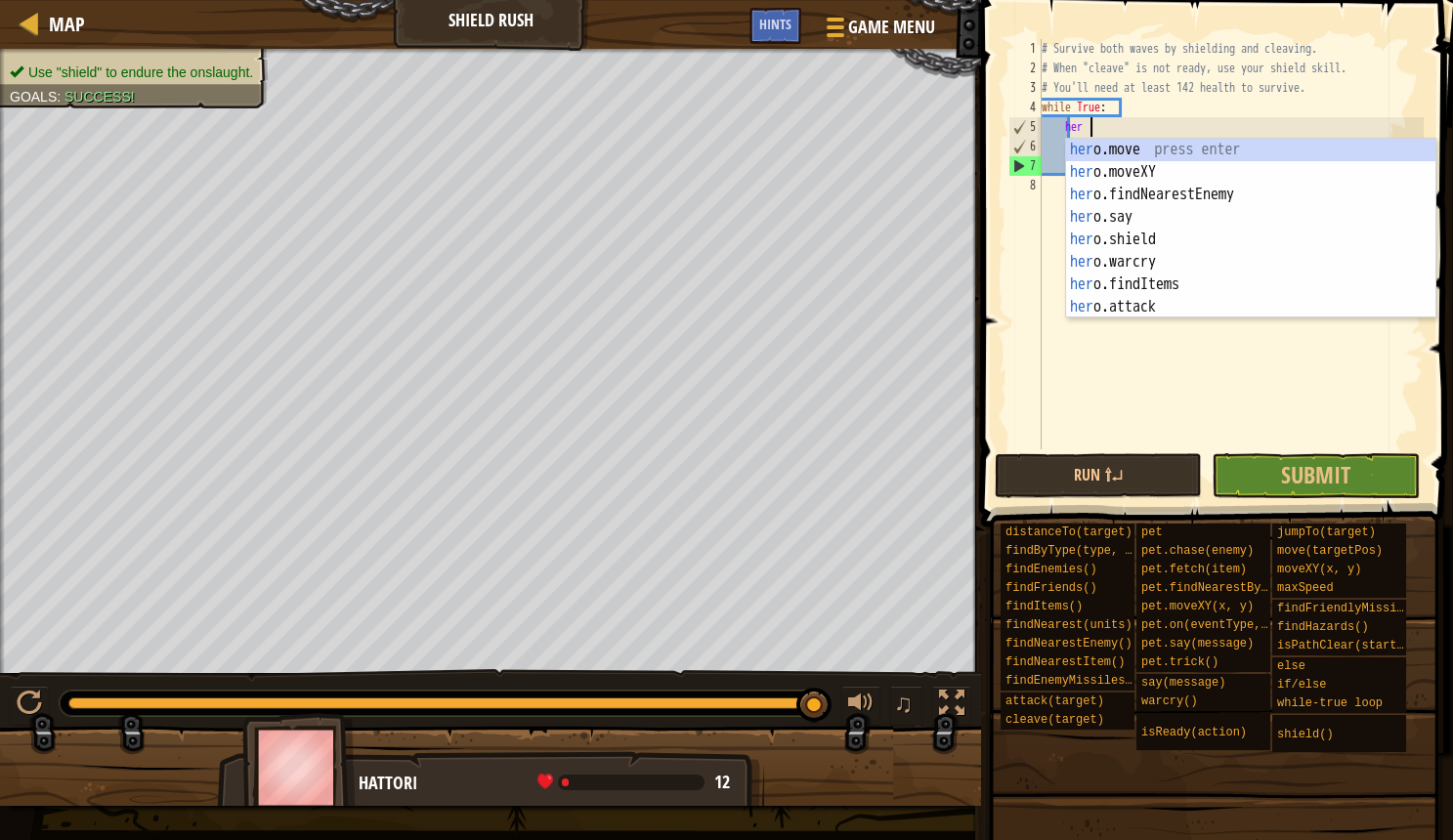 type on "h" 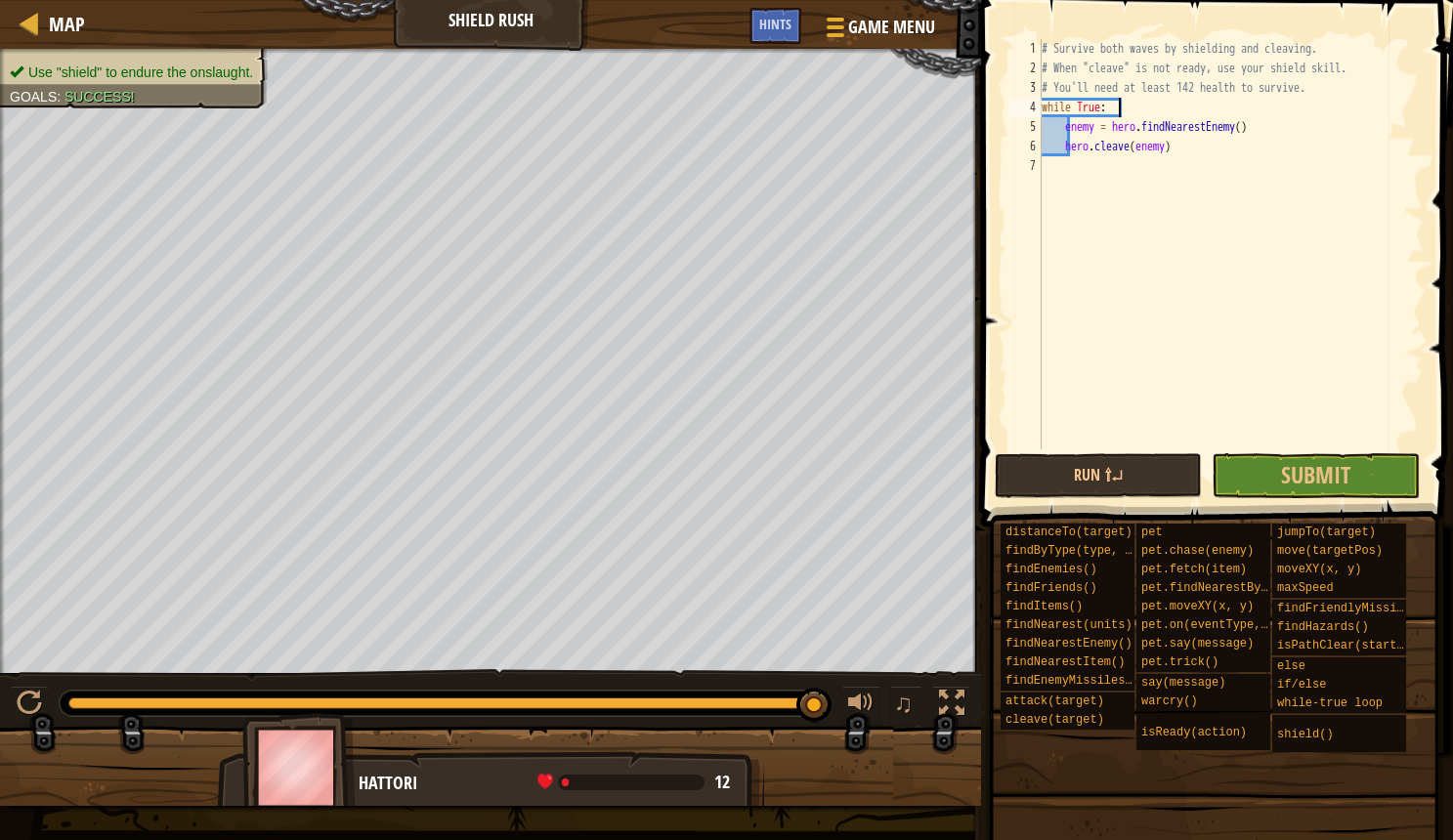 click on "# Survive both waves by shielding and cleaving. # When "cleave" is not ready, use your shield skill. # You'll need at least 142 health to survive. while   True :      enemy   =   hero . findNearestEnemy ( )      hero . cleave ( enemy )" at bounding box center [1230, 264] 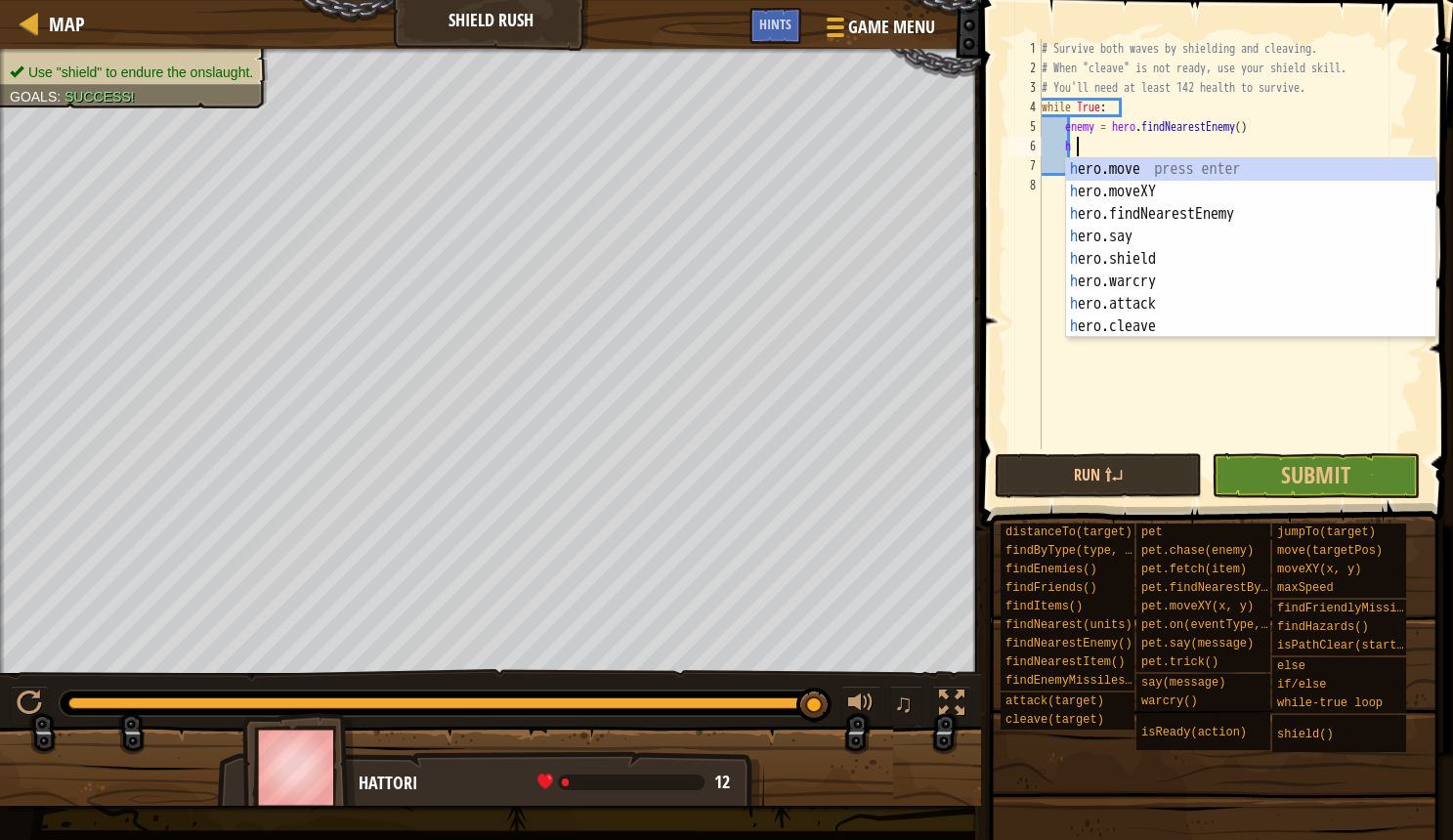 scroll, scrollTop: 10, scrollLeft: 3, axis: both 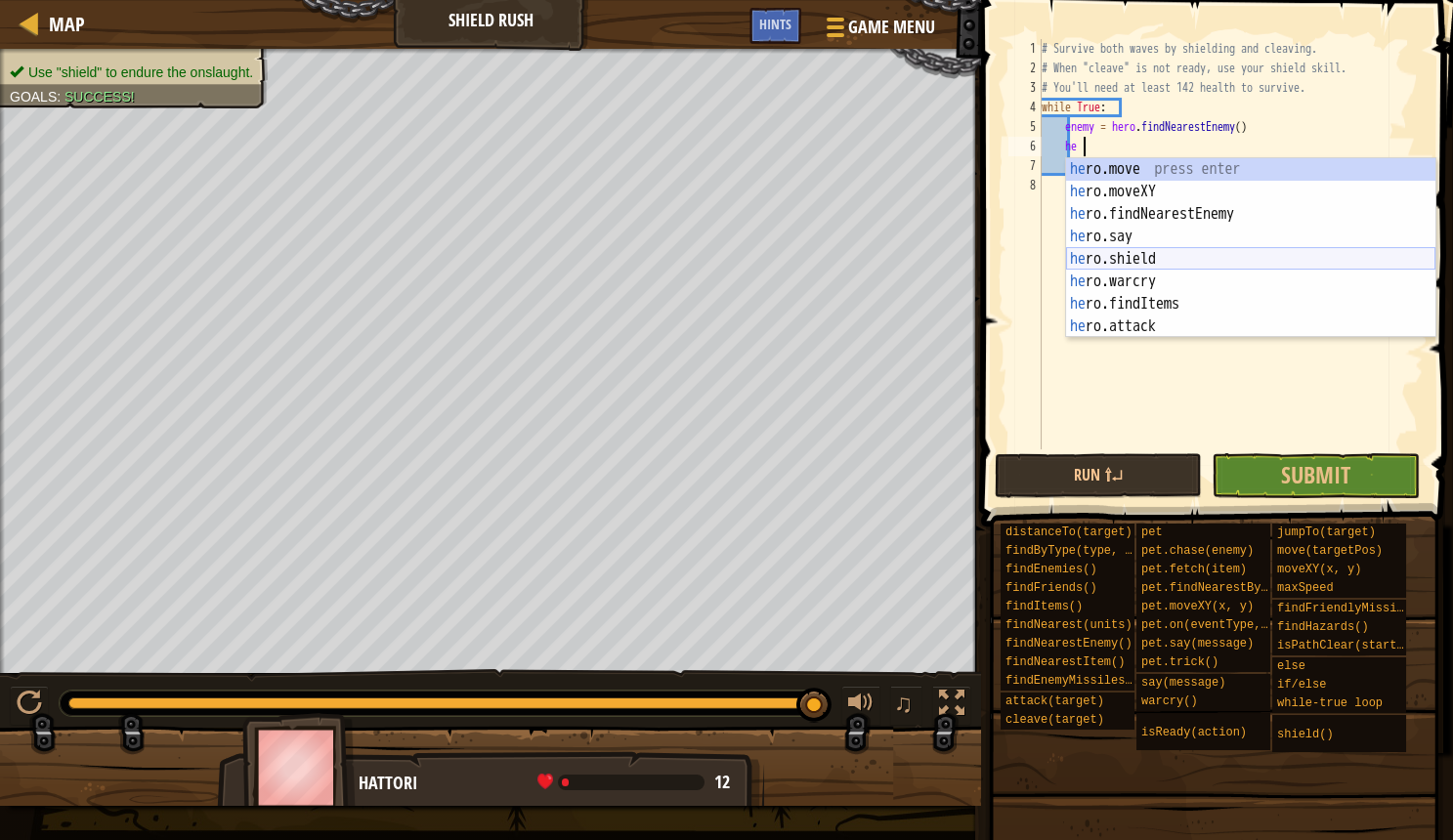 click on "he ro.move press enter he ro.moveXY press enter he ro.findNearestEnemy press enter he ro.say press enter he ro.shield press enter he ro.warcry press enter he ro.findItems press enter he ro.attack press enter he ro.cleave press enter" at bounding box center (1251, 271) 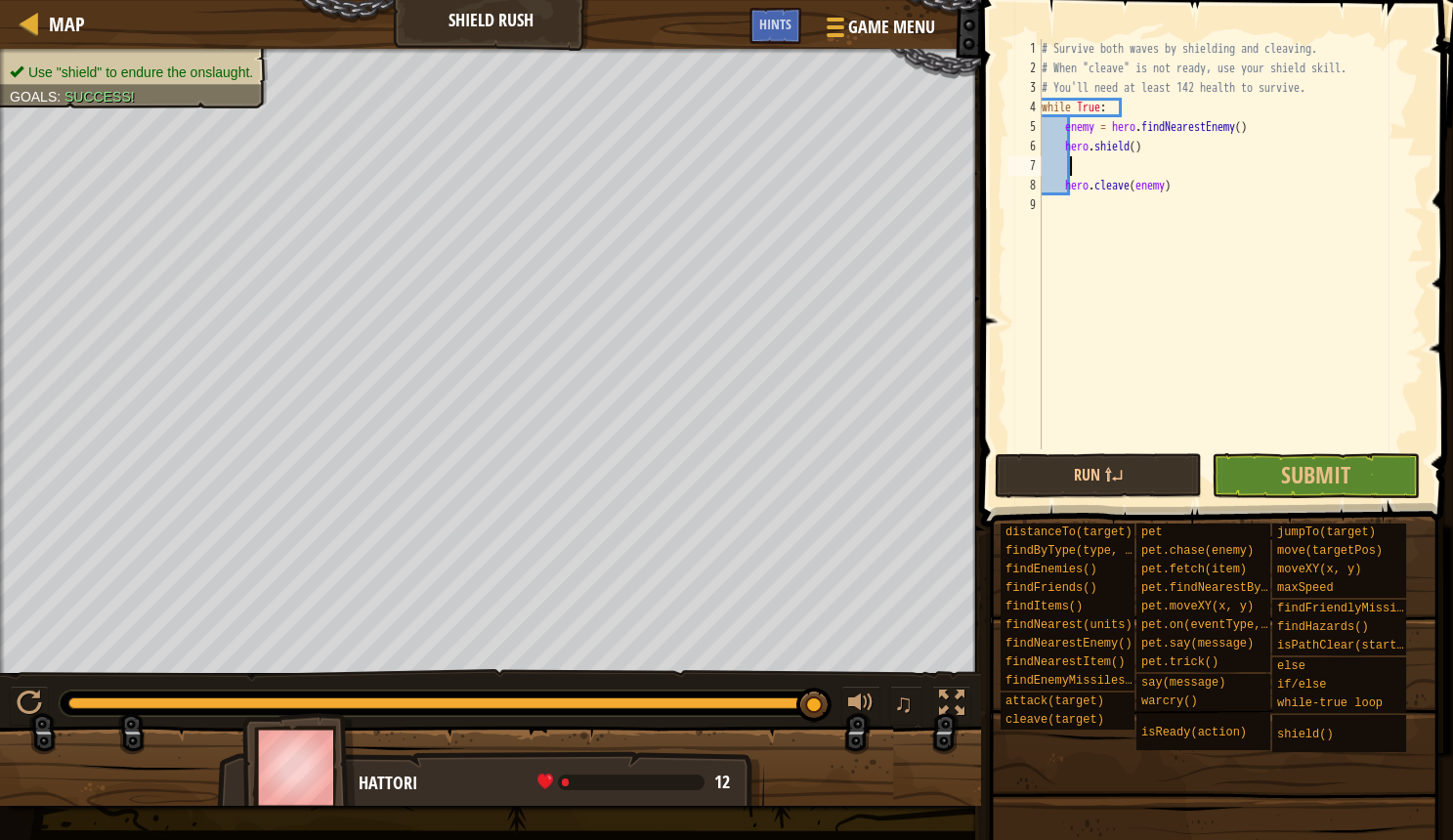 scroll, scrollTop: 10, scrollLeft: 0, axis: vertical 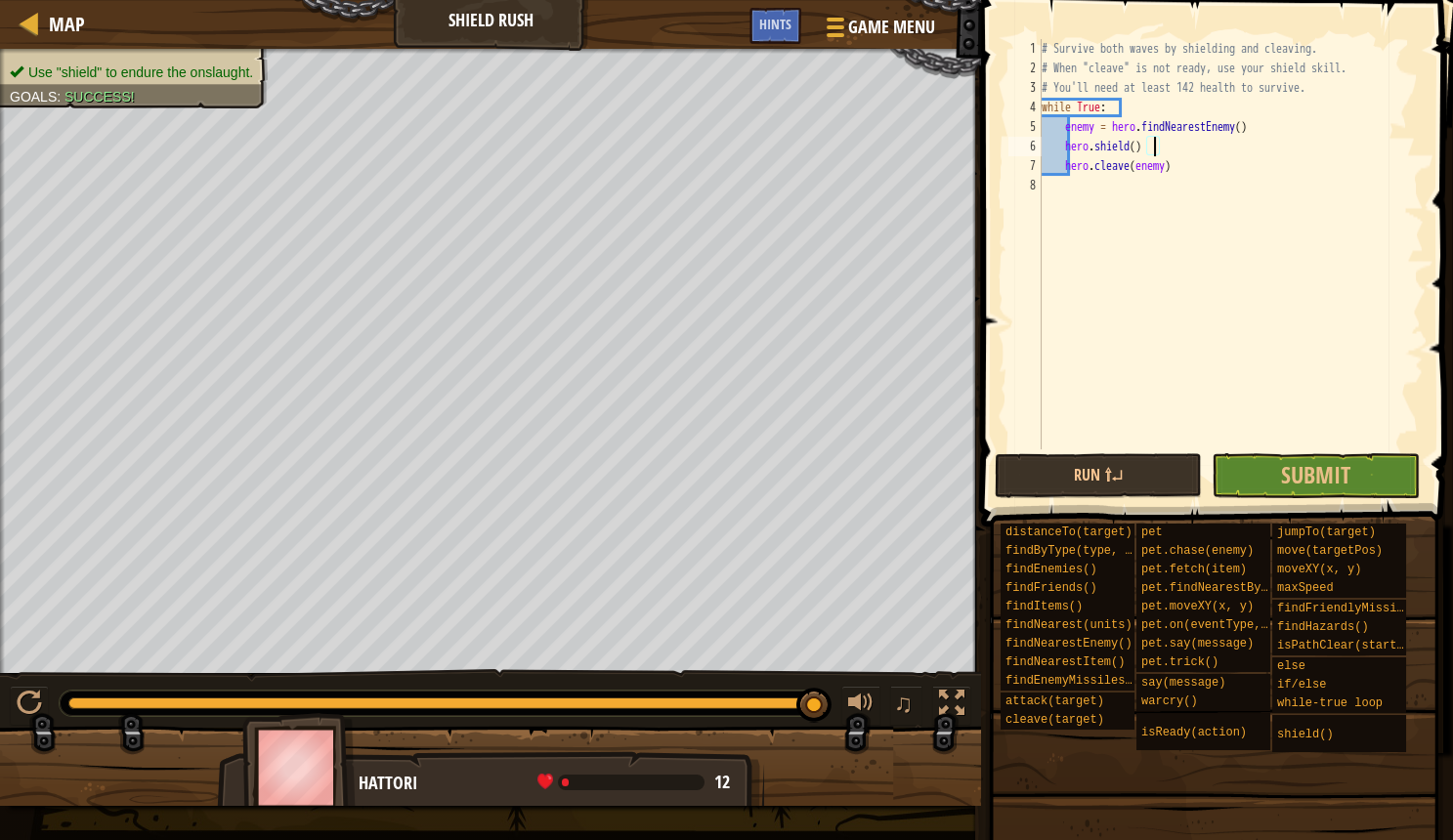 click on "# Survive both waves by shielding and cleaving. # When "cleave" is not ready, use your shield skill. # You'll need at least 142 health to survive. while   True :      enemy   =   hero . findNearestEnemy ( )      hero . shield ( )      hero . cleave ( enemy )" at bounding box center [1230, 264] 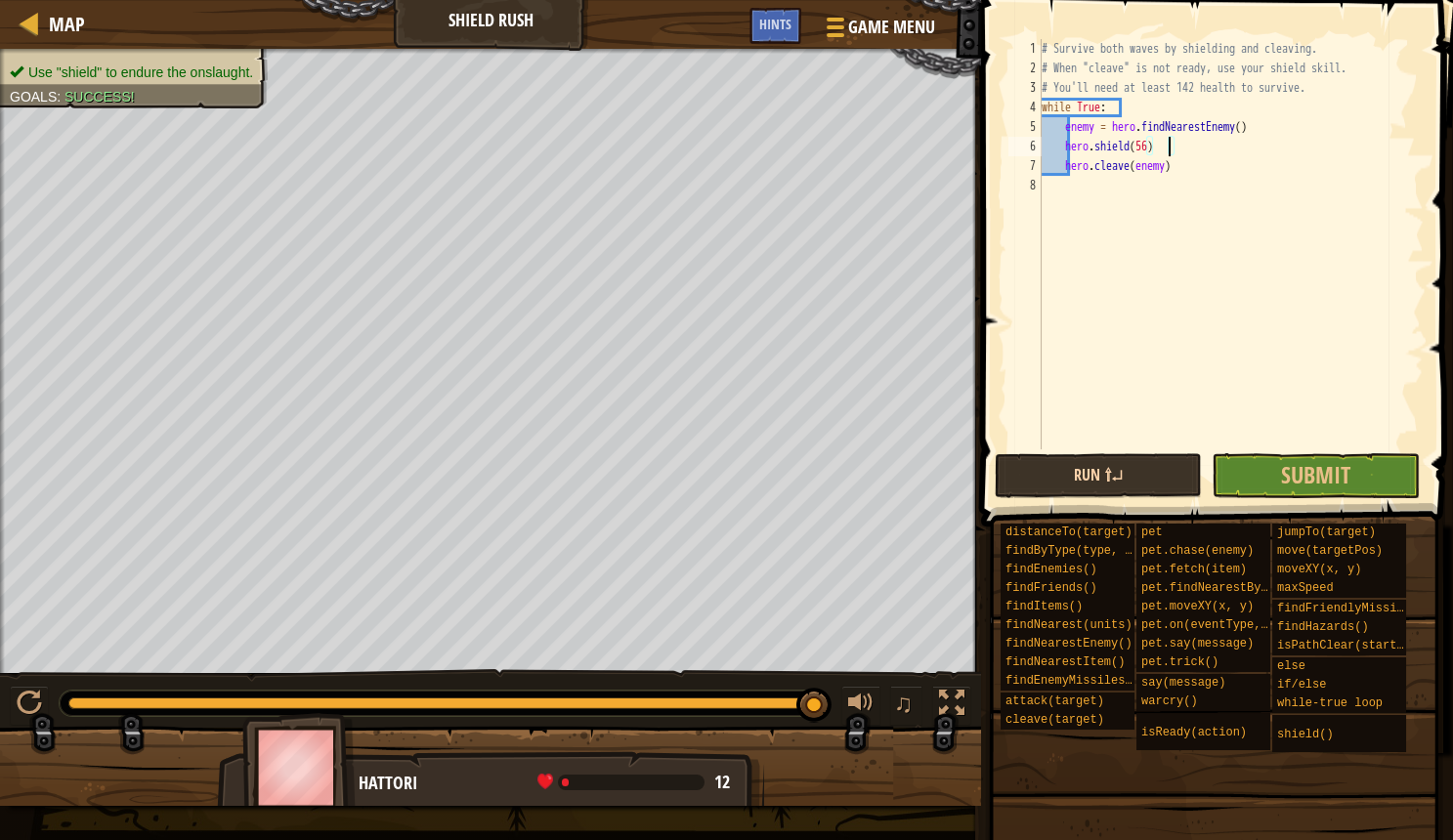 type on "hero.shield(56)" 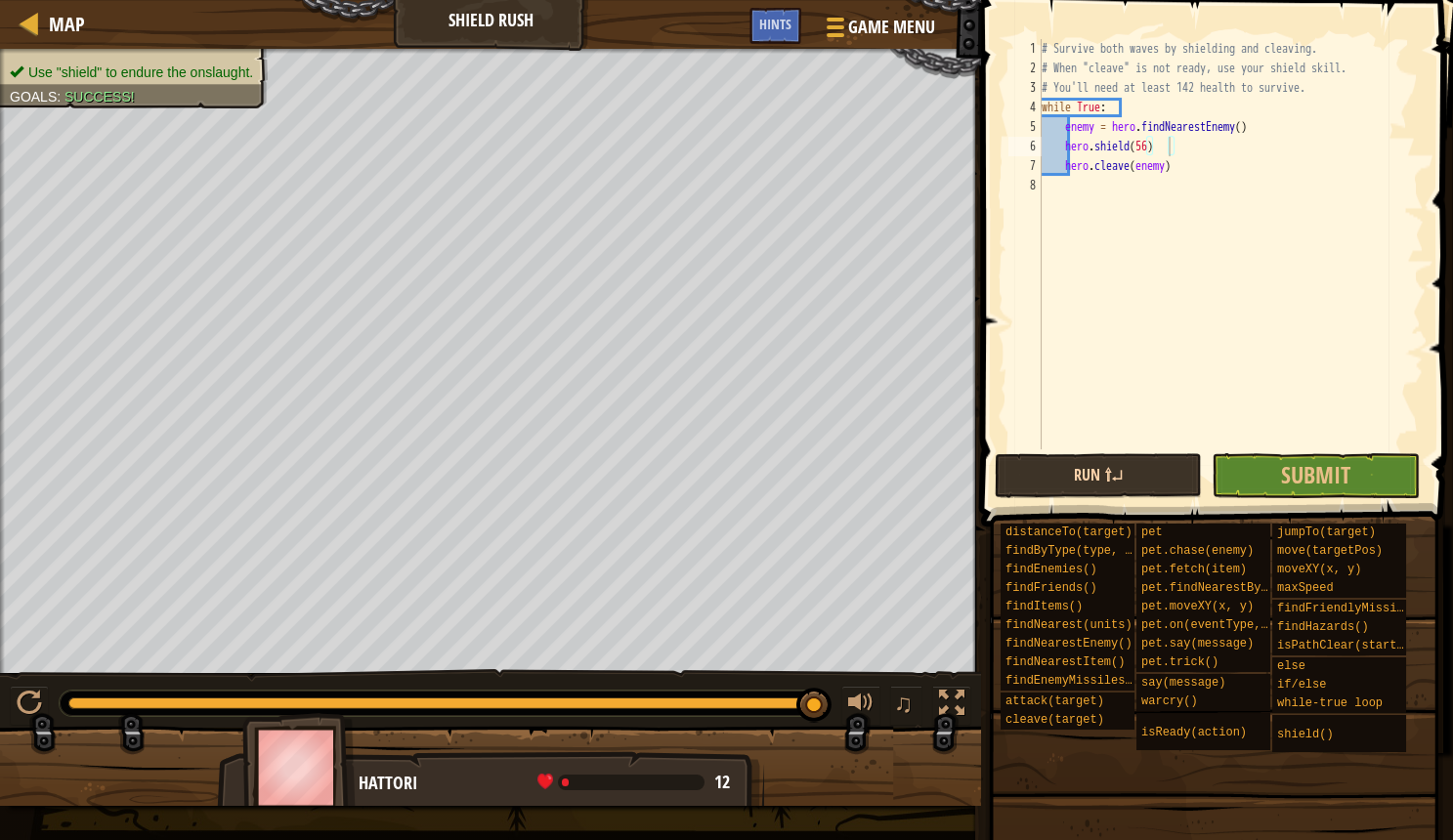 click on "Run ⇧↵" at bounding box center [1098, 476] 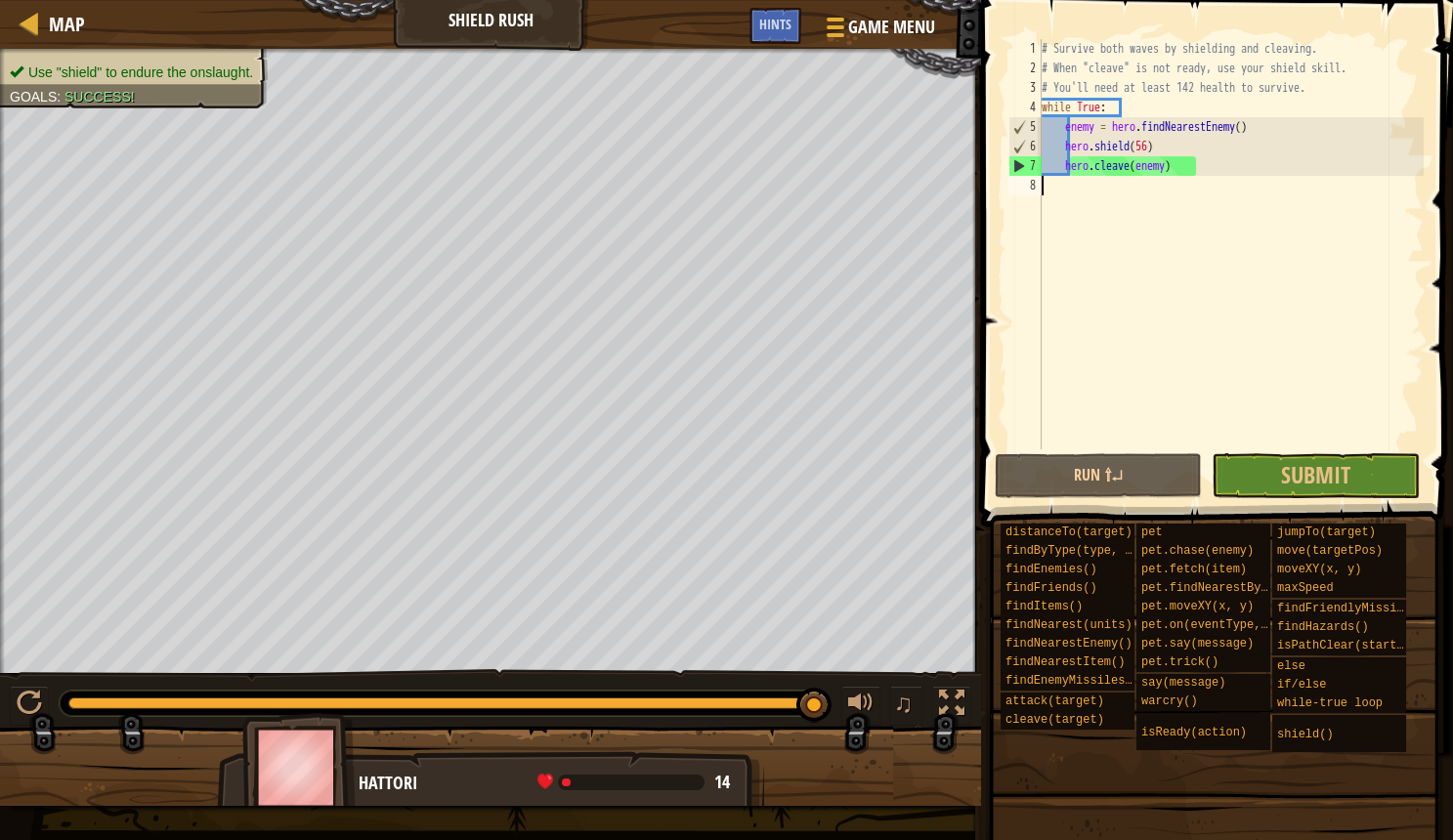 click on "# Survive both waves by shielding and cleaving. # When "cleave" is not ready, use your shield skill. # You'll need at least 142 health to survive. while   True :      enemy   =   hero . findNearestEnemy ( )      hero . shield ( 56 )      hero . cleave ( enemy )" at bounding box center (1230, 264) 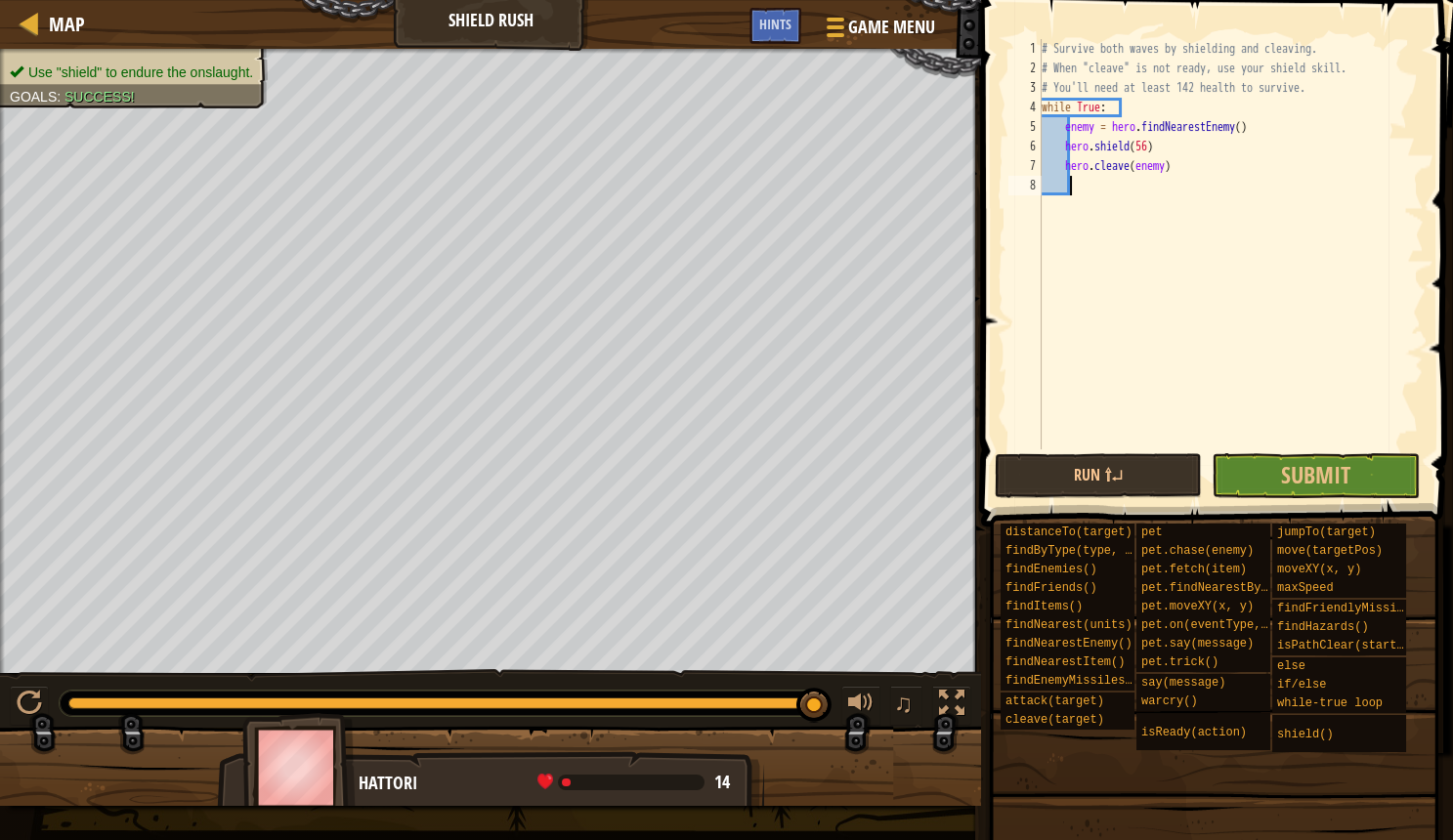 scroll, scrollTop: 10, scrollLeft: 3, axis: both 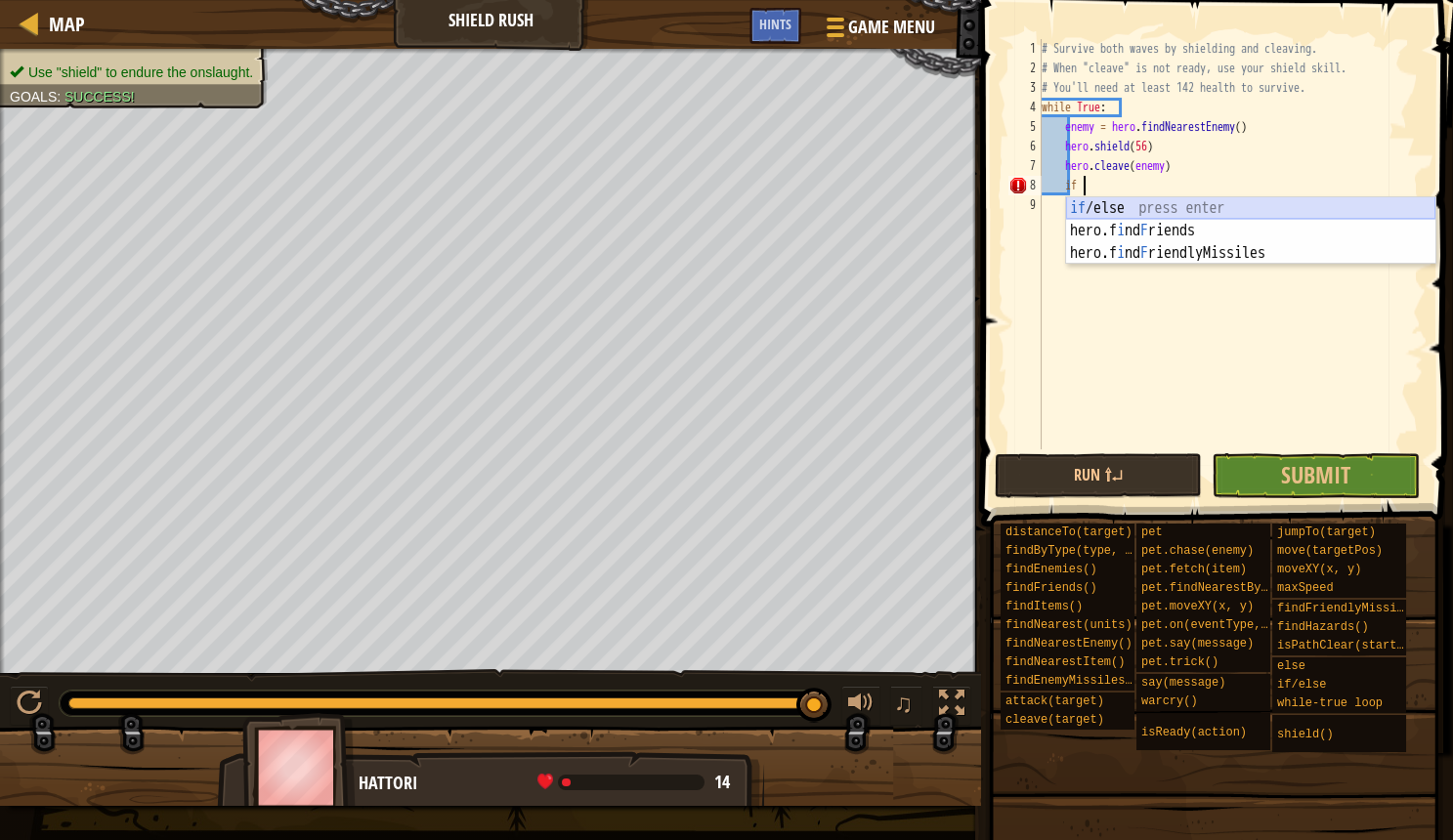 click on "if /else press enter hero.f i nd F riends press enter hero.f i nd F riendlyMissiles press enter" at bounding box center [1251, 253] 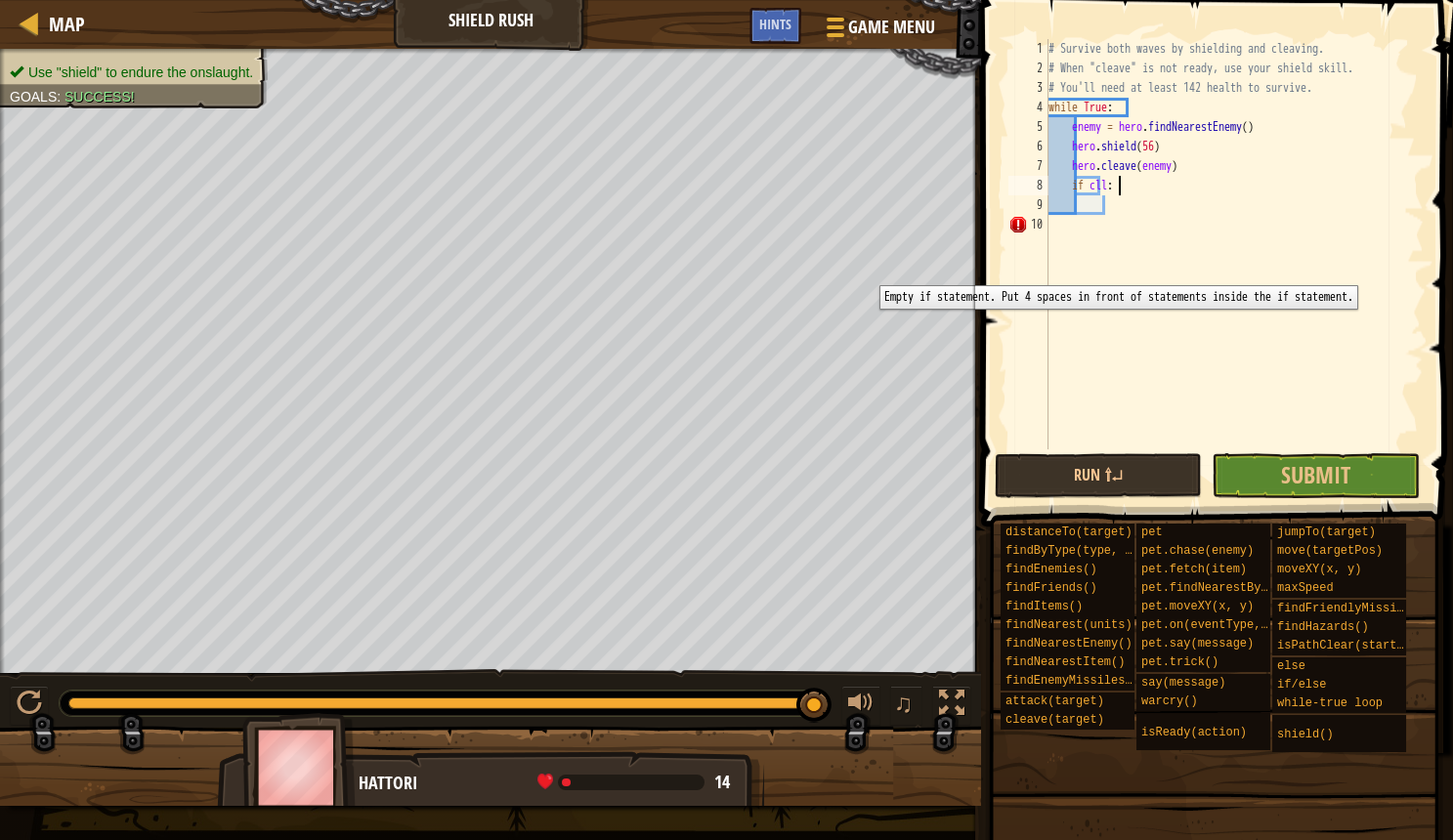 scroll, scrollTop: 10, scrollLeft: 6, axis: both 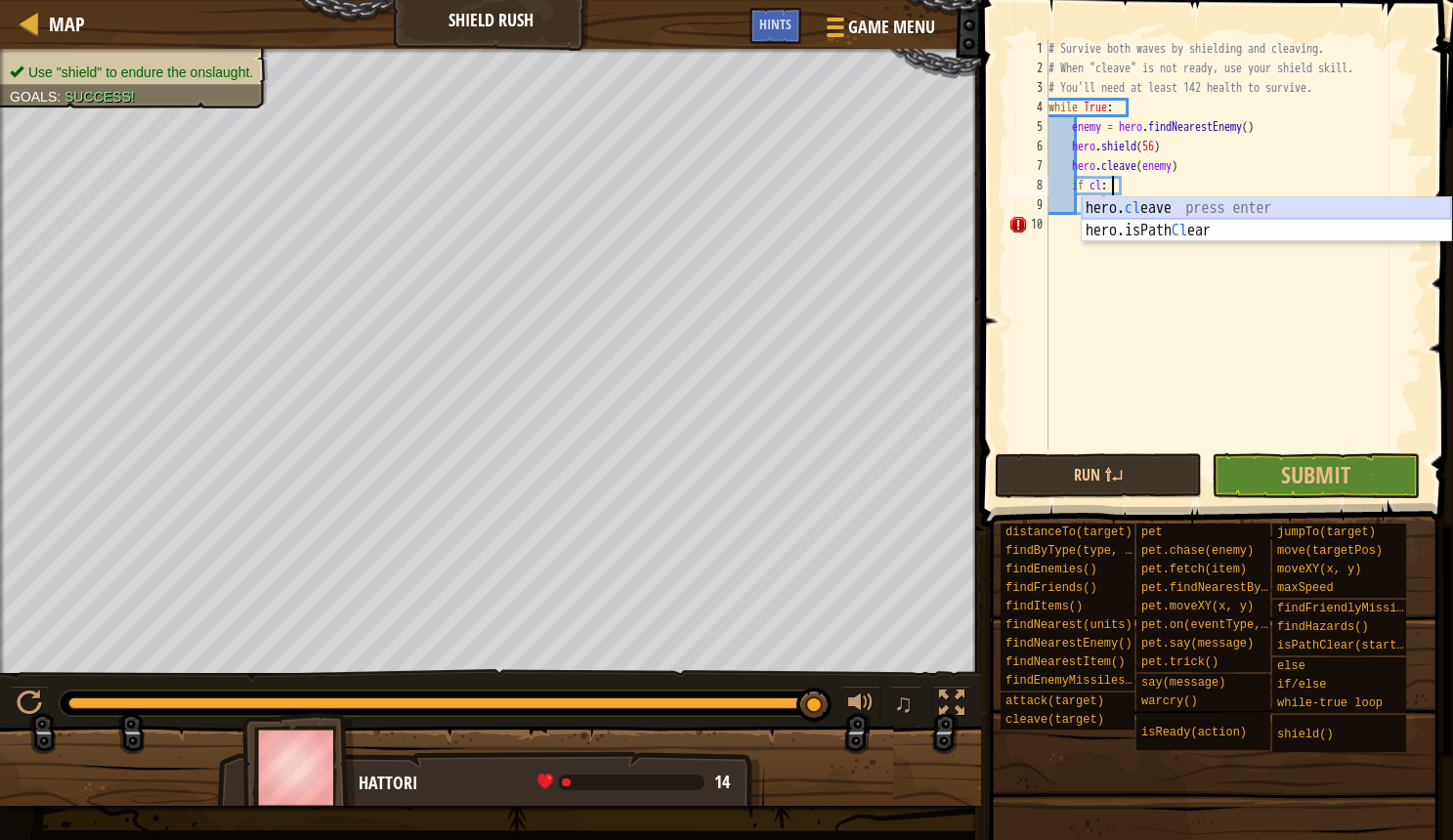 click on "hero. cl eave press enter hero.isPath Cl ear press enter" at bounding box center [1266, 242] 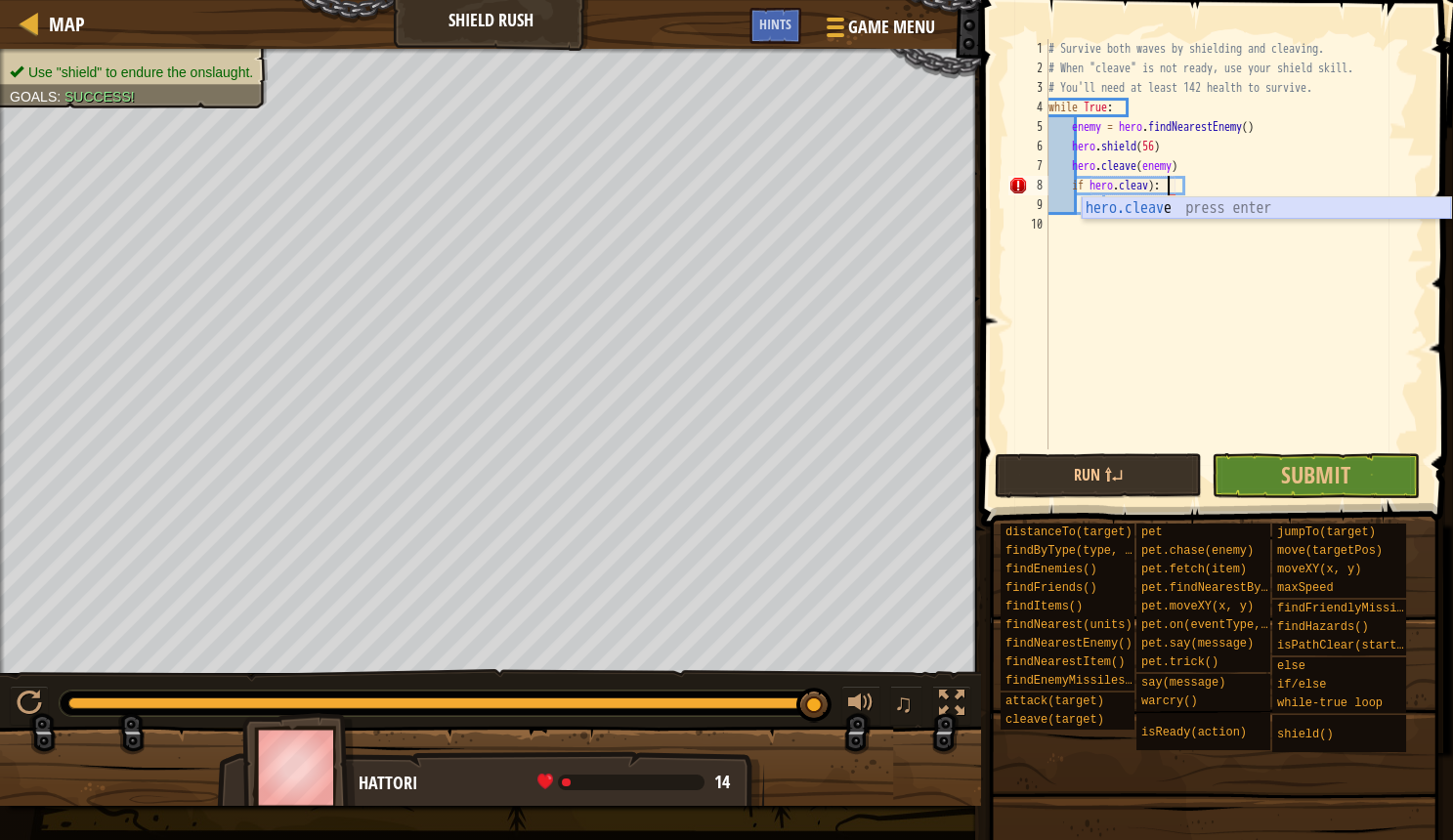 click on "hero.cleav e press enter" at bounding box center (1266, 231) 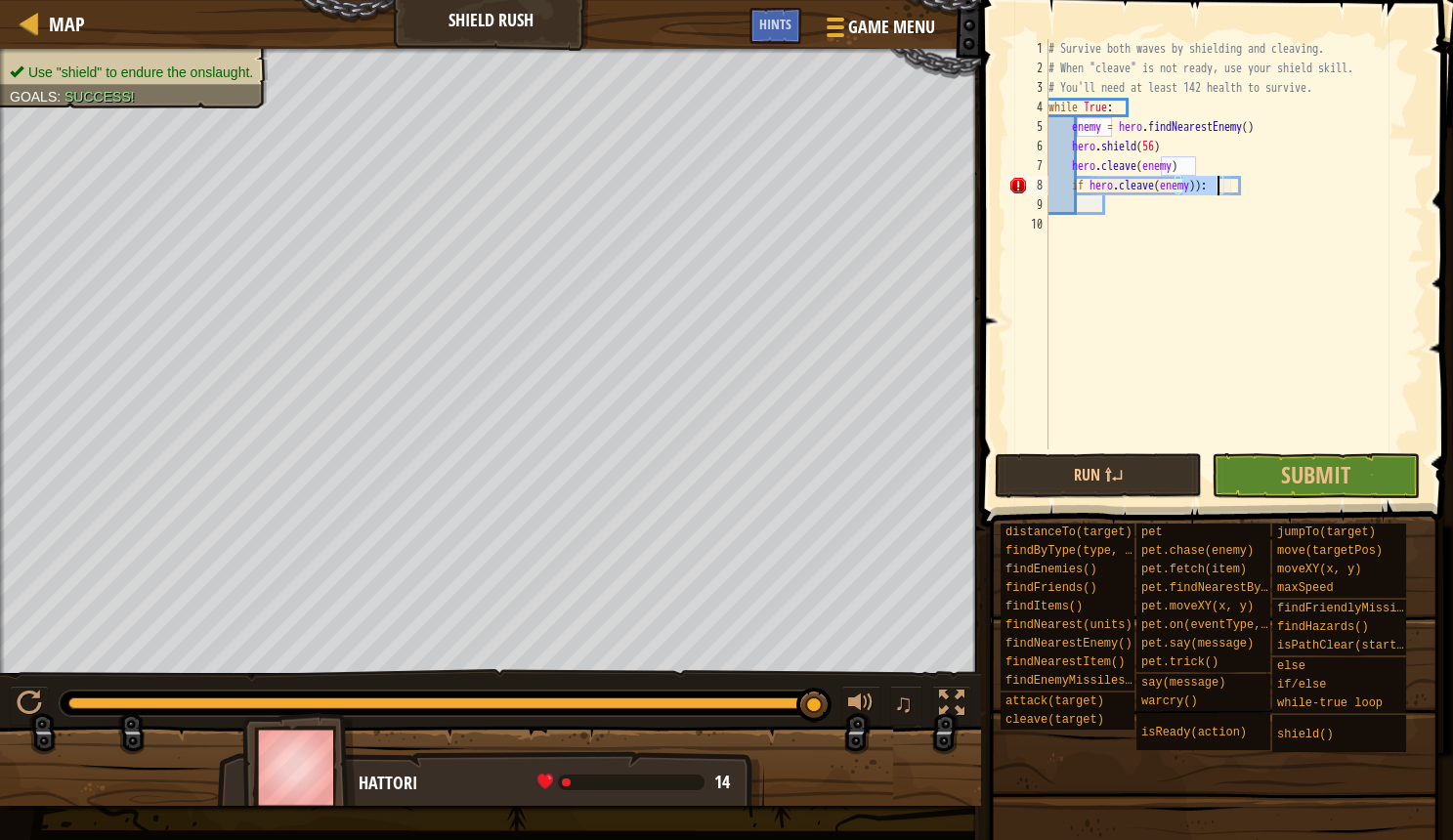 click on "# Survive both waves by shielding and cleaving. # When "cleave" is not ready, use your shield skill. # You'll need at least 142 health to survive. while   True :      enemy   =   hero . findNearestEnemy ( )      hero . shield ( 56 )      hero . cleave ( enemy )      if   hero . cleave ( enemy )) :" at bounding box center (1234, 264) 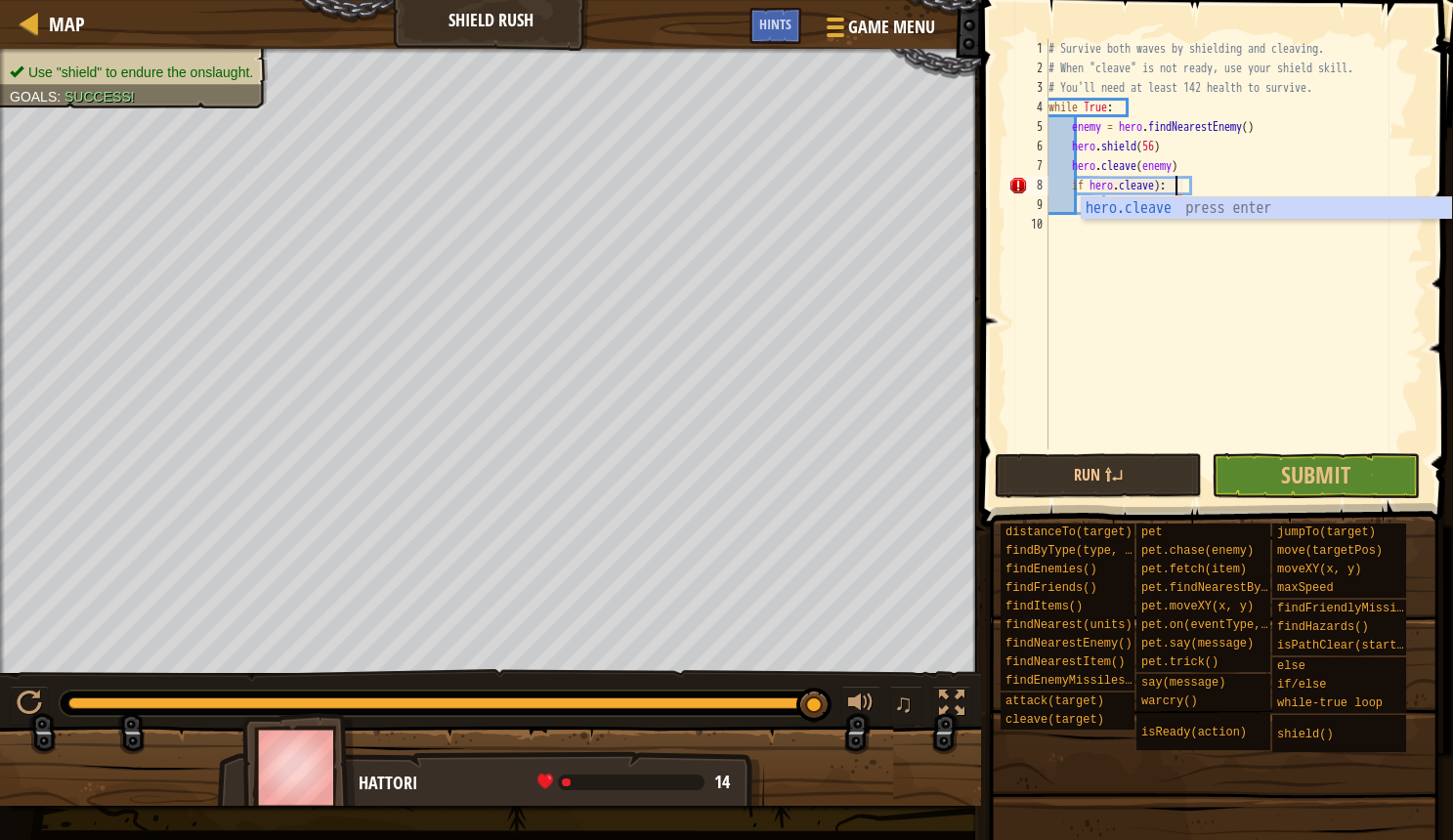 click on "# Survive both waves by shielding and cleaving. # When "cleave" is not ready, use your shield skill. # You'll need at least 142 health to survive. while   True :      enemy   =   hero . findNearestEnemy ( )      hero . shield ( 56 )      hero . cleave ( enemy )      if   hero . cleave ) :" at bounding box center (1234, 264) 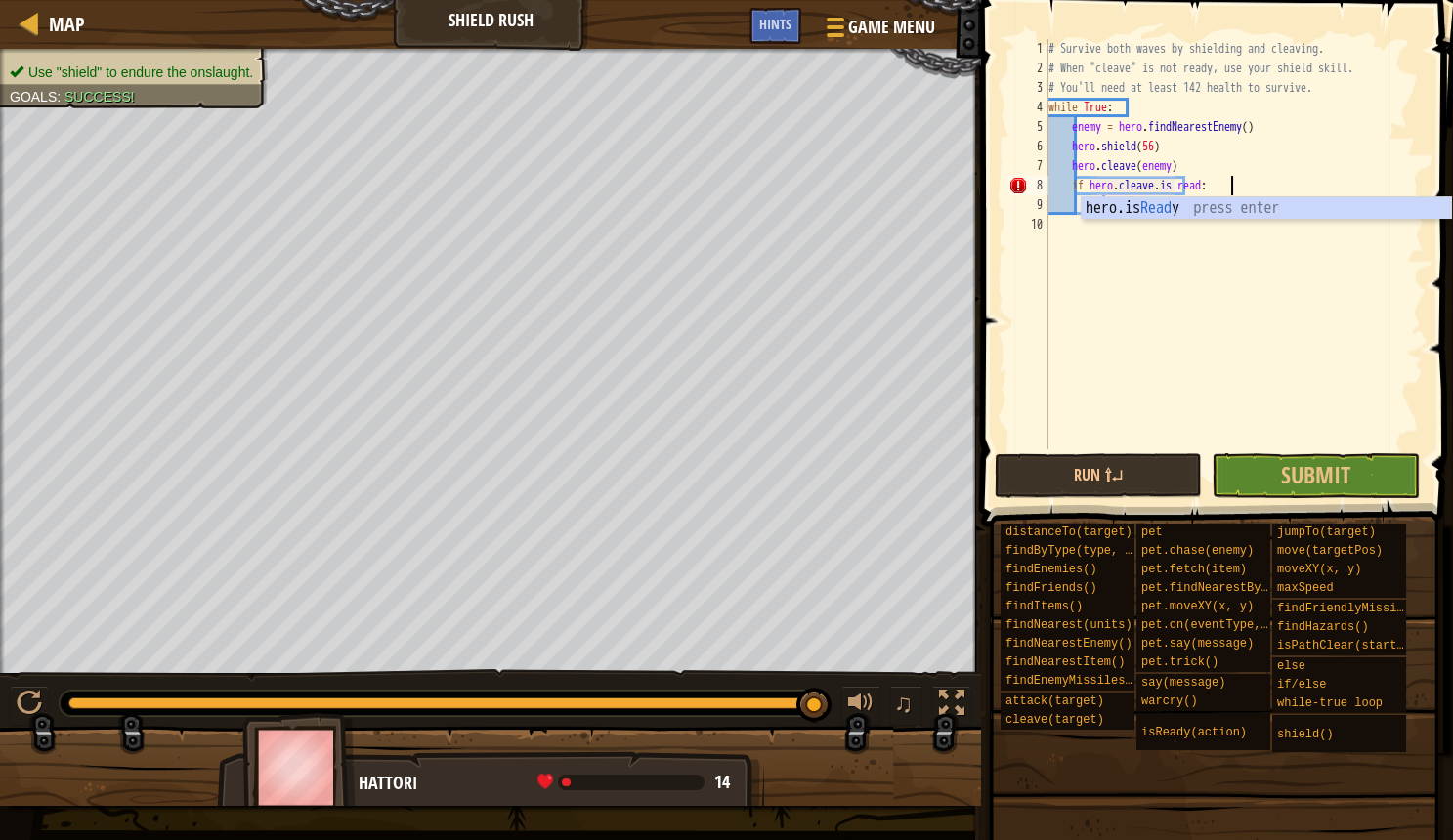 scroll, scrollTop: 10, scrollLeft: 16, axis: both 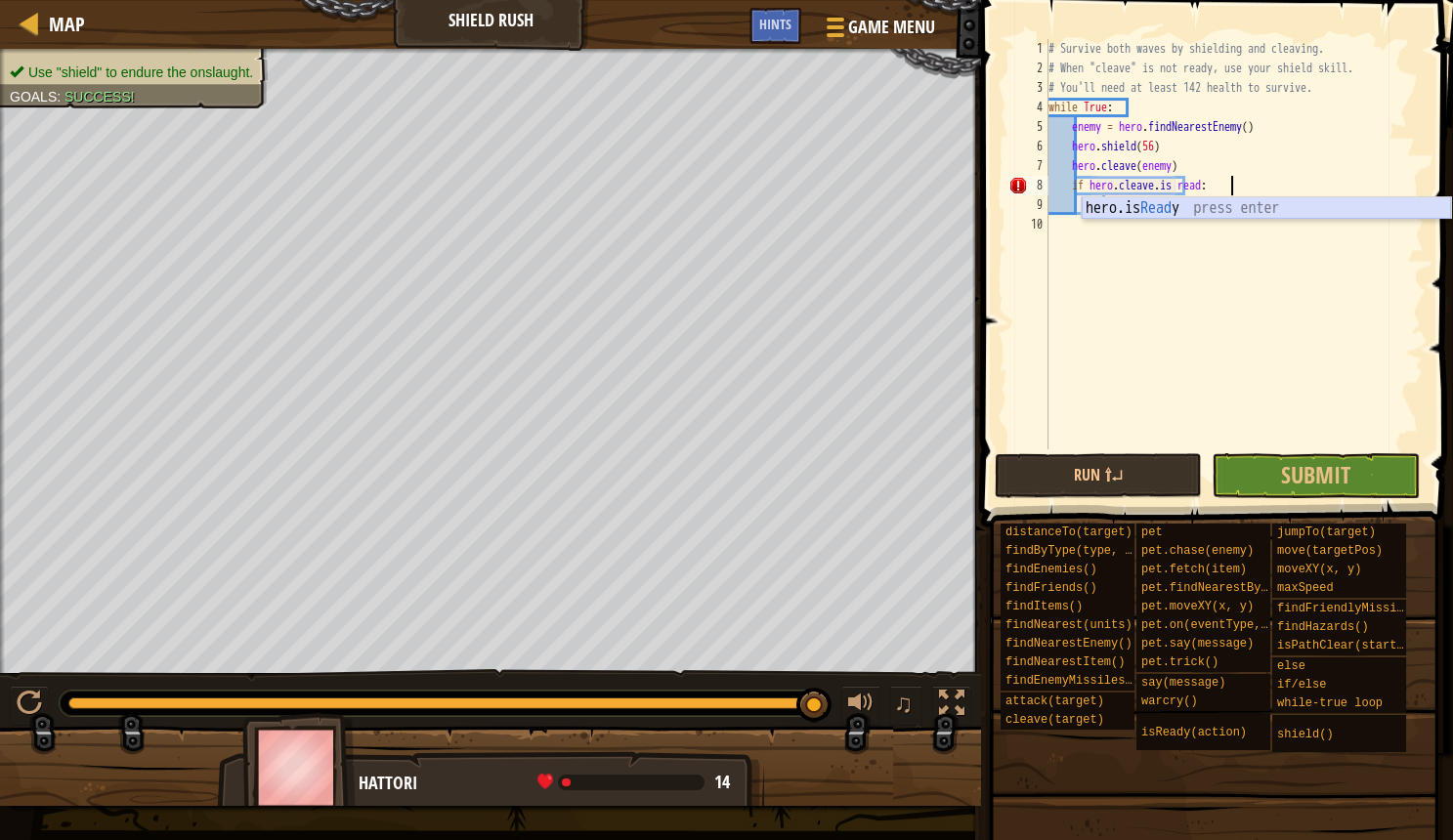 click on "hero.is Read y press enter" at bounding box center [1266, 231] 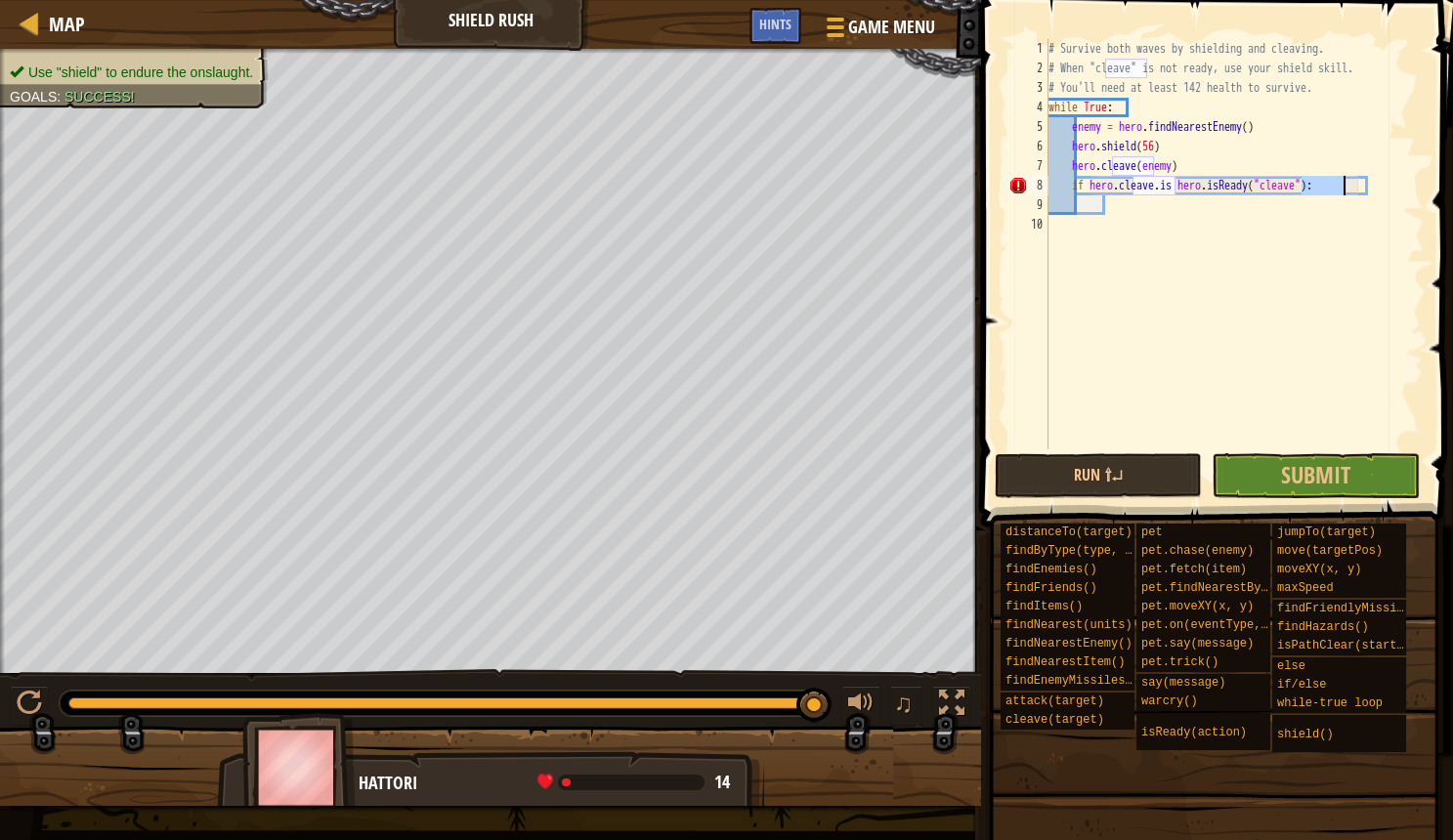 click on "# Survive both waves by shielding and cleaving. # When "cleave" is not ready, use your shield skill. # You'll need at least 142 health to survive. while   True :      enemy   =   hero . findNearestEnemy ( )      hero . shield ( 56 )      hero . cleave ( enemy )      if   hero . cleave . is   hero . isReady ( "cleave" ) :" at bounding box center (1234, 264) 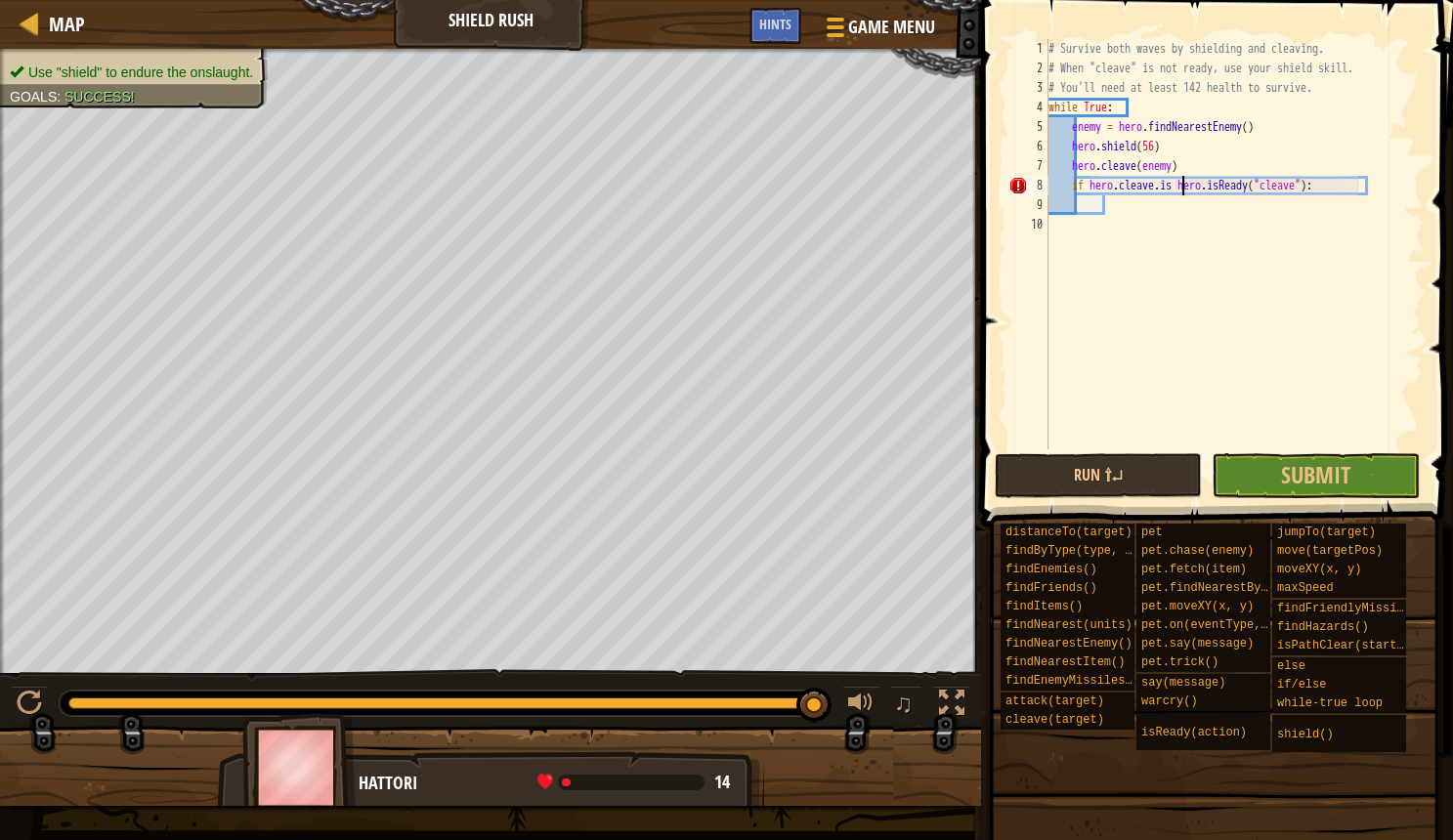 click on "# Survive both waves by shielding and cleaving. # When "cleave" is not ready, use your shield skill. # You'll need at least 142 health to survive. while   True :      enemy   =   hero . findNearestEnemy ( )      hero . shield ( 56 )      hero . cleave ( enemy )      if   hero . cleave . is   hero . isReady ( "cleave" ) :" at bounding box center (1234, 264) 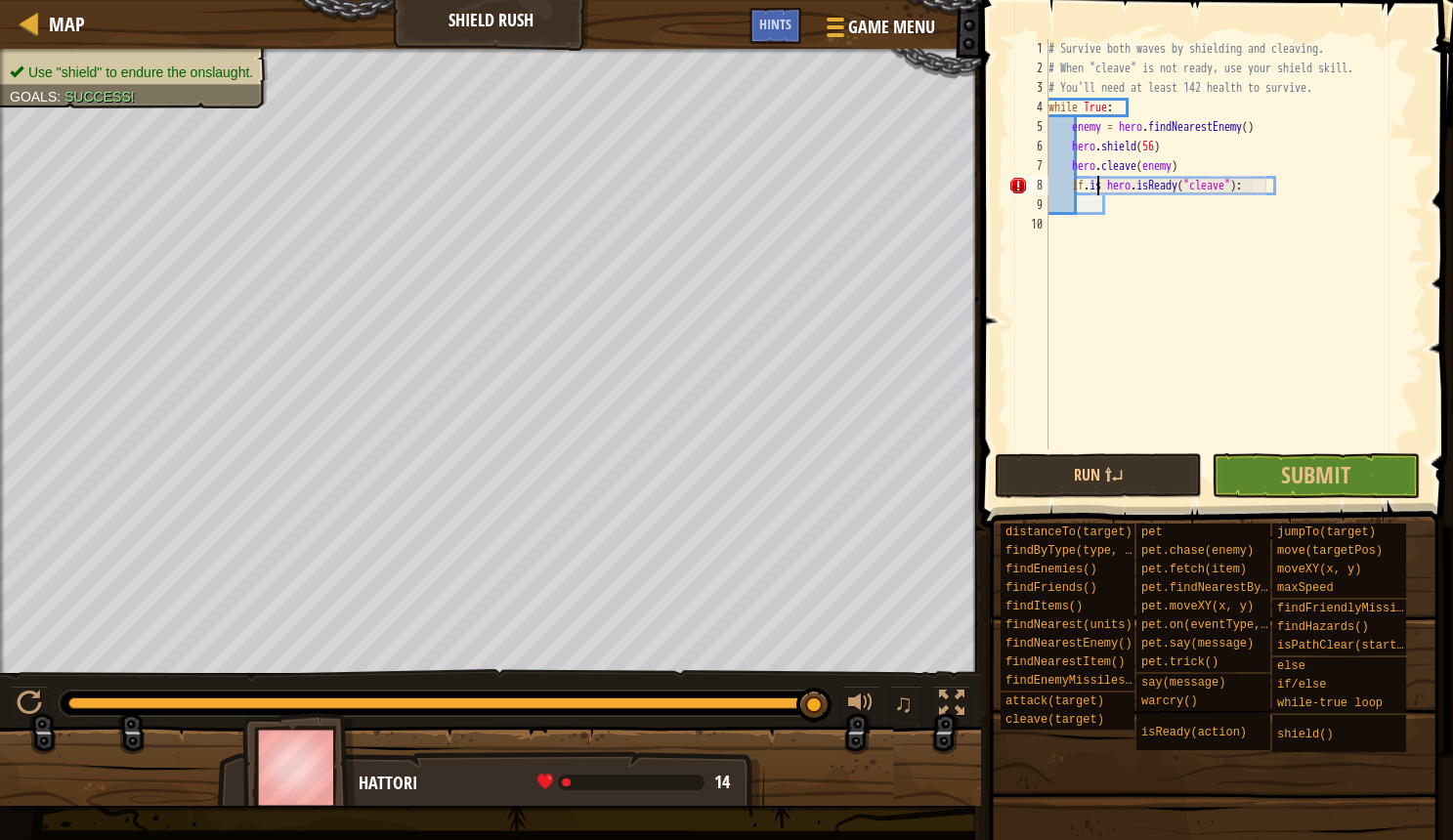 scroll, scrollTop: 10, scrollLeft: 4, axis: both 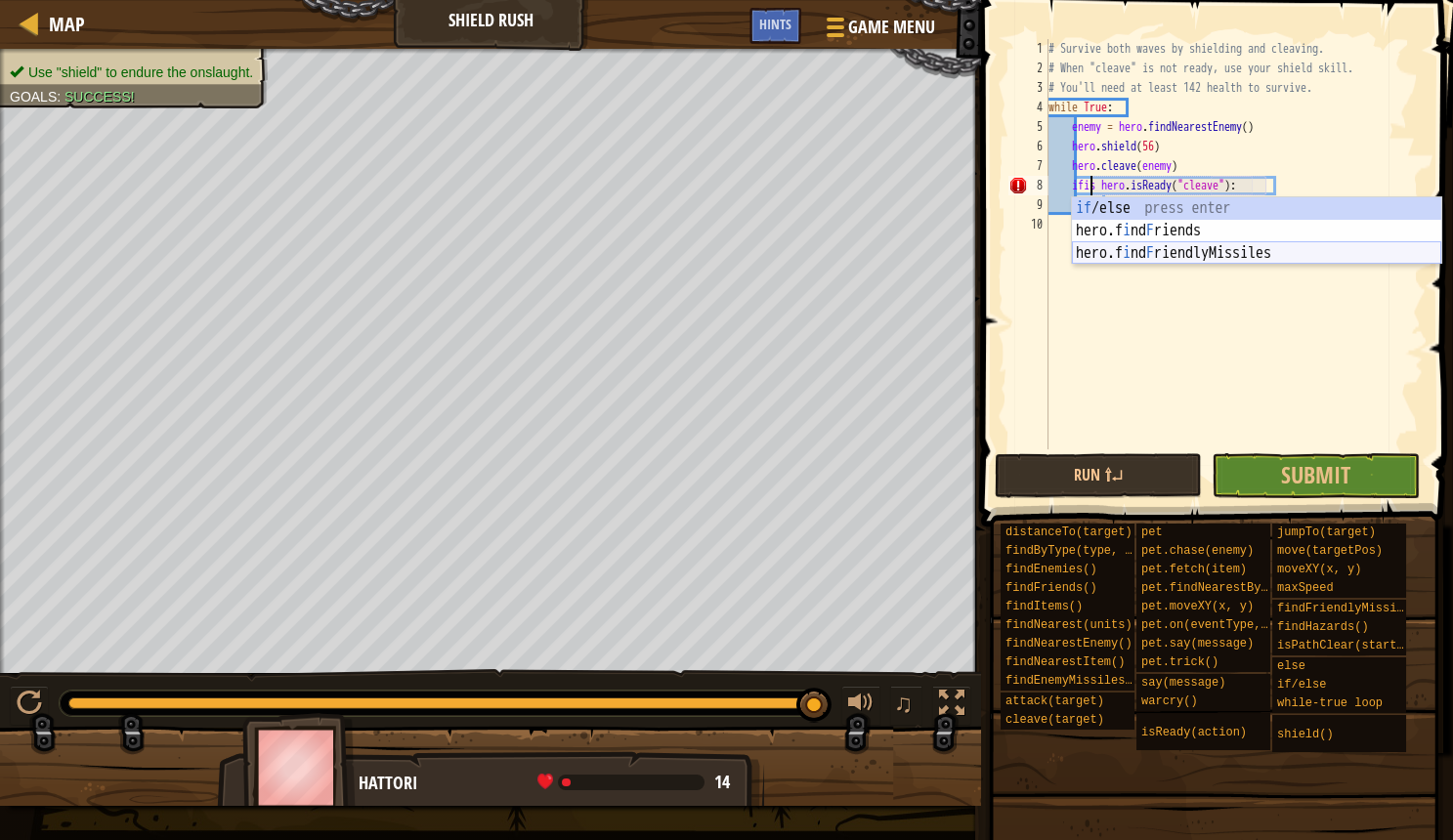 type on "if is hero.isReady("cleave"):" 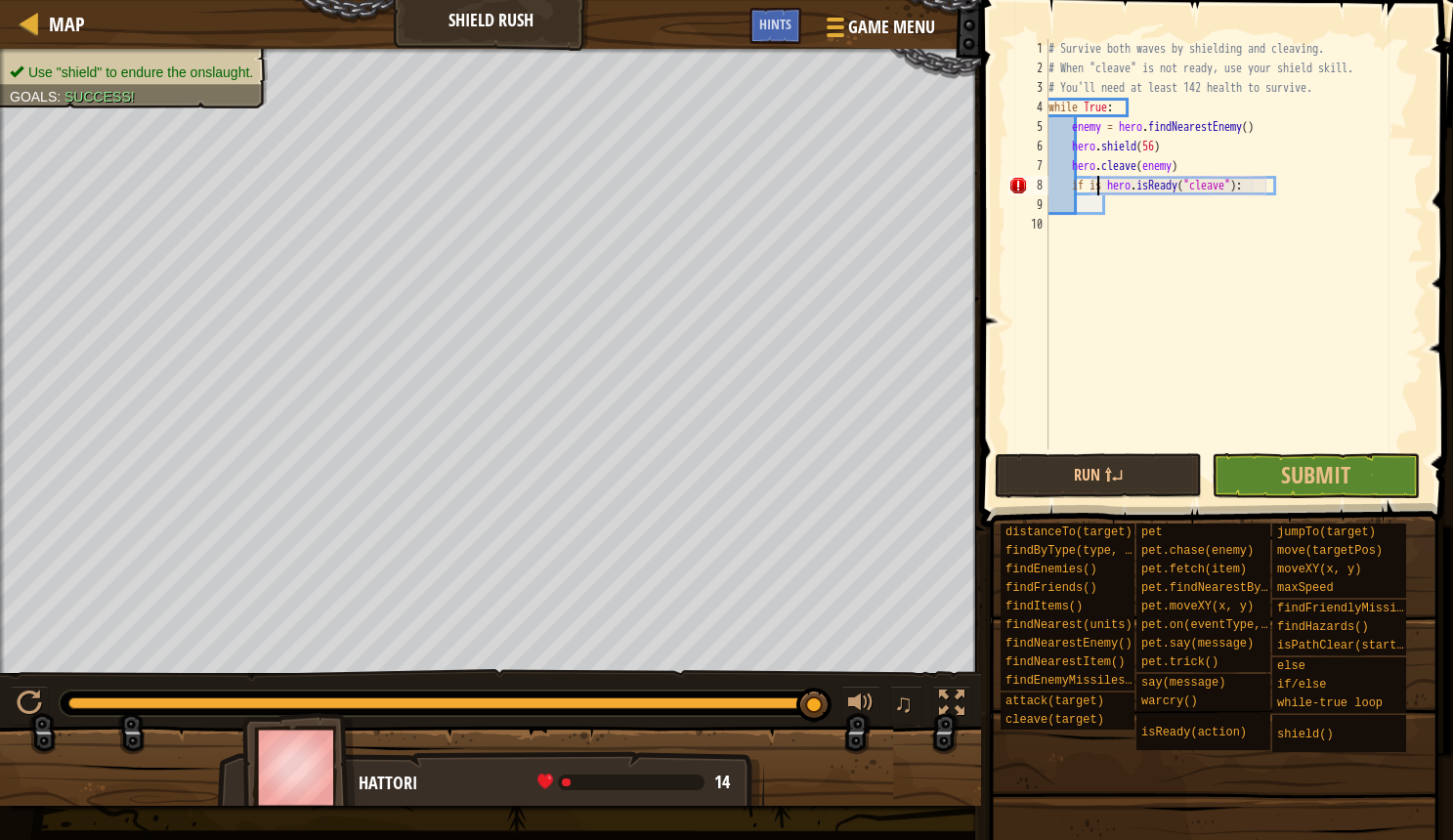click on "# Survive both waves by shielding and cleaving. # When "cleave" is not ready, use your shield skill. # You'll need at least 142 health to survive. while   True :      enemy   =   hero . findNearestEnemy ( )      hero . shield ( 56 )      hero . cleave ( enemy )      if   is   hero . isReady ( "cleave" ) :" at bounding box center [1234, 264] 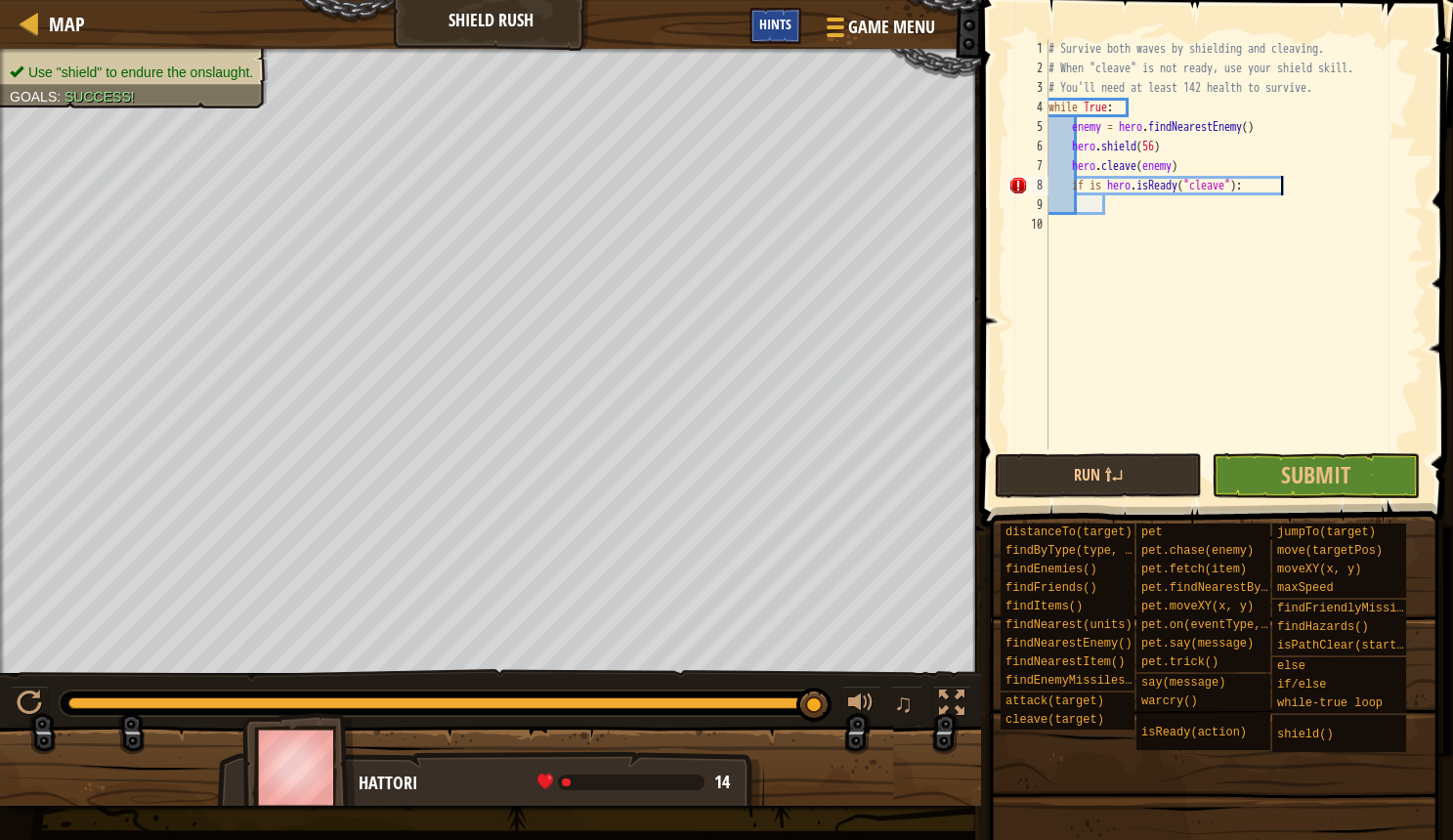 click on "Hints" at bounding box center [775, 23] 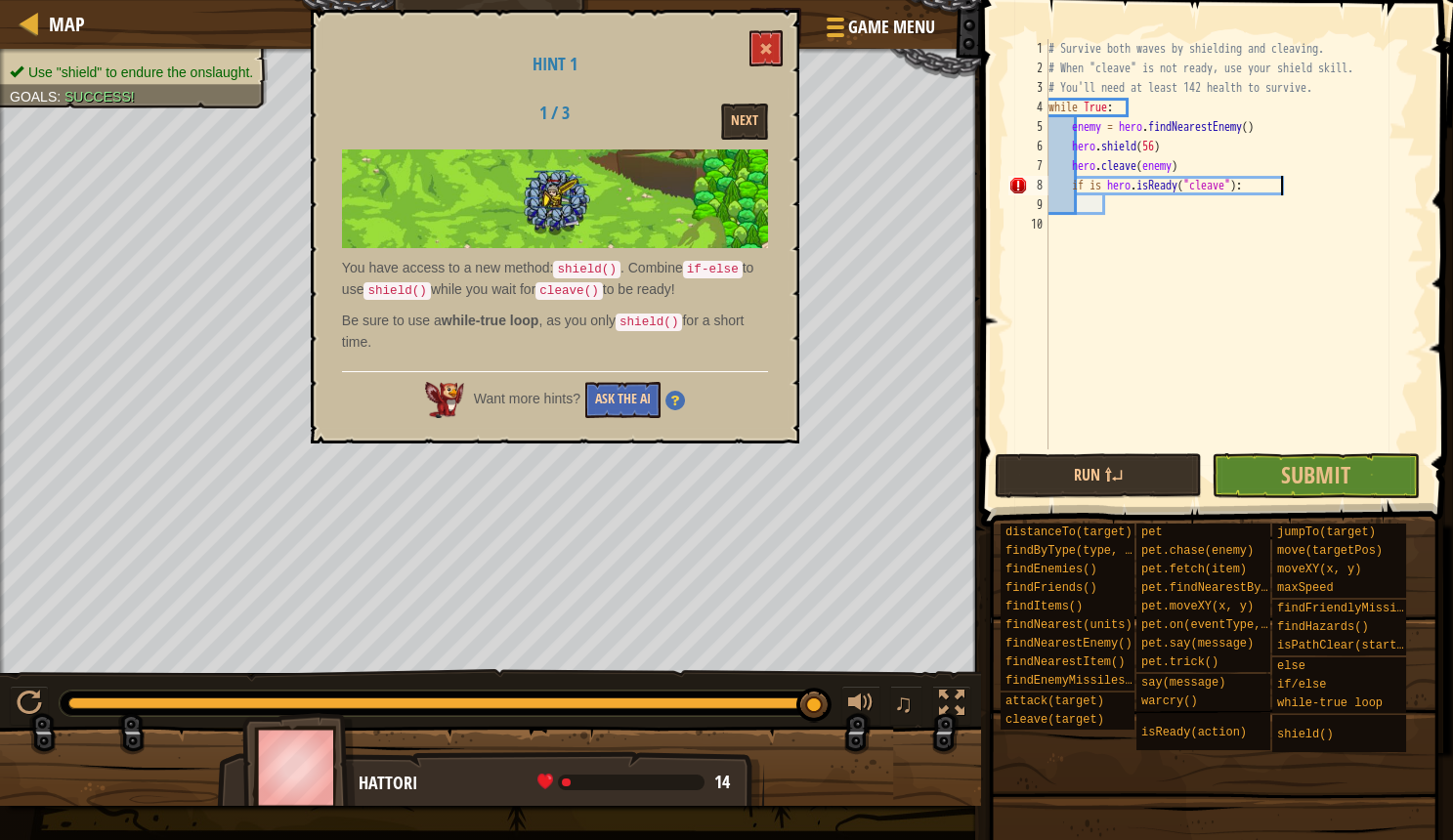 click on "Ask the AI" at bounding box center [622, 399] 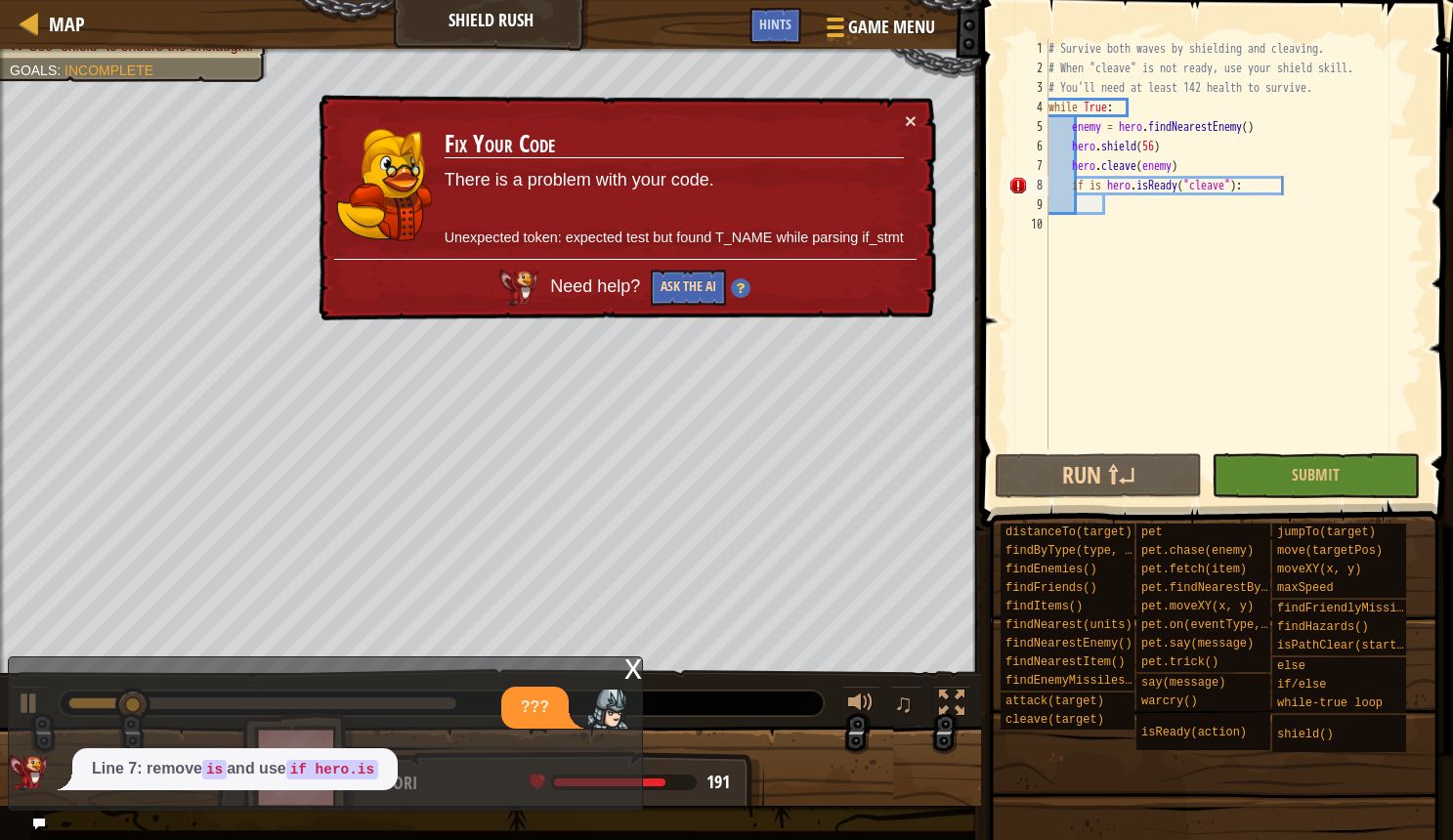 click on "Ask the AI" at bounding box center (688, 287) 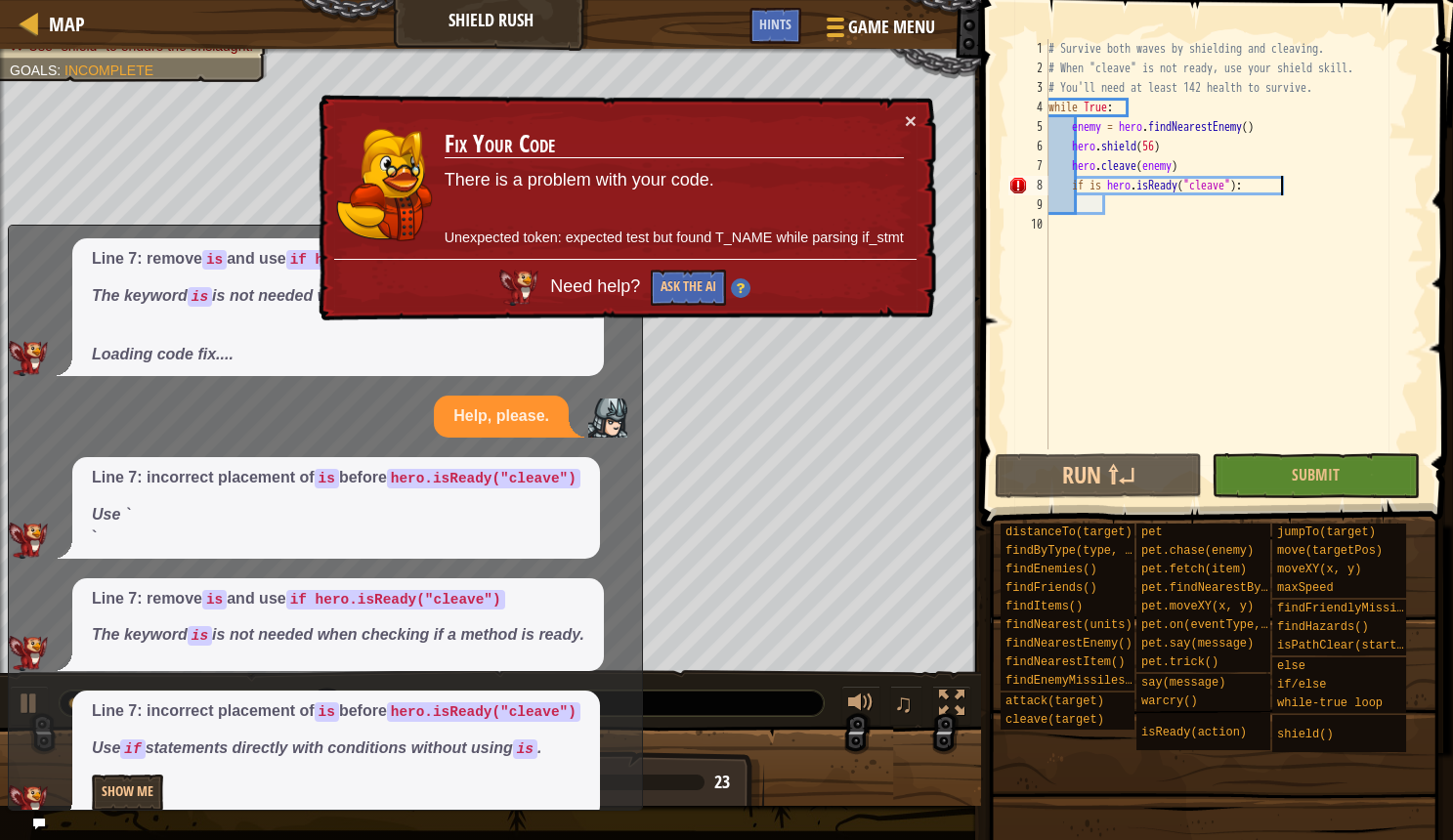 scroll, scrollTop: 105, scrollLeft: 0, axis: vertical 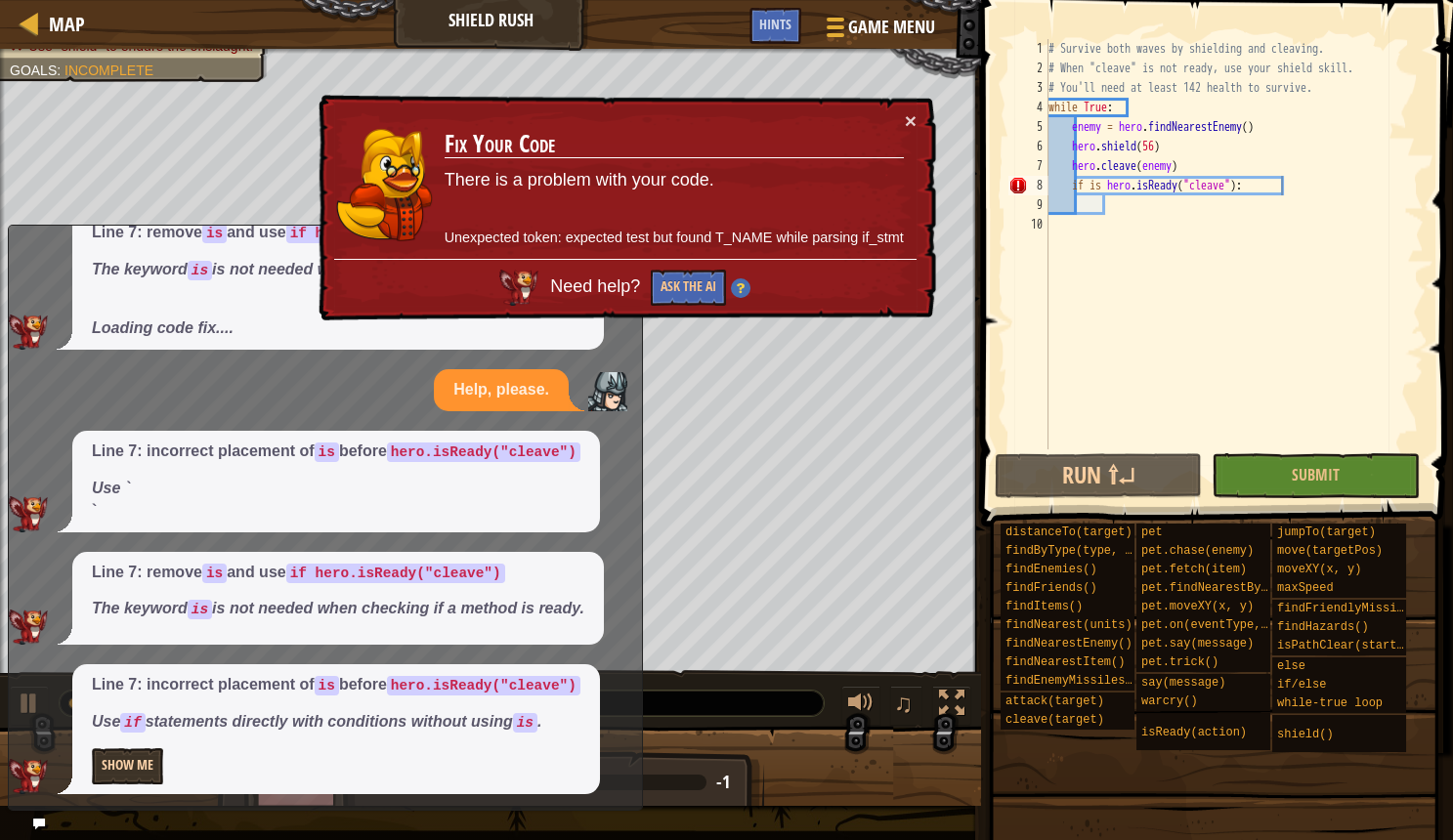 click on "Show Me" at bounding box center [127, 766] 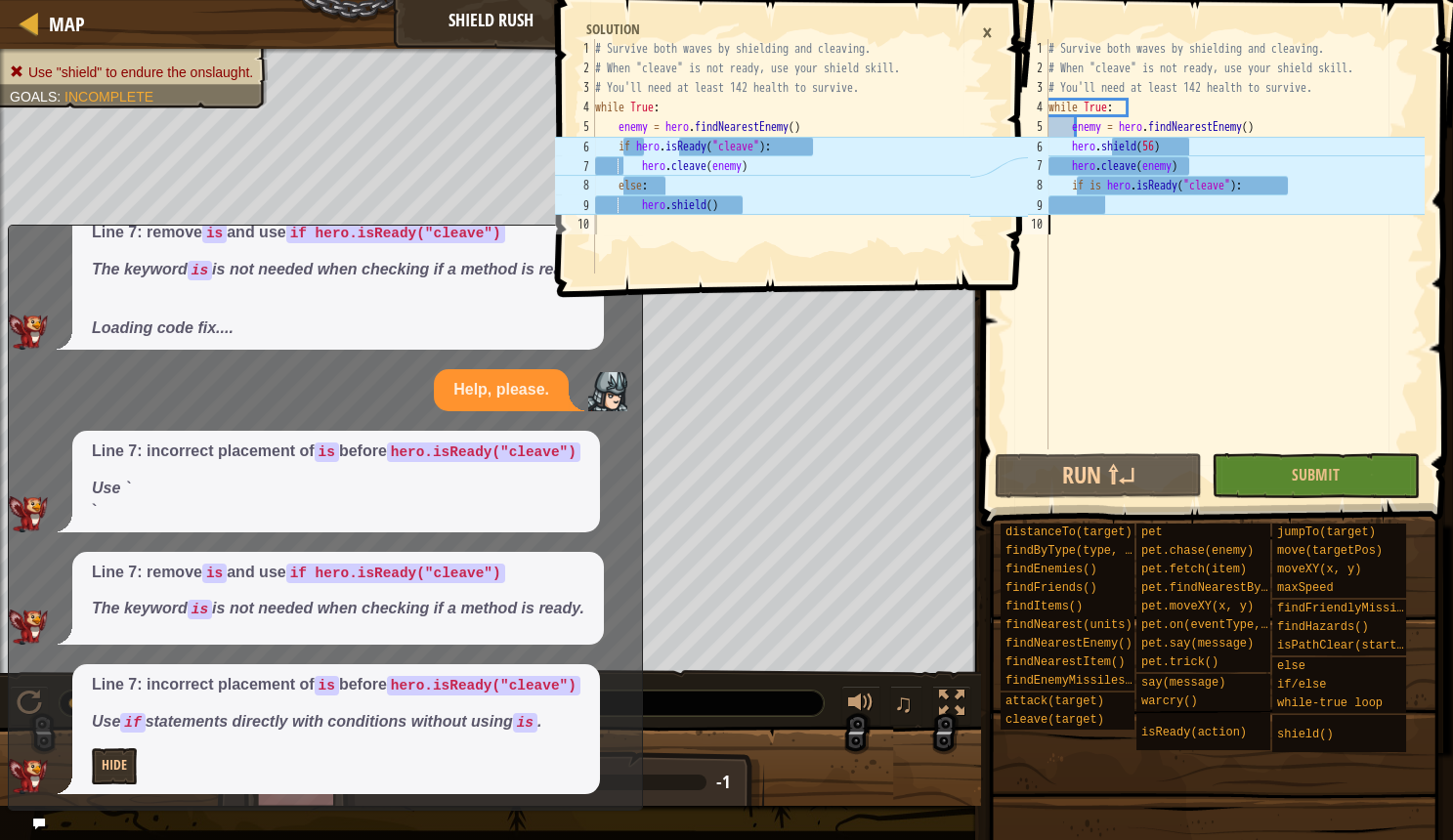 click on "# Survive both waves by shielding and cleaving. # When "cleave" is not ready, use your shield skill. # You'll need at least 142 health to survive. while   True :      enemy   =   hero . findNearestEnemy ( )      hero . shield ( 56 )      hero . cleave ( enemy )      if   is   hero . isReady ( "cleave" ) :" at bounding box center (1234, 264) 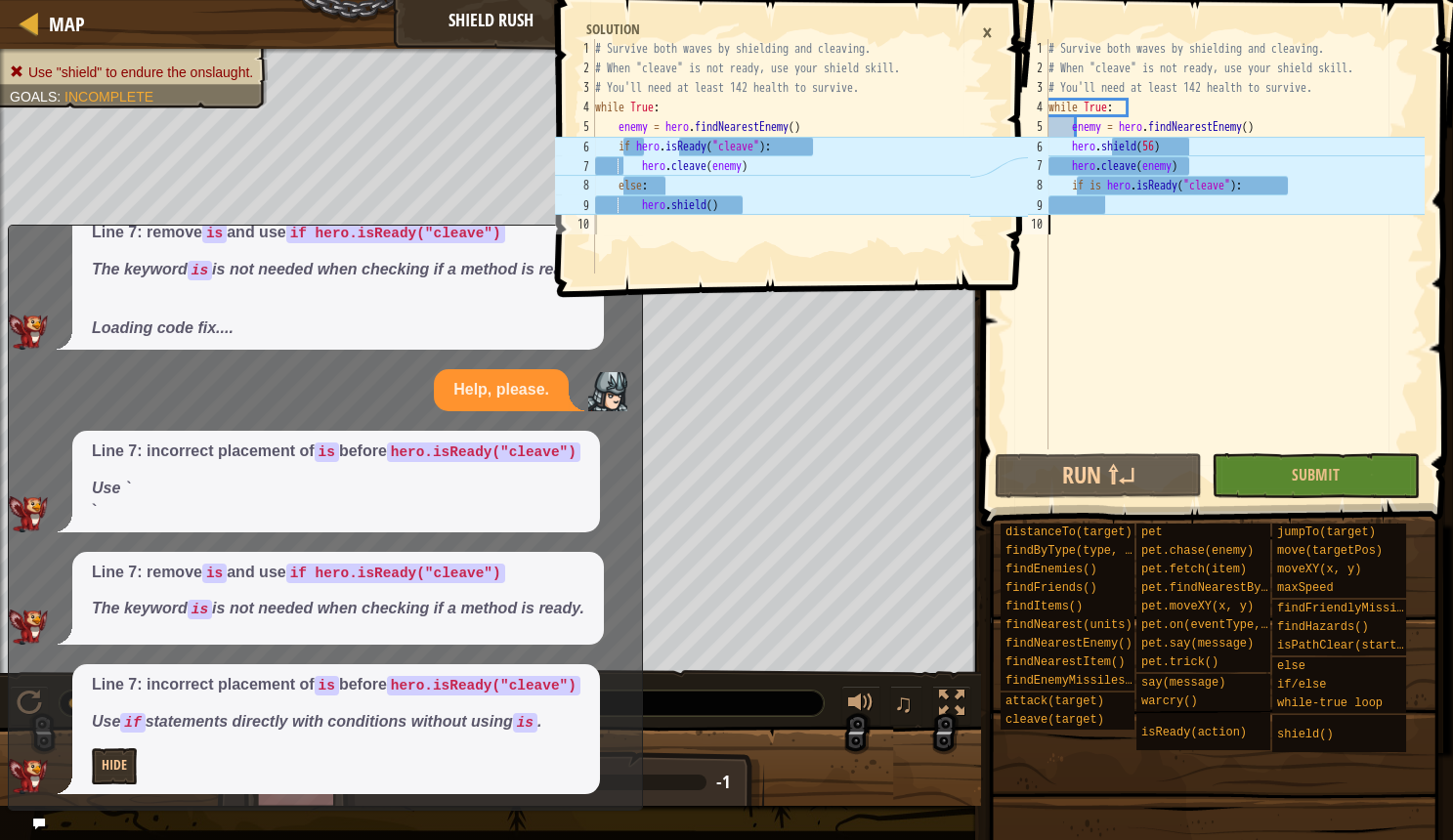 type 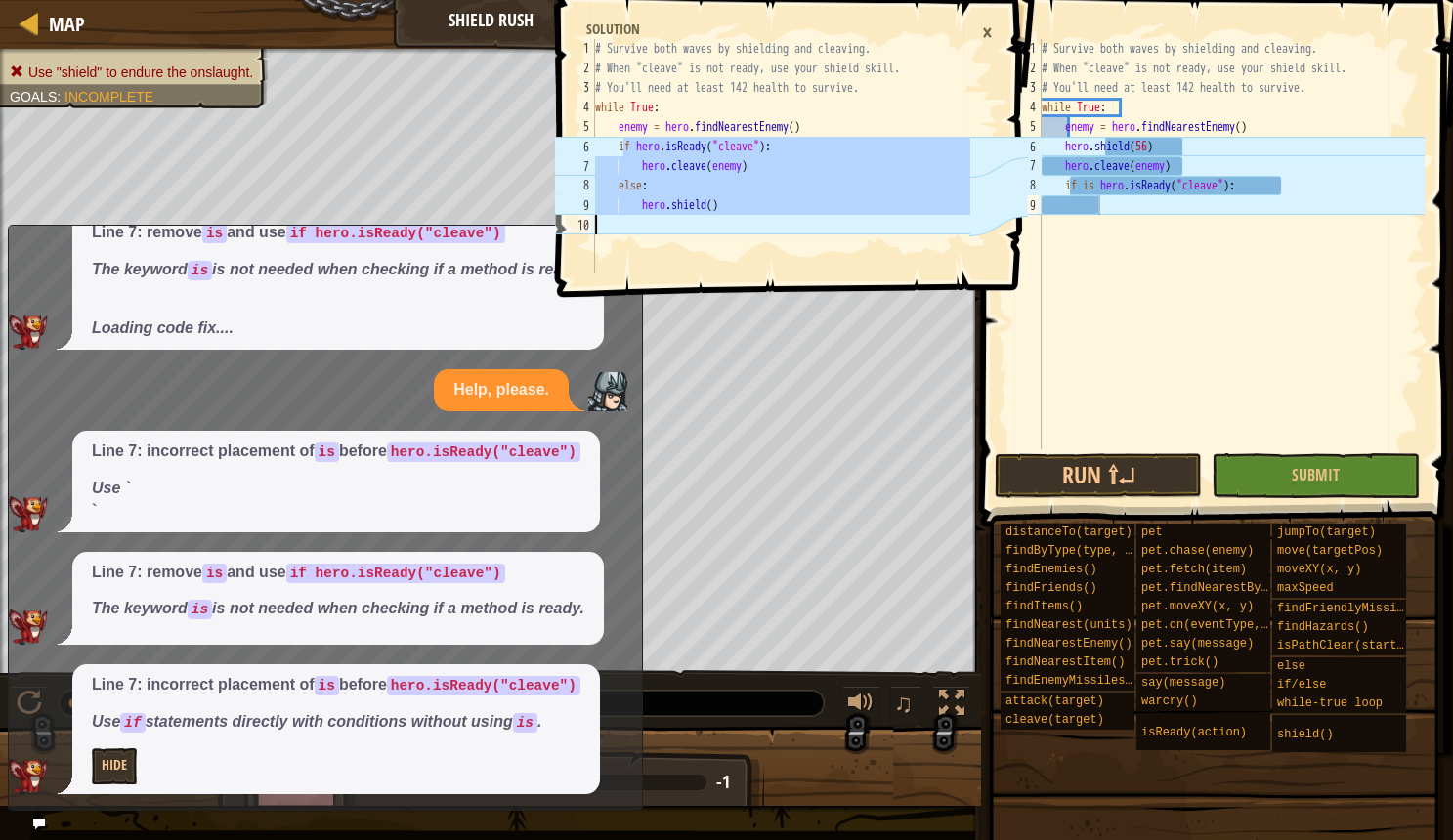 drag, startPoint x: 620, startPoint y: 144, endPoint x: 792, endPoint y: 213, distance: 185.32404 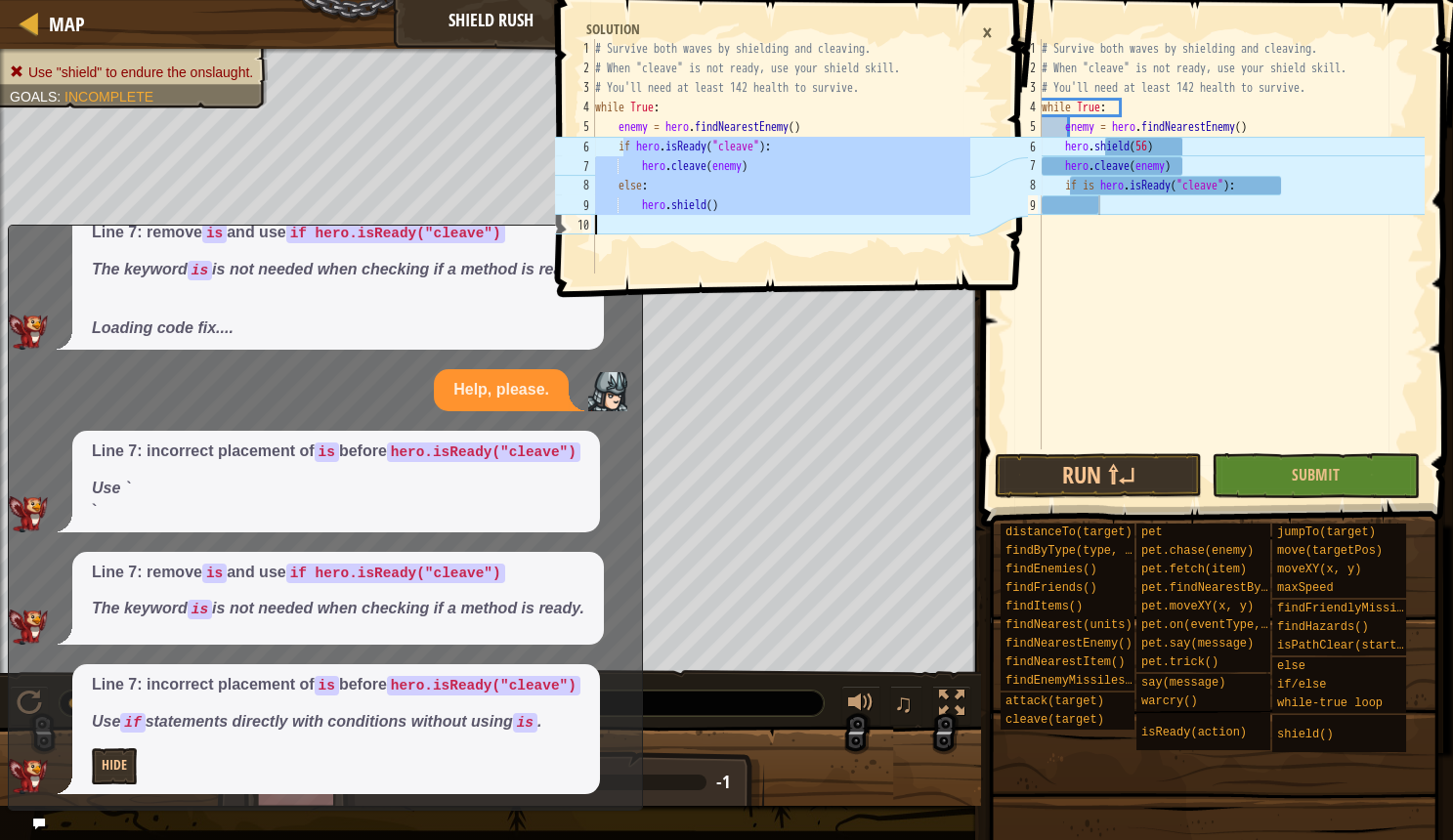 click on "# Survive both waves by shielding and cleaving. # When "cleave" is not ready, use your shield skill. # You'll need at least 142 health to survive. while   True :      enemy   =   hero . findNearestEnemy ( )      if   hero . isReady ( "cleave" ) :           hero . cleave ( enemy )      else :           hero . shield ( )" at bounding box center [781, 176] 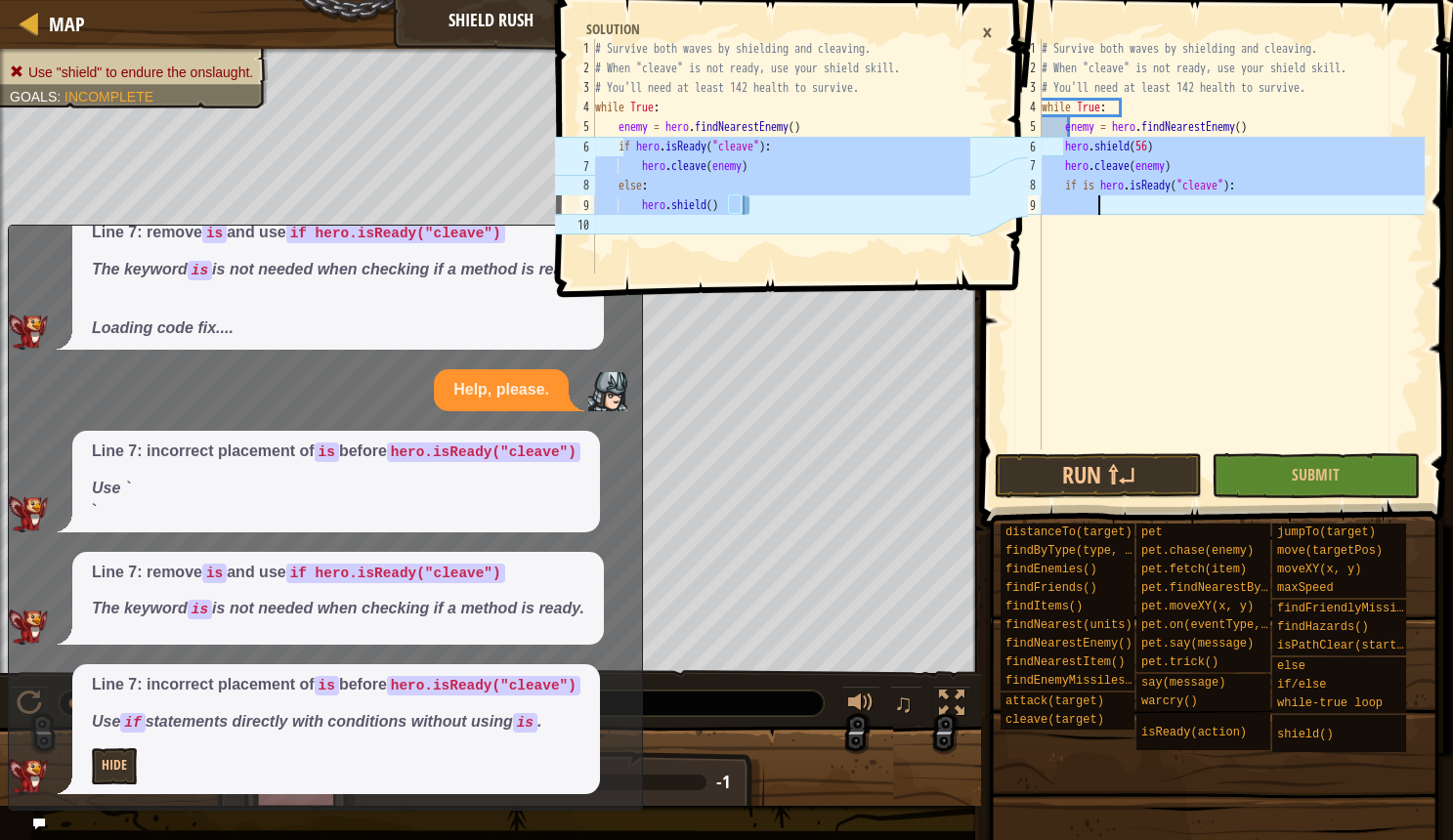 drag, startPoint x: 1064, startPoint y: 143, endPoint x: 1261, endPoint y: 204, distance: 206.22803 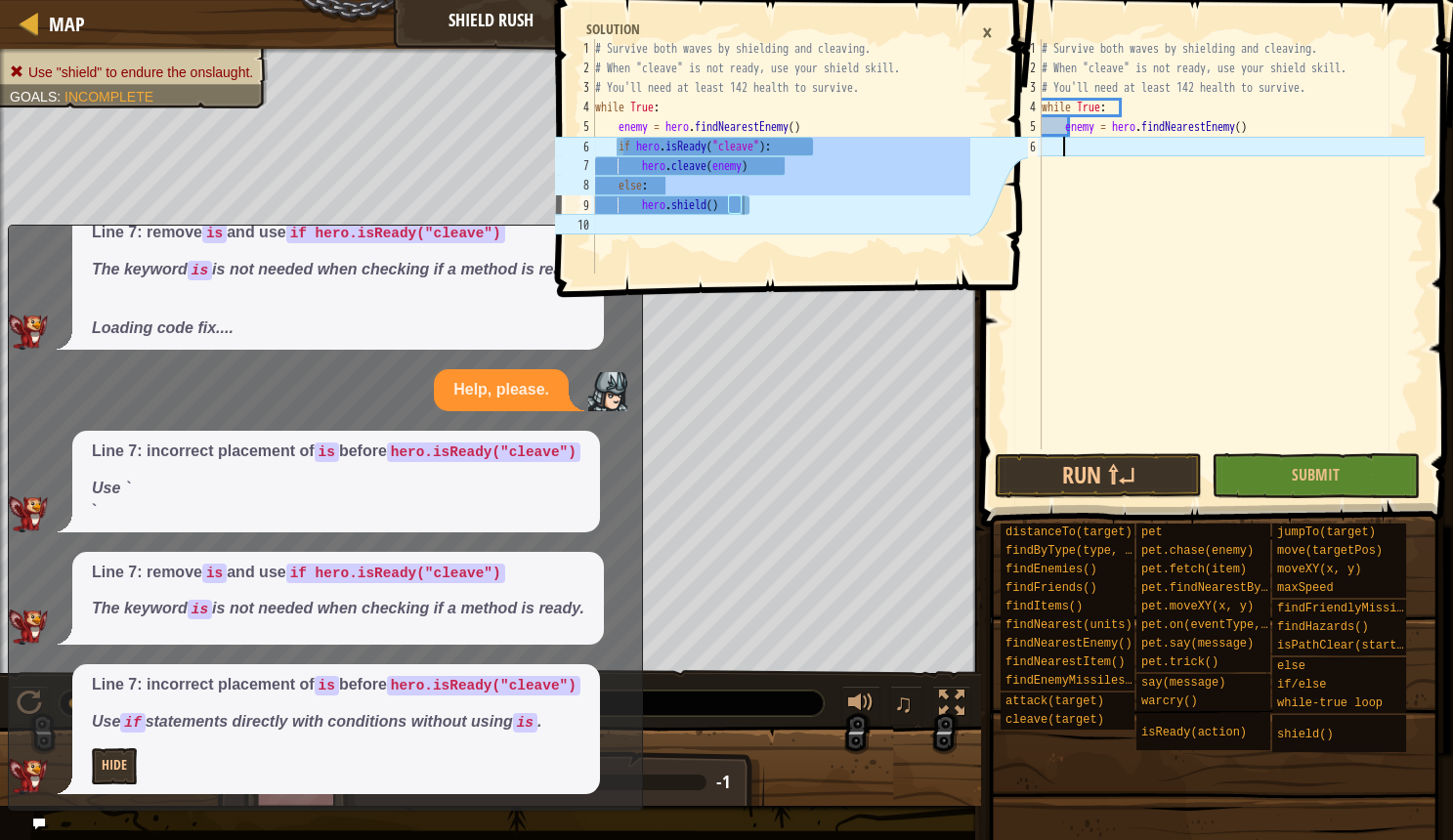 paste 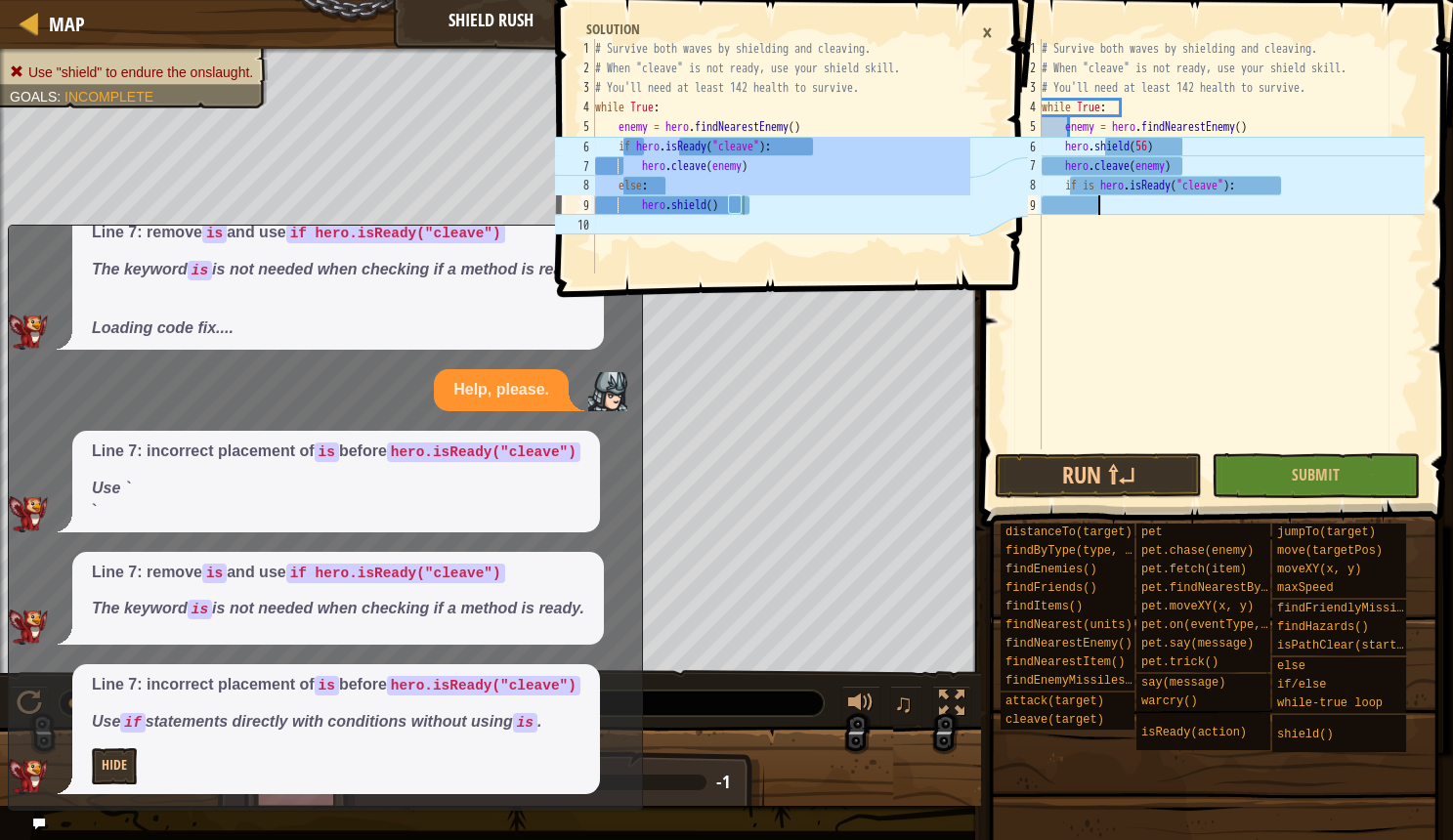 type 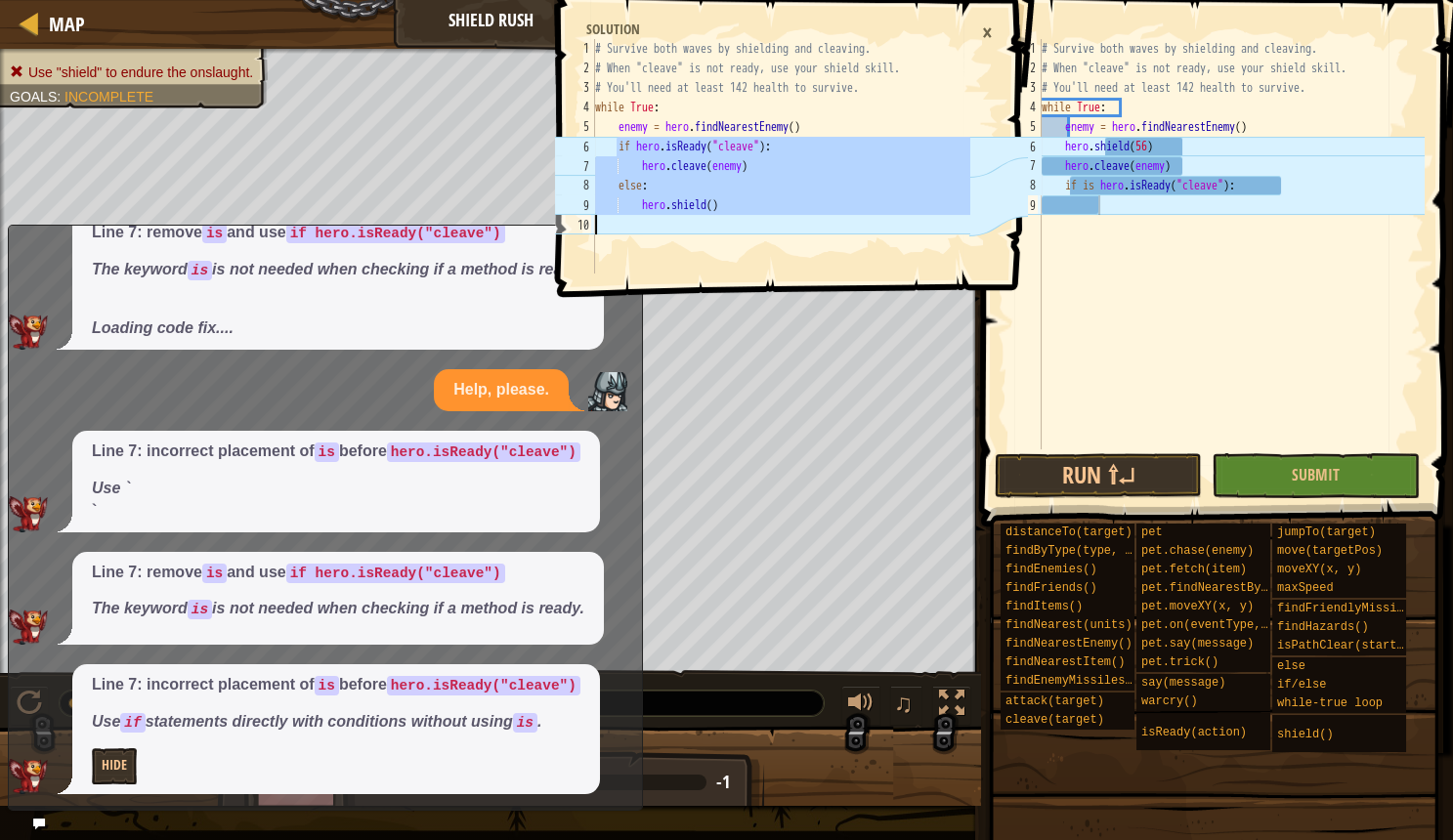 drag, startPoint x: 619, startPoint y: 143, endPoint x: 807, endPoint y: 231, distance: 207.57649 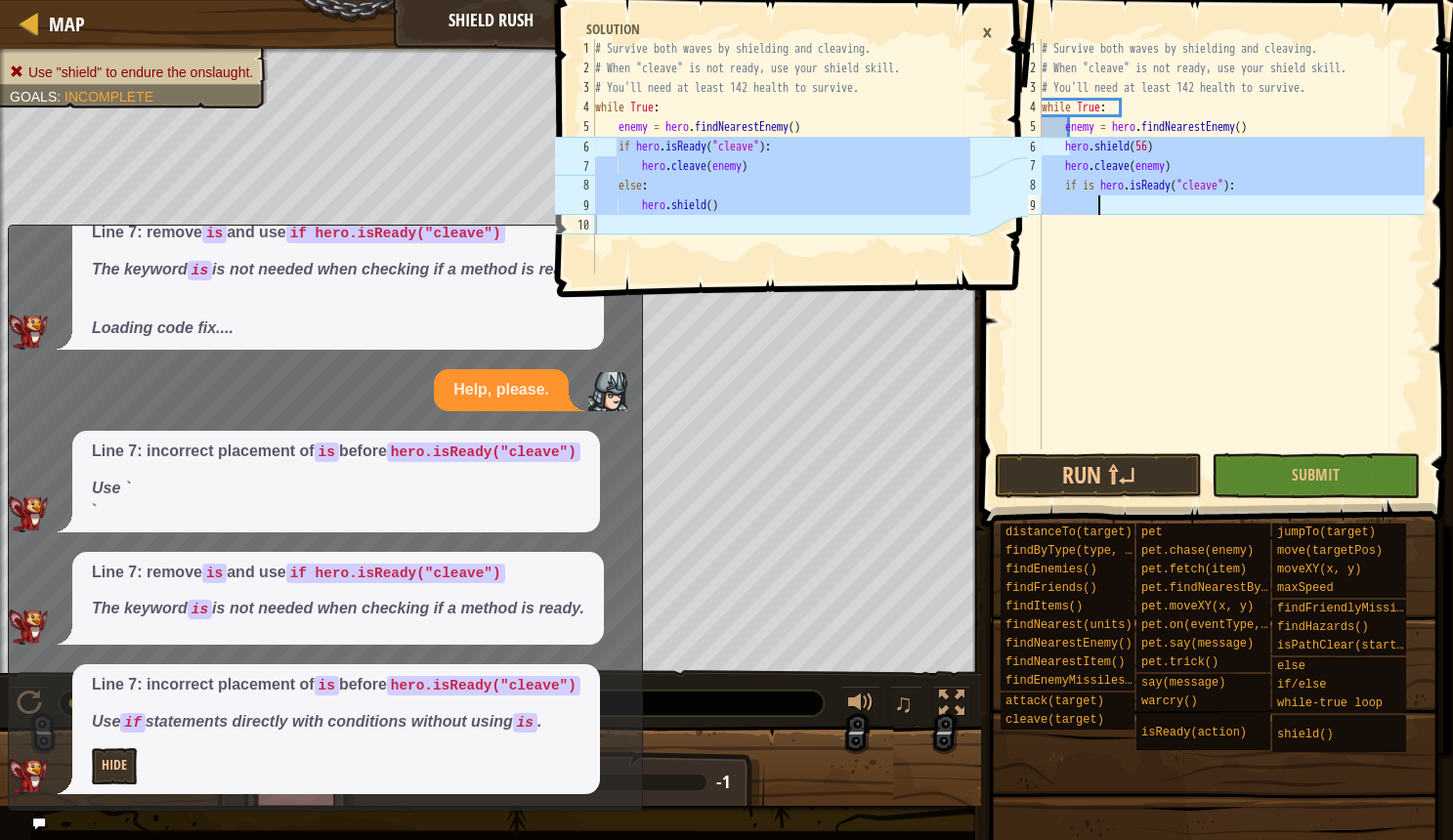 drag, startPoint x: 1068, startPoint y: 146, endPoint x: 1198, endPoint y: 200, distance: 140.7693 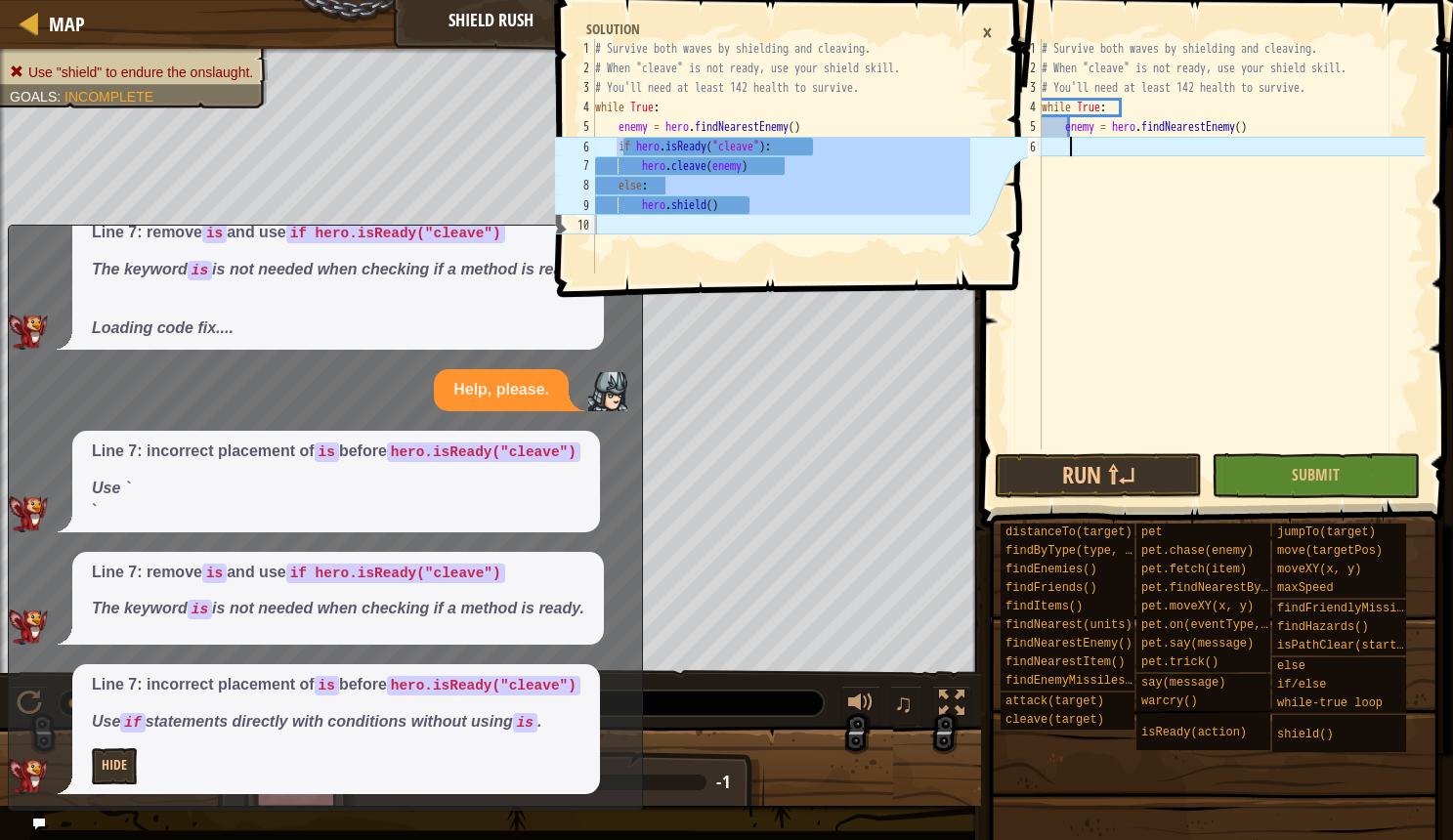 click on "# Survive both waves by shielding and cleaving. # When "cleave" is not ready, use your shield skill. # You'll need at least 142 health to survive. while   True :      enemy   =   hero . findNearestEnemy ( )" at bounding box center (1231, 264) 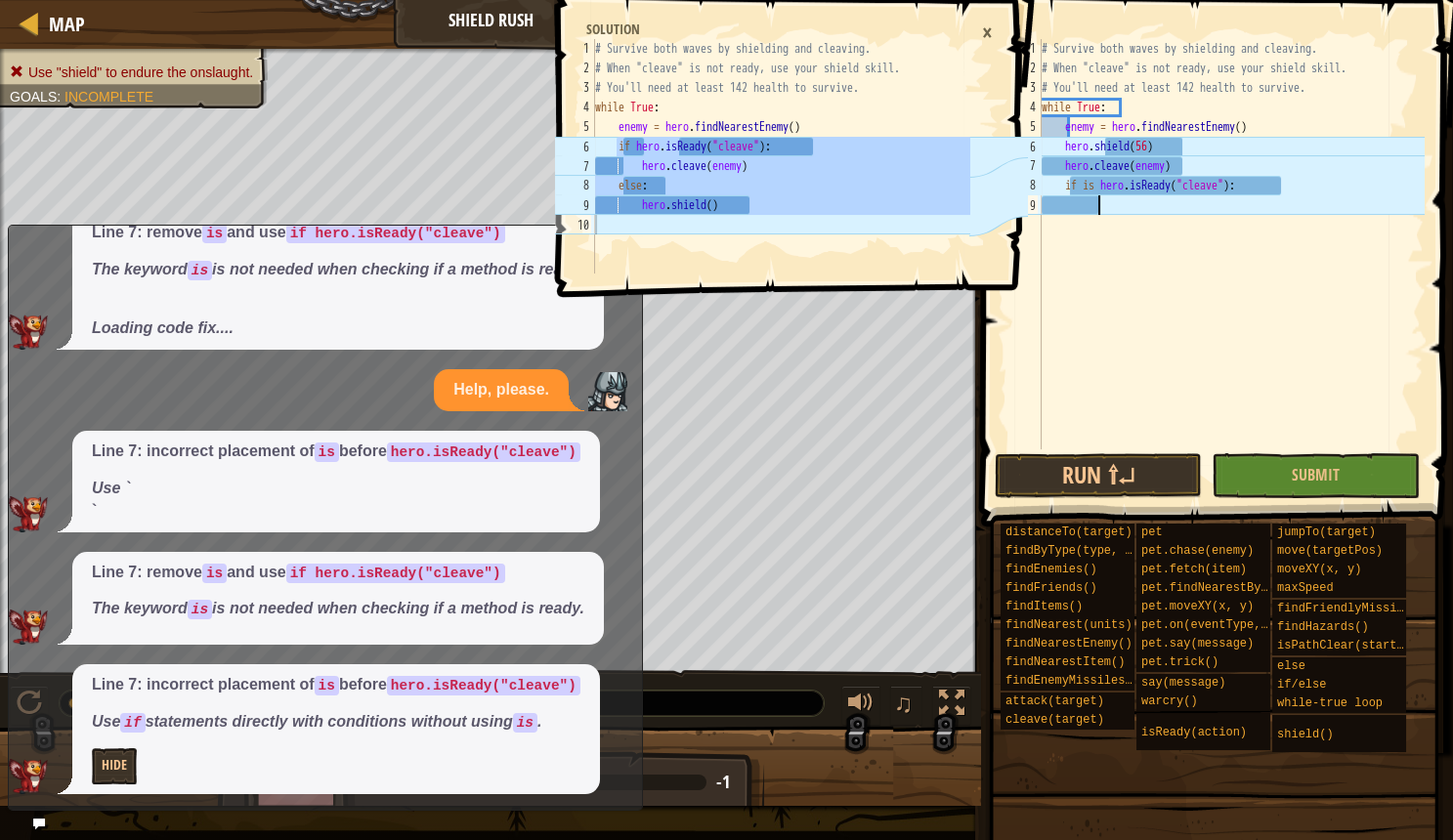 click on "# Survive both waves by shielding and cleaving. # When "cleave" is not ready, use your shield skill. # You'll need at least 142 health to survive. while   True :      enemy   =   hero . findNearestEnemy ( )      hero . shield ( 56 )      hero . cleave ( enemy )      if   is   hero . isReady ( "cleave" ) :" at bounding box center [1231, 264] 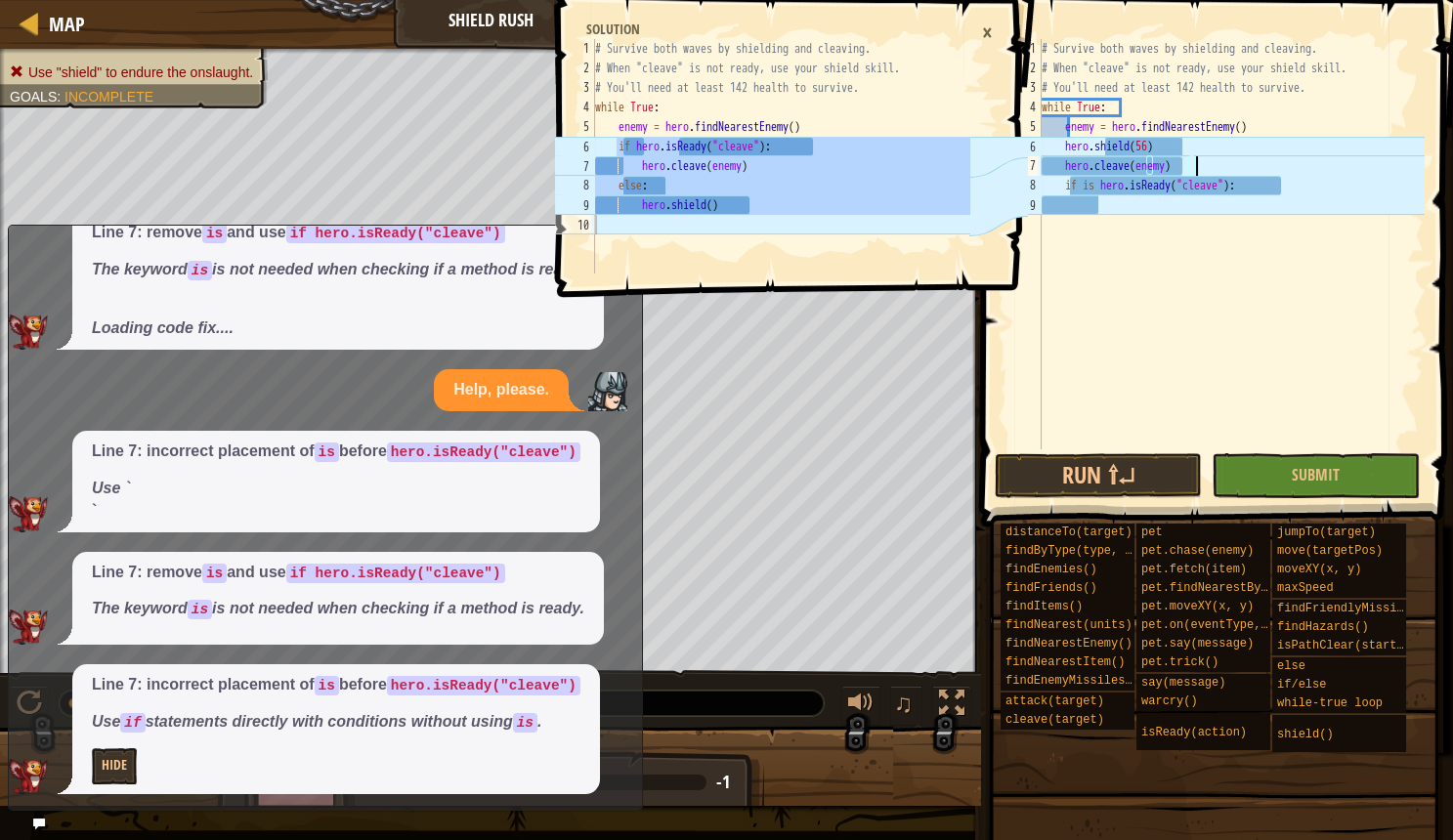 click on "# Survive both waves by shielding and cleaving. # When "cleave" is not ready, use your shield skill. # You'll need at least 142 health to survive. while   True :      enemy   =   hero . findNearestEnemy ( )      hero . shield ( 56 )      hero . cleave ( enemy )      if   is   hero . isReady ( "cleave" ) :" at bounding box center (1231, 264) 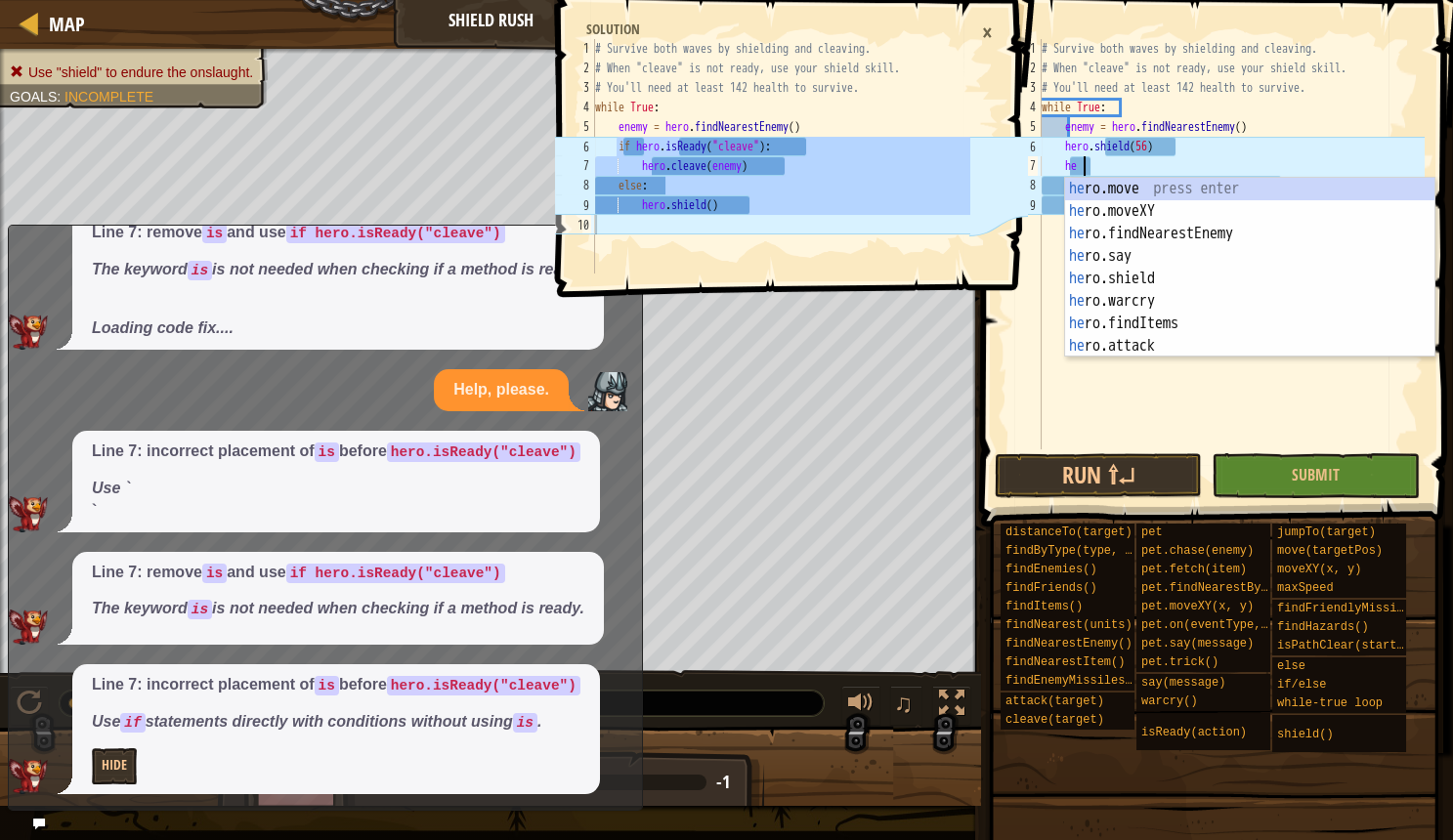 type on "h" 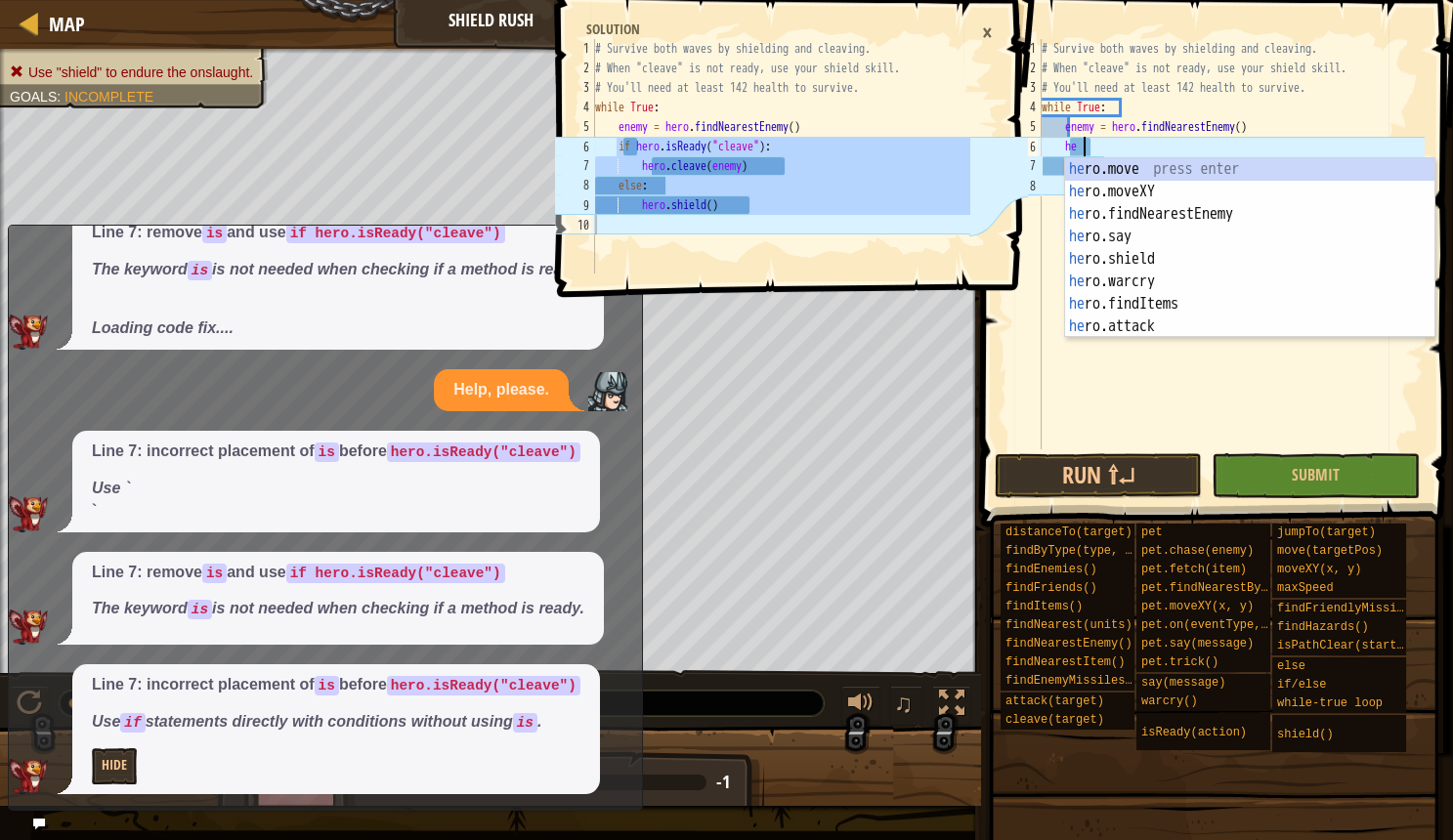 type on "h" 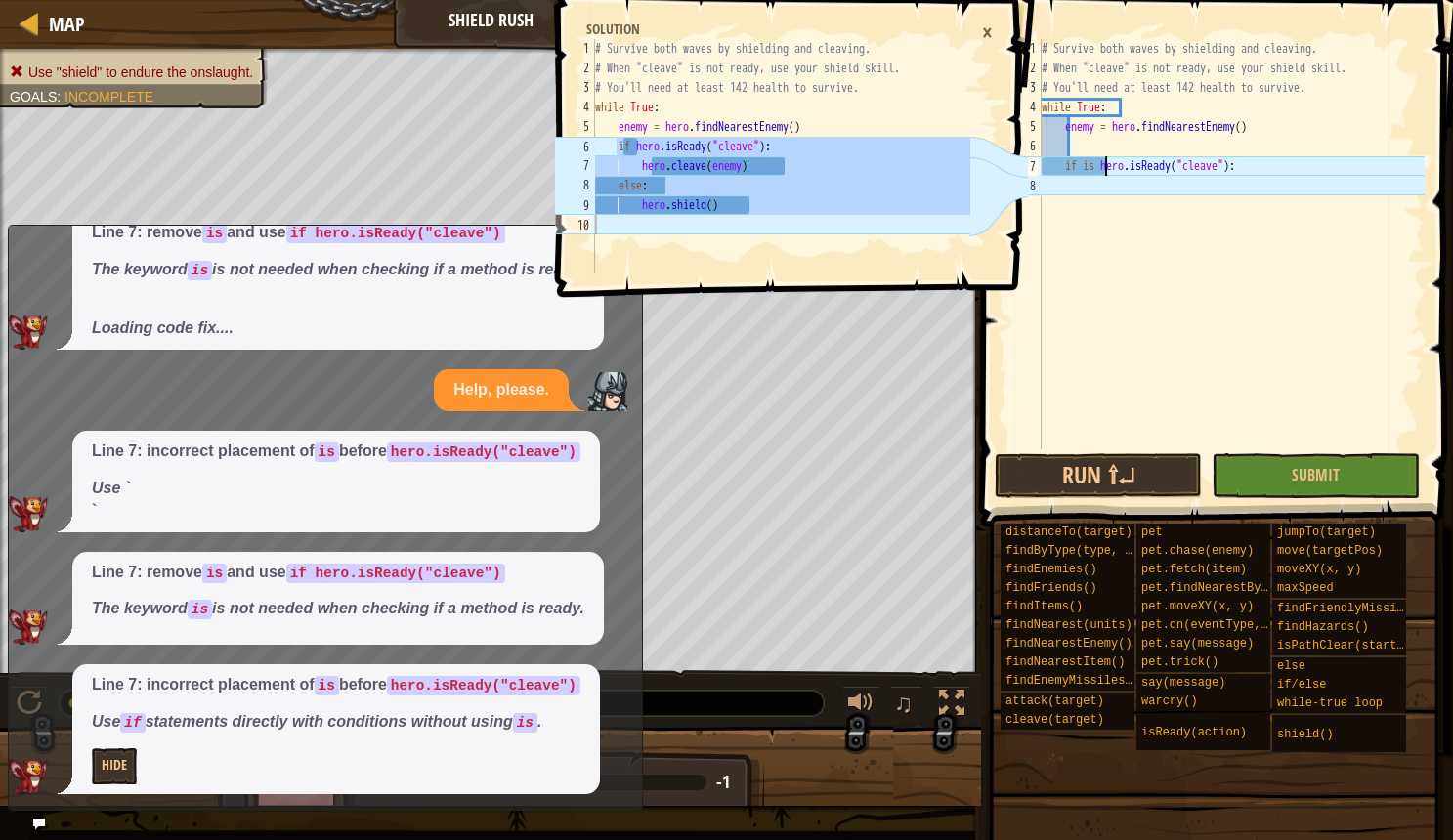 click on "# Survive both waves by shielding and cleaving. # When "cleave" is not ready, use your shield skill. # You'll need at least 142 health to survive. while   True :      enemy   =   hero . findNearestEnemy ( )           if   is   hero . isReady ( "cleave" ) :" at bounding box center (1231, 264) 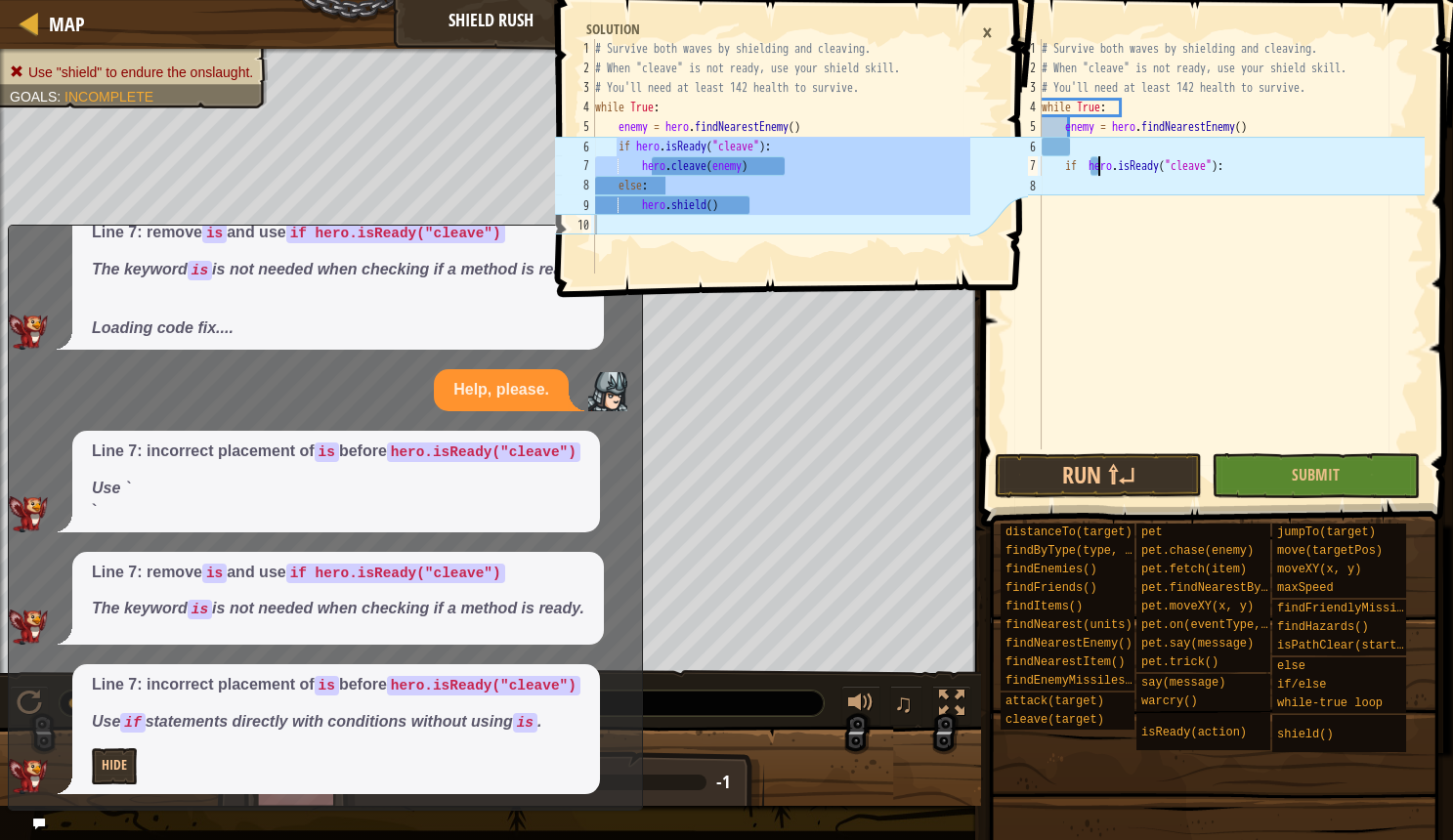 click on "# Survive both waves by shielding and cleaving. # When "cleave" is not ready, use your shield skill. # You'll need at least 142 health to survive. while   True :      enemy   =   hero . findNearestEnemy ( )           if    hero . isReady ( "cleave" ) :" at bounding box center [1231, 264] 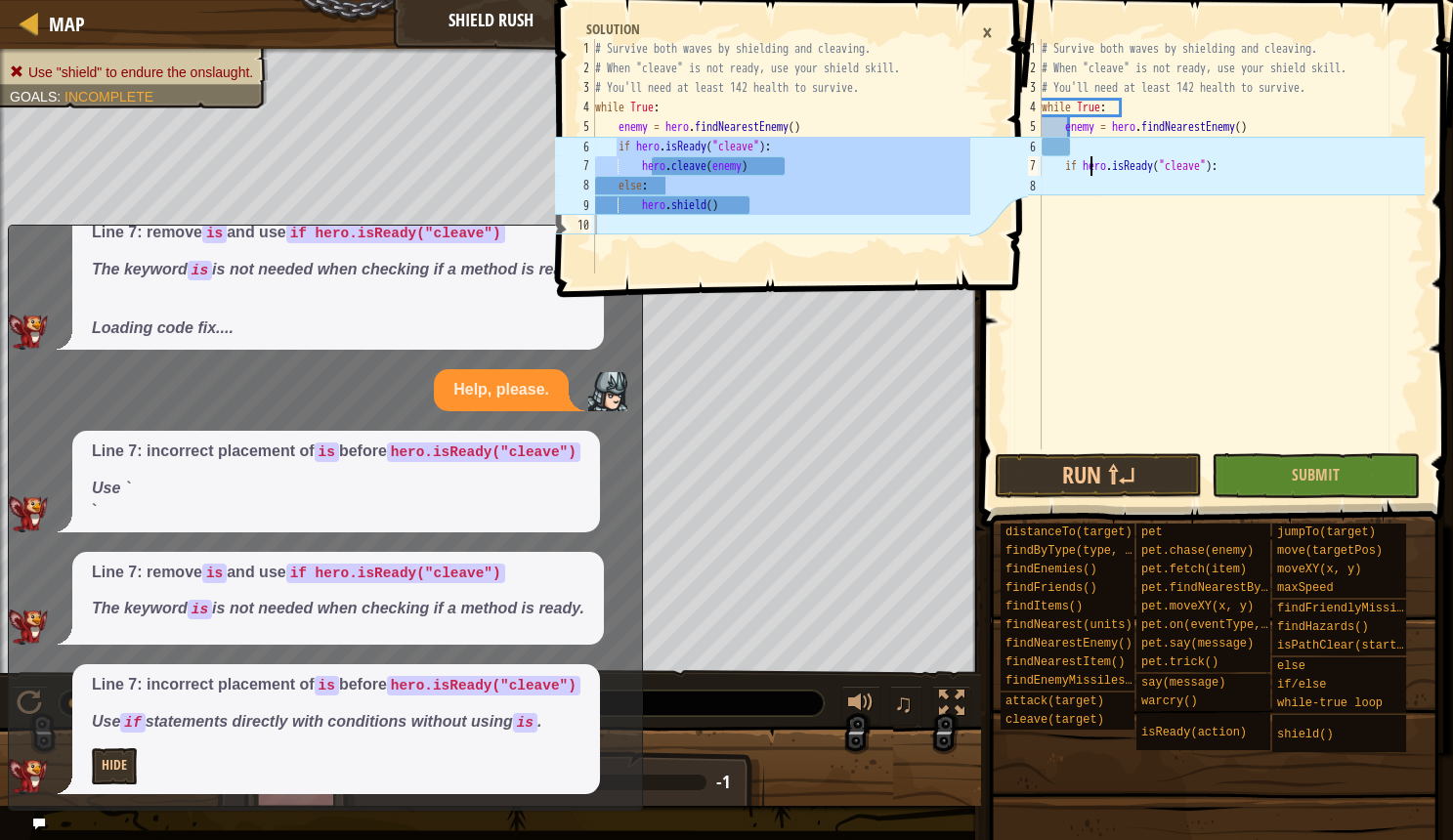 click on "# Survive both waves by shielding and cleaving. # When "cleave" is not ready, use your shield skill. # You'll need at least 142 health to survive. while   True :      enemy   =   hero . findNearestEnemy ( )           if   hero . isReady ( "cleave" ) :" at bounding box center [1231, 264] 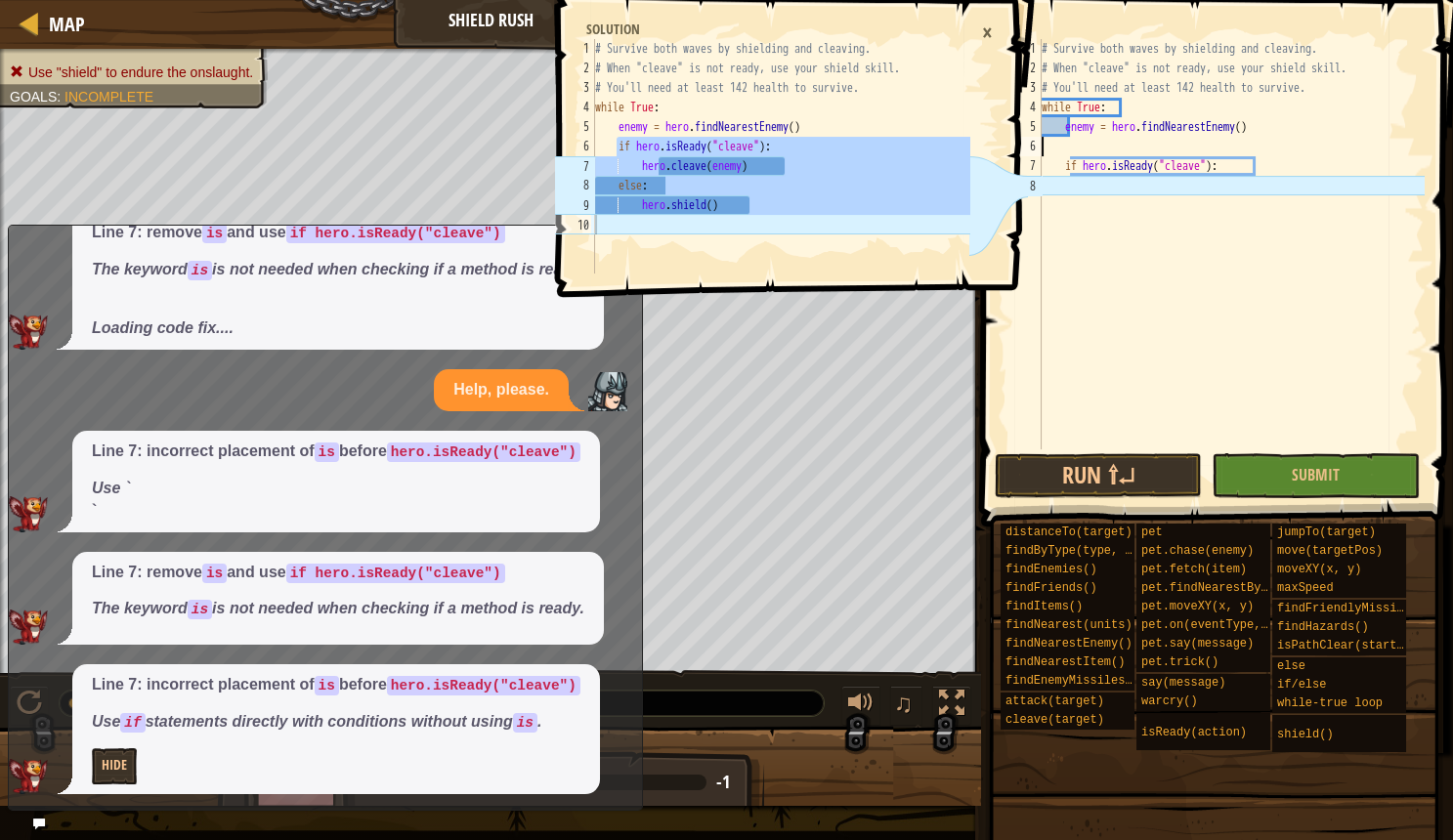 type on "enemy = hero.findNearestEnemy()" 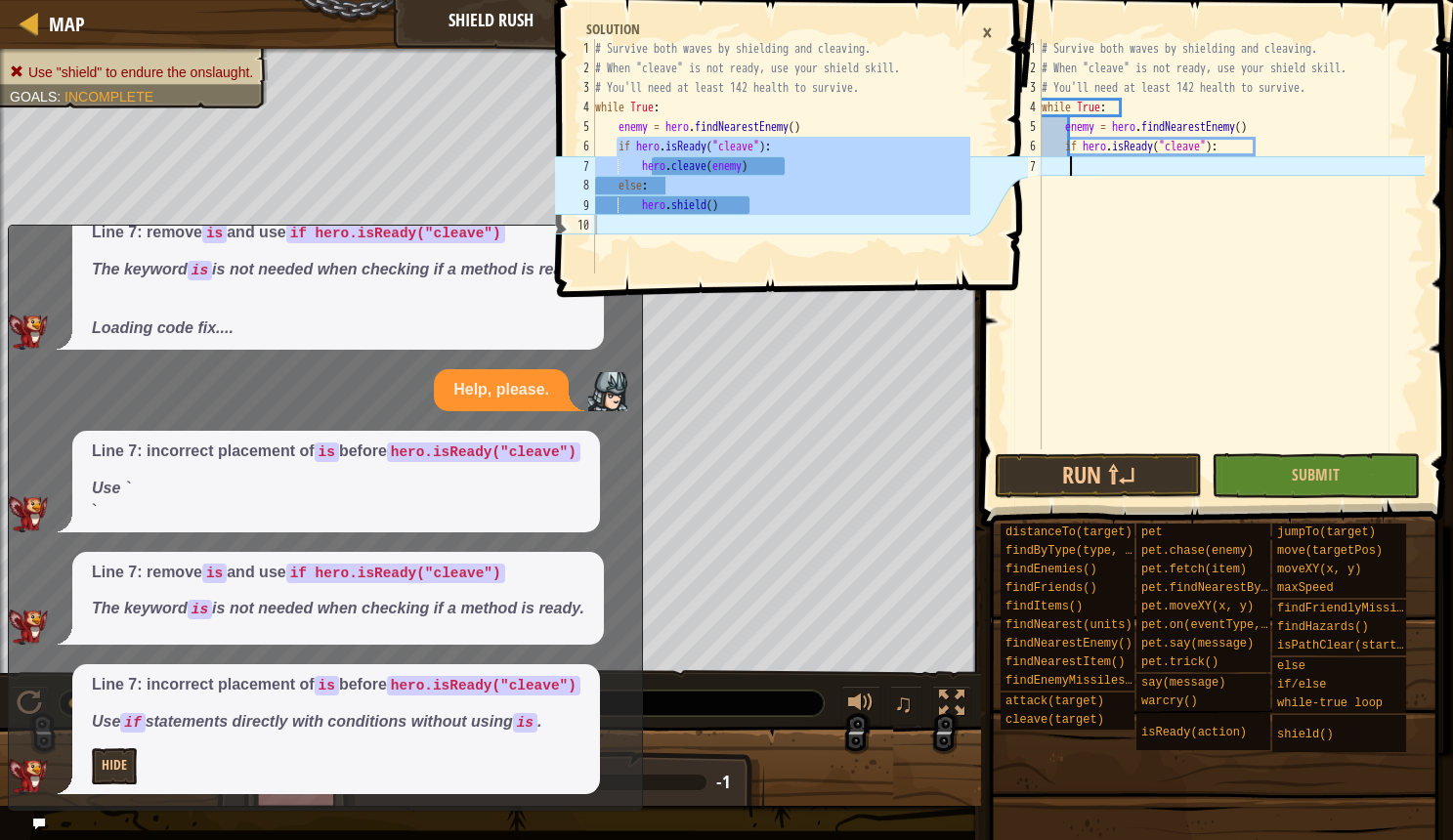 click on "# Survive both waves by shielding and cleaving. # When "cleave" is not ready, use your shield skill. # You'll need at least 142 health to survive. while   True :      enemy   =   hero . findNearestEnemy ( )      if   hero . isReady ( "cleave" ) :" at bounding box center [1231, 264] 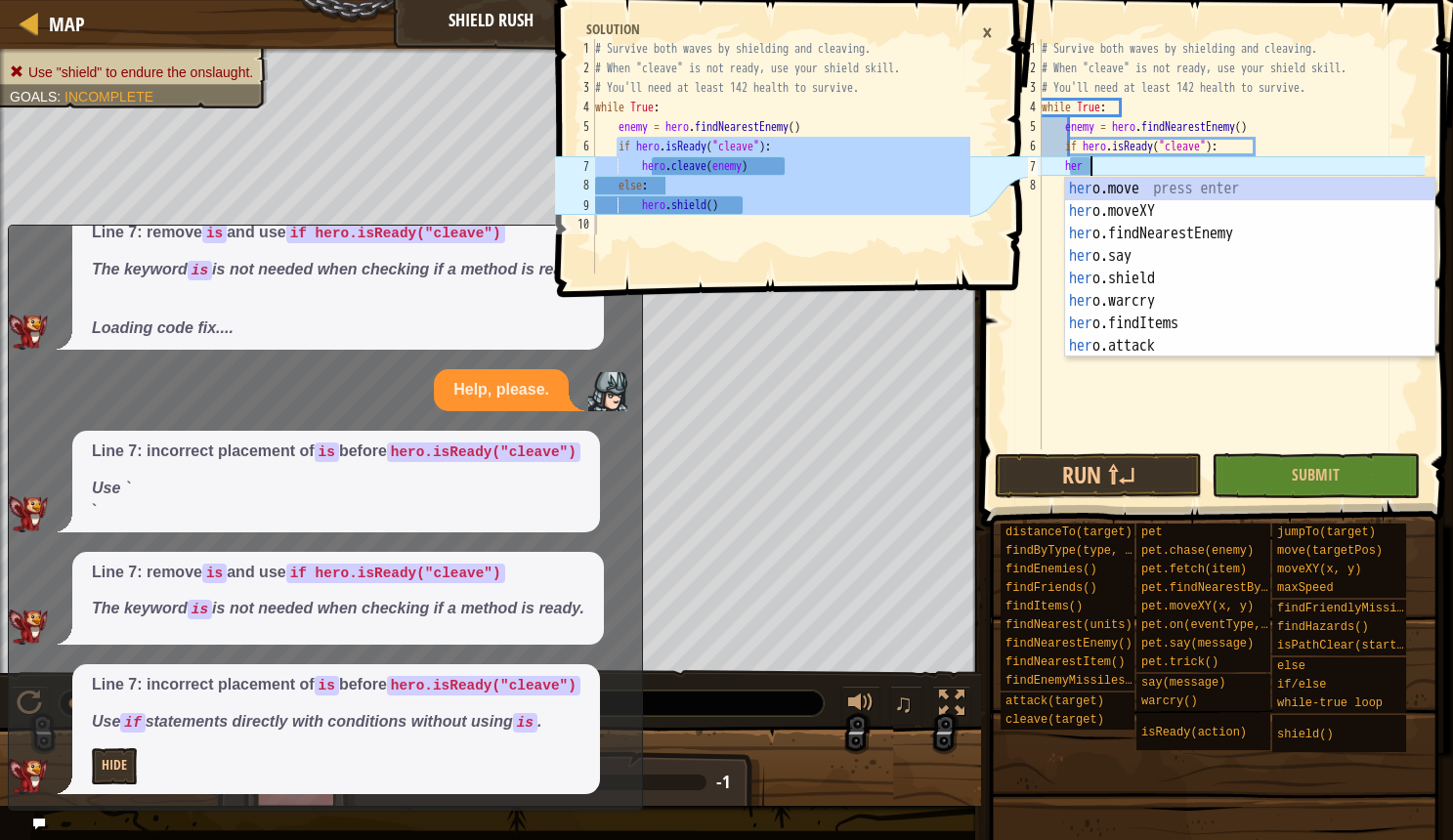 scroll, scrollTop: 10, scrollLeft: 5, axis: both 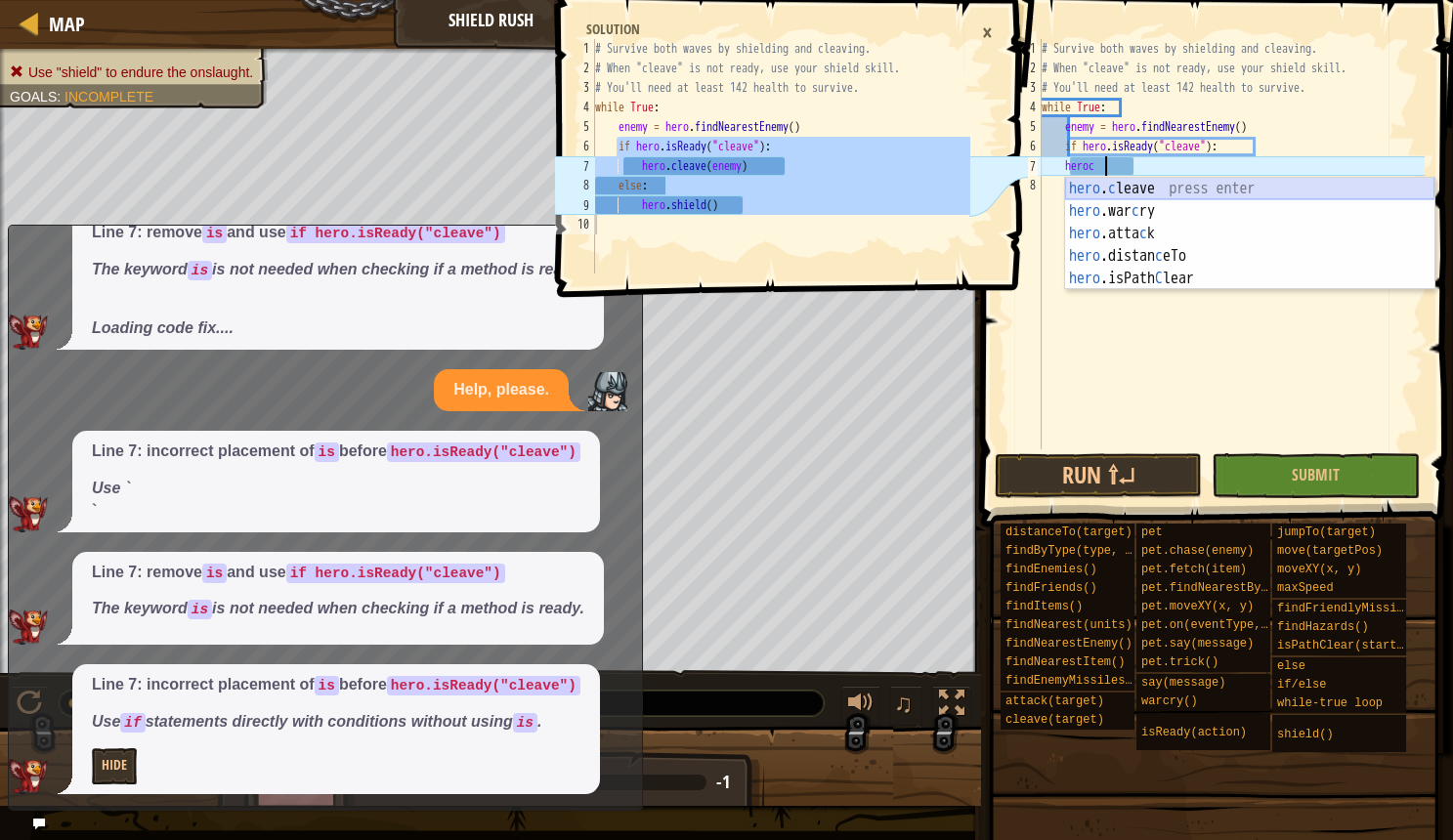 click on "hero . c leave press enter hero .war c ry press enter hero .atta c k press enter hero .distan c eTo press enter hero .isPath C lear press enter" at bounding box center (1250, 256) 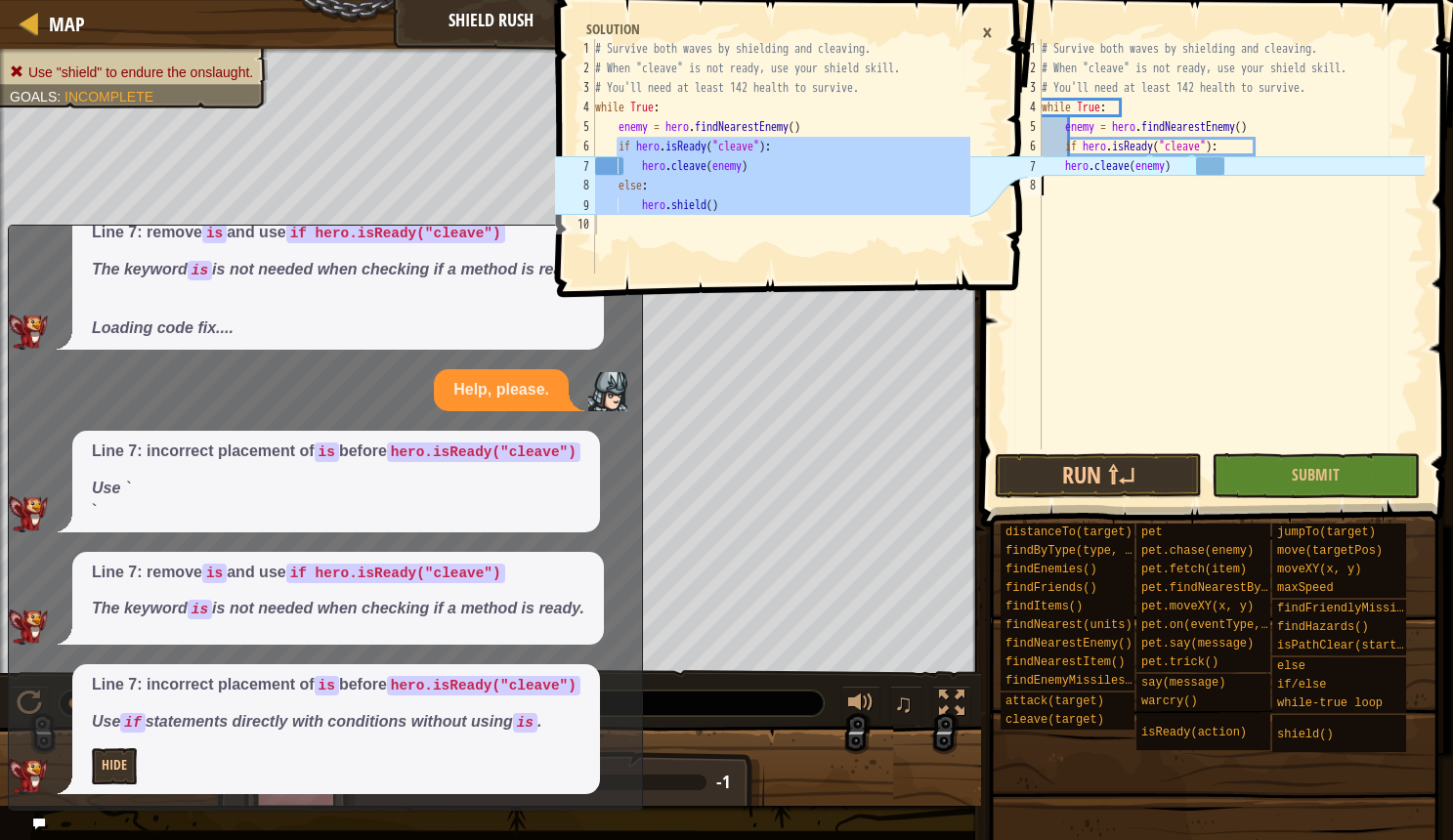 click on "# Survive both waves by shielding and cleaving. # When "cleave" is not ready, use your shield skill. # You'll need at least 142 health to survive. while   True :      enemy   =   hero . findNearestEnemy ( )      if   hero . isReady ( "cleave" ) :      hero . cleave ( enemy )" at bounding box center [1231, 264] 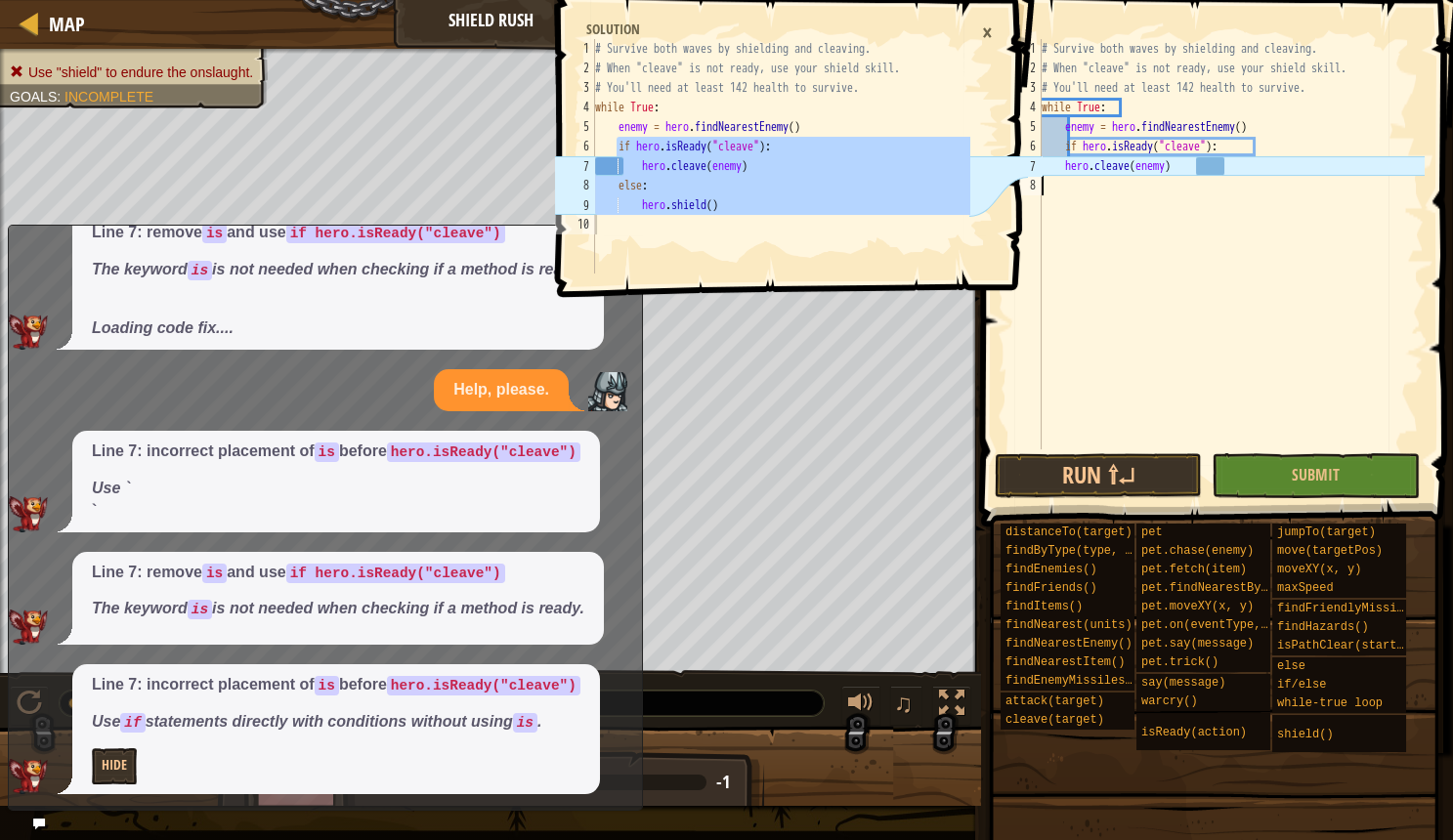 type on "e" 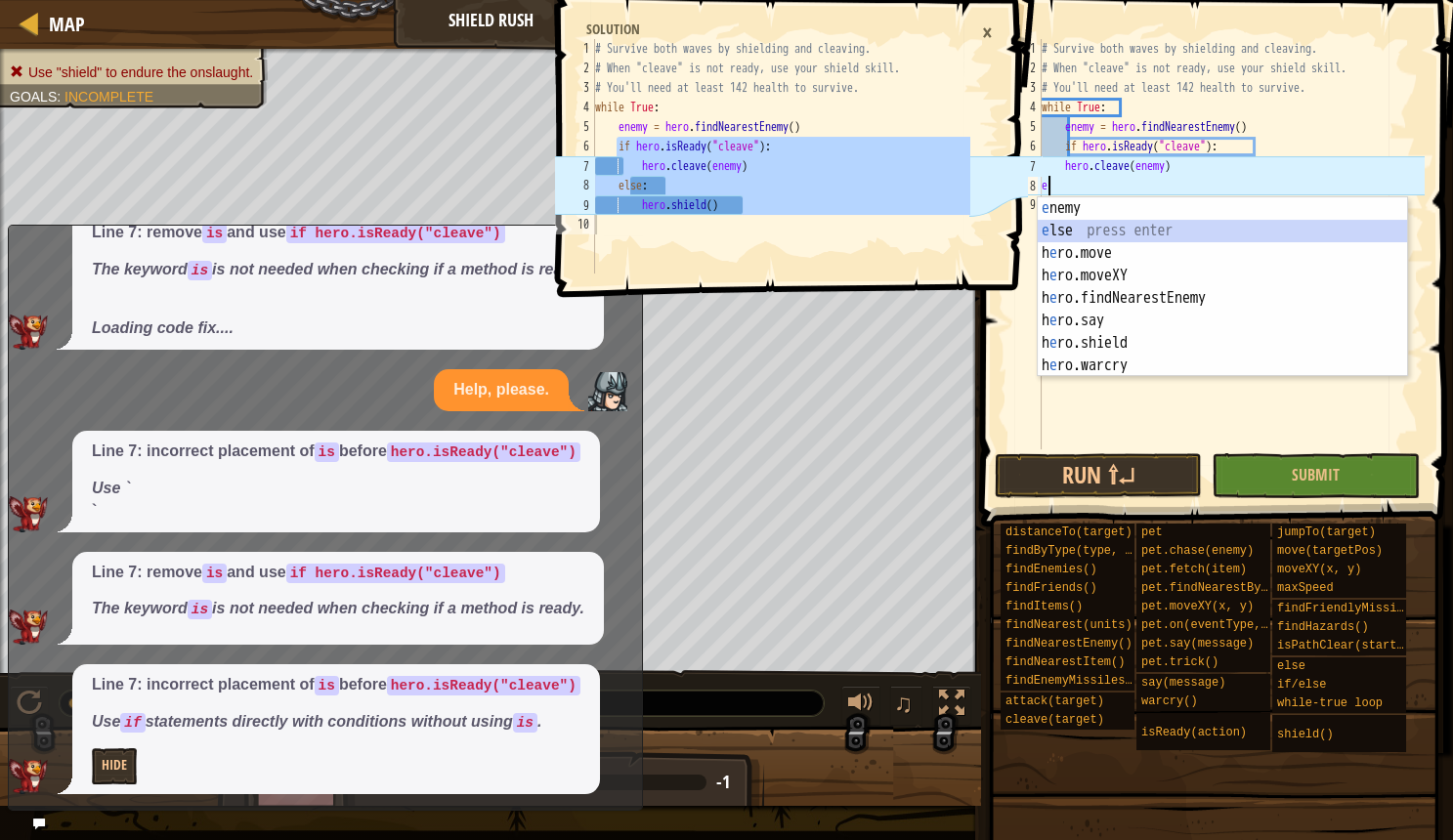 click on "e nemy press enter e lse press enter h e ro.move press enter h e ro.moveXY press enter h e ro.findNearestEnemy press enter h e ro.say press enter h e ro.shield press enter h e ro.warcry press enter h e ro.attack press enter" at bounding box center [1222, 310] 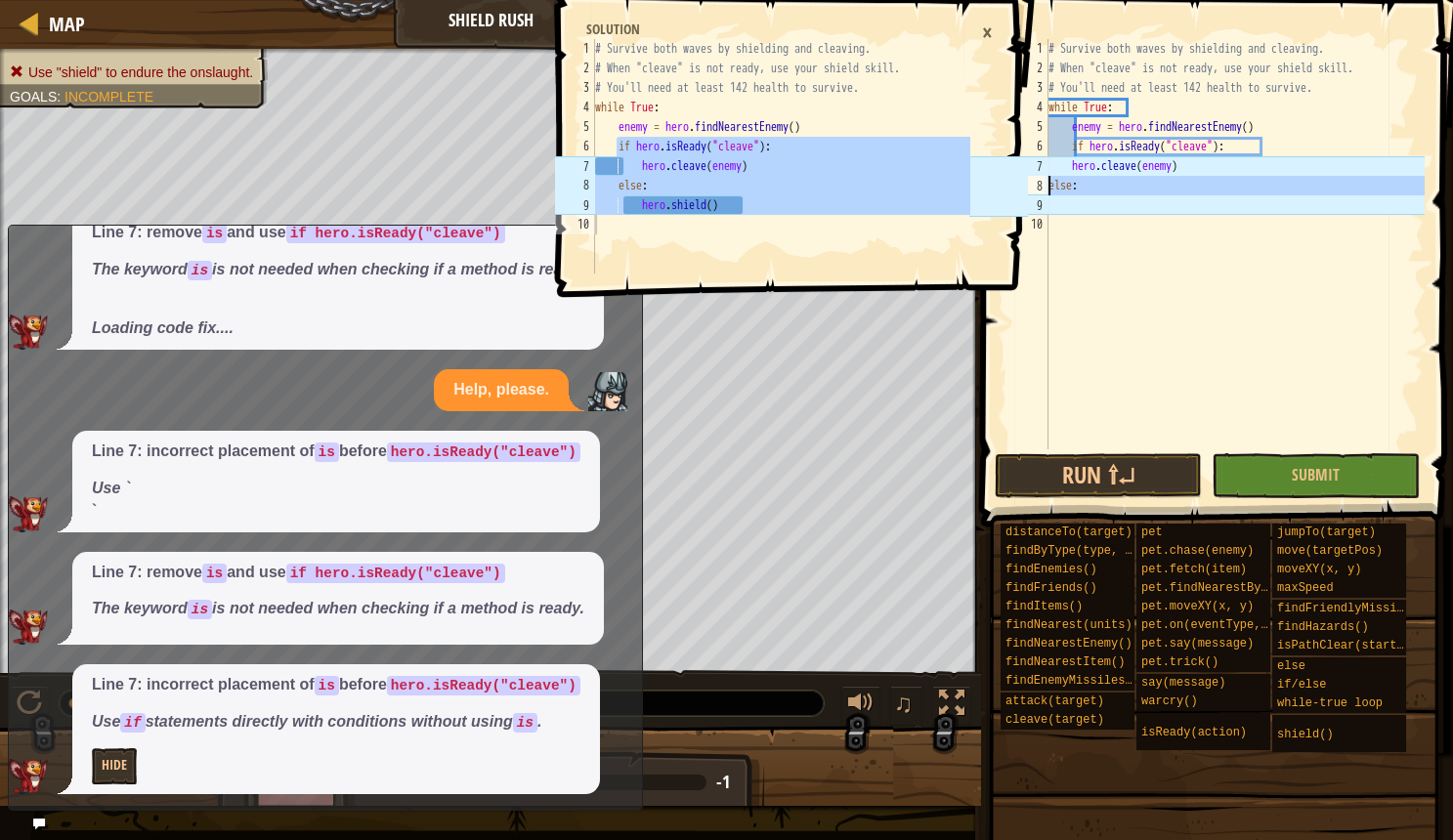 click on "8" at bounding box center [1028, 186] 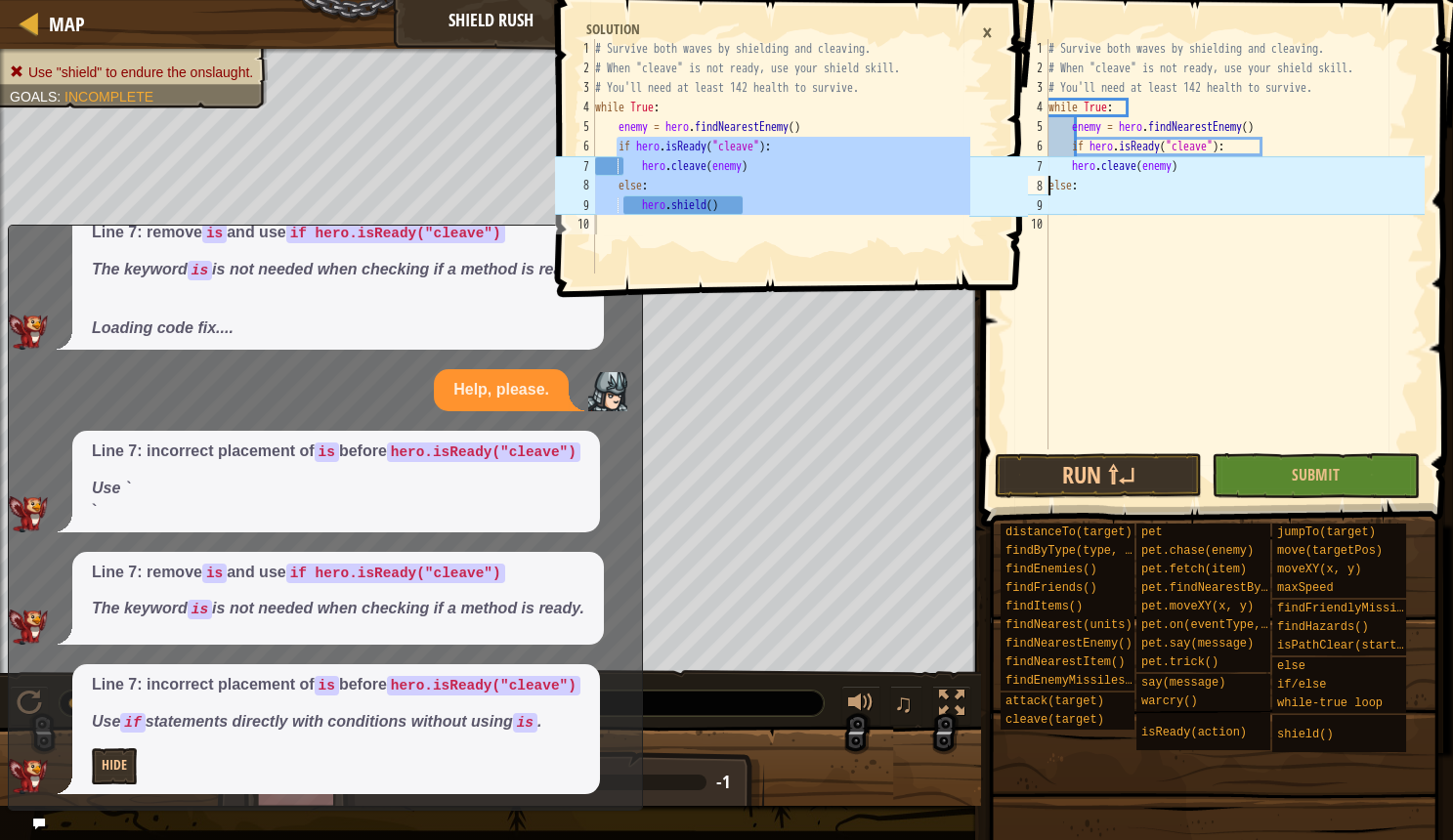 type on "else:" 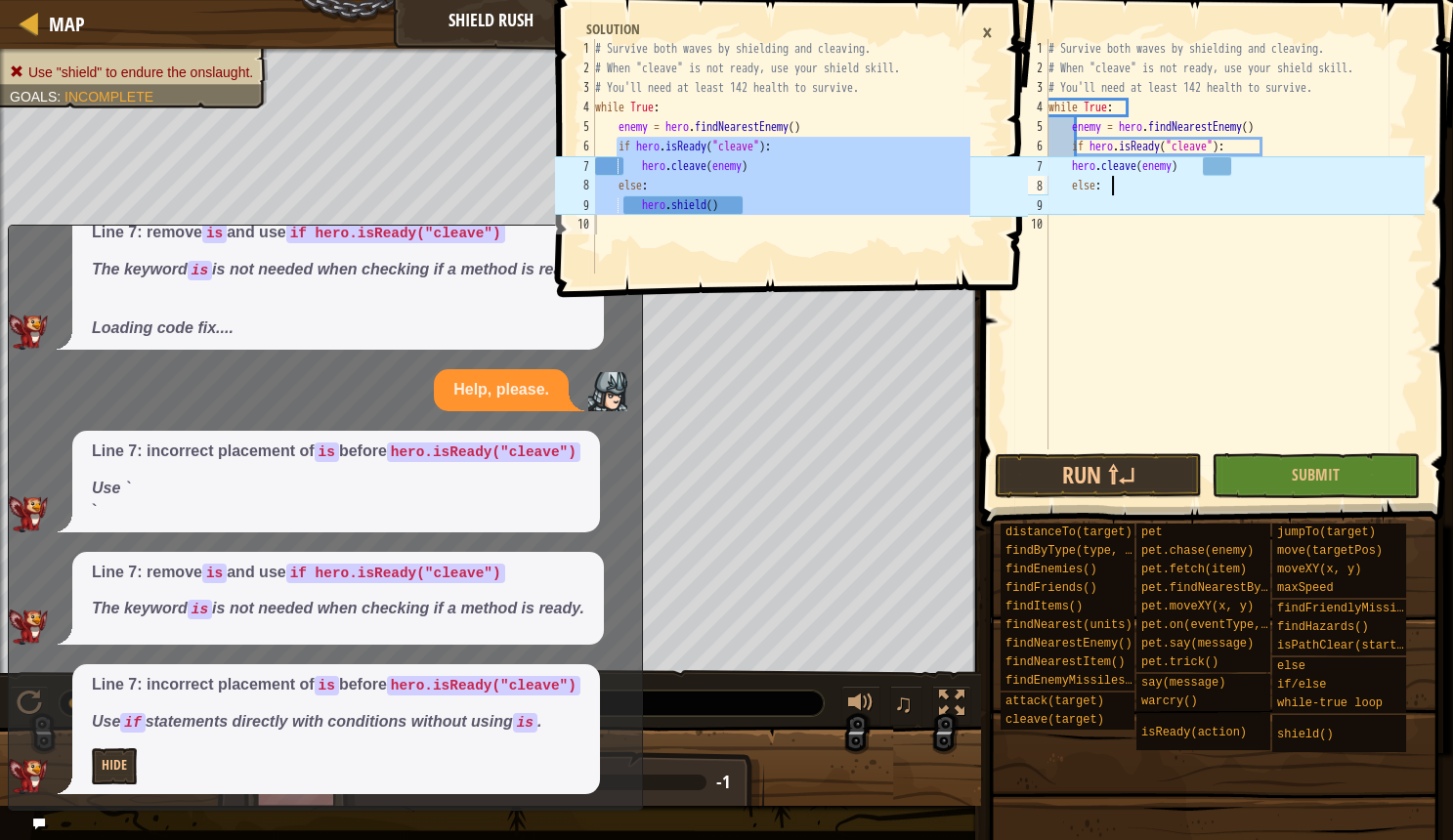 click on "# Survive both waves by shielding and cleaving. # When "cleave" is not ready, use your shield skill. # You'll need at least 142 health to survive. while   True :      enemy   =   hero . findNearestEnemy ( )      if   hero . isReady ( "cleave" ) :      hero . cleave ( enemy )           else :" at bounding box center [1234, 264] 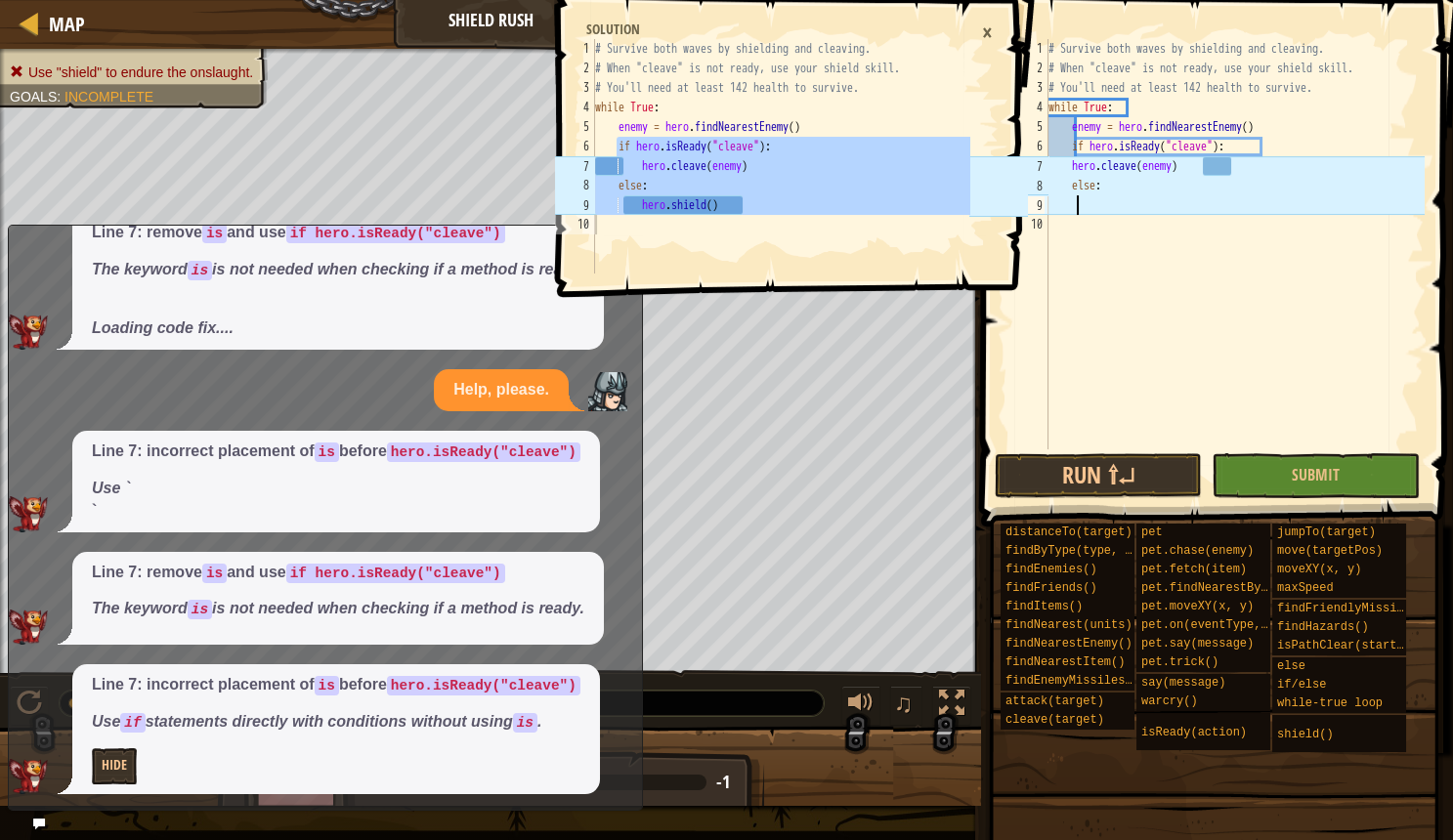 click on "# Survive both waves by shielding and cleaving. # When "cleave" is not ready, use your shield skill. # You'll need at least 142 health to survive. while   True :      enemy   =   hero . findNearestEnemy ( )      if   hero . isReady ( "cleave" ) :      hero . cleave ( enemy )           else :" at bounding box center (1234, 264) 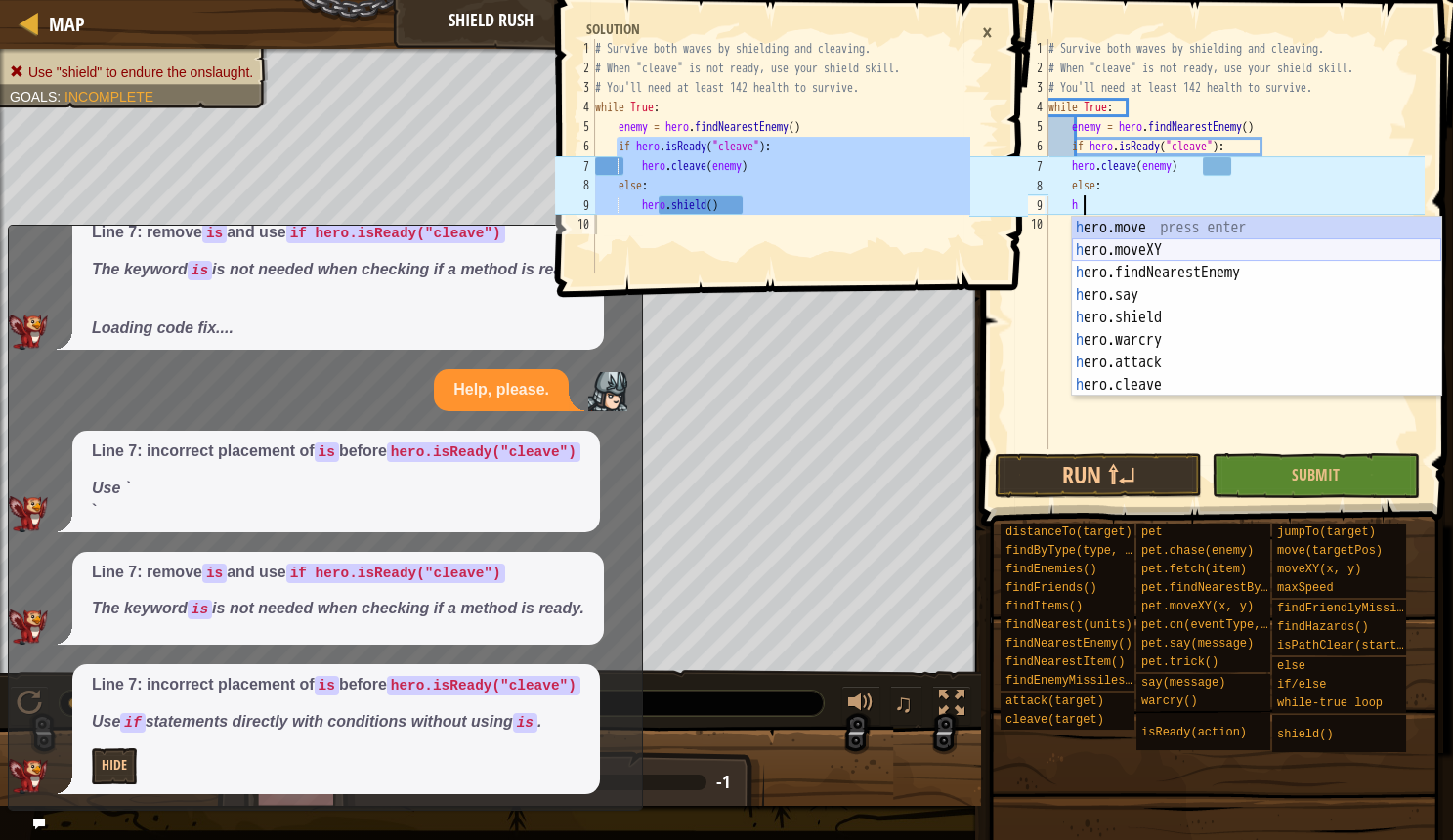 type on "he" 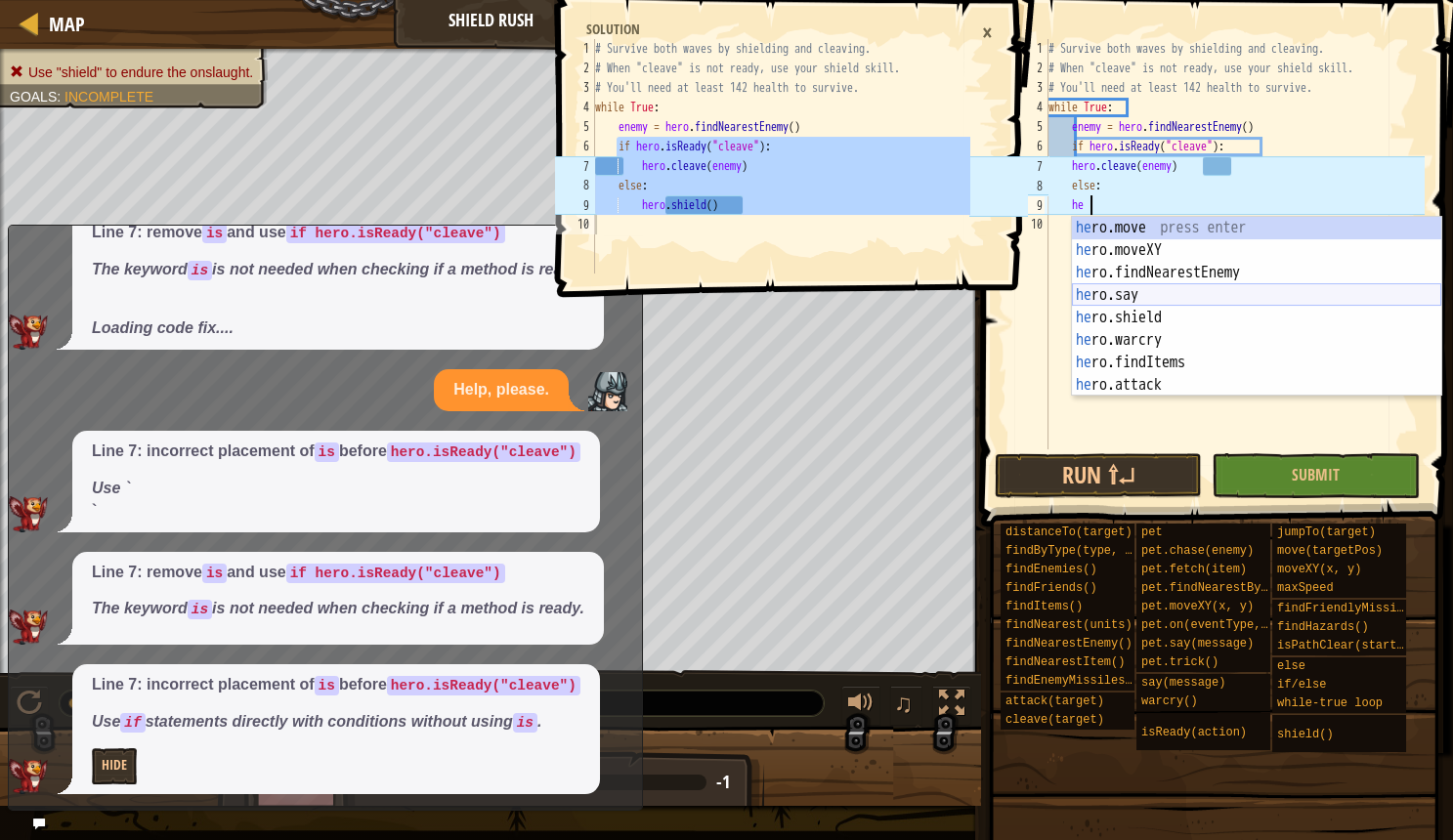 click on "he ro.move press enter he ro.moveXY press enter he ro.findNearestEnemy press enter he ro.say press enter he ro.shield press enter he ro.warcry press enter he ro.findItems press enter he ro.attack press enter he ro.cleave press enter" at bounding box center (1257, 329) 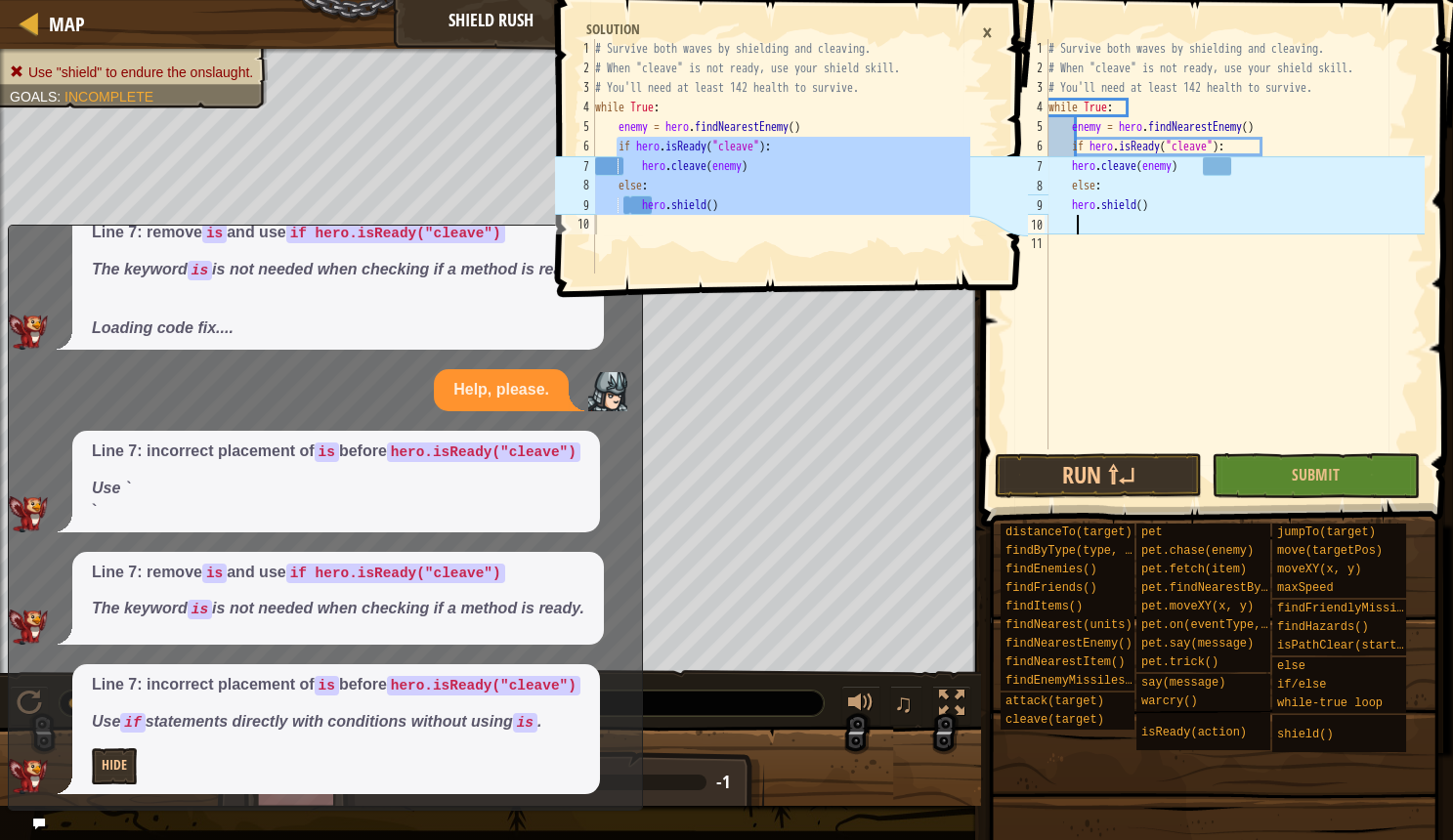 scroll, scrollTop: 10, scrollLeft: 2, axis: both 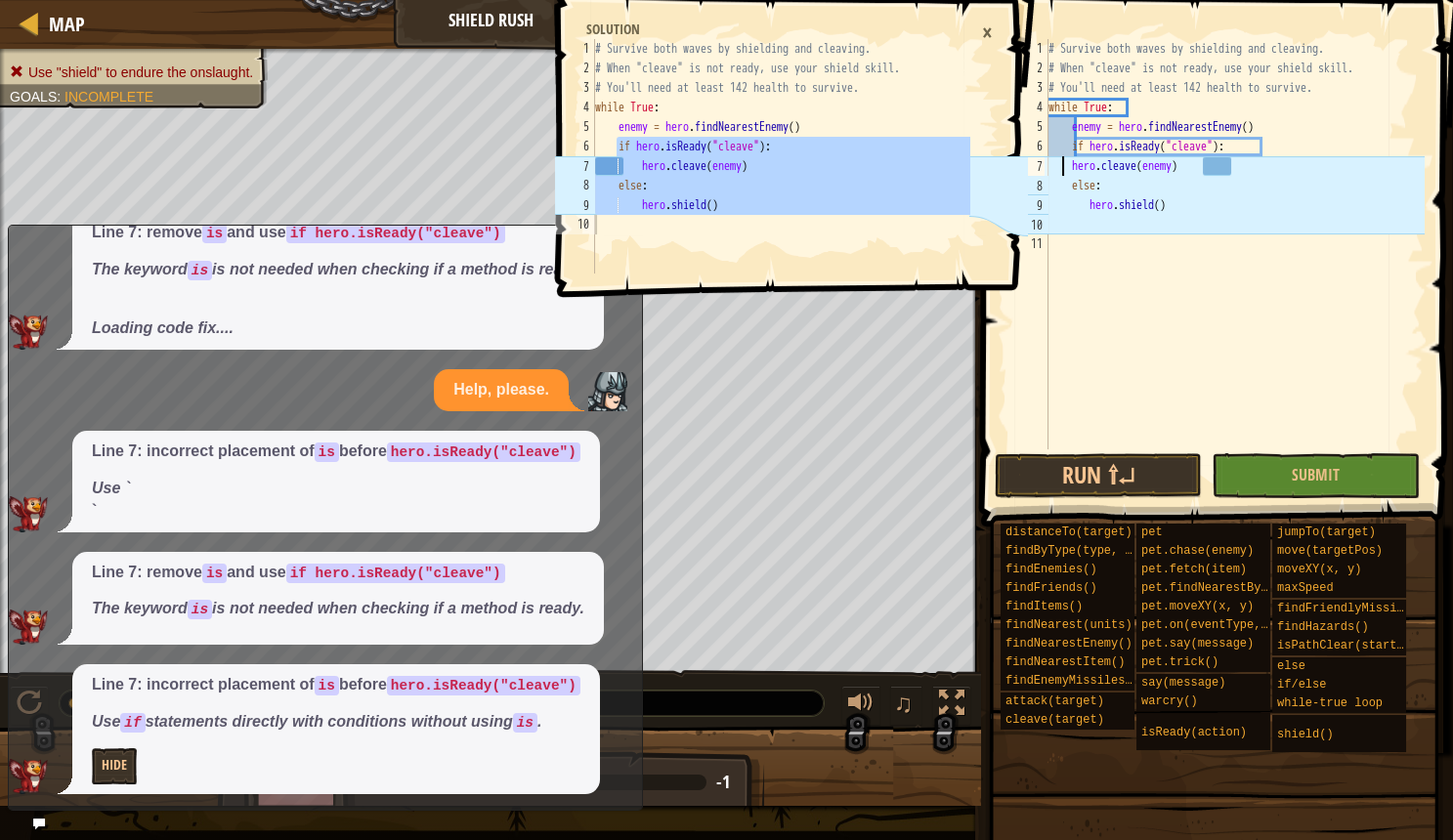 click on "# Survive both waves by shielding and cleaving. # When "cleave" is not ready, use your shield skill. # You'll need at least 142 health to survive. while   True :      enemy   =   hero . findNearestEnemy ( )      if   hero . isReady ( "cleave" ) :      hero . cleave ( enemy )           else :         hero . shield ( )" at bounding box center [1234, 264] 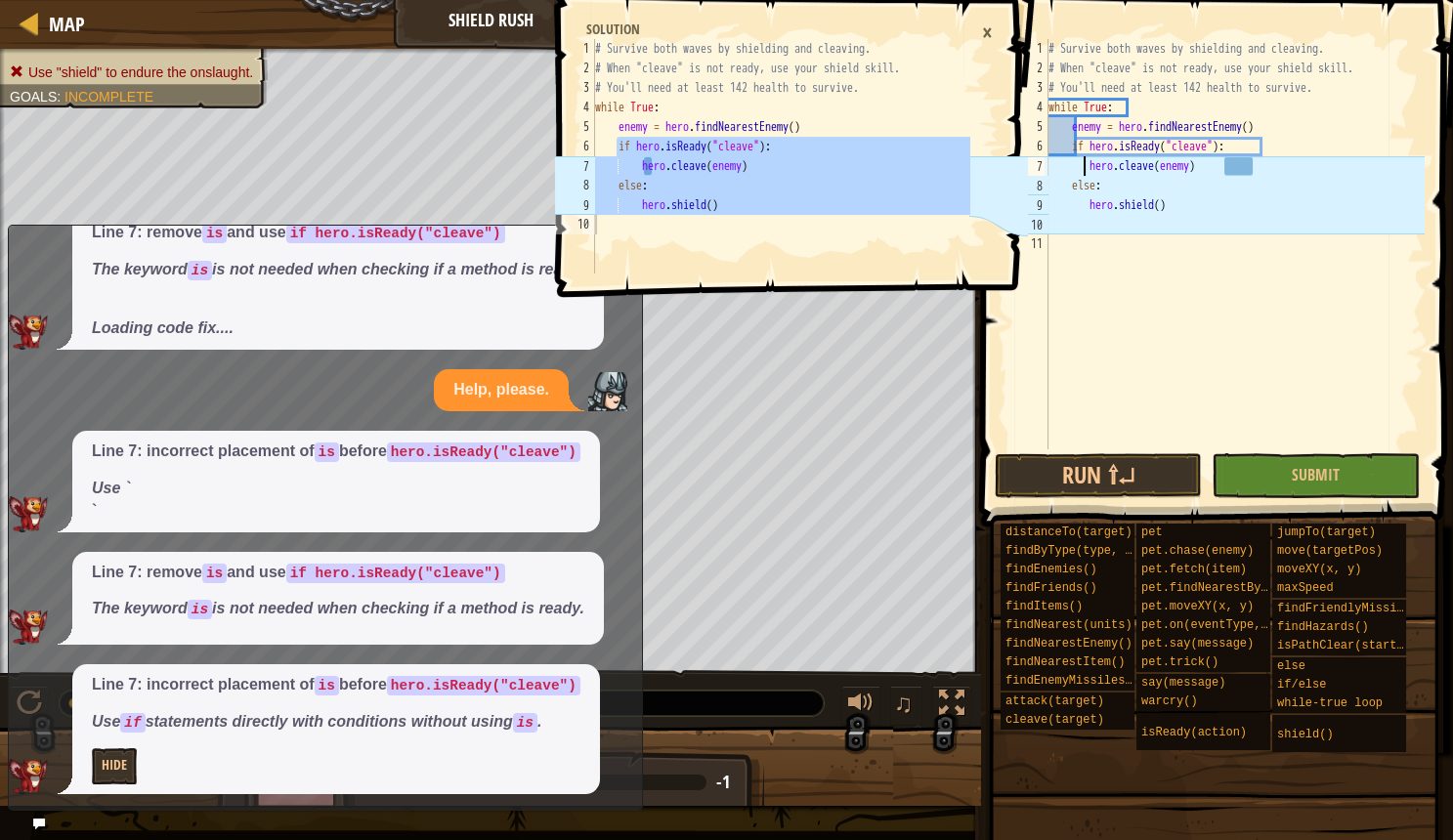 type on "hero.cleave(enemy)" 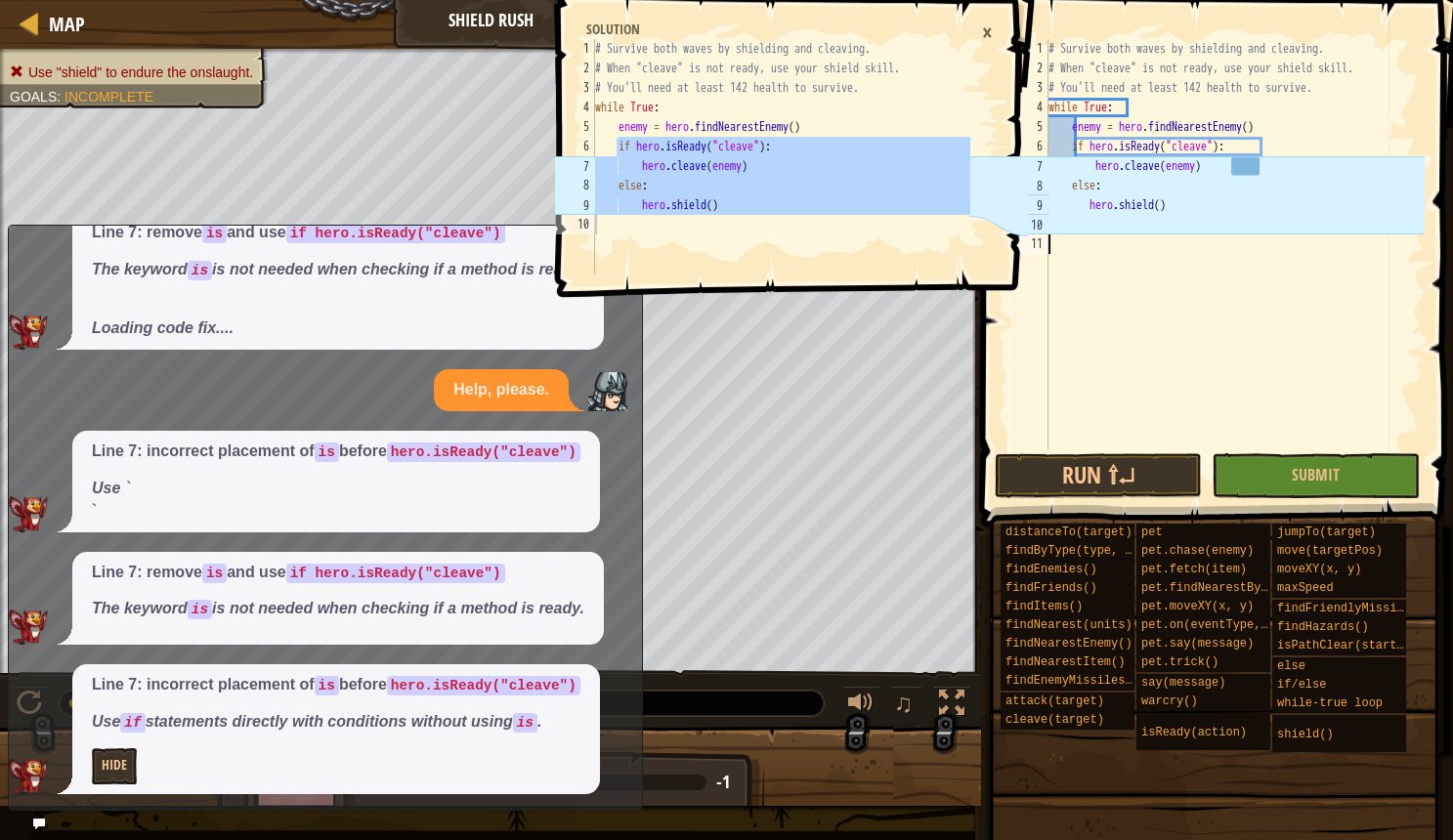 click on "# Survive both waves by shielding and cleaving. # When "cleave" is not ready, use your shield skill. # You'll need at least 142 health to survive. while   True :      enemy   =   hero . findNearestEnemy ( )      if   hero . isReady ( "cleave" ) :          hero . cleave ( enemy )           else :         hero . shield ( )" at bounding box center (1234, 264) 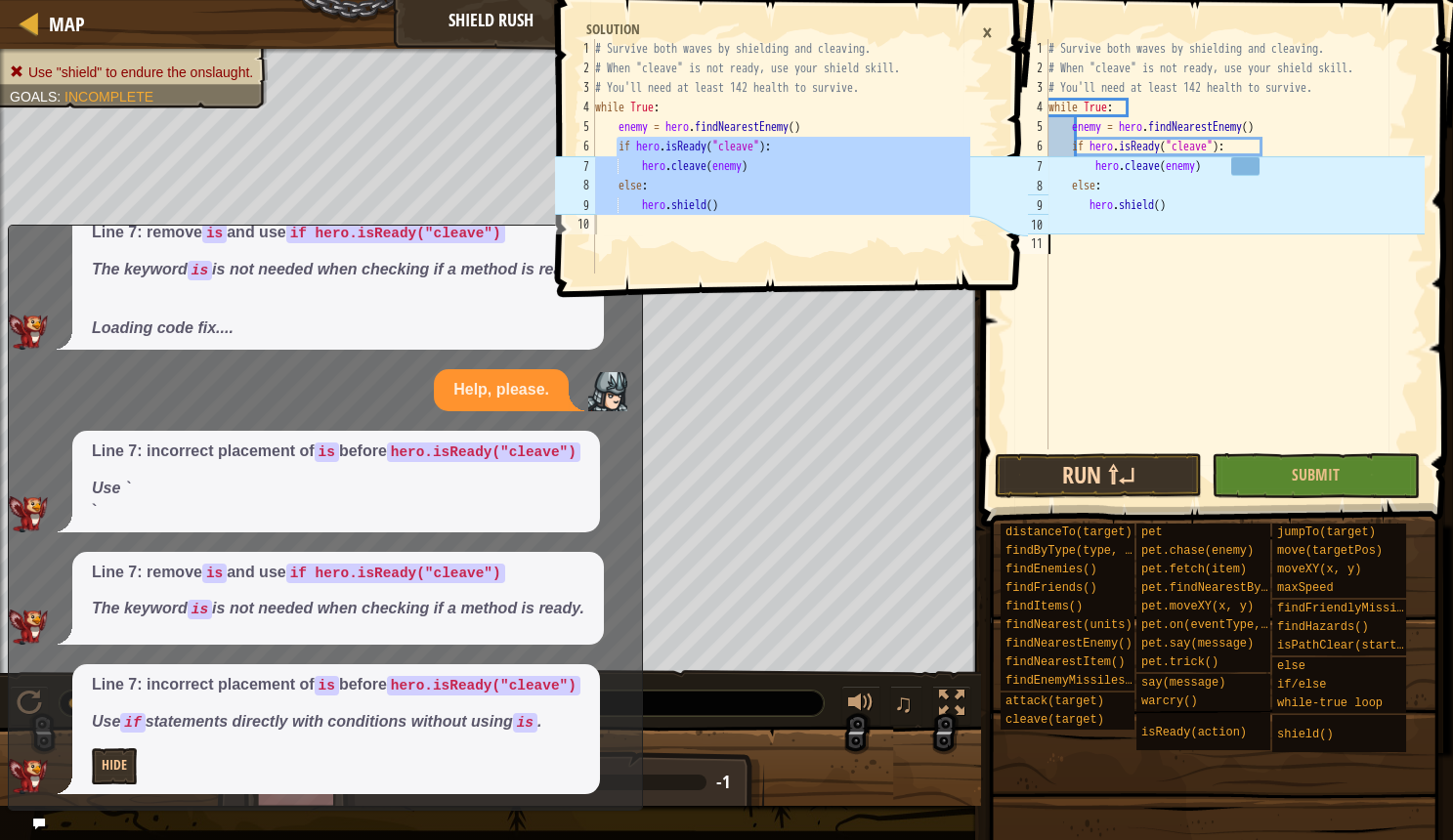 click on "Run ⇧↵" at bounding box center [1098, 476] 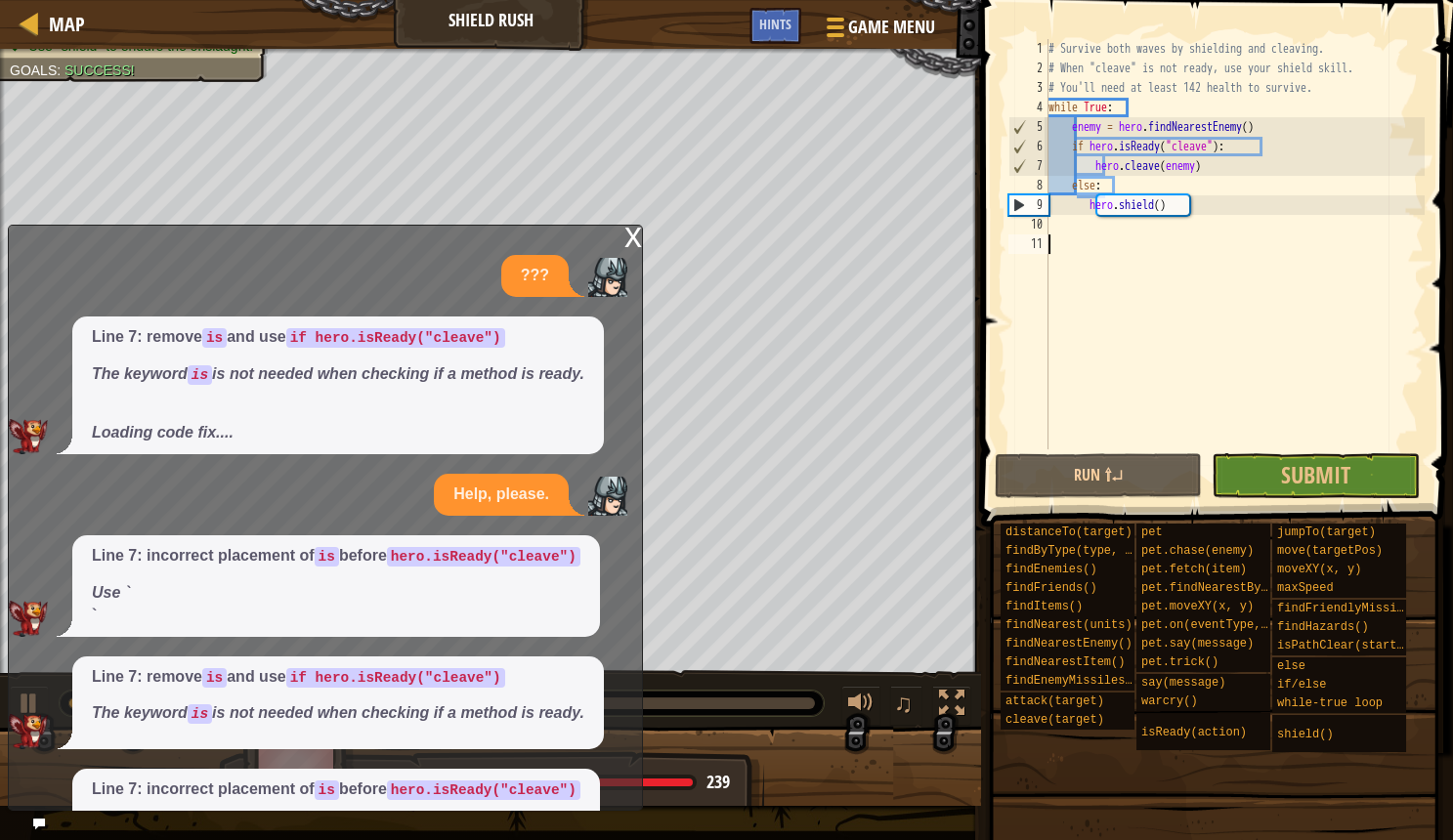 scroll, scrollTop: 0, scrollLeft: 0, axis: both 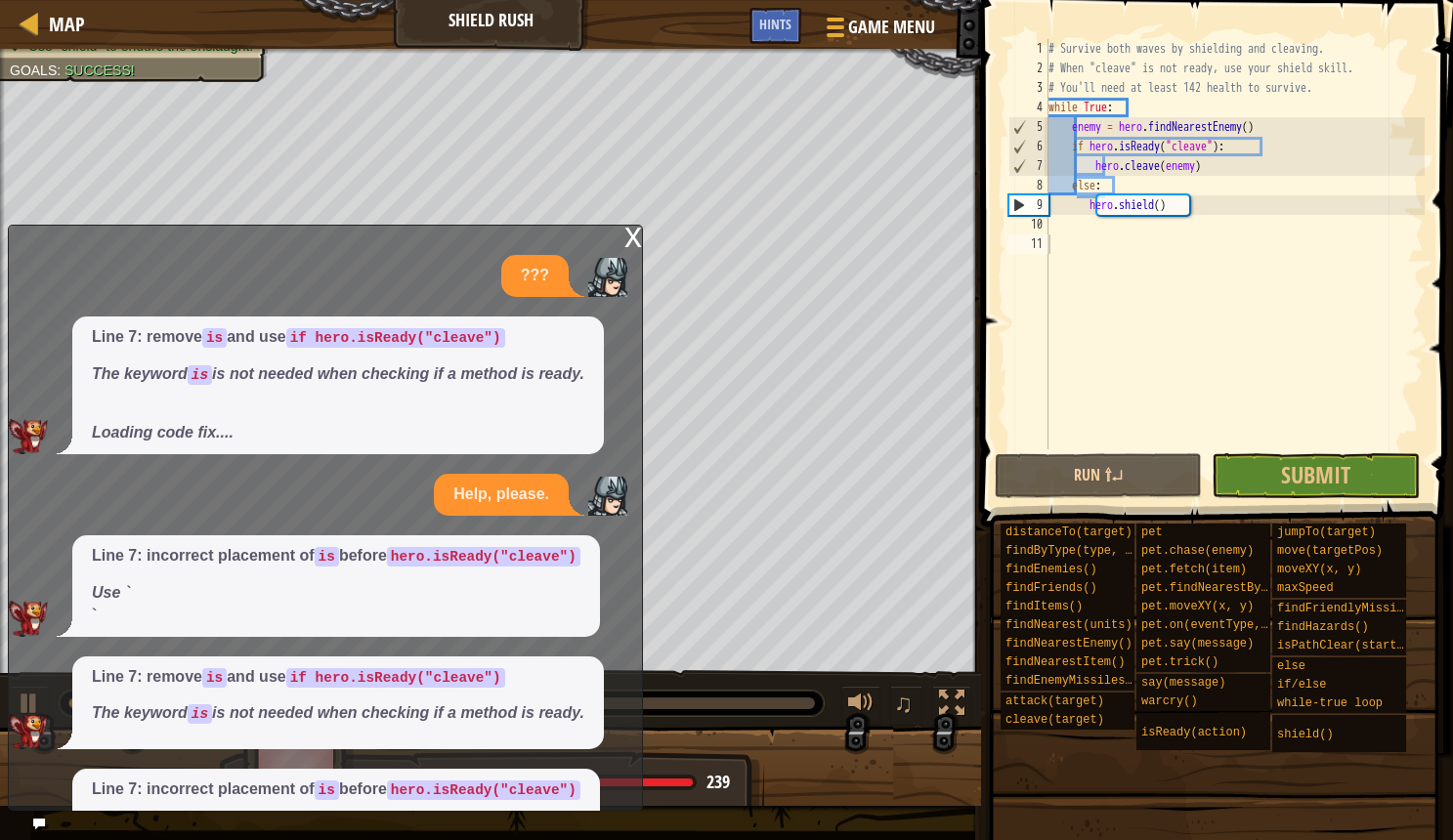 click on "x" at bounding box center (633, 235) 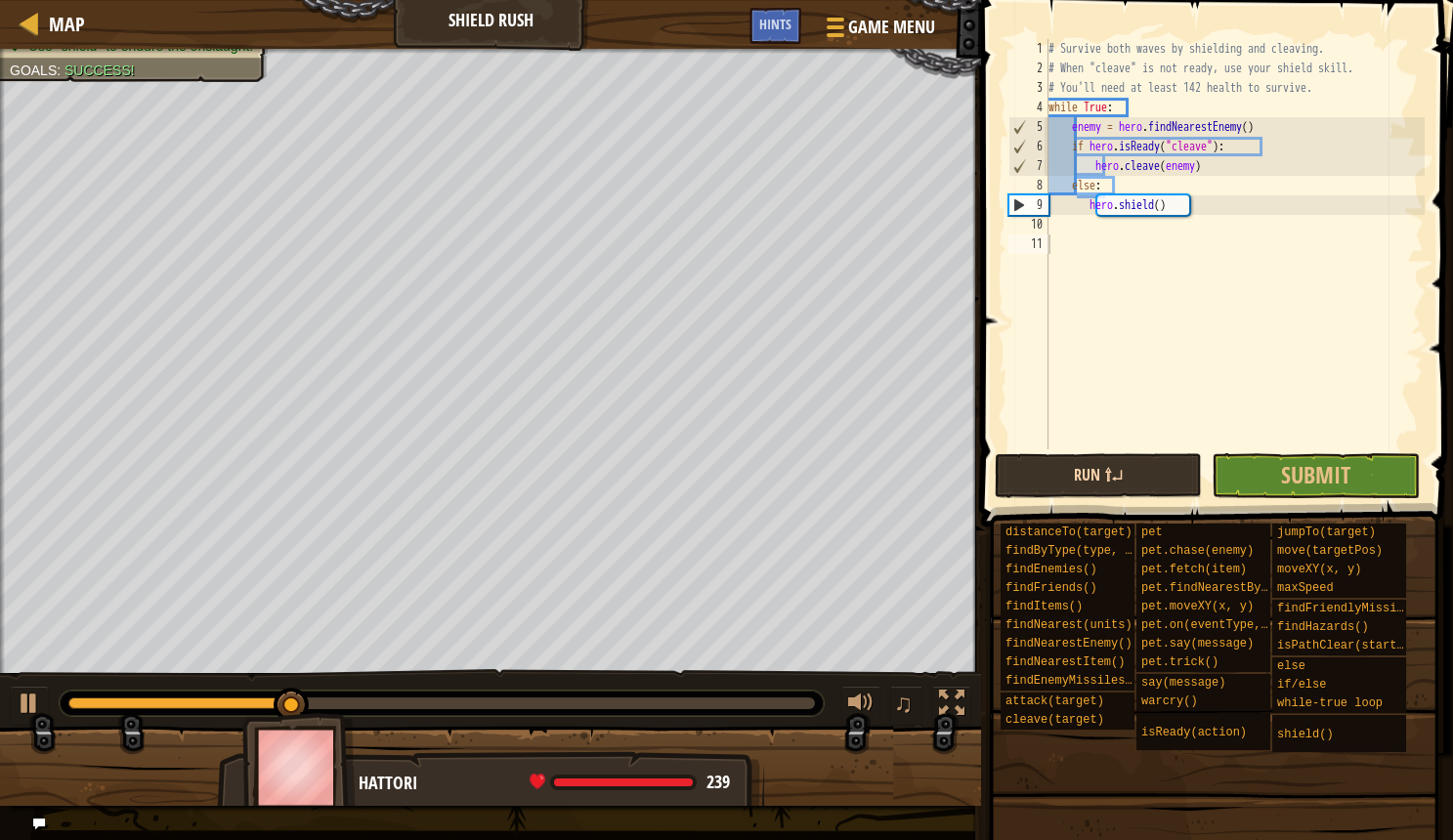 click on "Run ⇧↵" at bounding box center (1098, 476) 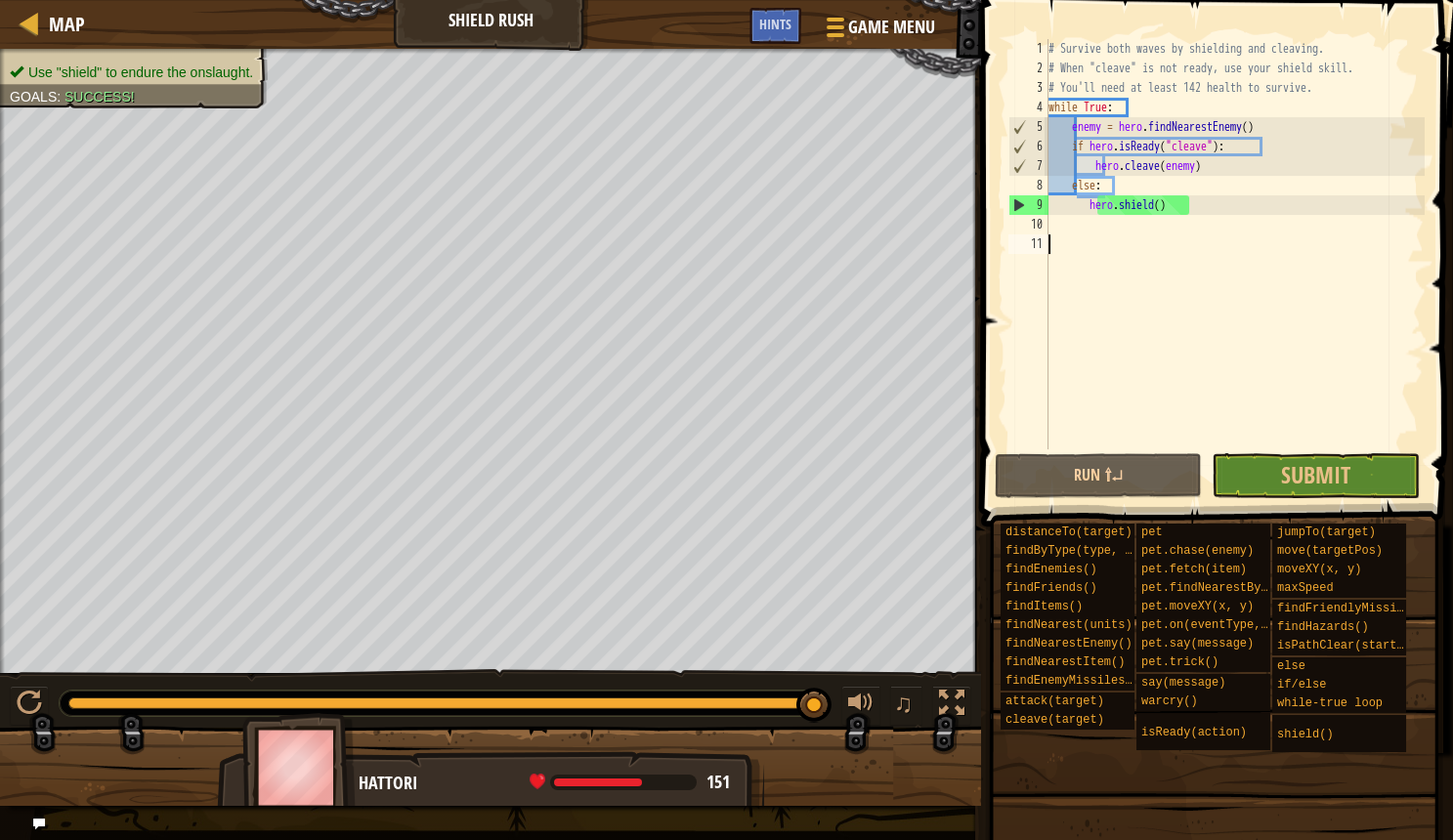 click on "# Survive both waves by shielding and cleaving. # When "cleave" is not ready, use your shield skill. # You'll need at least 142 health to survive. while   True :      enemy   =   hero . findNearestEnemy ( )      if   hero . isReady ( "cleave" ) :          hero . cleave ( enemy )           else :         hero . shield ( )" at bounding box center [1234, 264] 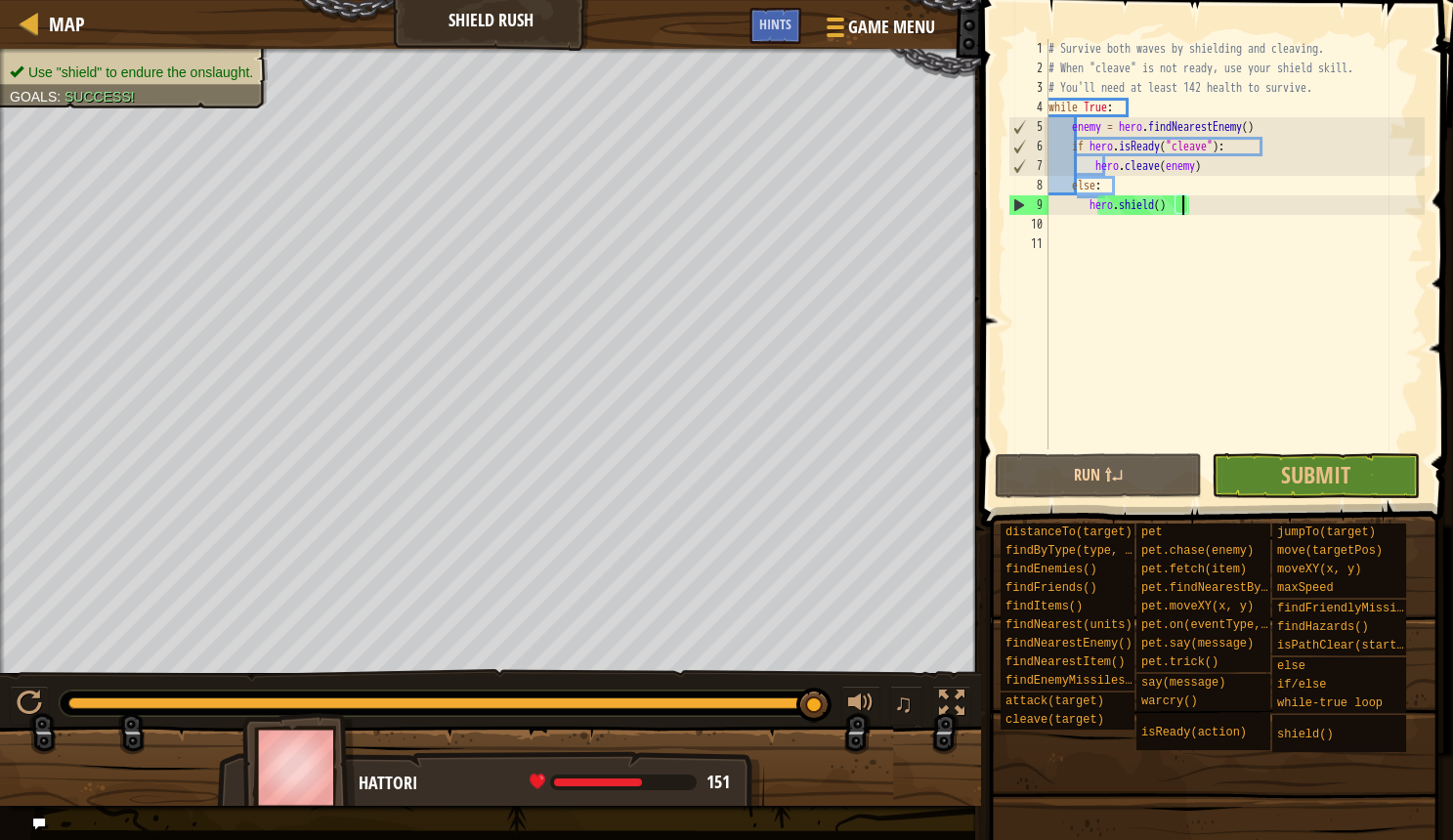 scroll, scrollTop: 10, scrollLeft: 13, axis: both 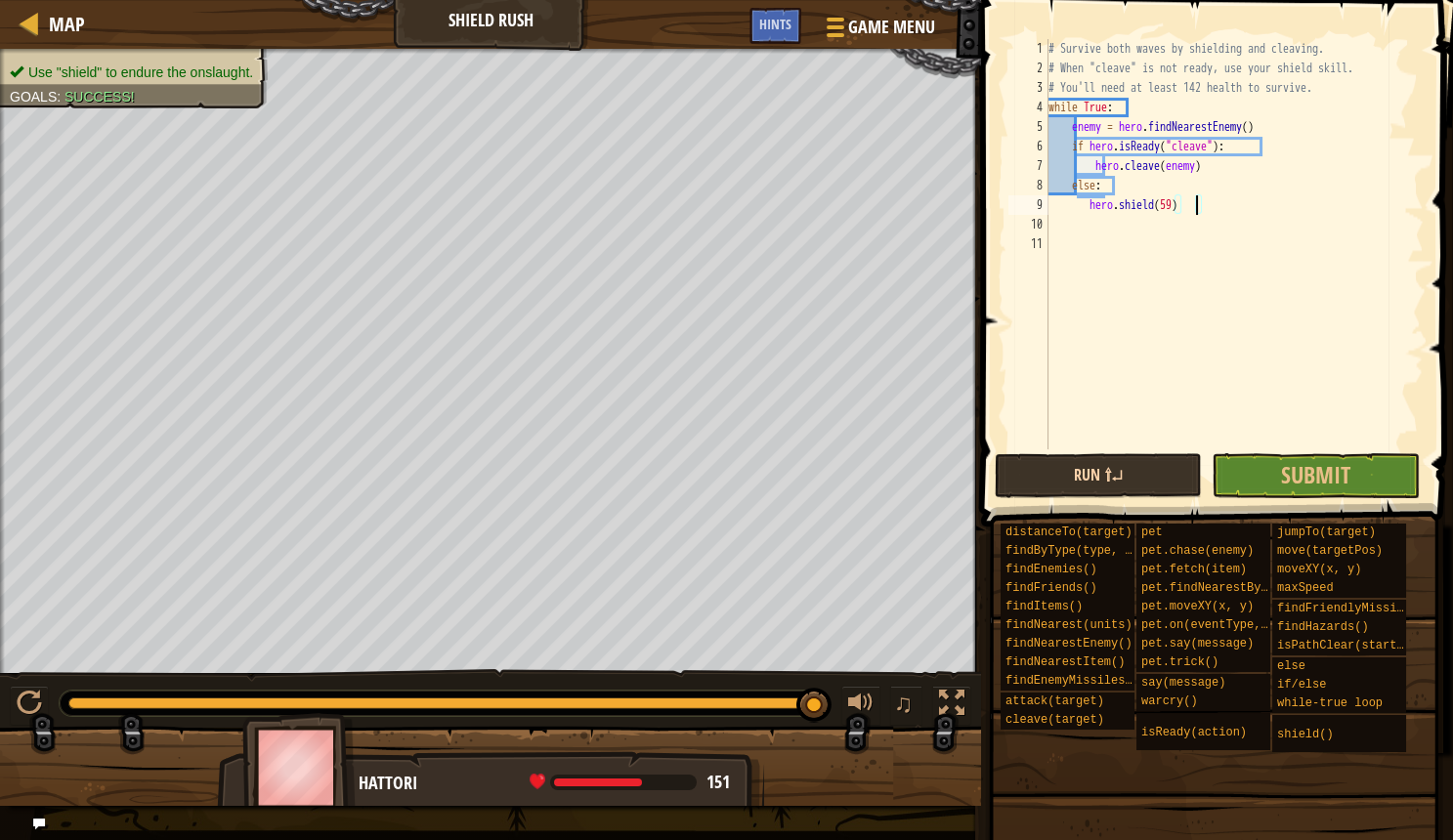 type on "hero.shield(59)" 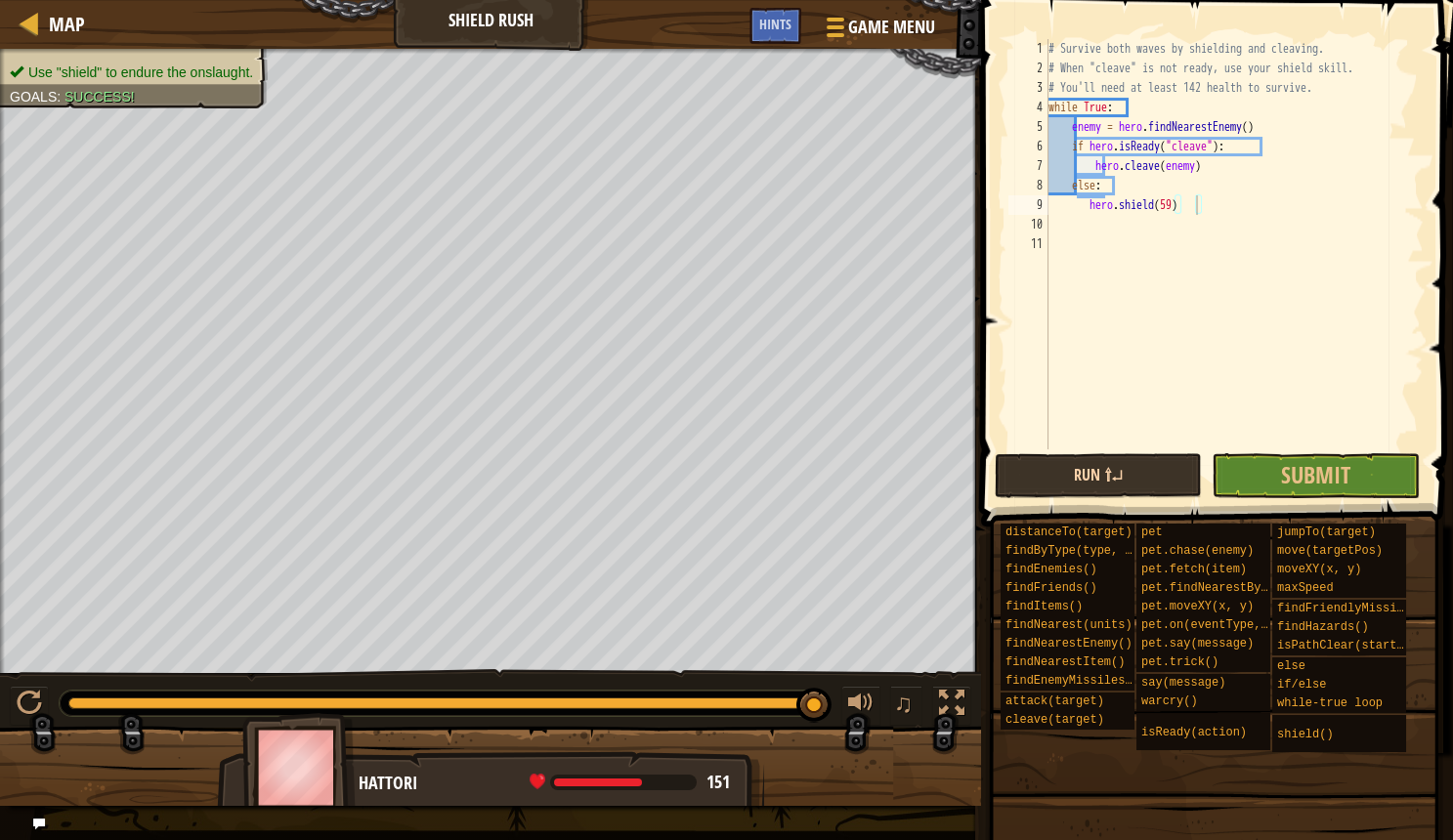 click on "Run ⇧↵" at bounding box center (1098, 476) 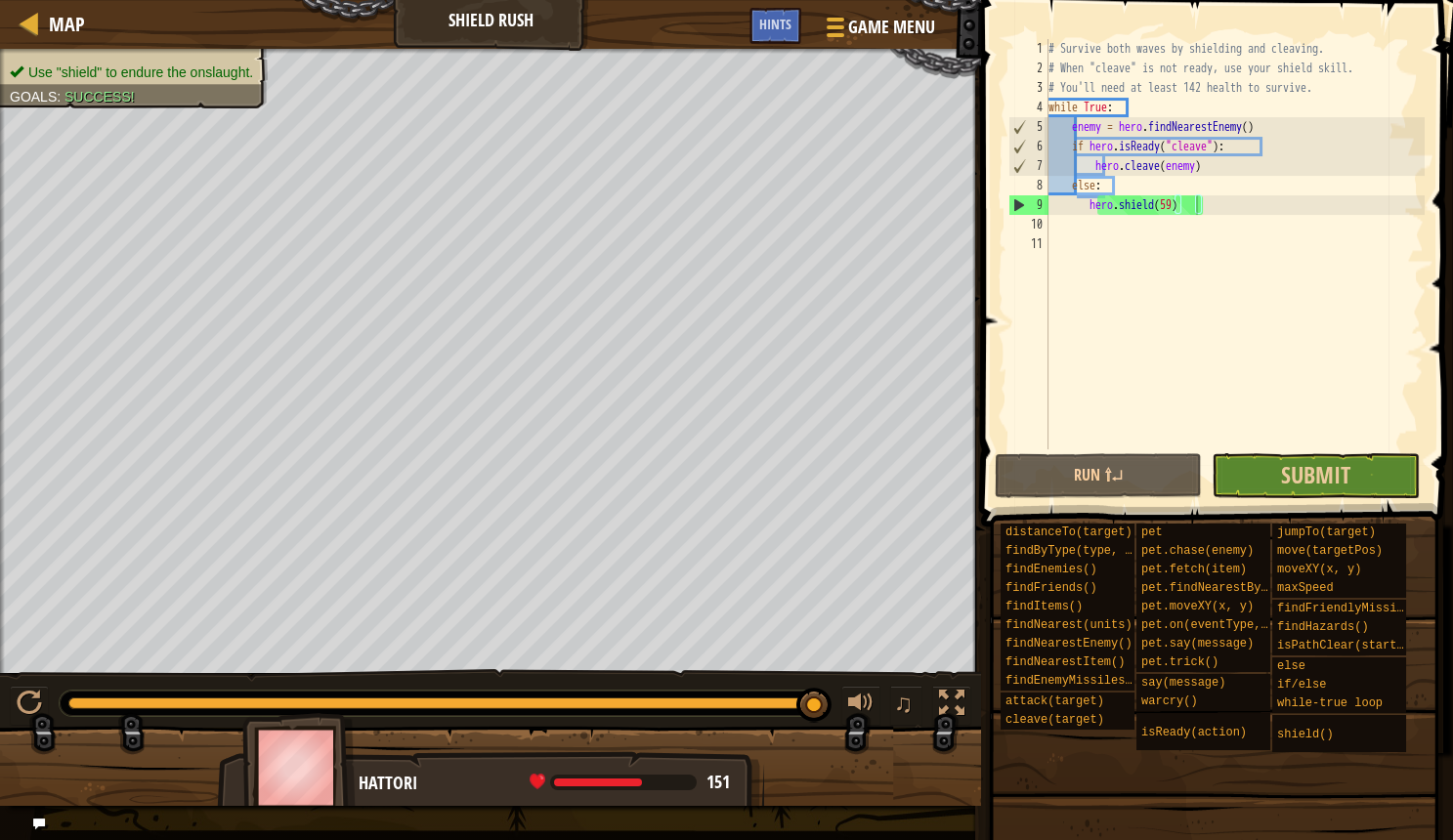 click on "Submit" at bounding box center [1315, 476] 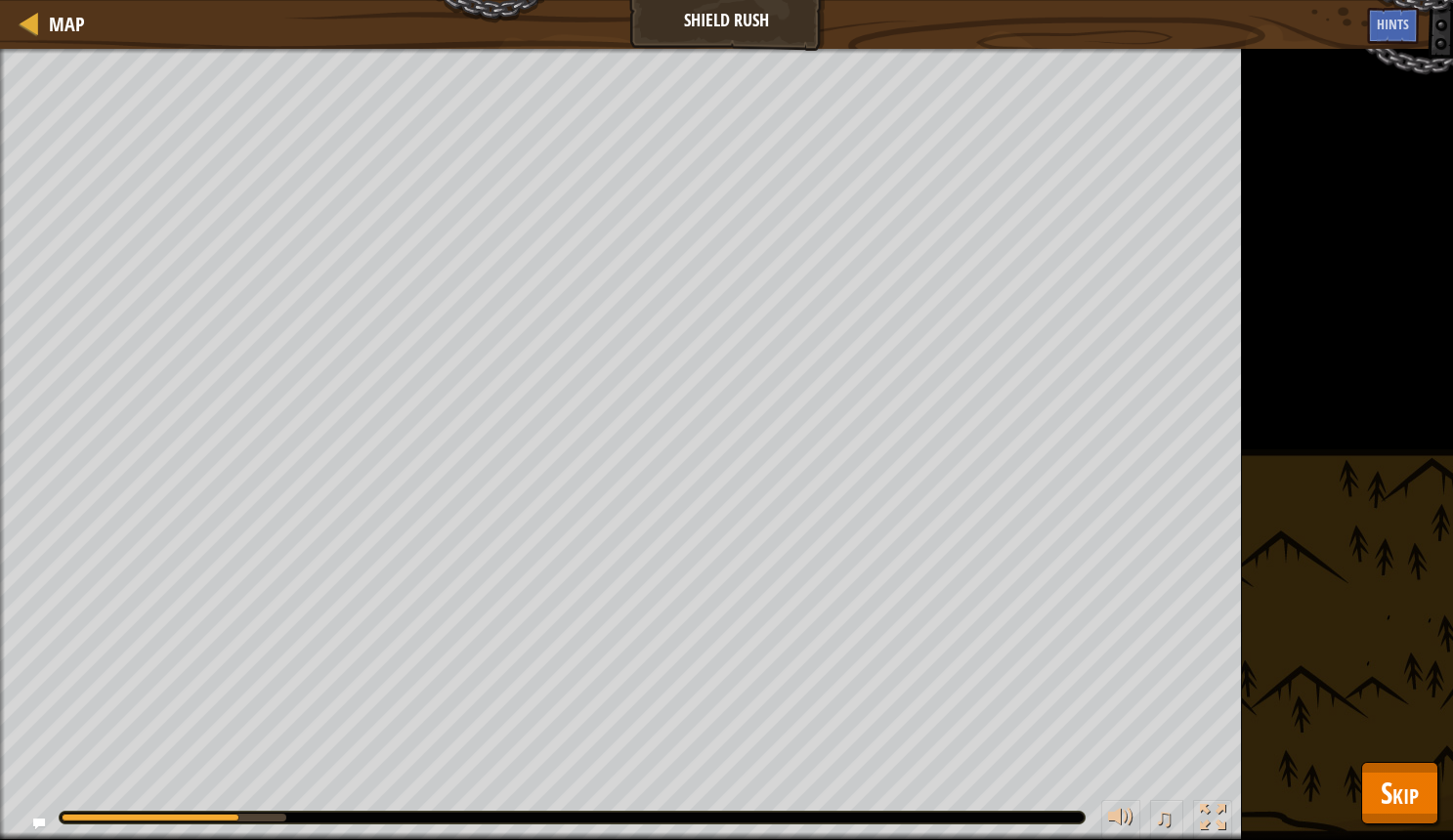 click on "Skip" at bounding box center [1399, 793] 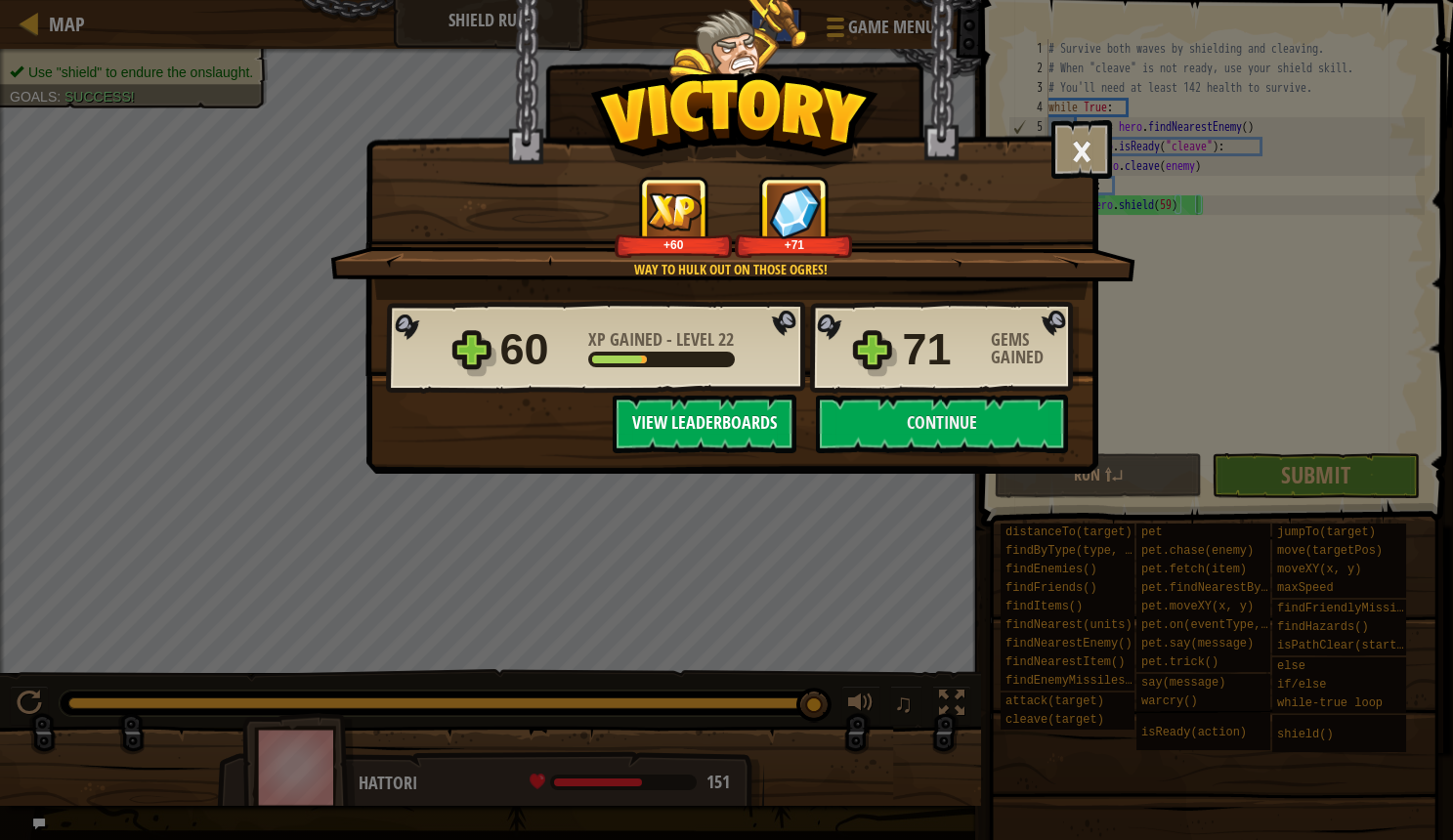click on "View Leaderboards" at bounding box center (705, 424) 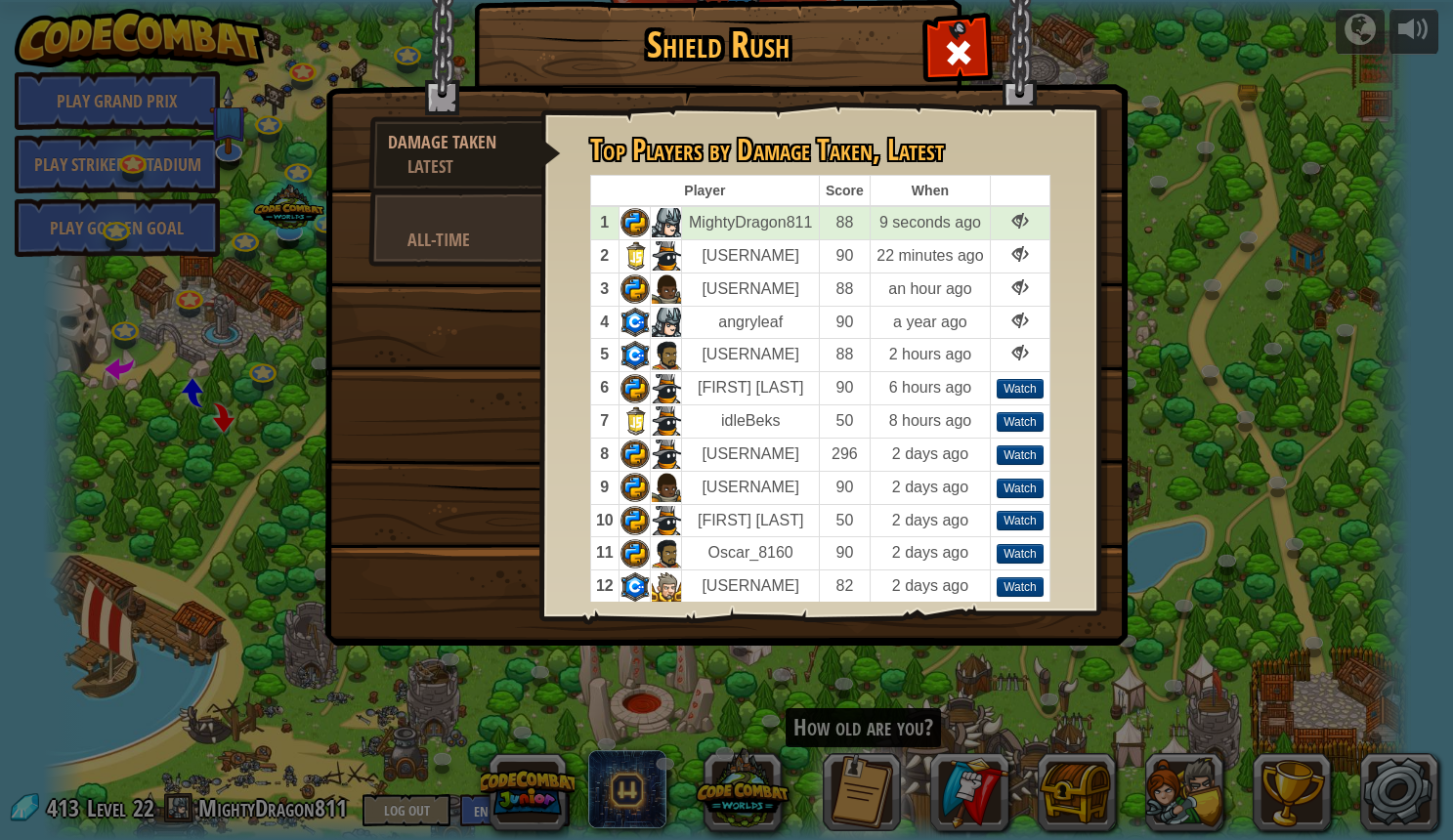drag, startPoint x: 485, startPoint y: 220, endPoint x: 500, endPoint y: 220, distance: 15 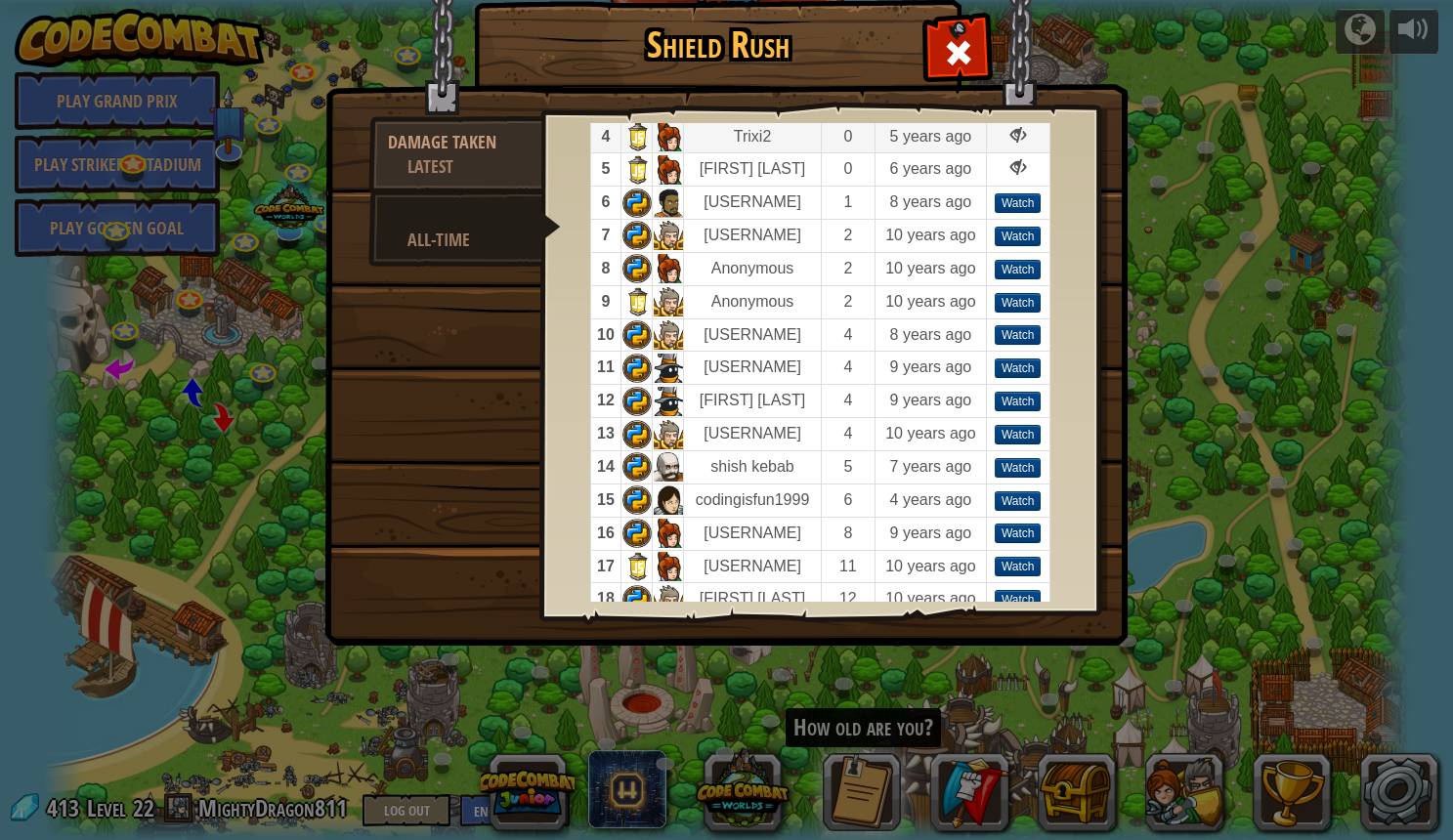 scroll, scrollTop: 187, scrollLeft: 0, axis: vertical 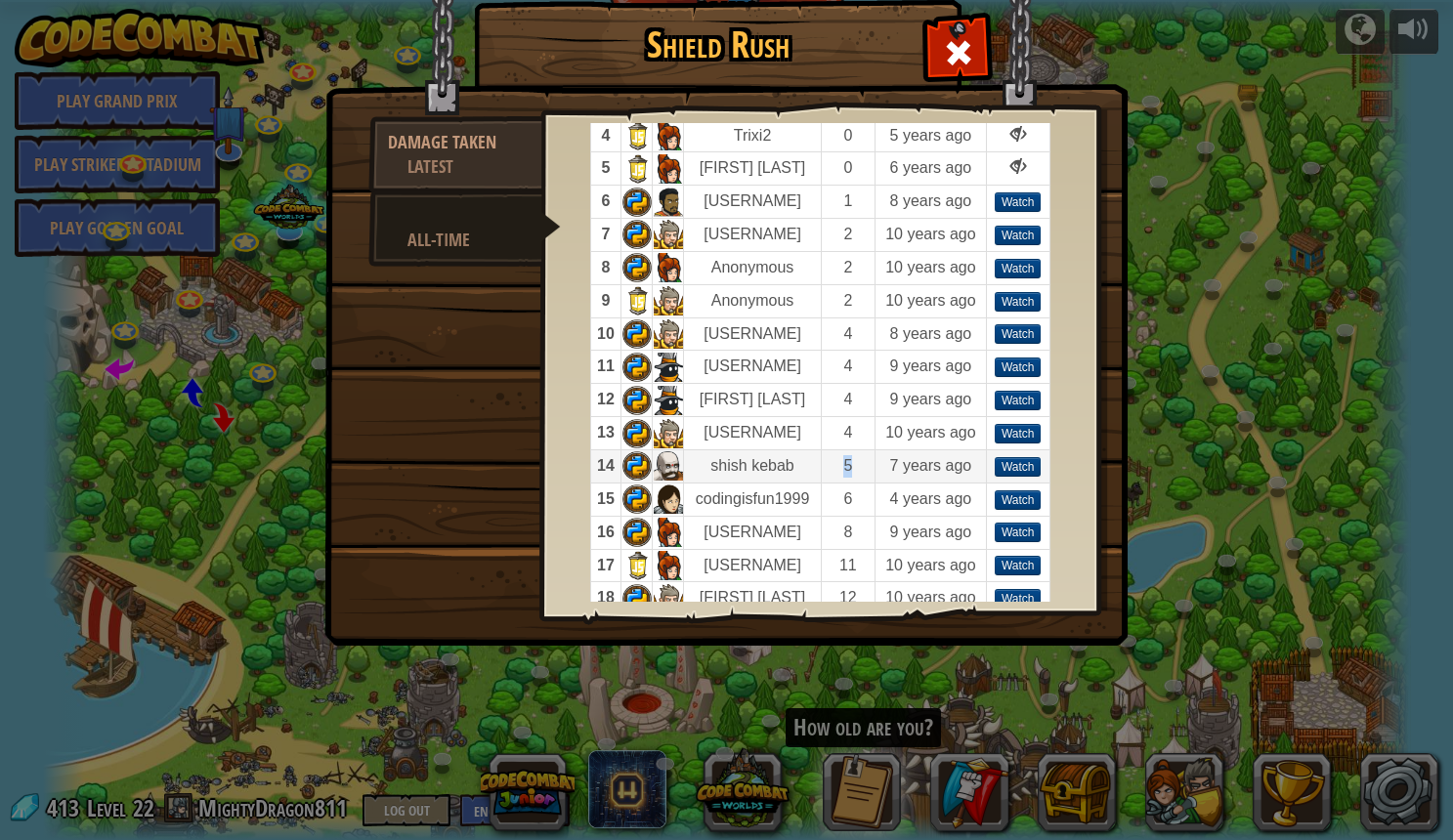 drag, startPoint x: 858, startPoint y: 455, endPoint x: 846, endPoint y: 458, distance: 12.369317 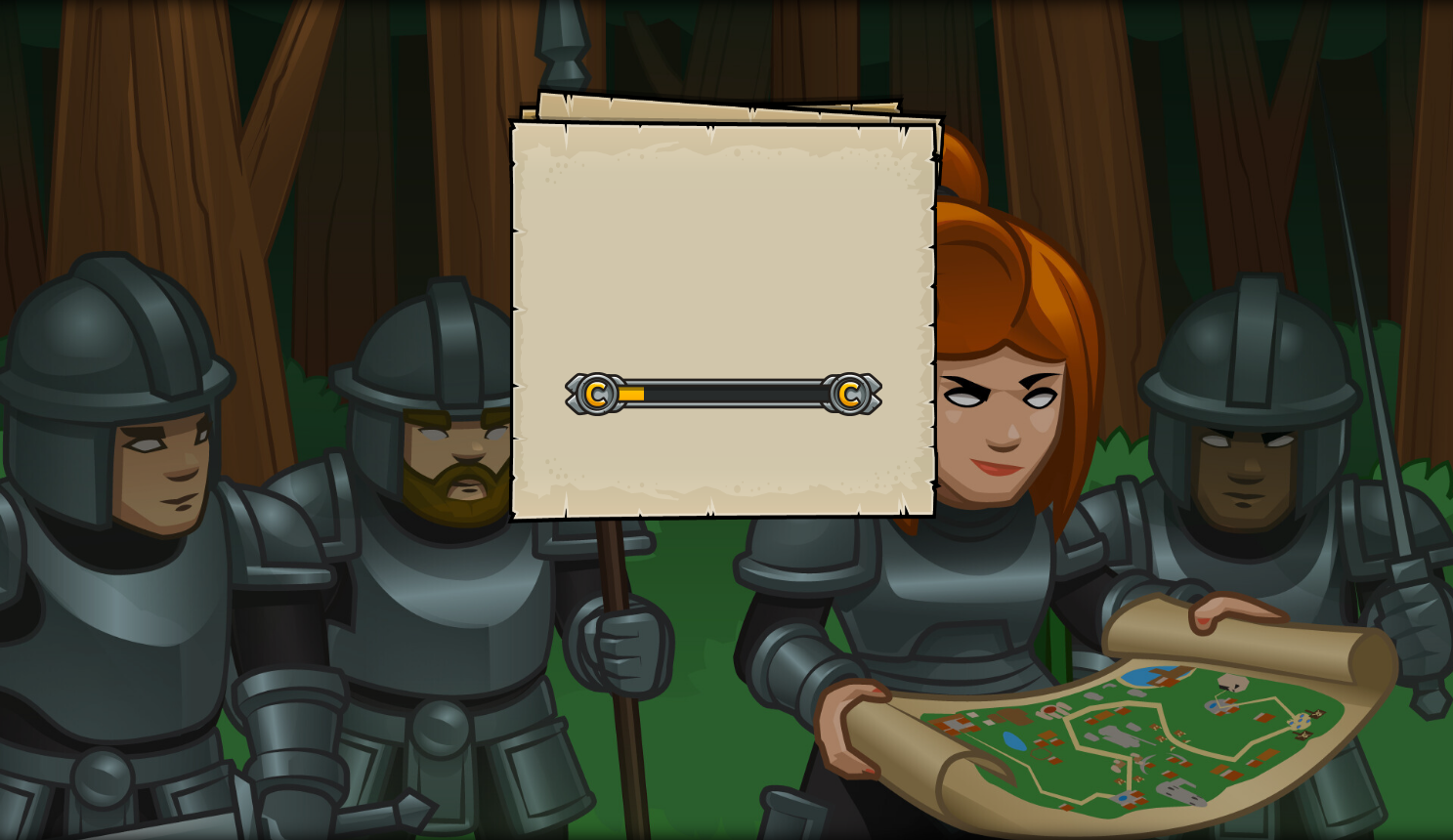 scroll, scrollTop: 0, scrollLeft: 0, axis: both 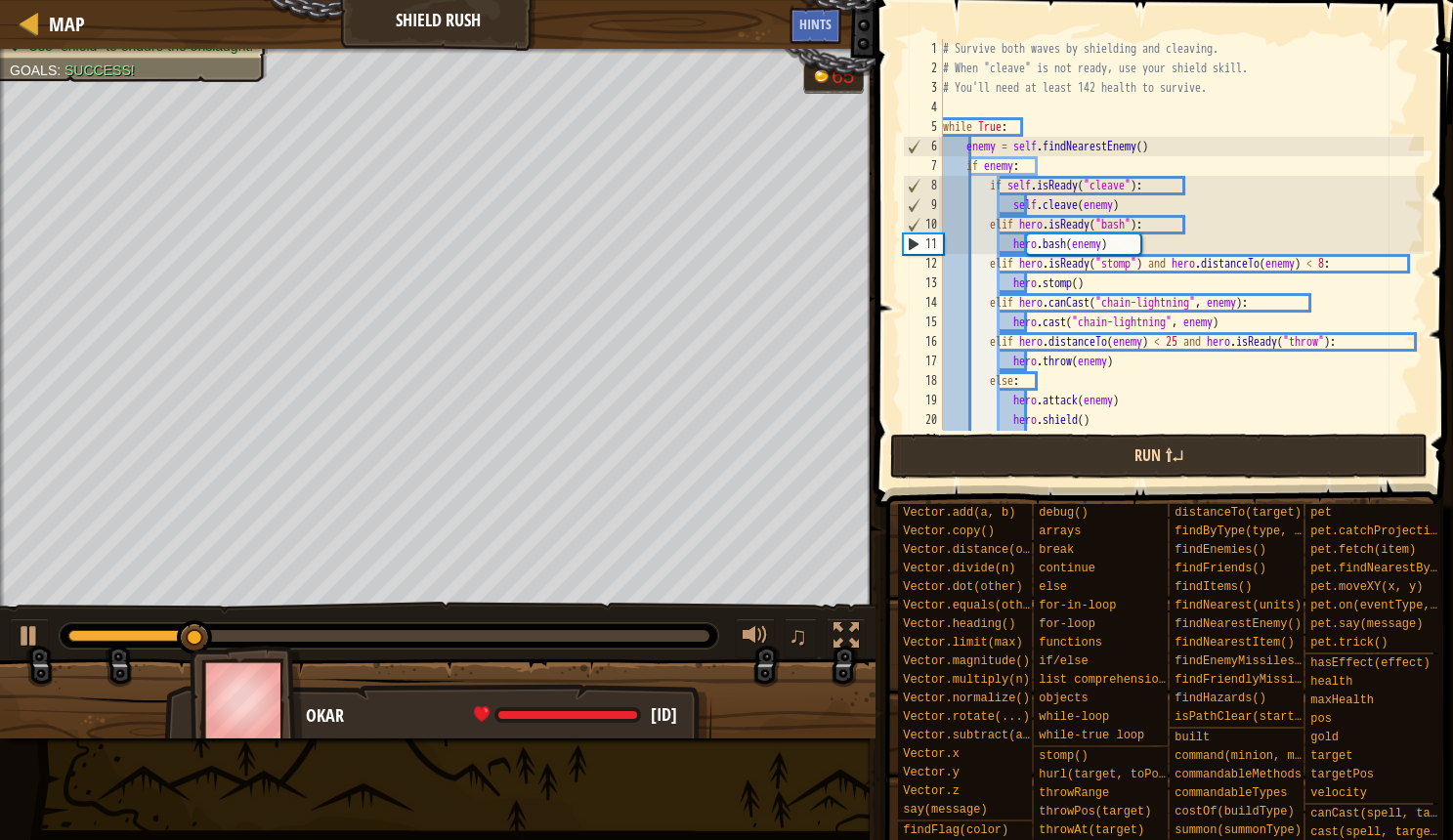 click on "Run ⇧↵" at bounding box center (1159, 456) 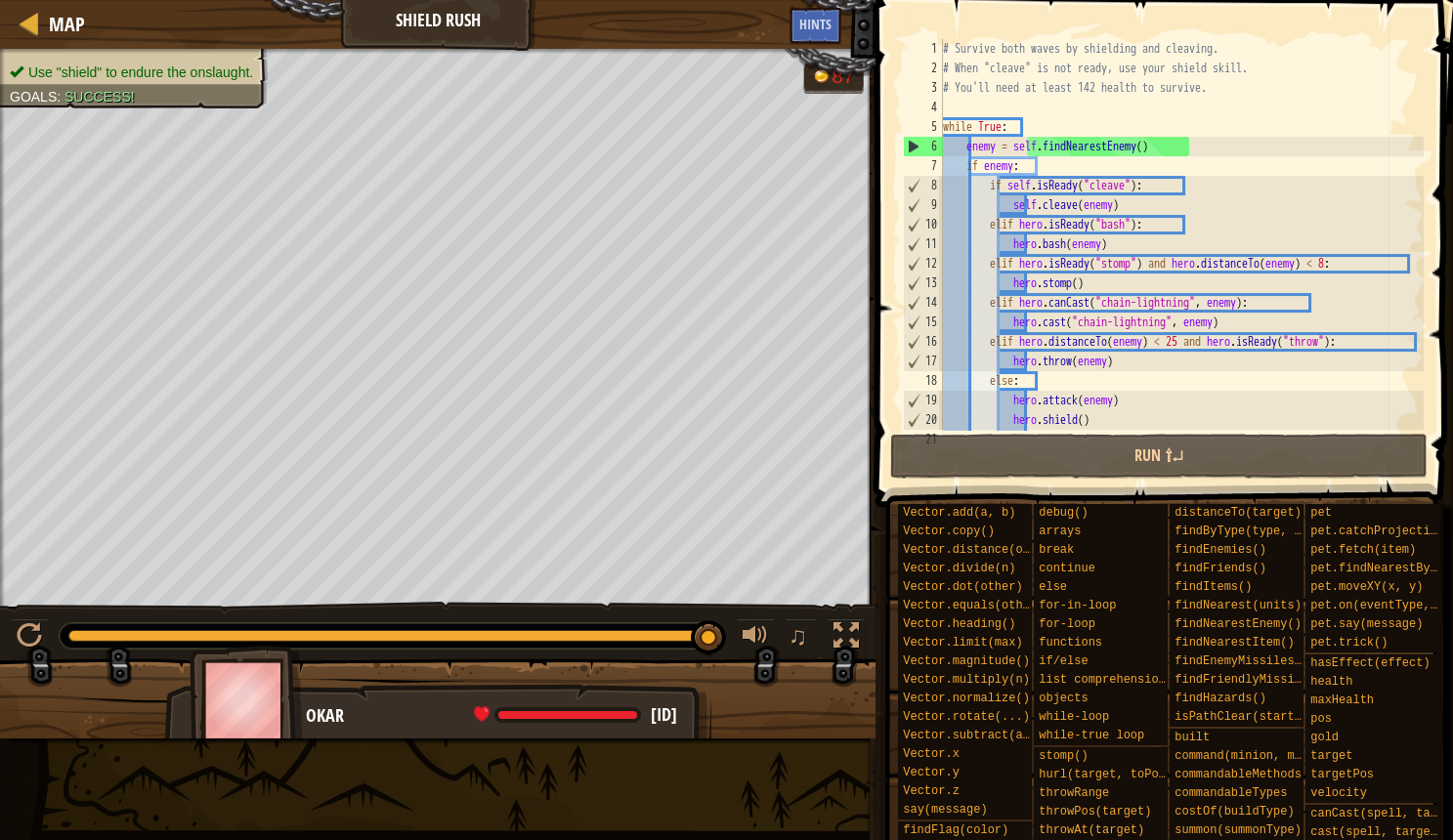 scroll, scrollTop: 39, scrollLeft: 0, axis: vertical 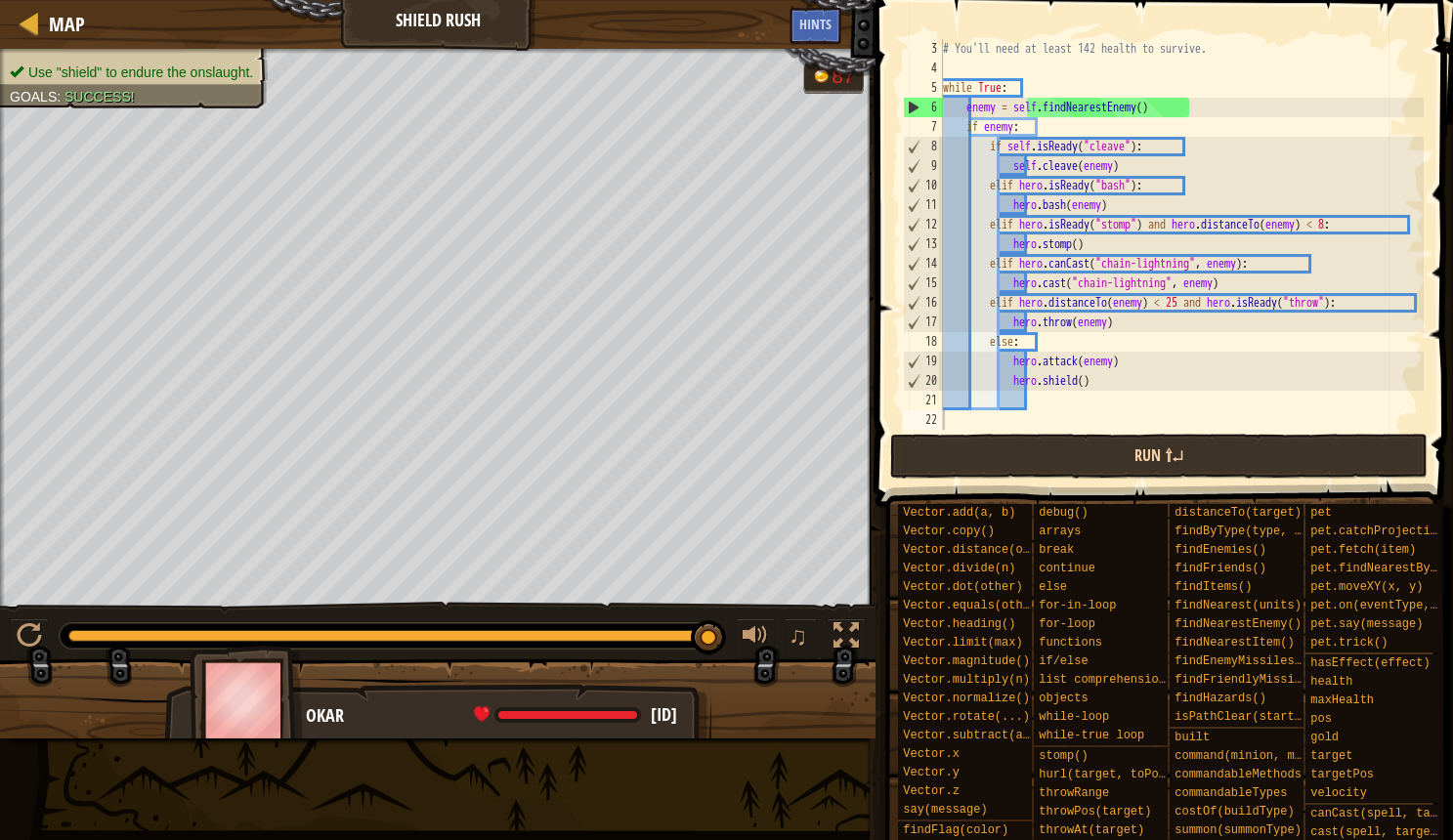 click on "Run ⇧↵" at bounding box center [1159, 456] 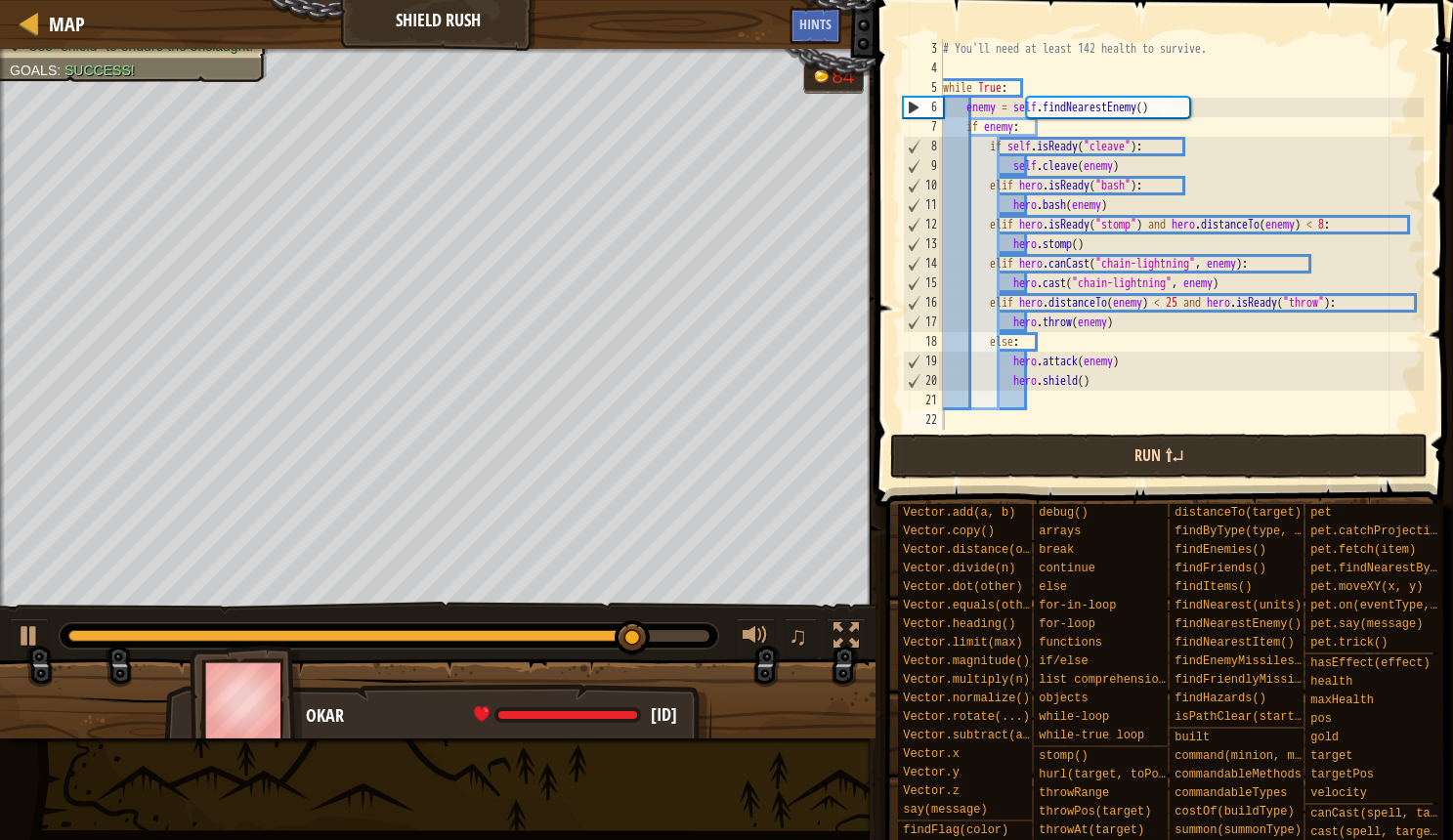 click on "Run ⇧↵" at bounding box center [1159, 456] 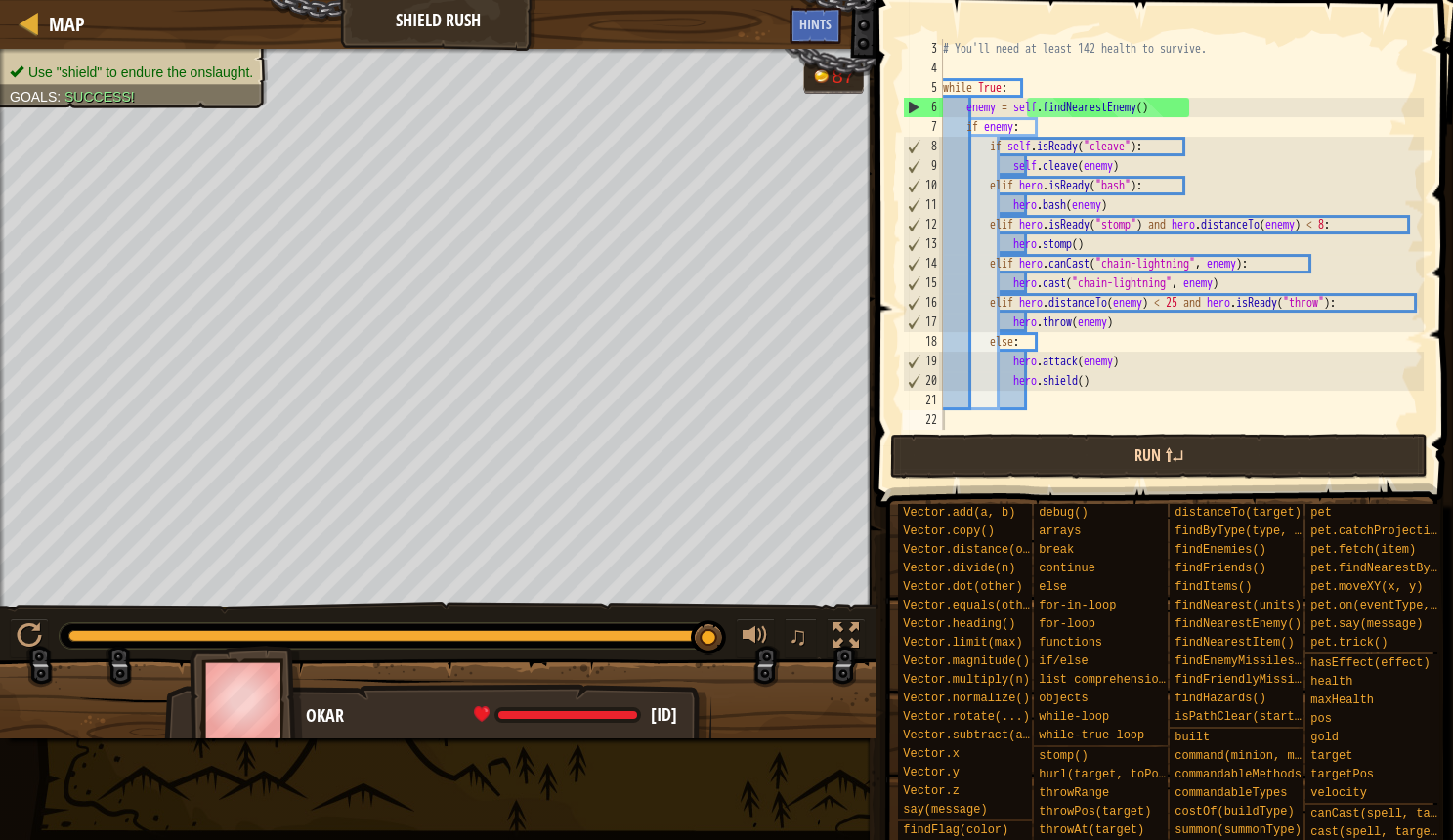 click on "Run ⇧↵" at bounding box center (1159, 456) 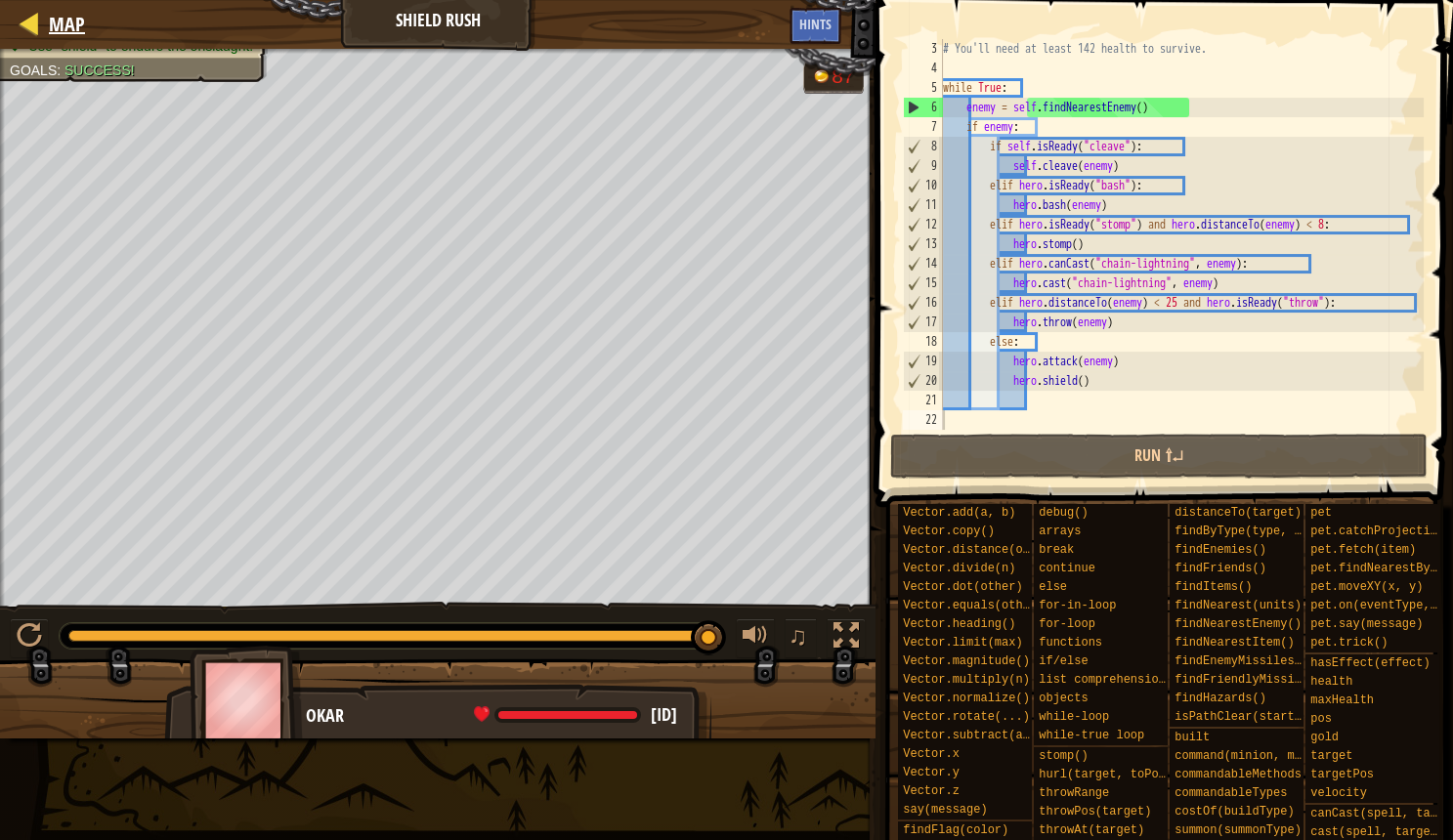 click at bounding box center (29, 22) 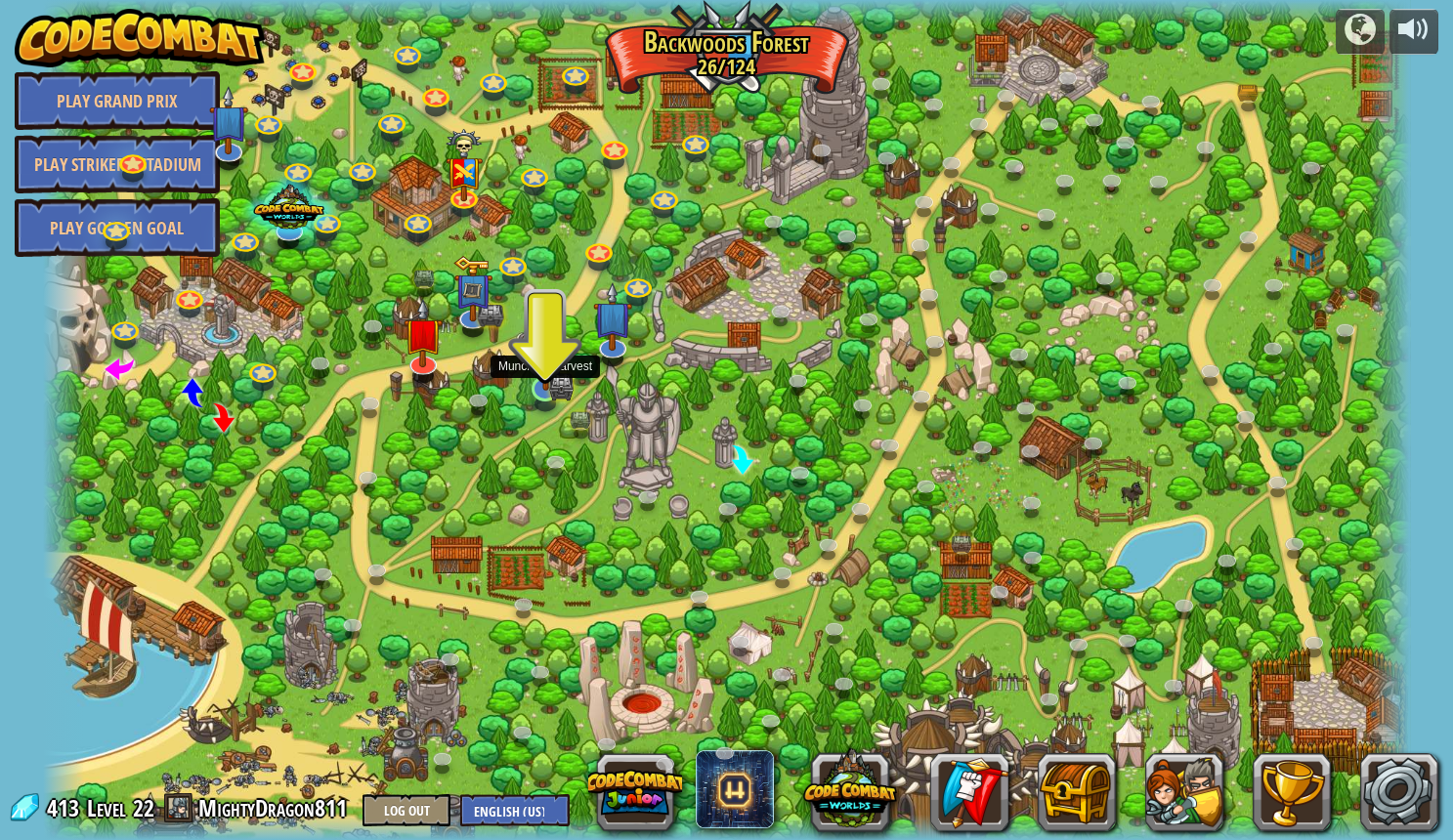 click at bounding box center (545, 351) 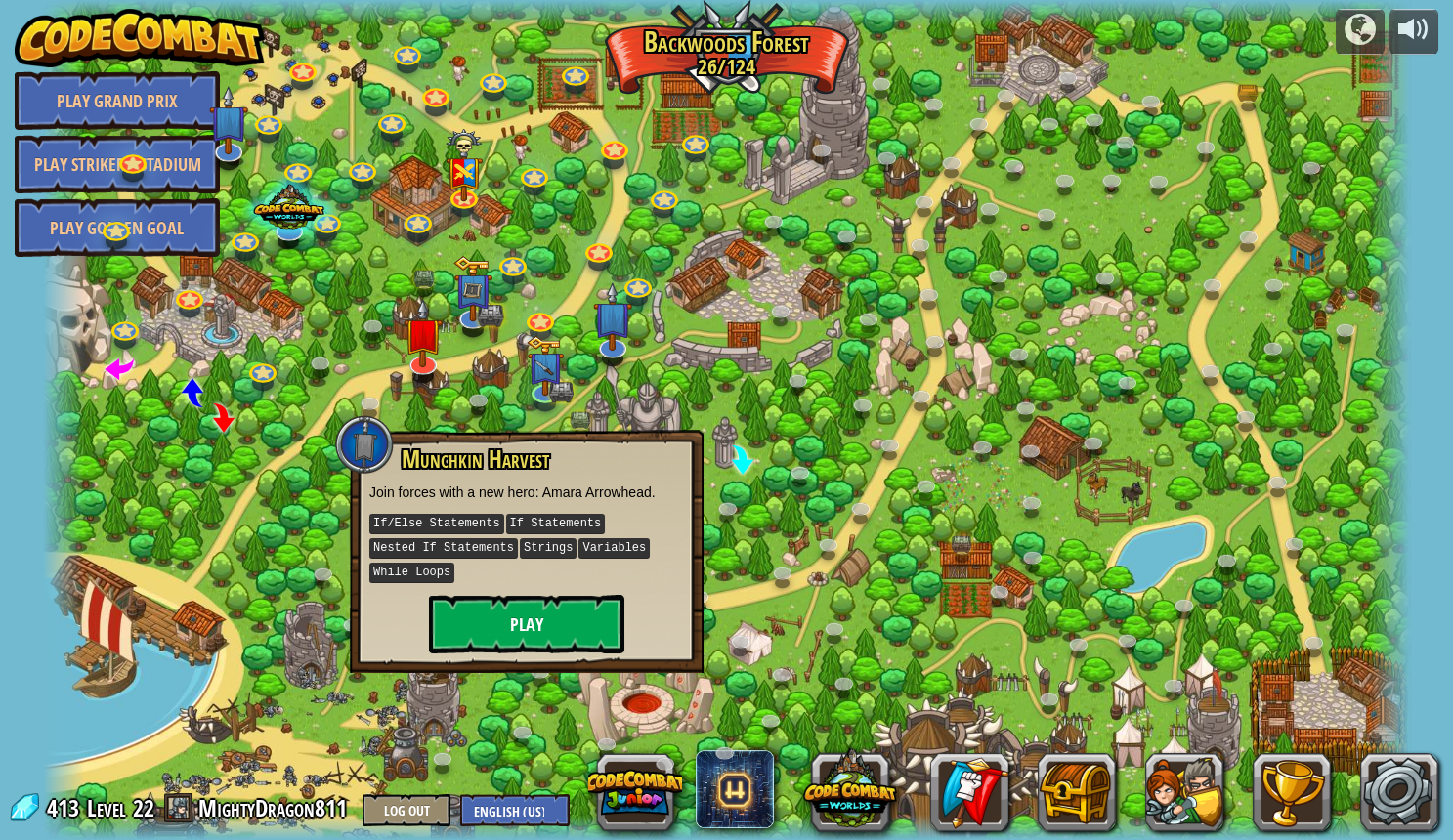 click on "Play" at bounding box center (527, 624) 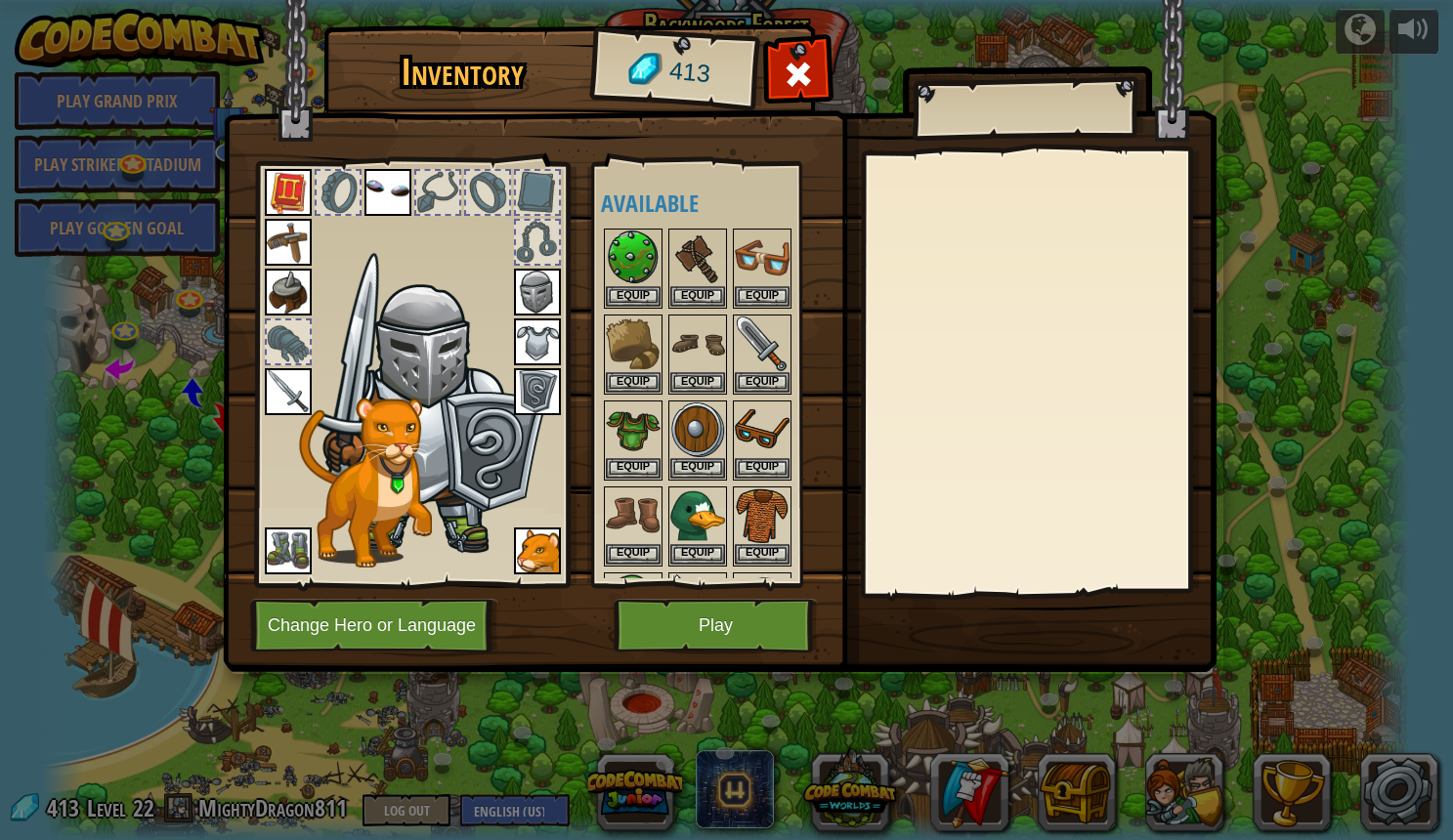 click on "Play" at bounding box center (715, 625) 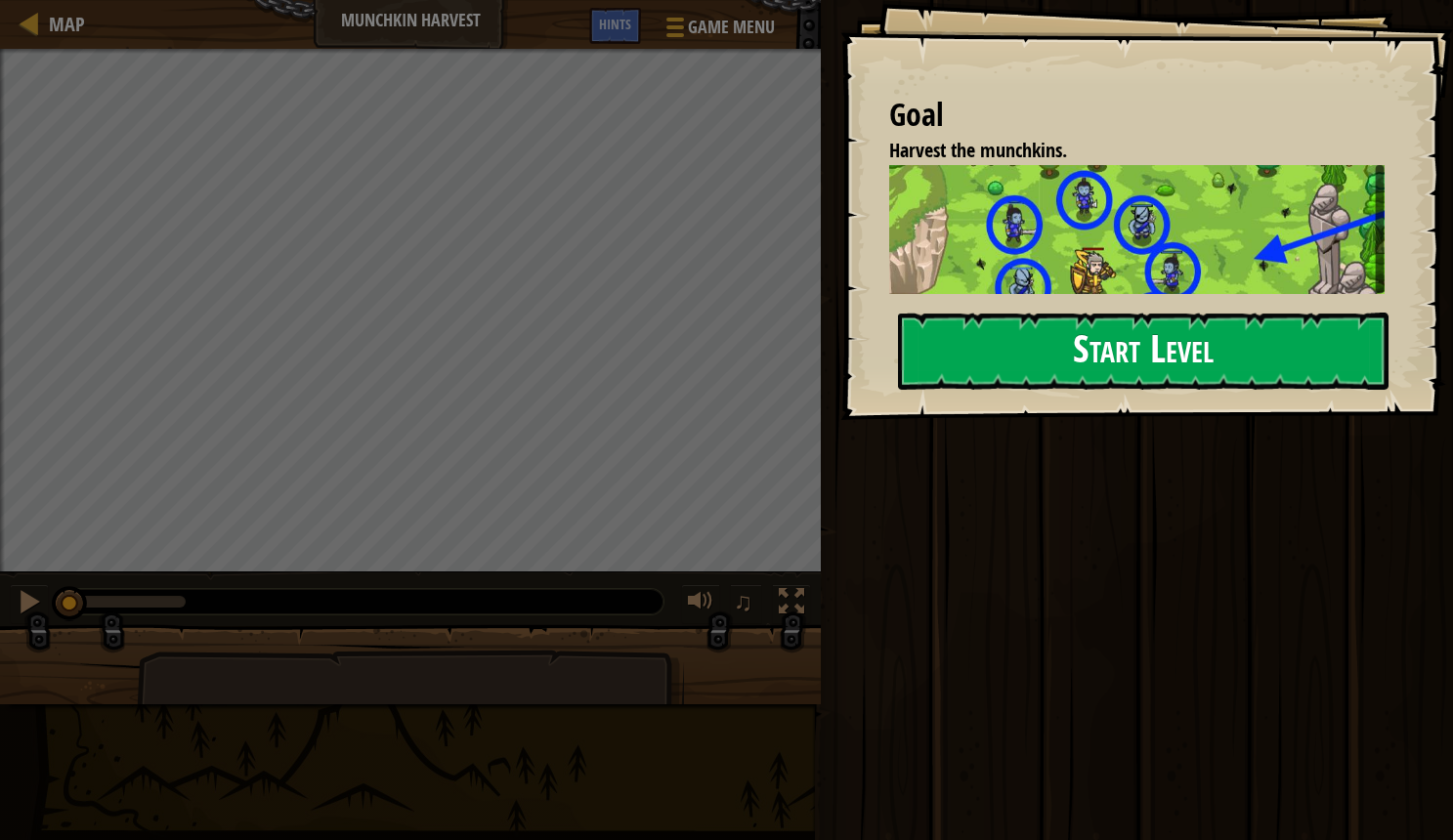 click on "Start Level" at bounding box center [1143, 351] 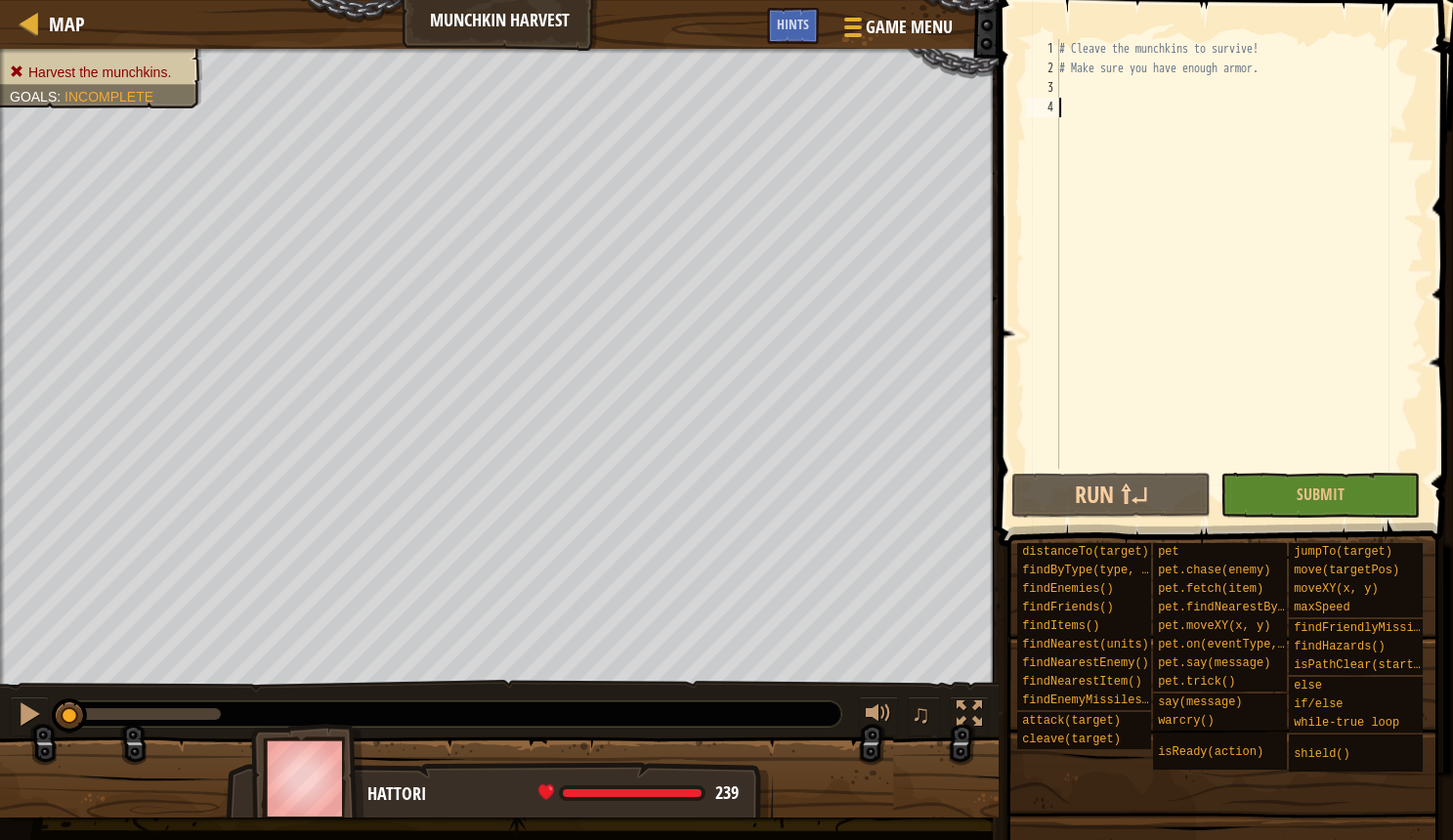click on "# Cleave the munchkins to survive! # Make sure you have enough armor." at bounding box center (1239, 273) 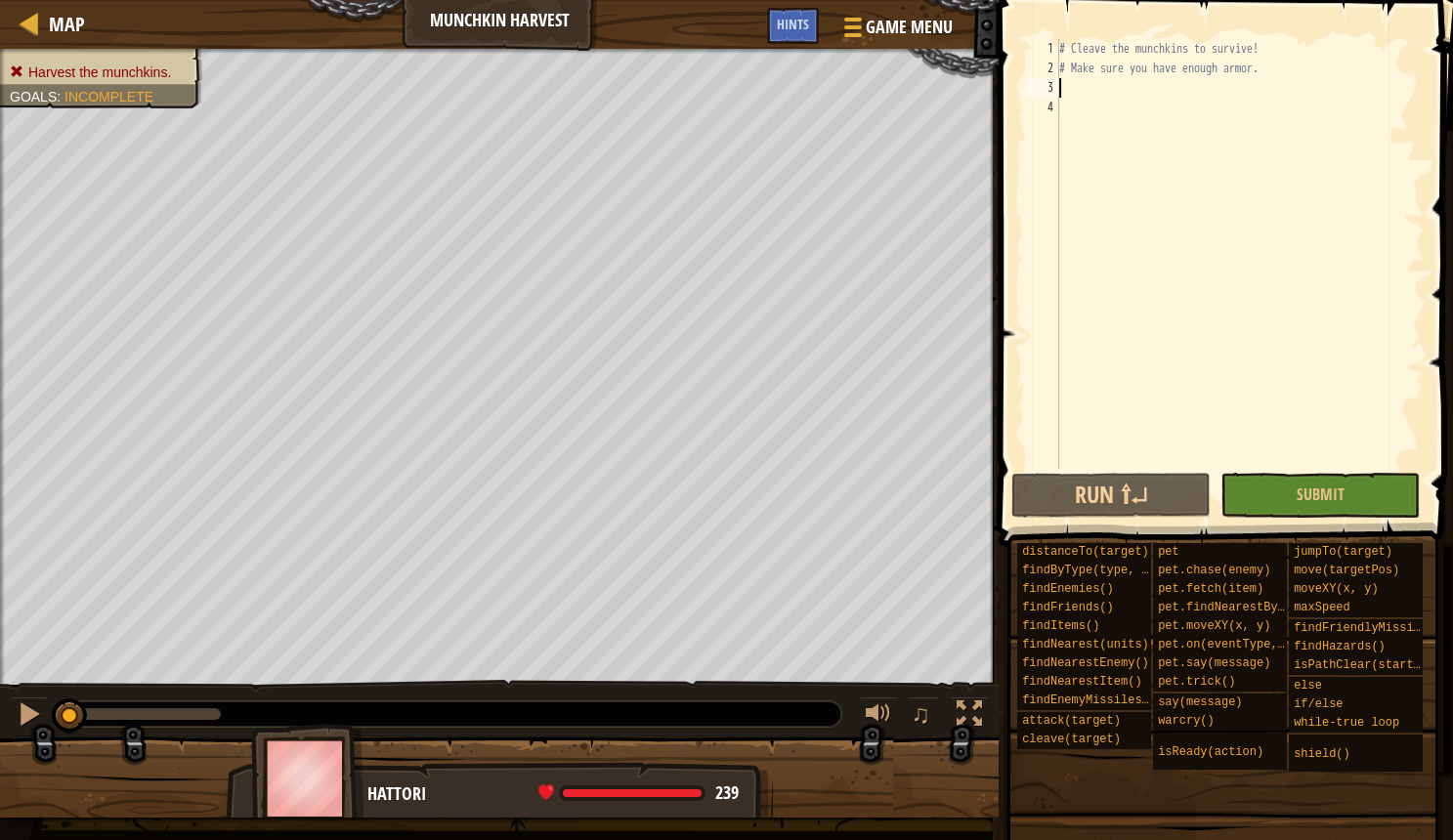type on "h" 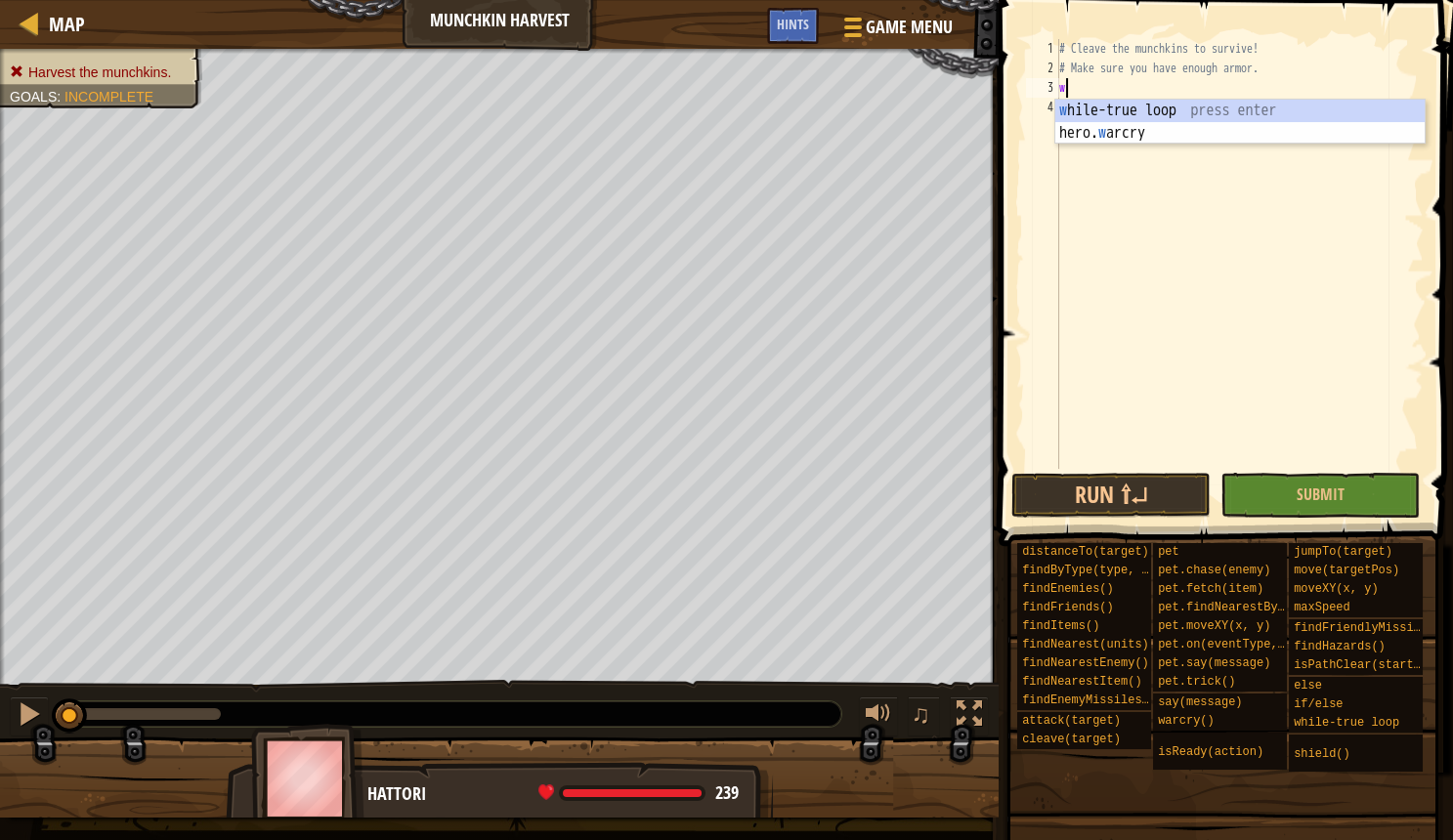 type on "wh" 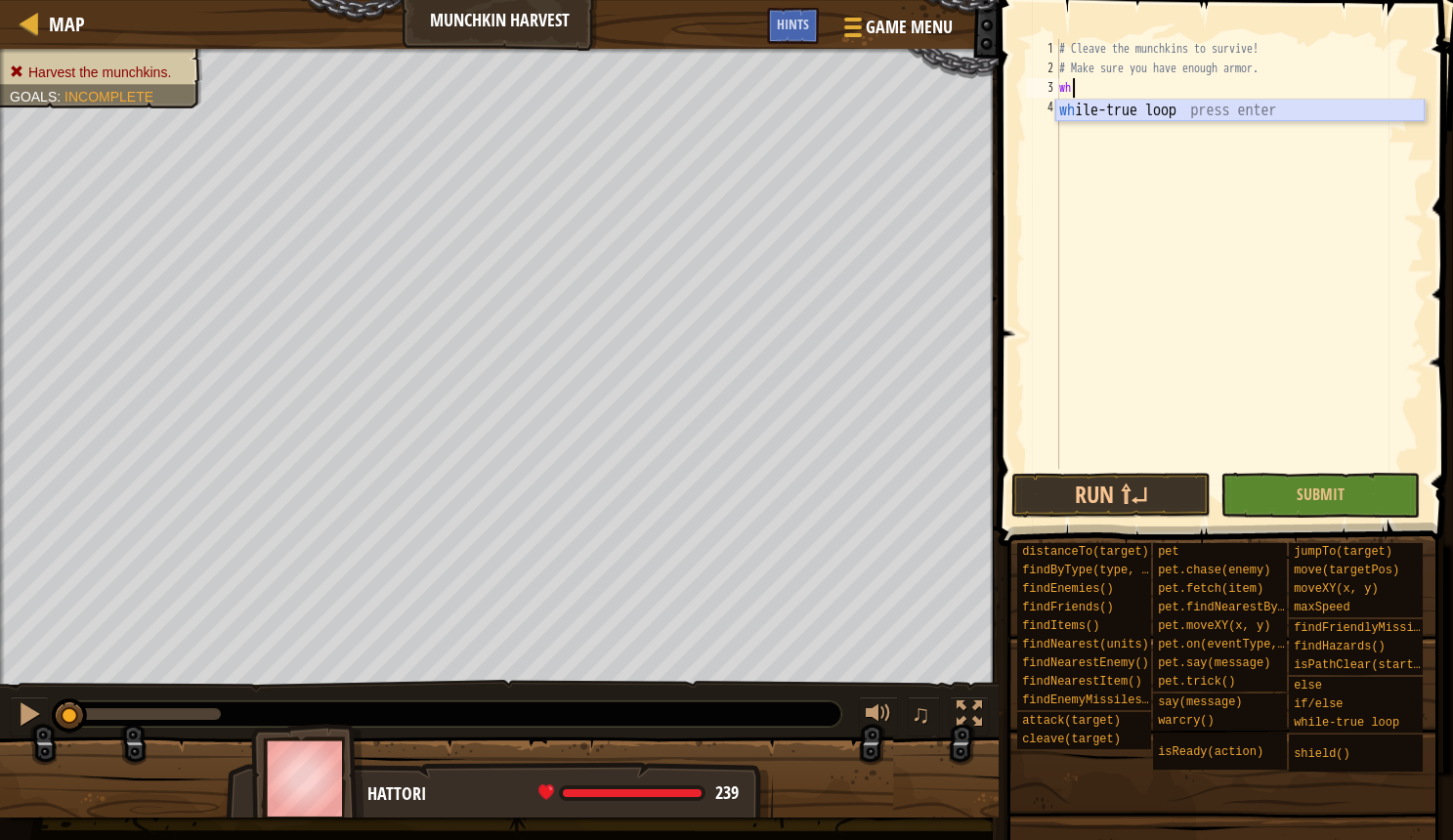 click on "wh ile-true loop press enter" at bounding box center [1240, 133] 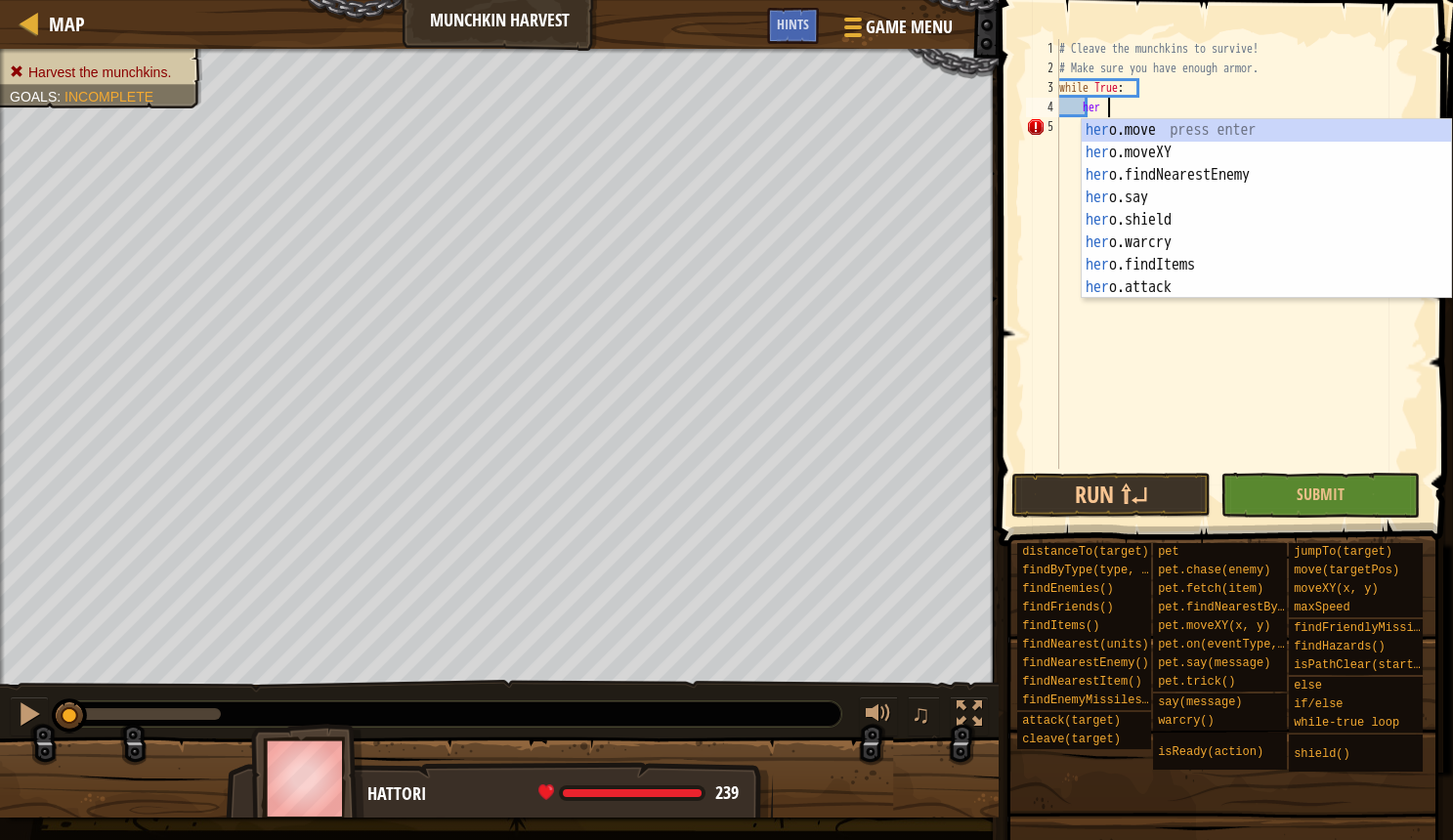 scroll, scrollTop: 10, scrollLeft: 4, axis: both 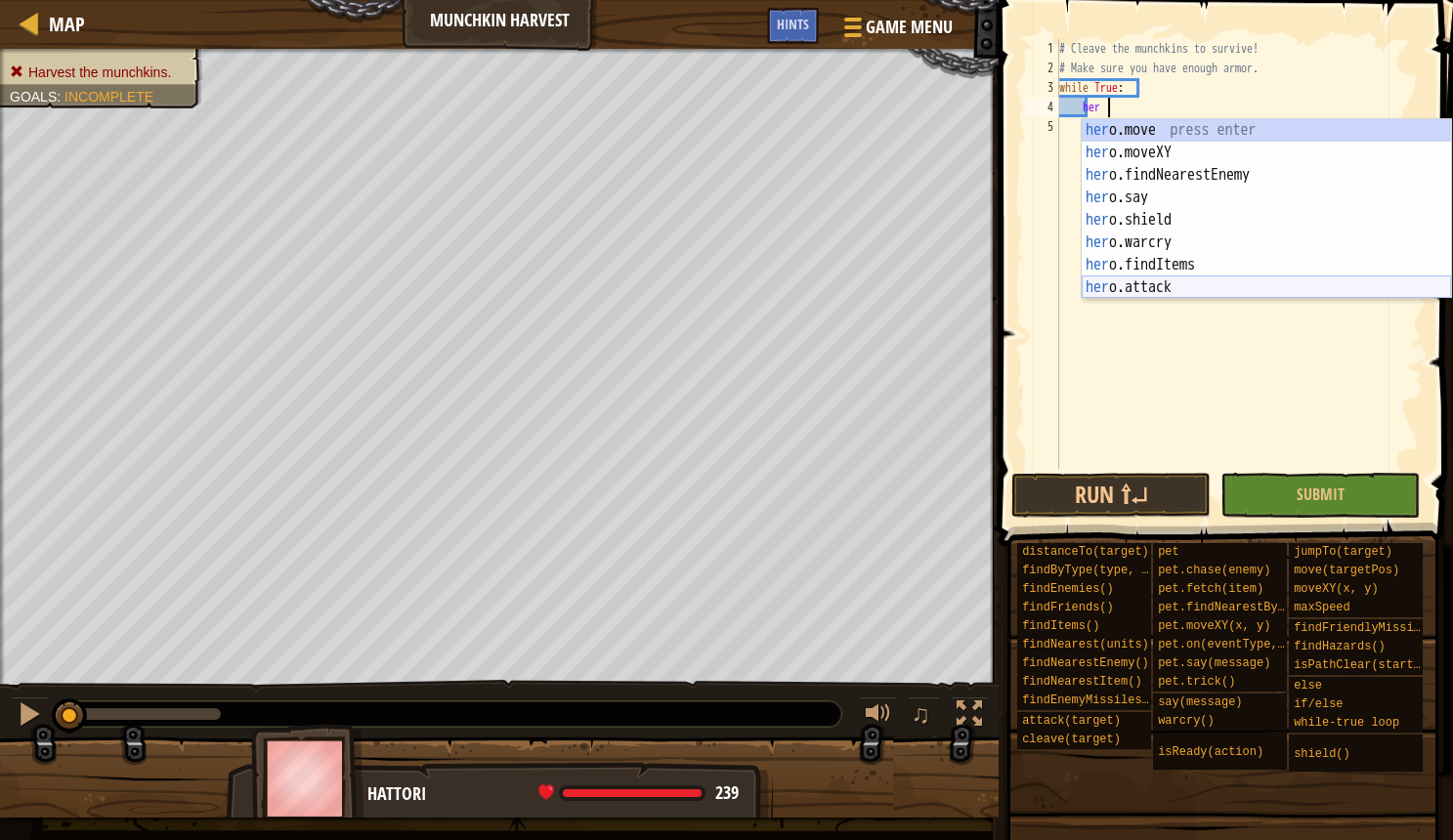 type on "hero" 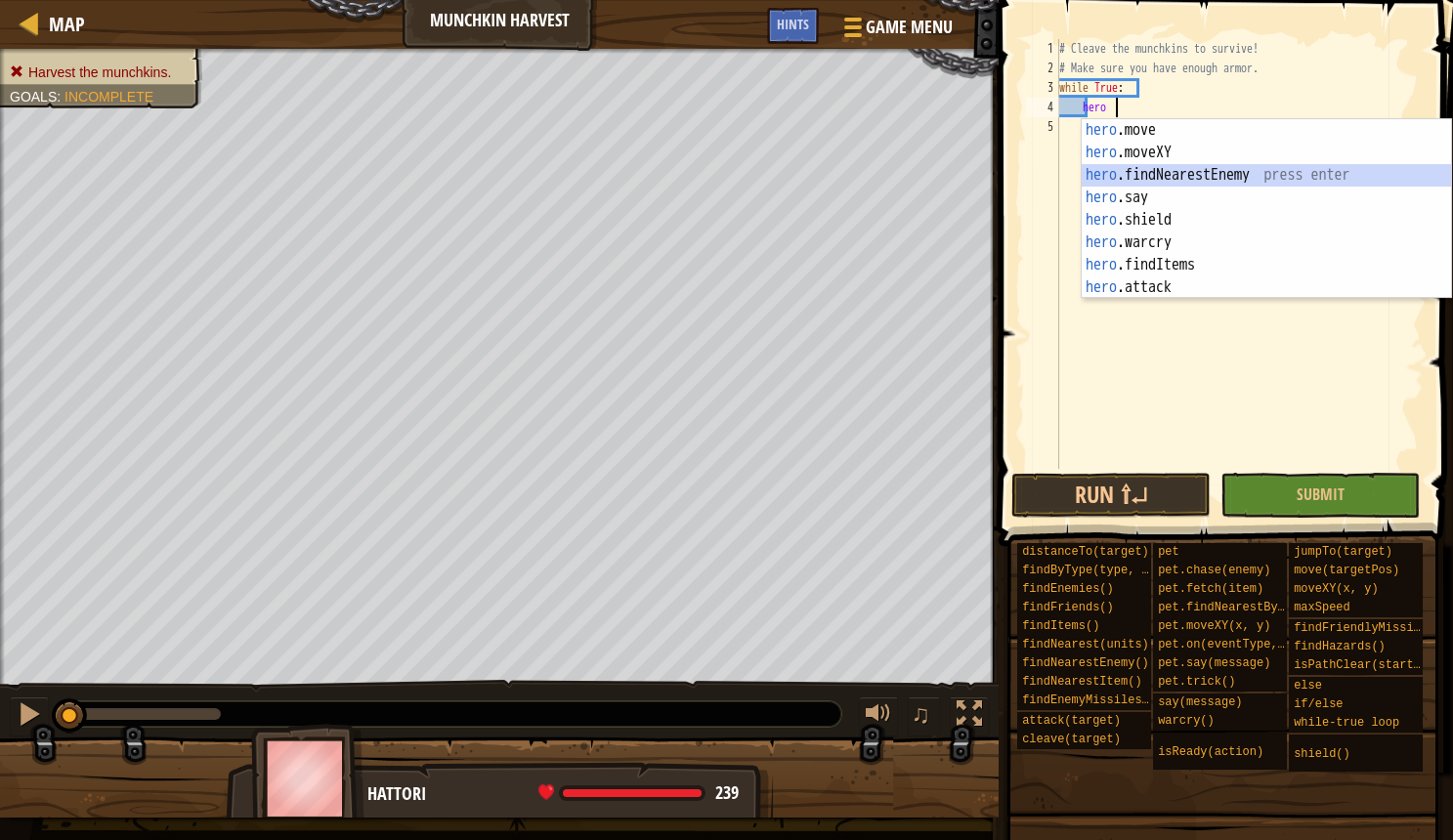 click on "hero .move press enter hero .moveXY press enter hero .findNearestEnemy press enter hero .say press enter hero .shield press enter hero .warcry press enter hero .findItems press enter hero .attack press enter hero .cleave press enter" at bounding box center (1266, 231) 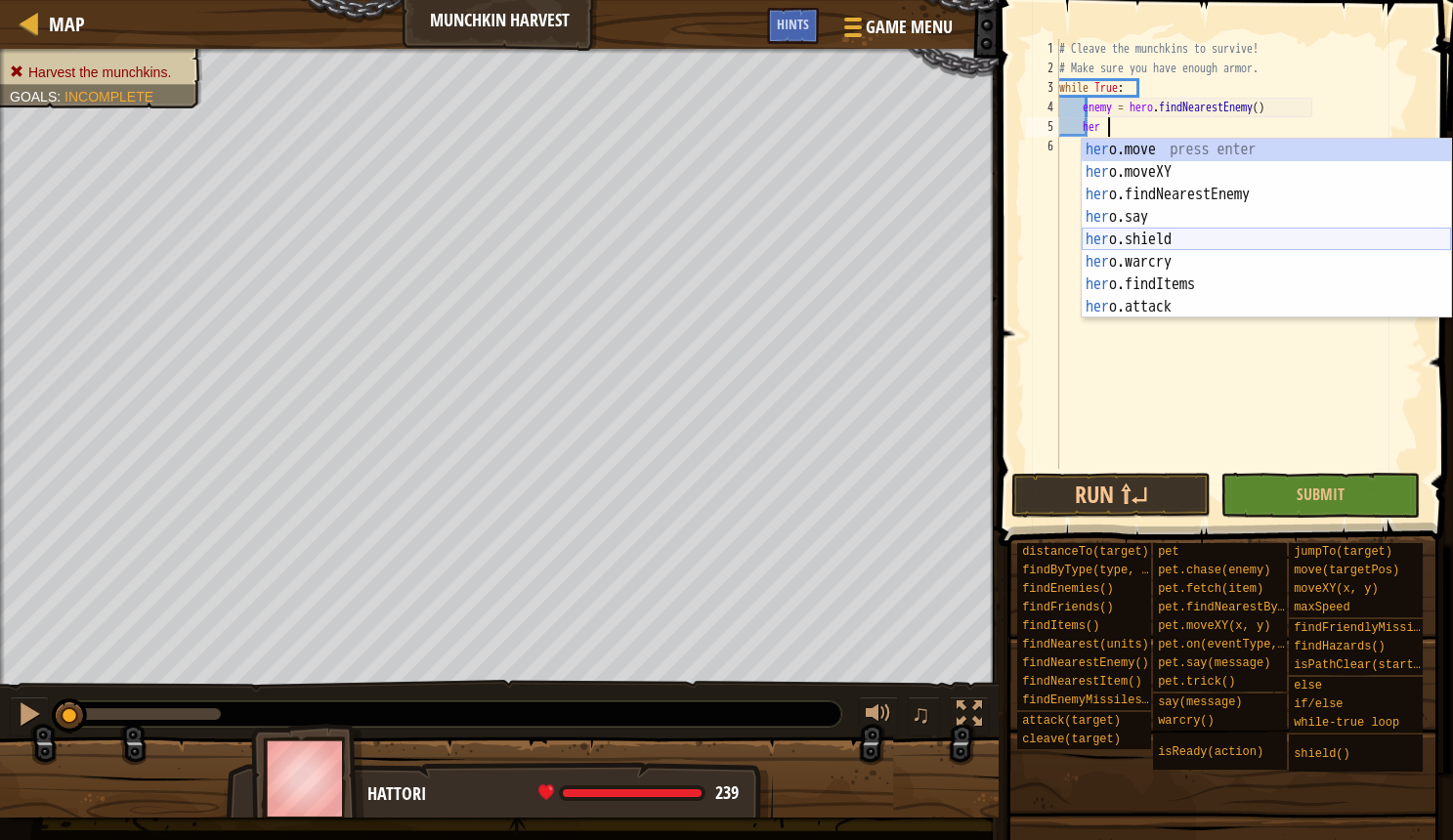 scroll, scrollTop: 10, scrollLeft: 5, axis: both 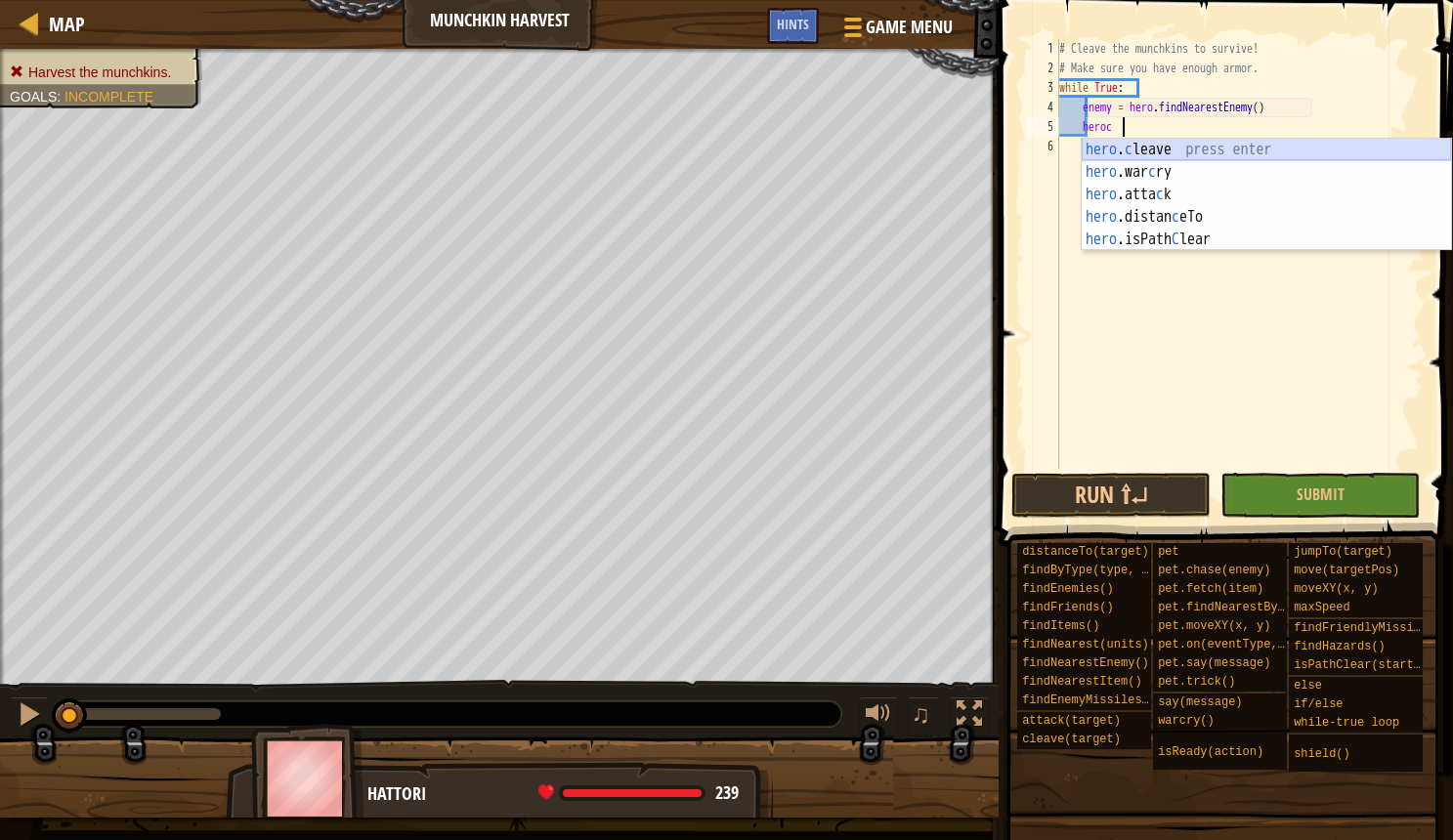 click on "hero . c leave press enter hero .war c ry press enter hero .atta c k press enter hero .distan c eTo press enter hero .isPath C lear press enter" at bounding box center [1266, 217] 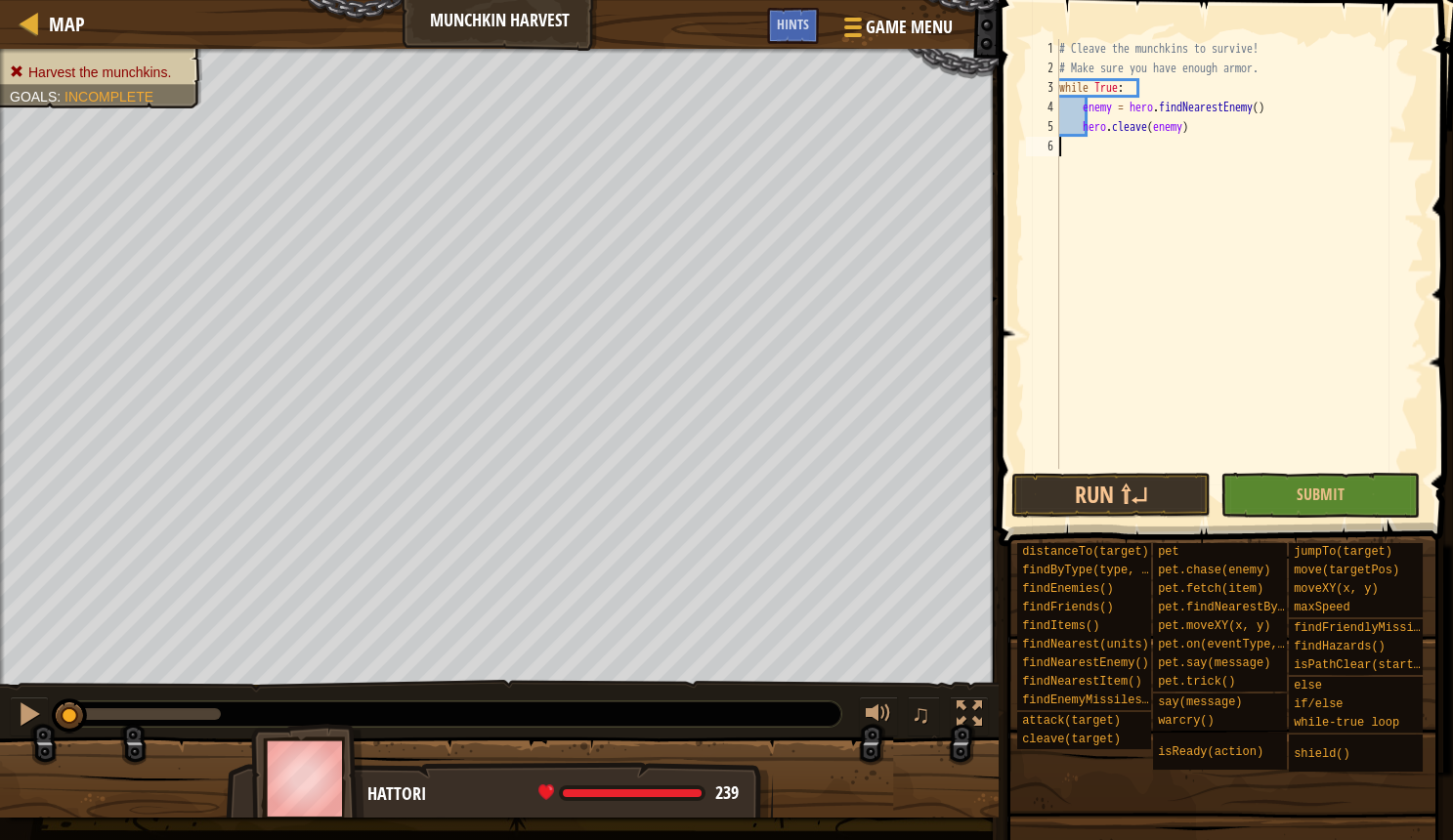 click on "# Cleave the munchkins to survive! # Make sure you have enough armor. while   True :      enemy   =   hero . findNearestEnemy ( )      hero . cleave ( enemy )" at bounding box center [1239, 273] 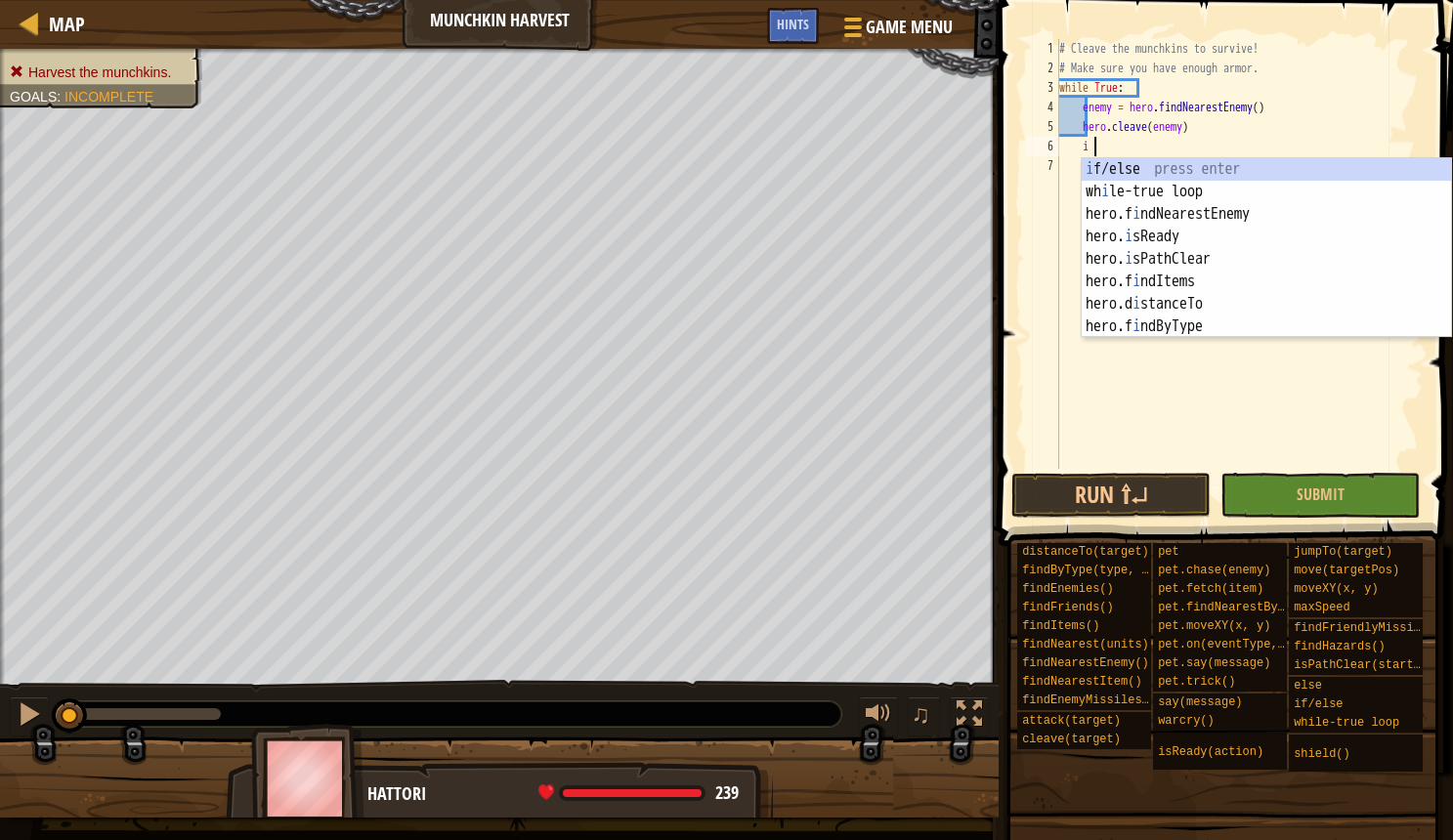 scroll, scrollTop: 10, scrollLeft: 3, axis: both 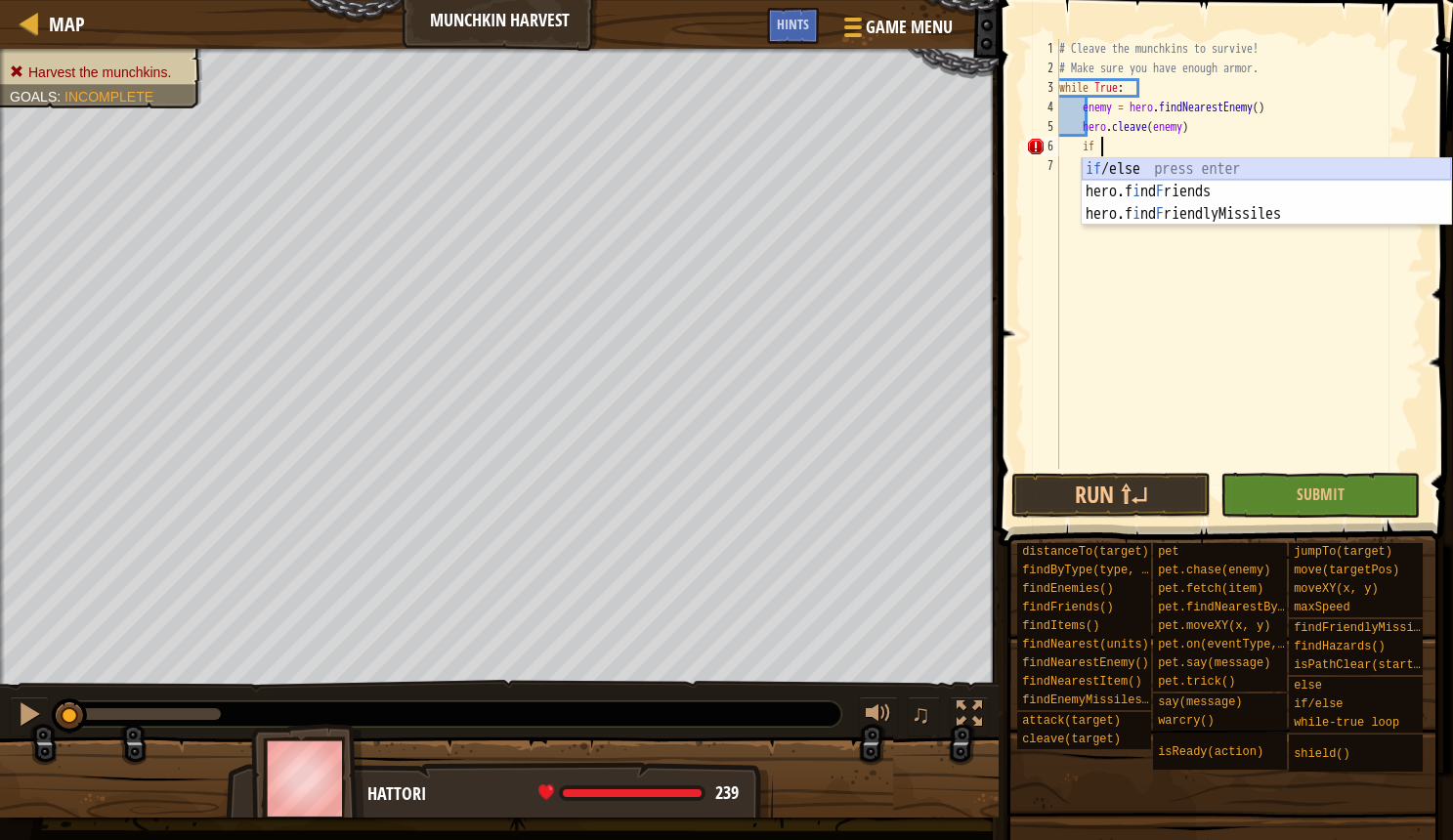 click on "if /else press enter hero.f i nd F riends press enter hero.f i nd F riendlyMissiles press enter" at bounding box center [1266, 214] 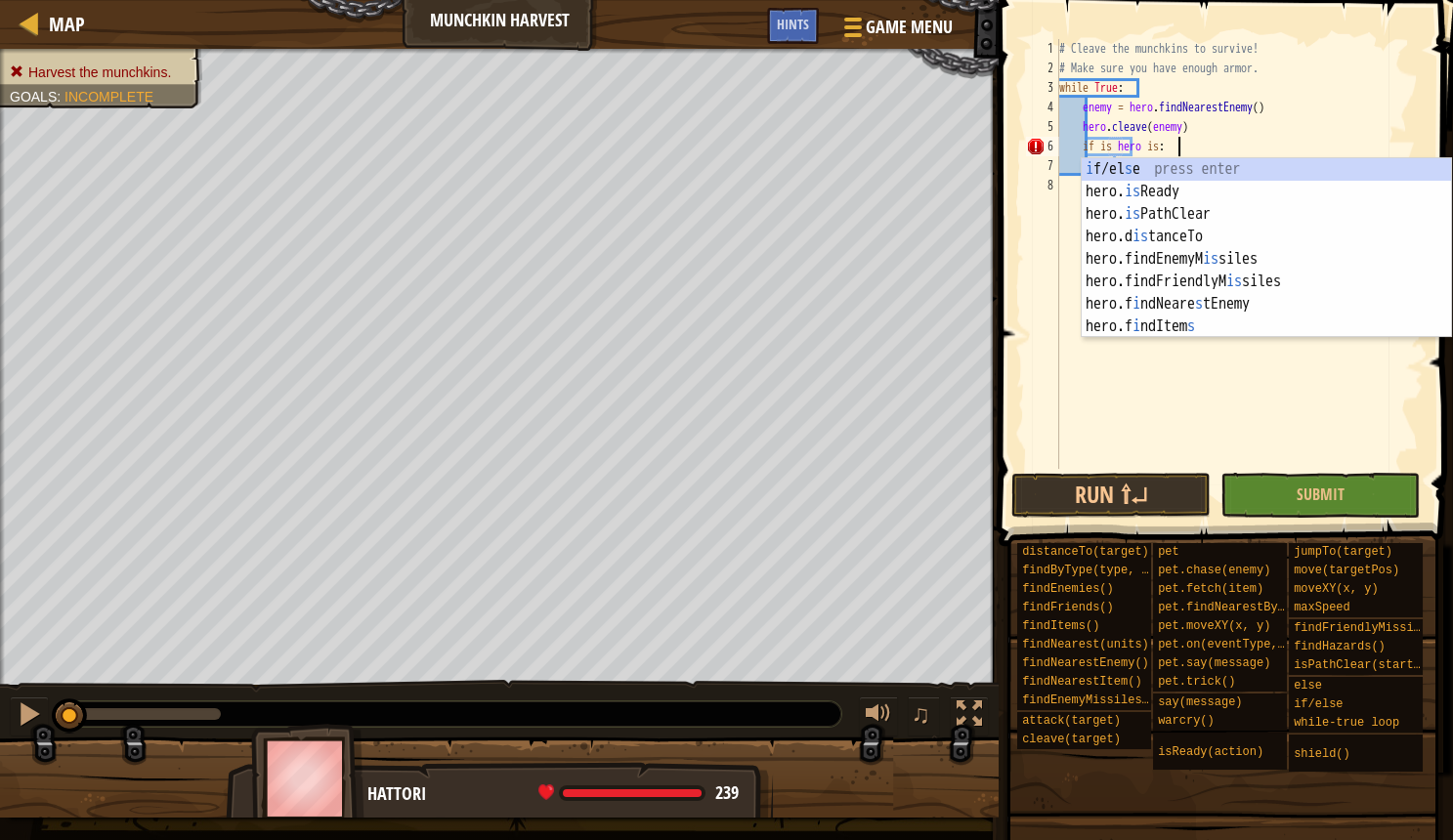 scroll, scrollTop: 10, scrollLeft: 10, axis: both 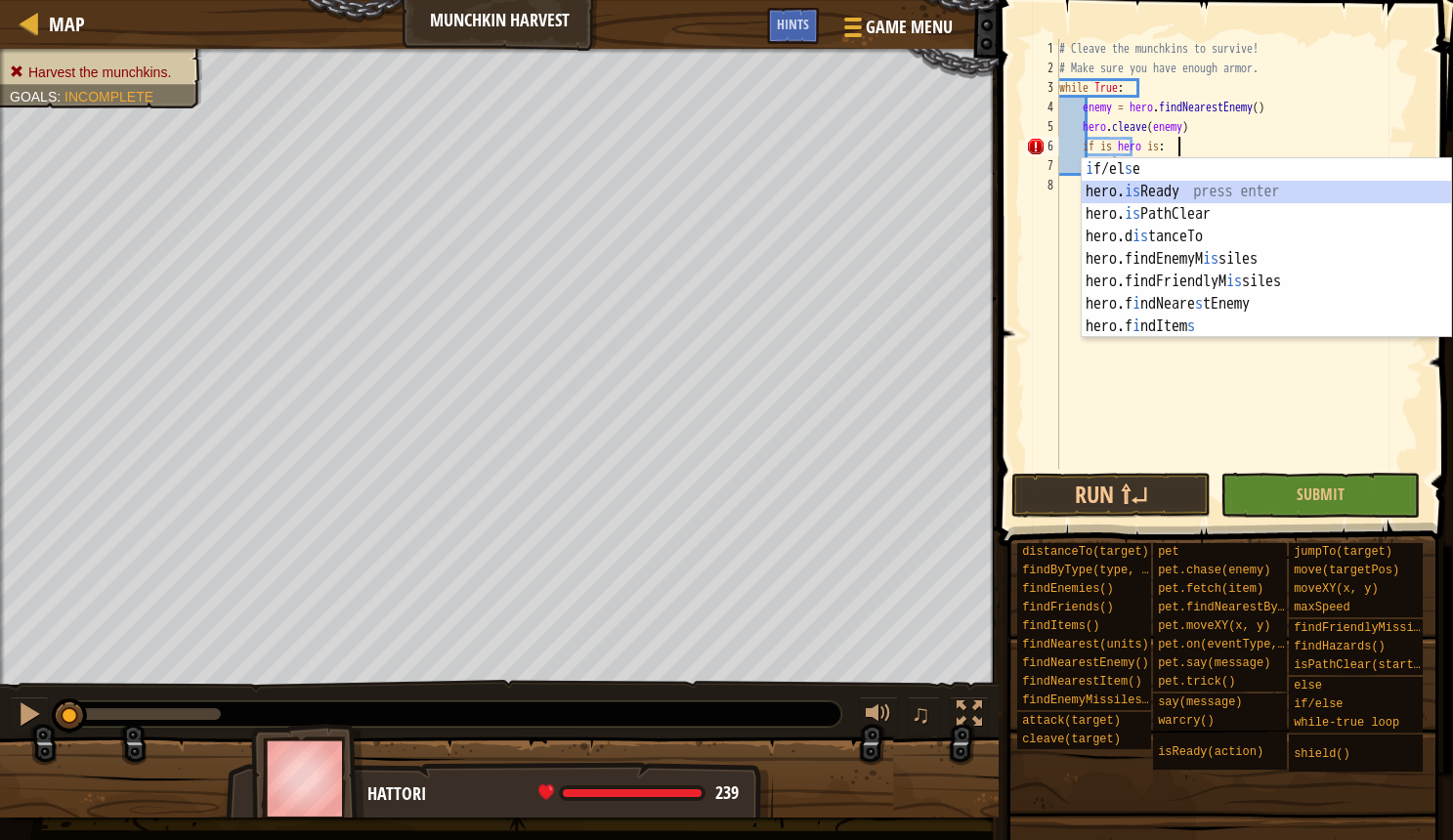click on "i f/el s e press enter hero. is Ready press enter hero. is PathClear press enter hero.d is tanceTo press enter hero.findEnemyM is siles press enter hero.findFriendlyM is siles press enter hero.f i ndNeare s tEnemy press enter hero.f i ndItem s press enter hero.f i ndNeare s t press enter" at bounding box center (1266, 271) 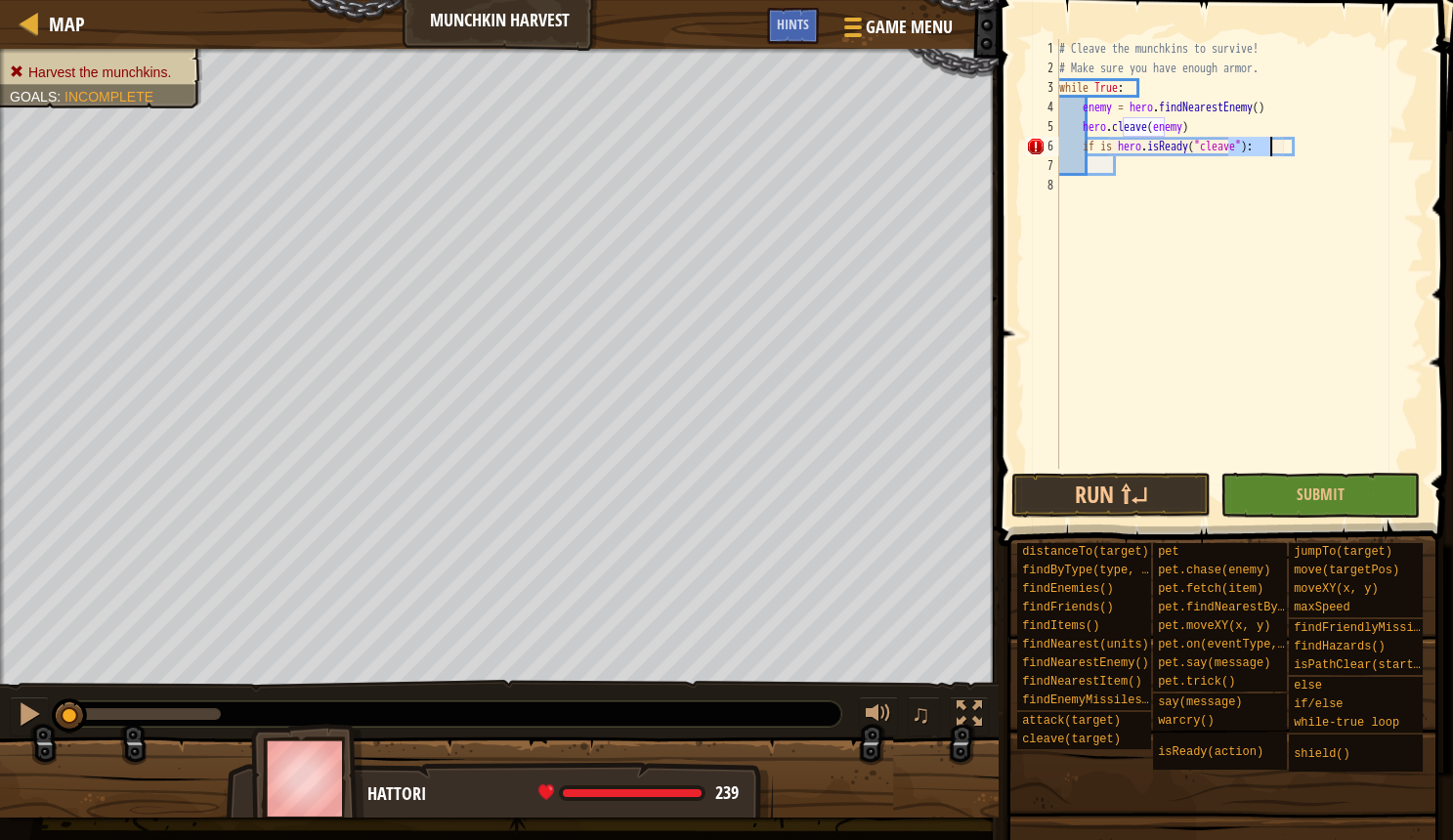 click on "# Cleave the munchkins to survive! # Make sure you have enough armor. while   True :      enemy   =   hero . findNearestEnemy ( )      hero . cleave ( enemy )      if   is   hero . isReady ( "cleave" ) :" at bounding box center (1239, 273) 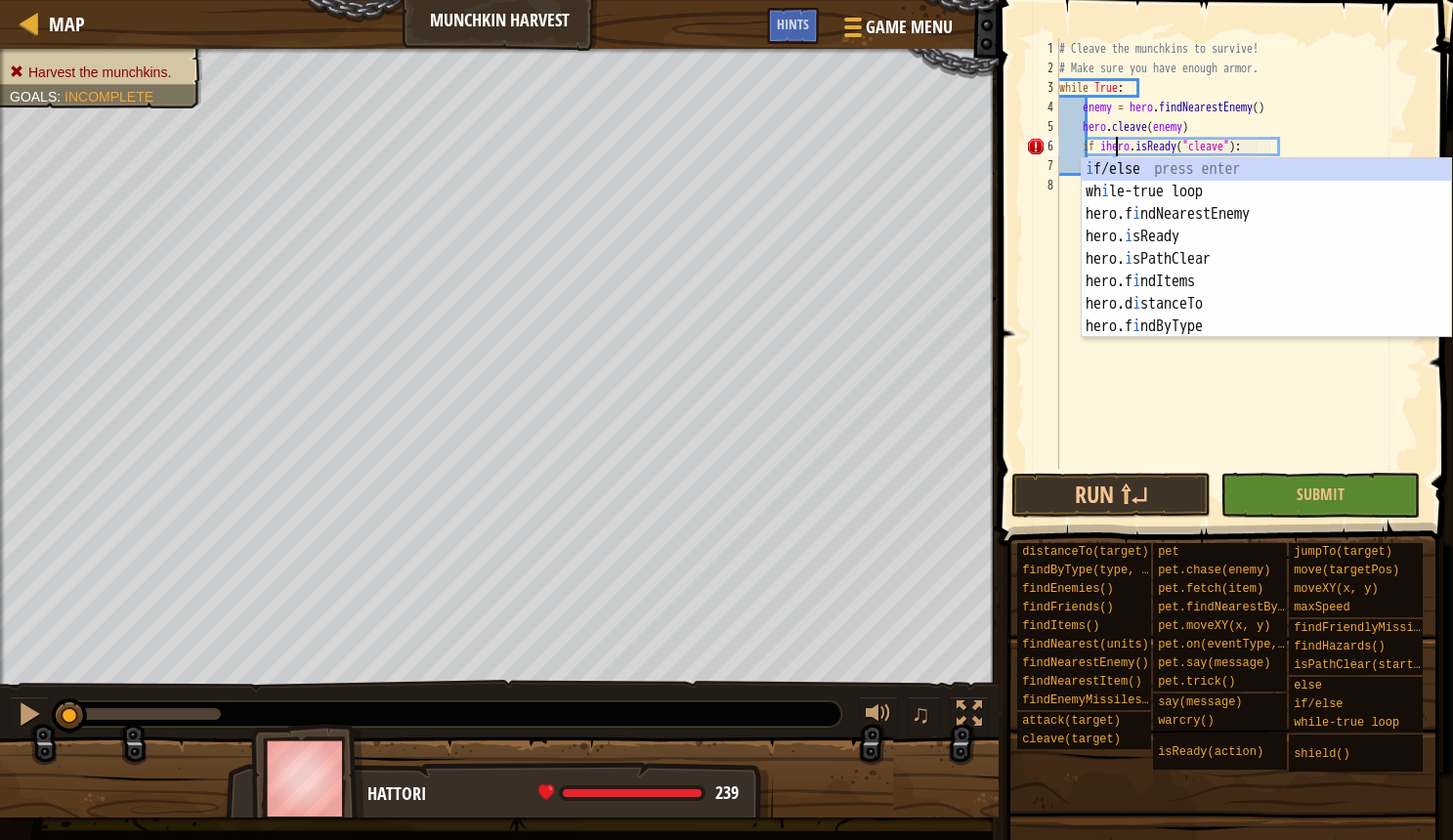 type on "if hero.isReady("cleave"):" 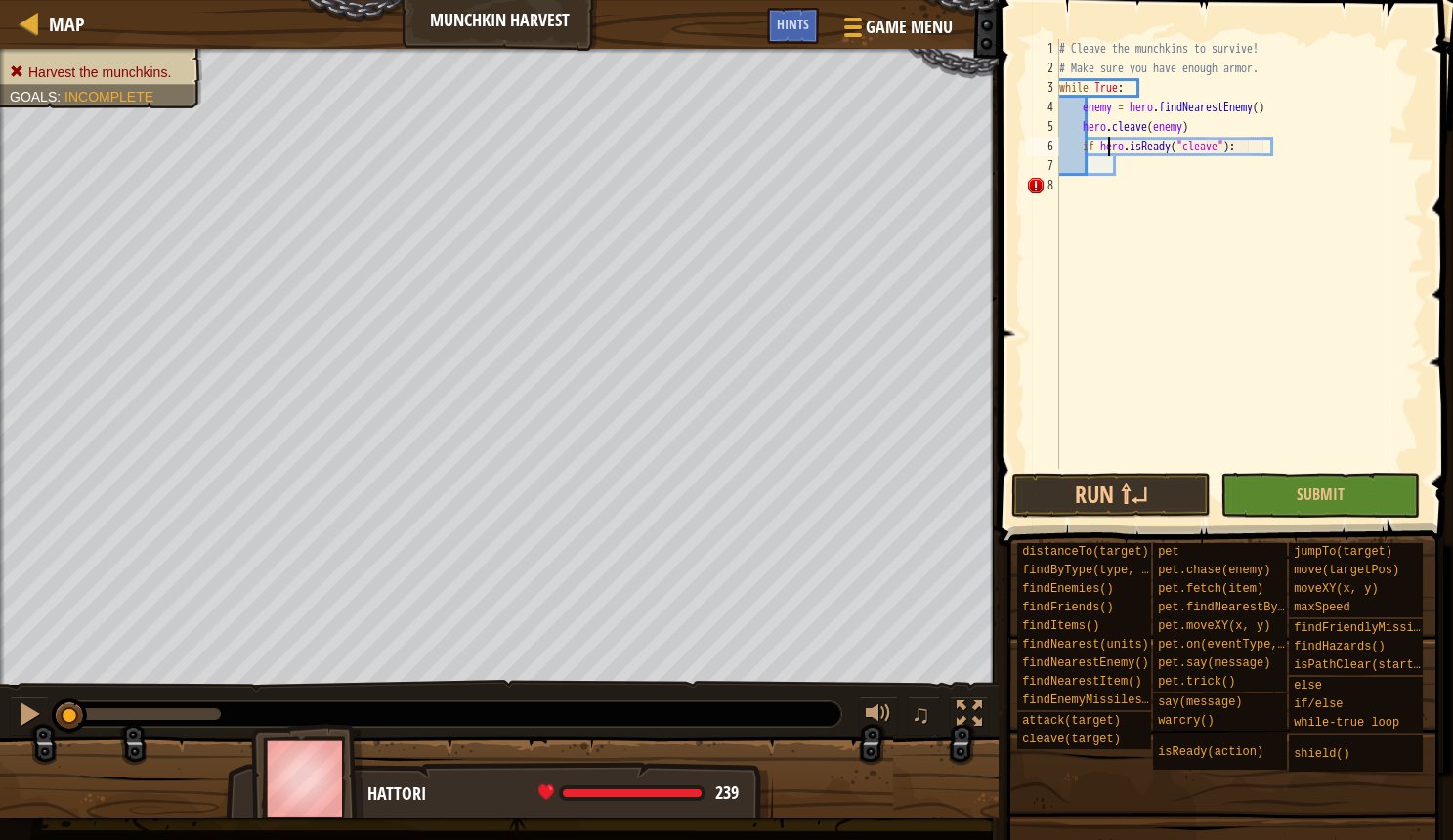 click on "# Cleave the munchkins to survive! # Make sure you have enough armor. while   True :      enemy   =   hero . findNearestEnemy ( )      hero . cleave ( enemy )      if   hero . isReady ( "cleave" ) :" at bounding box center [1239, 273] 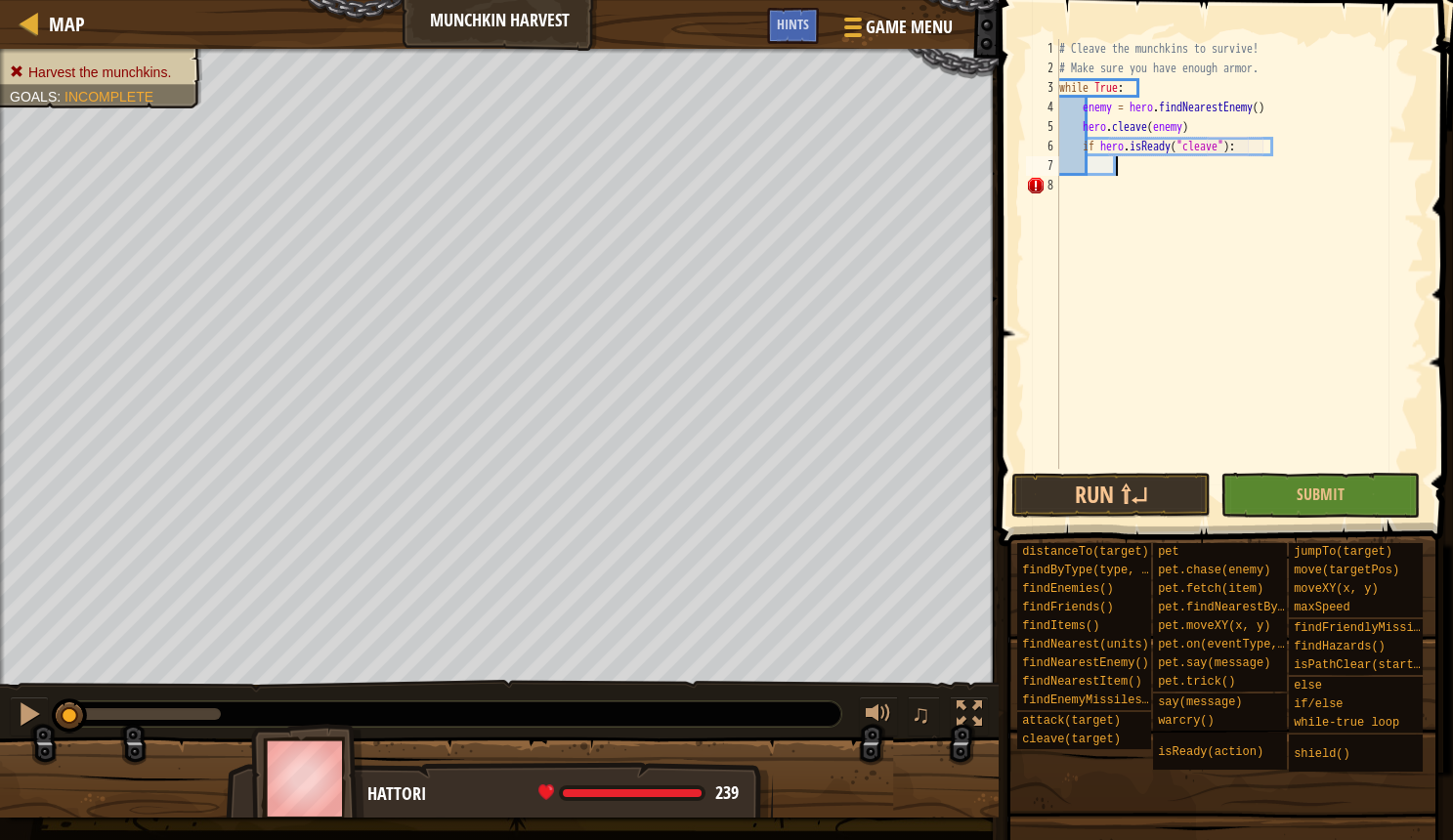 scroll, scrollTop: 10, scrollLeft: 5, axis: both 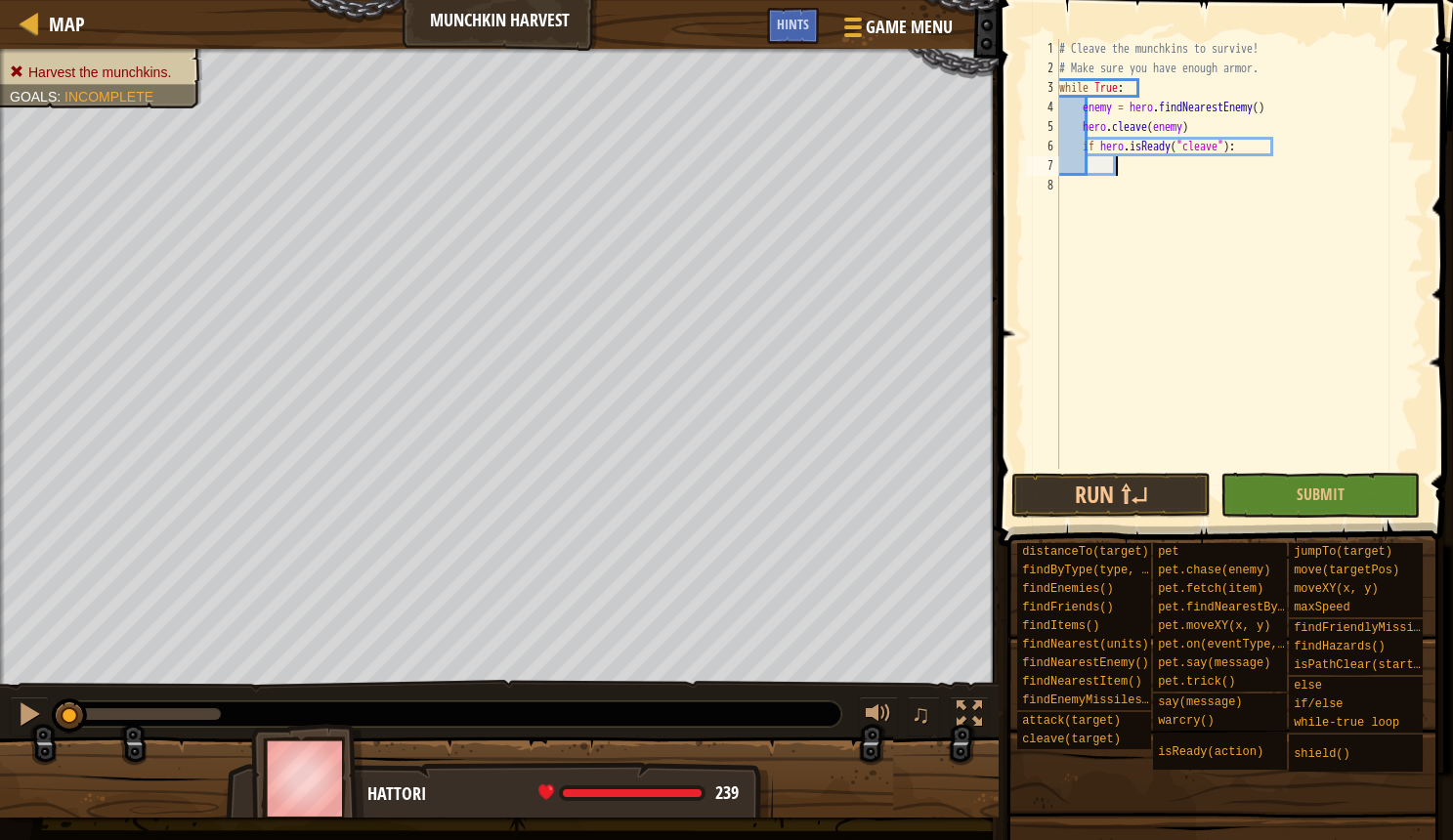 click on "# Cleave the munchkins to survive! # Make sure you have enough armor. while   True :      enemy   =   hero . findNearestEnemy ( )      hero . cleave ( enemy )      if   hero . isReady ( "cleave" ) :" at bounding box center (1239, 273) 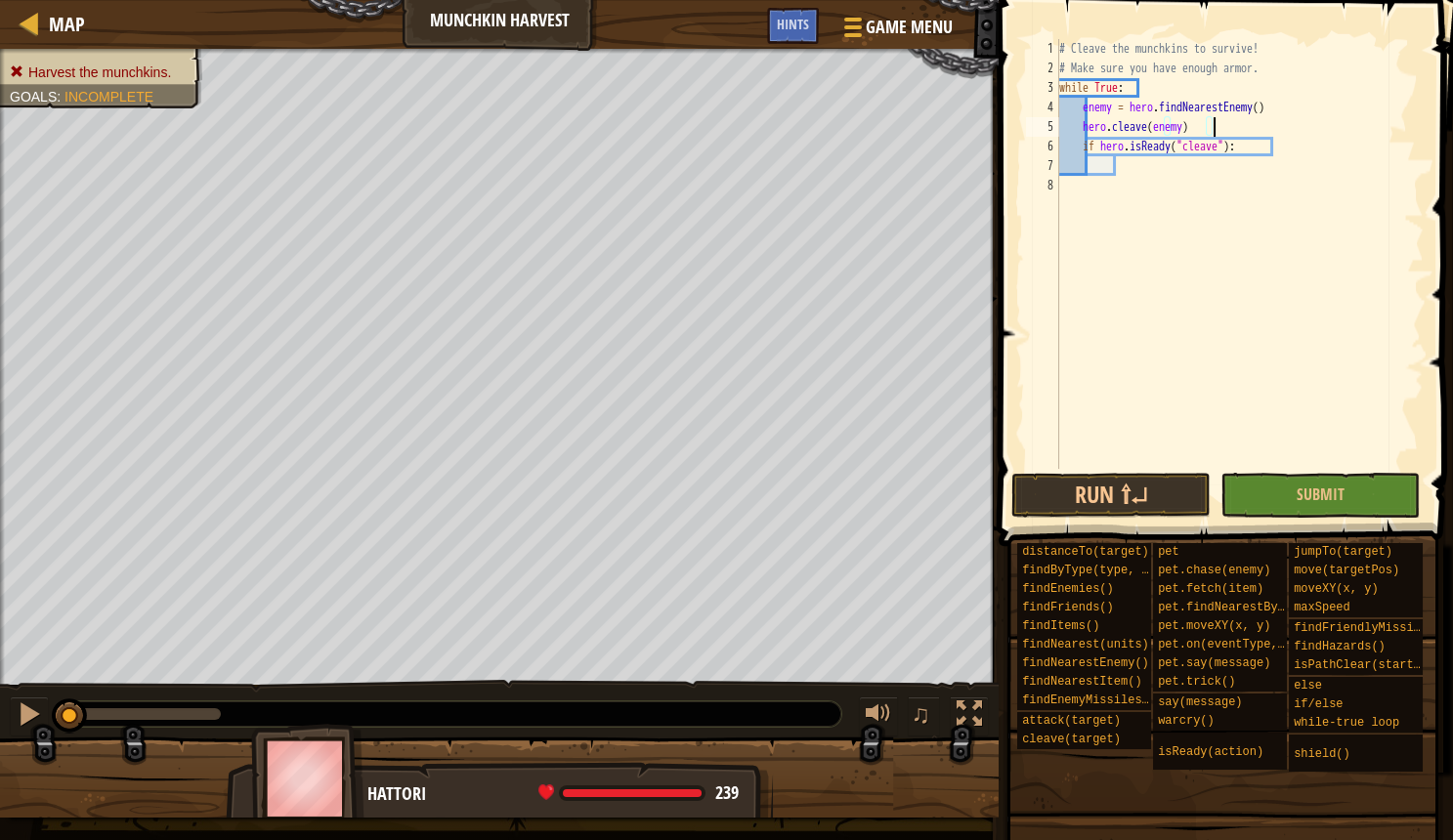 click on "# Cleave the munchkins to survive! # Make sure you have enough armor. while   True :      enemy   =   hero . findNearestEnemy ( )      hero . cleave ( enemy )      if   hero . isReady ( "cleave" ) :" at bounding box center (1239, 273) 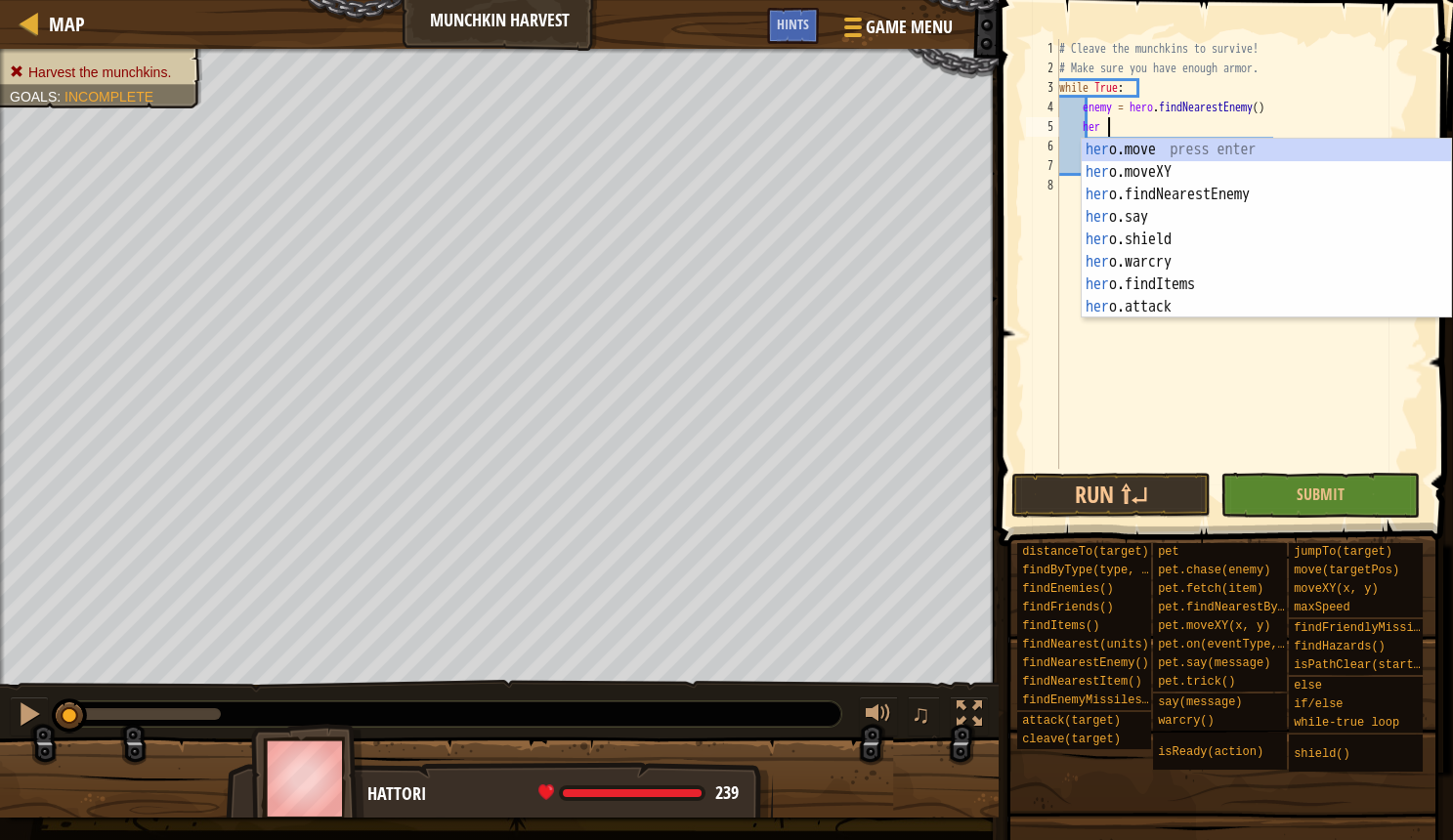 type on "h" 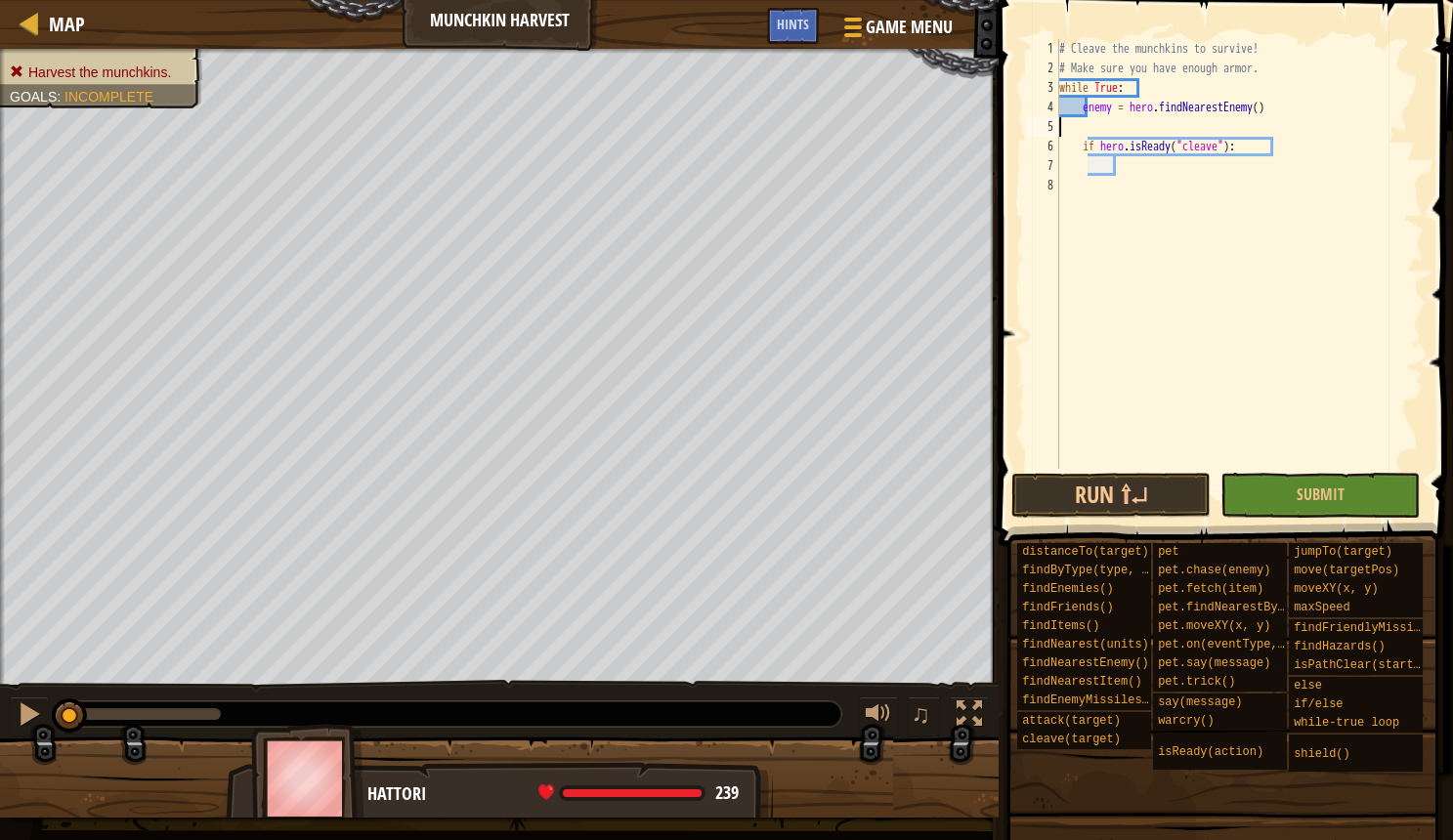 type on "enemy = hero.findNearestEnemy()" 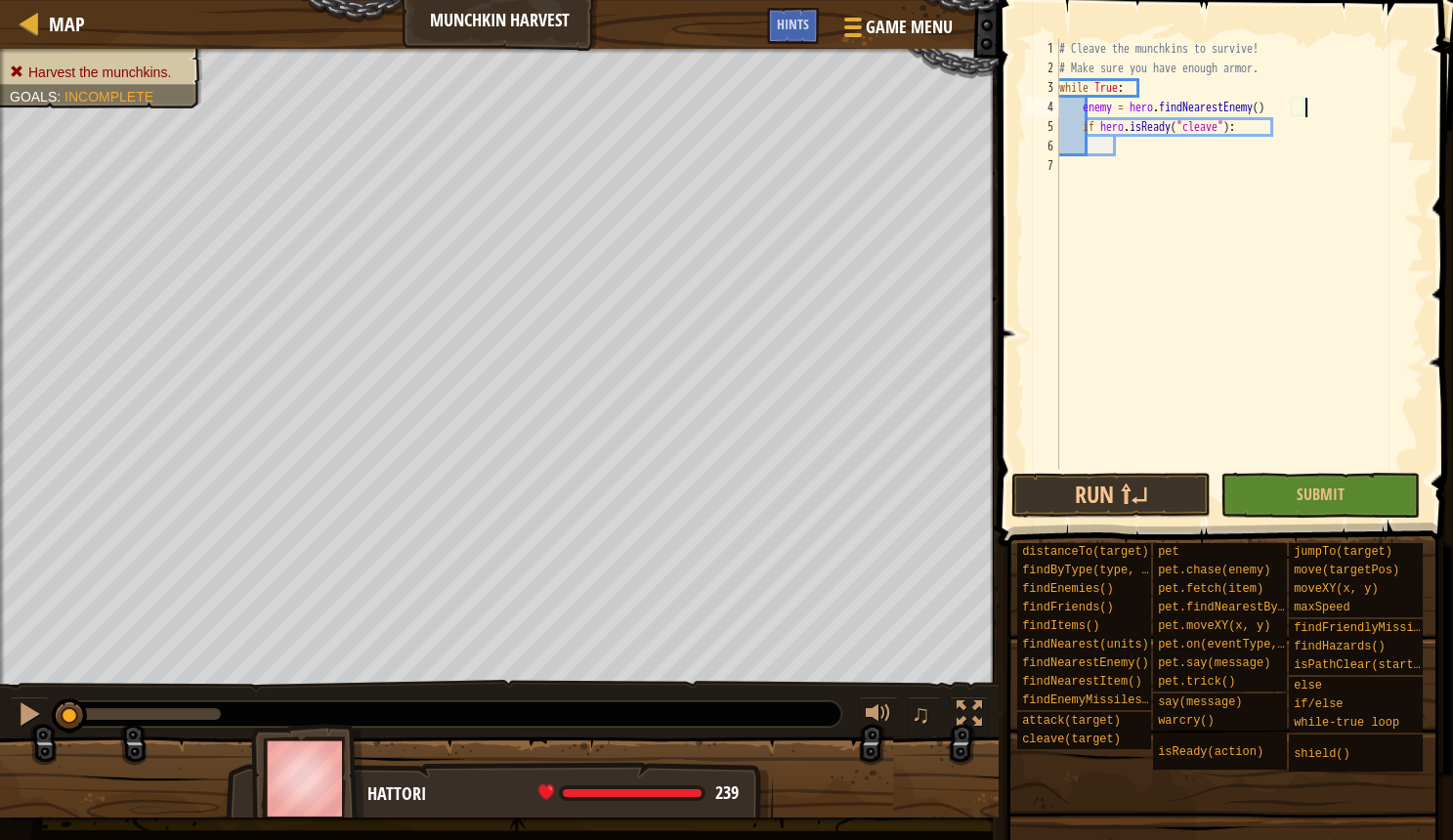 click on "# Cleave the munchkins to survive! # Make sure you have enough armor. while   True :      enemy   =   hero . findNearestEnemy ( )      if   hero . isReady ( "cleave" ) :" at bounding box center (1239, 273) 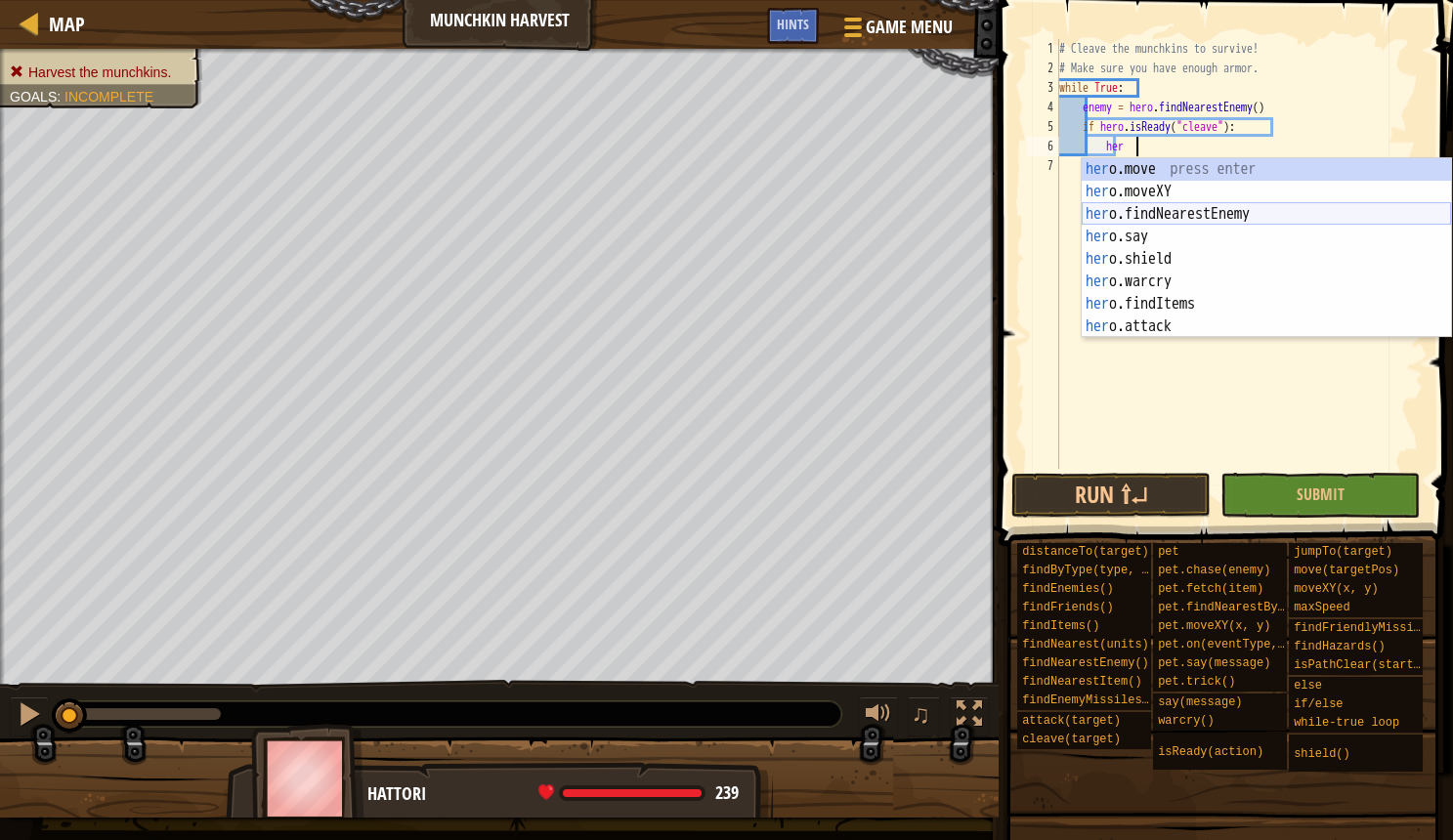 scroll, scrollTop: 10, scrollLeft: 7, axis: both 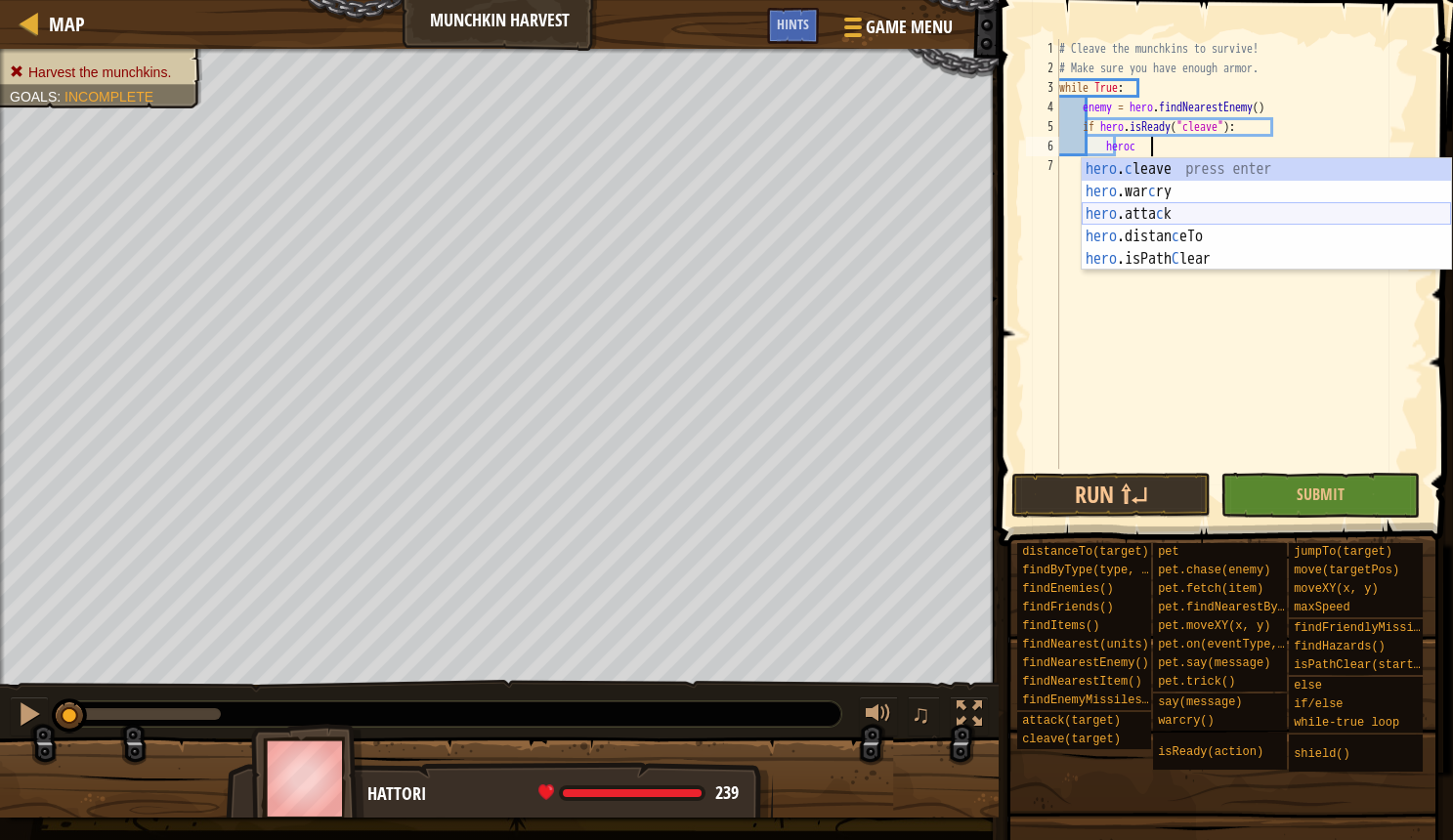 click on "hero . c leave press enter hero .war c ry press enter hero .atta c k press enter hero .distan c eTo press enter hero .isPath C lear press enter" at bounding box center [1266, 236] 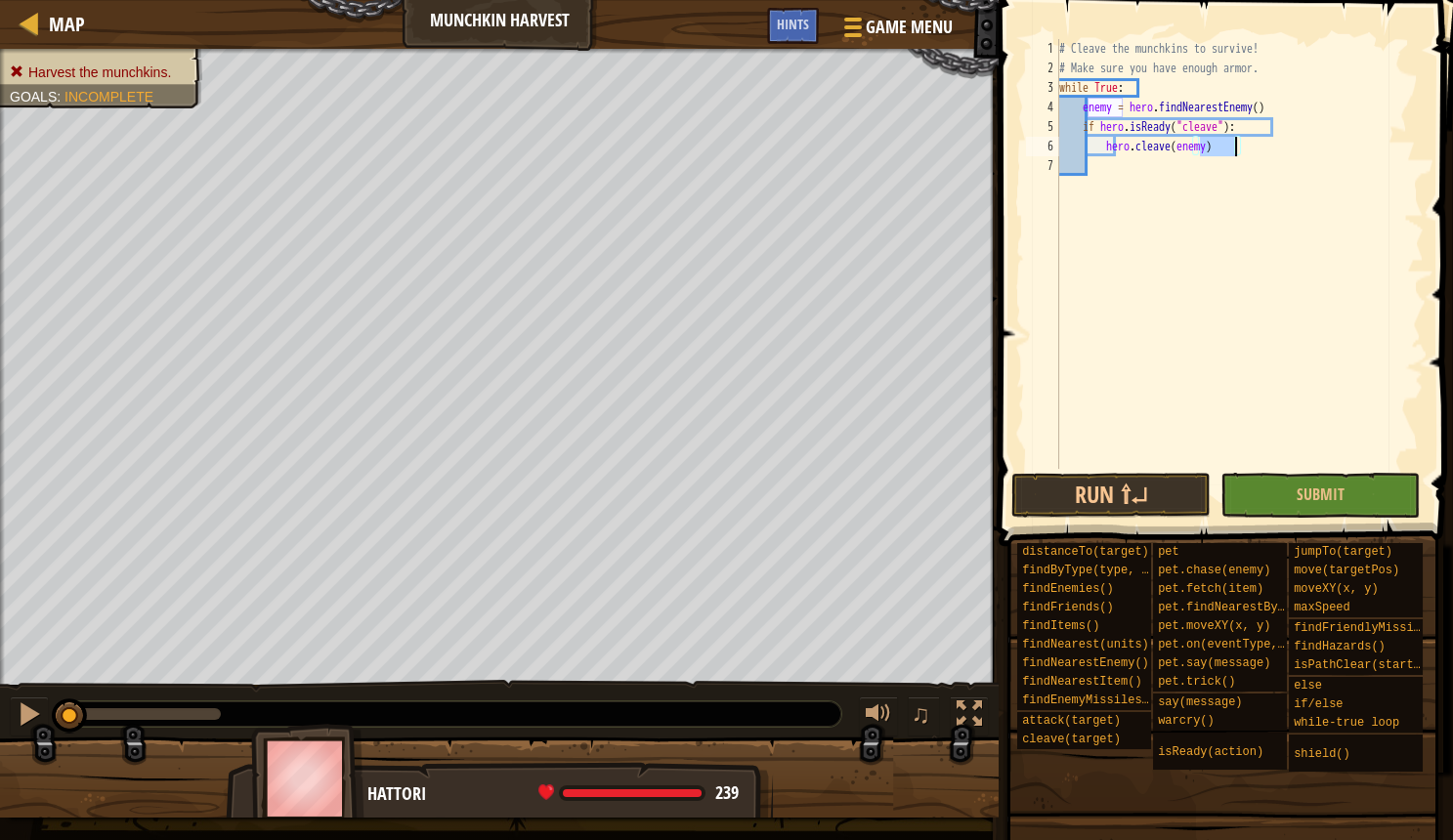 click on "# Cleave the munchkins to survive! # Make sure you have enough armor. while   True :      enemy   =   hero . findNearestEnemy ( )      if   hero . isReady ( "cleave" ) :          hero . cleave ( enemy )" at bounding box center [1239, 273] 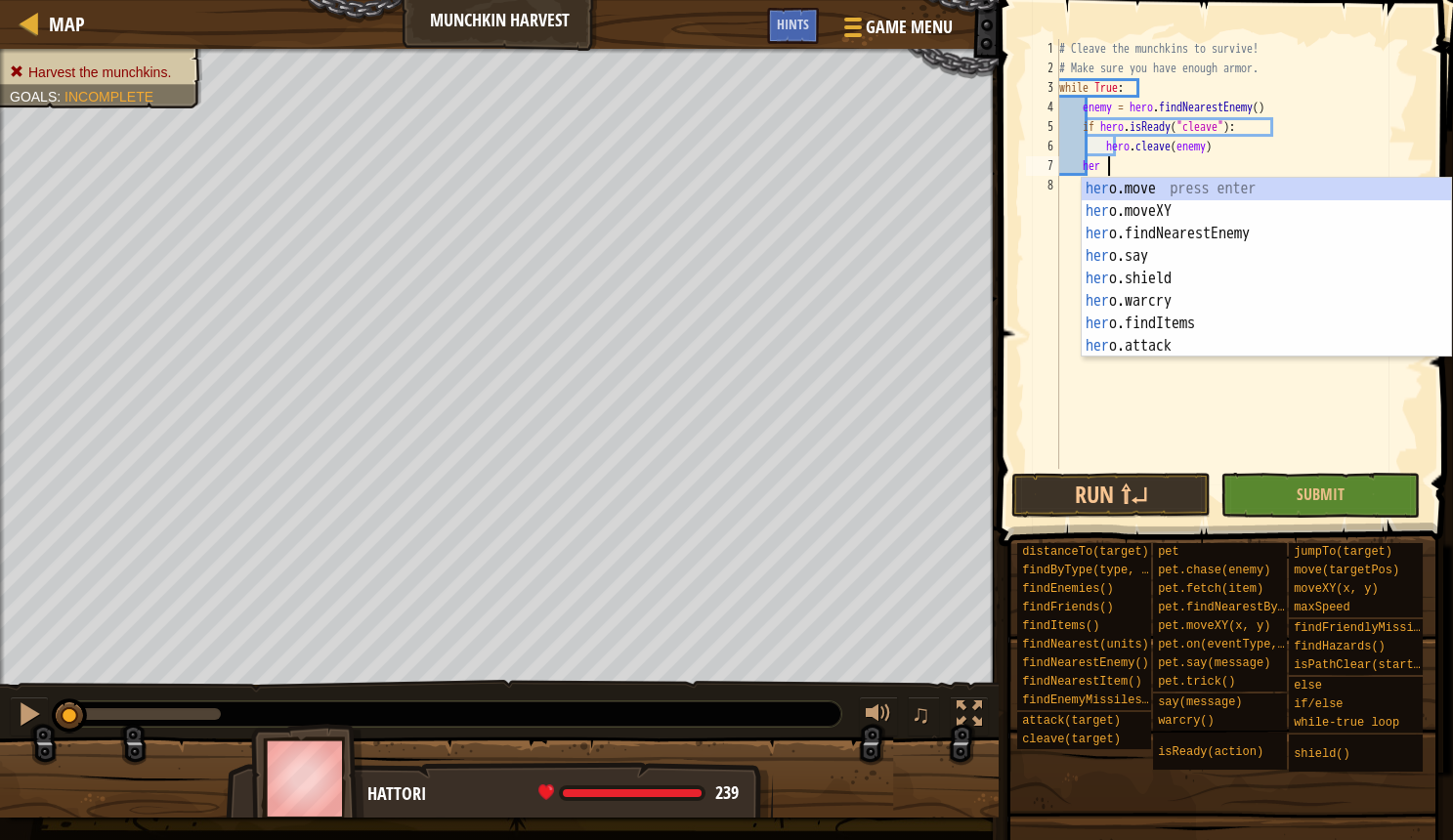 scroll, scrollTop: 10, scrollLeft: 5, axis: both 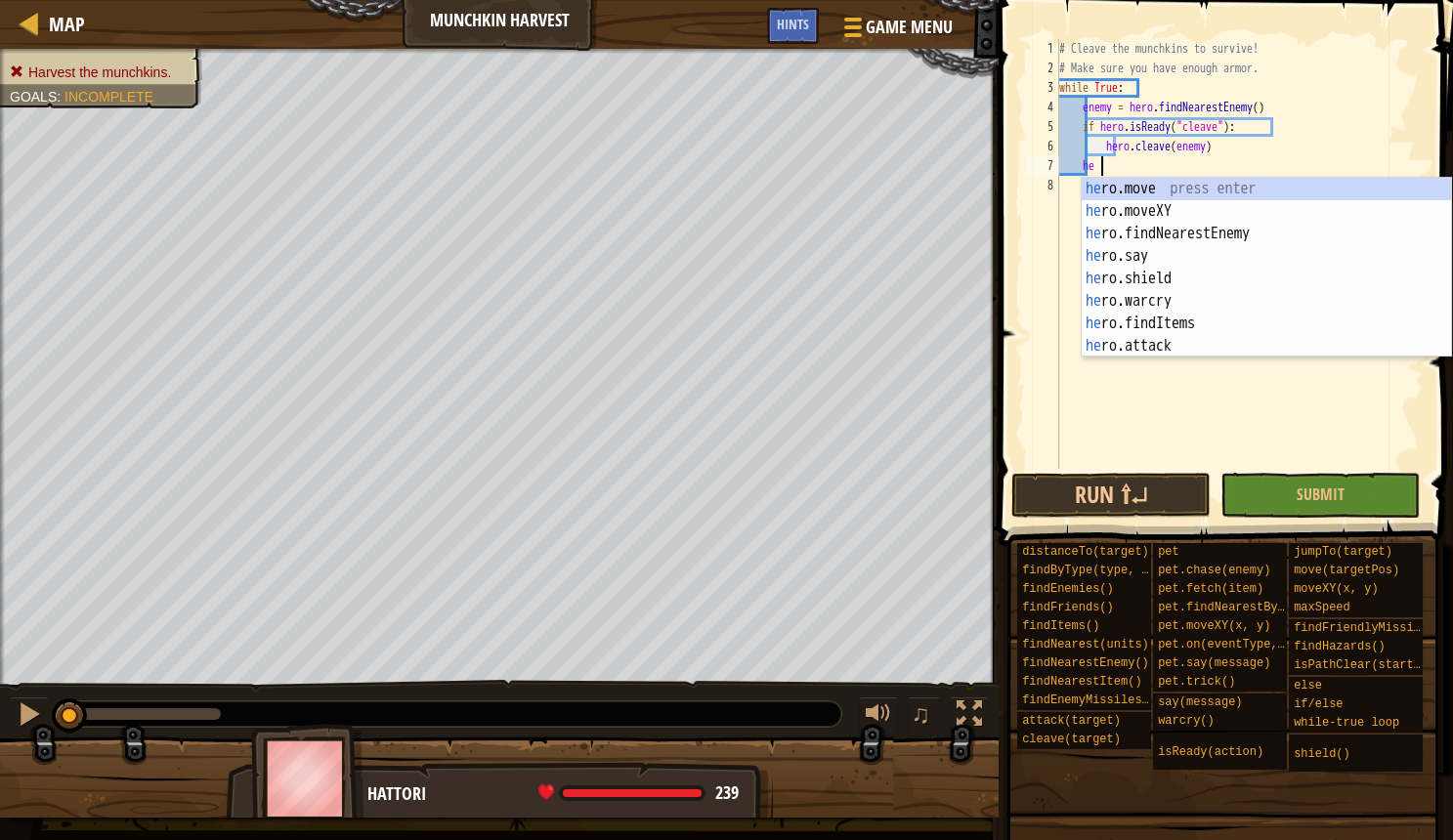 type on "h" 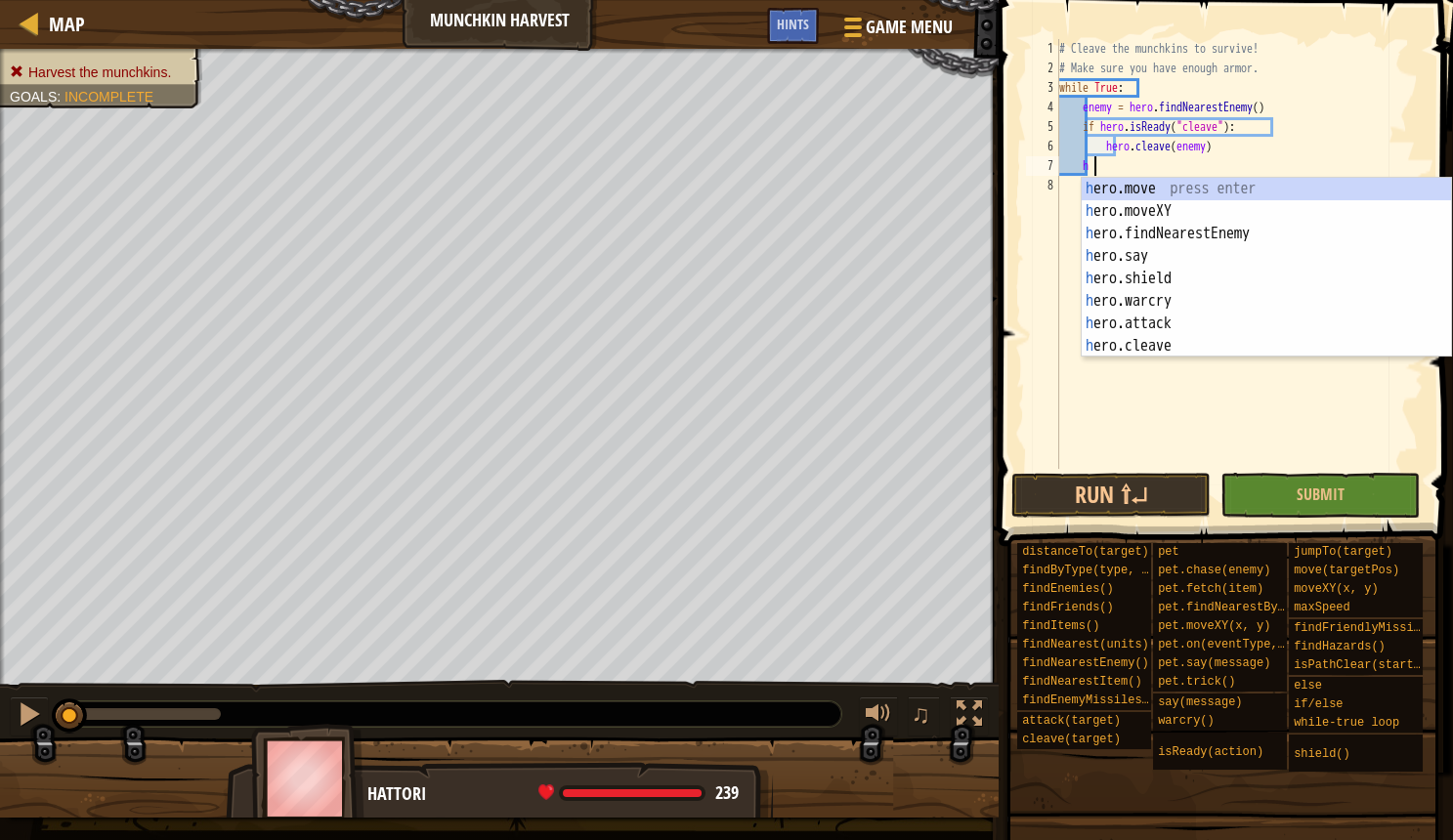 scroll, scrollTop: 10, scrollLeft: 2, axis: both 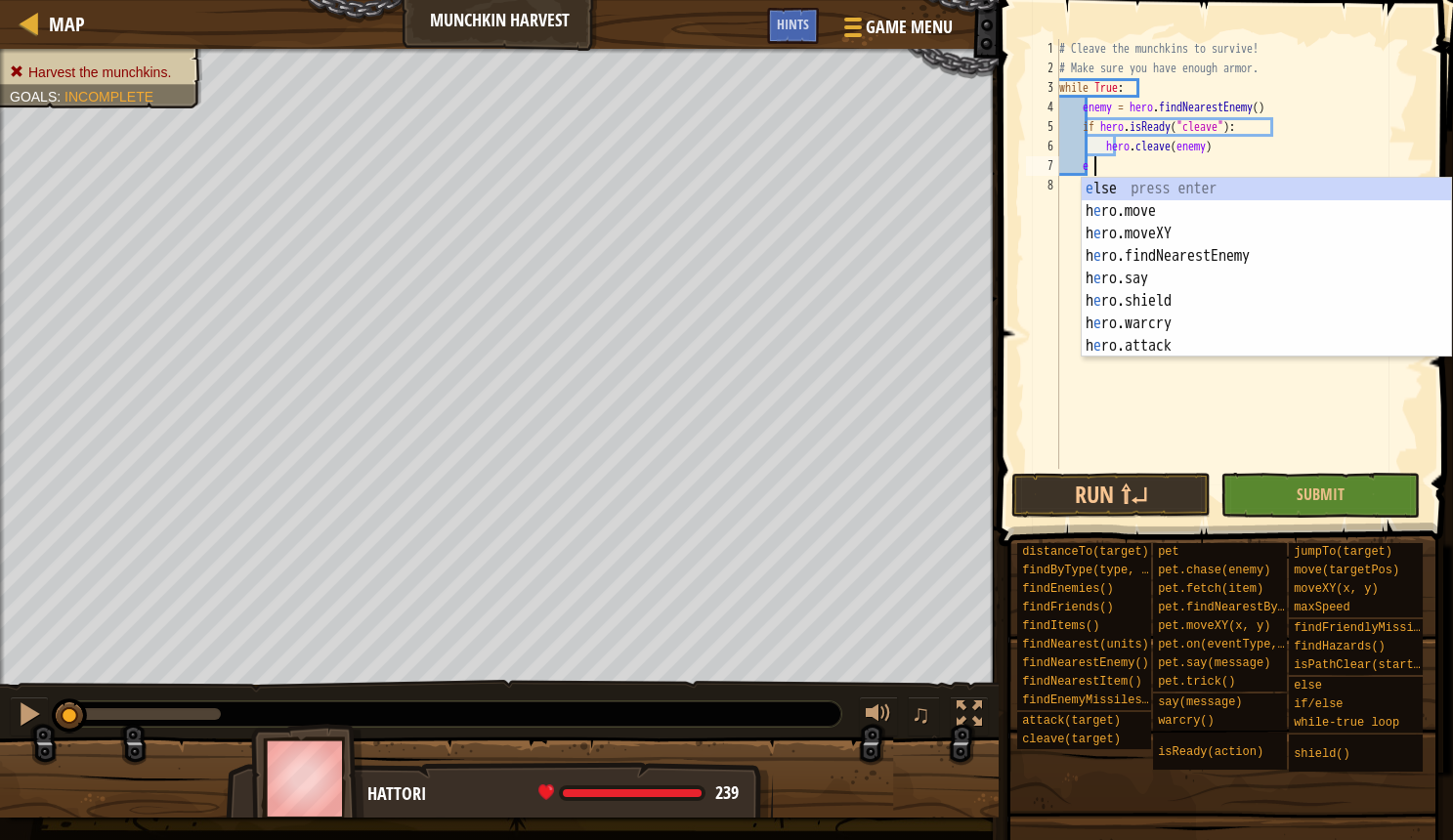 type on "el" 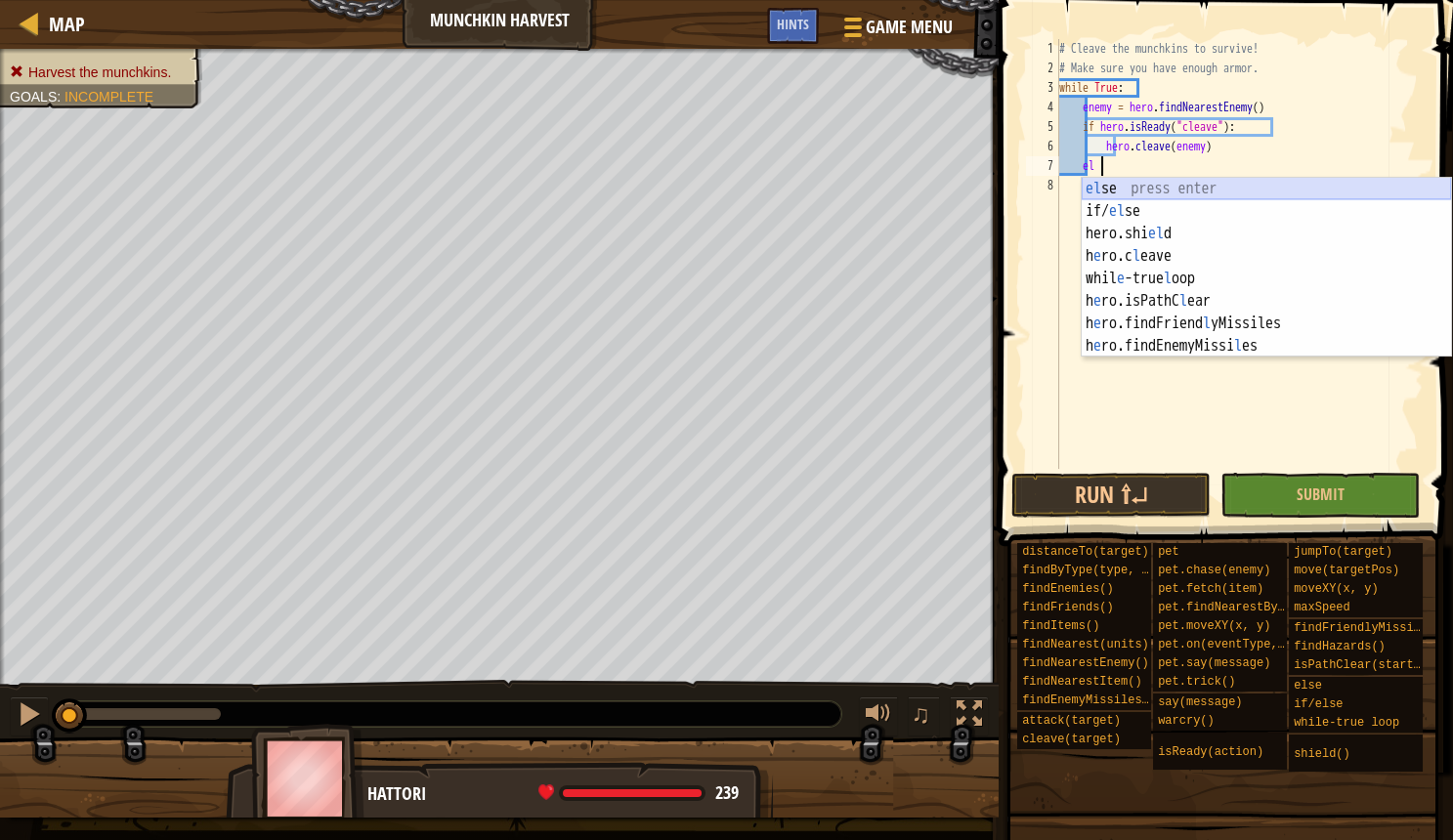 click on "el se press enter if/ el se press enter hero.shi el d press enter h e ro.c l eave press enter whil e -true  l oop press enter h e ro.isPathC l ear press enter h e ro.findFriend l yMissiles press enter h e ro.findEnemyMissi l es press enter p e t.on(eventType, hand l er) press enter" at bounding box center [1266, 290] 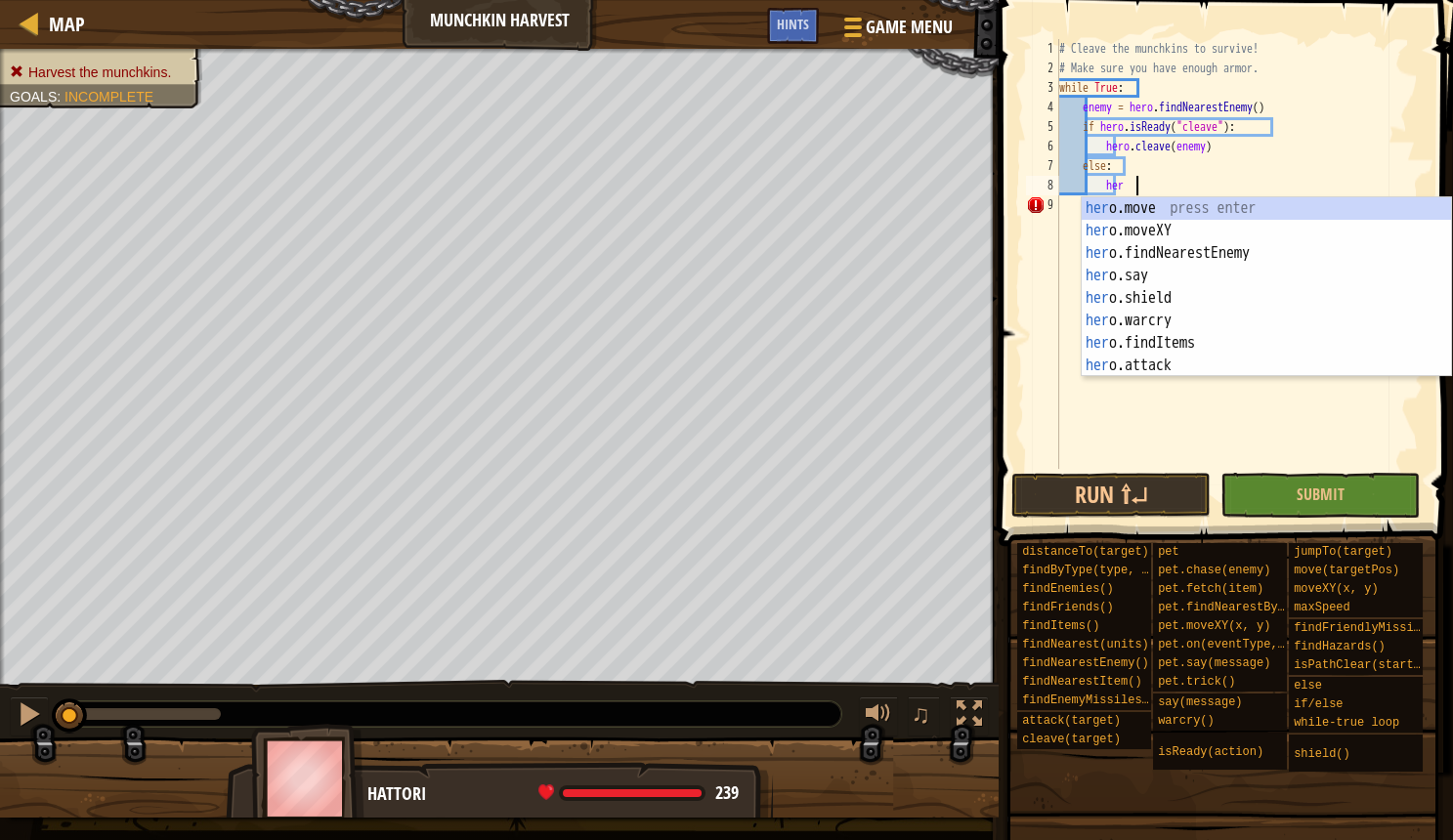 scroll, scrollTop: 10, scrollLeft: 6, axis: both 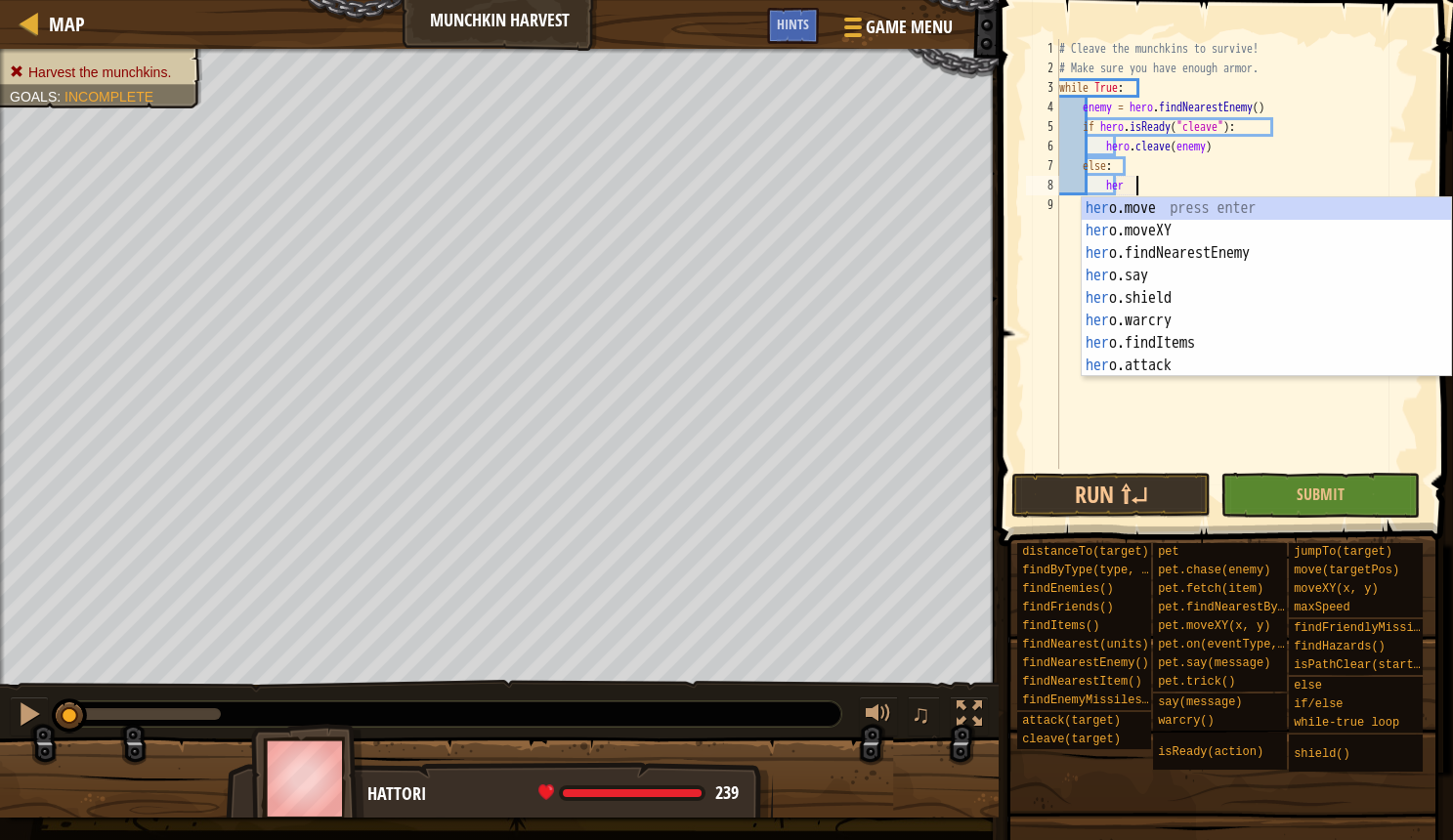 type on "hero" 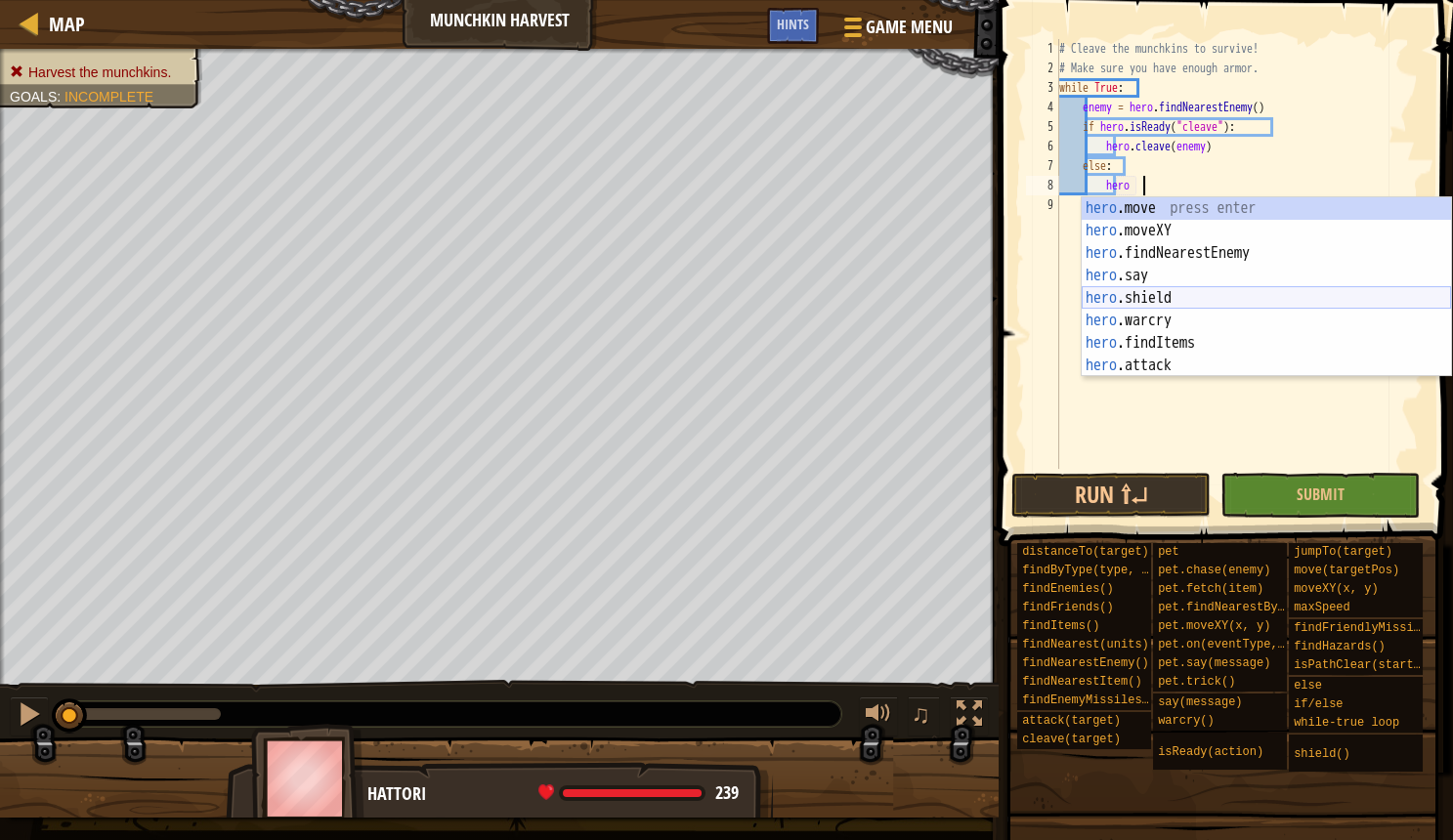 click on "hero .move press enter hero .moveXY press enter hero .findNearestEnemy press enter hero .say press enter hero .shield press enter hero .warcry press enter hero .findItems press enter hero .attack press enter hero .cleave press enter" at bounding box center [1266, 310] 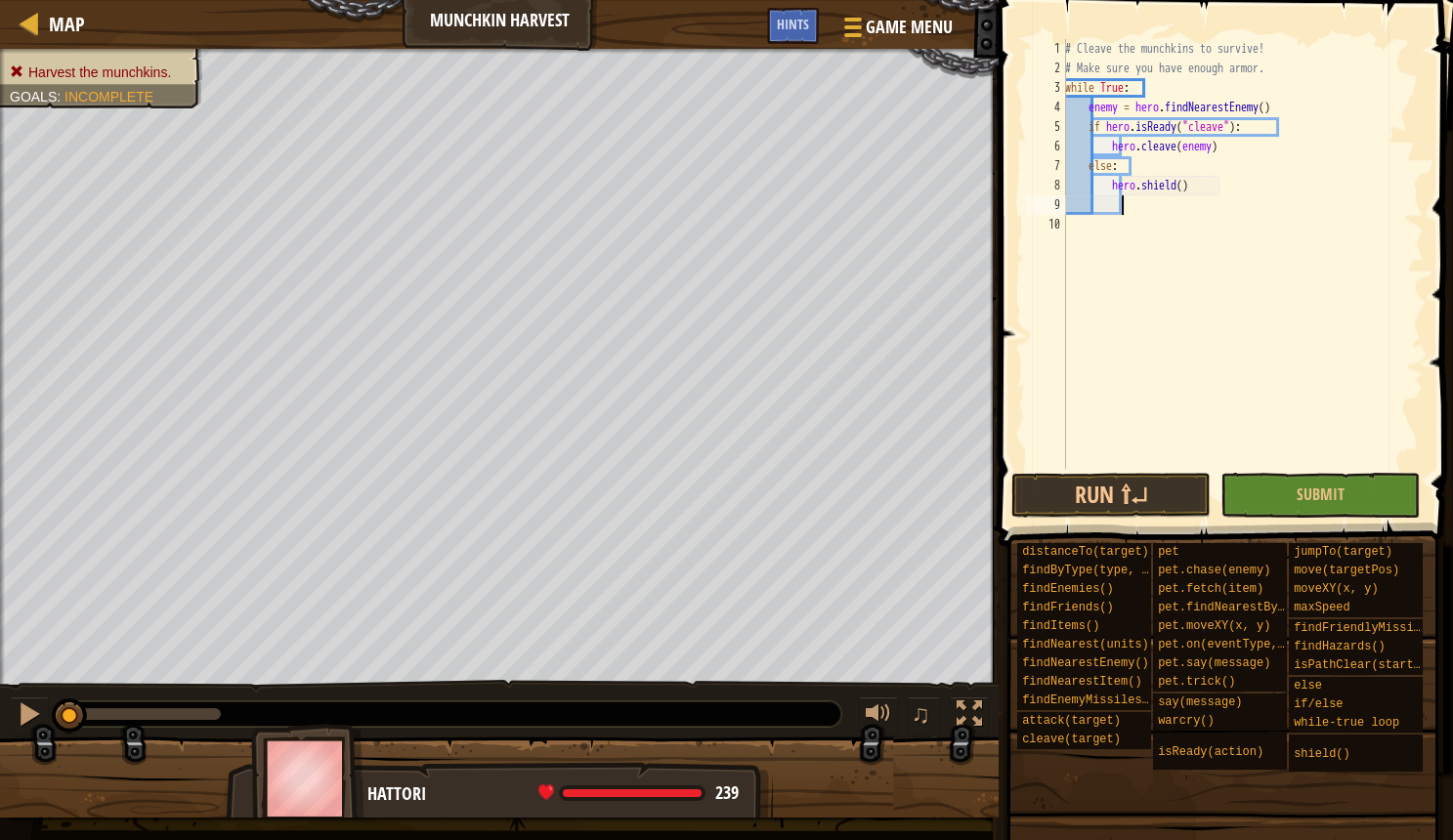 scroll, scrollTop: 10, scrollLeft: 5, axis: both 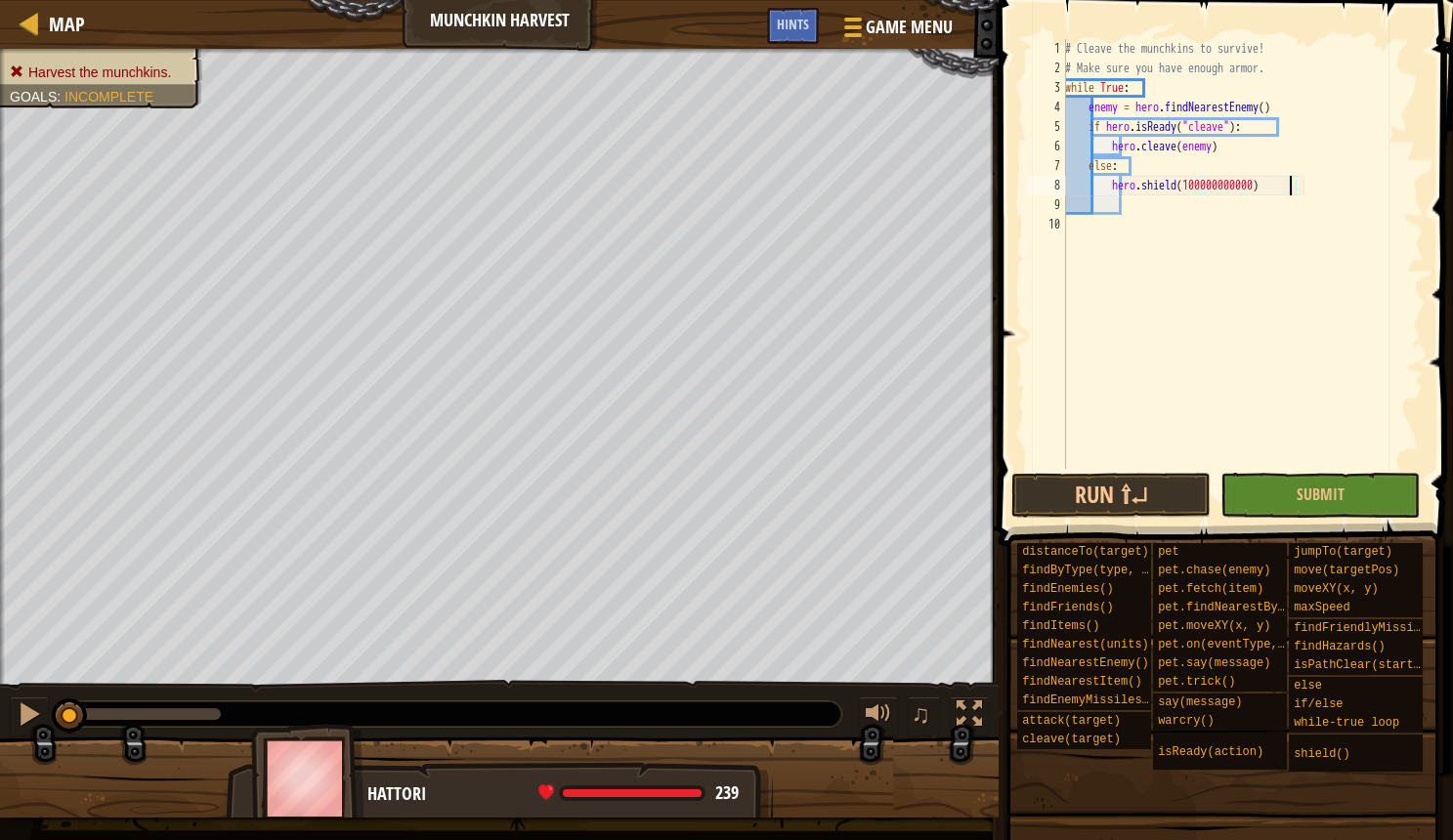 type on "hero.shield(10000000000000)" 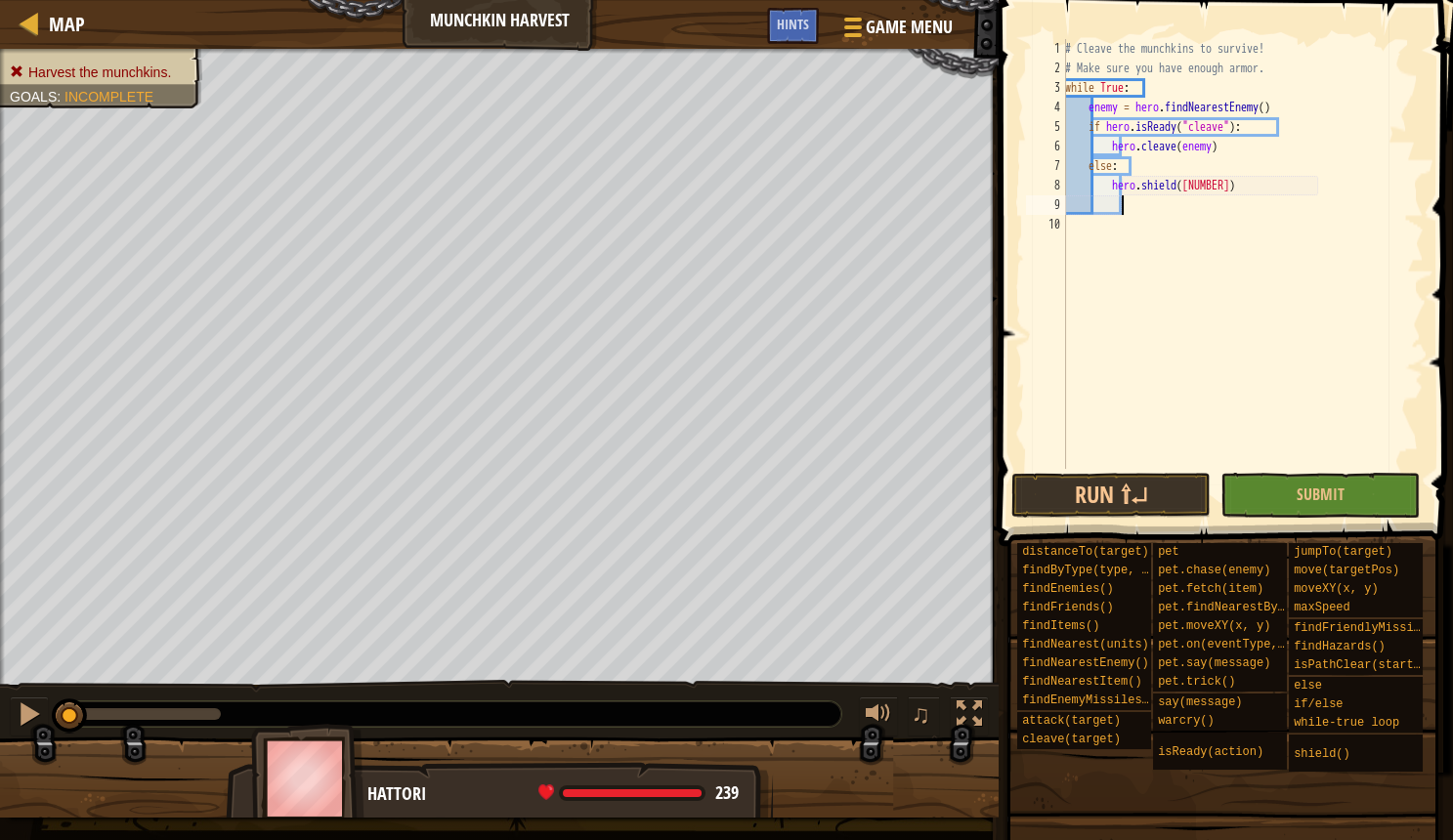 click on "# Cleave the munchkins to survive! # Make sure you have enough armor. while   True :      enemy   =   hero . findNearestEnemy ( )      if   hero . isReady ( "cleave" ) :          hero . cleave ( enemy )      else :          hero . shield ( 10000000000000 )" at bounding box center [1242, 273] 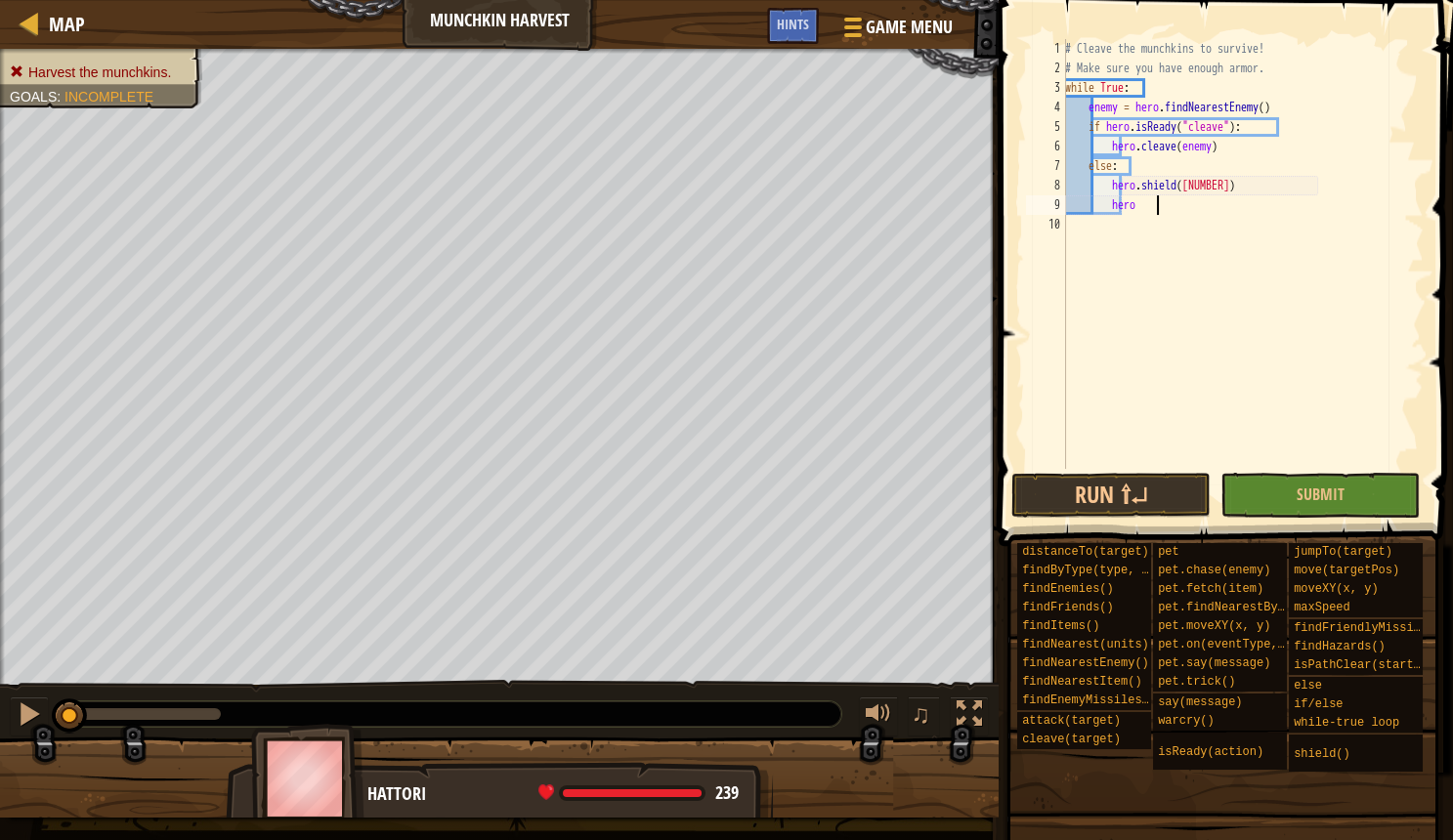 scroll, scrollTop: 10, scrollLeft: 8, axis: both 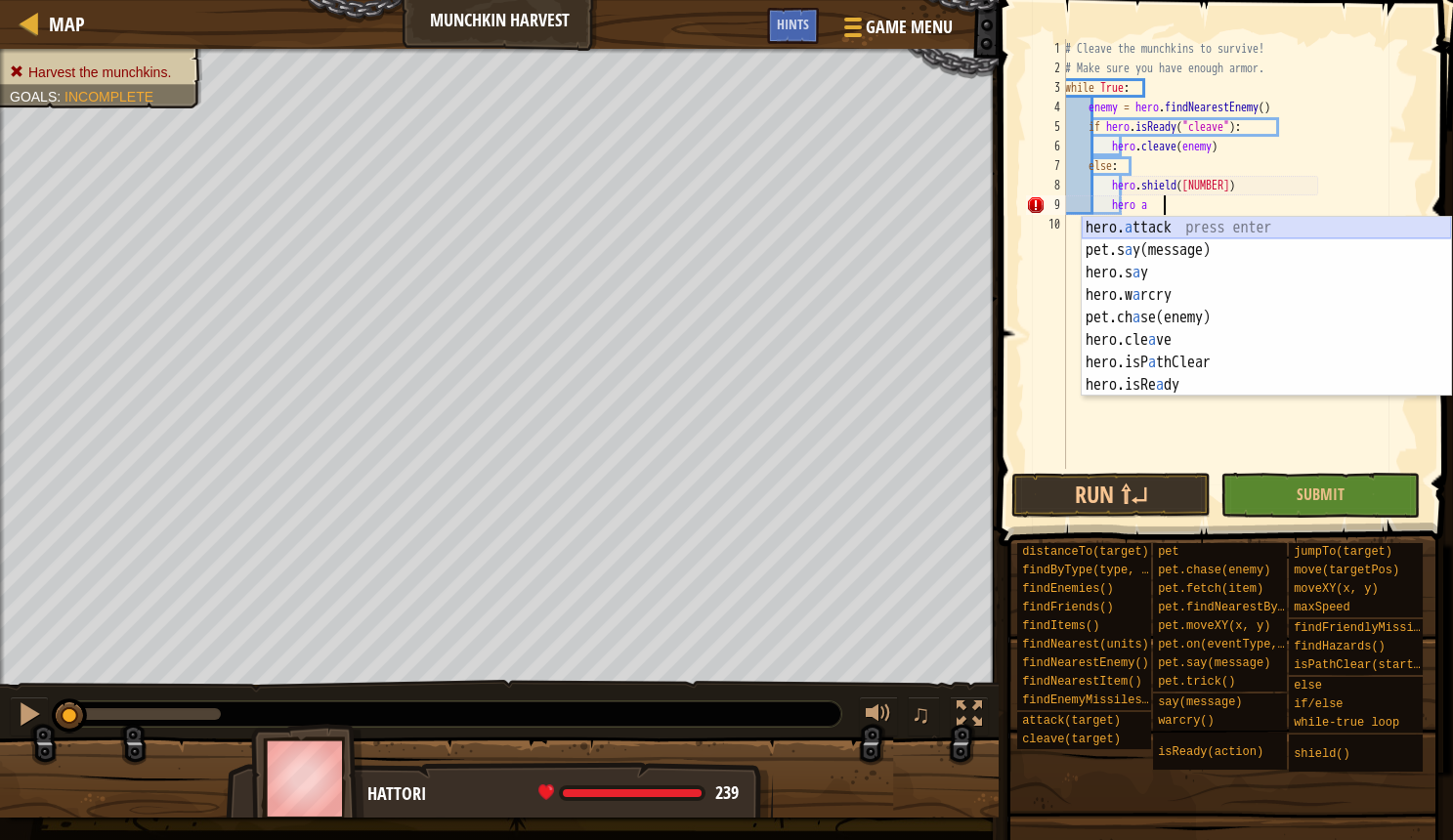 click on "hero. a ttack press enter pet.s a y(message) press enter hero.s a y press enter hero.w a rcry press enter pet.ch a se(enemy) press enter hero.cle a ve press enter hero.isP a thClear press enter hero.isRe a dy press enter hero.dist a nceTo press enter" at bounding box center [1266, 329] 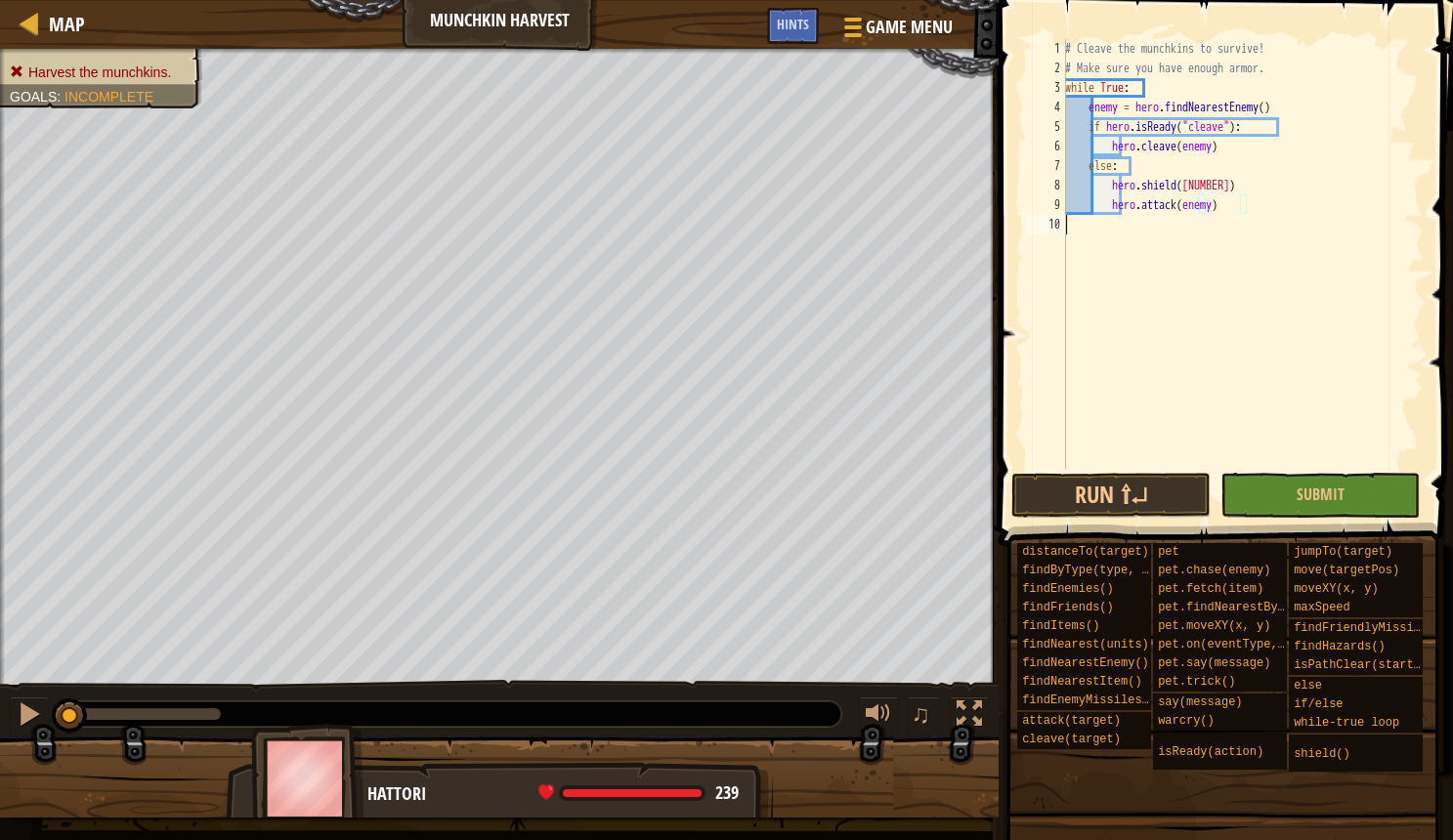 click on "# Cleave the munchkins to survive! # Make sure you have enough armor. while   True :      enemy   =   hero . findNearestEnemy ( )      if   hero . isReady ( "cleave" ) :          hero . cleave ( enemy )      else :          hero . shield ( 10000000000000 )          hero . attack ( enemy )" at bounding box center (1242, 273) 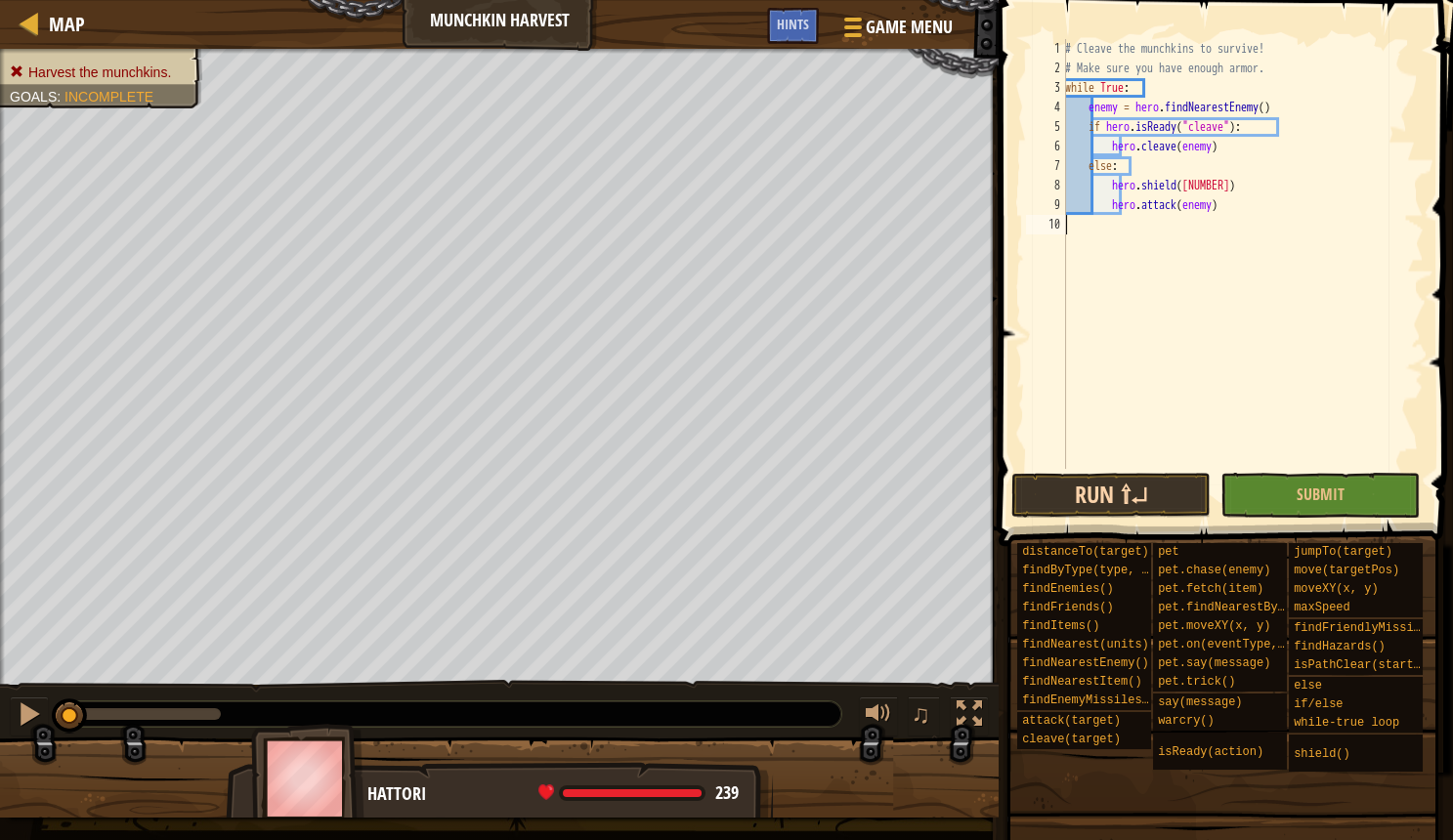 click on "Run ⇧↵" at bounding box center (1111, 495) 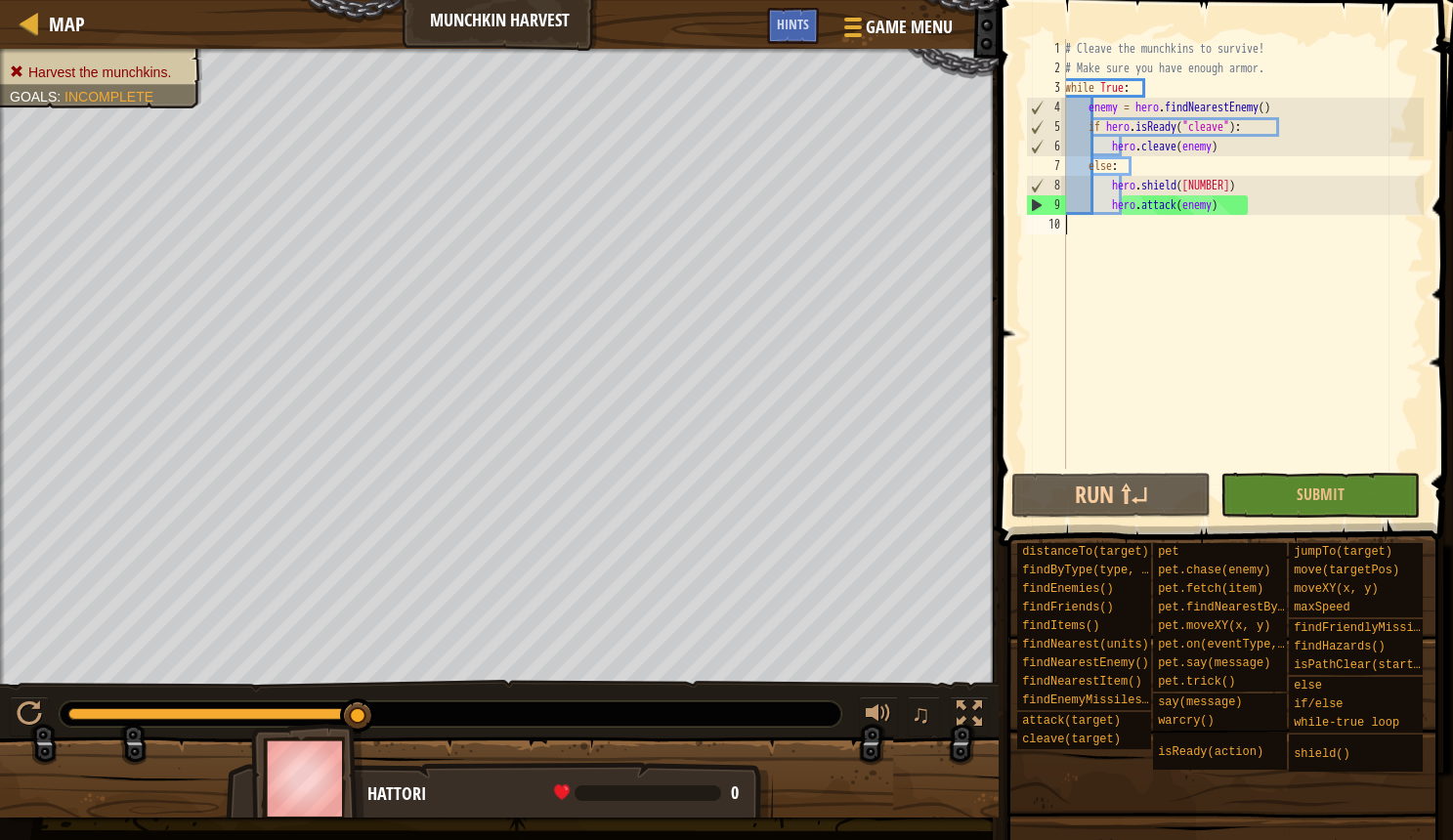 click on "# Cleave the munchkins to survive! # Make sure you have enough armor. while   True :      enemy   =   hero . findNearestEnemy ( )      if   hero . isReady ( "cleave" ) :          hero . cleave ( enemy )      else :          hero . shield ( 10000000000000 )          hero . attack ( enemy )" at bounding box center [1242, 273] 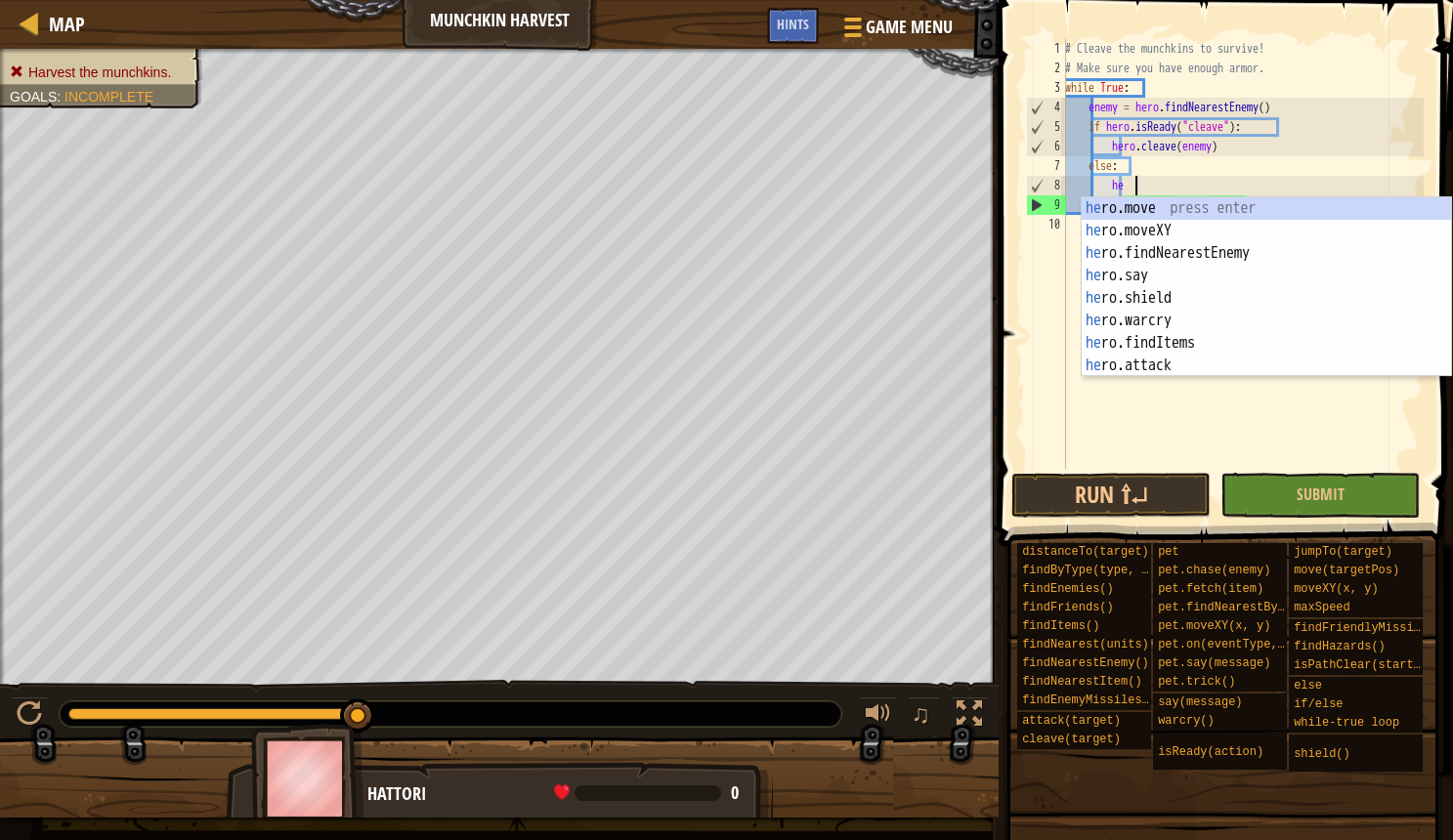 type on "h" 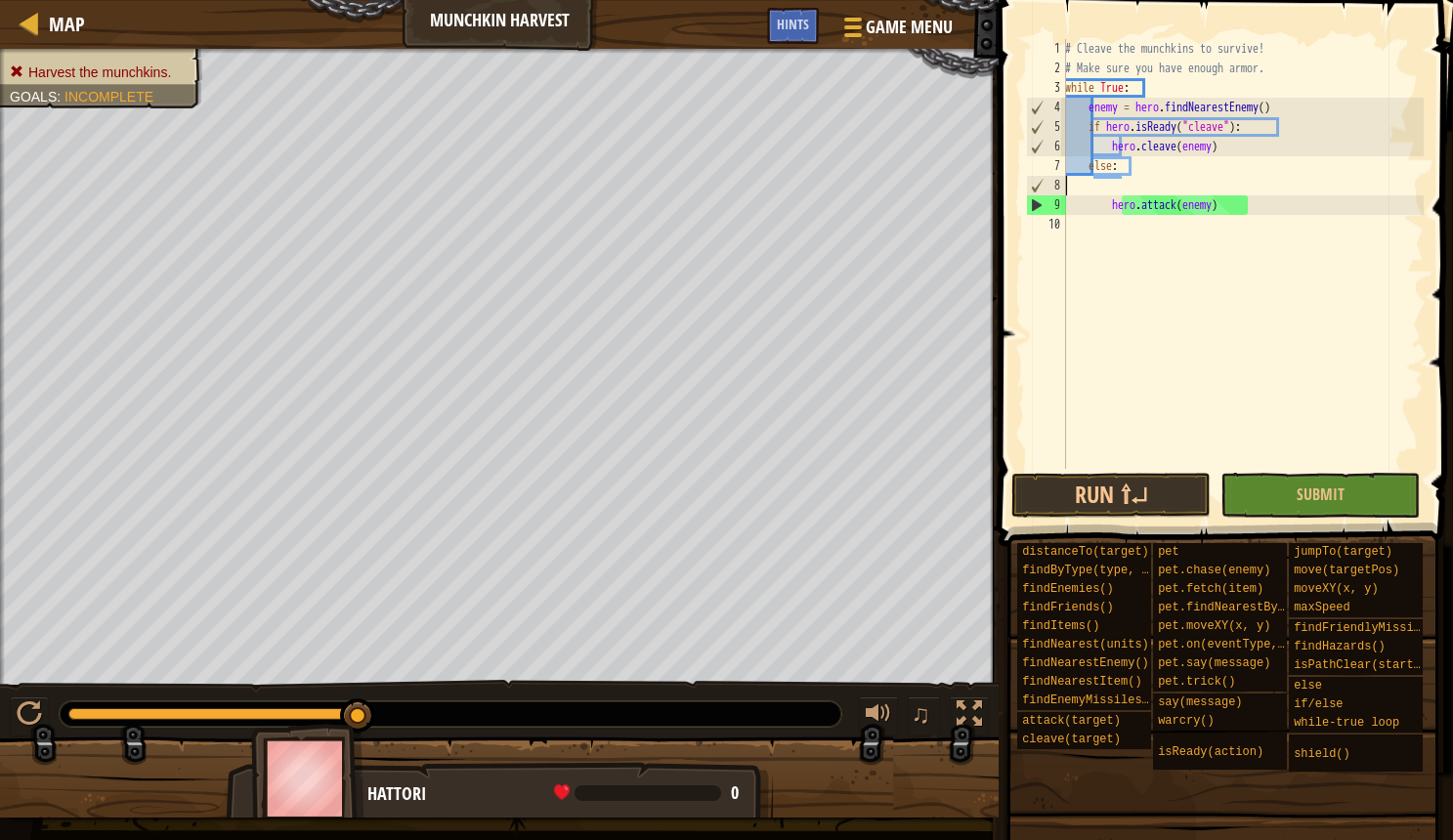 type on "else:" 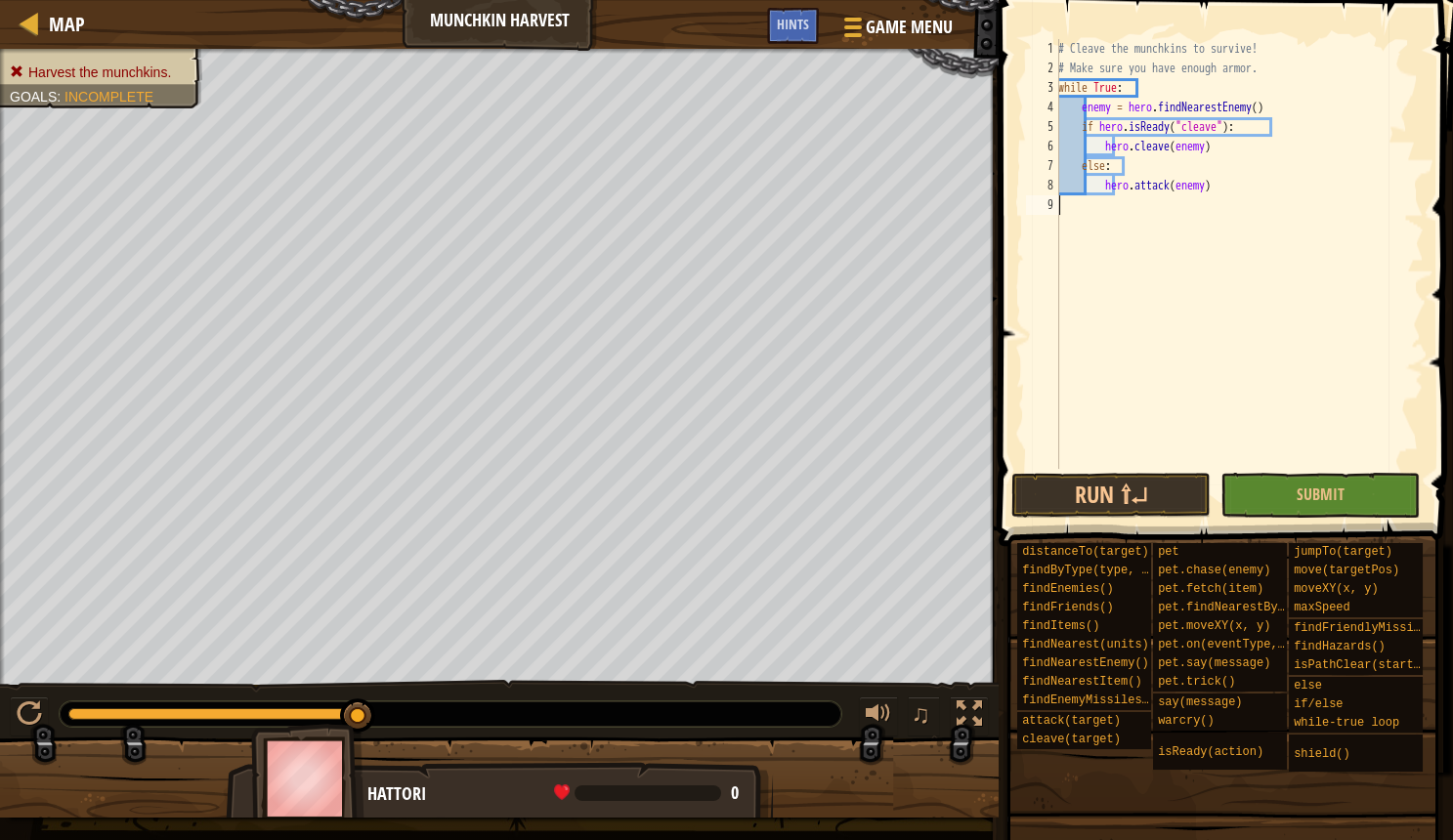 click on "# Cleave the munchkins to survive! # Make sure you have enough armor. while   True :      enemy   =   hero . findNearestEnemy ( )      if   hero . isReady ( "cleave" ) :          hero . cleave ( enemy )      else :          hero . attack ( enemy )" at bounding box center (1239, 273) 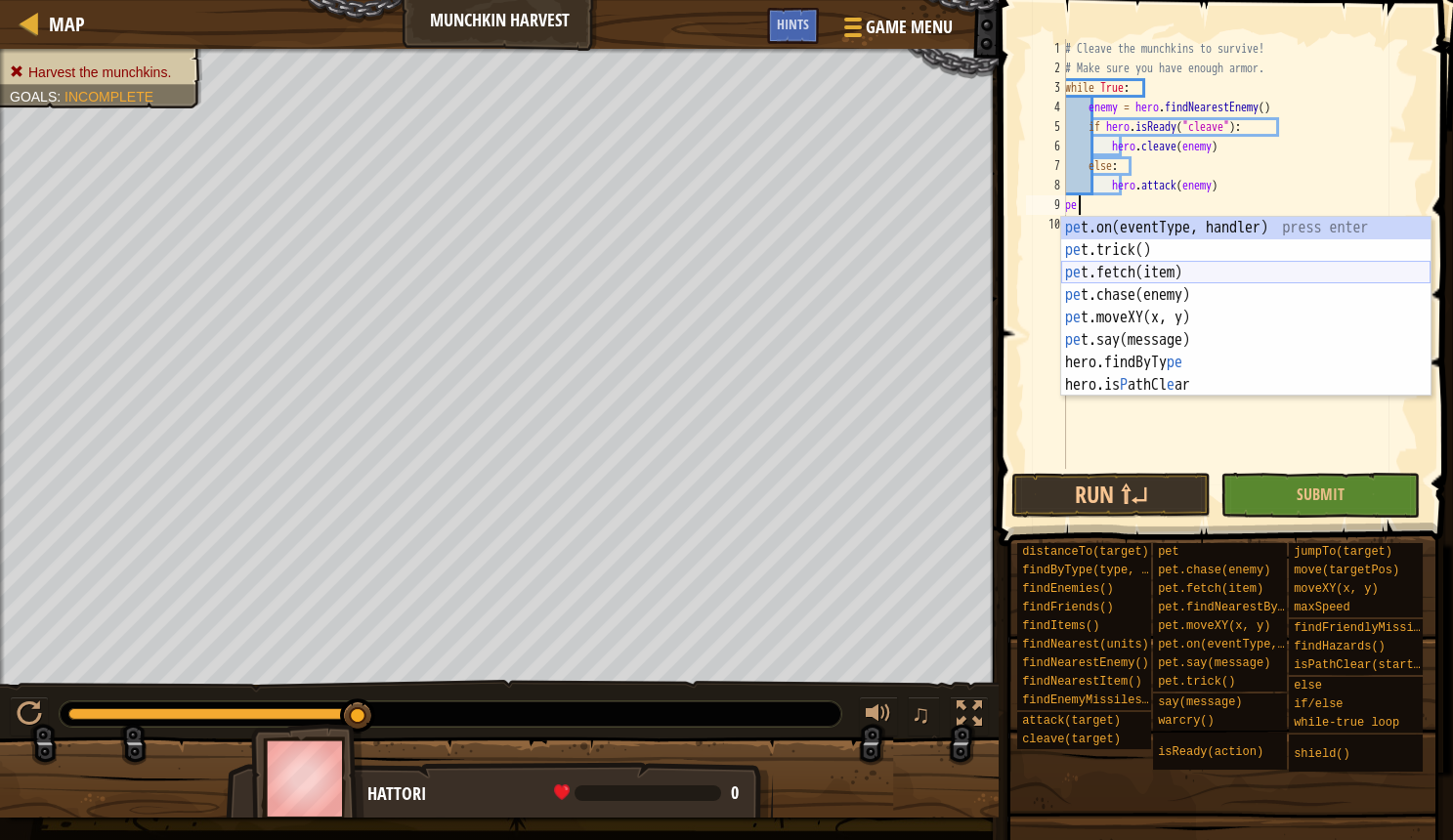 type on "p" 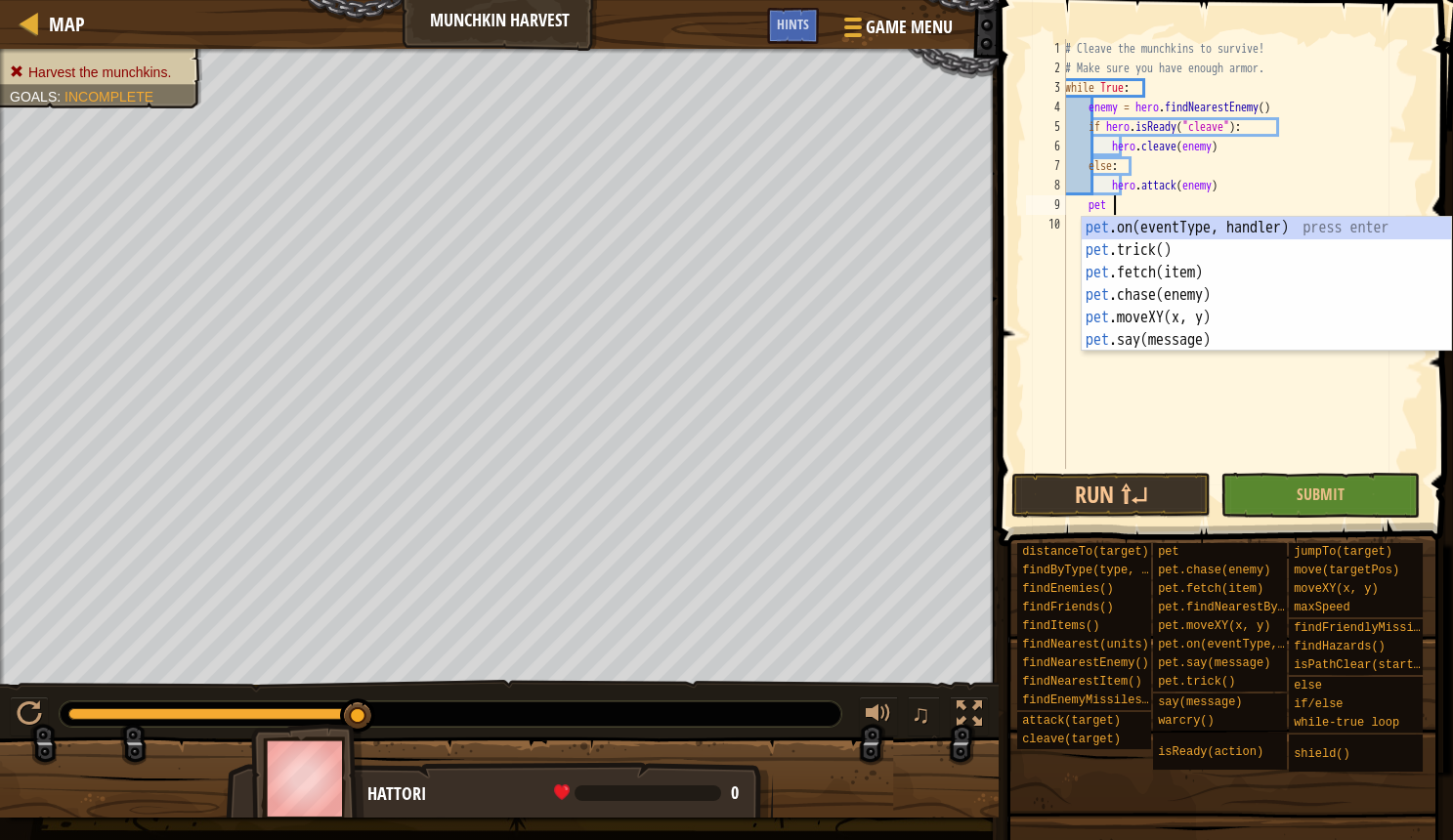 scroll, scrollTop: 10, scrollLeft: 4, axis: both 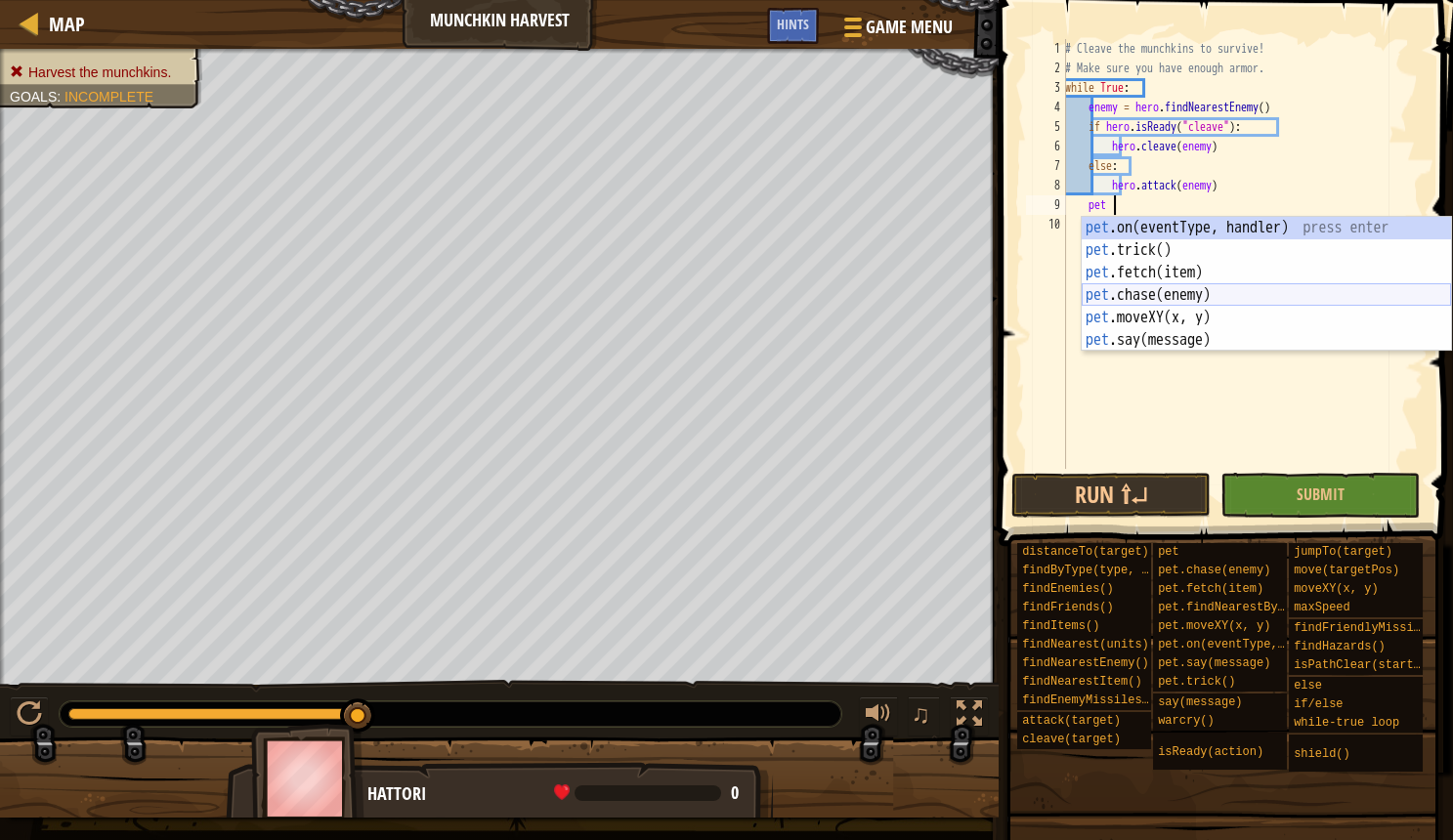 click on "pet .on(eventType, handler) press enter pet .trick() press enter pet .fetch(item) press enter pet .chase(enemy) press enter pet .moveXY(x, y) press enter pet .say(message) press enter" at bounding box center [1266, 307] 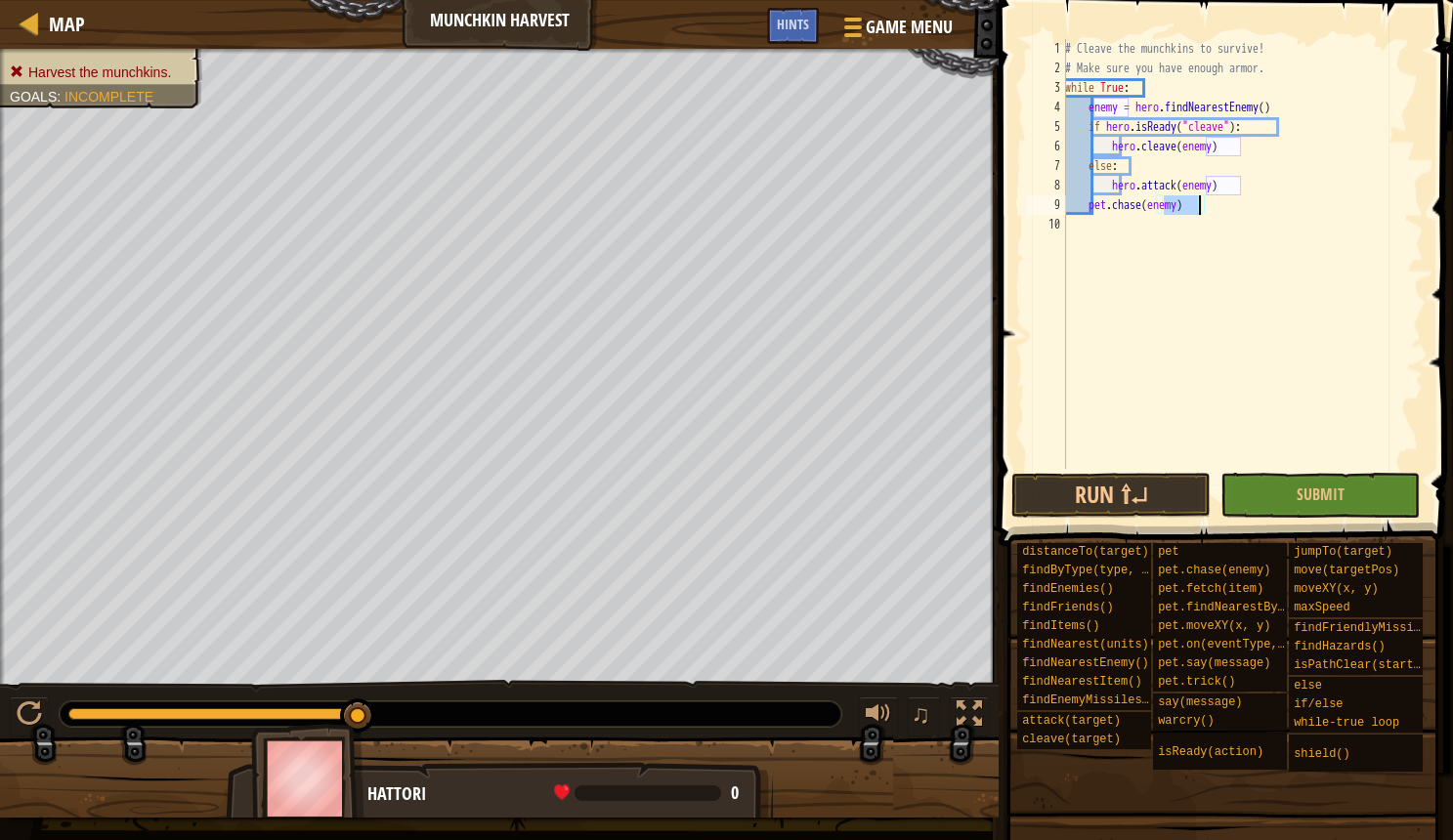 click on "# Cleave the munchkins to survive! # Make sure you have enough armor. while   True :      enemy   =   hero . findNearestEnemy ( )      if   hero . isReady ( "cleave" ) :          hero . cleave ( enemy )      else :          hero . attack ( enemy )      pet . chase ( enemy )" at bounding box center (1242, 273) 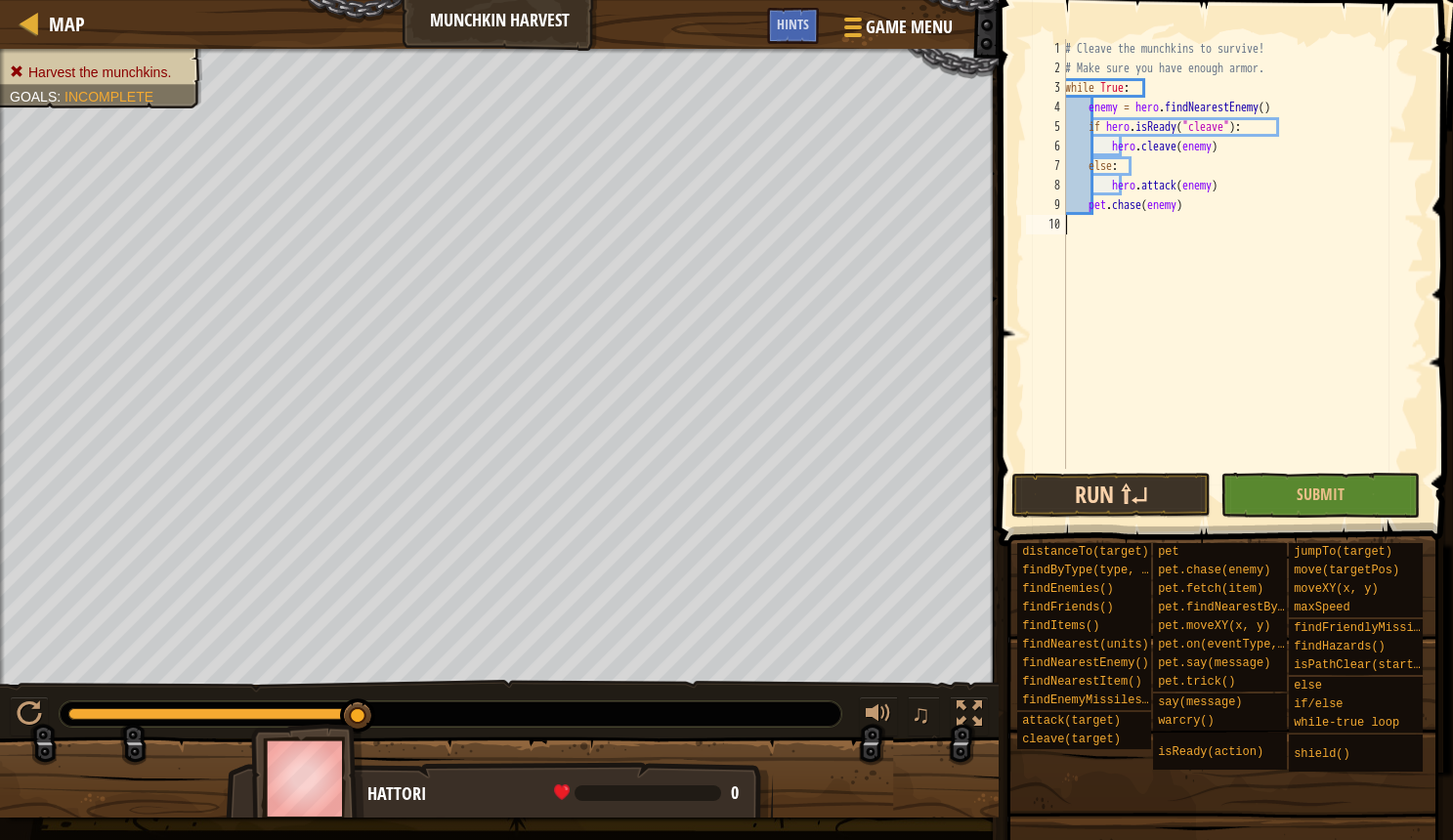 click on "Run ⇧↵" at bounding box center (1111, 495) 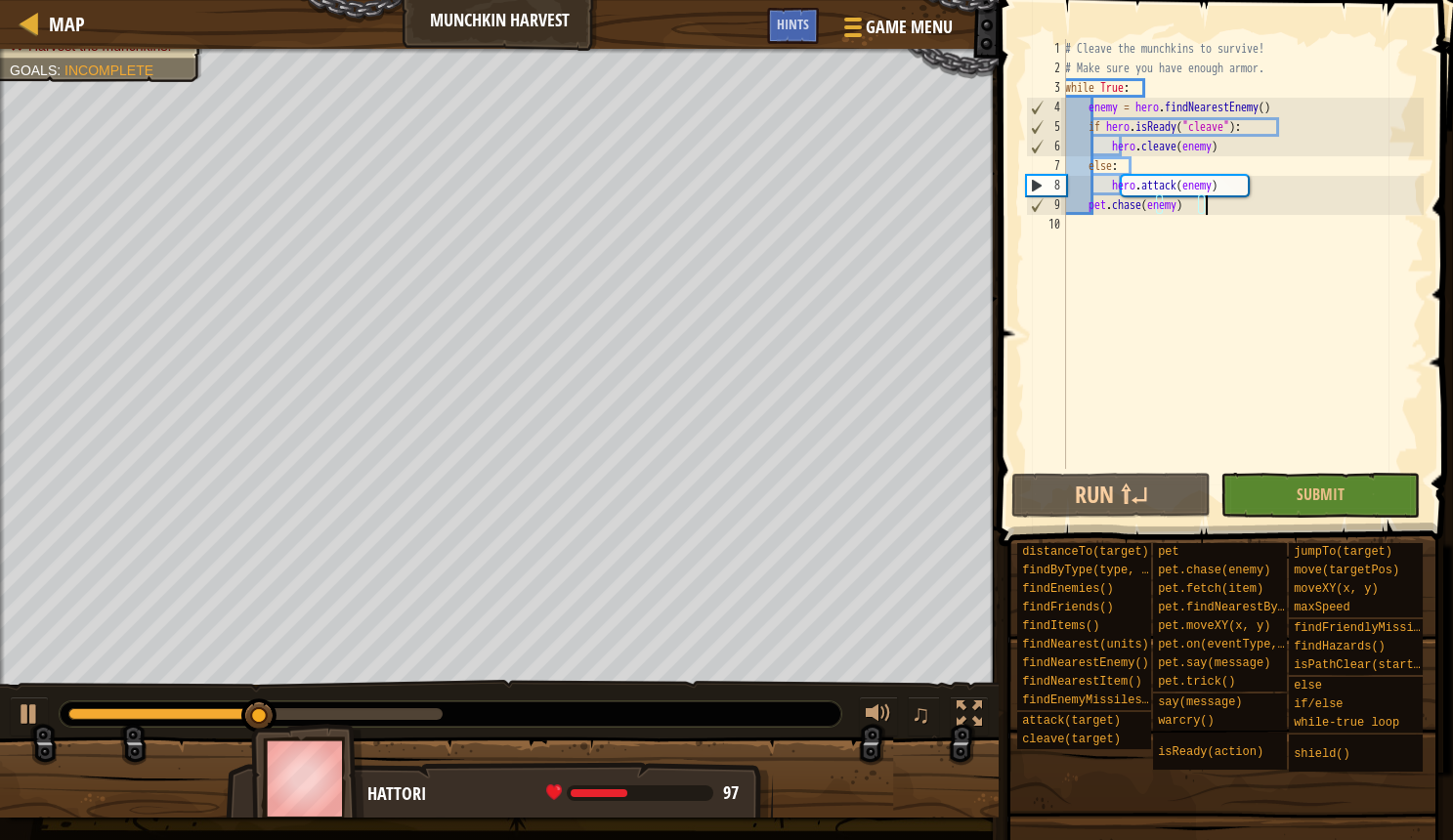click on "# Cleave the munchkins to survive! # Make sure you have enough armor. while   True :      enemy   =   hero . findNearestEnemy ( )      if   hero . isReady ( "cleave" ) :          hero . cleave ( enemy )      else :          hero . attack ( enemy )      pet . chase ( enemy )" at bounding box center (1242, 273) 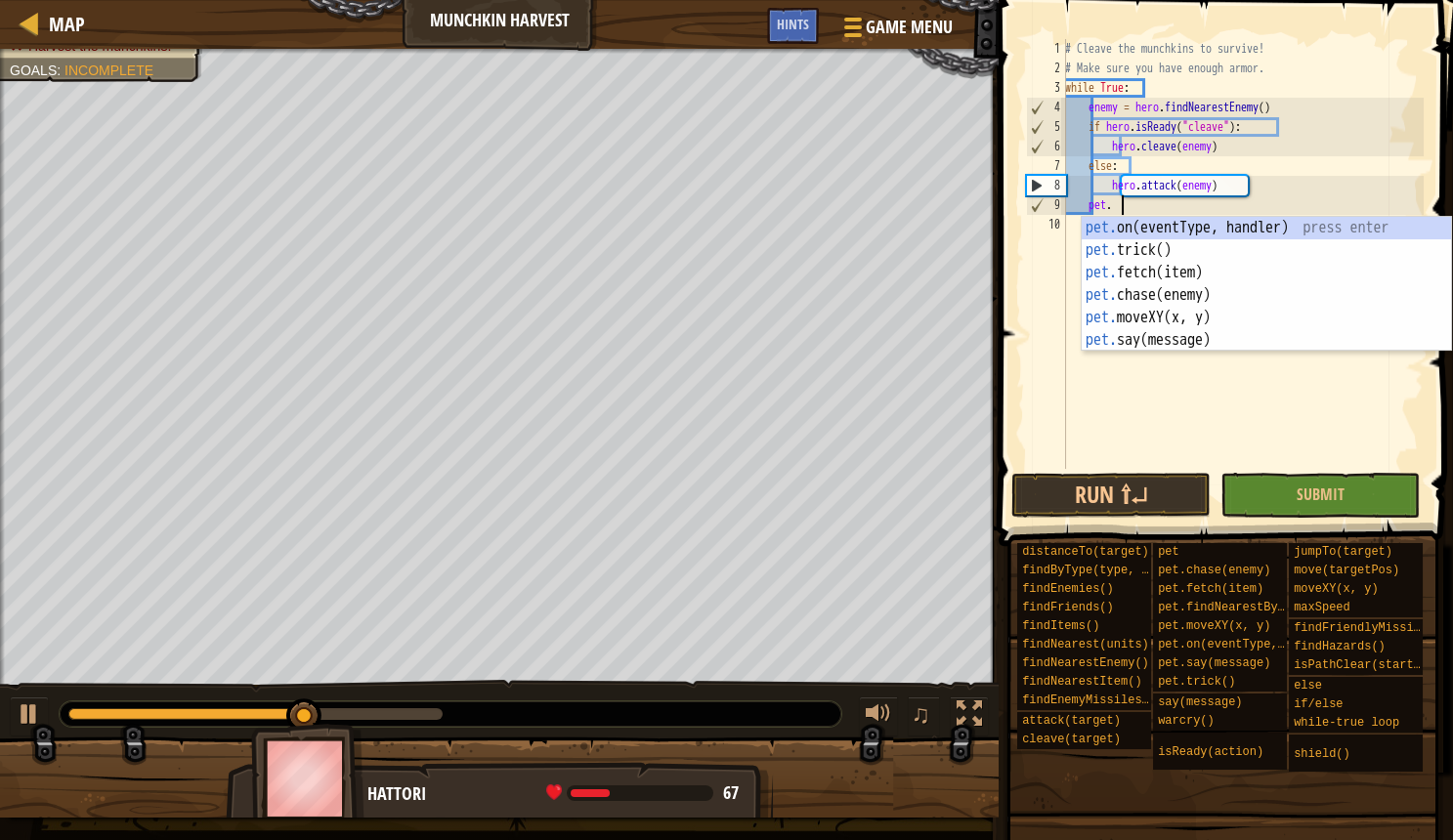 type on "p" 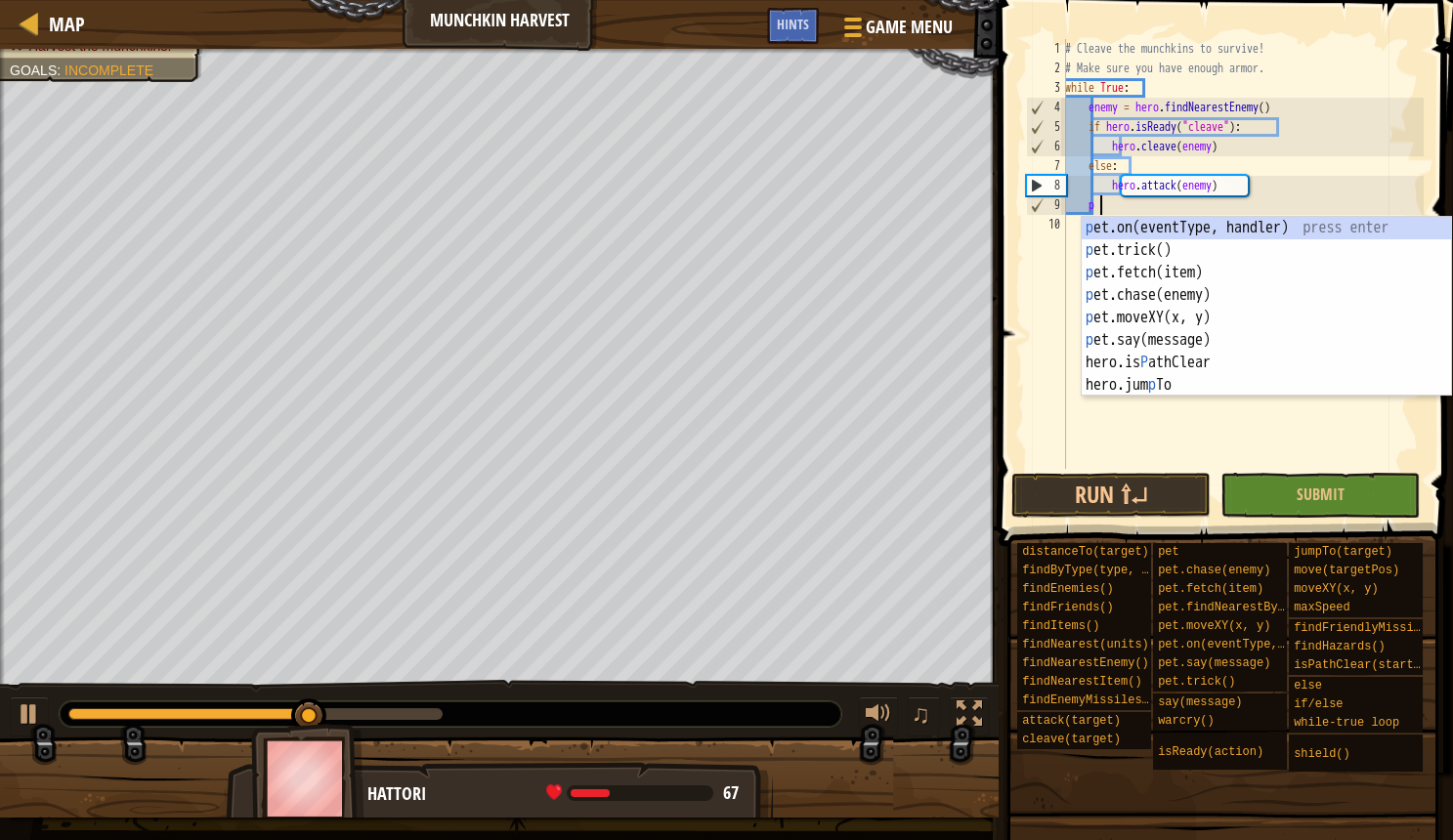 type on "hero.attack(enemy)" 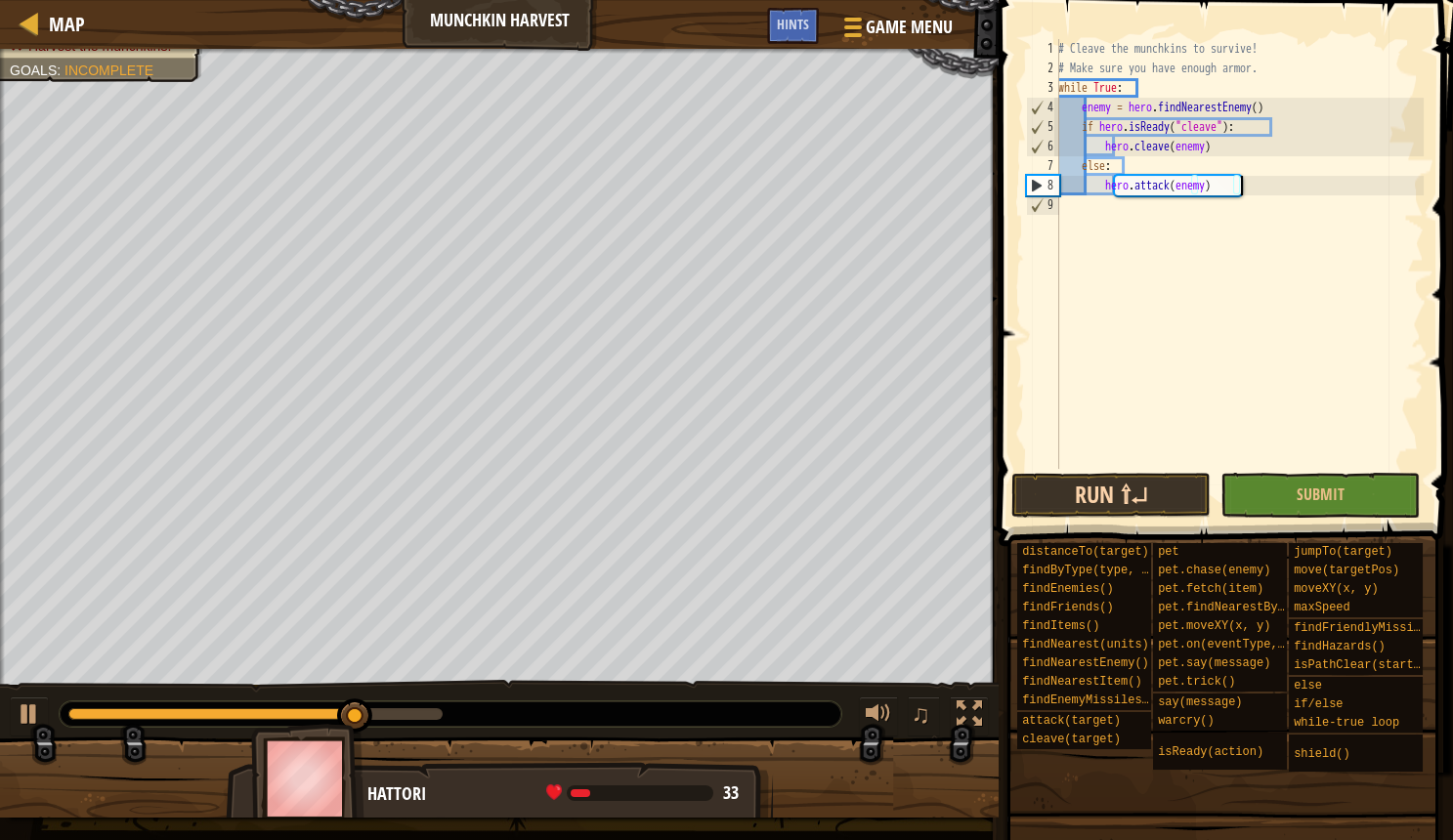 click on "Run ⇧↵" at bounding box center [1111, 495] 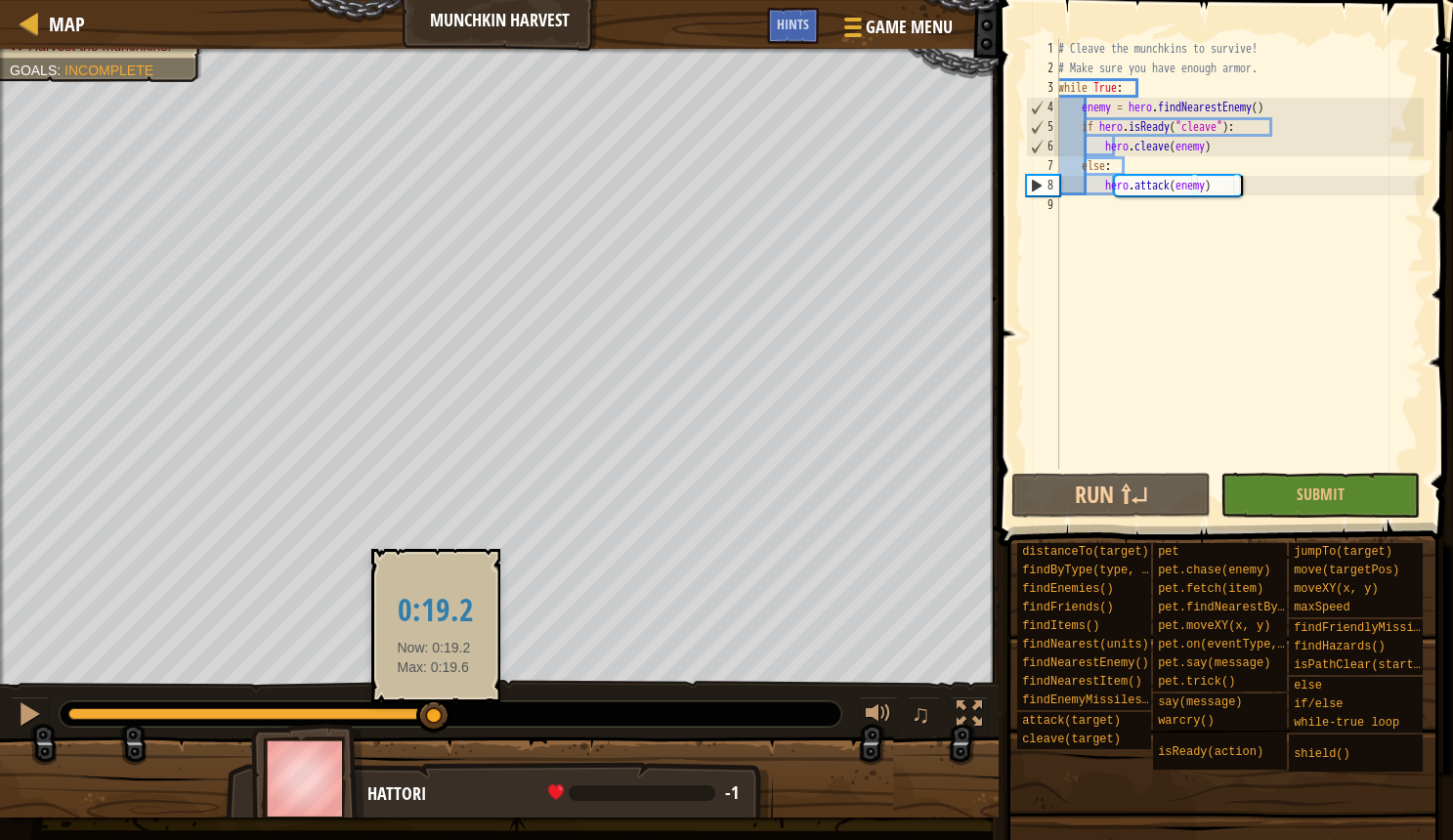 drag, startPoint x: 323, startPoint y: 709, endPoint x: 434, endPoint y: 724, distance: 112.00893 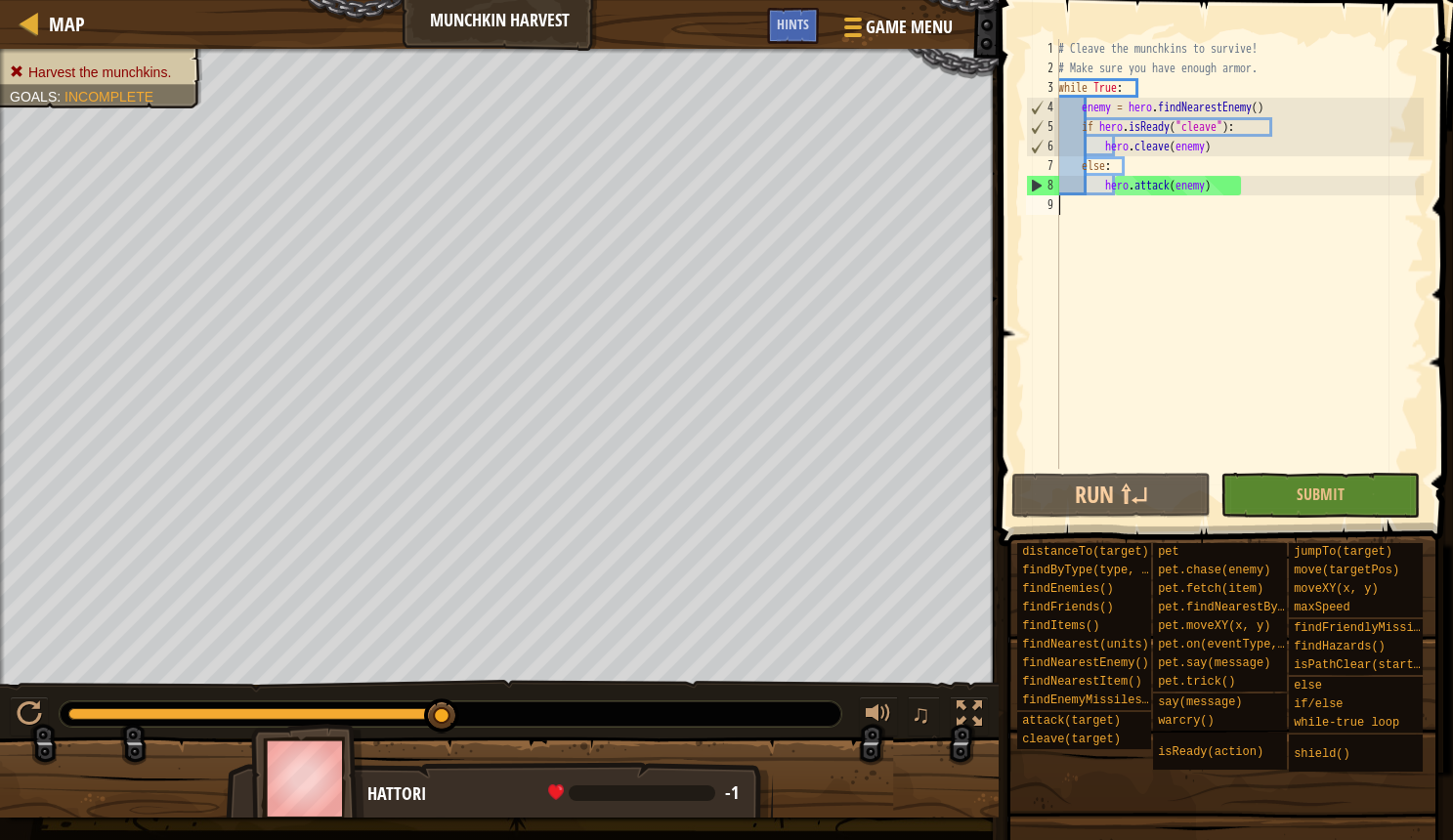 click on "# Cleave the munchkins to survive! # Make sure you have enough armor. while   True :      enemy   =   hero . findNearestEnemy ( )      if   hero . isReady ( "cleave" ) :          hero . cleave ( enemy )      else :          hero . attack ( enemy )" at bounding box center [1239, 273] 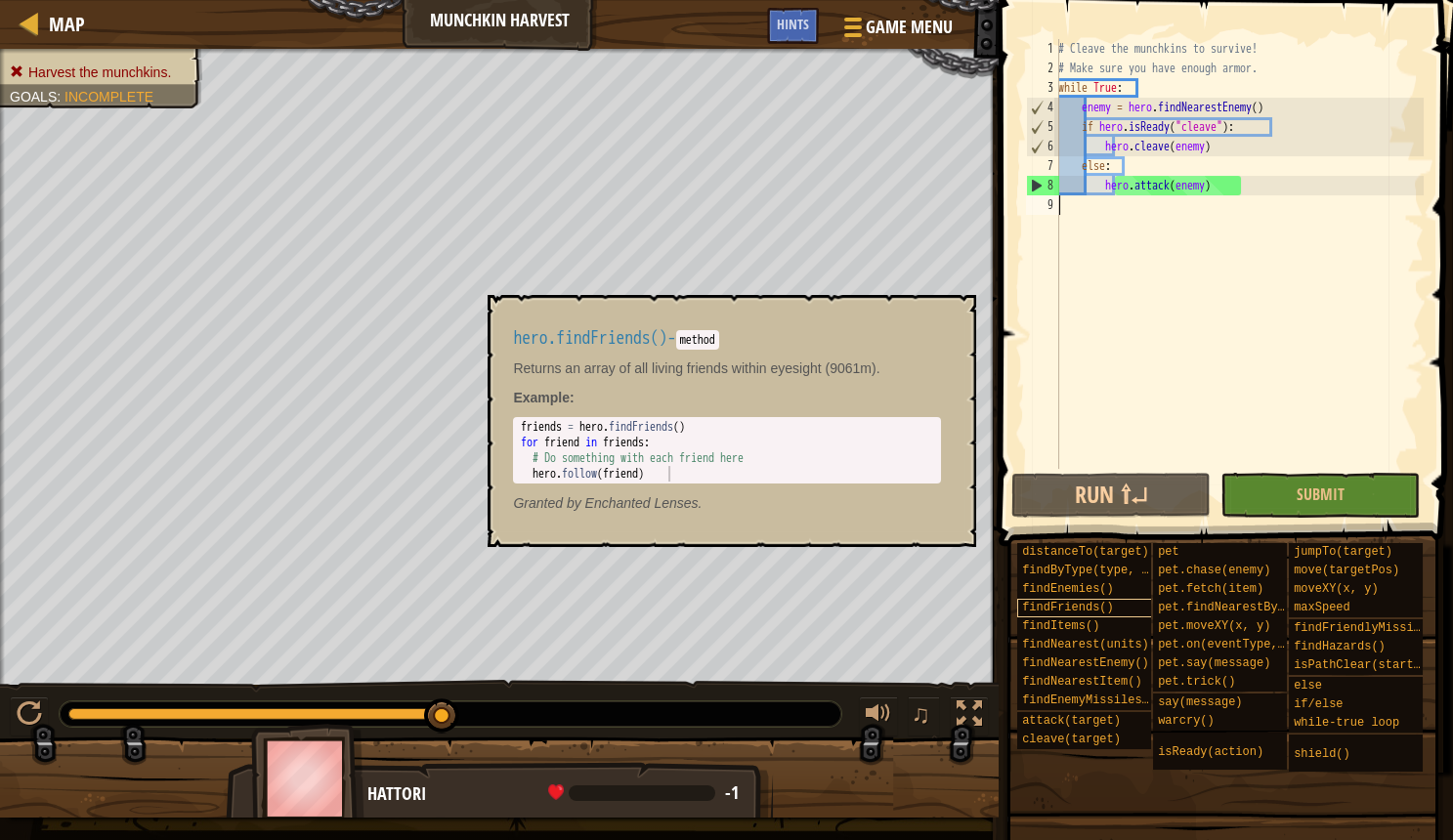 click on "findFriends()" at bounding box center (1068, 608) 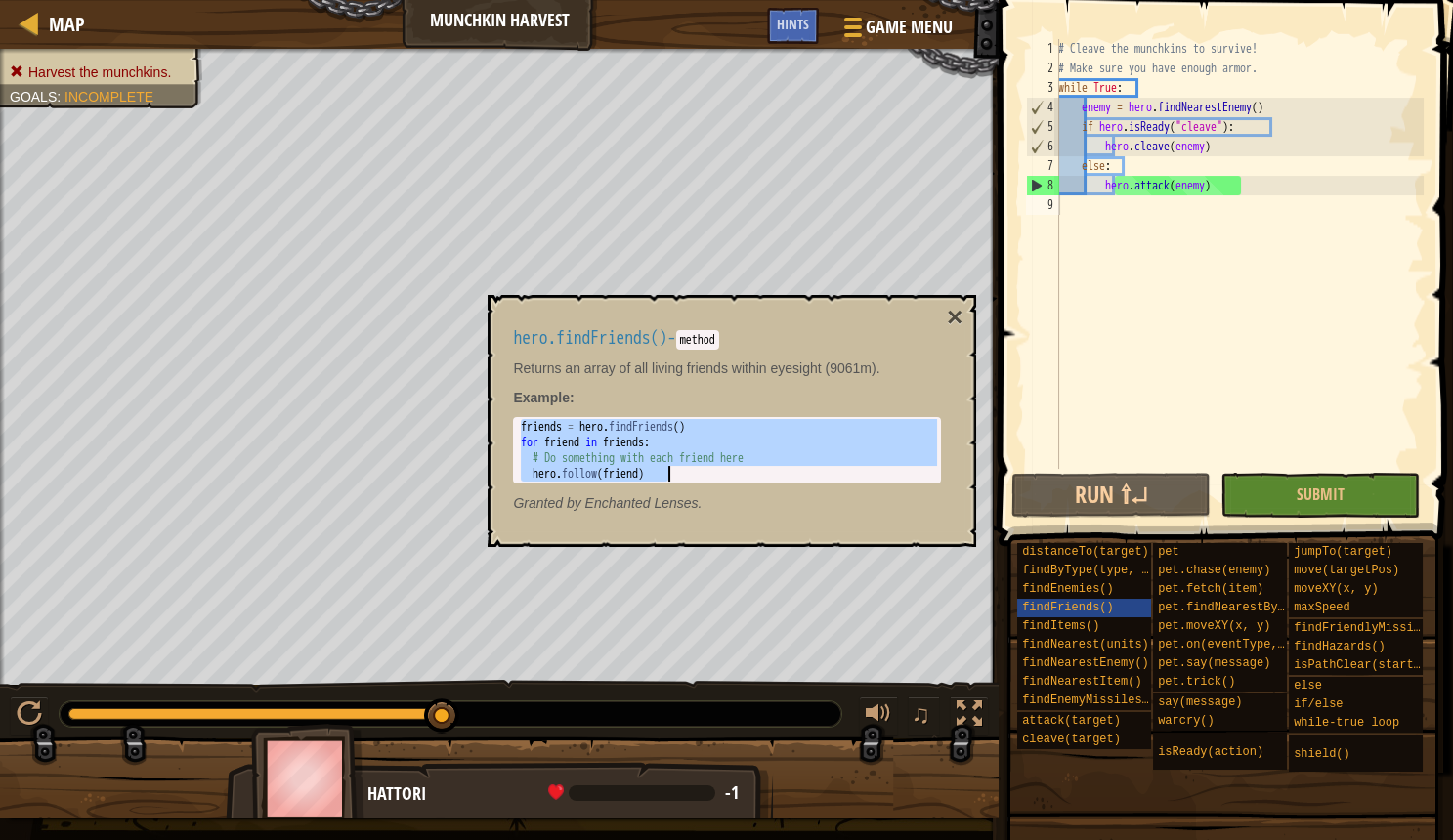 drag, startPoint x: 521, startPoint y: 426, endPoint x: 782, endPoint y: 482, distance: 266.94007 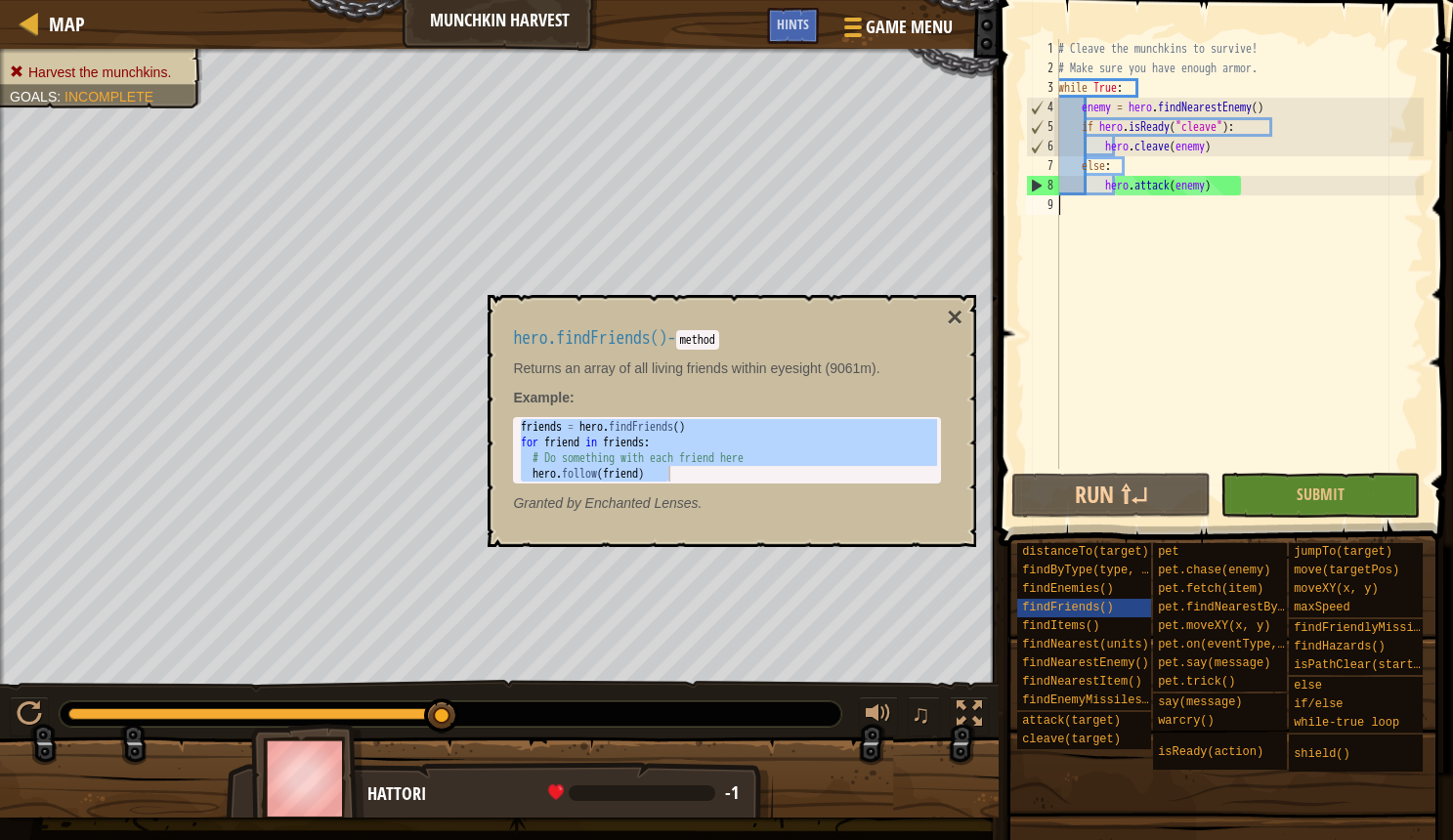 paste on "hero.follow(friend)" 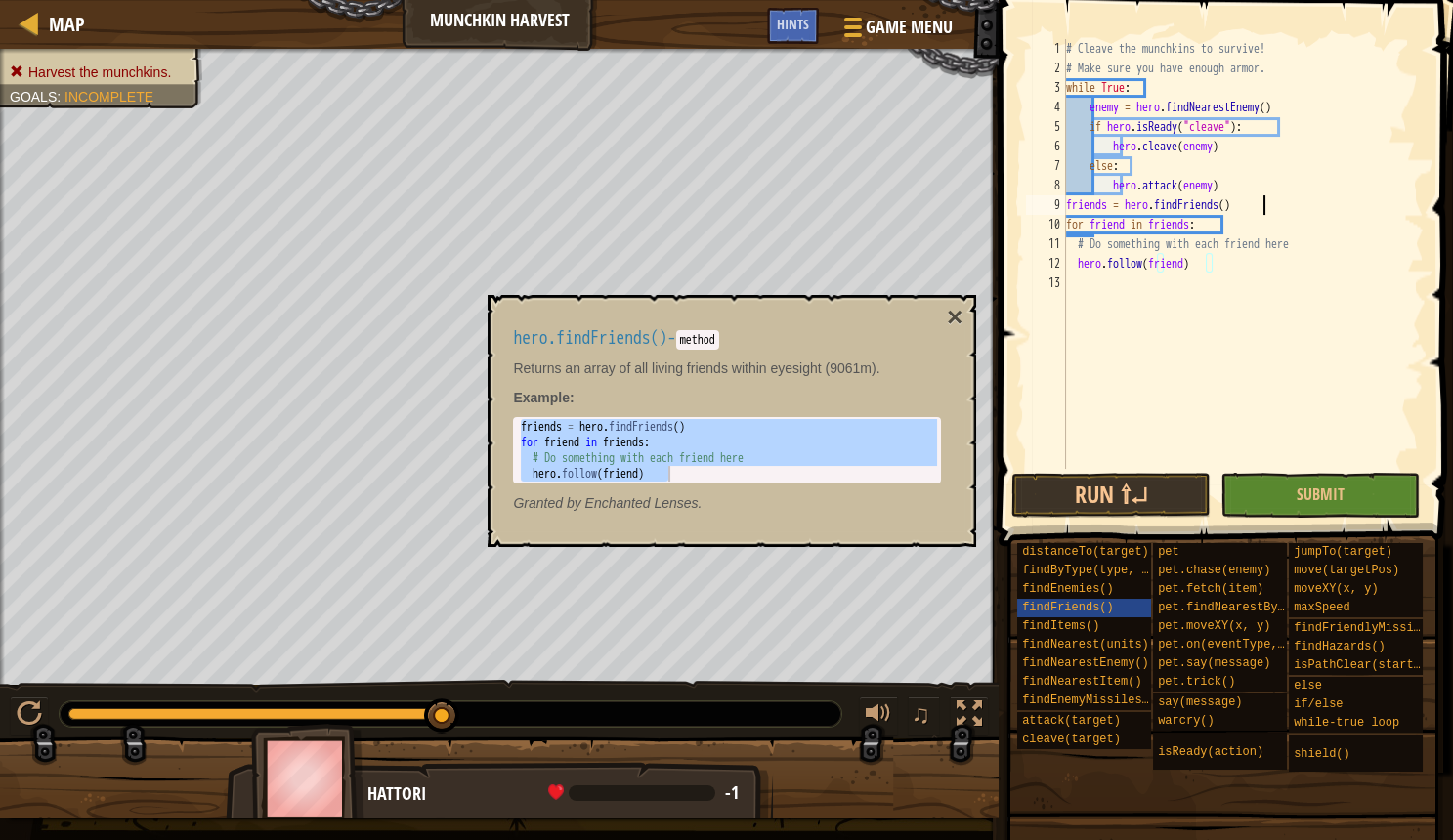 click on "# Cleave the munchkins to survive! # Make sure you have enough armor. while   True :      enemy   =   hero . findNearestEnemy ( )      if   hero . isReady ( "cleave" ) :          hero . cleave ( enemy )      else :          hero . attack ( enemy ) friends   =   hero . findFriends ( ) for   friend   in   friends :    # Do something with each friend here    hero . follow ( friend )" at bounding box center (1243, 273) 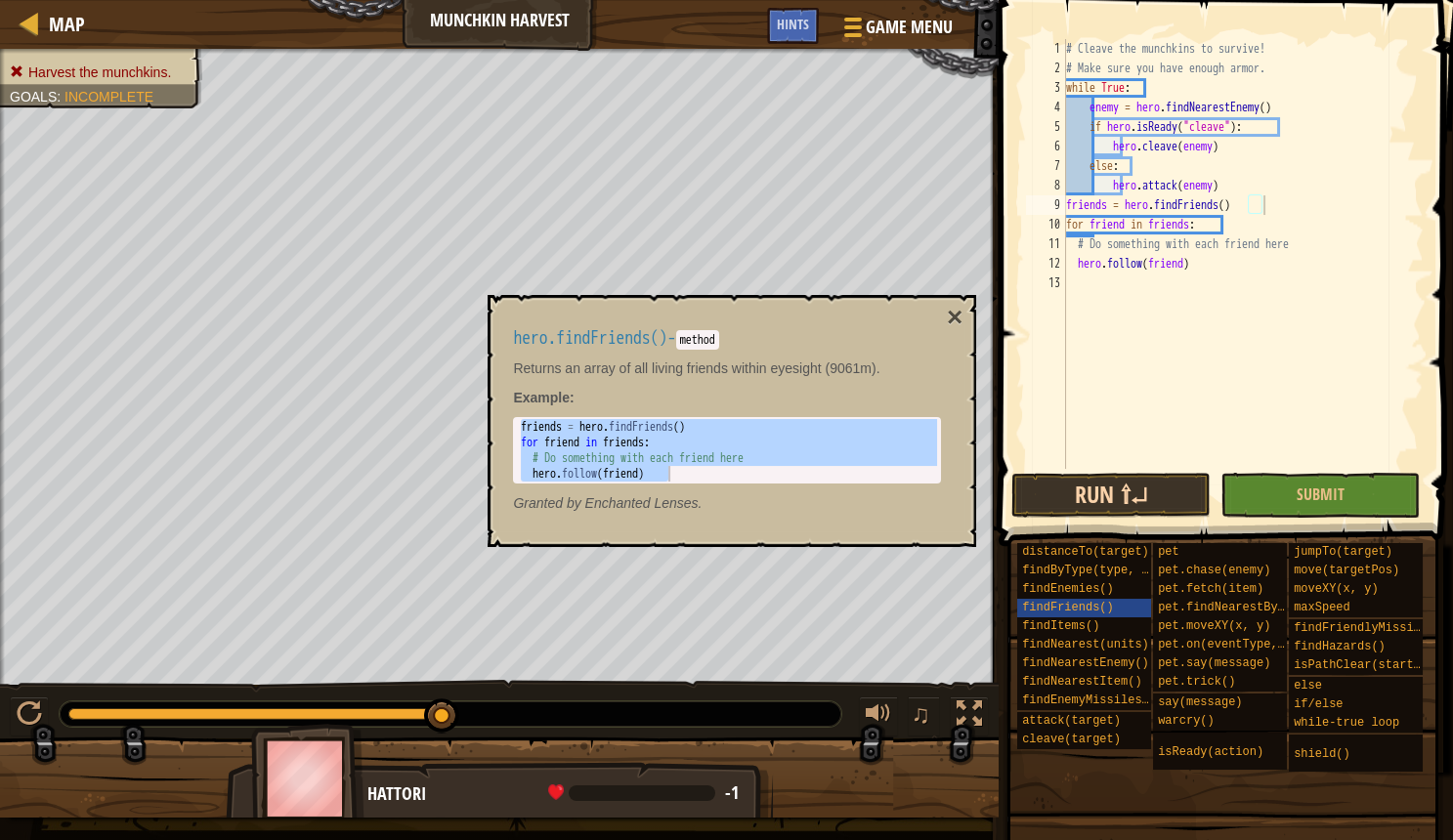 click on "Run ⇧↵" at bounding box center [1111, 495] 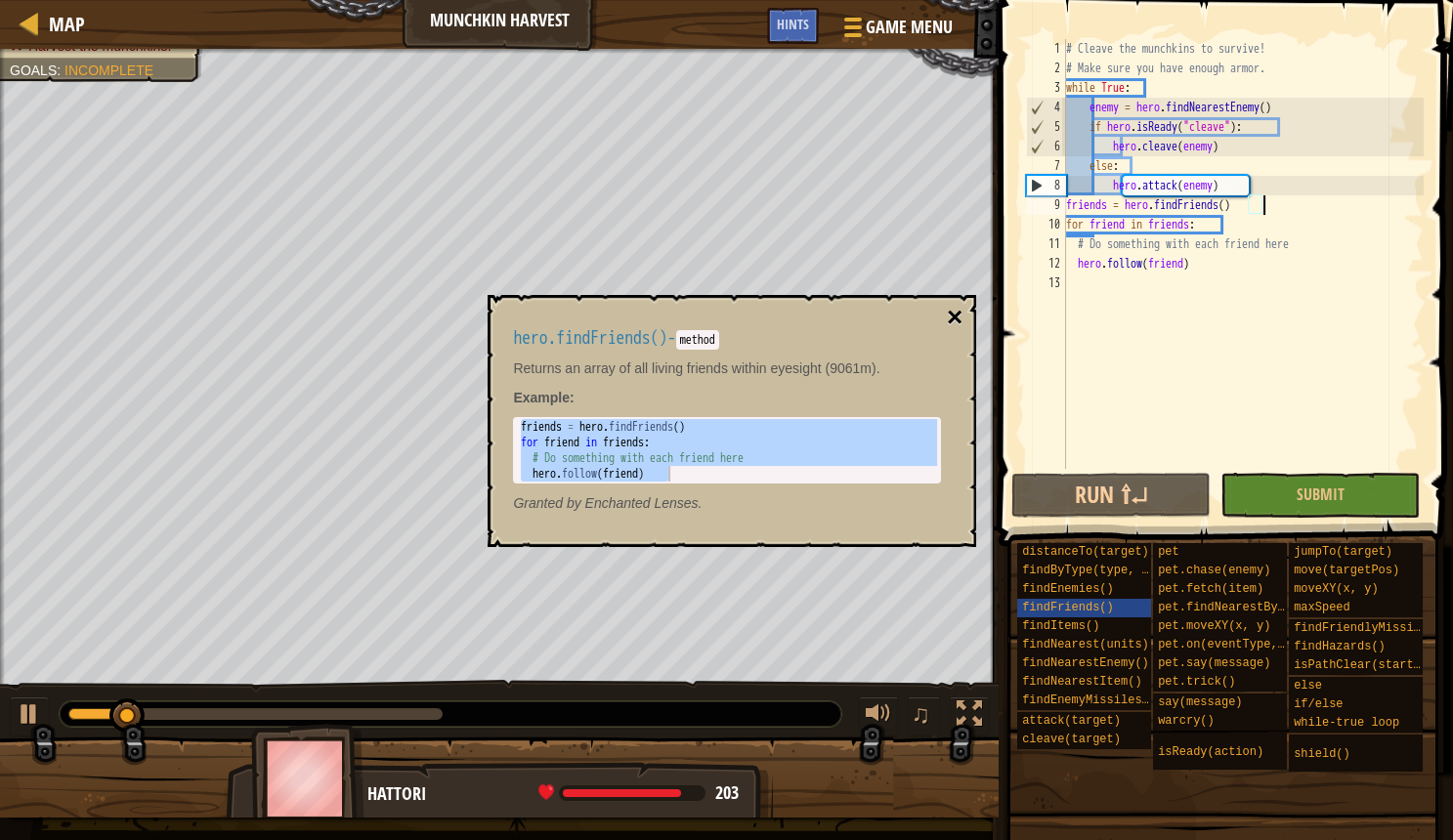 click on "×" at bounding box center [955, 317] 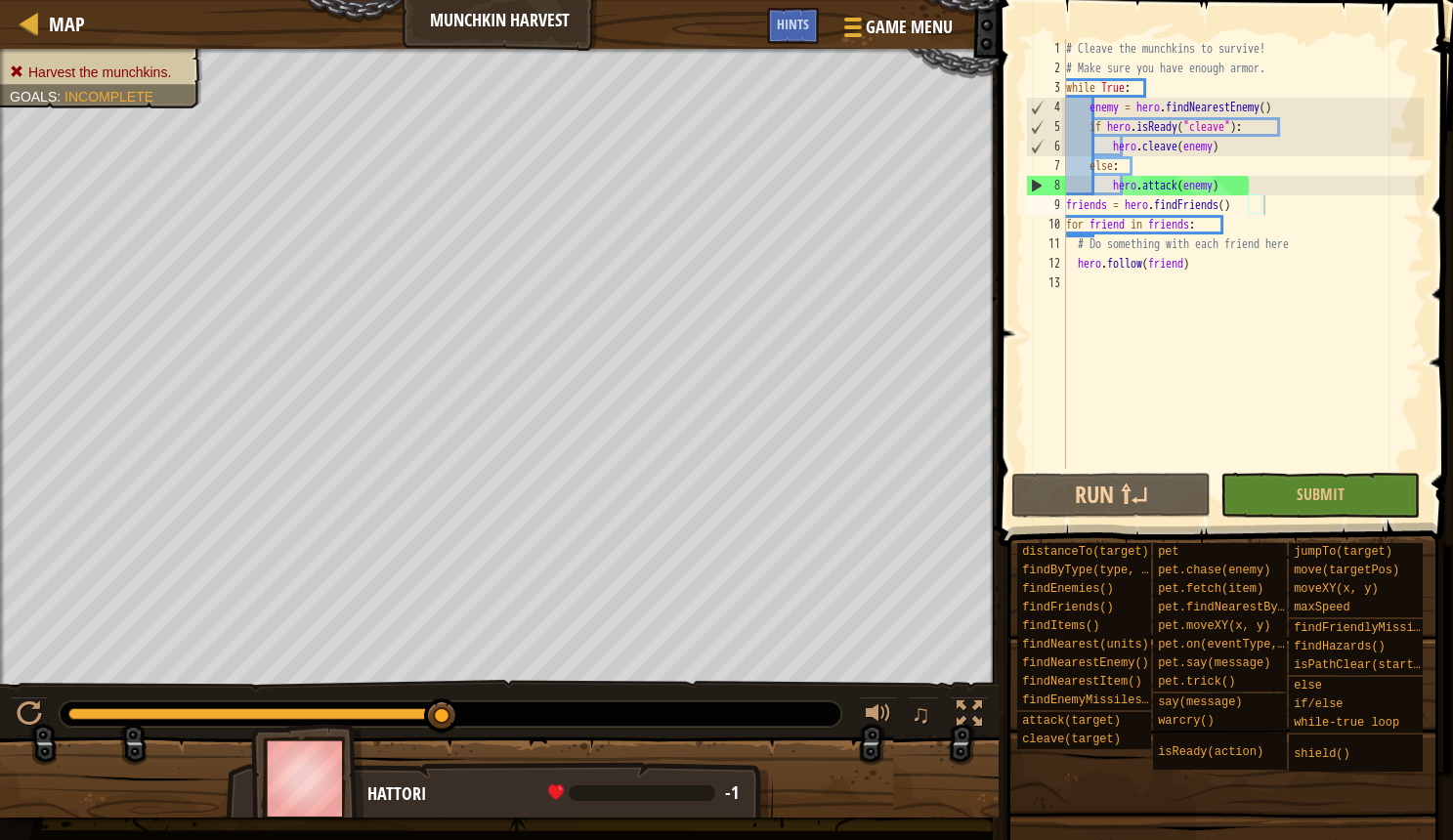 click on "# Cleave the munchkins to survive! # Make sure you have enough armor. while   True :      enemy   =   hero . findNearestEnemy ( )      if   hero . isReady ( "cleave" ) :          hero . cleave ( enemy )      else :          hero . attack ( enemy ) friends   =   hero . findFriends ( ) for   friend   in   friends :    # Do something with each friend here    hero . follow ( friend )" at bounding box center (1243, 273) 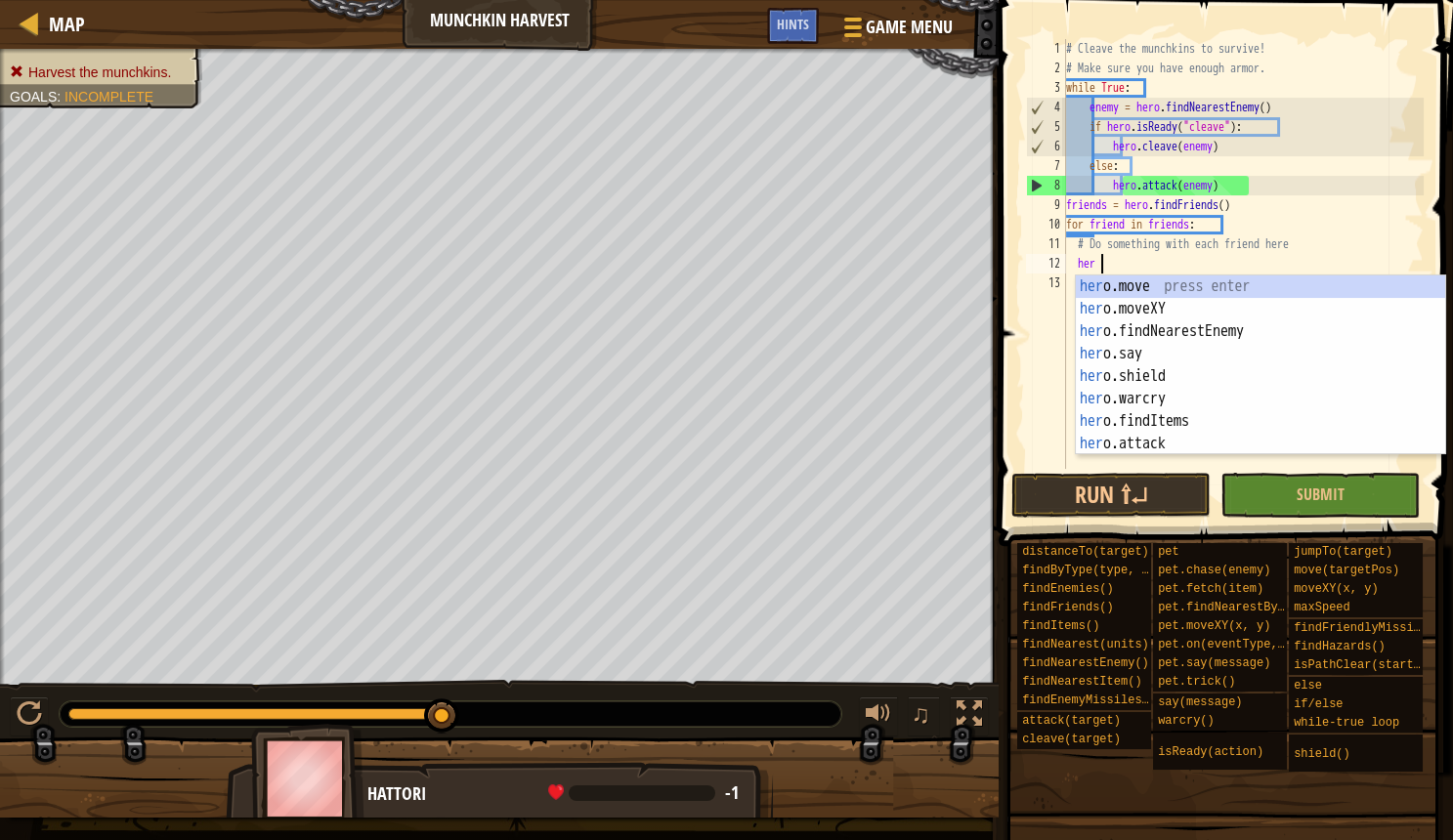 type on "h" 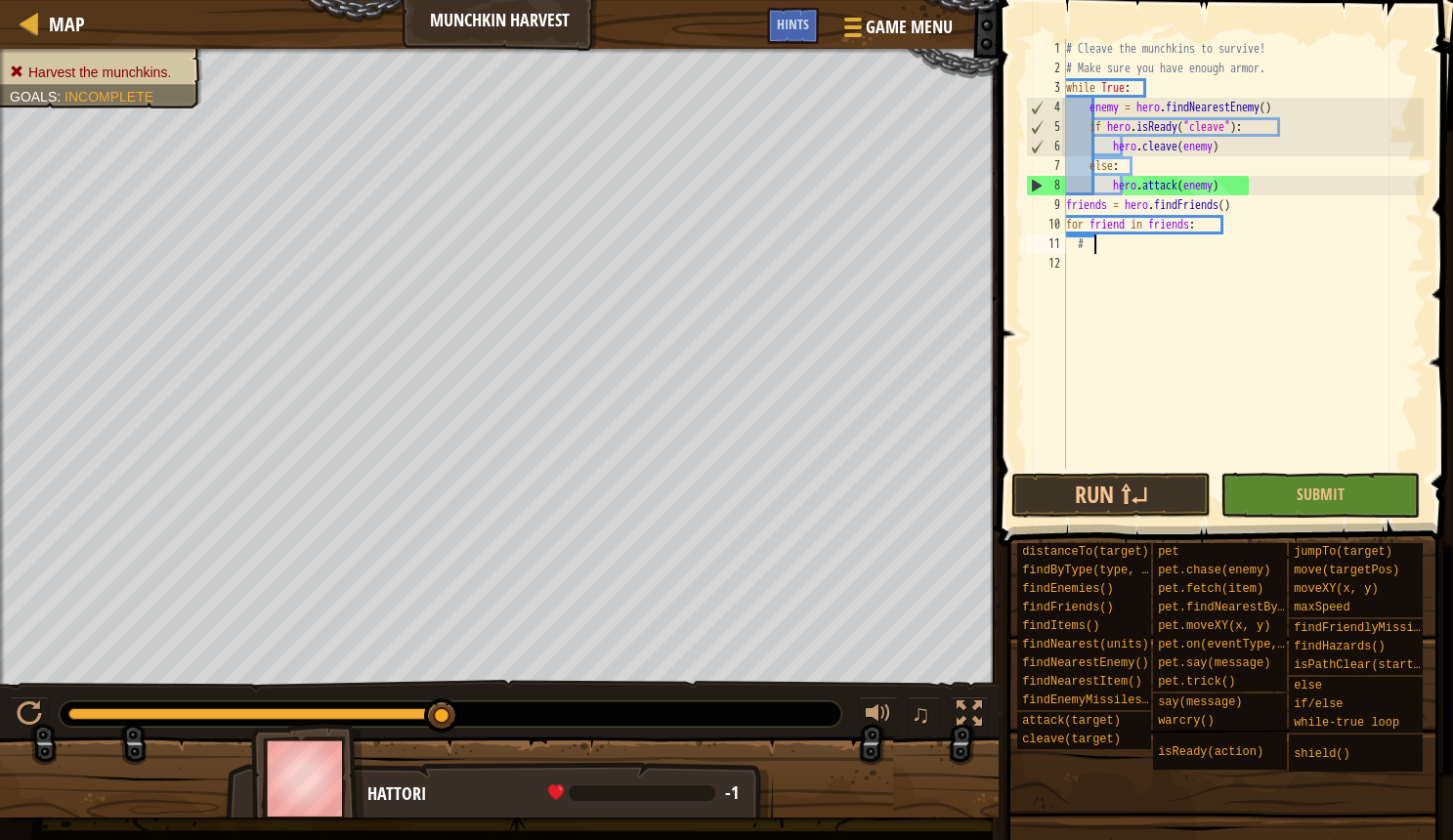 type on "#" 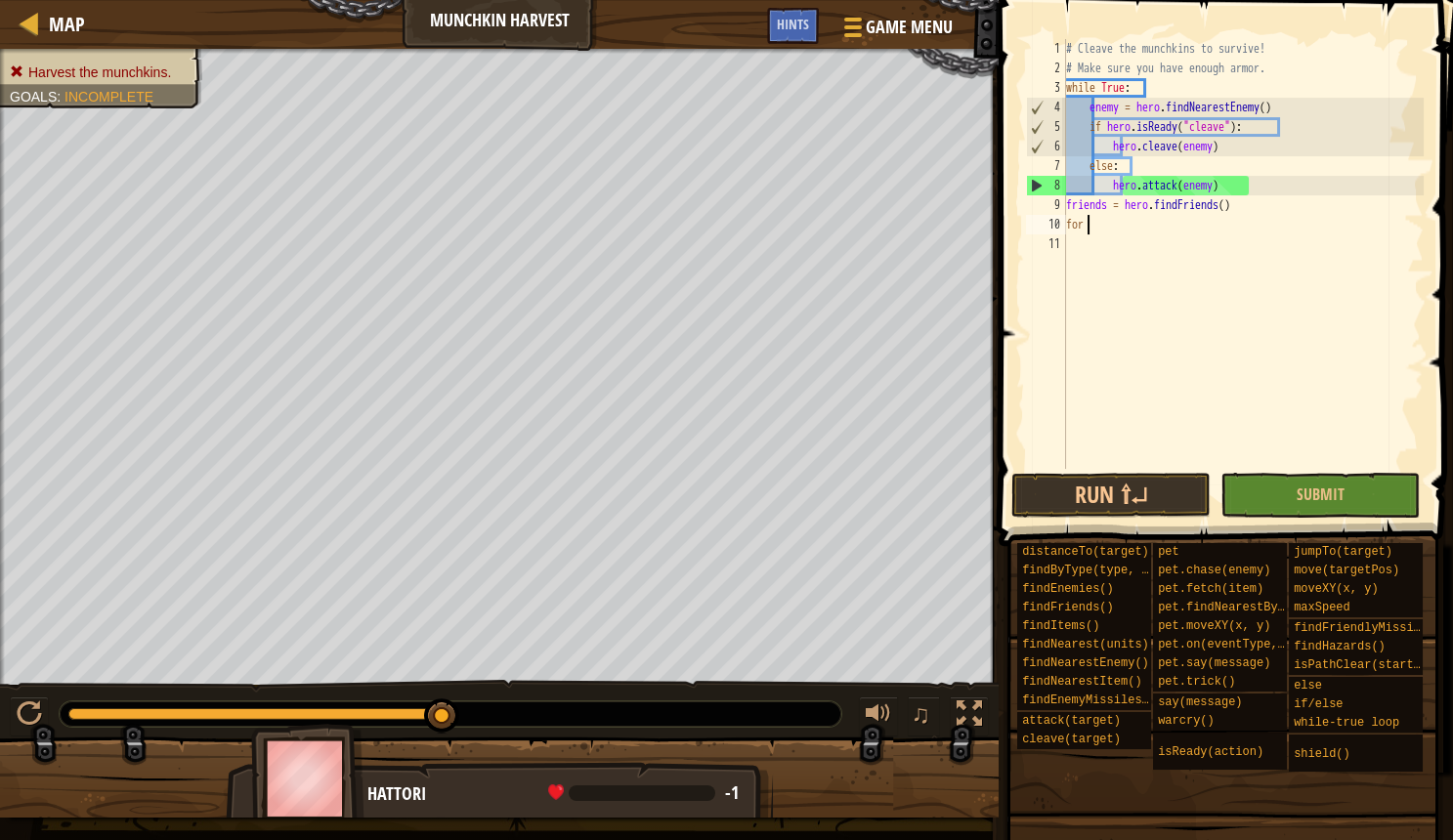 type on "f" 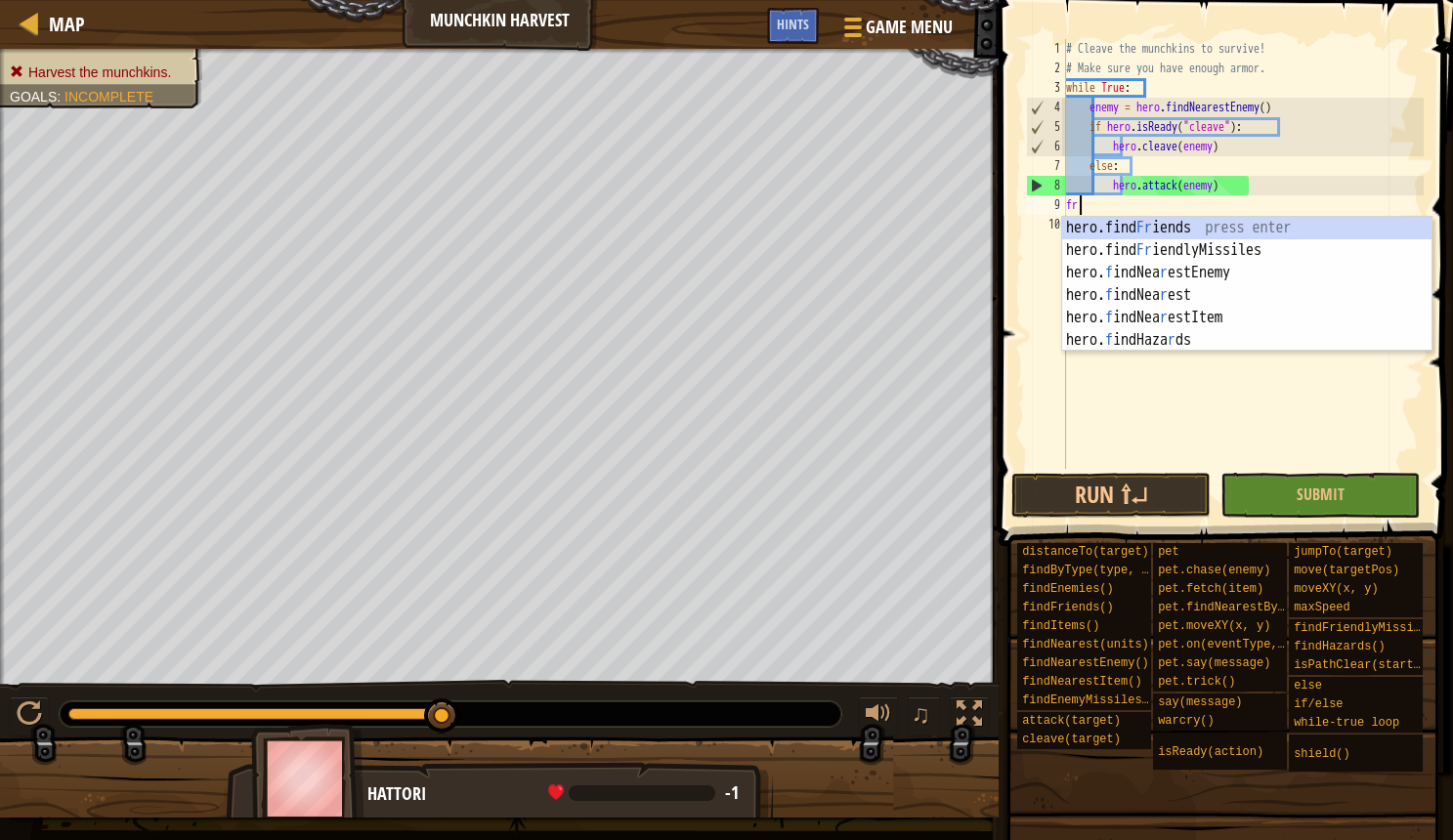 type on "f" 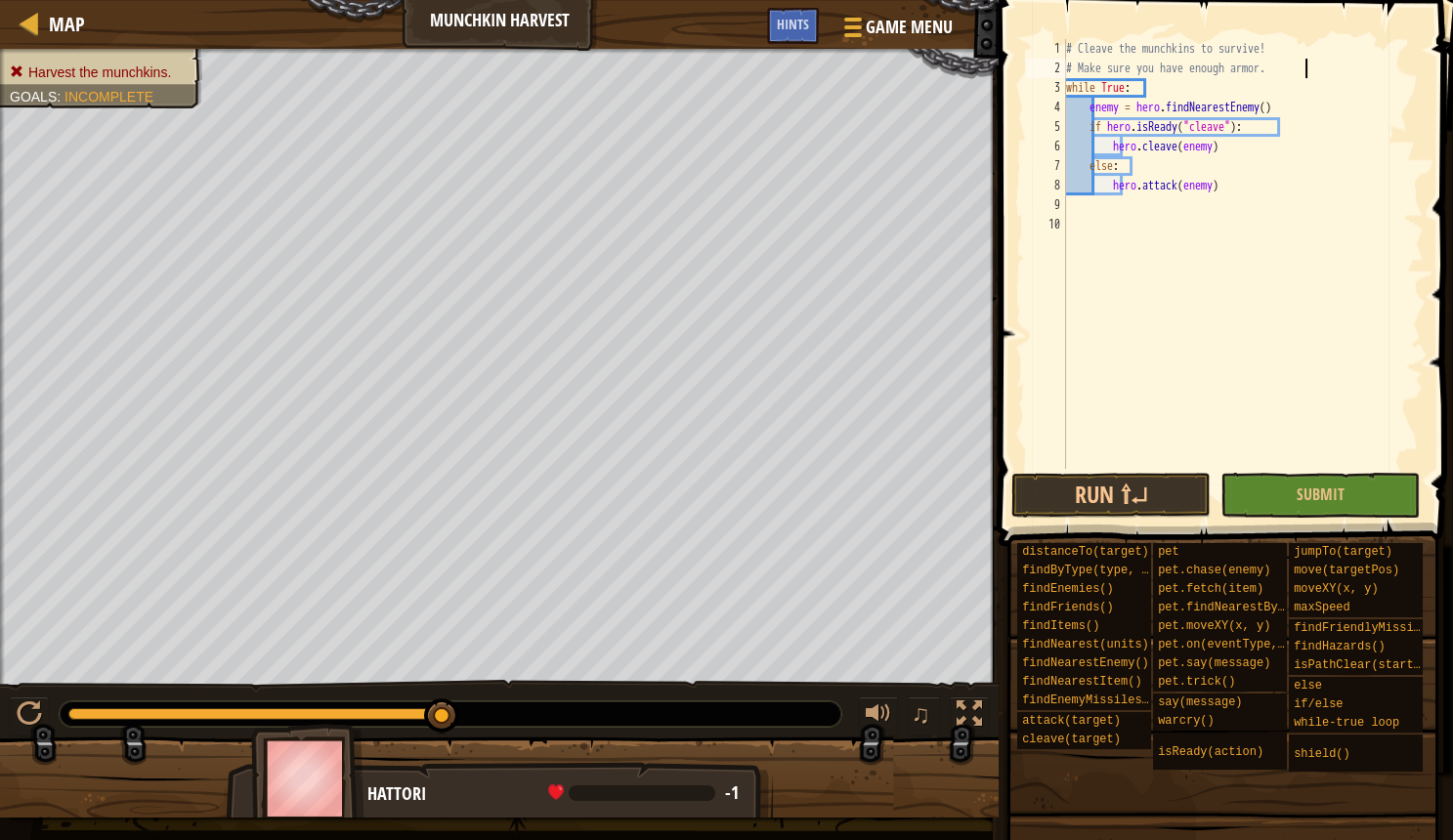 click on "# Cleave the munchkins to survive! # Make sure you have enough armor. while   True :      enemy   =   hero . findNearestEnemy ( )      if   hero . isReady ( "cleave" ) :          hero . cleave ( enemy )      else :          hero . attack ( enemy )" at bounding box center (1243, 273) 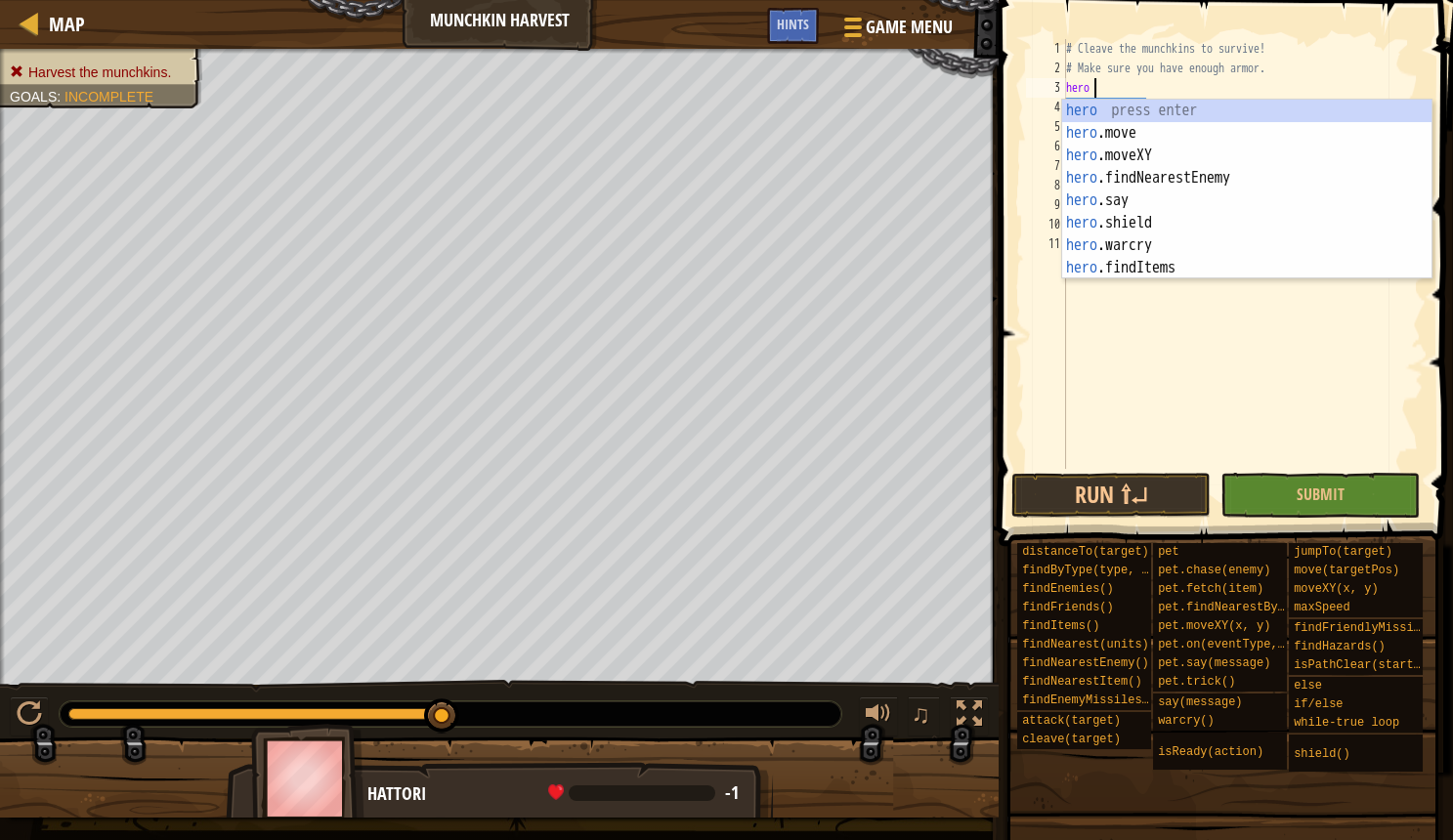 scroll, scrollTop: 10, scrollLeft: 1, axis: both 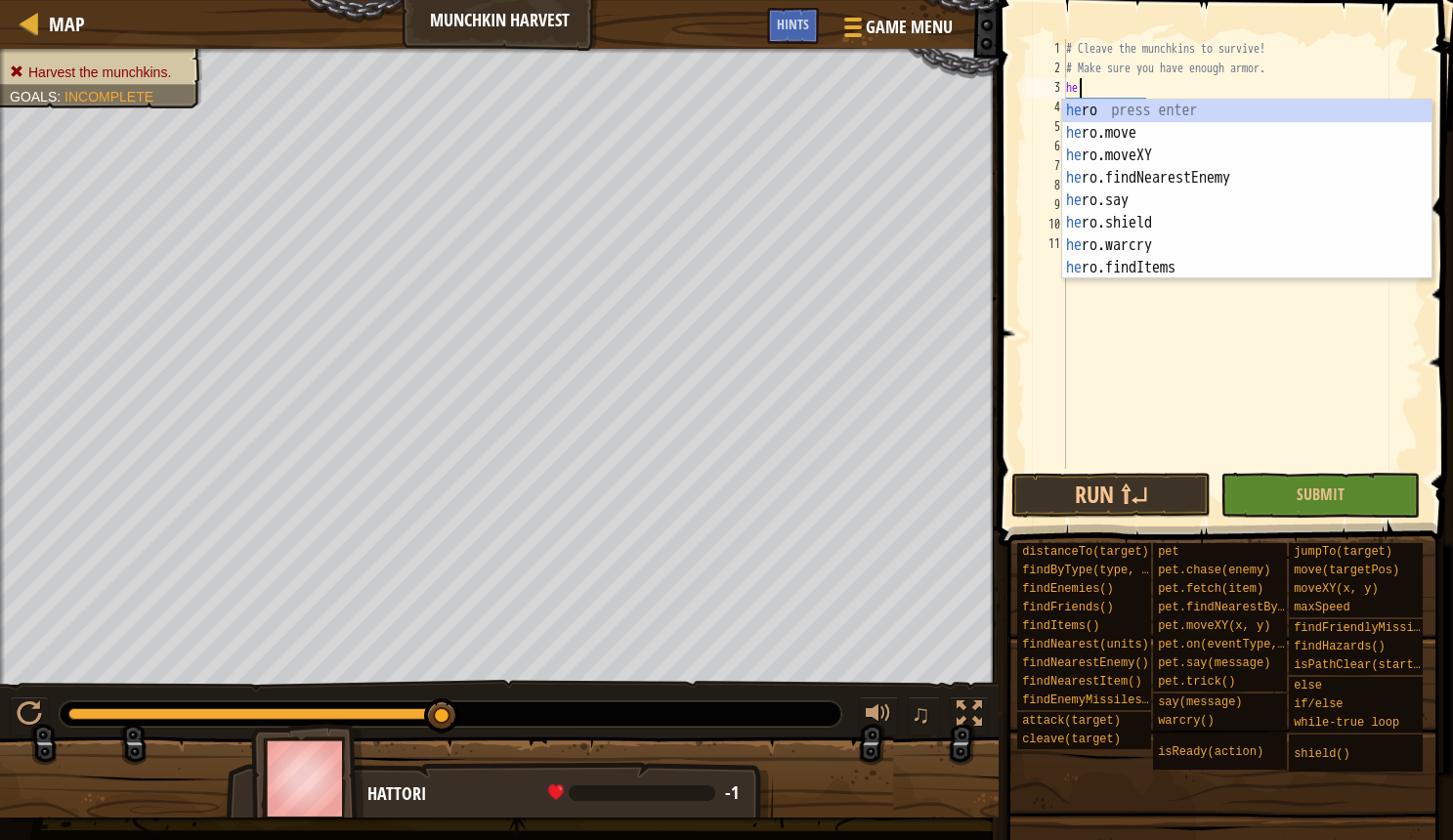 type on "h" 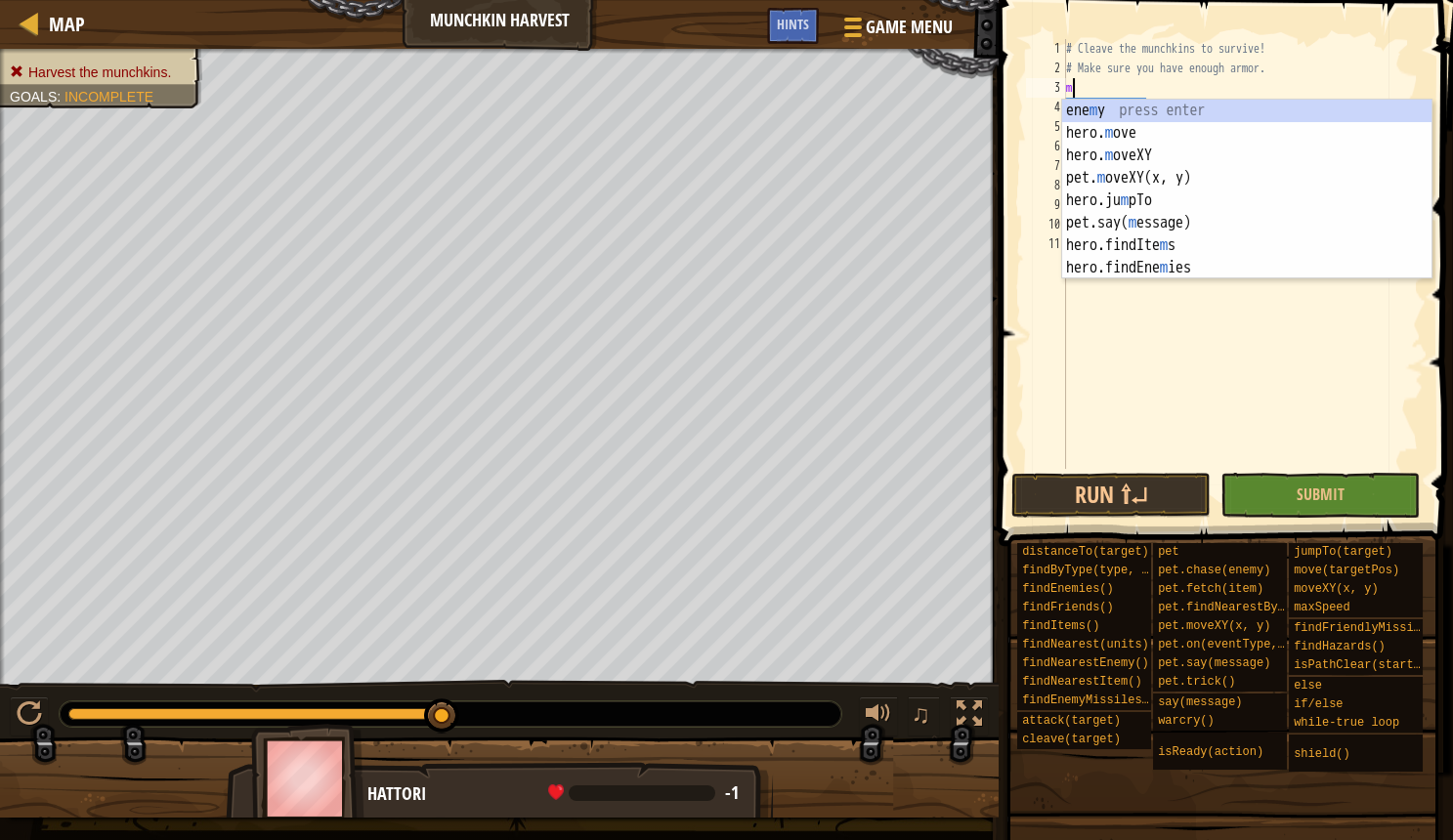 scroll, scrollTop: 10, scrollLeft: 0, axis: vertical 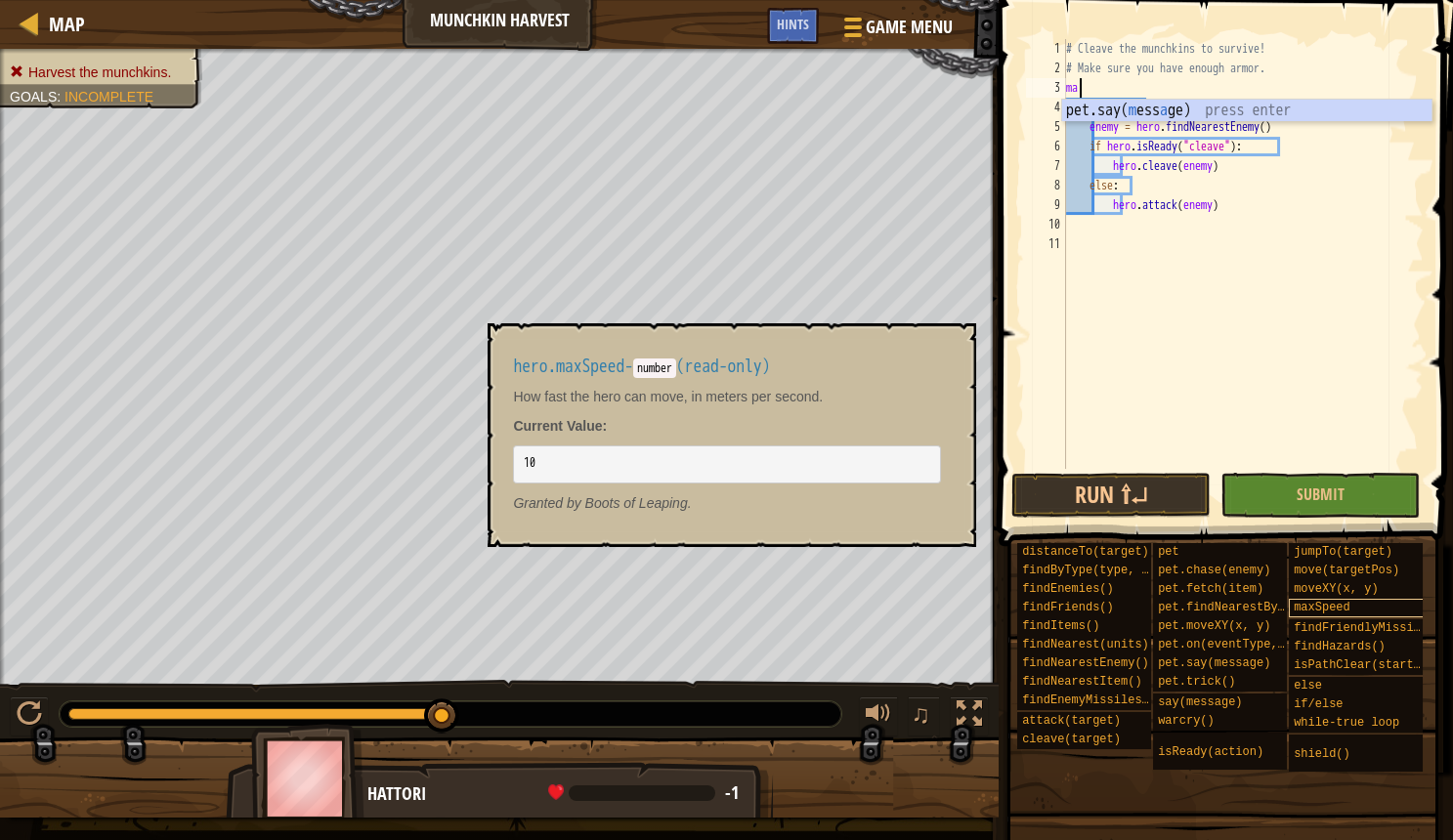 click on "maxSpeed" at bounding box center [1361, 608] 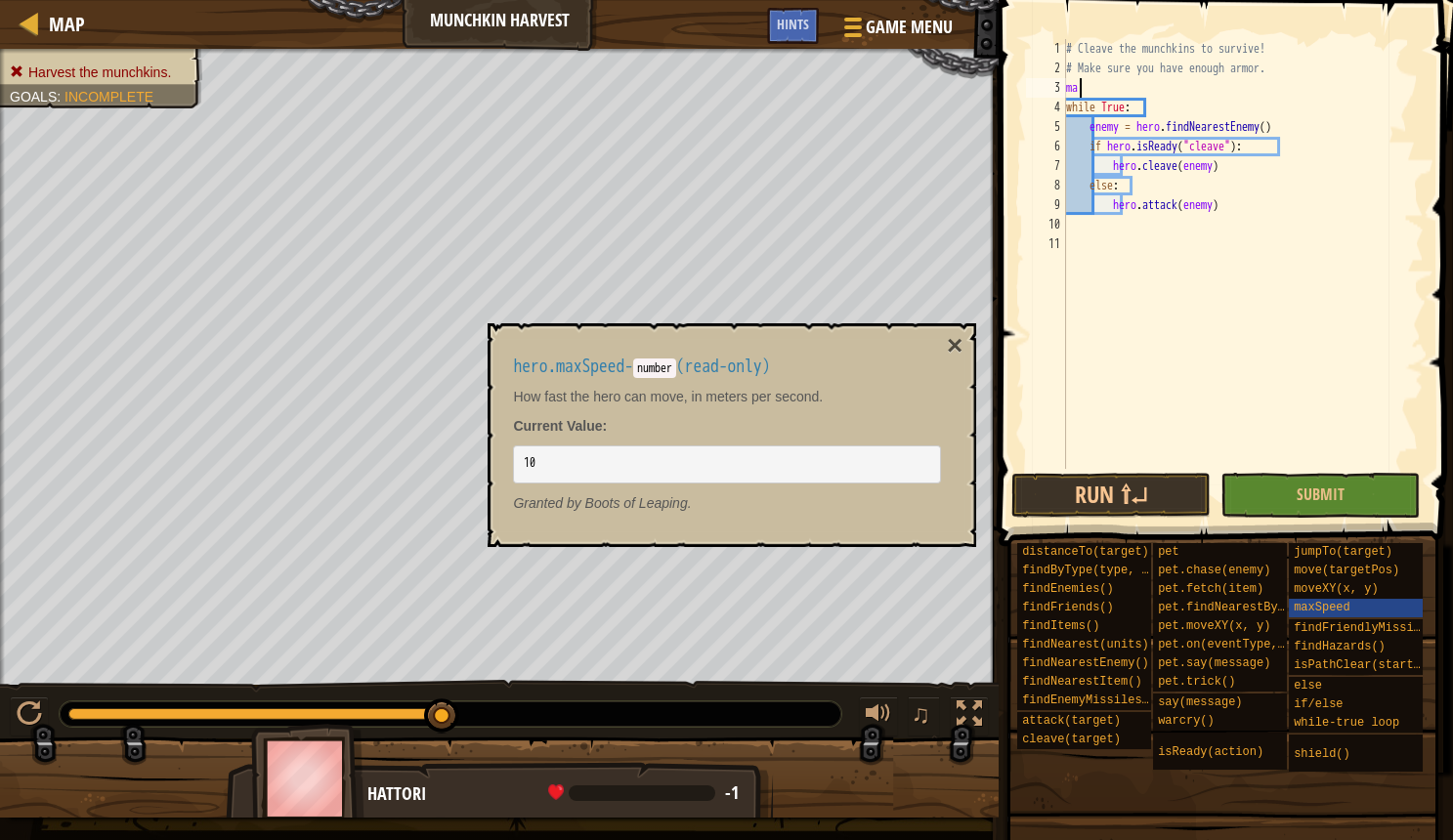 type on "m" 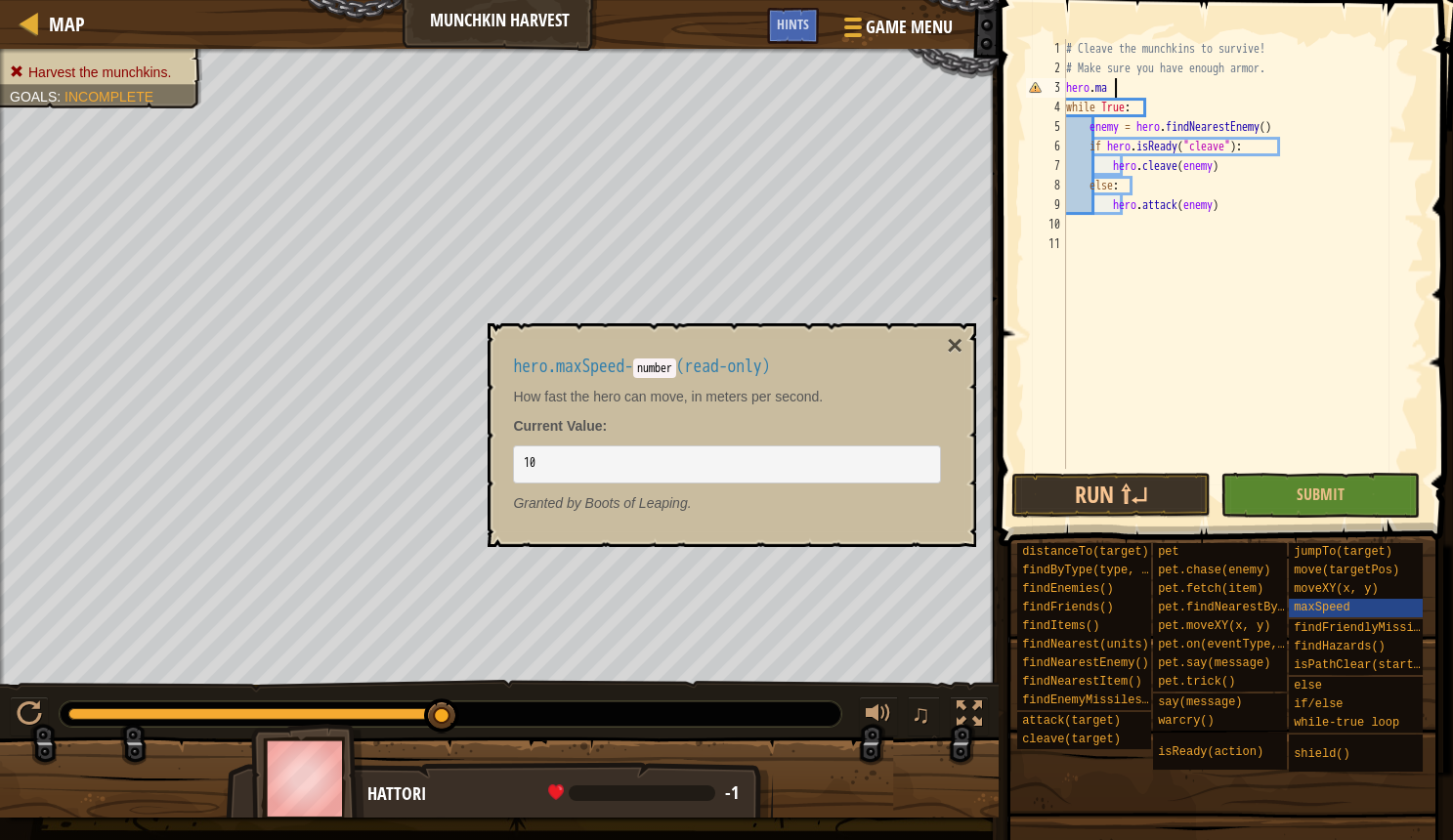 scroll, scrollTop: 10, scrollLeft: 3, axis: both 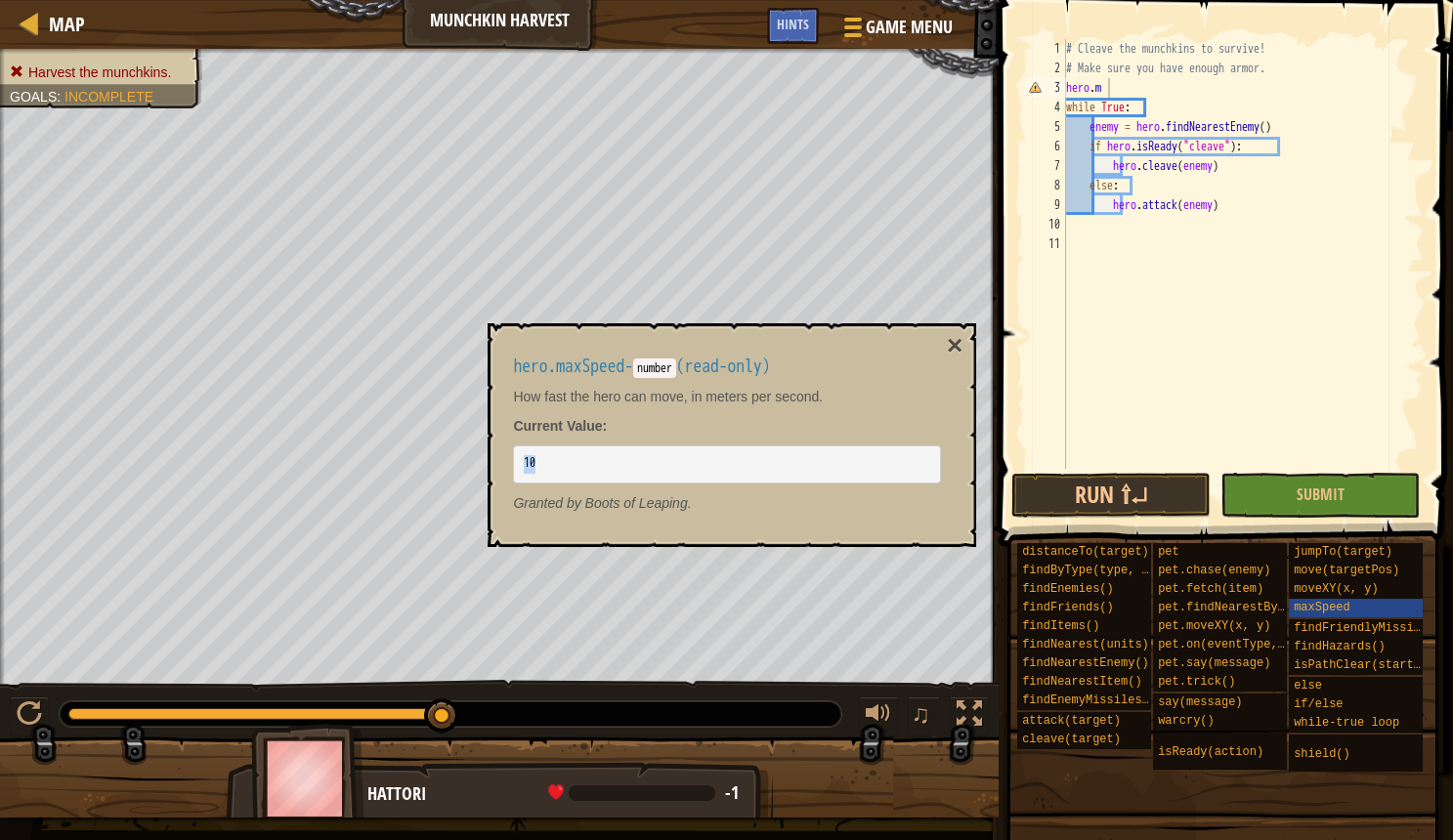 drag, startPoint x: 525, startPoint y: 459, endPoint x: 543, endPoint y: 464, distance: 18.681542 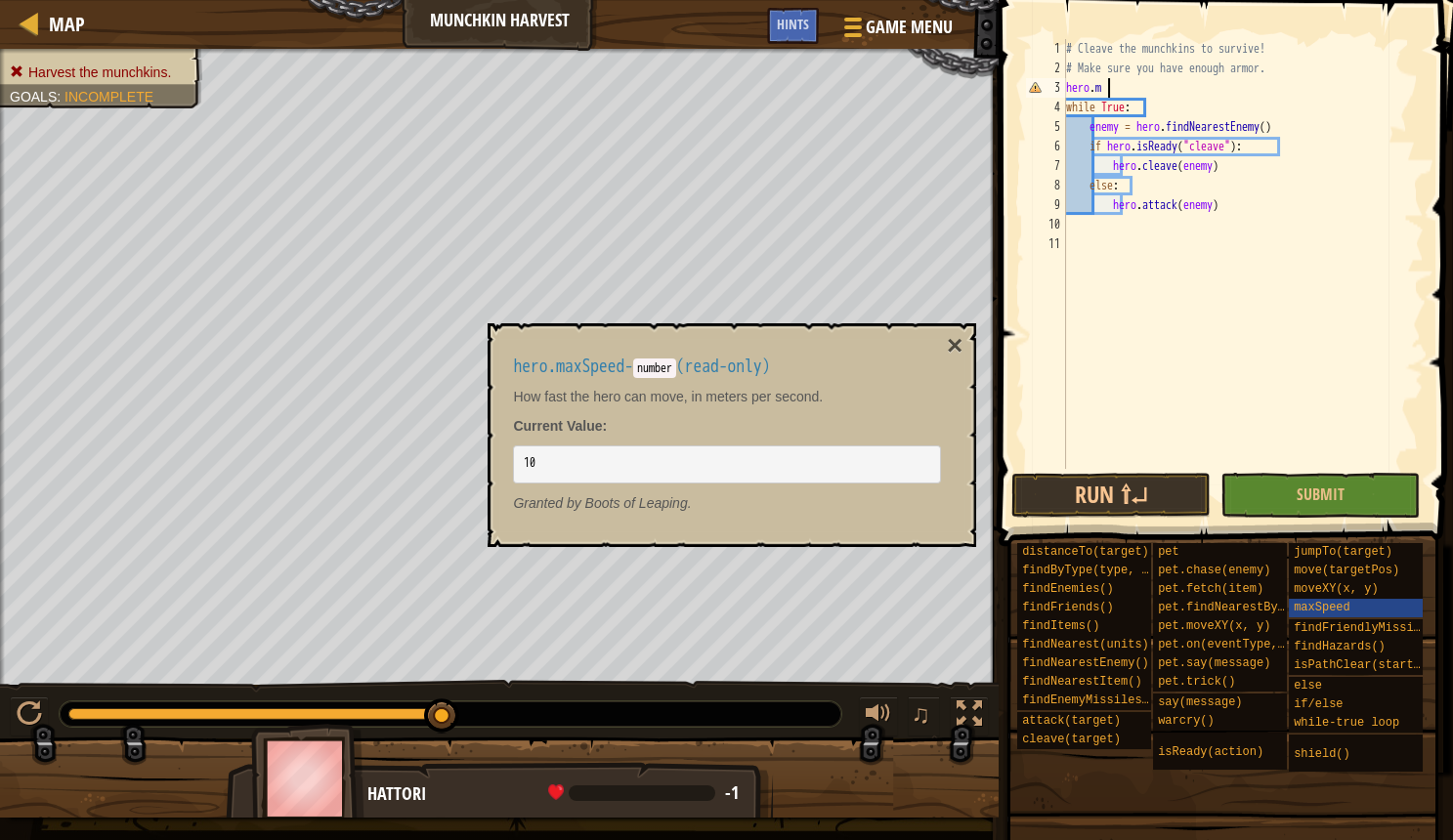 click on "# Cleave the munchkins to survive! # Make sure you have enough armor. hero . m while   True :      enemy   =   hero . findNearestEnemy ( )      if   hero . isReady ( "cleave" ) :          hero . cleave ( enemy )      else :          hero . attack ( enemy )" at bounding box center (1243, 273) 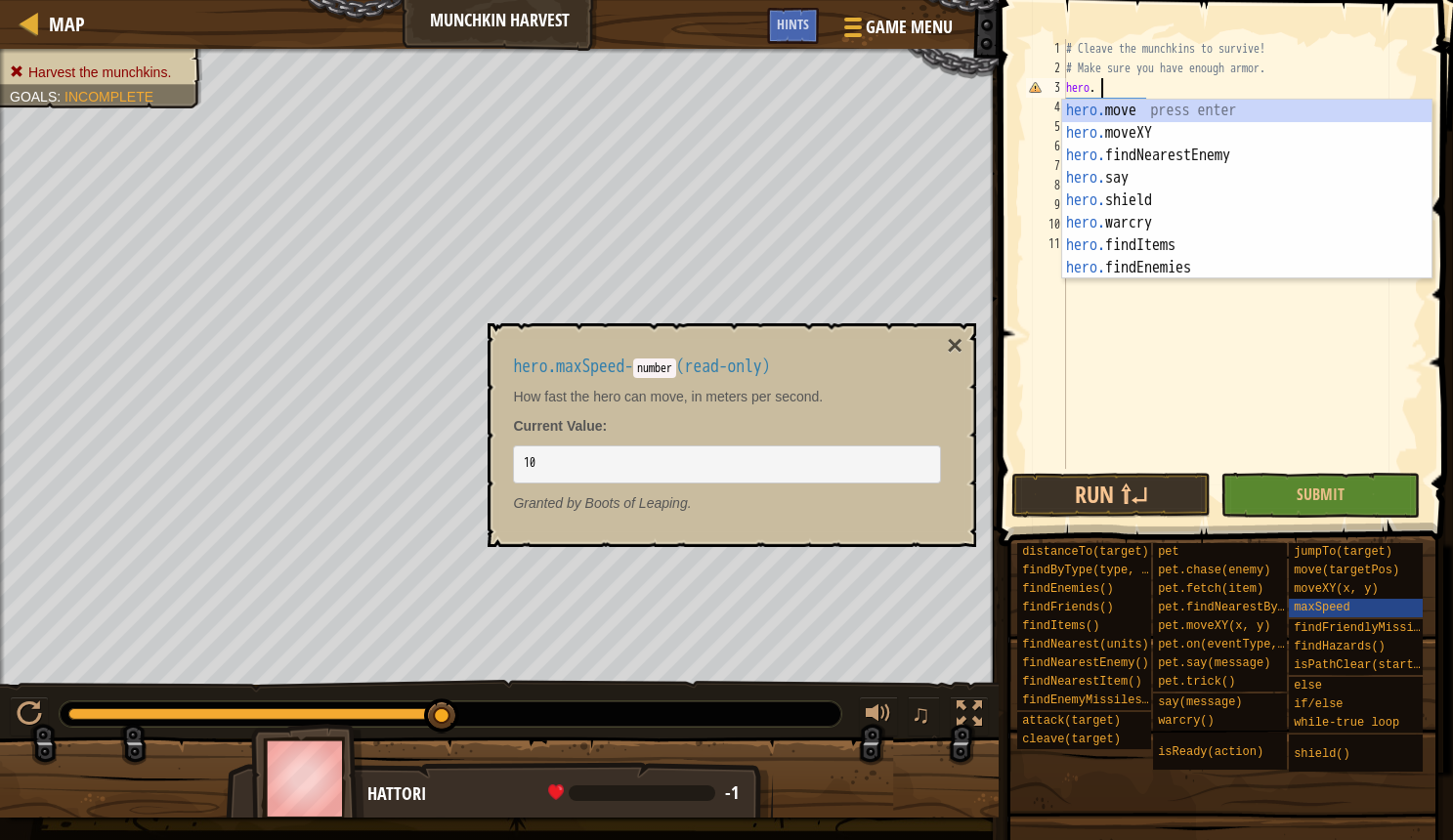 scroll 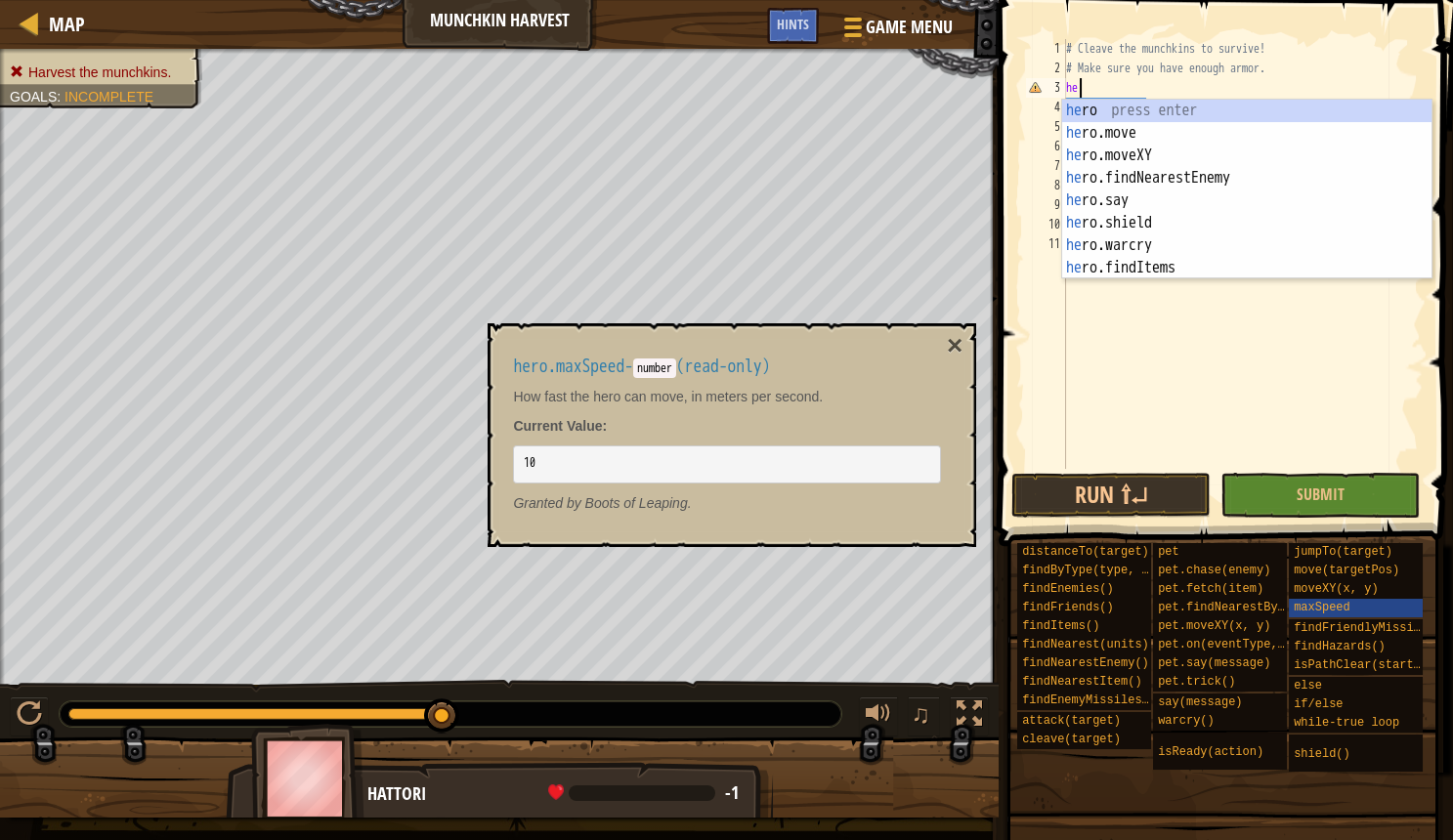 type on "h" 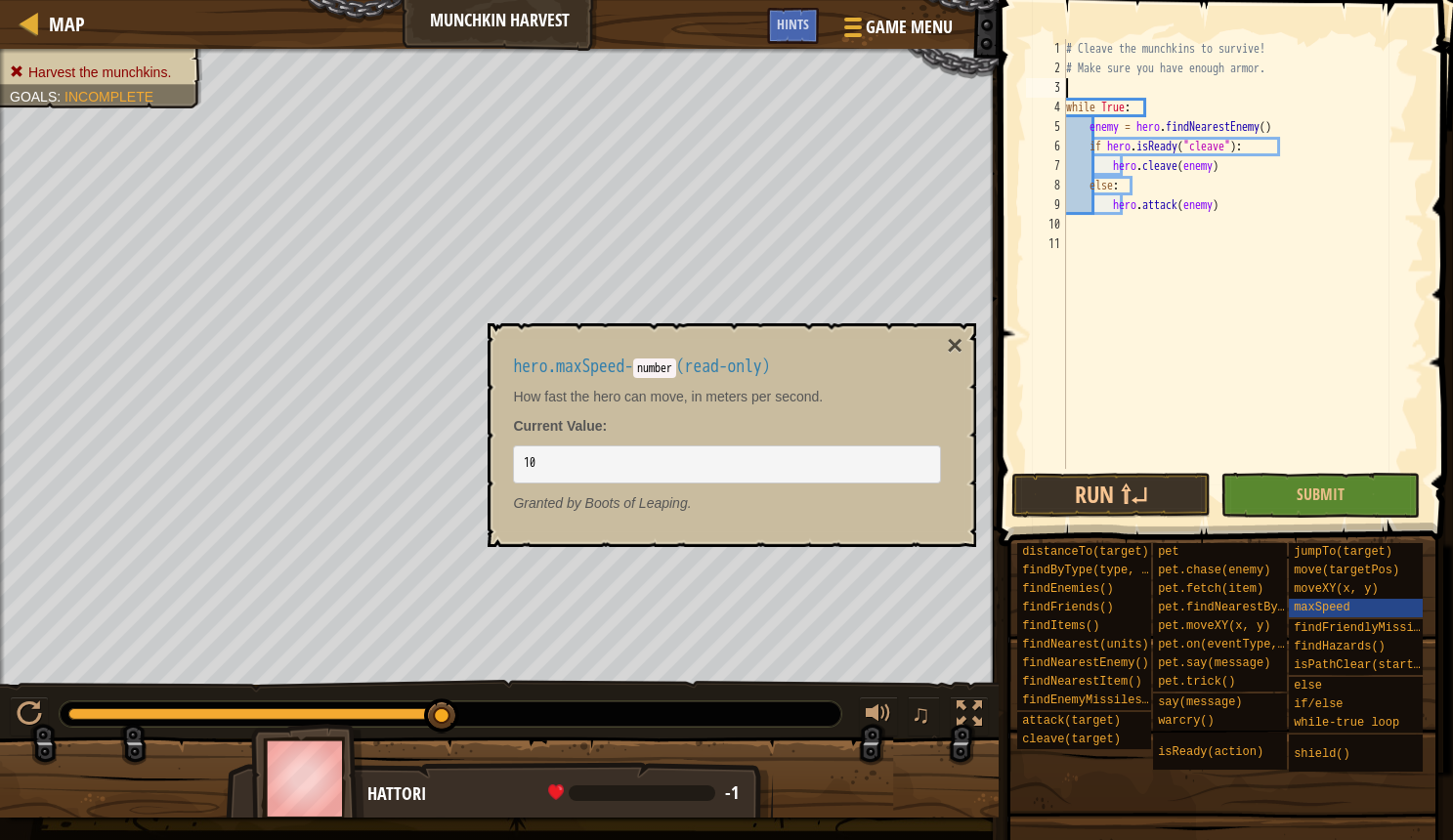 paste on "10" 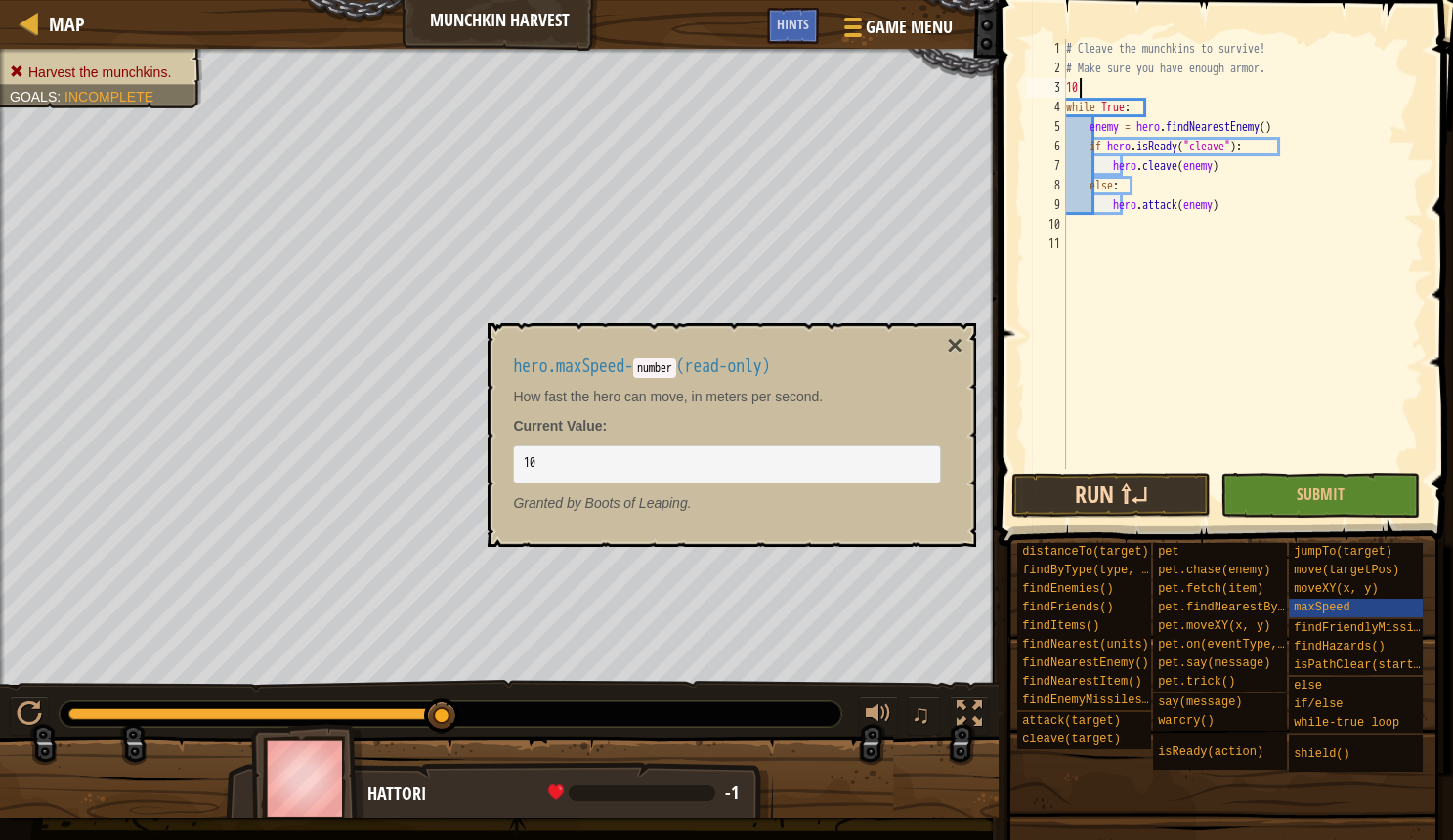click on "Run ⇧↵" at bounding box center (1111, 495) 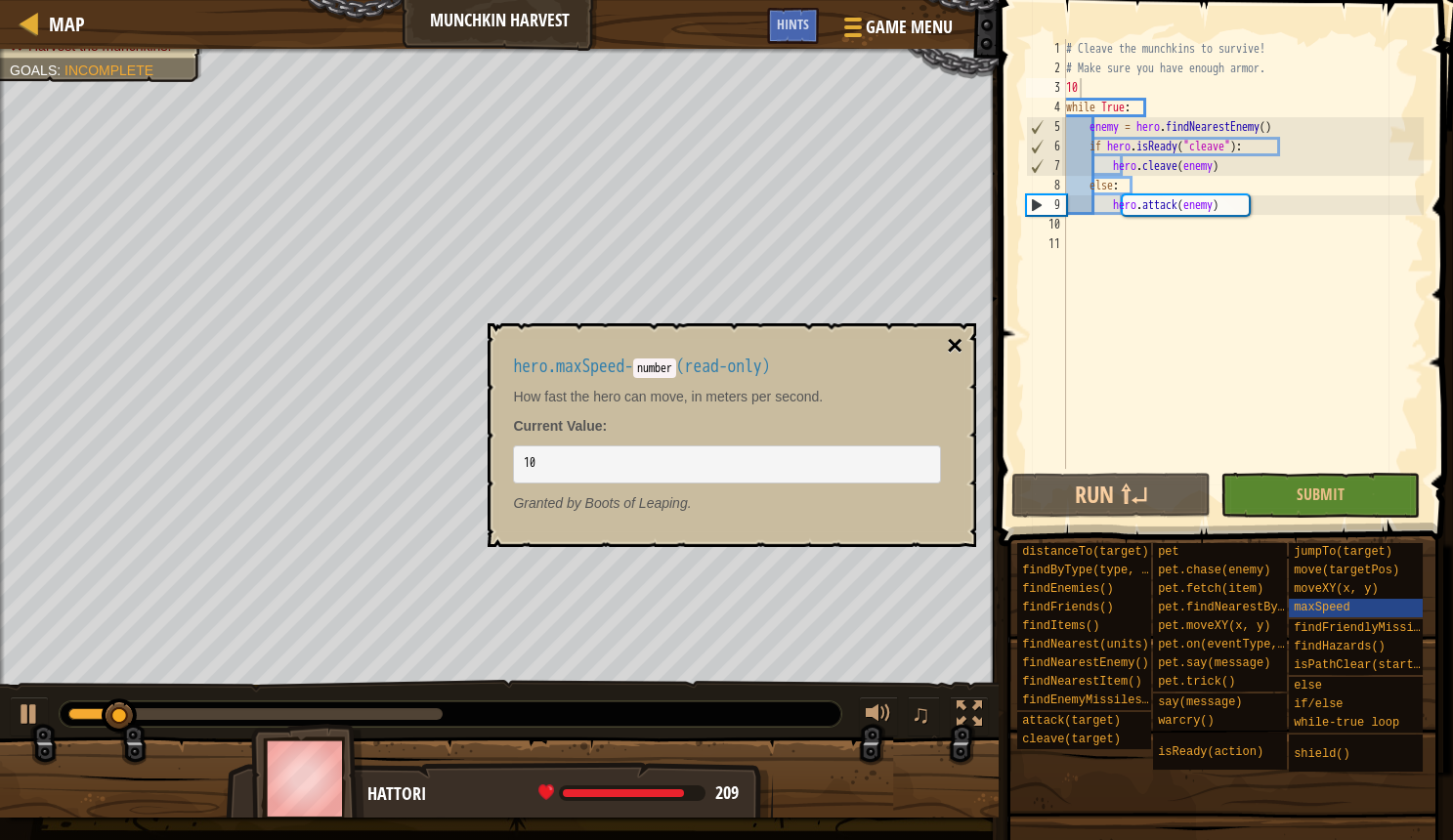 click on "×" at bounding box center (955, 346) 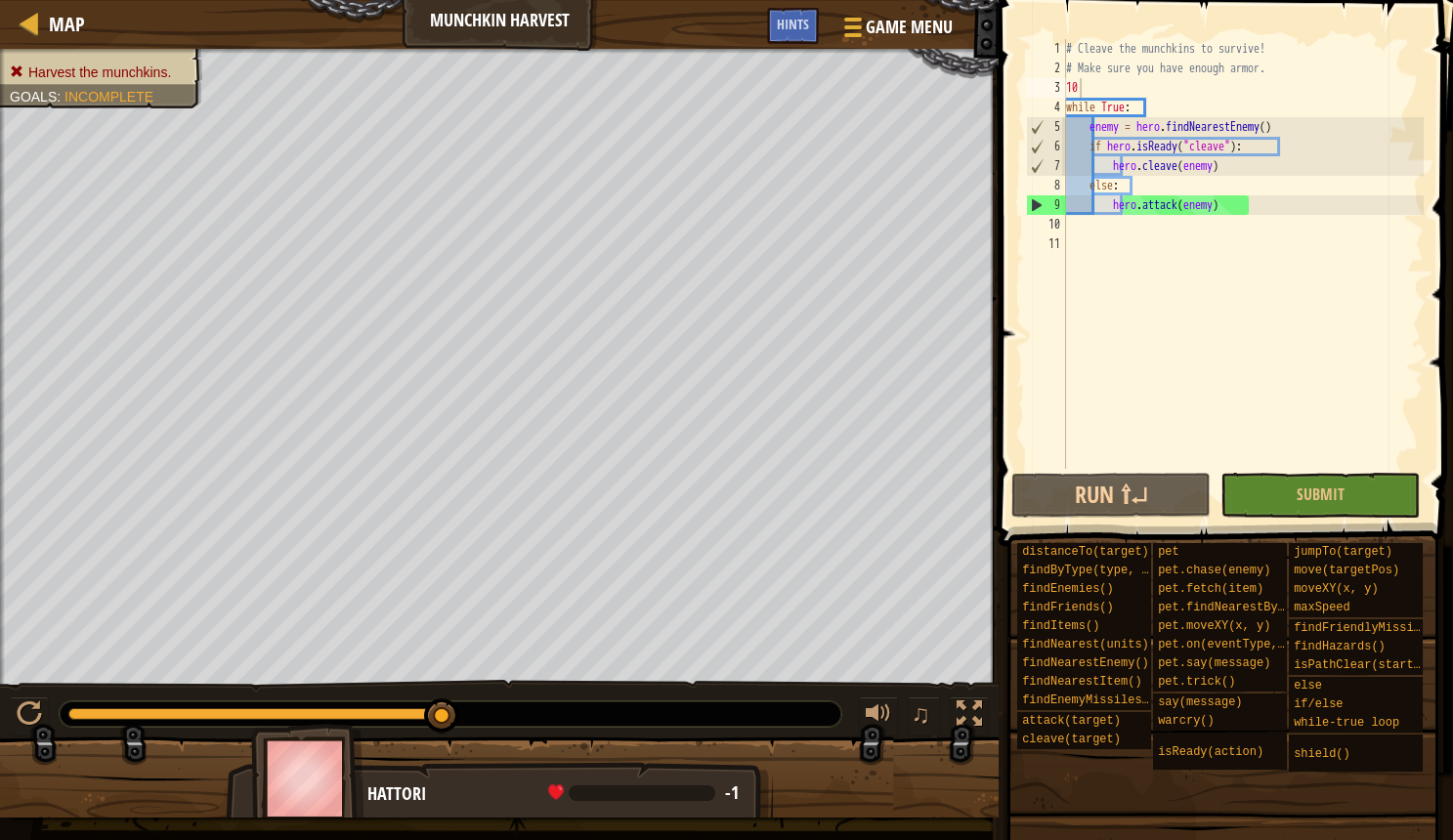 click on "# Cleave the munchkins to survive! # Make sure you have enough armor. 10 while   True :      enemy   =   hero . findNearestEnemy ( )      if   hero . isReady ( "cleave" ) :          hero . cleave ( enemy )      else :          hero . attack ( enemy )" at bounding box center [1243, 273] 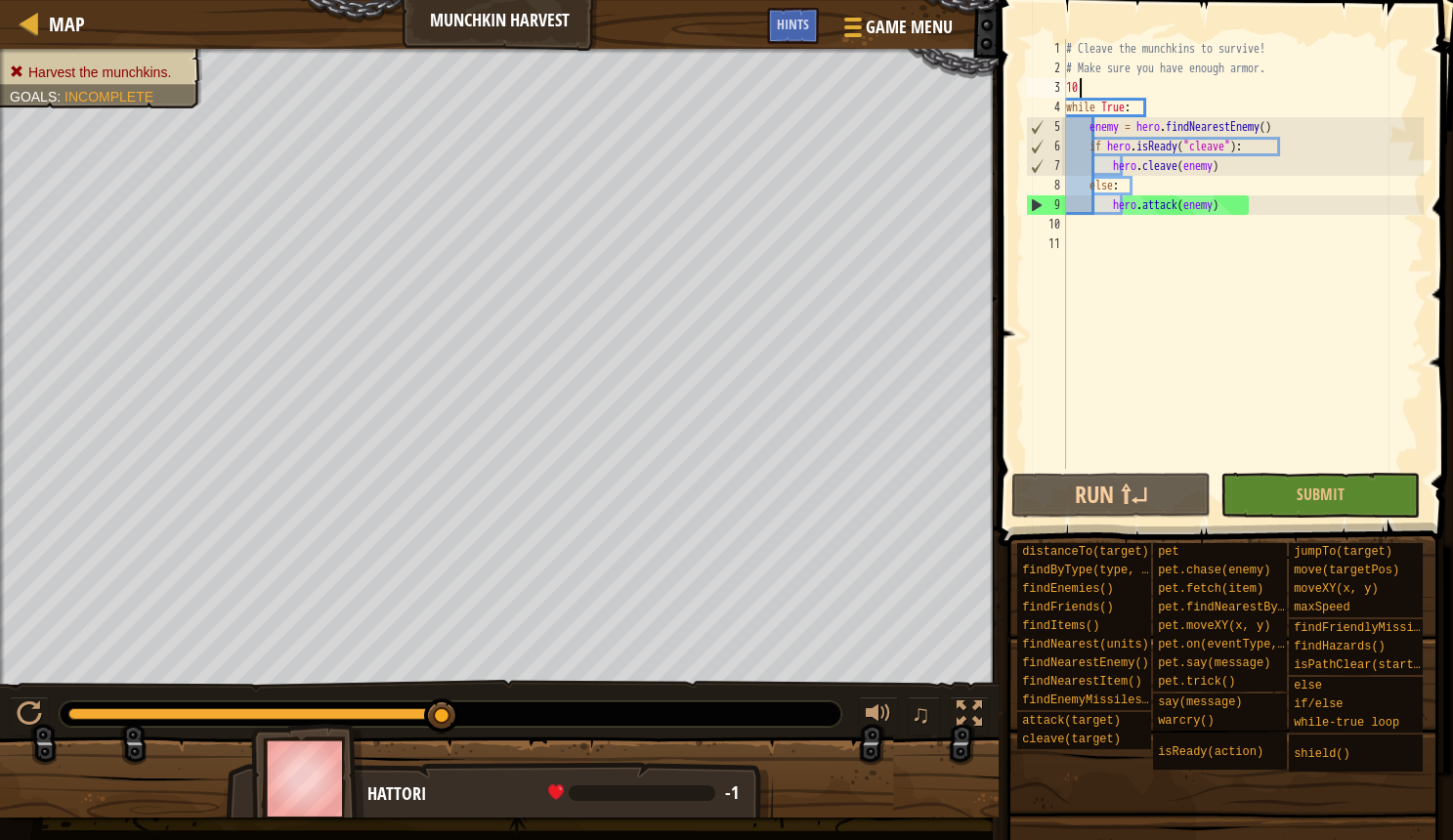 type on "1" 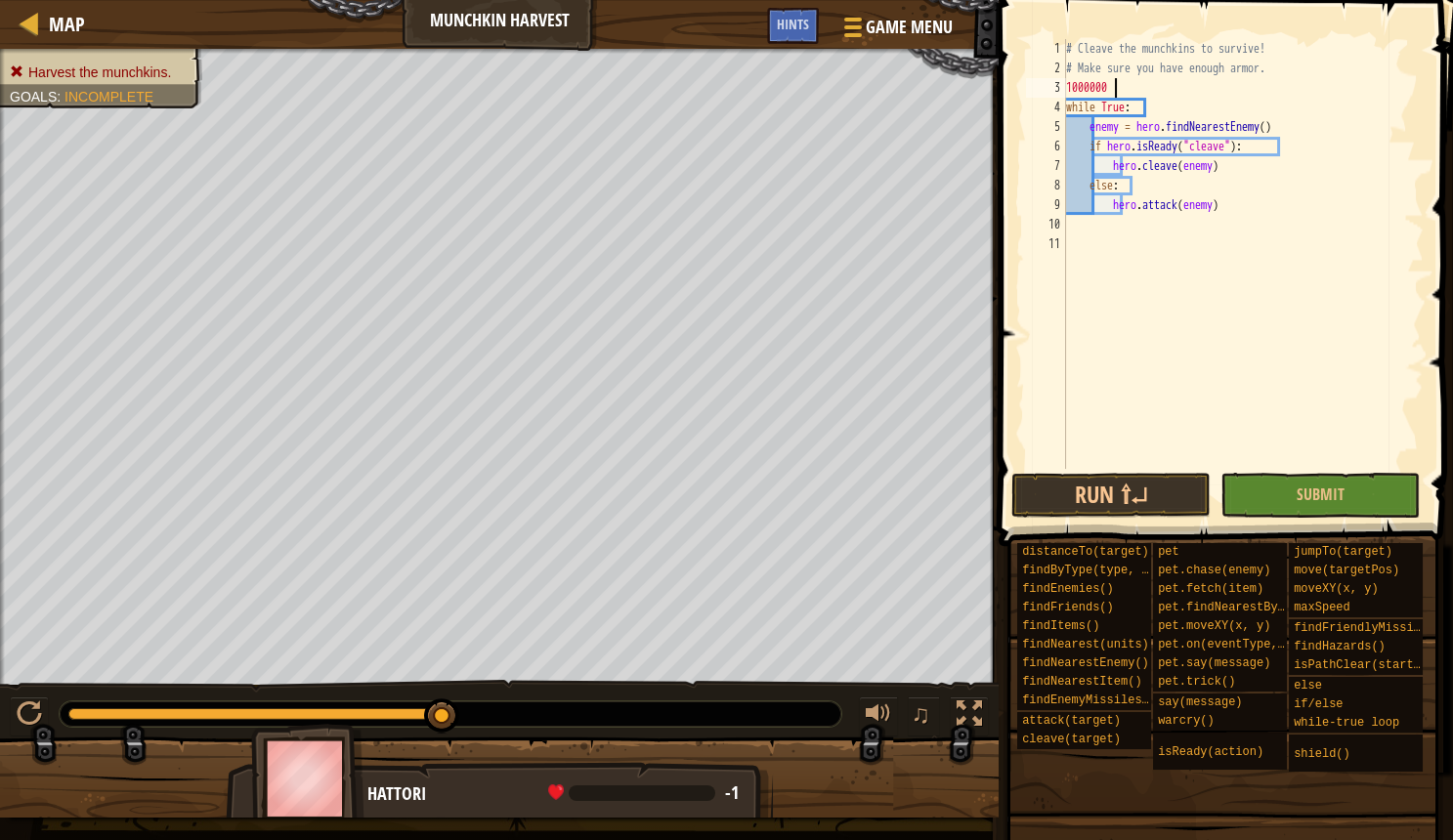scroll, scrollTop: 10, scrollLeft: 5, axis: both 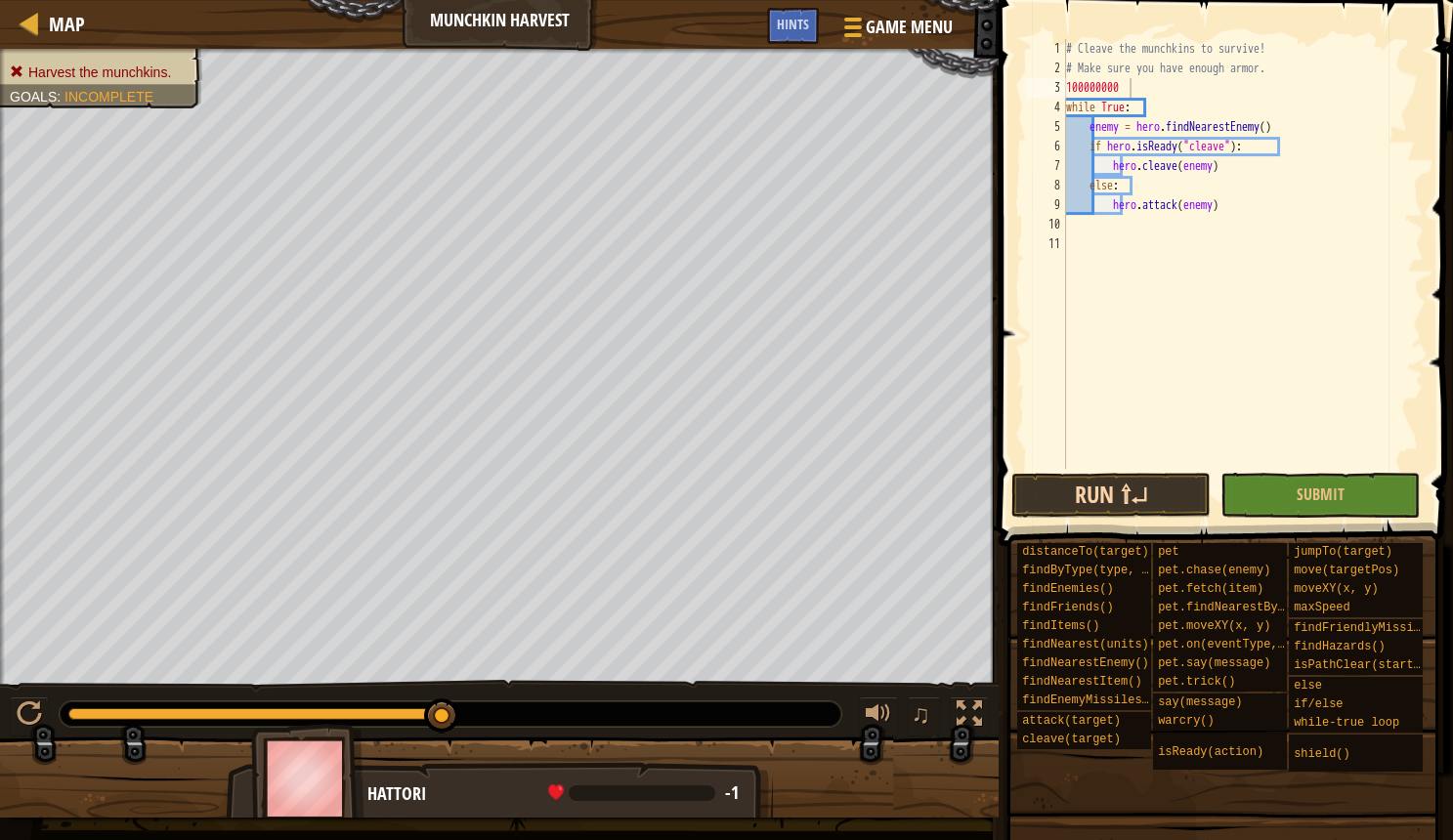 click on "Run ⇧↵" at bounding box center (1111, 495) 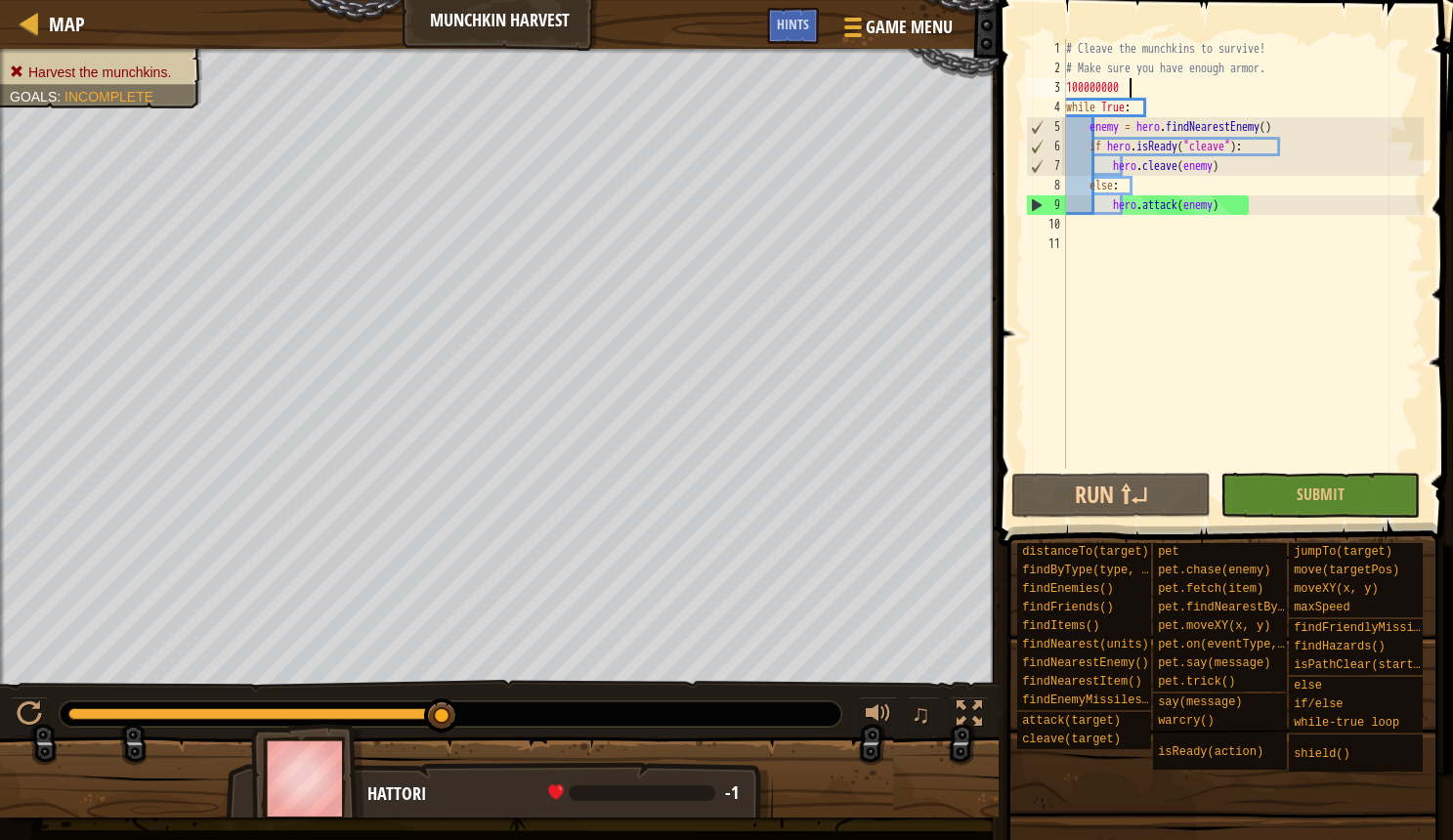 click on "# Cleave the munchkins to survive! # Make sure you have enough armor. 100000000 while   True :      enemy   =   hero . findNearestEnemy ( )      if   hero . isReady ( "cleave" ) :          hero . cleave ( enemy )      else :          hero . attack ( enemy )" at bounding box center (1243, 273) 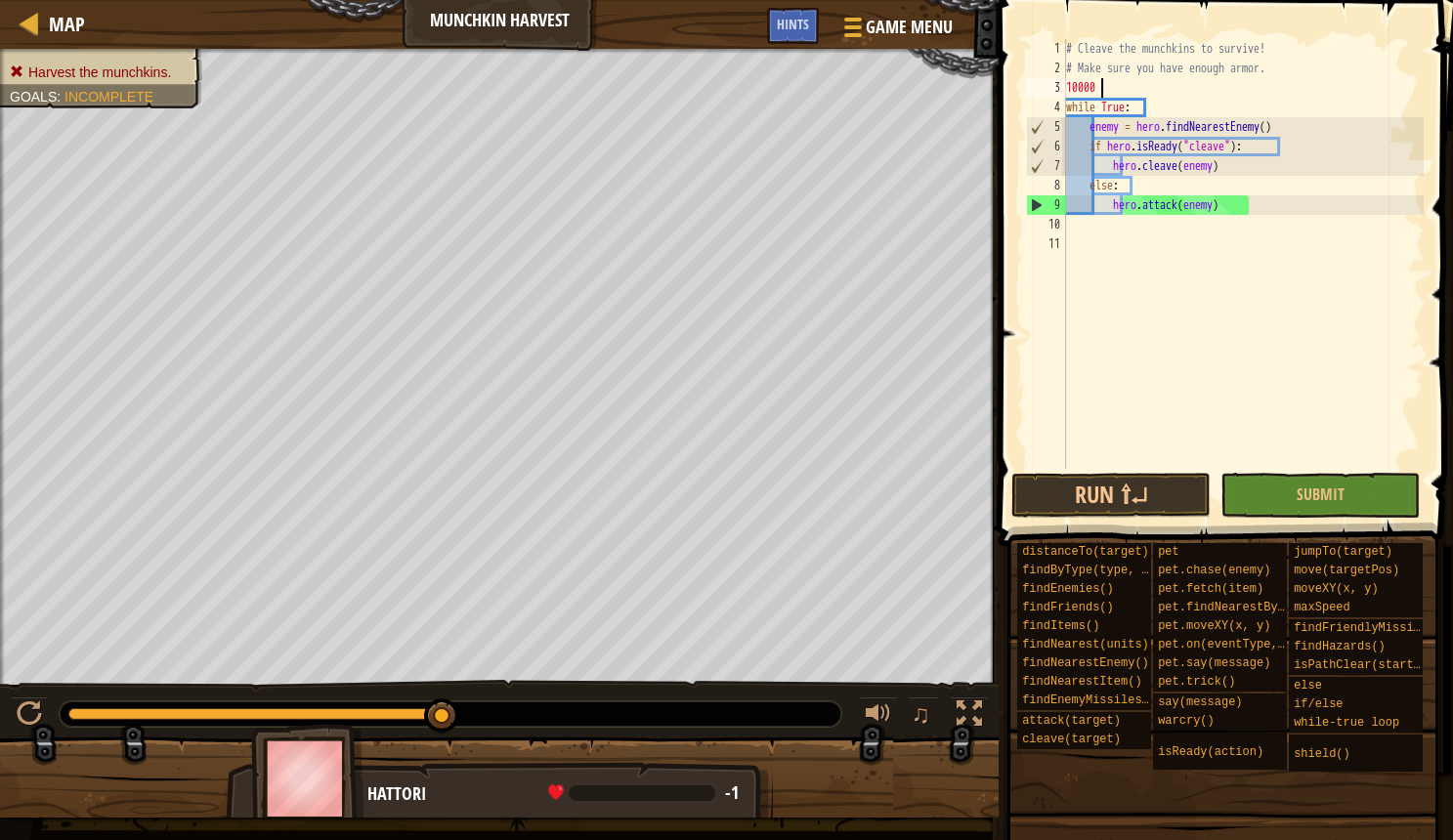 scroll, scrollTop: 10, scrollLeft: 1, axis: both 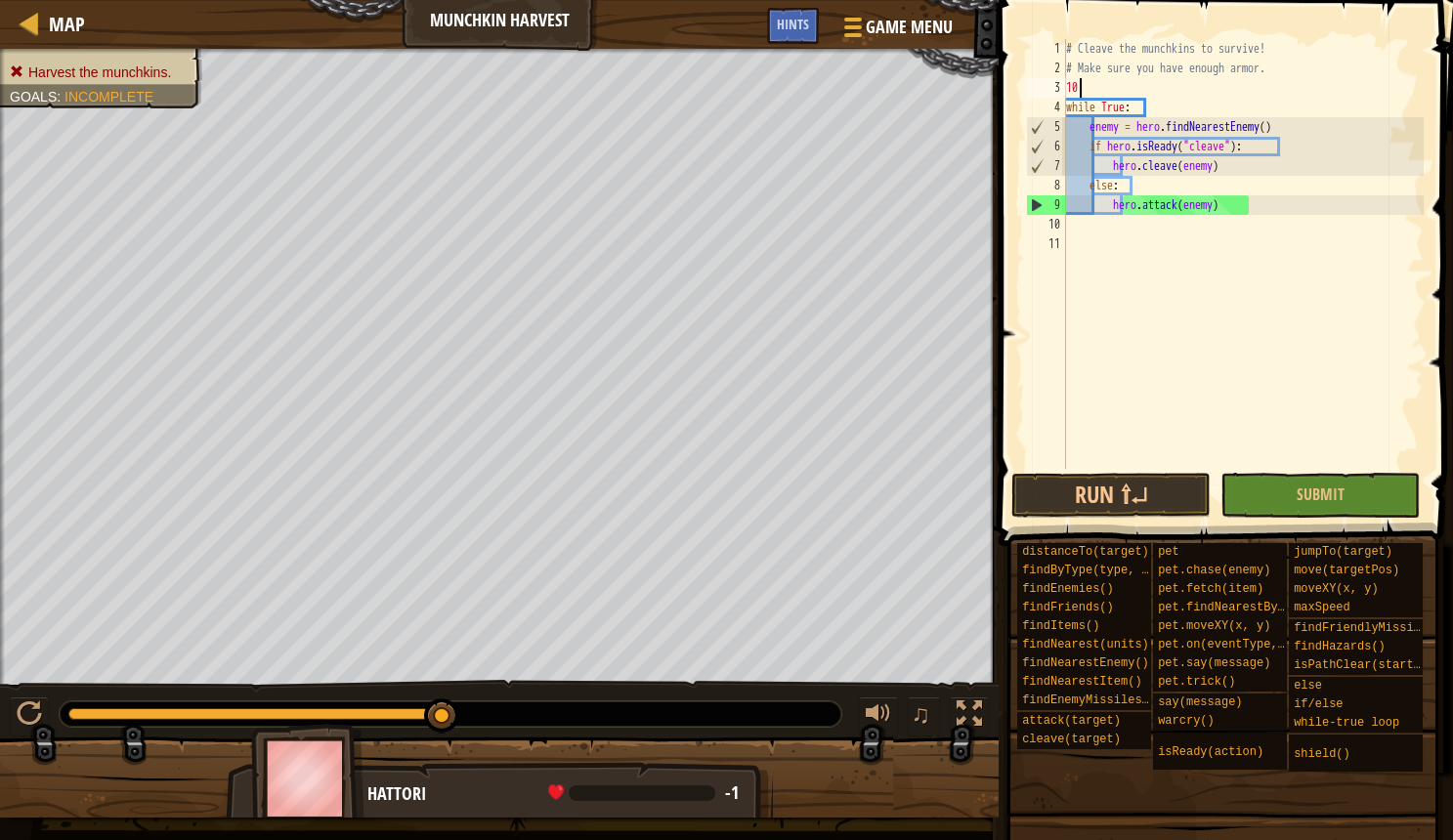 type on "1" 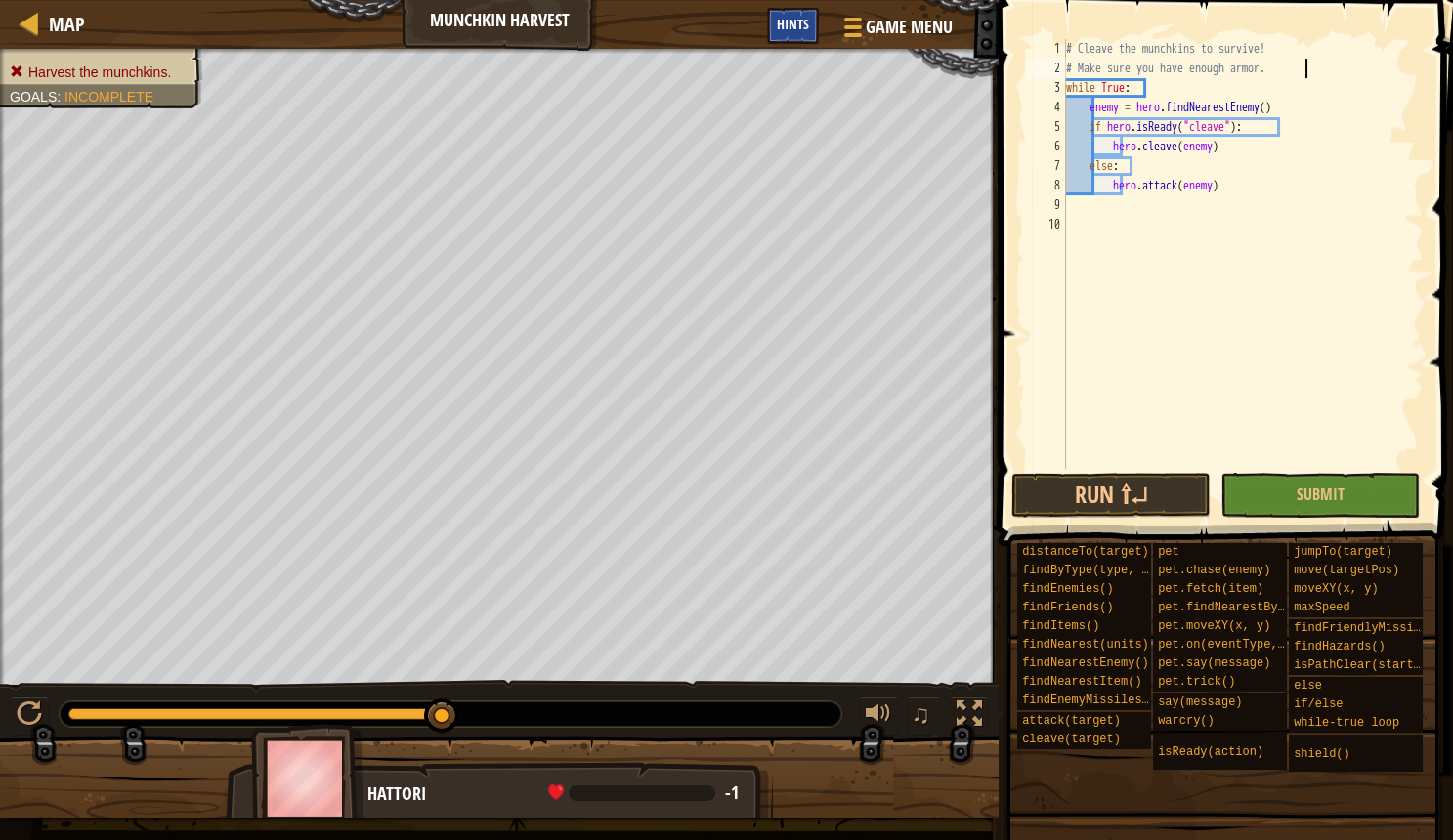 click on "Hints" at bounding box center [792, 23] 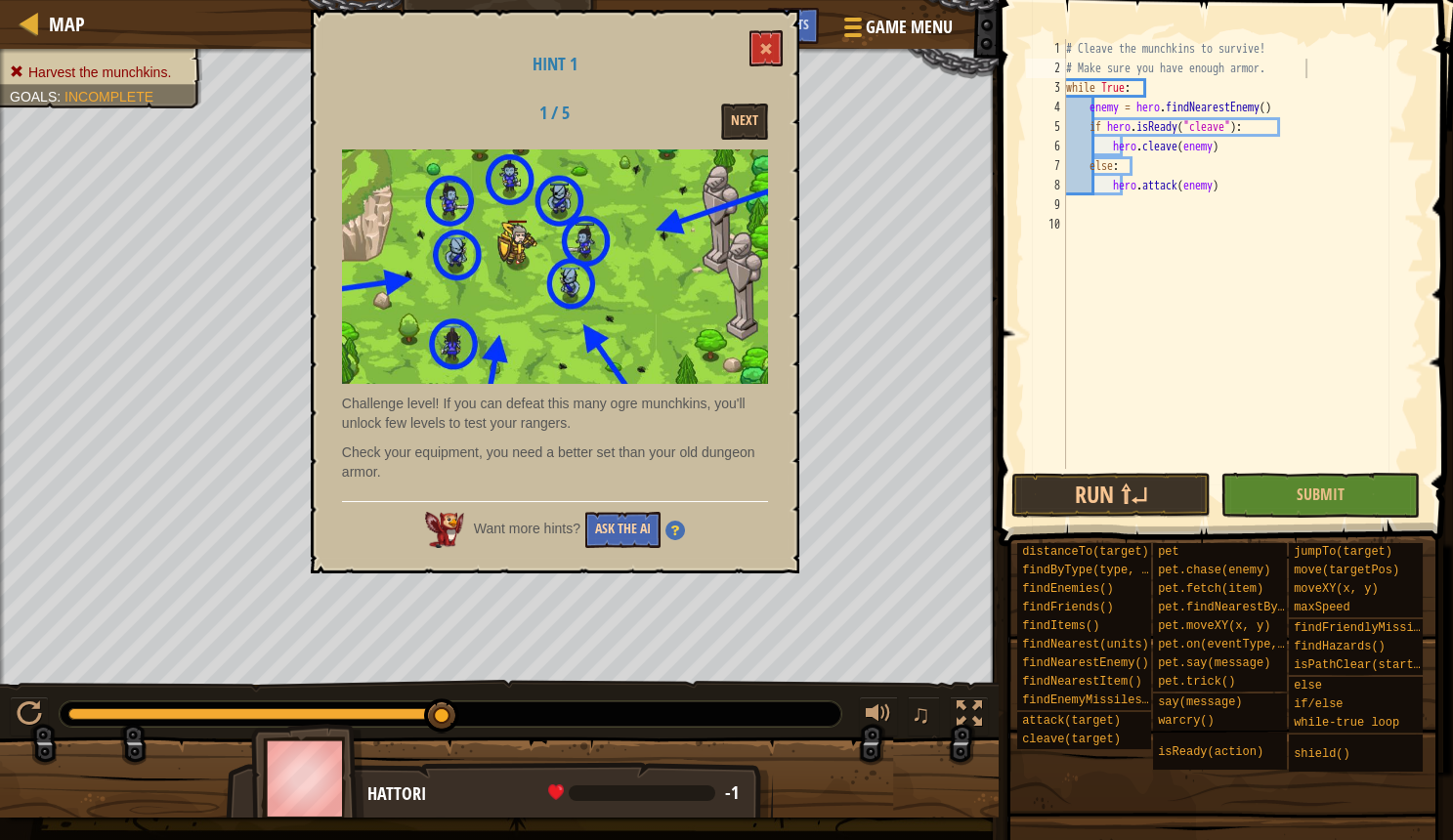 click on "Ask the AI" at bounding box center (622, 529) 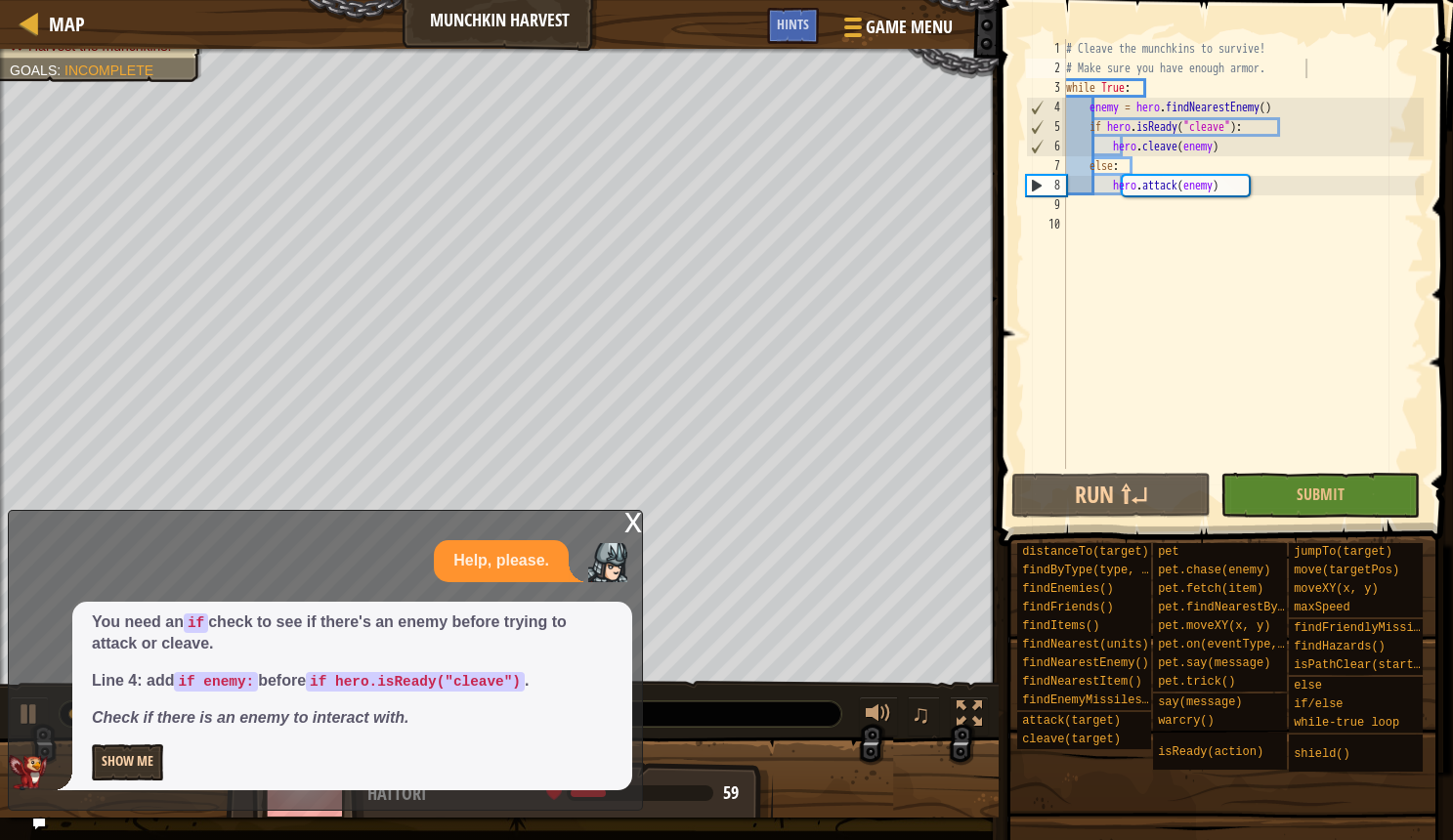 click on "Show Me" at bounding box center (127, 762) 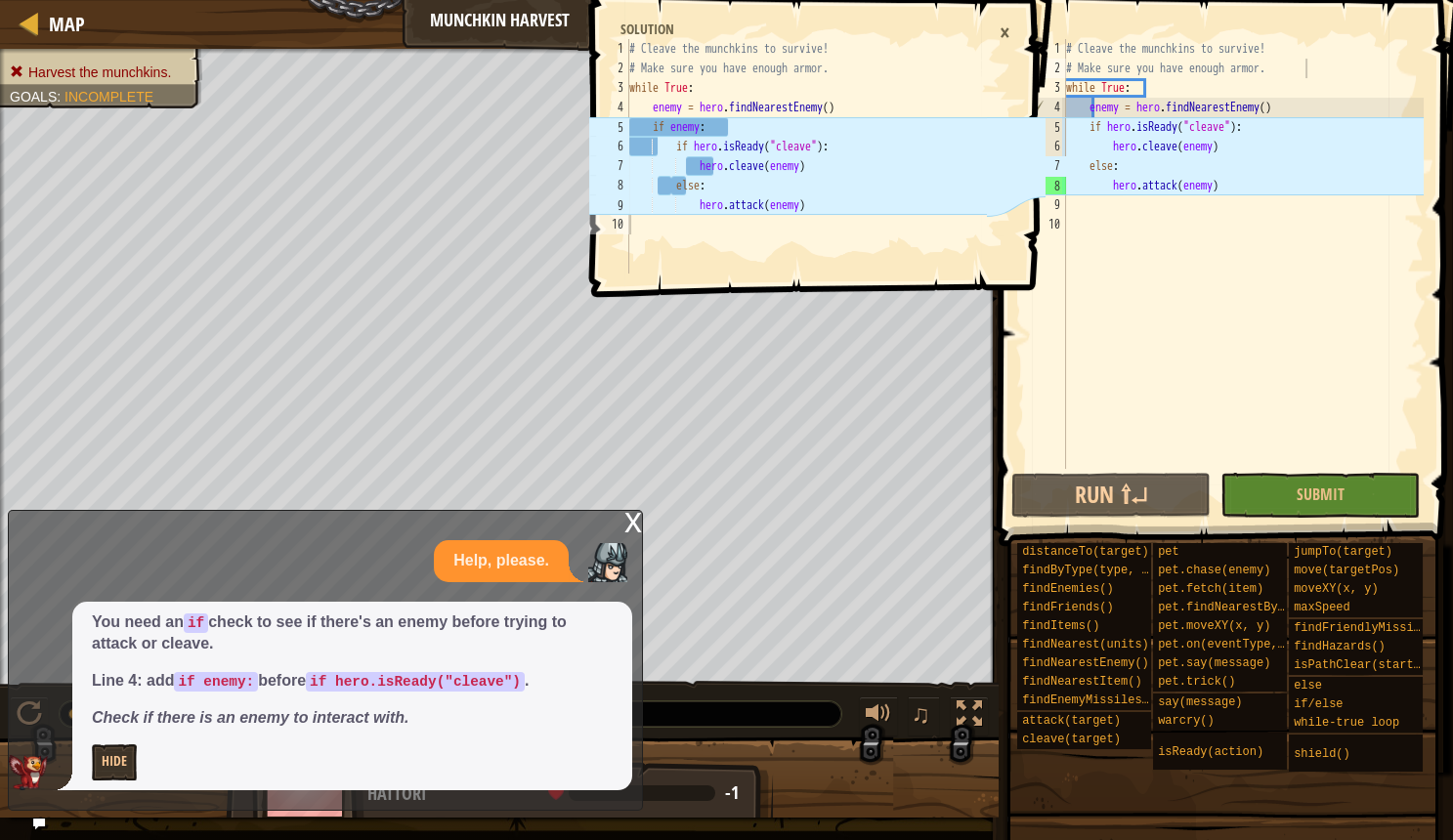 click on "# Cleave the munchkins to survive! # Make sure you have enough armor. while   True :      enemy   =   hero . findNearestEnemy ( )      if   hero . isReady ( "cleave" ) :          hero . cleave ( enemy )      else :          hero . attack ( enemy )" at bounding box center [1243, 273] 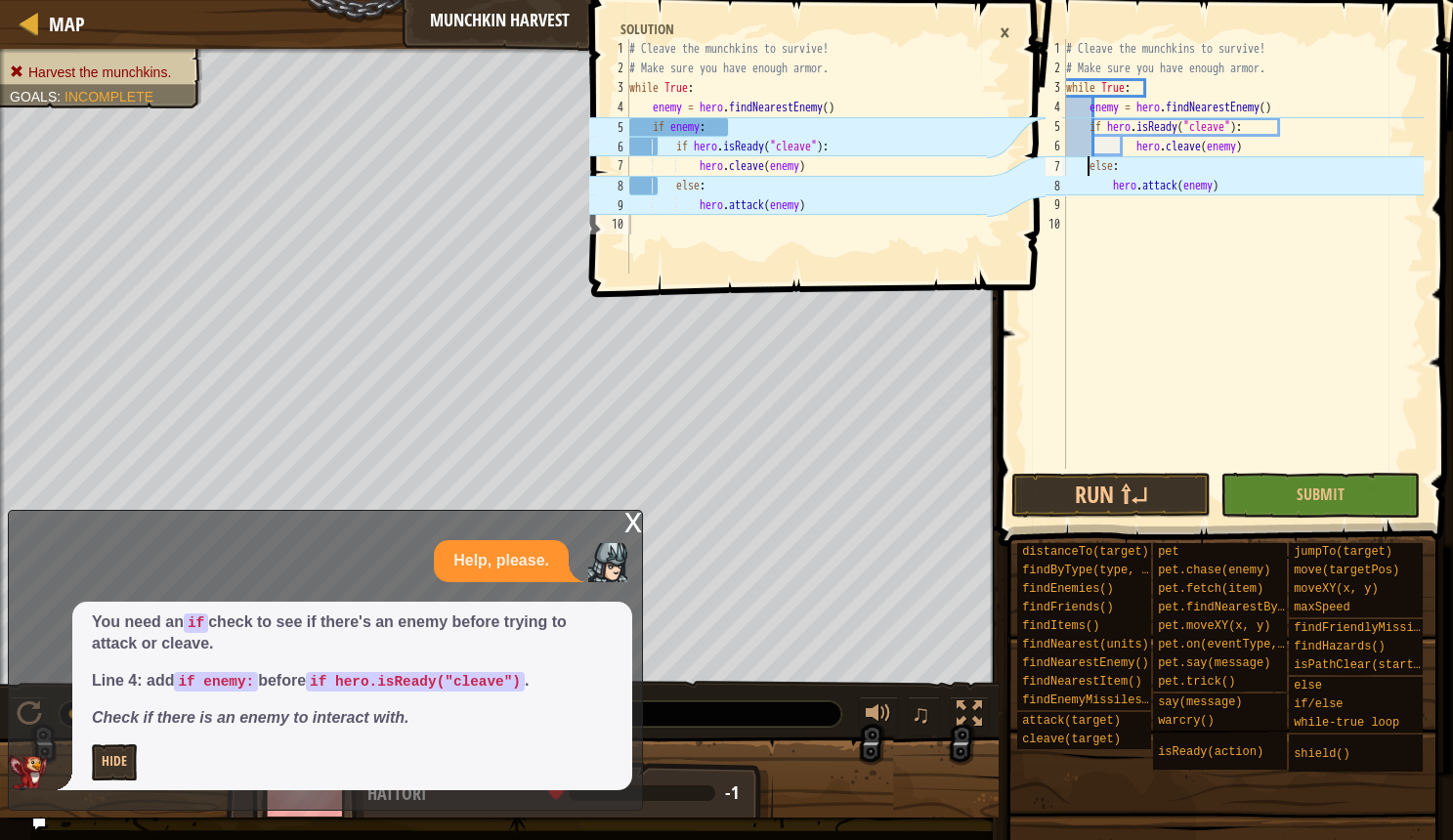click on "hero.cleave ( enemy )      else :          hero . attack ( enemy )" at bounding box center (1243, 273) 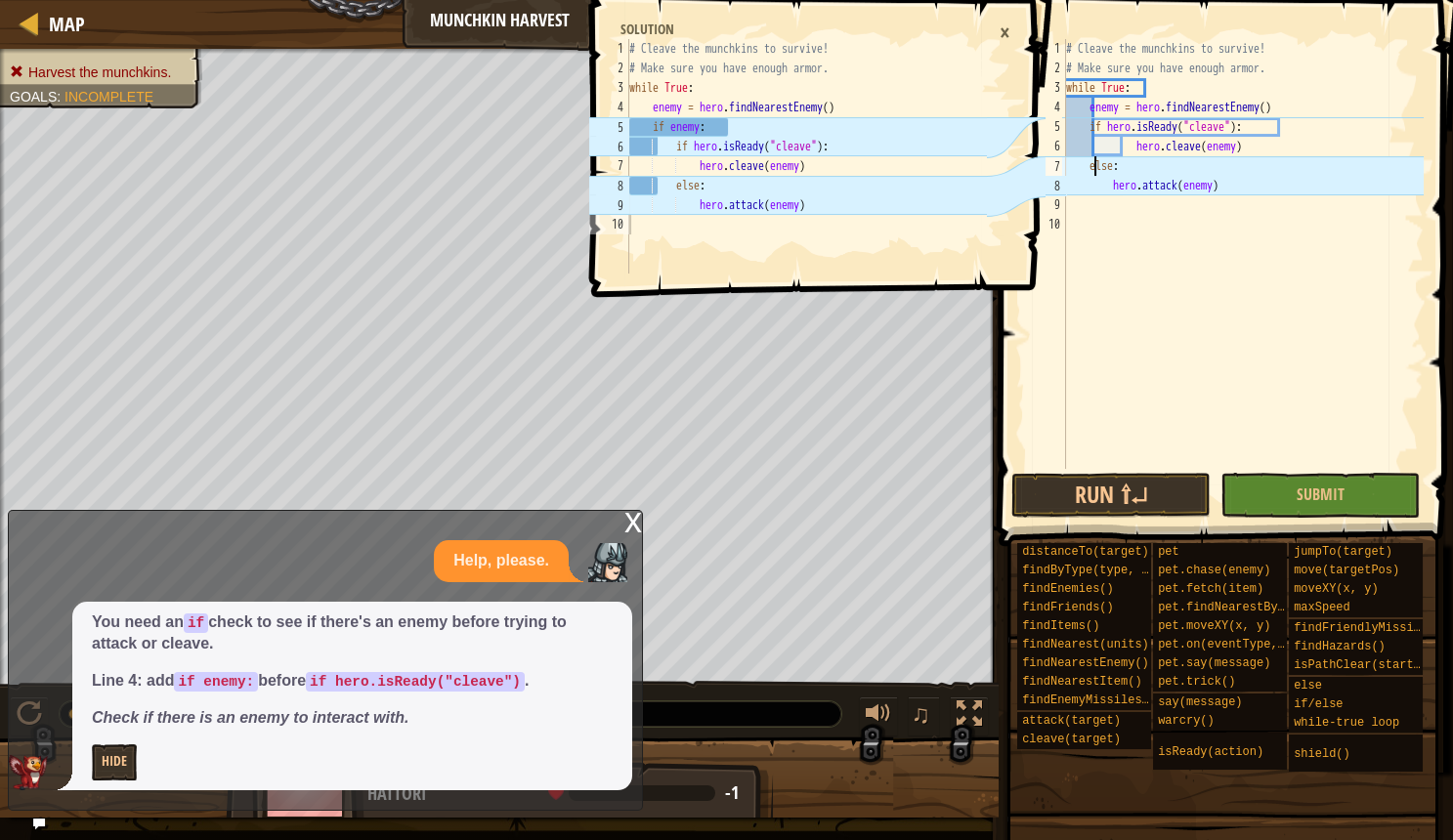 click on "hero.cleave ( enemy )      else :          hero . attack ( enemy )" at bounding box center (1243, 273) 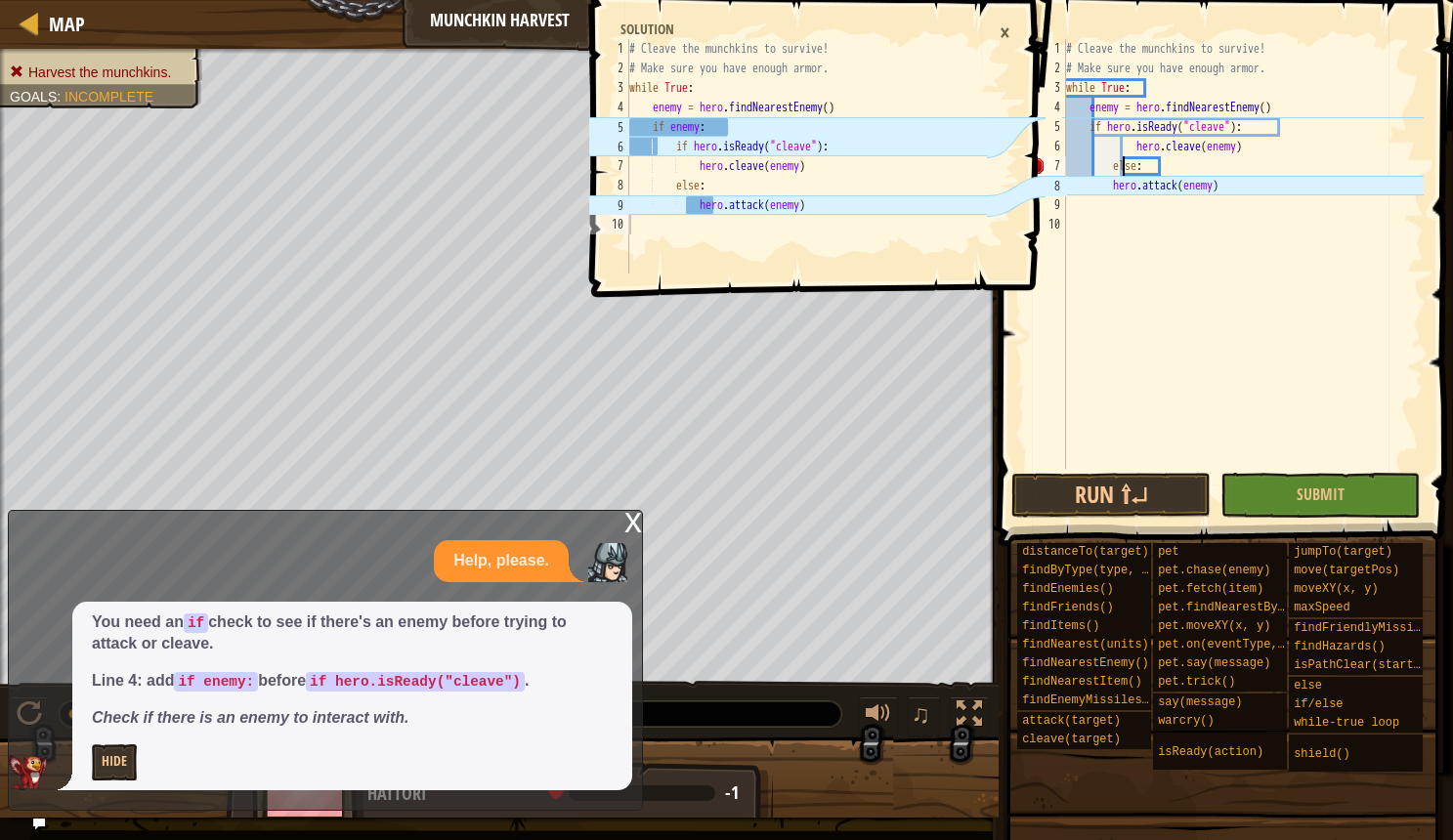 click on "# Cleave the munchkins to survive! # Make sure you have enough armor. while   True :      enemy   =   hero . findNearestEnemy ( )      if   hero . isReady ( "cleave" ) :              hero . cleave ( enemy )          else :          hero . attack ( enemy )" at bounding box center [1243, 273] 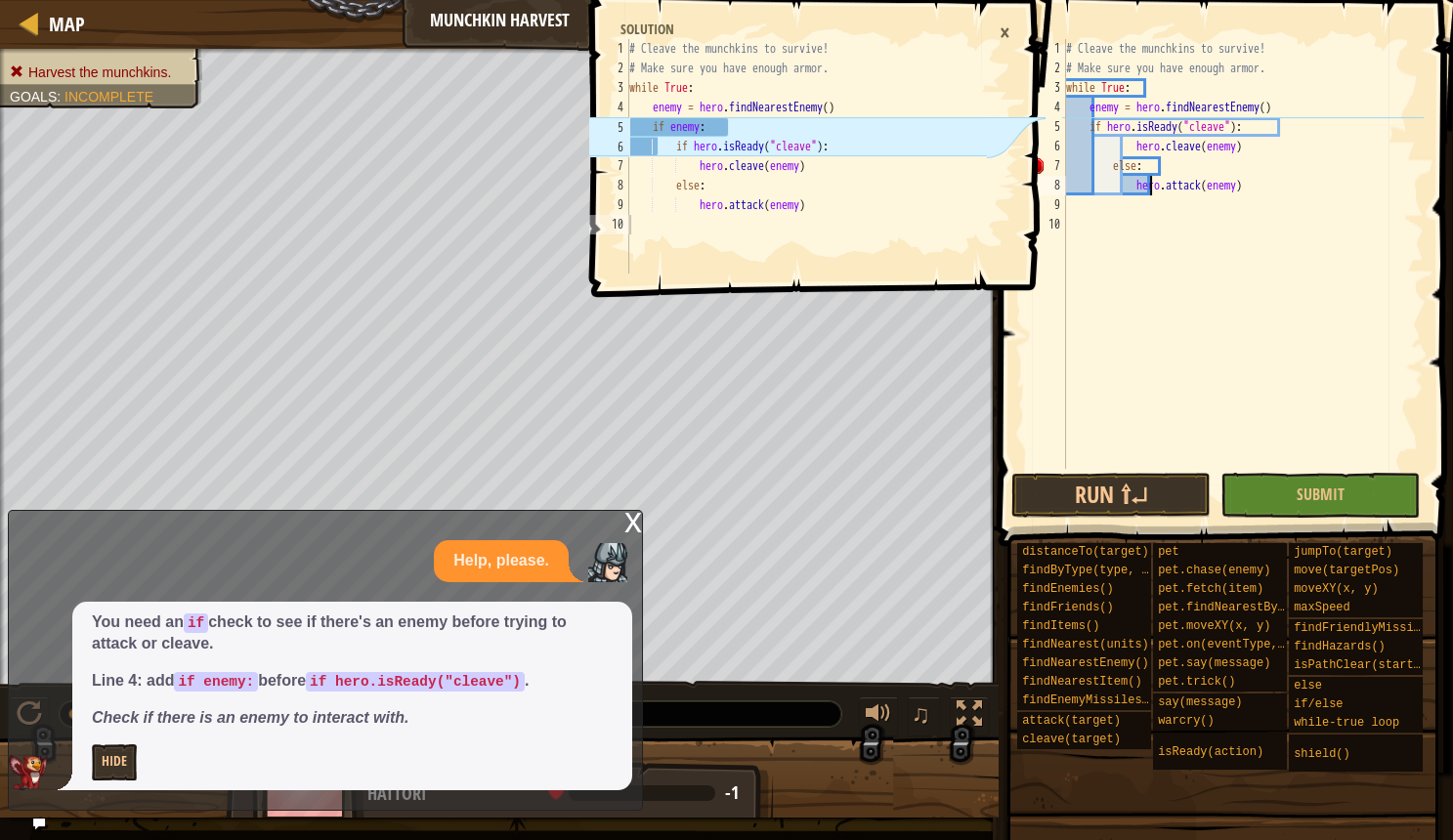 click on "# Cleave the munchkins to survive! # Make sure you have enough armor. while   True :      enemy   =   hero . findNearestEnemy ( )      if   hero . isReady ( "cleave" ) :              hero . cleave ( enemy )          else :              hero . attack ( enemy )" at bounding box center [1243, 273] 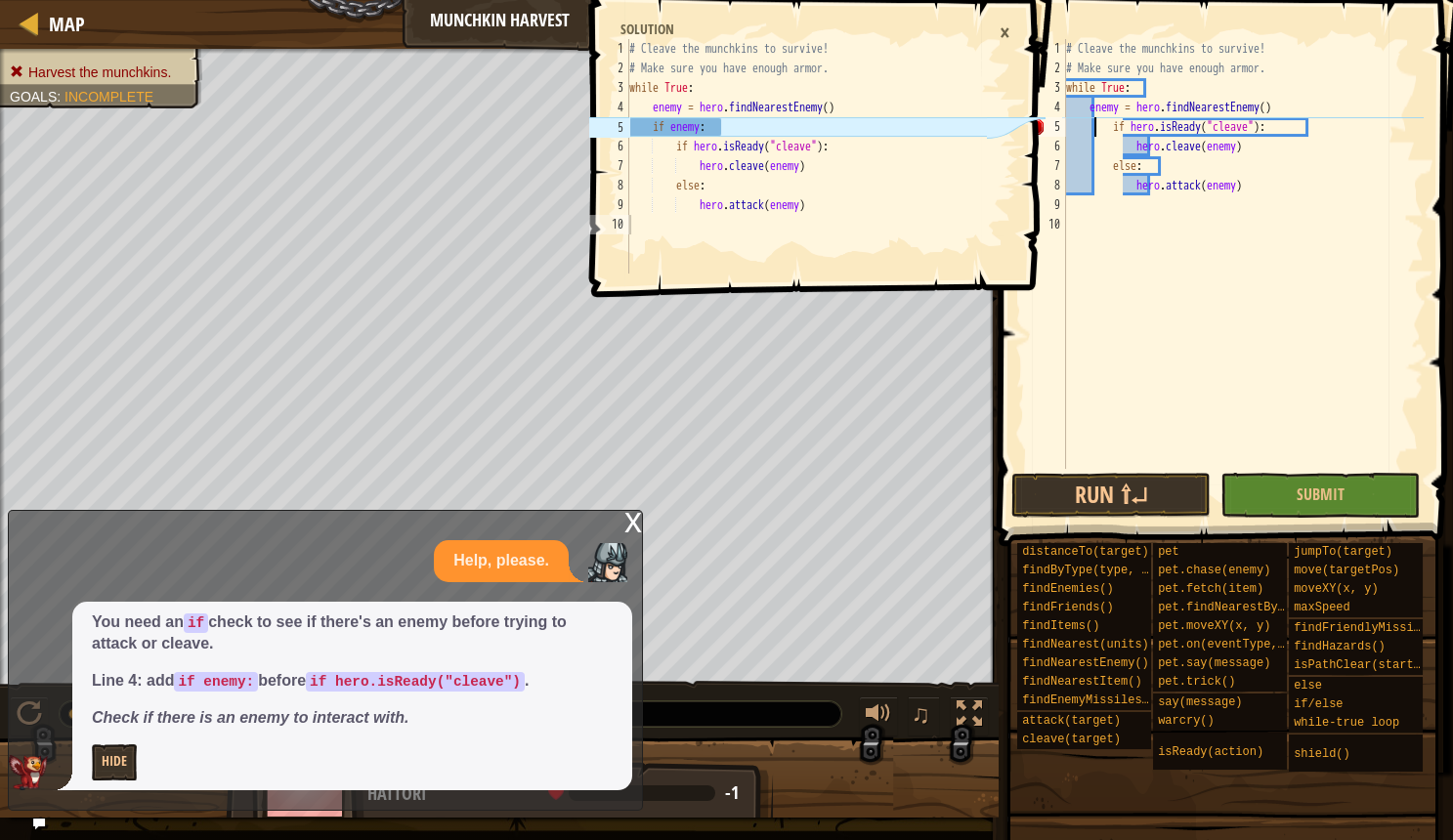 click on "# Cleave the munchkins to survive! # Make sure you have enough armor. while   True :      enemy   =   hero . findNearestEnemy ( )          if   hero . isReady ( "cleave" ) :              hero . cleave ( enemy )          else :              hero . attack ( enemy )" at bounding box center [1243, 273] 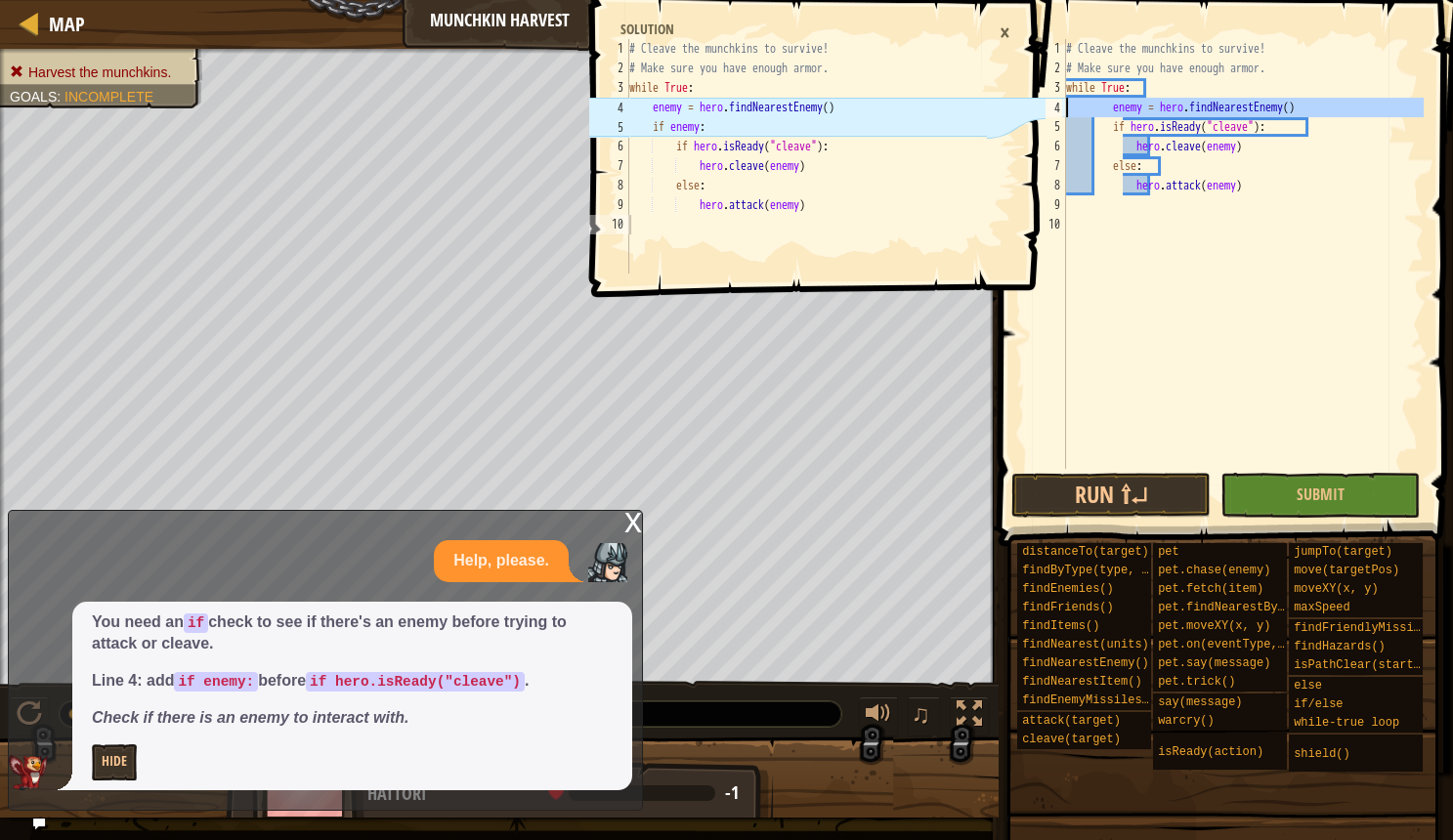 click on "4" at bounding box center (1046, 107) 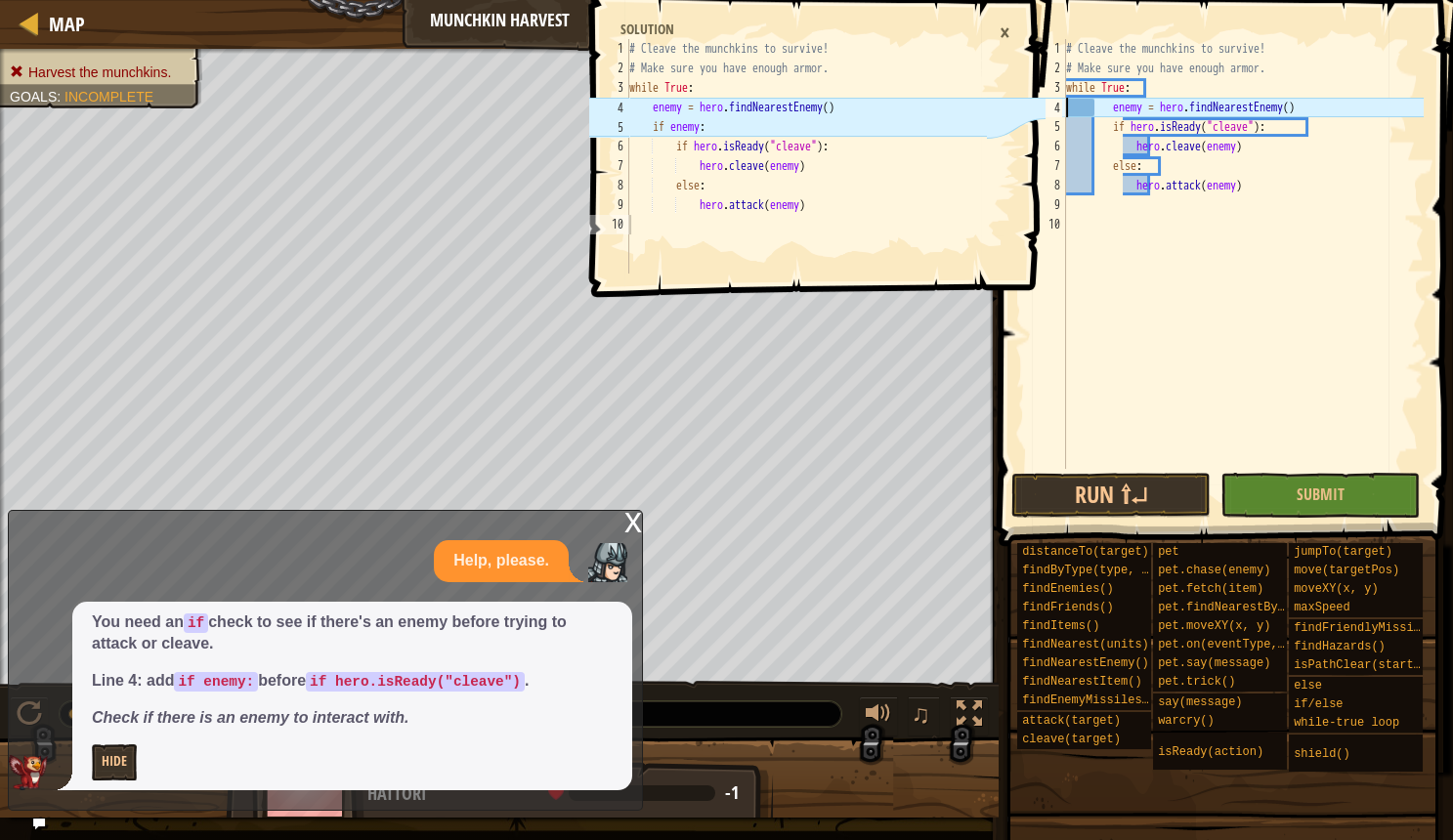 click on "# Cleave the munchkins to survive! # Make sure you have enough armor. while   True :          enemy   =   hero . findNearestEnemy ( )          if   hero . isReady ( "cleave" ) :              hero . cleave ( enemy )          else :              hero . attack ( enemy )" at bounding box center [1243, 273] 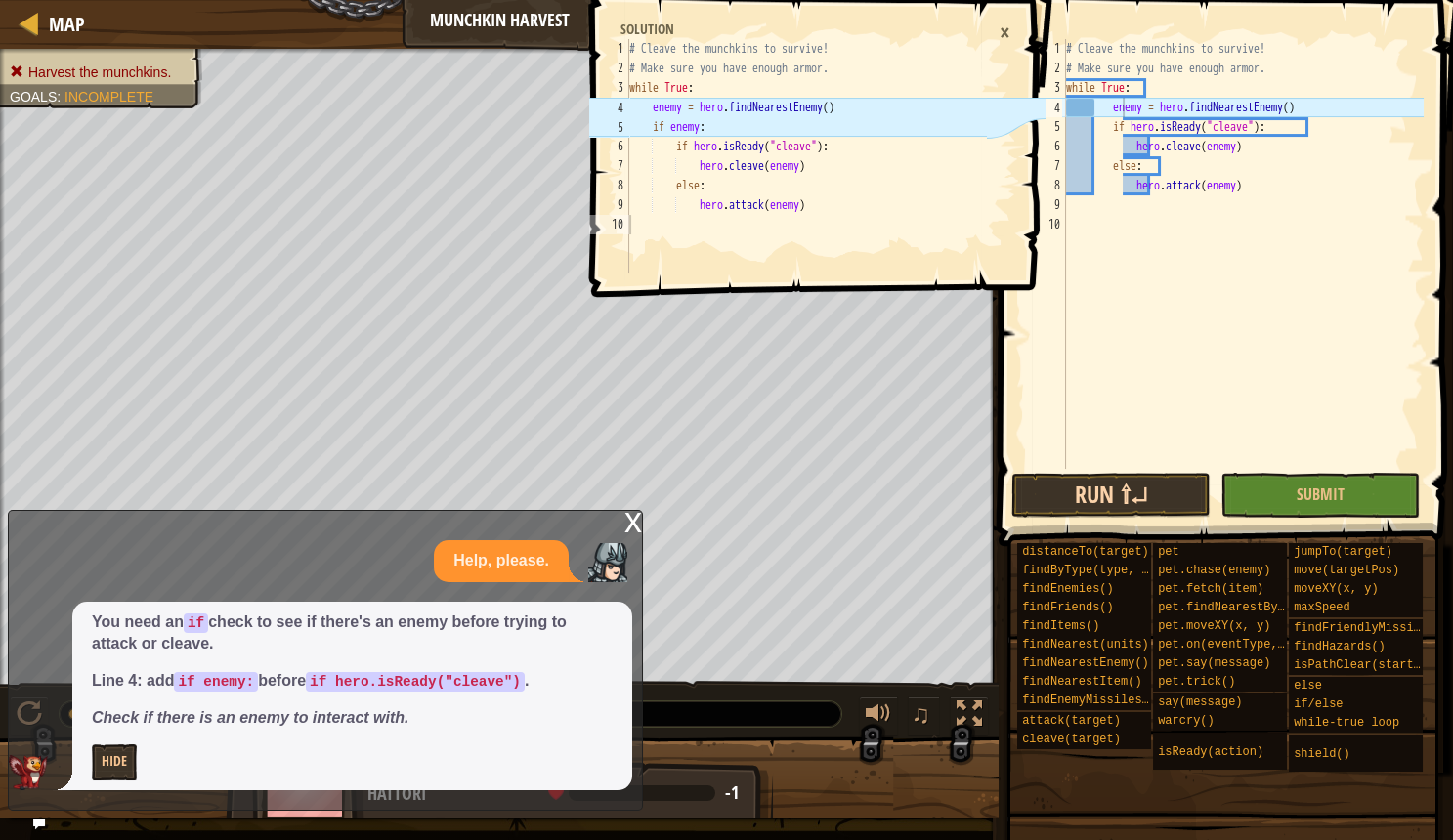 click on "Run ⇧↵" at bounding box center [1111, 495] 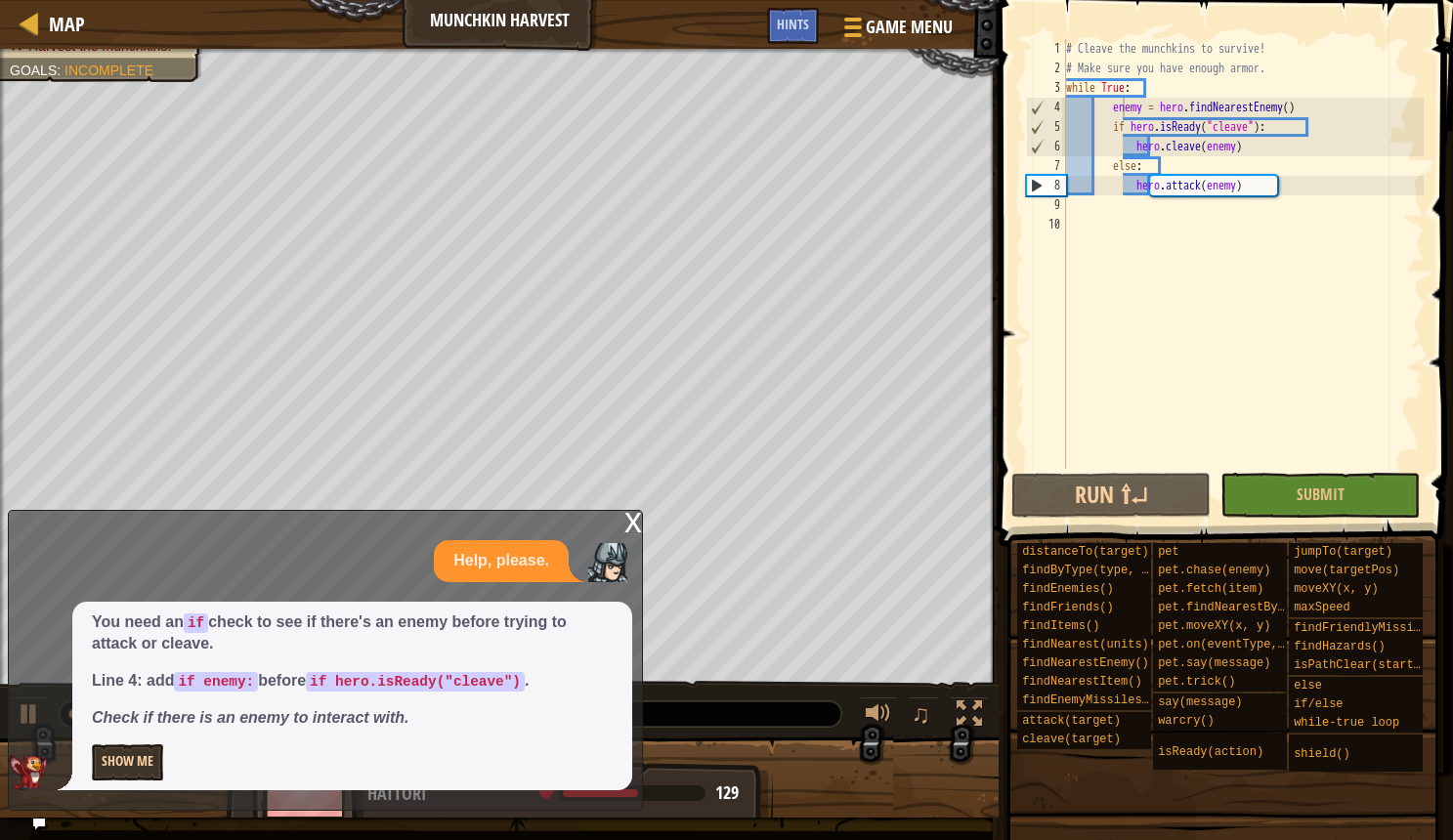 click on "Show Me" at bounding box center [127, 762] 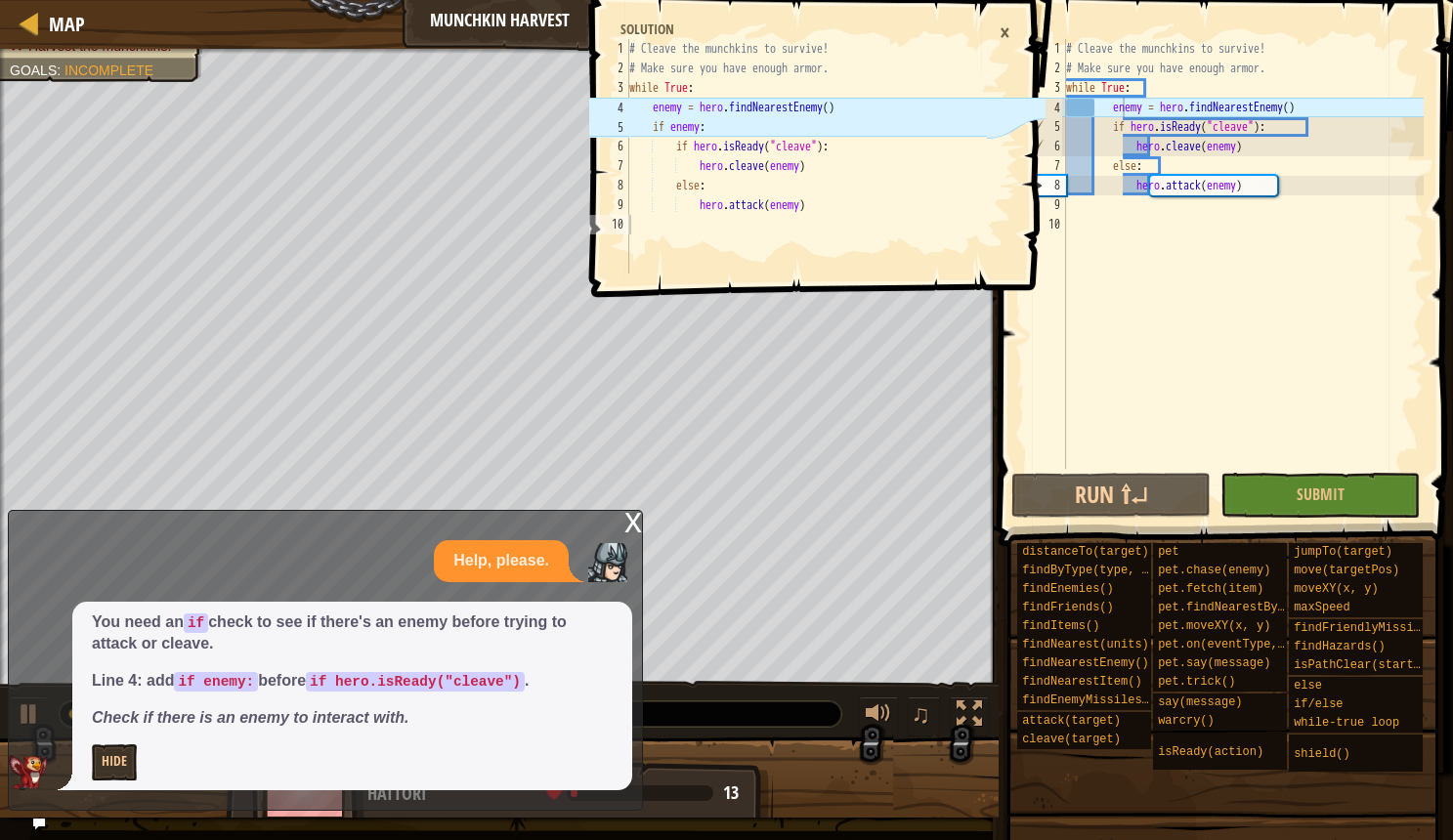 click on "×" at bounding box center (1004, 32) 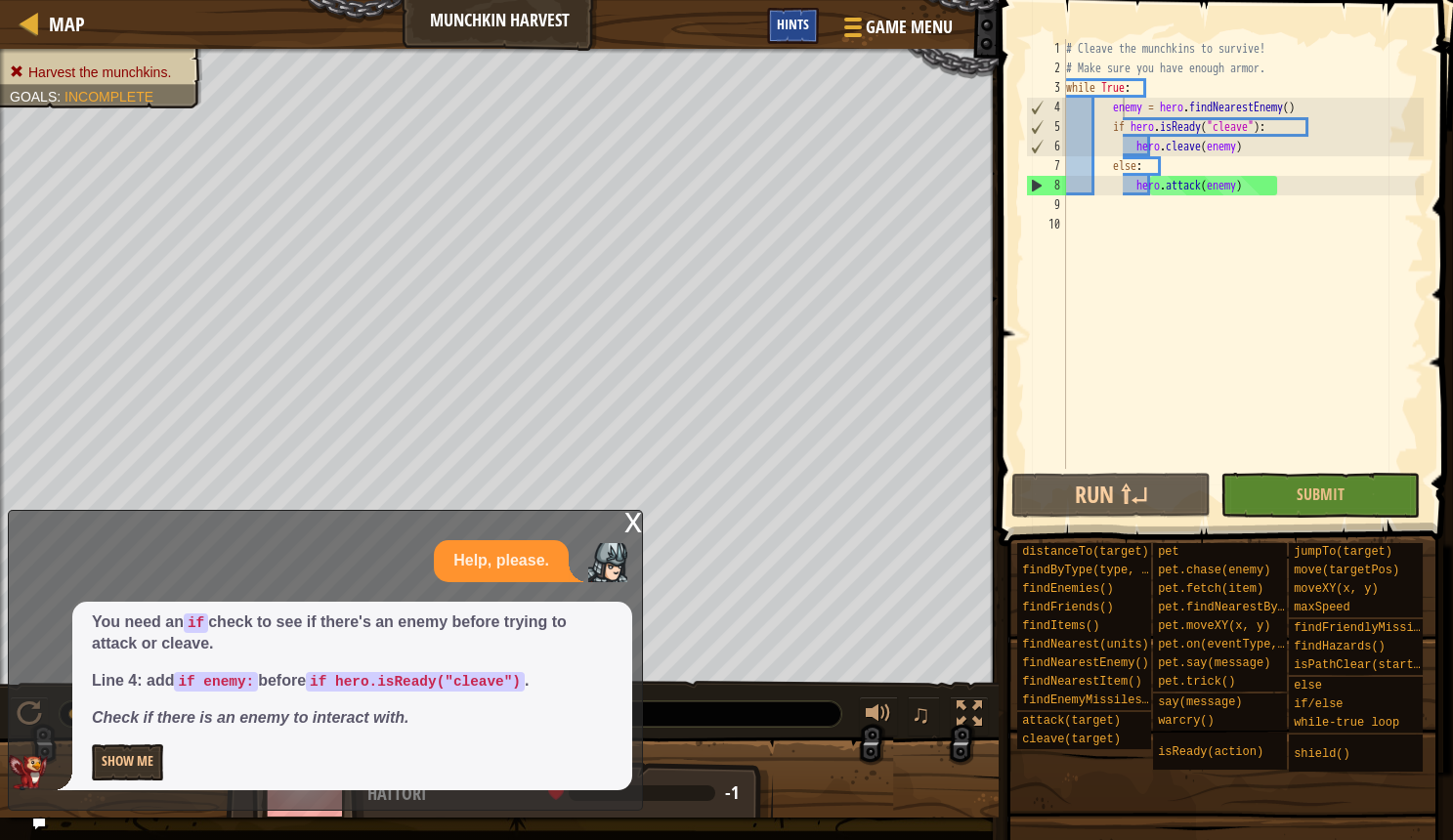 click on "Hints" at bounding box center (792, 25) 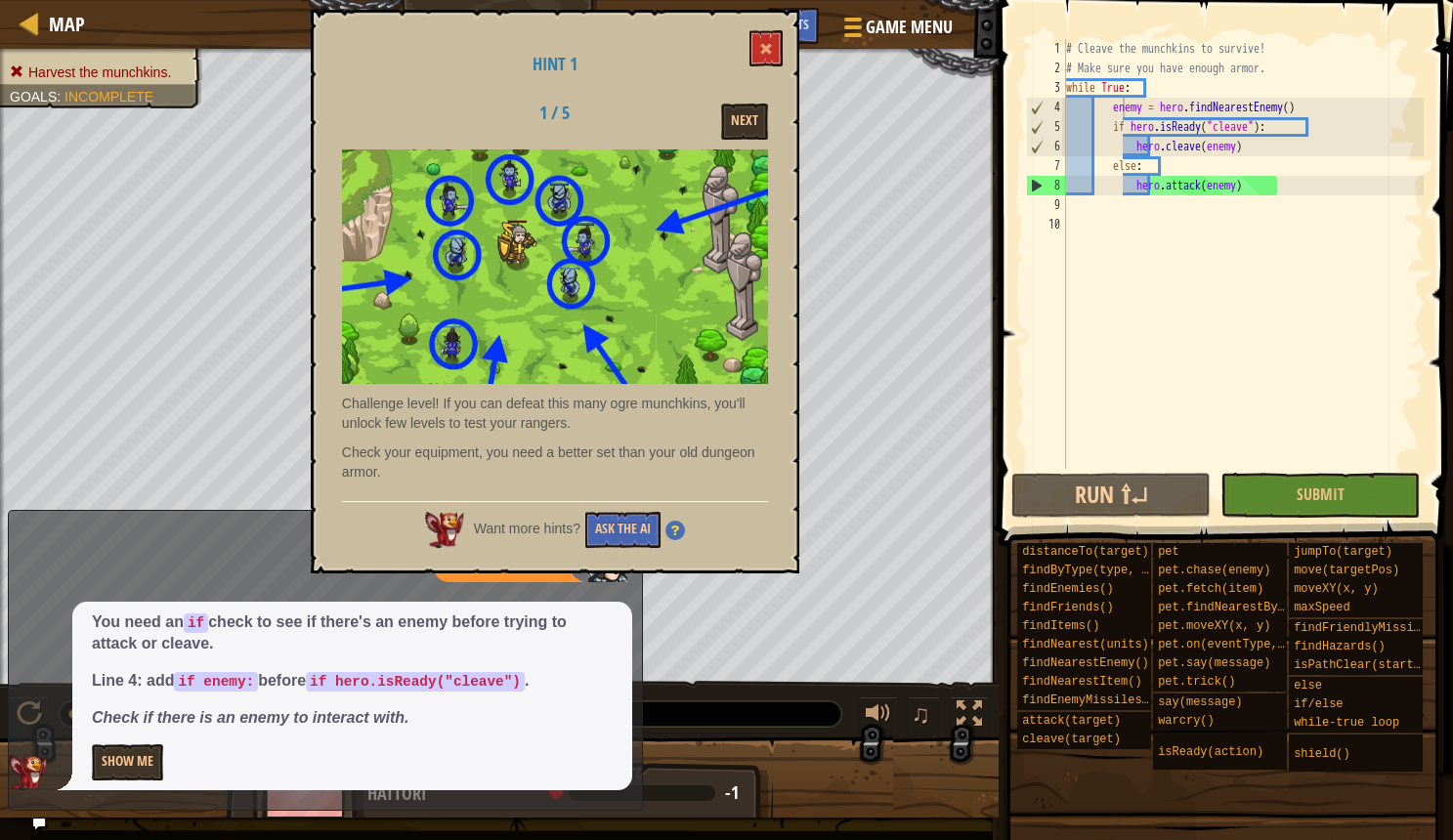 click at bounding box center (675, 530) 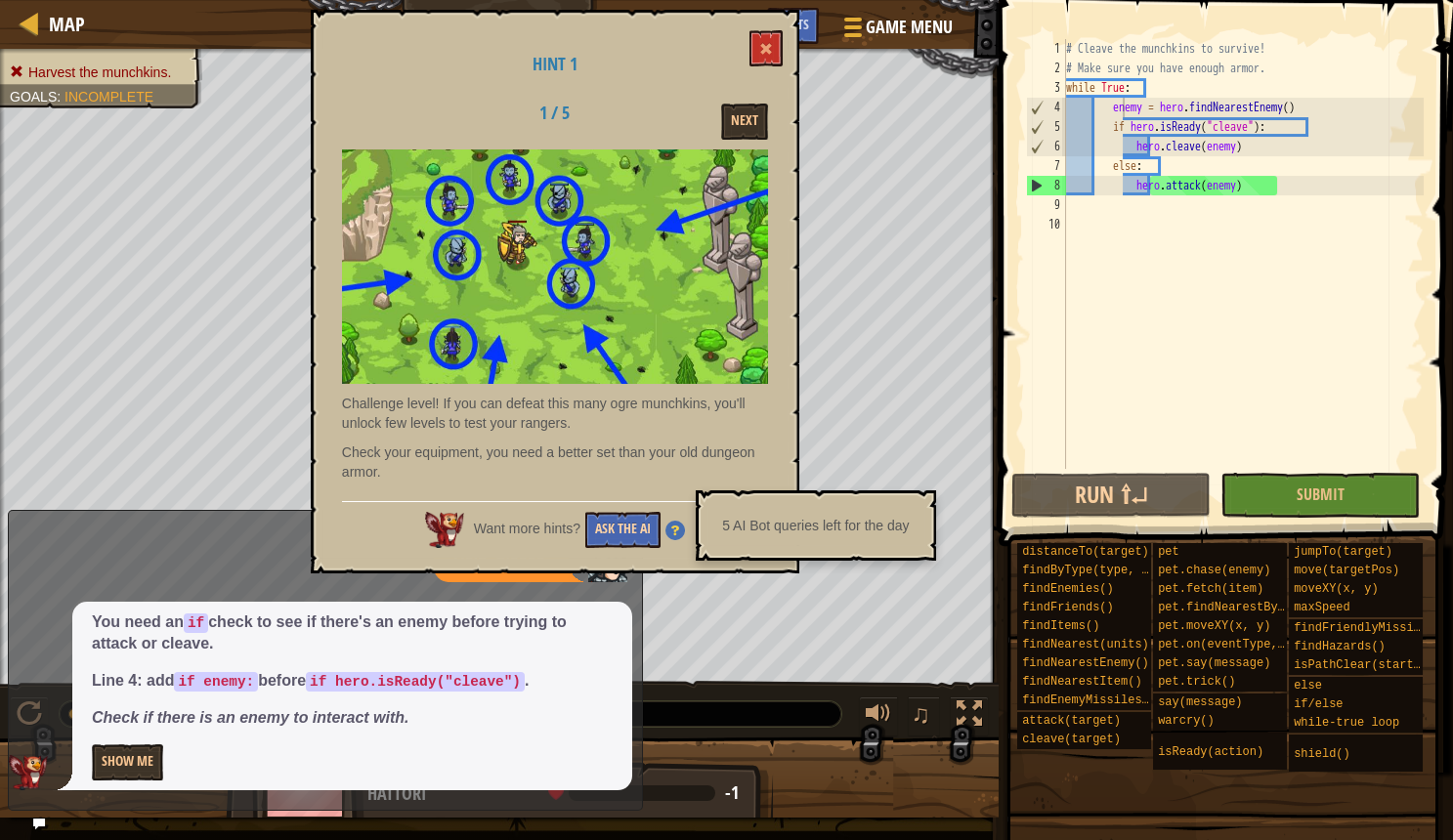 click on "Ask the AI" at bounding box center [622, 529] 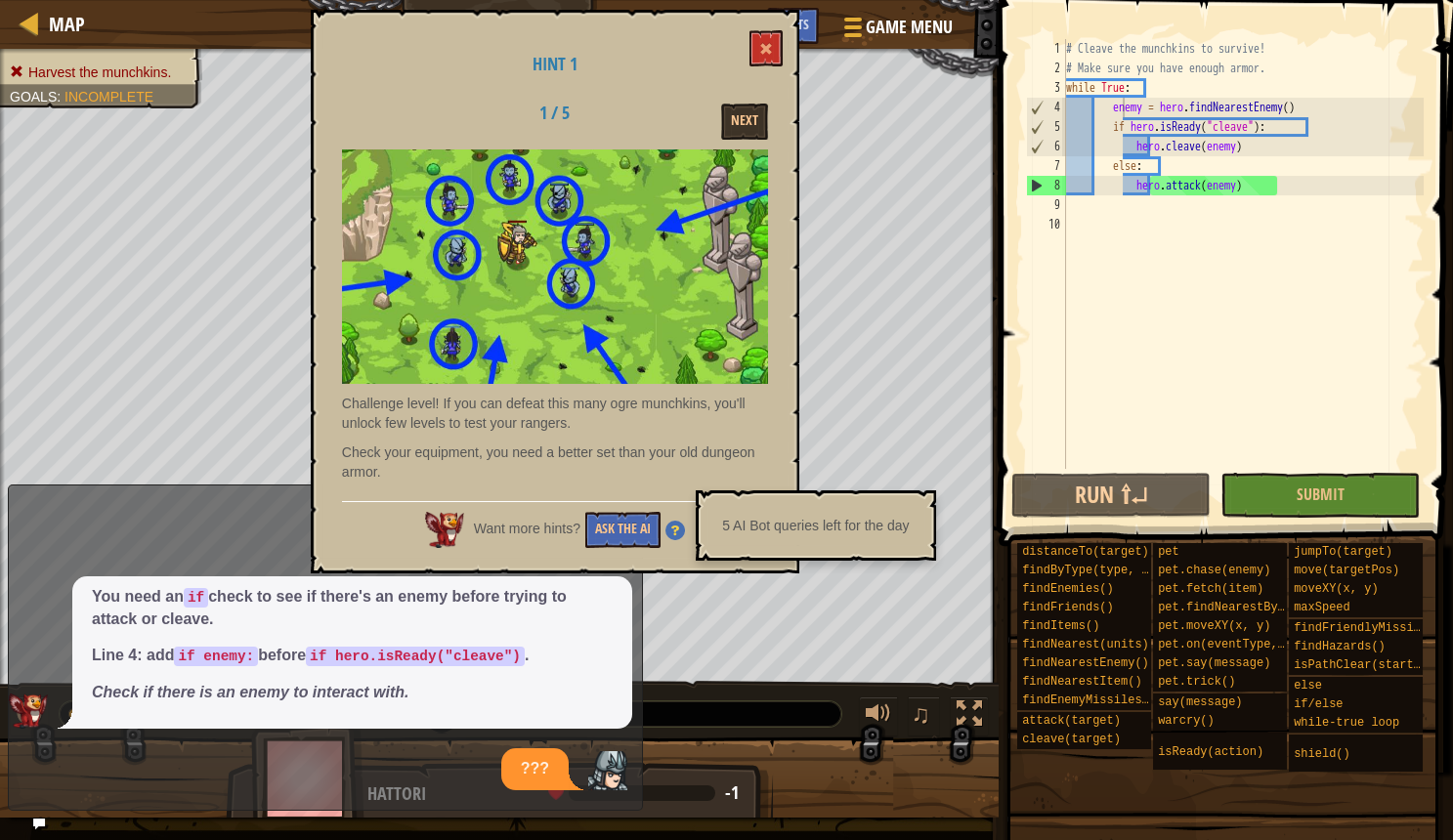 click at bounding box center (675, 530) 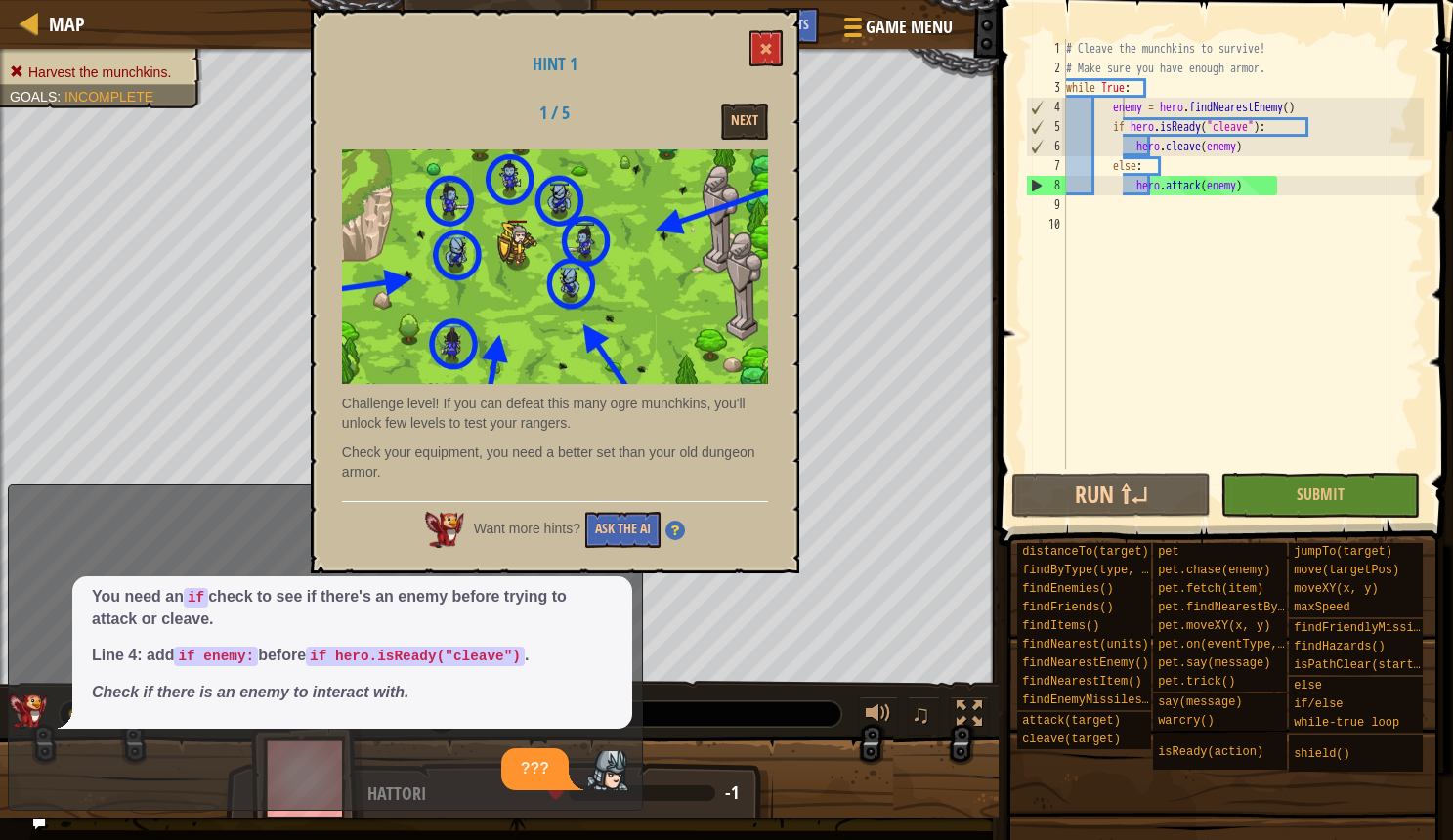 click at bounding box center [675, 530] 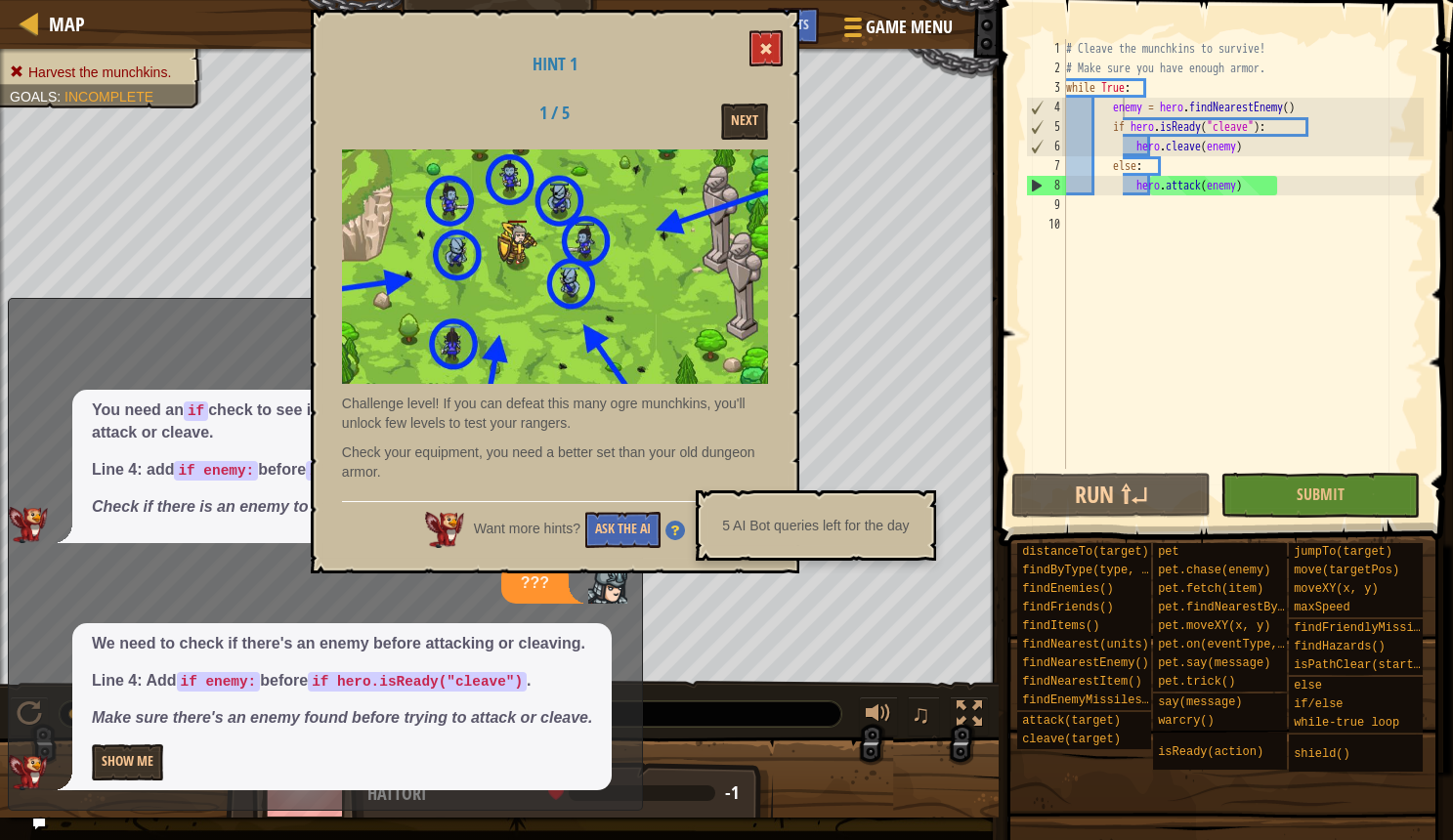click at bounding box center (766, 48) 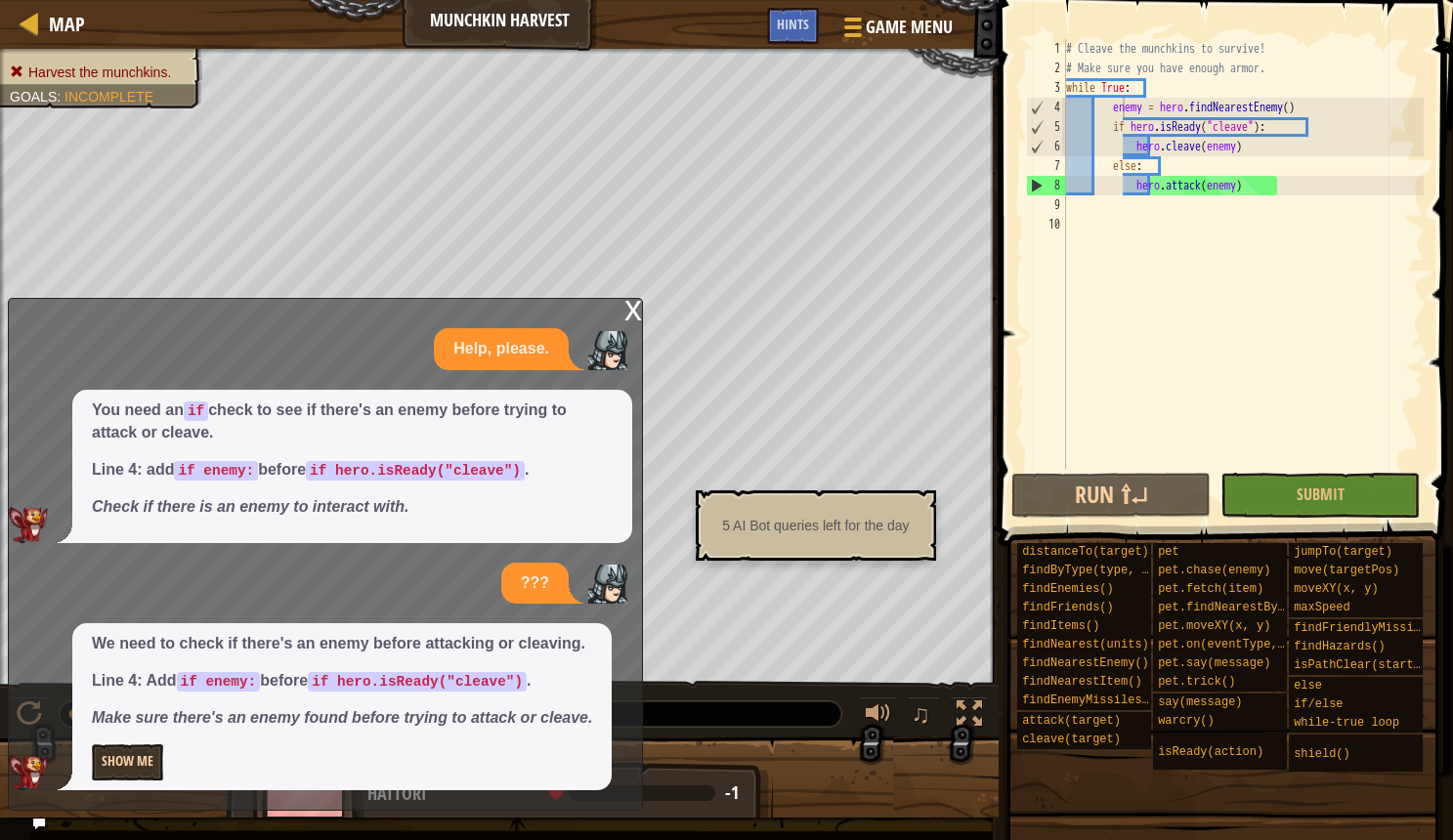 click on "Show Me" at bounding box center [127, 762] 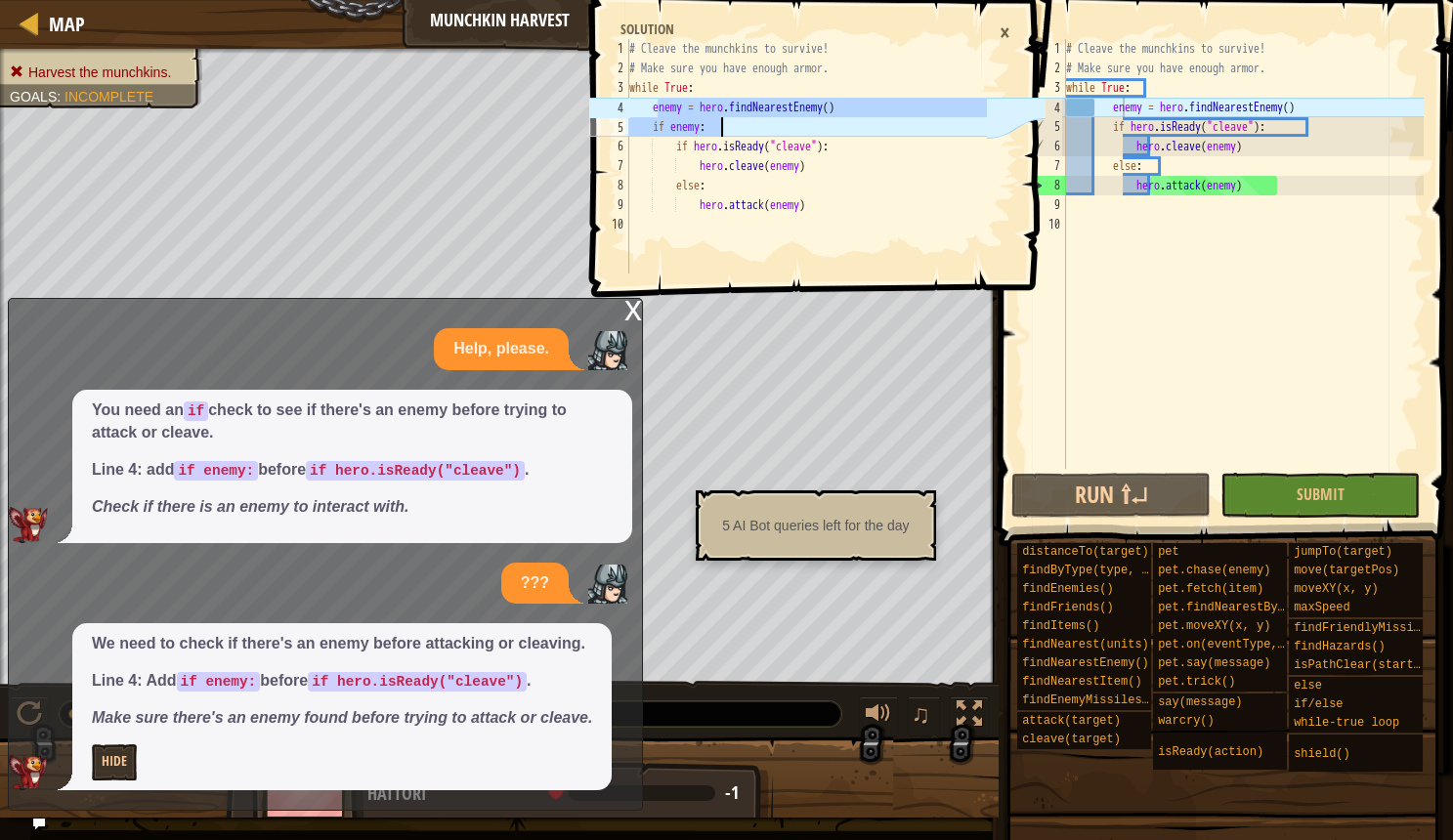 drag, startPoint x: 660, startPoint y: 110, endPoint x: 853, endPoint y: 127, distance: 193.74726 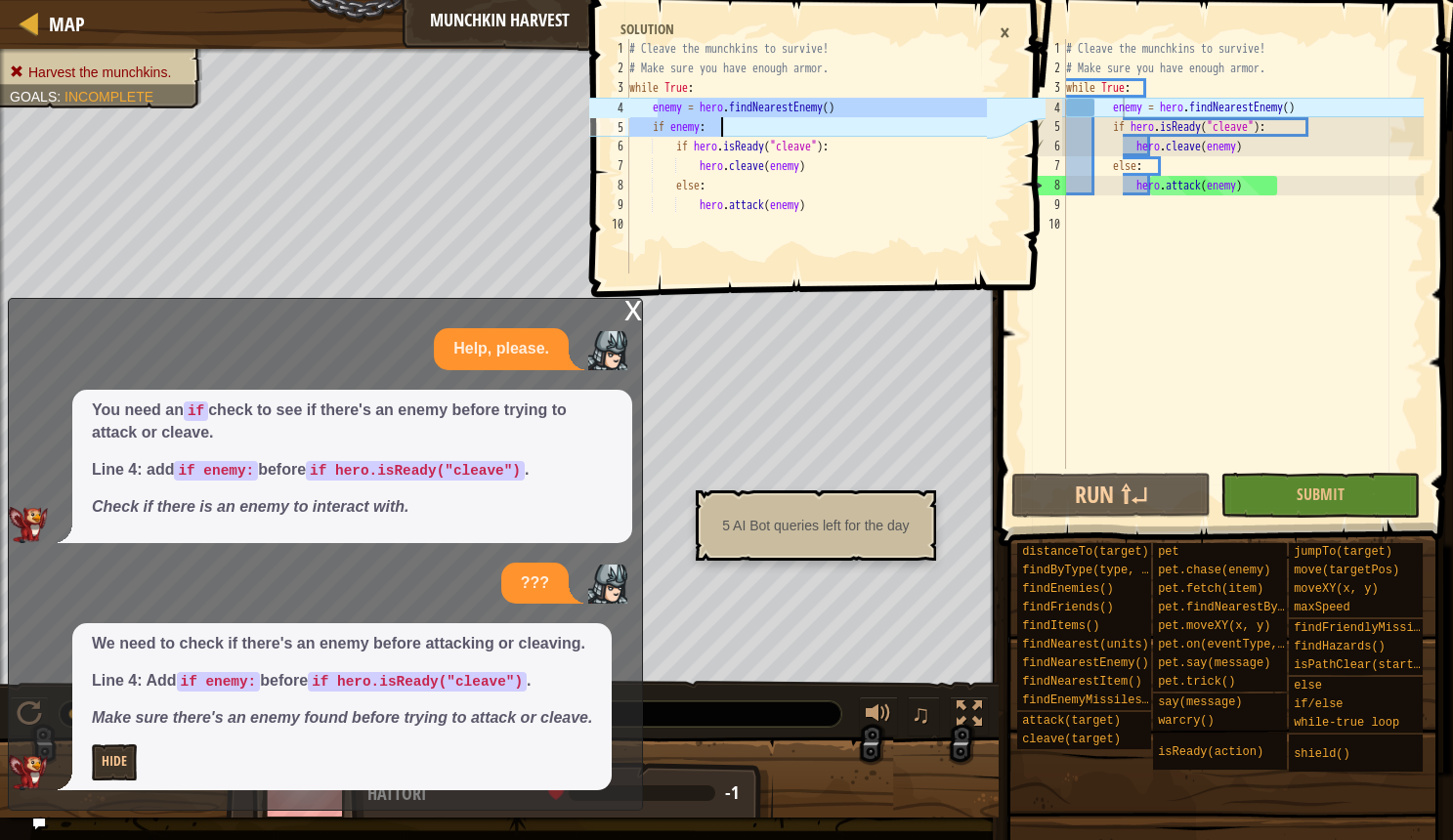 click on "# Cleave the munchkins to survive! # Make sure you have enough armor. while   True :      enemy   =   hero . findNearestEnemy ( )      if   enemy :           if   hero . isReady ( "cleave" ) :                hero . cleave ( enemy )           else :                hero . attack ( enemy )" at bounding box center (806, 176) 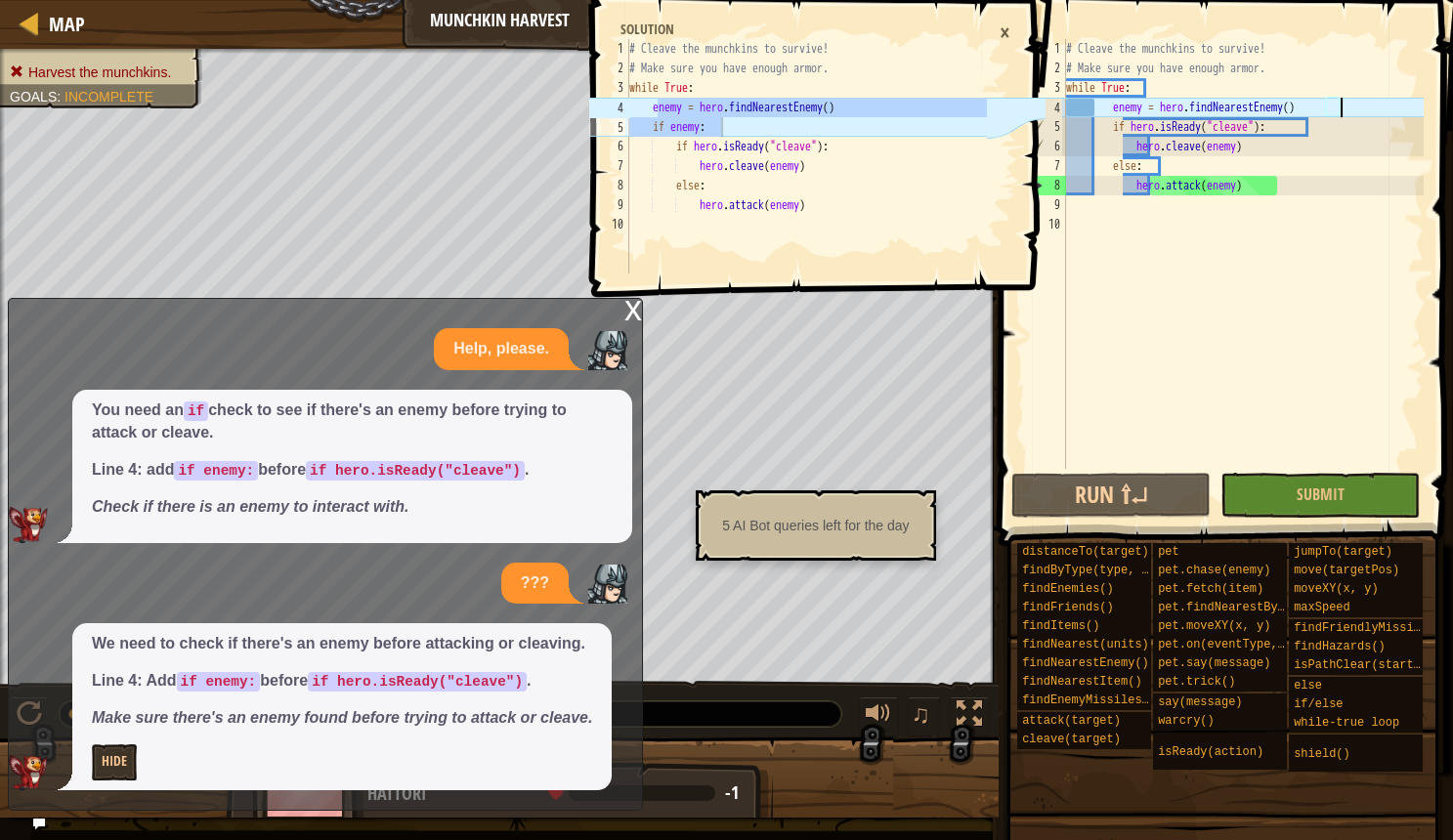 click on "# Cleave the munchkins to survive! # Make sure you have enough armor. while   True :          enemy   =   hero . findNearestEnemy ( )          if   hero . isReady ( "cleave" ) :              hero . cleave ( enemy )          else :              hero . attack ( enemy )" at bounding box center (1243, 273) 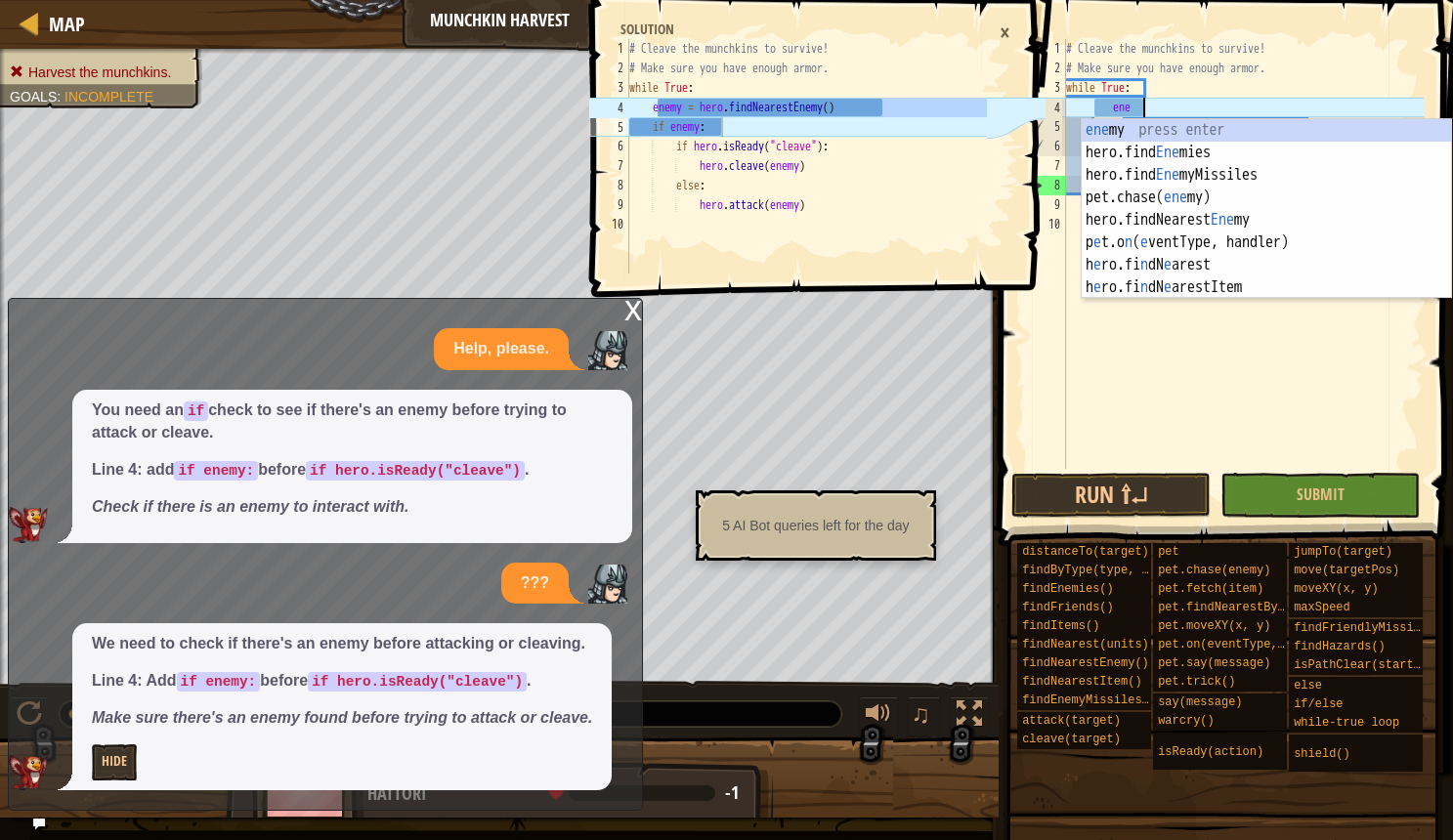 type on "e" 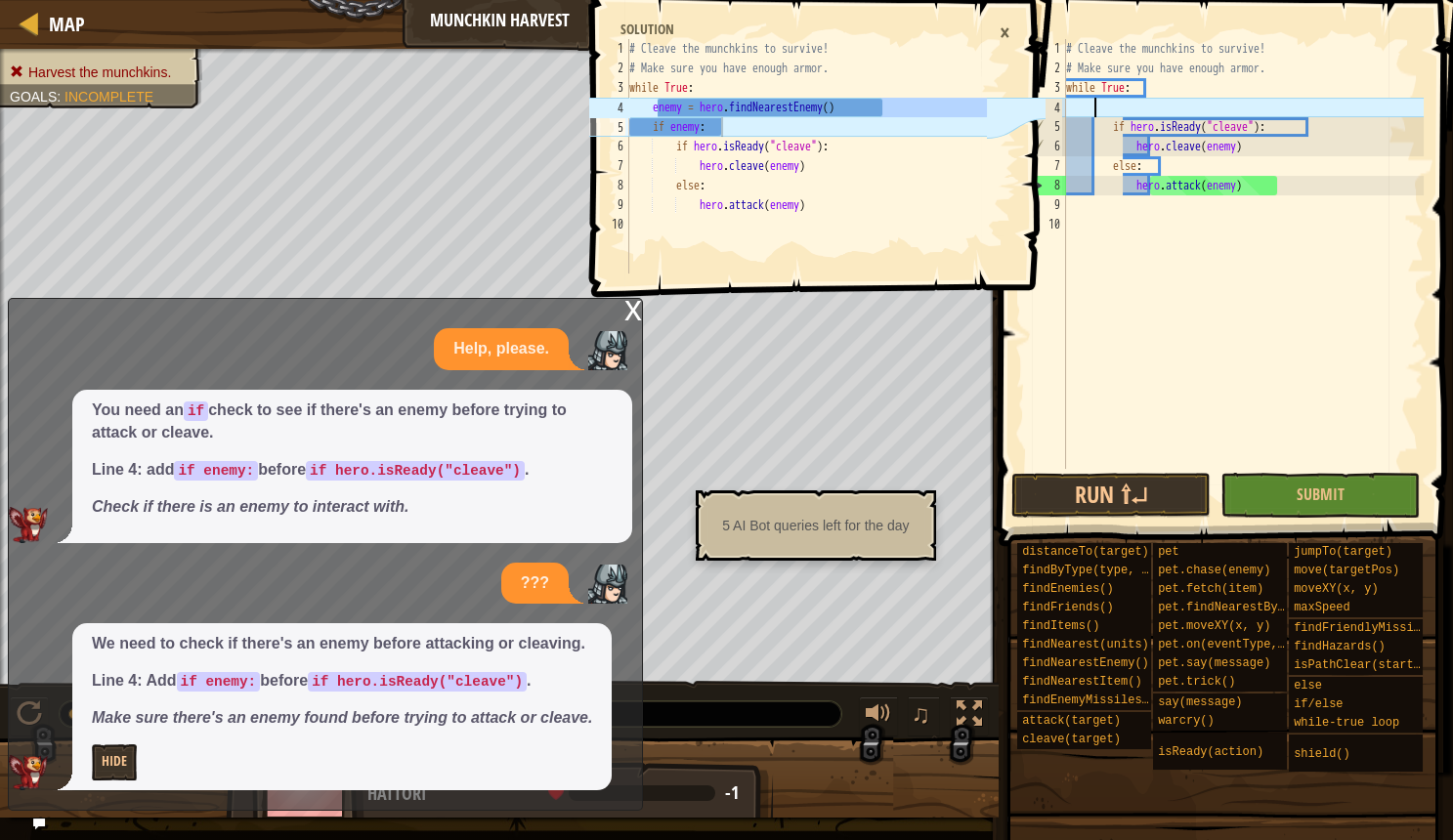type on "while True:" 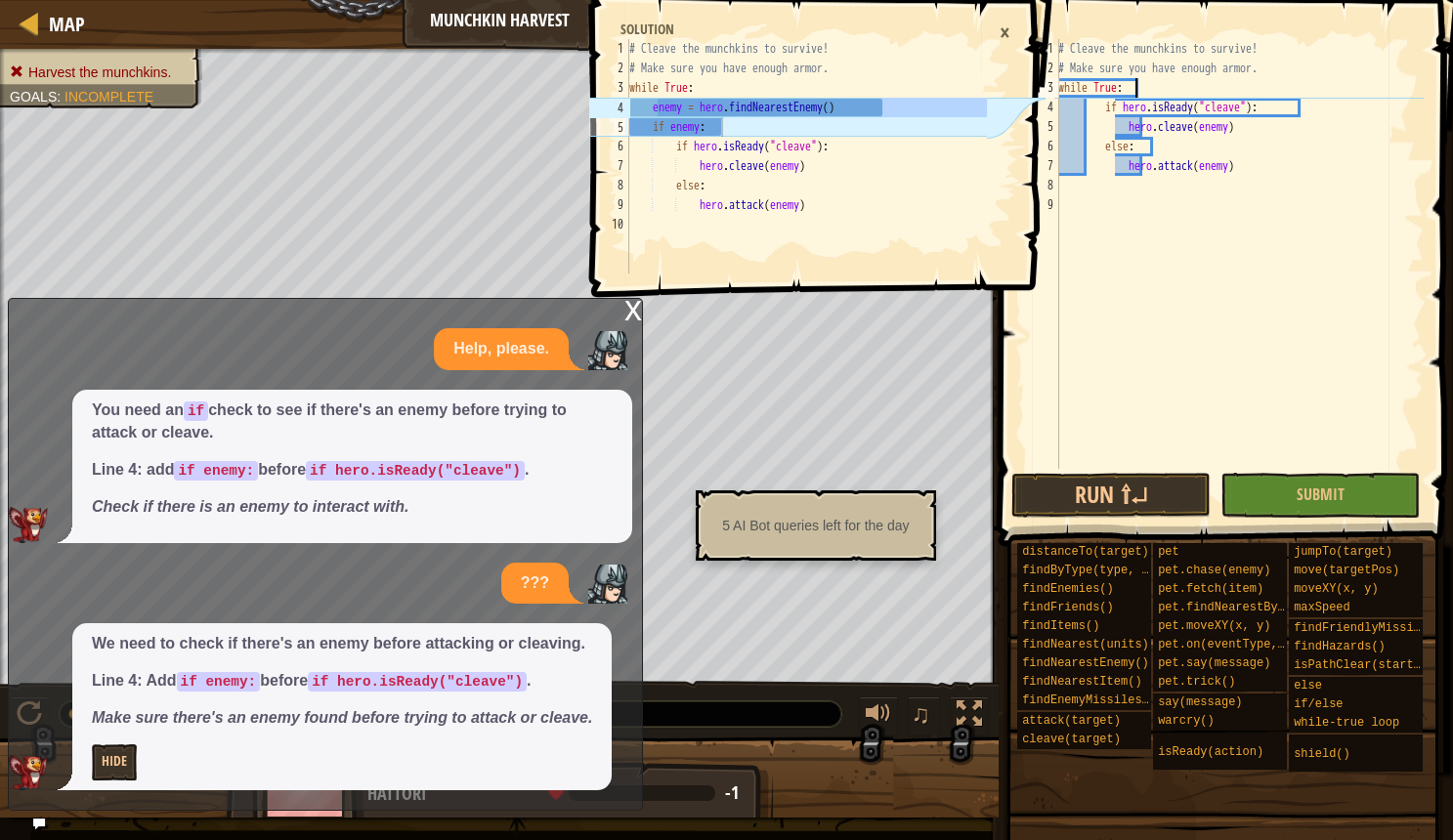 click on "# Cleave the munchkins to survive! # Make sure you have enough armor. while   True :          if   hero . isReady ( "cleave" ) :              hero . cleave ( enemy )          else :              hero . attack ( enemy )" at bounding box center [1239, 273] 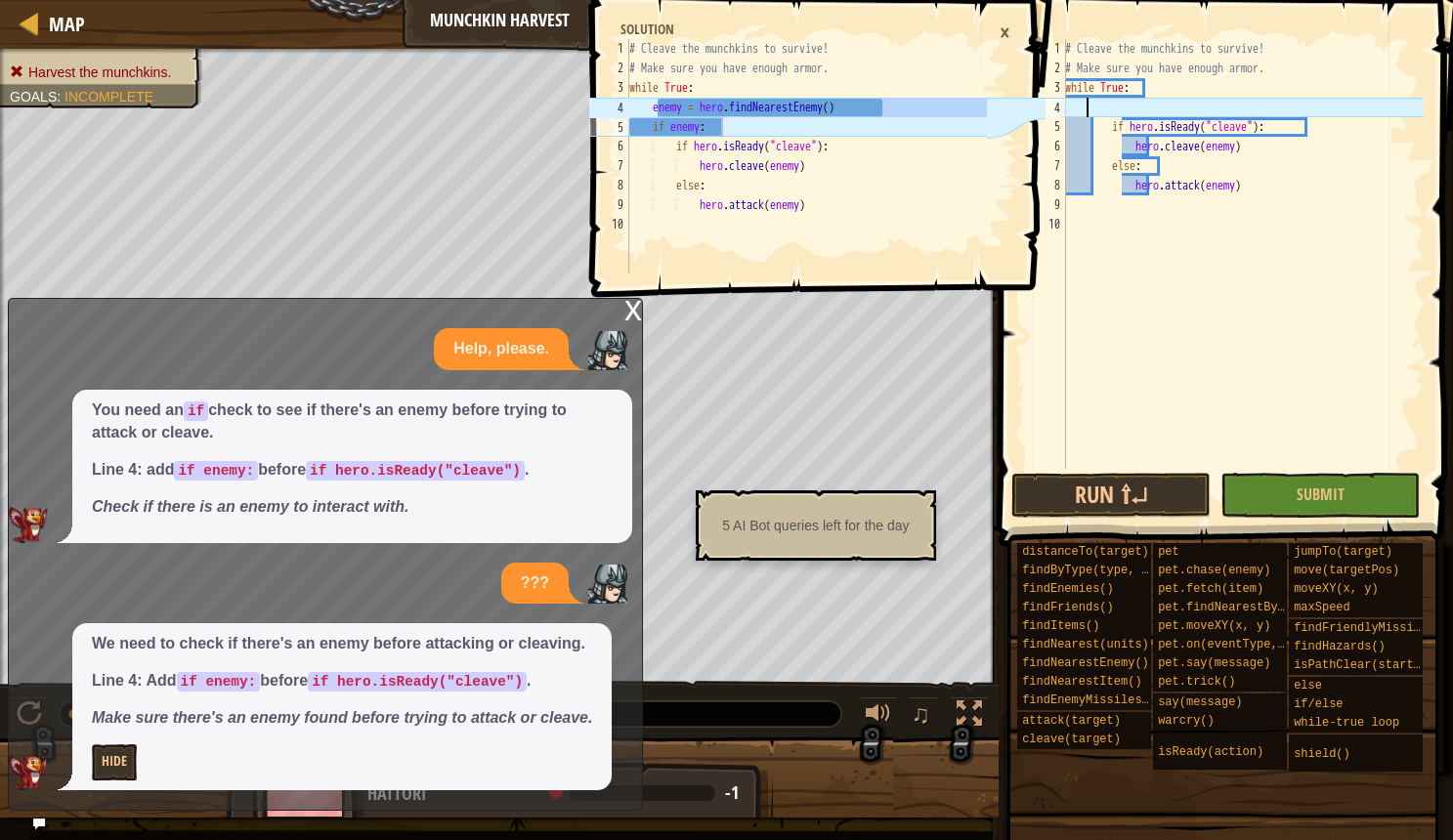 paste on "if enemy:" 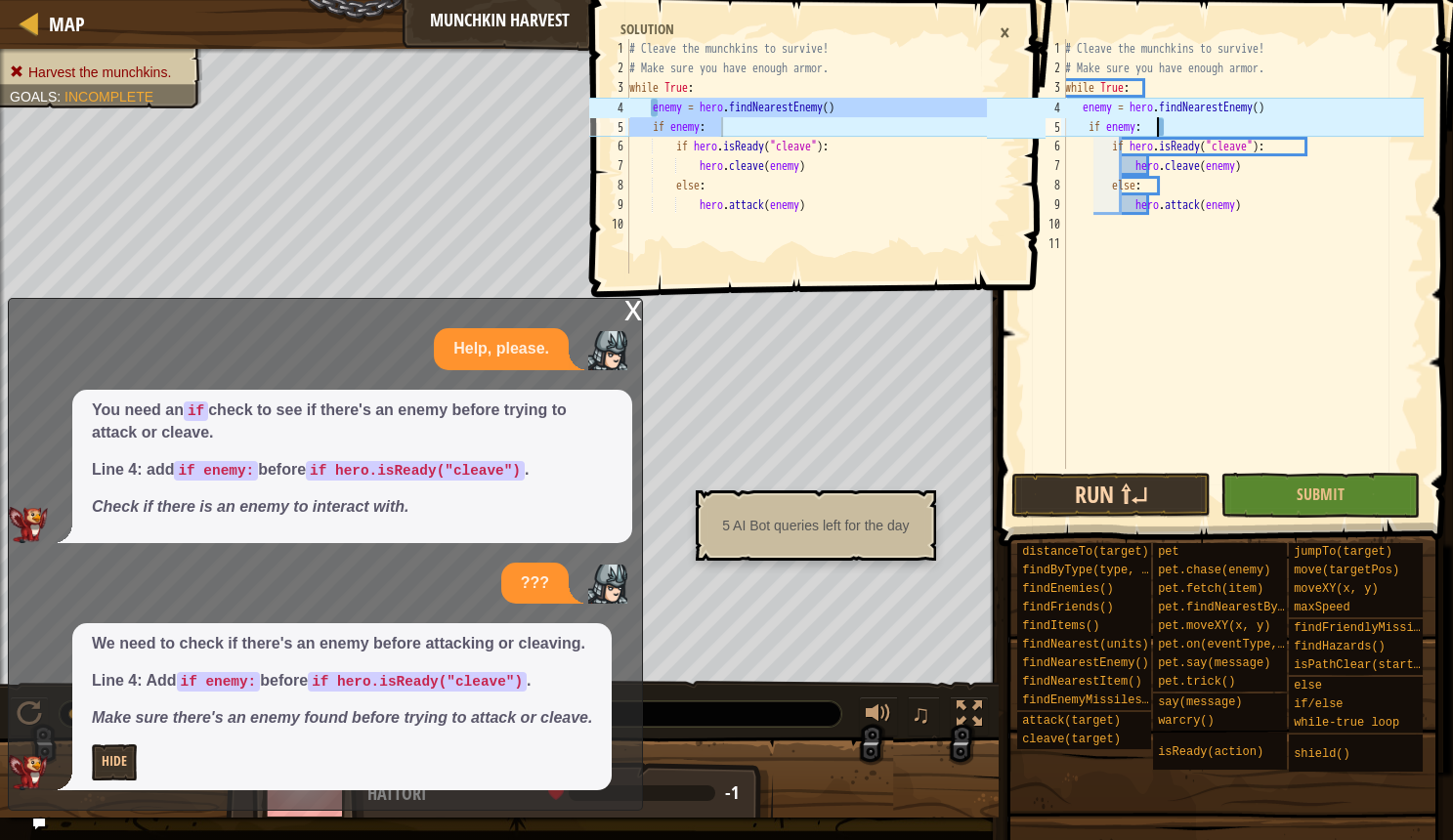 click on "Run ⇧↵" at bounding box center [1111, 495] 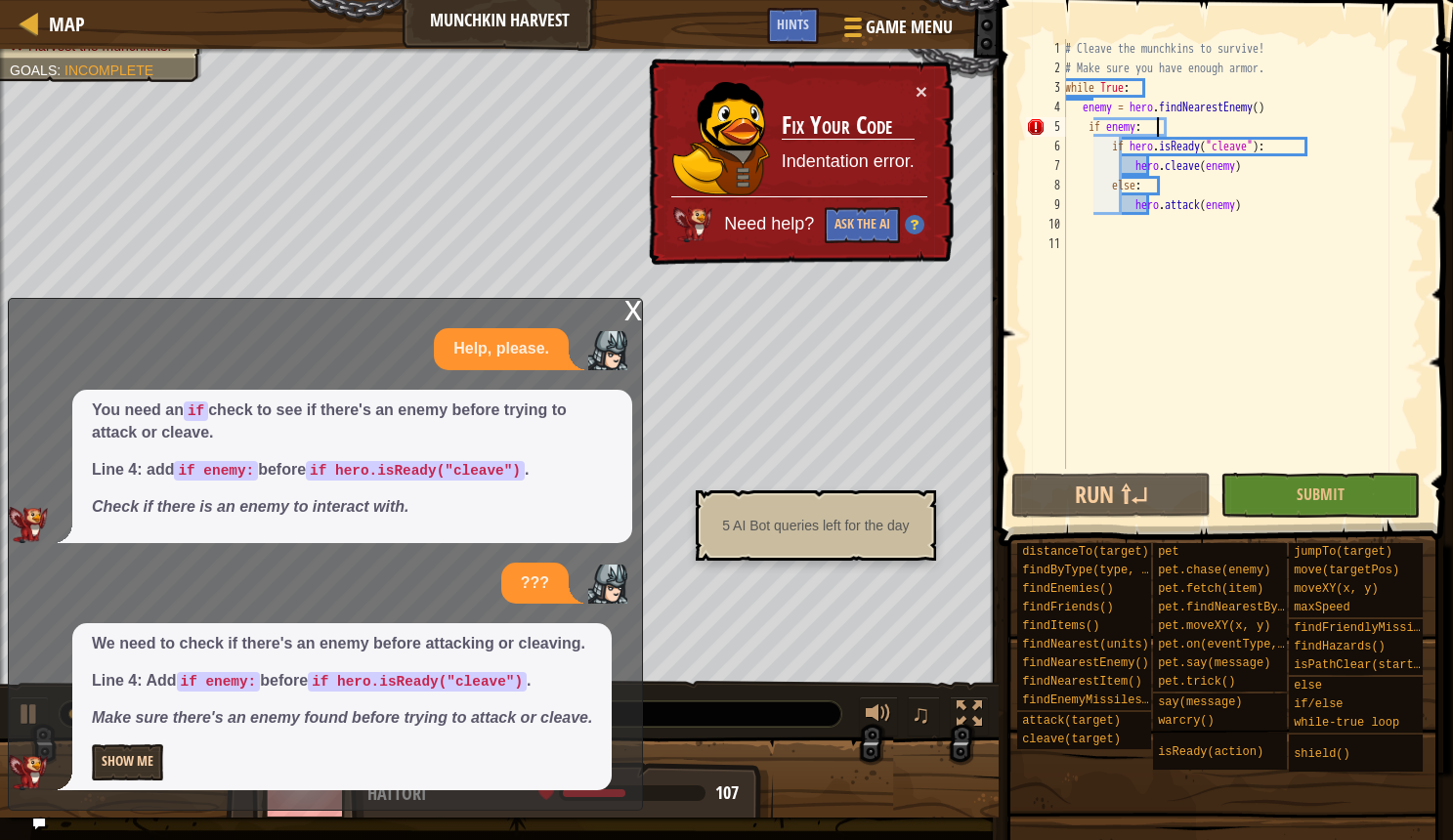 click on "Show Me" at bounding box center [127, 762] 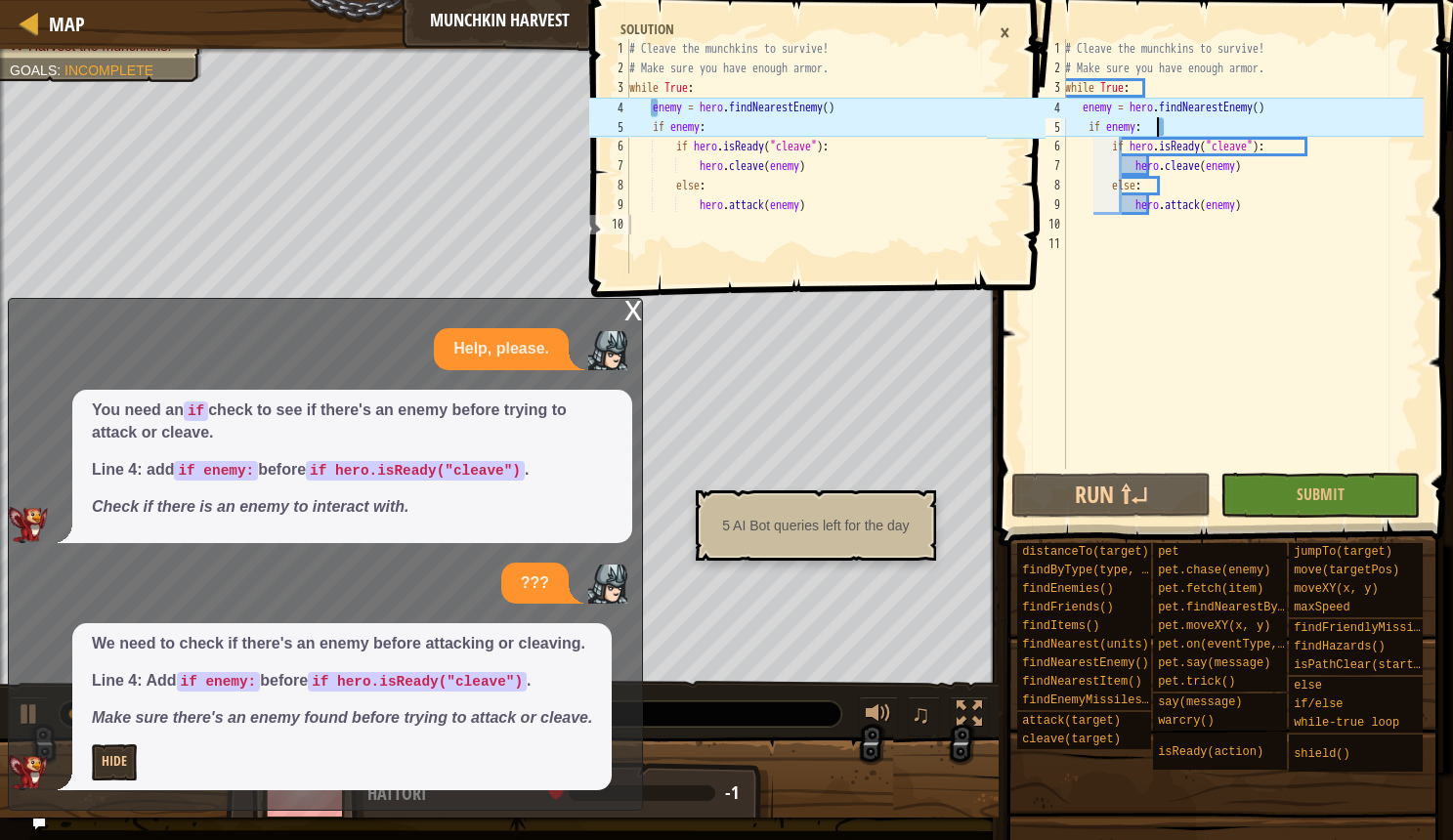 click on "# Cleave the munchkins to survive! # Make sure you have enough armor. while   True :     enemy   =   hero . findNearestEnemy ( )      if   enemy :            if   hero . isReady ( "cleave" ) :              hero . cleave ( enemy )          else :              hero . attack ( enemy )" at bounding box center [1242, 273] 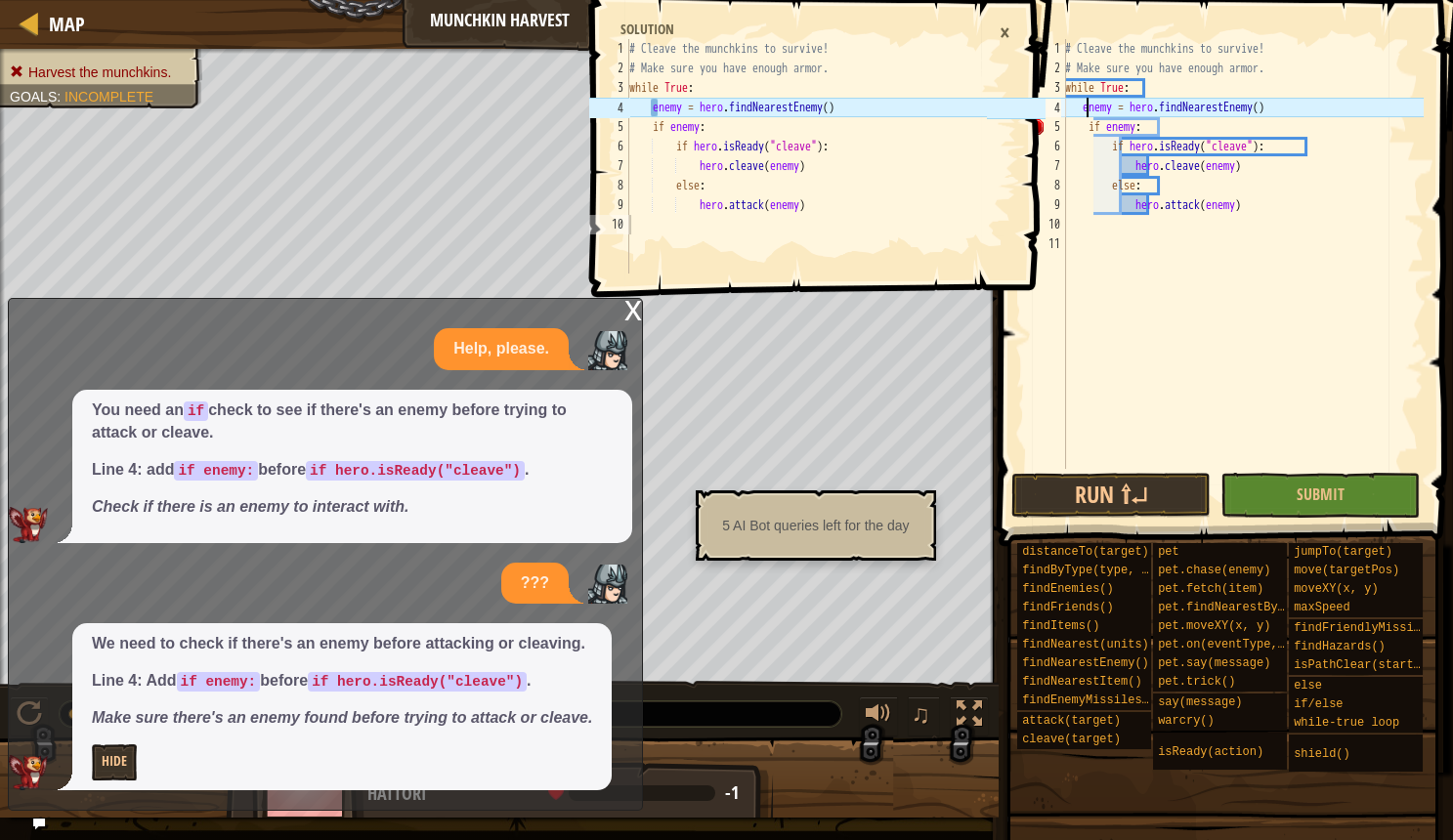 click on "# Cleave the munchkins to survive! # Make sure you have enough armor. while   True :     enemy   =   hero . findNearestEnemy ( )      if   enemy :          if   hero . isReady ( "cleave" ) :              hero . cleave ( enemy )          else :              hero . attack ( enemy )" at bounding box center [1242, 273] 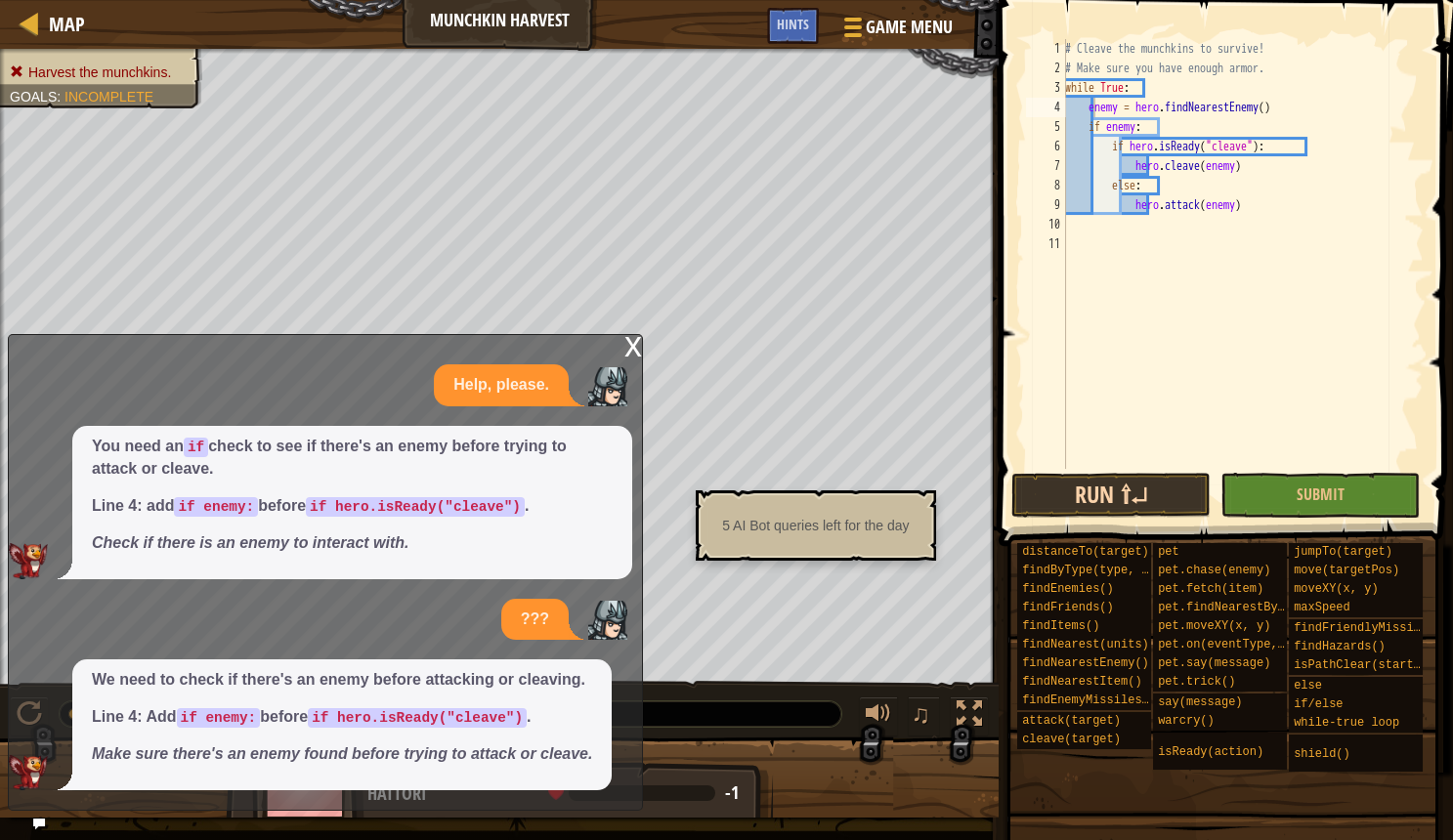 click on "Run ⇧↵" at bounding box center [1111, 495] 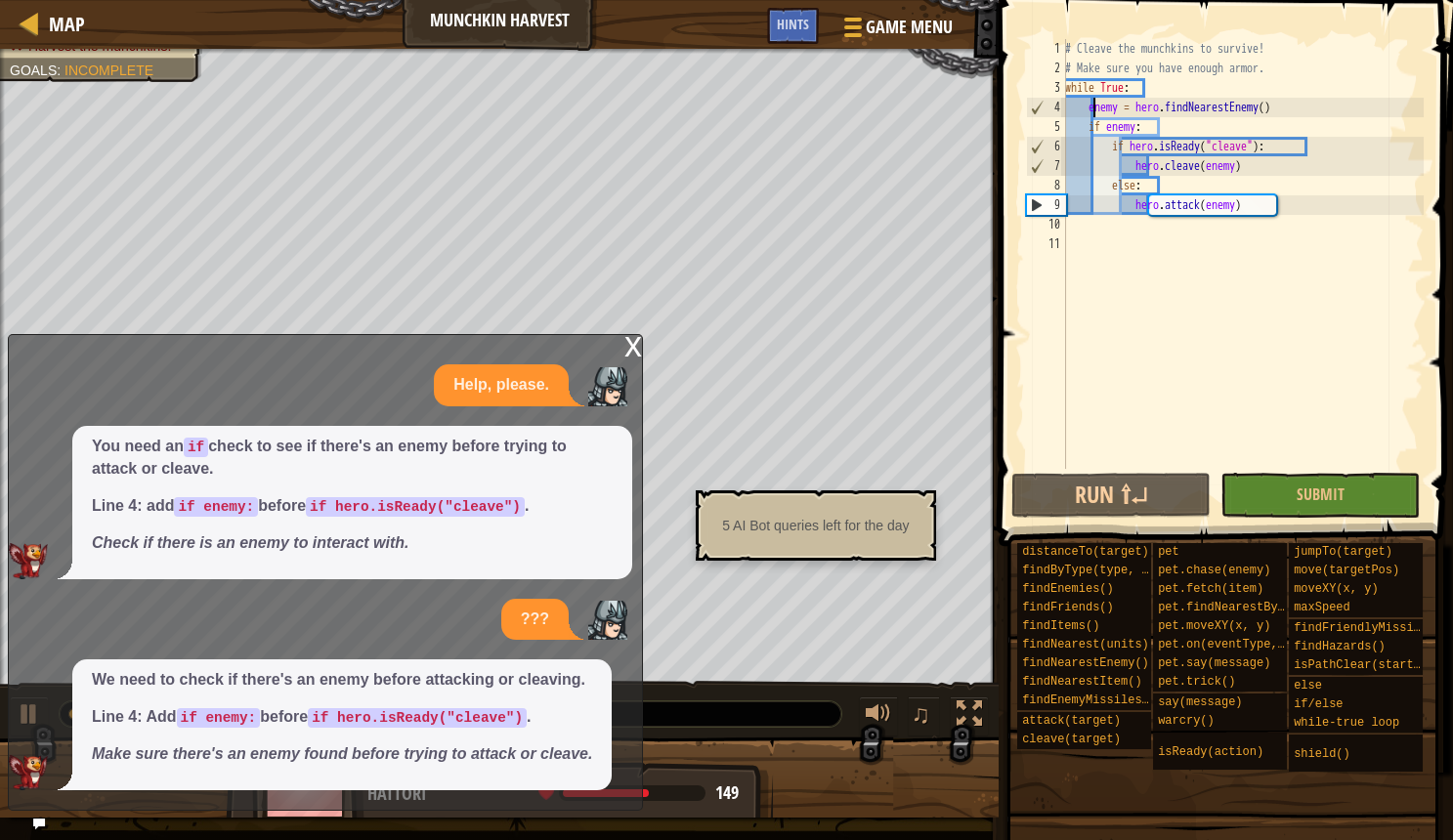 scroll, scrollTop: 0, scrollLeft: 0, axis: both 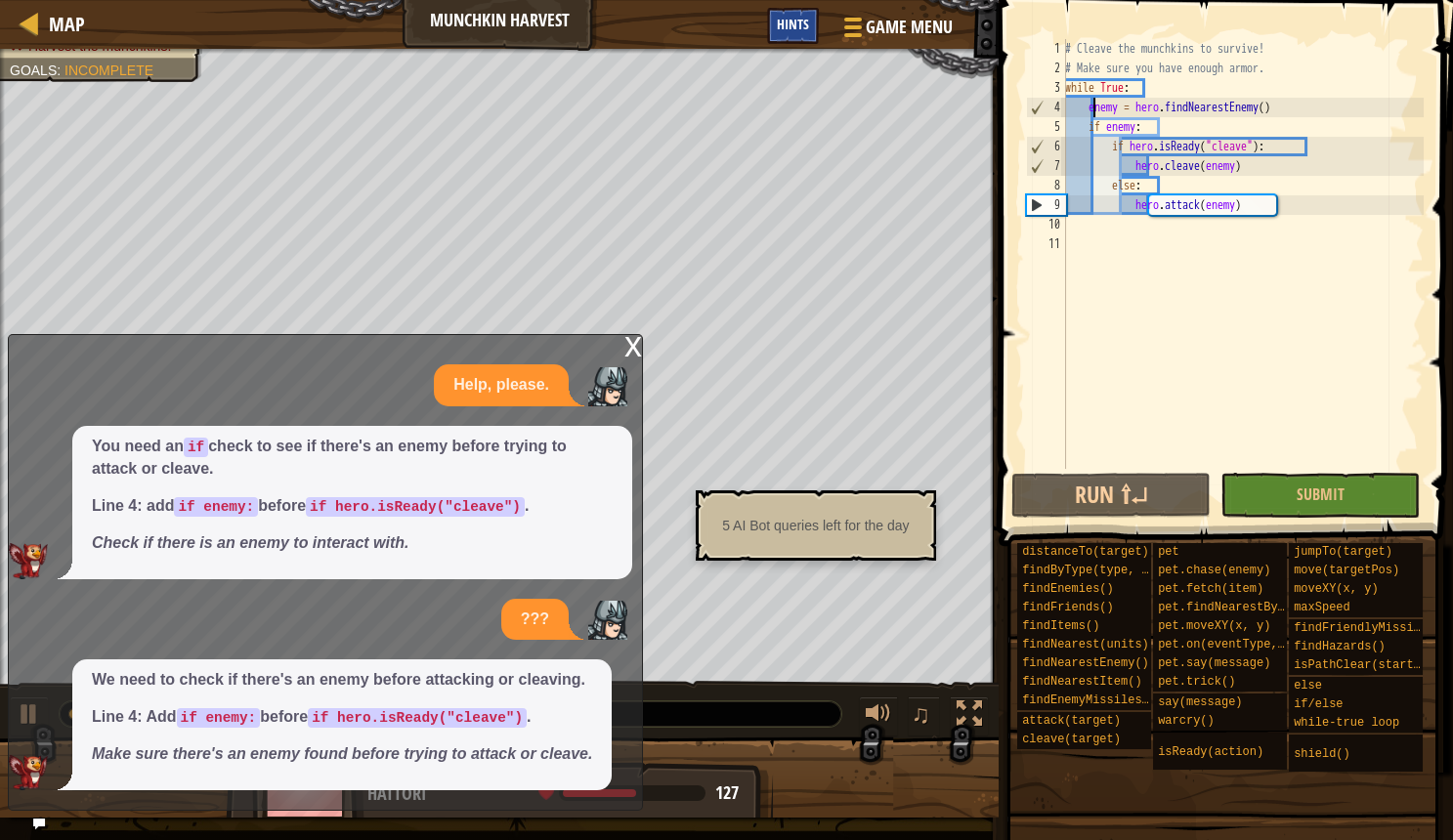 click on "Hints" at bounding box center [792, 23] 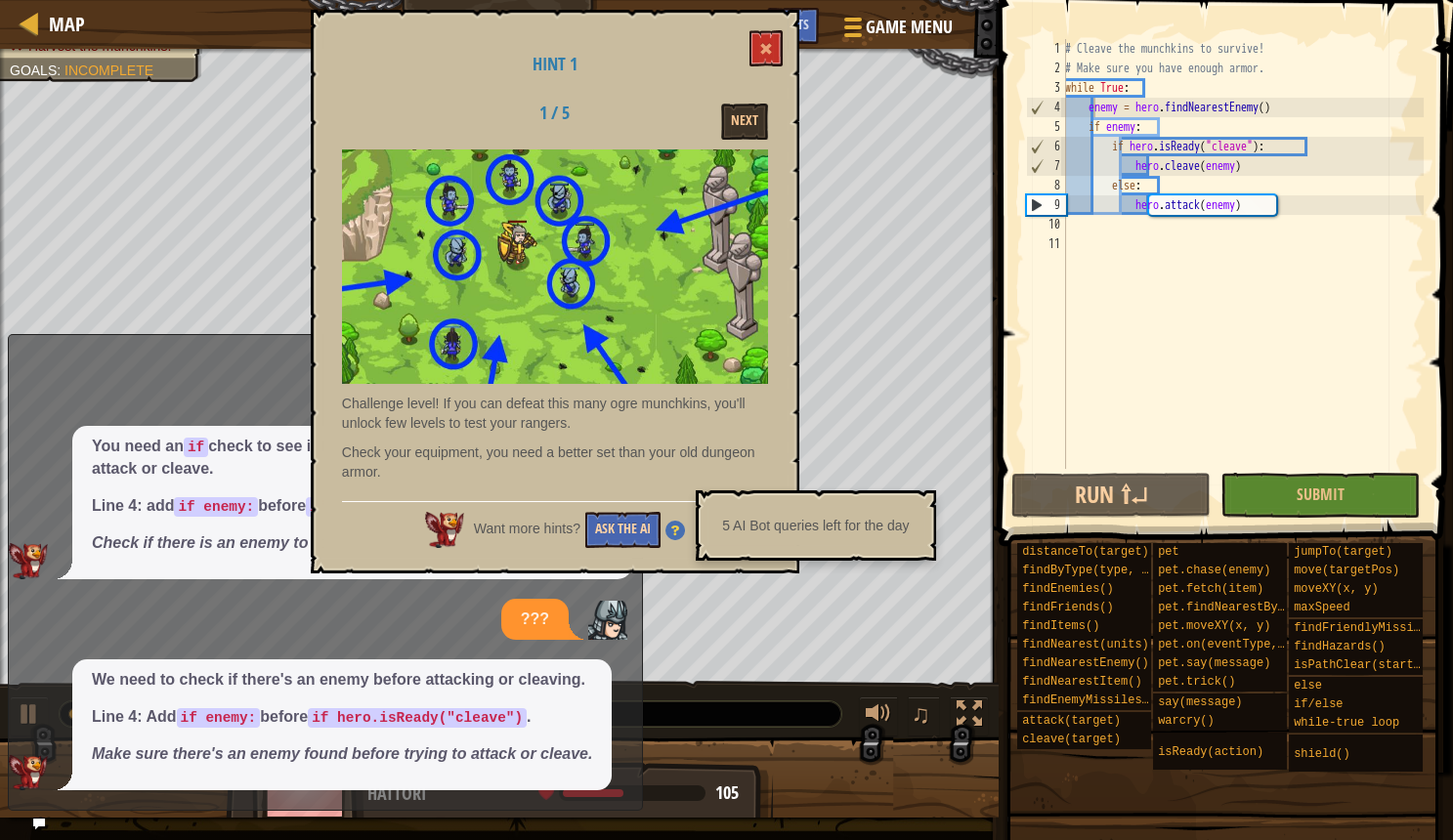 click on "Ask the AI" at bounding box center [622, 529] 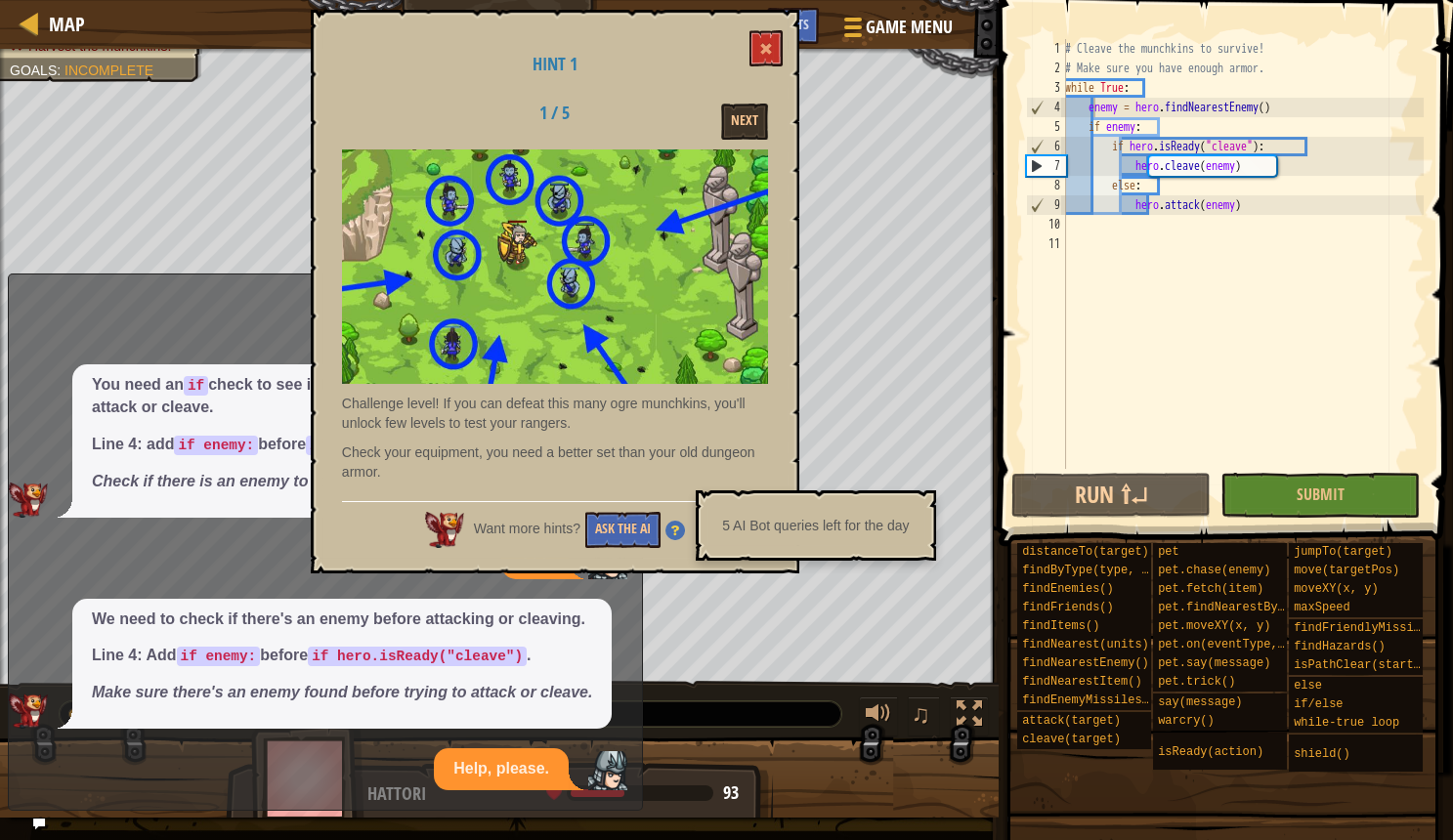 click at bounding box center (675, 530) 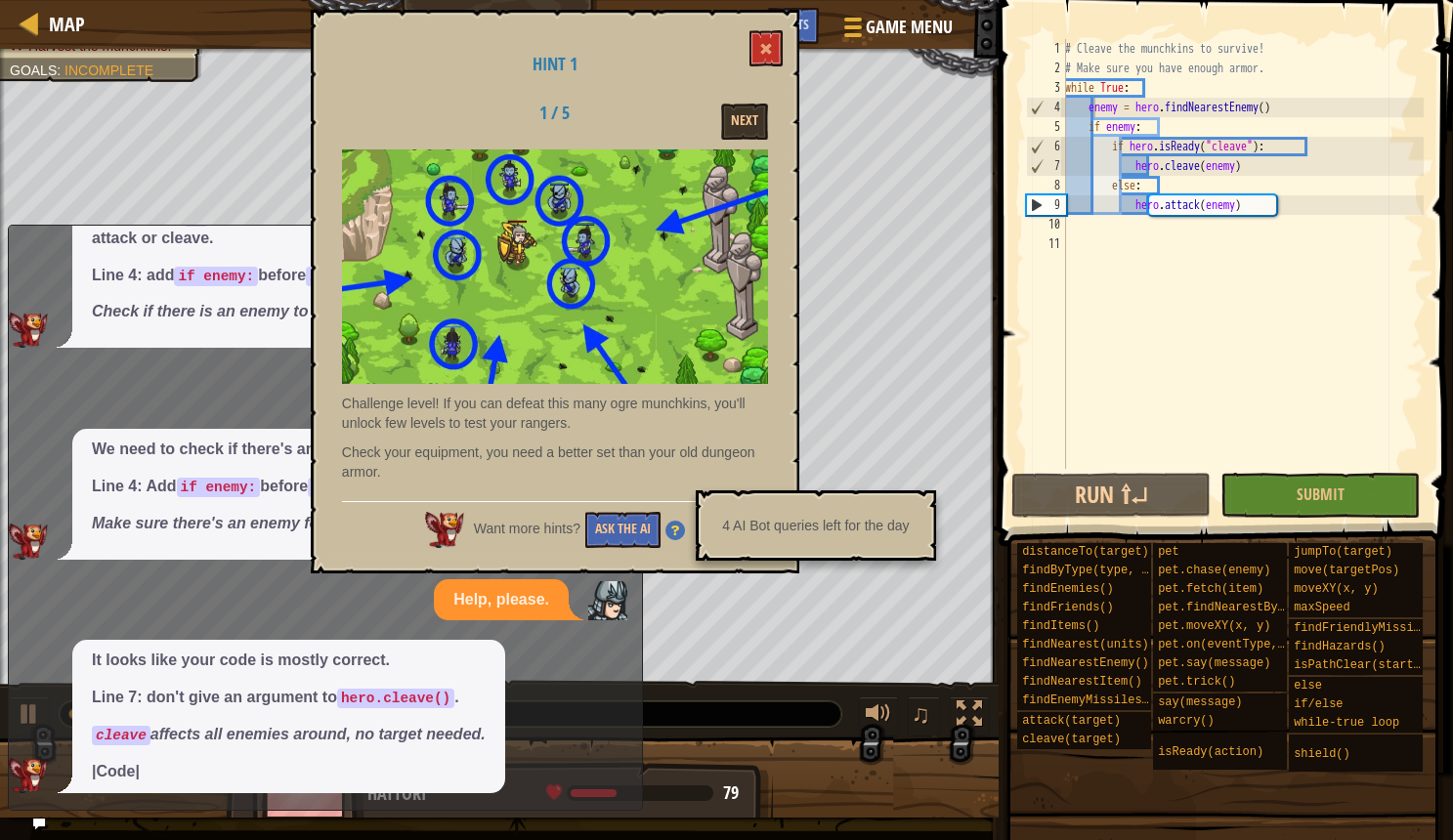 click at bounding box center [675, 530] 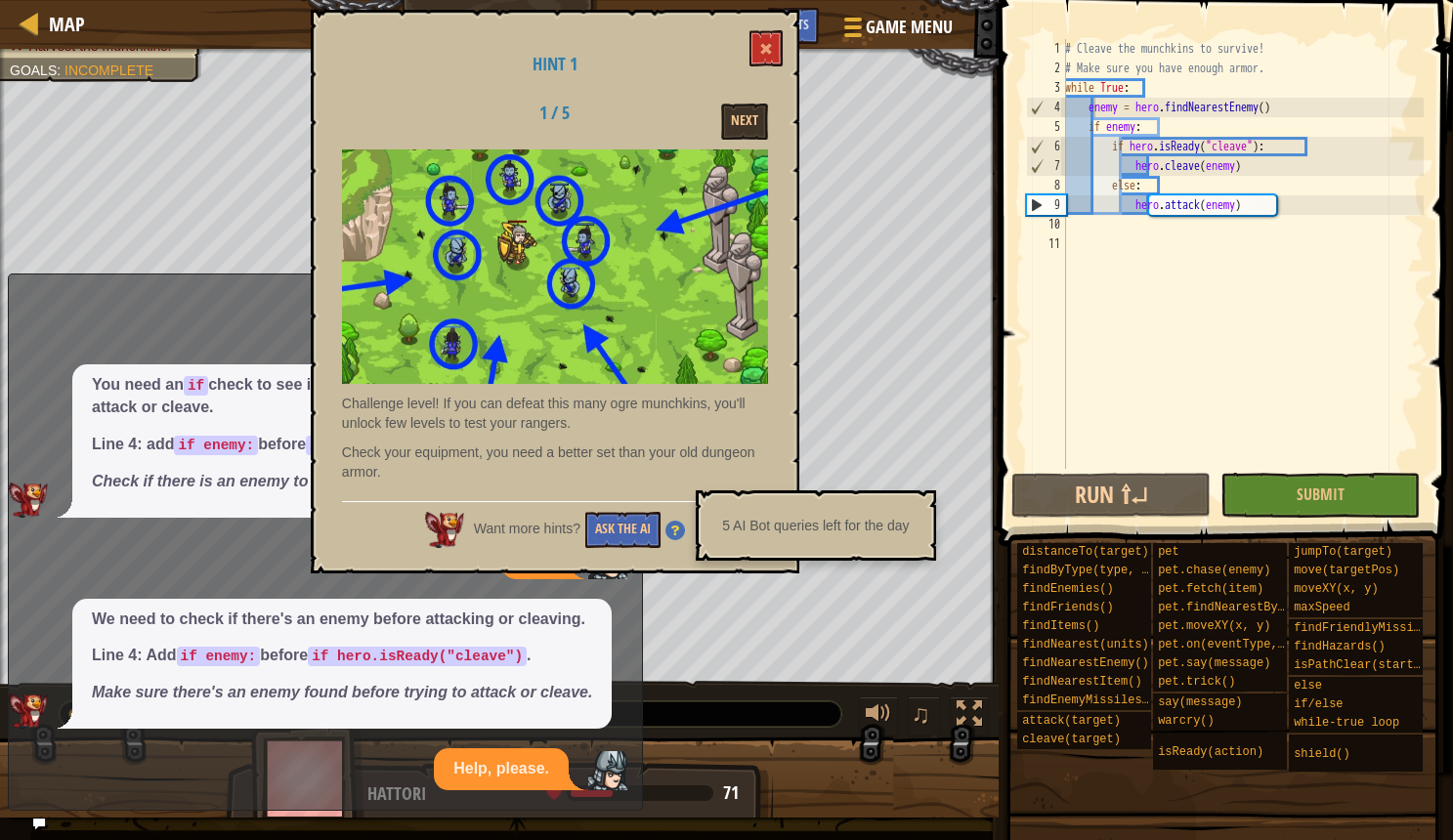 scroll, scrollTop: 0, scrollLeft: 0, axis: both 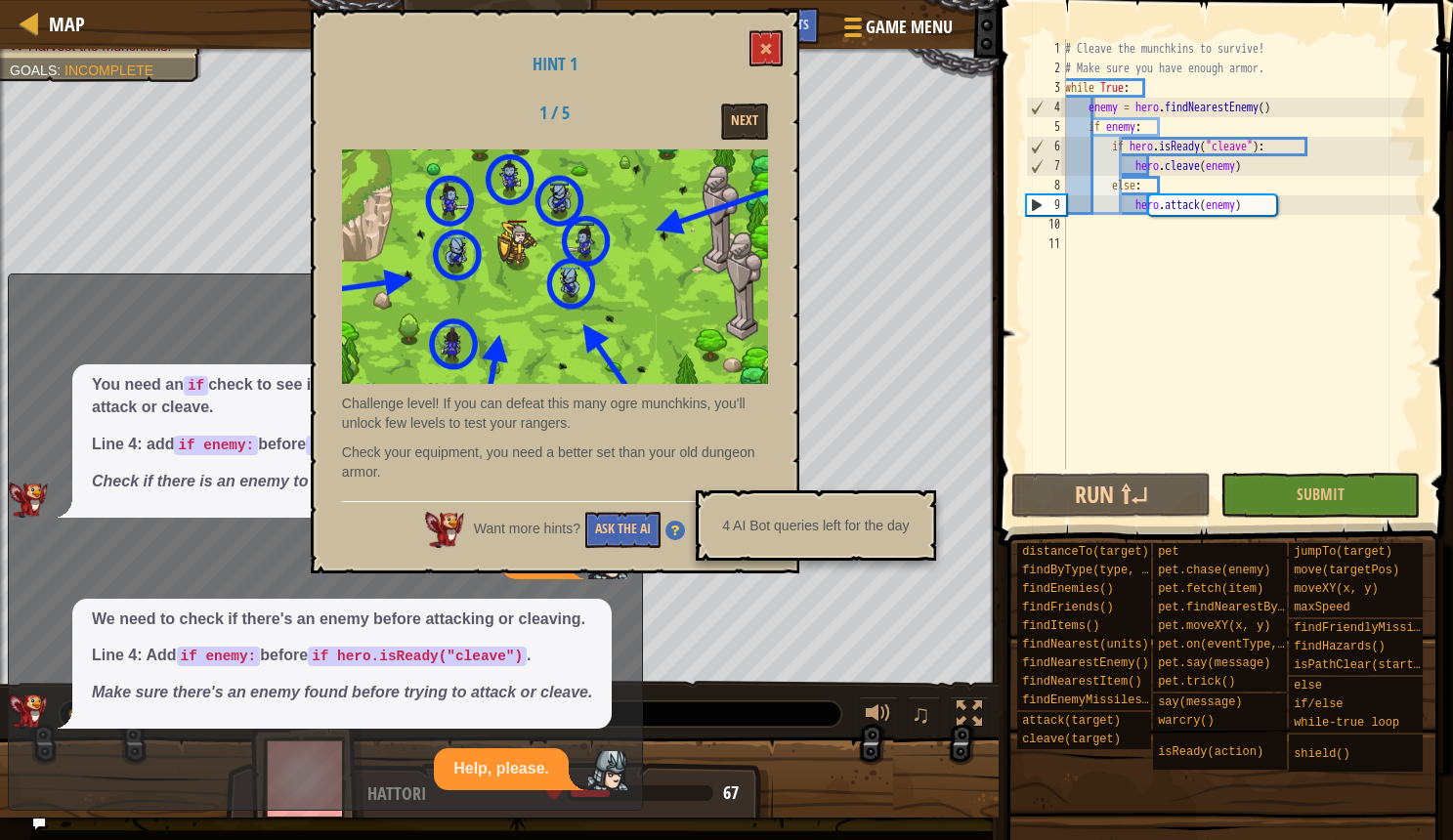 click at bounding box center (675, 530) 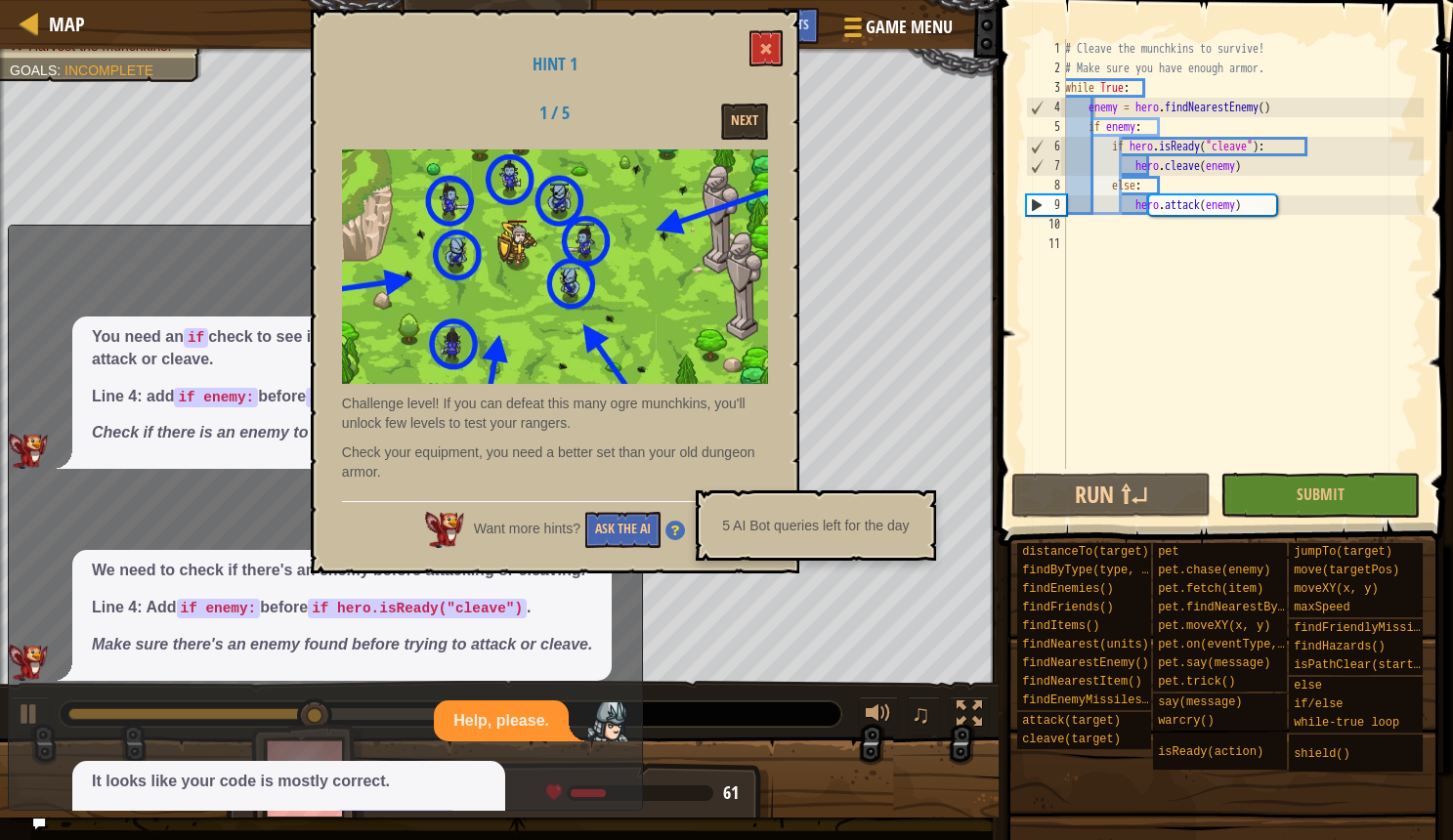 scroll, scrollTop: 134, scrollLeft: 0, axis: vertical 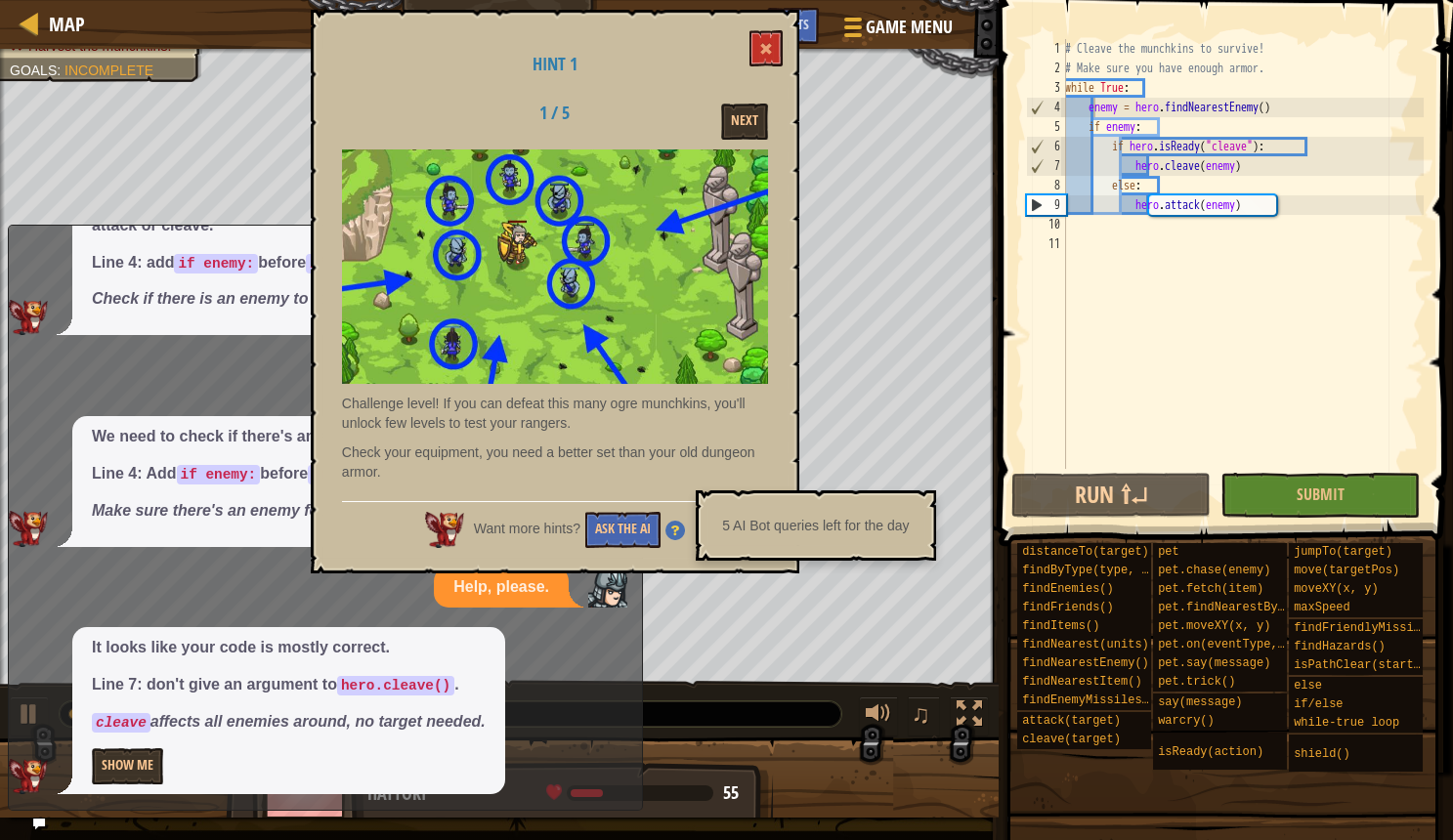 click at bounding box center [675, 530] 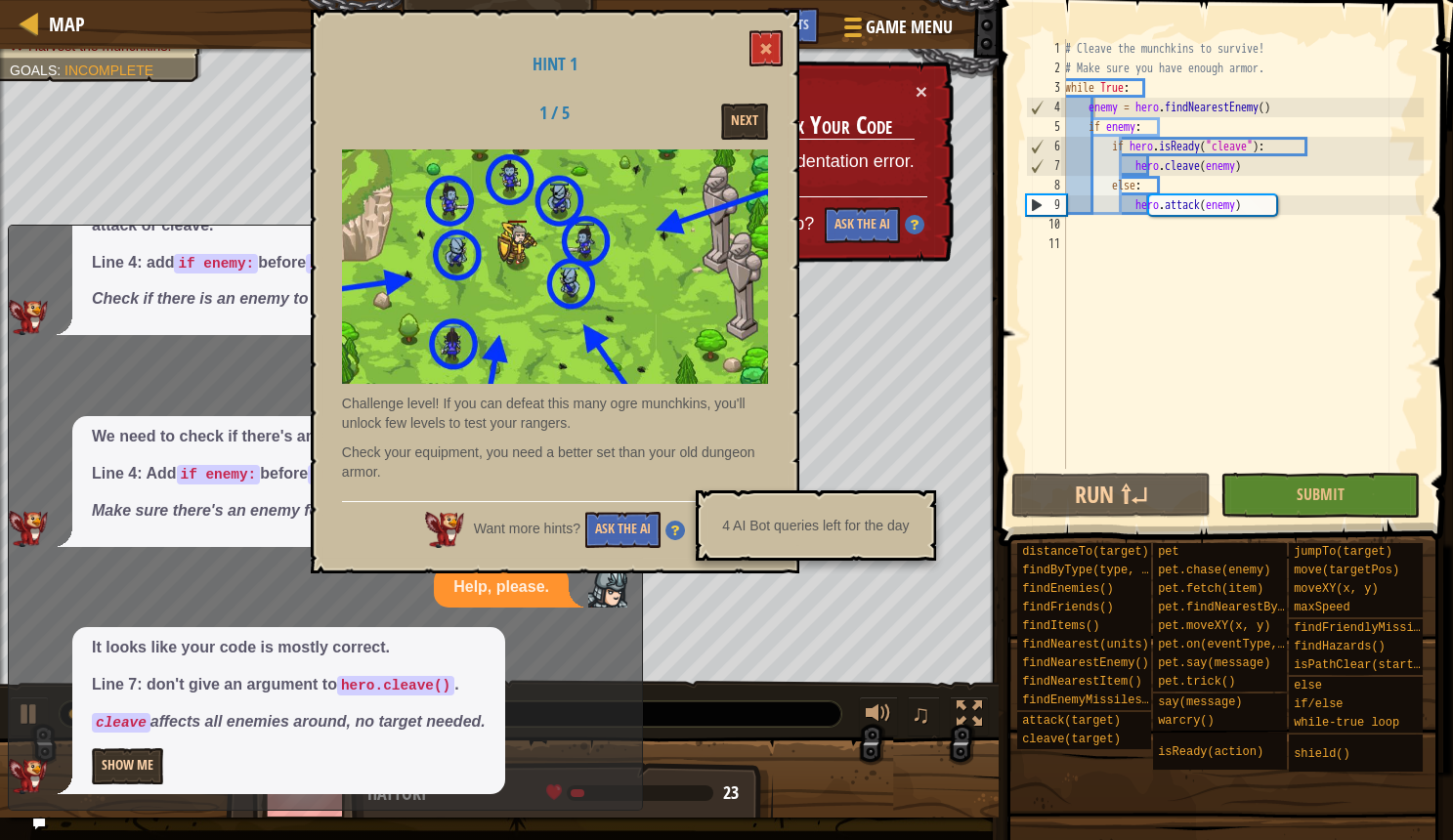 click on "Show Me" at bounding box center (127, 766) 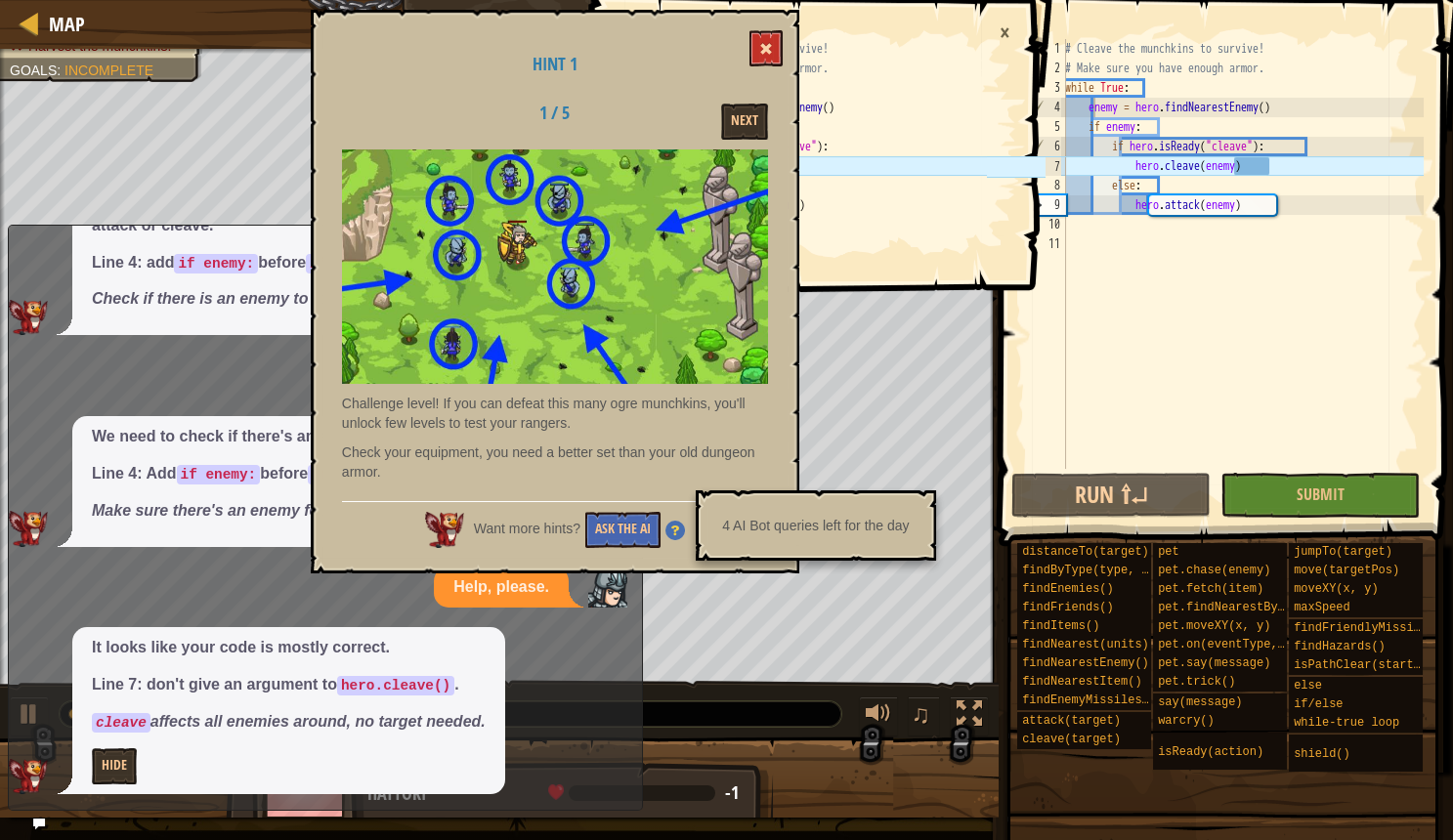 click at bounding box center (766, 48) 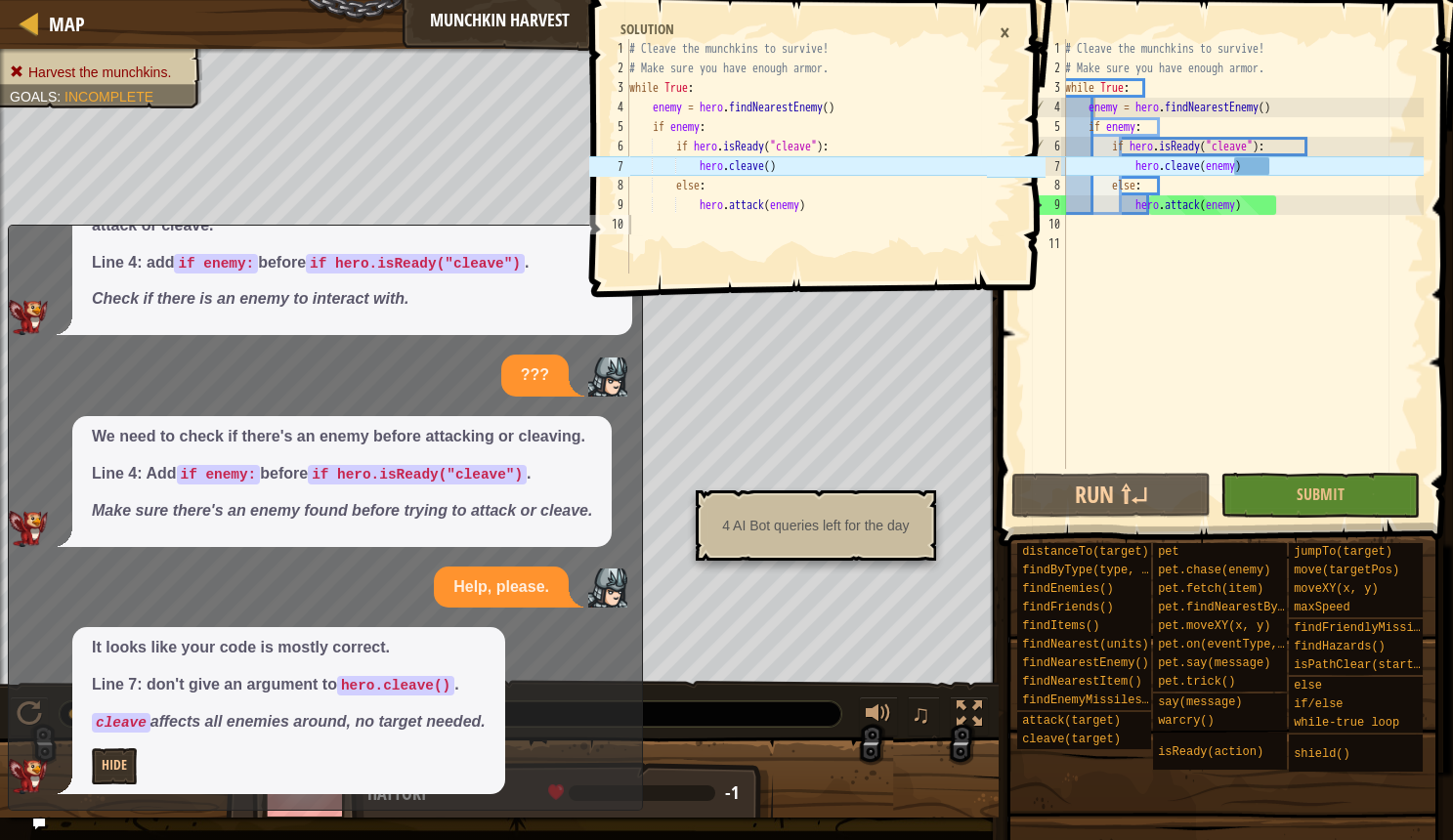 click on "# Cleave the munchkins to survive! # Make sure you have enough armor. while   True :      enemy   =   hero . findNearestEnemy ( )      if   enemy :          if   hero . isReady ( "cleave" ) :              hero . cleave ( enemy )          else :              hero . attack ( enemy )" at bounding box center (1242, 273) 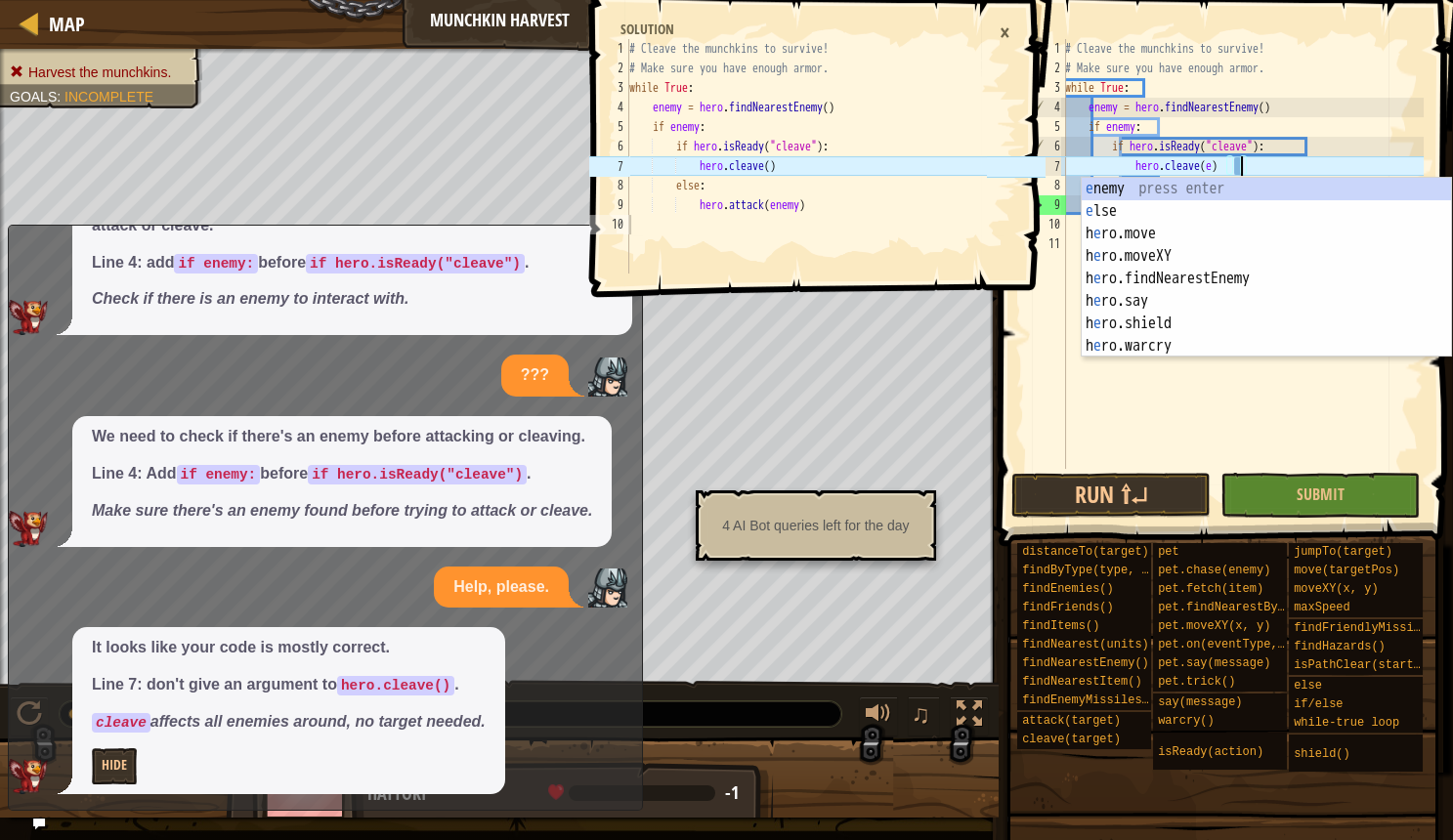 scroll, scrollTop: 99, scrollLeft: 0, axis: vertical 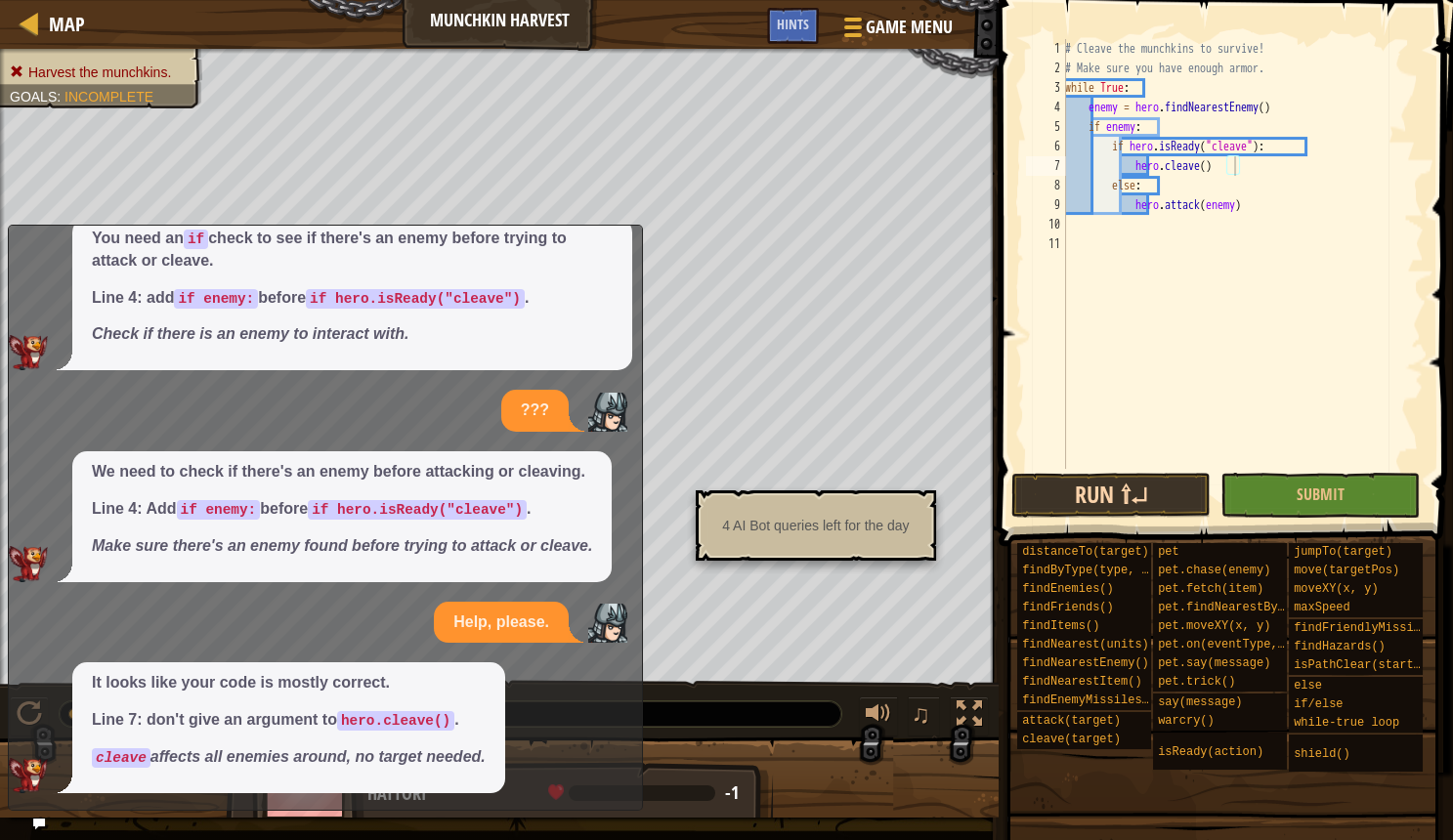 click on "Run ⇧↵" at bounding box center (1111, 495) 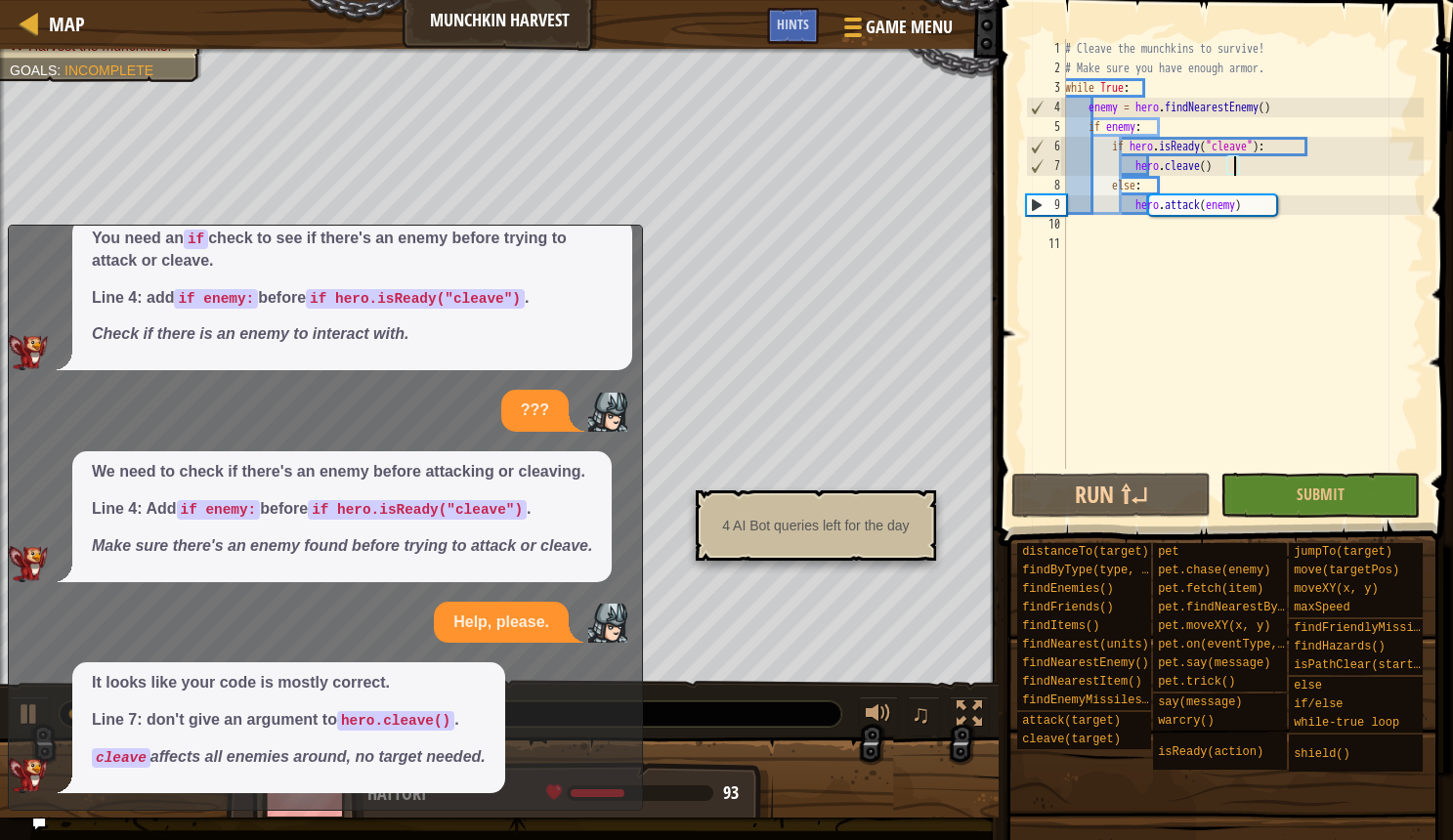 click on "Map Munchkin Harvest Game Menu Done Hints 1 2 3 4 5 6 7 8 9 10 # Cleave the munchkins to survive! # Make sure you have enough armor. while   True :      enemy   =   hero . findNearestEnemy ( )      if   enemy :           if   hero . isReady ( "cleave" ) :                hero . cleave ( )           else :                hero . attack ( enemy )     הההההההההההההההההההההההההההההההההההההההההההההההההההההההההההההההההההההההההההההההההההההההההההההההההההההההההההההההההההההההההההההההההההההההההההההההההההההההההההההההההההההההההההההההההההההההההההההההההההההההההההההההההההההההההההההההההההההההההההההההההההההההההההההההה Solution × Hints hero.cleave() 1 2 3 4 5 6 7 8 9 10 11 # Cleave the munchkins to survive! # Make sure you have enough armor. while   True :      enemy   =   ." at bounding box center [726, 420] 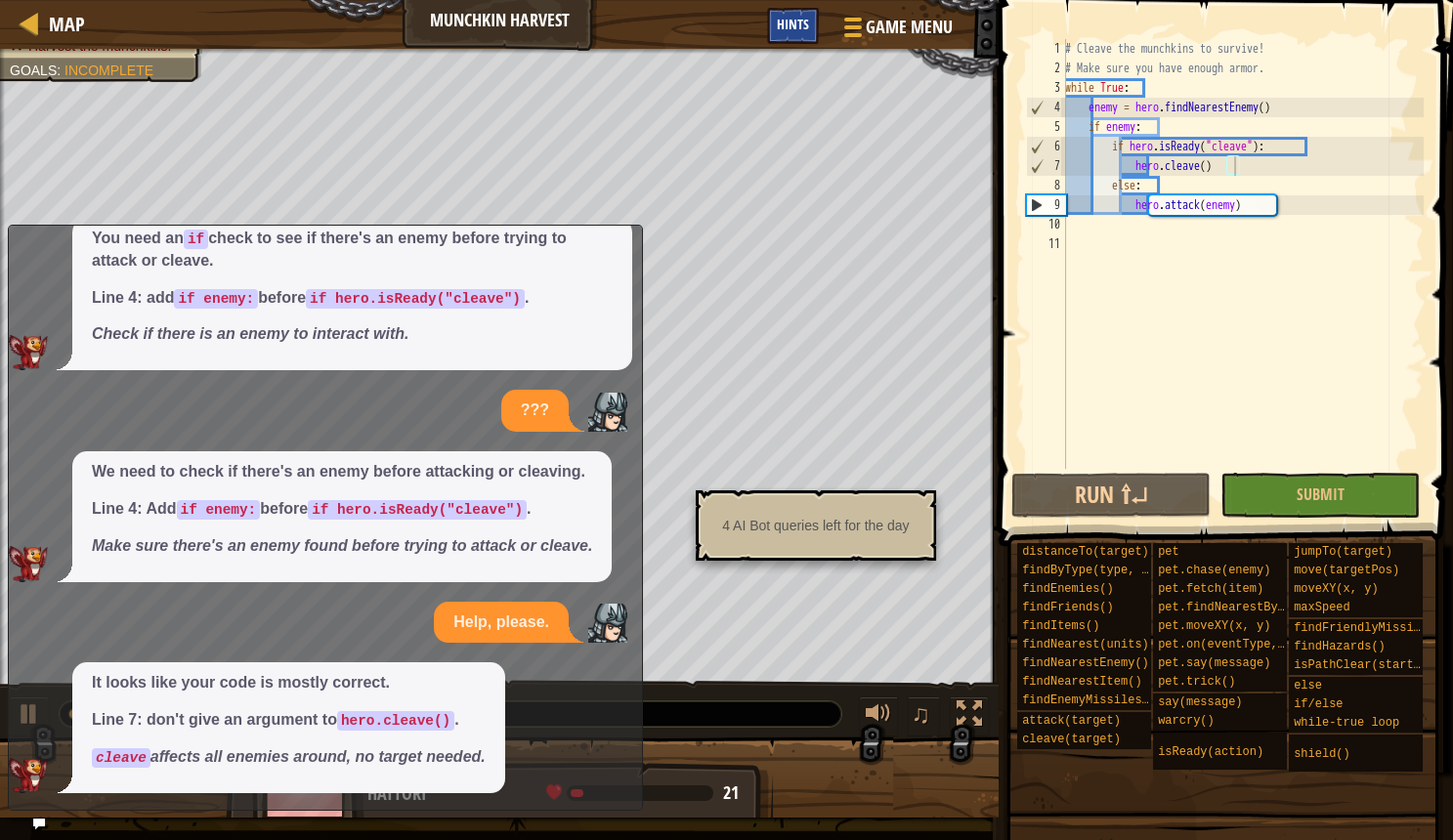 click on "Hints" at bounding box center (792, 23) 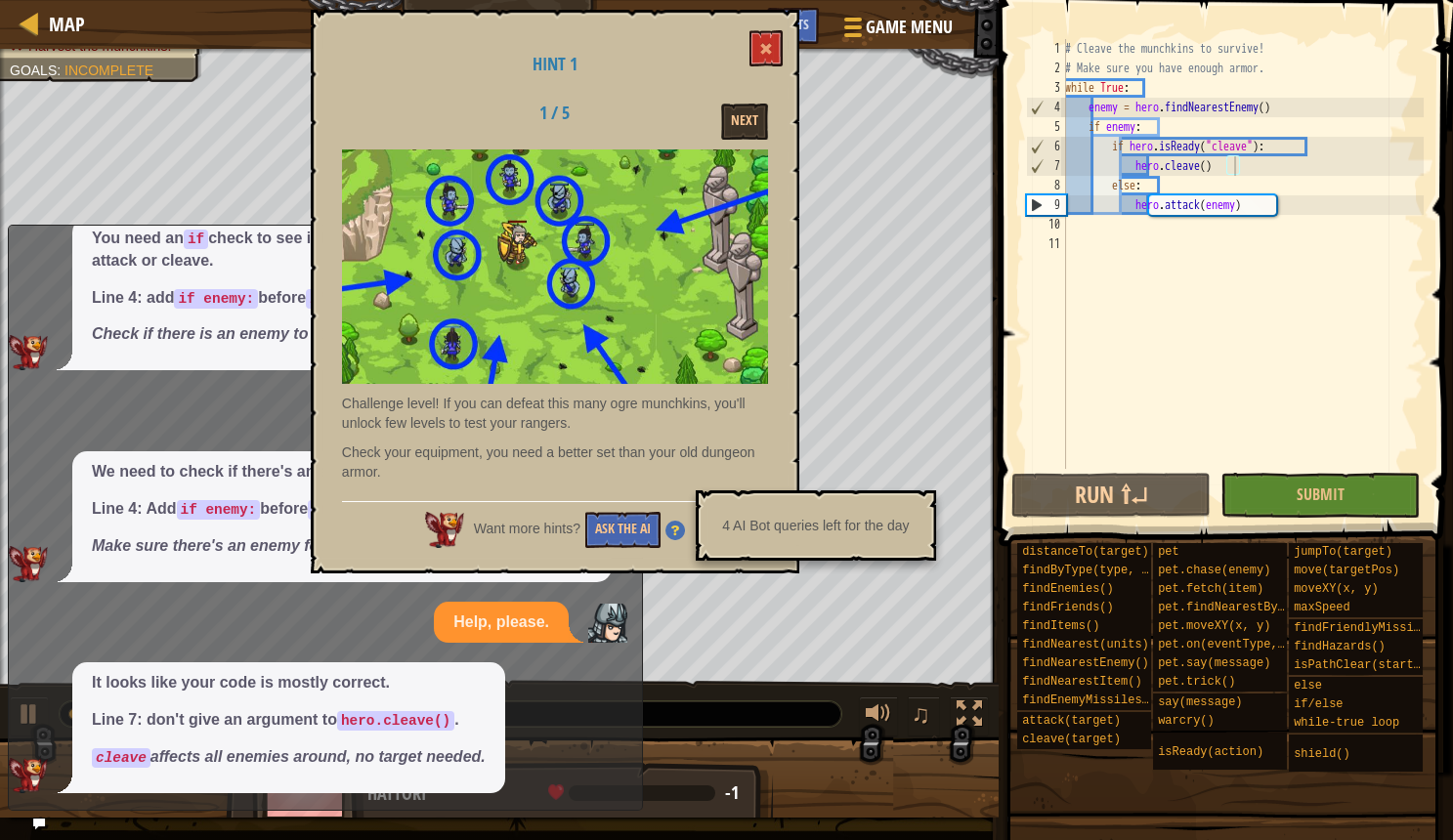 click at bounding box center [675, 530] 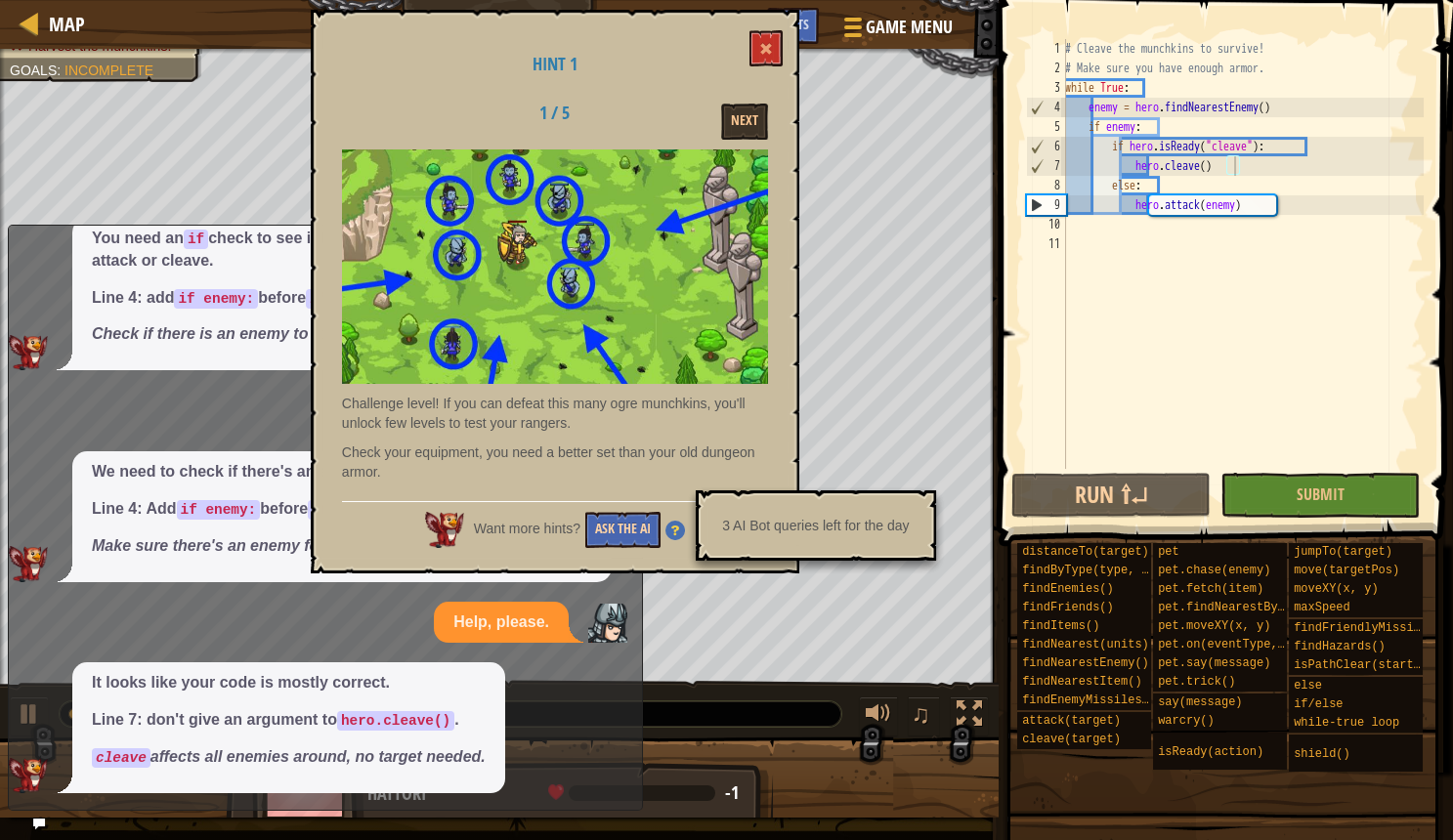click on "Ask the AI" at bounding box center [622, 529] 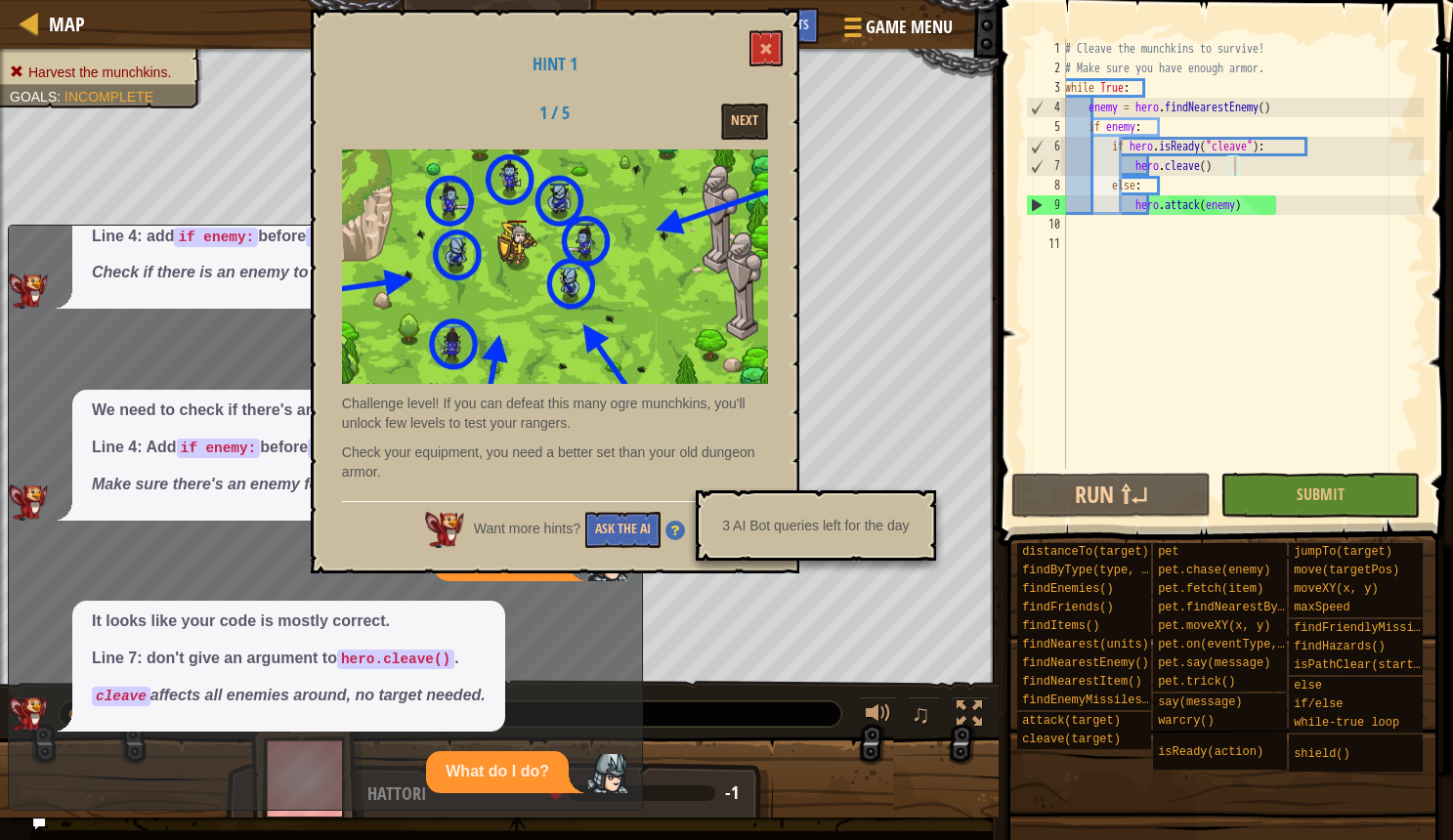 scroll, scrollTop: 279, scrollLeft: 0, axis: vertical 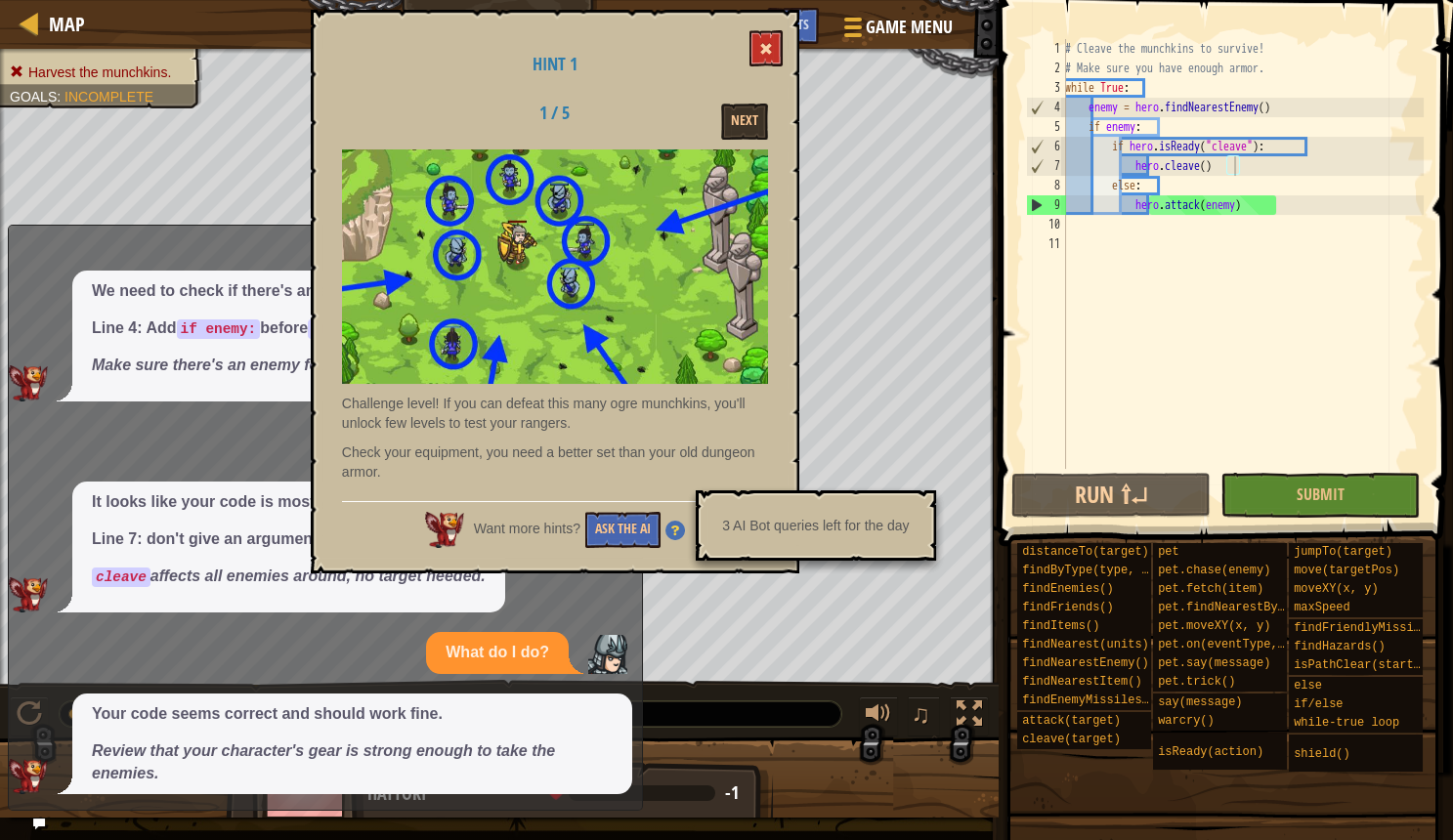 click at bounding box center [766, 48] 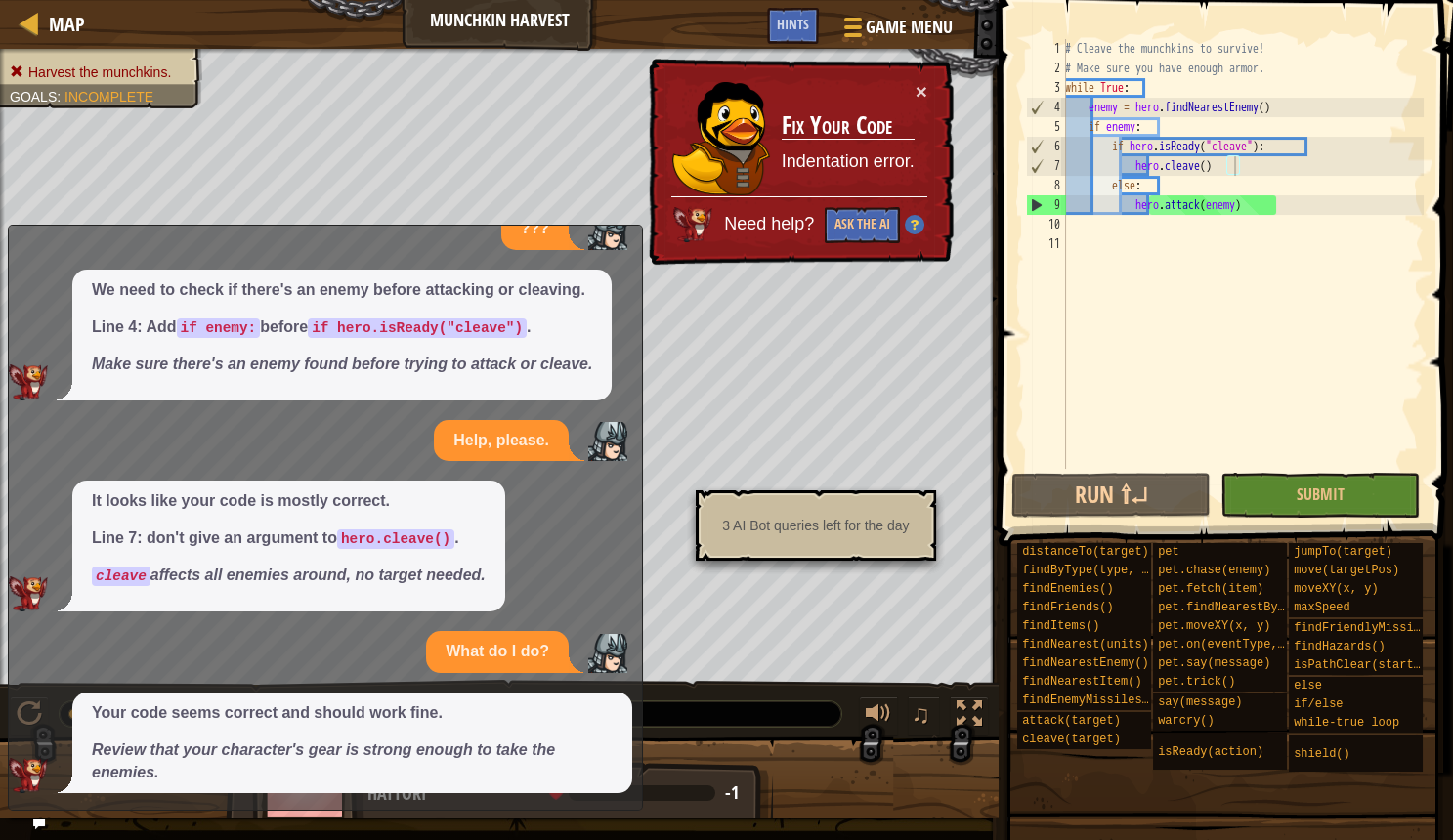 scroll, scrollTop: 279, scrollLeft: 0, axis: vertical 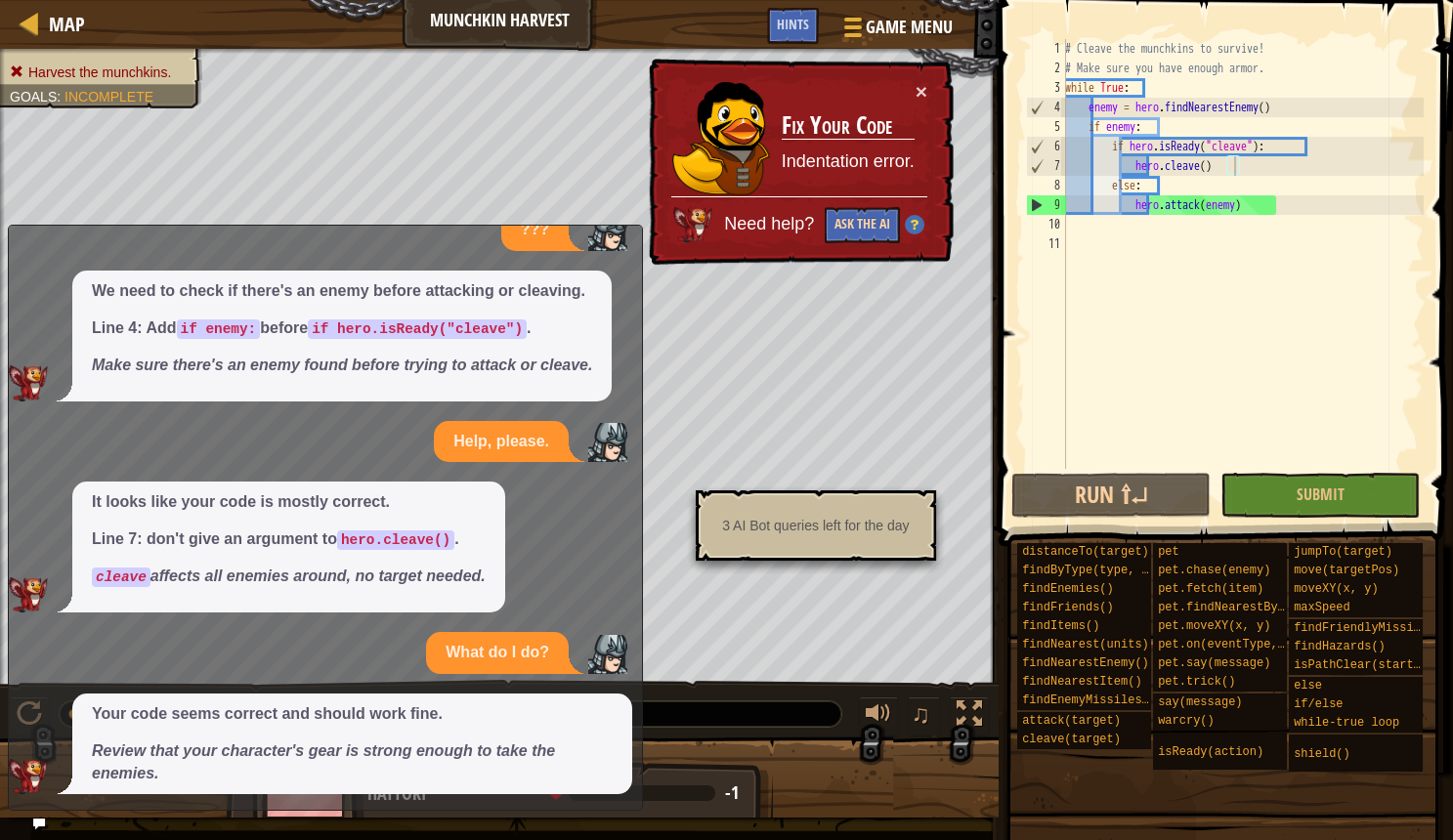 click on "Ask the AI" at bounding box center [862, 225] 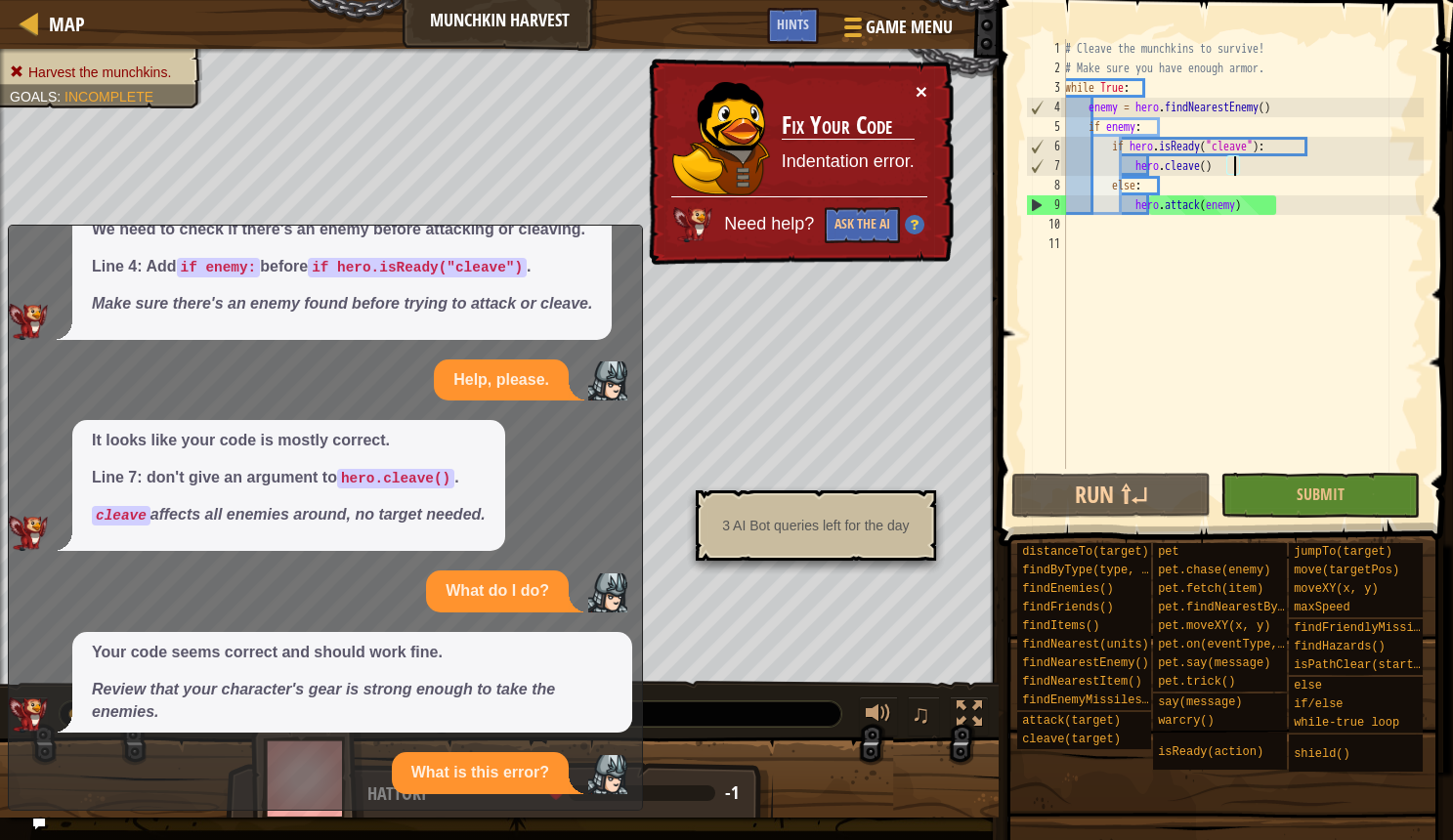 click on "×" at bounding box center [921, 91] 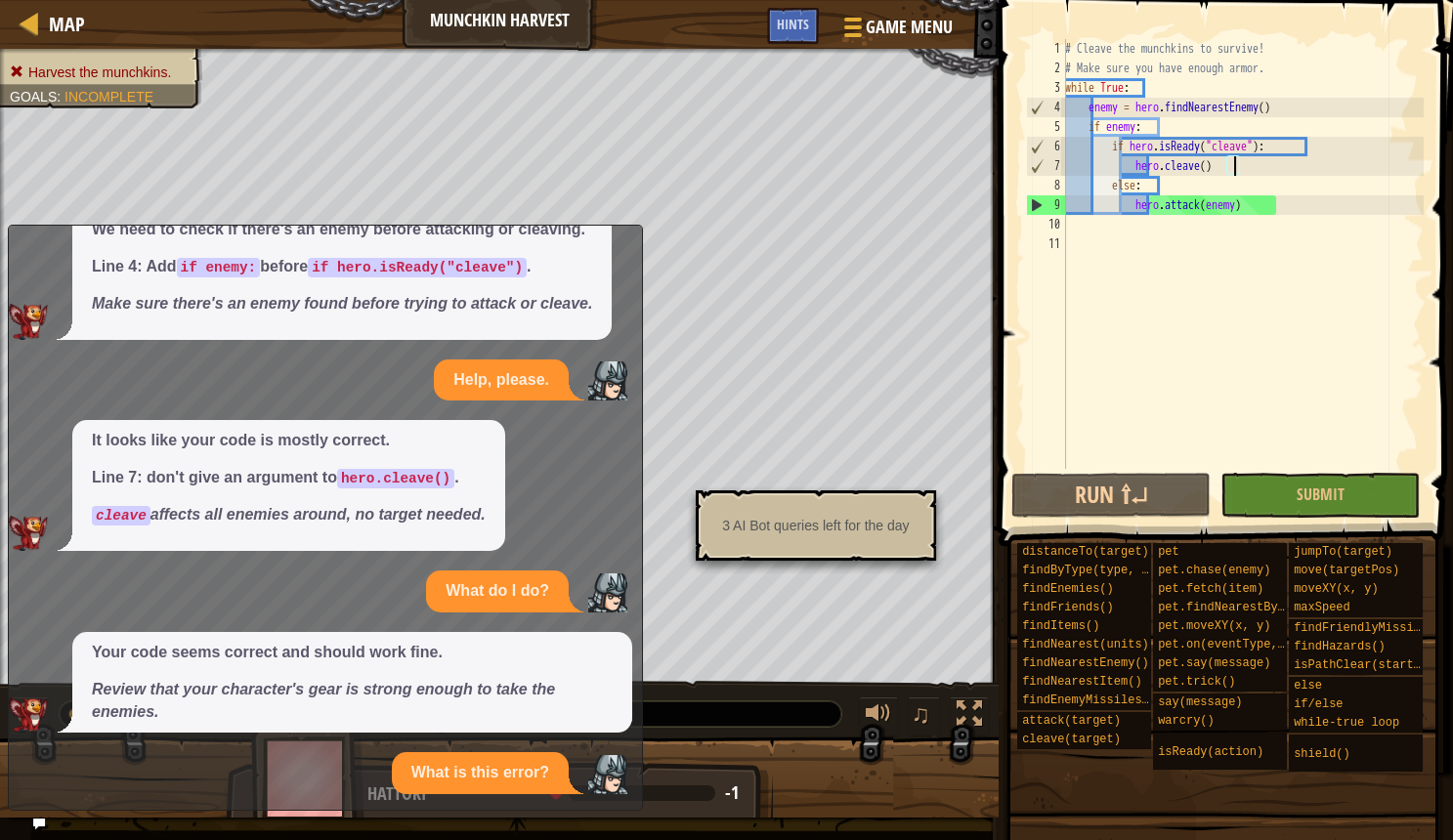 scroll, scrollTop: 402, scrollLeft: 0, axis: vertical 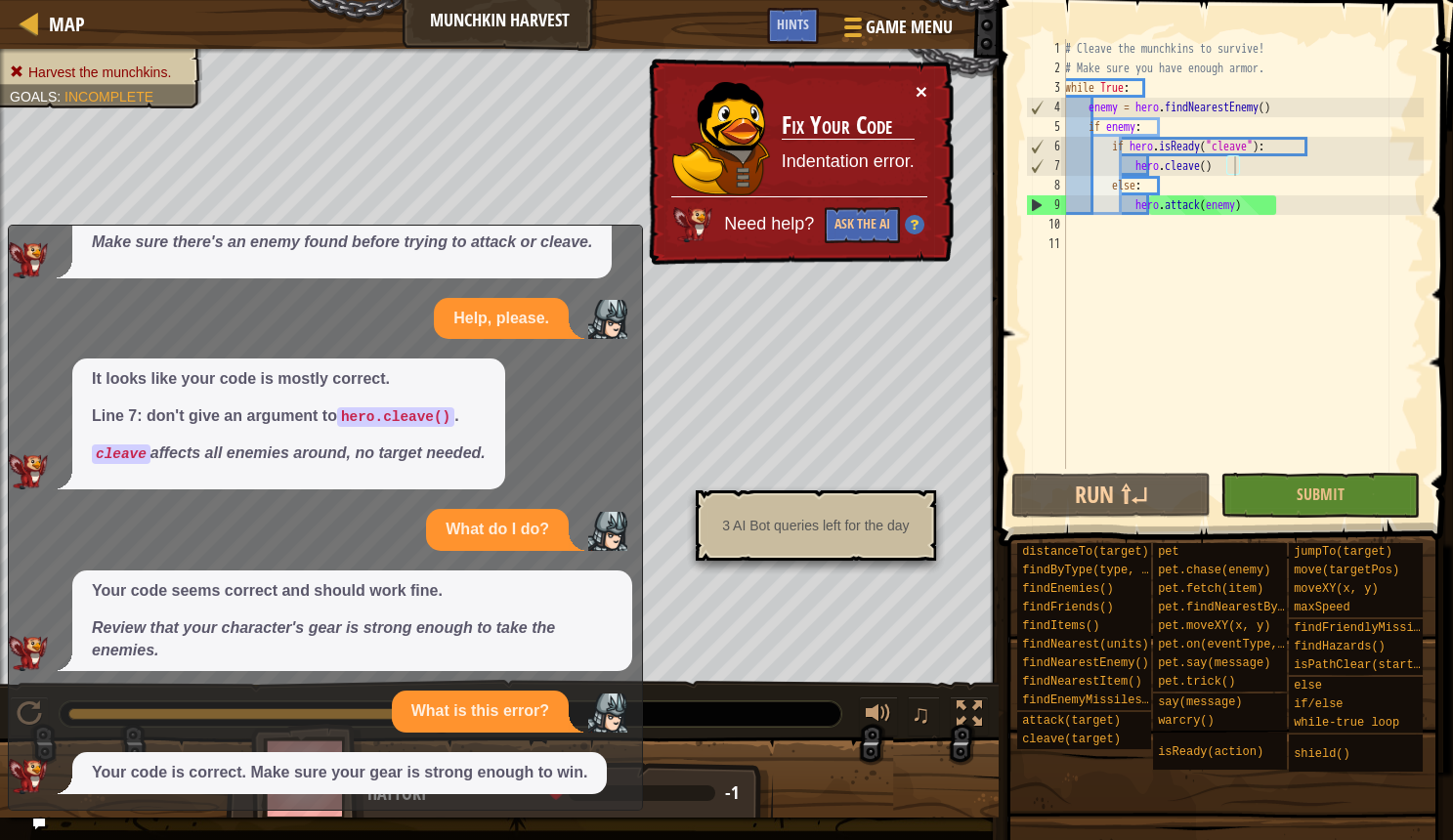 click on "×" at bounding box center (921, 91) 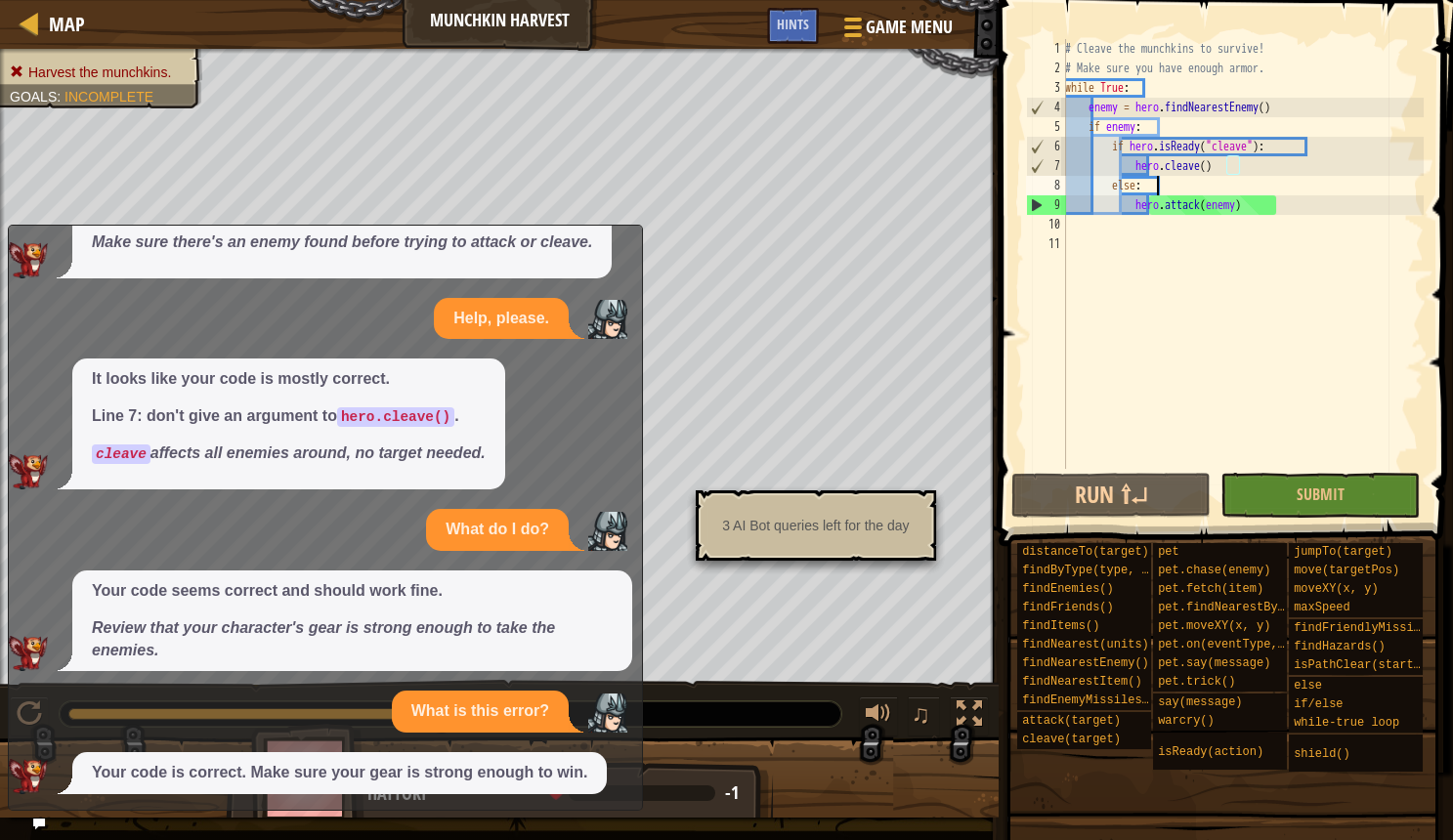 click on "# Cleave the munchkins to survive! # Make sure you have enough armor. while   True :      enemy   =   hero . findNearestEnemy ( )      if   enemy :          if   hero . isReady ( "cleave" ) :              hero . cleave ( )          else :              hero . attack ( enemy )" at bounding box center [1242, 273] 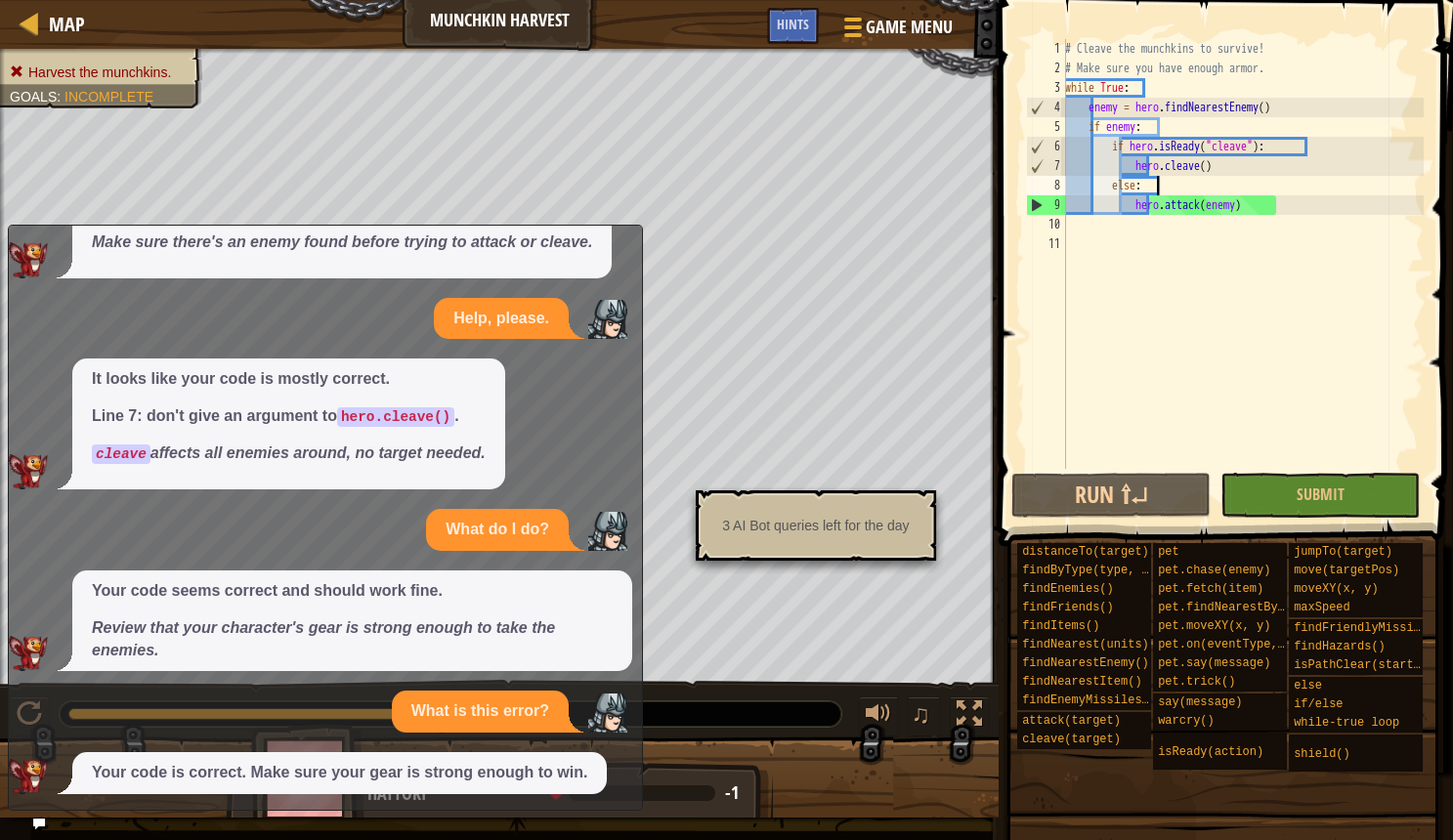 click on "9" at bounding box center [1047, 205] 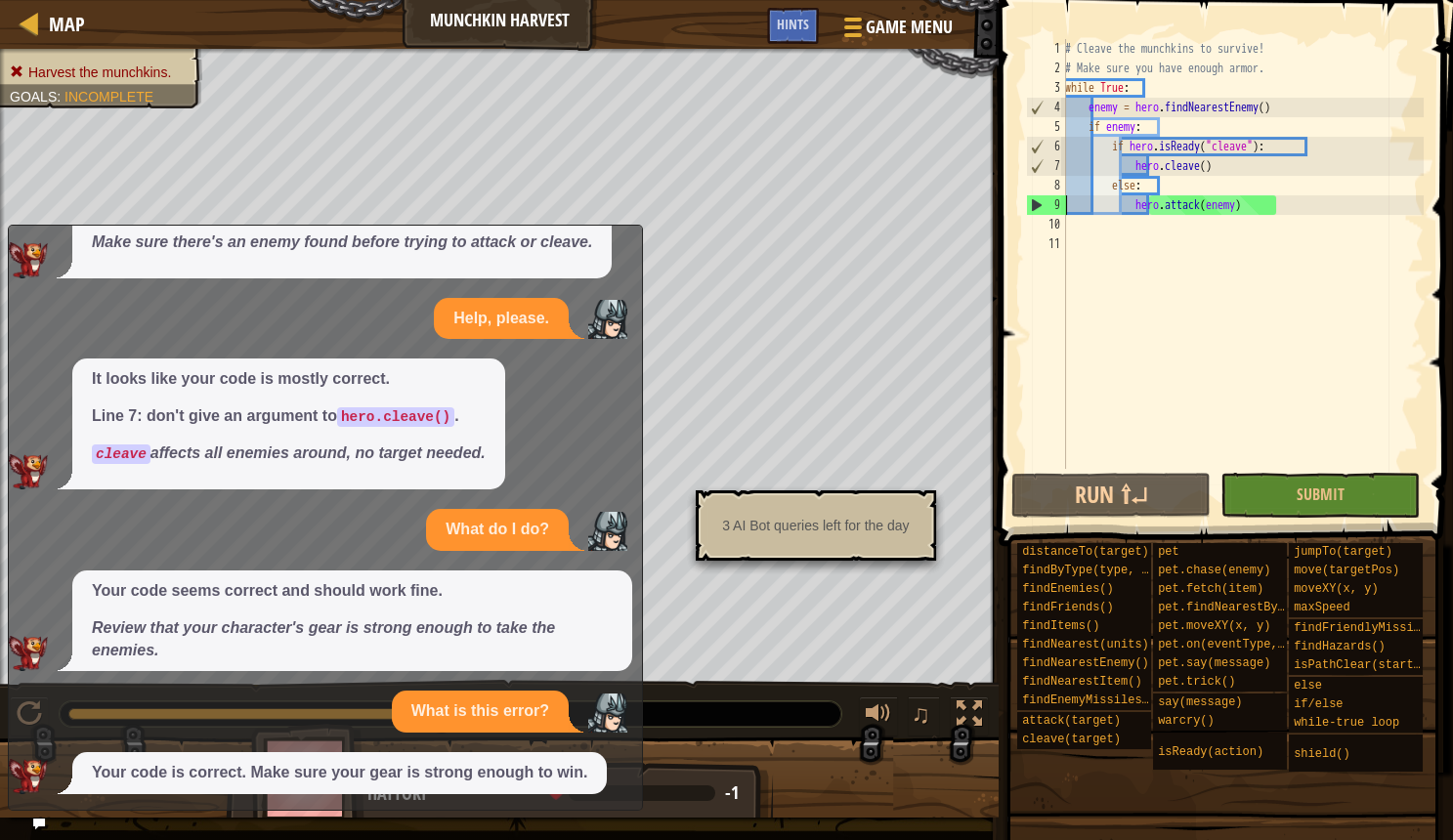 click on "9" at bounding box center [1047, 205] 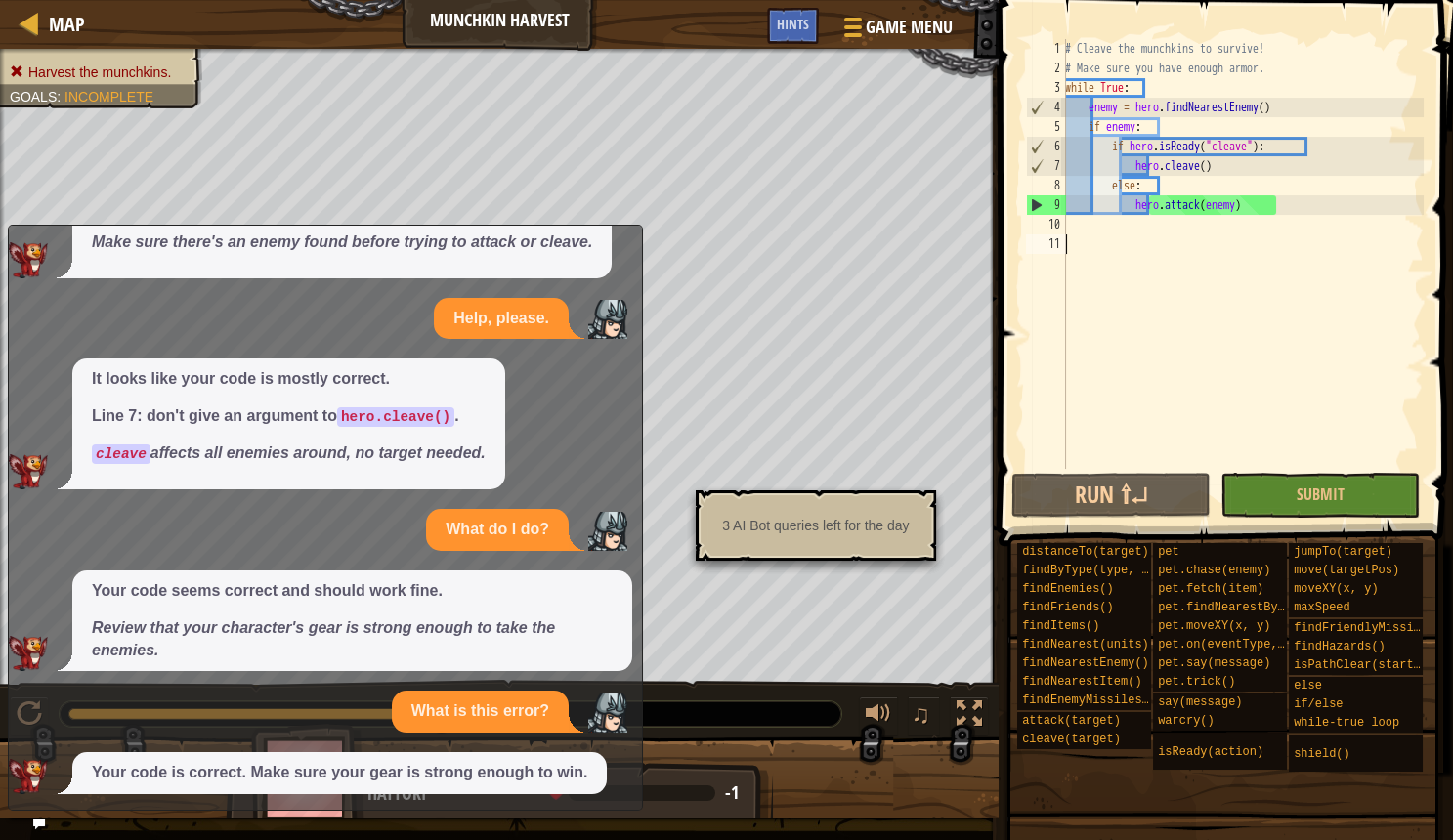 click on "9" at bounding box center [1047, 205] 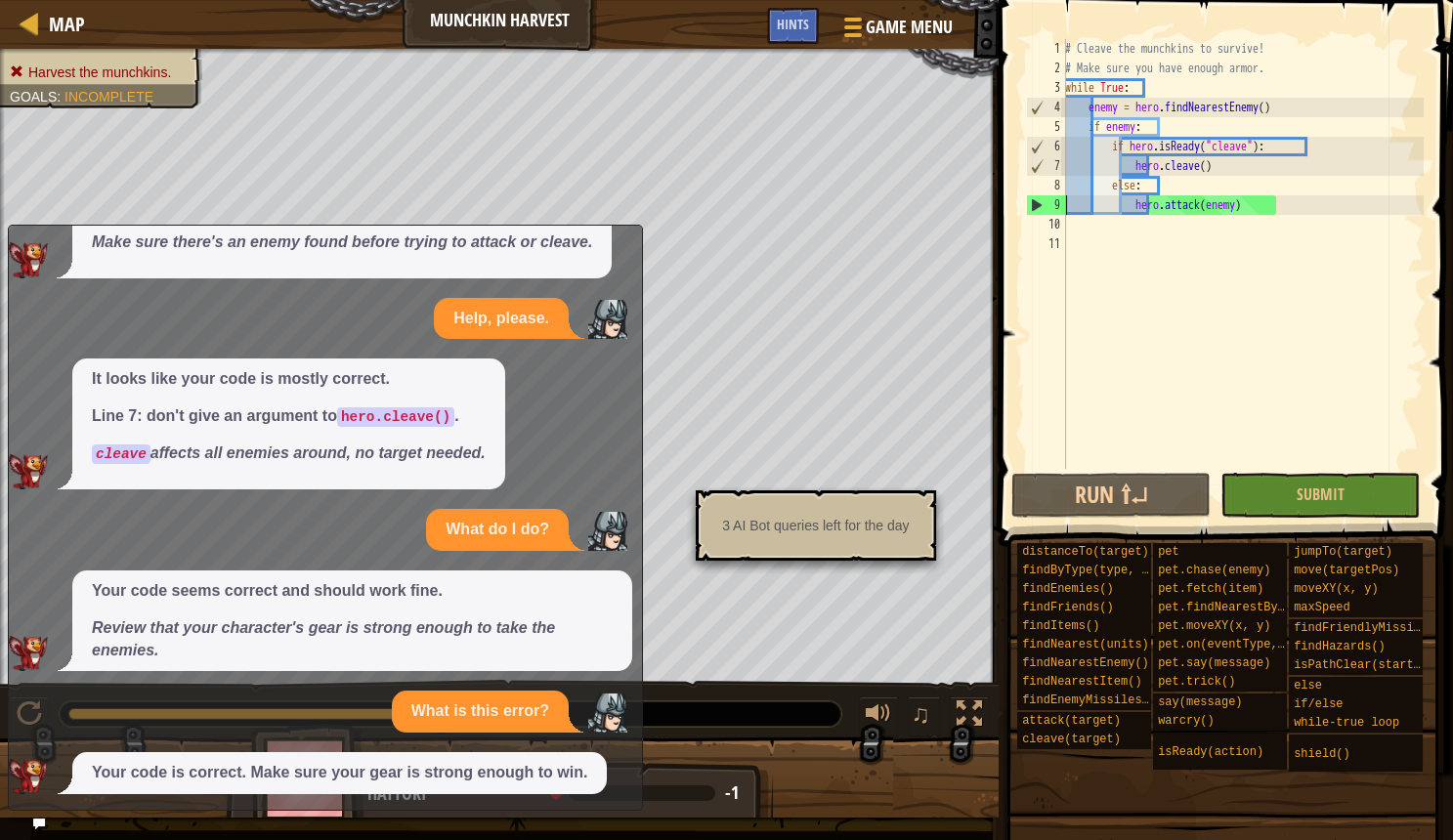 click on "9" at bounding box center (1047, 205) 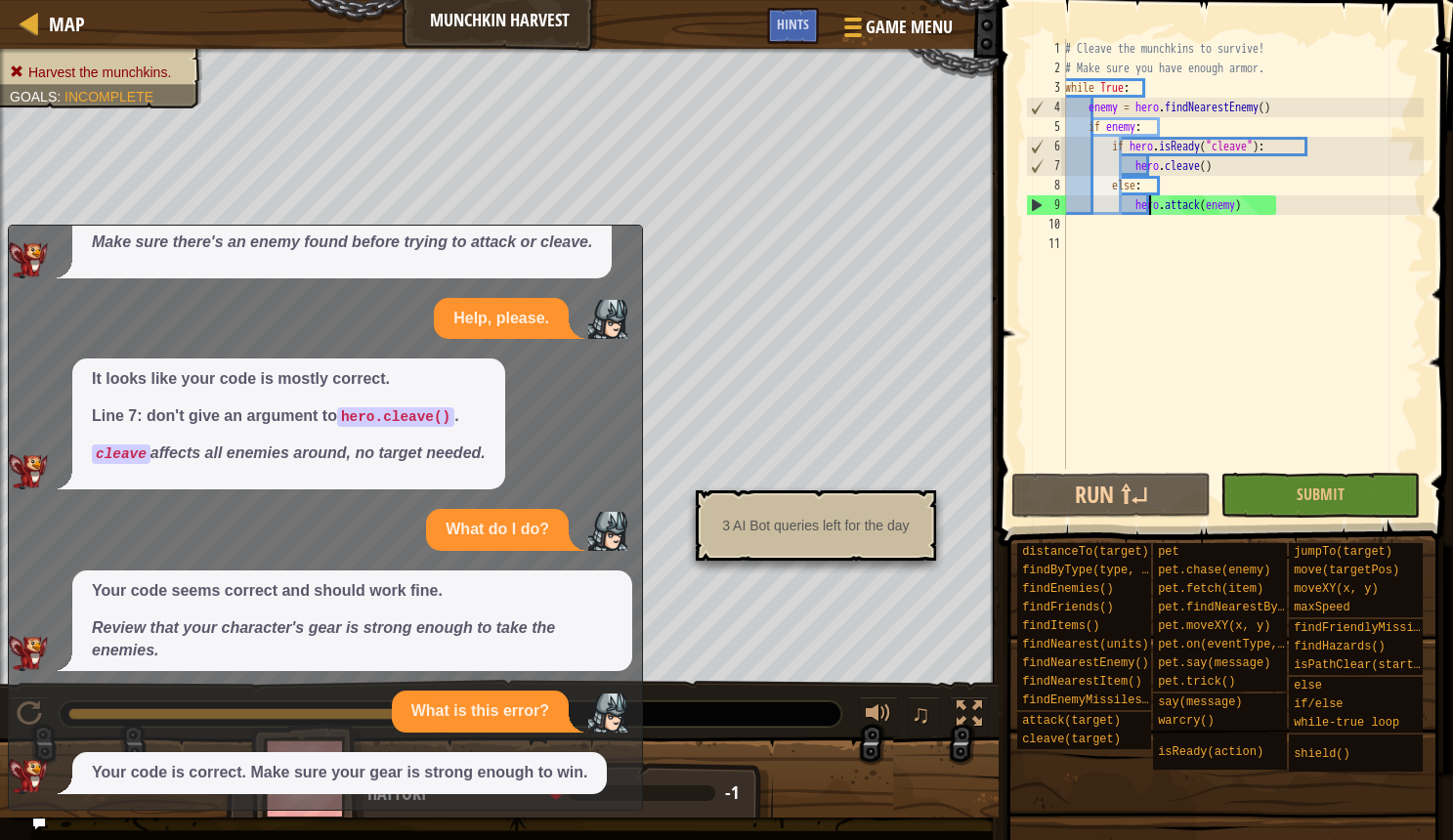 click on "# Cleave the munchkins to survive! # Make sure you have enough armor. while   True :      enemy   =   hero . findNearestEnemy ( )      if   enemy :          if   hero . isReady ( "cleave" ) :              hero . cleave ( )          else :              hero . attack ( enemy )" at bounding box center (1242, 273) 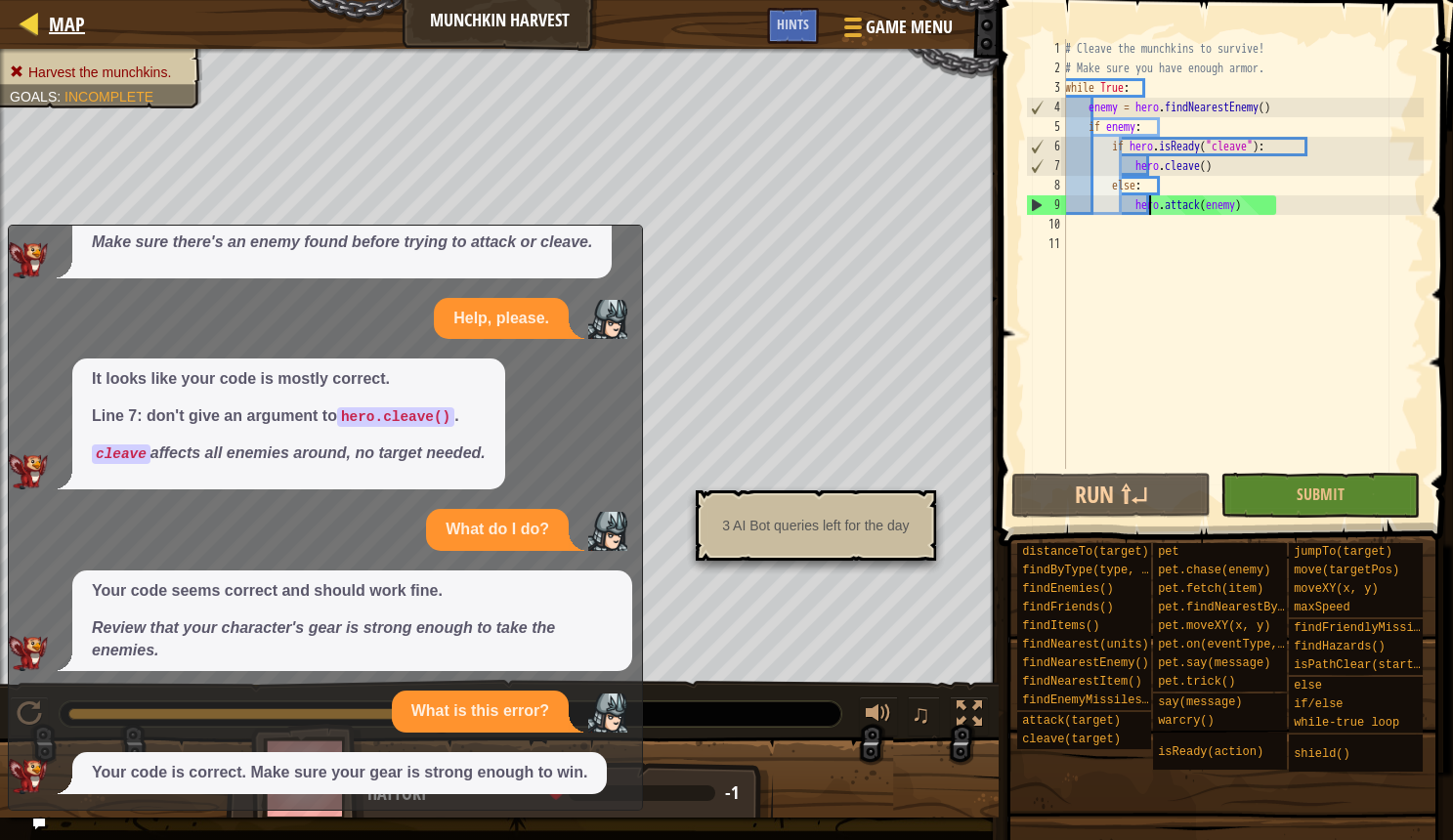 click on "Map" at bounding box center [66, 23] 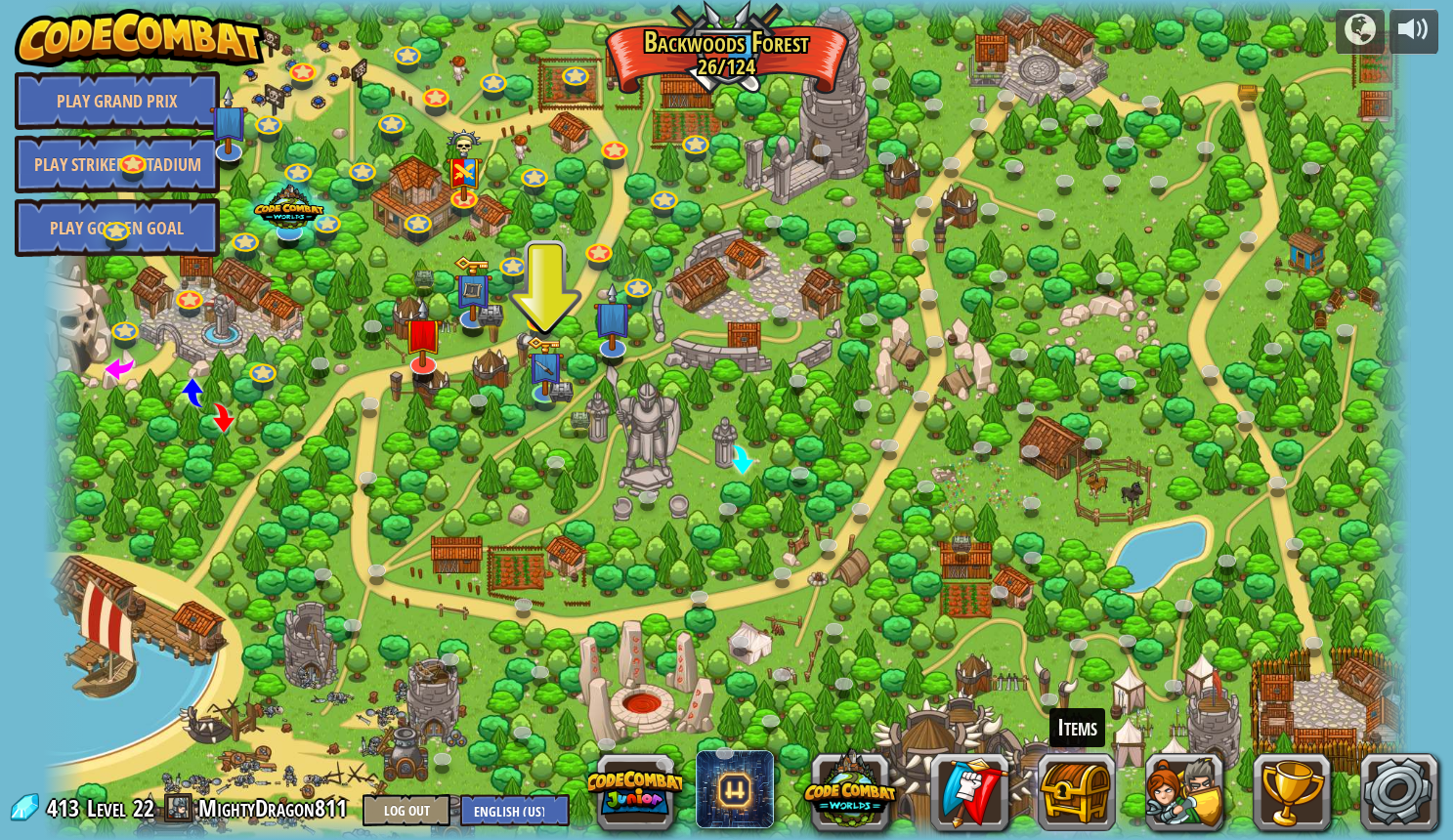 click at bounding box center (1077, 792) 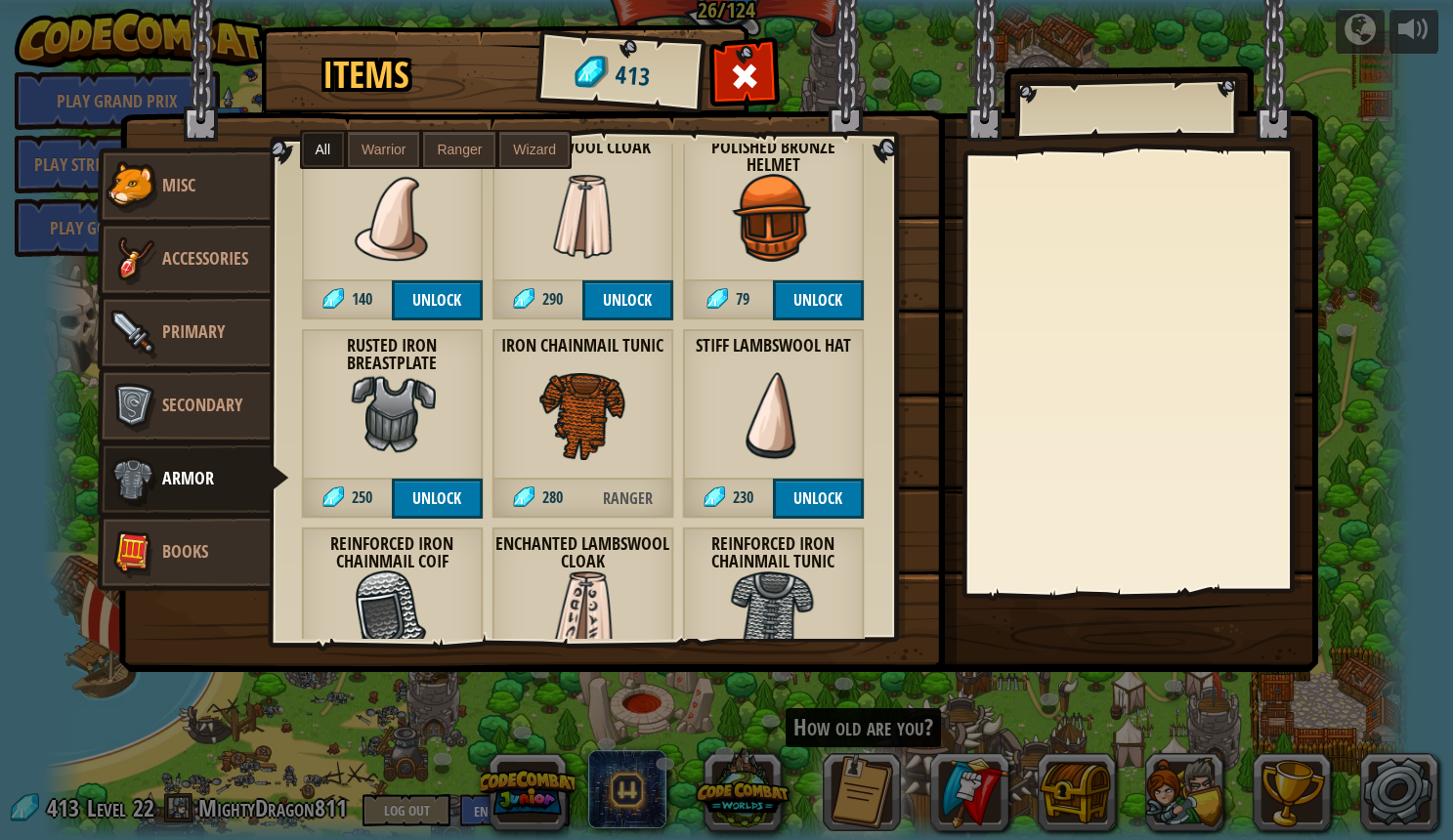 scroll, scrollTop: 1020, scrollLeft: 0, axis: vertical 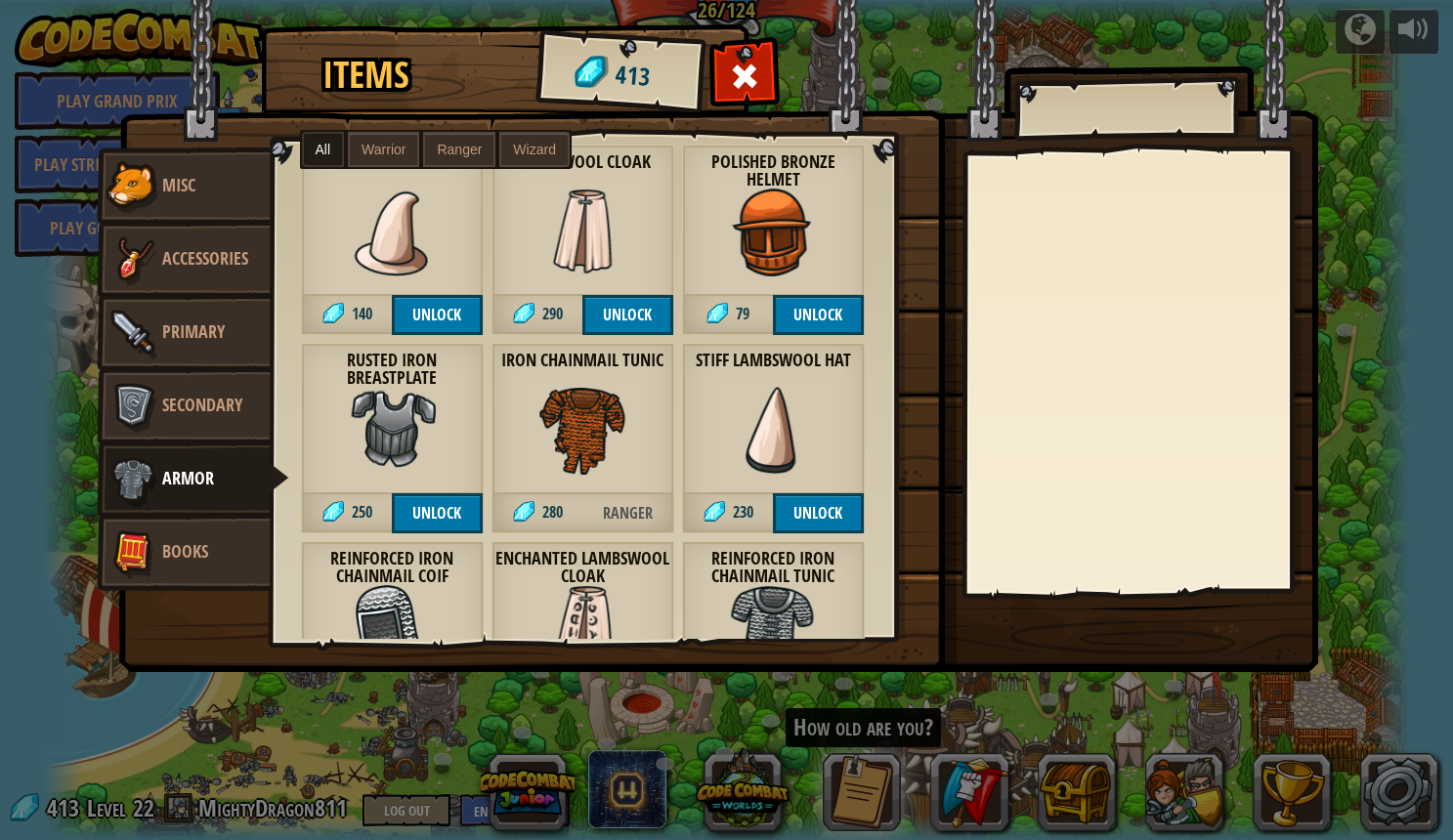 click on "Warrior" at bounding box center [383, 149] 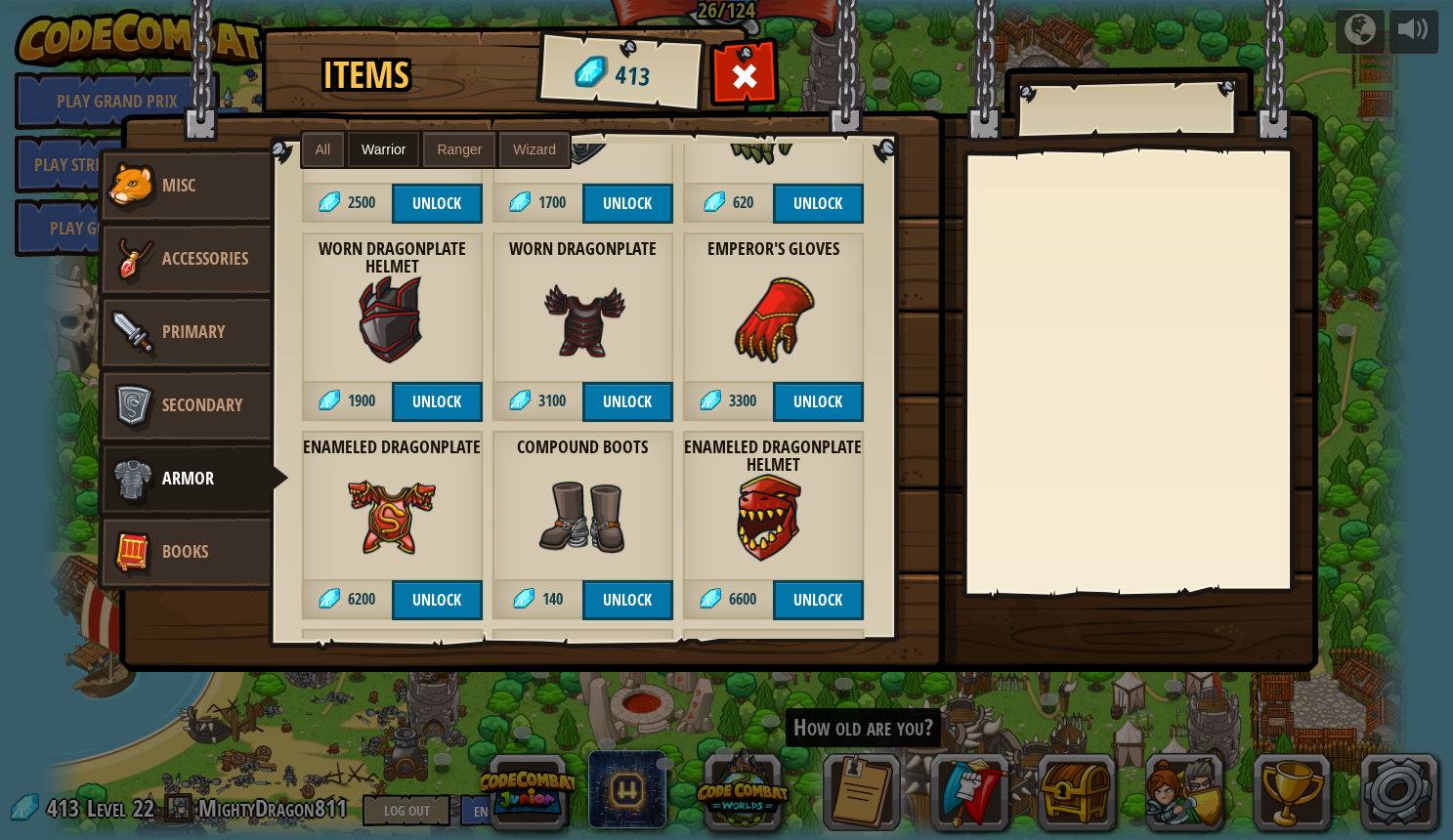 scroll, scrollTop: 1529, scrollLeft: 0, axis: vertical 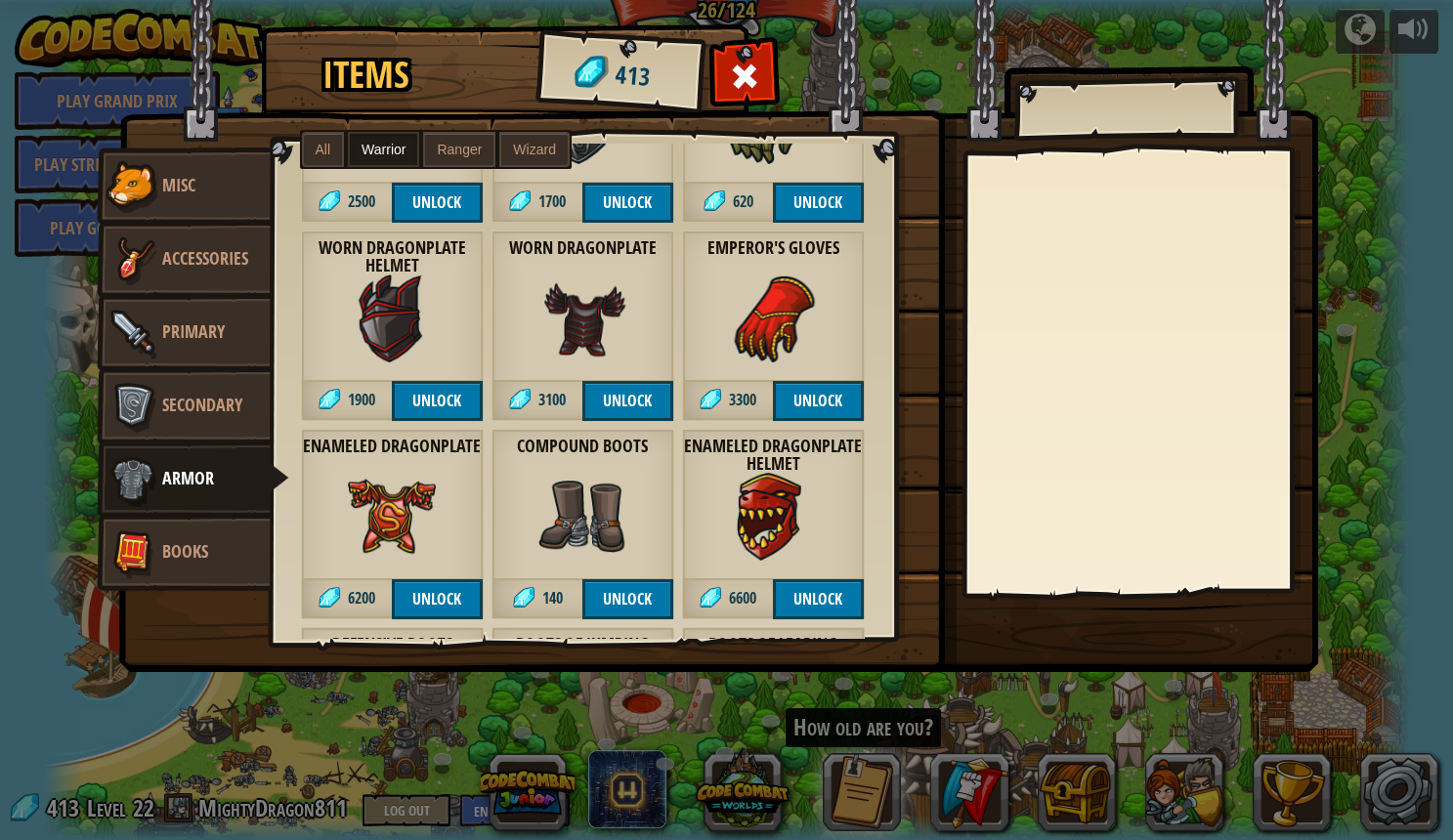 click at bounding box center (582, 318) 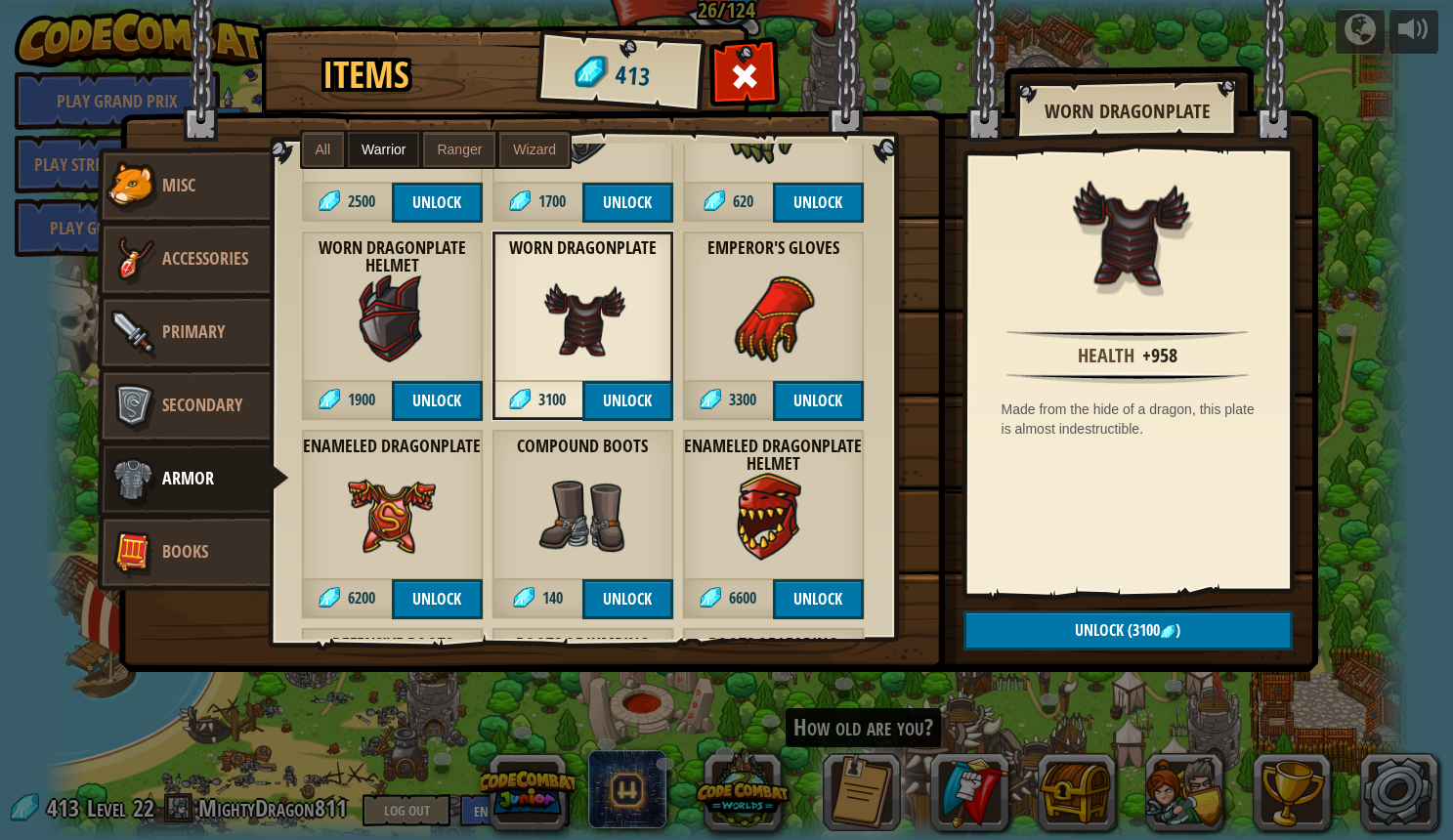 click on "Enameled Dragonplate" at bounding box center (392, 446) 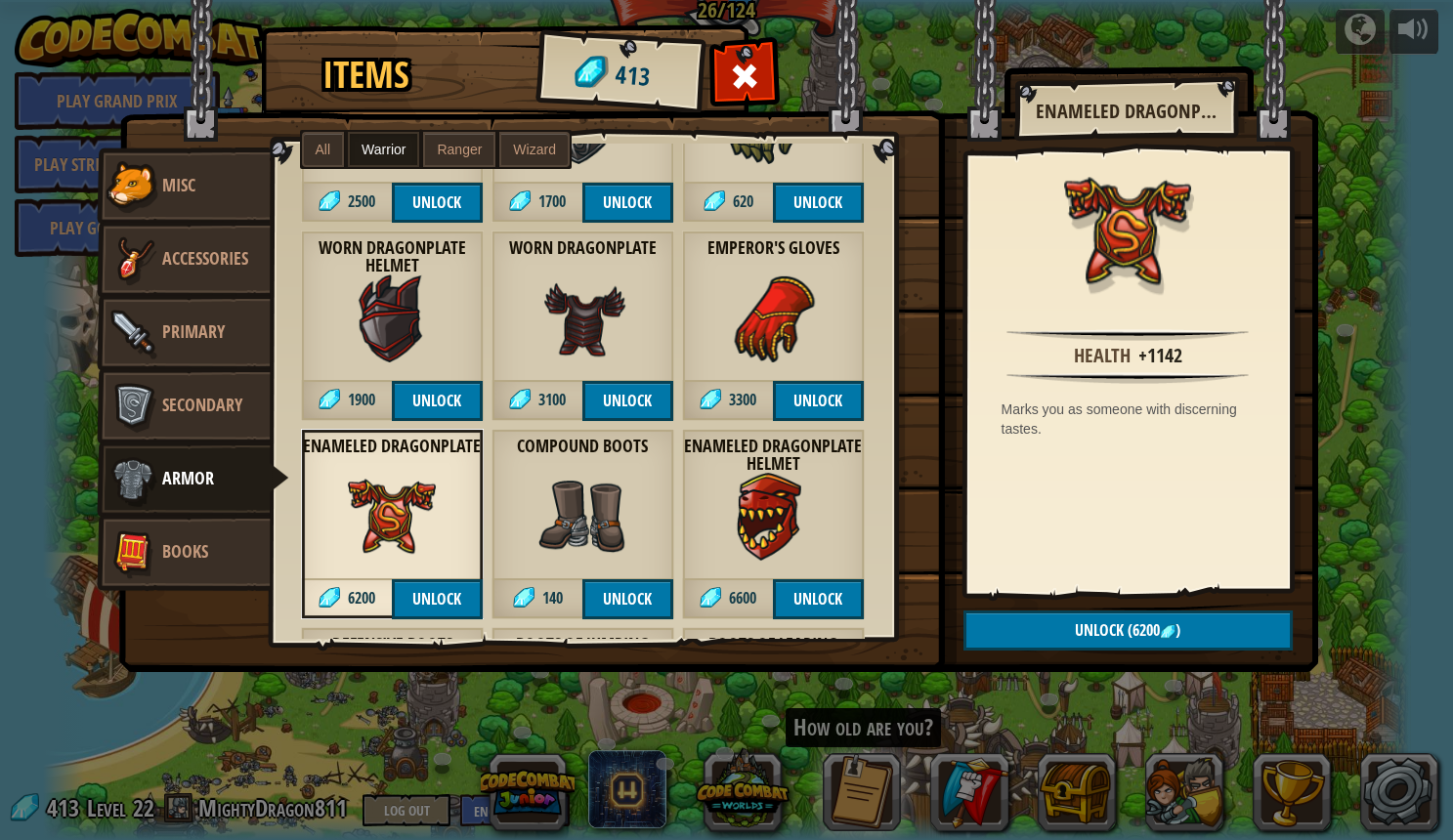 click at bounding box center (773, 517) 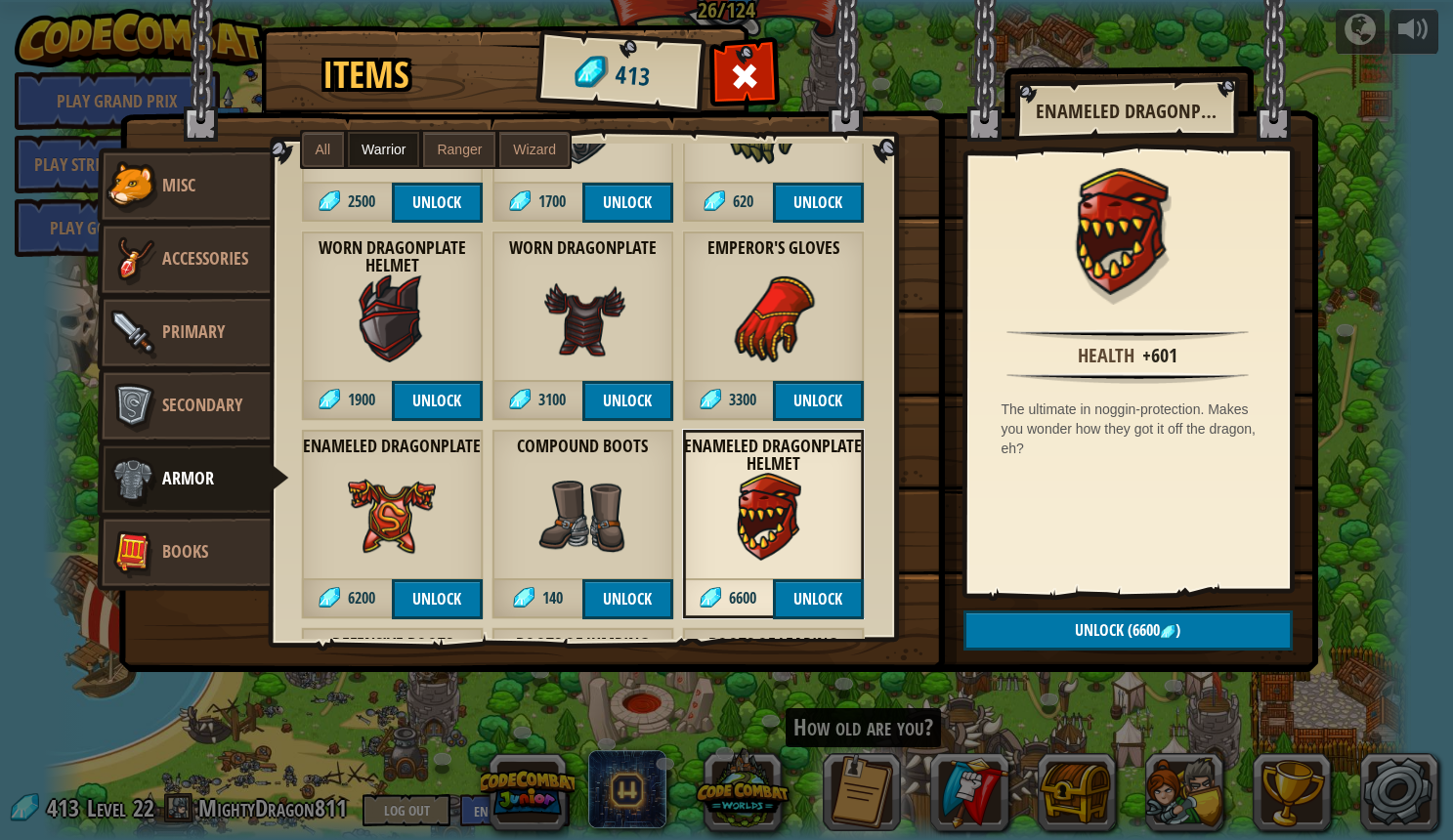 click at bounding box center (392, 517) 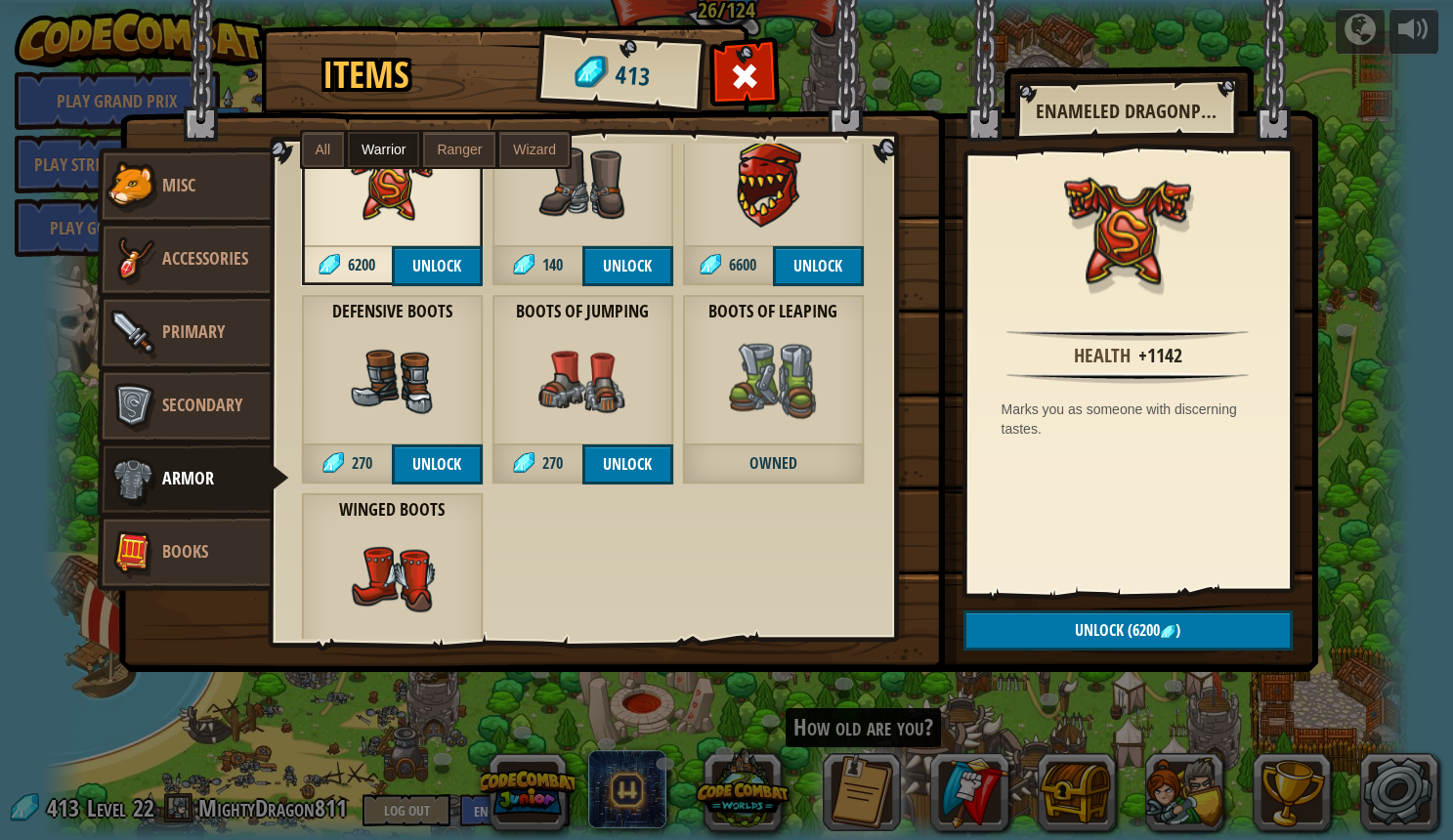 scroll, scrollTop: 1932, scrollLeft: 0, axis: vertical 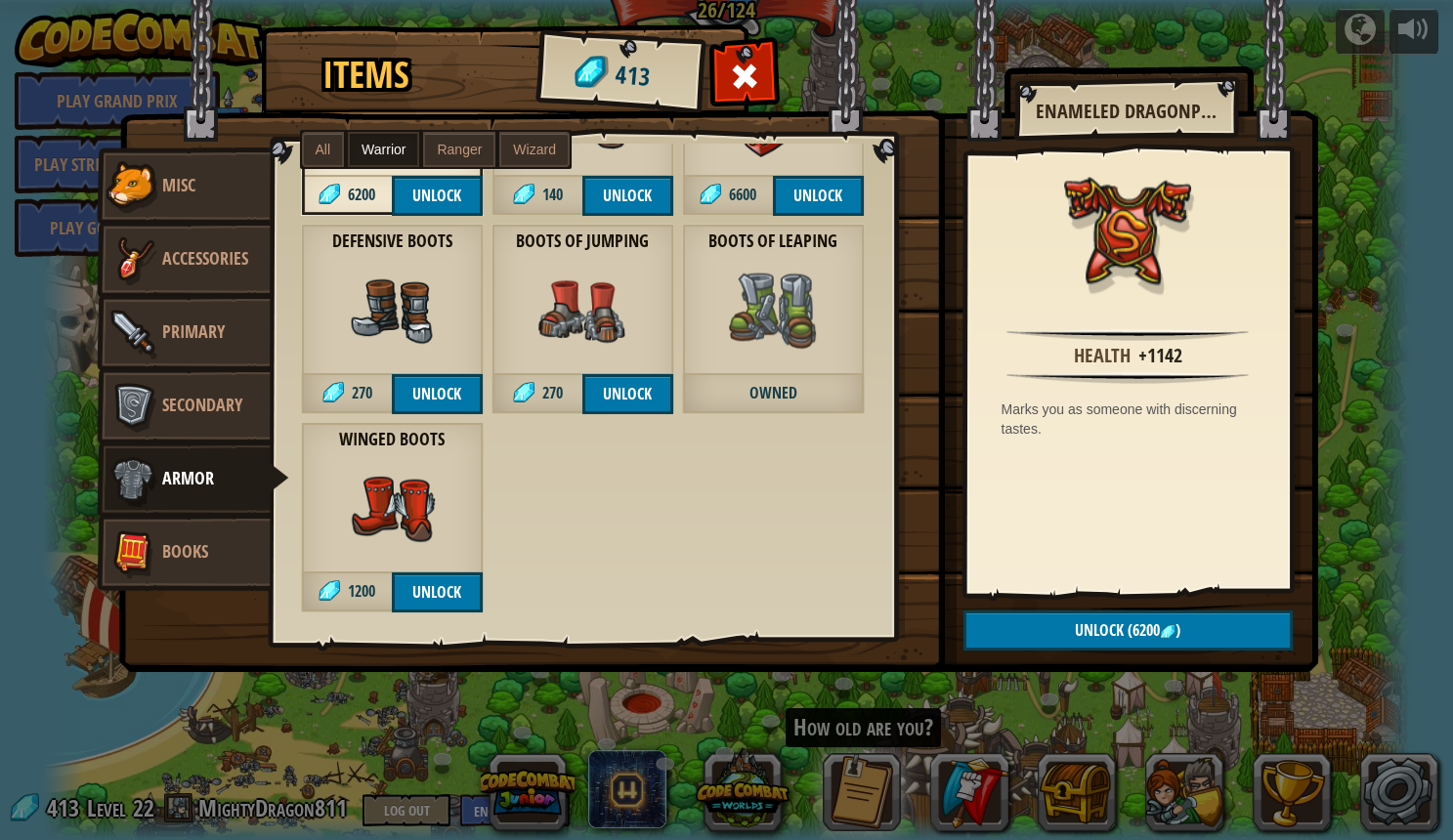 click at bounding box center [582, 312] 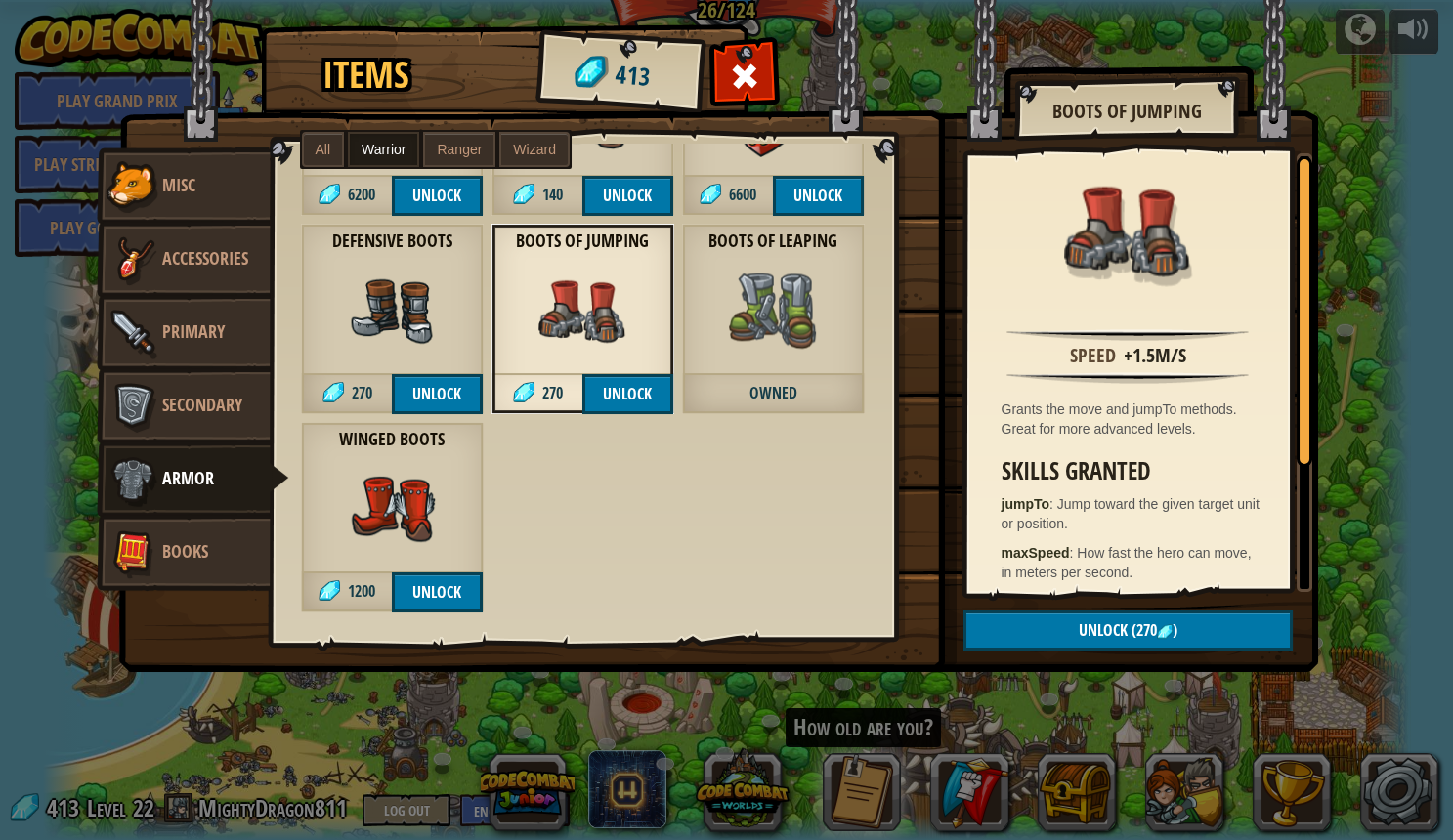 click at bounding box center (392, 510) 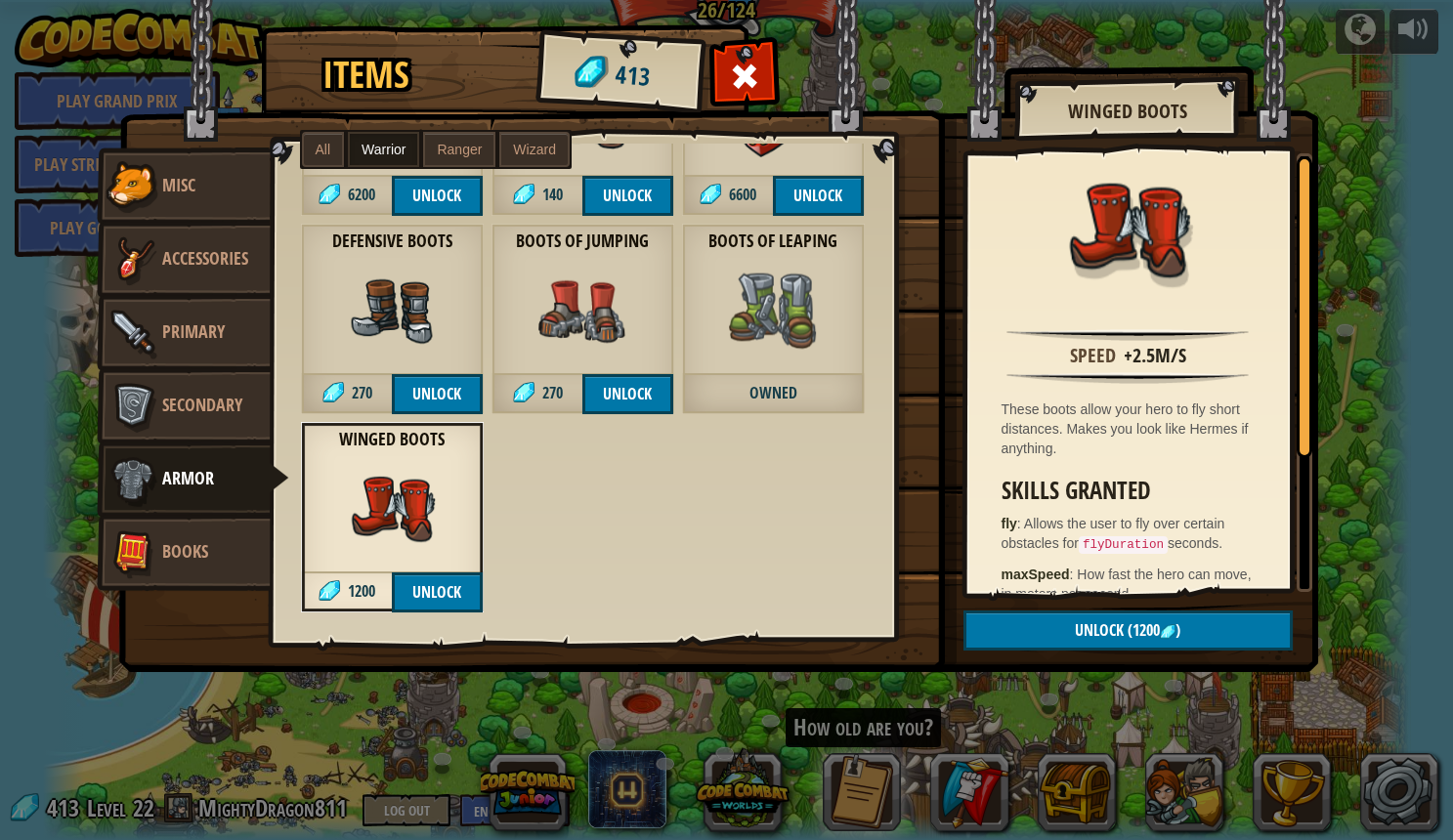 click on "Books" at bounding box center (185, 551) 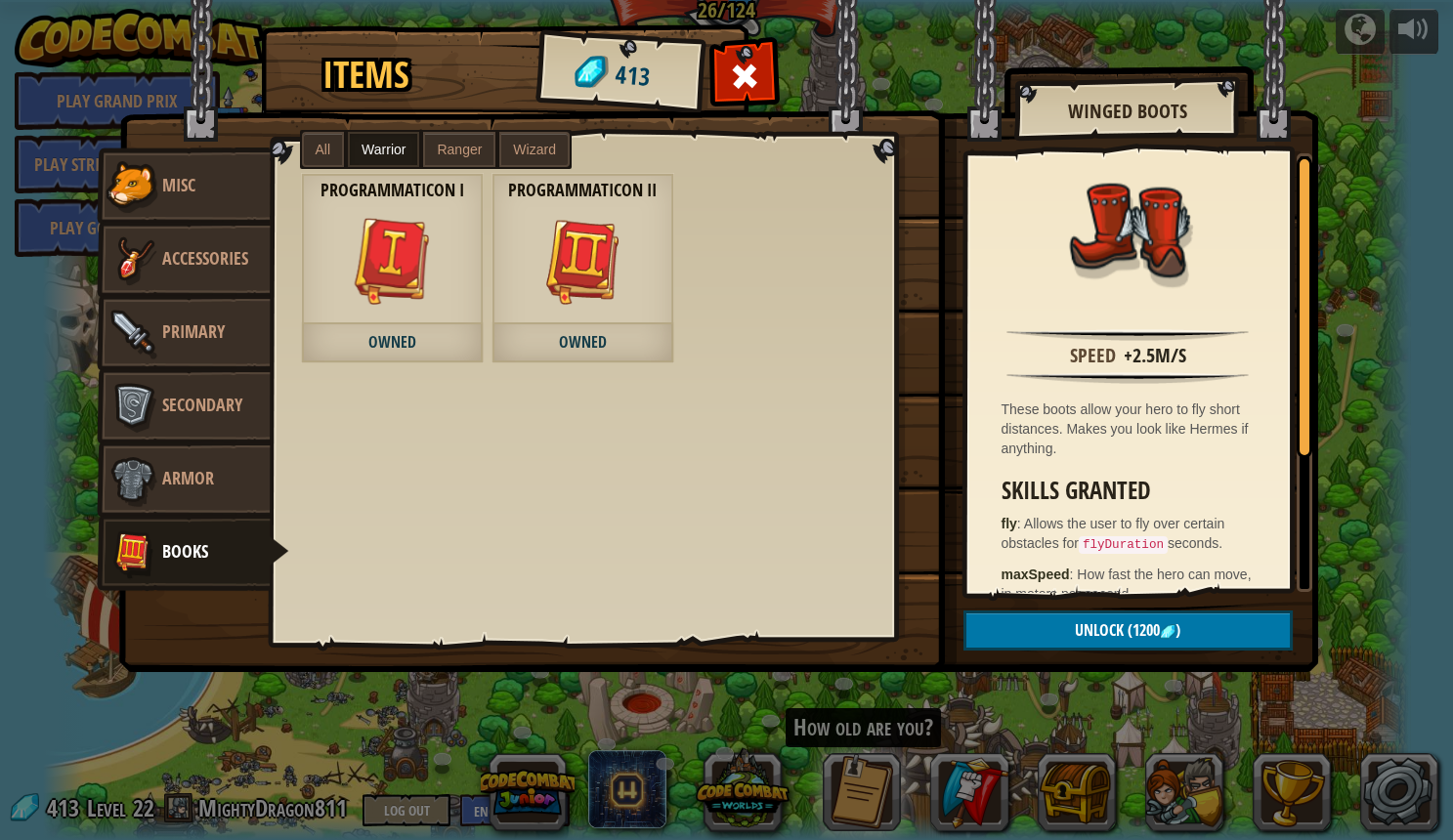 click on "Secondary" at bounding box center [184, 406] 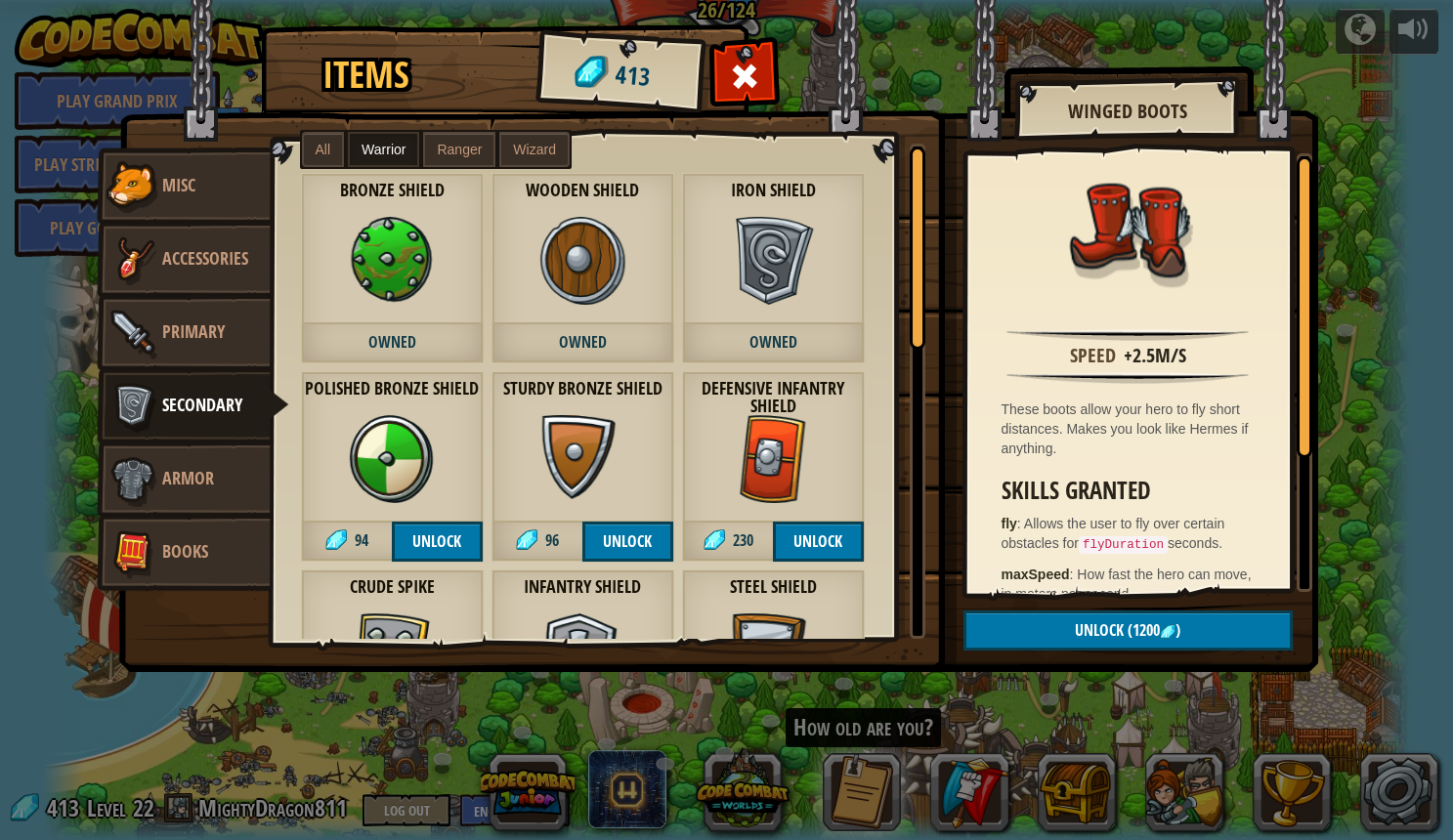 click on "Primary" at bounding box center (184, 333) 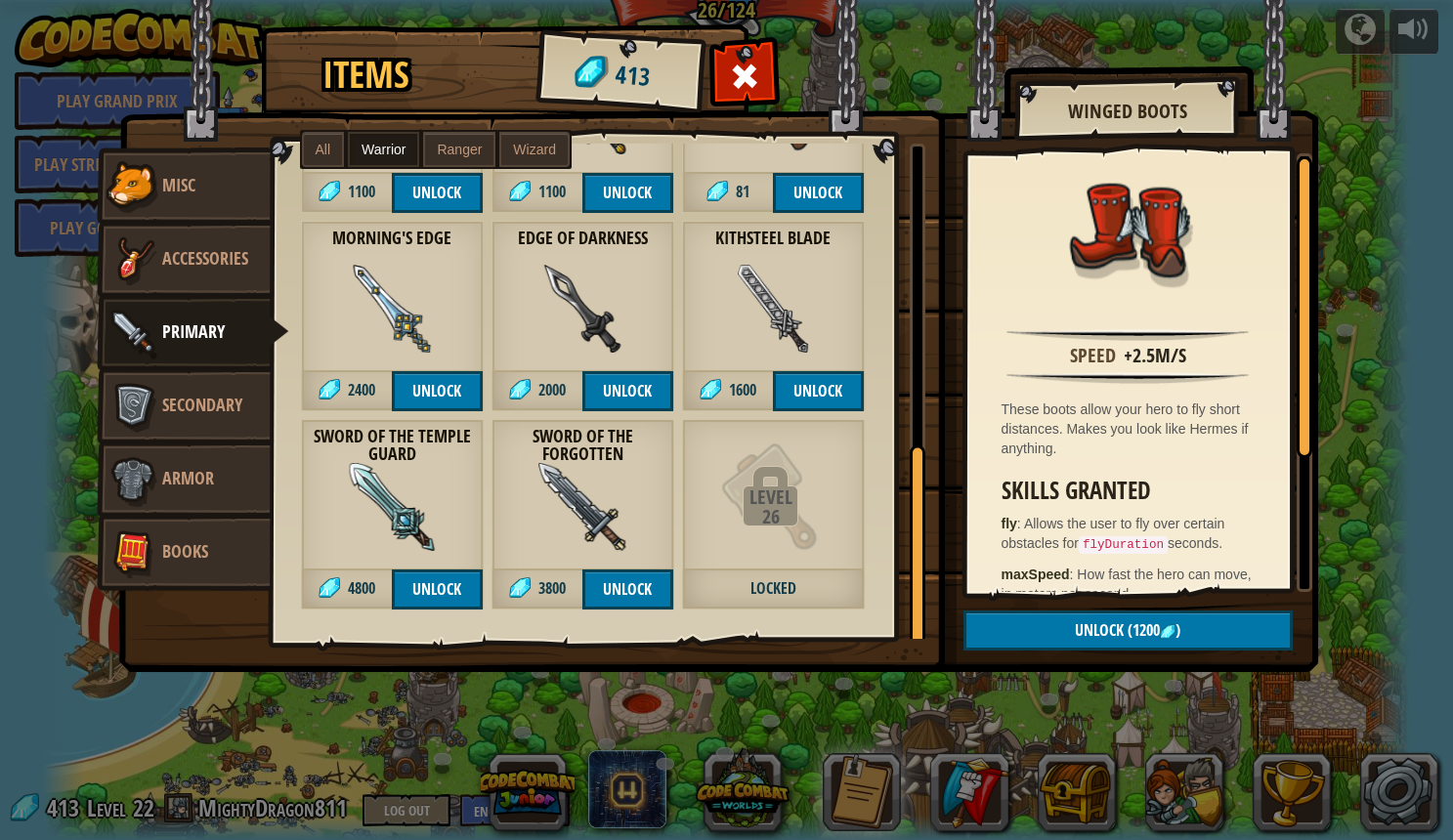 scroll, scrollTop: 744, scrollLeft: 0, axis: vertical 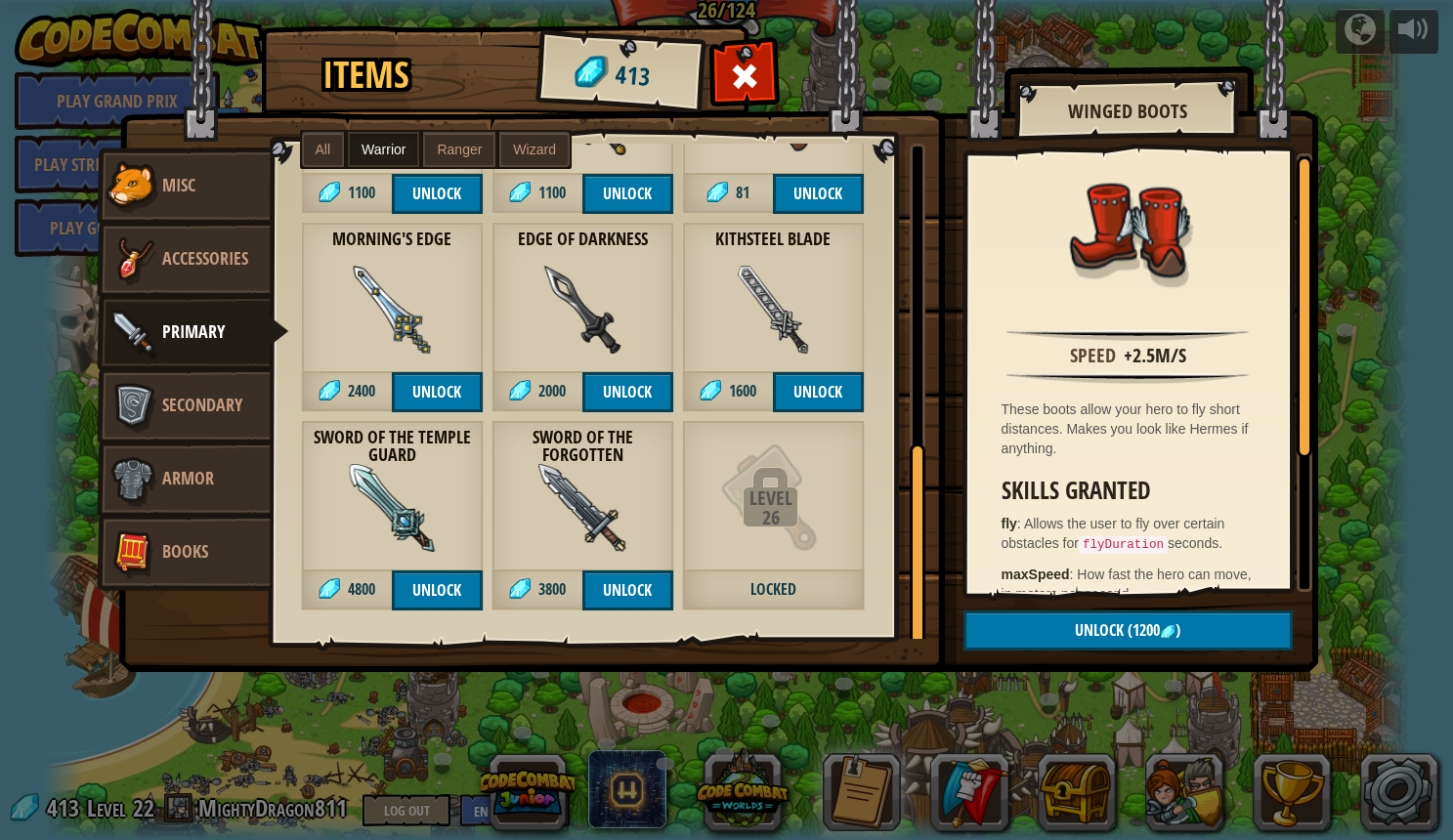 click at bounding box center (582, 508) 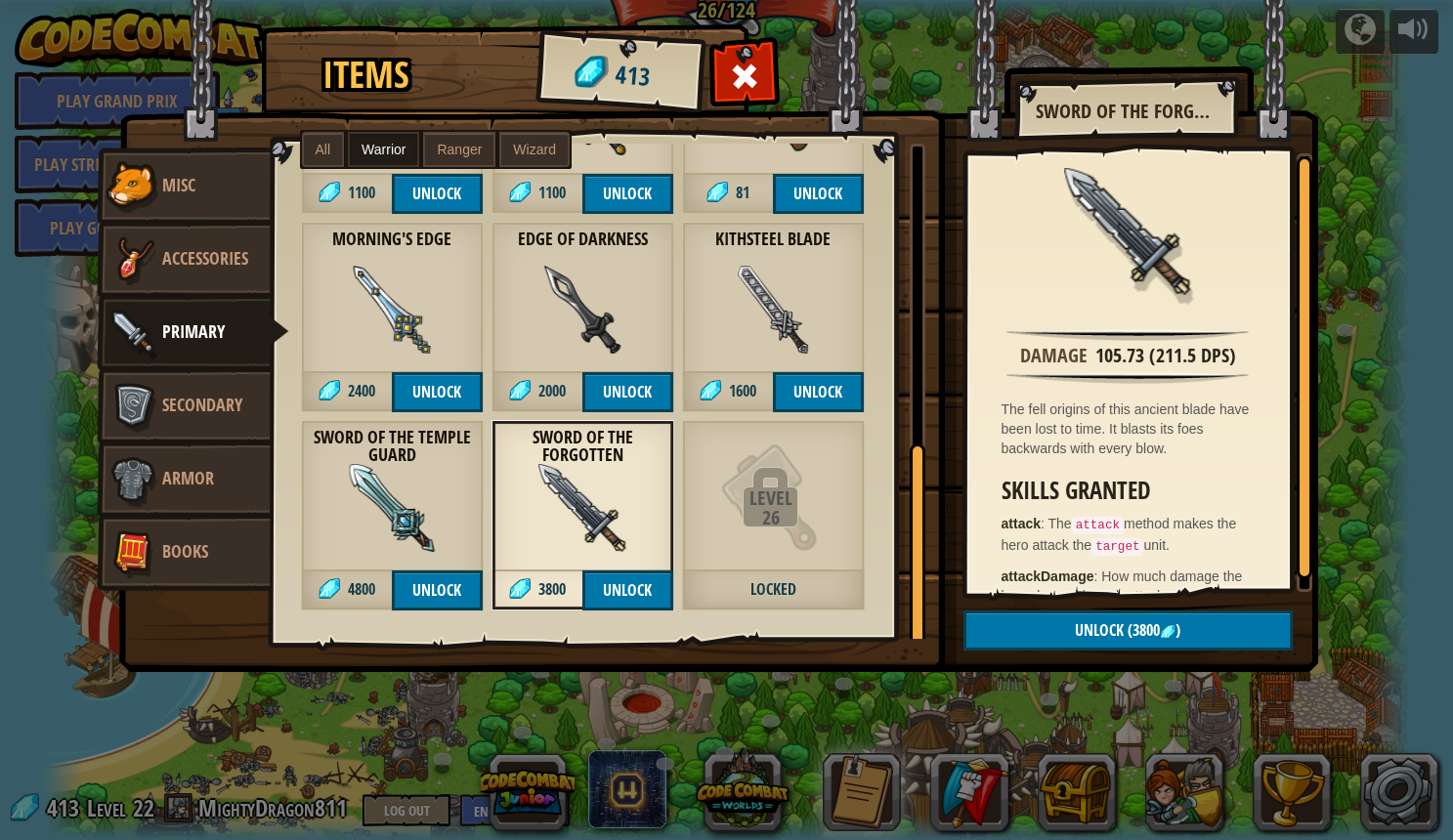 click at bounding box center (392, 508) 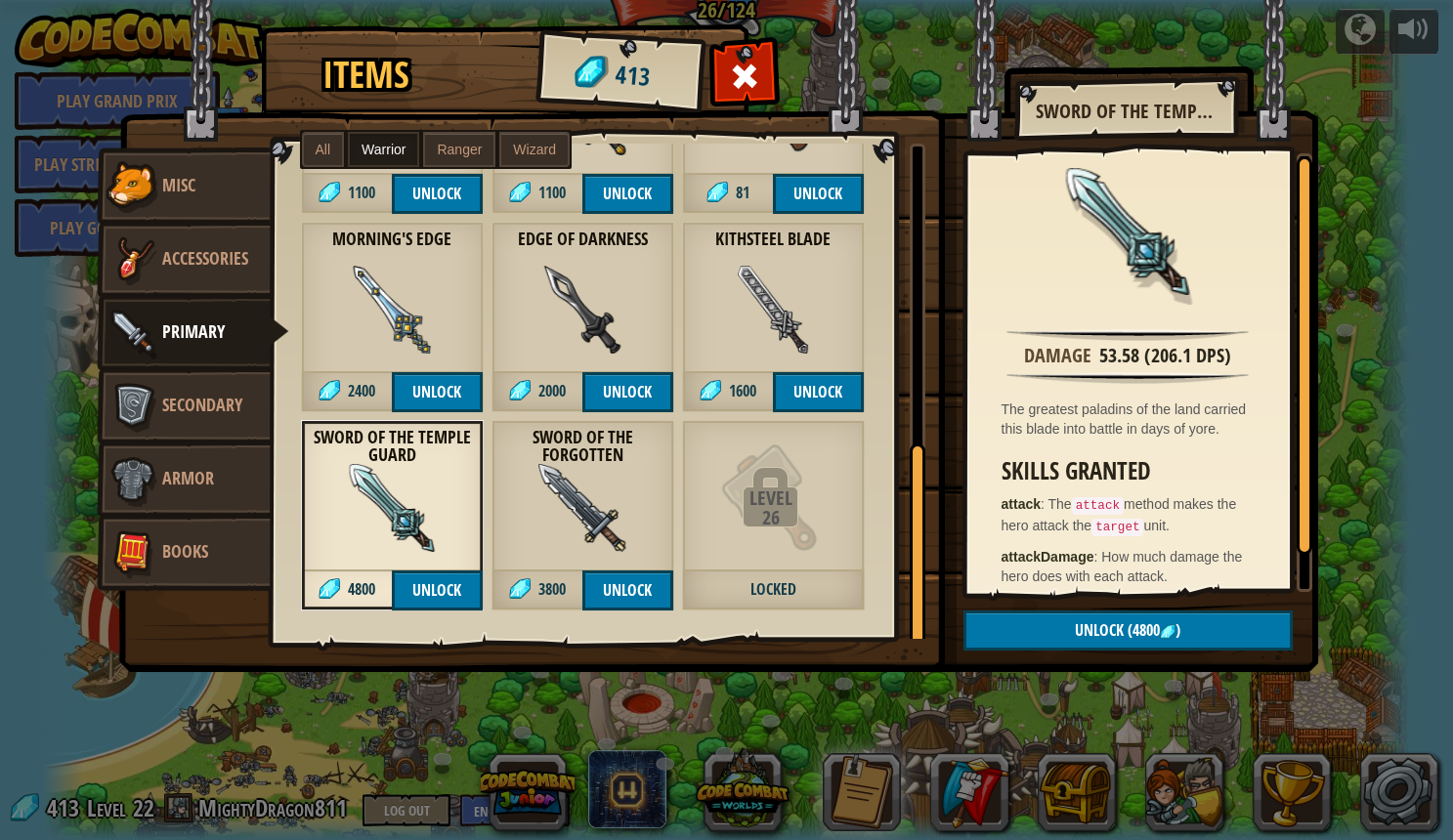 click on "Unlock" at bounding box center [437, 590] 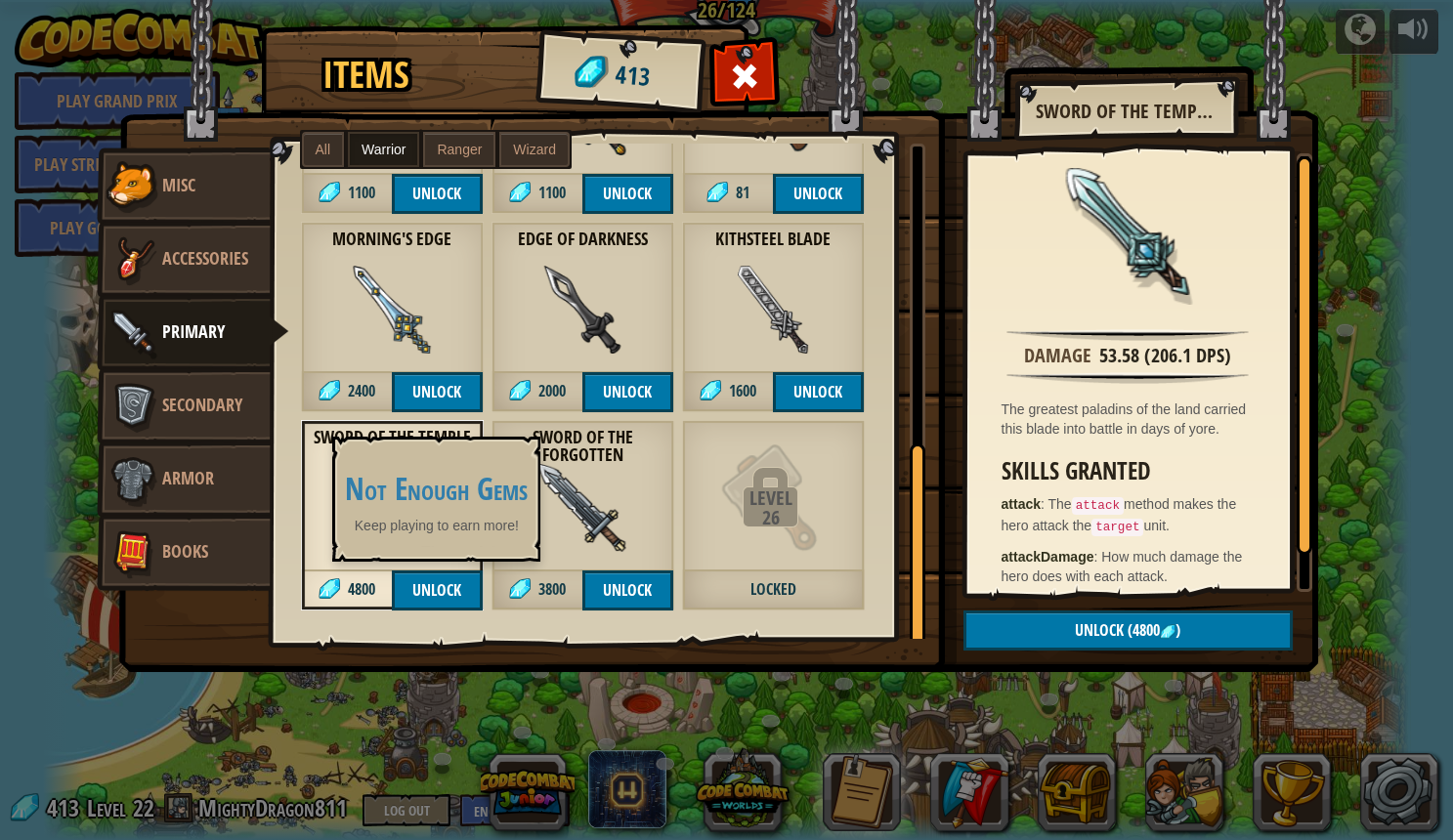 click on "Unlock" at bounding box center (437, 590) 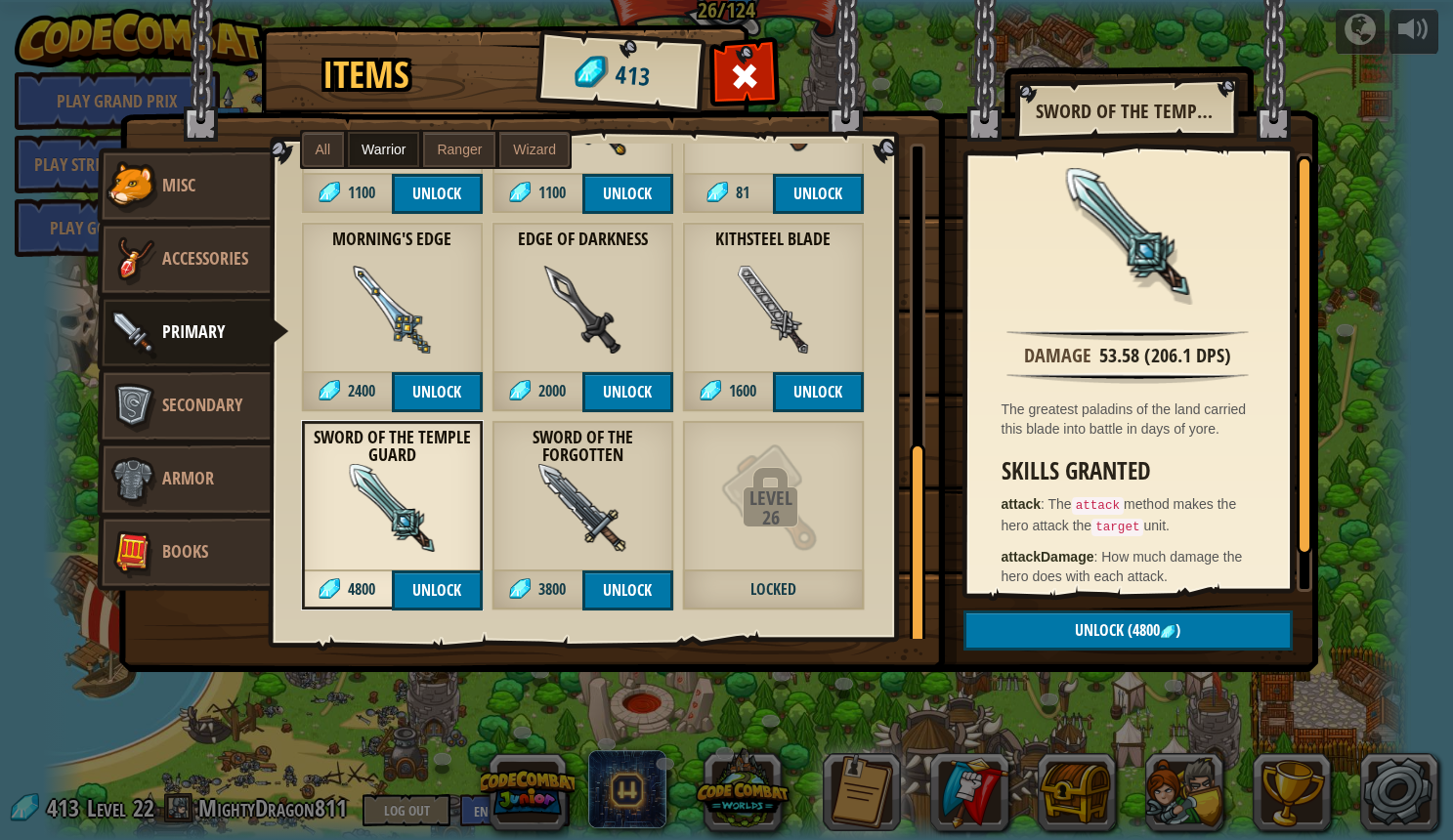 click on "Unlock" at bounding box center [437, 590] 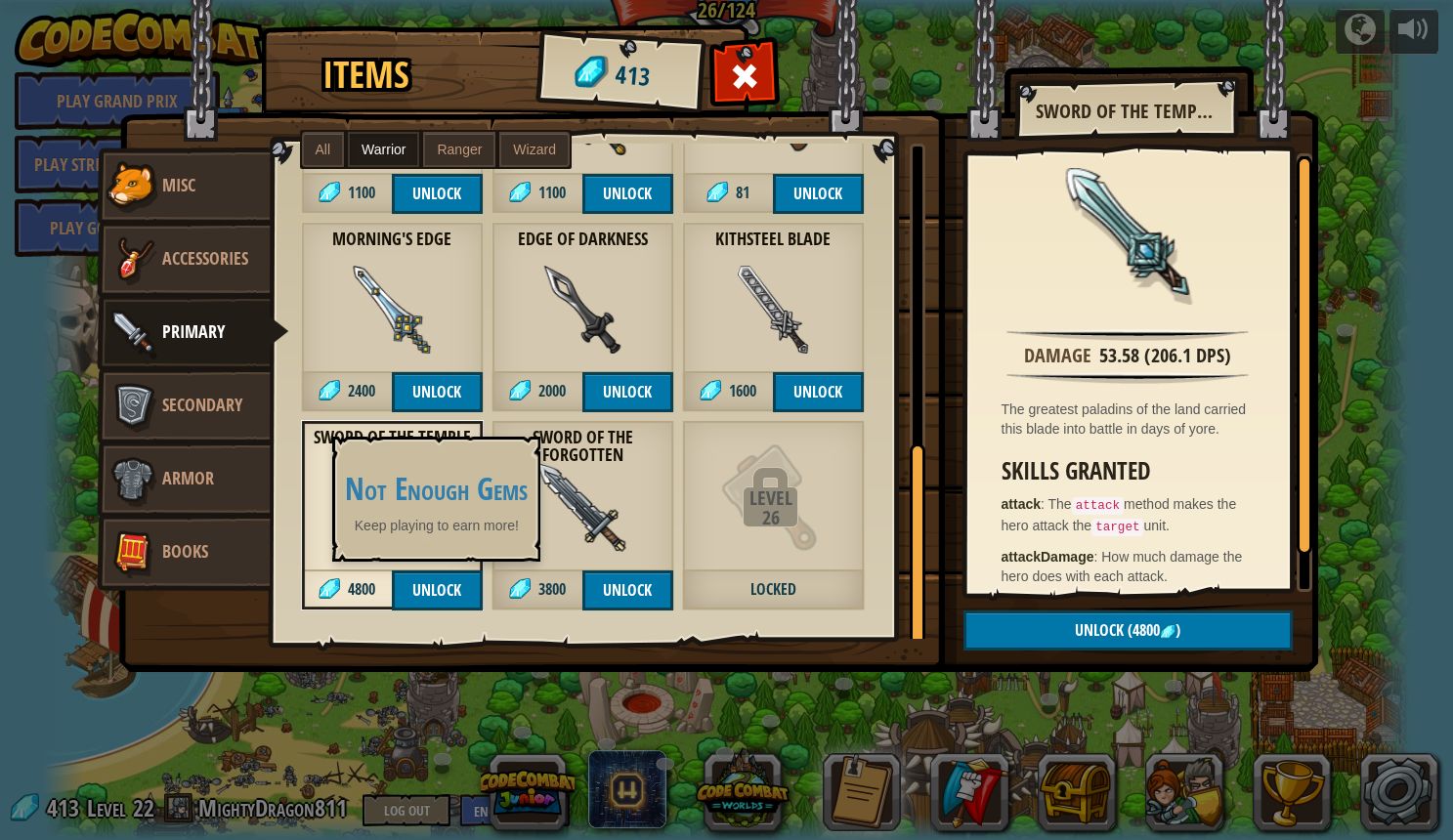 click on "Unlock" at bounding box center (1099, 630) 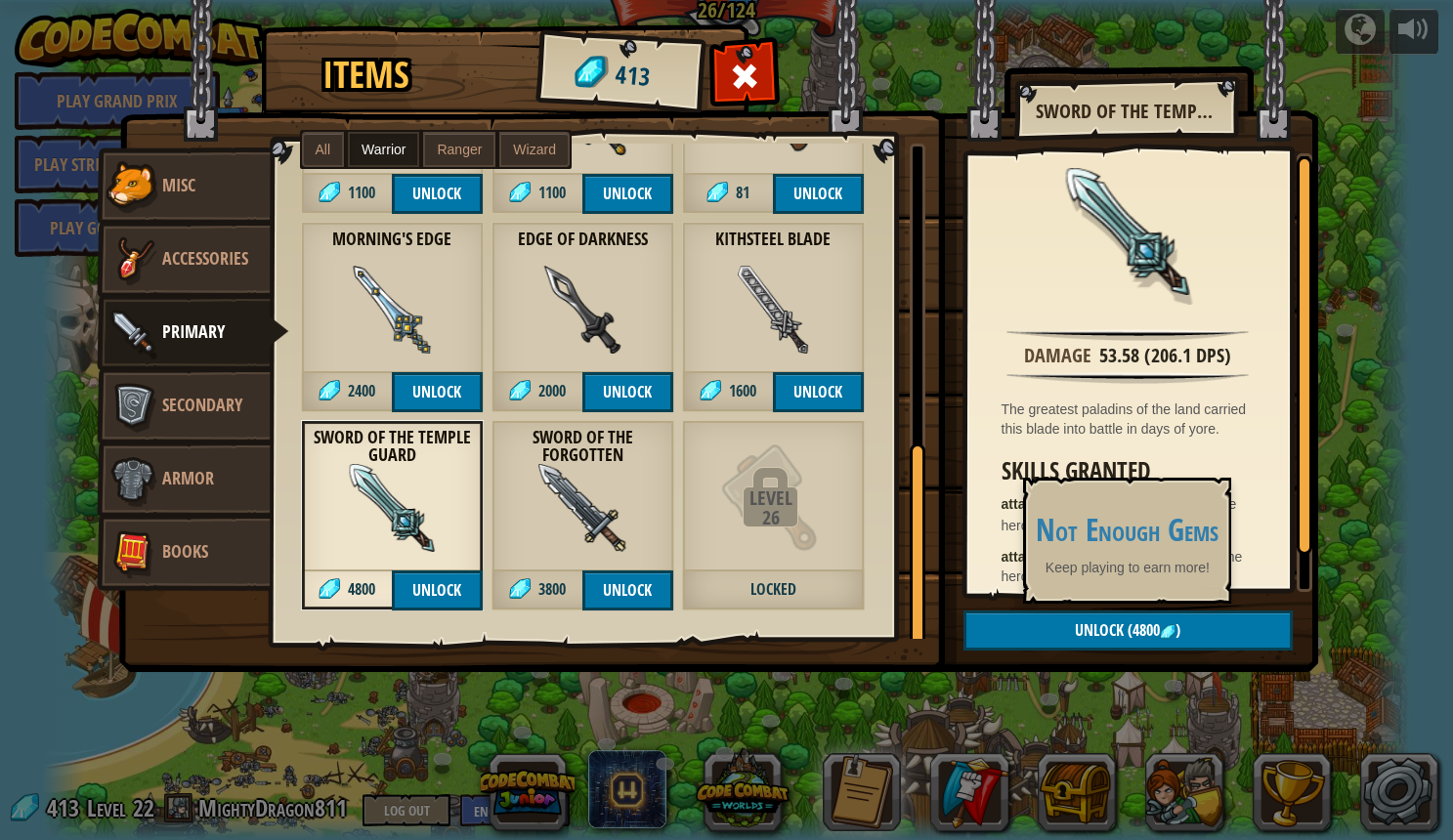 click on "Unlock" at bounding box center [1099, 630] 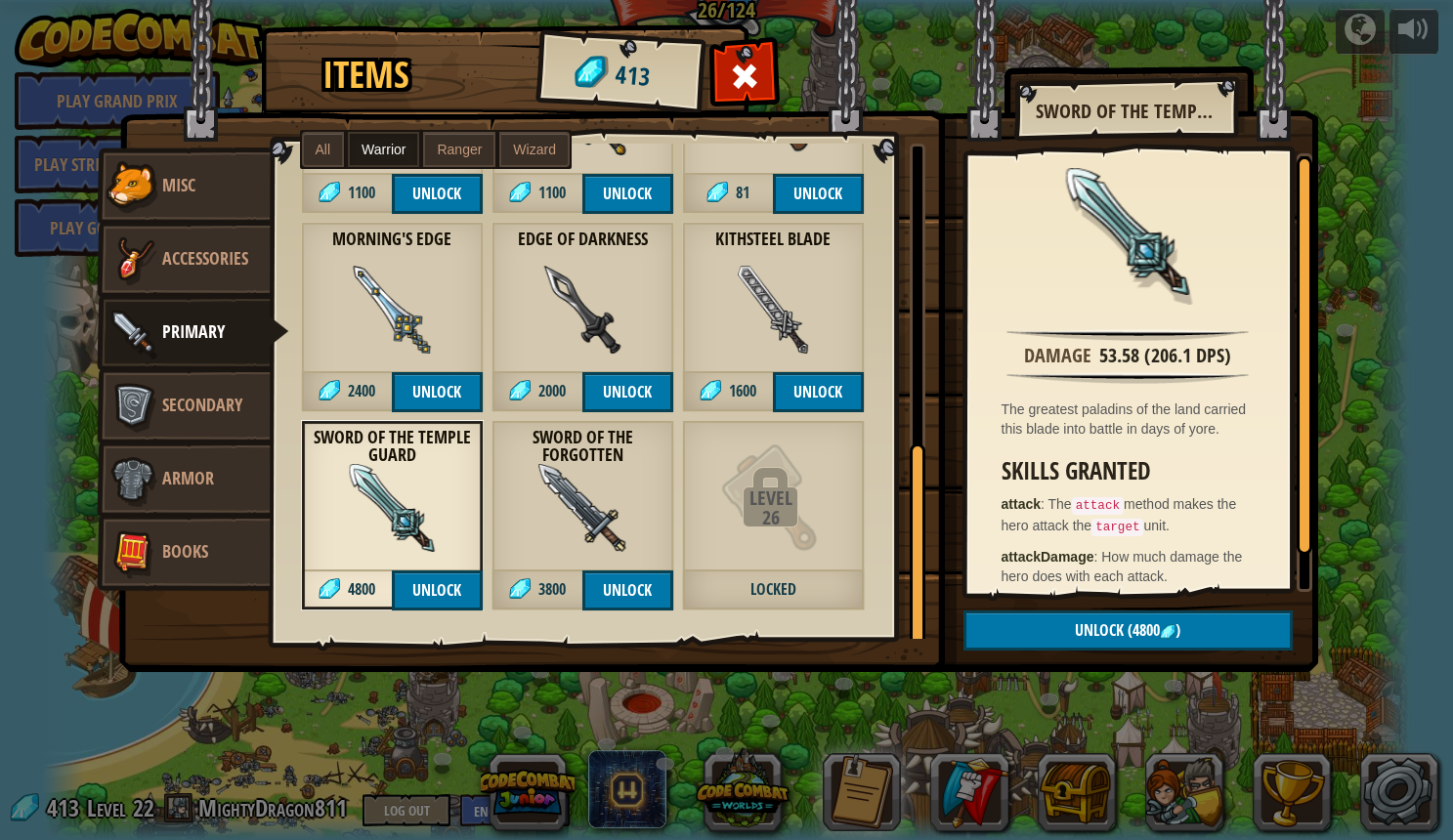 click on "Unlock" at bounding box center [1099, 630] 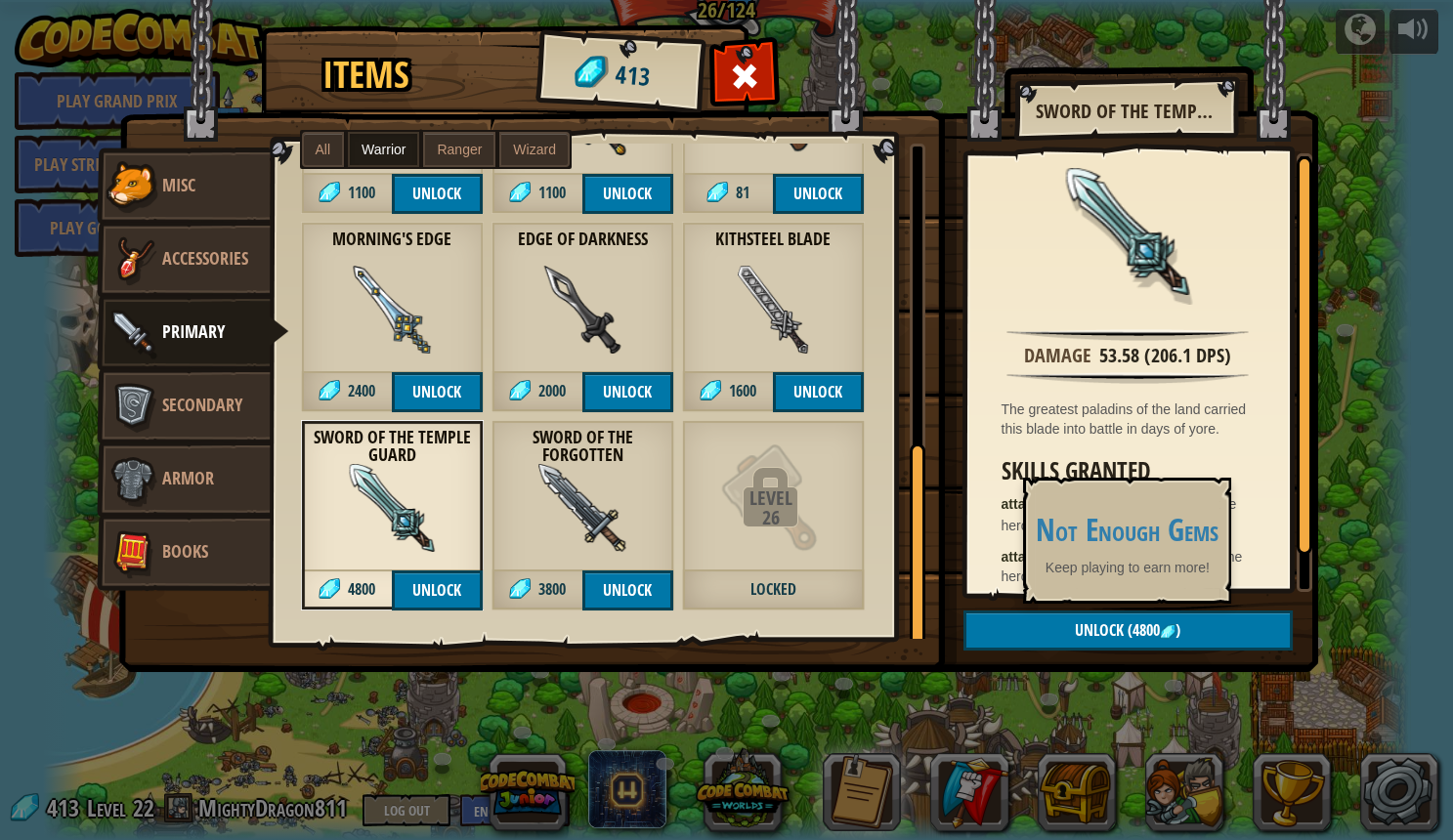 click on "Misc" at bounding box center [184, 187] 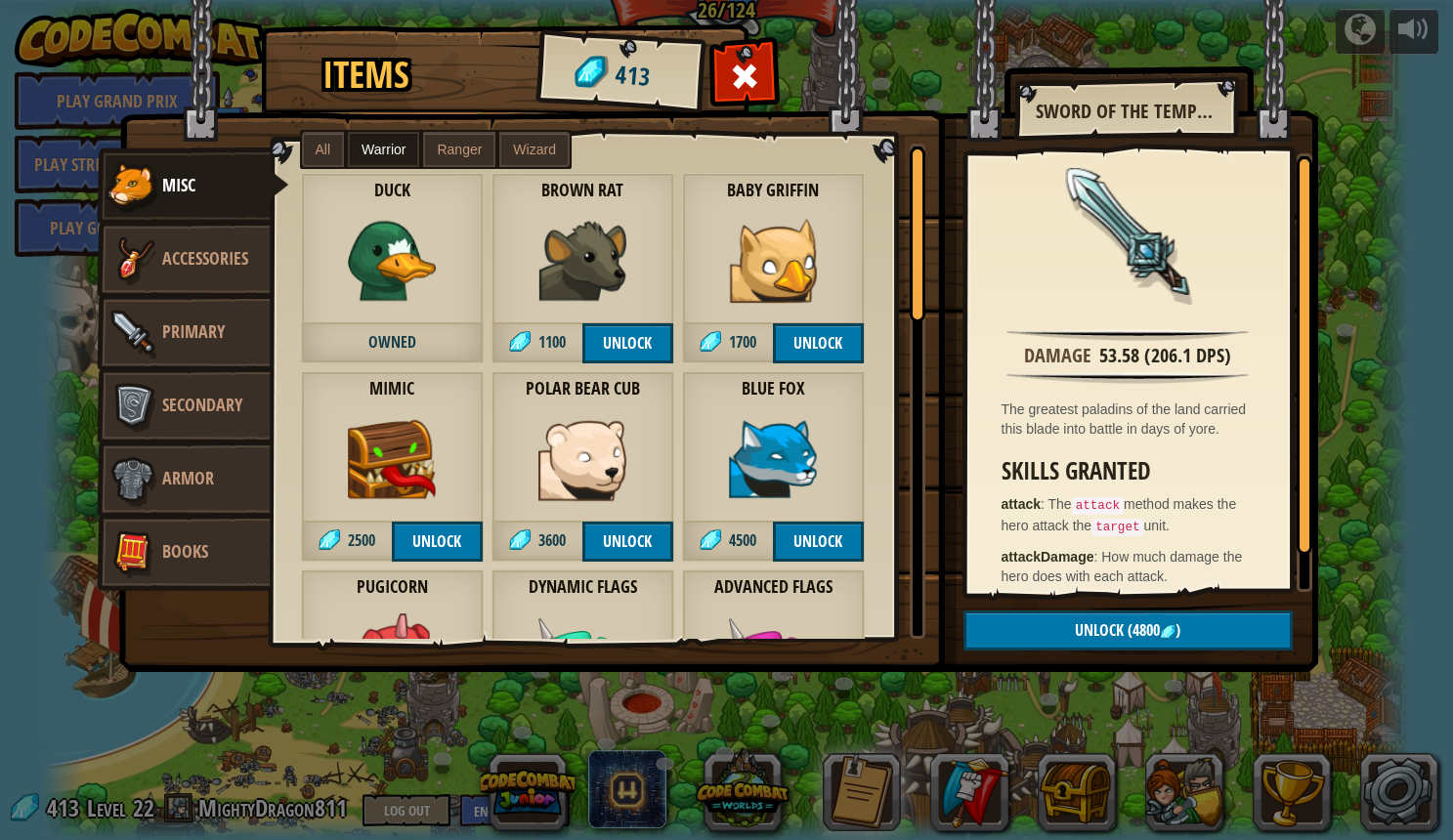 click on "Accessories" at bounding box center [205, 258] 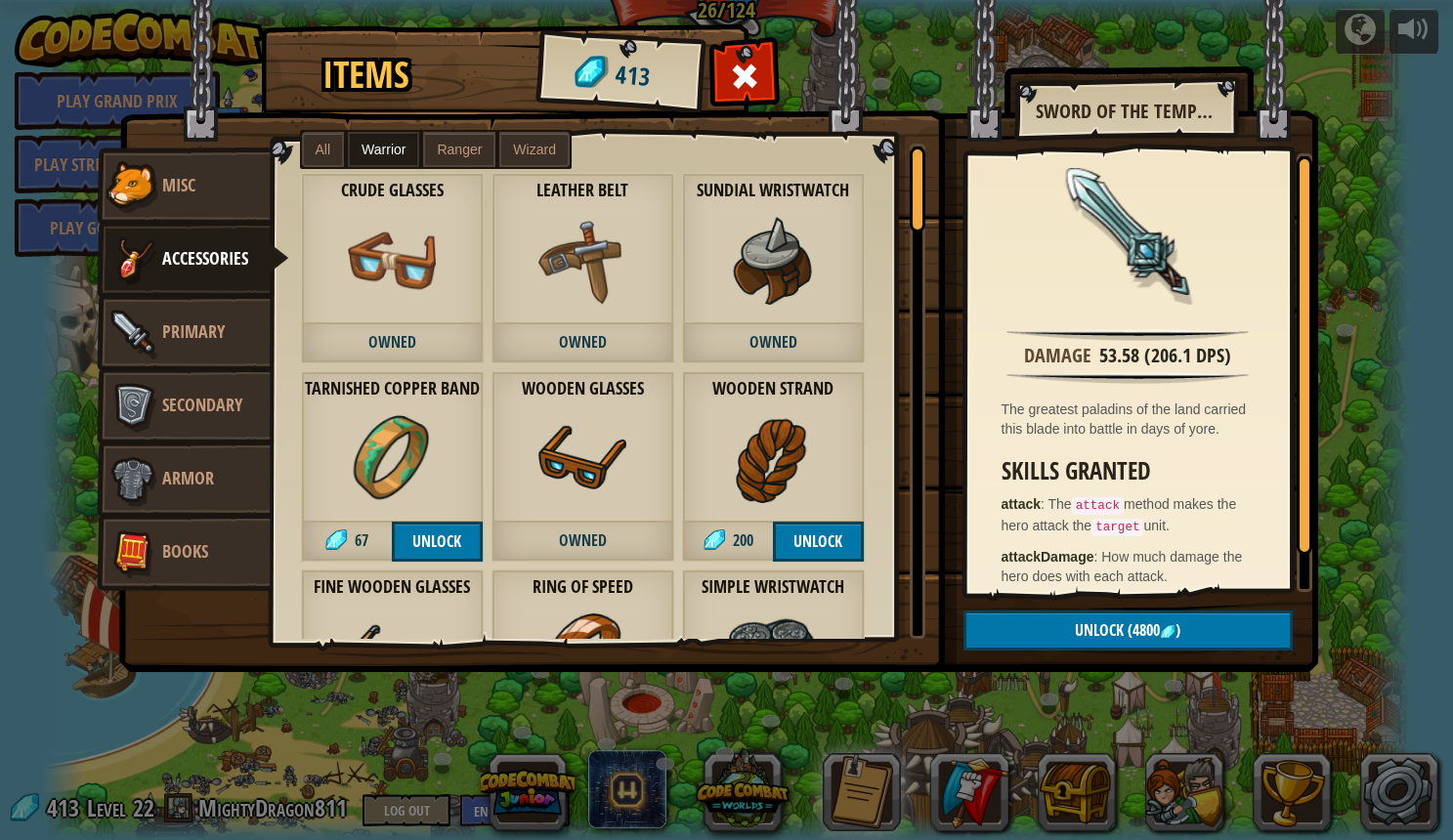 click on "Primary" at bounding box center [184, 333] 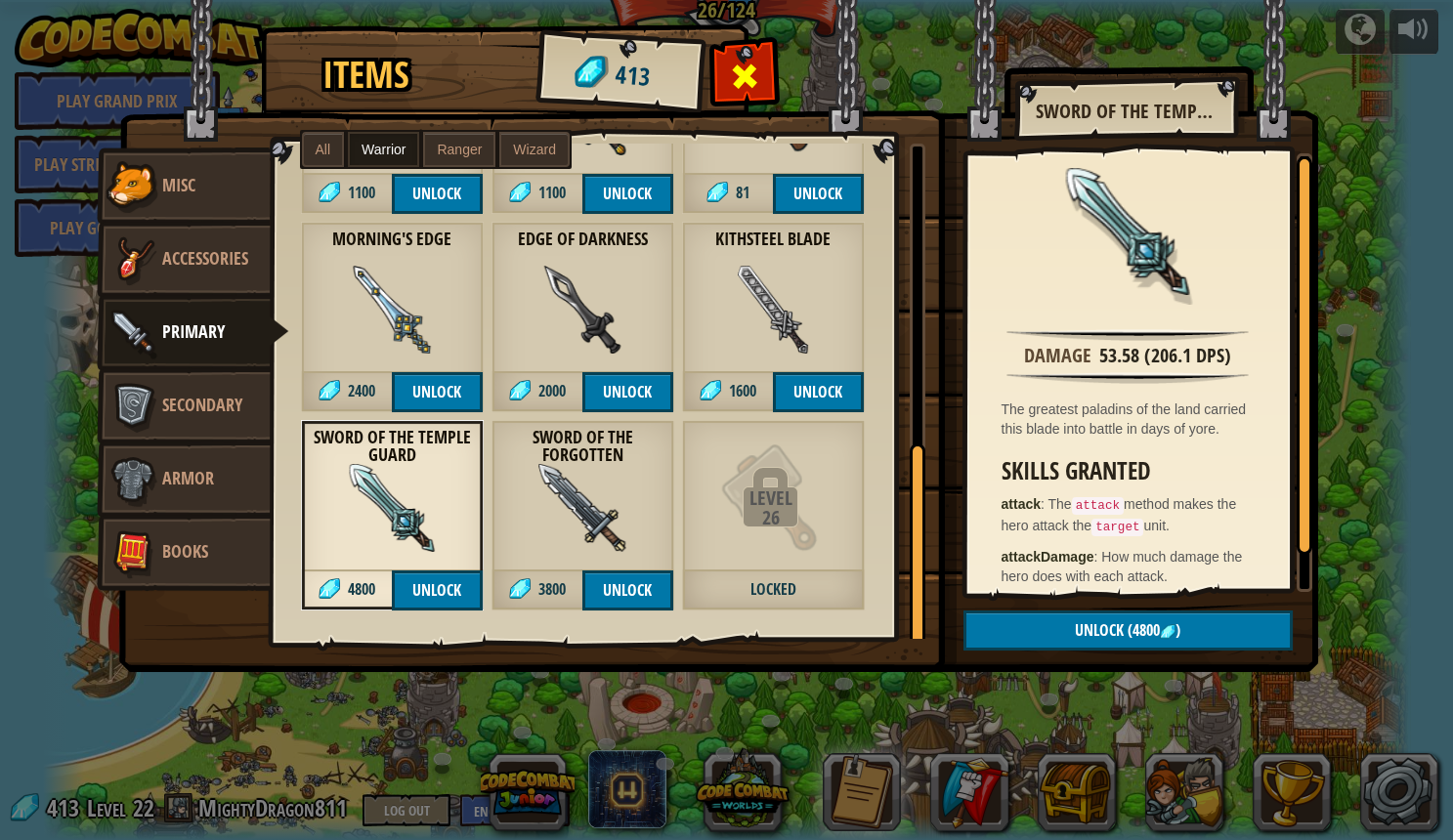 click at bounding box center [744, 81] 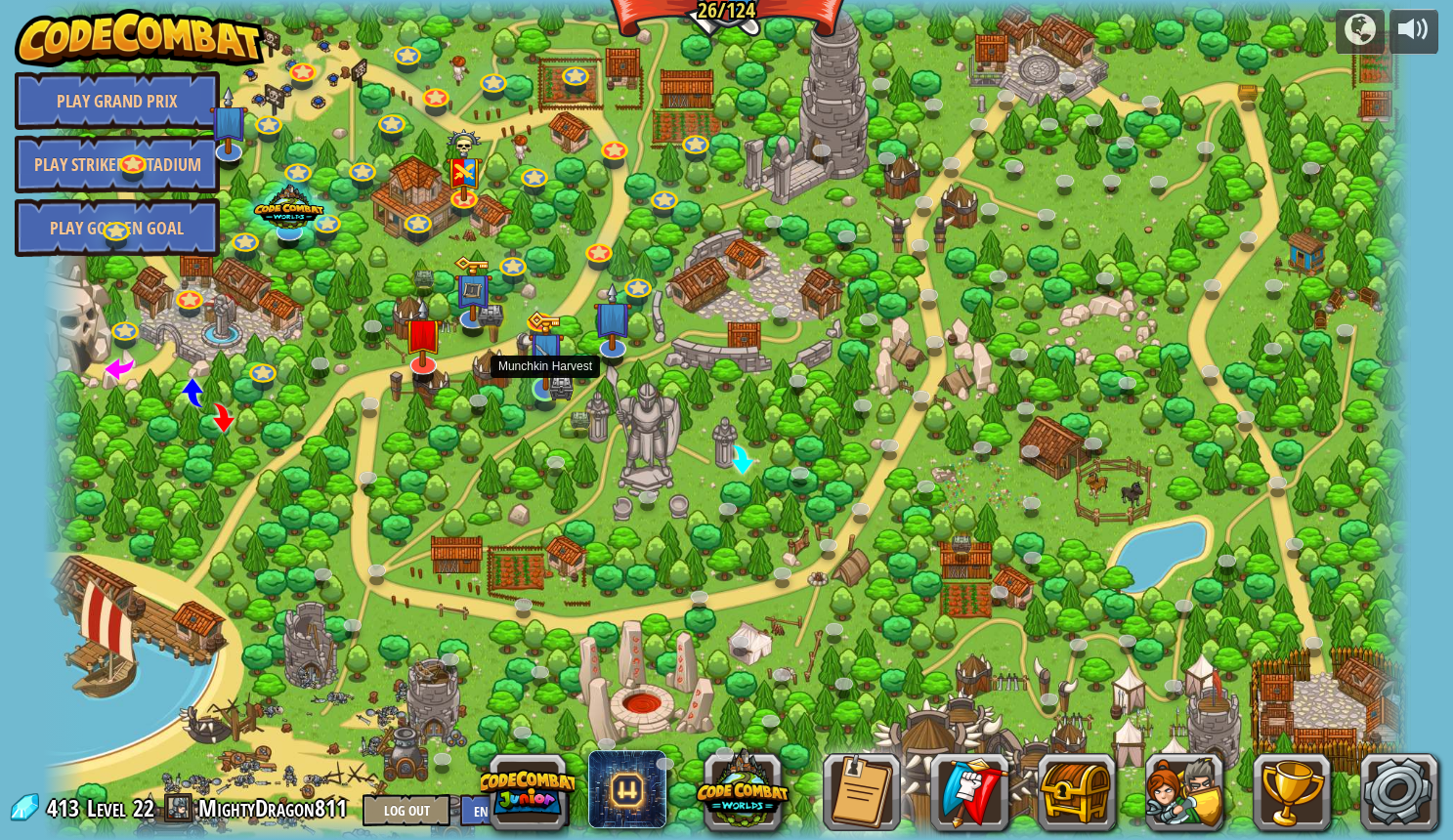 click at bounding box center [545, 351] 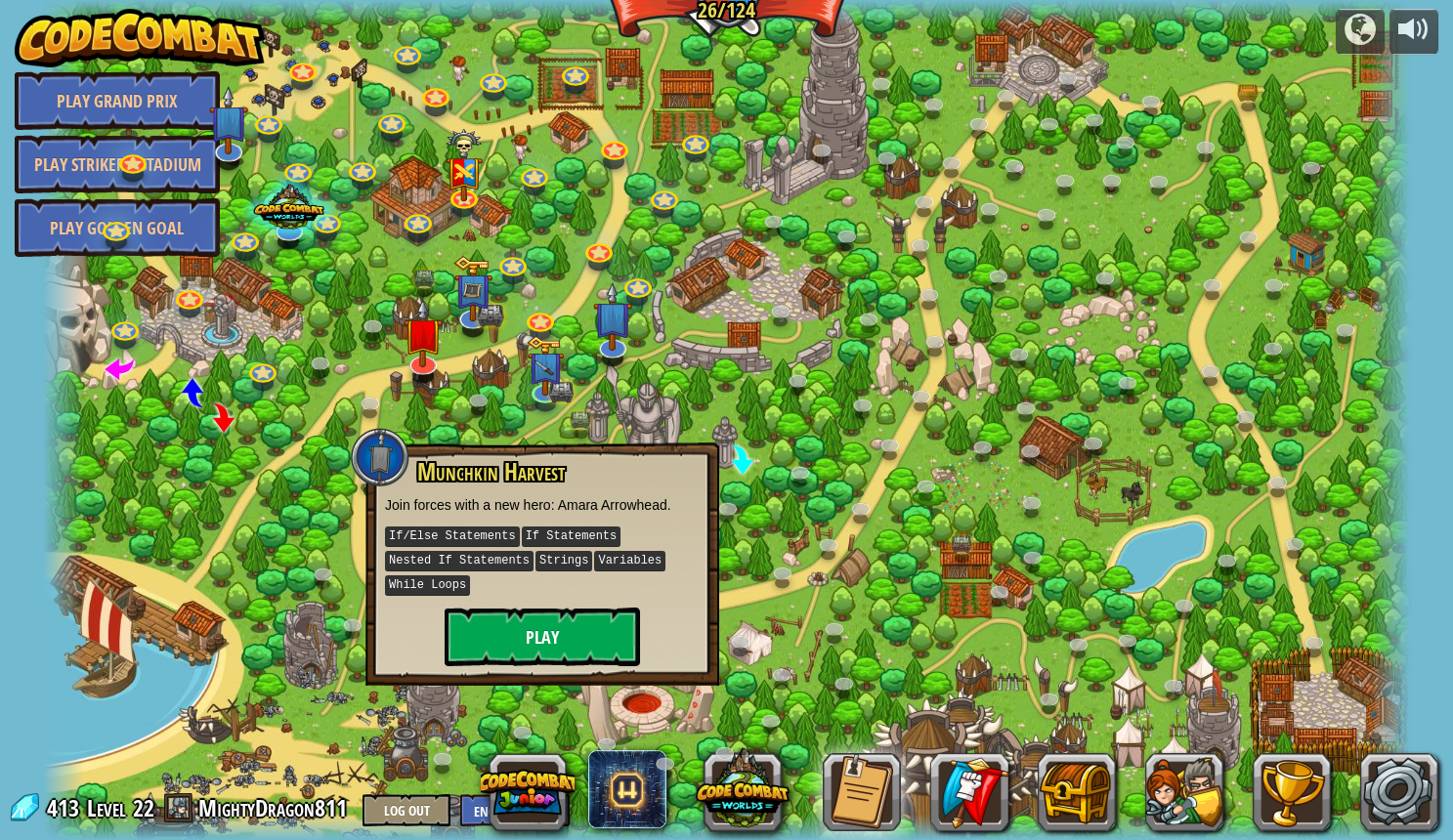 click on "Play" at bounding box center (542, 637) 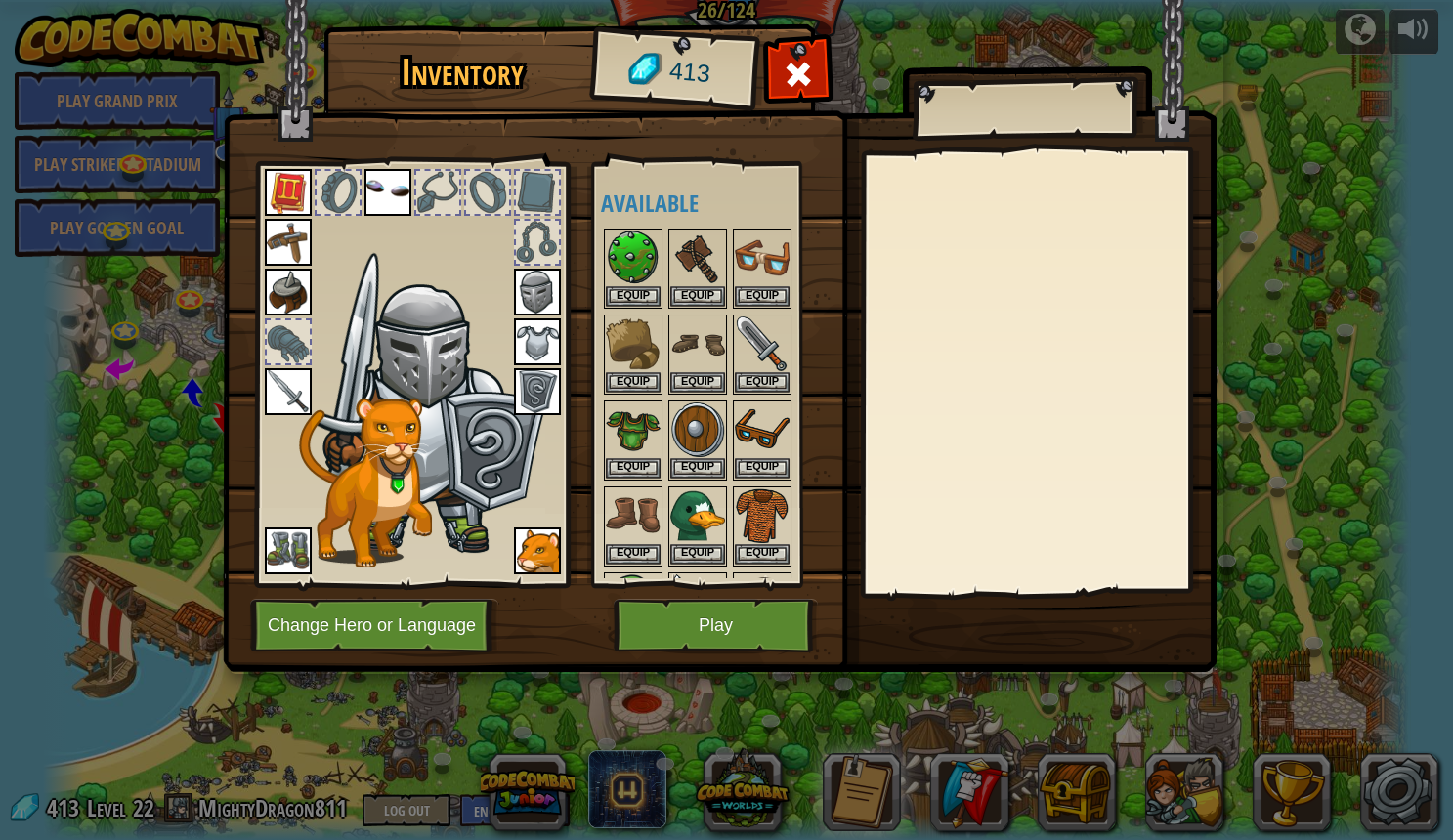 click on "Play" at bounding box center [715, 625] 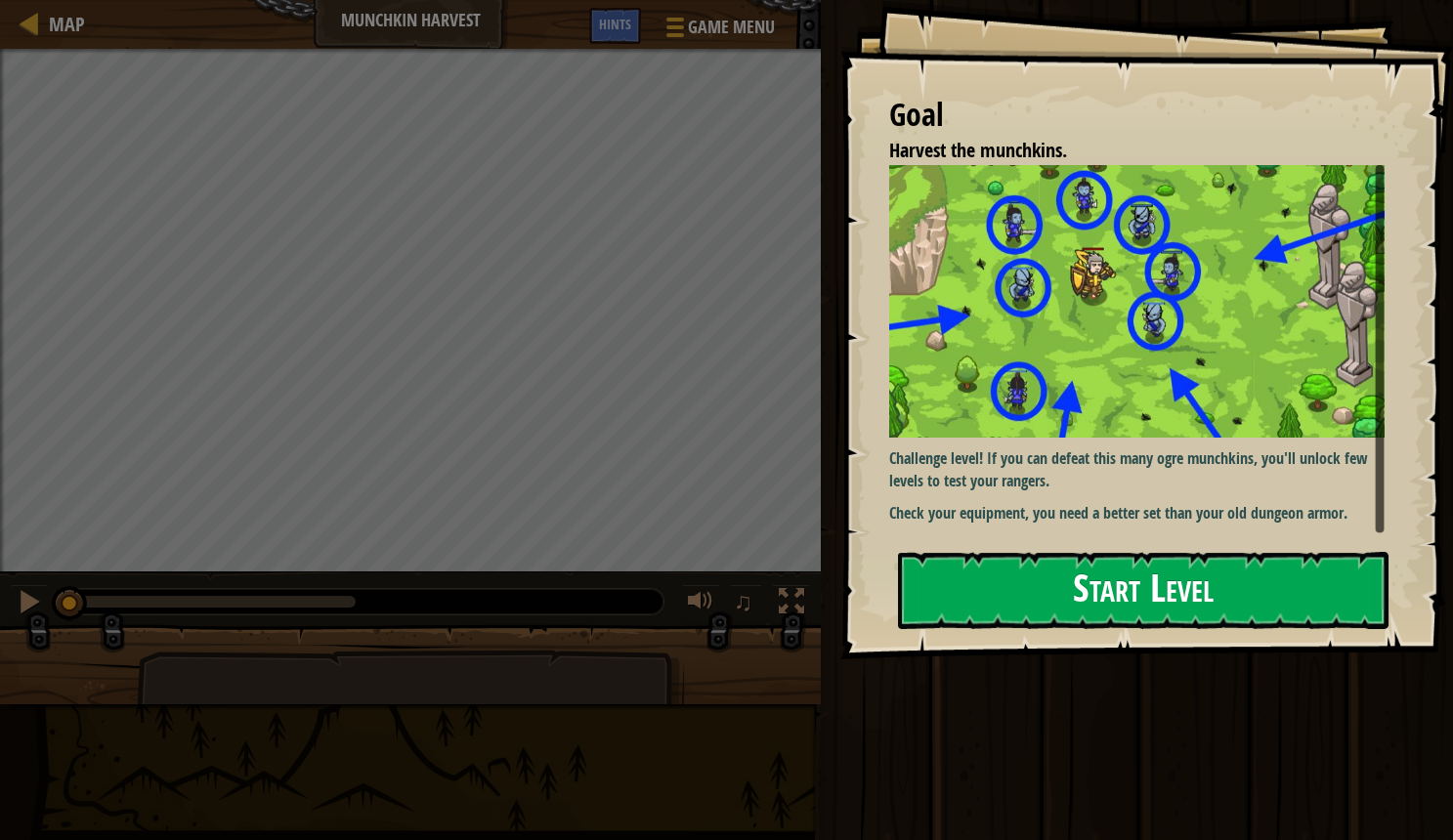 click on "Start Level" at bounding box center [1143, 590] 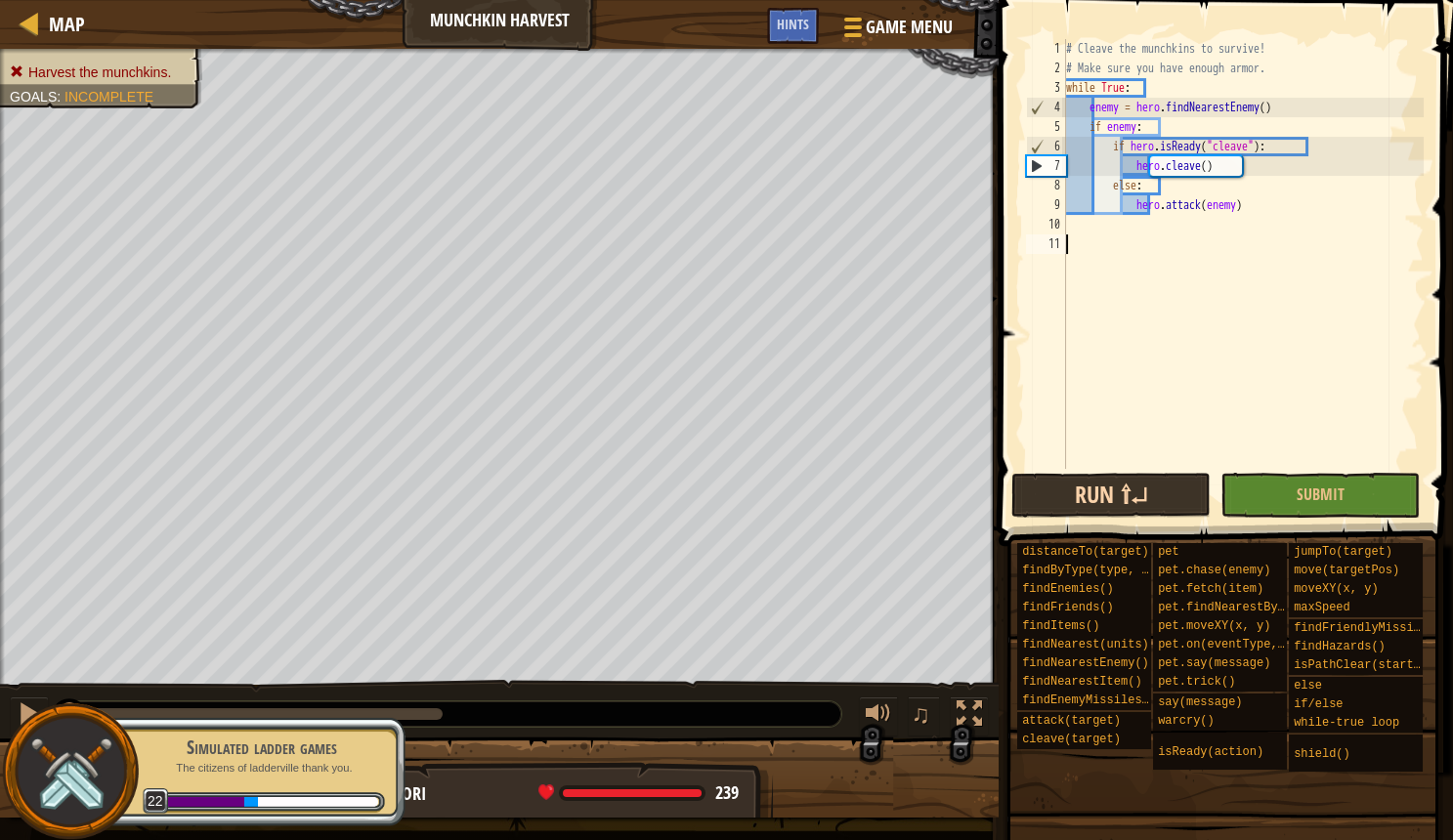 click on "Run ⇧↵" at bounding box center [1111, 495] 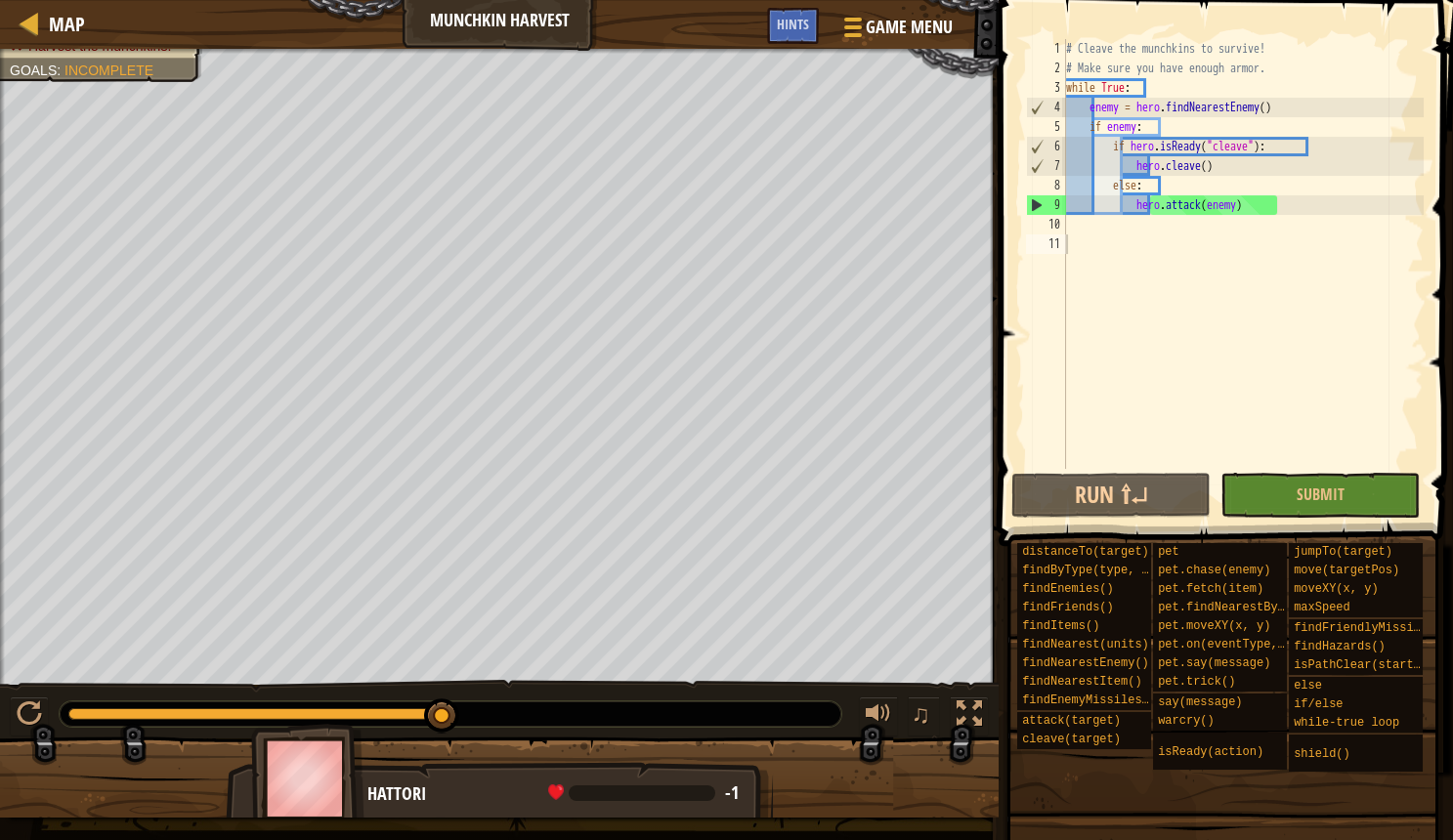 click on "Harvest the munchkins. Goals : Incomplete" at bounding box center (499, 366) 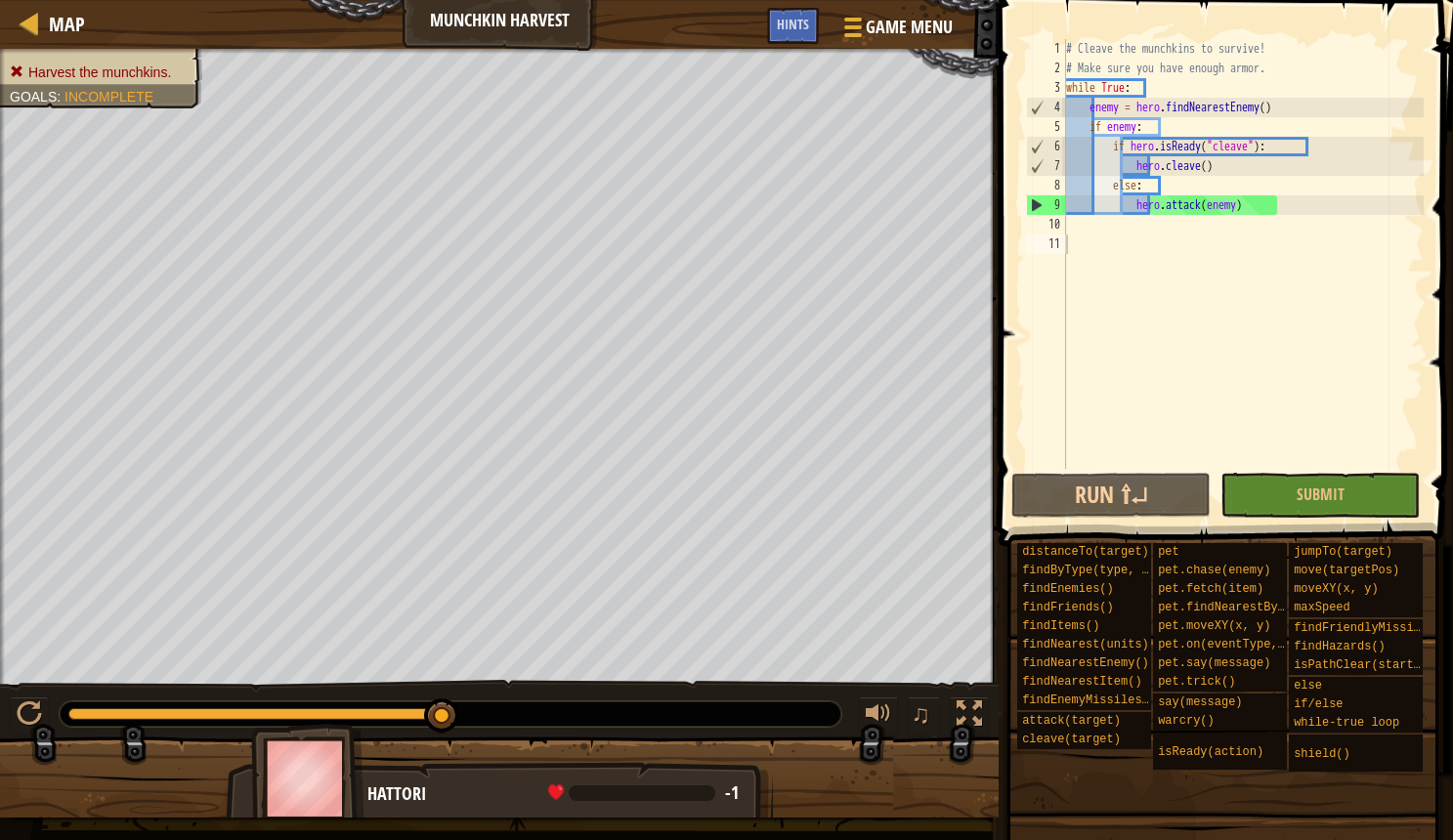 click on "Harvest the munchkins." at bounding box center (100, 72) 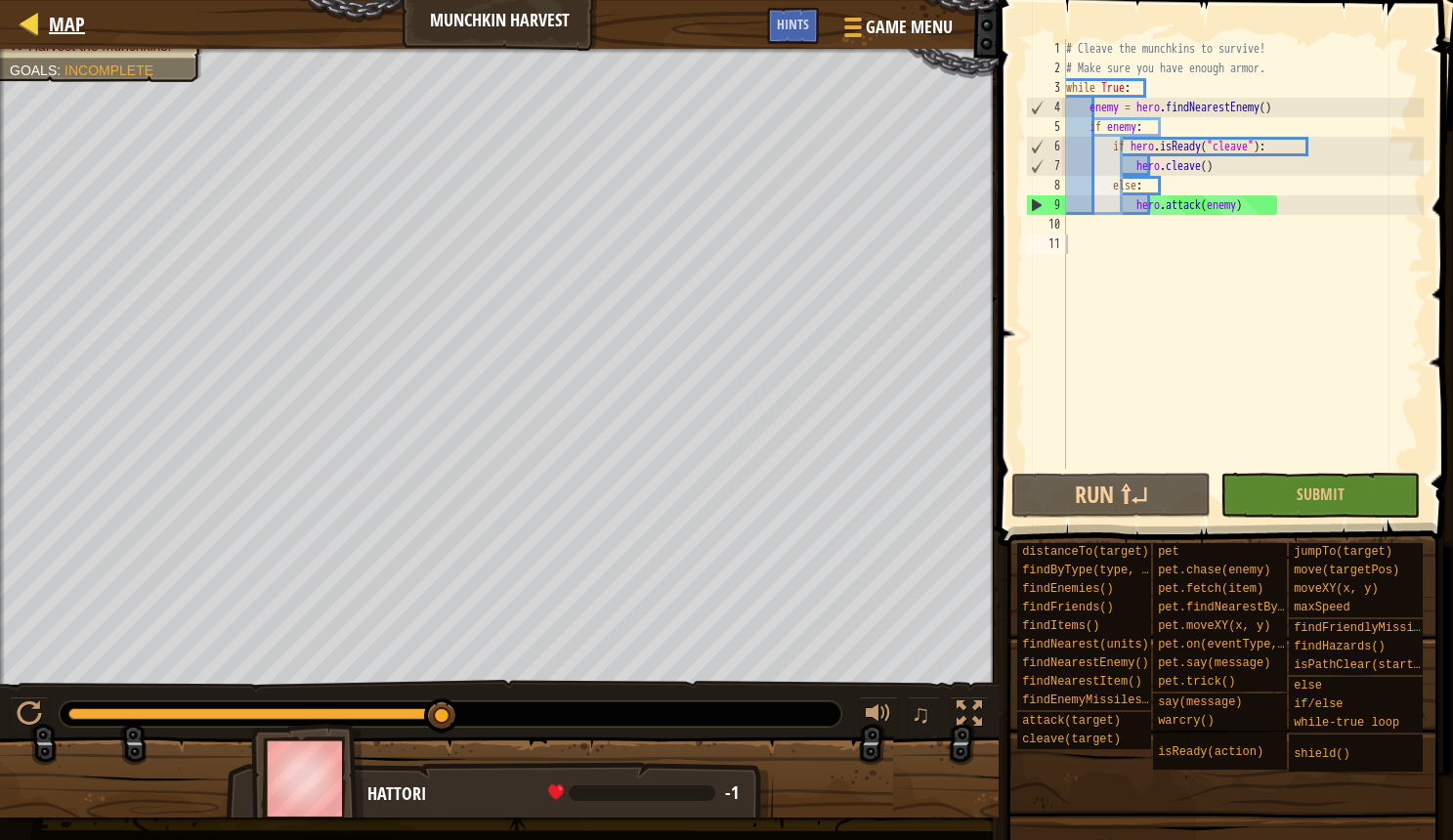 click on "Map" at bounding box center [66, 23] 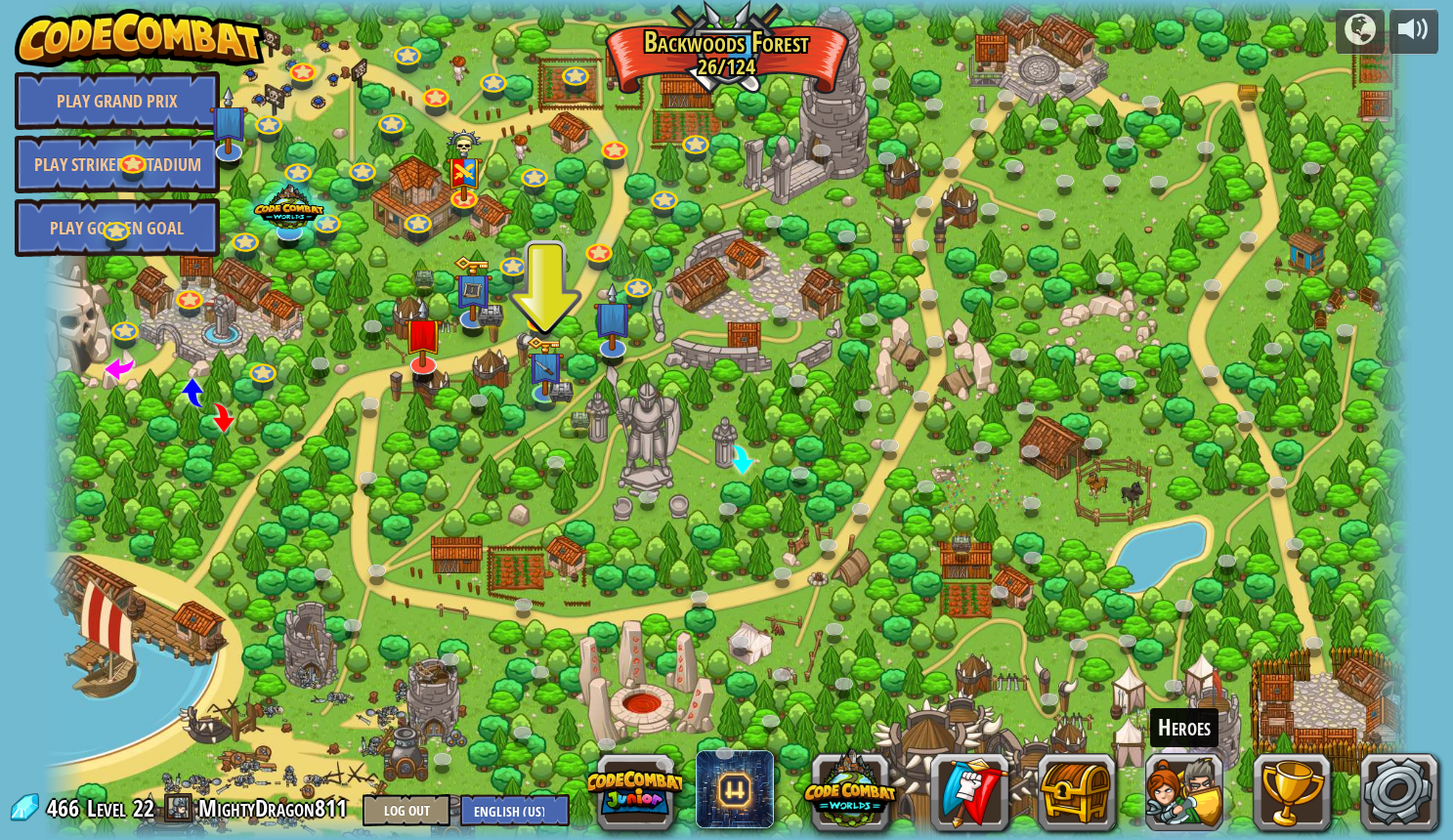 click at bounding box center (1184, 792) 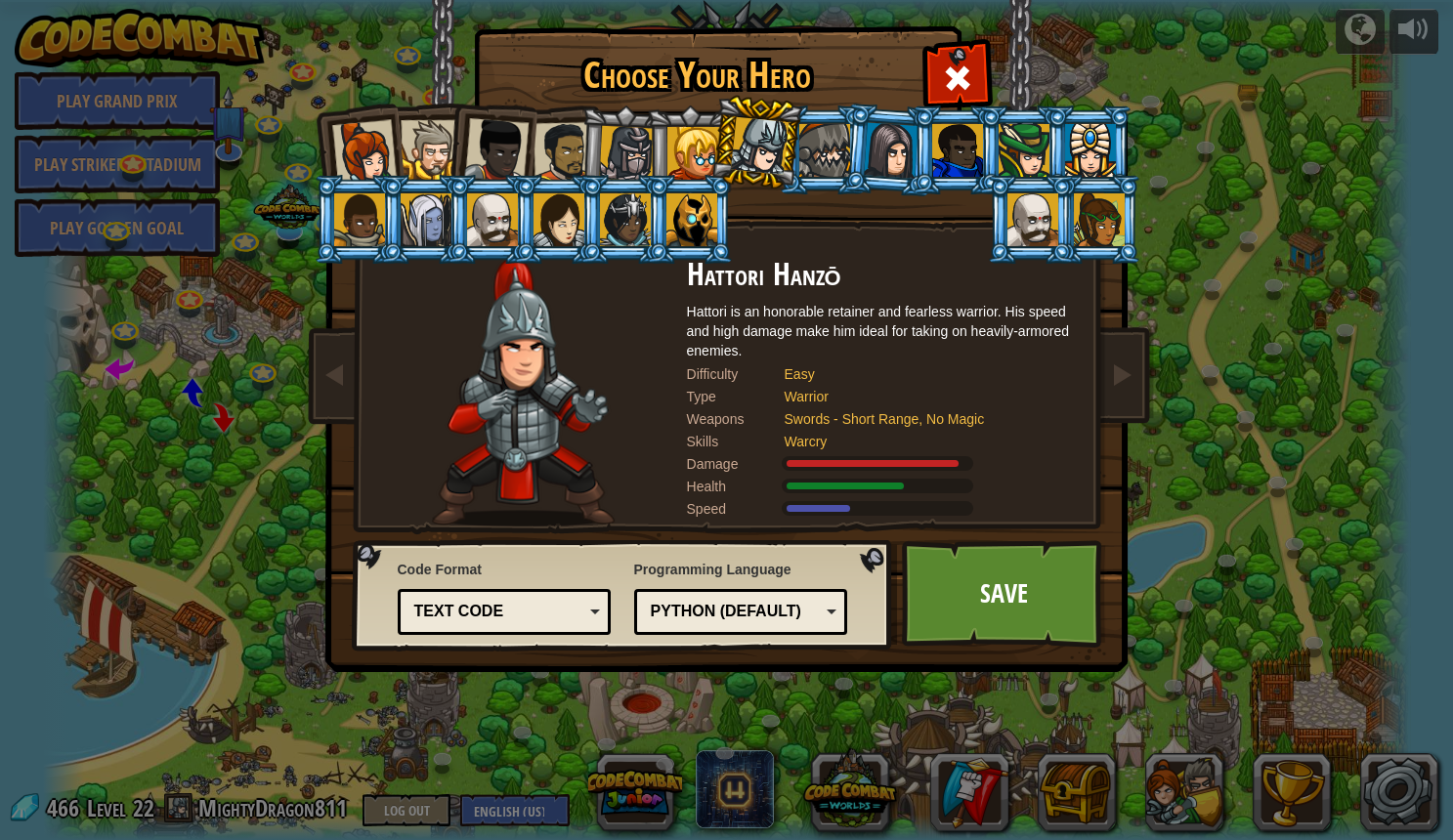 click at bounding box center [1090, 150] 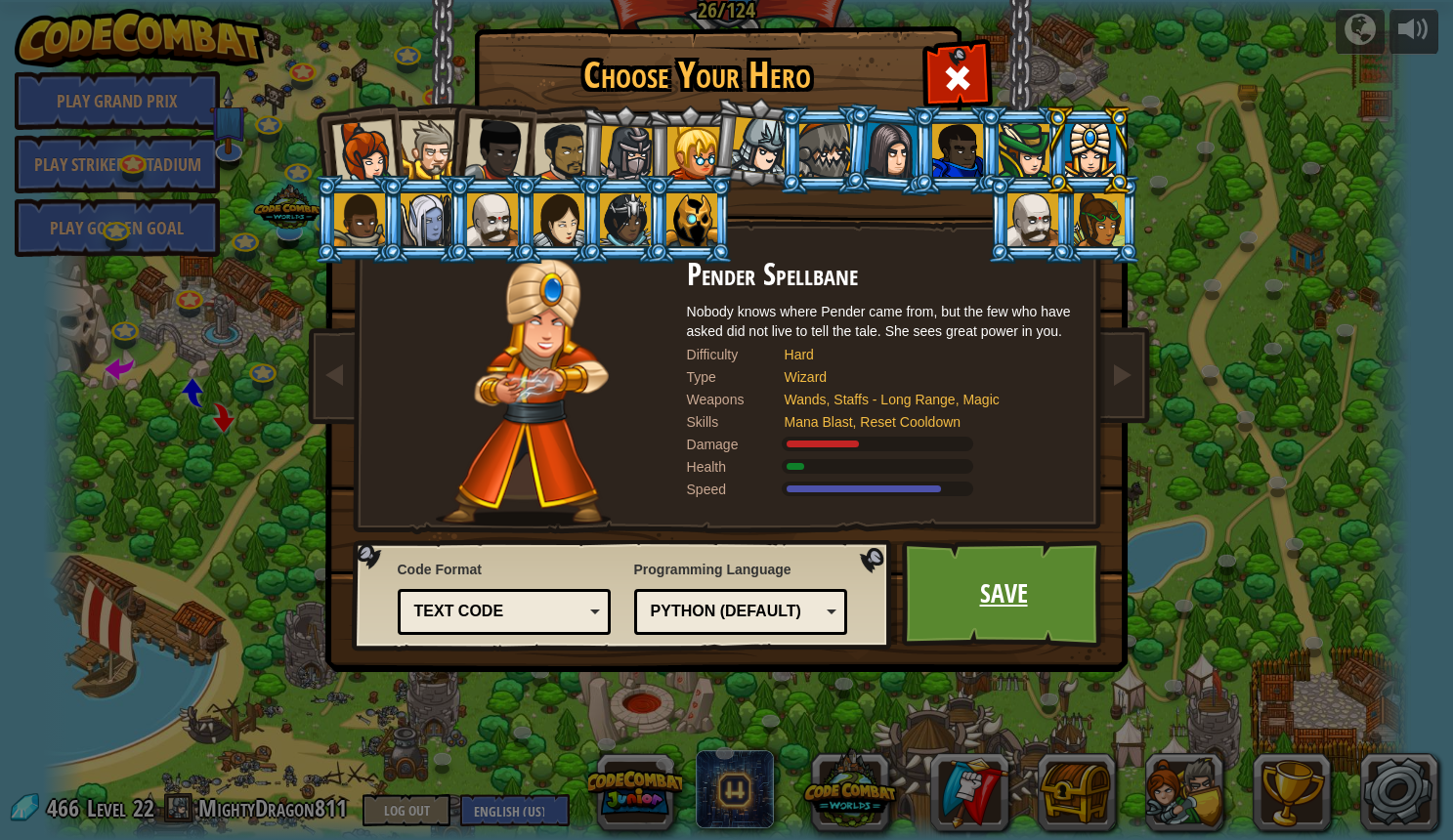 click on "Save" at bounding box center (1004, 594) 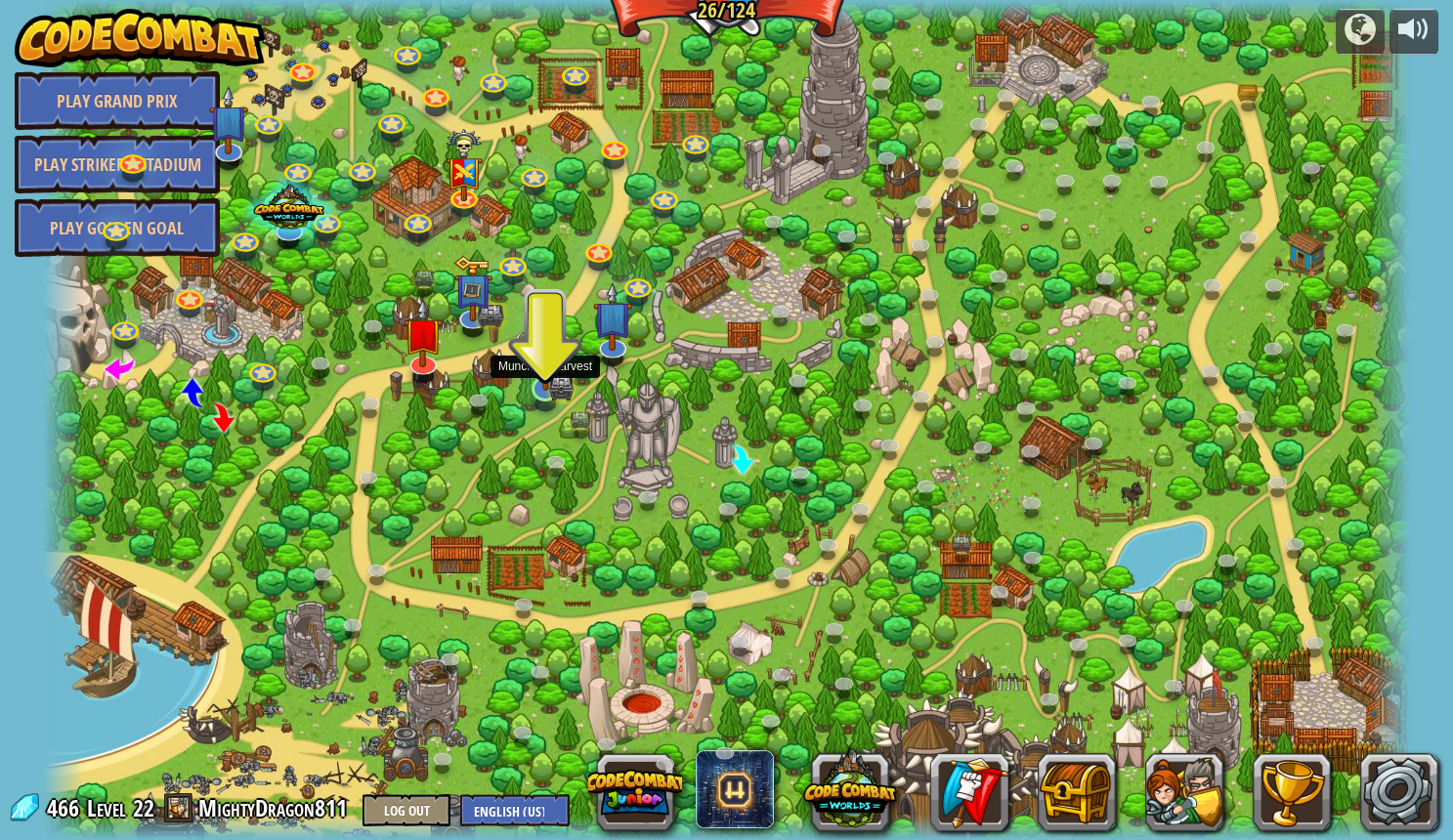 click at bounding box center [545, 351] 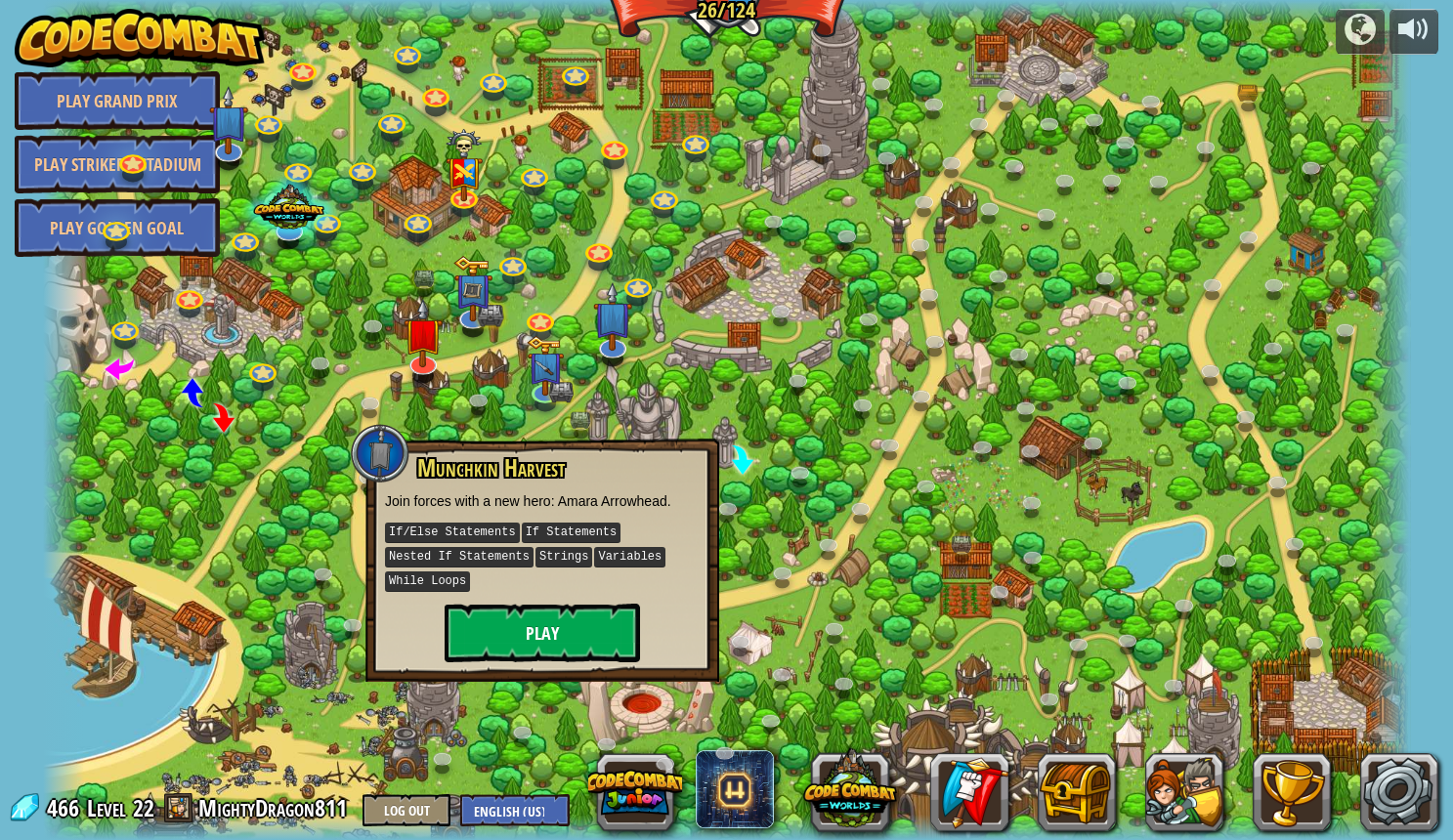 click on "Play" at bounding box center (542, 633) 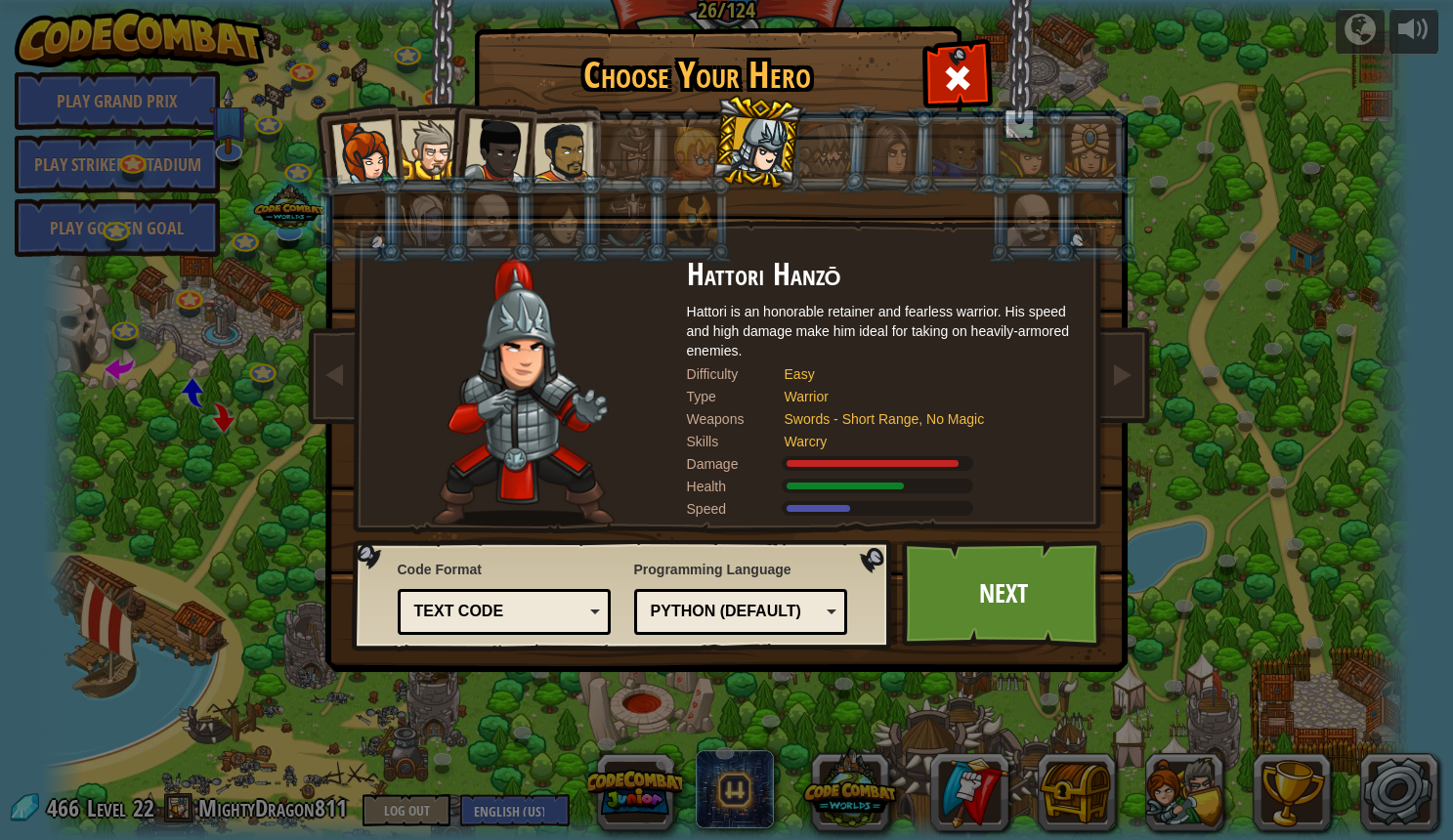 click at bounding box center [758, 146] 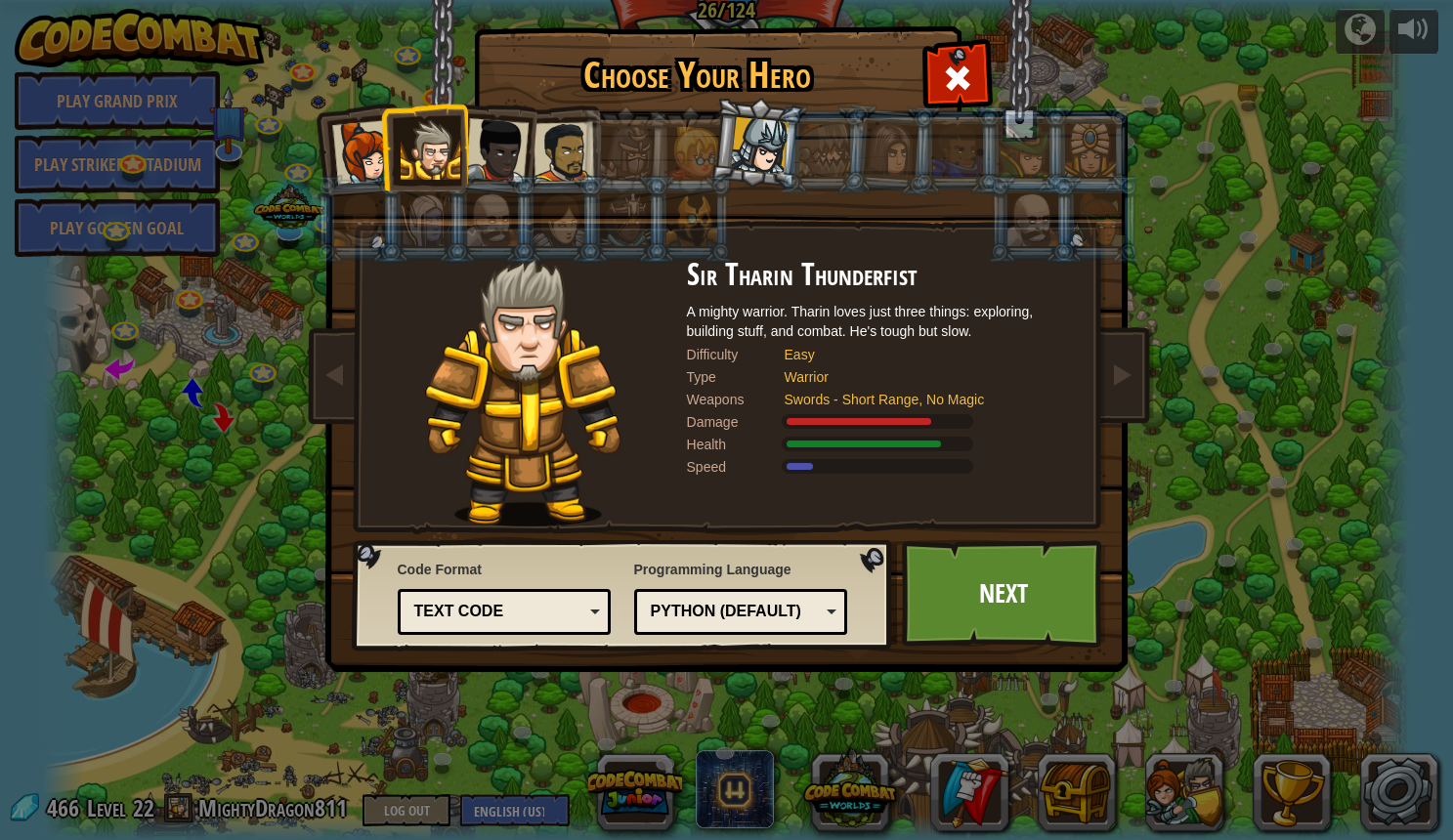 click at bounding box center [424, 147] 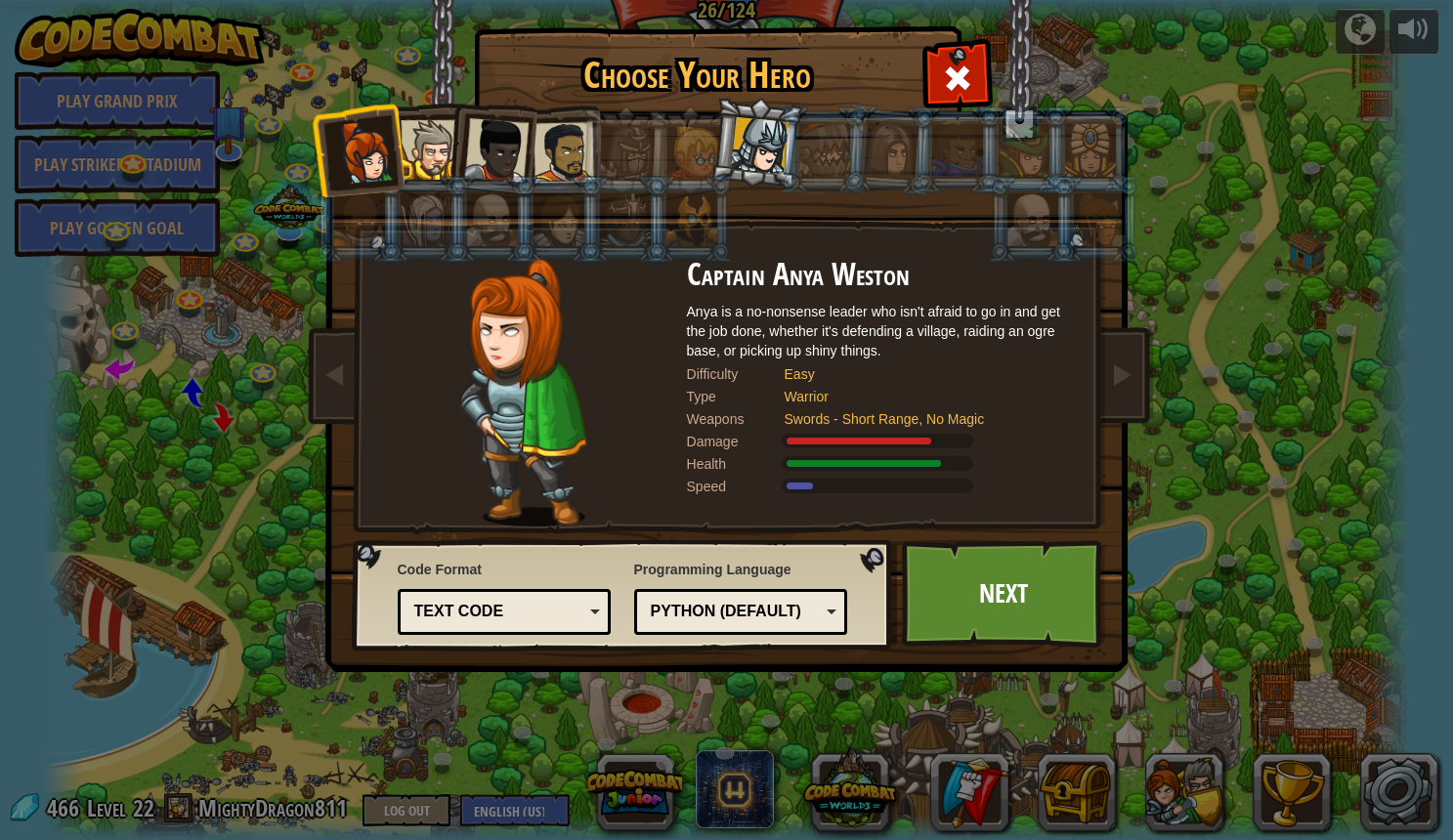 click at bounding box center [496, 150] 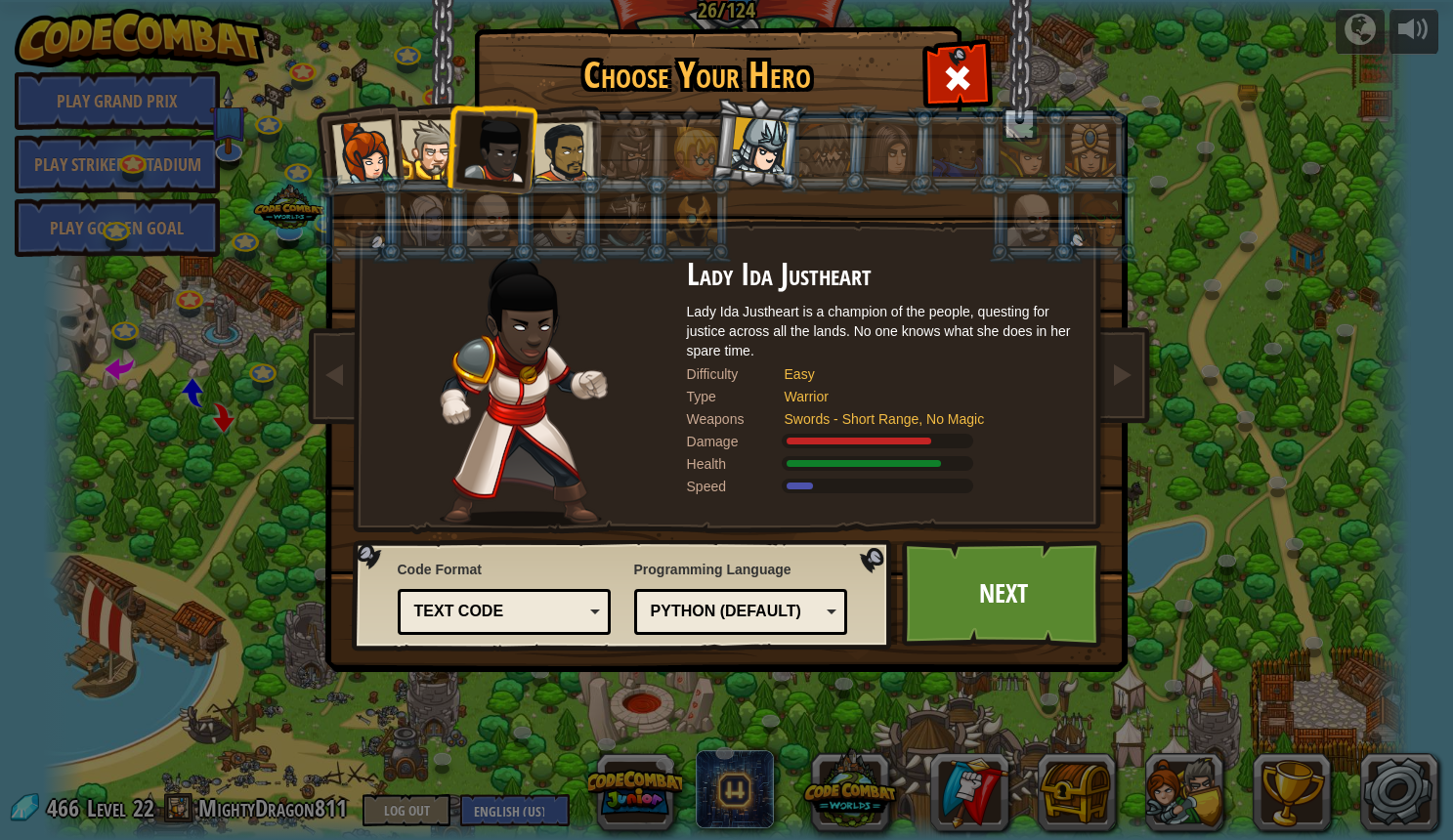 click at bounding box center [563, 152] 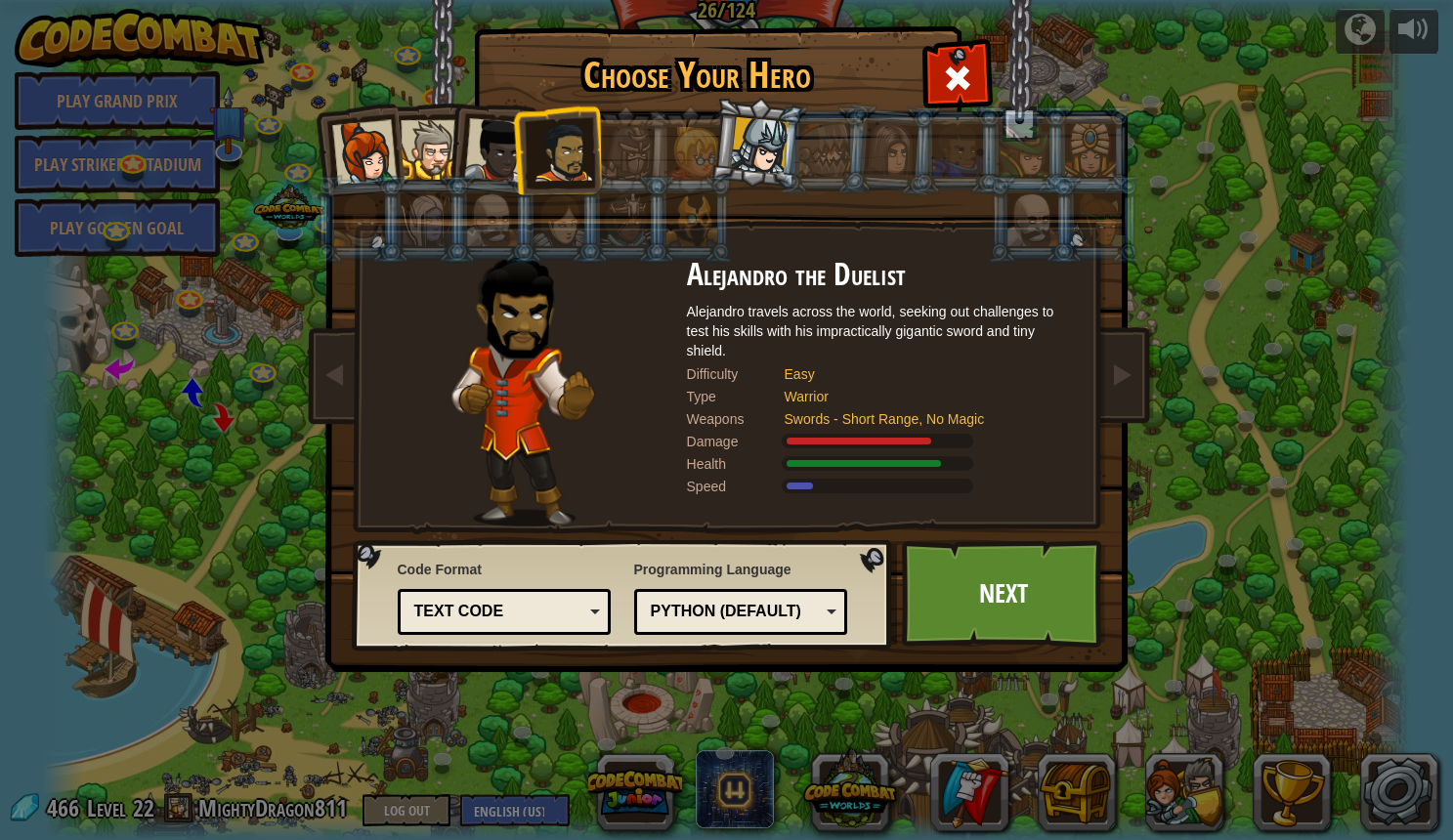 click at bounding box center [755, 143] 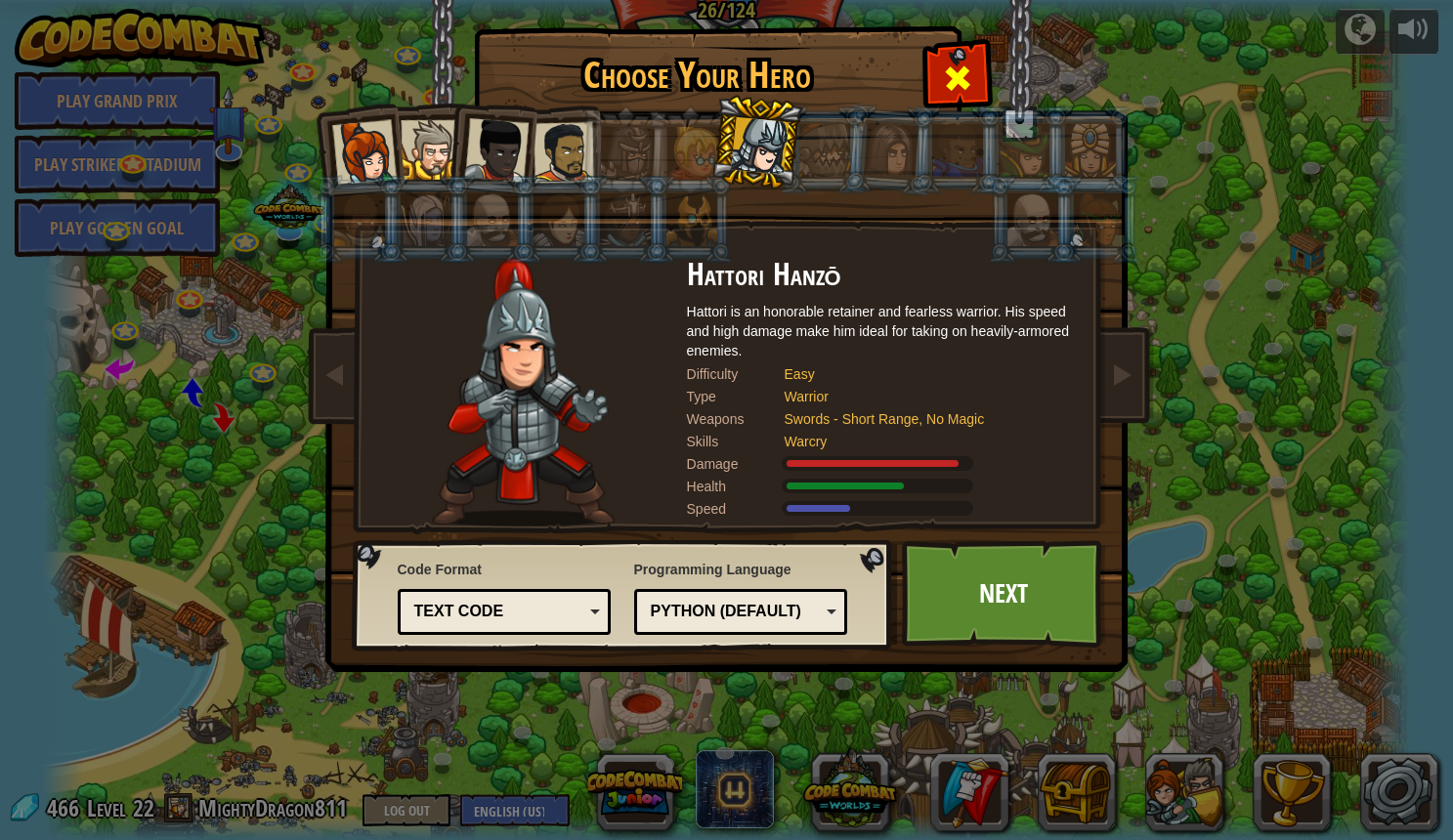 click at bounding box center [958, 78] 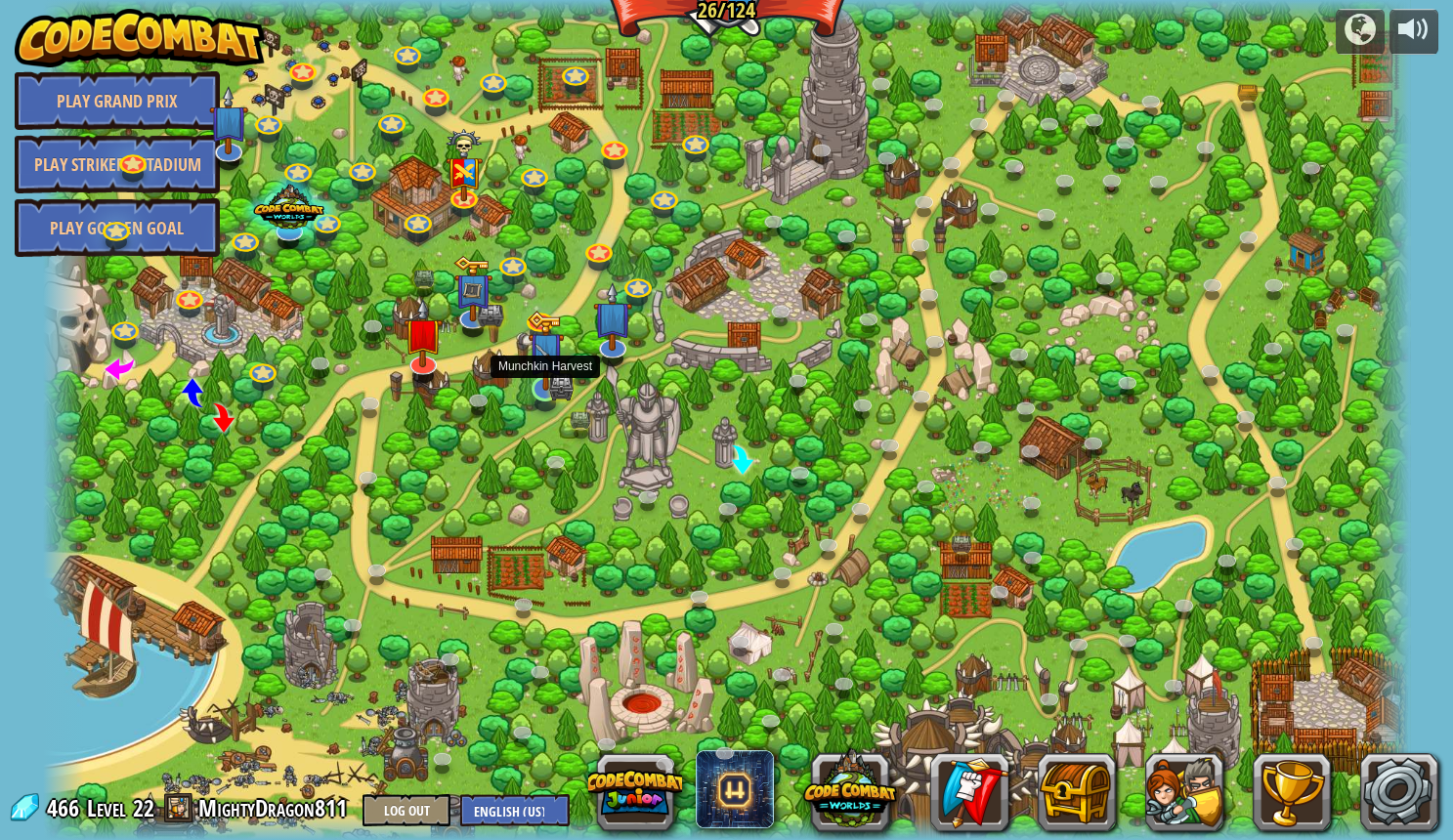 click at bounding box center [544, 389] 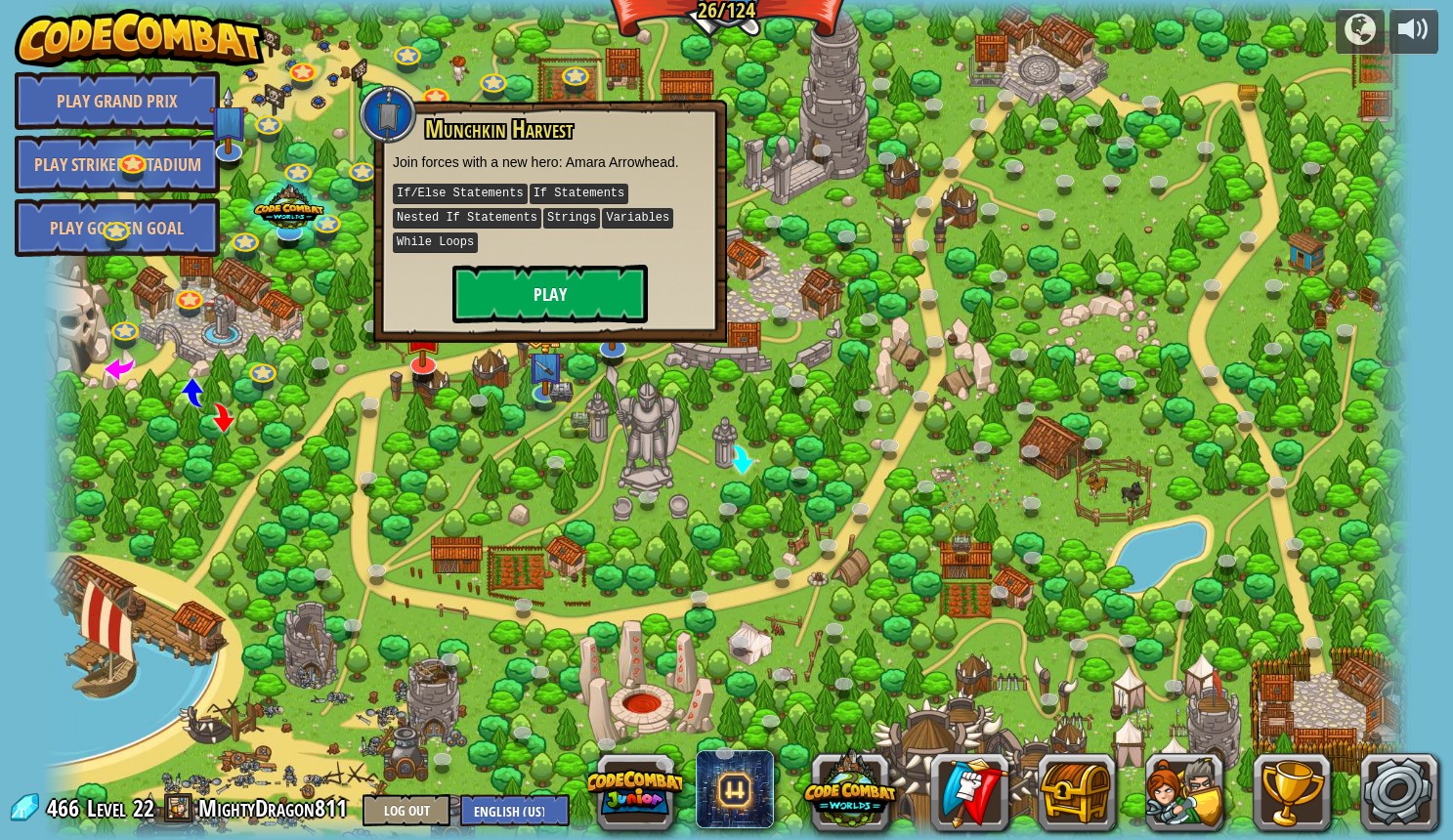 click on "Play" at bounding box center (550, 294) 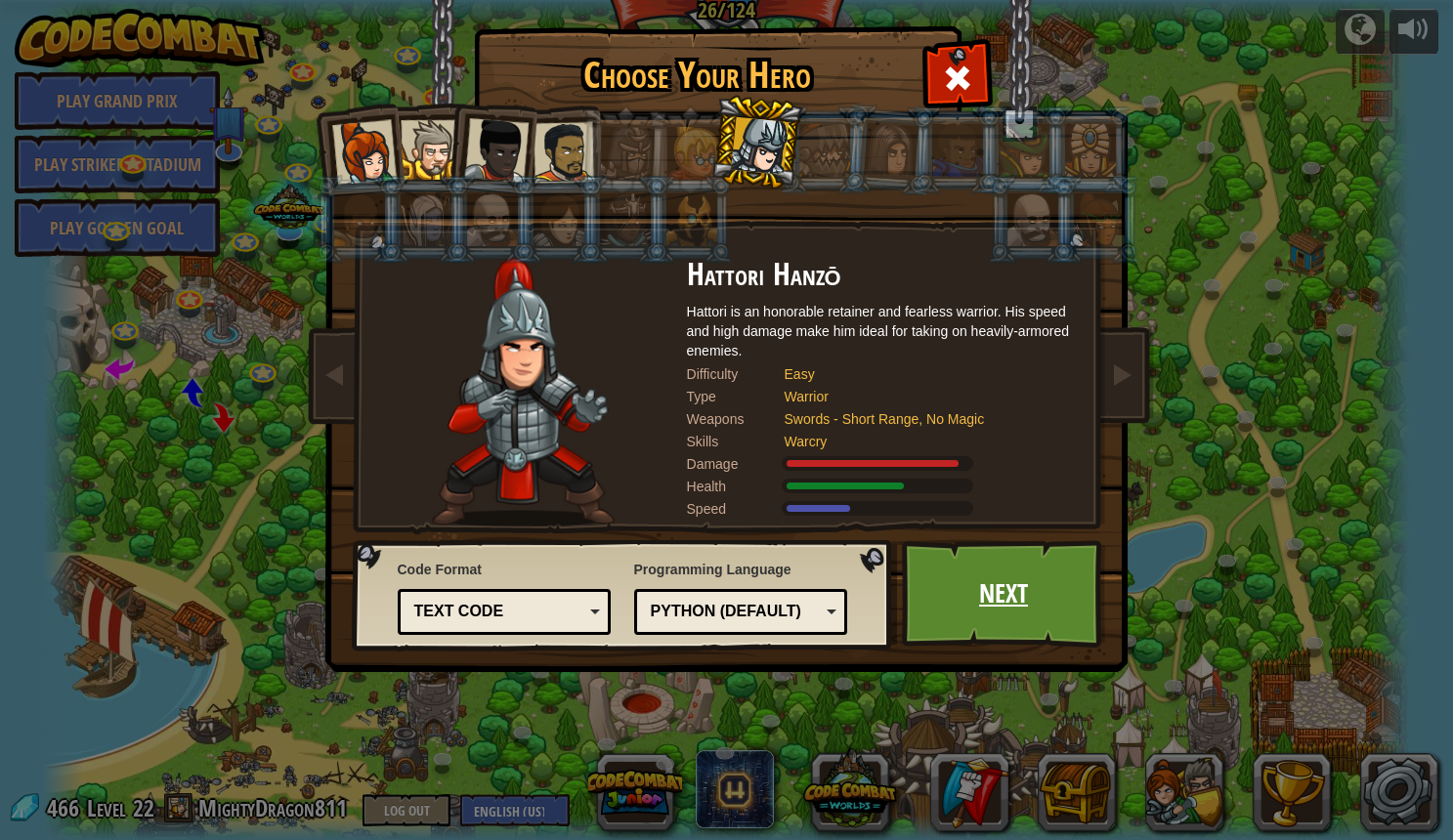 click on "Next" at bounding box center (1004, 594) 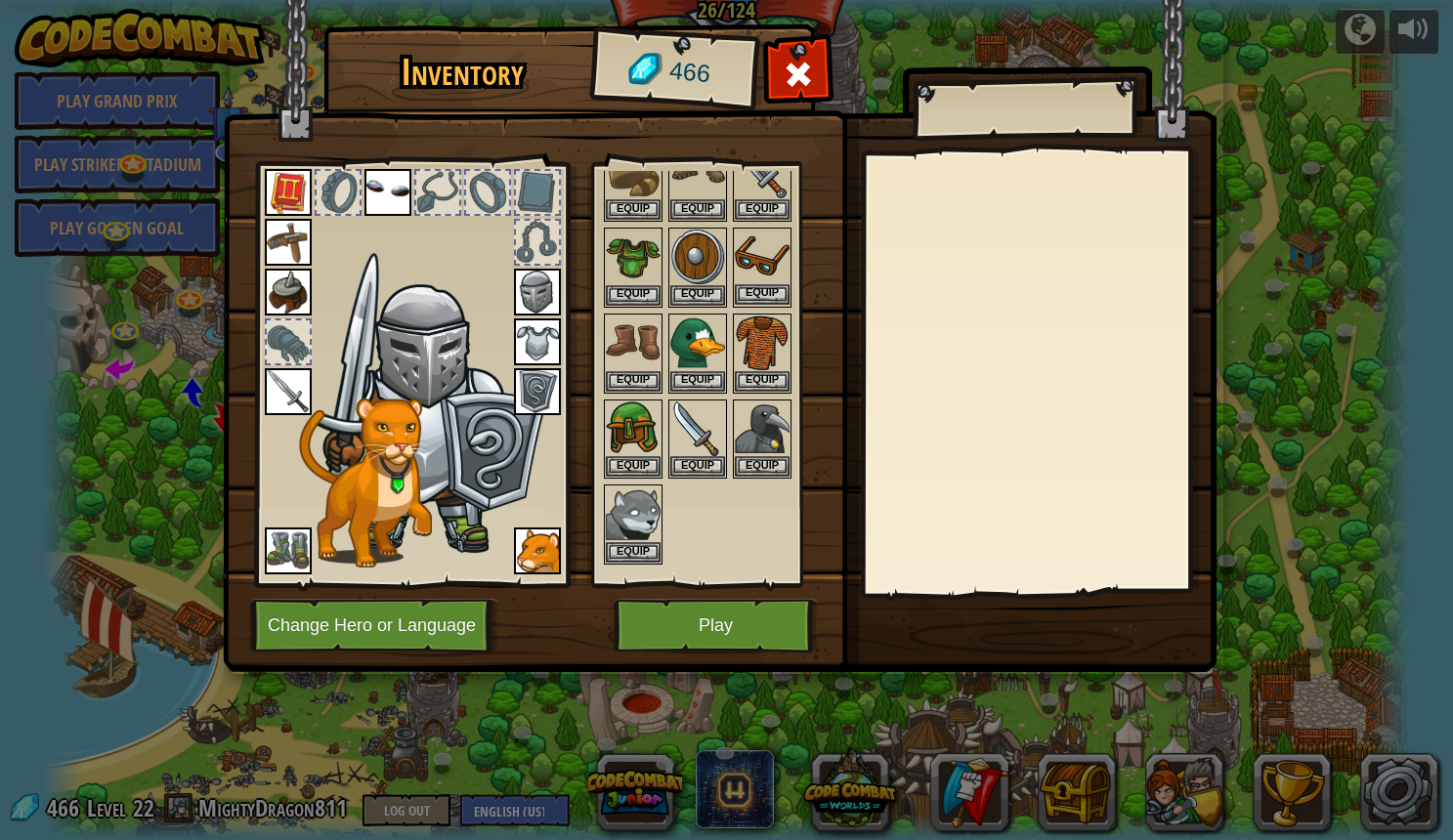 scroll, scrollTop: 176, scrollLeft: 0, axis: vertical 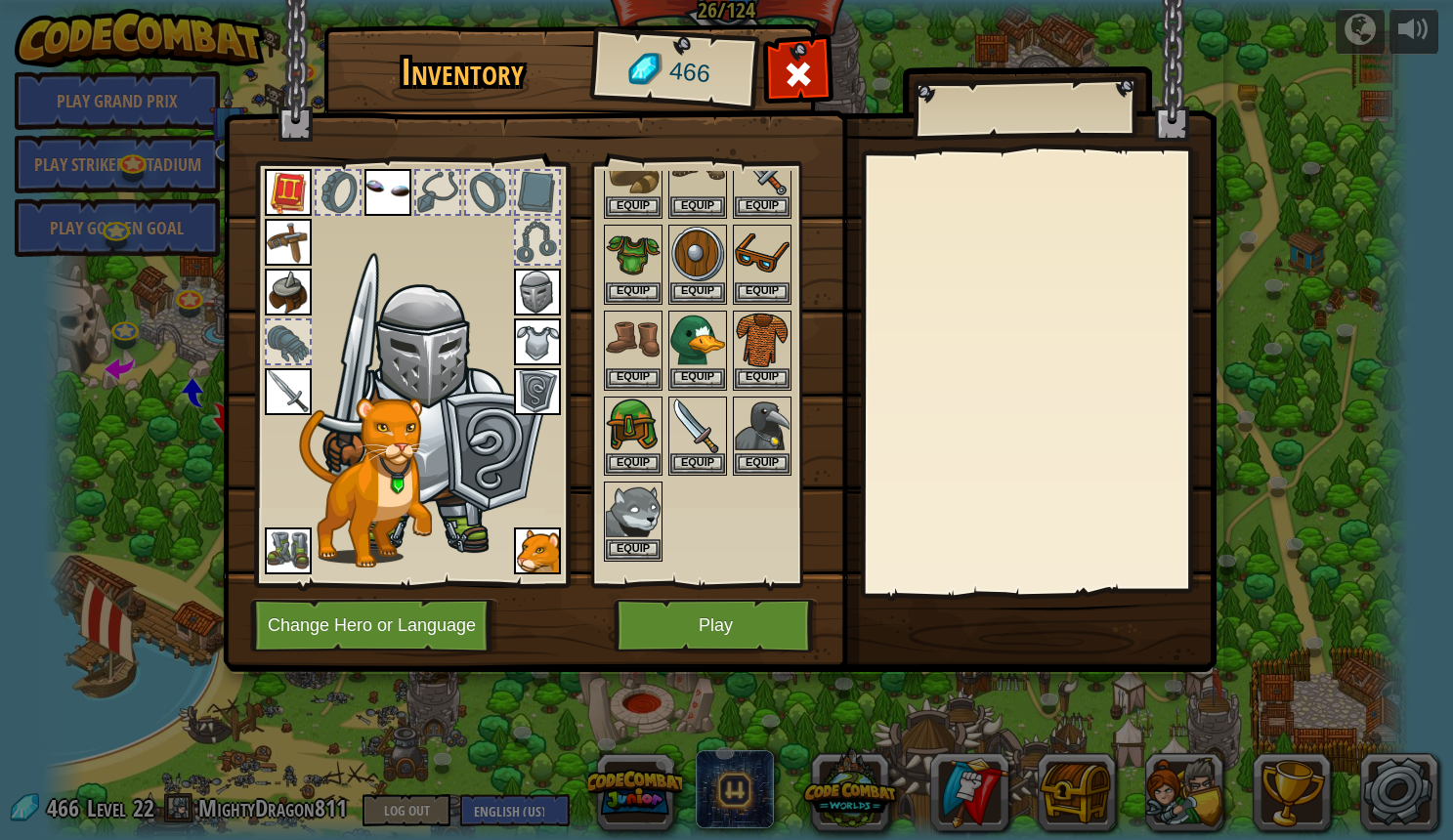 click on "Play" at bounding box center (715, 625) 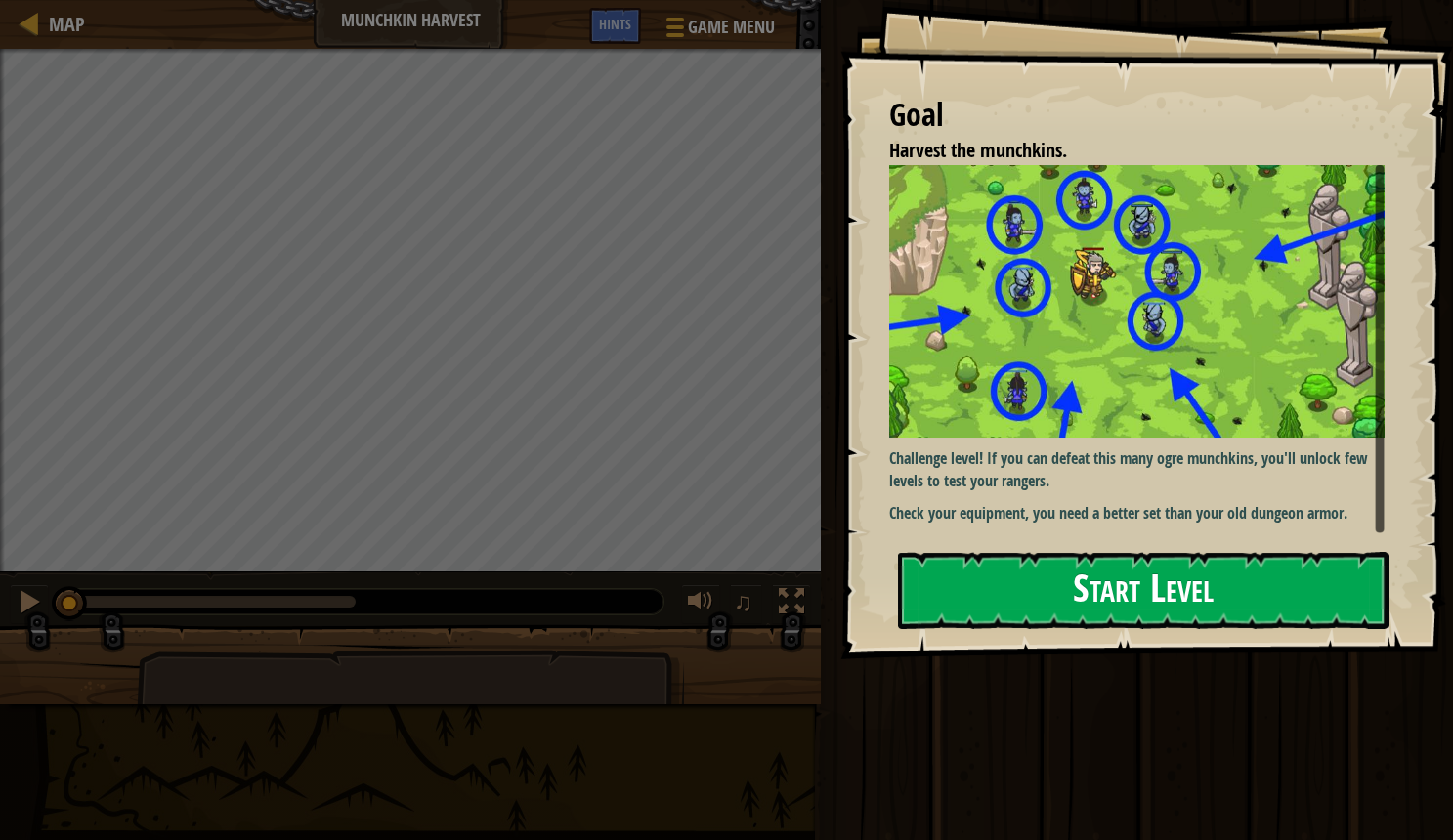 click on "Start Level" at bounding box center (1143, 590) 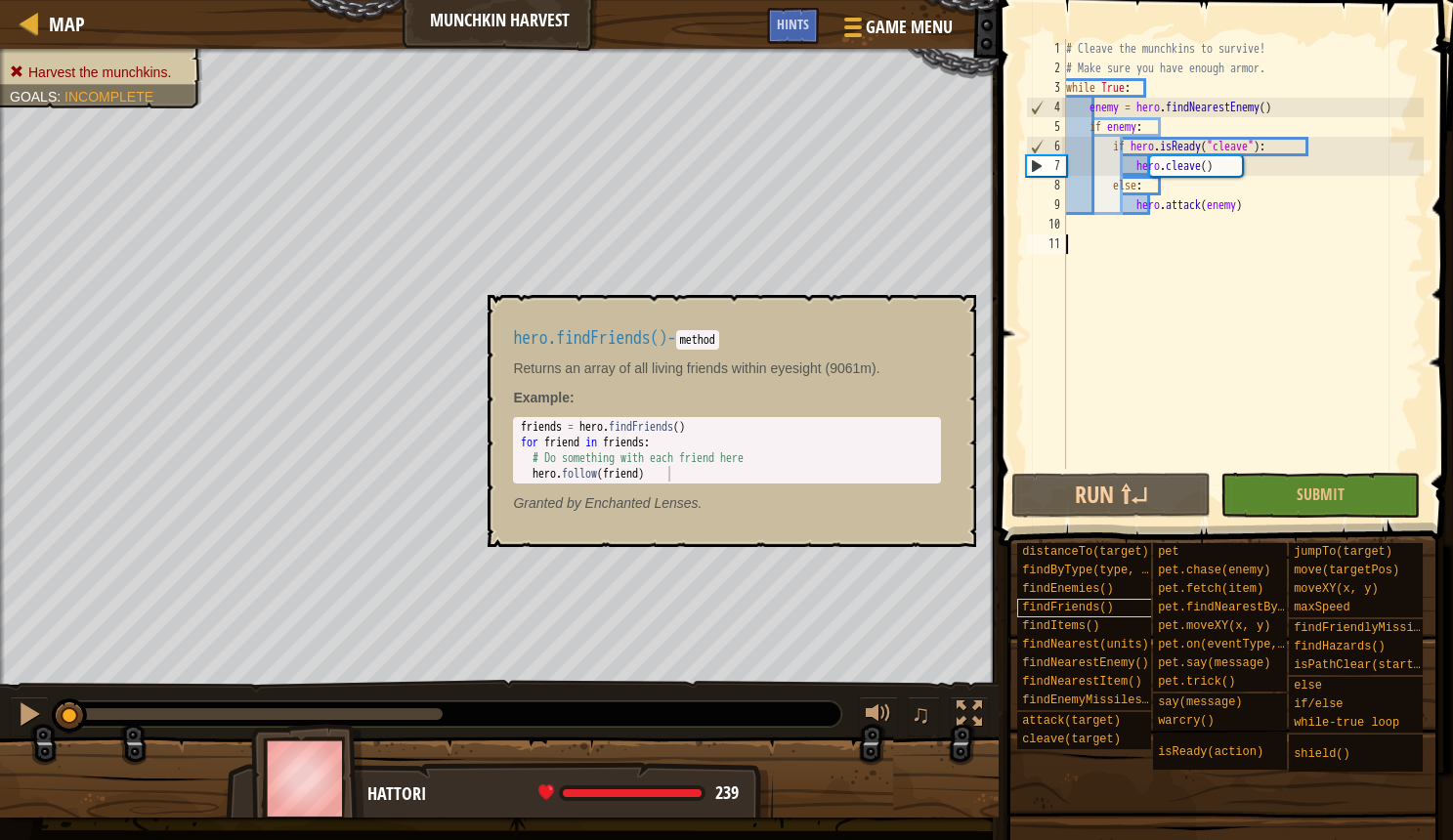 scroll, scrollTop: 0, scrollLeft: 0, axis: both 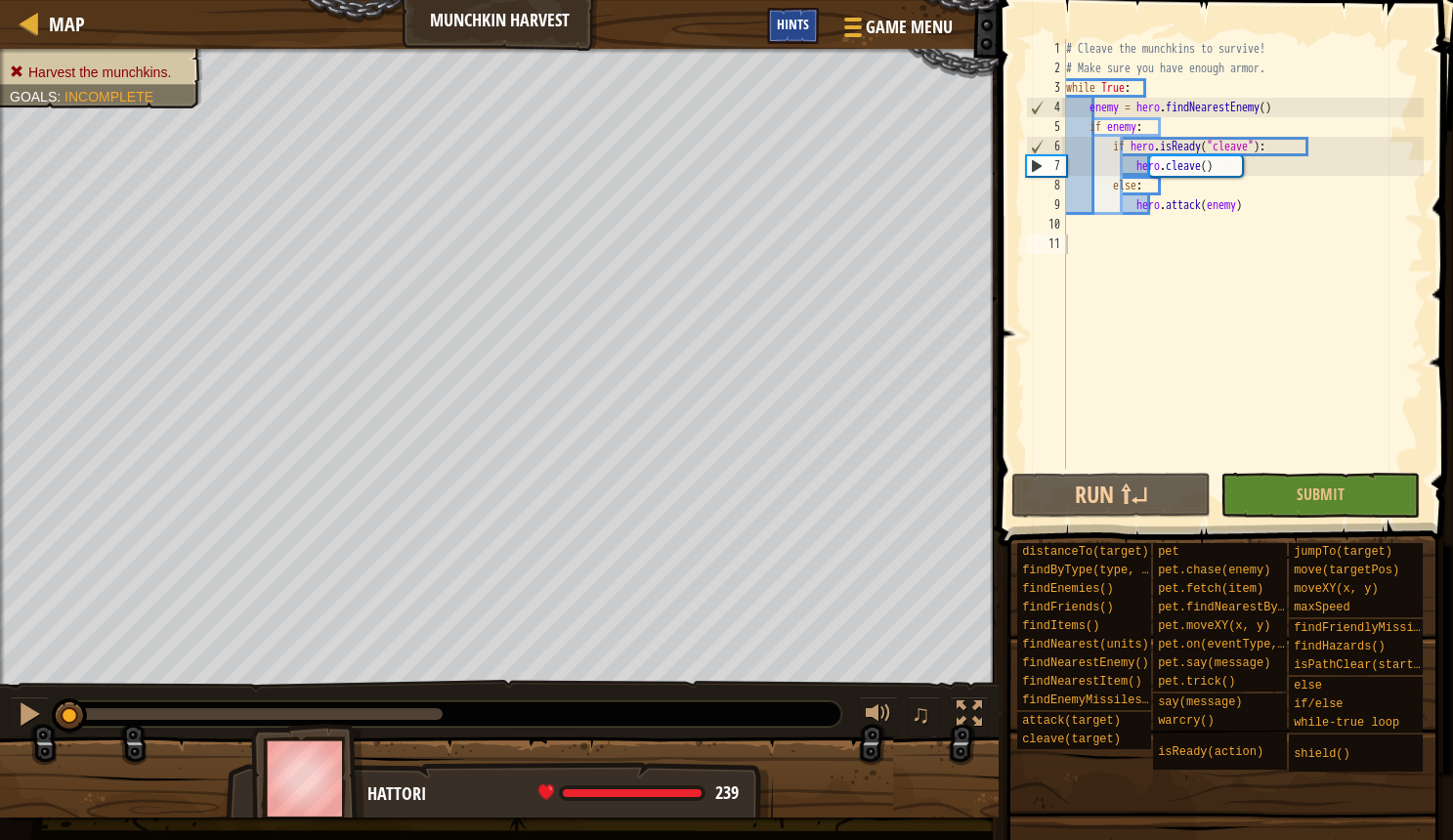 click on "Hints" at bounding box center (792, 25) 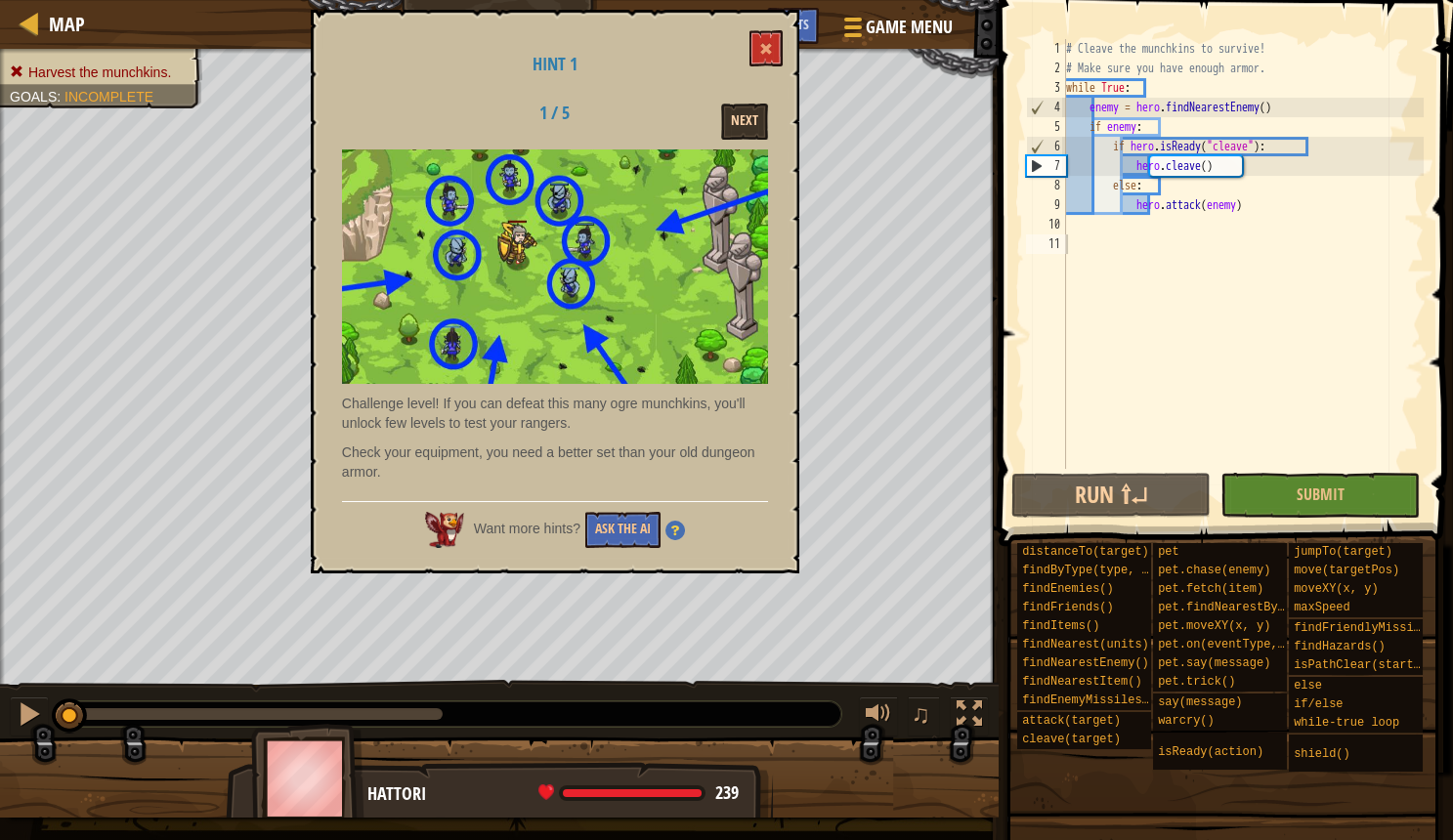 click on "Next" at bounding box center (745, 121) 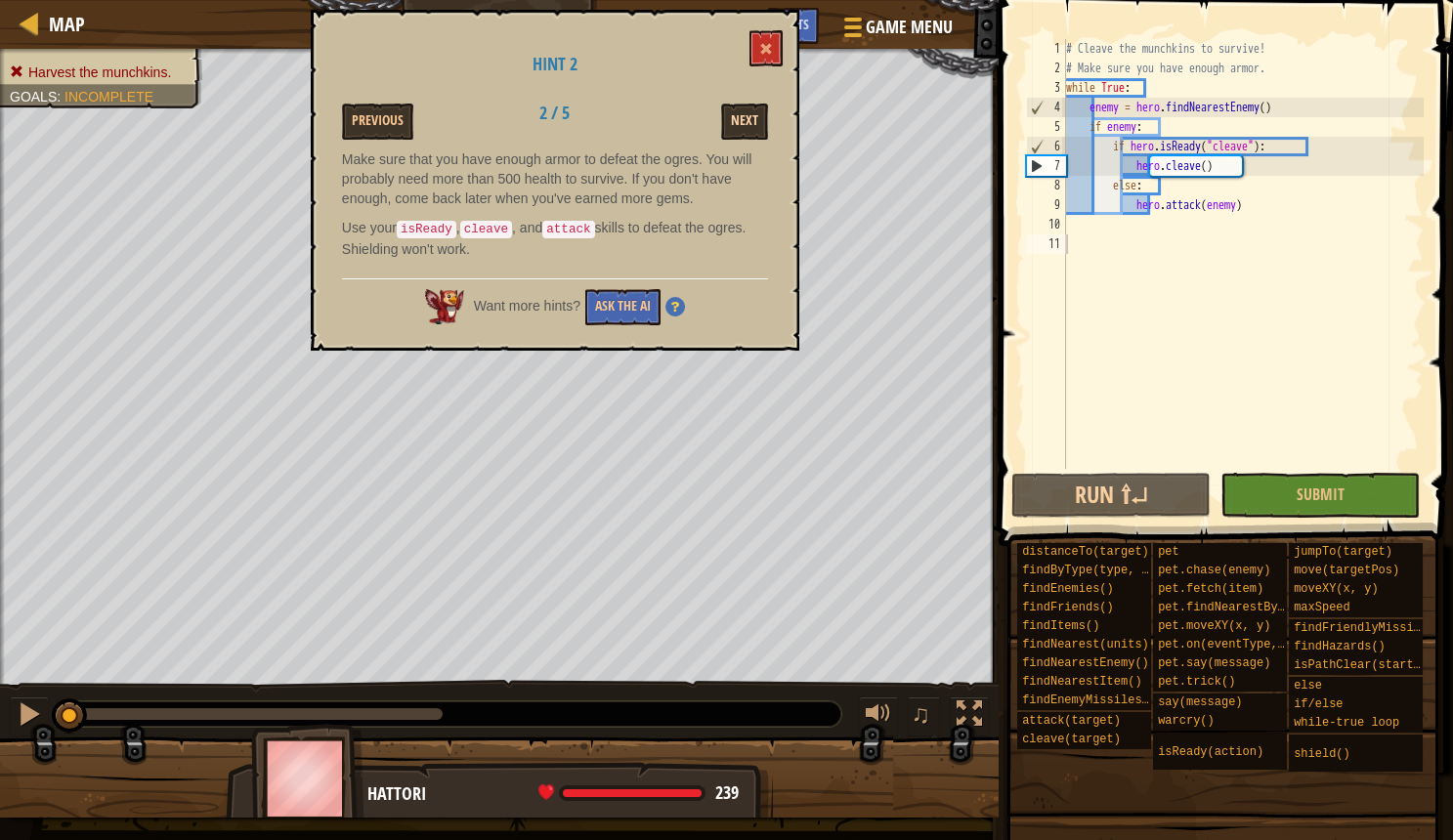 click on "Next" at bounding box center [745, 121] 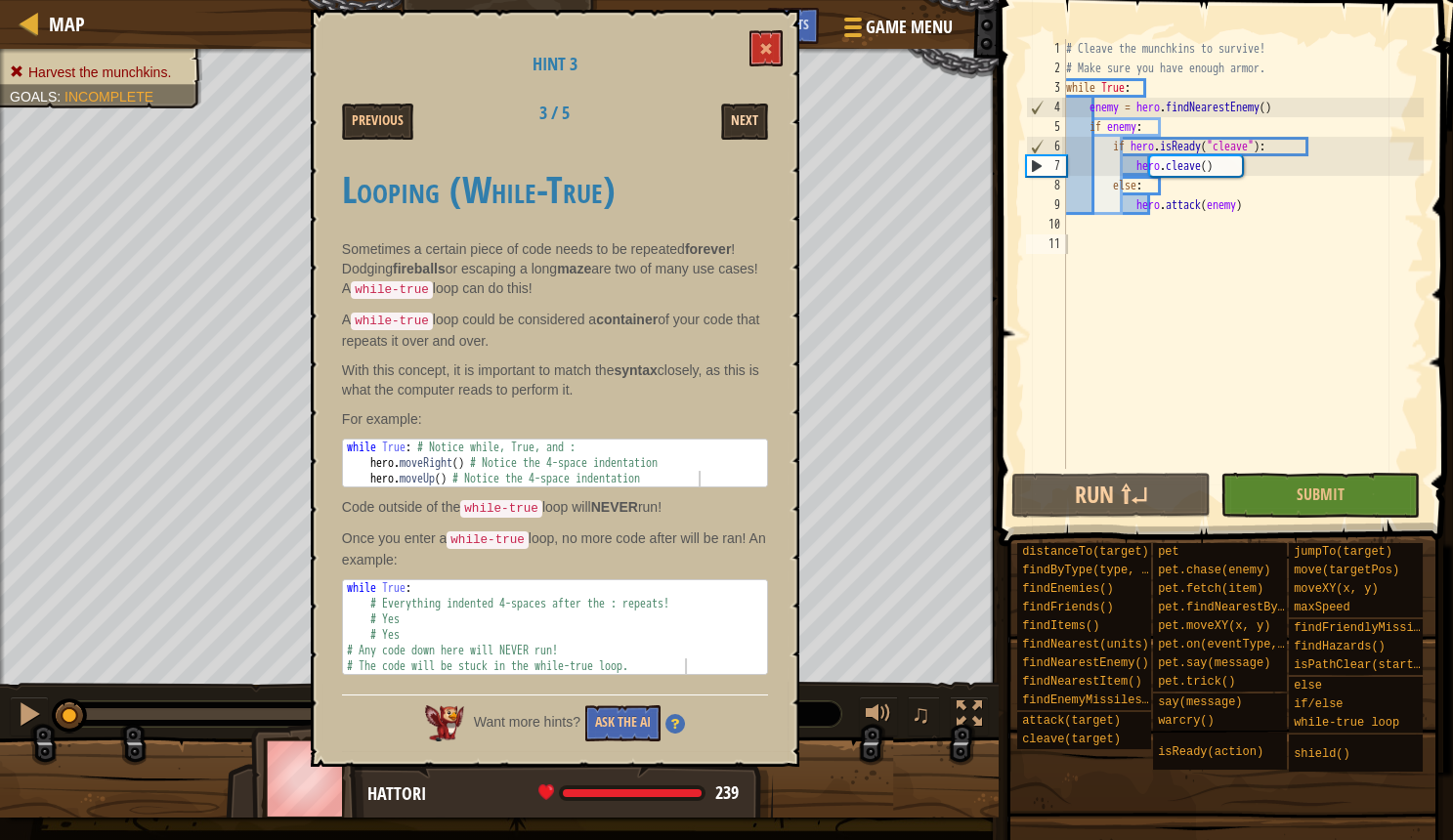 click on "Next" at bounding box center (745, 121) 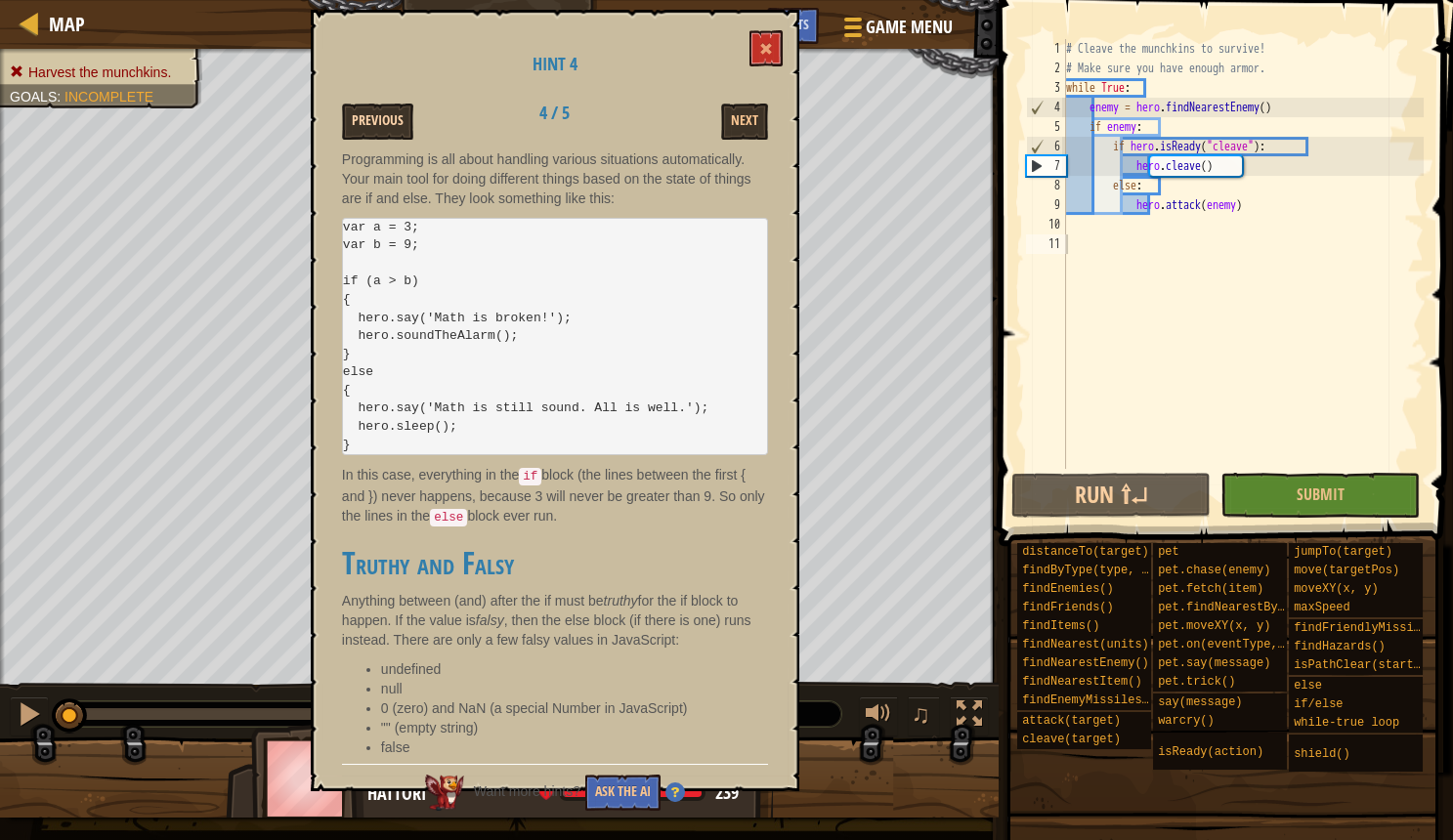 click on "Previous" at bounding box center [377, 121] 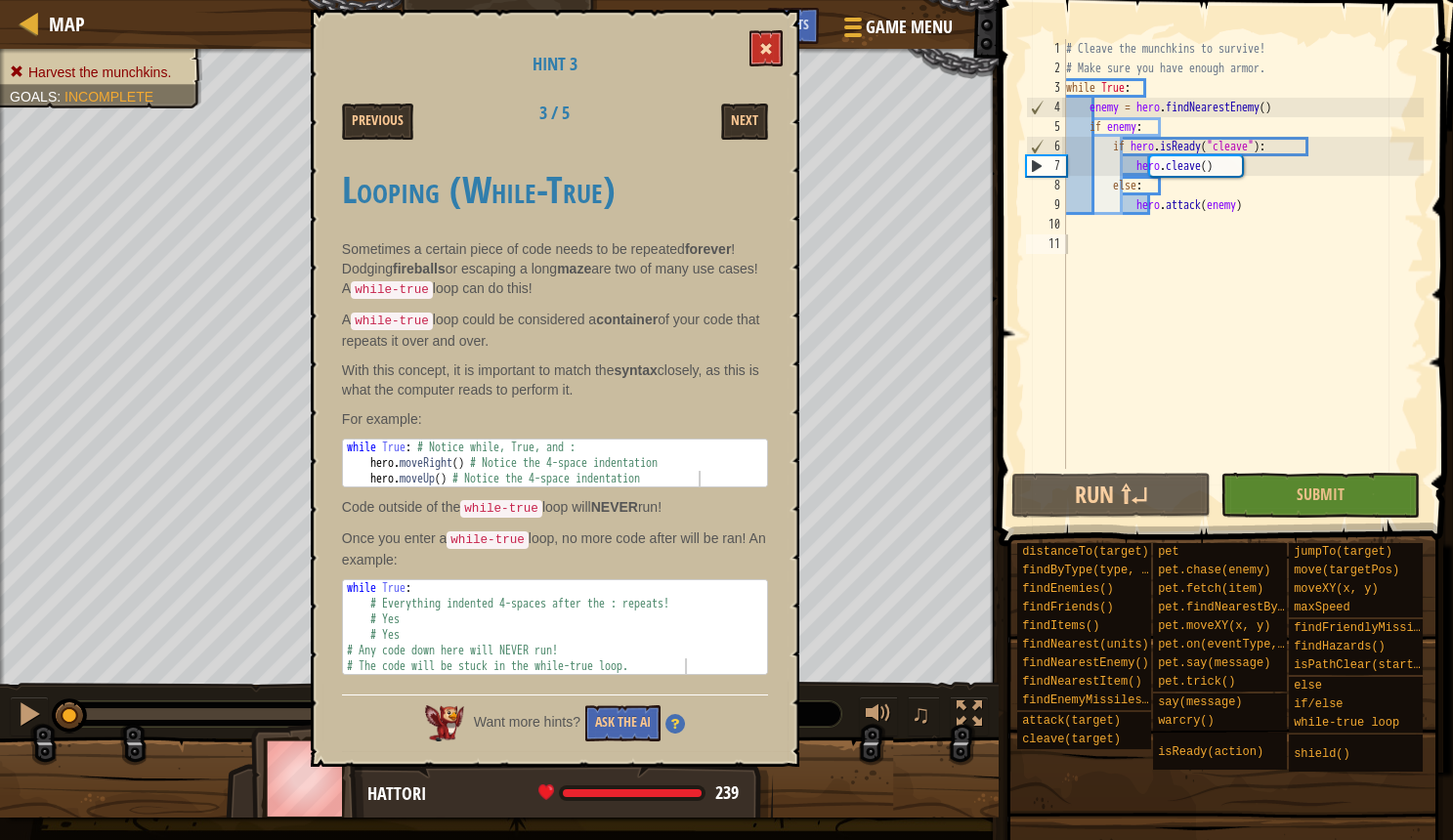 click at bounding box center (766, 48) 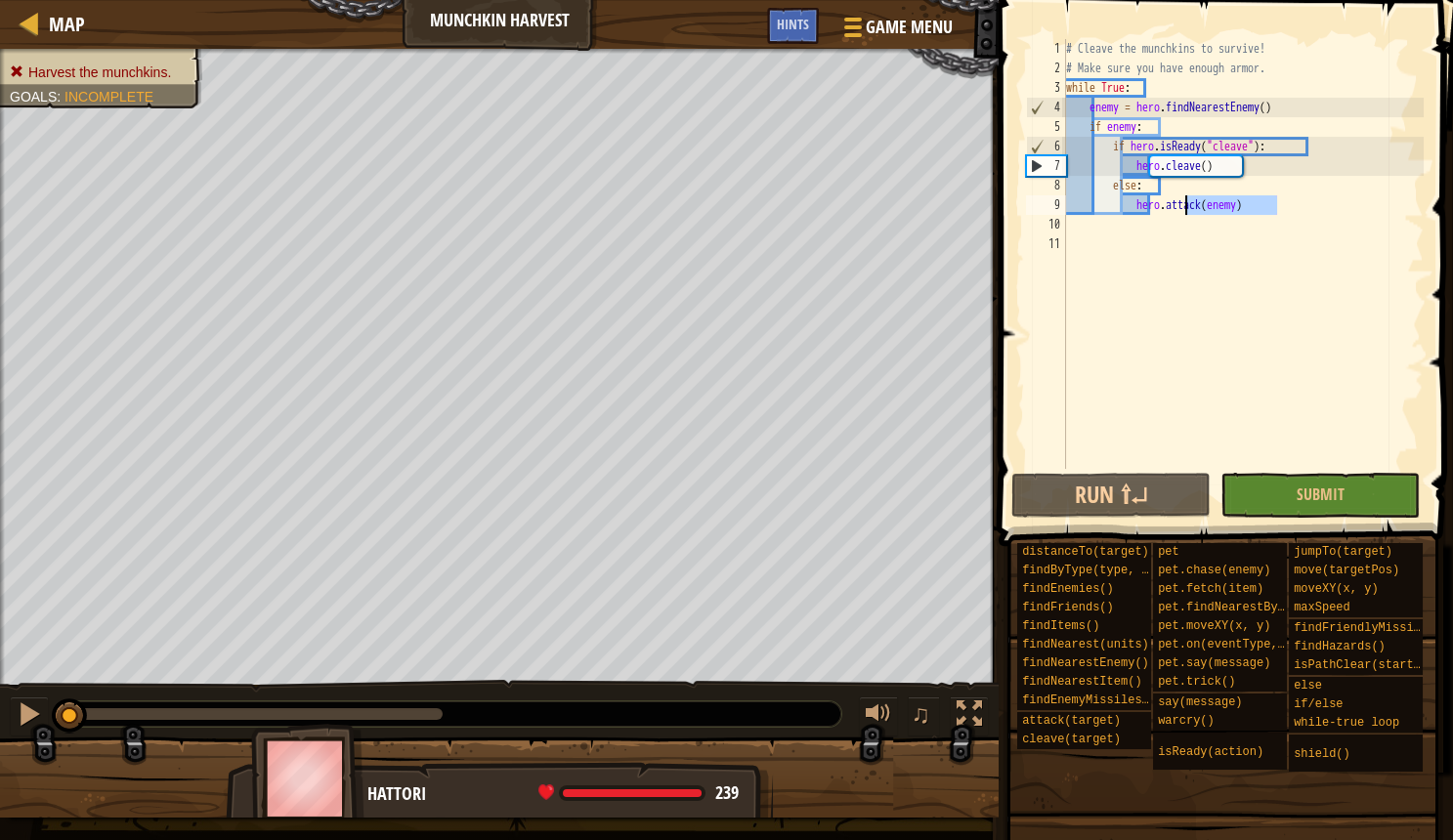 drag, startPoint x: 1282, startPoint y: 208, endPoint x: 1184, endPoint y: 205, distance: 98.04591 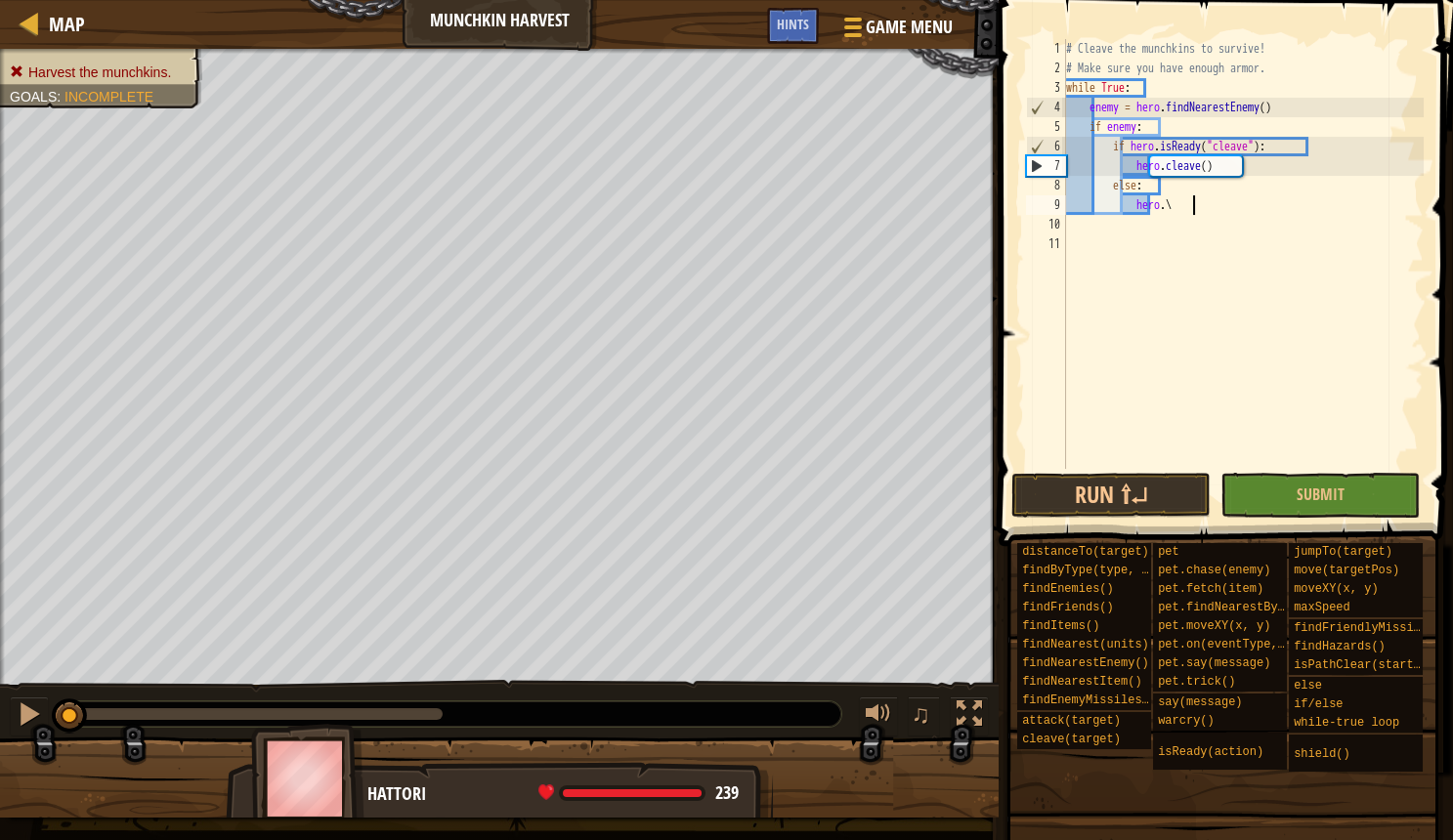 scroll, scrollTop: 10, scrollLeft: 10, axis: both 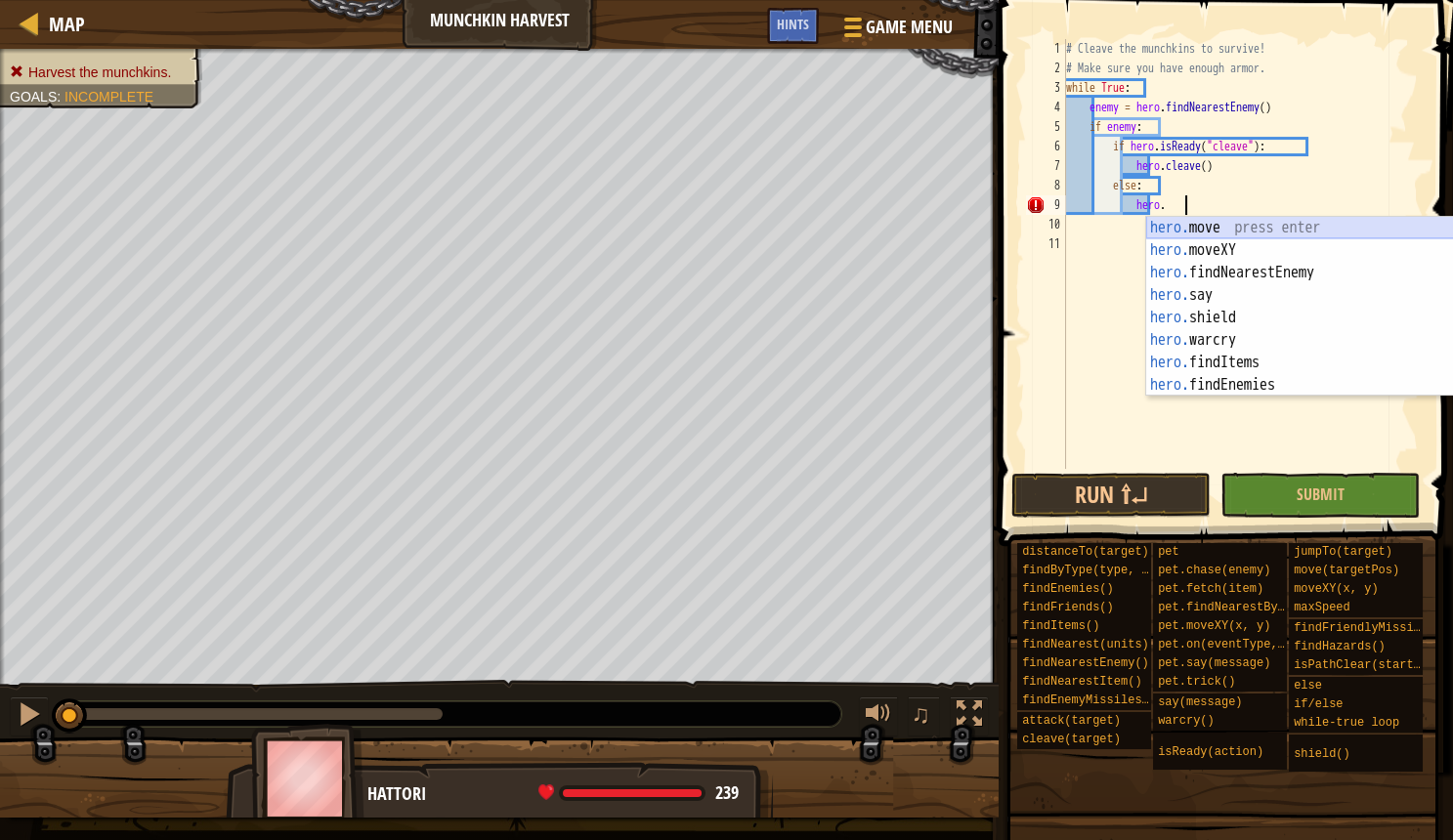 click on "hero. move press enter hero. moveXY press enter hero. findNearestEnemy press enter hero. say press enter hero. shield press enter hero. warcry press enter hero. findItems press enter hero. findEnemies press enter hero. findFriends press enter" at bounding box center (1331, 329) 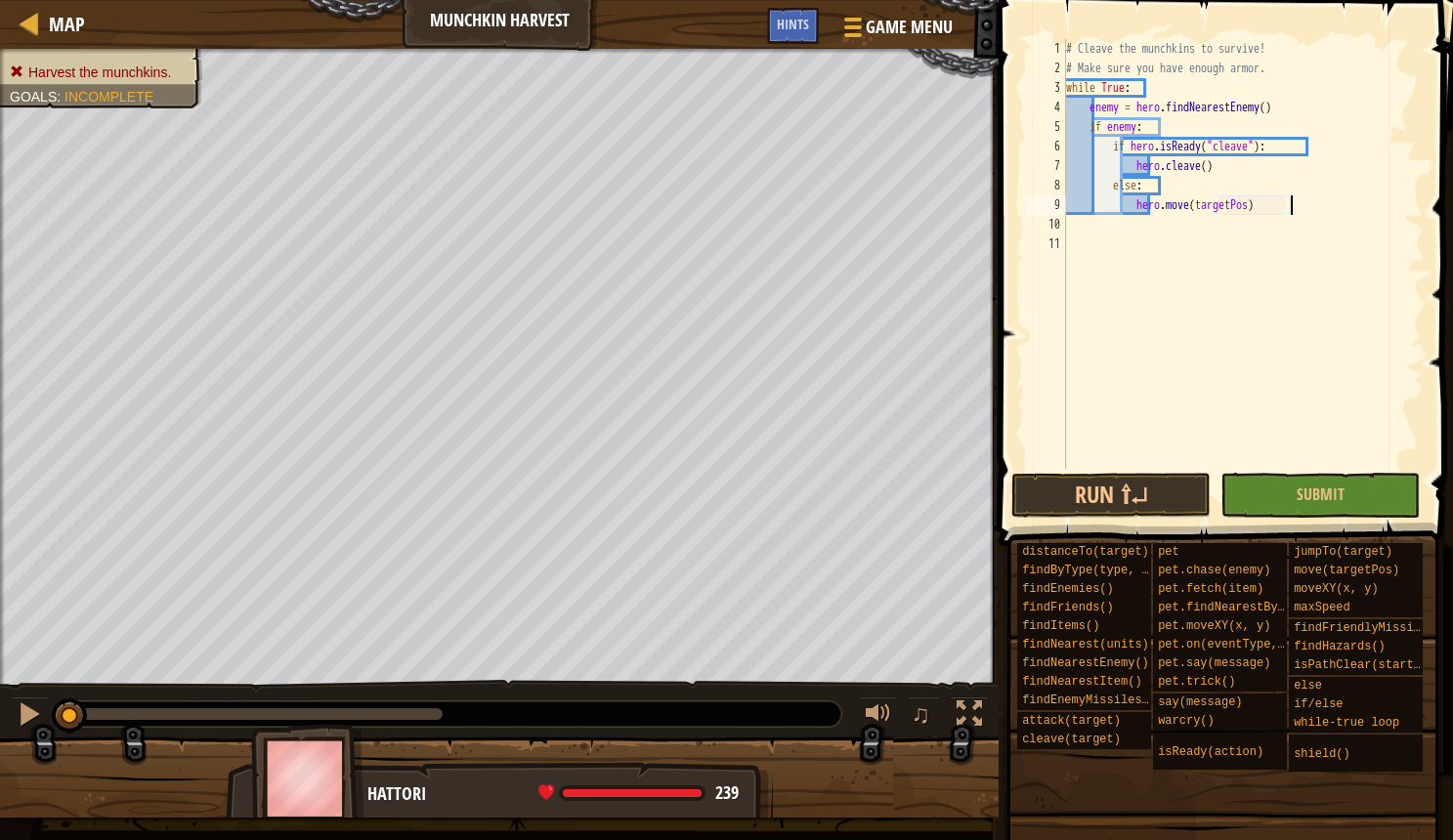 click on "# Cleave the munchkins to survive! # Make sure you have enough armor. while   True :      enemy   =   hero . findNearestEnemy ( )      if   enemy :          if   hero . isReady ( "cleave" ) :              hero . cleave ( )          else :              hero . move ( targetPos )" at bounding box center (1243, 273) 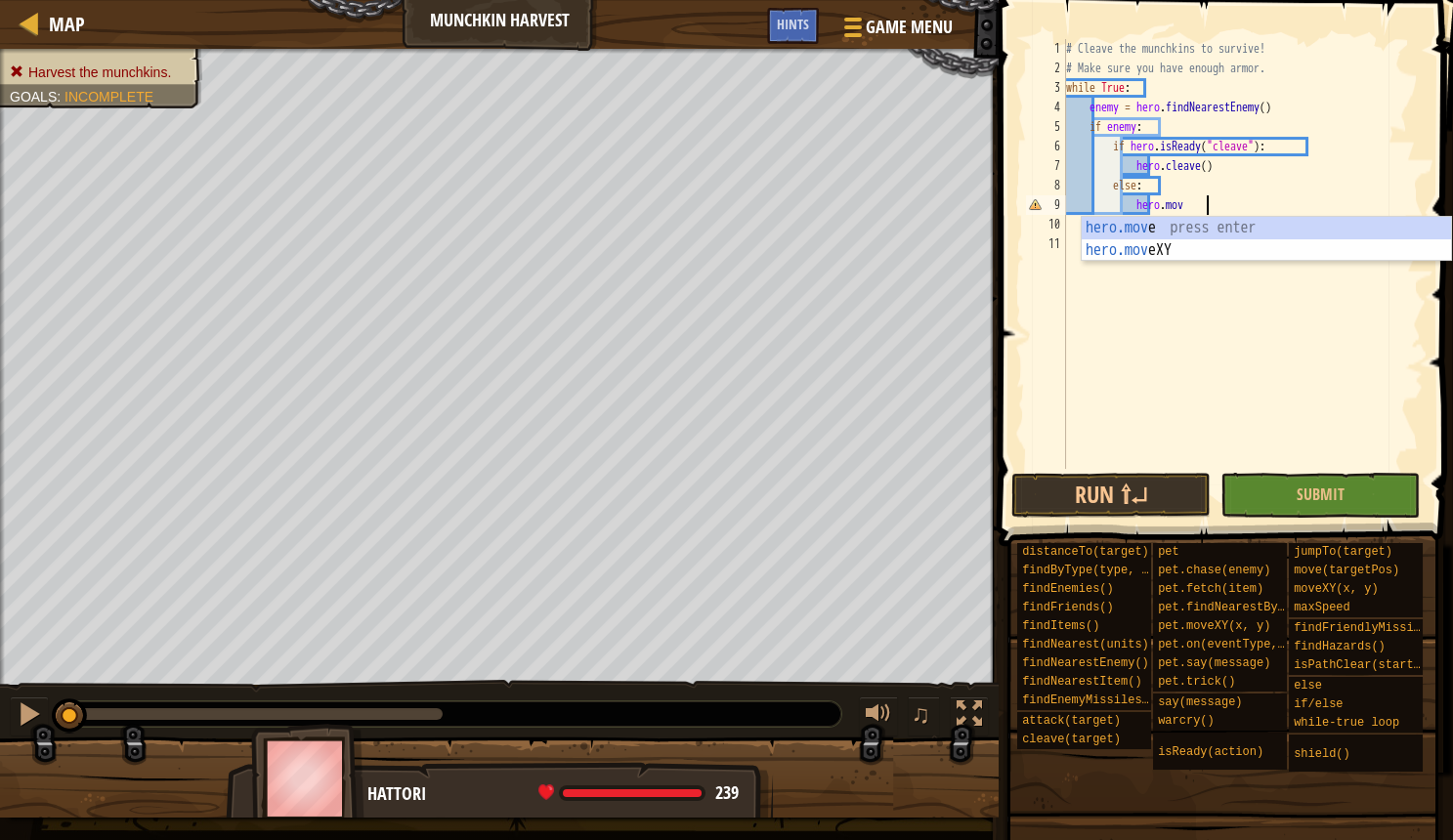 scroll, scrollTop: 10, scrollLeft: 13, axis: both 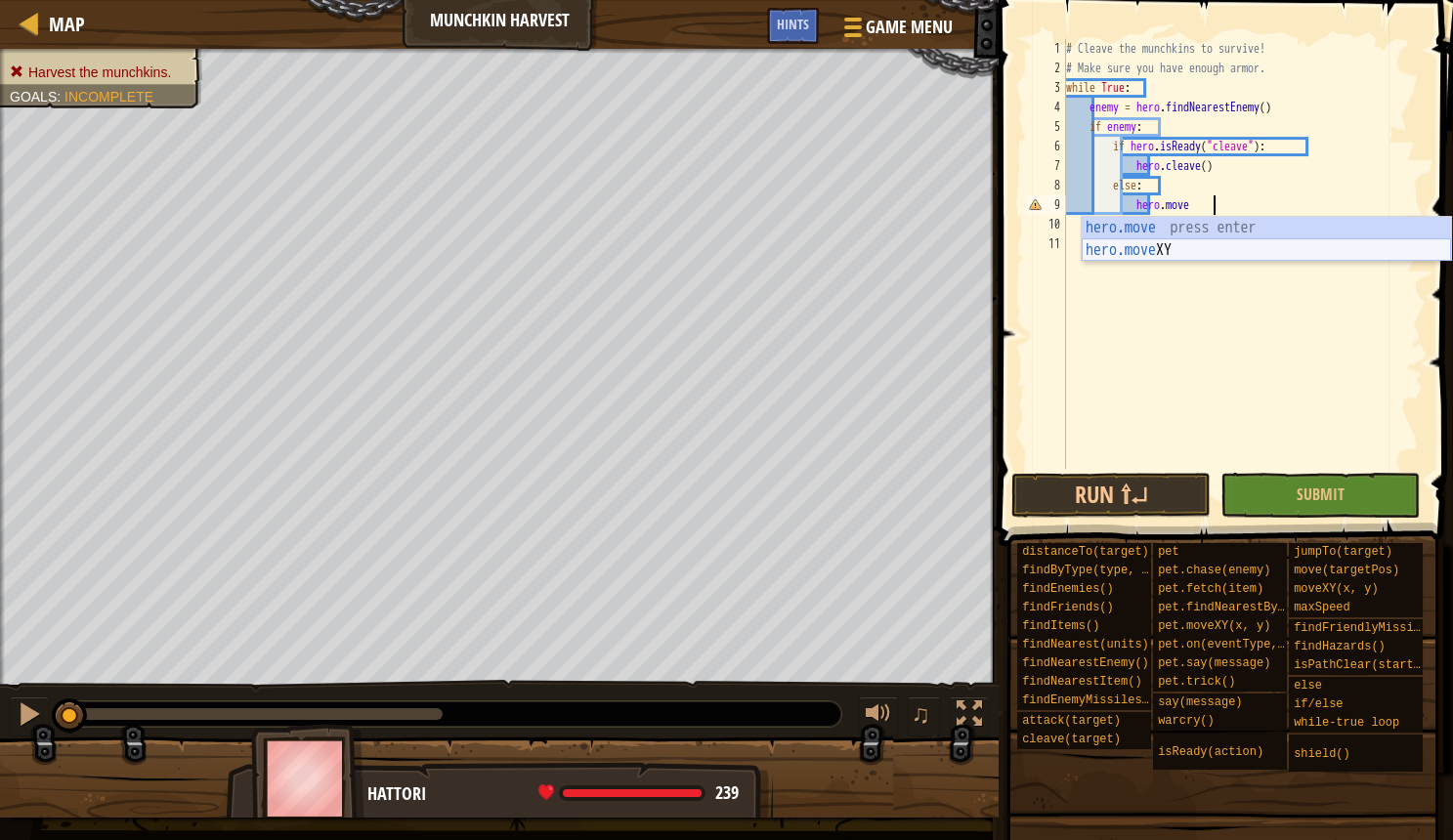 click on "hero.move press enter hero.move XY press enter" at bounding box center [1266, 262] 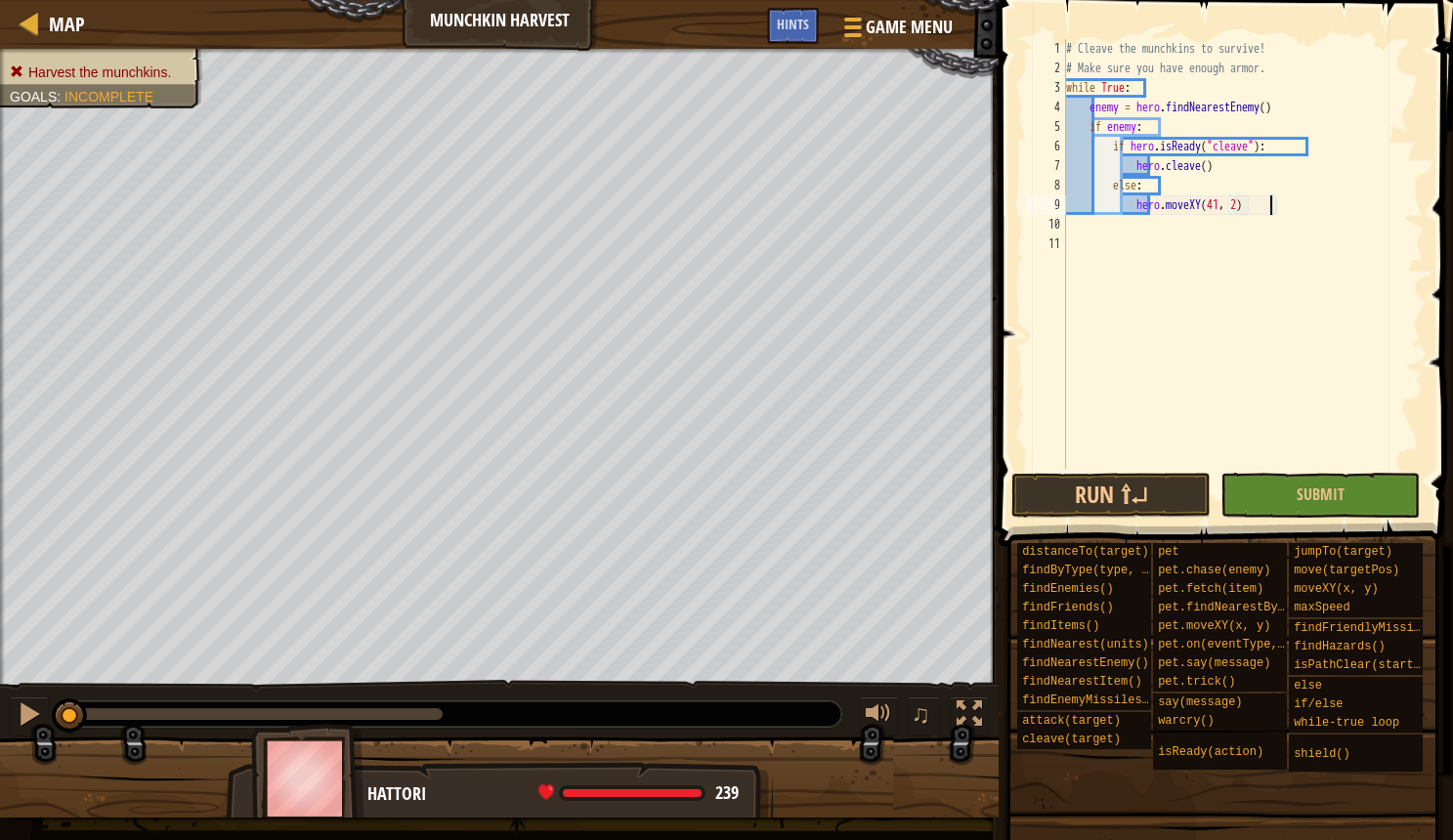 scroll, scrollTop: 10, scrollLeft: 18, axis: both 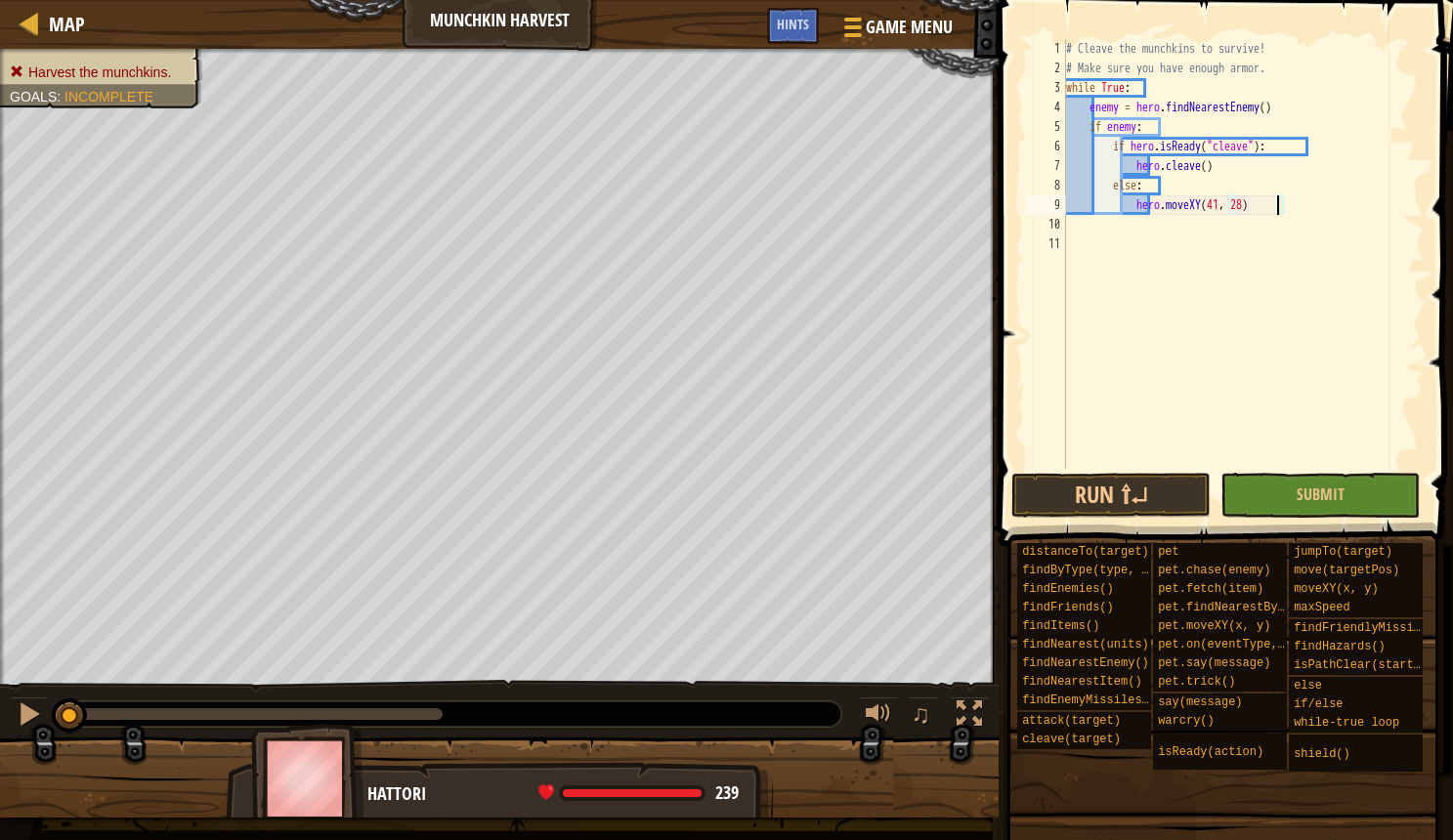 click on "# Cleave the munchkins to survive! # Make sure you have enough armor. while   True :      enemy   =   hero . findNearestEnemy ( )      if   enemy :          if   hero . isReady ( "cleave" ) :              hero . cleave ( )          else :              hero . moveXY ( 41 ,   28 )" at bounding box center [1243, 273] 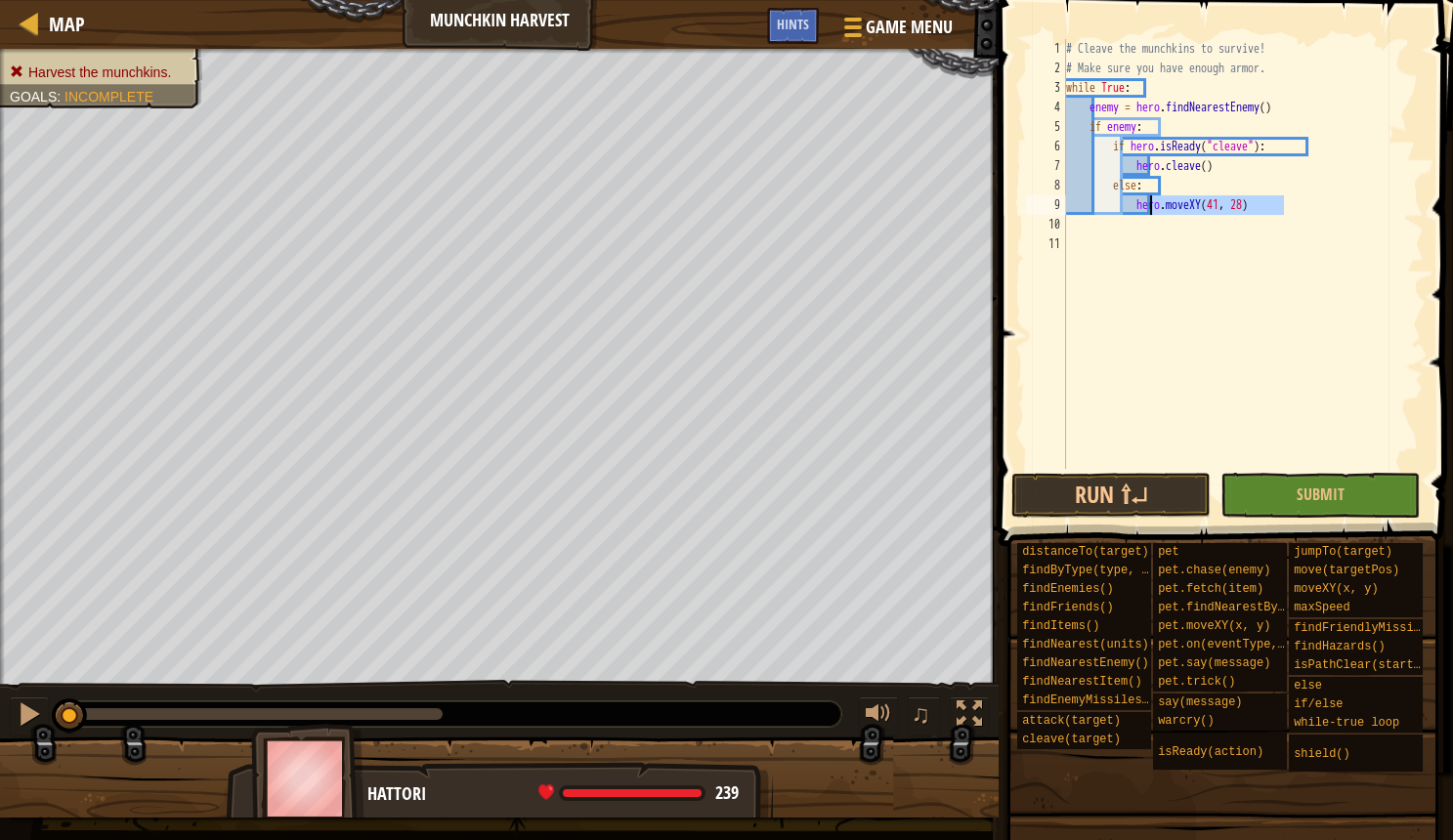 drag, startPoint x: 1294, startPoint y: 209, endPoint x: 1153, endPoint y: 201, distance: 141.22677 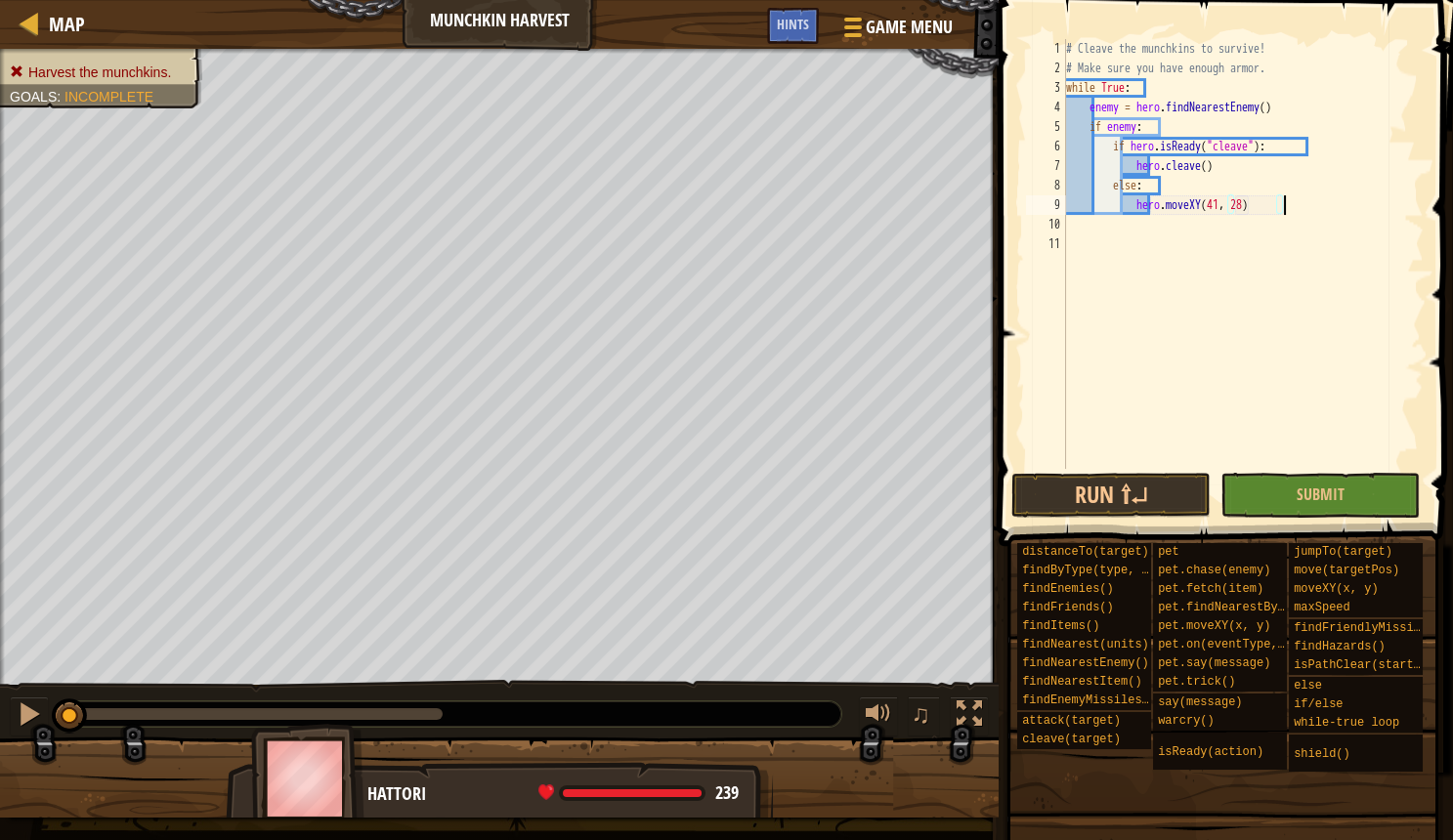 scroll, scrollTop: 10, scrollLeft: 6, axis: both 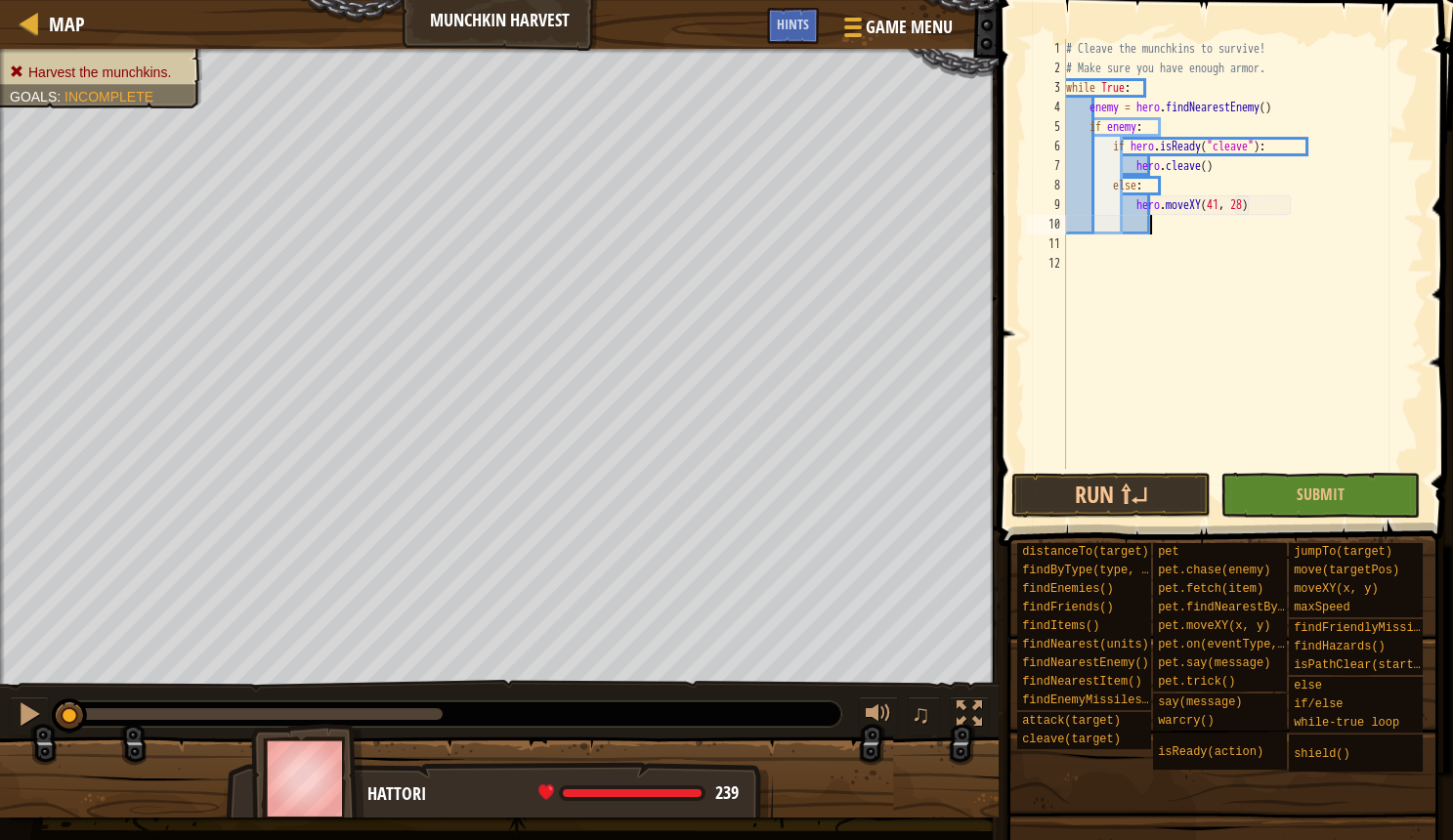paste on "hero.moveXY(41, 28)" 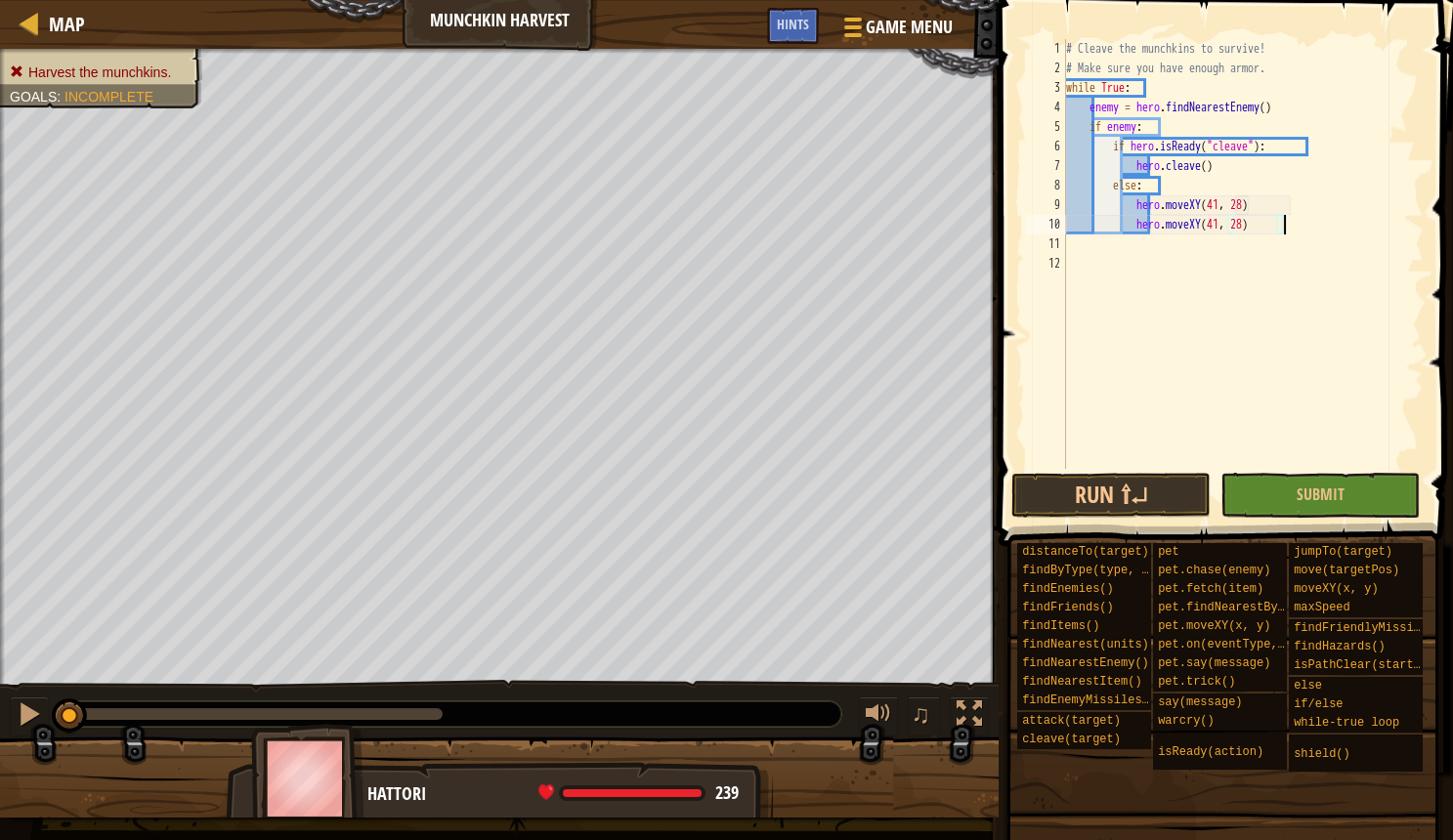 click on "# Cleave the munchkins to survive! # Make sure you have enough armor. while   True :      enemy   =   hero . findNearestEnemy ( )      if   enemy :          if   hero . isReady ( "cleave" ) :              hero . cleave ( )          else :              hero . moveXY ( 41 ,   28 )              hero . moveXY ( 41 ,   28 )" at bounding box center [1243, 273] 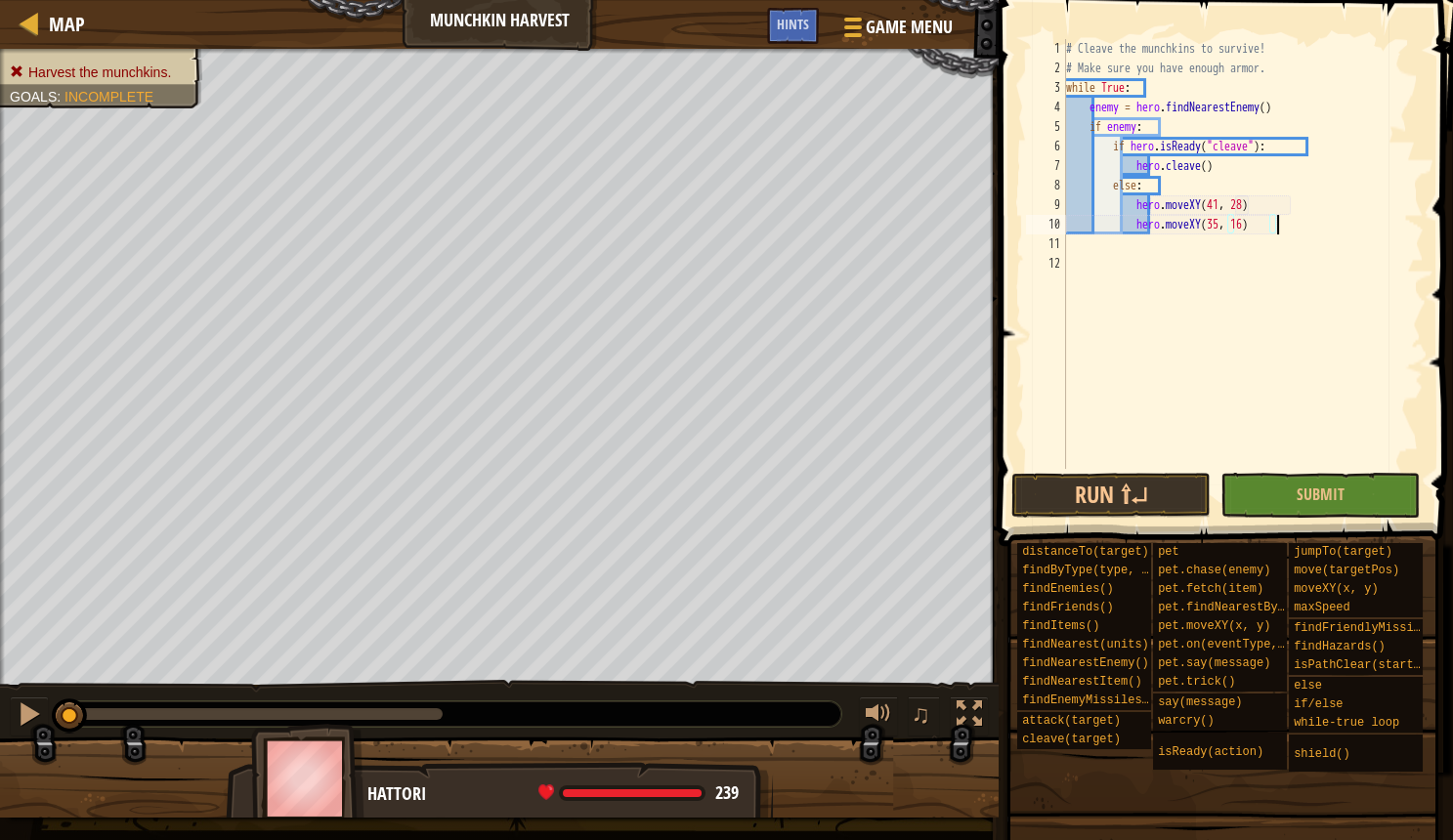 scroll, scrollTop: 10, scrollLeft: 18, axis: both 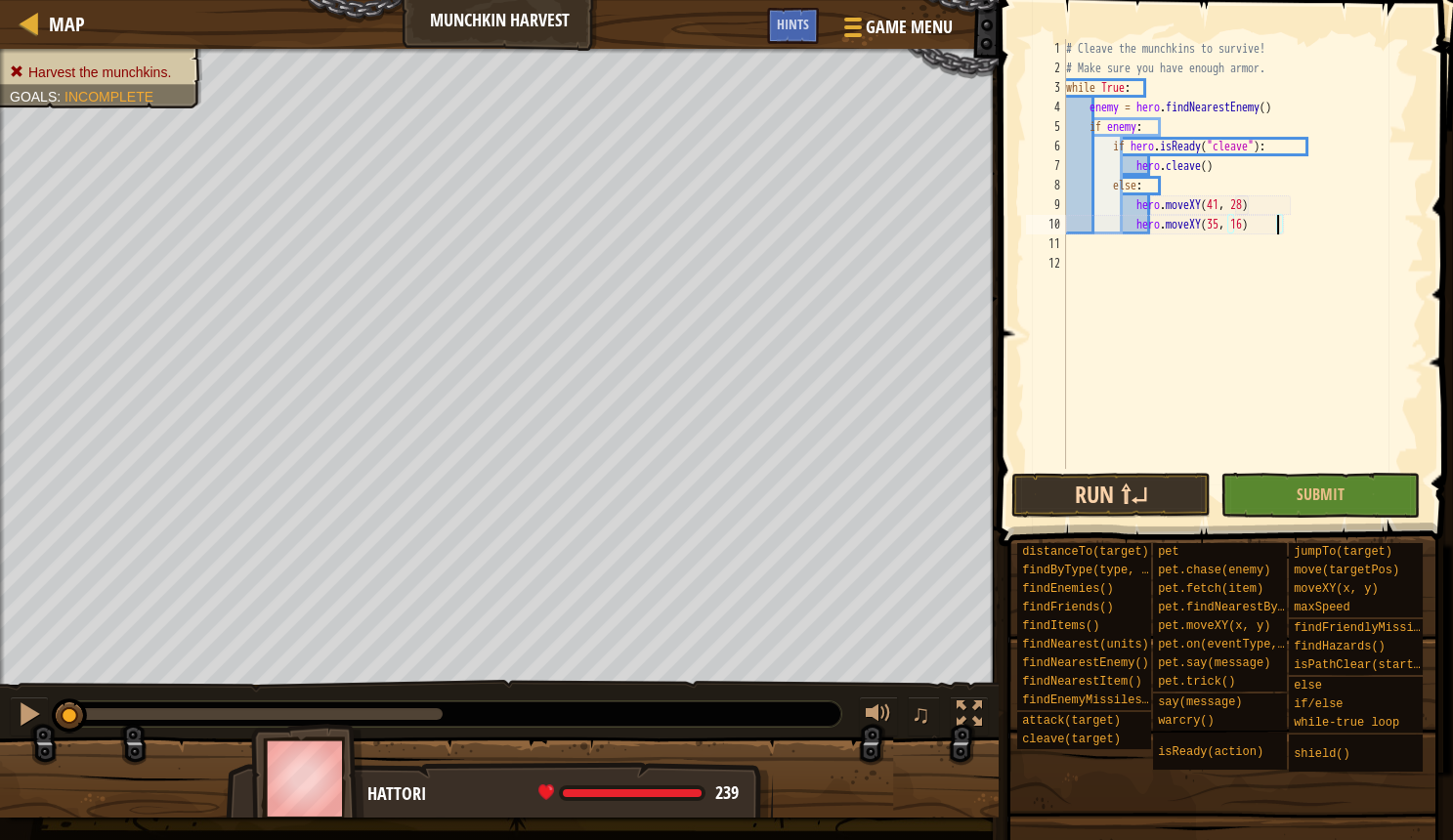 click on "Run ⇧↵" at bounding box center (1111, 495) 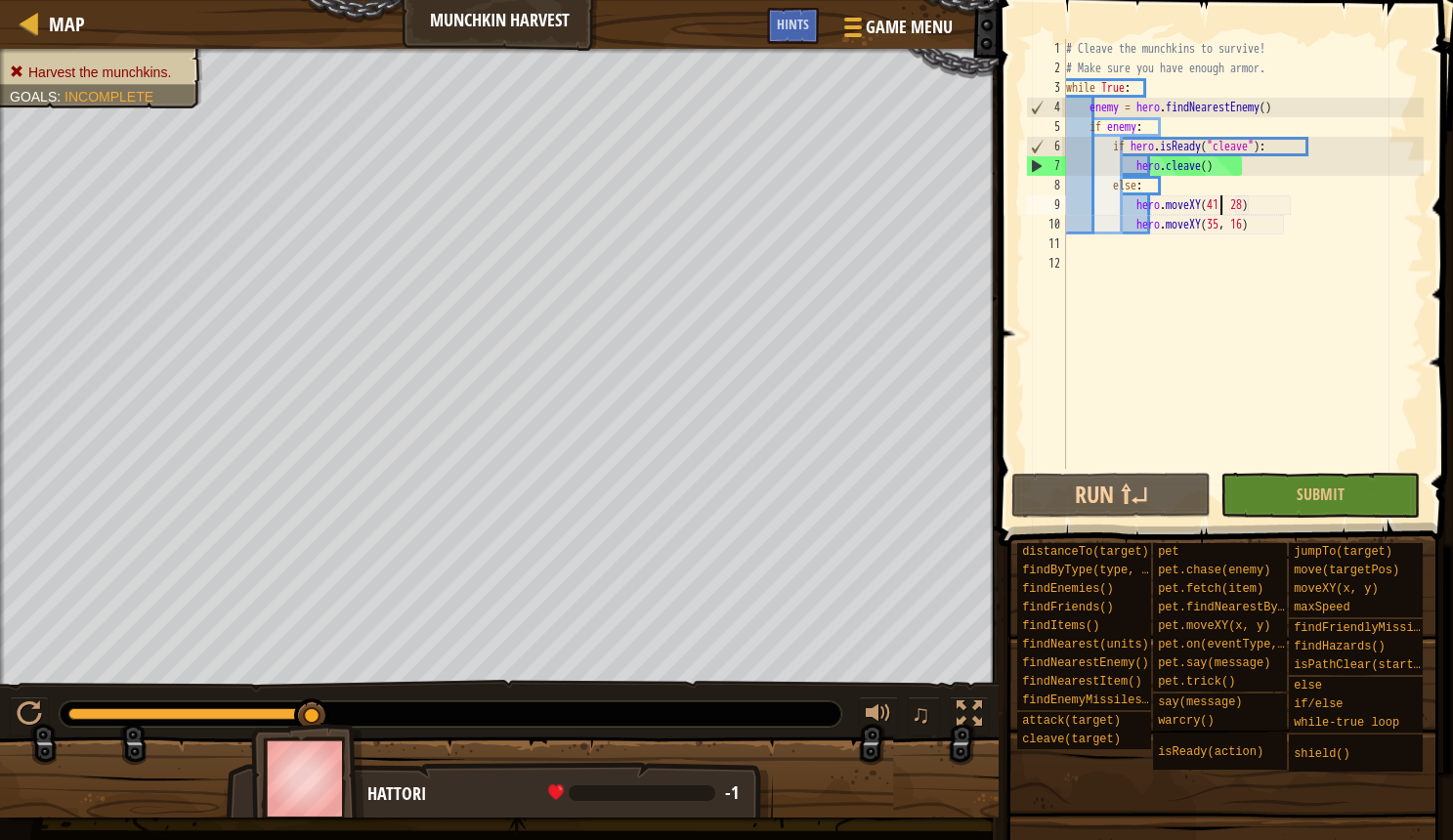 click on "# Cleave the munchkins to survive! # Make sure you have enough armor. while   True :      enemy   =   hero . findNearestEnemy ( )      if   enemy :          if   hero . isReady ( "cleave" ) :              hero . cleave ( )          else :              hero . moveXY ( 41 ,   28 )              hero . moveXY ( 35 ,   16 )" at bounding box center [1243, 273] 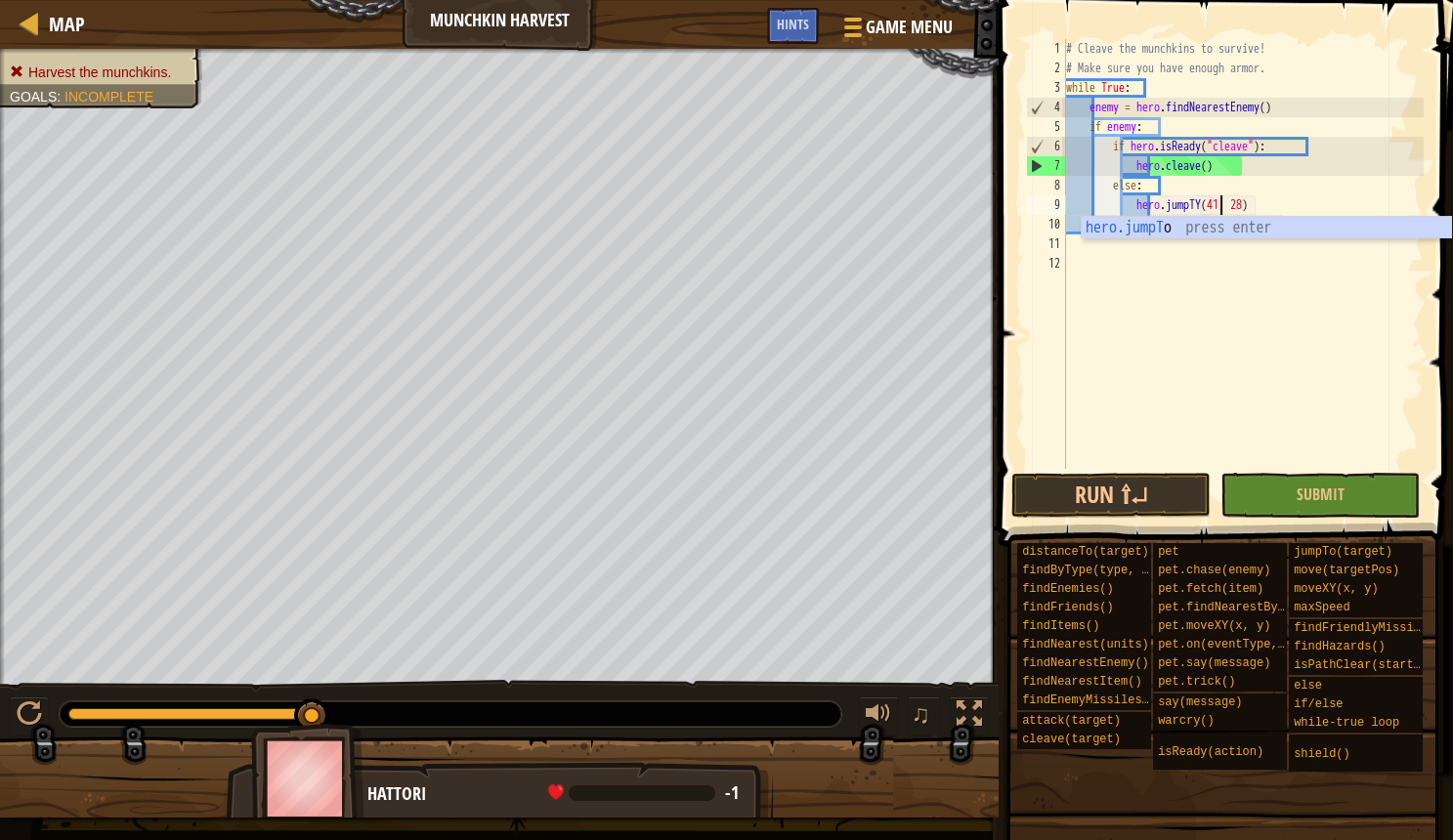 scroll, scrollTop: 10, scrollLeft: 14, axis: both 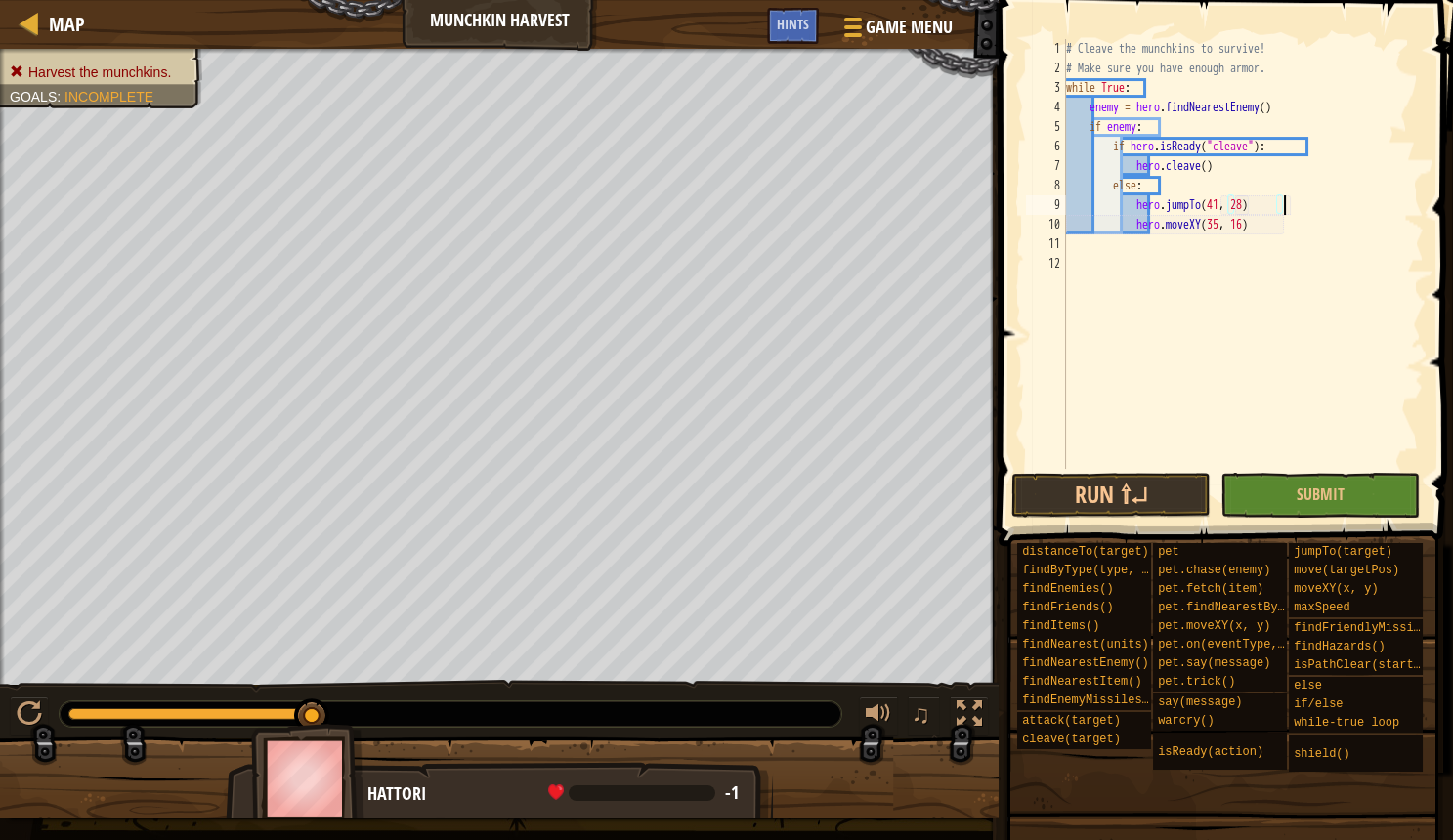 click on "# Cleave the munchkins to survive! # Make sure you have enough armor. while   True :      enemy   =   hero . findNearestEnemy ( )      if   enemy :          if   hero . isReady ( "cleave" ) :              hero . cleave ( )          else :              hero . jumpTo ( 41 ,   28 )              hero . moveXY ( 35 ,   16 )" at bounding box center [1243, 273] 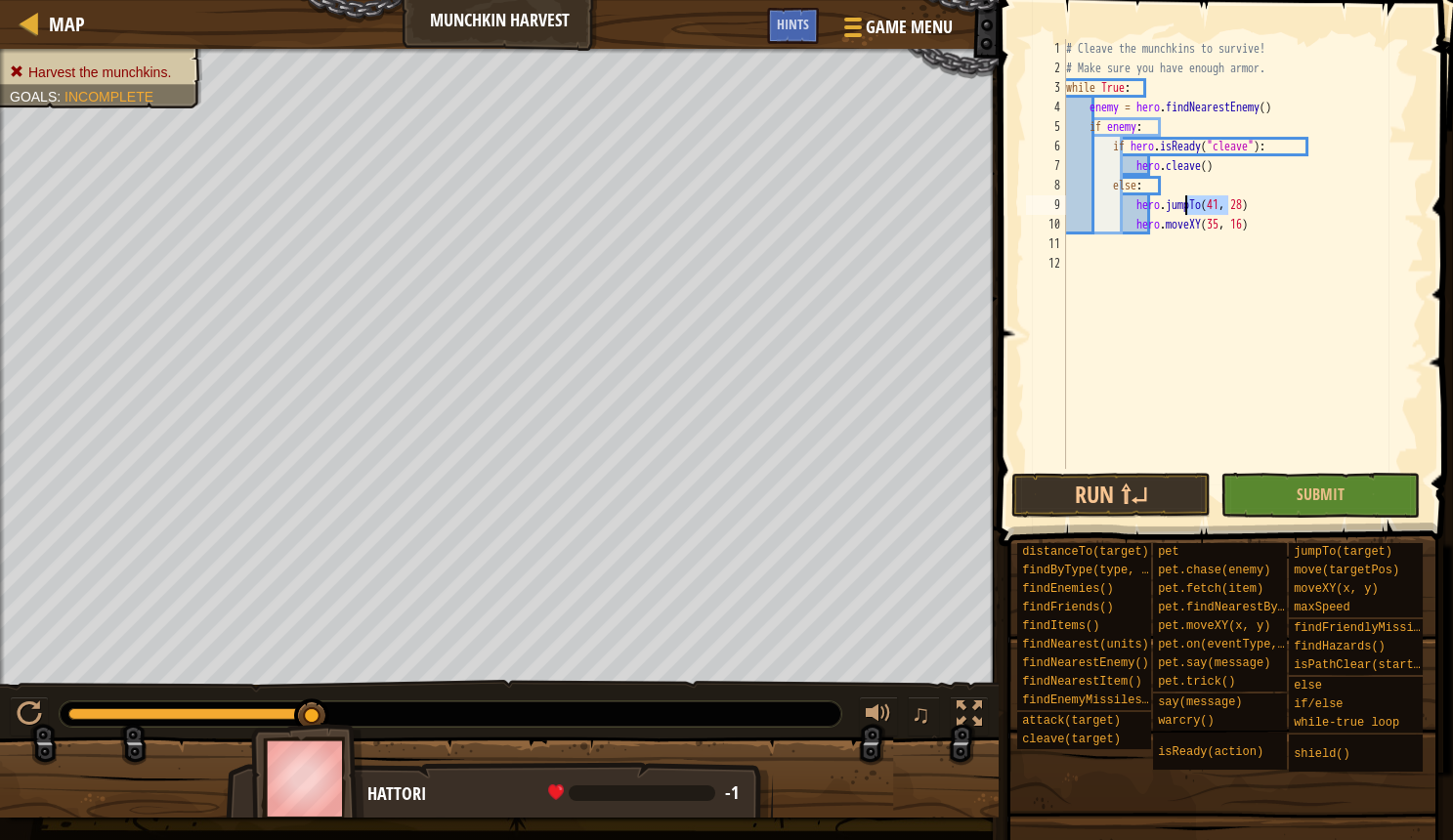 drag, startPoint x: 1225, startPoint y: 205, endPoint x: 1187, endPoint y: 204, distance: 38.013156 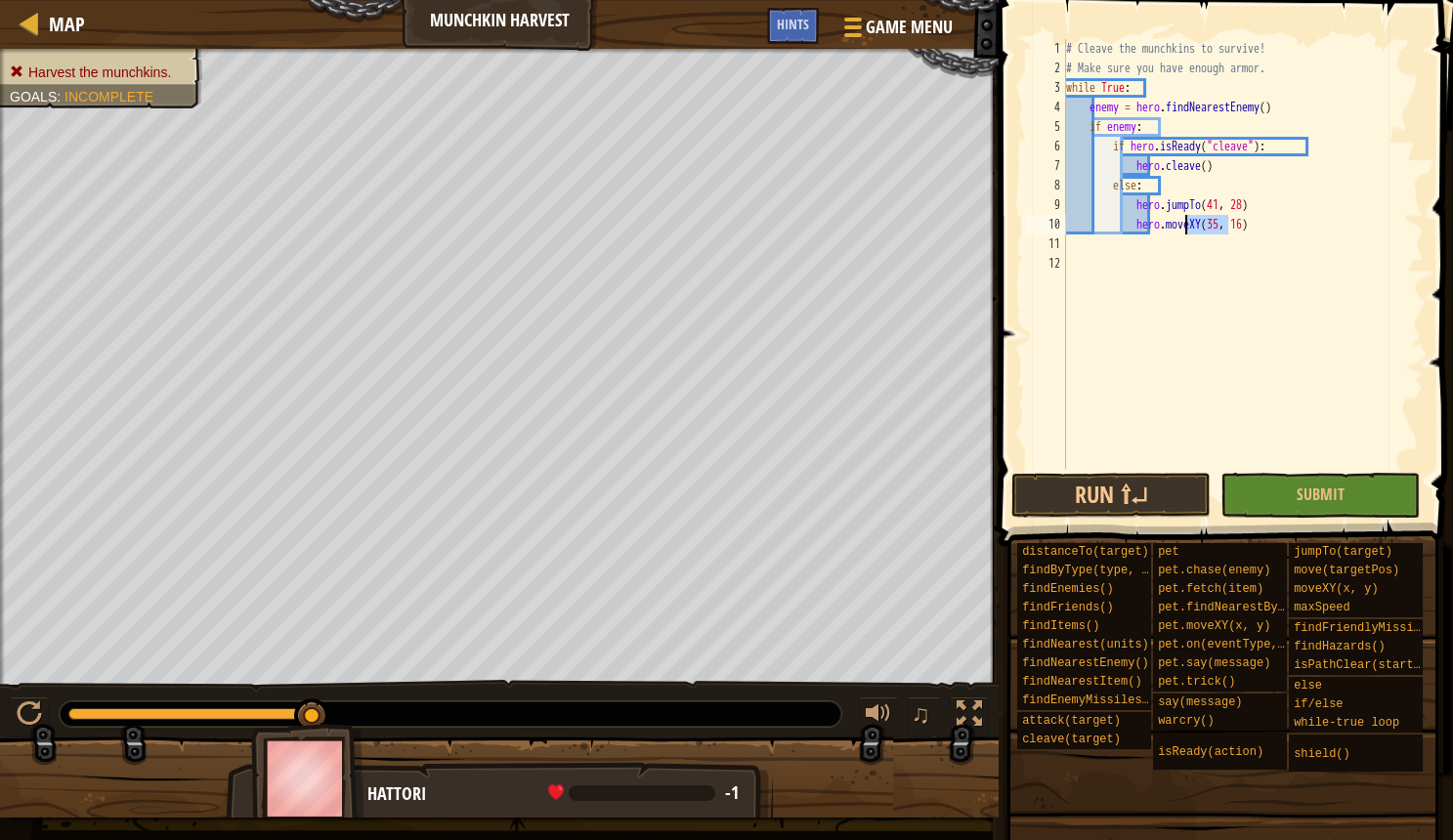 drag, startPoint x: 1227, startPoint y: 224, endPoint x: 1186, endPoint y: 217, distance: 41.593269 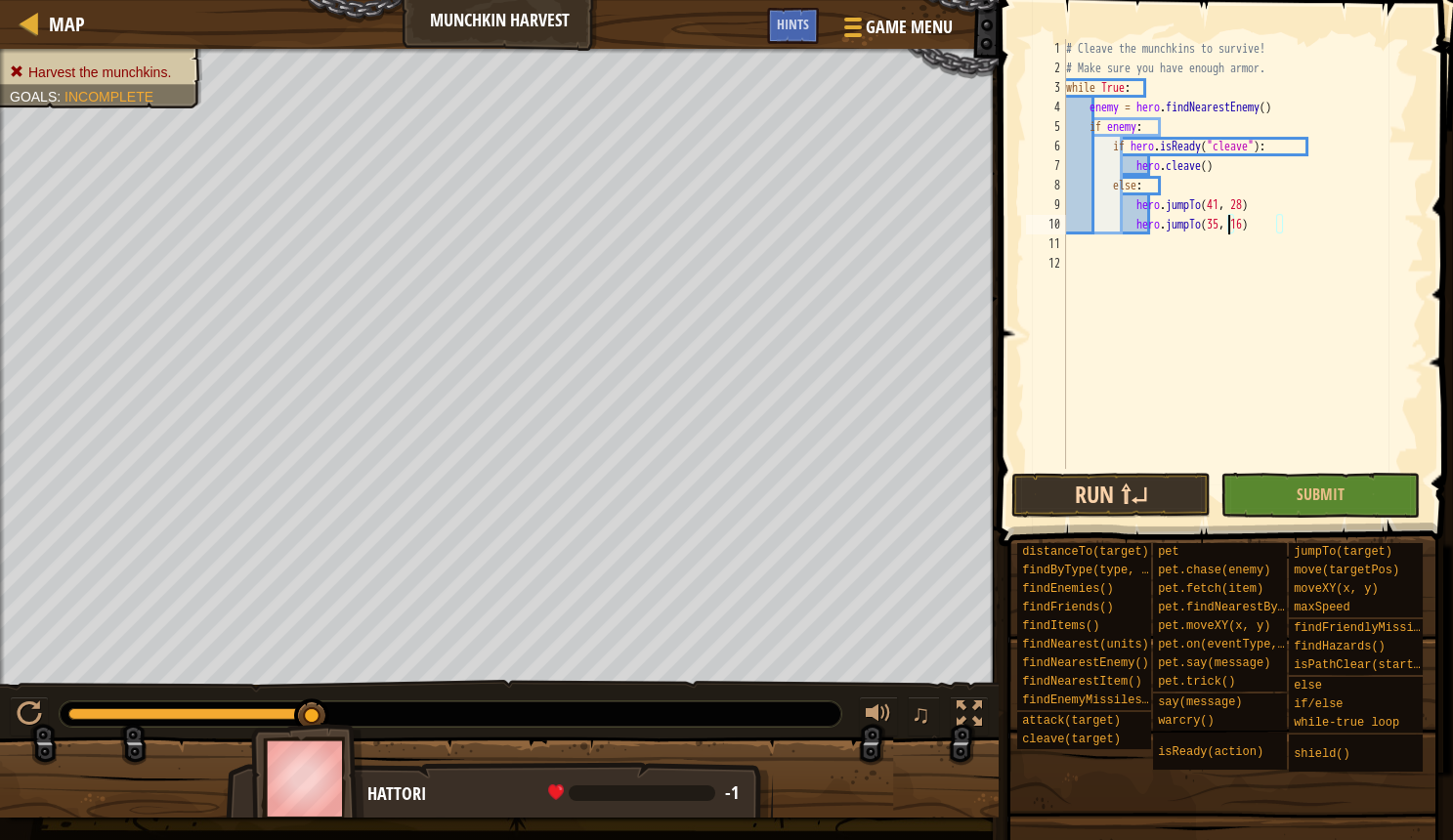 click on "Run ⇧↵" at bounding box center (1111, 495) 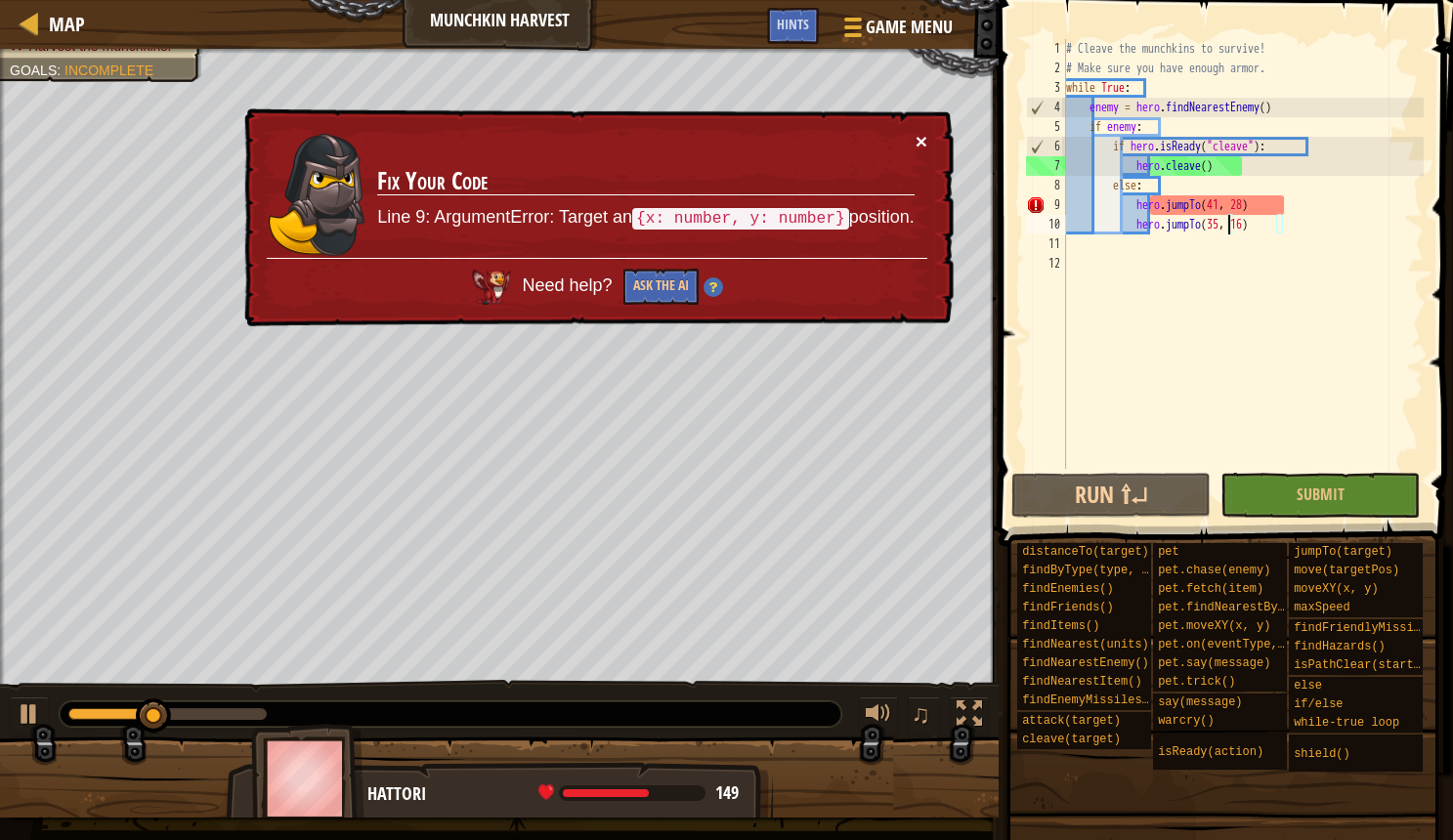 click on "×" at bounding box center [921, 141] 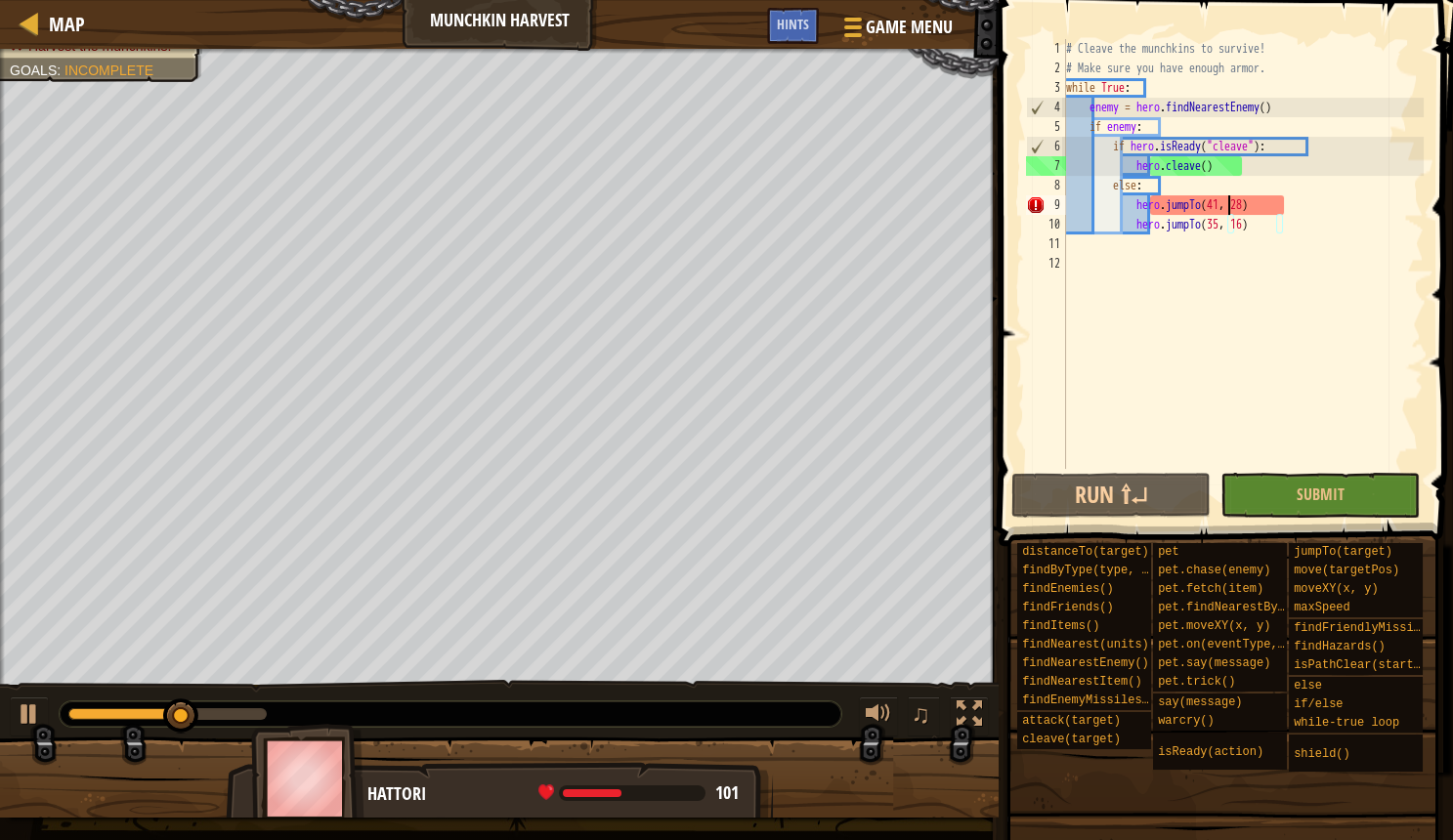 click on "# Cleave the munchkins to survive! # Make sure you have enough armor. while   True :      enemy   =   hero . findNearestEnemy ( )      if   enemy :          if   hero . isReady ( "cleave" ) :              hero . cleave ( )          else :              hero . jumpTo ( 41 ,   28 )              hero . jumpTo ( 35 ,   16 )" at bounding box center (1243, 273) 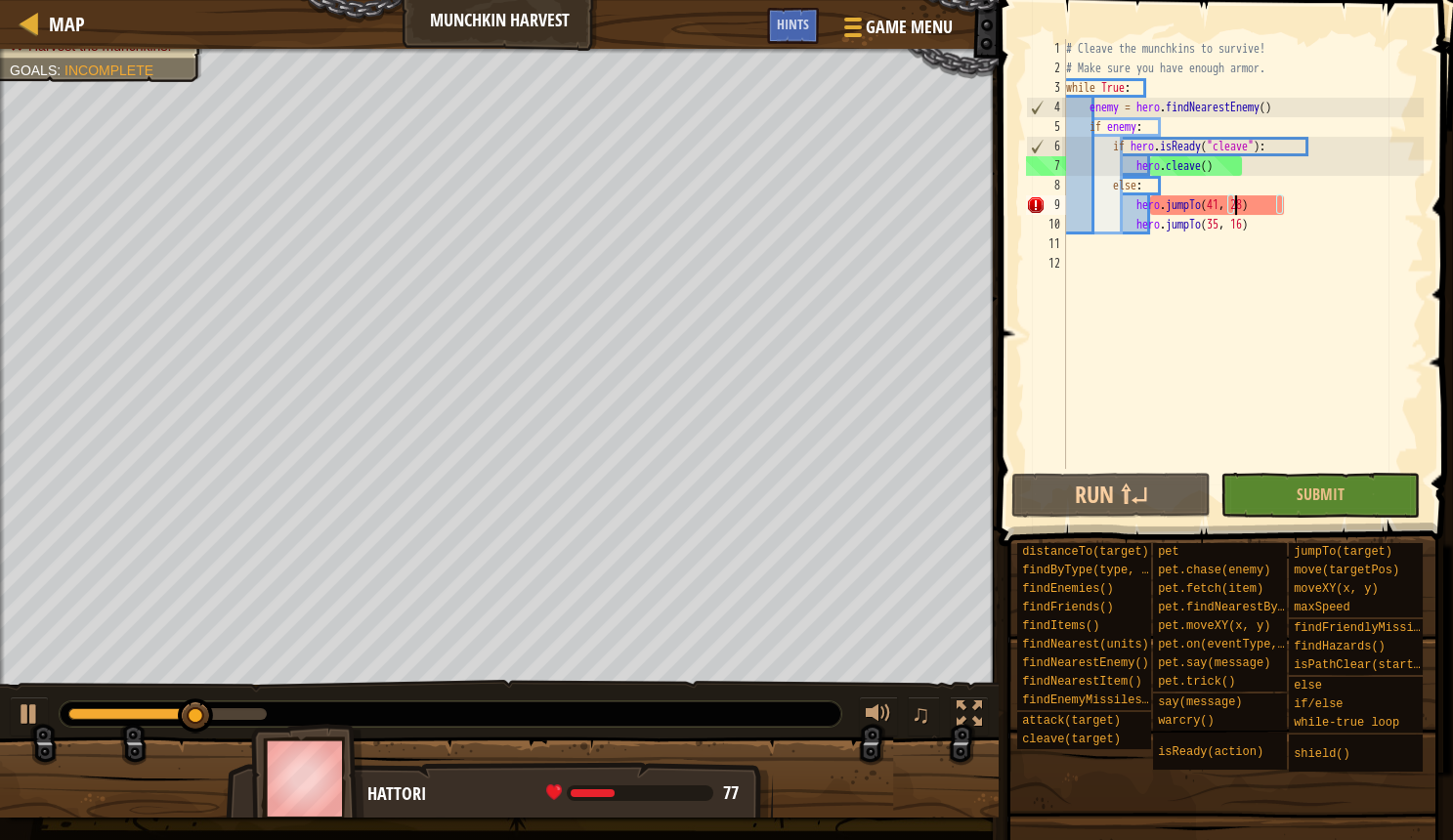 click on "# Cleave the munchkins to survive! # Make sure you have enough armor. while   True :      enemy   =   hero . findNearestEnemy ( )      if   enemy :          if   hero . isReady ( "cleave" ) :              hero . cleave ( )          else :              hero . jumpTo ( 41 ,   28 )              hero . jumpTo ( 35 ,   16 )" at bounding box center [1243, 273] 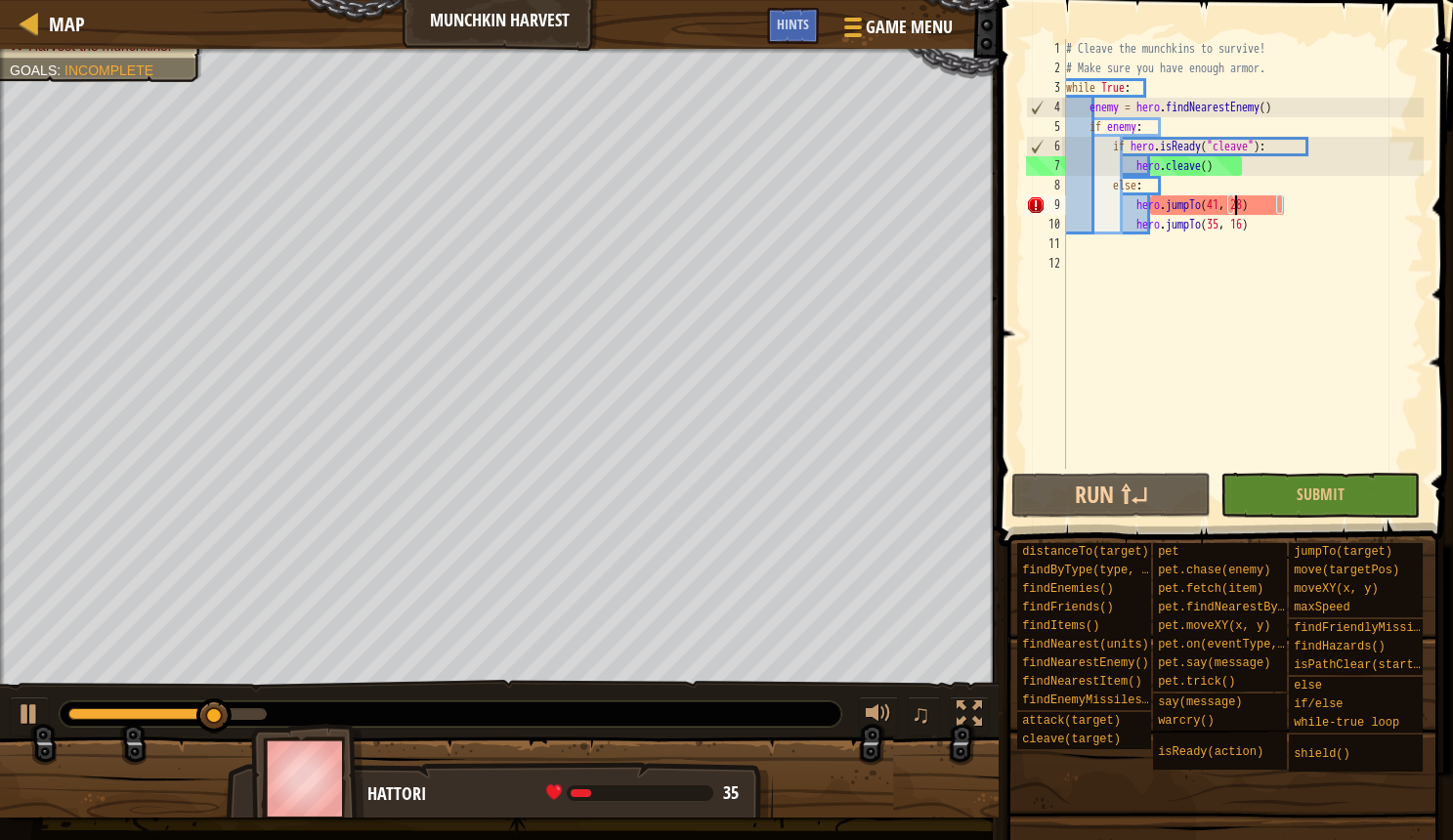 scroll, scrollTop: 10, scrollLeft: 16, axis: both 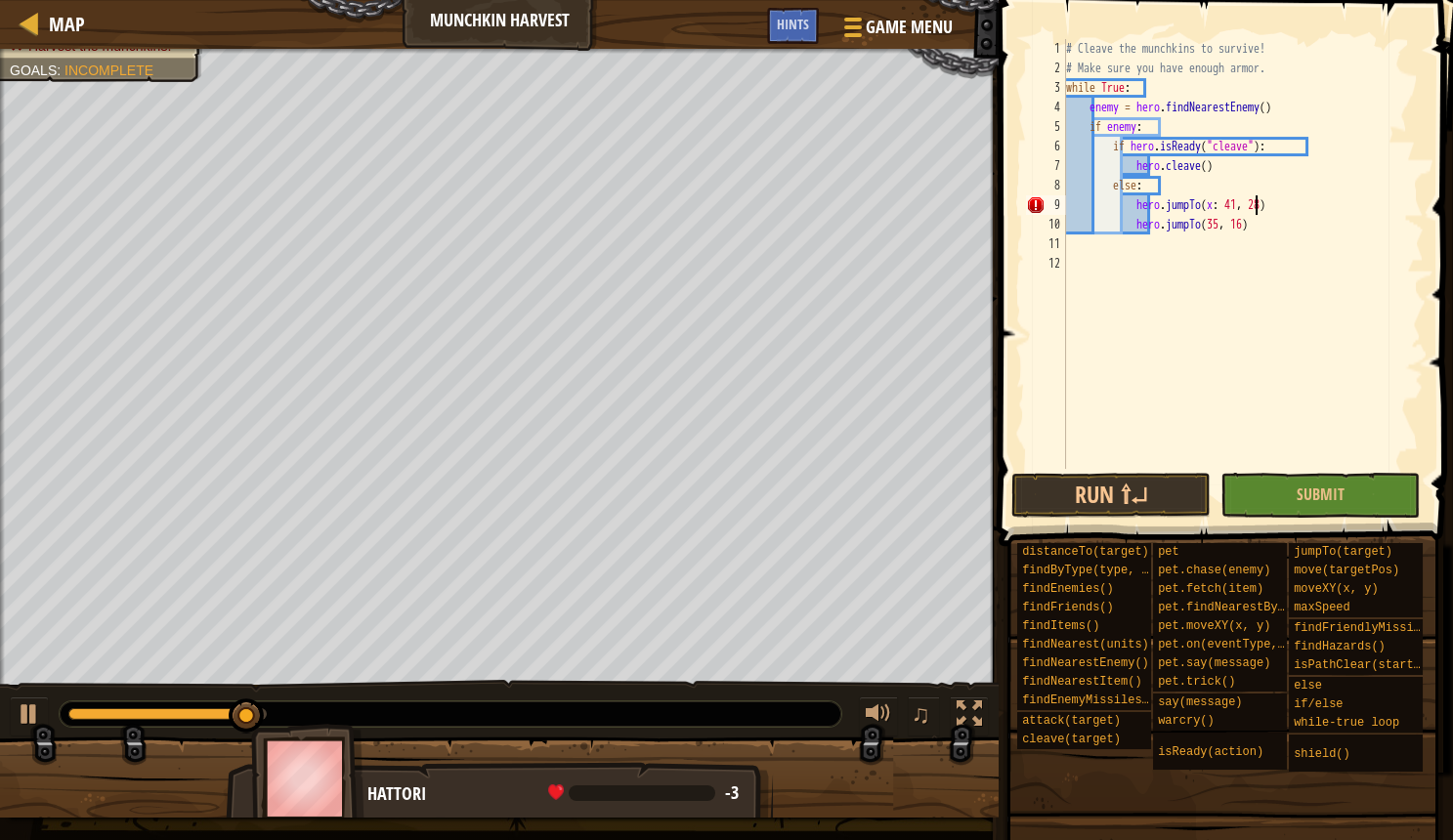 click on "# Cleave the munchkins to survive! # Make sure you have enough armor. while   True :      enemy   =   hero . findNearestEnemy ( )      if   enemy :          if   hero . isReady ( "cleave" ) :              hero . cleave ( )          else :              hero . jumpTo ( x :   41 ,   28 )              hero . jumpTo ( 35 ,   16 )" at bounding box center [1243, 273] 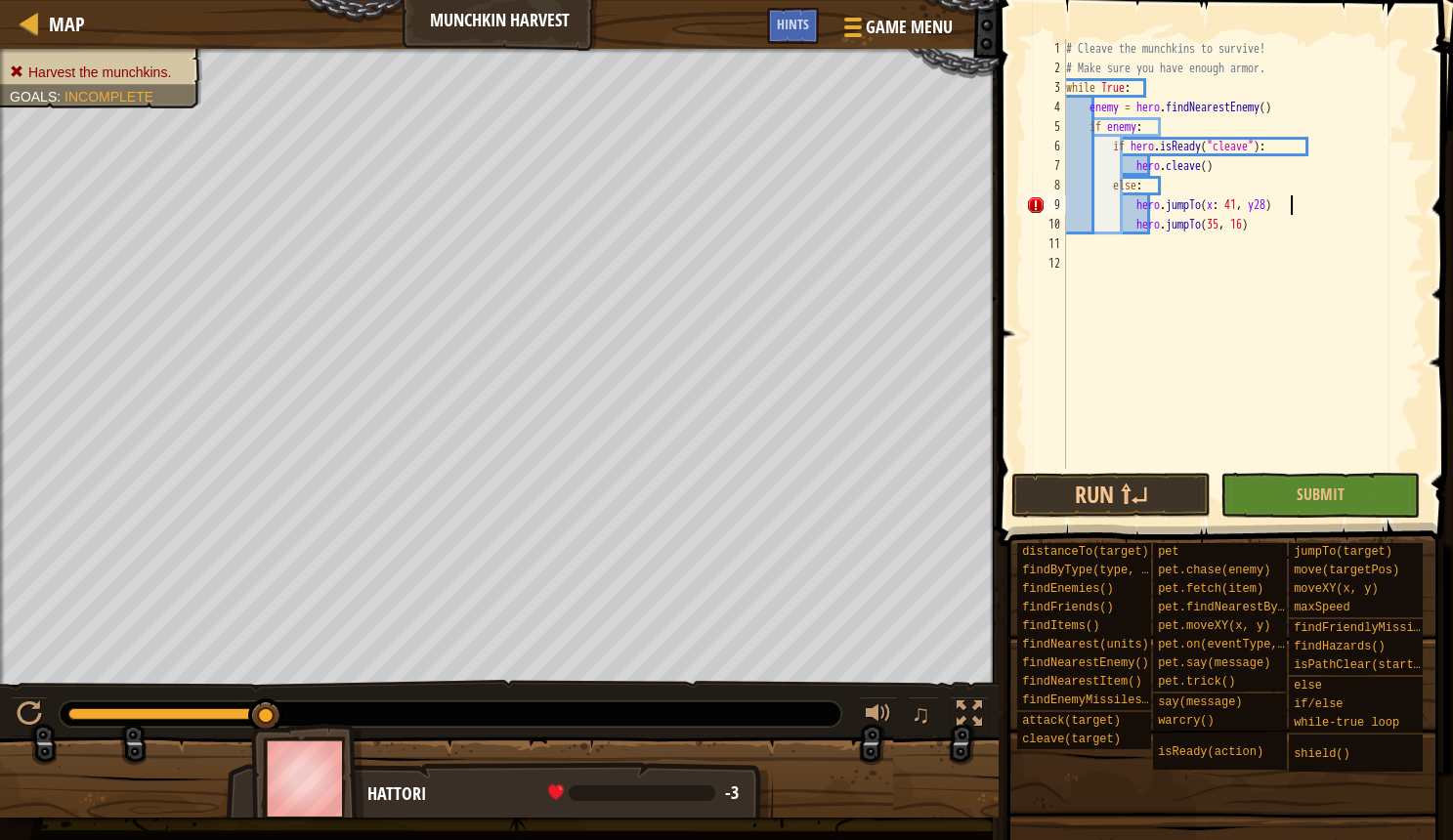 scroll, scrollTop: 10, scrollLeft: 20, axis: both 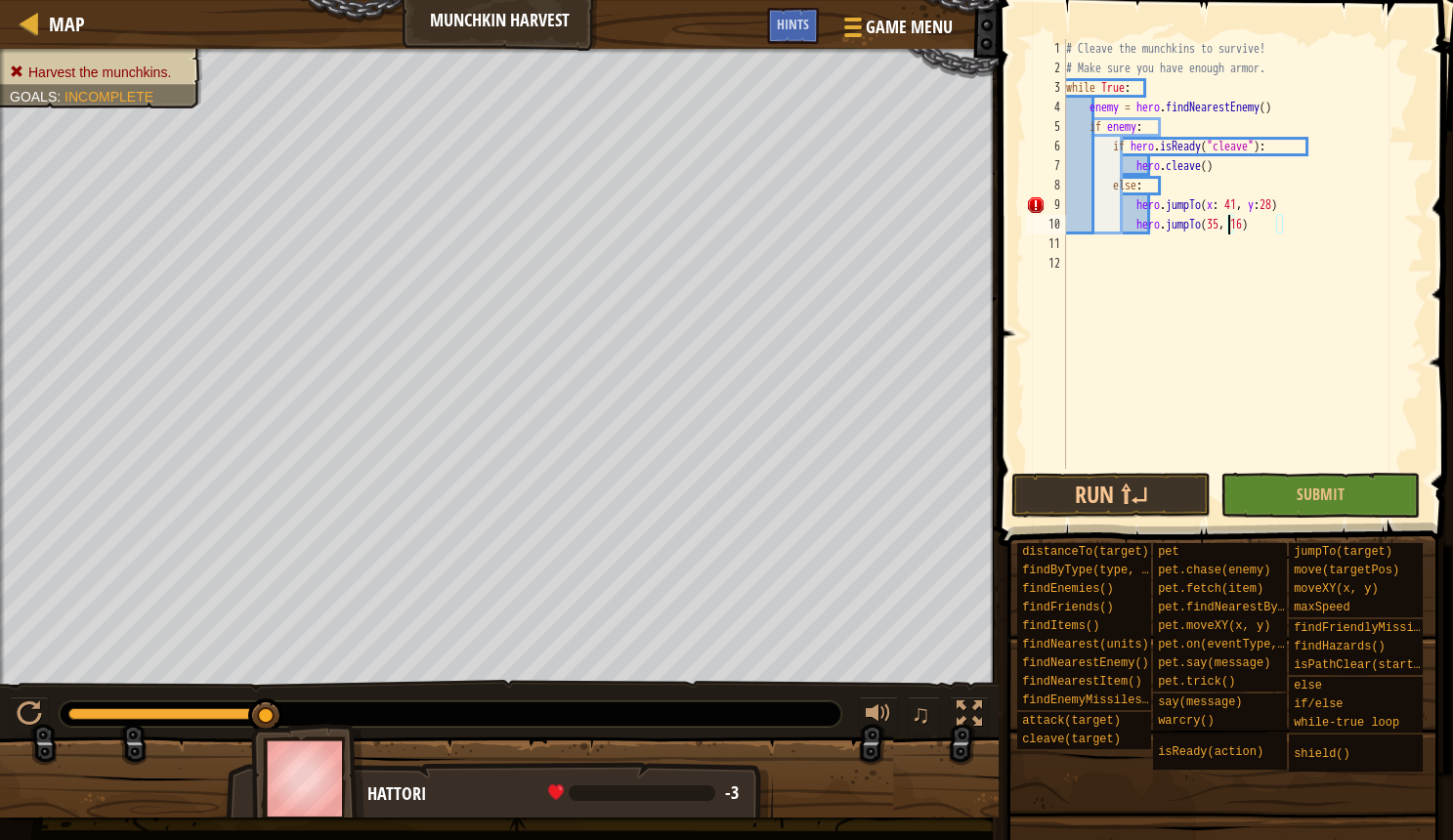 click on "# Cleave the munchkins to survive! # Make sure you have enough armor. while   True :      enemy   =   hero . findNearestEnemy ( )      if   enemy :          if   hero . isReady ( "cleave" ) :              hero . cleave ( )          else :              hero . jumpTo ( x :   41 ,   y : 28 )              hero . jumpTo ( 35 ,   16 )" at bounding box center [1243, 273] 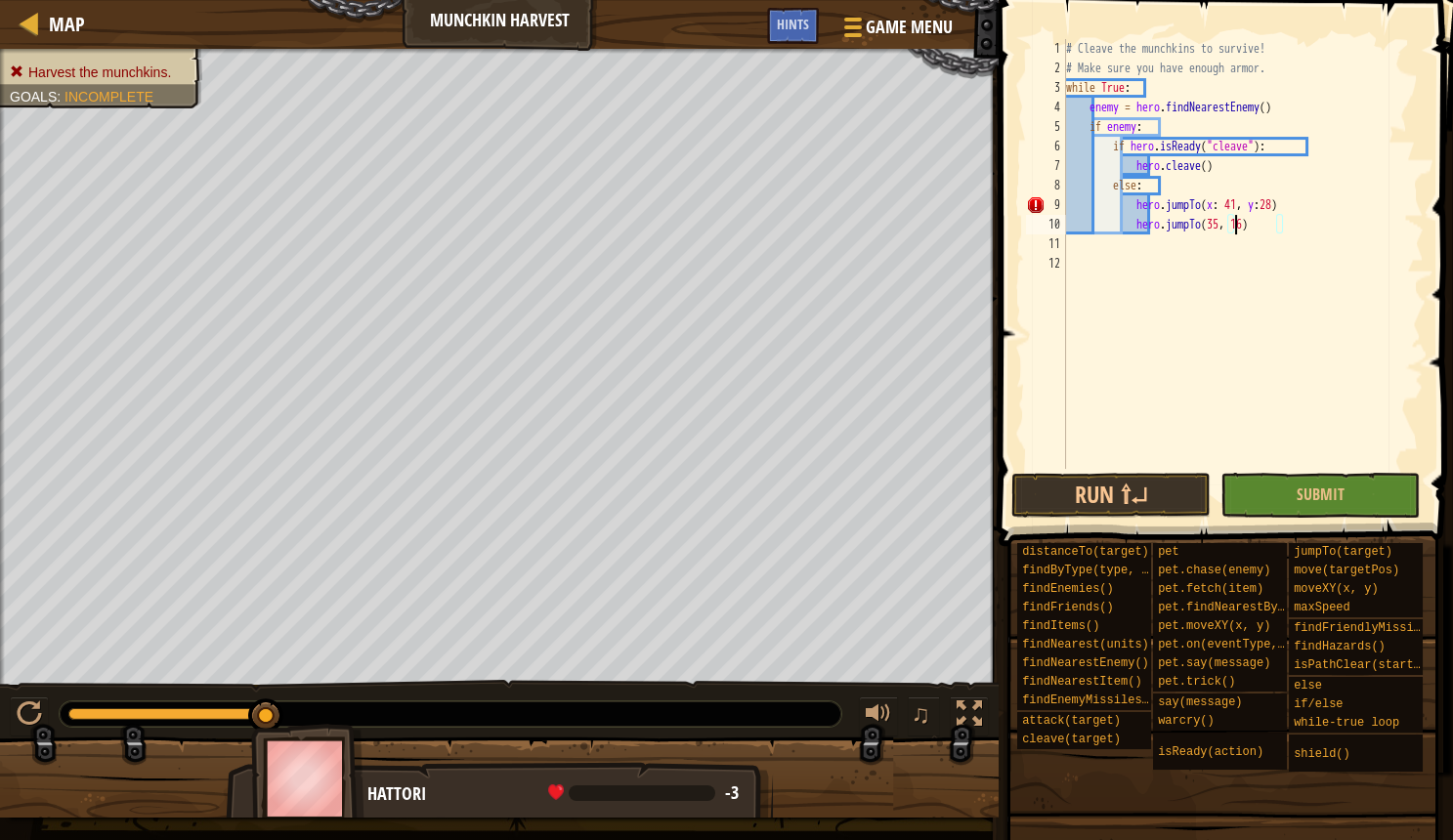 scroll, scrollTop: 10, scrollLeft: 16, axis: both 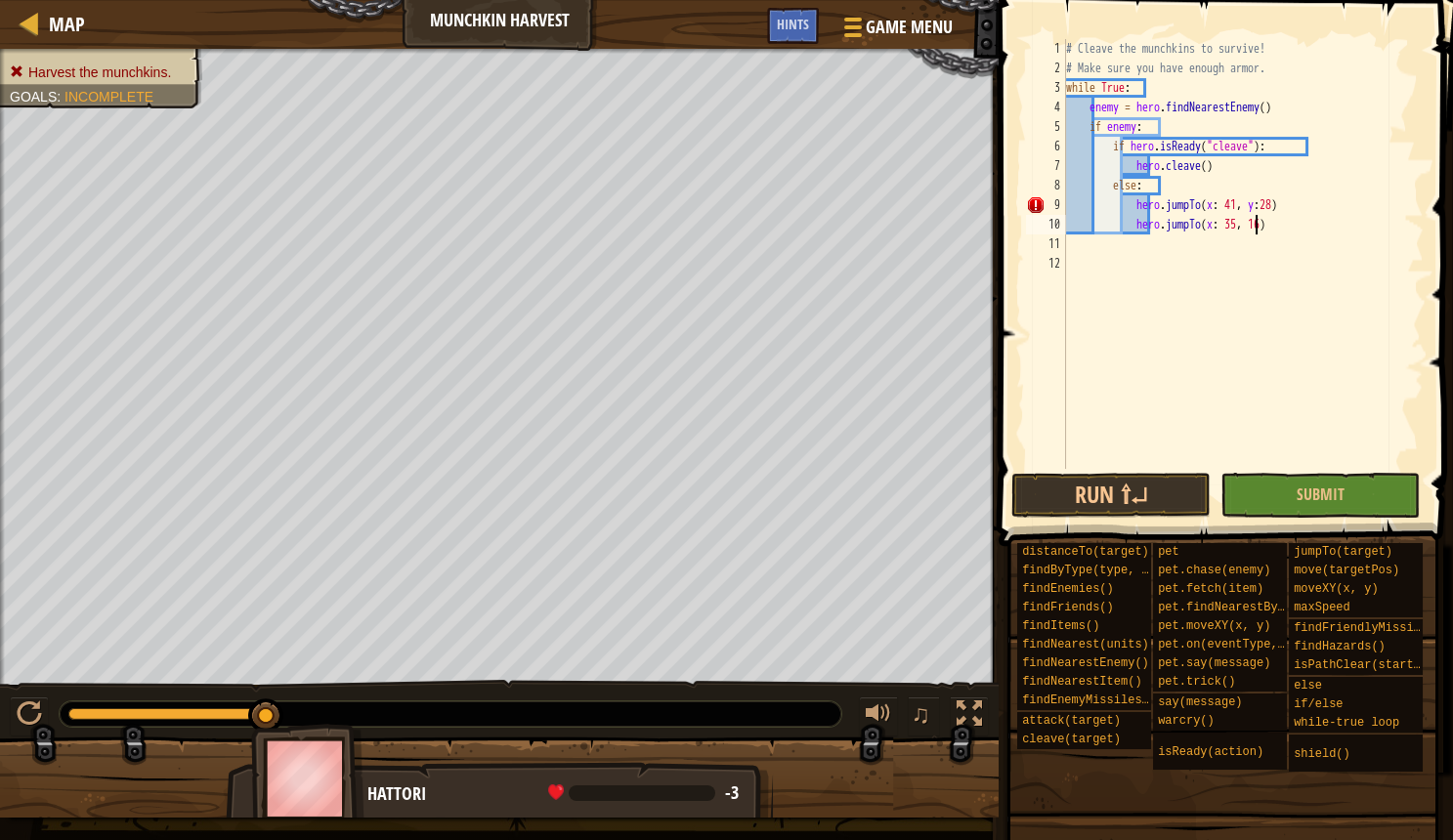 click on "# Cleave the munchkins to survive! # Make sure you have enough armor. while   True :      enemy   =   hero . findNearestEnemy ( )      if   enemy :          if   hero . isReady ( "cleave" ) :              hero . cleave ( )          else :              hero . jumpTo ( x :   41 ,   y : 28 )              hero . jumpTo ( x :   35 ,   16 )" at bounding box center (1243, 273) 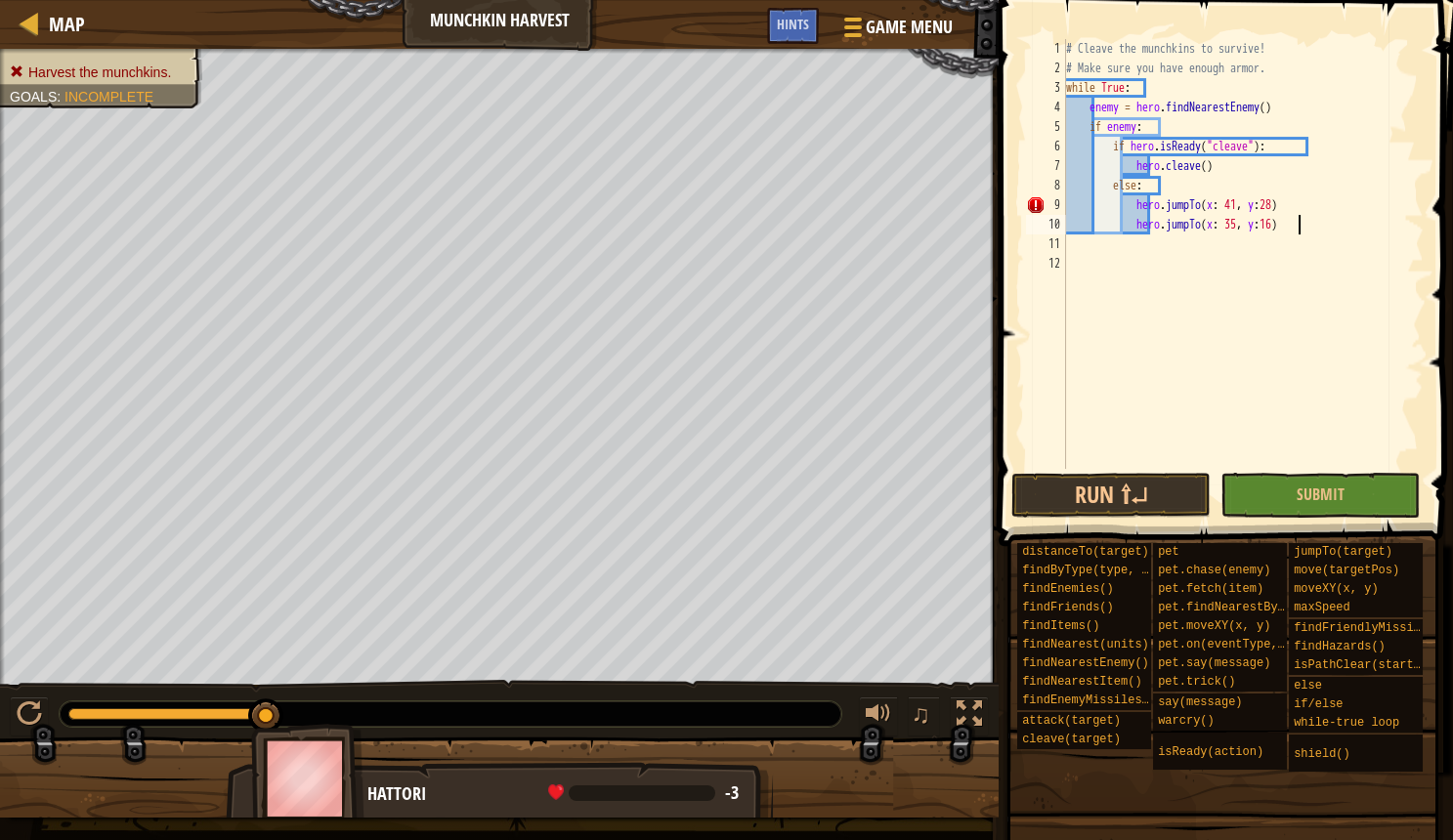 scroll, scrollTop: 10, scrollLeft: 20, axis: both 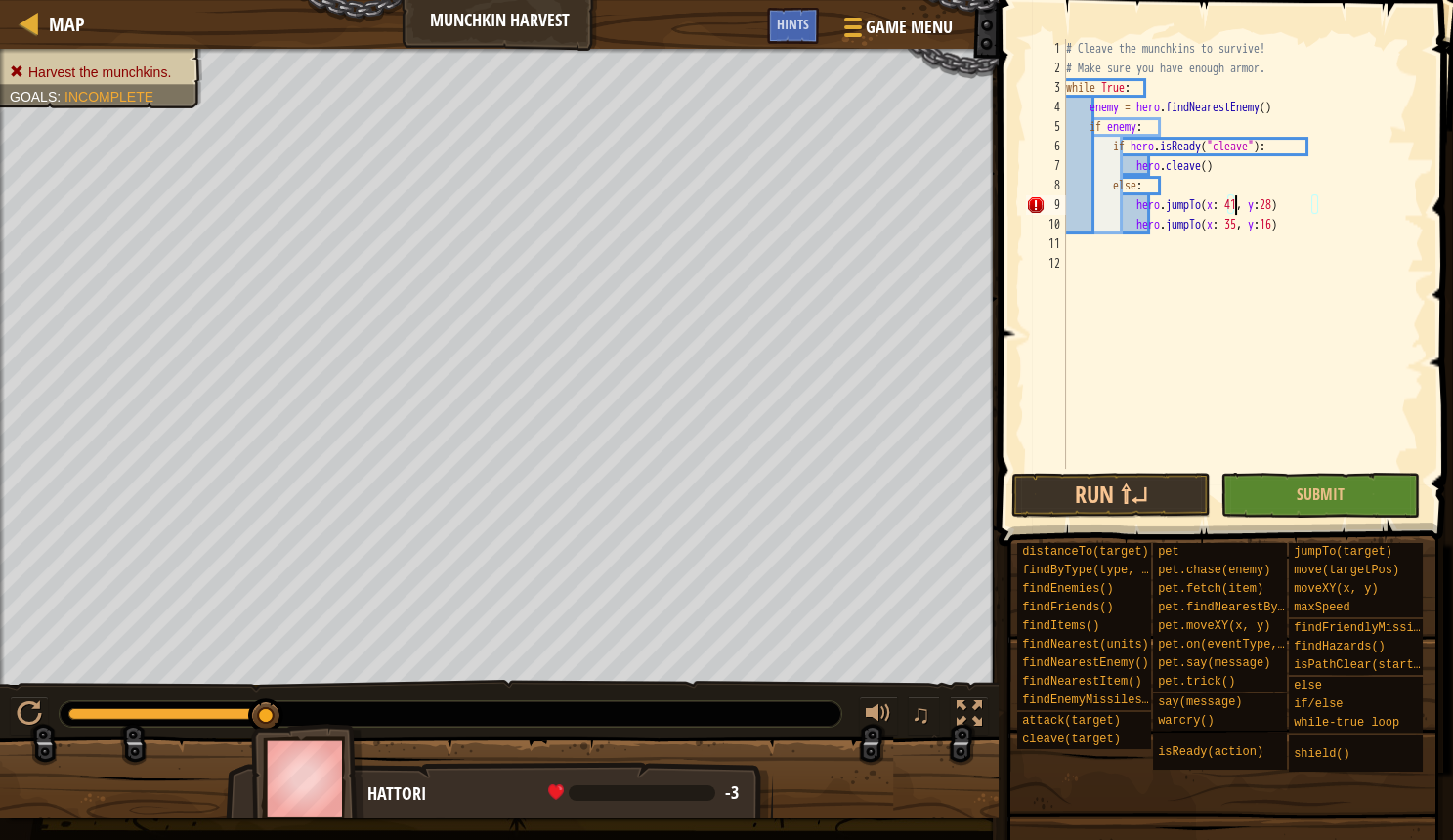 click on "# Cleave the munchkins to survive! # Make sure you have enough armor. while   True :      enemy   =   hero . findNearestEnemy ( )      if   enemy :          if   hero . isReady ( "cleave" ) :              hero . cleave ( )          else :              hero . jumpTo ( x :   41 ,   y : 28 )              hero . jumpTo ( x :   35 ,   y : 16 )" at bounding box center (1243, 273) 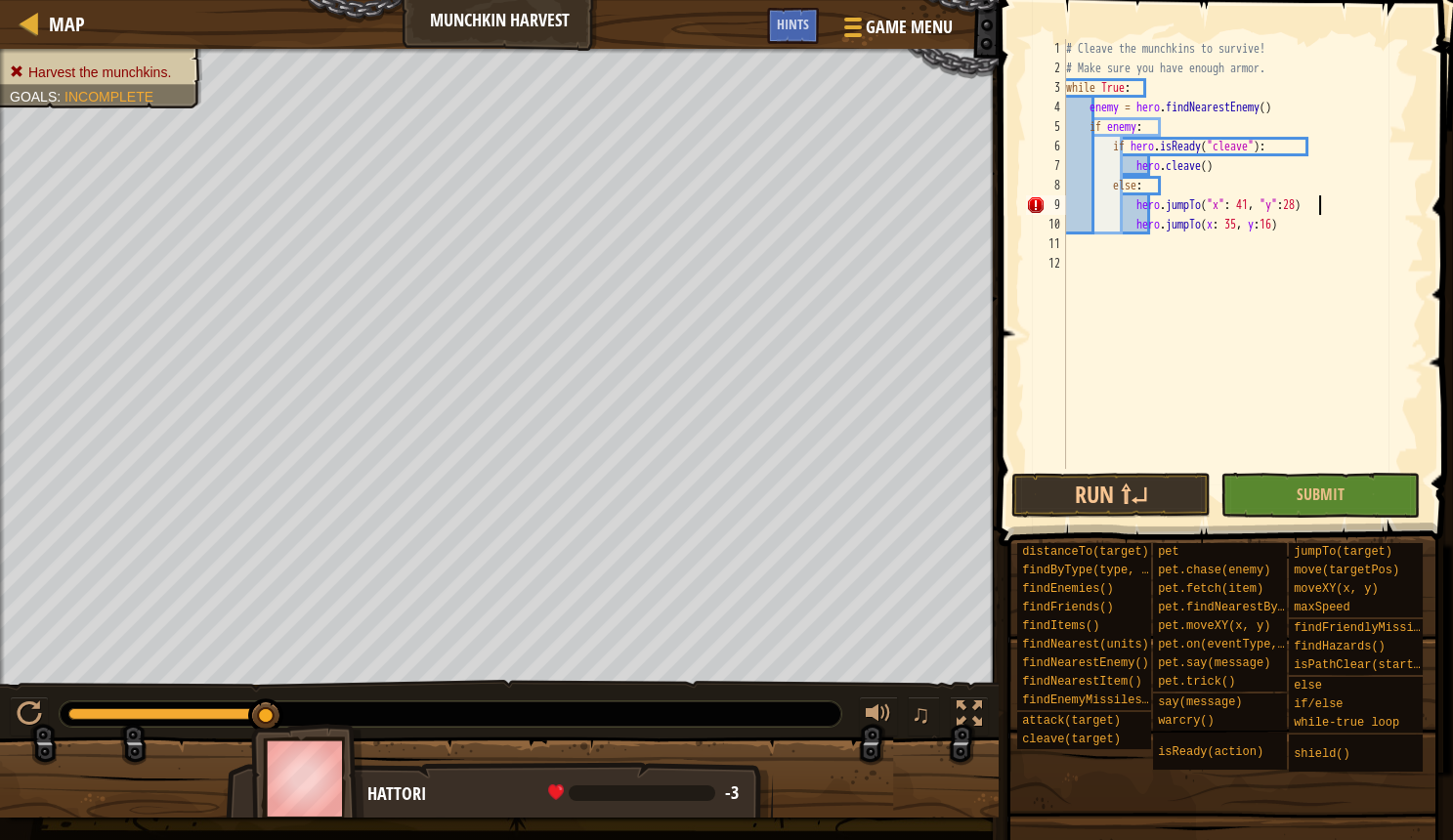 scroll, scrollTop: 10, scrollLeft: 21, axis: both 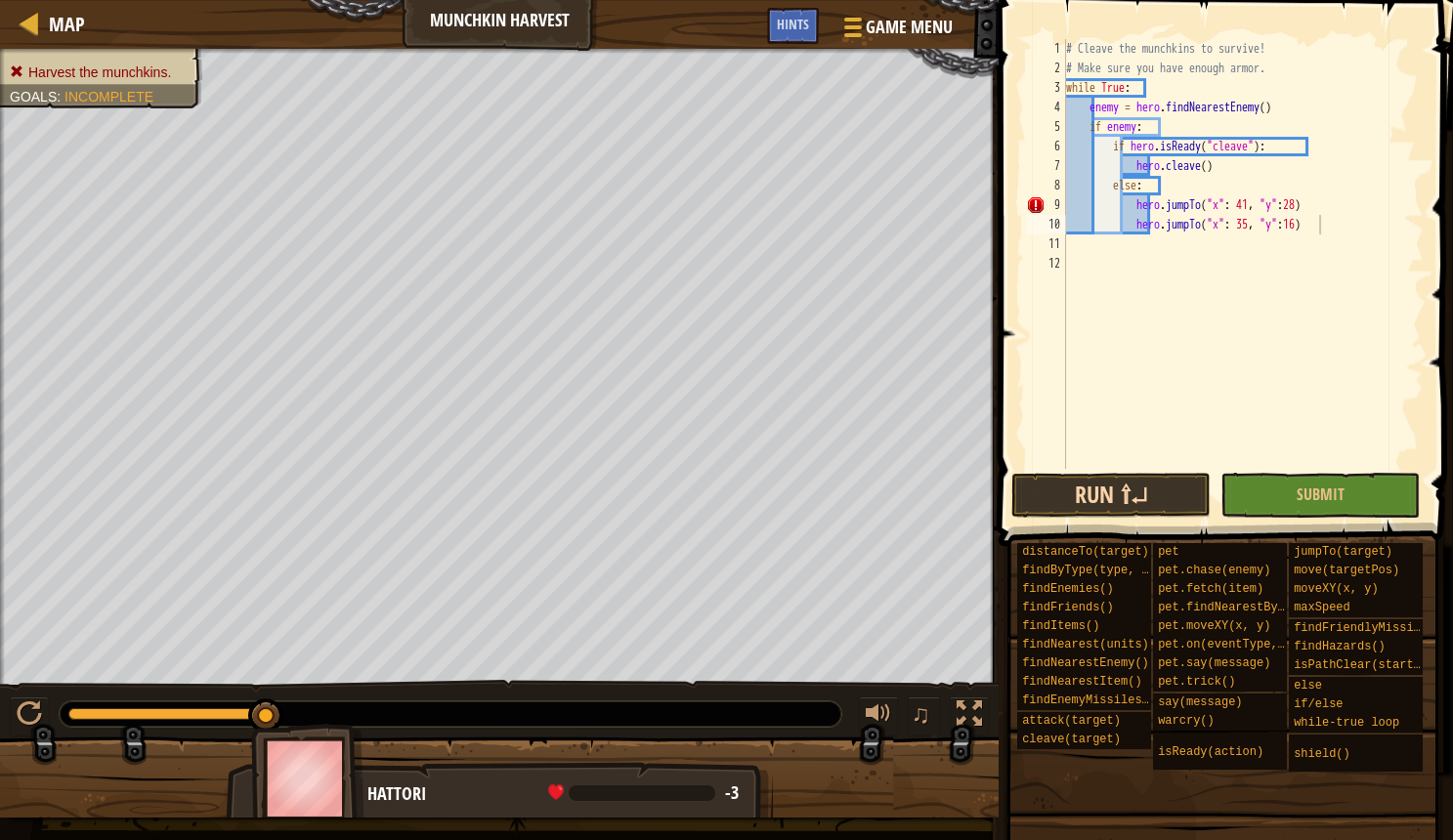 click on "Run ⇧↵" at bounding box center [1111, 495] 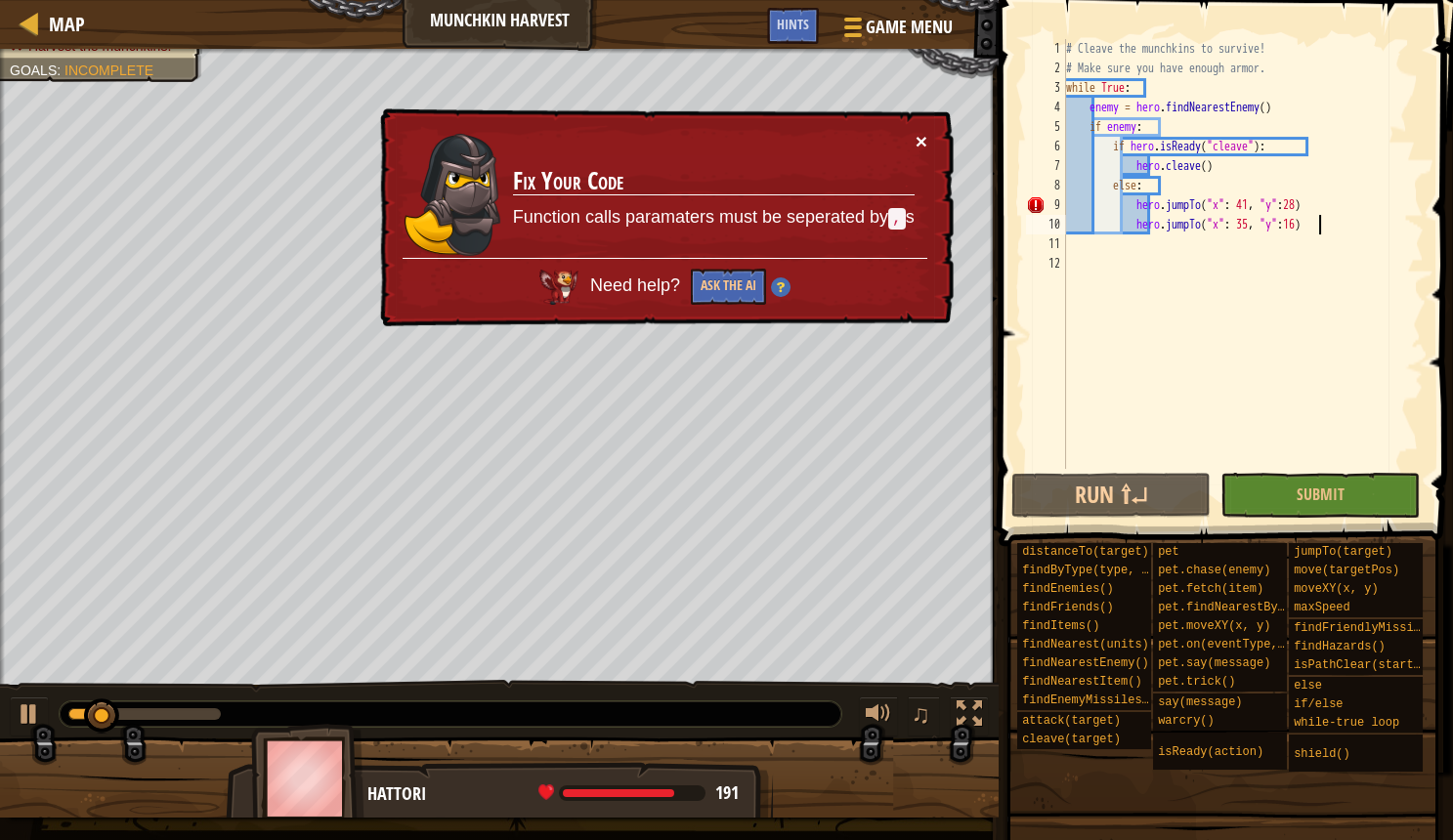 click on "×" at bounding box center [921, 141] 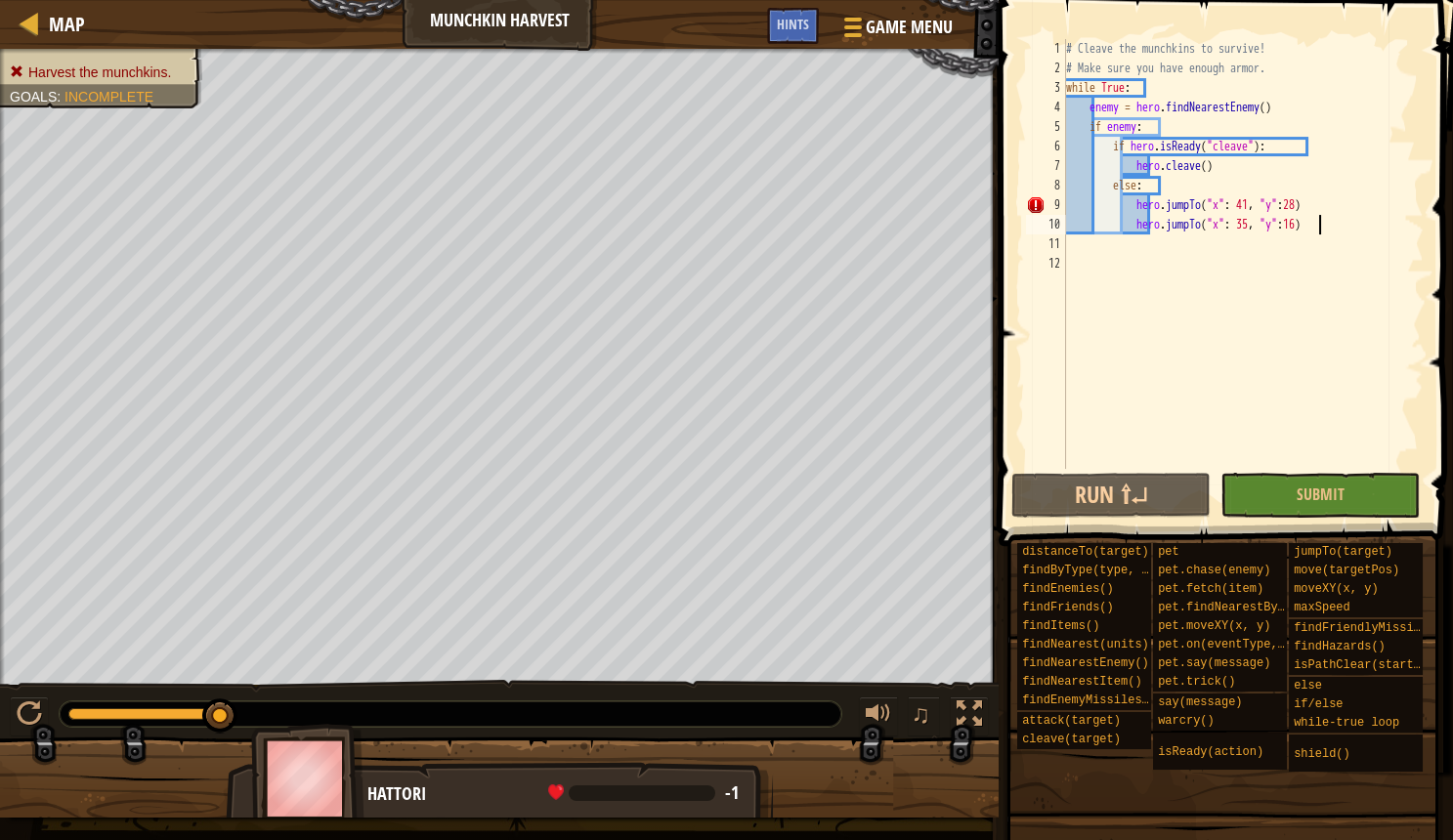 click on "# Cleave the munchkins to survive! # Make sure you have enough armor. while   True :      enemy   =   hero . findNearestEnemy ( )      if   enemy :          if   hero . isReady ( "cleave" ) :              hero . cleave ( )          else :              hero . jumpTo ( "x" :   41 ,   "y" : 28 )              hero . jumpTo ( "x" :   35 ,   "y" : 16 )" at bounding box center [1243, 273] 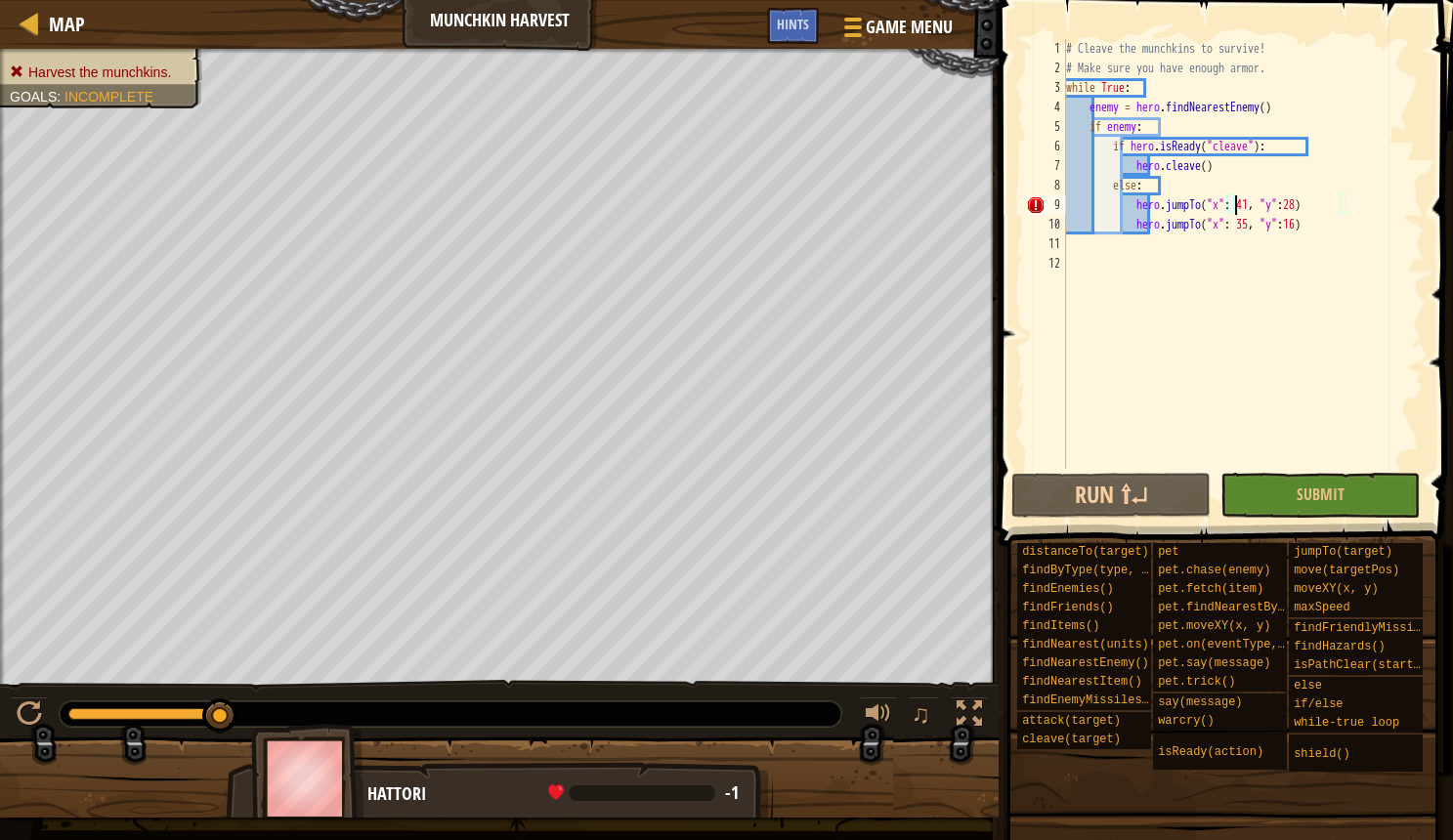 scroll, scrollTop: 10, scrollLeft: 16, axis: both 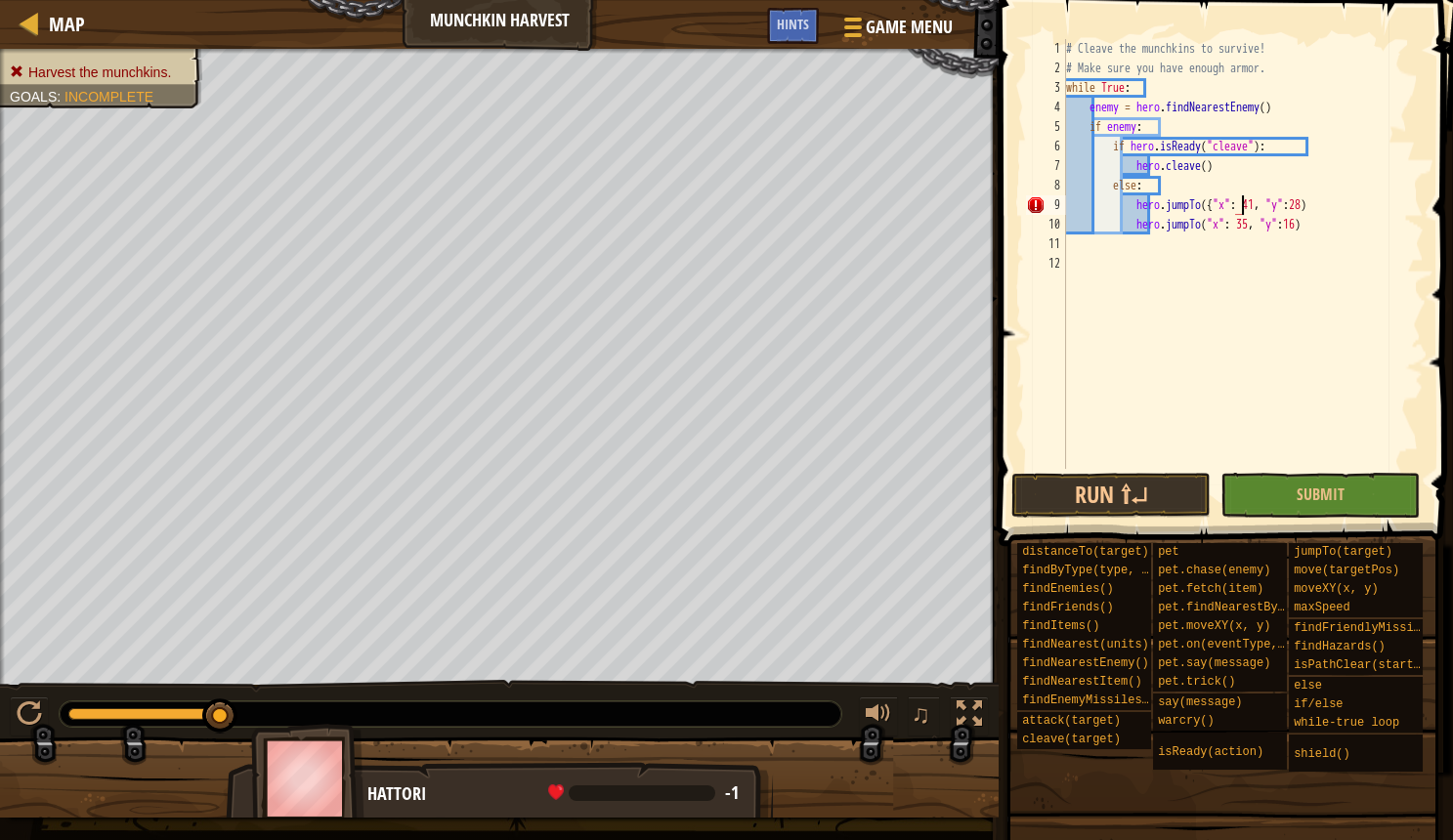 click on "# Cleave the munchkins to survive! # Make sure you have enough armor. while   True :      enemy   =   hero . findNearestEnemy ( )      if   enemy :          if   hero . isReady ( "cleave" ) :              hero . cleave ( )          else :              hero . jumpTo ({ "x" :   41 ,   "y" : 28 )              hero . jumpTo ( "x" :   35 ,   "y" : 16 )" at bounding box center (1243, 273) 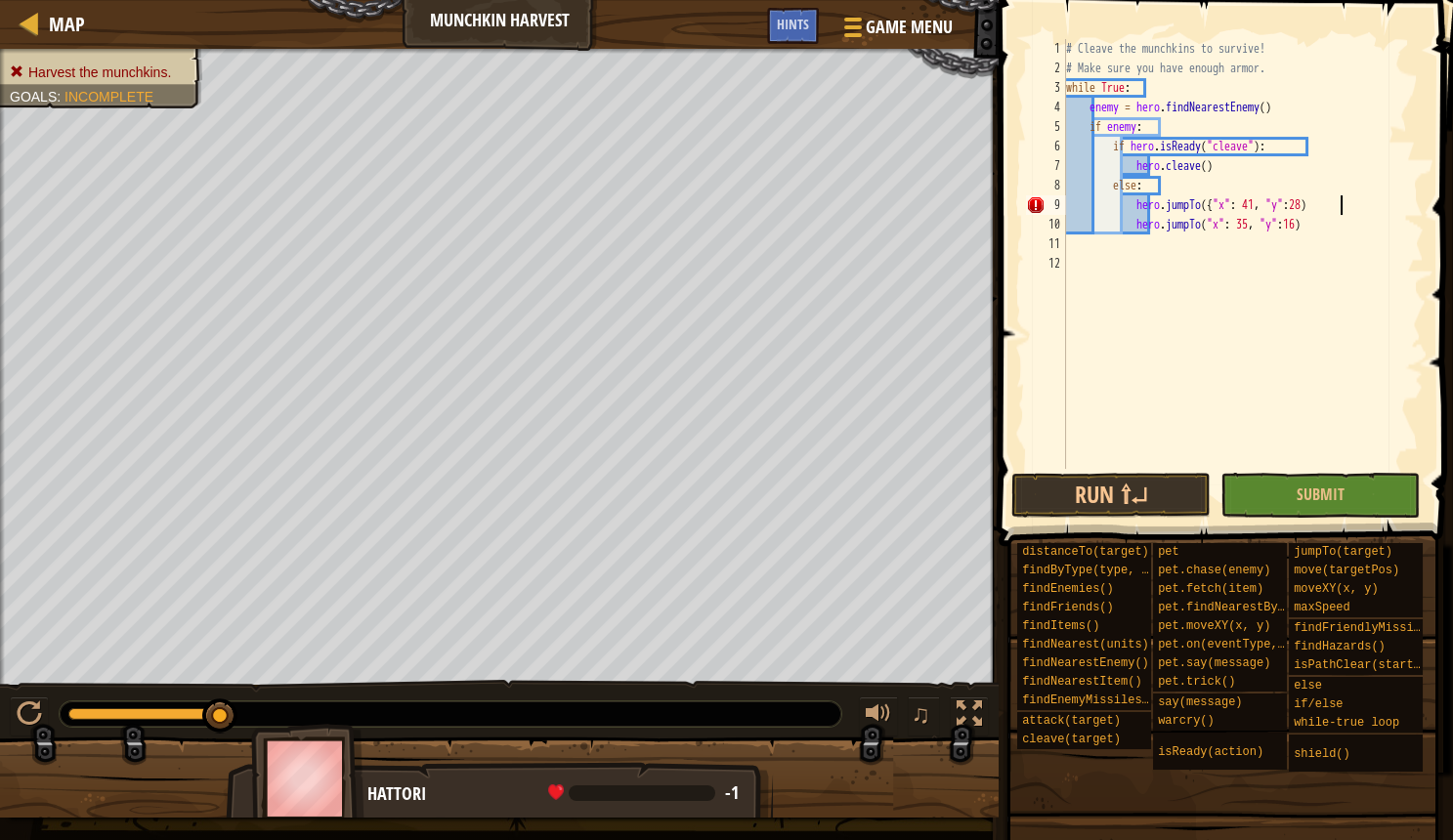 click on "# Cleave the munchkins to survive! # Make sure you have enough armor. while   True :      enemy   =   hero . findNearestEnemy ( )      if   enemy :          if   hero . isReady ( "cleave" ) :              hero . cleave ( )          else :              hero . jumpTo ({ "x" :   41 ,   "y" : 28 )              hero . jumpTo ( "x" :   35 ,   "y" : 16 )" at bounding box center (1243, 273) 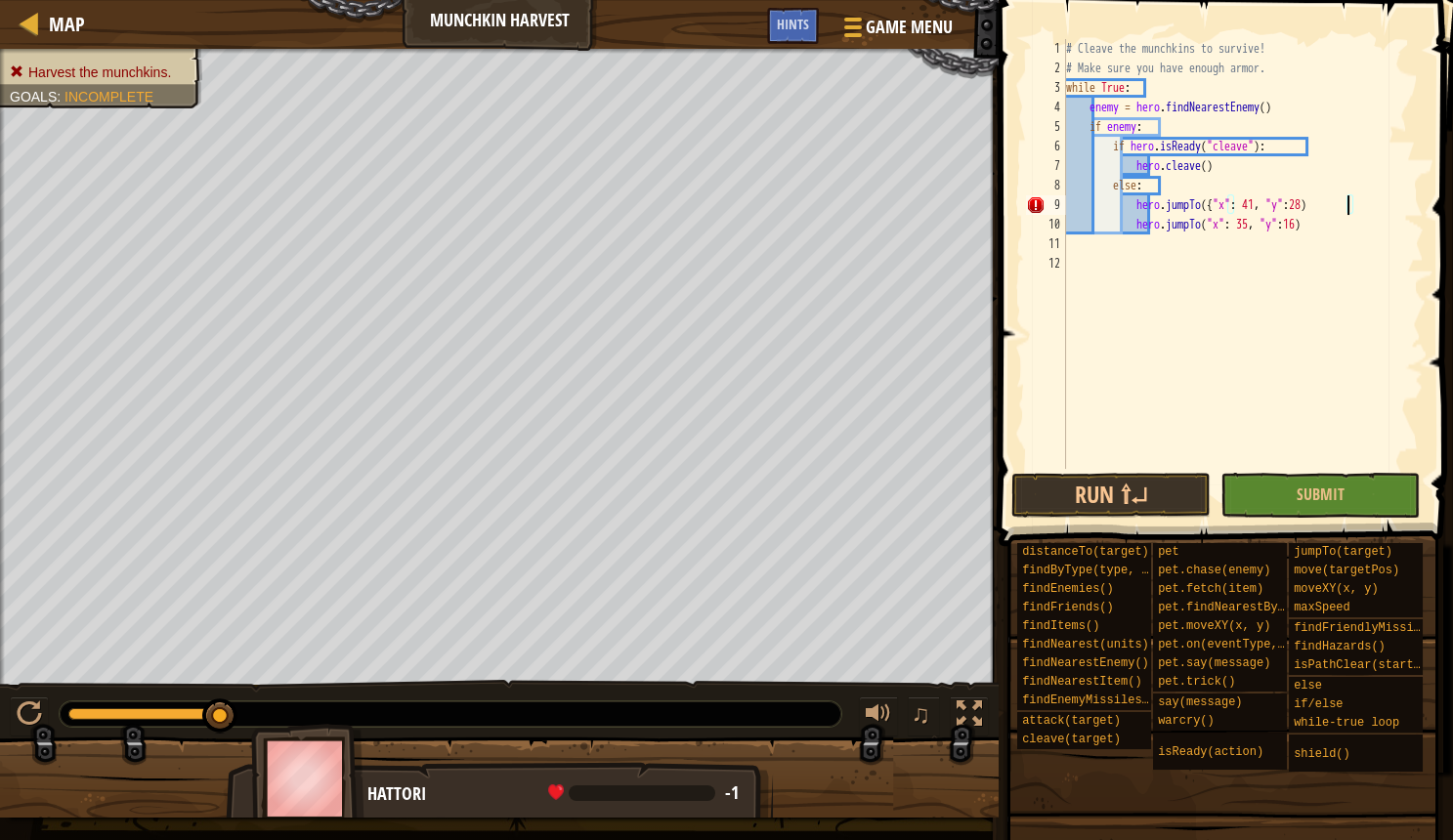 scroll, scrollTop: 10, scrollLeft: 24, axis: both 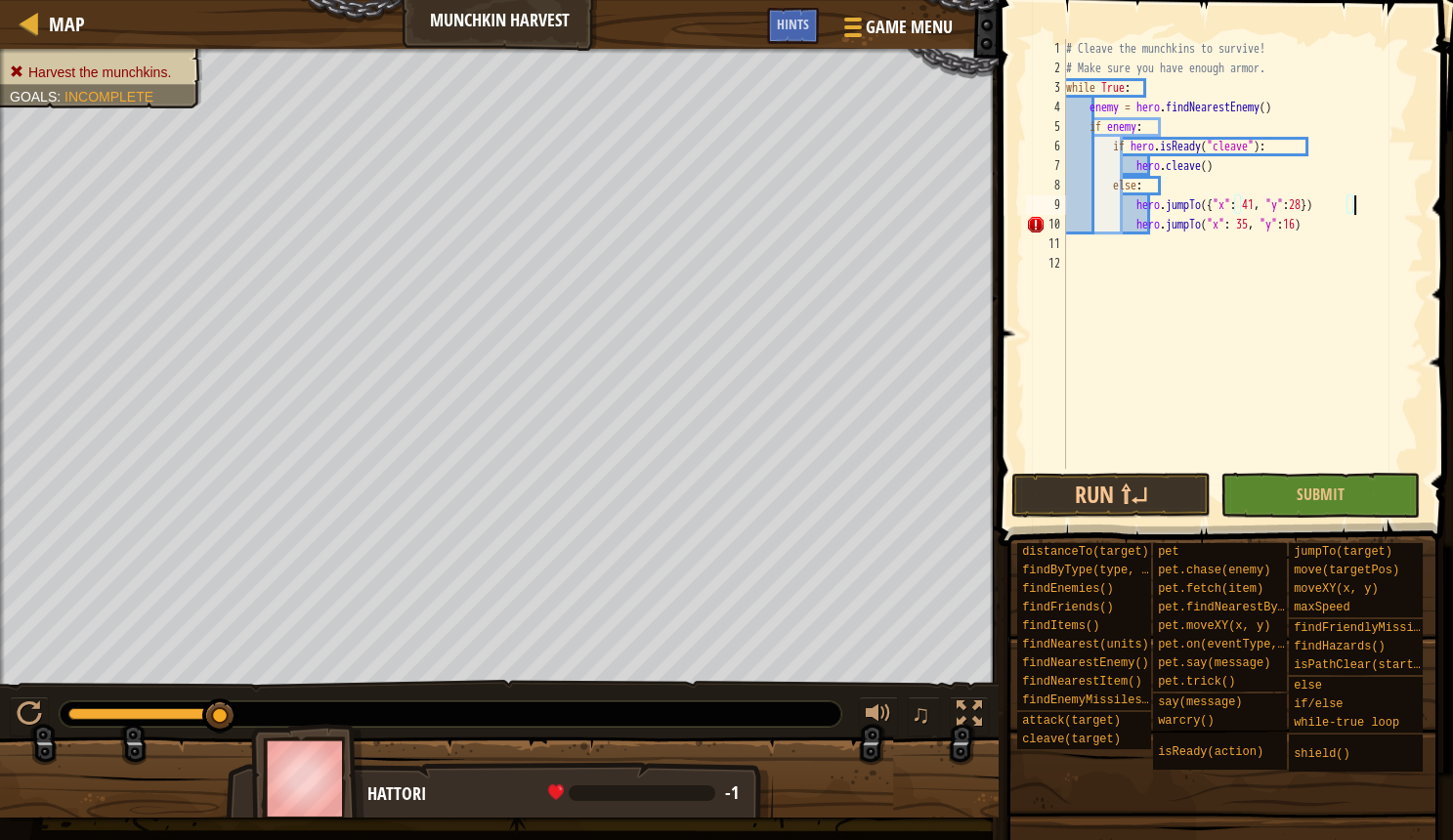click on "# Cleave the munchkins to survive! # Make sure you have enough armor. while   True :      enemy   =   hero . findNearestEnemy ( )      if   enemy :          if   hero . isReady ( "cleave" ) :              hero . cleave ( )          else :              hero . jumpTo ({ "x" :   41 ,   "y" : 28 })              hero . jumpTo ( "x" :   35 ,   "y" : 16 )" at bounding box center (1243, 273) 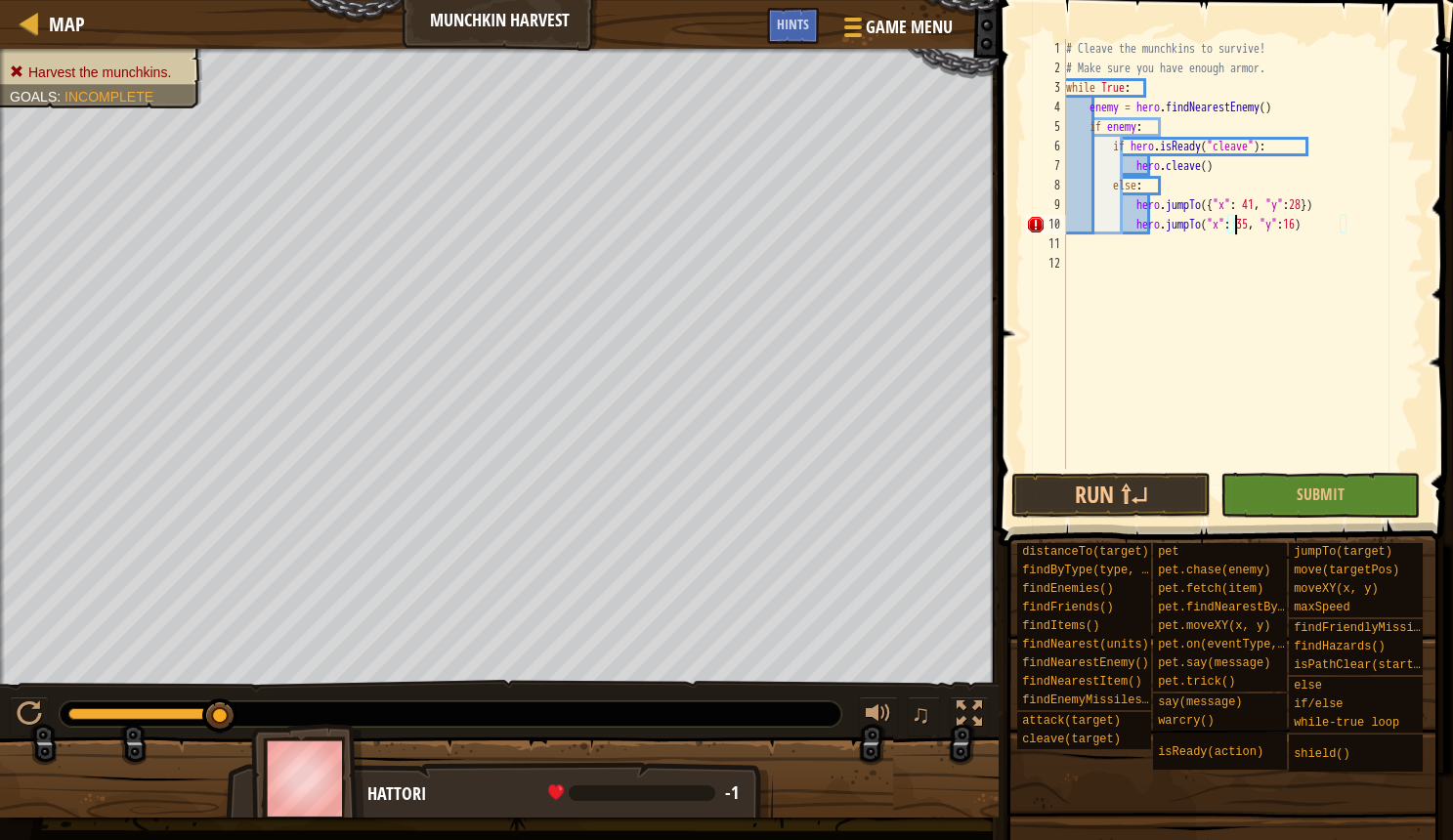 scroll, scrollTop: 10, scrollLeft: 16, axis: both 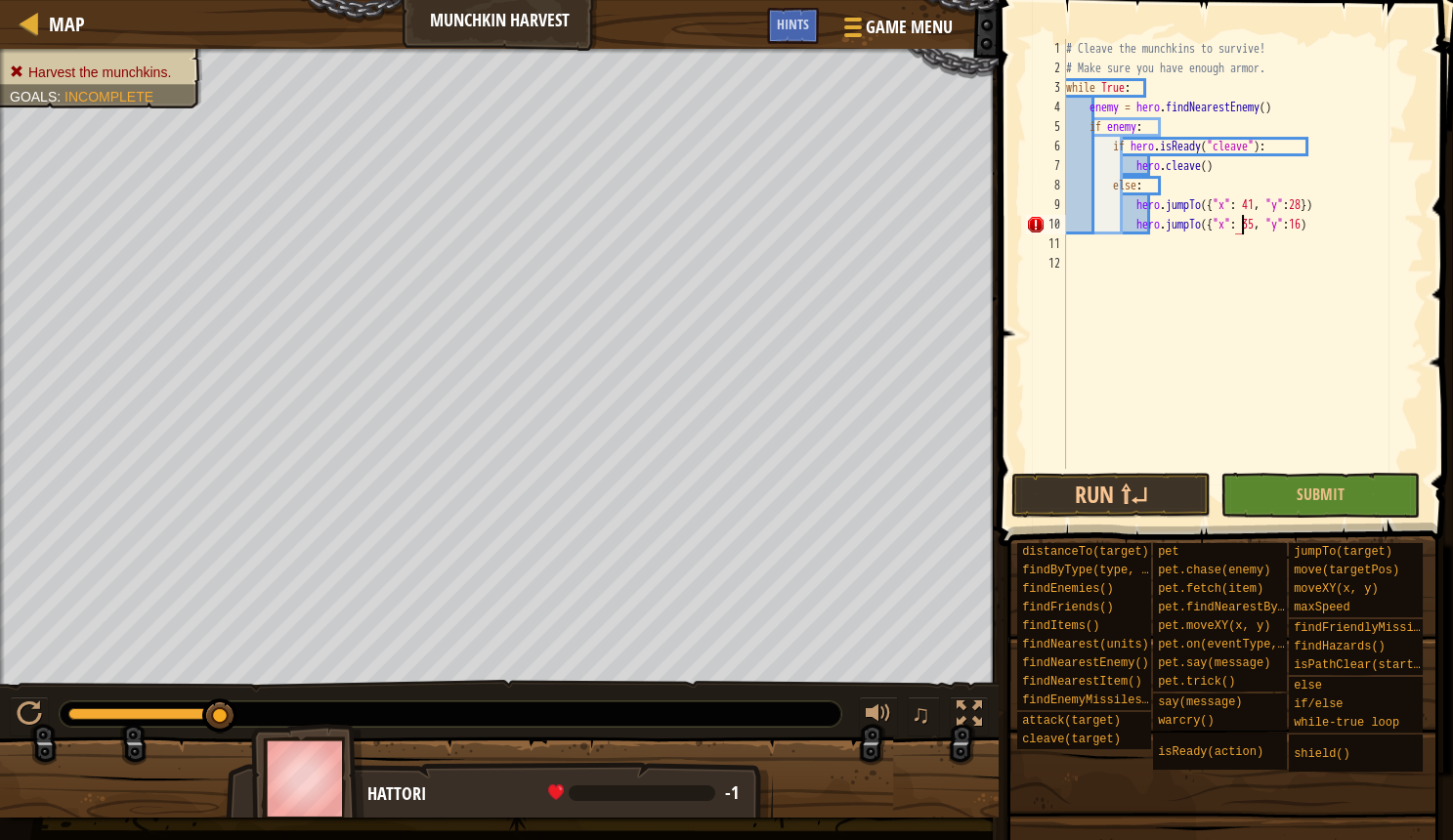 click on "# Cleave the munchkins to survive! # Make sure you have enough armor. while   True :      enemy   =   hero . findNearestEnemy ( )      if   enemy :          if   hero . isReady ( "cleave" ) :              hero . cleave ( )          else :              hero . jumpTo ({ "x" :   41 ,   "y" : 28 })              hero . jumpTo ({ "x" :   35 ,   "y" : 16 )" at bounding box center (1243, 273) 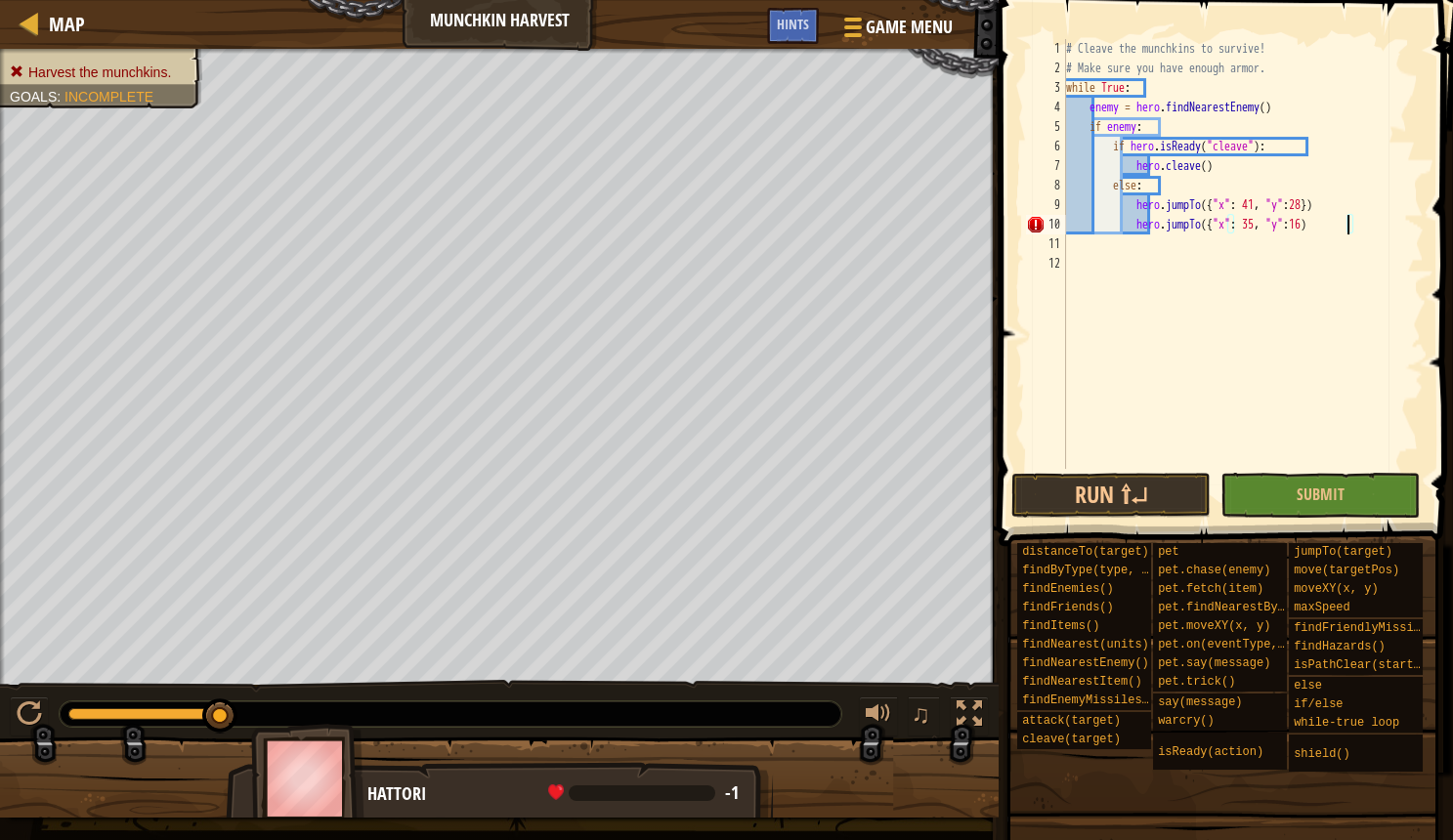 scroll, scrollTop: 10, scrollLeft: 24, axis: both 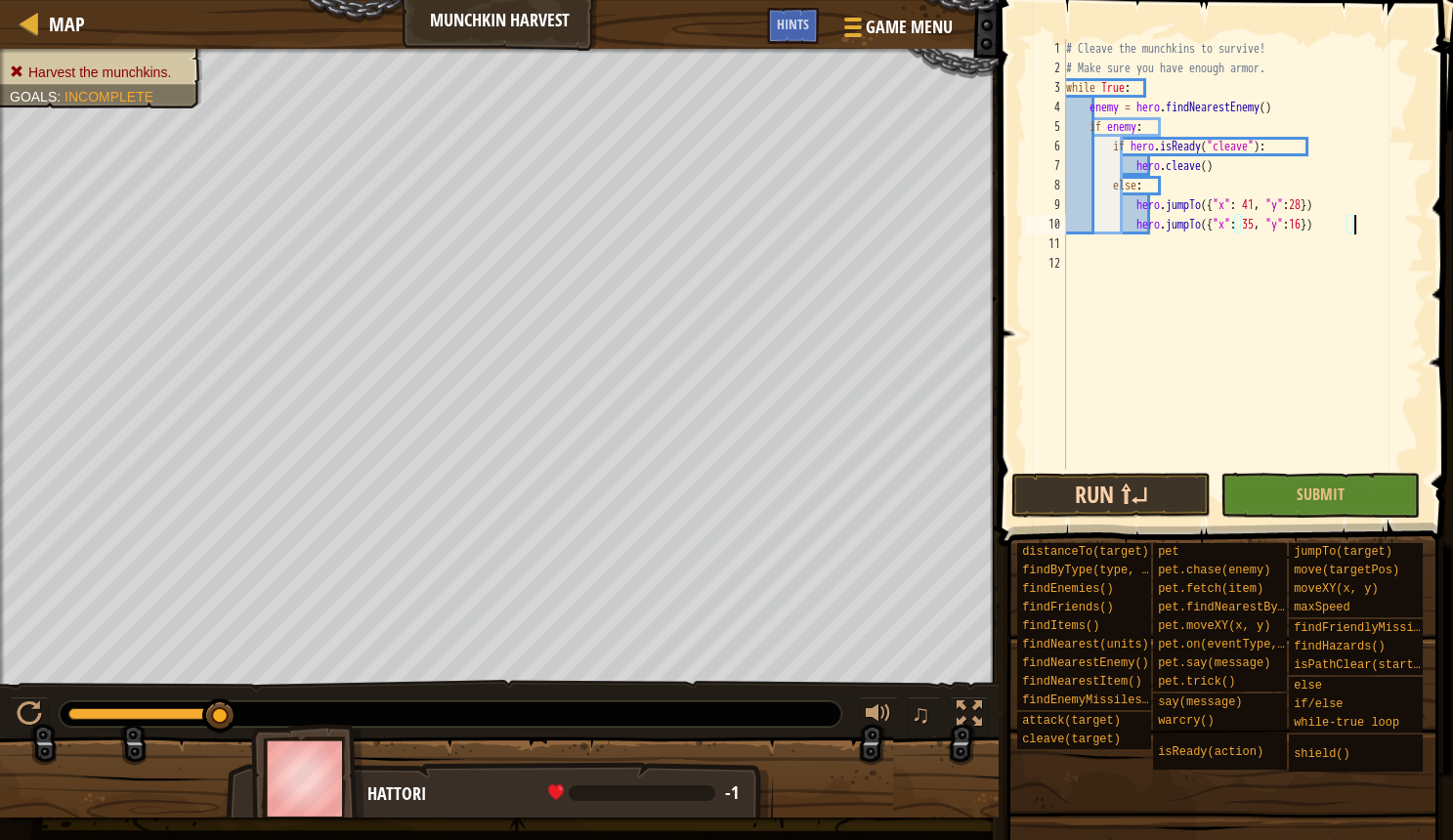 click on "Run ⇧↵" at bounding box center [1111, 495] 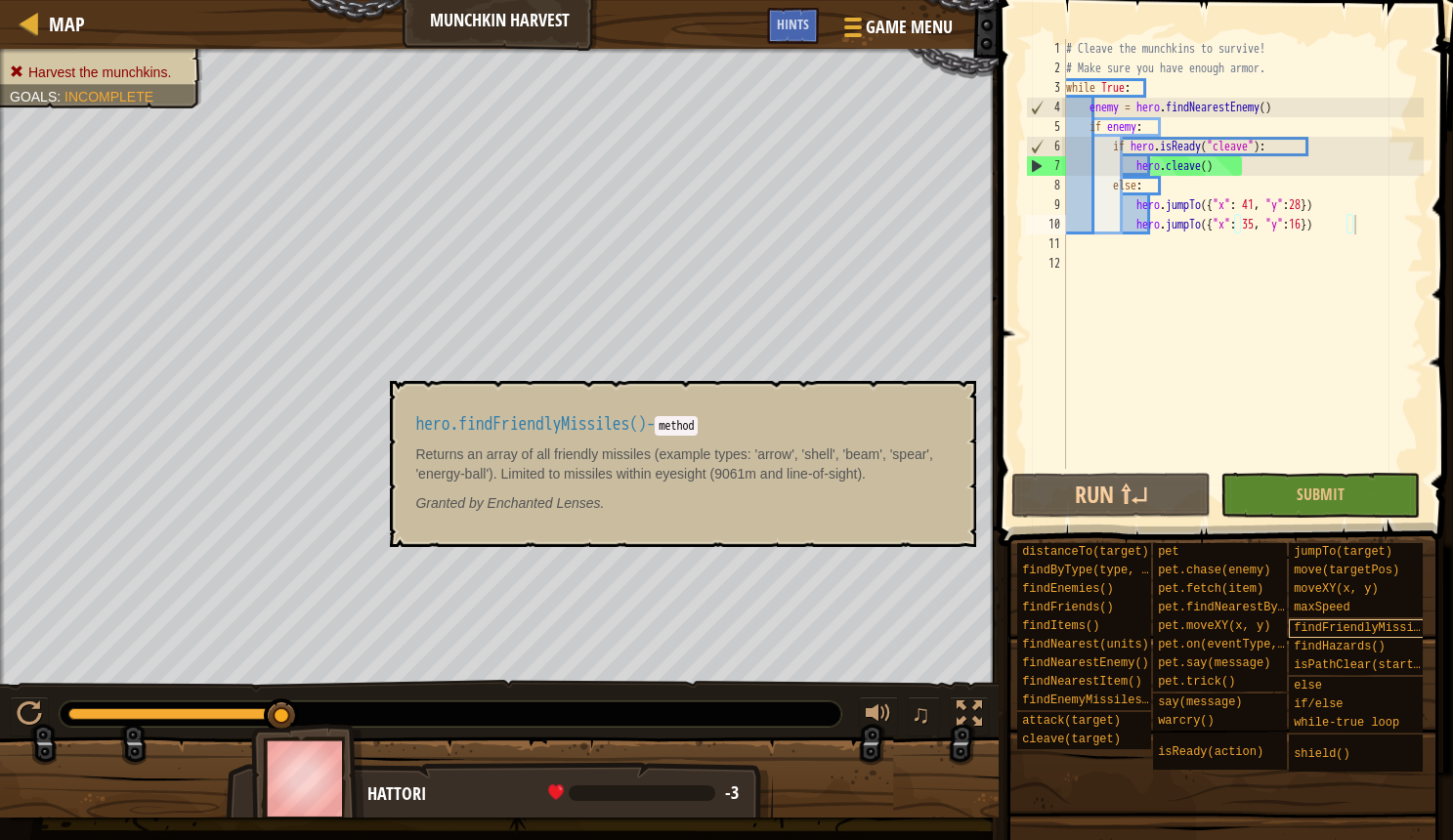 click on "findFriendlyMissiles()" at bounding box center [1371, 628] 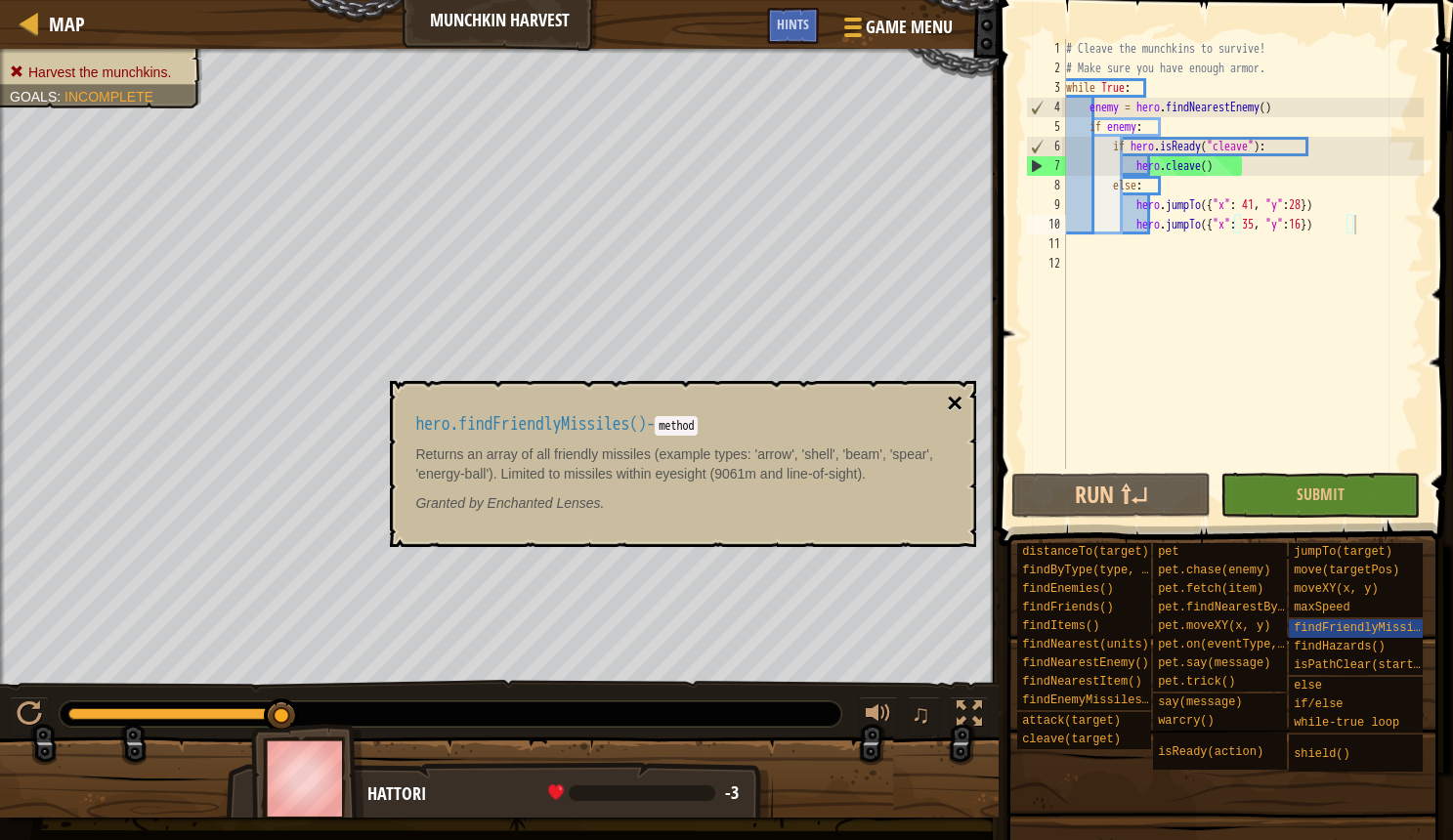 click on "×" at bounding box center (955, 403) 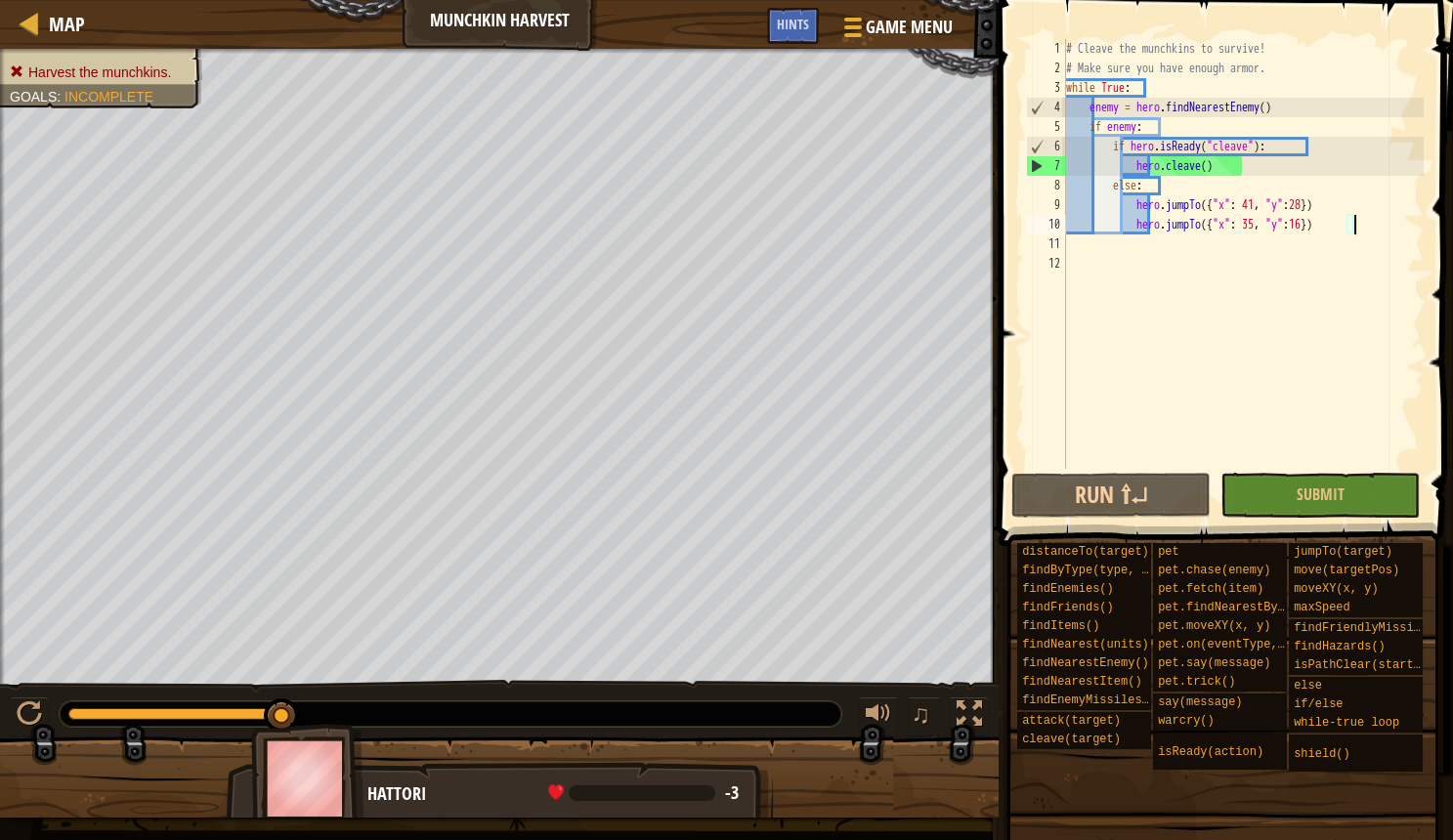 click on "# Cleave the munchkins to survive! # Make sure you have enough armor. while   True :      enemy   =   hero . findNearestEnemy ( )      if   enemy :          if   hero . isReady ( "cleave" ) :              hero . cleave ( )          else :              hero . jumpTo ({ "x" :   41 ,   "y" : 28 })              hero . jumpTo ({ "x" :   35 ,   "y" : 16 })" at bounding box center [1243, 273] 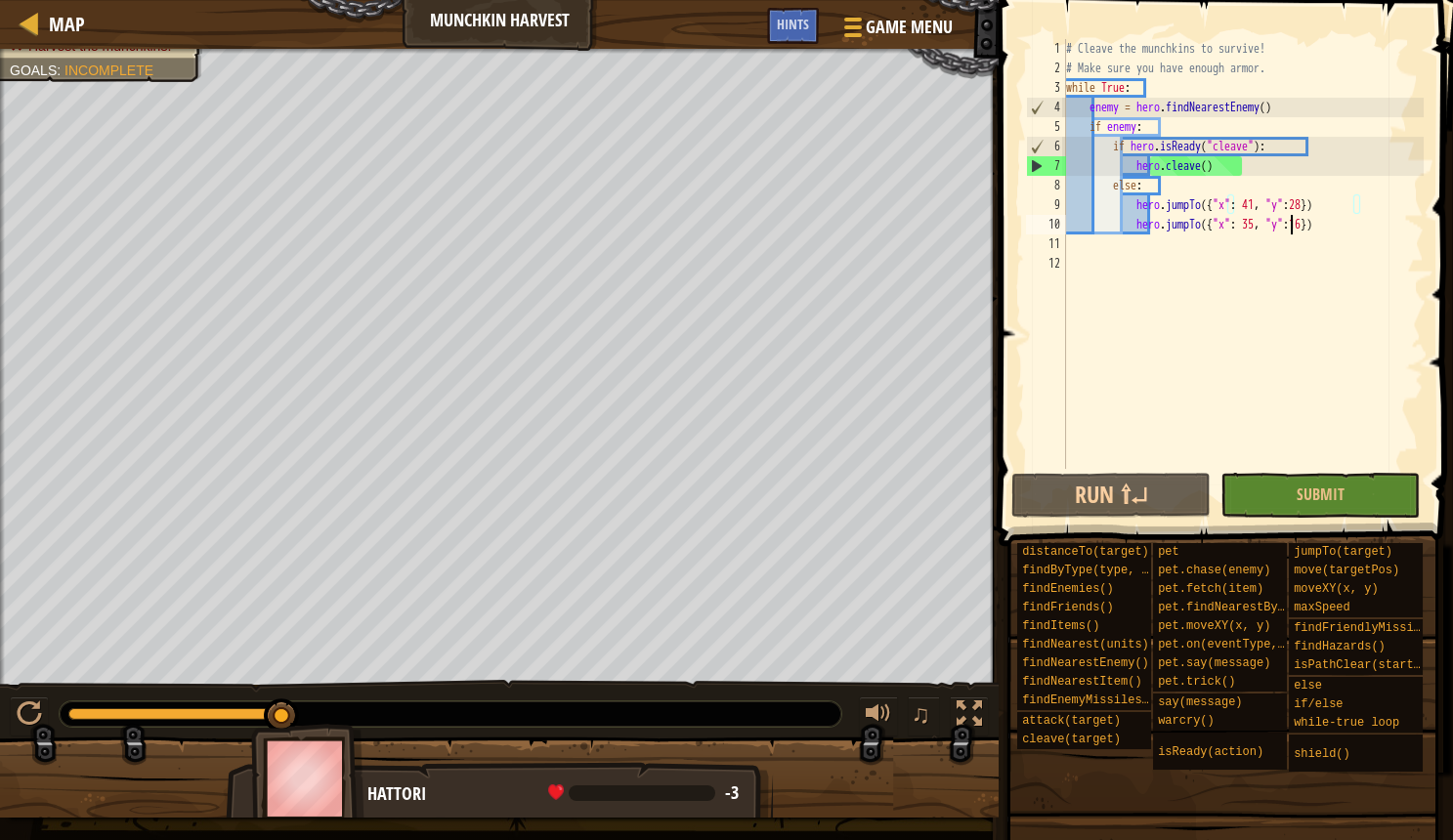 click on "# Cleave the munchkins to survive! # Make sure you have enough armor. while   True :      enemy   =   hero . findNearestEnemy ( )      if   enemy :          if   hero . isReady ( "cleave" ) :              hero . cleave ( )          else :              hero . jumpTo ({ "x" :   41 ,   "y" : 28 })              hero . jumpTo ({ "x" :   35 ,   "y" : 16 })" at bounding box center [1243, 273] 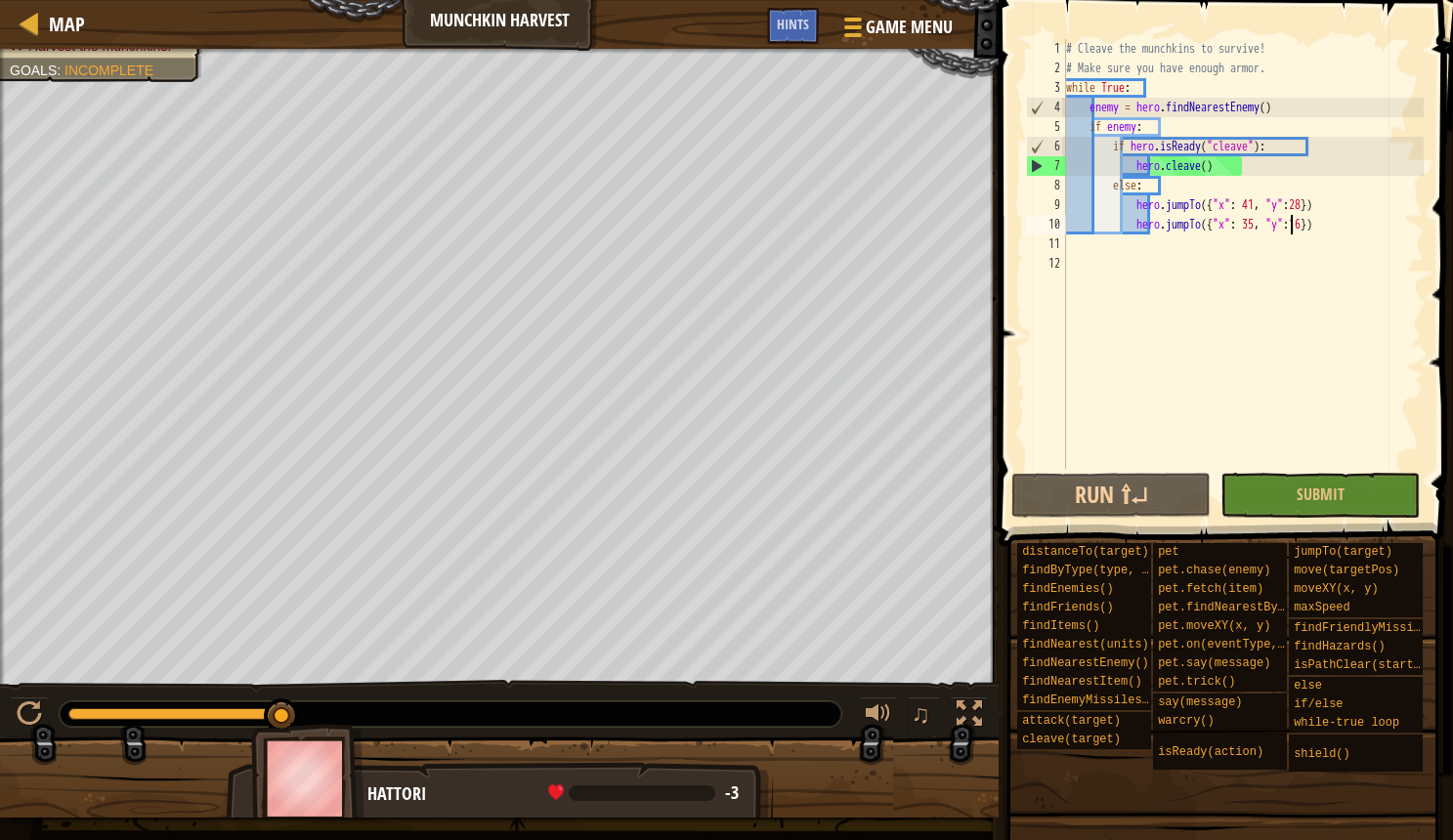click on "# Cleave the munchkins to survive! # Make sure you have enough armor. while   True :      enemy   =   hero . findNearestEnemy ( )      if   enemy :          if   hero . isReady ( "cleave" ) :              hero . cleave ( )          else :              hero . jumpTo ({ "x" :   41 ,   "y" : 28 })              hero . jumpTo ({ "x" :   35 ,   "y" : 16 })" at bounding box center [1243, 273] 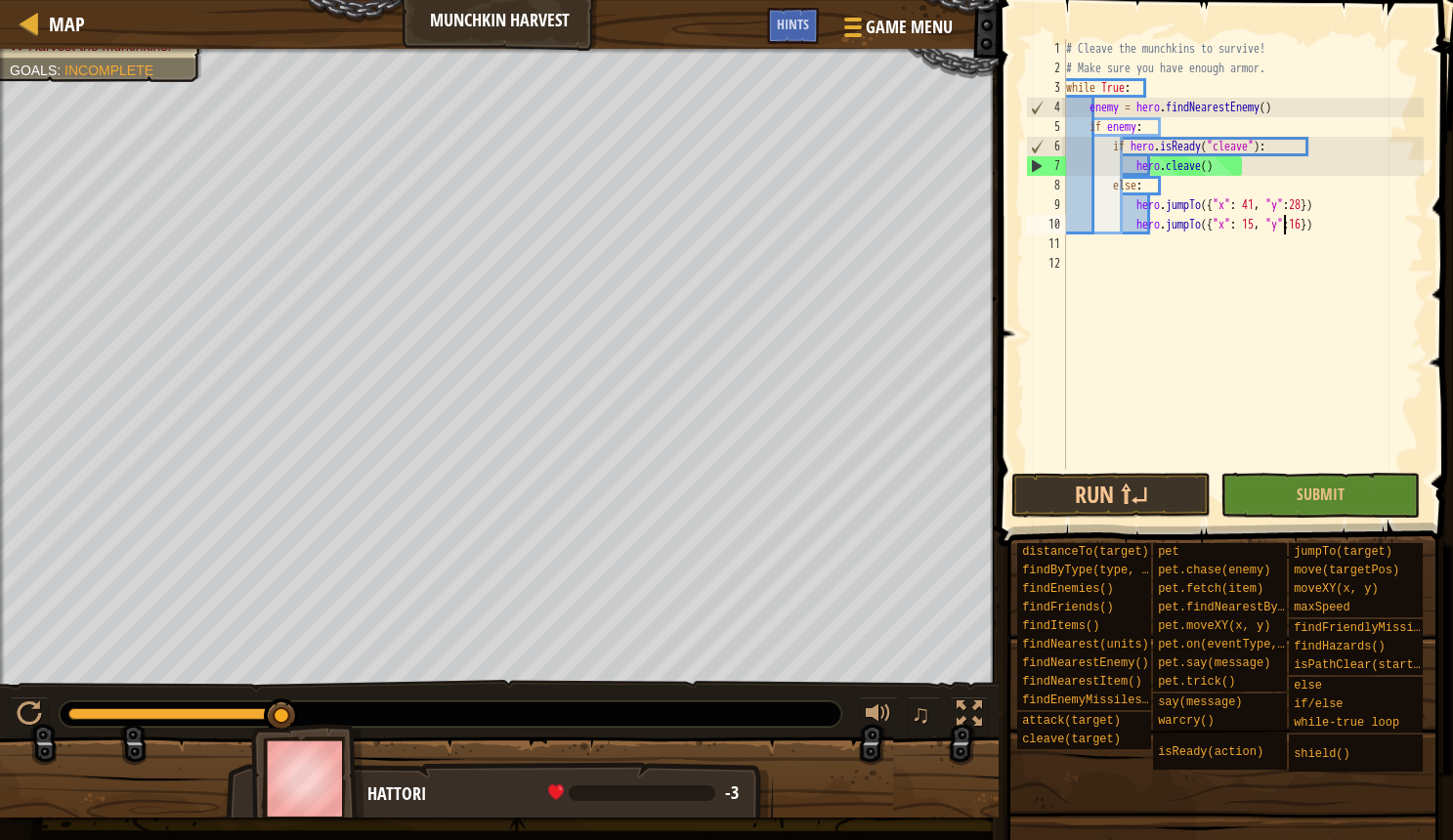 scroll, scrollTop: 10, scrollLeft: 20, axis: both 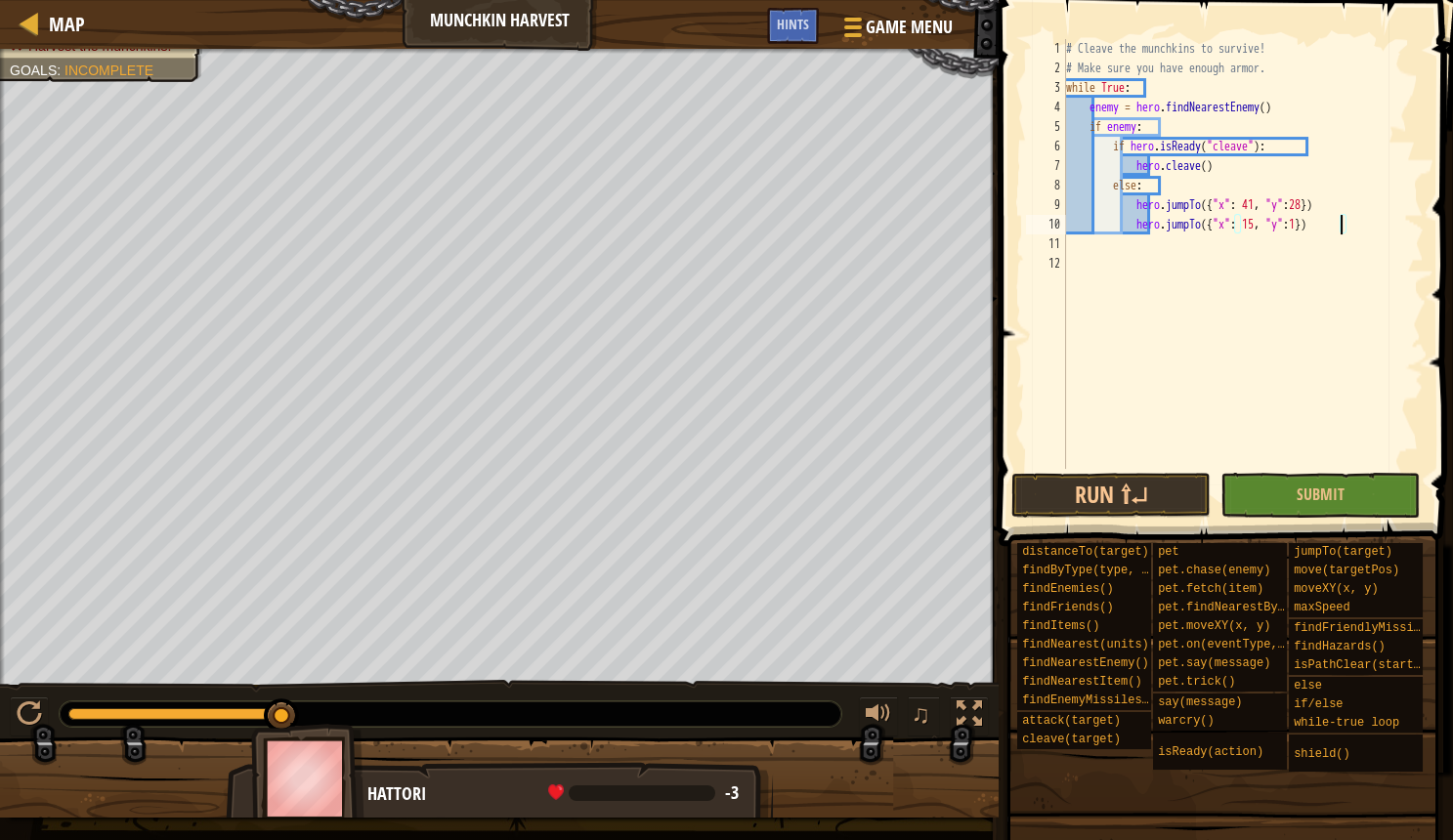 type on "hero.jumpTo({"x": 15, "y":18})" 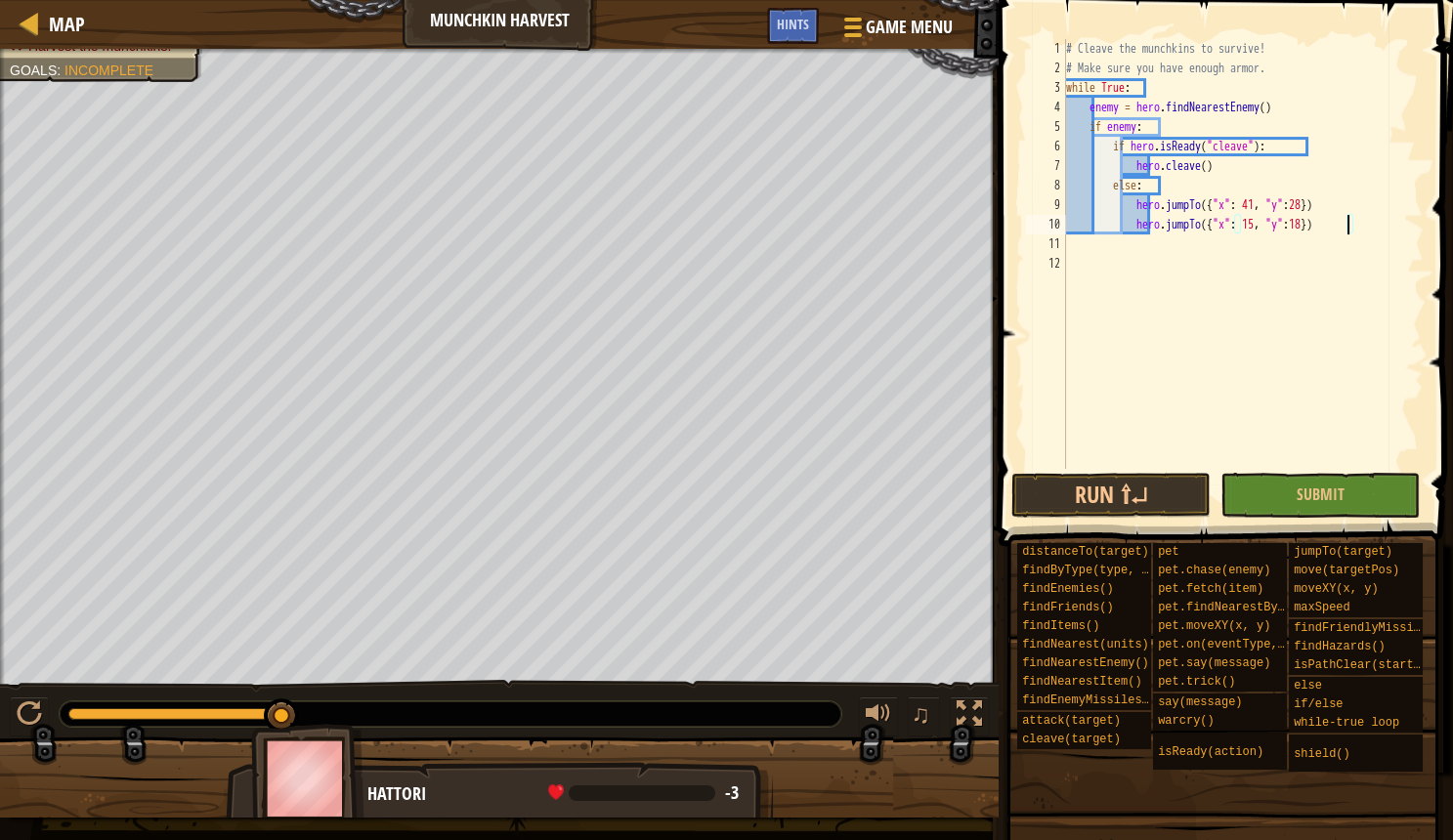 click on "# Cleave the munchkins to survive! # Make sure you have enough armor. while   True :      enemy   =   hero . findNearestEnemy ( )      if   enemy :          if   hero . isReady ( "cleave" ) :              hero . cleave ( )          else :              hero . jumpTo ({ "x" :   41 ,   "y" : 28 })              hero . jumpTo ({ "x" :   15 ,   "y" : 18 })" at bounding box center (1243, 273) 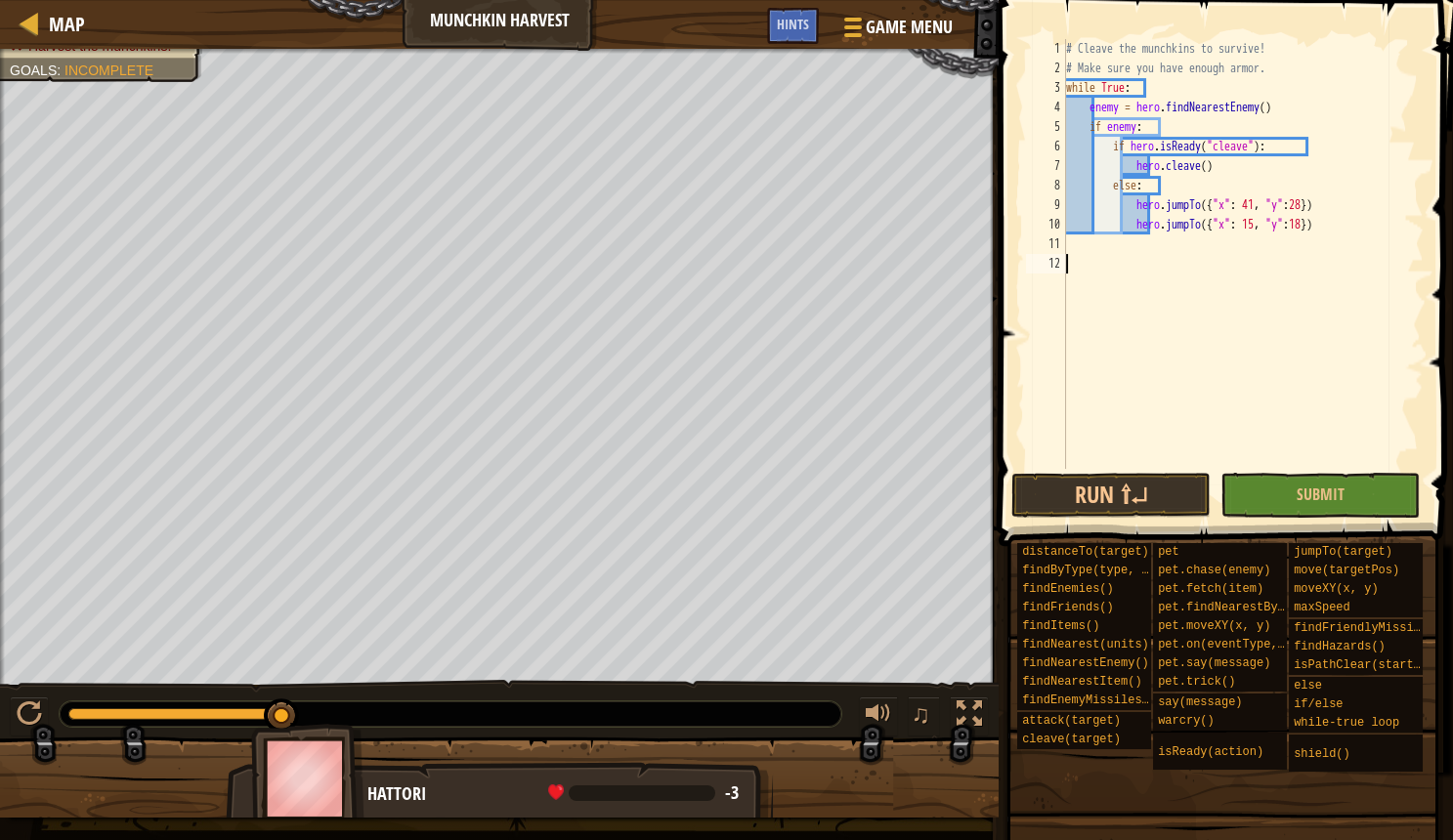 scroll, scrollTop: 10, scrollLeft: 0, axis: vertical 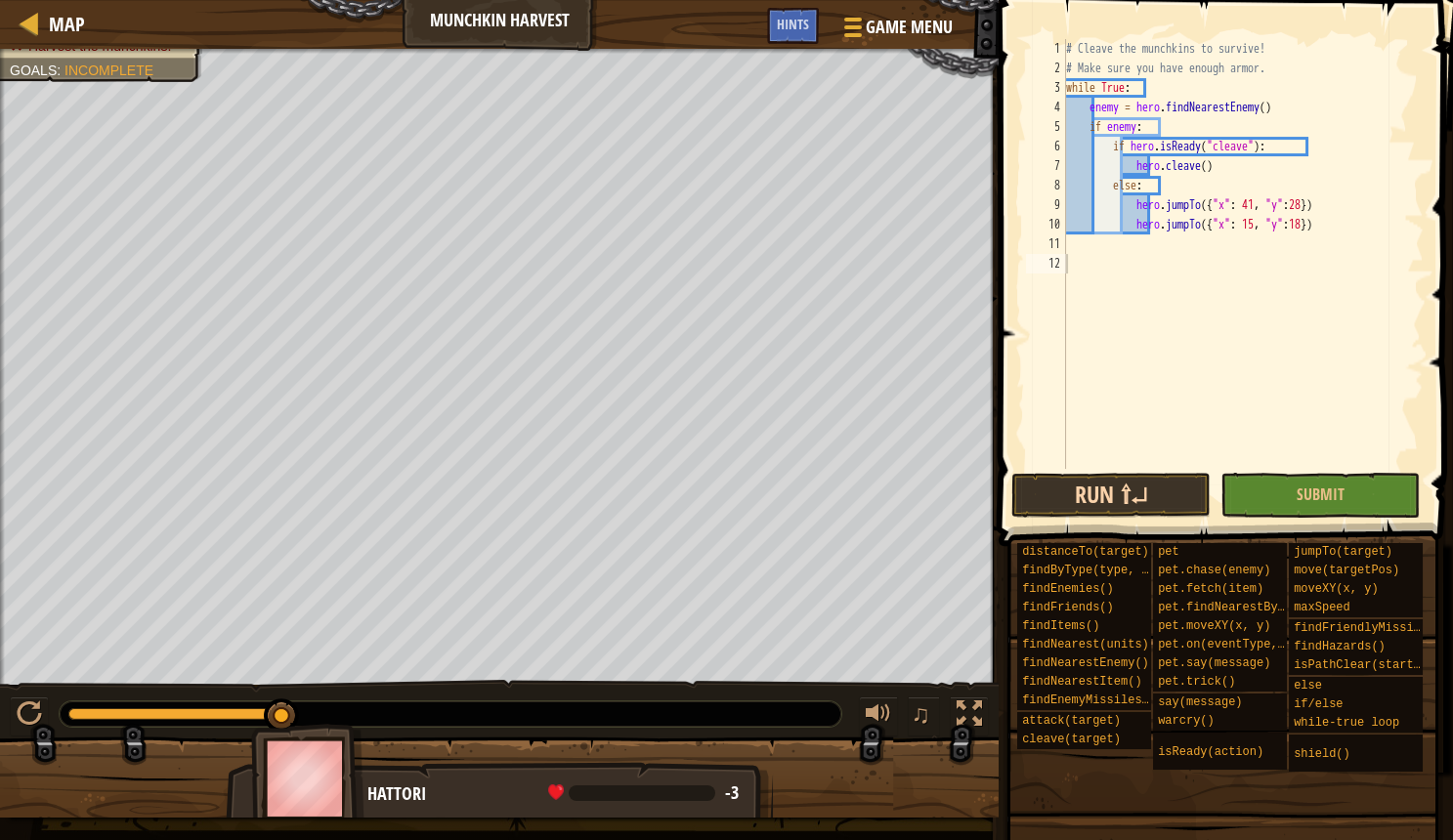 click on "Run ⇧↵" at bounding box center [1111, 495] 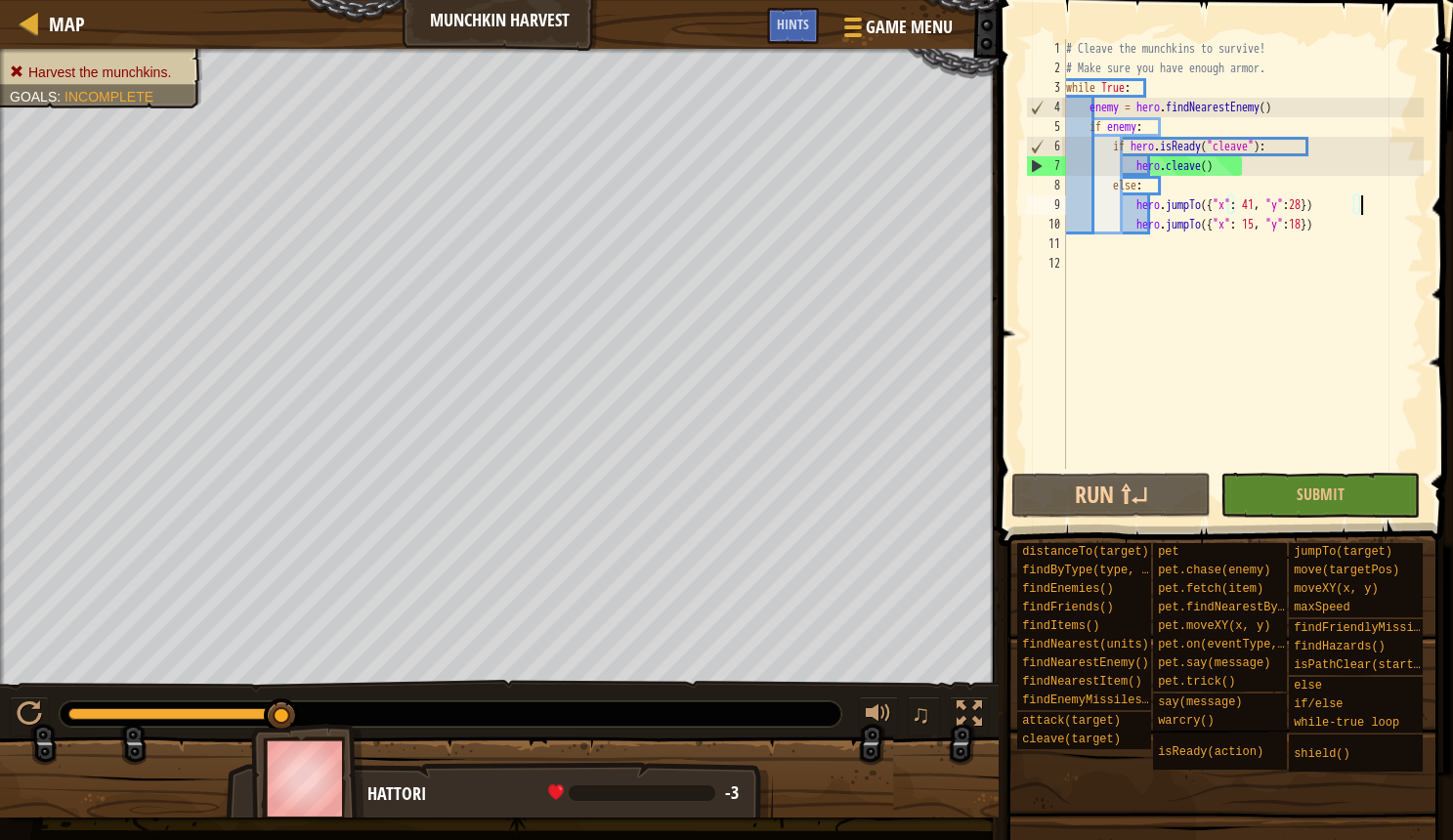 click on "# Cleave the munchkins to survive! # Make sure you have enough armor. while   True :      enemy   =   hero . findNearestEnemy ( )      if   enemy :          if   hero . isReady ( "cleave" ) :              hero . cleave ( )          else :              hero . jumpTo ({ "x" :   41 ,   "y" : 28 })              hero . jumpTo ({ "x" :   15 ,   "y" : 18 })" at bounding box center [1243, 273] 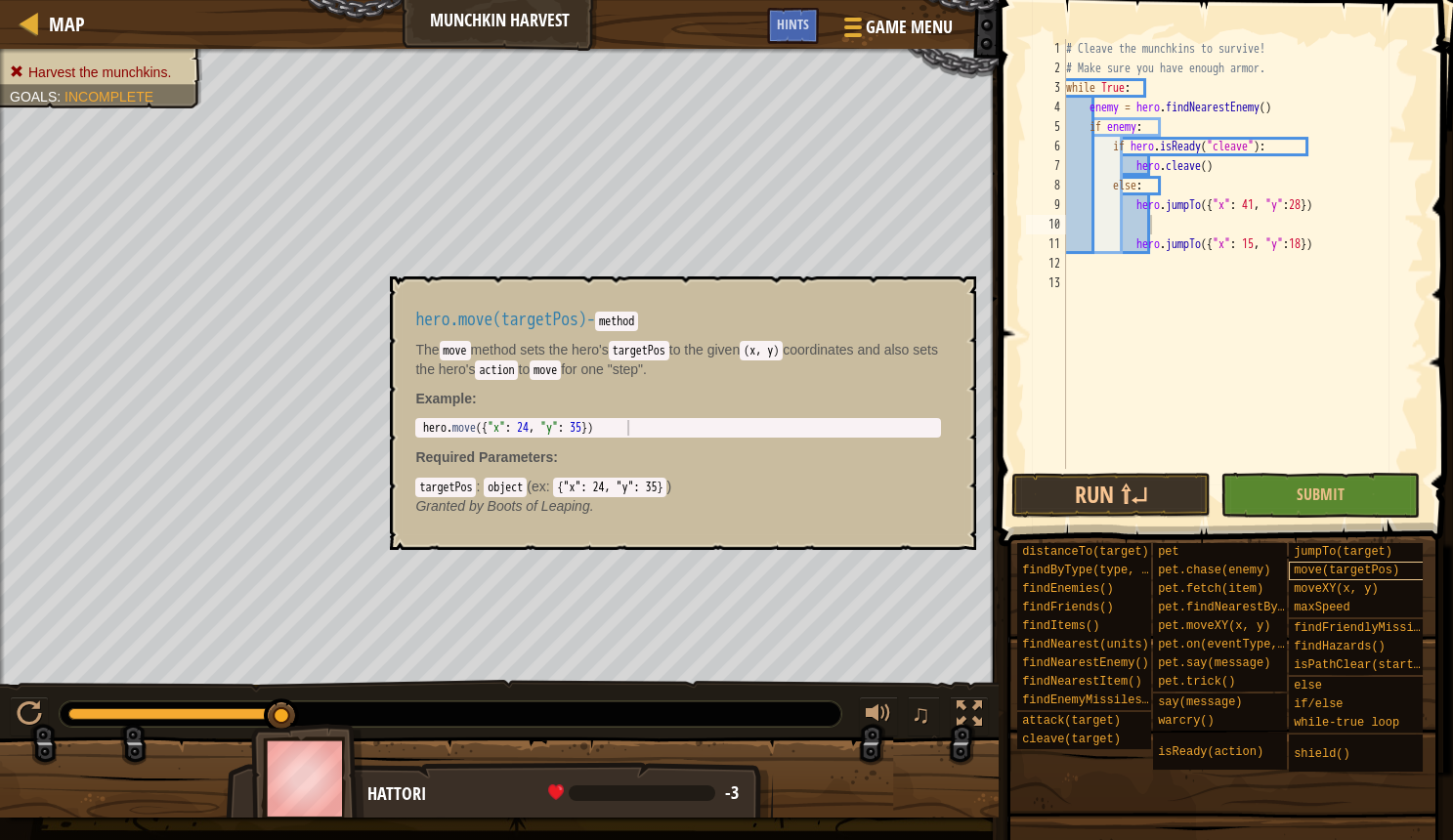 click on "move(targetPos)" at bounding box center (1346, 570) 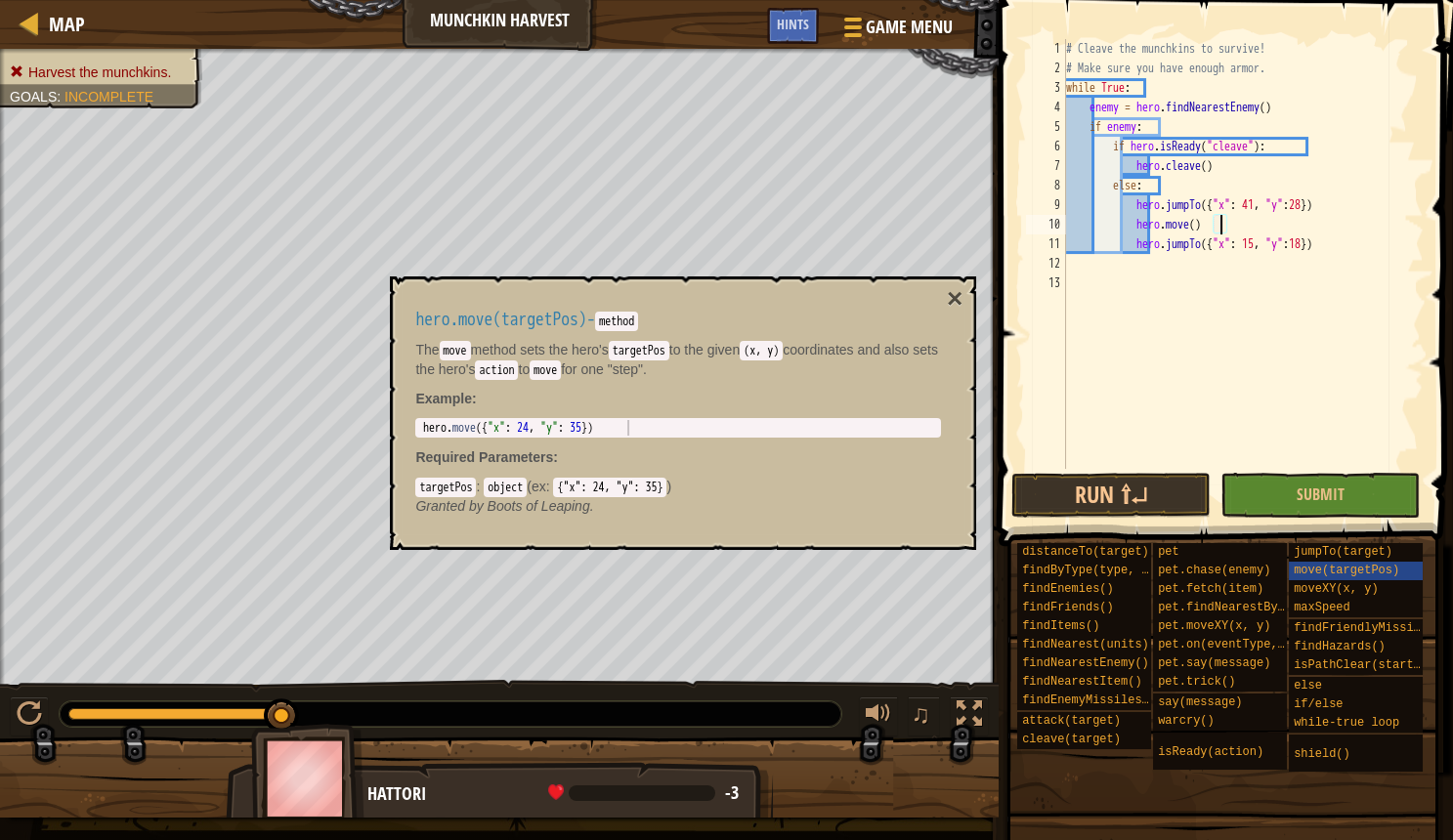scroll, scrollTop: 10, scrollLeft: 13, axis: both 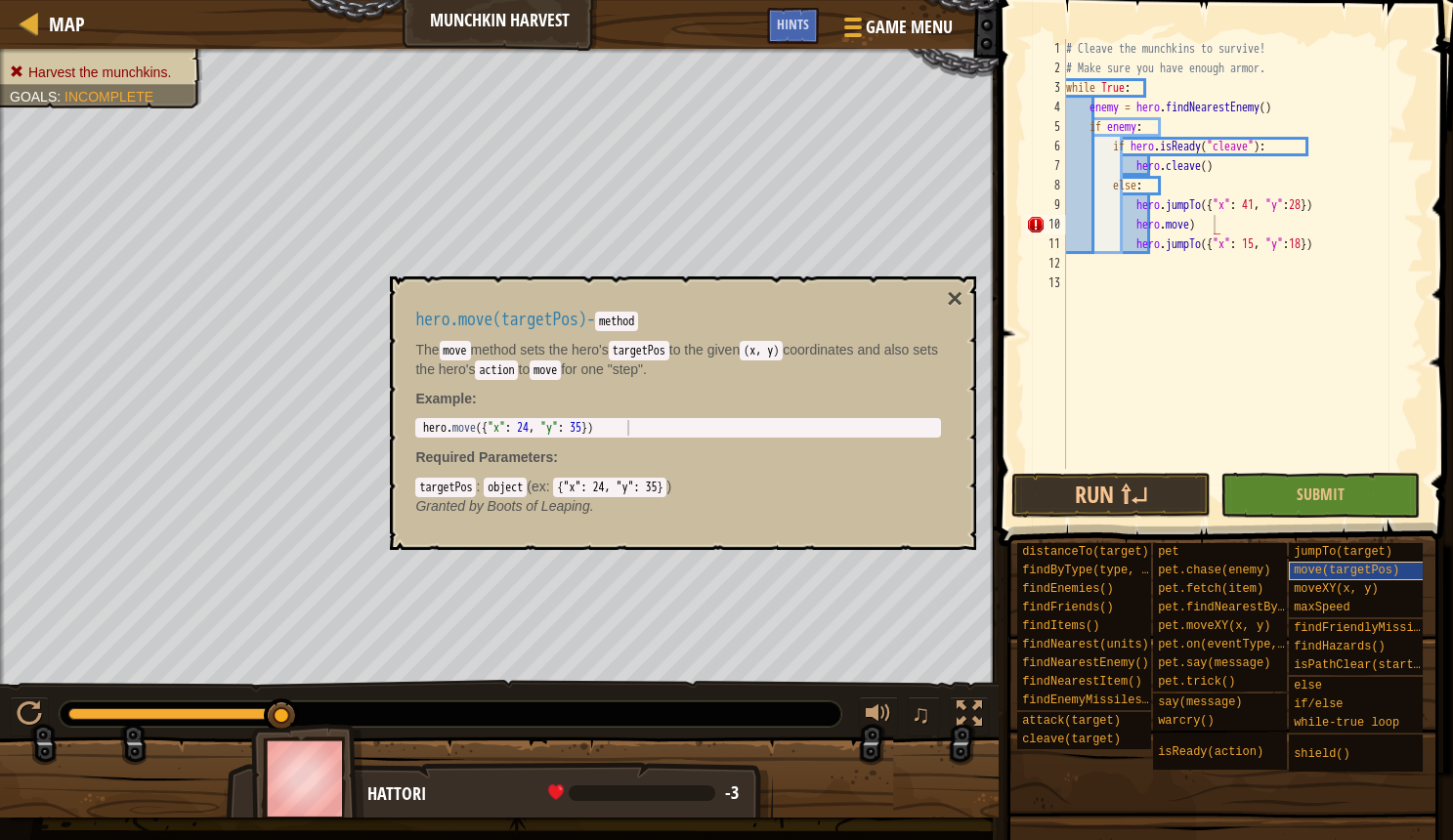 click on "move(targetPos)" at bounding box center [1346, 570] 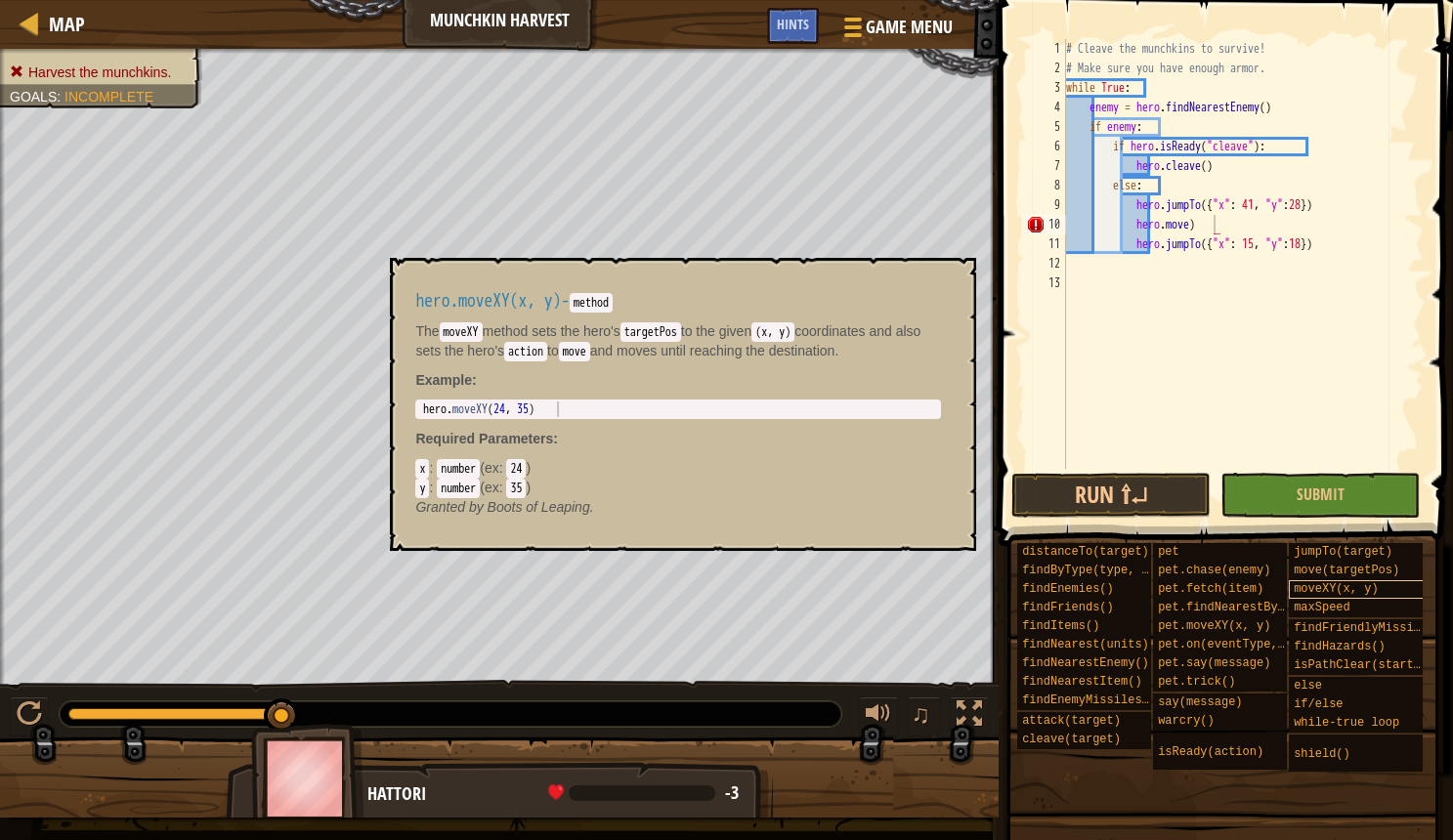click on "moveXY(x, y)" at bounding box center [1336, 589] 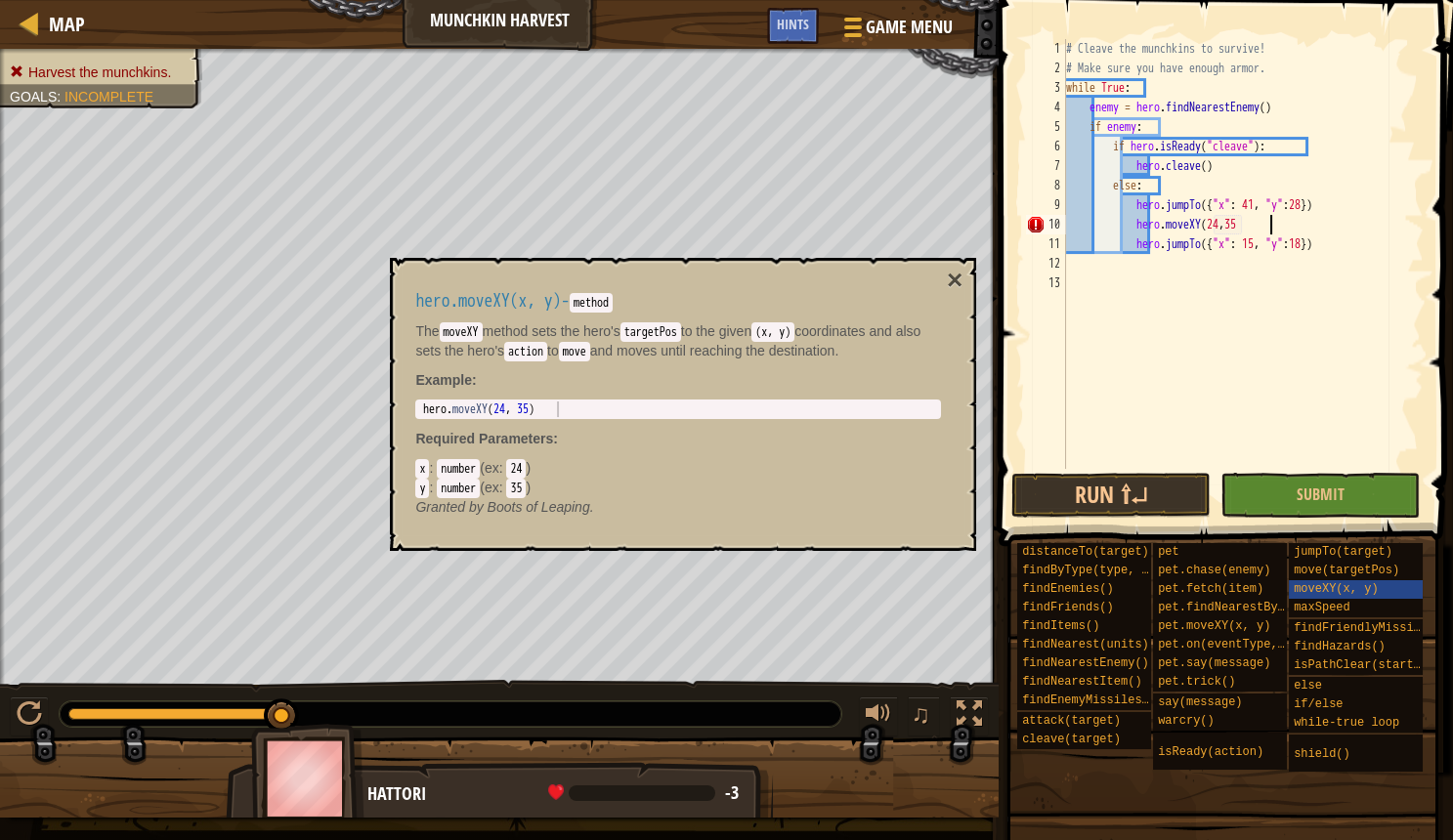 scroll, scrollTop: 10, scrollLeft: 17, axis: both 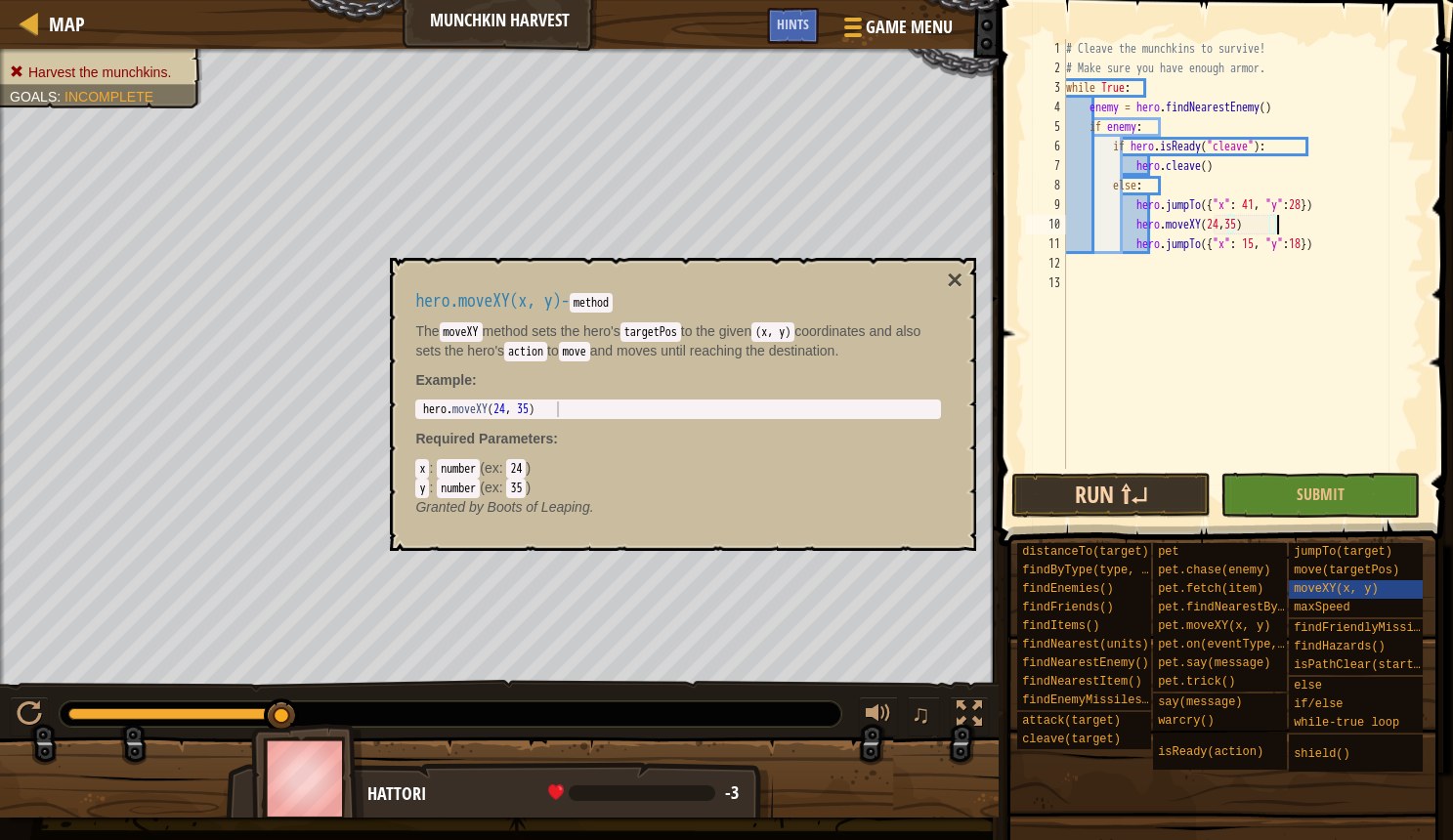 click on "Run ⇧↵" at bounding box center (1111, 495) 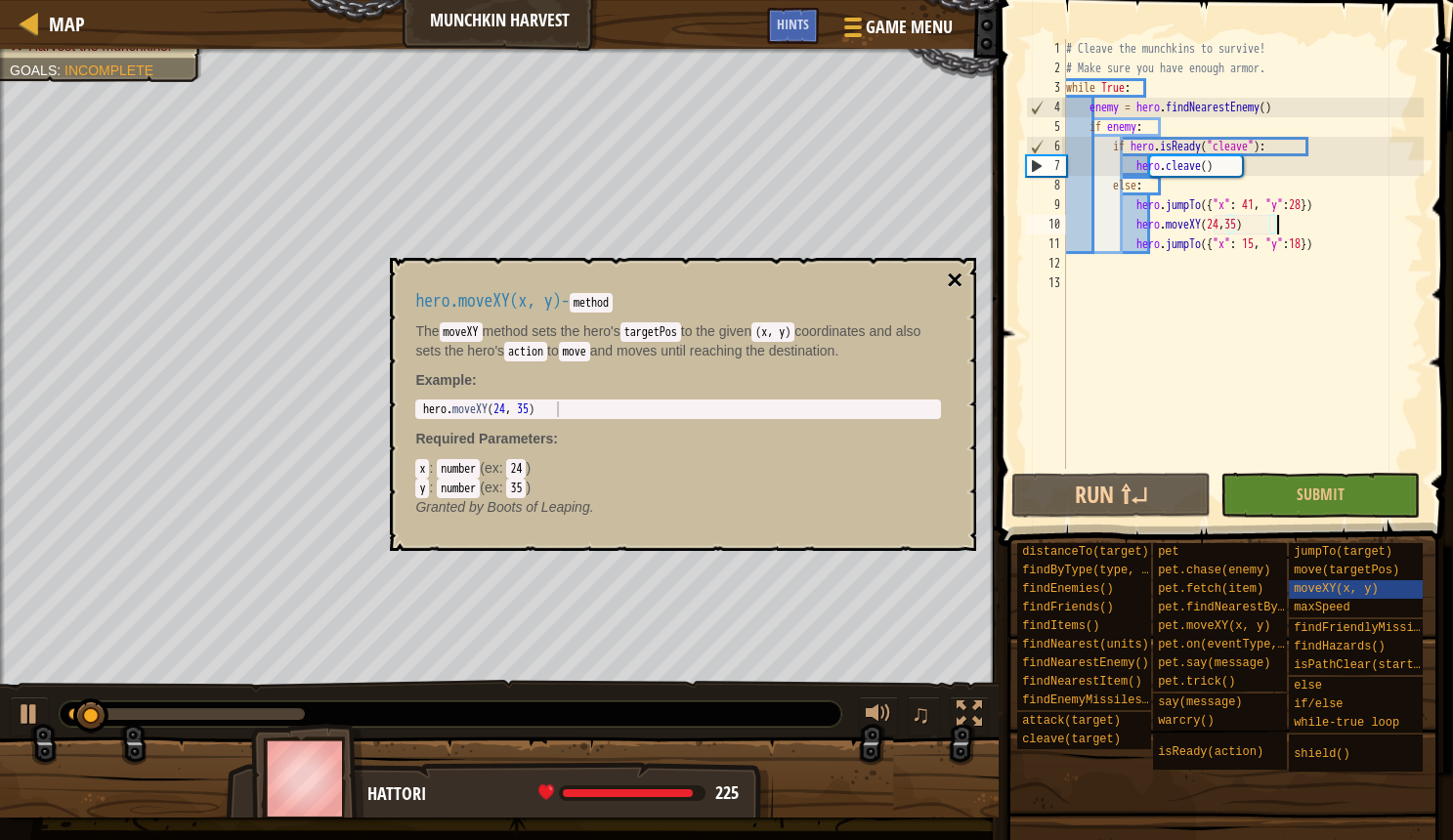 click on "×" at bounding box center (955, 280) 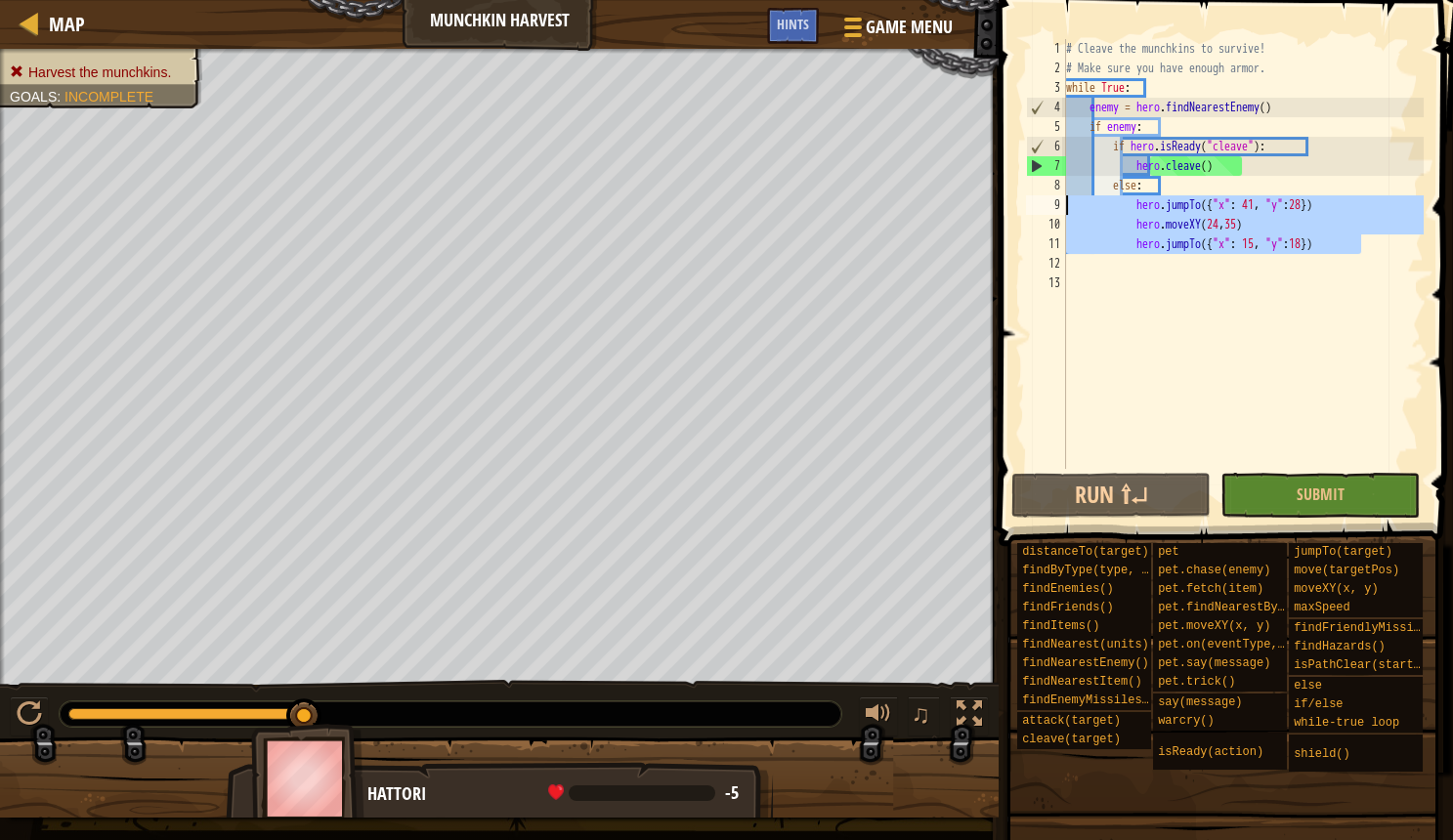 drag, startPoint x: 1379, startPoint y: 243, endPoint x: 1063, endPoint y: 203, distance: 318.52158 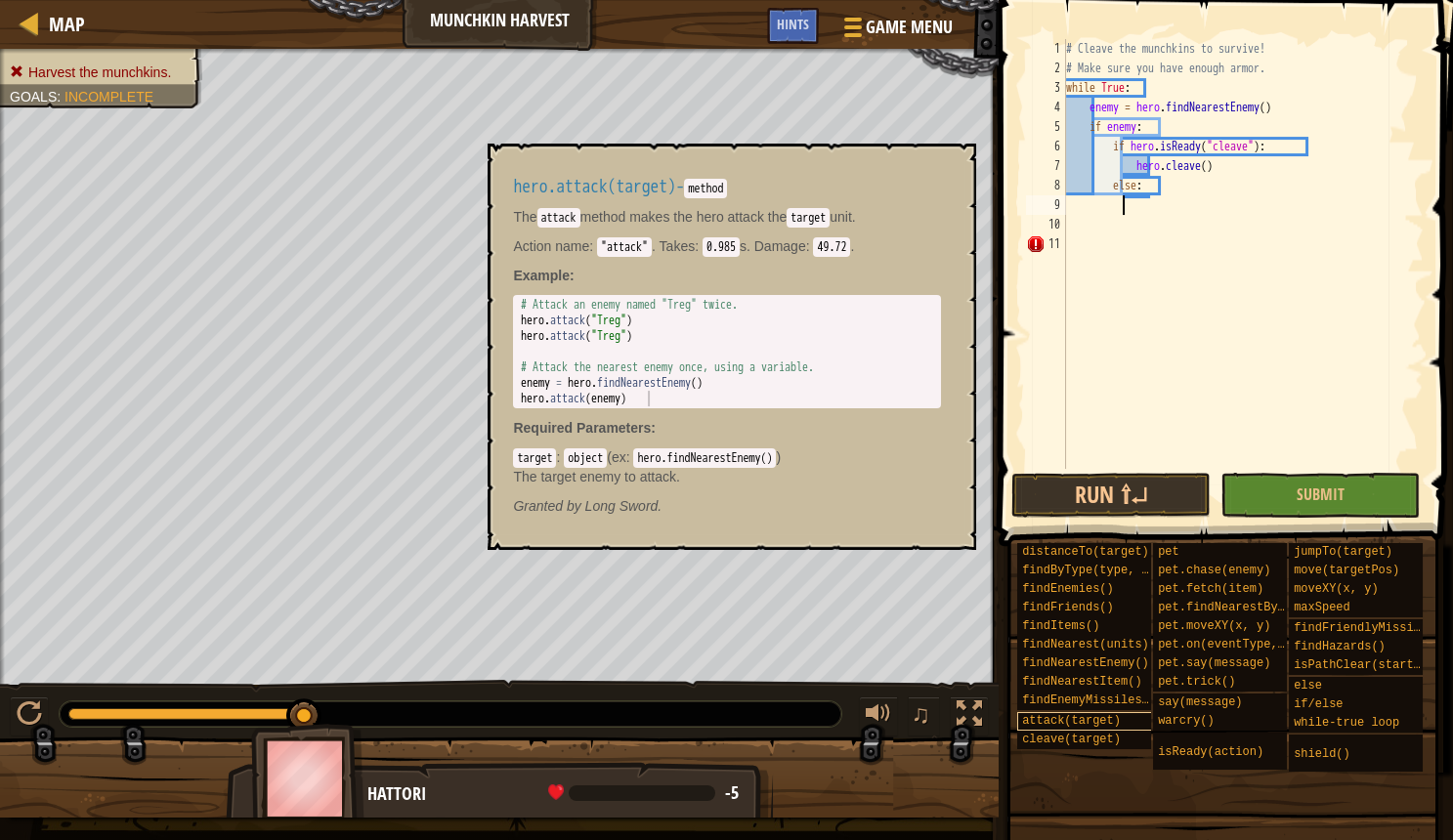 click on "attack(target)" at bounding box center (1071, 721) 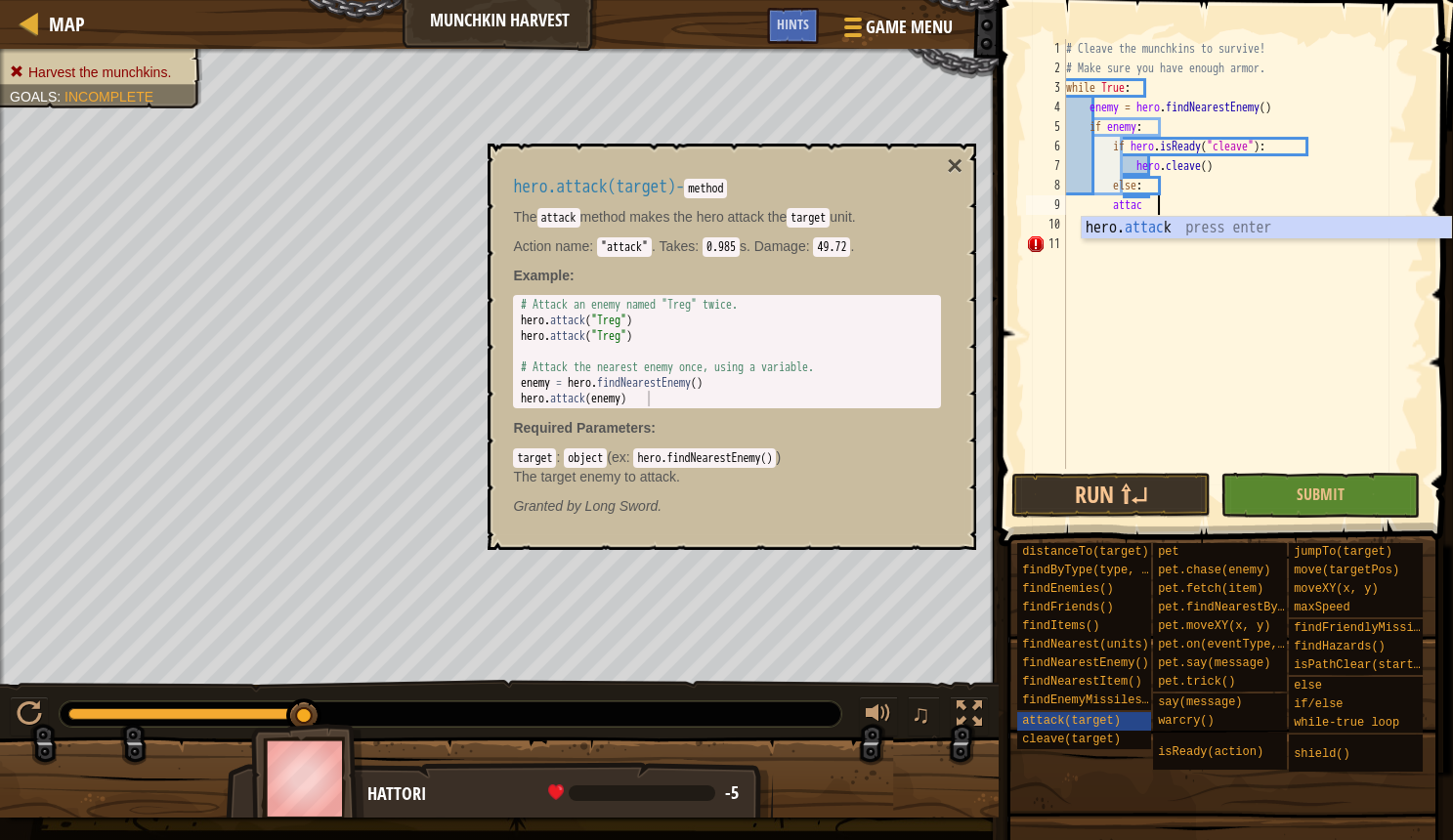 scroll, scrollTop: 10, scrollLeft: 7, axis: both 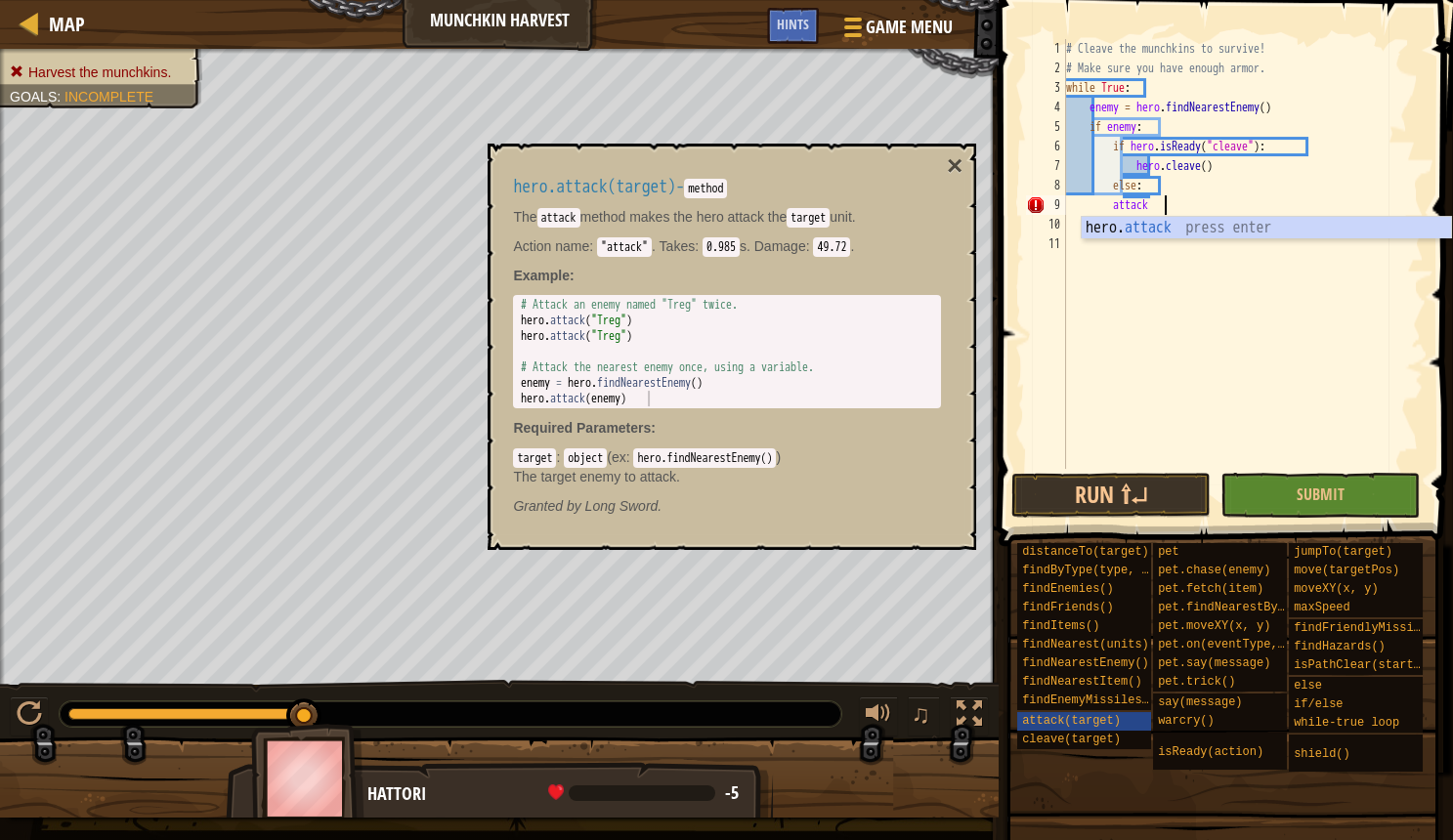 type on "hero.attack(enemy)" 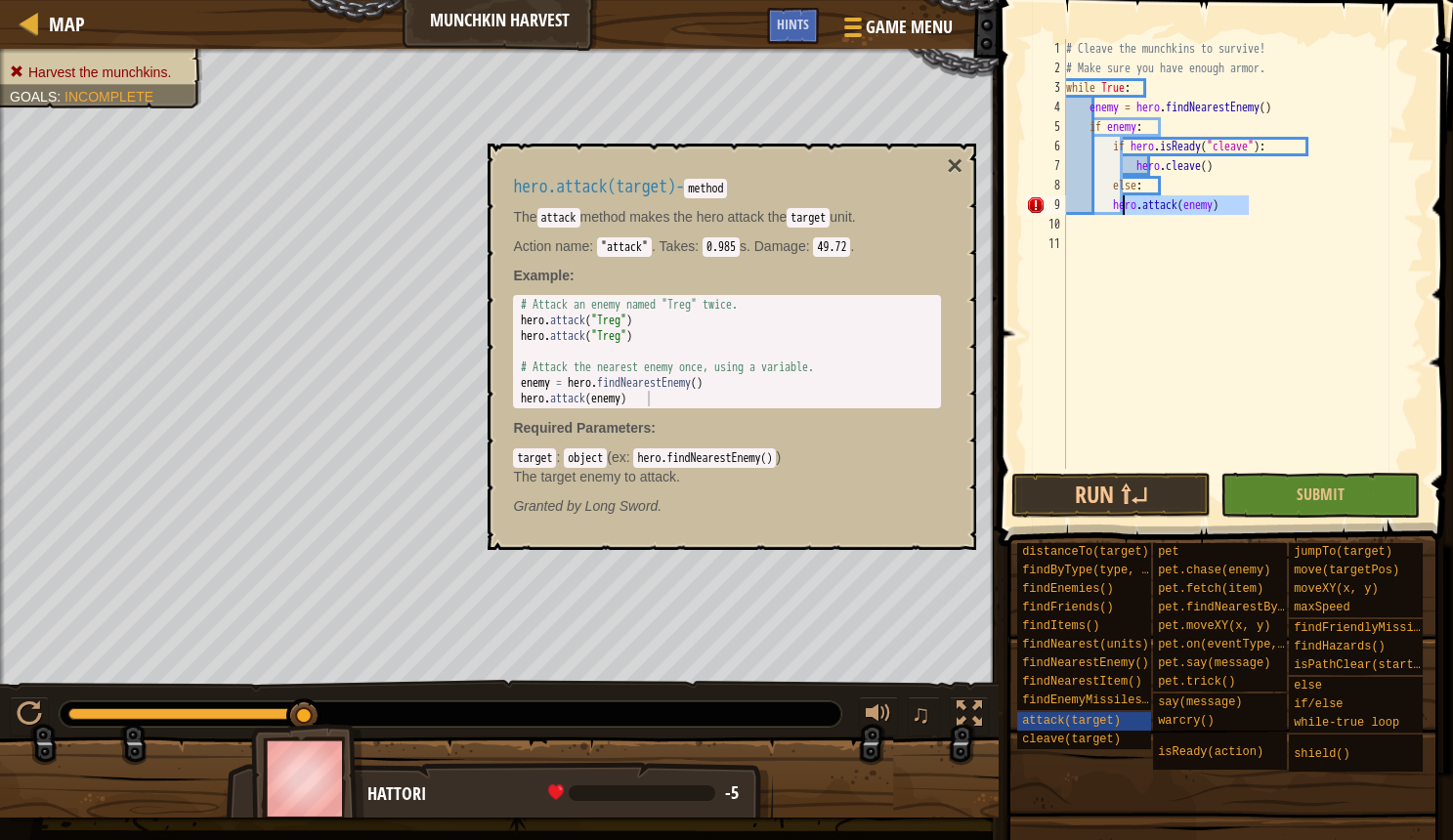 drag, startPoint x: 1264, startPoint y: 207, endPoint x: 1126, endPoint y: 201, distance: 138.13037 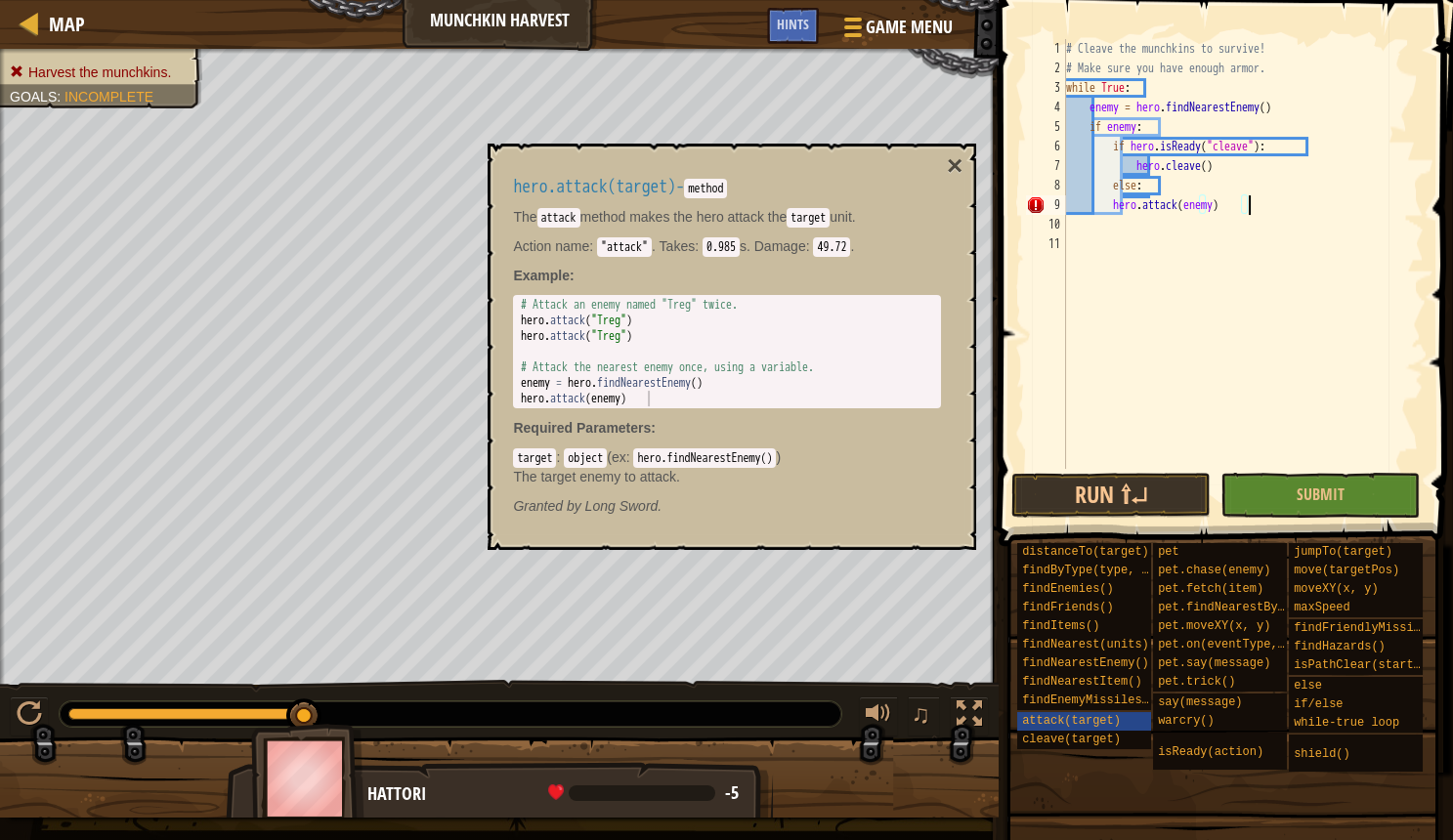 scroll, scrollTop: 10, scrollLeft: 5, axis: both 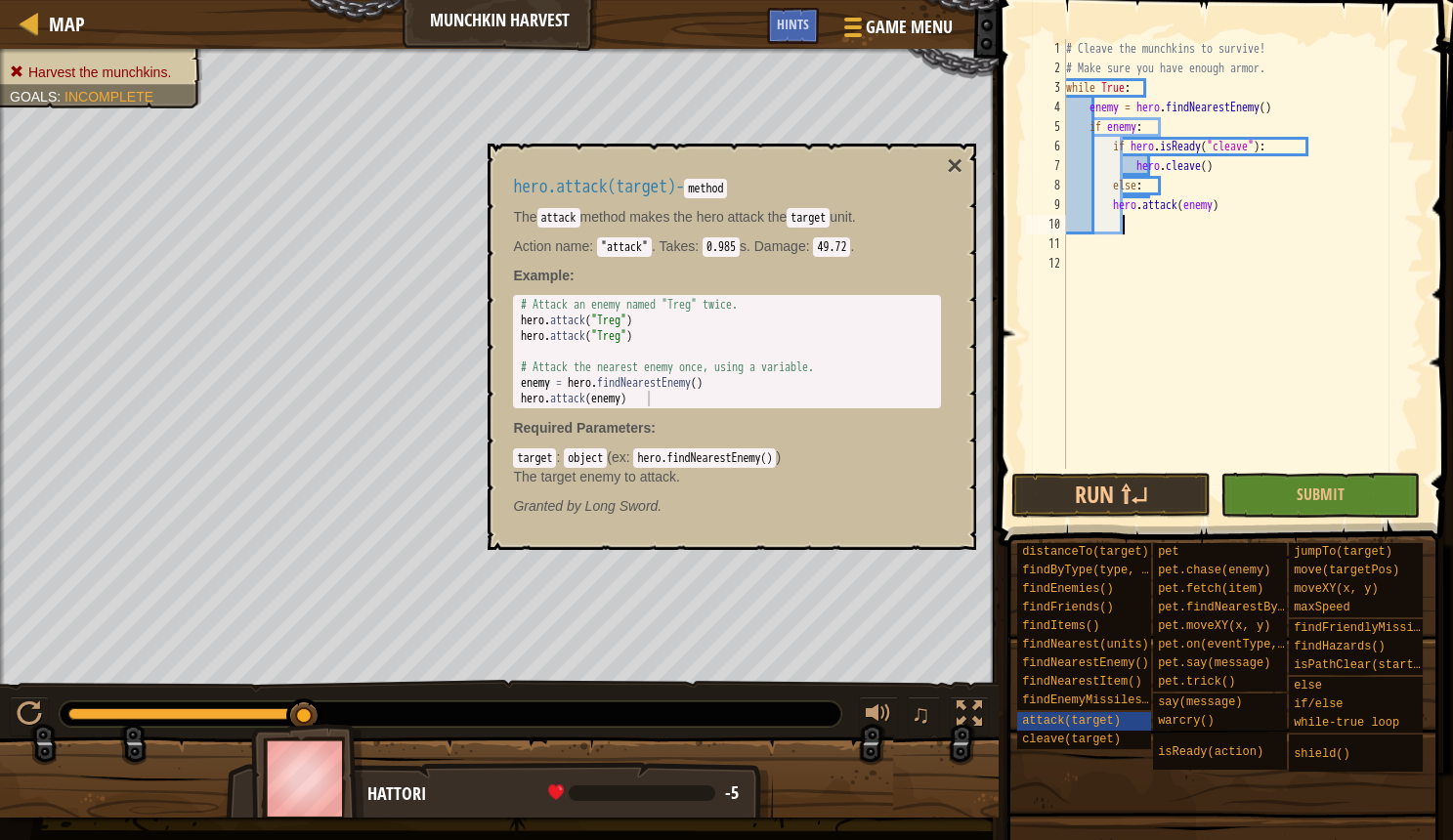 paste on "hero.attack(enemy)" 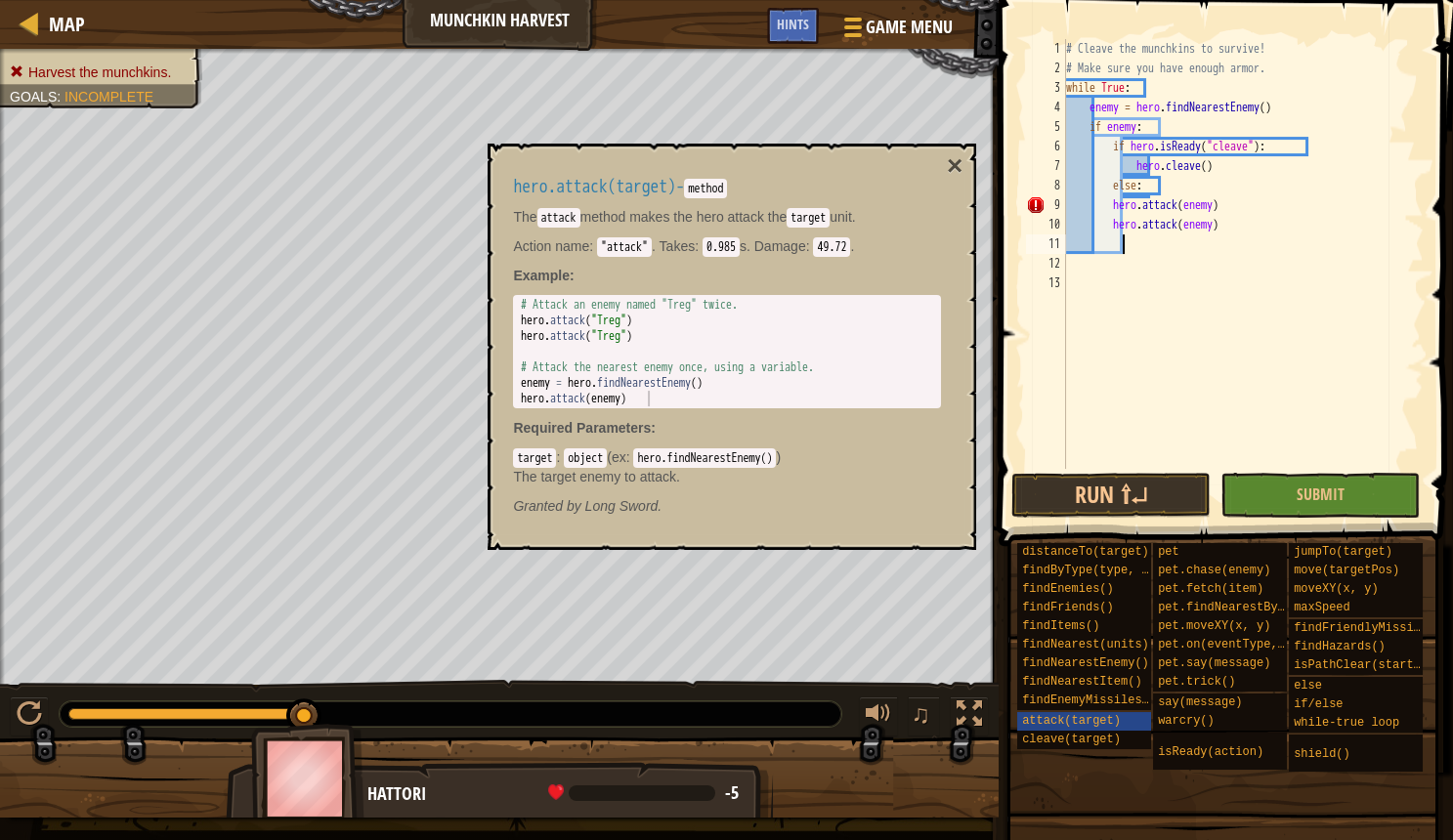 paste on "hero.attack(enemy)" 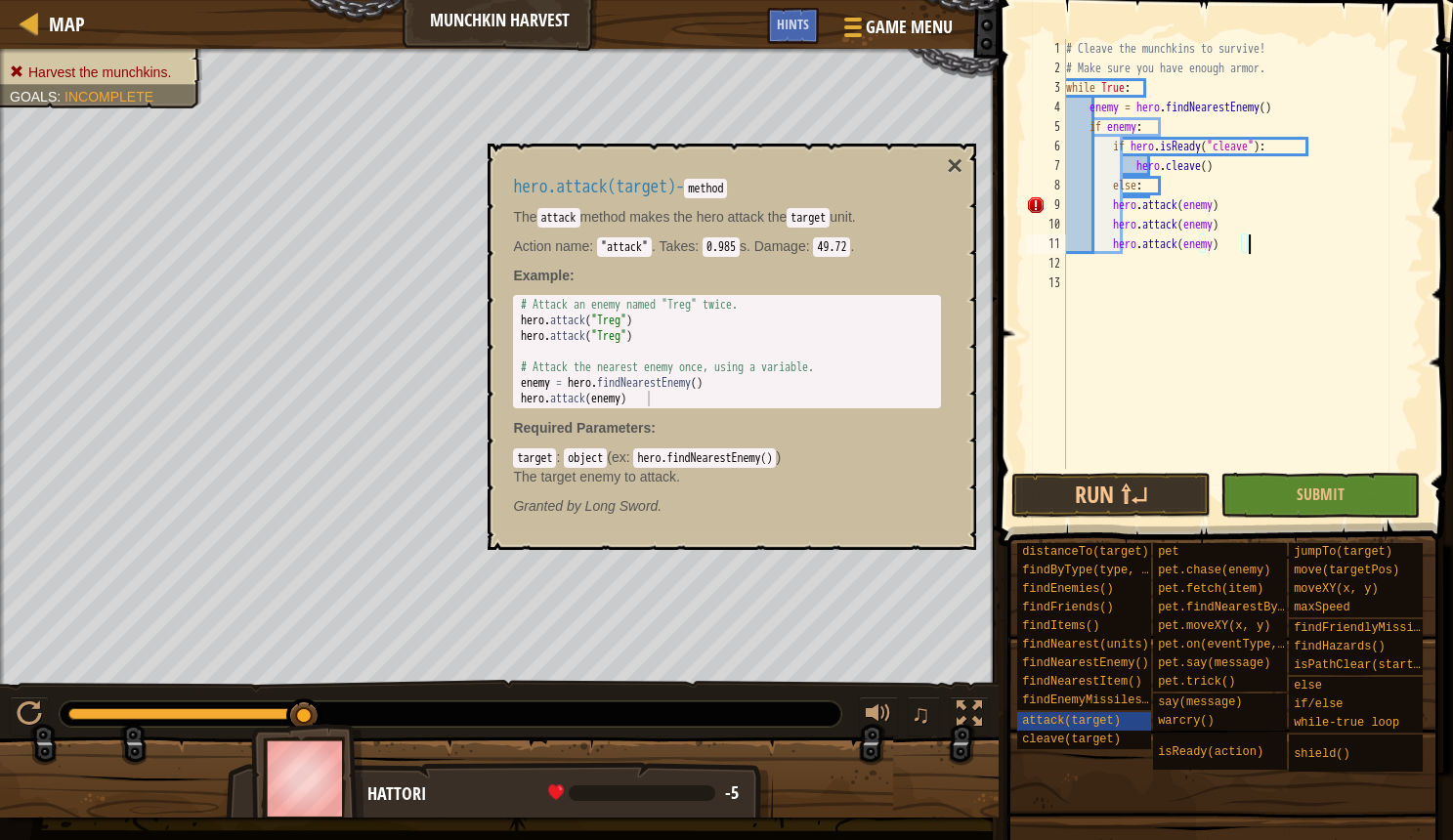 click on "# Cleave the munchkins to survive! # Make sure you have enough armor. while   True :      enemy   =   hero . findNearestEnemy ( )      if   enemy :          if   hero . isReady ( "cleave" ) :              hero . cleave ( )          else :          hero . attack ( enemy )          hero . attack ( enemy )          hero . attack ( enemy )" at bounding box center [1243, 273] 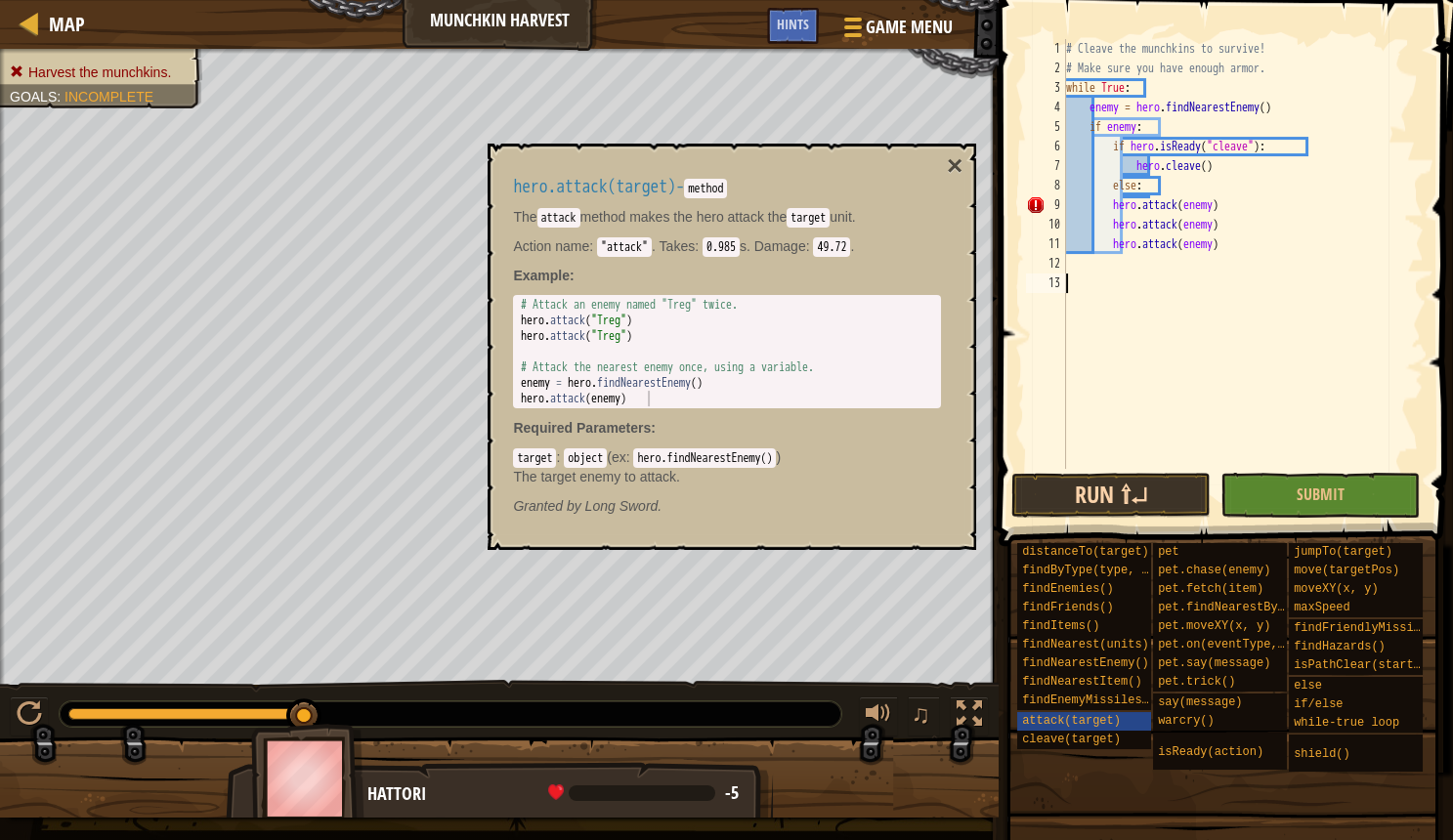 click on "Run ⇧↵" at bounding box center [1111, 495] 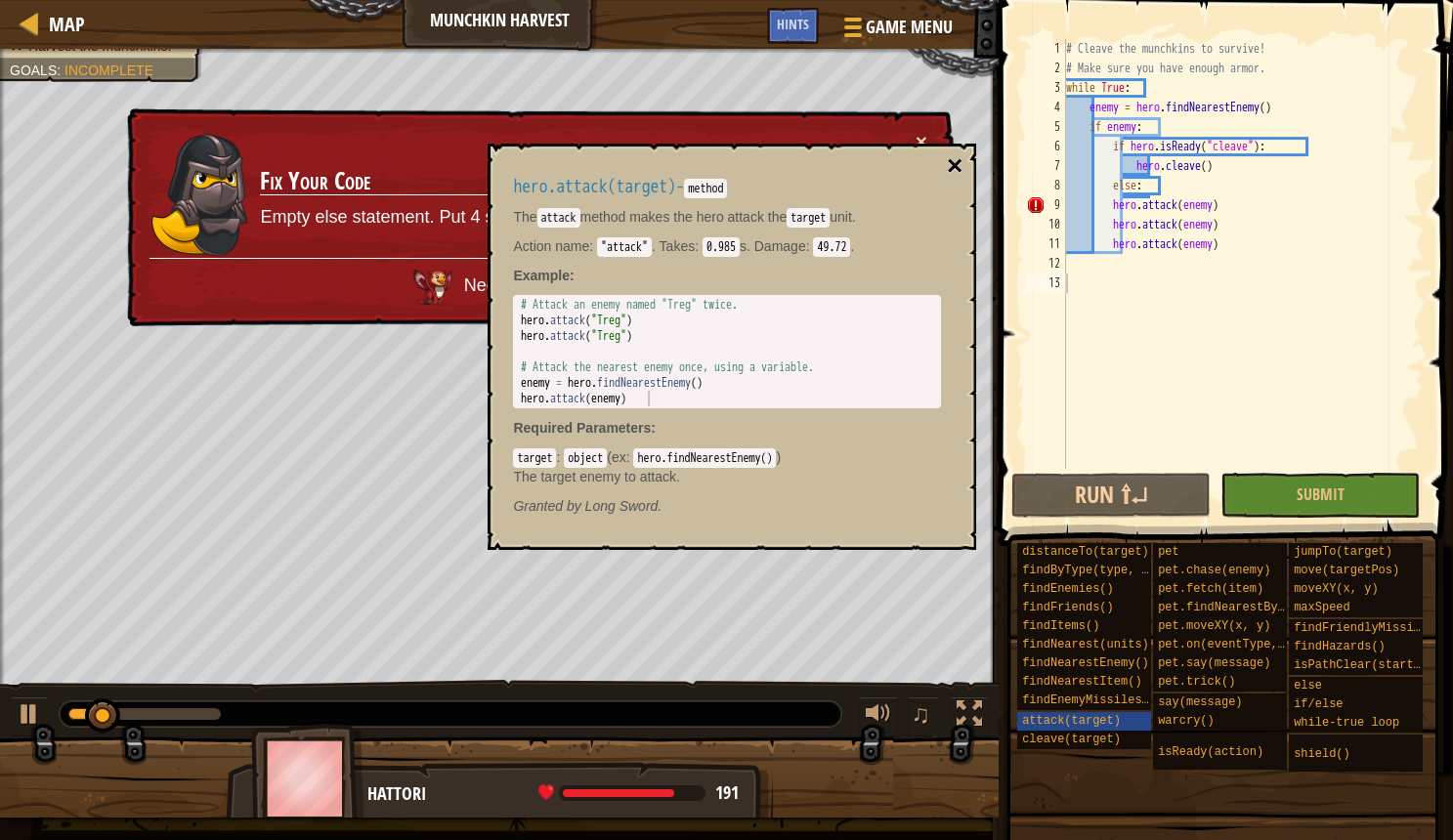 click on "×" at bounding box center (955, 166) 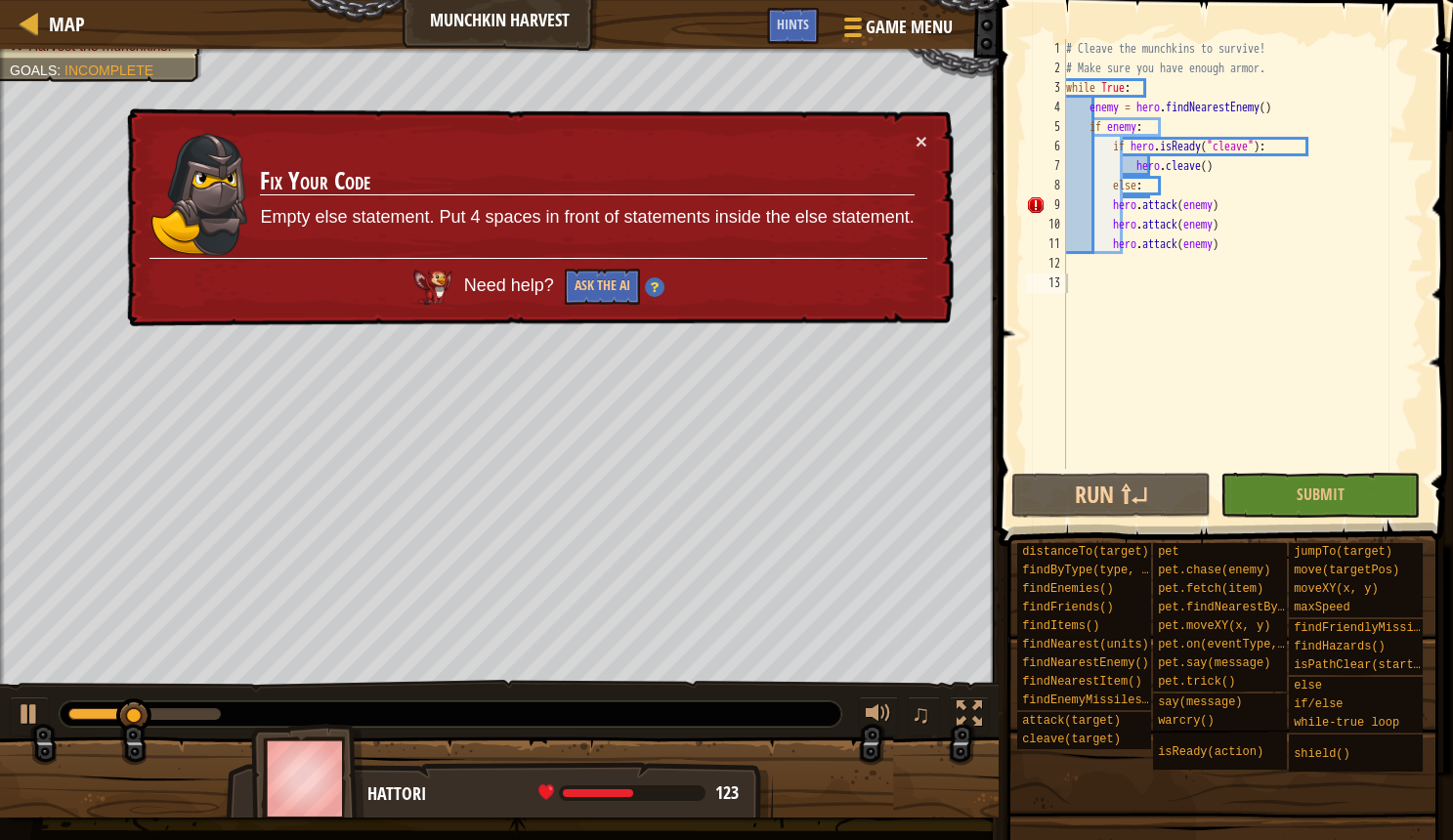 click on "# Cleave the munchkins to survive! # Make sure you have enough armor. while   True :      enemy   =   hero . findNearestEnemy ( )      if   enemy :          if   hero . isReady ( "cleave" ) :              hero . cleave ( )          else :          hero . attack ( enemy )          hero . attack ( enemy )          hero . attack ( enemy )" at bounding box center [1243, 273] 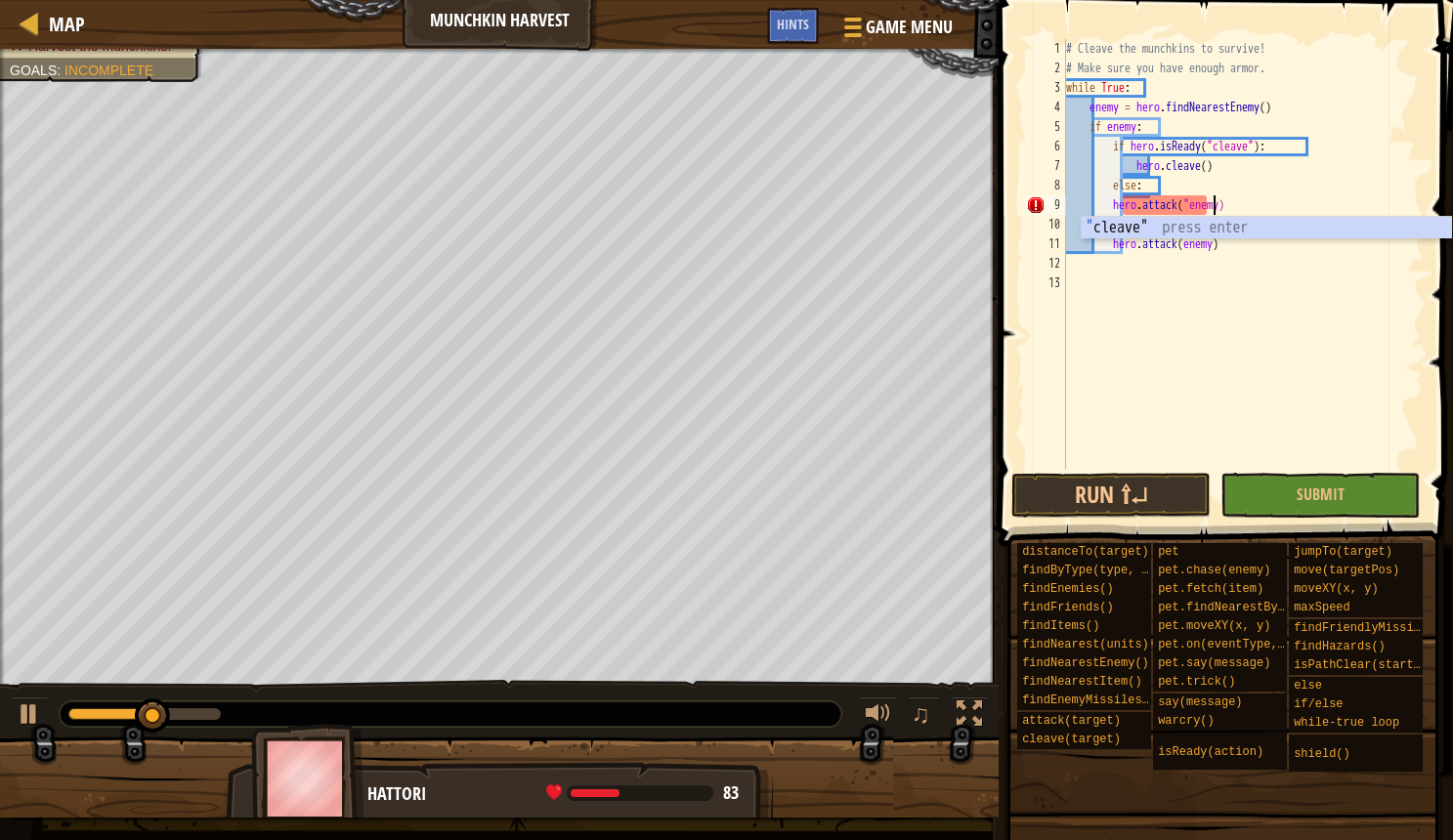 scroll, scrollTop: 10, scrollLeft: 13, axis: both 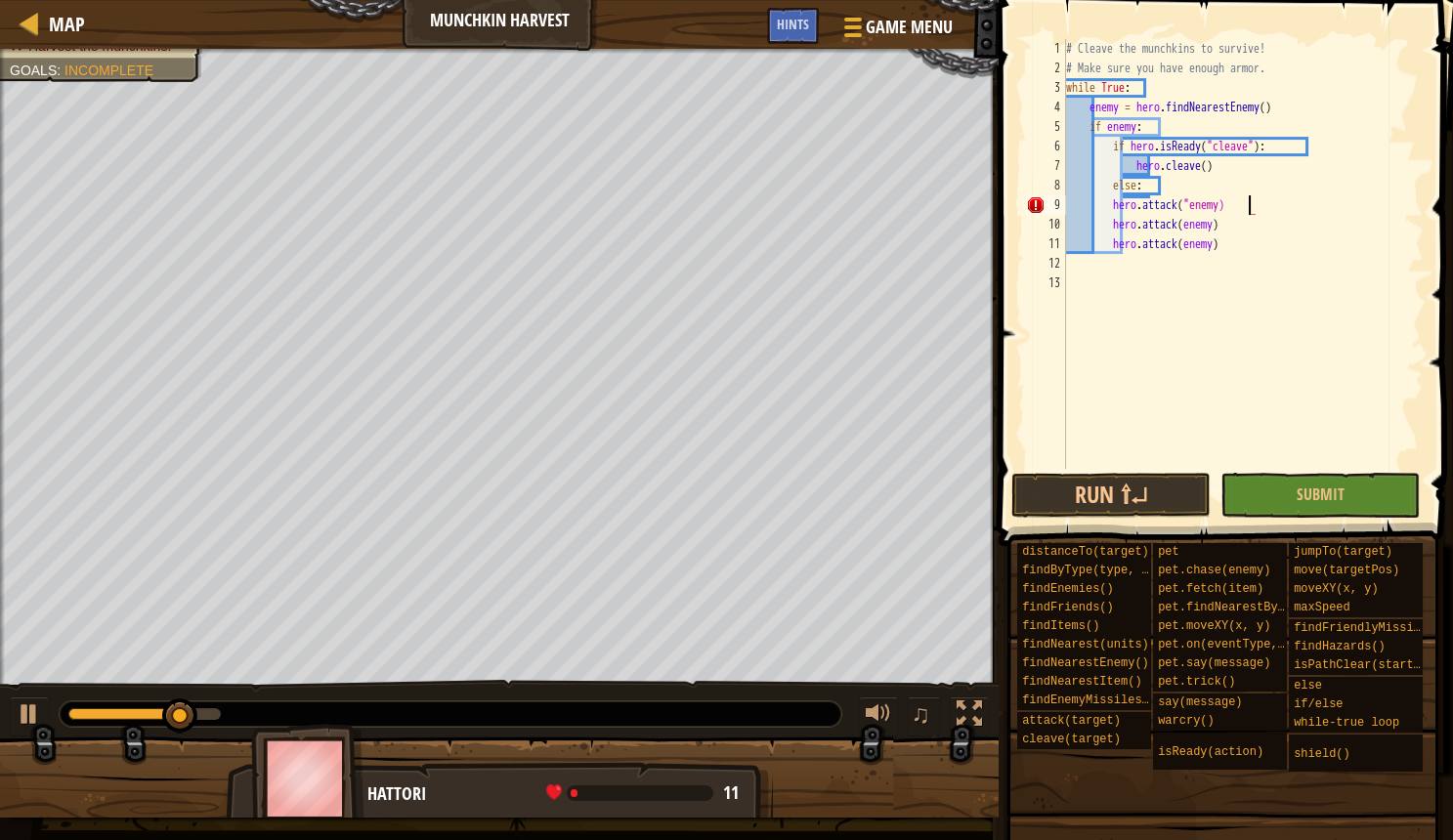 click on "# Cleave the munchkins to survive! # Make sure you have enough armor. while   True :      enemy   =   hero . findNearestEnemy ( )      if   enemy :          if   hero . isReady ( "cleave" ) :              hero . cleave ( )          else :          hero . attack ( "enemy)          hero . attack ( enemy )          hero . attack ( enemy )" at bounding box center (1243, 273) 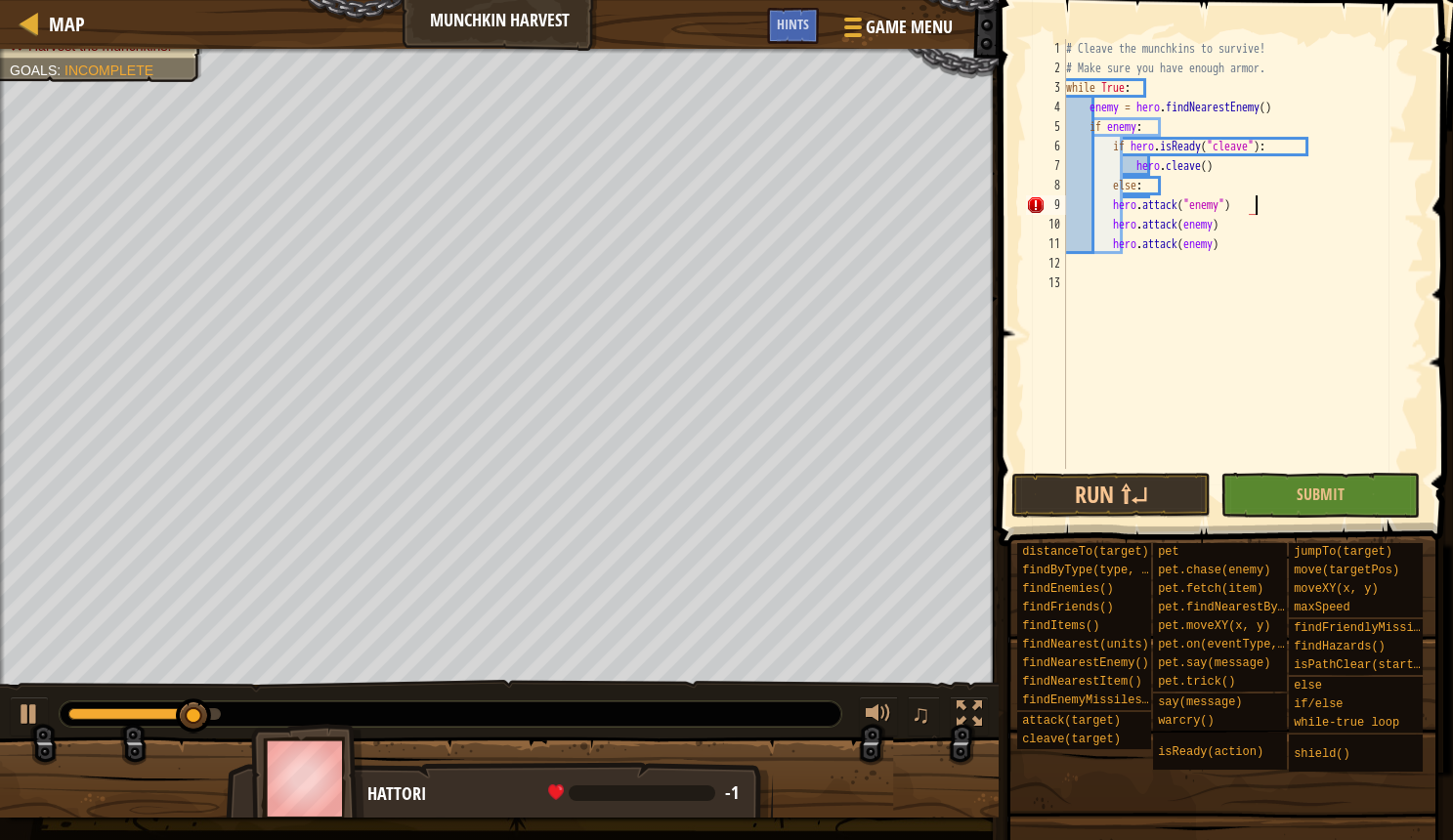 scroll, scrollTop: 10, scrollLeft: 16, axis: both 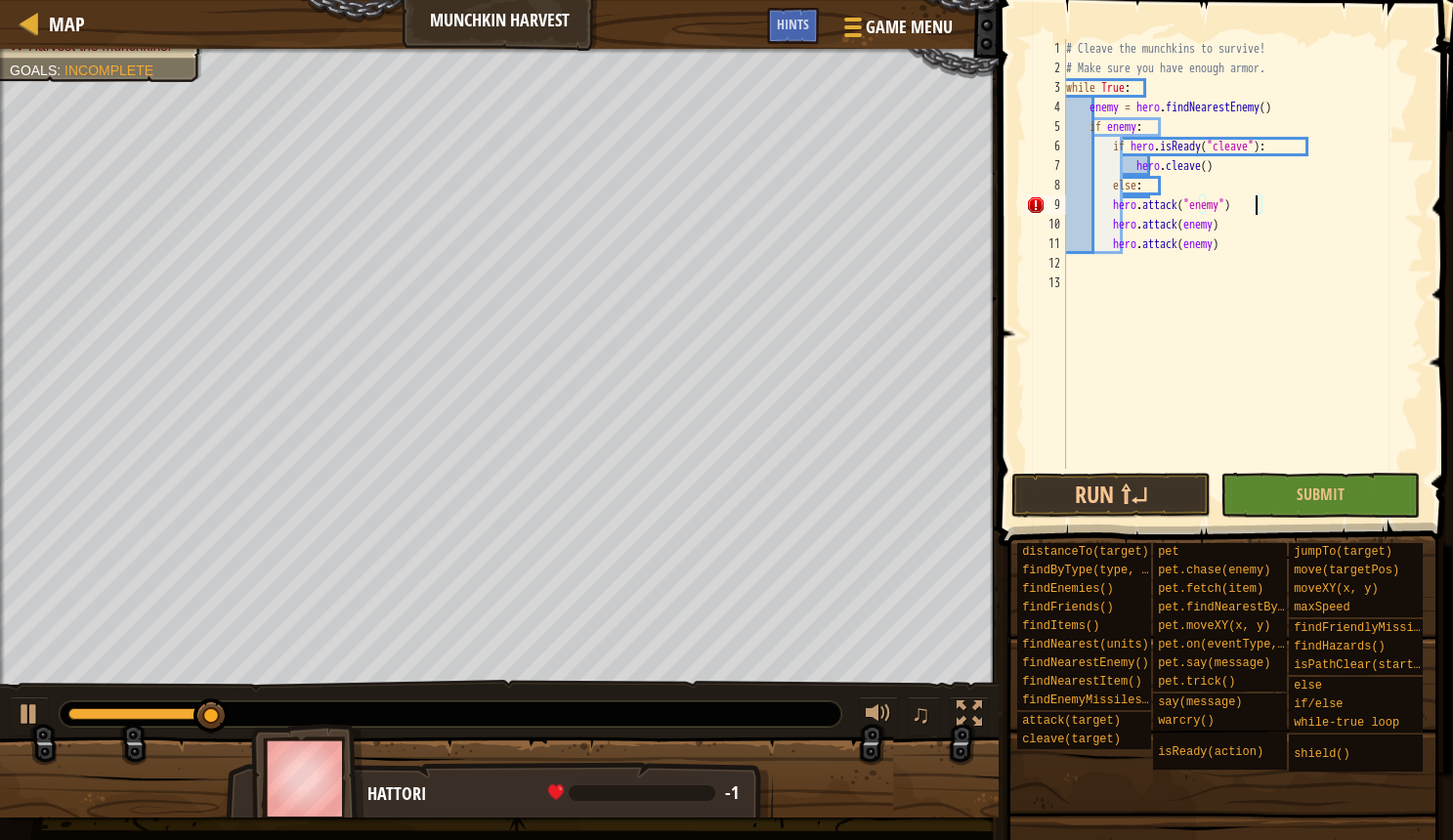 click on "# Cleave the munchkins to survive! # Make sure you have enough armor. while   True :      enemy   =   hero . findNearestEnemy ( )      if   enemy :          if   hero . isReady ( "cleave" ) :              hero . cleave ( )          else :          hero . attack ( "enemy" )          hero . attack ( enemy )          hero . attack ( enemy )" at bounding box center [1243, 273] 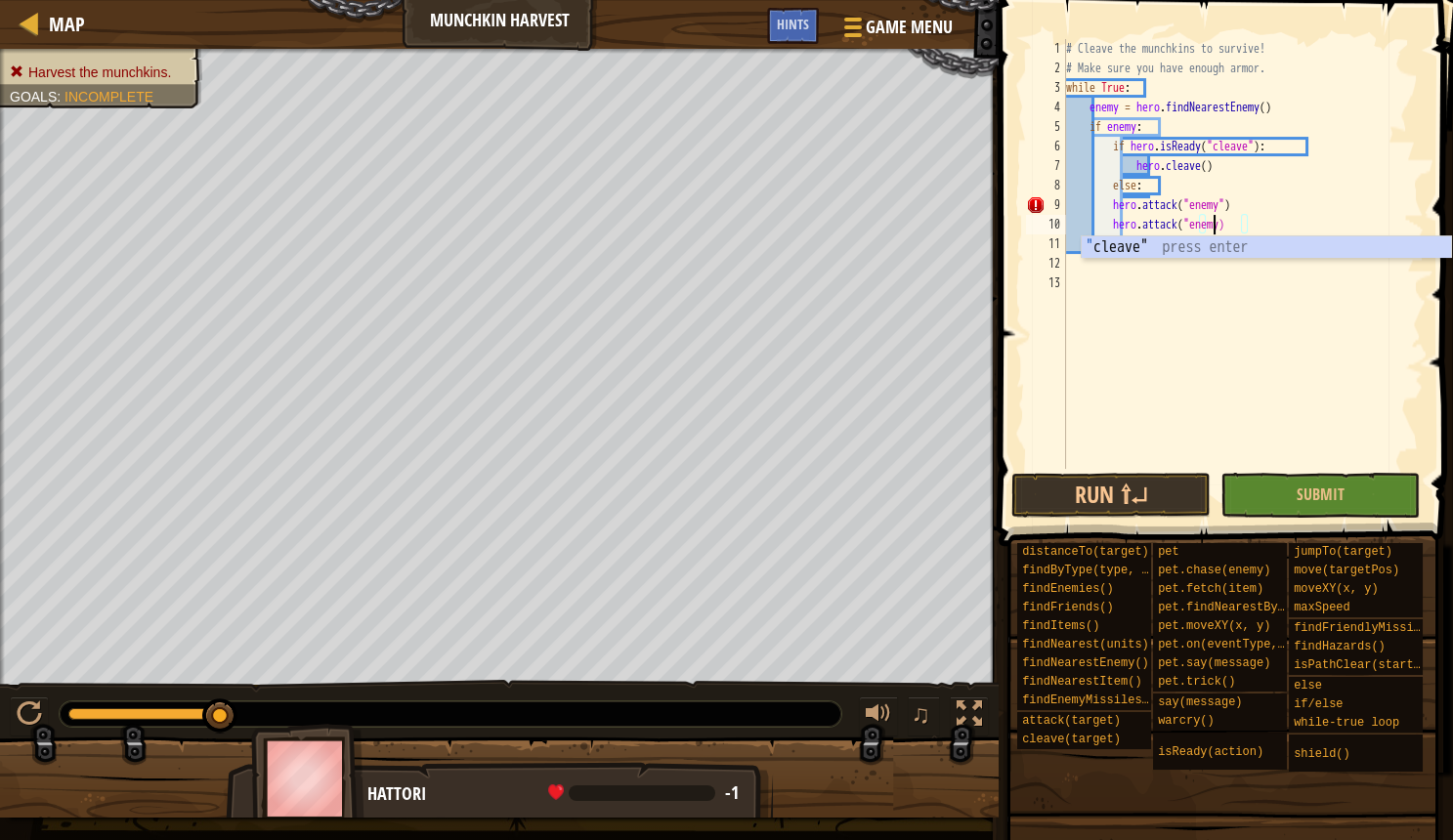 scroll, scrollTop: 10, scrollLeft: 13, axis: both 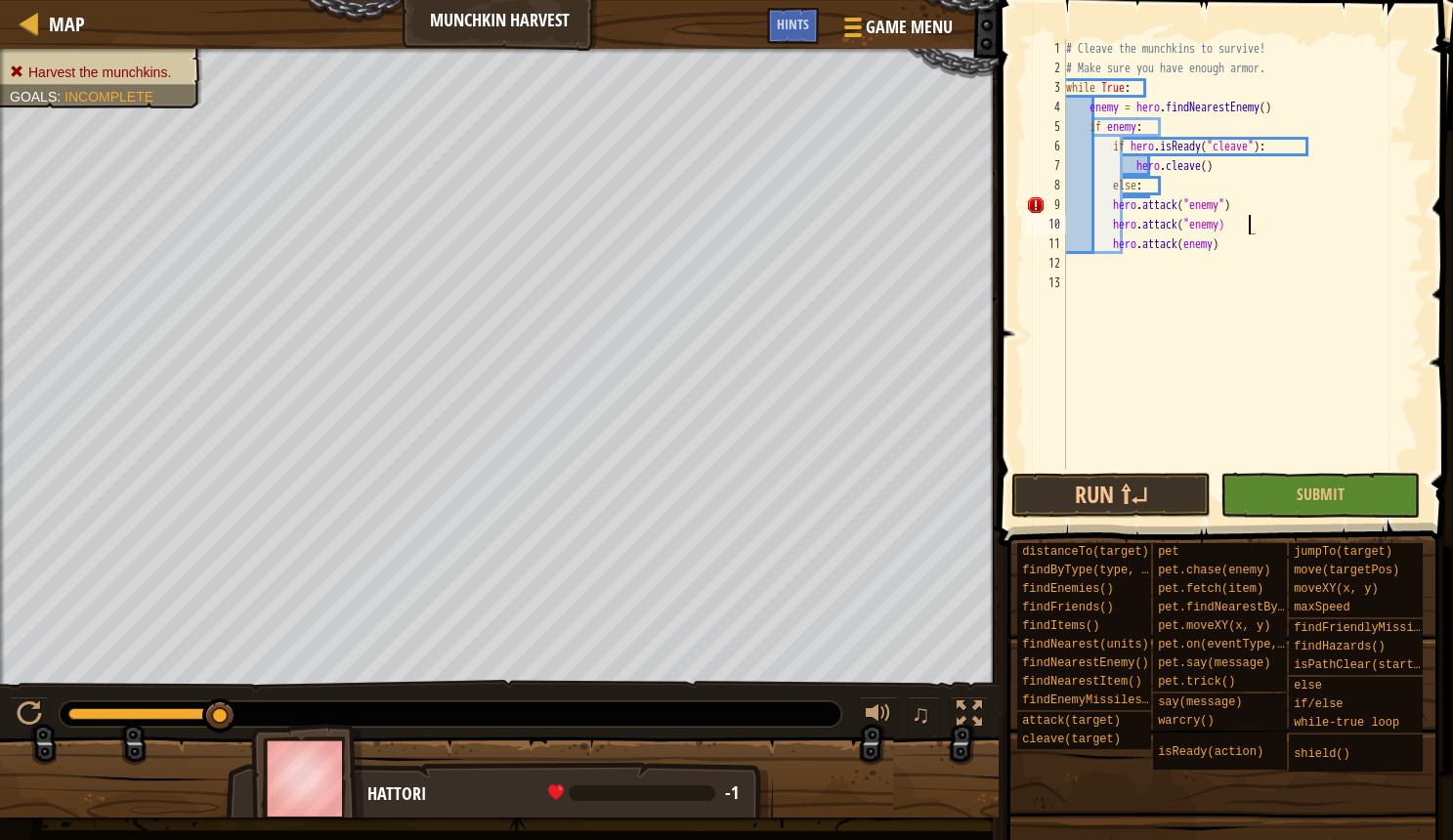 click on "# Cleave the munchkins to survive! # Make sure you have enough armor. while   True :      enemy   =   hero . findNearestEnemy ( )      if   enemy :          if   hero . isReady ( "cleave" ) :              hero . cleave ( )          else :          hero . attack ( "enemy" )          hero . attack ( "enemy)          hero . attack ( enemy )" at bounding box center [1243, 273] 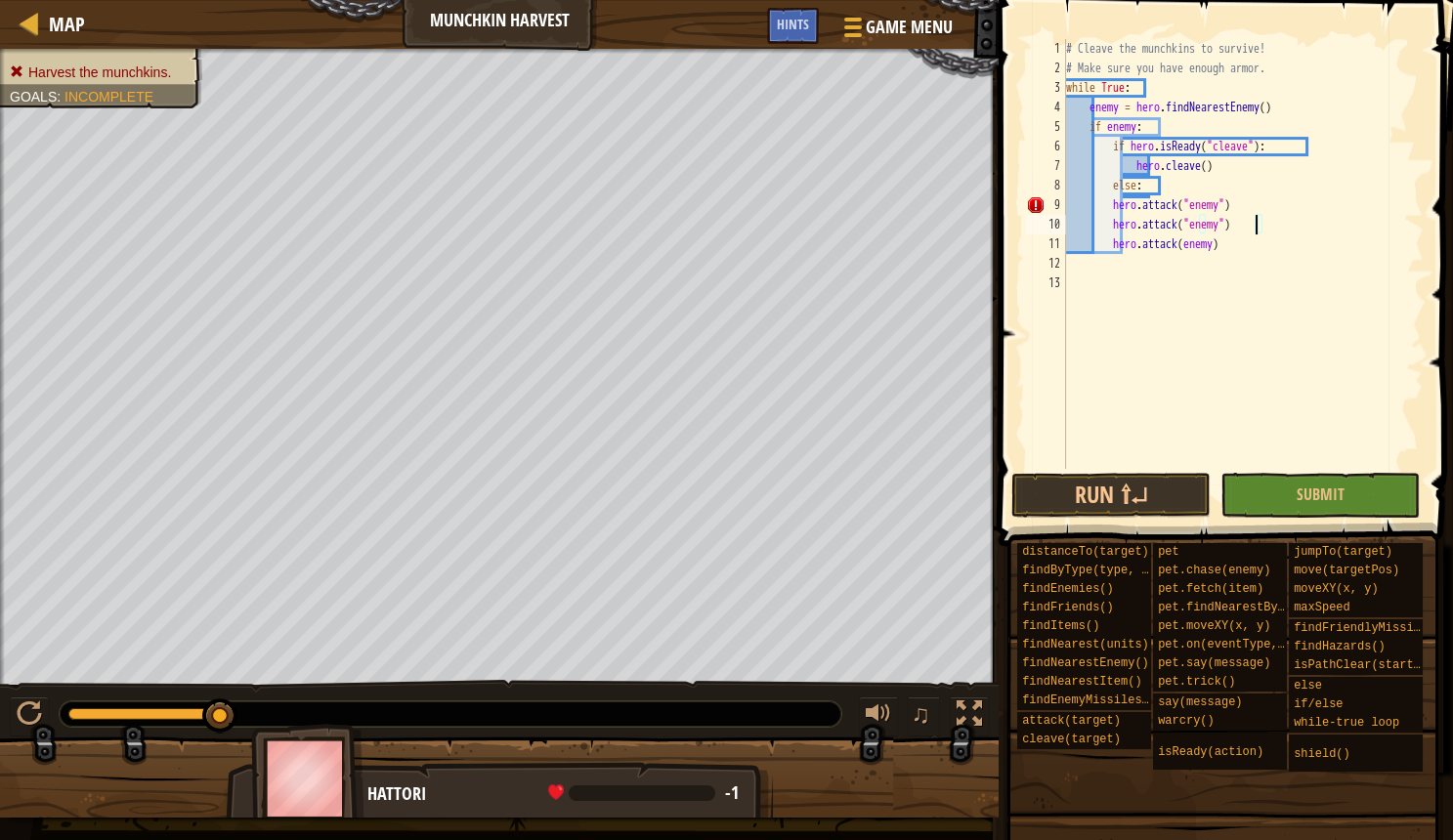 click on "# Cleave the munchkins to survive! # Make sure you have enough armor. while   True :      enemy   =   hero . findNearestEnemy ( )      if   enemy :          if   hero . isReady ( "cleave" ) :              hero . cleave ( )          else :          hero . attack ( "enemy" )          hero . attack ( "enemy" )          hero . attack ( enemy )" at bounding box center [1243, 273] 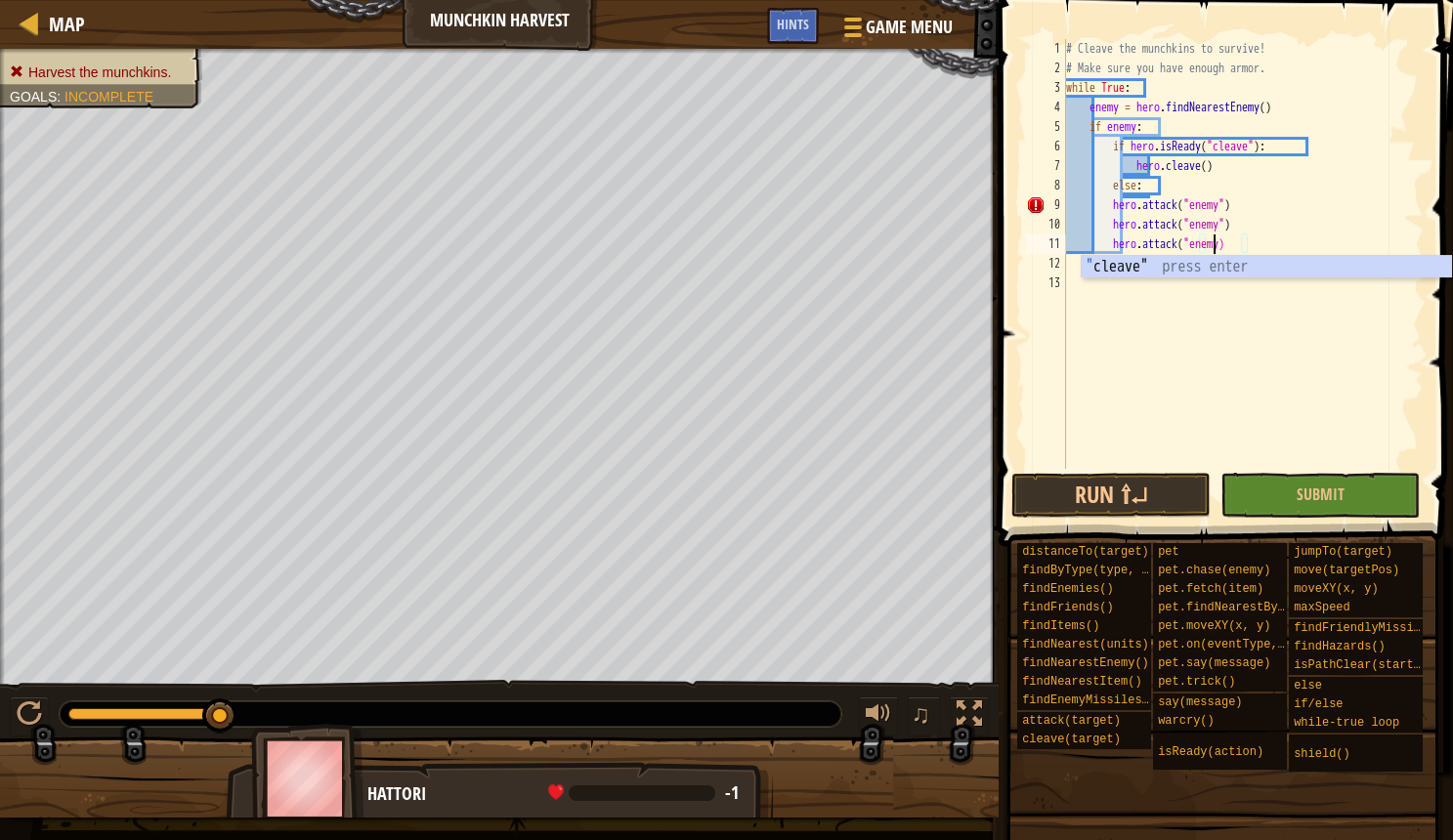 scroll, scrollTop: 10, scrollLeft: 13, axis: both 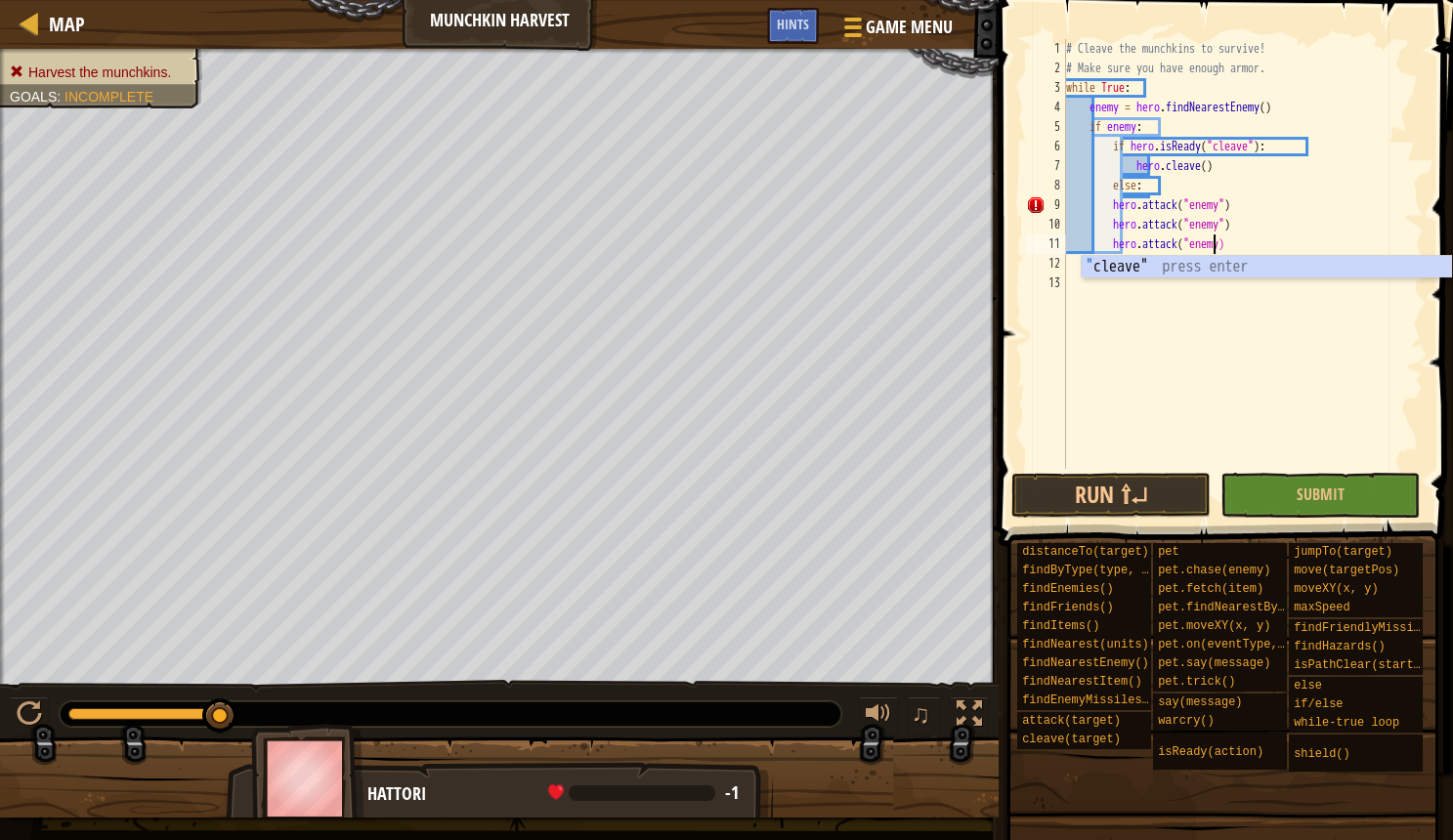 click on "# Cleave the munchkins to survive! # Make sure you have enough armor. while   True :      enemy   =   hero . findNearestEnemy ( )      if   enemy :          if   hero . isReady ( "cleave" ) :              hero . cleave ( )          else :          hero . attack ( "enemy" )          hero . attack ( "enemy" )          hero . attack ( "enemy)" at bounding box center [1243, 273] 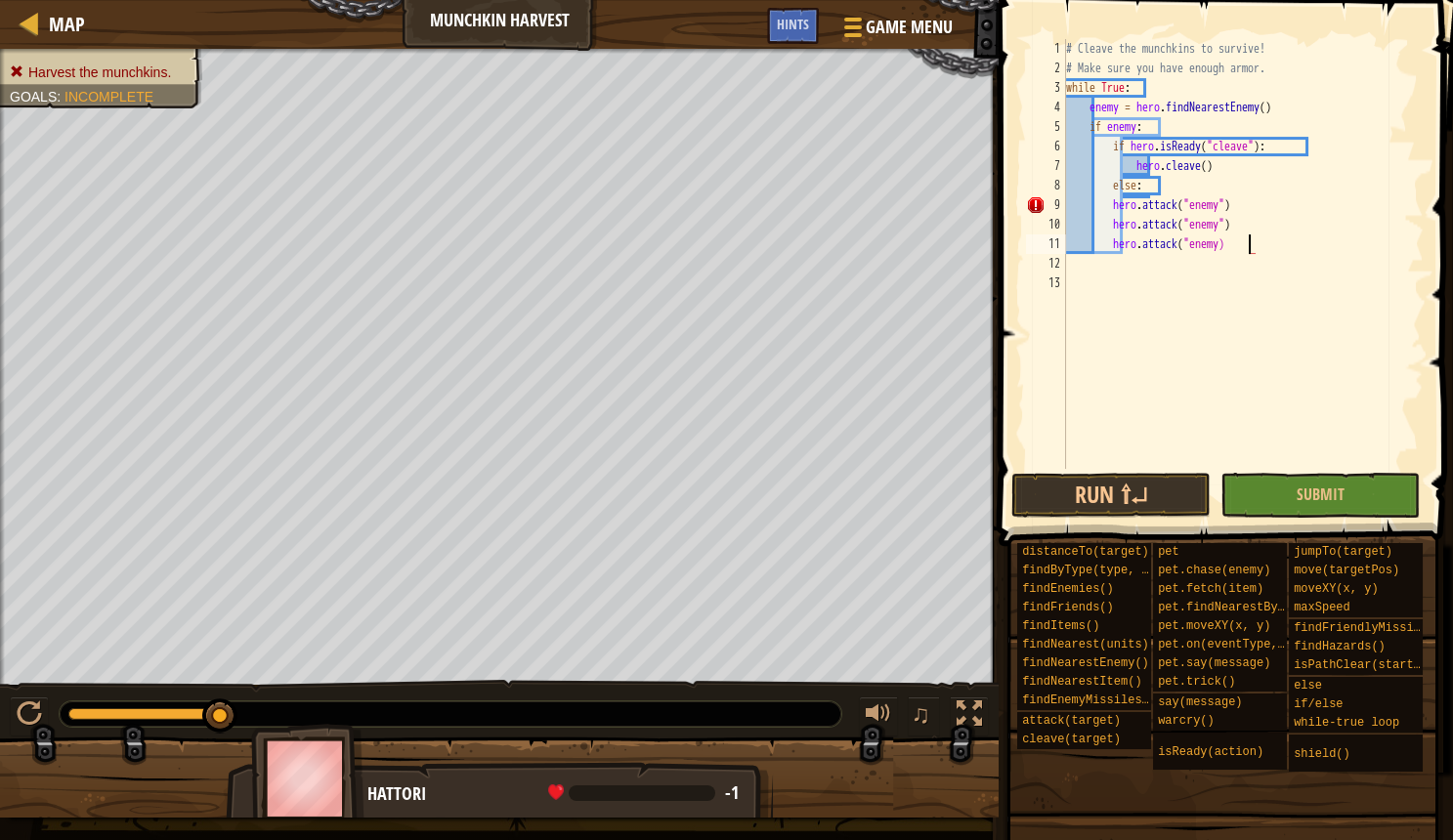 scroll, scrollTop: 10, scrollLeft: 16, axis: both 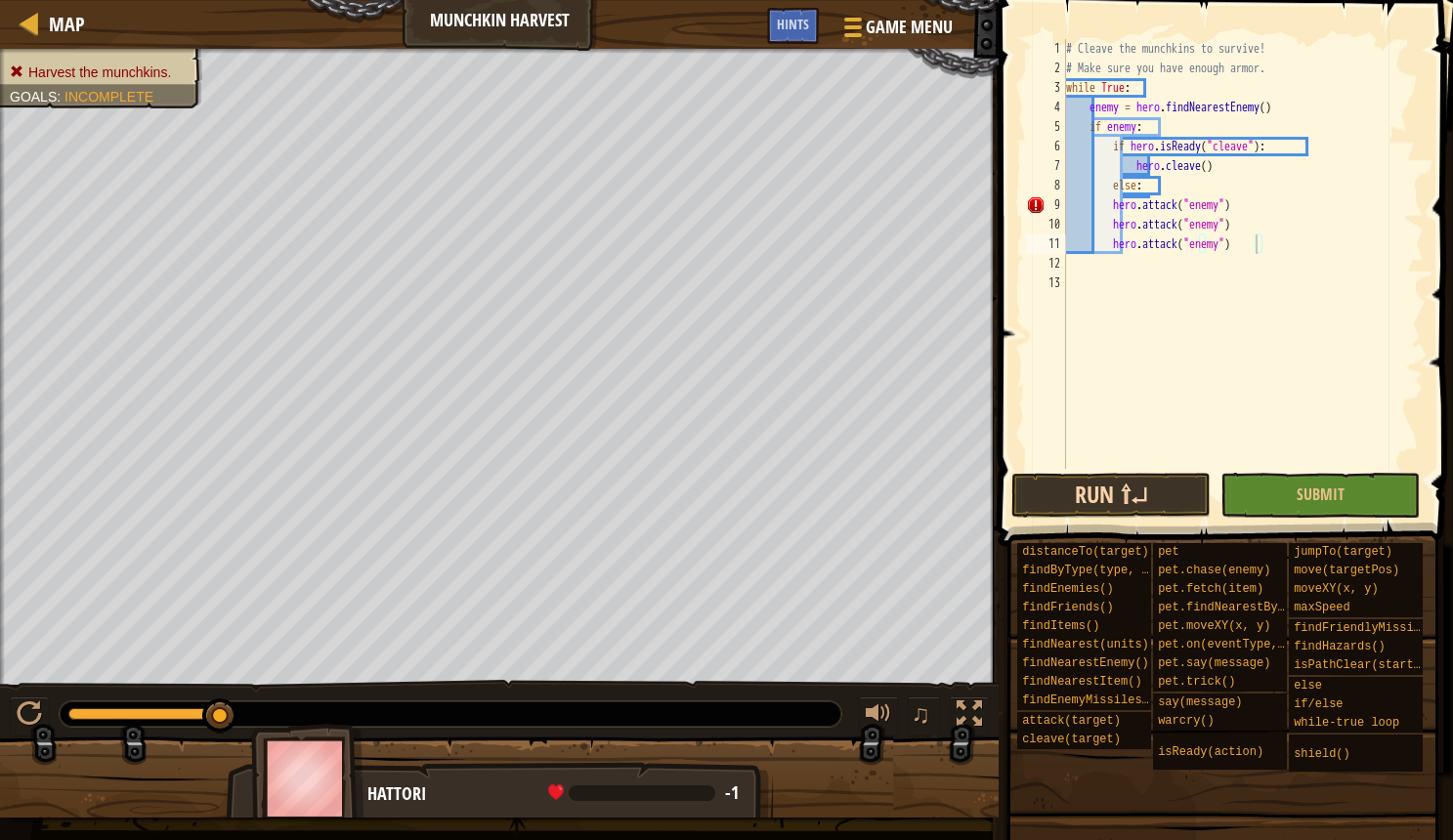click on "Run ⇧↵" at bounding box center [1111, 495] 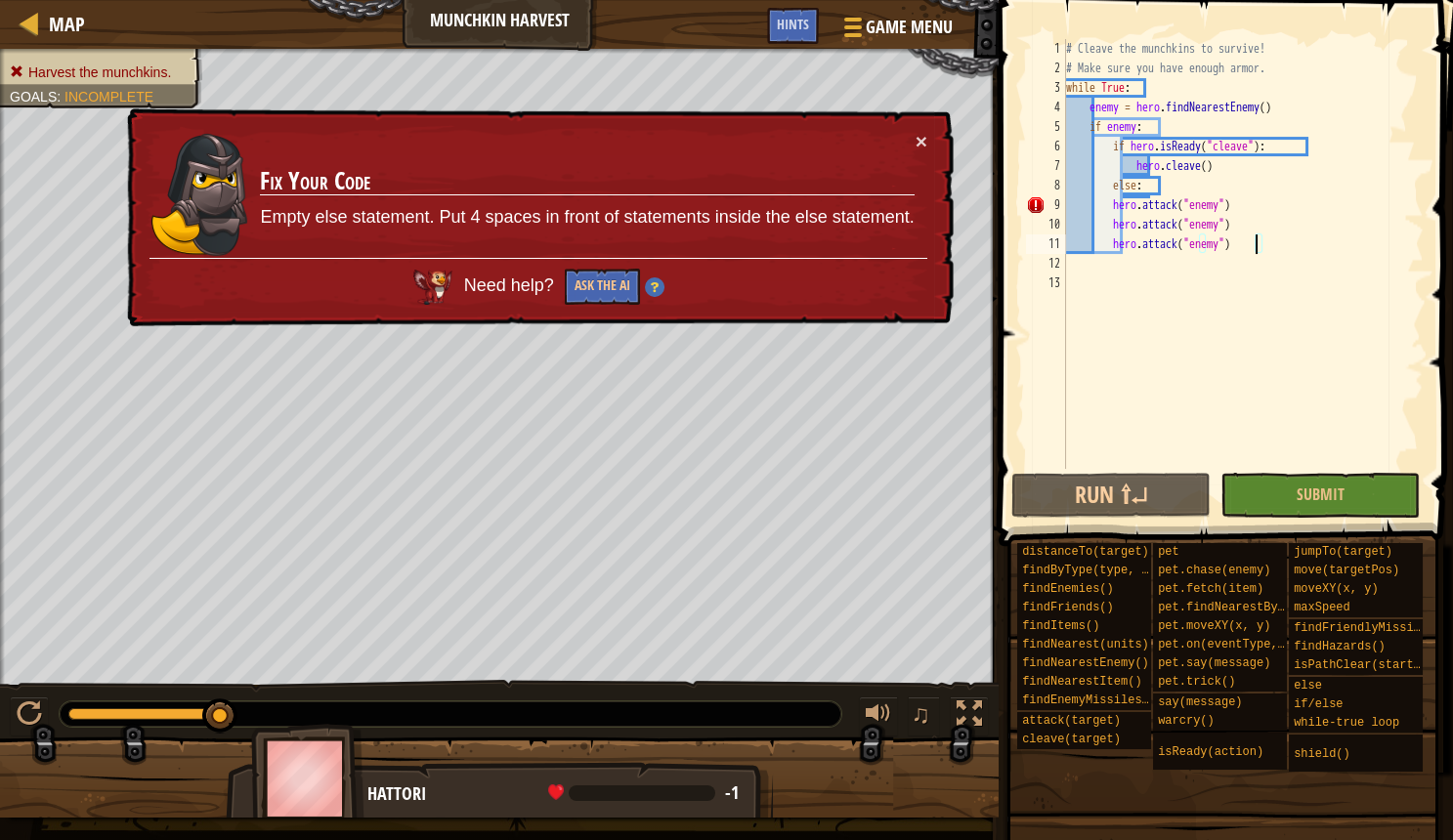 click on "× Fix Your Code Empty else statement. Put 4 spaces in front of statements inside the else statement.
Need help? Ask the AI" at bounding box center [538, 218] 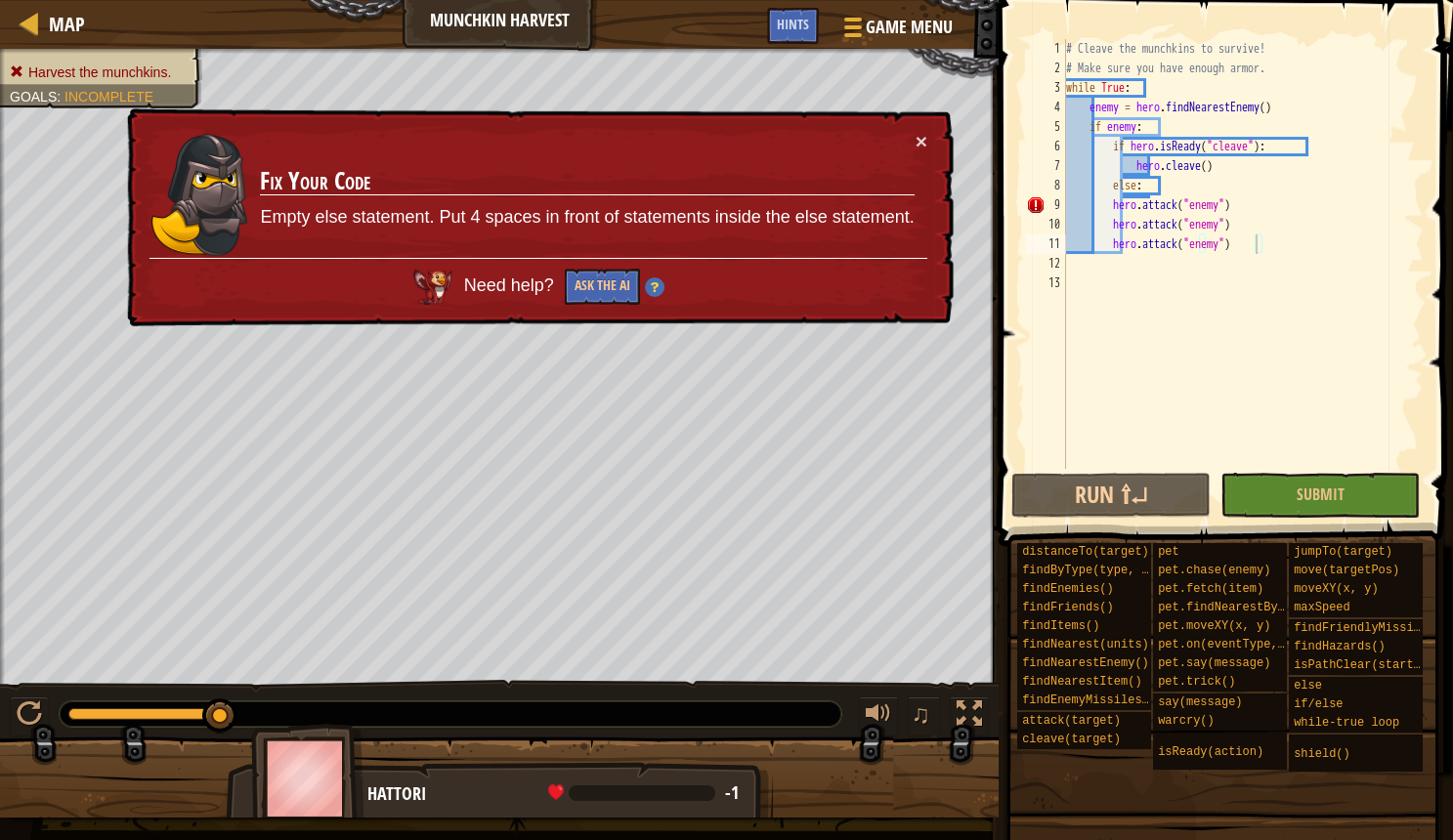 click on "× Fix Your Code Empty else statement. Put 4 spaces in front of statements inside the else statement.
Need help? Ask the AI" at bounding box center (538, 218) 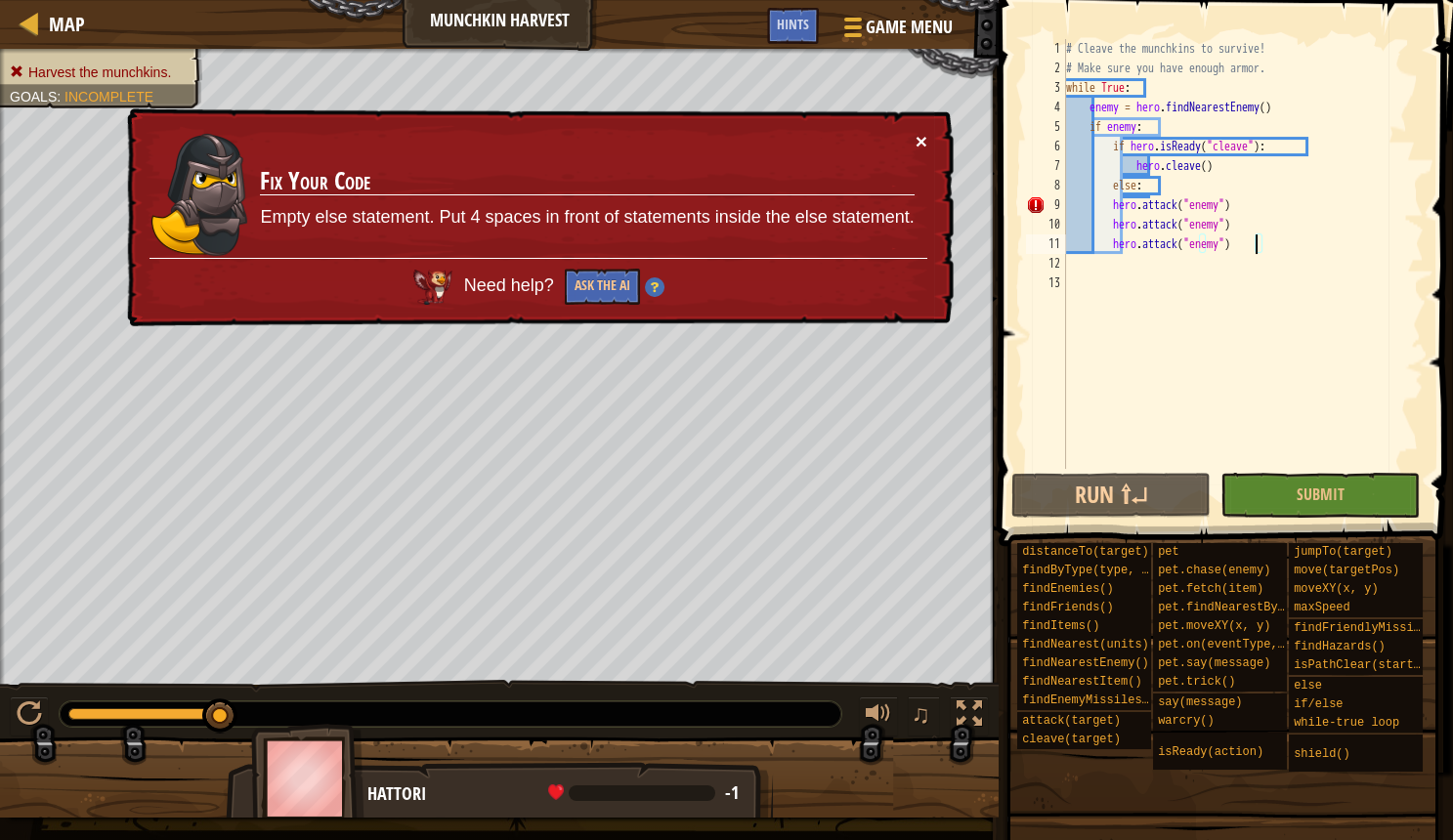 click on "×" at bounding box center (921, 141) 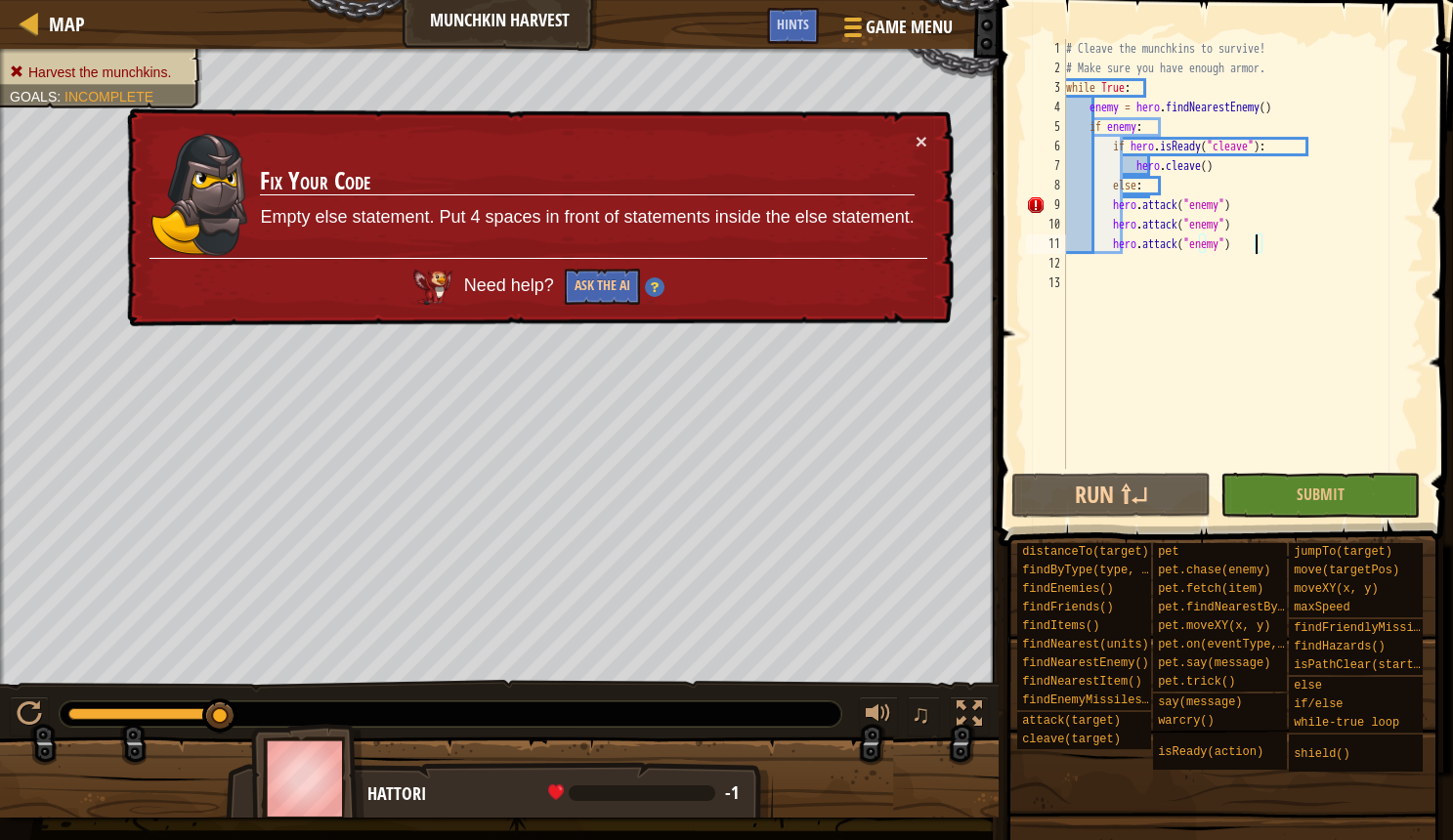 click on "# Cleave the munchkins to survive! # Make sure you have enough armor. while   True :      enemy   =   hero . findNearestEnemy ( )      if   enemy :          if   hero . isReady ( "cleave" ) :              hero . cleave ( )          else :          hero . attack ( "enemy" )          hero . attack ( "enemy" )          hero . attack ( "enemy" )" at bounding box center (1243, 273) 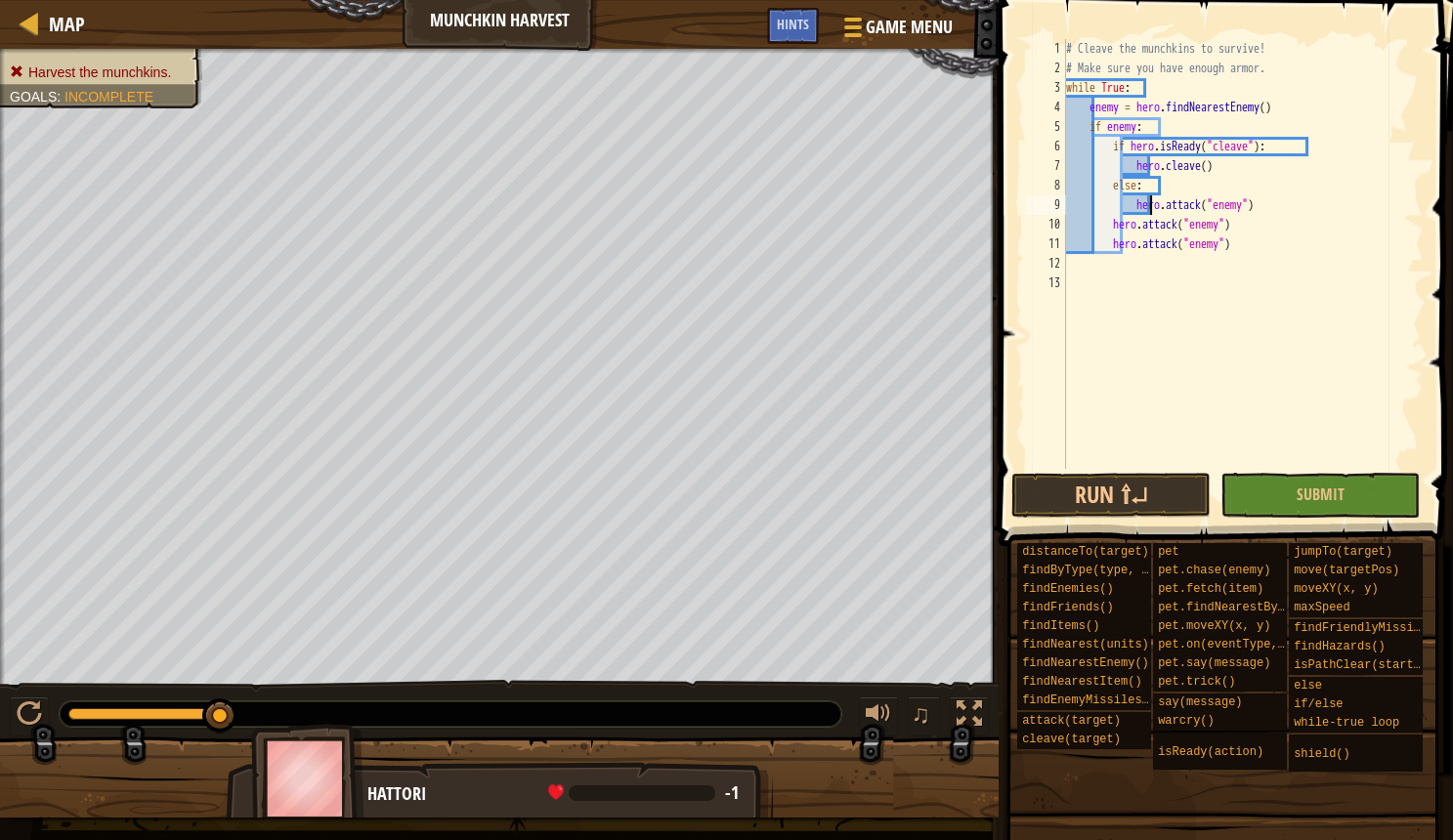 click on "# Cleave the munchkins to survive! # Make sure you have enough armor. while   True :      enemy   =   hero . findNearestEnemy ( )      if   enemy :          if   hero . isReady ( "cleave" ) :              hero . cleave ( )          else :              hero . attack ( "enemy" )          hero . attack ( "enemy" )          hero . attack ( "enemy" )" at bounding box center (1243, 273) 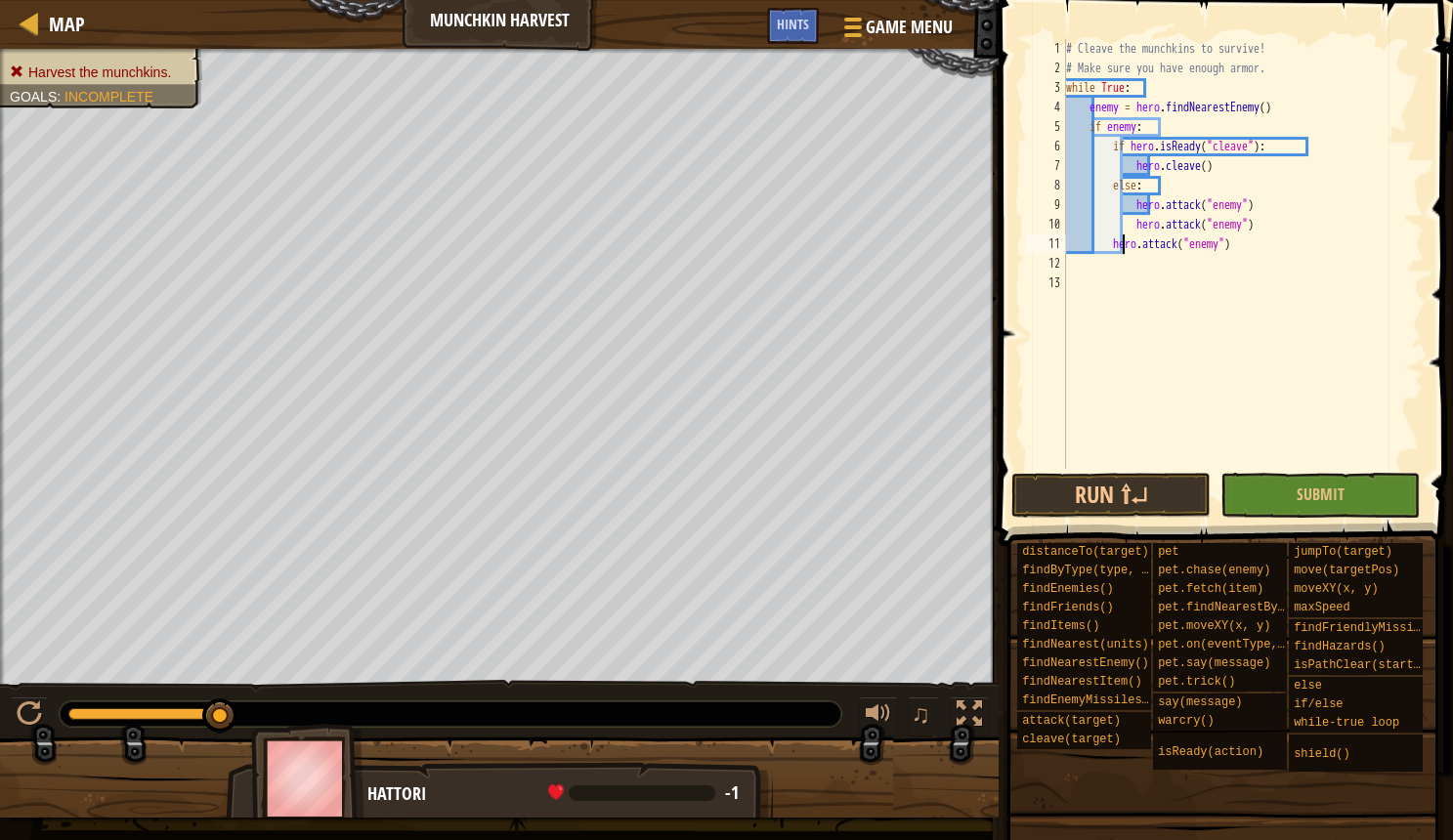 click on "# Cleave the munchkins to survive! # Make sure you have enough armor. while   True :      enemy   =   hero . findNearestEnemy ( )      if   enemy :          if   hero . isReady ( "cleave" ) :              hero . cleave ( )          else :              hero . attack ( "enemy" )              hero . attack ( "enemy" )          hero . attack ( "enemy" )" at bounding box center (1243, 273) 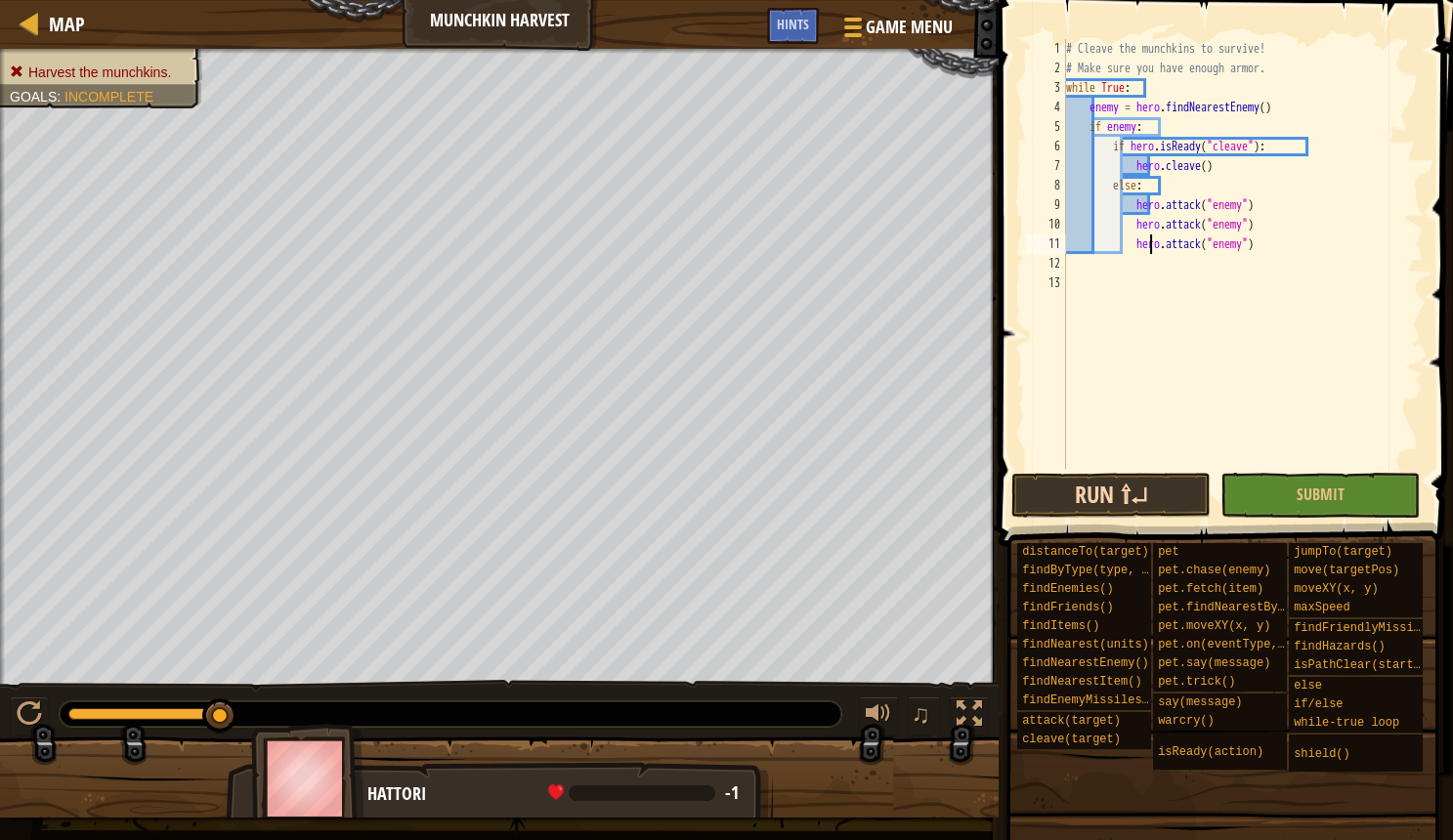 click on "Run ⇧↵" at bounding box center (1111, 495) 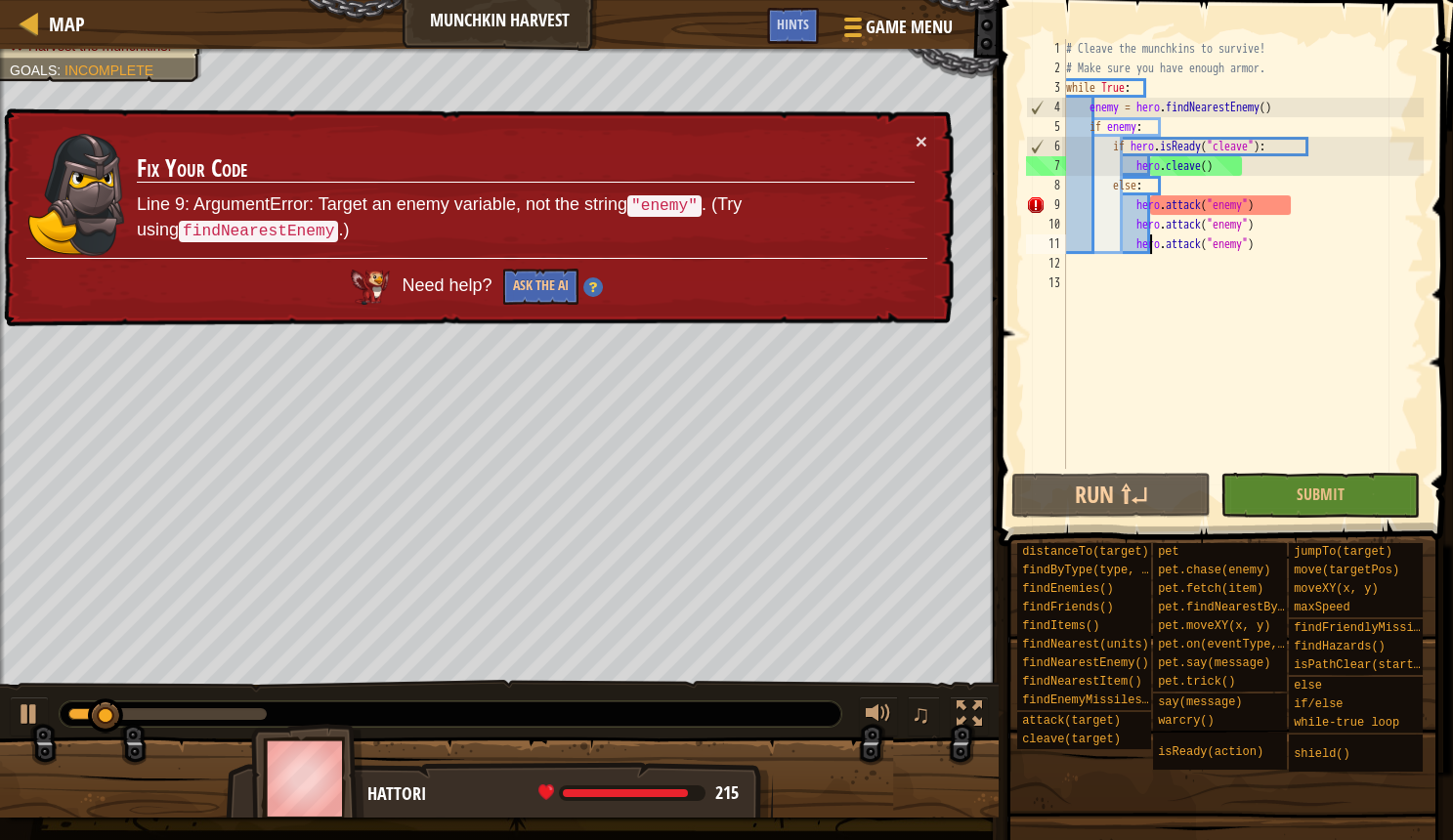 click on "× Fix Your Code Line 9: ArgumentError: Target an enemy variable, not the string  "enemy" . (Try using  findNearestEnemy .)
Need help? Ask the AI" at bounding box center [477, 218] 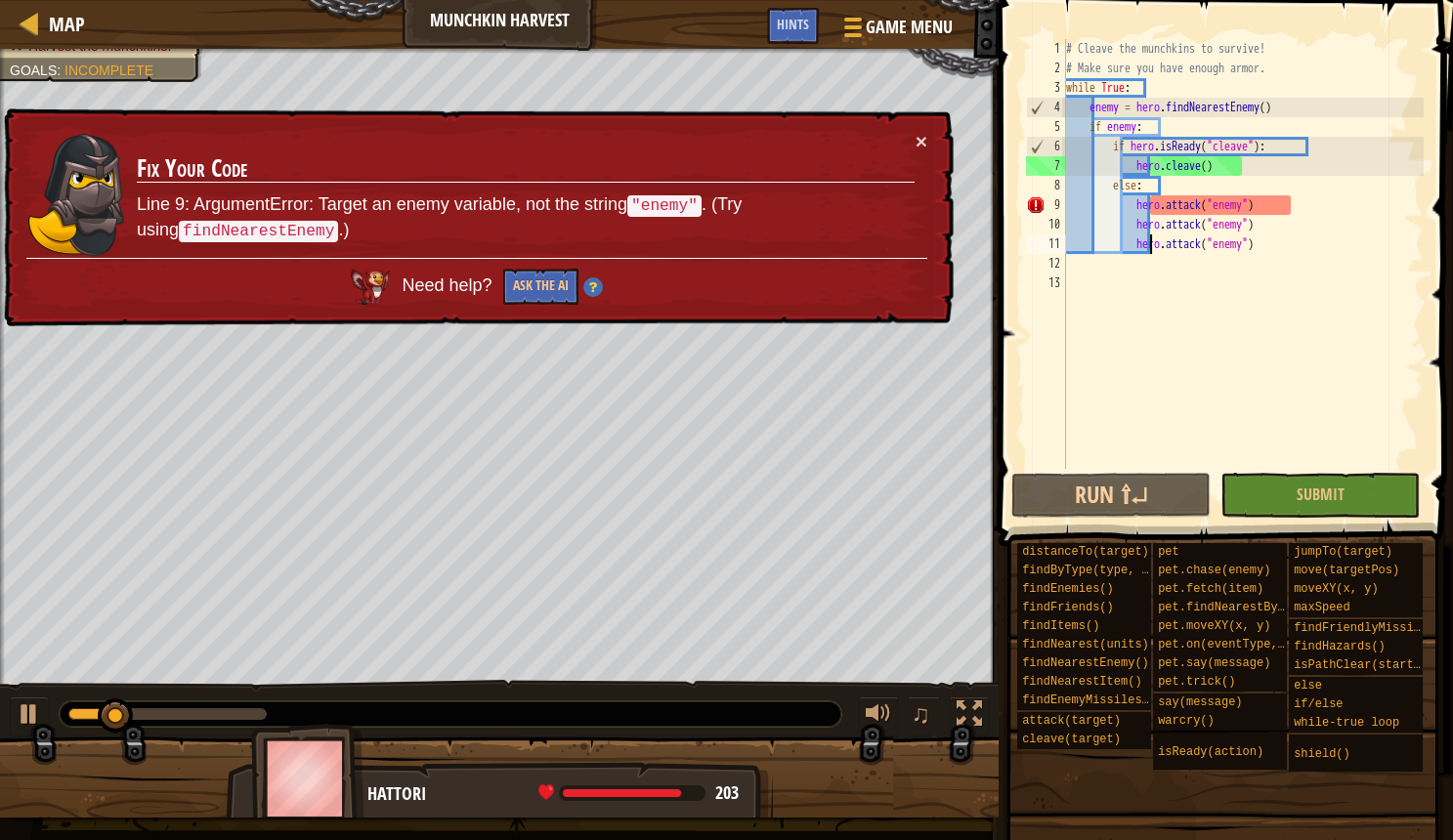 click on "× Fix Your Code Line 9: ArgumentError: Target an enemy variable, not the string  "enemy" . (Try using  findNearestEnemy .)
Need help? Ask the AI" at bounding box center [477, 218] 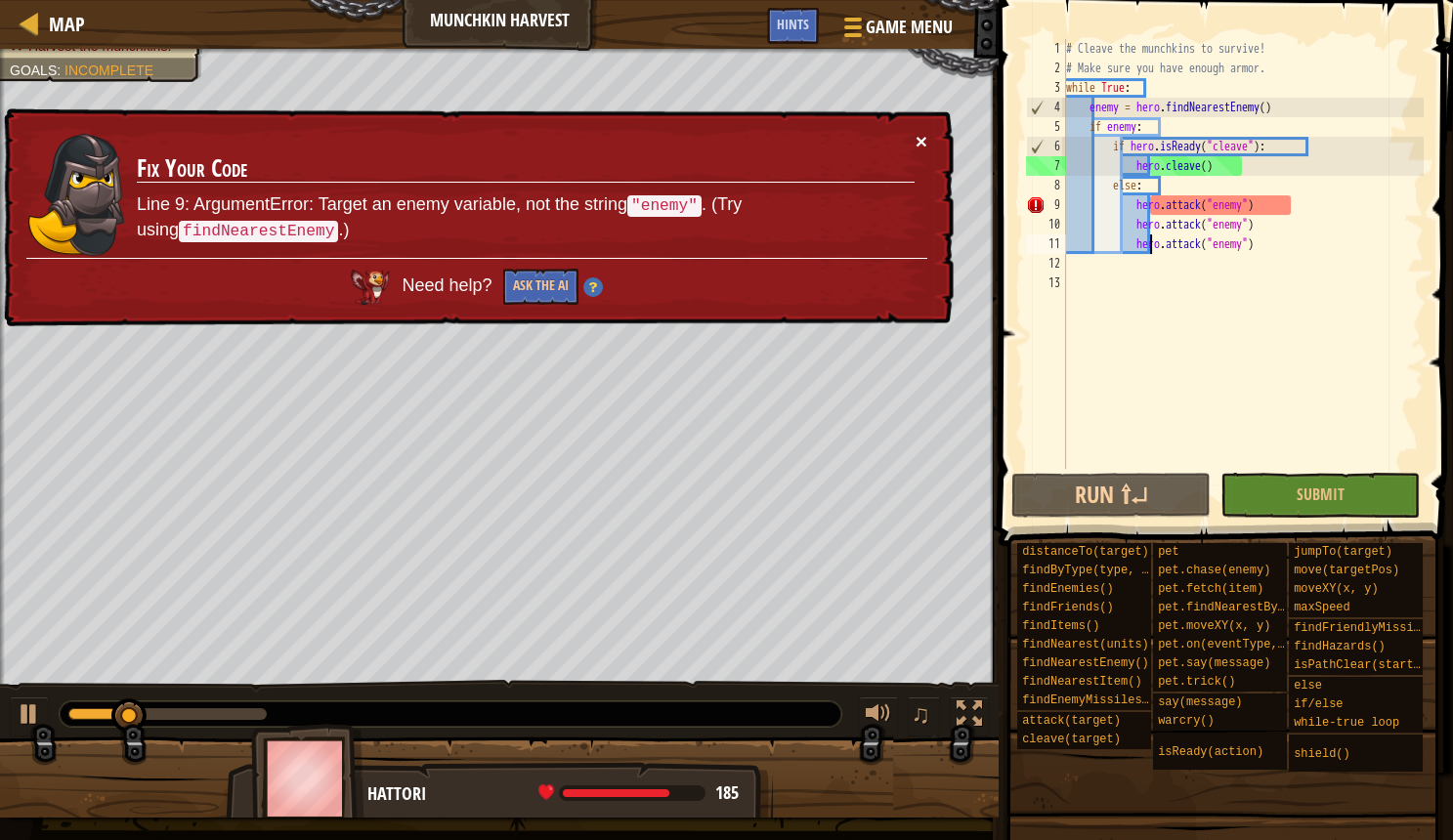 click on "×" at bounding box center (921, 141) 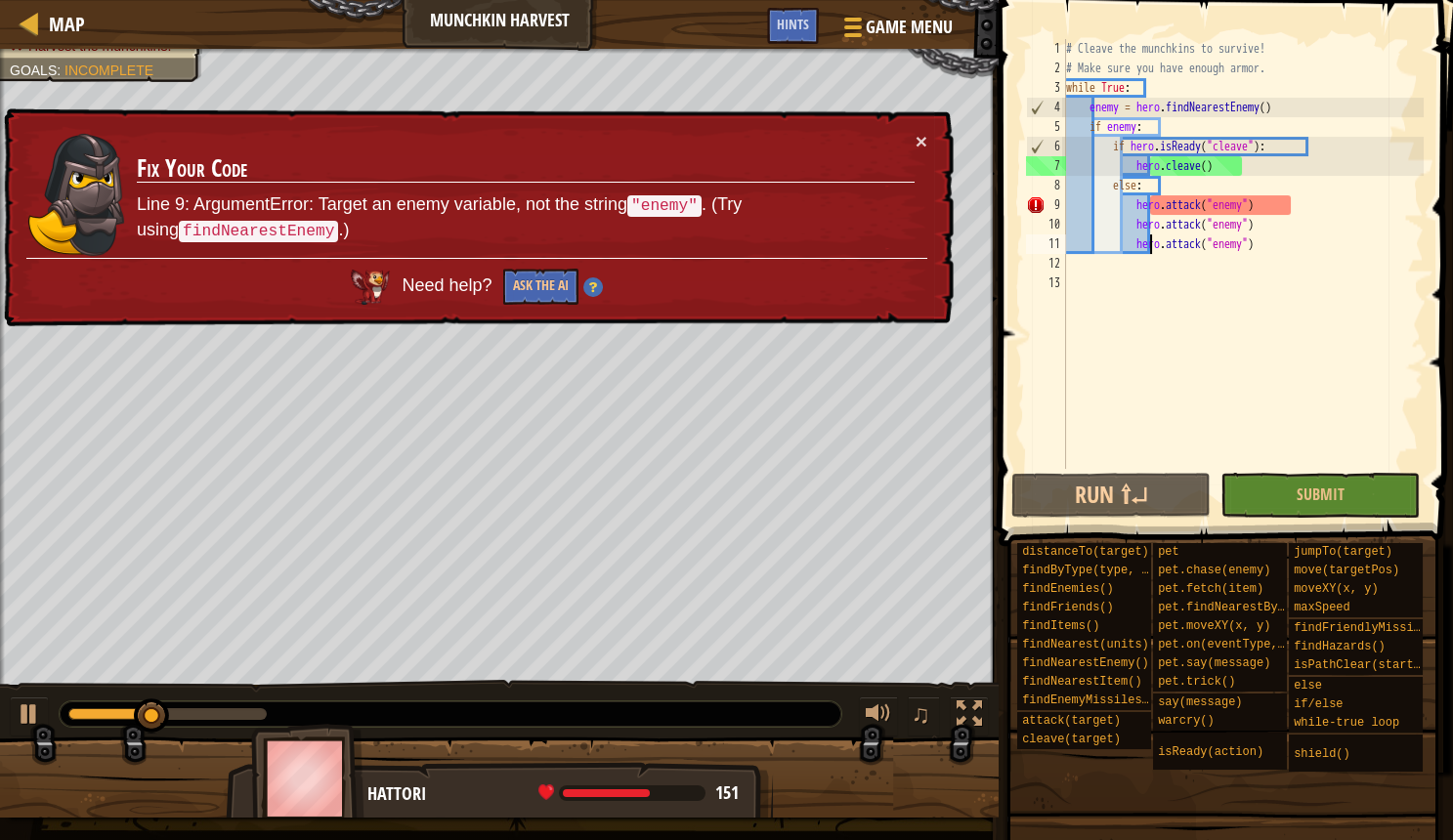 click on "# Cleave the munchkins to survive! # Make sure you have enough armor. while   True :      enemy   =   hero . findNearestEnemy ( )      if   enemy :          if   hero . isReady ( "cleave" ) :              hero . cleave ( )          else :              hero . attack ( "enemy" )              hero . attack ( "enemy" )              hero . attack ( "enemy" )" at bounding box center [1243, 273] 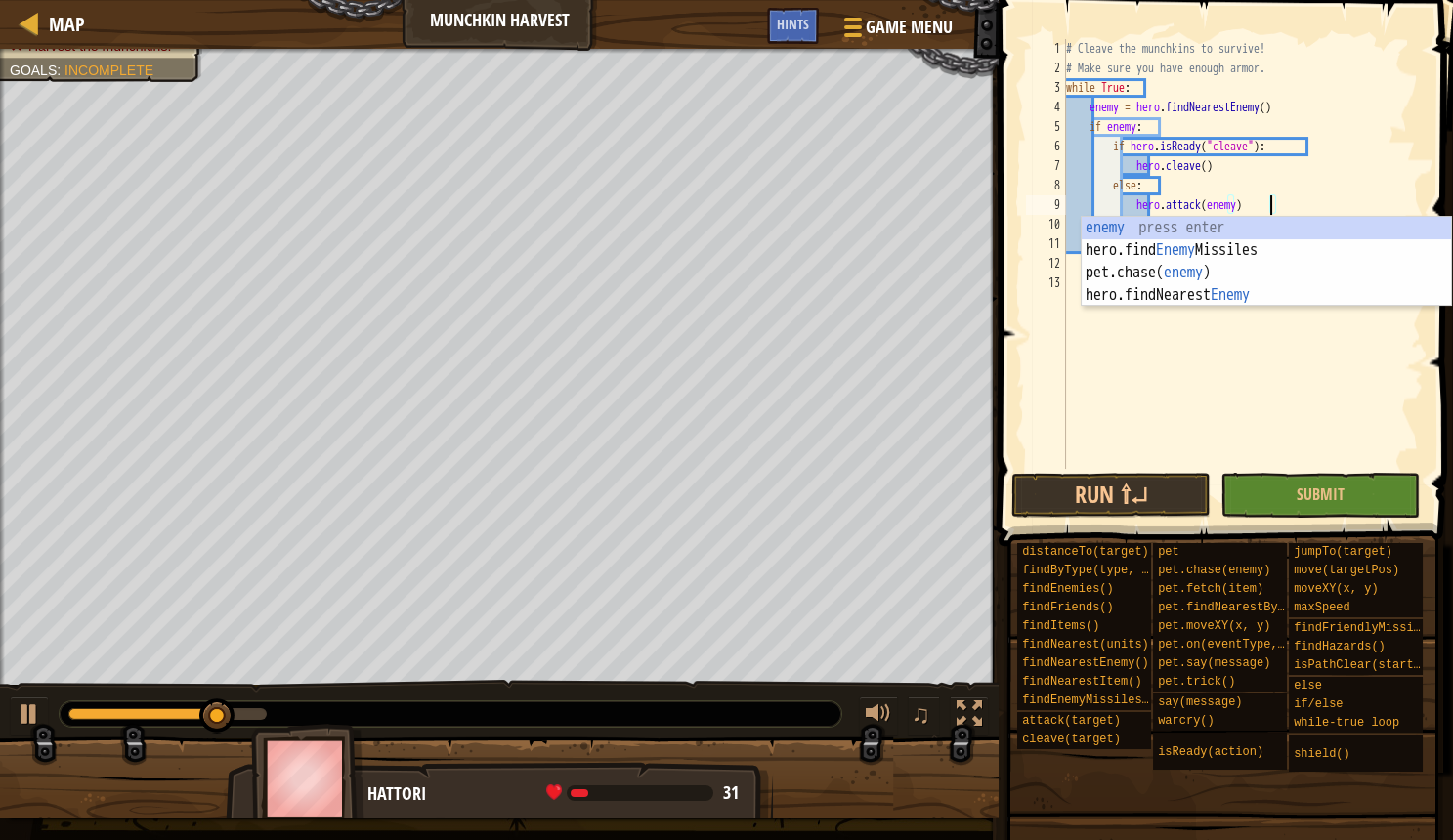 click on "# Cleave the munchkins to survive! # Make sure you have enough armor. while   True :      enemy   =   hero . findNearestEnemy ( )      if   enemy :          if   hero . isReady ( "cleave" ) :              hero . cleave ( )          else :              hero . attack ( enemy )              hero . attack ( "enemy" )              hero . attack ( "enemy" )" at bounding box center (1243, 273) 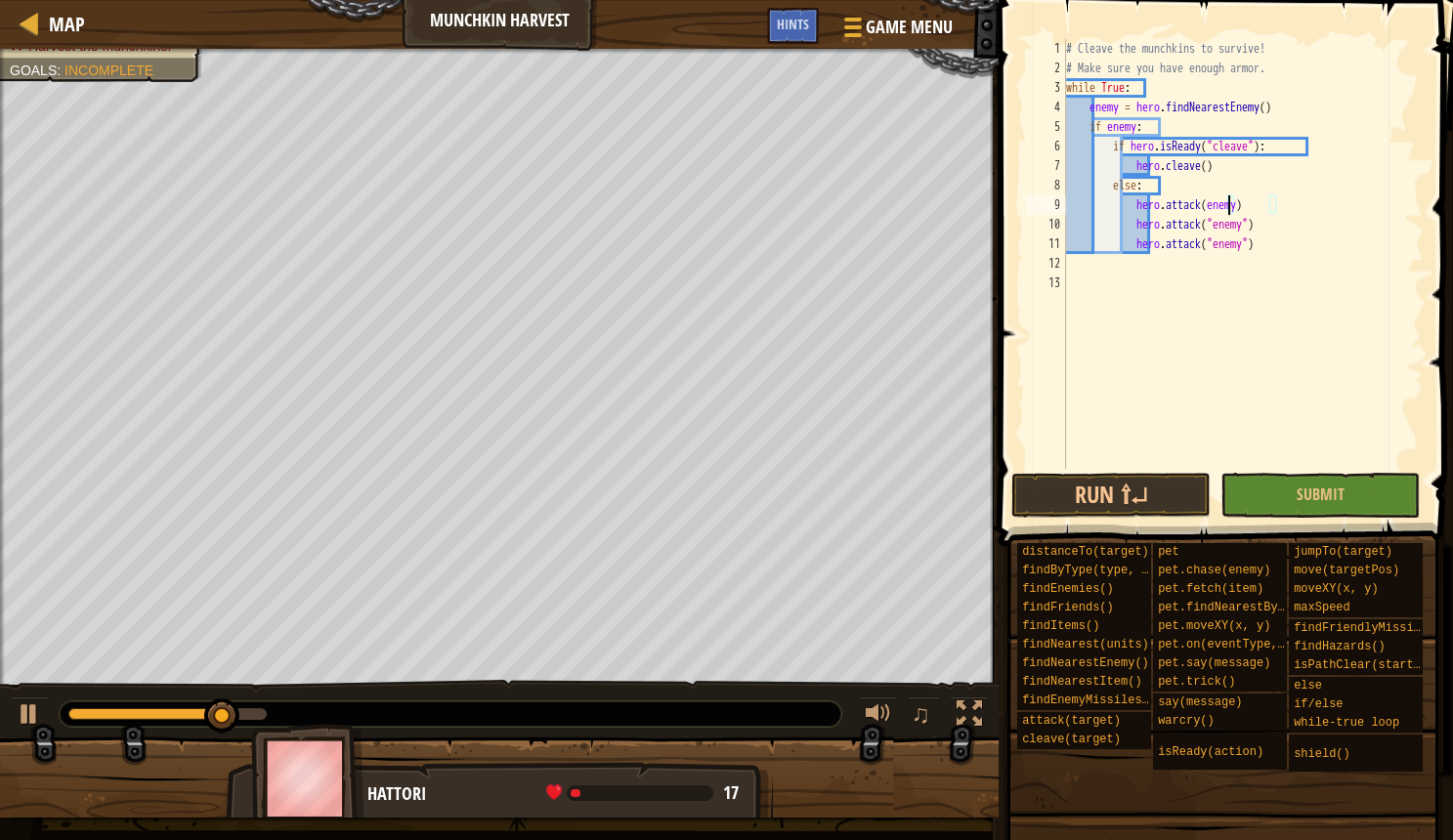 click on "# Cleave the munchkins to survive! # Make sure you have enough armor. while   True :      enemy   =   hero . findNearestEnemy ( )      if   enemy :          if   hero . isReady ( "cleave" ) :              hero . cleave ( )          else :              hero . attack ( enemy )              hero . attack ( "enemy" )              hero . attack ( "enemy" )" at bounding box center [1243, 273] 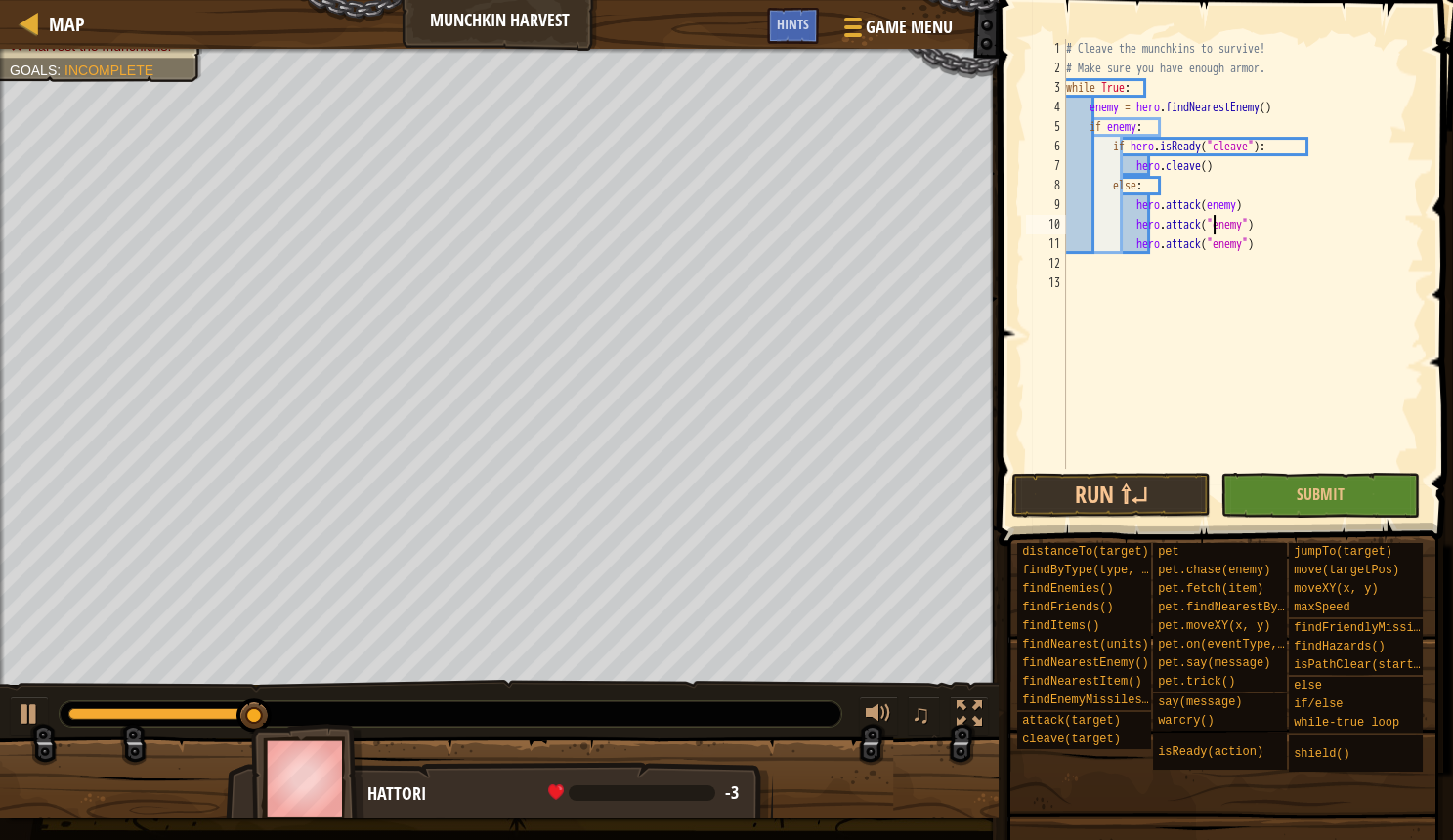 click on "# Cleave the munchkins to survive! # Make sure you have enough armor. while   True :      enemy   =   hero . findNearestEnemy ( )      if   enemy :          if   hero . isReady ( "cleave" ) :              hero . cleave ( )          else :              hero . attack ( enemy )              hero . attack ( "enemy" )              hero . attack ( "enemy" )" at bounding box center [1243, 273] 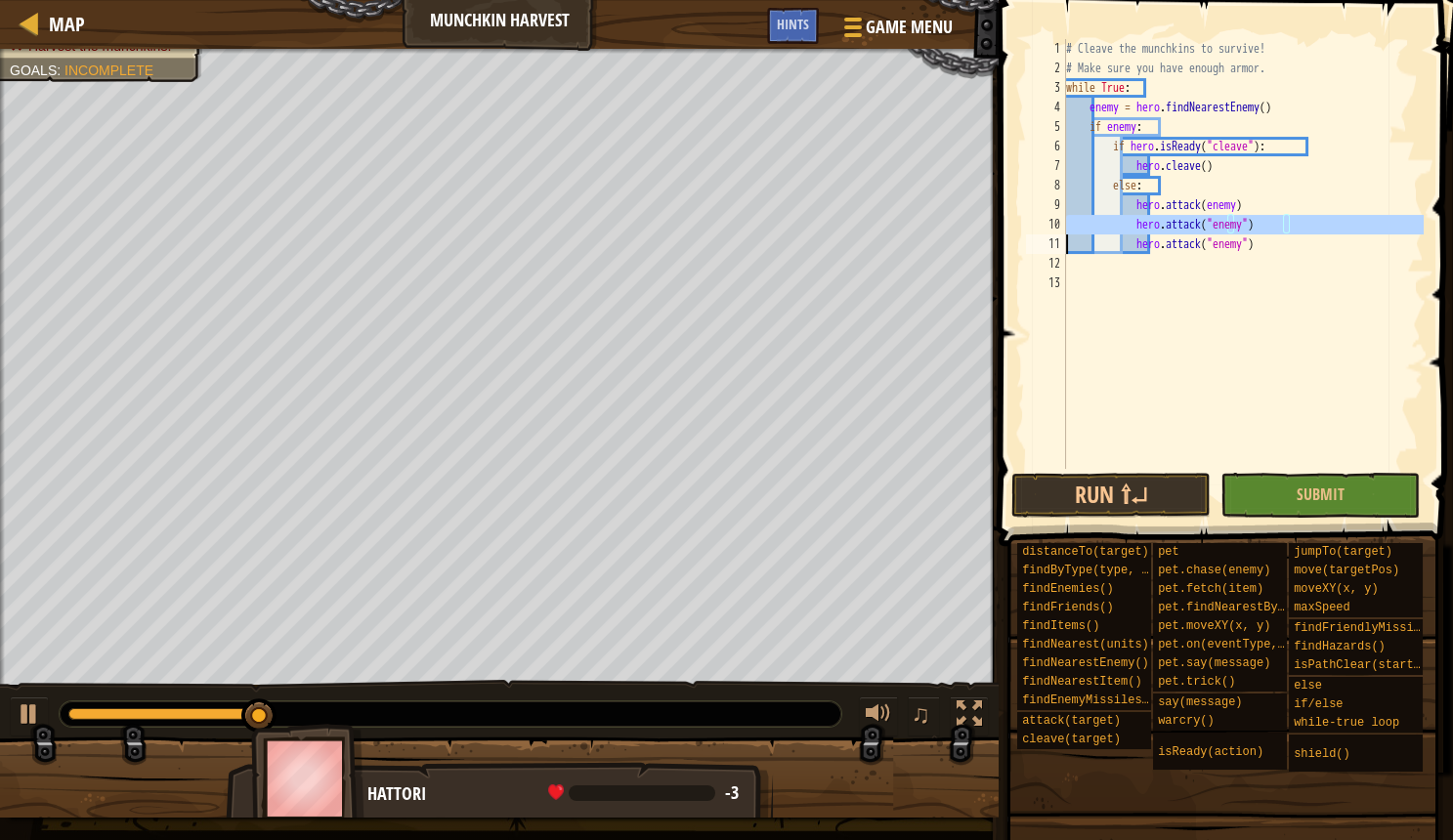 click on "# Cleave the munchkins to survive! # Make sure you have enough armor. while   True :      enemy   =   hero . findNearestEnemy ( )      if   enemy :          if   hero . isReady ( "cleave" ) :              hero . cleave ( )          else :              hero . attack ( enemy )              hero . attack ( "enemy" )              hero . attack ( "enemy" )" at bounding box center (1243, 273) 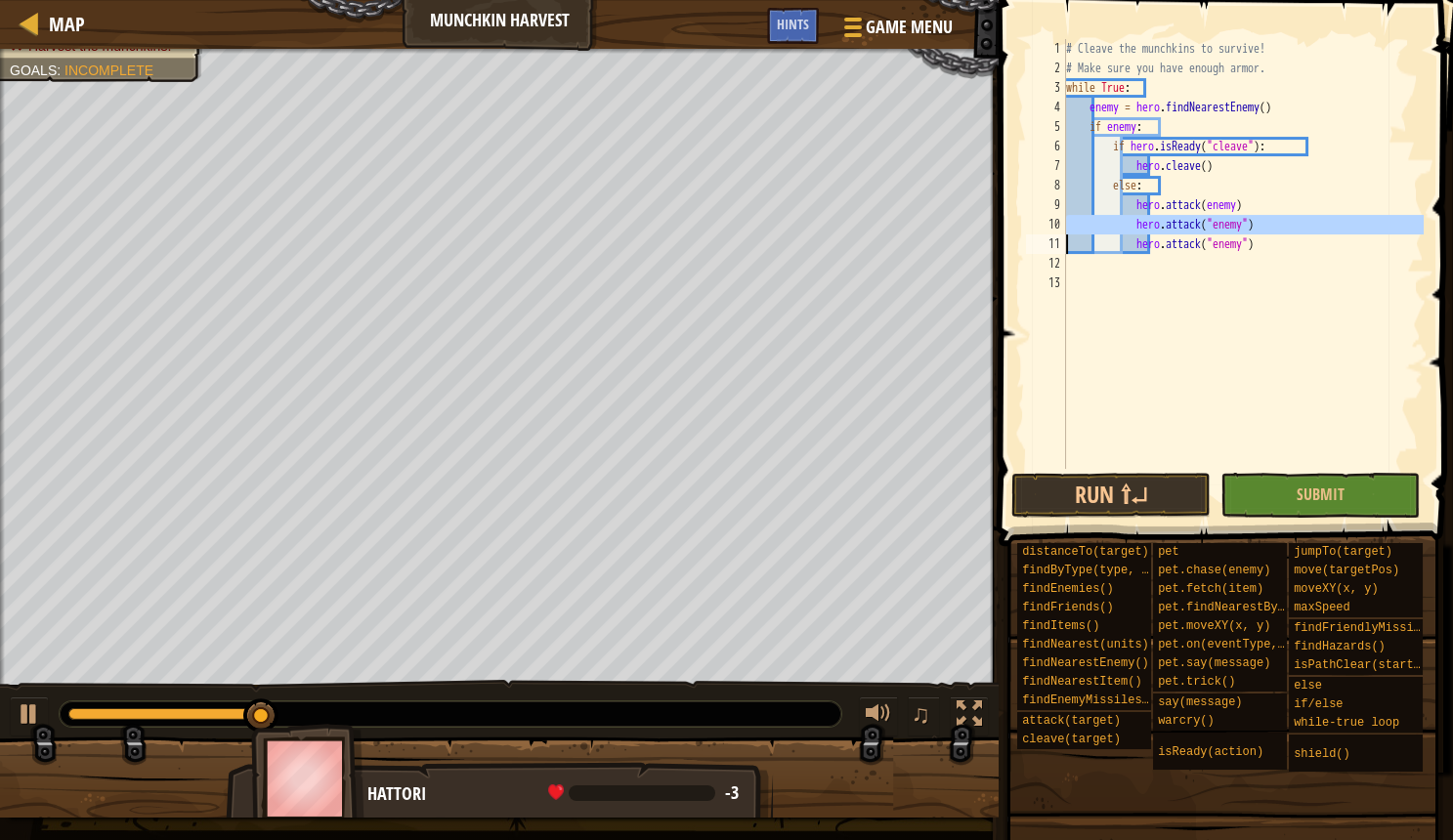 paste 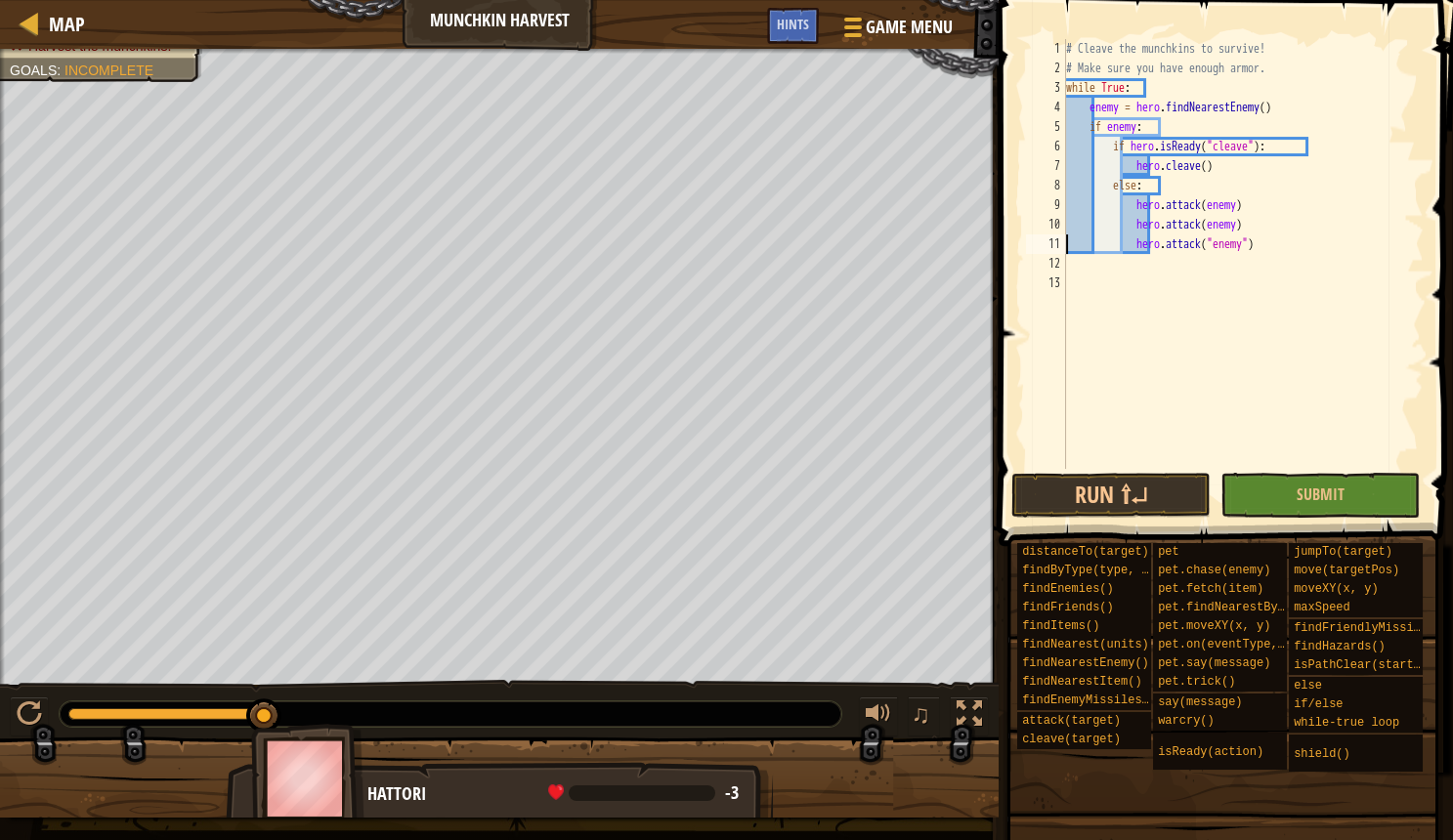 click on "# Cleave the munchkins to survive! # Make sure you have enough armor. while   True :      enemy   =   hero . findNearestEnemy ( )      if   enemy :          if   hero . isReady ( "cleave" ) :              hero . cleave ( )          else :              hero . attack ( enemy )              hero . attack ( enemy )              hero . attack ( "enemy" )" at bounding box center (1243, 273) 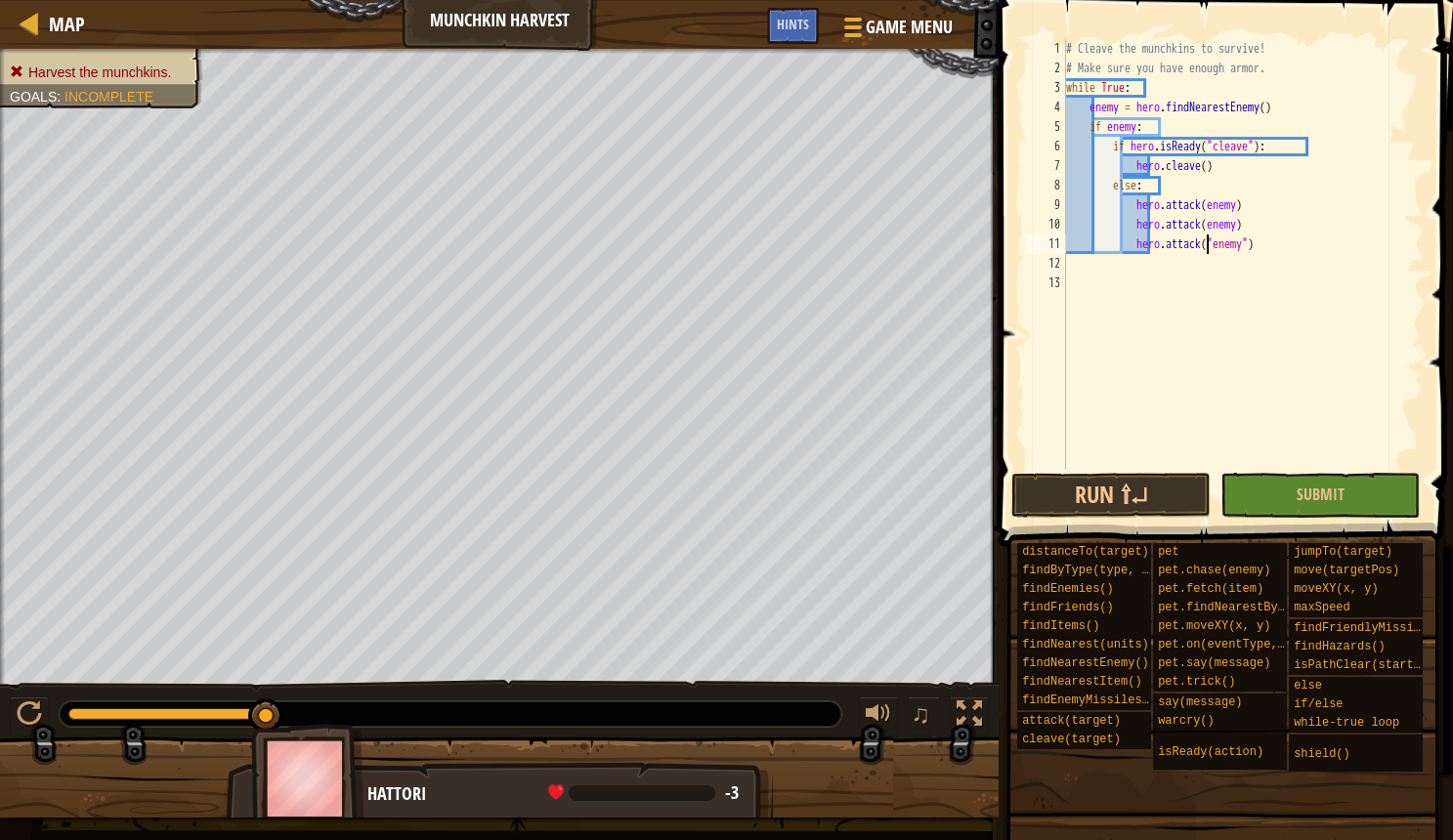 click on "# Cleave the munchkins to survive! # Make sure you have enough armor. while   True :      enemy   =   hero . findNearestEnemy ( )      if   enemy :          if   hero . isReady ( "cleave" ) :              hero . cleave ( )          else :              hero . attack ( enemy )              hero . attack ( enemy )              hero . attack ( "enemy" )" at bounding box center (1243, 273) 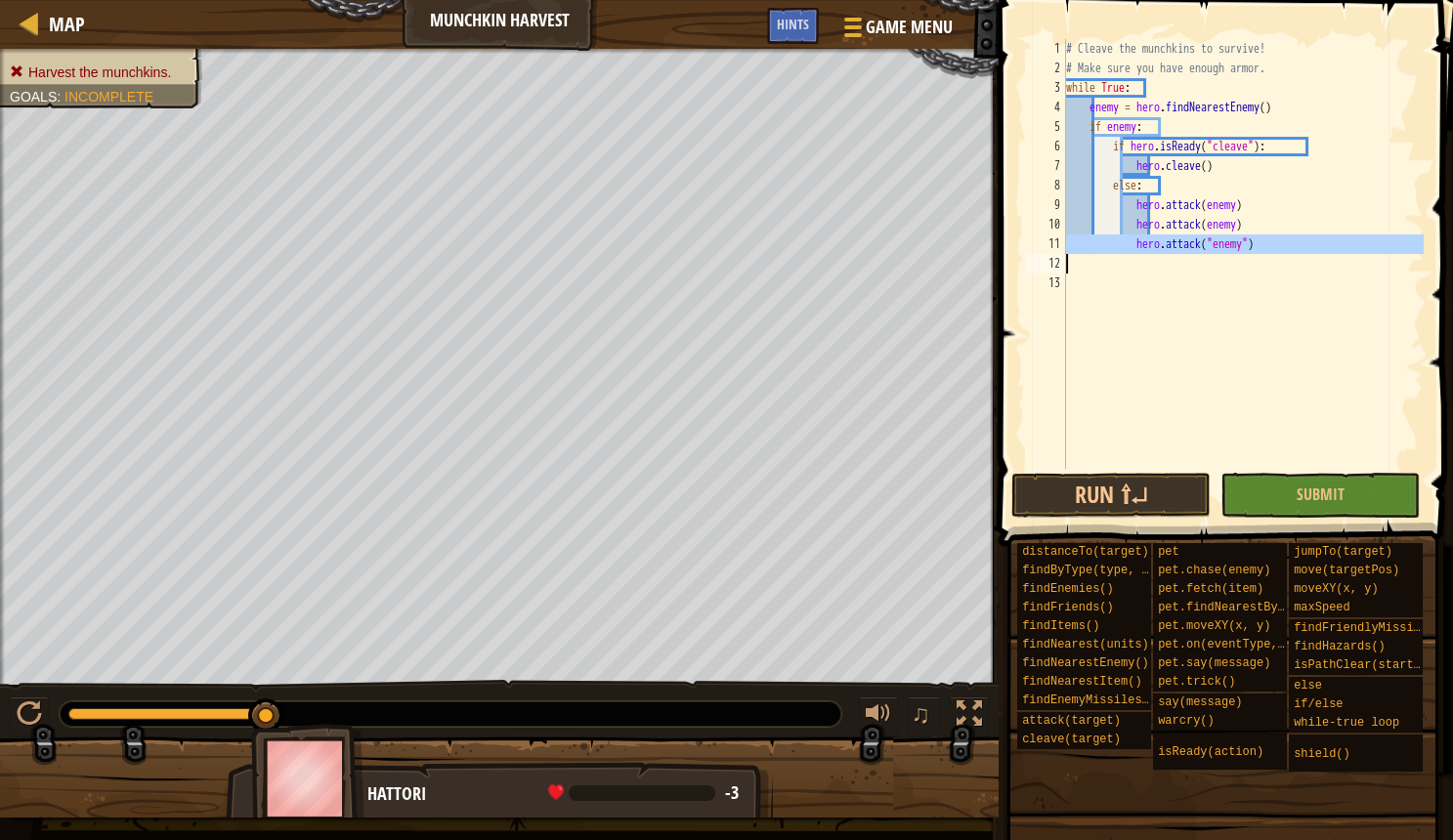 paste 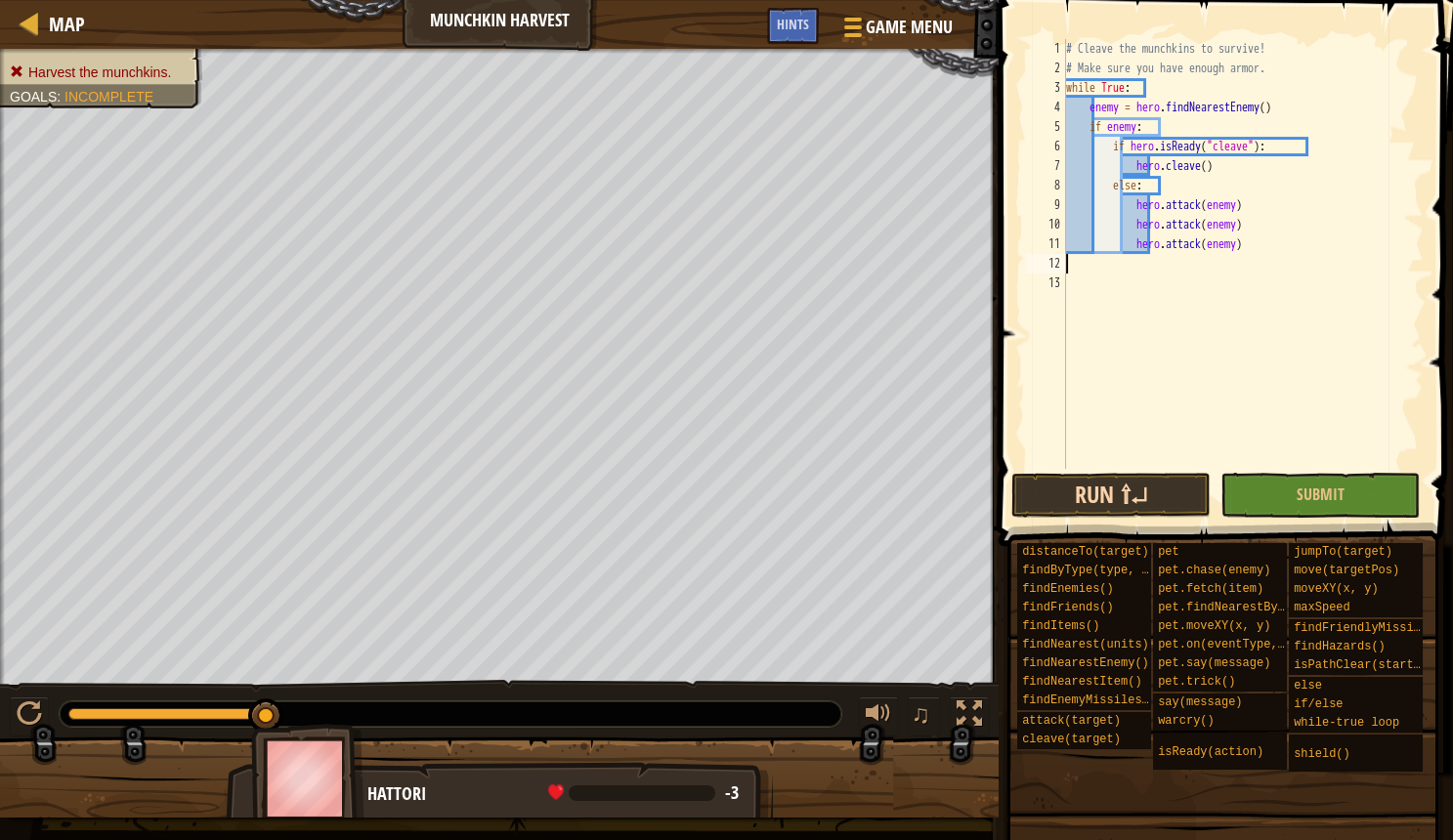 click on "Run ⇧↵" at bounding box center [1111, 495] 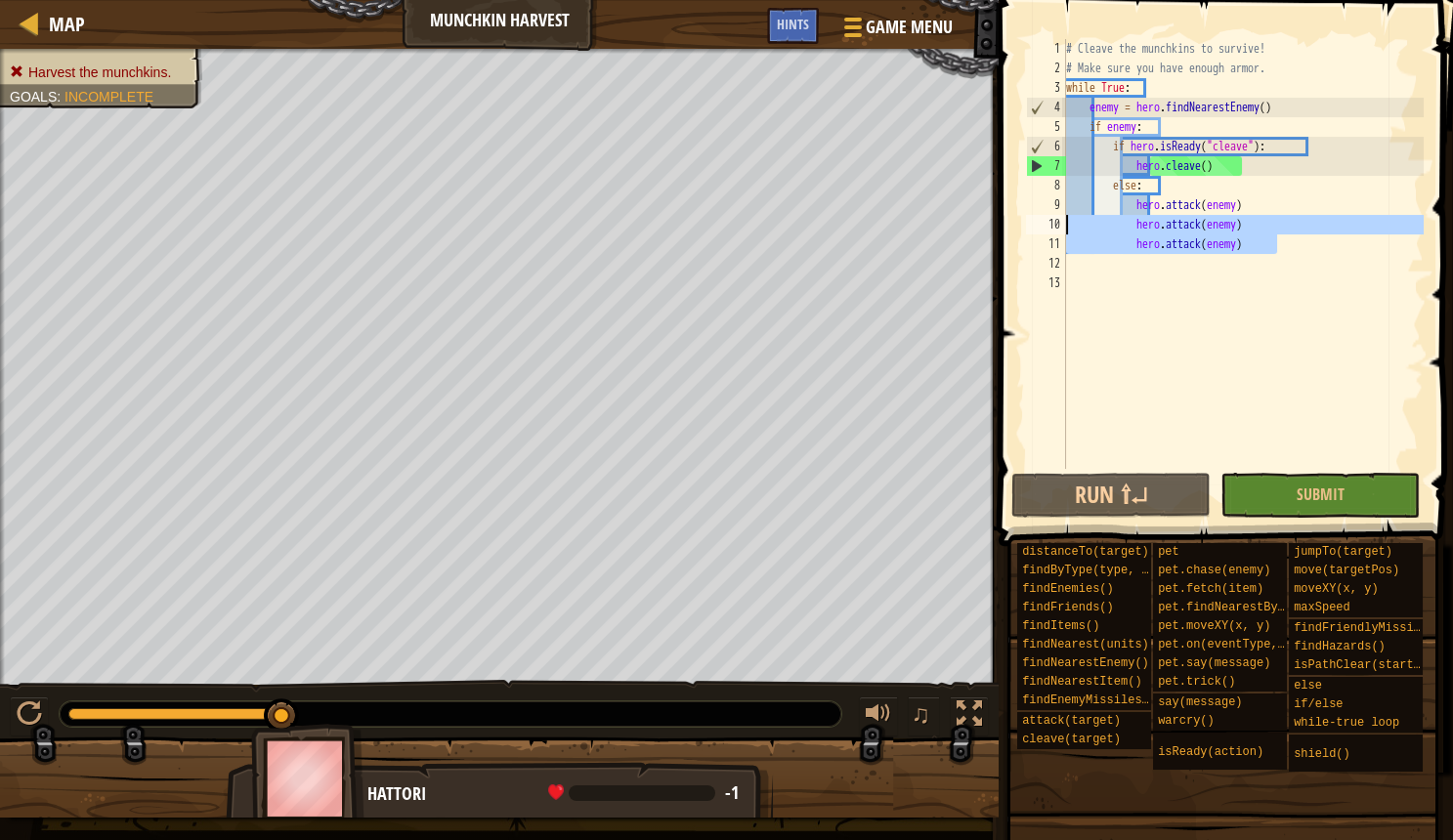 drag, startPoint x: 1300, startPoint y: 247, endPoint x: 1030, endPoint y: 226, distance: 270.81544 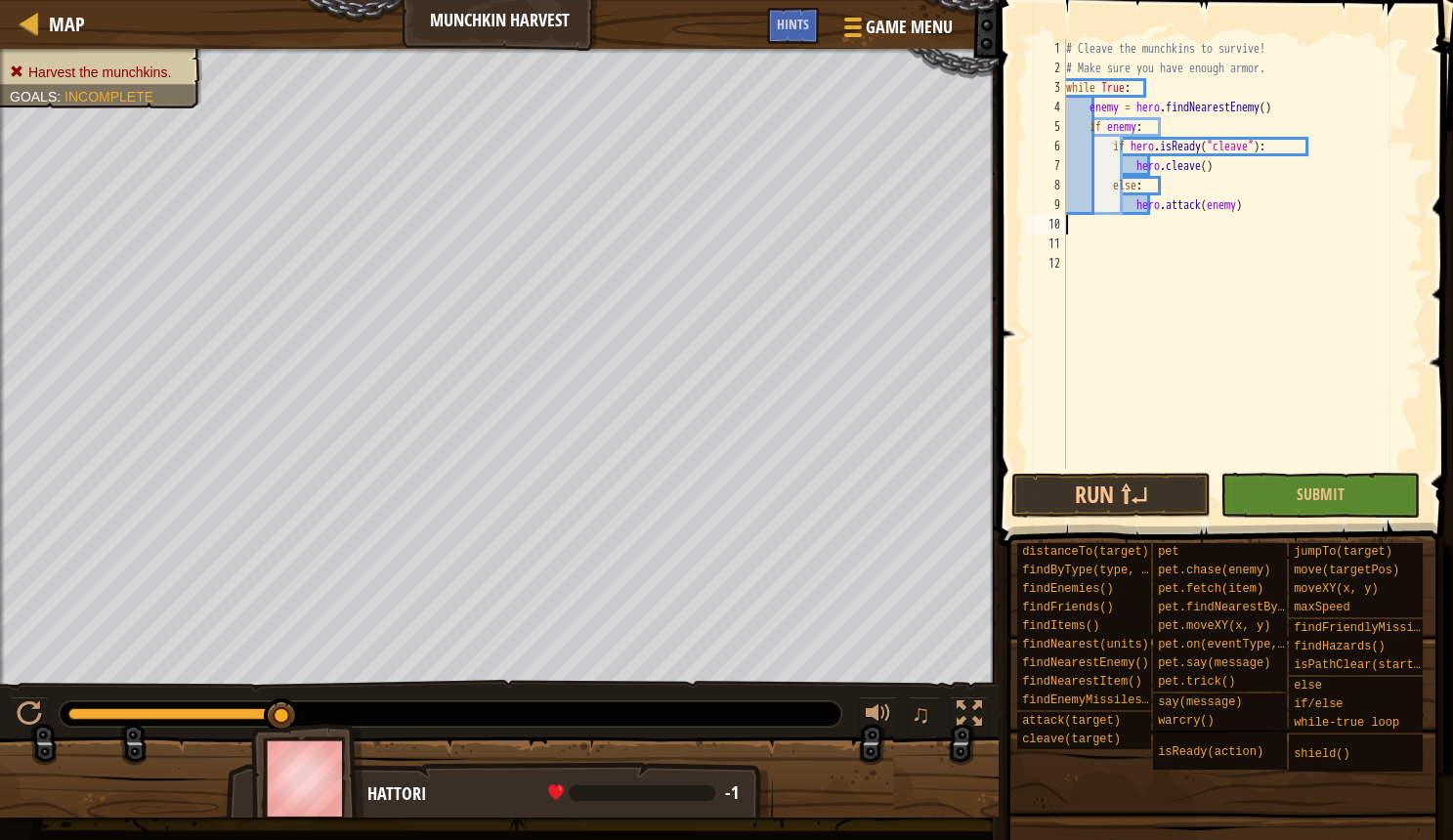 type on "hero.attack(enemy)" 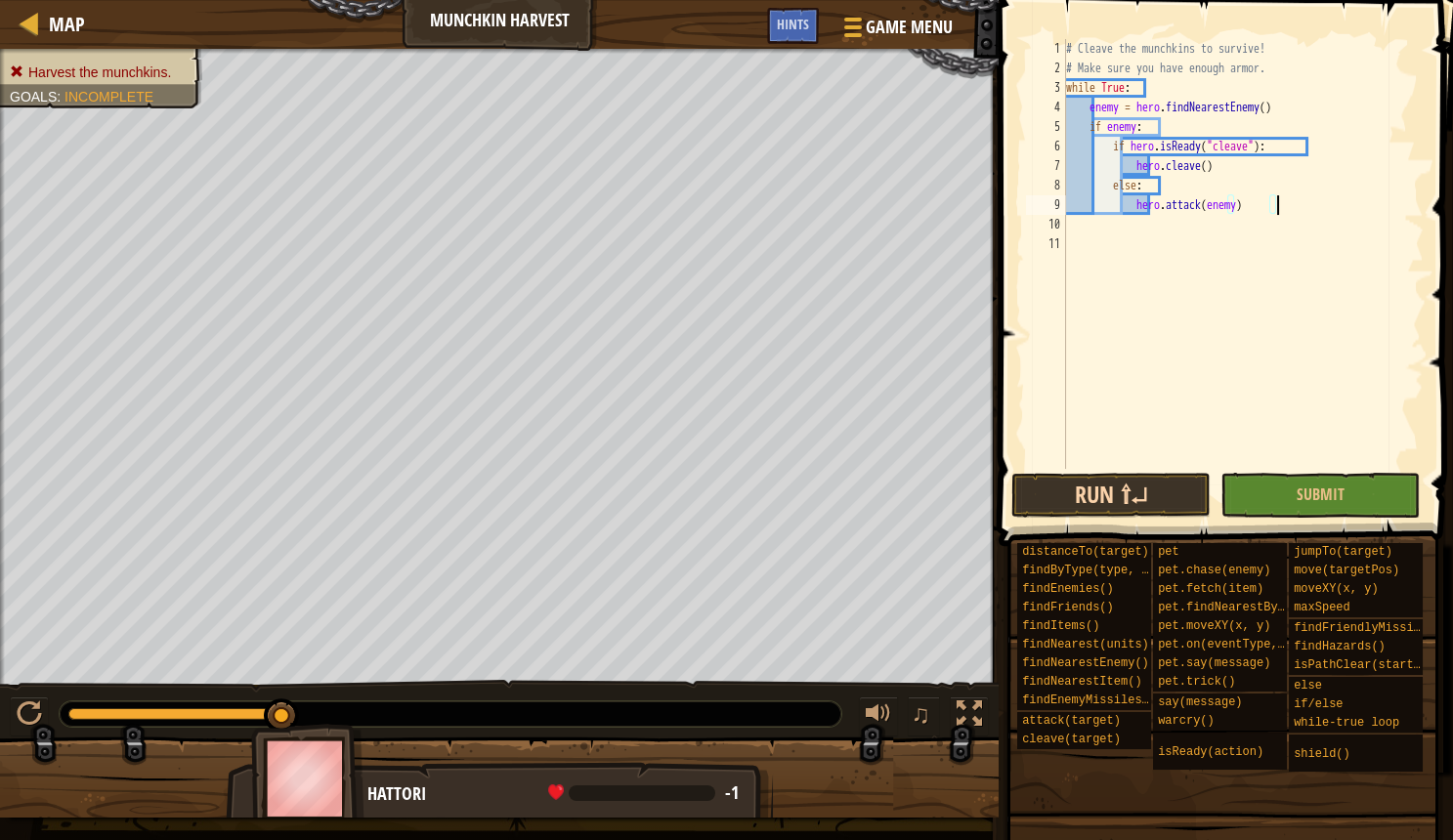 click on "Run ⇧↵" at bounding box center (1111, 495) 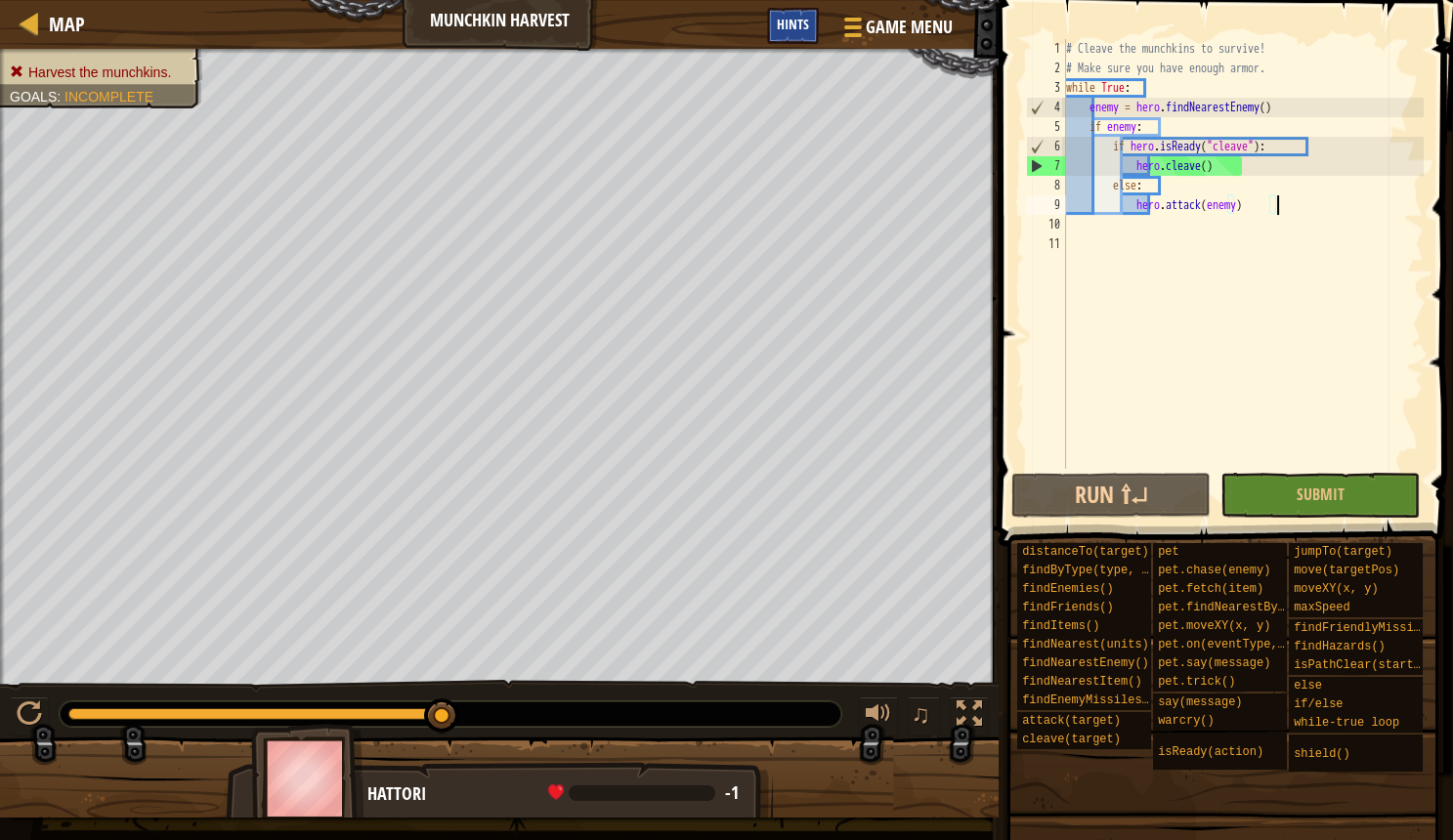 click on "Hints" at bounding box center (792, 25) 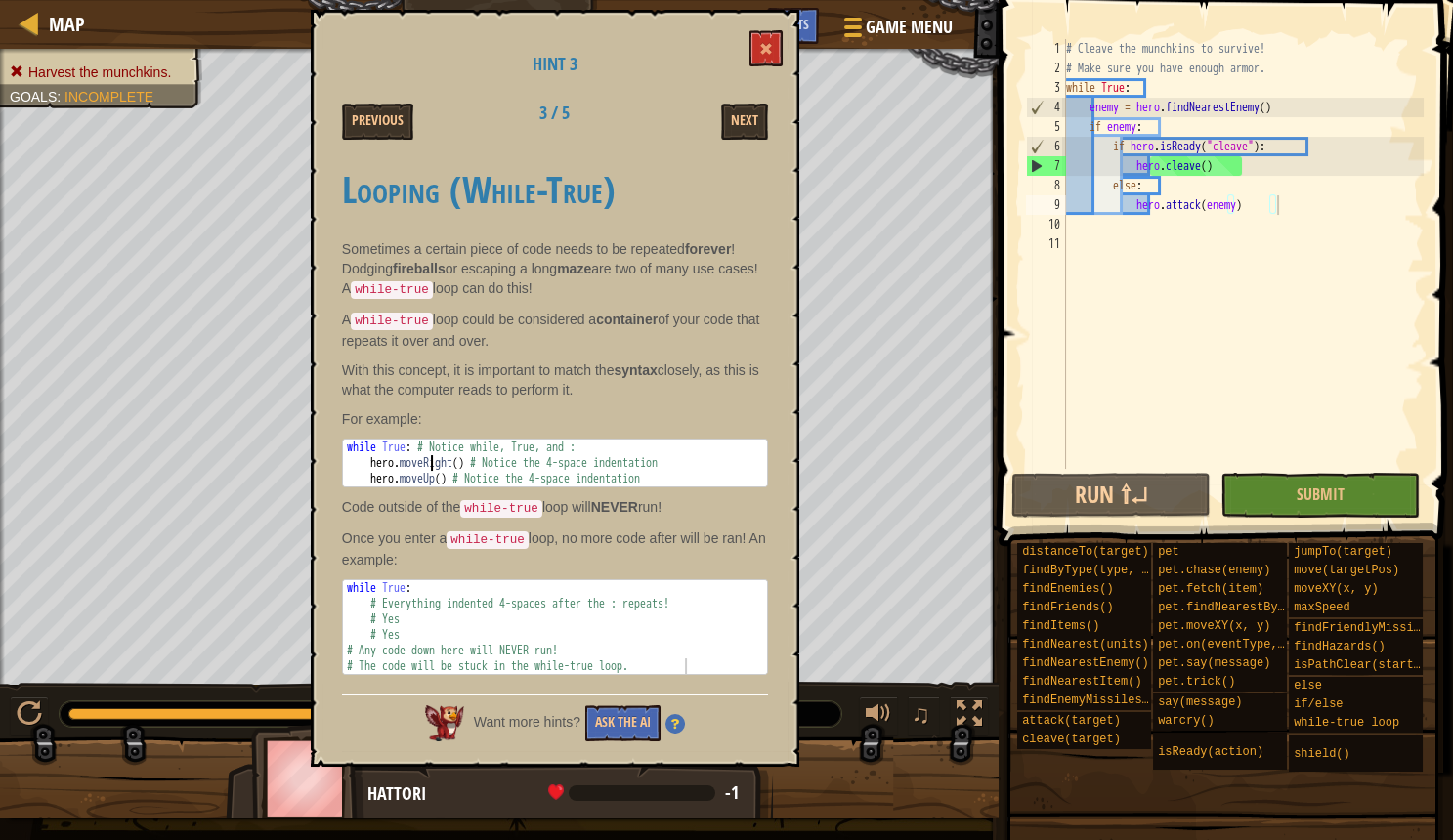 click on "while   True :   # Notice while, True, and :      hero . moveRight ( )   # Notice the 4-space indentation      hero . moveUp ( )   # Notice the 4-space indentation" at bounding box center [555, 479] 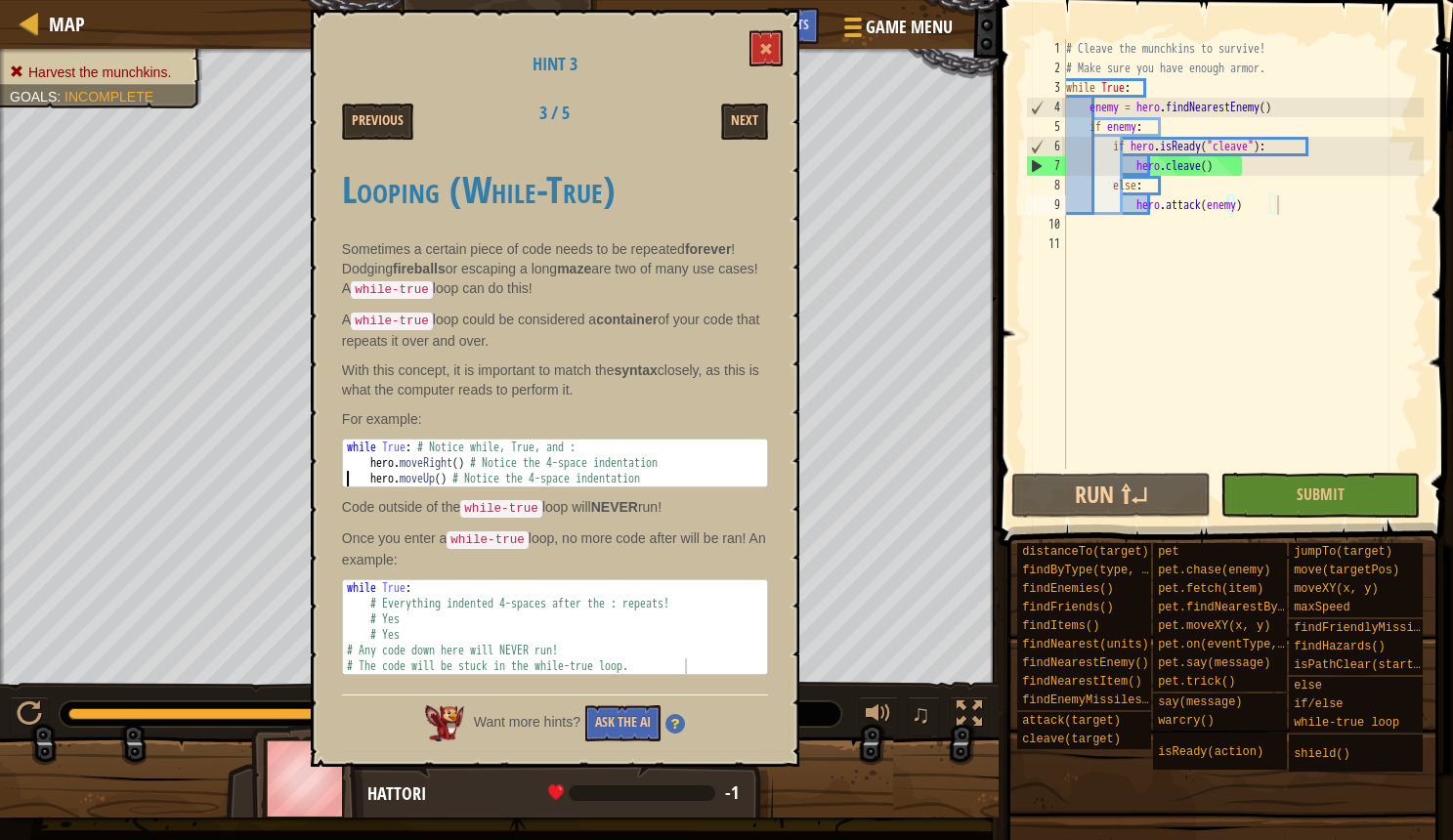 click on "while   True :   # Notice while, True, and :      hero . moveRight ( )   # Notice the 4-space indentation      hero . moveUp ( )   # Notice the 4-space indentation" at bounding box center [555, 479] 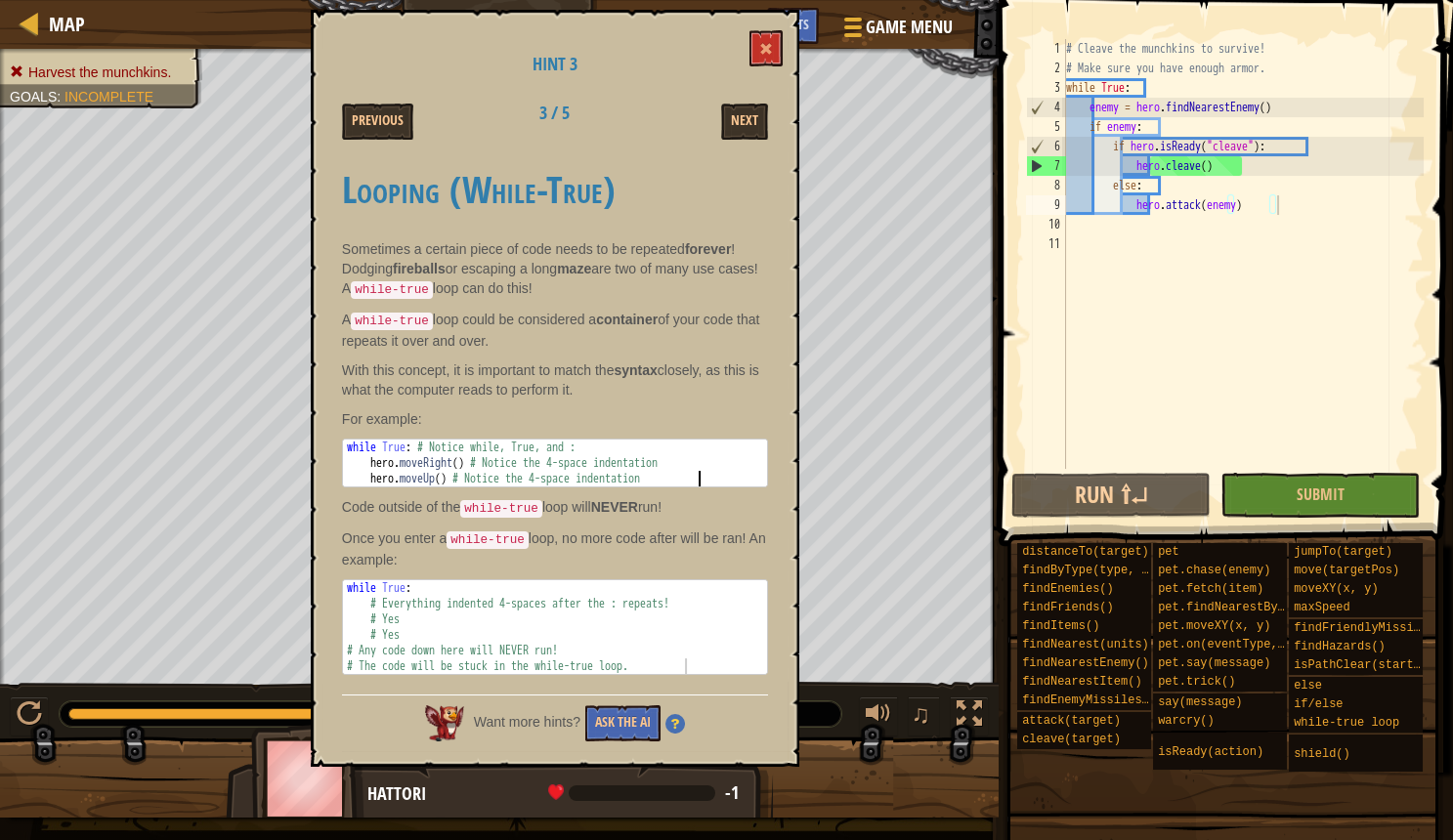 click on "while   True :   # Notice while, True, and :      hero . moveRight ( )   # Notice the 4-space indentation      hero . moveUp ( )   # Notice the 4-space indentation" at bounding box center (555, 479) 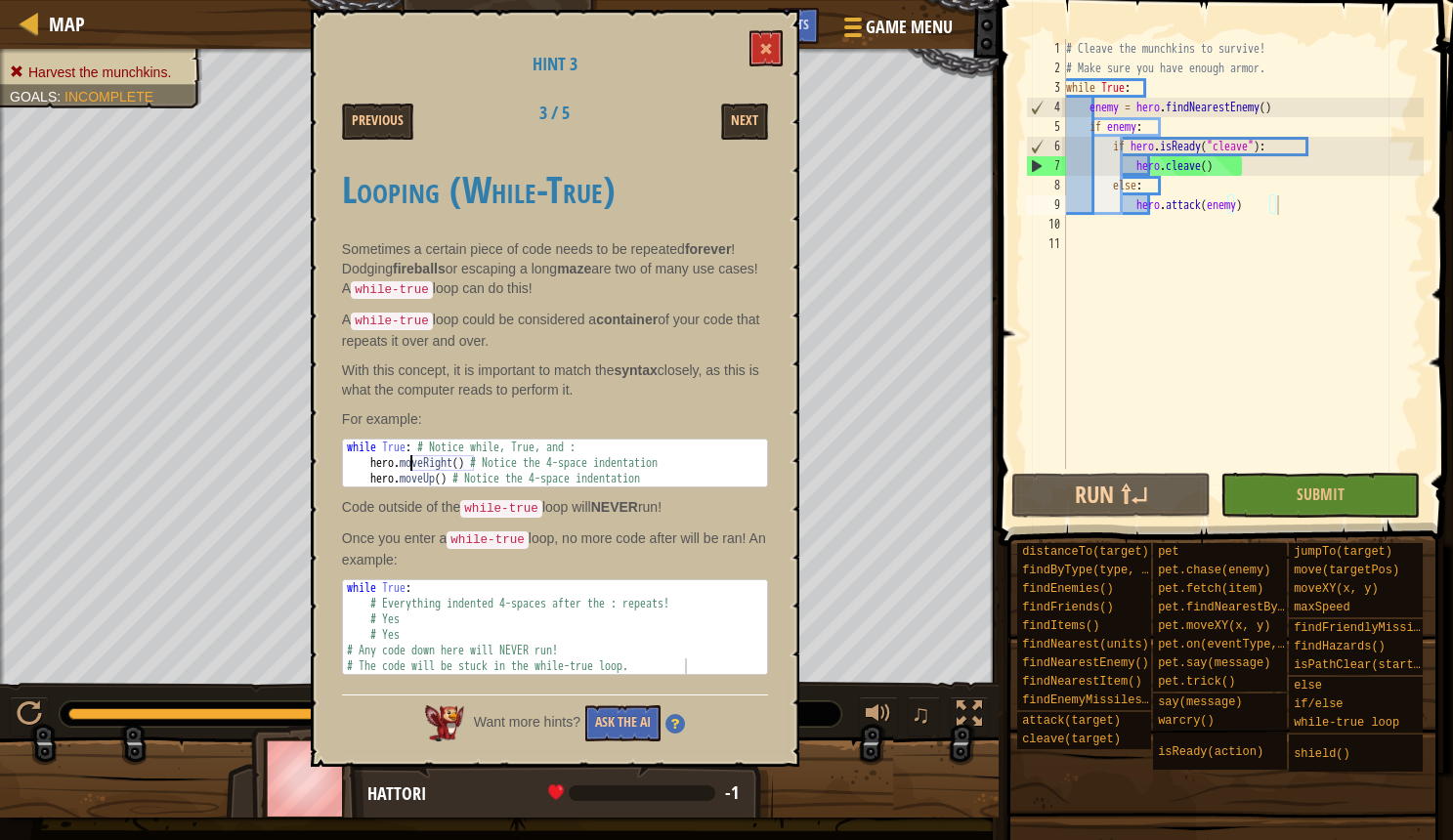 click on "while   True :   # Notice while, True, and :      hero . moveRight ( )   # Notice the 4-space indentation      hero . moveUp ( )   # Notice the 4-space indentation" at bounding box center [555, 479] 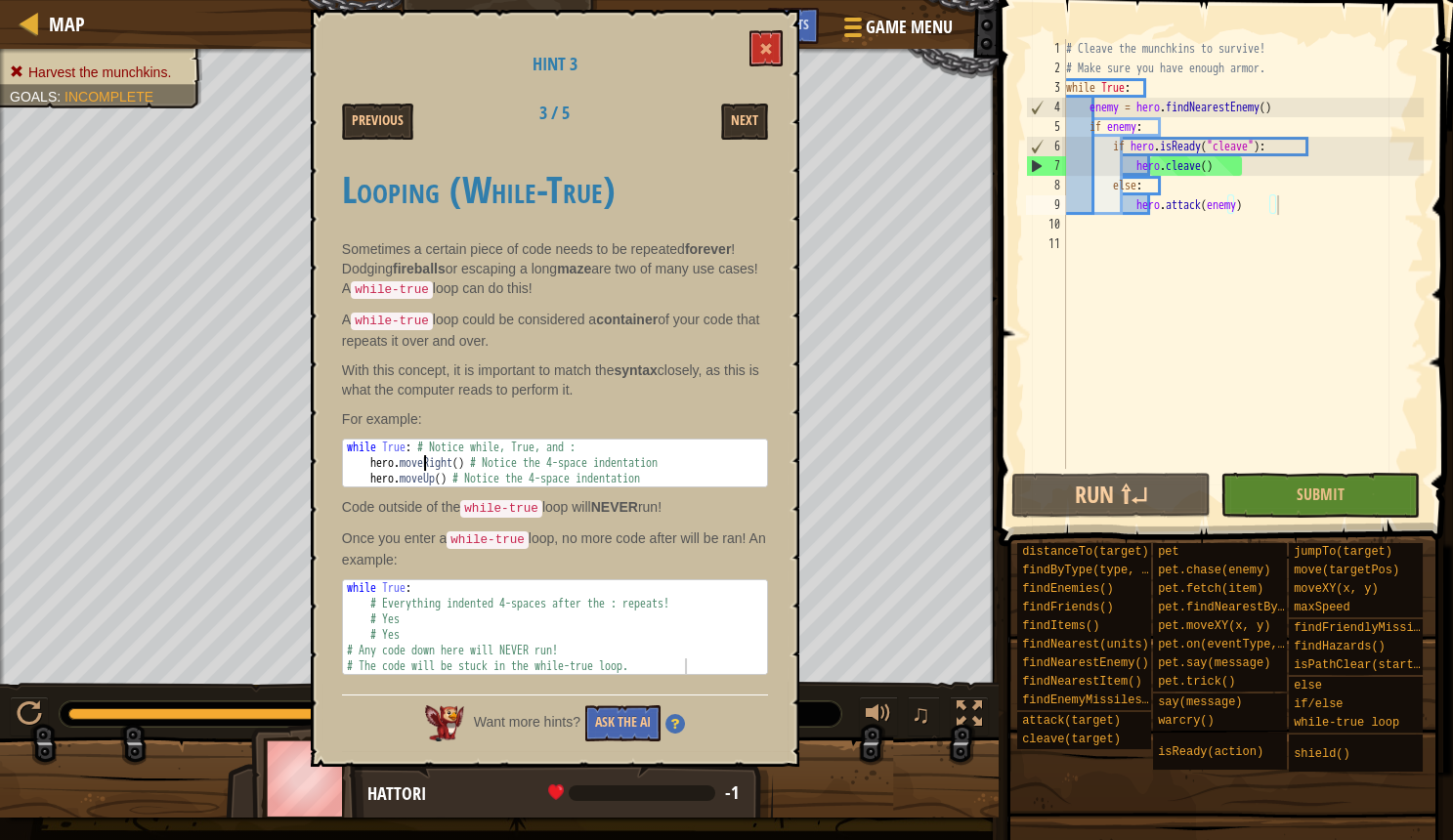 click on "while   True :   # Notice while, True, and :      hero . moveRight ( )   # Notice the 4-space indentation      hero . moveUp ( )   # Notice the 4-space indentation" at bounding box center (555, 479) 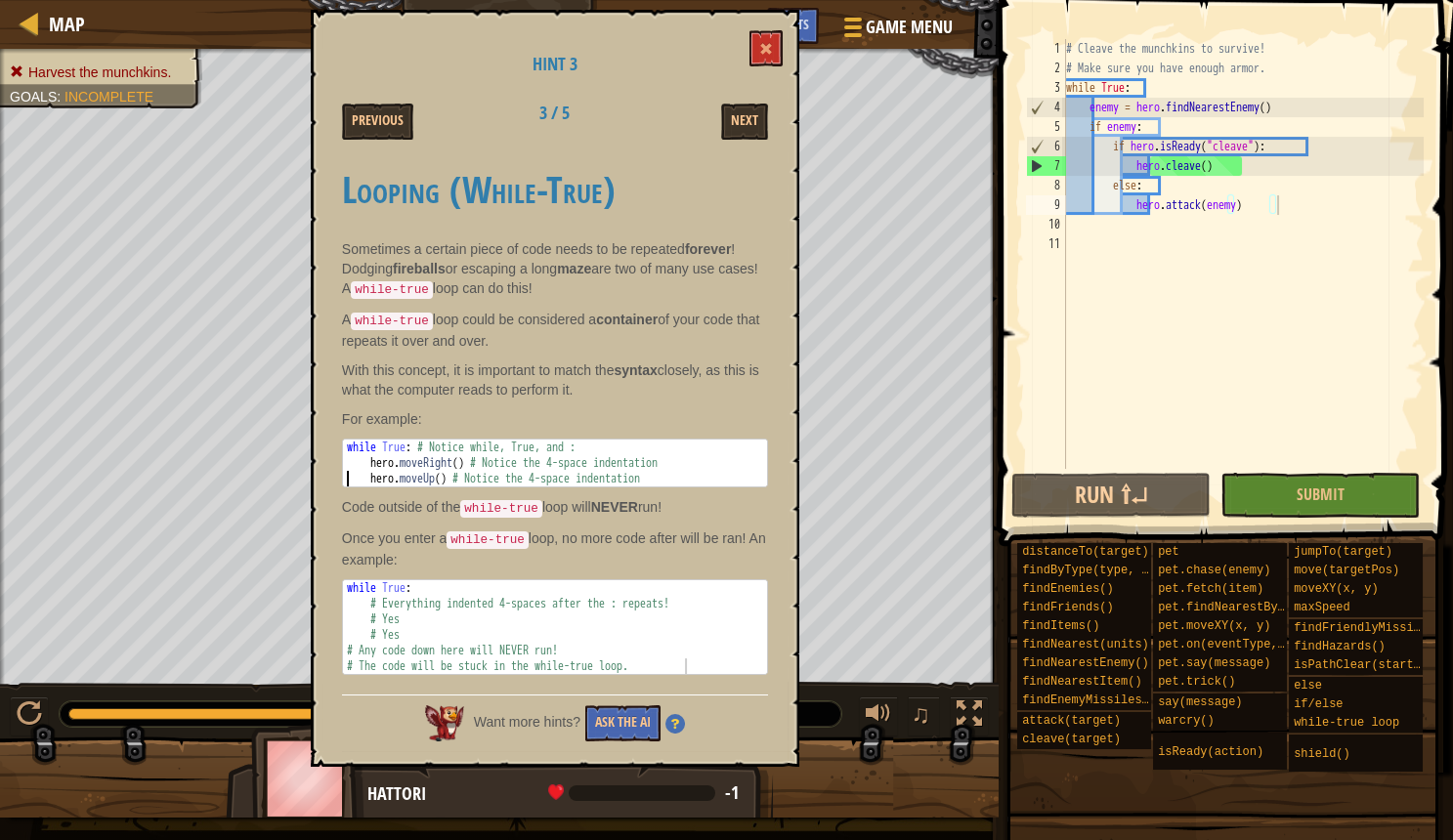 click on "while   True :   # Notice while, True, and :      hero . moveRight ( )   # Notice the 4-space indentation      hero . moveUp ( )   # Notice the 4-space indentation" at bounding box center (555, 479) 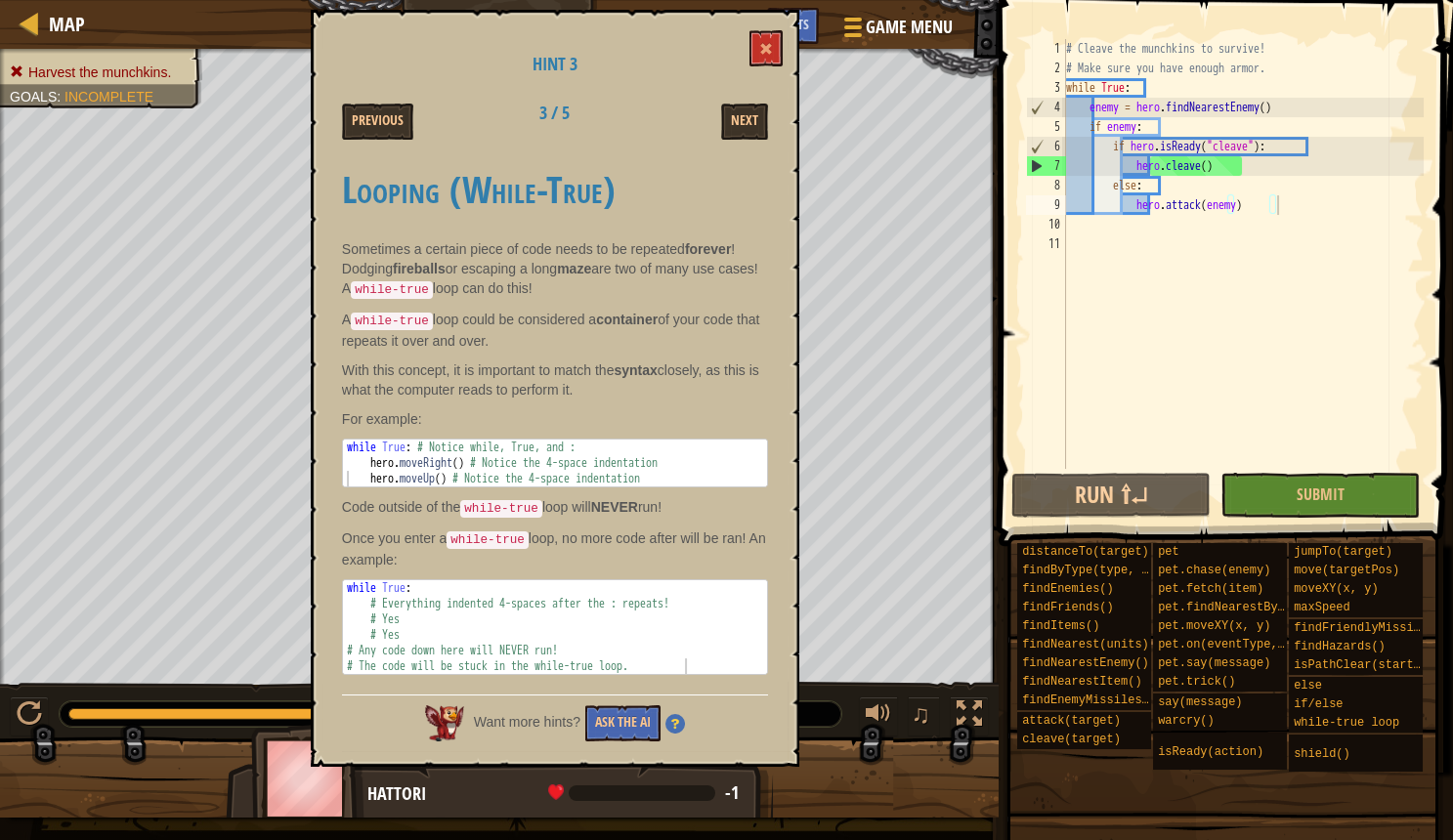 drag, startPoint x: 766, startPoint y: 52, endPoint x: 1061, endPoint y: 195, distance: 327.83227 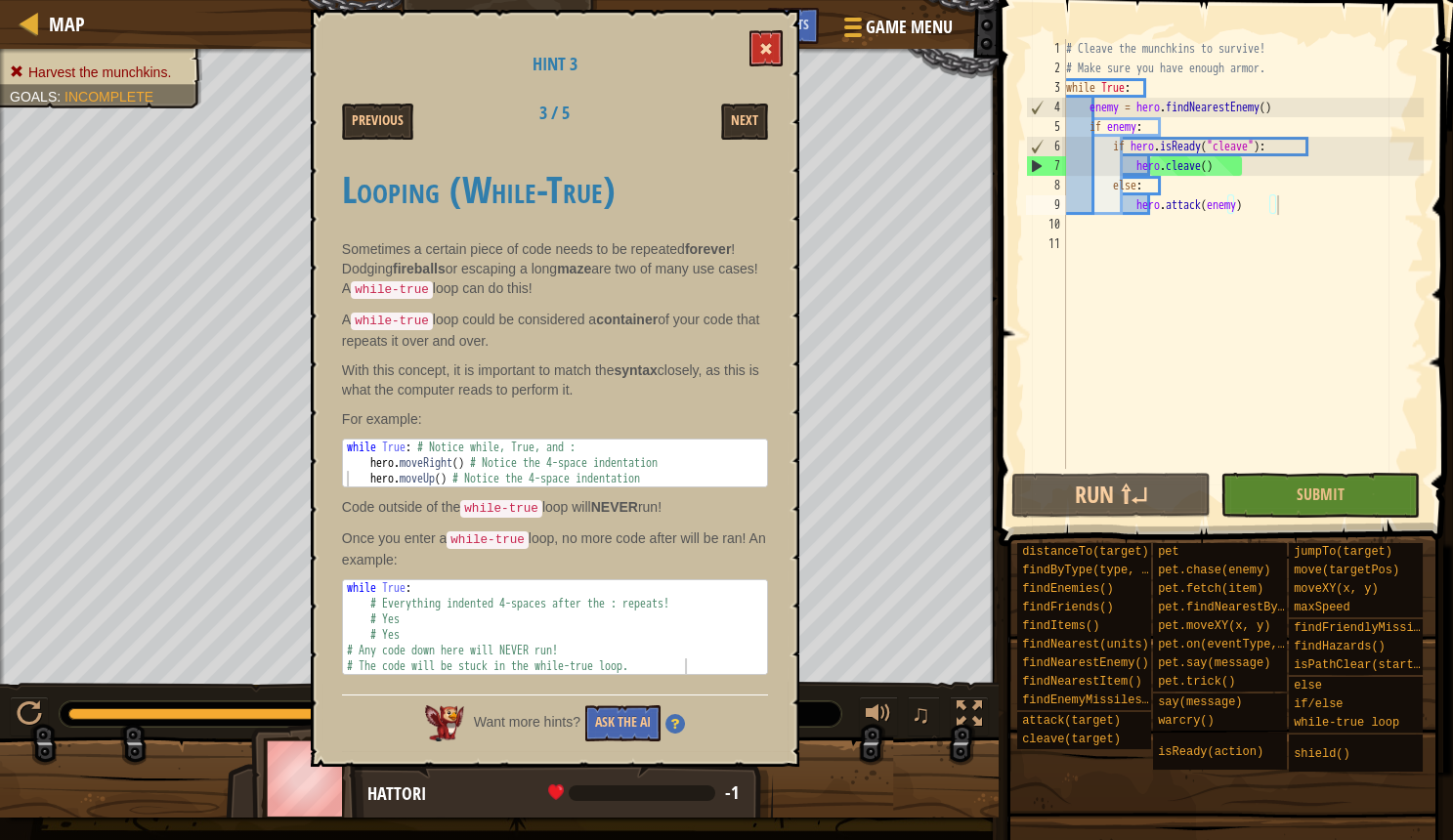 click at bounding box center (766, 49) 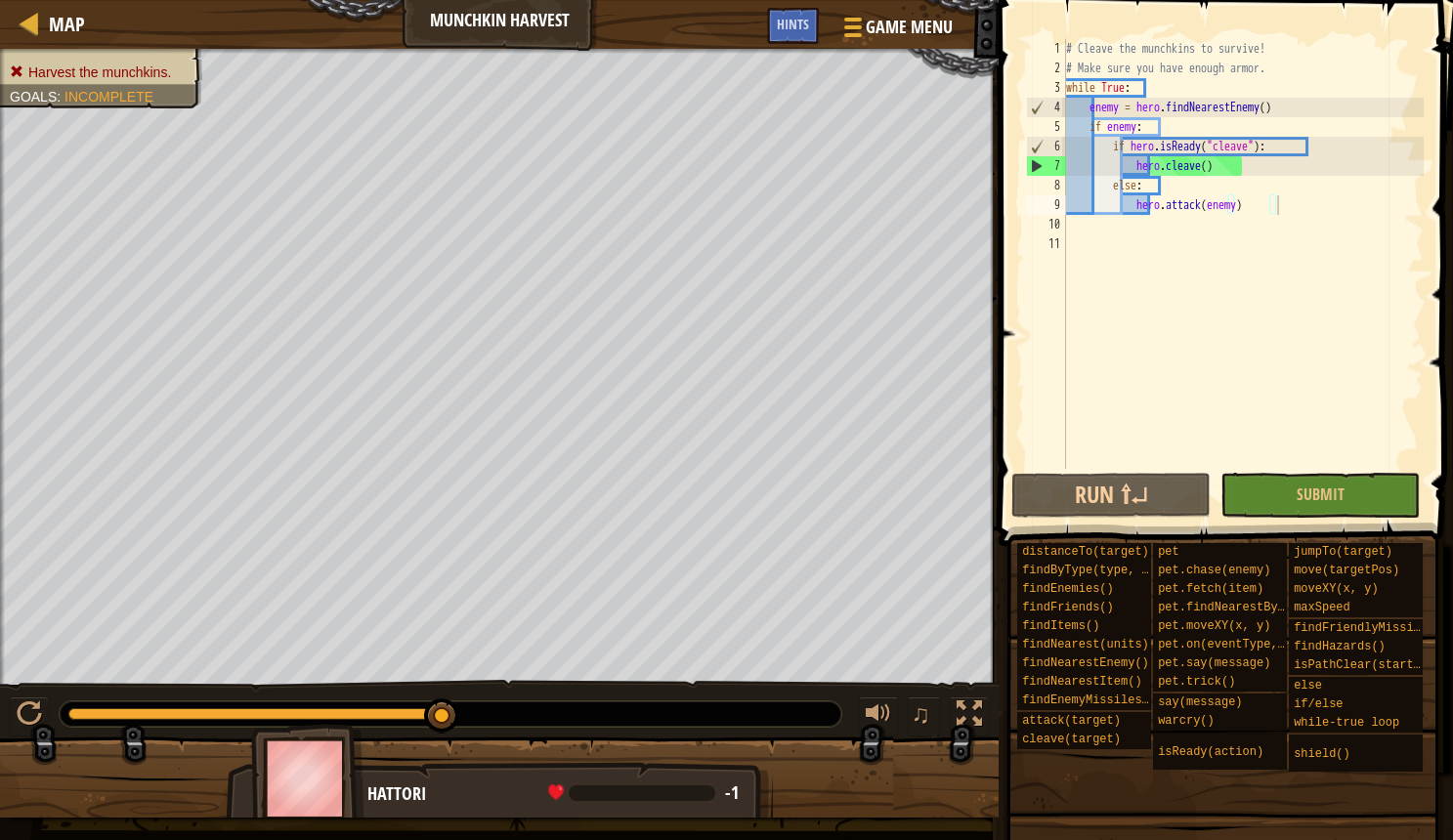 type on "else:" 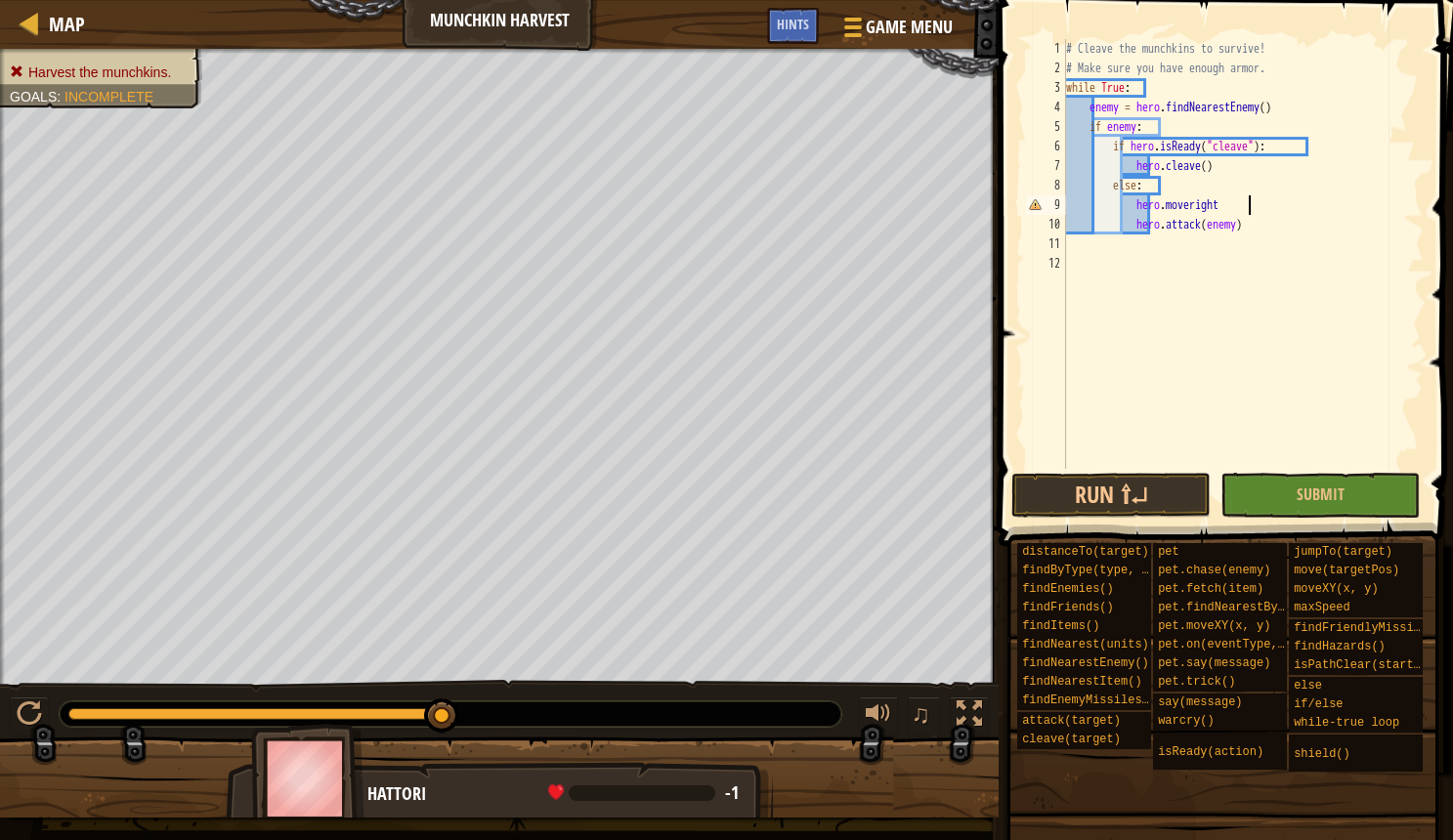 scroll, scrollTop: 10, scrollLeft: 15, axis: both 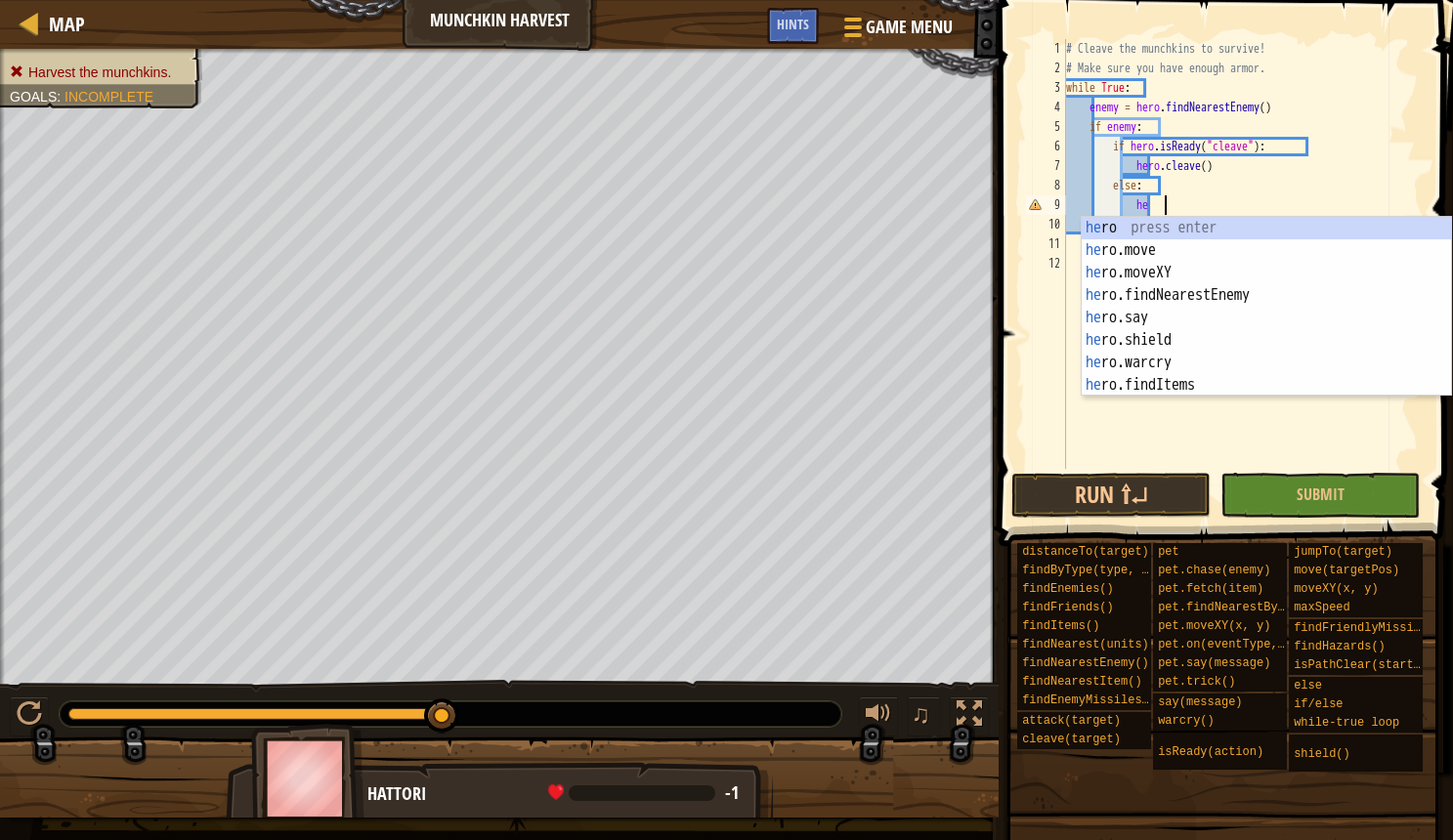 type on "h" 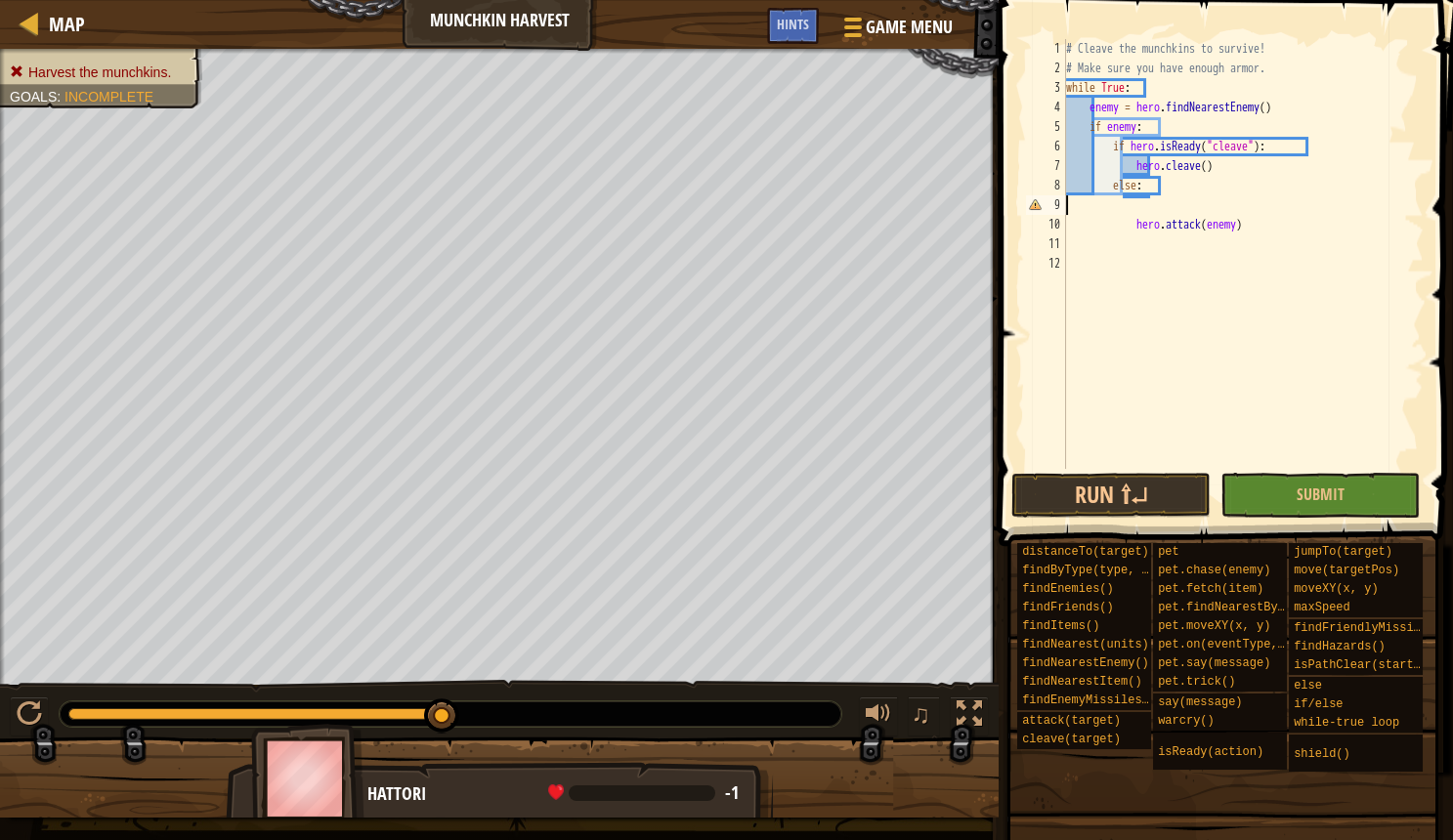scroll, scrollTop: 10, scrollLeft: 0, axis: vertical 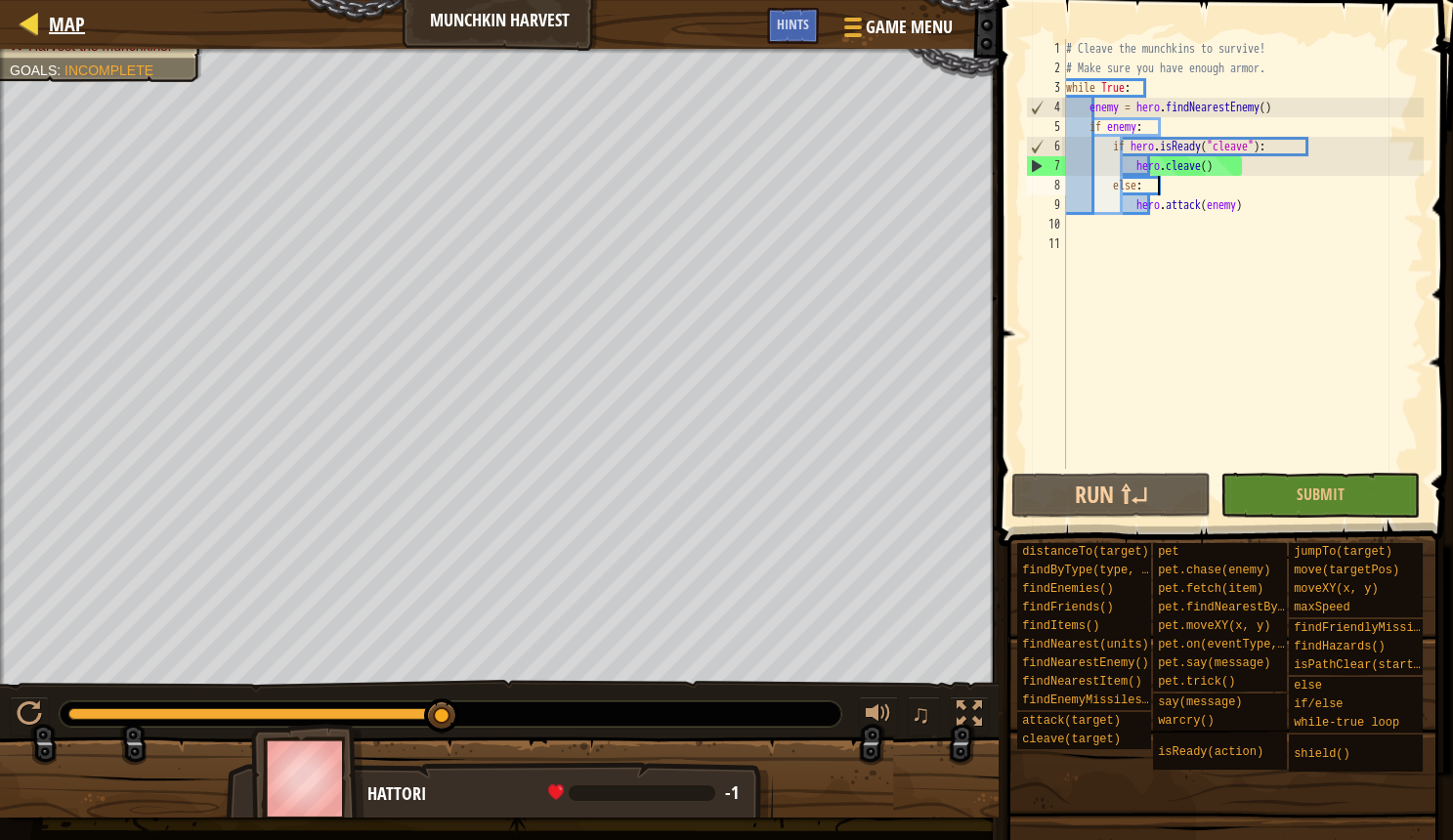 click on "Map" at bounding box center [66, 23] 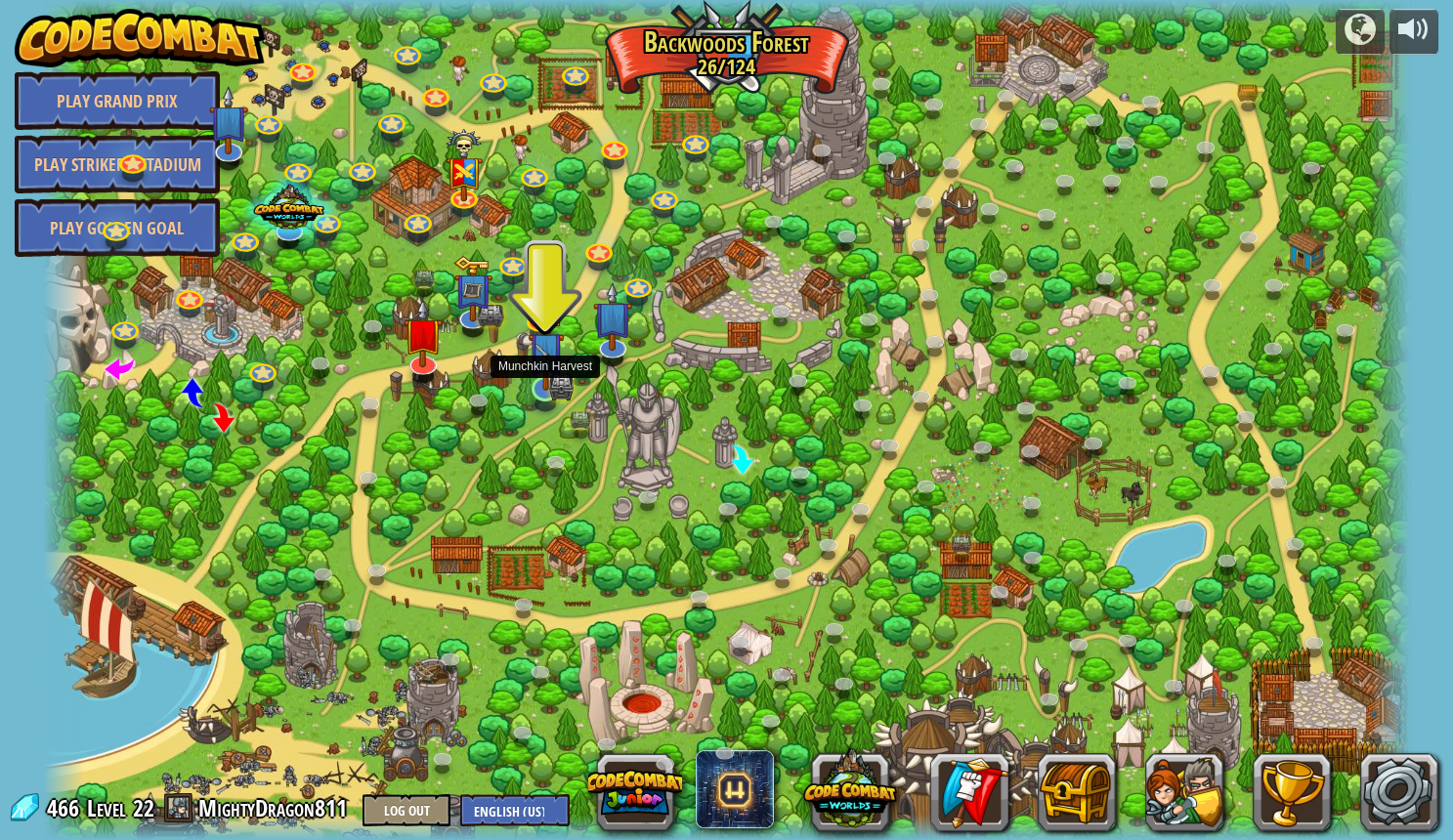 click at bounding box center (545, 351) 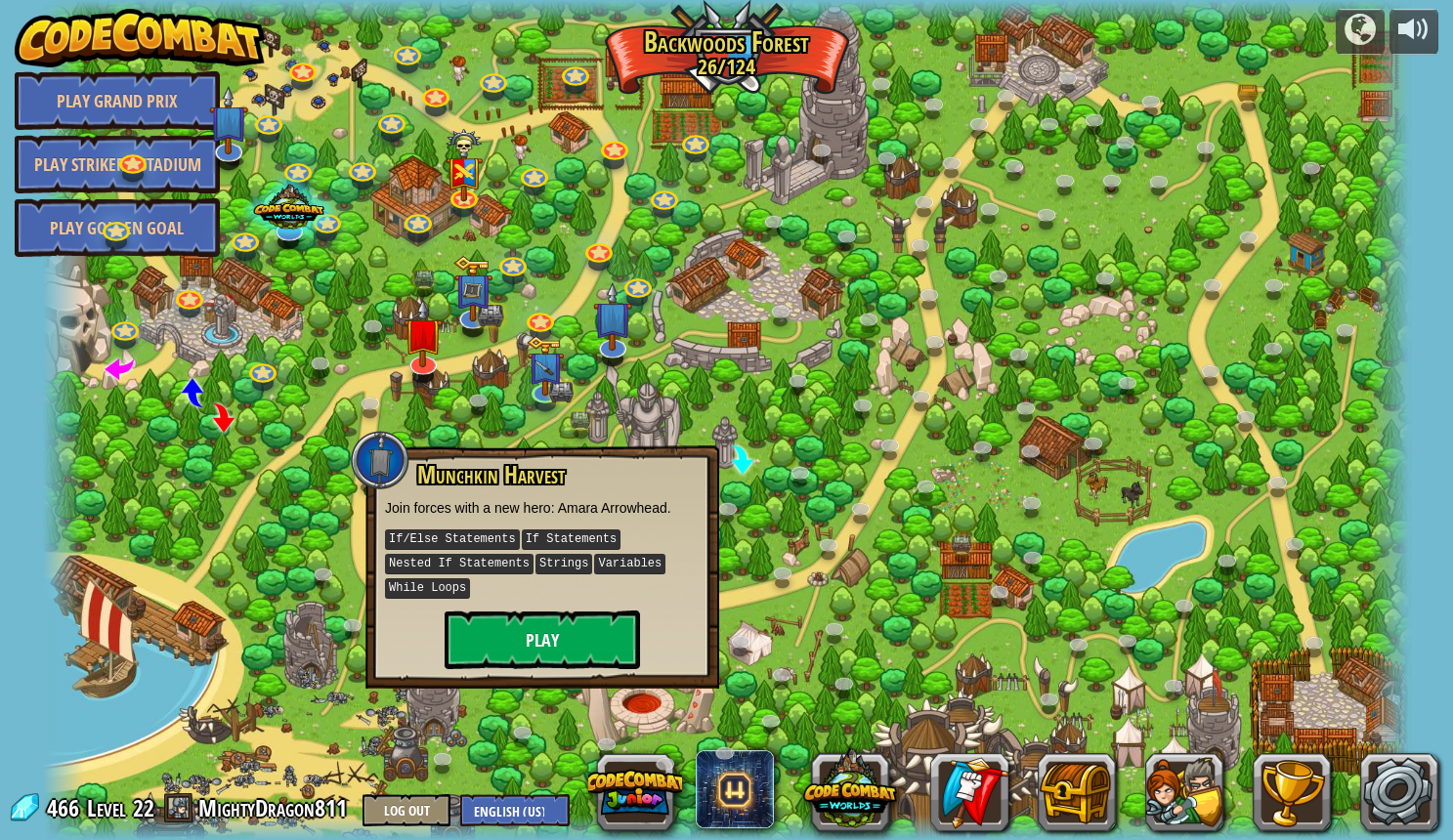 click on "Play" at bounding box center (542, 640) 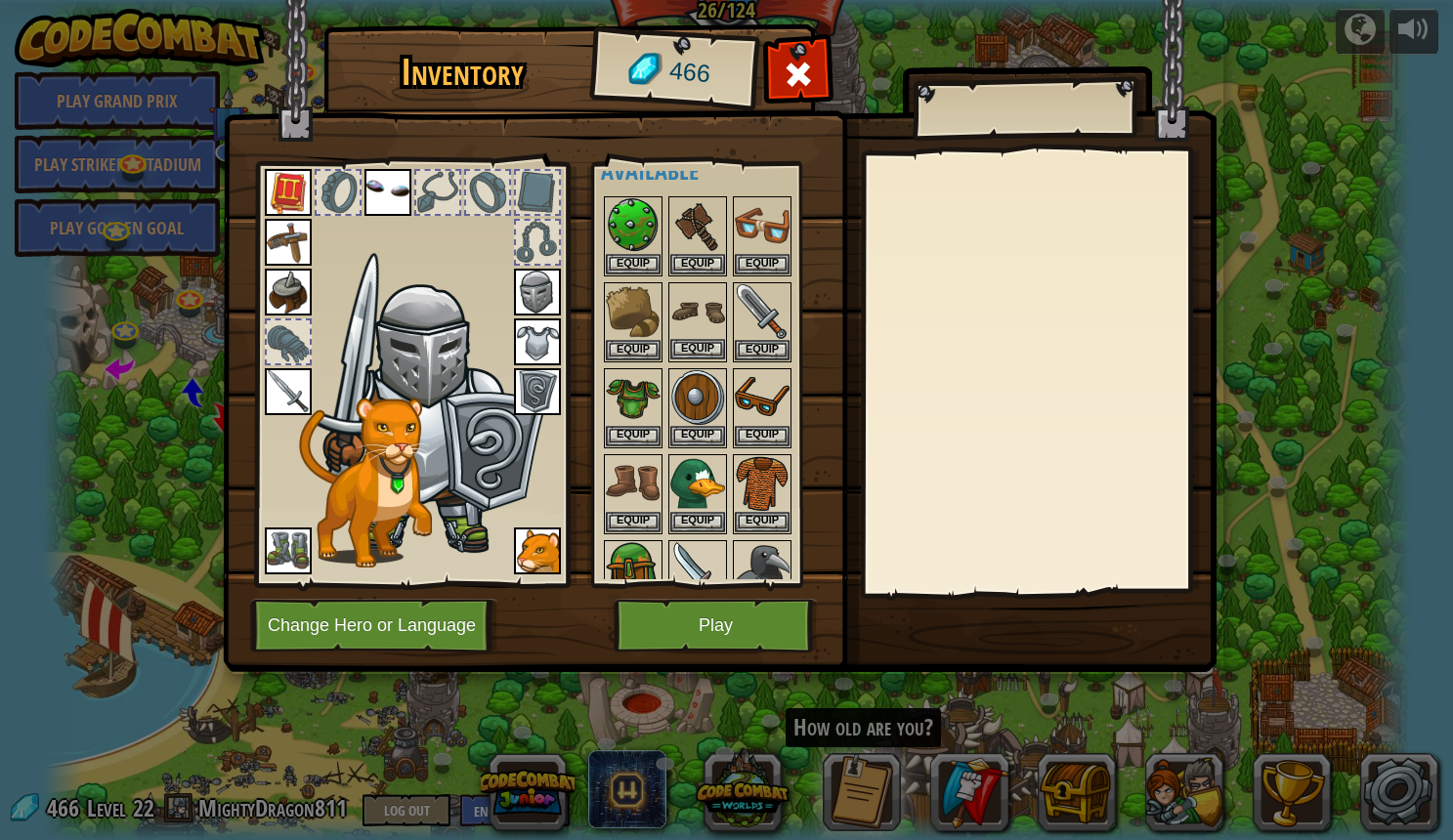 scroll, scrollTop: 24, scrollLeft: 0, axis: vertical 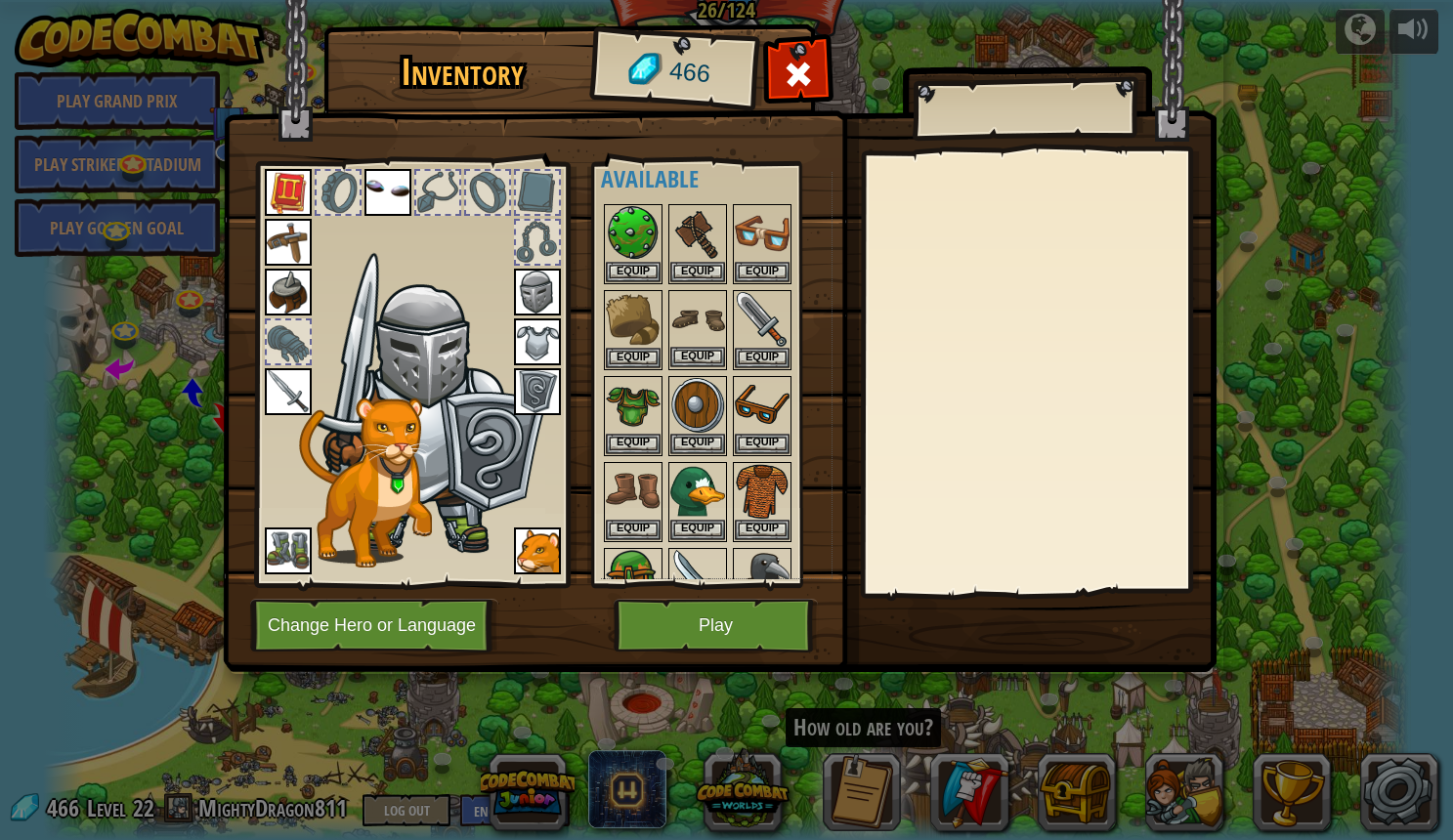 click on "Equip" at bounding box center (698, 357) 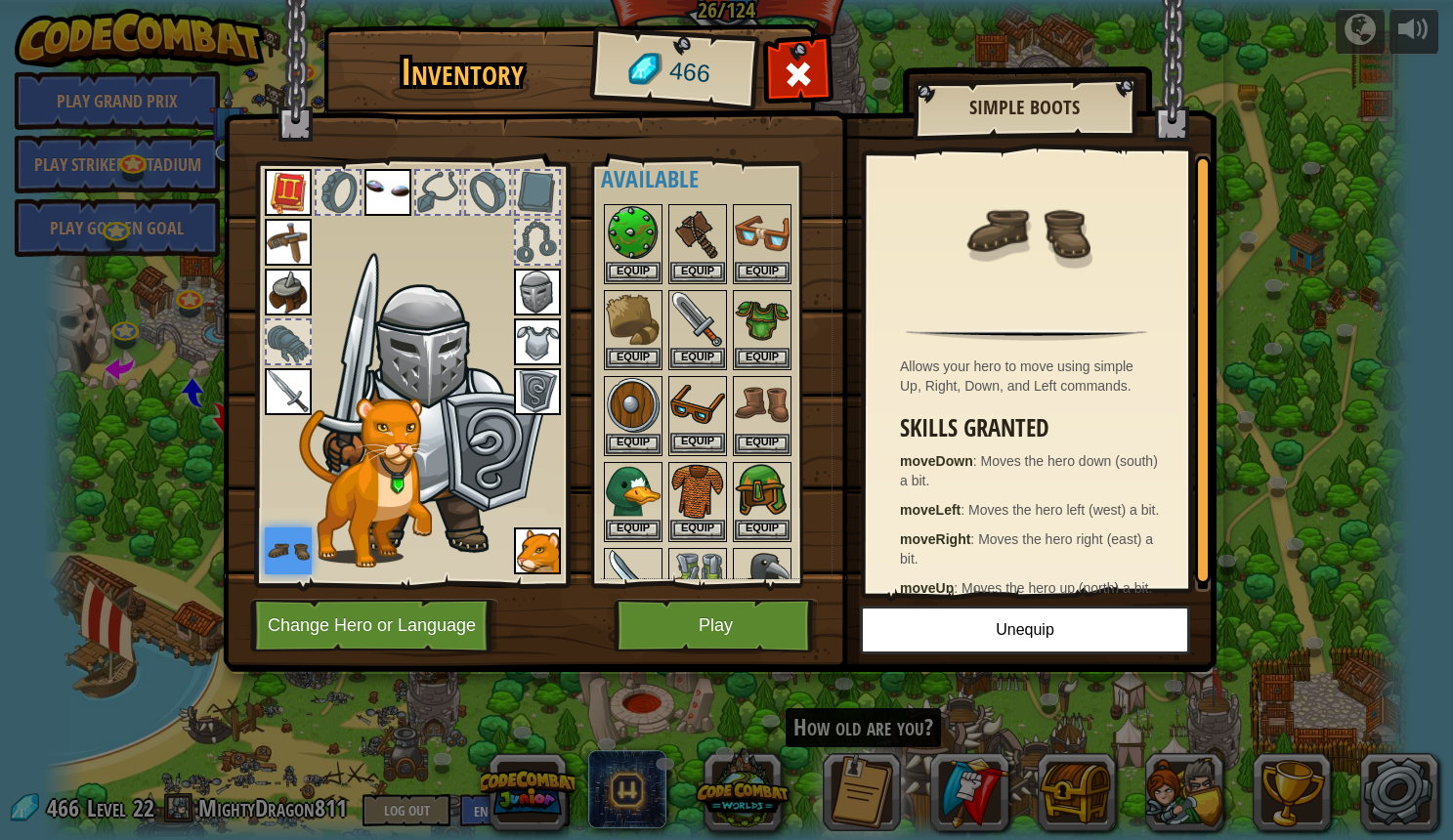 scroll, scrollTop: 38, scrollLeft: 0, axis: vertical 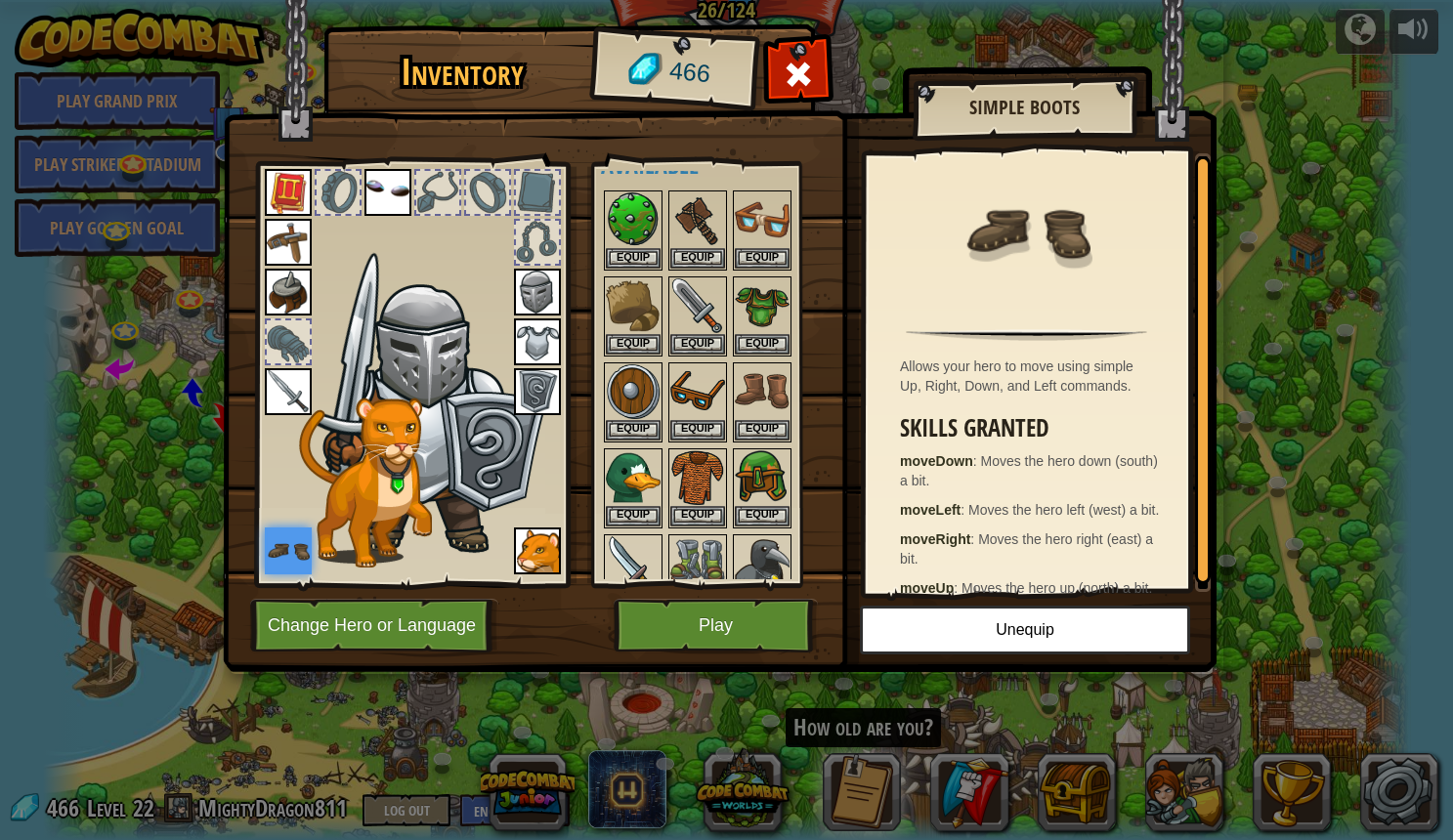 click on "Play" at bounding box center [715, 625] 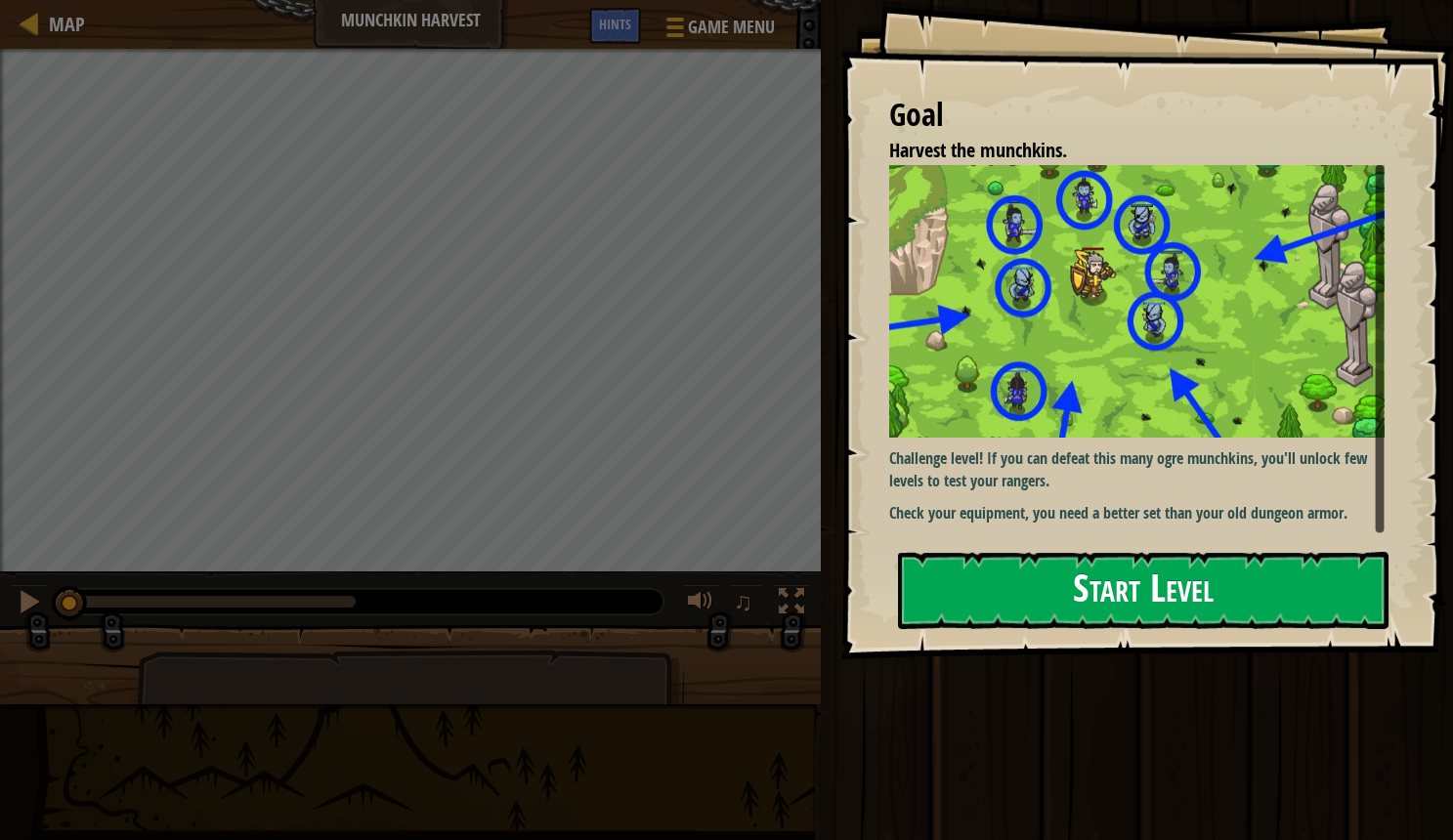 click on "Start Level" at bounding box center (1143, 590) 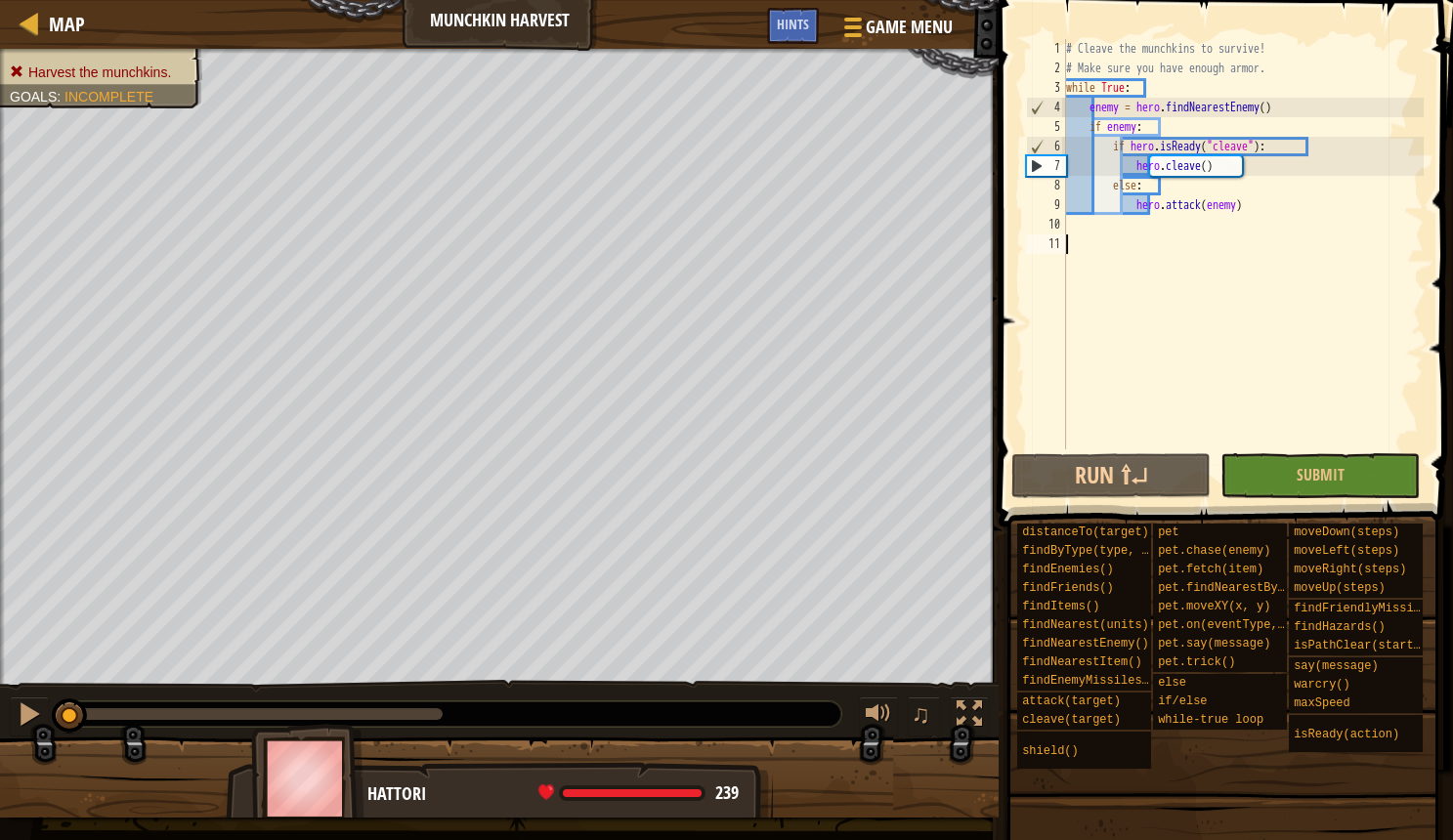 click on "# Cleave the munchkins to survive! # Make sure you have enough armor. while   True :      enemy   =   hero . findNearestEnemy ( )      if   enemy :          if   hero . isReady ( "cleave" ) :              hero . cleave ( )          else :              hero . attack ( enemy )" at bounding box center [1243, 264] 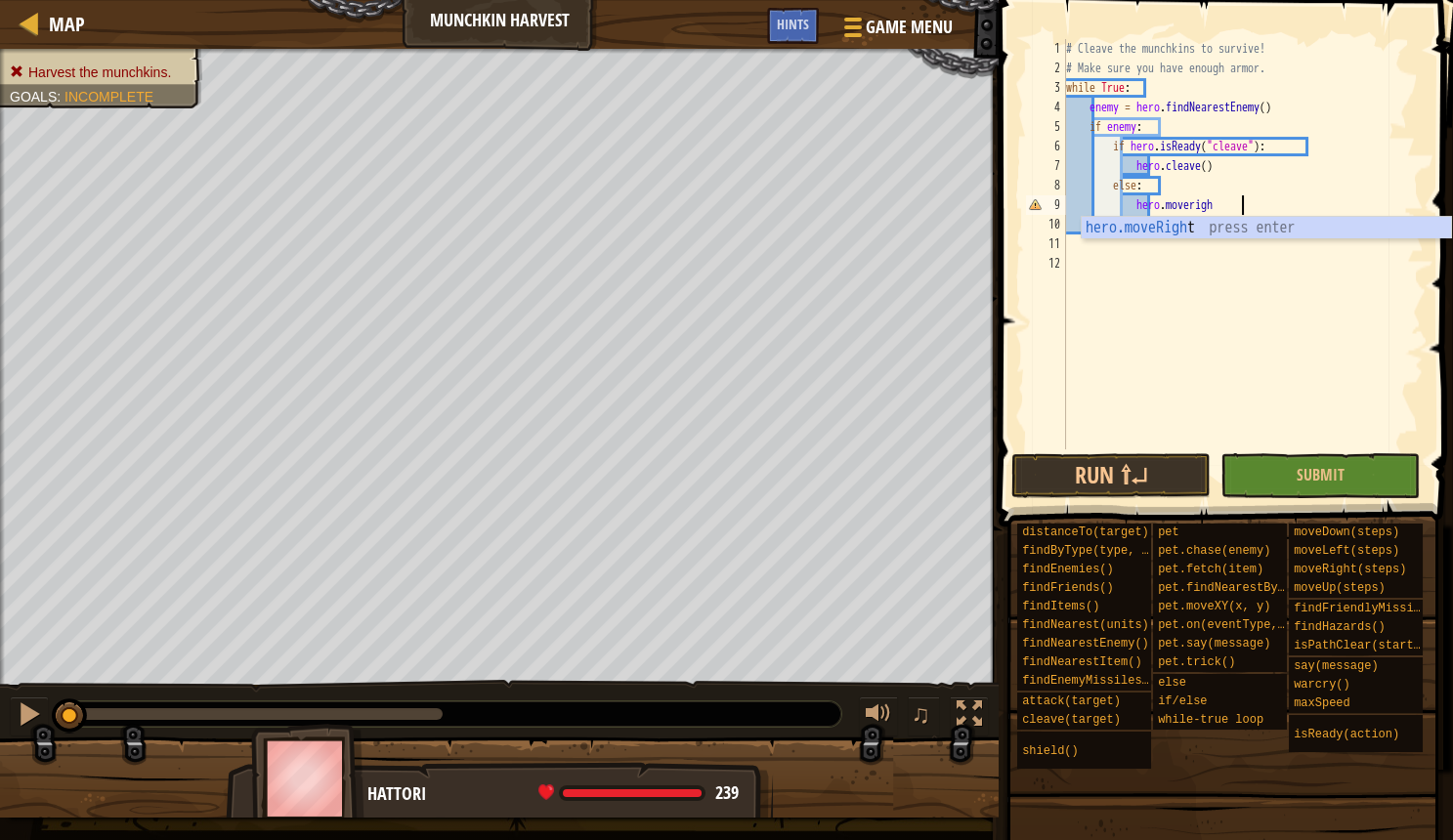 scroll, scrollTop: 10, scrollLeft: 15, axis: both 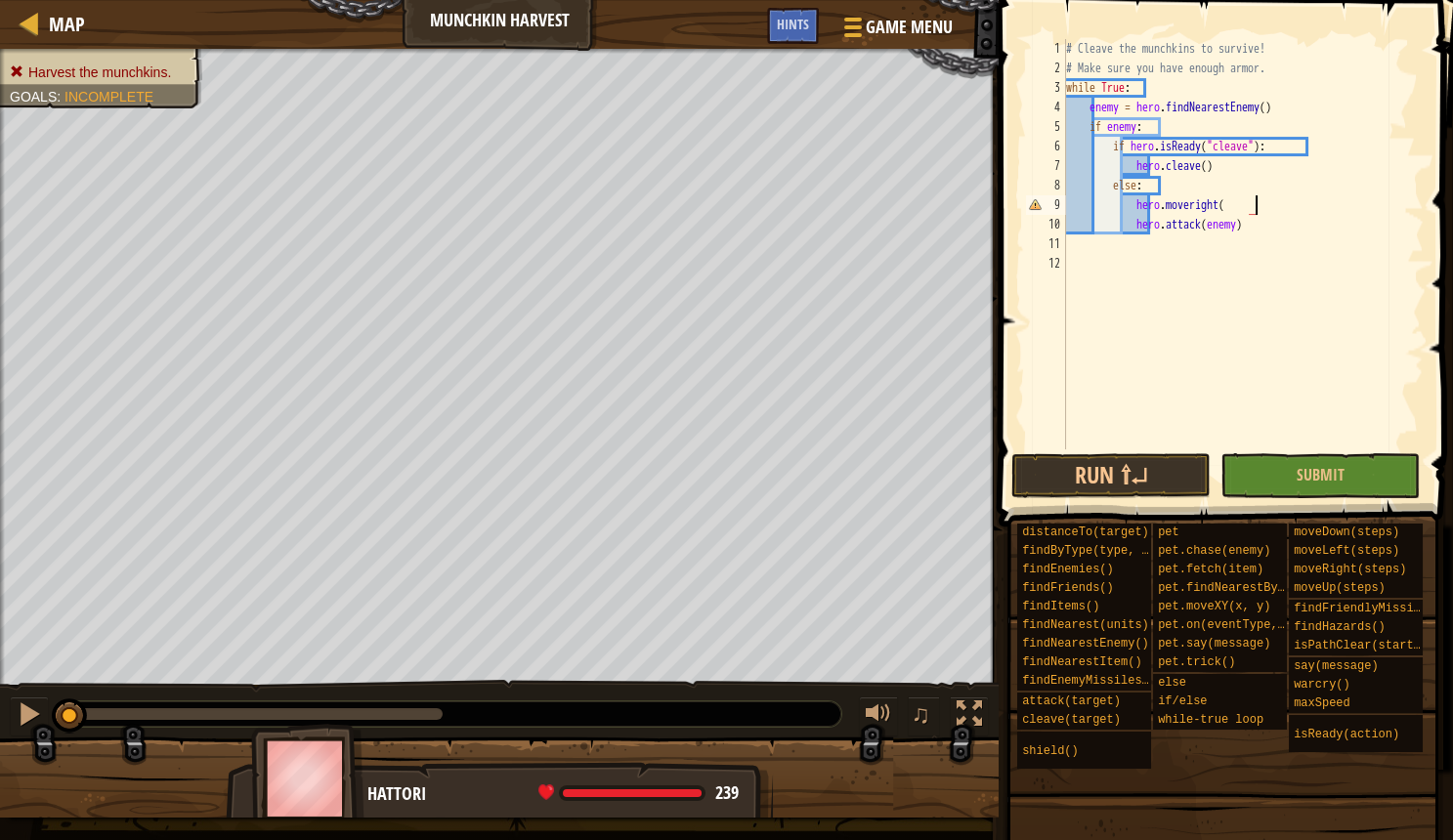 type on "hero.moveright" 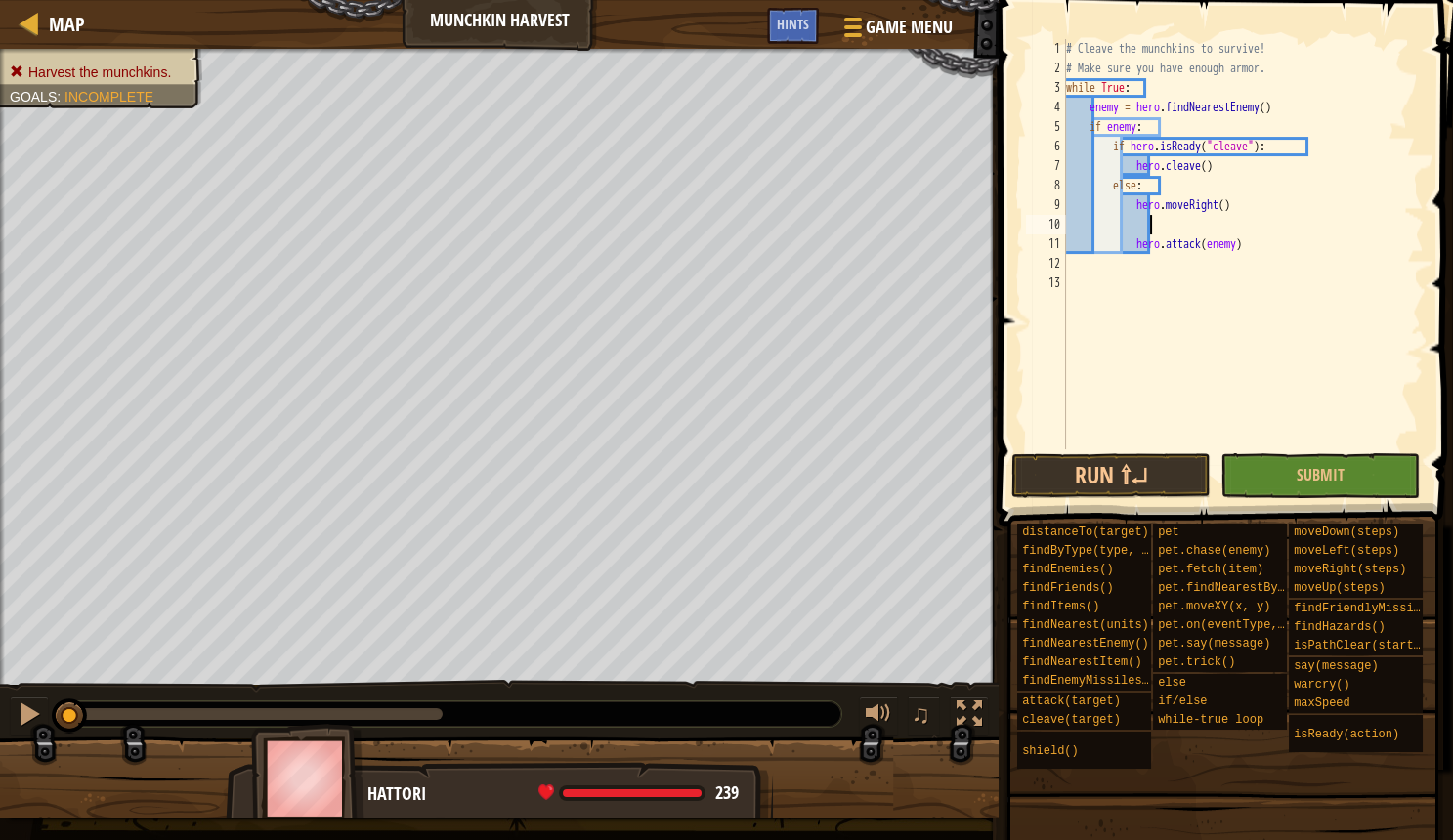 scroll, scrollTop: 10, scrollLeft: 6, axis: both 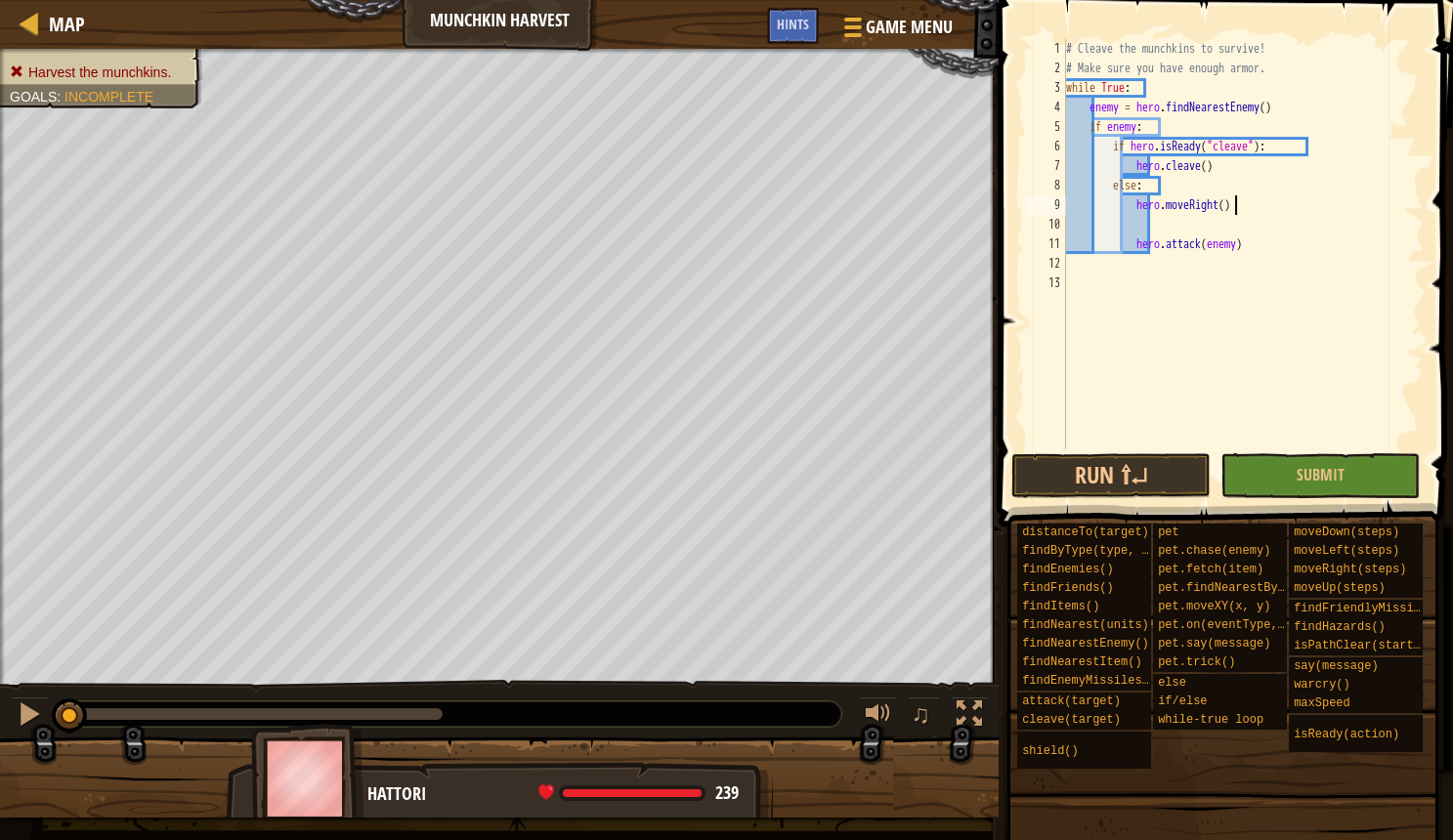 click on "# Cleave the munchkins to survive! # Make sure you have enough armor. while   True :      enemy   =   hero . findNearestEnemy ( )      if   enemy :          if   hero . isReady ( "cleave" ) :              hero . cleave ( )          else :              hero . moveRight ( )                           hero . attack ( enemy )" at bounding box center [1243, 264] 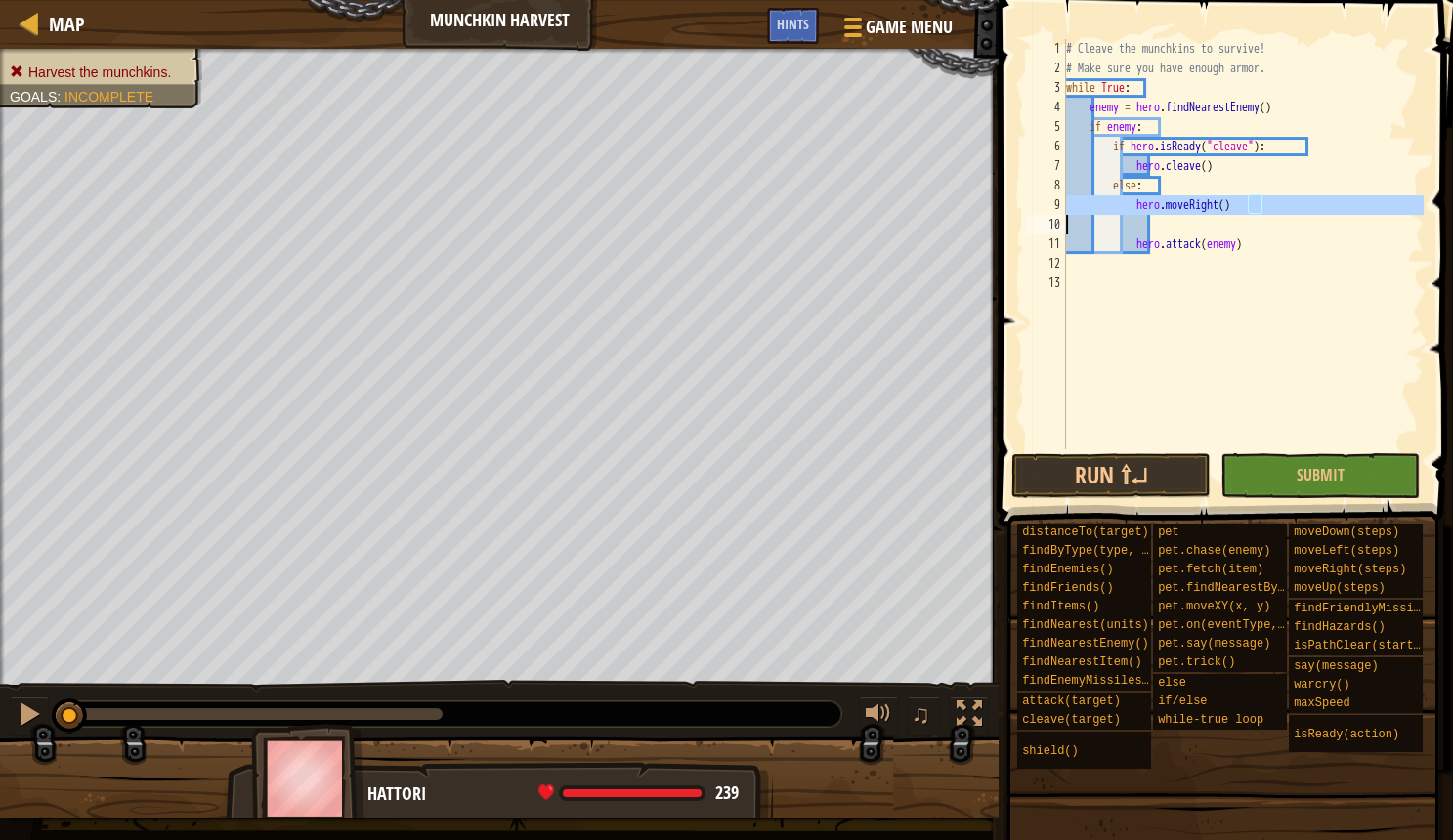 click on "# Cleave the munchkins to survive! # Make sure you have enough armor. while   True :      enemy   =   hero . findNearestEnemy ( )      if   enemy :          if   hero . isReady ( "cleave" ) :              hero . cleave ( )          else :              hero . moveRight ( )                           hero . attack ( enemy )" at bounding box center (1243, 264) 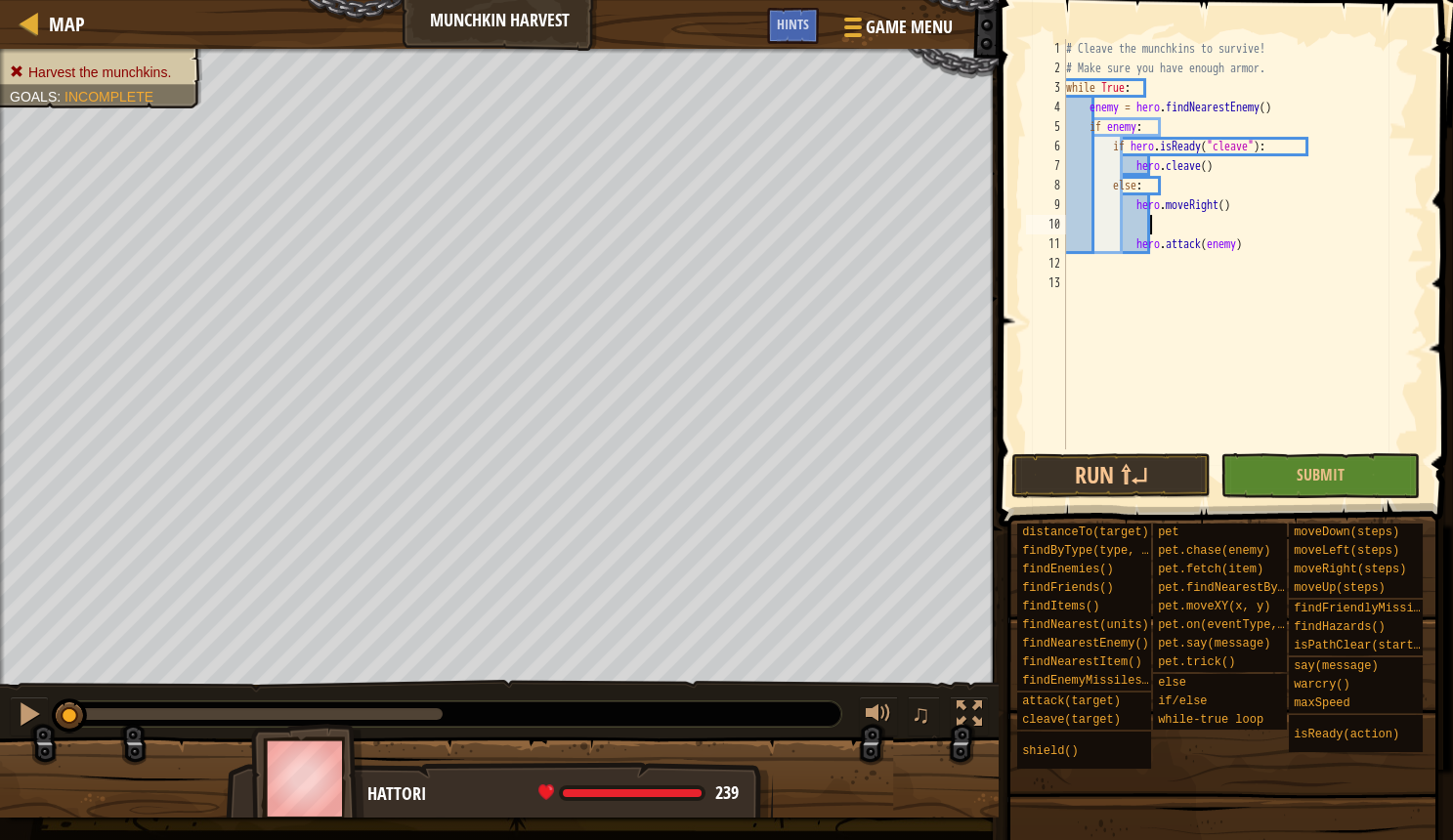 click on "# Cleave the munchkins to survive! # Make sure you have enough armor. while   True :      enemy   =   hero . findNearestEnemy ( )      if   enemy :          if   hero . isReady ( "cleave" ) :              hero . cleave ( )          else :              hero . moveRight ( )                           hero . attack ( enemy )" at bounding box center [1243, 264] 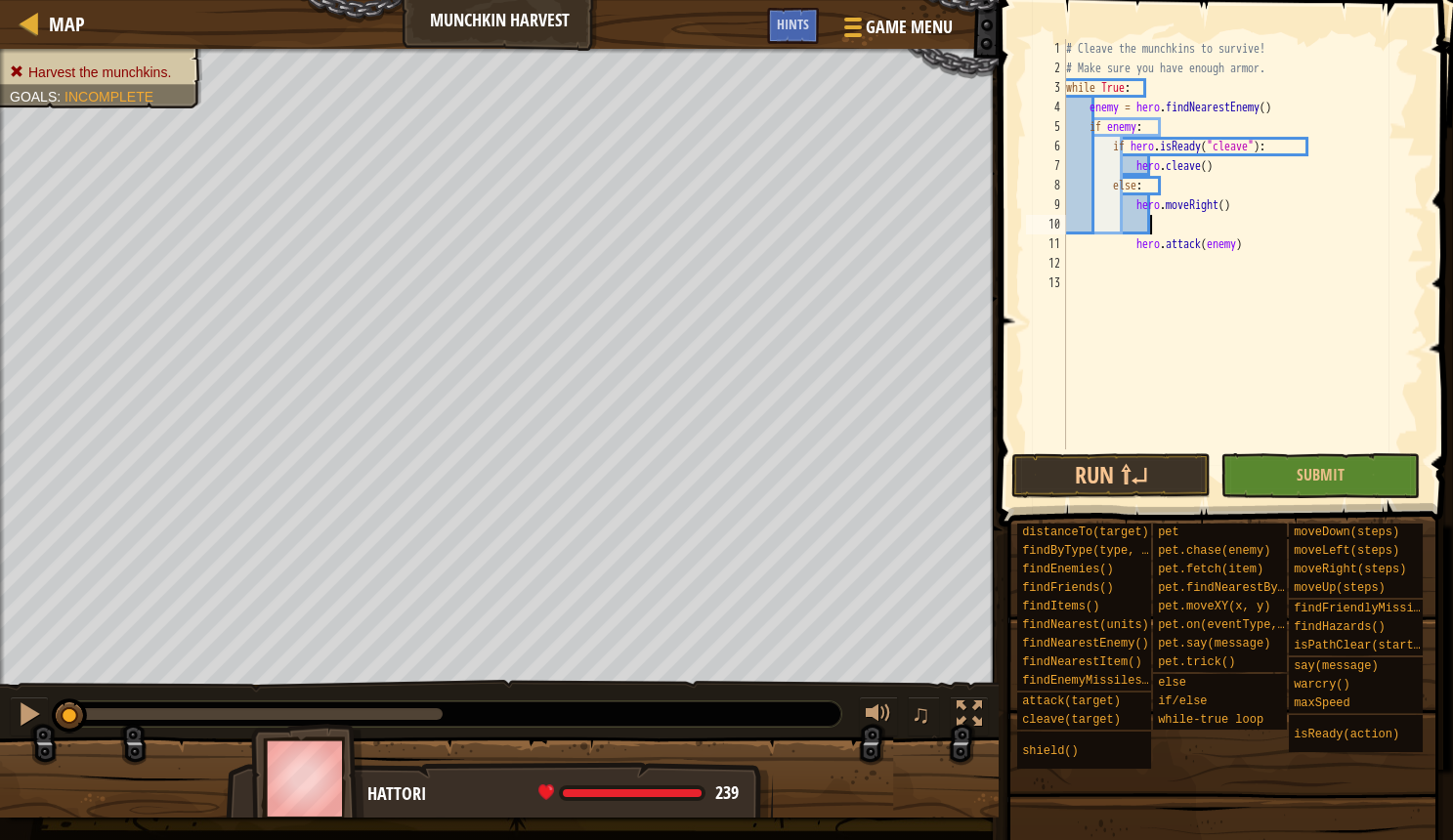 click on "# Cleave the munchkins to survive! # Make sure you have enough armor. while   True :      enemy   =   hero . findNearestEnemy ( )      if   enemy :          if   hero . isReady ( "cleave" ) :              hero . cleave ( )          else :              hero . moveRight ( )                           hero . attack ( enemy )" at bounding box center (1243, 264) 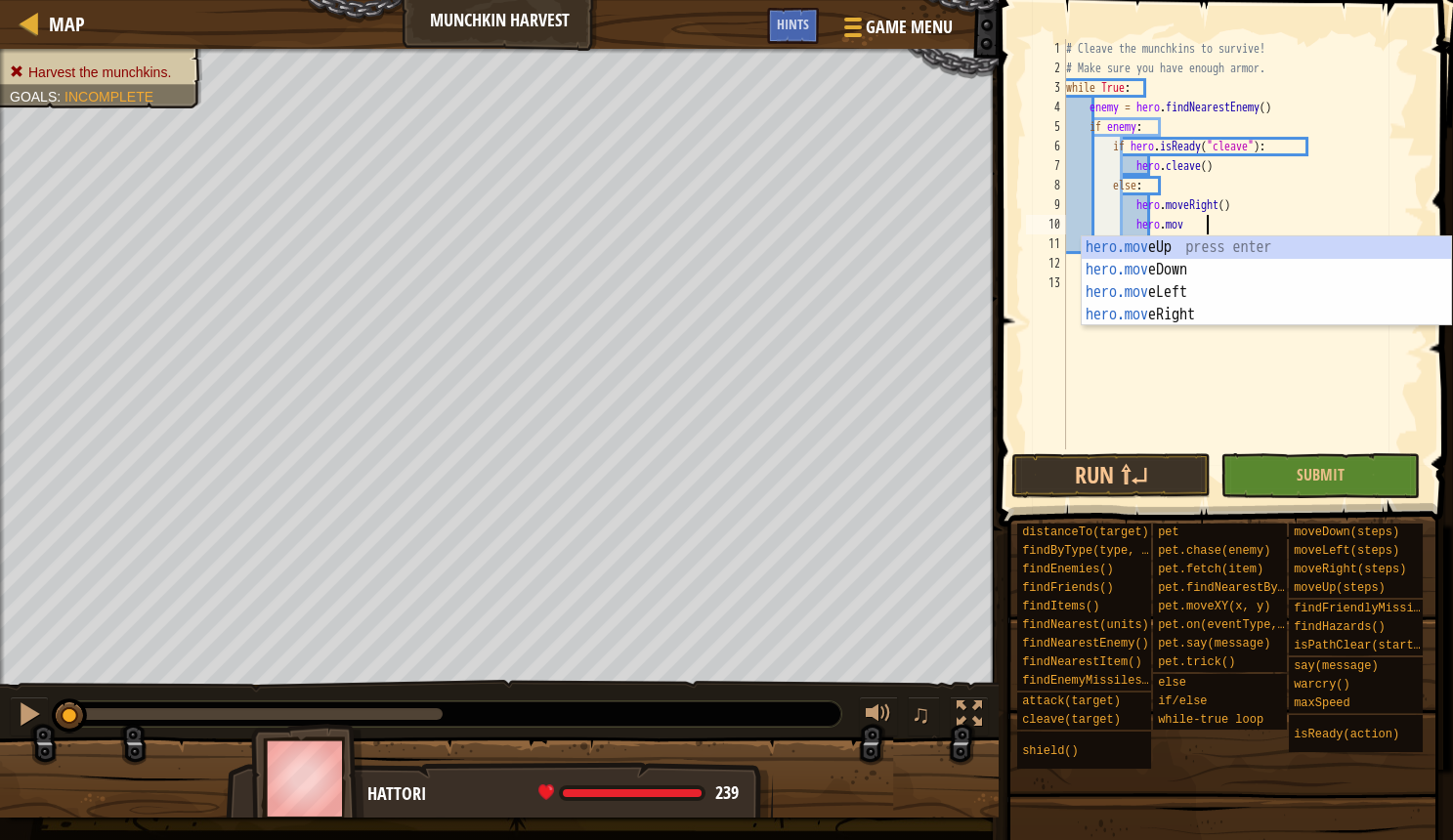type on "hero.move" 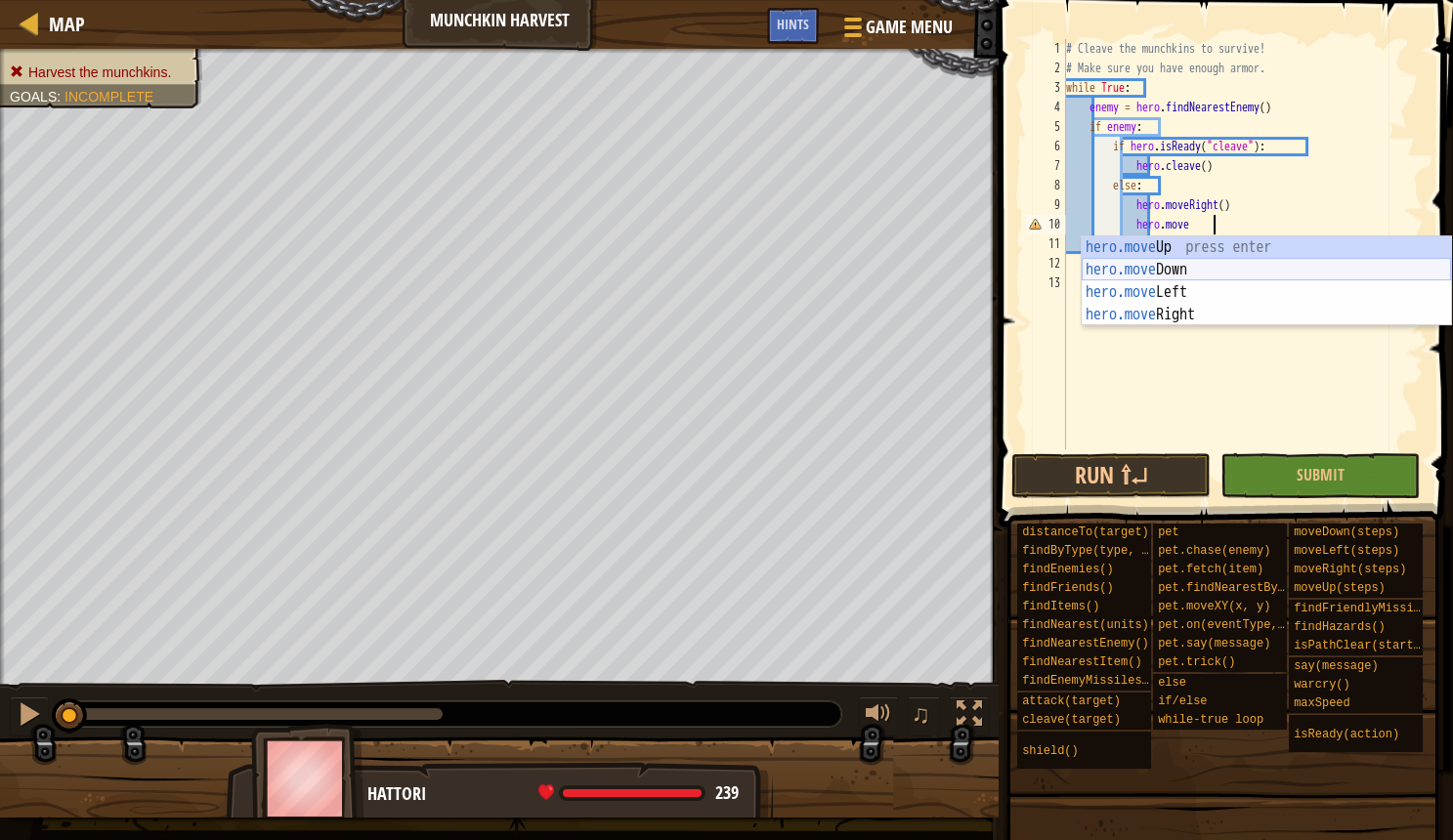 click on "hero.move Up press enter hero.move Down press enter hero.move Left press enter hero.move Right press enter" at bounding box center [1266, 304] 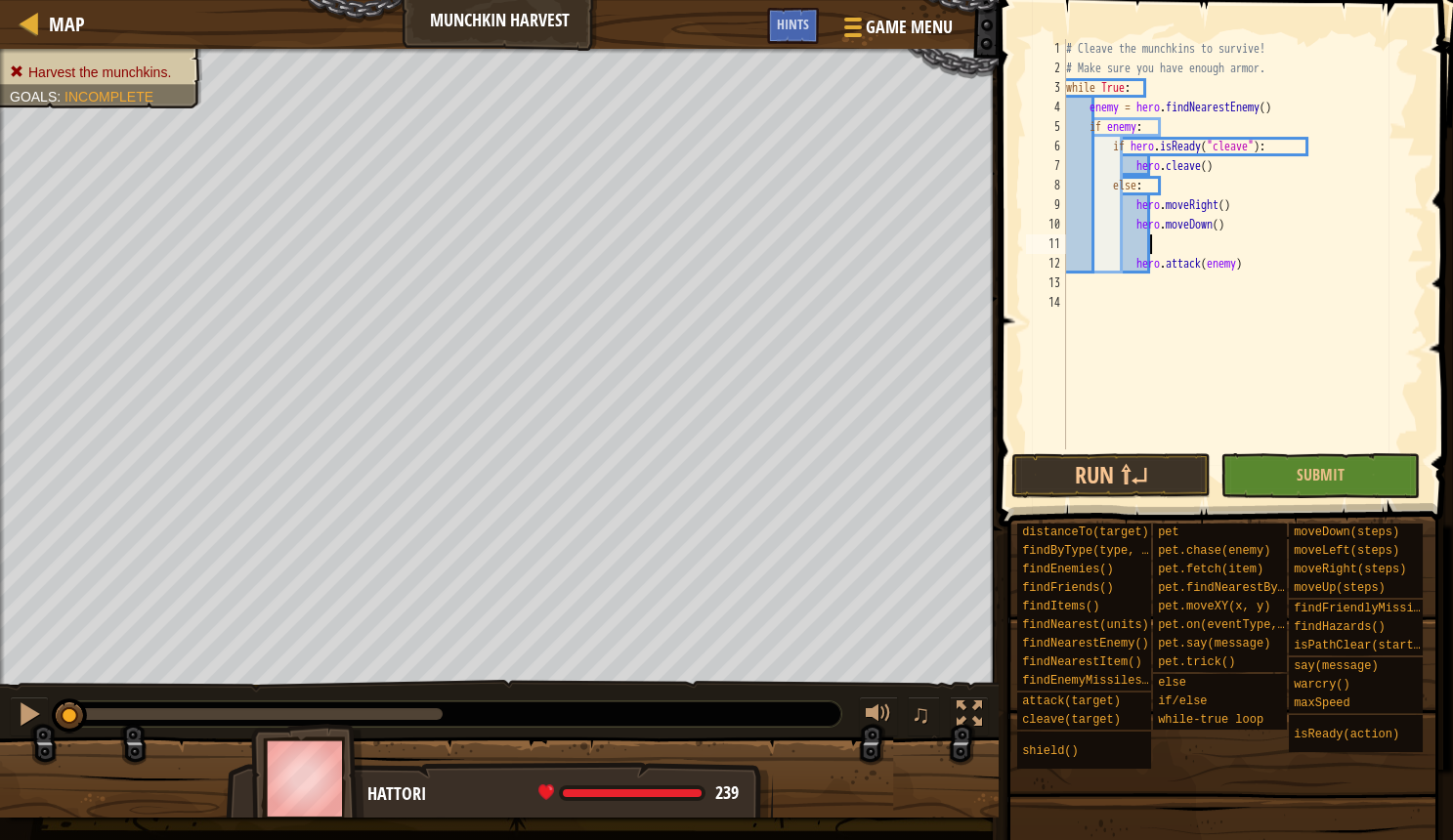 scroll, scrollTop: 10, scrollLeft: 6, axis: both 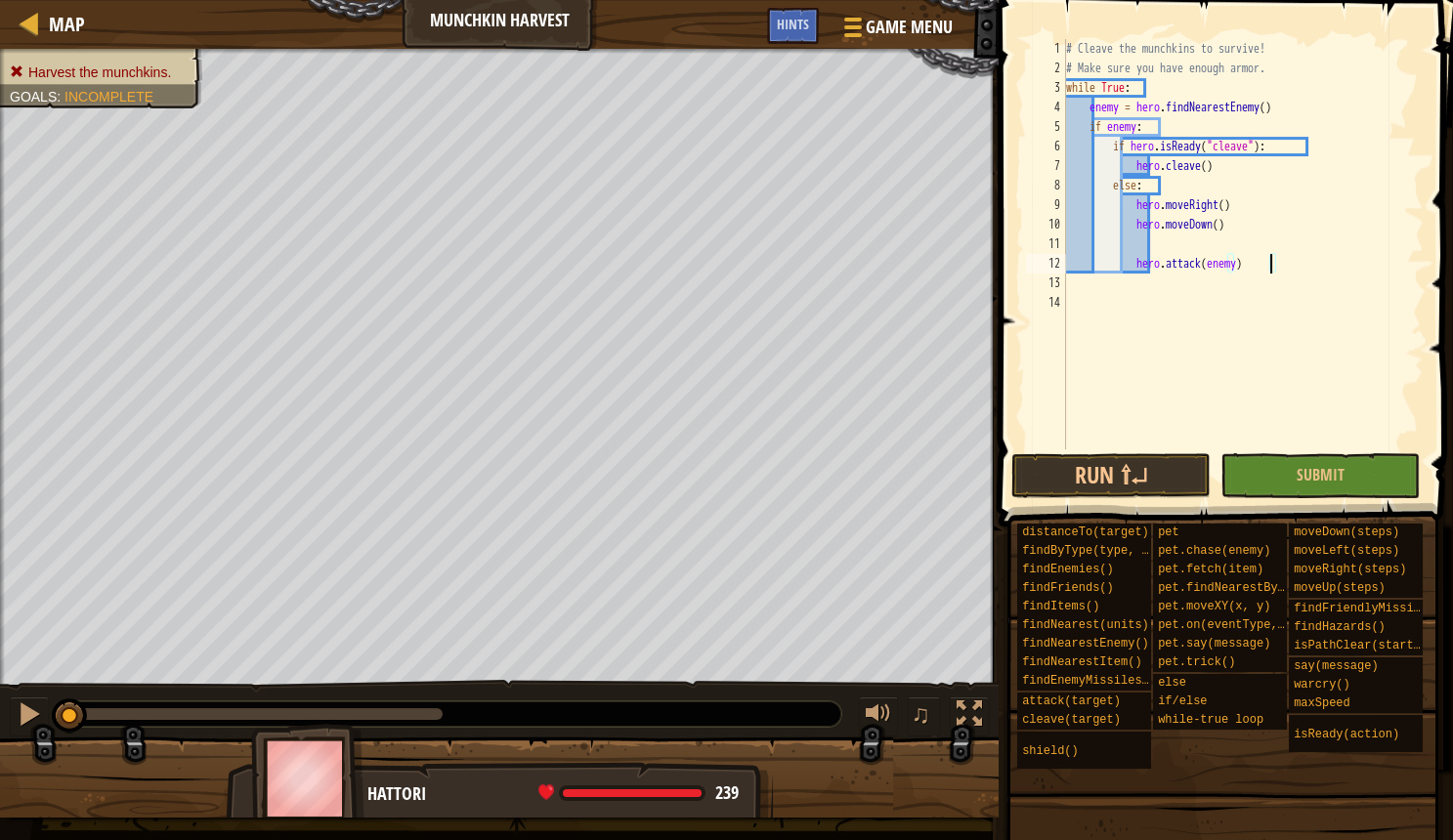 click on "# Cleave the munchkins to survive! # Make sure you have enough armor. while   True :      enemy   =   hero . findNearestEnemy ( )      if   enemy :          if   hero . isReady ( "cleave" ) :              hero . cleave ( )          else :              hero . moveRight ( )              hero . moveDown ( )                           hero . attack ( enemy )" at bounding box center [1243, 264] 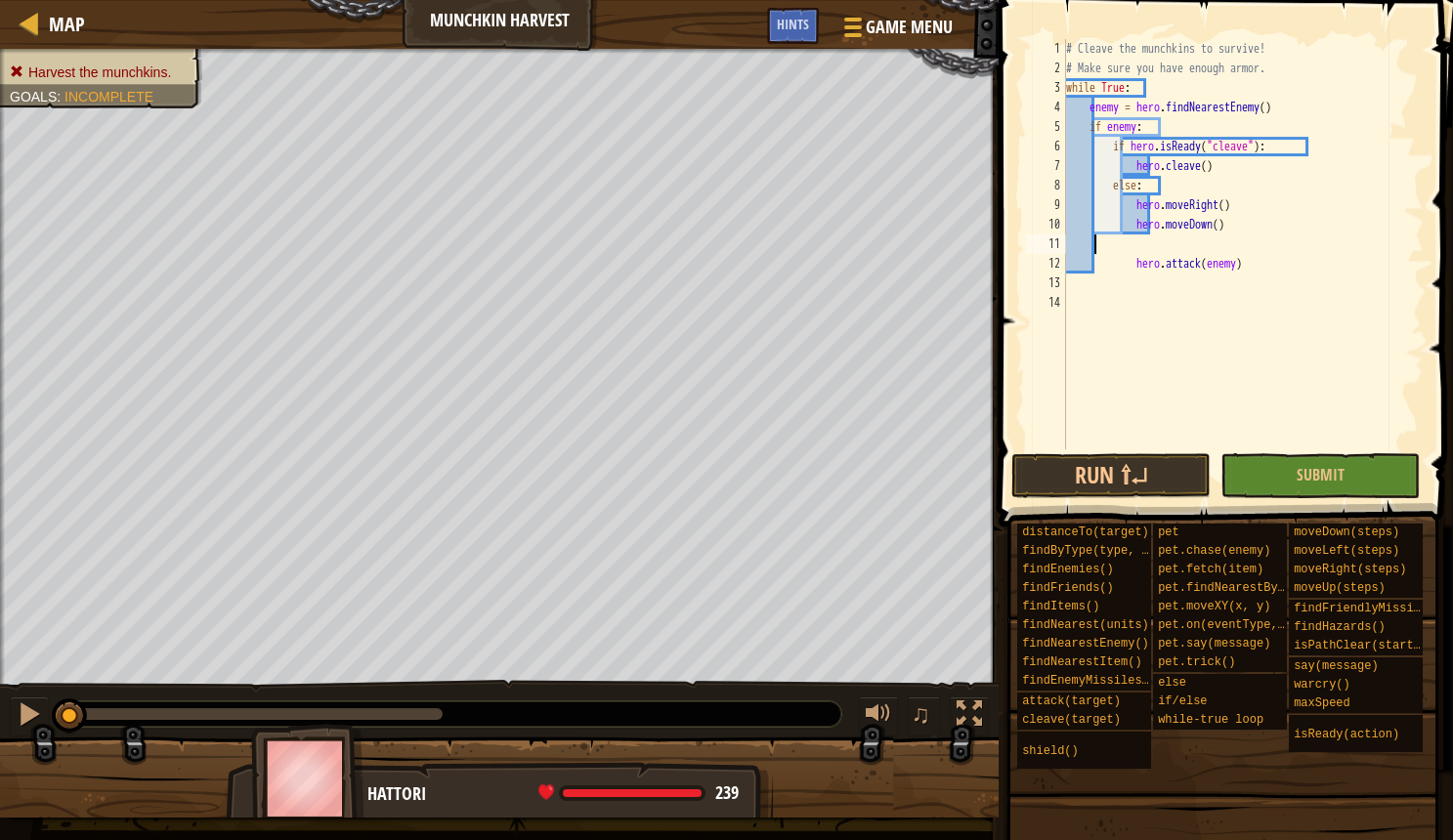 scroll, scrollTop: 10, scrollLeft: 0, axis: vertical 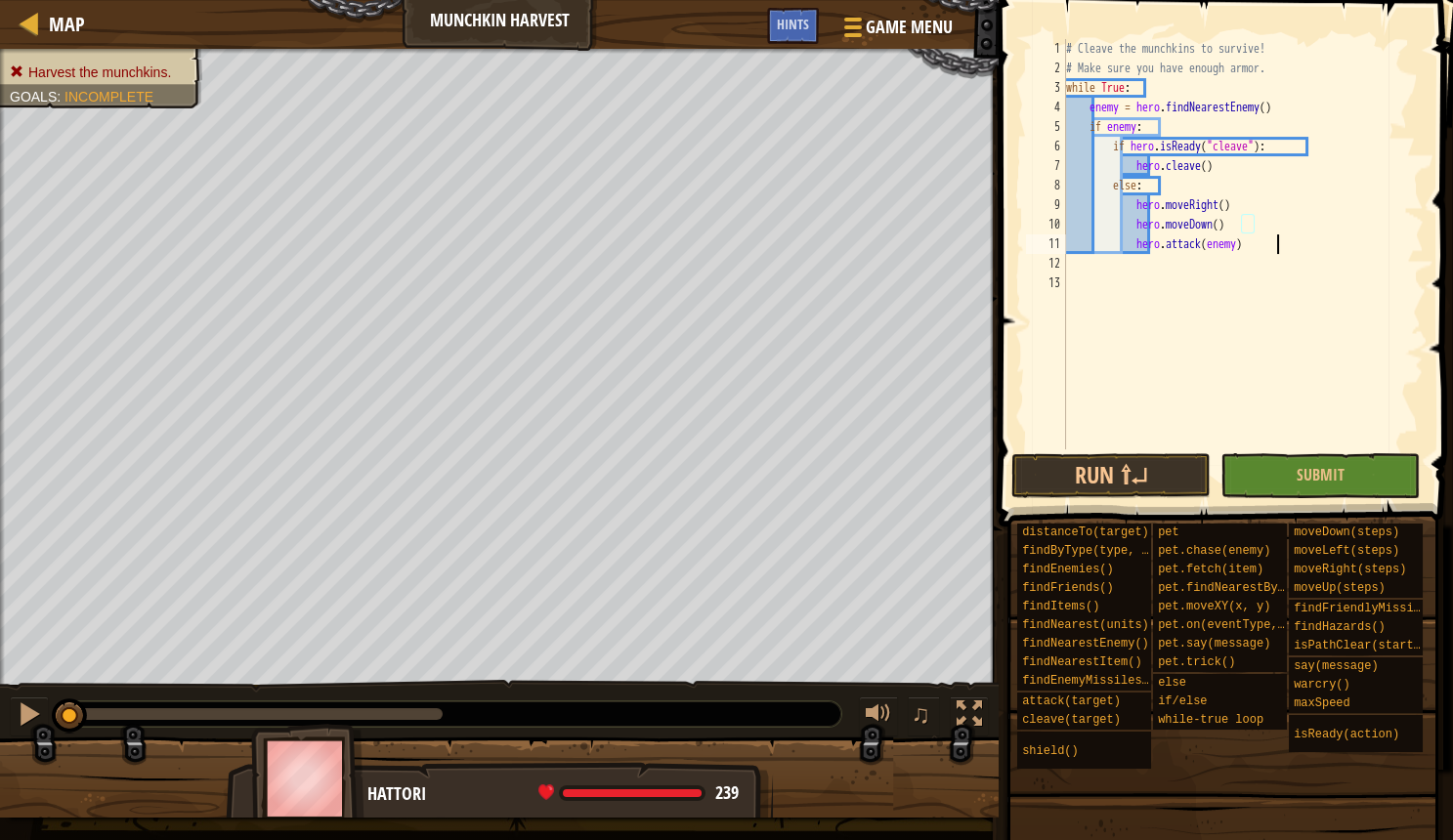 click on "# Cleave the munchkins to survive! # Make sure you have enough armor. while   True :      enemy   =   hero . findNearestEnemy ( )      if   enemy :          if   hero . isReady ( "cleave" ) :              hero . cleave ( )          else :              hero . moveRight ( )              hero . moveDown ( )              hero . attack ( enemy )" at bounding box center (1243, 264) 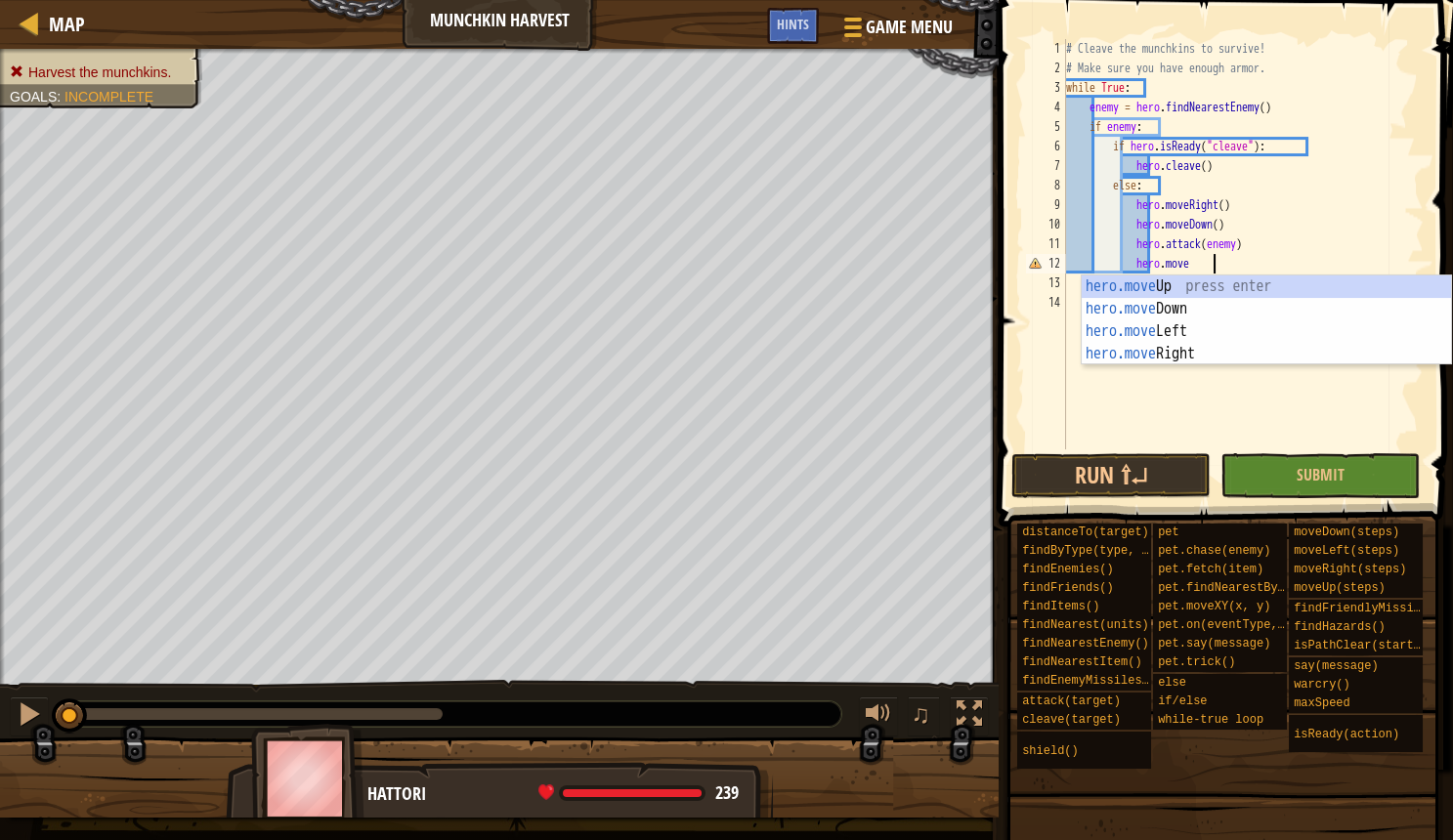 scroll, scrollTop: 10, scrollLeft: 13, axis: both 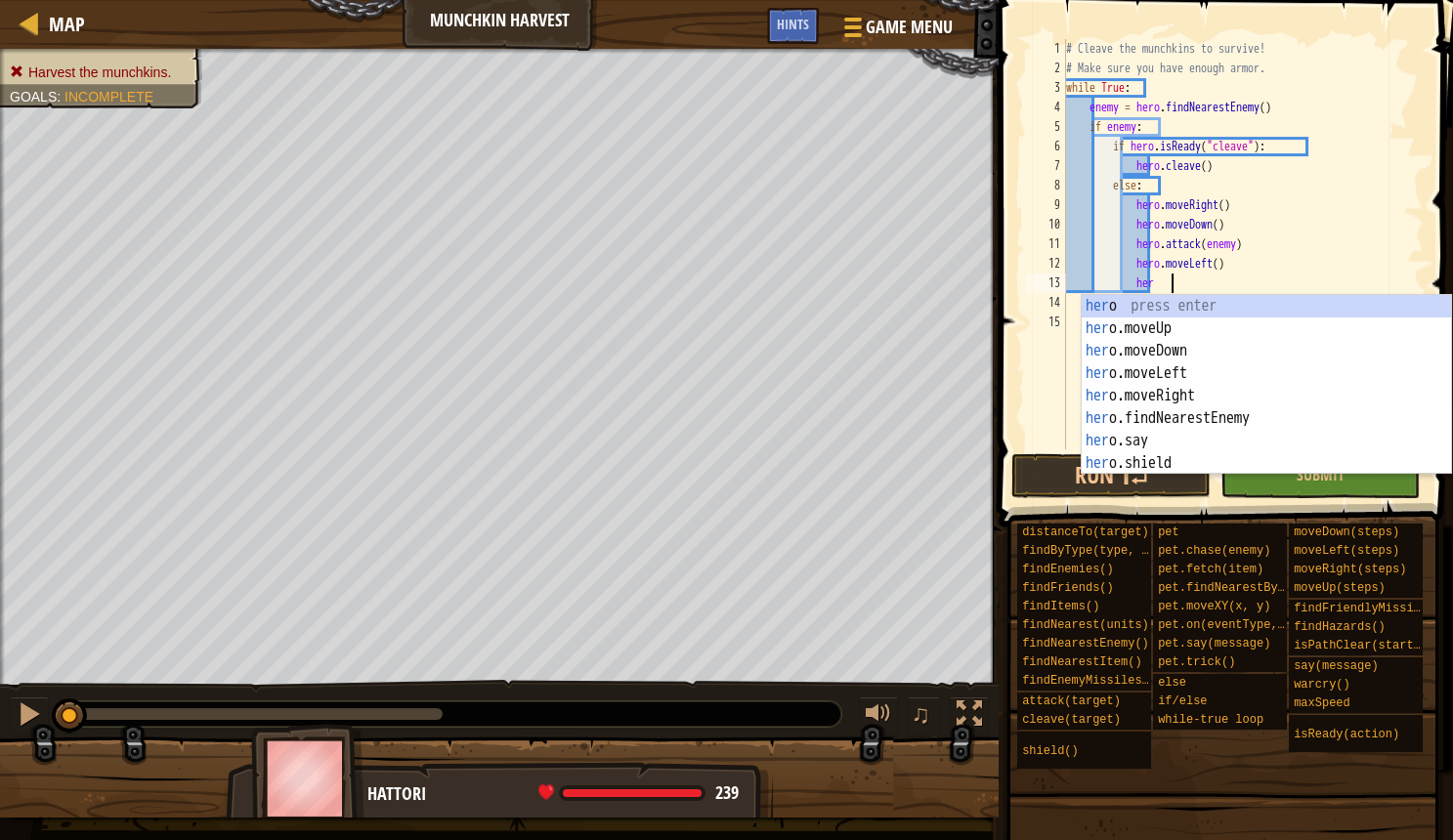 type on "hero" 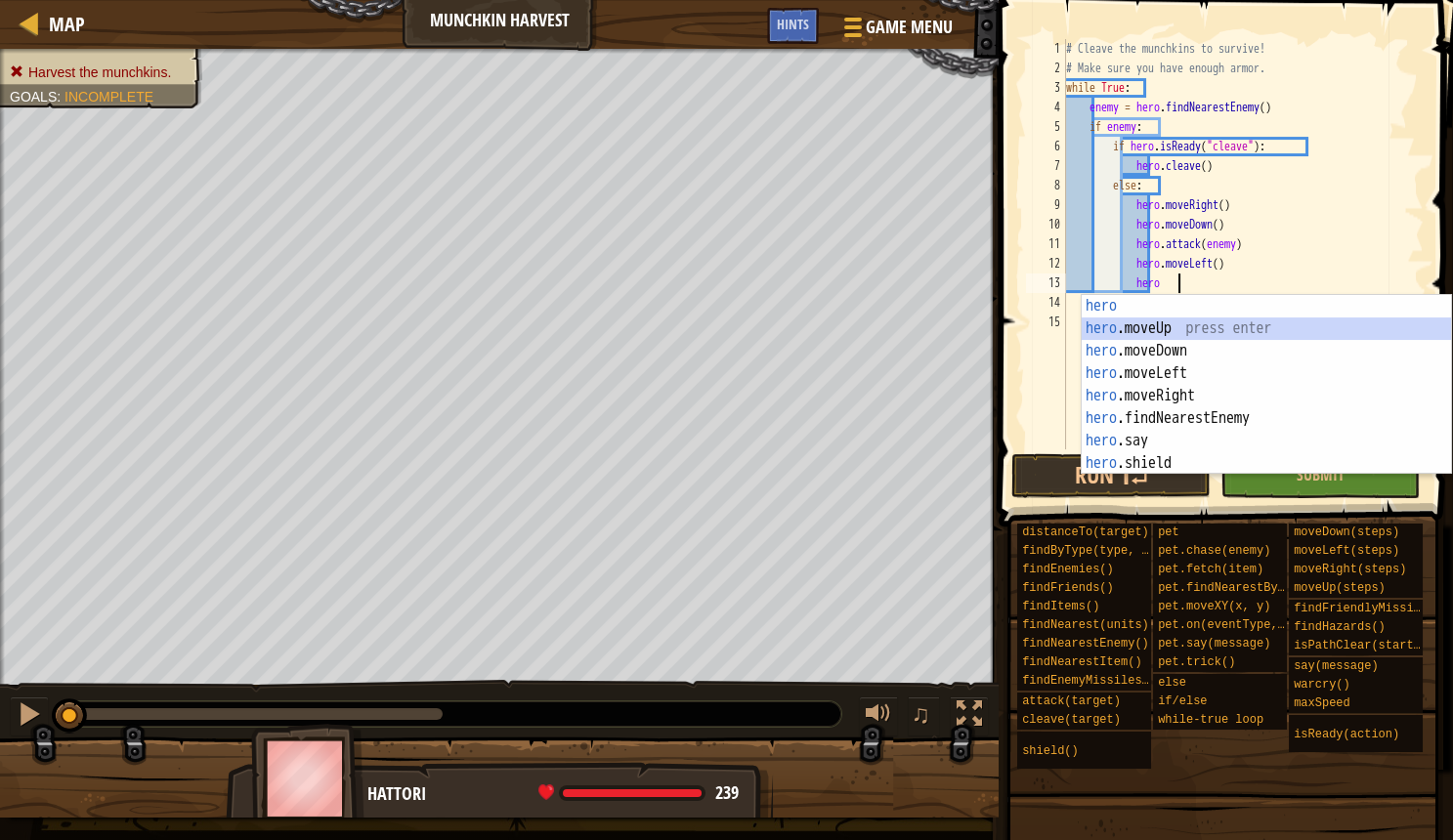 scroll, scrollTop: 10, scrollLeft: 6, axis: both 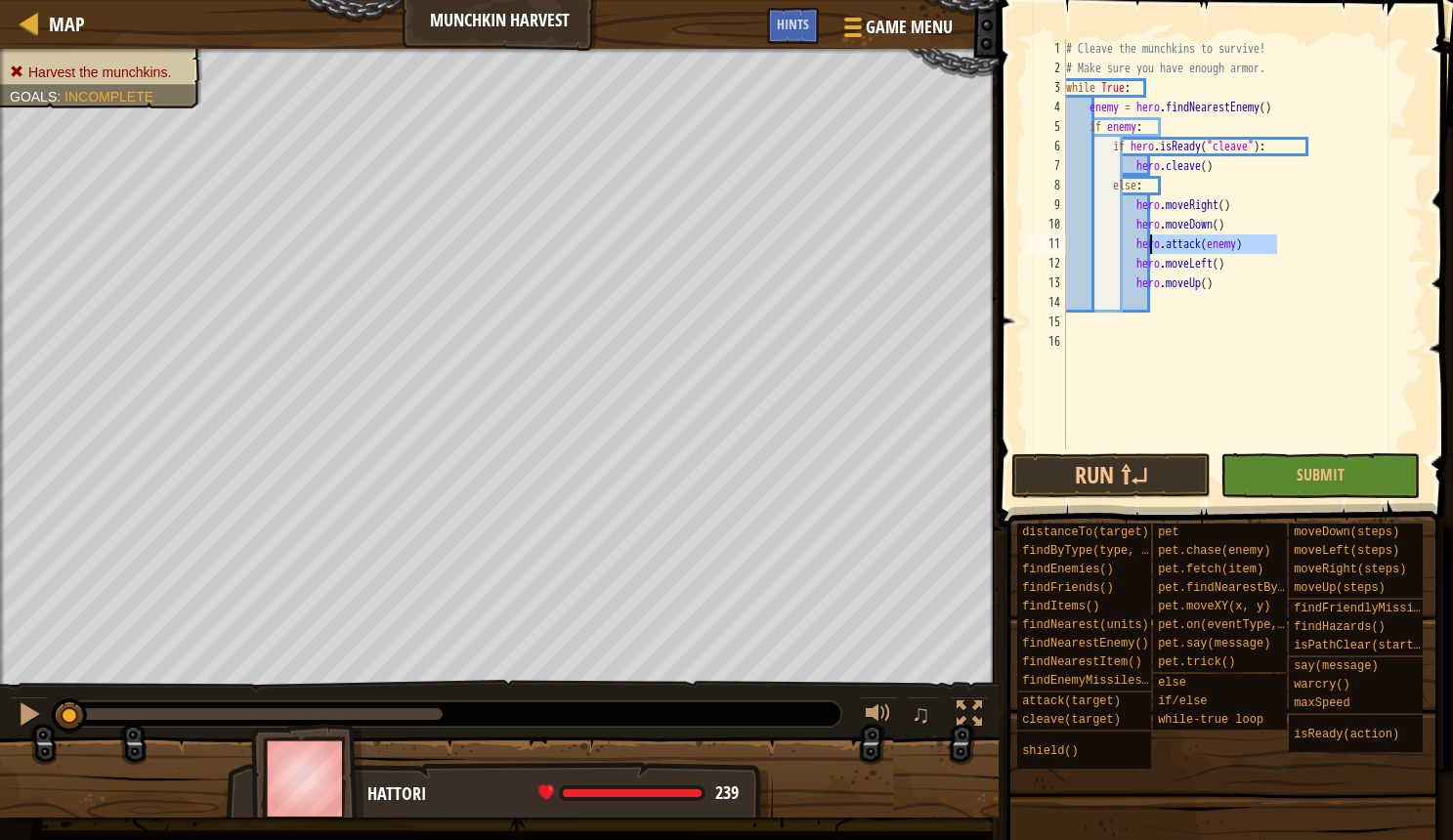 drag, startPoint x: 1281, startPoint y: 241, endPoint x: 1148, endPoint y: 243, distance: 133.01504 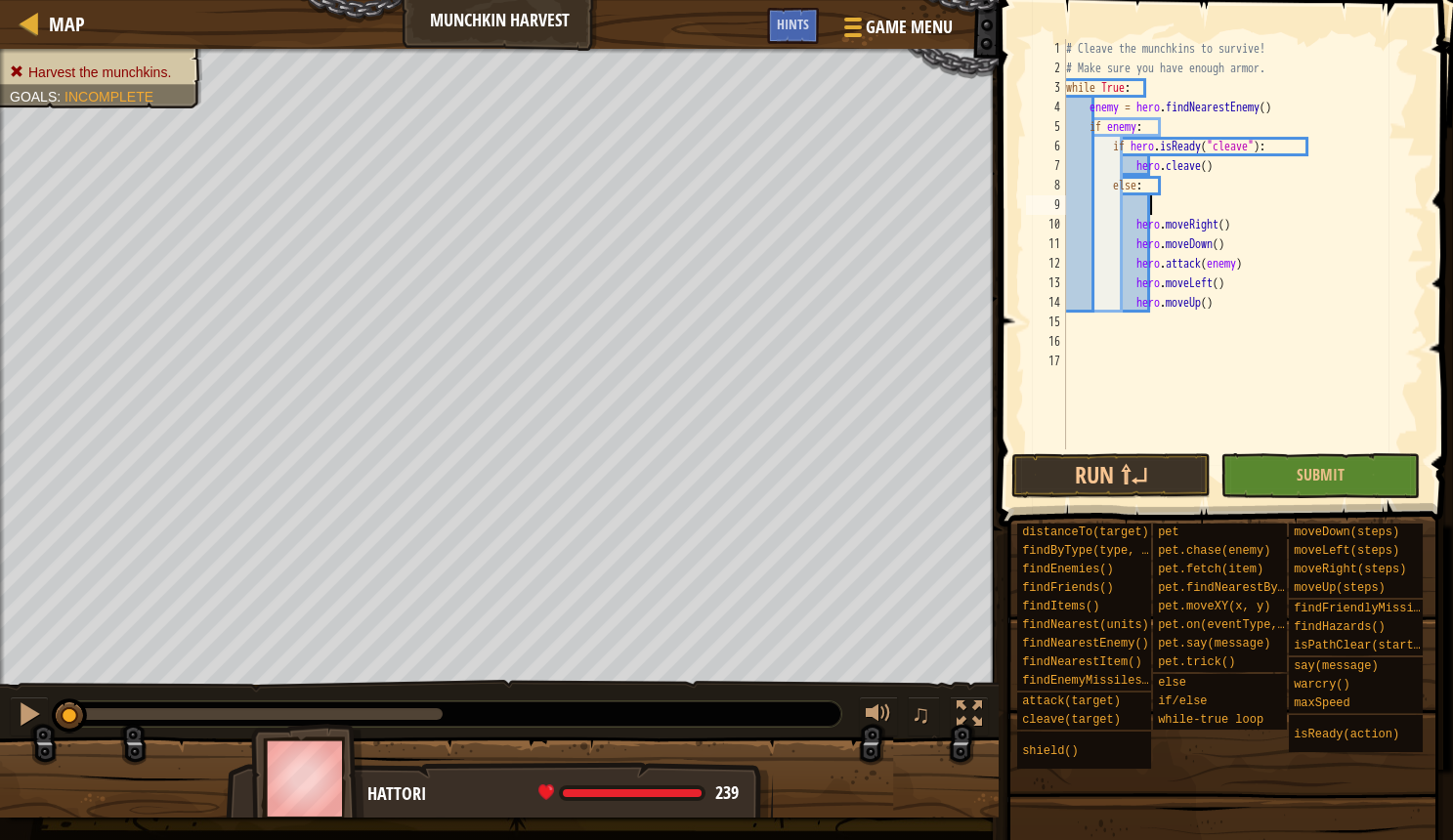 paste on "hero.attack(enemy)" 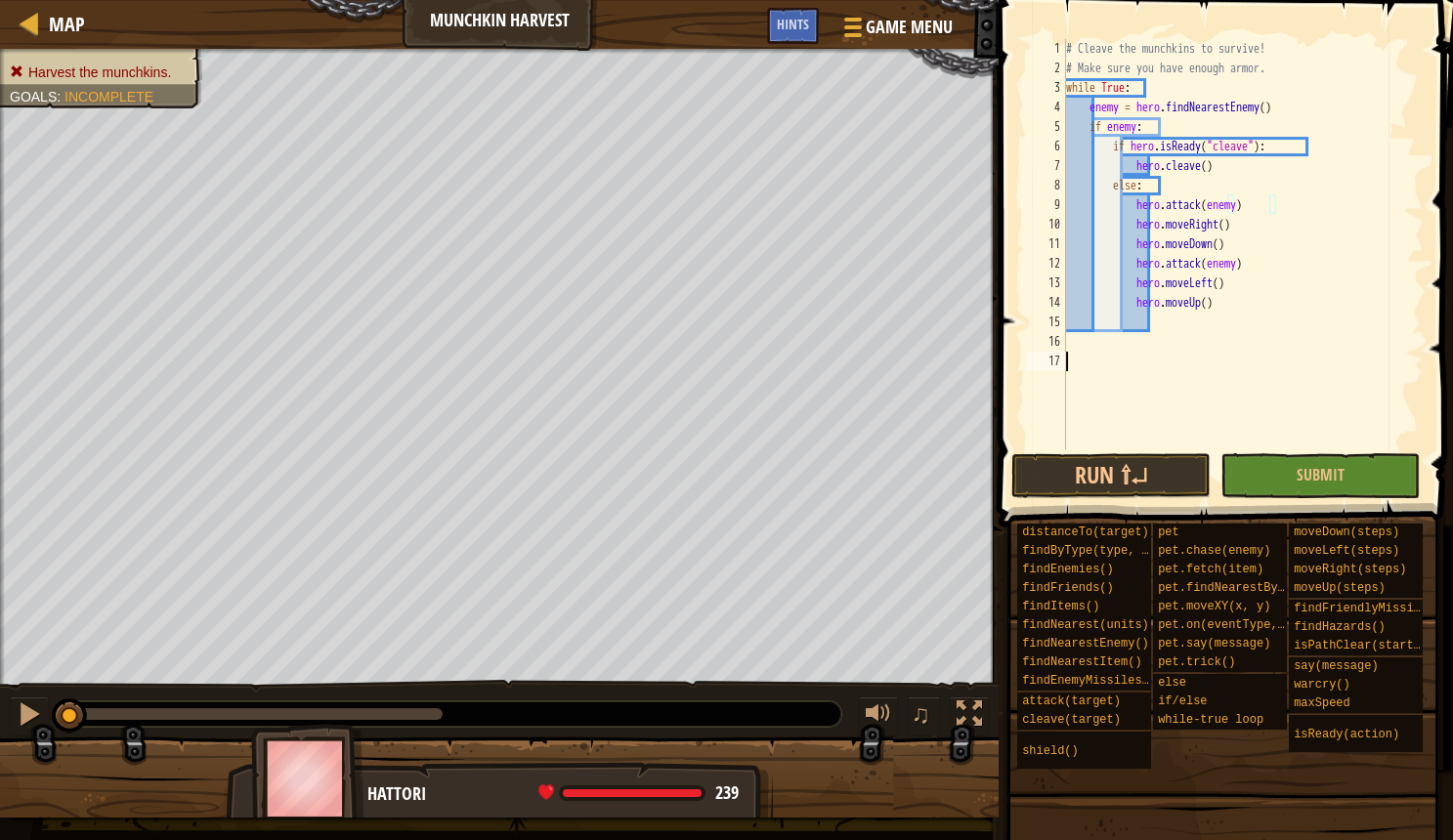click on "# Cleave the munchkins to survive! # Make sure you have enough armor. while   True :      enemy   =   hero . findNearestEnemy ( )      if   enemy :          if   hero . isReady ( "cleave" ) :              hero . cleave ( )          else :              hero . attack ( enemy )              hero . moveRight ( )              hero . moveDown ( )              hero . attack ( enemy )              hero . moveLeft ( )              hero . moveUp ( )" at bounding box center (1243, 264) 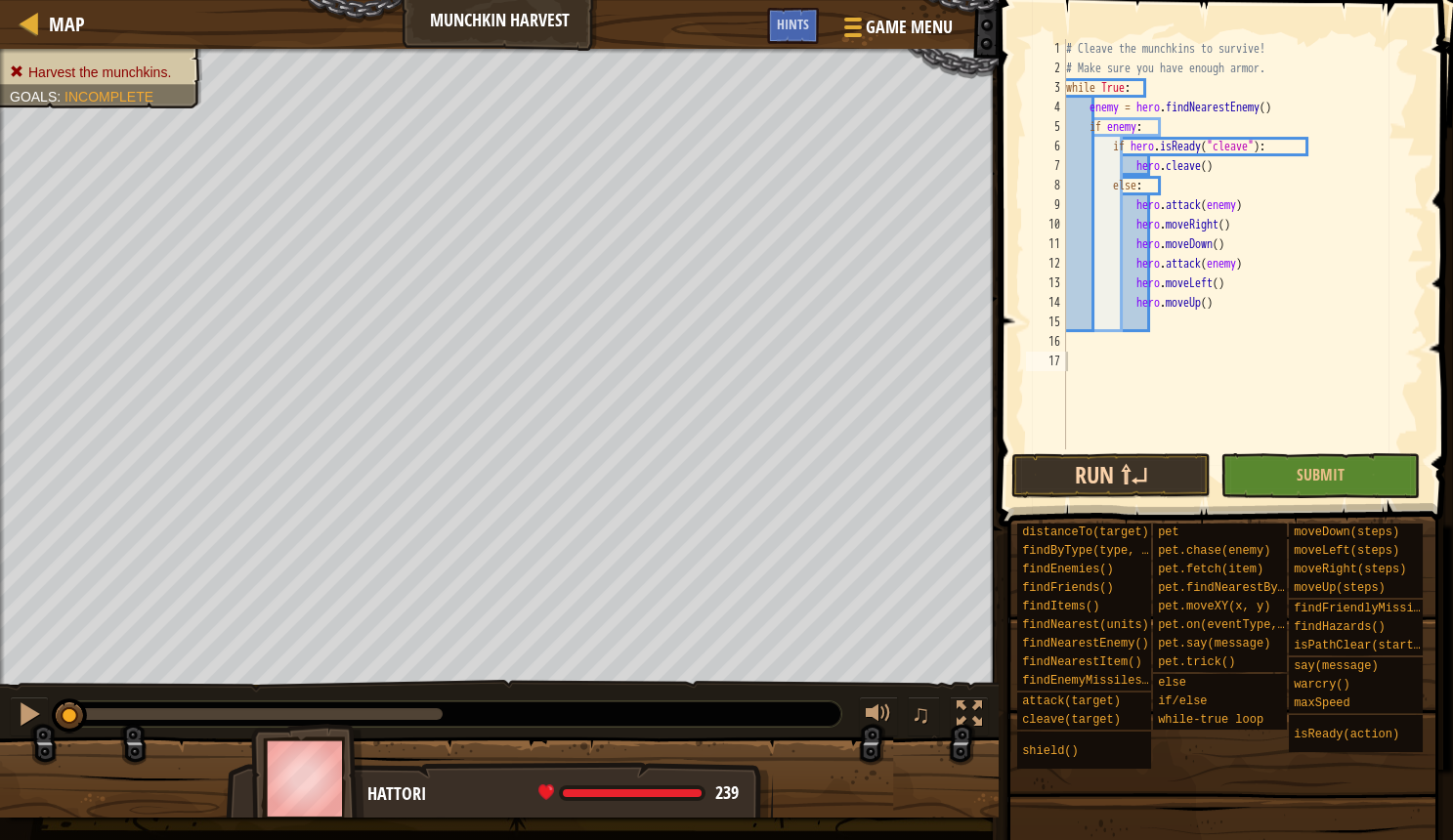 click on "Run ⇧↵" at bounding box center [1111, 476] 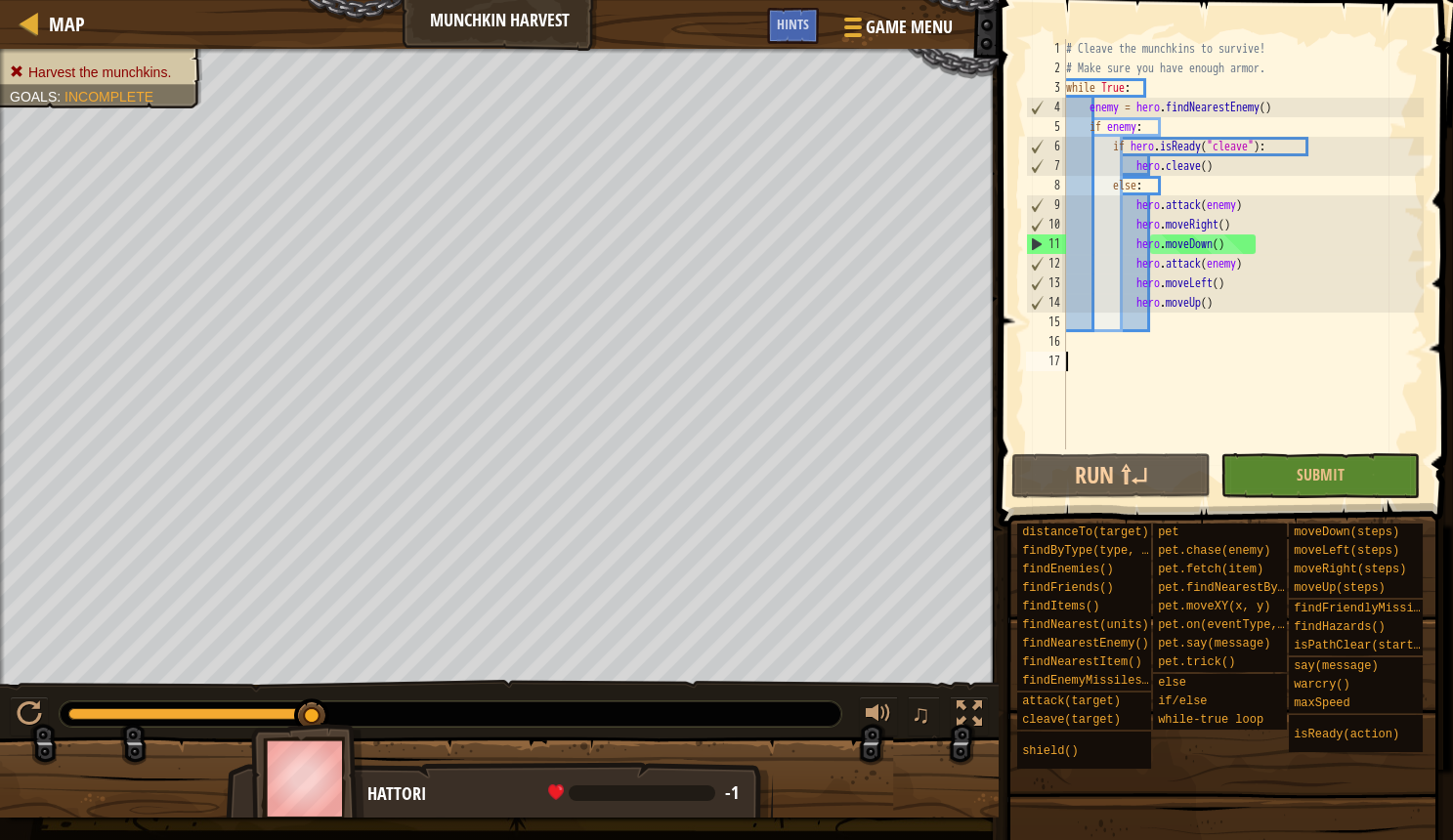 click on "# Cleave the munchkins to survive! # Make sure you have enough armor. while   True :      enemy   =   hero . findNearestEnemy ( )      if   enemy :          if   hero . isReady ( "cleave" ) :              hero . cleave ( )          else :              hero . attack ( enemy )              hero . moveRight ( )              hero . moveDown ( )              hero . attack ( enemy )              hero . moveLeft ( )              hero . moveUp ( )" at bounding box center (1243, 264) 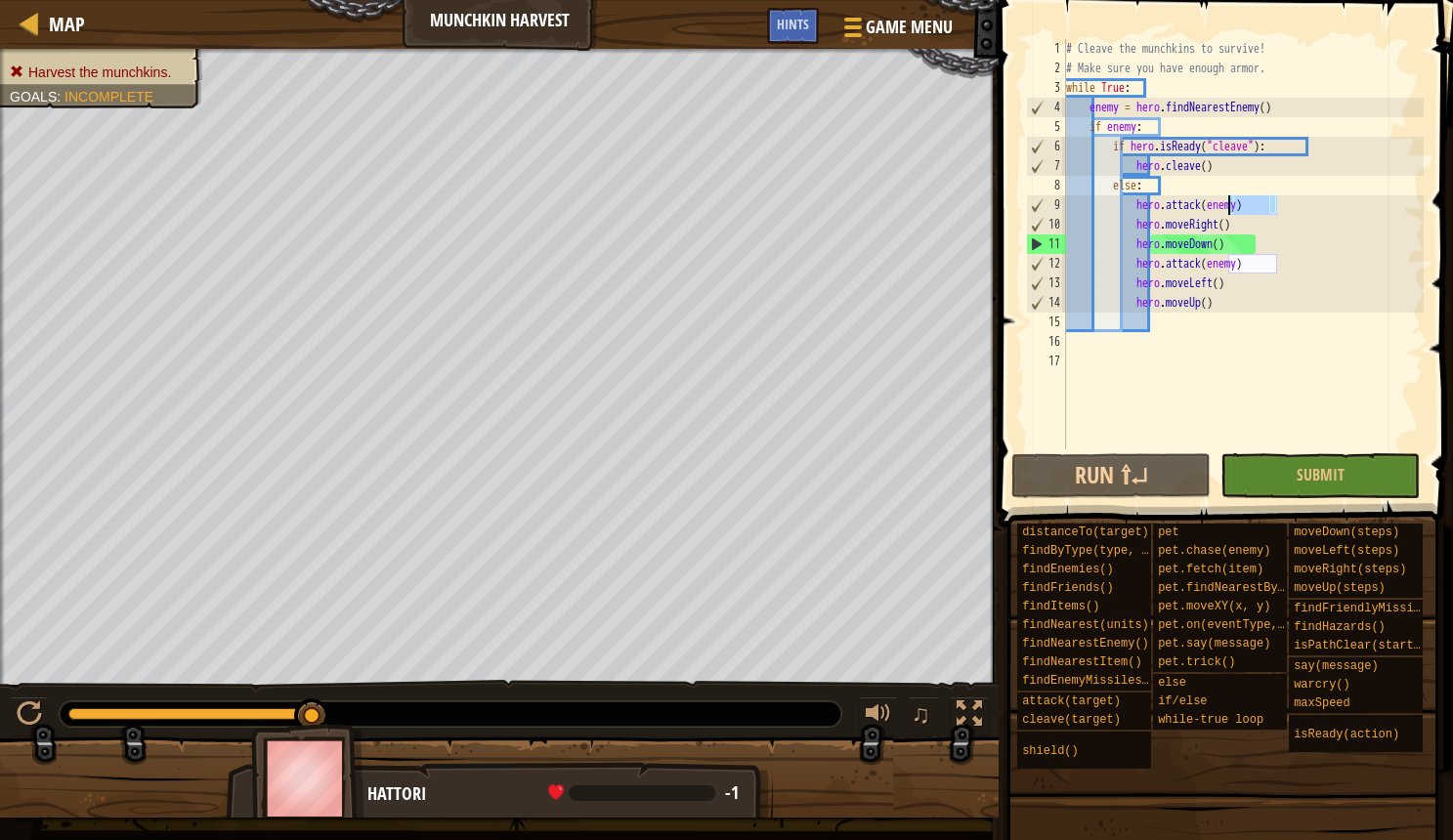 click on "# Cleave the munchkins to survive! # Make sure you have enough armor. while   True :      enemy   =   hero . findNearestEnemy ( )      if   enemy :          if   hero . isReady ( "cleave" ) :              hero . cleave ( )          else :              hero . attack ( enemy )              hero . moveRight ( )              hero . moveDown ( )              hero . attack ( enemy )              hero . moveLeft ( )              hero . moveUp ( )" at bounding box center (1243, 264) 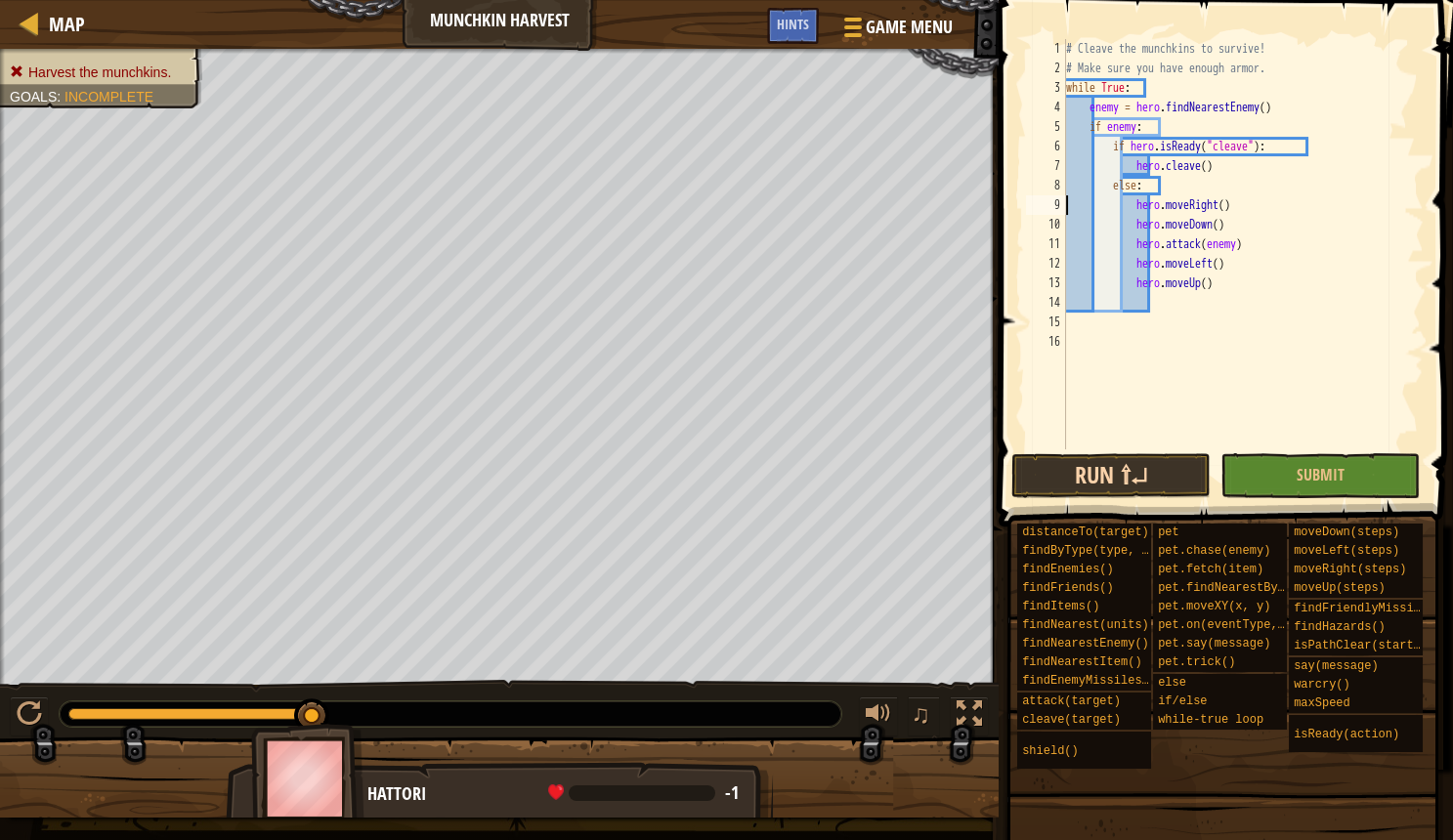 click on "Run ⇧↵" at bounding box center (1111, 476) 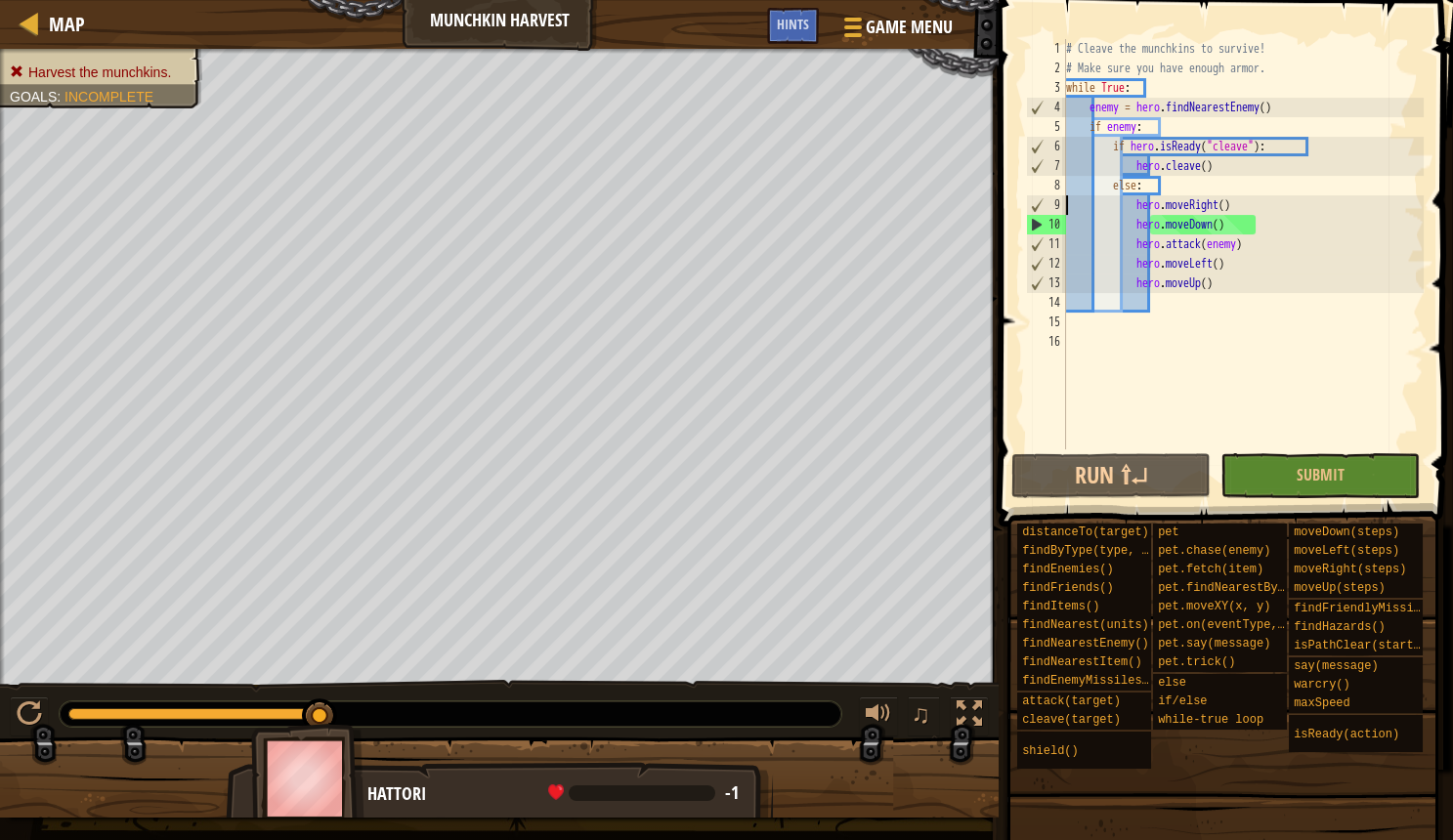 click on "# Cleave the munchkins to survive! # Make sure you have enough armor. while   True :      enemy   =   hero . findNearestEnemy ( )      if   enemy :          if   hero . isReady ( "cleave" ) :              hero . cleave ( )          else :              hero . moveRight ( )              hero . moveDown ( )              hero . attack ( enemy )              hero . moveLeft ( )              hero . moveUp ( )" at bounding box center (1243, 264) 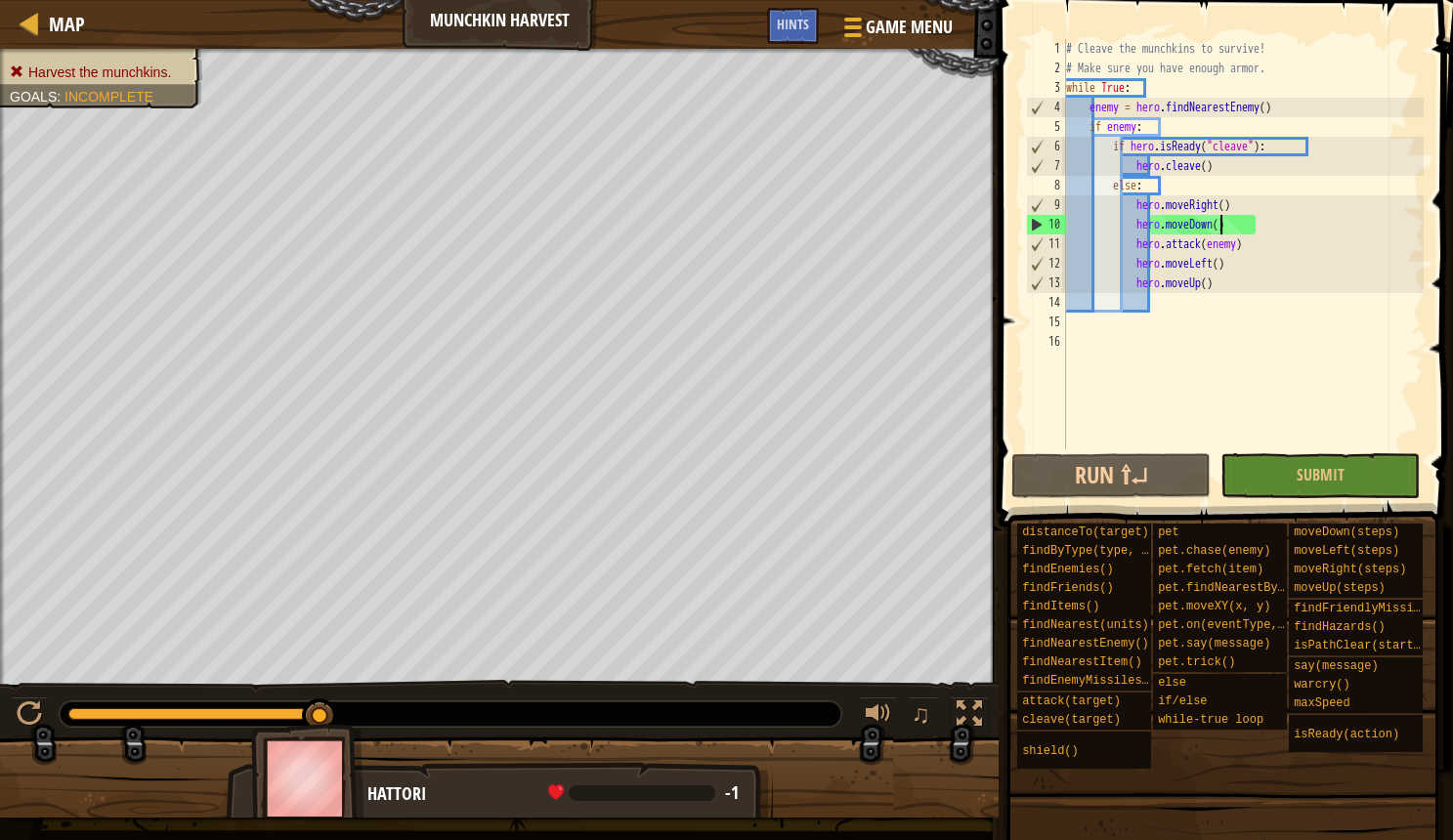 click on "# Cleave the munchkins to survive! # Make sure you have enough armor. while   True :      enemy   =   hero . findNearestEnemy ( )      if   enemy :          if   hero . isReady ( "cleave" ) :              hero . cleave ( )          else :              hero . moveRight ( )              hero . moveDown ( )              hero . attack ( enemy )              hero . moveLeft ( )              hero . moveUp ( )" at bounding box center [1243, 264] 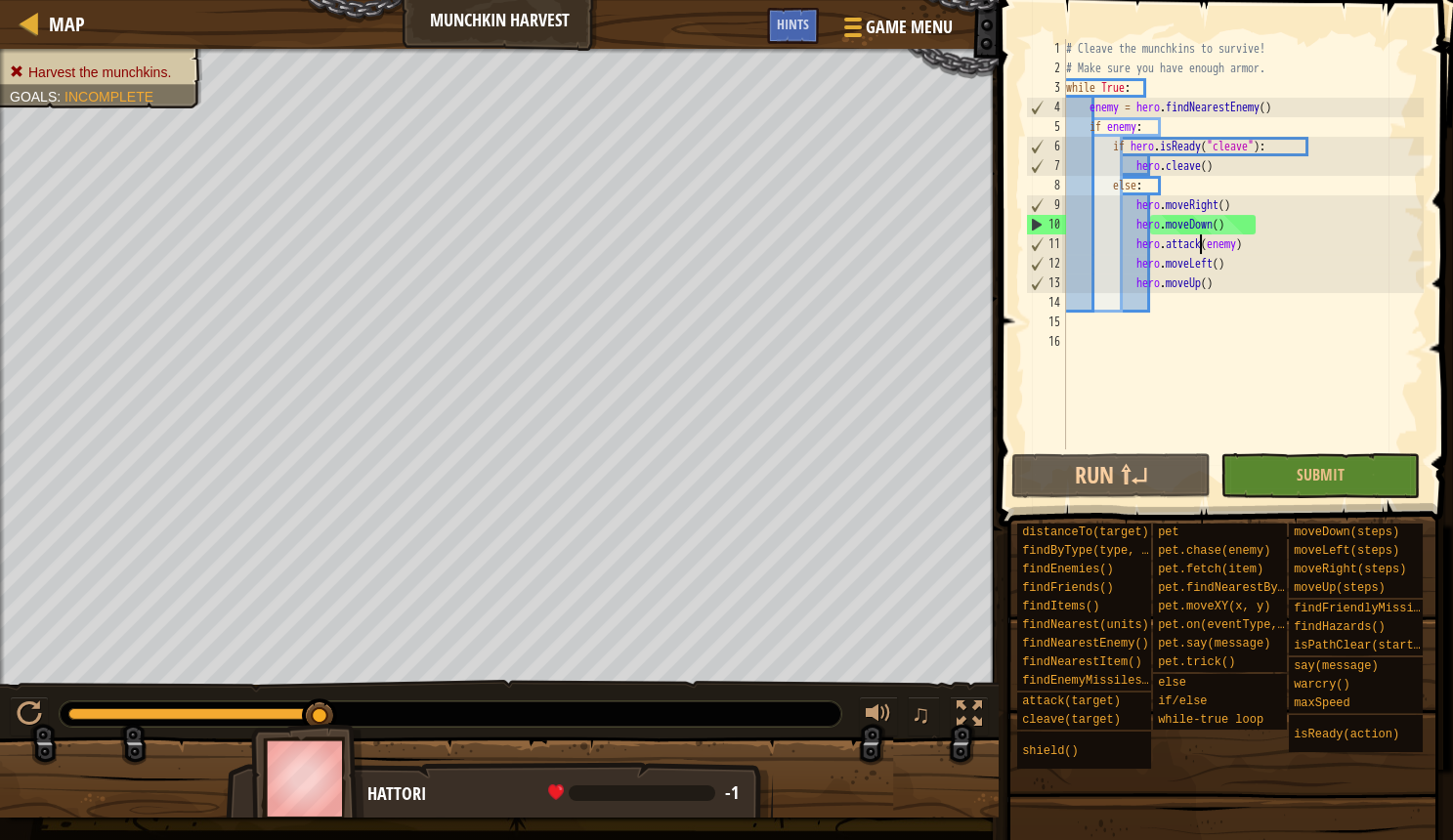 click on "# Cleave the munchkins to survive! # Make sure you have enough armor. while   True :      enemy   =   hero . findNearestEnemy ( )      if   enemy :          if   hero . isReady ( "cleave" ) :              hero . cleave ( )          else :              hero . moveRight ( )              hero . moveDown ( )              hero . attack ( enemy )              hero . moveLeft ( )              hero . moveUp ( )" at bounding box center (1243, 264) 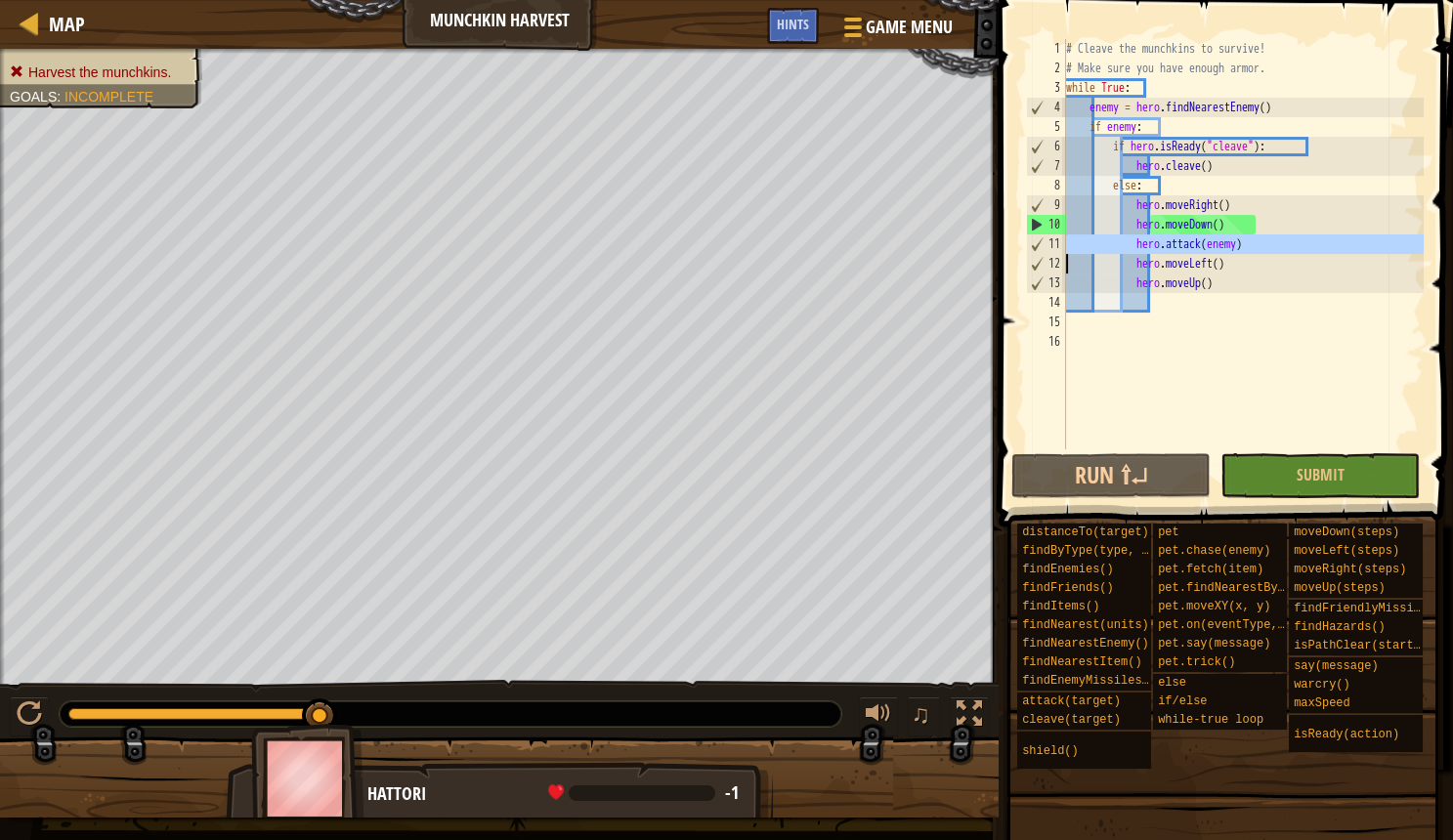 click on "# Cleave the munchkins to survive! # Make sure you have enough armor. while   True :      enemy   =   hero . findNearestEnemy ( )      if   enemy :          if   hero . isReady ( "cleave" ) :              hero . cleave ( )          else :              hero . moveRight ( )              hero . moveDown ( )              hero . attack ( enemy )              hero . moveLeft ( )              hero . moveUp ( )" at bounding box center (1243, 264) 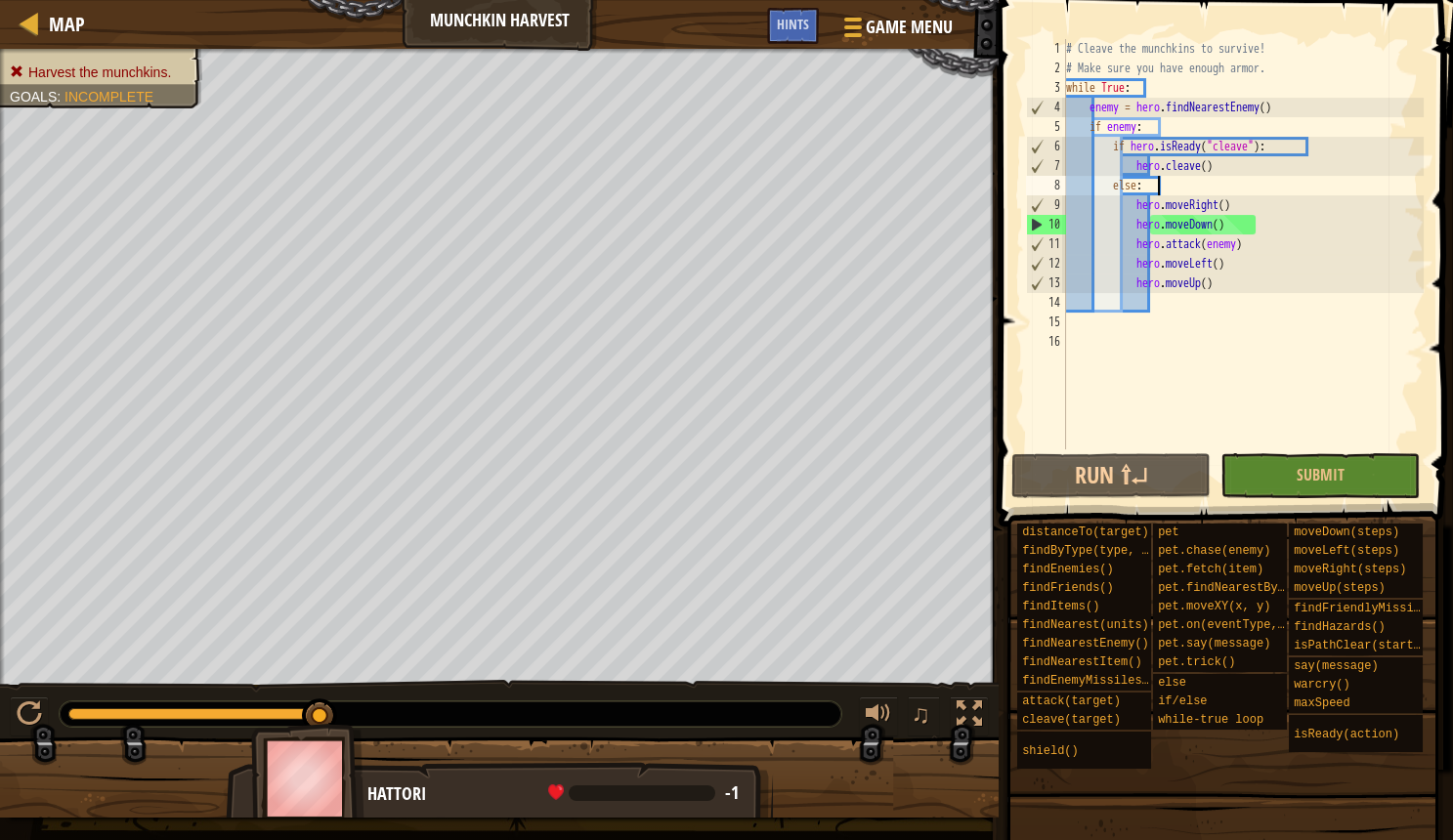 click on "# Cleave the munchkins to survive! # Make sure you have enough armor. while   True :      enemy   =   hero . findNearestEnemy ( )      if   enemy :          if   hero . isReady ( "cleave" ) :              hero . cleave ( )          else :              hero . moveRight ( )              hero . moveDown ( )              hero . attack ( enemy )              hero . moveLeft ( )              hero . moveUp ( )" at bounding box center [1243, 264] 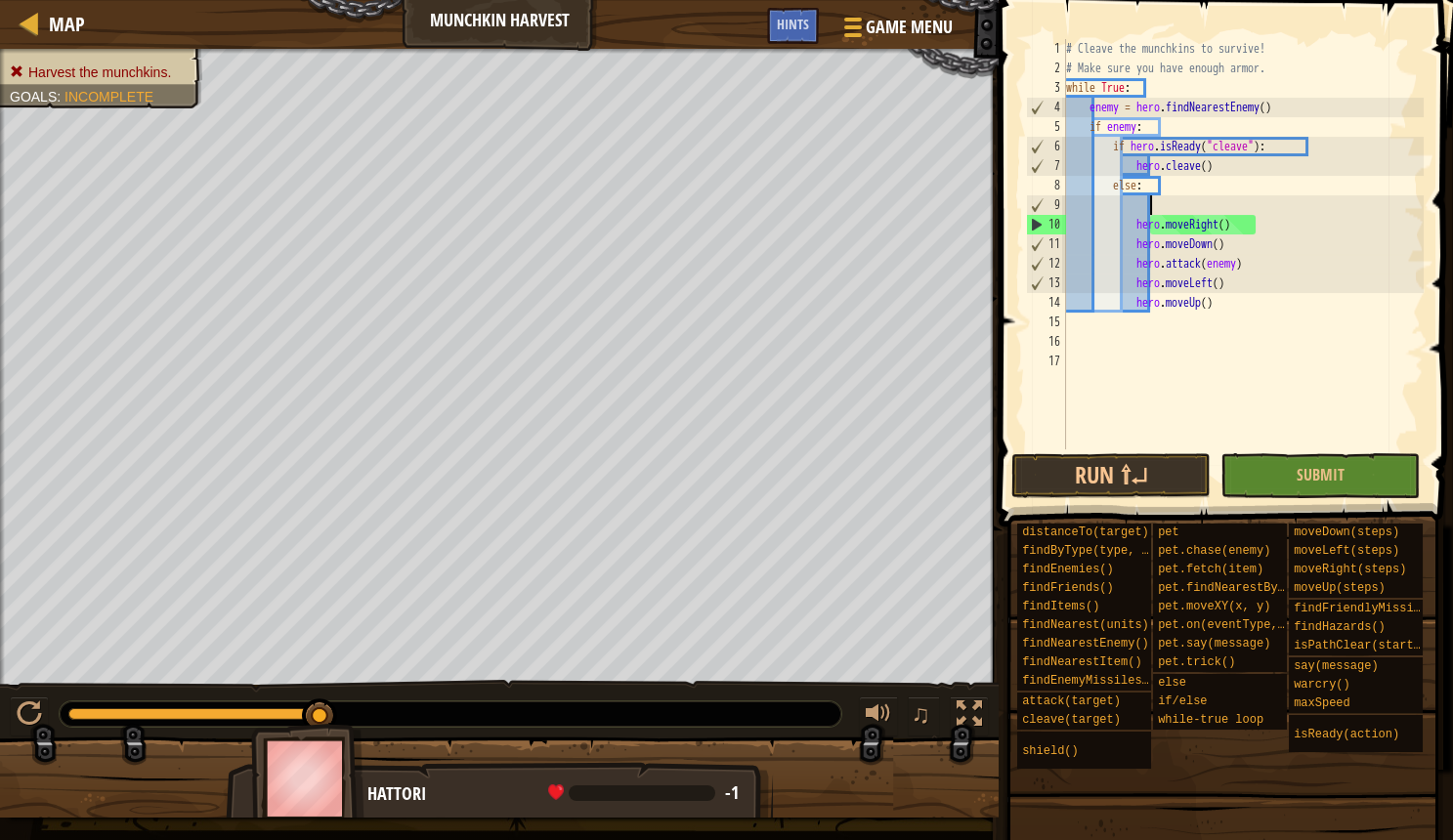 paste 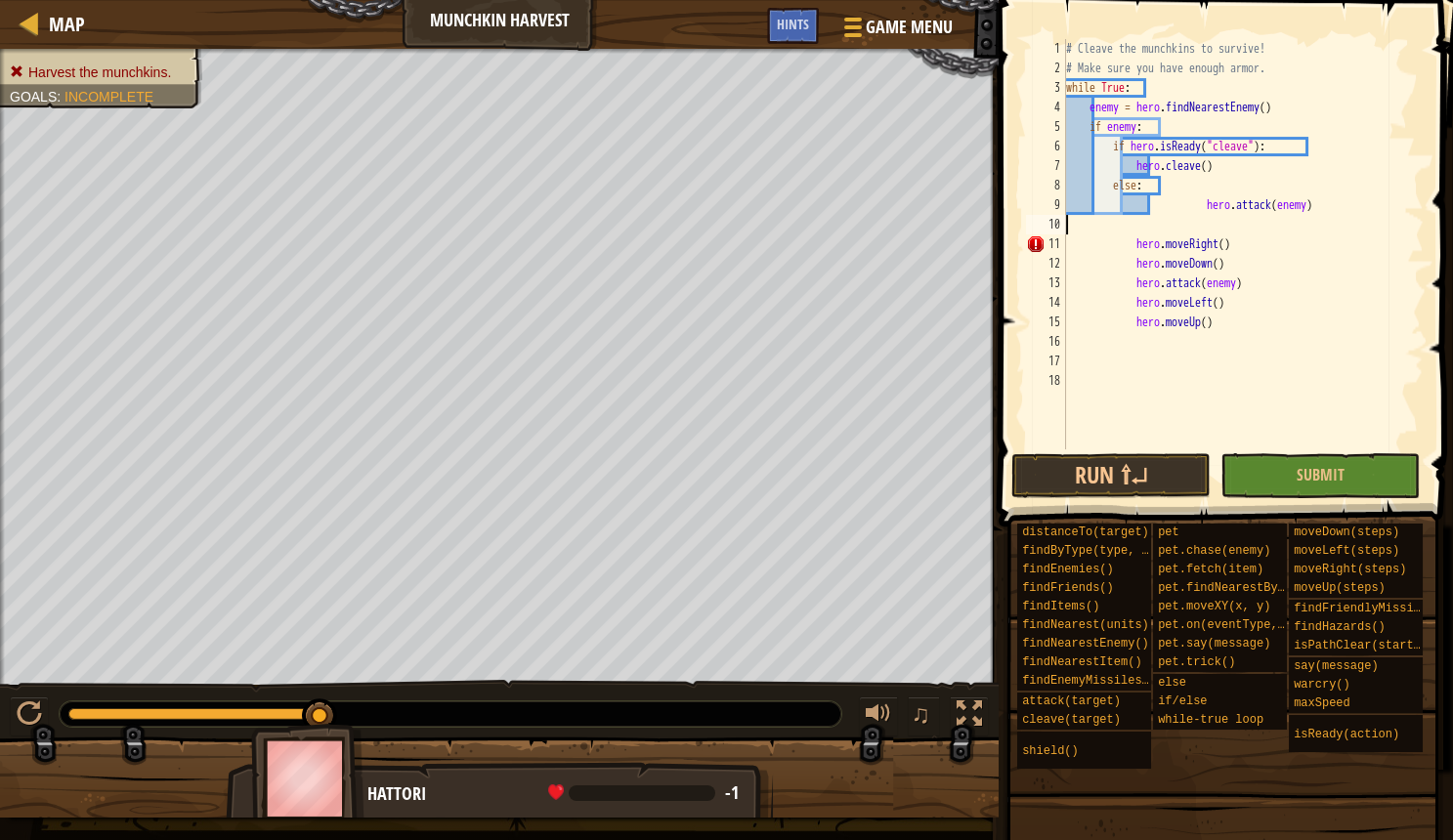 click on "# Cleave the munchkins to survive! # Make sure you have enough armor. while   True :      enemy   =   hero . findNearestEnemy ( )      if   enemy :          if   hero . isReady ( "cleave" ) :              hero . cleave ( )          else :                          hero . attack ( enemy )              hero . moveRight ( )              hero . moveDown ( )              hero . attack ( enemy )              hero . moveLeft ( )              hero . moveUp ( )" at bounding box center (1243, 264) 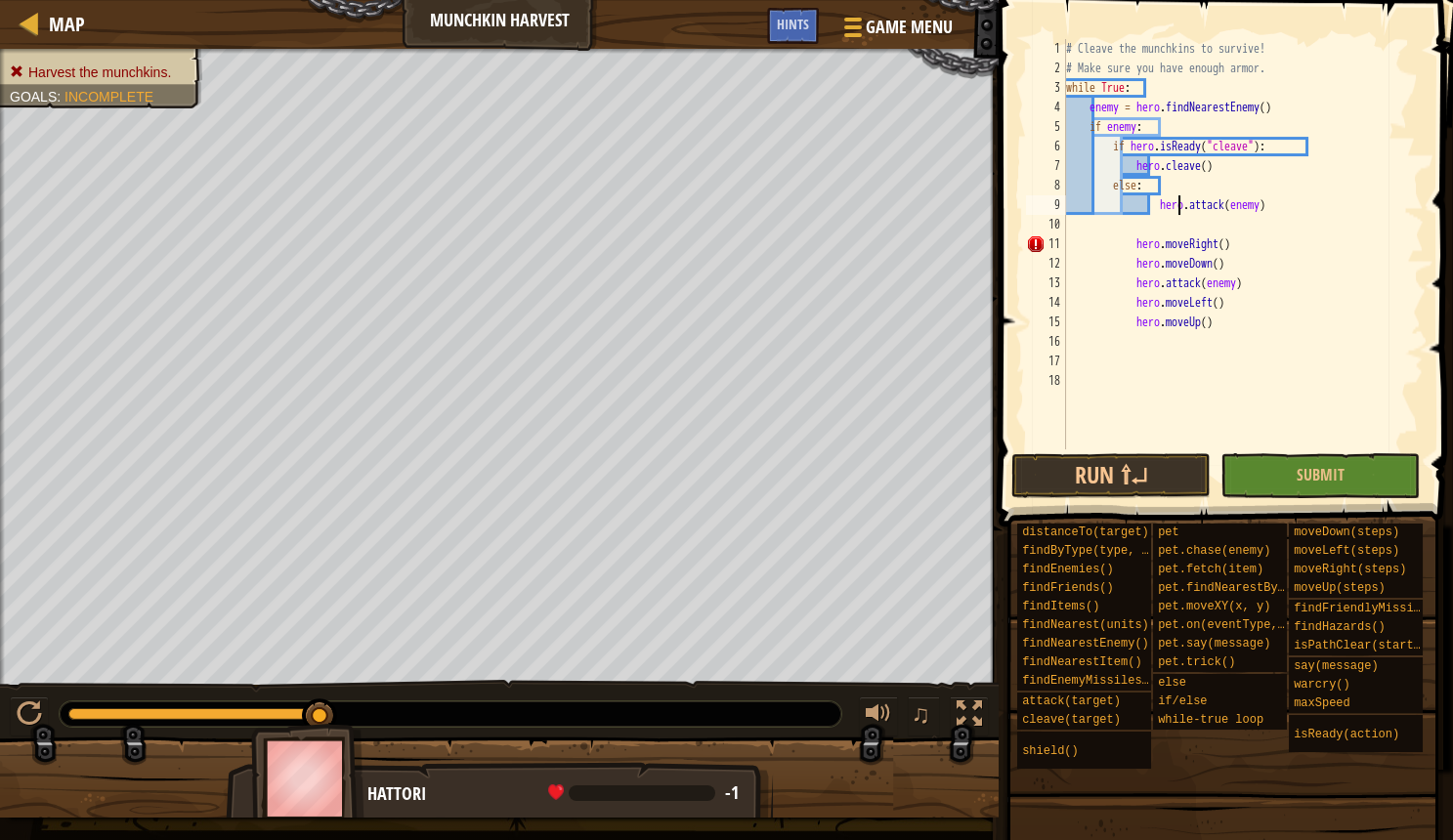 type on "hero.attack(enemy)" 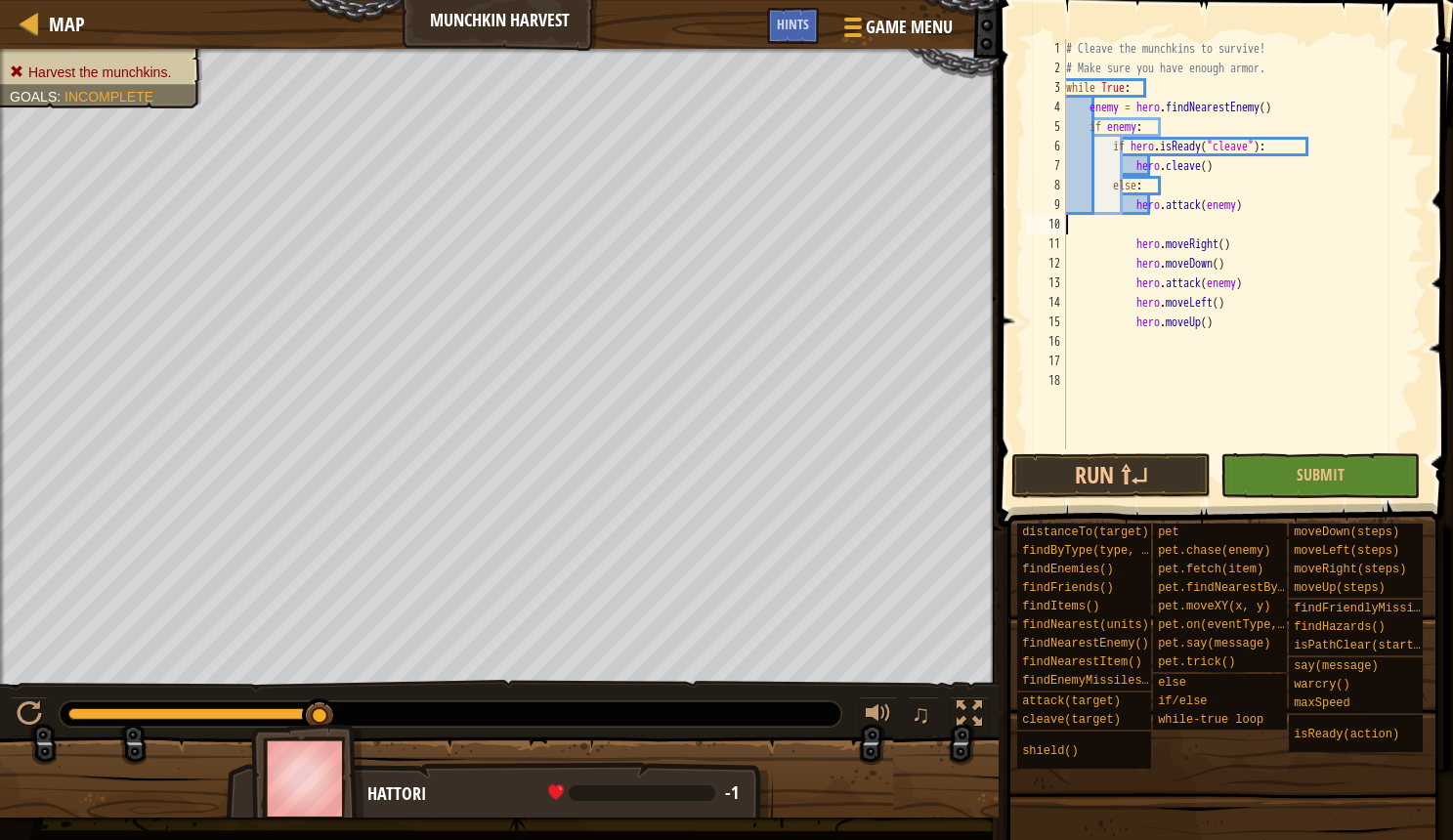 click on "# Cleave the munchkins to survive! # Make sure you have enough armor. while   True :      enemy   =   hero . findNearestEnemy ( )      if   enemy :          if   hero . isReady ( "cleave" ) :              hero . cleave ( )          else :              hero . attack ( enemy )              hero . moveRight ( )              hero . moveDown ( )              hero . attack ( enemy )              hero . moveLeft ( )              hero . moveUp ( )" at bounding box center [1243, 264] 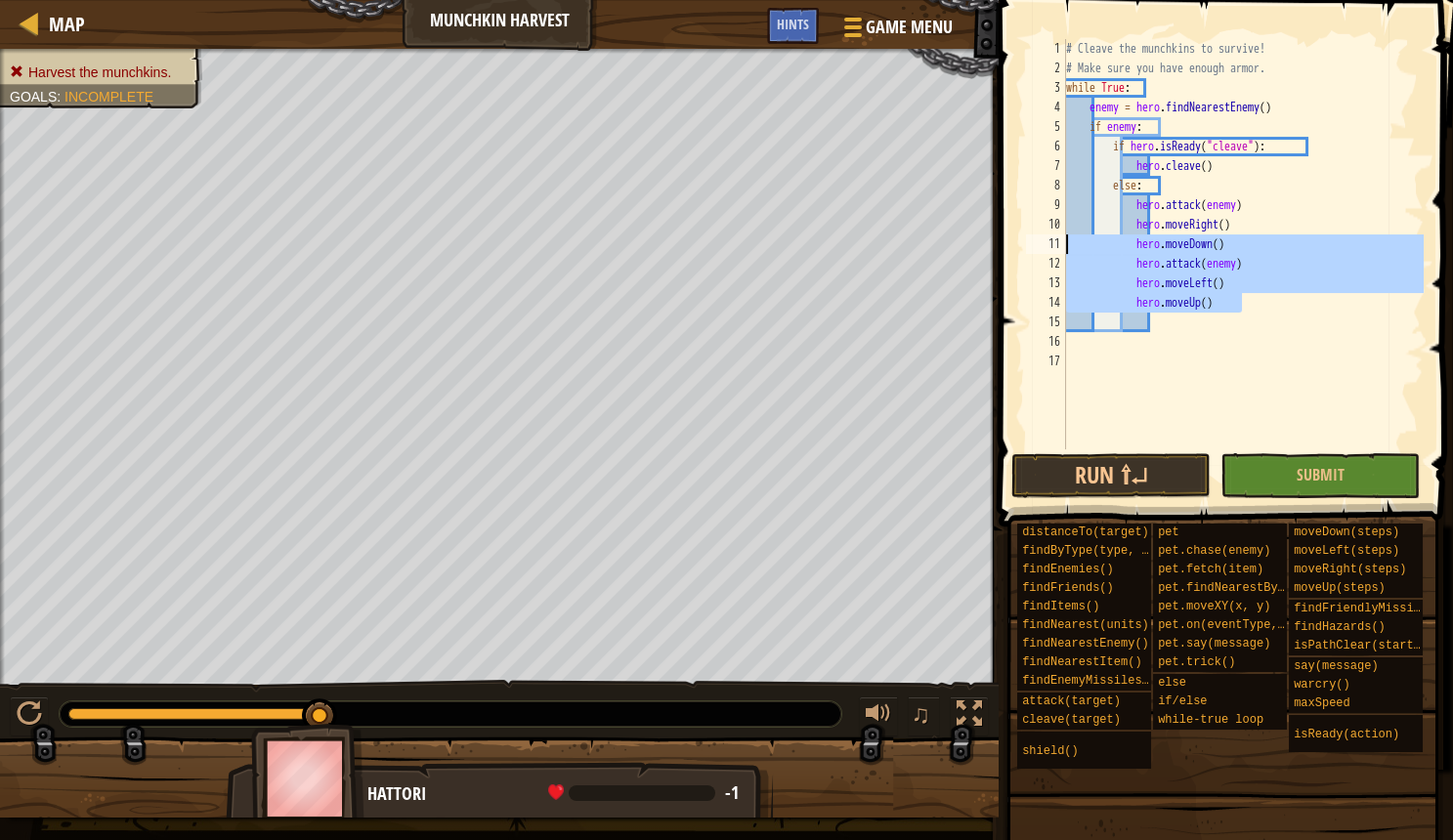 drag, startPoint x: 1251, startPoint y: 305, endPoint x: 1018, endPoint y: 242, distance: 241.36694 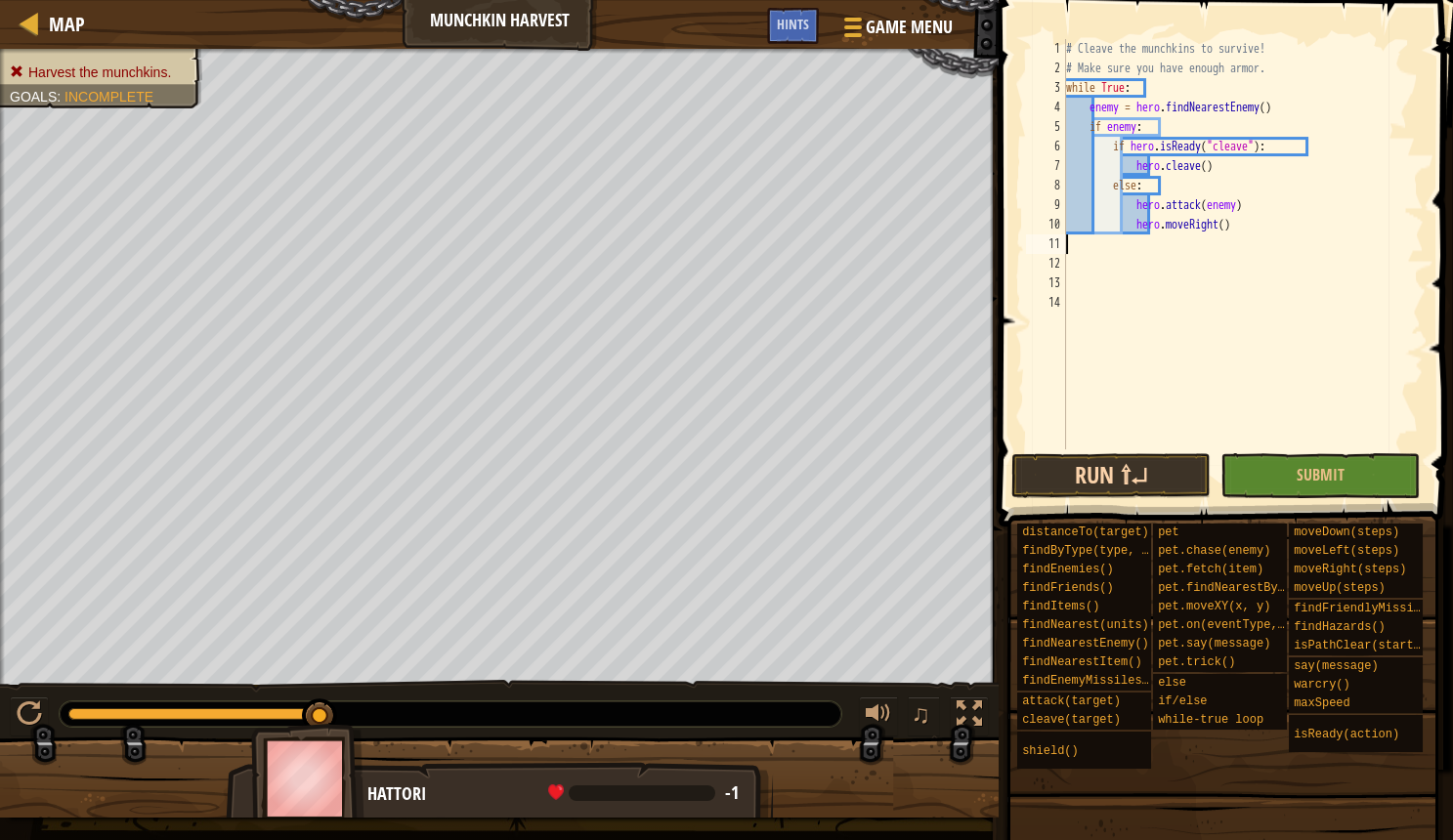 click on "Run ⇧↵" at bounding box center (1111, 476) 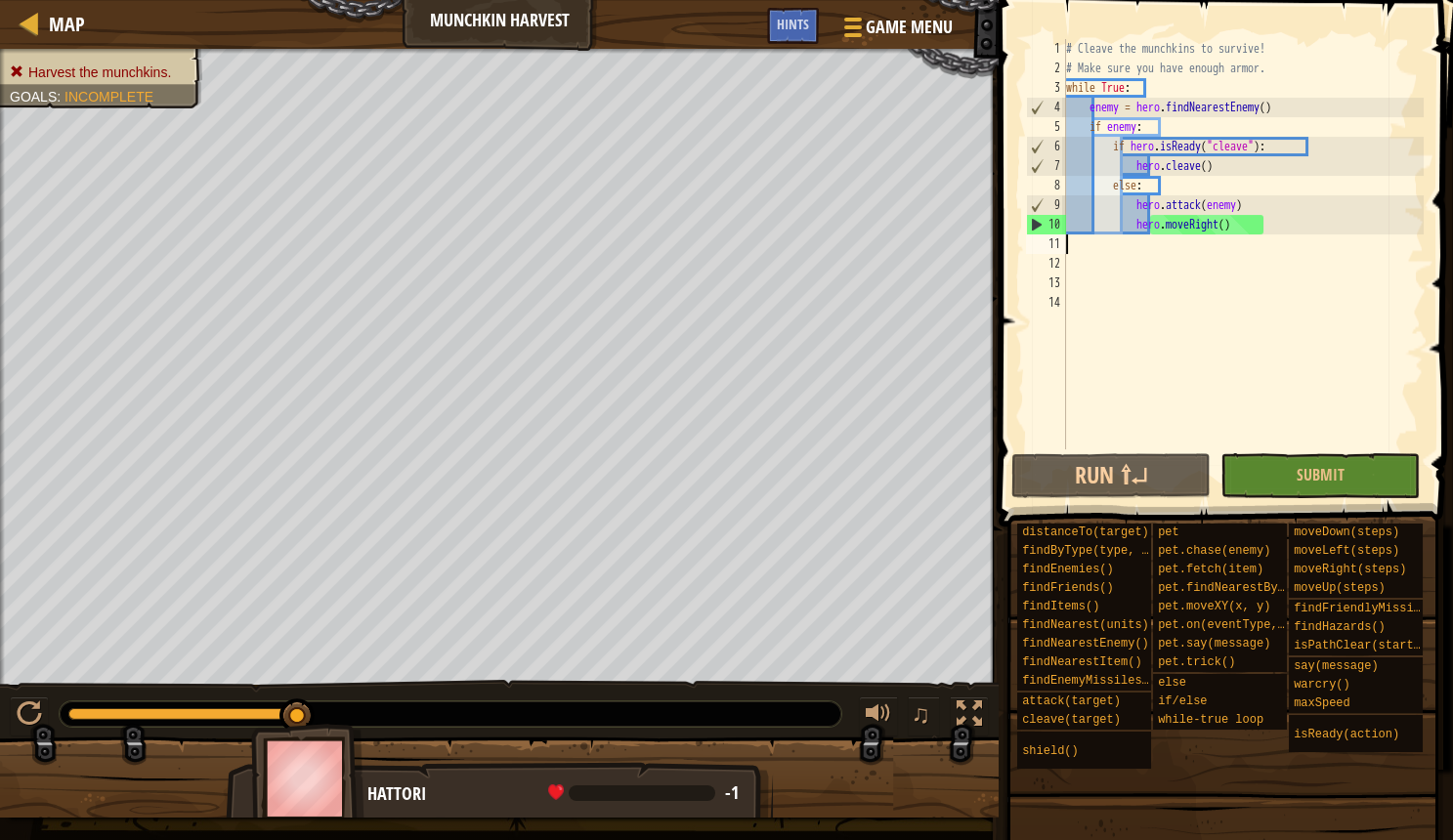 click on "# Cleave the munchkins to survive! # Make sure you have enough armor. while   True :      enemy   =   hero . findNearestEnemy ( )      if   enemy :          if   hero . isReady ( "cleave" ) :              hero . cleave ( )          else :              hero . attack ( enemy )              hero . moveRight ( )" at bounding box center (1243, 264) 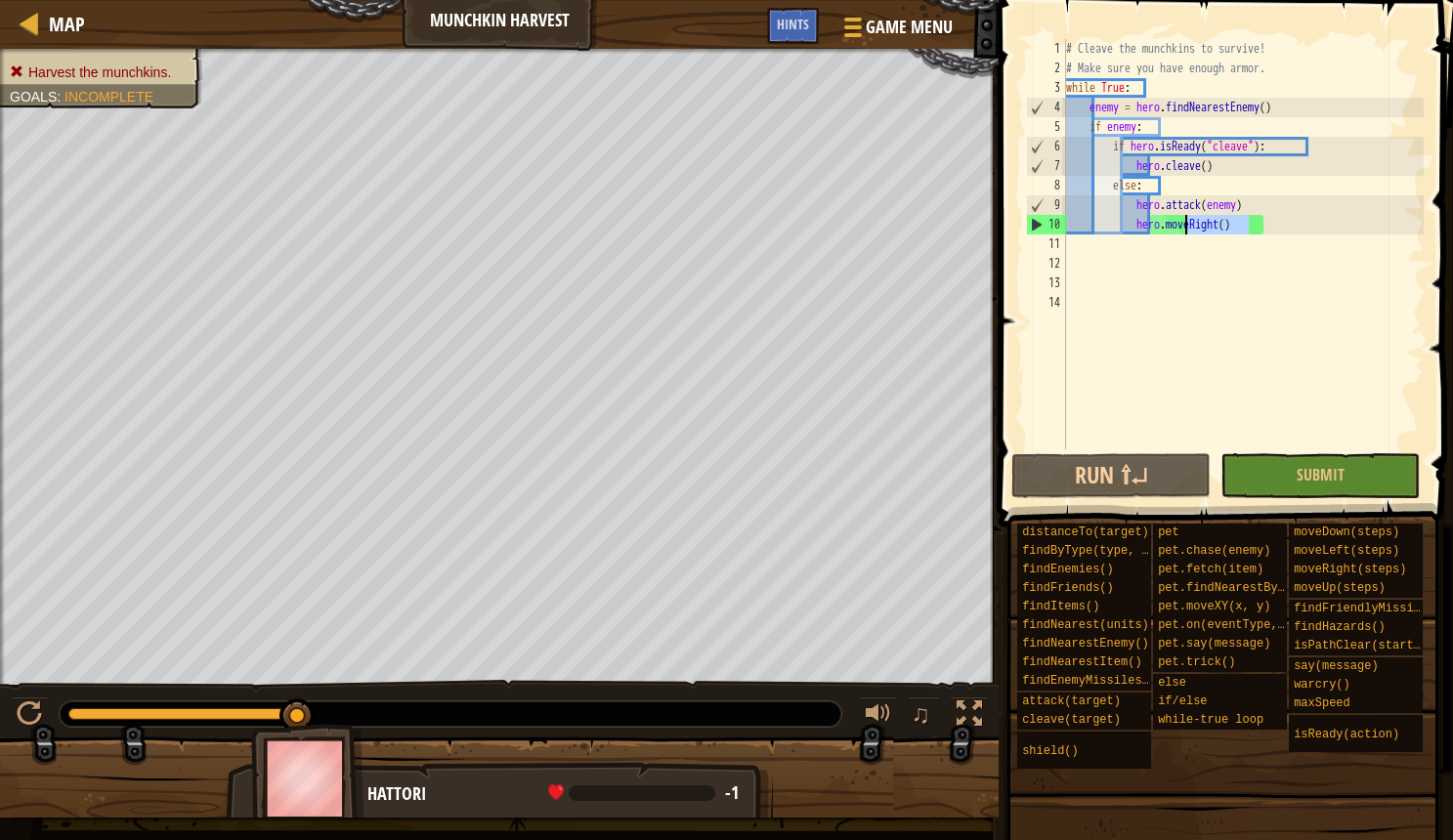 click on "# Cleave the munchkins to survive! # Make sure you have enough armor. while   True :      enemy   =   hero . findNearestEnemy ( )      if   enemy :          if   hero . isReady ( "cleave" ) :              hero . cleave ( )          else :              hero . attack ( enemy )              hero . moveRight ( )" at bounding box center [1243, 264] 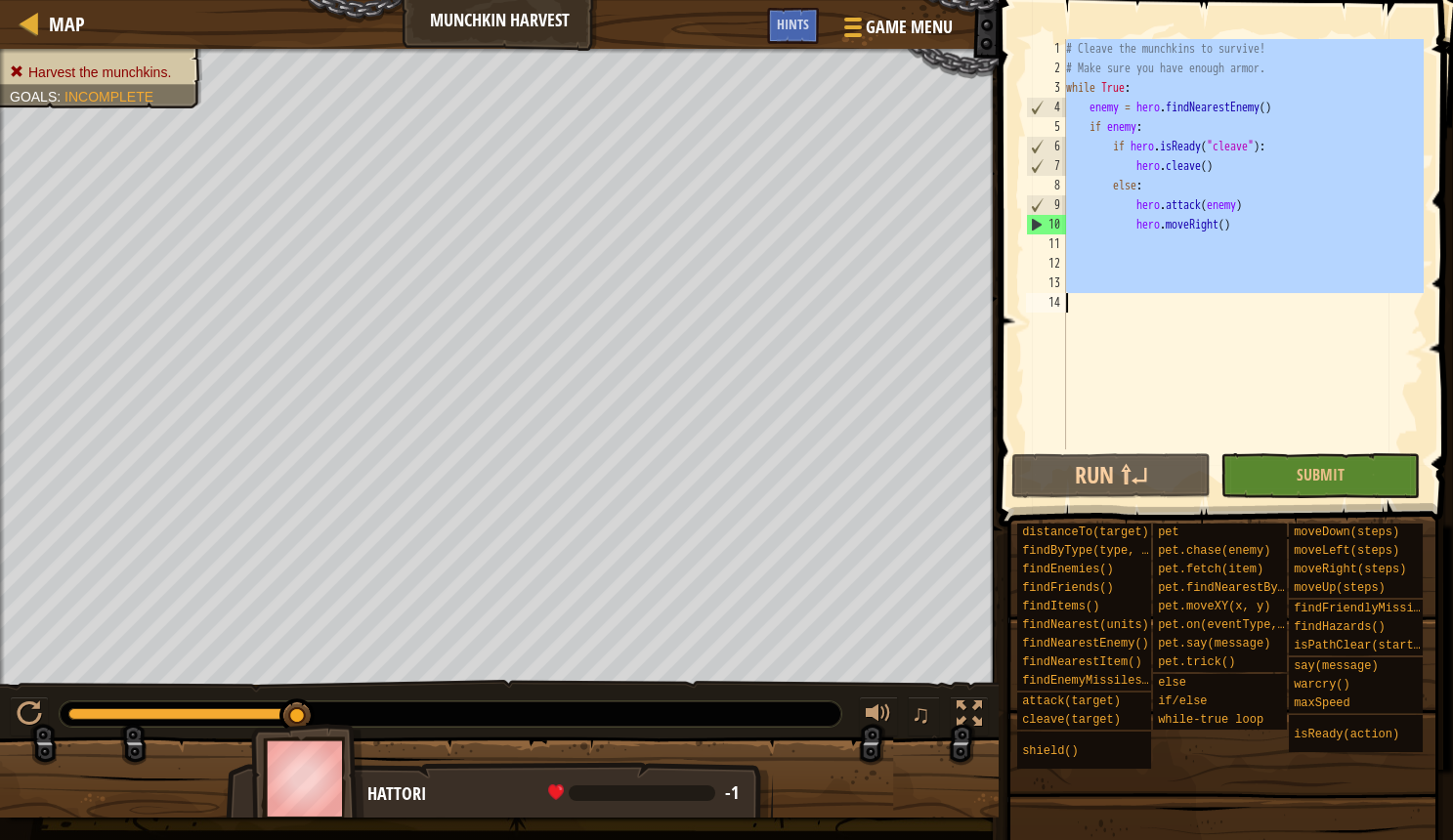 click on "# Cleave the munchkins to survive! # Make sure you have enough armor. while   True :      enemy   =   hero . findNearestEnemy ( )      if   enemy :          if   hero . isReady ( "cleave" ) :              hero . cleave ( )          else :              hero . attack ( enemy )              hero . moveRight ( )" at bounding box center (1243, 264) 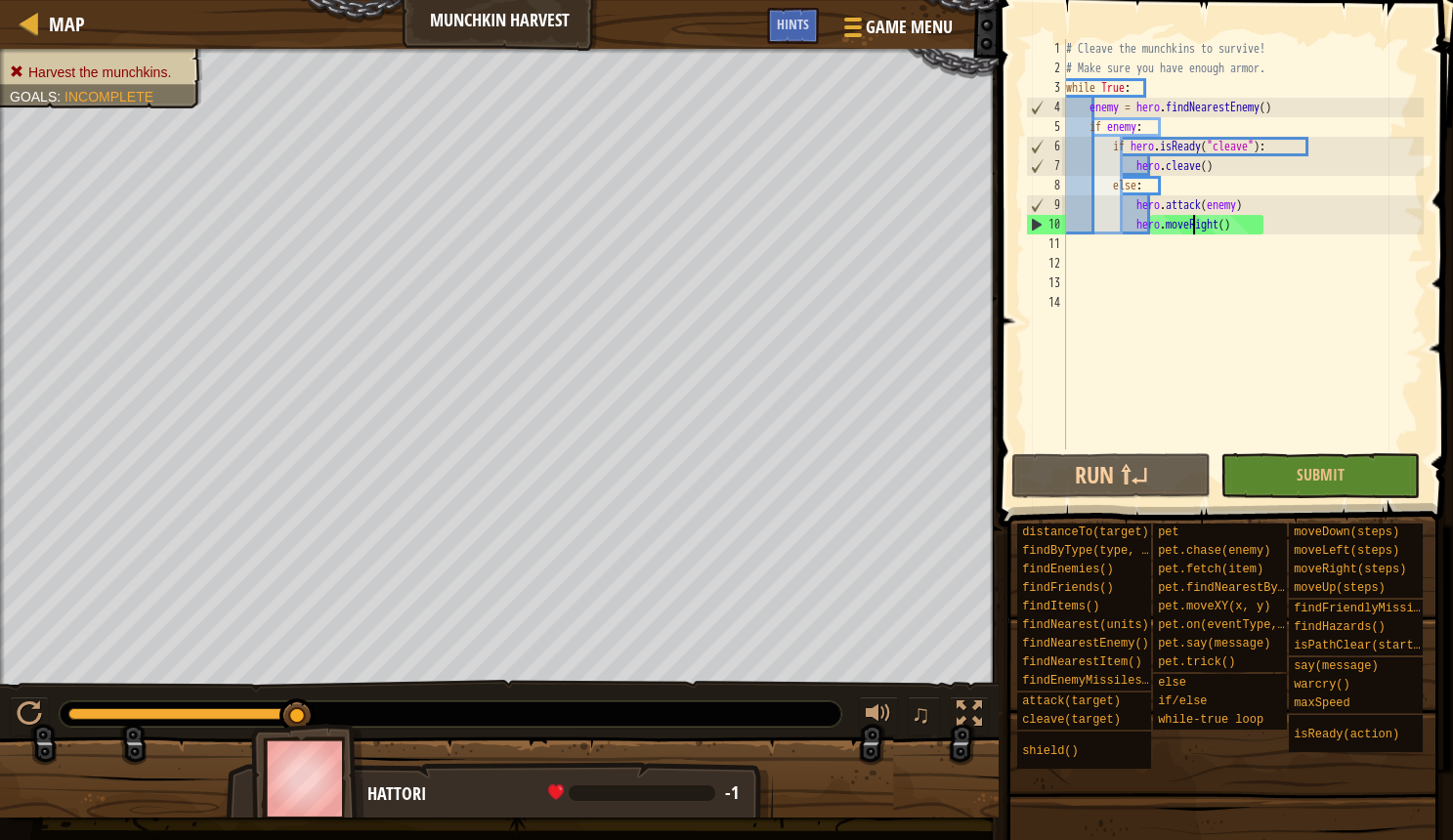 click on "# Cleave the munchkins to survive! # Make sure you have enough armor. while   True :      enemy   =   hero . findNearestEnemy ( )      if   enemy :          if   hero . isReady ( "cleave" ) :              hero . cleave ( )          else :              hero . attack ( enemy )              hero . moveRight ( )" at bounding box center [1243, 264] 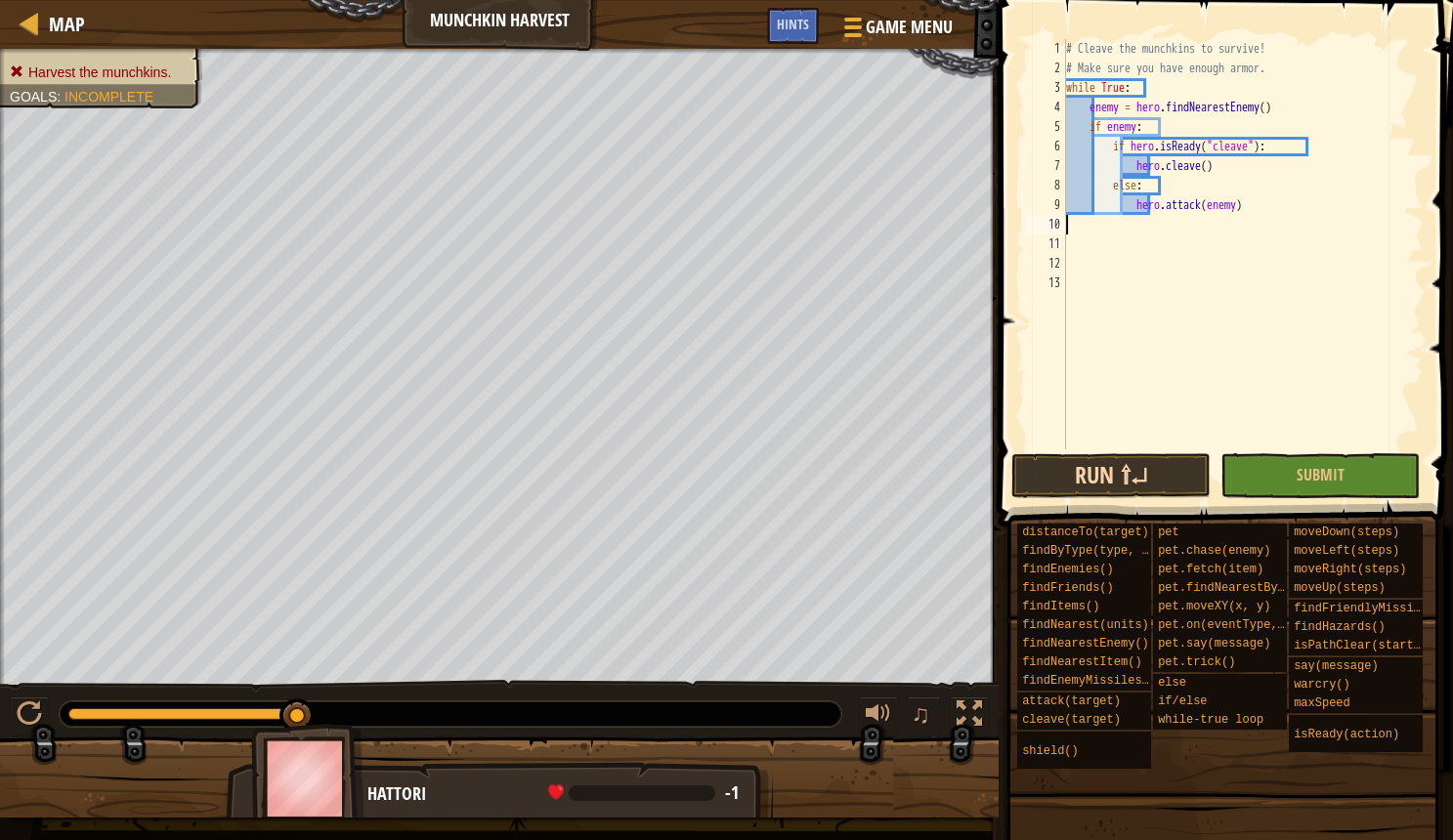 click on "Run ⇧↵" at bounding box center (1111, 476) 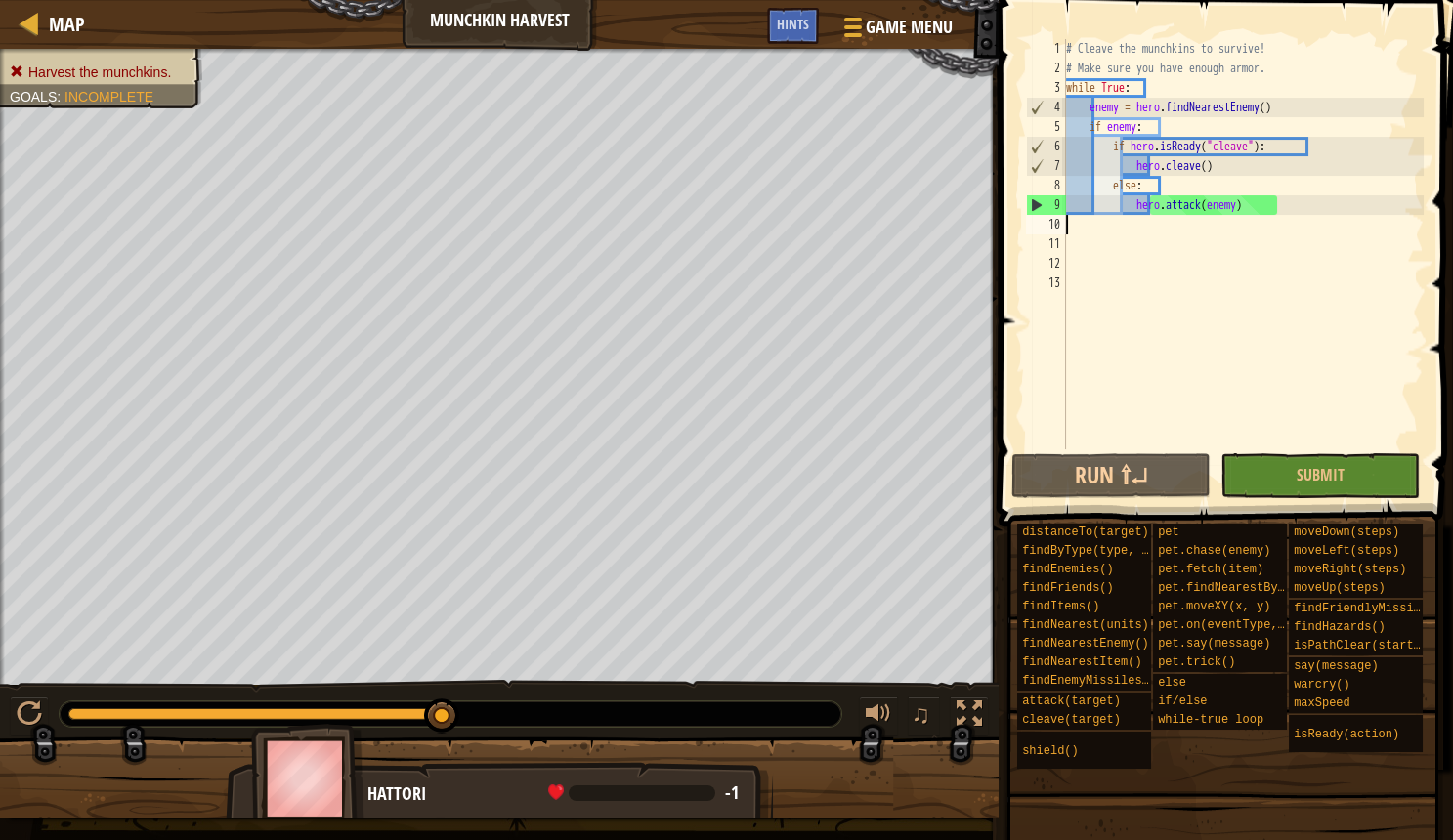 click on "# Cleave the munchkins to survive! # Make sure you have enough armor. while   True :      enemy   =   hero . findNearestEnemy ( )      if   enemy :          if   hero . isReady ( "cleave" ) :              hero . cleave ( )          else :              hero . attack ( enemy )" at bounding box center [1243, 264] 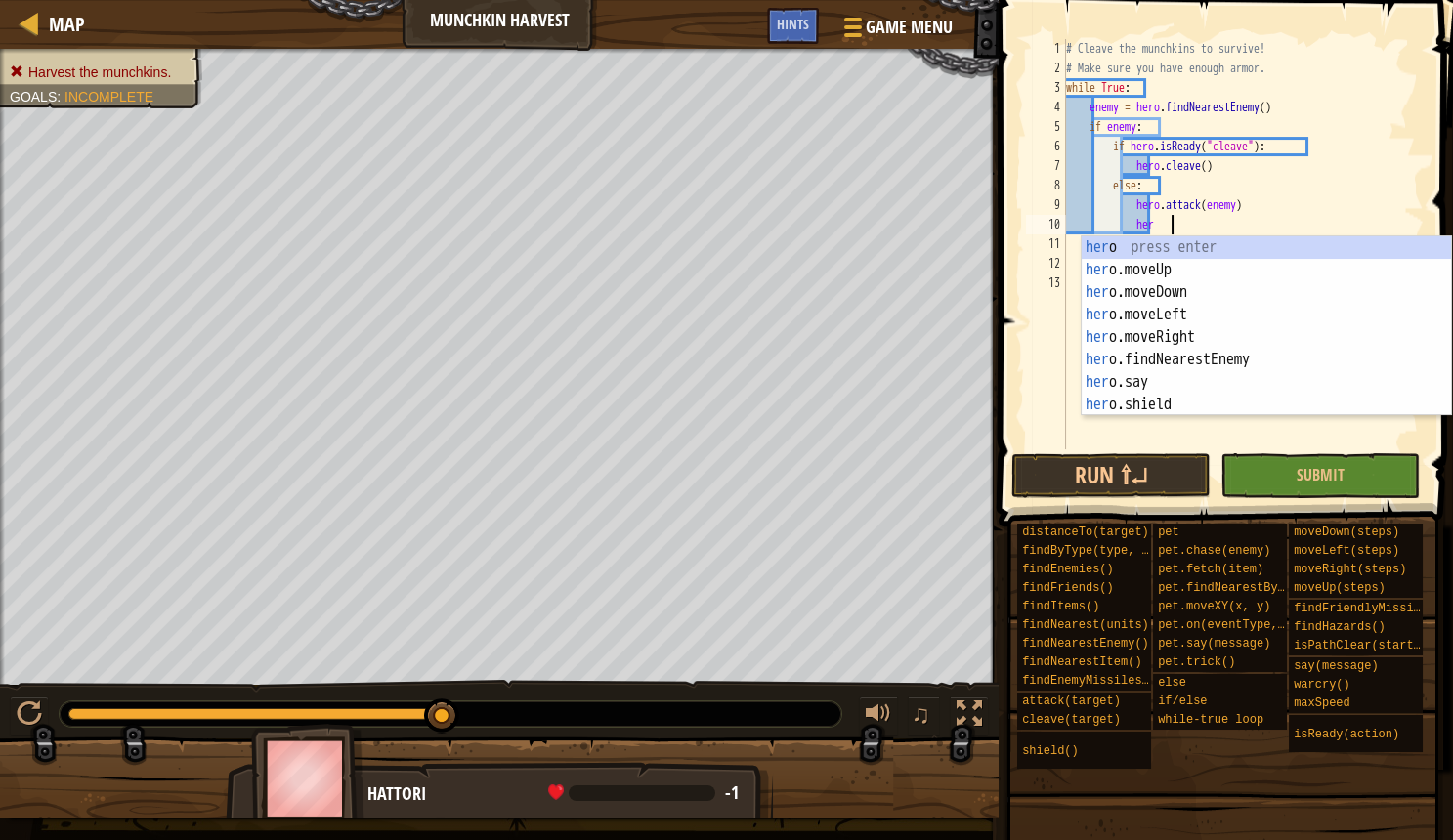 type on "hero" 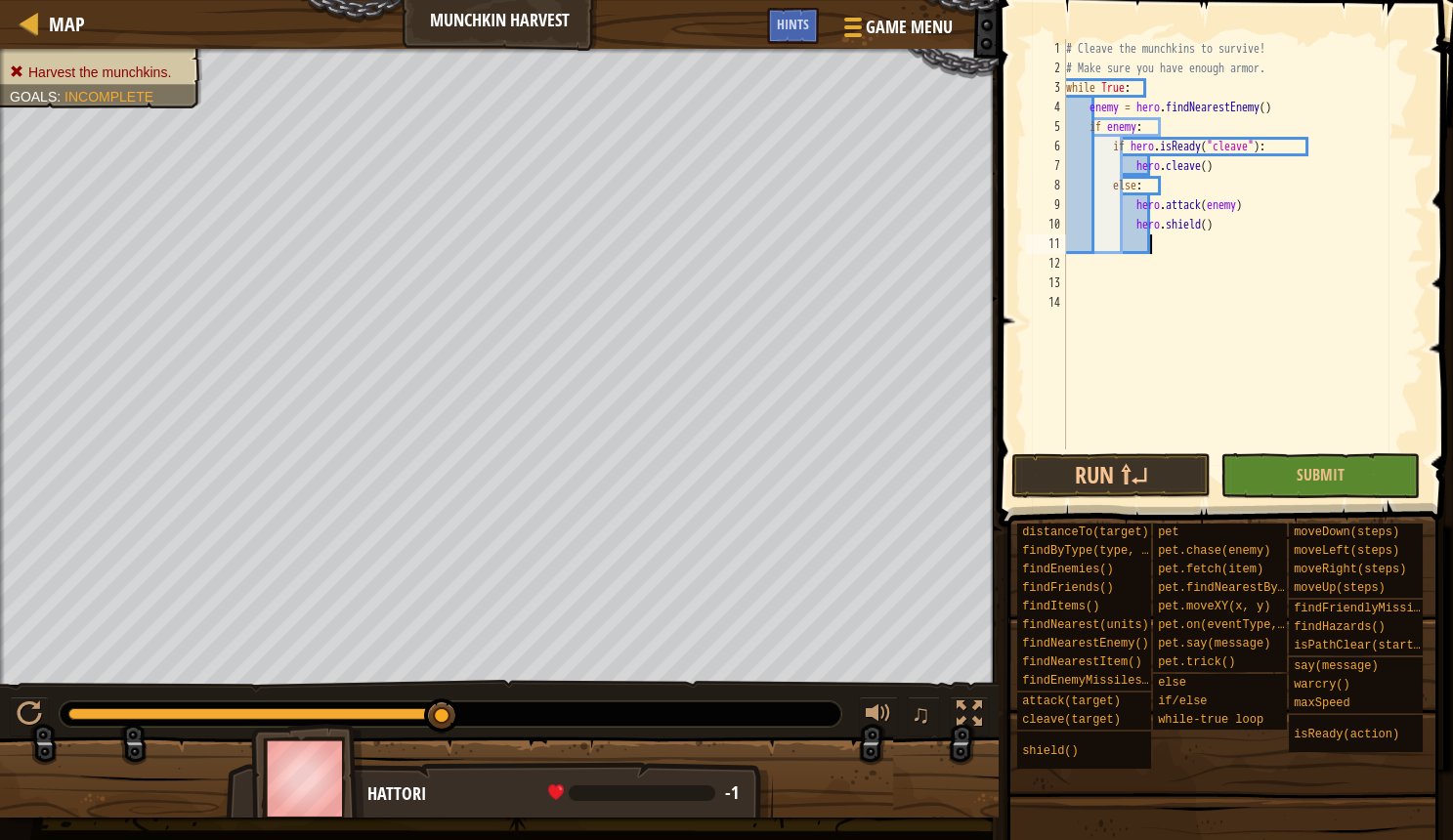 scroll, scrollTop: 10, scrollLeft: 6, axis: both 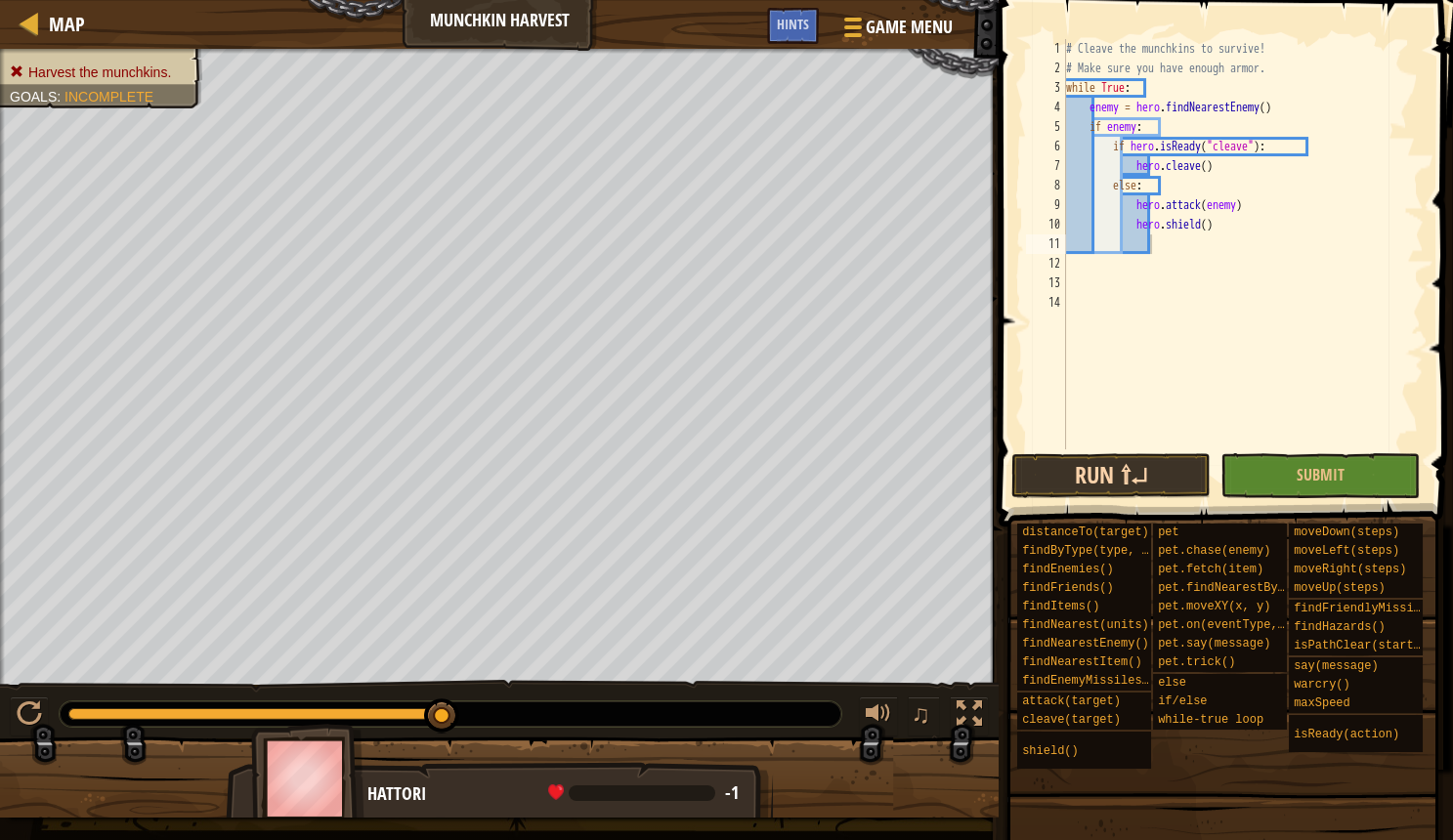 click on "Run ⇧↵" at bounding box center (1111, 476) 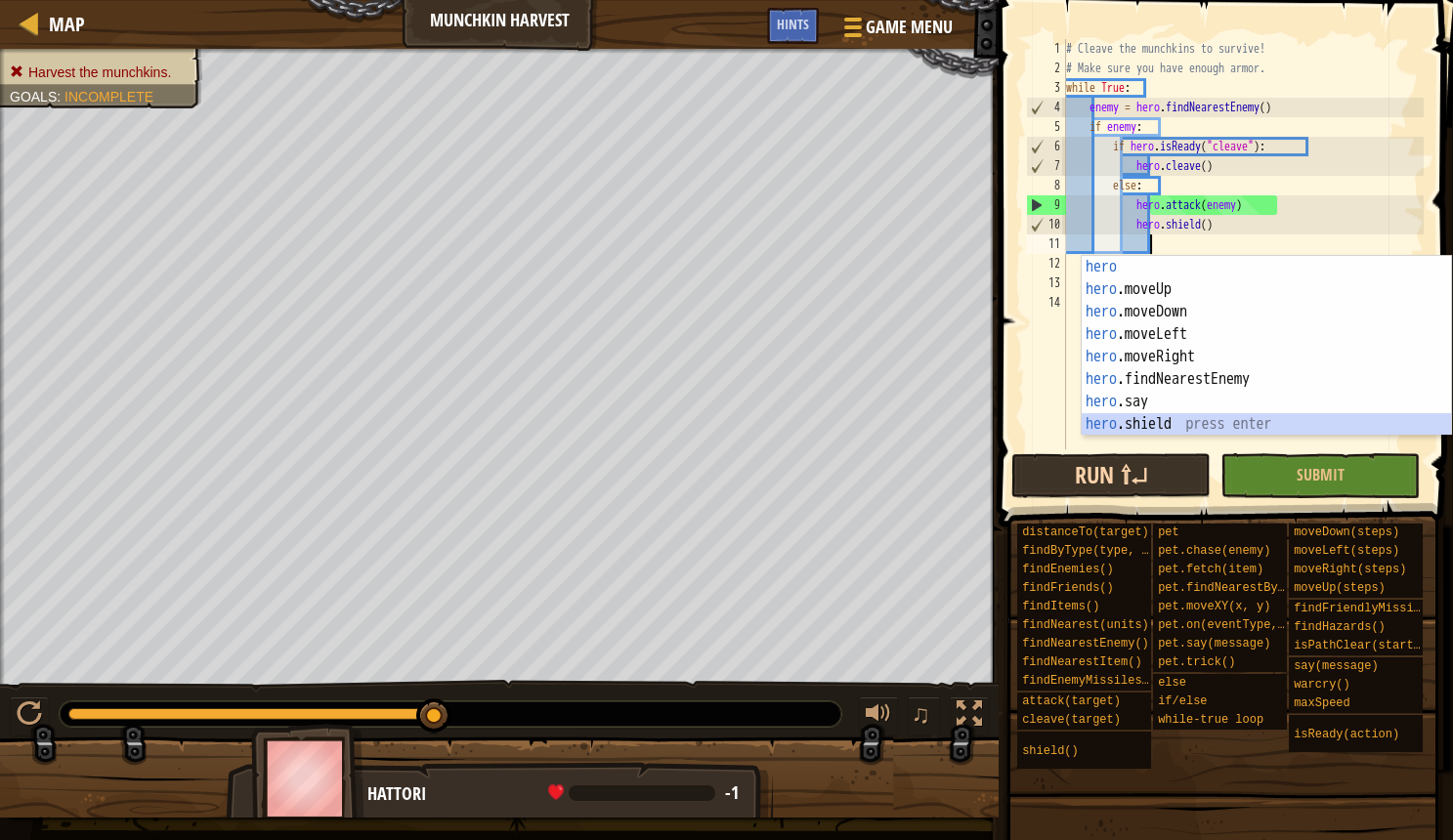 type on "c" 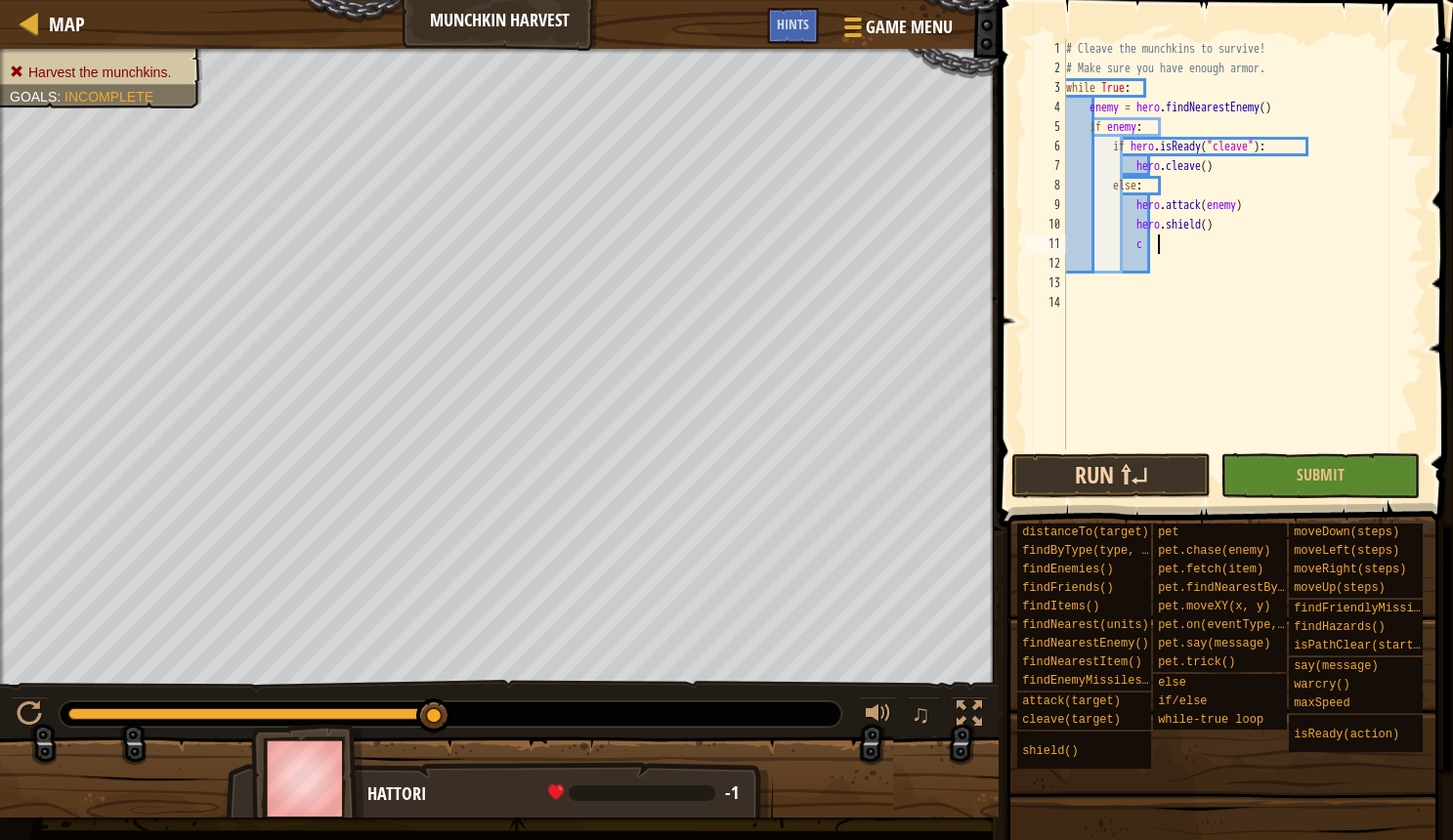 type 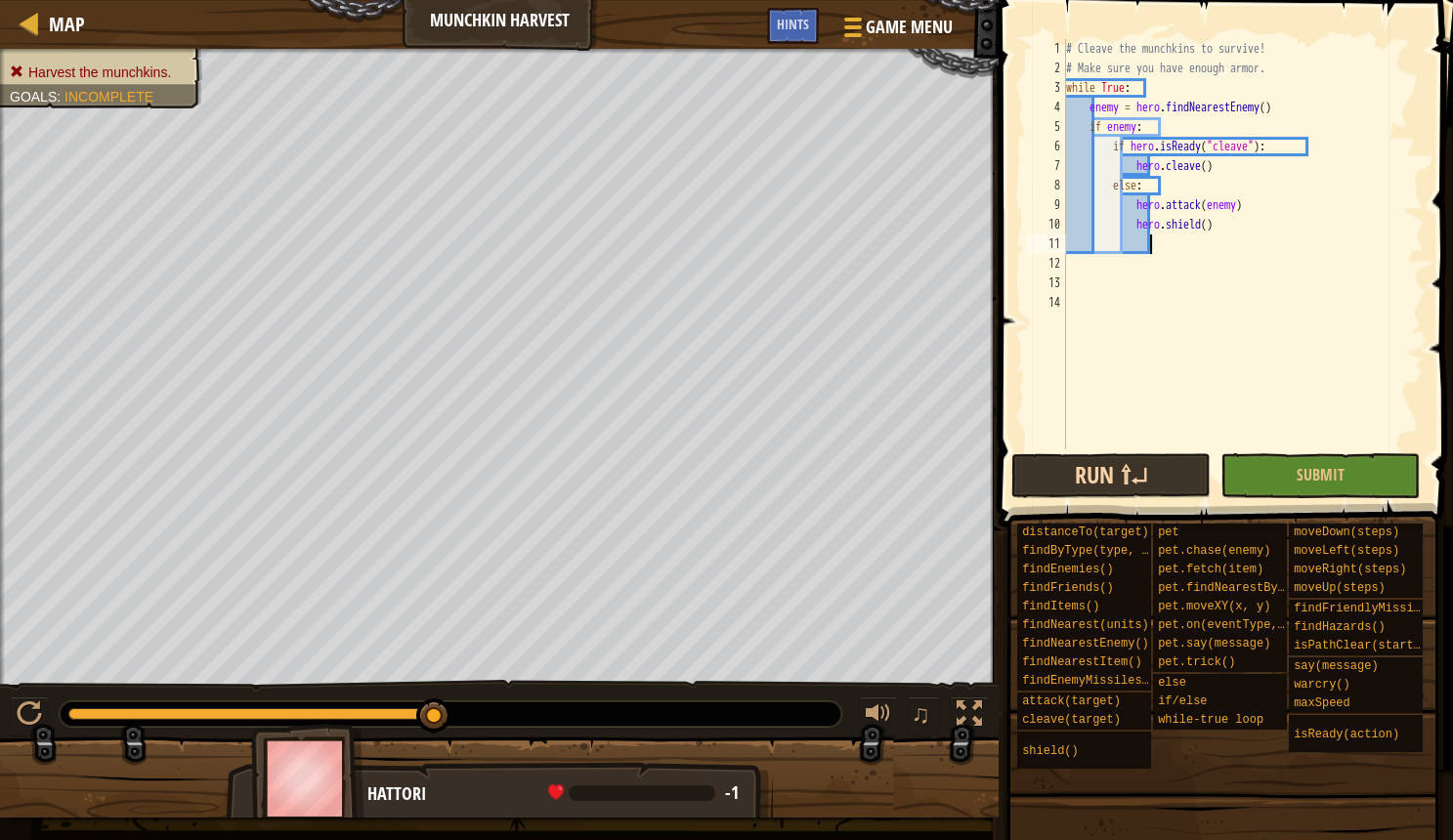 scroll, scrollTop: 10, scrollLeft: 6, axis: both 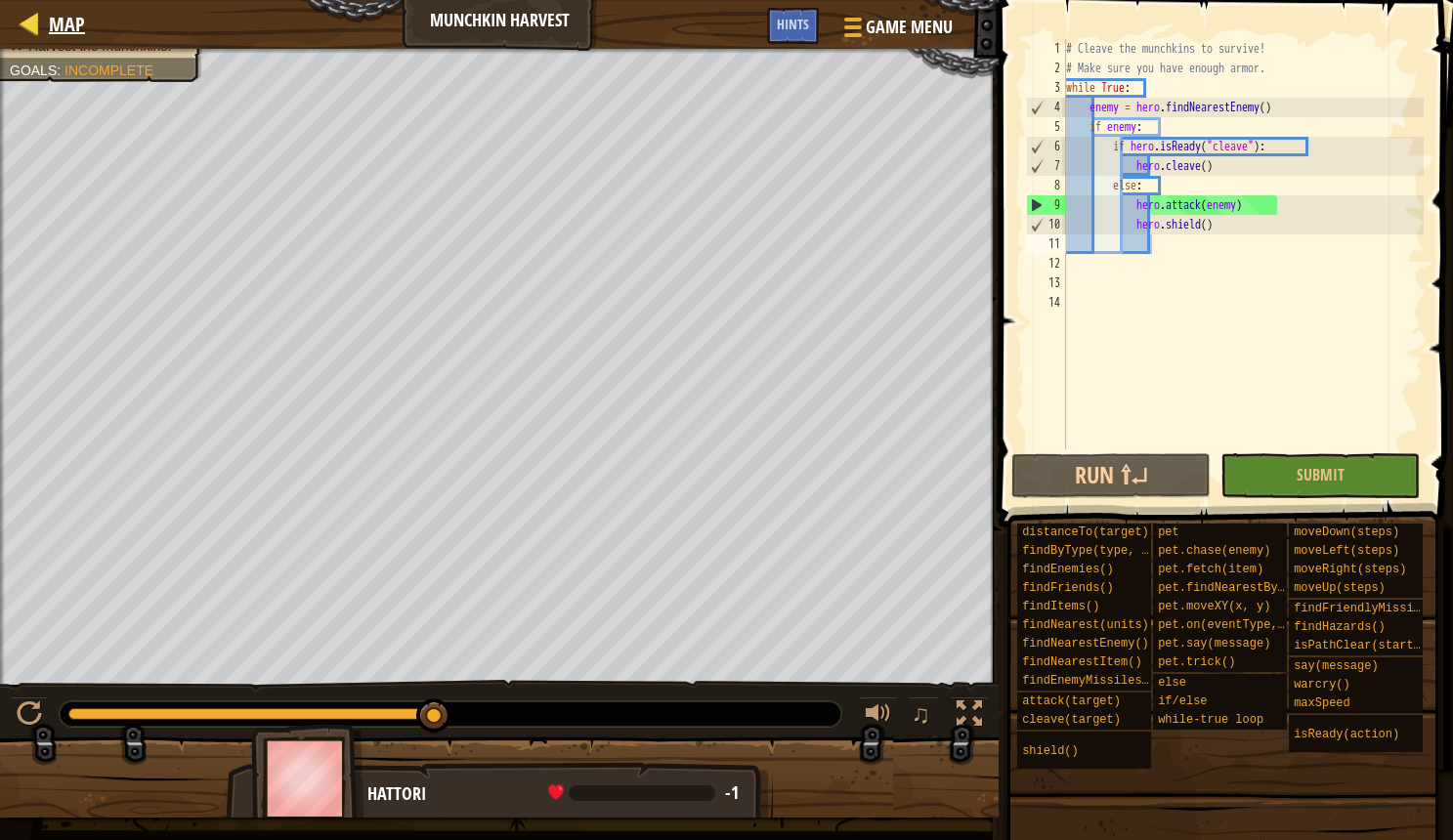 click on "Map" at bounding box center (66, 23) 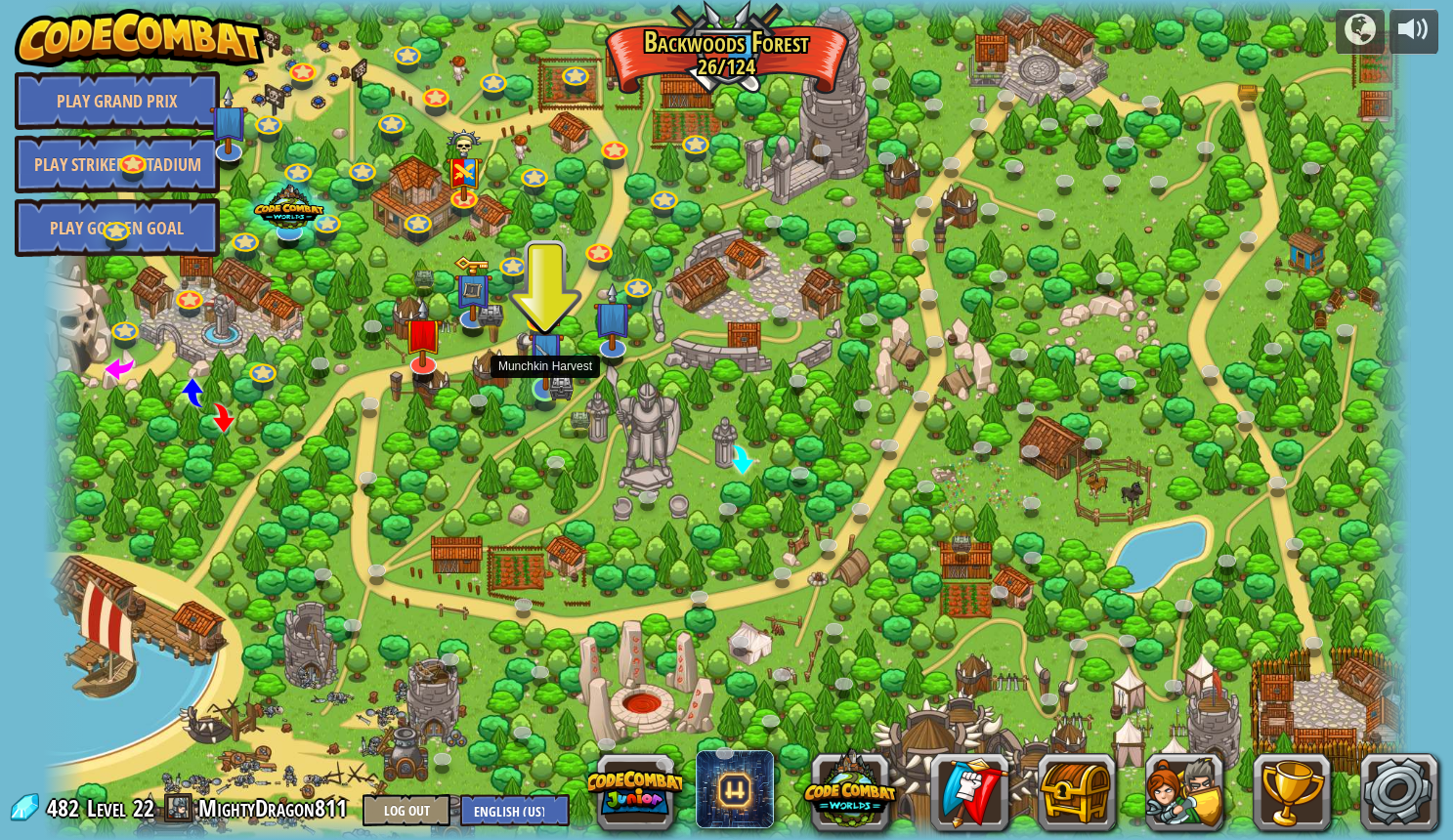click at bounding box center [545, 351] 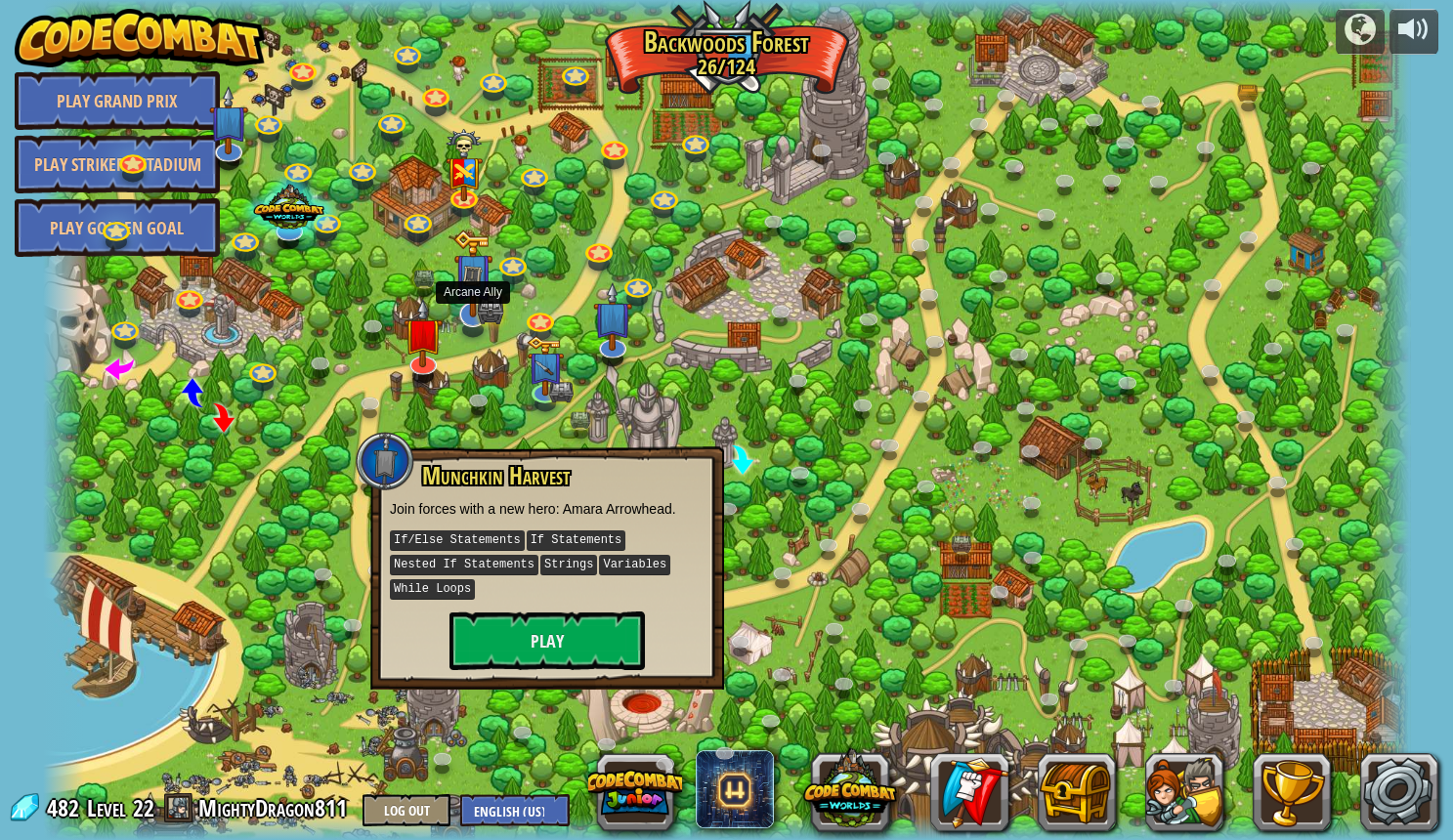 click at bounding box center (473, 273) 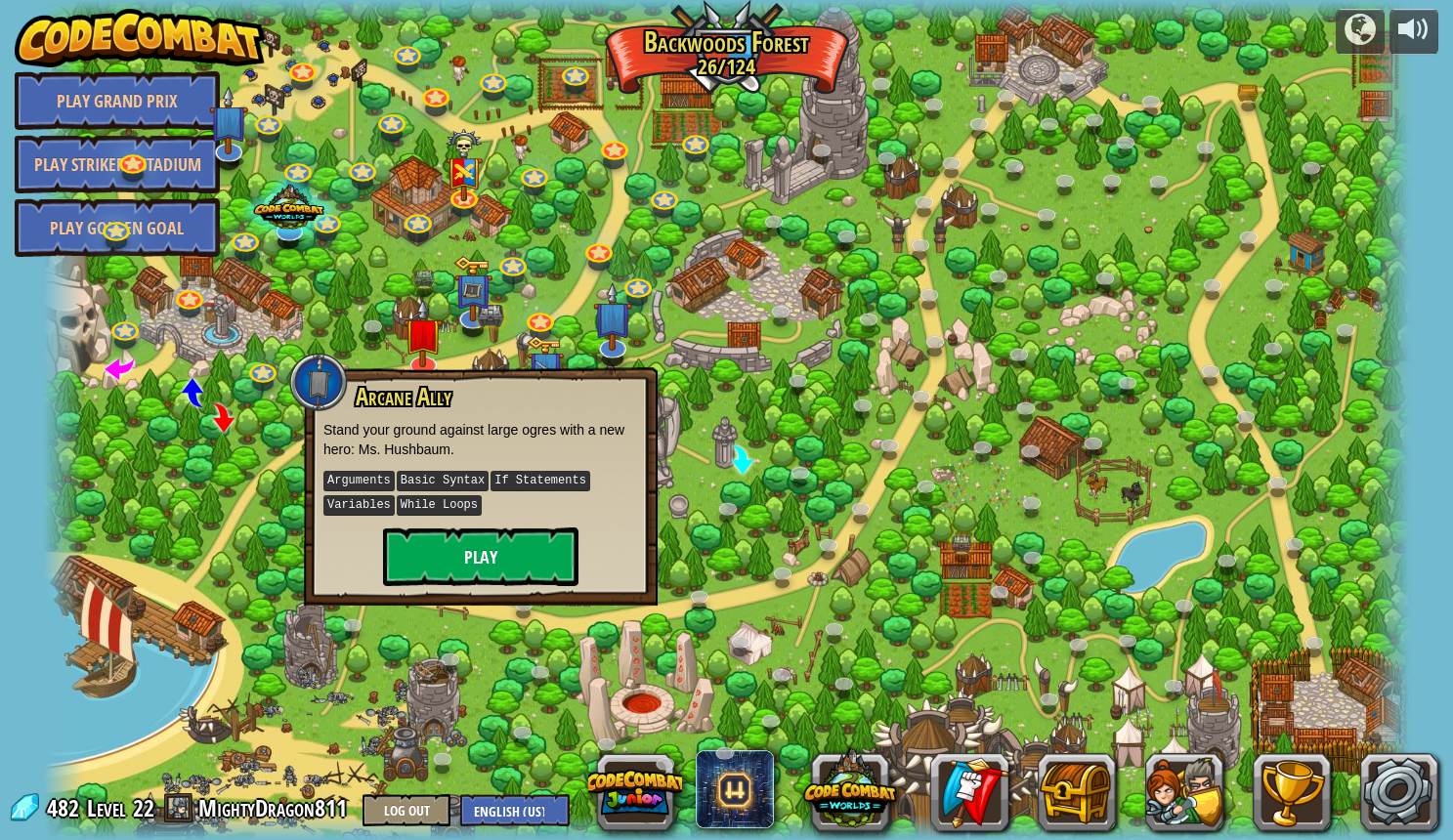 click on "Play" at bounding box center [481, 557] 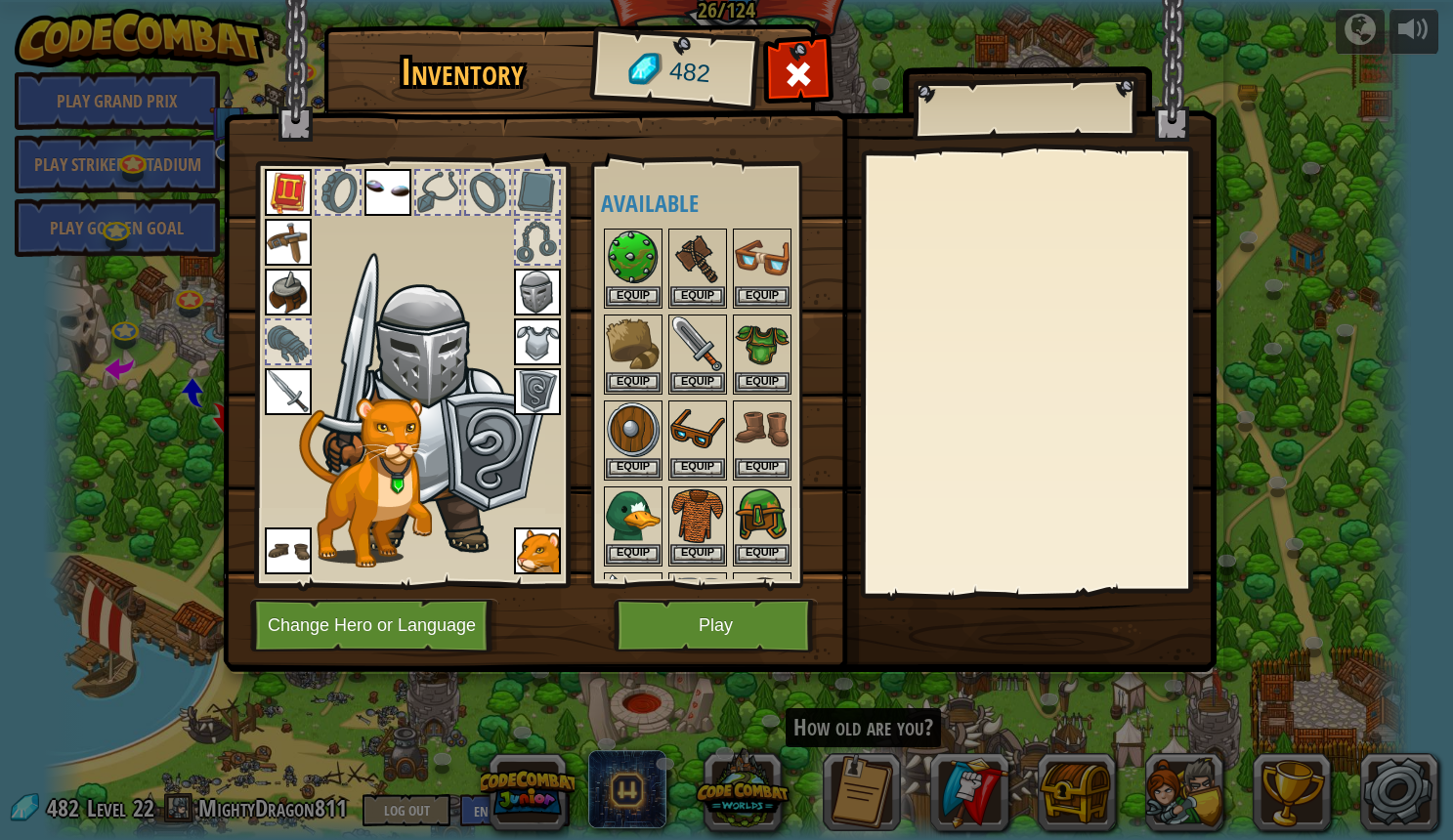 click on "Play" at bounding box center [715, 625] 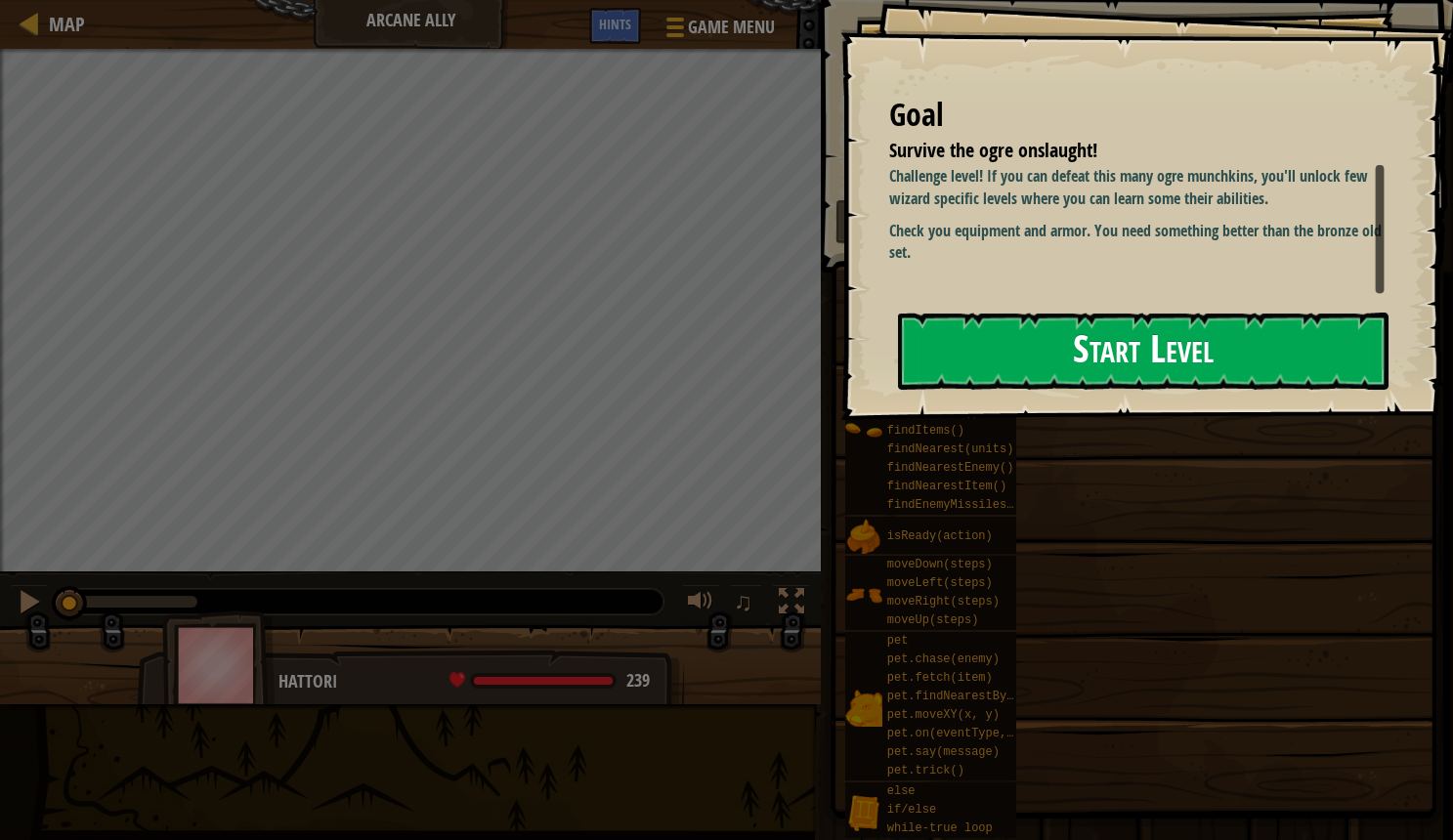 click on "Start Level" at bounding box center [1143, 351] 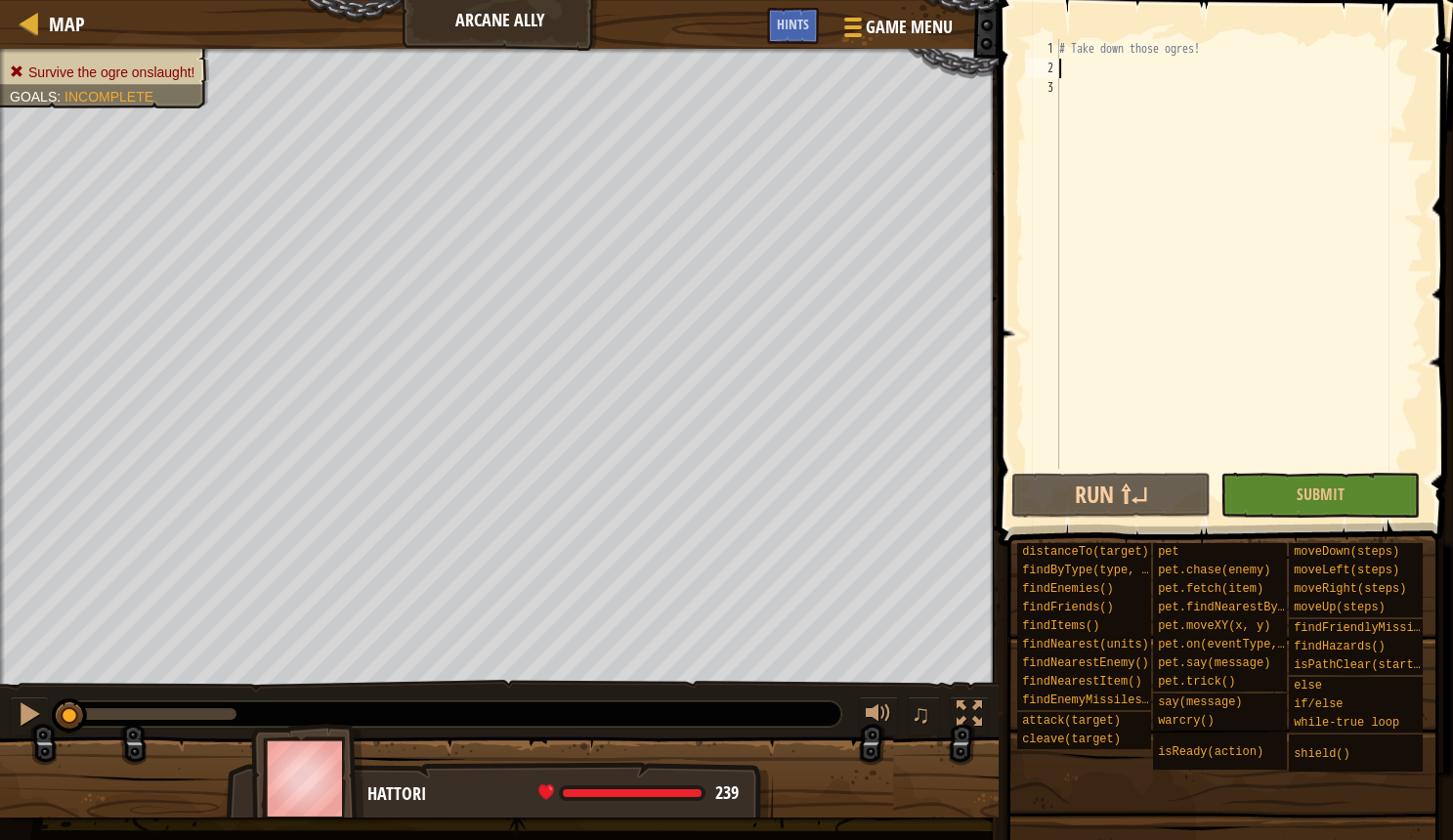 click on "# Take down those ogres!" at bounding box center [1239, 273] 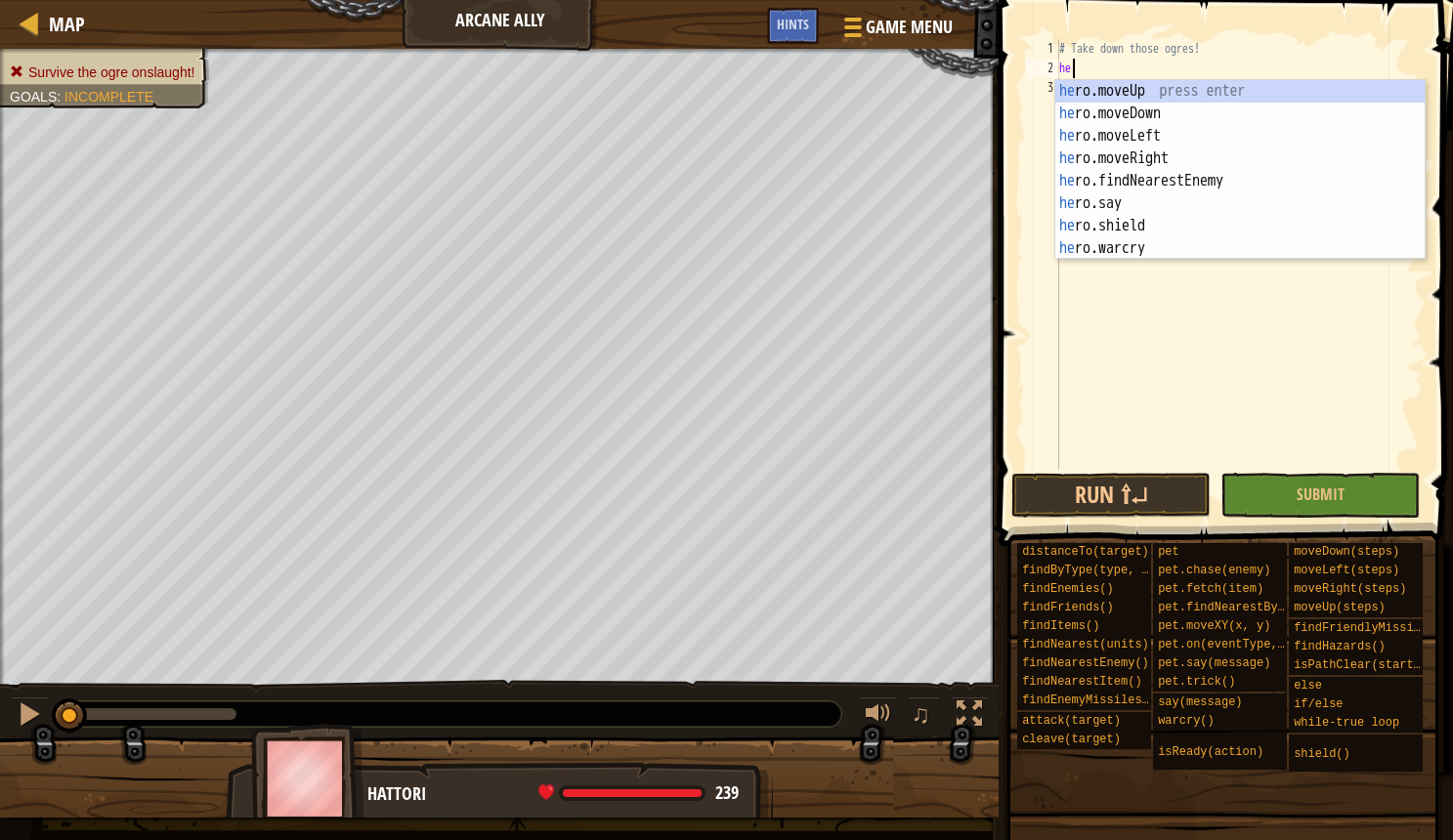 scroll, scrollTop: 10, scrollLeft: 1, axis: both 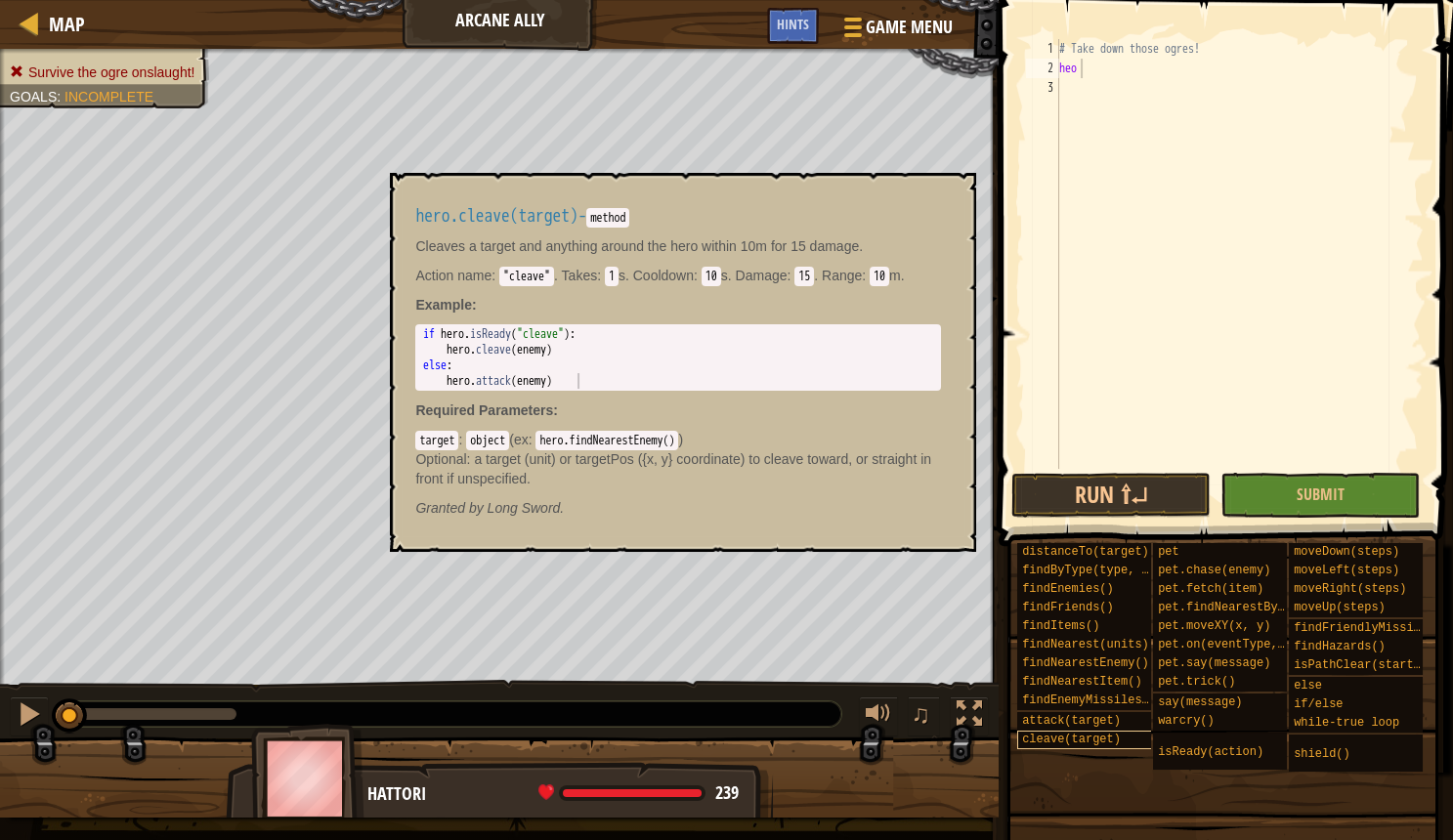 click on "cleave(target)" at bounding box center (1071, 739) 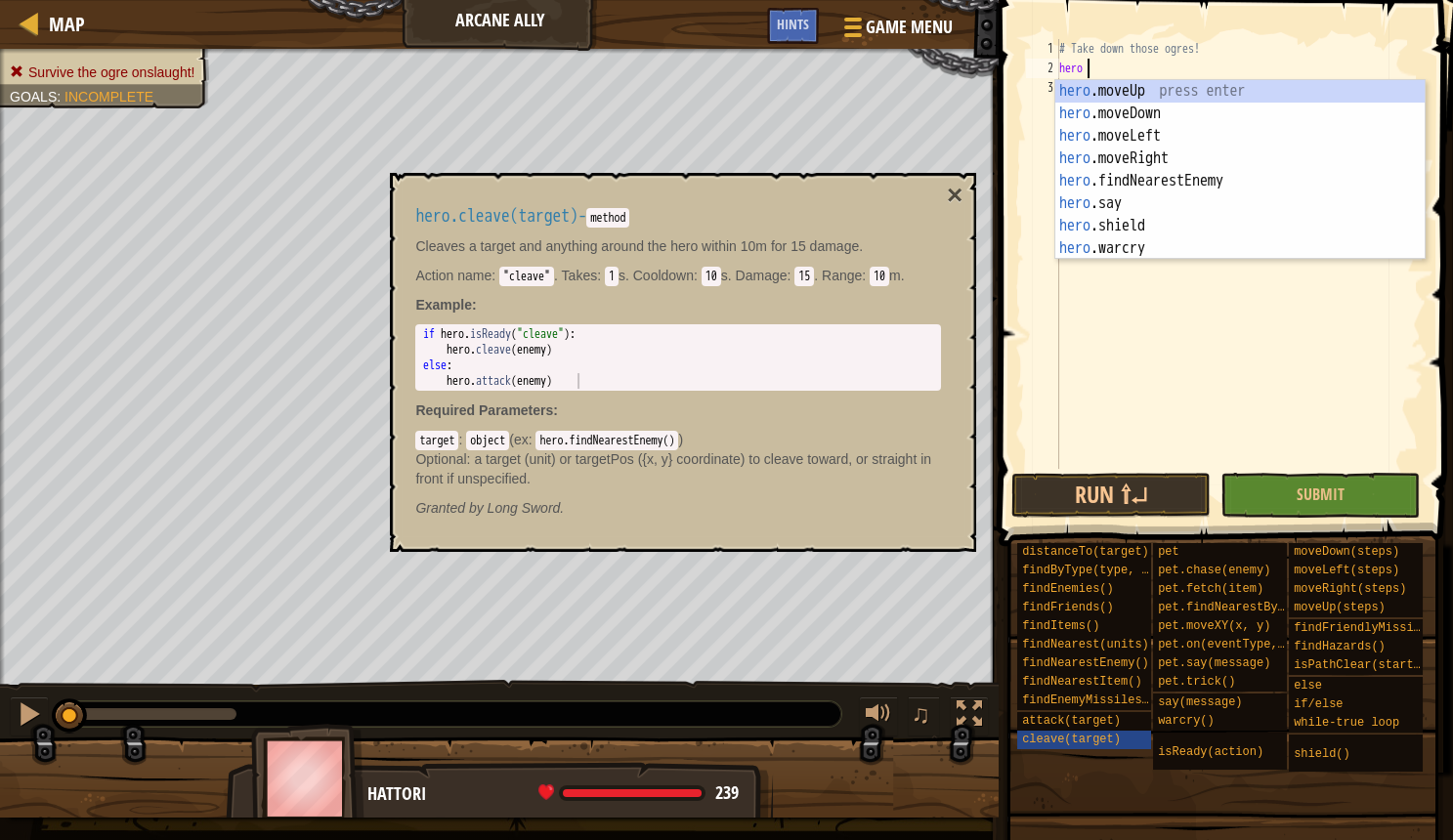 scroll, scrollTop: 10, scrollLeft: 2, axis: both 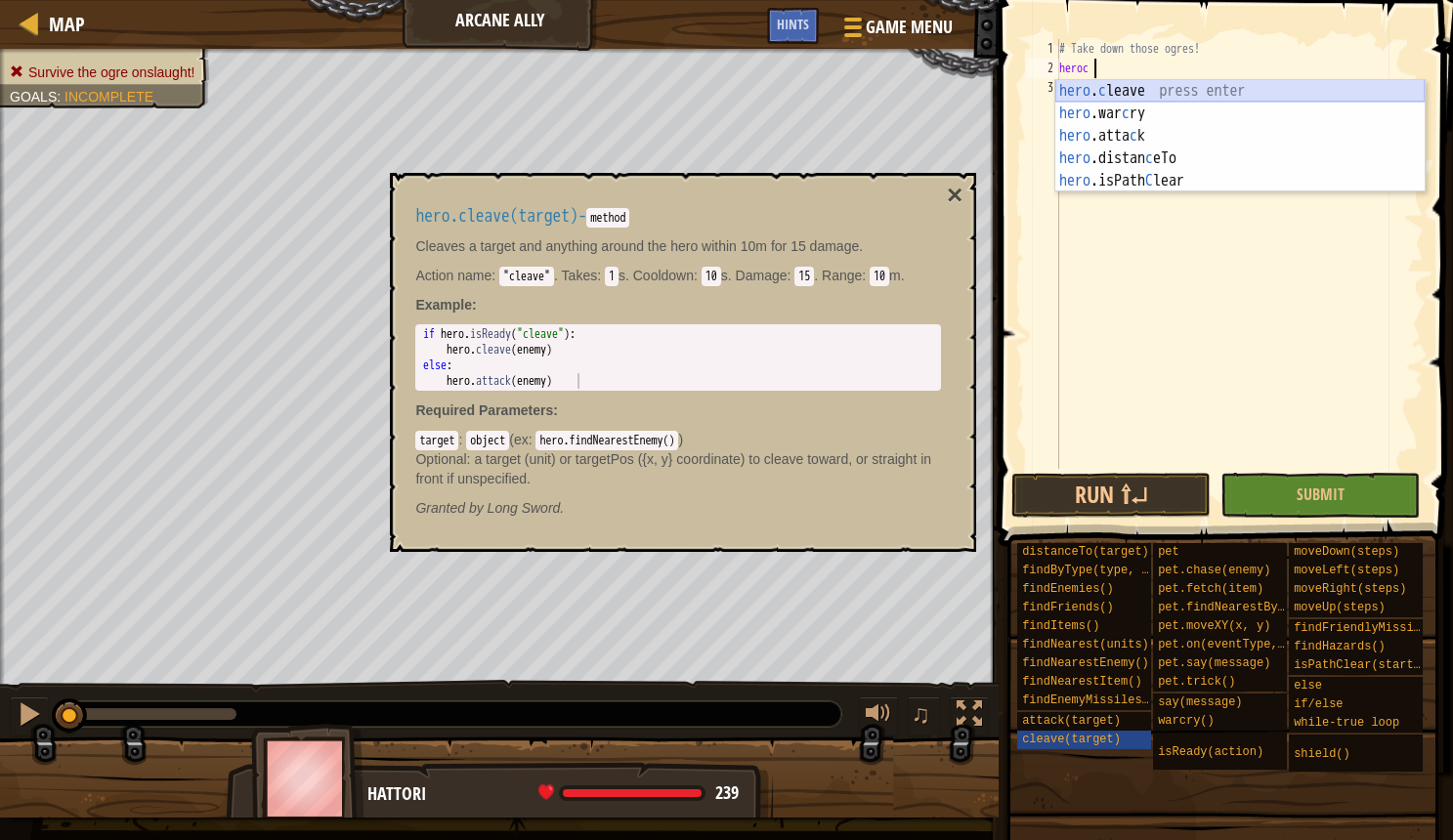 click on "hero . c leave press enter hero .war c ry press enter hero .atta c k press enter hero .distan c eTo press enter hero .isPath C lear press enter" at bounding box center [1240, 158] 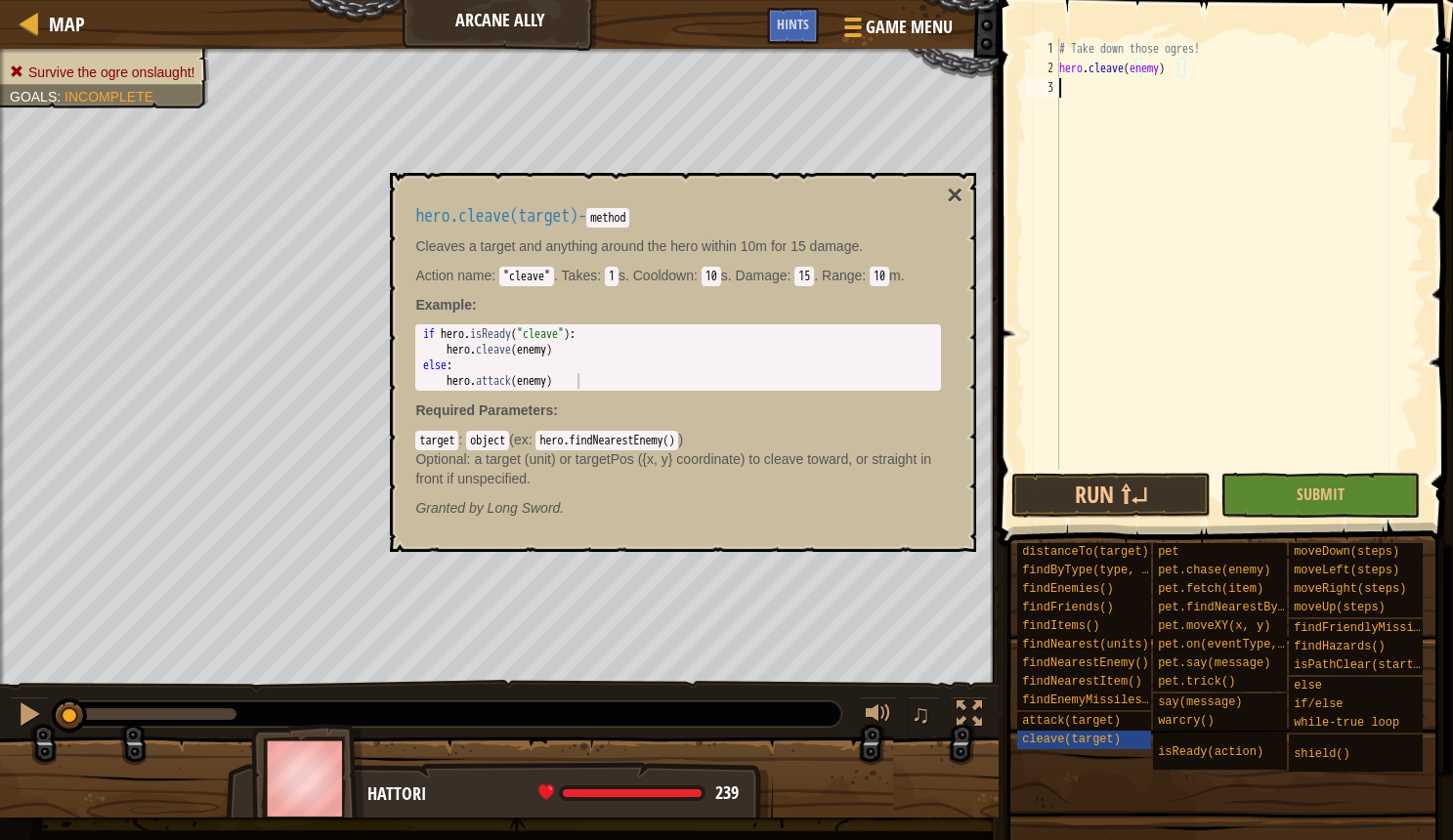 click on "# Take down those ogres!  hero . cleave ( enemy )" at bounding box center [1239, 273] 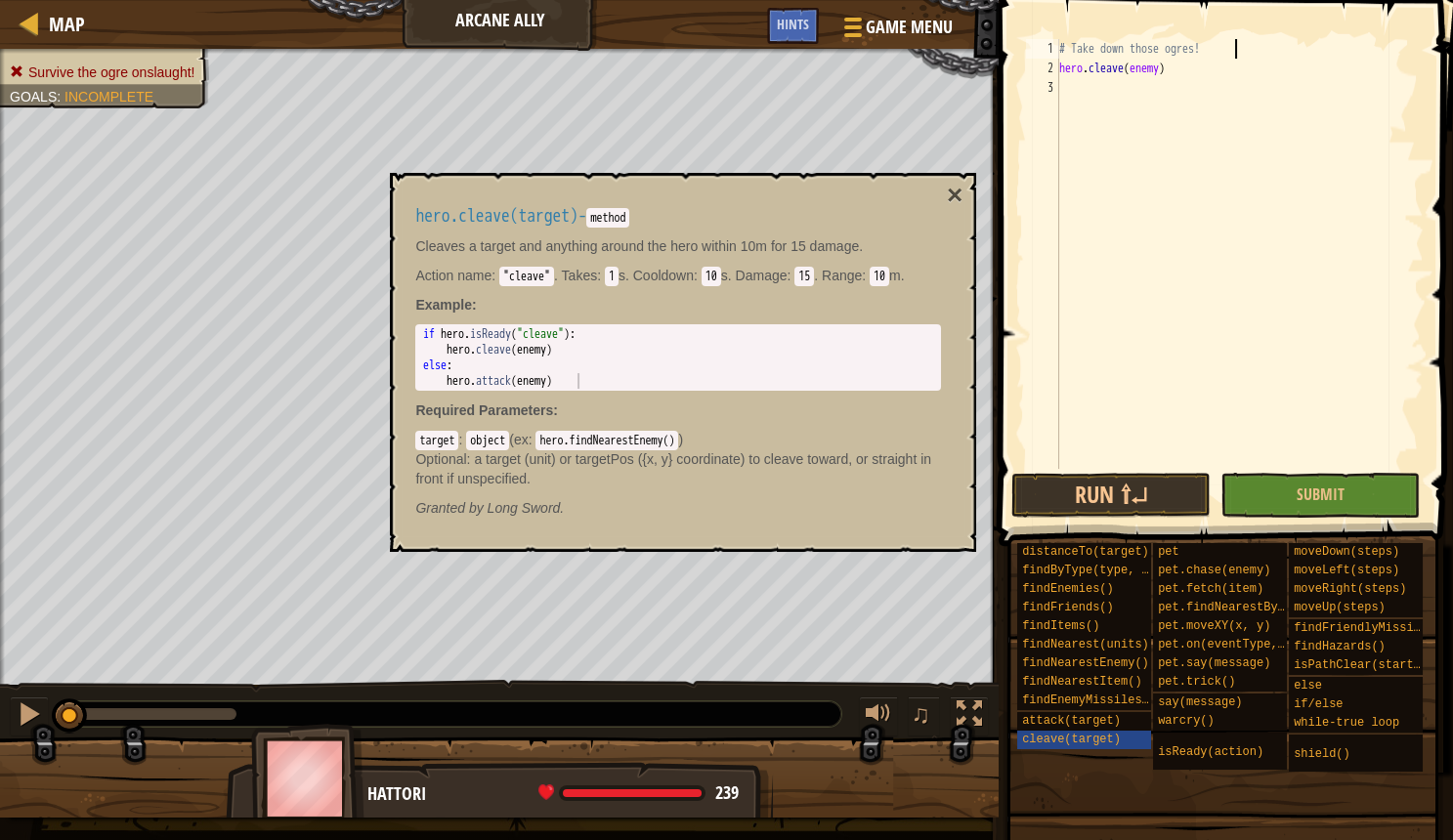 click on "# Take down those ogres!  hero . cleave ( enemy )" at bounding box center (1239, 273) 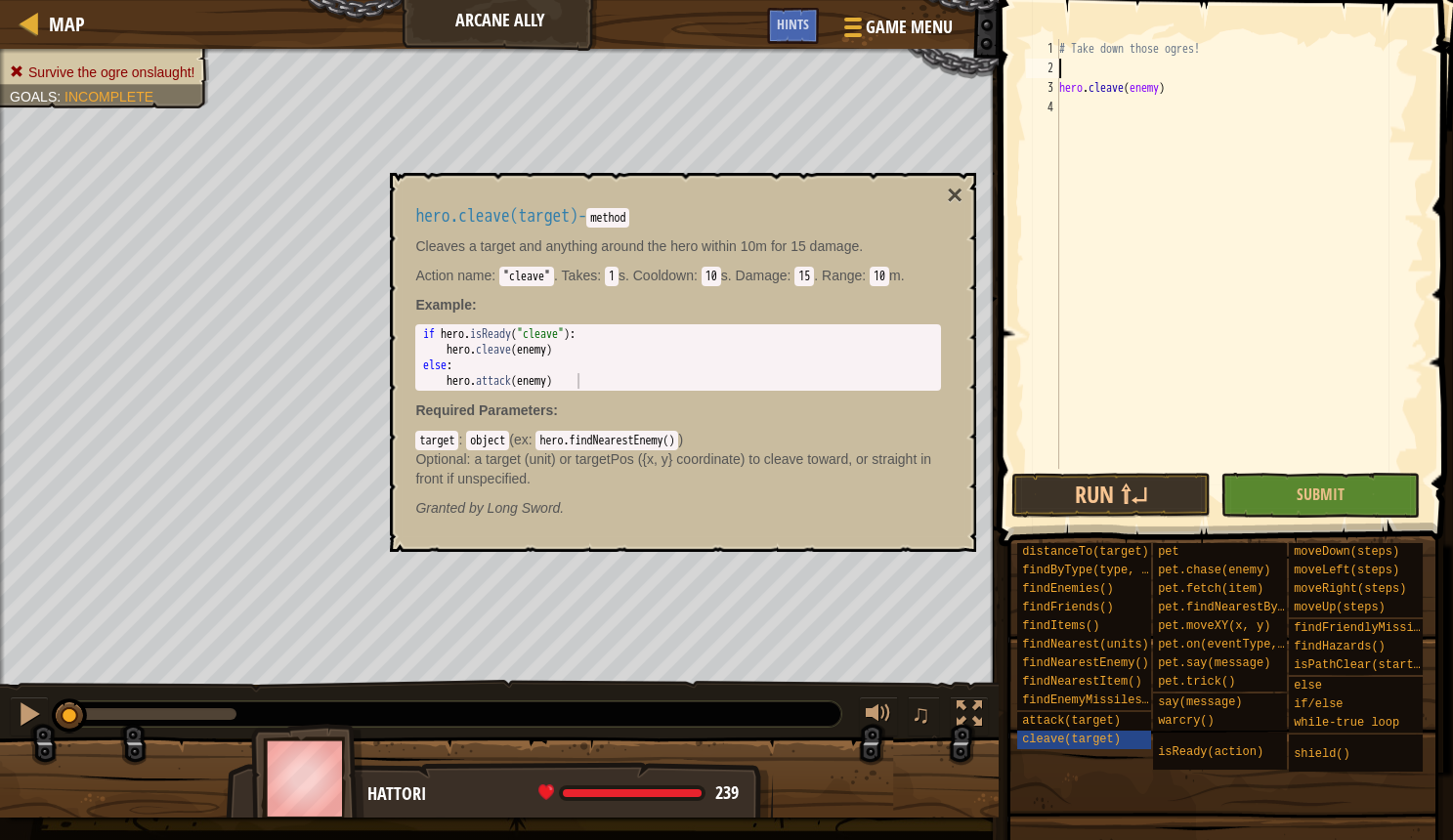 type on "h" 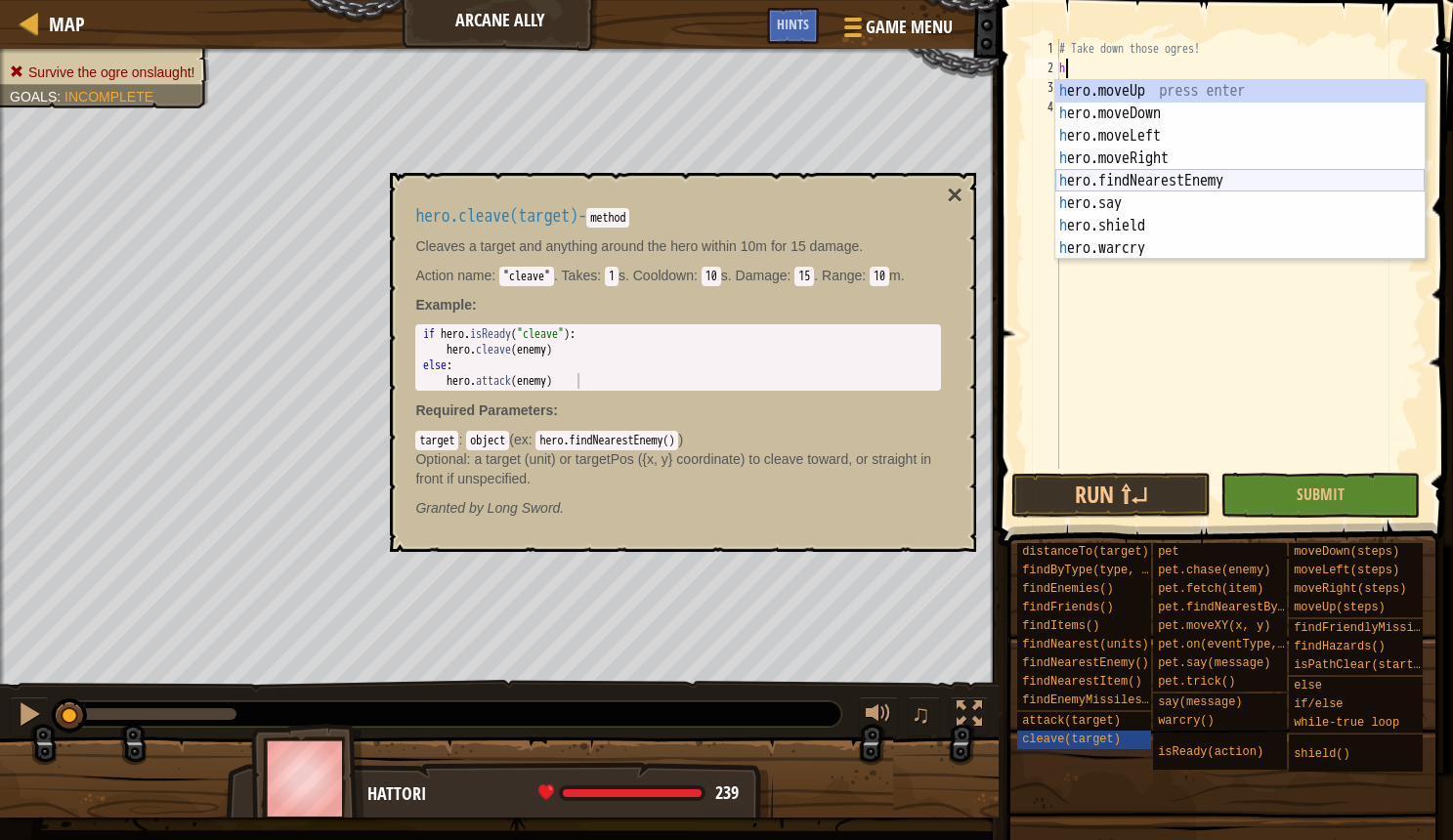 click on "h ero.moveUp press enter h ero.moveDown press enter h ero.moveLeft press enter h ero.moveRight press enter h ero.findNearestEnemy press enter h ero.say press enter h ero.shield press enter h ero.warcry press enter h ero.attack press enter" at bounding box center [1240, 192] 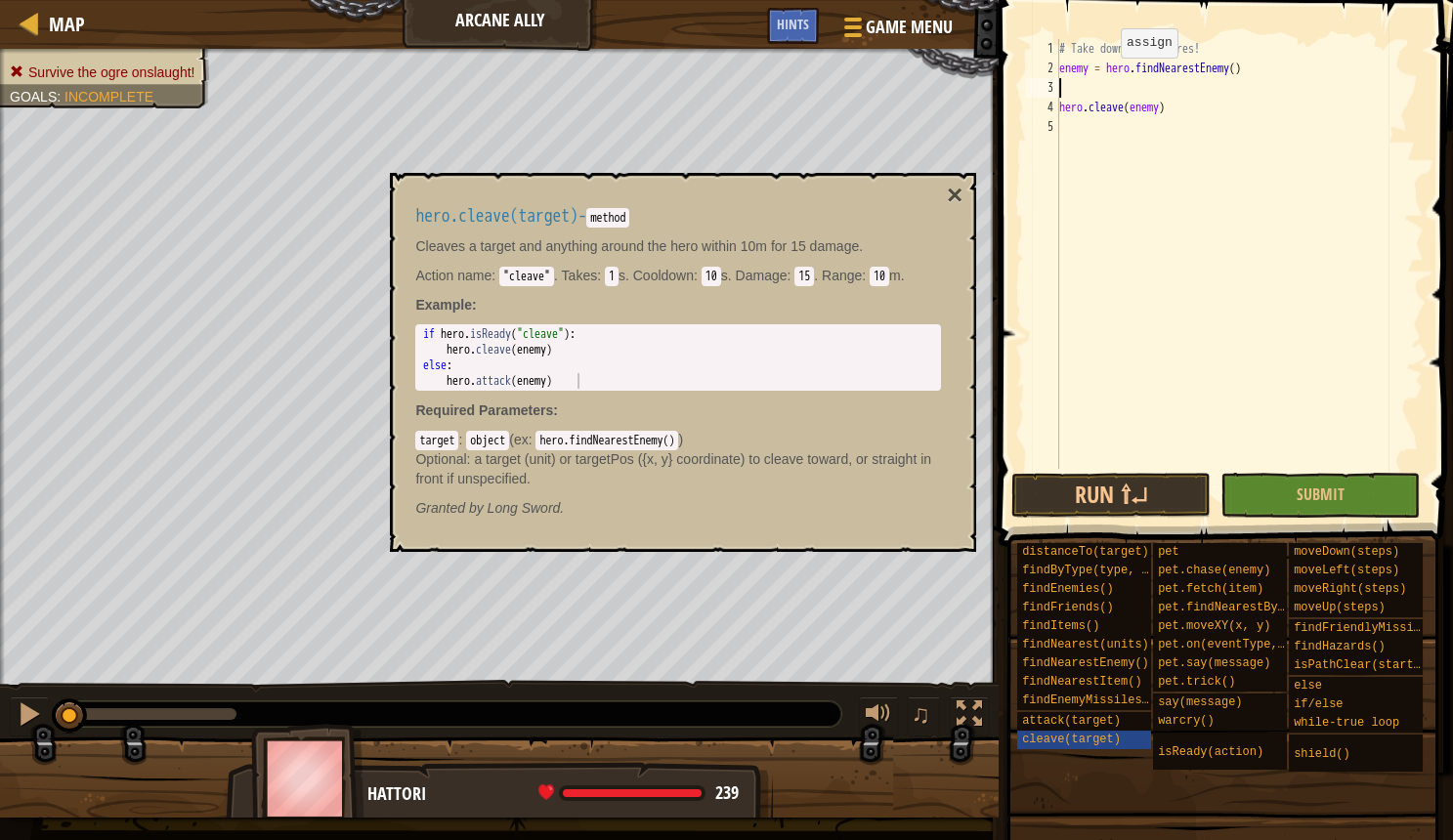 type on "enemy = hero.findNearestEnemy()" 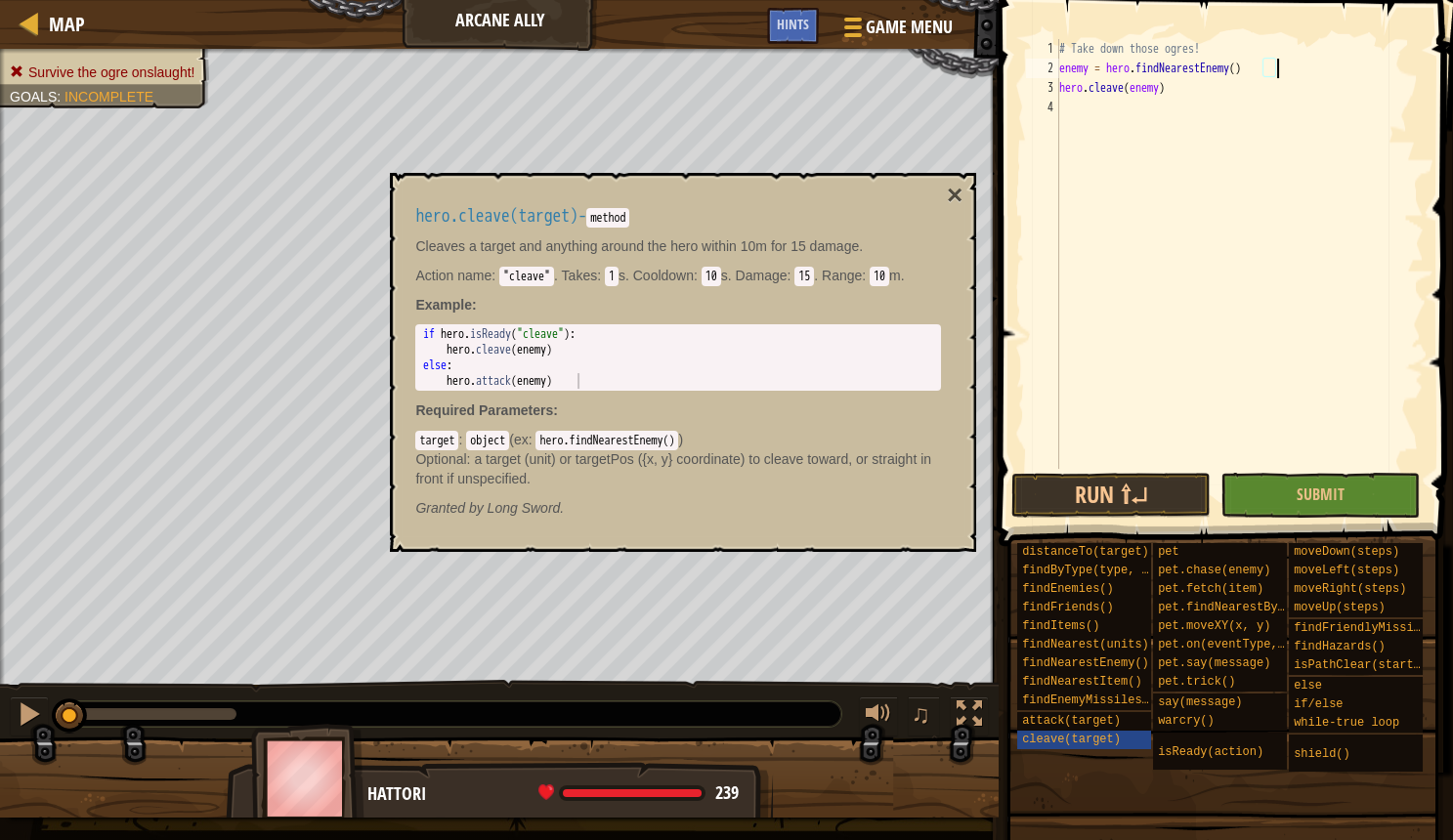 click on "# Take down those ogres!  enemy   =   hero . findNearestEnemy ( ) hero . cleave ( enemy )" at bounding box center [1239, 273] 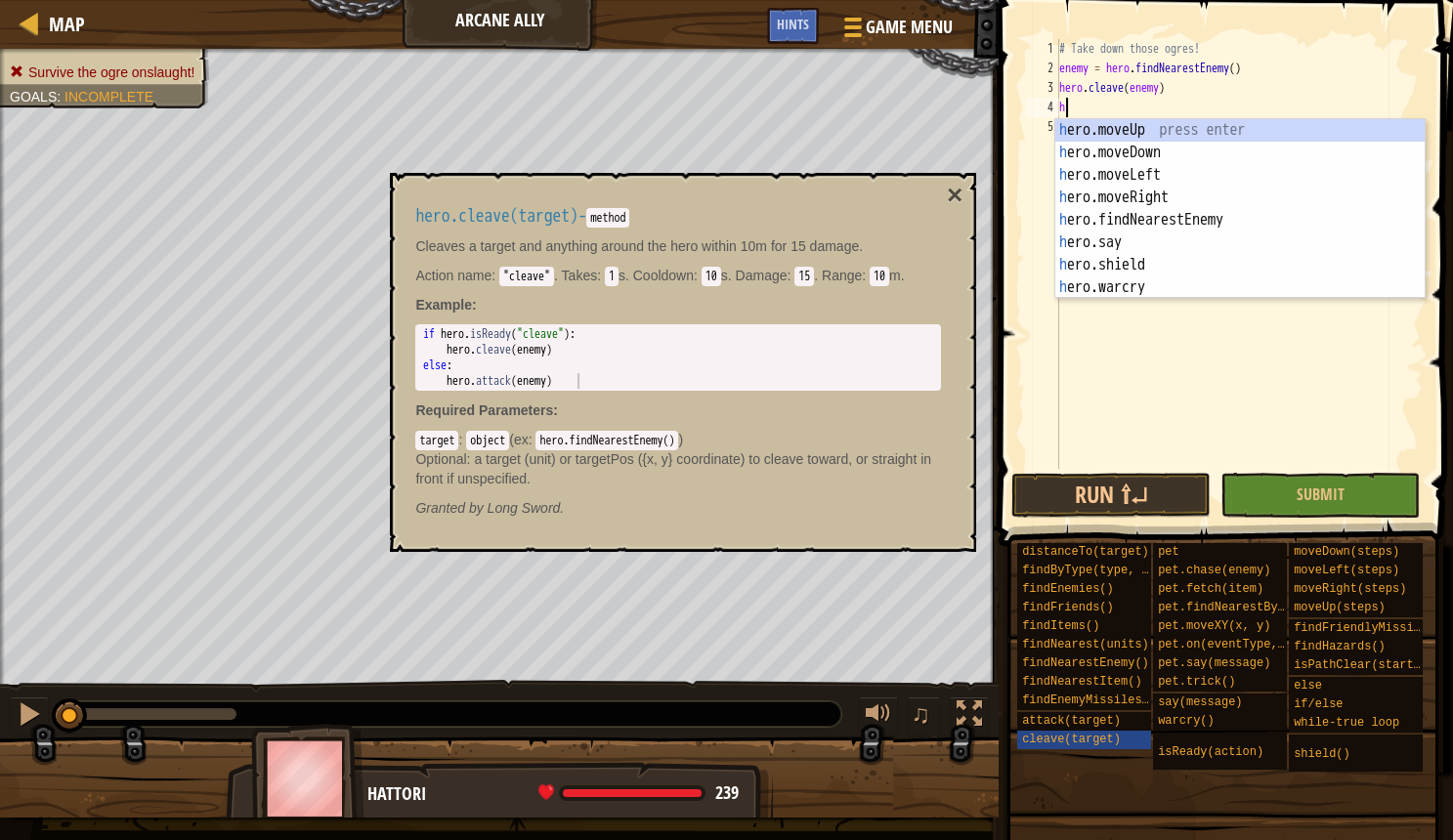 scroll, scrollTop: 10, scrollLeft: 1, axis: both 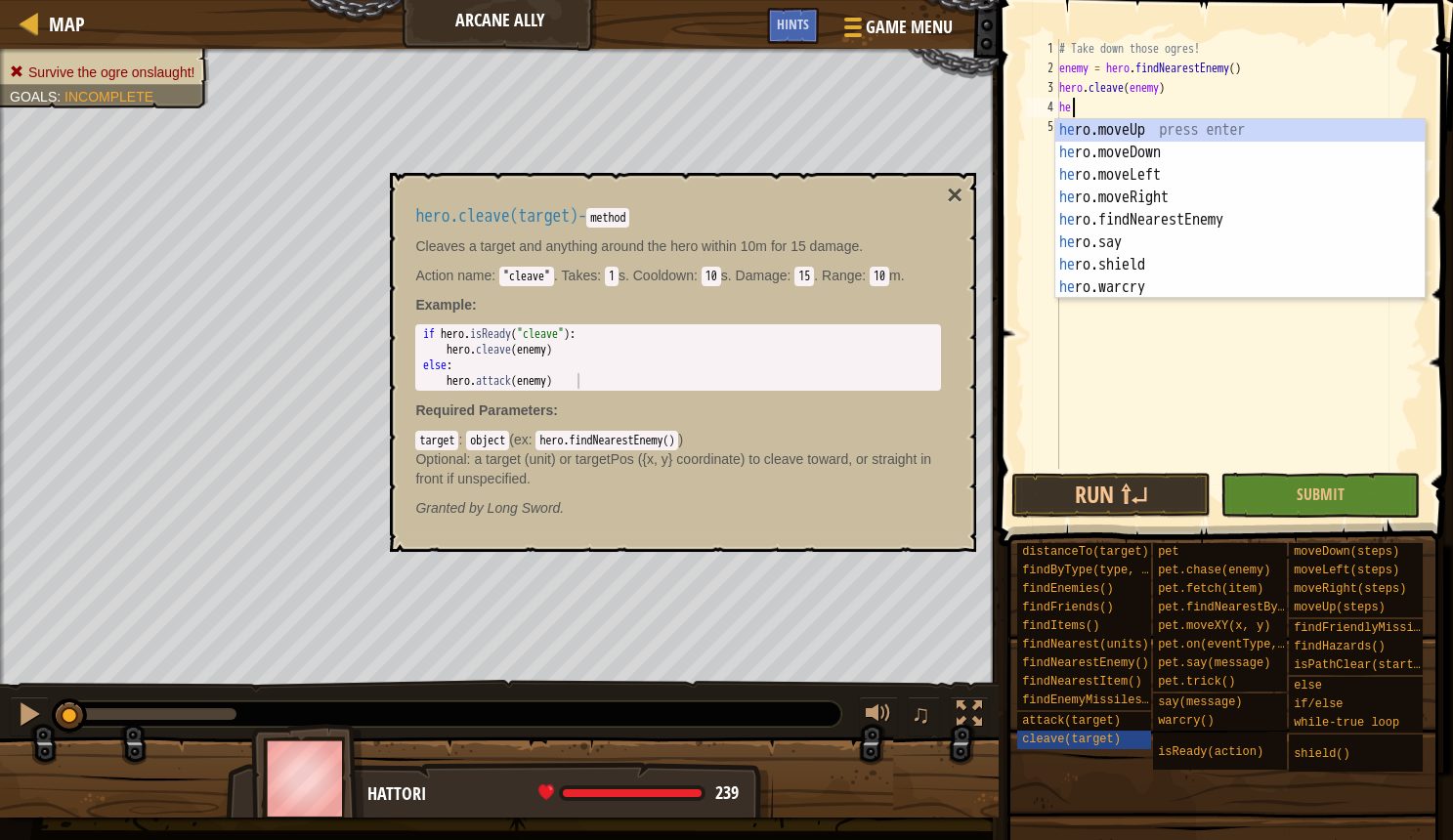 type on "h" 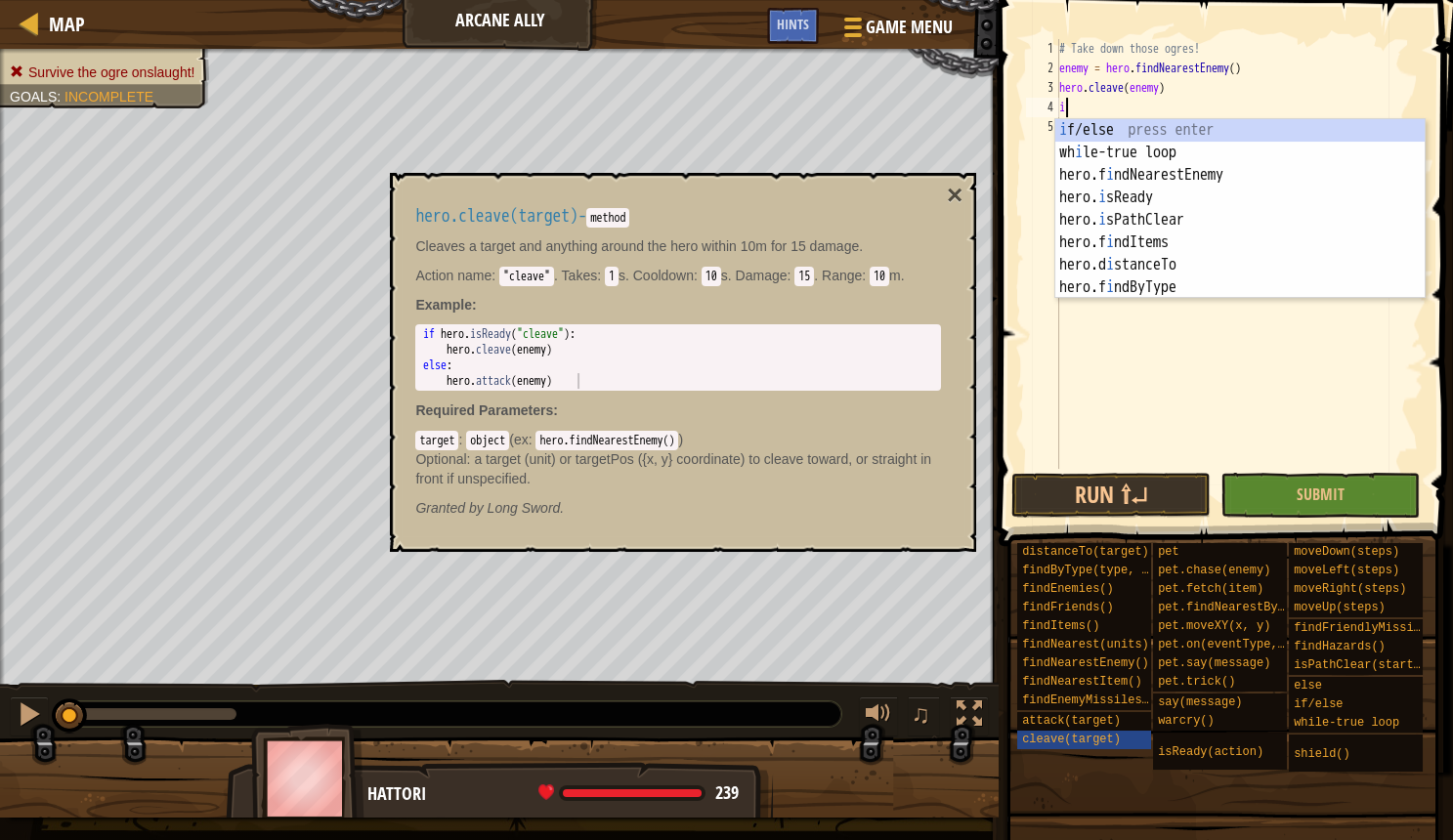 scroll, scrollTop: 10, scrollLeft: 1, axis: both 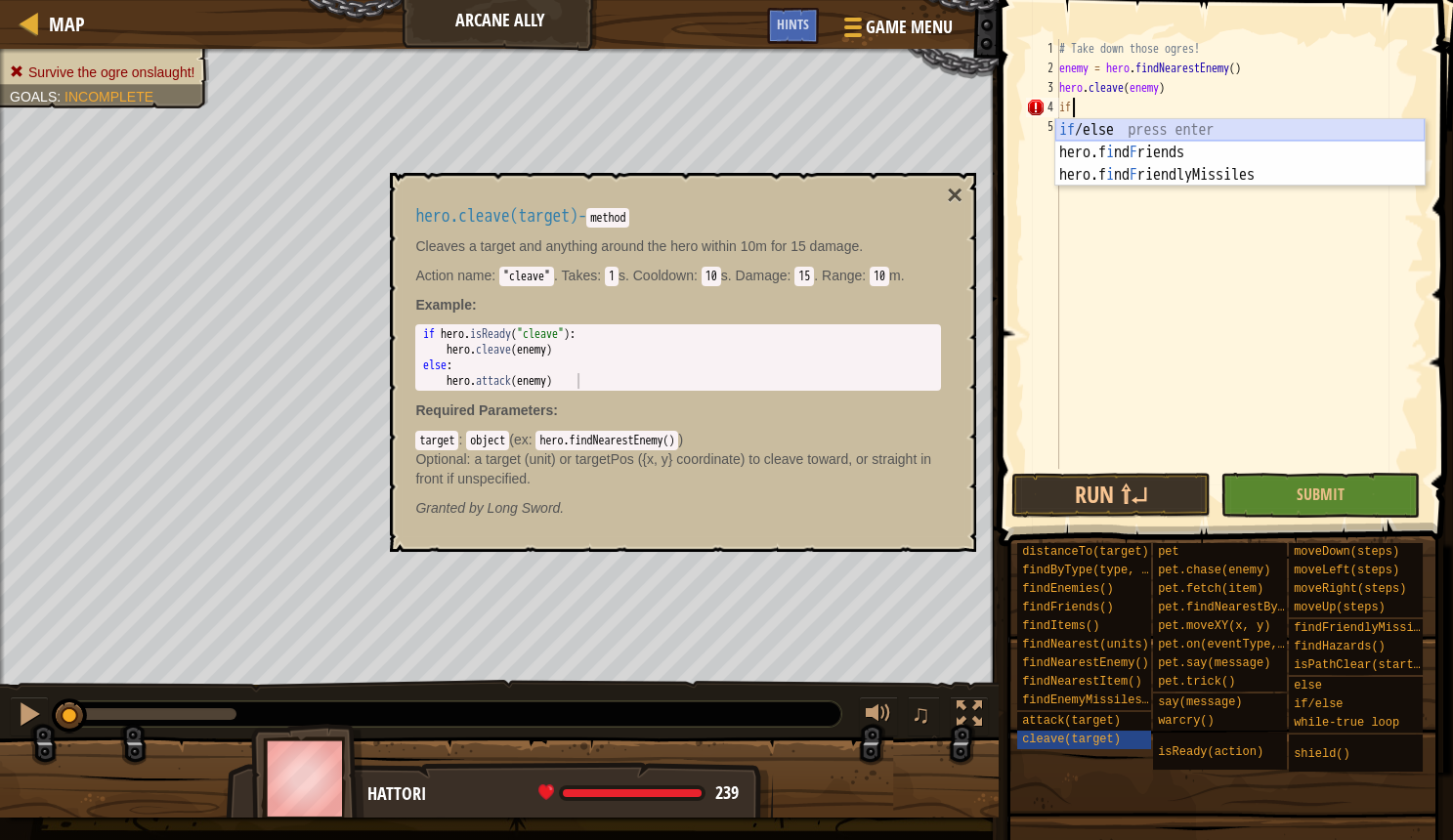 click on "if /else press enter hero.f i nd F riends press enter hero.f i nd F riendlyMissiles press enter" at bounding box center [1240, 175] 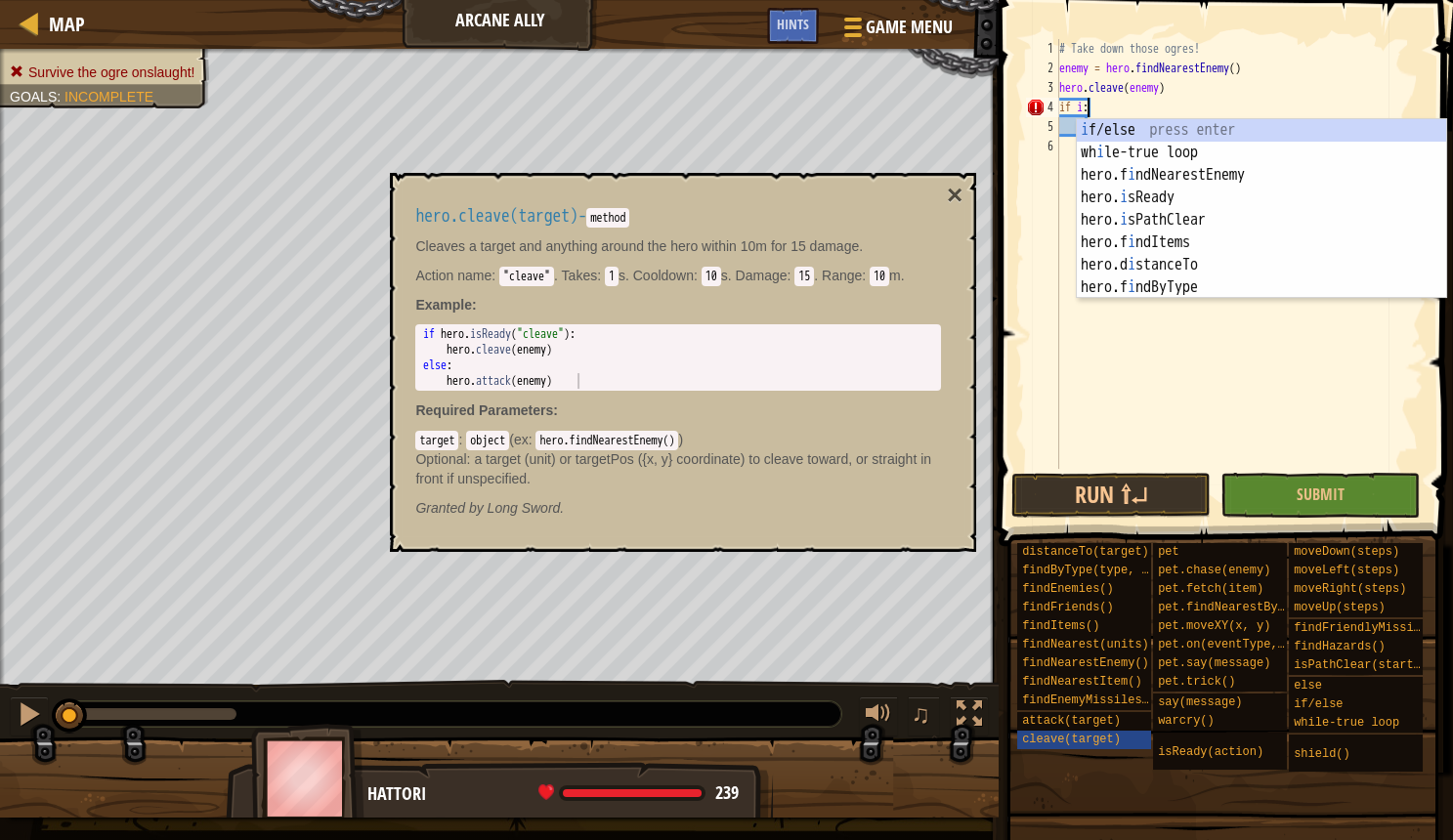 scroll, scrollTop: 10, scrollLeft: 3, axis: both 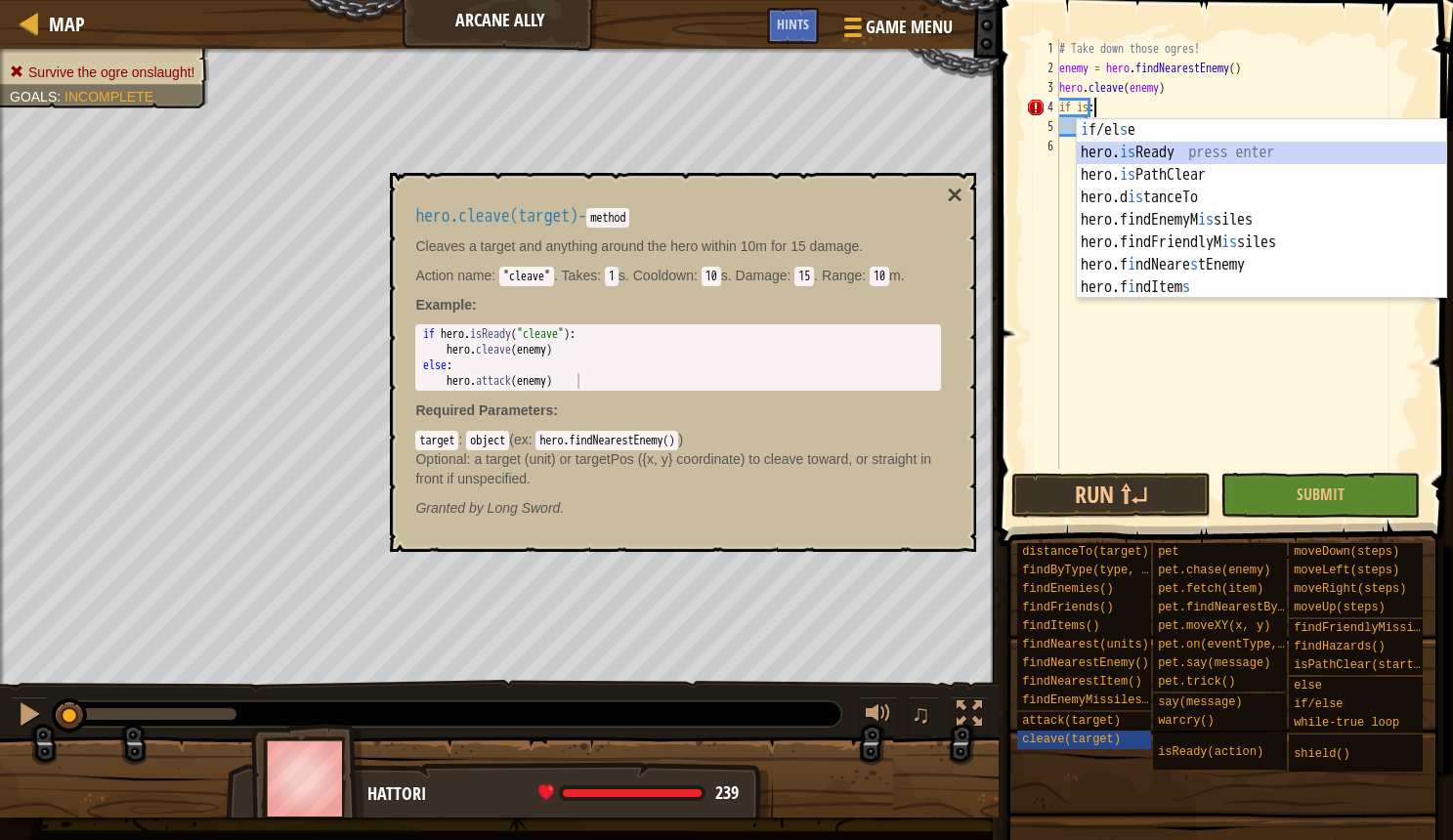 click on "i f/el s e press enter hero. is Ready press enter hero. is PathClear press enter hero.d is tanceTo press enter hero.findEnemyM is siles press enter hero.findFriendlyM is siles press enter hero.f i ndNeare s tEnemy press enter hero.f i ndItem s press enter hero.f i ndNeare s t press enter" at bounding box center [1261, 231] 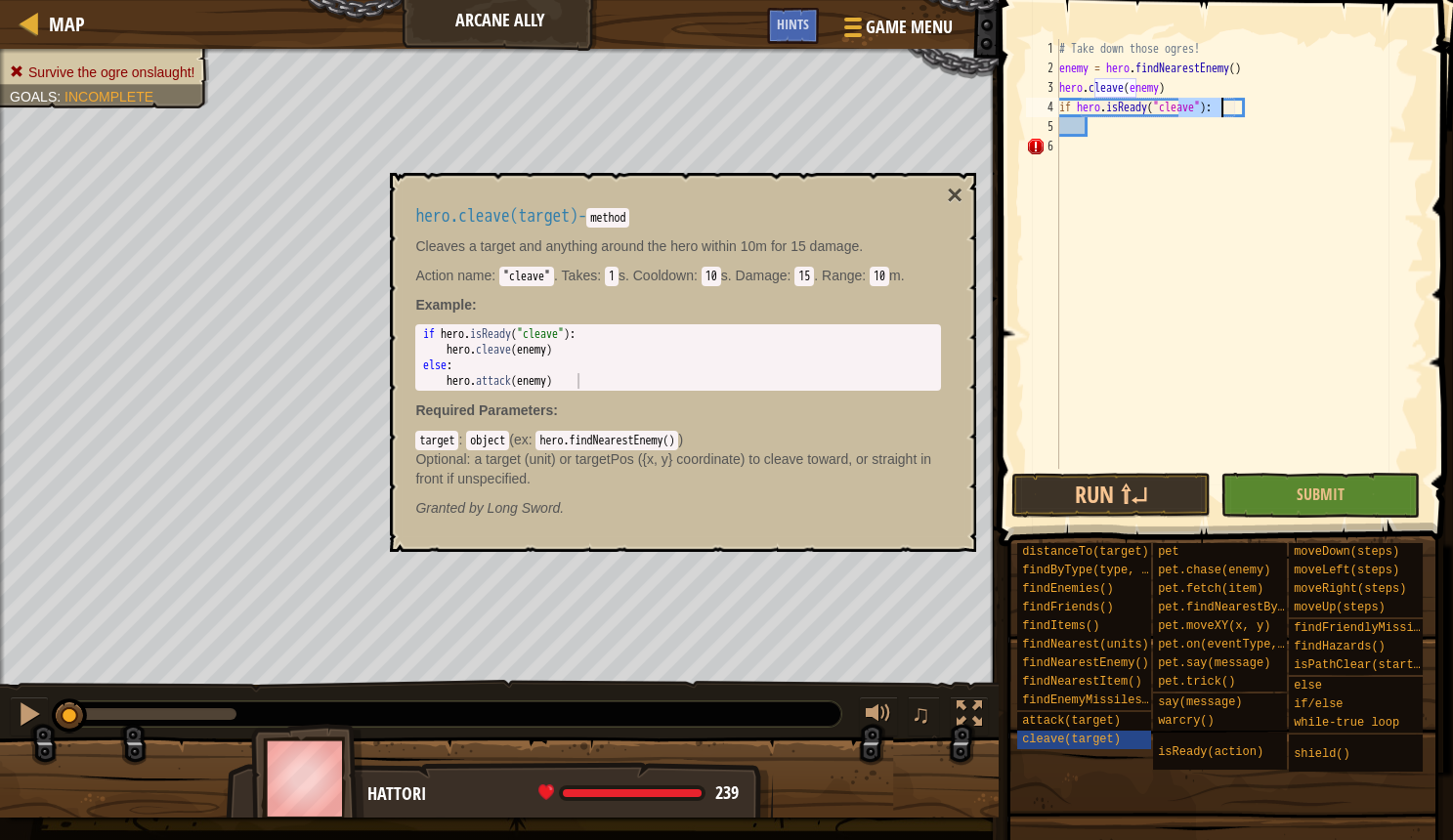 click on "# Take down those ogres!  enemy   =   hero . findNearestEnemy ( ) hero . cleave ( enemy ) if   hero . isReady ( "cleave" ) :" at bounding box center (1239, 273) 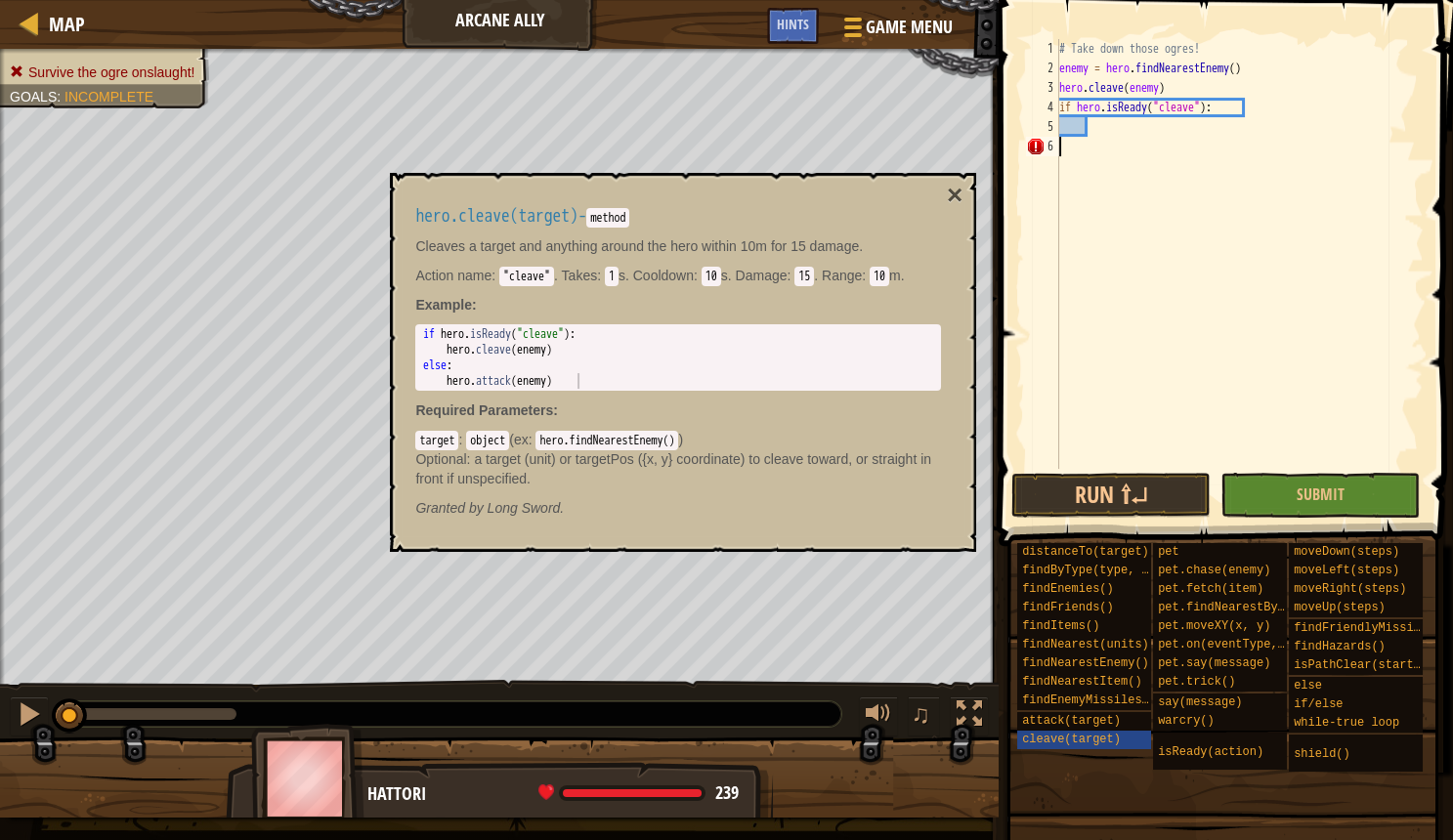 scroll, scrollTop: 10, scrollLeft: 0, axis: vertical 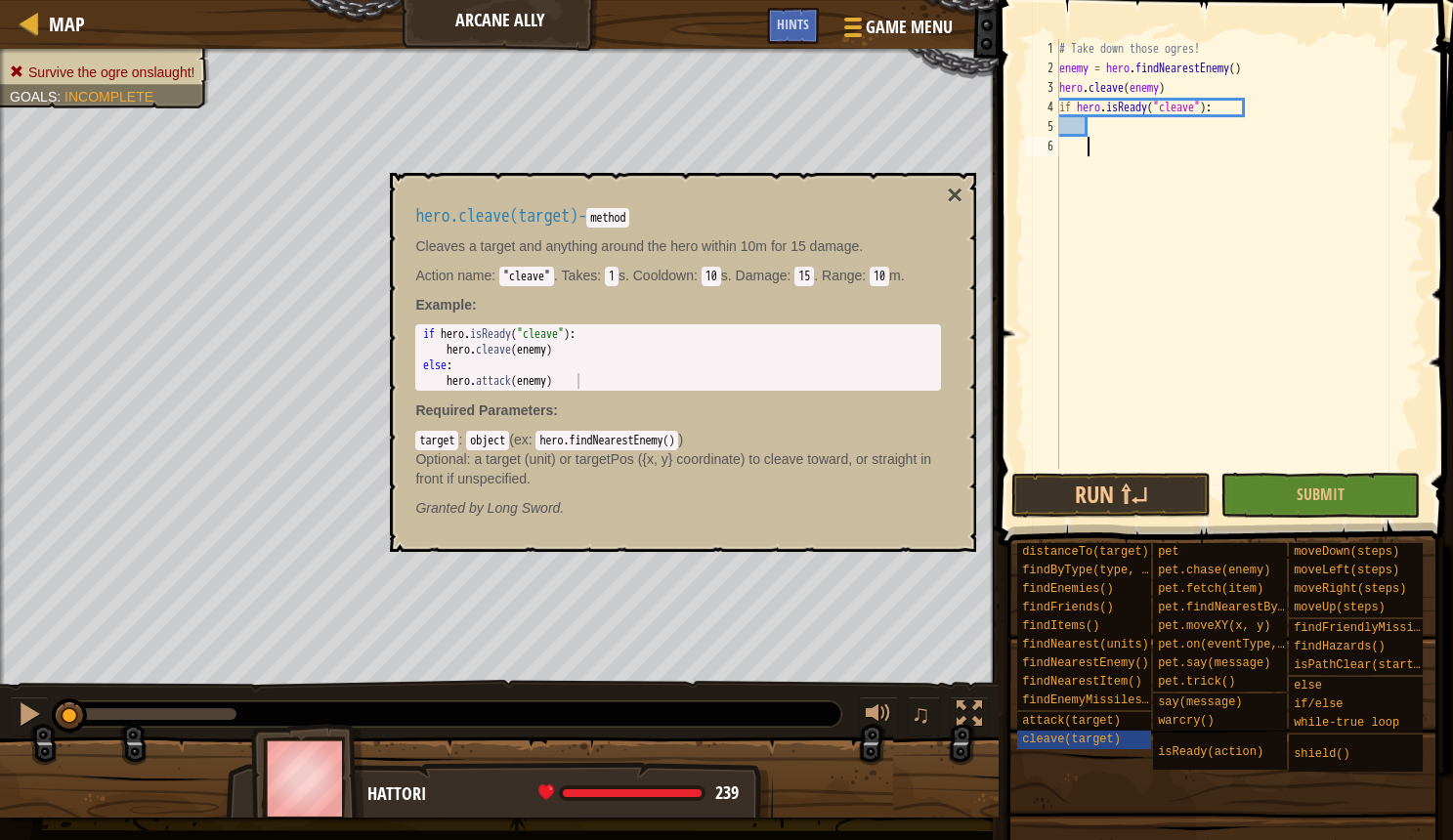 click on "# Take down those ogres!  enemy   =   hero . findNearestEnemy ( ) hero . cleave ( enemy ) if   hero . isReady ( "cleave" ) :" at bounding box center (1239, 273) 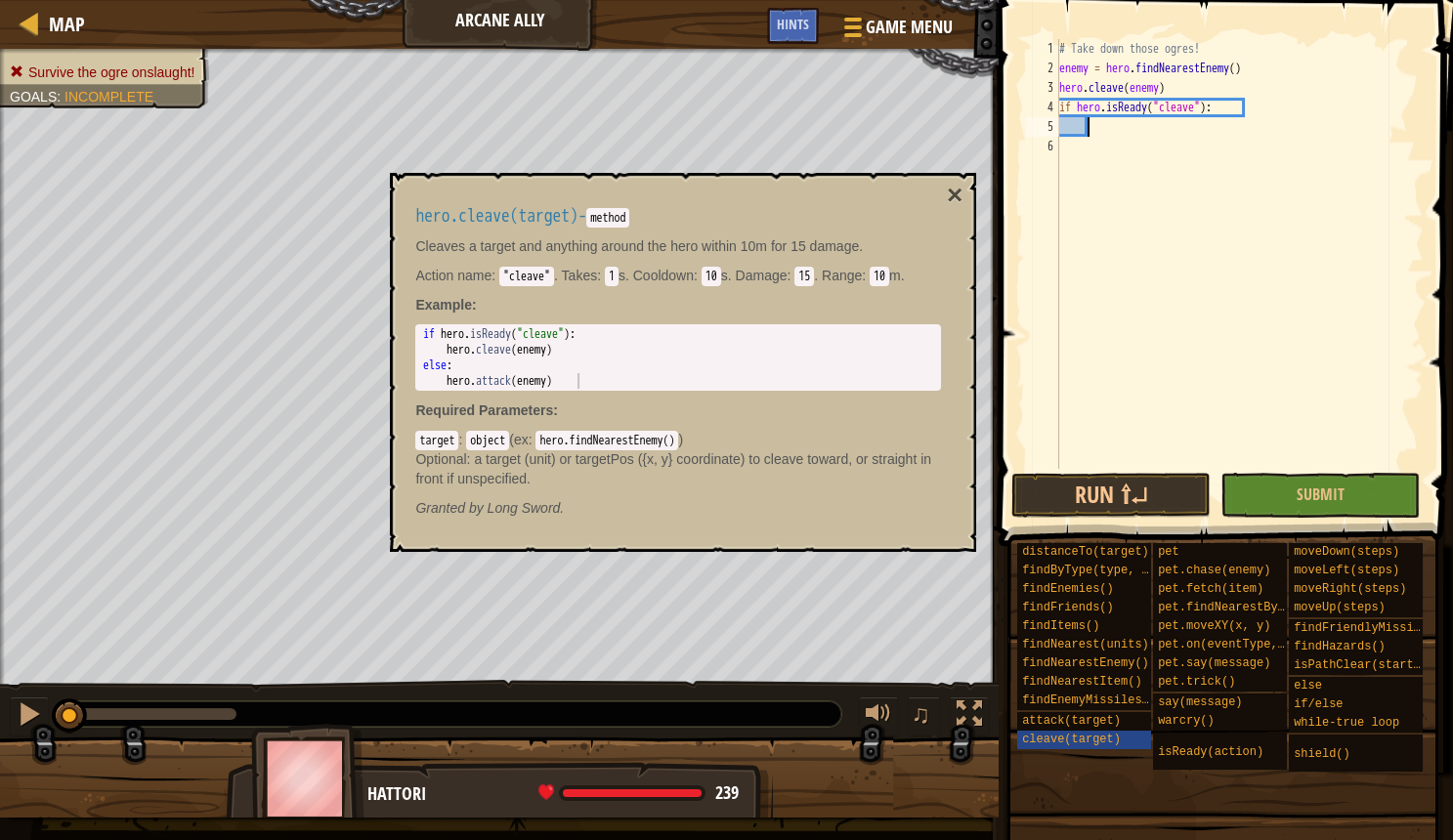 scroll, scrollTop: 10, scrollLeft: 2, axis: both 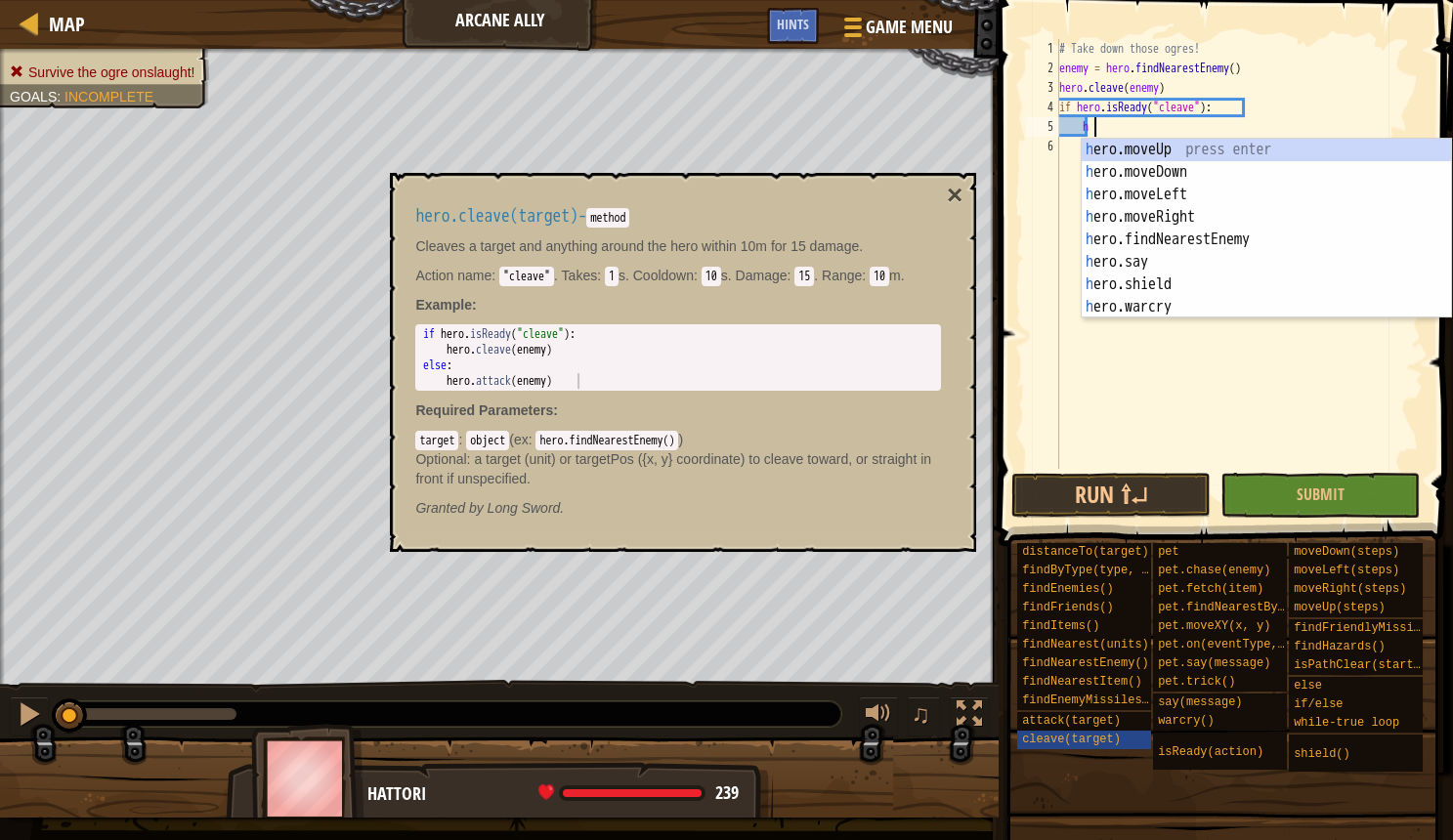 click on "# Take down those ogres!  enemy   =   hero . findNearestEnemy ( ) hero . cleave ( enemy ) if   hero . isReady ( "cleave" ) :      h" at bounding box center [1239, 273] 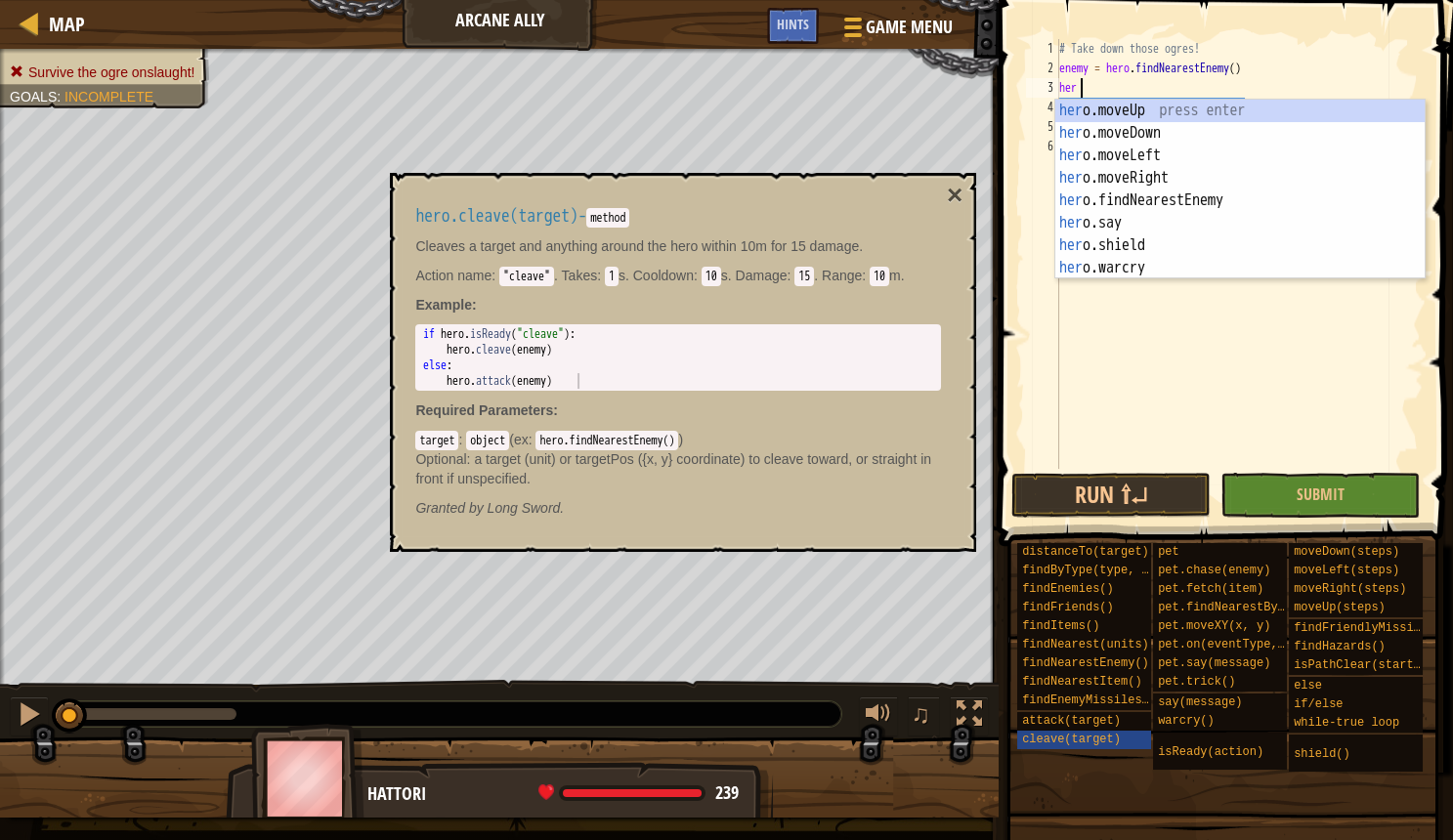 scroll, scrollTop: 10, scrollLeft: 1, axis: both 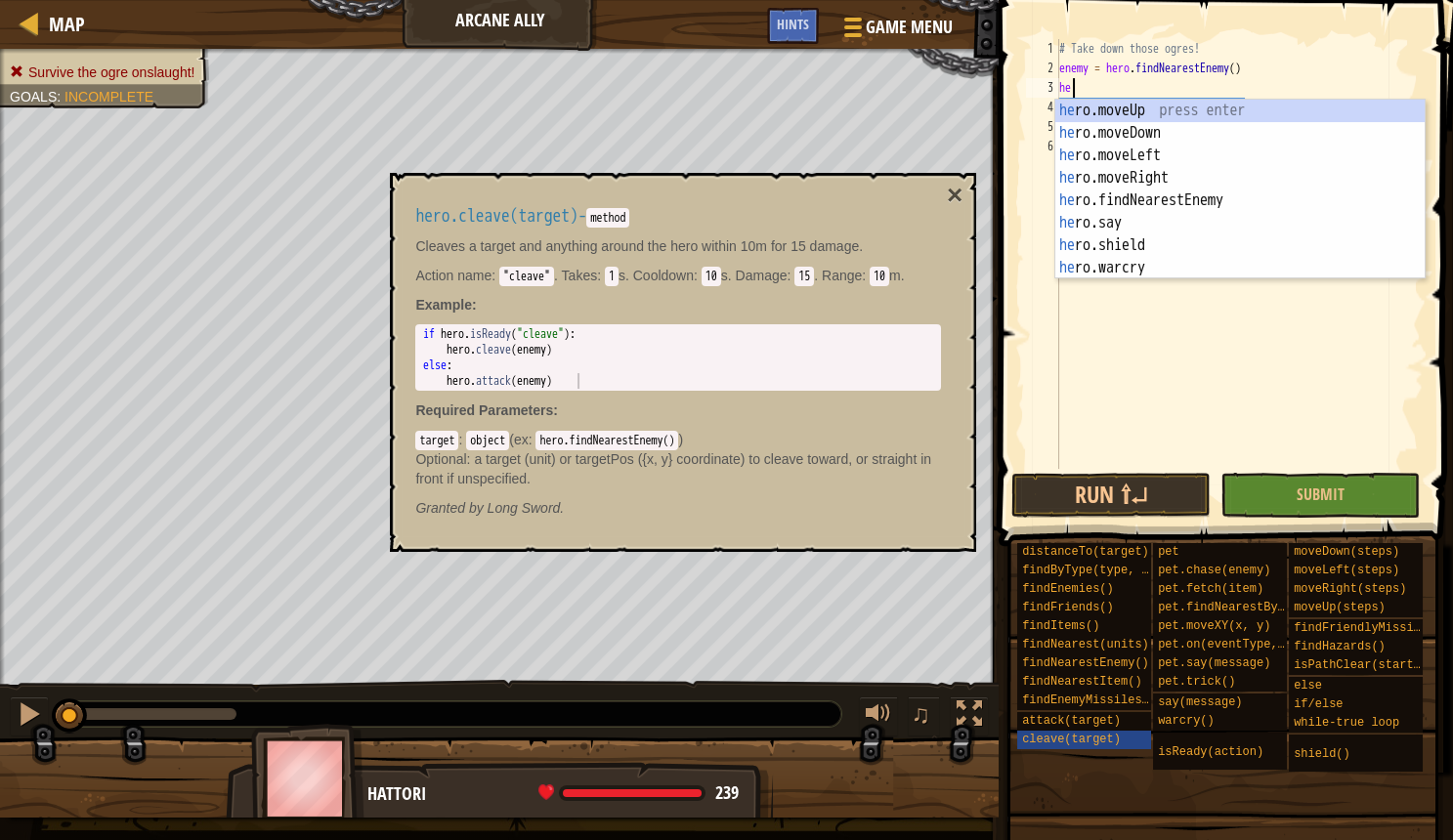 type on "h" 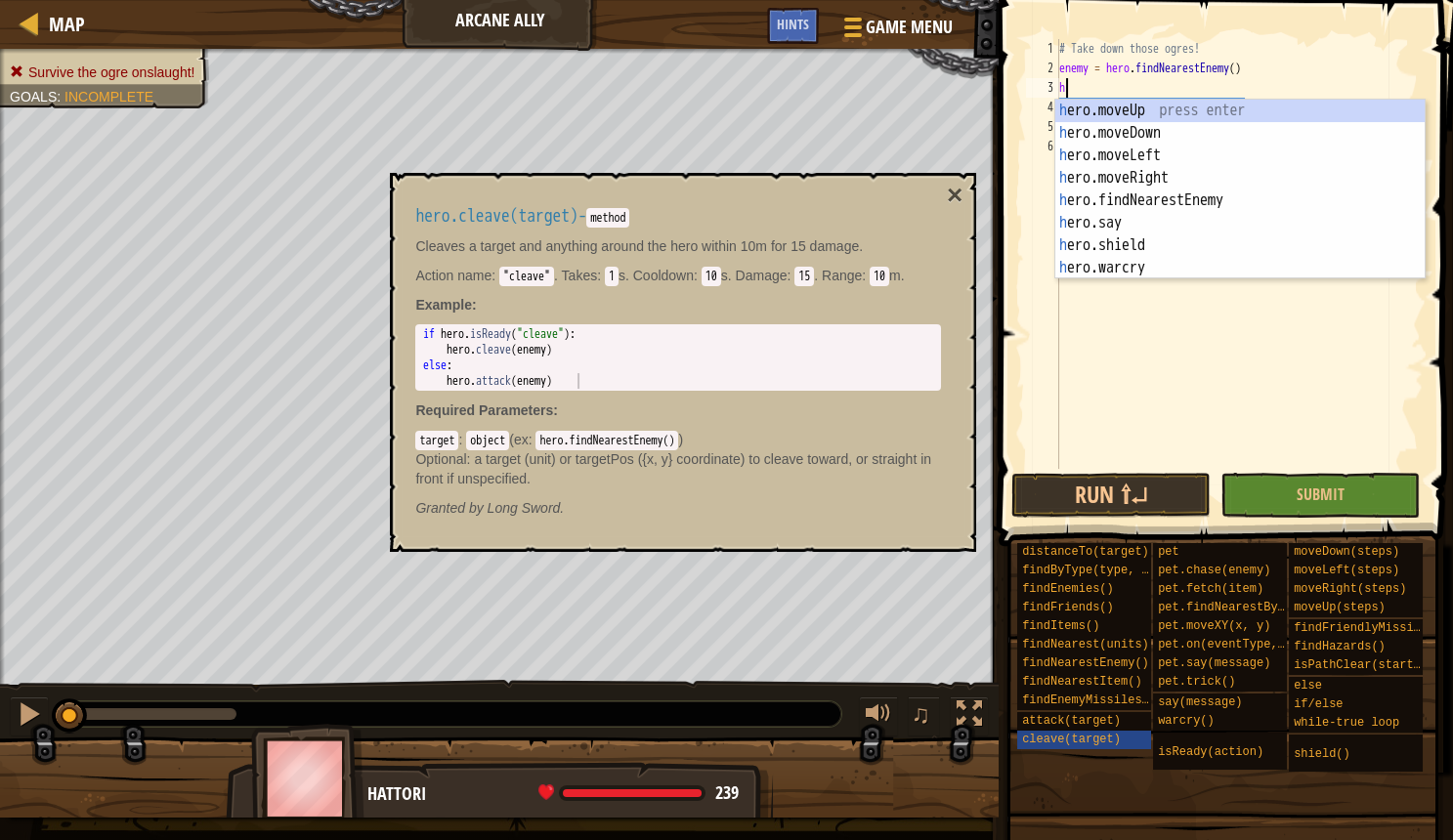 scroll, scrollTop: 10, scrollLeft: 0, axis: vertical 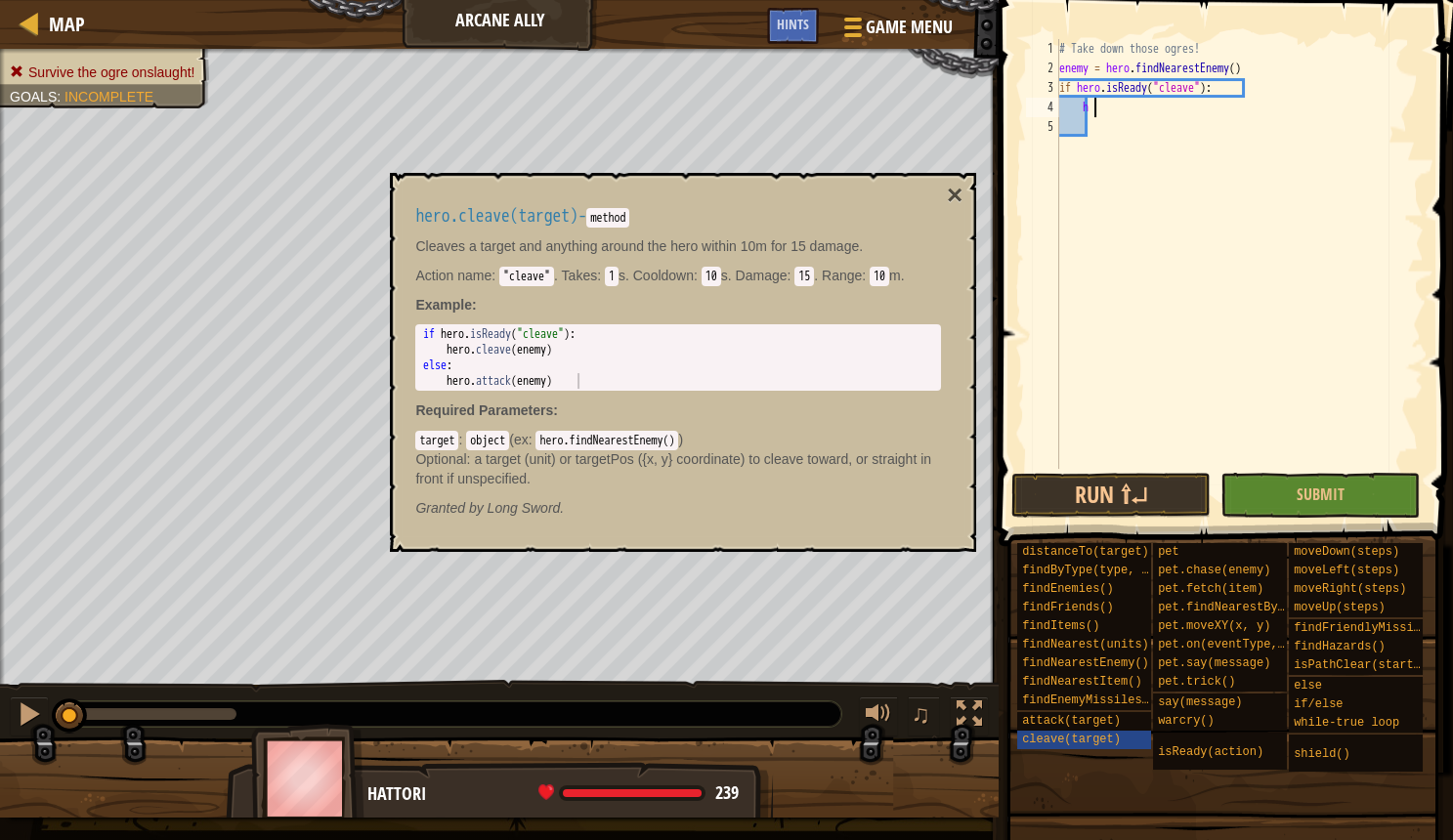 click on "# Take down those ogres!  enemy   =   hero . findNearestEnemy ( ) if   hero . isReady ( "cleave" ) :      h" at bounding box center (1239, 273) 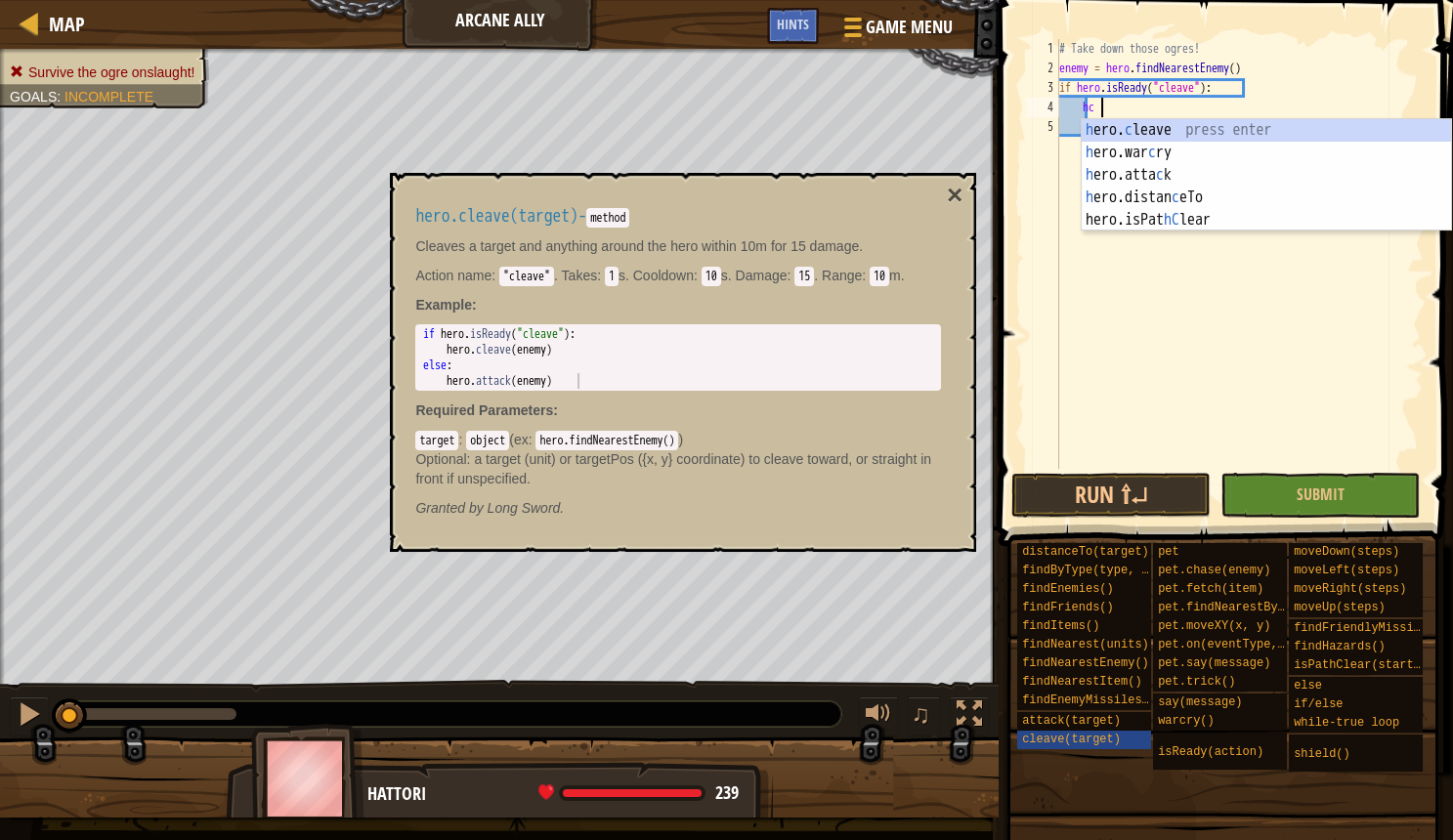 scroll, scrollTop: 10, scrollLeft: 3, axis: both 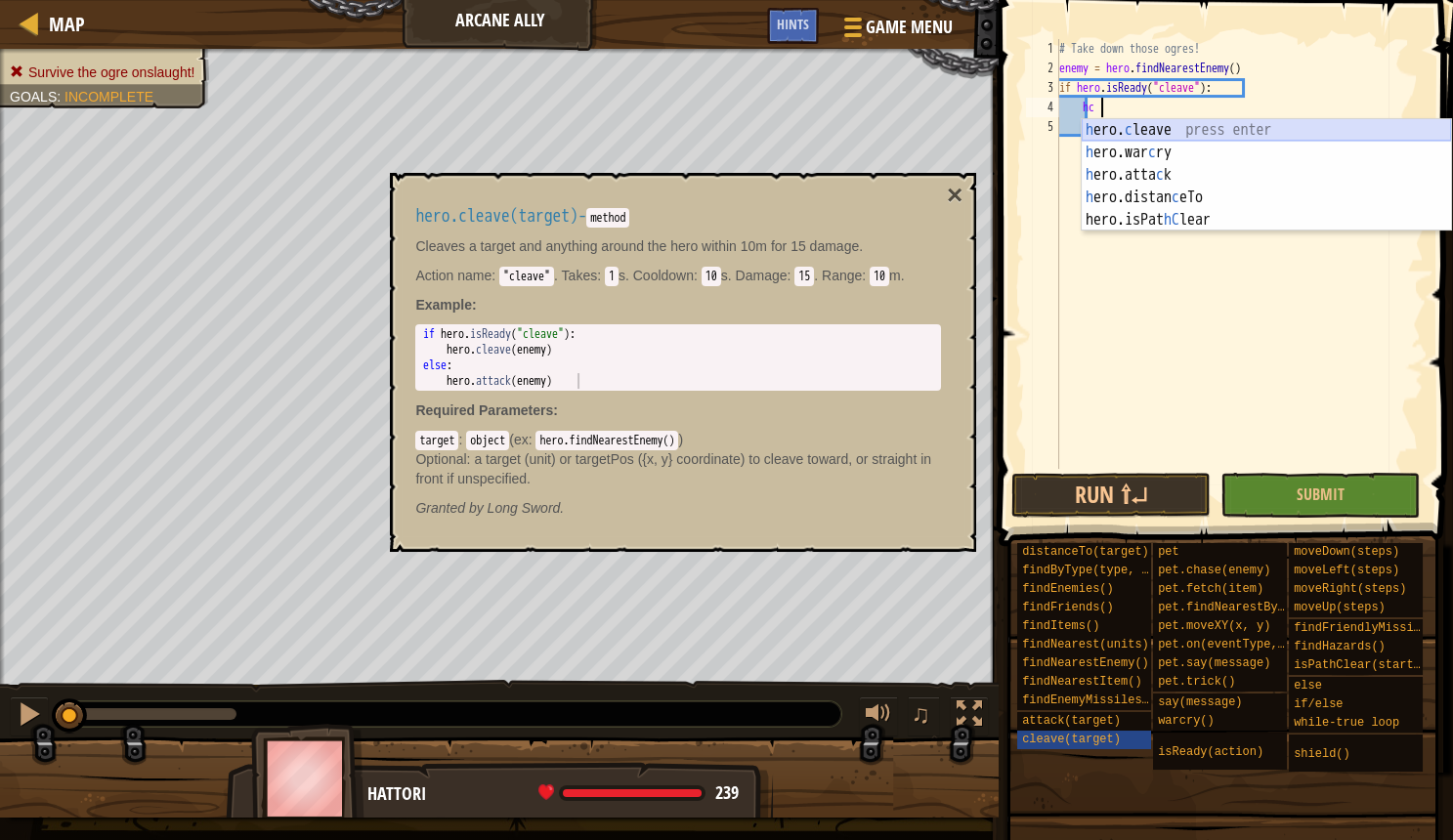 click on "h ero. c leave press enter h ero.war c ry press enter h ero.atta c k press enter h ero.distan c eTo press enter hero.isPat hC lear press enter" at bounding box center [1266, 197] 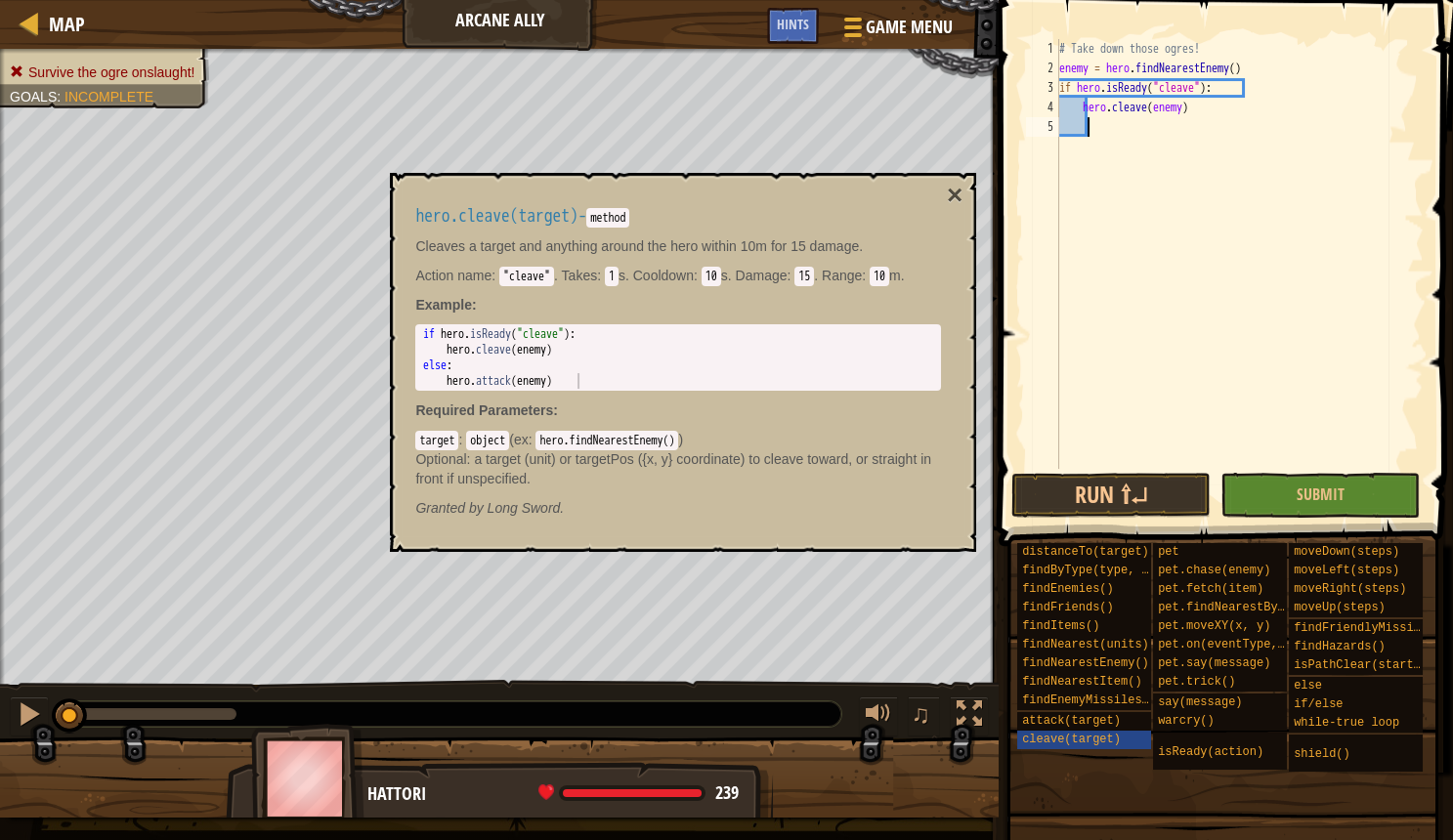 click on "# Take down those ogres!  enemy   =   hero . findNearestEnemy ( ) if   hero . isReady ( "cleave" ) :      hero . cleave ( enemy )" at bounding box center [1239, 273] 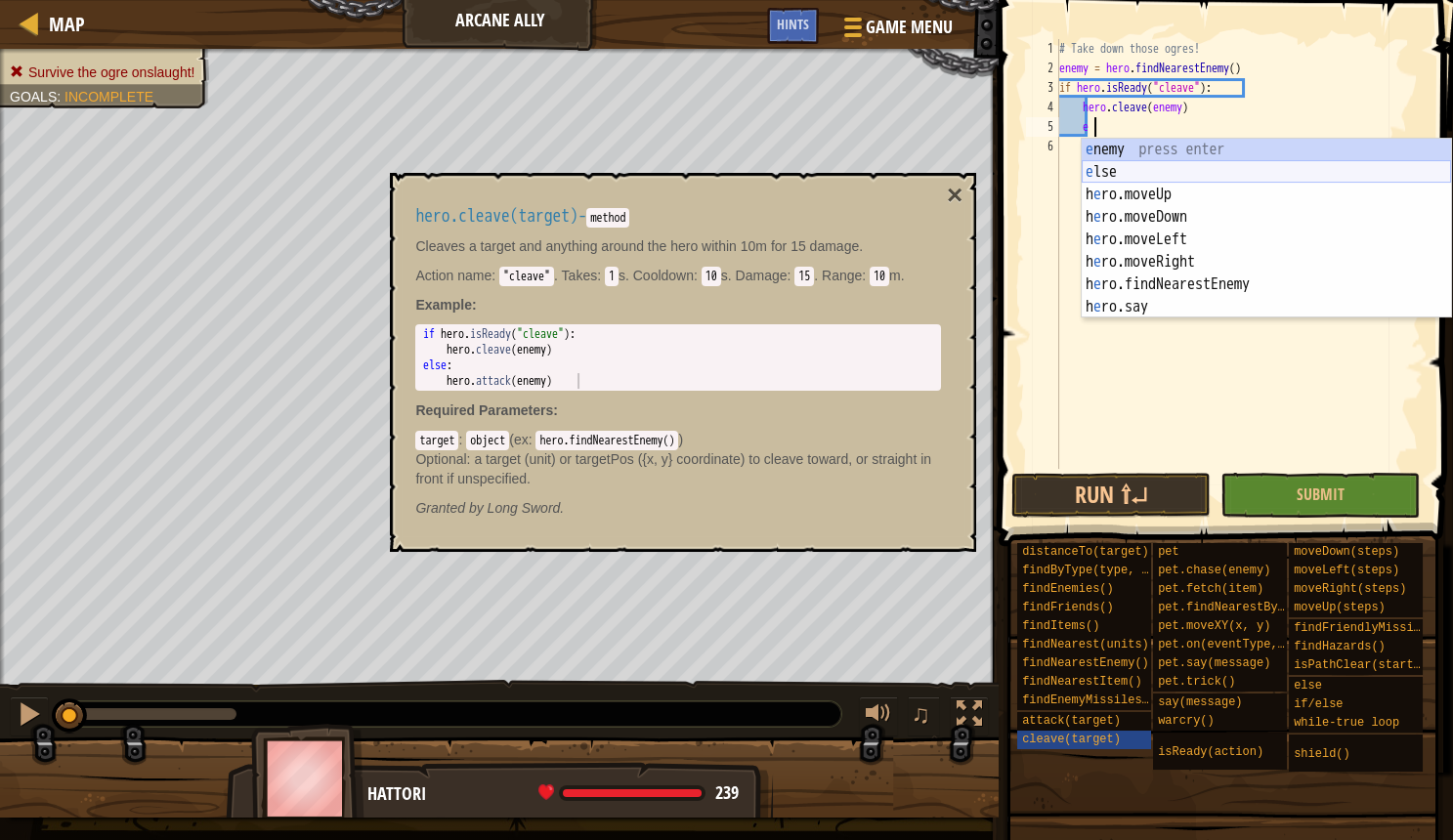 click on "e nemy press enter e lse press enter h e ro.moveUp press enter h e ro.moveDown press enter h e ro.moveLeft press enter h e ro.moveRight press enter h e ro.findNearestEnemy press enter h e ro.say press enter h e ro.shield press enter" at bounding box center [1266, 251] 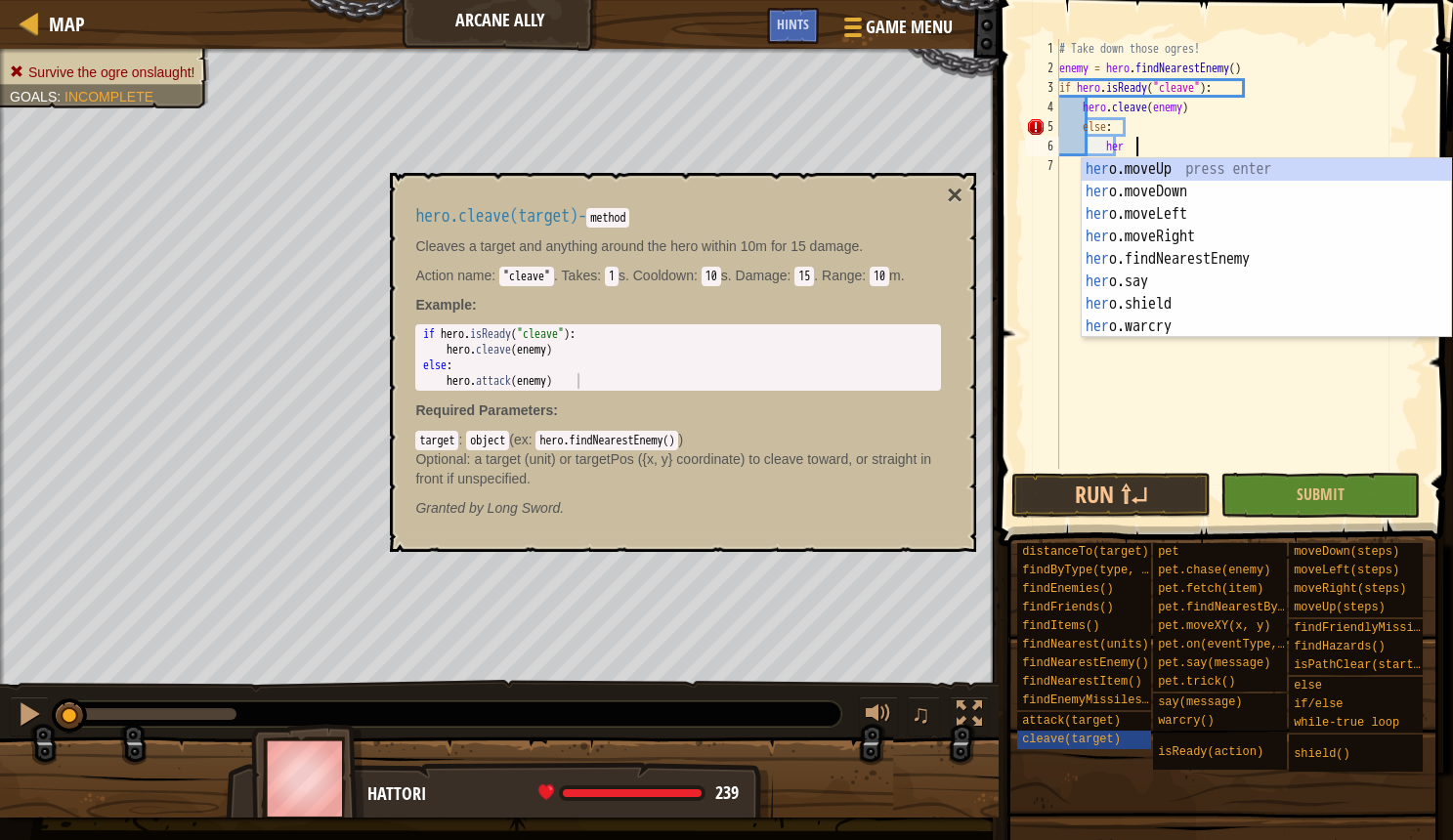 scroll, scrollTop: 10, scrollLeft: 6, axis: both 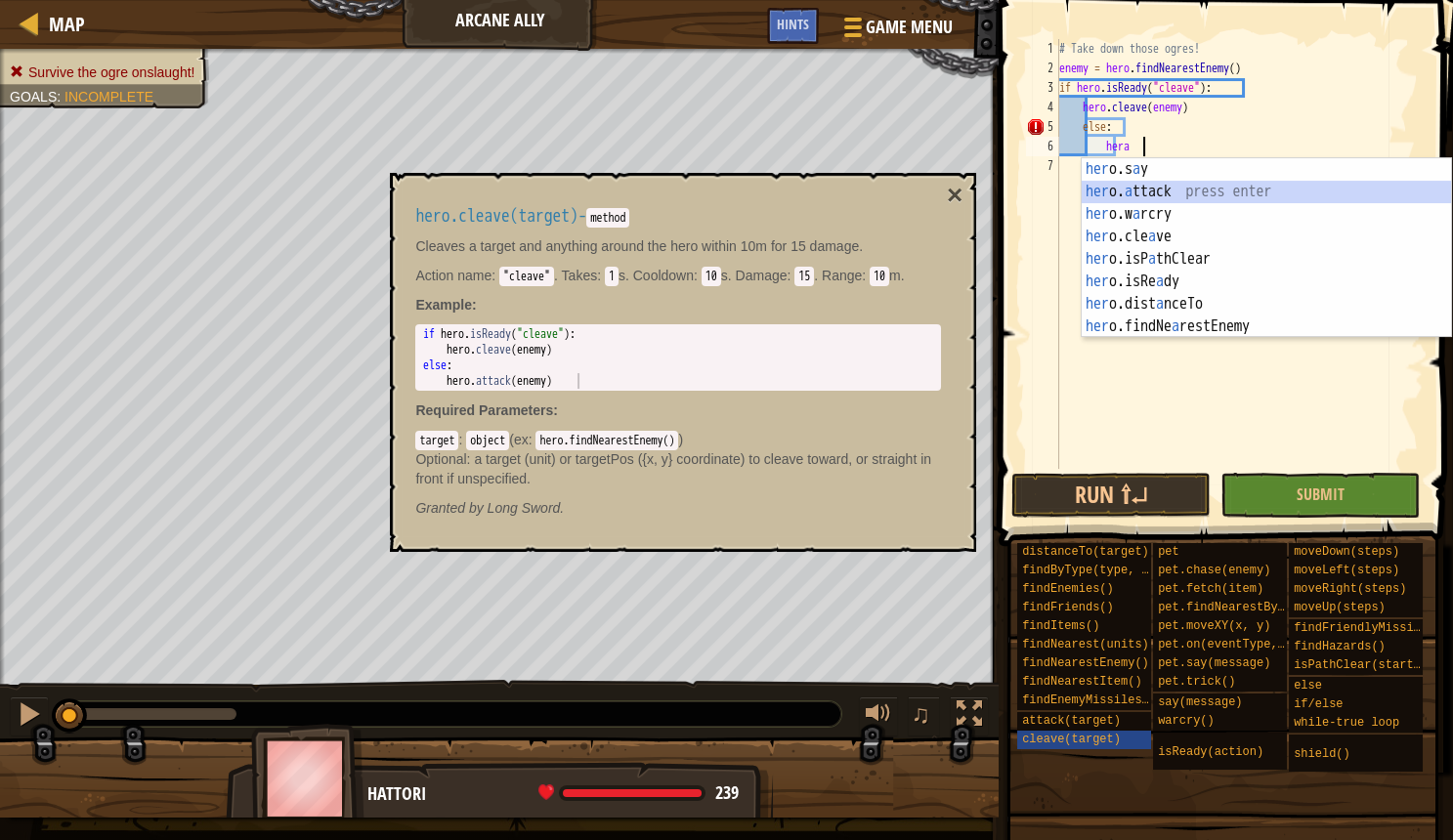 click on "her o.s a y press enter her o. a ttack press enter her o.w a rcry press enter her o.cle a ve press enter her o.isP a thClear press enter her o.isRe a dy press enter her o.dist a nceTo press enter her o.findNe a restEnemy press enter her o.findH a zards press enter" at bounding box center (1266, 271) 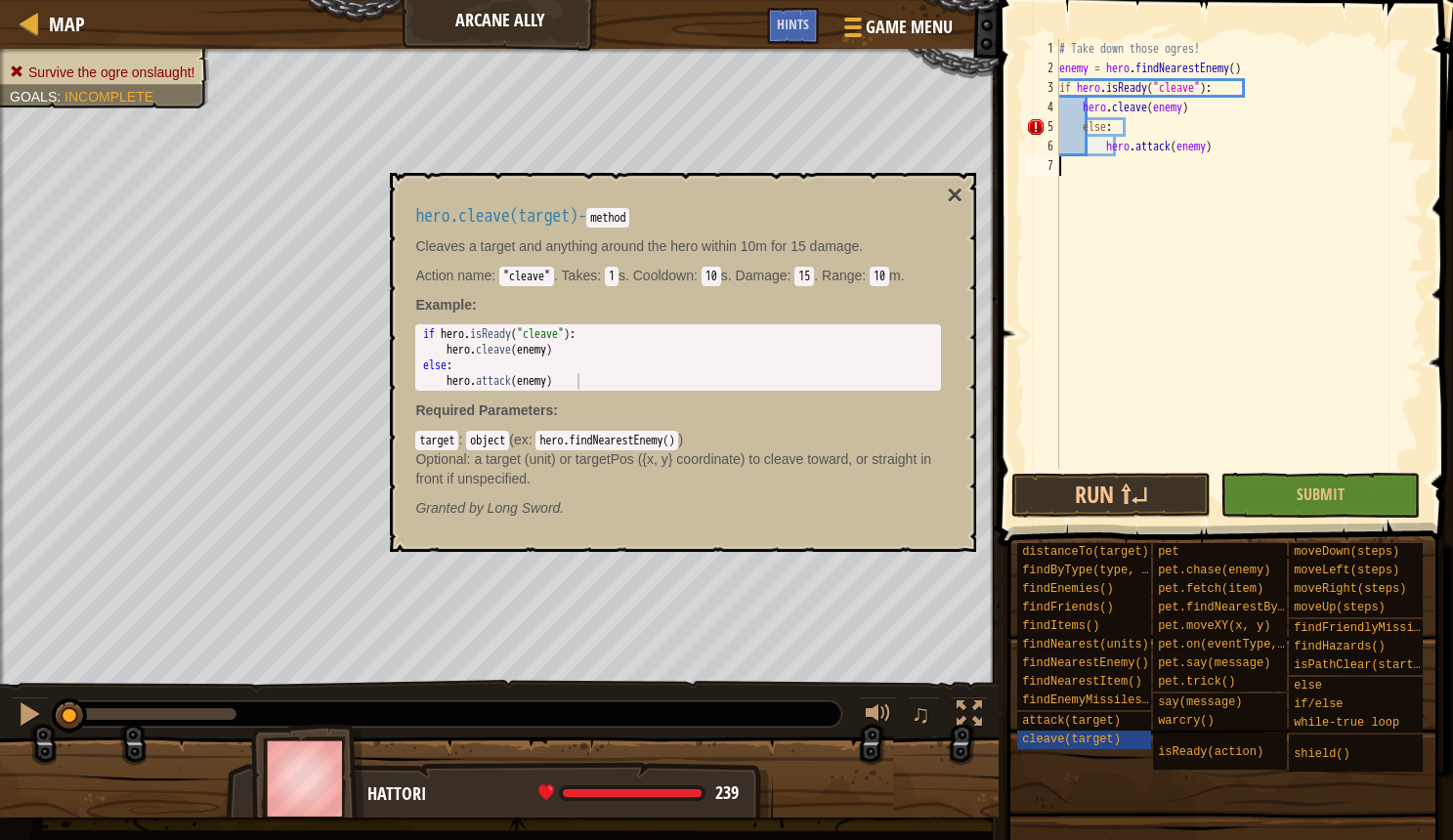 click on "# Take down those ogres!  enemy   =   hero . findNearestEnemy ( ) if   hero . isReady ( "cleave" ) :      hero . cleave ( enemy )      else :          hero . attack ( enemy )" at bounding box center (1239, 273) 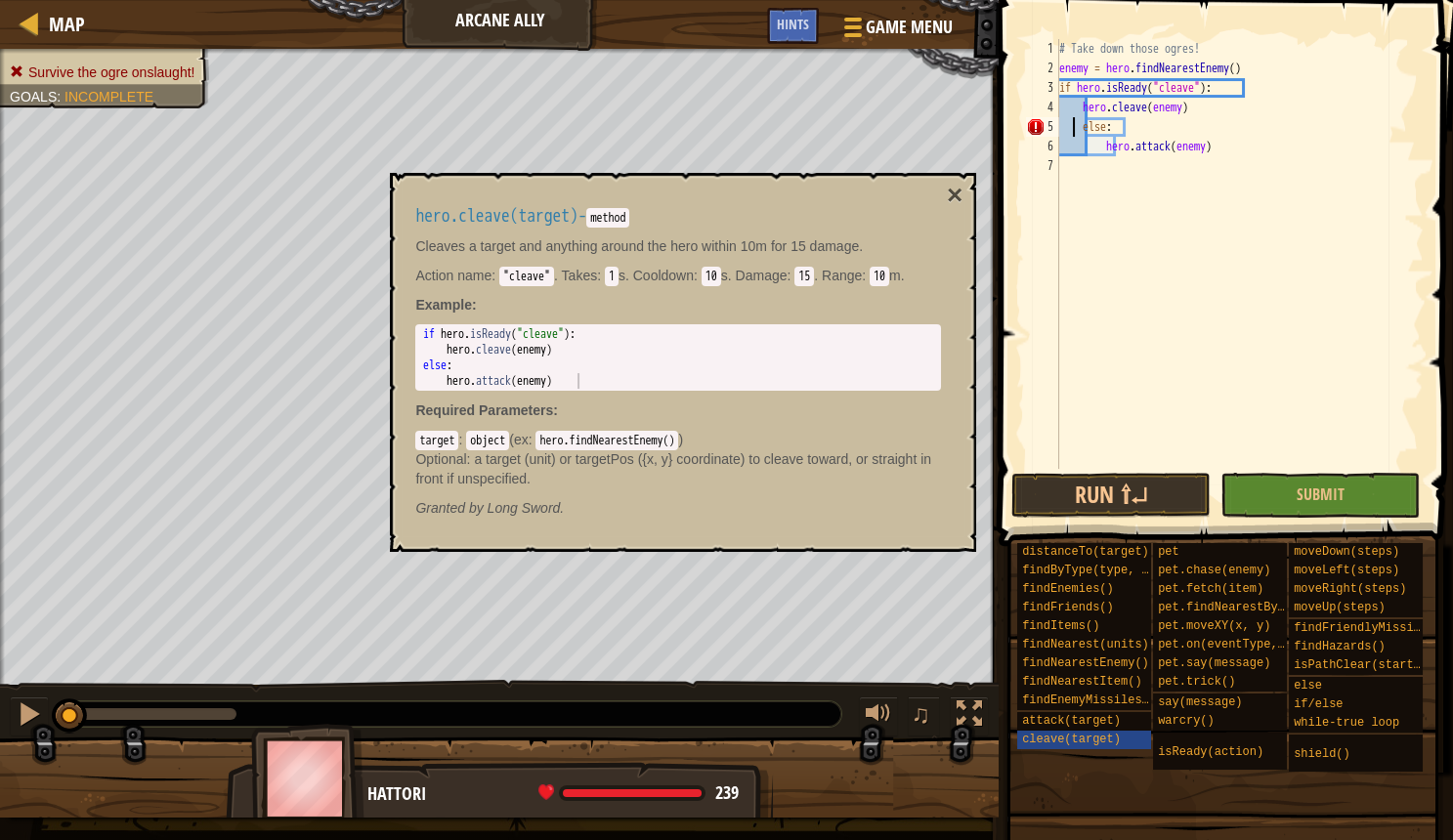 click on "# Take down those ogres!  enemy   =   hero . findNearestEnemy ( ) if   hero . isReady ( "cleave" ) :      hero . cleave ( enemy )      else :          hero . attack ( enemy )" at bounding box center (1239, 273) 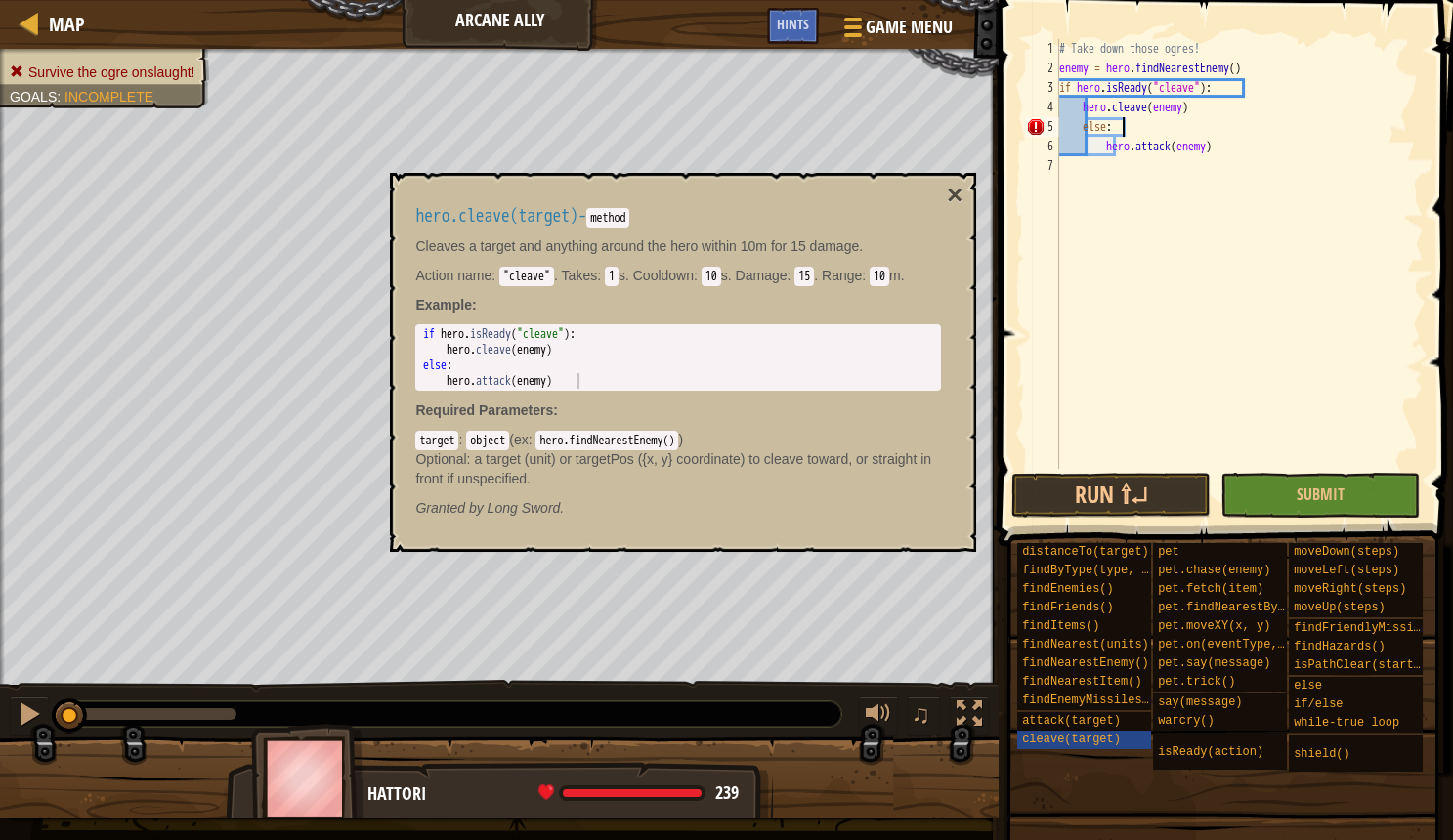 click on "# Take down those ogres!  enemy   =   hero . findNearestEnemy ( ) if   hero . isReady ( "cleave" ) :      hero . cleave ( enemy )      else :          hero . attack ( enemy )" at bounding box center [1239, 273] 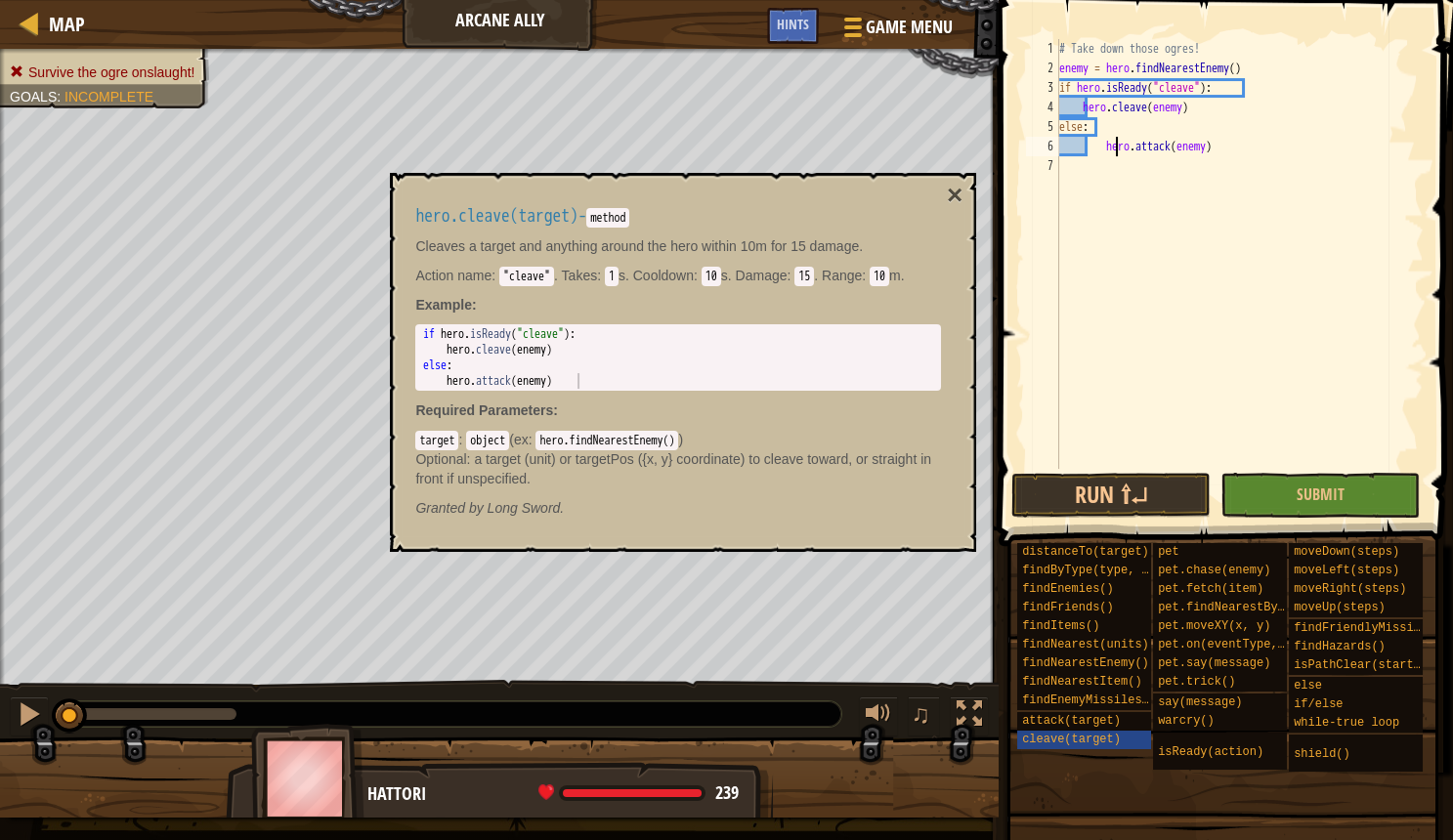 click on "# Take down those ogres!  enemy   =   hero . findNearestEnemy ( ) if   hero . isReady ( "cleave" ) :      hero . cleave ( enemy ) else :          hero . attack ( enemy )" at bounding box center [1239, 273] 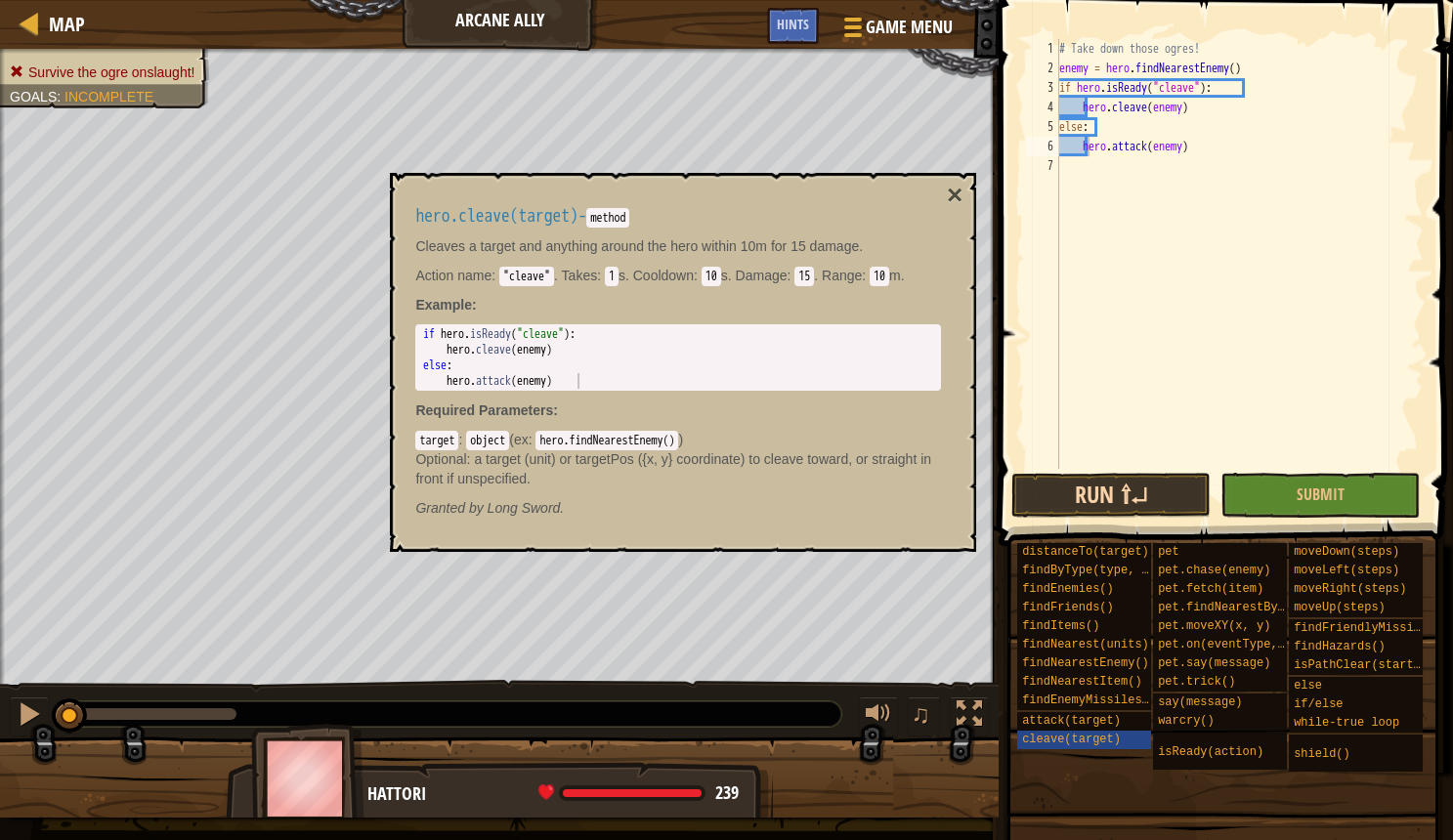 click on "Run ⇧↵" at bounding box center [1111, 495] 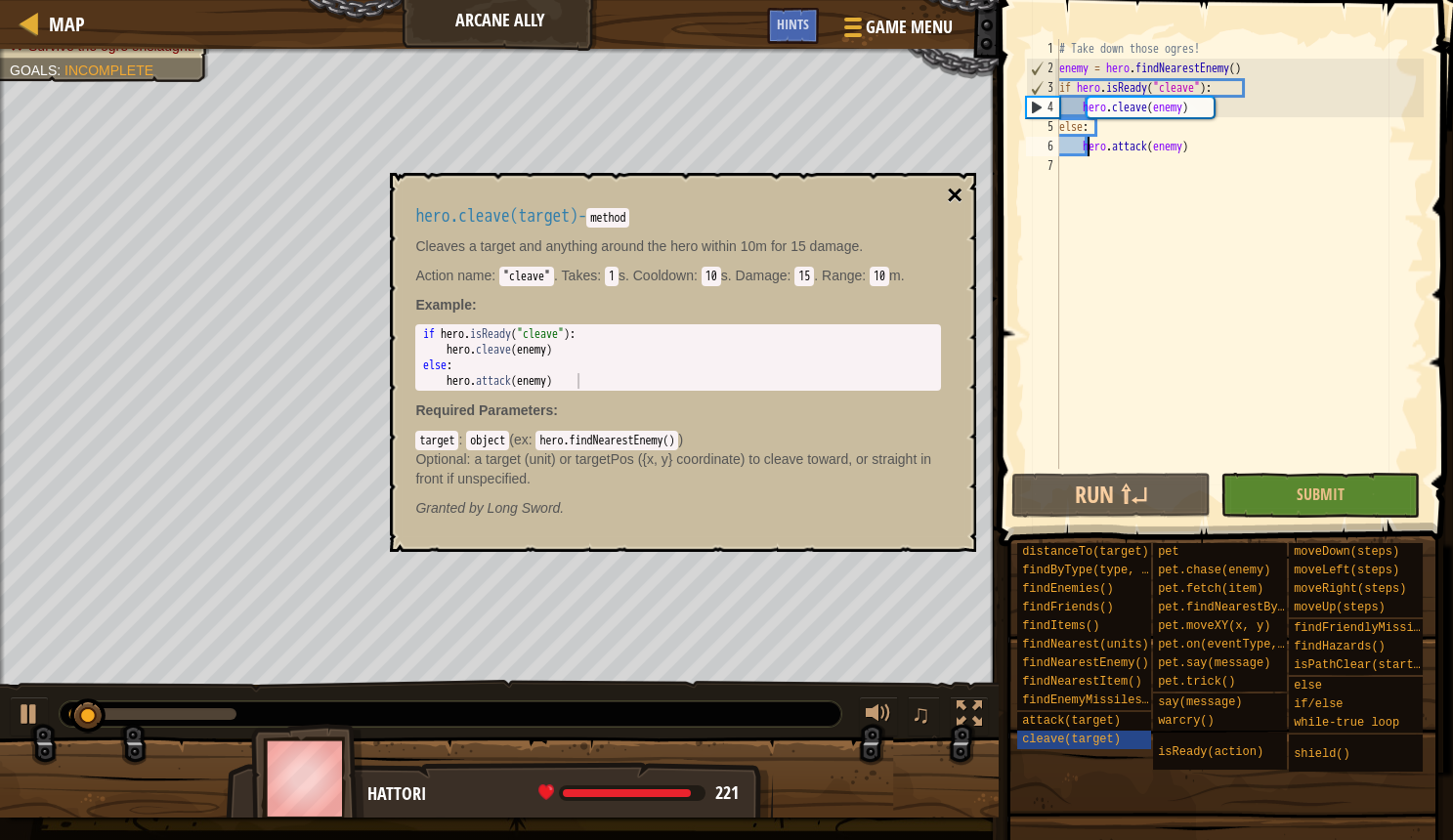 click on "×" at bounding box center [955, 195] 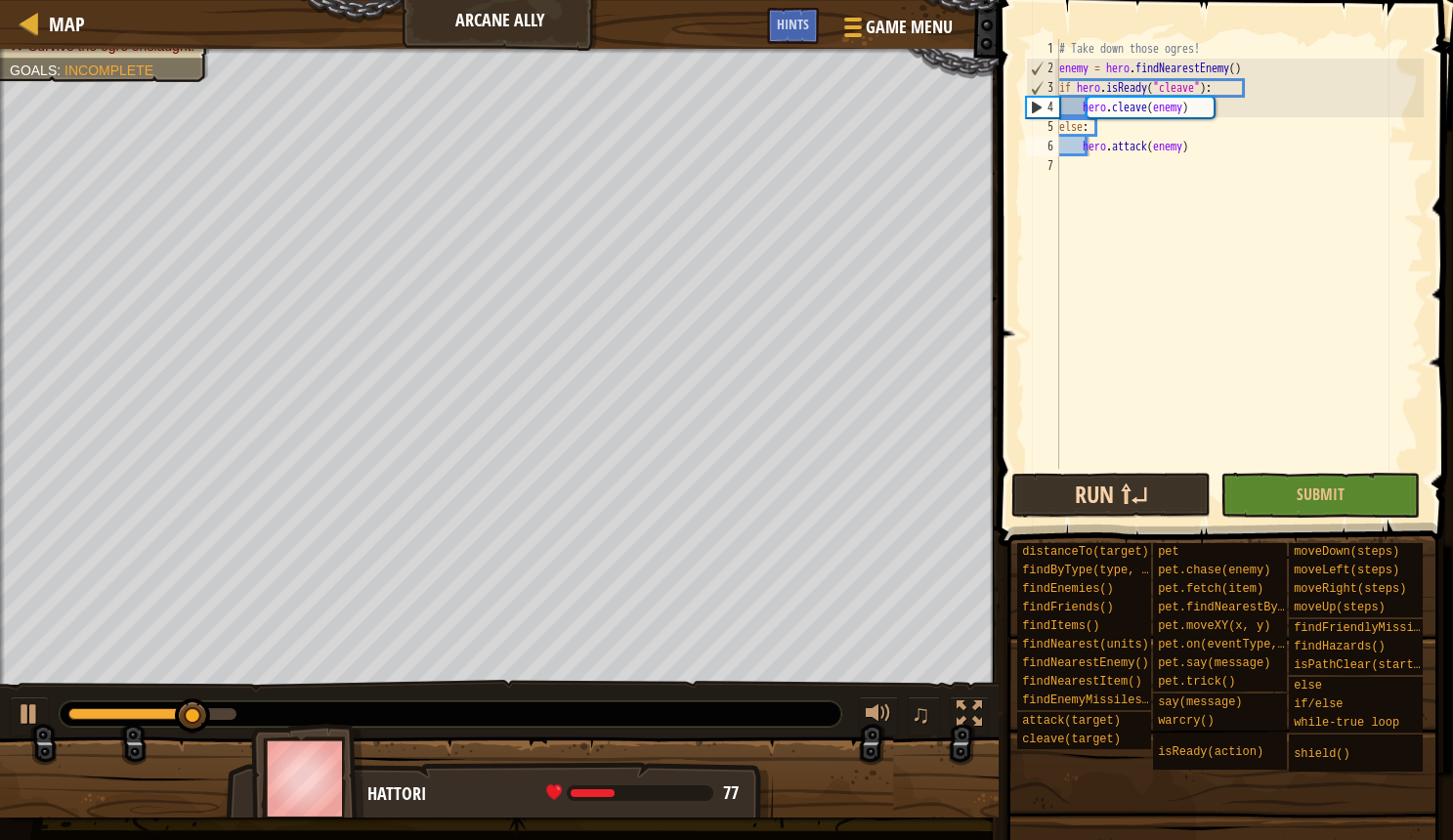 click on "Run ⇧↵" at bounding box center [1111, 495] 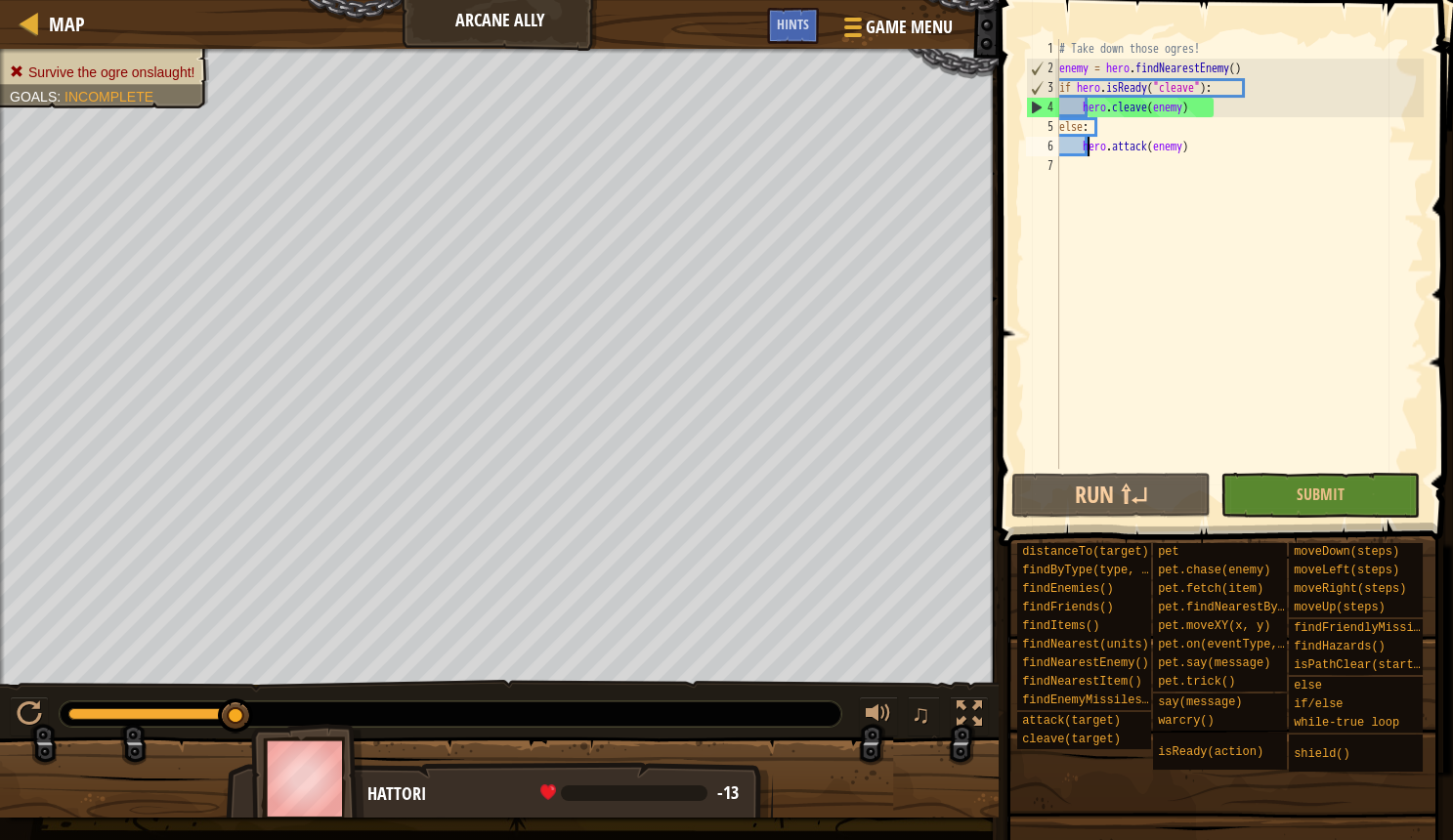 click on "# Take down those ogres!  enemy   =   hero . findNearestEnemy ( ) if   hero . isReady ( "cleave" ) :      hero . cleave ( enemy ) else :      hero . attack ( enemy )" at bounding box center (1239, 273) 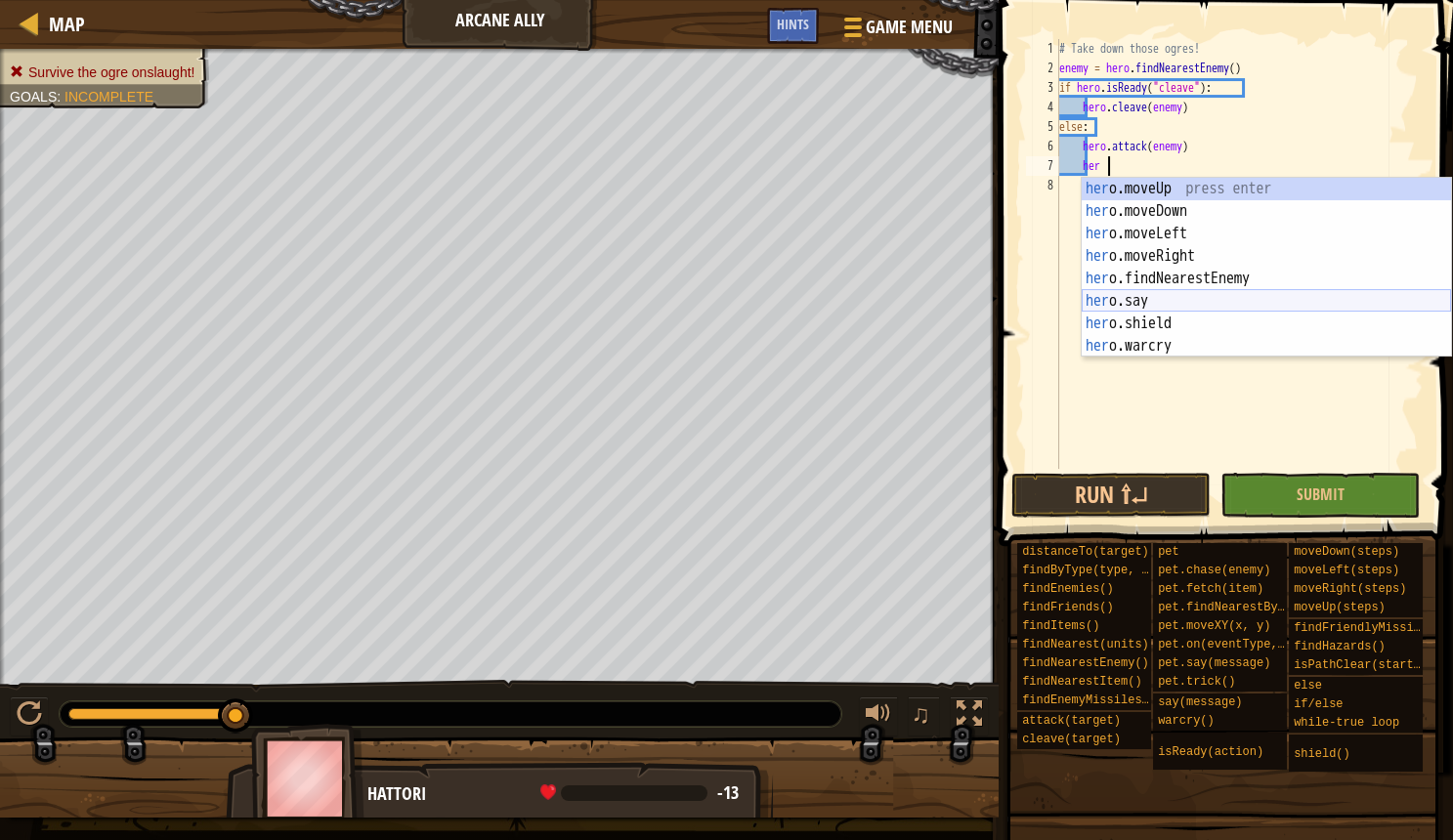 scroll, scrollTop: 10, scrollLeft: 5, axis: both 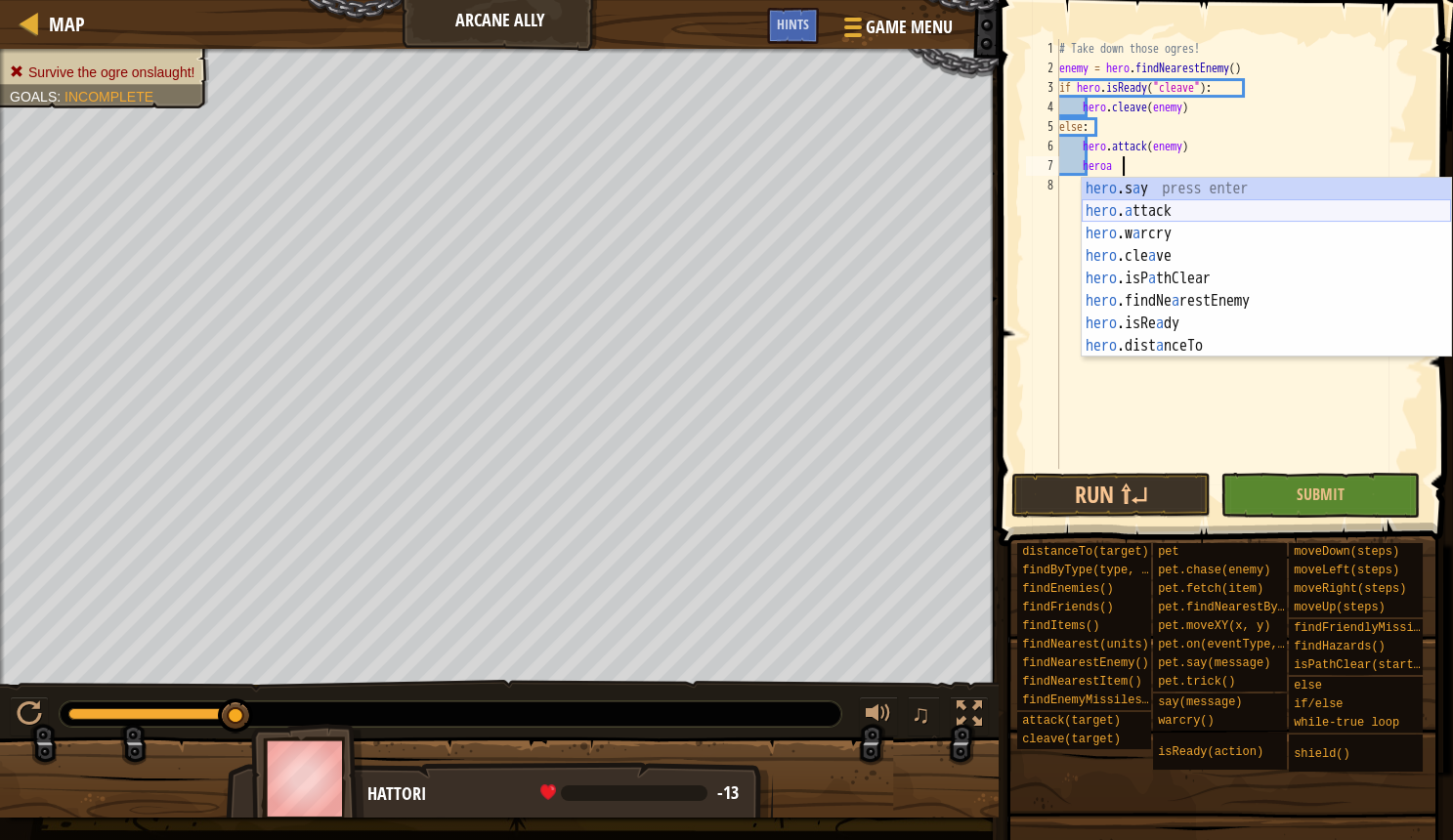 click on "hero .s a y press enter hero . a ttack press enter hero .w a rcry press enter hero .cle a ve press enter hero .isP a thClear press enter hero .findNe a restEnemy press enter hero .isRe a dy press enter hero .dist a nceTo press enter hero .findH a zards press enter" at bounding box center [1266, 290] 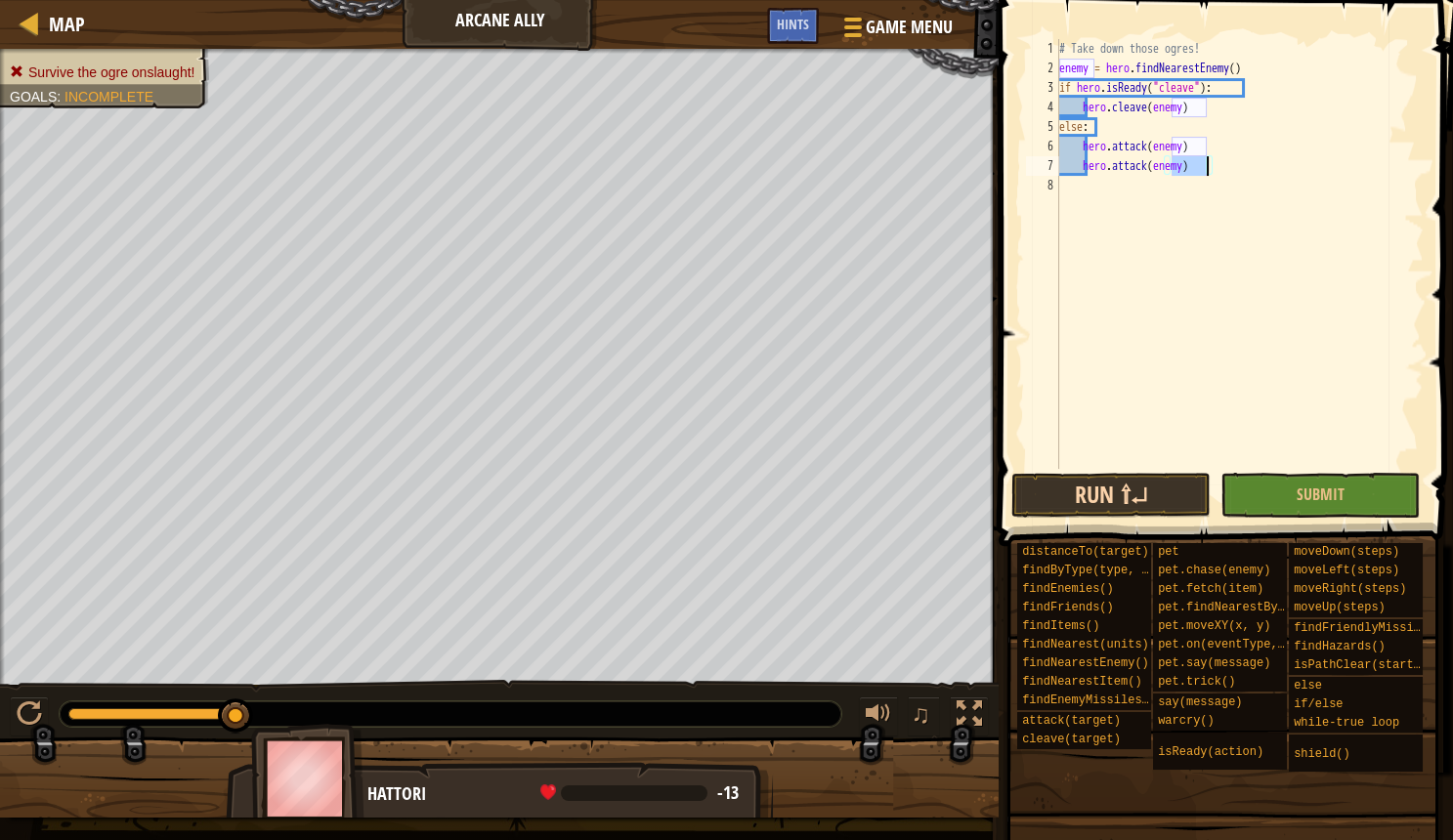 click on "Run ⇧↵" at bounding box center [1111, 495] 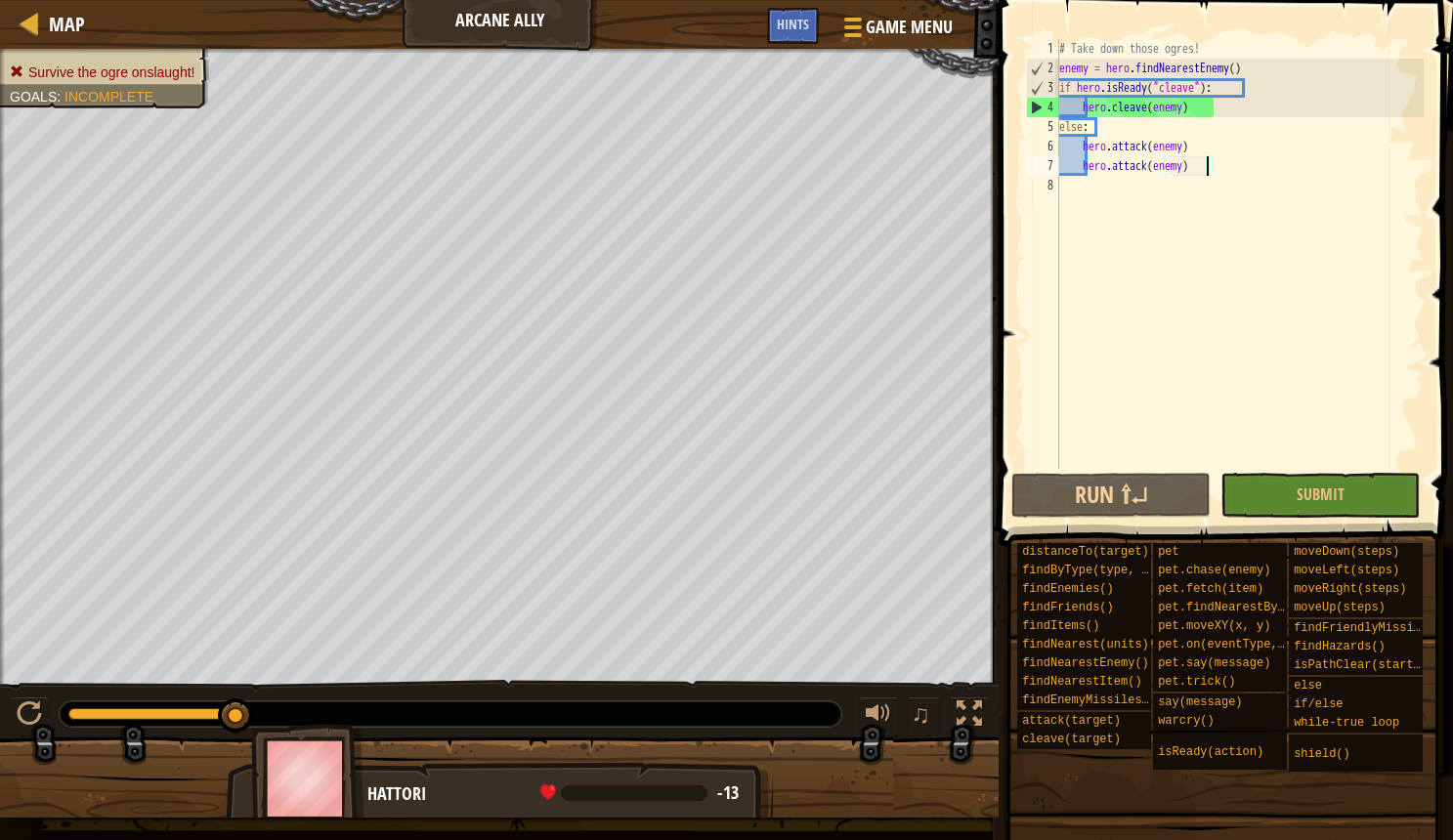 click on "# Take down those ogres!  enemy   =   hero . findNearestEnemy ( ) if   hero . isReady ( "cleave" ) :      hero . cleave ( enemy ) else :      hero . attack ( enemy )      hero . attack ( enemy )" at bounding box center [1239, 273] 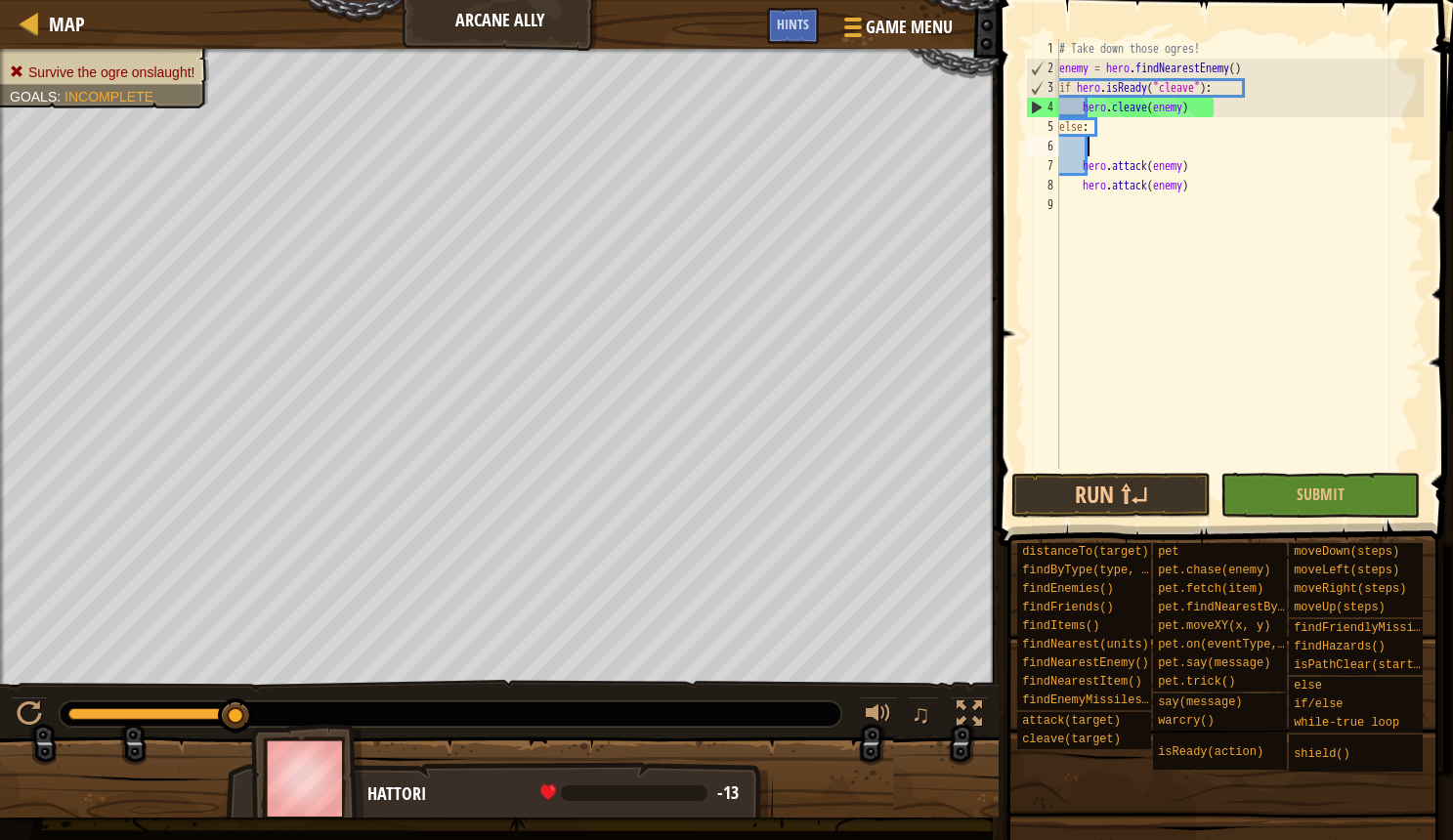 scroll, scrollTop: 10, scrollLeft: 2, axis: both 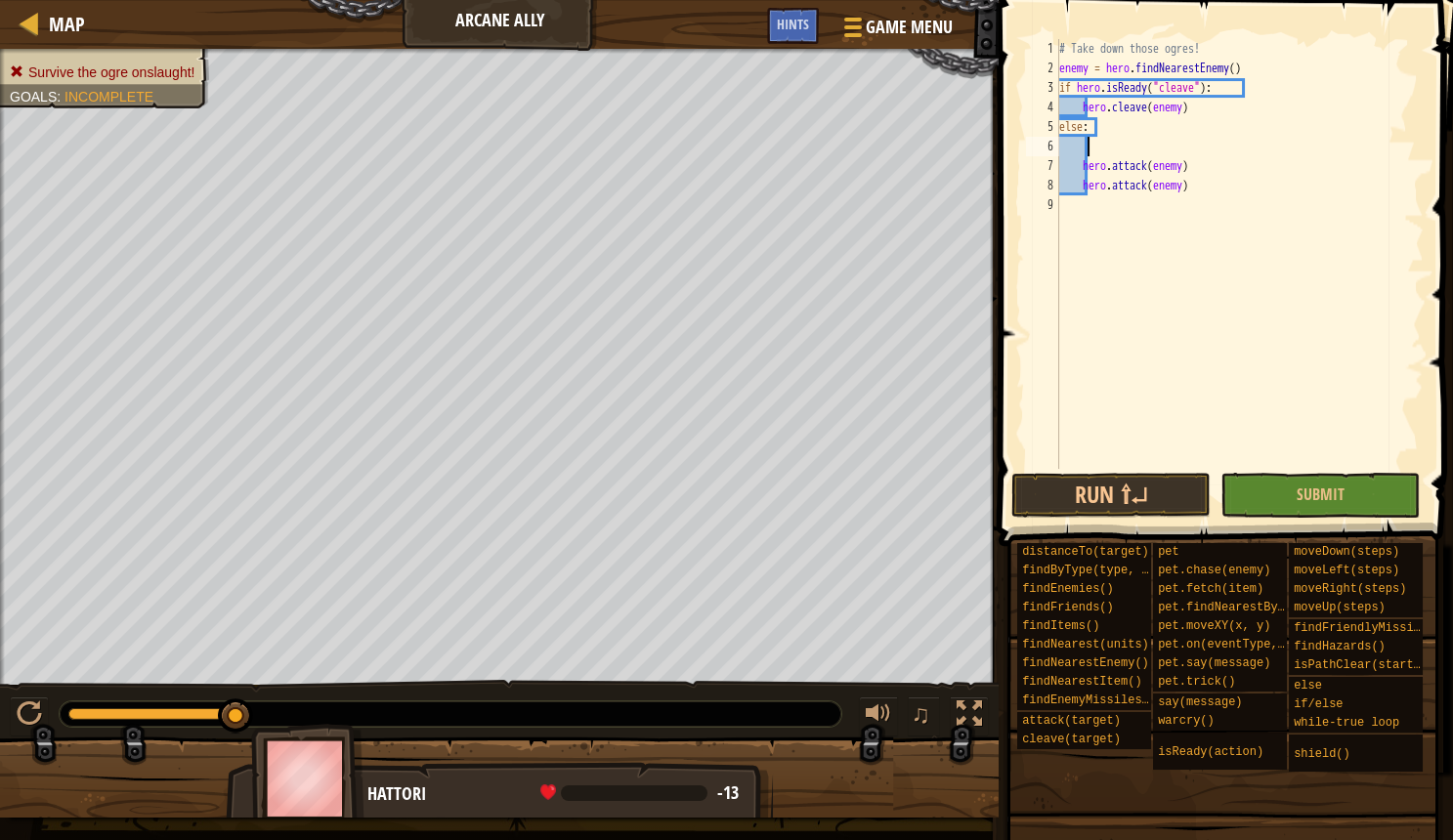 type on "j" 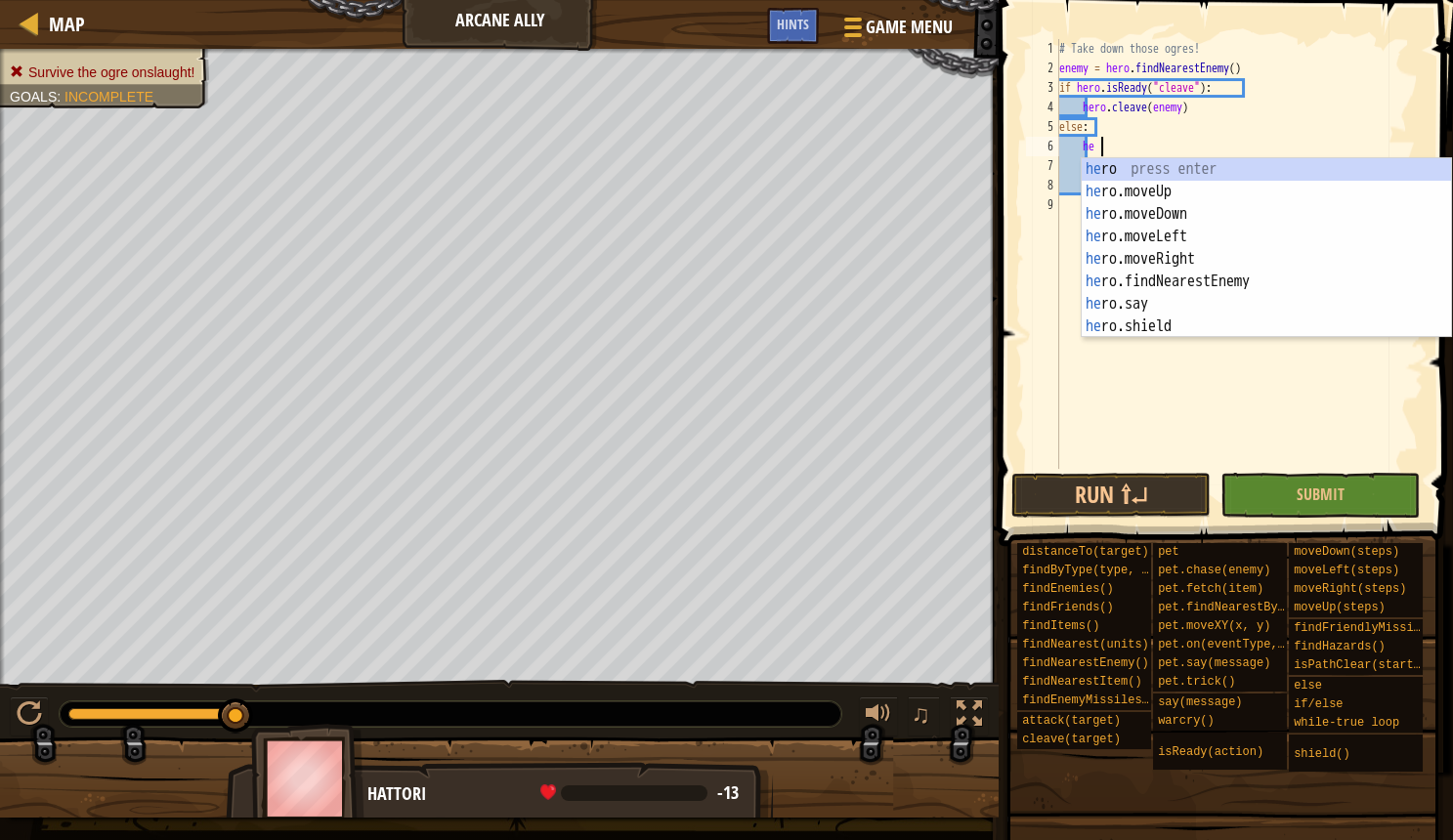 type on "her" 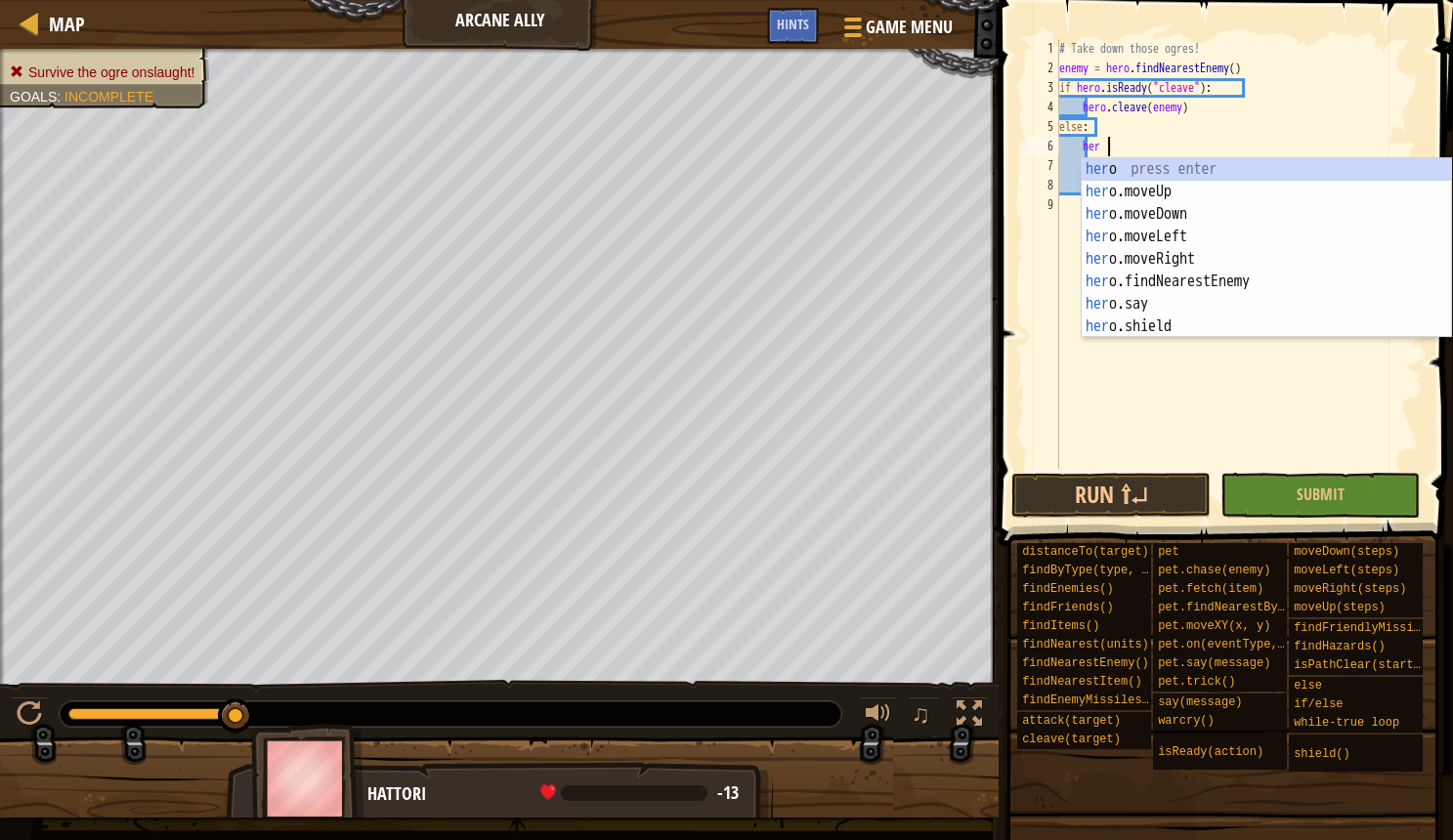 scroll, scrollTop: 10, scrollLeft: 4, axis: both 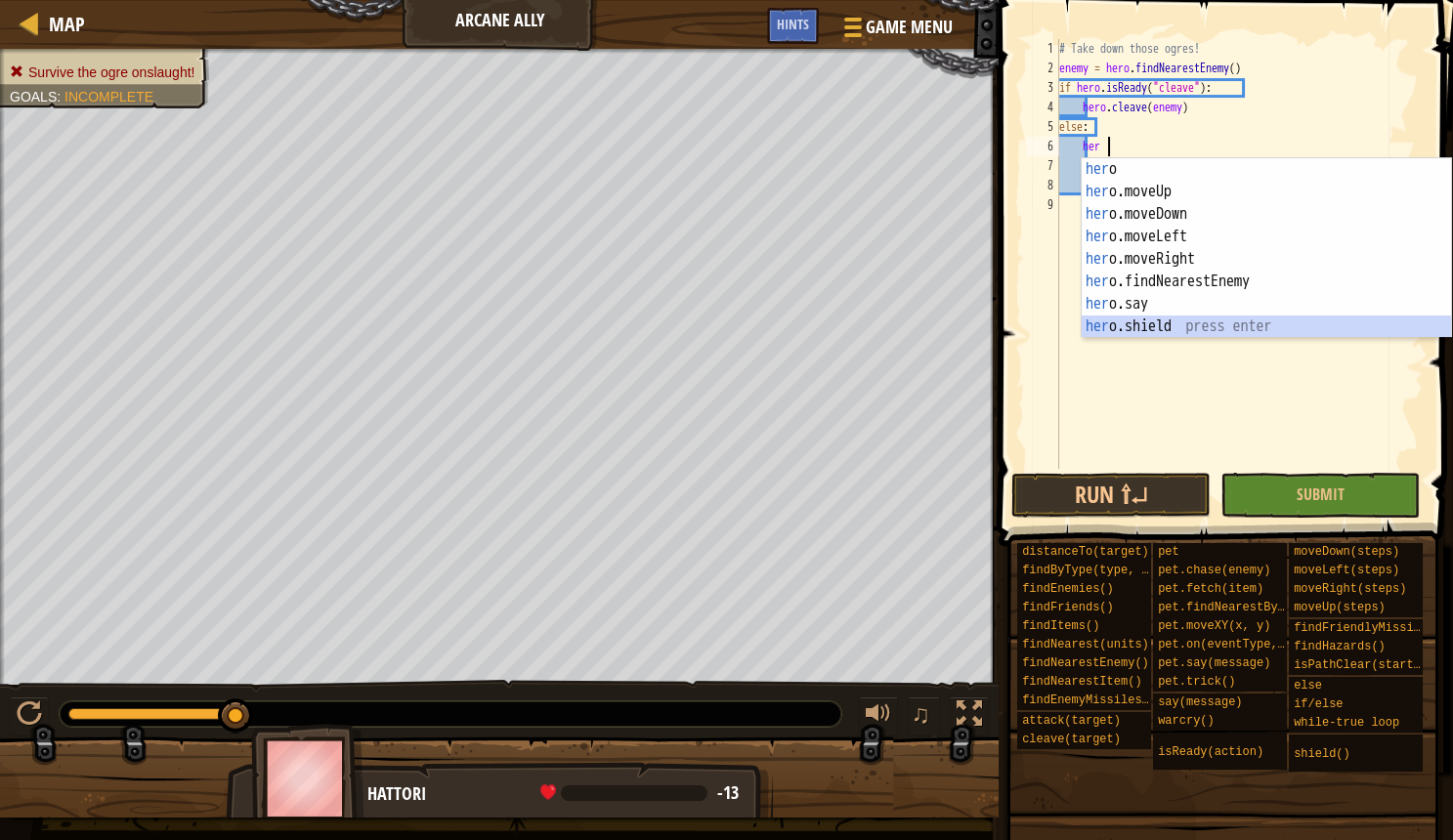 click on "her o press enter her o.moveUp press enter her o.moveDown press enter her o.moveLeft press enter her o.moveRight press enter her o.findNearestEnemy press enter her o.say press enter her o.shield press enter her o.warcry press enter" at bounding box center [1266, 271] 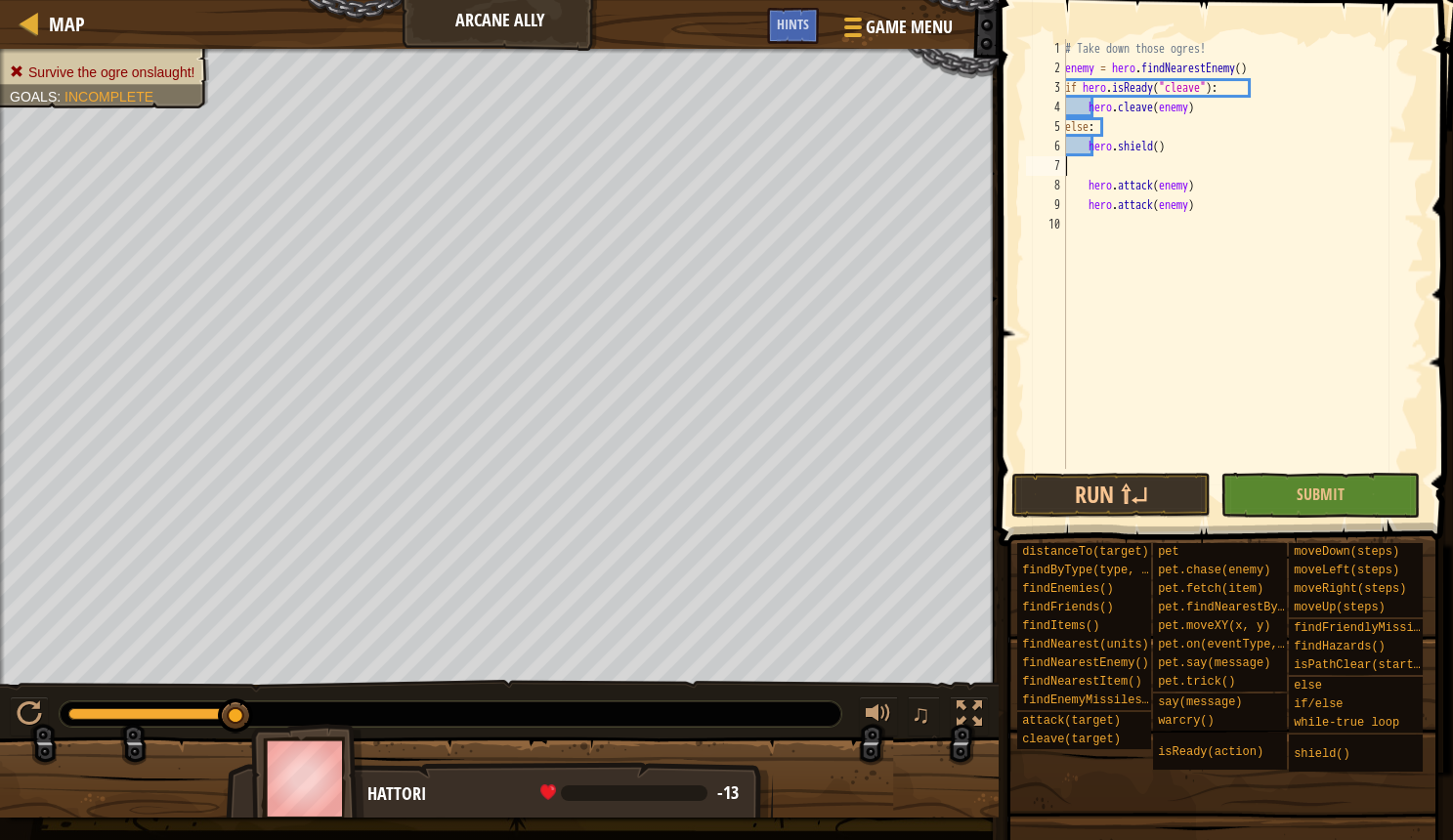scroll, scrollTop: 10, scrollLeft: 0, axis: vertical 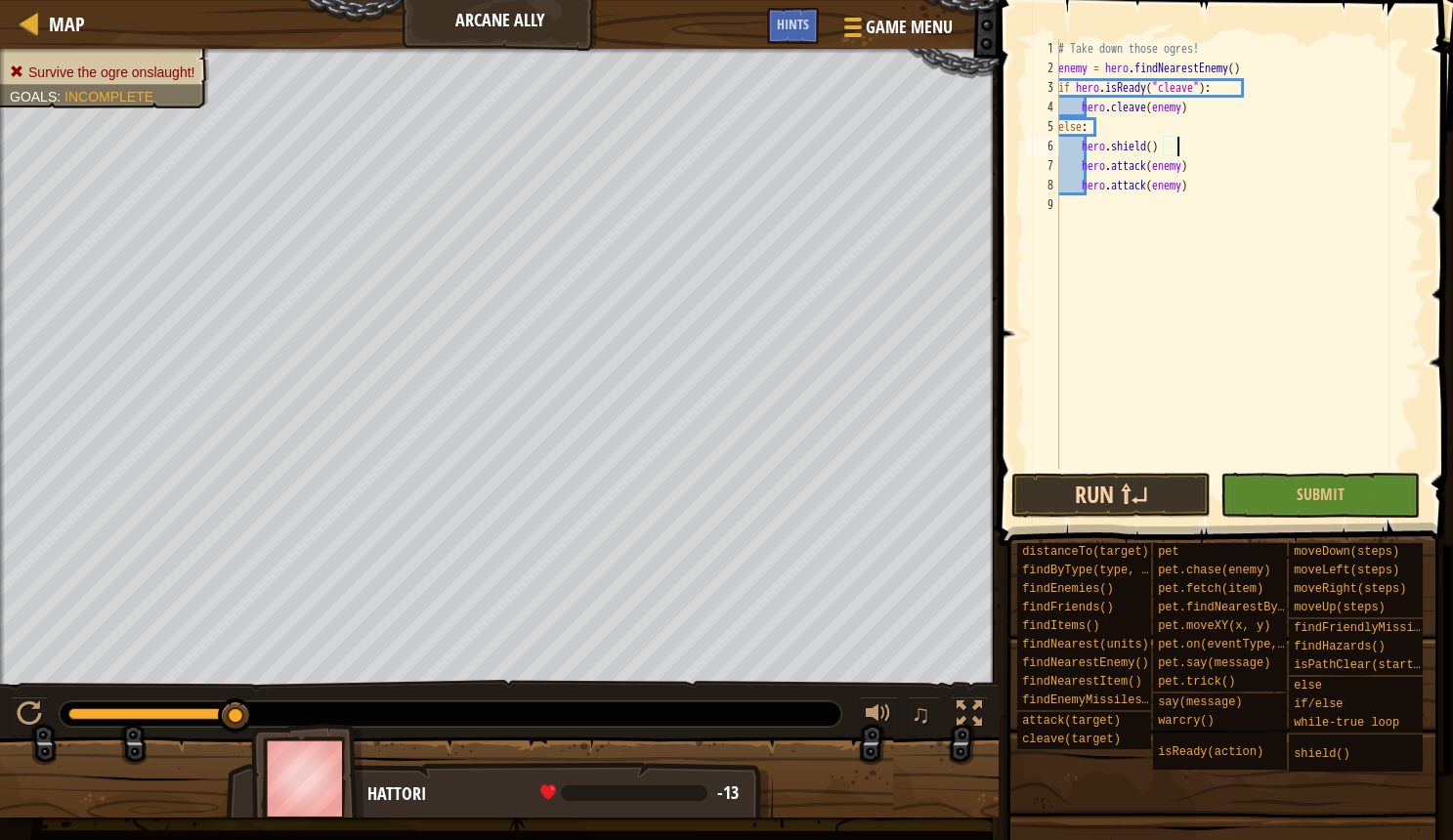 click on "Run ⇧↵" at bounding box center (1111, 495) 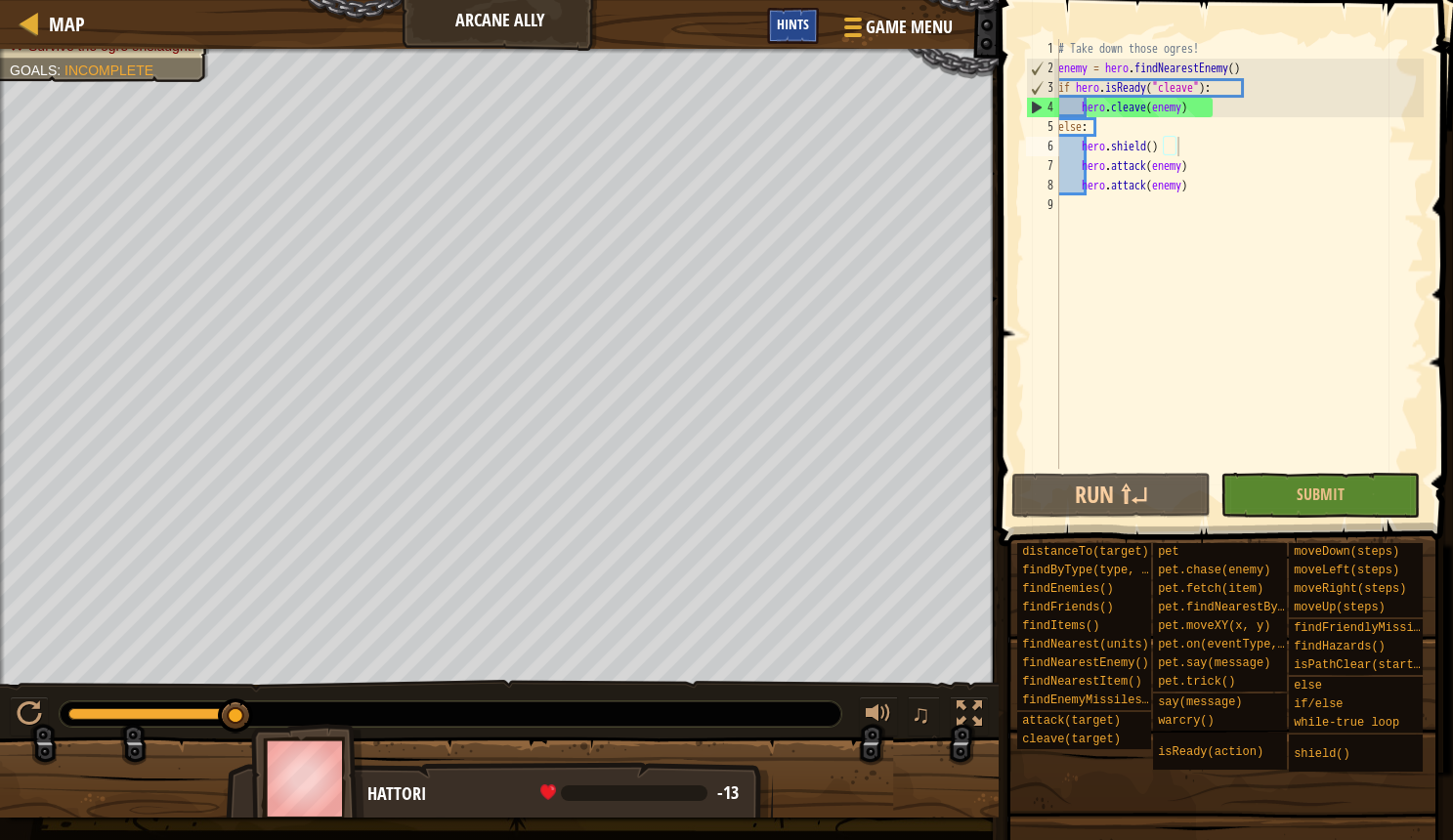 click on "Hints" at bounding box center (792, 23) 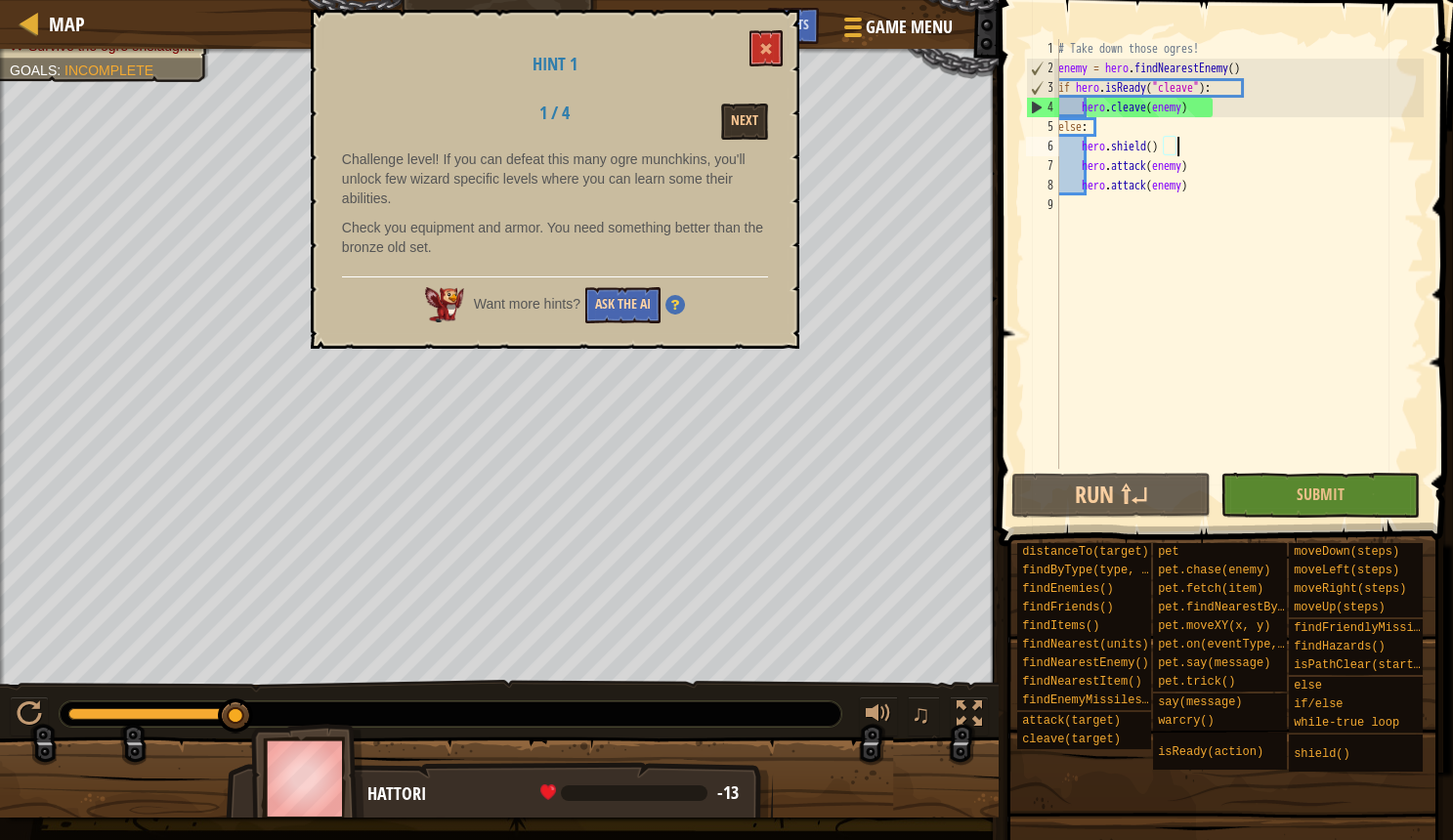 click on "Ask the AI" at bounding box center [622, 305] 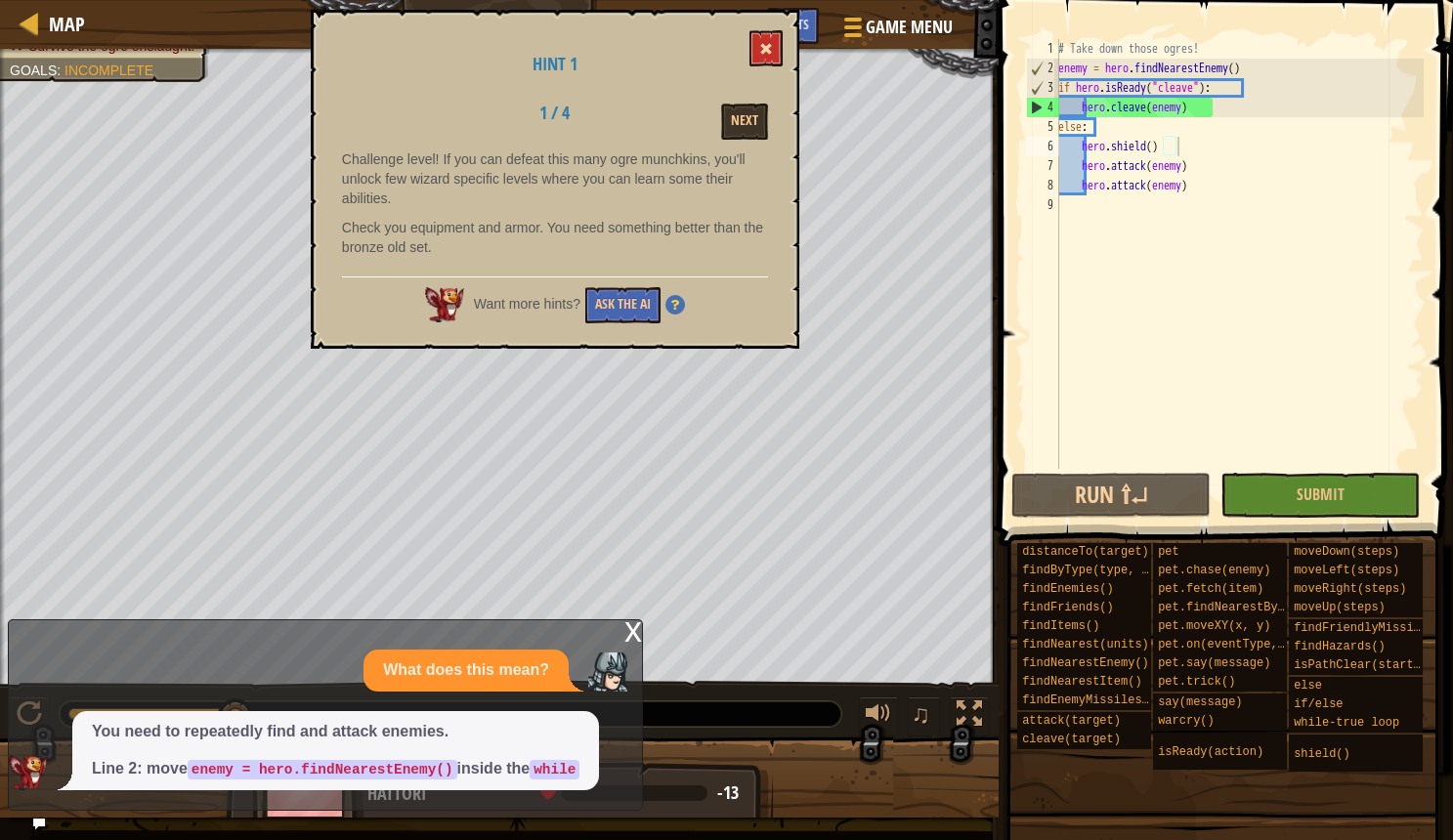 click at bounding box center (766, 48) 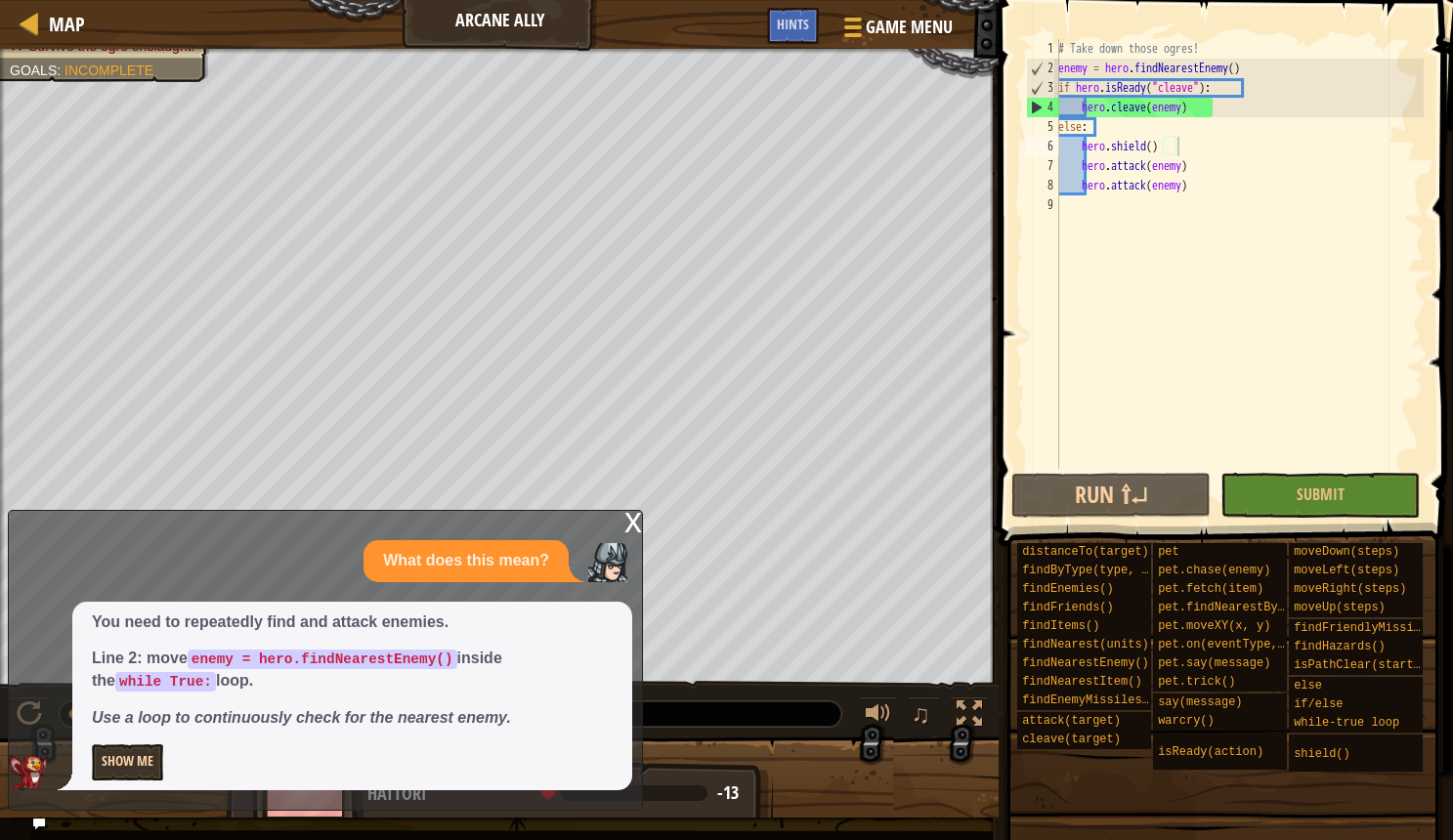 click on "Show Me" at bounding box center (127, 762) 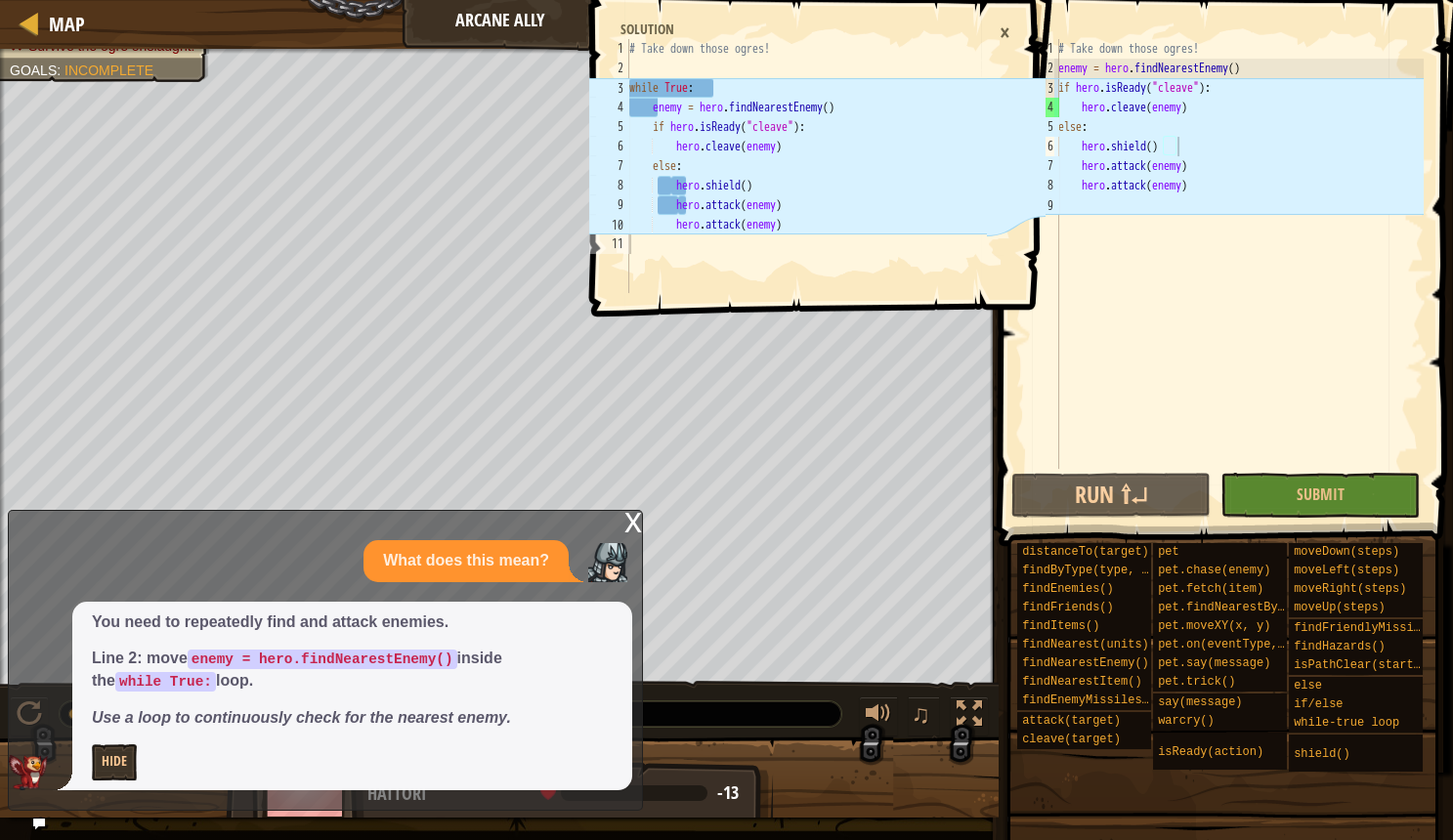 type on "# Take down those ogres!" 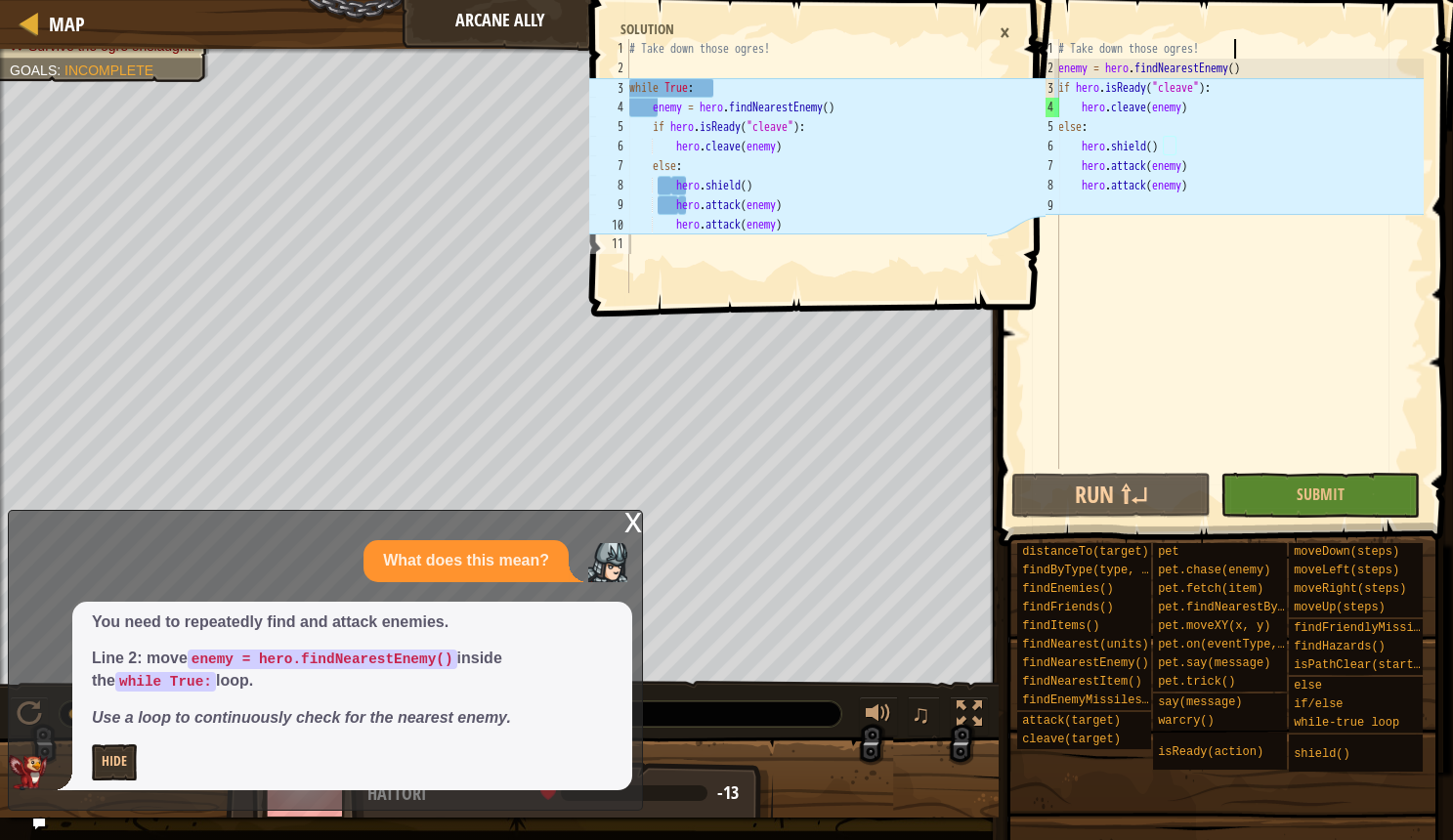click on "# Take down those ogres!  enemy   =   hero . findNearestEnemy ( ) if   hero . isReady ( "cleave" ) :      hero . cleave ( enemy ) else :      hero . shield ( )      hero . attack ( enemy )      hero . attack ( enemy )" at bounding box center (1239, 273) 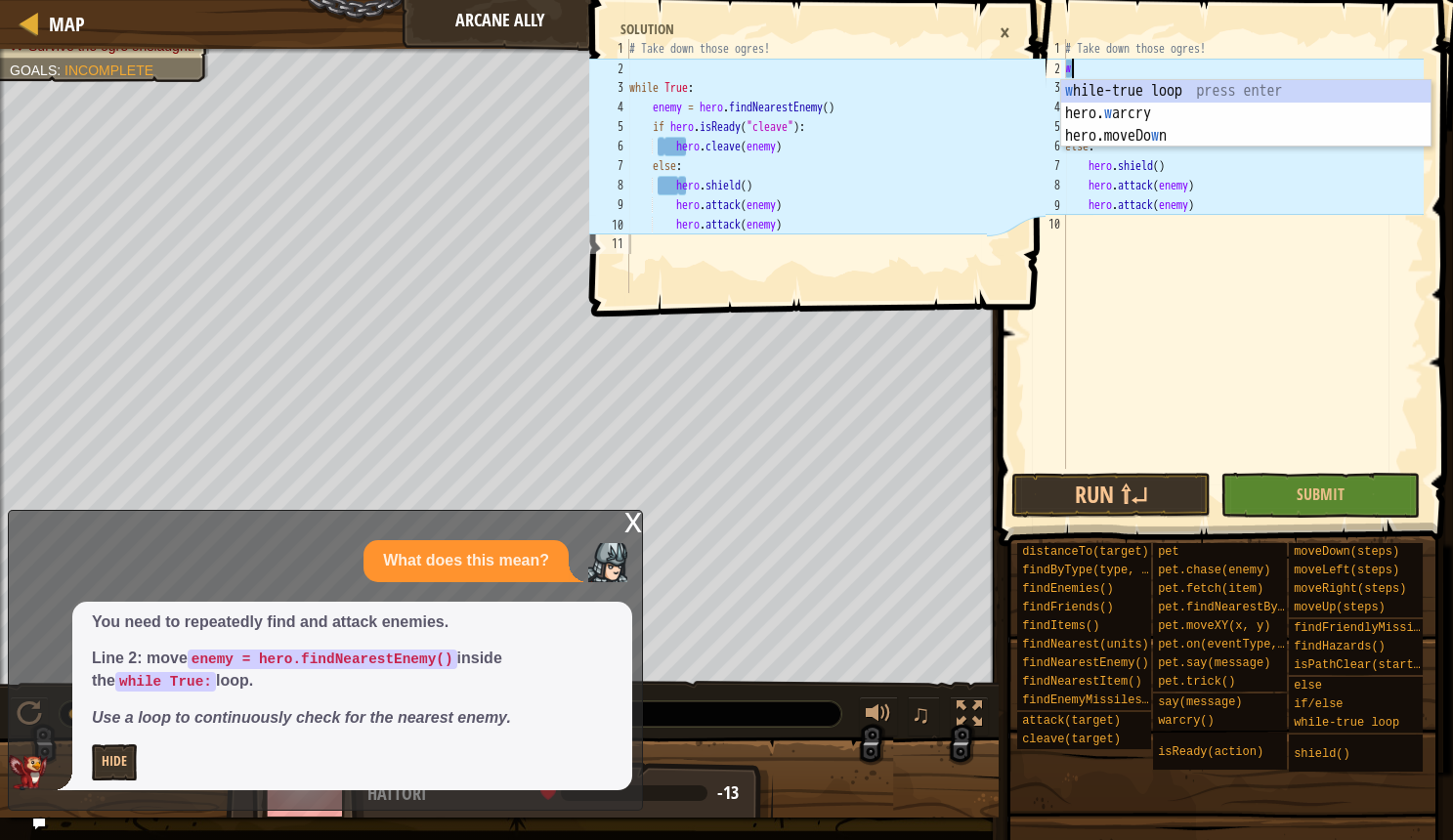 type on "wh" 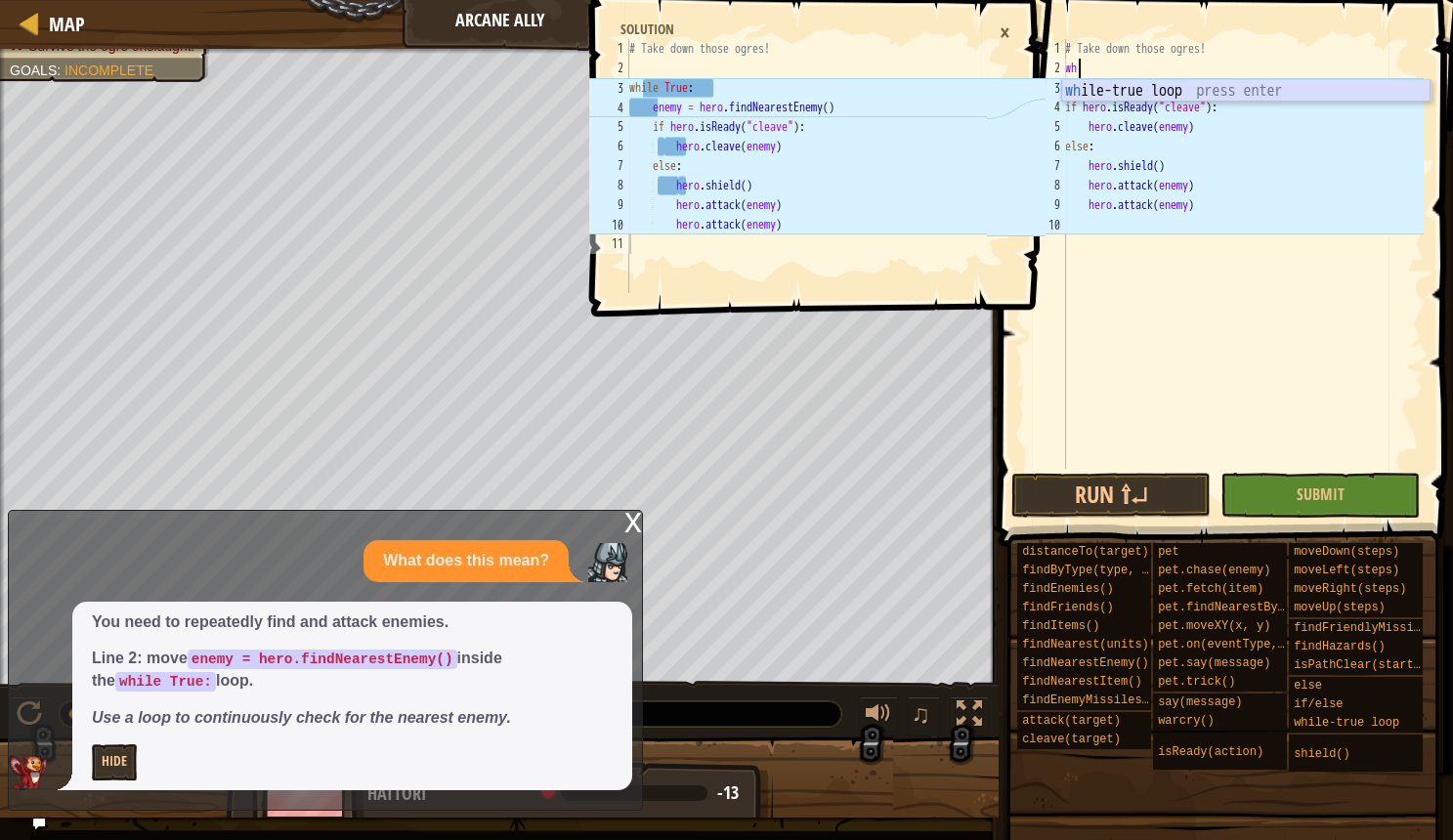 click on "wh ile-true loop press enter" at bounding box center [1246, 113] 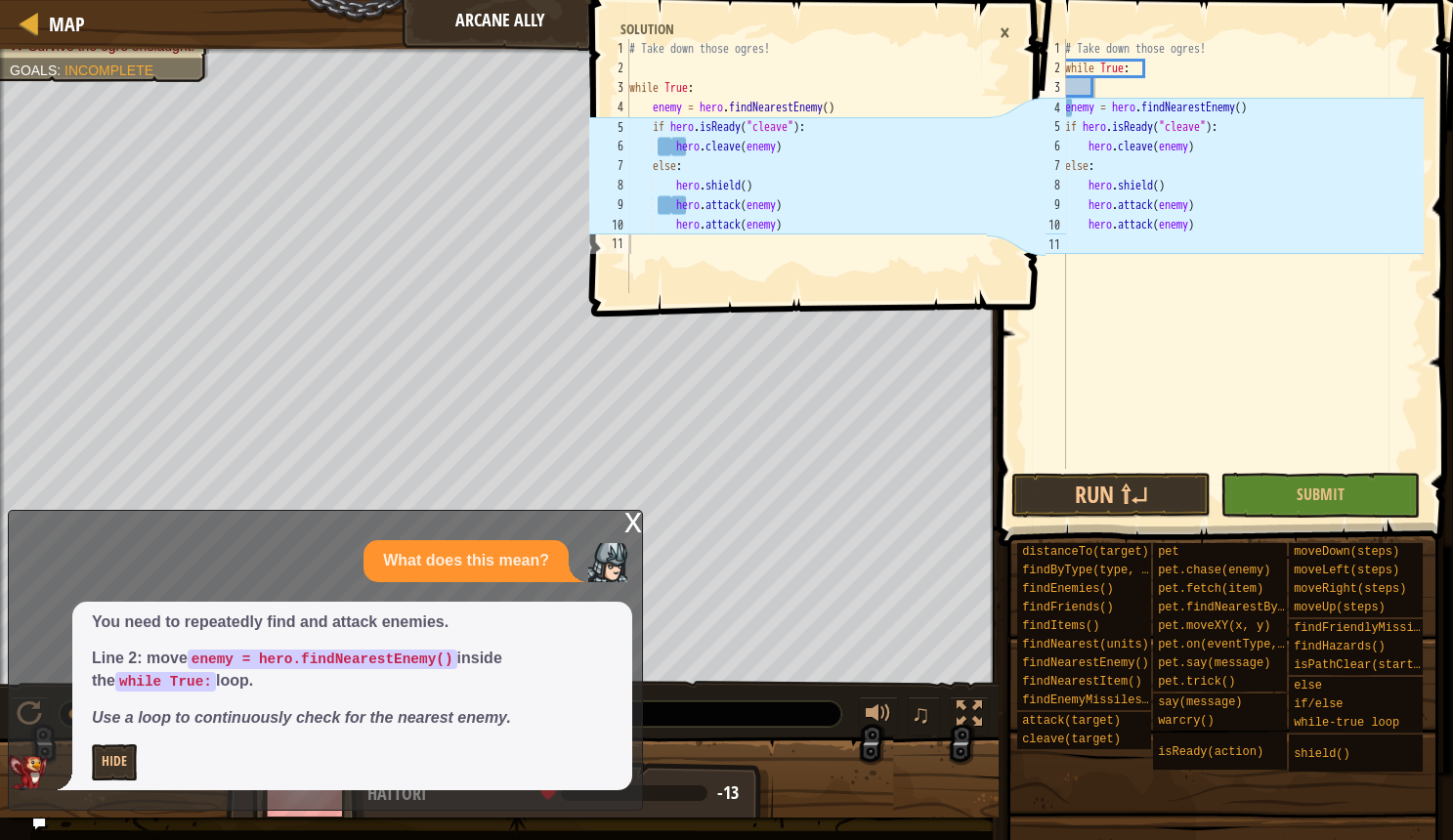 click on "×" at bounding box center (1004, 32) 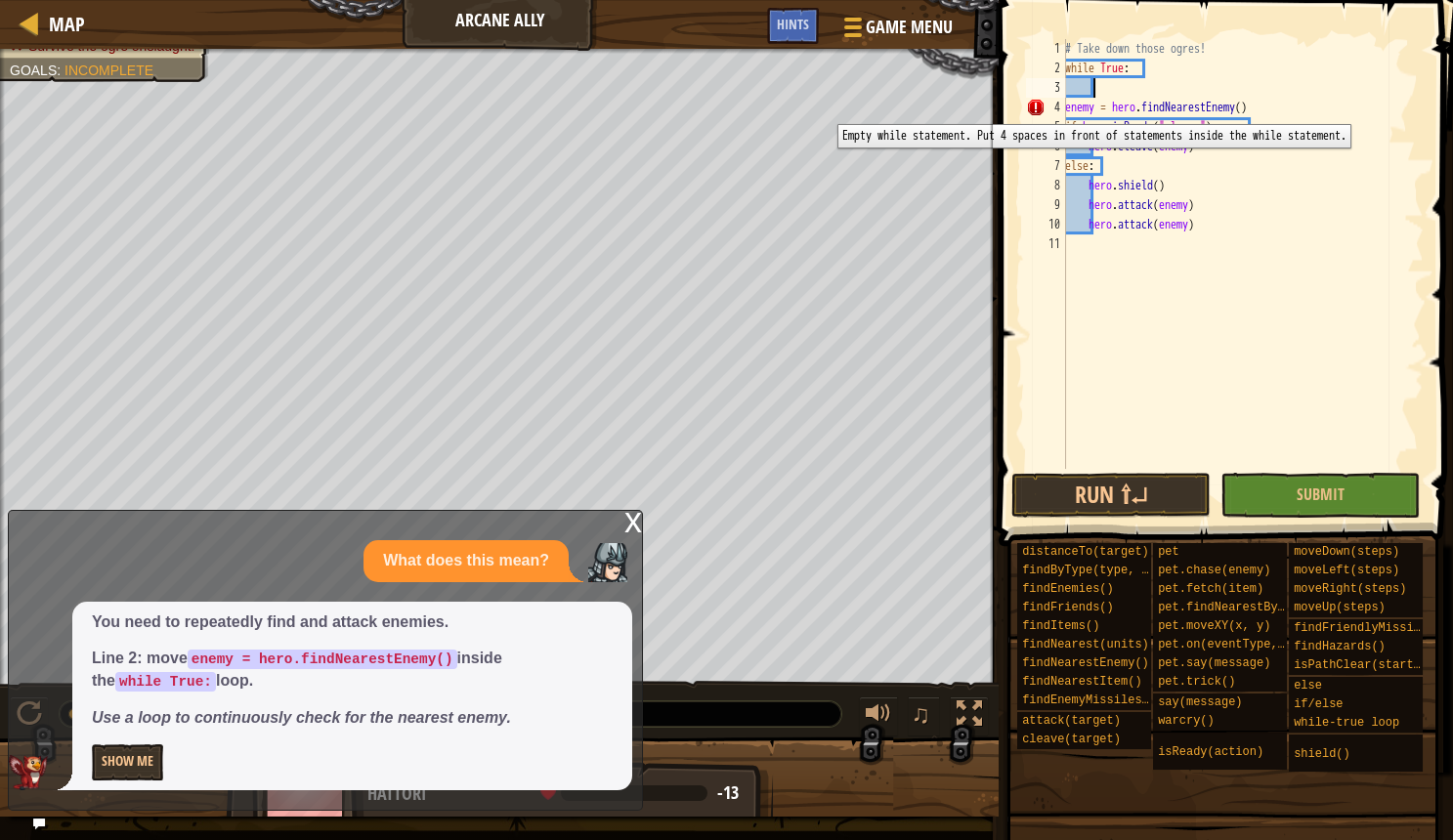 click on "4" at bounding box center [1046, 107] 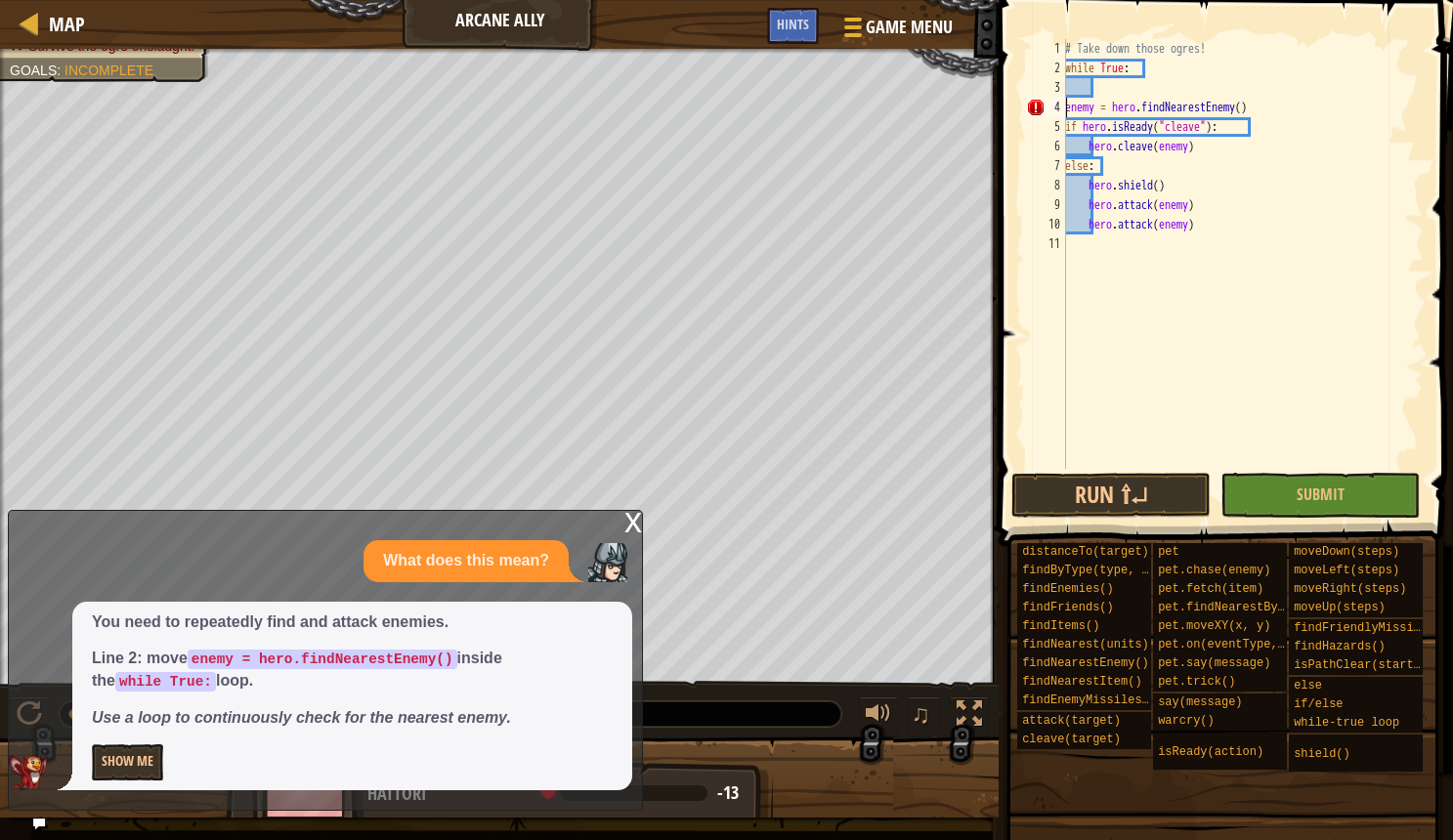 click on "# Take down those ogres!  while   True :      enemy   =   hero . findNearestEnemy ( ) if   hero . isReady ( "cleave" ) :      hero . cleave ( enemy ) else :      hero . shield ( )      hero . attack ( enemy )      hero . attack ( enemy )" at bounding box center (1242, 273) 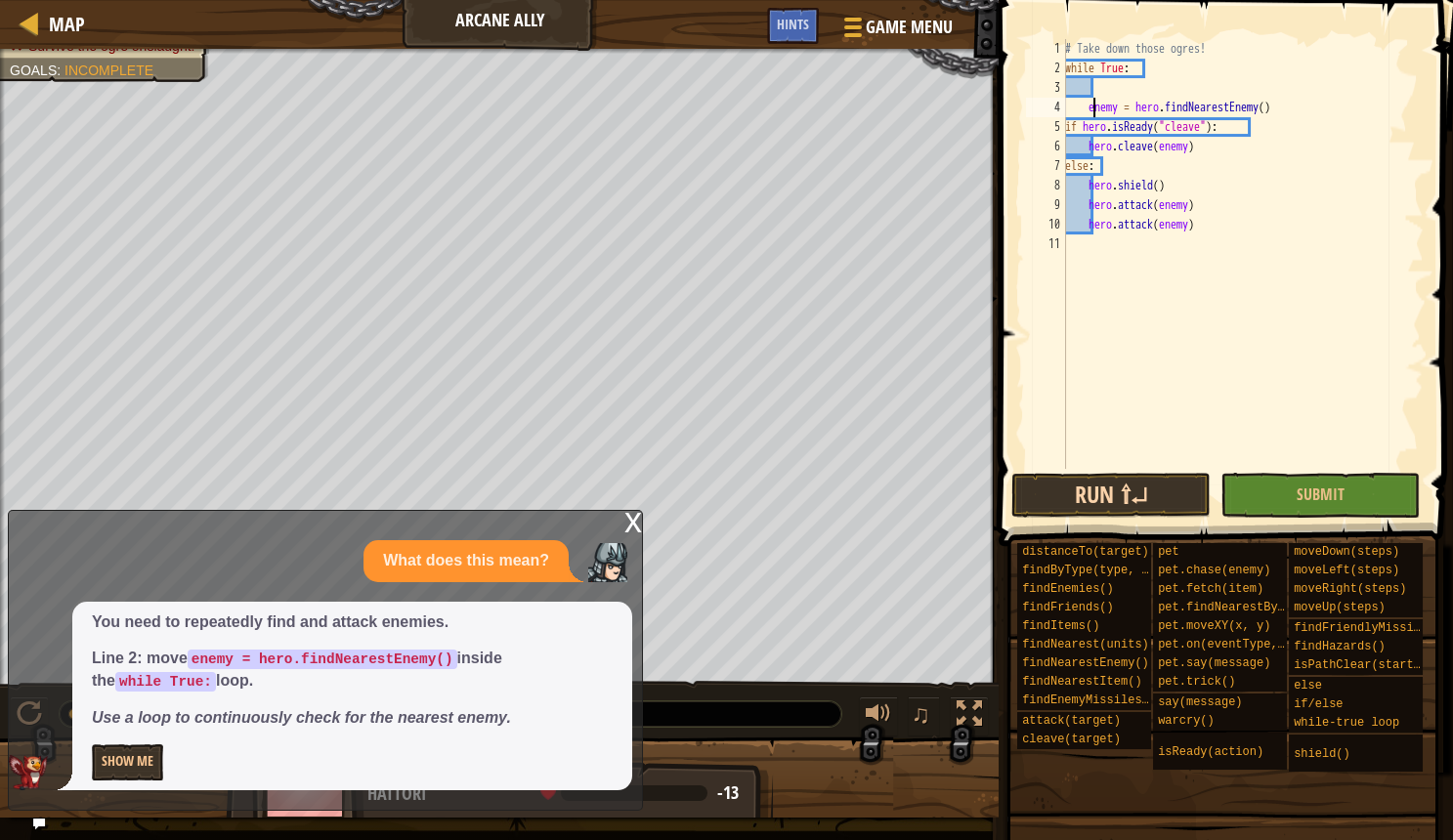 click on "Run ⇧↵" at bounding box center [1111, 495] 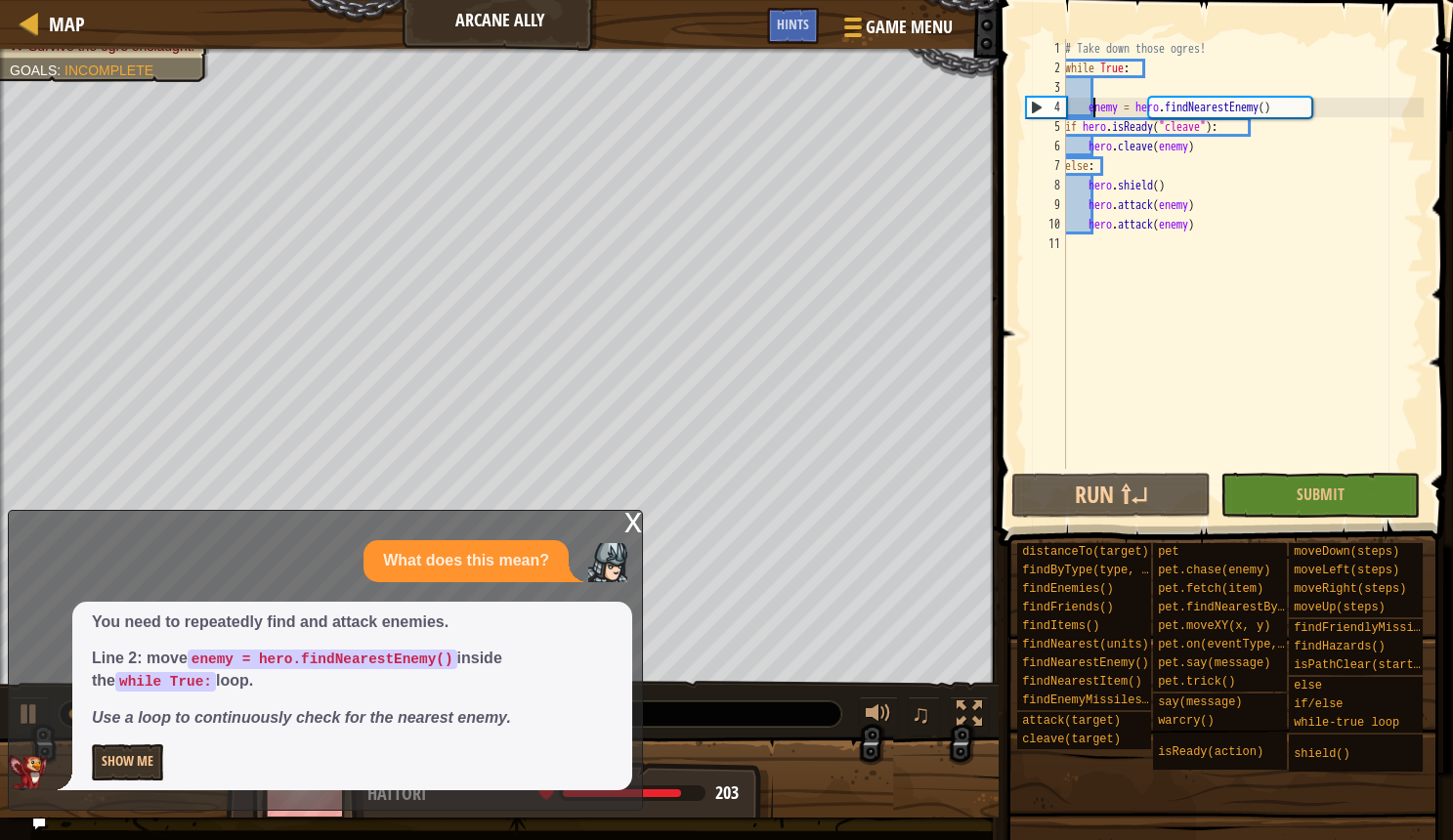 click on "x" at bounding box center [633, 521] 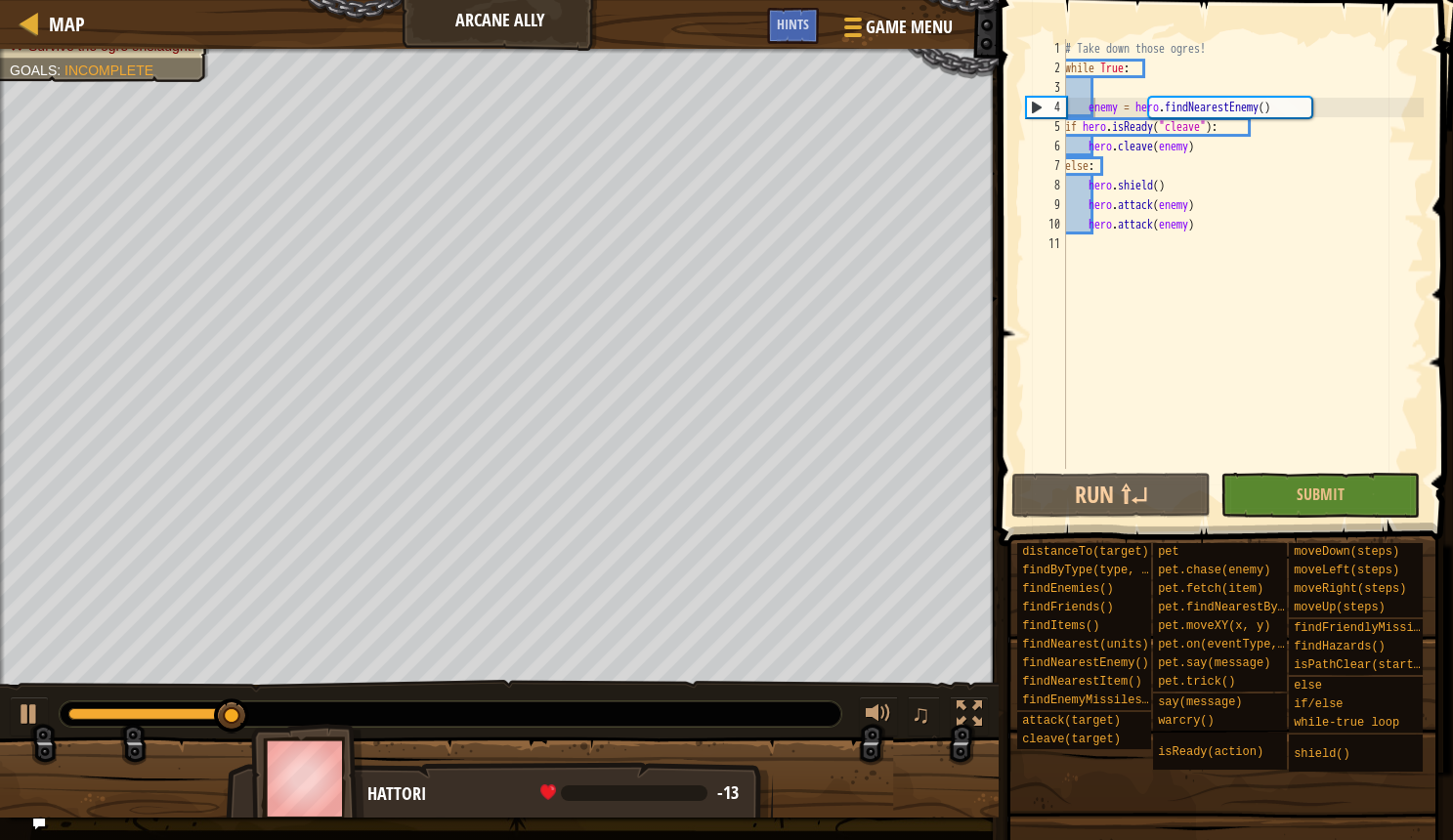 click on "# Take down those ogres!  while   True :           enemy   =   hero . findNearestEnemy ( ) if   hero . isReady ( "cleave" ) :      hero . cleave ( enemy ) else :      hero . shield ( )      hero . attack ( enemy )      hero . attack ( enemy )" at bounding box center [1242, 273] 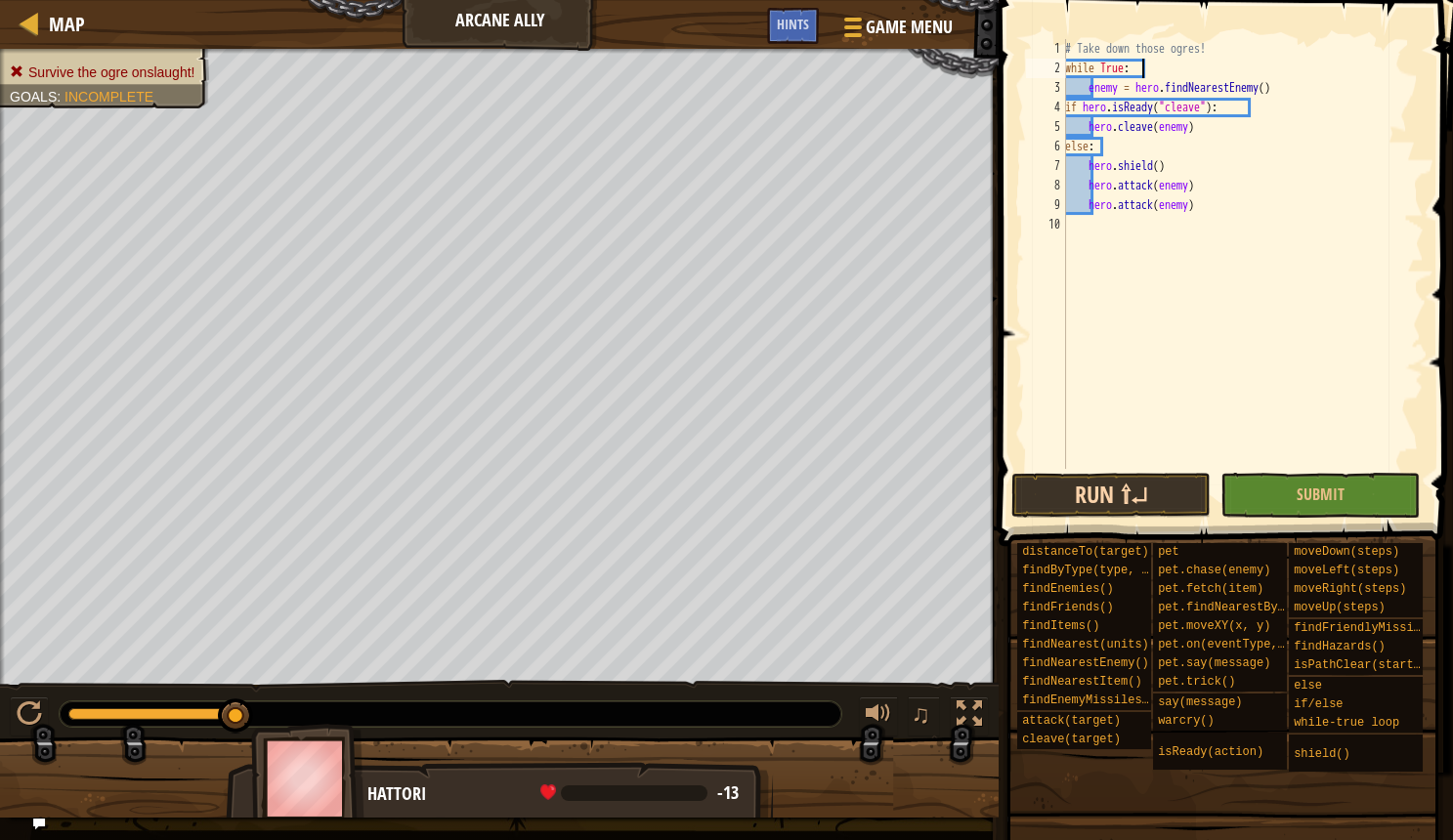 click on "Run ⇧↵" at bounding box center [1111, 495] 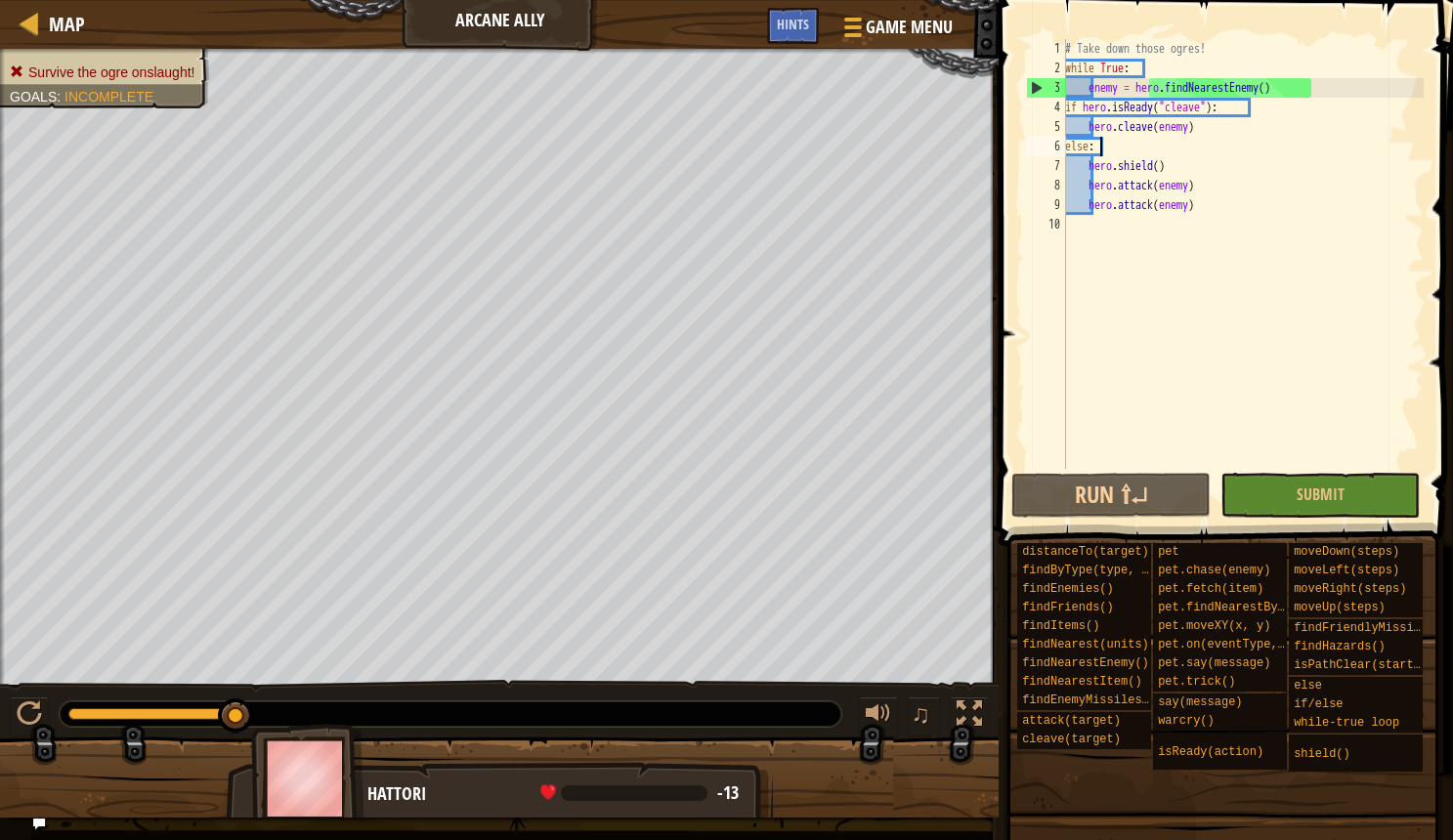 click on "# Take down those ogres!  while   True :      enemy   =   hero . findNearestEnemy ( ) if   hero . isReady ( "cleave" ) :      hero . cleave ( enemy ) else :      hero . shield ( )      hero . attack ( enemy )      hero . attack ( enemy )" at bounding box center [1242, 273] 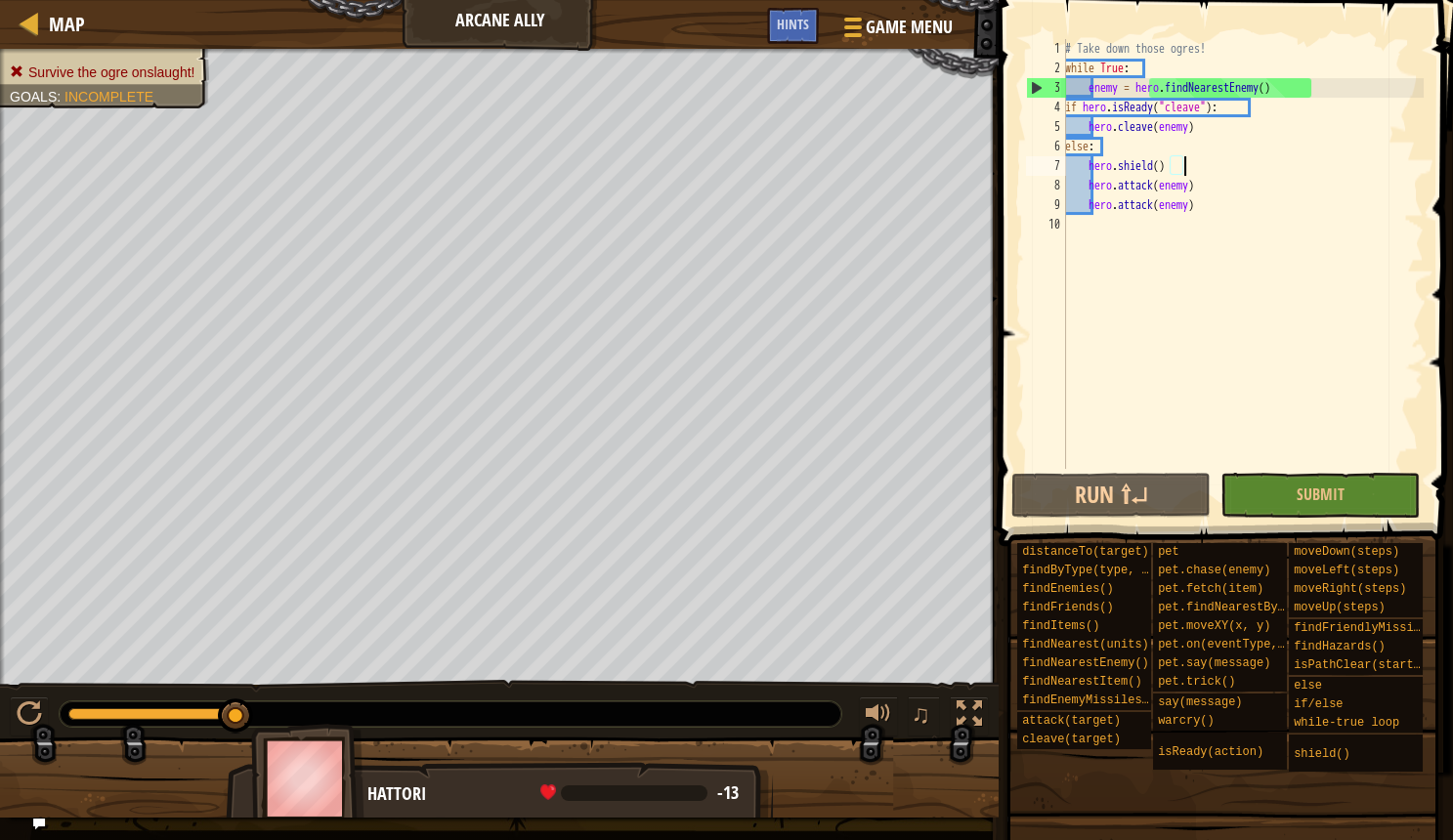 click on "# Take down those ogres!  while   True :      enemy   =   hero . findNearestEnemy ( ) if   hero . isReady ( "cleave" ) :      hero . cleave ( enemy ) else :      hero . shield ( )      hero . attack ( enemy )      hero . attack ( enemy )" at bounding box center (1242, 273) 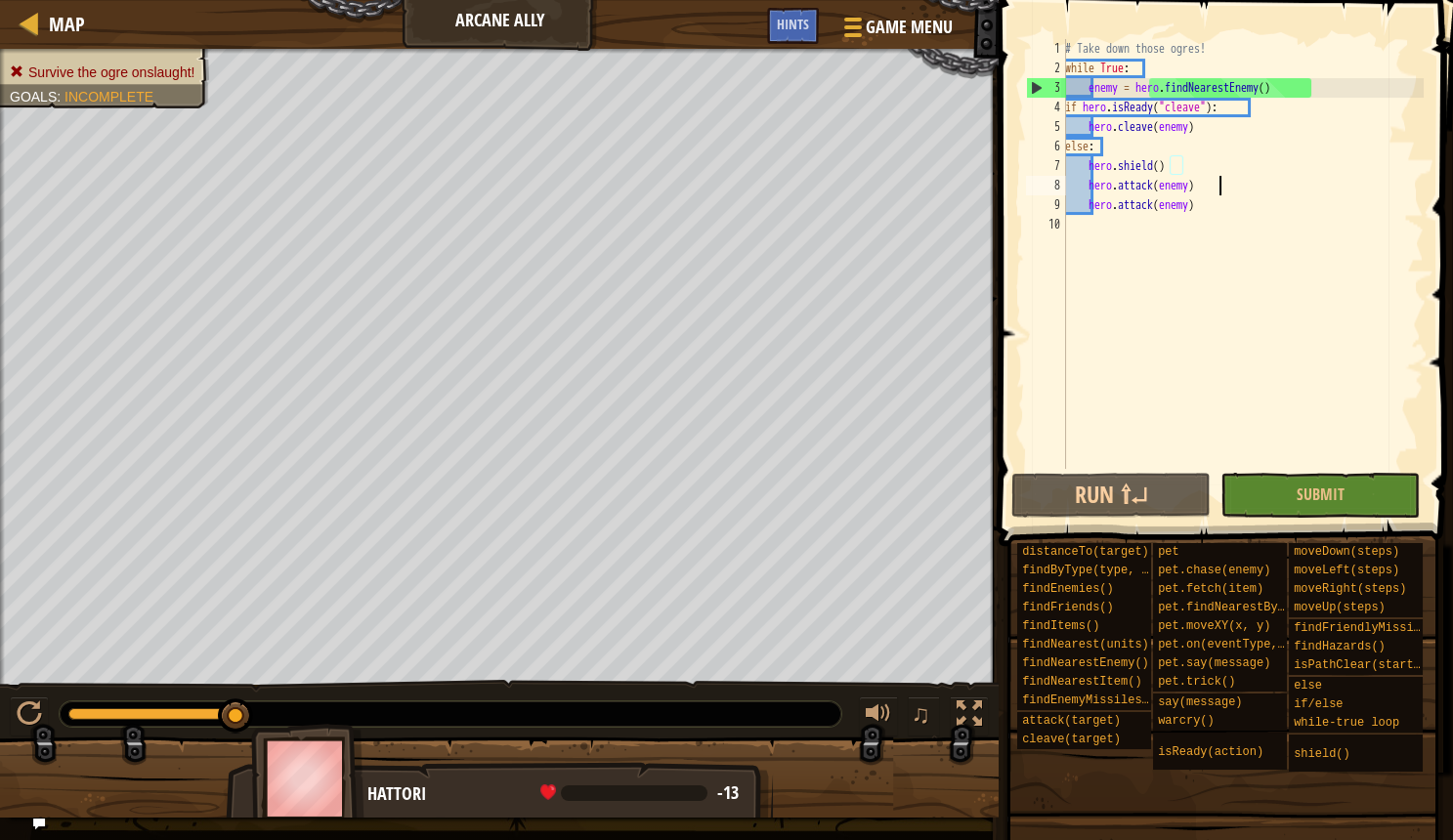 click on "# Take down those ogres!  while   True :      enemy   =   hero . findNearestEnemy ( ) if   hero . isReady ( "cleave" ) :      hero . cleave ( enemy ) else :      hero . shield ( )      hero . attack ( enemy )      hero . attack ( enemy )" at bounding box center [1242, 273] 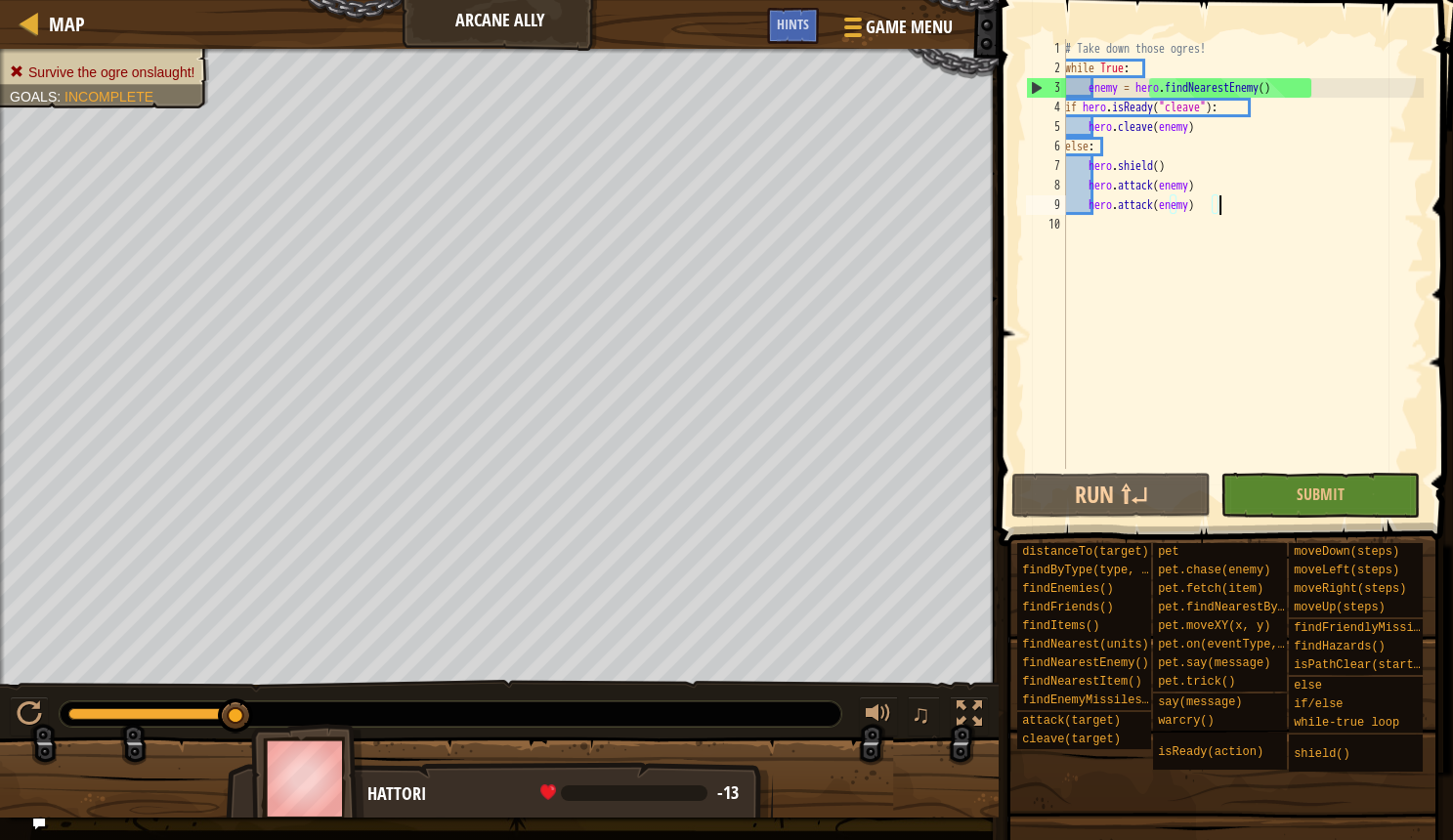 click on "# Take down those ogres!  while   True :      enemy   =   hero . findNearestEnemy ( ) if   hero . isReady ( "cleave" ) :      hero . cleave ( enemy ) else :      hero . shield ( )      hero . attack ( enemy )      hero . attack ( enemy )" at bounding box center [1242, 273] 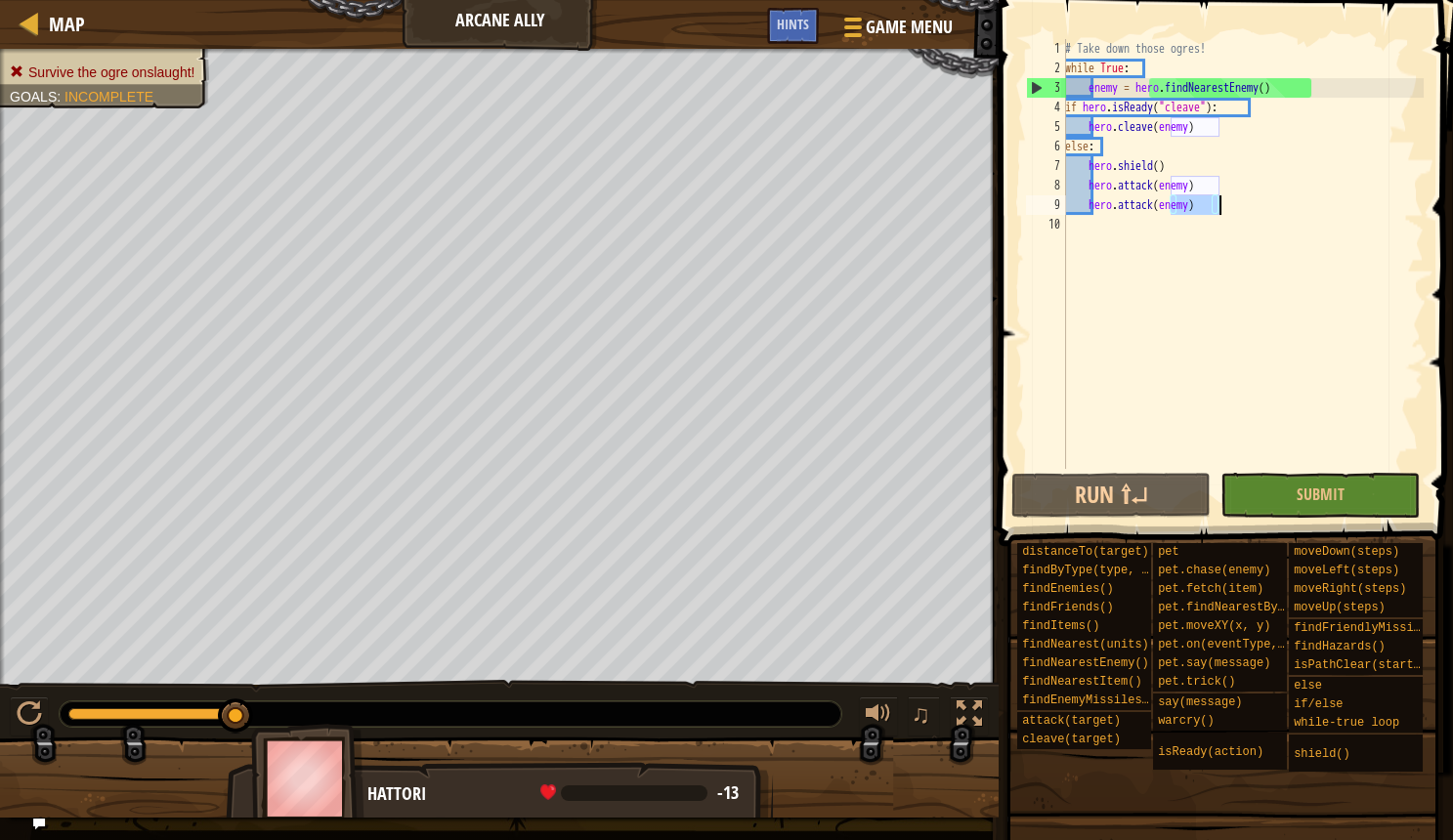 click on "# Take down those ogres!  while   True :      enemy   =   hero . findNearestEnemy ( ) if   hero . isReady ( "cleave" ) :      hero . cleave ( enemy ) else :      hero . shield ( )      hero . attack ( enemy )      hero . attack ( enemy )" at bounding box center [1242, 273] 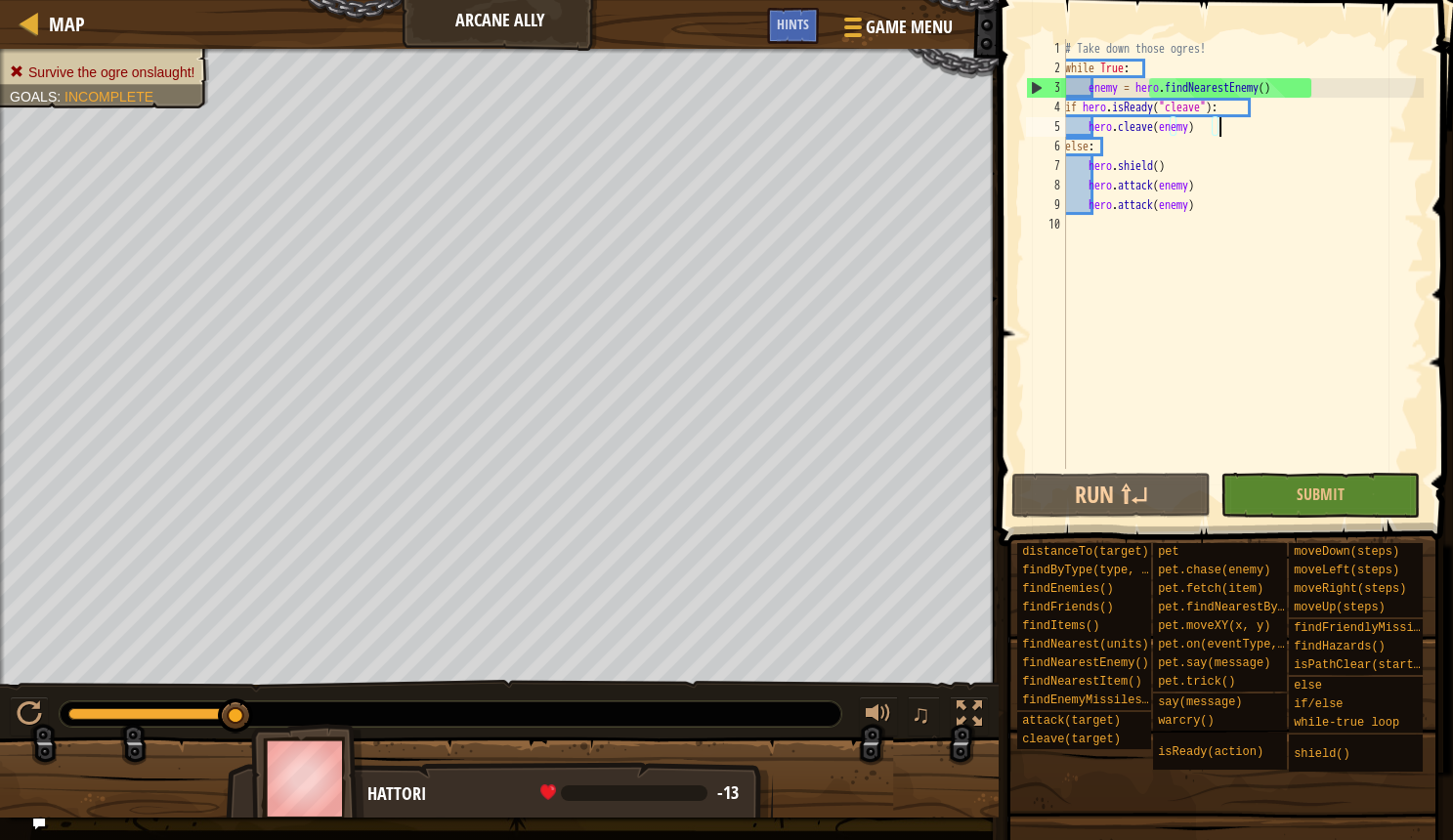 click on "# Take down those ogres!  while   True :      enemy   =   hero . findNearestEnemy ( ) if   hero . isReady ( "cleave" ) :      hero . cleave ( enemy ) else :      hero . shield ( )      hero . attack ( enemy )      hero . attack ( enemy )" at bounding box center [1242, 273] 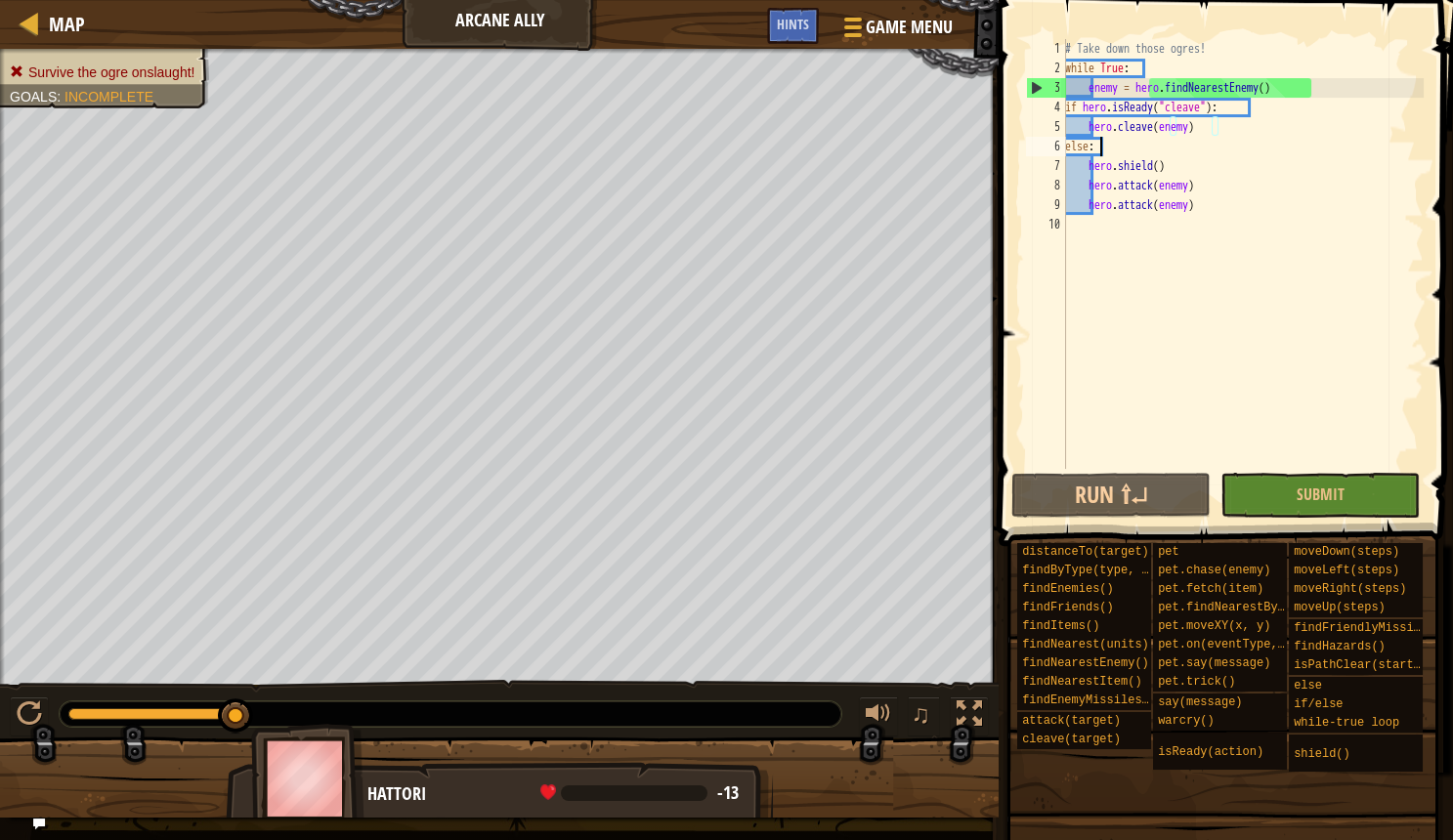 click on "# Take down those ogres!  while   True :      enemy   =   hero . findNearestEnemy ( ) if   hero . isReady ( "cleave" ) :      hero . cleave ( enemy ) else :      hero . shield ( )      hero . attack ( enemy )      hero . attack ( enemy )" at bounding box center (1242, 273) 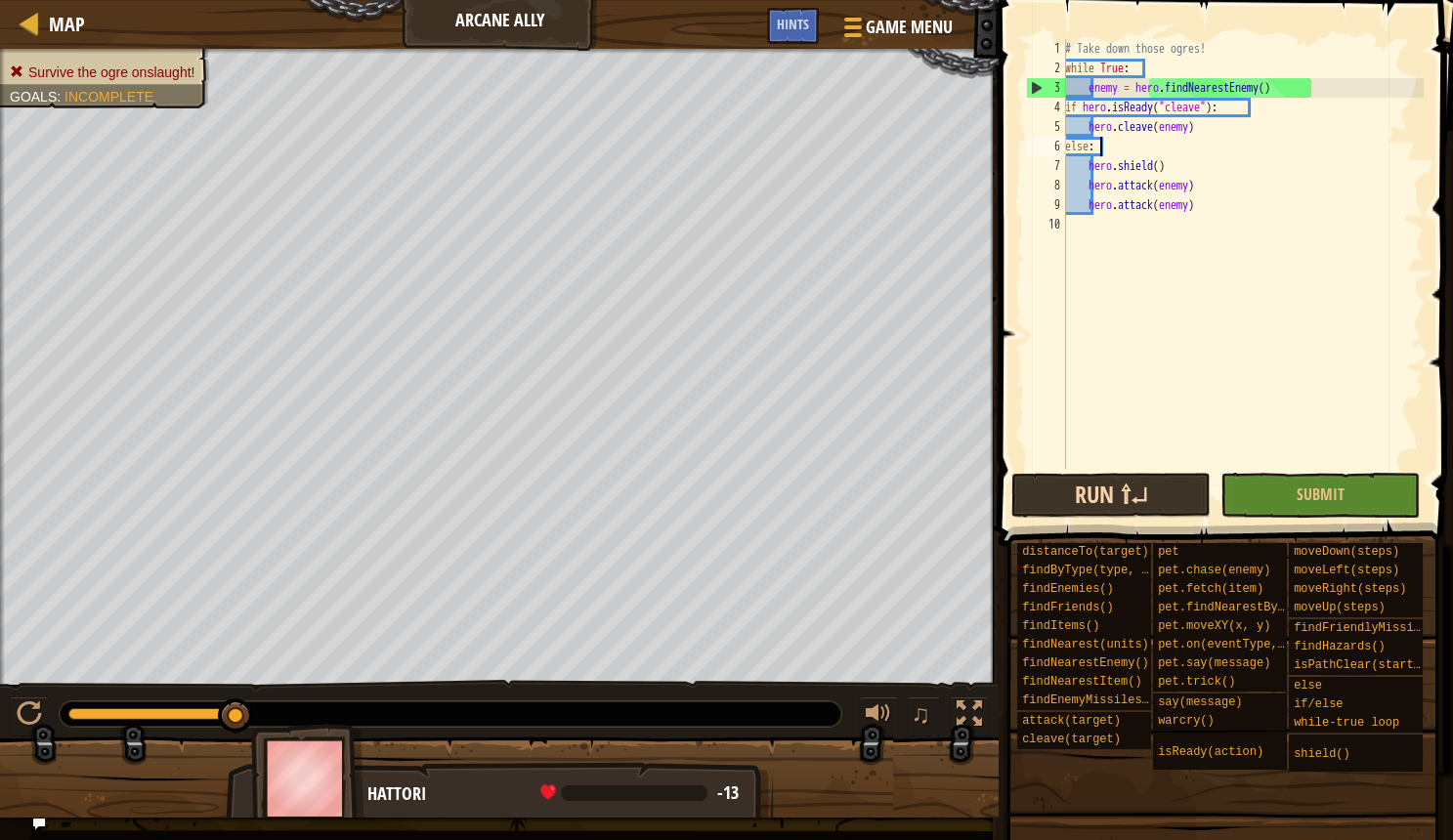 click on "Run ⇧↵" at bounding box center [1111, 495] 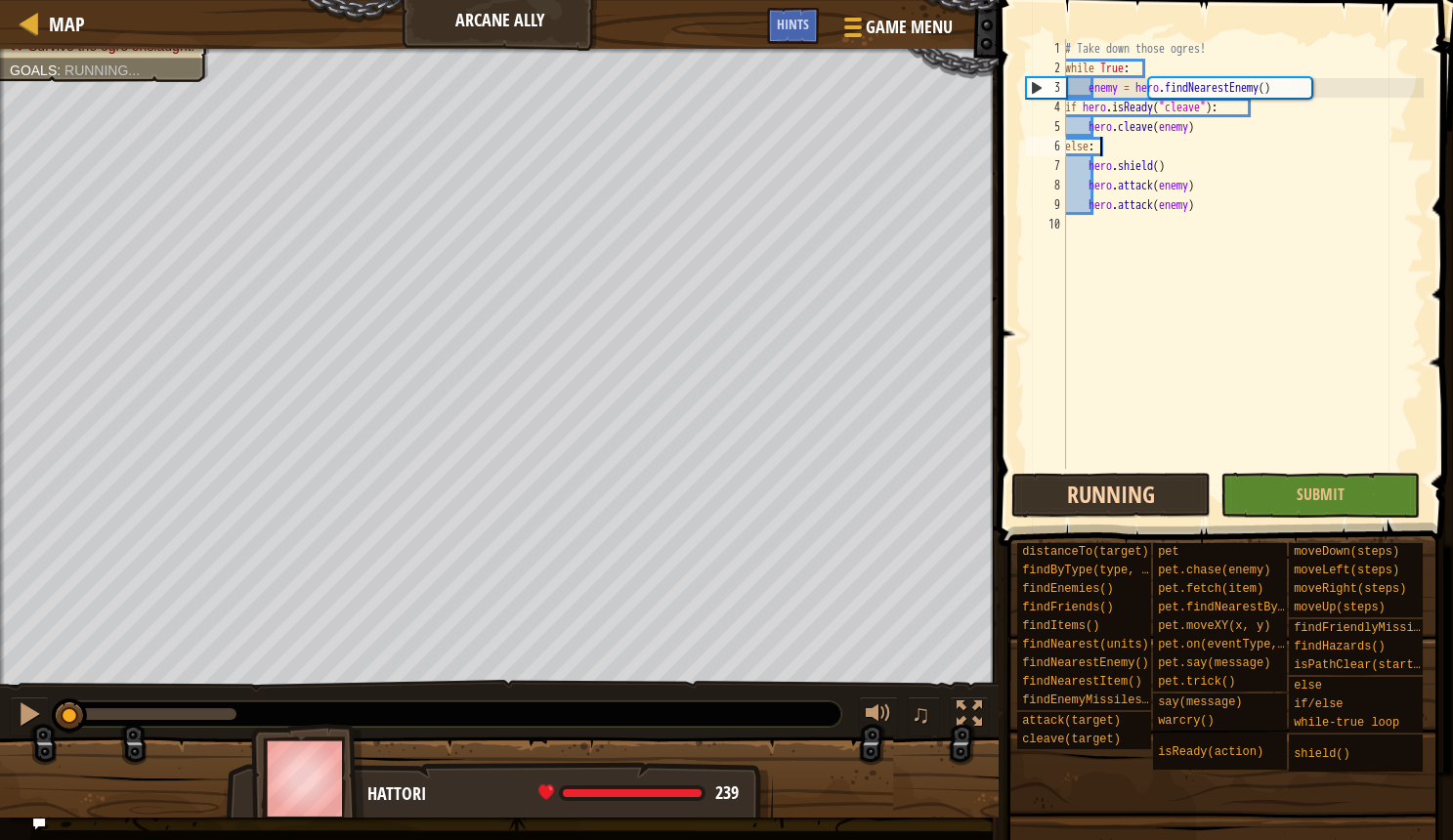 click on "Running" at bounding box center [1111, 495] 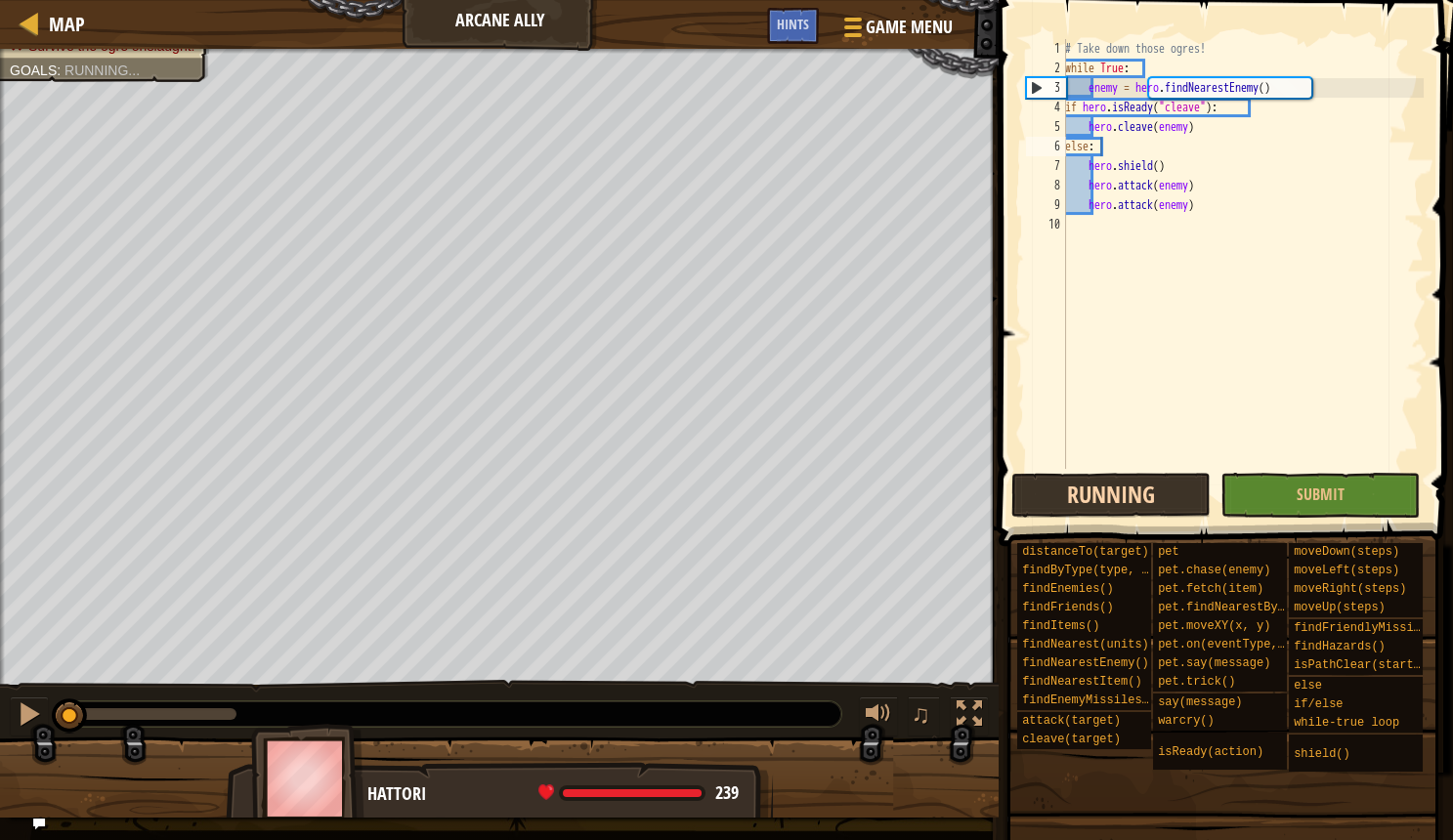 click on "Running" at bounding box center (1111, 495) 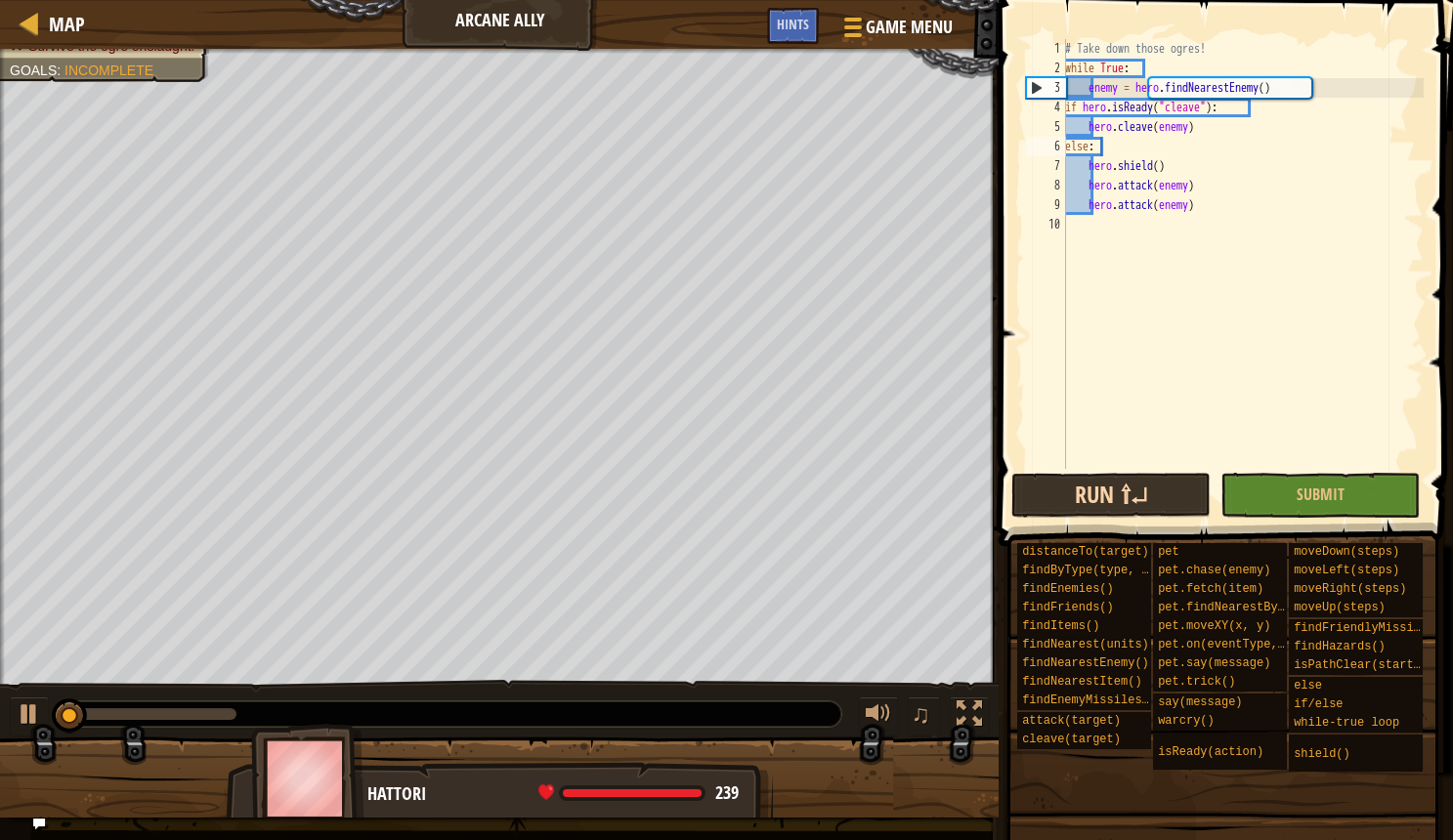 click on "Run ⇧↵" at bounding box center [1111, 495] 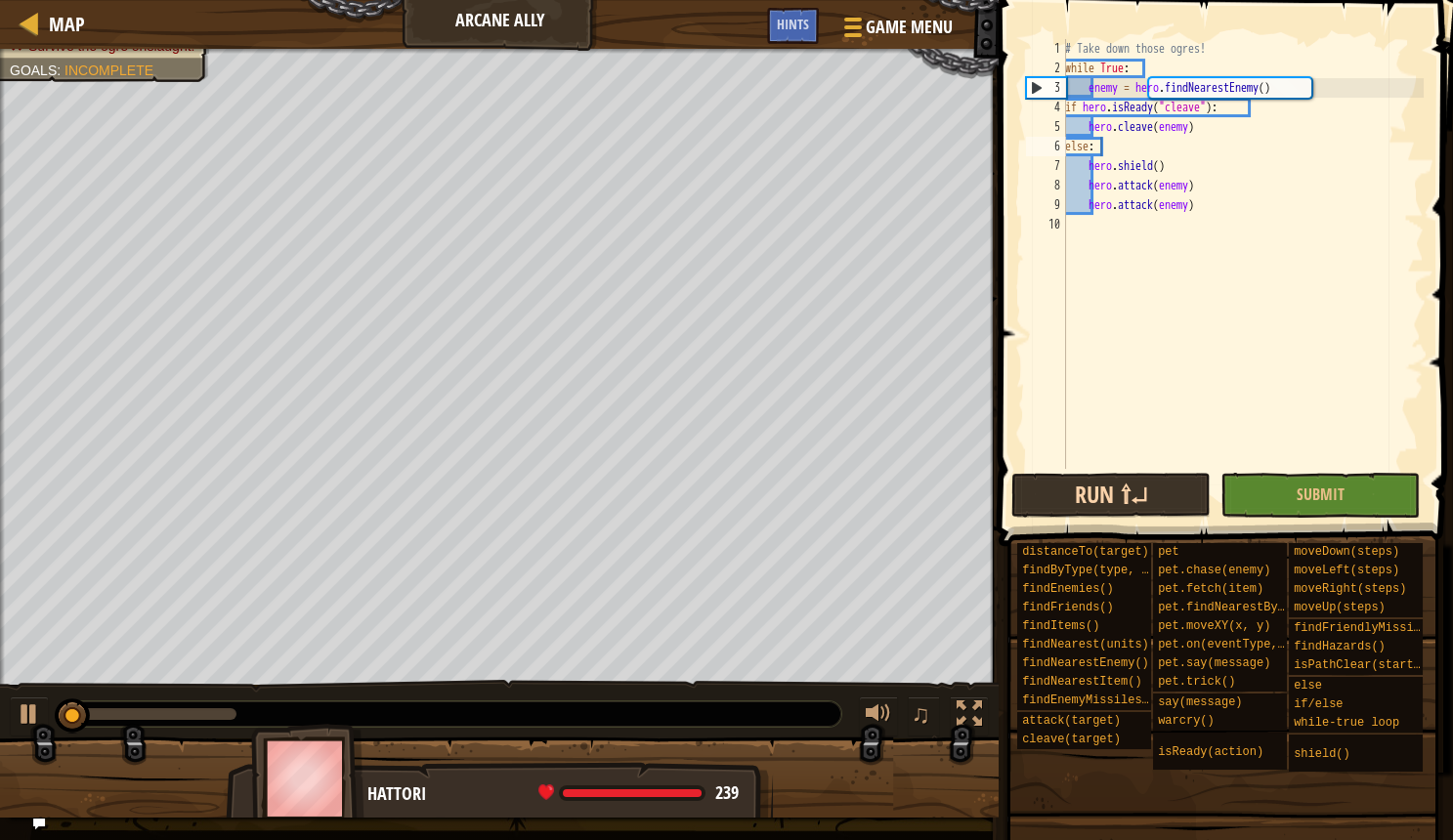 click on "Run ⇧↵" at bounding box center (1111, 495) 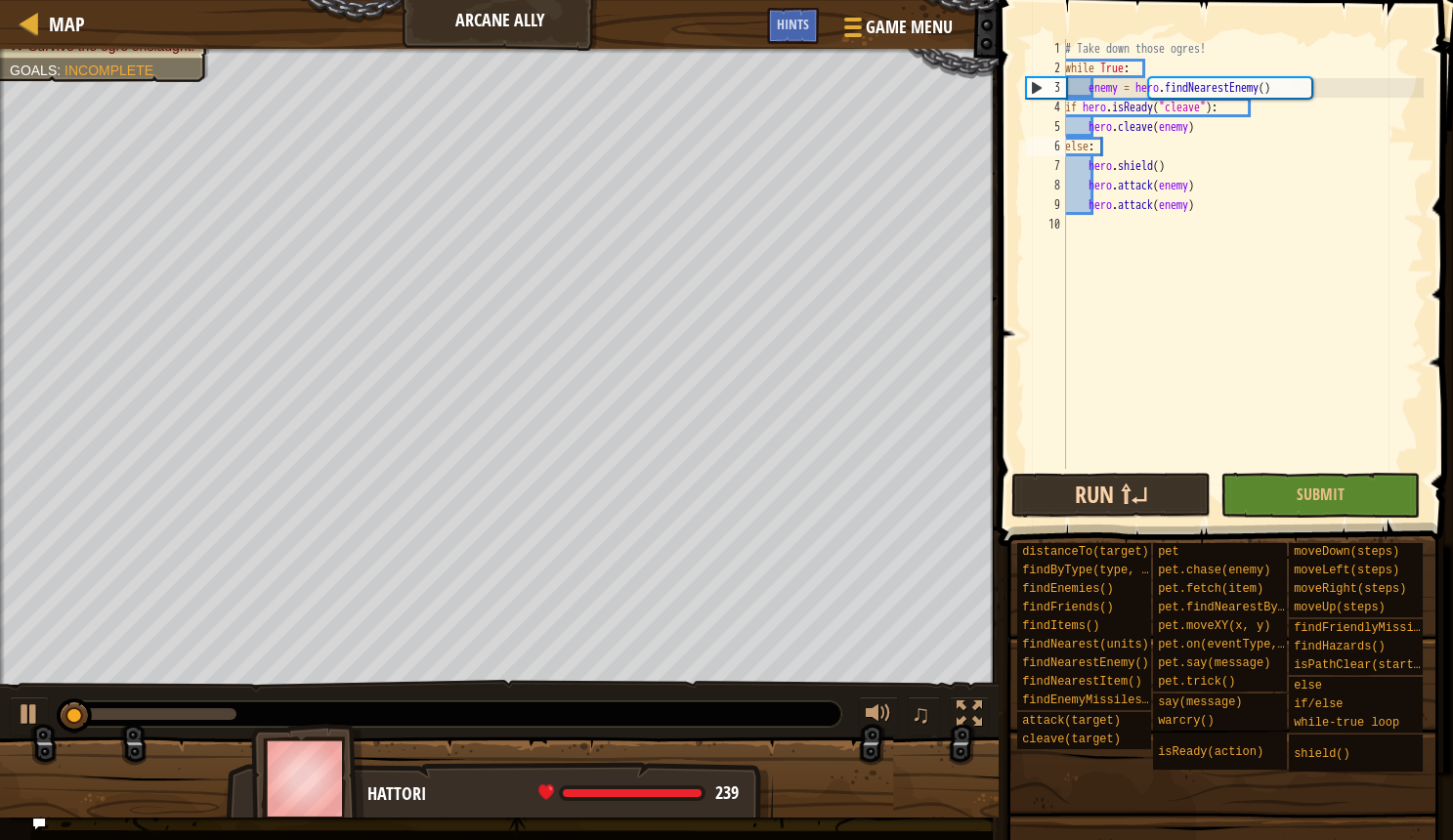 click on "Run ⇧↵" at bounding box center [1111, 495] 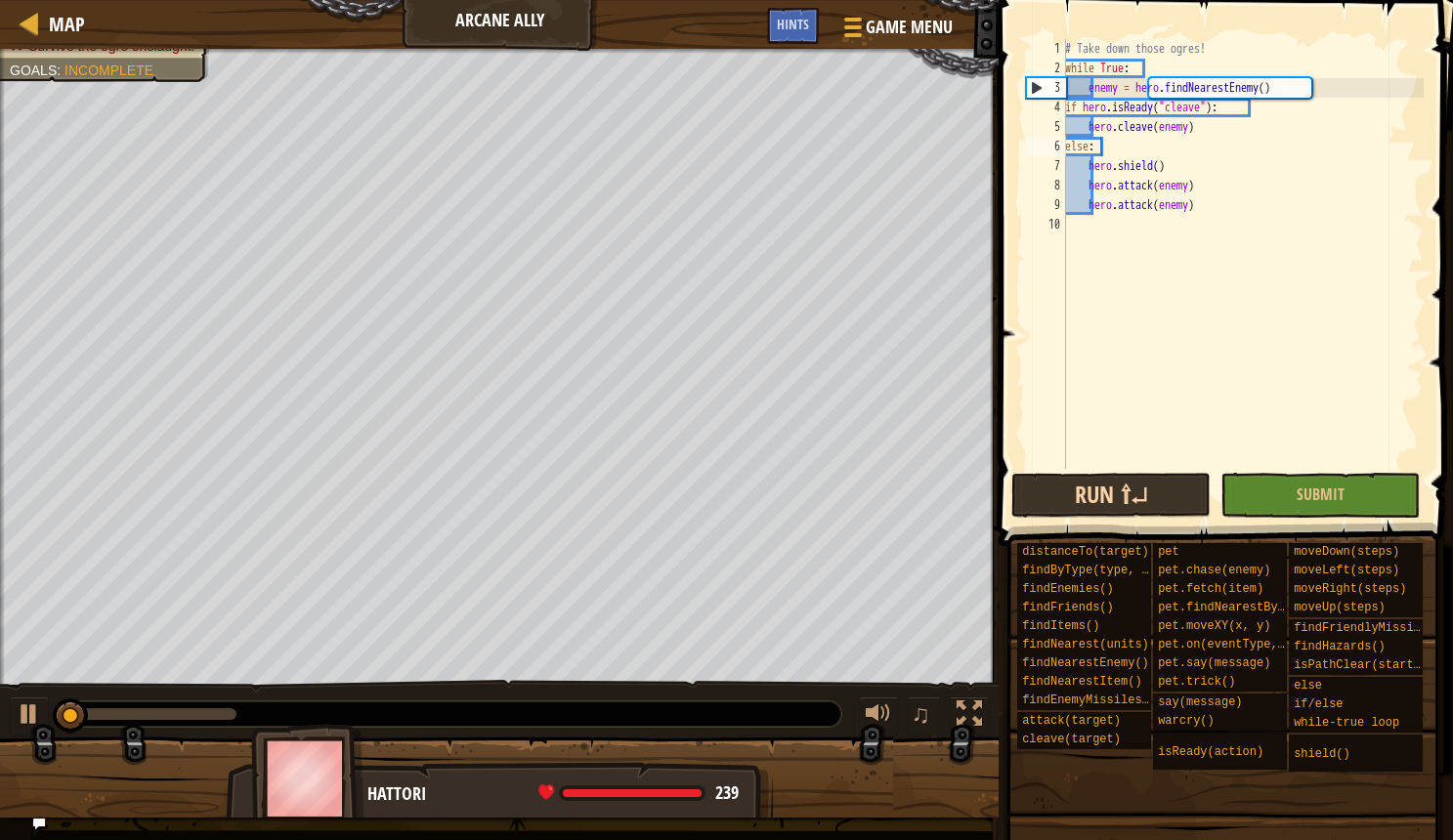 click on "Run ⇧↵" at bounding box center [1111, 495] 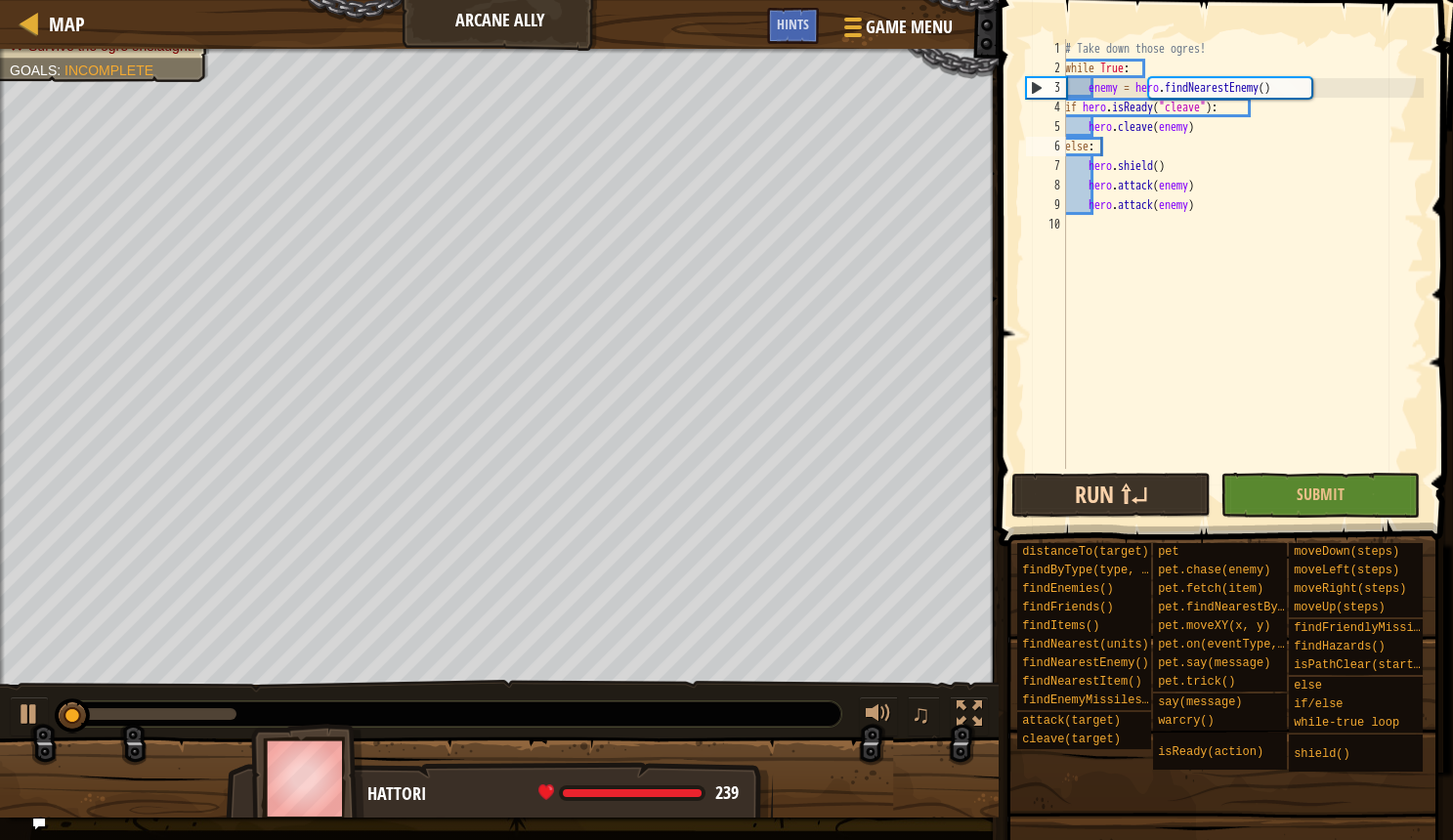 click on "Run ⇧↵" at bounding box center [1111, 495] 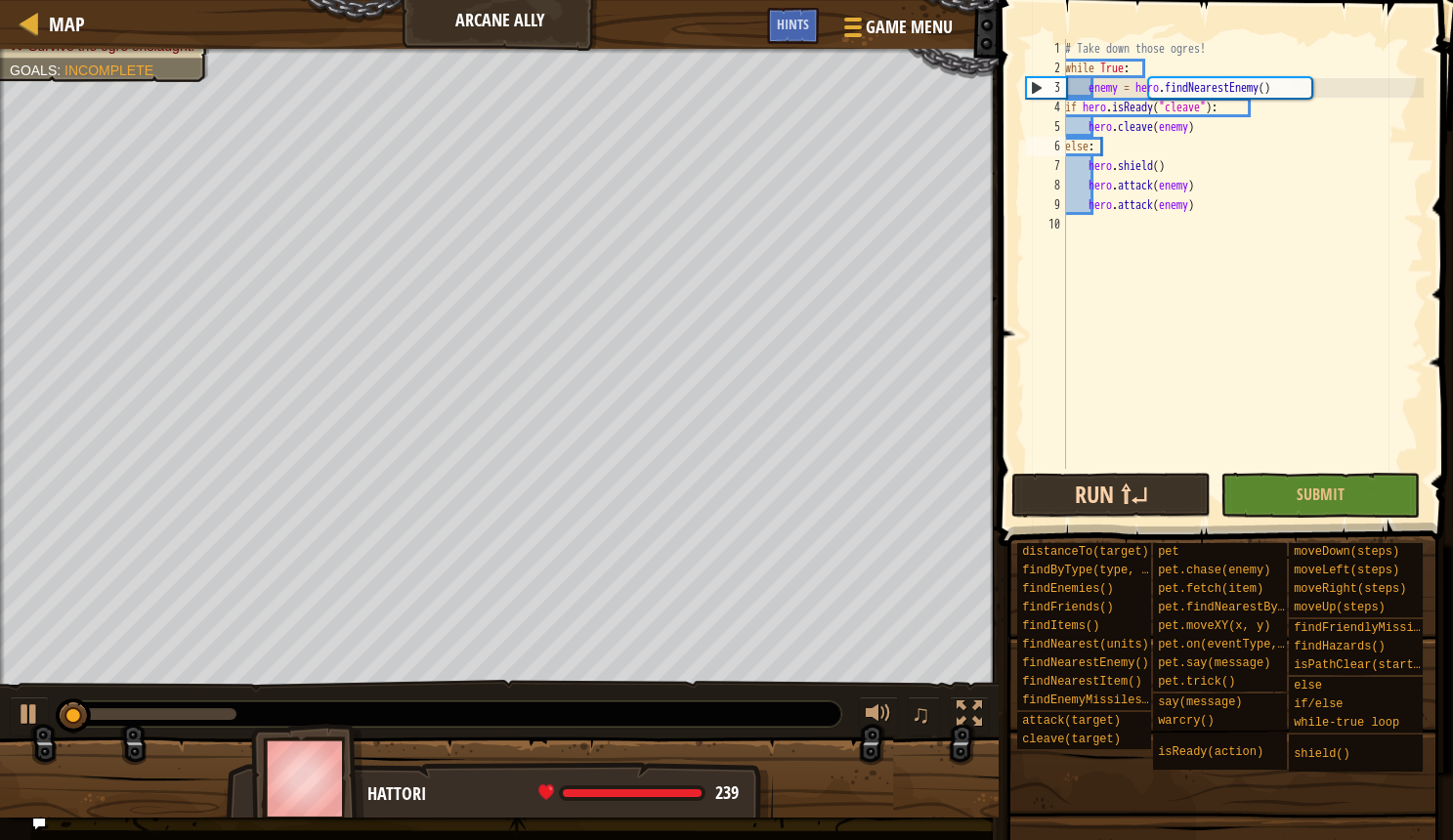 click on "Run ⇧↵" at bounding box center [1111, 495] 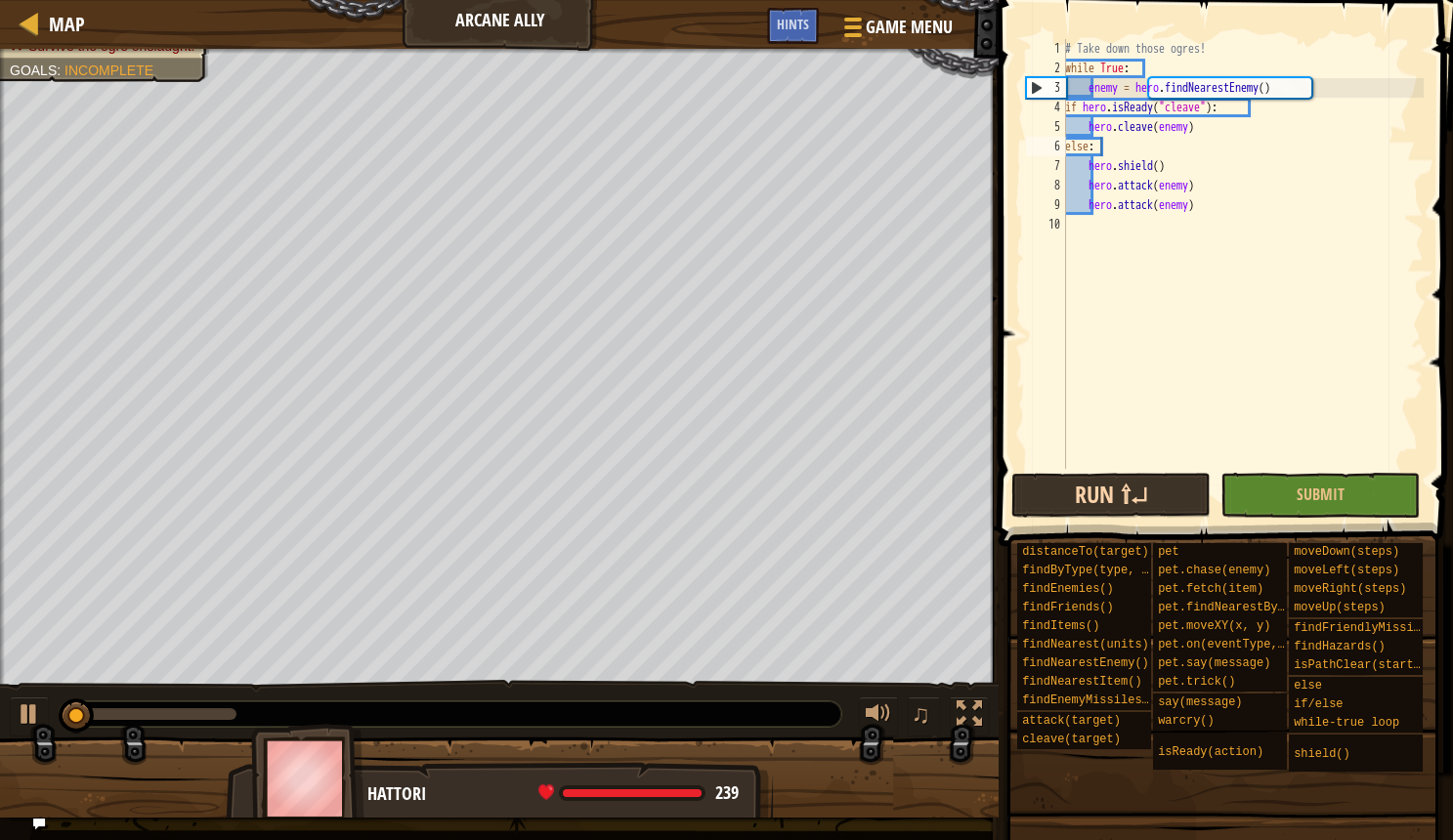 click on "Run ⇧↵" at bounding box center (1111, 495) 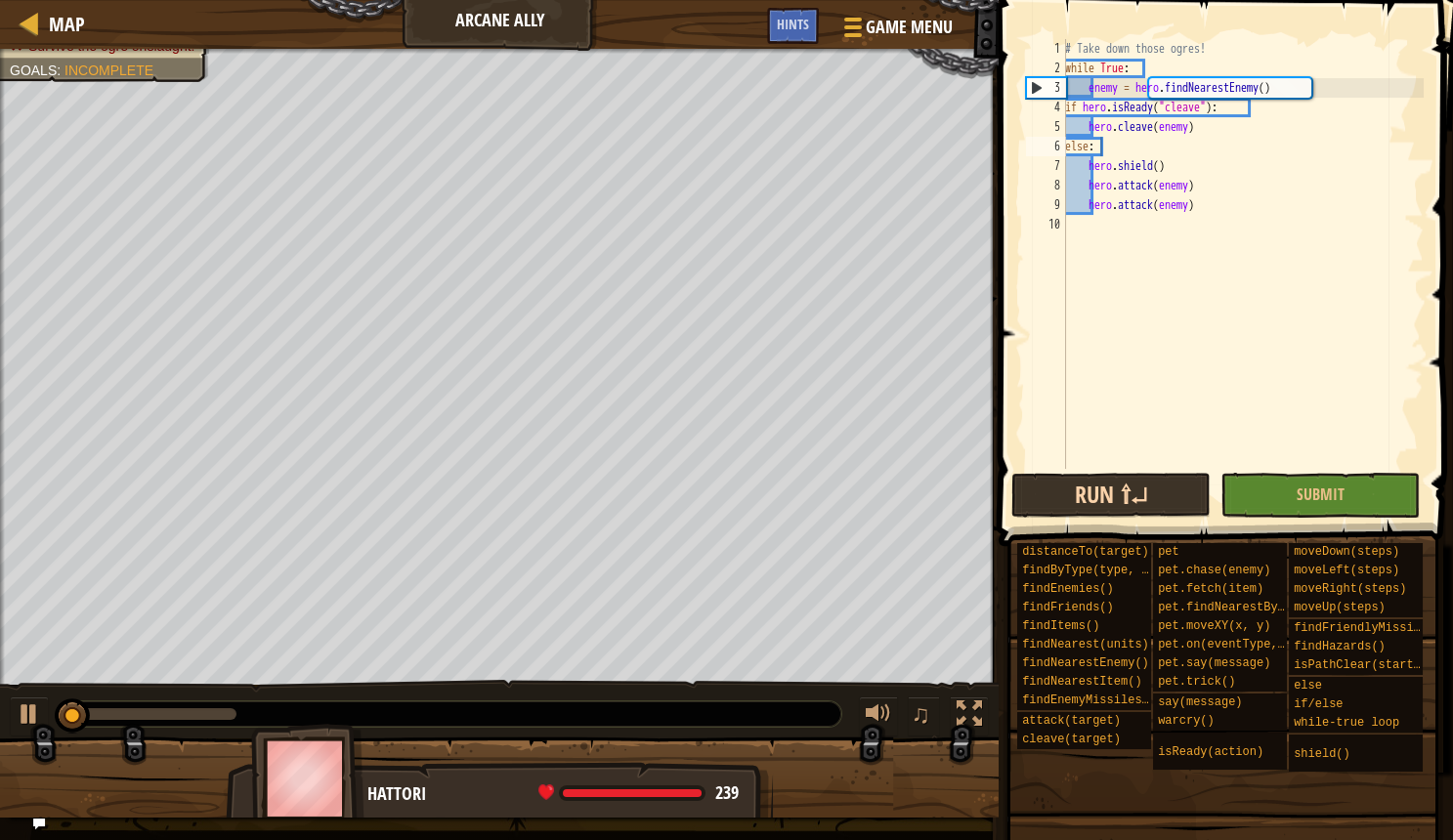 click on "Run ⇧↵" at bounding box center [1111, 495] 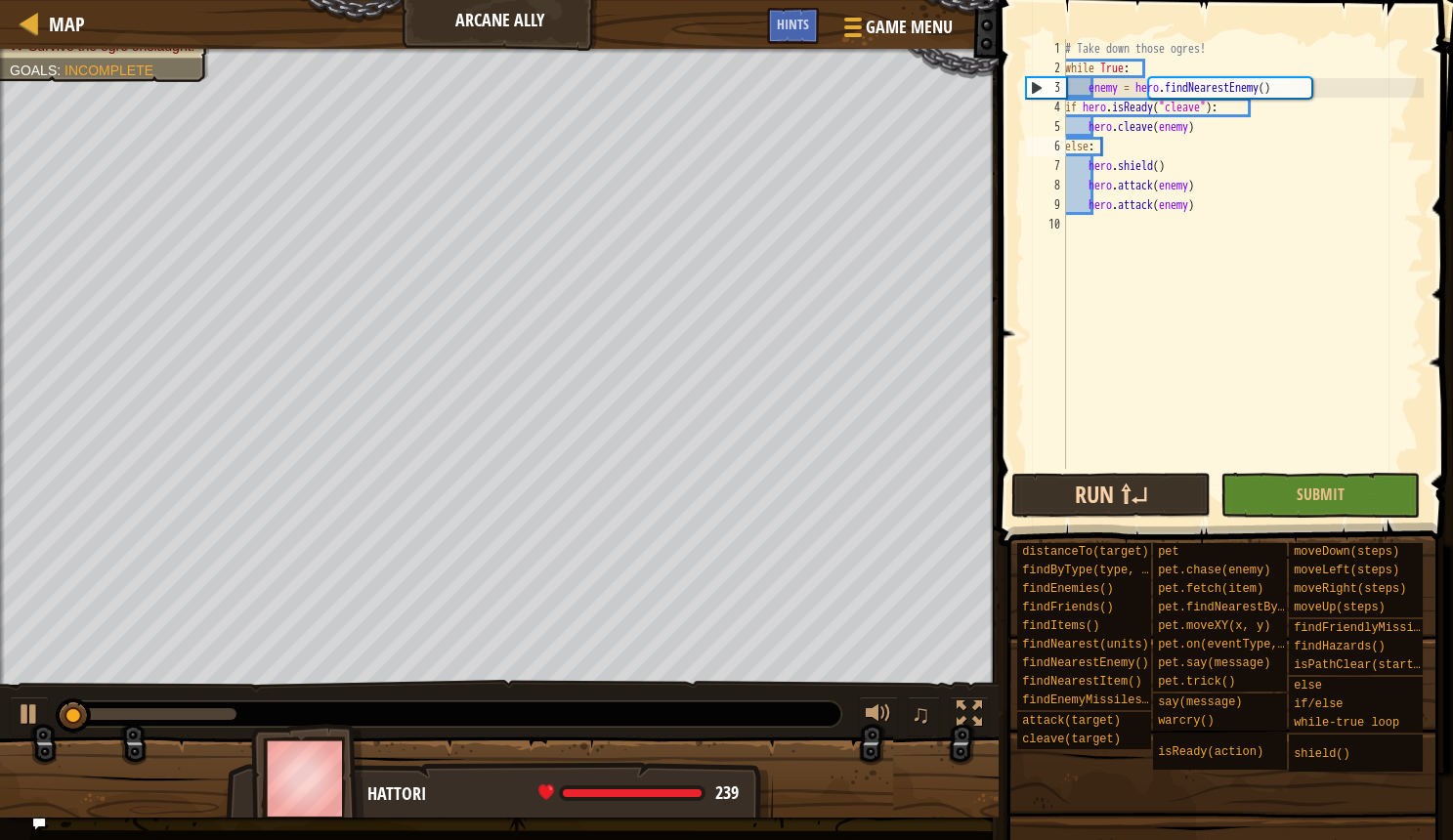 click on "Run ⇧↵" at bounding box center [1111, 495] 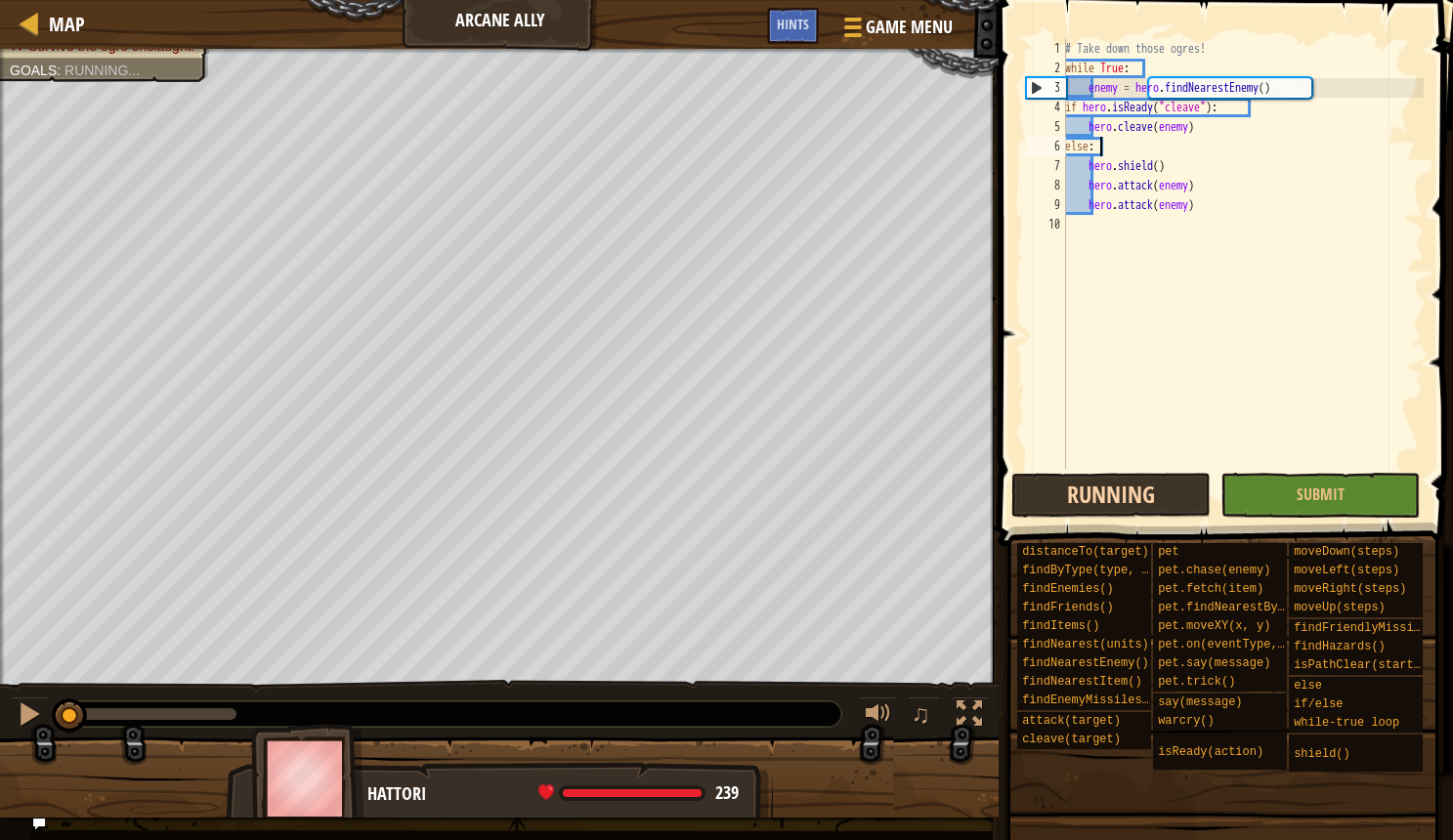 click on "Running" at bounding box center (1111, 495) 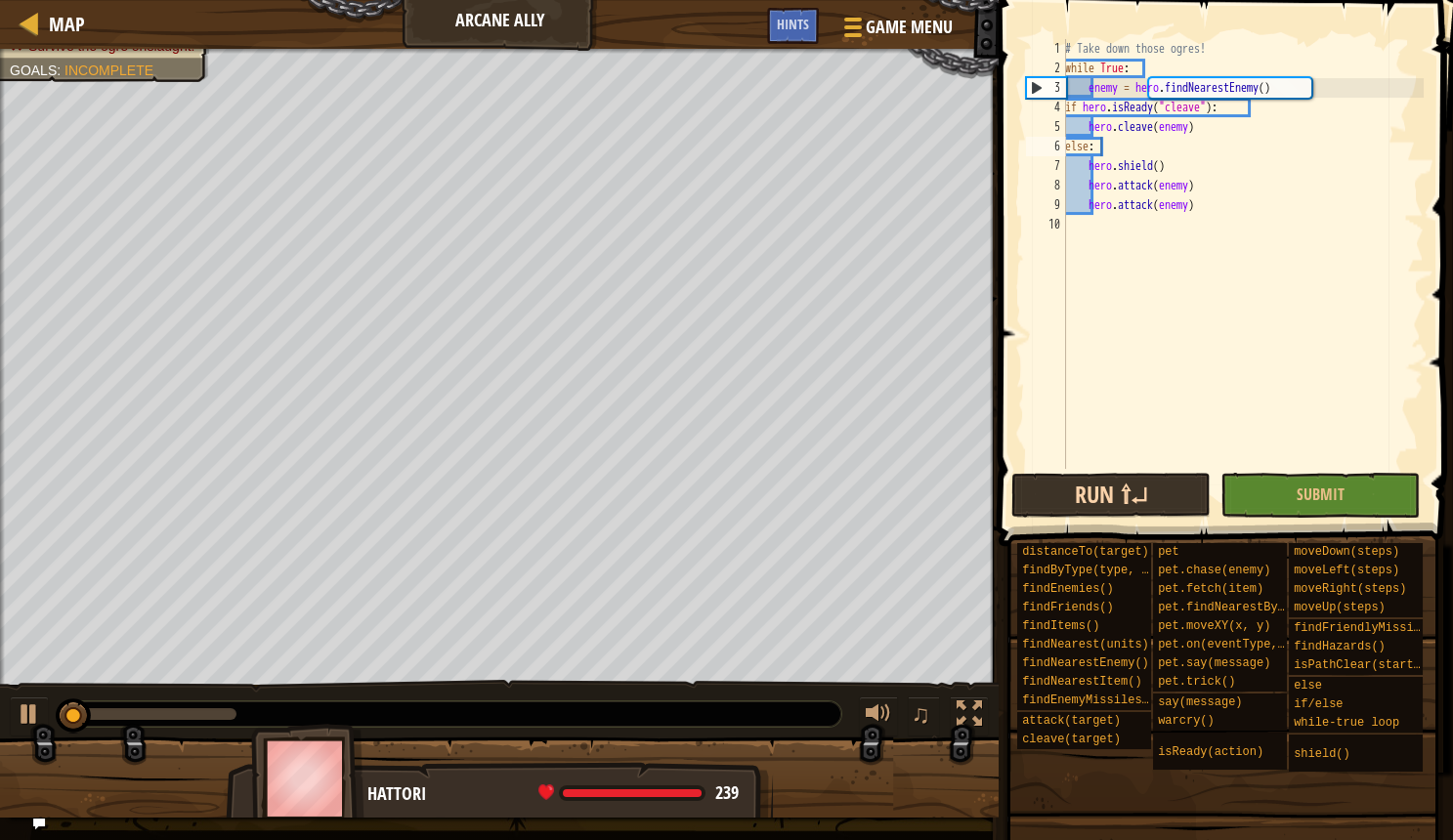click on "Run ⇧↵" at bounding box center [1111, 495] 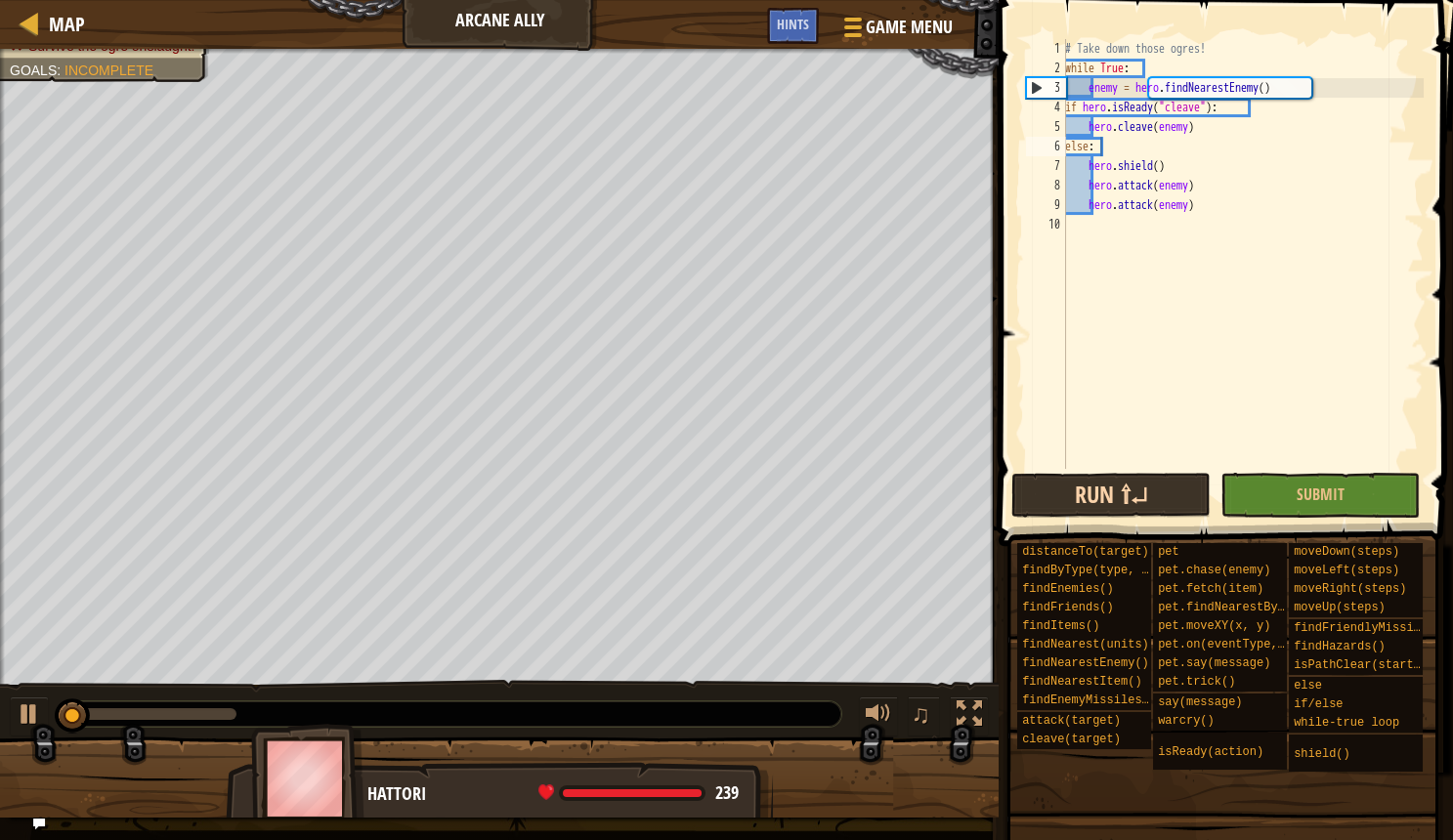click on "Run ⇧↵" at bounding box center (1111, 495) 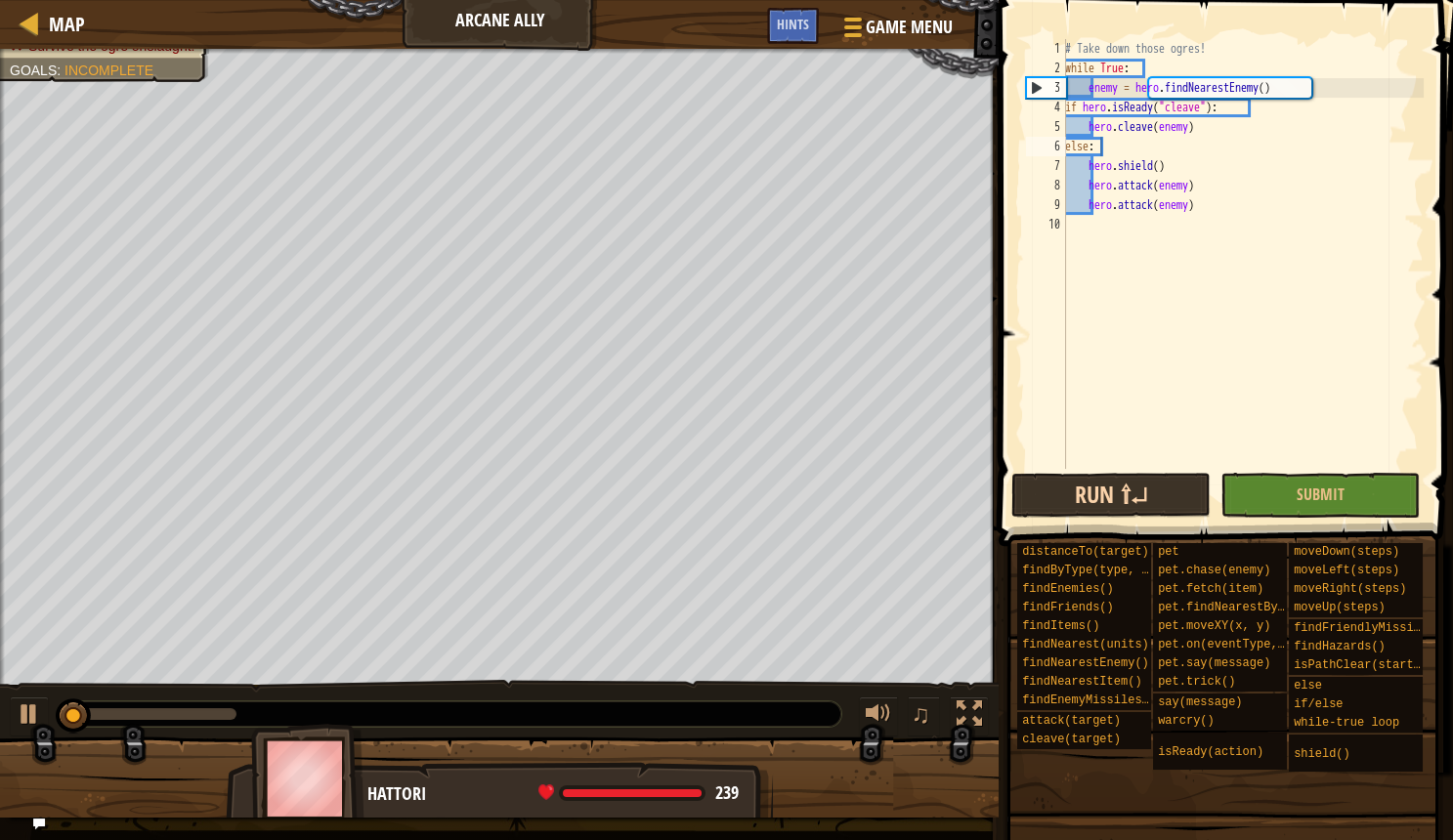 click on "Run ⇧↵" at bounding box center [1111, 495] 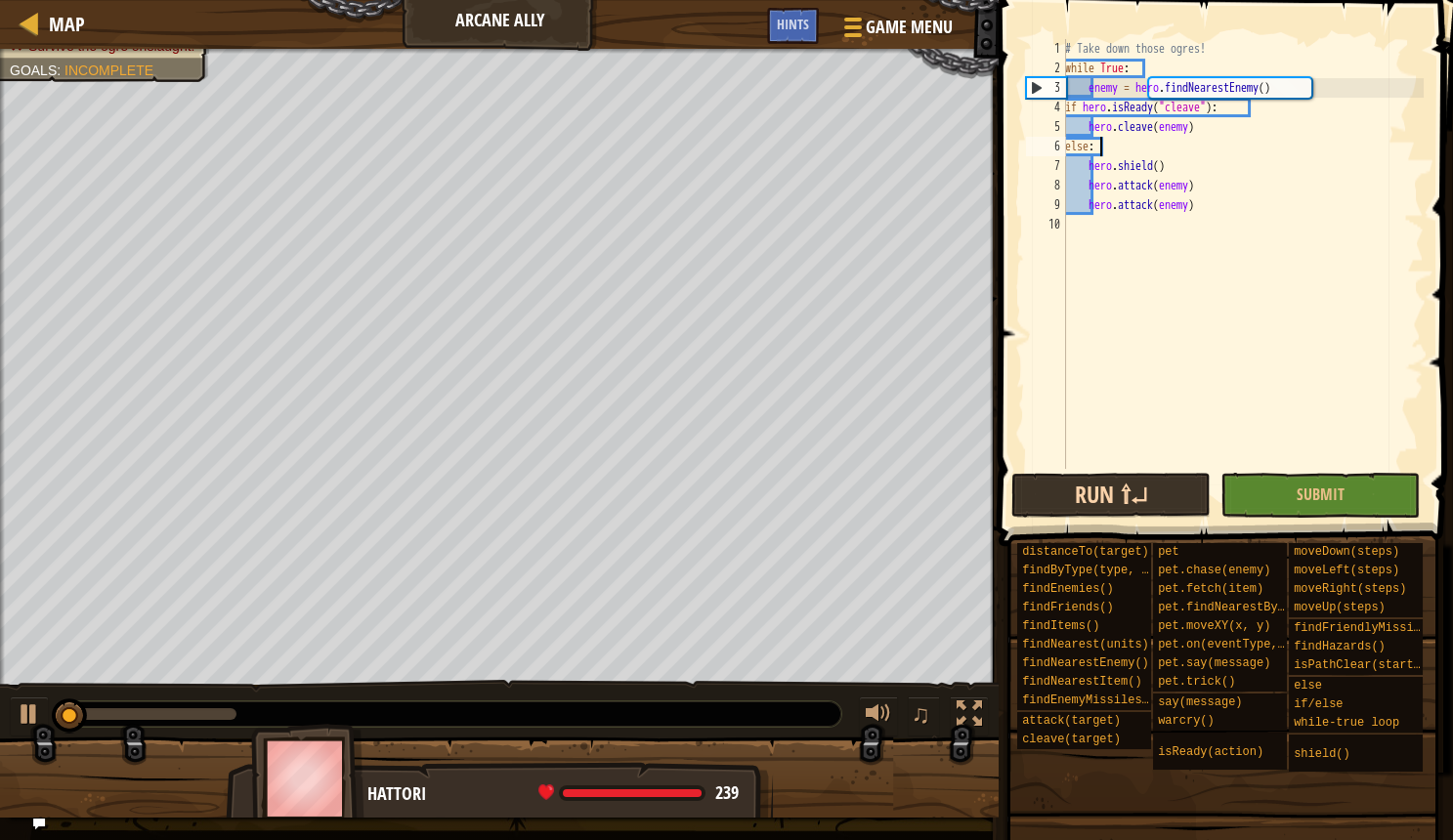 click on "Run ⇧↵" at bounding box center [1111, 495] 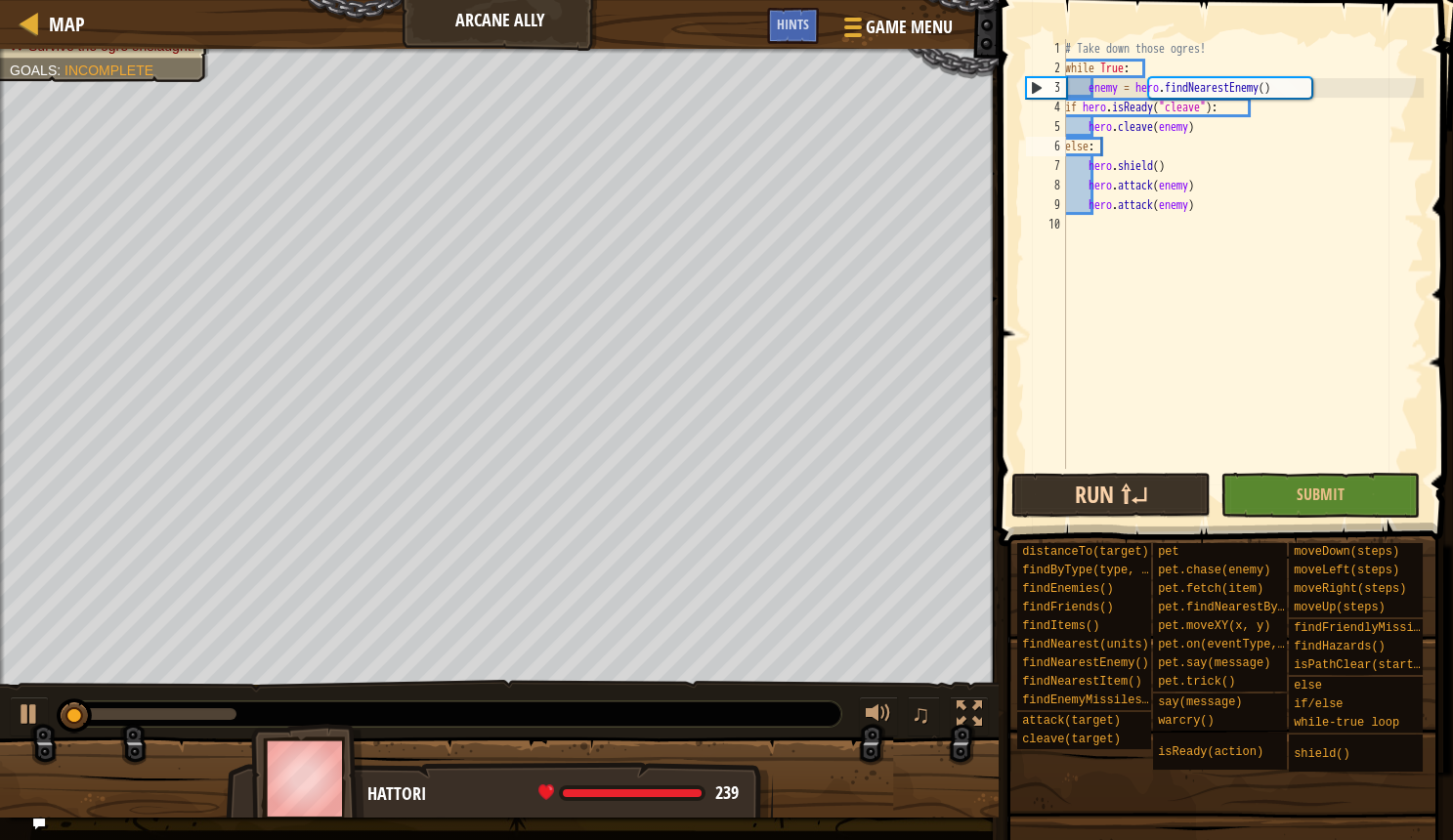 click on "Run ⇧↵" at bounding box center (1111, 495) 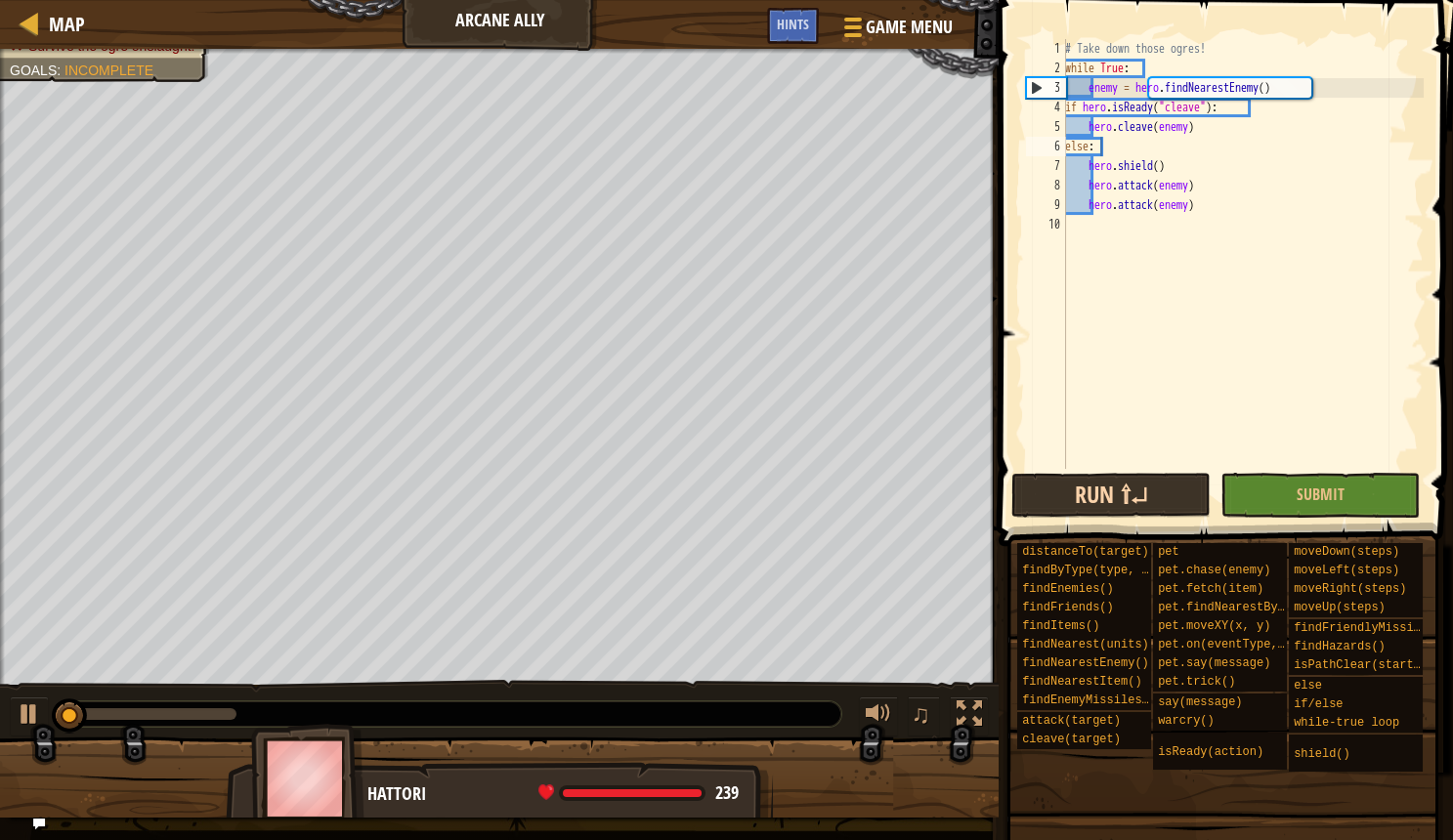 click on "Run ⇧↵" at bounding box center (1111, 495) 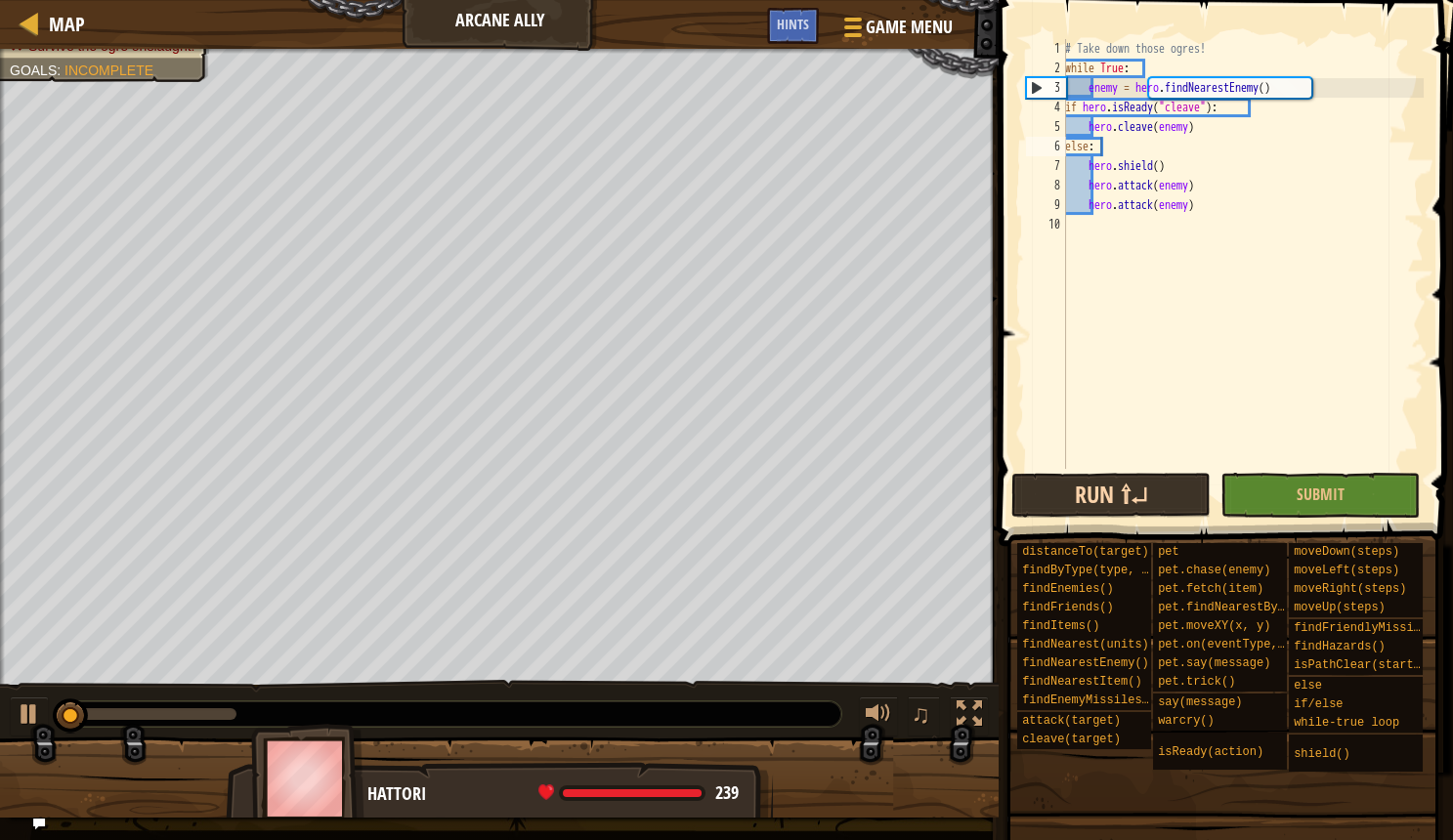 click on "Run ⇧↵" at bounding box center [1111, 495] 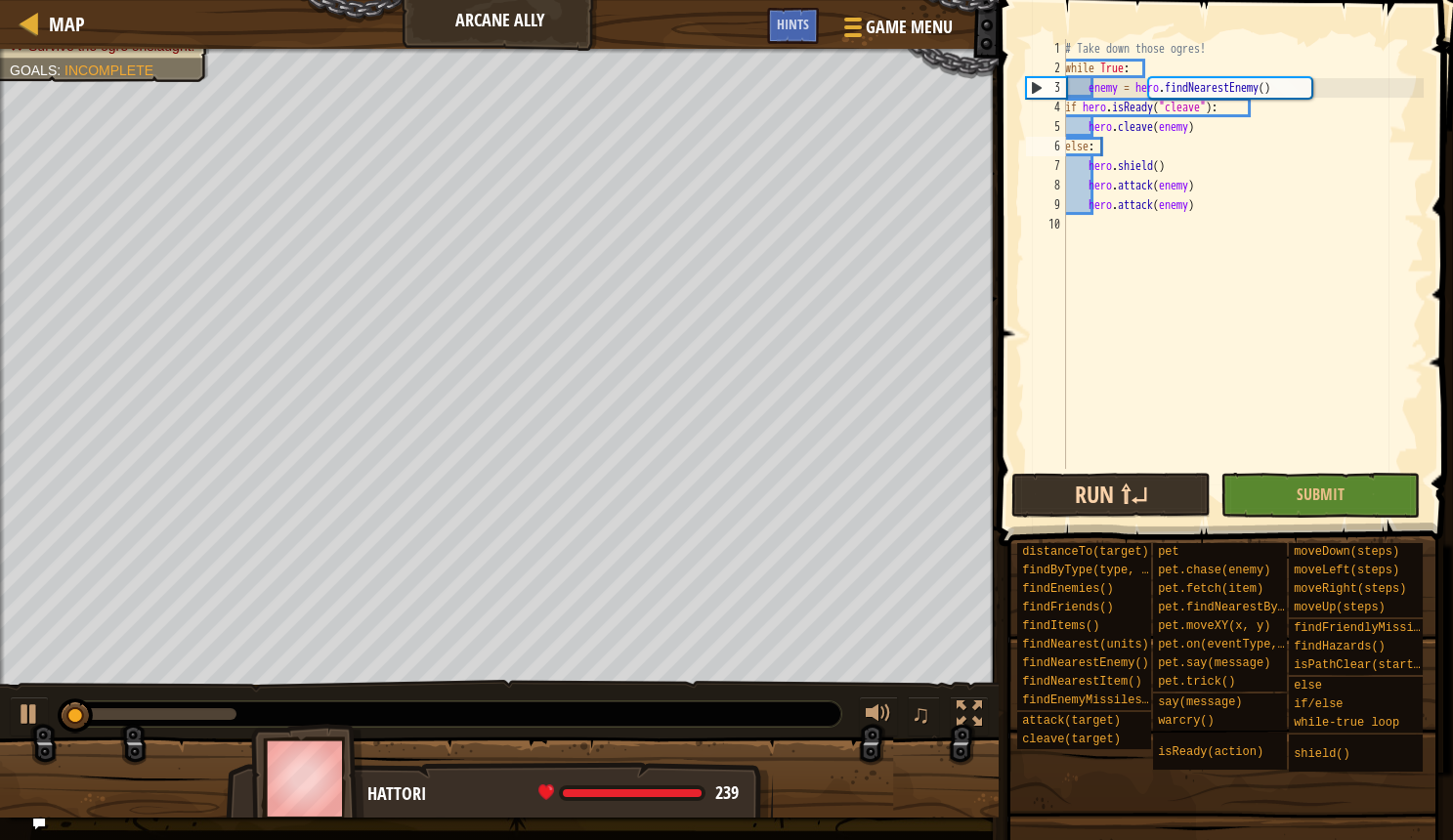 click on "Run ⇧↵" at bounding box center [1111, 495] 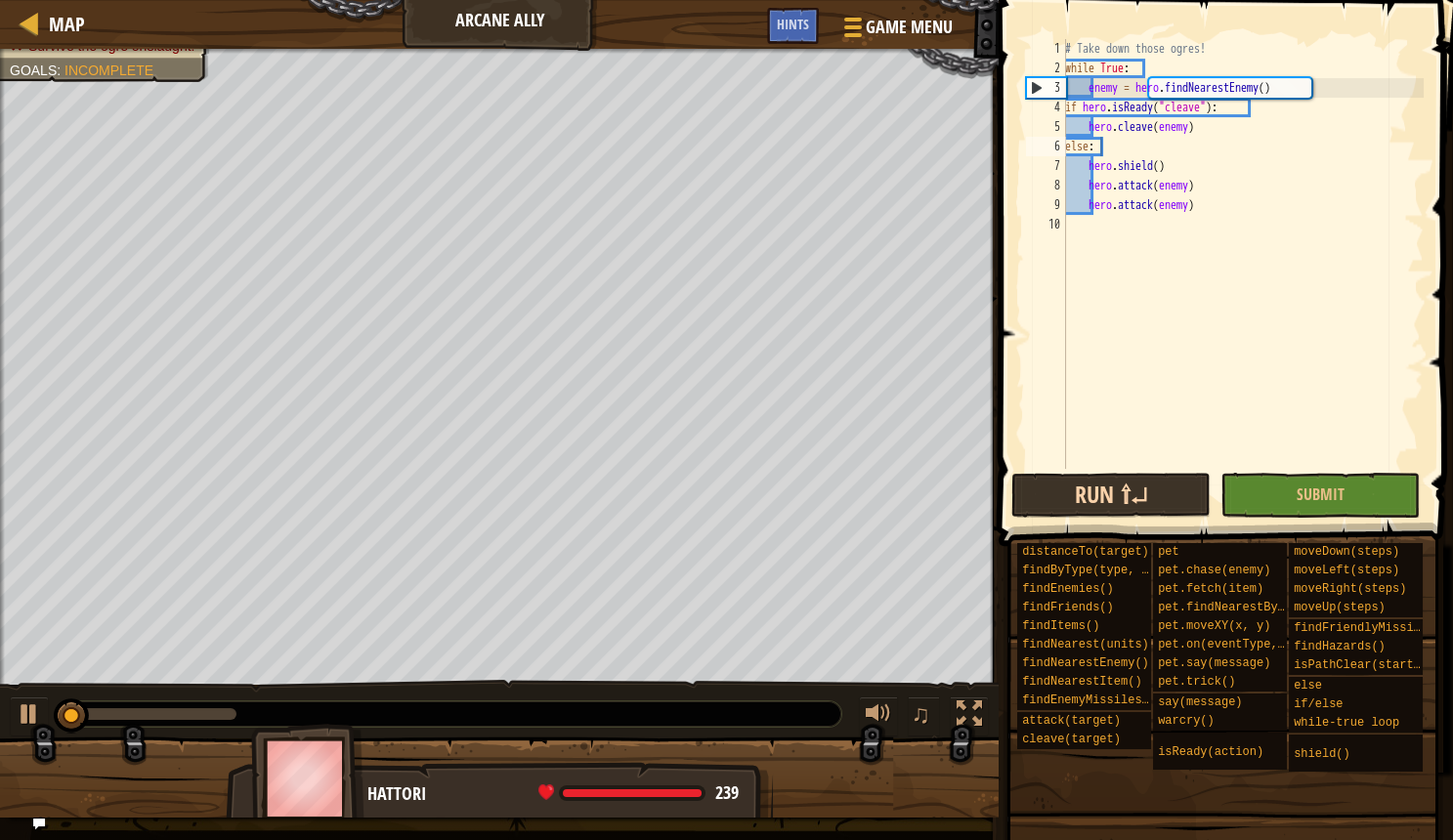 click on "Run ⇧↵" at bounding box center (1111, 495) 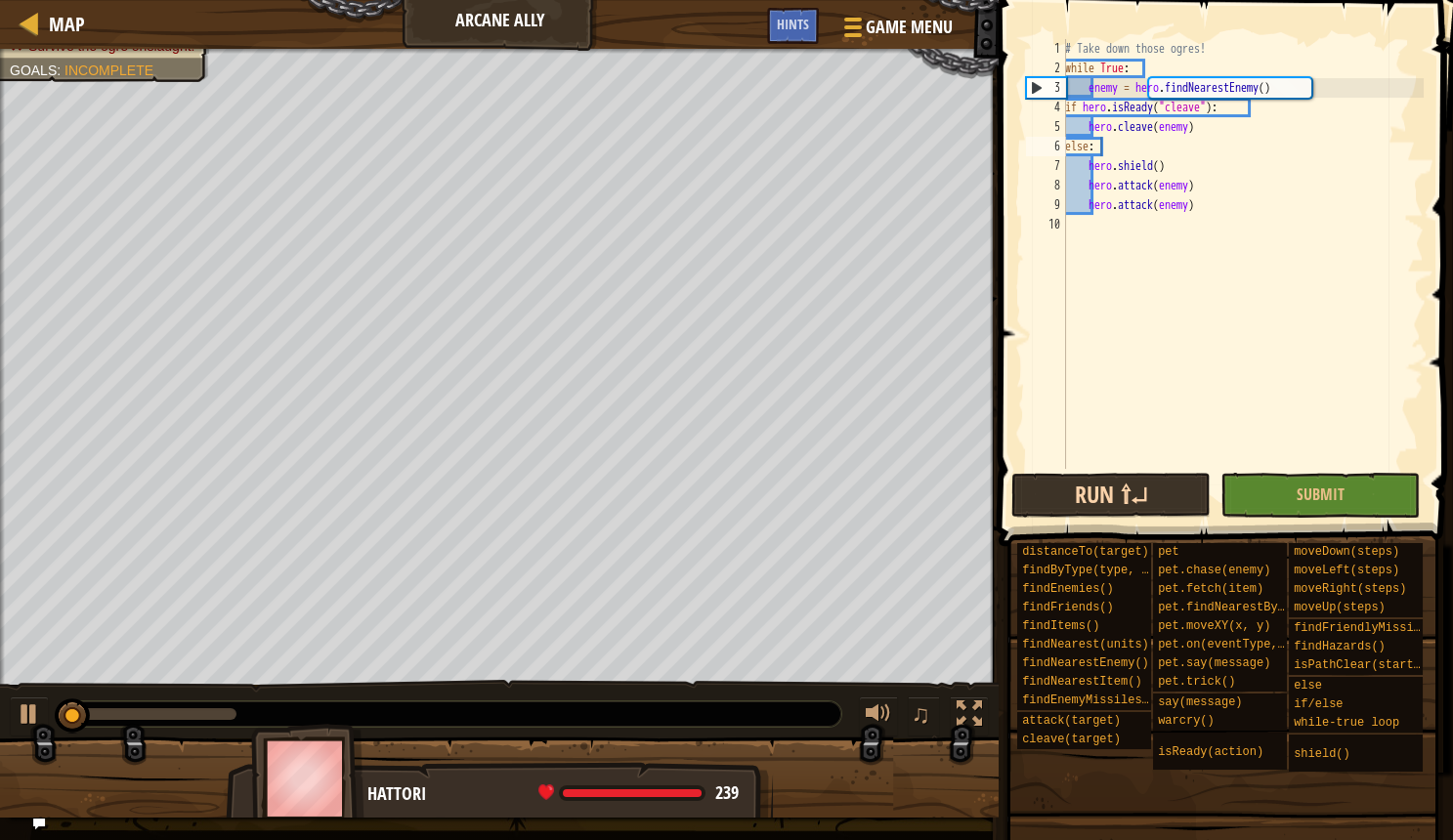 click on "Run ⇧↵" at bounding box center [1111, 495] 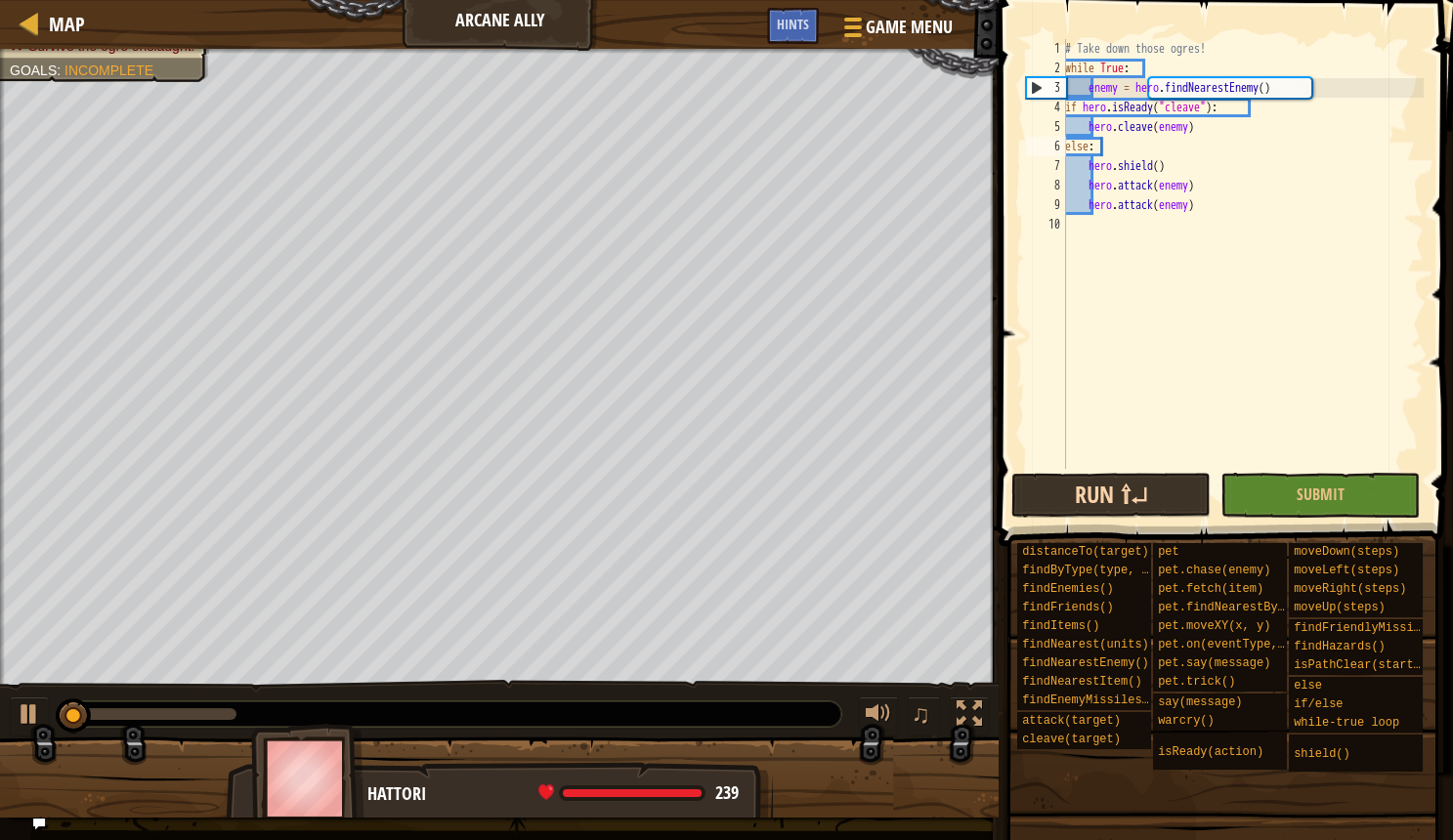 click on "Run ⇧↵" at bounding box center [1111, 495] 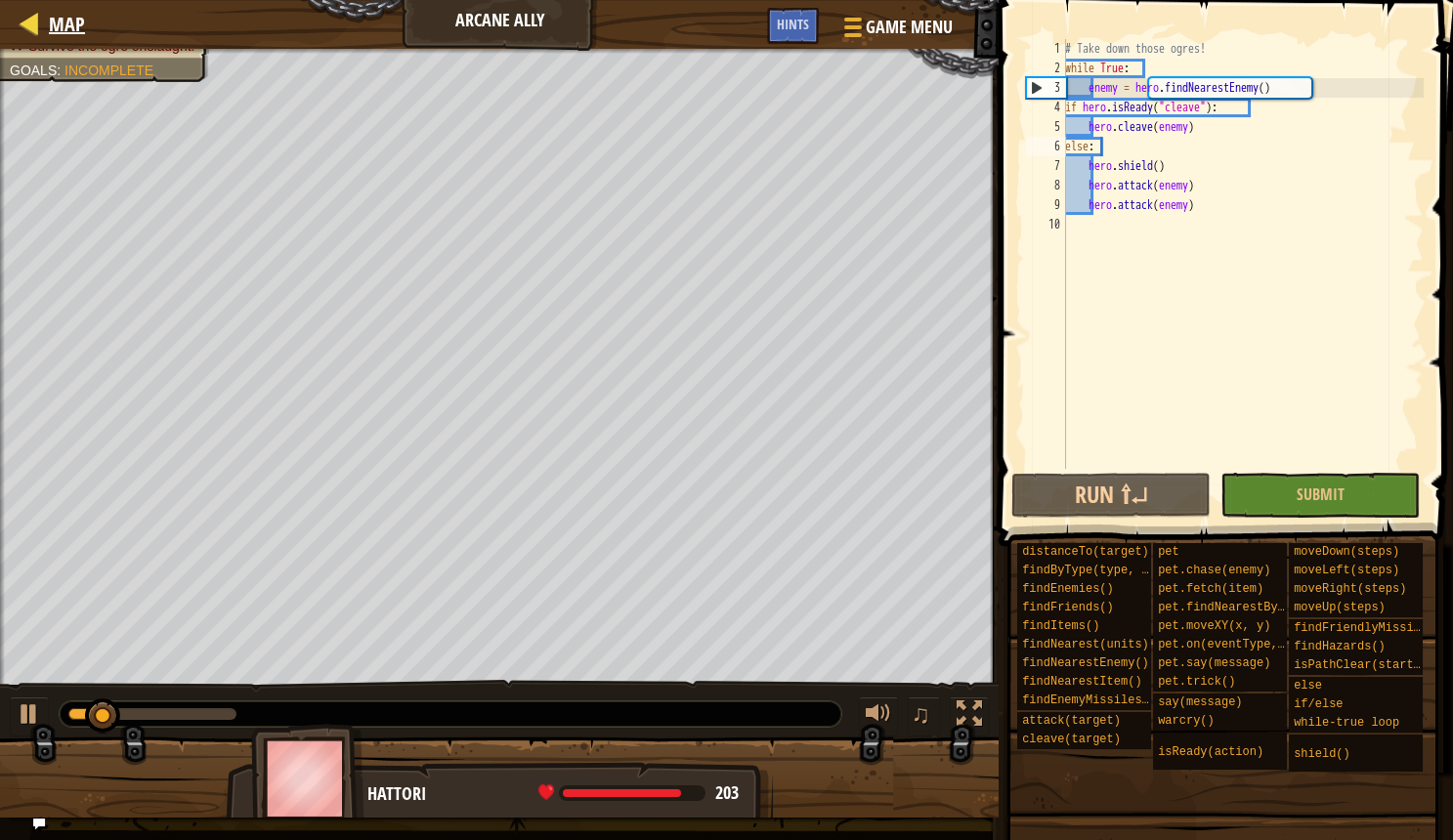 click on "Map" at bounding box center [66, 23] 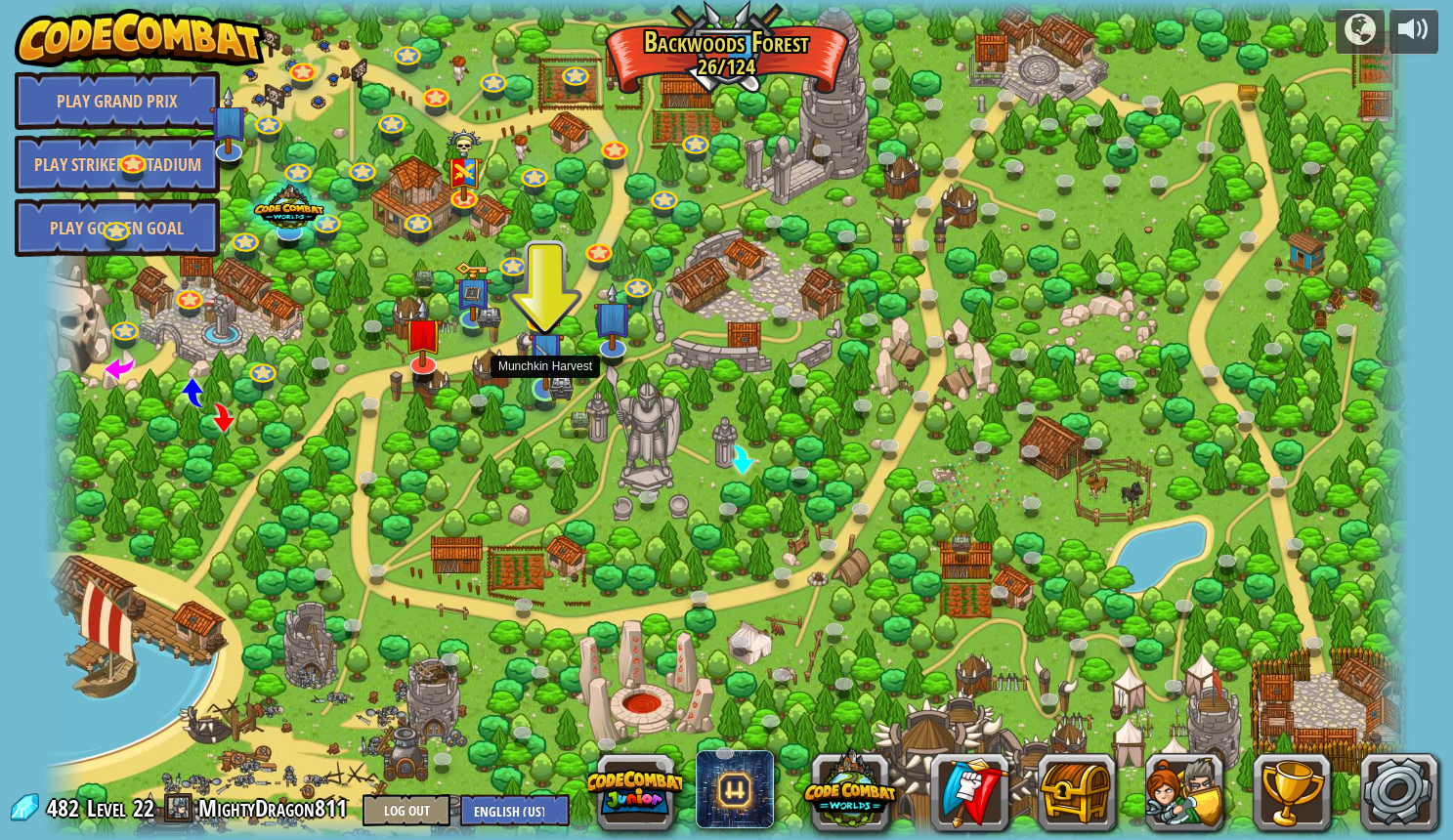 click at bounding box center (545, 351) 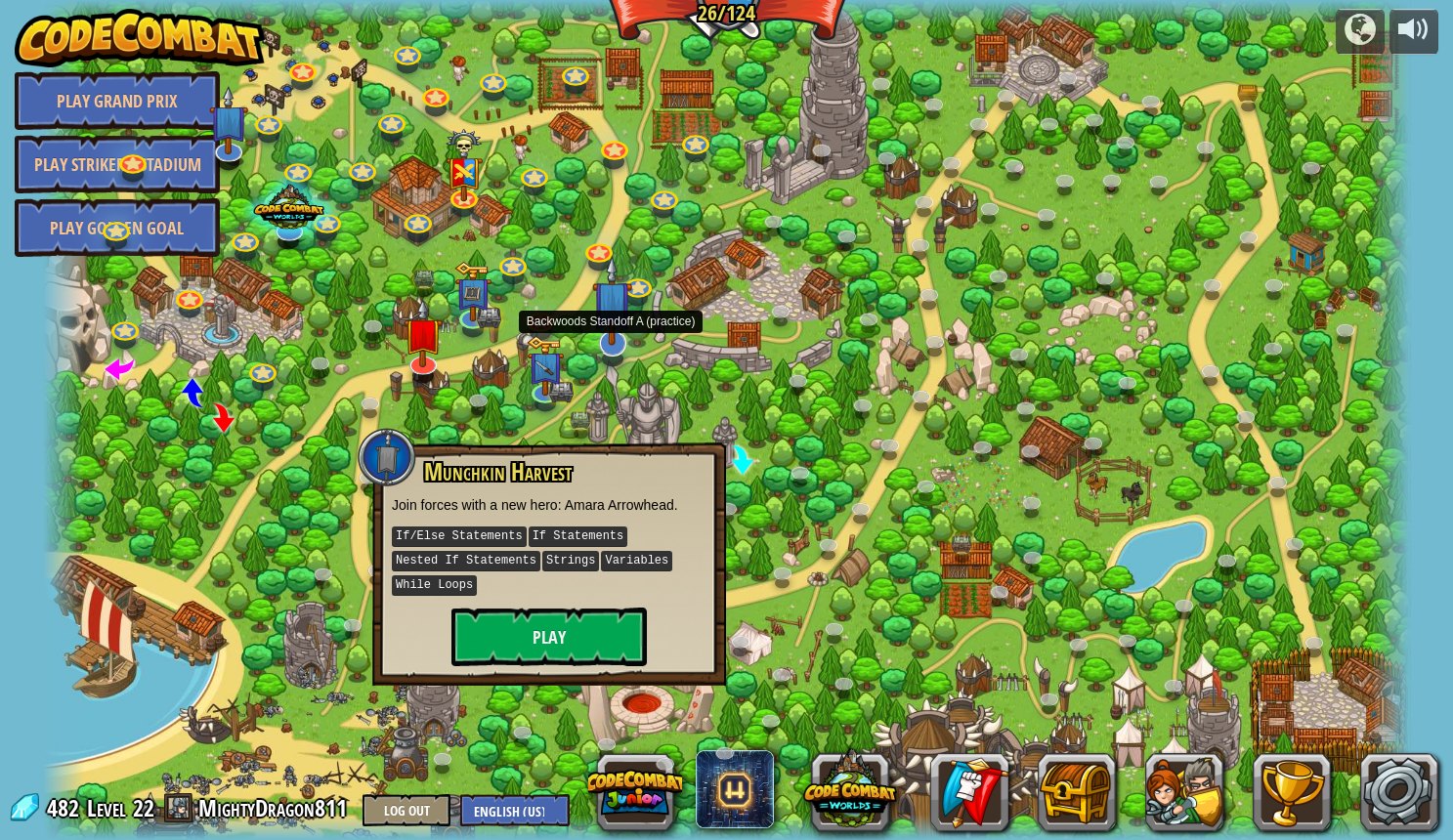 click at bounding box center [612, 301] 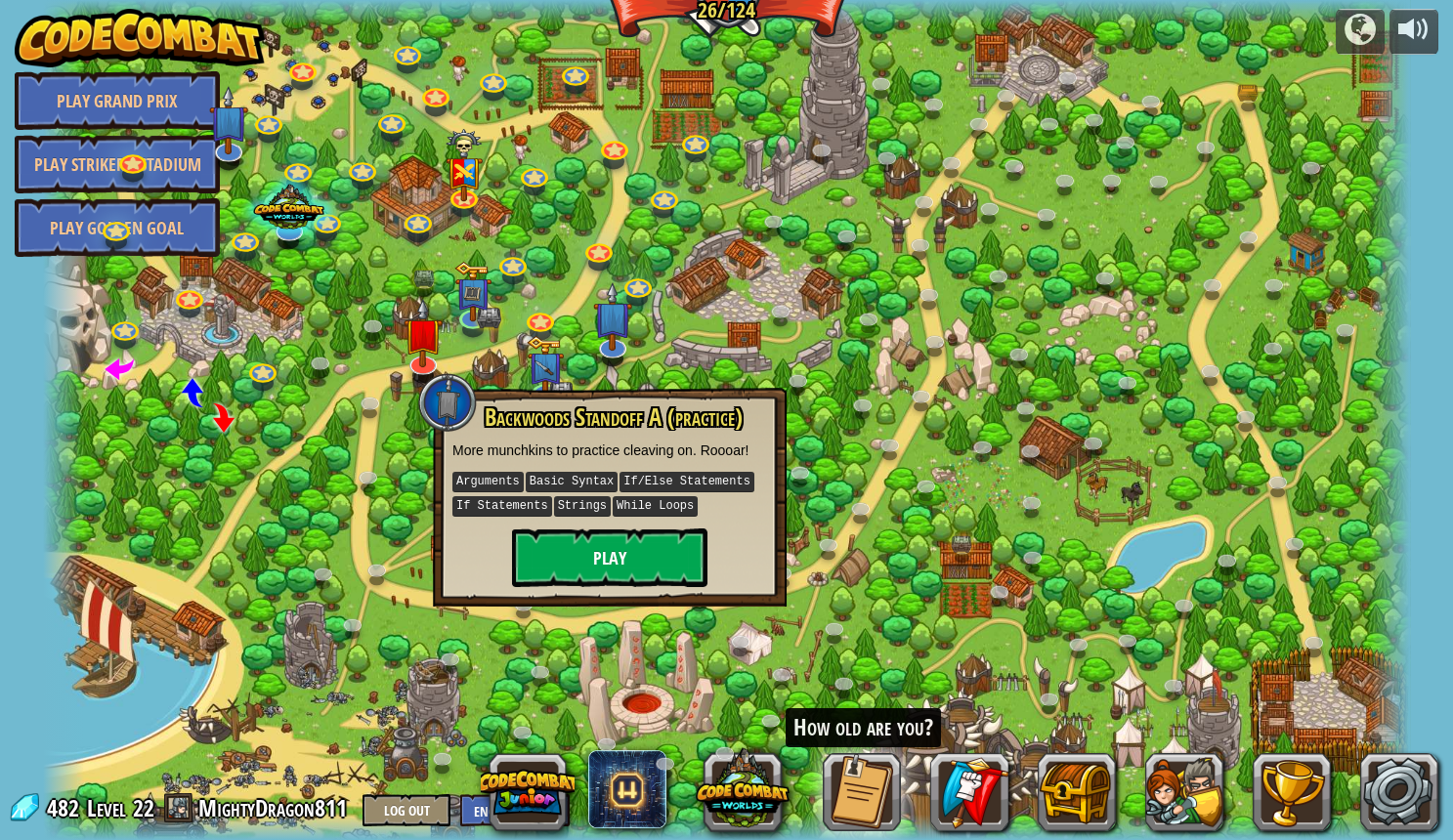 click on "Play" at bounding box center (610, 558) 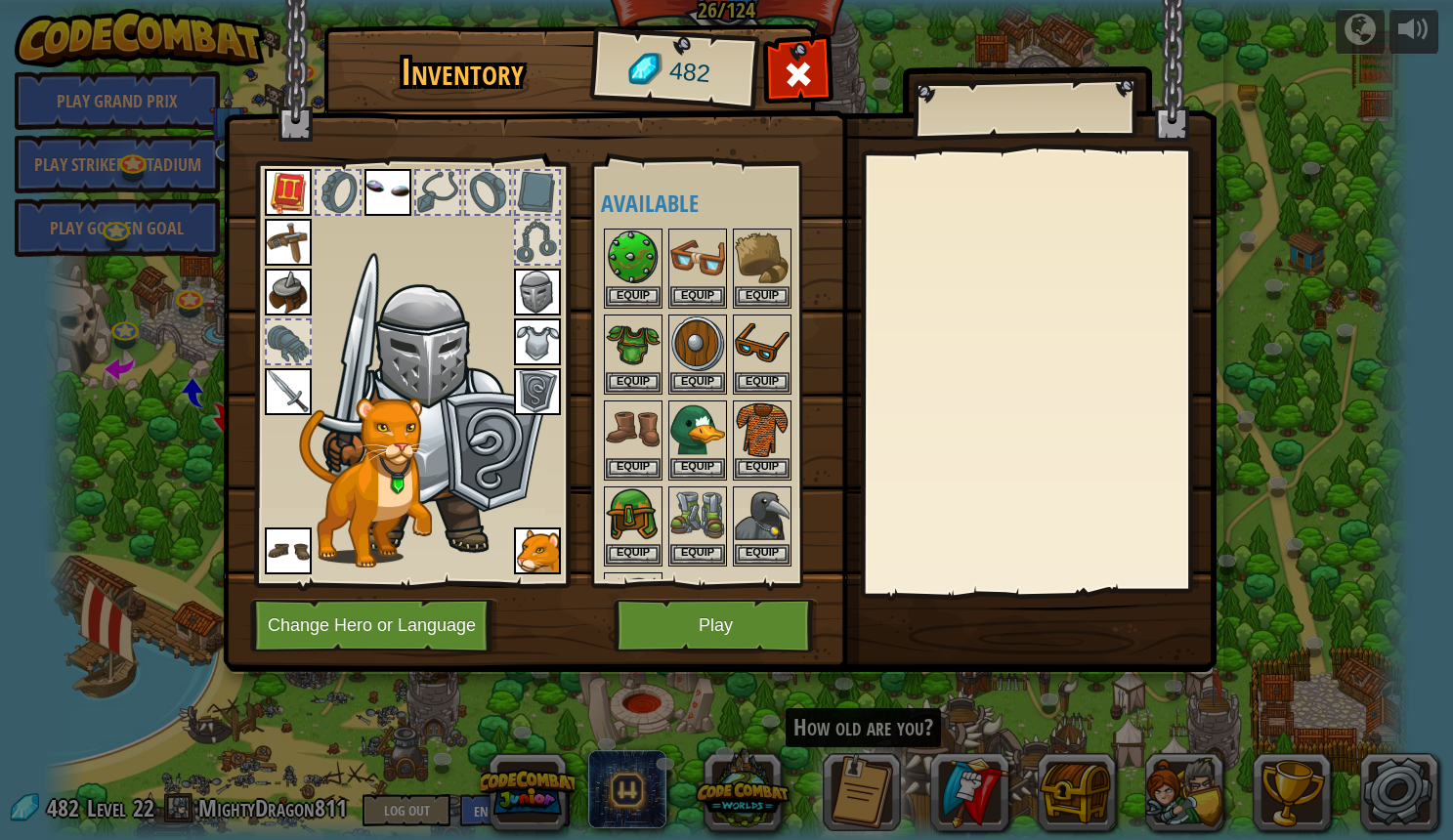 click on "Play" at bounding box center (715, 625) 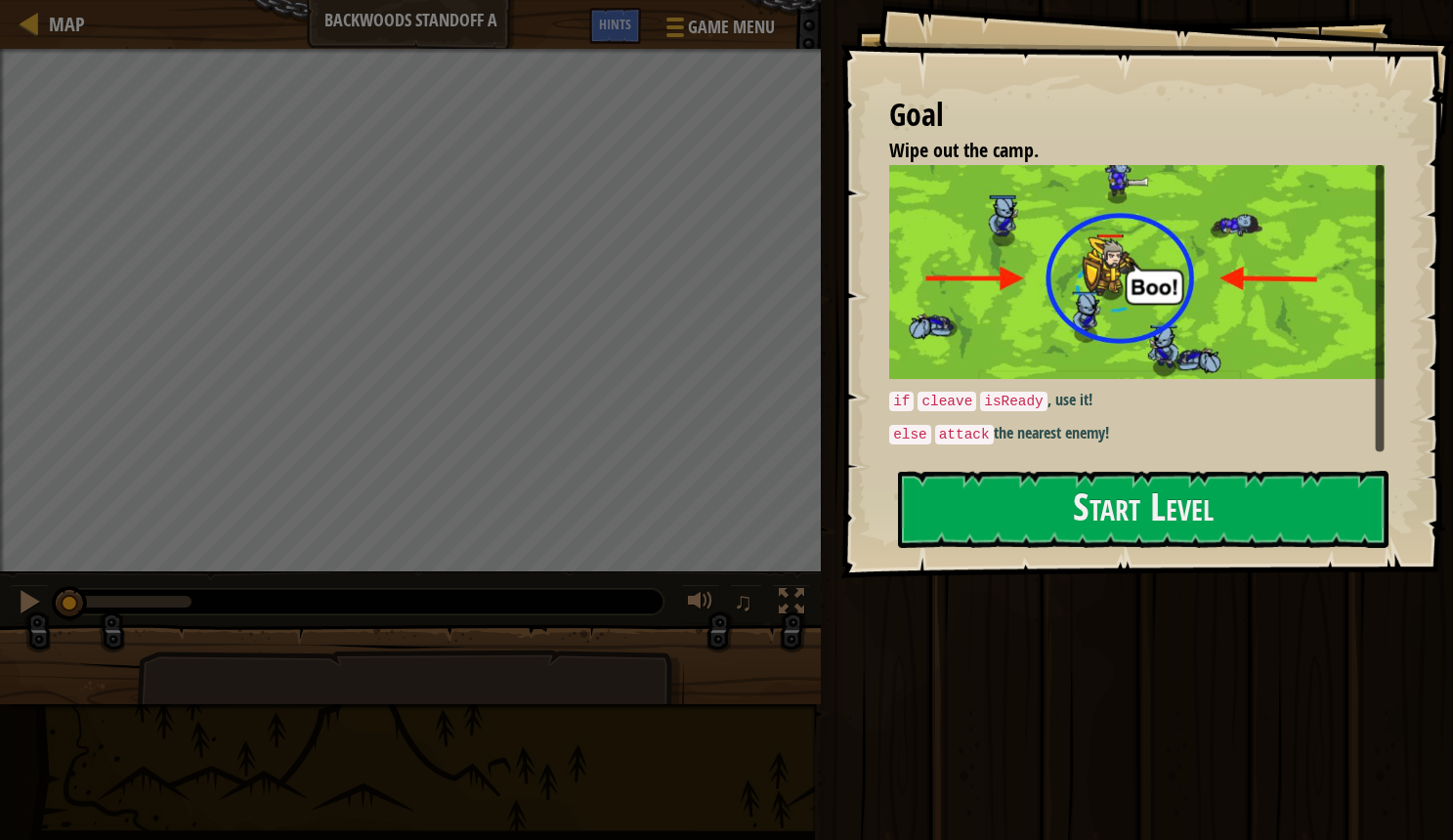 click on "Goal Wipe out the camp.
if   cleave   isReady , use it!
else   attack  the nearest enemy!
Start Level Error loading from server. Try refreshing the page. You'll need a subscription to play this level. Subscribe You'll need to join a course to play this level. Back to my courses Ask your teacher to assign a license to you so you can continue to play CodeCombat! Back to my courses This level is locked. Back to my courses" at bounding box center [1146, 289] 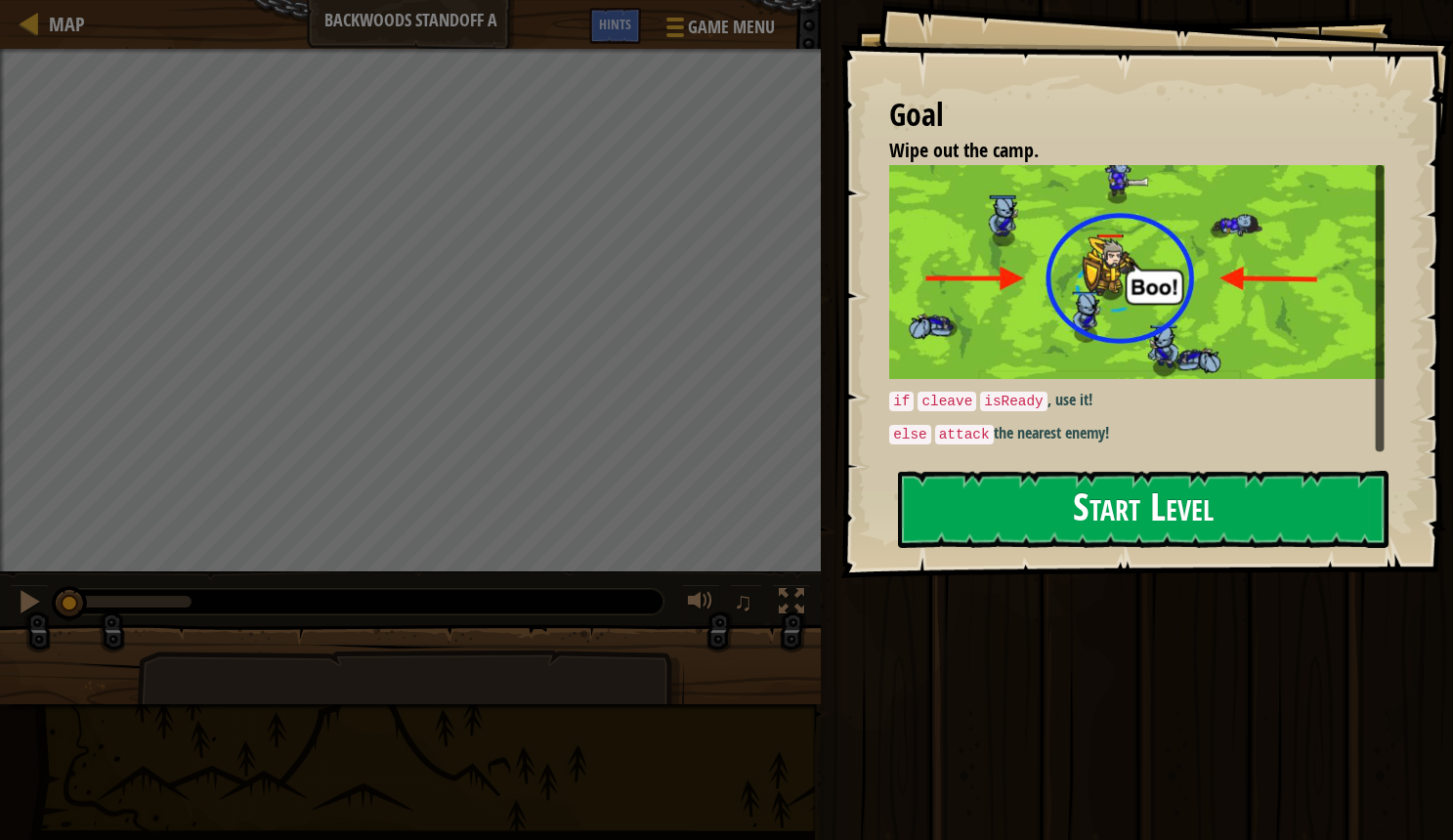 click on "Start Level" at bounding box center [1143, 509] 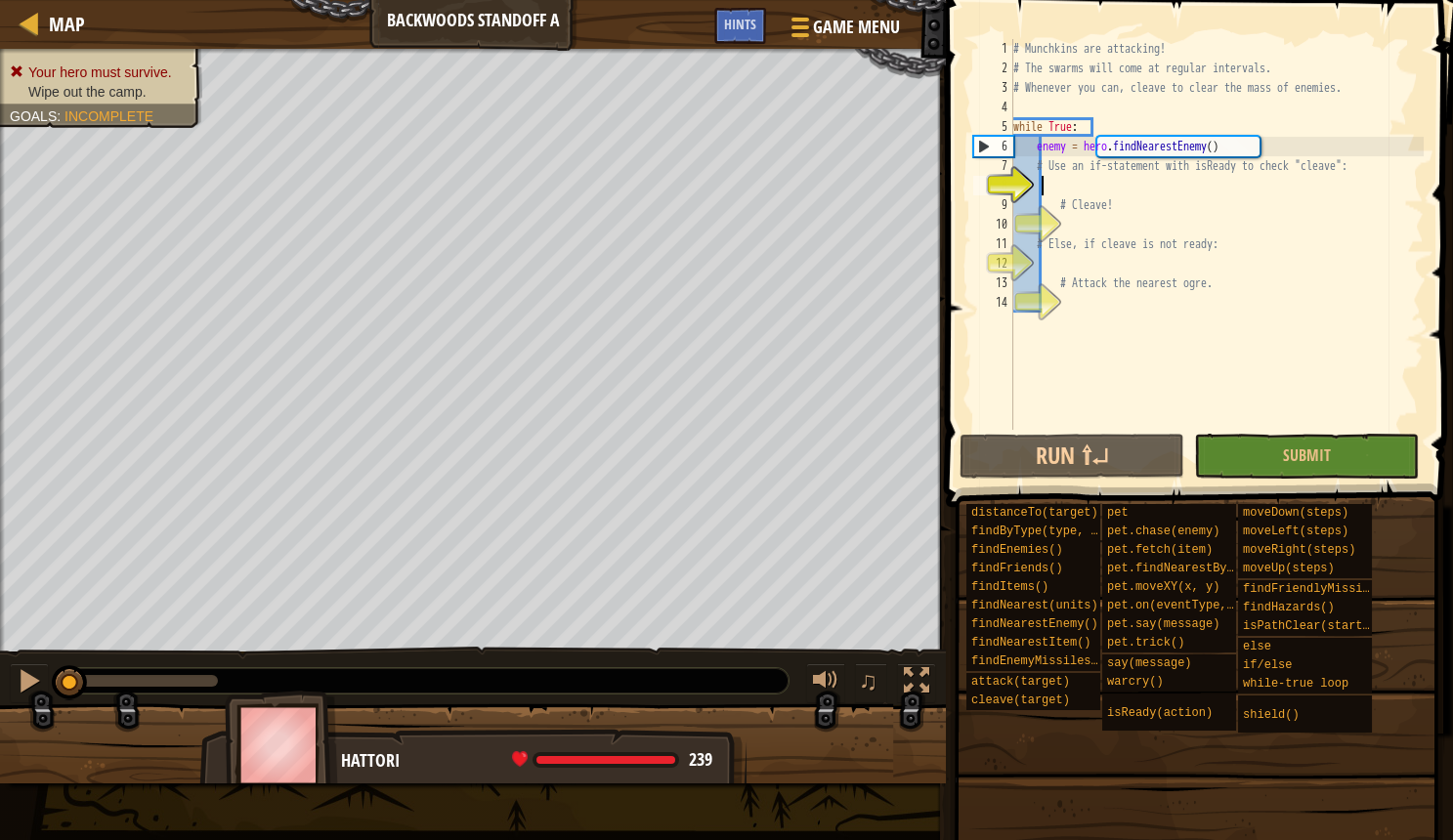 click on "# Munchkins are attacking! # The swarms will come at regular intervals. # Whenever you can, cleave to clear the mass of enemies. while   True :      enemy   =   hero . findNearestEnemy ( )      # Use an if-statement with isReady to check "cleave":               # Cleave!               # Else, if cleave is not ready:               # Attack the nearest ogre." at bounding box center [1217, 254] 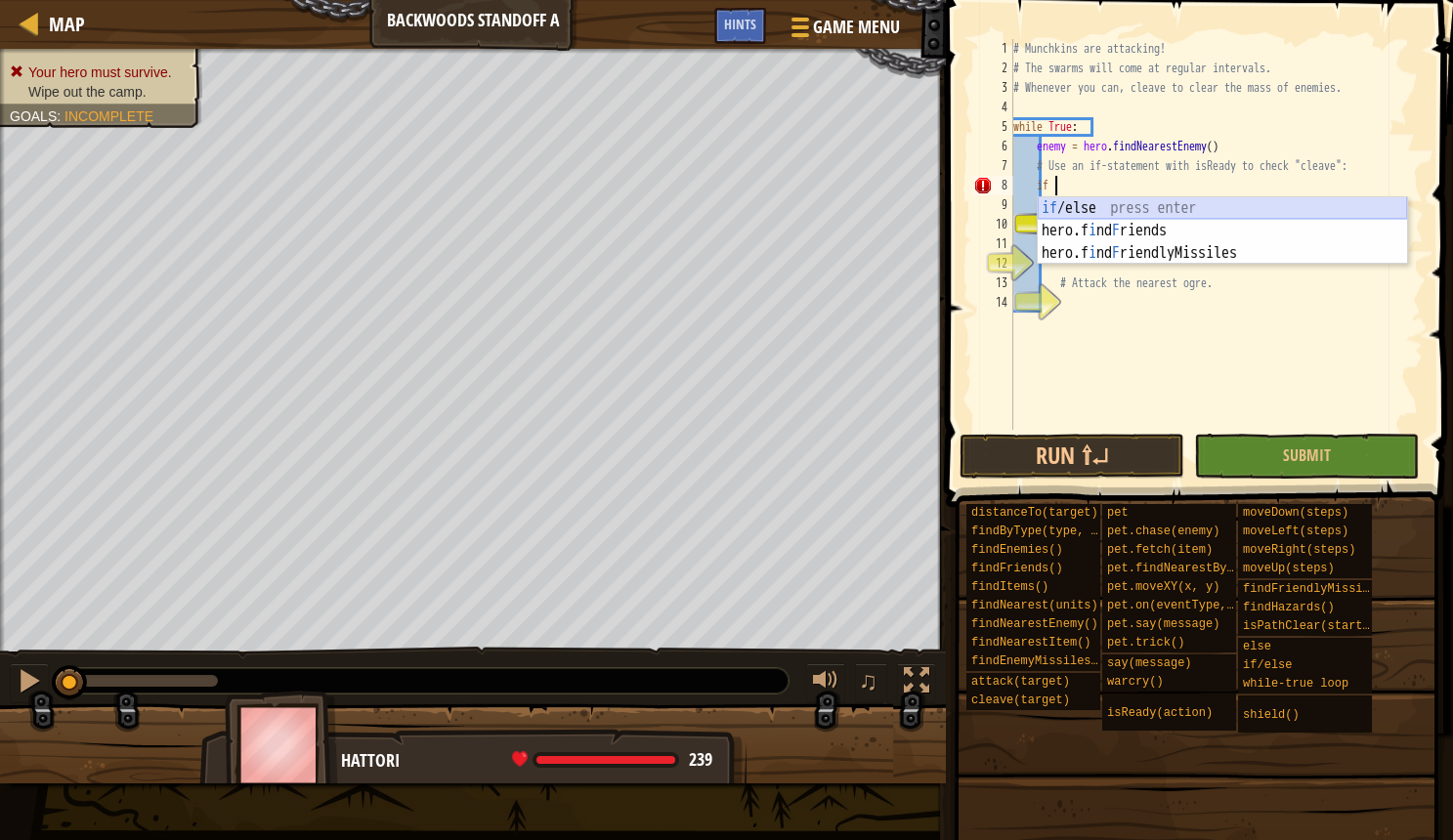 click on "if /else press enter hero.f i nd F riends press enter hero.f i nd F riendlyMissiles press enter" at bounding box center (1222, 253) 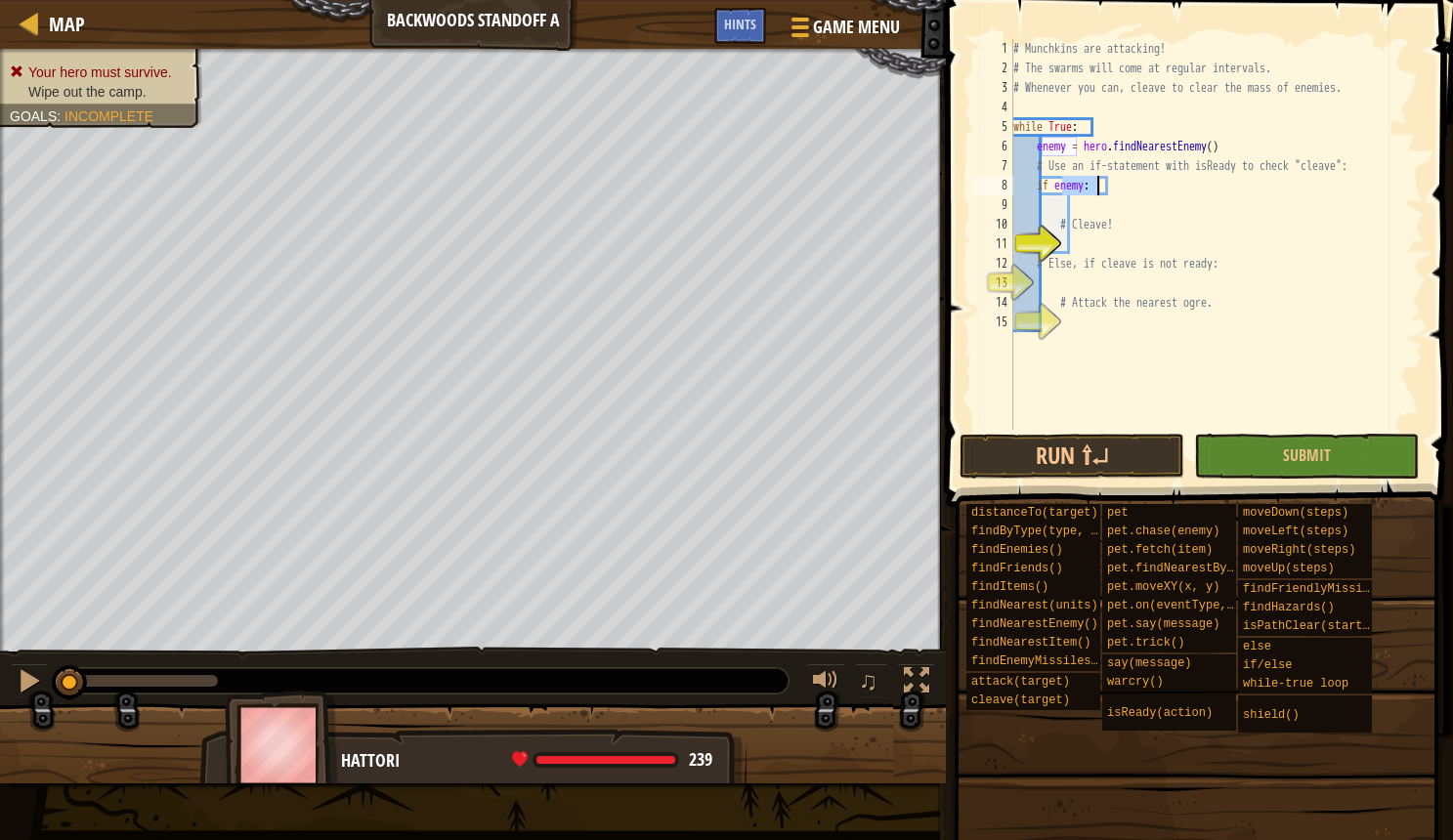 scroll, scrollTop: 10, scrollLeft: 5, axis: both 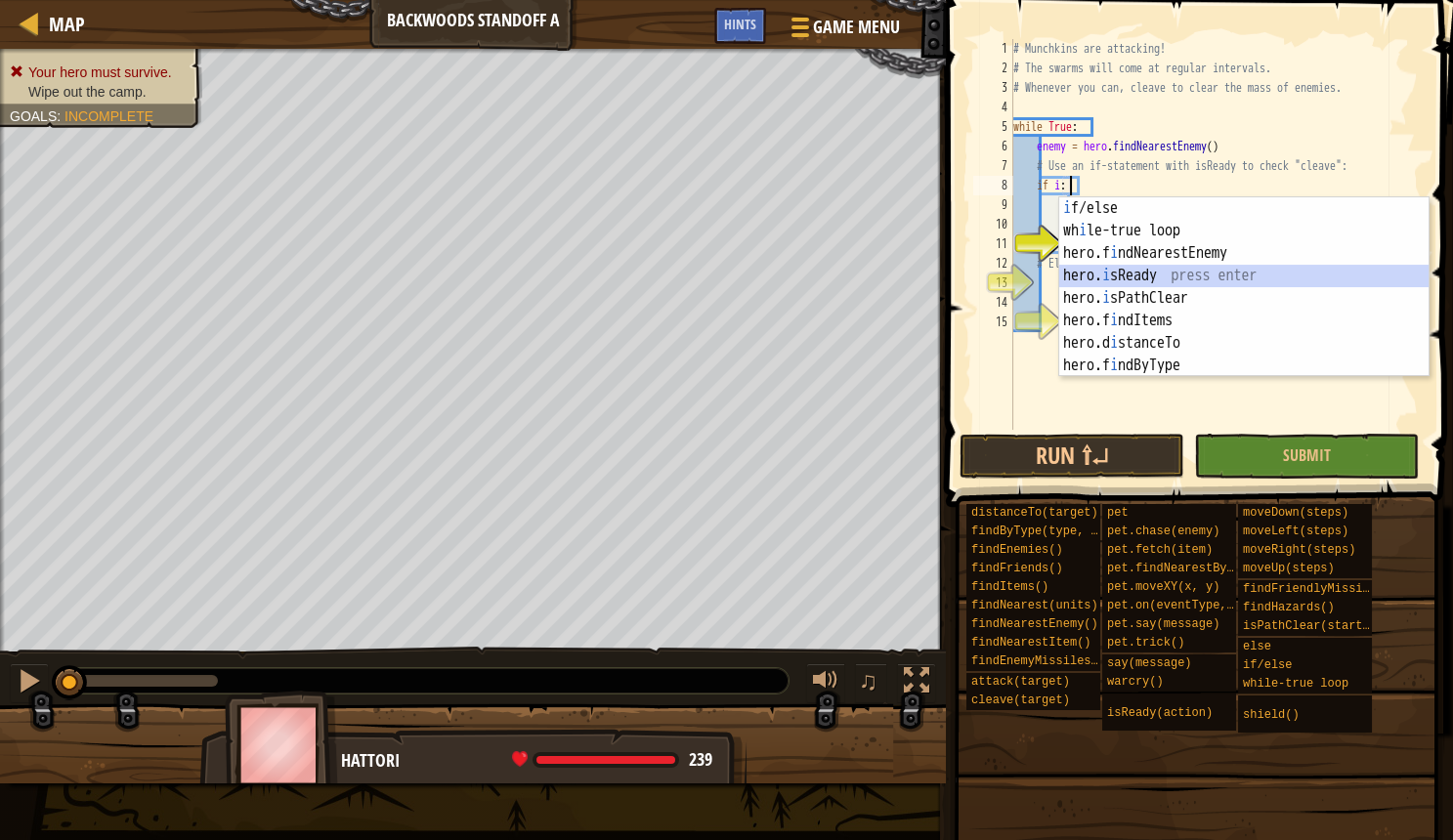 click on "i f/else press enter wh i le-true loop press enter hero.f i ndNearestEnemy press enter hero. i sReady press enter hero. i sPathClear press enter hero.f i ndItems press enter hero.d i stanceTo press enter hero.f i ndByType press enter hero.f i ndEnemies press enter" at bounding box center (1244, 310) 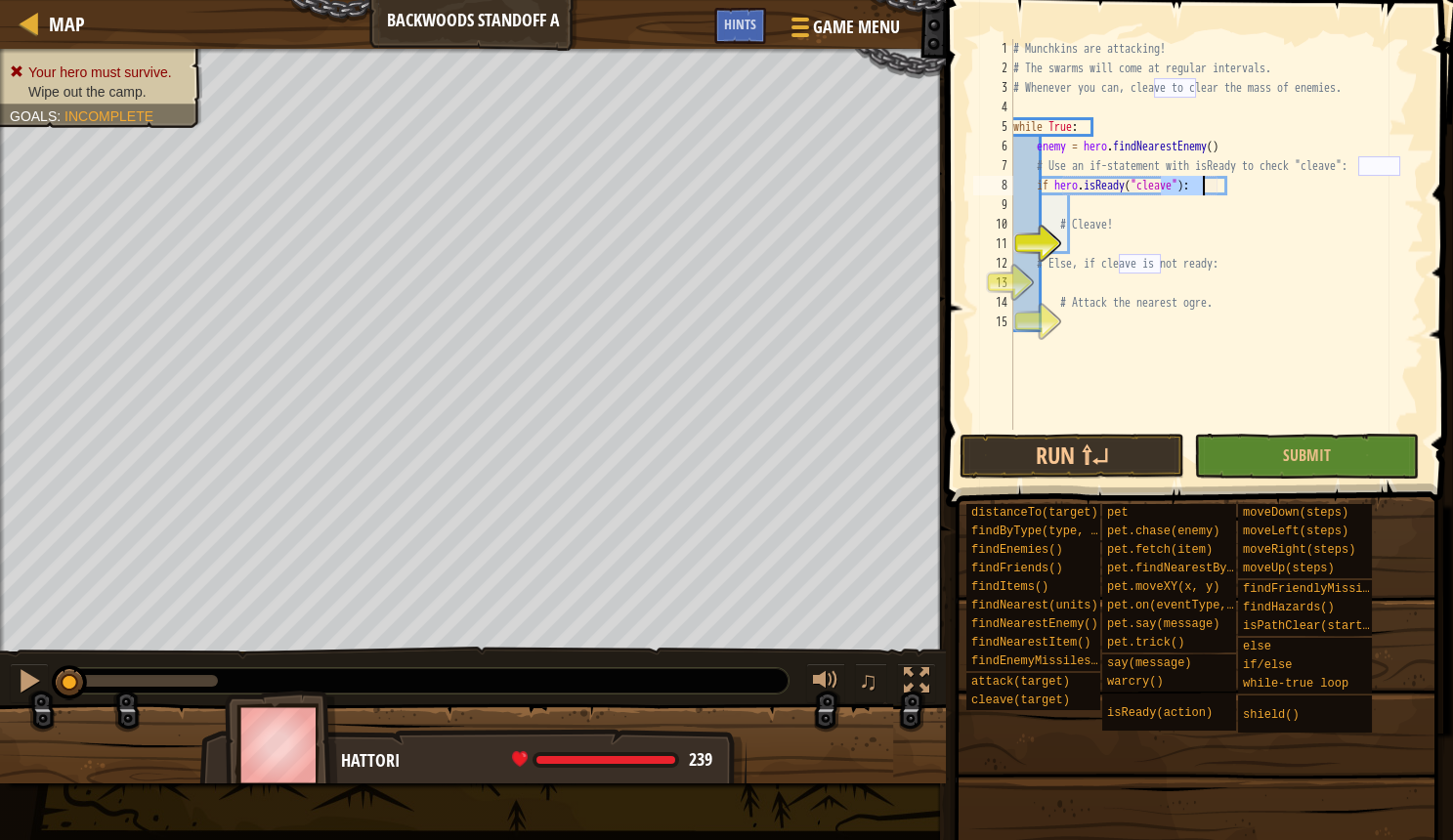 click on "# Munchkins are attacking! # The swarms will come at regular intervals. # Whenever you can, cleave to clear the mass of enemies. while   True :      enemy   =   hero . findNearestEnemy ( )      # Use an if-statement with isReady to check "cleave":      if   hero . isReady ( "cleave" ) :                   # Cleave!               # Else, if cleave is not ready:               # Attack the nearest ogre." at bounding box center (1217, 254) 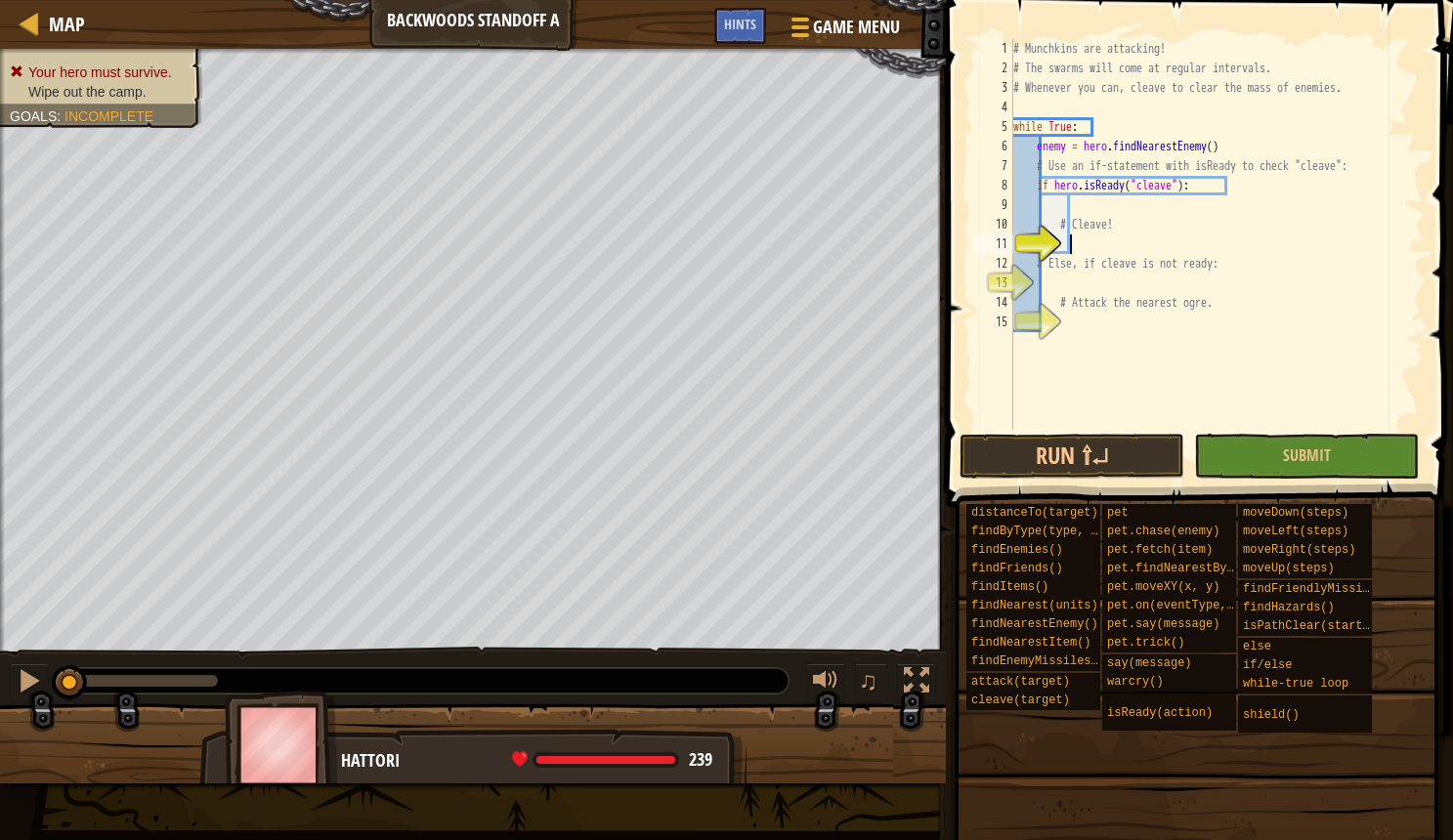 click on "# Munchkins are attacking! # The swarms will come at regular intervals. # Whenever you can, cleave to clear the mass of enemies. while   True :      enemy   =   hero . findNearestEnemy ( )      # Use an if-statement with isReady to check "cleave":      if   hero . isReady ( "cleave" ) :                   # Cleave!               # Else, if cleave is not ready:               # Attack the nearest ogre." at bounding box center (1217, 254) 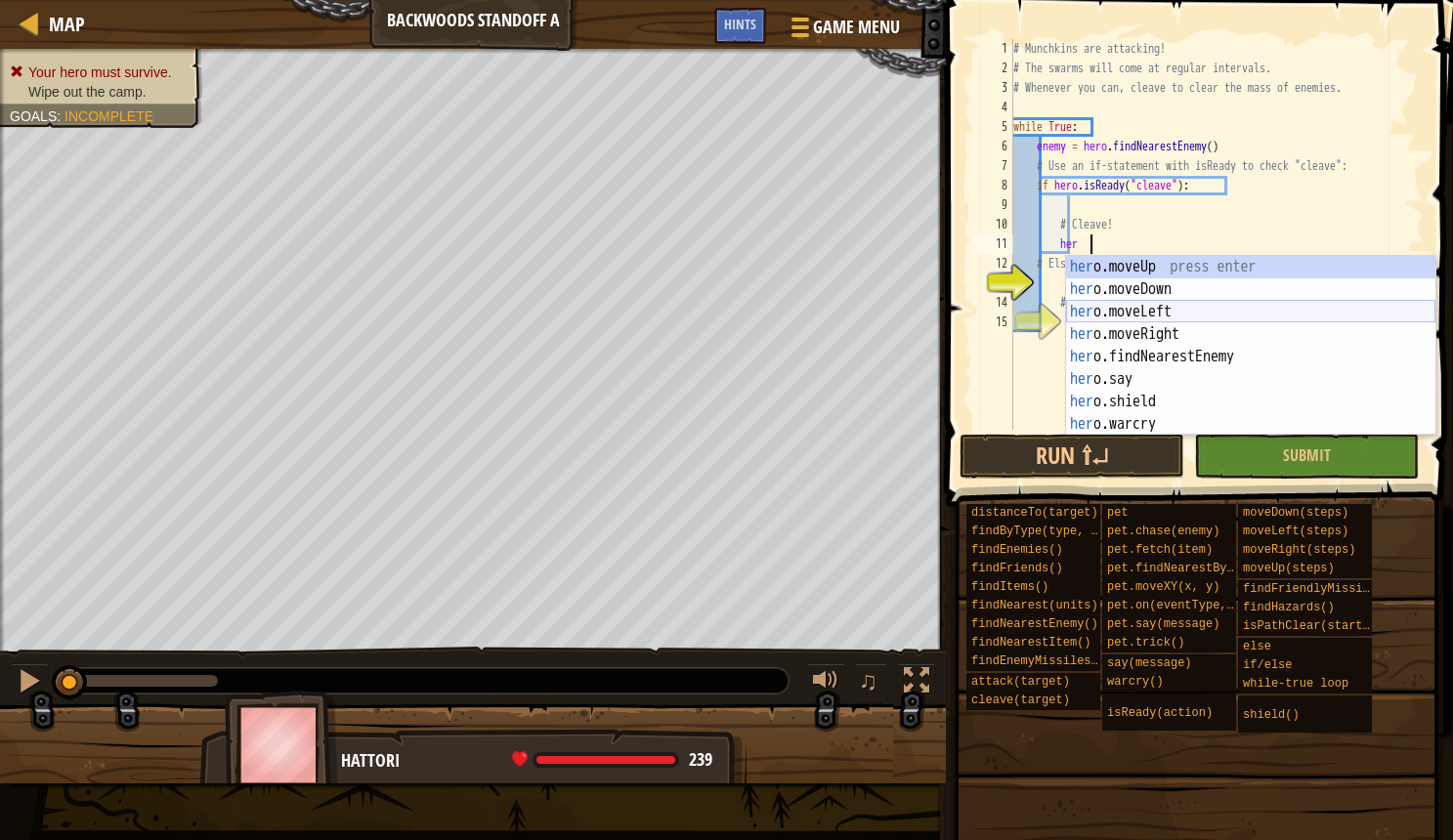 scroll, scrollTop: 10, scrollLeft: 6, axis: both 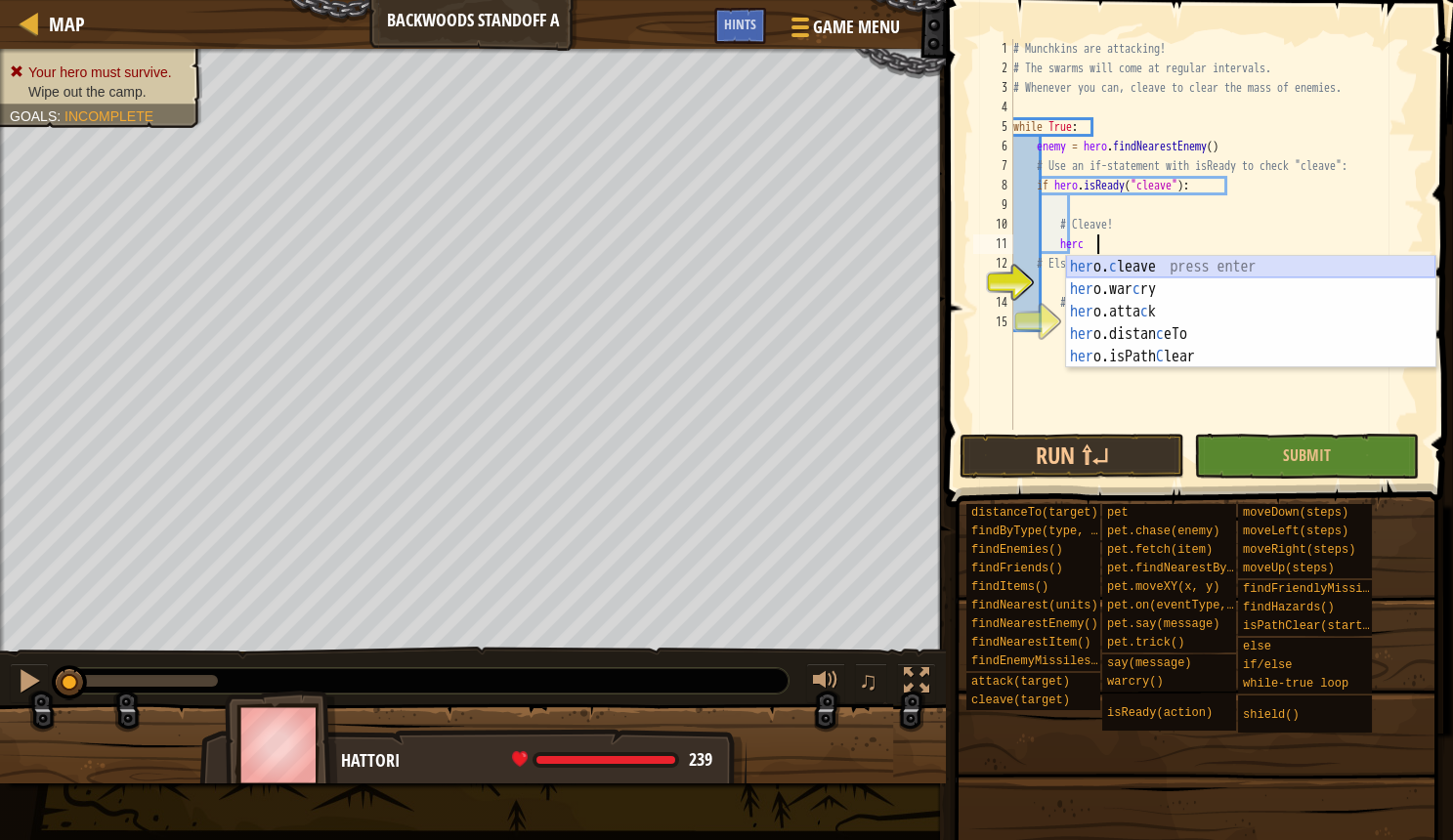 click on "her o. c leave press enter her o.war c ry press enter her o.atta c k press enter her o.distan c eTo press enter her o.isPath C lear press enter" at bounding box center (1251, 334) 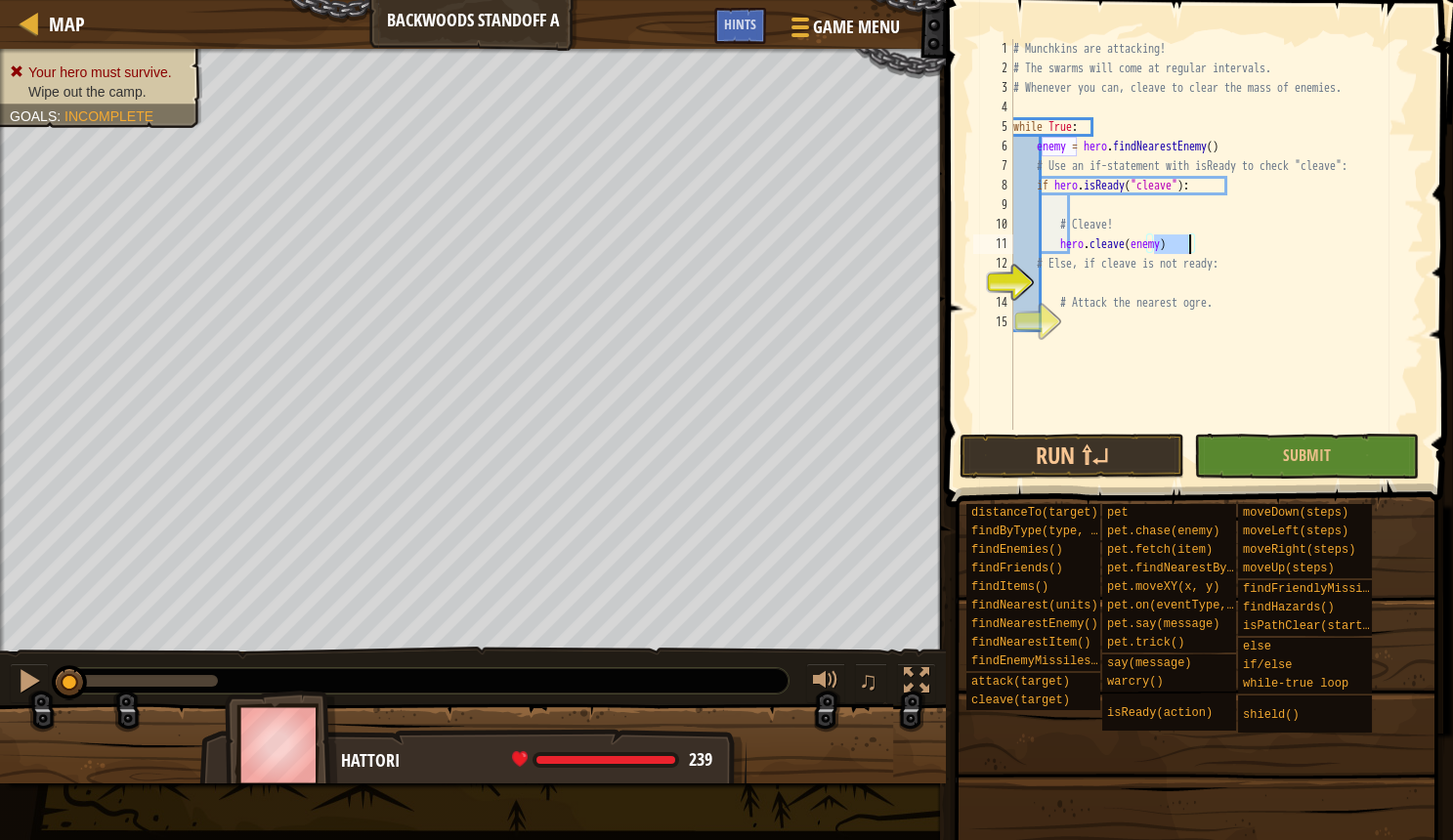 click on "# Munchkins are attacking! # The swarms will come at regular intervals. # Whenever you can, cleave to clear the mass of enemies. while   True :      enemy   =   hero . findNearestEnemy ( )      # Use an if-statement with isReady to check "cleave":      if   hero . isReady ( "cleave" ) :                   # Cleave!          hero . cleave ( enemy )      # Else, if cleave is not ready:               # Attack the nearest ogre." at bounding box center (1217, 254) 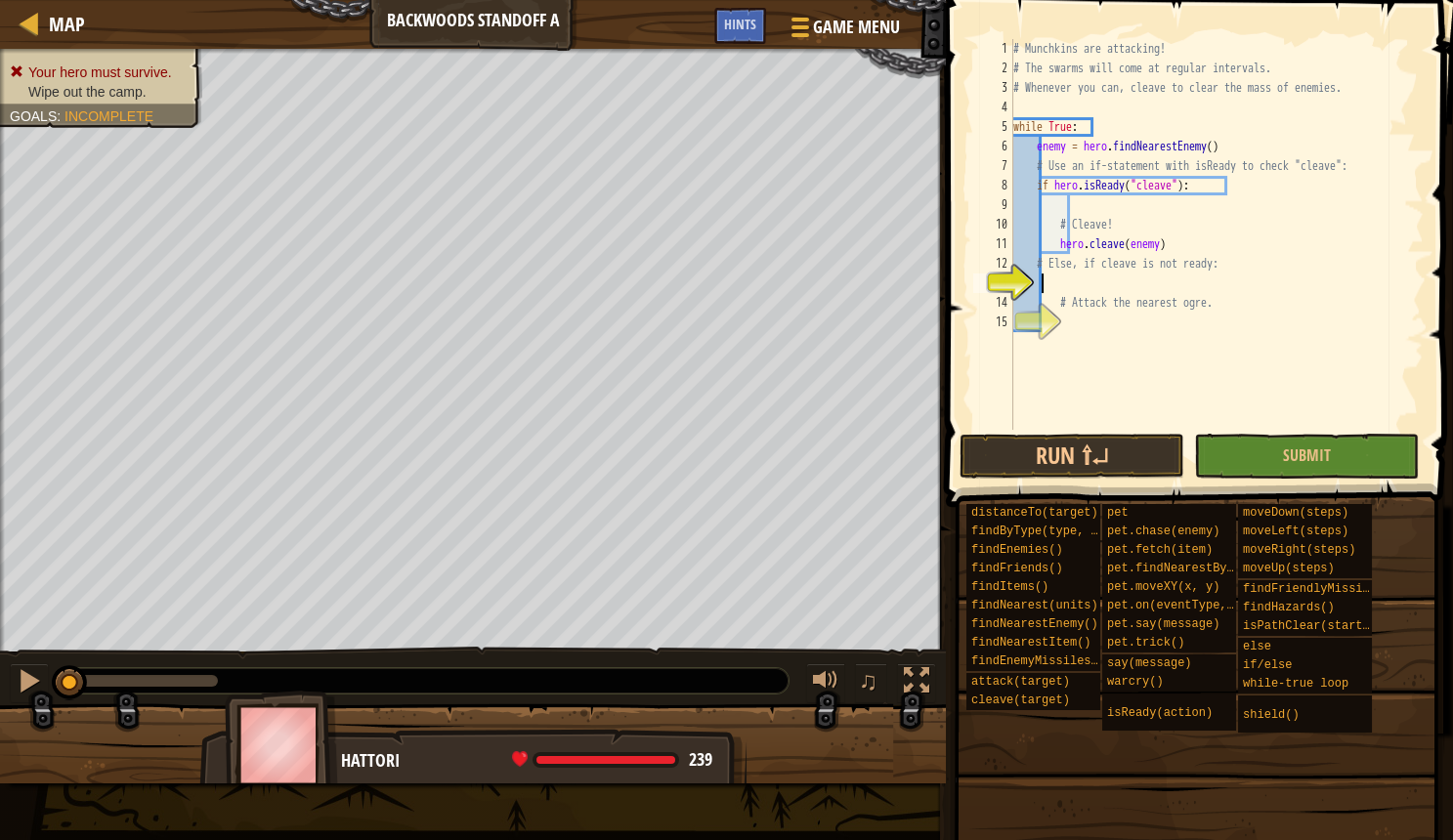 scroll, scrollTop: 10, scrollLeft: 2, axis: both 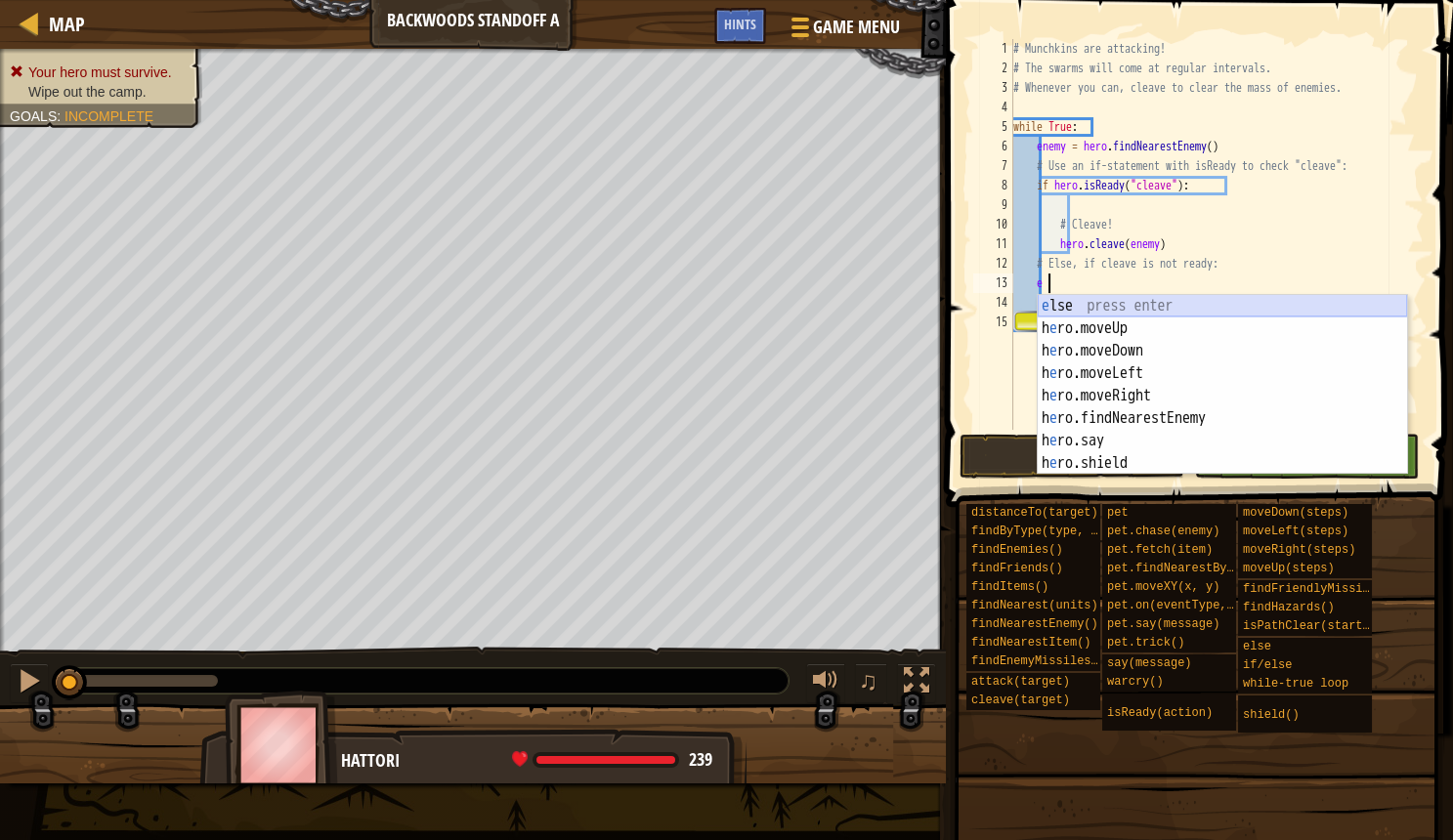 click on "e lse press enter h e ro.moveUp press enter h e ro.moveDown press enter h e ro.moveLeft press enter h e ro.moveRight press enter h e ro.findNearestEnemy press enter h e ro.say press enter h e ro.shield press enter h e ro.warcry press enter" at bounding box center (1222, 407) 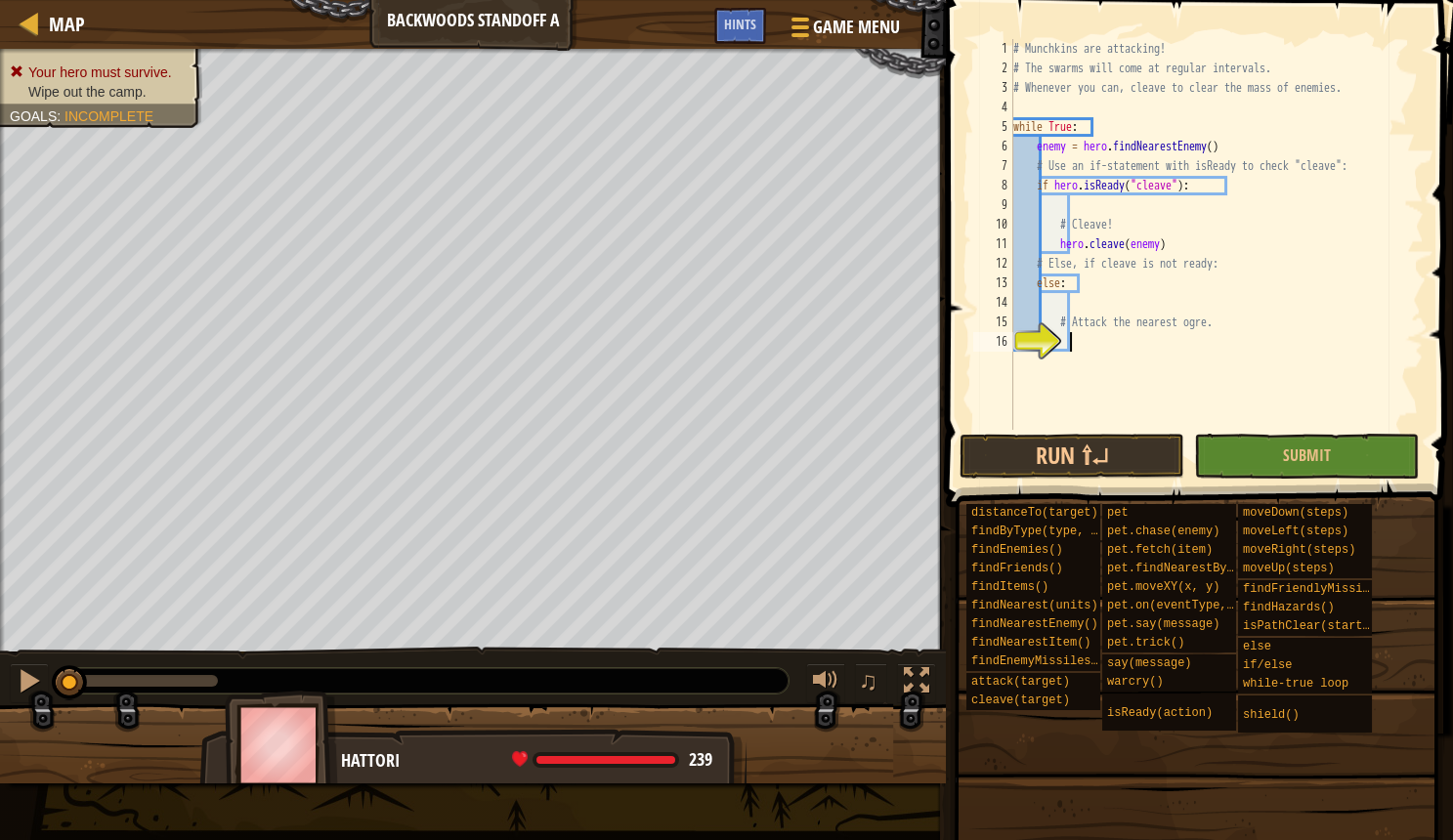 click on "# Munchkins are attacking! # The swarms will come at regular intervals. # Whenever you can, cleave to clear the mass of enemies. while   True :      enemy   =   hero . findNearestEnemy ( )      # Use an if-statement with isReady to check "cleave":      if   hero . isReady ( "cleave" ) :                   # Cleave!          hero . cleave ( enemy )      # Else, if cleave is not ready:      else :                   # Attack the nearest ogre." at bounding box center [1217, 254] 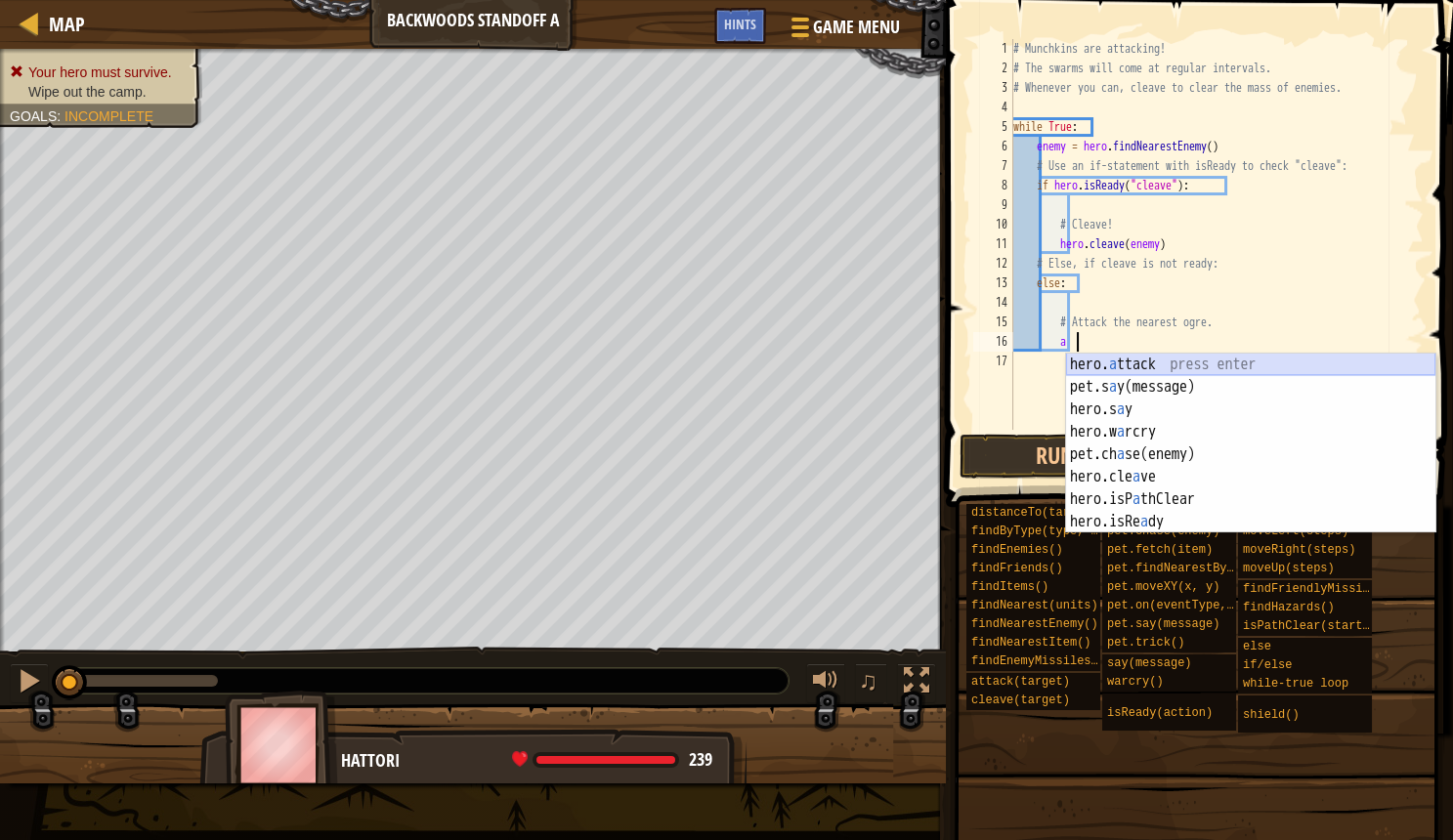 click on "hero. a ttack press enter pet.s a y(message) press enter hero.s a y press enter hero.w a rcry press enter pet.ch a se(enemy) press enter hero.cle a ve press enter hero.isP a thClear press enter hero.isRe a dy press enter hero.dist a nceTo press enter" at bounding box center (1251, 466) 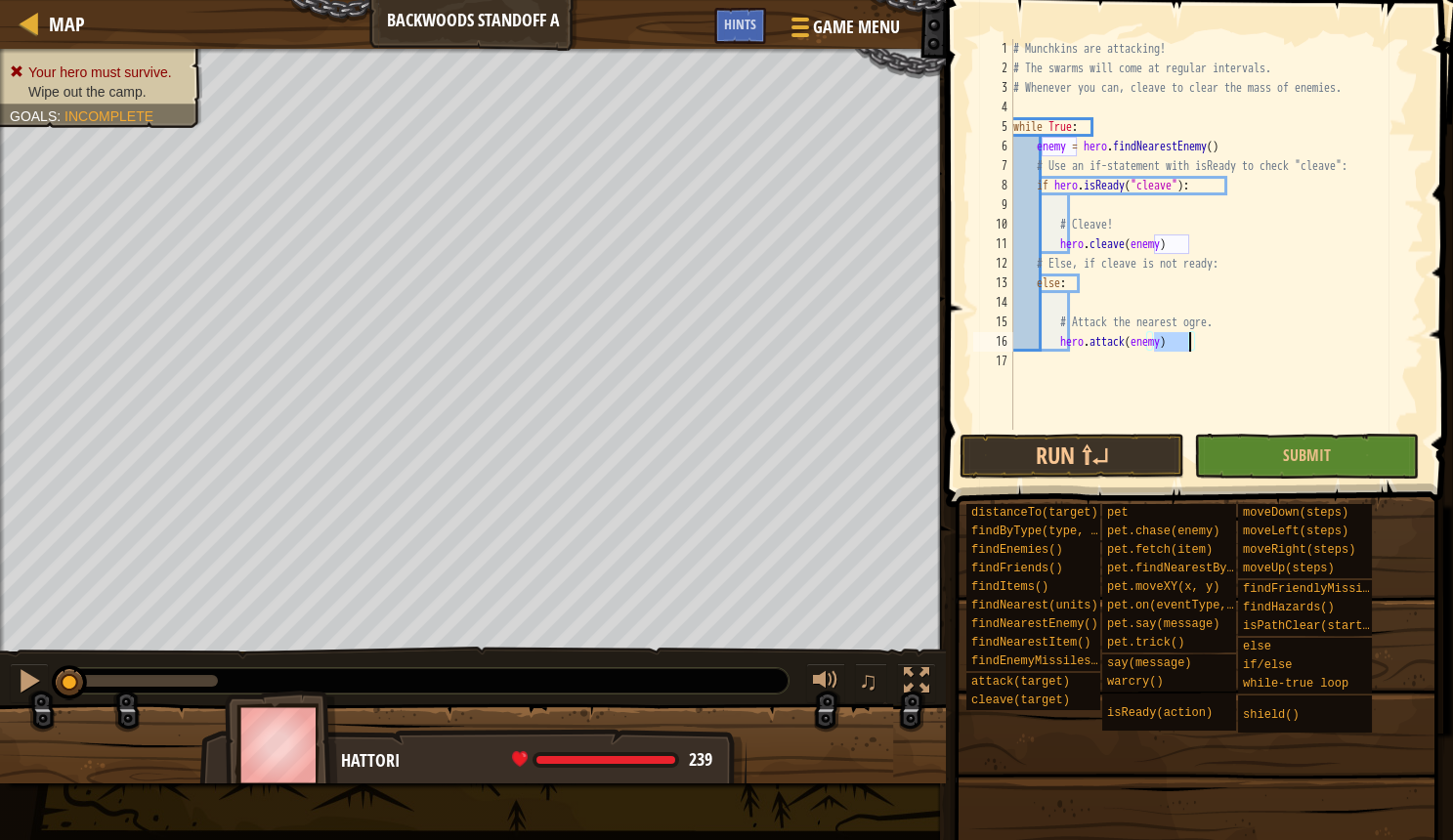 click on "# Munchkins are attacking! # The swarms will come at regular intervals. # Whenever you can, cleave to clear the mass of enemies. while   True :      enemy   =   hero . findNearestEnemy ( )      # Use an if-statement with isReady to check "cleave":      if   hero . isReady ( "cleave" ) :                   # Cleave!          hero . cleave ( enemy )      # Else, if cleave is not ready:      else :                   # Attack the nearest ogre.          hero . attack ( enemy )" at bounding box center [1217, 254] 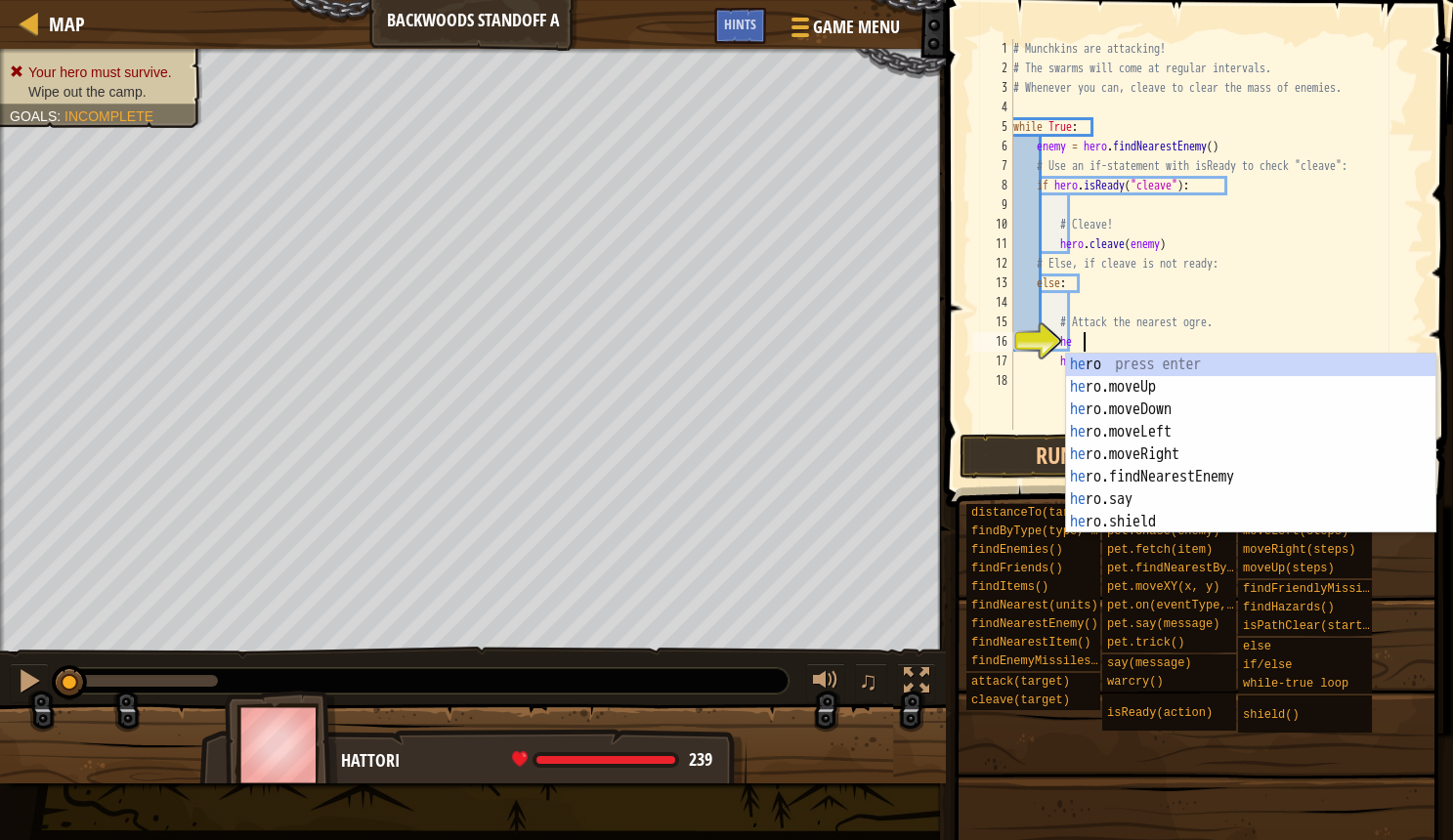 scroll, scrollTop: 10, scrollLeft: 6, axis: both 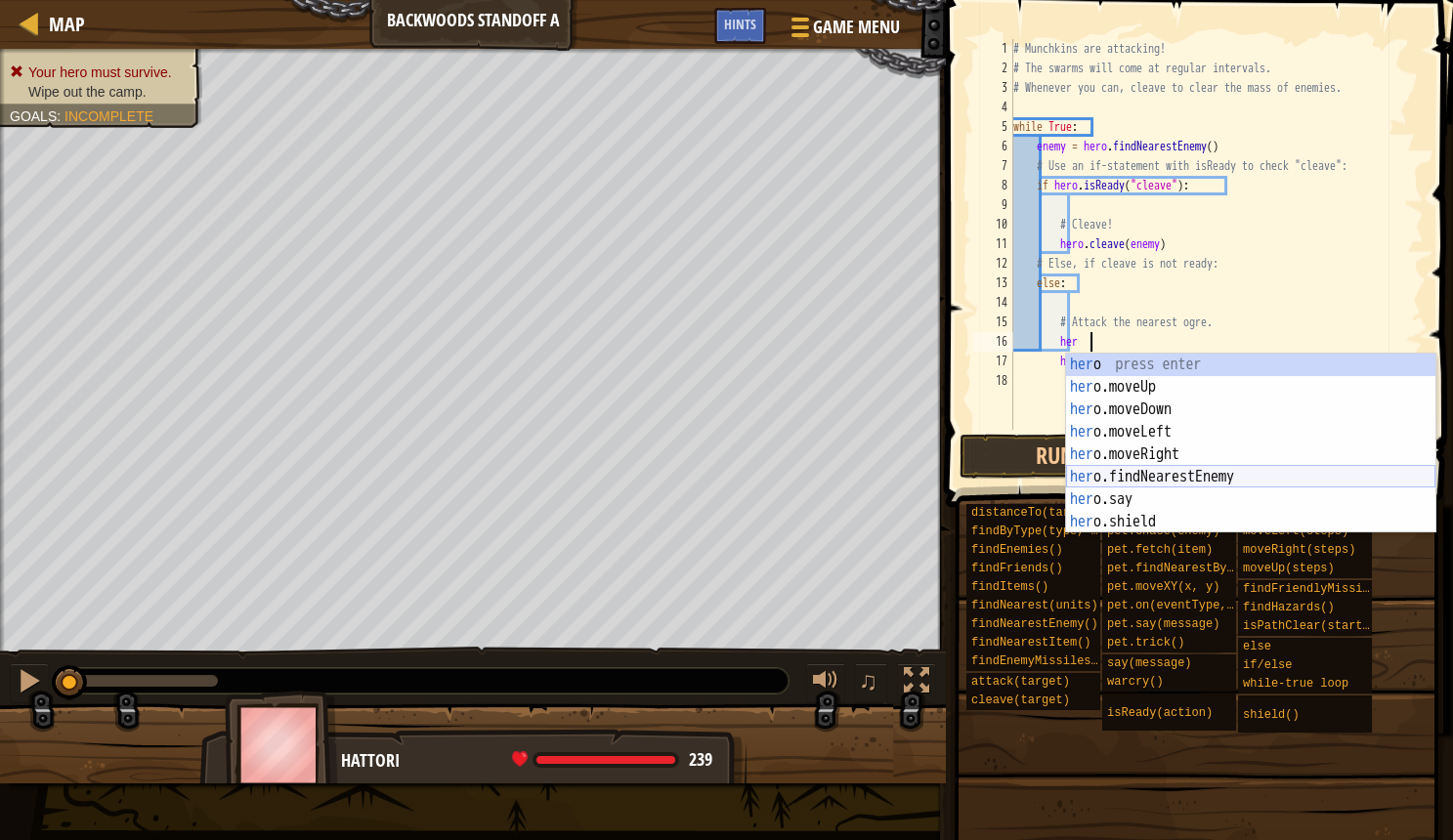 click on "her o press enter her o.moveUp press enter her o.moveDown press enter her o.moveLeft press enter her o.moveRight press enter her o.findNearestEnemy press enter her o.say press enter her o.shield press enter her o.warcry press enter" at bounding box center [1251, 466] 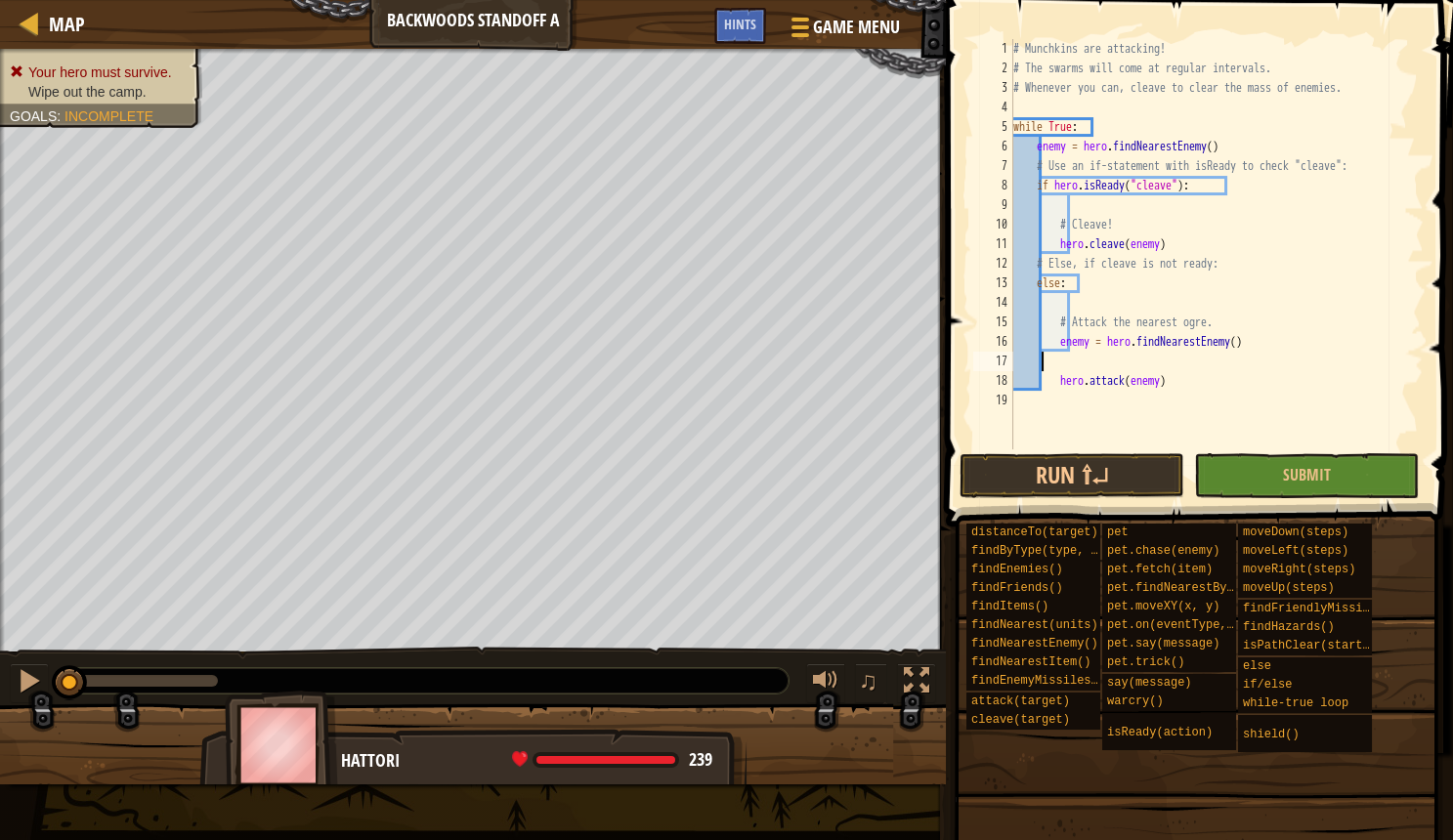scroll, scrollTop: 10, scrollLeft: 0, axis: vertical 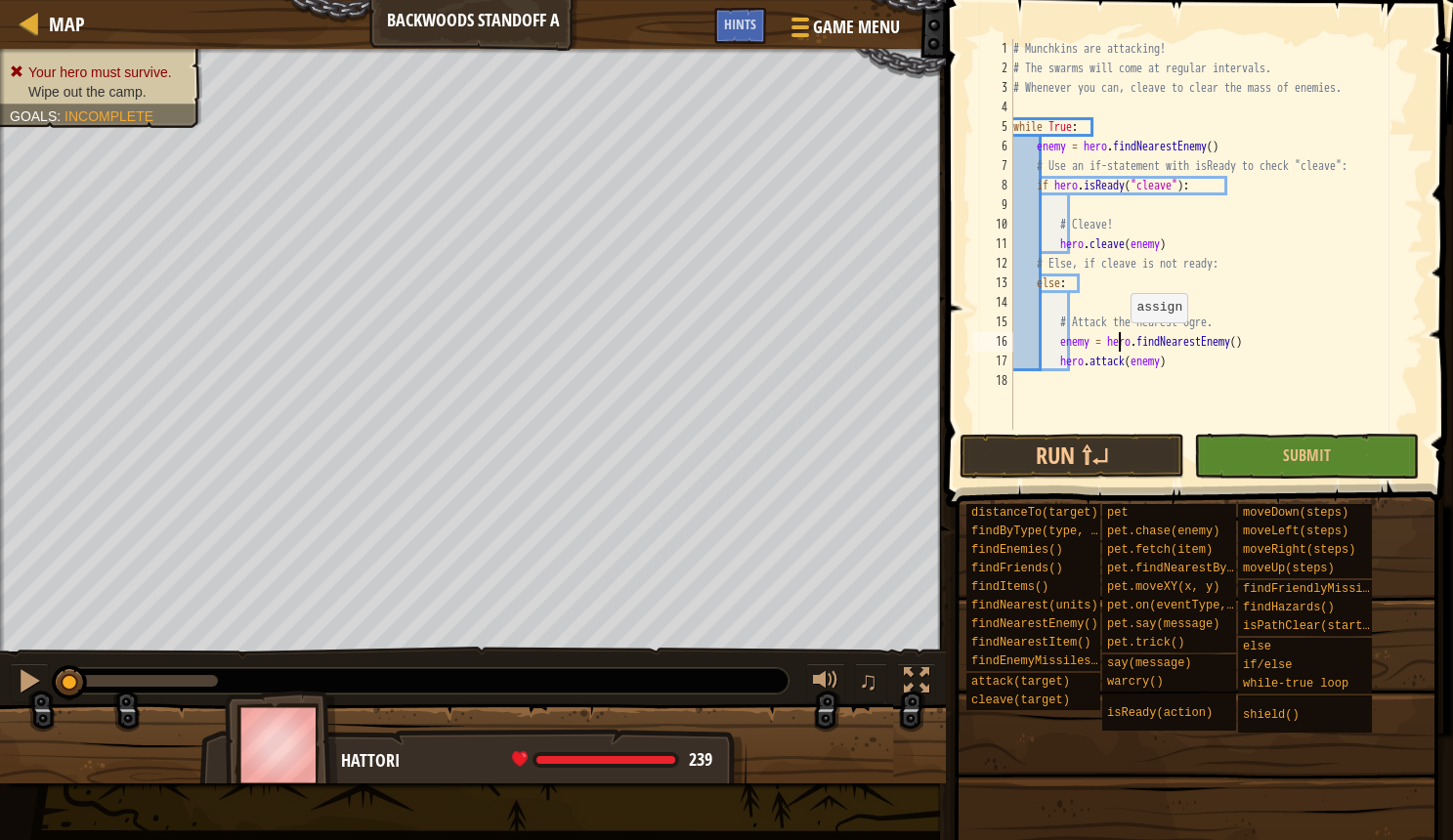 click on "# Munchkins are attacking! # The swarms will come at regular intervals. # Whenever you can, cleave to clear the mass of enemies. while   True :      enemy   =   hero . findNearestEnemy ( )      # Use an if-statement with isReady to check "cleave":      if   hero . isReady ( "cleave" ) :                   # Cleave!          hero . cleave ( enemy )      # Else, if cleave is not ready:      else :                   # Attack the nearest ogre.          enemy   =   hero . findNearestEnemy ( )          hero . attack ( enemy )" at bounding box center [1217, 254] 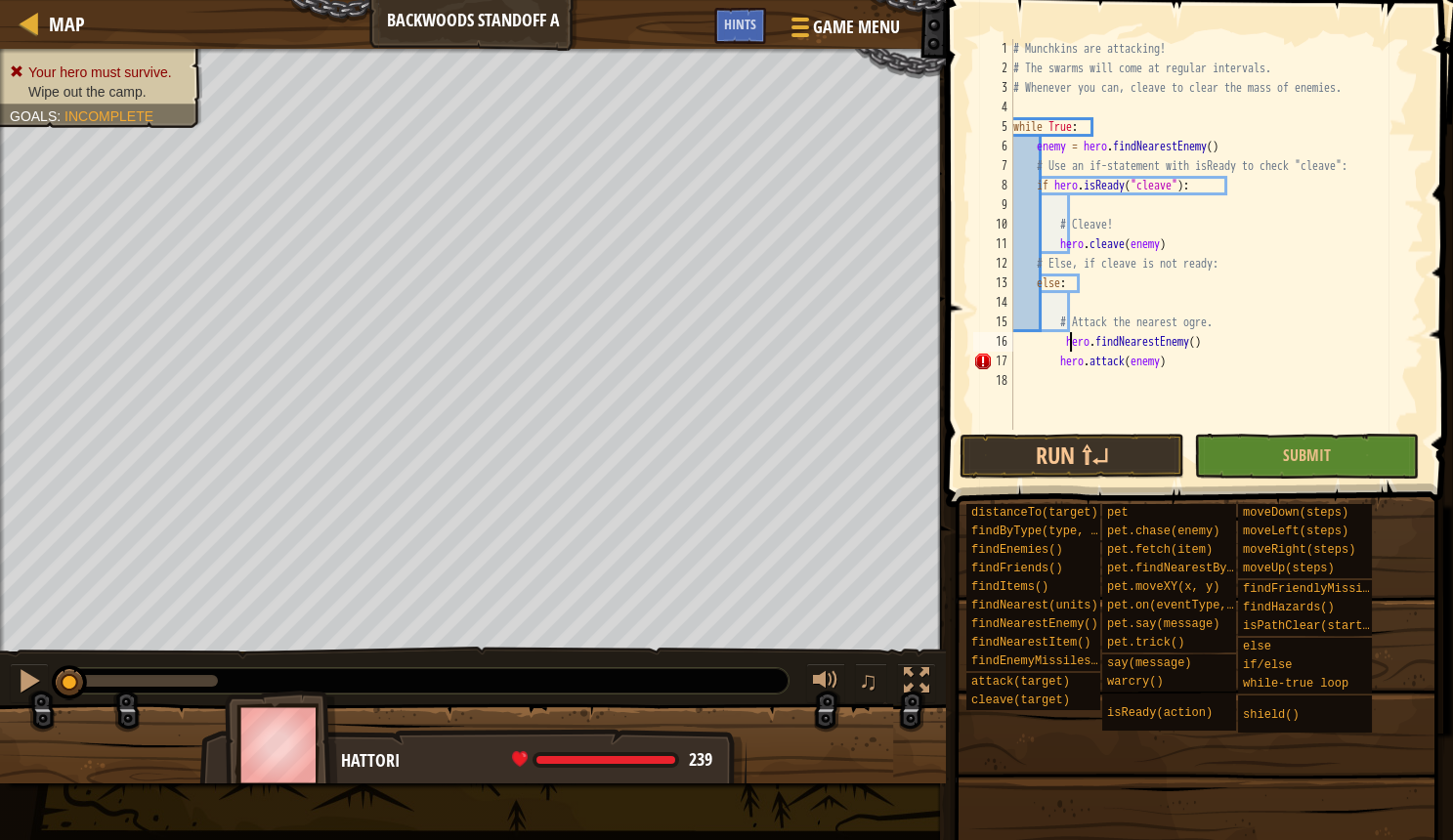 click on "# Munchkins are attacking! # The swarms will come at regular intervals. # Whenever you can, cleave to clear the mass of enemies. while   True :      enemy   =   hero . findNearestEnemy ( )      # Use an if-statement with isReady to check "cleave":      if   hero . isReady ( "cleave" ) :                   # Cleave!          hero . cleave ( enemy )      # Else, if cleave is not ready:      else :                   # Attack the nearest ogre.           hero . findNearestEnemy ( )          hero . attack ( enemy )" at bounding box center [1217, 254] 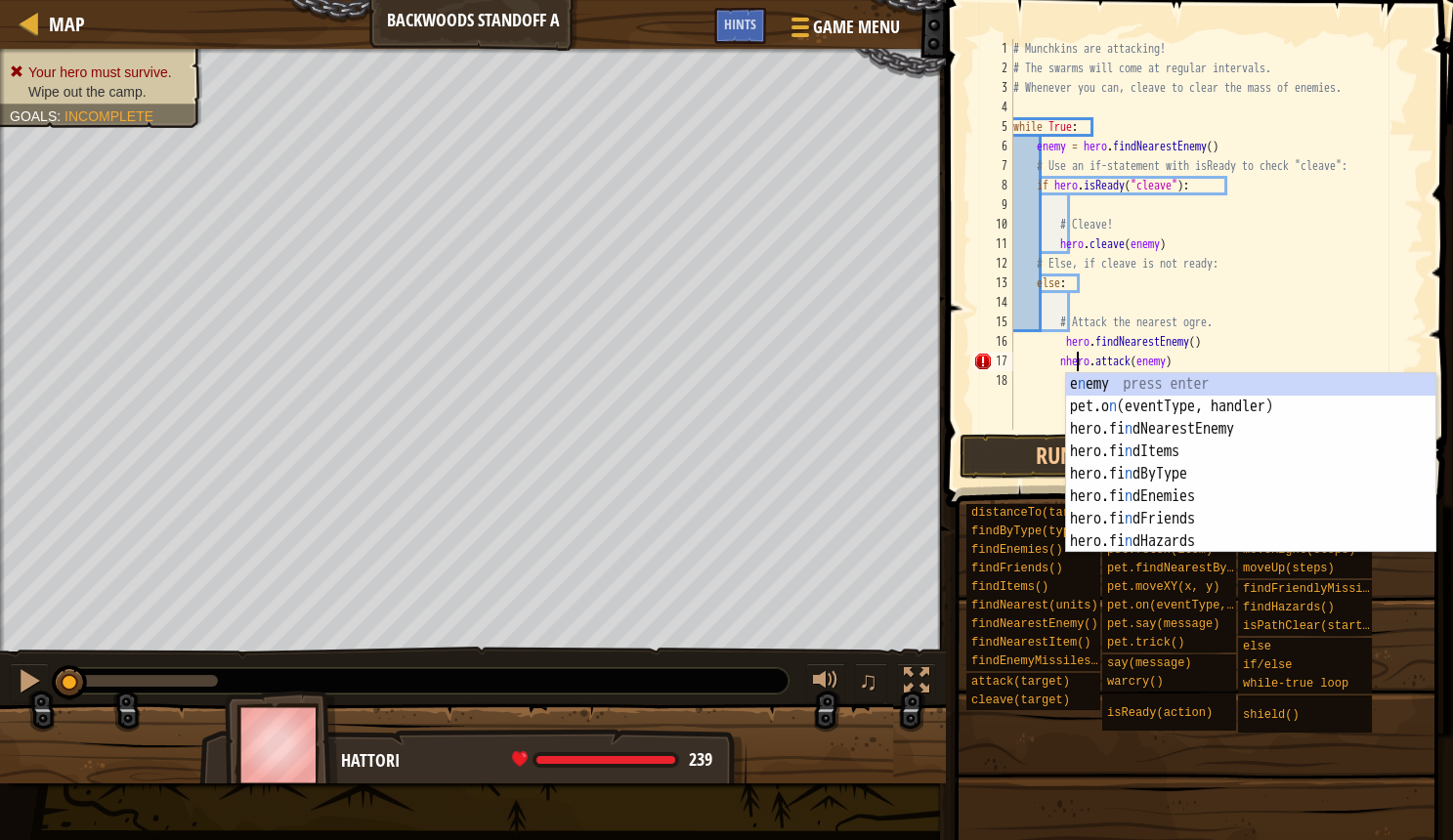 scroll, scrollTop: 10, scrollLeft: 6, axis: both 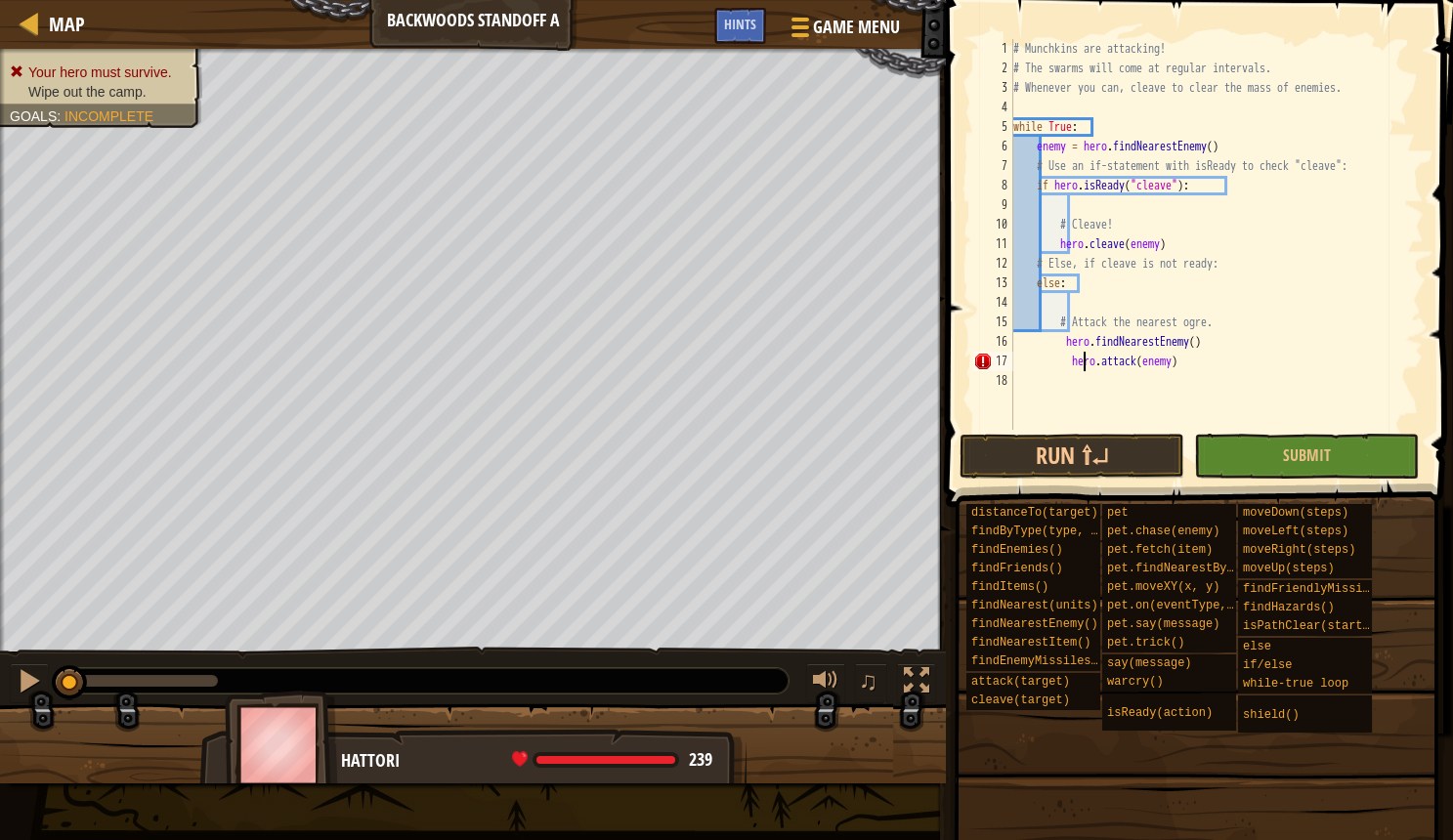 type on "hero.attack(enemy)" 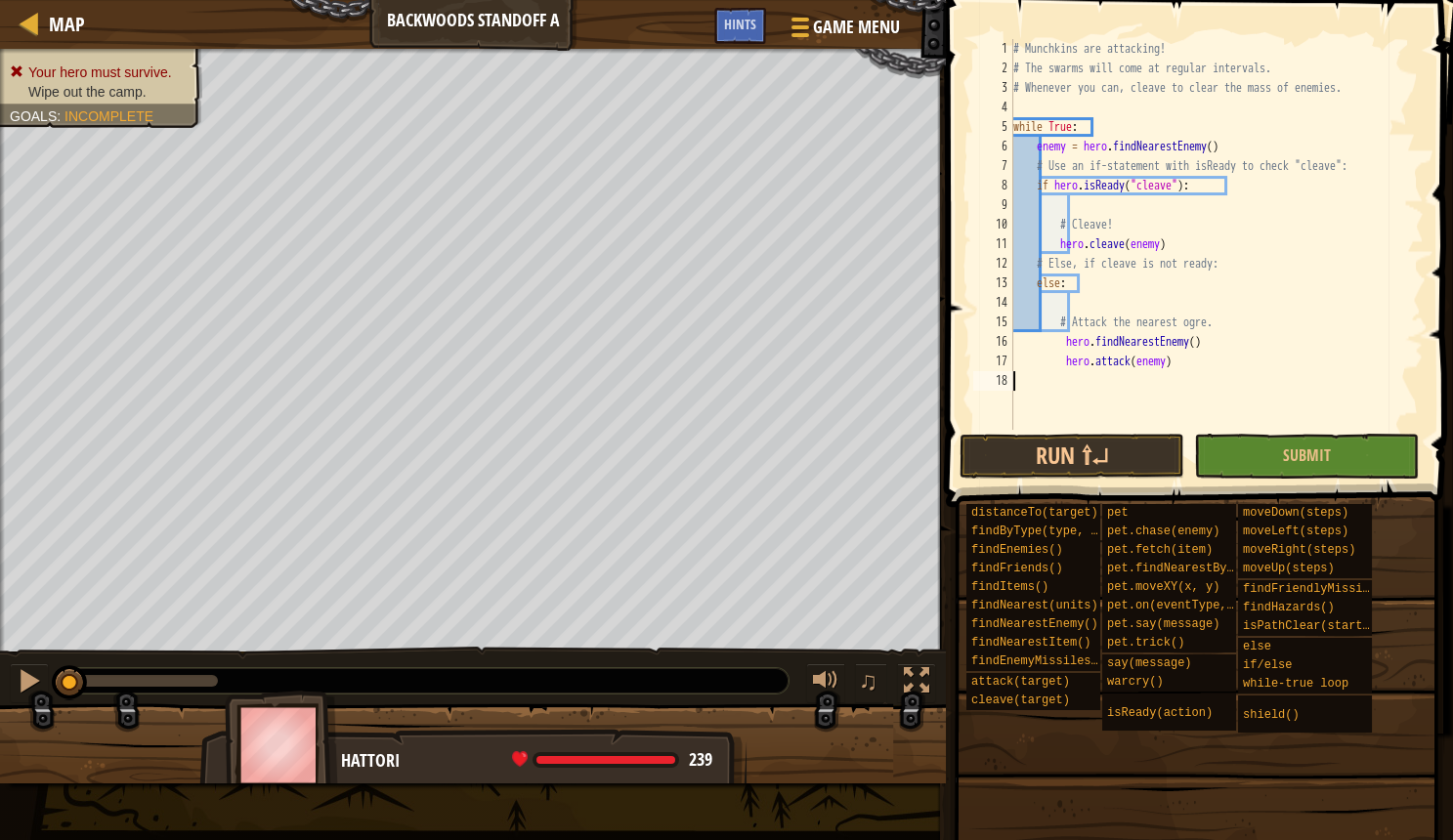 click on "# Munchkins are attacking! # The swarms will come at regular intervals. # Whenever you can, cleave to clear the mass of enemies. while   True :      enemy   =   hero . findNearestEnemy ( )      # Use an if-statement with isReady to check "cleave":      if   hero . isReady ( "cleave" ) :                   # Cleave!          hero . cleave ( enemy )      # Else, if cleave is not ready:      else :                   # Attack the nearest ogre.           hero . findNearestEnemy ( )           hero . attack ( enemy )" at bounding box center [1217, 254] 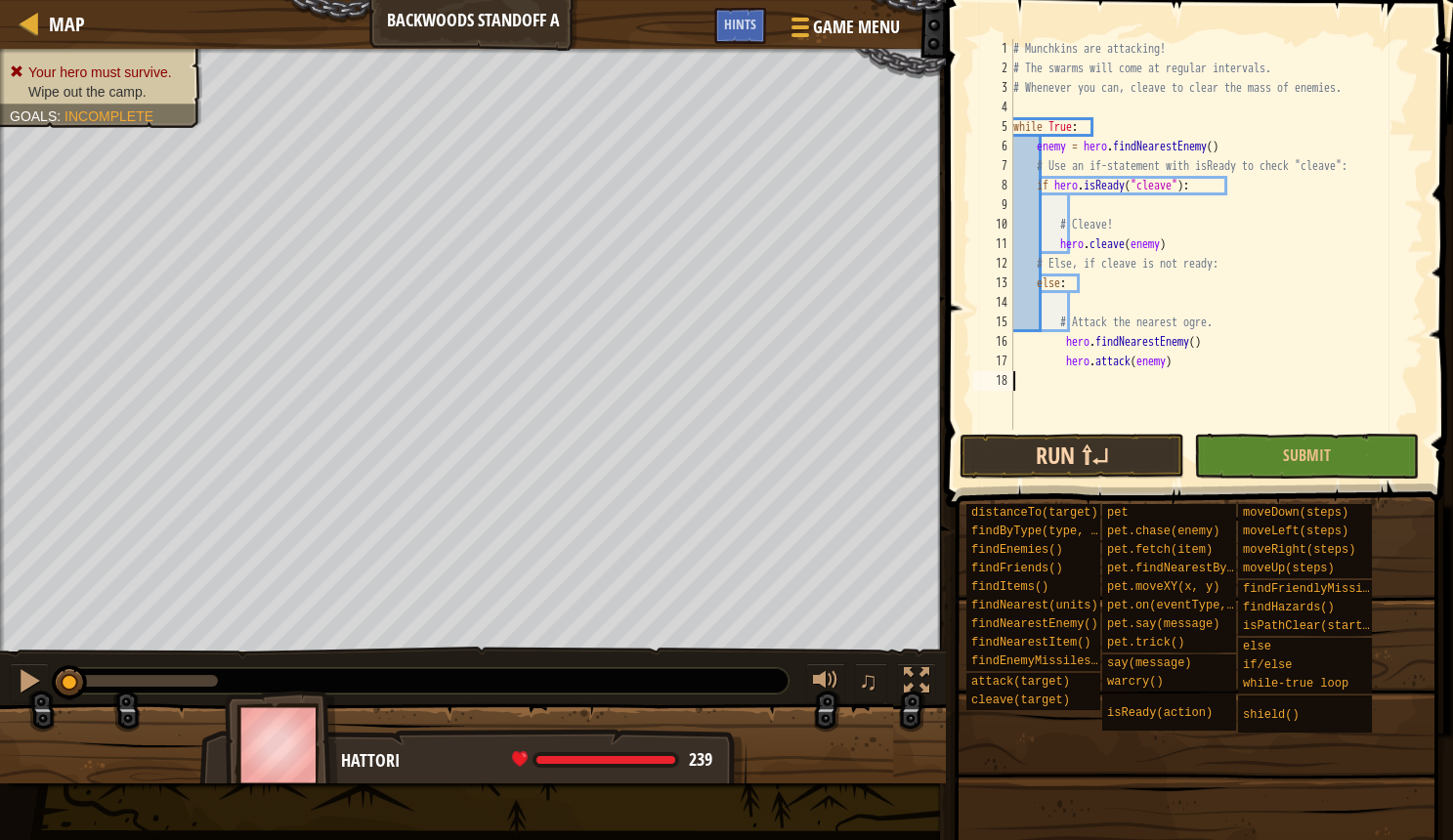 click on "Run ⇧↵" at bounding box center [1072, 456] 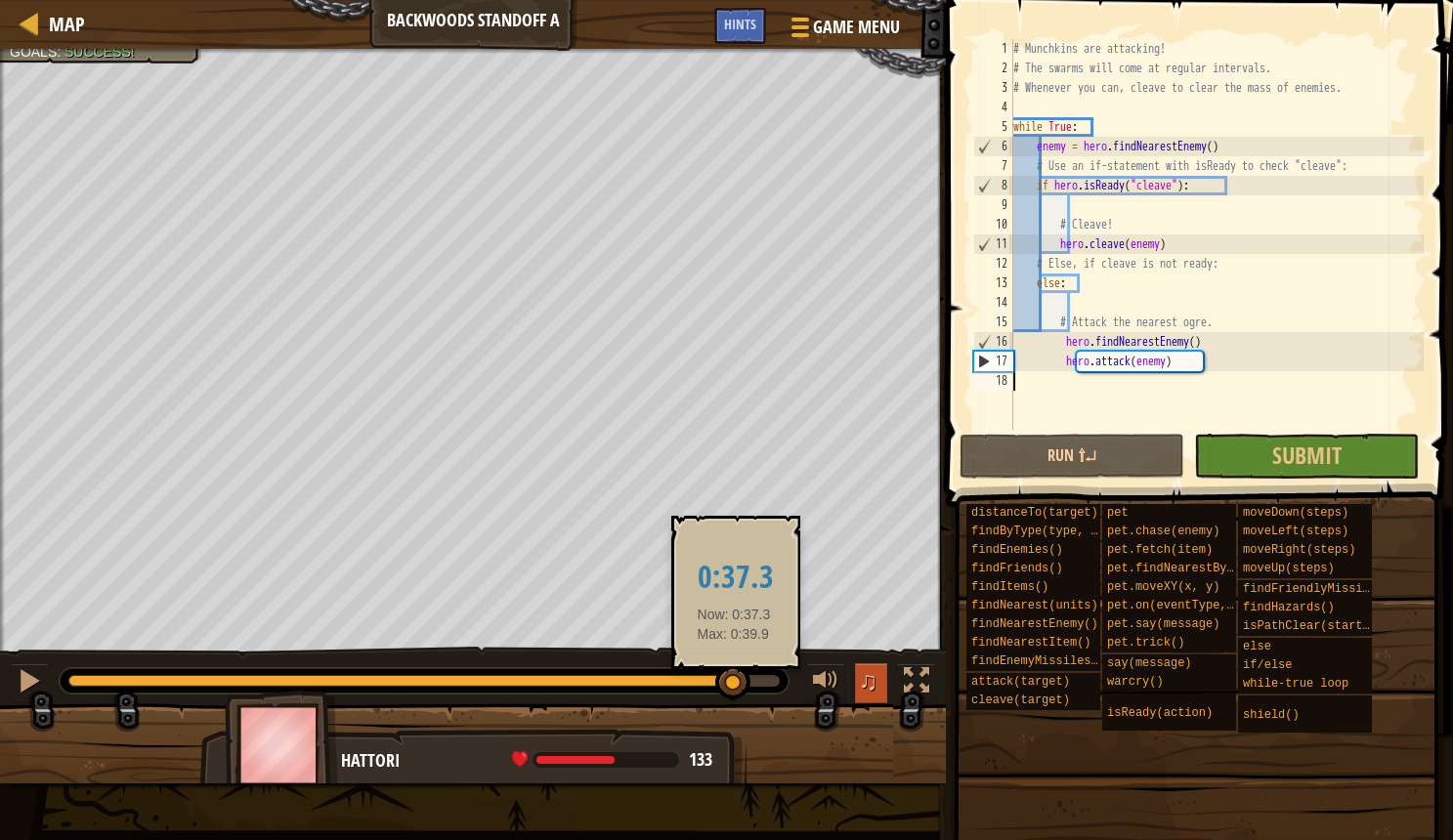 drag, startPoint x: 626, startPoint y: 673, endPoint x: 881, endPoint y: 694, distance: 255.86324 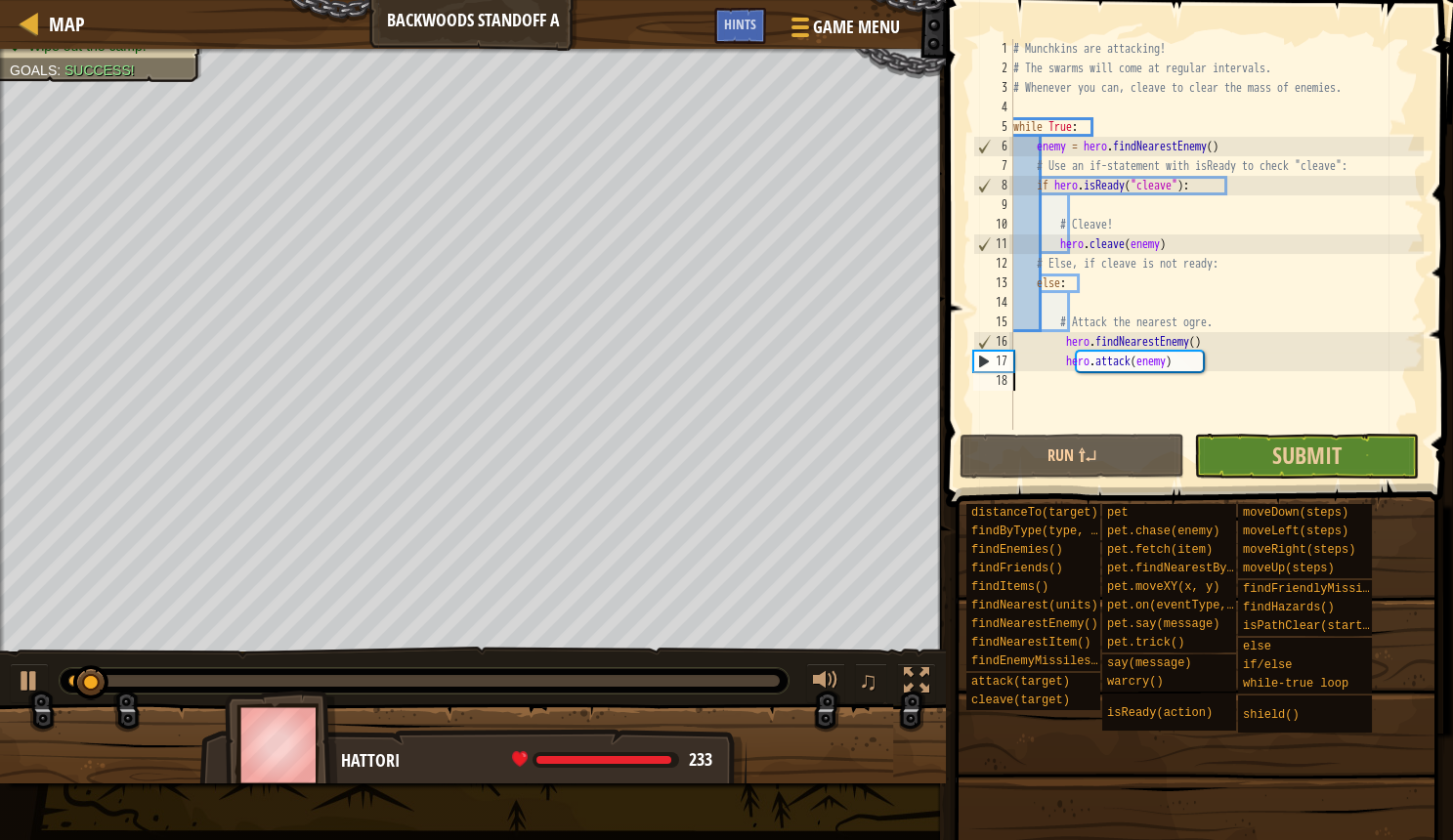 click on "Submit" at bounding box center [1306, 456] 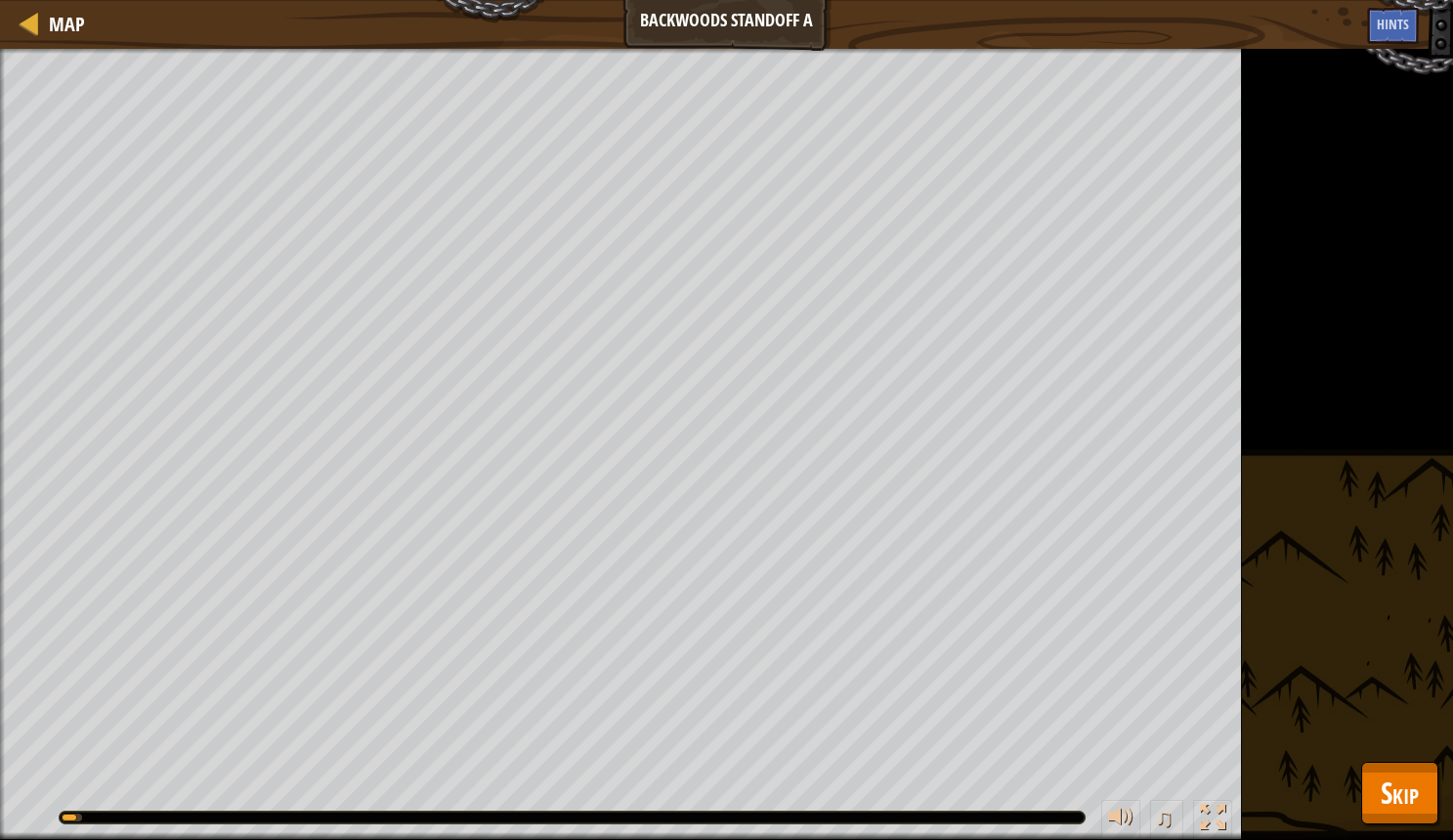 click on "Skip" at bounding box center [1399, 792] 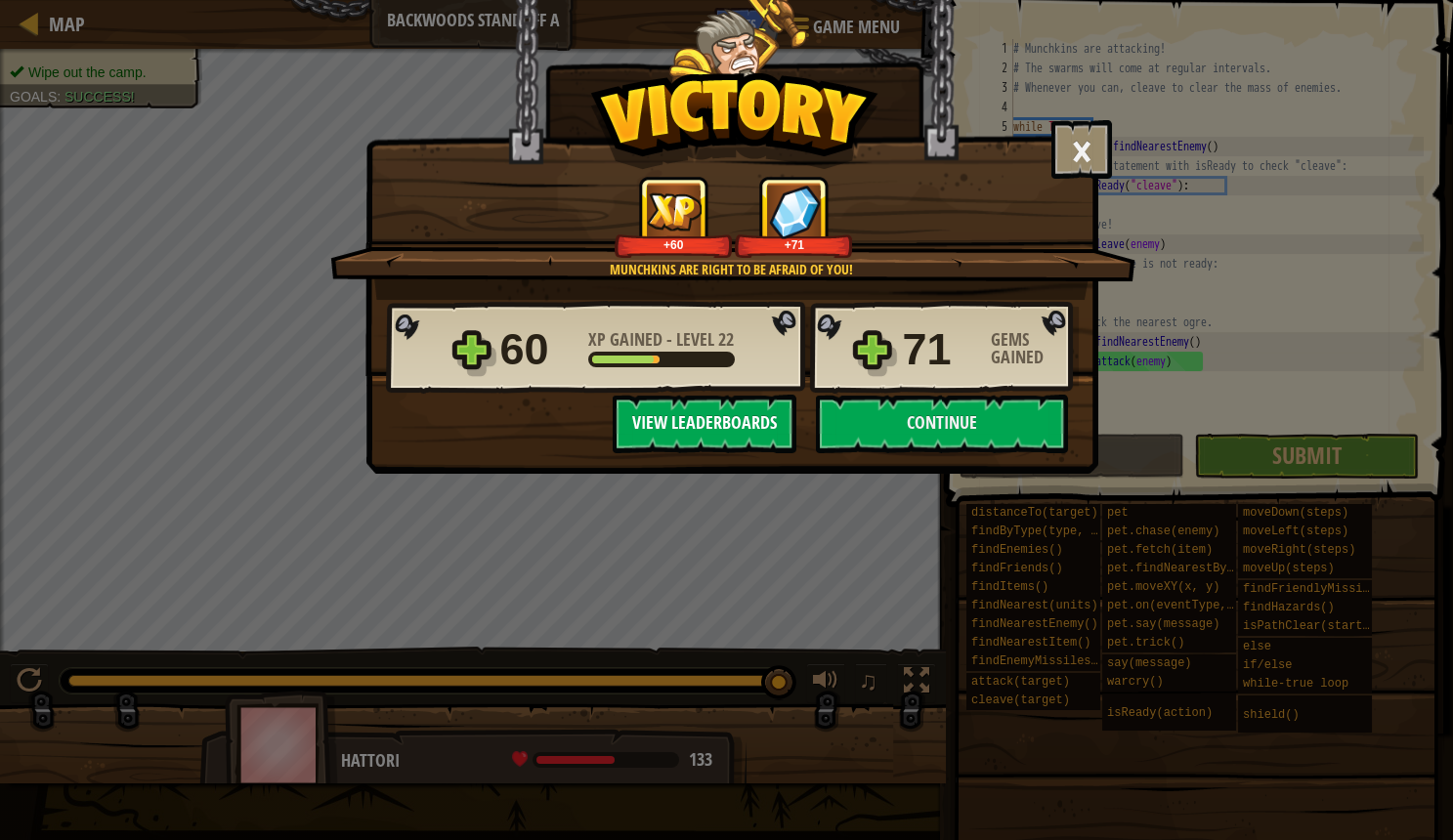 click on "View Leaderboards" at bounding box center (705, 424) 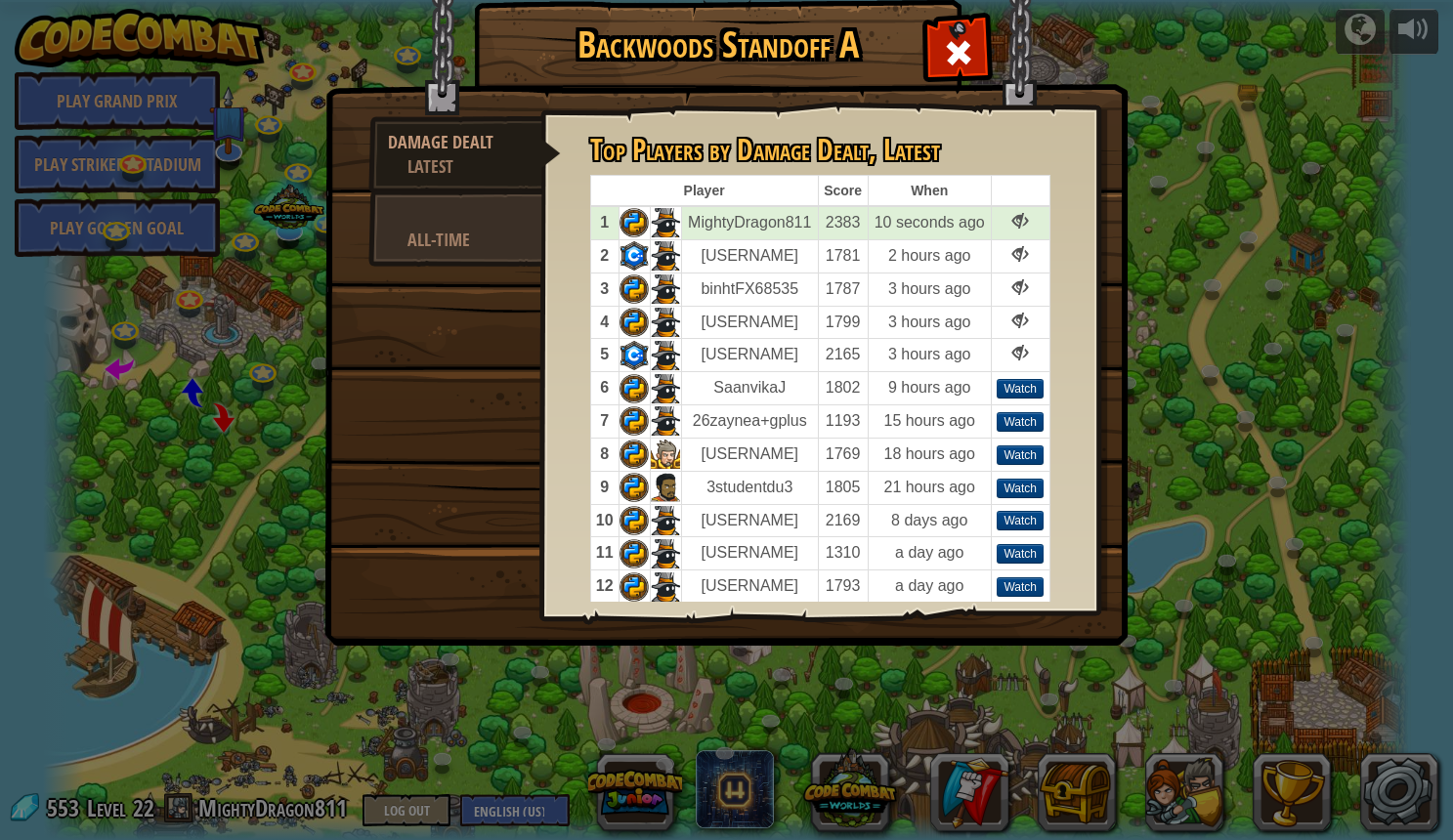 click on "All-Time" at bounding box center (465, 239) 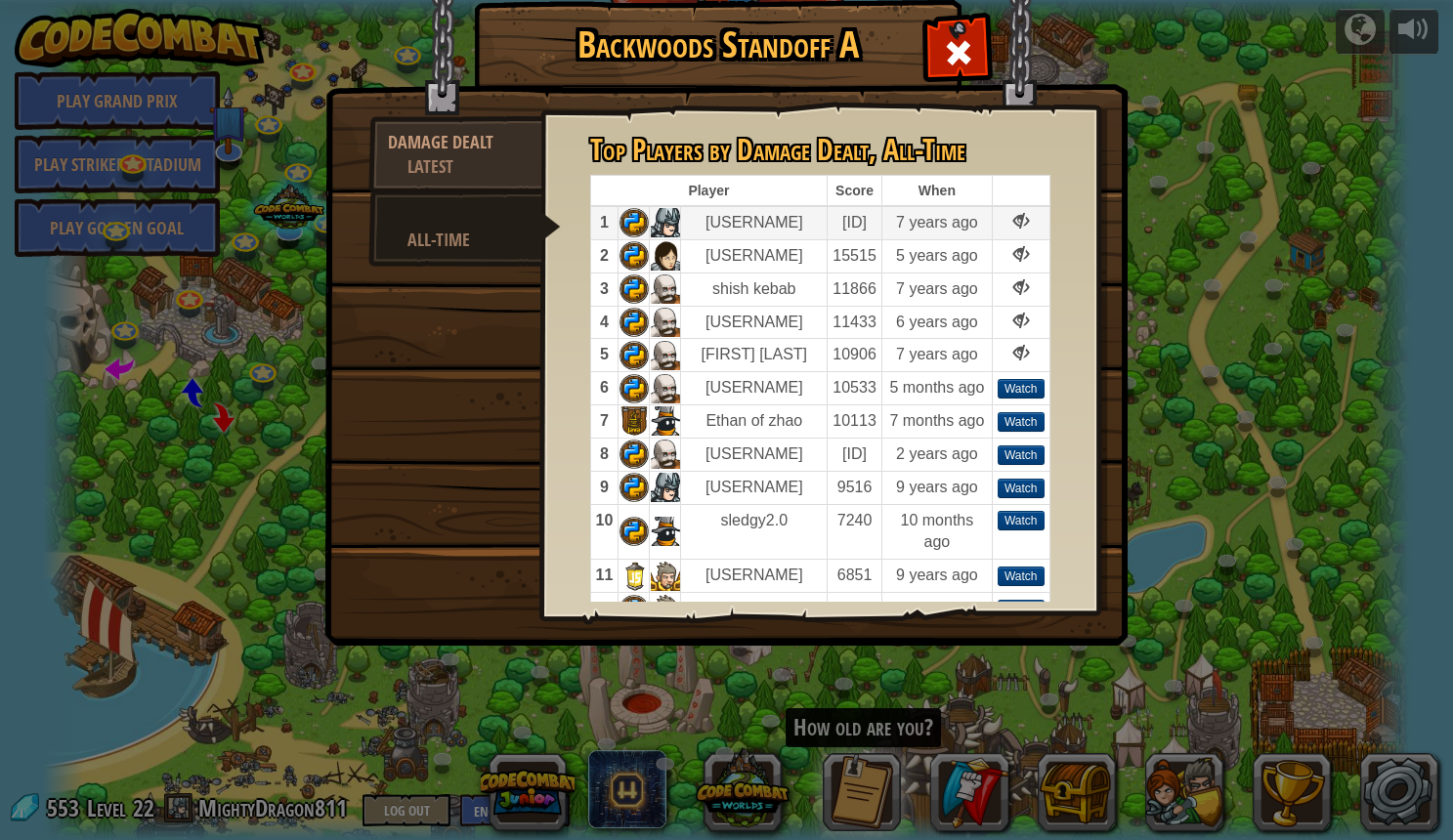 click on "WingWangPow1" at bounding box center (754, 223) 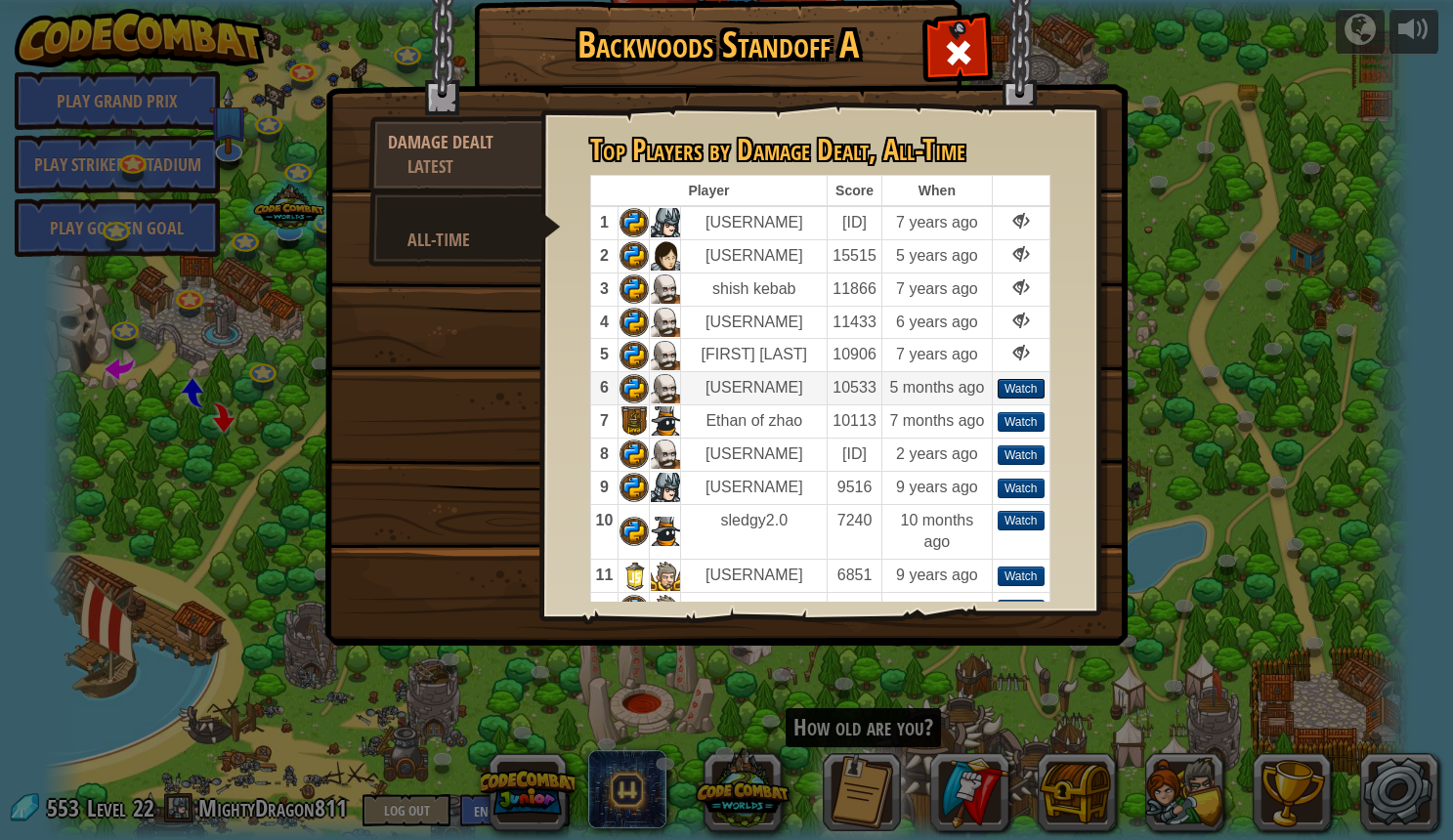 click on "Watch" at bounding box center (1021, 389) 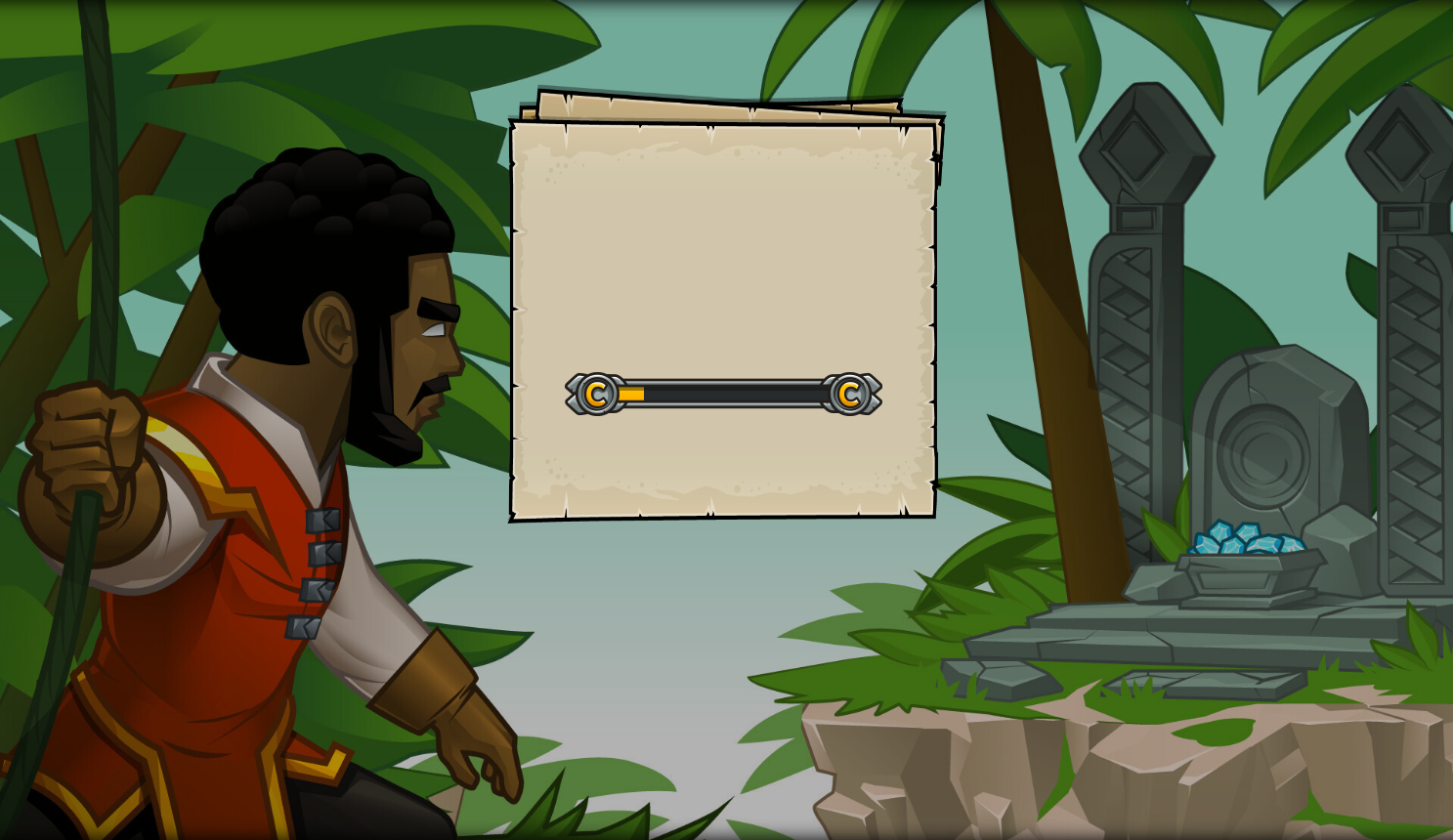scroll, scrollTop: 0, scrollLeft: 0, axis: both 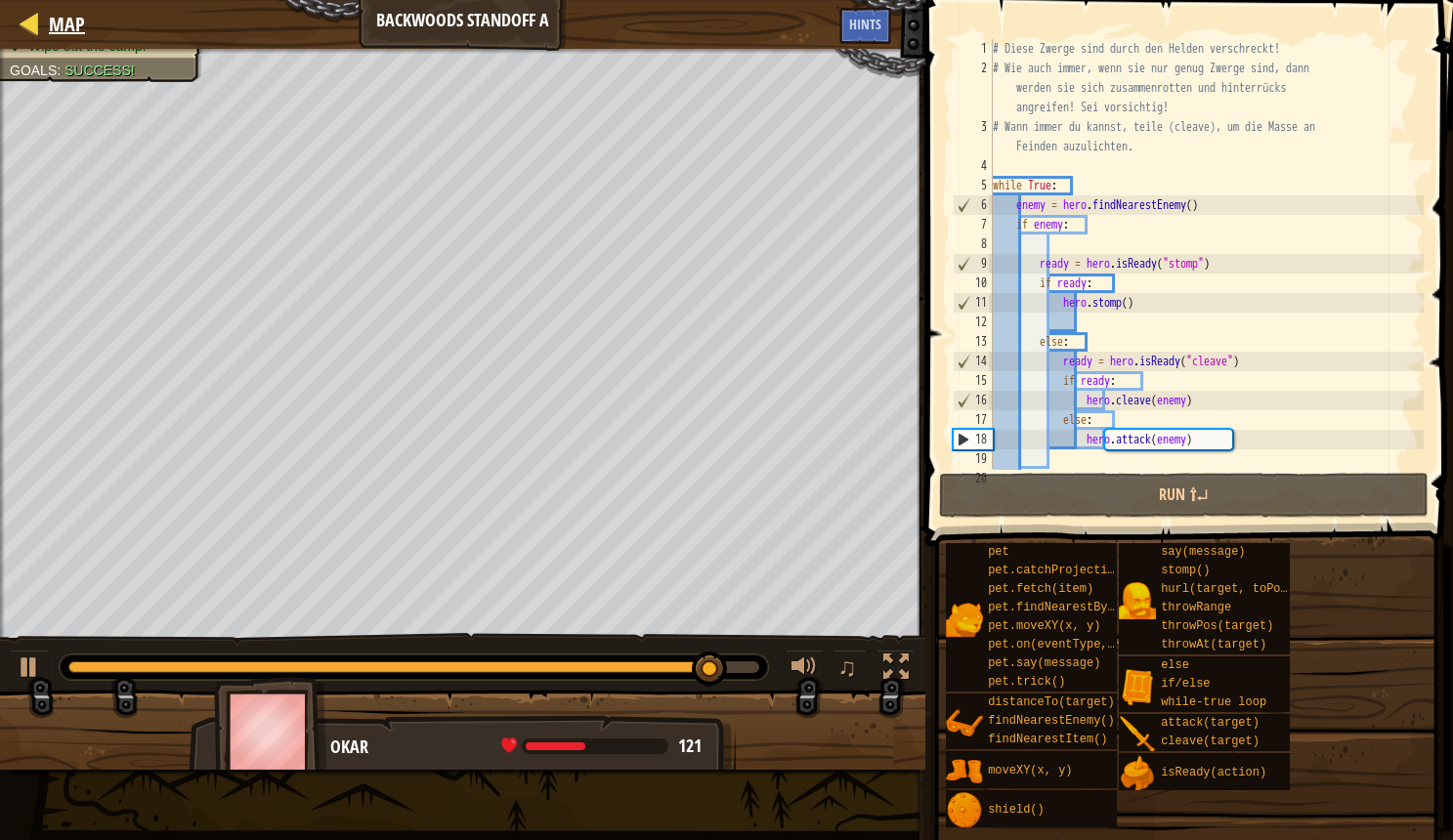click on "Map" at bounding box center (66, 23) 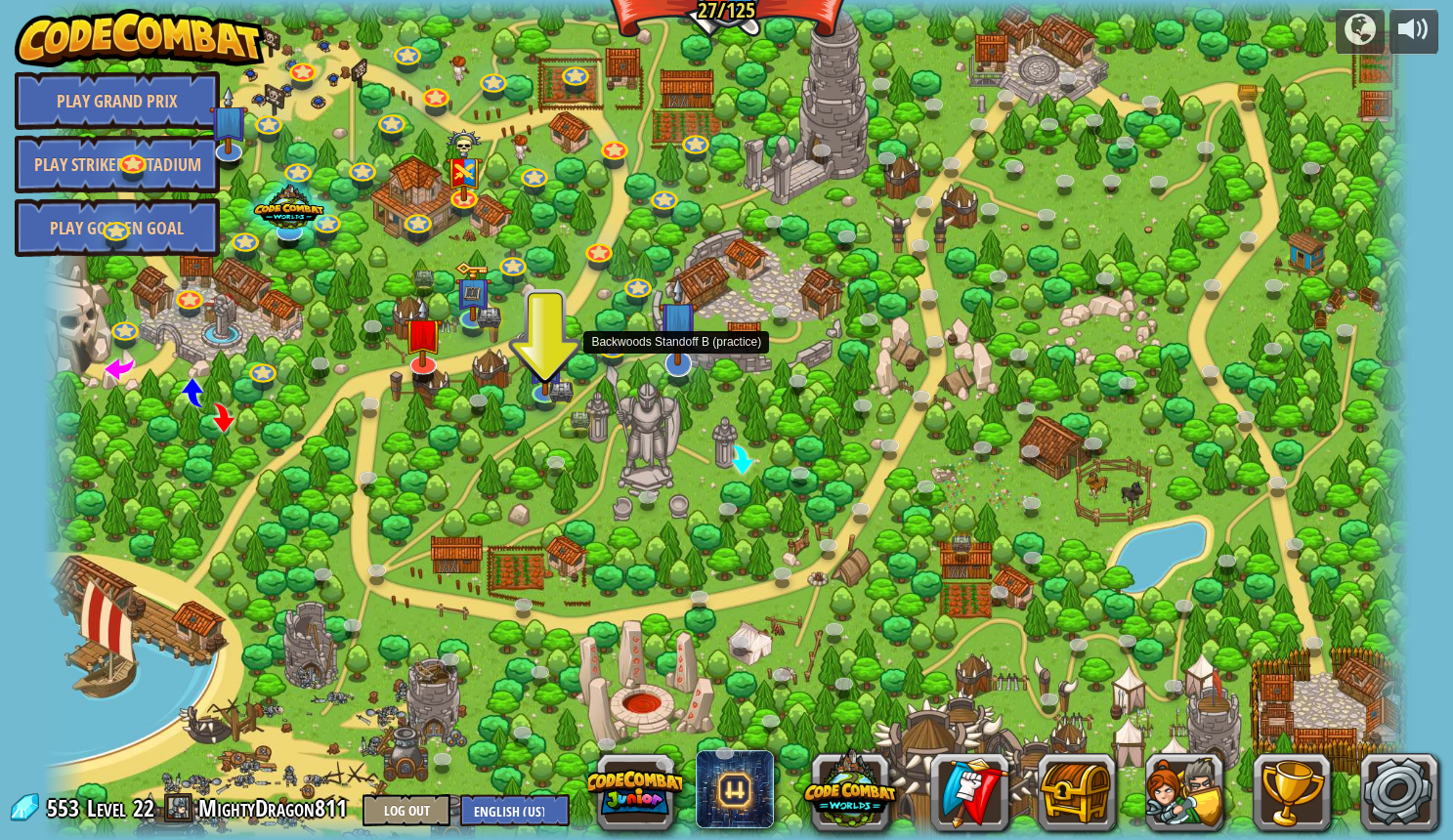 click at bounding box center [676, 362] 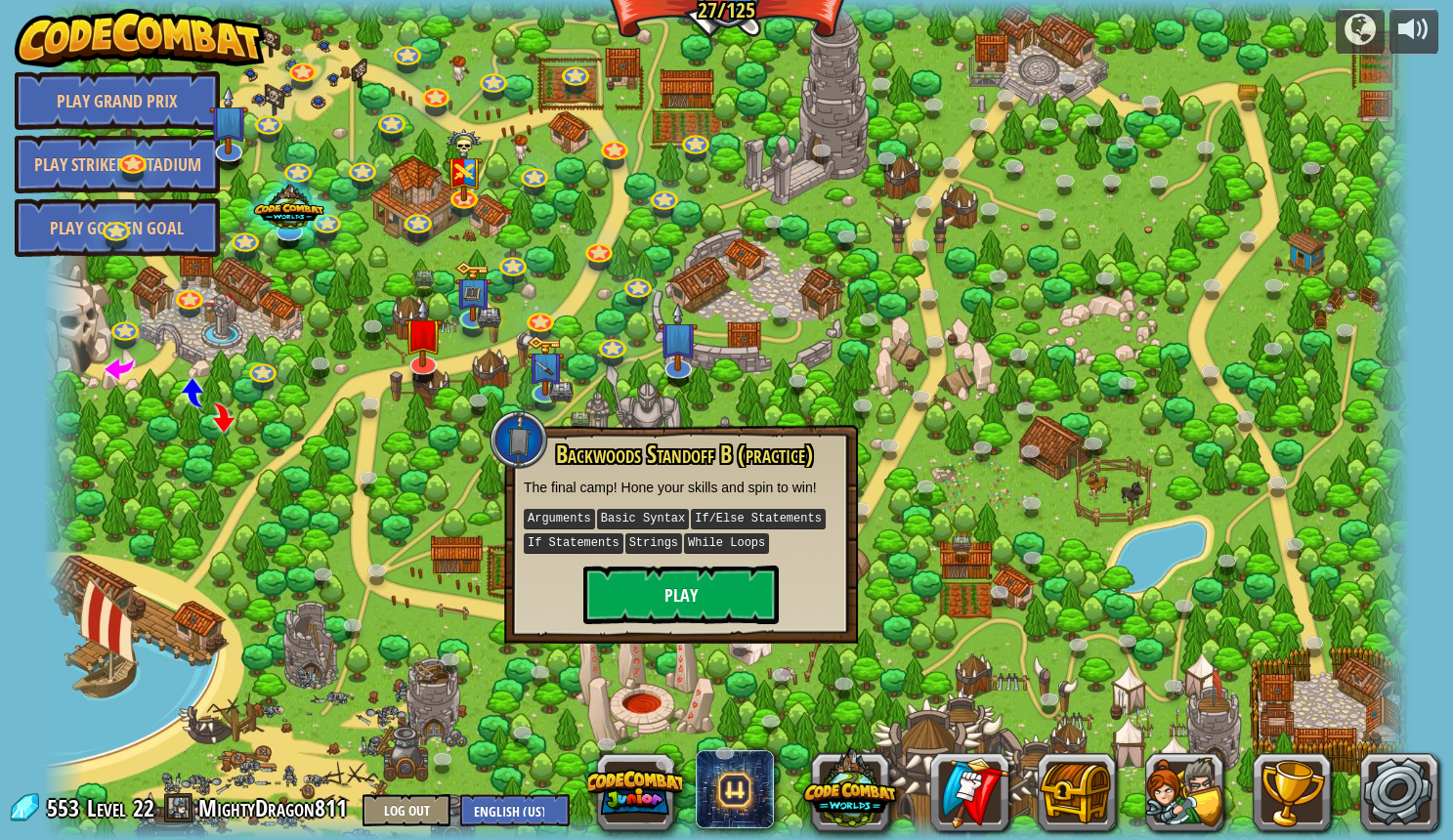click on "Play" at bounding box center [681, 595] 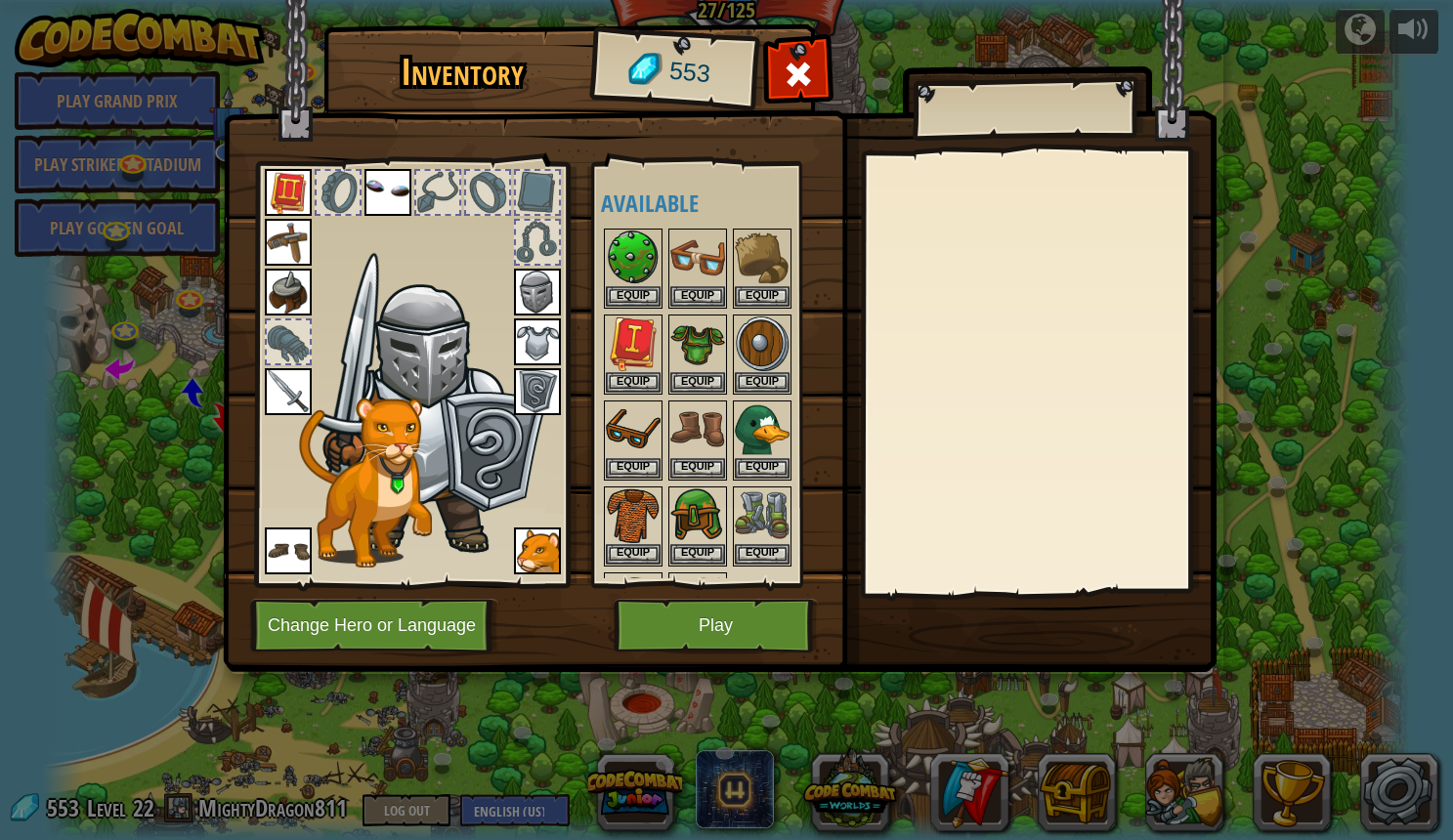 click on "Play" at bounding box center (715, 625) 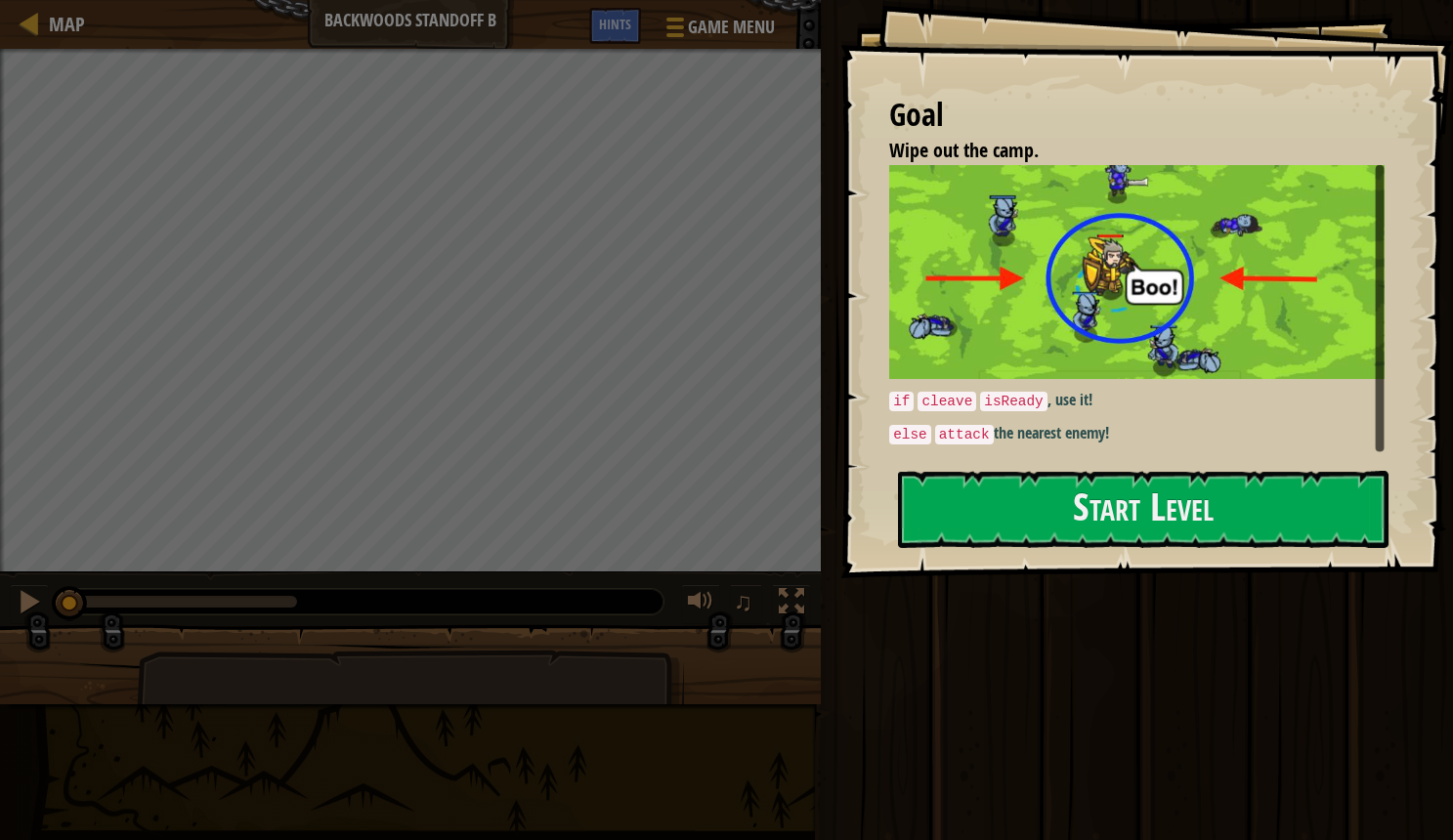 click on "Goal Wipe out the camp.
if   cleave   isReady , use it!
else   attack  the nearest enemy!
Start Level Error loading from server. Try refreshing the page. You'll need a subscription to play this level. Subscribe You'll need to join a course to play this level. Back to my courses Ask your teacher to assign a license to you so you can continue to play CodeCombat! Back to my courses This level is locked. Back to my courses" at bounding box center [1146, 289] 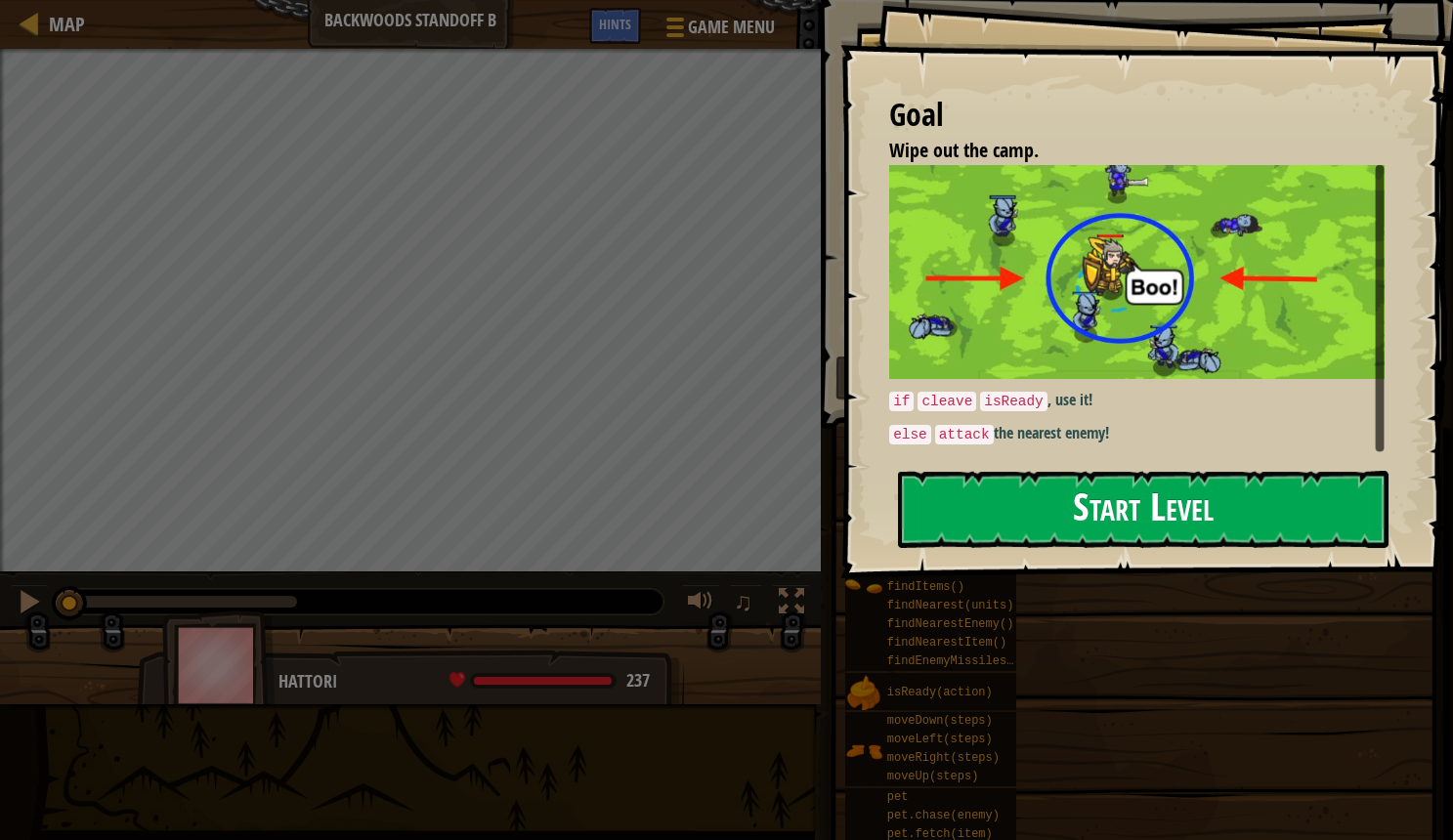 click on "Start Level" at bounding box center (1143, 509) 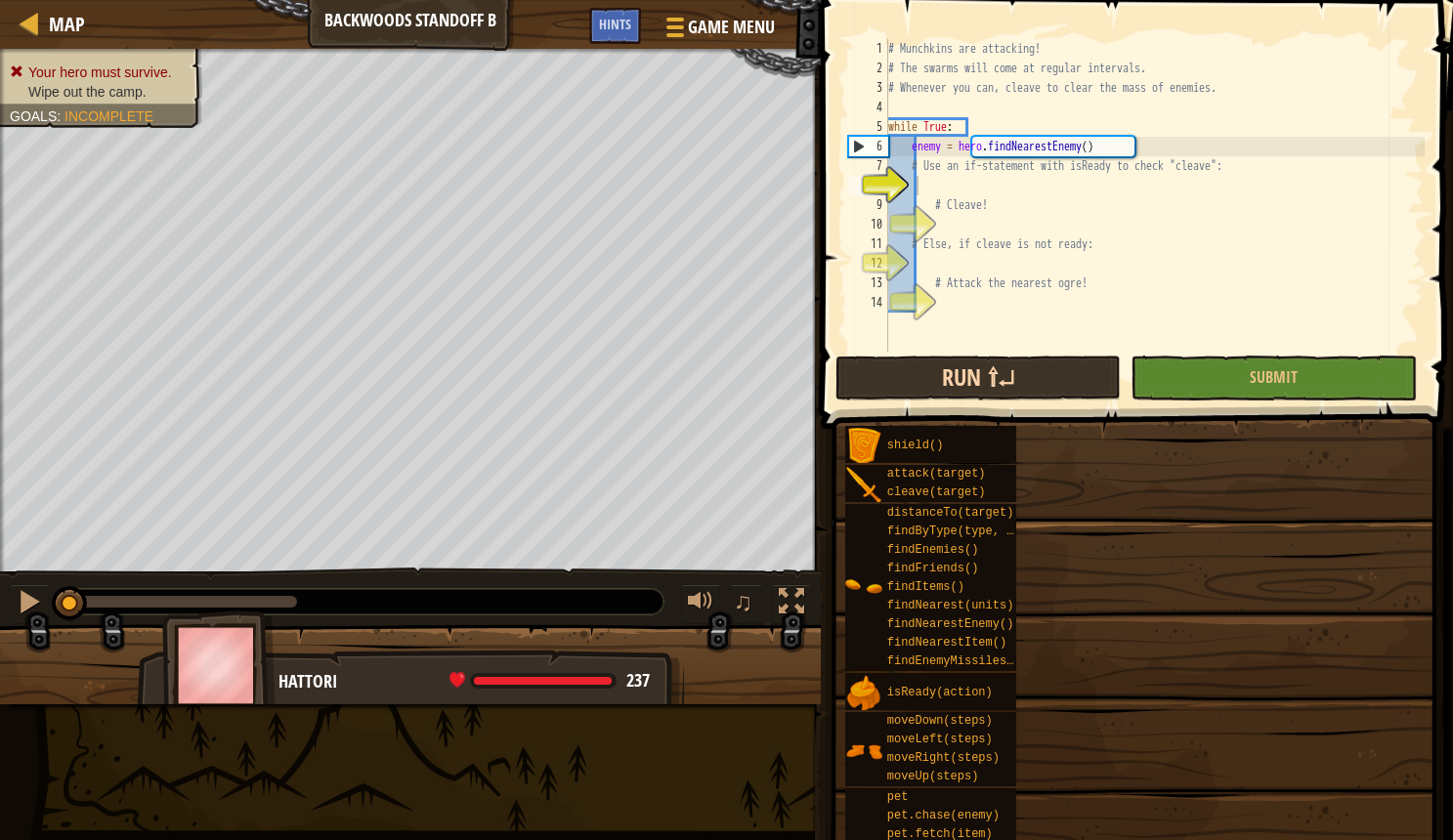 click on "Run ⇧↵" at bounding box center [978, 378] 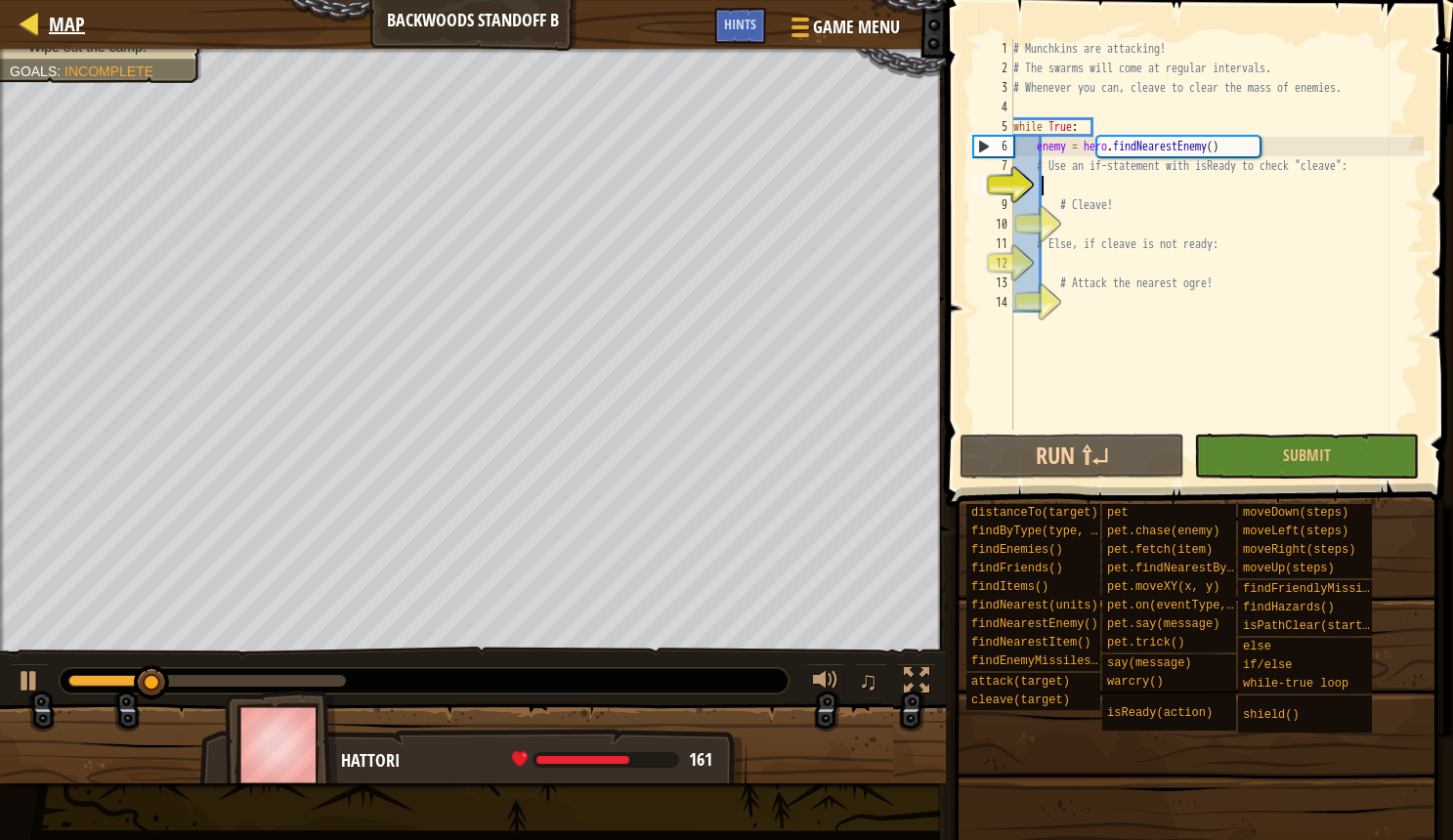 click on "Map" at bounding box center (62, 24) 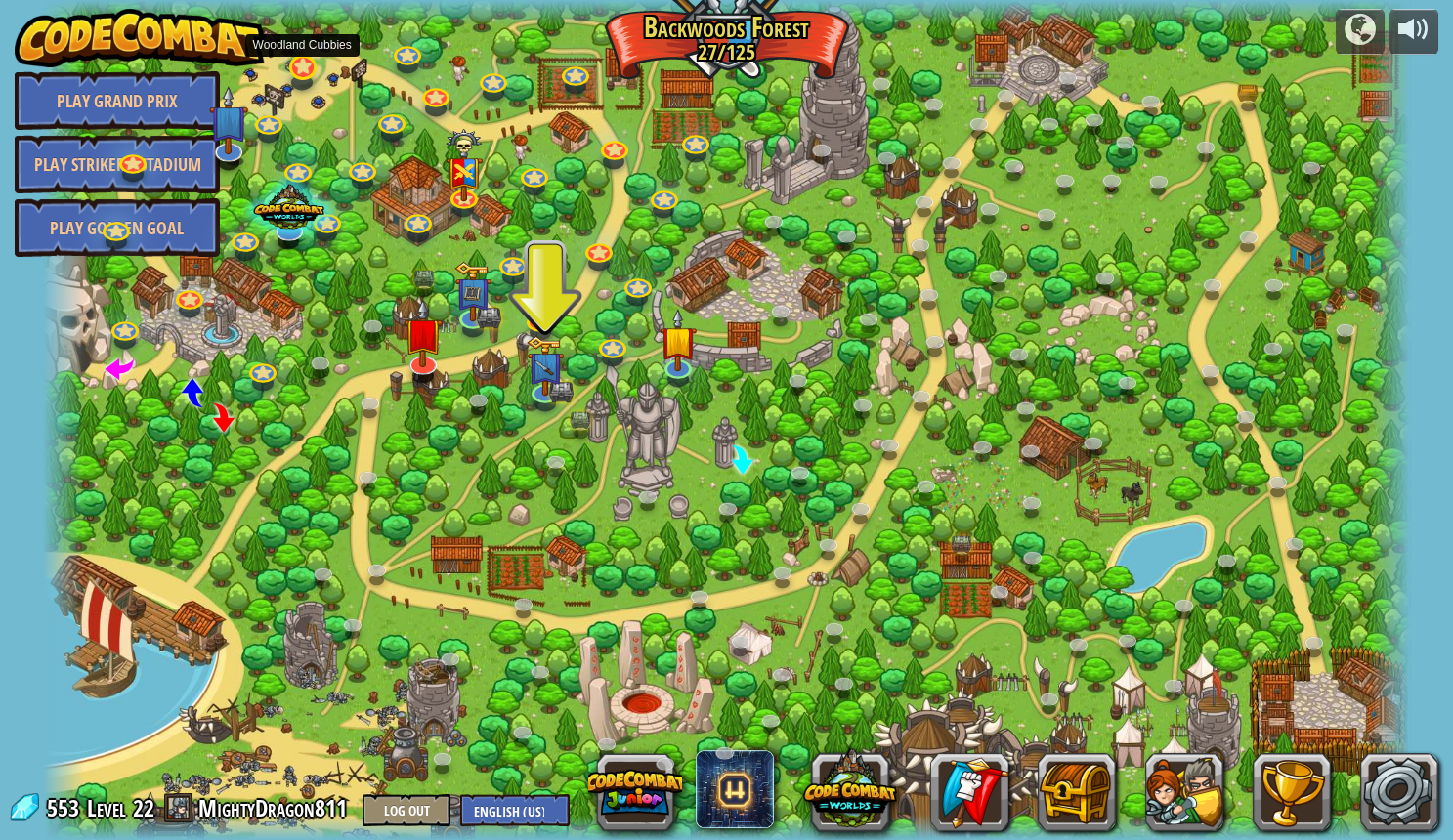 click at bounding box center (302, 67) 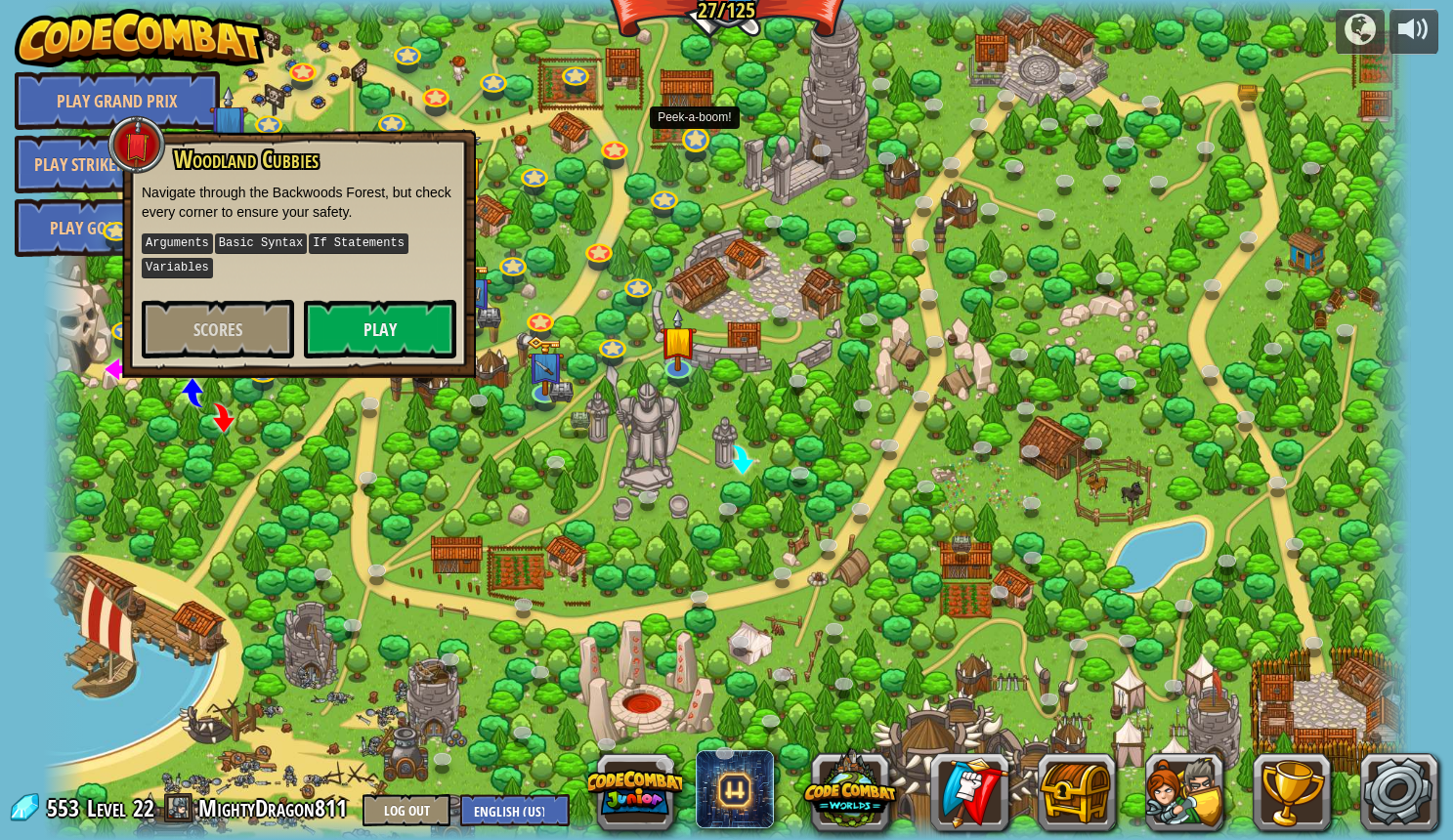 click at bounding box center (695, 140) 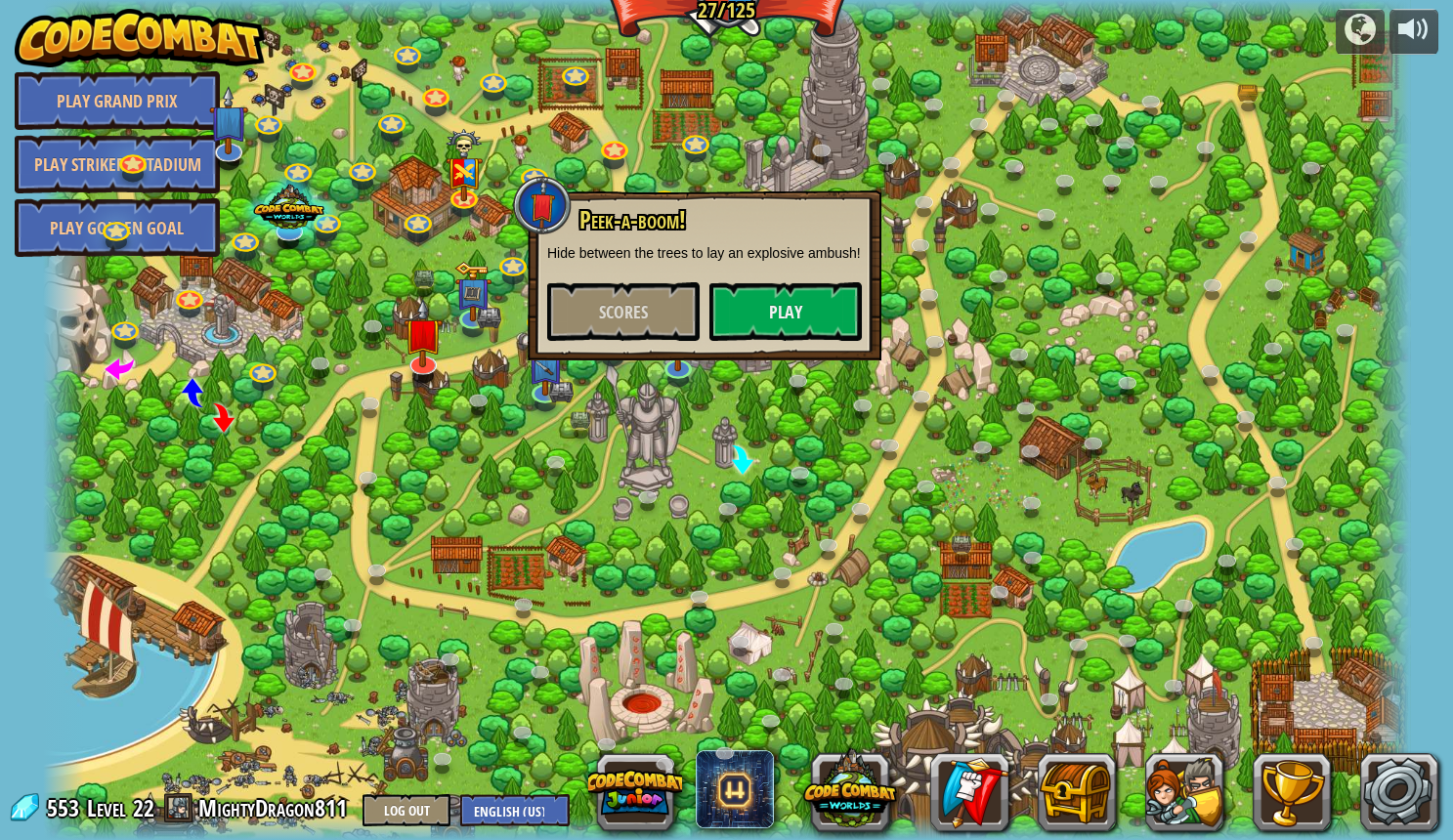click at bounding box center [727, 420] 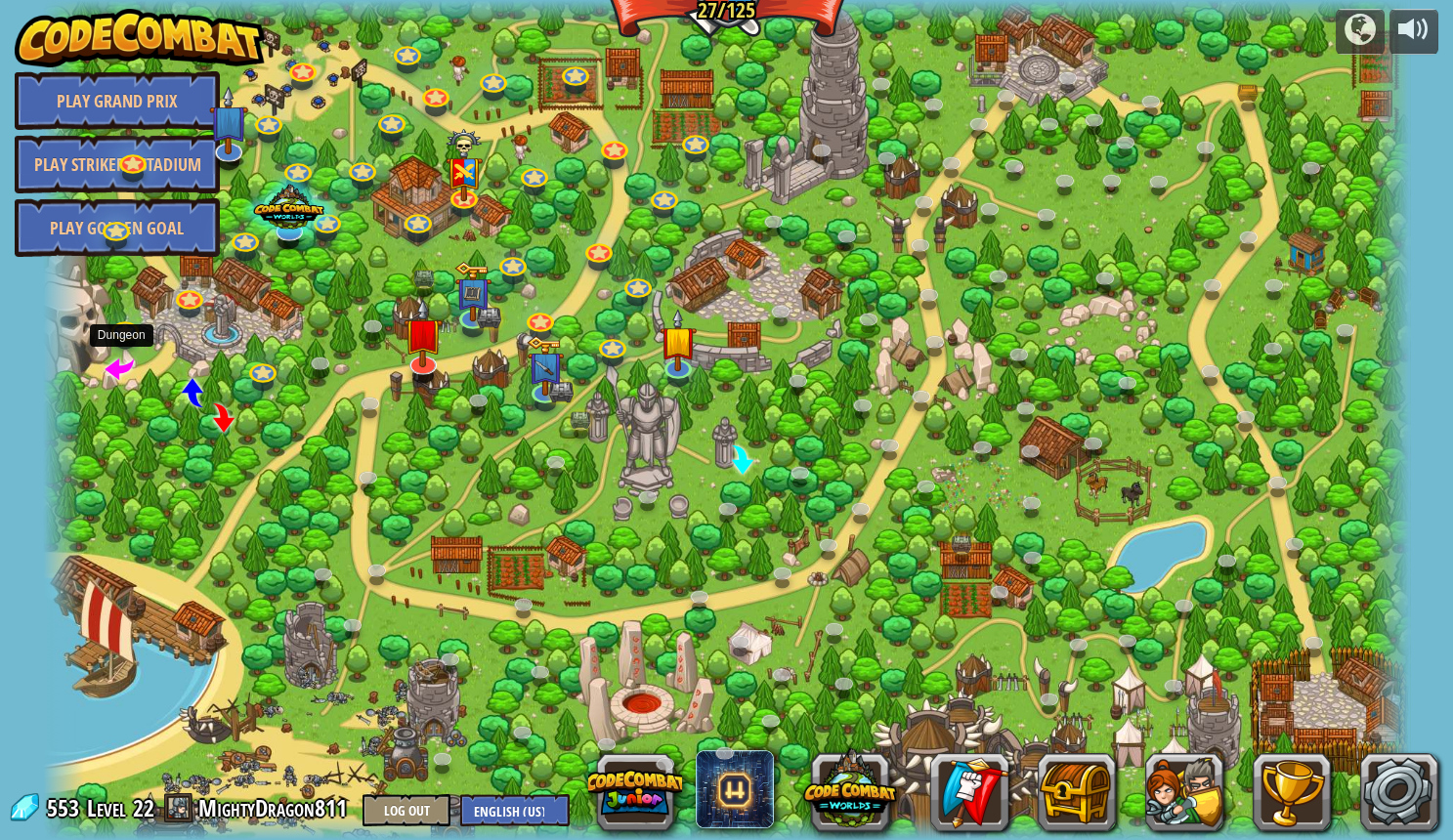 click at bounding box center [119, 367] 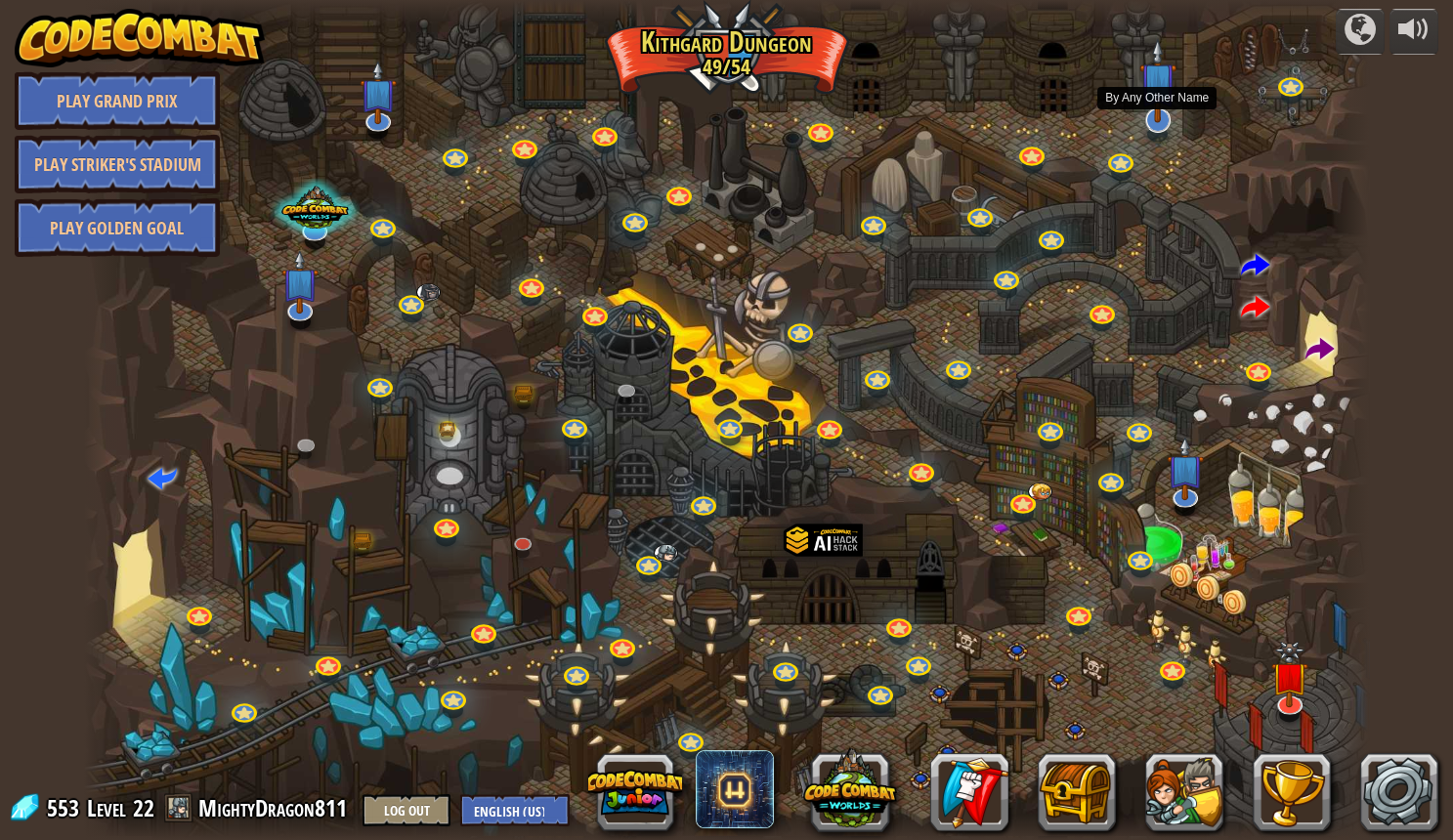click at bounding box center (1158, 80) 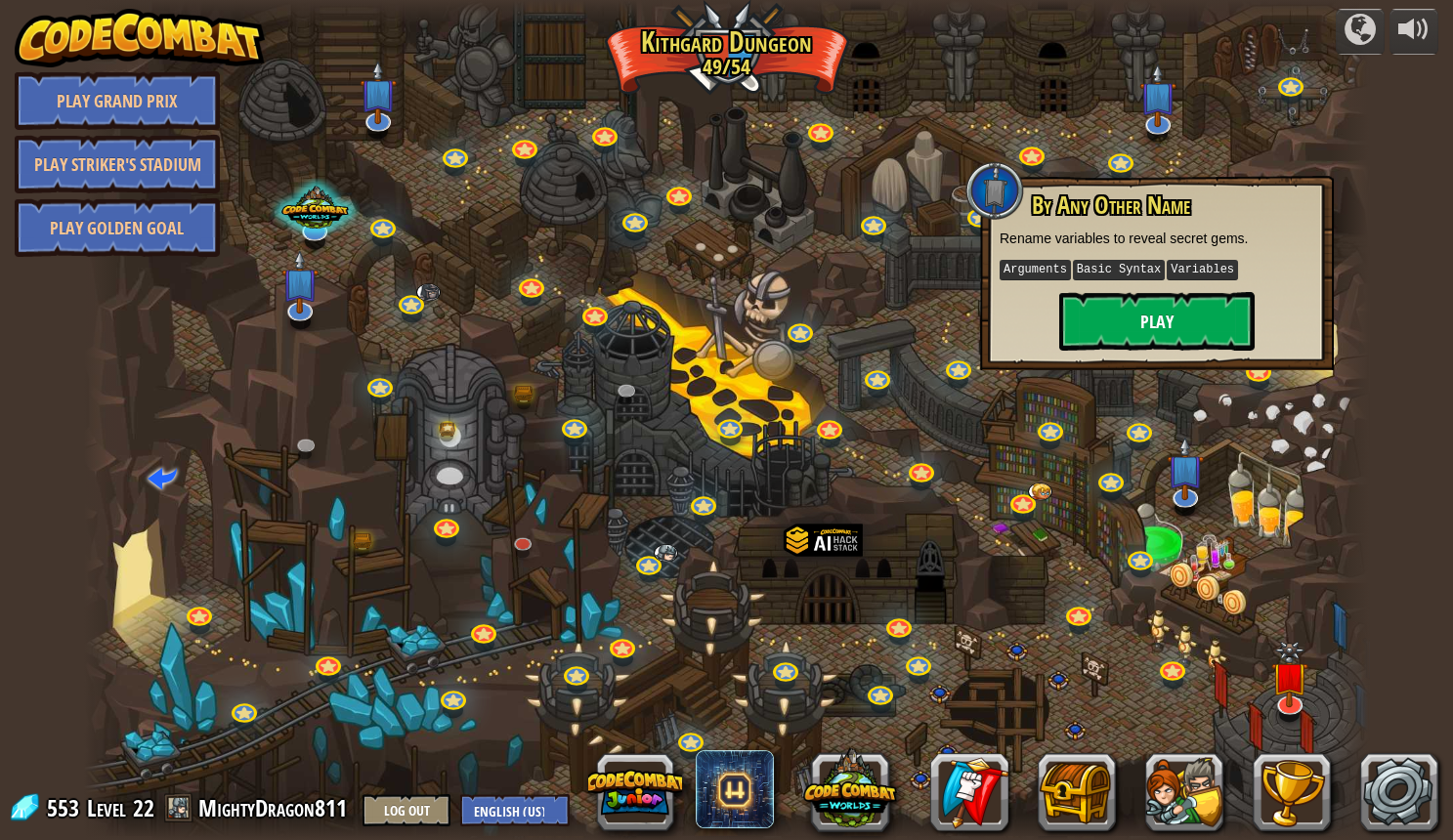 click on "Play" at bounding box center (1157, 321) 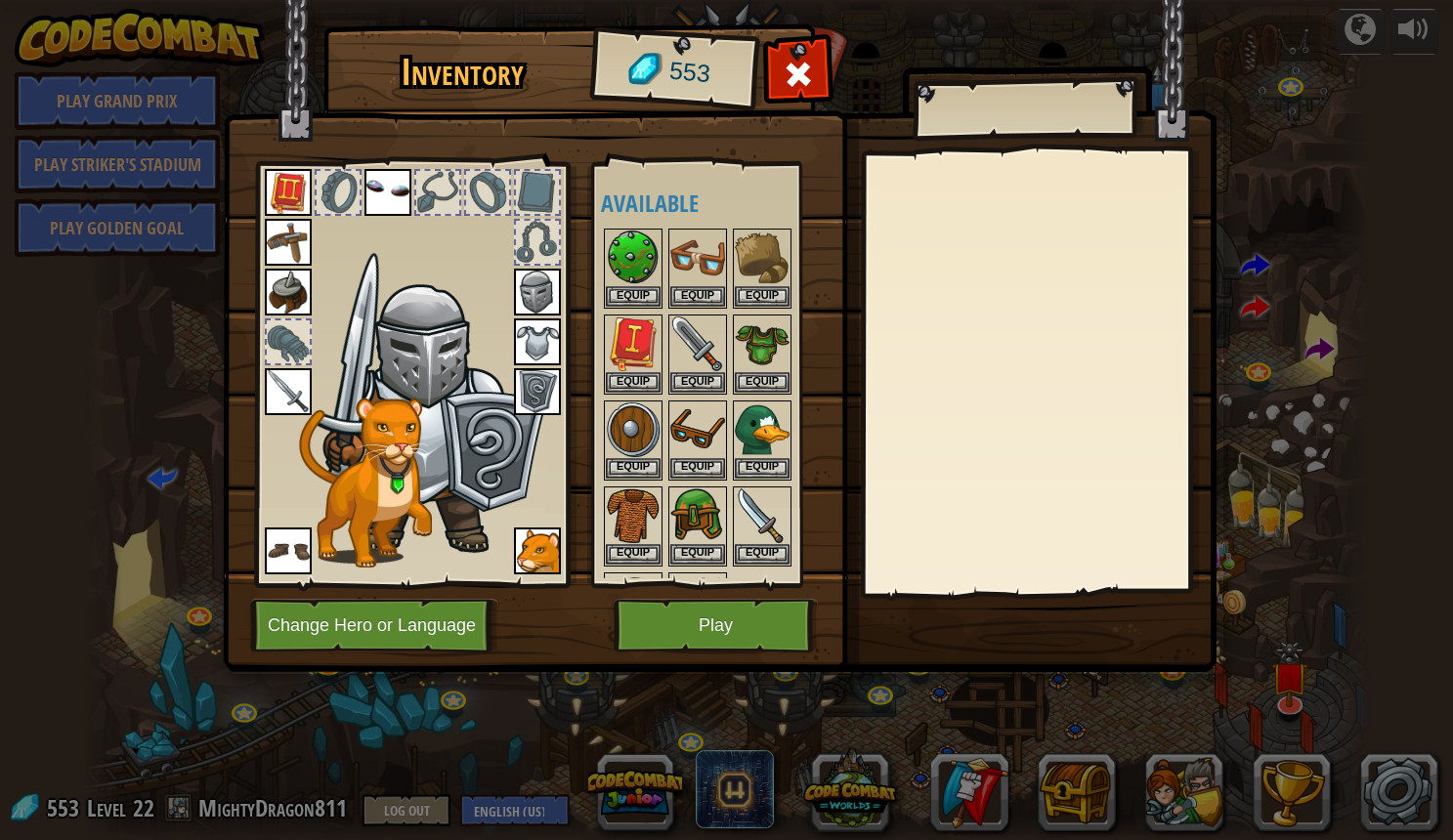 click on "Play" at bounding box center [715, 625] 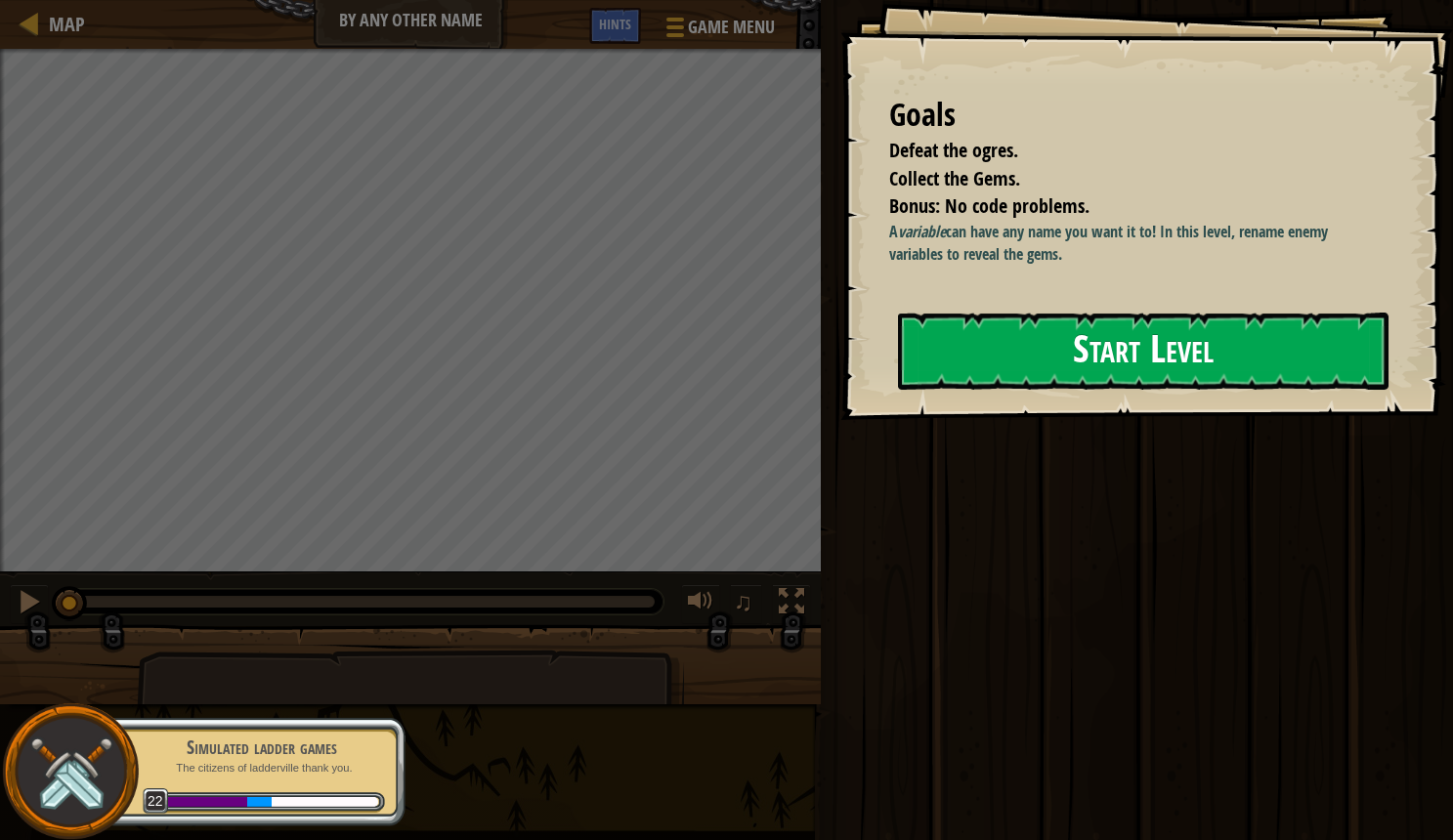 click on "Start Level" at bounding box center [1143, 351] 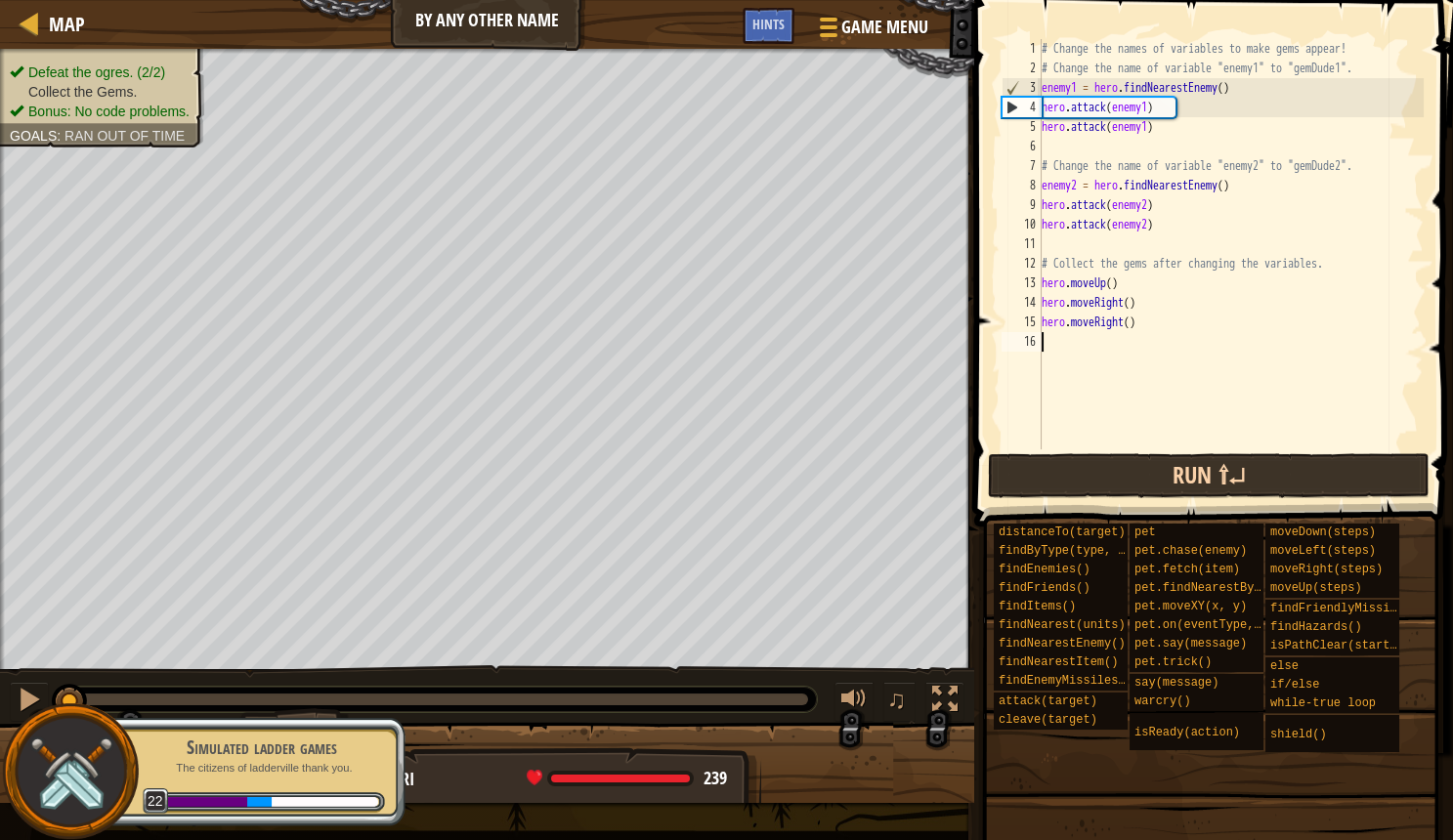 click on "Run ⇧↵" at bounding box center (1209, 476) 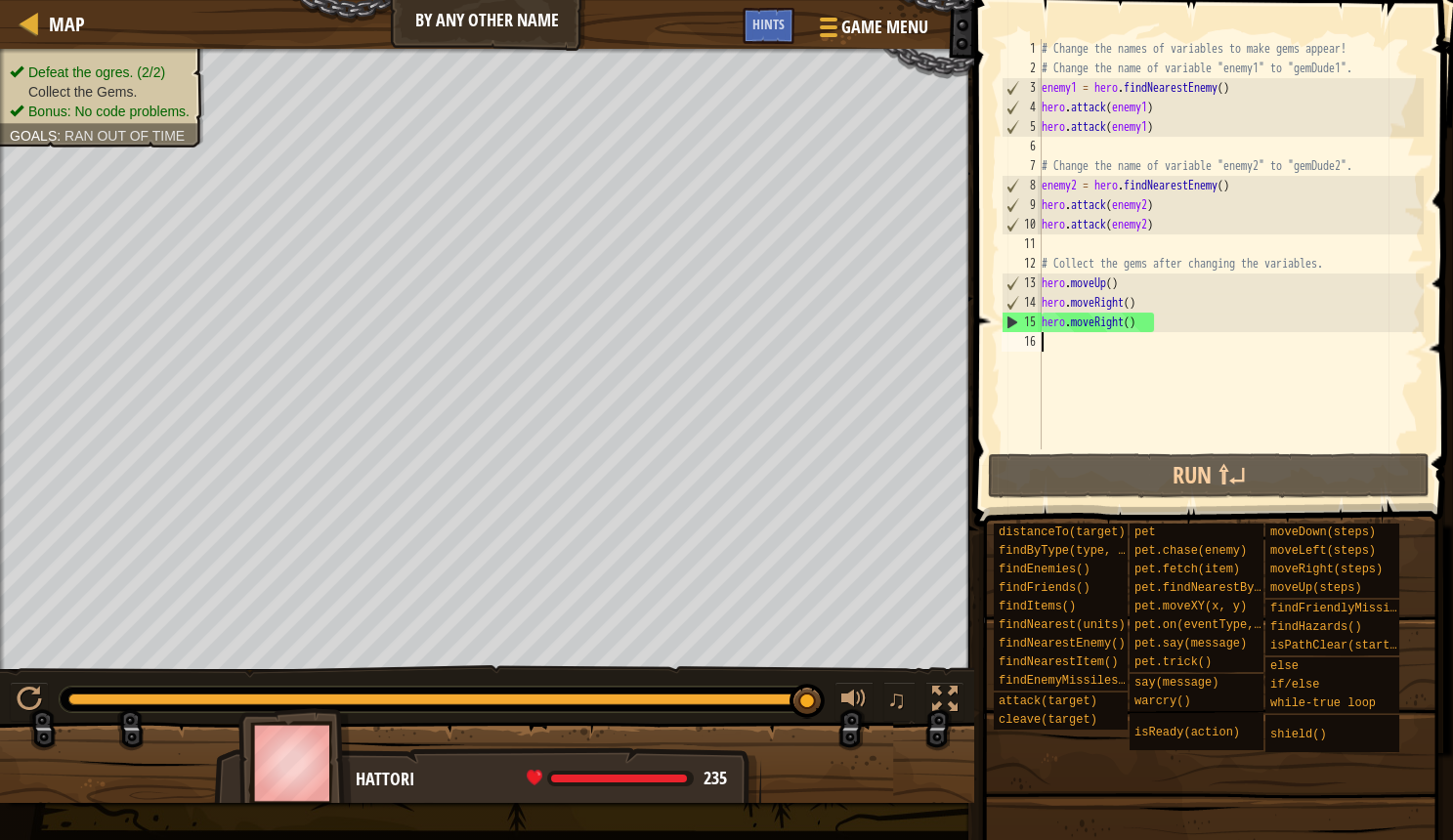 click on "# Change the names of variables to make gems appear! # Change the name of variable "enemy1" to "gemDude1". enemy1   =   hero . findNearestEnemy ( ) hero . attack ( enemy1 ) hero . attack ( enemy1 ) # Change the name of variable "enemy2" to "gemDude2". enemy2   =   hero . findNearestEnemy ( ) hero . attack ( enemy2 ) hero . attack ( enemy2 ) # Collect the gems after changing the variables. hero . moveUp ( ) hero . moveRight ( ) hero . moveRight ( )" at bounding box center (1230, 264) 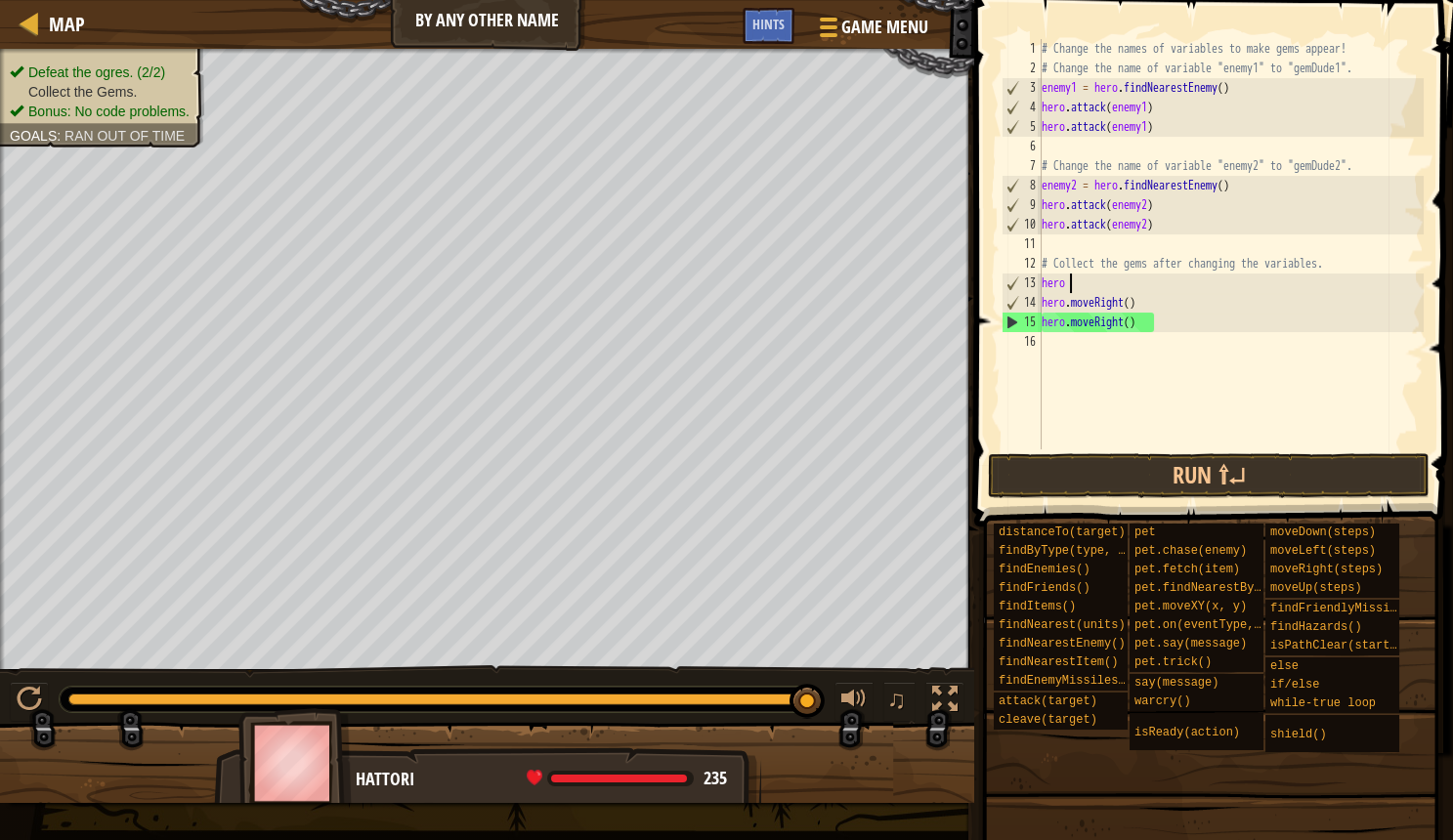 type on "h" 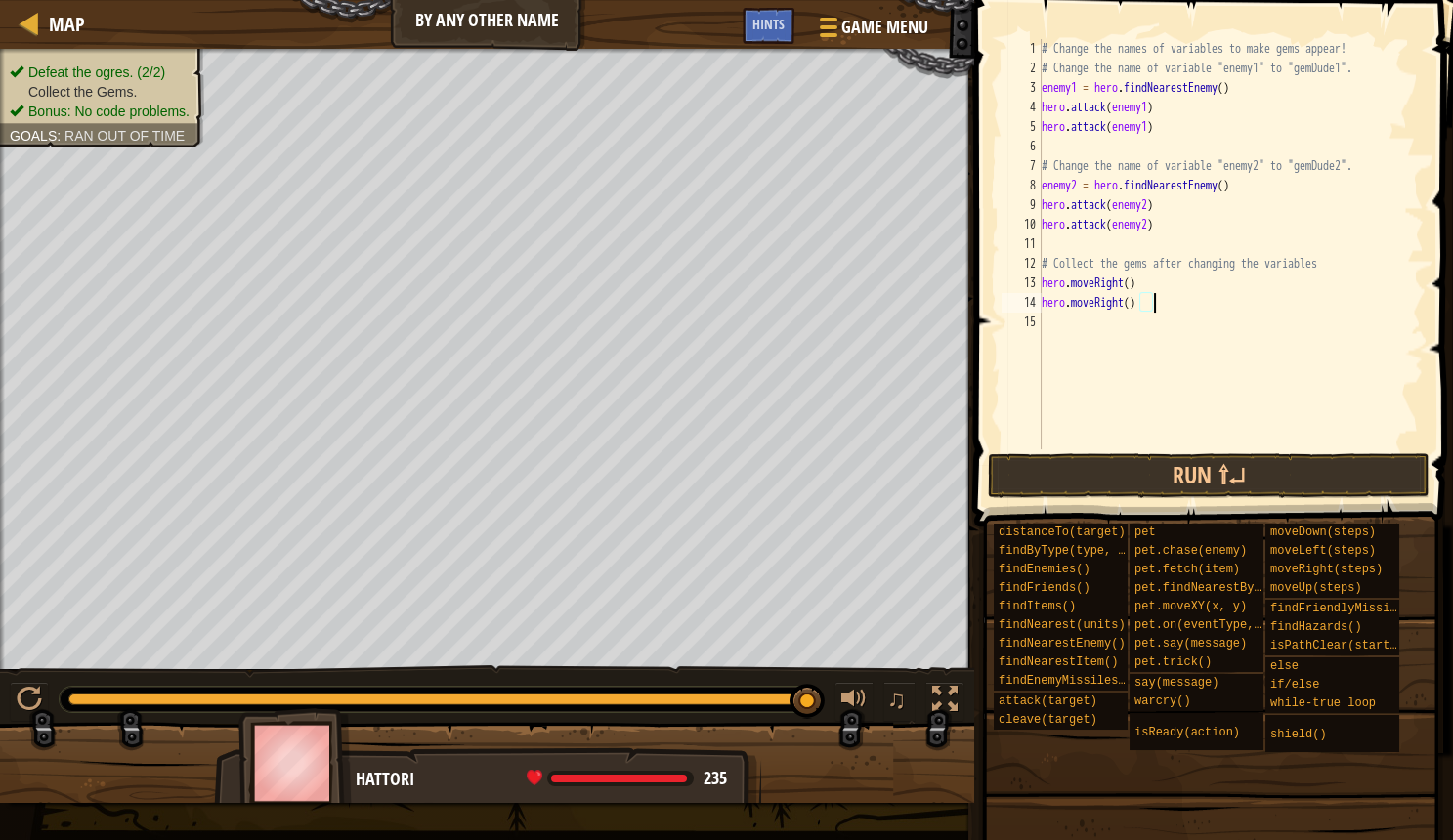 click on "# Change the names of variables to make gems appear! # Change the name of variable "enemy1" to "gemDude1". enemy1   =   hero . findNearestEnemy ( ) hero . attack ( enemy1 ) hero . attack ( enemy1 ) # Change the name of variable "enemy2" to "gemDude2". enemy2   =   hero . findNearestEnemy ( ) hero . attack ( enemy2 ) hero . attack ( enemy2 ) # Collect the gems after changing the variables hero . moveRight ( ) hero . moveRight ( )" at bounding box center (1230, 264) 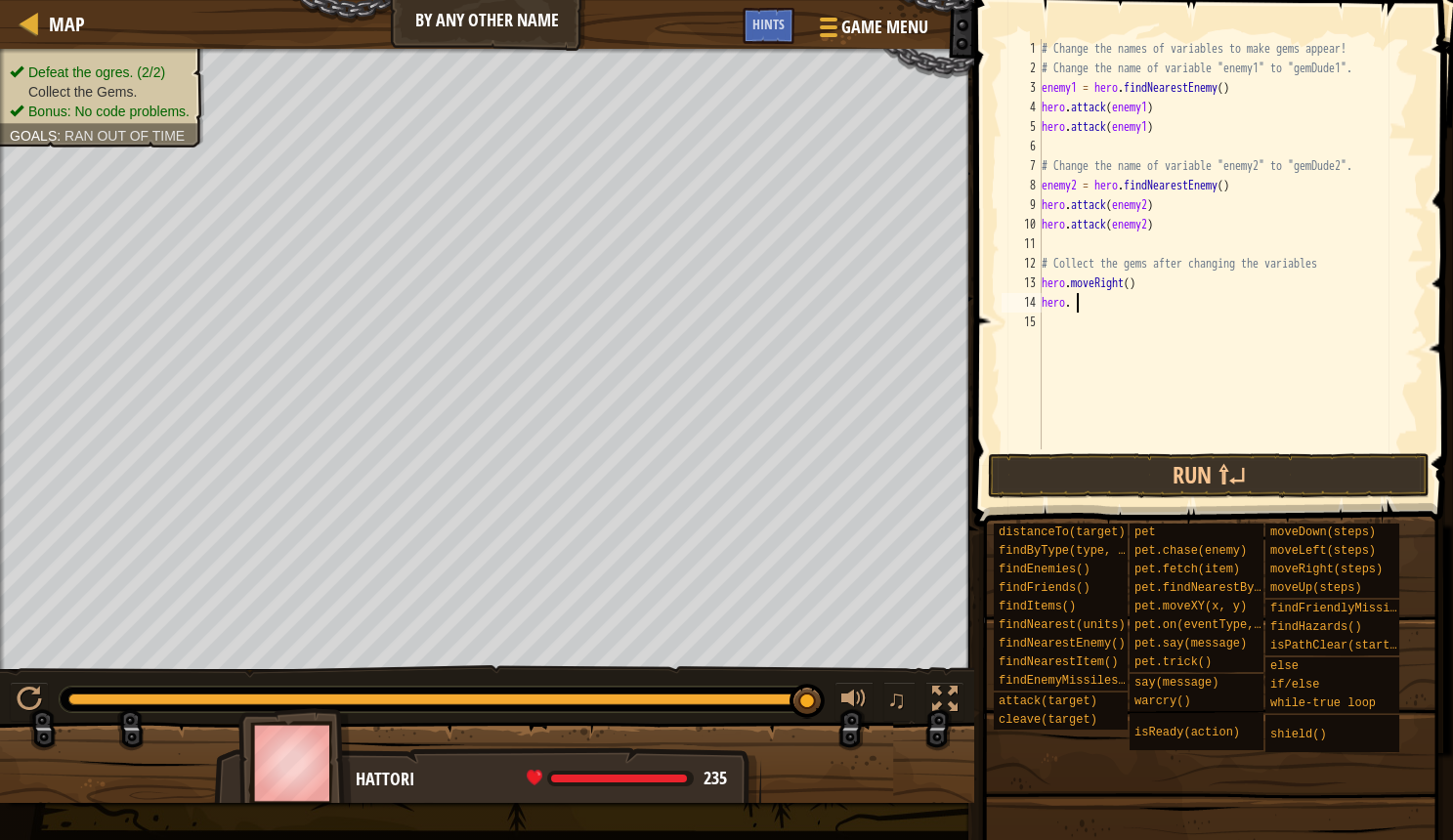 scroll, scrollTop: 10, scrollLeft: 1, axis: both 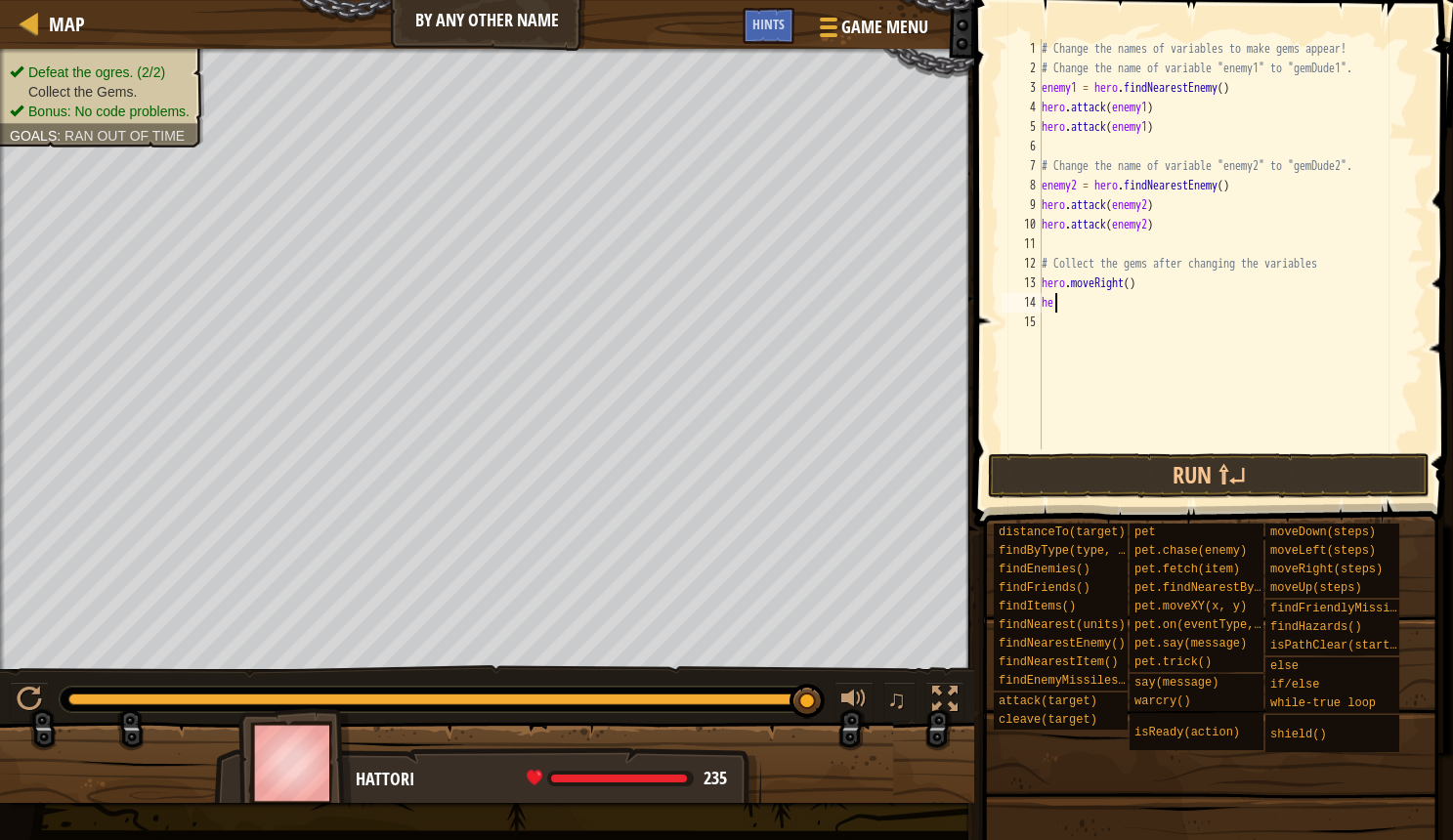 type on "h" 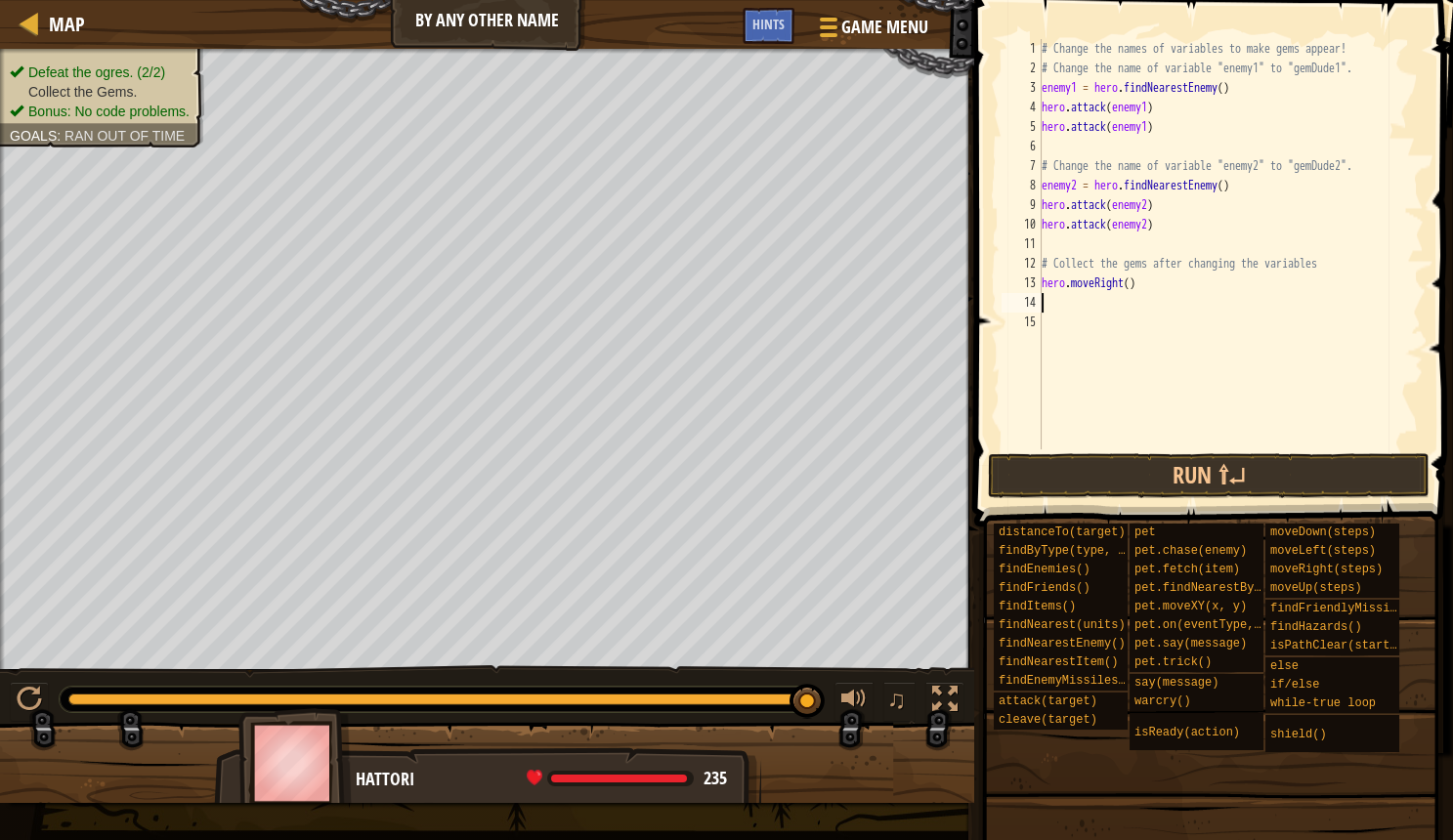 type on "hero.moveRight()" 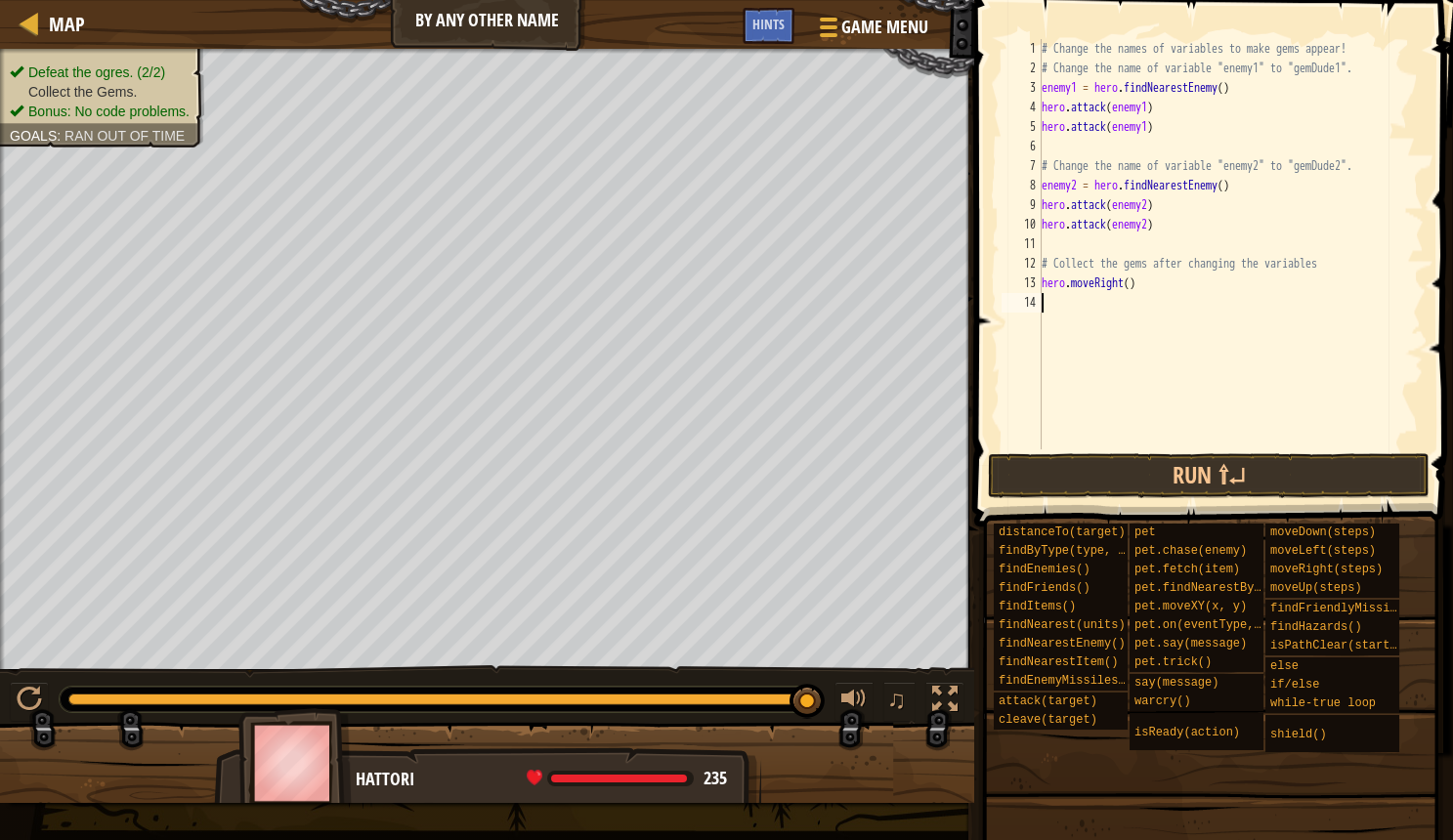 click on "# Change the names of variables to make gems appear! # Change the name of variable "enemy1" to "gemDude1". enemy1   =   hero . findNearestEnemy ( ) hero . attack ( enemy1 ) hero . attack ( enemy1 ) # Change the name of variable "enemy2" to "gemDude2". enemy2   =   hero . findNearestEnemy ( ) hero . attack ( enemy2 ) hero . attack ( enemy2 ) # Collect the gems after changing the variables hero . moveRight ( )" at bounding box center [1230, 264] 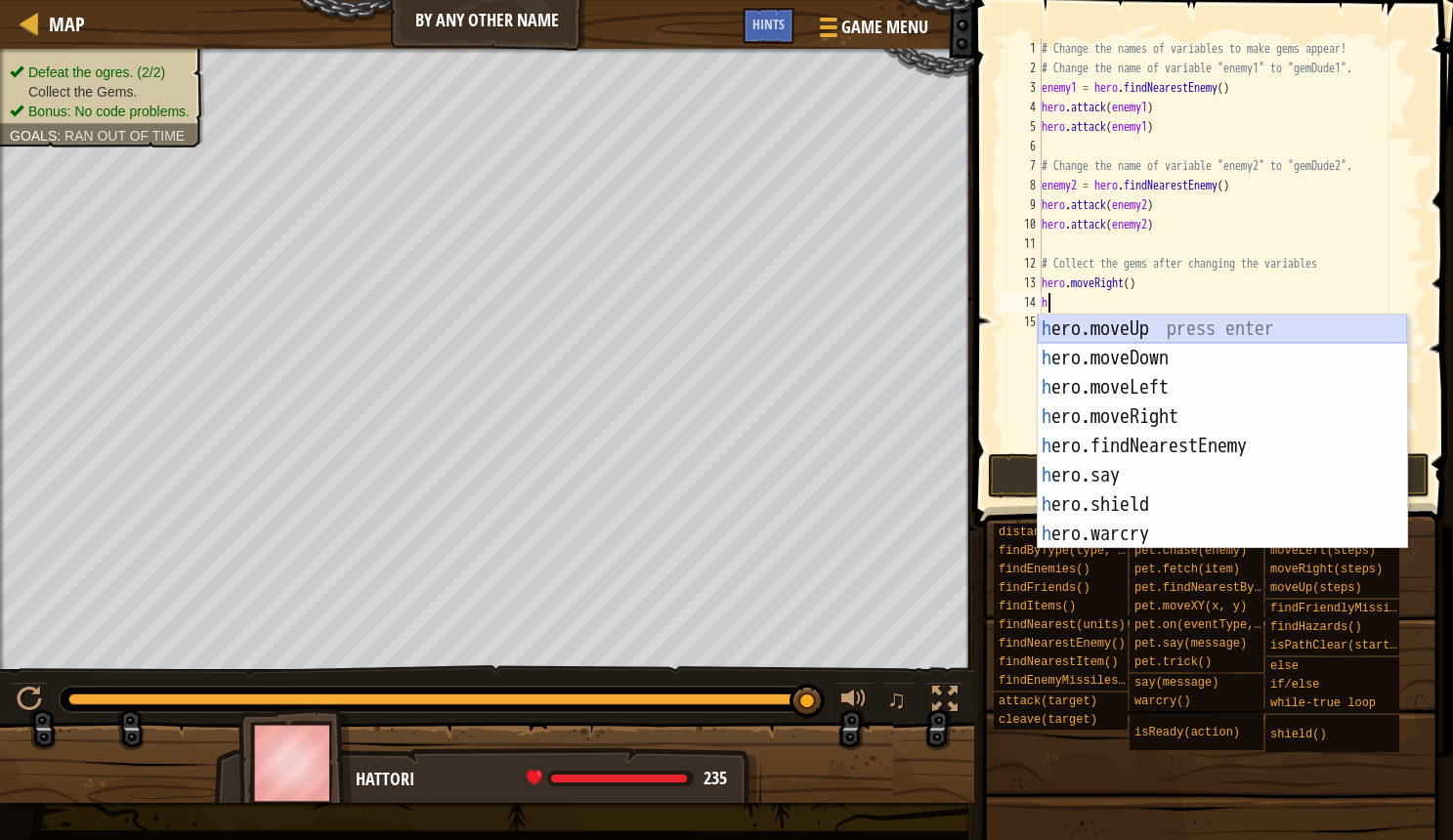 click on "h ero.moveUp press enter h ero.moveDown press enter h ero.moveLeft press enter h ero.moveRight press enter h ero.findNearestEnemy press enter h ero.say press enter h ero.shield press enter h ero.warcry press enter h ero.attack press enter" at bounding box center (1222, 461) 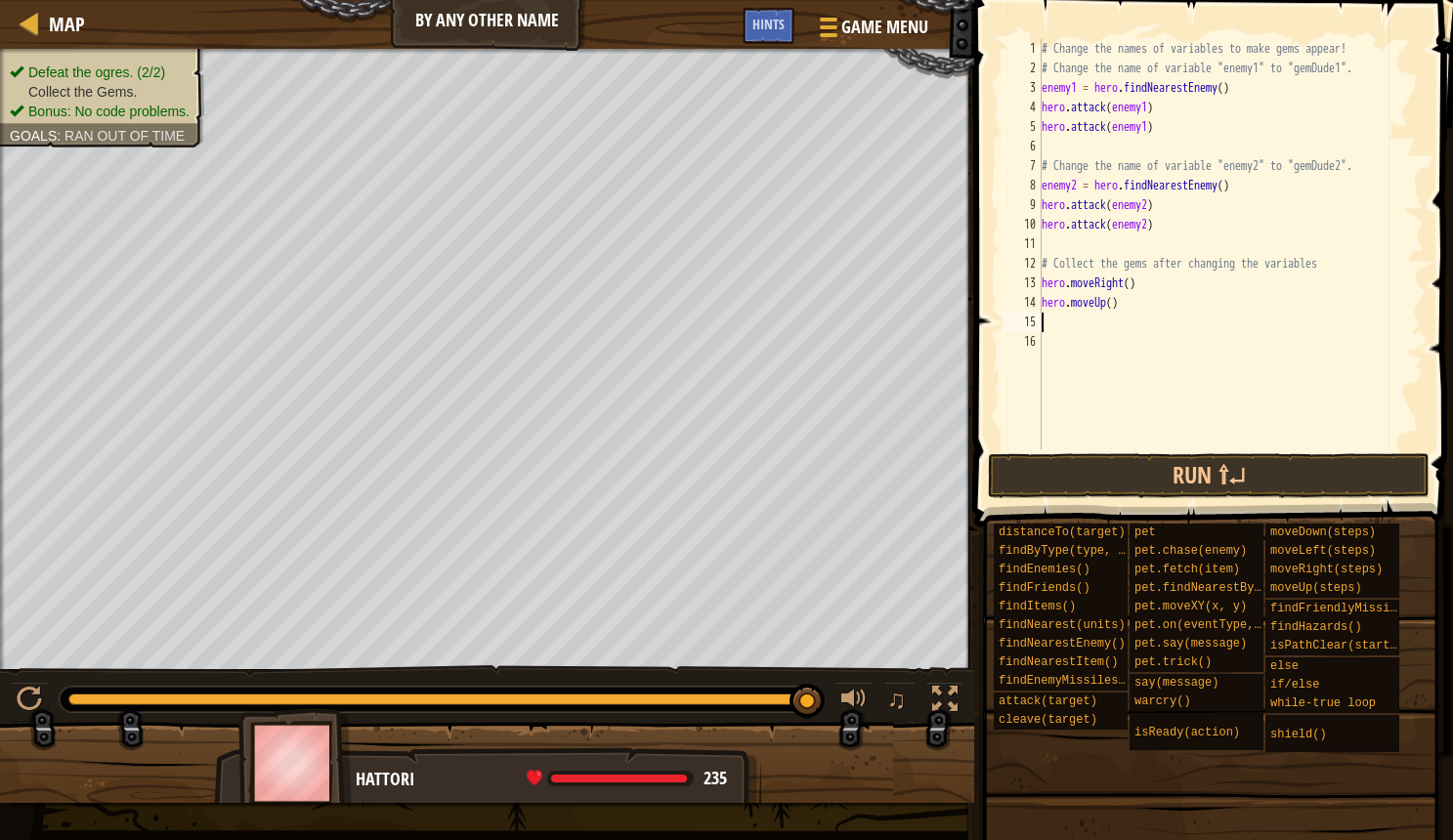 type on "h" 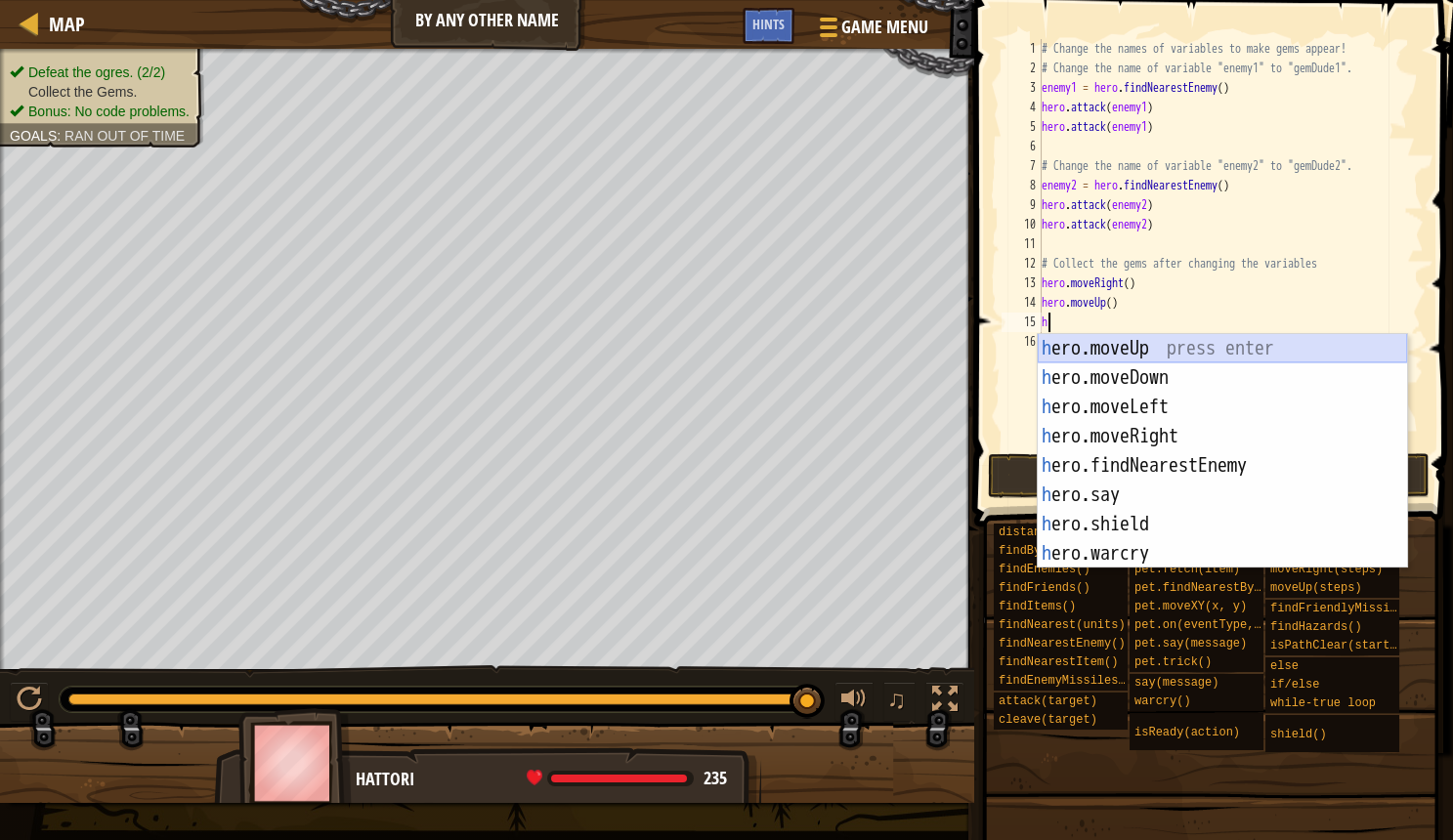 click on "h ero.moveUp press enter h ero.moveDown press enter h ero.moveLeft press enter h ero.moveRight press enter h ero.findNearestEnemy press enter h ero.say press enter h ero.shield press enter h ero.warcry press enter h ero.attack press enter" at bounding box center (1222, 481) 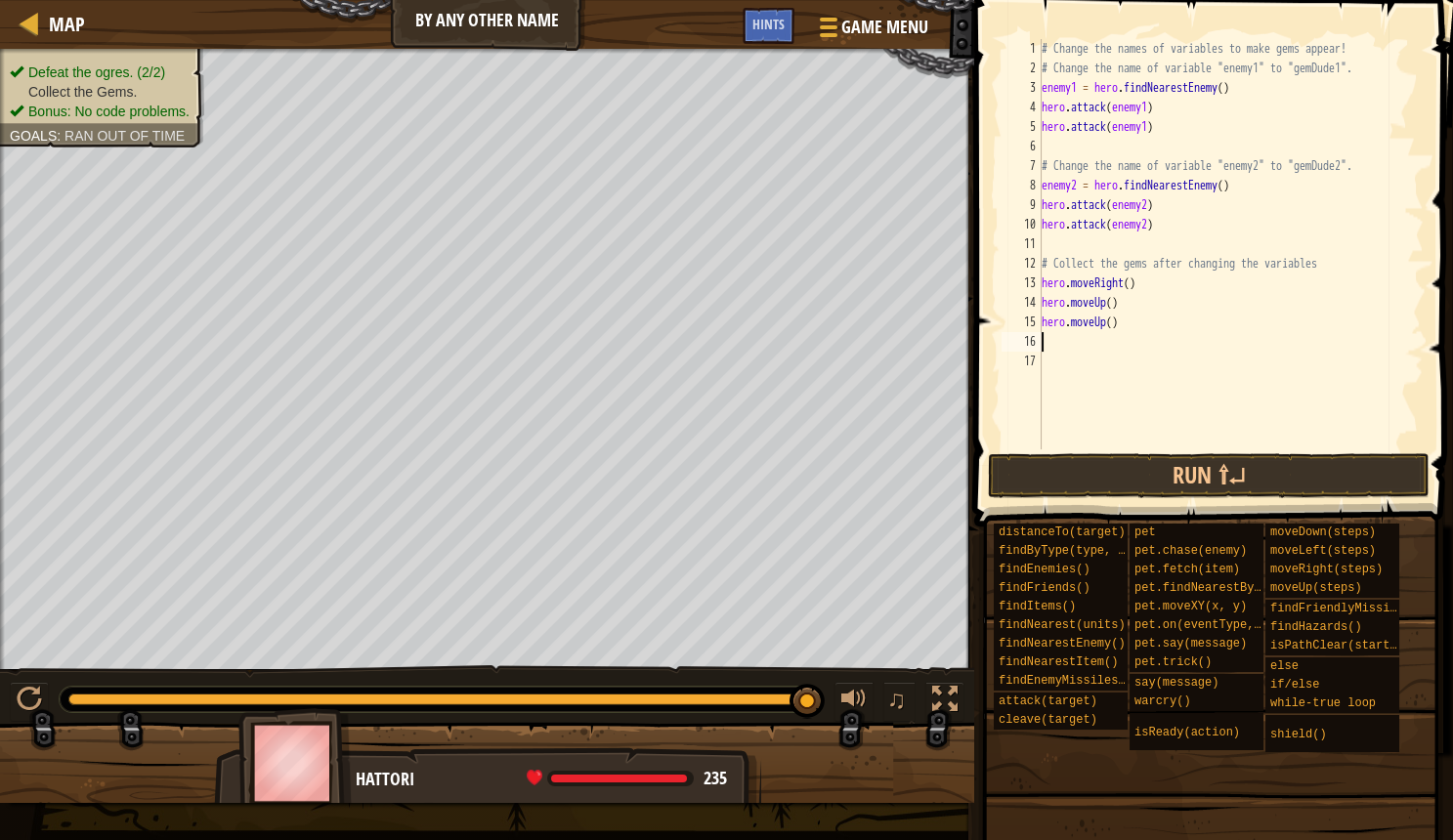 type on "h" 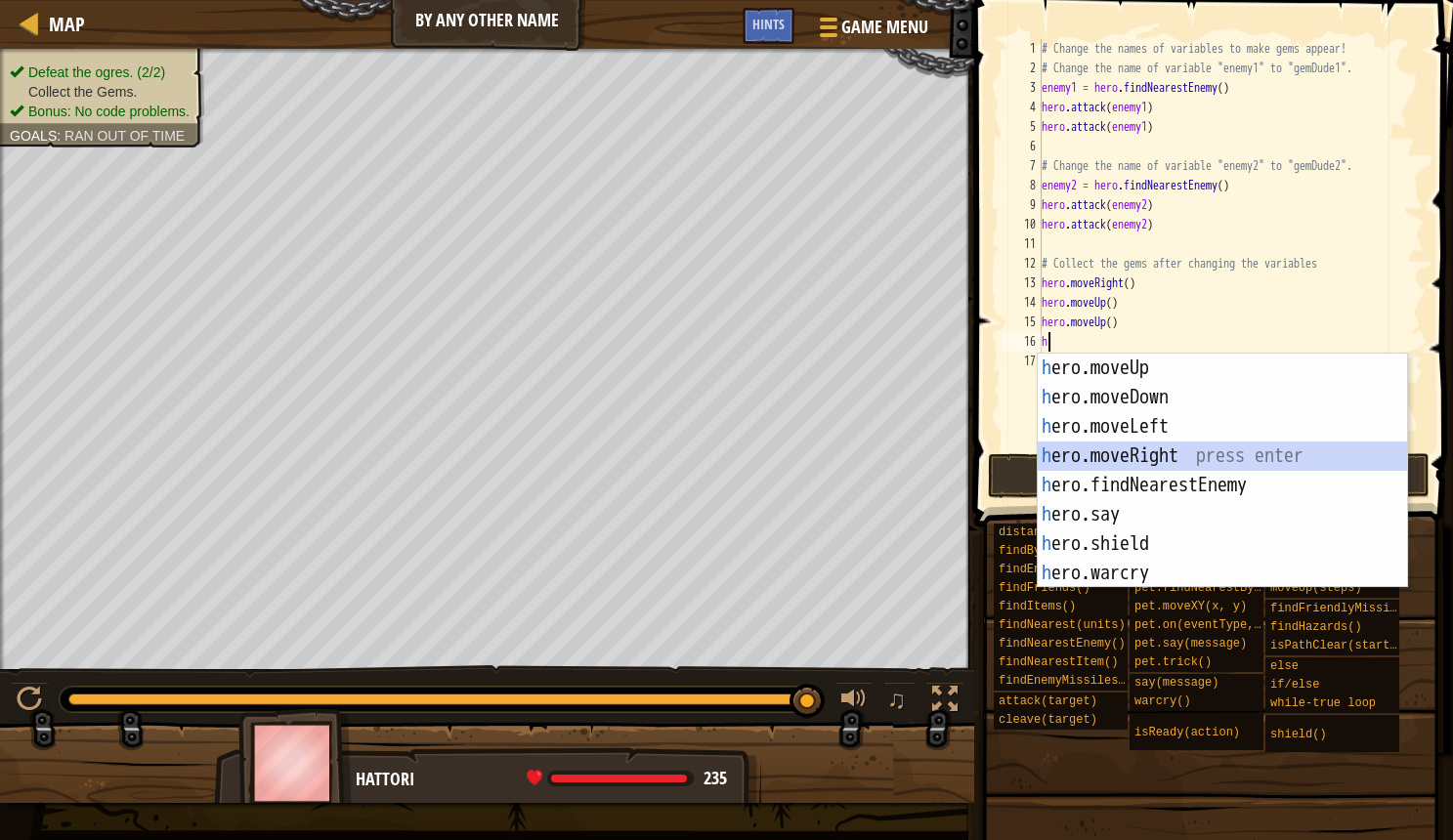 click on "h ero.moveUp press enter h ero.moveDown press enter h ero.moveLeft press enter h ero.moveRight press enter h ero.findNearestEnemy press enter h ero.say press enter h ero.shield press enter h ero.warcry press enter h ero.attack press enter" at bounding box center [1222, 500] 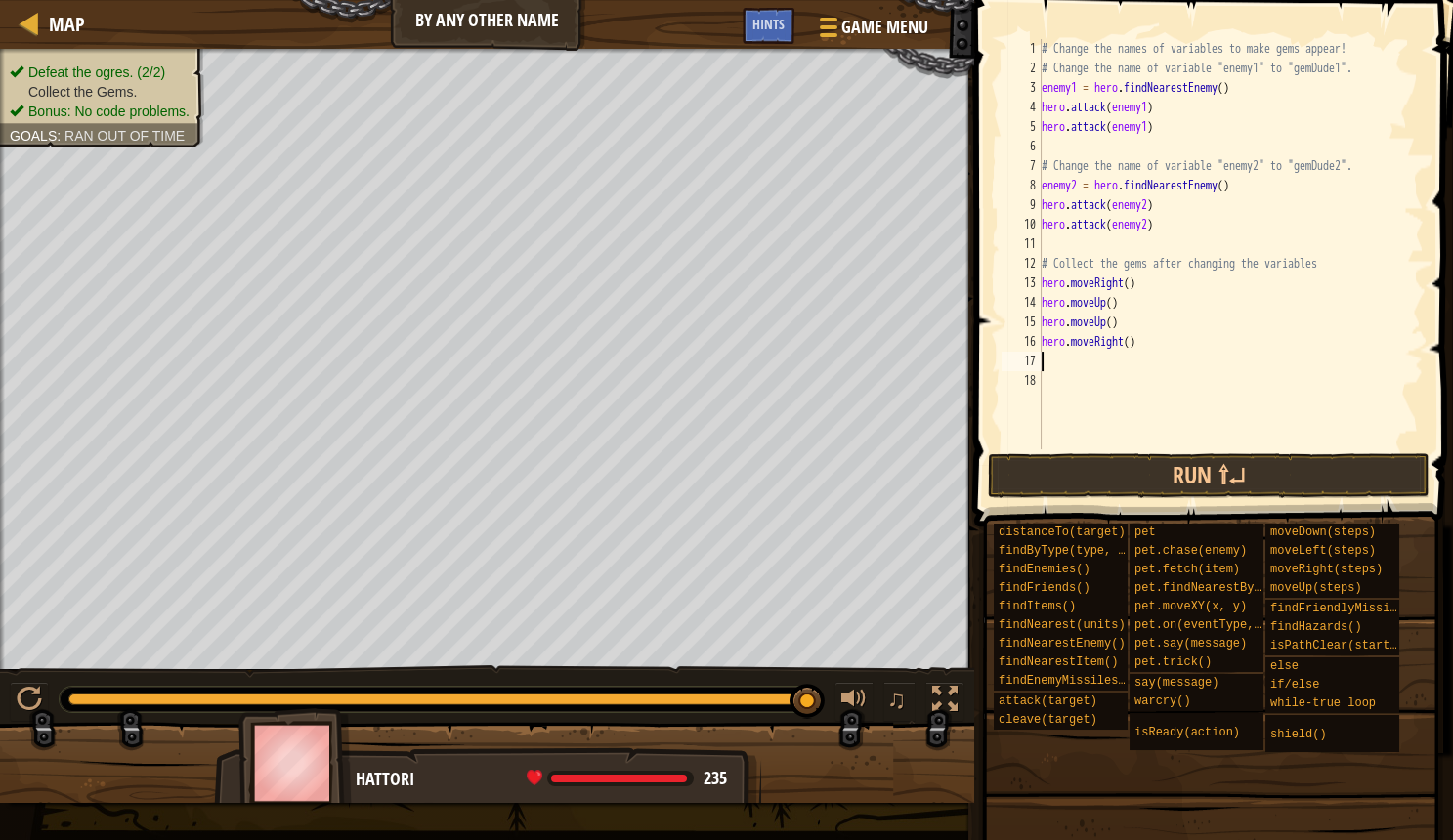 type on "h" 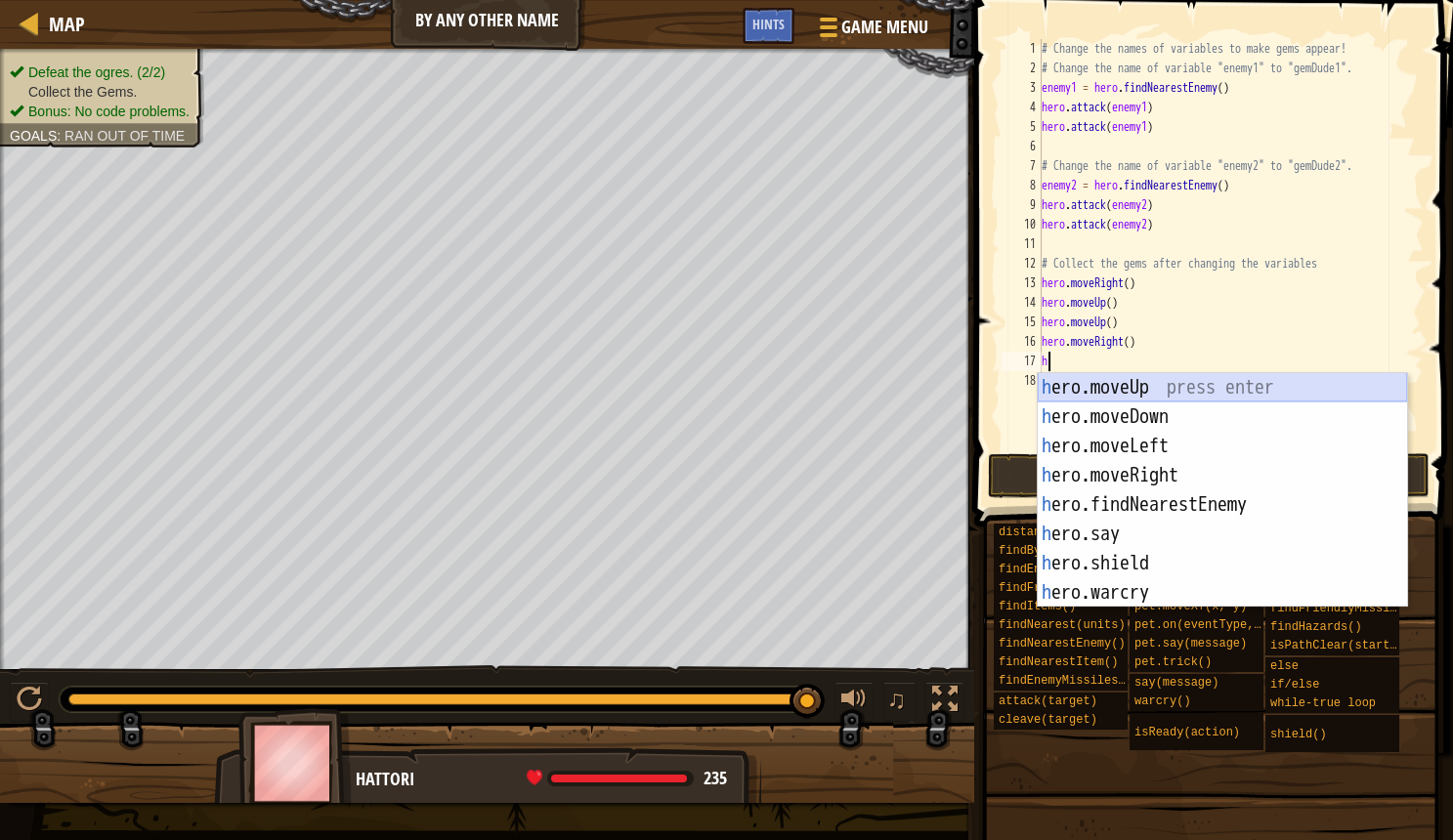 click on "h ero.moveUp press enter h ero.moveDown press enter h ero.moveLeft press enter h ero.moveRight press enter h ero.findNearestEnemy press enter h ero.say press enter h ero.shield press enter h ero.warcry press enter h ero.attack press enter" at bounding box center (1222, 520) 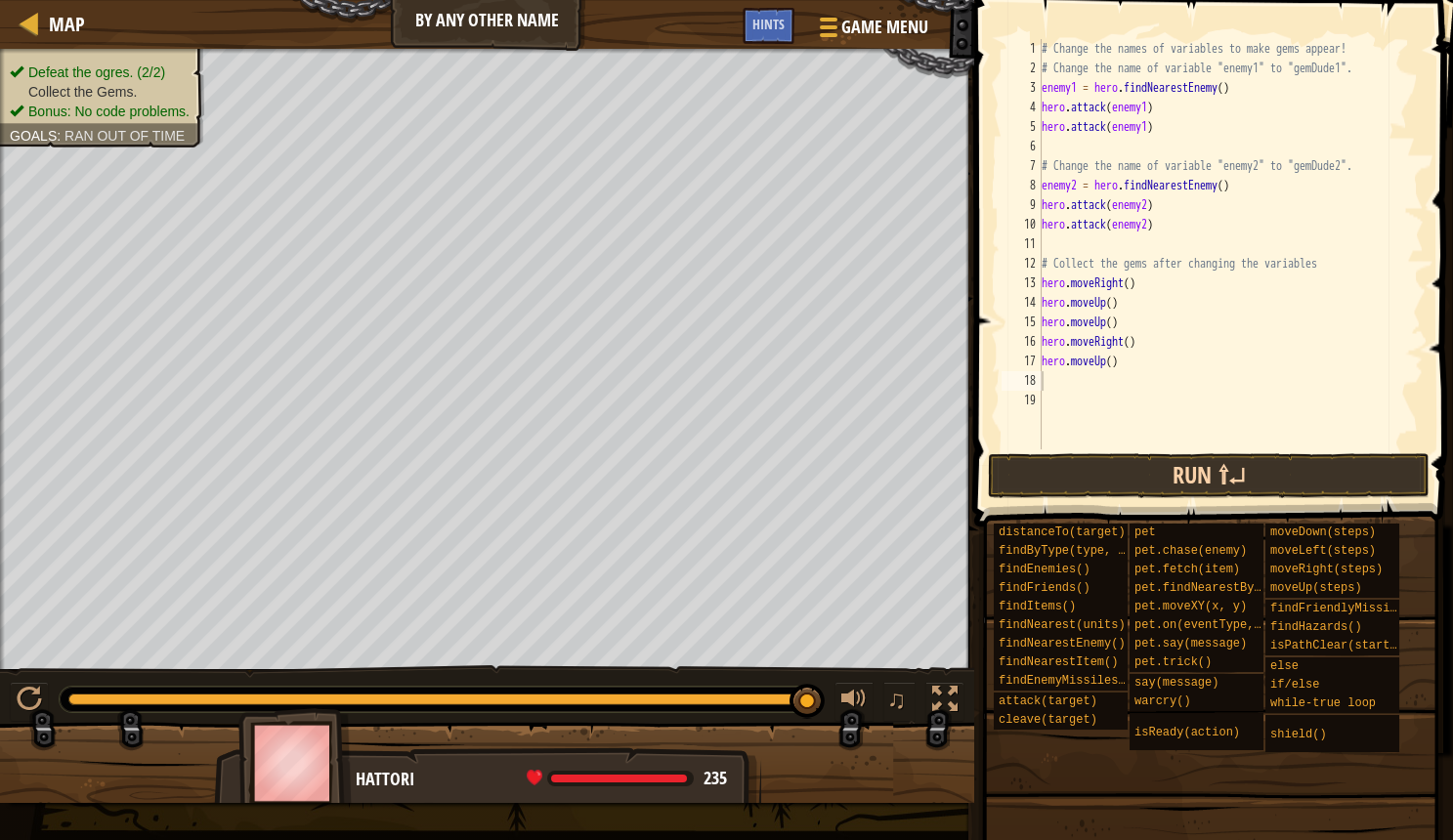 click on "Run ⇧↵" at bounding box center (1209, 476) 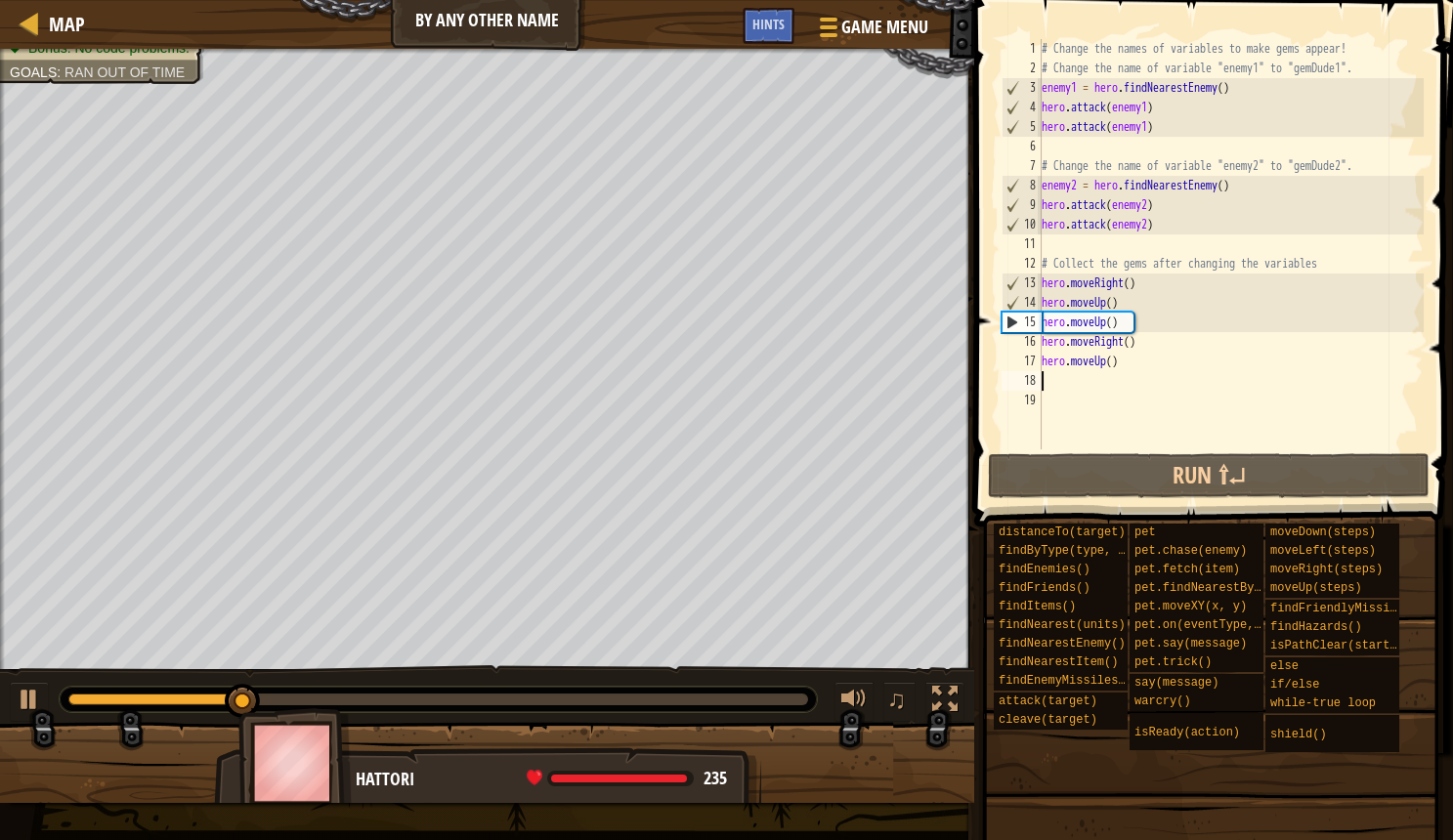 click on "# Change the names of variables to make gems appear! # Change the name of variable "enemy1" to "gemDude1". enemy1   =   hero . findNearestEnemy ( ) hero . attack ( enemy1 ) hero . attack ( enemy1 ) # Change the name of variable "enemy2" to "gemDude2". enemy2   =   hero . findNearestEnemy ( ) hero . attack ( enemy2 ) hero . attack ( enemy2 ) # Collect the gems after changing the variables hero . moveRight ( ) hero . moveUp ( ) hero . moveUp ( ) hero . moveRight ( ) hero . moveUp ( )" at bounding box center [1230, 264] 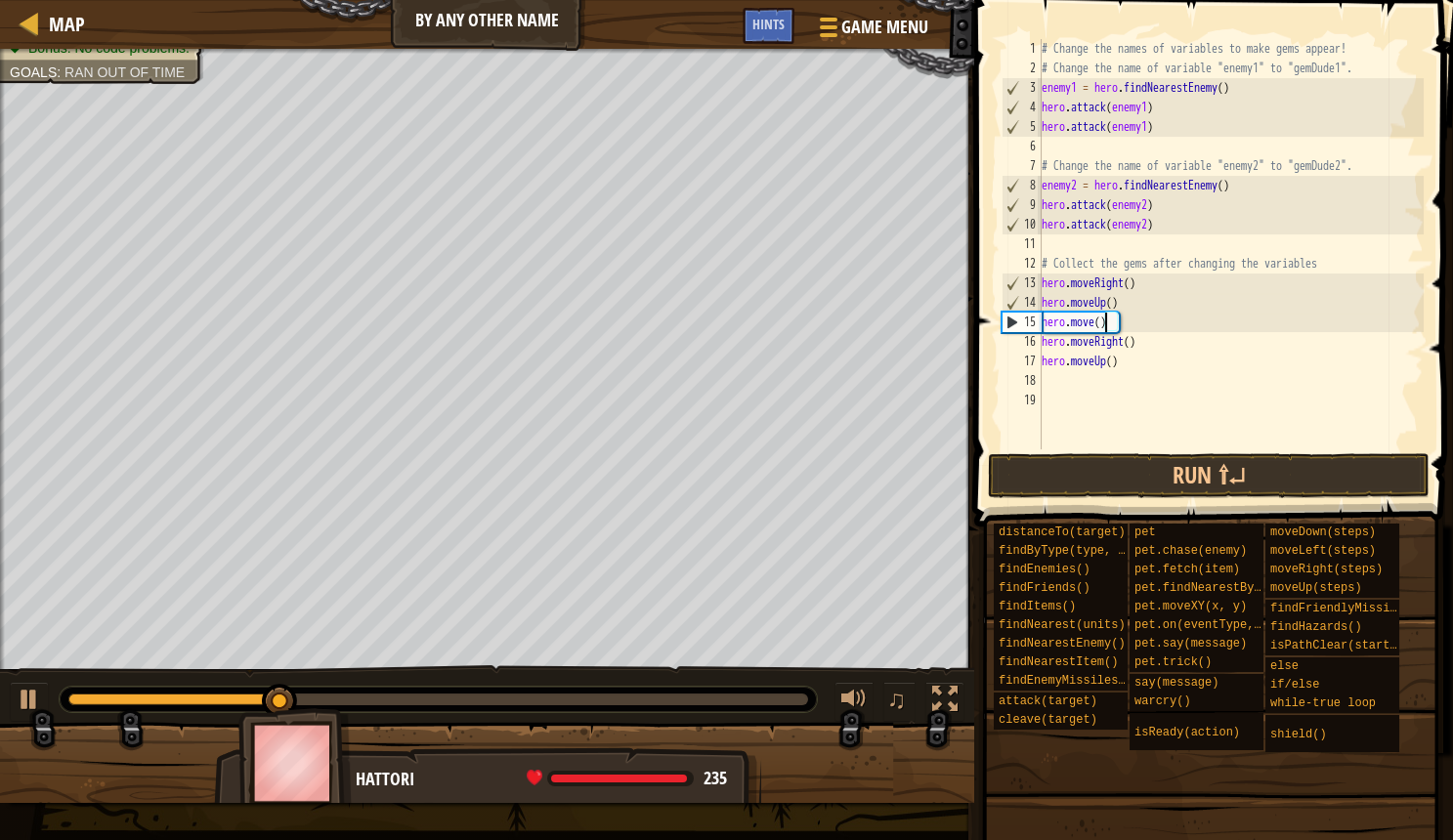 scroll, scrollTop: 10, scrollLeft: 6, axis: both 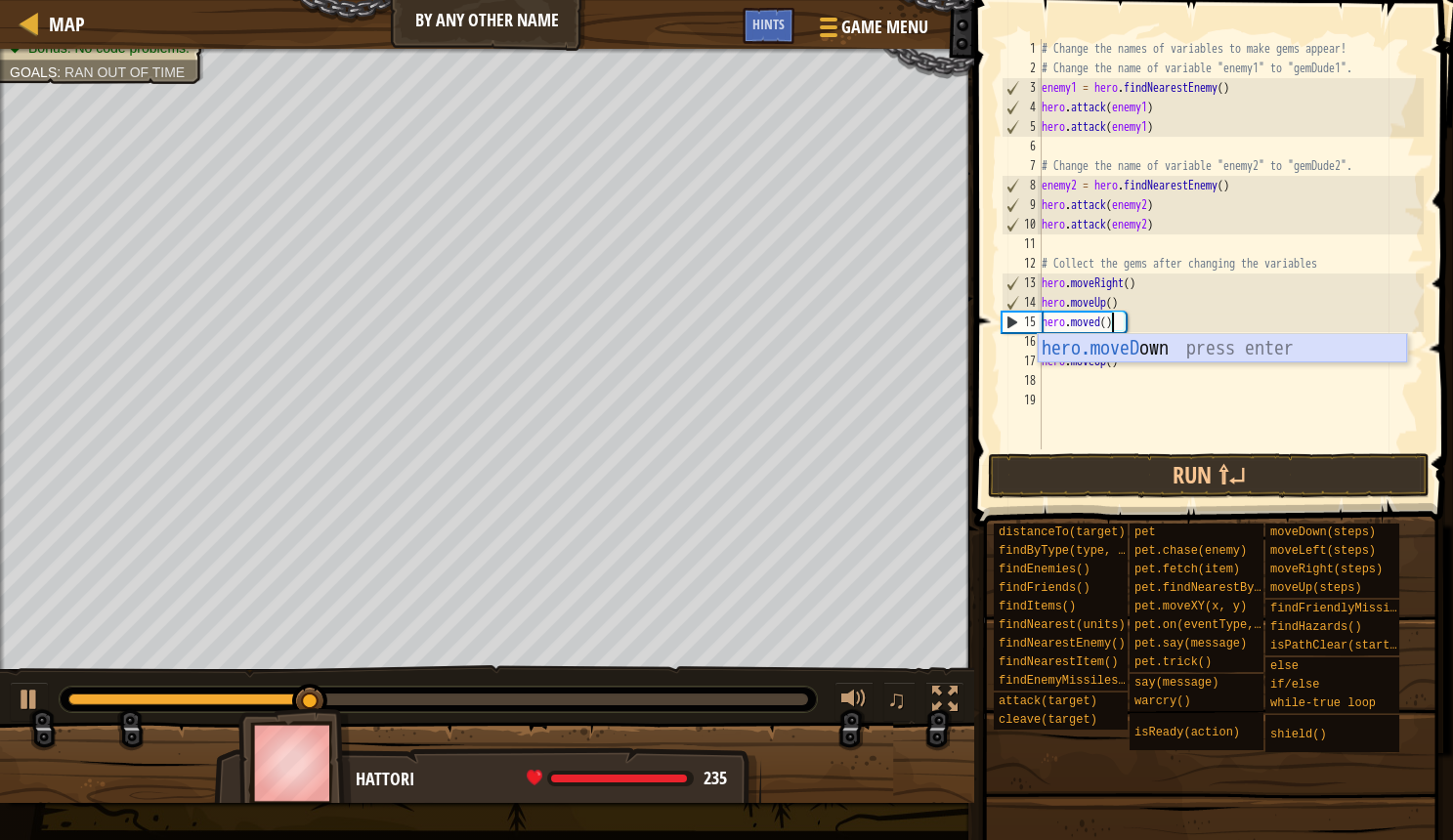 click on "hero.moveD own press enter" at bounding box center (1222, 378) 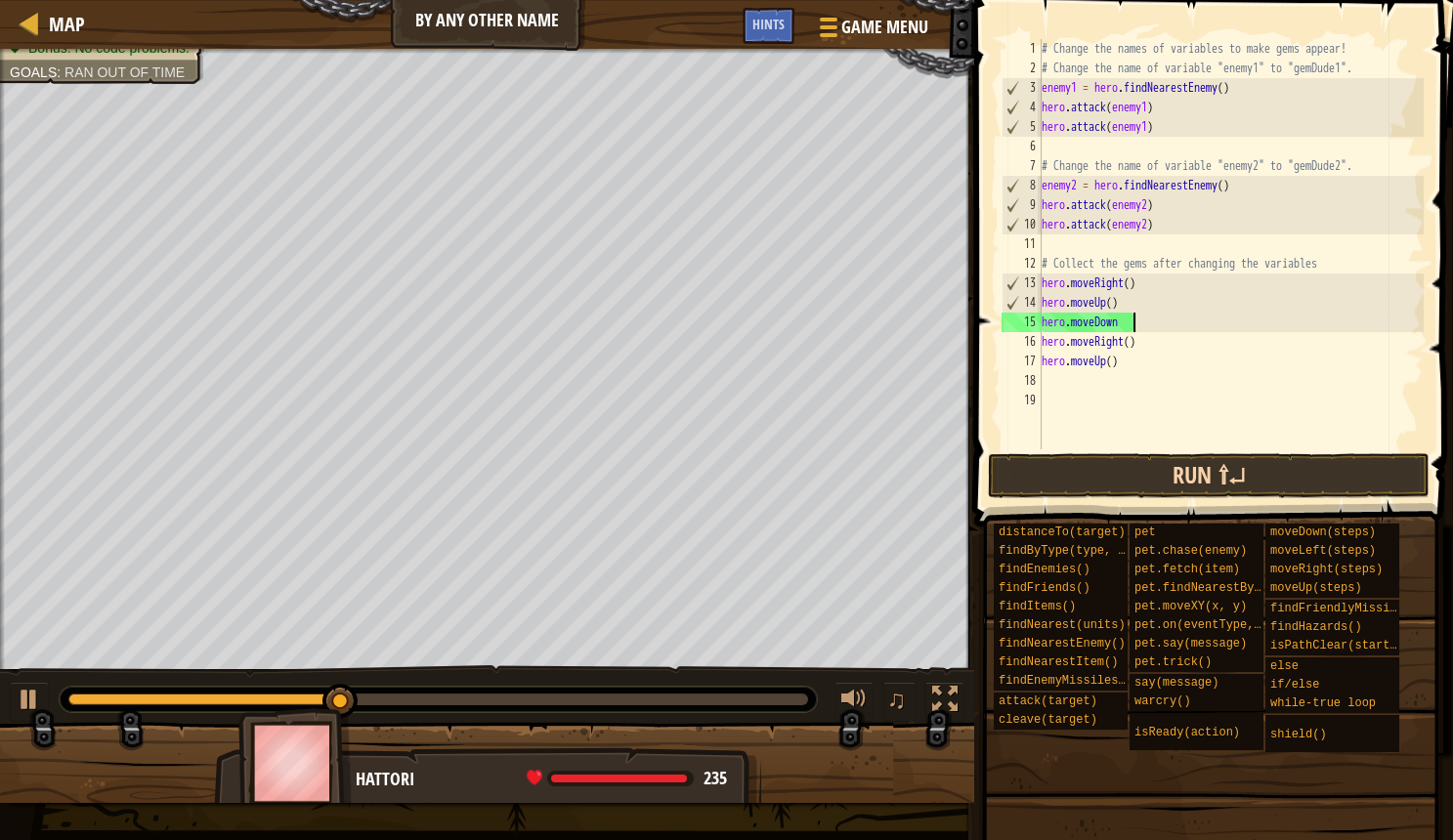 click on "Run ⇧↵" at bounding box center (1209, 476) 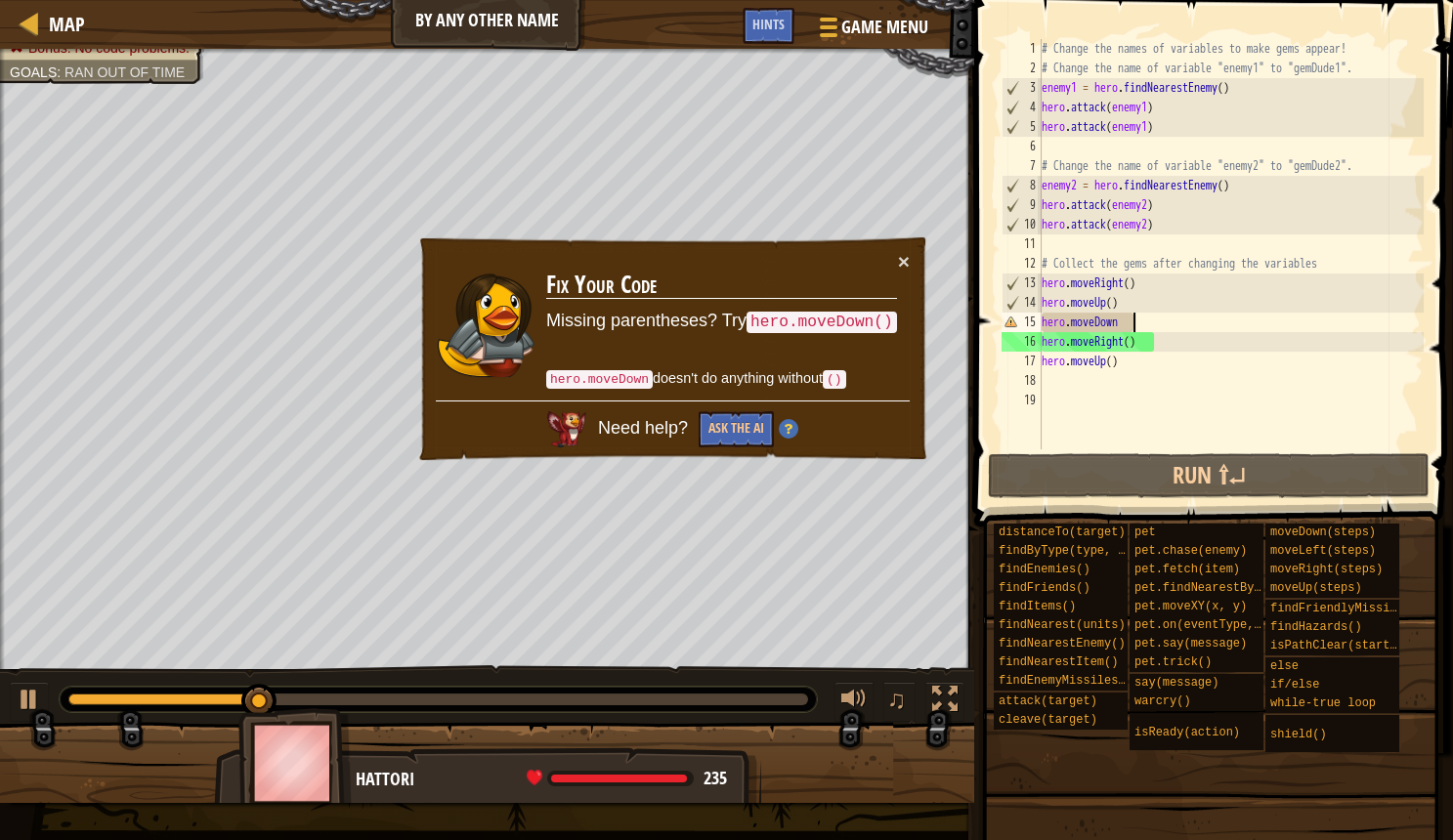scroll, scrollTop: 10, scrollLeft: 8, axis: both 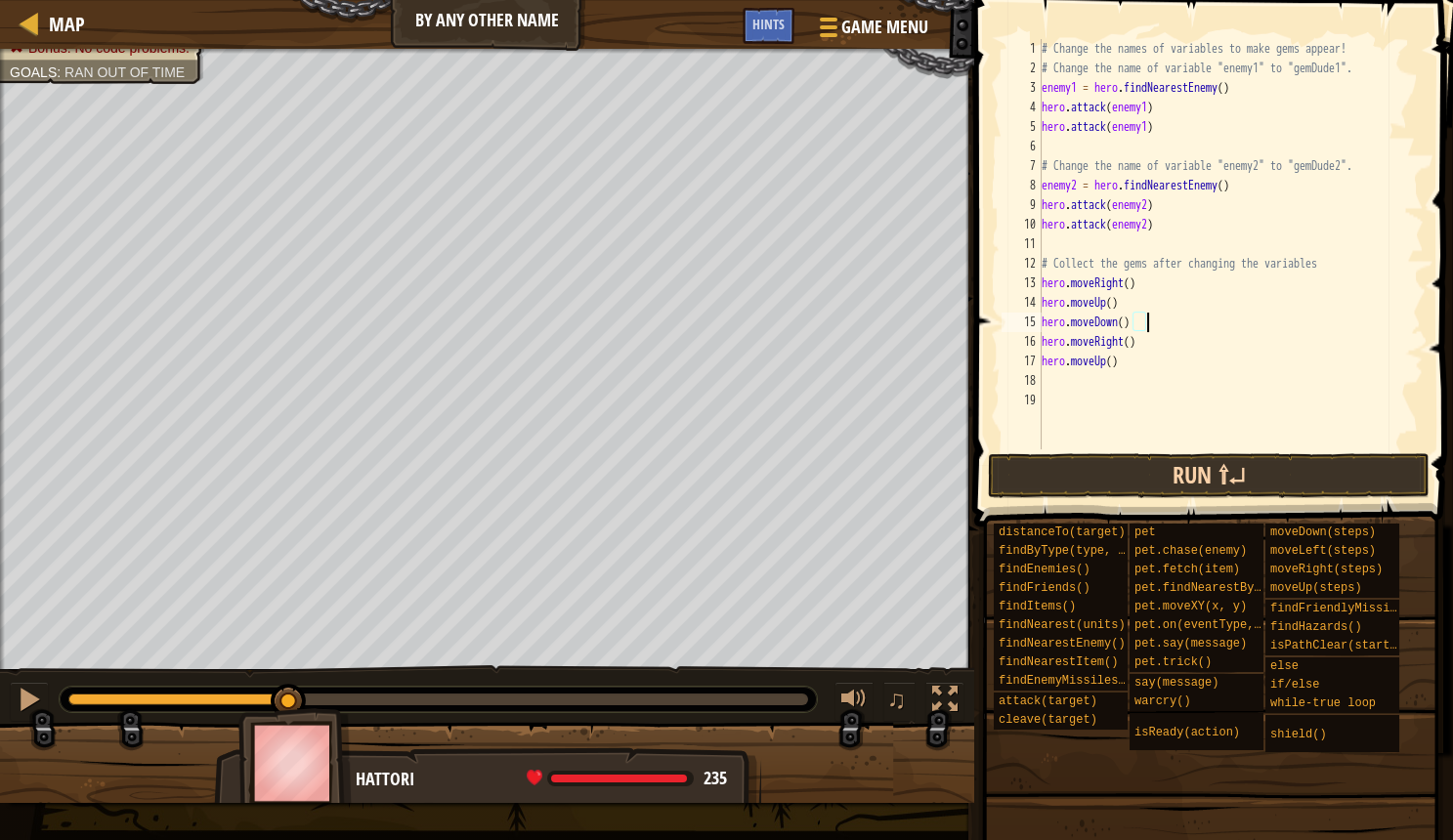 type on "hero.moveDown()" 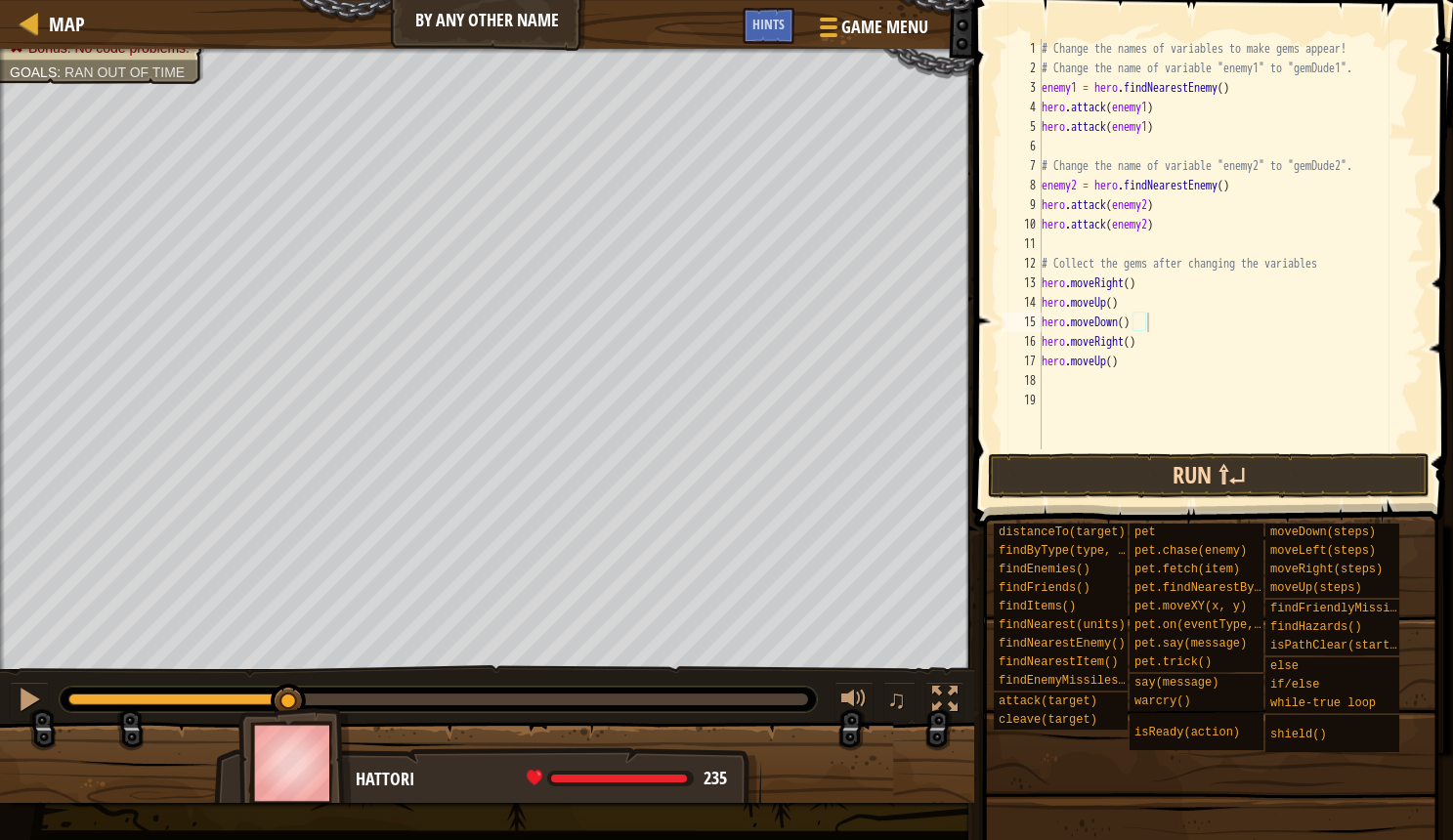 click on "Run ⇧↵" at bounding box center (1209, 476) 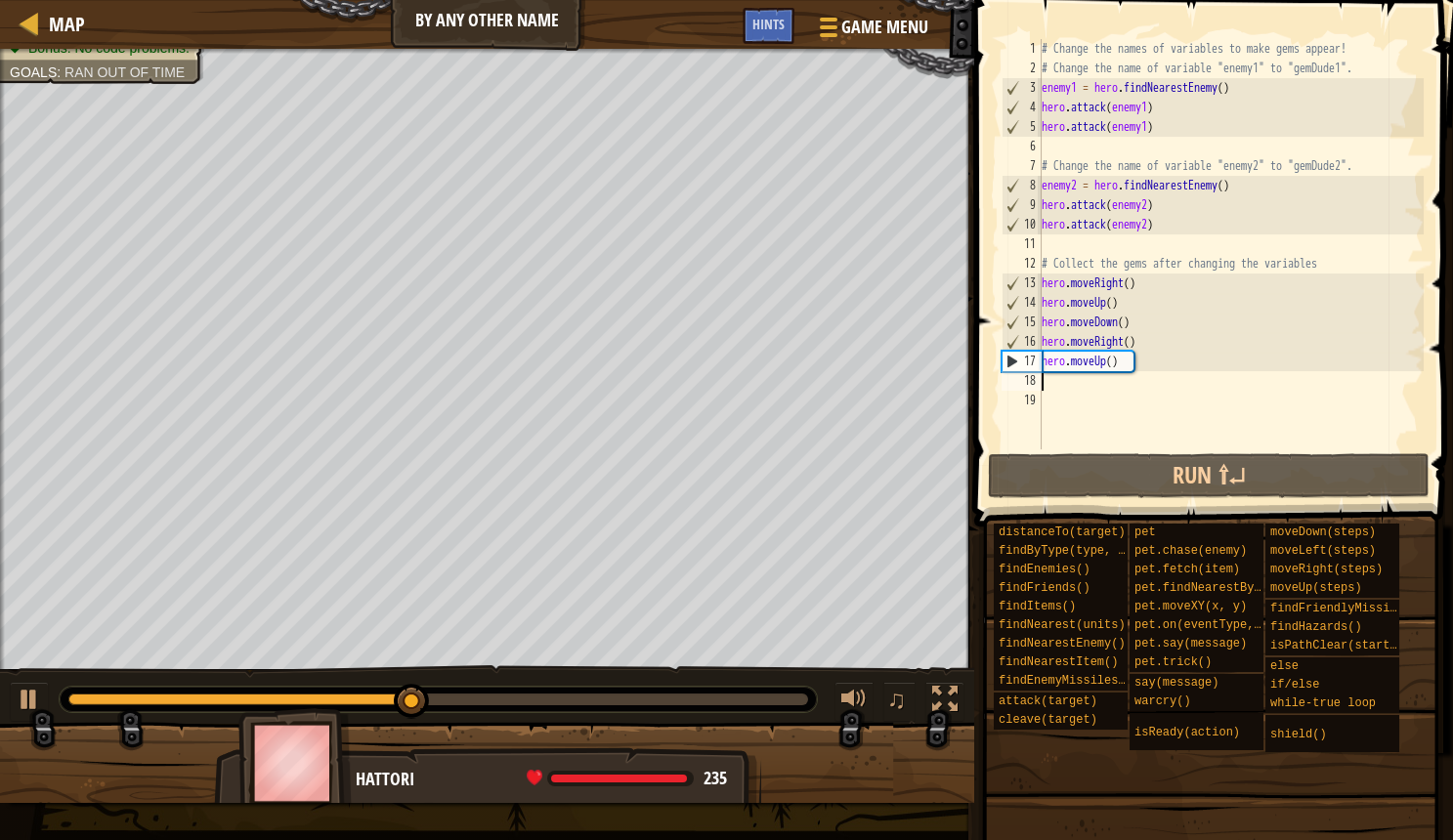 click on "# Change the names of variables to make gems appear! # Change the name of variable "enemy1" to "gemDude1". enemy1   =   hero . findNearestEnemy ( ) hero . attack ( enemy1 ) hero . attack ( enemy1 ) # Change the name of variable "enemy2" to "gemDude2". enemy2   =   hero . findNearestEnemy ( ) hero . attack ( enemy2 ) hero . attack ( enemy2 ) # Collect the gems after changing the variables hero . moveRight ( ) hero . moveUp ( ) hero . moveDown ( ) hero . moveRight ( ) hero . moveUp ( )" at bounding box center [1230, 264] 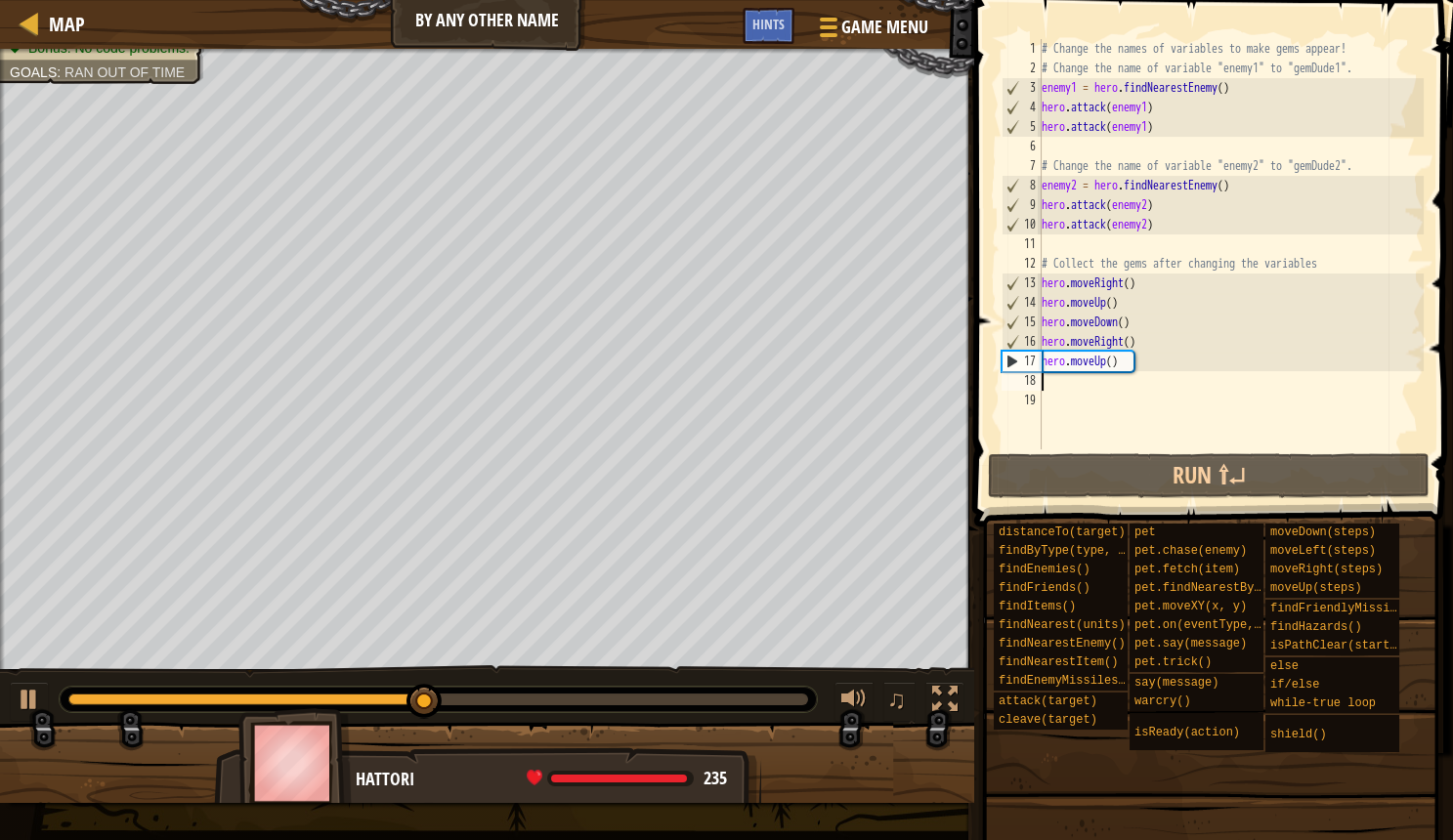 type on "h" 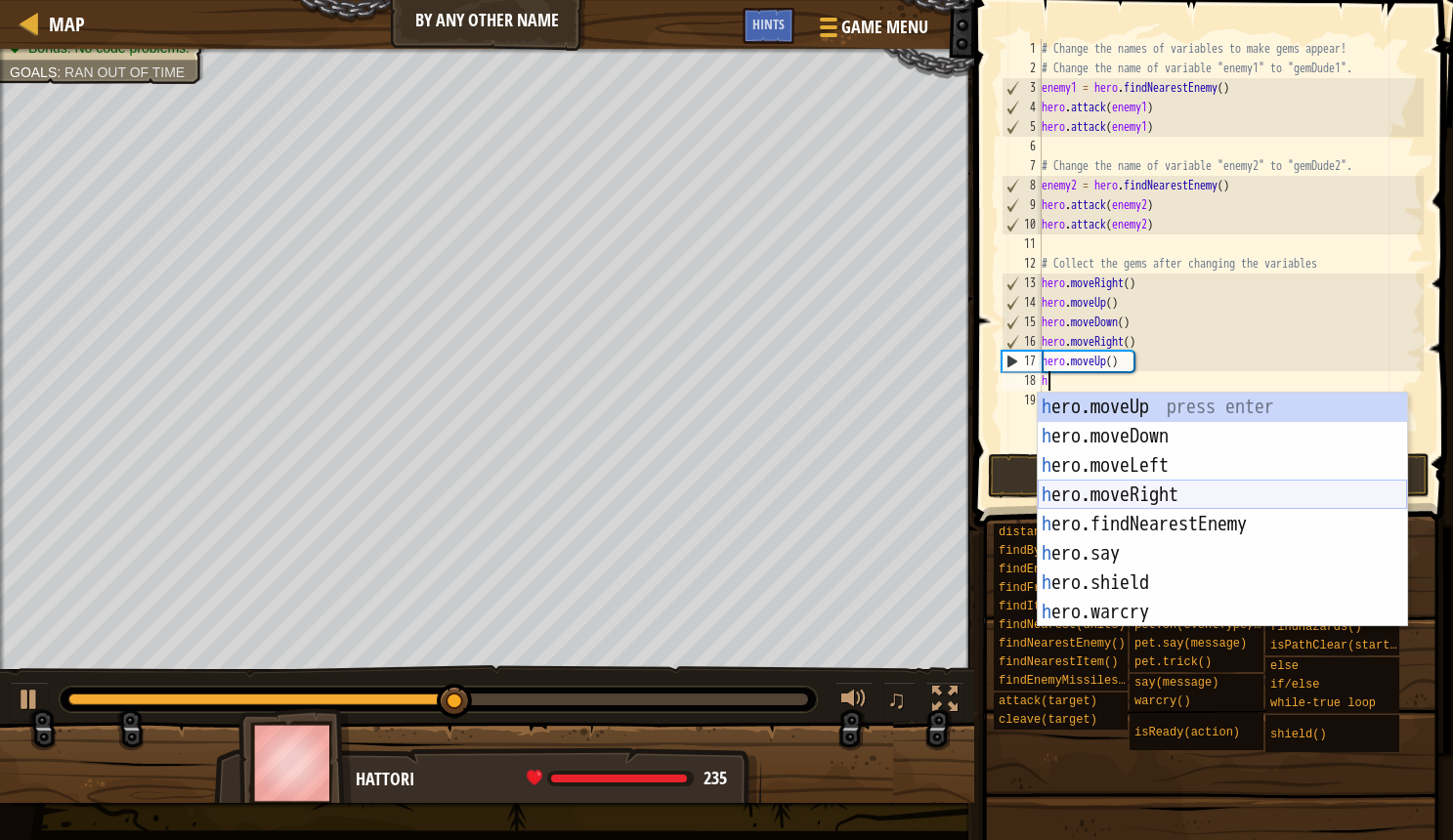 click on "h ero.moveUp press enter h ero.moveDown press enter h ero.moveLeft press enter h ero.moveRight press enter h ero.findNearestEnemy press enter h ero.say press enter h ero.shield press enter h ero.warcry press enter h ero.attack press enter" at bounding box center (1222, 539) 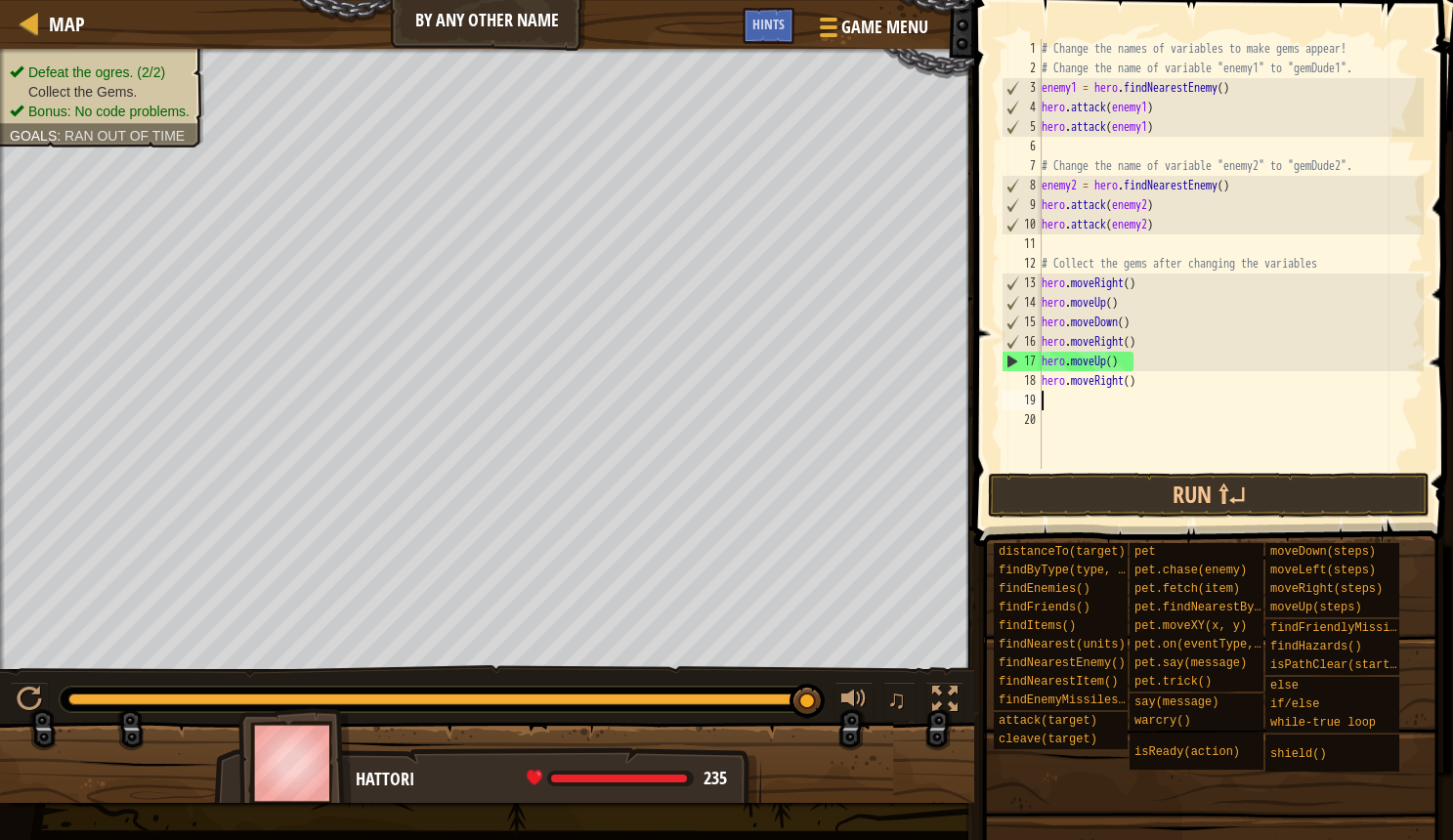 drag, startPoint x: 471, startPoint y: 696, endPoint x: 912, endPoint y: 755, distance: 444.92921 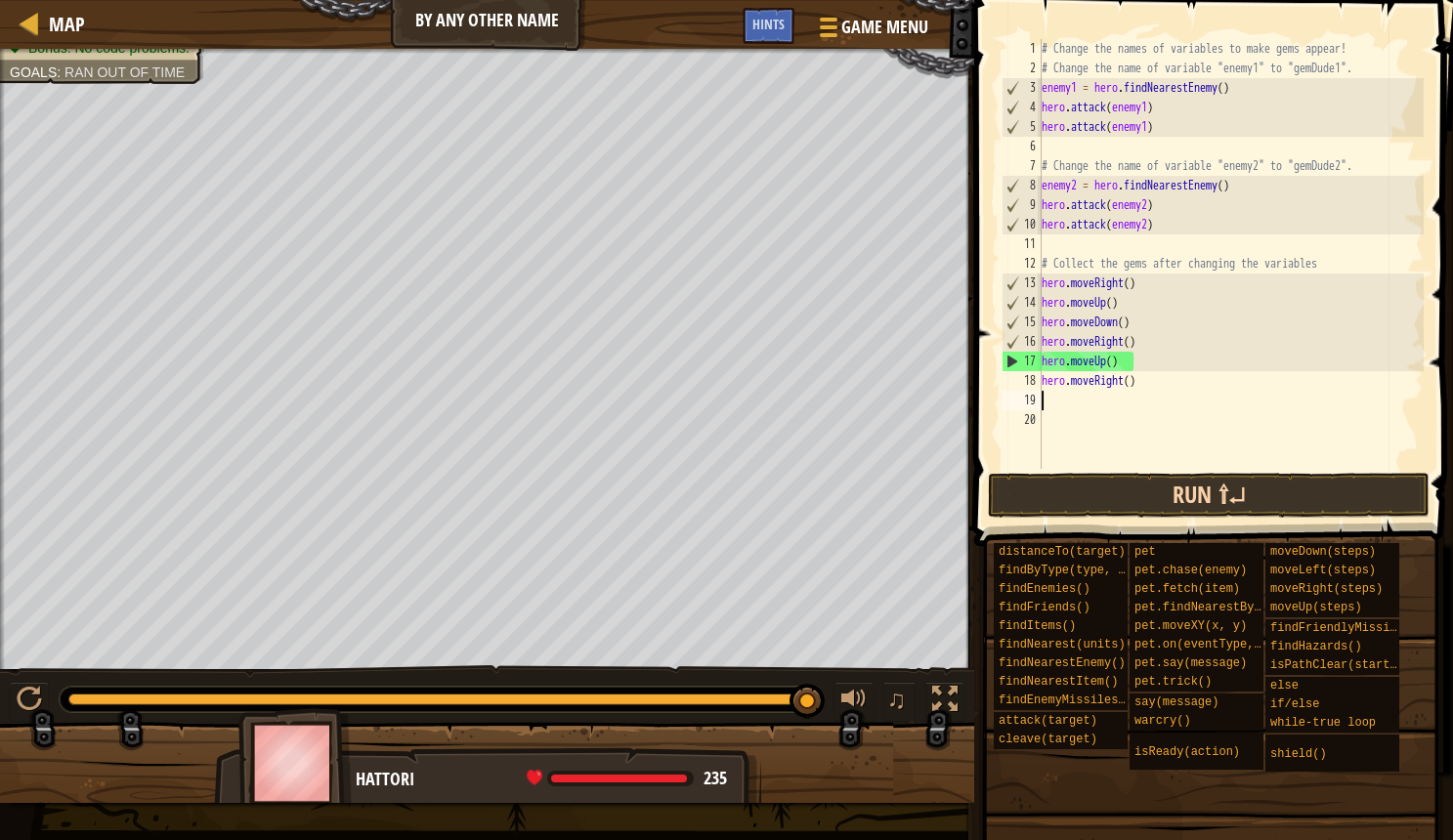 click on "Run ⇧↵" at bounding box center [1209, 495] 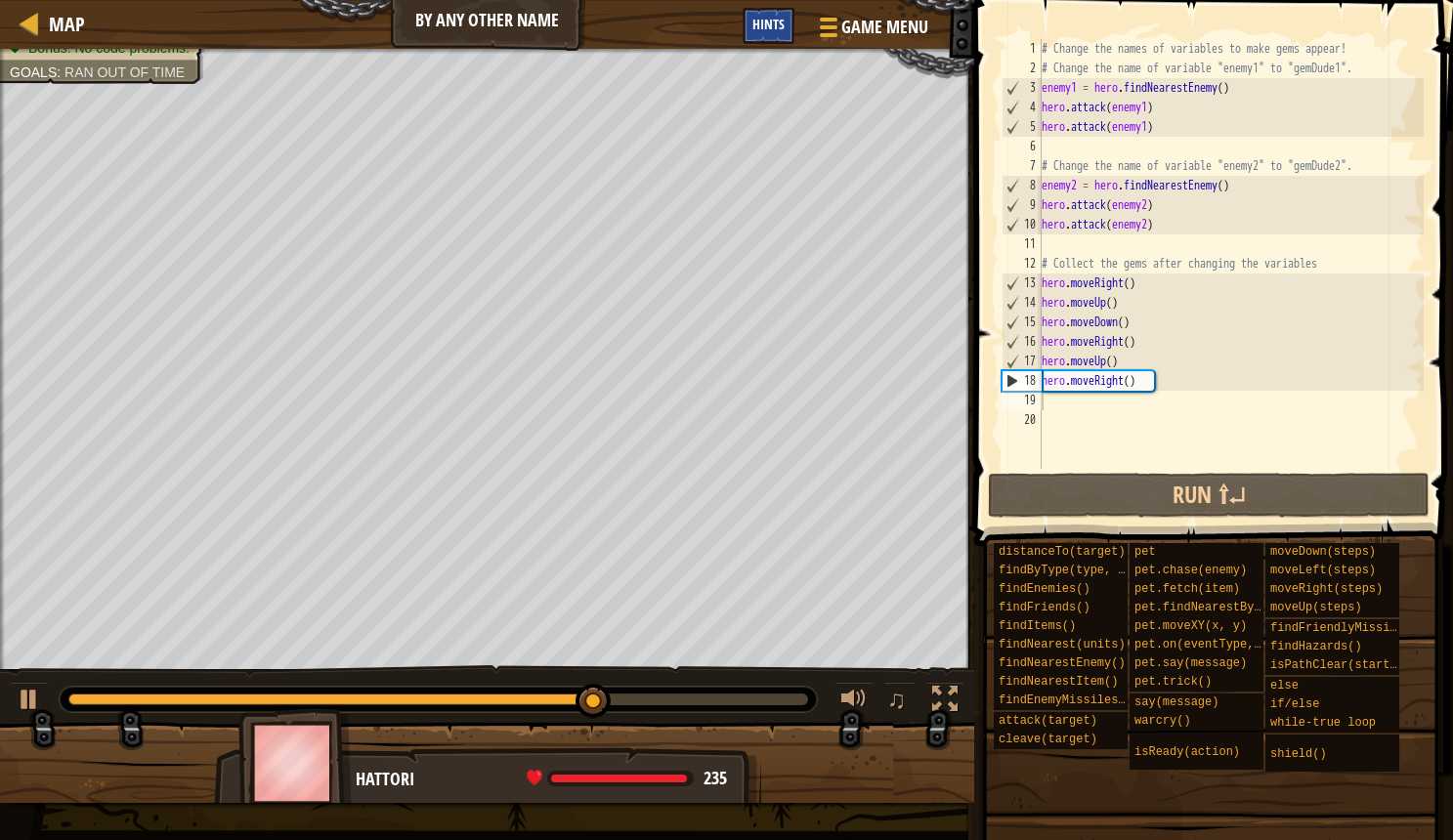 click on "Hints" at bounding box center (768, 23) 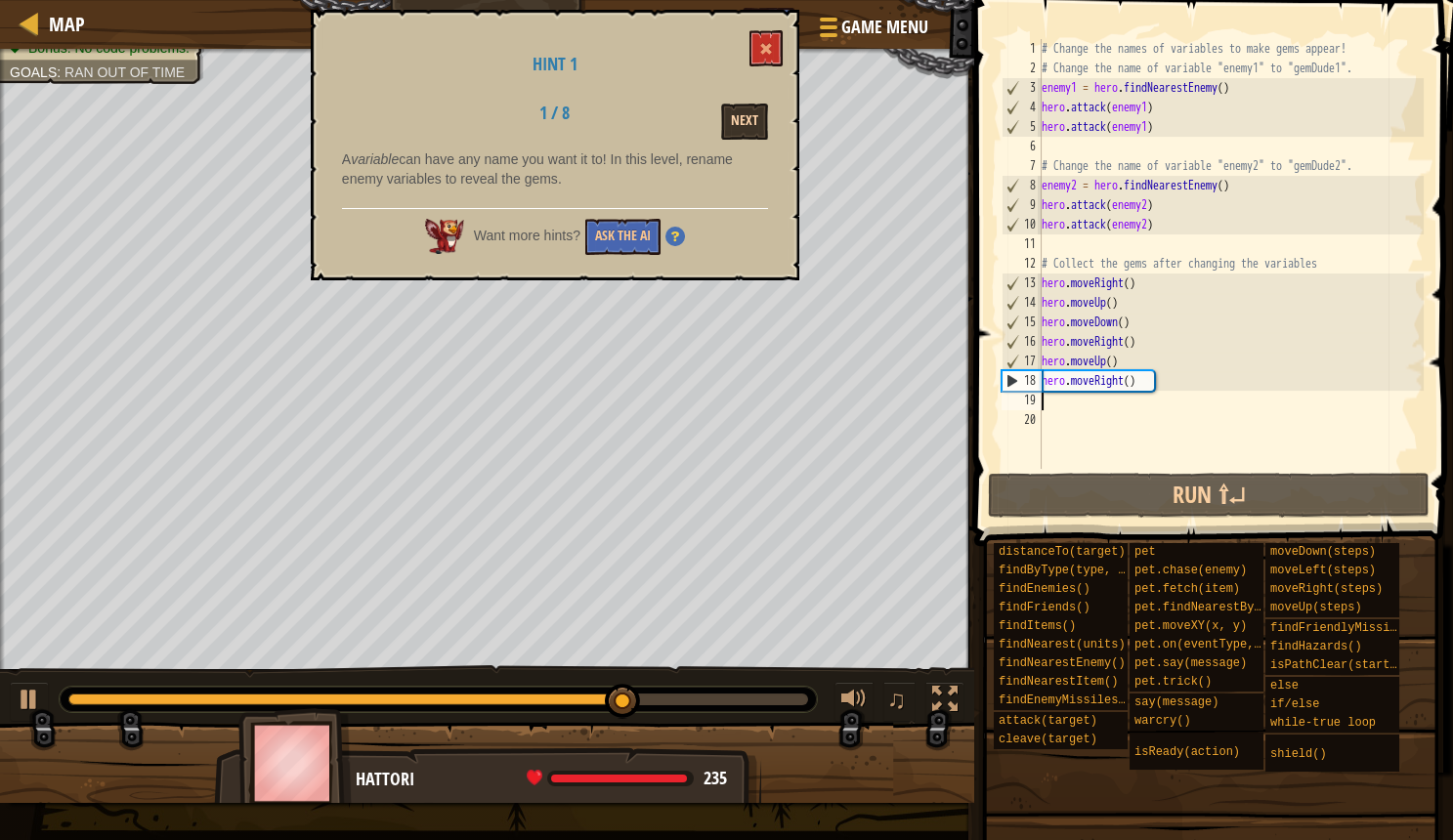 click on "Next" at bounding box center [745, 121] 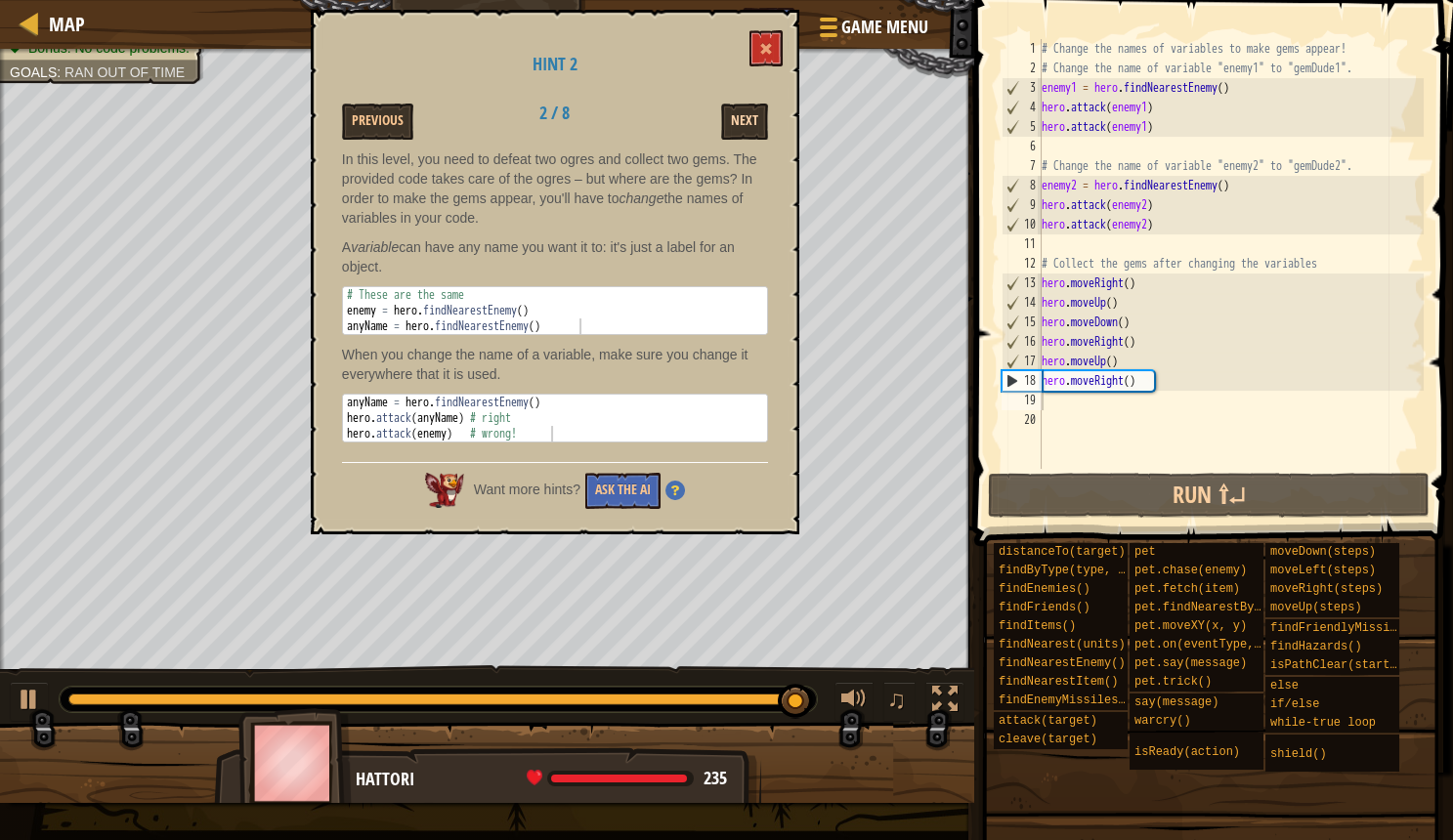 click on "Next" at bounding box center [745, 121] 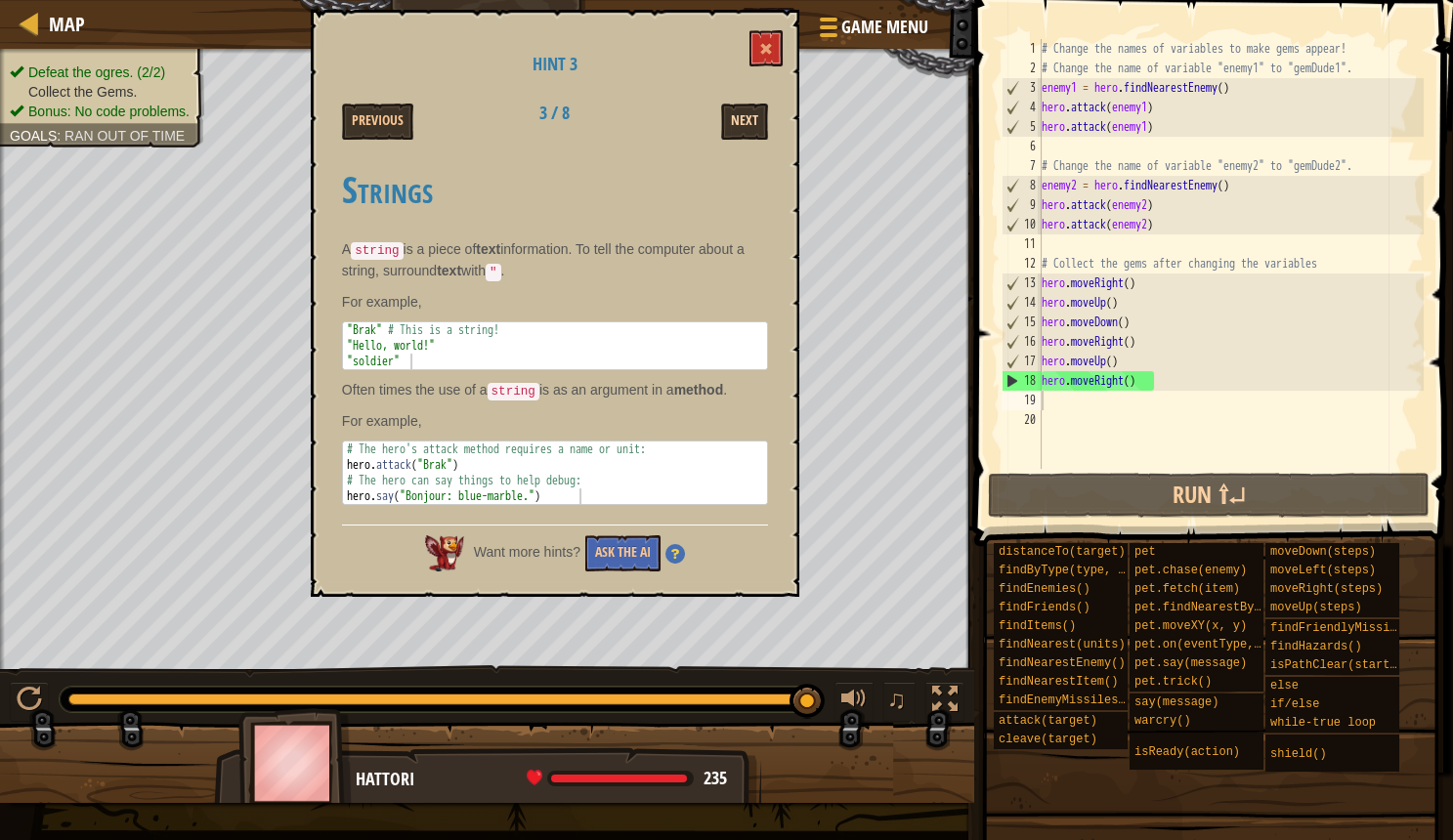 click on "Next" at bounding box center [745, 121] 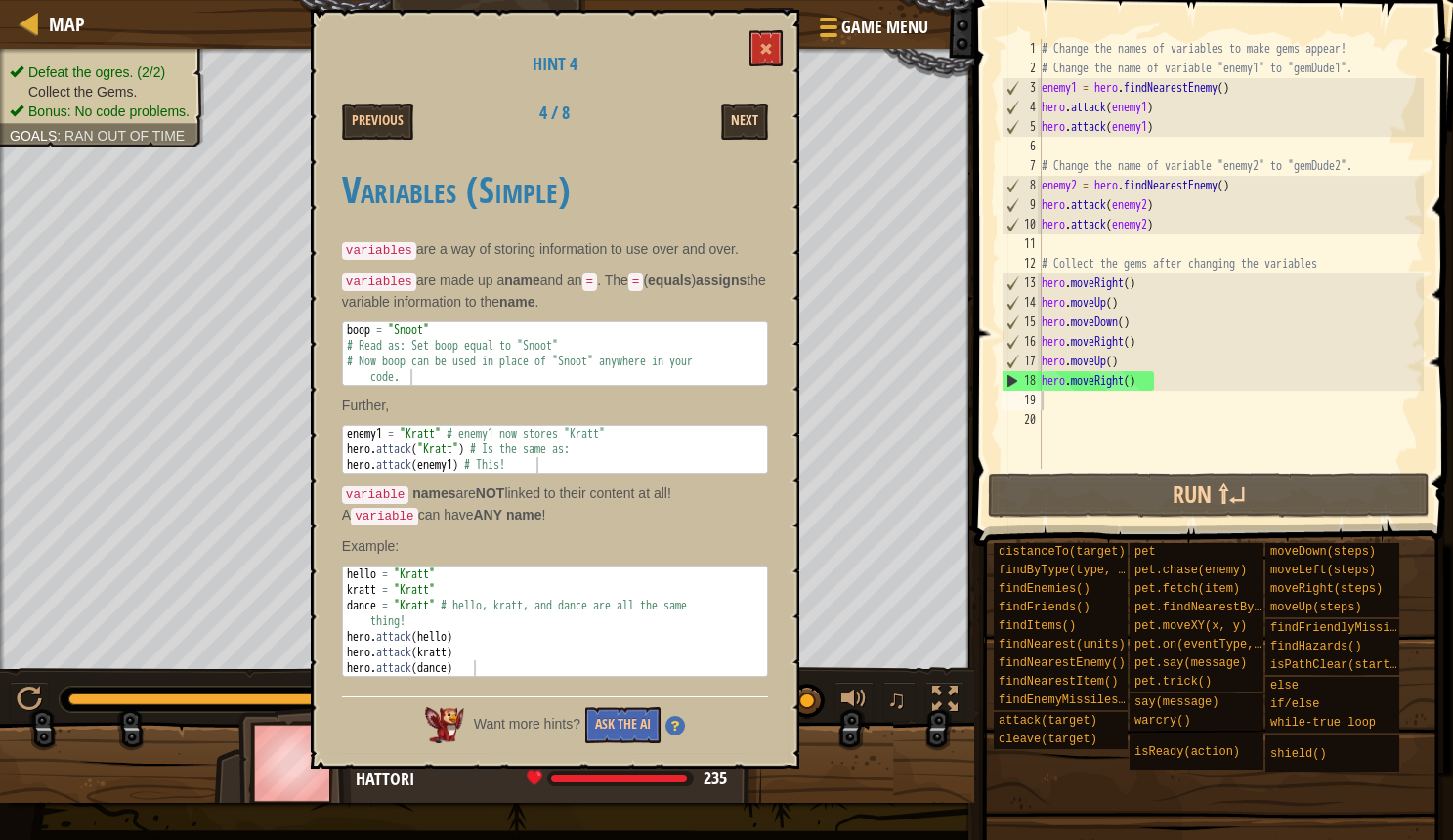 click on "Next" at bounding box center (745, 121) 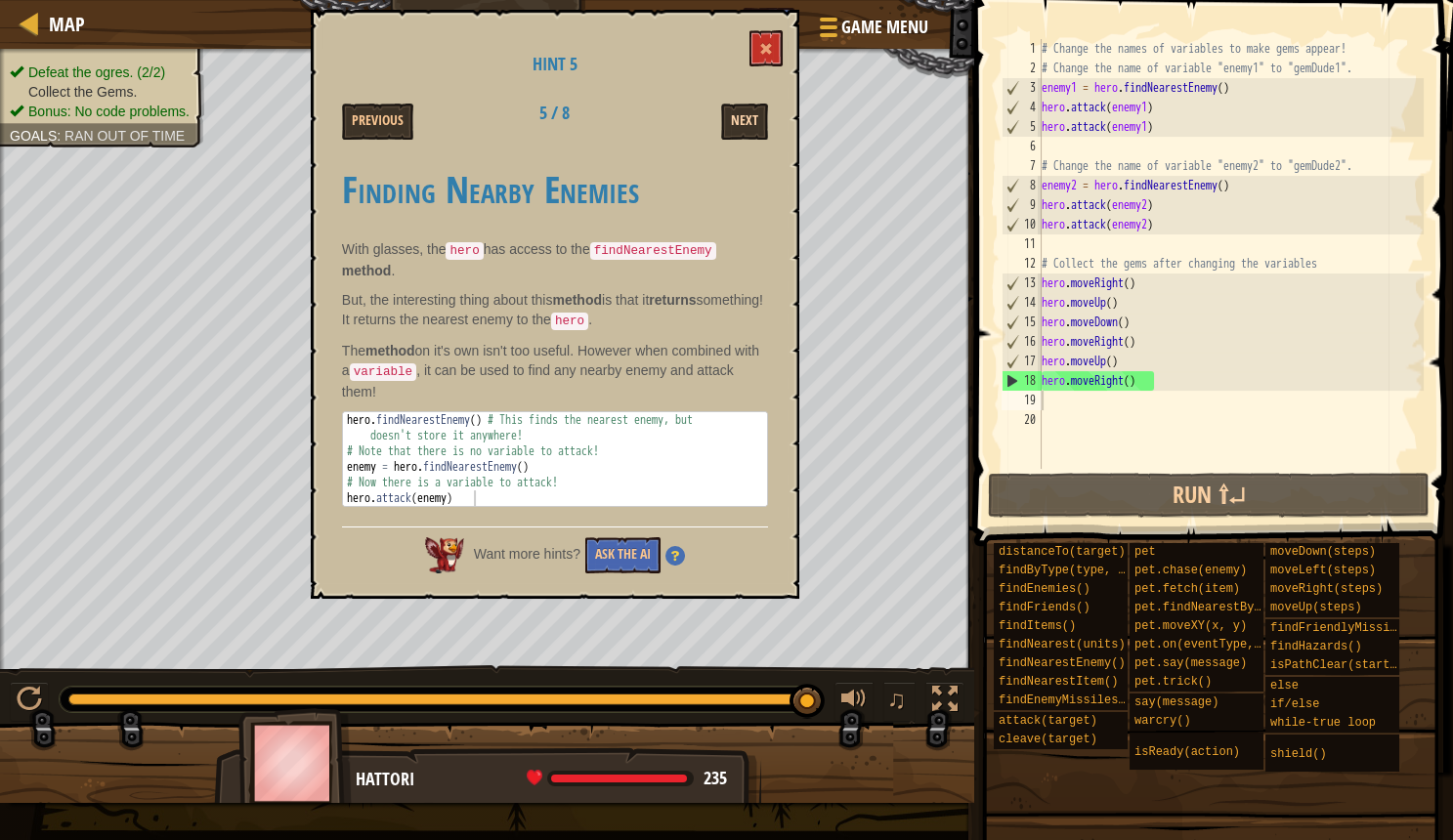 click on "Next" at bounding box center (745, 121) 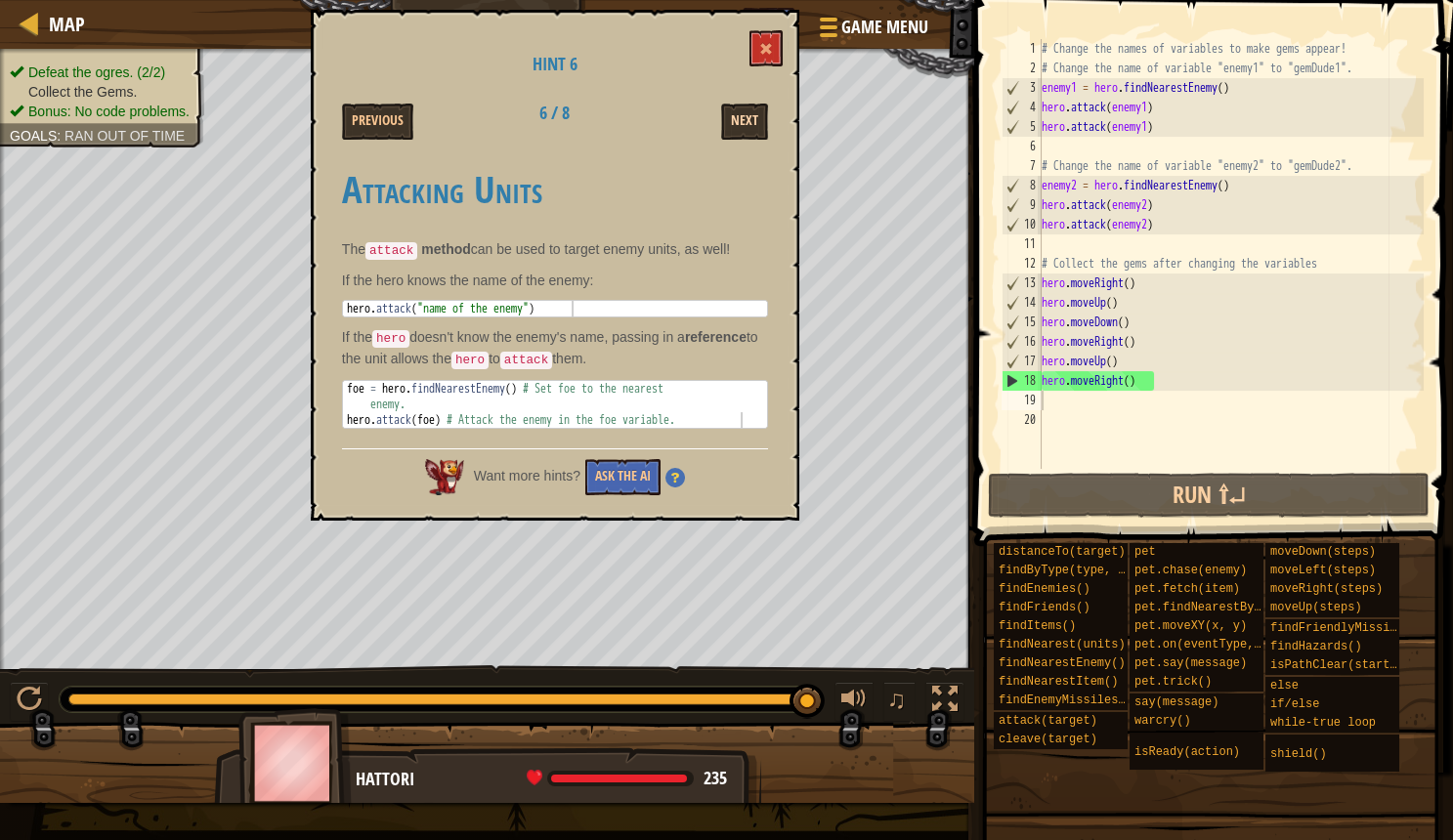 click on "Next" at bounding box center [745, 121] 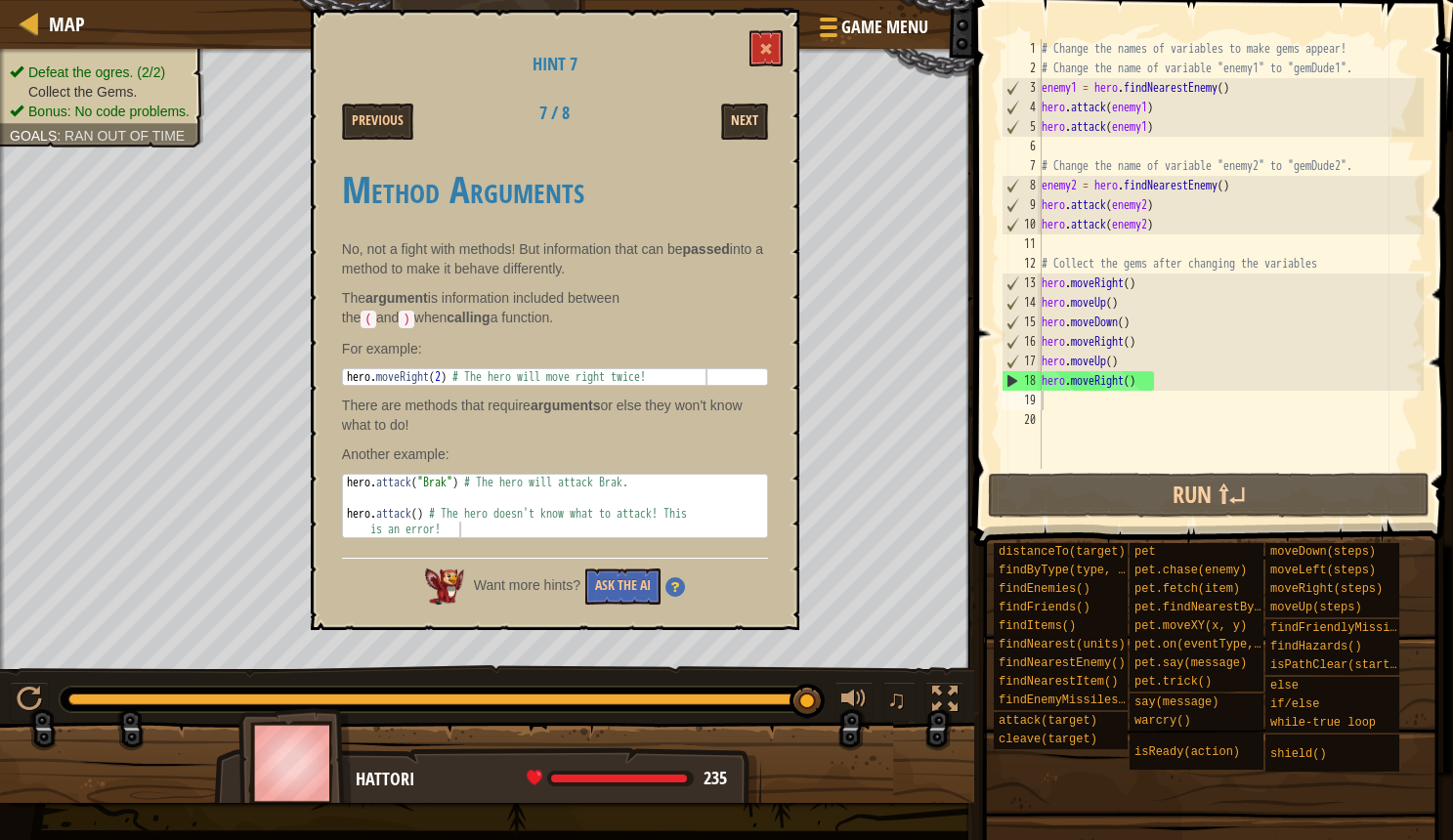 click on "Next" at bounding box center (745, 121) 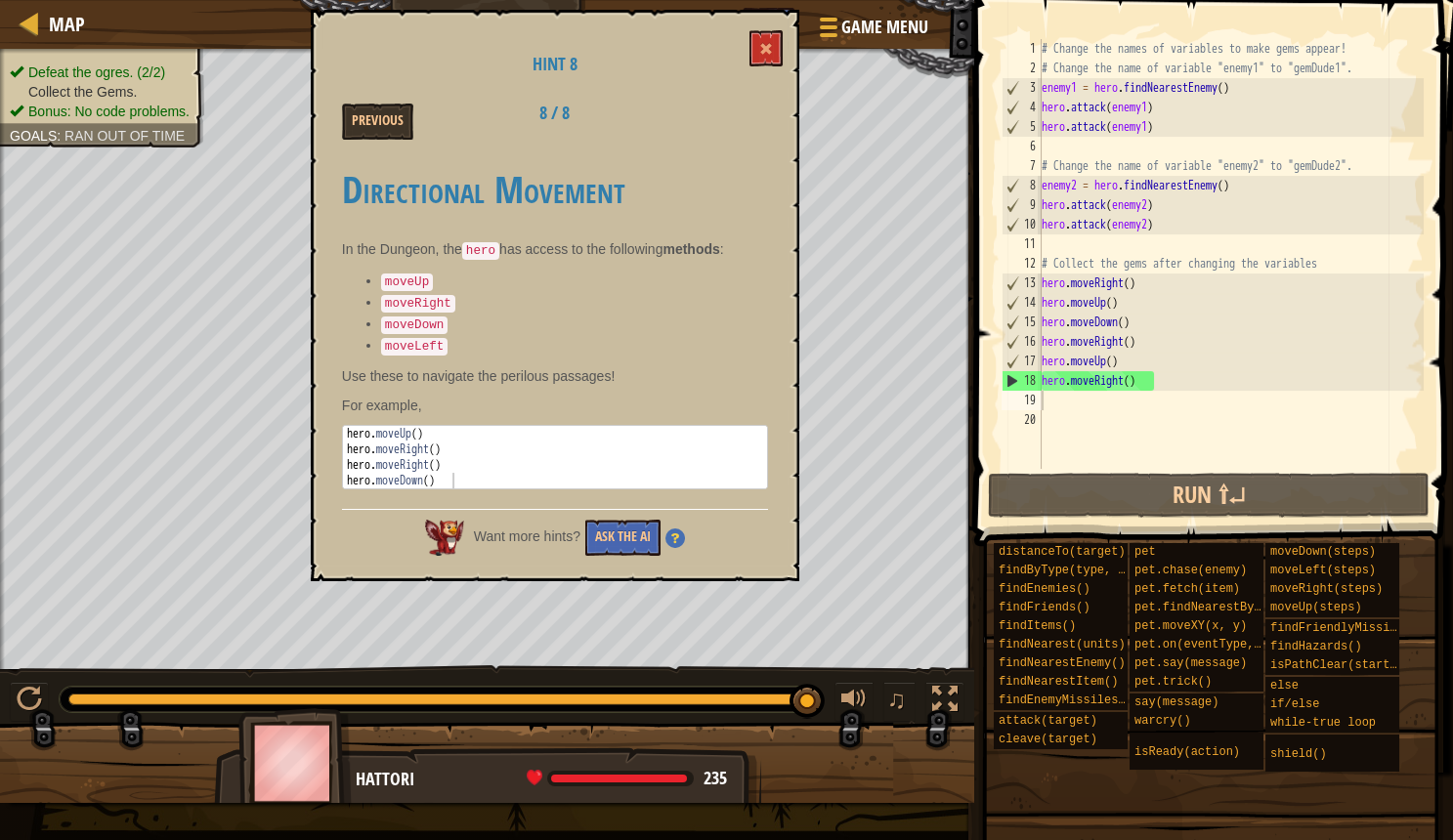 click on "Previous 8 / 8" at bounding box center (555, 121) 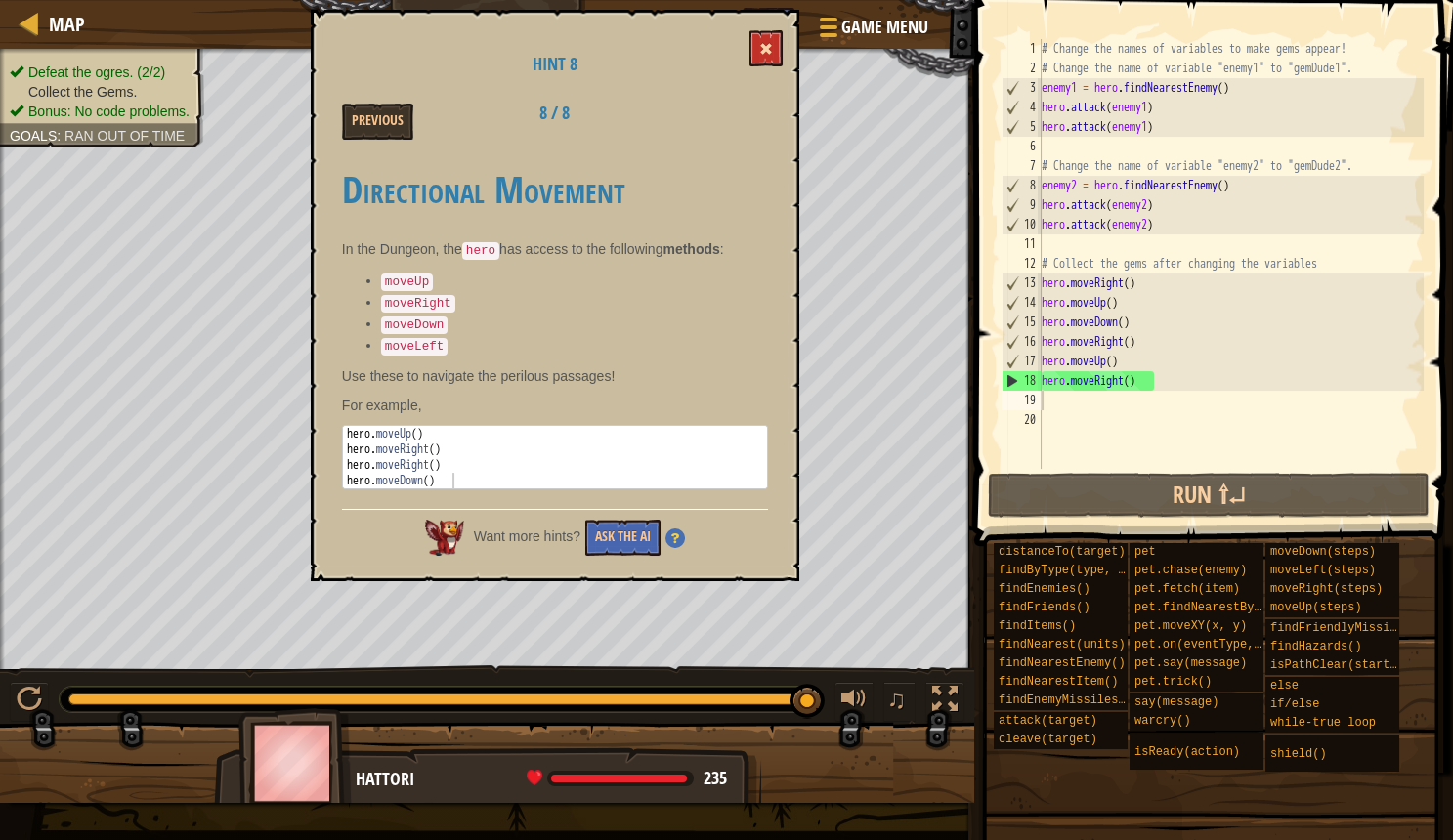 click at bounding box center (766, 49) 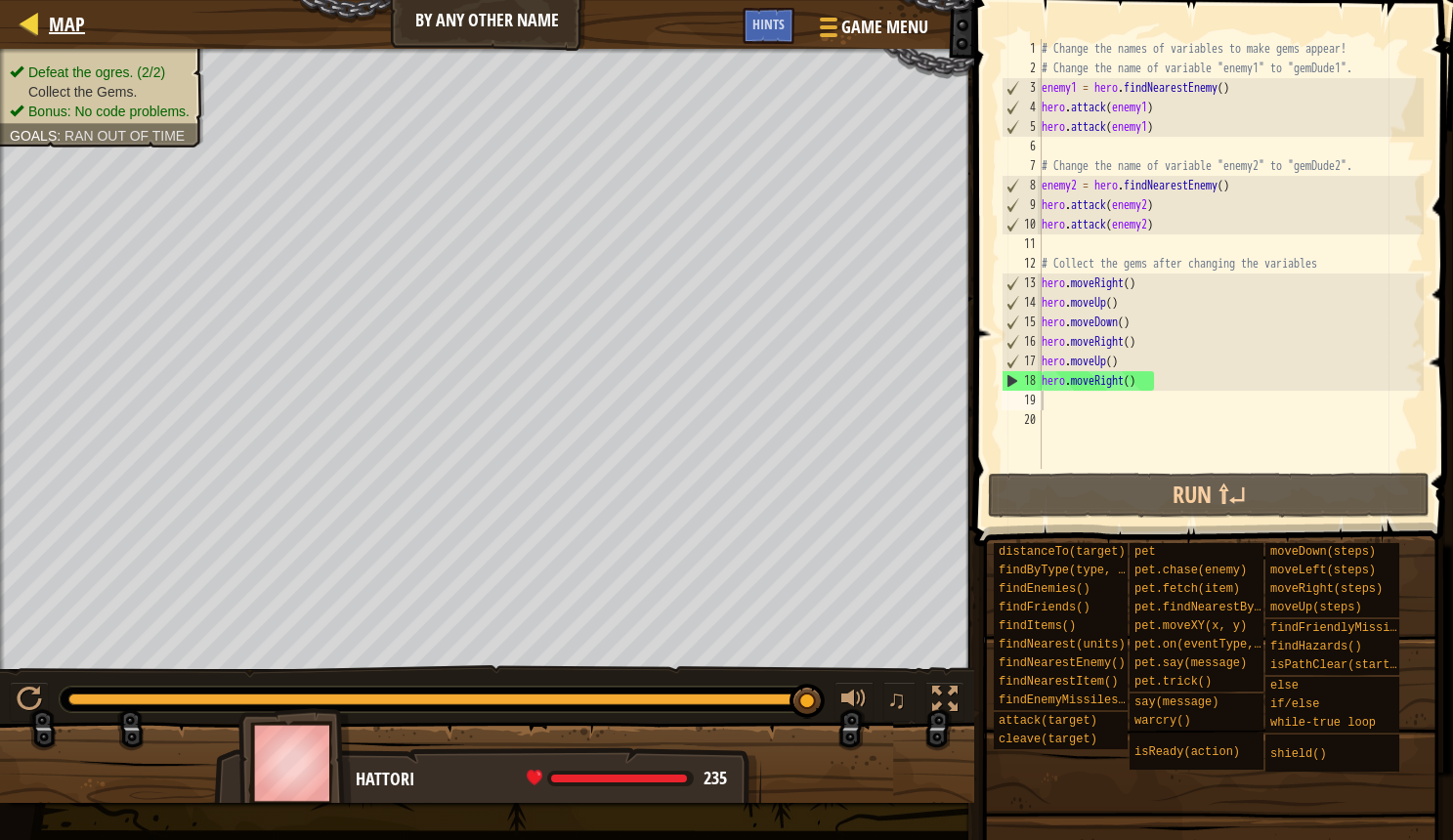 click at bounding box center (29, 22) 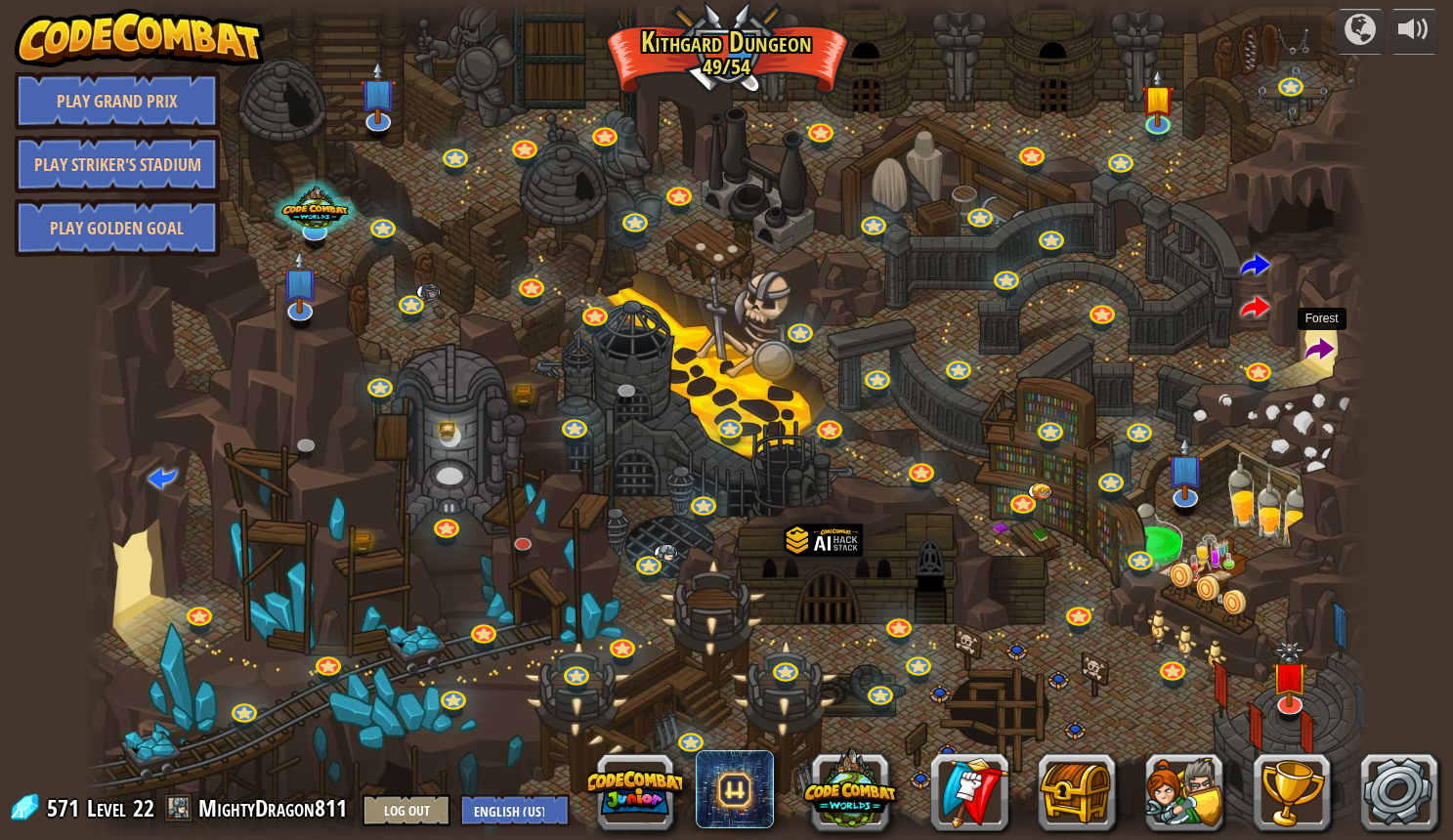 click at bounding box center (1320, 351) 